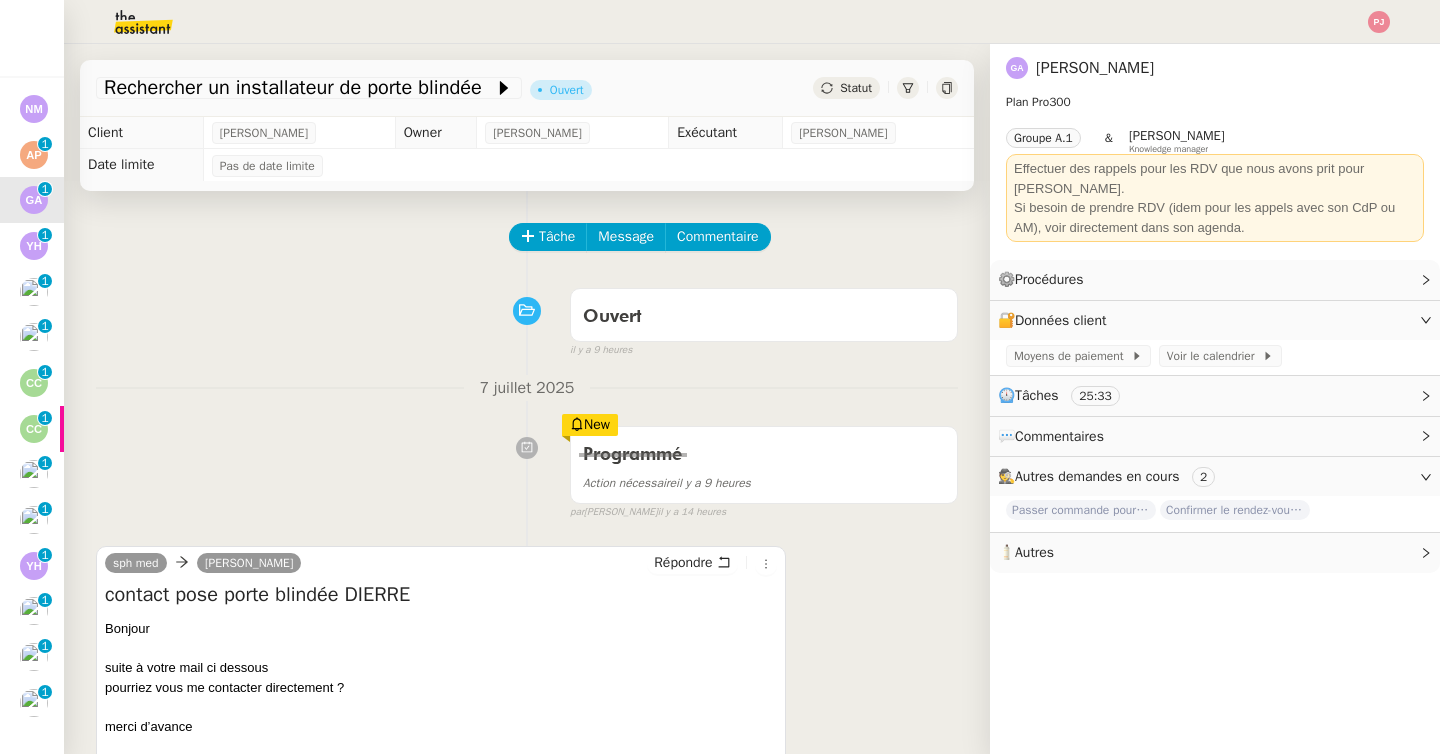 scroll, scrollTop: 0, scrollLeft: 0, axis: both 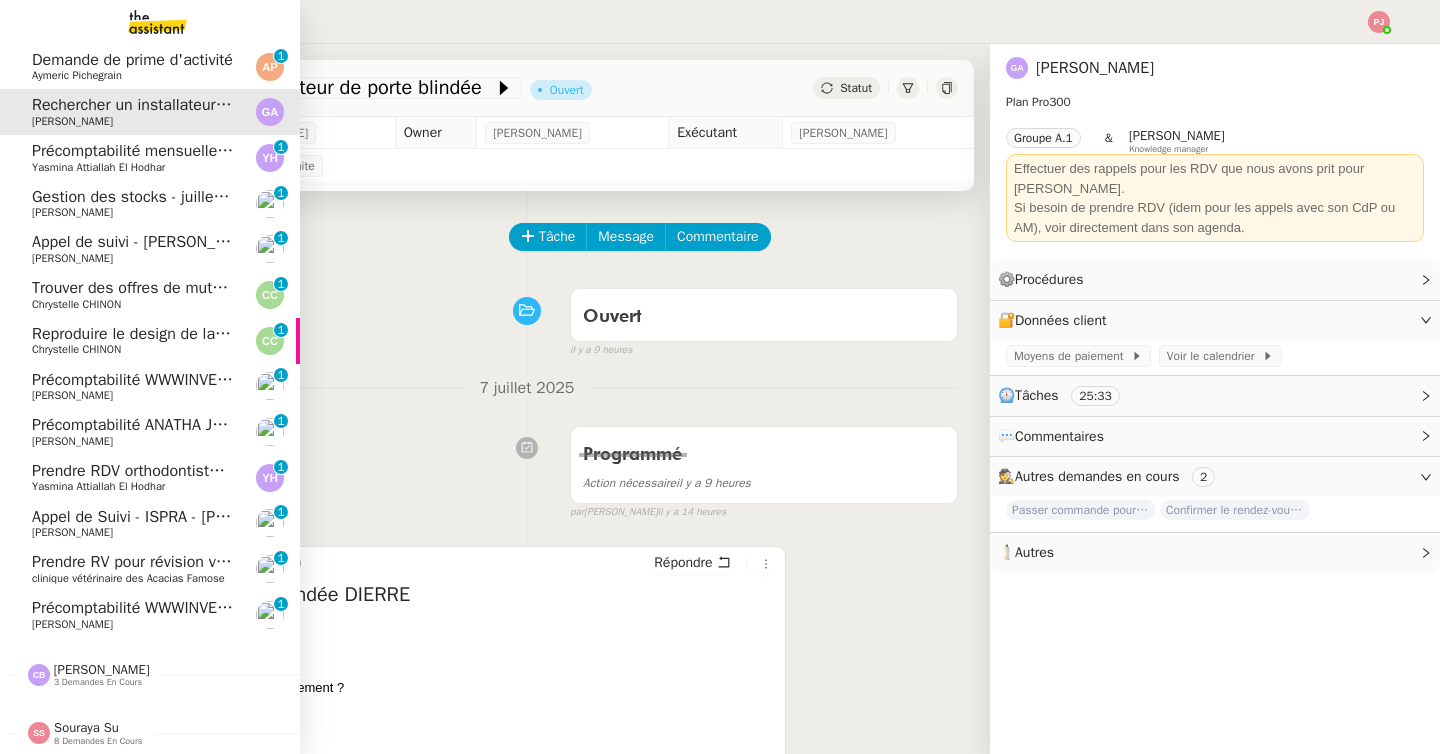 click on "Yasmina  Attiallah El Hodhar" 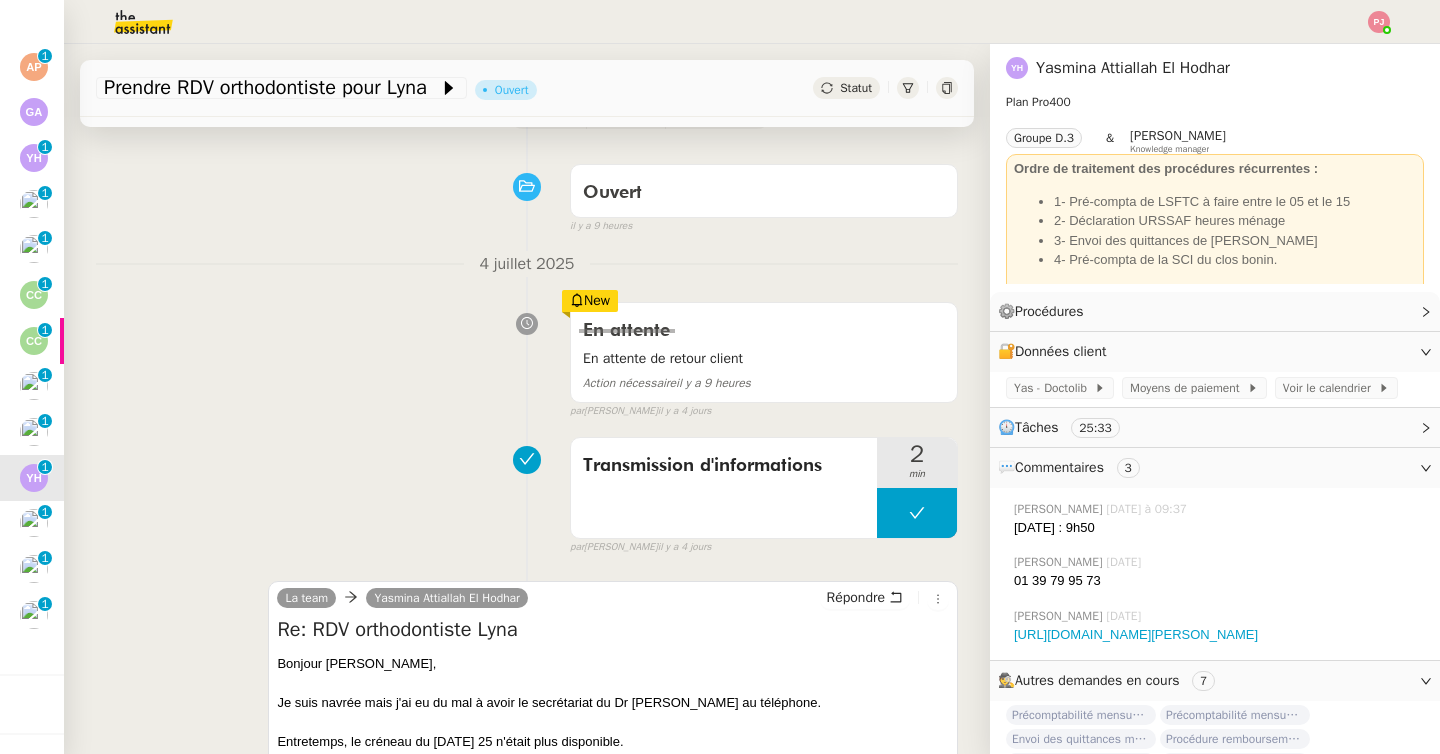 scroll, scrollTop: 0, scrollLeft: 0, axis: both 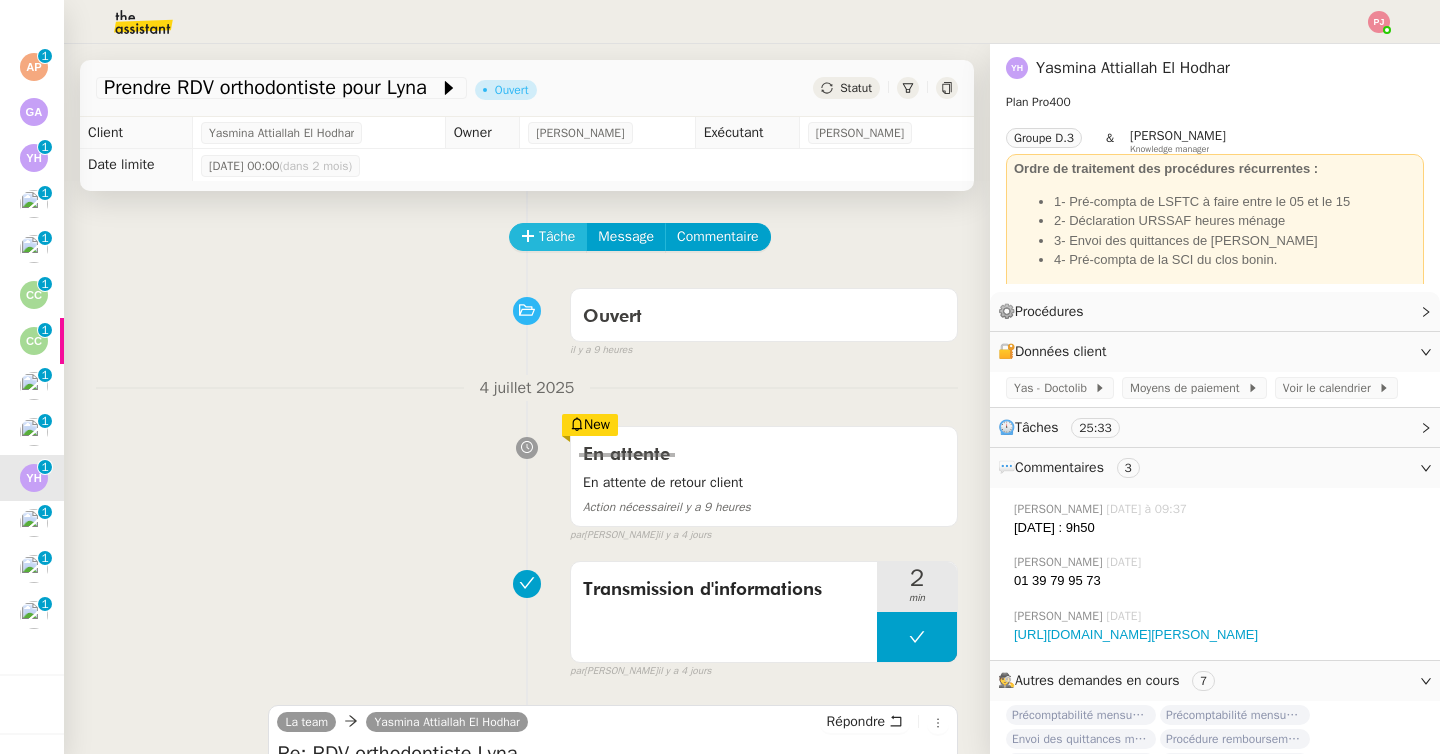 click on "Tâche" 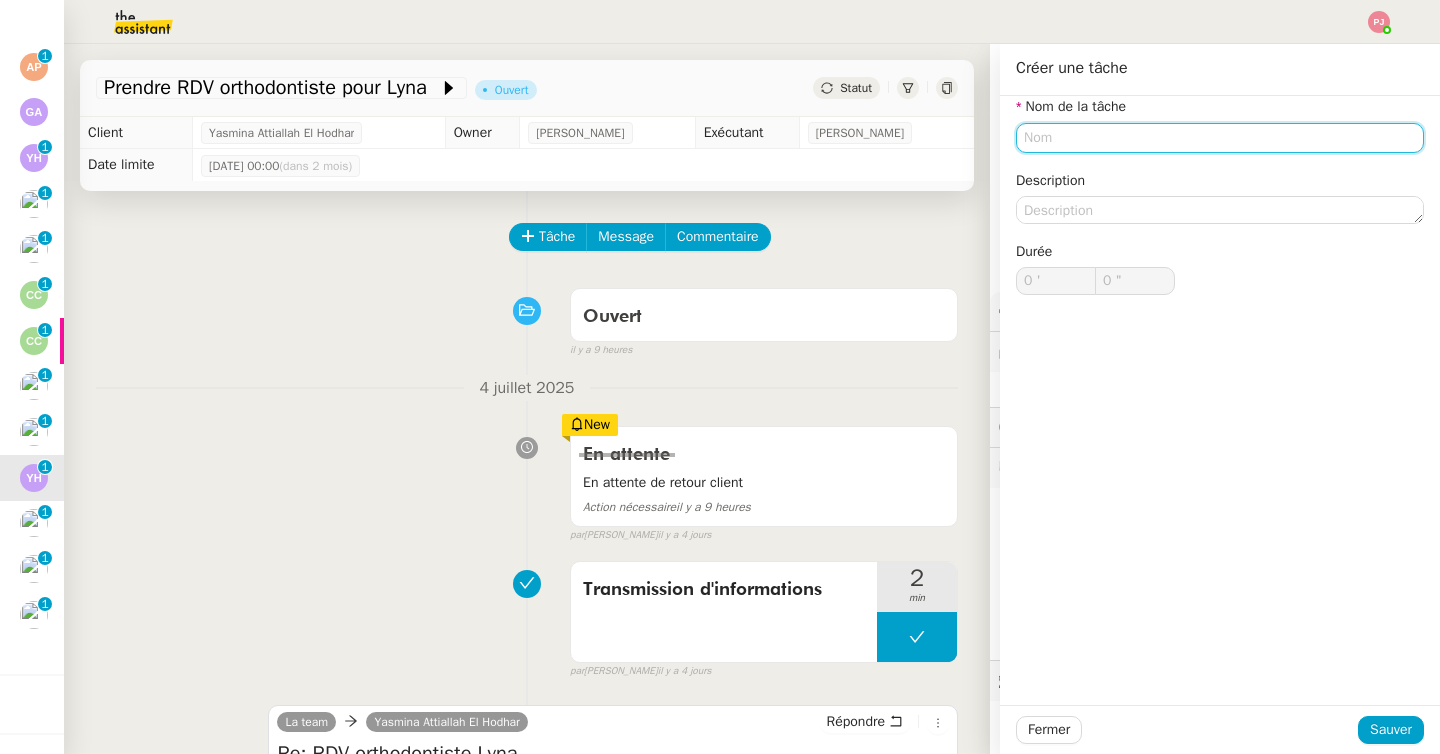 click 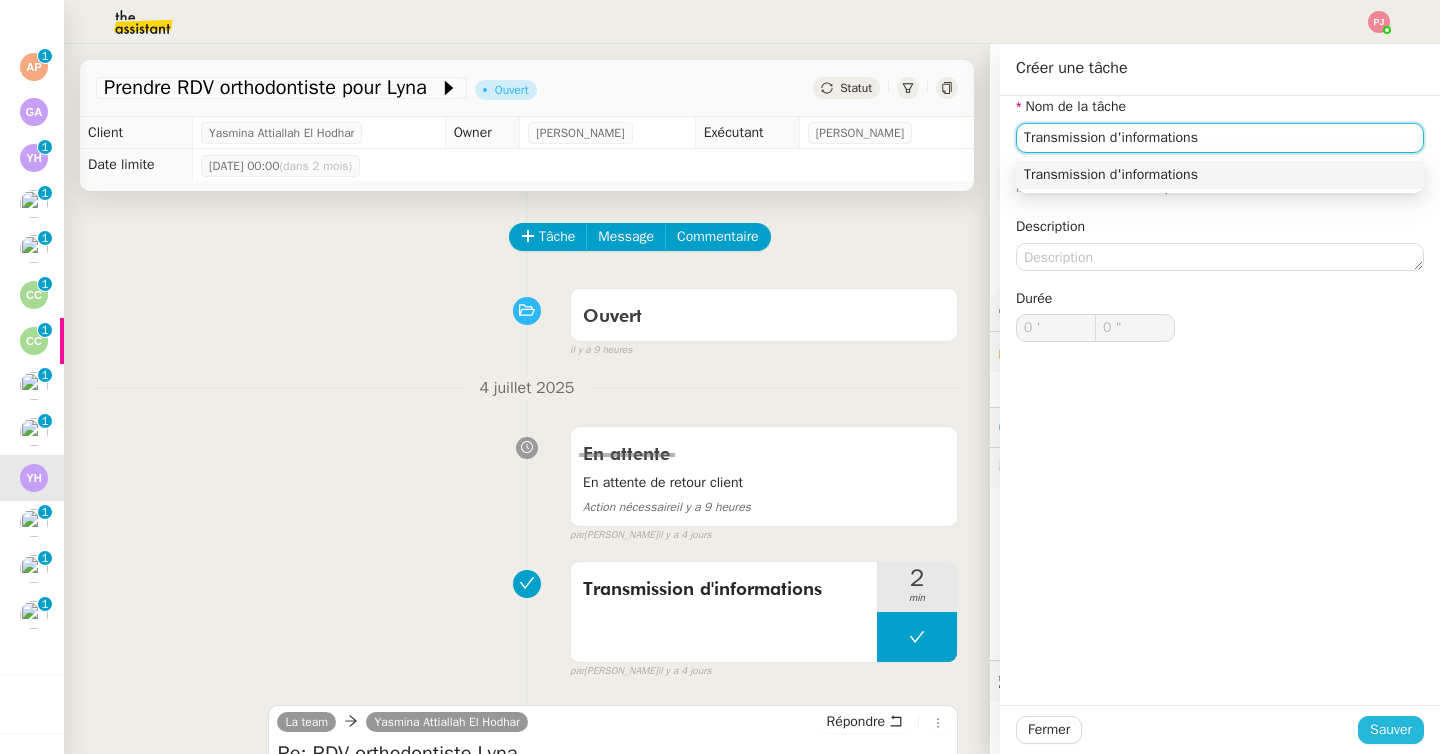 type on "Transmission d'informations" 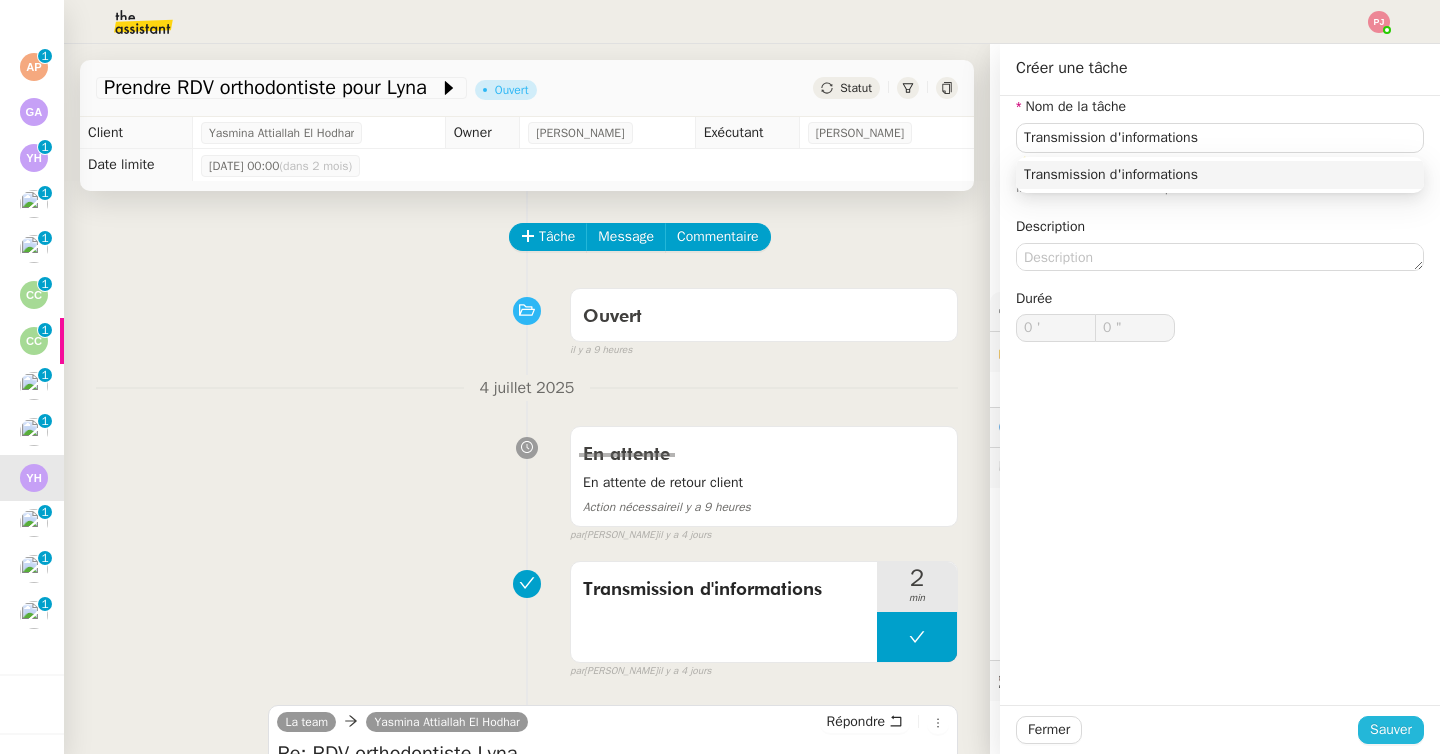 click on "Sauver" 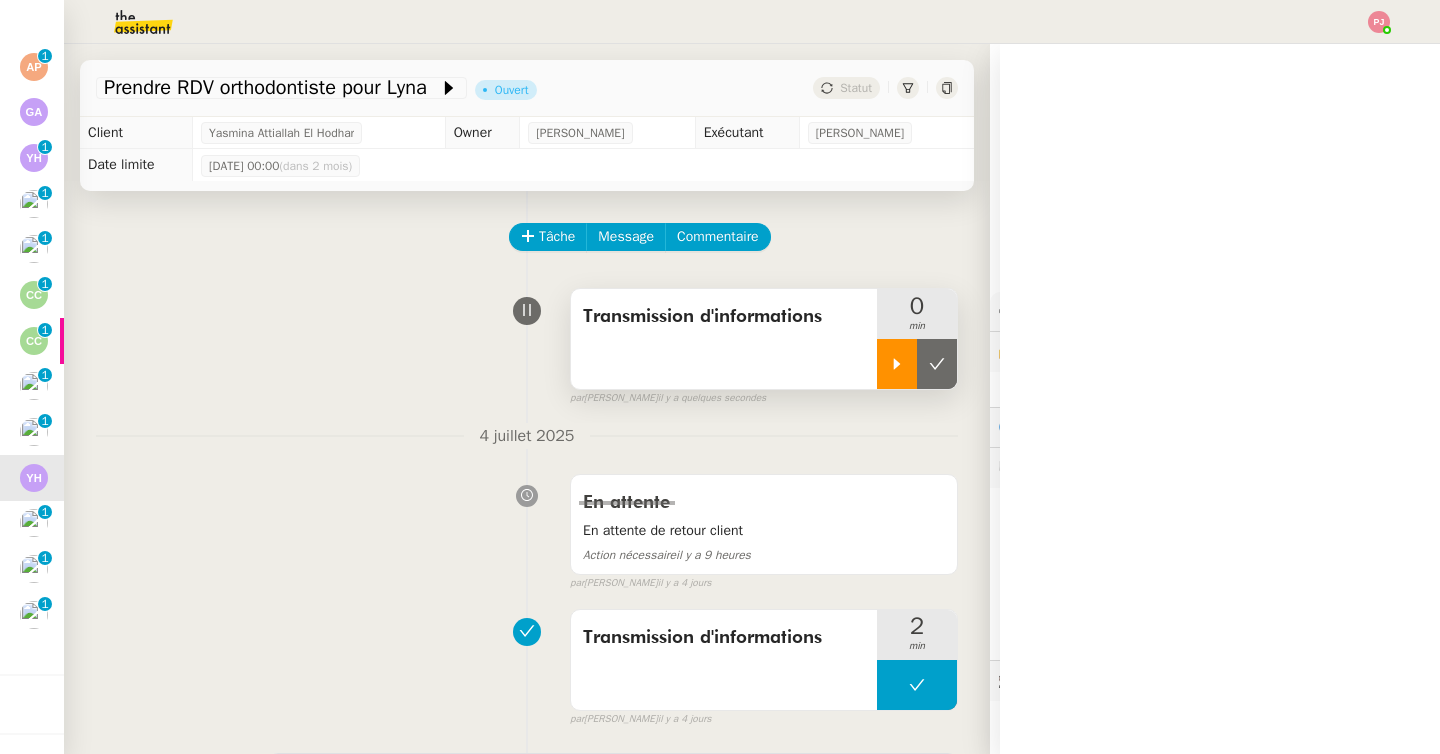 click at bounding box center [897, 364] 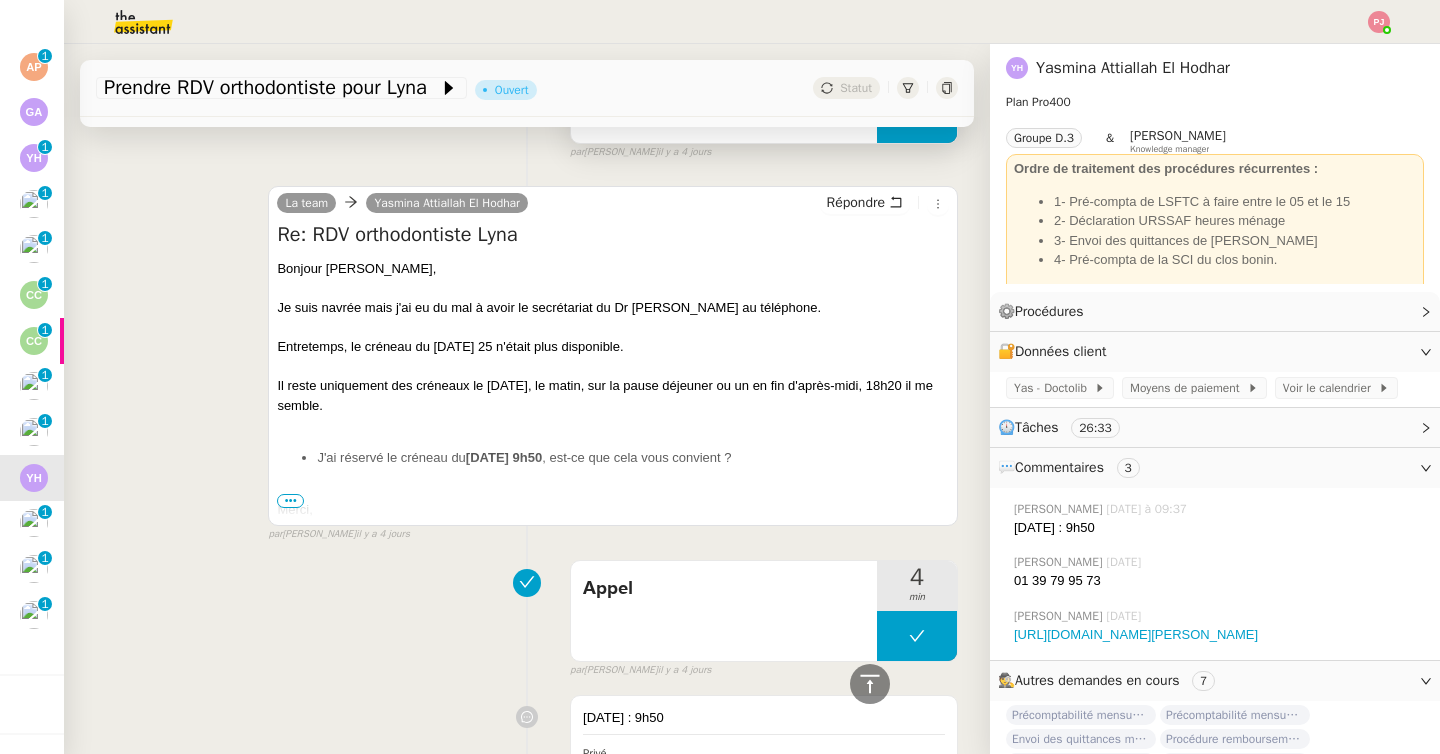scroll, scrollTop: 571, scrollLeft: 0, axis: vertical 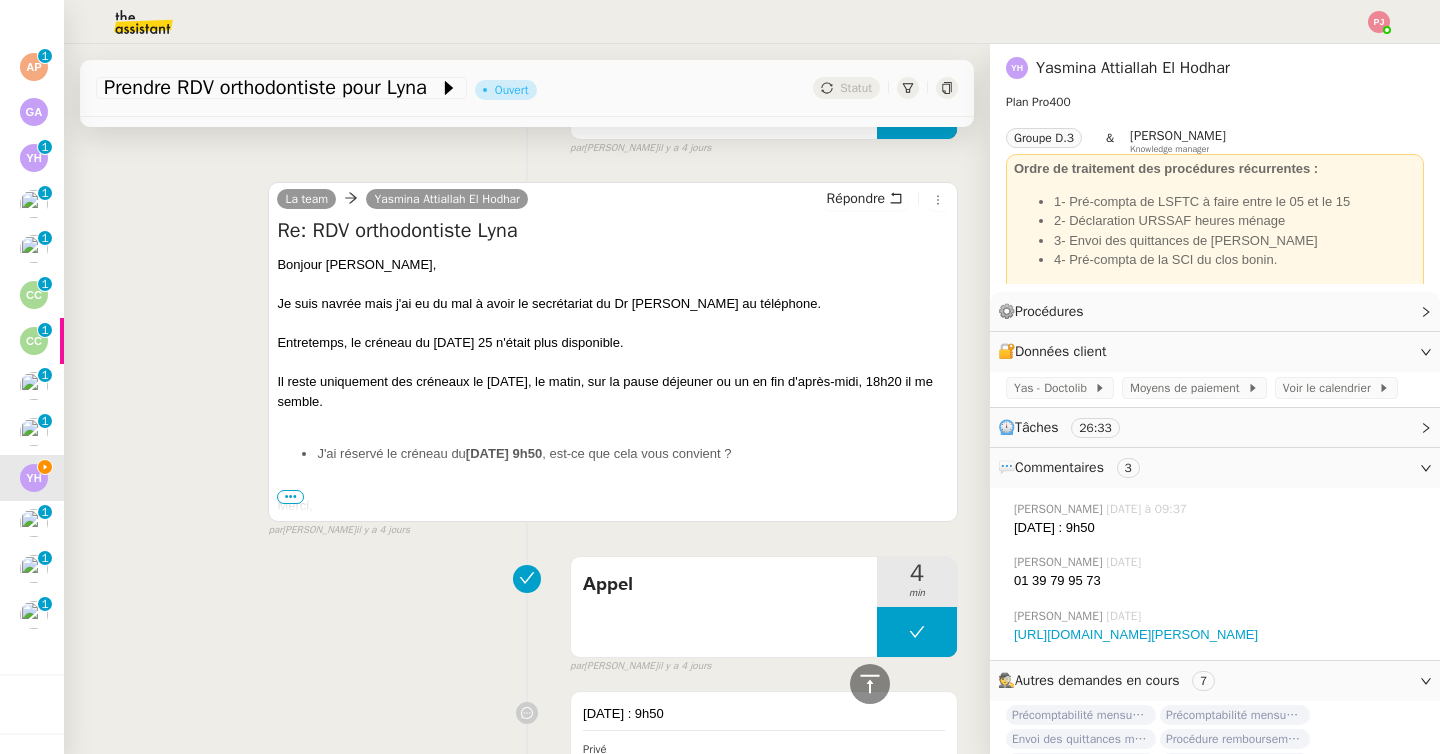 click on "•••" at bounding box center (290, 497) 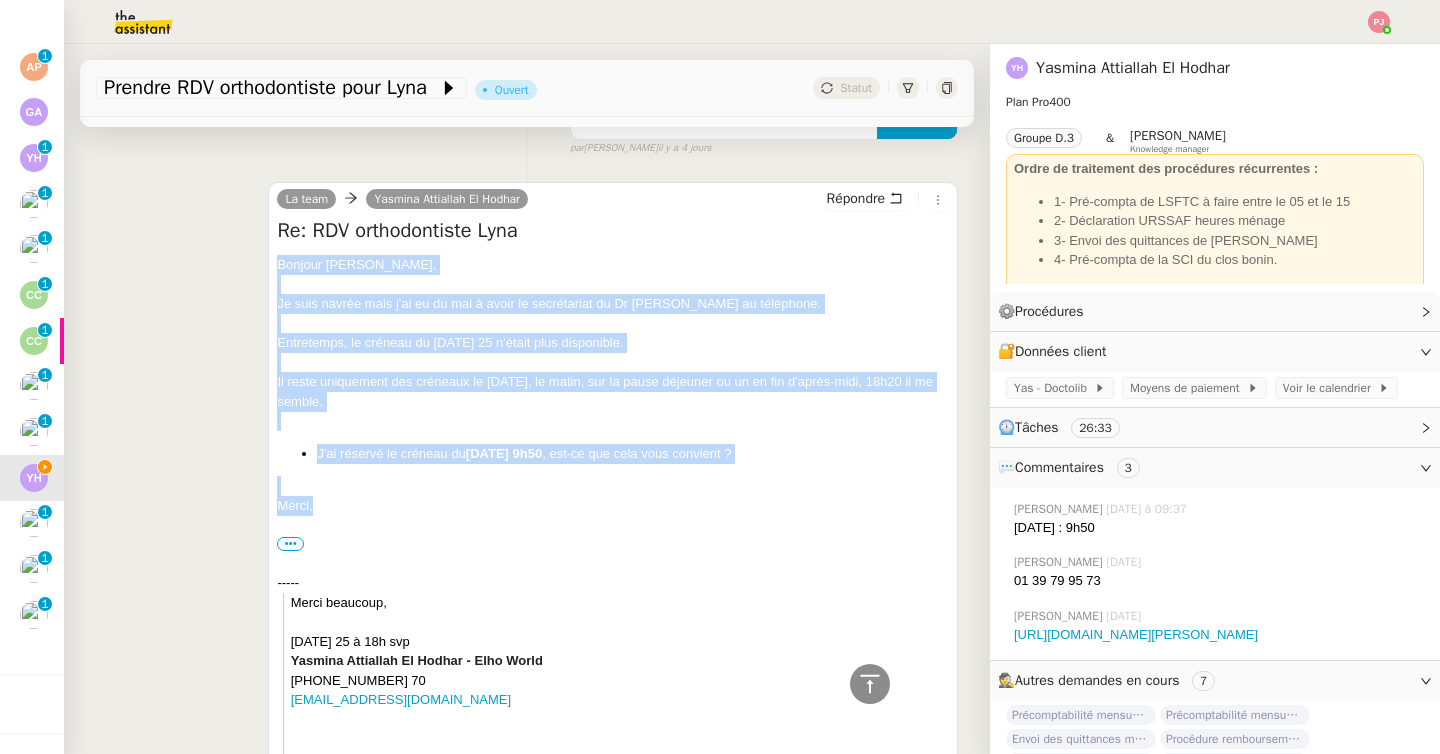 drag, startPoint x: 350, startPoint y: 506, endPoint x: 258, endPoint y: 249, distance: 272.9707 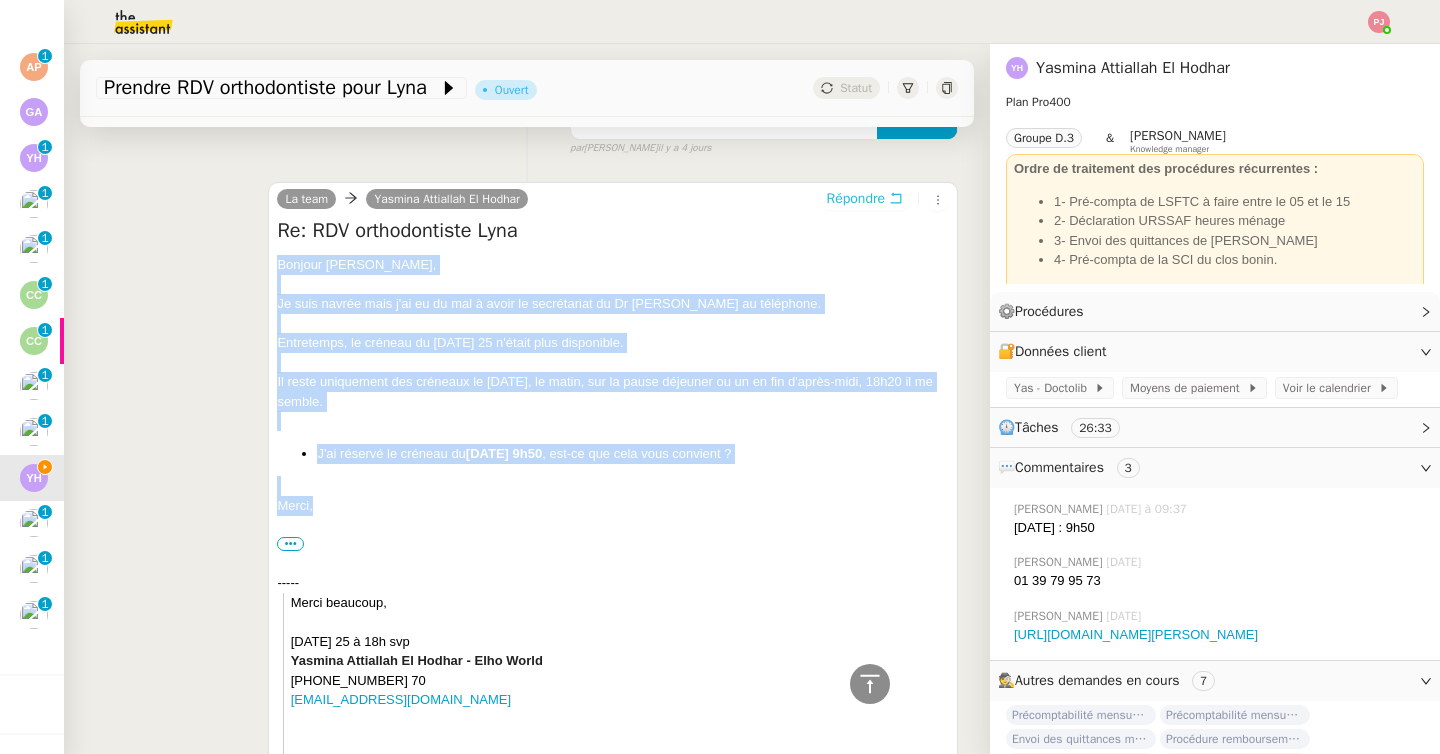 click on "Répondre" at bounding box center [856, 199] 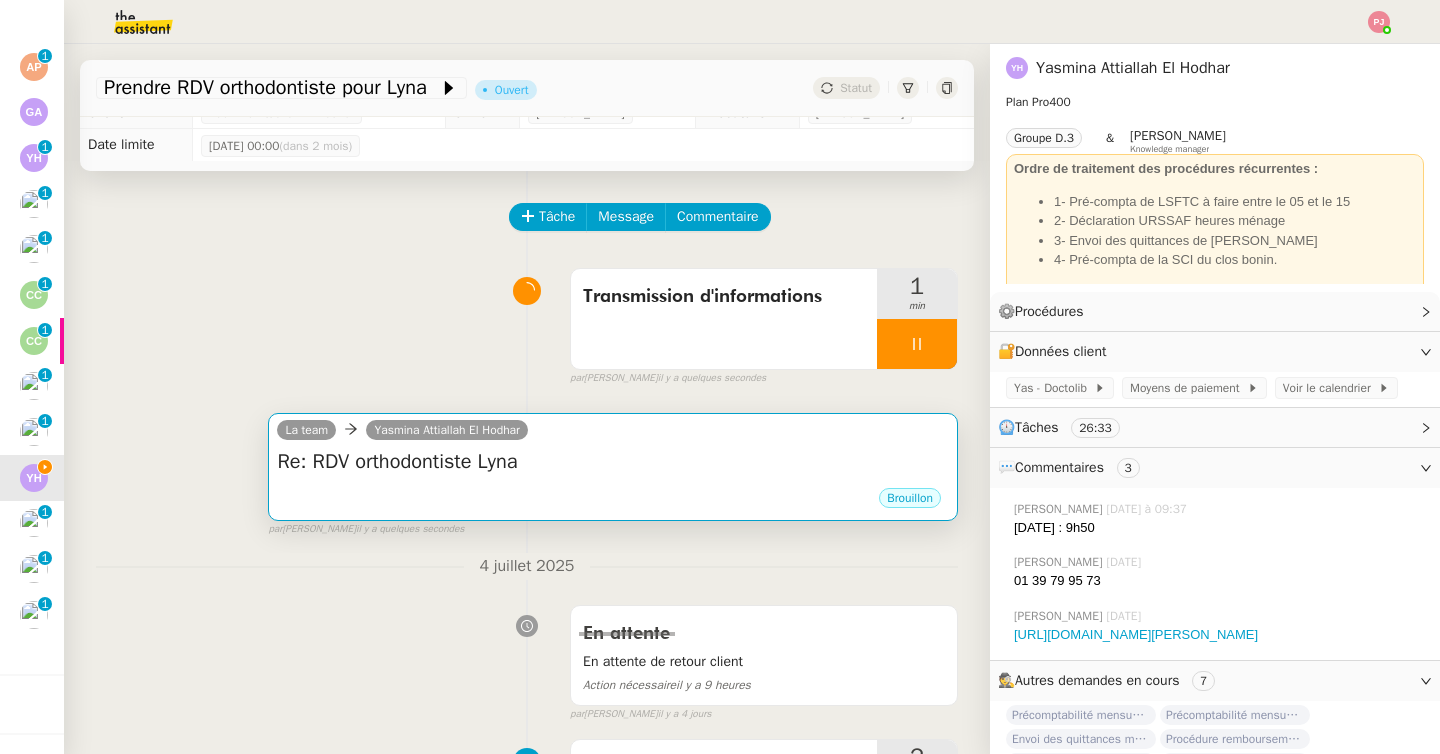 scroll, scrollTop: 0, scrollLeft: 0, axis: both 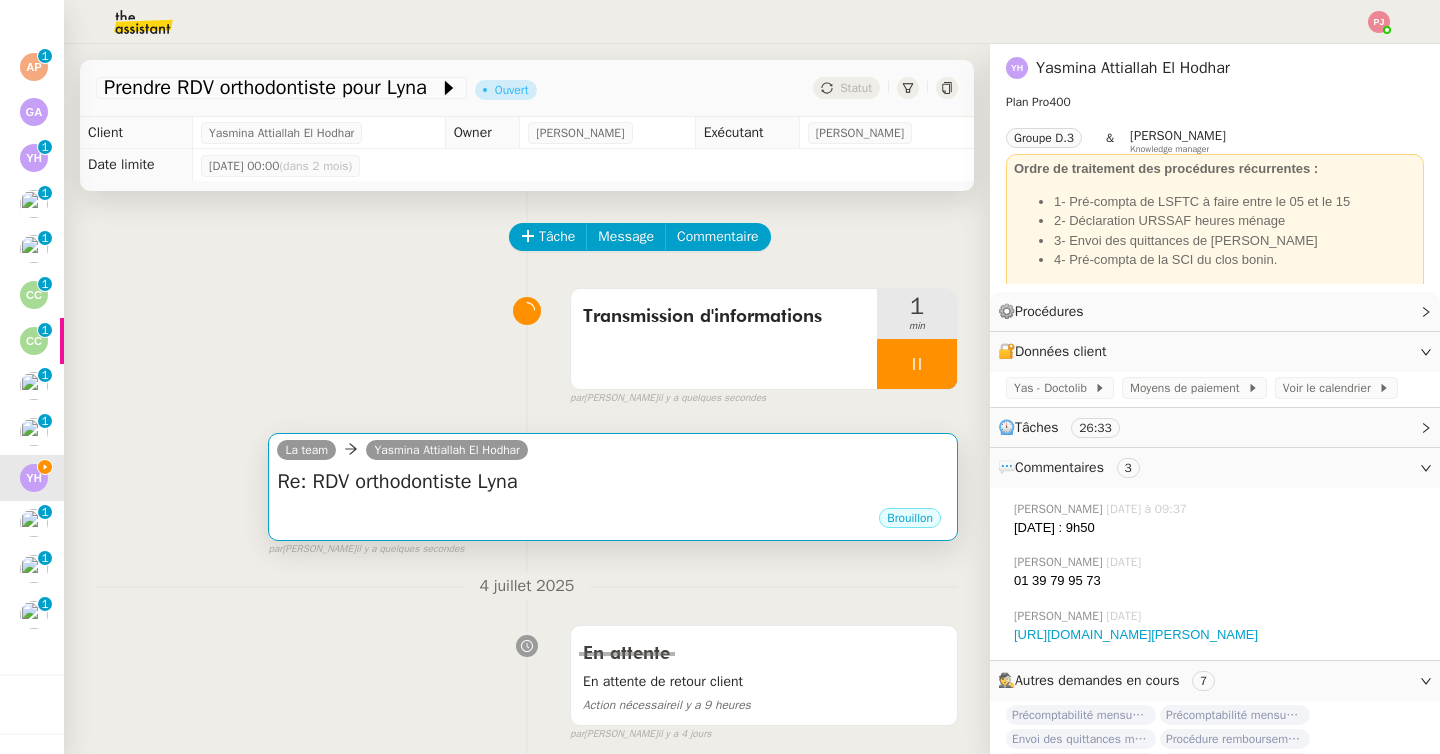 click on "Brouillon" at bounding box center [613, 521] 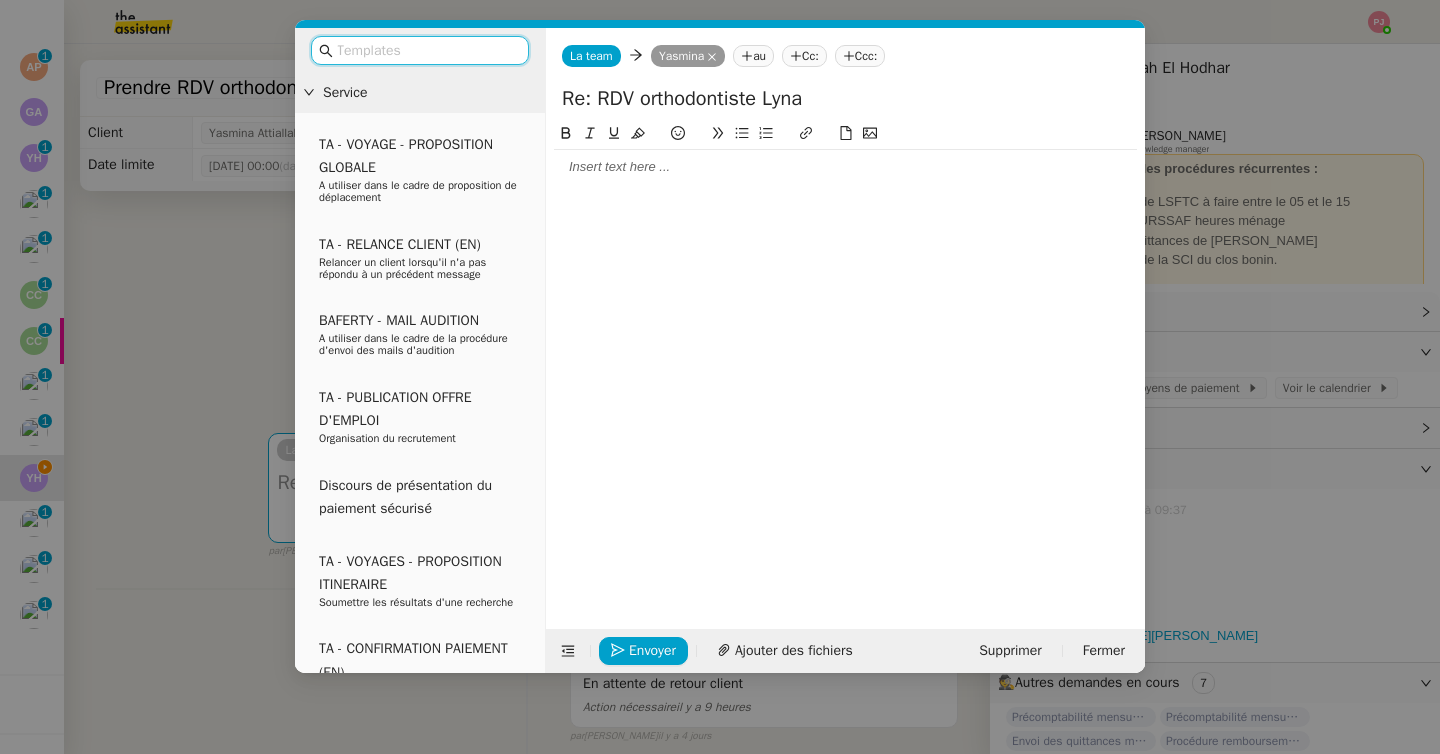 click at bounding box center [427, 50] 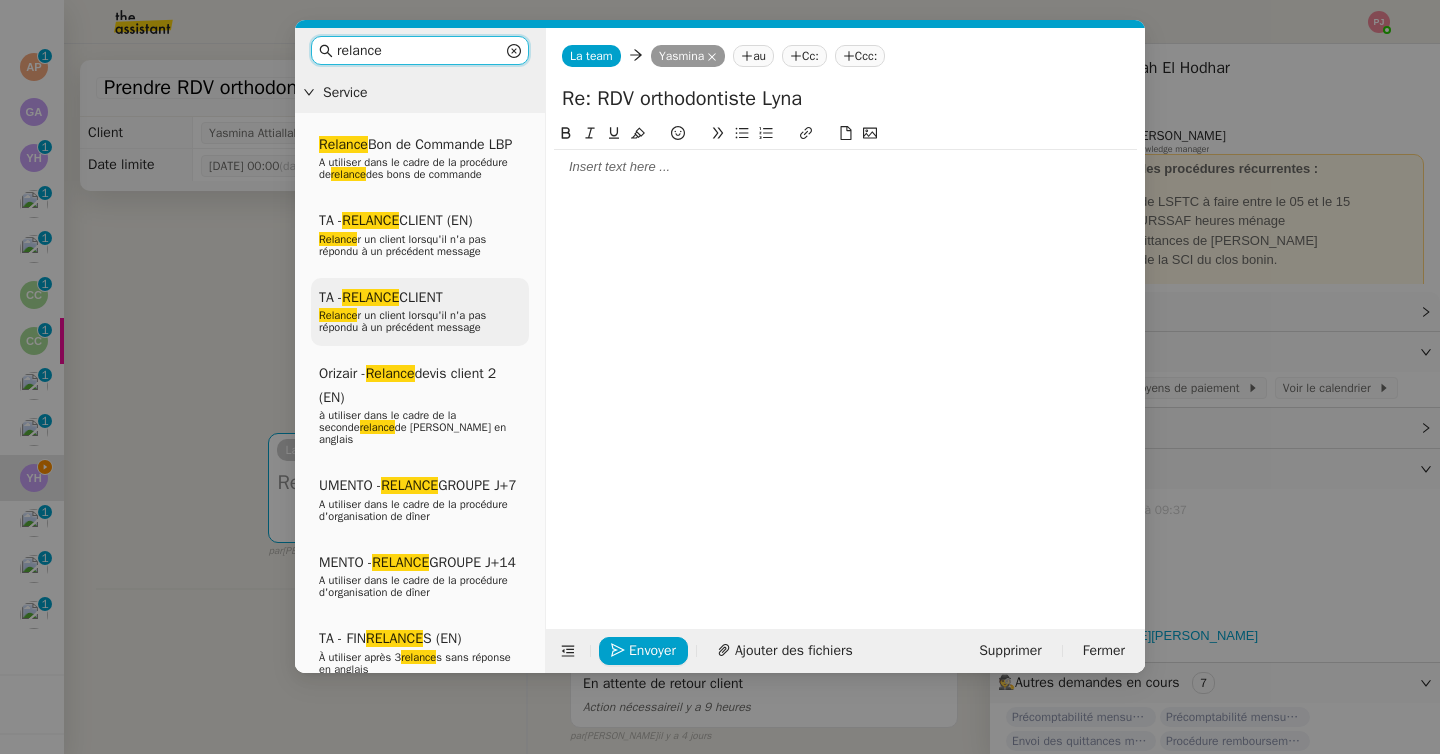 type on "relance" 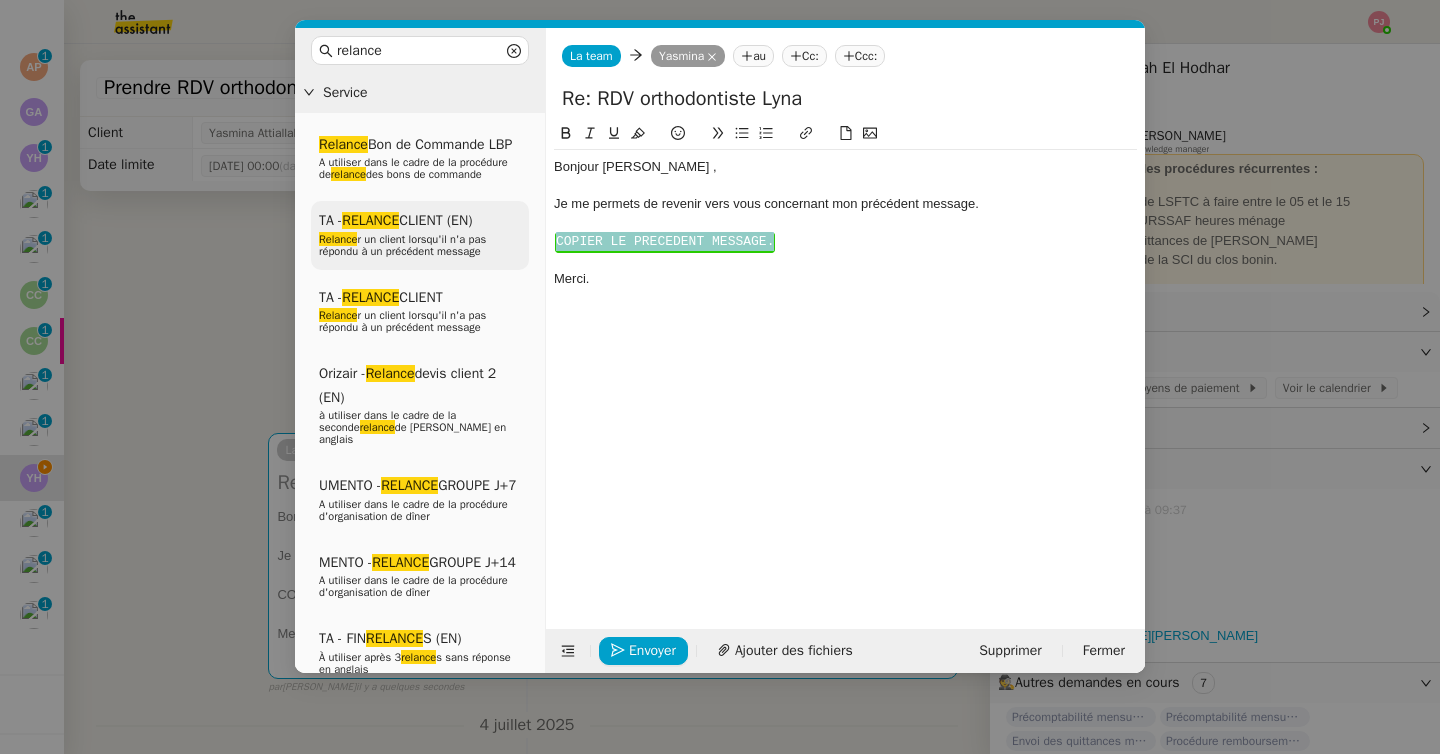 drag, startPoint x: 780, startPoint y: 242, endPoint x: 522, endPoint y: 243, distance: 258.00195 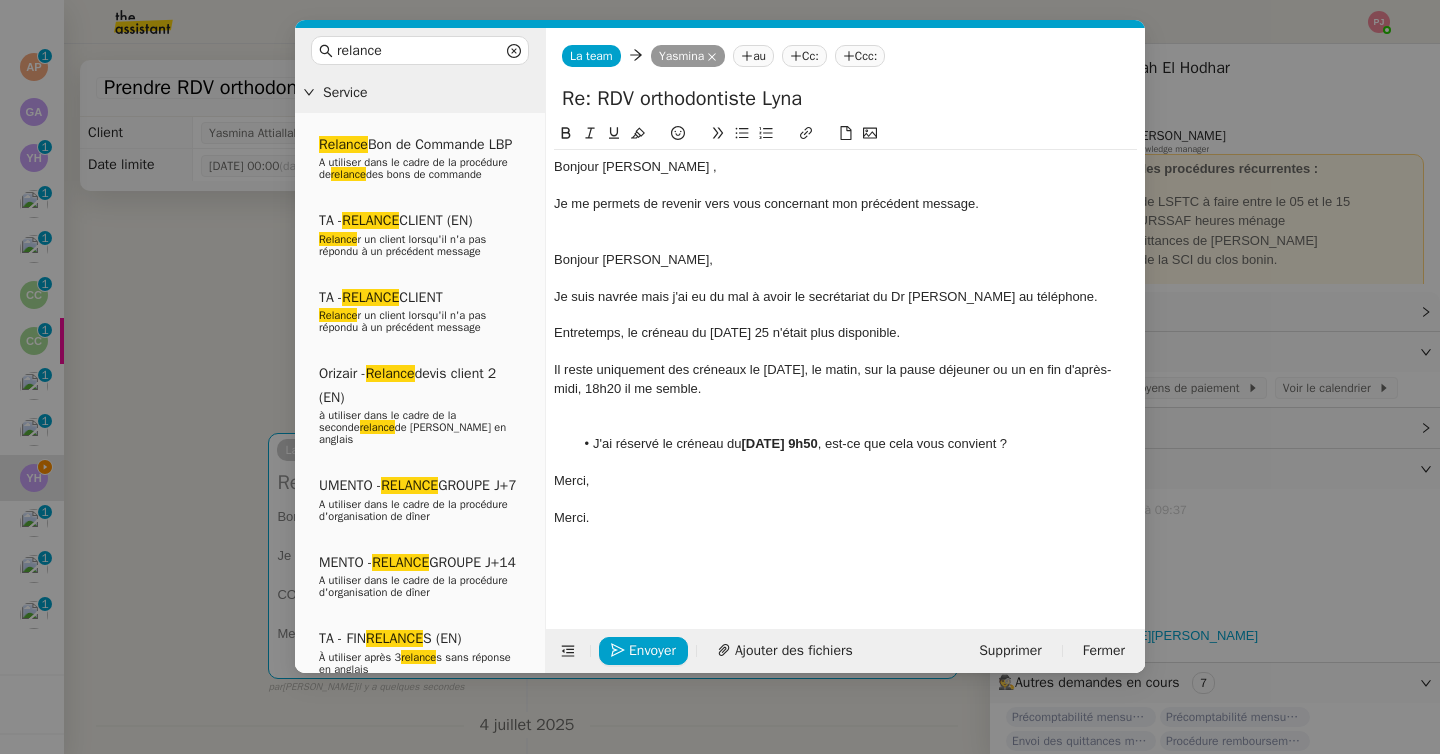 scroll, scrollTop: 0, scrollLeft: 0, axis: both 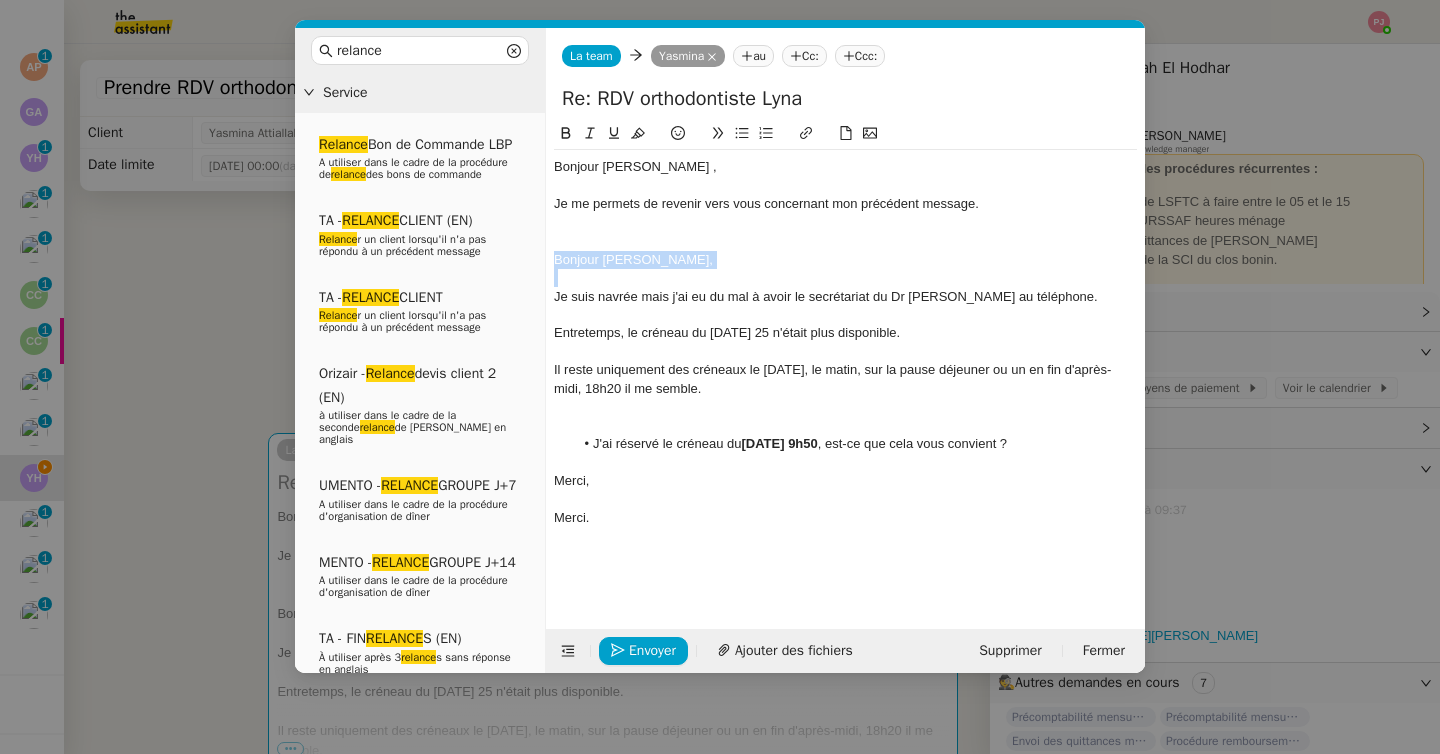 drag, startPoint x: 690, startPoint y: 270, endPoint x: 545, endPoint y: 259, distance: 145.41664 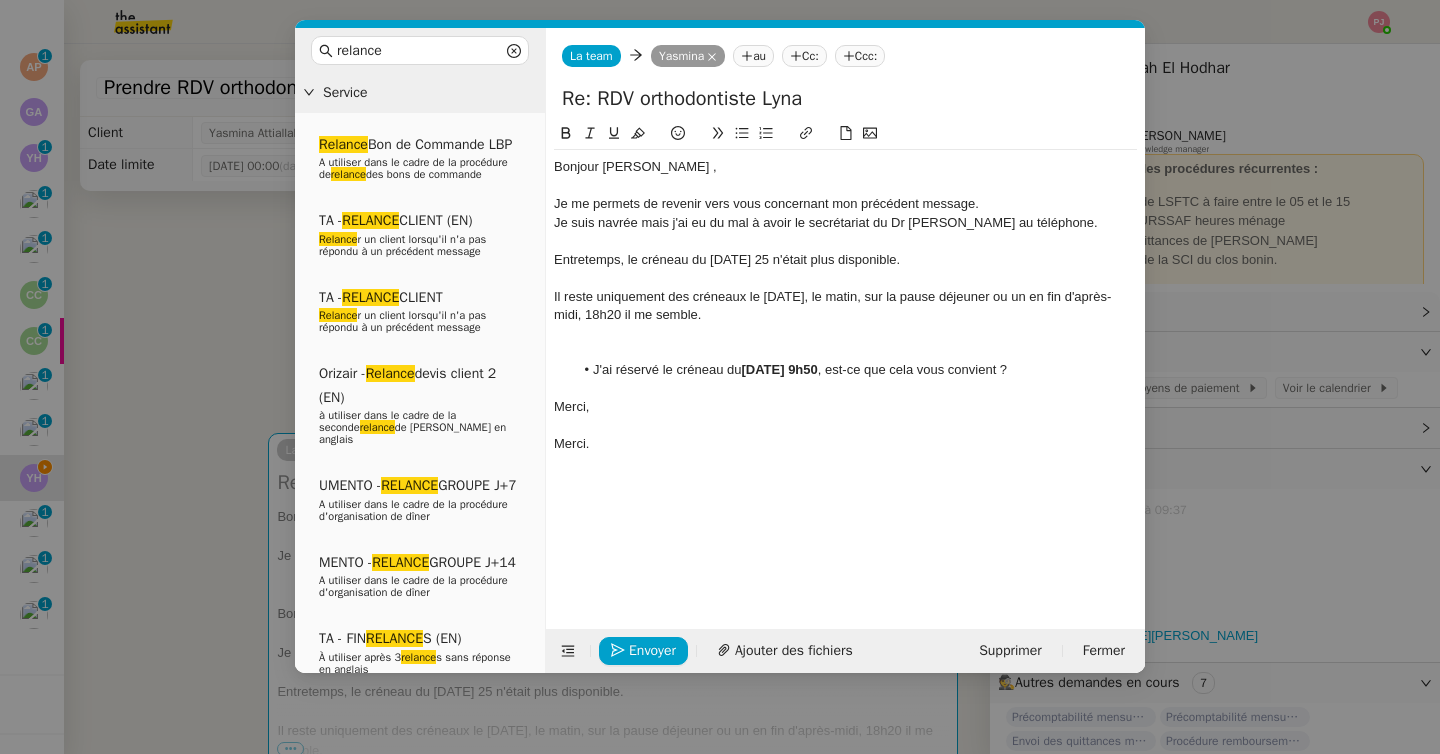 type 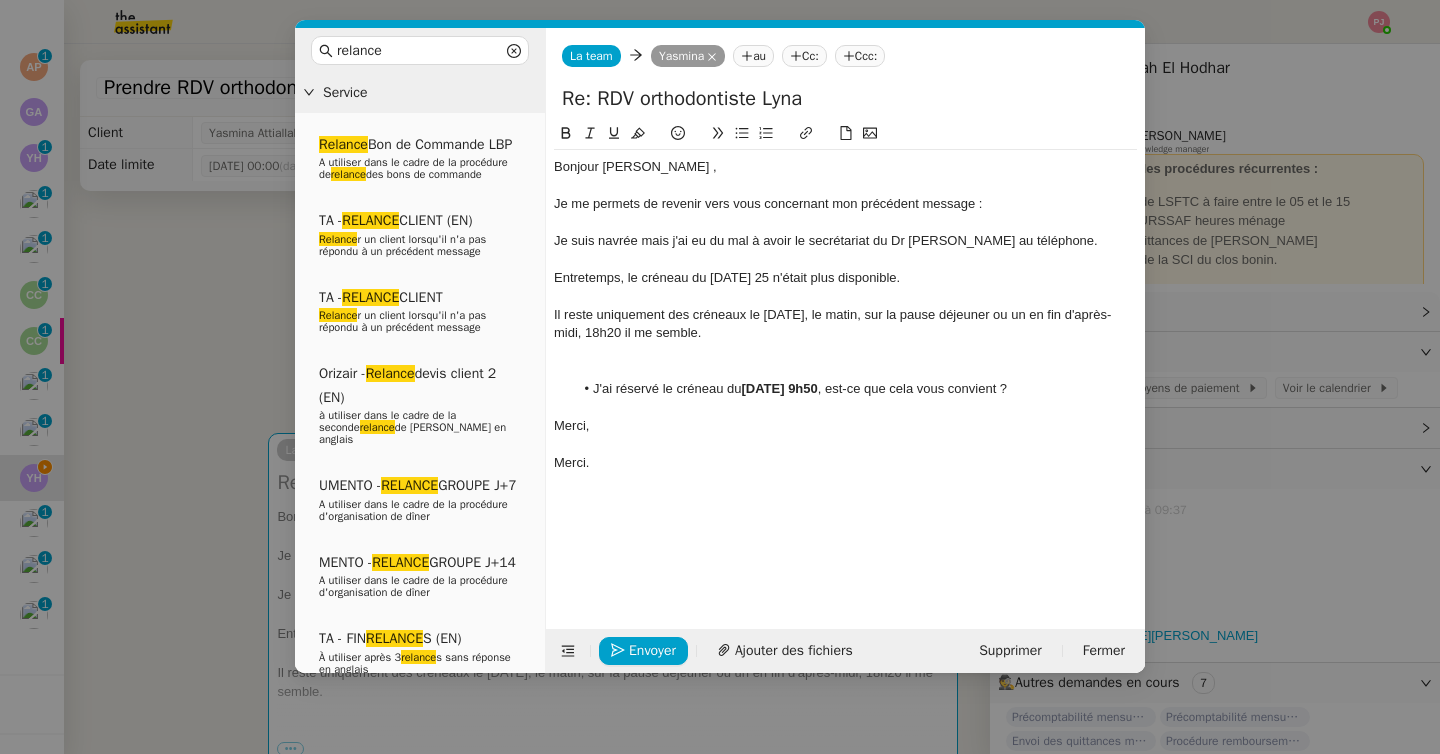 click 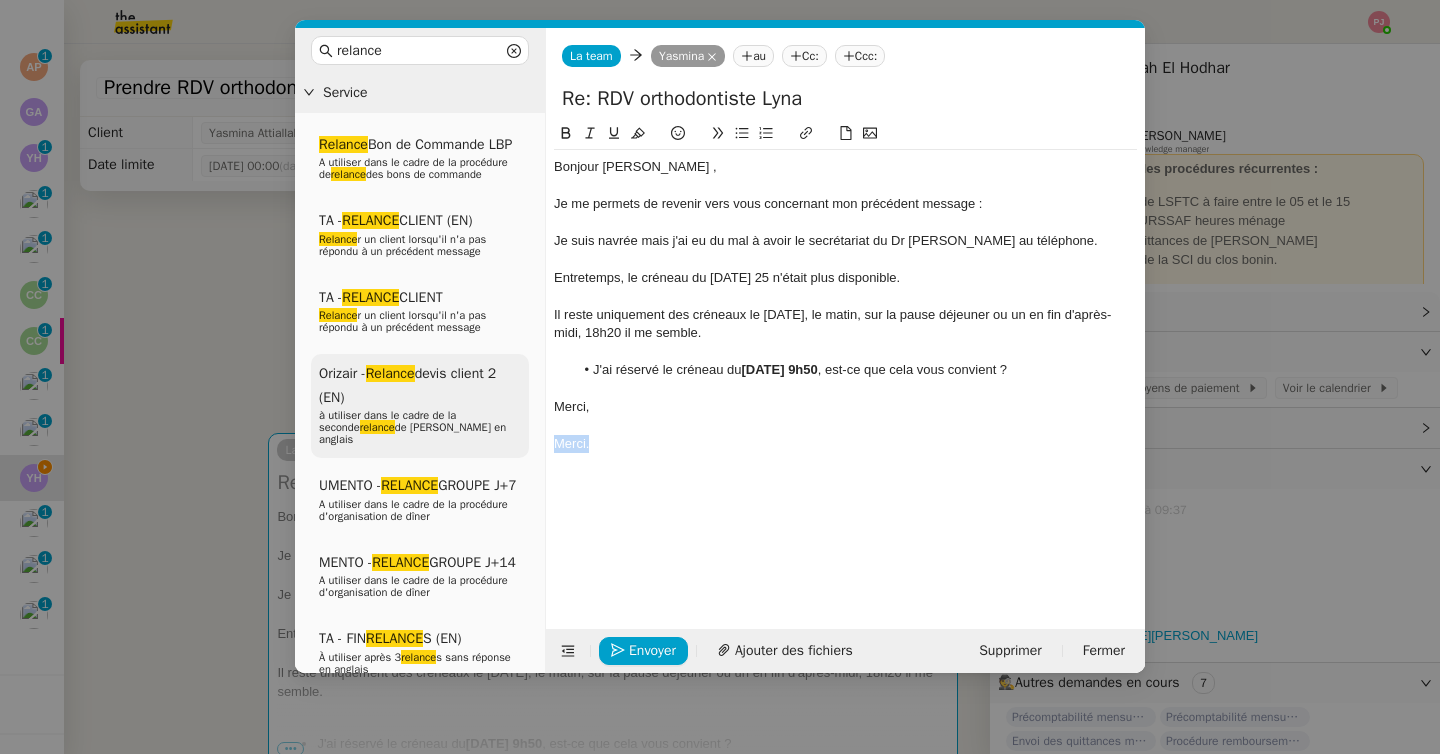 drag, startPoint x: 628, startPoint y: 443, endPoint x: 521, endPoint y: 443, distance: 107 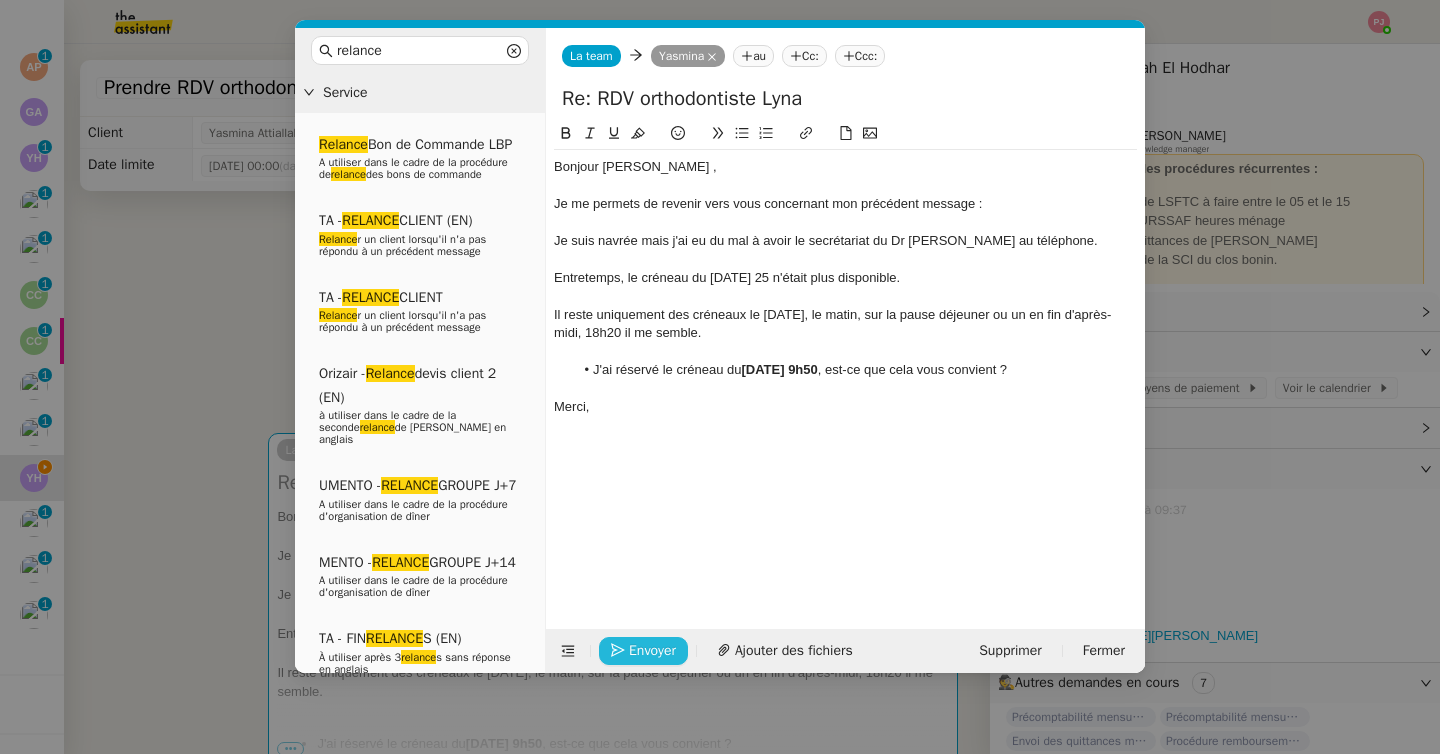 click on "Envoyer" 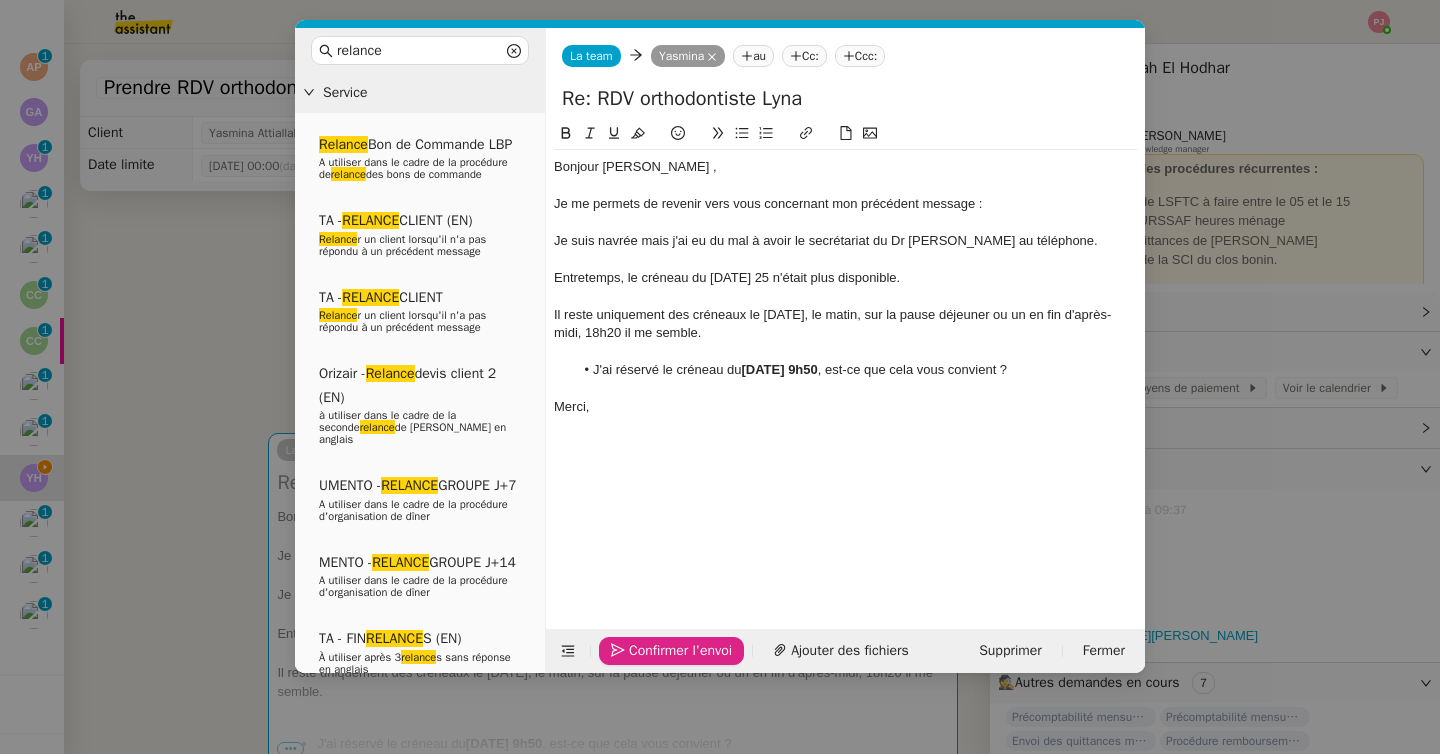 click on "Confirmer l'envoi" 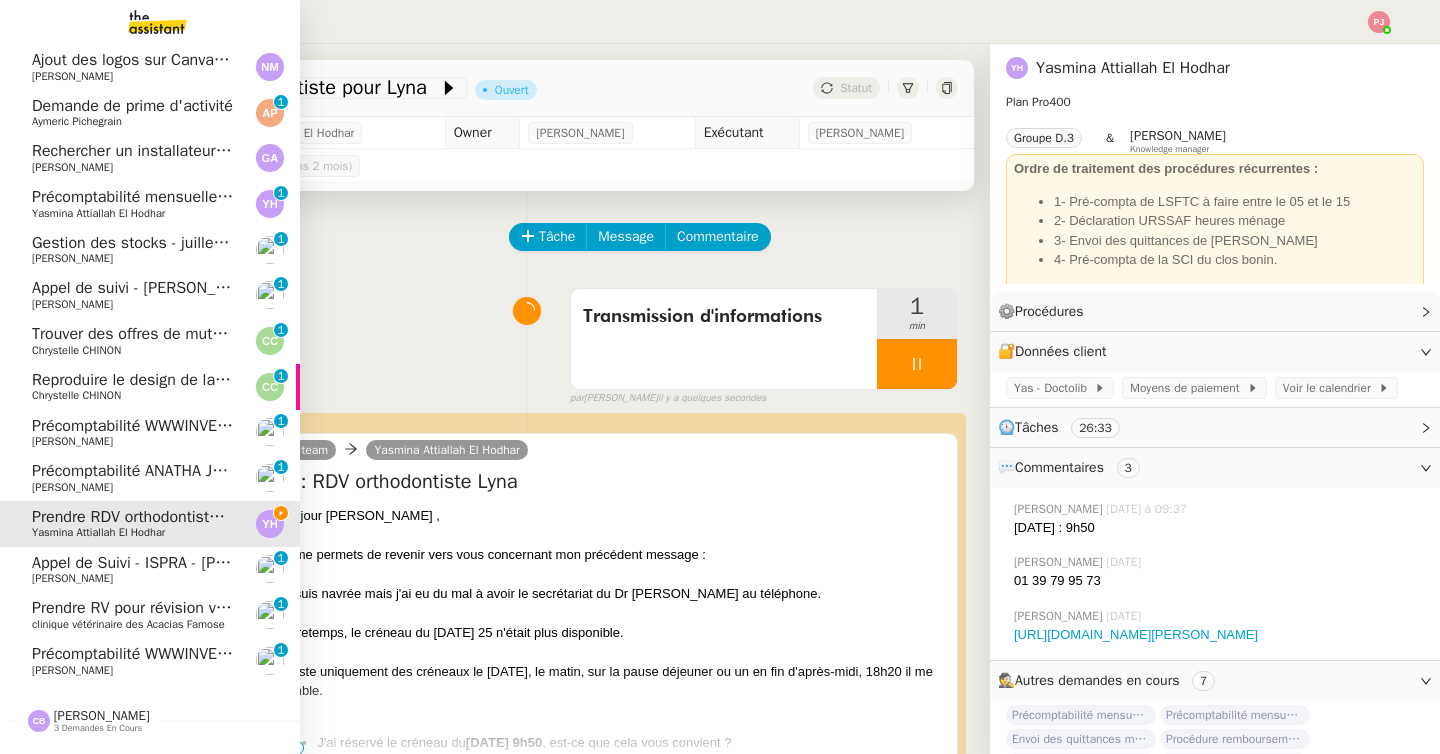 scroll, scrollTop: 134, scrollLeft: 0, axis: vertical 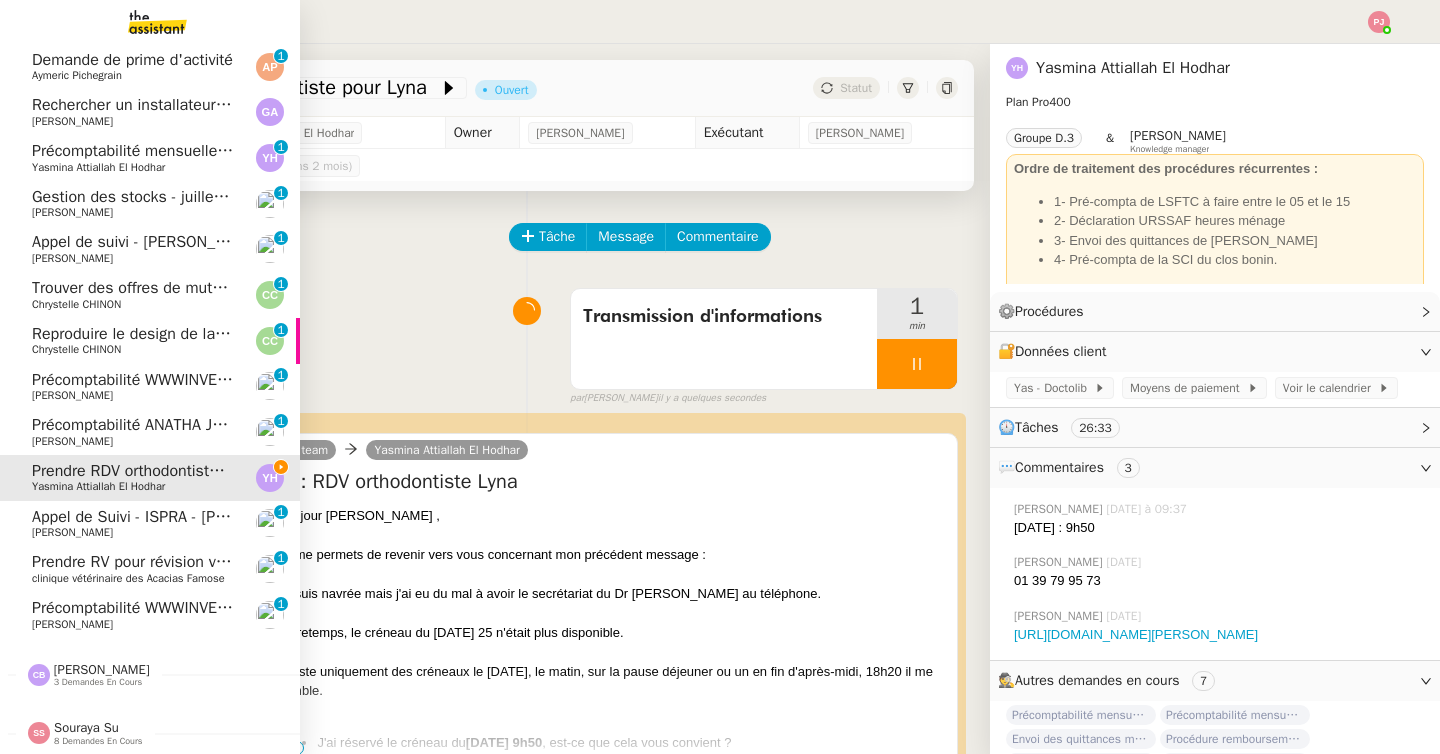 click on "Yasmina  Attiallah El Hodhar" 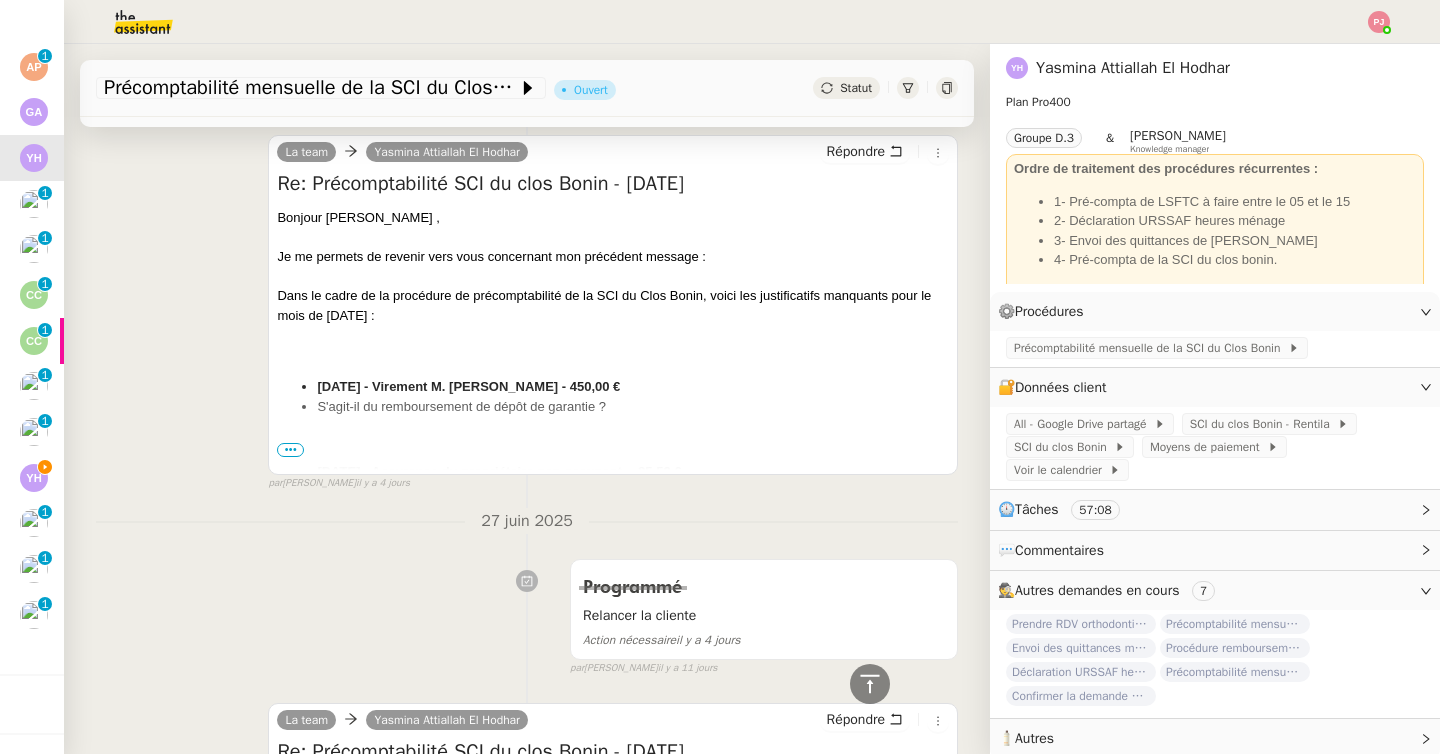 scroll, scrollTop: 0, scrollLeft: 0, axis: both 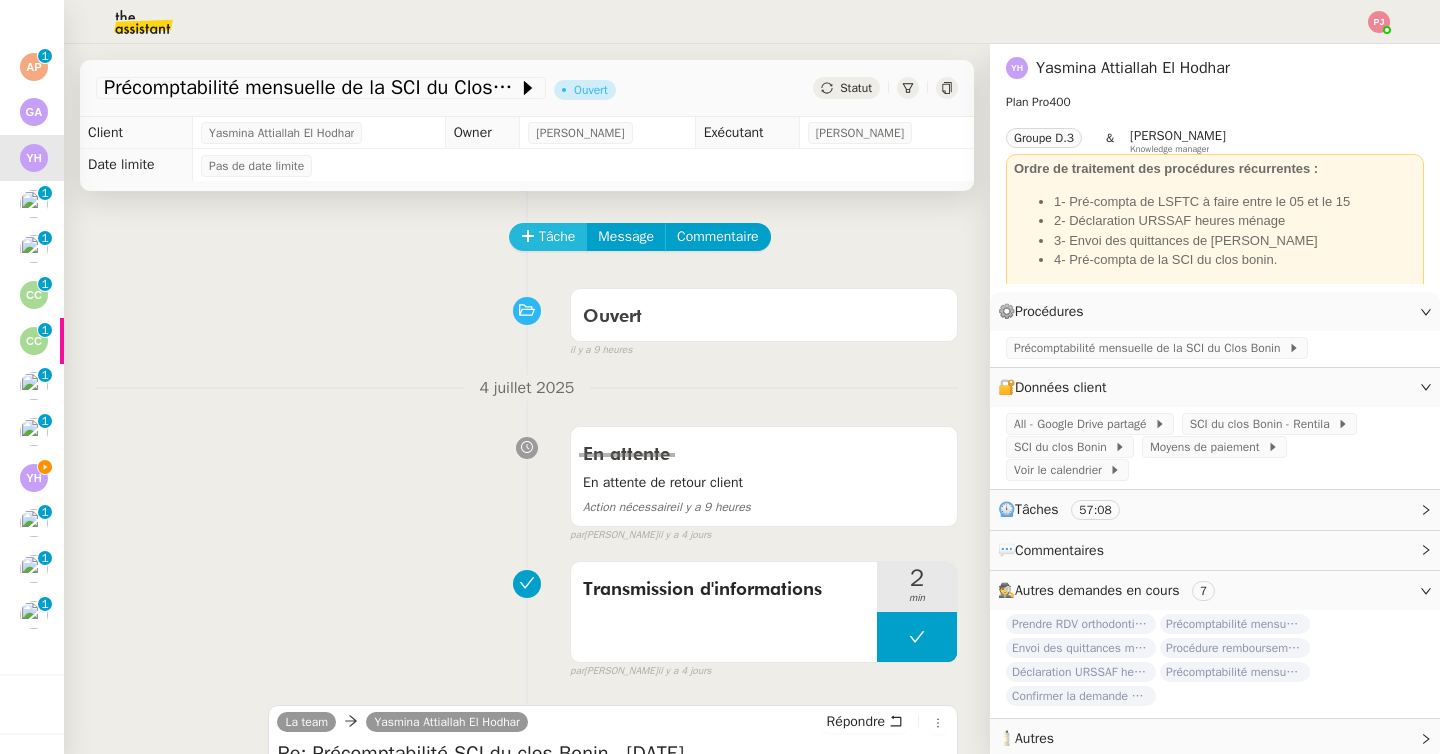 click on "Tâche" 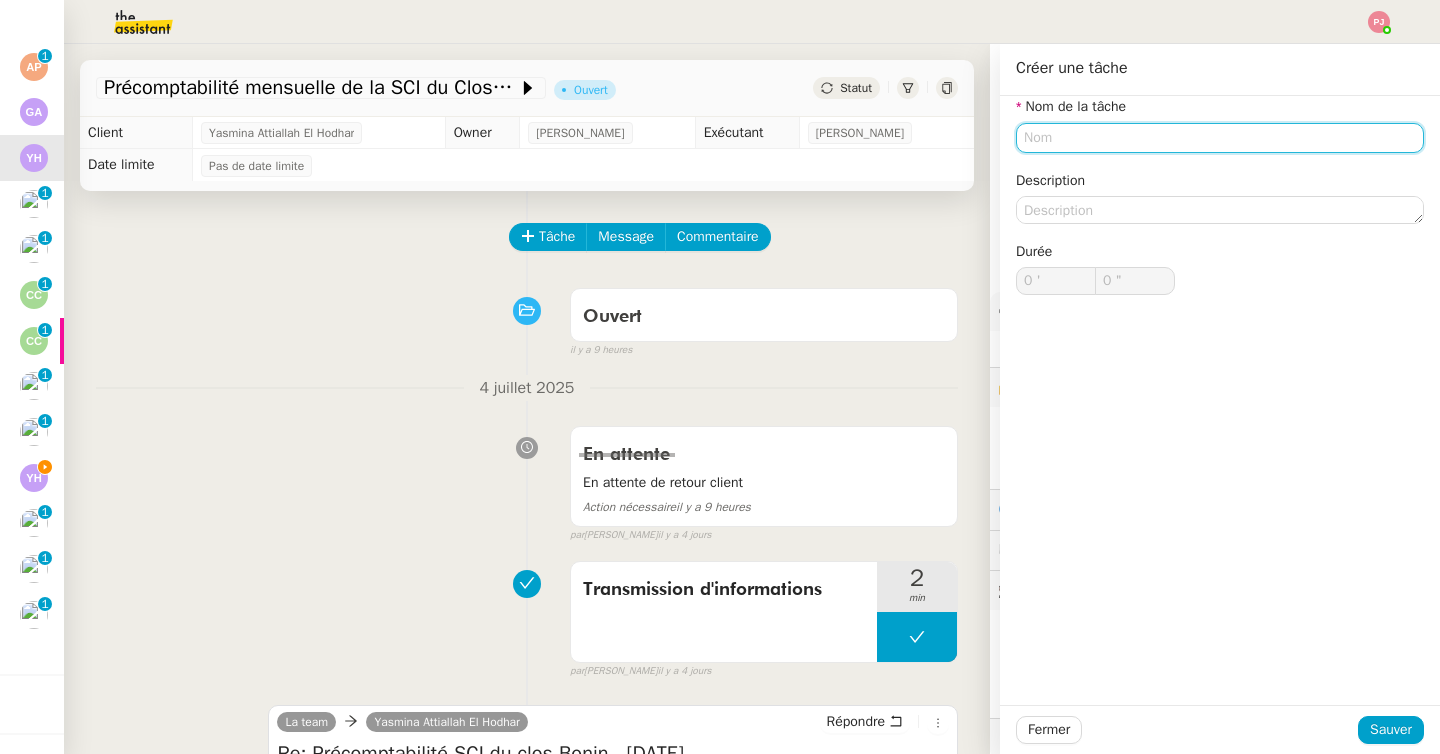 click 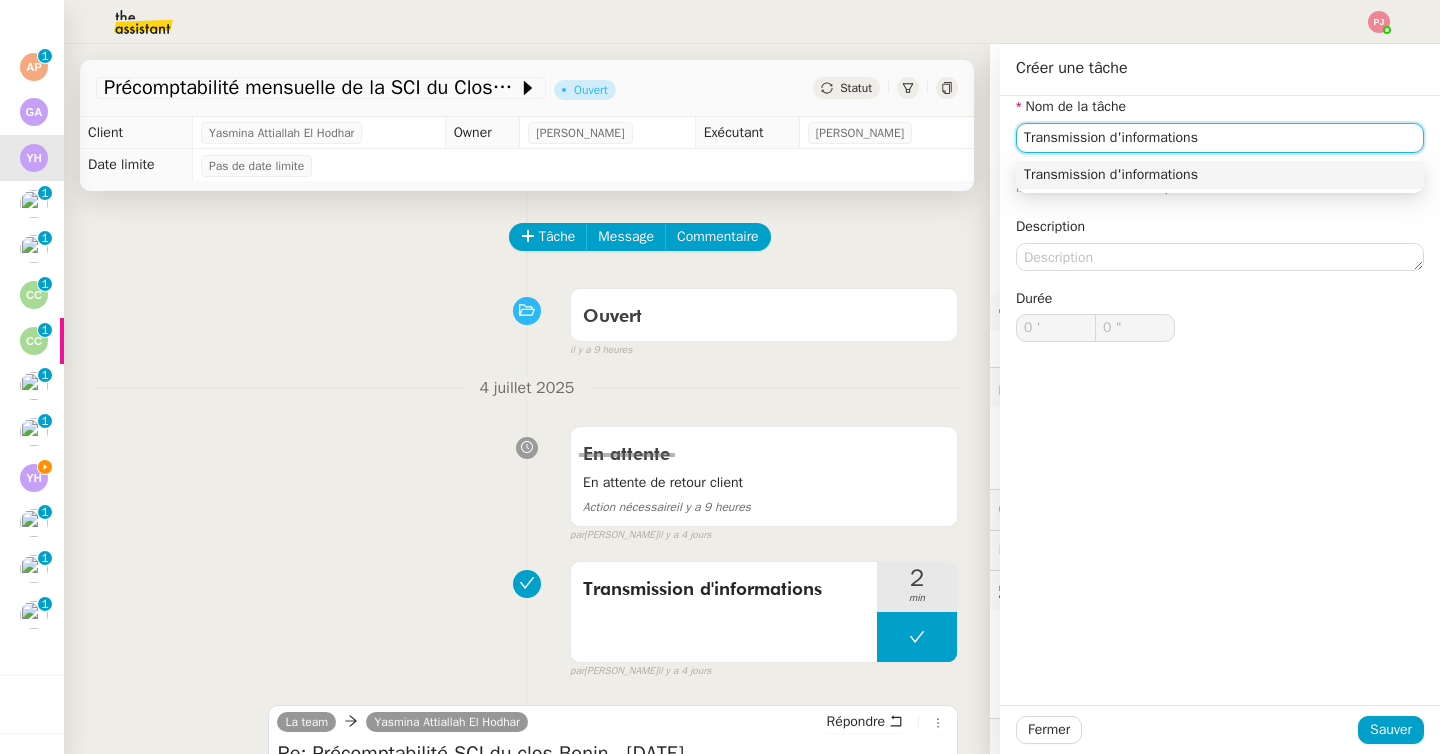 type on "Transmission d'informations" 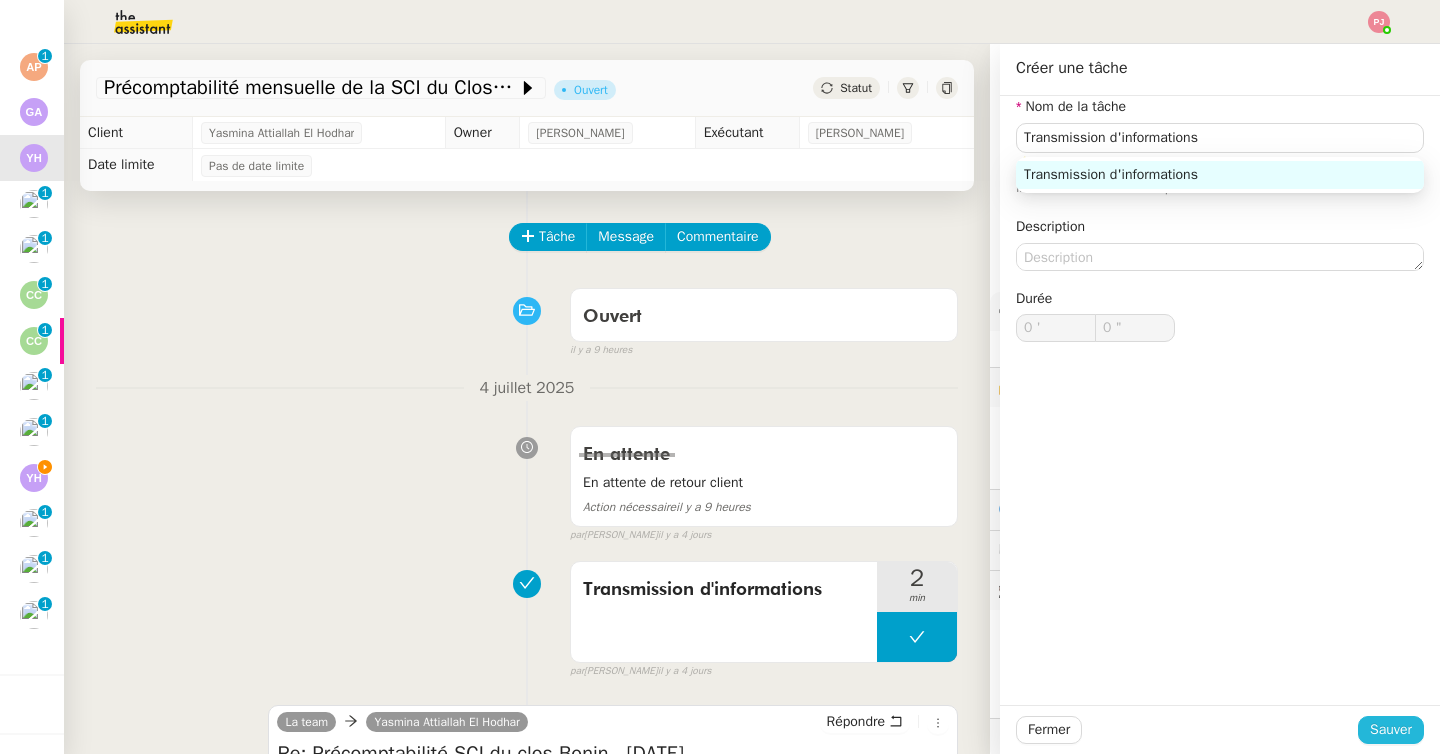 click on "Sauver" 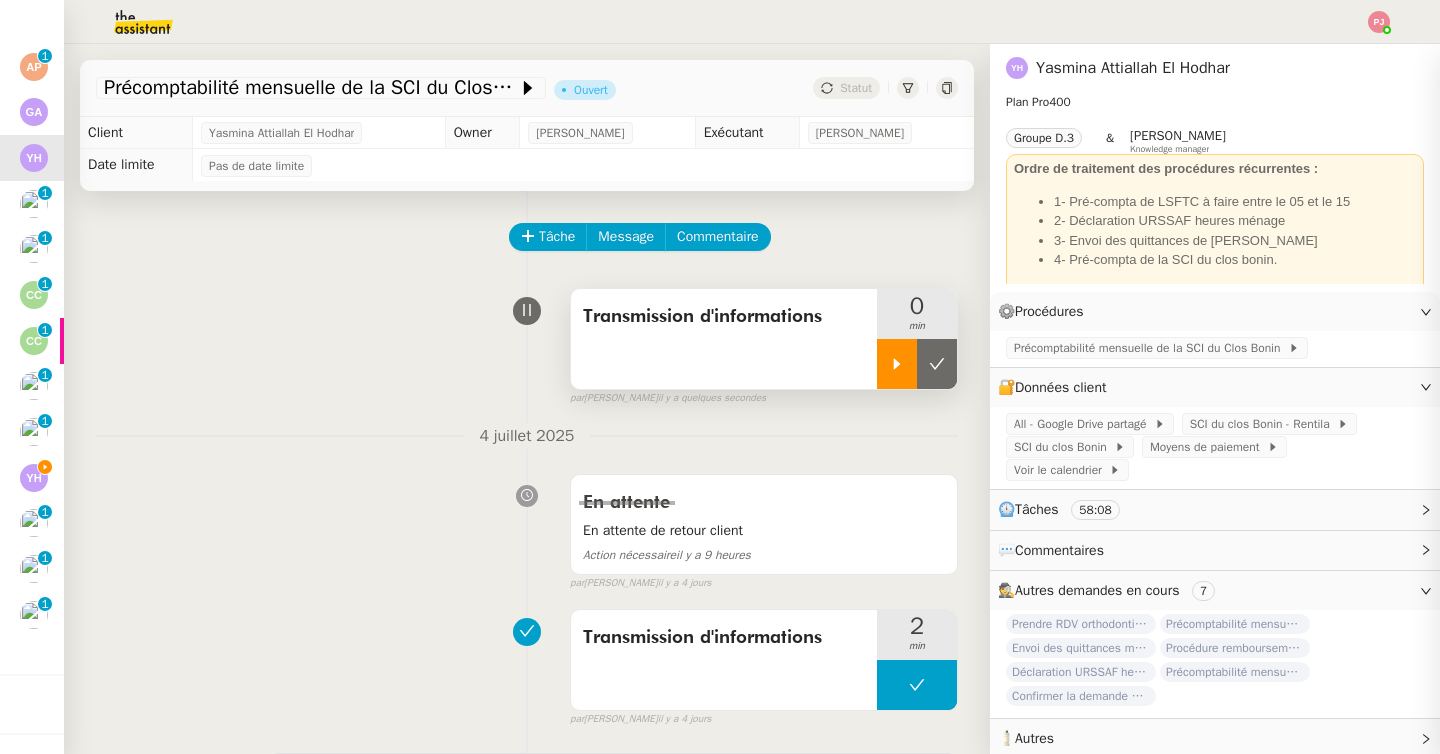 click at bounding box center (897, 364) 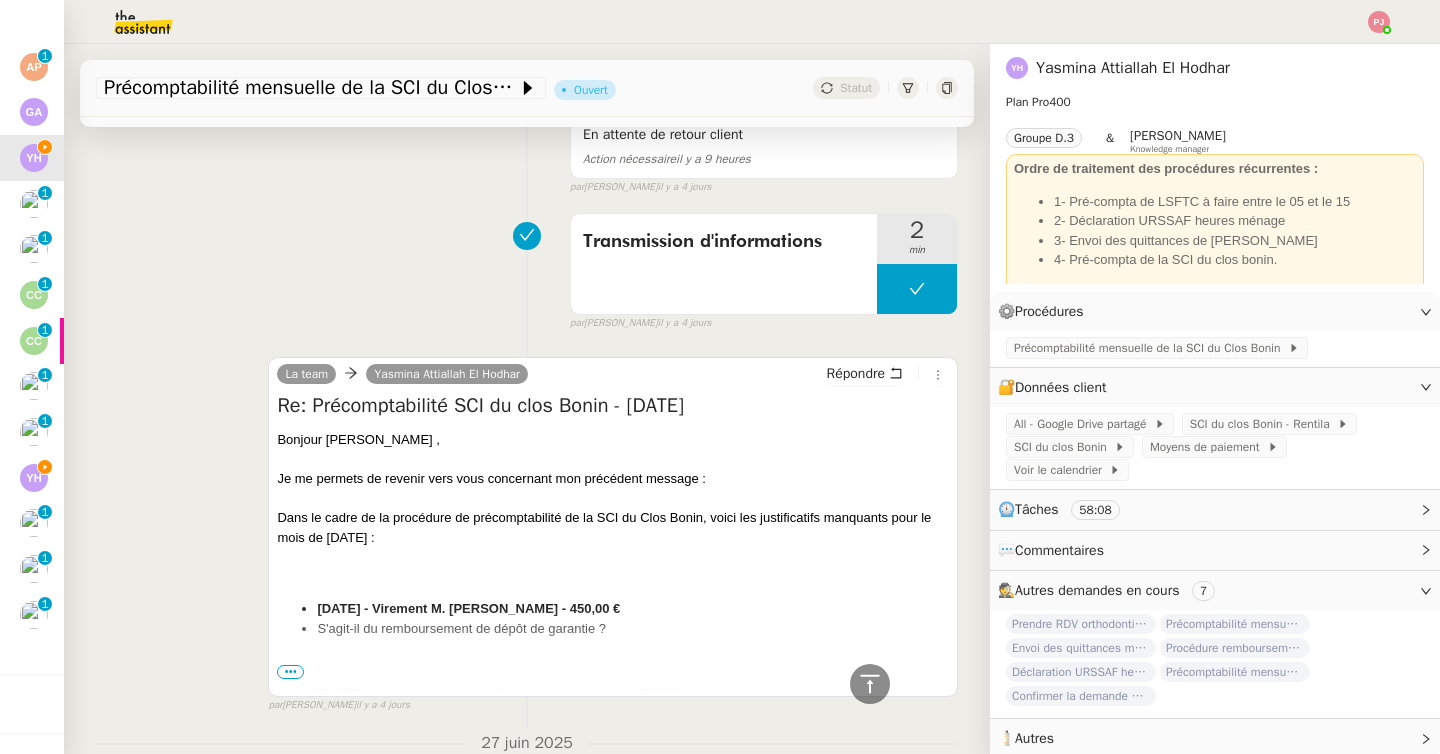 scroll, scrollTop: 406, scrollLeft: 0, axis: vertical 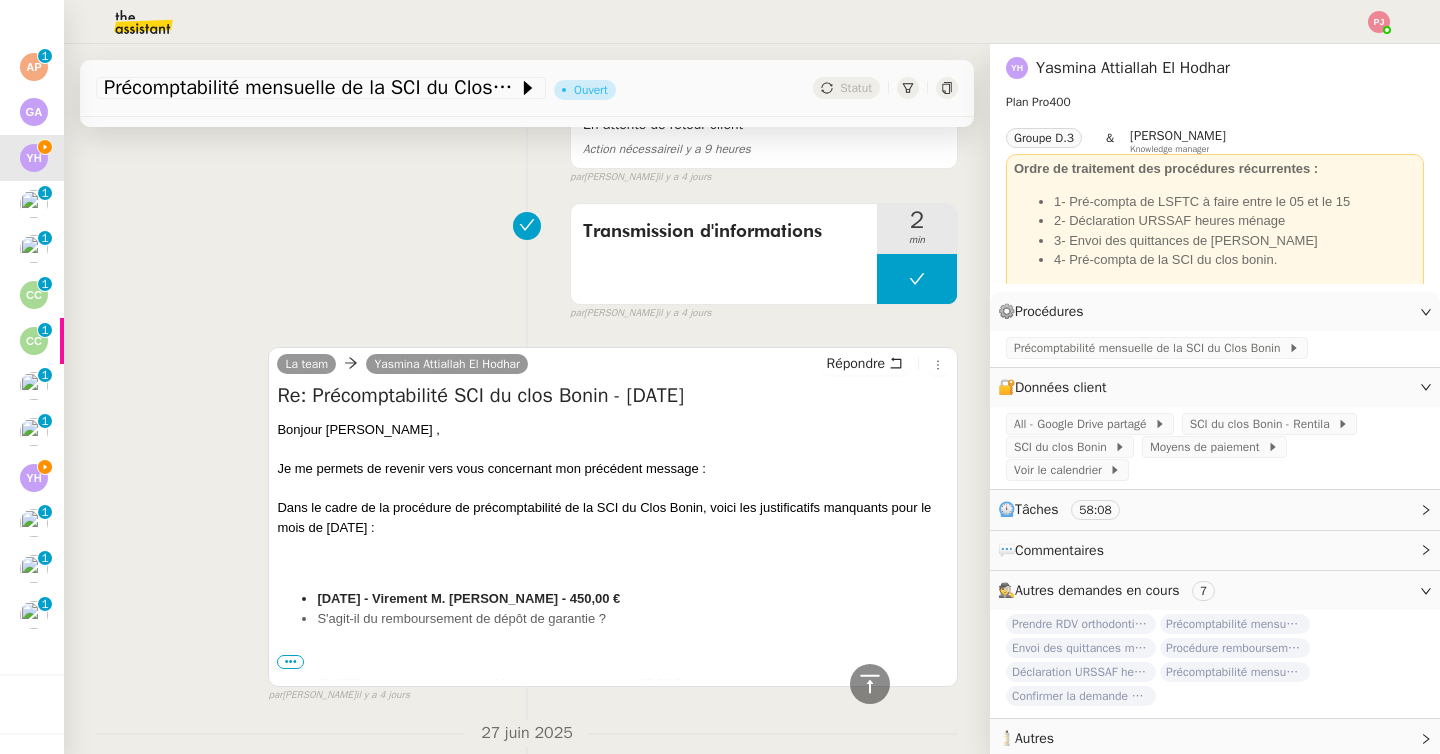 click on "•••" at bounding box center [290, 662] 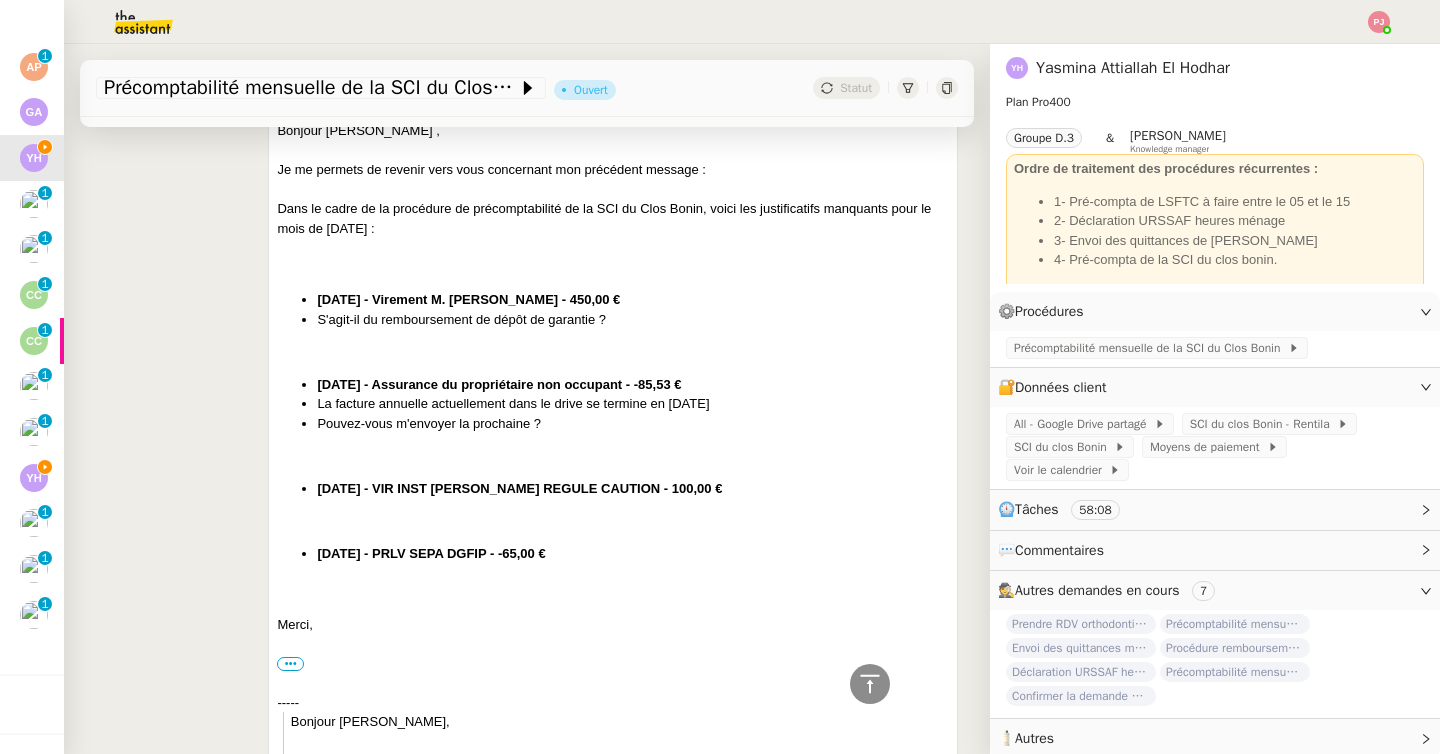 scroll, scrollTop: 670, scrollLeft: 0, axis: vertical 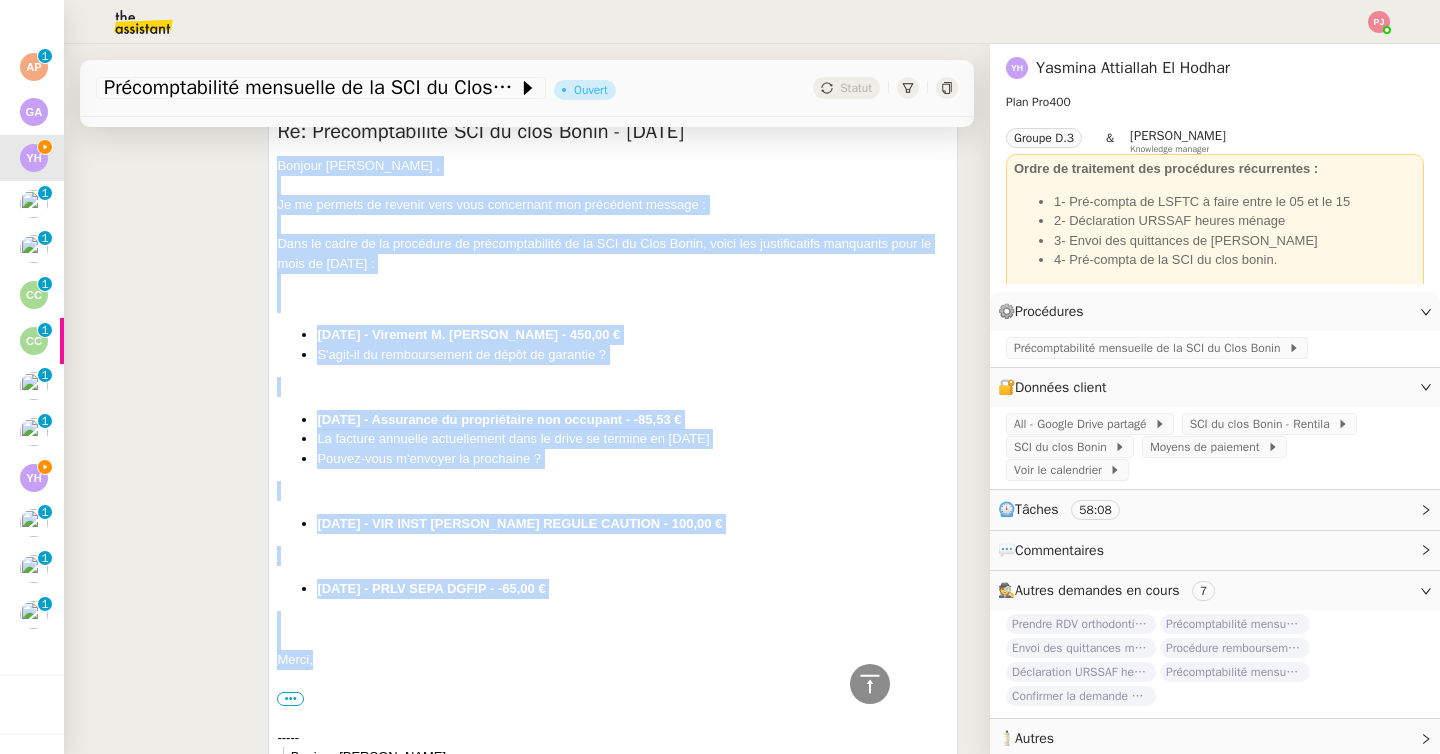 drag, startPoint x: 334, startPoint y: 657, endPoint x: 258, endPoint y: 168, distance: 494.8707 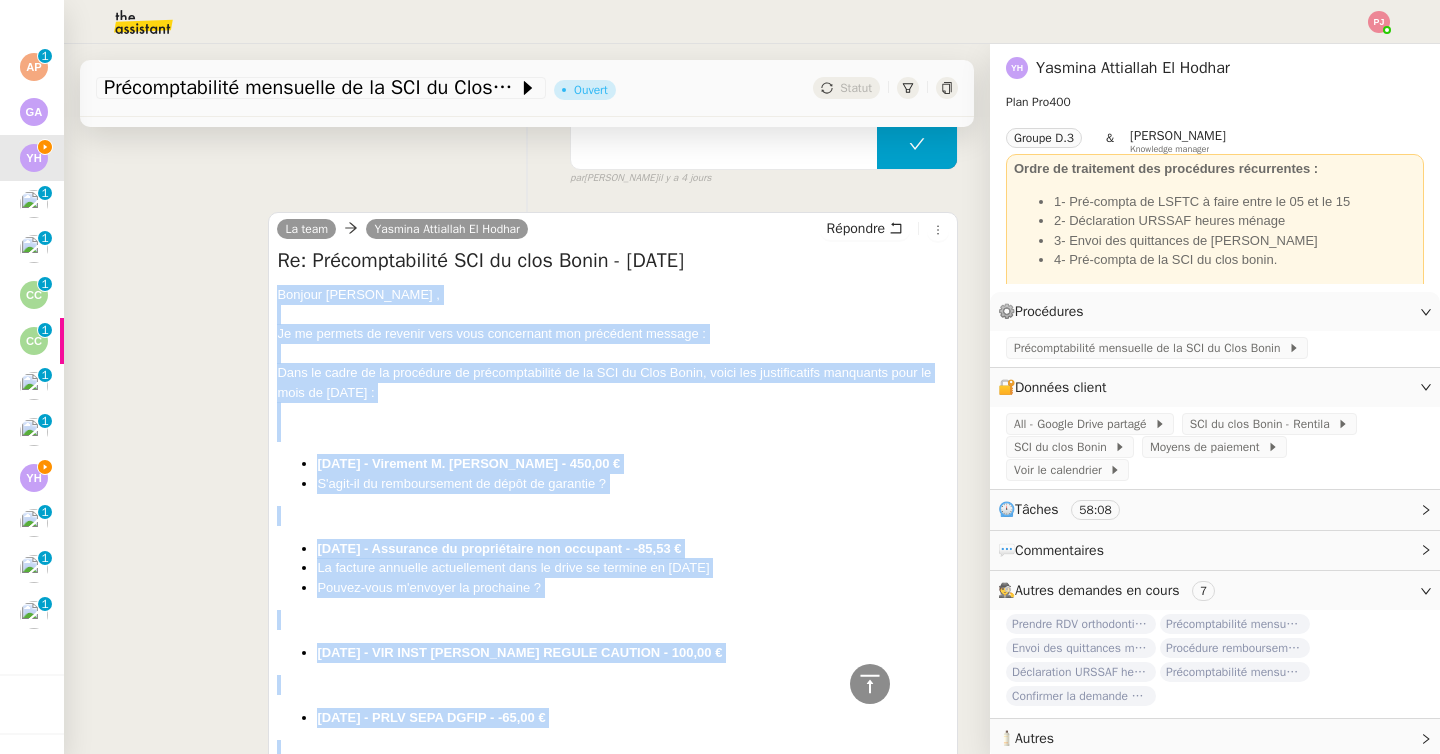 scroll, scrollTop: 485, scrollLeft: 0, axis: vertical 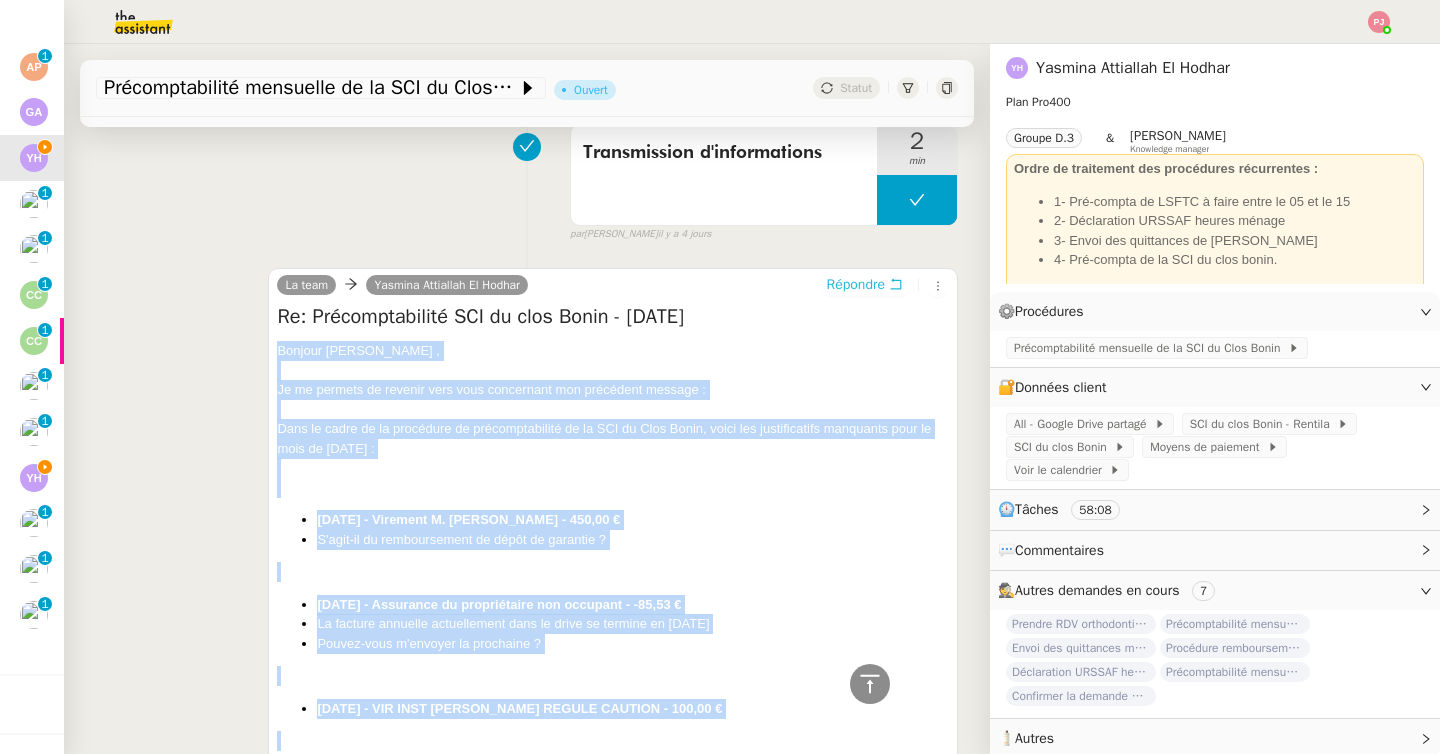 click on "Répondre" at bounding box center [856, 285] 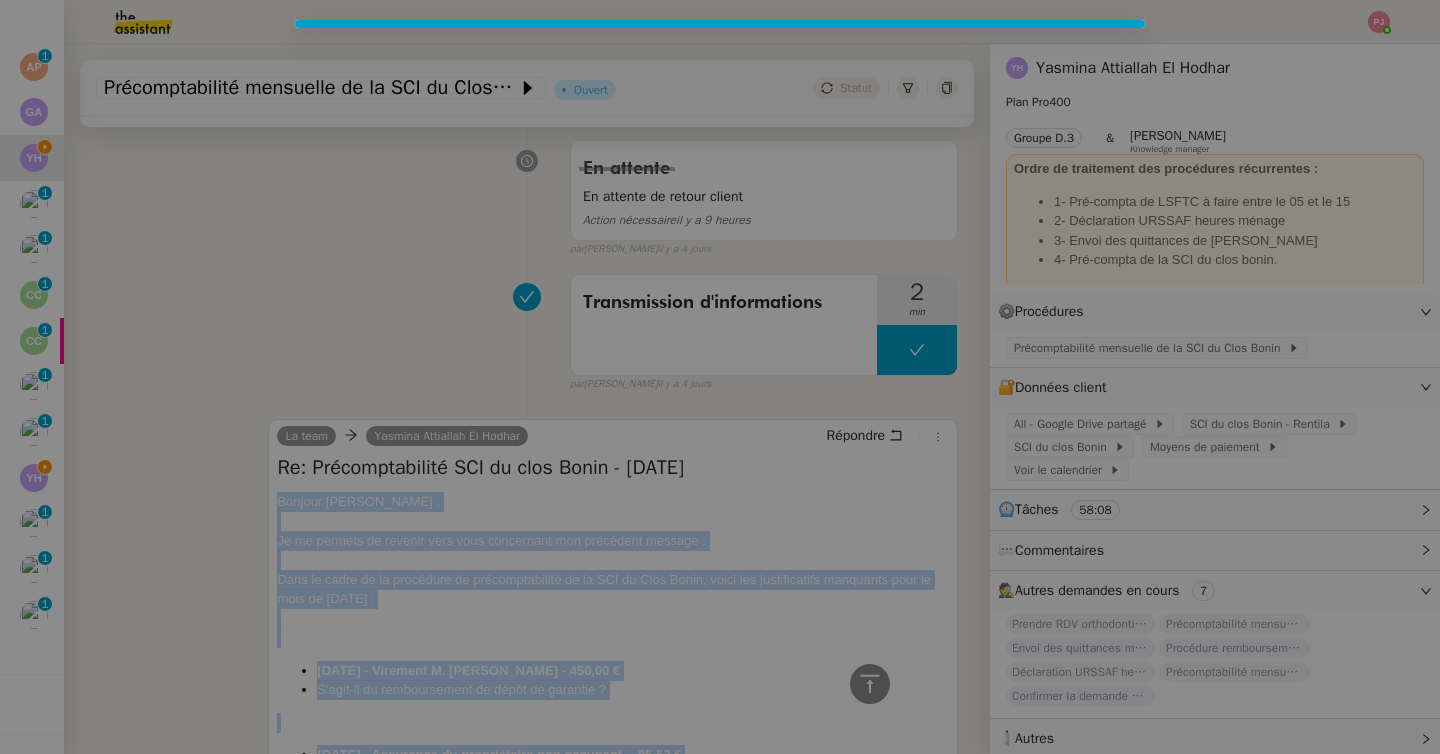 scroll, scrollTop: 637, scrollLeft: 0, axis: vertical 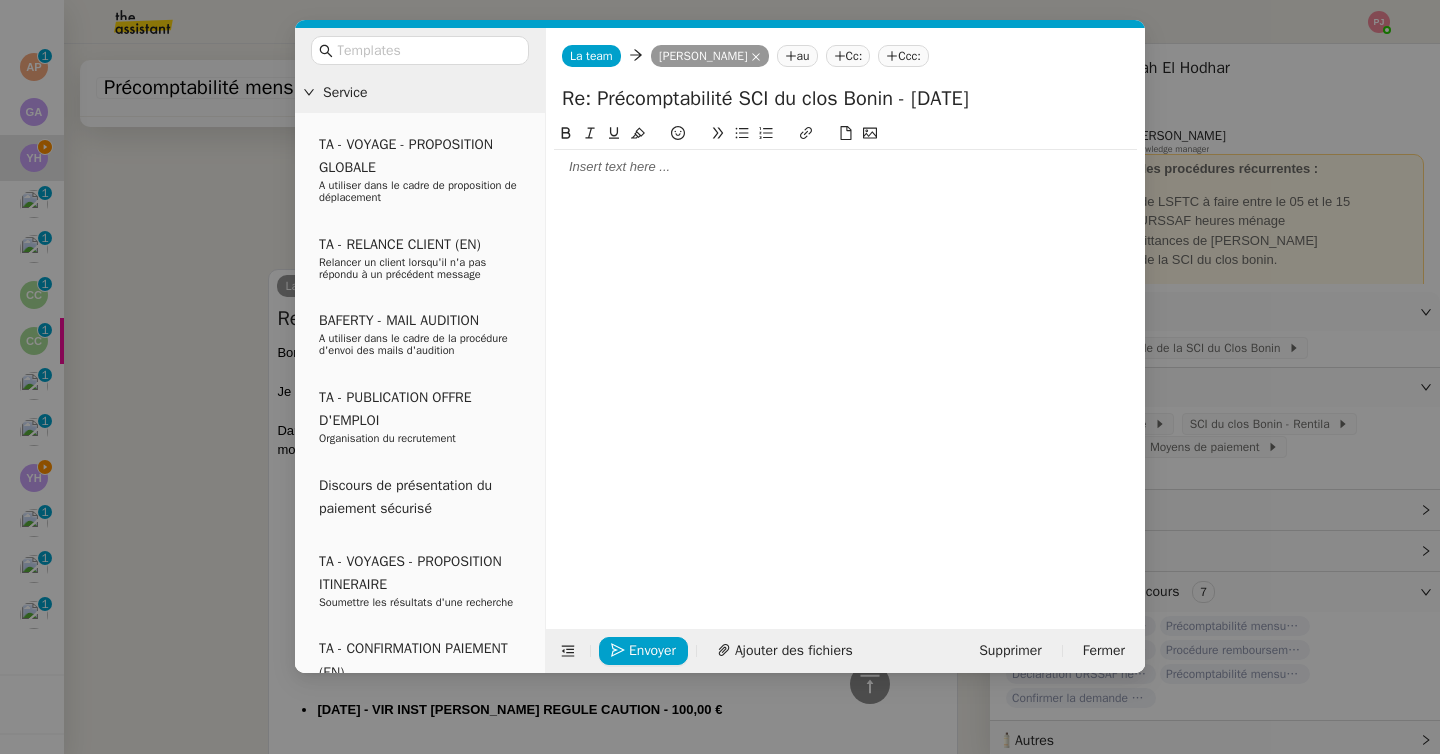 click 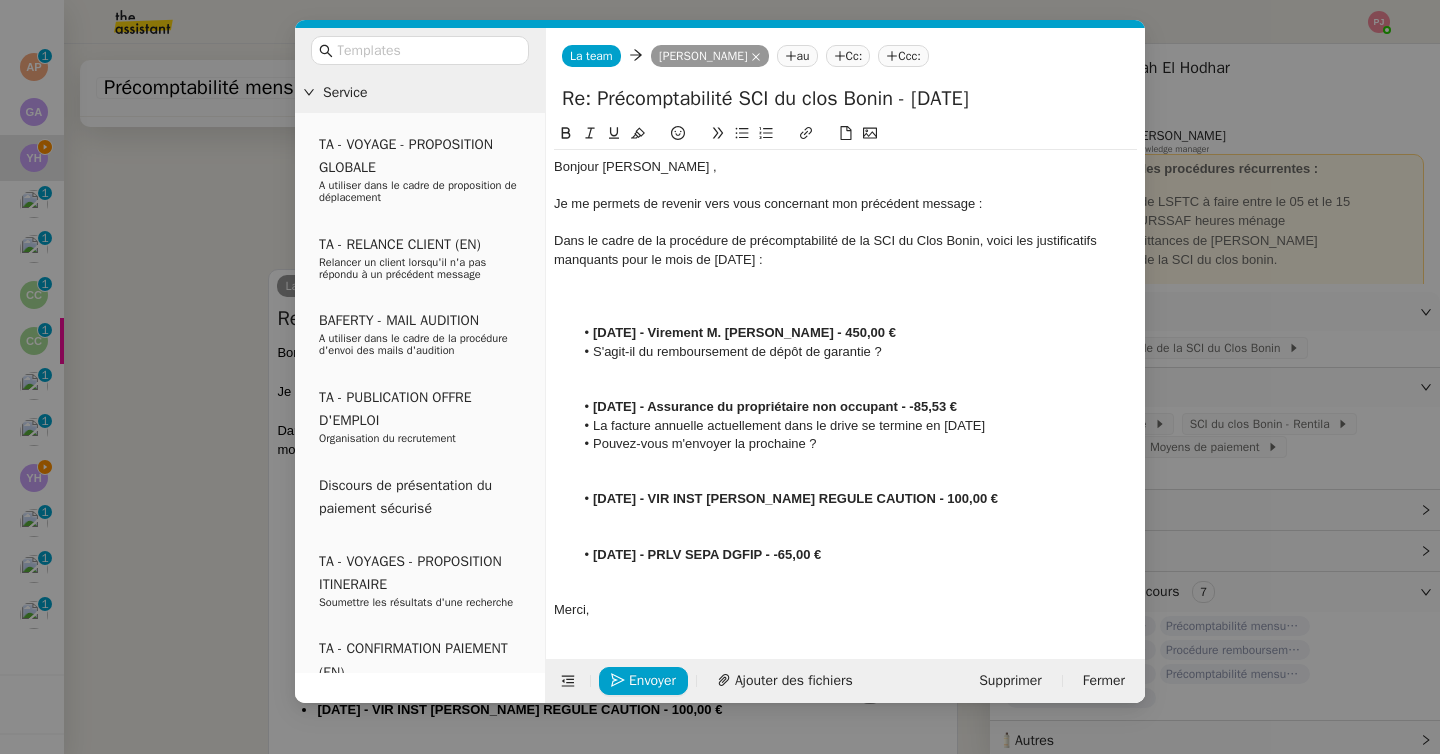 scroll, scrollTop: 0, scrollLeft: 0, axis: both 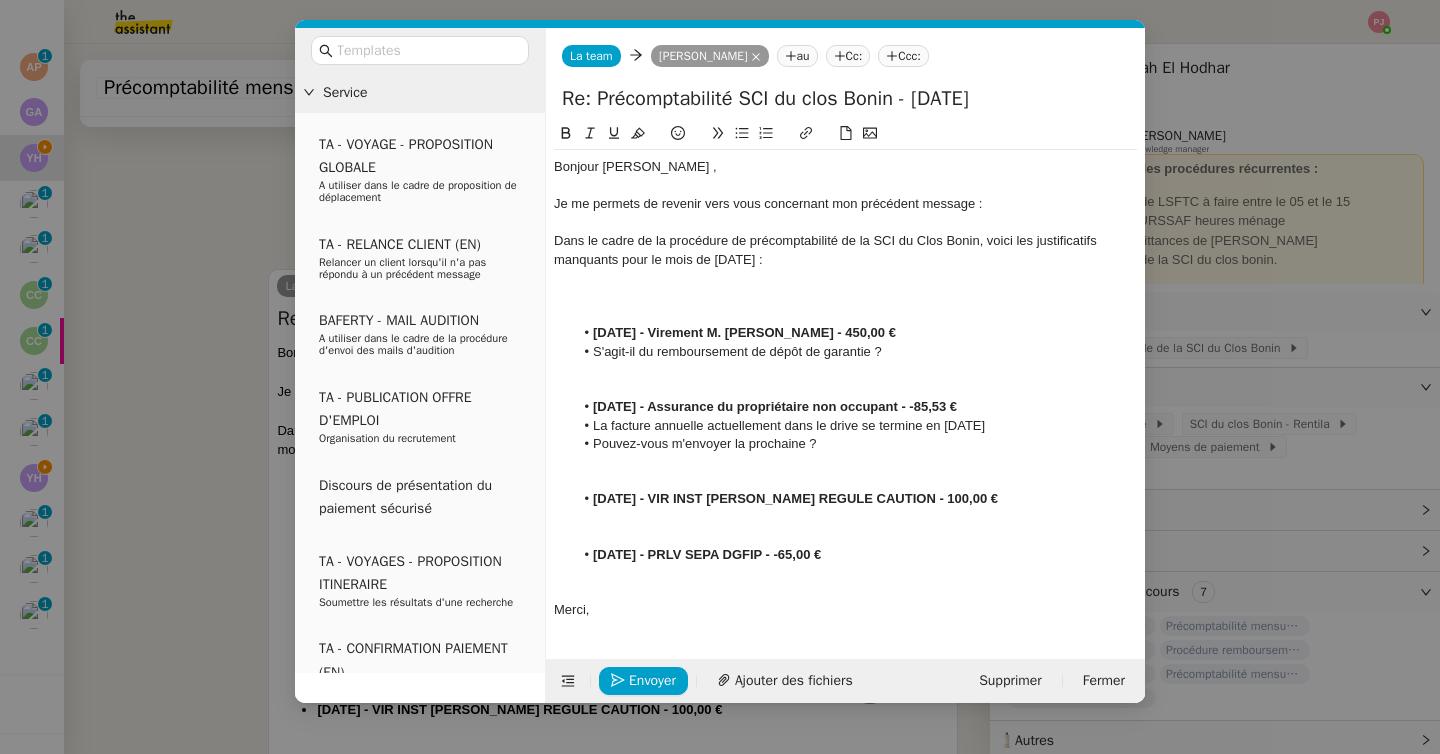 click 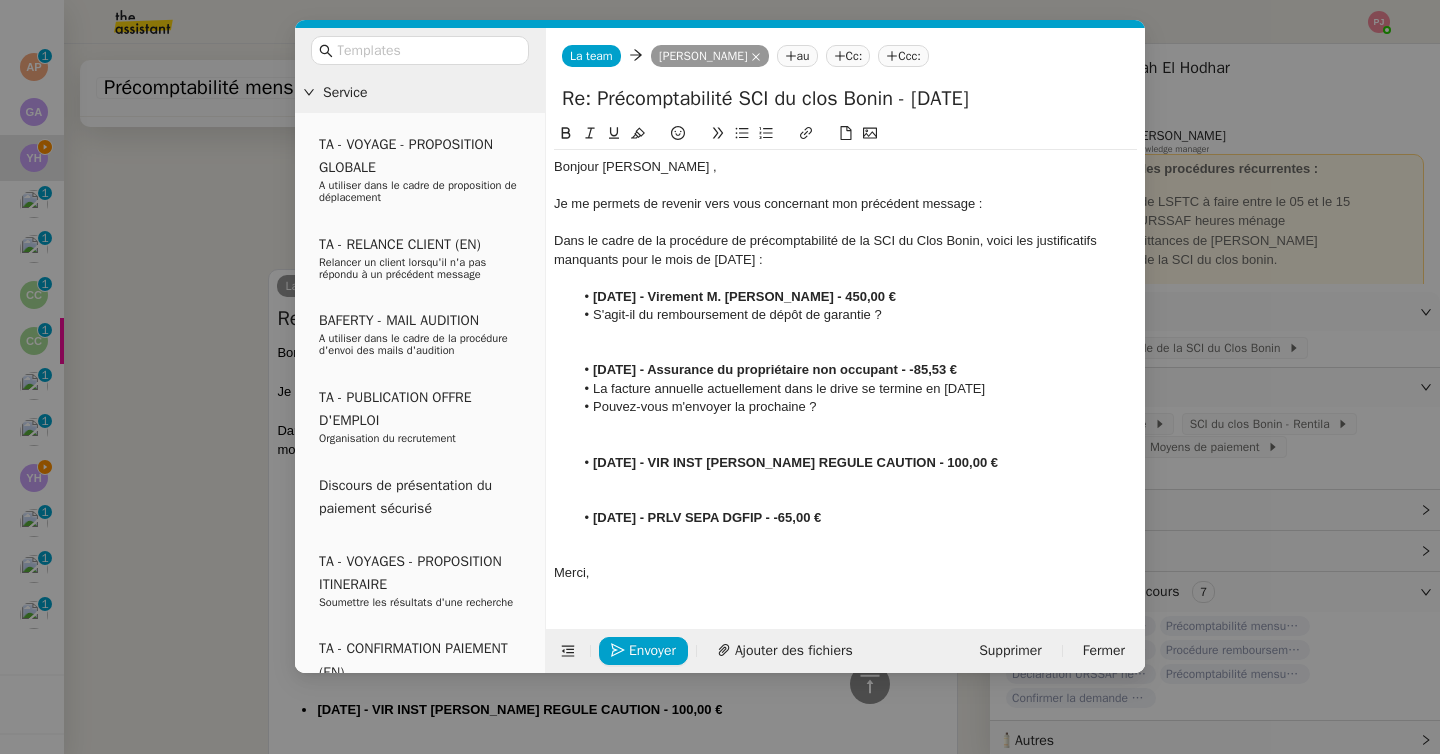 click 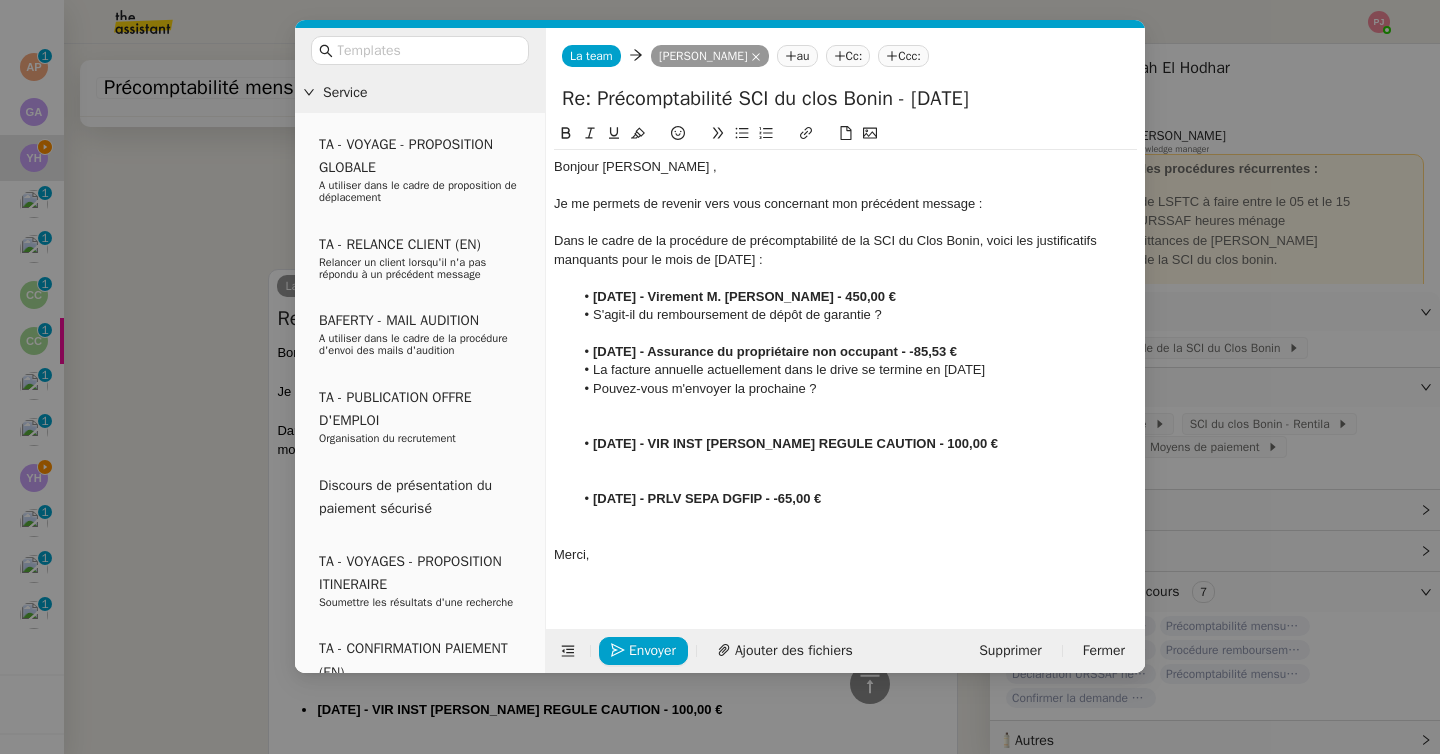 click 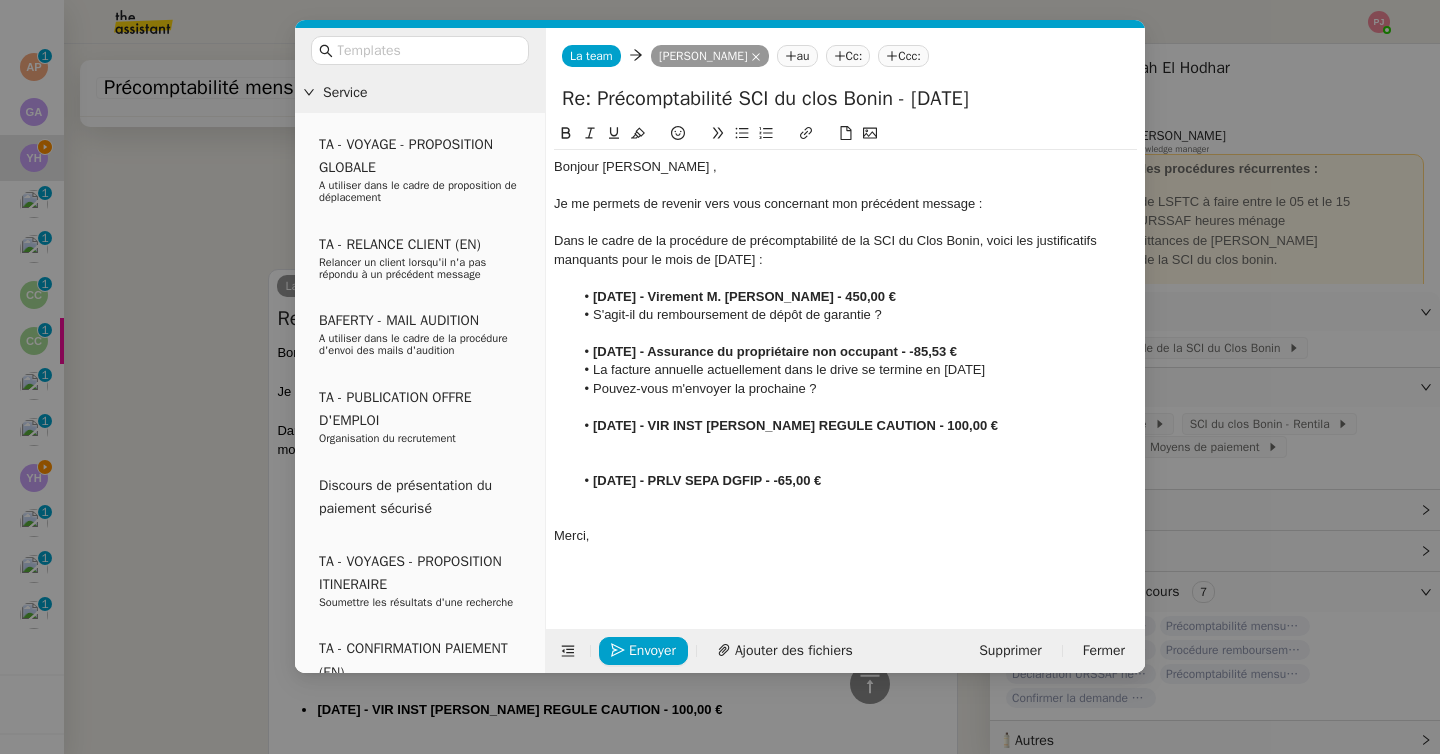 click 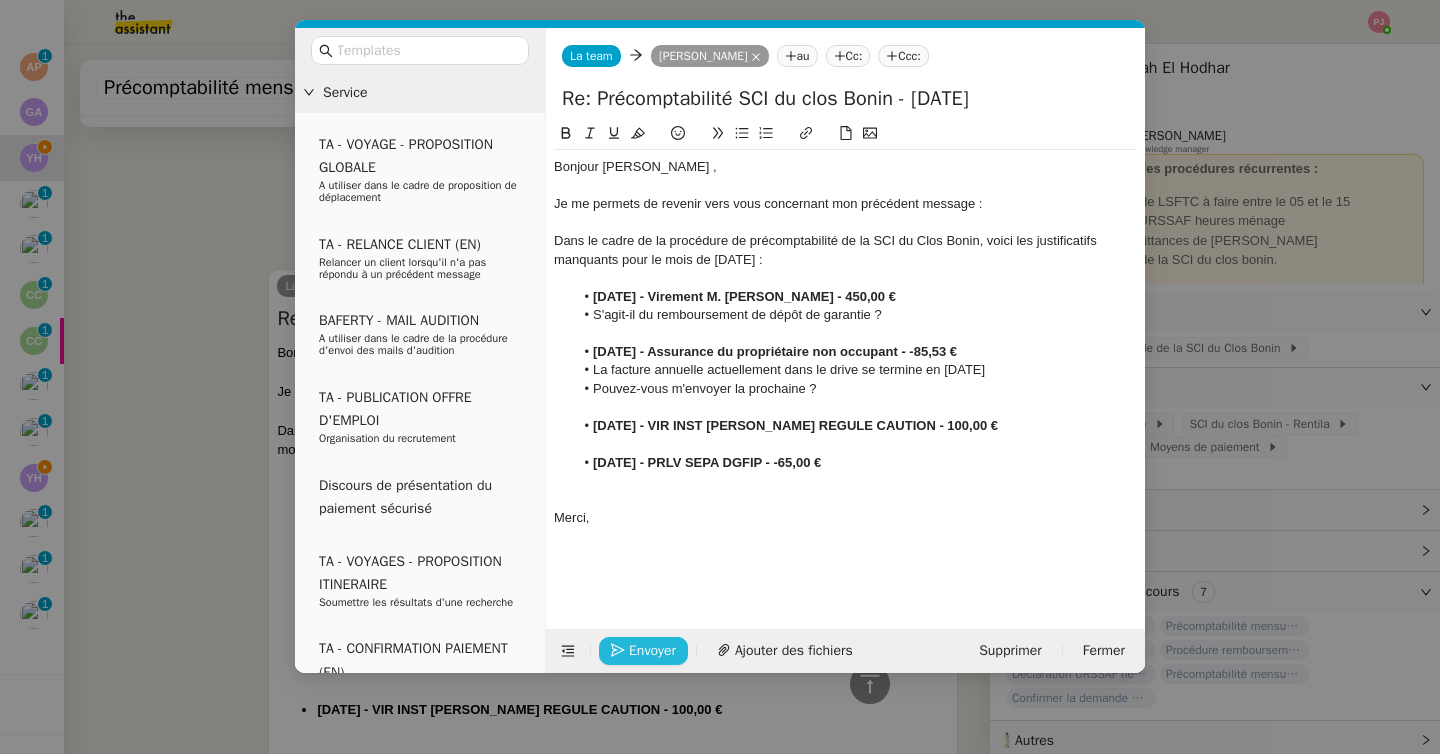 click on "Envoyer" 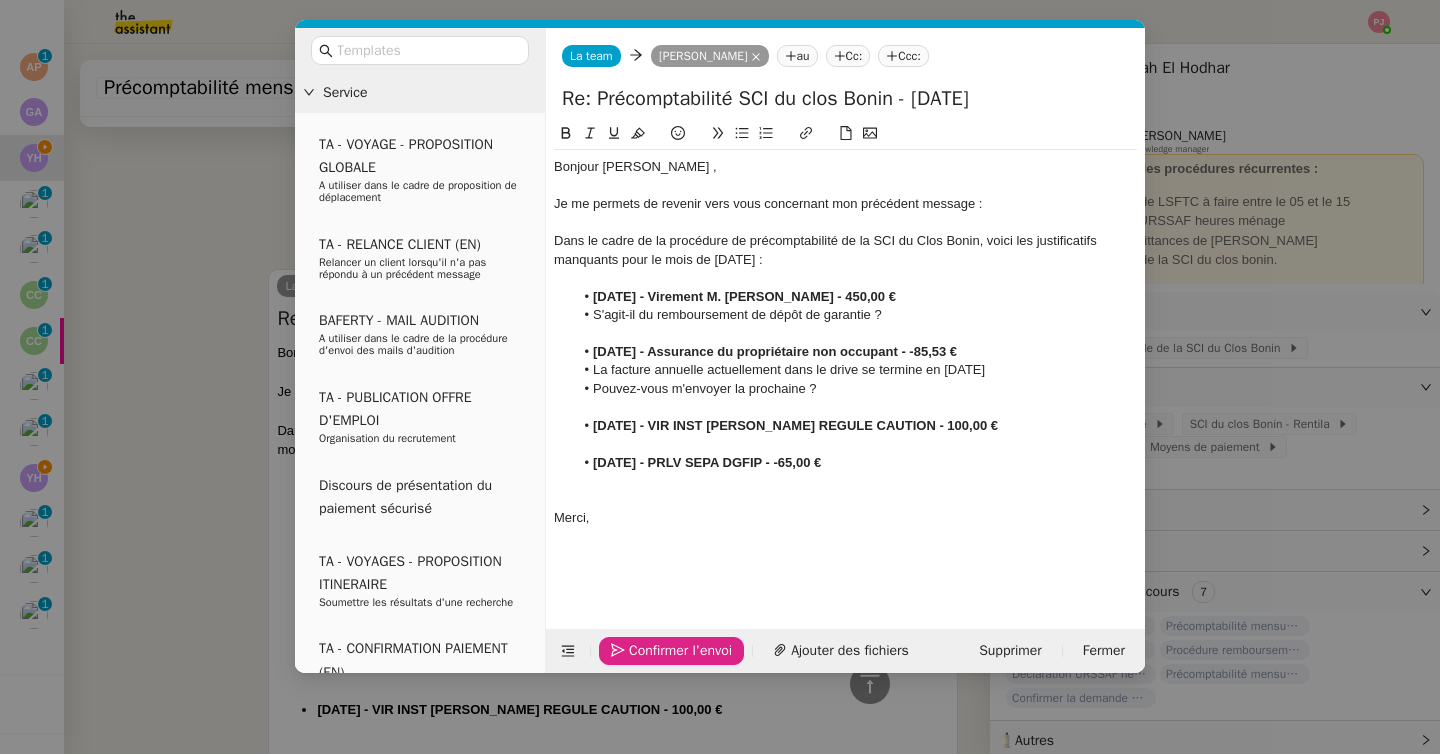 click on "Confirmer l'envoi" 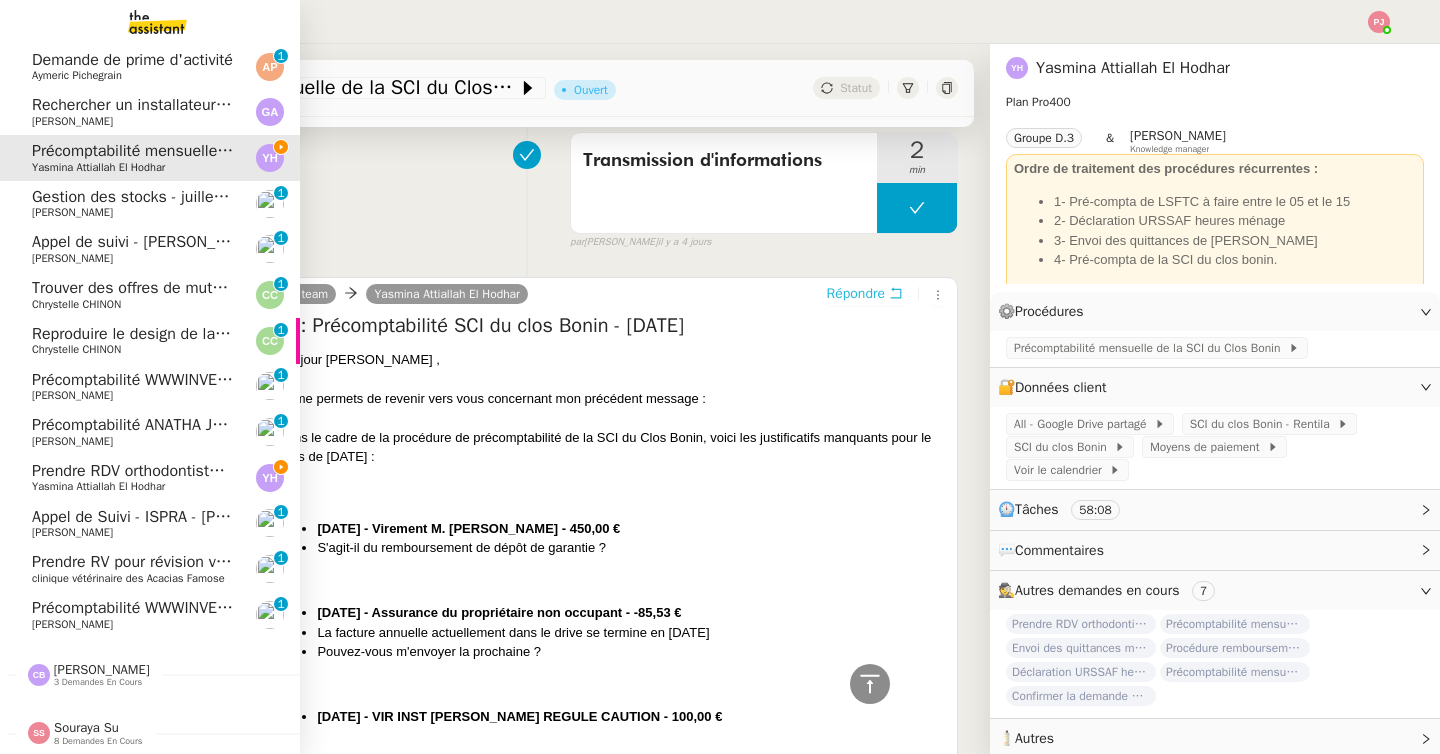 scroll, scrollTop: 927, scrollLeft: 0, axis: vertical 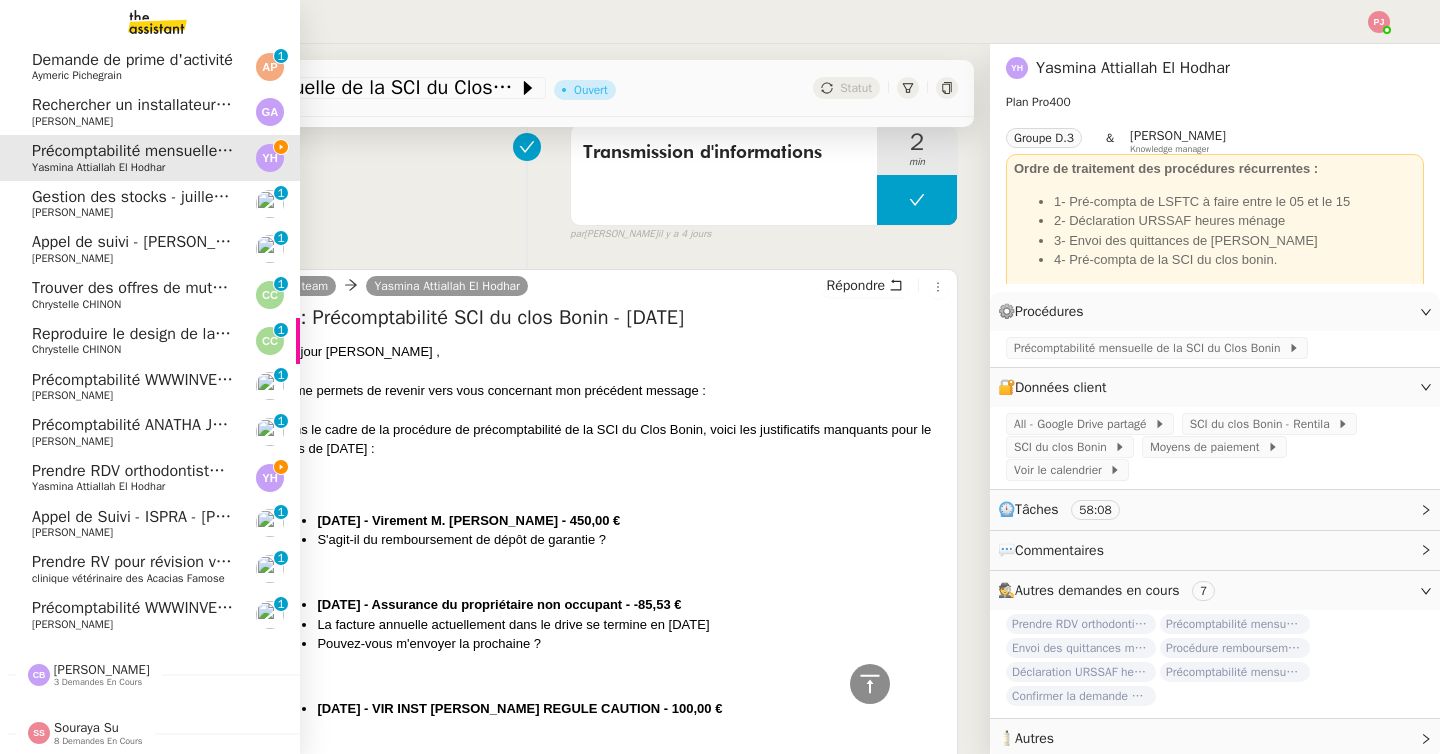click on "[PERSON_NAME]" 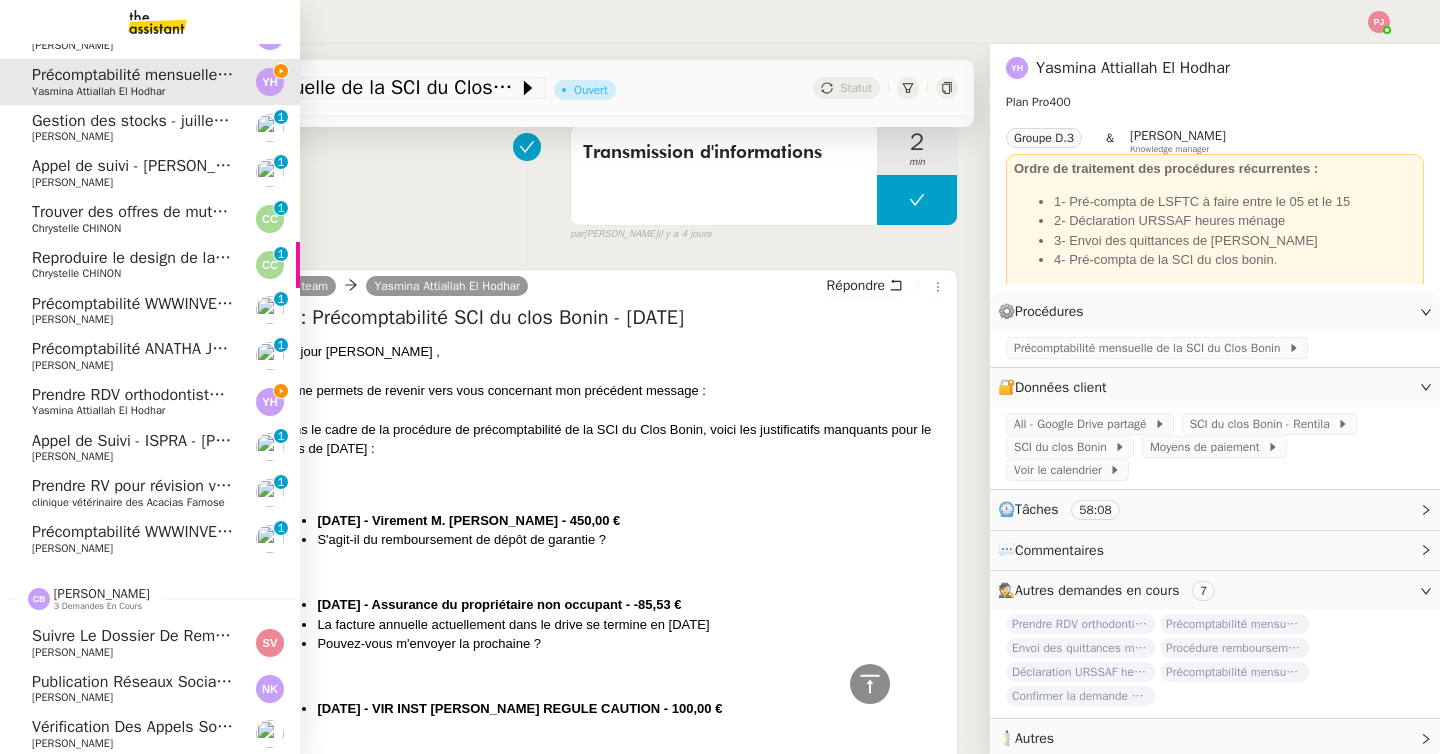 scroll, scrollTop: 272, scrollLeft: 0, axis: vertical 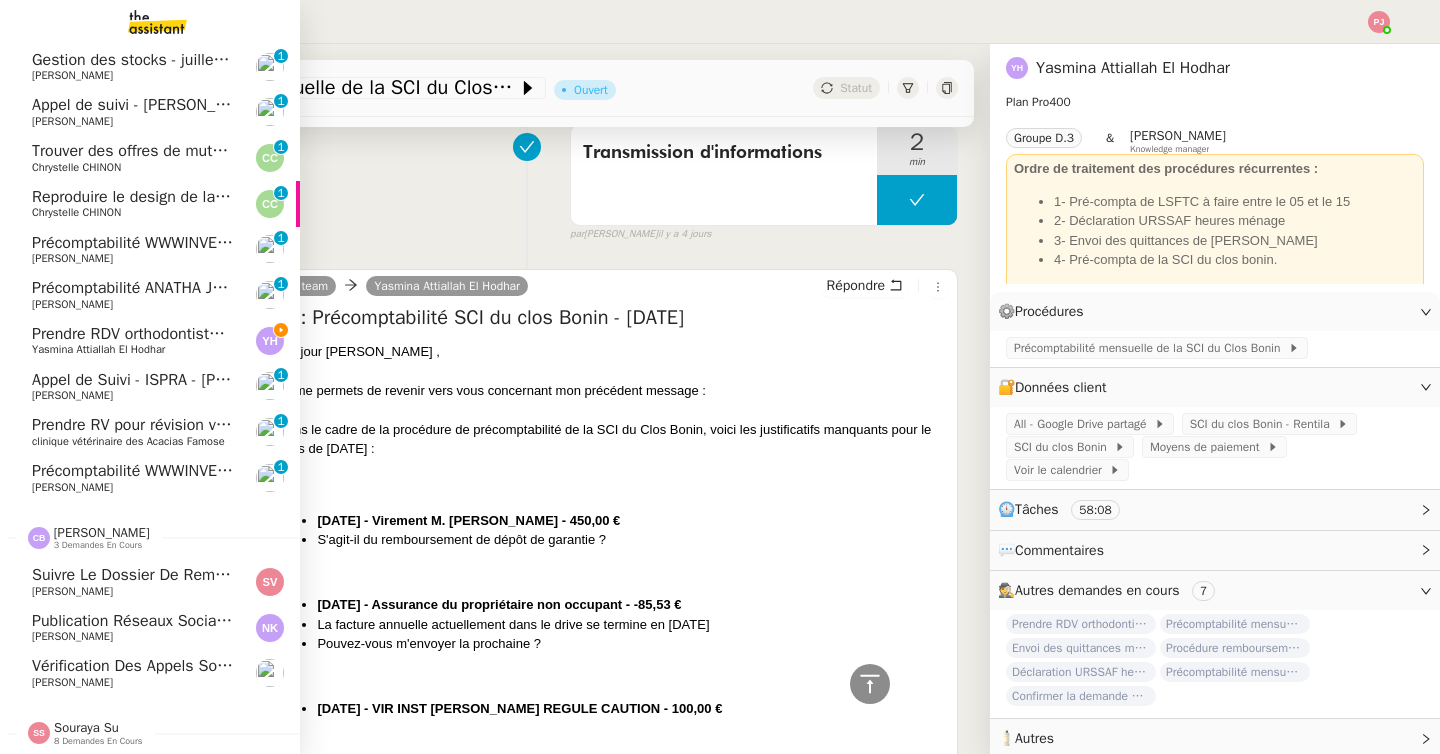 click on "Naresh FAZAL KARIM" 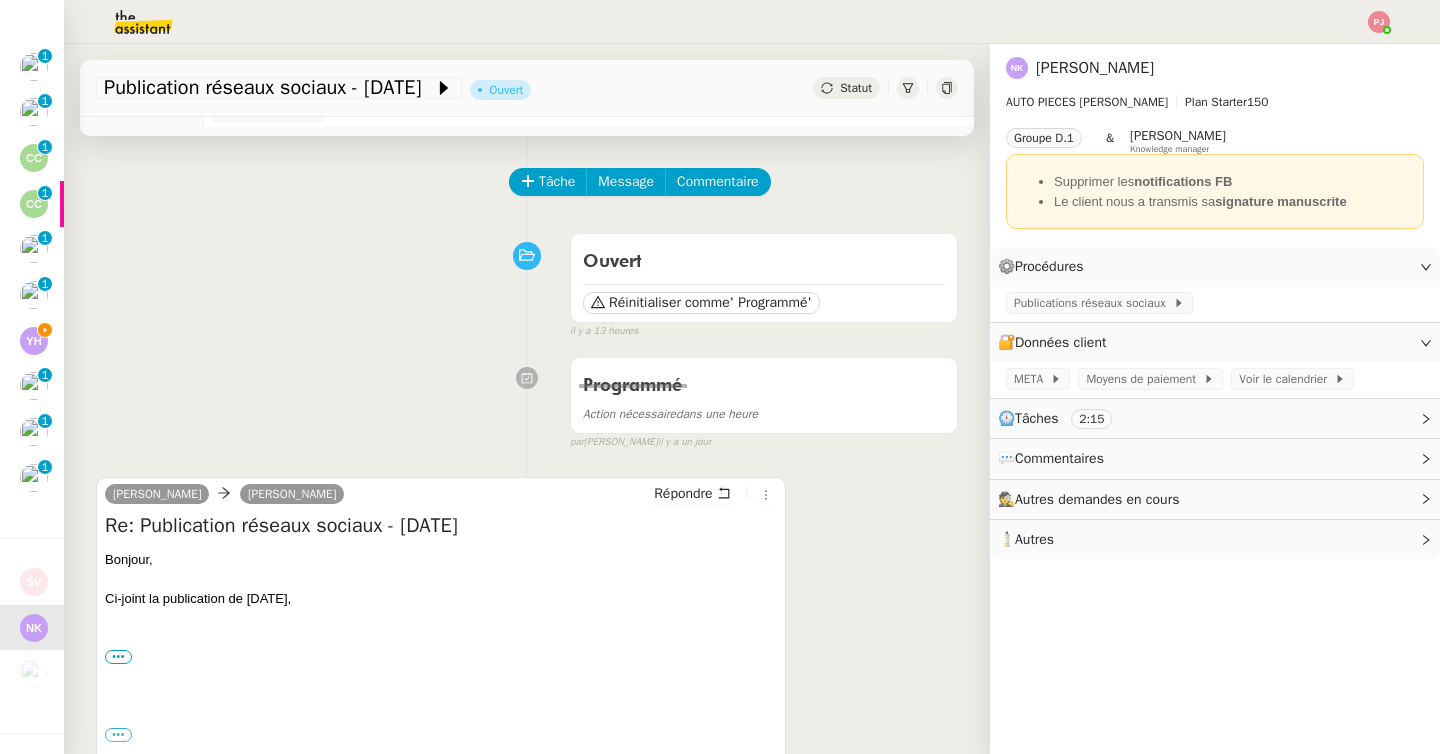 scroll, scrollTop: 0, scrollLeft: 0, axis: both 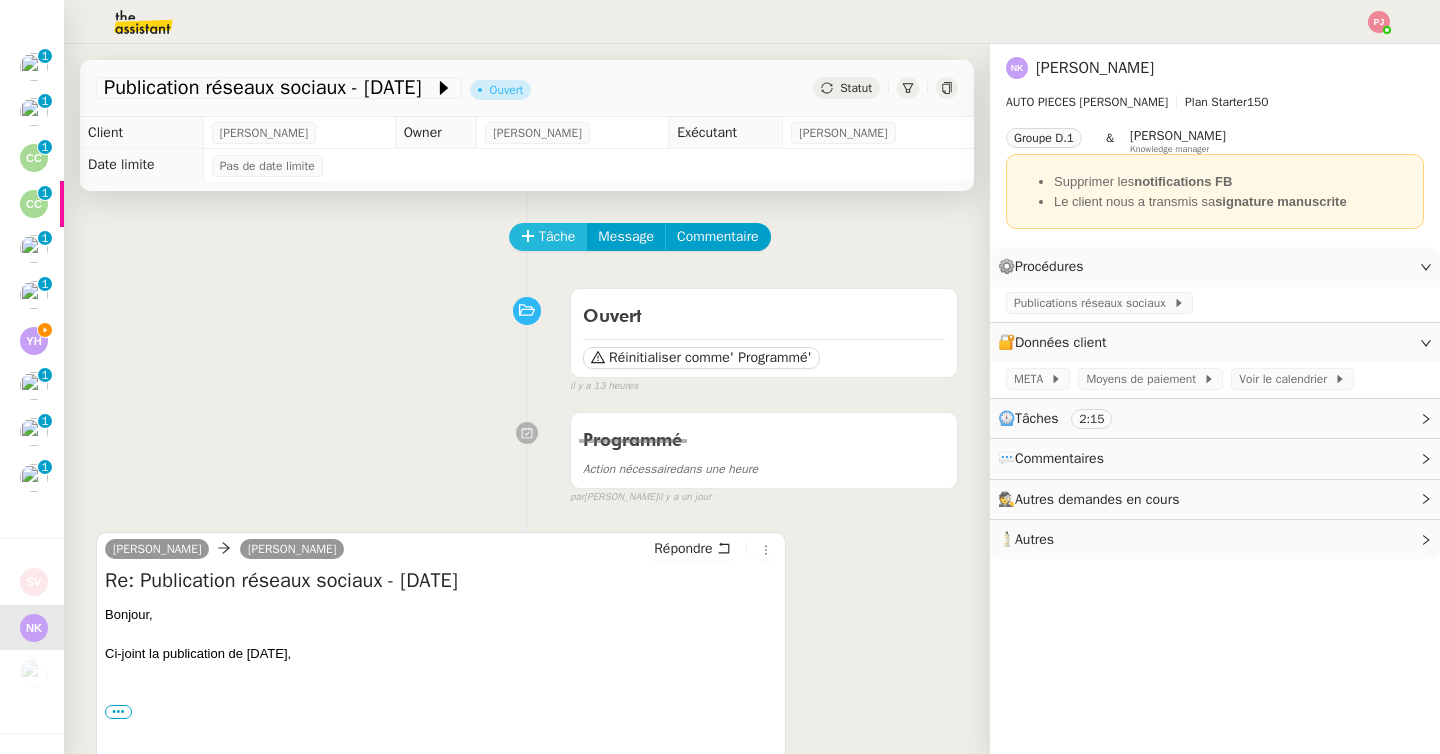 click on "Tâche" 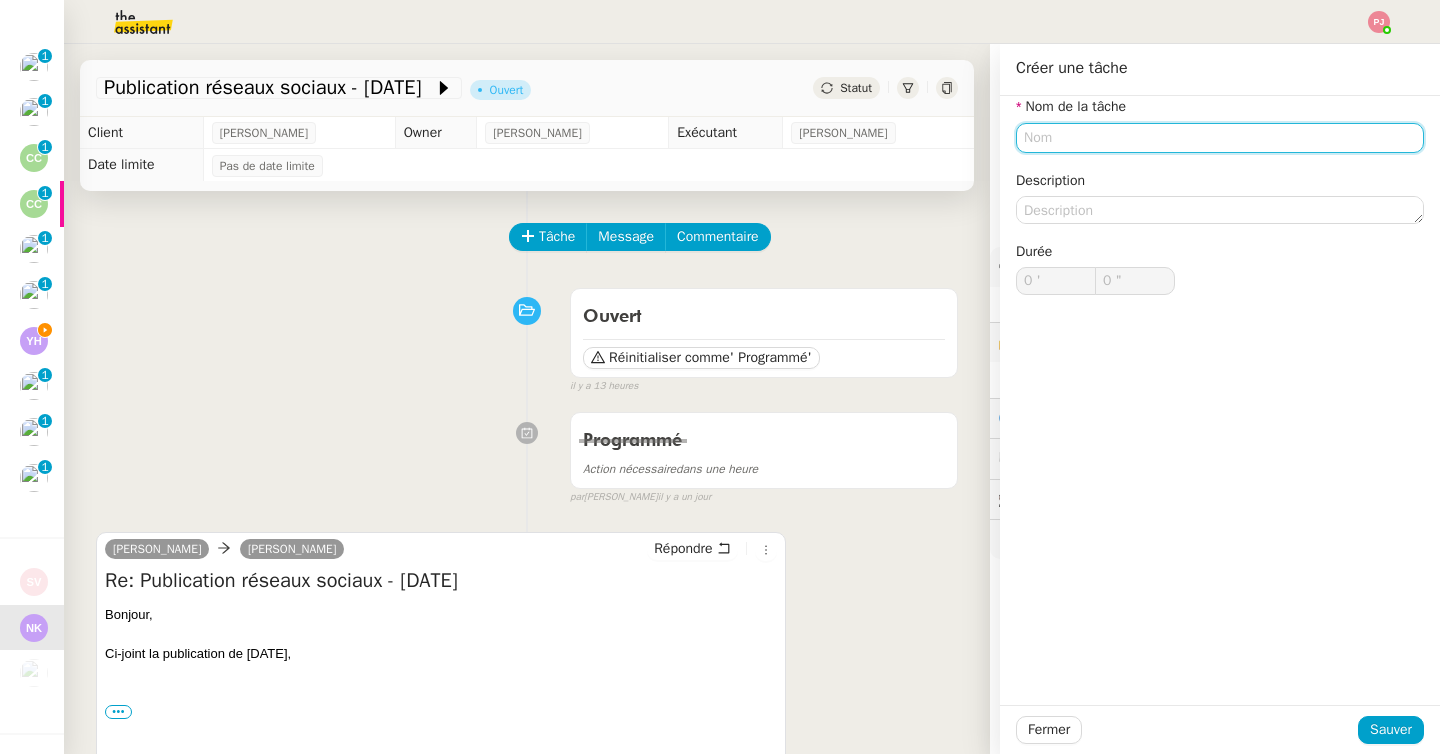 click 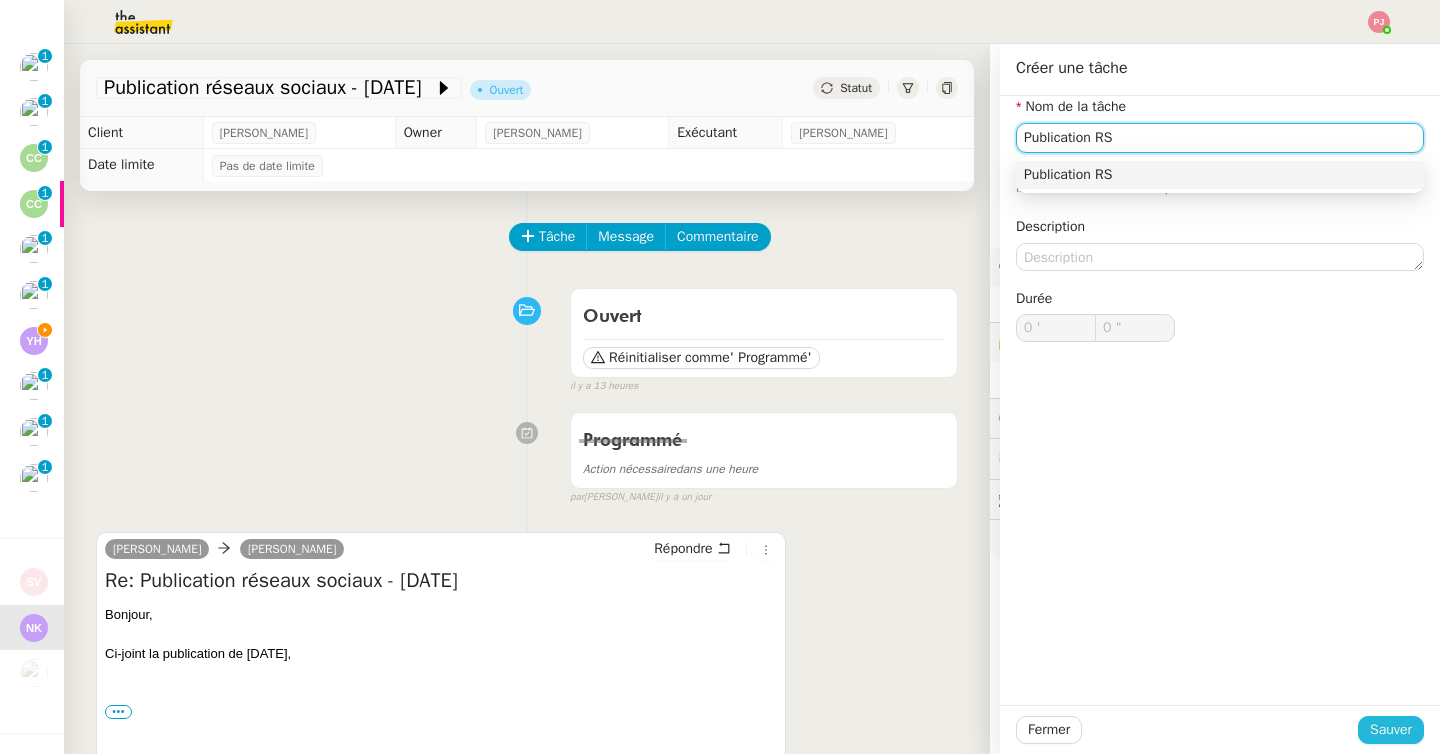 type on "Publication RS" 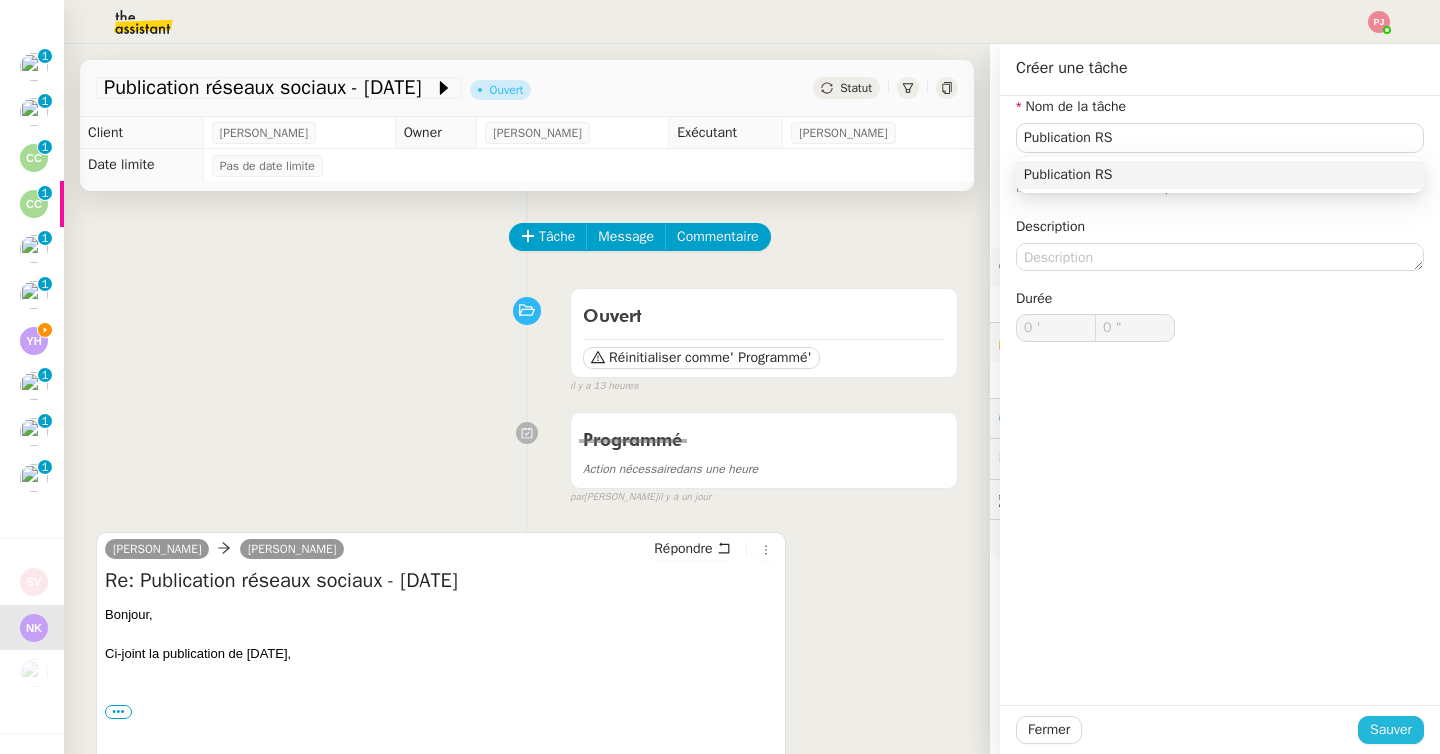 click on "Sauver" 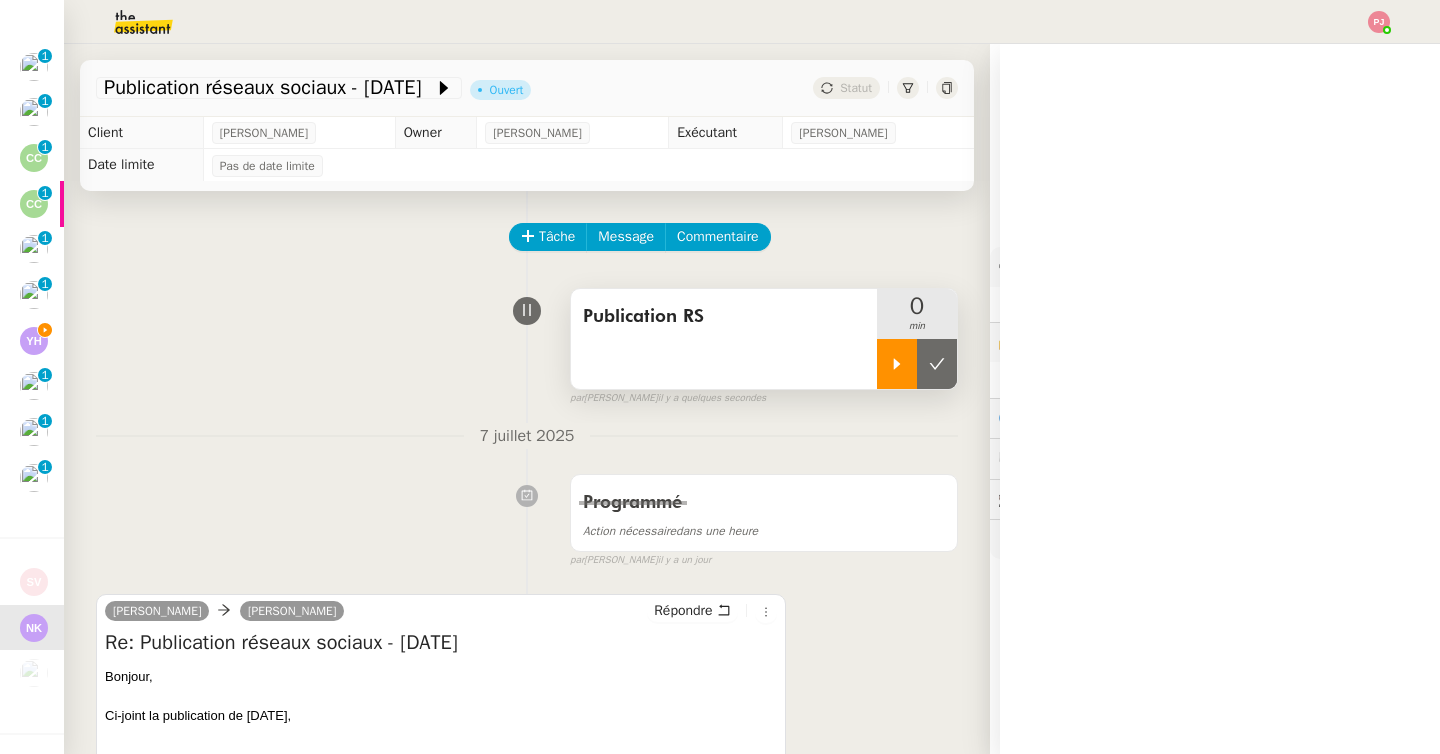 click at bounding box center (897, 364) 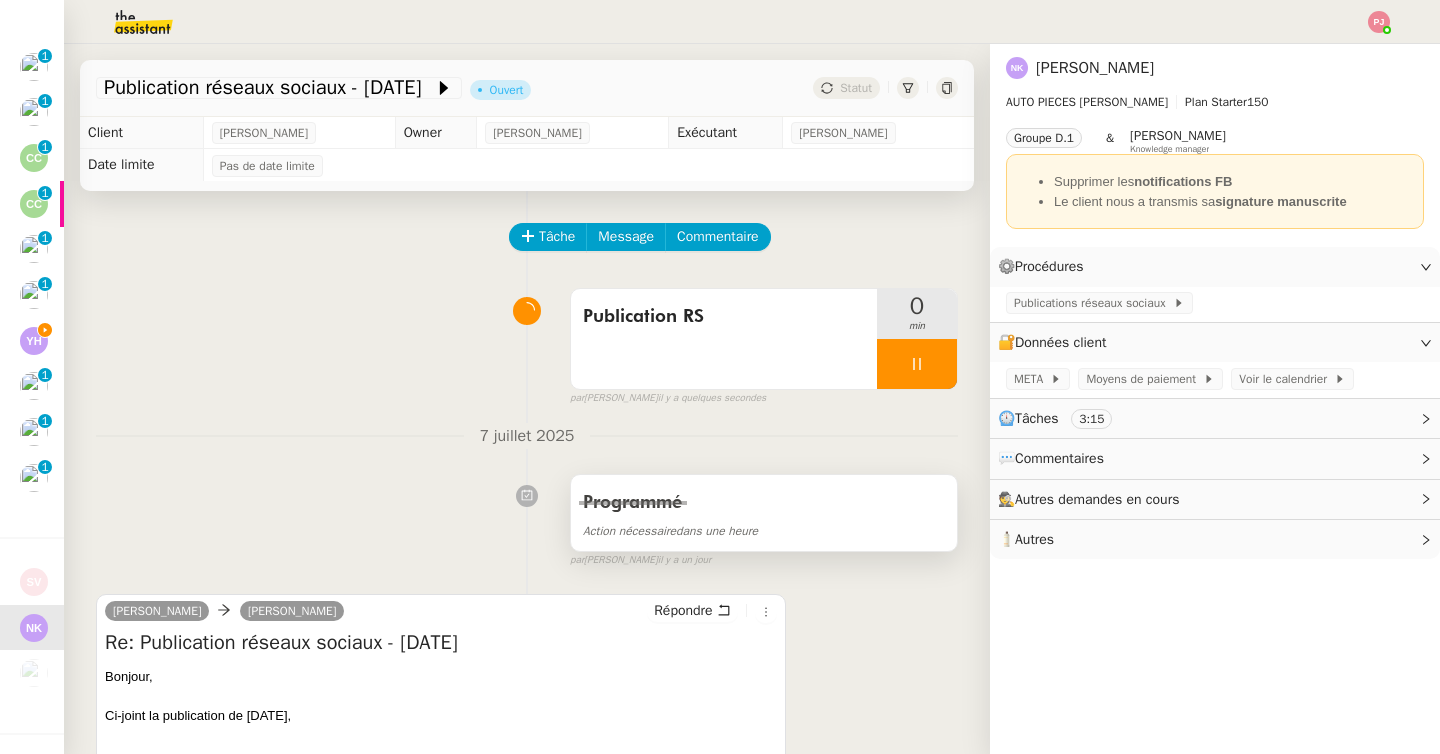 scroll, scrollTop: 284, scrollLeft: 0, axis: vertical 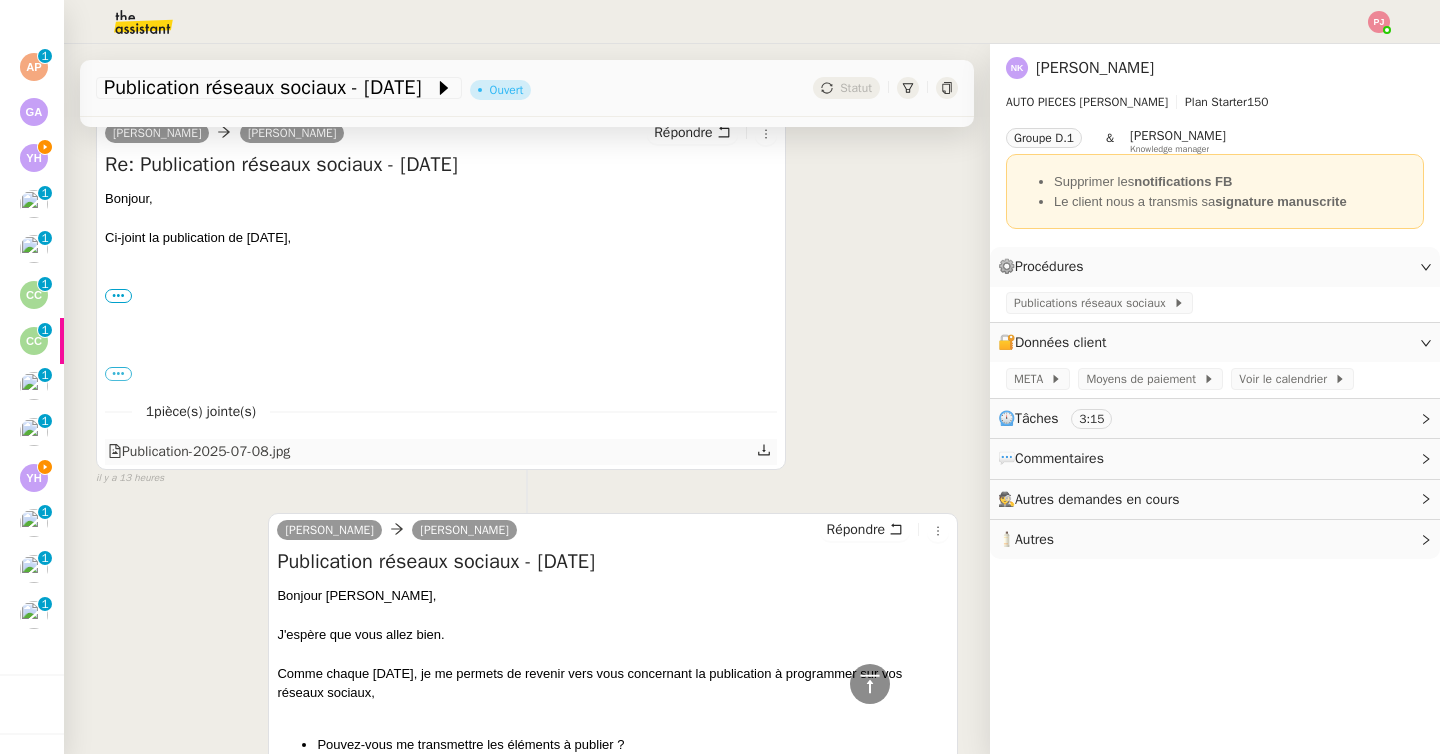 click 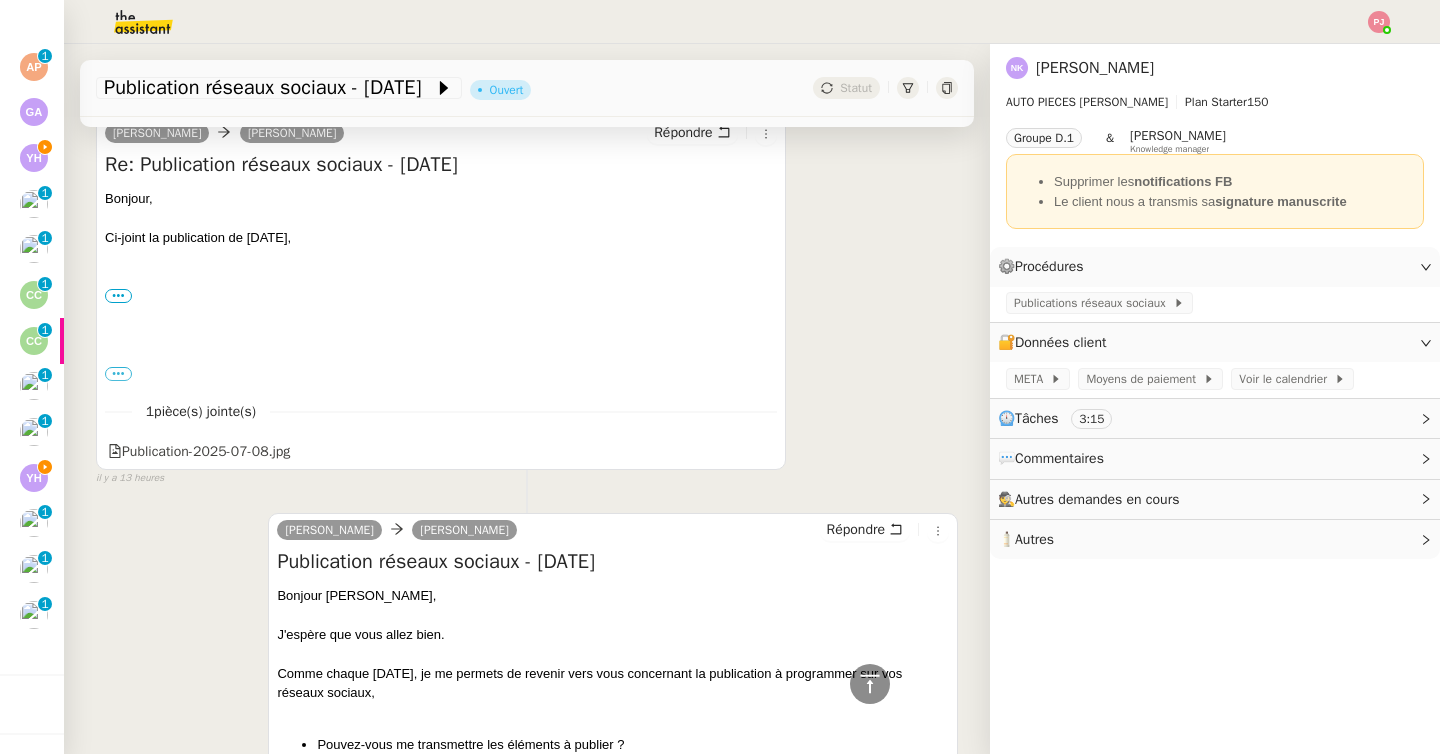 scroll, scrollTop: 0, scrollLeft: 0, axis: both 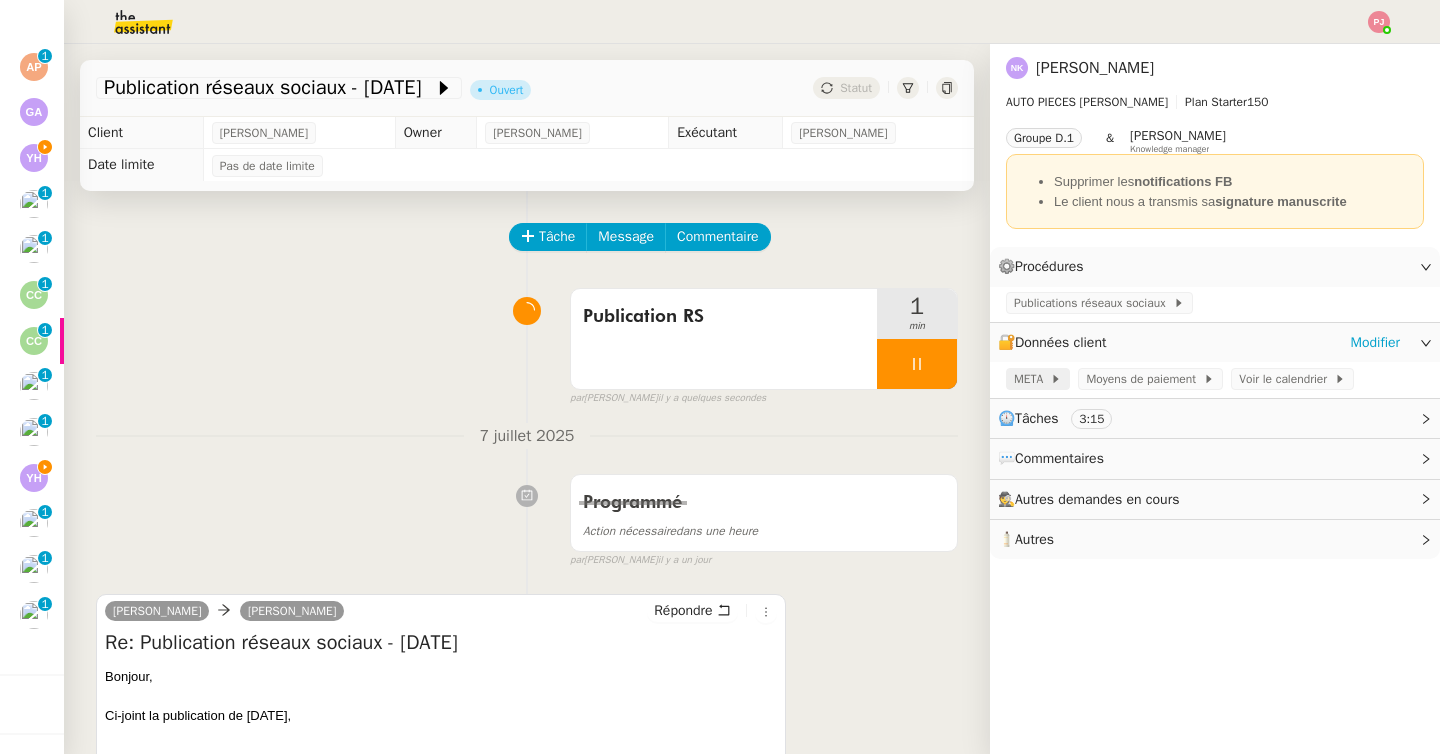 click 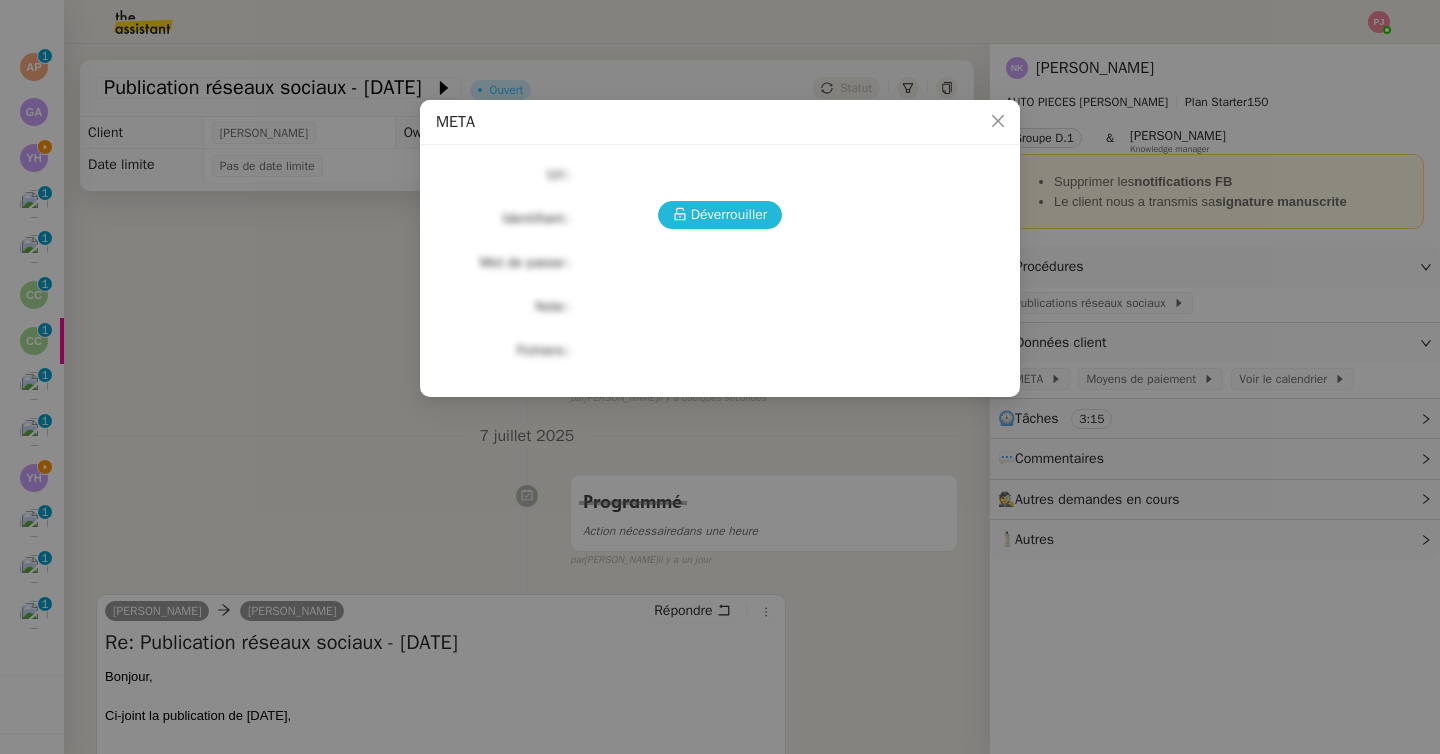 click on "Déverrouiller" at bounding box center [729, 214] 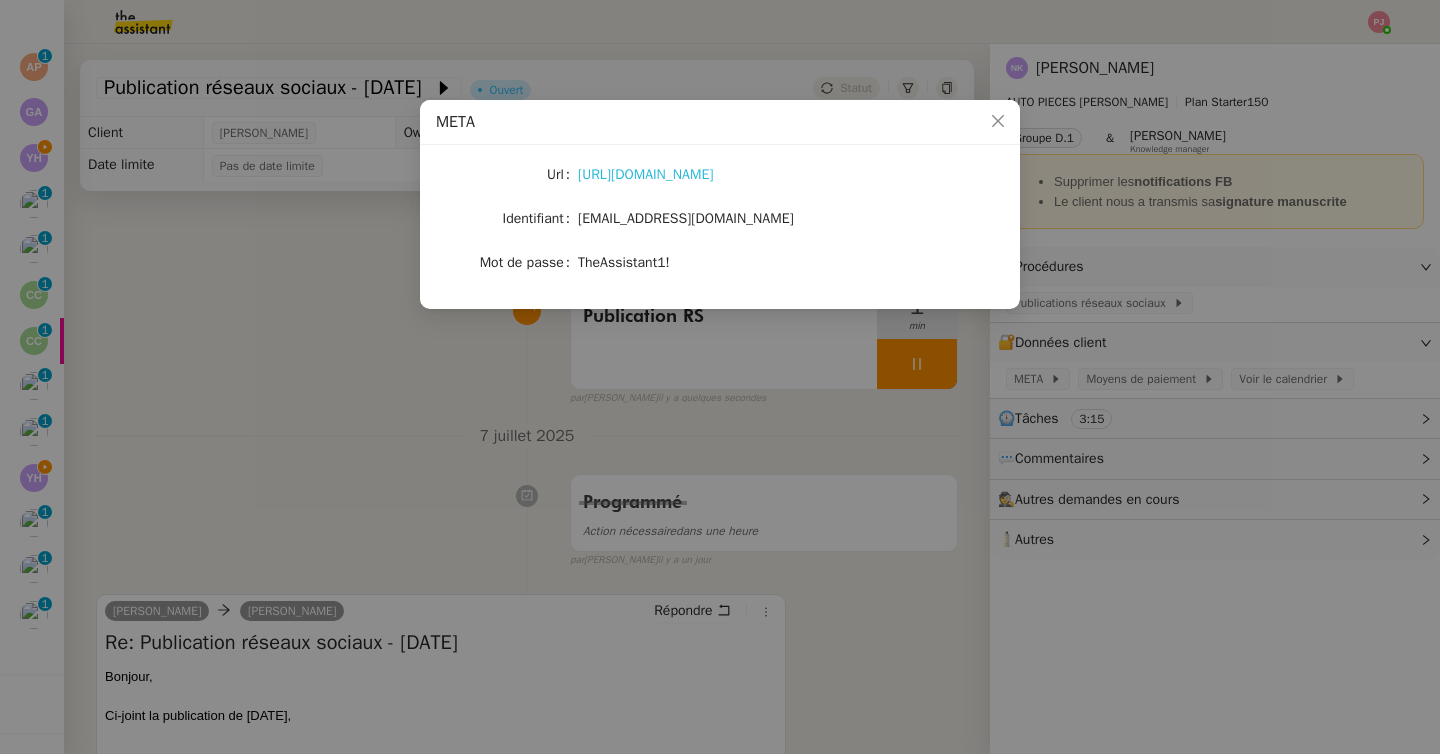 click on "https://business.facebook.com/latest/home?asset_id=102260408366560&business_id=196101962458218" 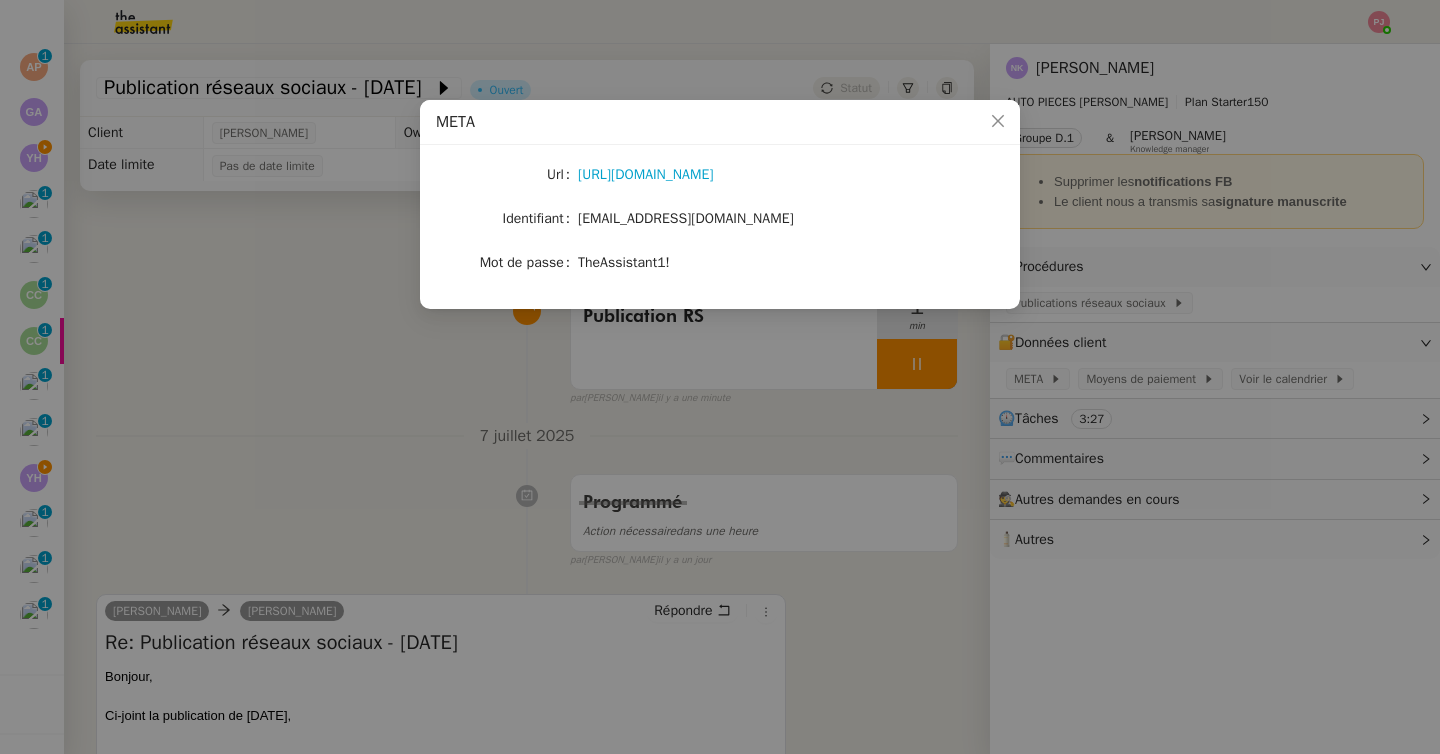click on "META Url https://business.facebook.com/latest/home?asset_id=102260408366560&business_id=196101962458218    Identifiant assistant@fazalkarim.fr Mot de passe TheAssistant1!" at bounding box center (720, 377) 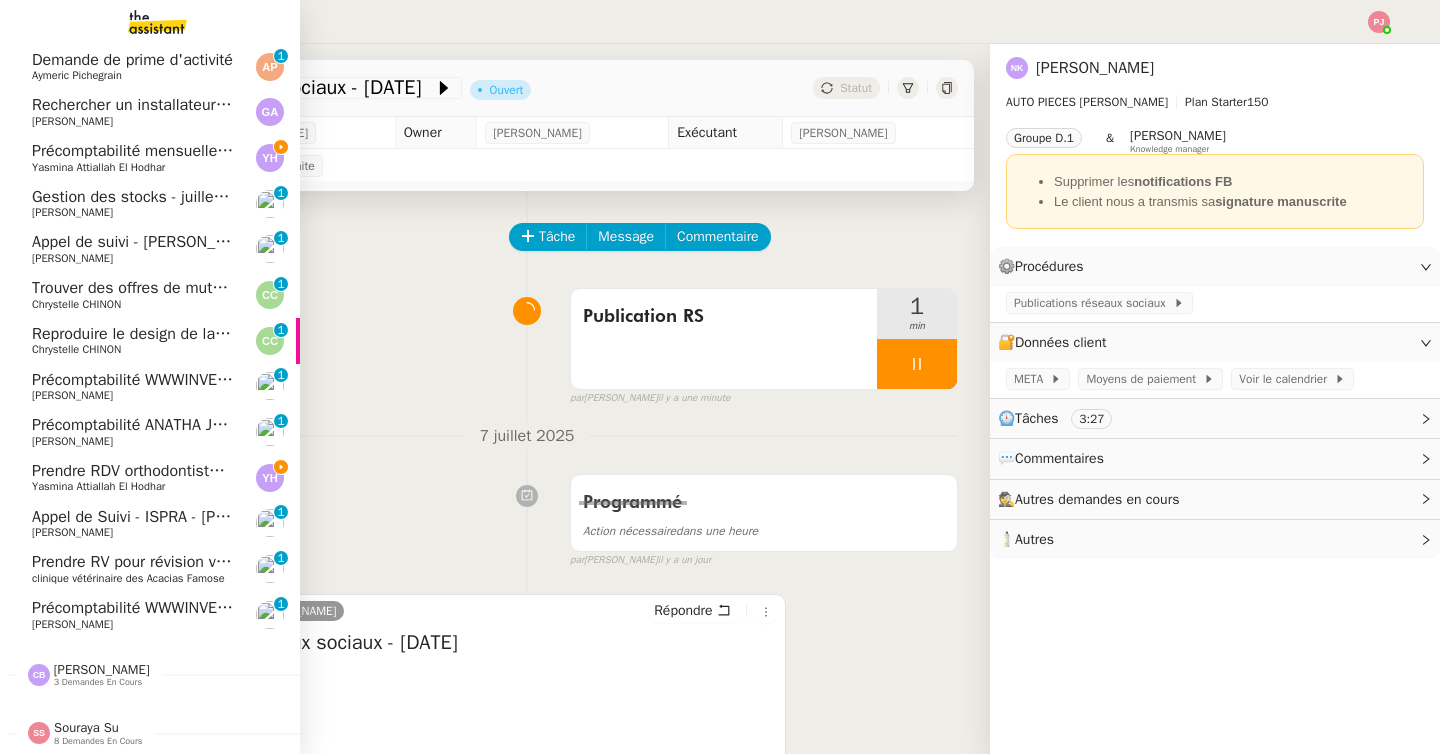 click on "Prendre RDV orthodontiste pour Lyna    Yasmina  Attiallah El Hodhar" 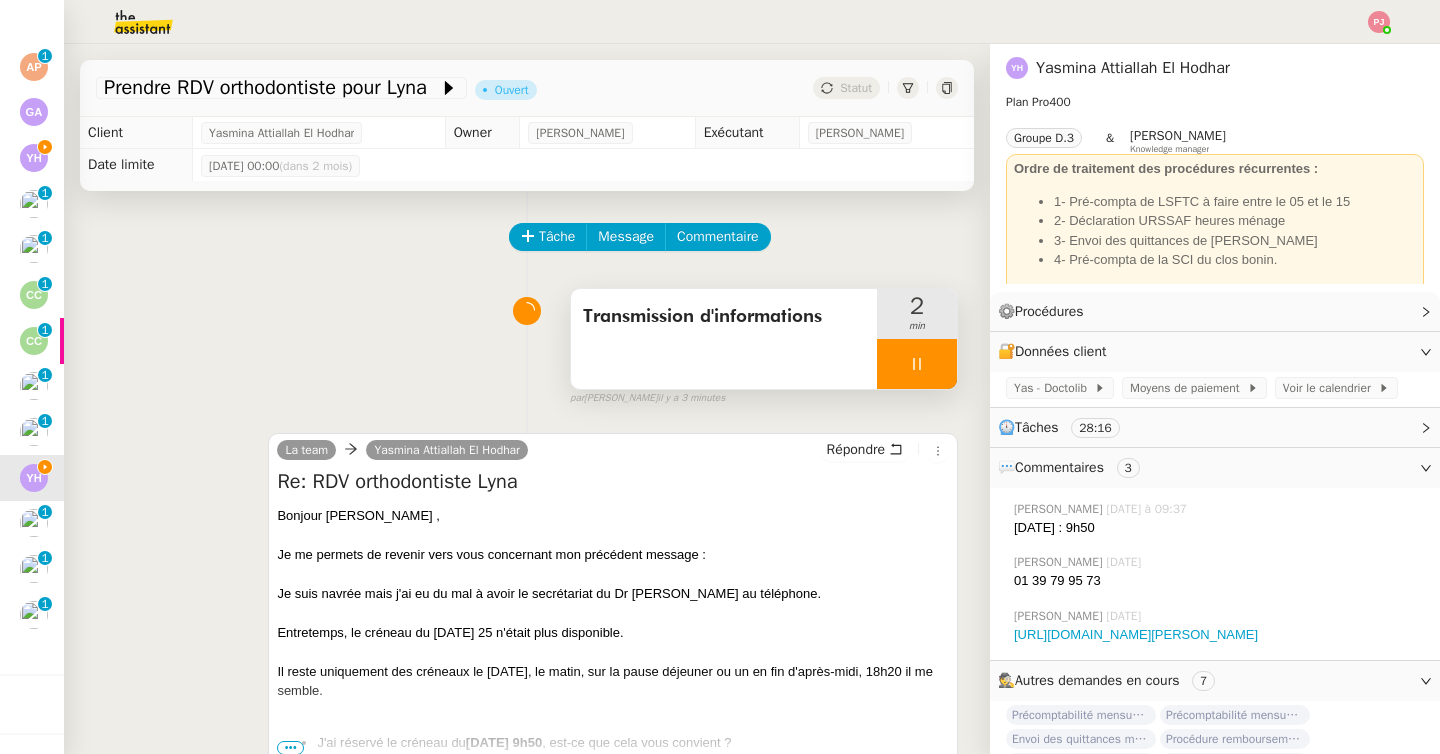 click at bounding box center (917, 364) 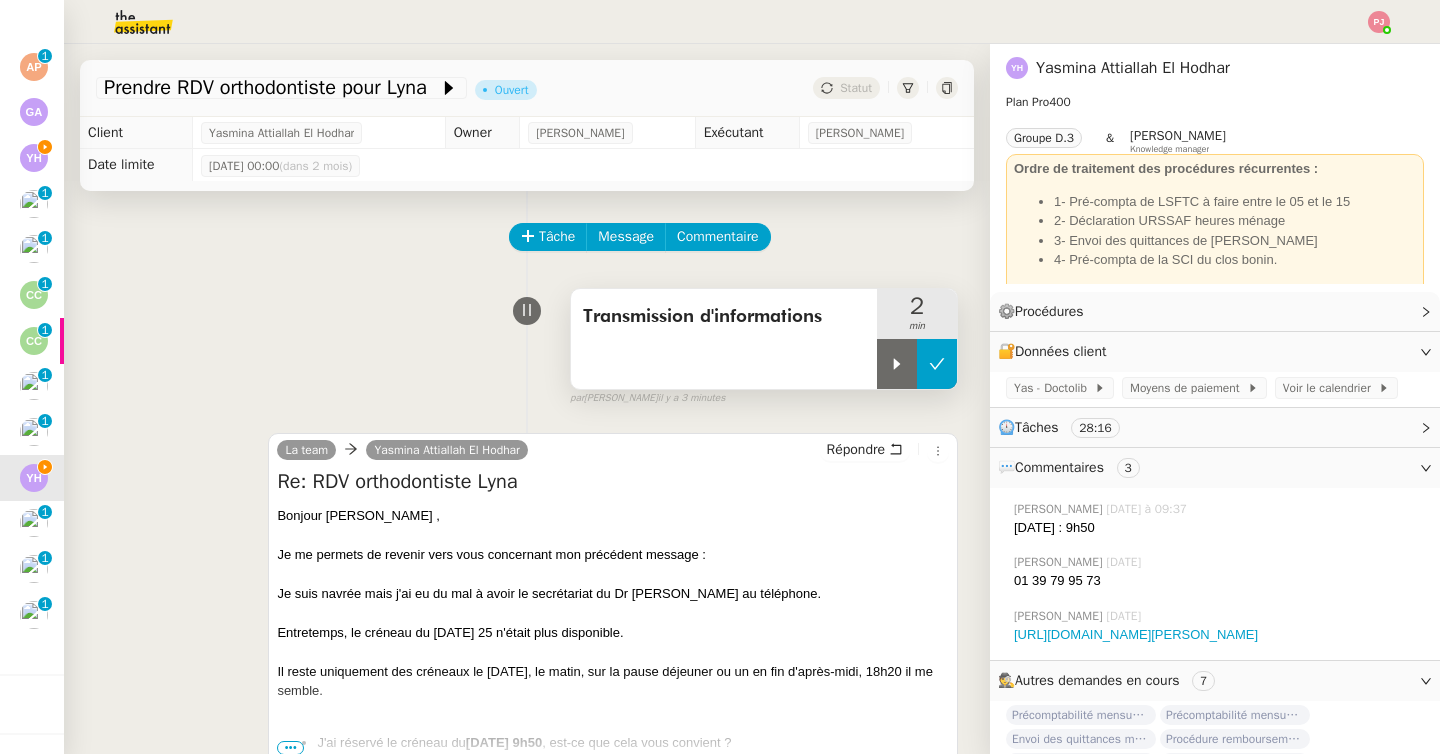 click 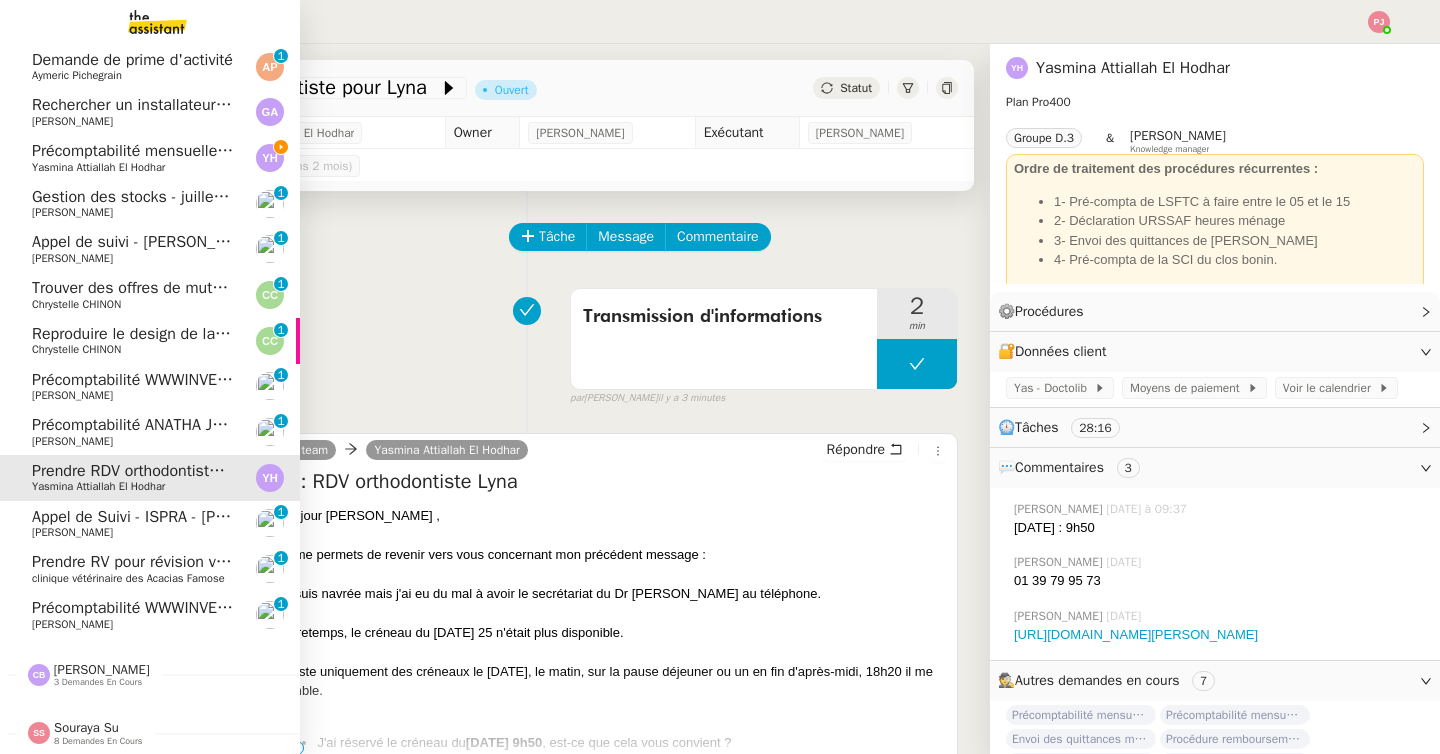 click on "Précomptabilité mensuelle de la SCI du Clos Bonin - juin 2025" 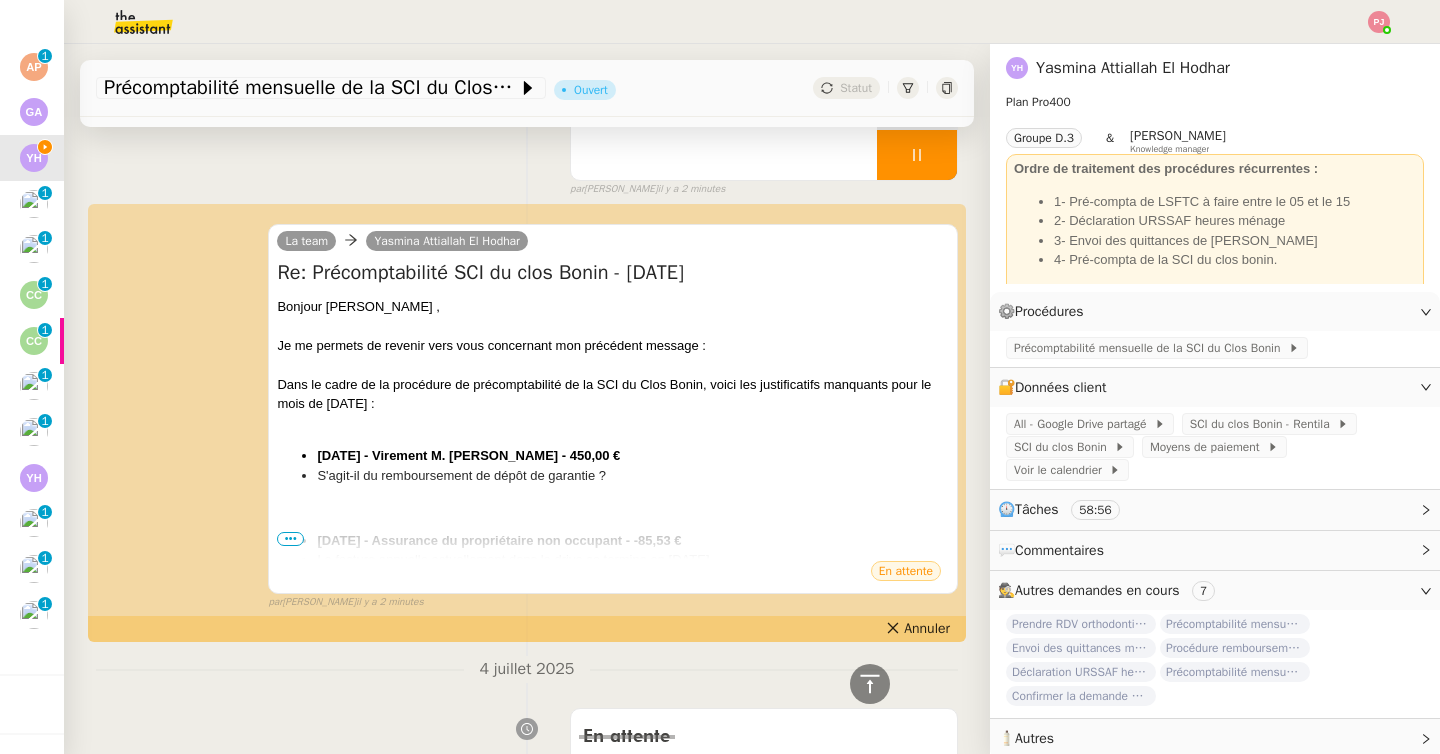 scroll, scrollTop: 0, scrollLeft: 0, axis: both 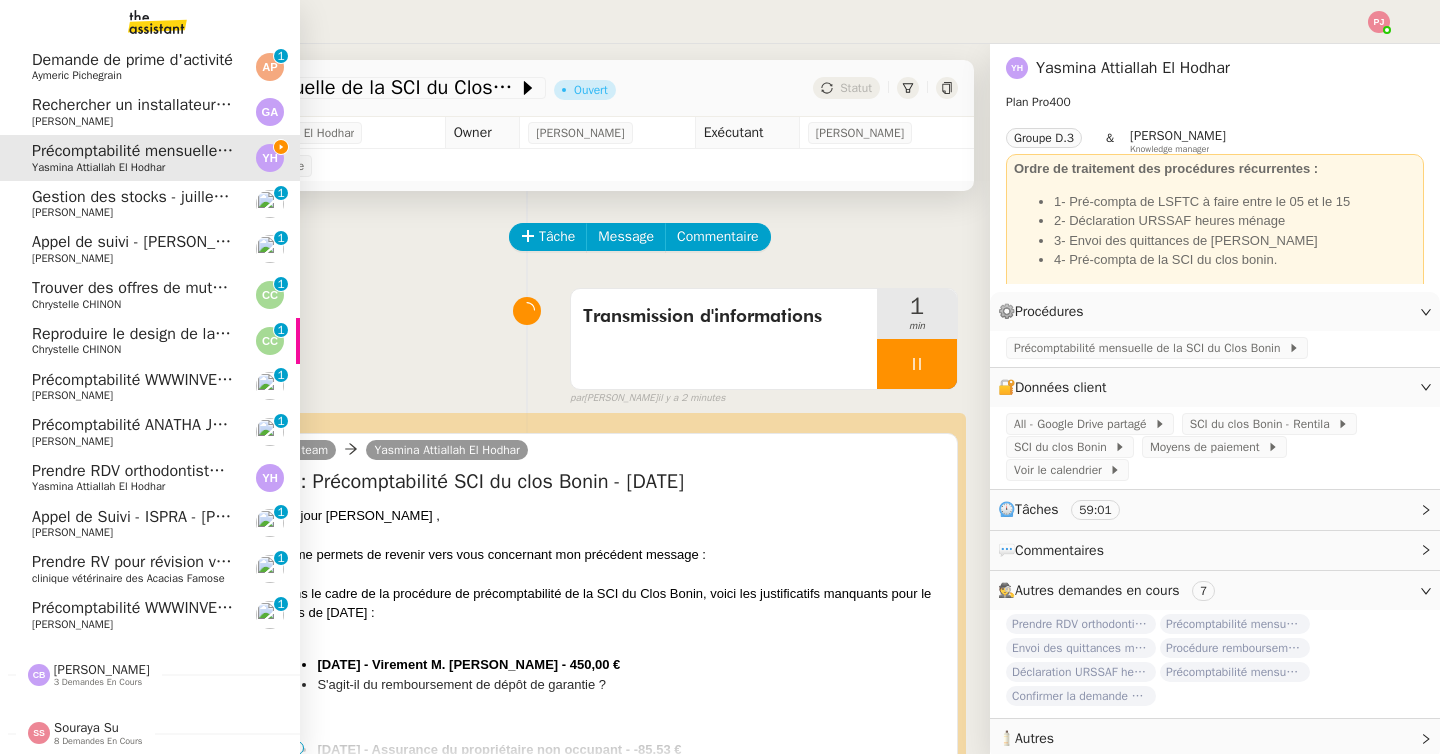 click on "[PERSON_NAME]" 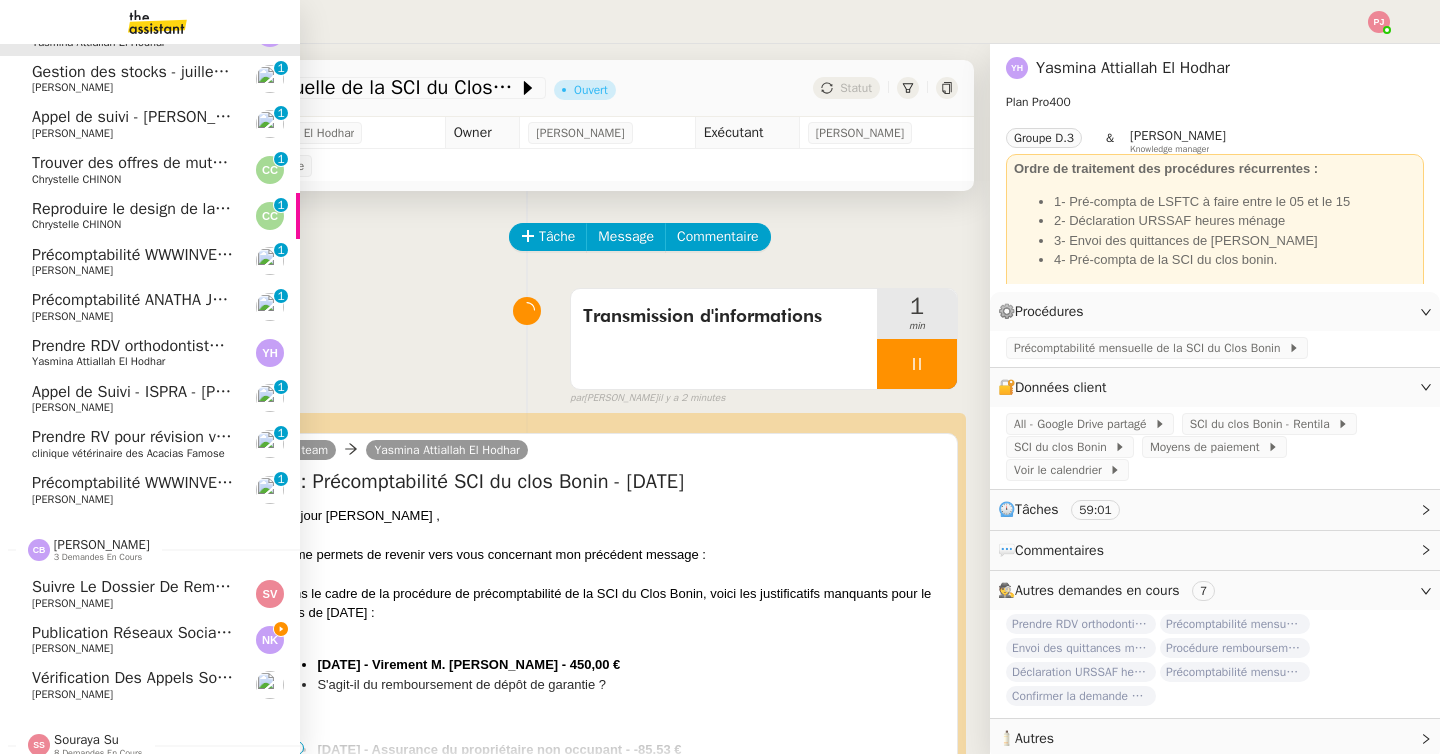 scroll, scrollTop: 272, scrollLeft: 0, axis: vertical 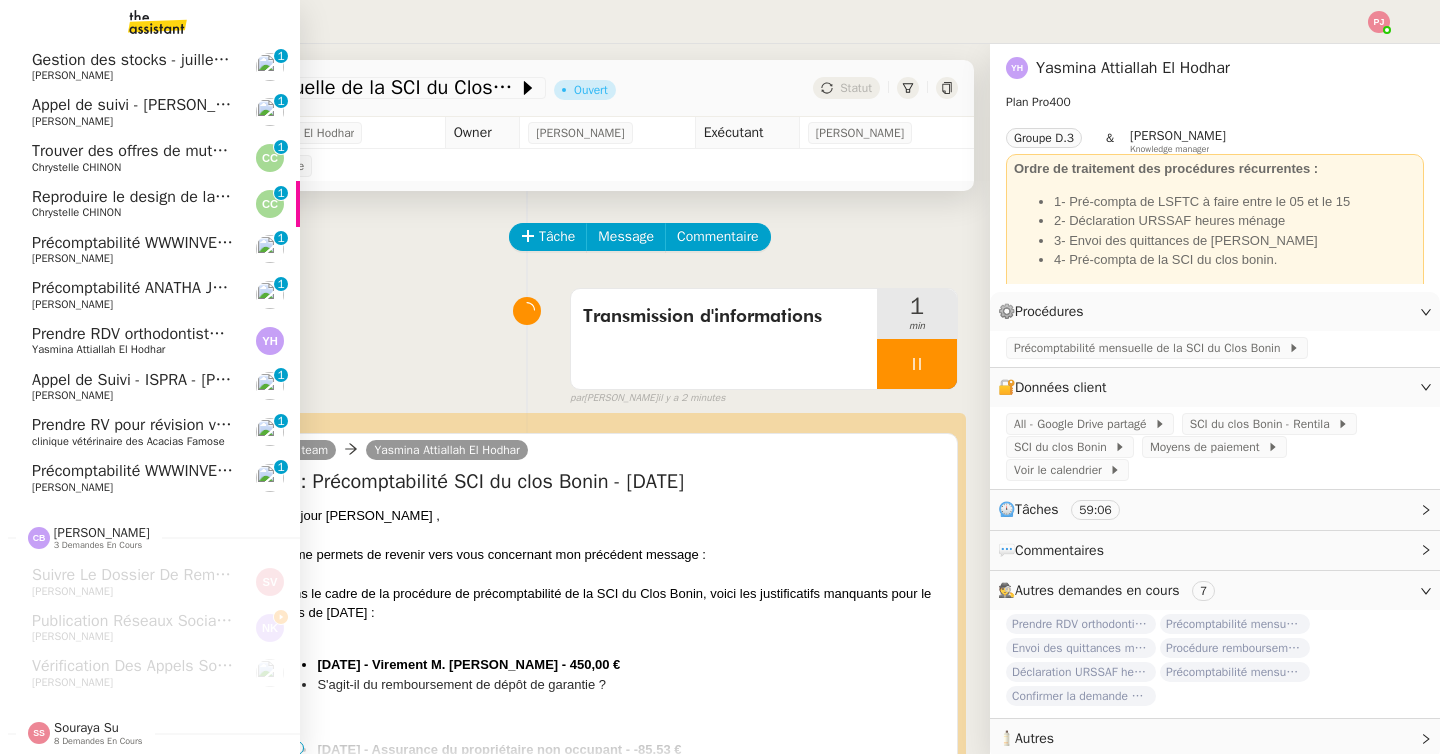 click on "Prendre RDV orthodontiste pour Lyna" 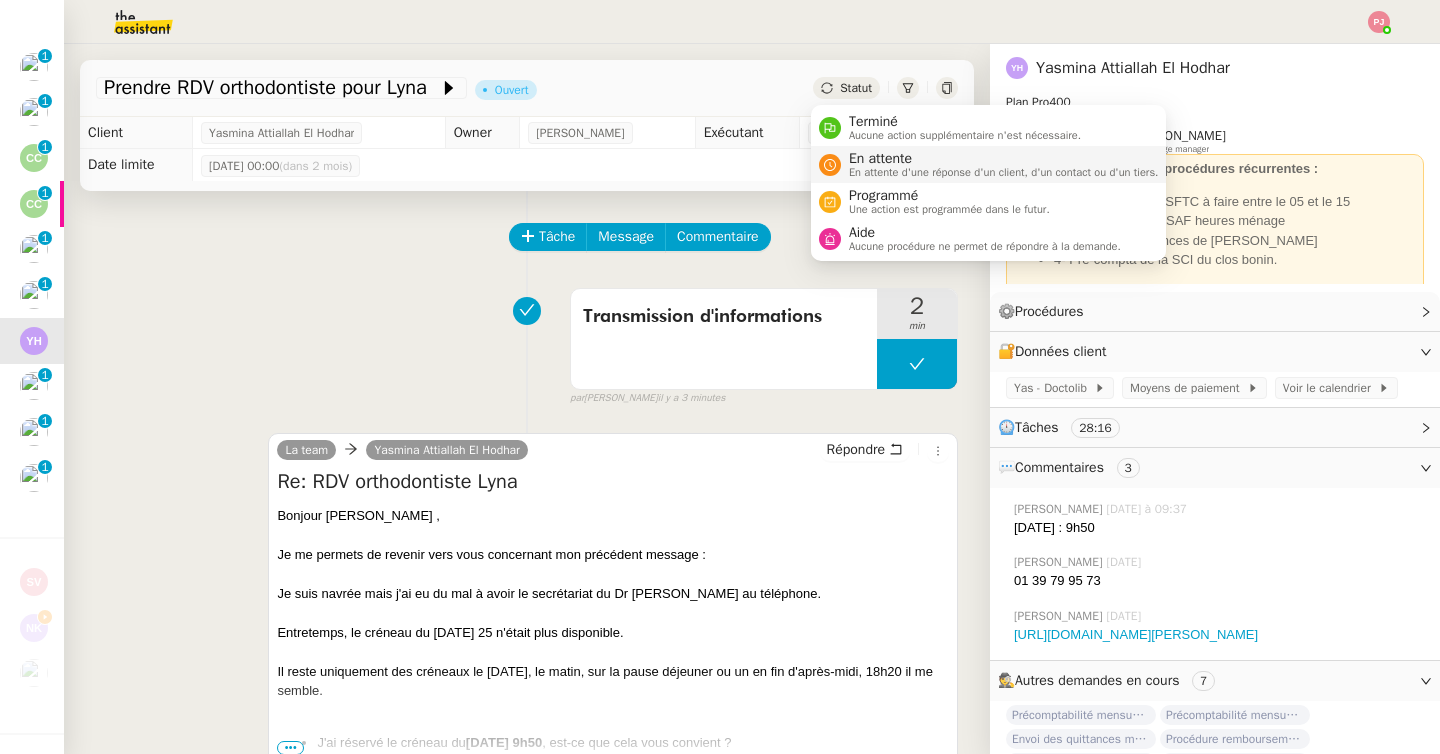 click on "En attente d'une réponse d'un client, d'un contact ou d'un tiers." at bounding box center (1004, 172) 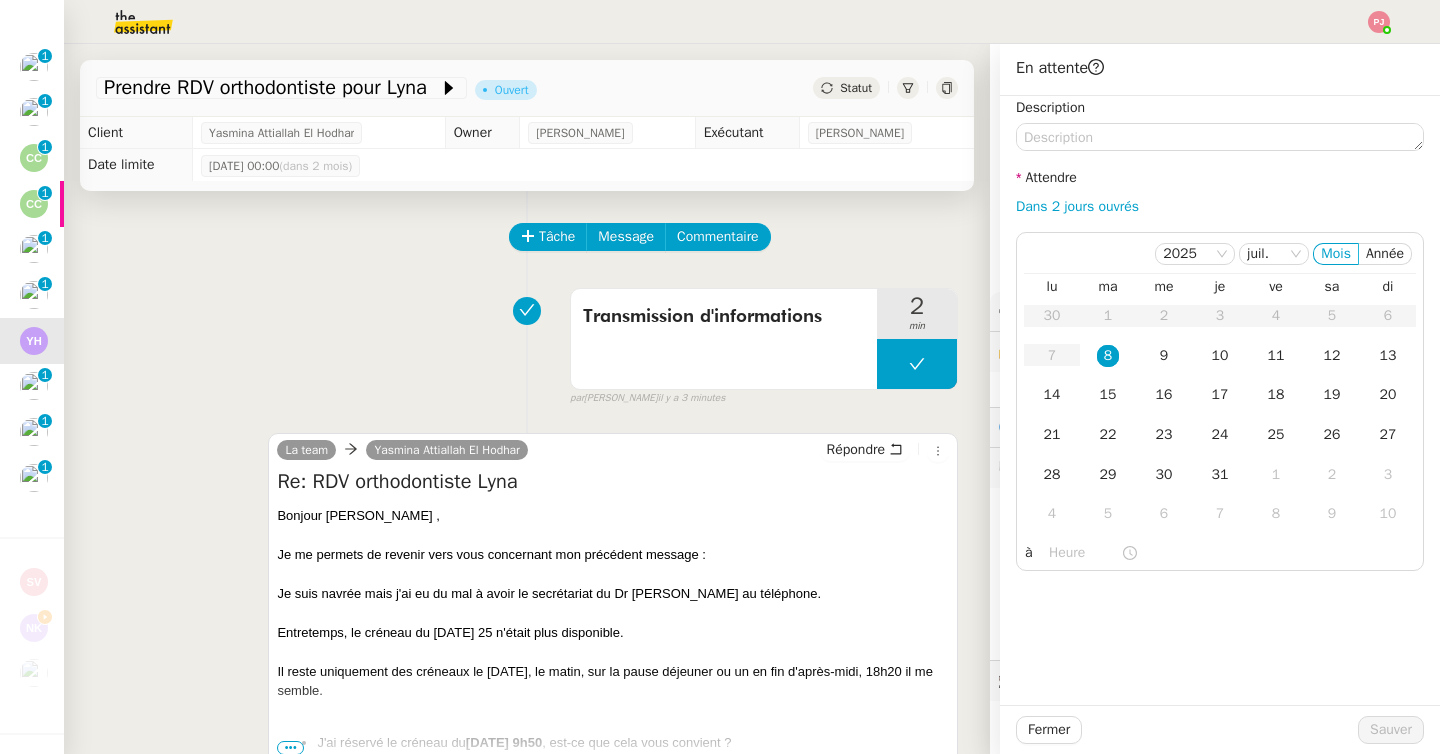 click on "Description Attendre Dans 2 jours ouvrés    2025 juil. Mois Année  lu   ma   me   je   ve   sa   di  30 1 2 3 4 5 6 7 8 9 10 11 12 13 14 15 16 17 18 19 20 21 22 23 24 25 26 27 28 29 30 31 1 2 3 4 5 6 7 8 9 10 à" 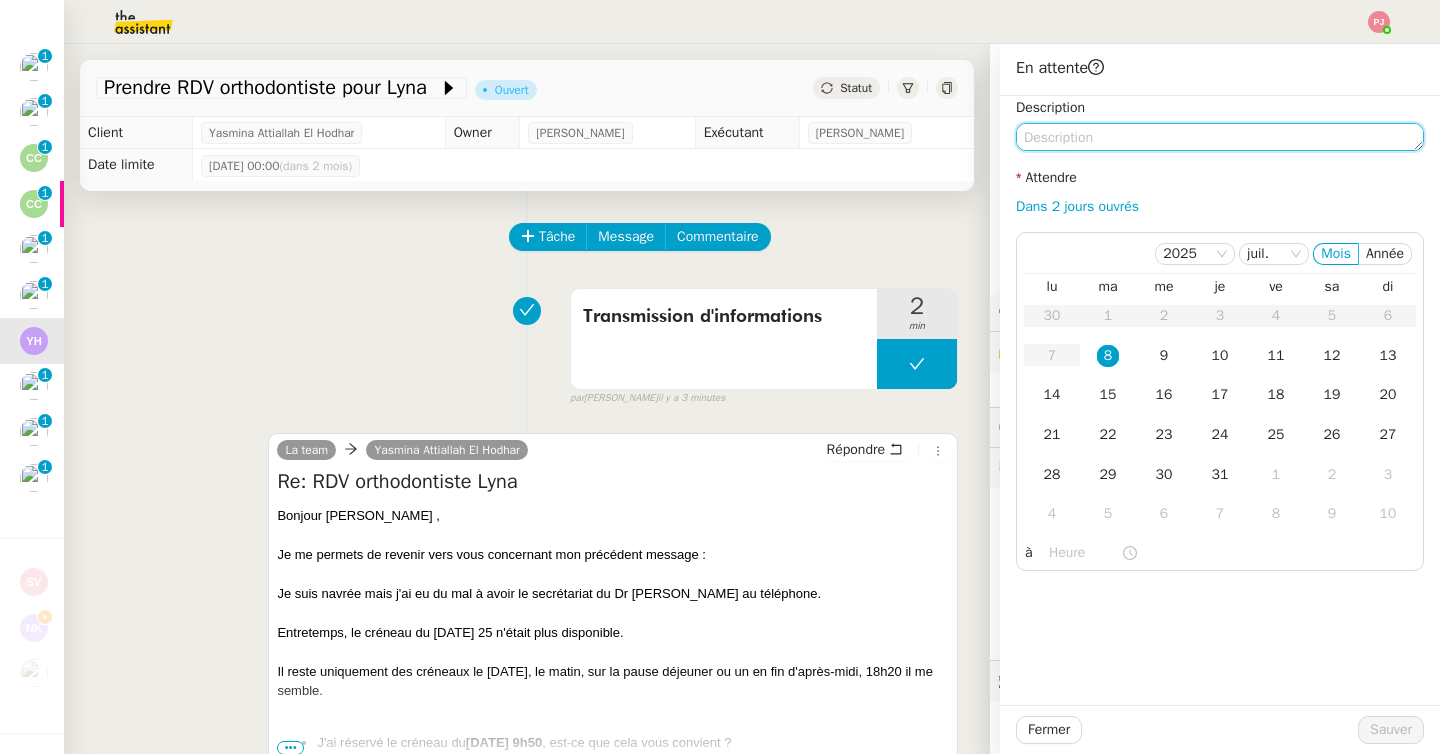 click 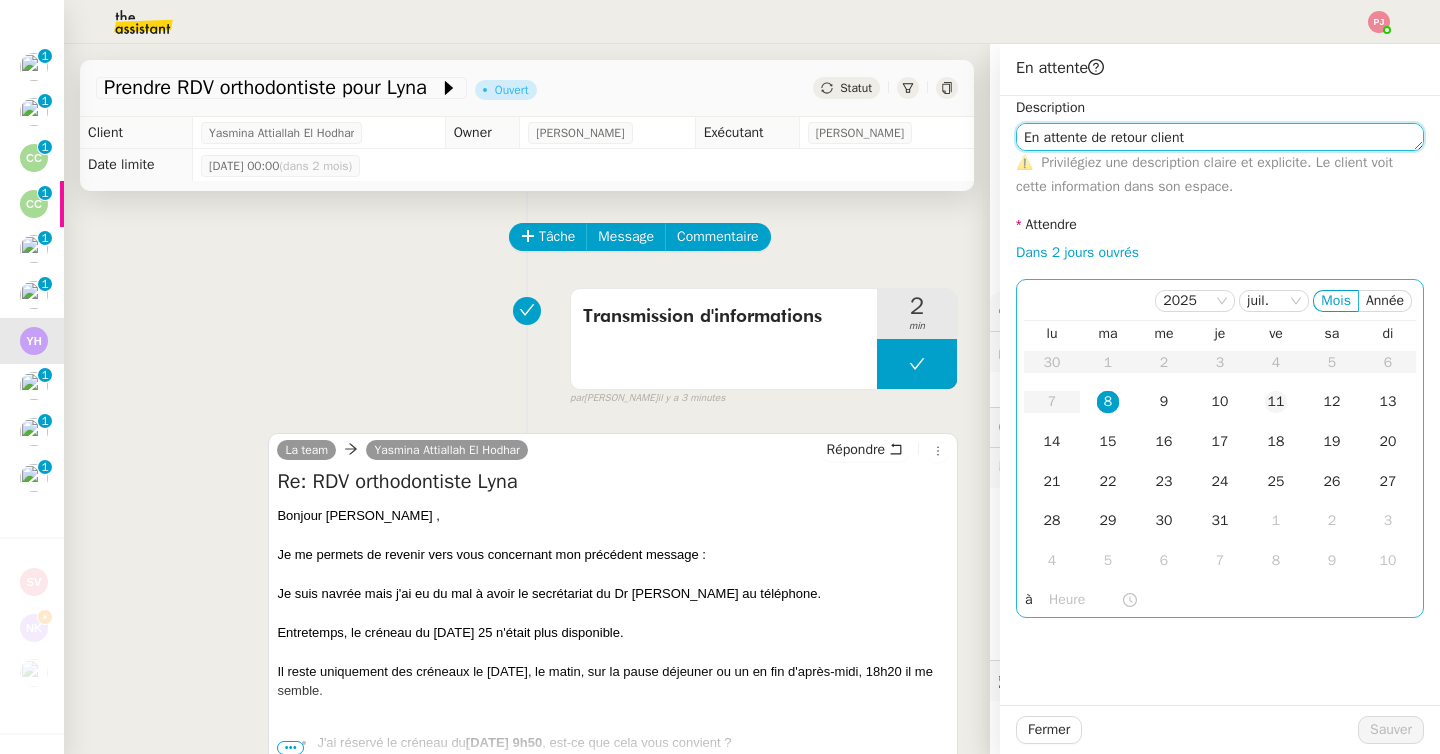 type on "En attente de retour client" 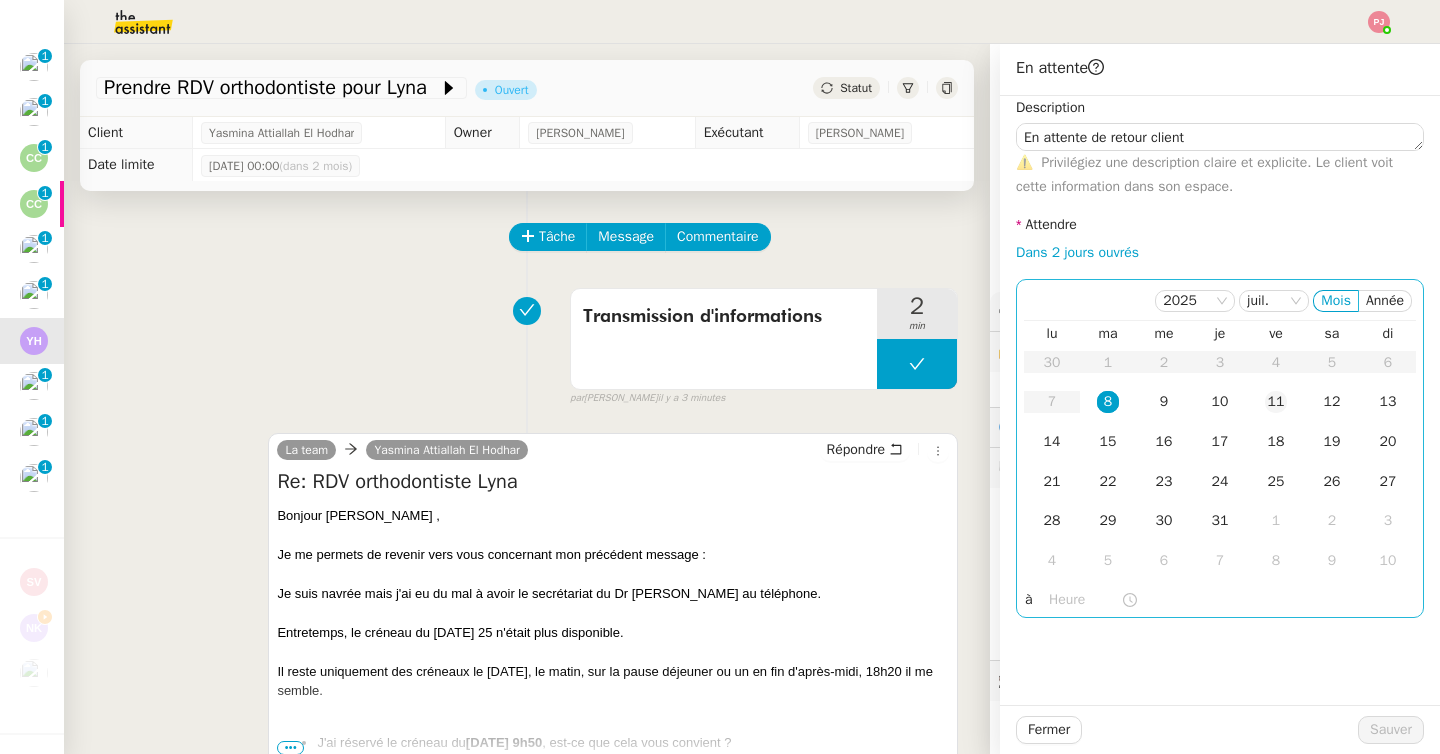 click on "11" 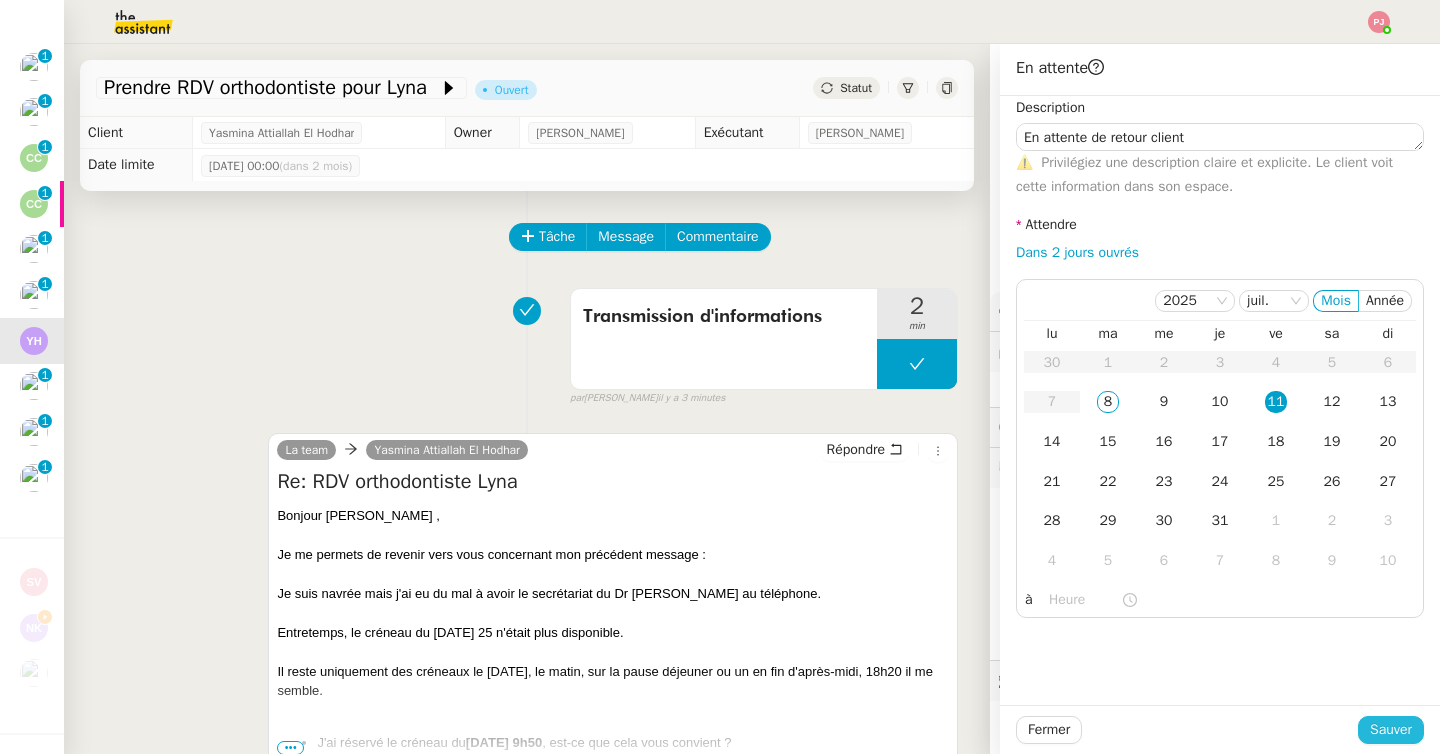 click on "Sauver" 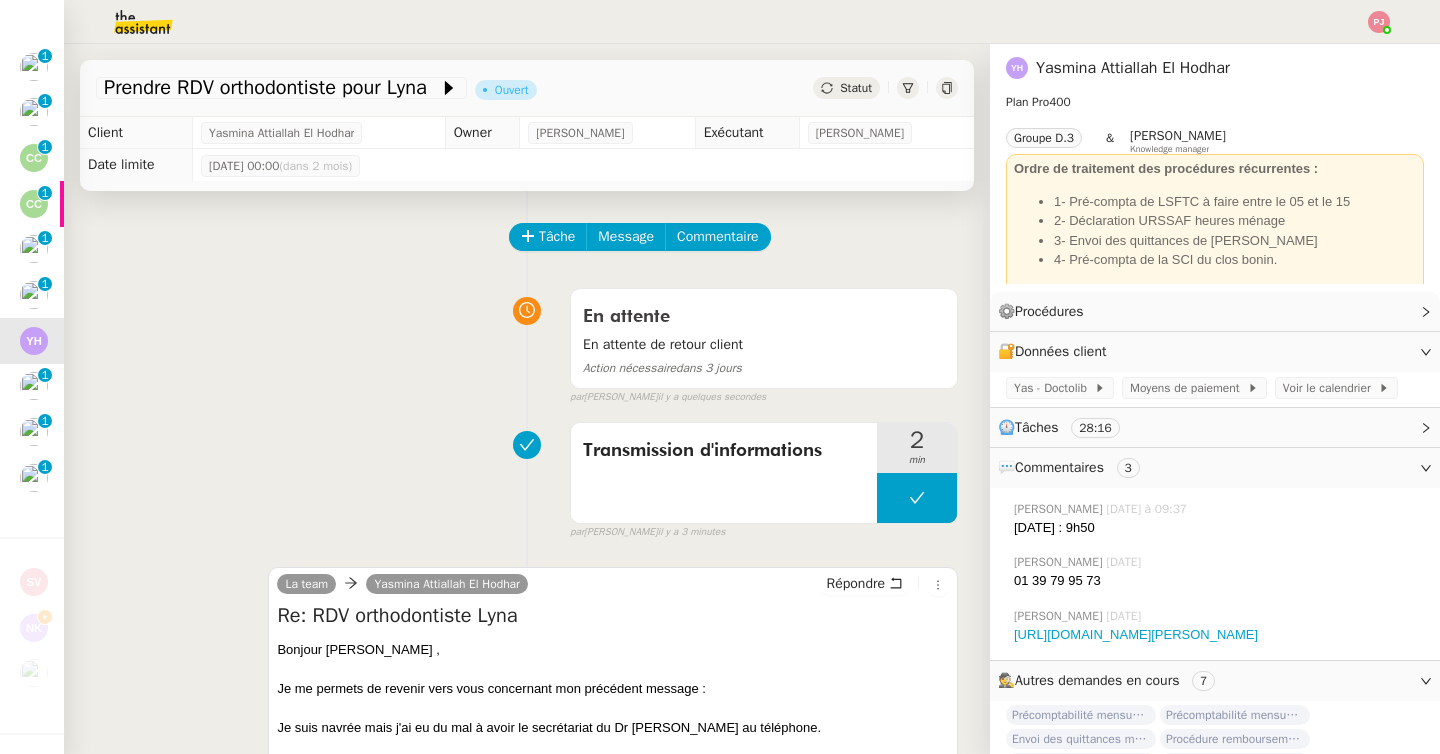 scroll, scrollTop: 226, scrollLeft: 0, axis: vertical 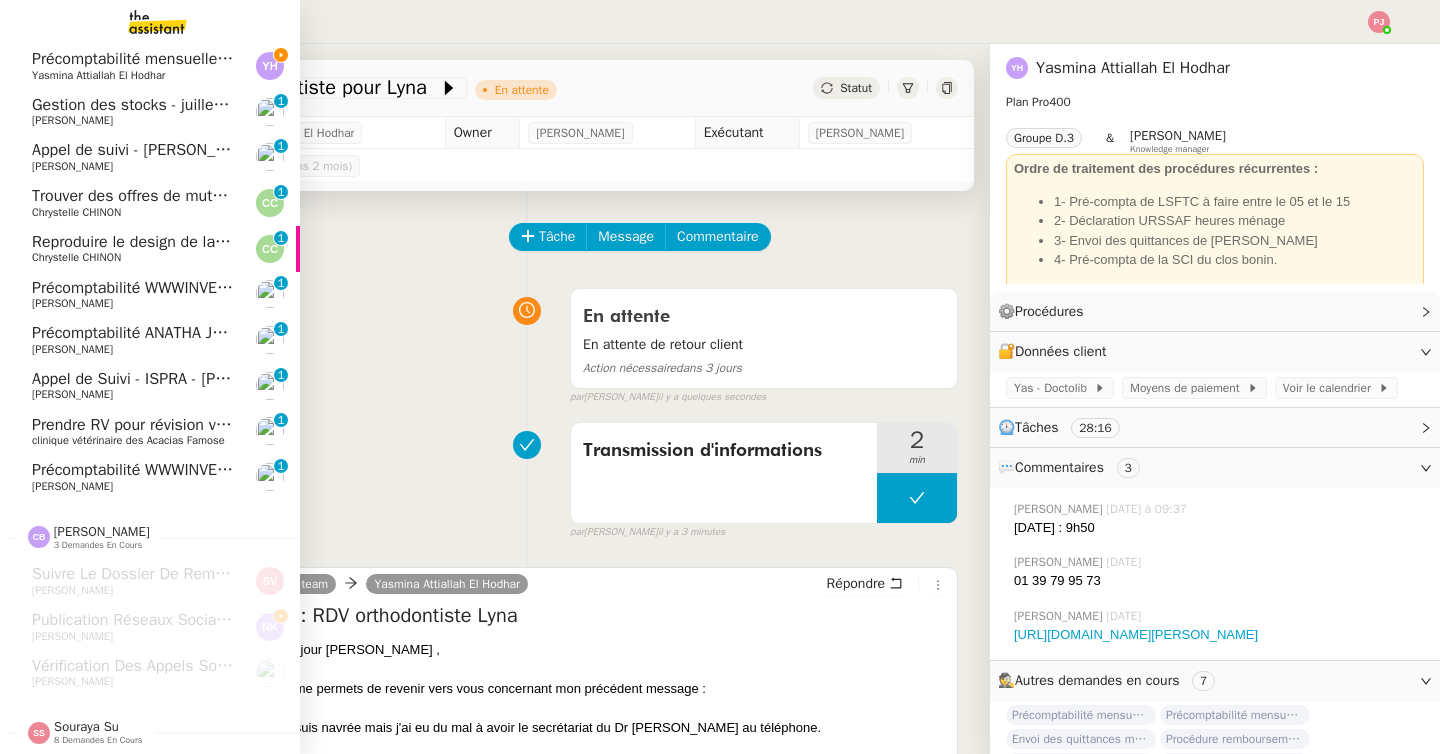 click on "Précomptabilité mensuelle de la SCI du Clos Bonin - juin 2025" 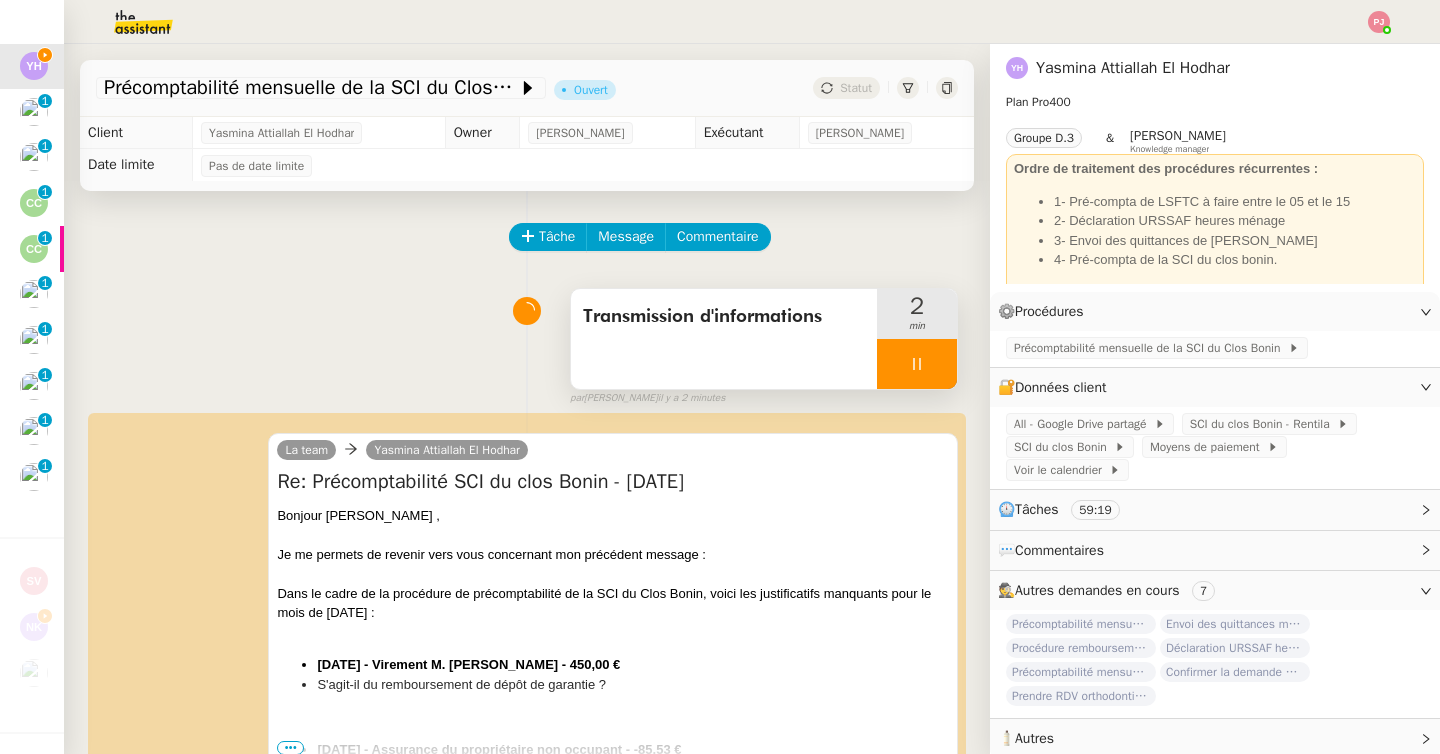 click at bounding box center [917, 364] 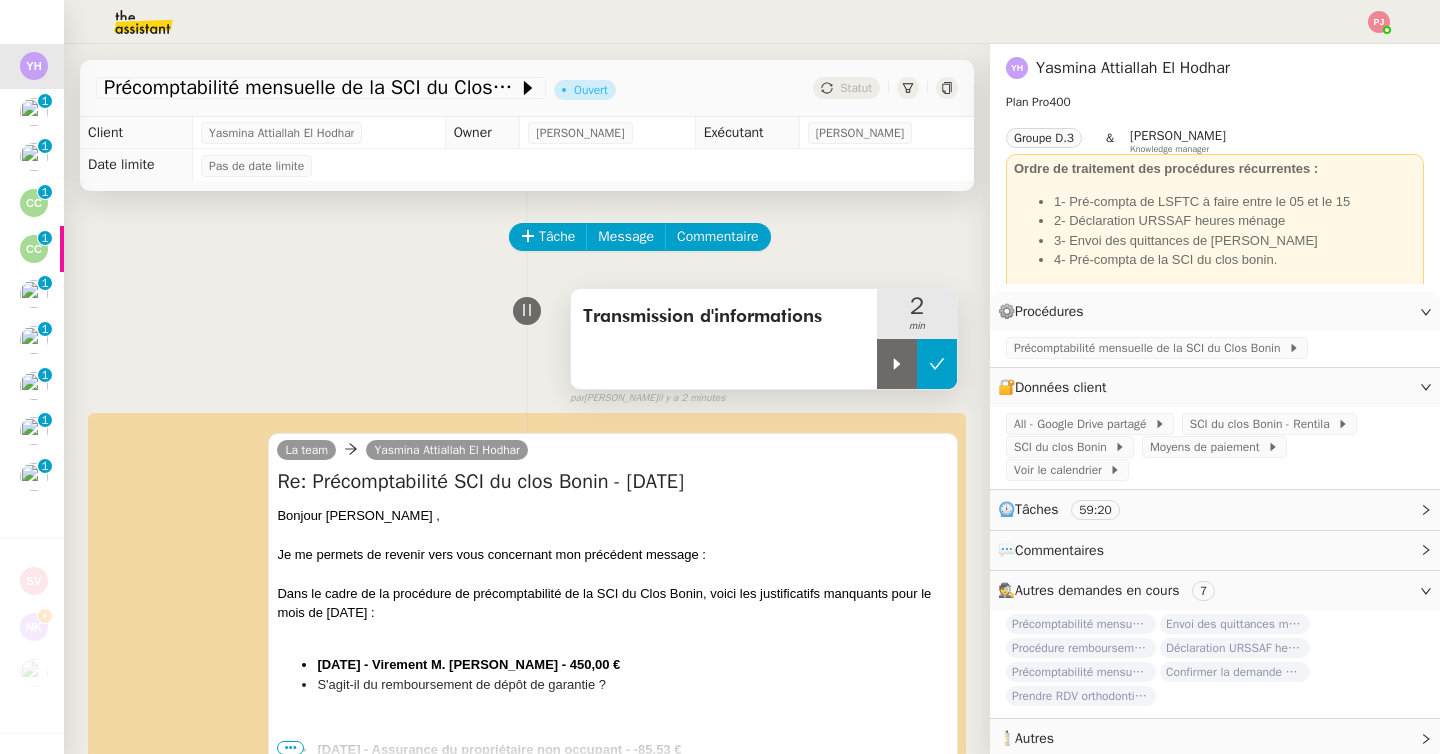 click at bounding box center [937, 364] 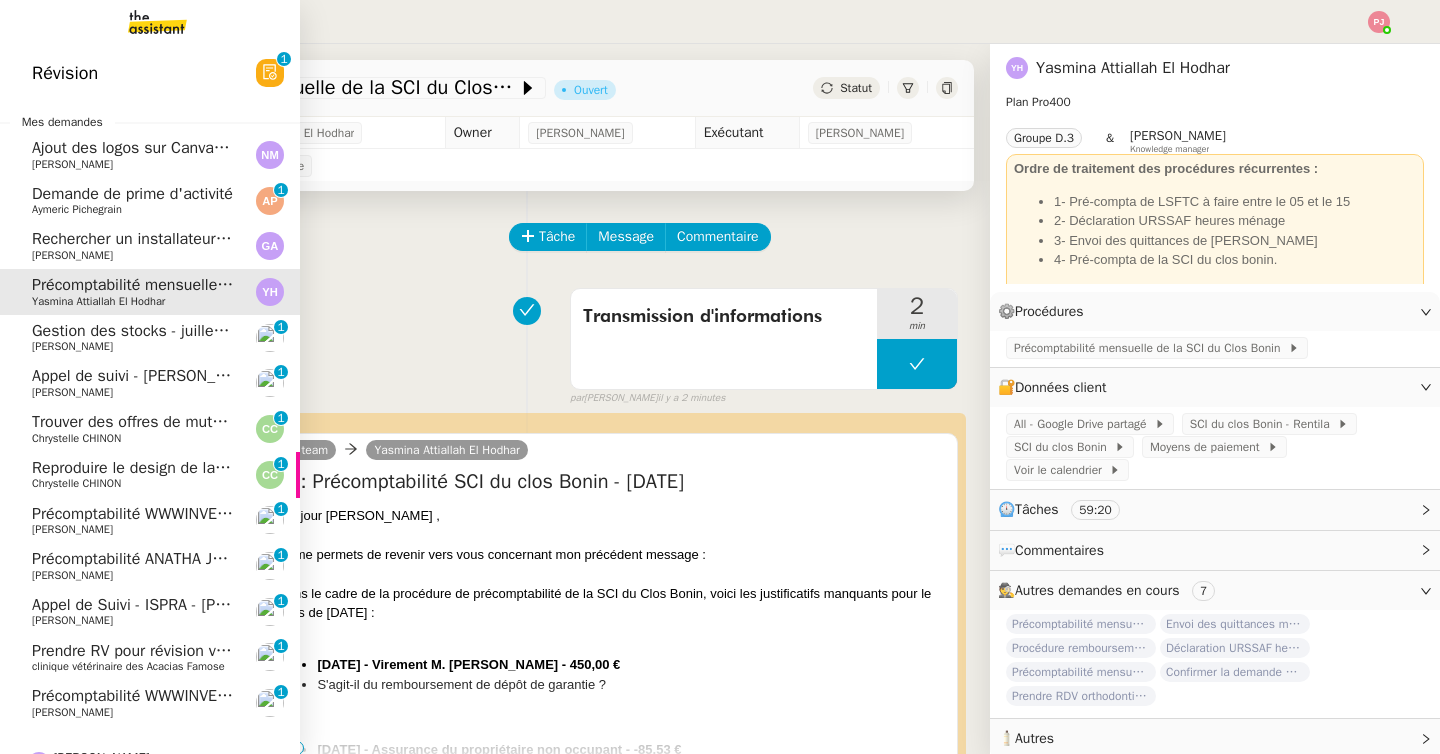 scroll, scrollTop: 226, scrollLeft: 0, axis: vertical 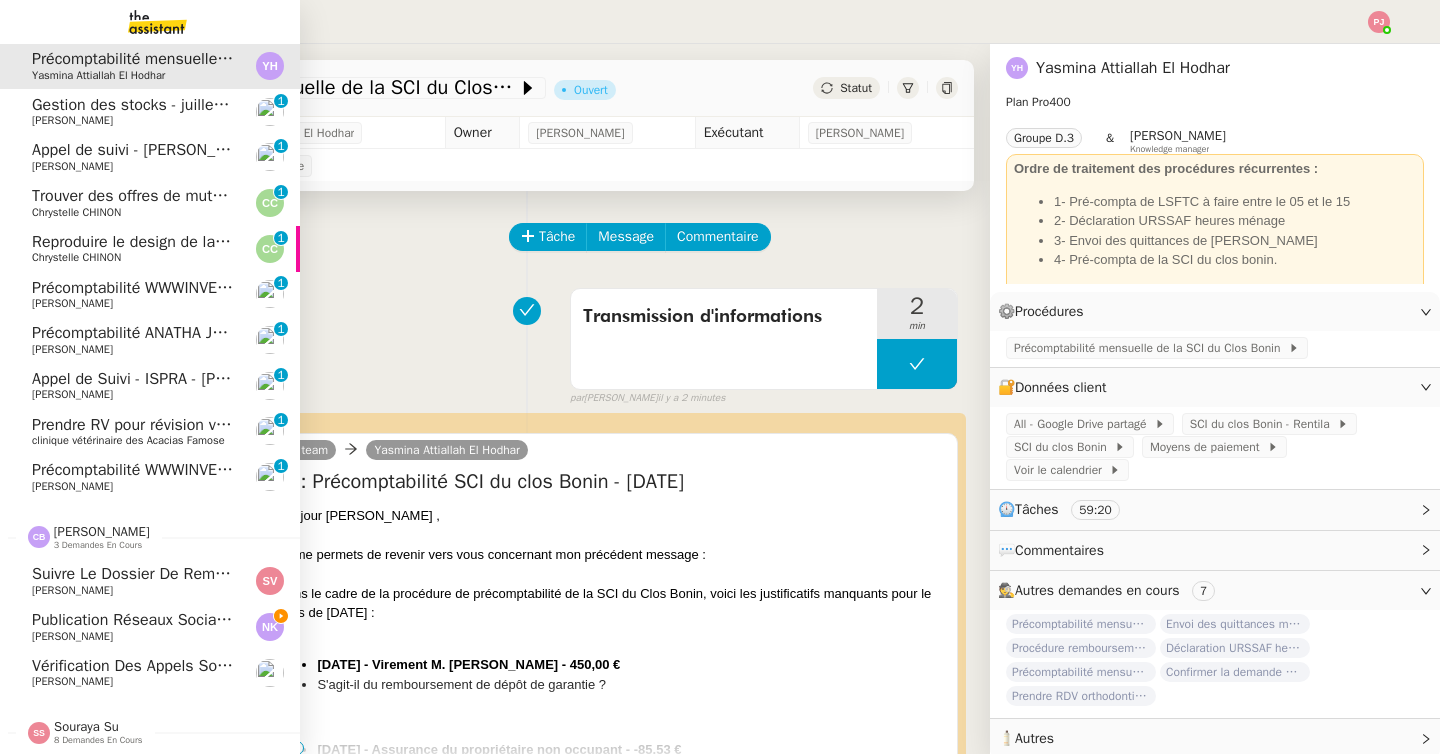 click on "Publication réseaux sociaux - 7 juillet 2025" 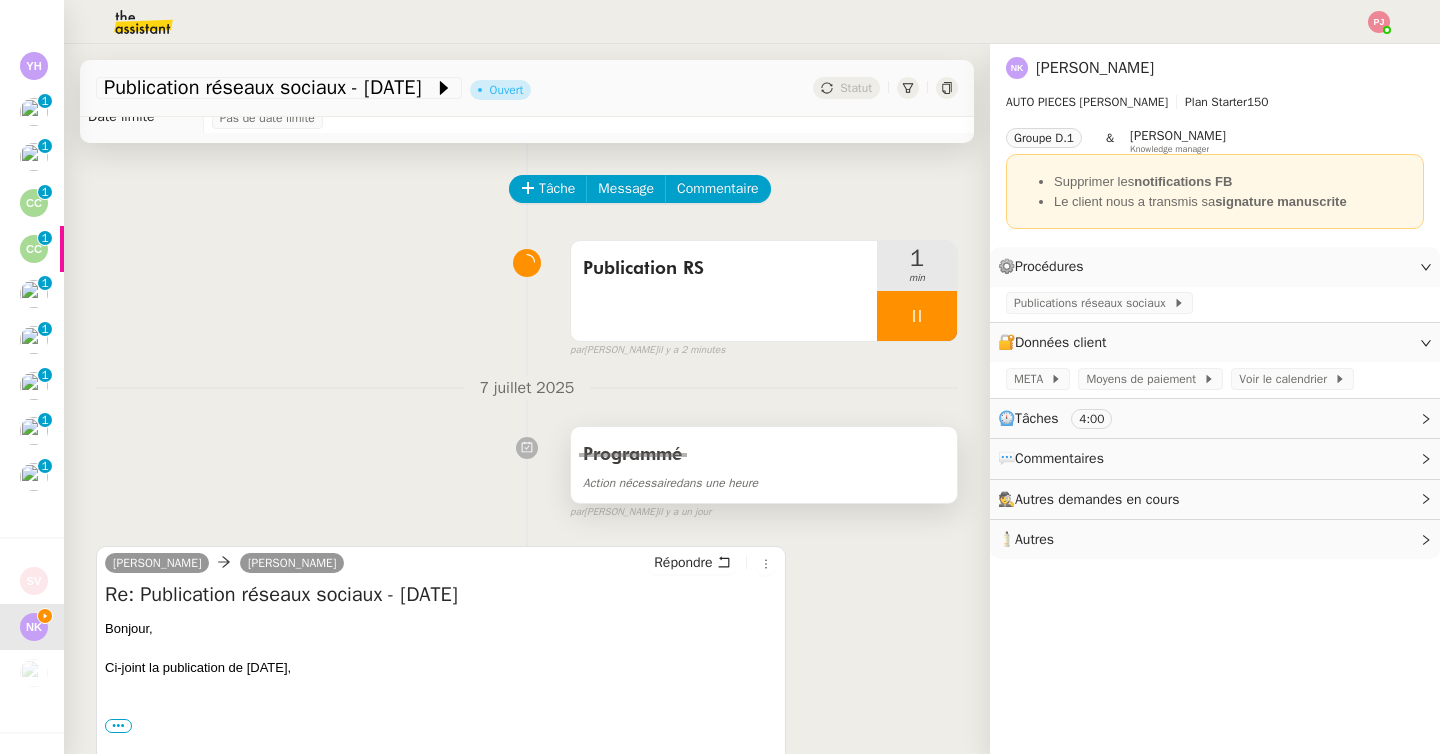 scroll, scrollTop: 0, scrollLeft: 0, axis: both 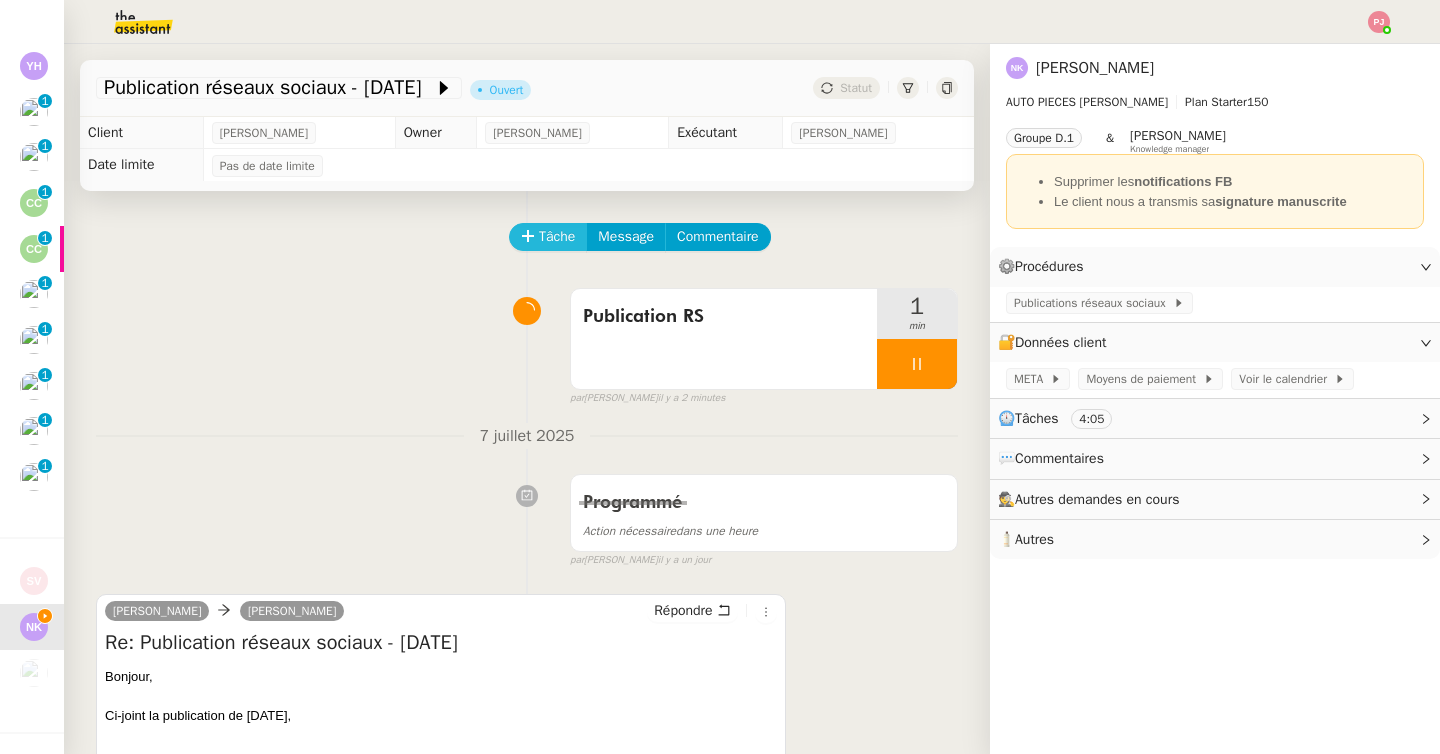 click on "Tâche" 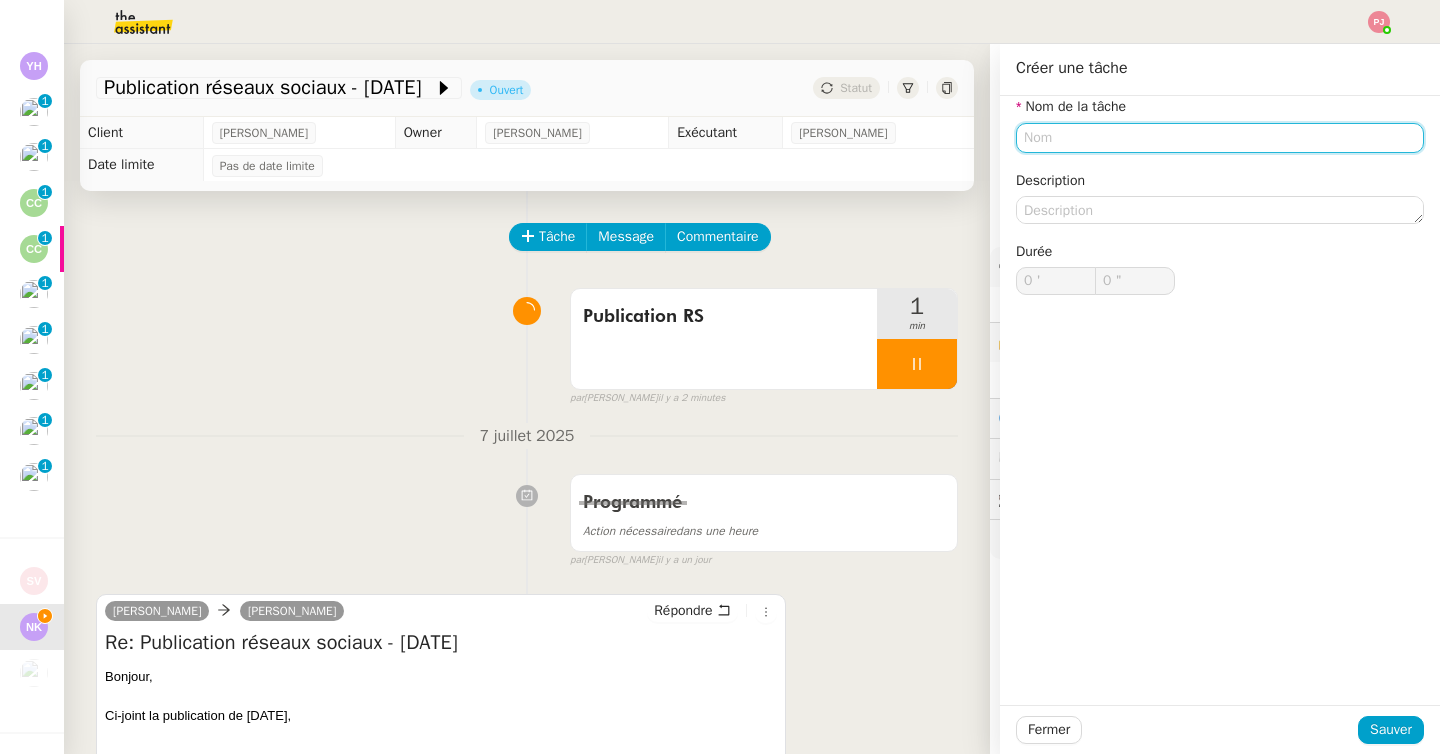 click 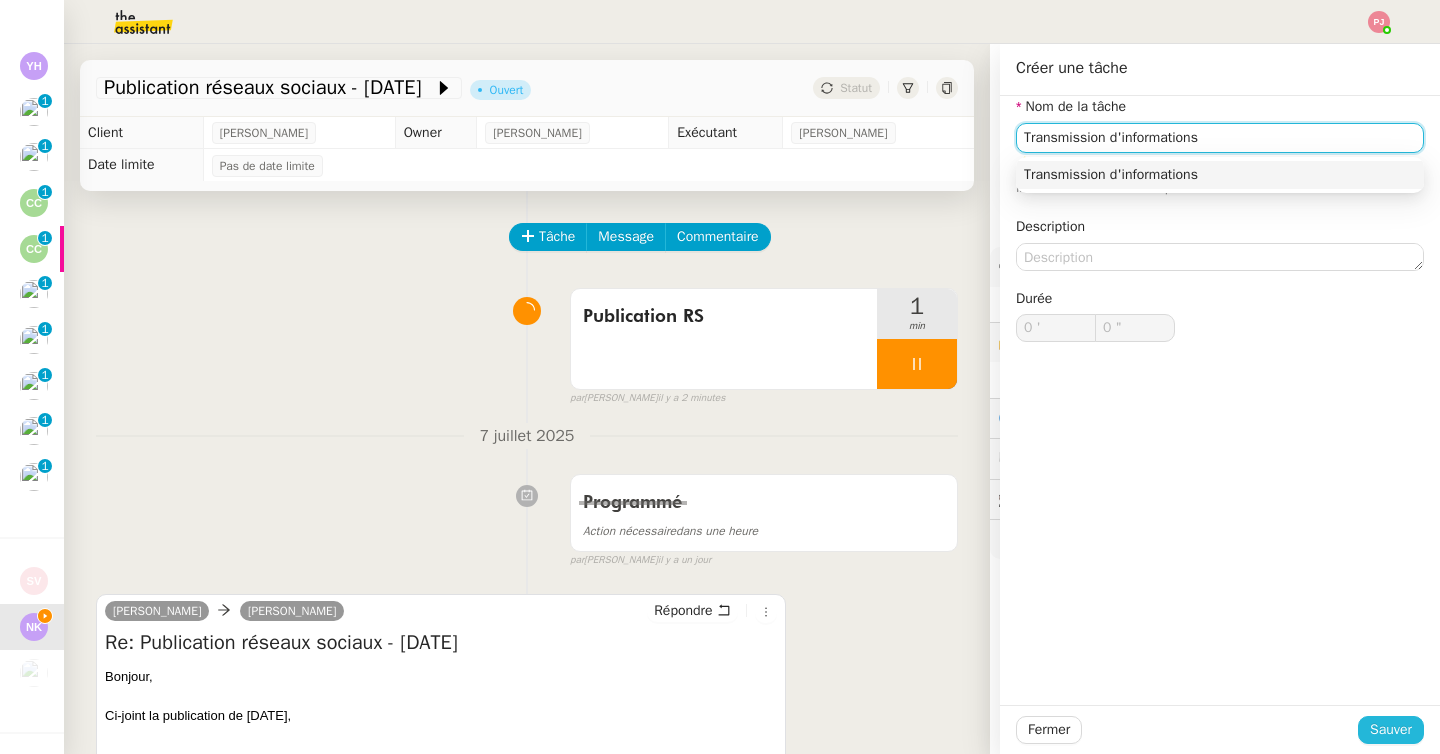 type on "Transmission d'informations" 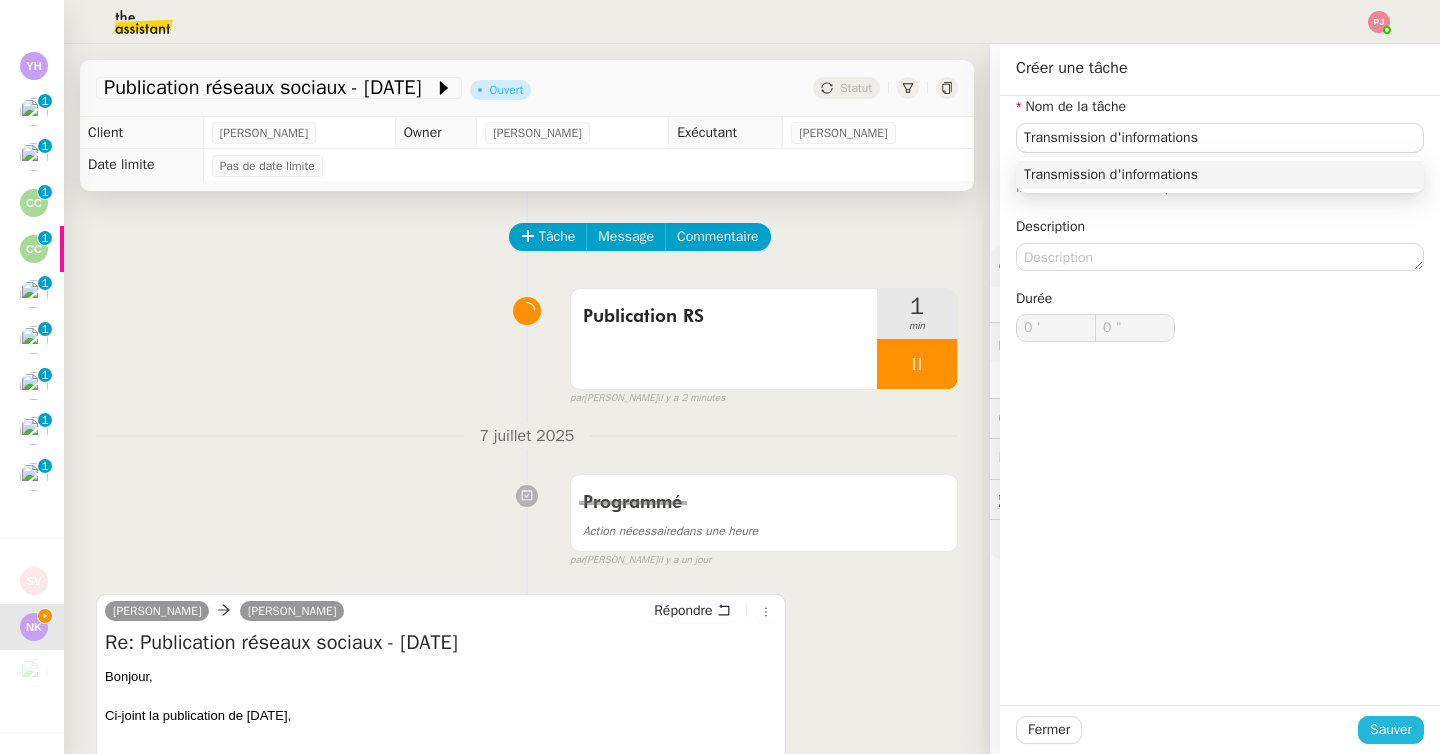 click on "Sauver" 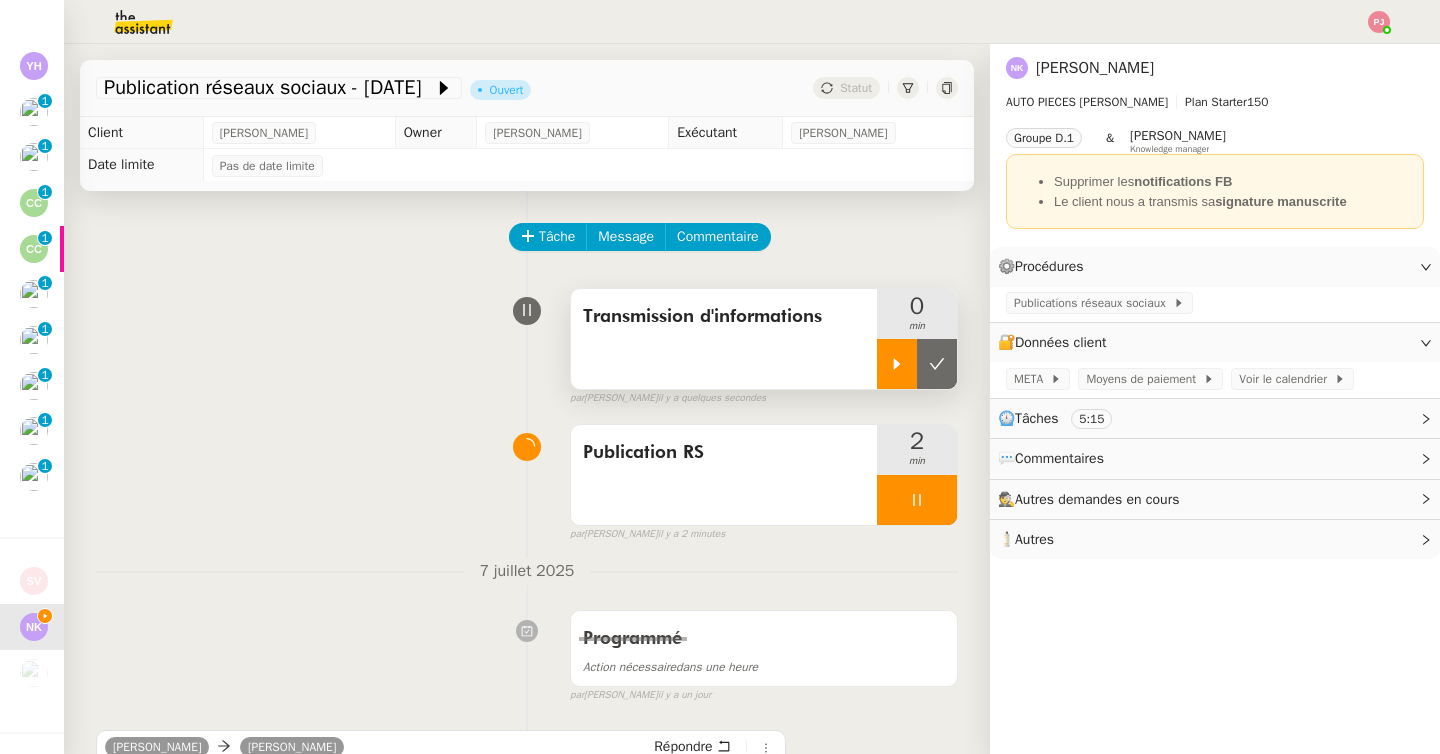 scroll, scrollTop: 43, scrollLeft: 0, axis: vertical 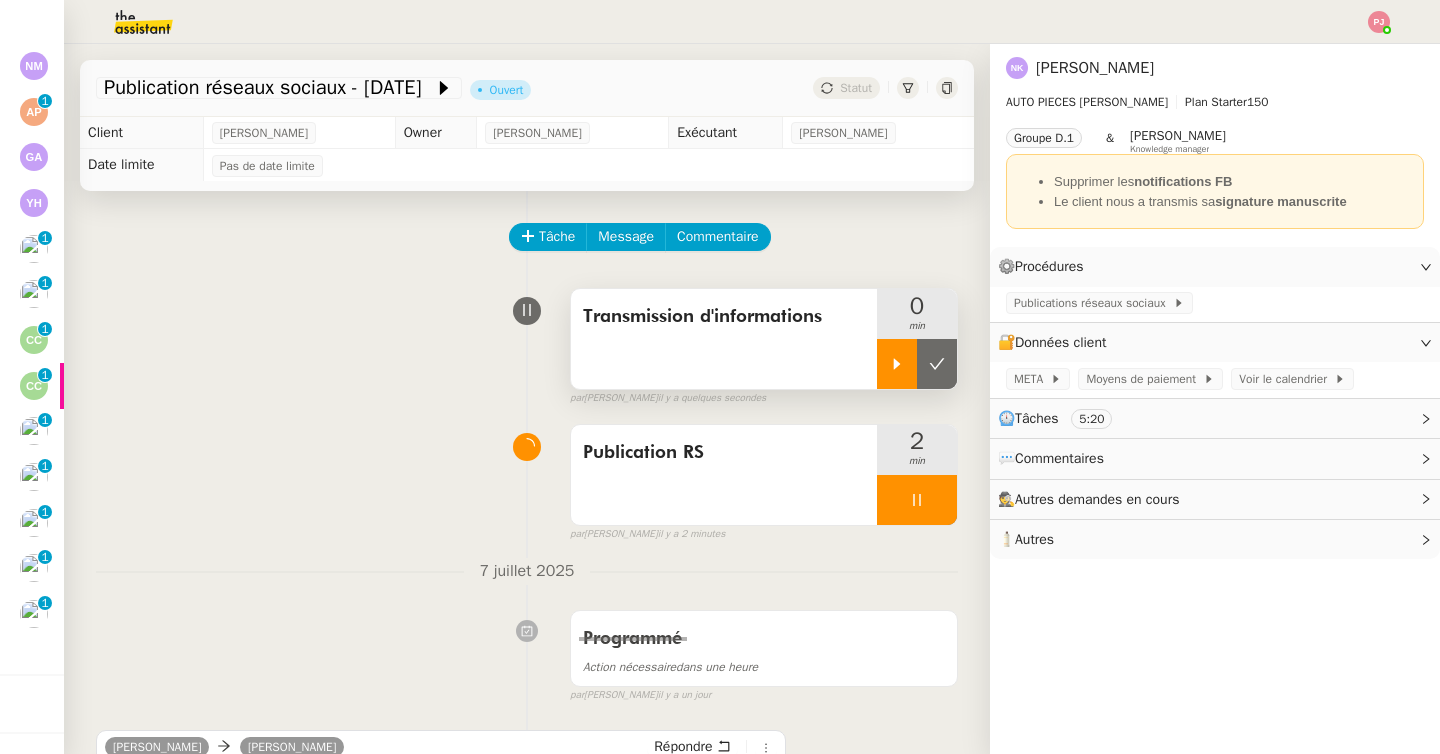 click at bounding box center [897, 364] 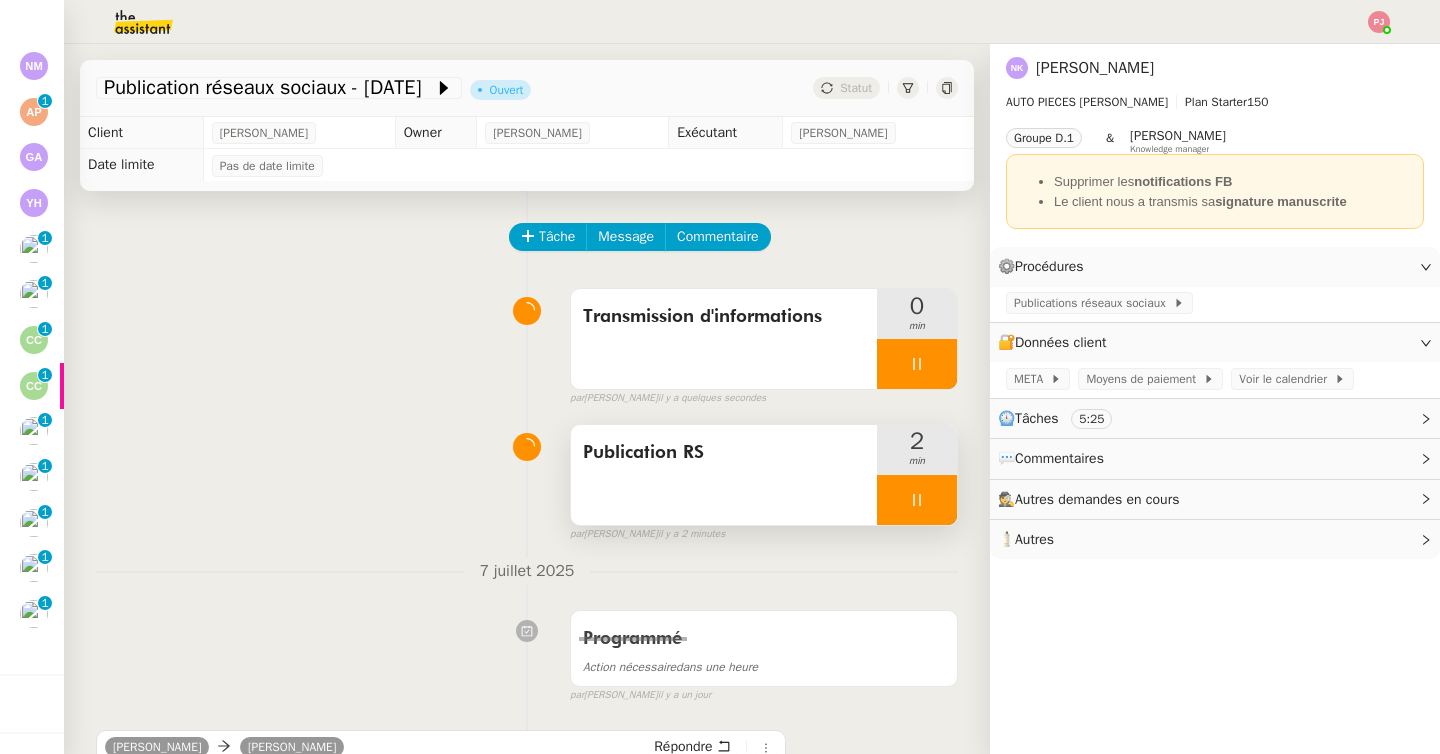 click at bounding box center [917, 500] 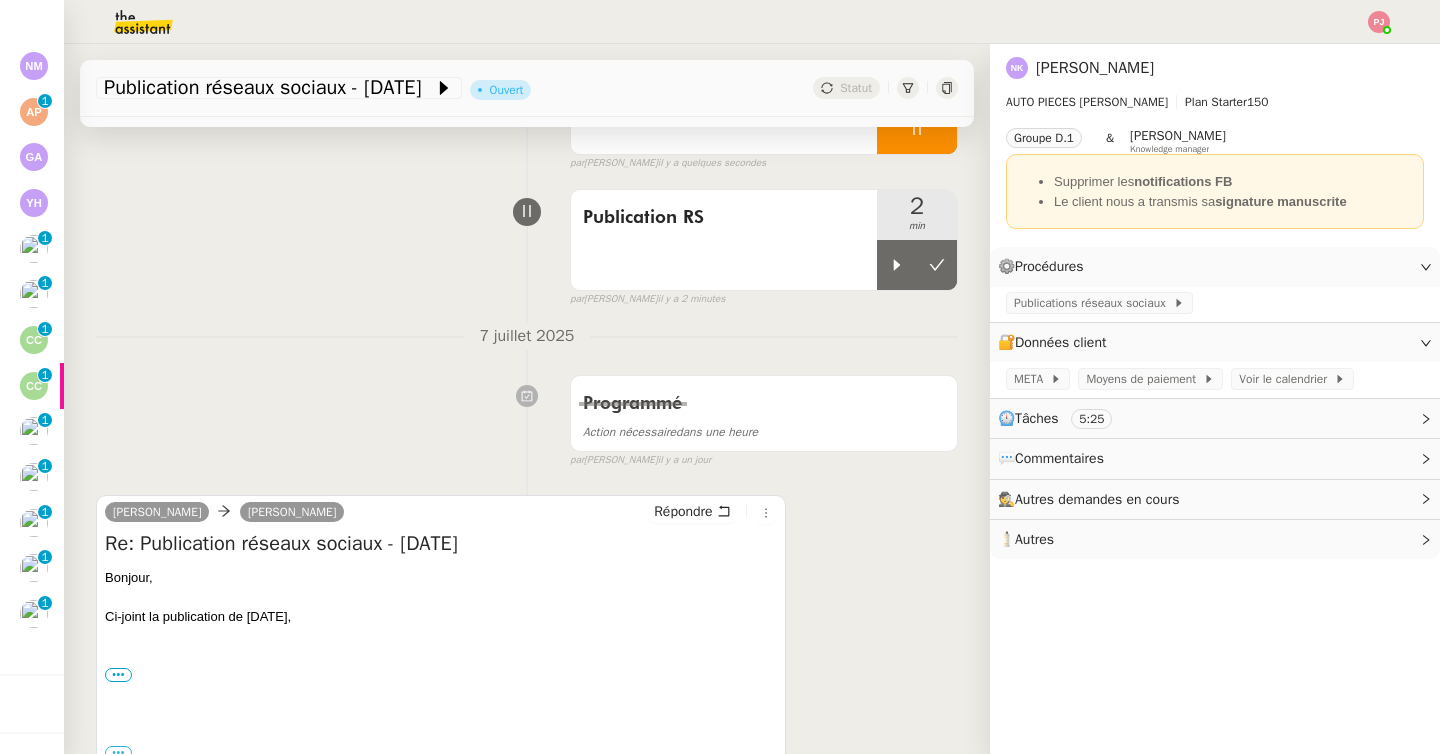 scroll, scrollTop: 307, scrollLeft: 0, axis: vertical 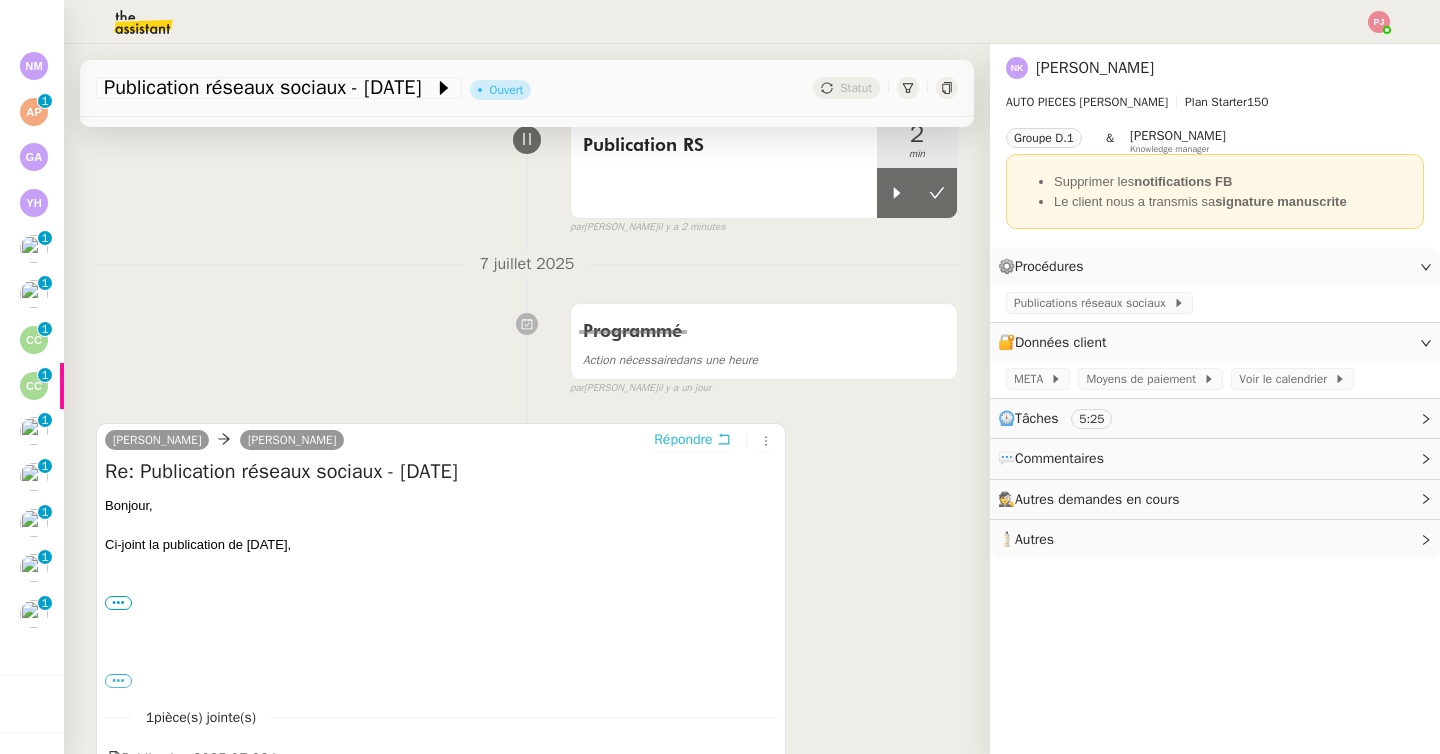click on "Répondre" at bounding box center (683, 440) 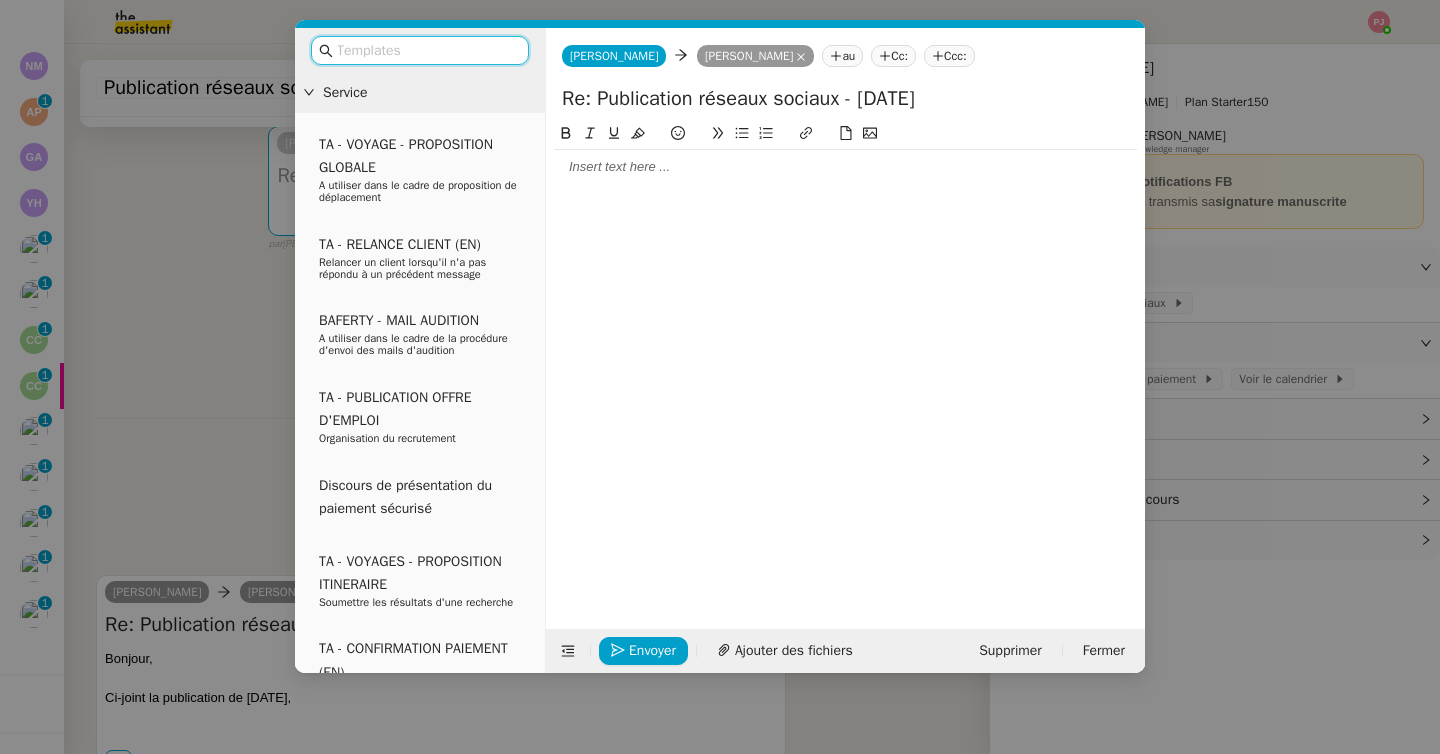 click at bounding box center [427, 50] 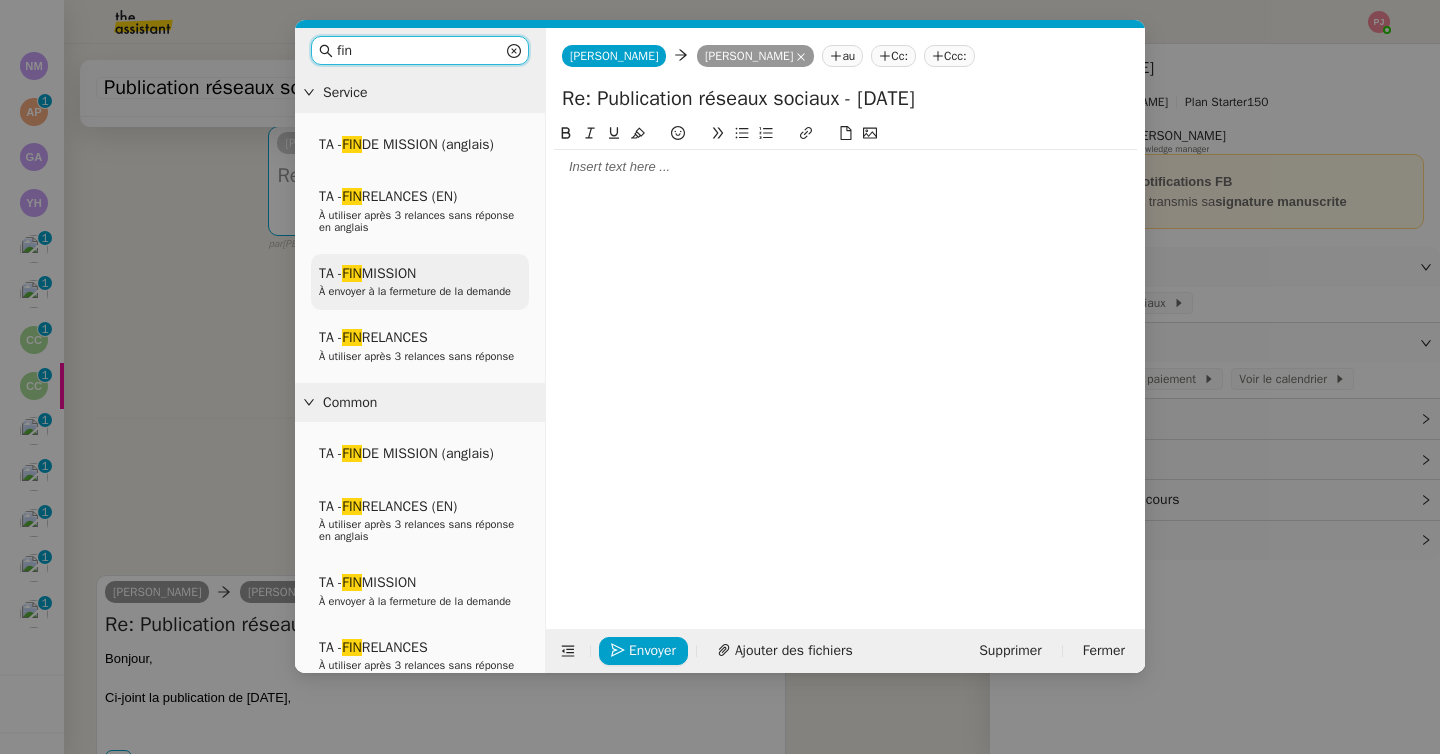 type on "fin" 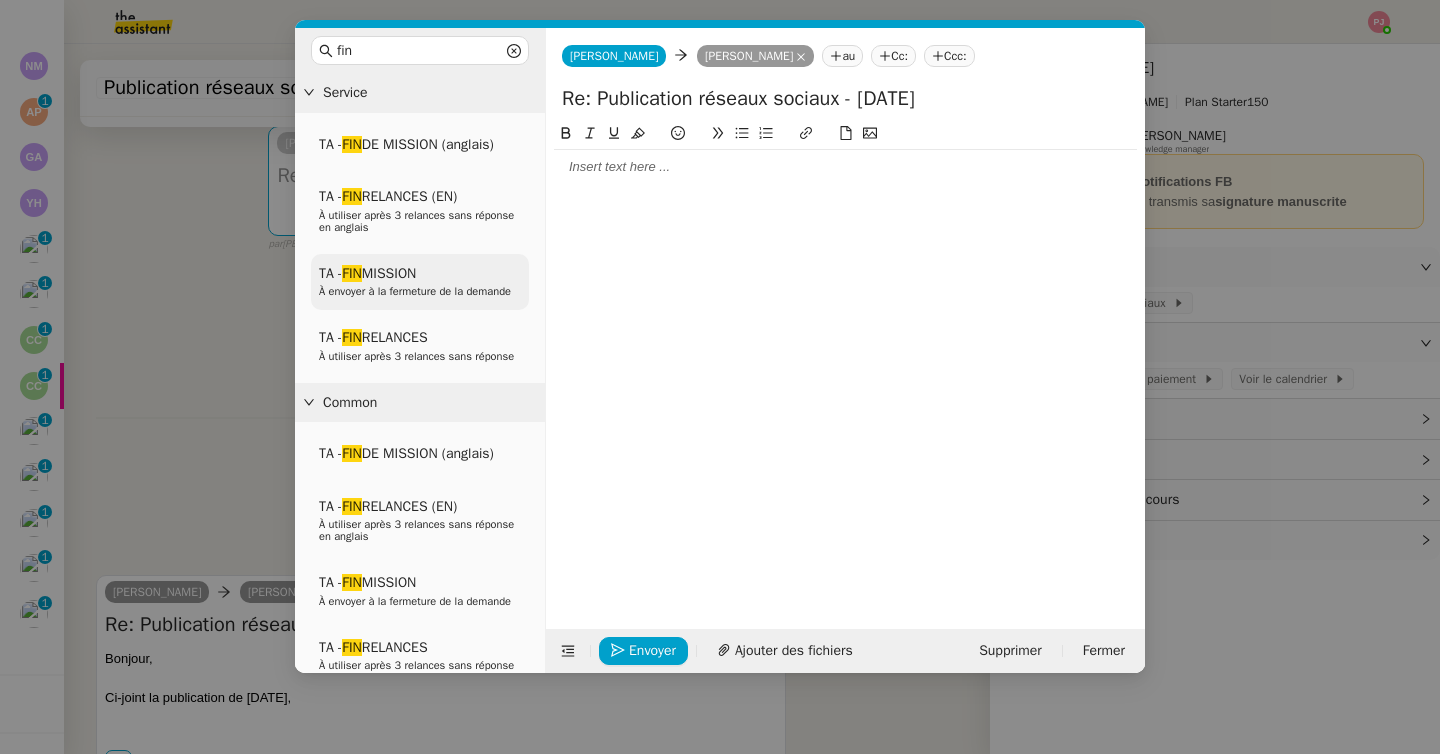 click on "À envoyer à la fermeture de la demande" at bounding box center [415, 291] 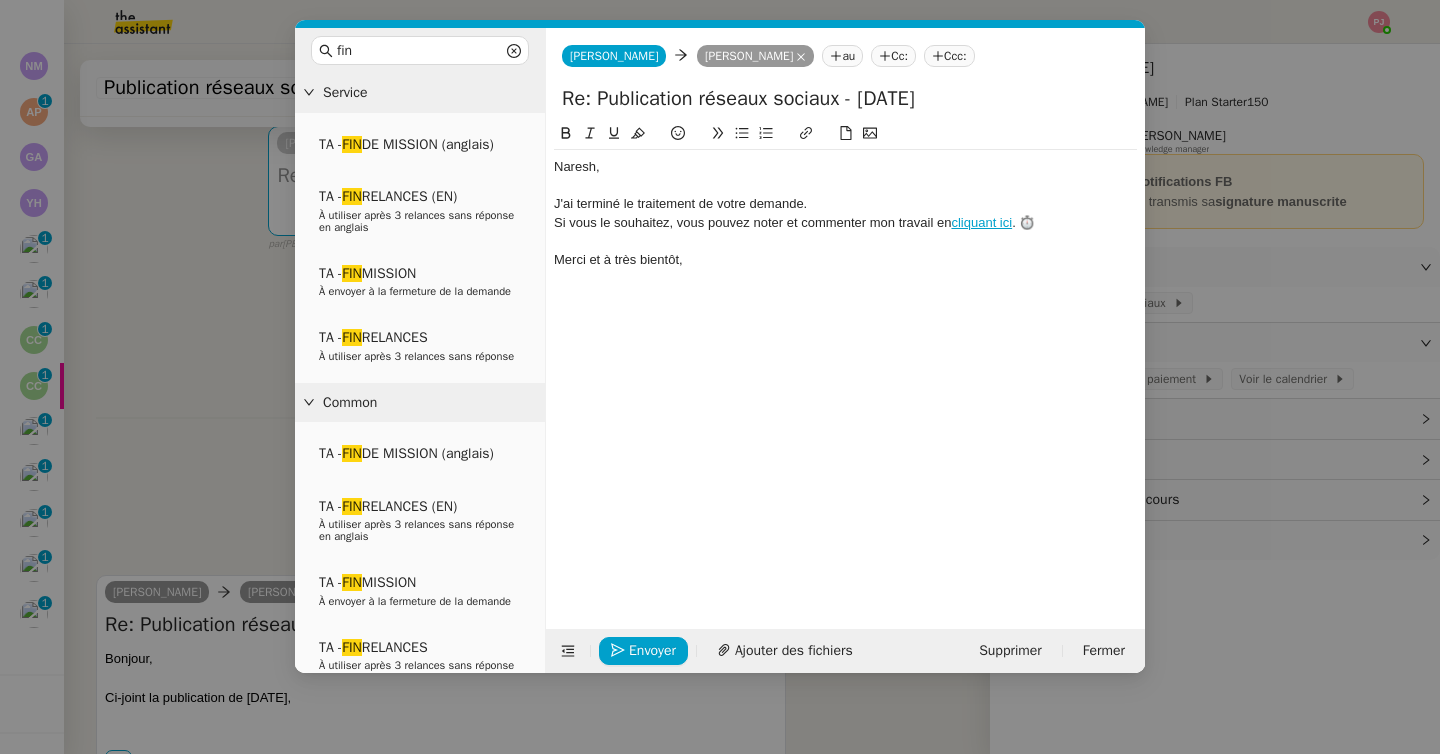click on "﻿Naresh﻿," 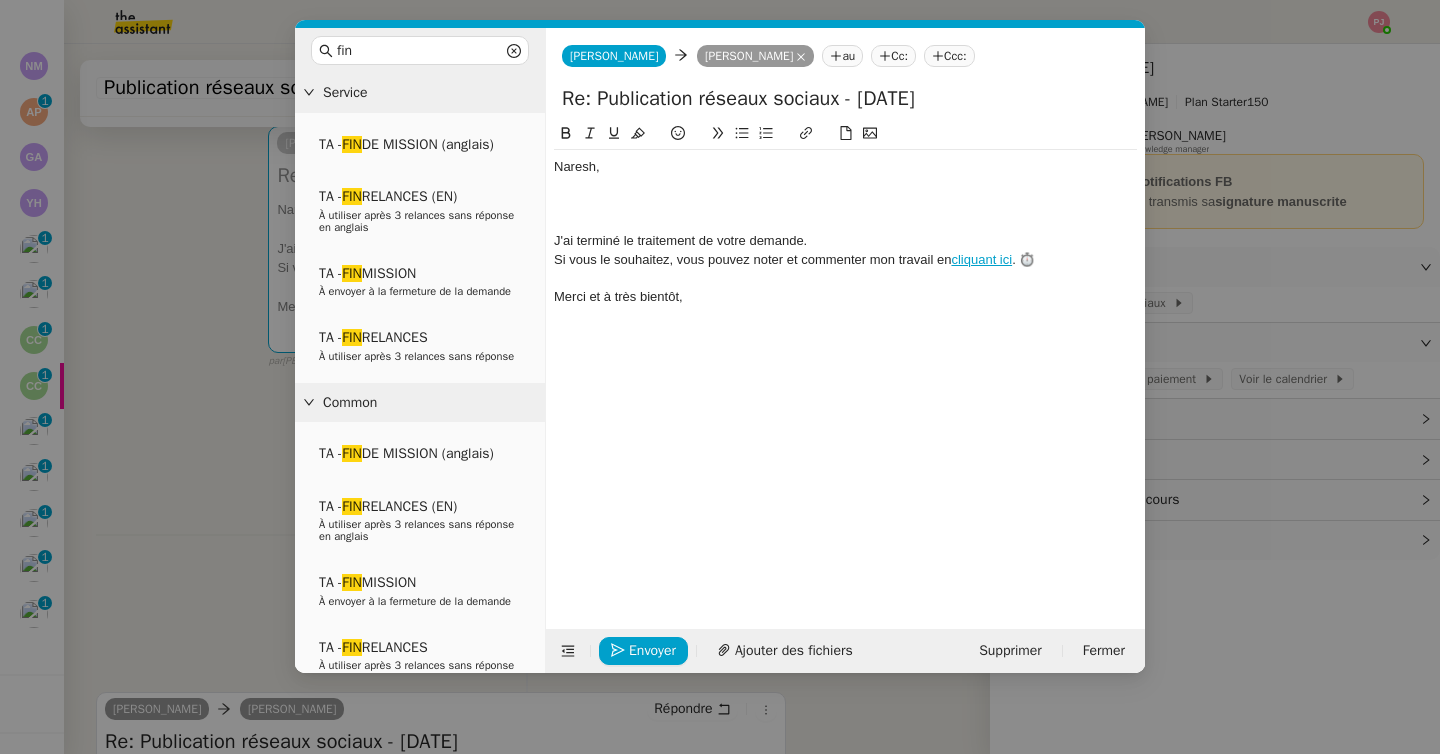 type 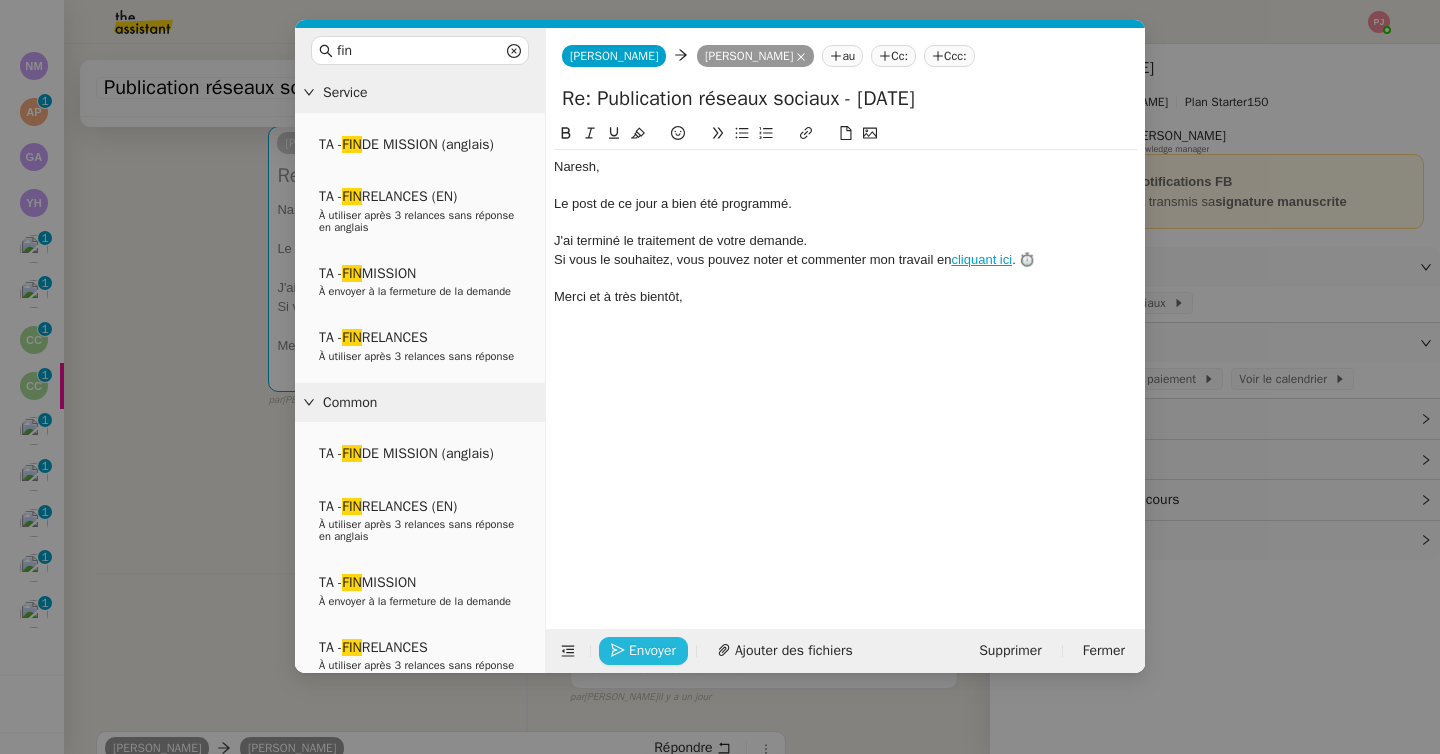 click on "Envoyer" 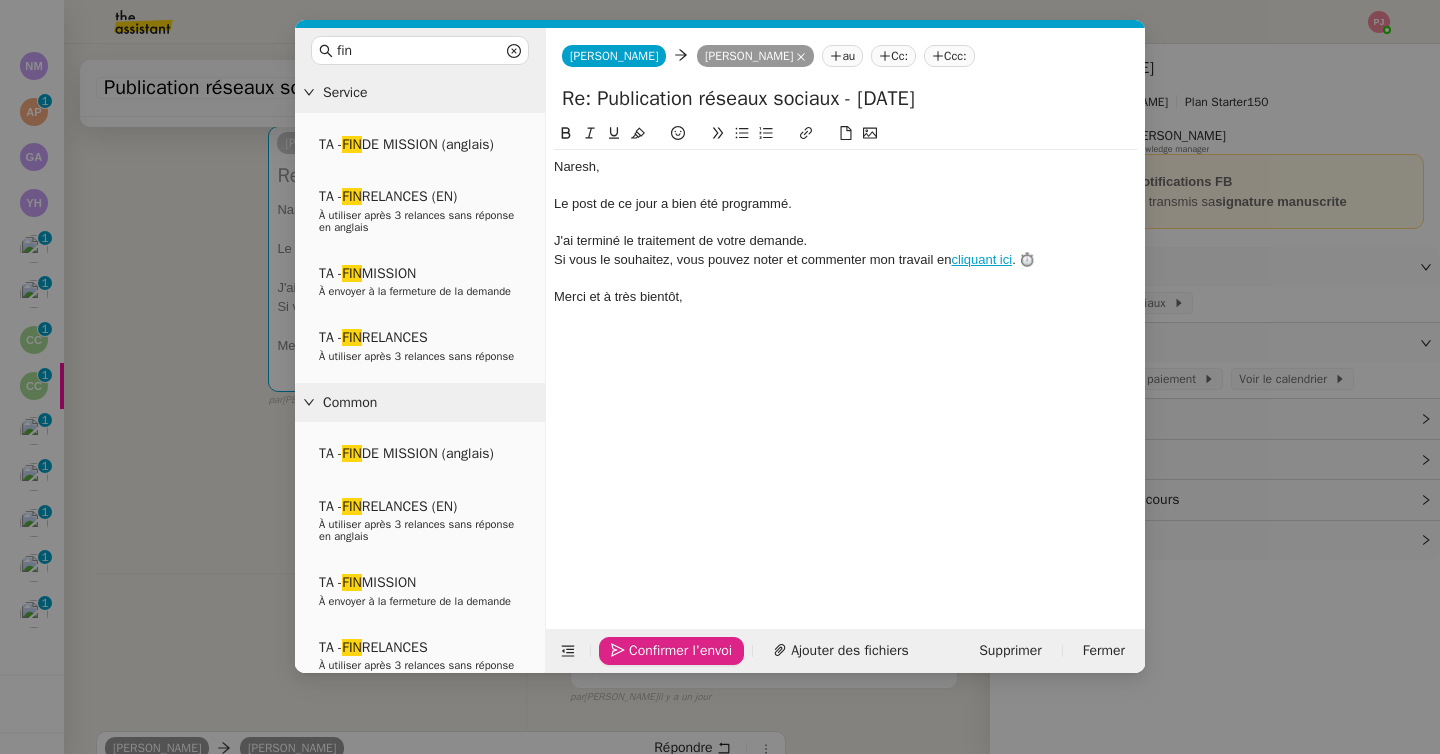 click on "Confirmer l'envoi" 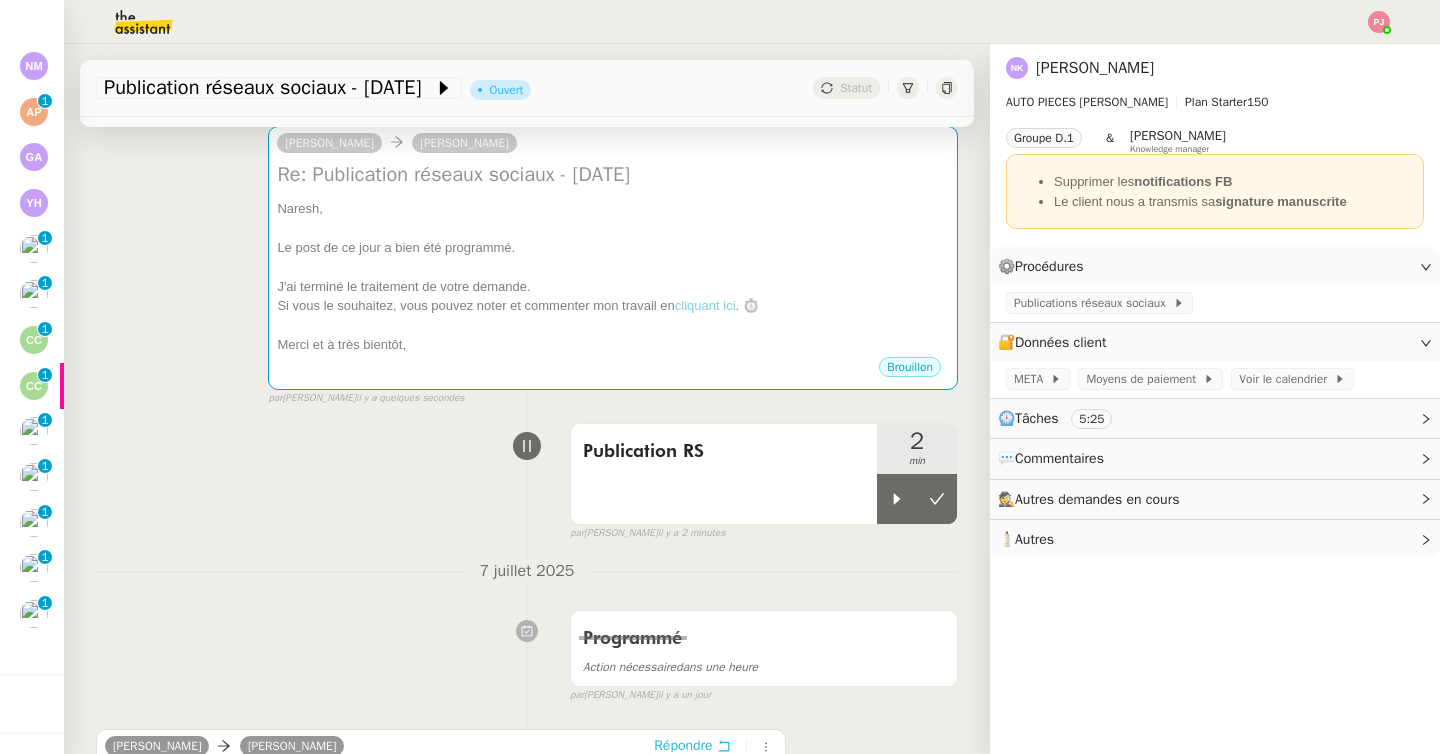 scroll, scrollTop: 312, scrollLeft: 0, axis: vertical 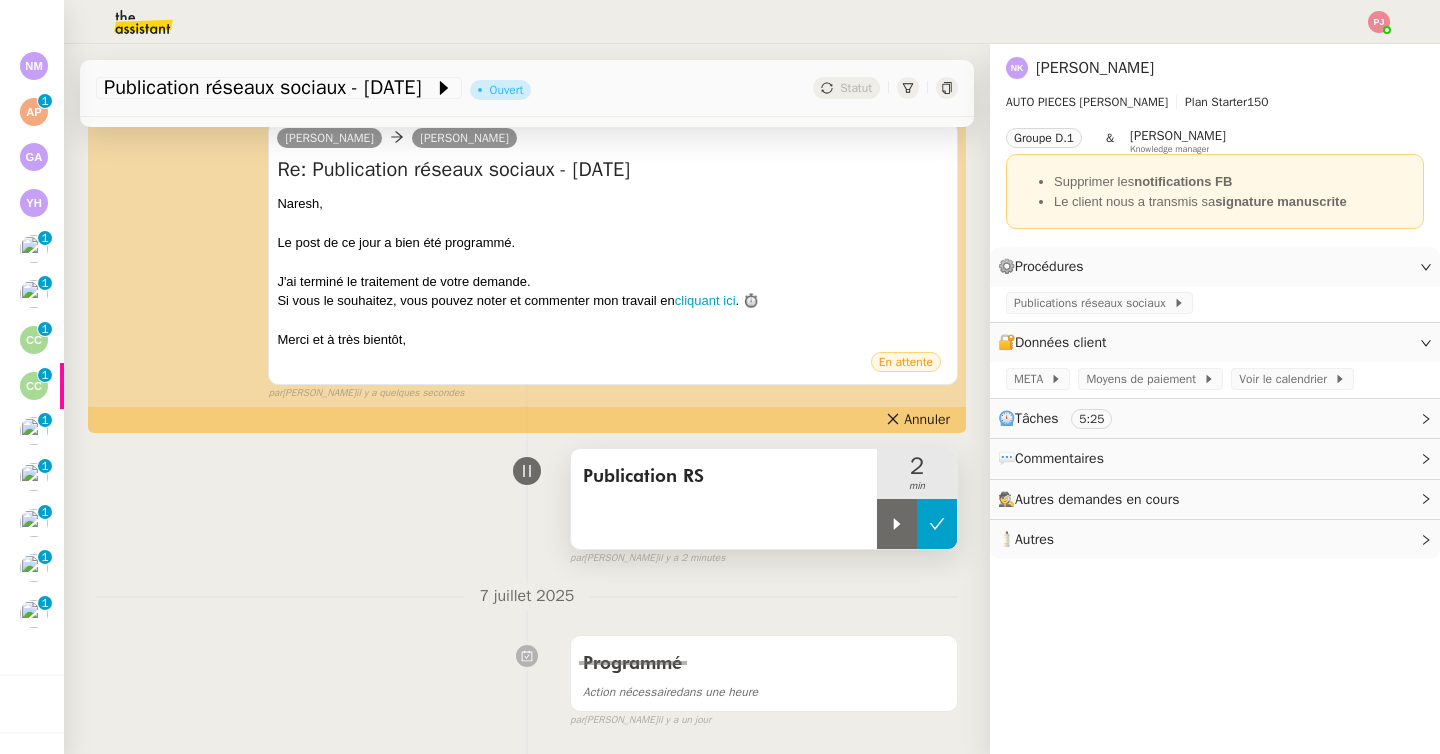 click 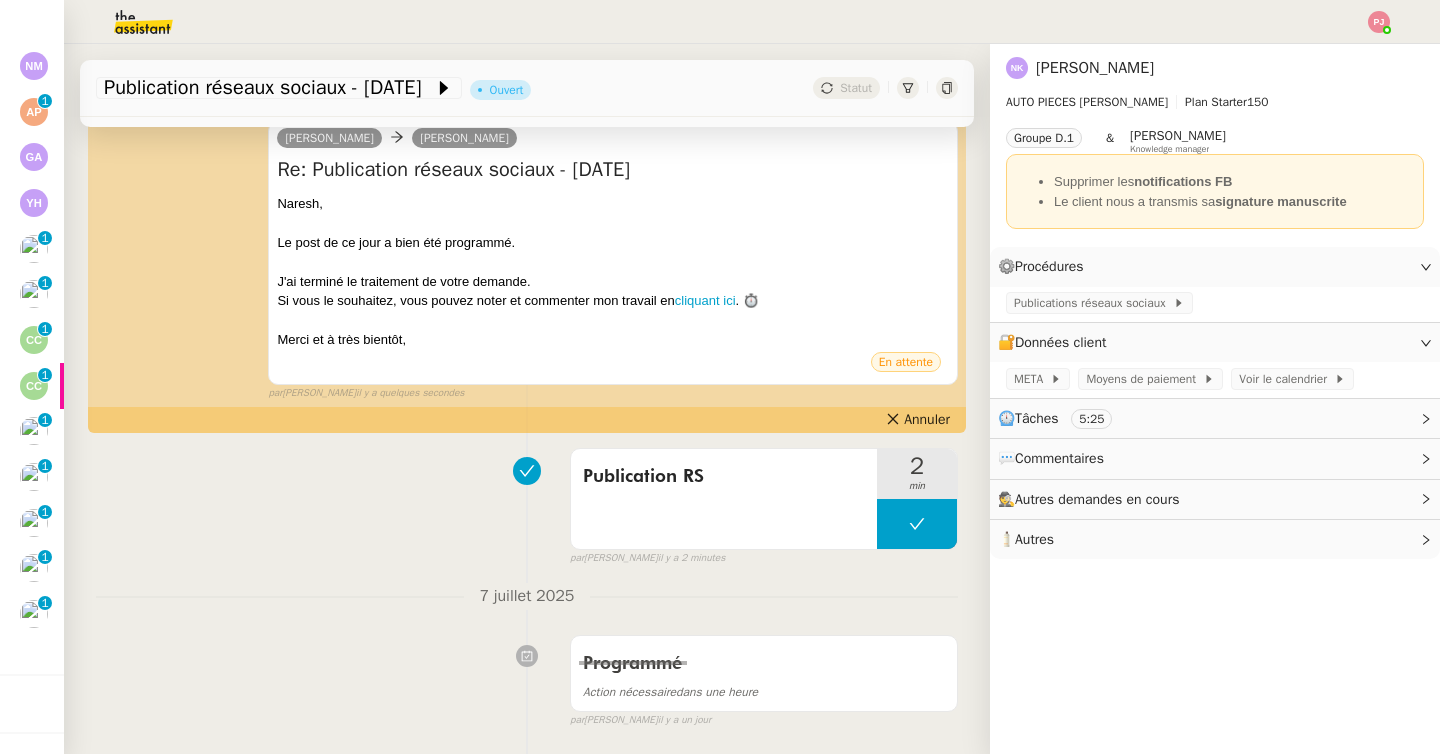 scroll, scrollTop: 0, scrollLeft: 0, axis: both 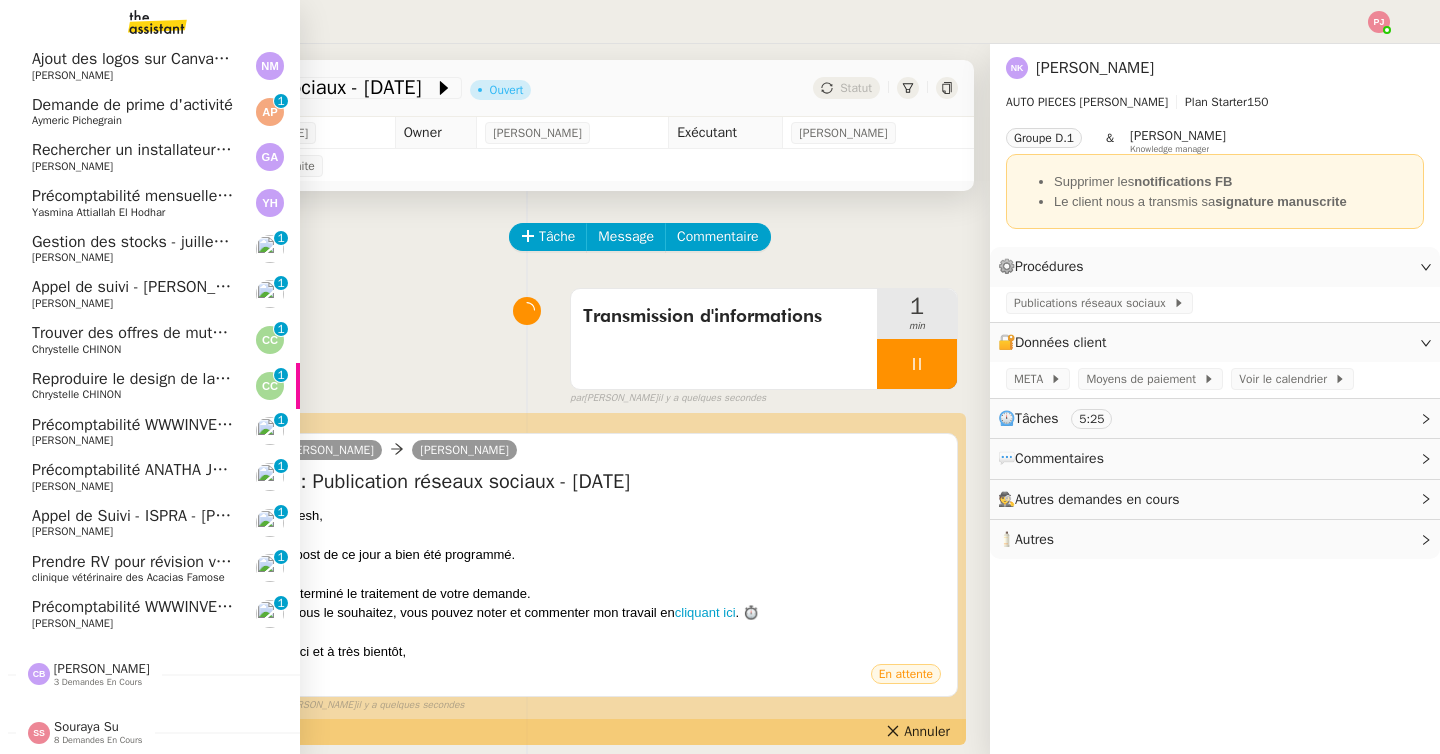 click on "[PERSON_NAME]" 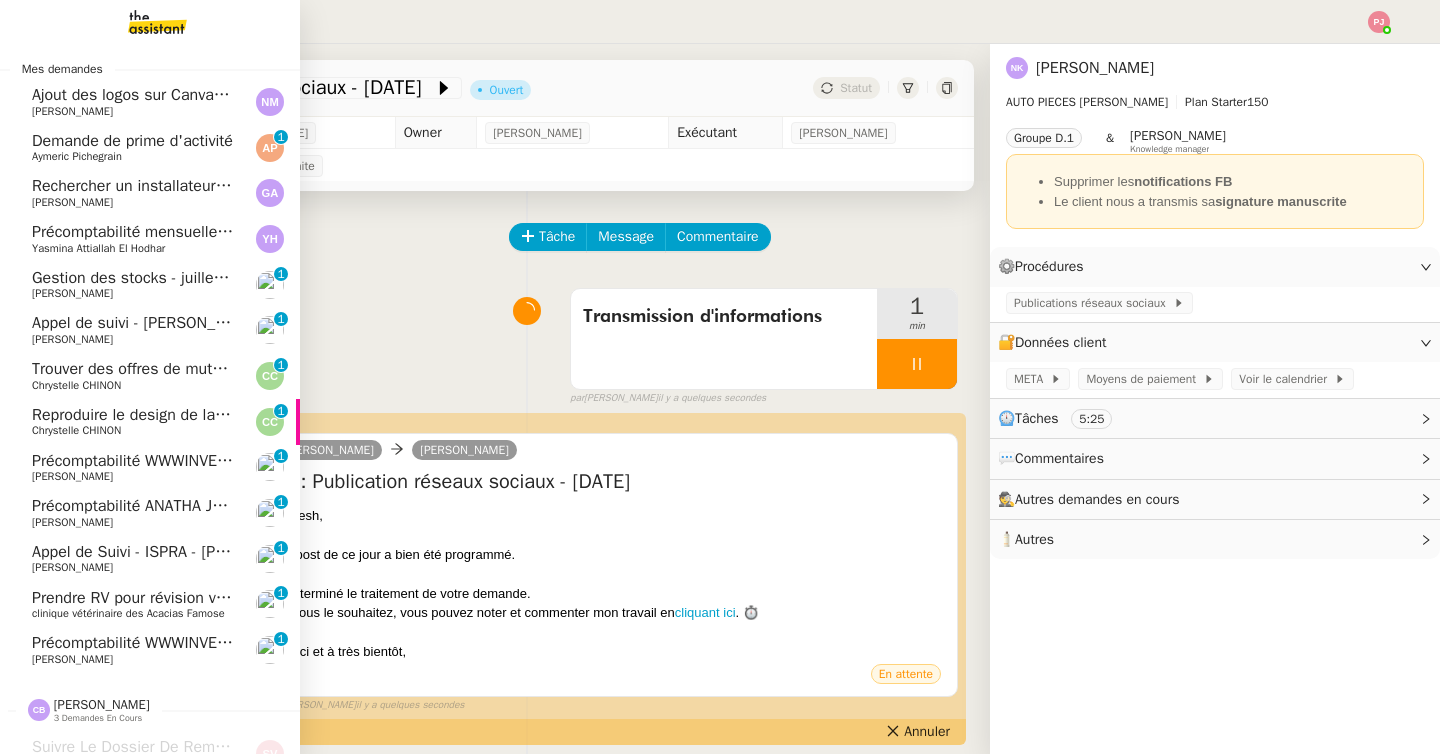 scroll, scrollTop: 0, scrollLeft: 0, axis: both 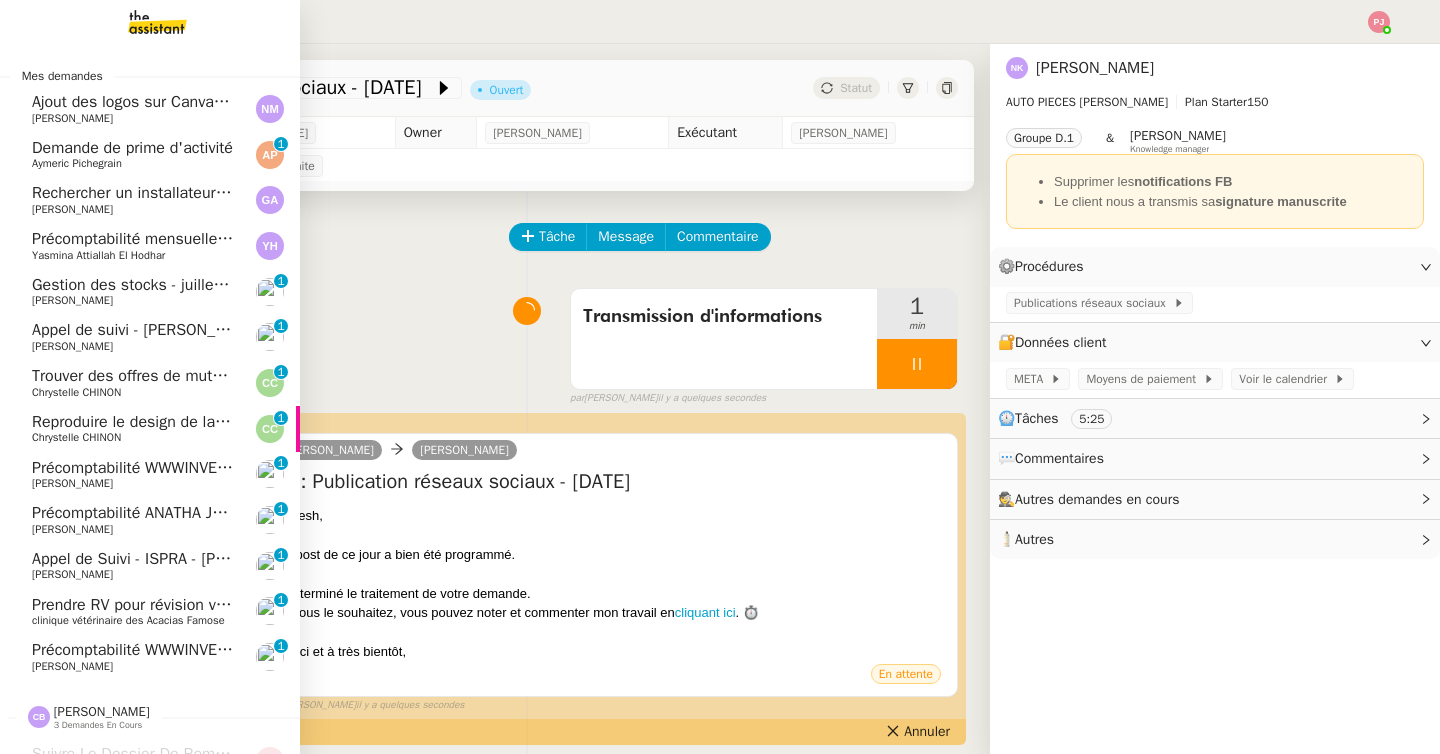 click on "Demande de prime d'activité    Aymeric Pichegrain     0   1   2   3   4   5   6   7   8   9" 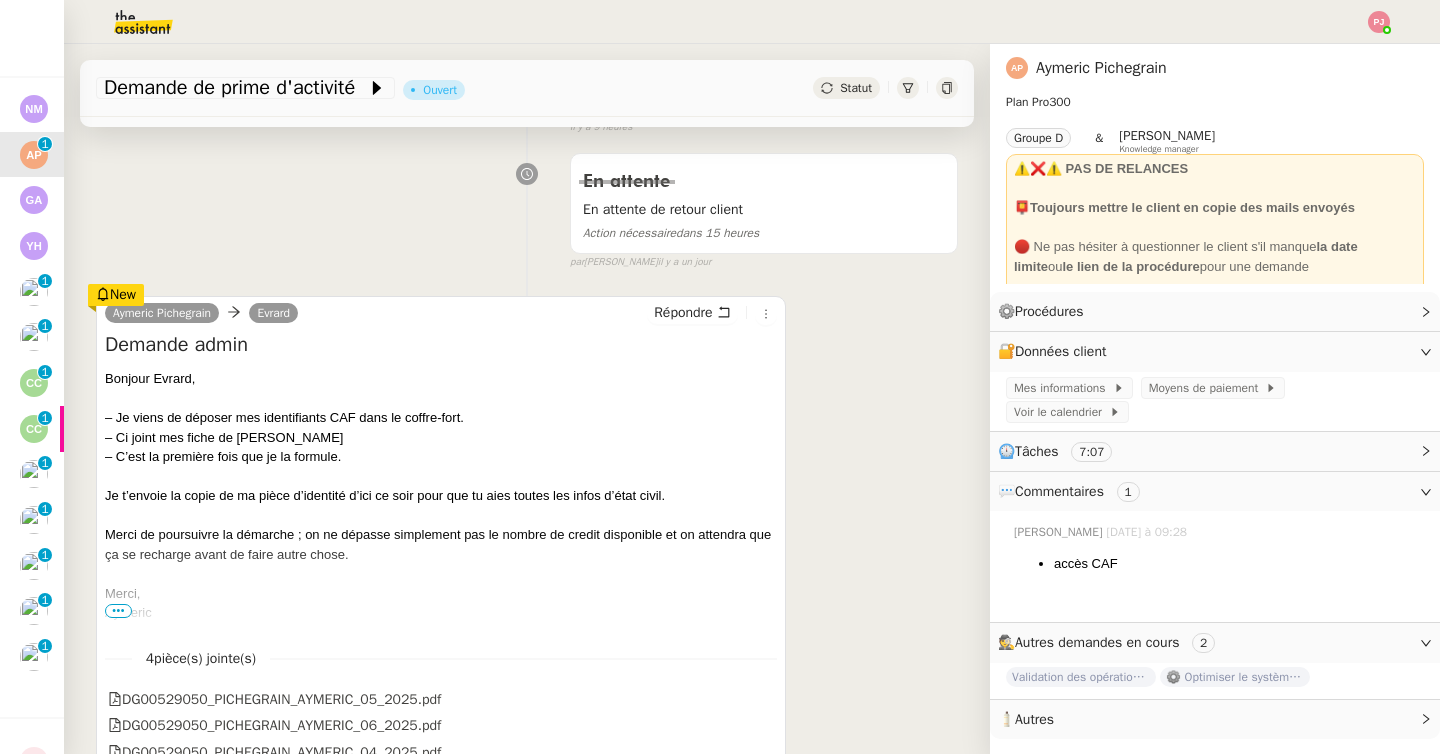 scroll, scrollTop: 263, scrollLeft: 0, axis: vertical 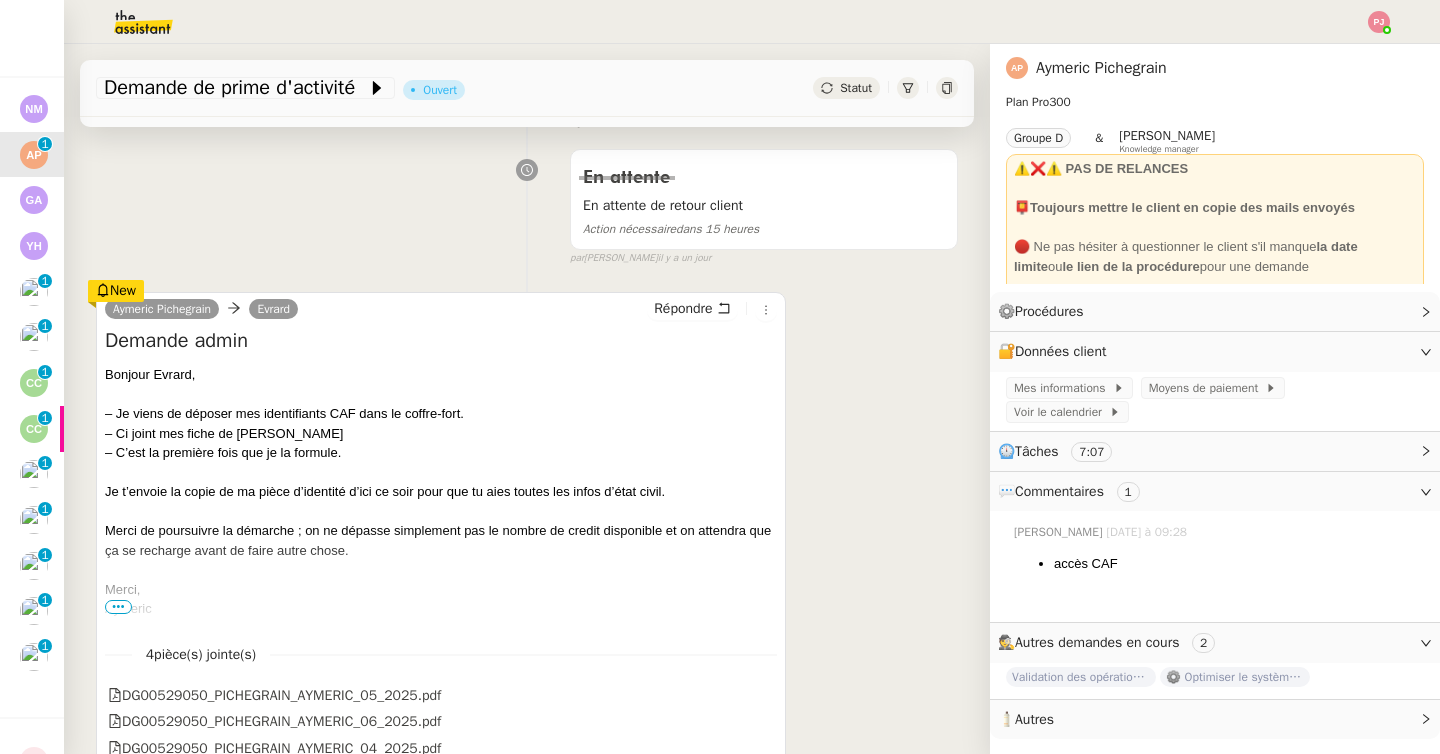 click on "•••" at bounding box center [118, 607] 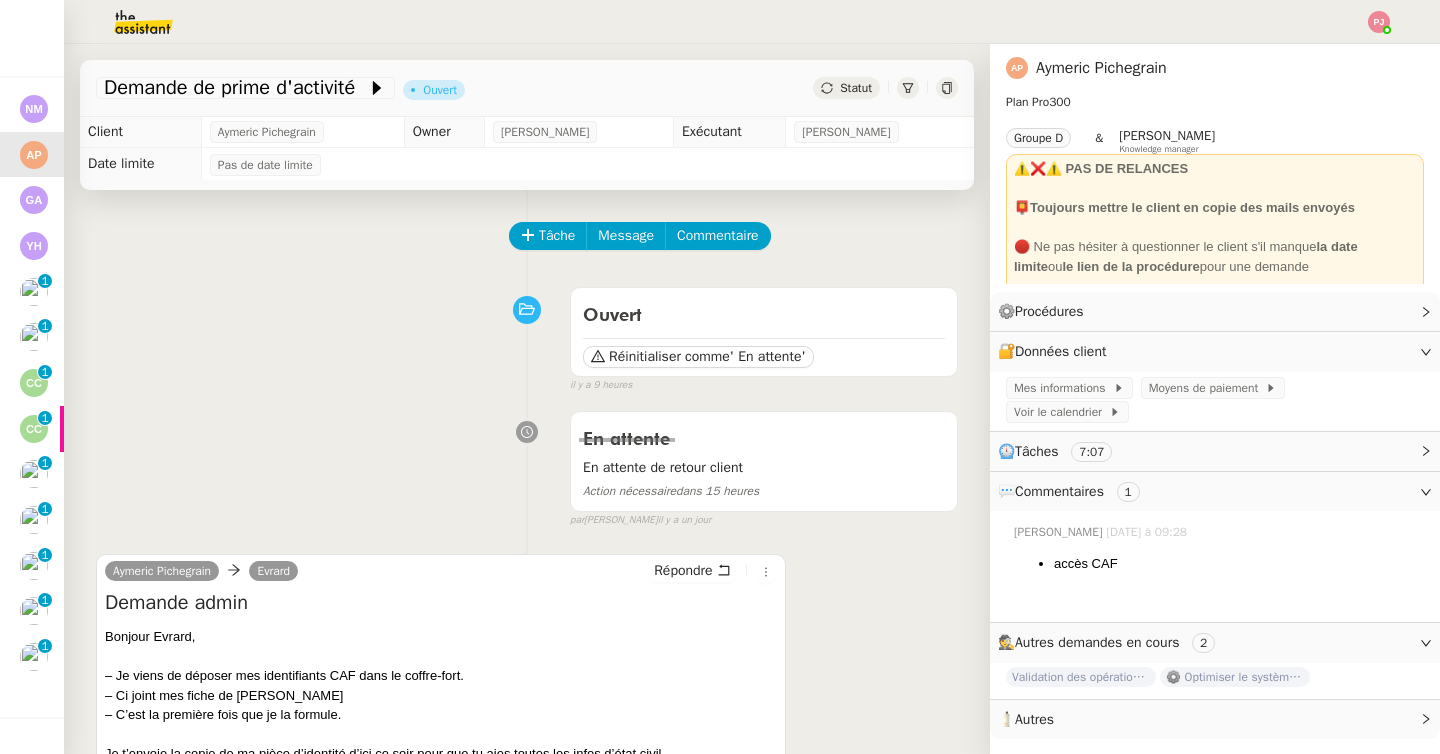 scroll, scrollTop: 0, scrollLeft: 0, axis: both 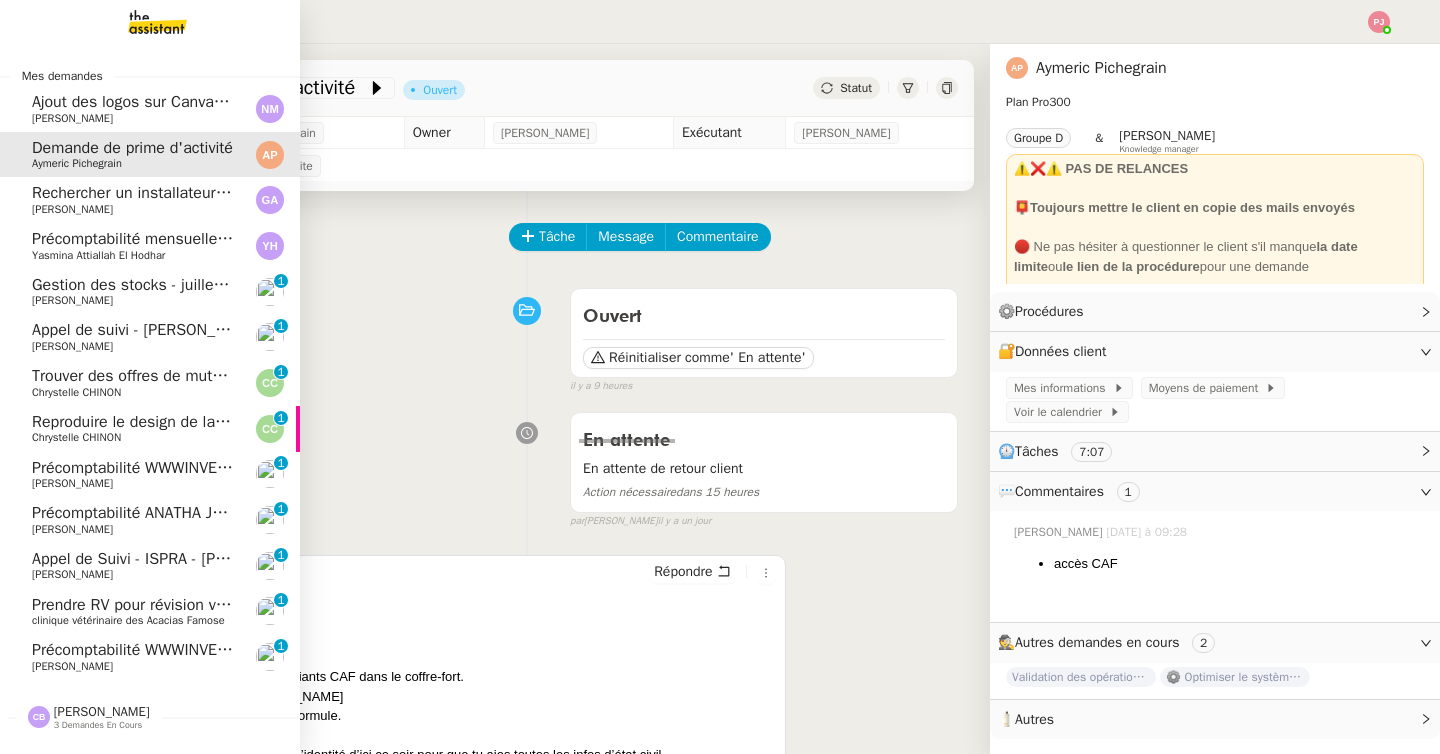 click on "Précomptabilité mensuelle de la SCI du Clos Bonin - juin 2025" 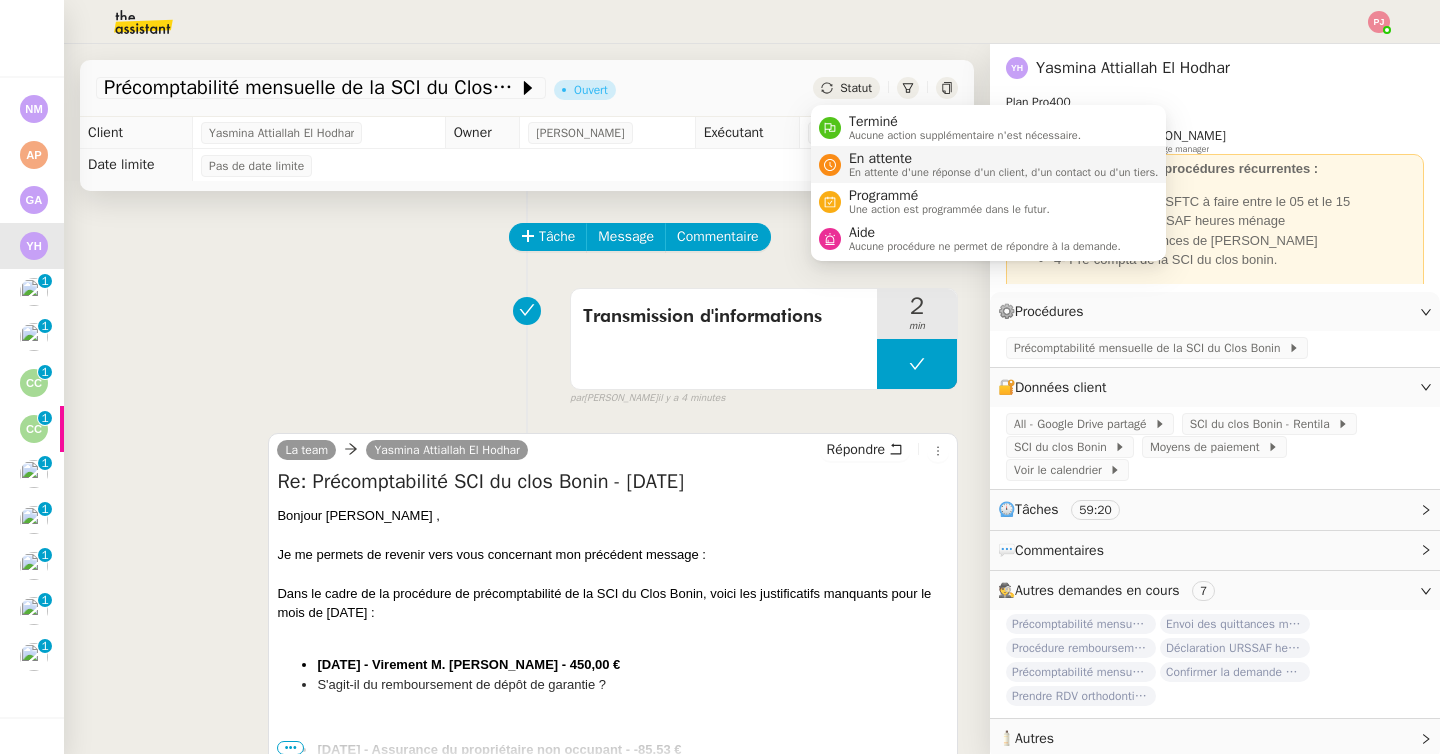 click on "En attente" at bounding box center (1004, 159) 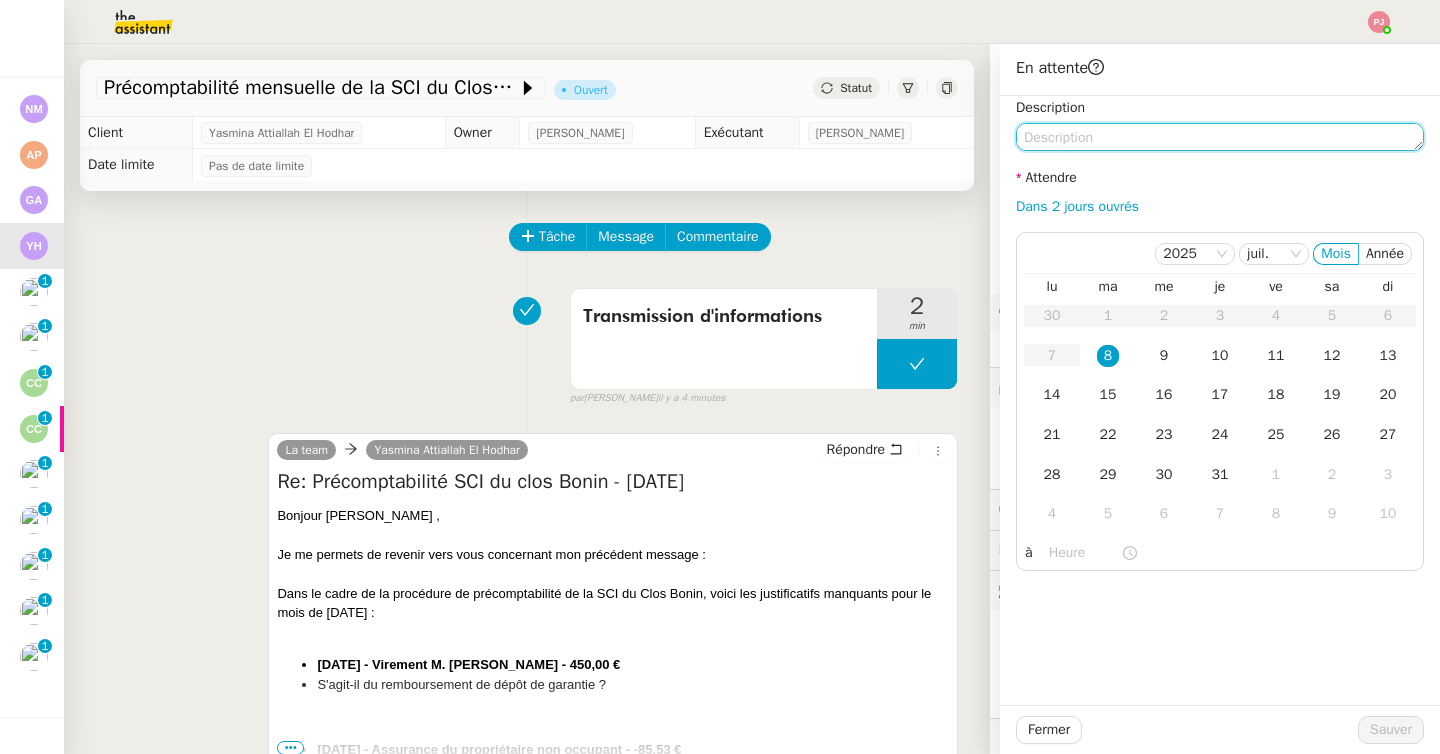 click 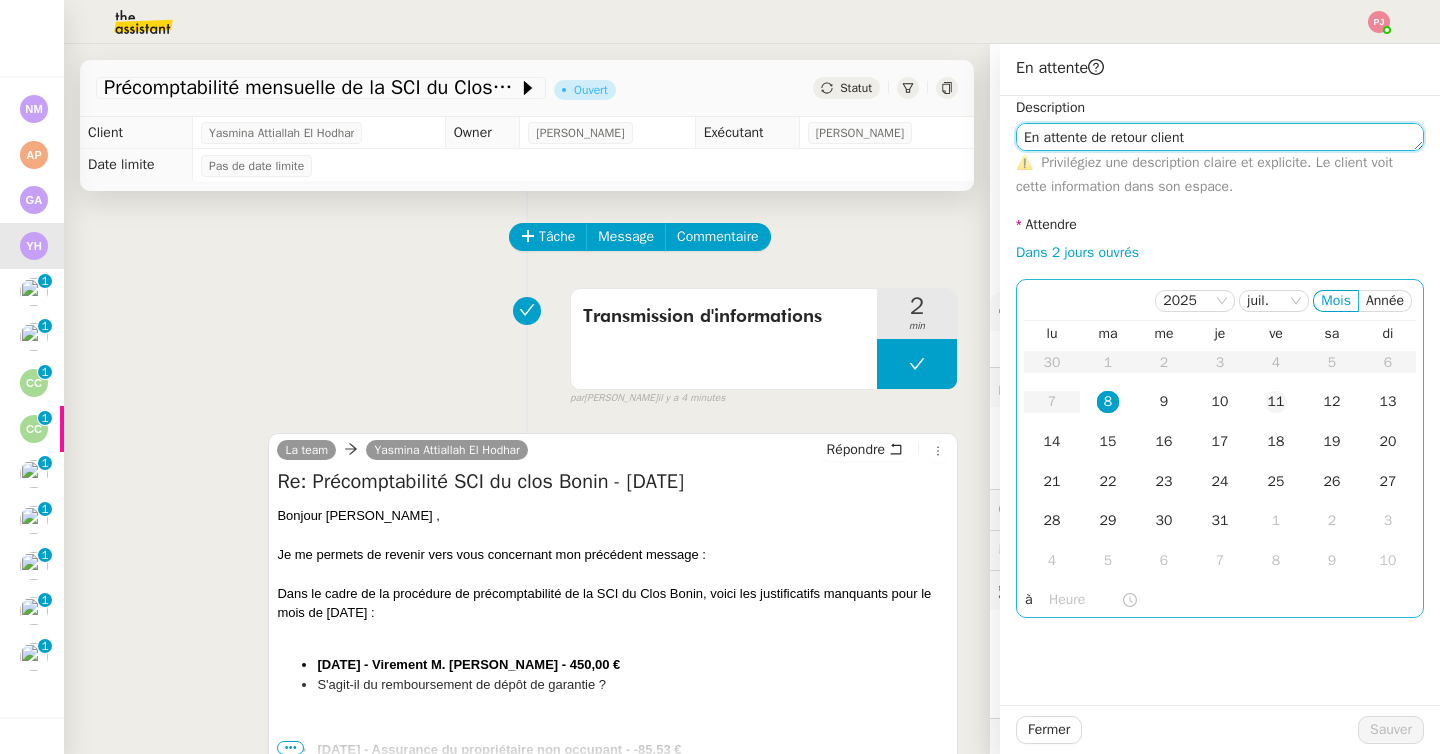 type on "En attente de retour client" 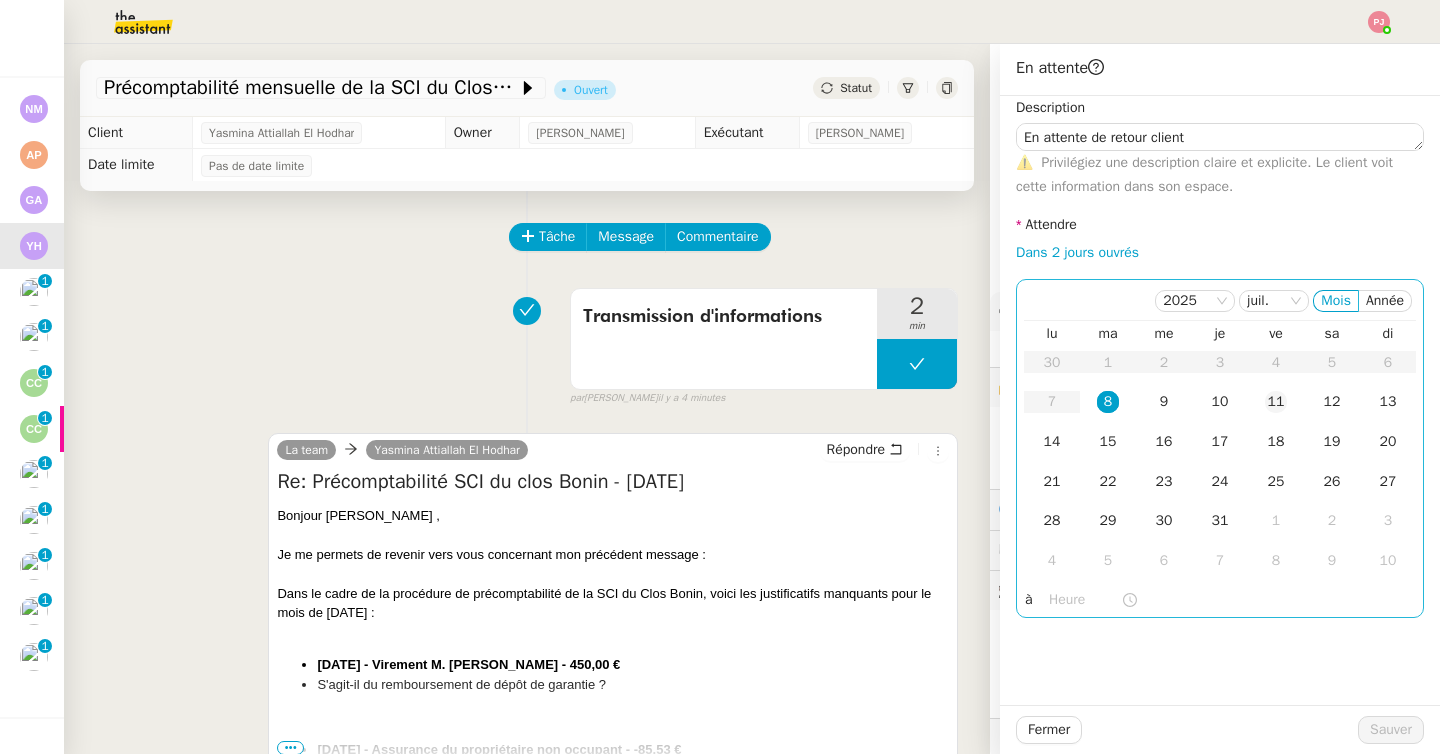 click on "11" 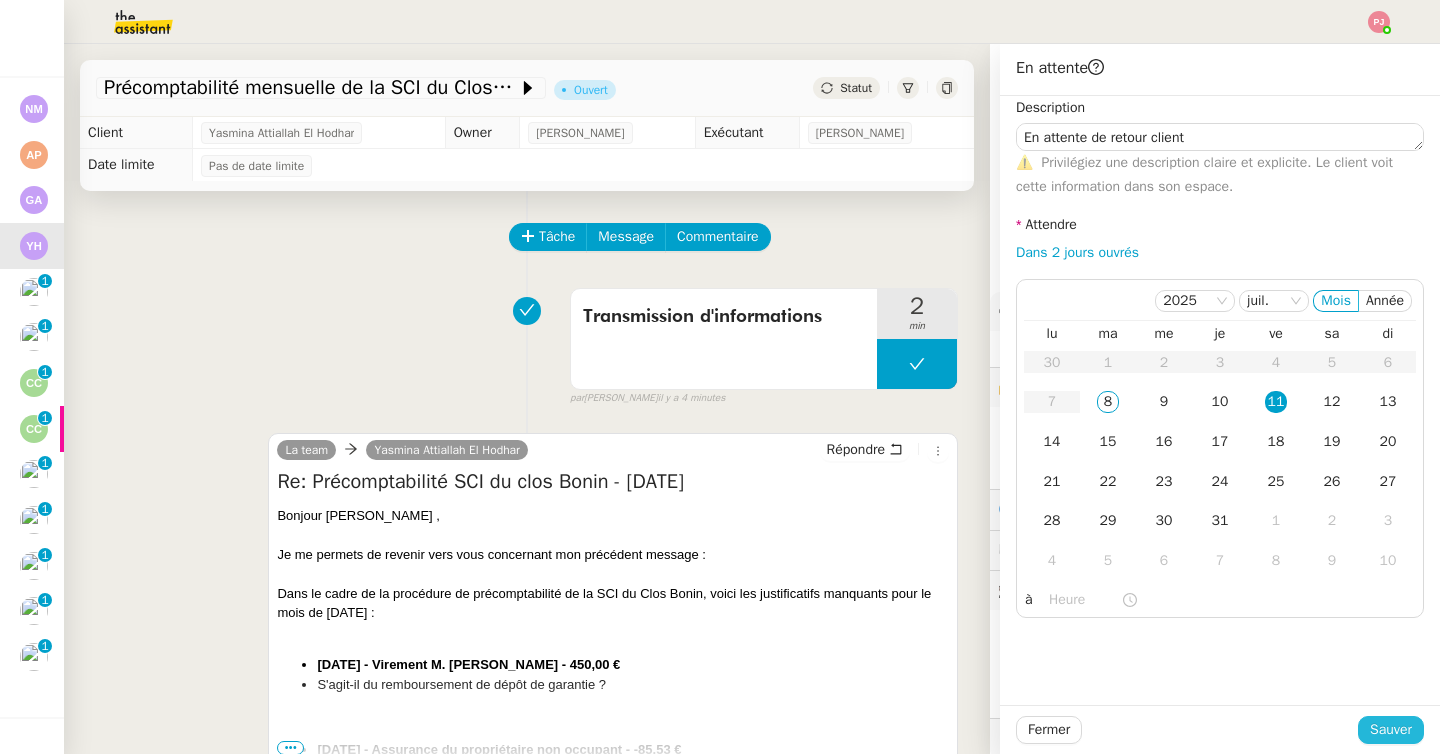 click on "Sauver" 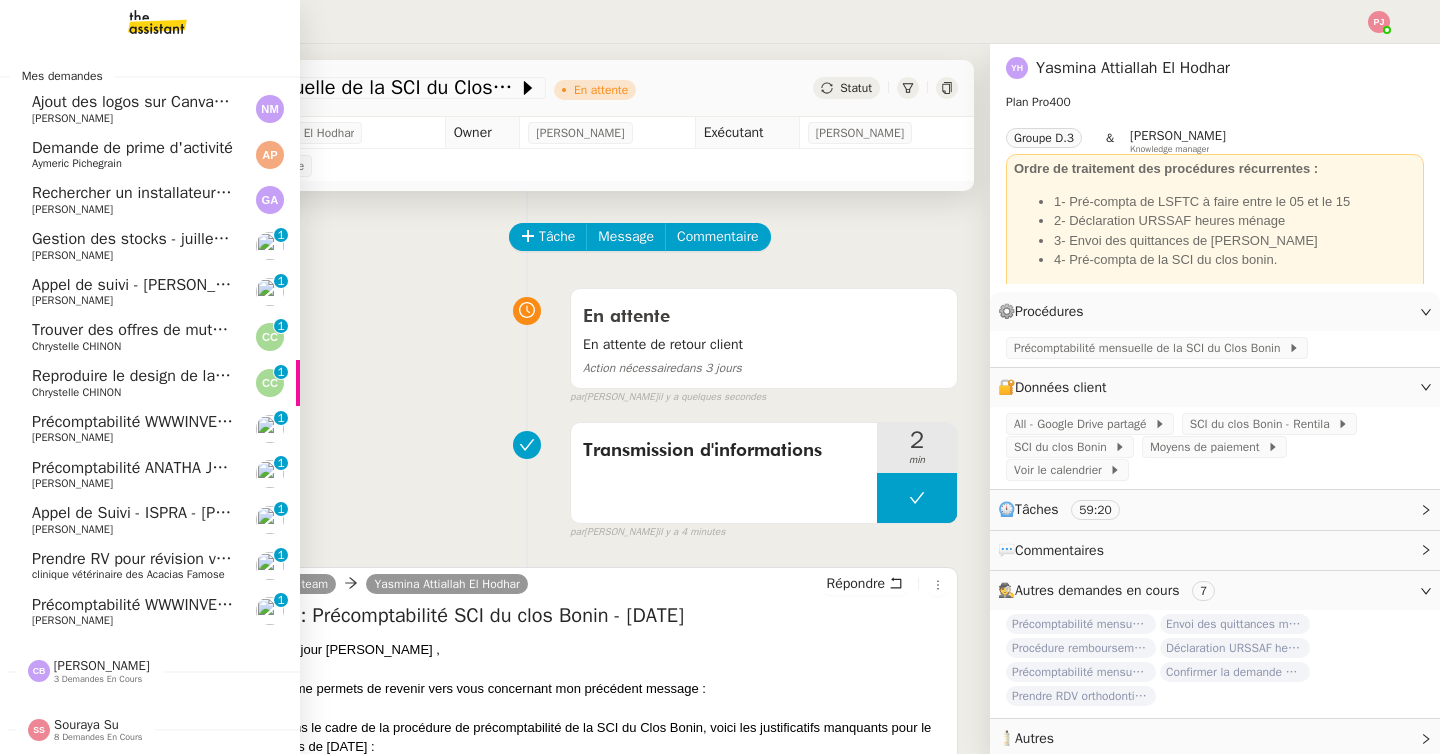 click on "Camille Barthès    3 demandes en cours" 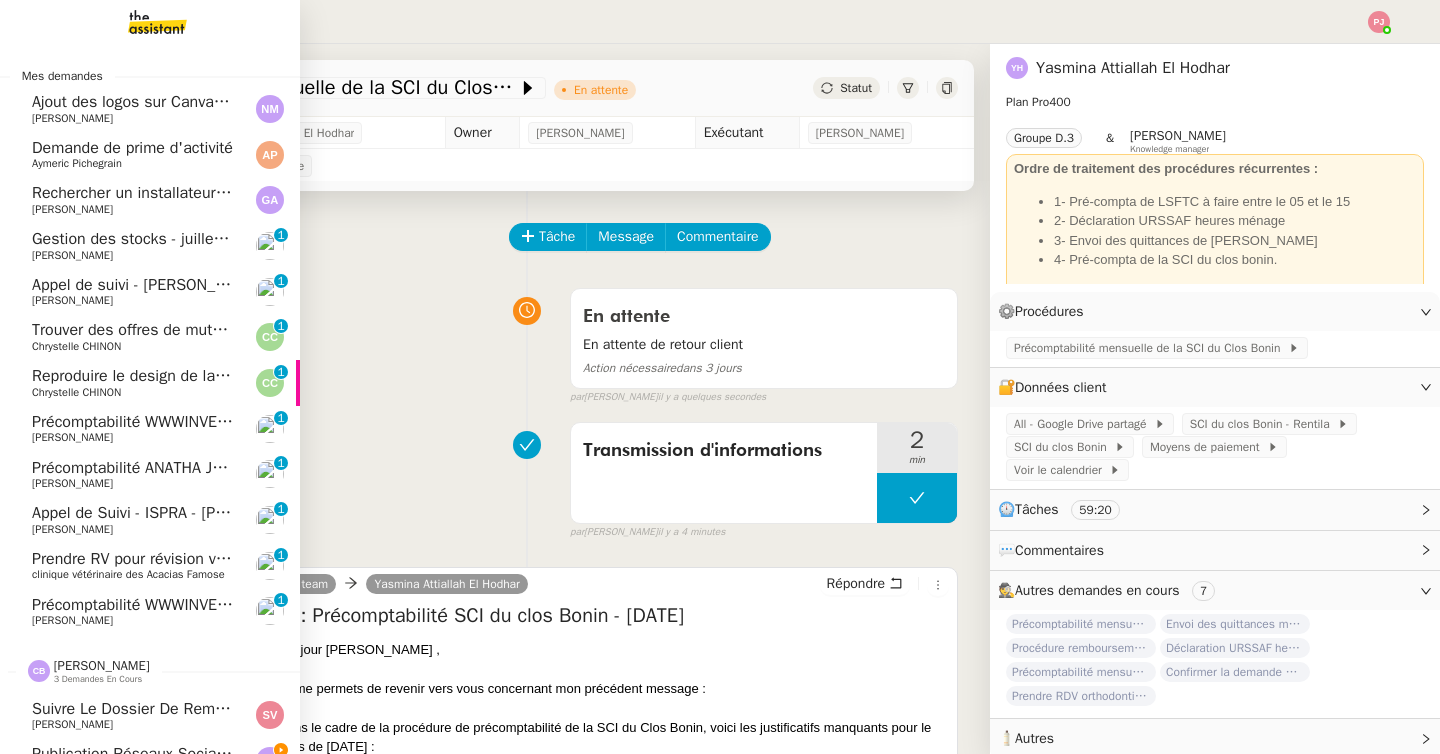 click on "Publication réseaux sociaux - 7 juillet 2025    Naresh FAZAL KARIM" 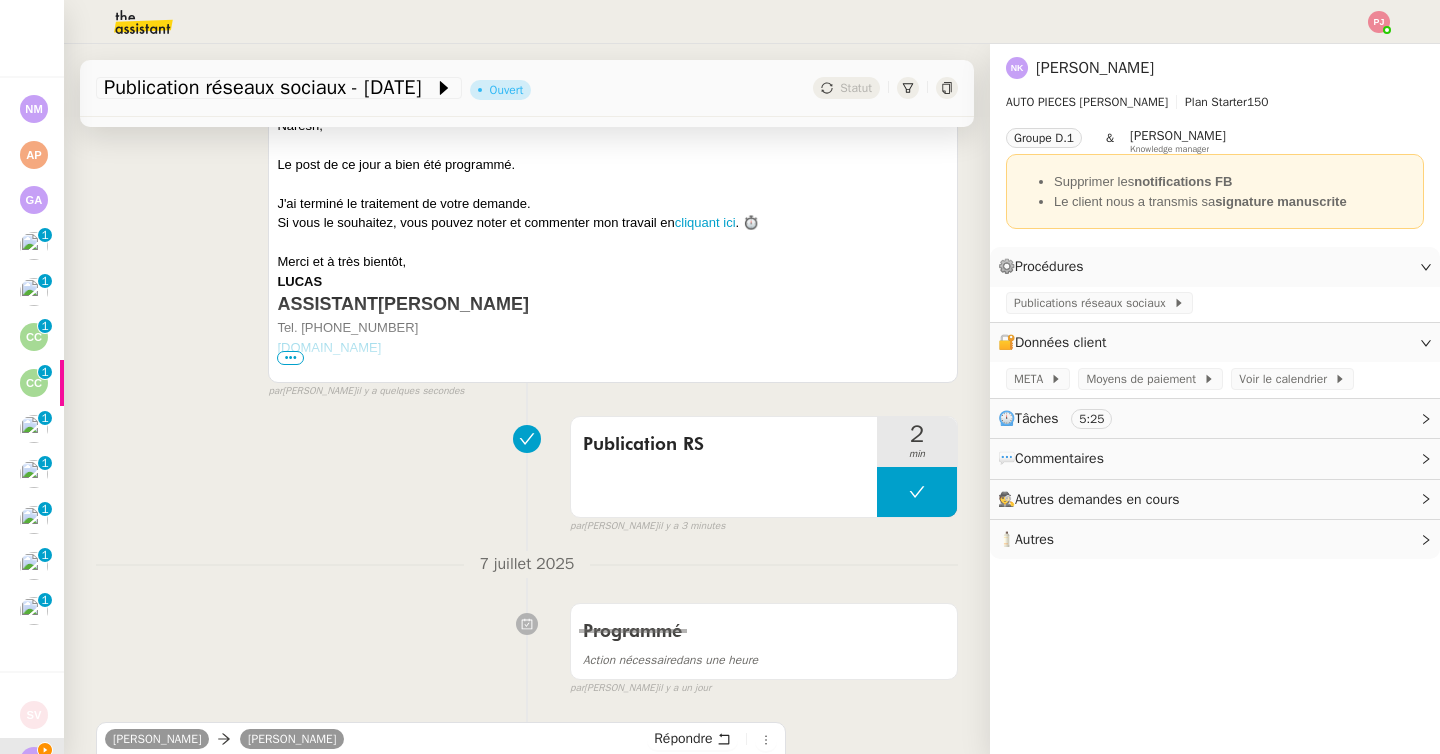 scroll, scrollTop: 417, scrollLeft: 0, axis: vertical 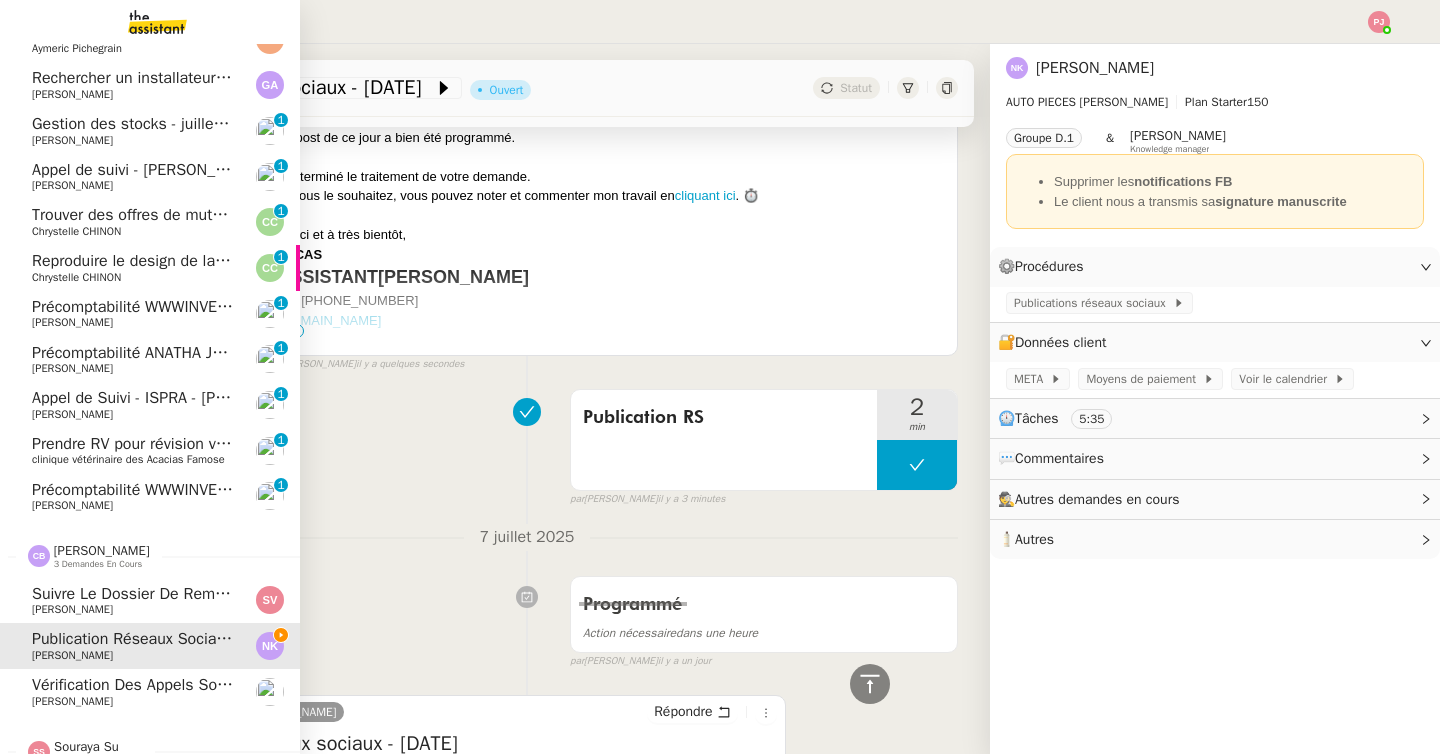 click on "Sébastien VIGE" 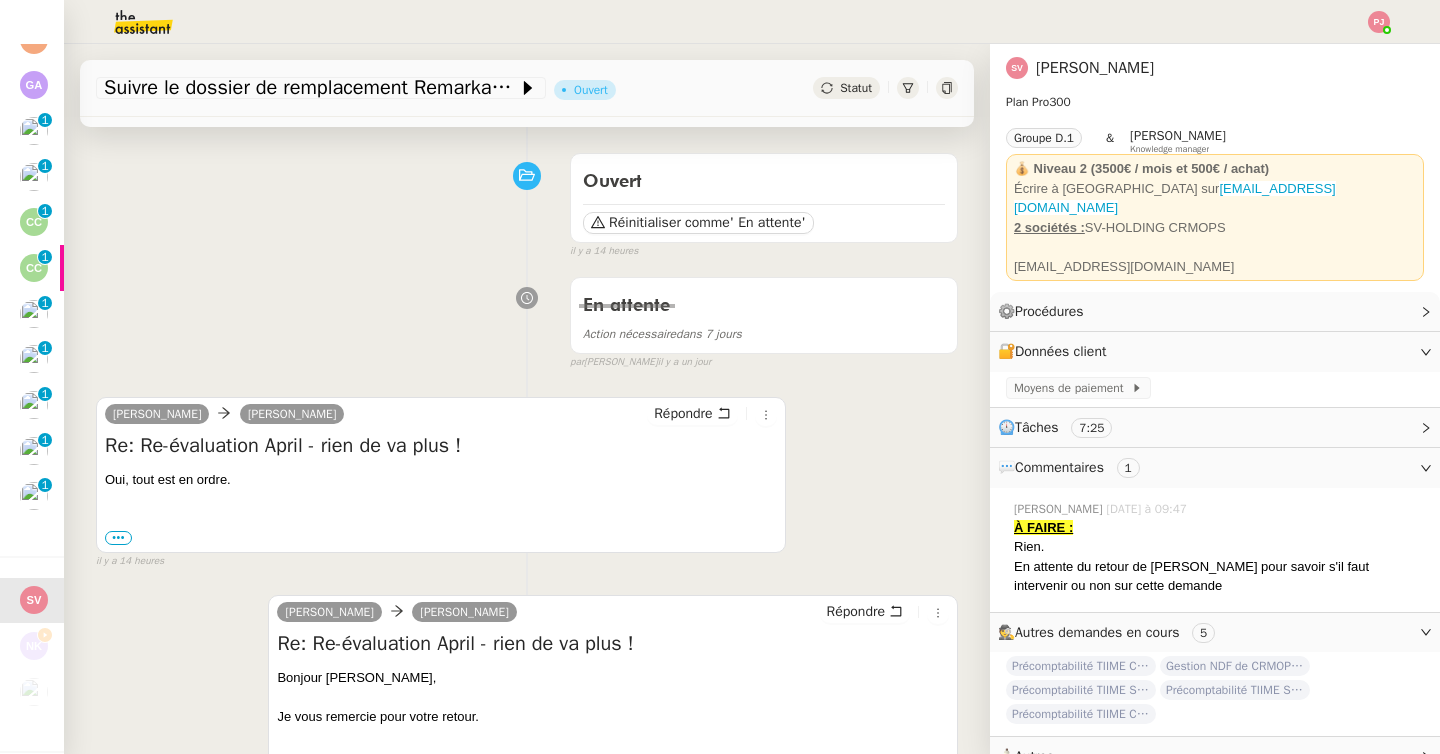 scroll, scrollTop: 0, scrollLeft: 0, axis: both 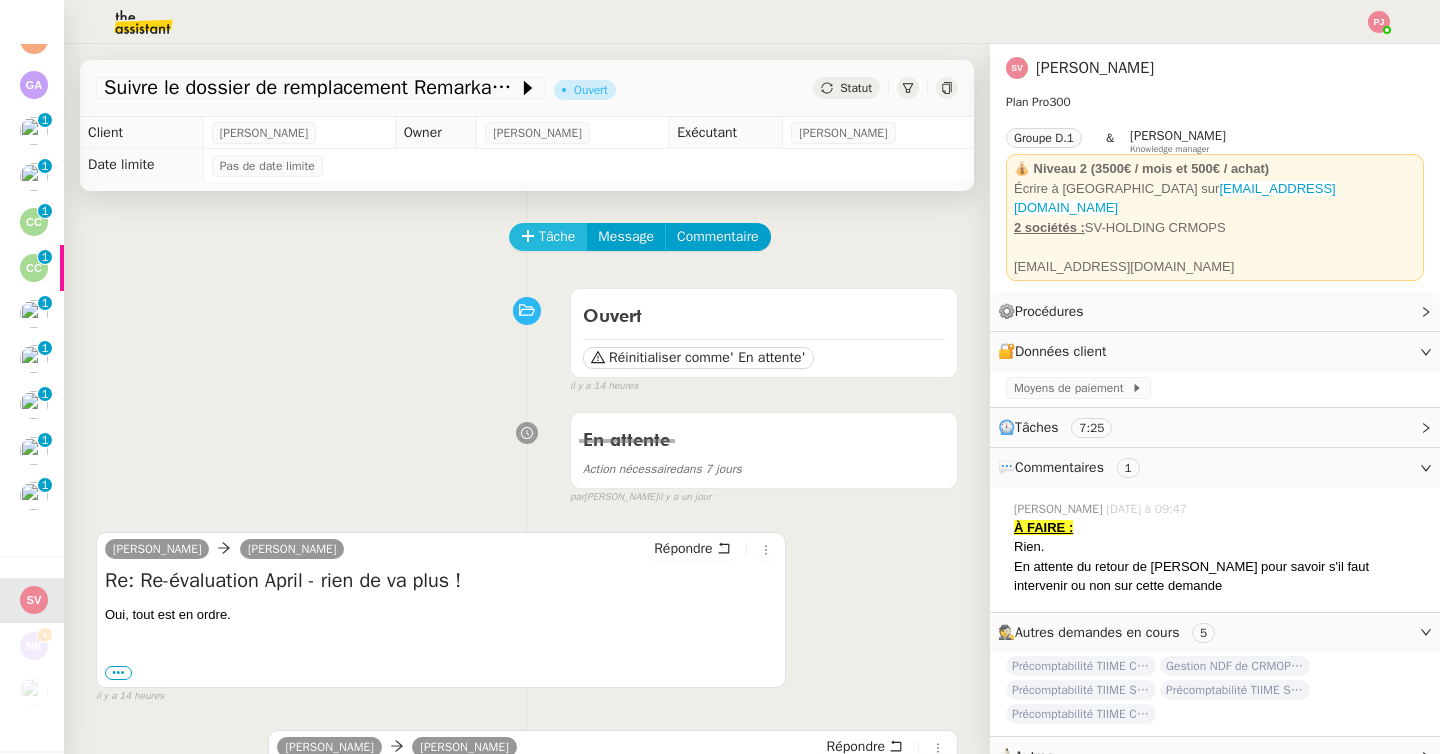 click on "Tâche" 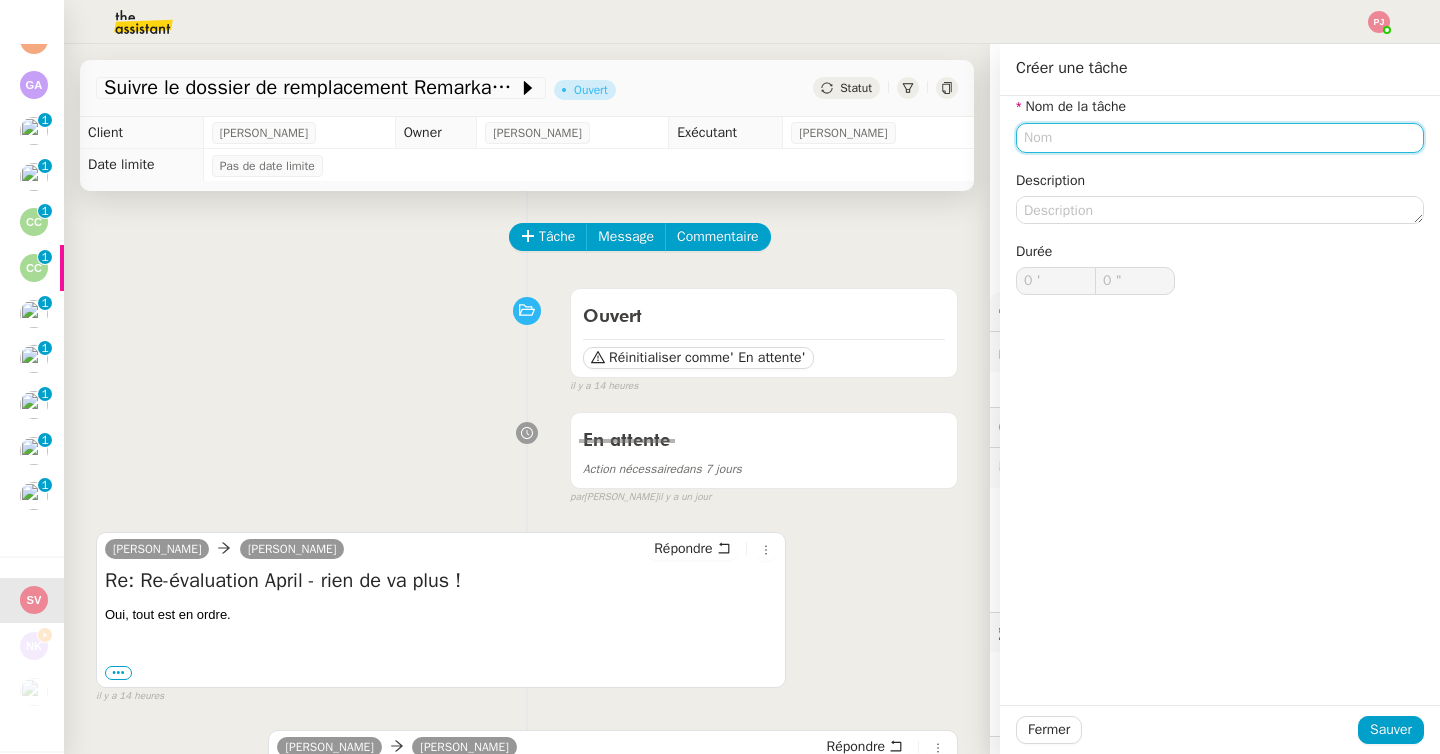 click 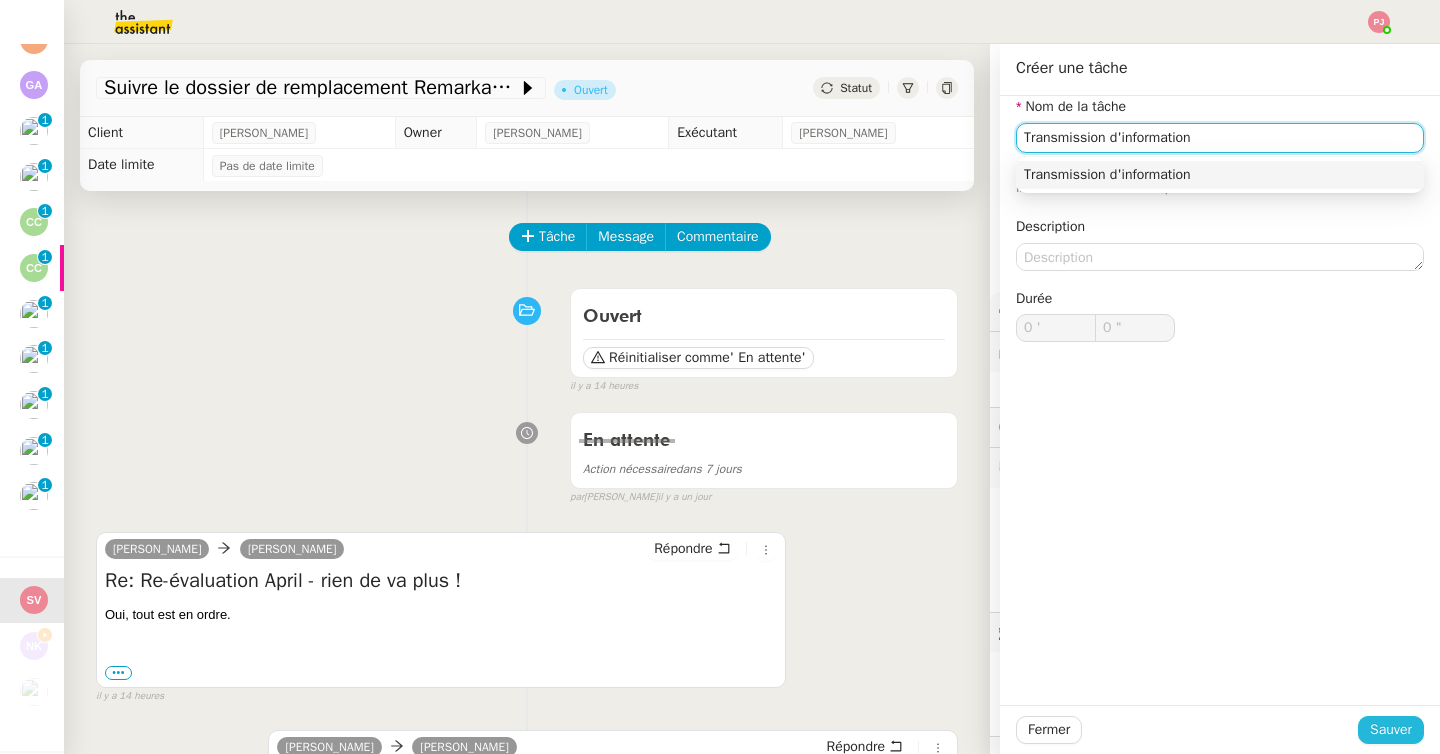 type on "Transmission d'information" 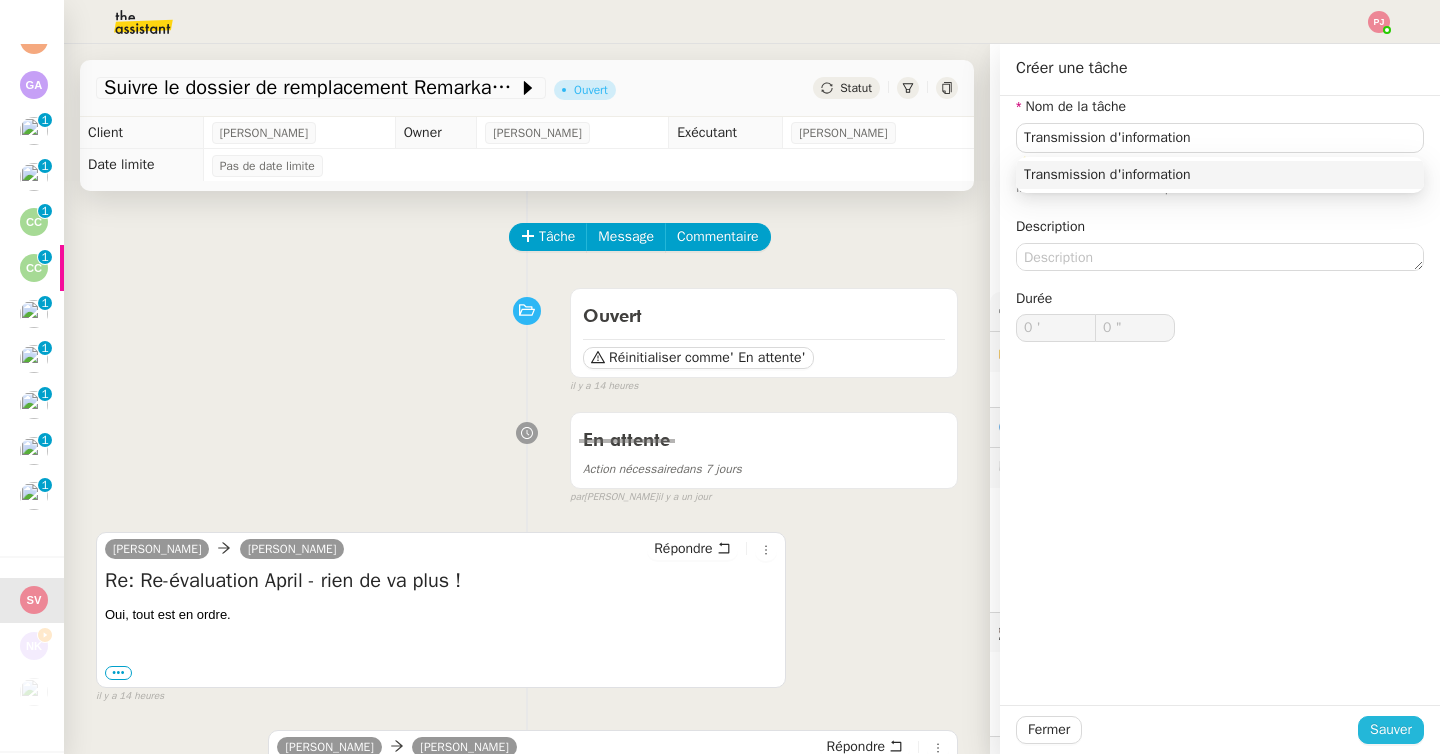 click on "Sauver" 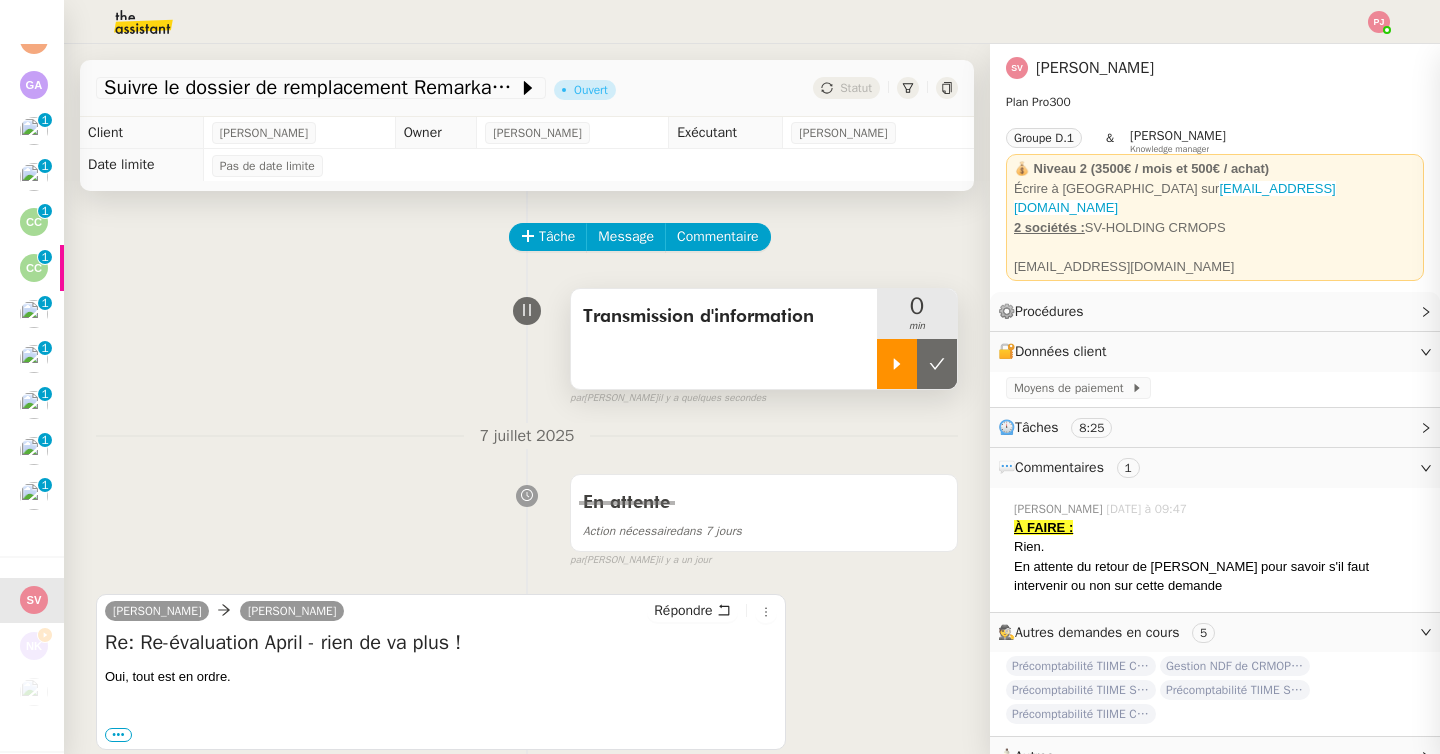 click 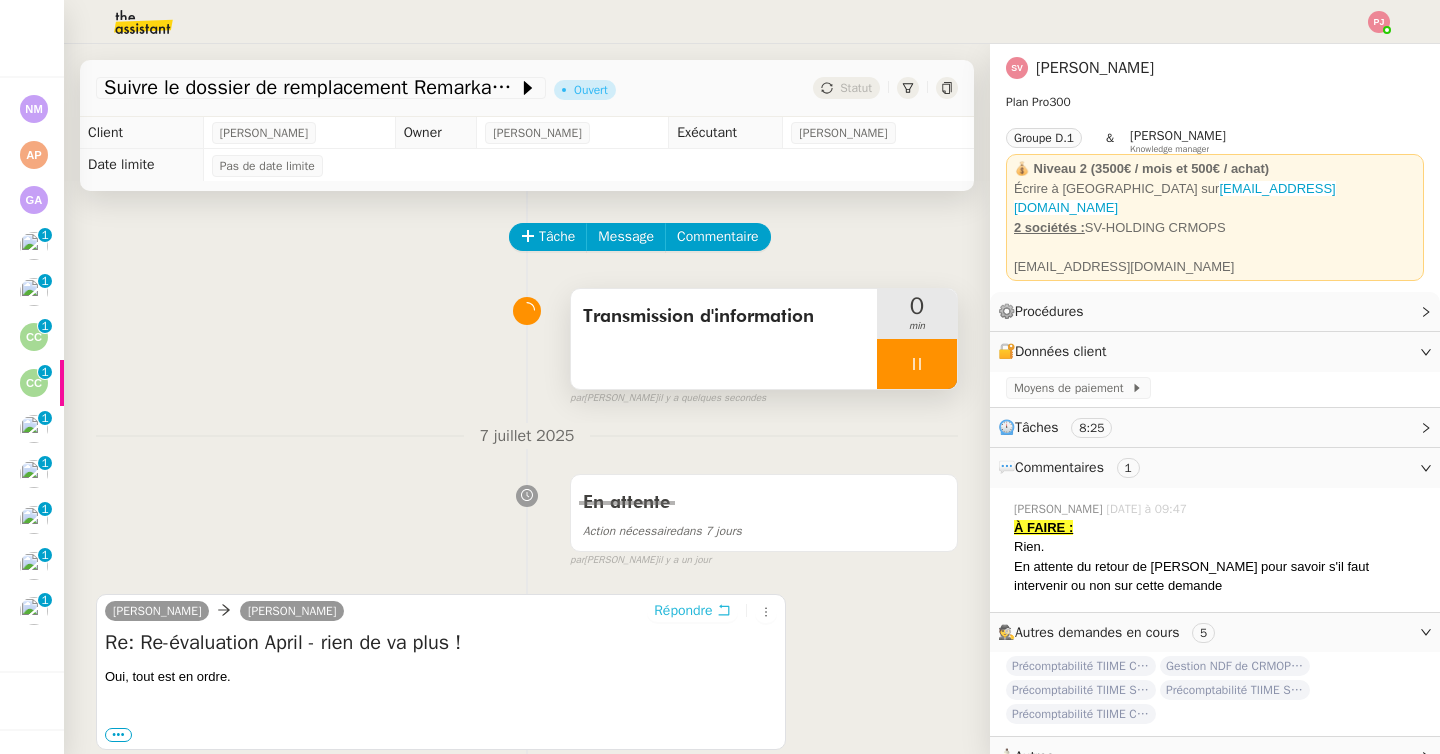 scroll, scrollTop: 0, scrollLeft: 0, axis: both 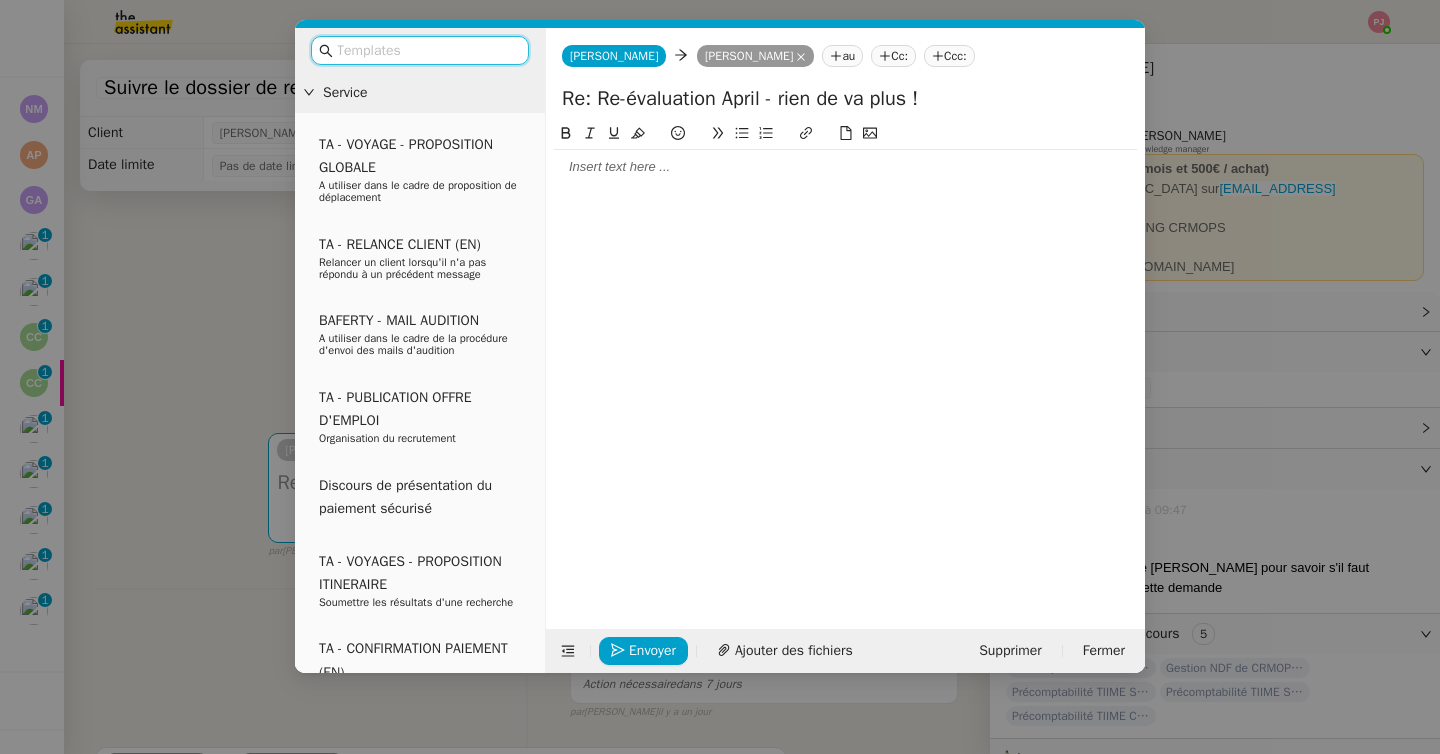 click at bounding box center (427, 50) 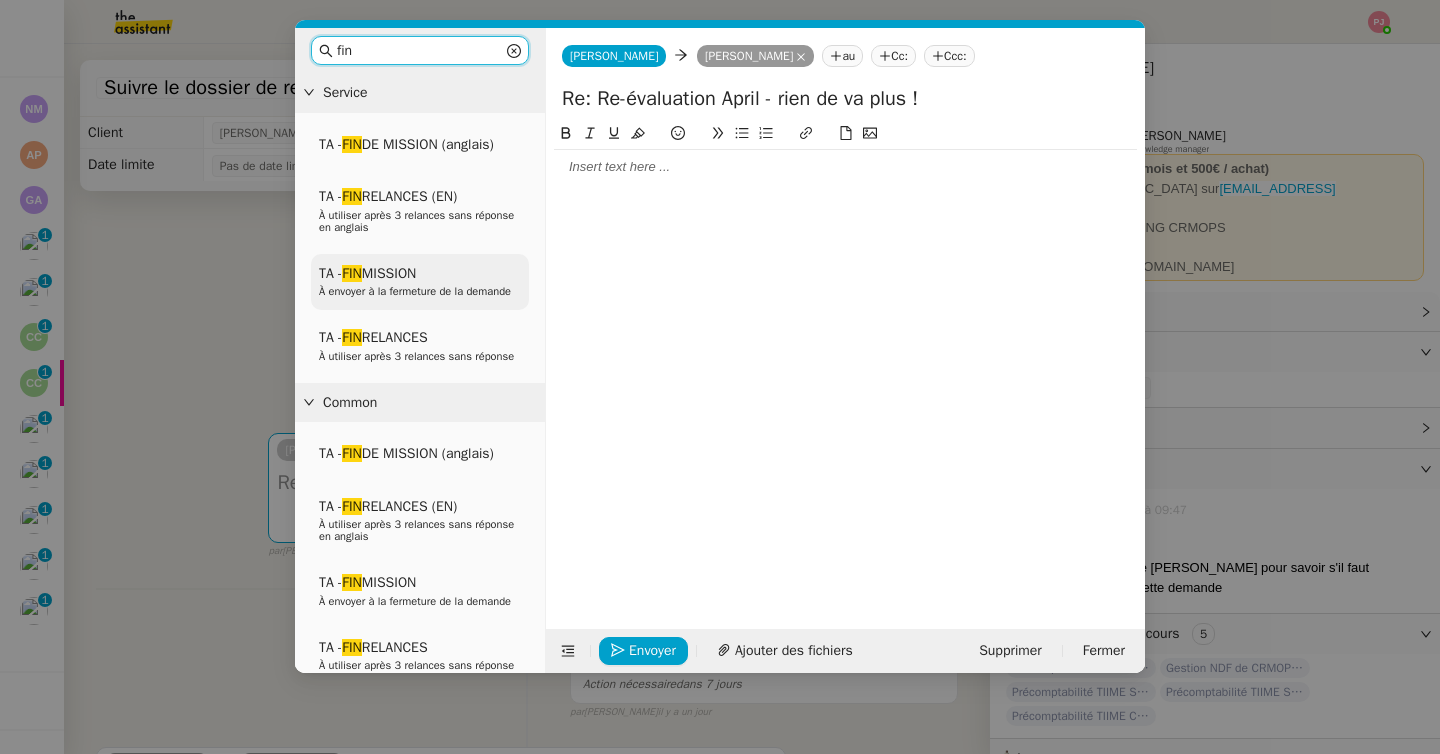 type on "fin" 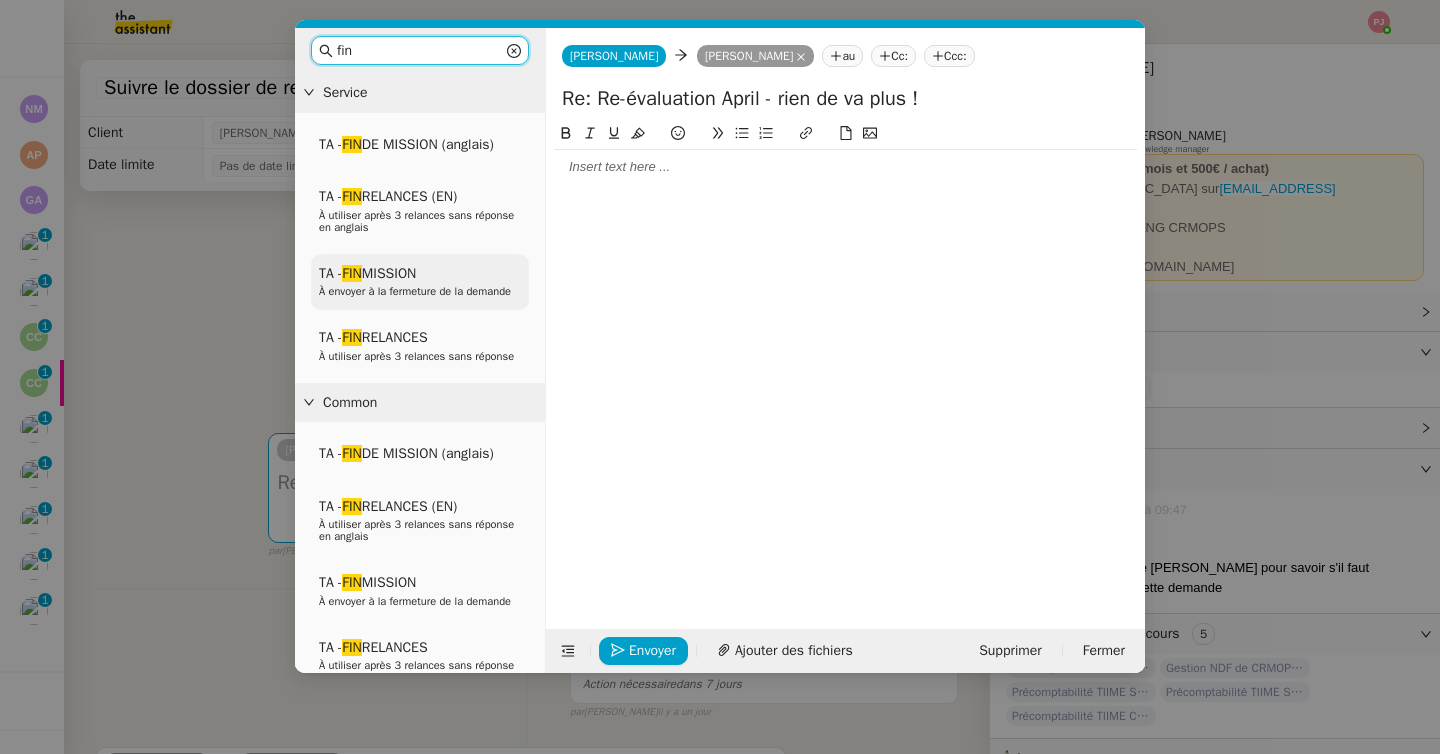 click on "TA -  FIN  MISSION    À envoyer à la fermeture de la demande" at bounding box center (420, 282) 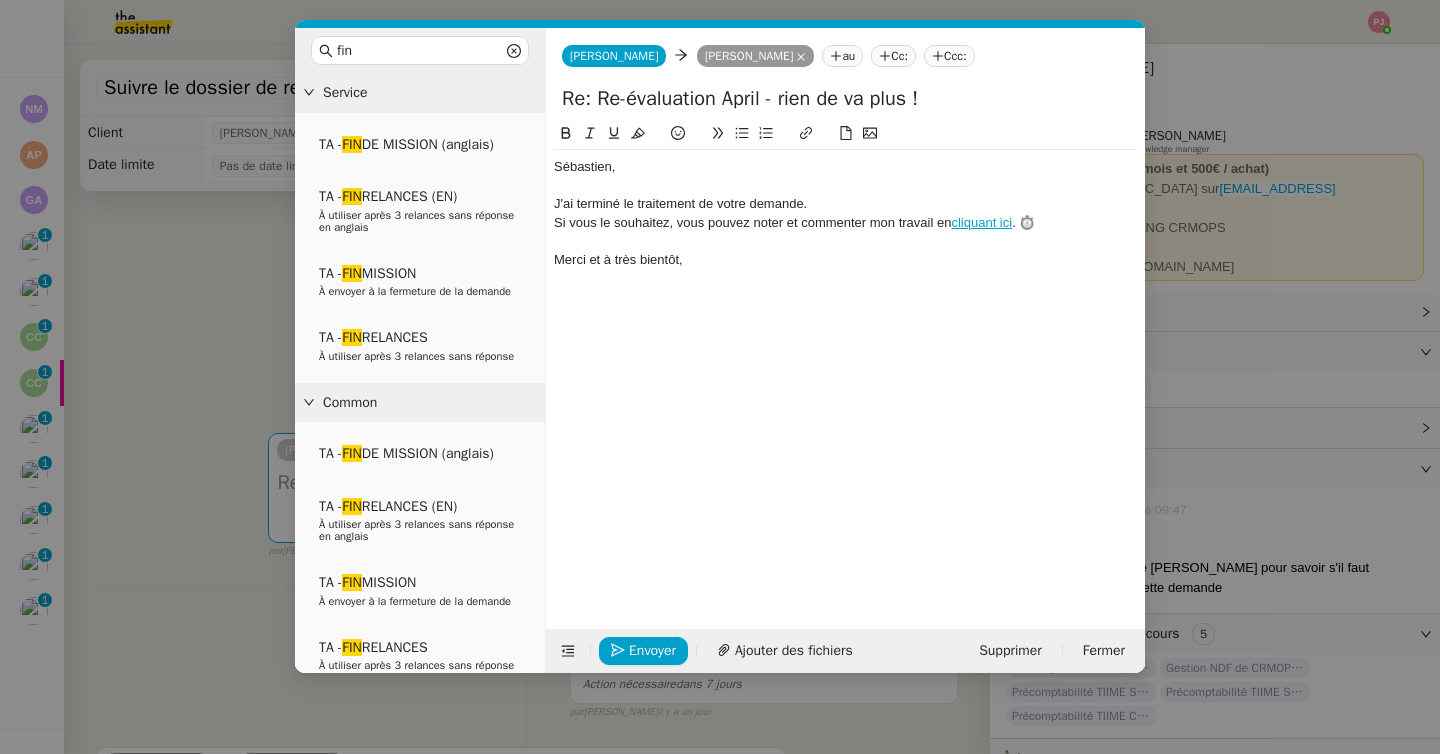 click on "﻿Sébastien﻿," 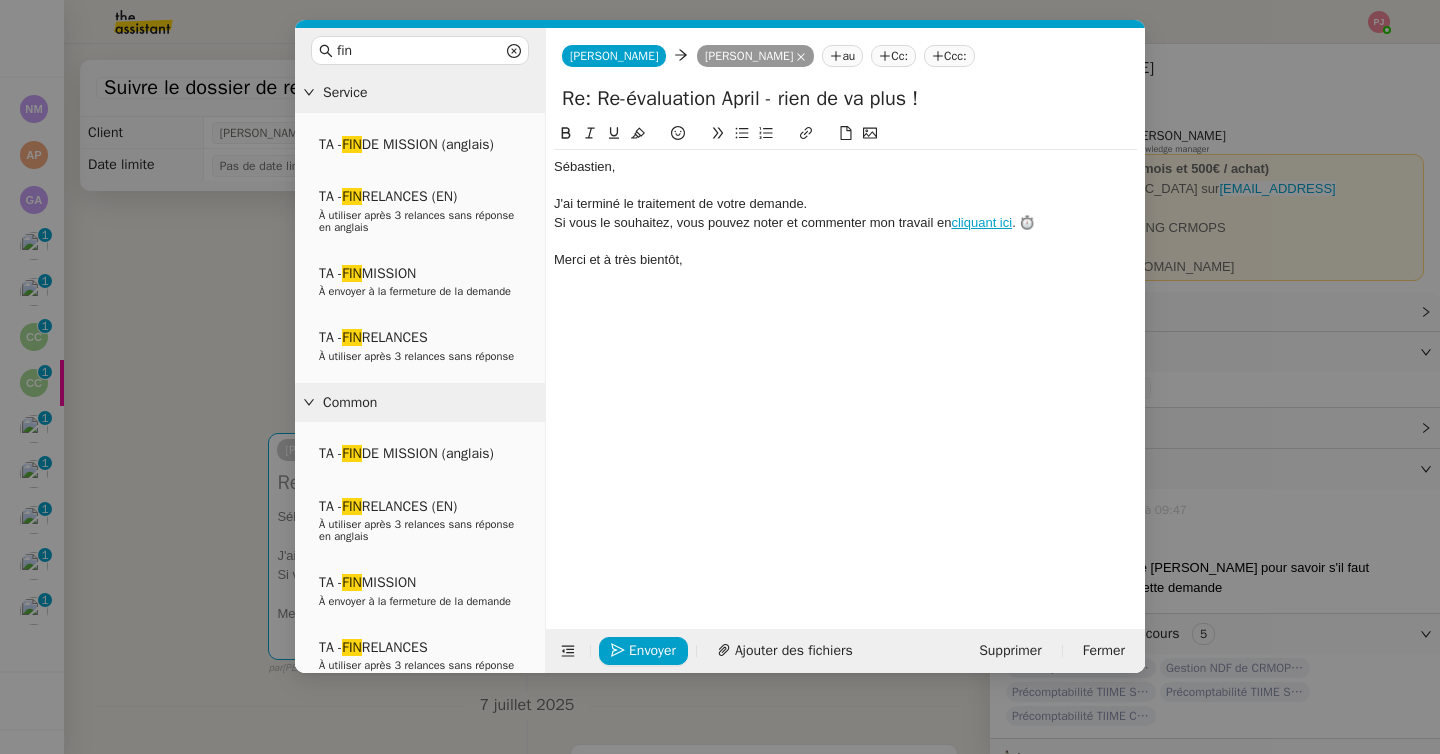 click on "J'ai terminé le traitement de votre demande." 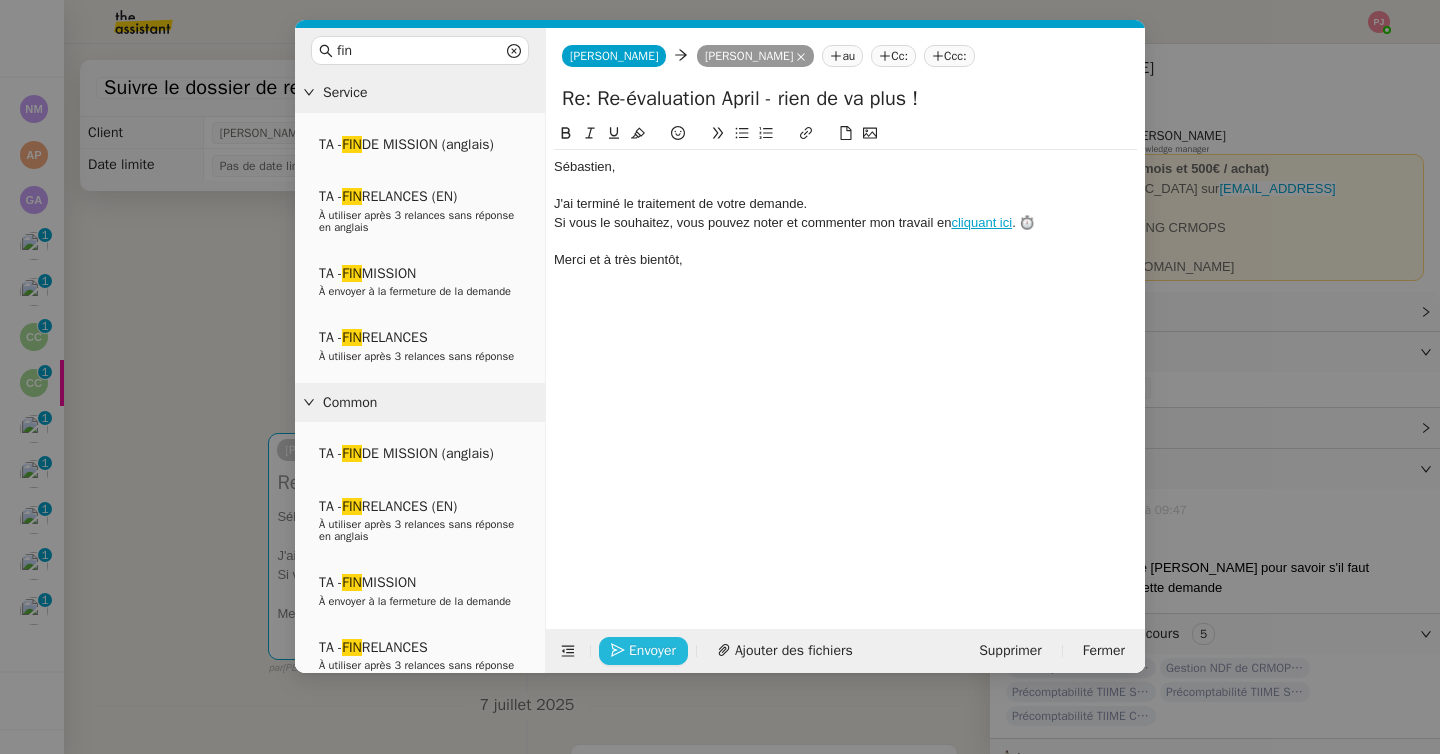 click on "Envoyer" 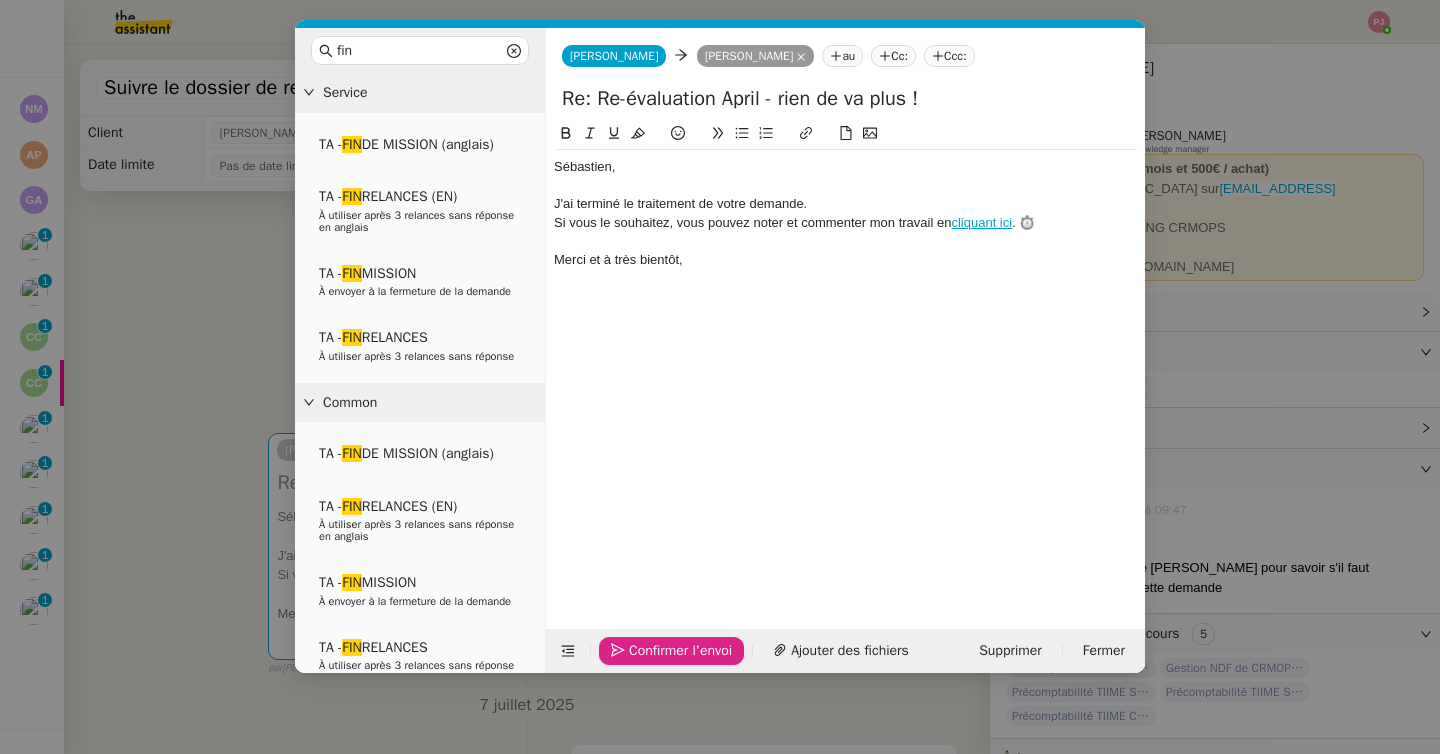 click on "Confirmer l'envoi" 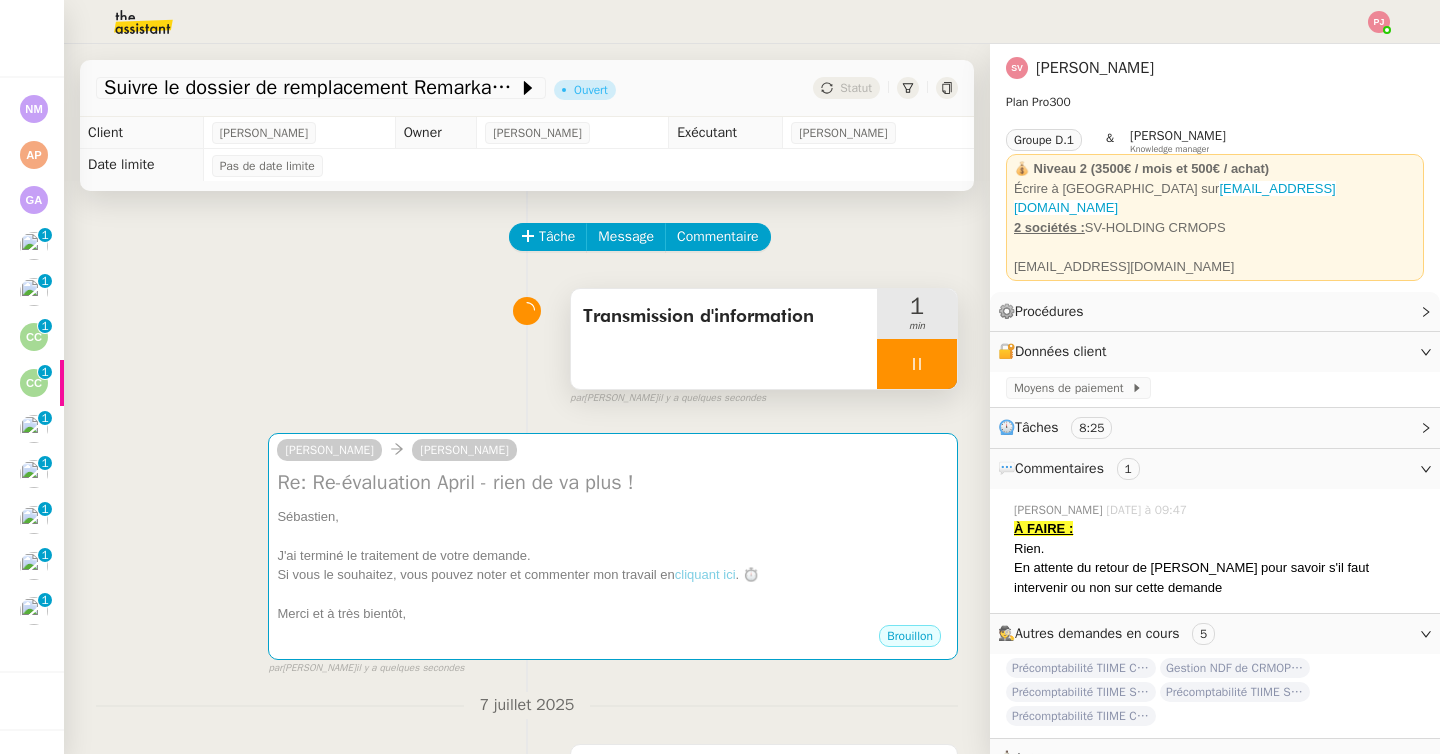 scroll, scrollTop: 480, scrollLeft: 0, axis: vertical 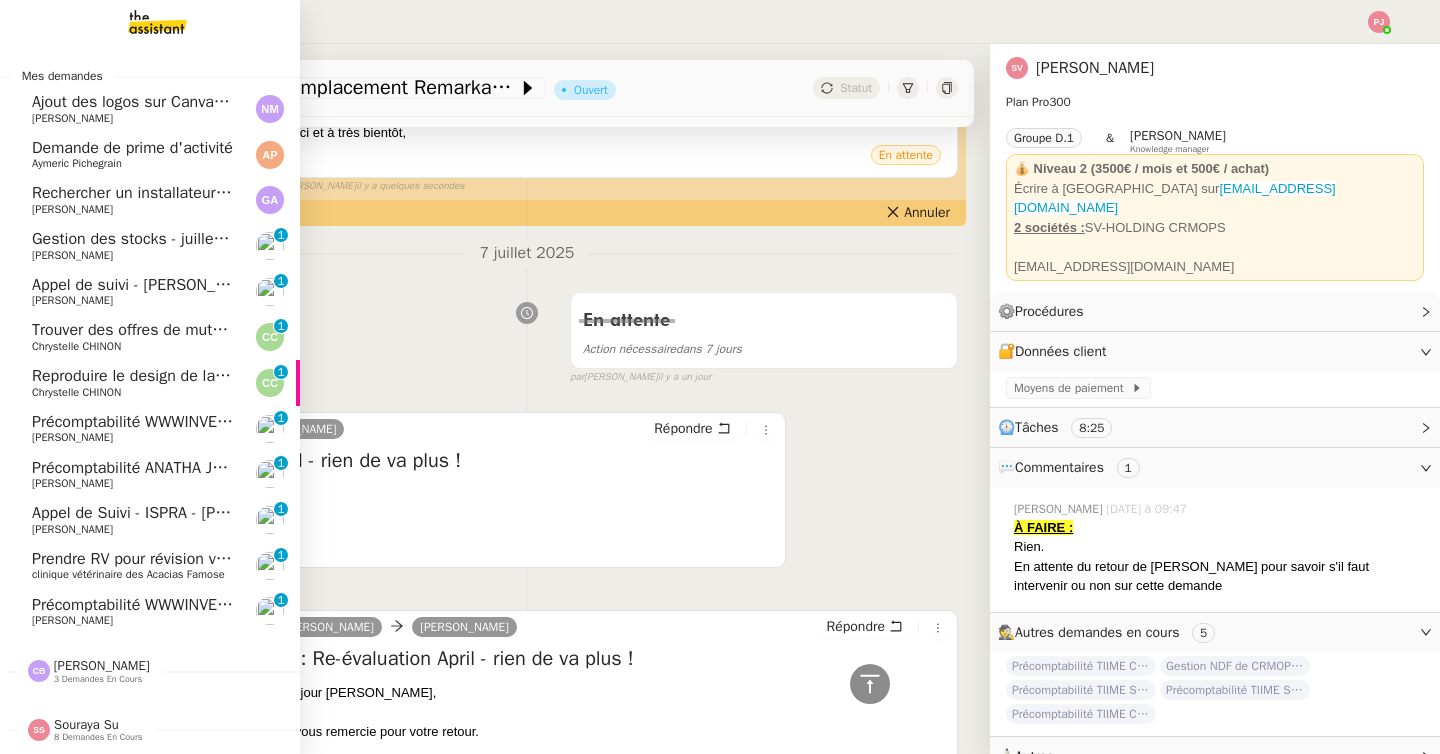click on "3 demandes en cours" 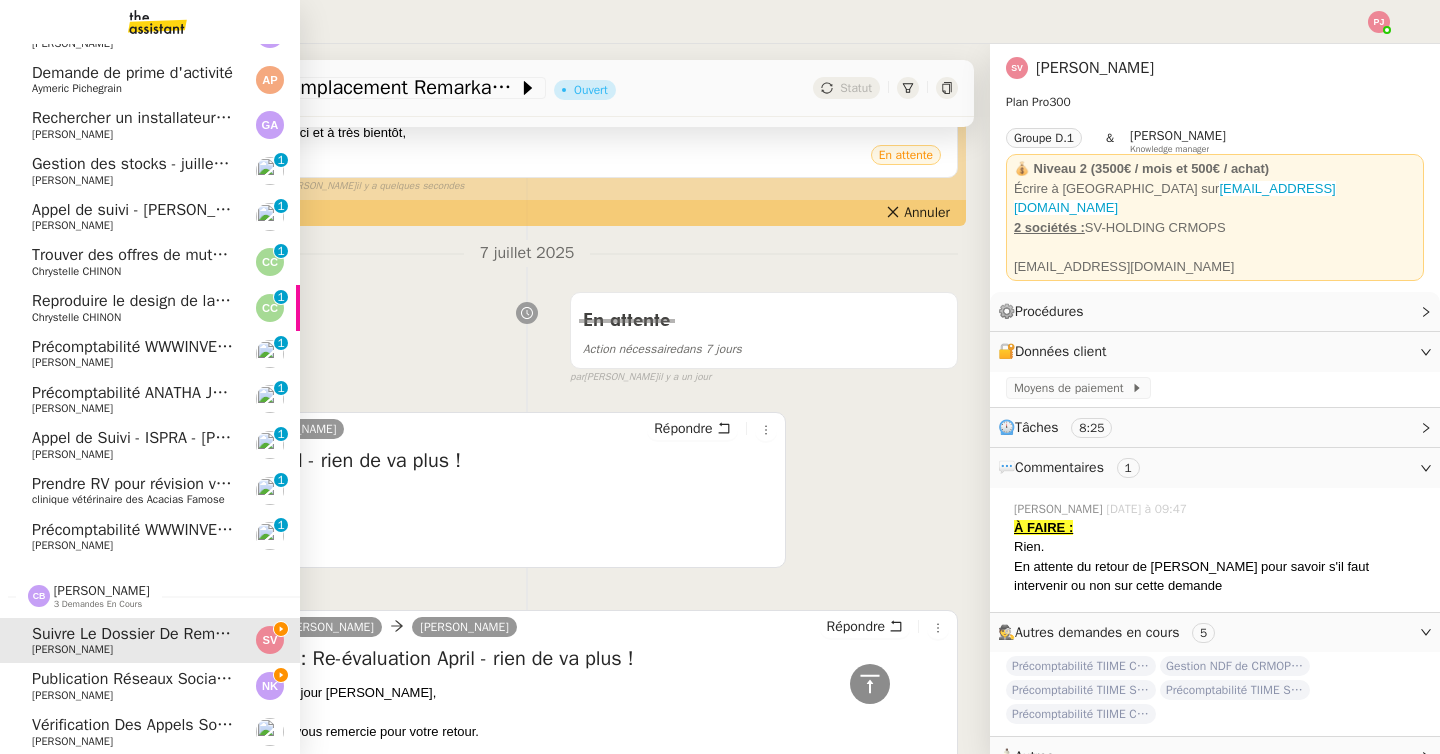 scroll, scrollTop: 134, scrollLeft: 0, axis: vertical 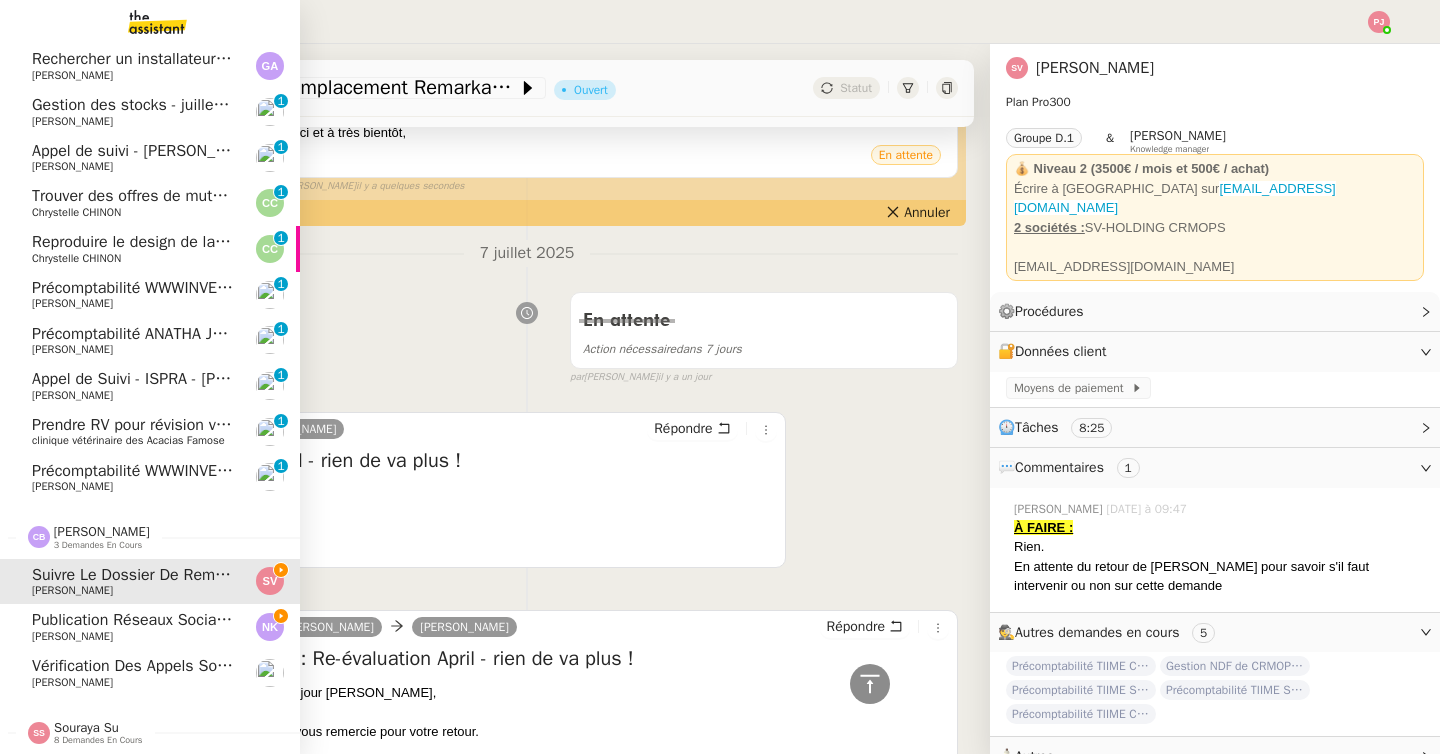 click on "Publication réseaux sociaux - 7 juillet 2025" 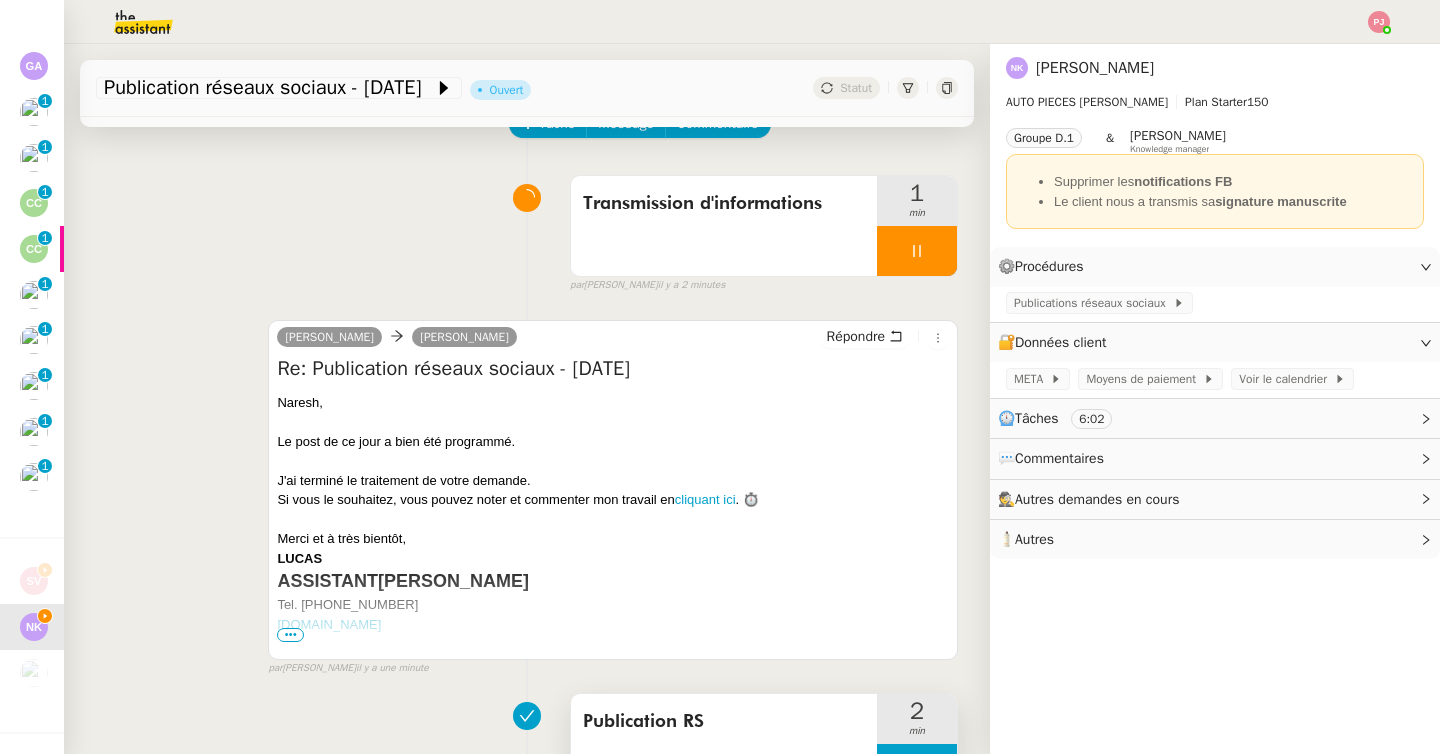scroll, scrollTop: 0, scrollLeft: 0, axis: both 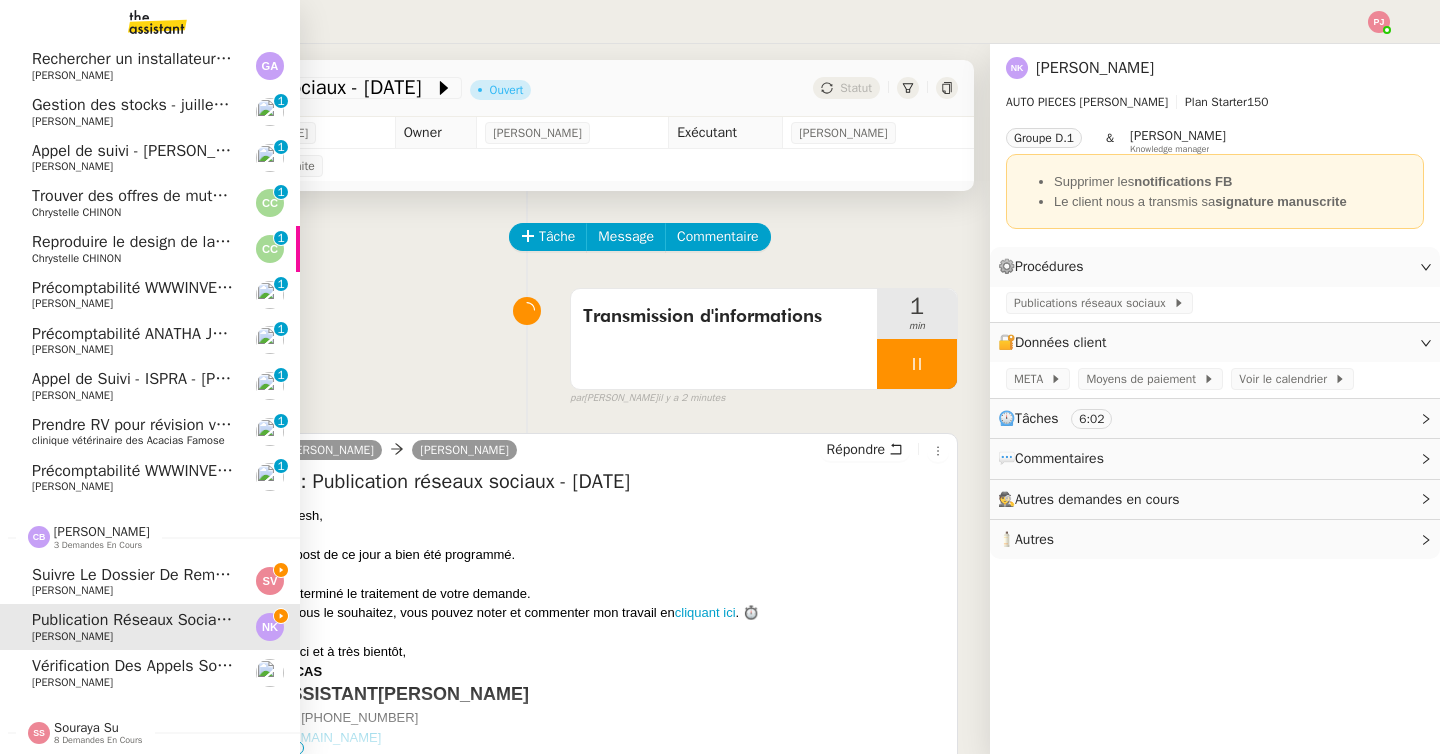 click on "Suivre le dossier de remplacement Remarkable" 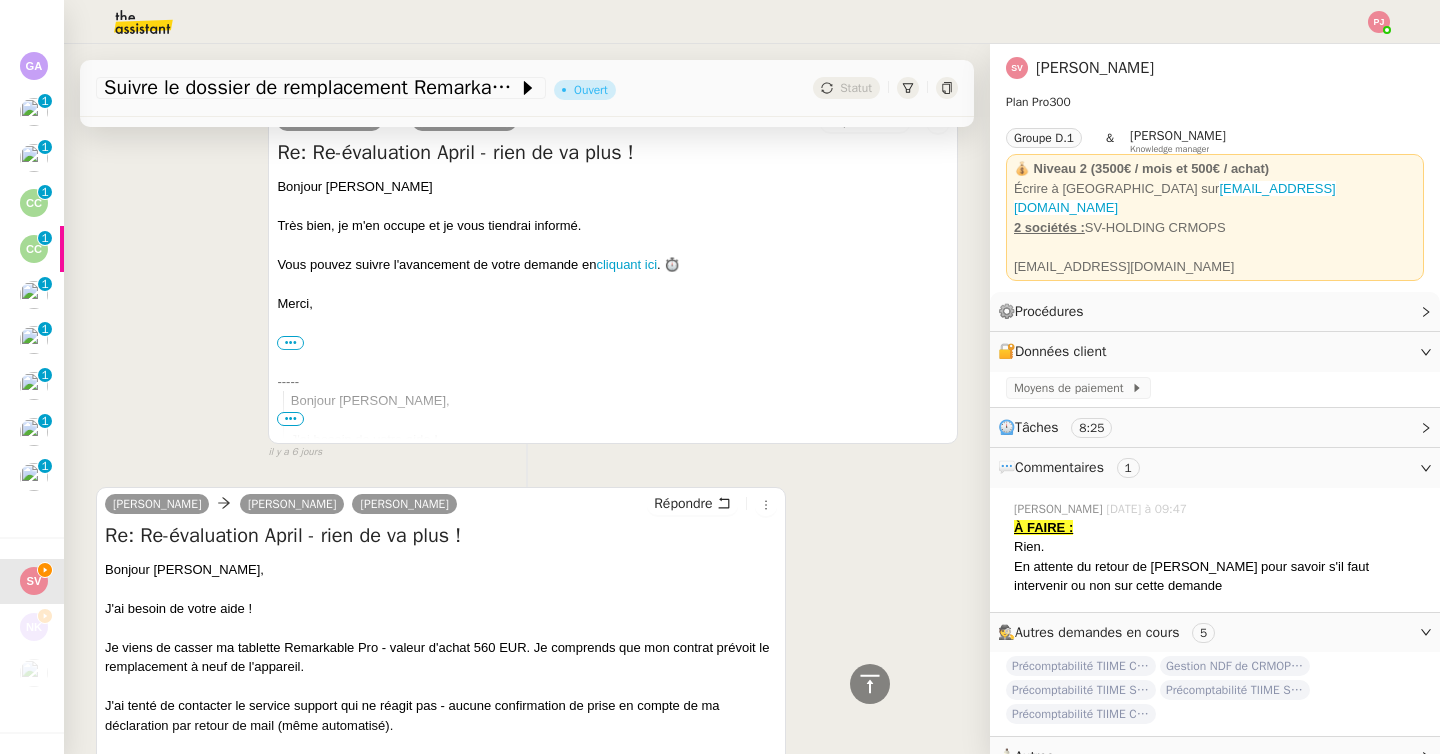 scroll, scrollTop: 3141, scrollLeft: 0, axis: vertical 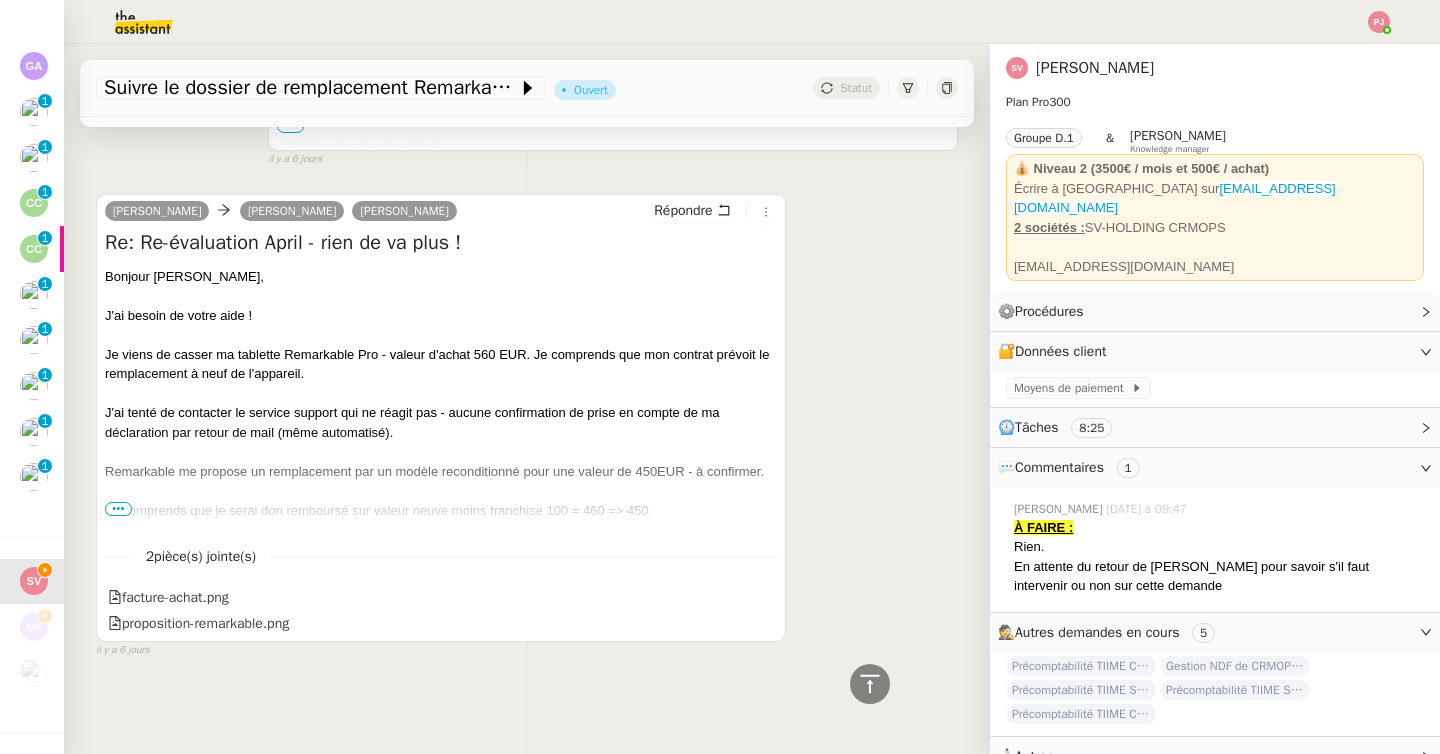 click on "•••" at bounding box center (118, 509) 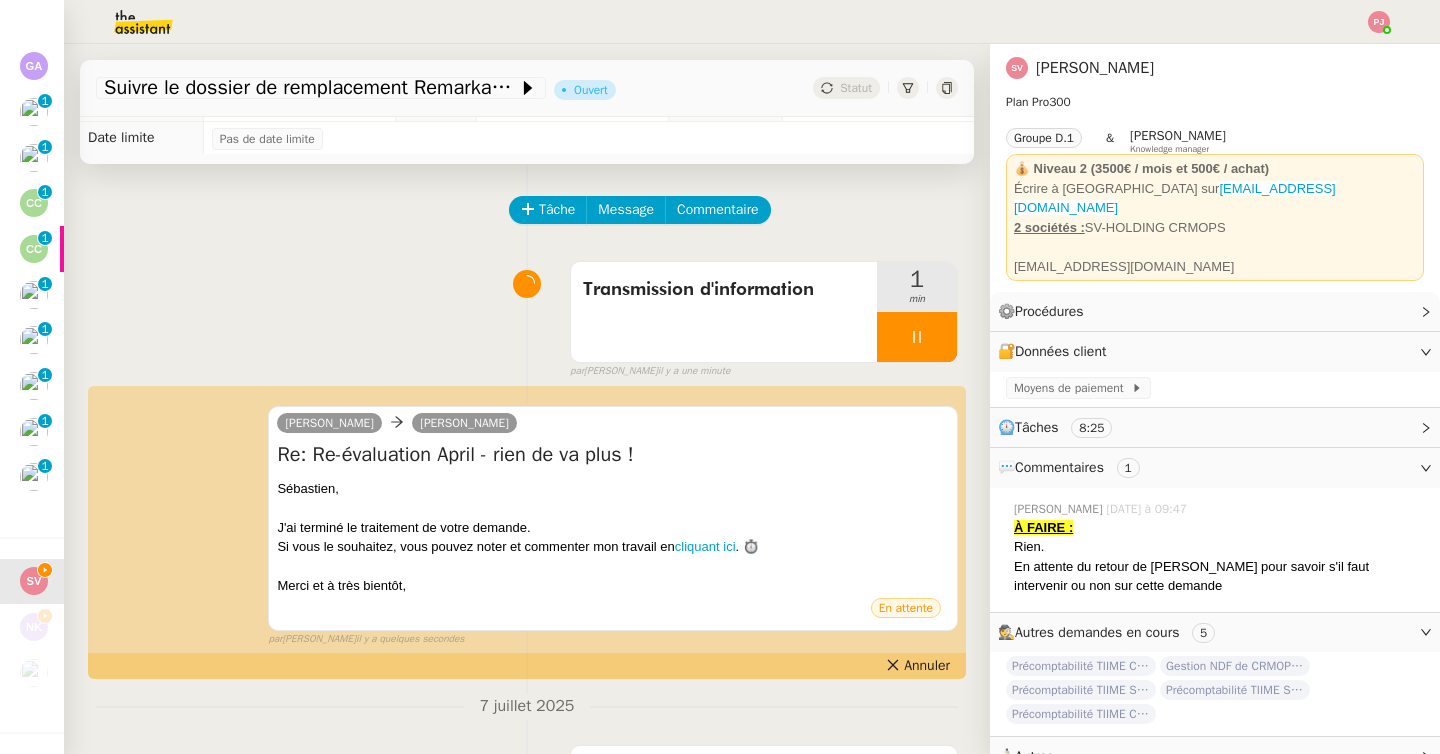 scroll, scrollTop: 0, scrollLeft: 0, axis: both 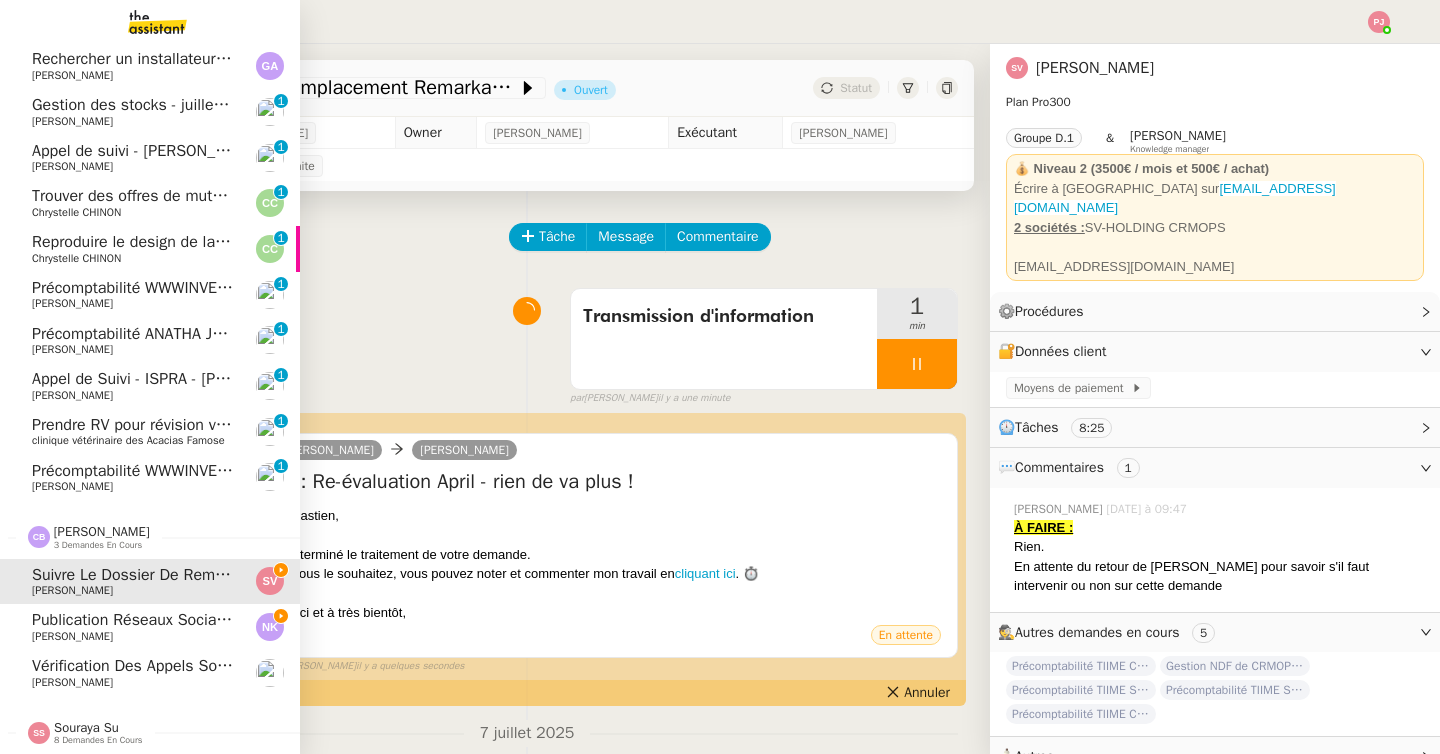 click on "Naresh FAZAL KARIM" 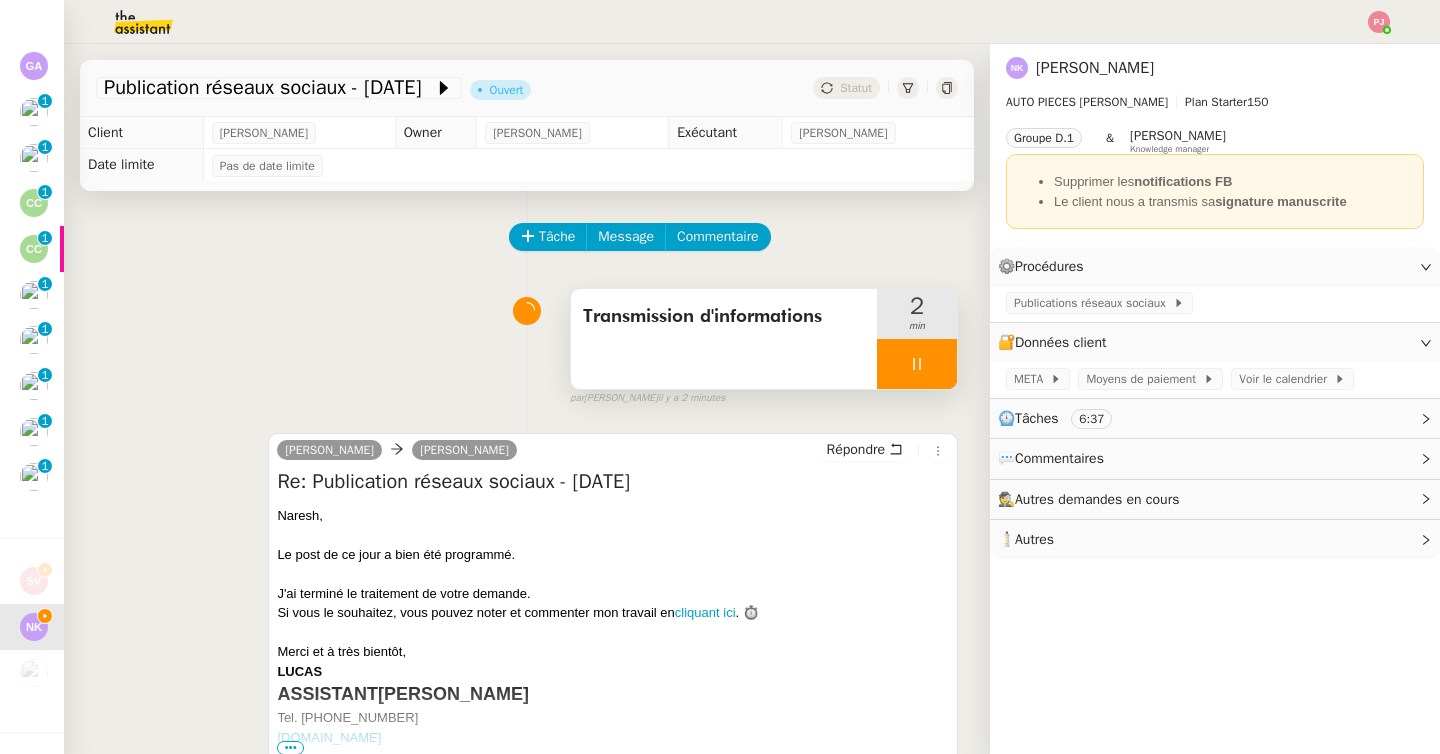 click at bounding box center [917, 364] 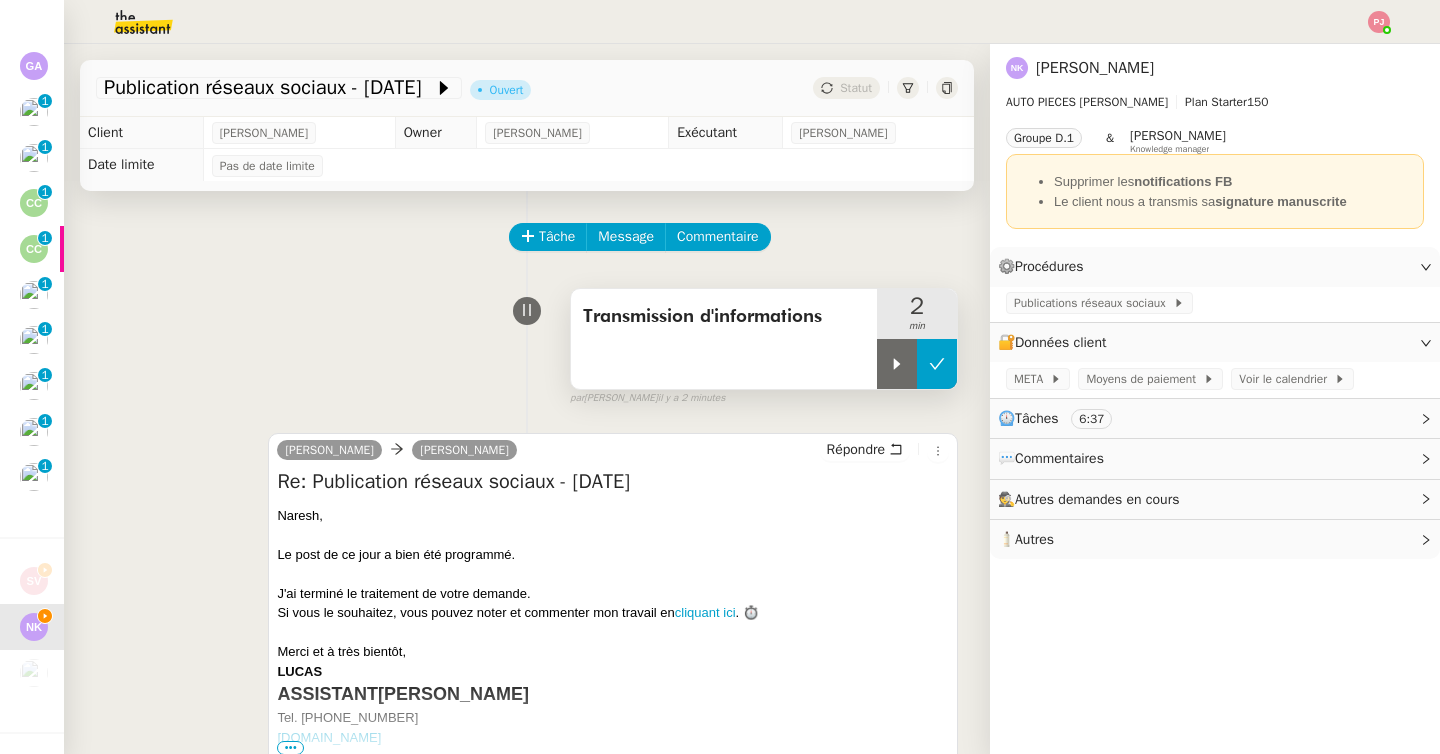 click at bounding box center [937, 364] 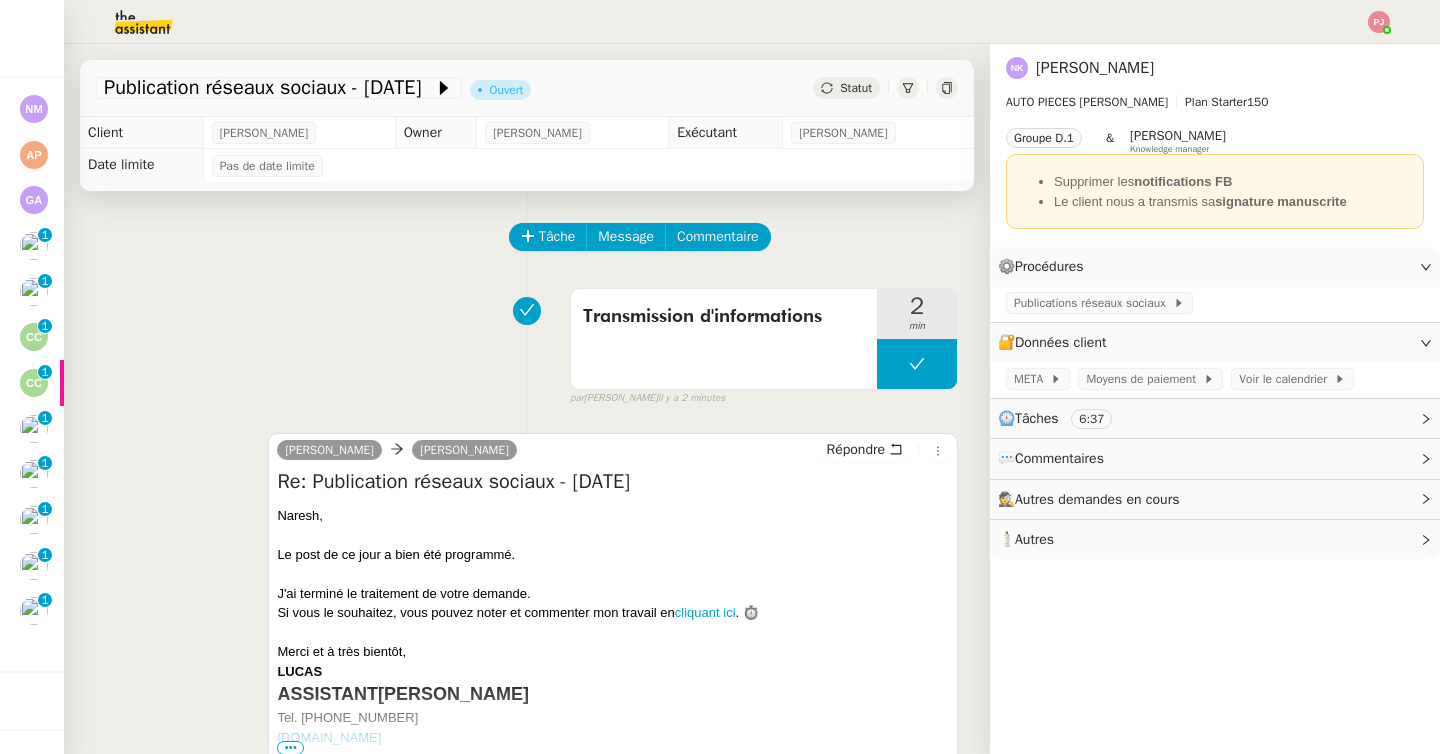 scroll, scrollTop: 0, scrollLeft: 0, axis: both 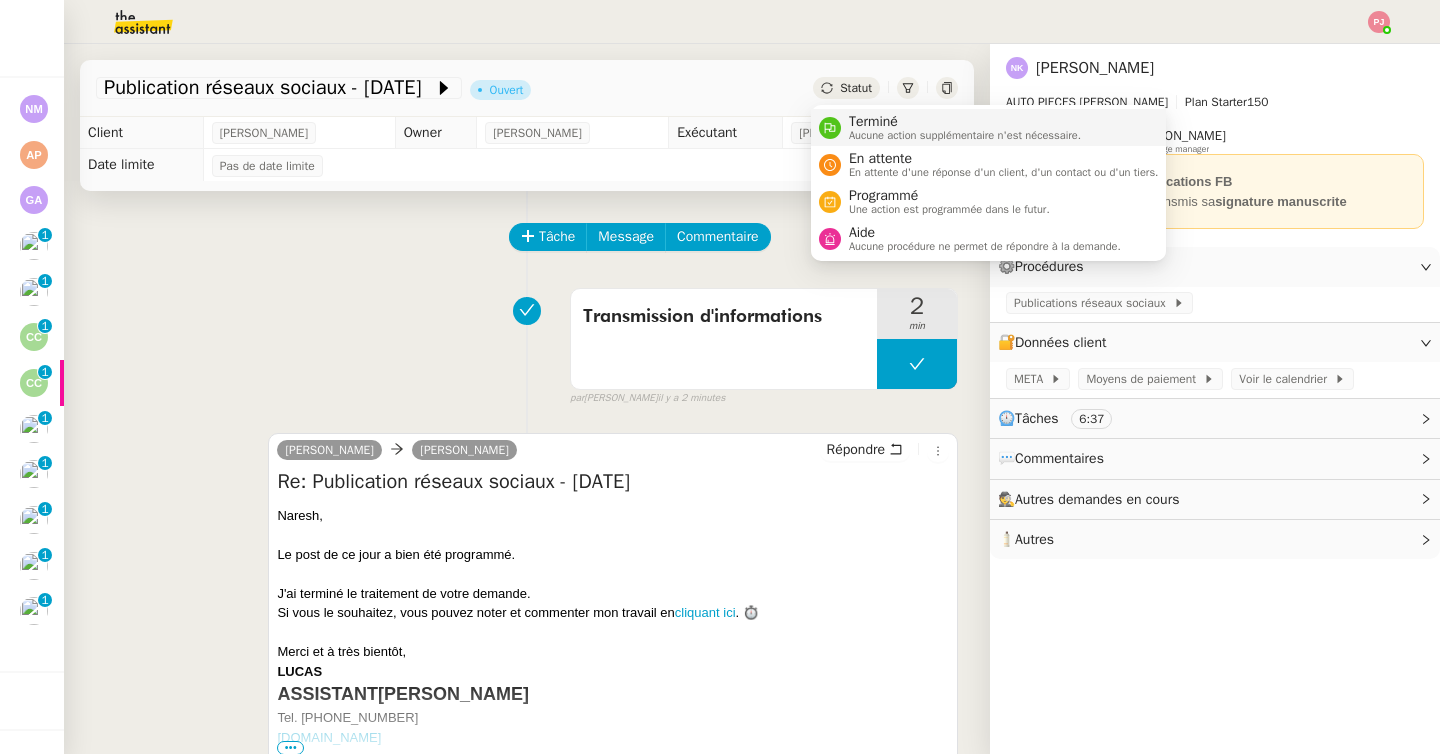 click on "Terminé" at bounding box center (965, 122) 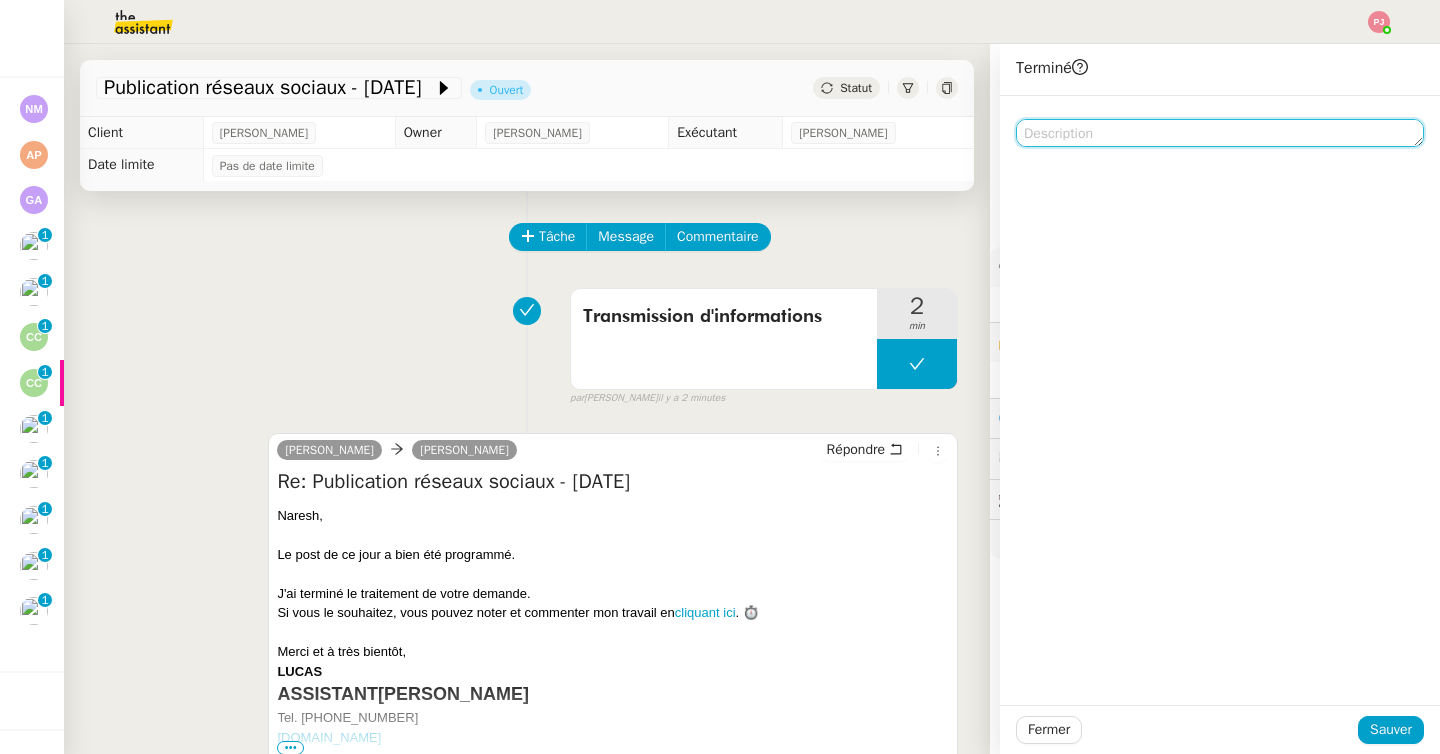 click 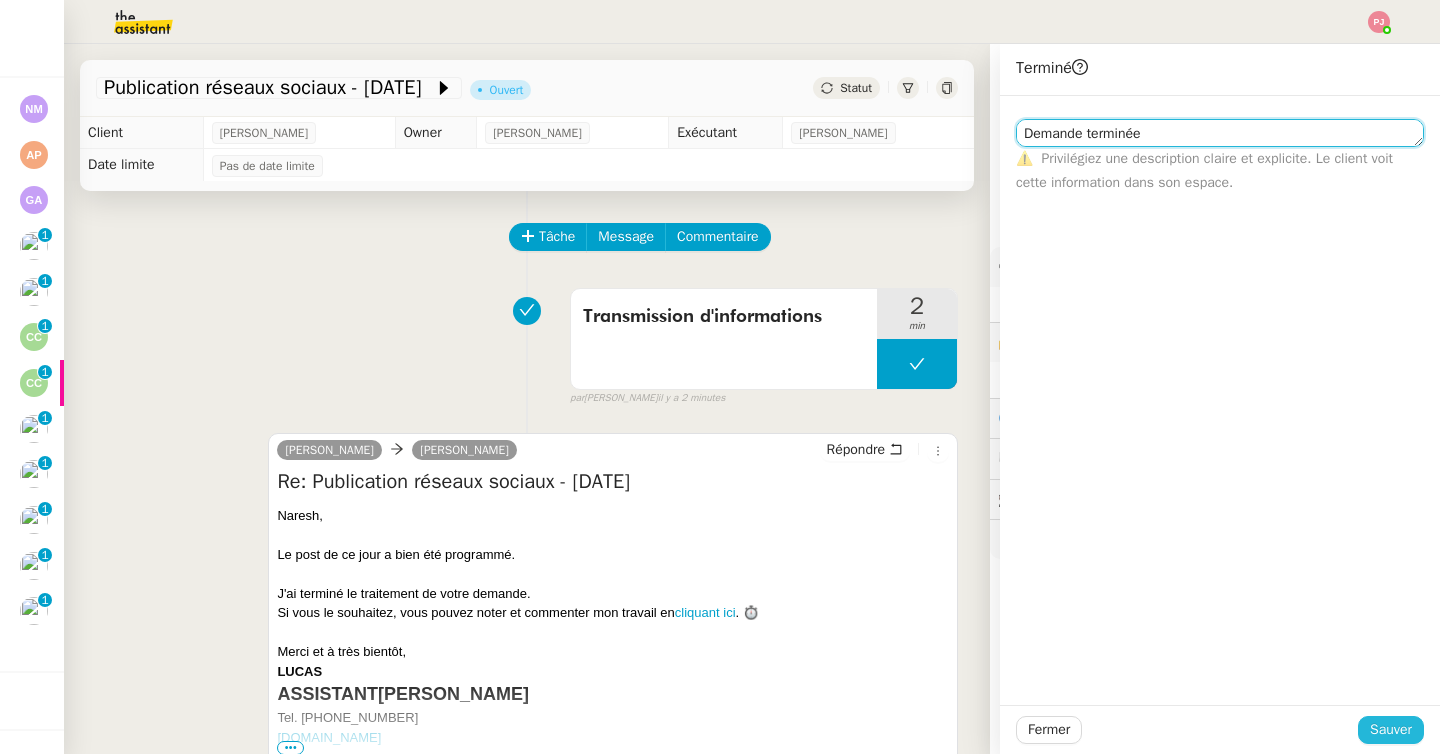 type on "Demande terminée" 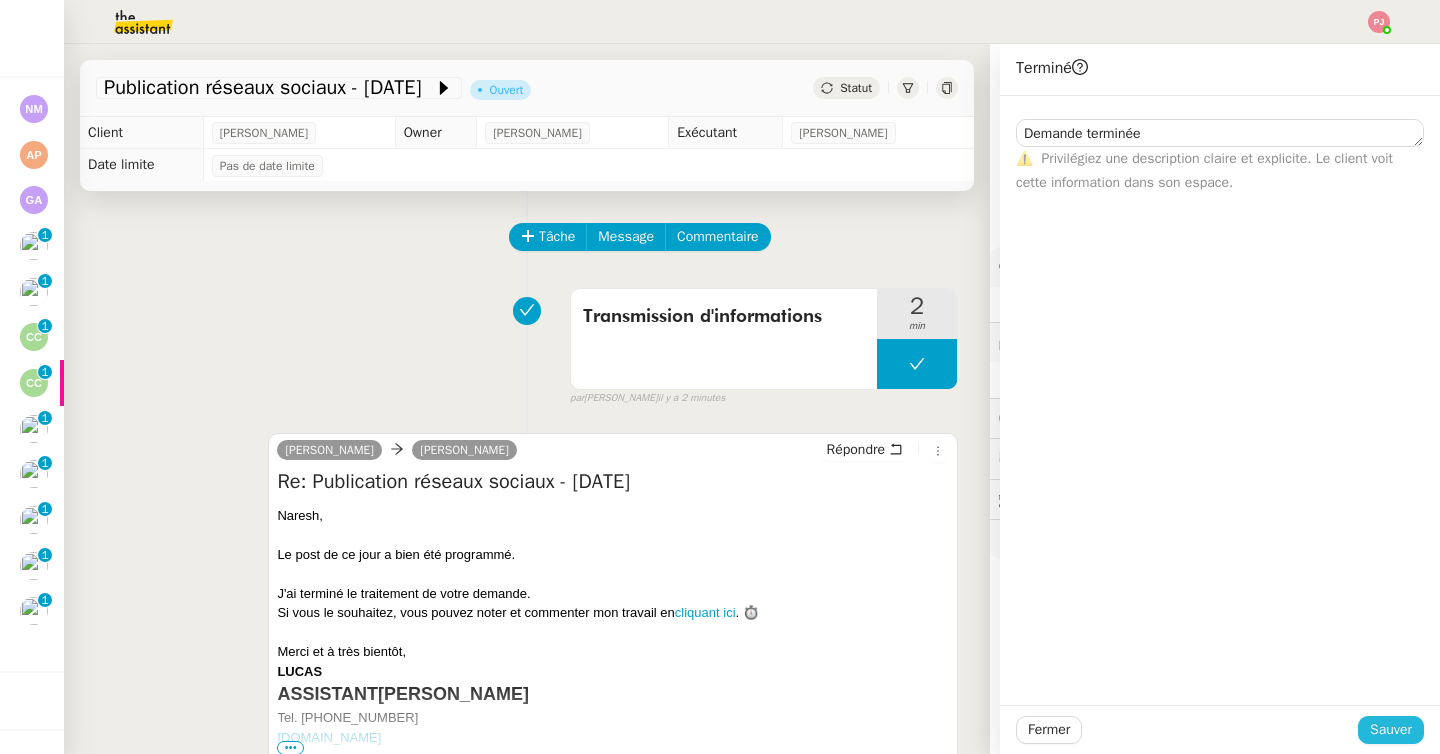 click on "Sauver" 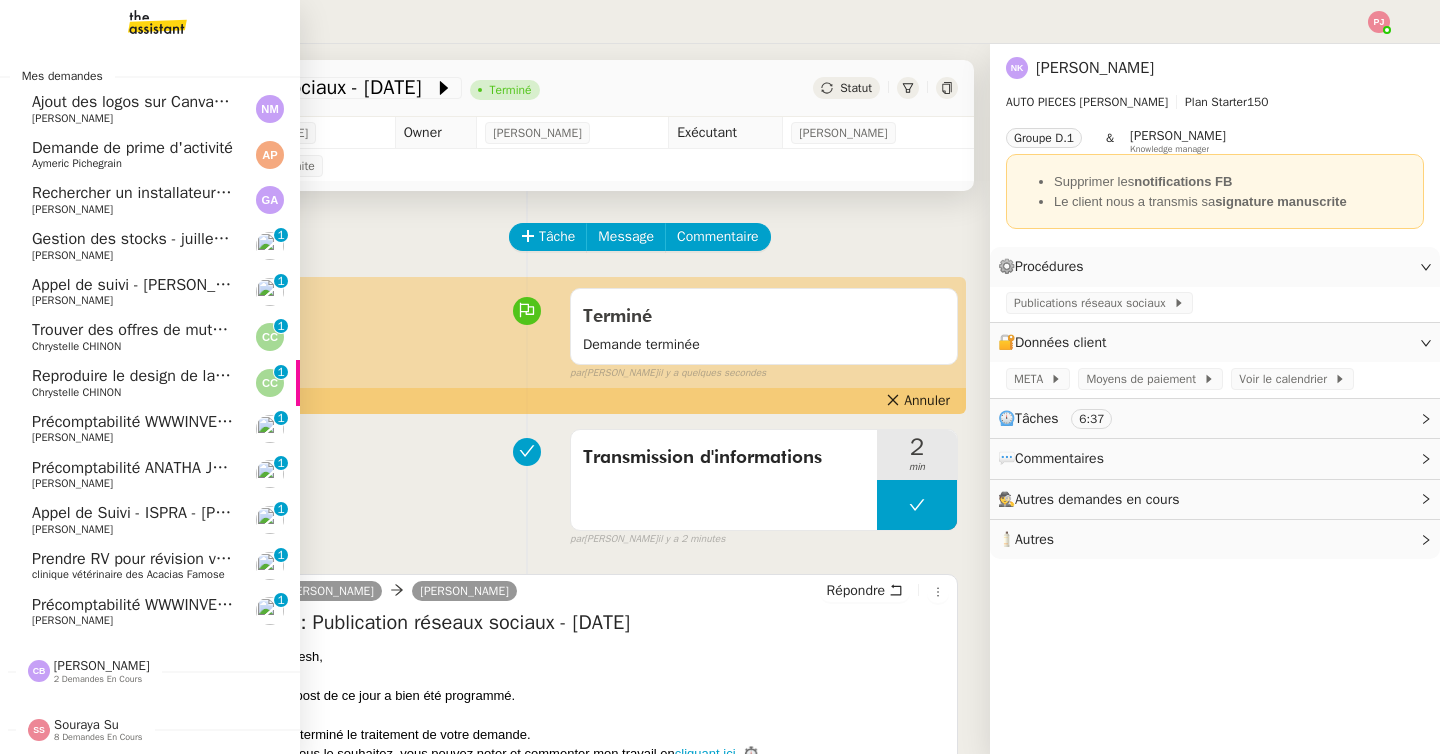 click on "[PERSON_NAME]" 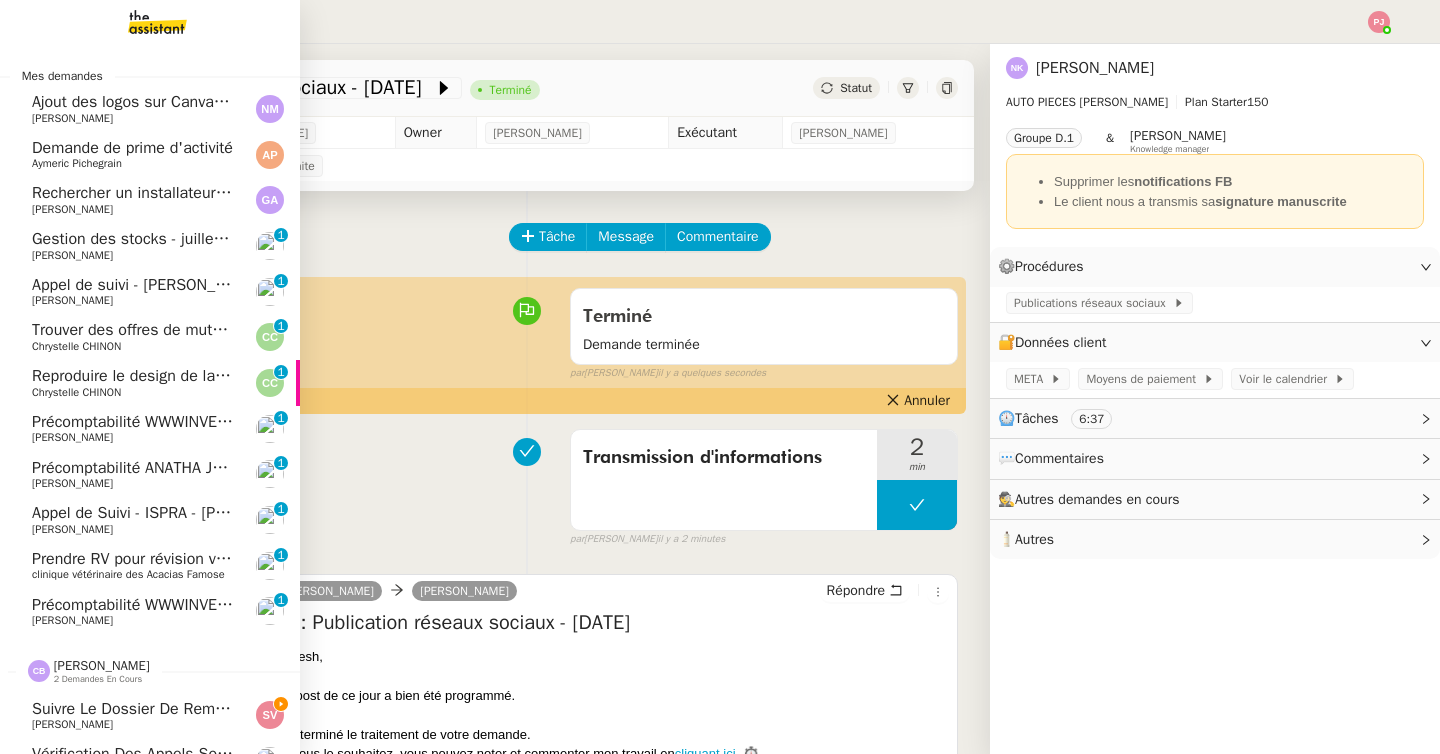 click on "Suivre le dossier de remplacement Remarkable" 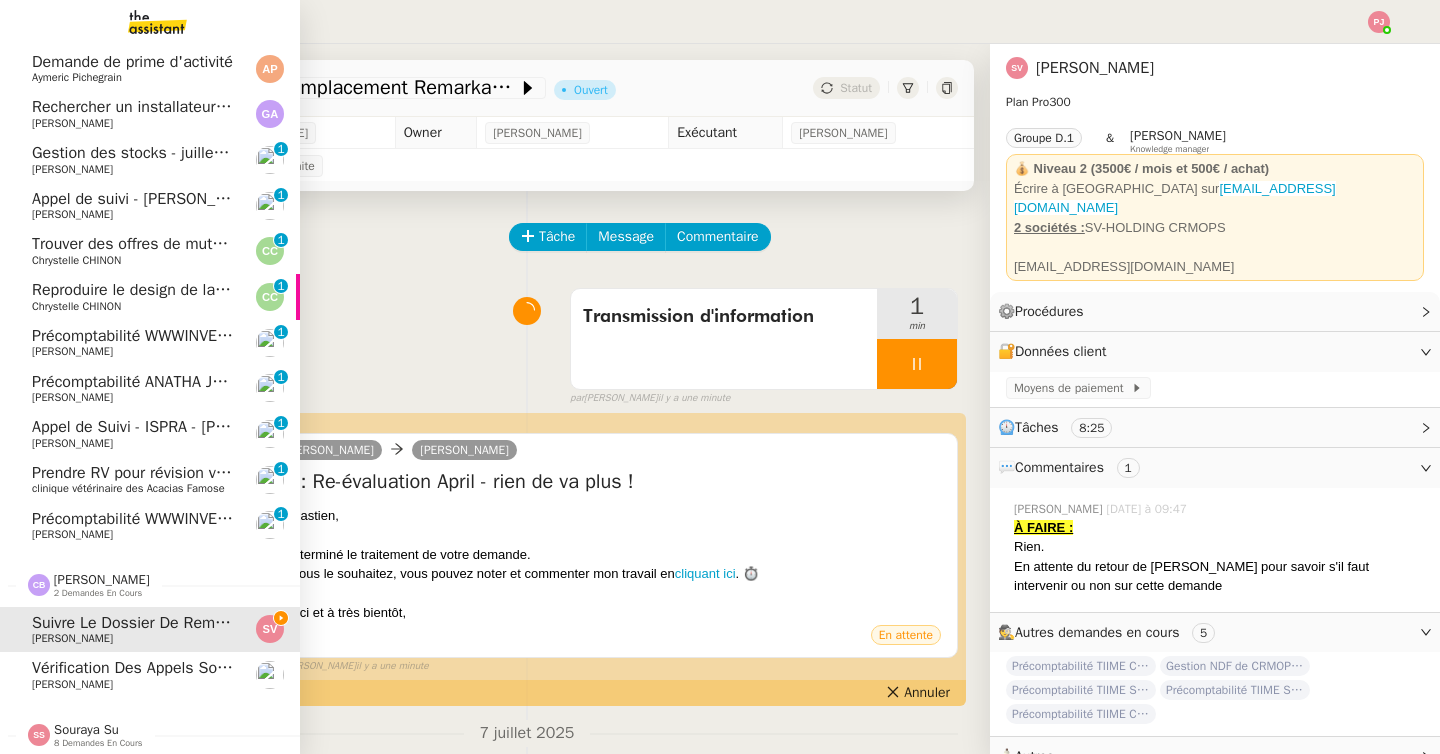 scroll, scrollTop: 88, scrollLeft: 0, axis: vertical 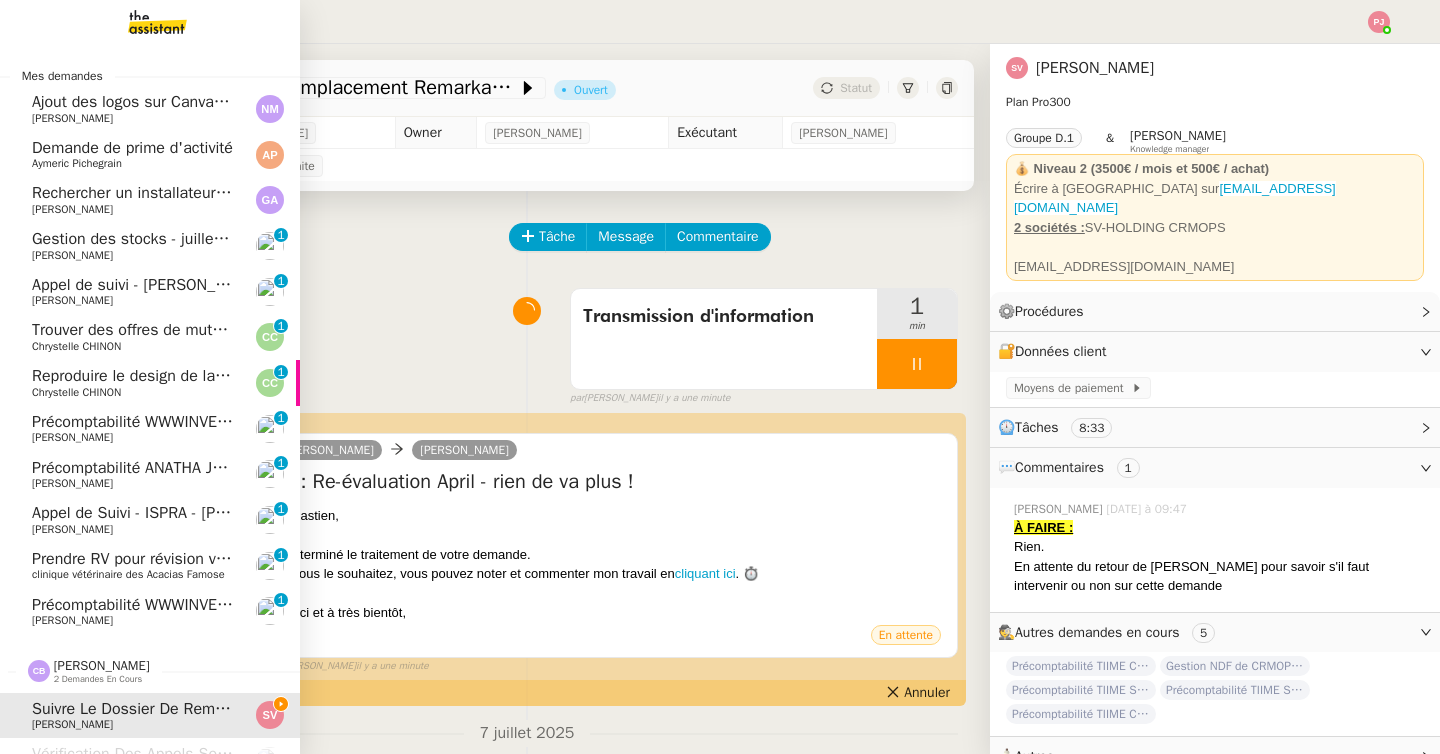 click on "Naelle Van Moerbeke" 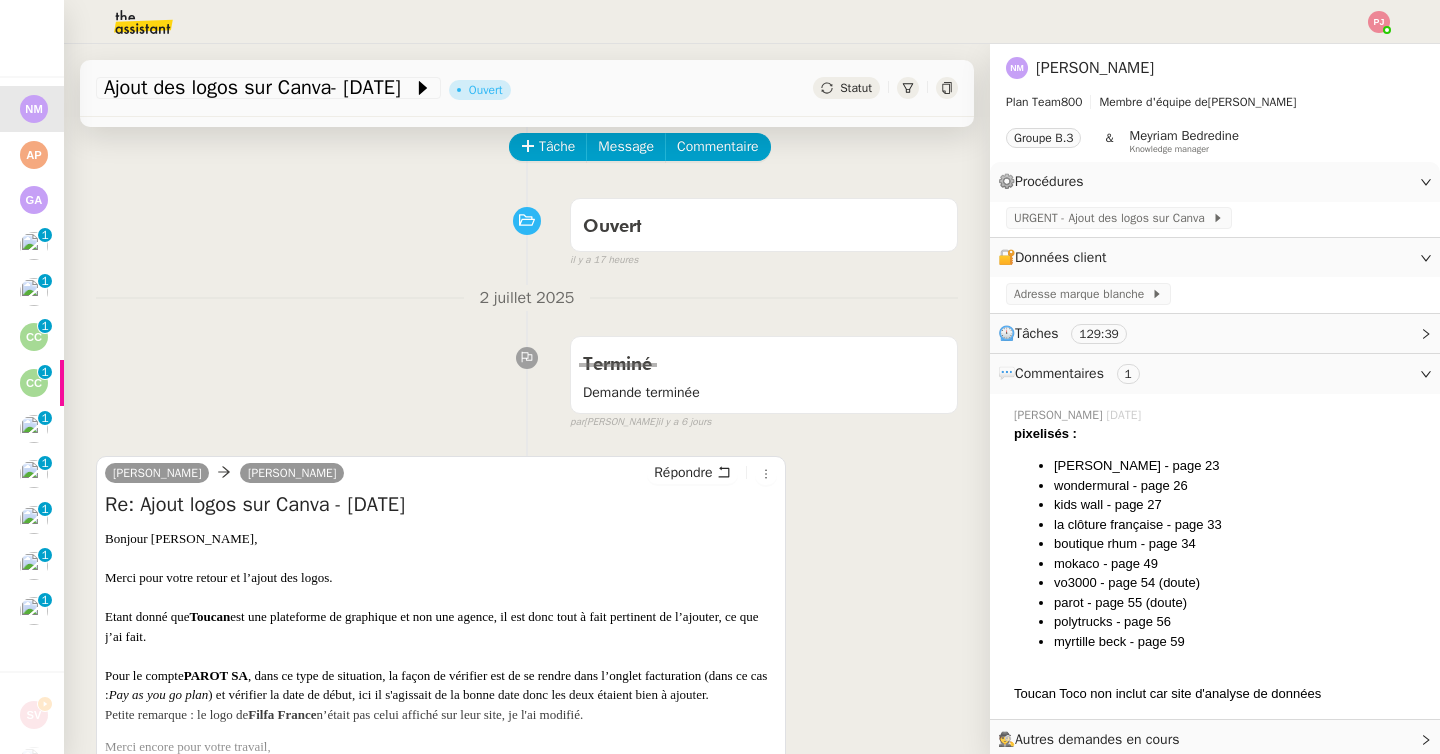 scroll, scrollTop: 14, scrollLeft: 0, axis: vertical 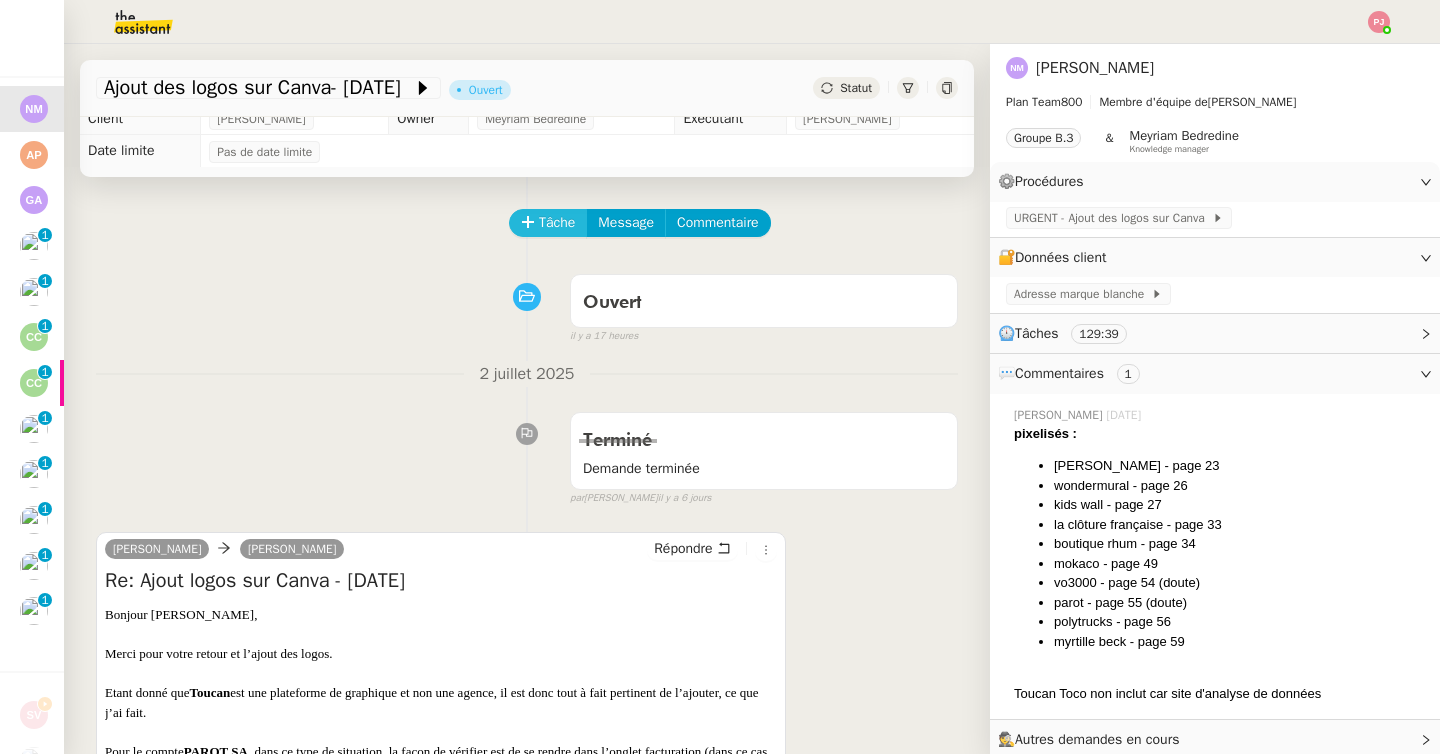 click on "Tâche" 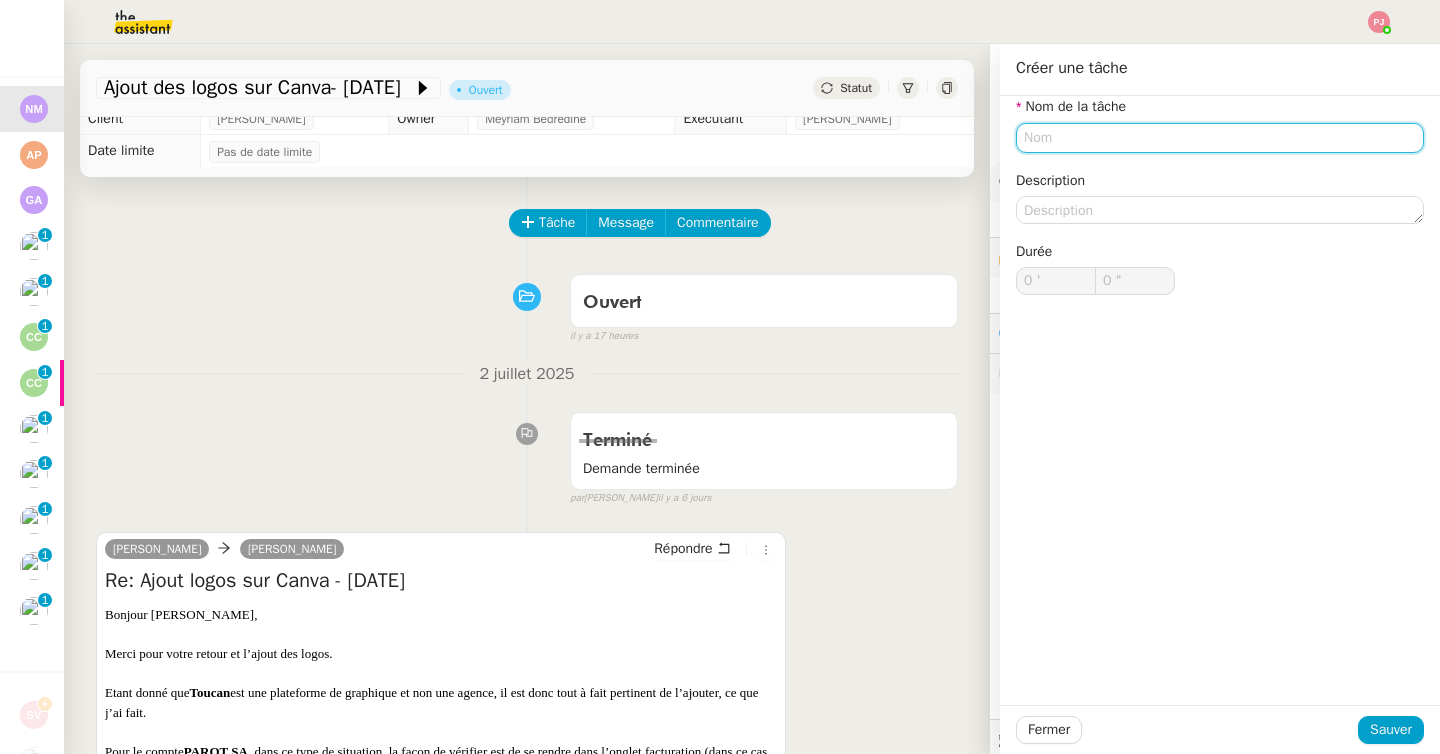 click 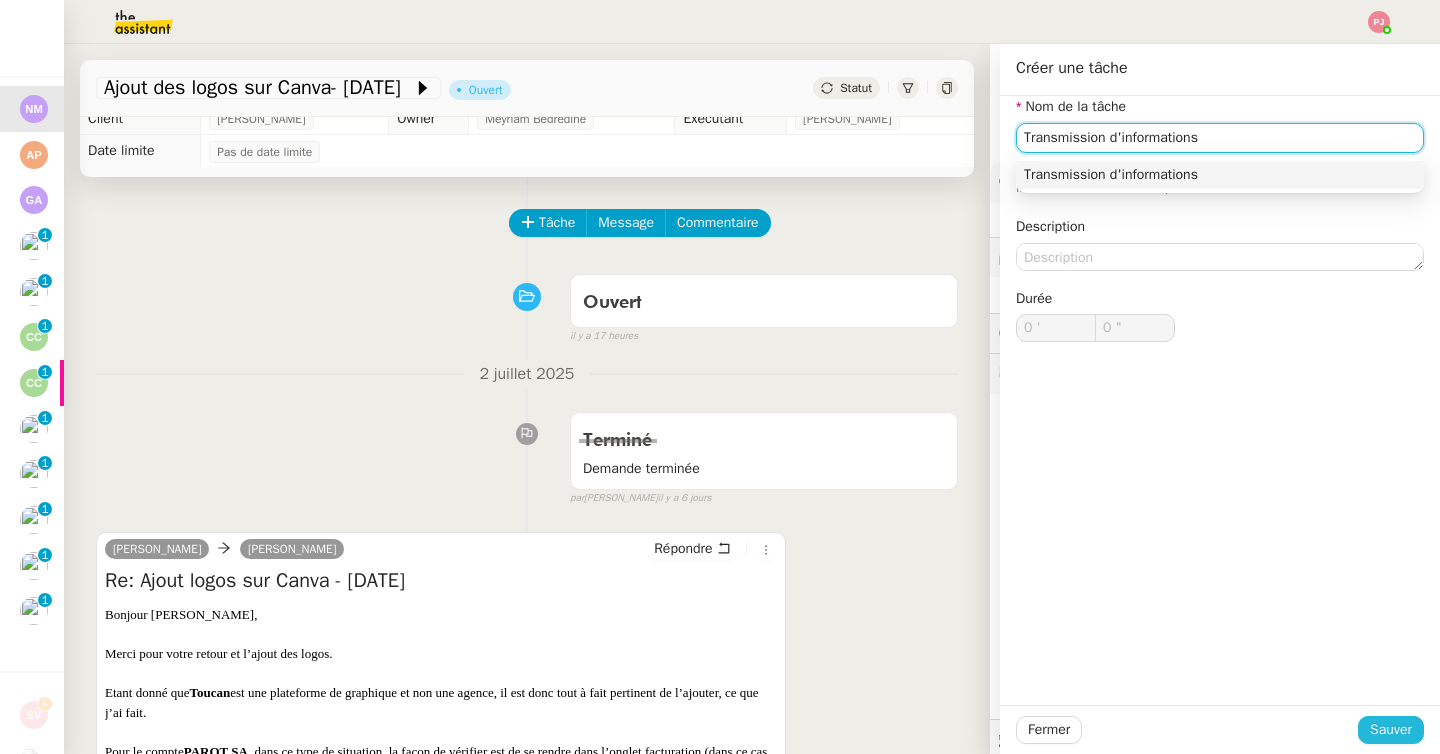type on "Transmission d'informations" 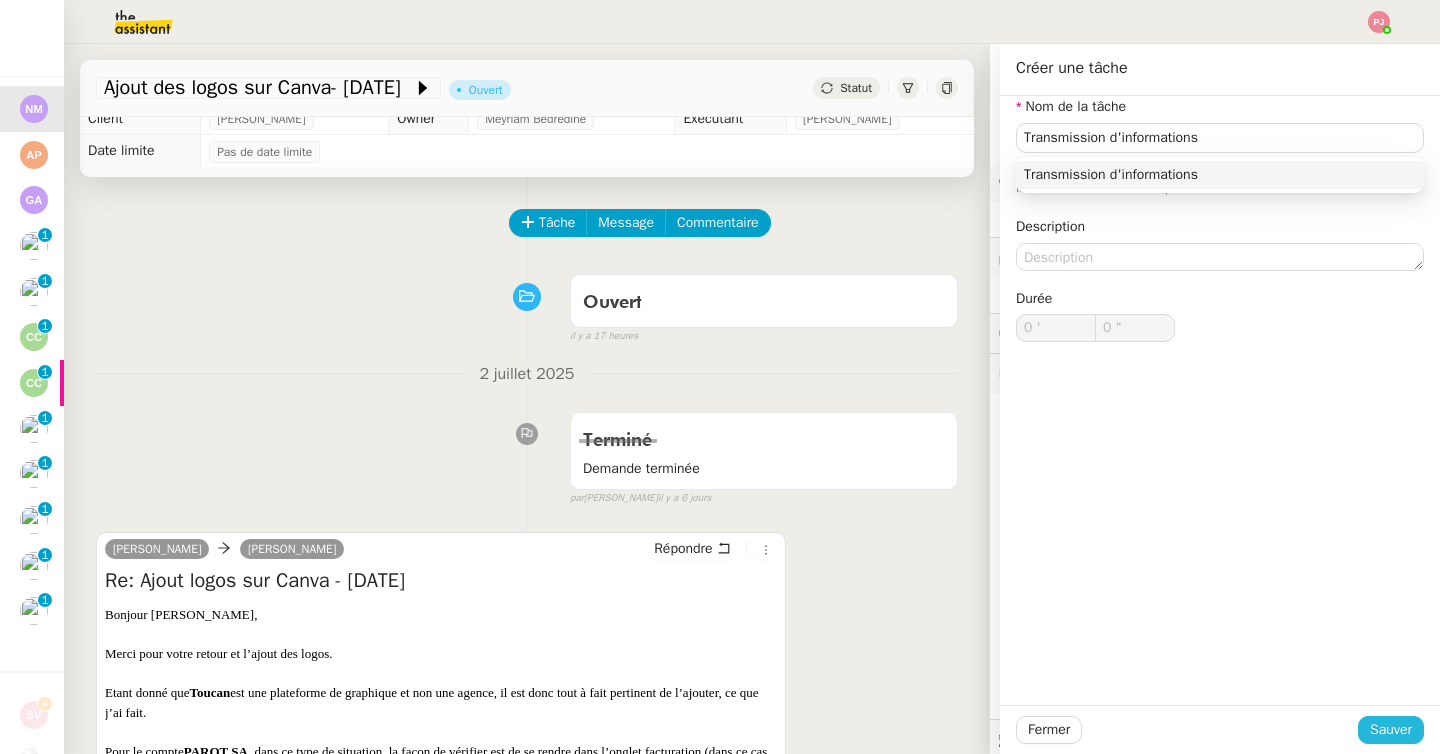 click on "Sauver" 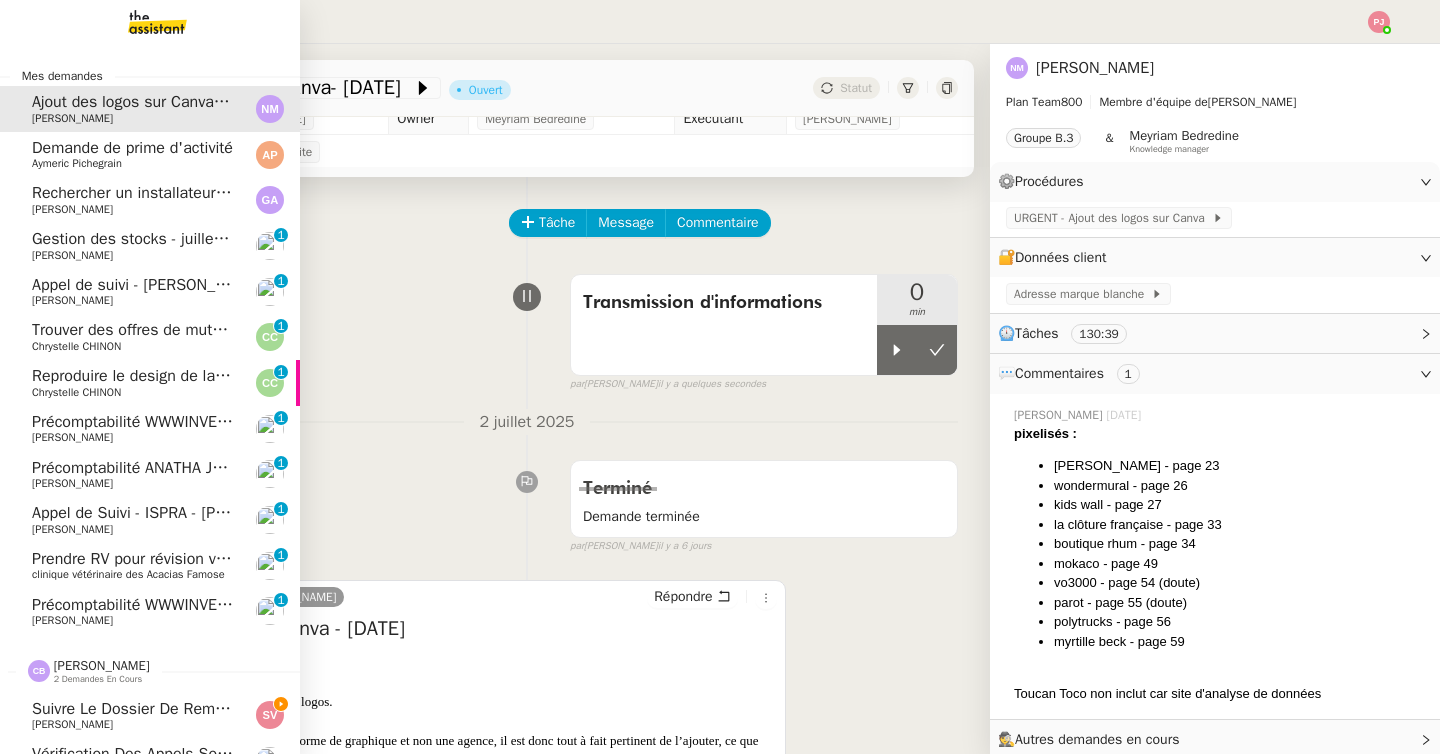 click on "Suivre le dossier de remplacement Remarkable" 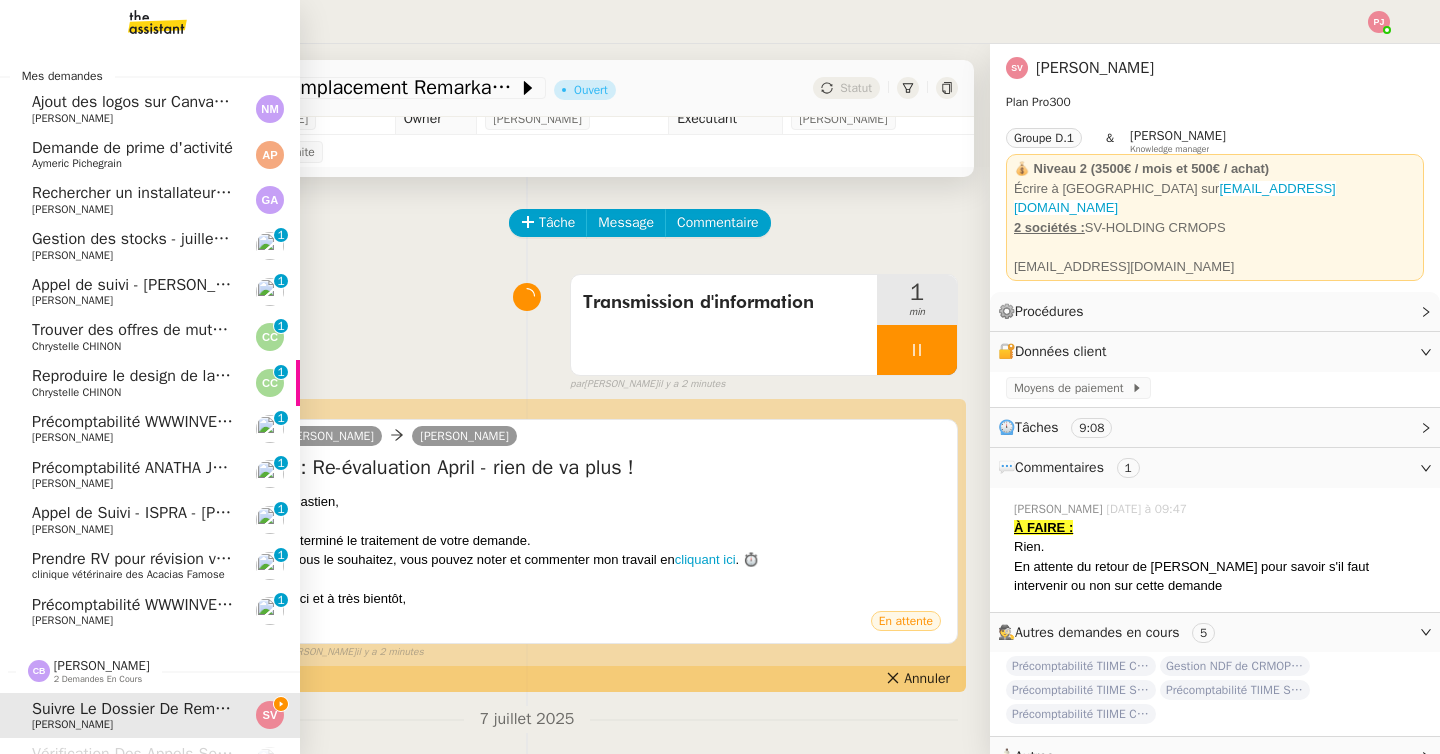 click on "Gestion des stocks - juillet 2025" 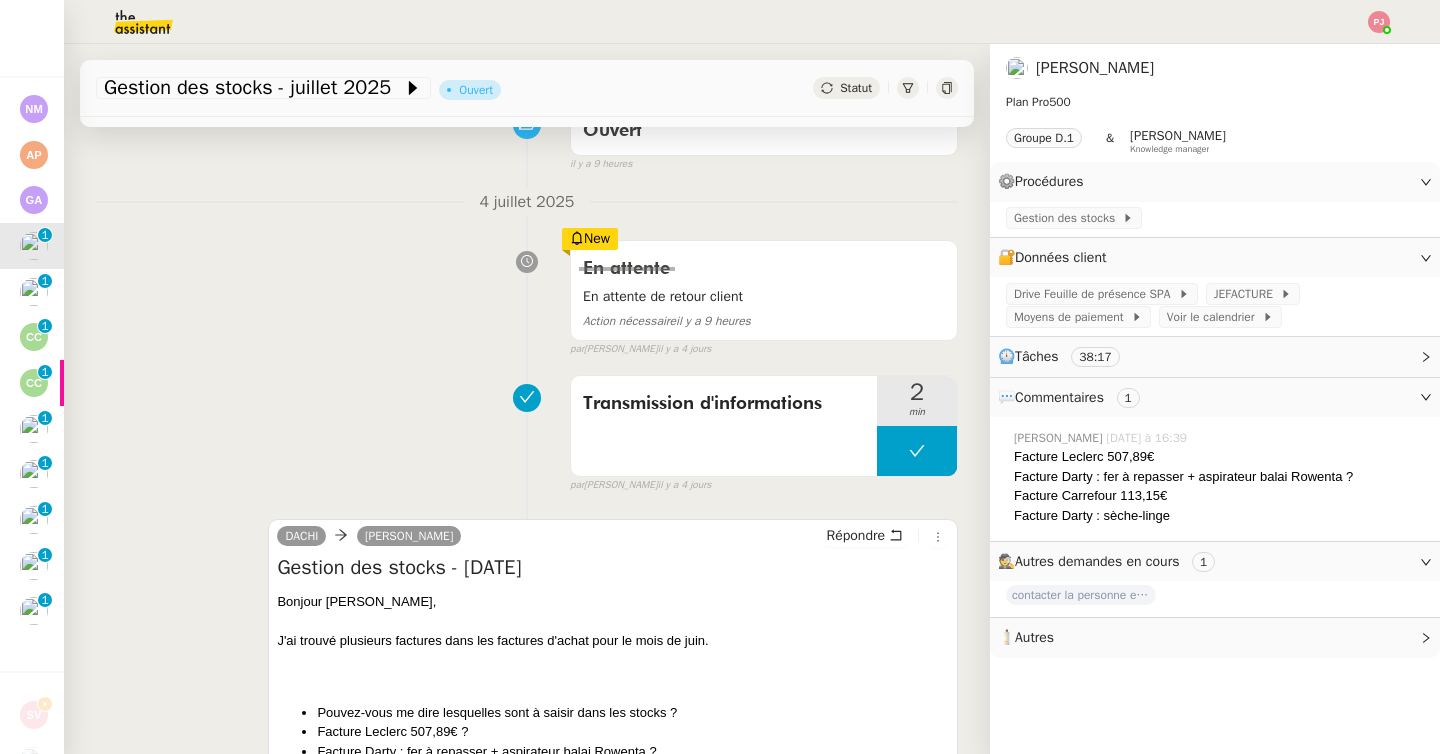 scroll, scrollTop: 0, scrollLeft: 0, axis: both 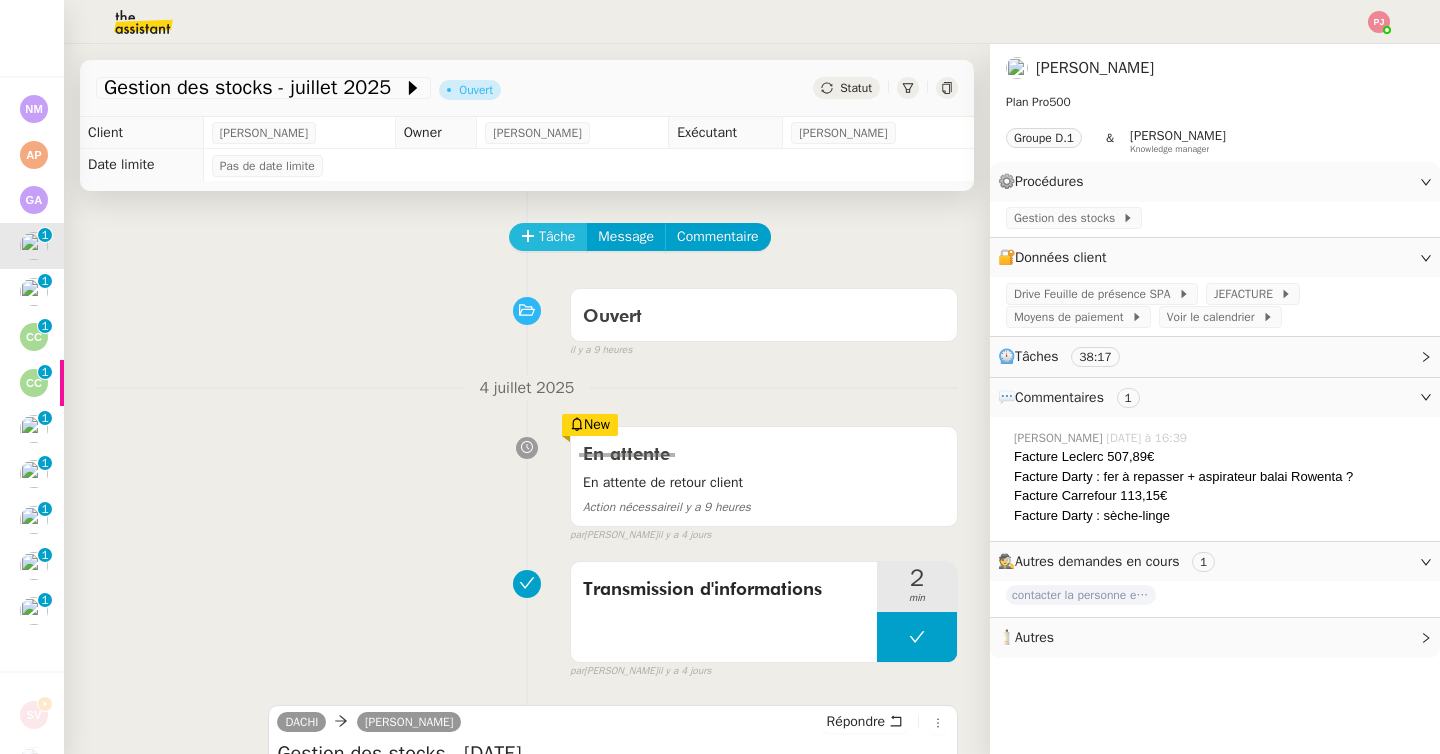 click on "Tâche" 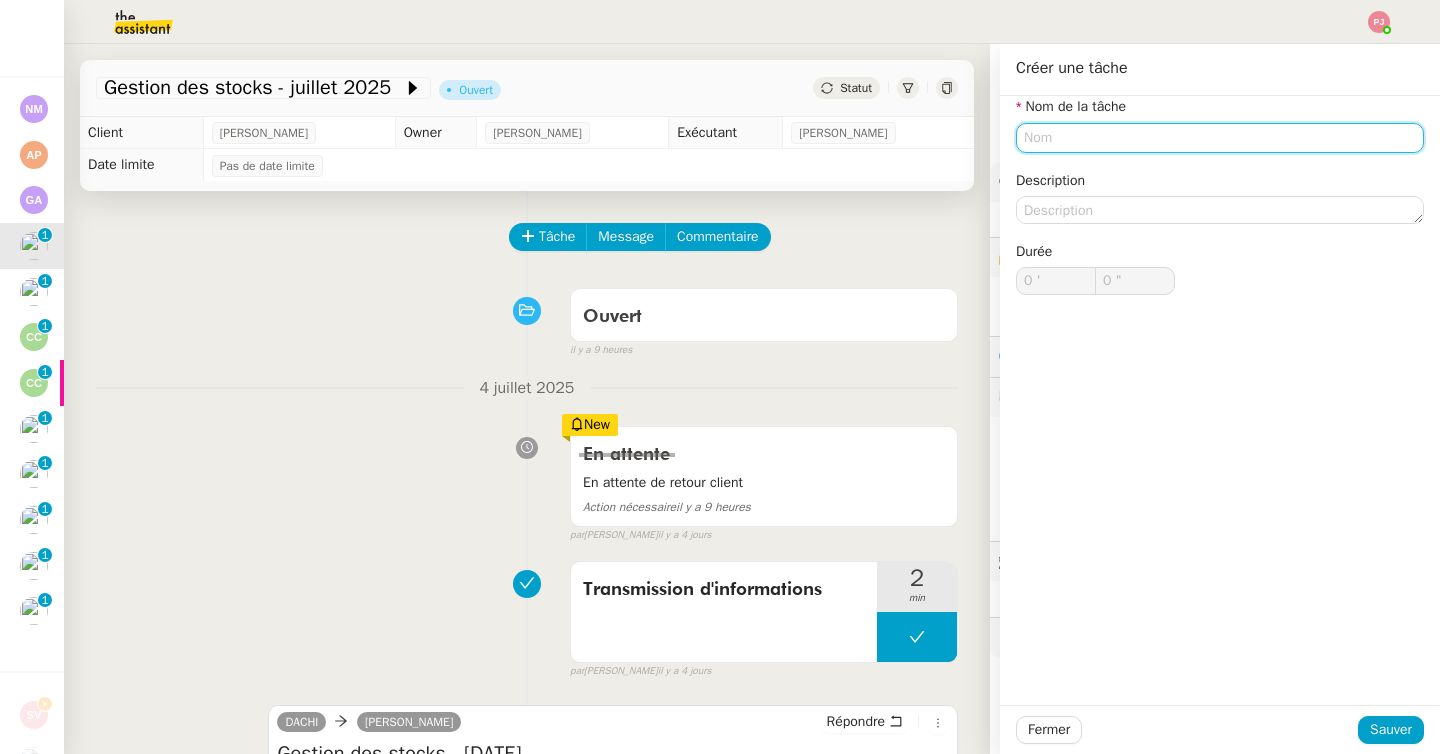 click 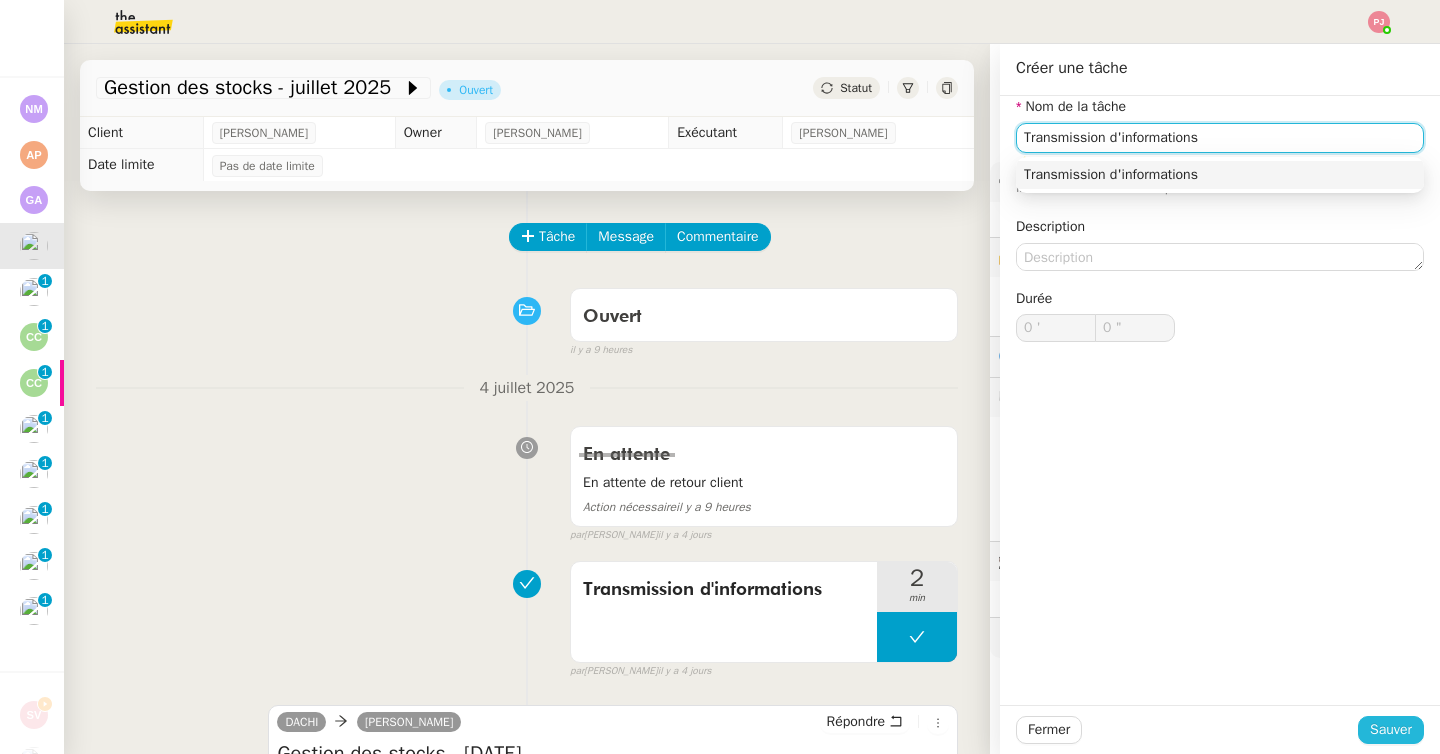type on "Transmission d'informations" 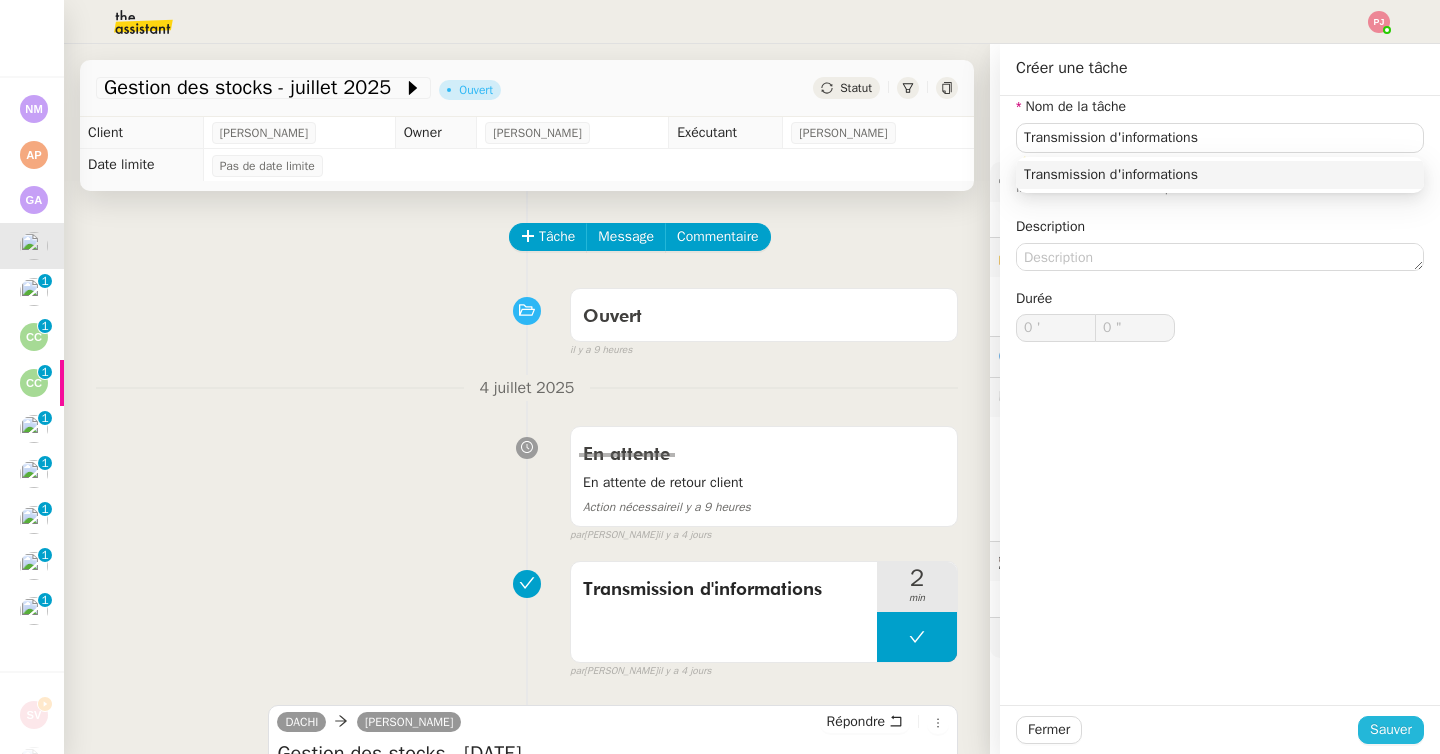 click on "Sauver" 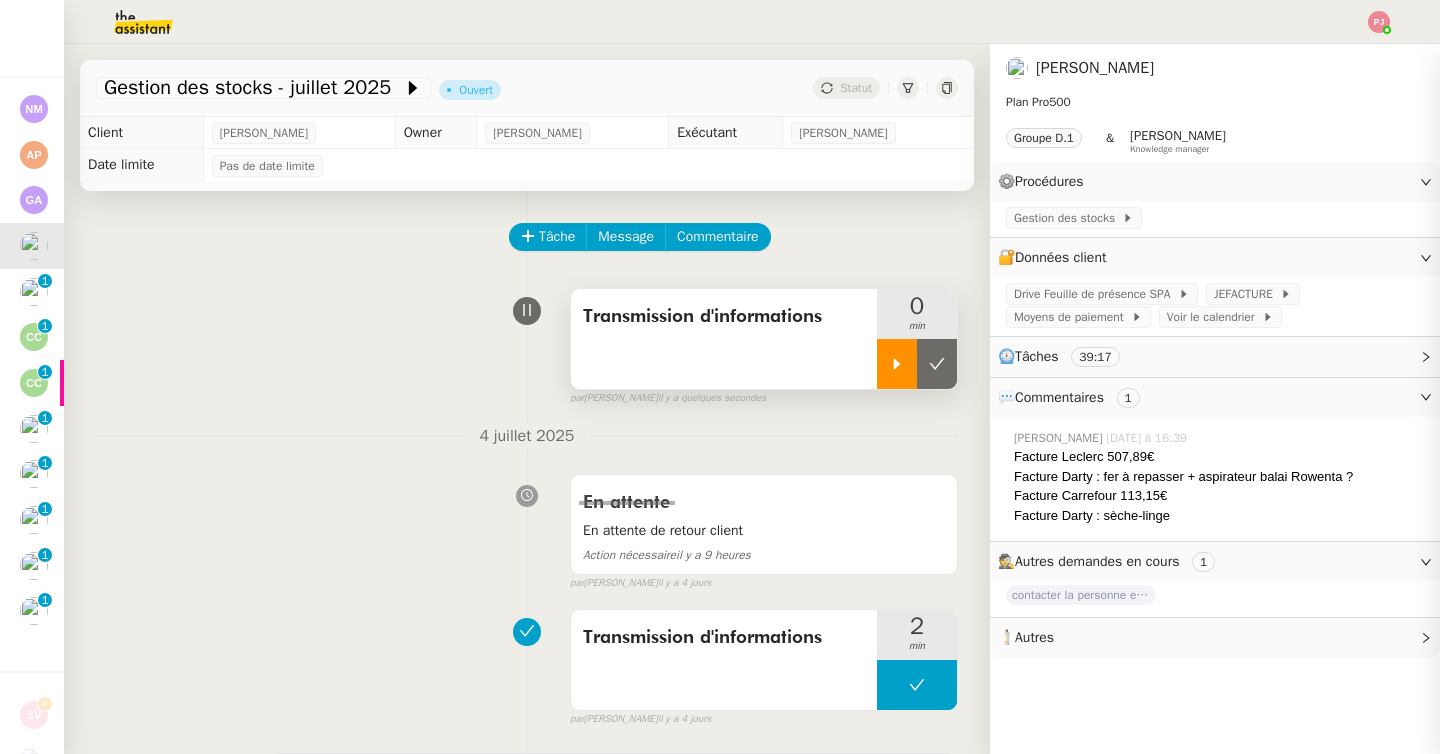 click at bounding box center (897, 364) 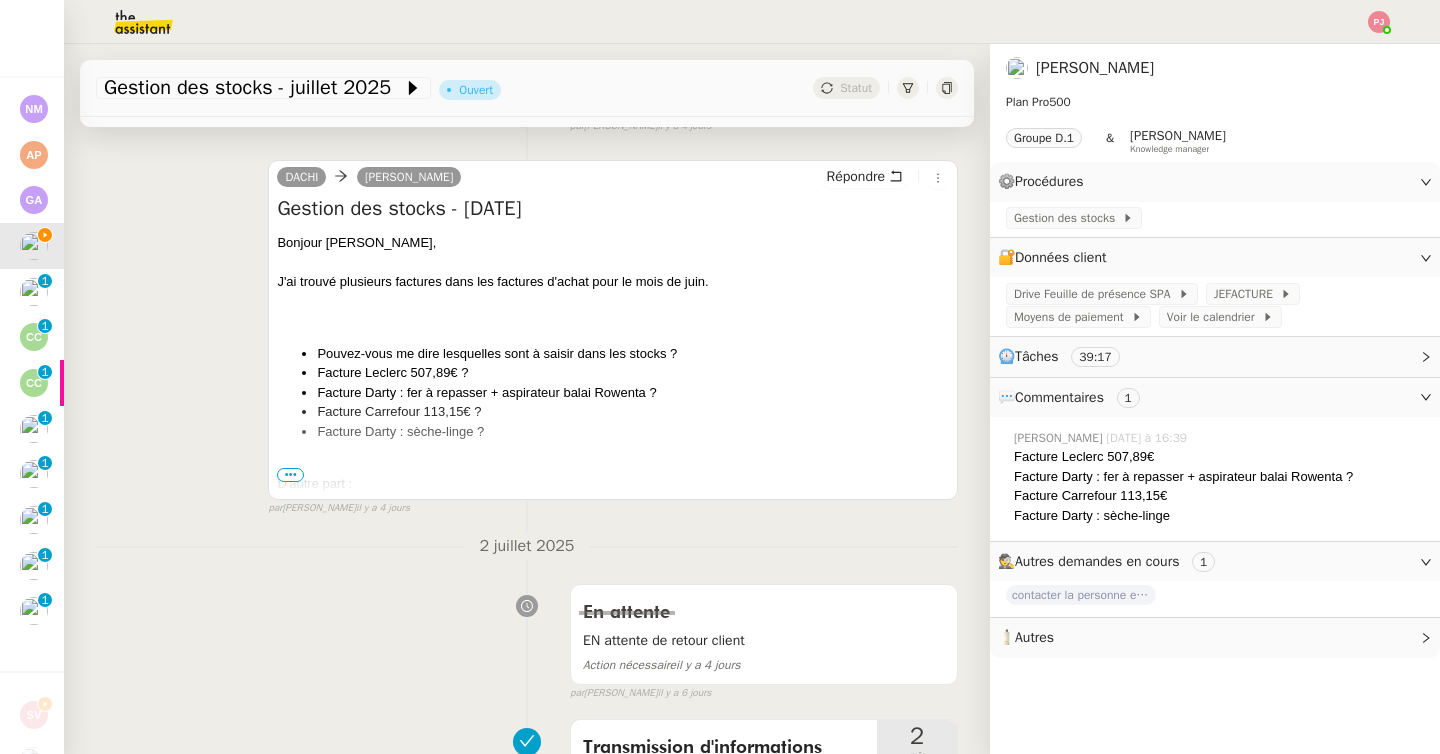 scroll, scrollTop: 728, scrollLeft: 0, axis: vertical 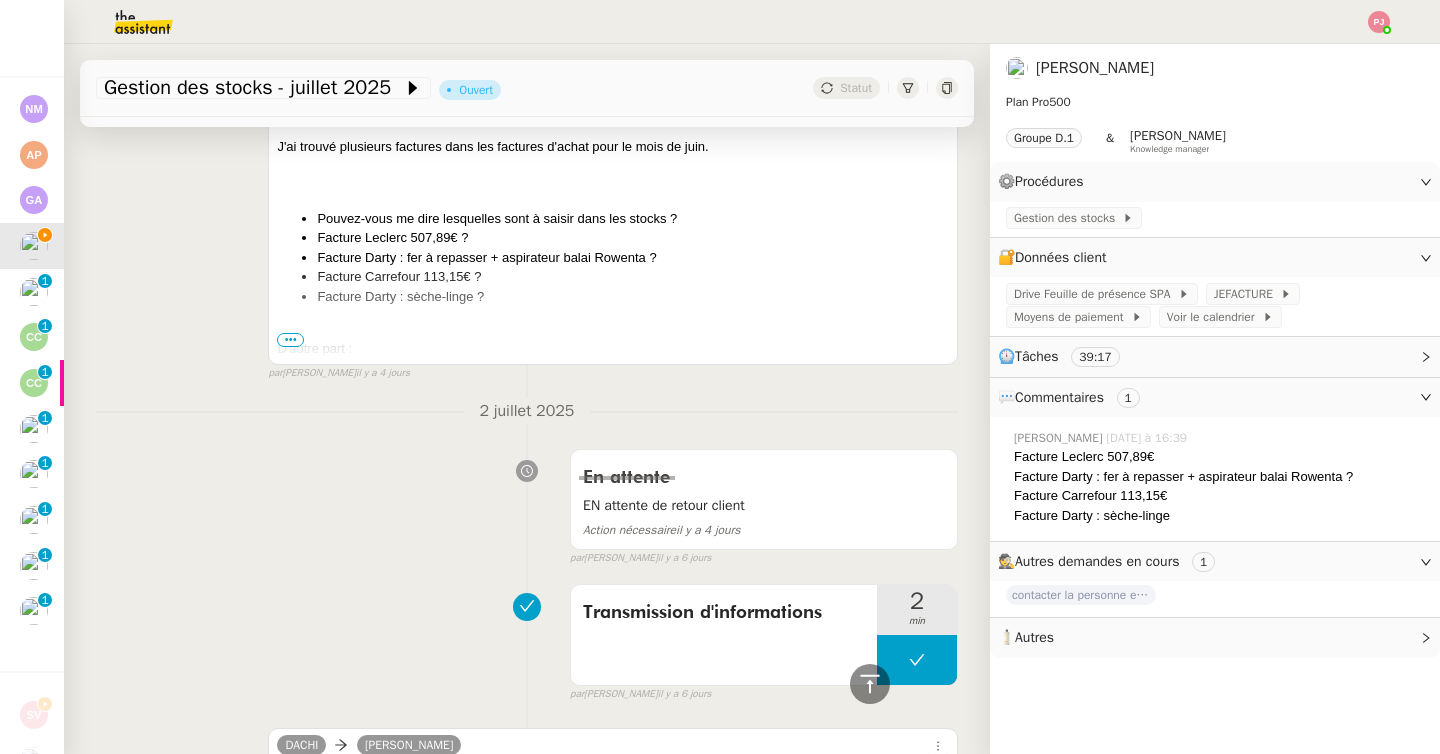 click on "•••" at bounding box center [290, 340] 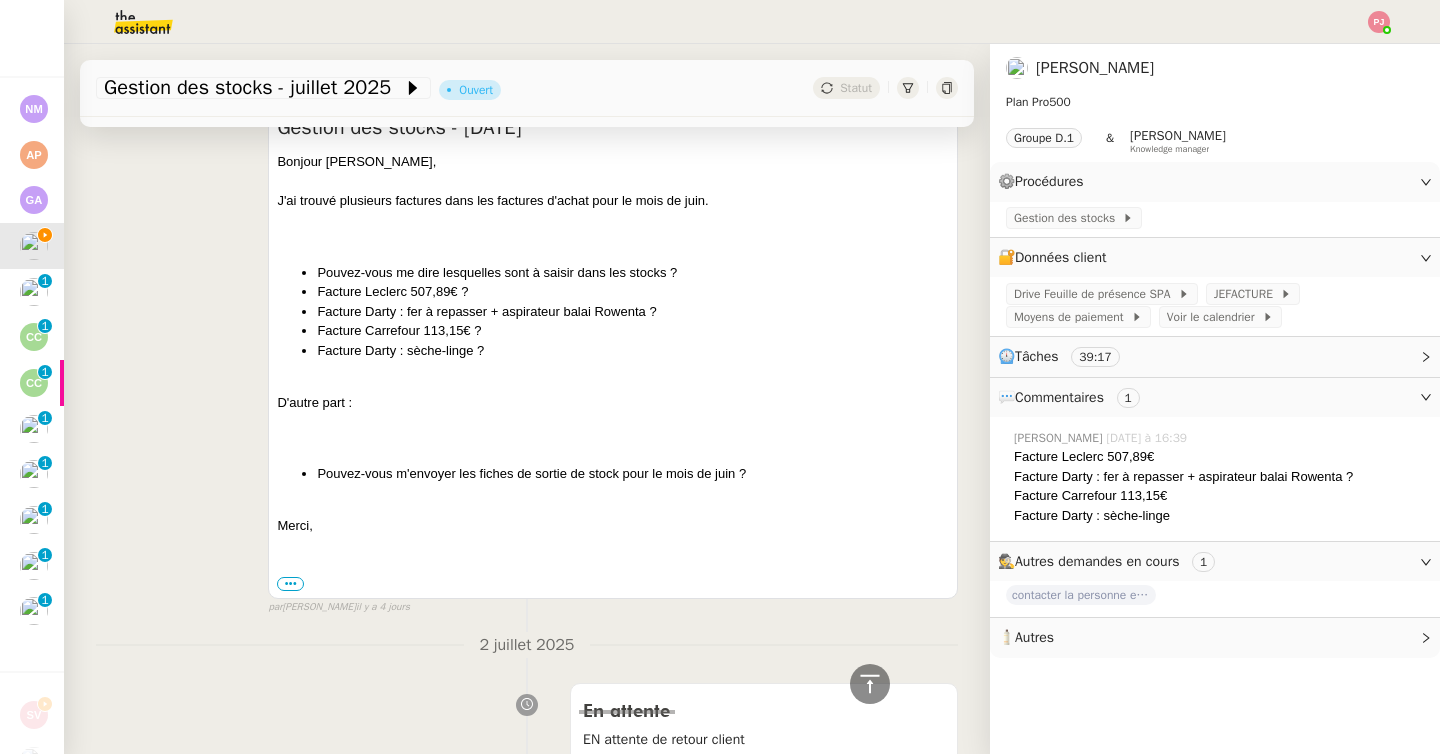 scroll, scrollTop: 621, scrollLeft: 0, axis: vertical 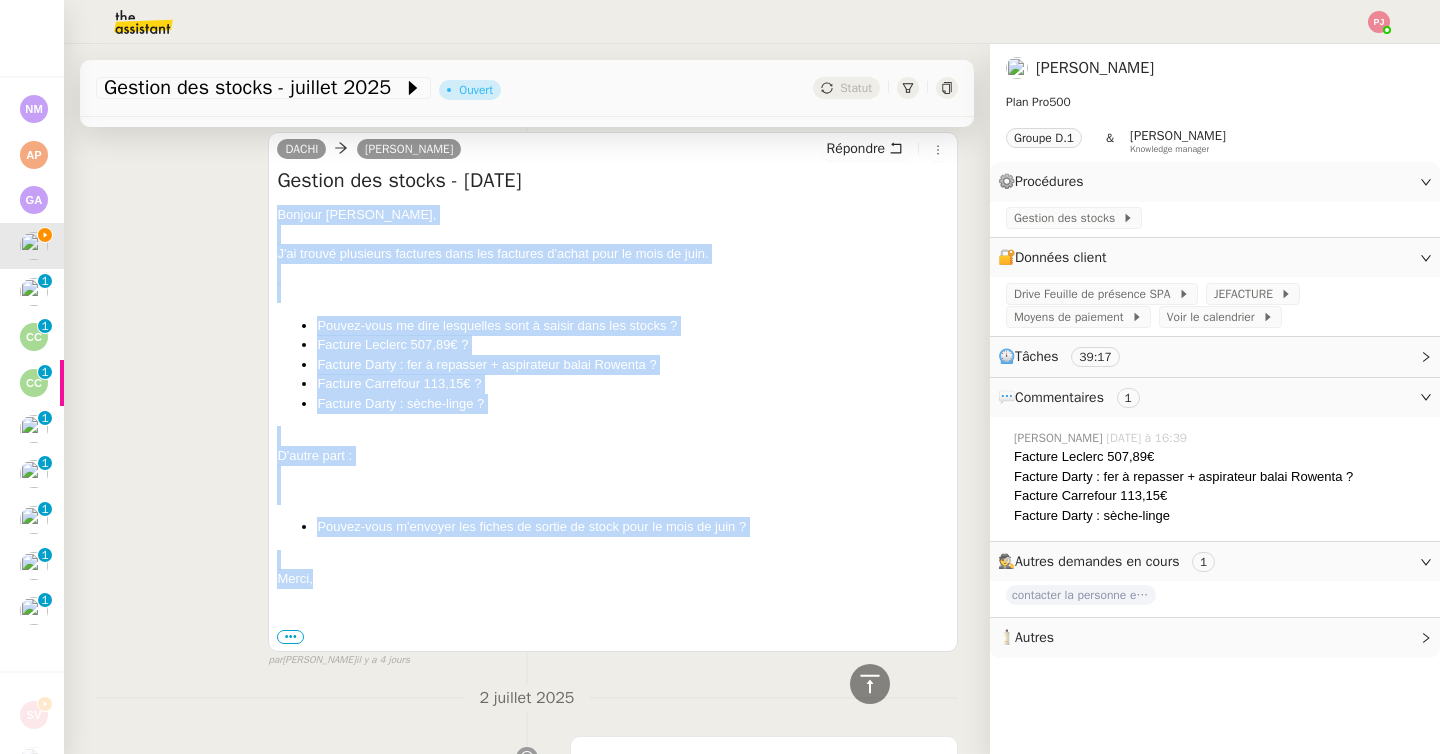 drag, startPoint x: 323, startPoint y: 575, endPoint x: 231, endPoint y: 213, distance: 373.5077 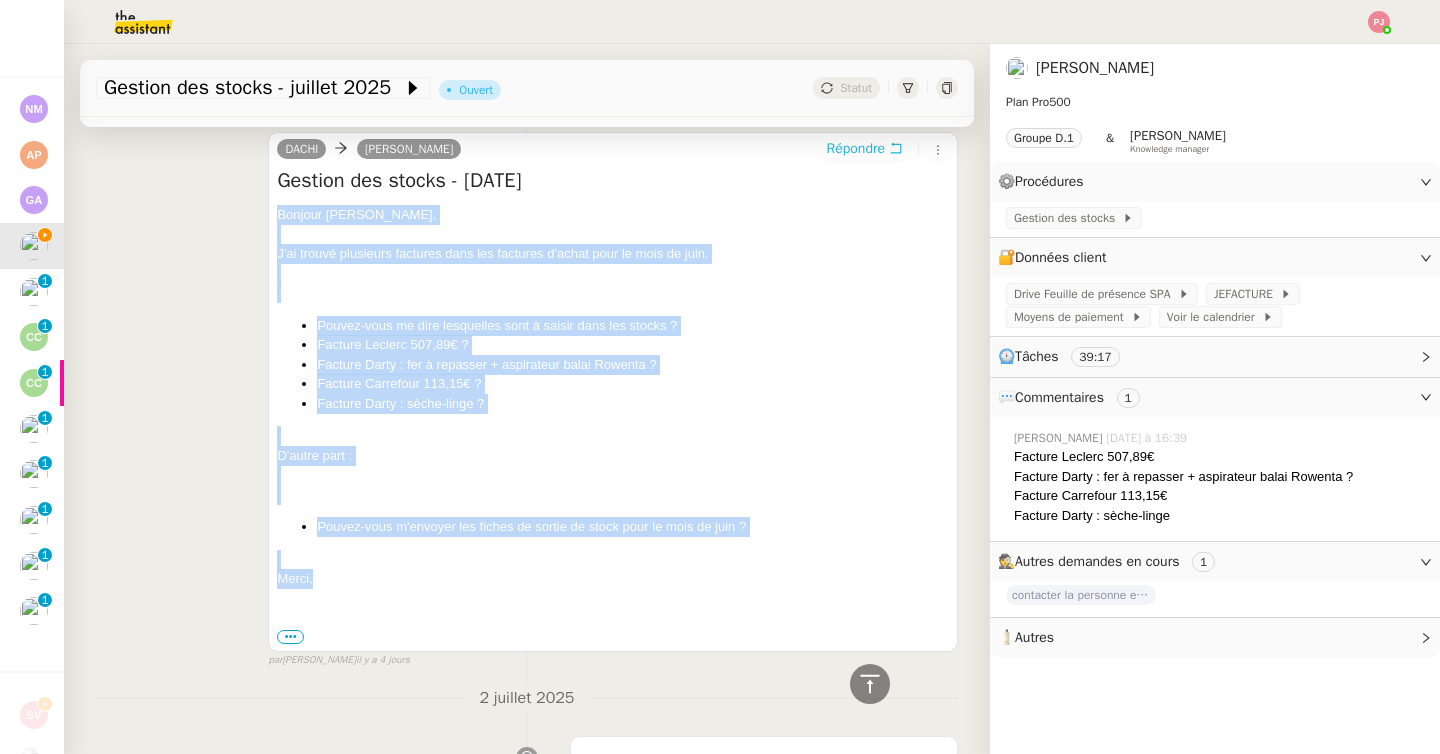click on "Répondre" at bounding box center (856, 149) 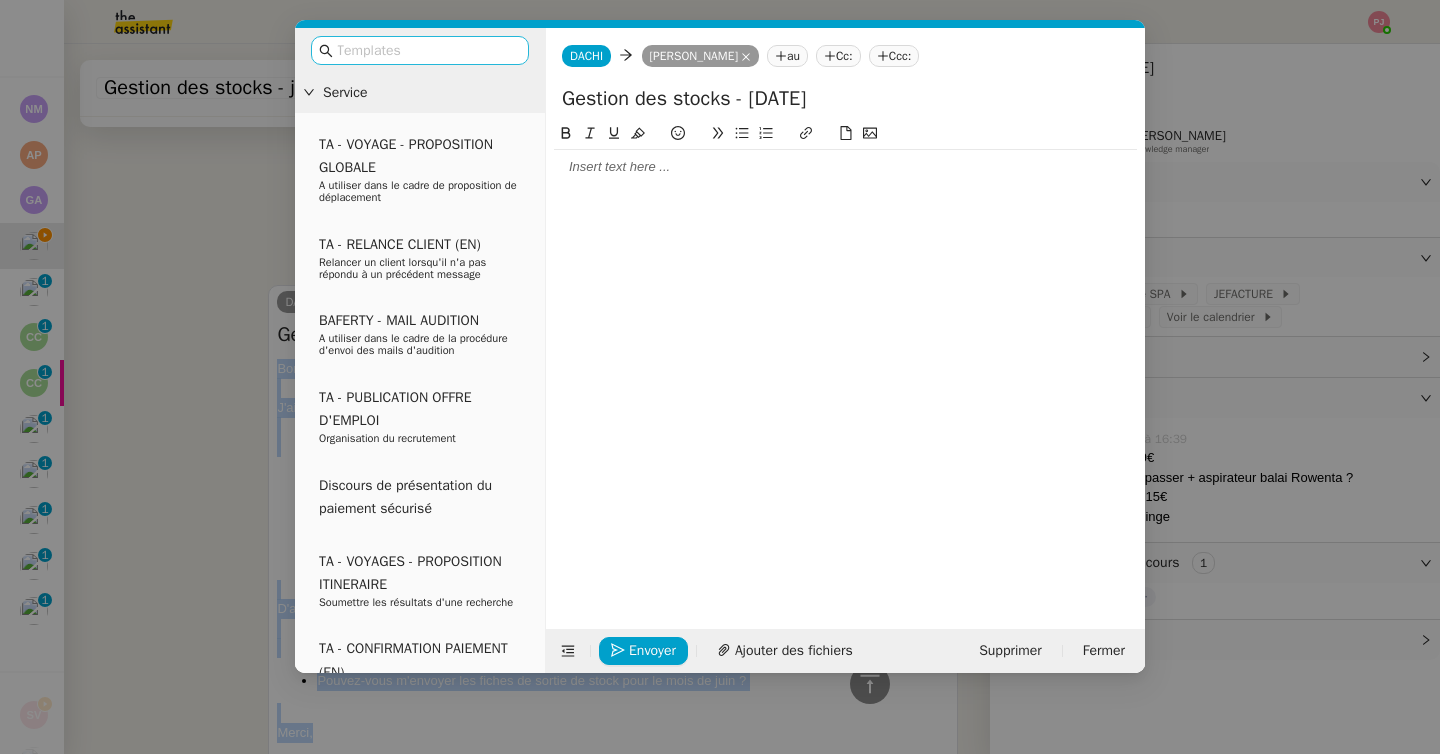 scroll, scrollTop: 773, scrollLeft: 0, axis: vertical 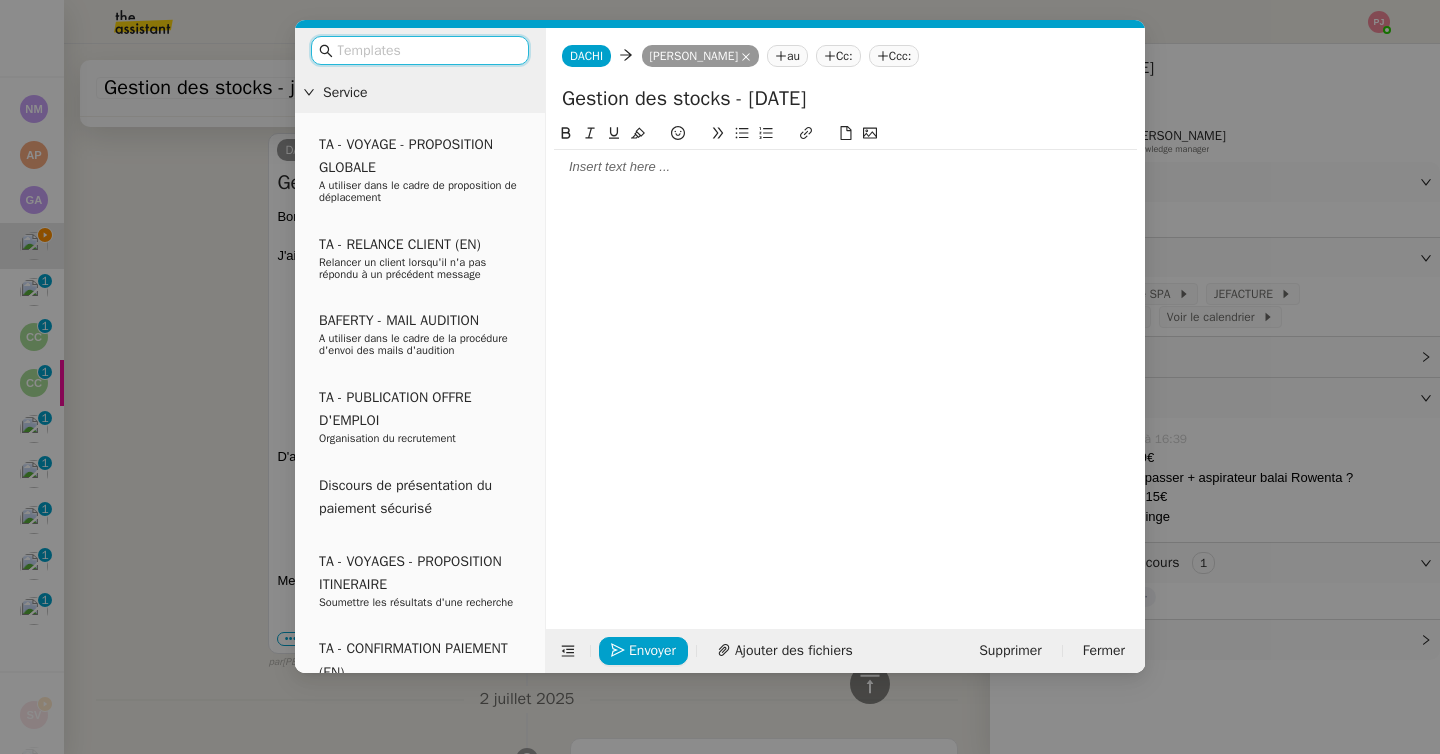 click at bounding box center [427, 50] 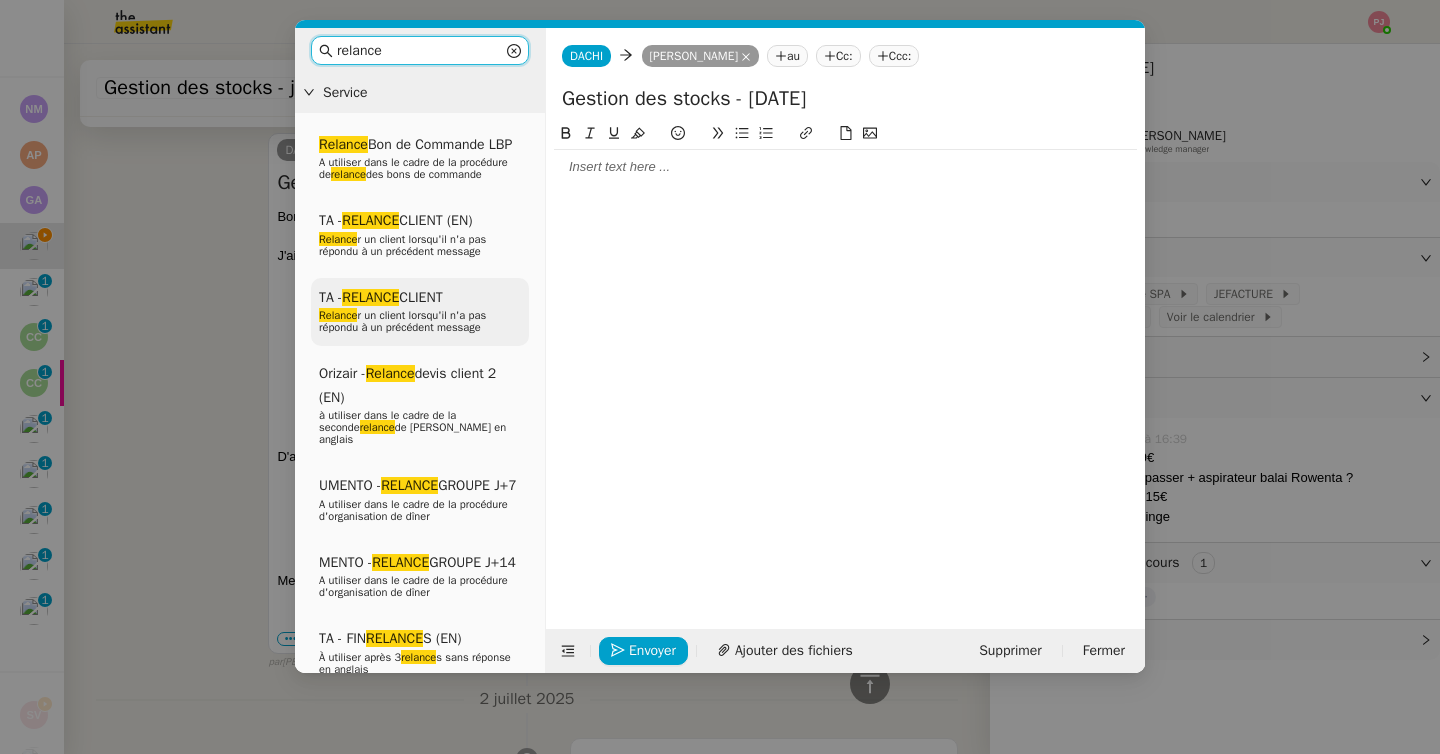 type on "relance" 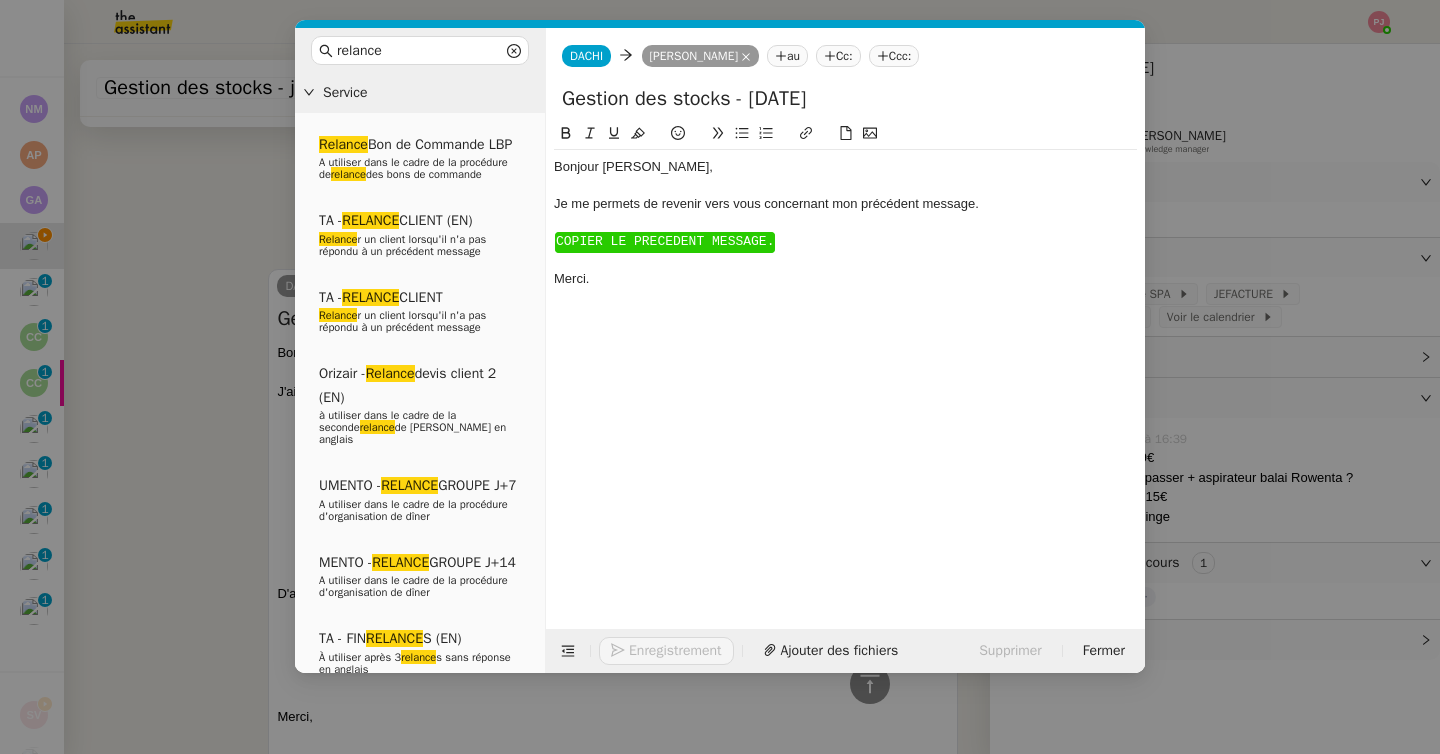 scroll, scrollTop: 910, scrollLeft: 0, axis: vertical 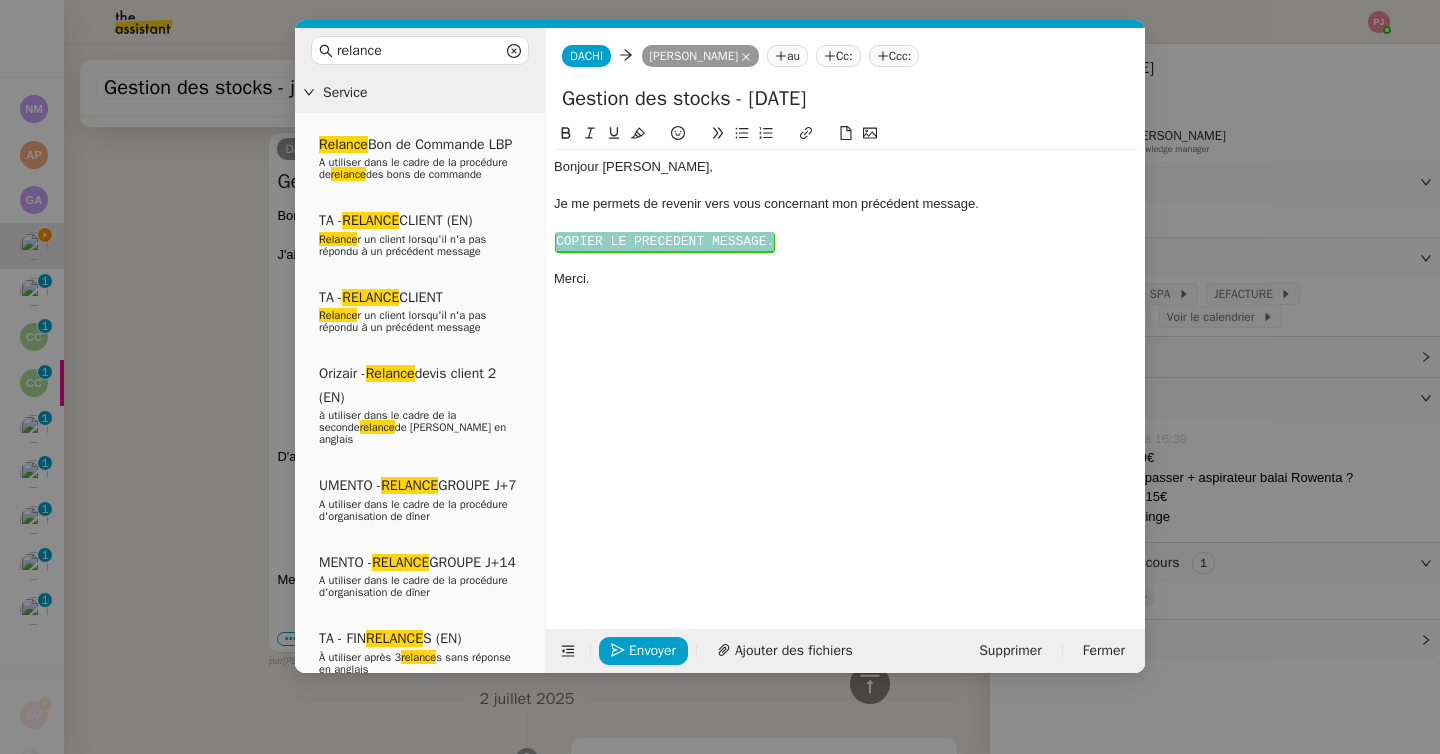 drag, startPoint x: 809, startPoint y: 237, endPoint x: 551, endPoint y: 240, distance: 258.01746 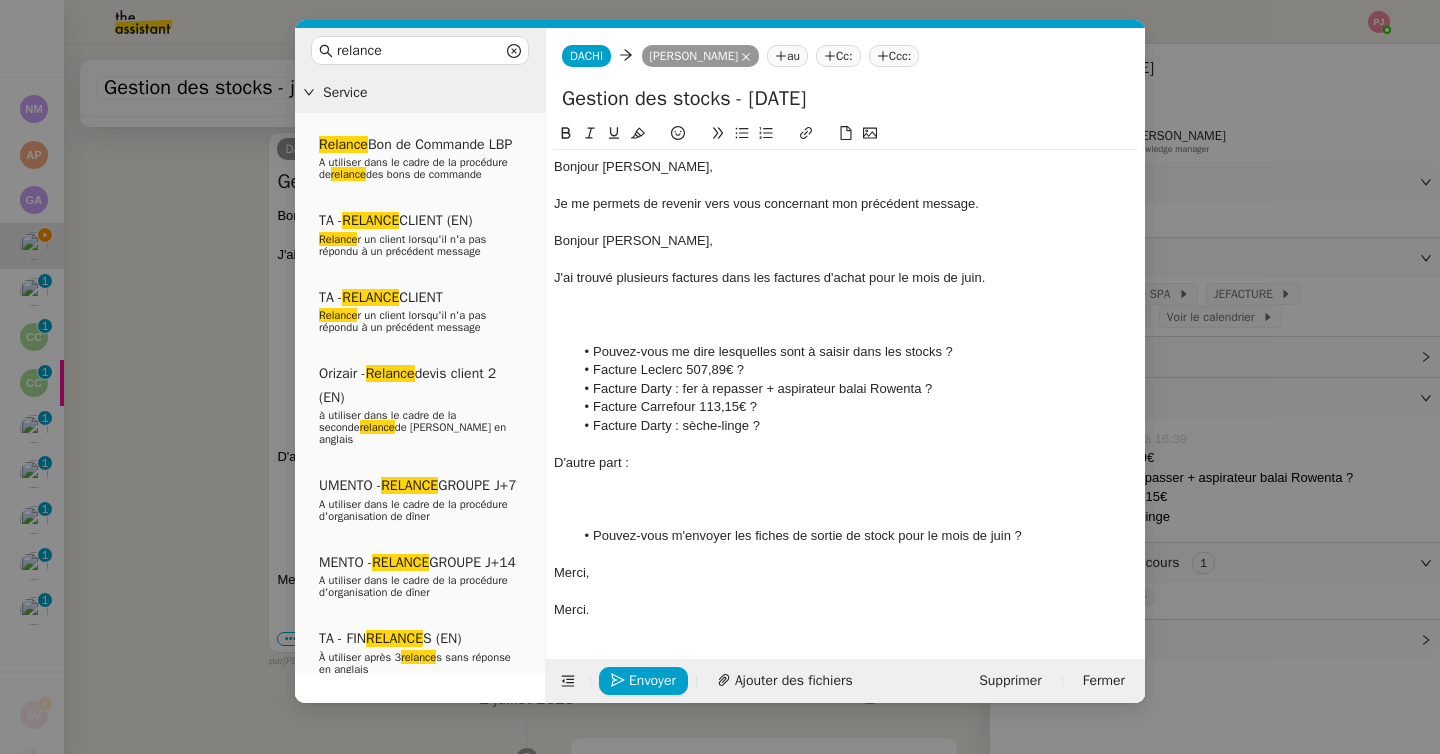 scroll, scrollTop: 0, scrollLeft: 0, axis: both 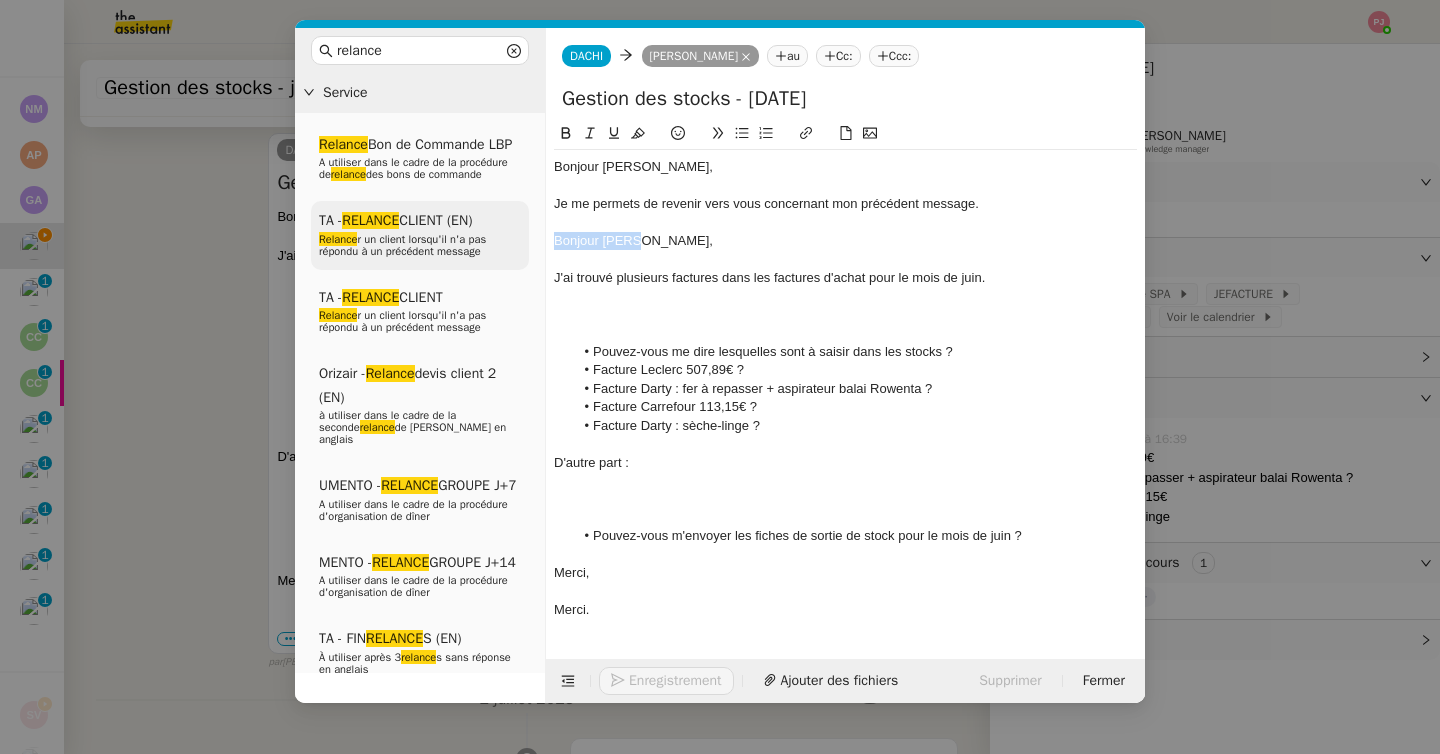 drag, startPoint x: 697, startPoint y: 245, endPoint x: 514, endPoint y: 245, distance: 183 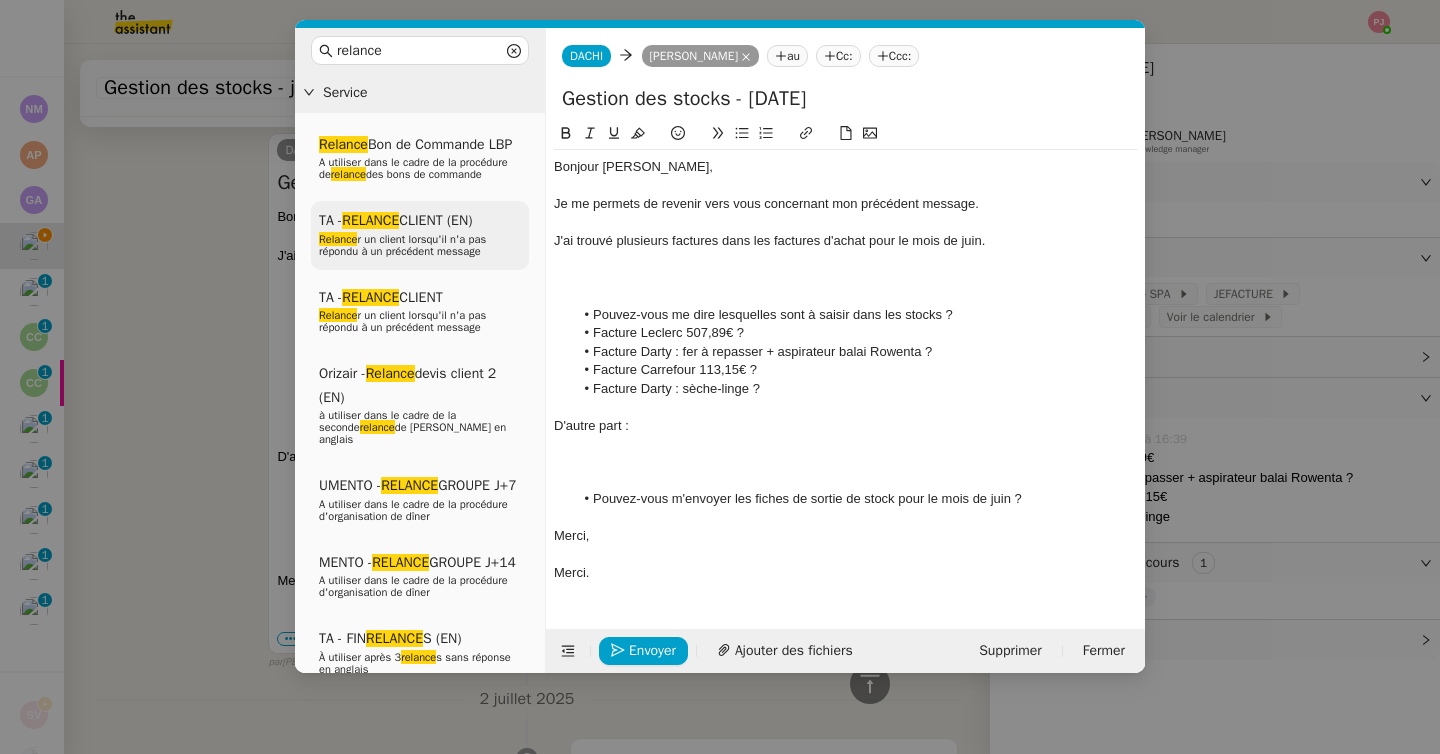 type 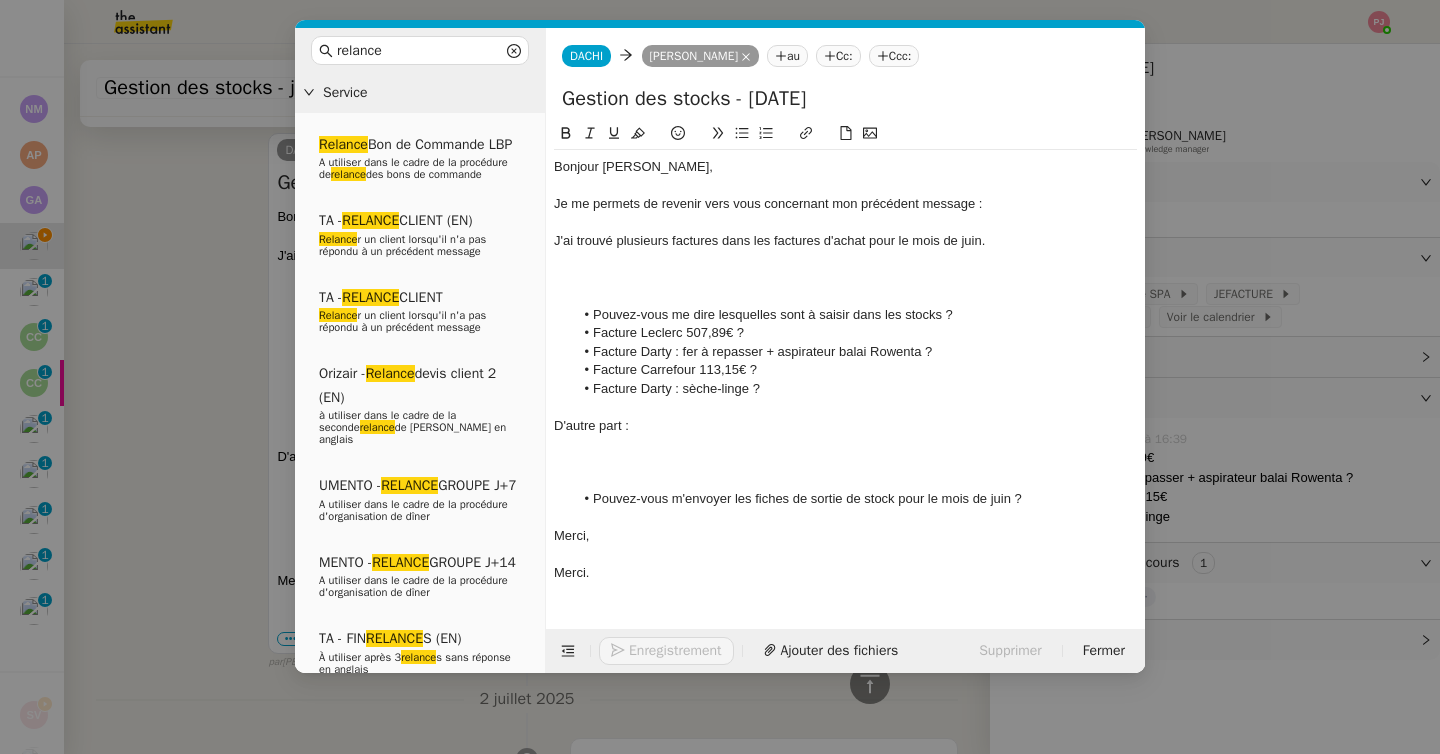 click 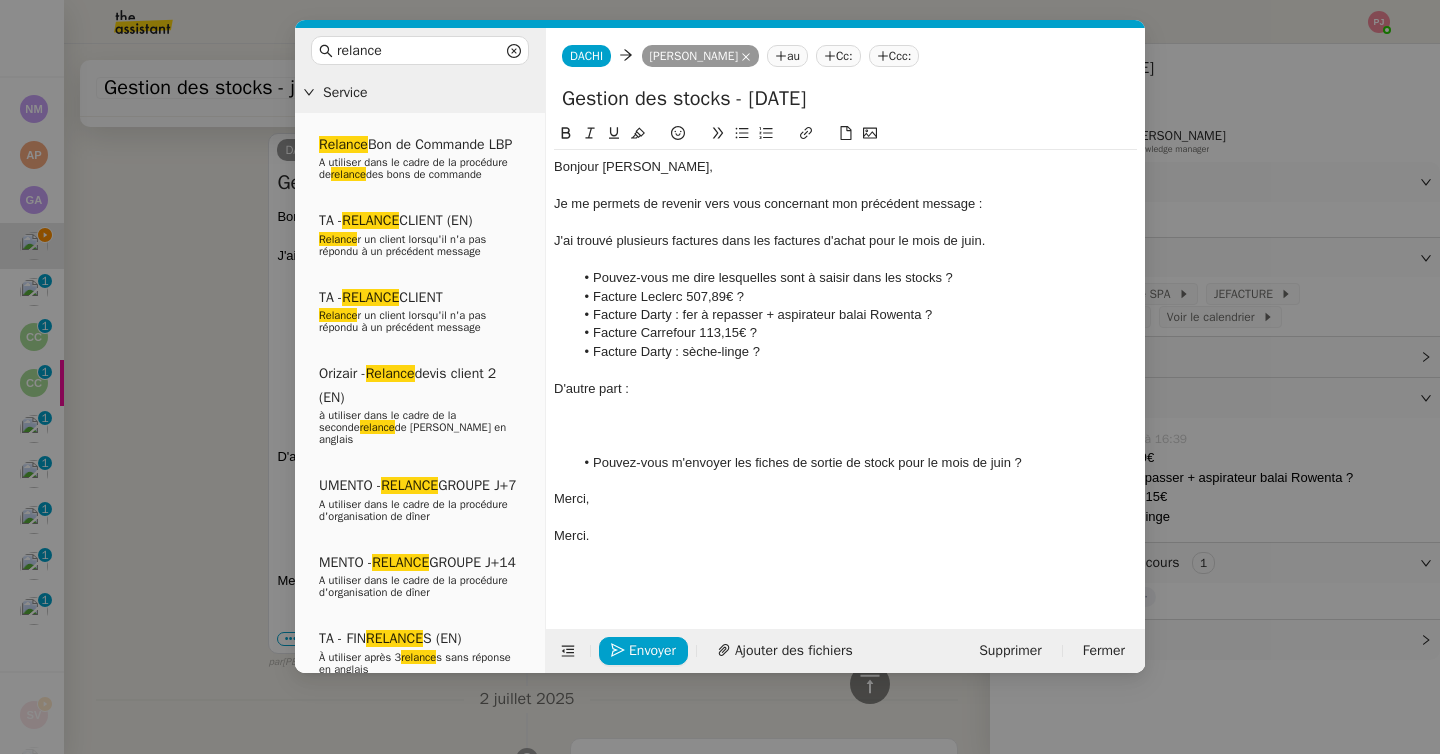 click 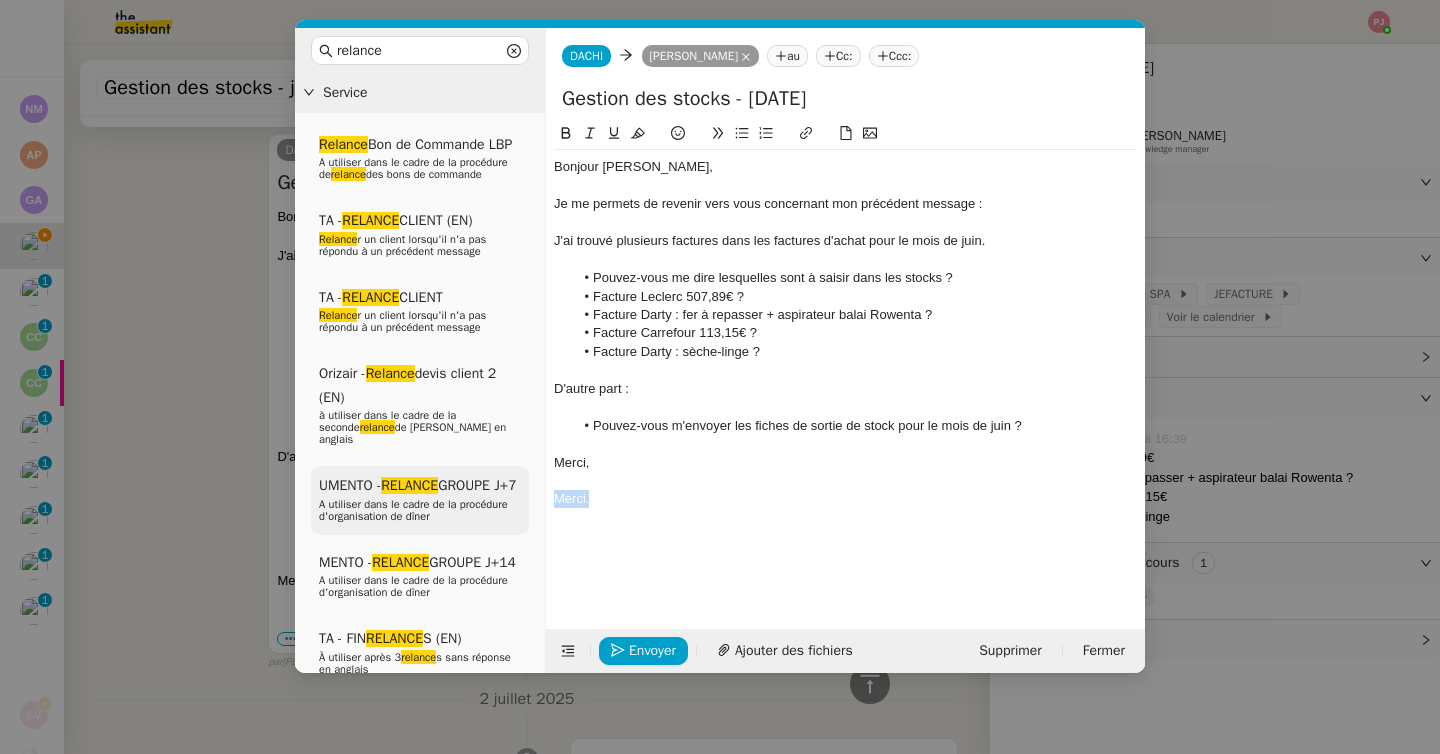 drag, startPoint x: 615, startPoint y: 501, endPoint x: 501, endPoint y: 500, distance: 114.00439 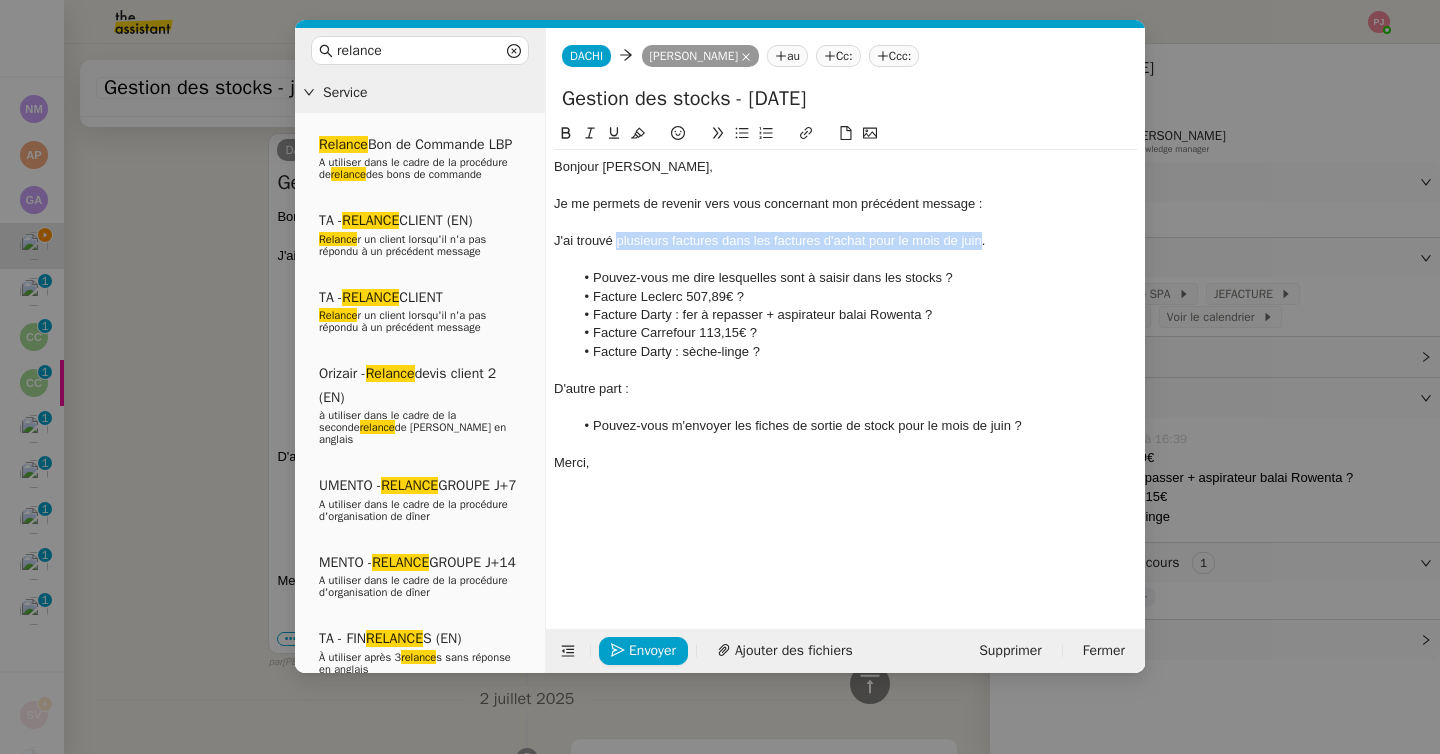 drag, startPoint x: 617, startPoint y: 239, endPoint x: 981, endPoint y: 241, distance: 364.0055 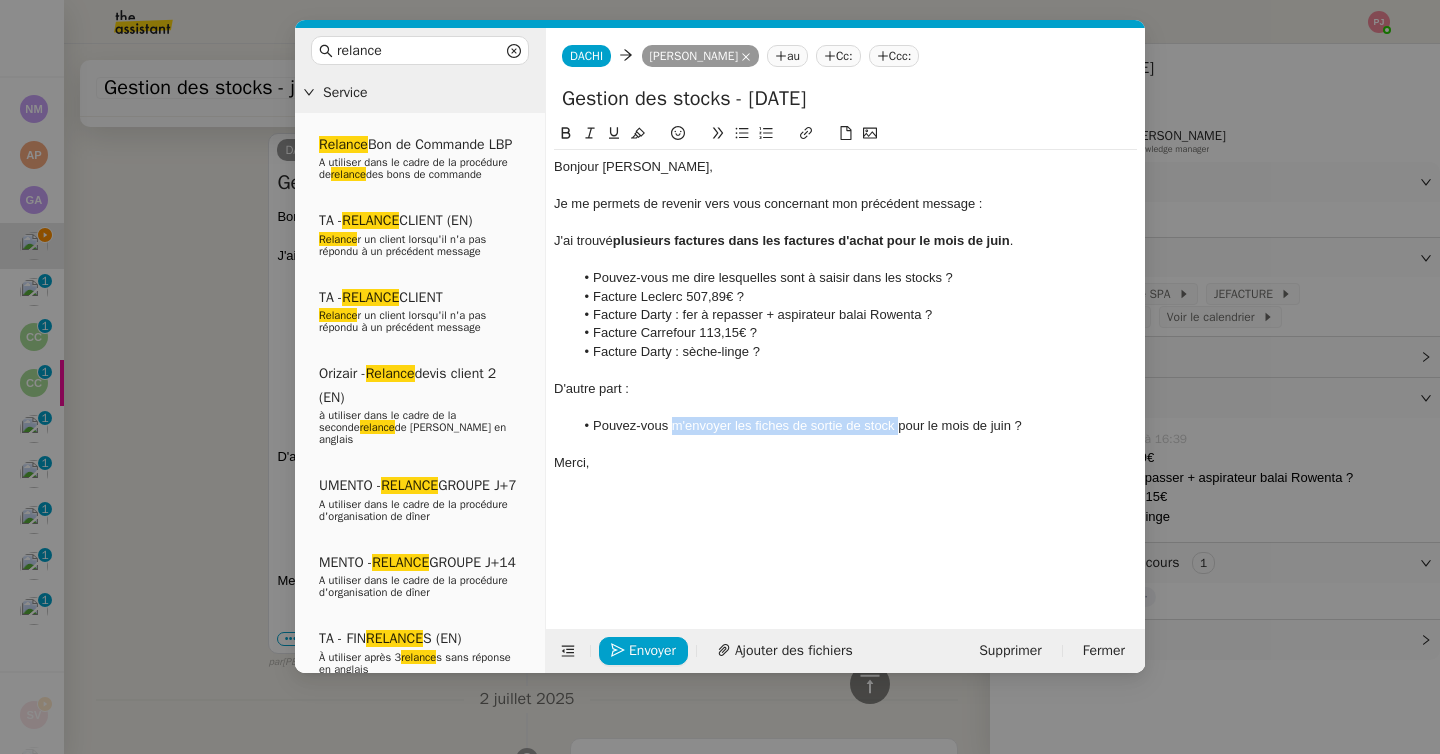 drag, startPoint x: 674, startPoint y: 428, endPoint x: 897, endPoint y: 423, distance: 223.05605 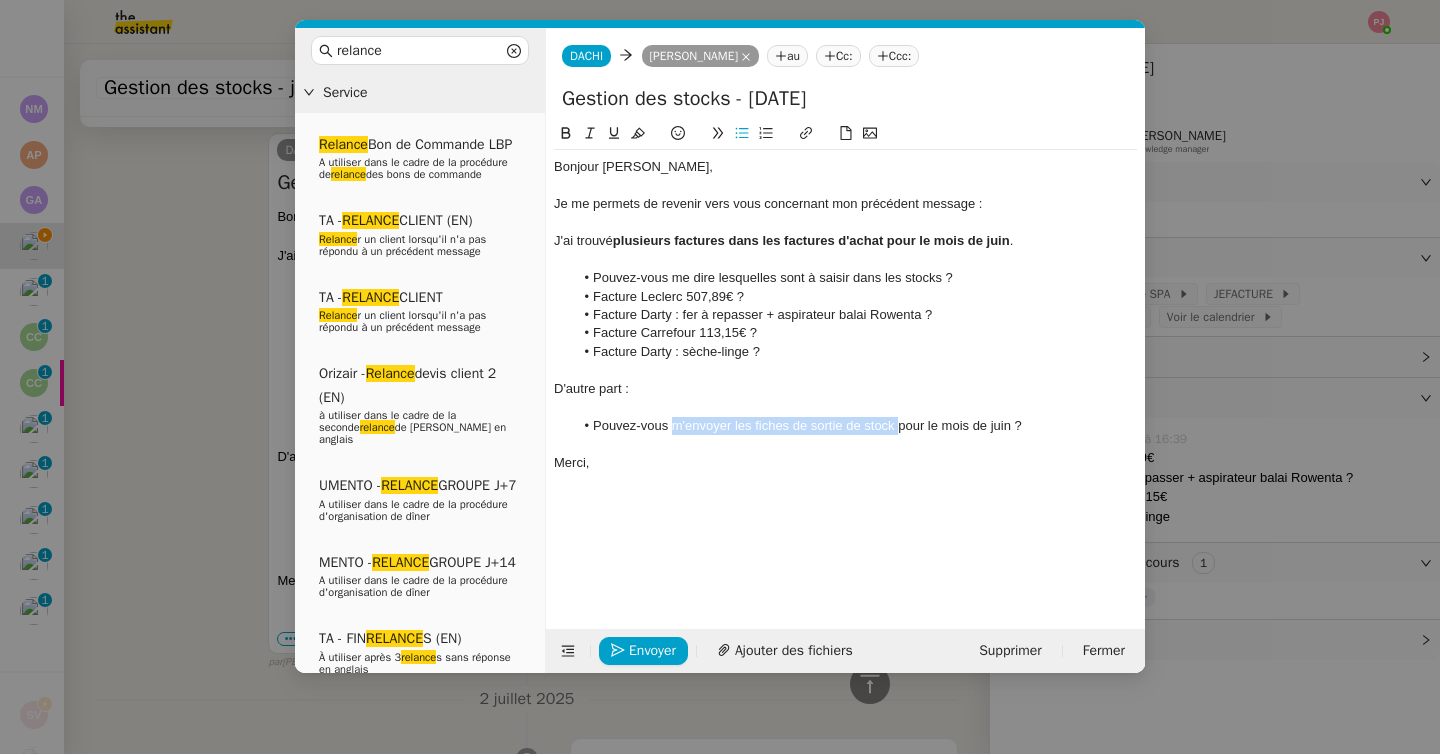 click 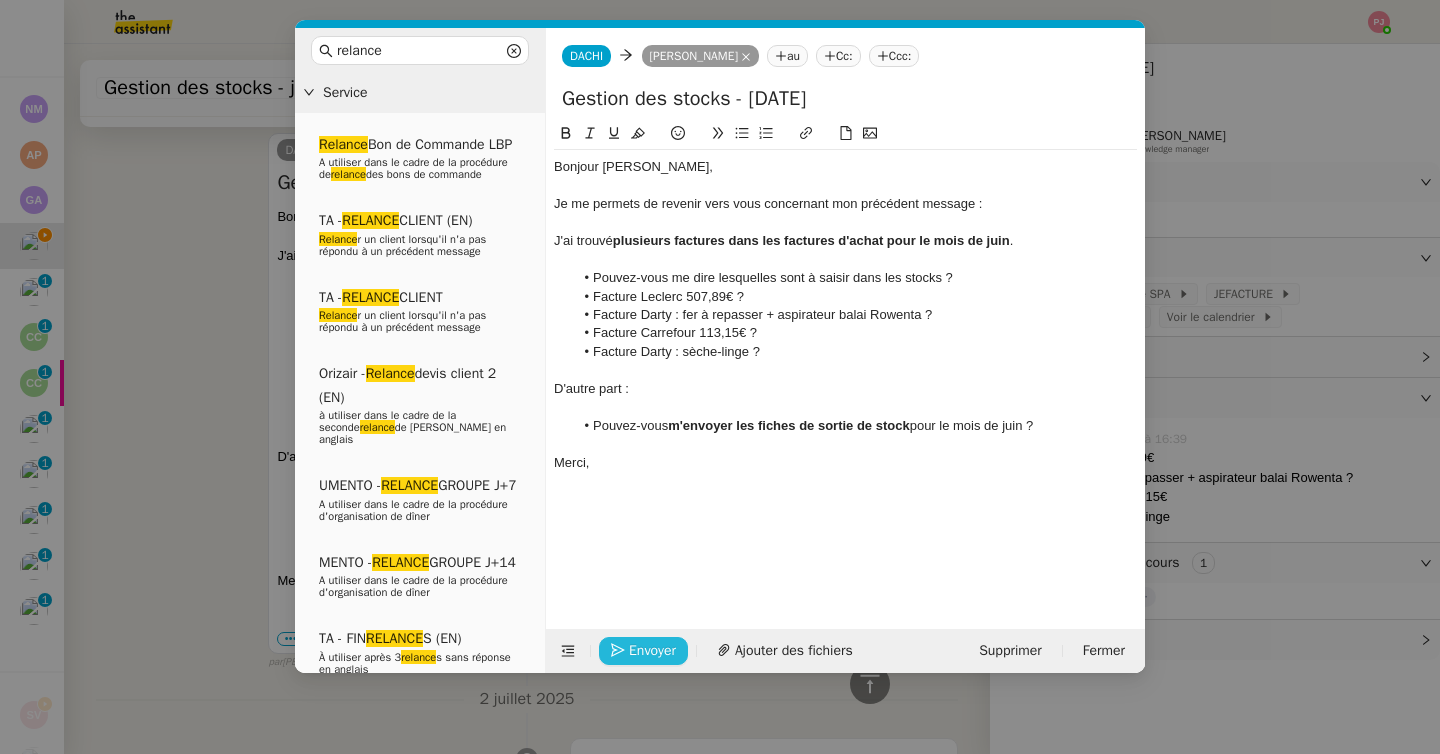 click on "Envoyer" 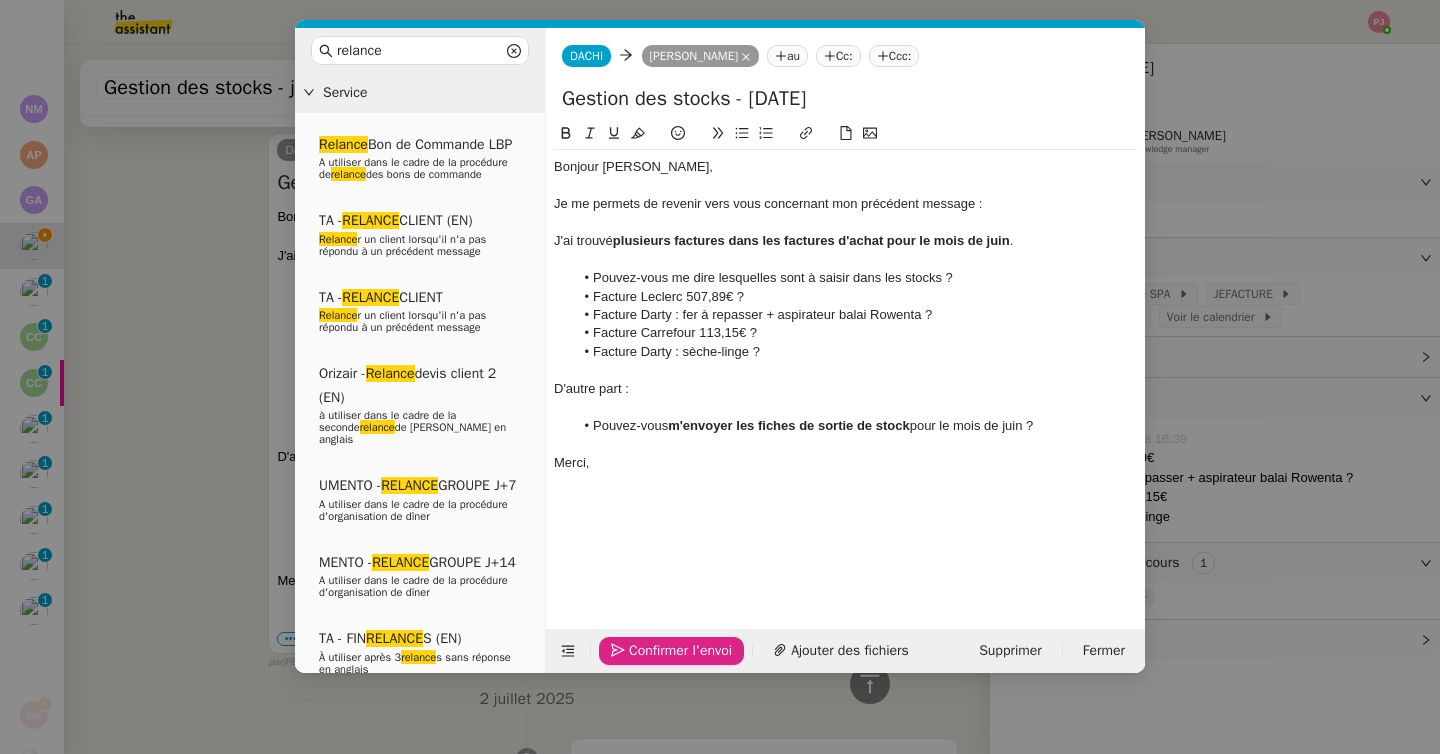 click on "Confirmer l'envoi" 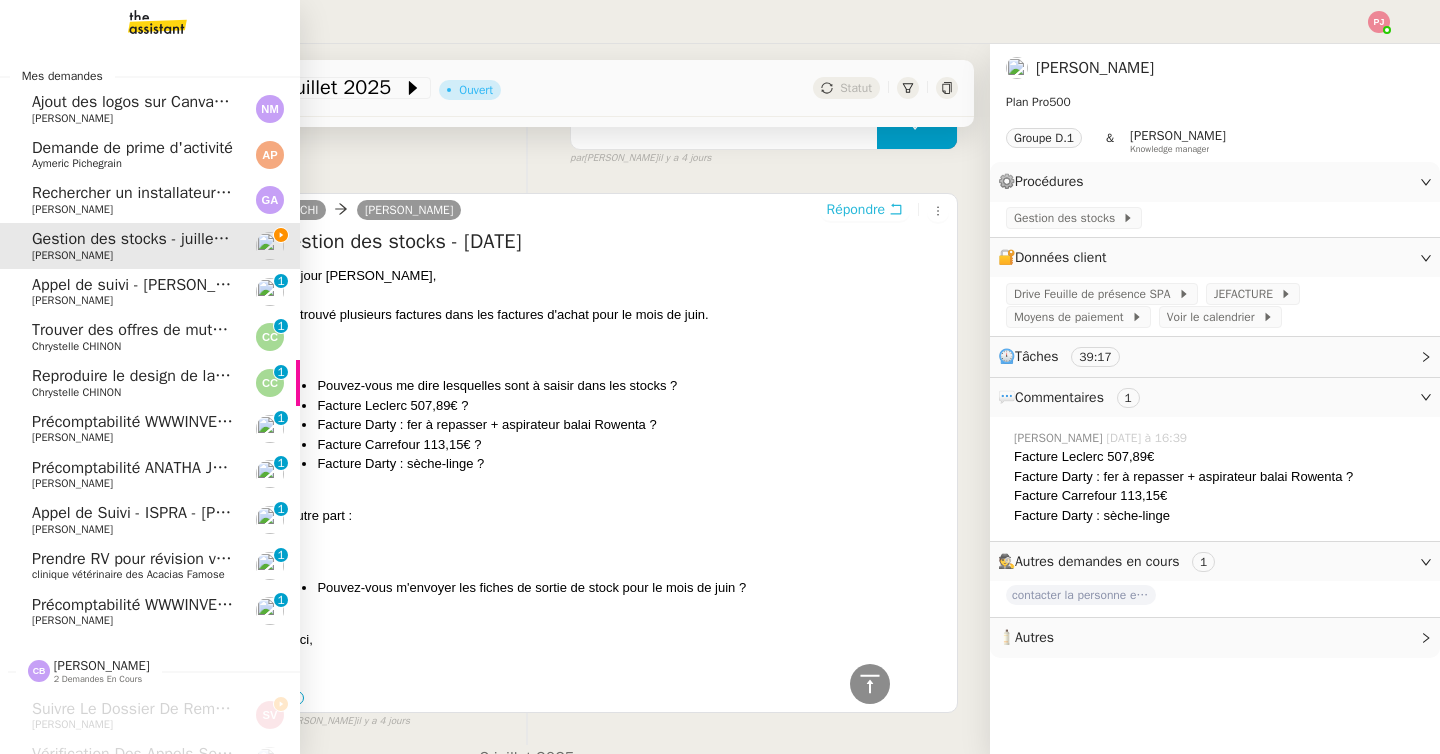 scroll, scrollTop: 1063, scrollLeft: 0, axis: vertical 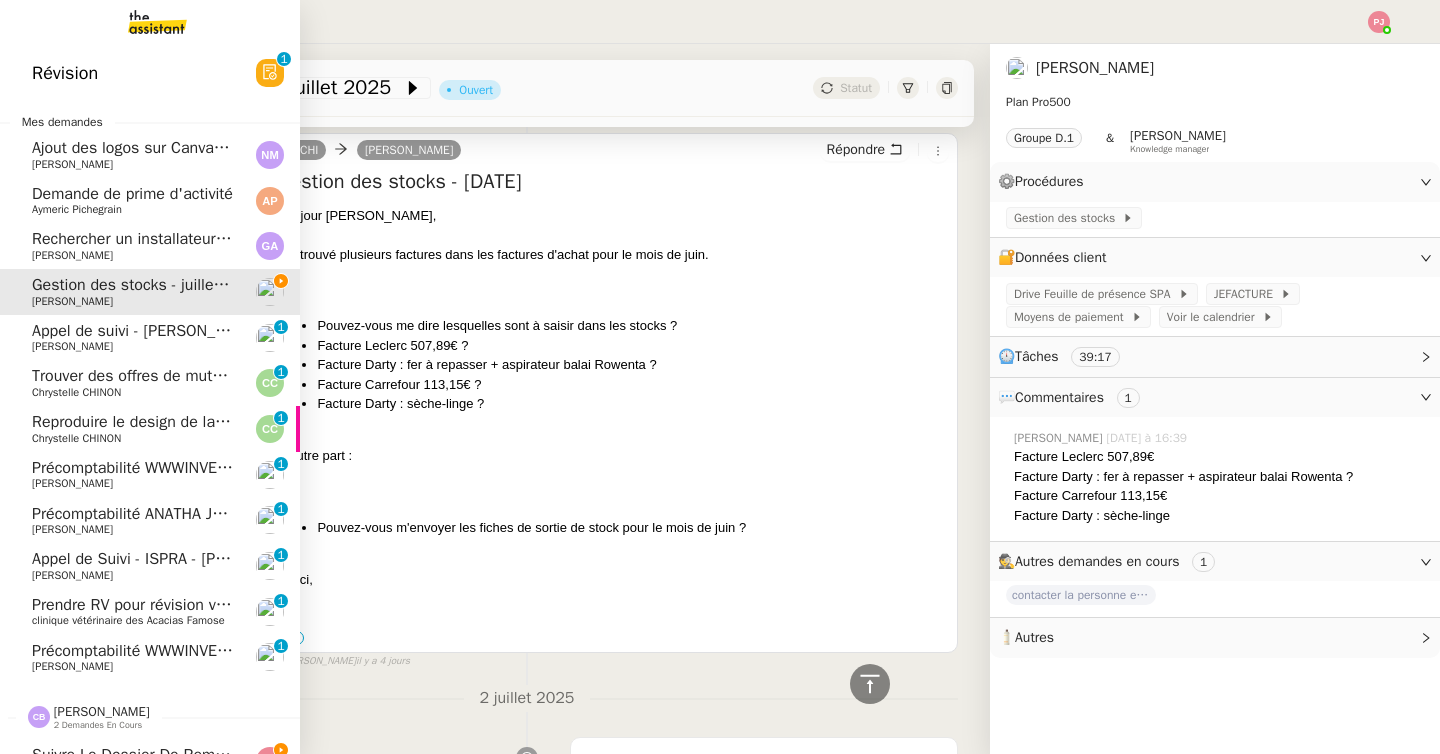 click on "[PERSON_NAME]" 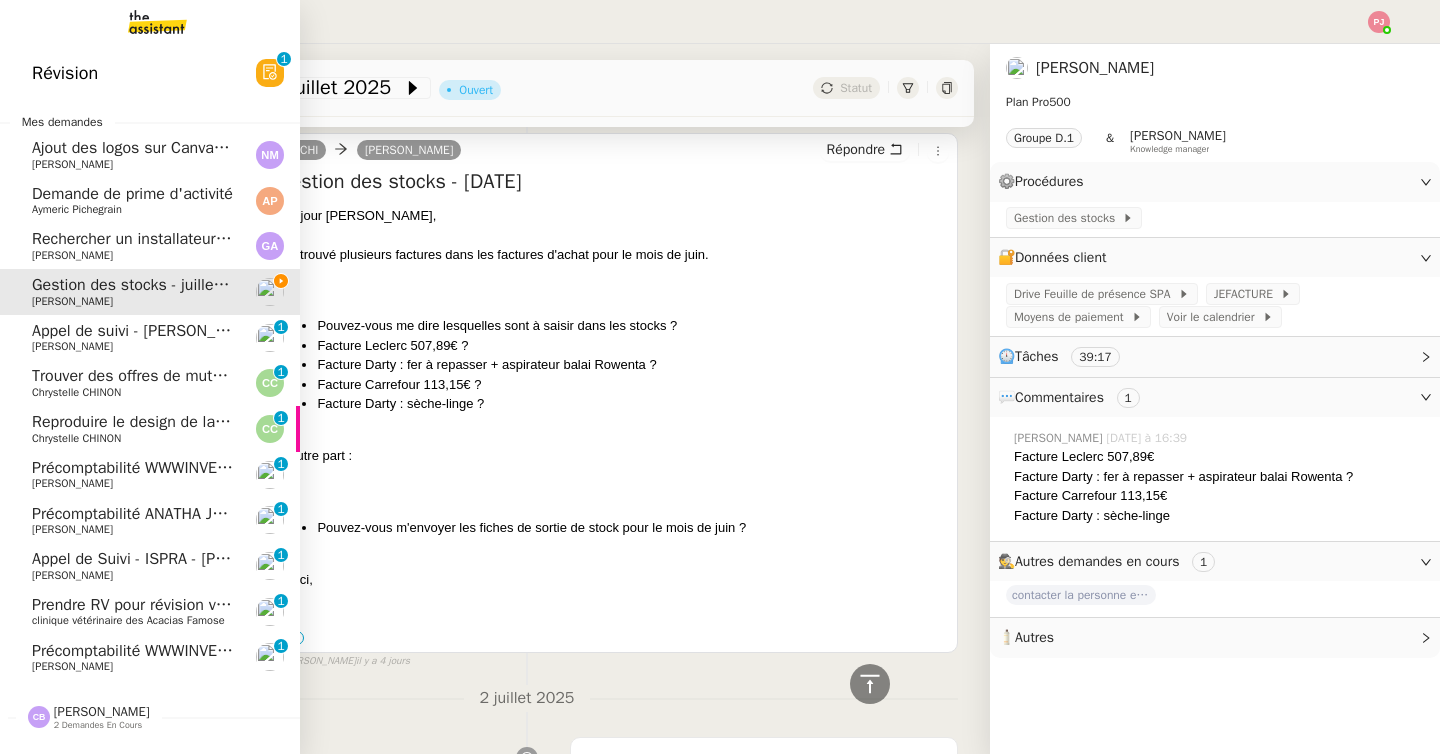 scroll, scrollTop: 43, scrollLeft: 0, axis: vertical 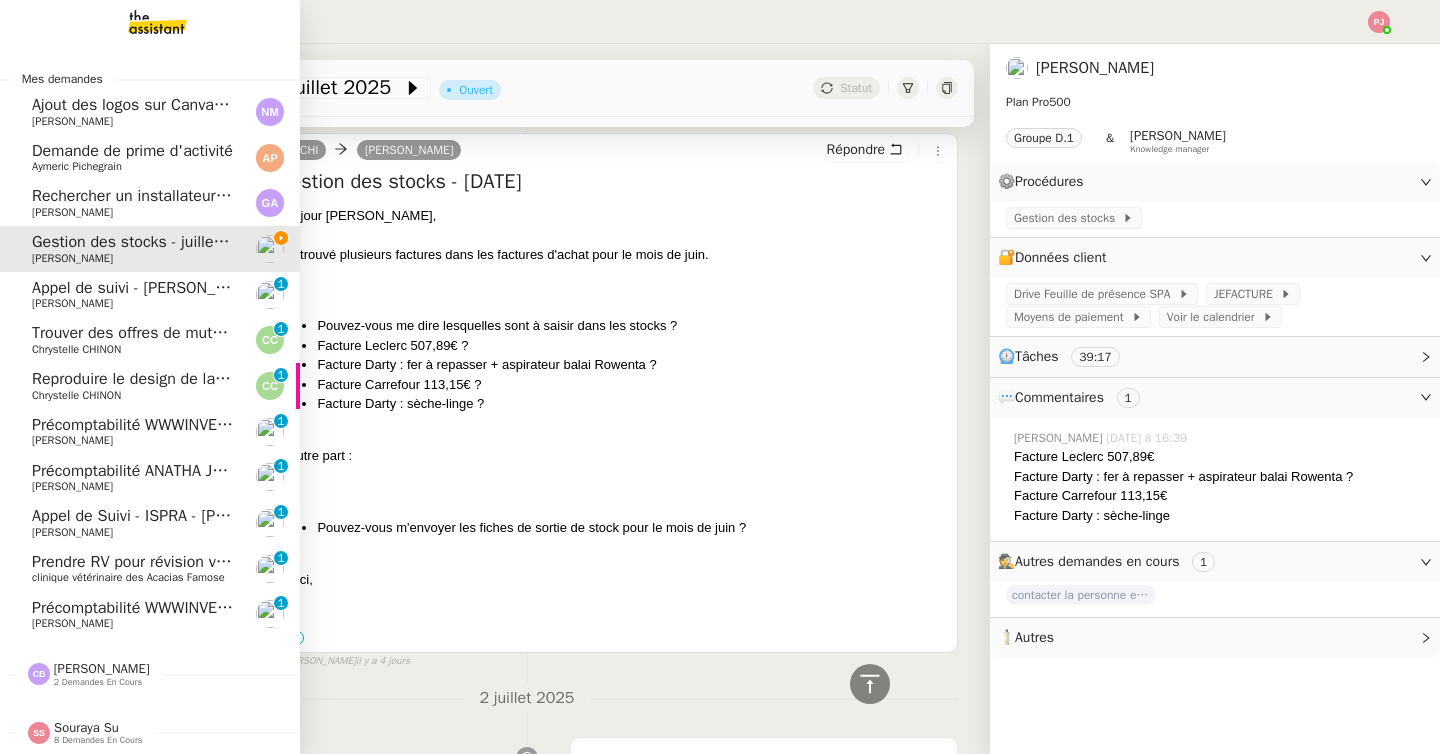 click on "2 demandes en cours" 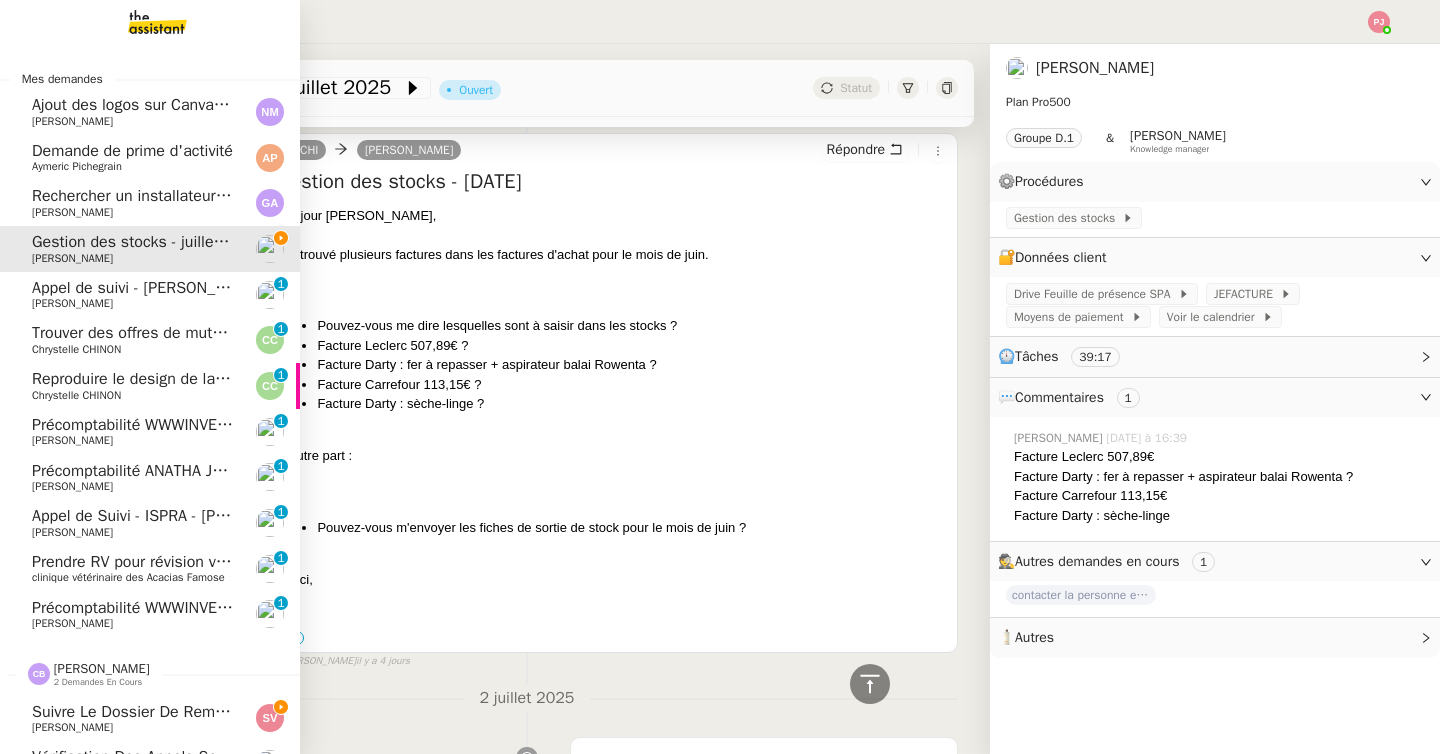 scroll, scrollTop: 134, scrollLeft: 0, axis: vertical 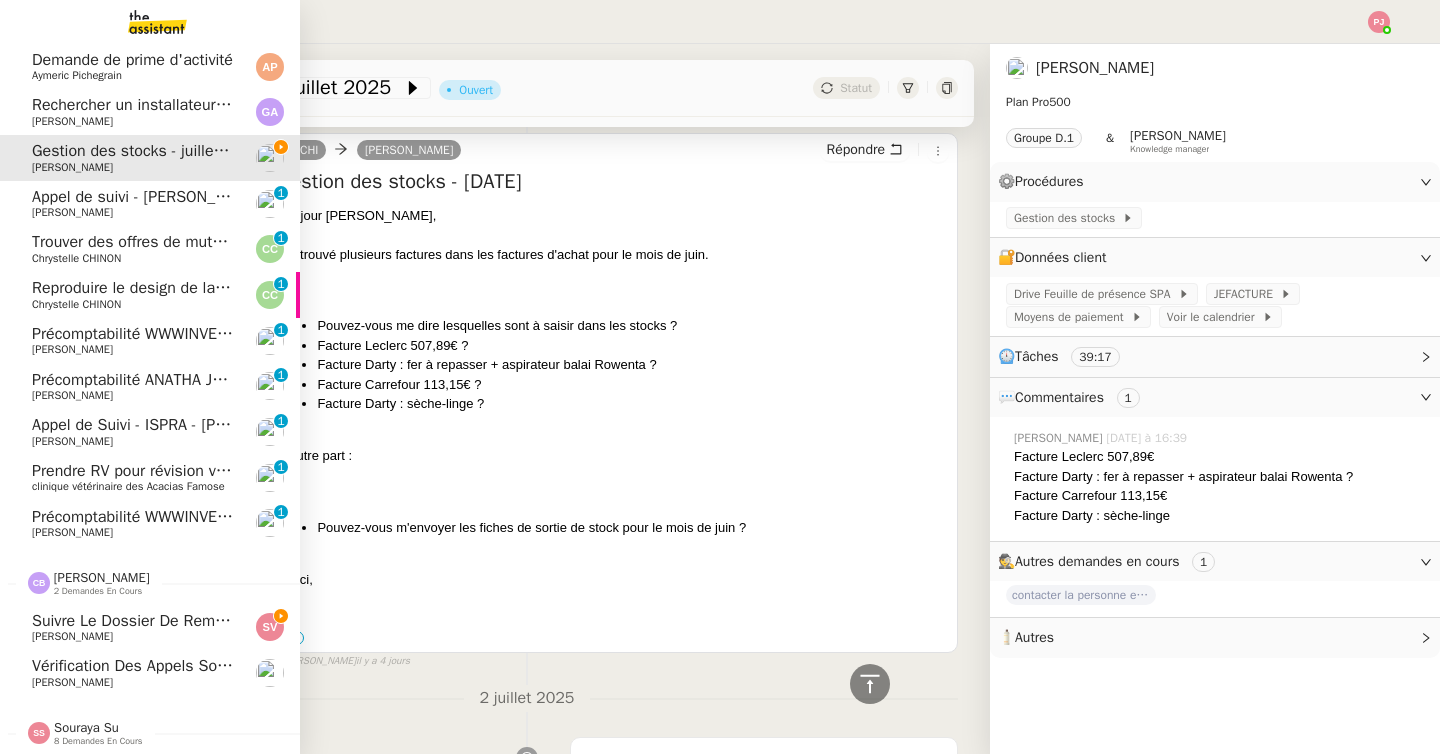 click on "Suivre le dossier de remplacement Remarkable    Sébastien VIGE" 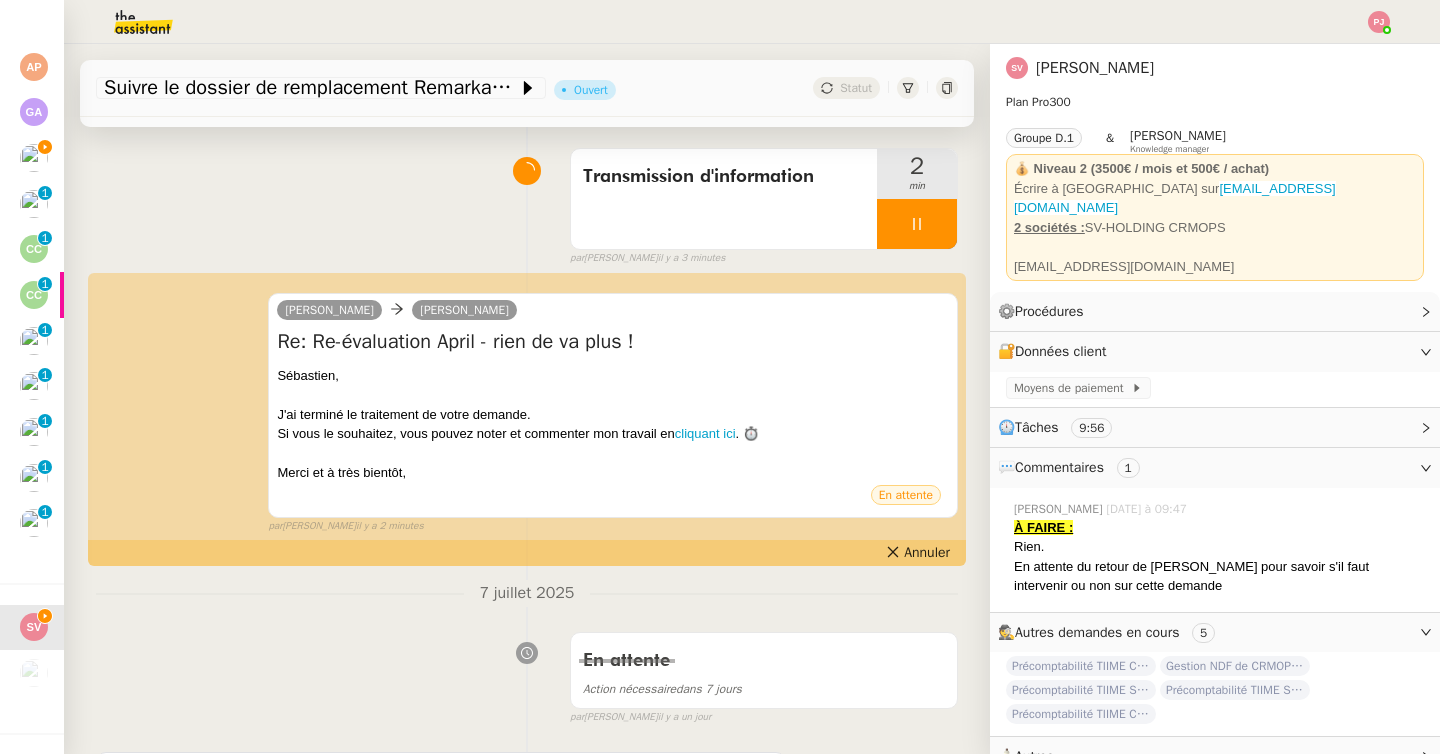scroll, scrollTop: 0, scrollLeft: 0, axis: both 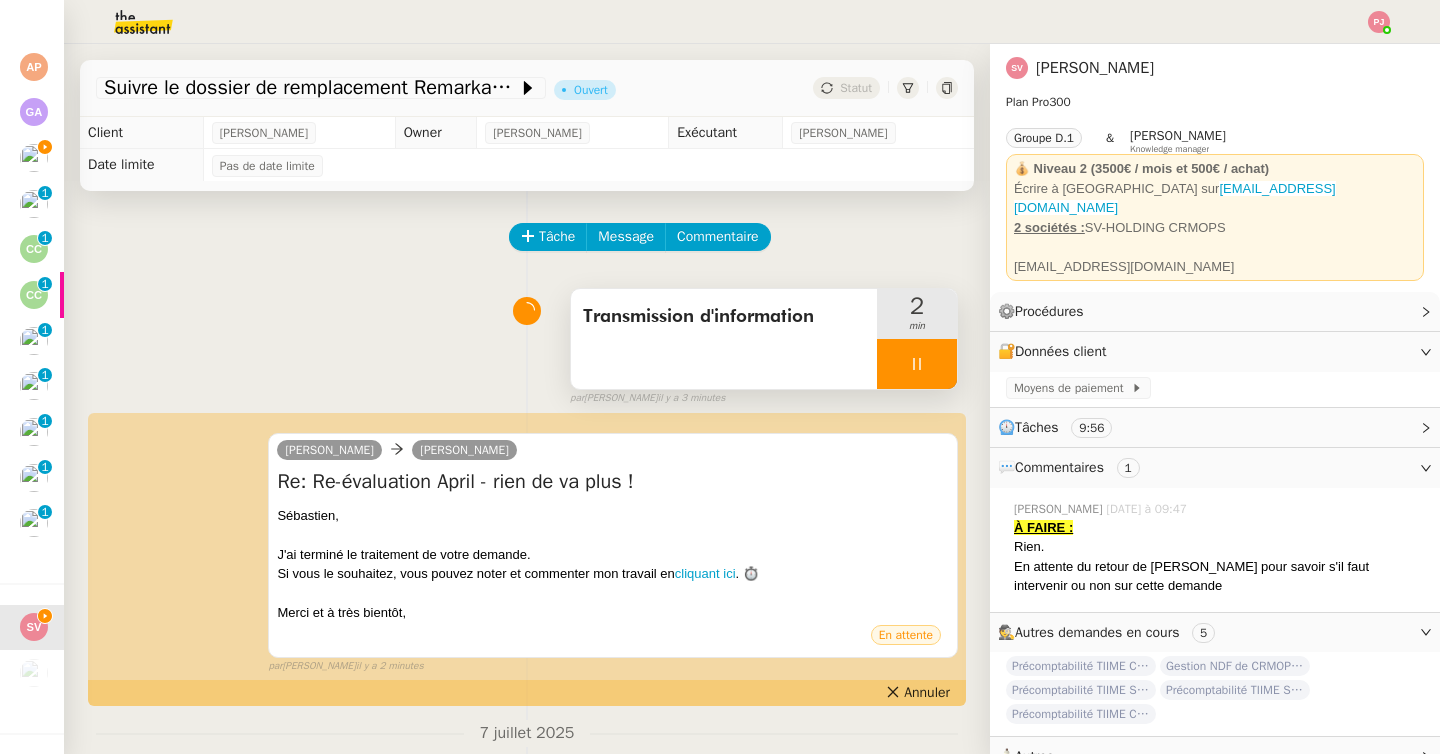 click at bounding box center [917, 364] 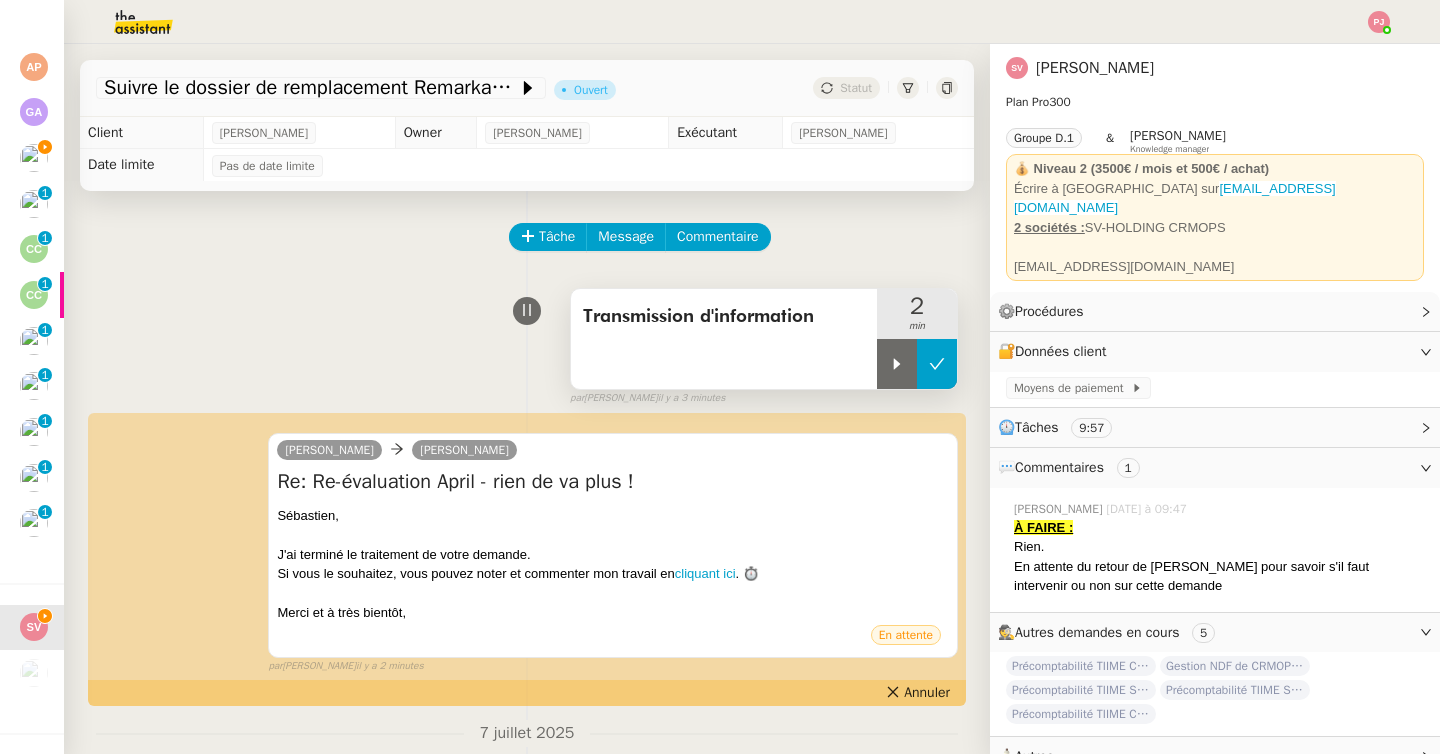 click 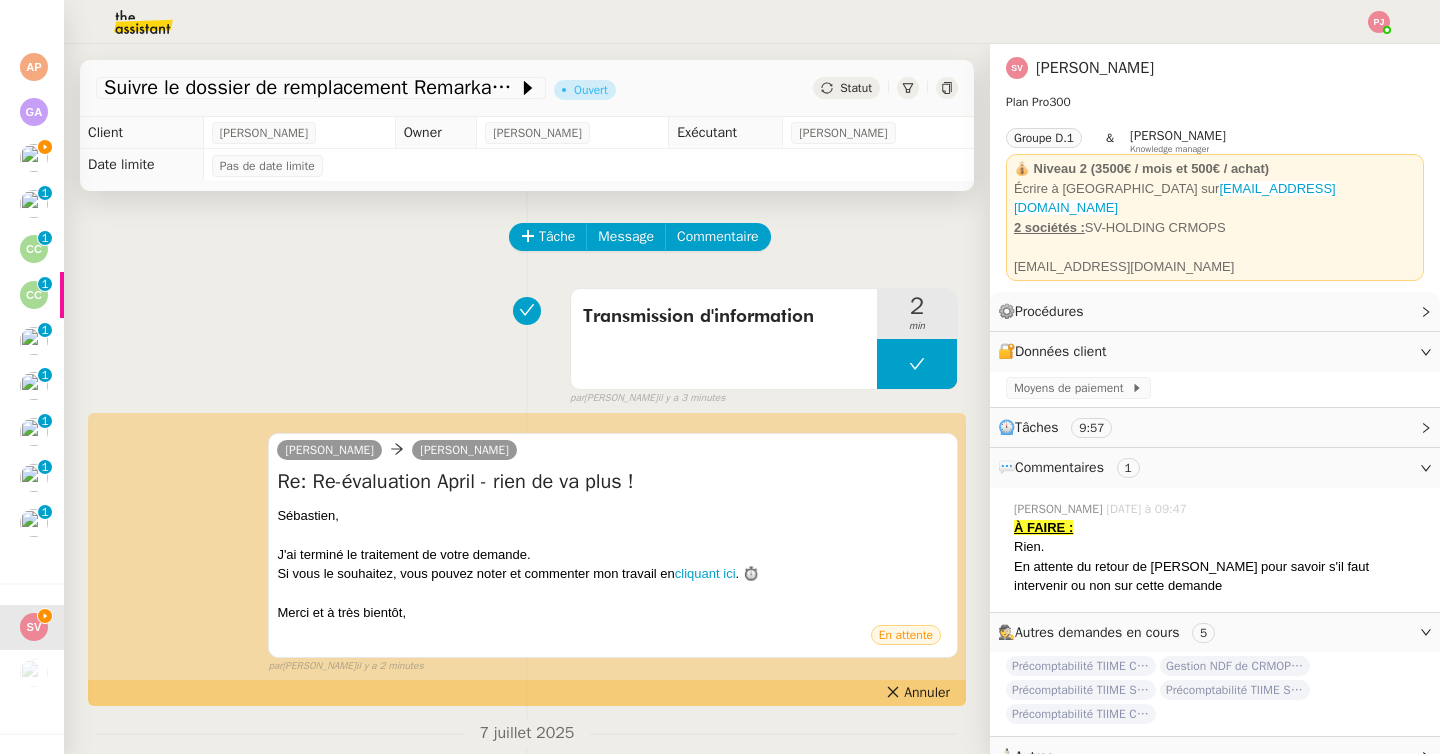 scroll, scrollTop: 43, scrollLeft: 0, axis: vertical 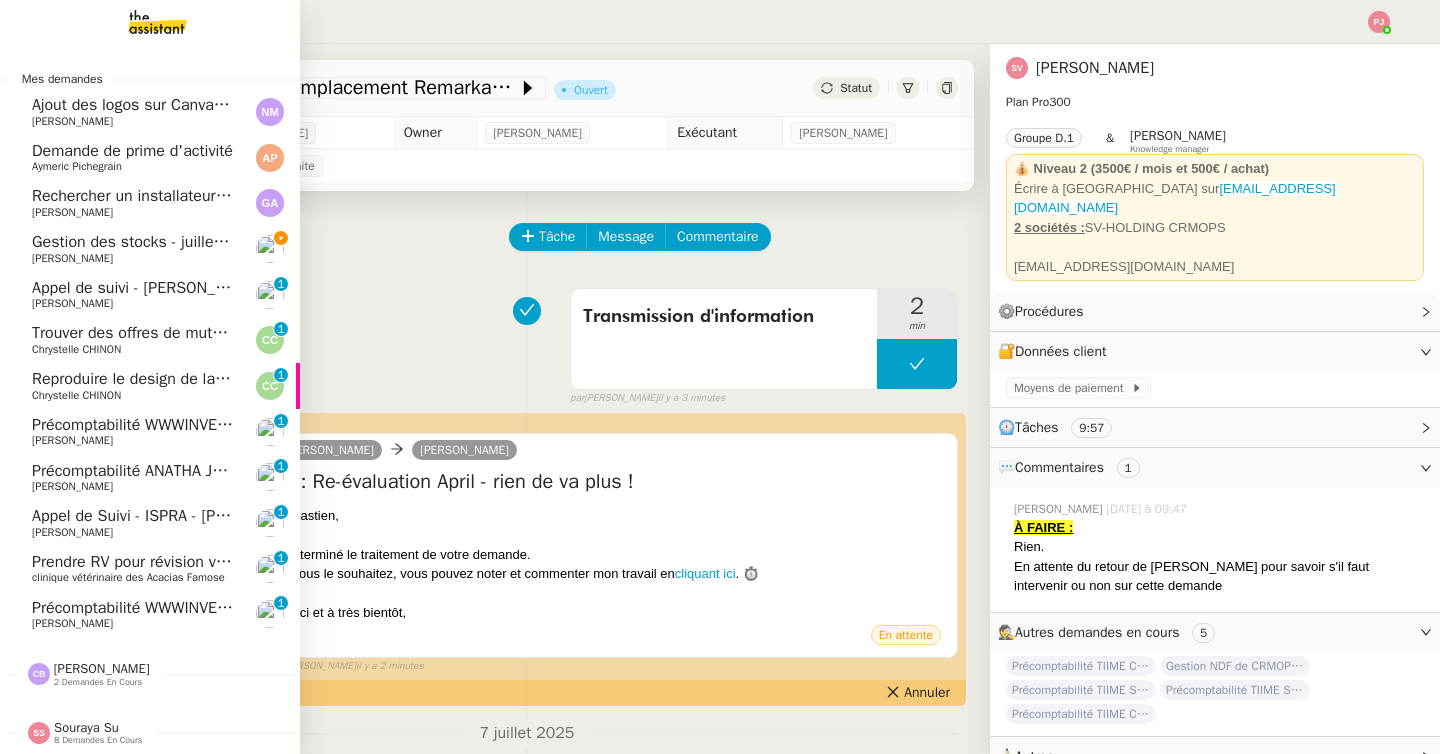 click on "Naelle Van Moerbeke" 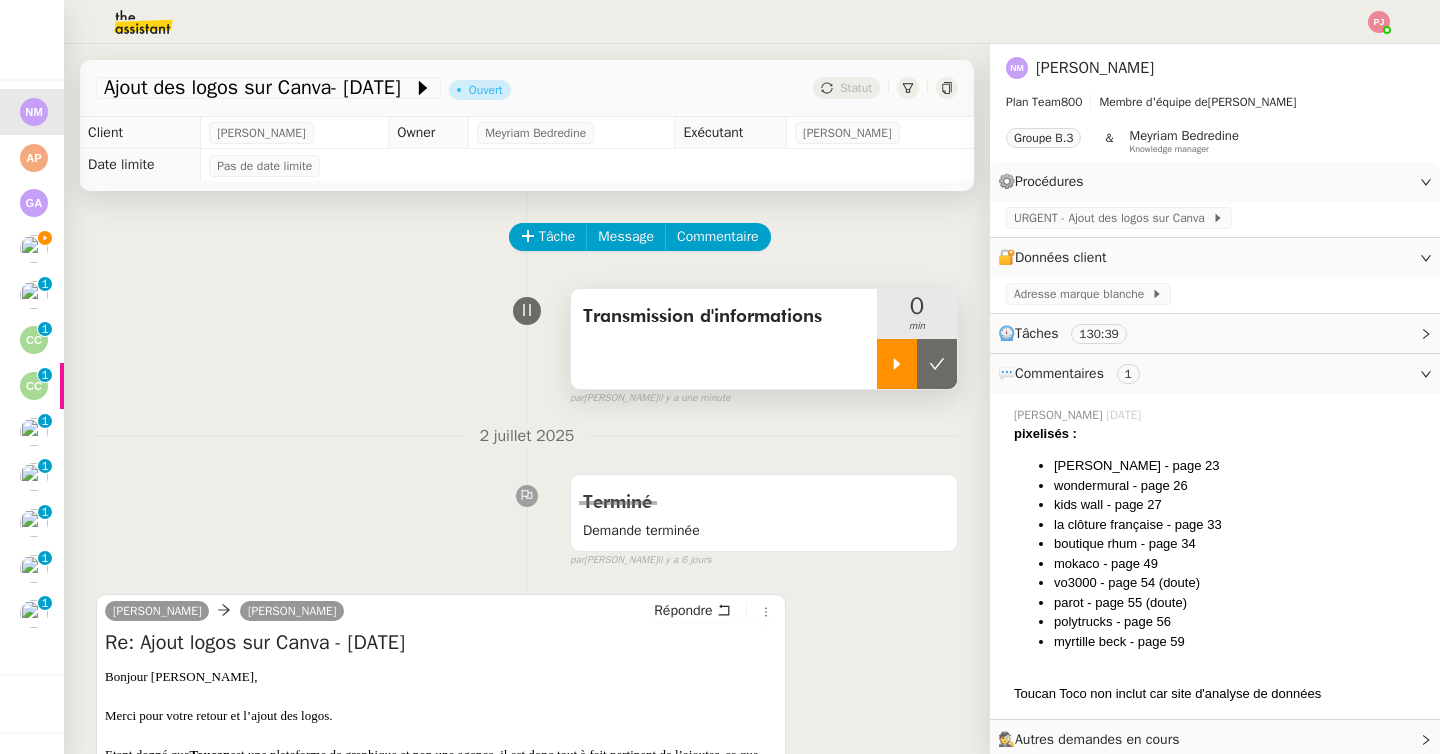 click at bounding box center (897, 364) 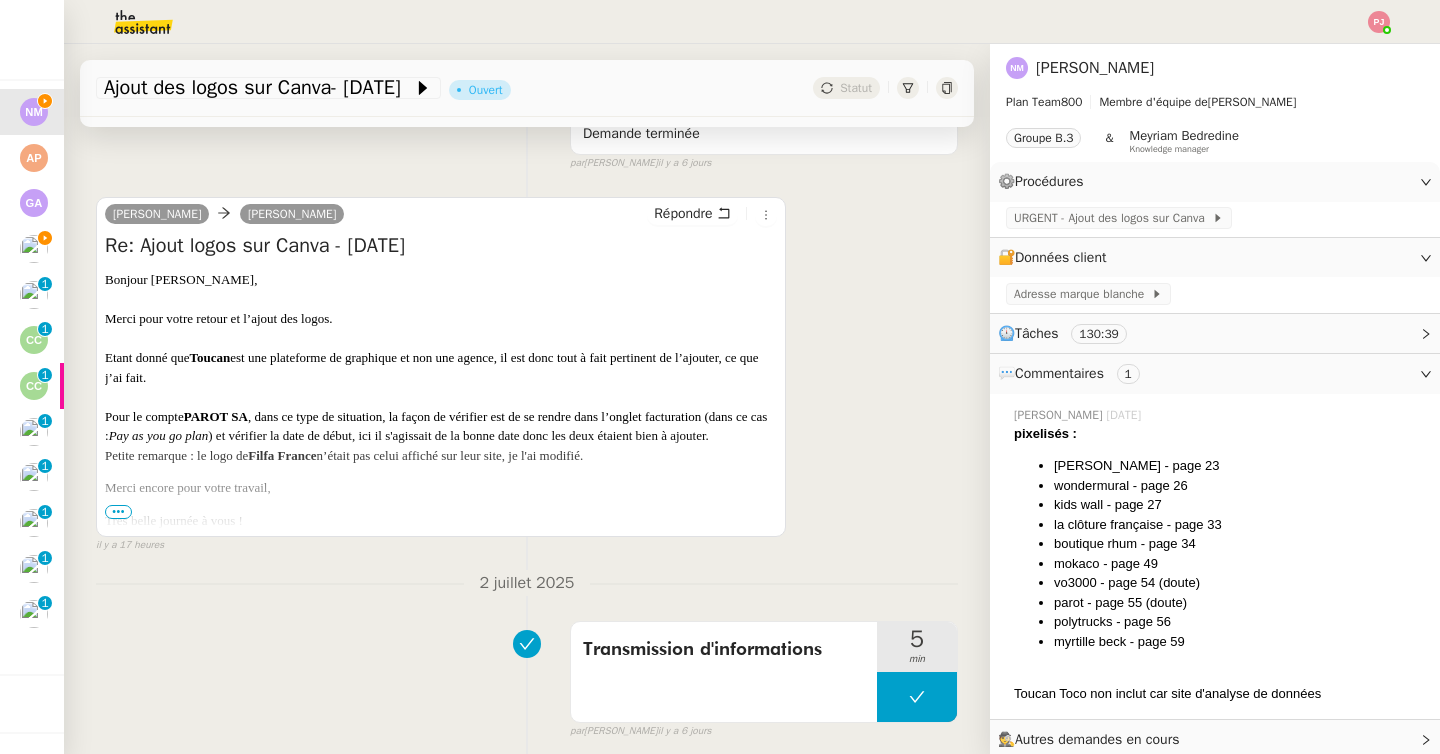 scroll, scrollTop: 415, scrollLeft: 0, axis: vertical 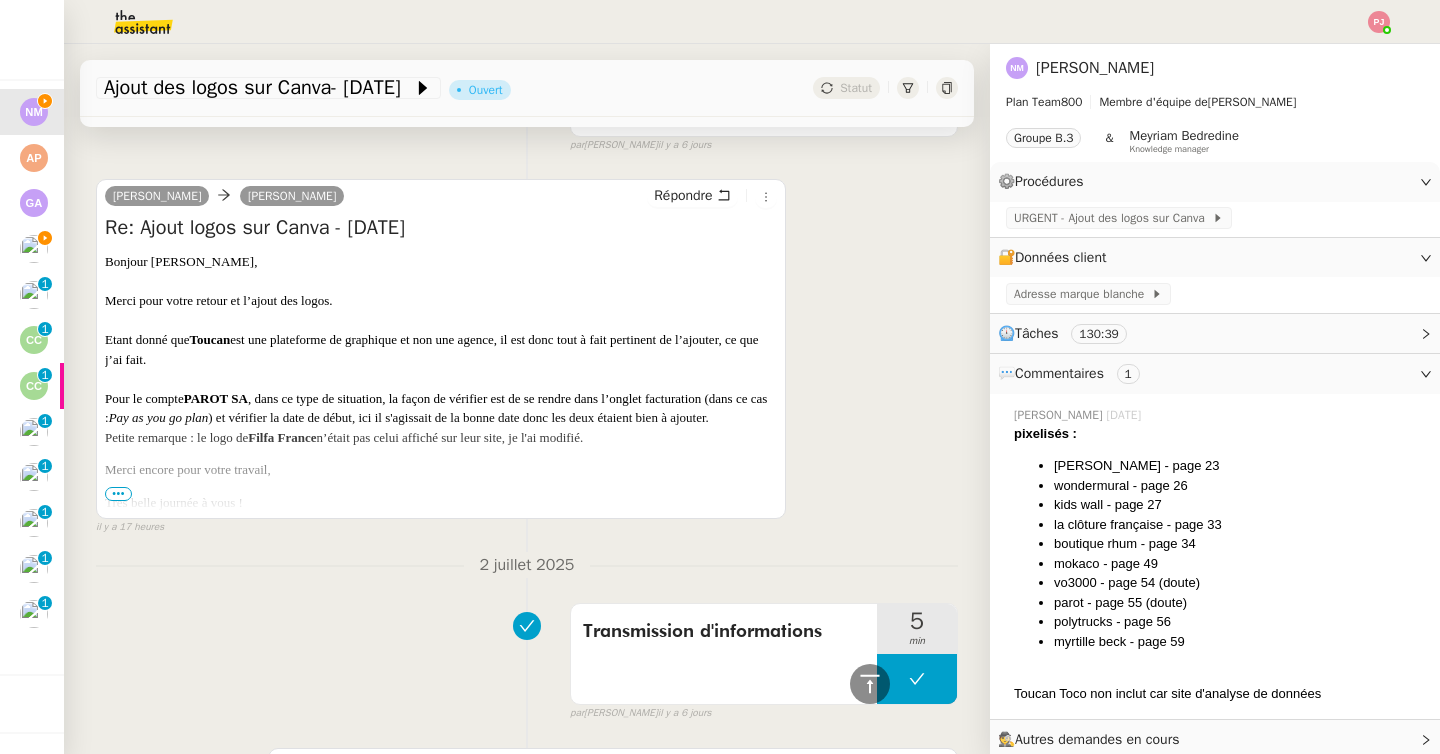click on "Merci encore pour votre travail,
Très belle journée à vous !" at bounding box center (441, 486) 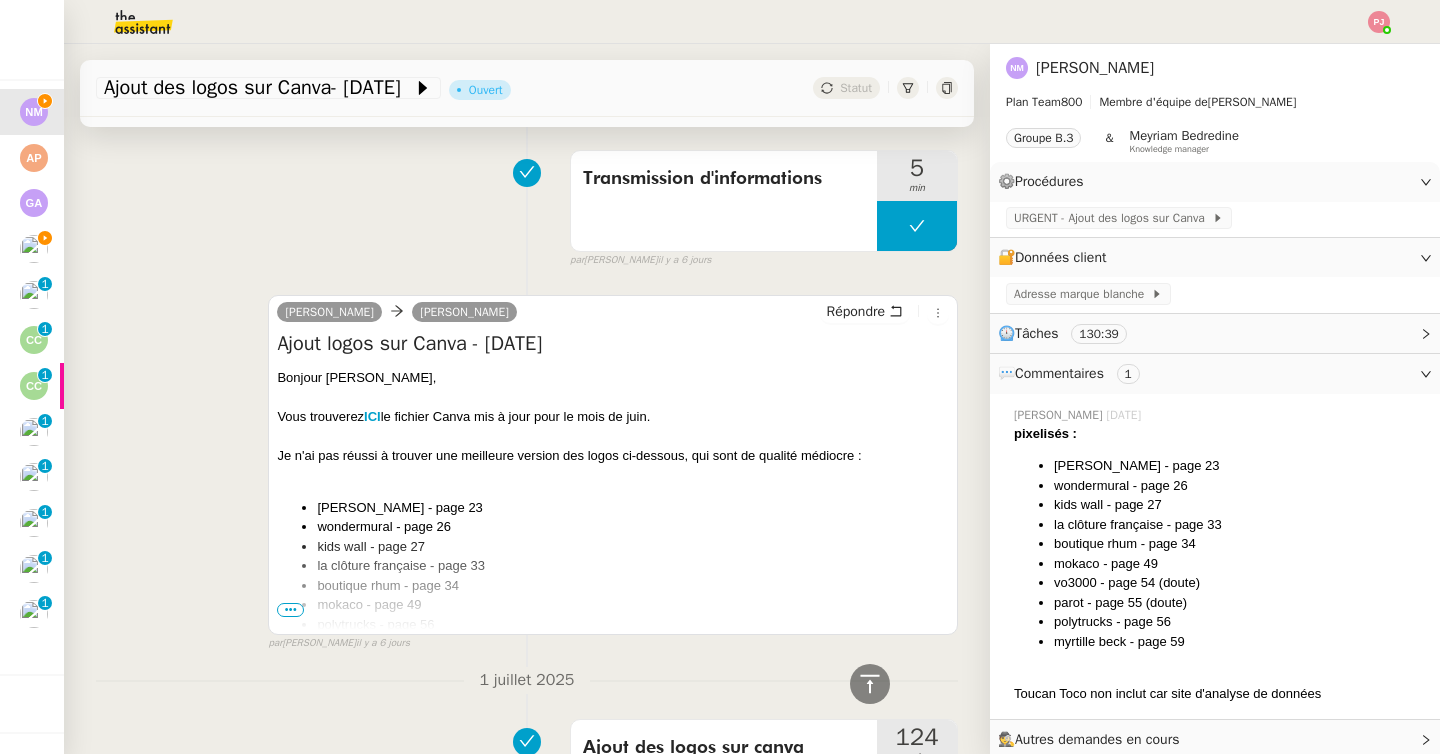 scroll, scrollTop: 1017, scrollLeft: 0, axis: vertical 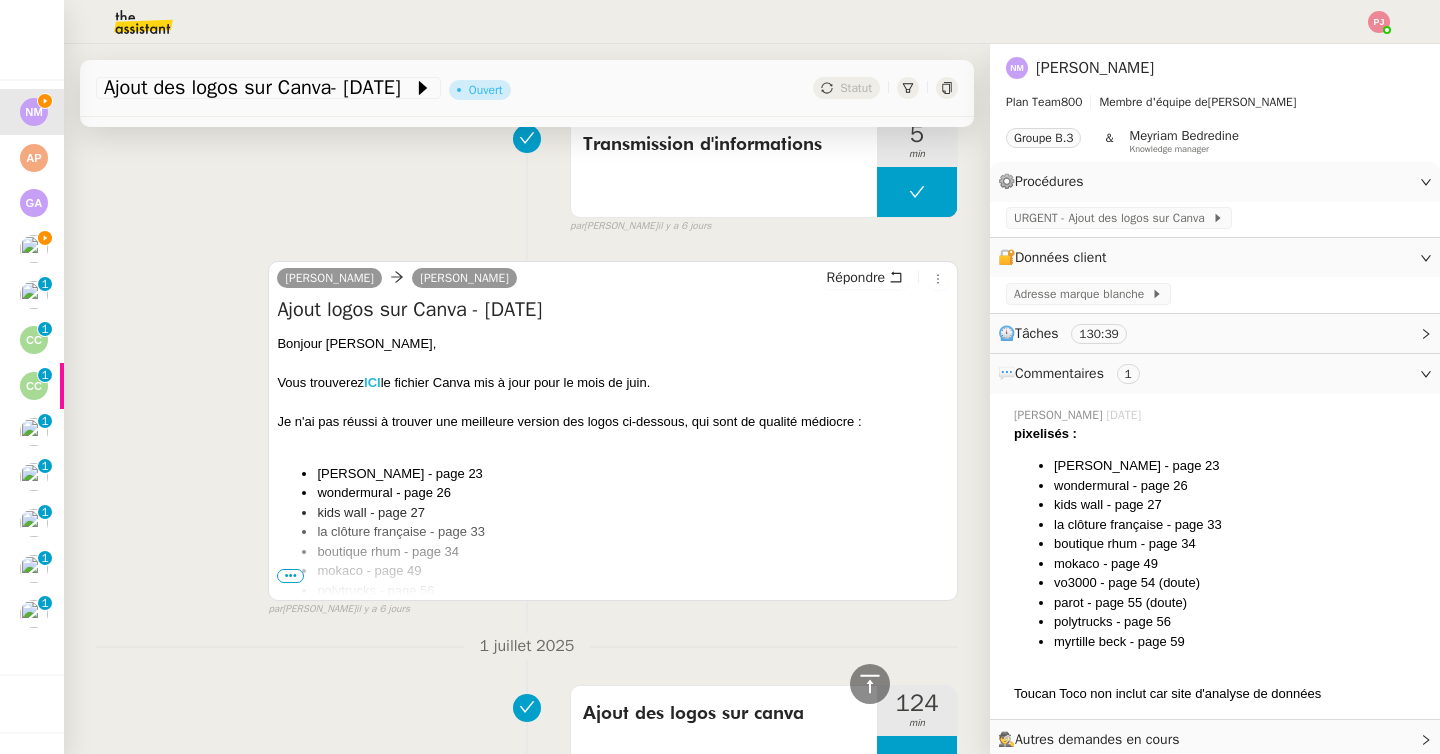 click on "ICI" at bounding box center [372, 382] 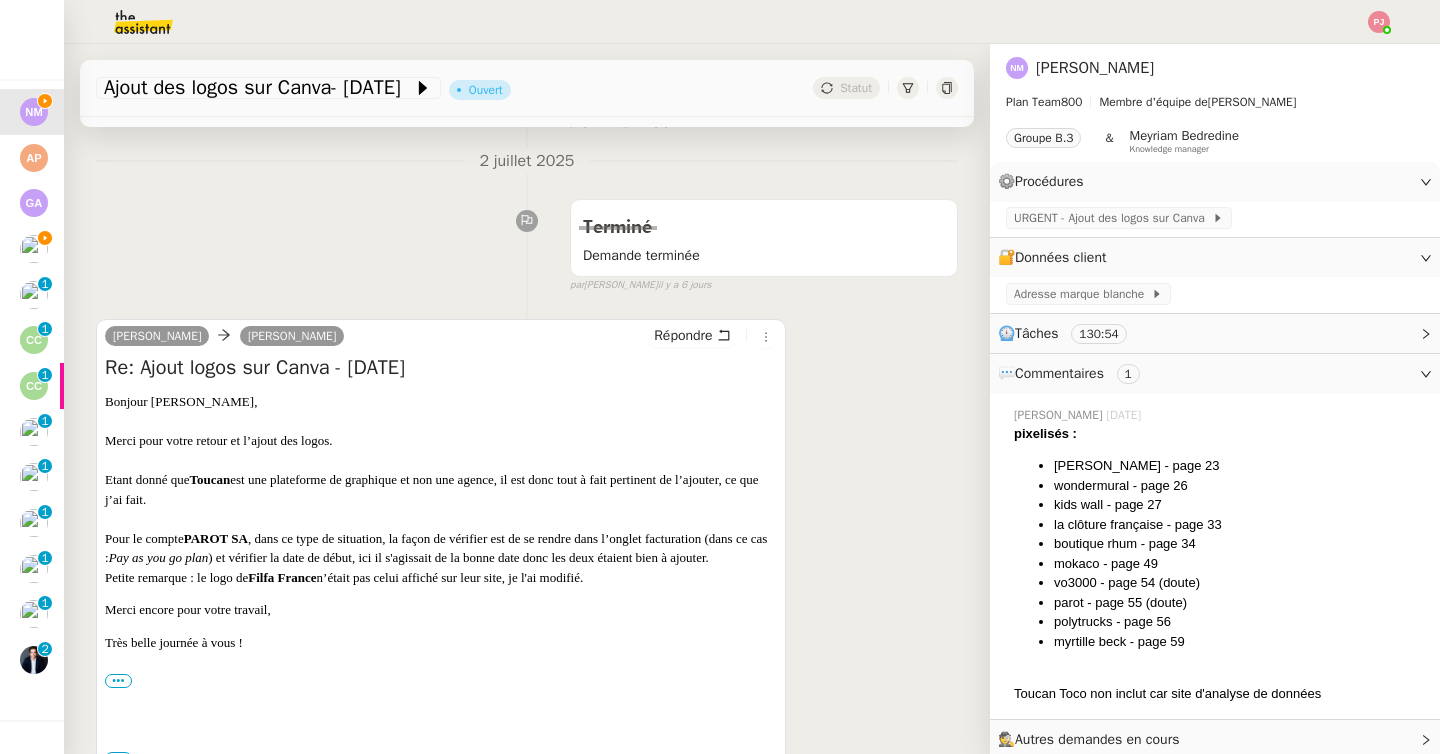 scroll, scrollTop: 396, scrollLeft: 0, axis: vertical 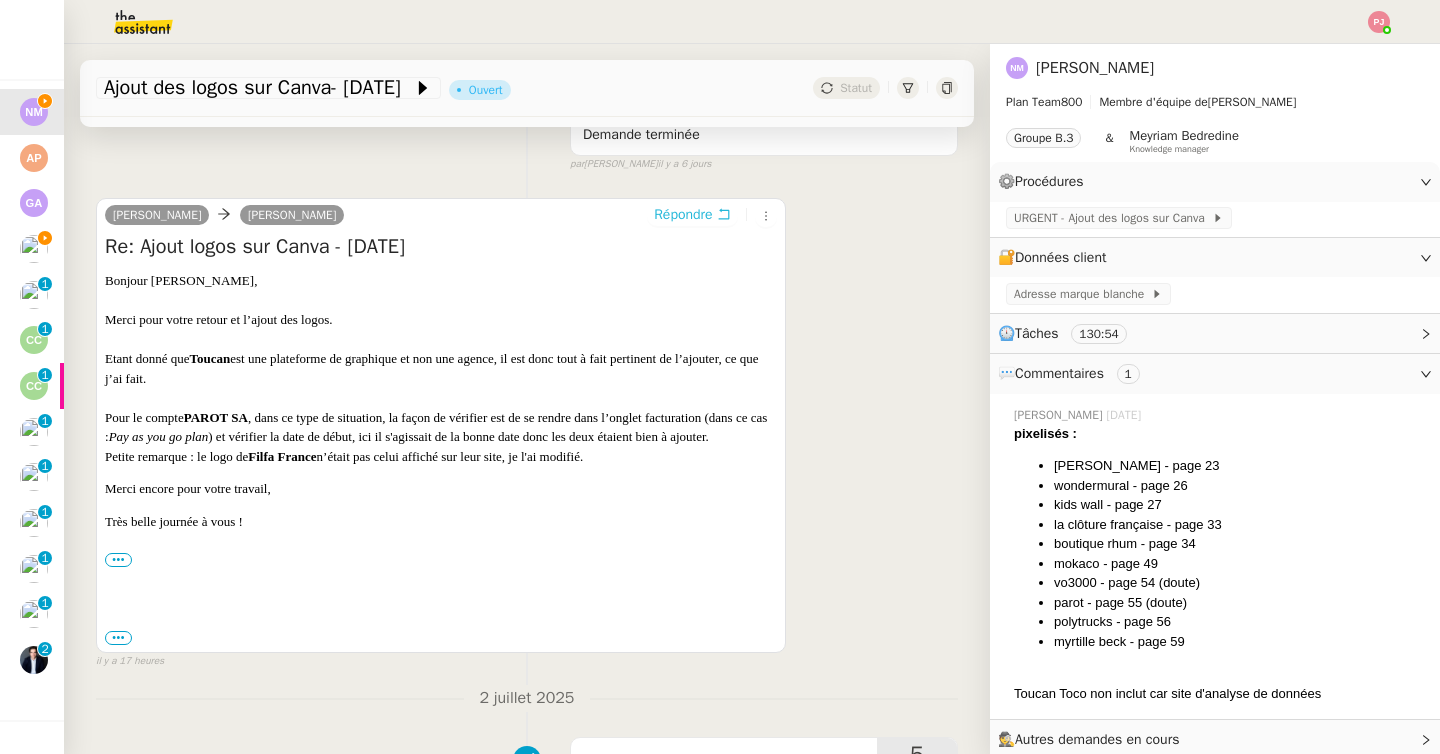 click on "Répondre" at bounding box center (692, 215) 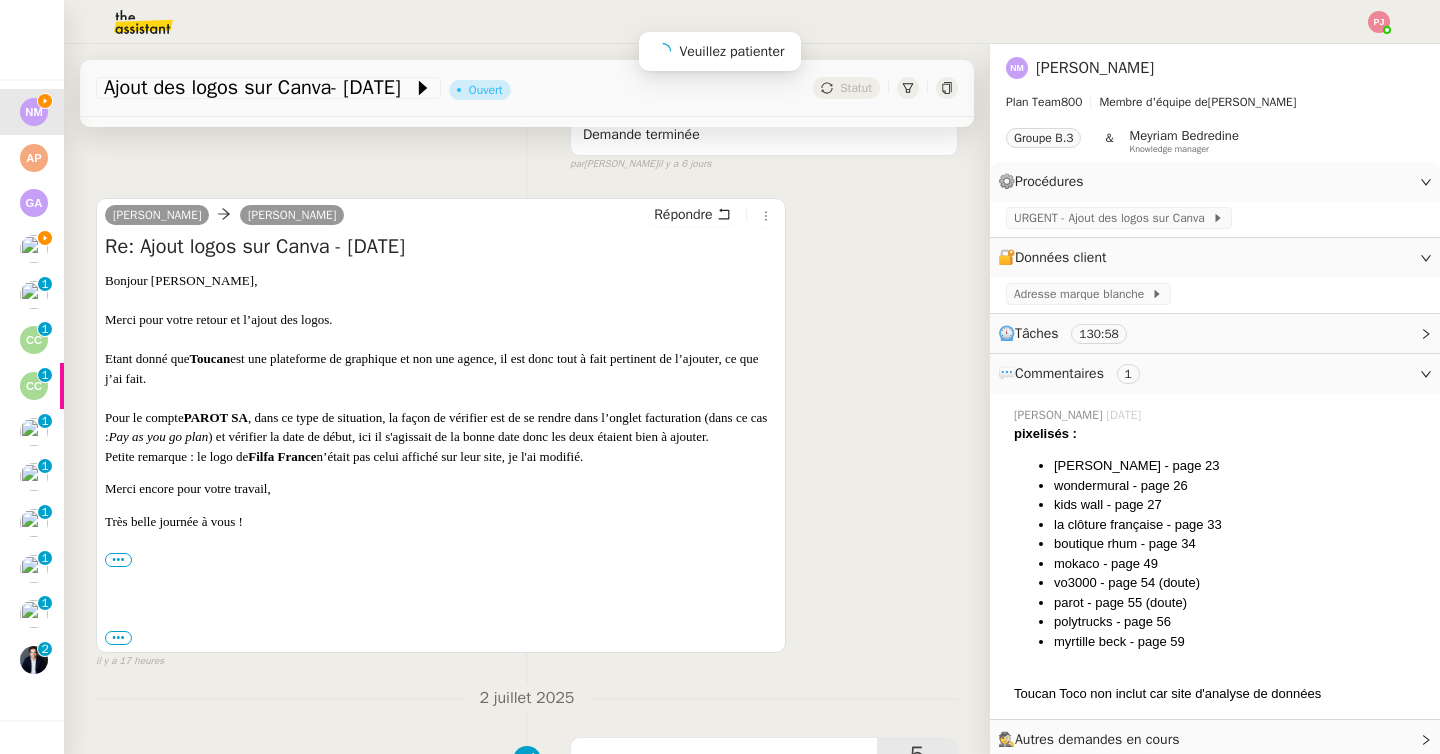 scroll, scrollTop: 548, scrollLeft: 0, axis: vertical 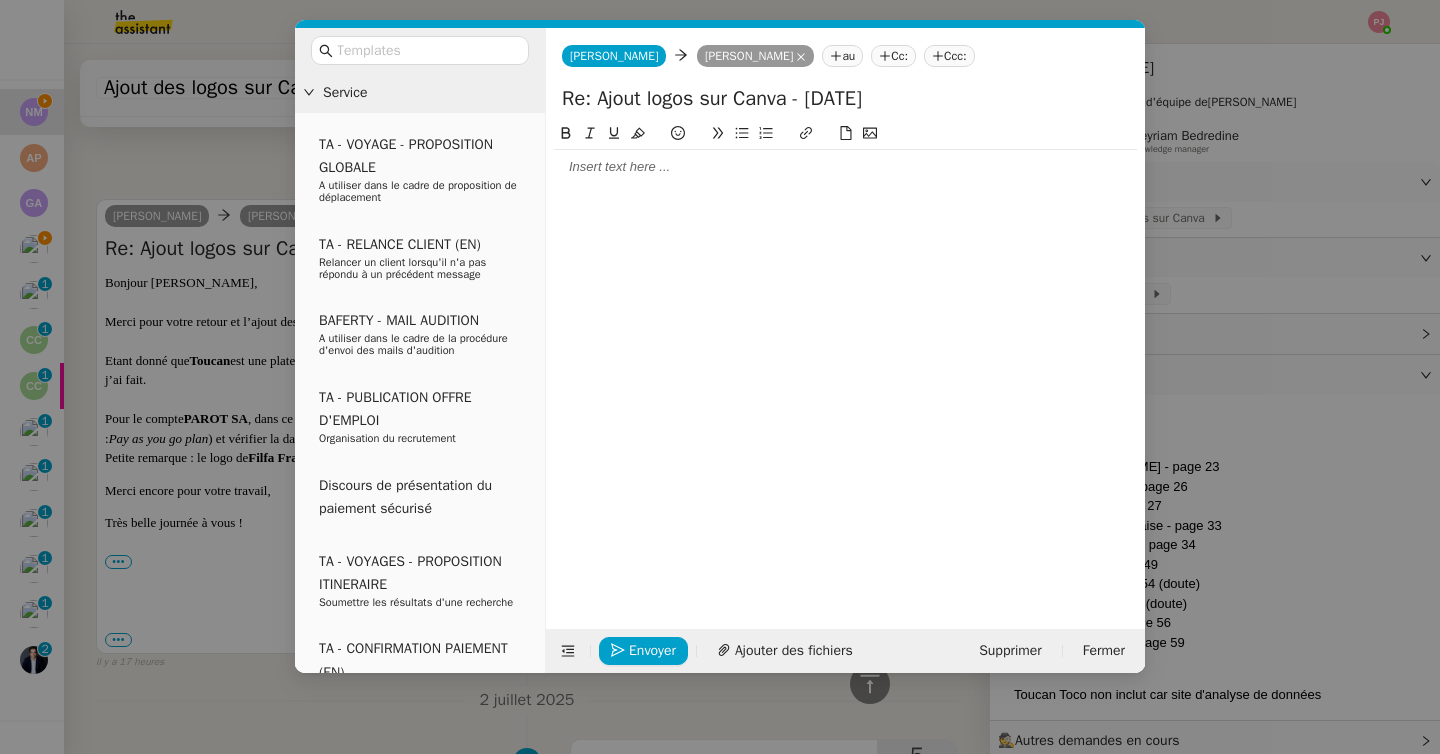 click 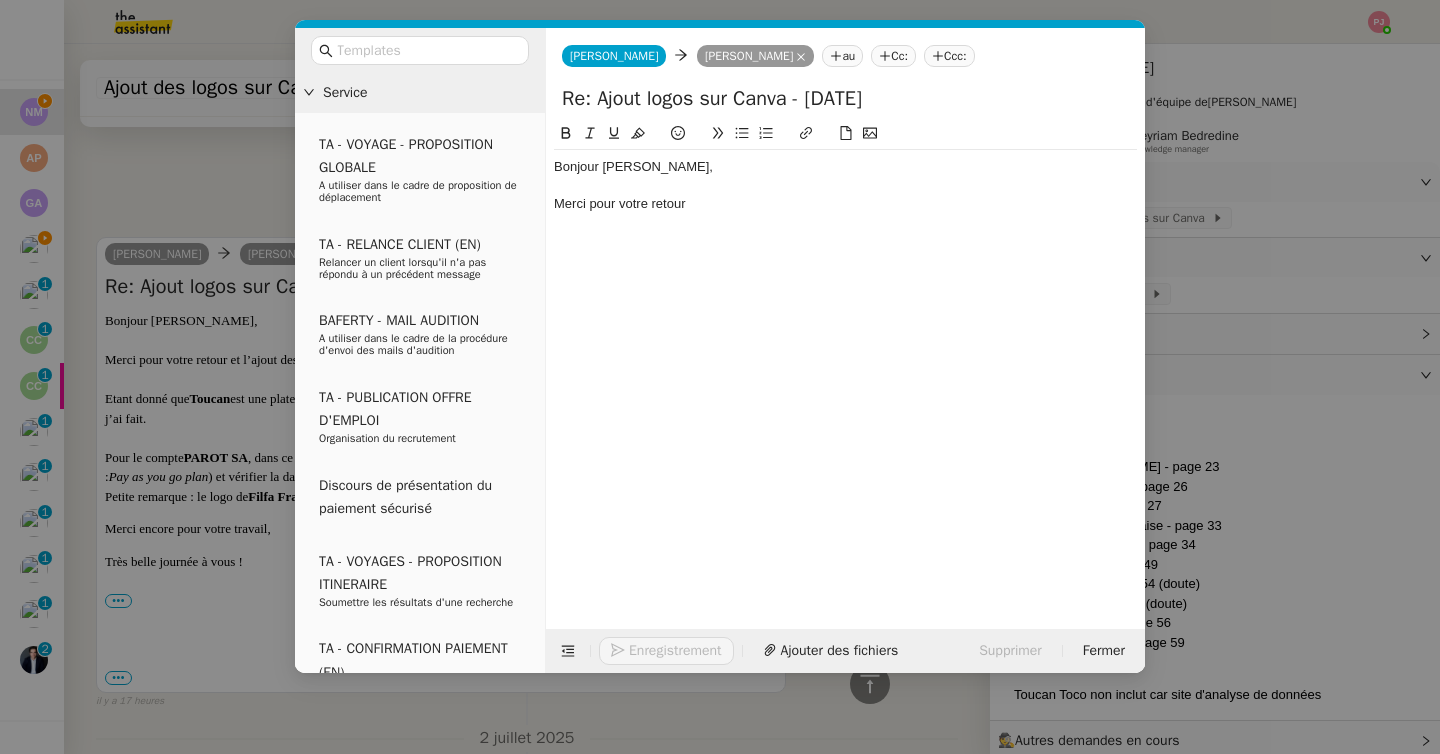 scroll, scrollTop: 607, scrollLeft: 0, axis: vertical 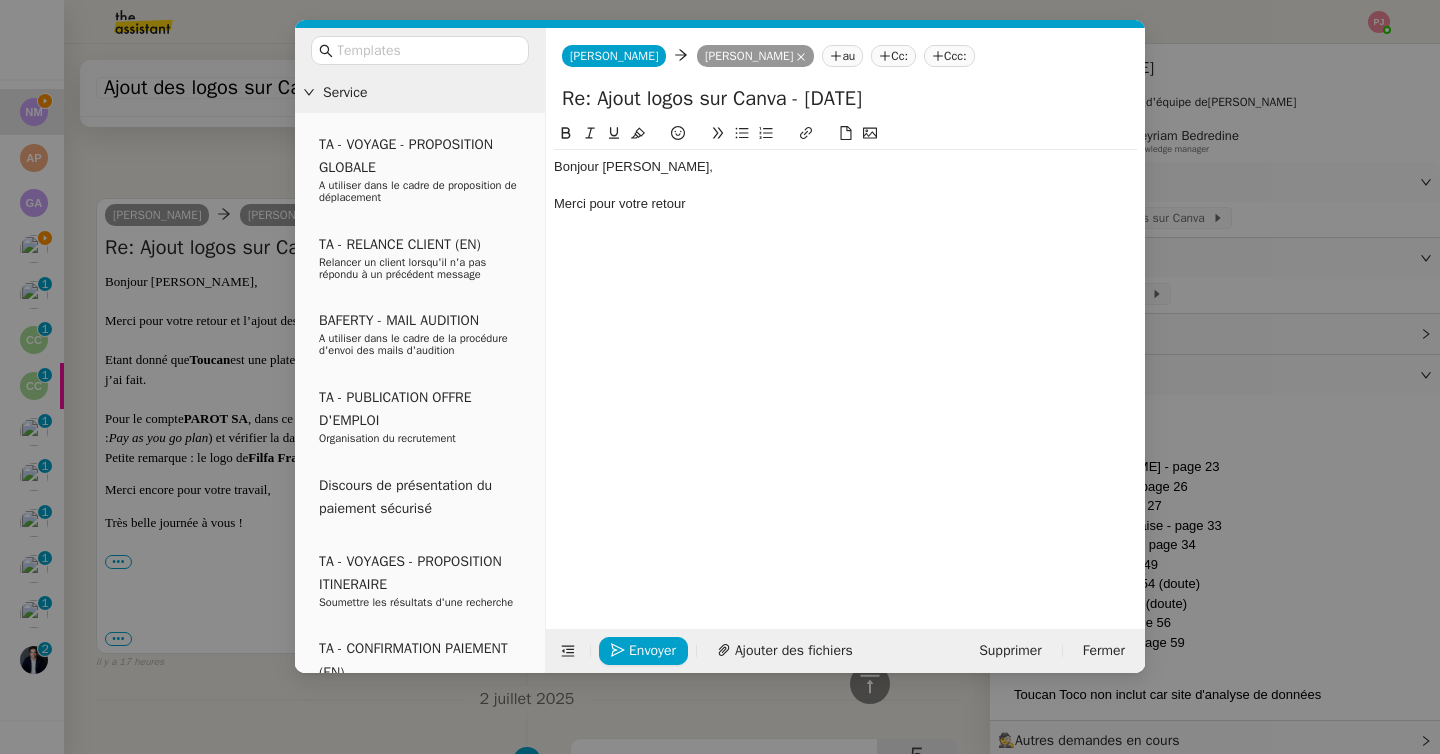 click on "Bonjour Naelle," 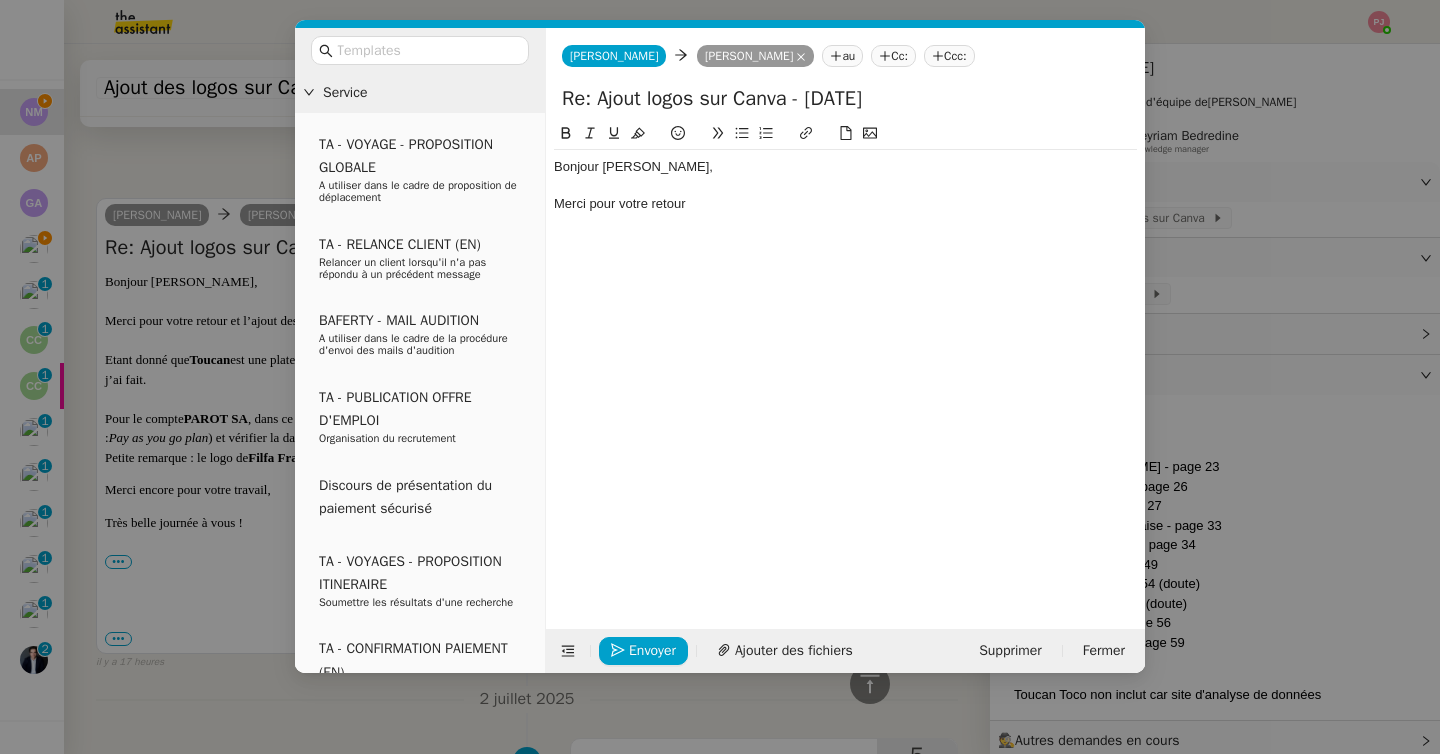 click on "Bonjour Naëlle,  Merci pour votre retour" 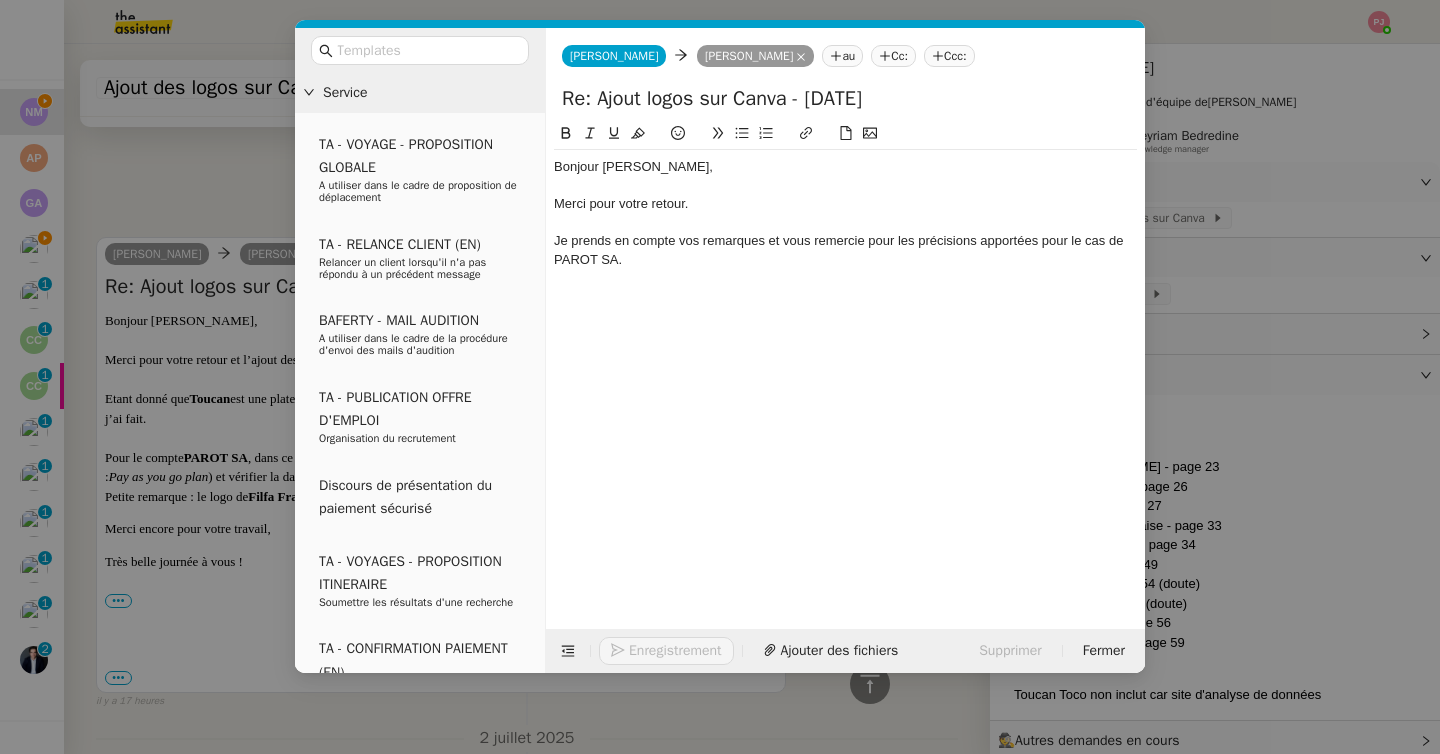 scroll, scrollTop: 685, scrollLeft: 0, axis: vertical 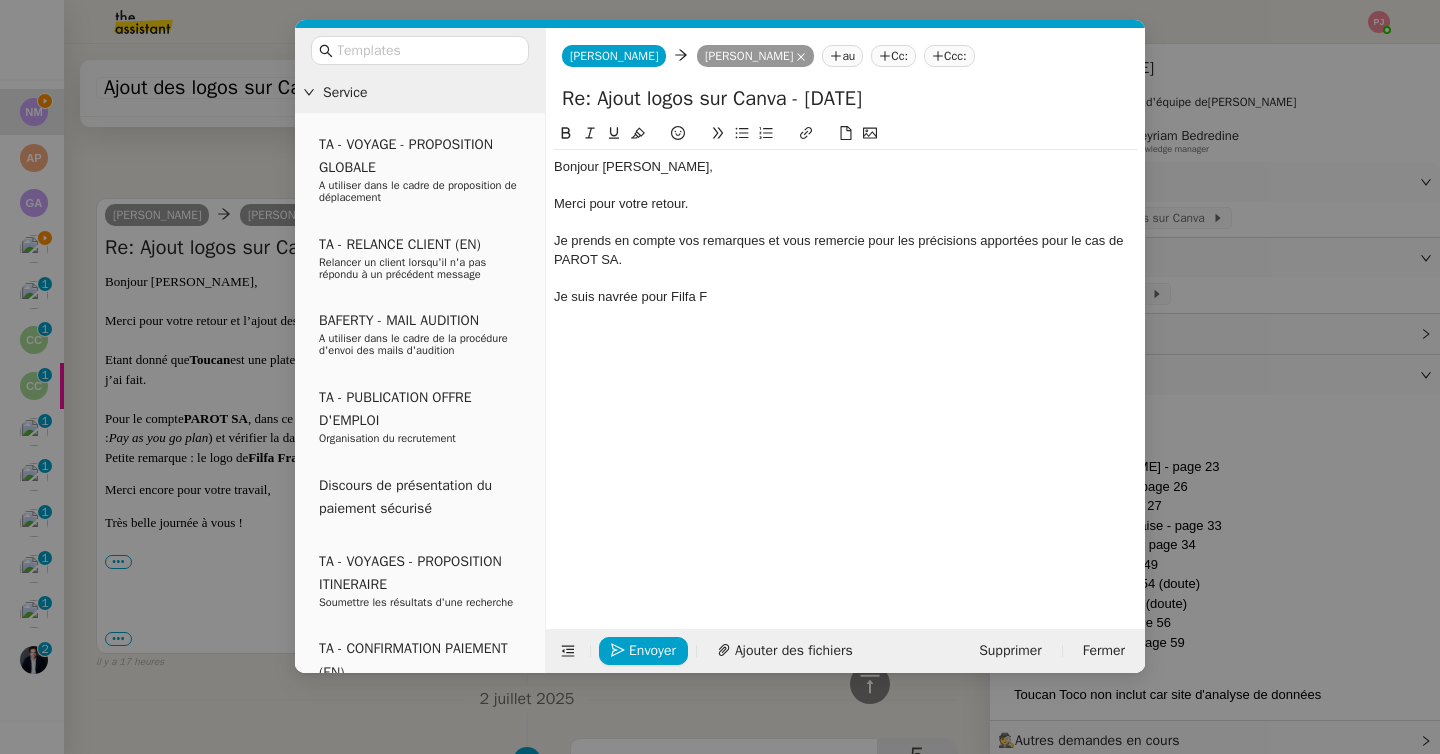 click on "Service TA - VOYAGE - PROPOSITION GLOBALE    A utiliser dans le cadre de proposition de déplacement TA - RELANCE CLIENT (EN)    Relancer un client lorsqu'il n'a pas répondu à un précédent message BAFERTY - MAIL AUDITION    A utiliser dans le cadre de la procédure d'envoi des mails d'audition TA - PUBLICATION OFFRE D'EMPLOI     Organisation du recrutement Discours de présentation du paiement sécurisé    TA - VOYAGES - PROPOSITION ITINERAIRE    Soumettre les résultats d'une recherche TA - CONFIRMATION PAIEMENT (EN)    Confirmer avec le client de modèle de transaction - Attention Plan Pro nécessaire. TA - COURRIER EXPEDIE (recommandé)    A utiliser dans le cadre de l'envoi d'un courrier recommandé TA - PARTAGE DE CALENDRIER (EN)    A utiliser pour demander au client de partager son calendrier afin de faciliter l'accès et la gestion PSPI - Appel de fonds MJL    A utiliser dans le cadre de la procédure d'appel de fonds MJL TA - RELANCE CLIENT    TA - AR PROCEDURES        21 YIELD" at bounding box center (720, 377) 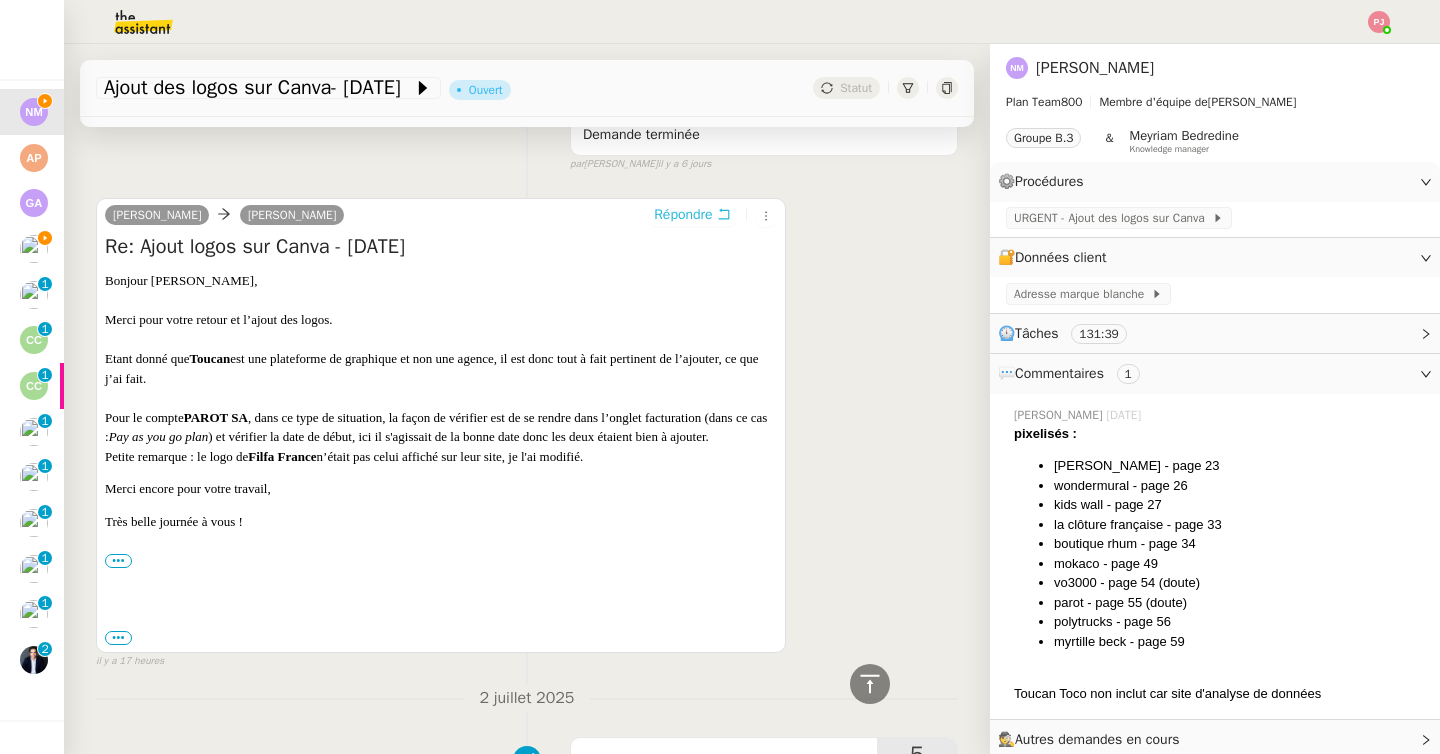 scroll, scrollTop: 0, scrollLeft: 0, axis: both 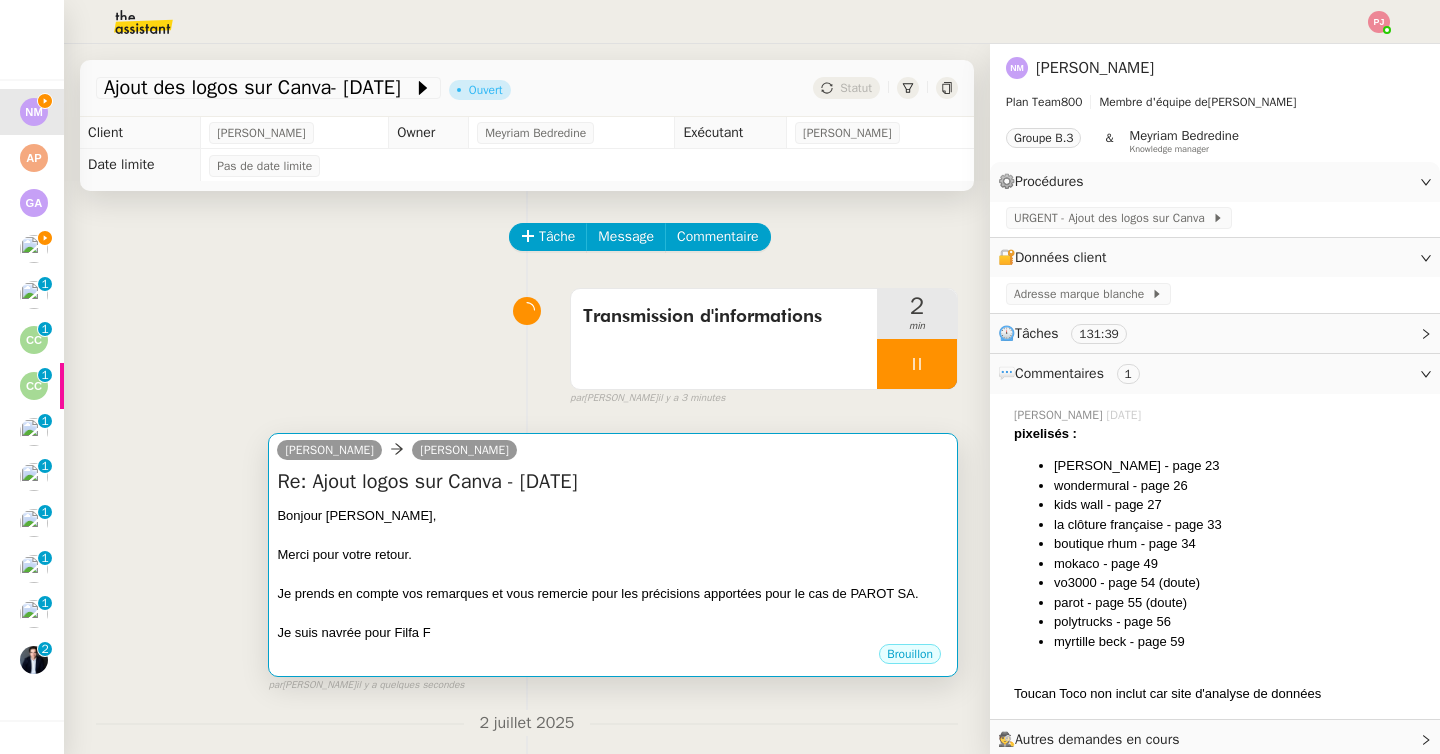 click at bounding box center [613, 535] 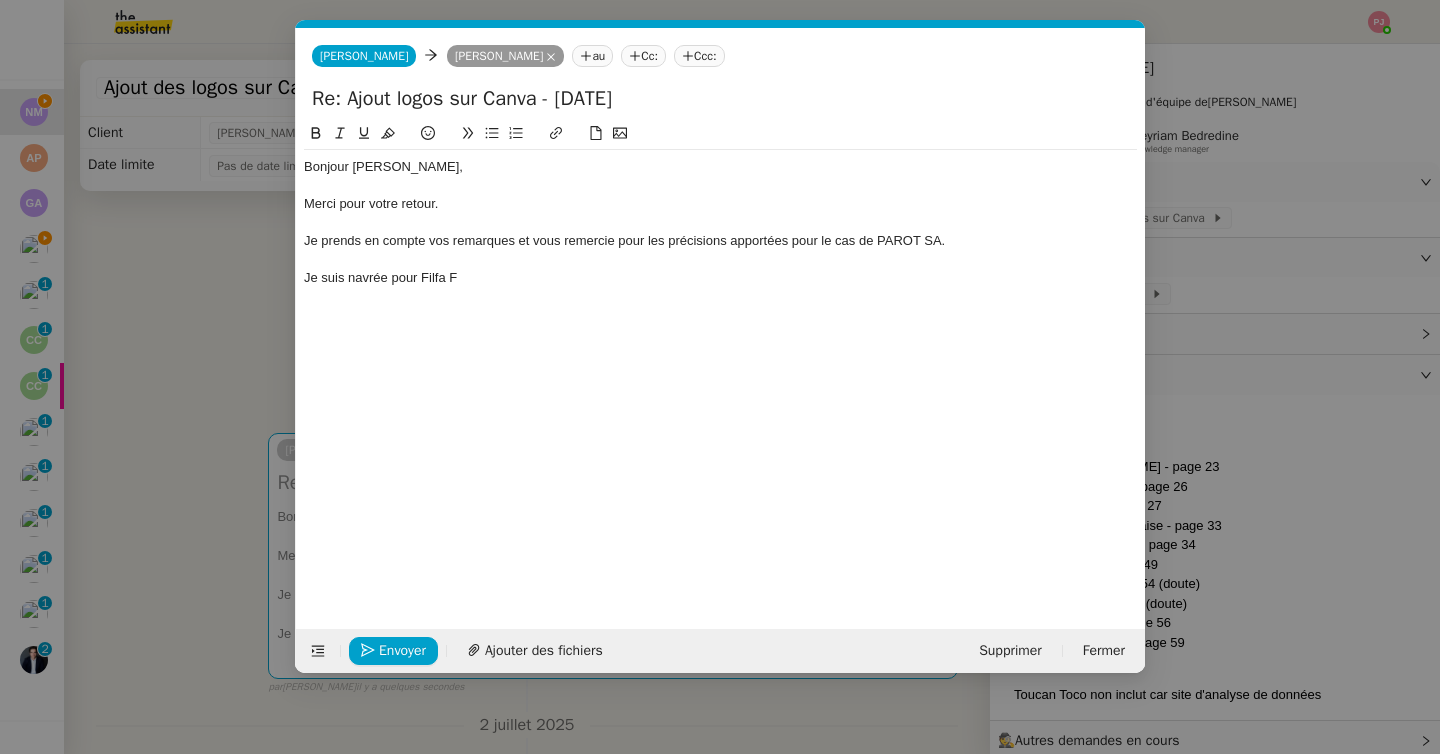 scroll, scrollTop: 0, scrollLeft: 42, axis: horizontal 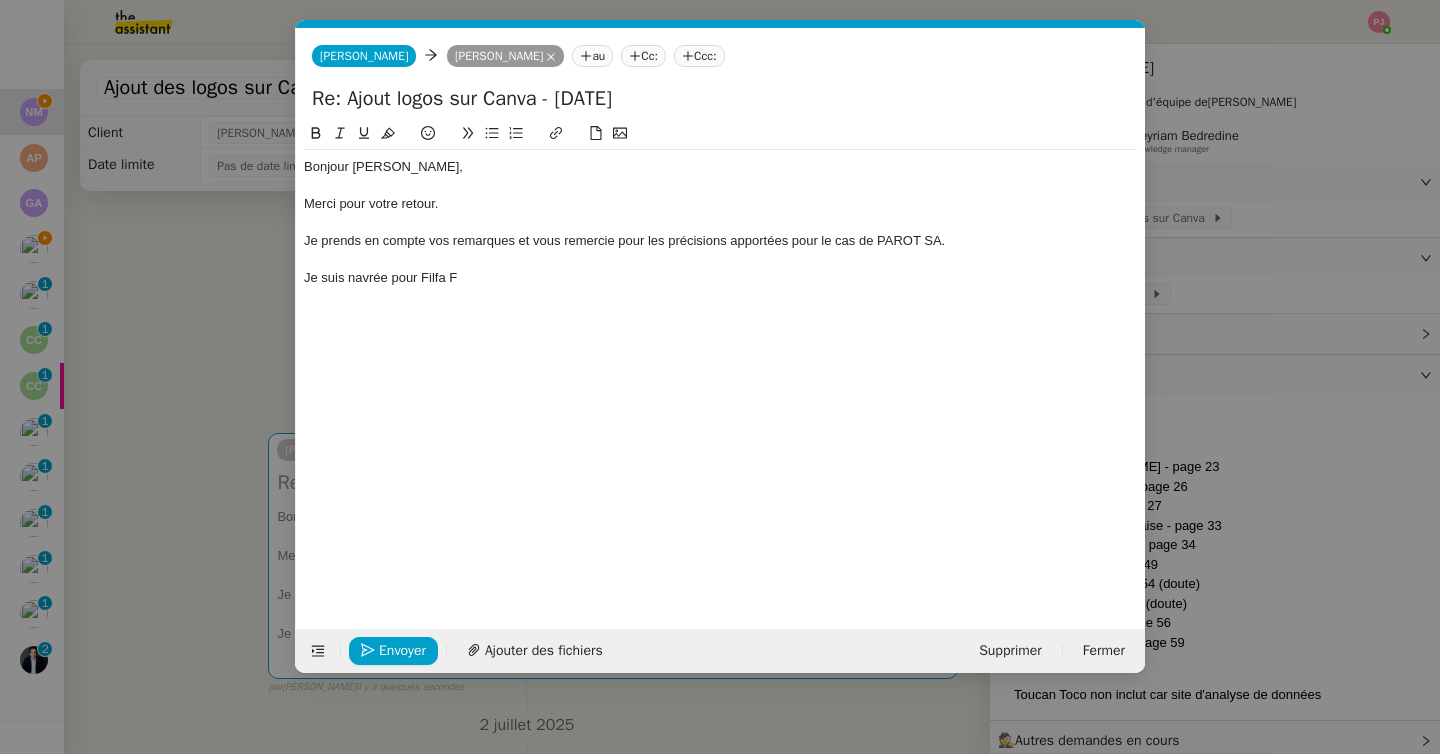 click on "Je suis navrée pour Filfa F" 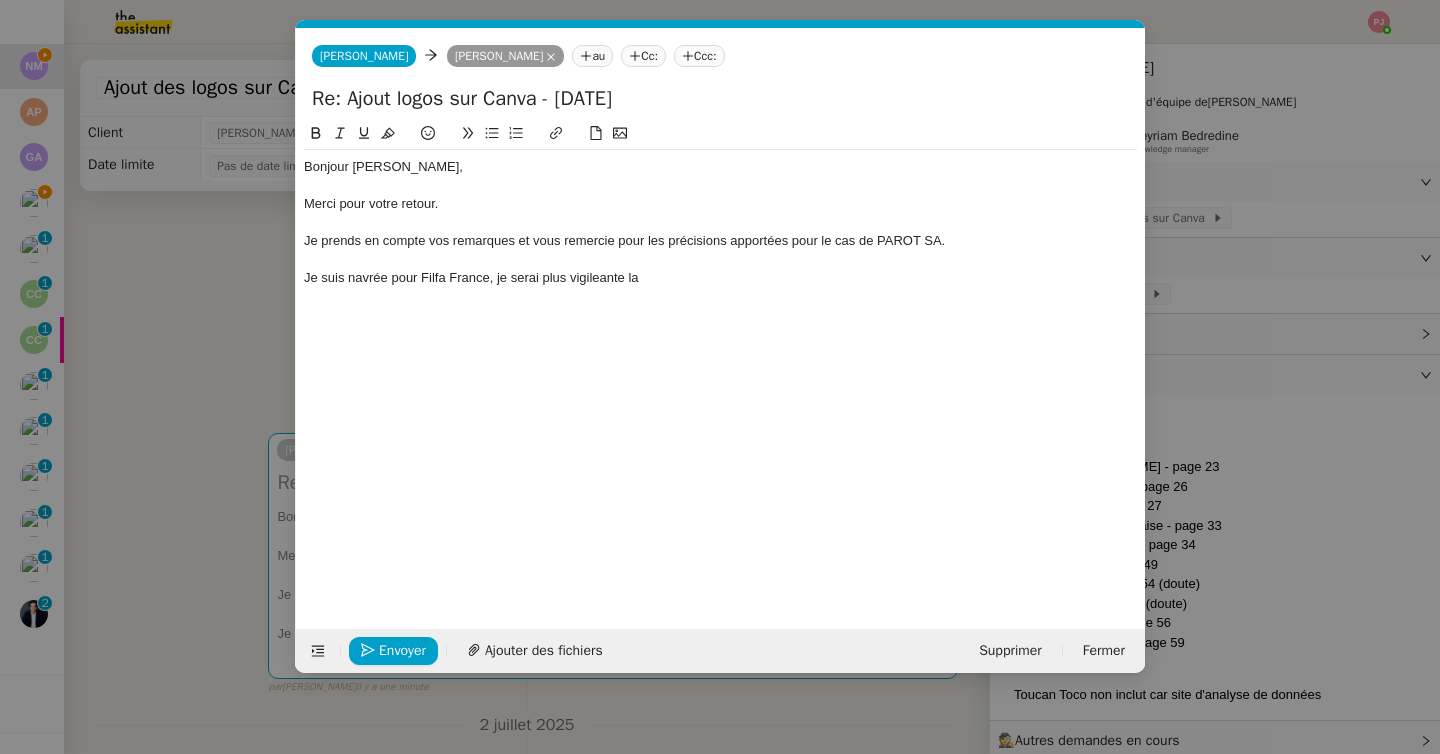 scroll, scrollTop: 0, scrollLeft: 0, axis: both 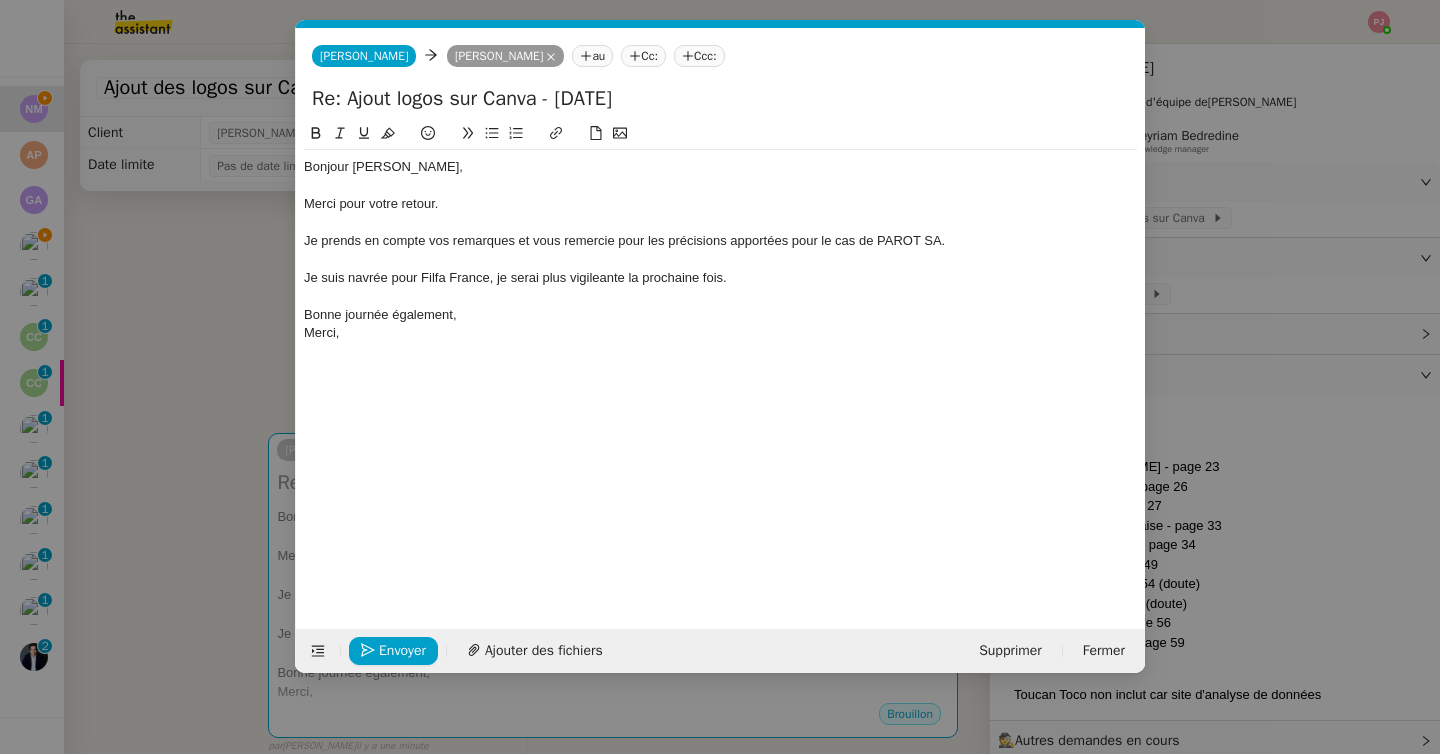 drag, startPoint x: 467, startPoint y: 320, endPoint x: 235, endPoint y: 318, distance: 232.00862 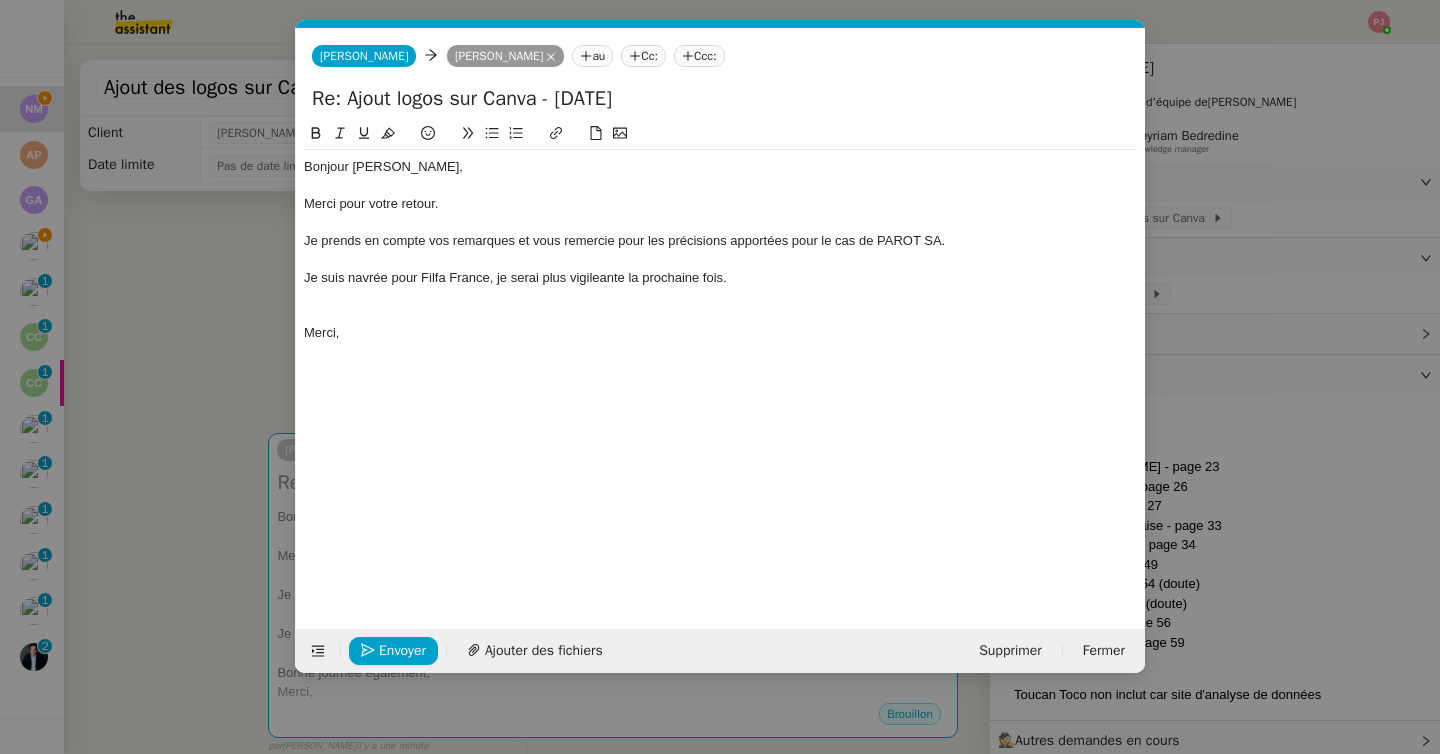 click on "Merci," 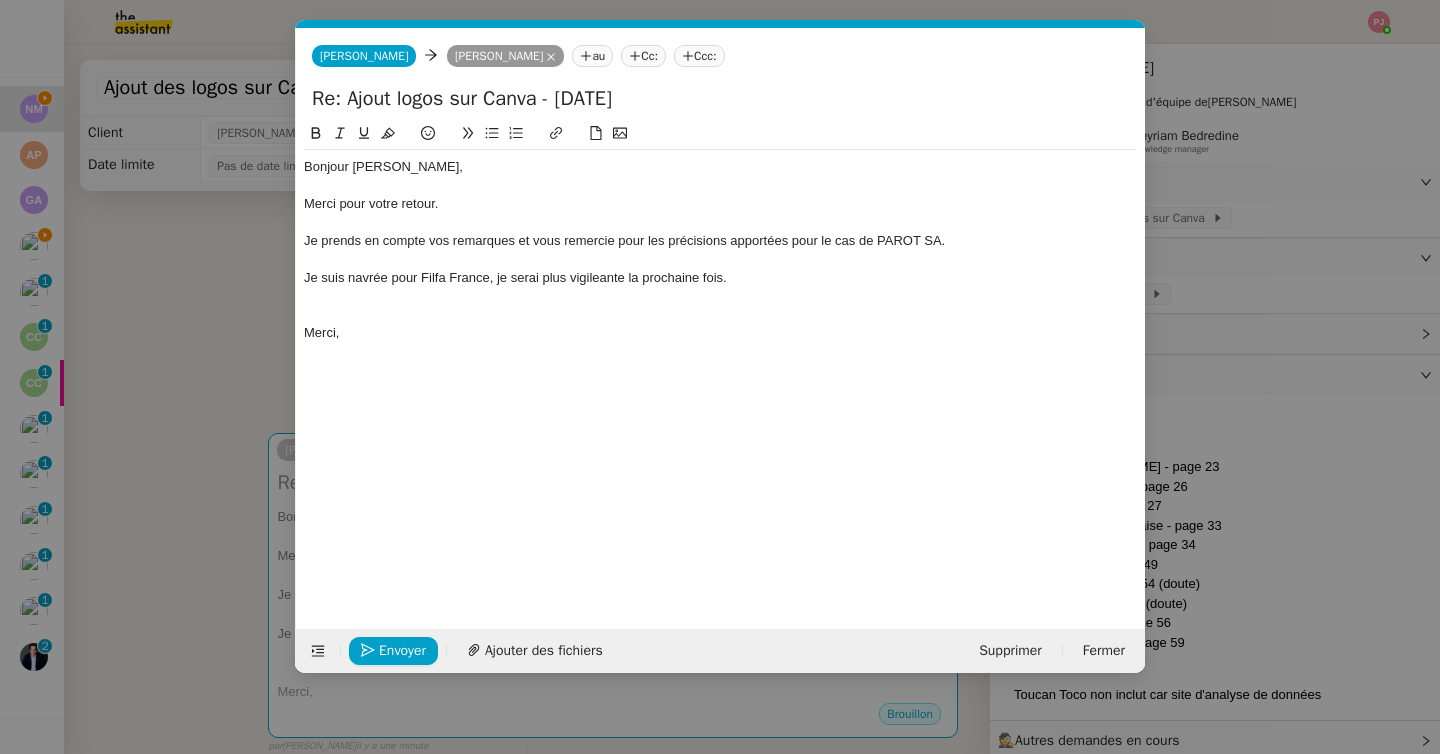 paste 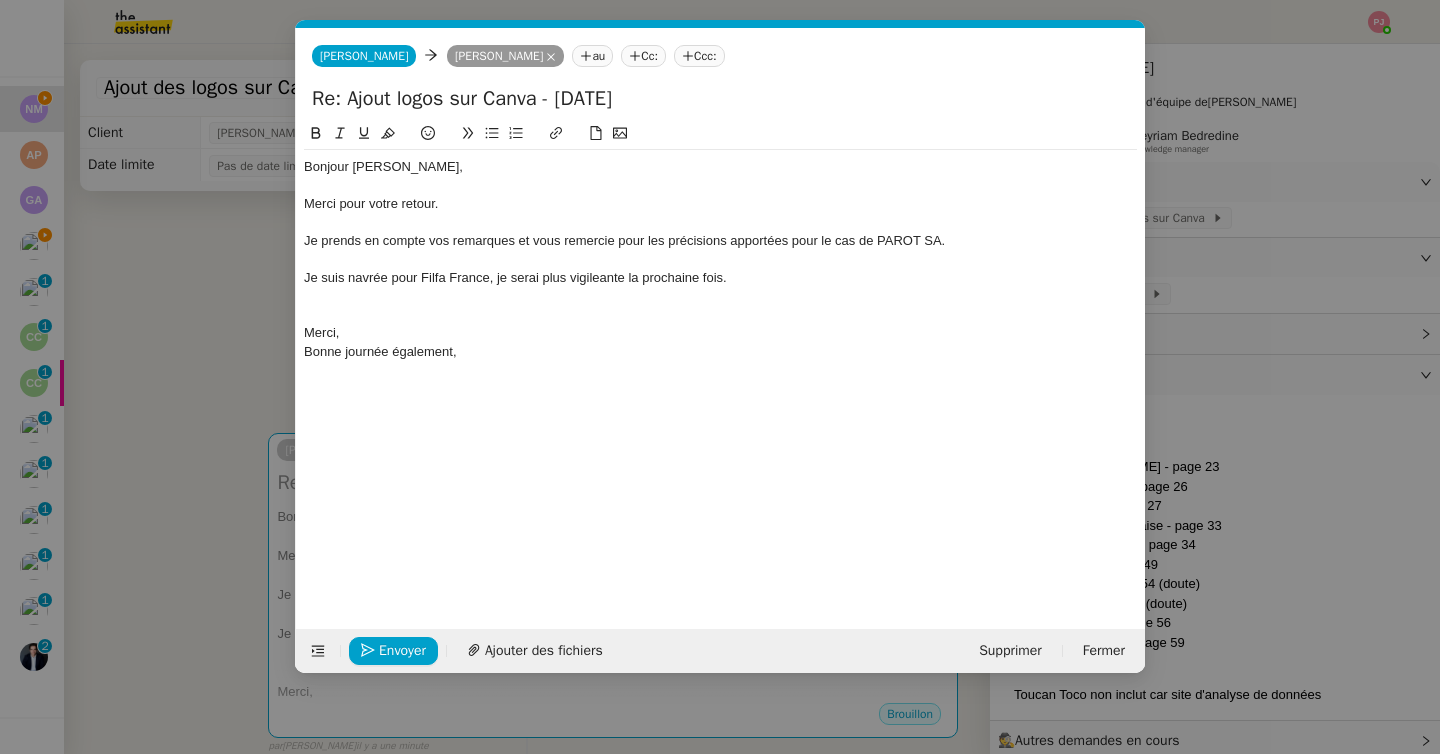 click 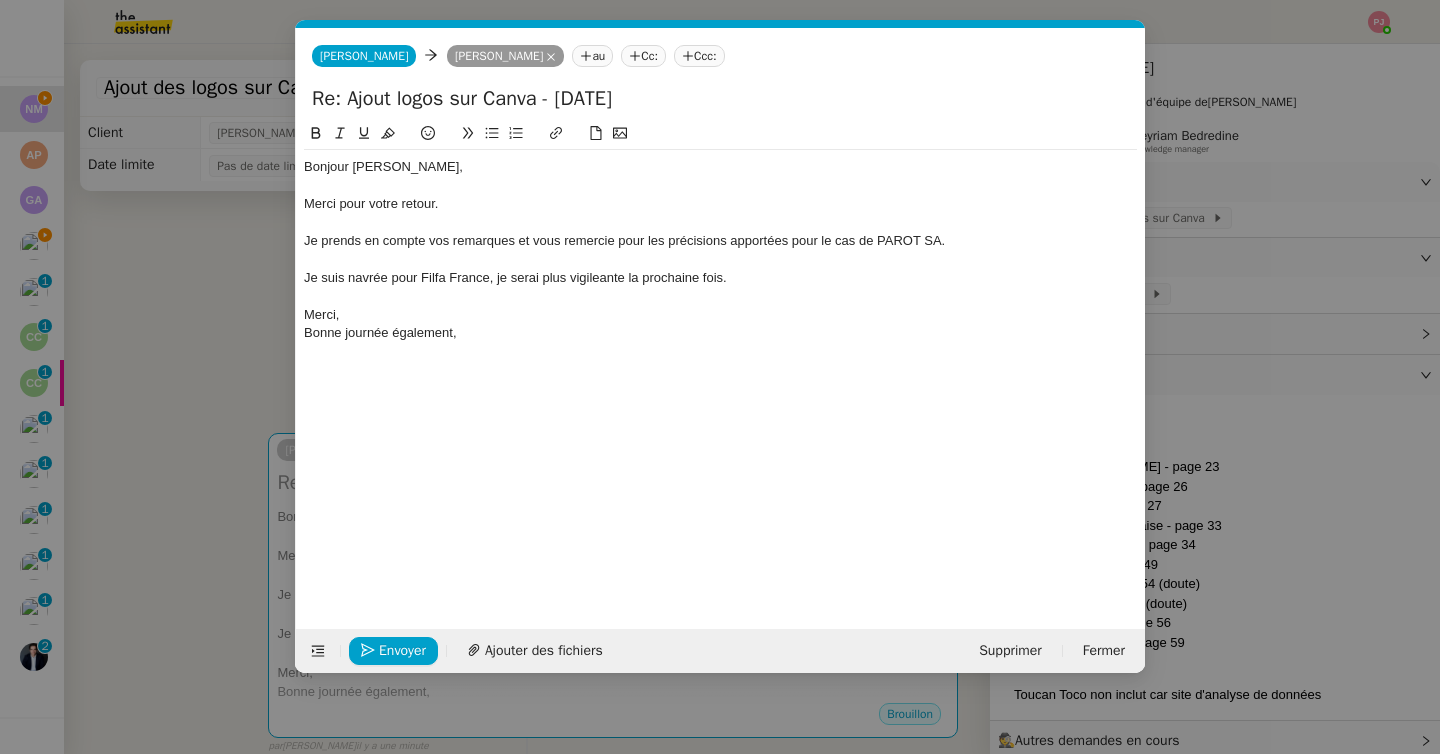 click on "Je suis navrée pour Filfa France, je serai plus vigileante la prochaine fois." 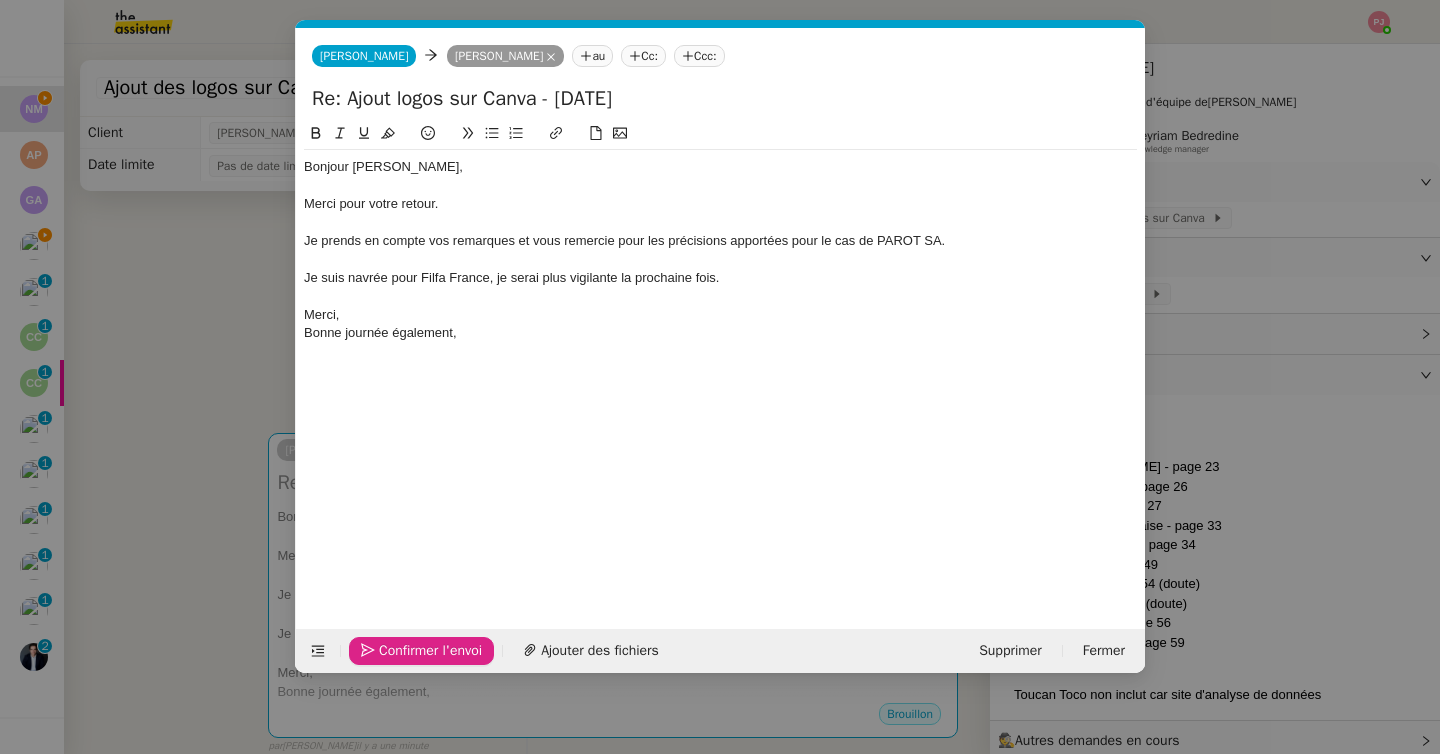 click on "Confirmer l'envoi" 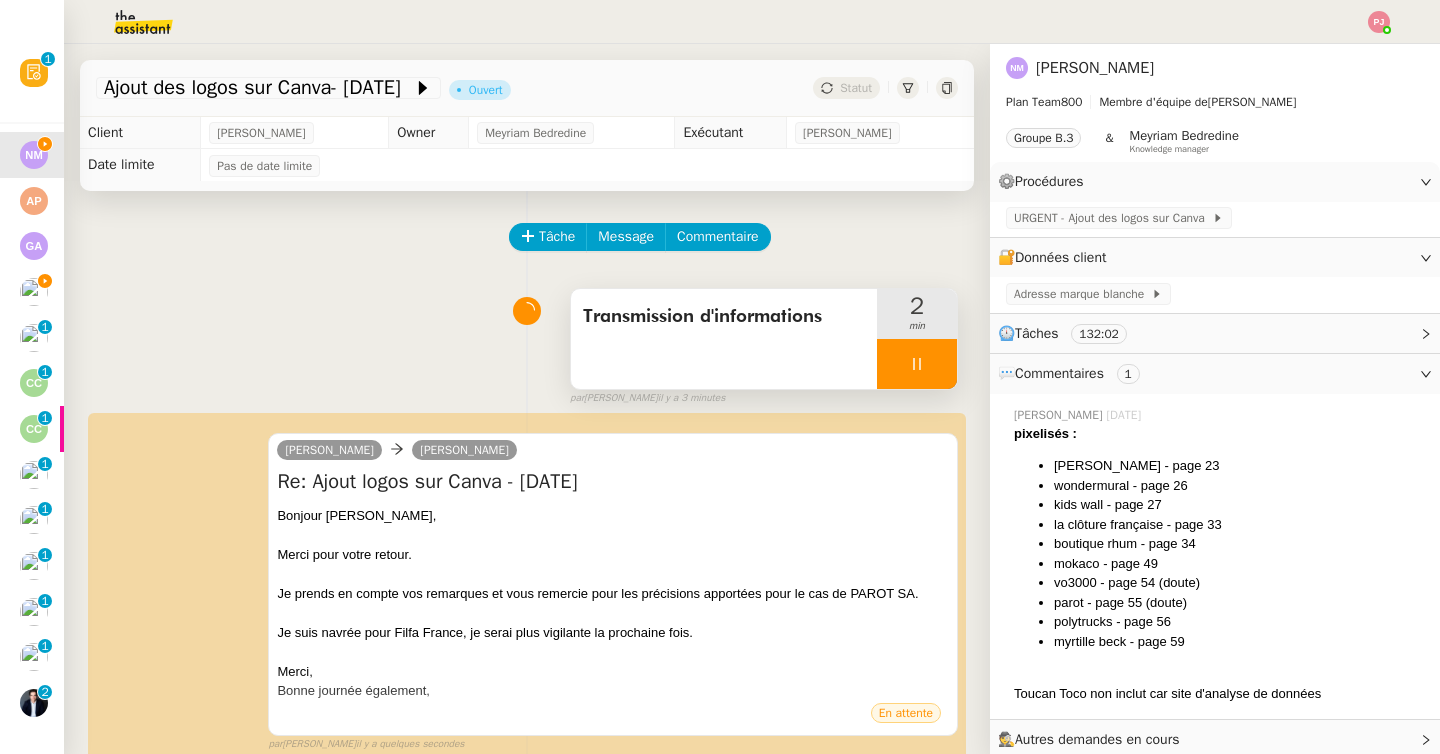 click 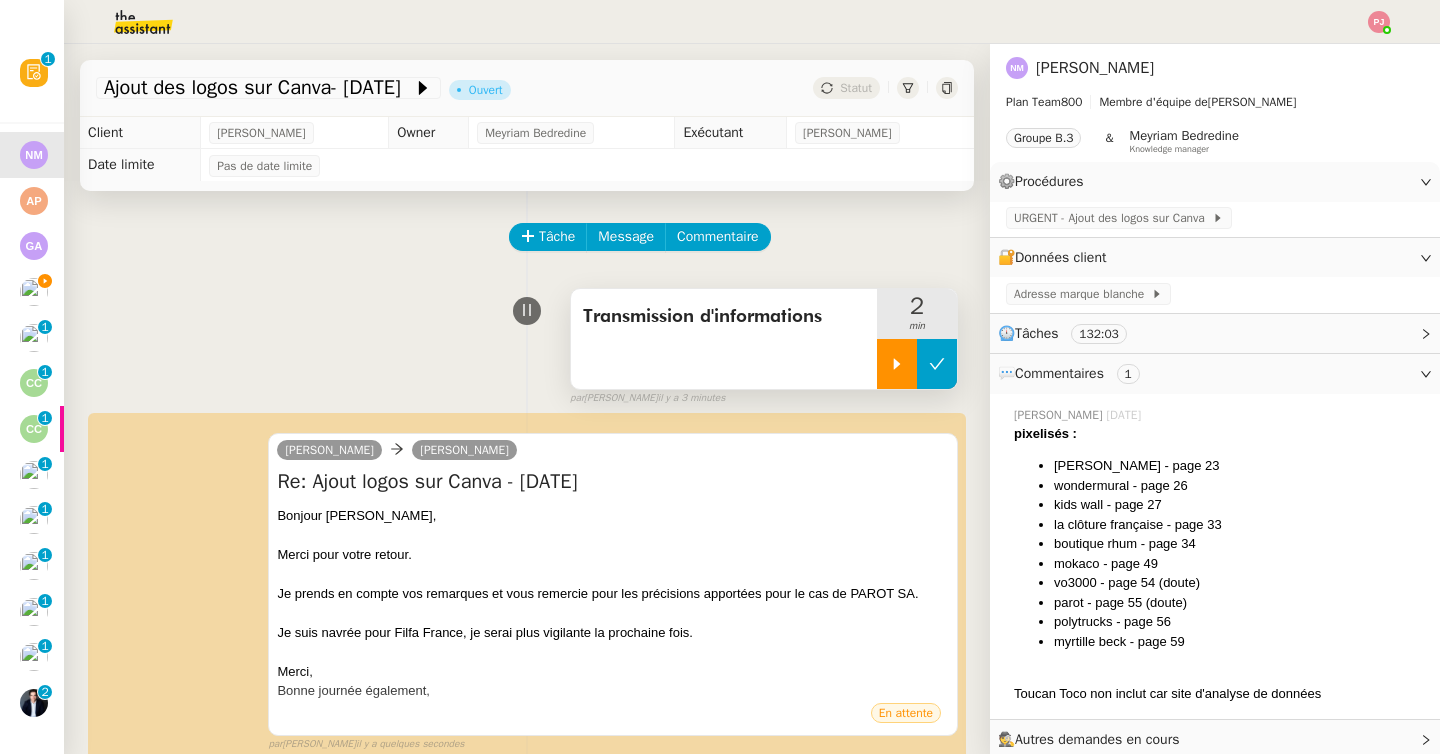 click 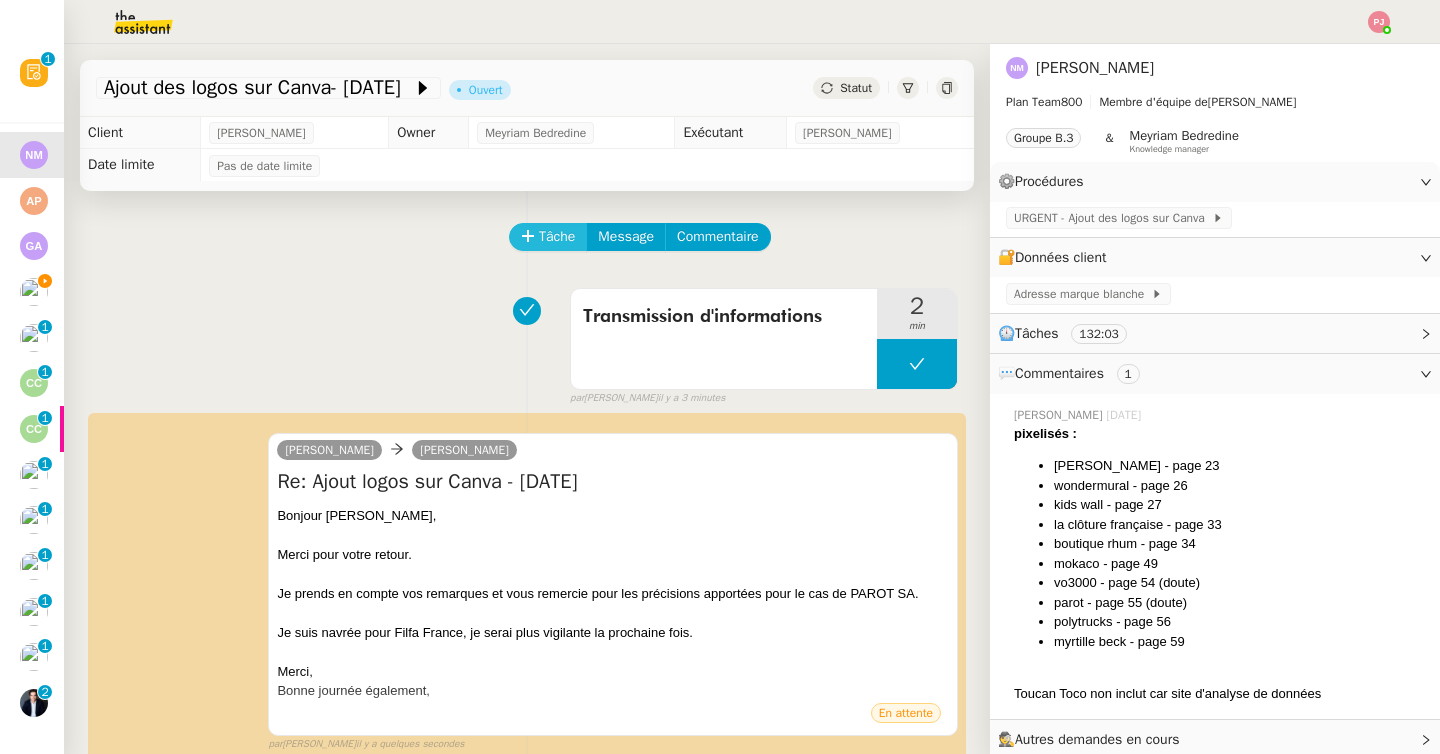click on "Tâche" 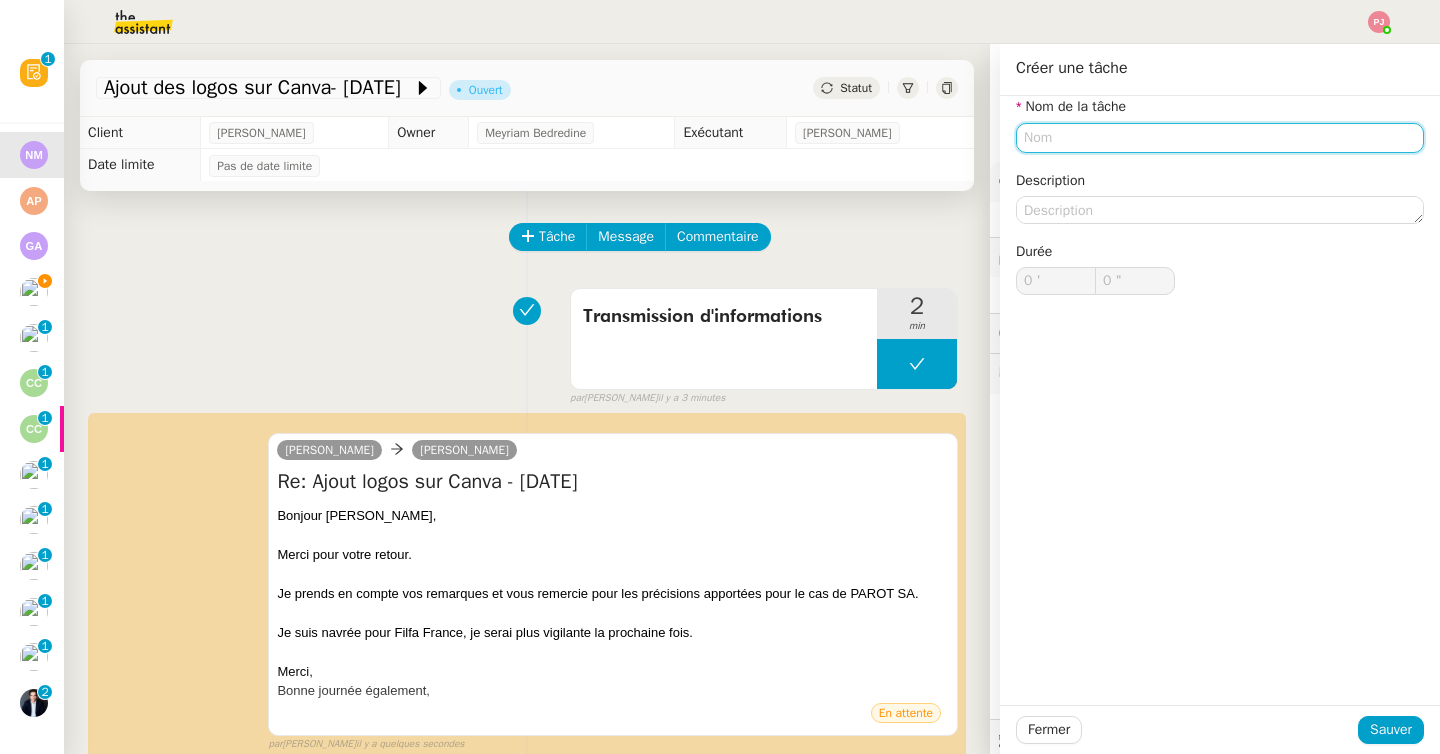 click 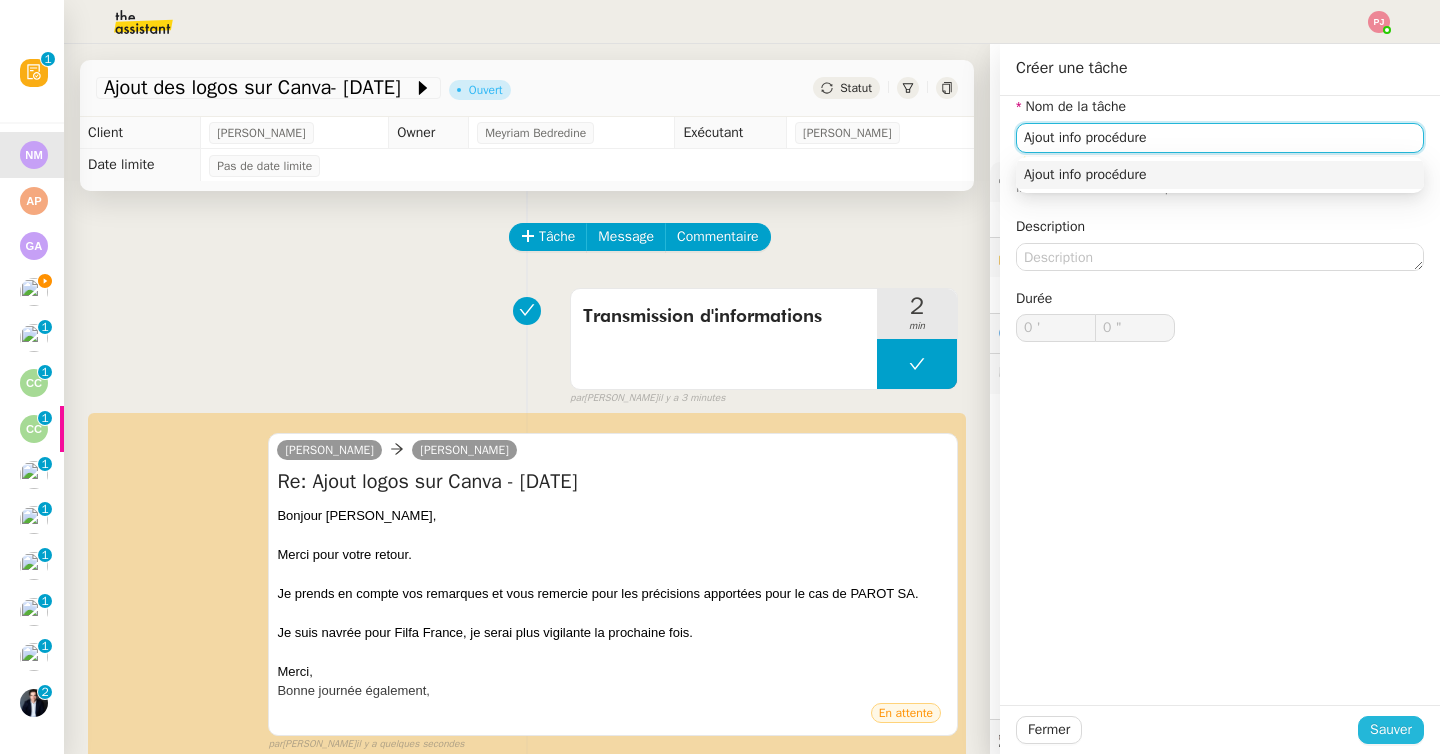 type on "Ajout info procédure" 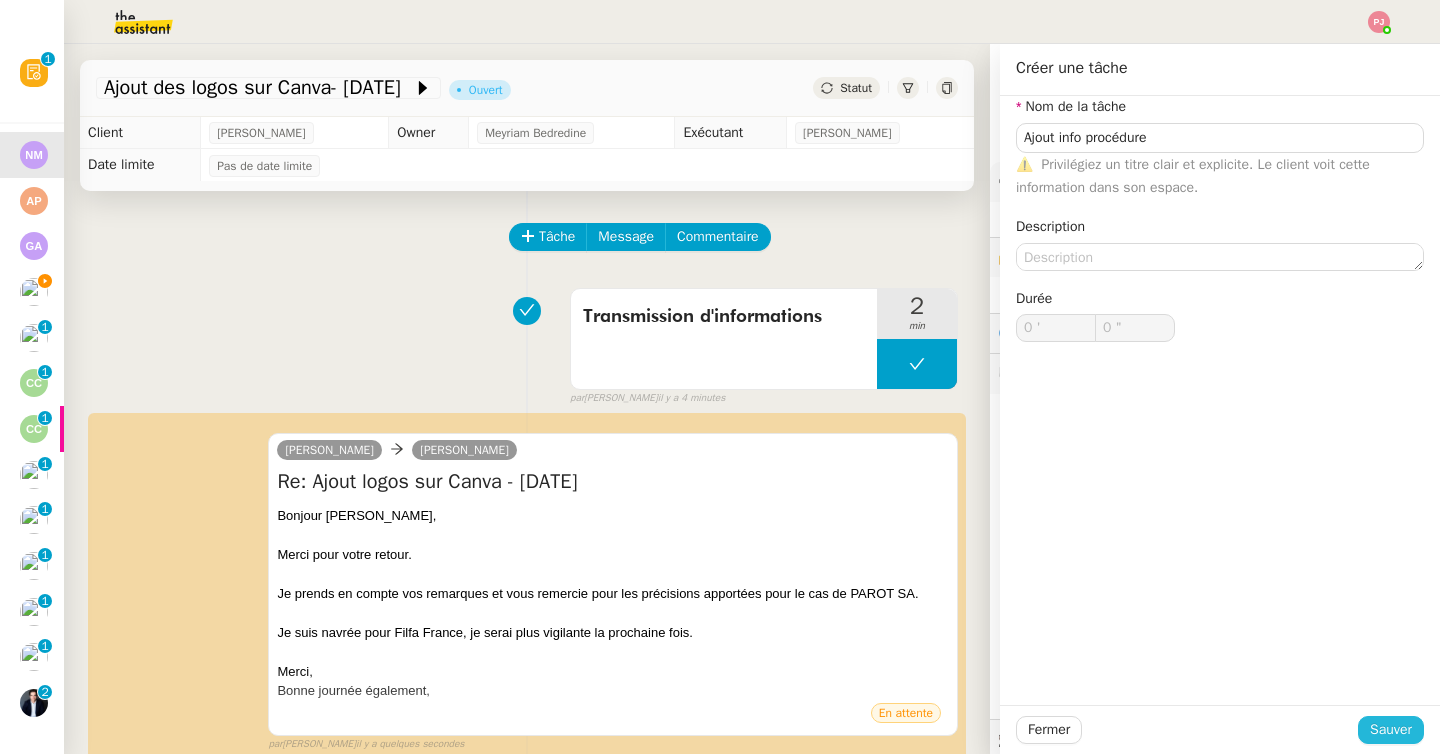 click on "Sauver" 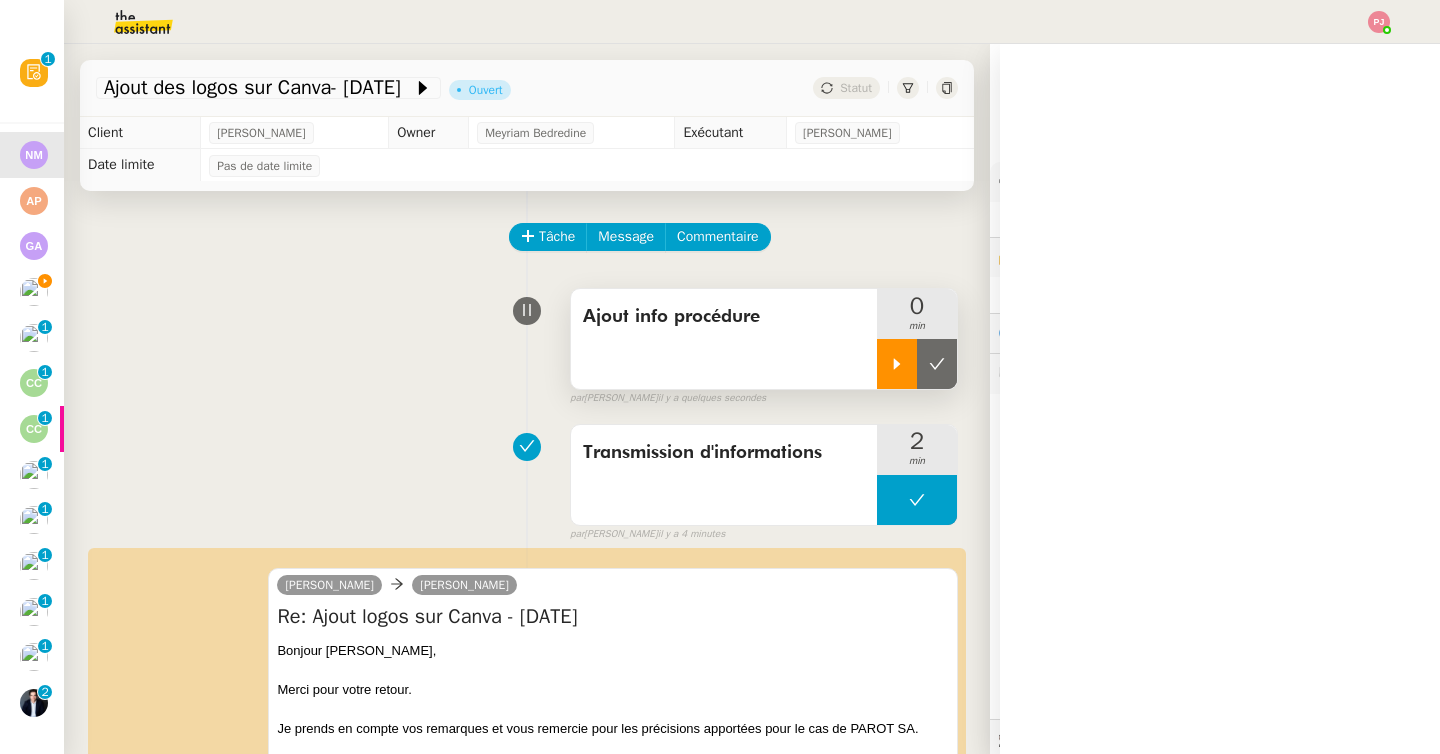 click 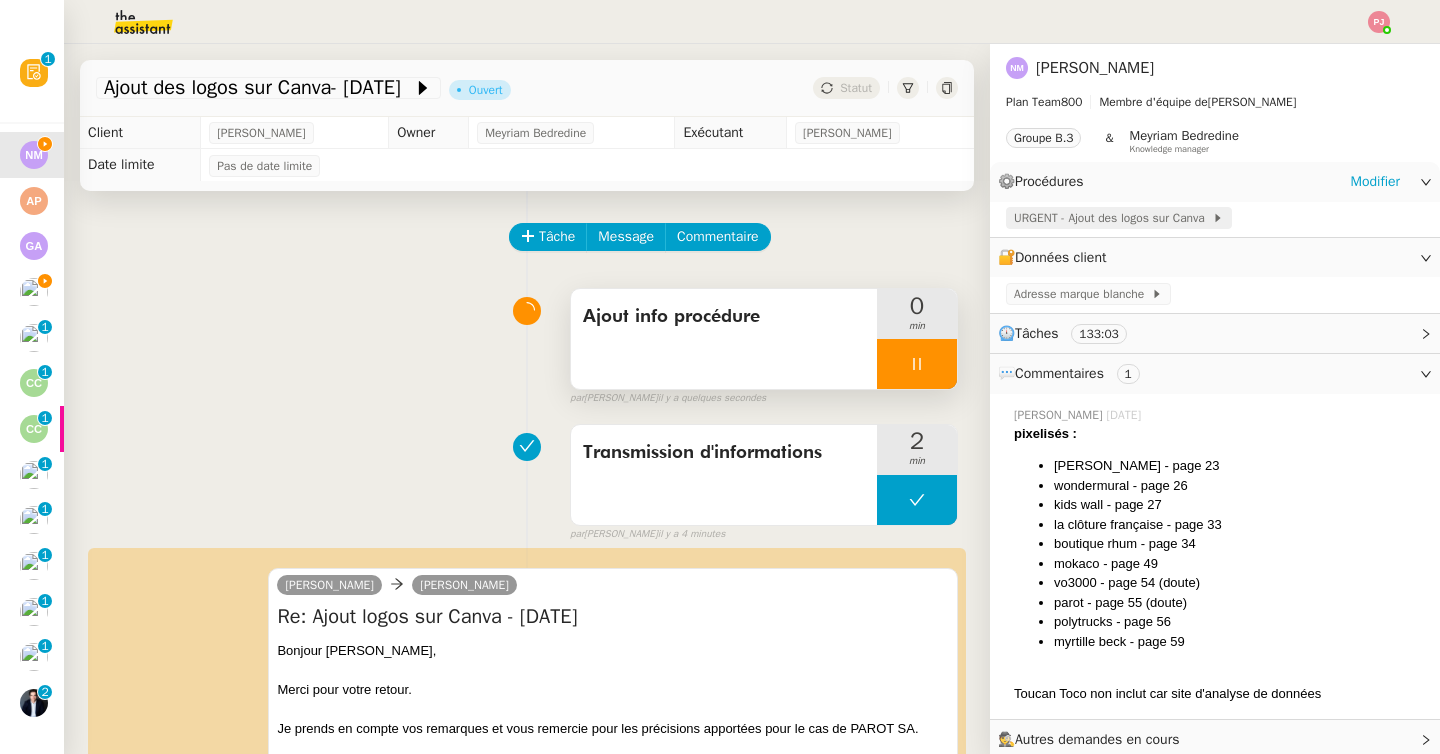 click on "URGENT - Ajout des logos sur Canva" 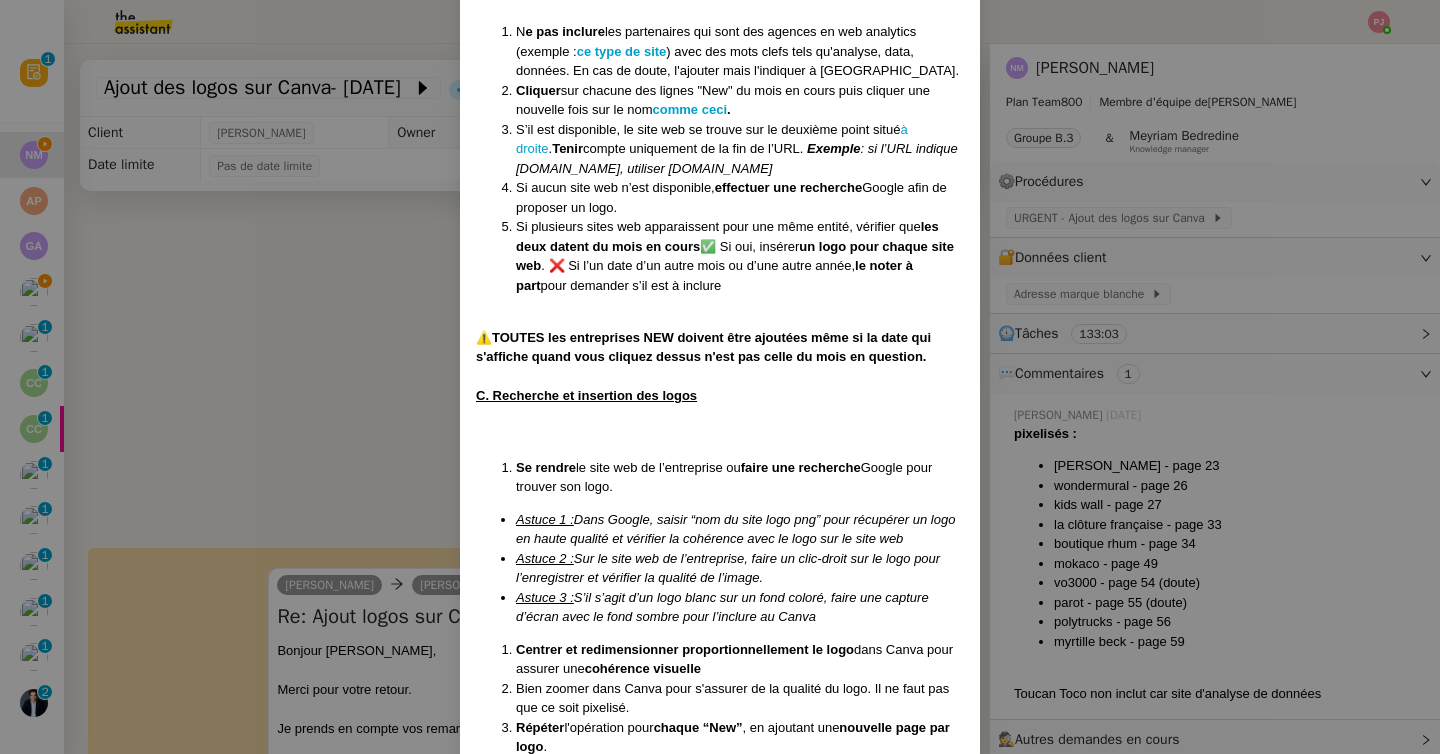 scroll, scrollTop: 1033, scrollLeft: 0, axis: vertical 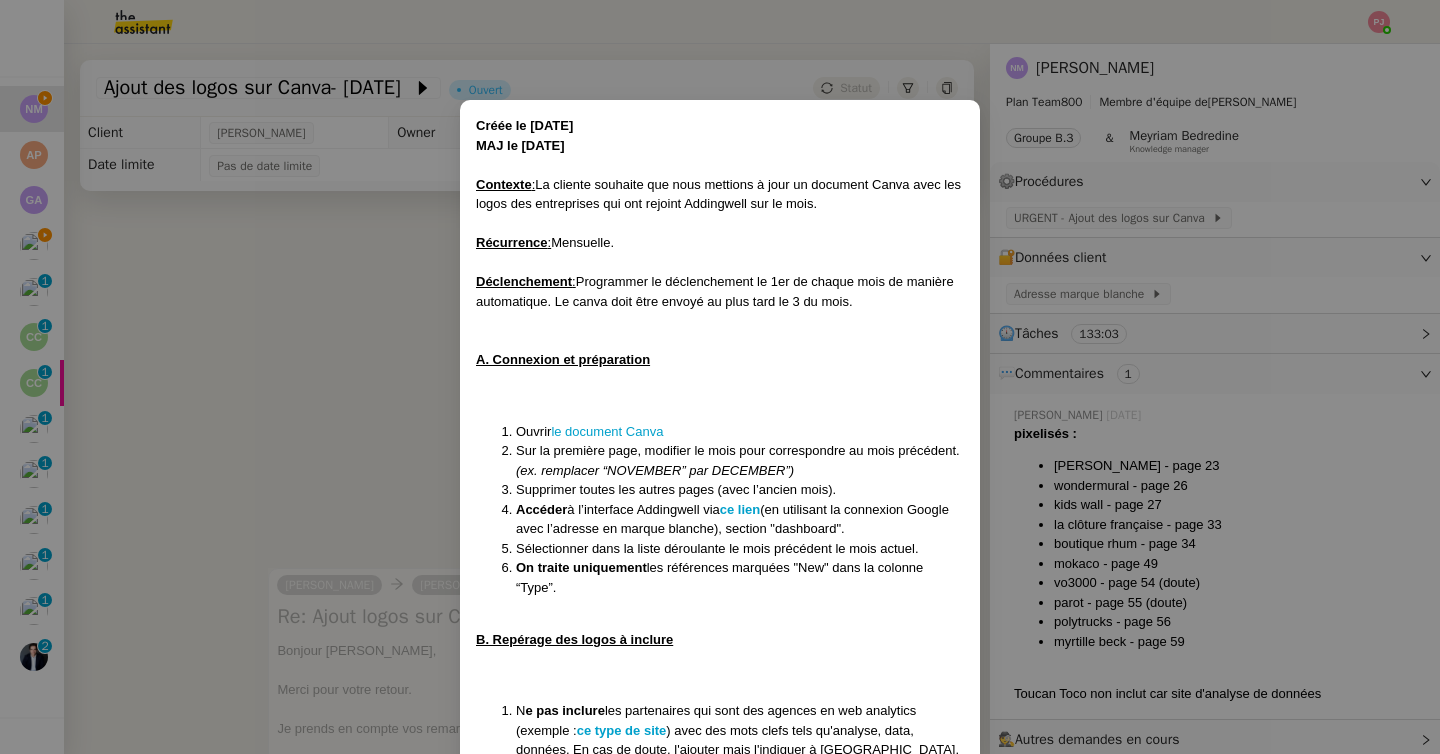 drag, startPoint x: 892, startPoint y: 674, endPoint x: 477, endPoint y: 131, distance: 683.4281 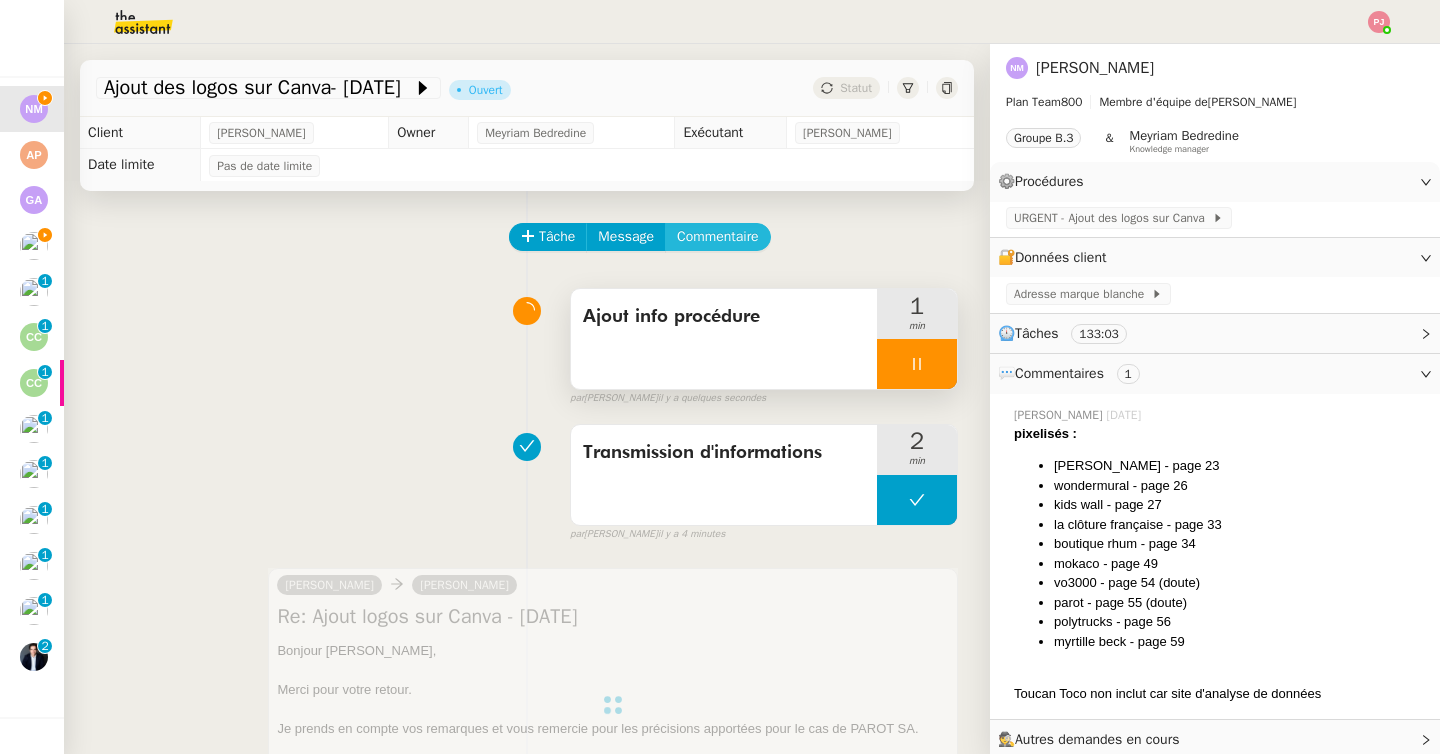 click on "Commentaire" 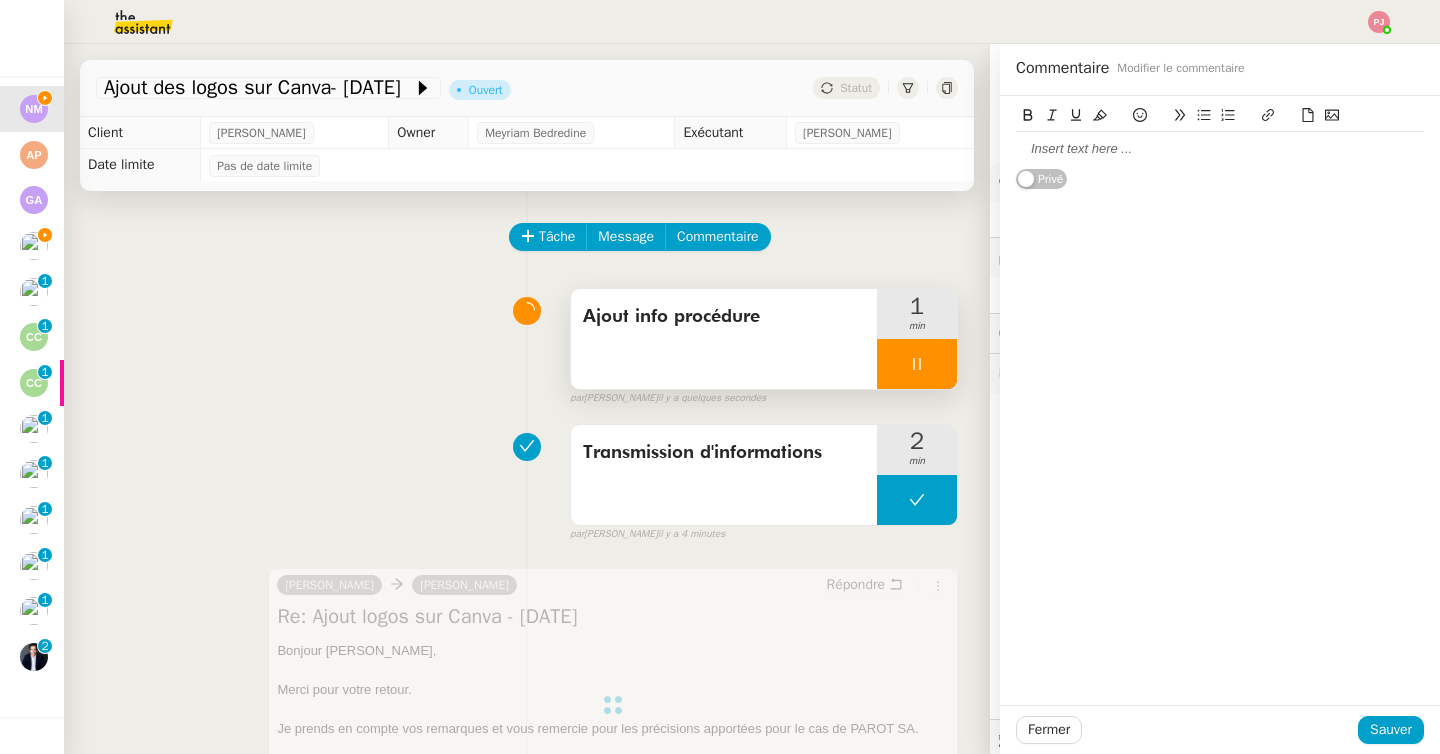click 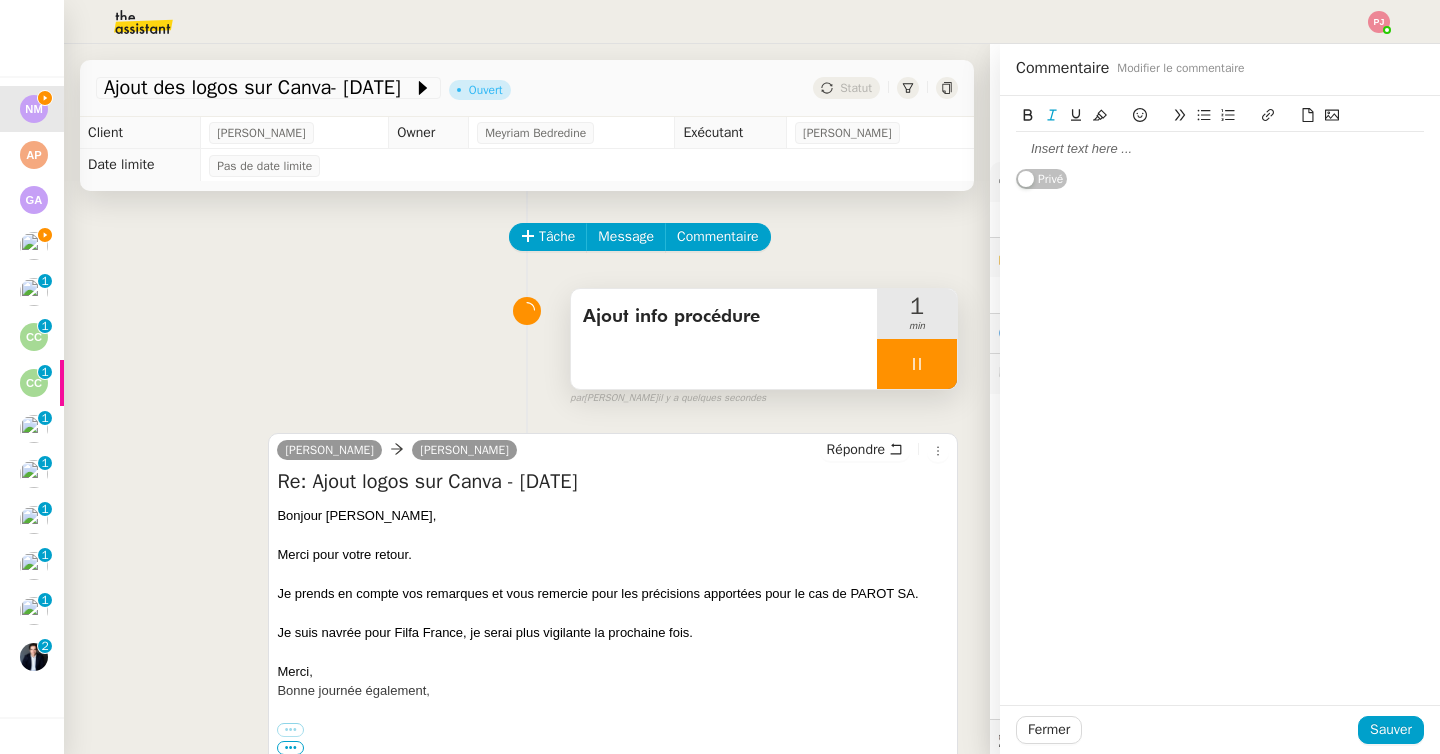 click 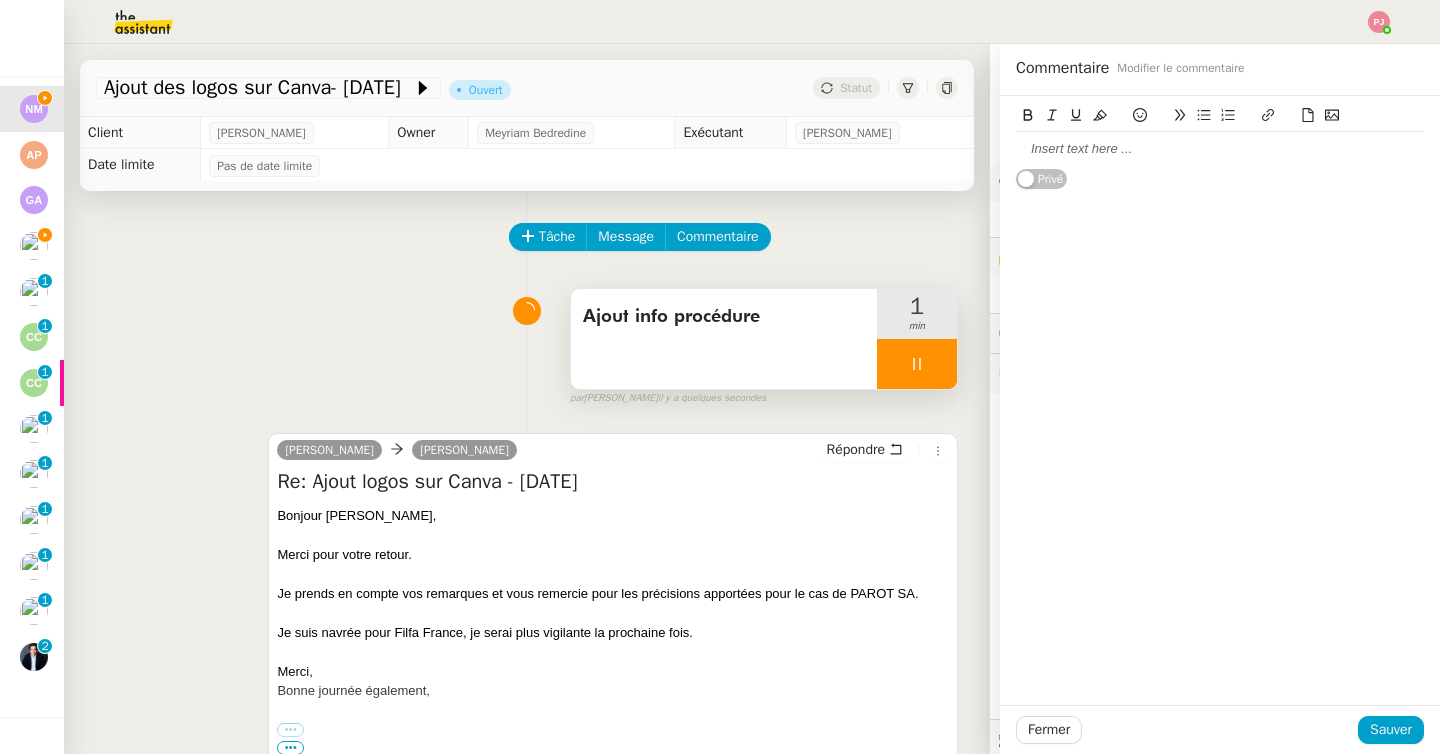 click on "﻿" 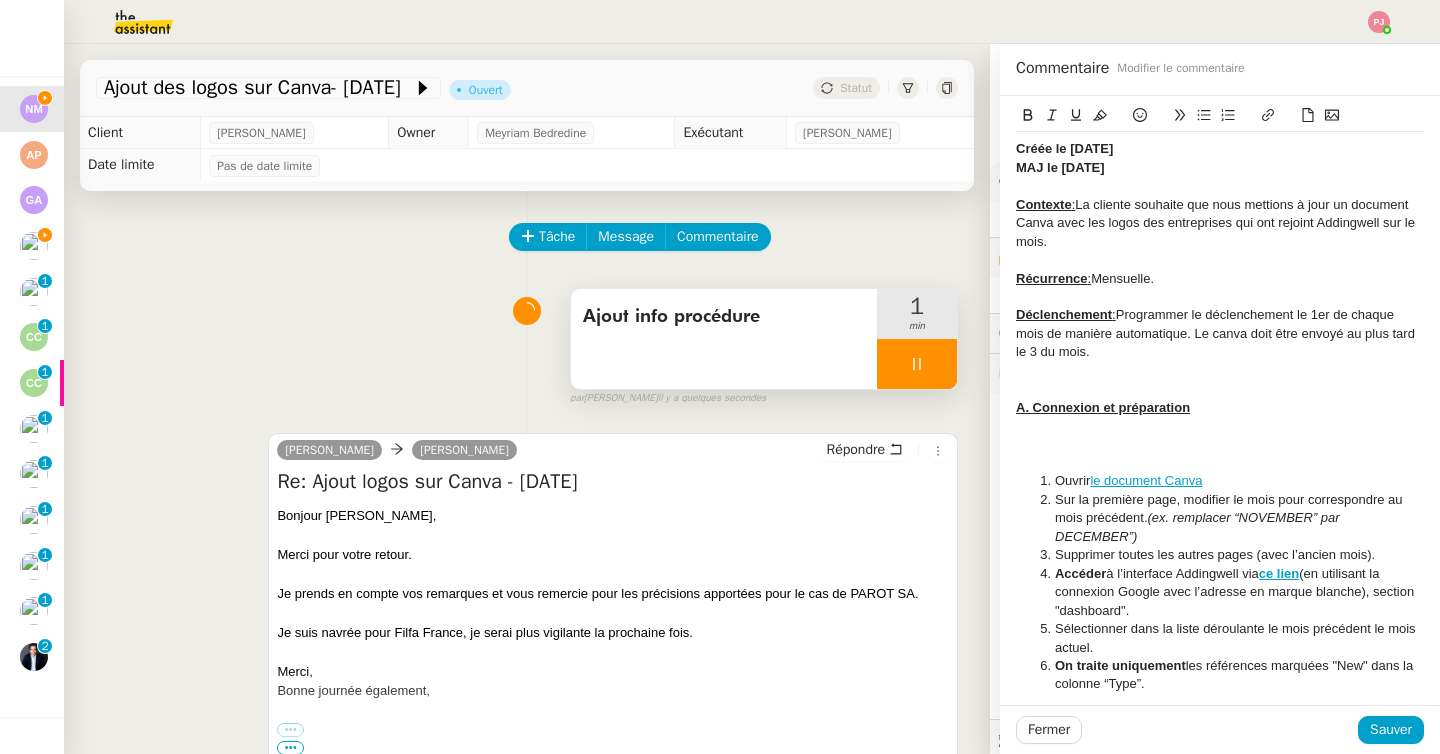 scroll, scrollTop: 0, scrollLeft: 0, axis: both 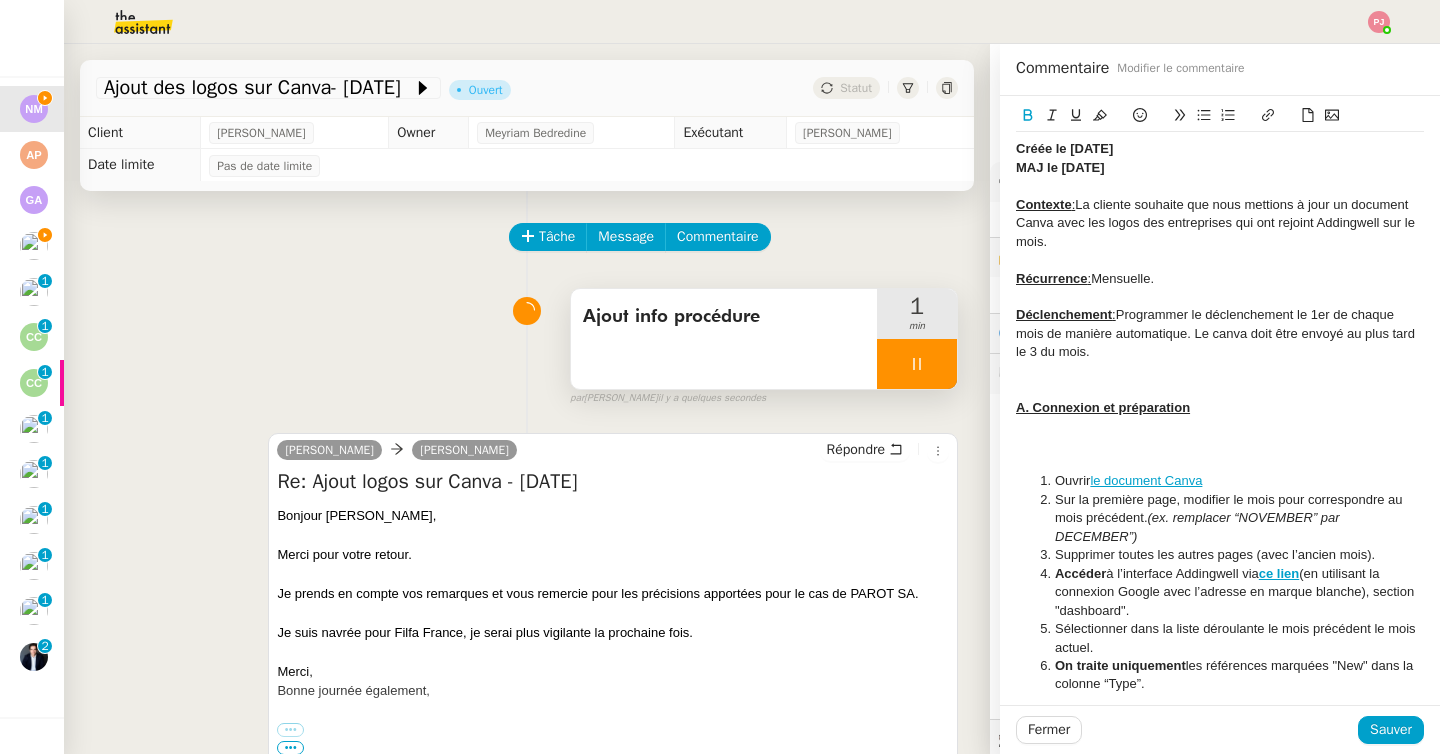 type 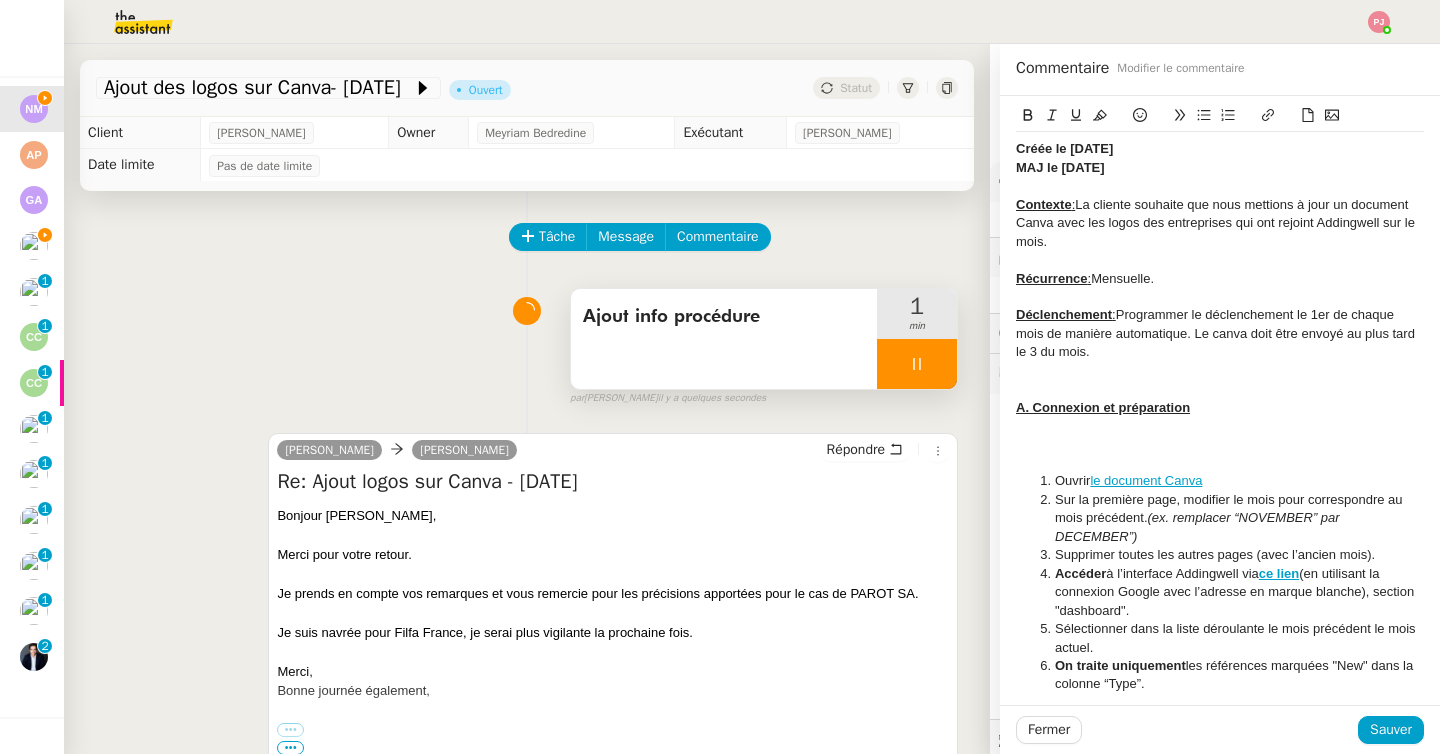 click on "MAJ le 08/06/2025" 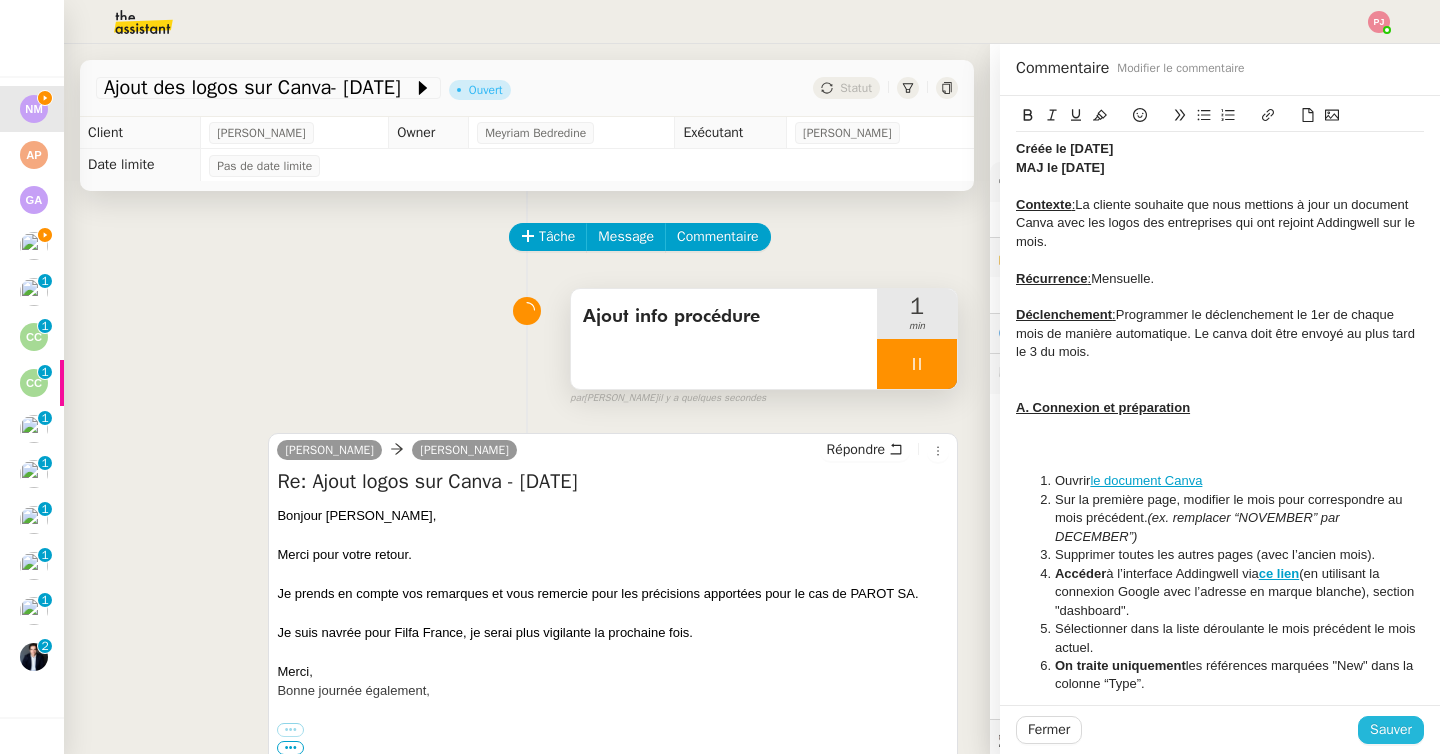 click on "Sauver" 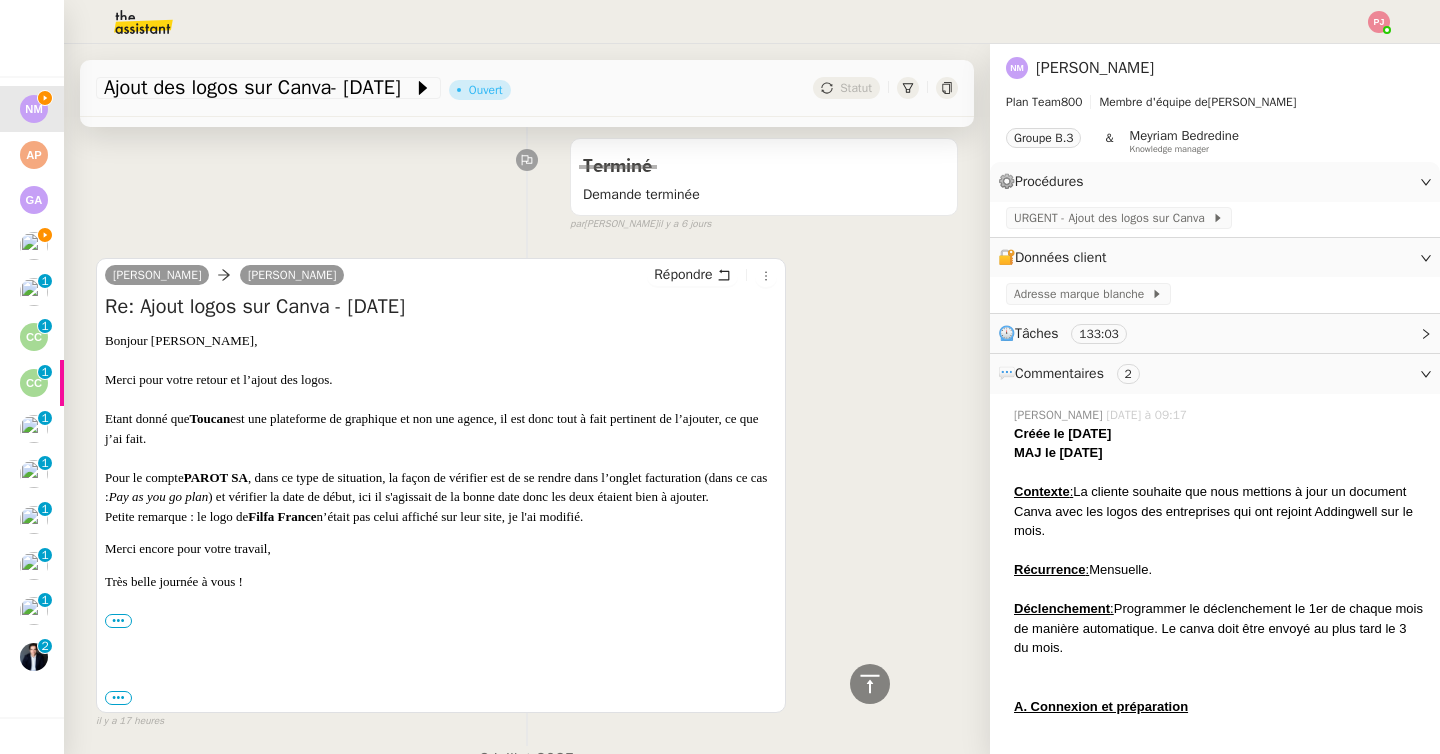 scroll, scrollTop: 3008, scrollLeft: 0, axis: vertical 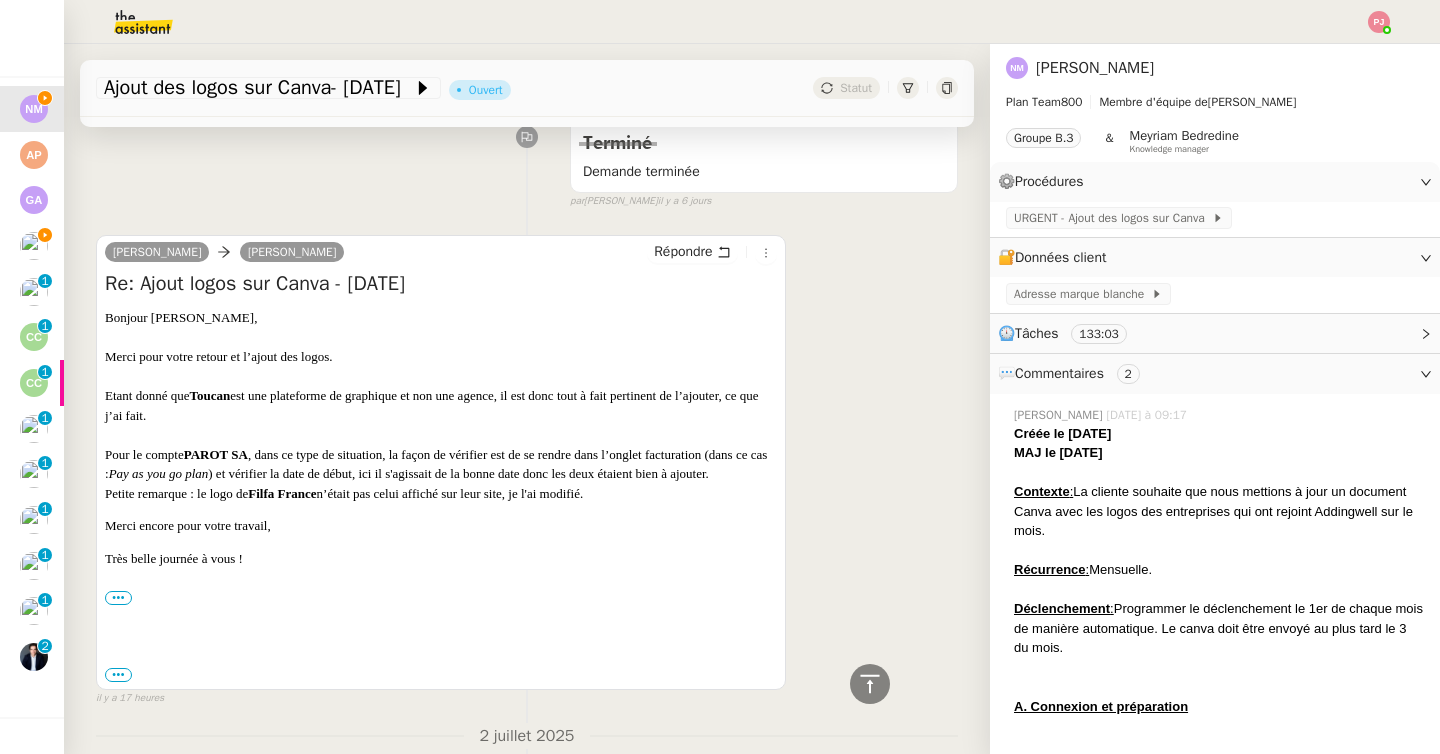 drag, startPoint x: 273, startPoint y: 455, endPoint x: 304, endPoint y: 488, distance: 45.276924 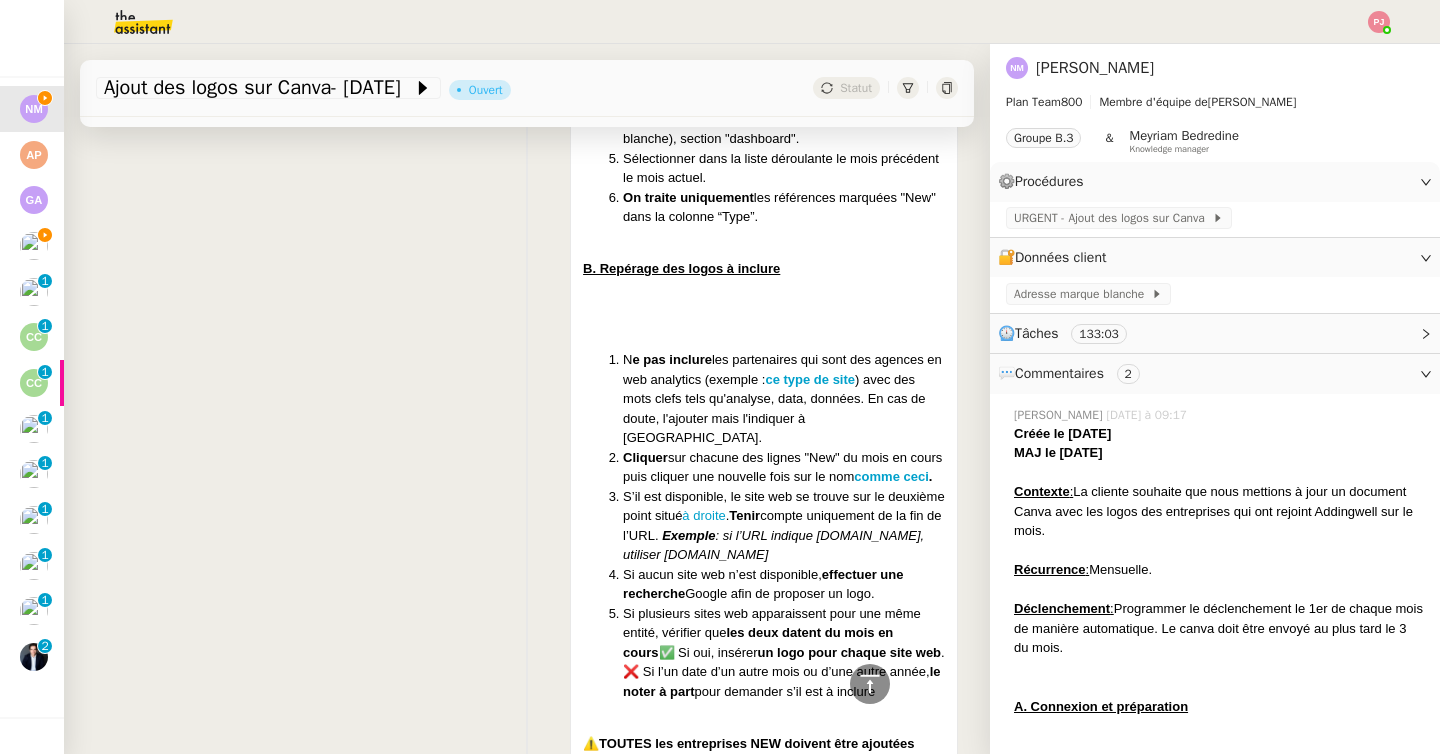 scroll, scrollTop: 537, scrollLeft: 0, axis: vertical 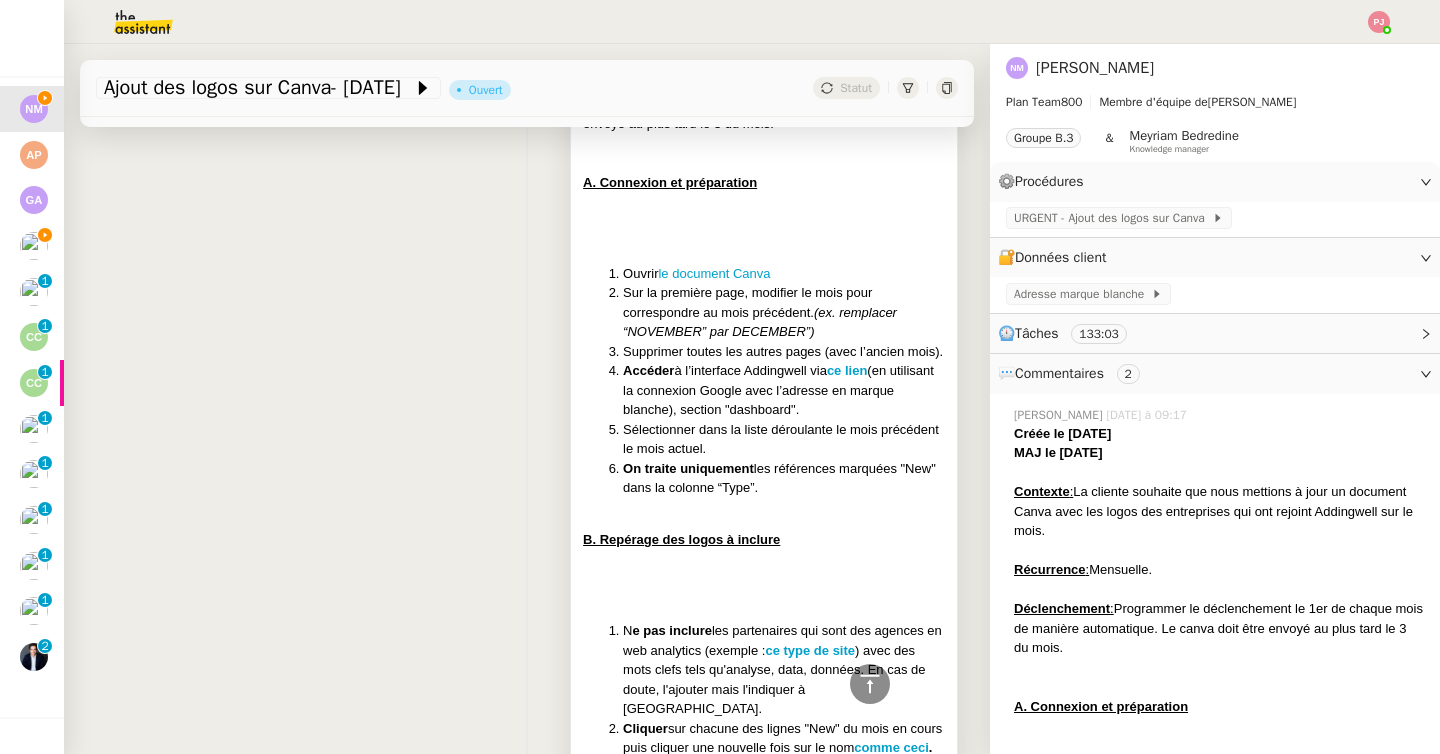 click on "Créée le 13/11/2024 MAJ le 08/07/2025 Contexte  :  La cliente souhaite que nous mettions à jour un document Canva avec les logos des entreprises qui ont rejoint Addingwell sur le mois. Récurrence  :  Mensuelle. Déclenchement  :  Programmer le déclenchement le 1er de chaque mois de manière automatique. Le canva doit être envoyé au plus tard le 3 du mois. A. Connexion et préparation Ouvrir  le document Canva   Sur la première page, modifier le mois pour correspondre au mois précédent.  (ex. remplacer “NOVEMBER” par DECEMBER”) Supprimer toutes les autres pages (avec l’ancien mois). Accéder  à l’interface Addingwell via  ce lien  (en utilisant la connexion Google avec l’adresse en marque blanche), section "dashboard". Sélectionner dans la liste déroulante le mois précédent le mois actuel. On traite uniquement  les références marquées "New" dans la colonne “Type”. B. Repérage des logos à inclure N e pas inclure ce type de site Cliquer  comme ceci . ." at bounding box center (764, 920) 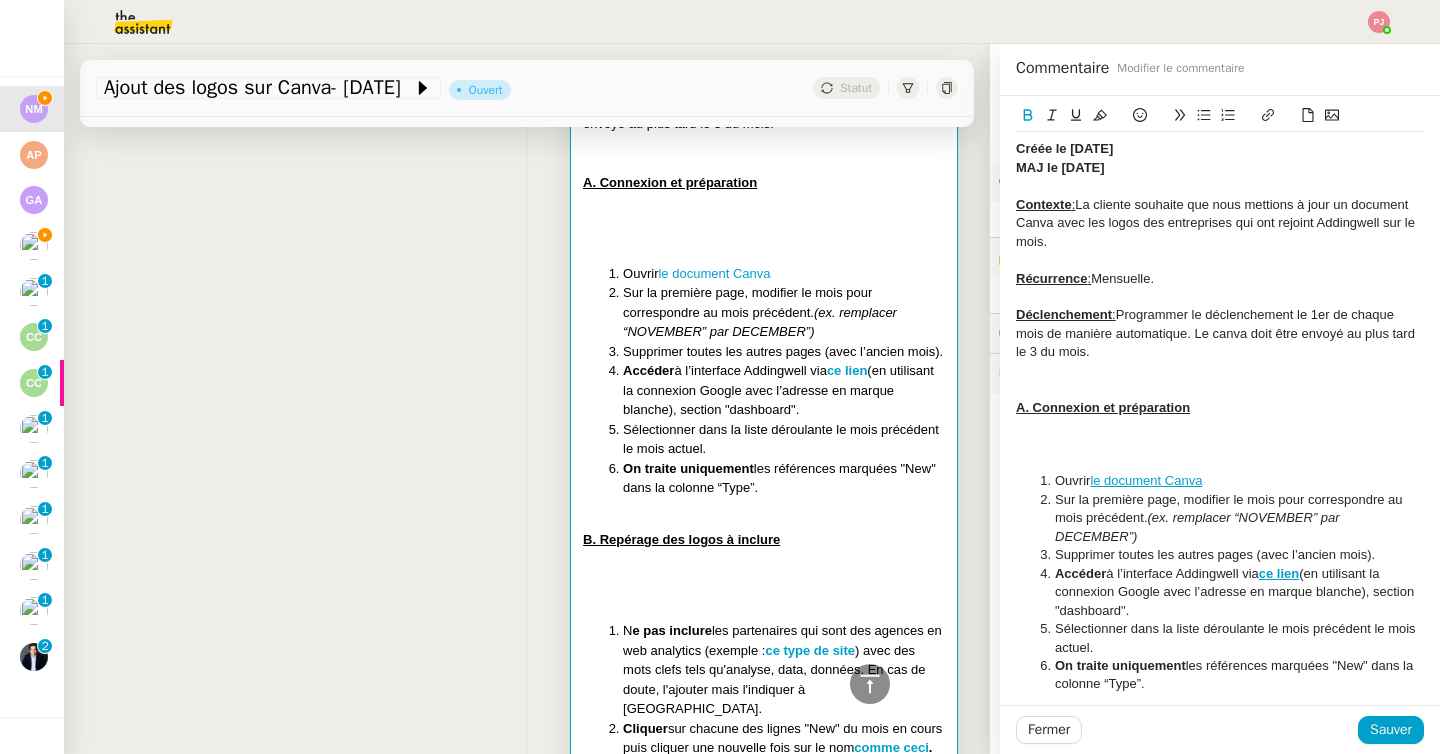 scroll, scrollTop: 575, scrollLeft: 0, axis: vertical 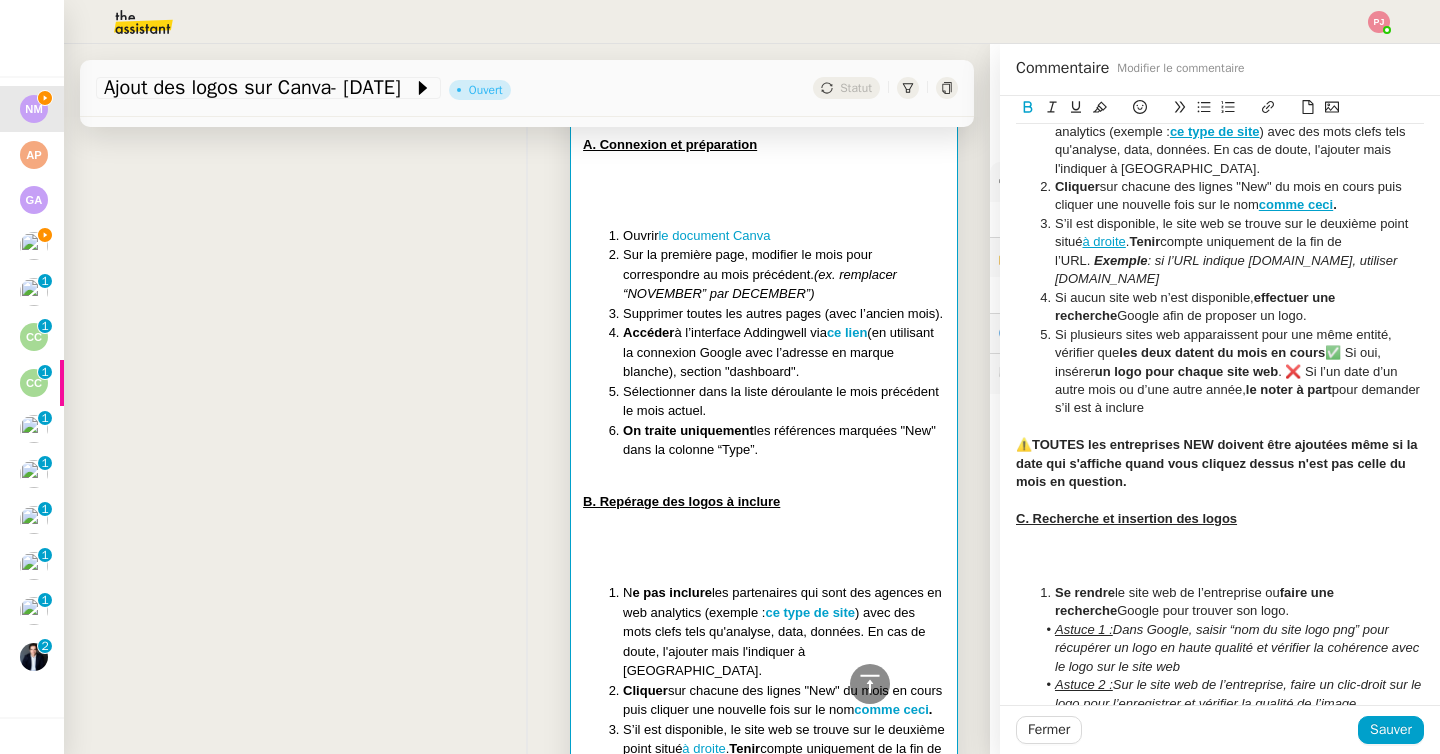 click on "Si plusieurs sites web apparaissent pour une même entité, vérifier que  les deux datent du mois en cours  ✅ Si oui, insérer  un logo pour chaque site web . ❌ Si l’un date d’un autre mois ou d’une autre année,  le noter à part  pour demander s’il est à inclure" 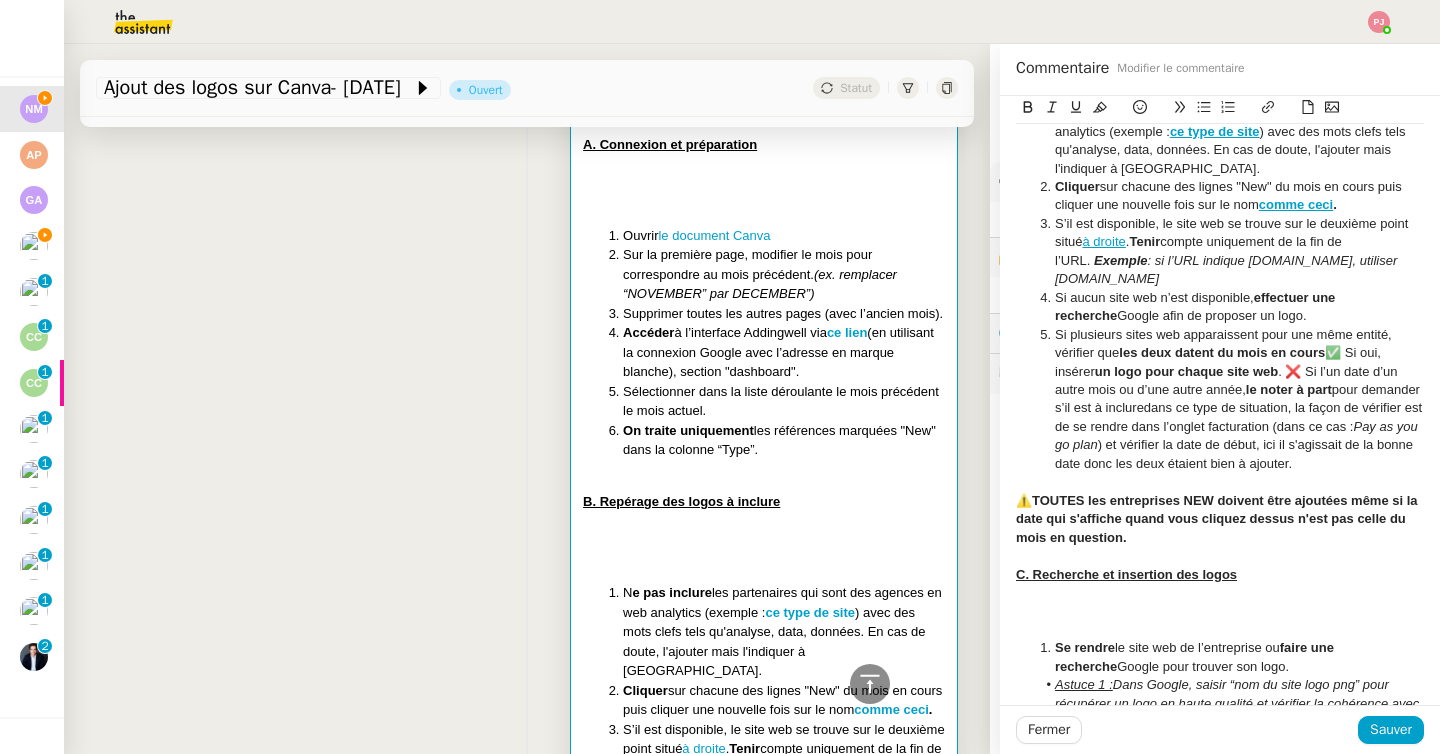 scroll, scrollTop: 0, scrollLeft: 0, axis: both 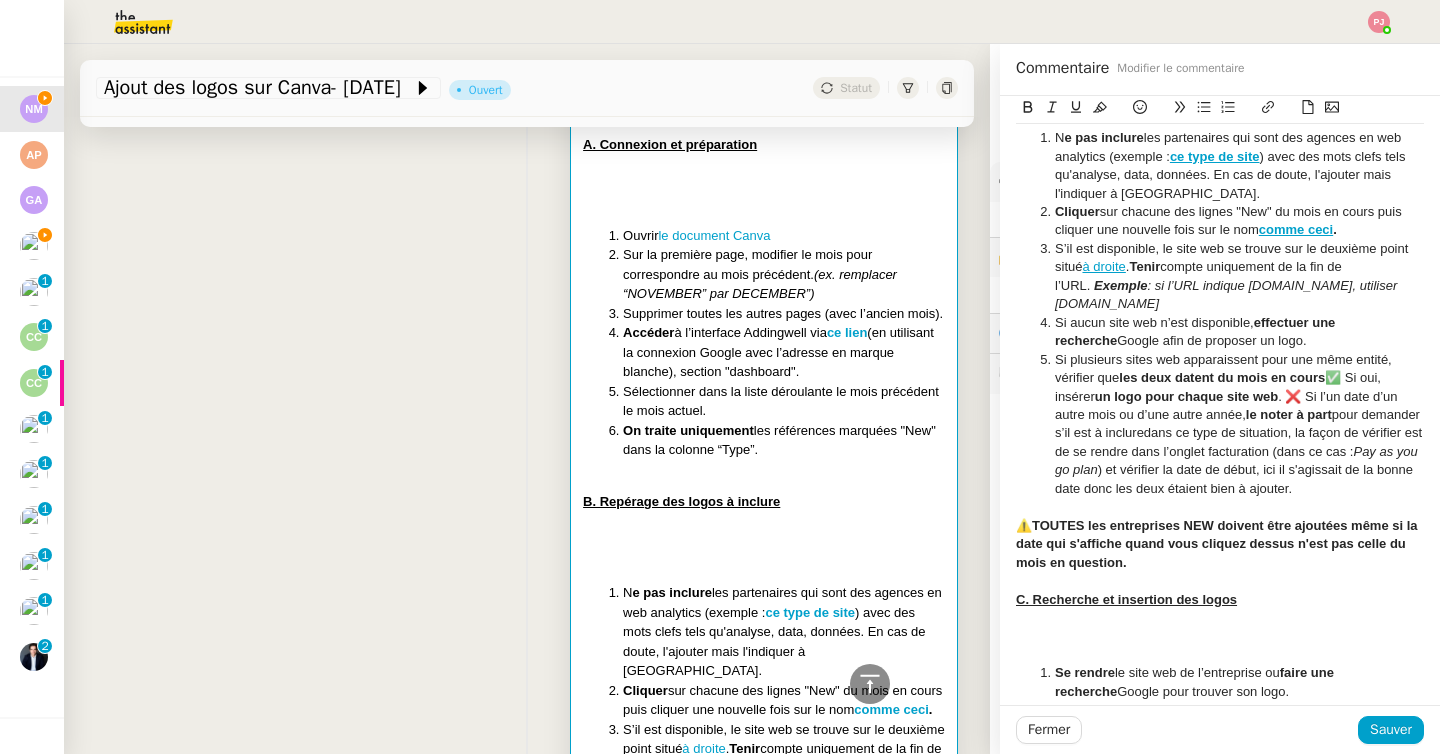 click on "Si plusieurs sites web apparaissent pour une même entité, vérifier que  les deux datent du mois en cours  ✅ Si oui, insérer  un logo pour chaque site web . ❌ Si l’un date d’un autre mois ou d’une autre année,  le noter à part  pour demander s’il est à incluredans ce type de situation, la façon de vérifier est de se rendre dans l’onglet facturation (dans ce cas :  Pay as you go plan ) et vérifier la date de début,   ici il s'agissait de la bonne date donc les deux étaient bien à ajouter." 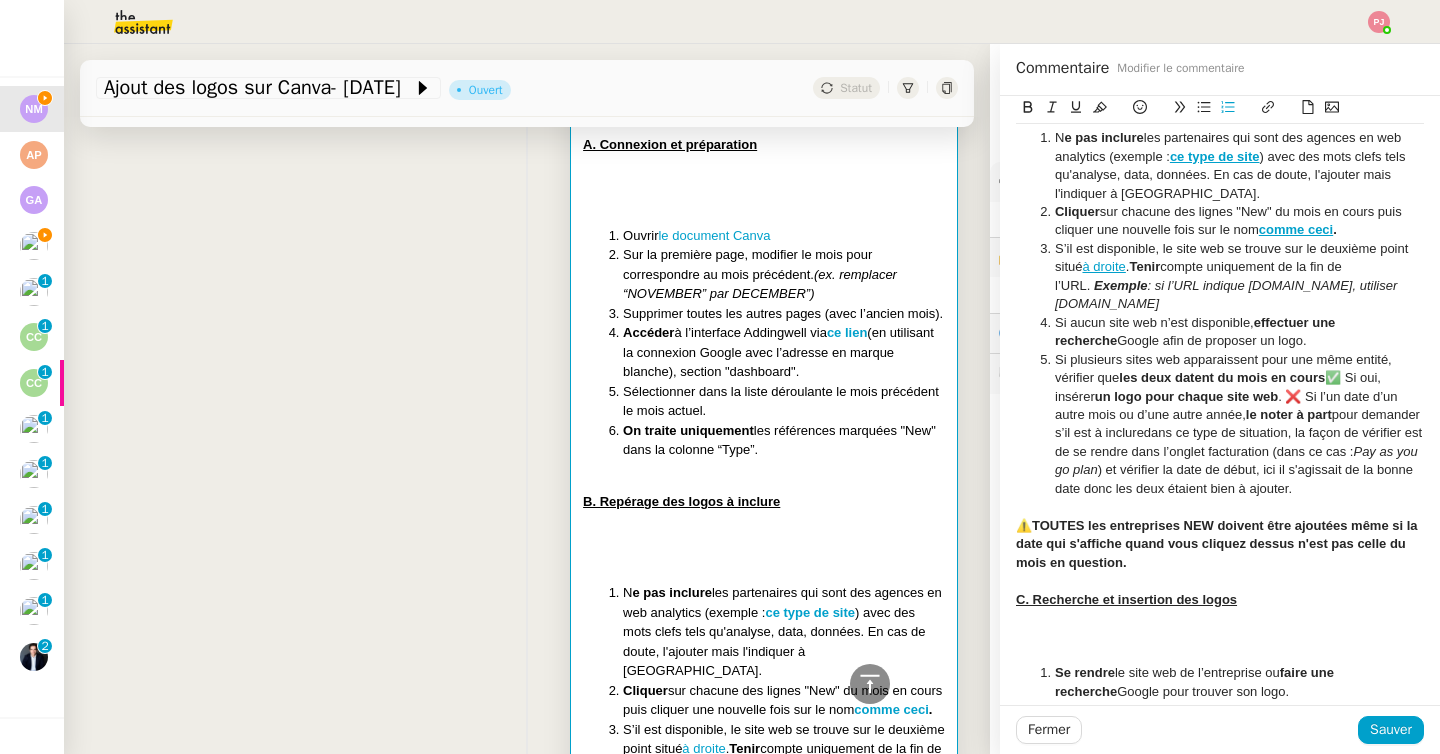 click on "les deux datent du mois en cours" 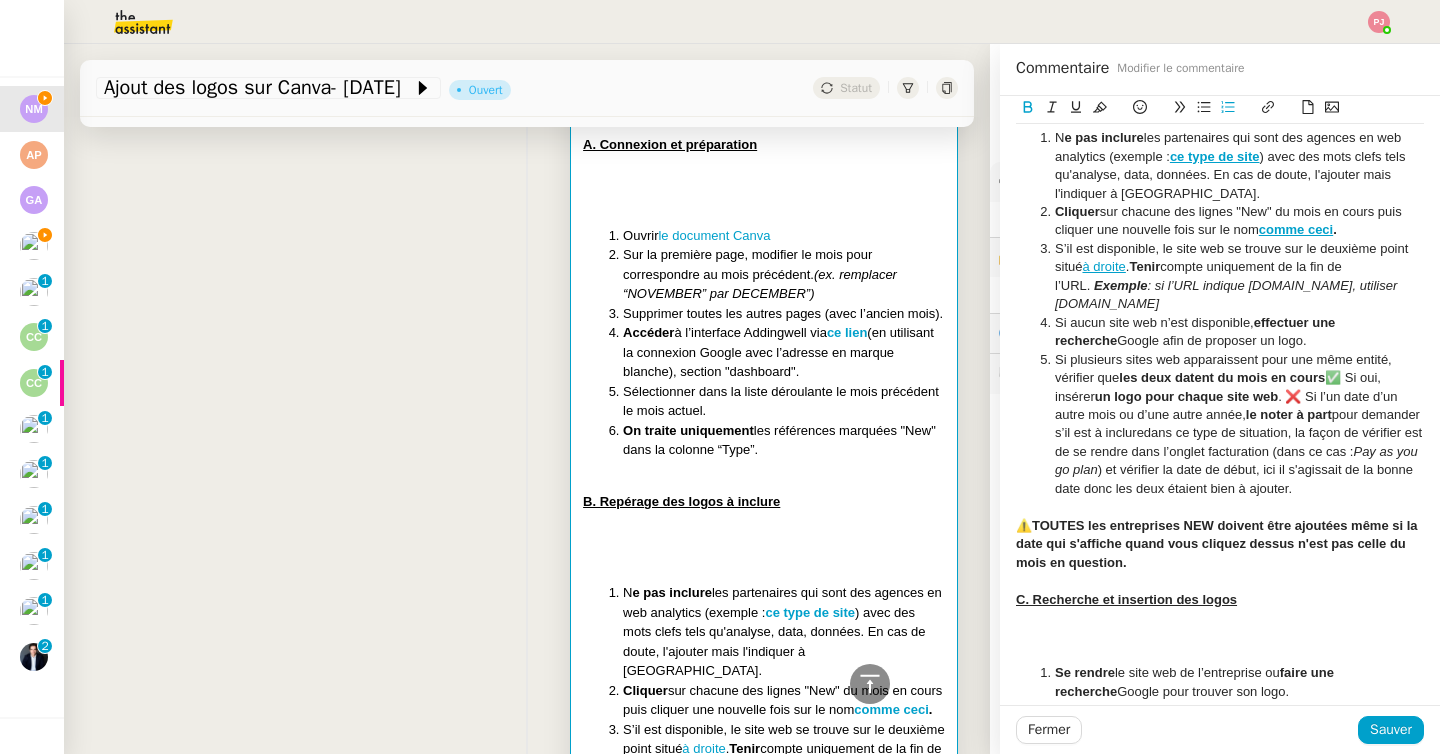 type 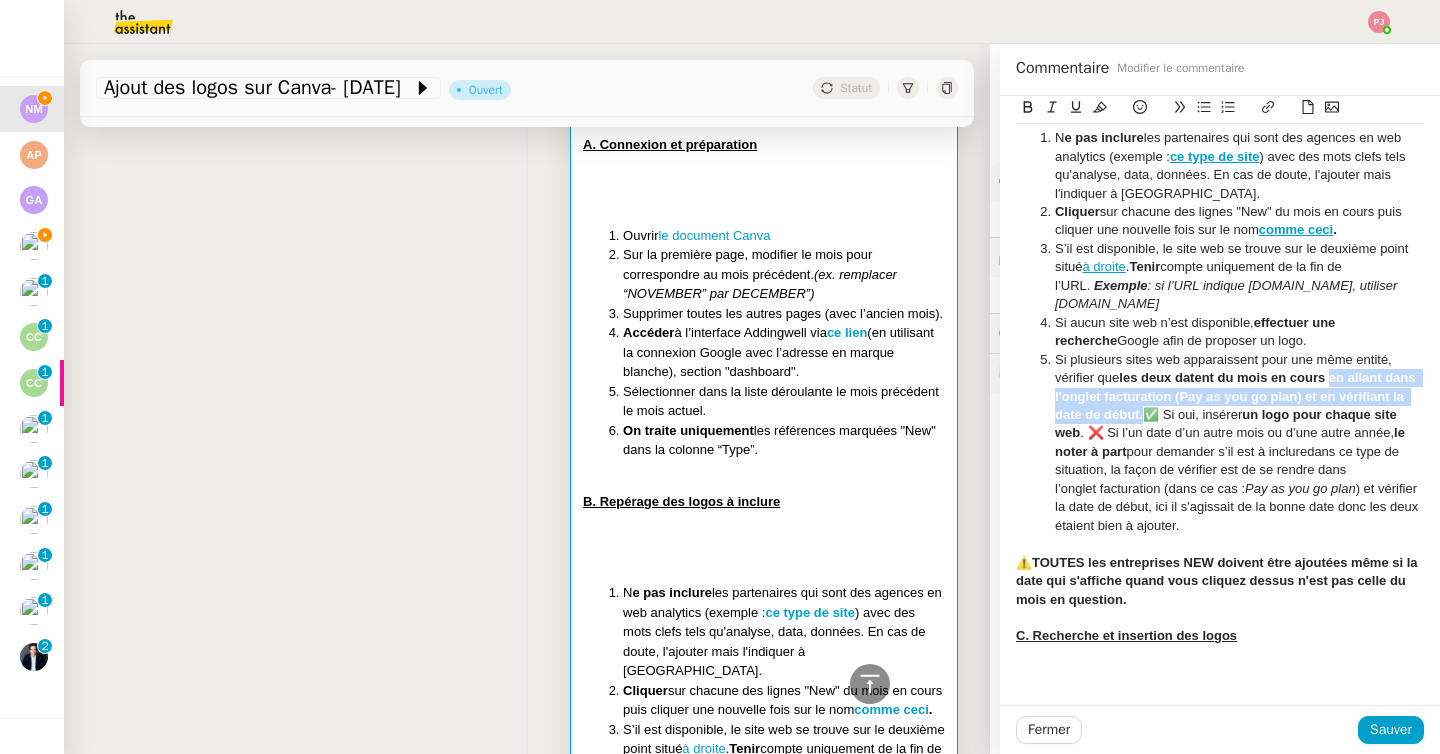 drag, startPoint x: 1333, startPoint y: 379, endPoint x: 1144, endPoint y: 418, distance: 192.98186 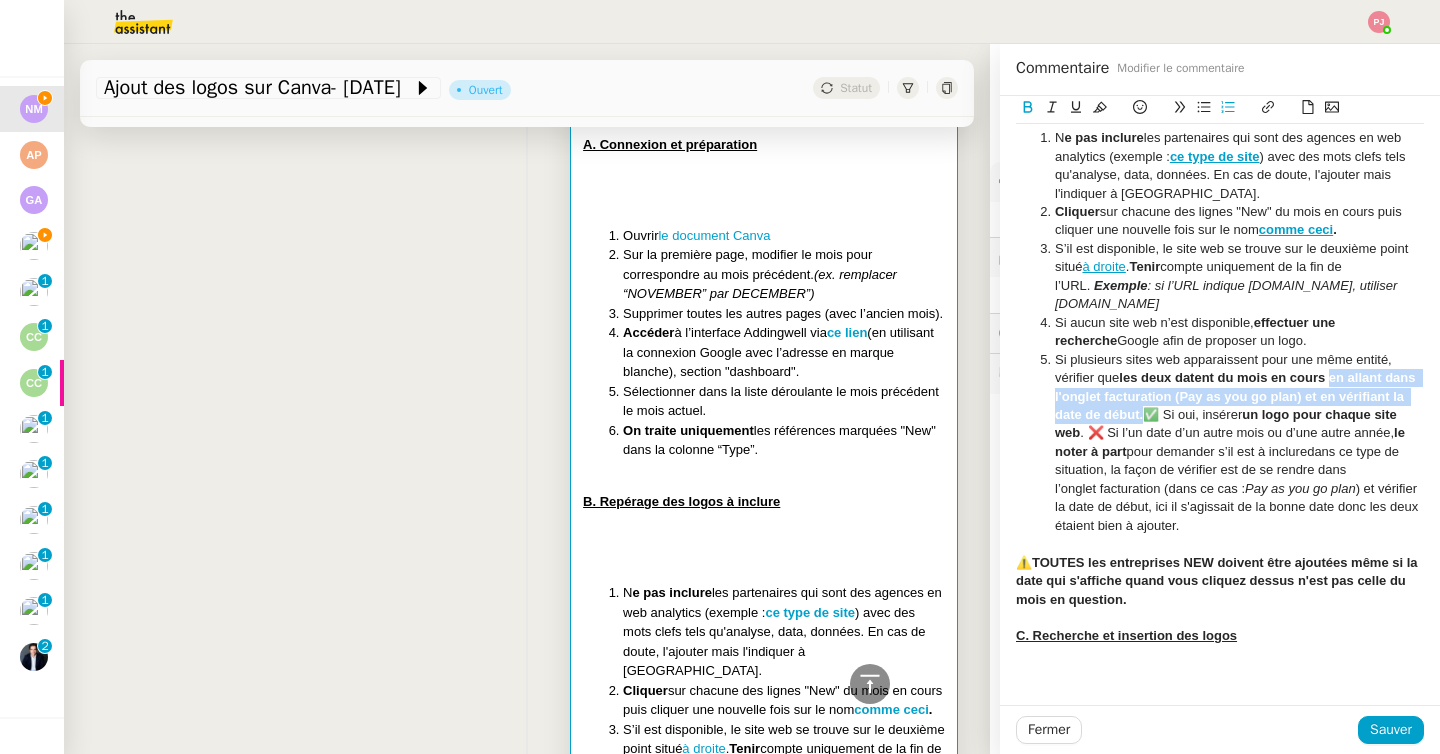 click 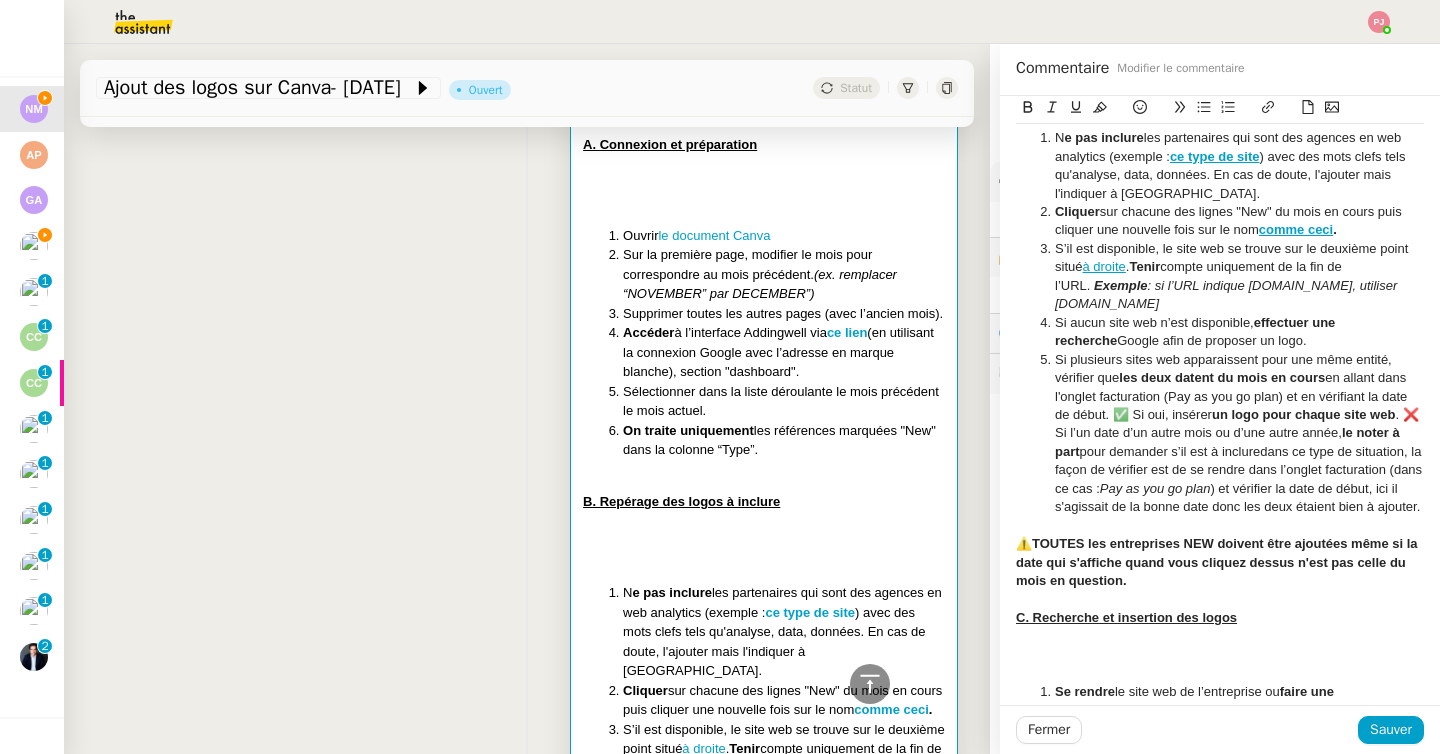 click 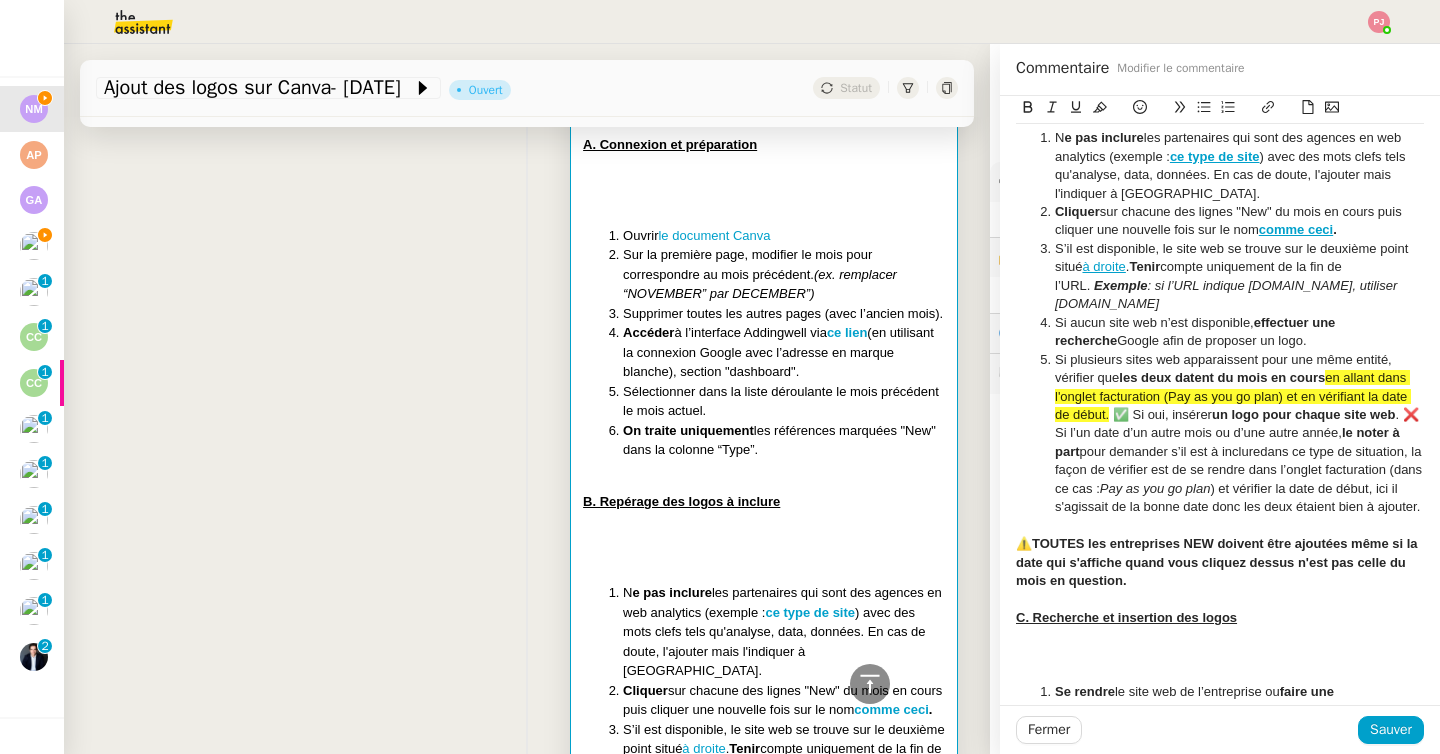 click on "Si plusieurs sites web apparaissent pour une même entité, vérifier que  les deux datent du mois en cours  en allant dans l'onglet facturation (Pay as you go plan) et en vérifiant la date de début.   ✅ Si oui, insérer  un logo pour chaque site web . ❌ Si l’un date d’un autre mois ou d’une autre année,  le noter à part  pour demander s’il est à incluredans ce type de situation, la façon de vérifier est de se rendre dans l’onglet facturation (dans ce cas :  Pay as you go plan ) et vérifier la date de début,   ici il s'agissait de la bonne date donc les deux étaient bien à ajouter." 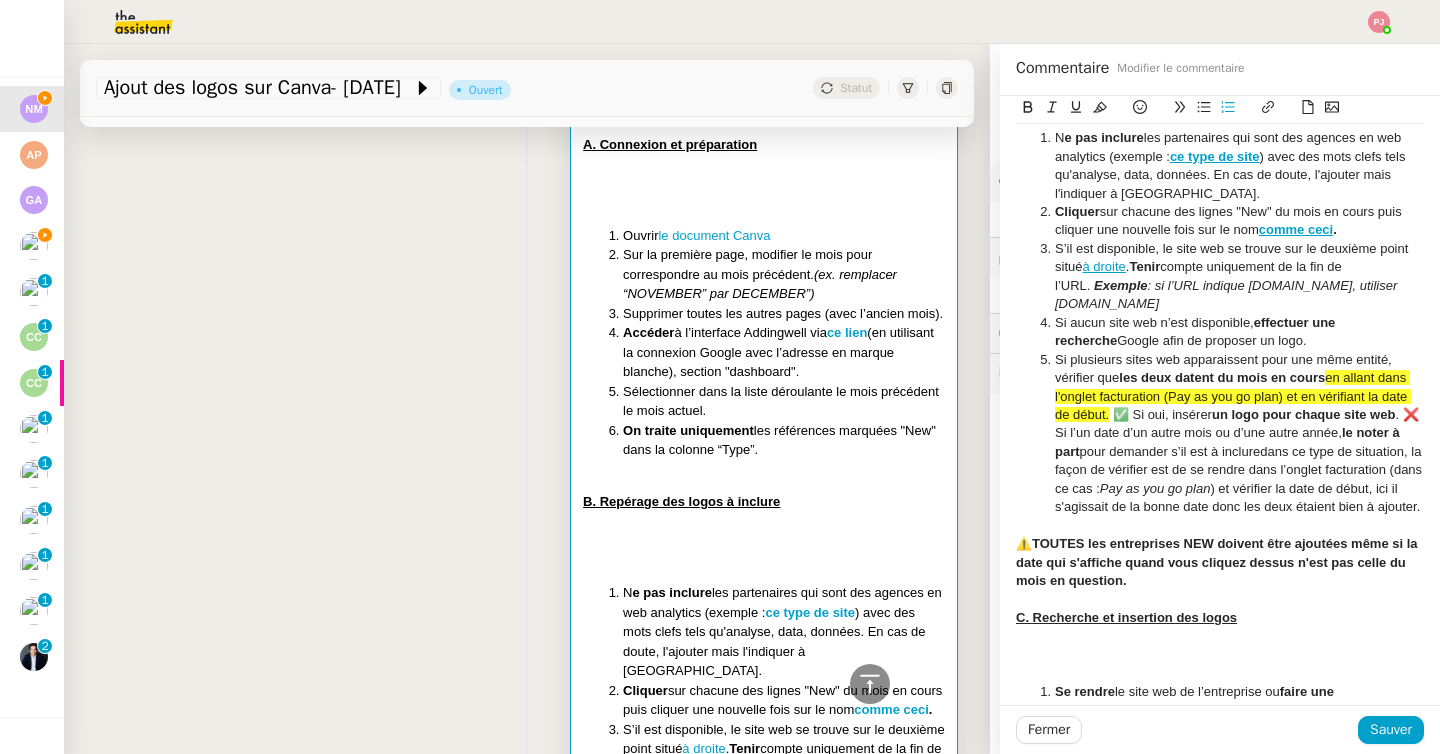drag, startPoint x: 1154, startPoint y: 524, endPoint x: 1049, endPoint y: 472, distance: 117.170815 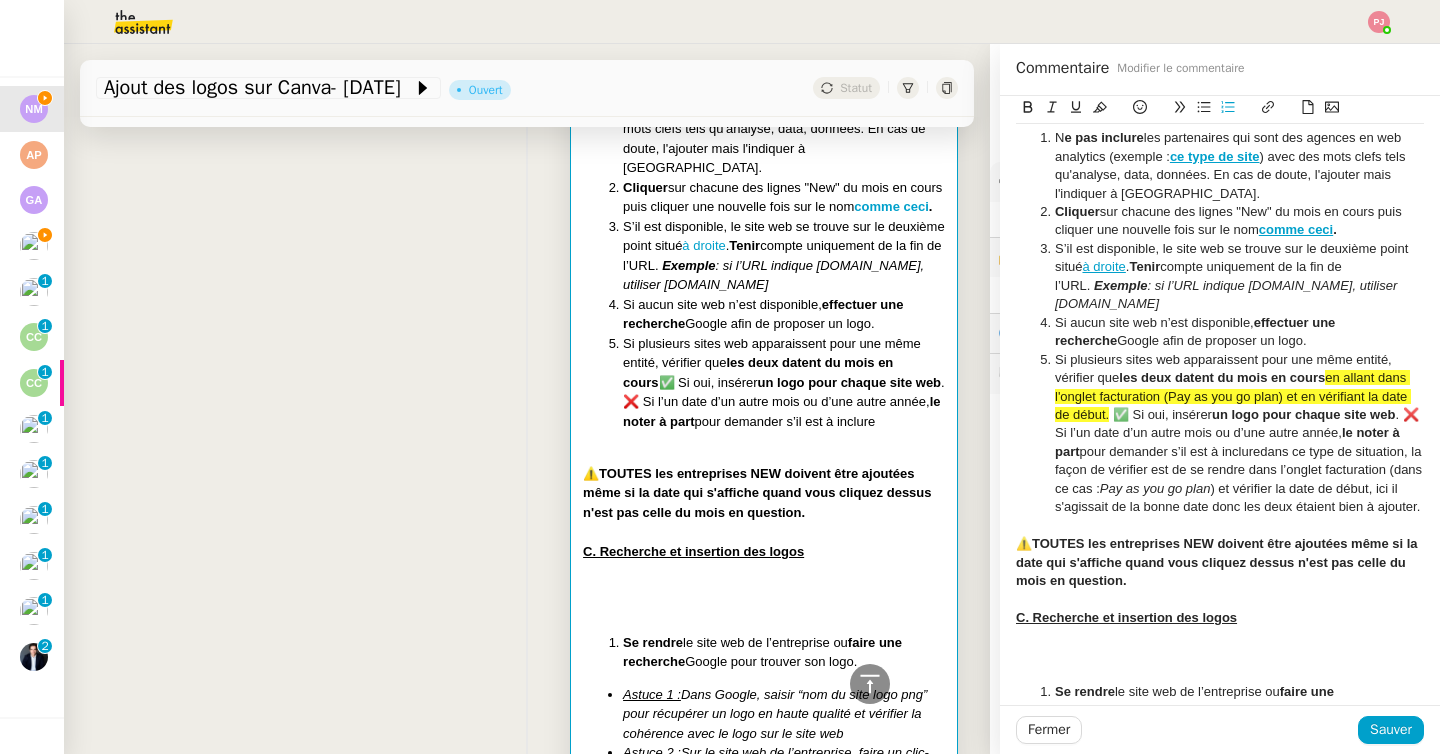 scroll, scrollTop: 1104, scrollLeft: 0, axis: vertical 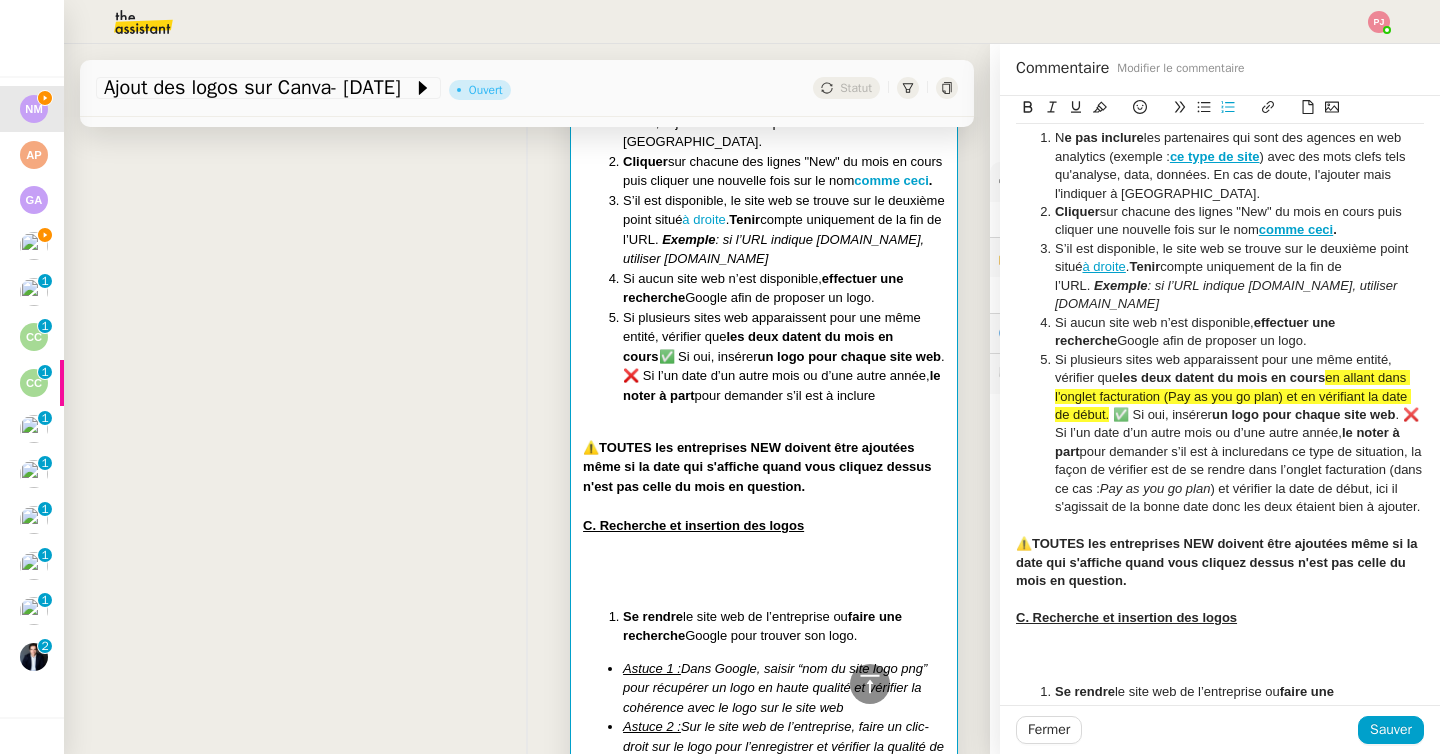drag, startPoint x: 1266, startPoint y: 452, endPoint x: 1297, endPoint y: 524, distance: 78.39005 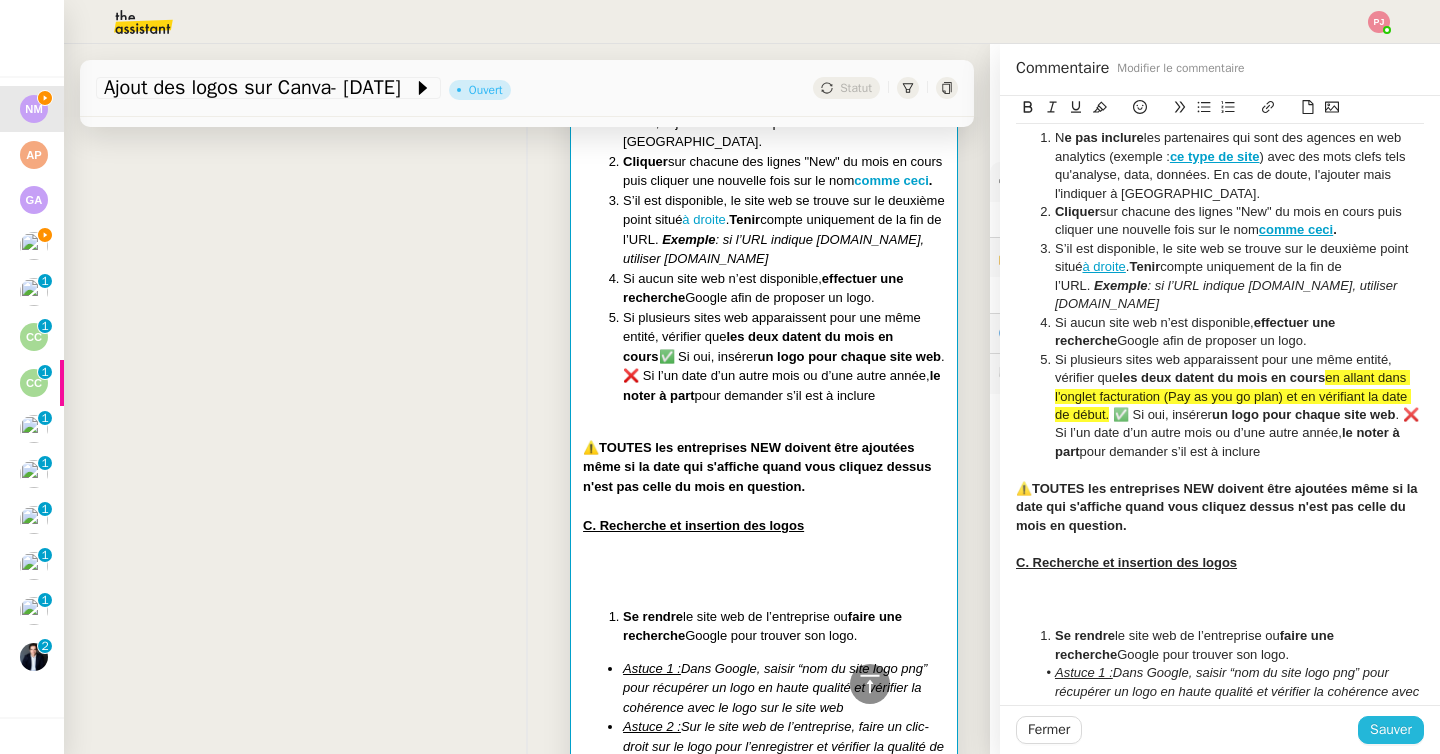 click on "Sauver" 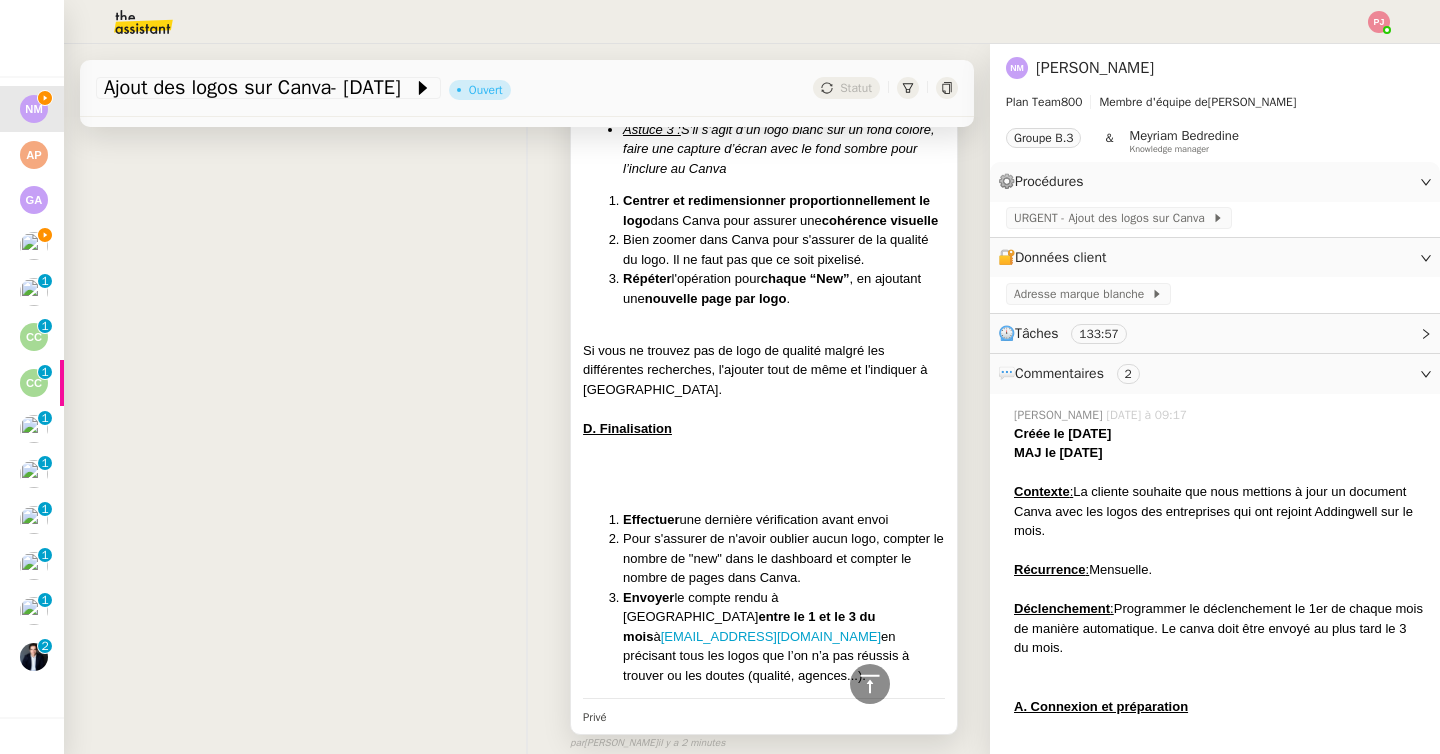 scroll, scrollTop: 1797, scrollLeft: 0, axis: vertical 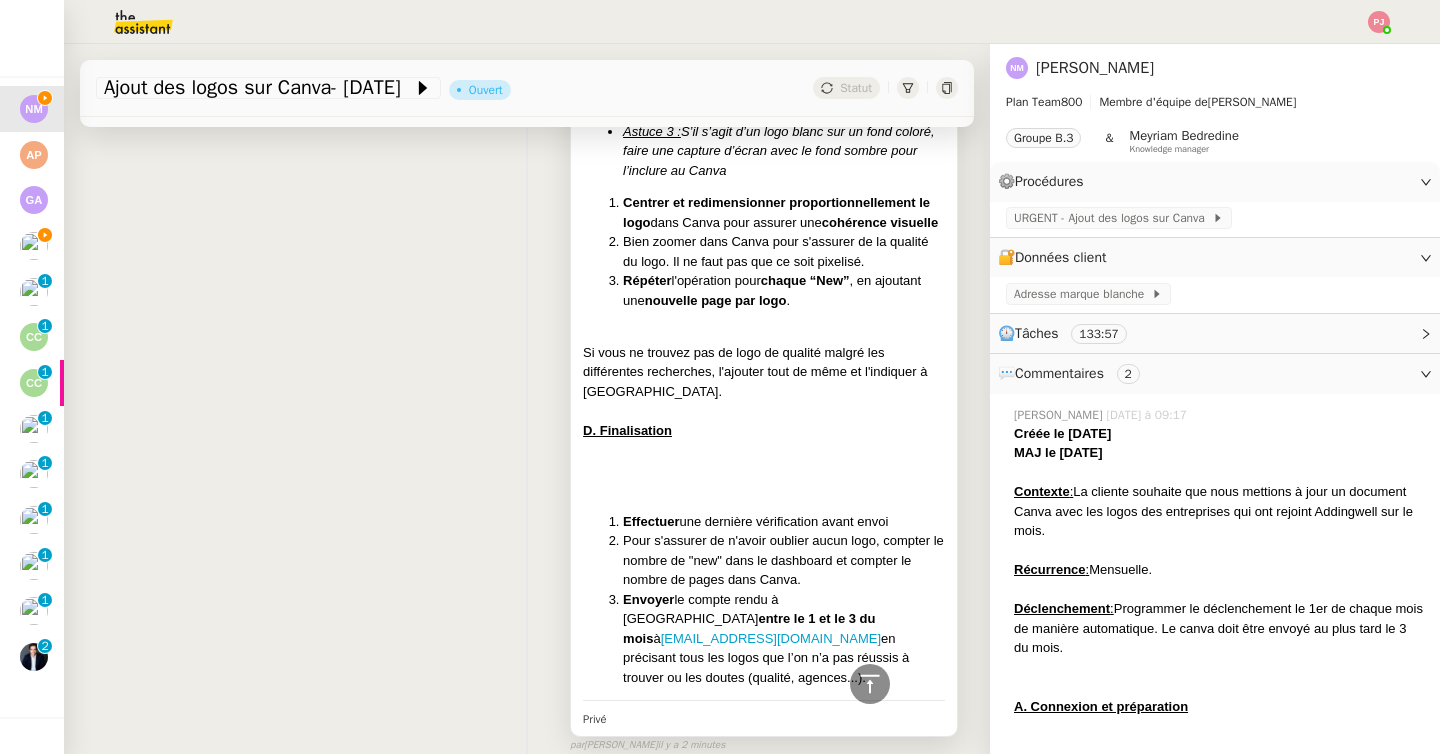 click on "Si vous ne trouvez pas de logo de qualité malgré les différentes recherches, l'ajouter tout de même et l'indiquer à Naëlle." at bounding box center [764, 372] 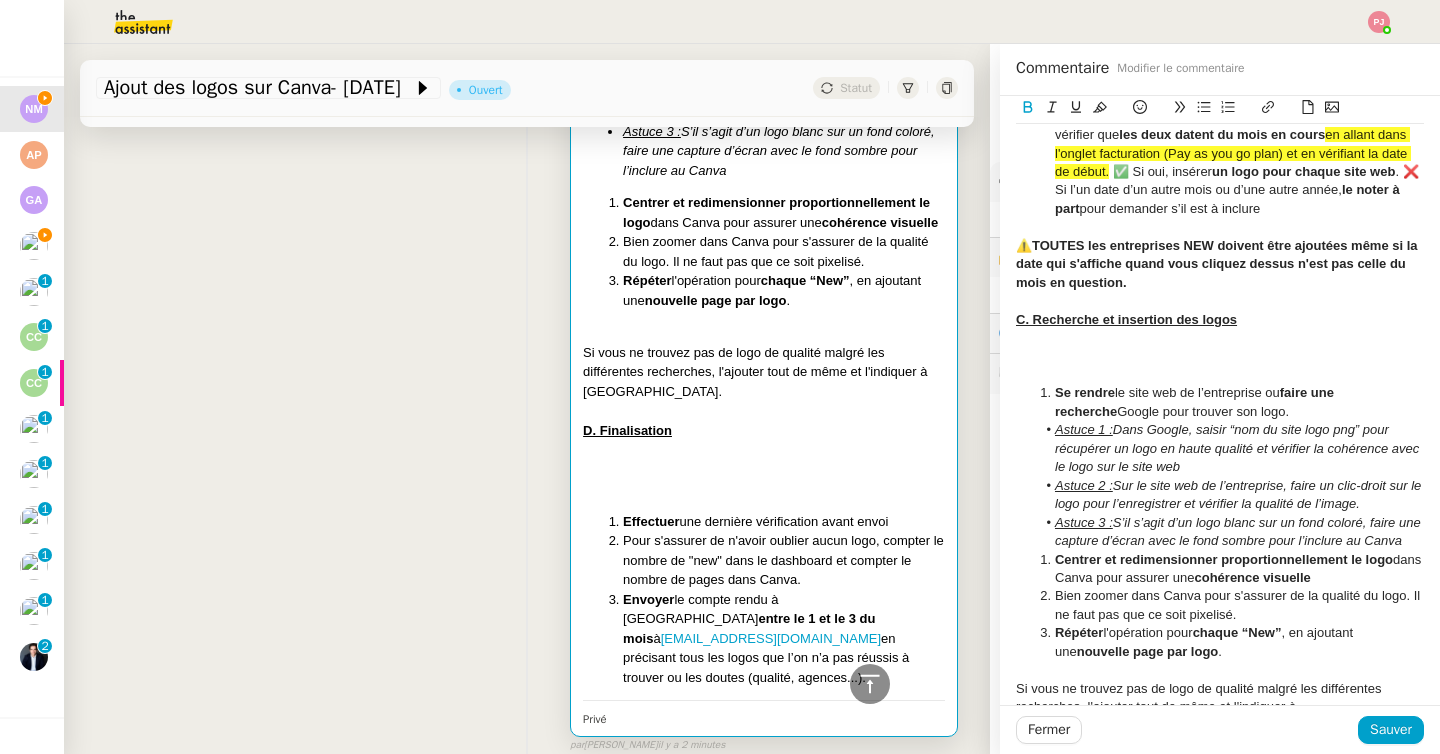 scroll, scrollTop: 882, scrollLeft: 0, axis: vertical 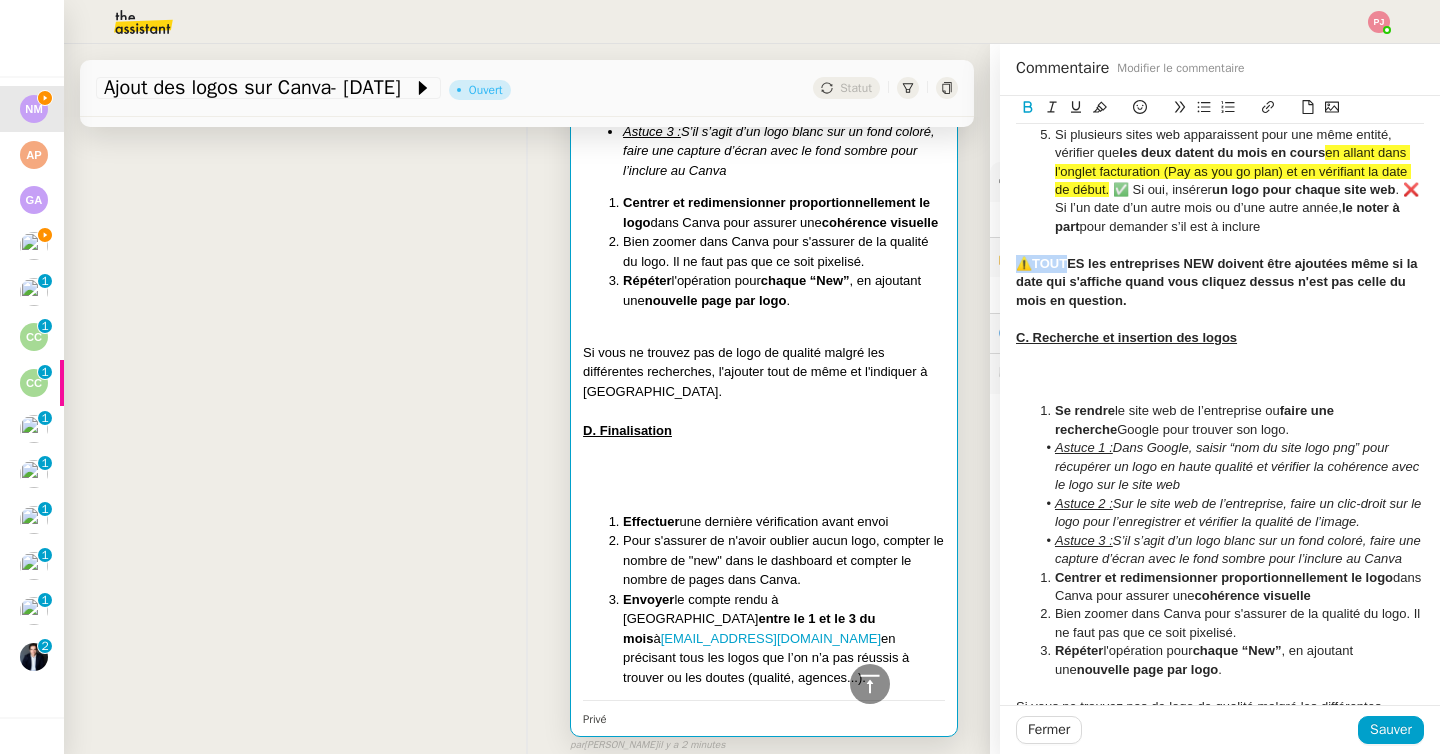 drag, startPoint x: 1062, startPoint y: 268, endPoint x: 1009, endPoint y: 267, distance: 53.009434 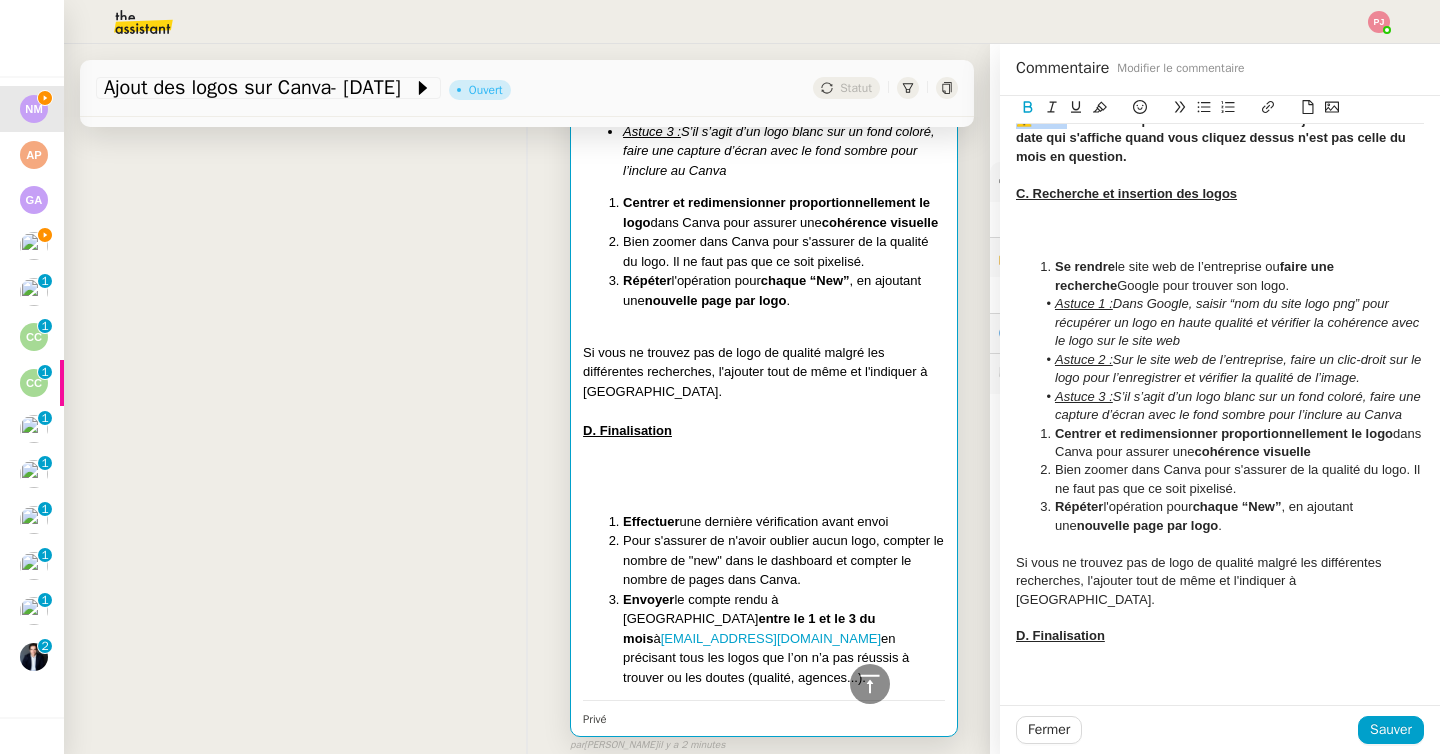 scroll, scrollTop: 1029, scrollLeft: 0, axis: vertical 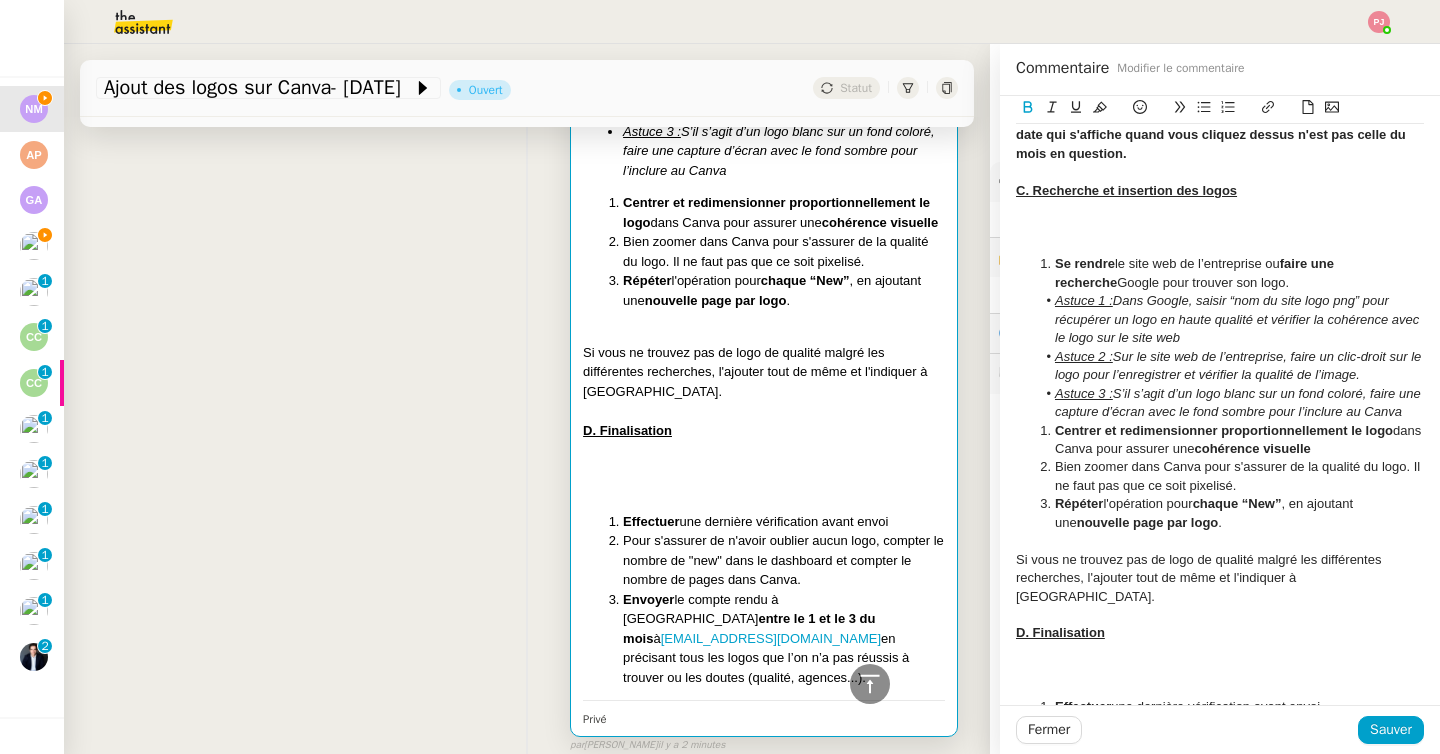 click 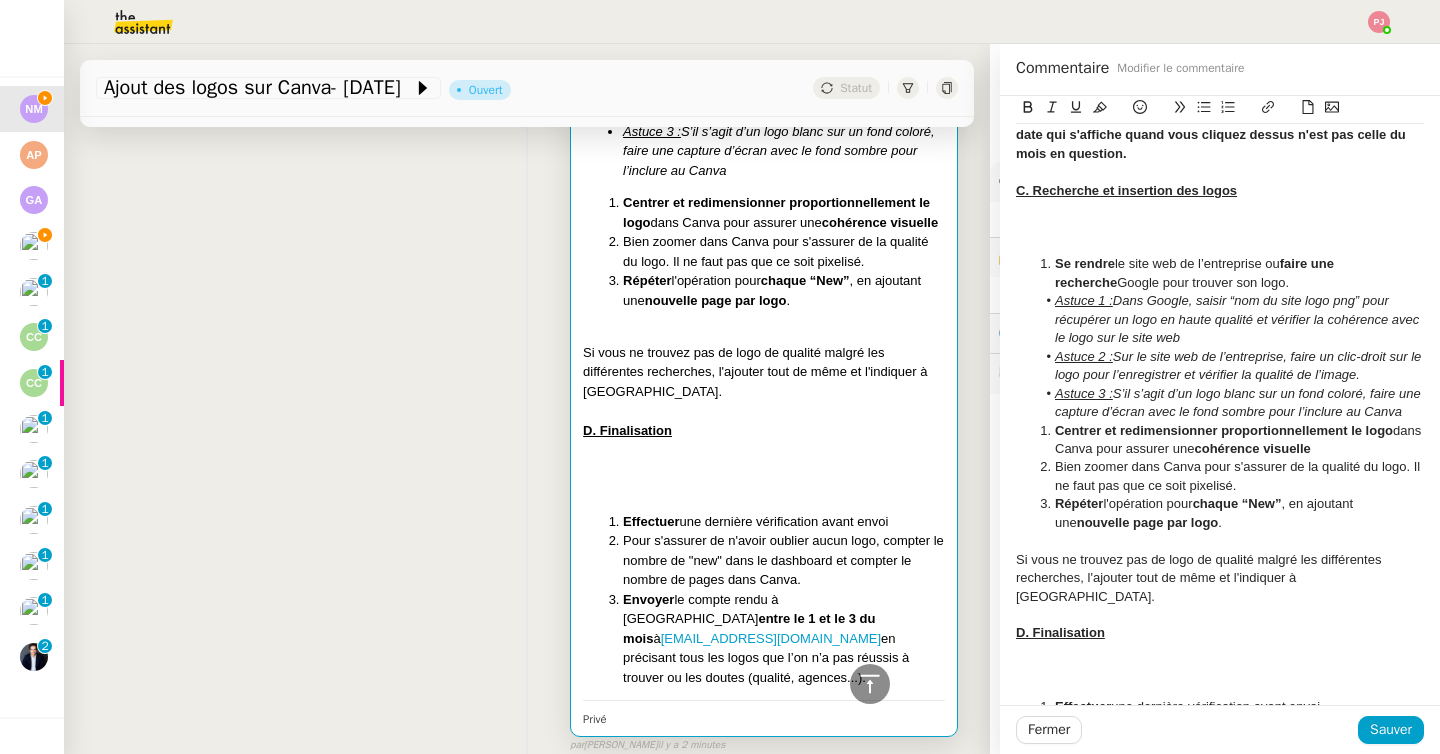 click 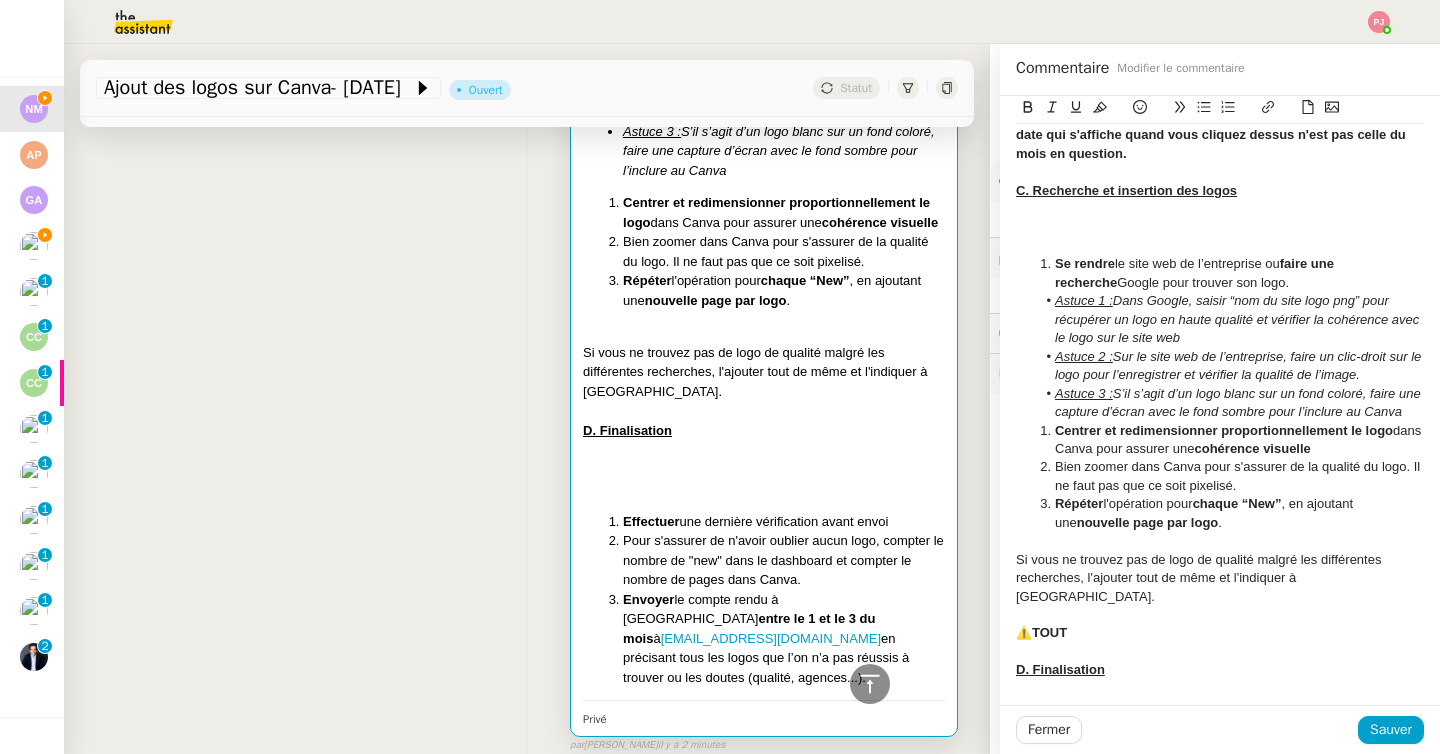 scroll, scrollTop: 0, scrollLeft: 0, axis: both 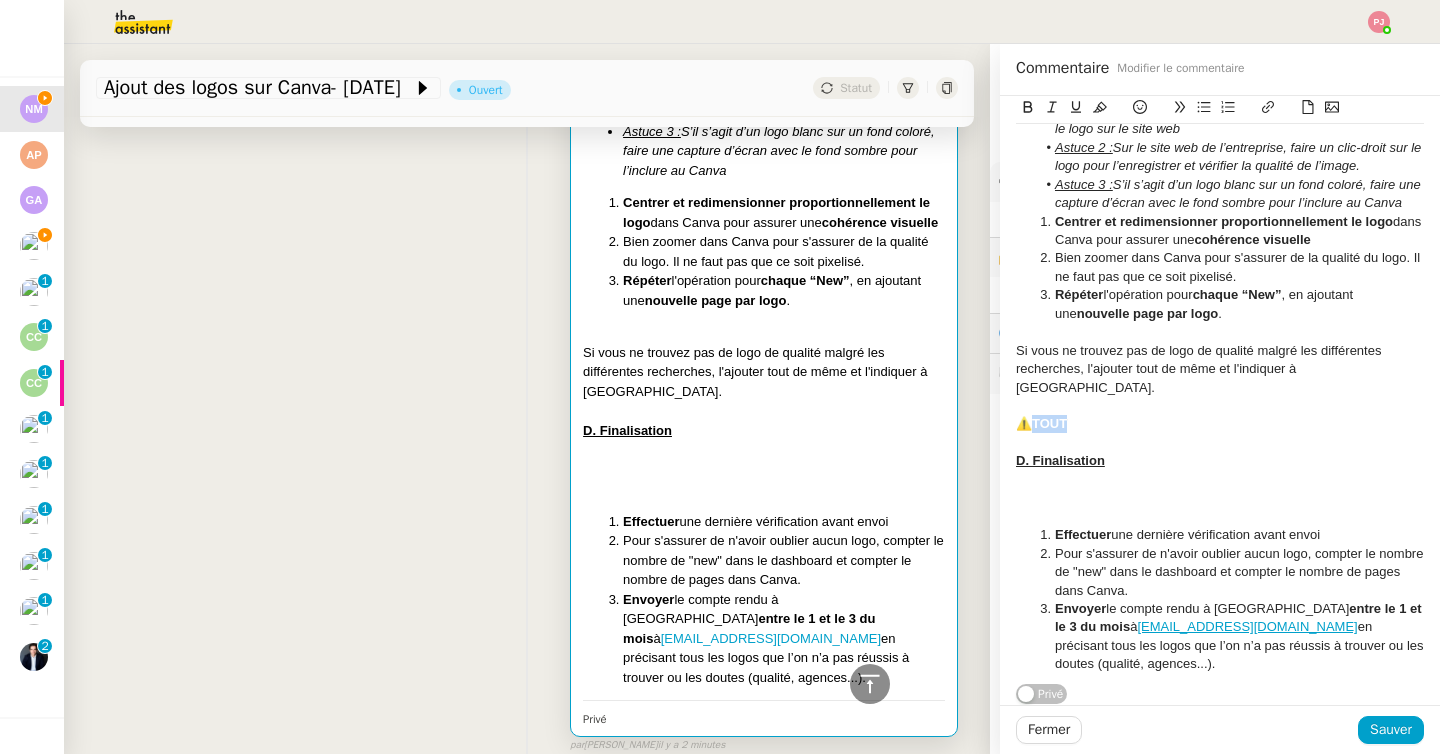 drag, startPoint x: 1076, startPoint y: 418, endPoint x: 1030, endPoint y: 420, distance: 46.043457 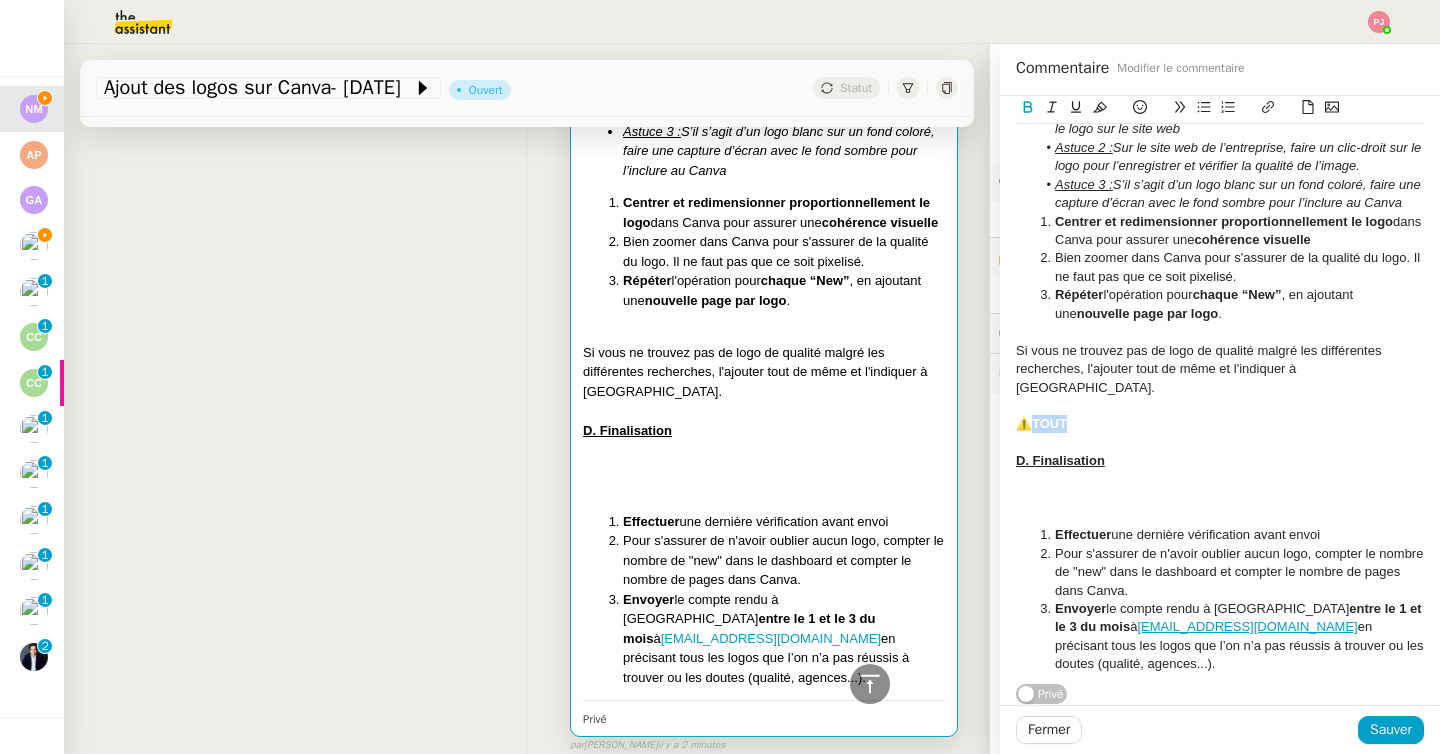 type 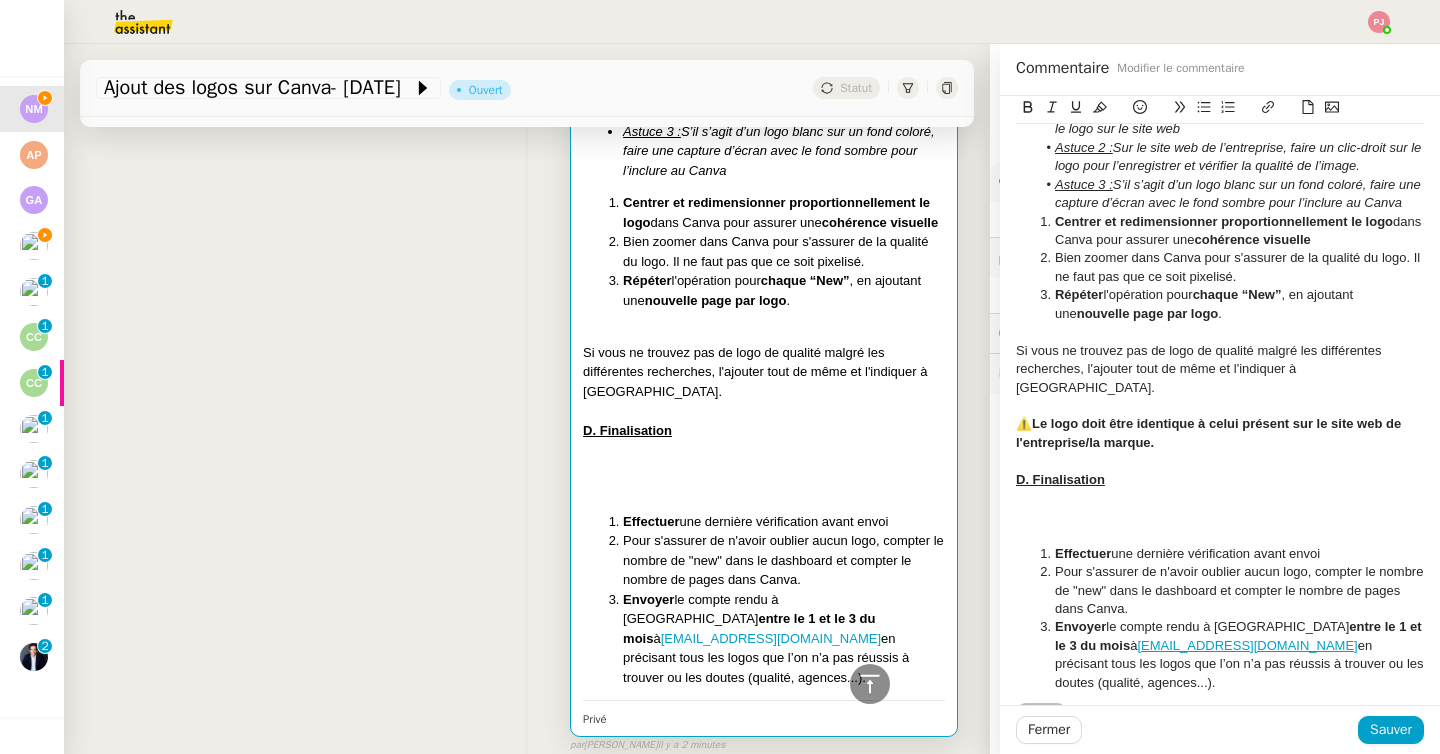 drag, startPoint x: 1163, startPoint y: 444, endPoint x: 1028, endPoint y: 425, distance: 136.33047 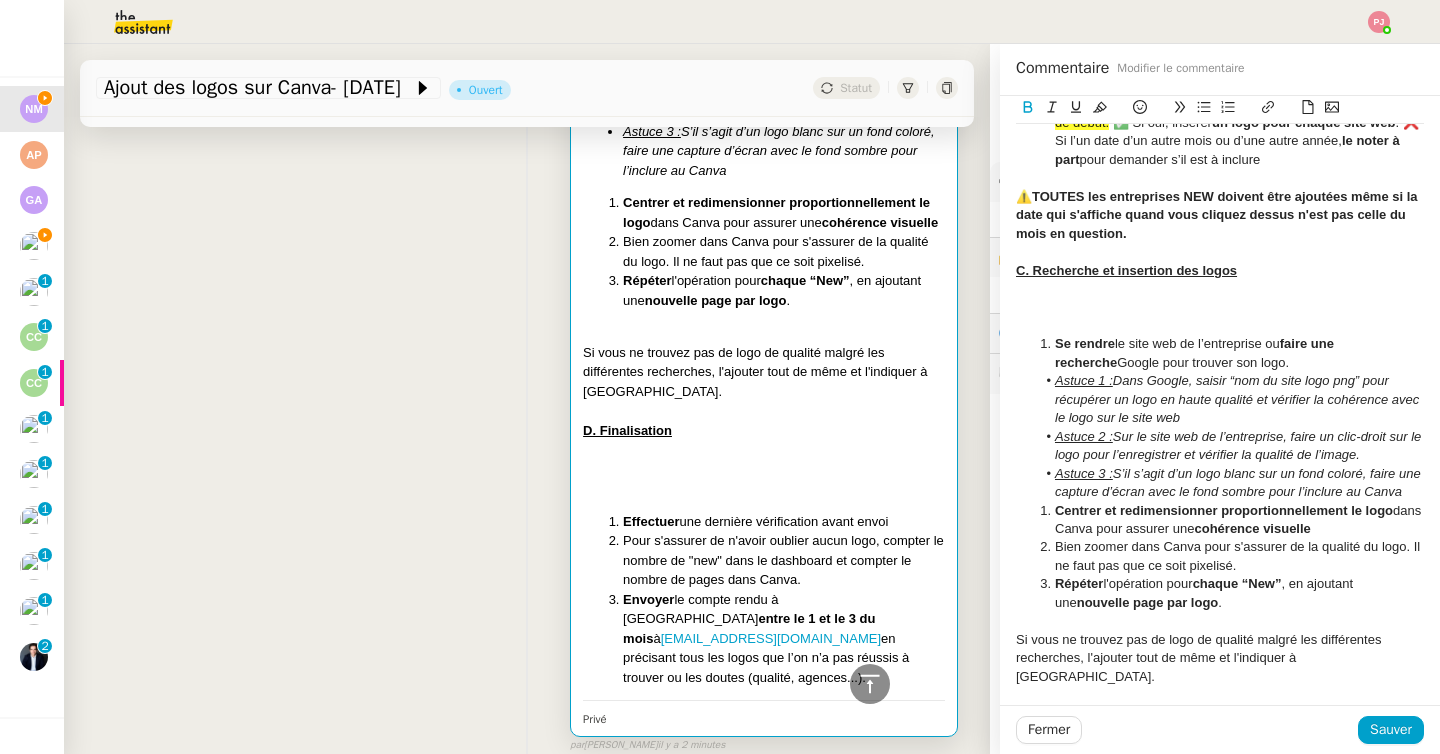 scroll, scrollTop: 1017, scrollLeft: 0, axis: vertical 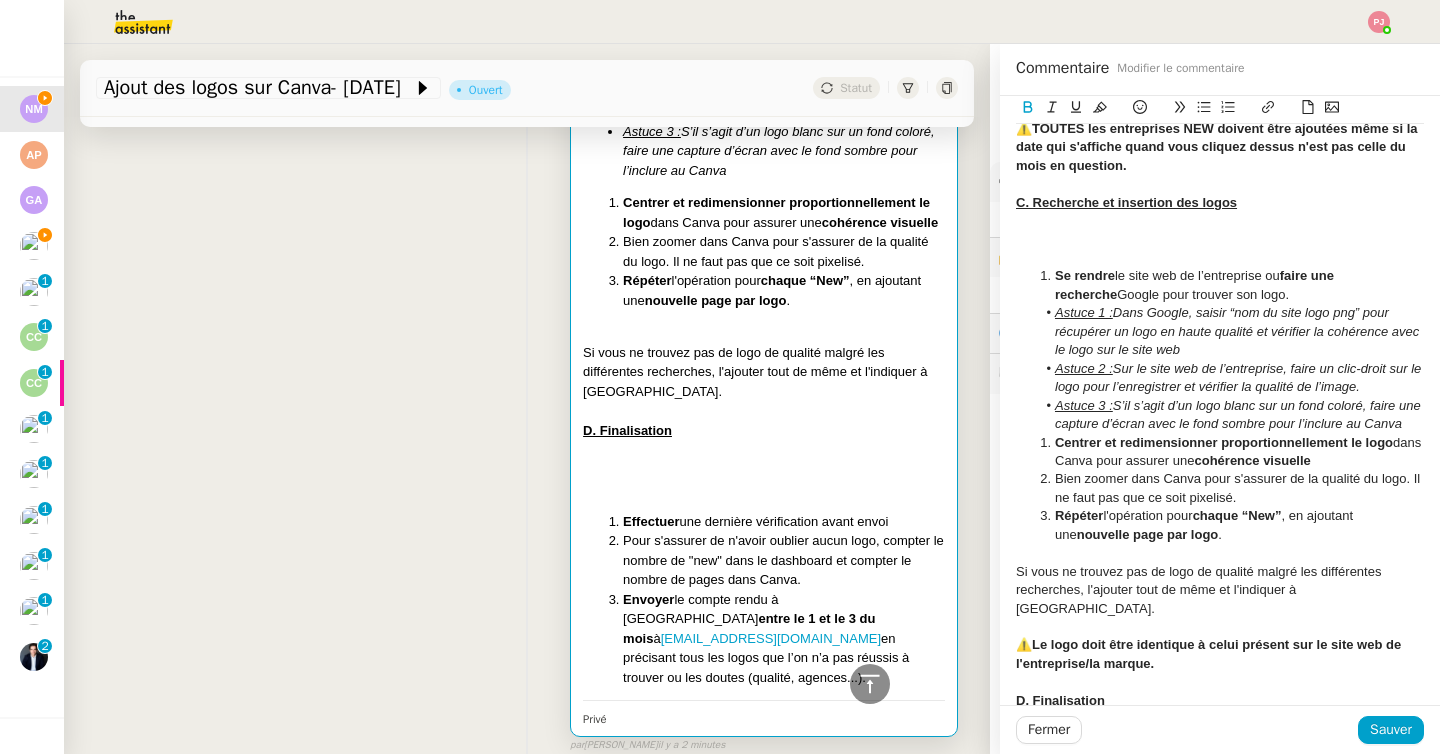 click 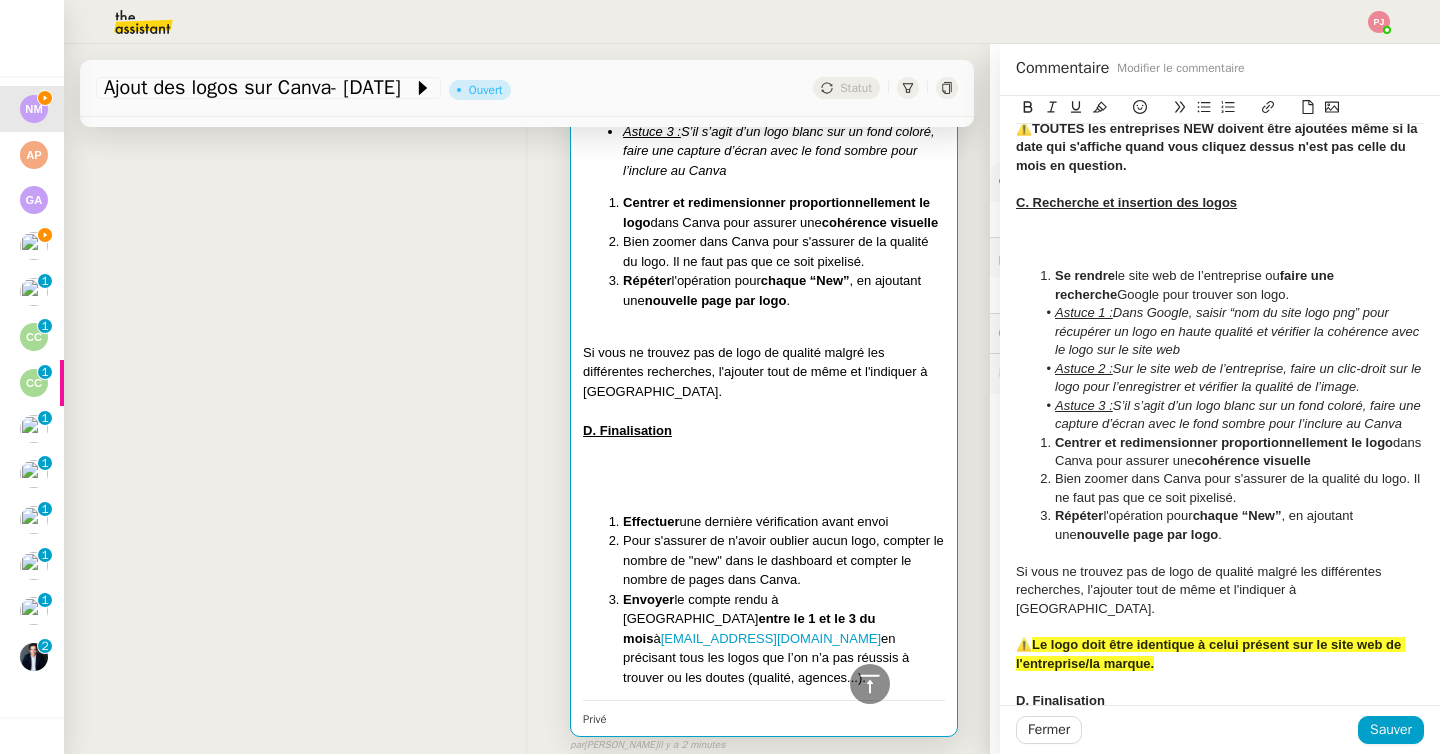 click on "Astuce 2 :  Sur le site web de l’entreprise, faire un clic-droit sur le logo pour l’enregistrer et vérifier la qualité de l’image." 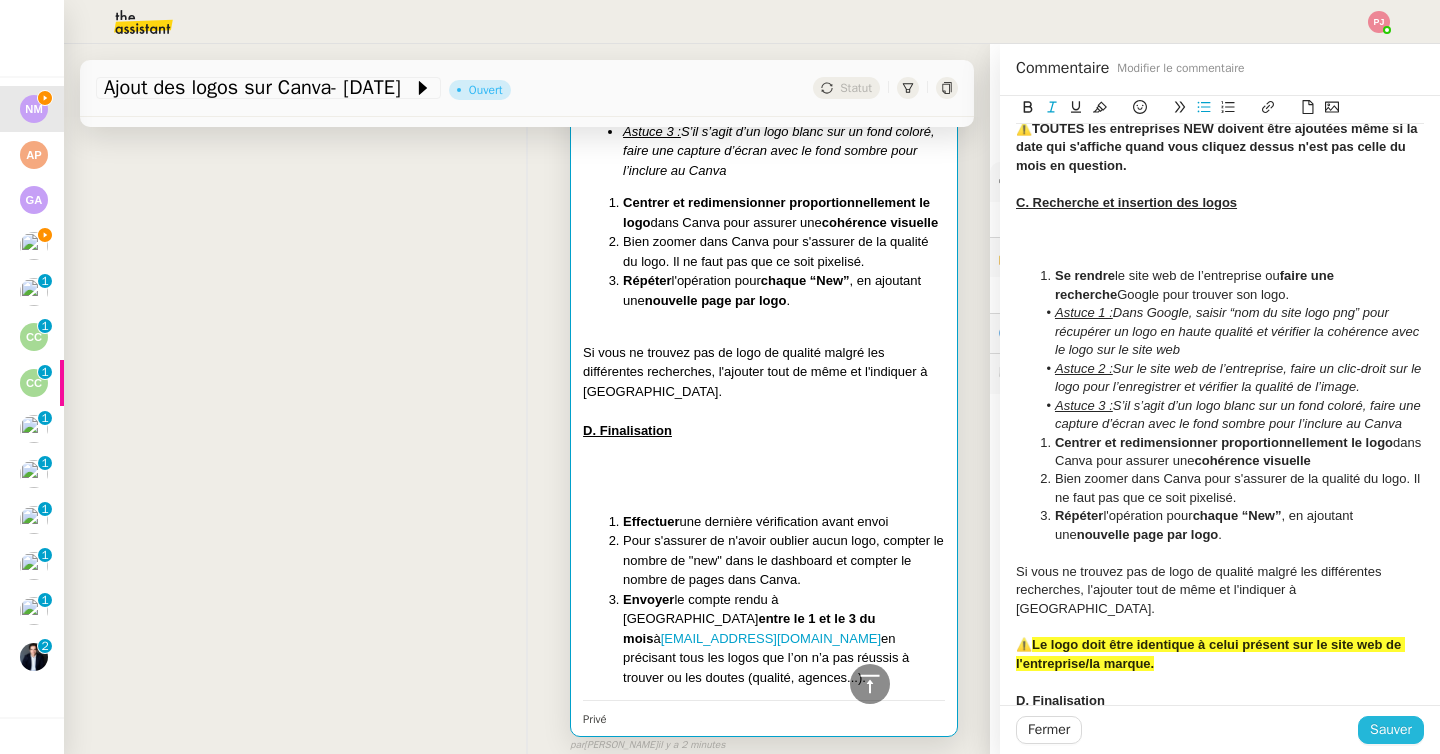 click on "Sauver" 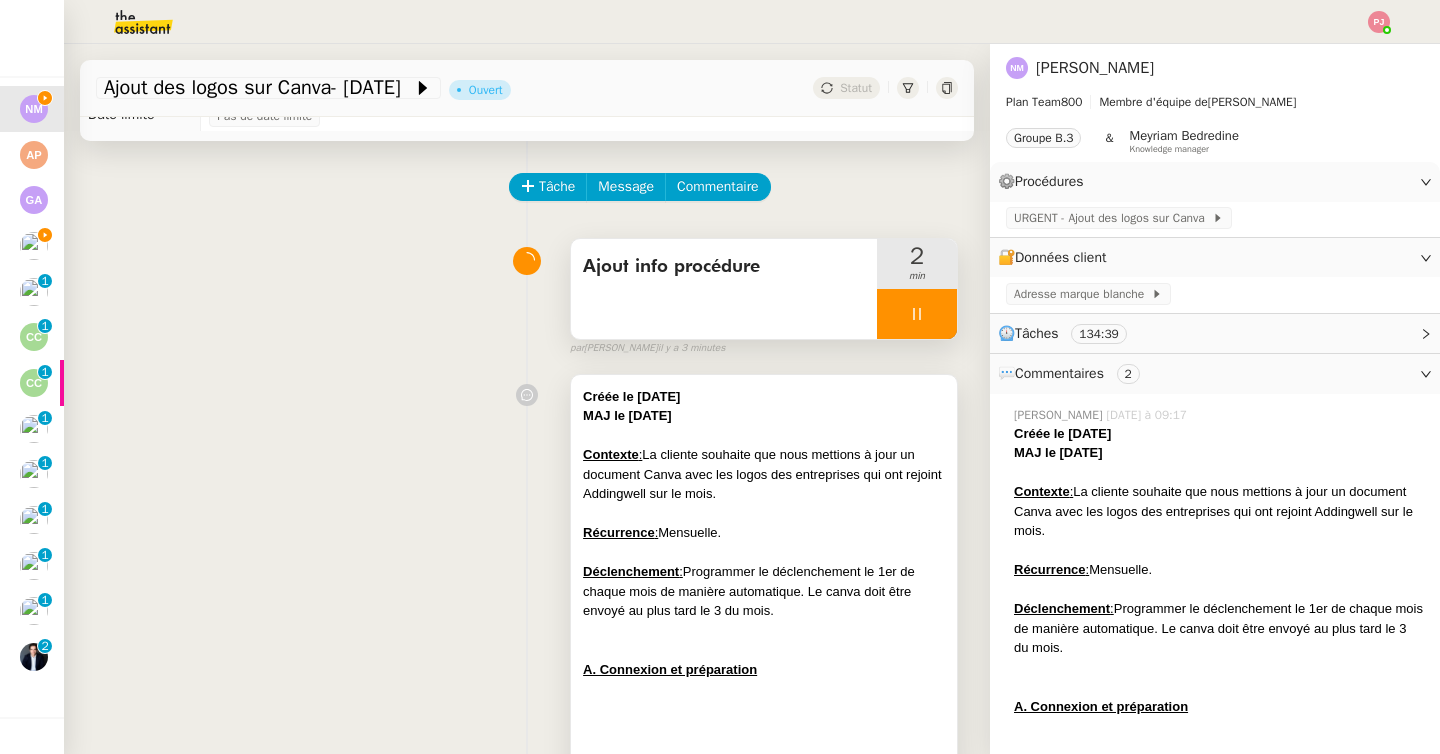 scroll, scrollTop: 0, scrollLeft: 0, axis: both 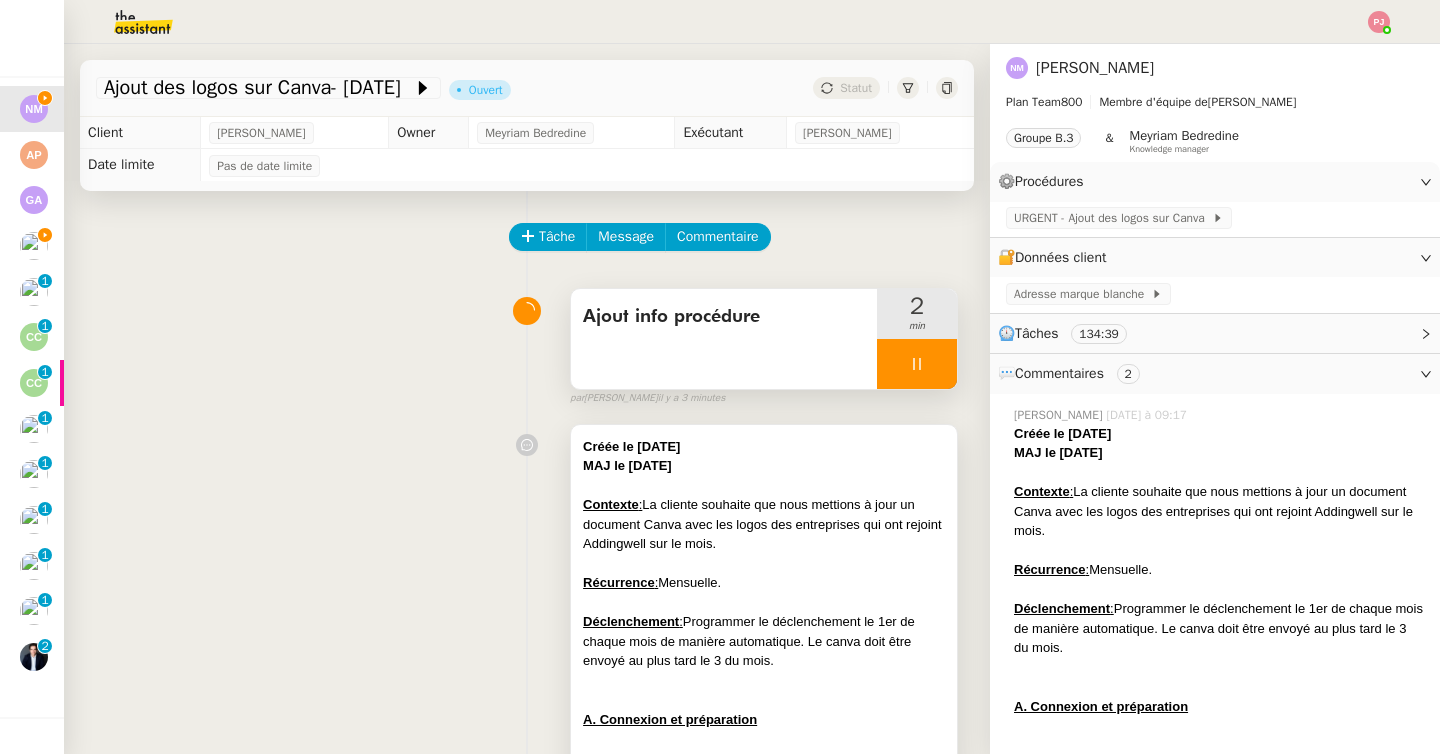 click on "Créée le 13/11/2024 MAJ le 08/07/2025 Contexte  :  La cliente souhaite que nous mettions à jour un document Canva avec les logos des entreprises qui ont rejoint Addingwell sur le mois. Récurrence  :  Mensuelle. Déclenchement  :  Programmer le déclenchement le 1er de chaque mois de manière automatique. Le canva doit être envoyé au plus tard le 3 du mois. A. Connexion et préparation Ouvrir  le document Canva   Sur la première page, modifier le mois pour correspondre au mois précédent.  (ex. remplacer “NOVEMBER” par DECEMBER”) Supprimer toutes les autres pages (avec l’ancien mois). Accéder  à l’interface Addingwell via  ce lien  (en utilisant la connexion Google avec l’adresse en marque blanche), section "dashboard". Sélectionner dans la liste déroulante le mois précédent le mois actuel. On traite uniquement  les références marquées "New" dans la colonne “Type”. B. Repérage des logos à inclure N e pas inclure ce type de site Cliquer  comme ceci . ." at bounding box center (764, 1508) 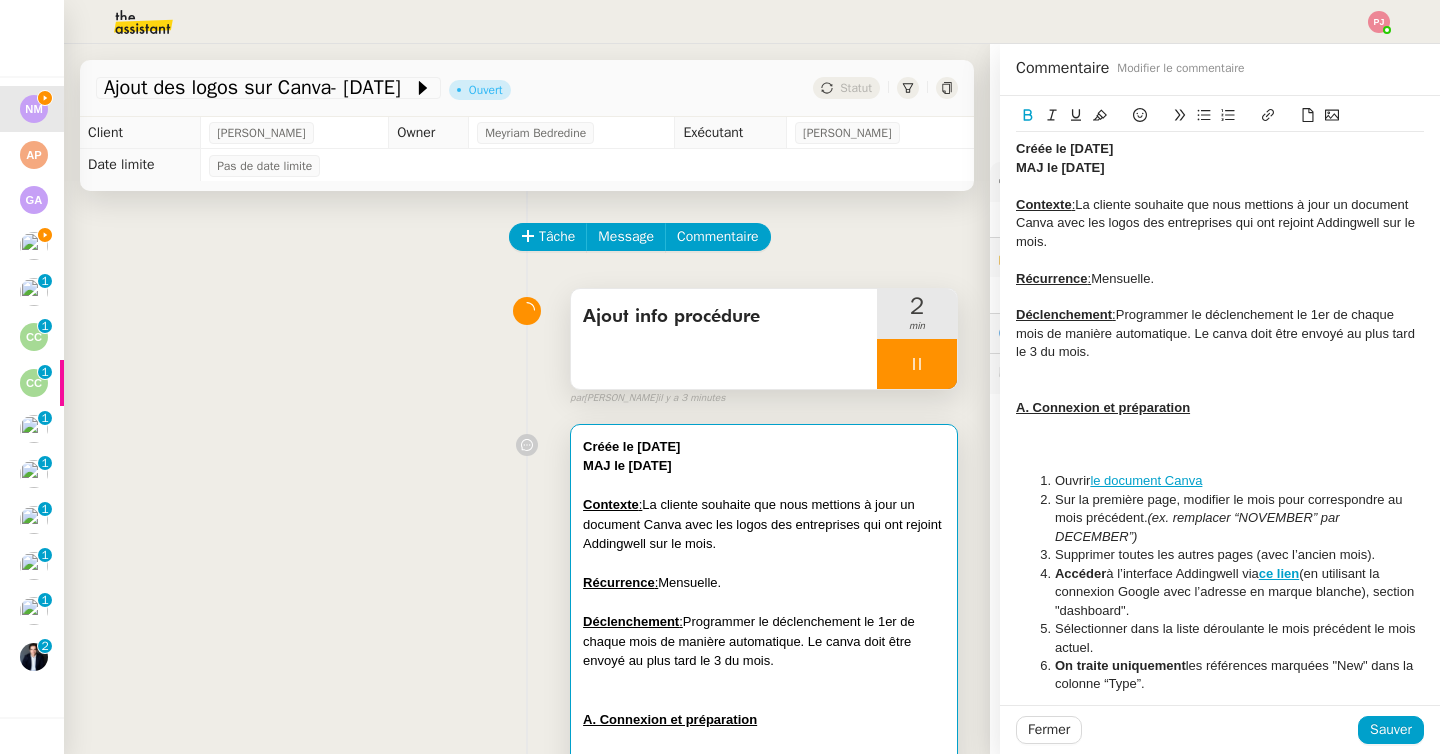 drag, startPoint x: 1157, startPoint y: 168, endPoint x: 996, endPoint y: 164, distance: 161.04968 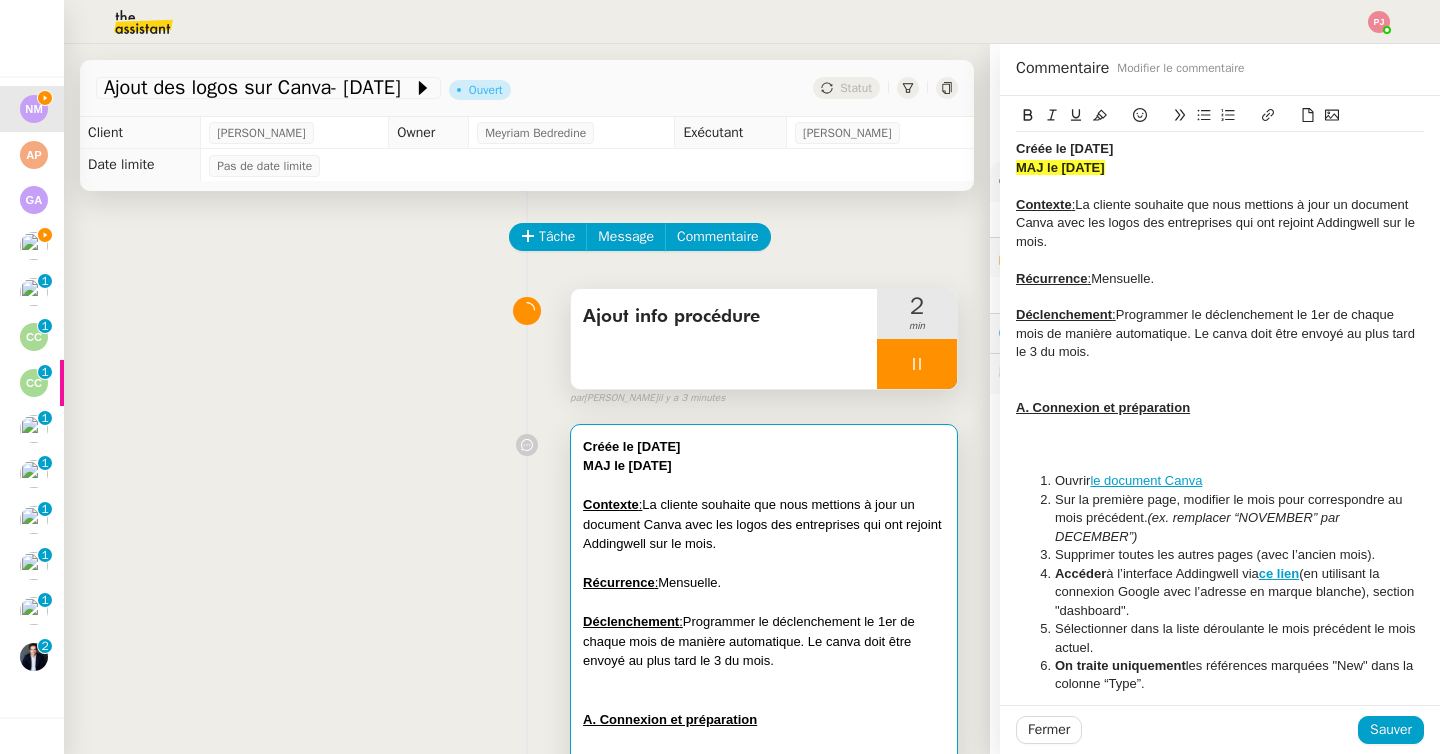 click on "MAJ le 08/07/2025" 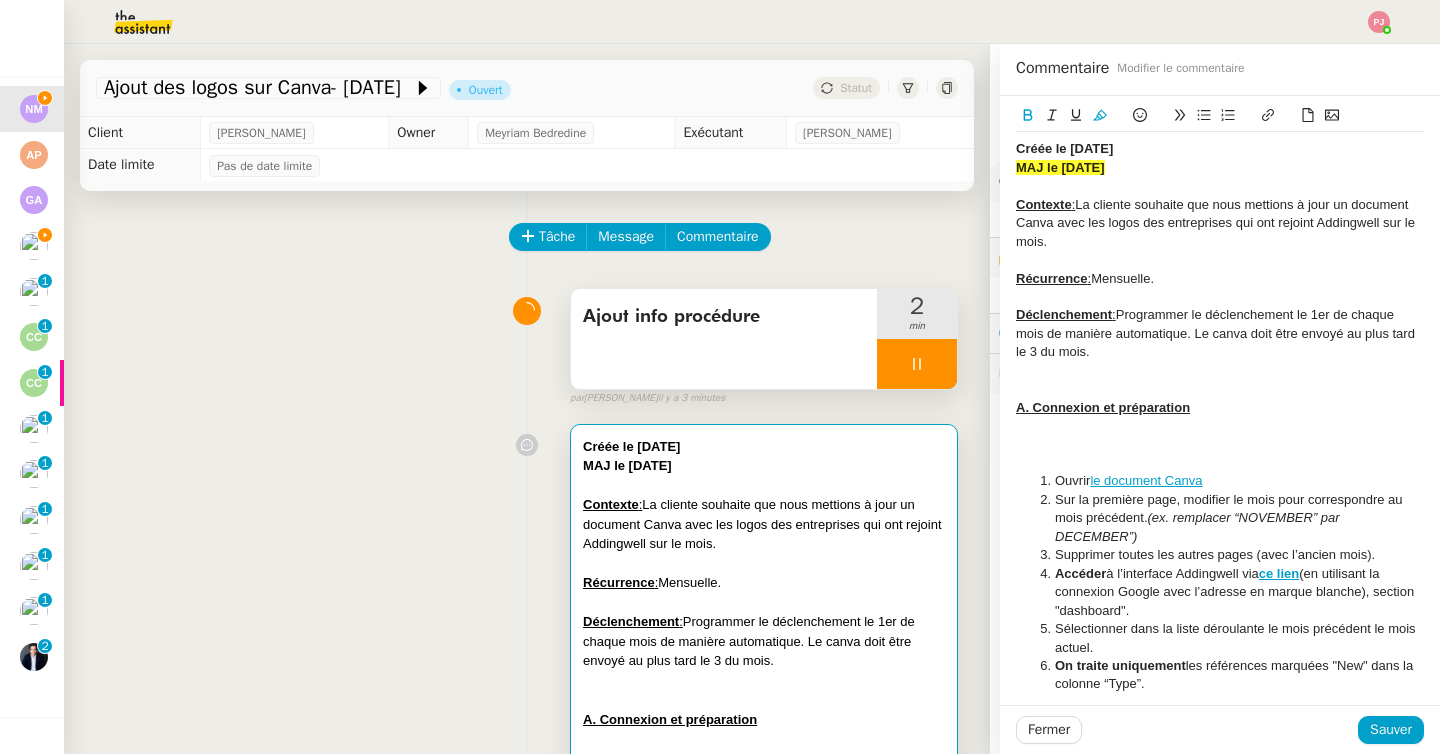 type 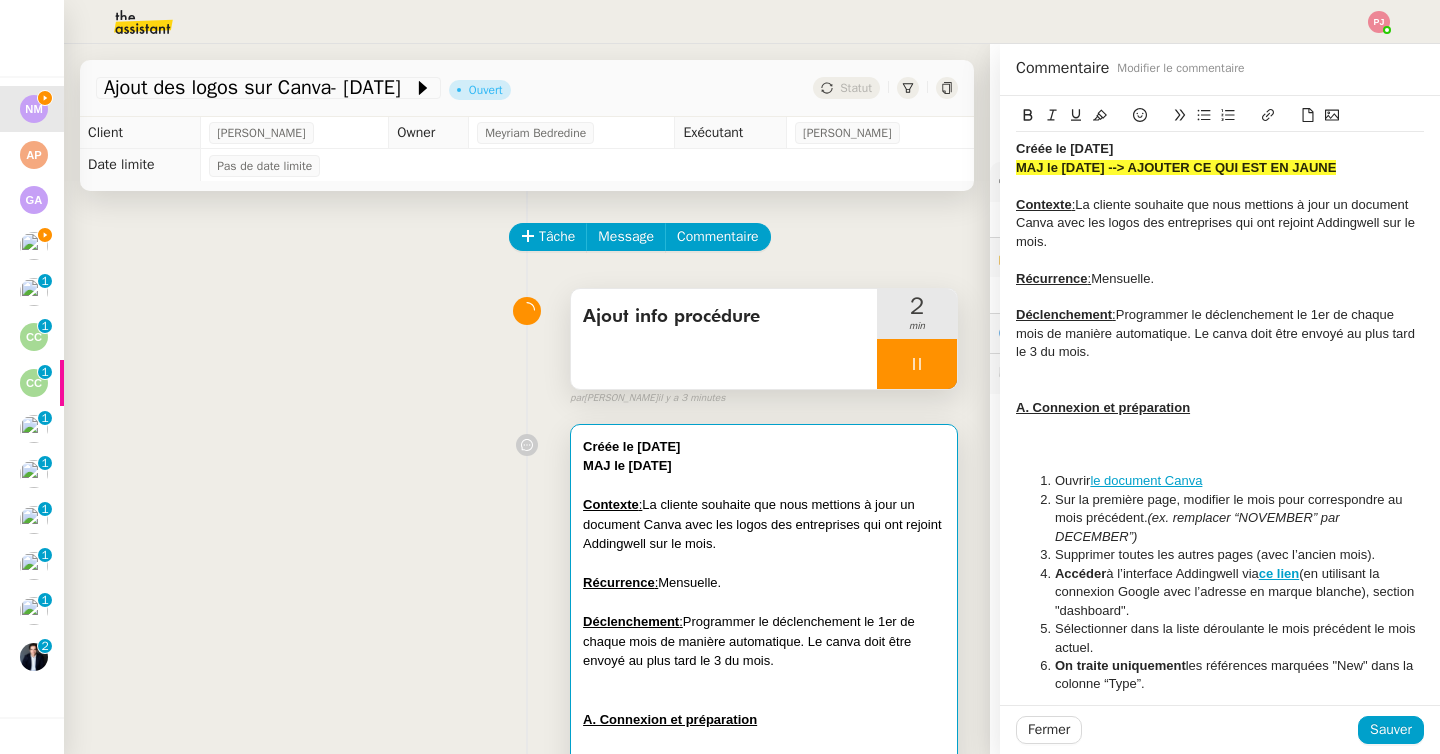 click on "MAJ le 08/07/2025 --> AJOUTER CE QUI EST EN JAUNE" 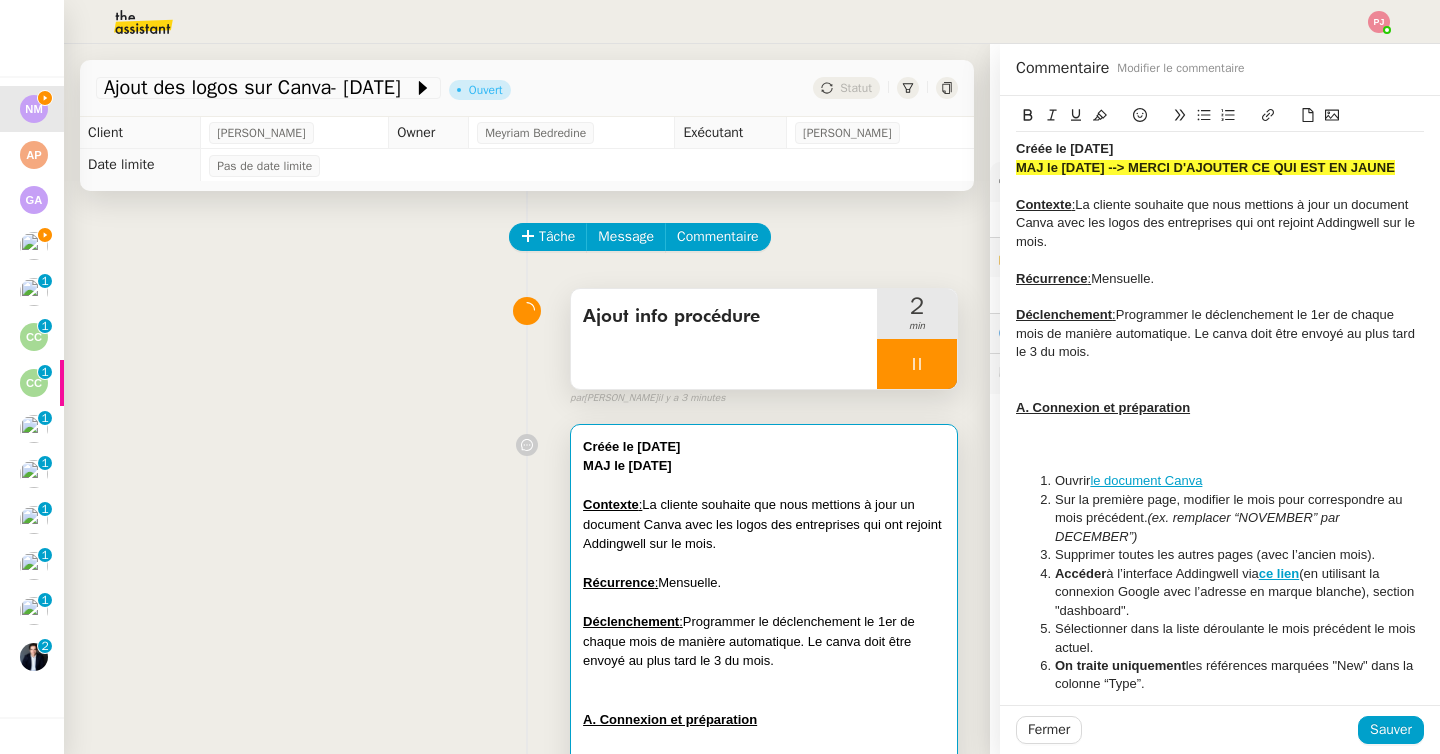 click on "Fermer Sauver" 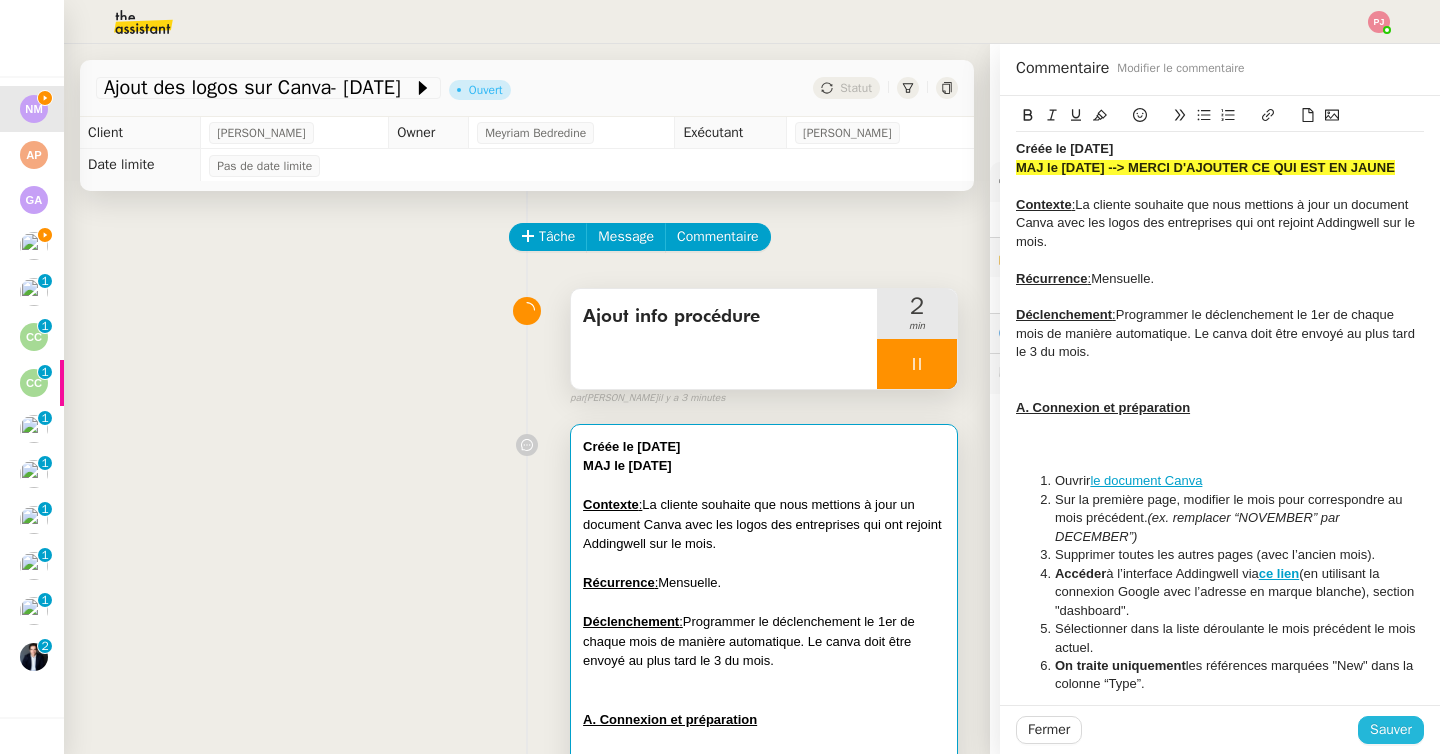 click on "Sauver" 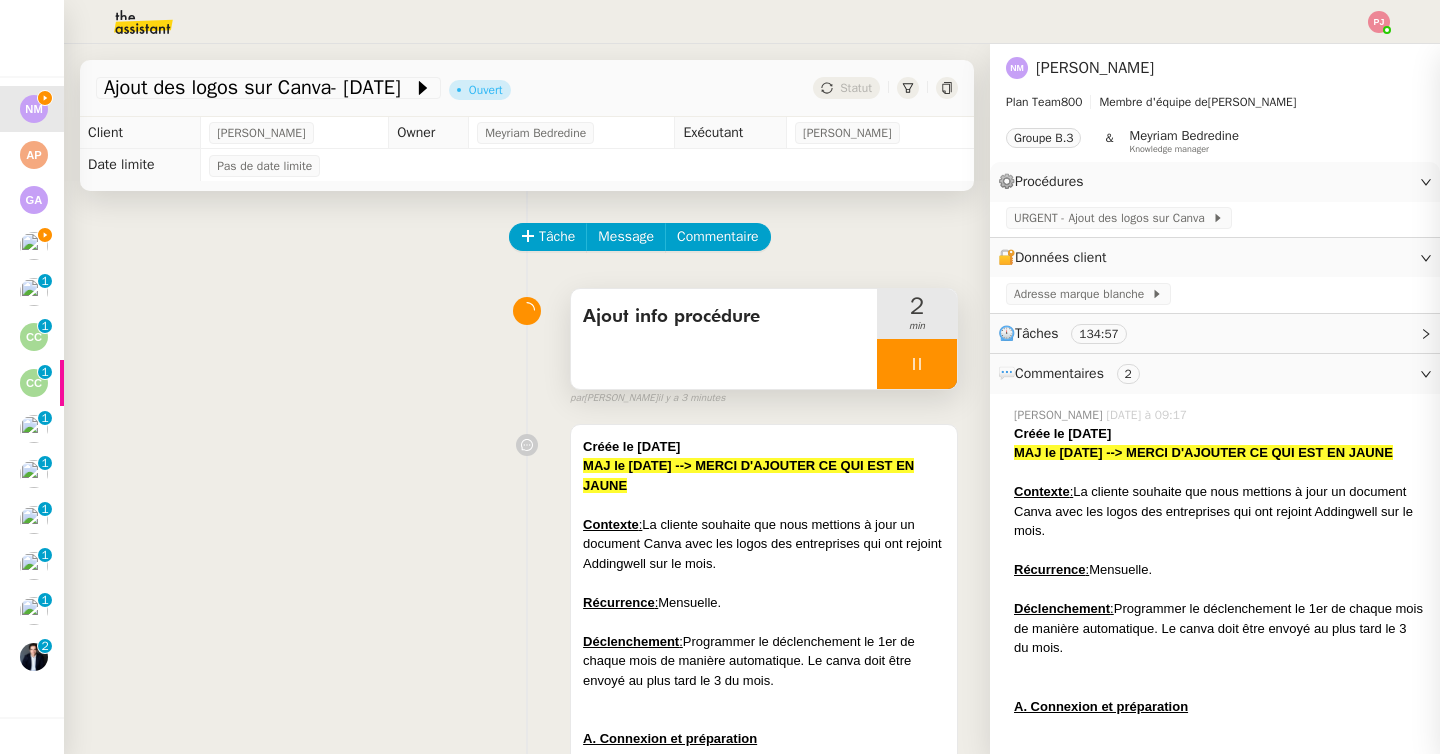 click at bounding box center [917, 364] 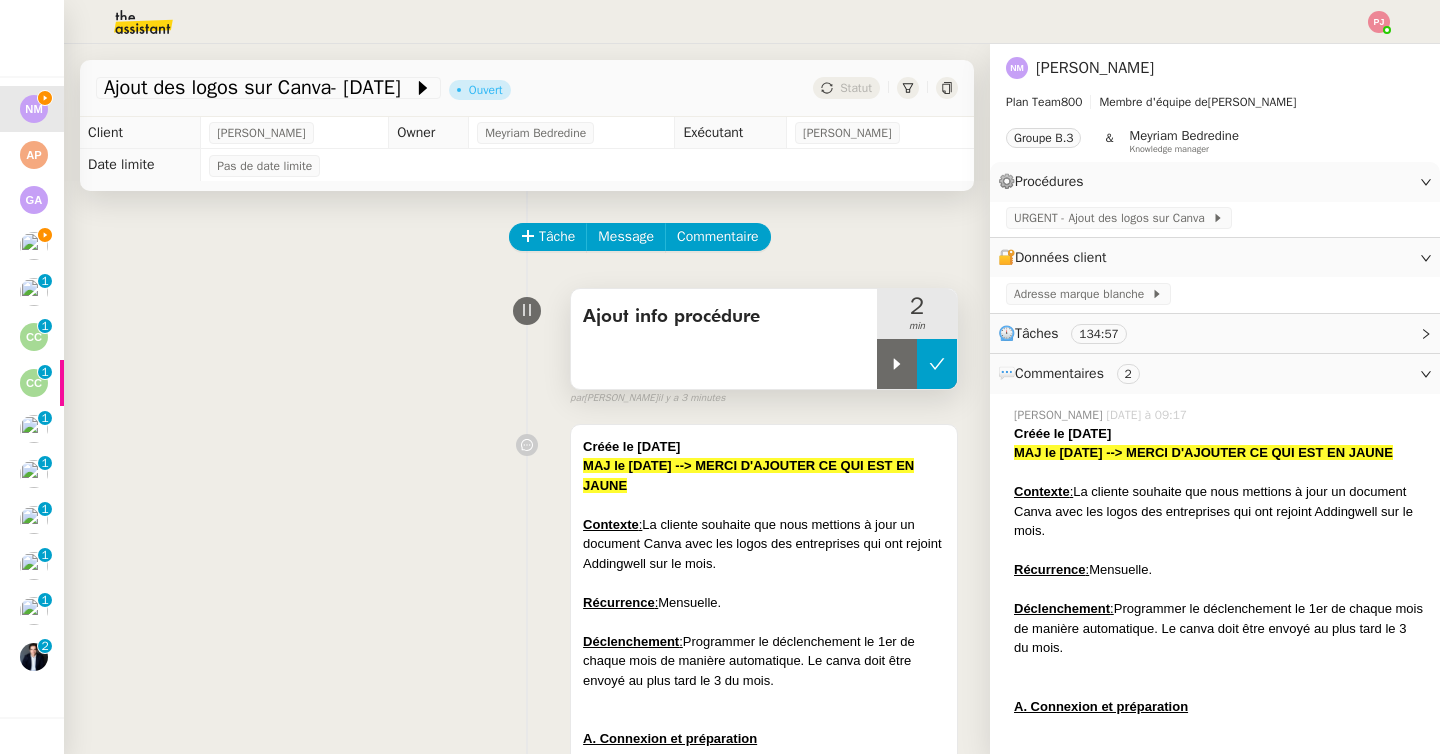 click at bounding box center (937, 364) 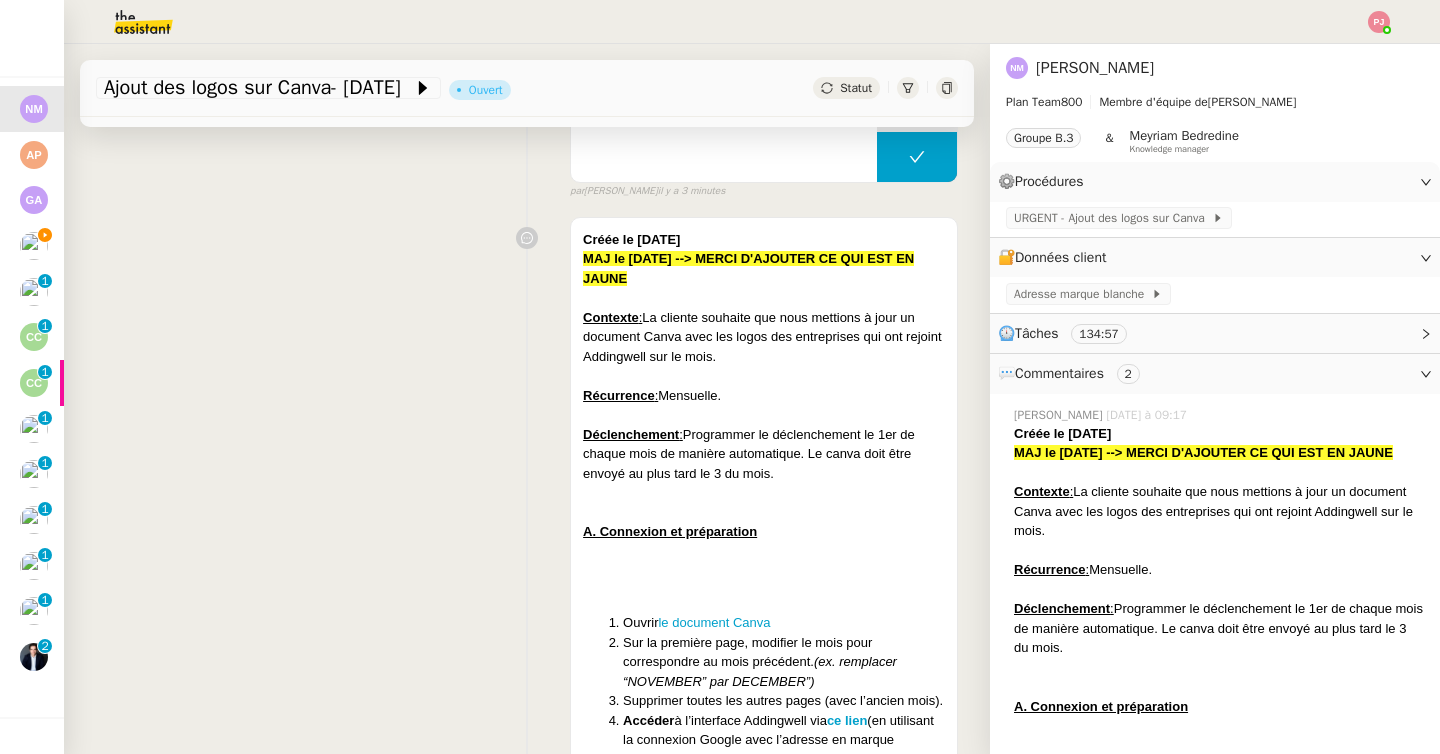 scroll, scrollTop: 0, scrollLeft: 0, axis: both 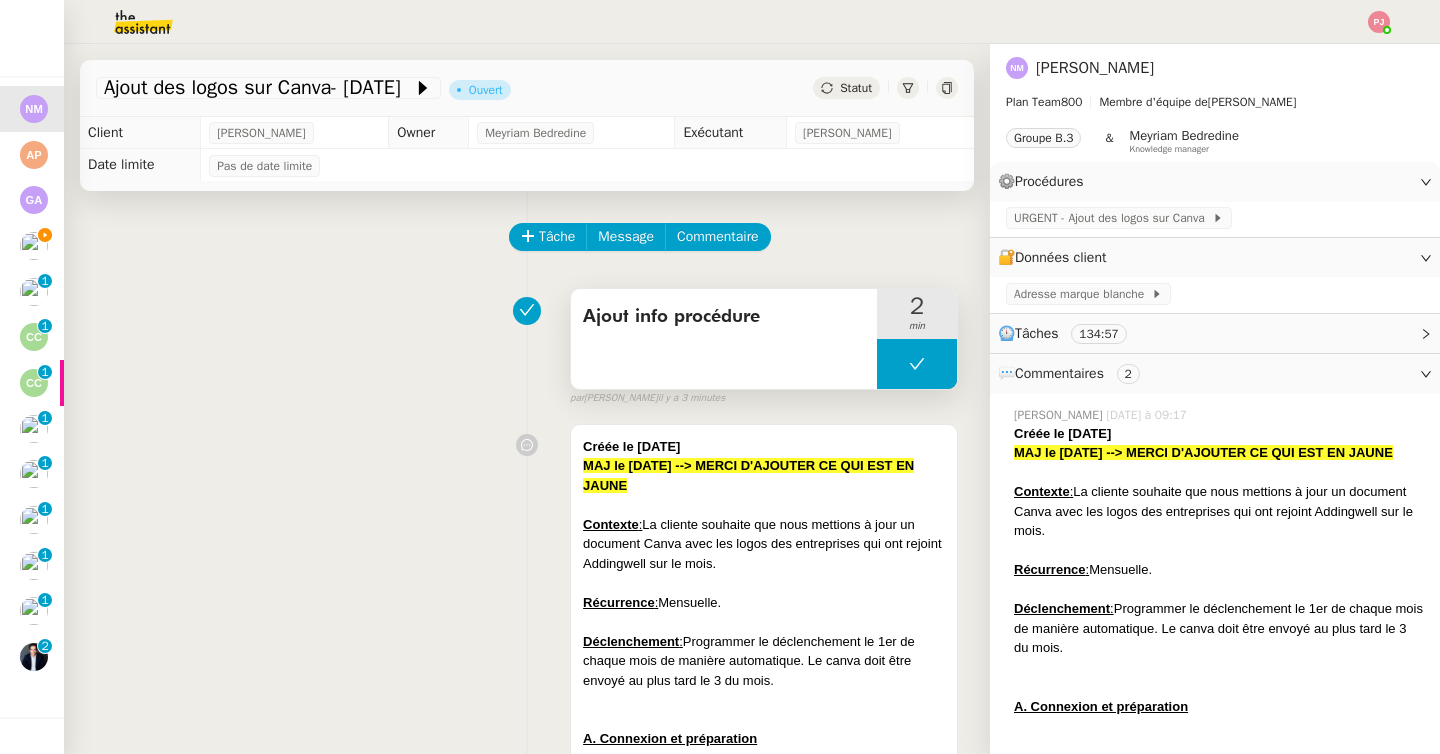 click at bounding box center (917, 364) 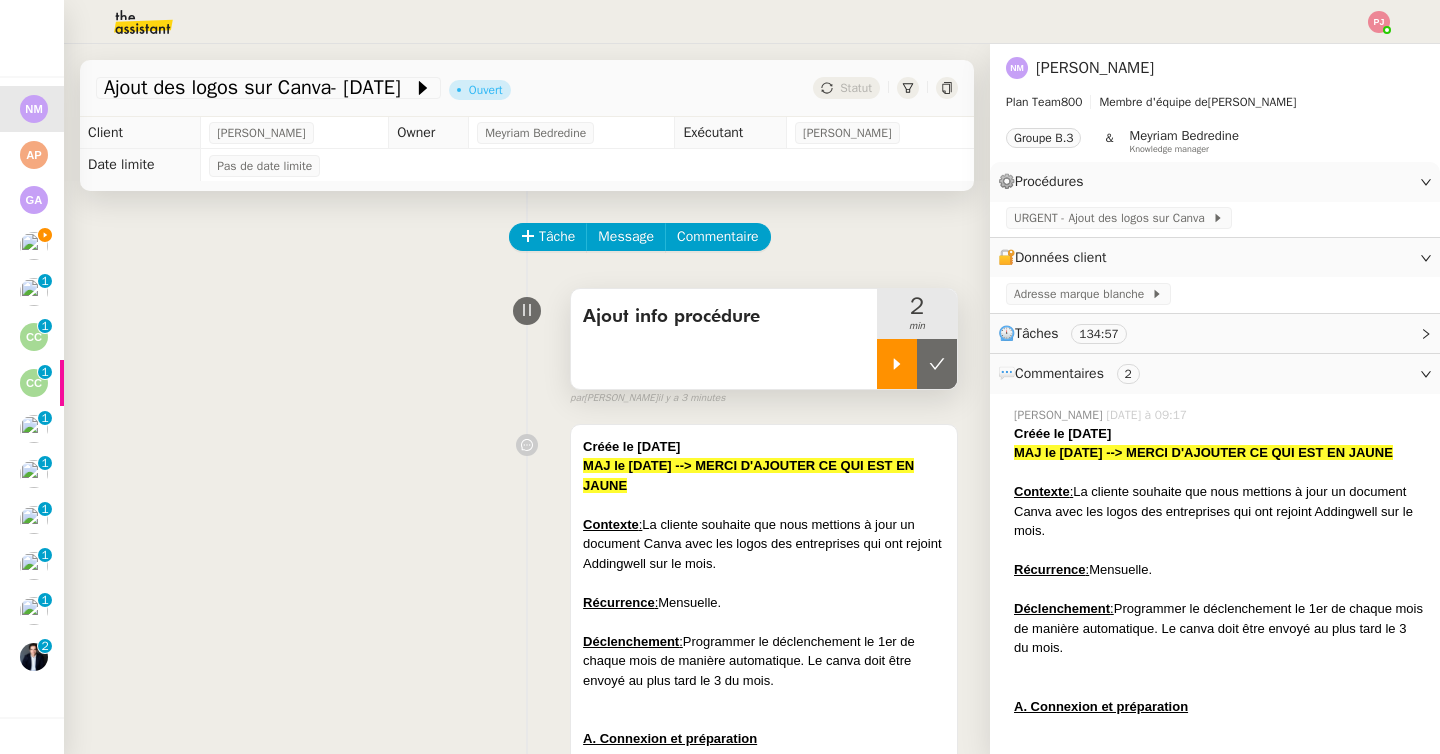click 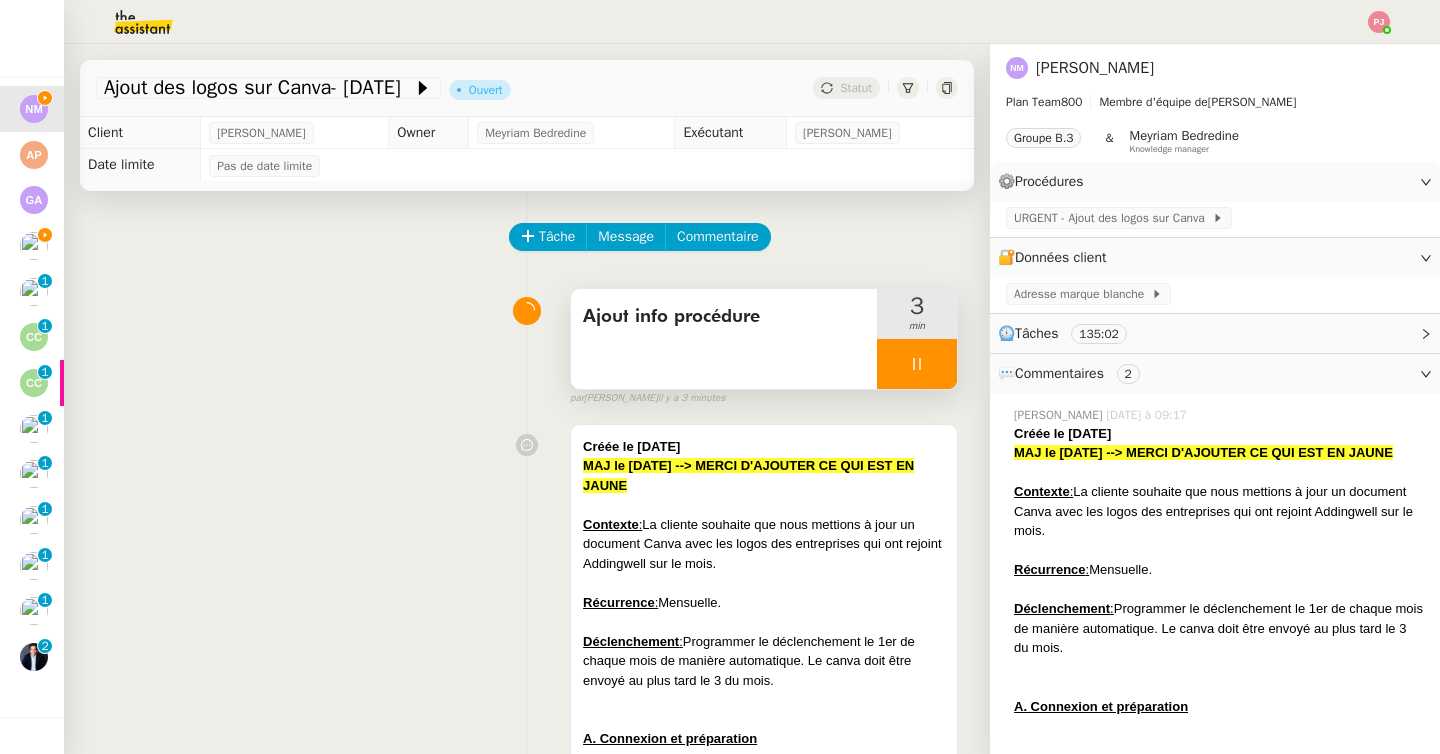 click 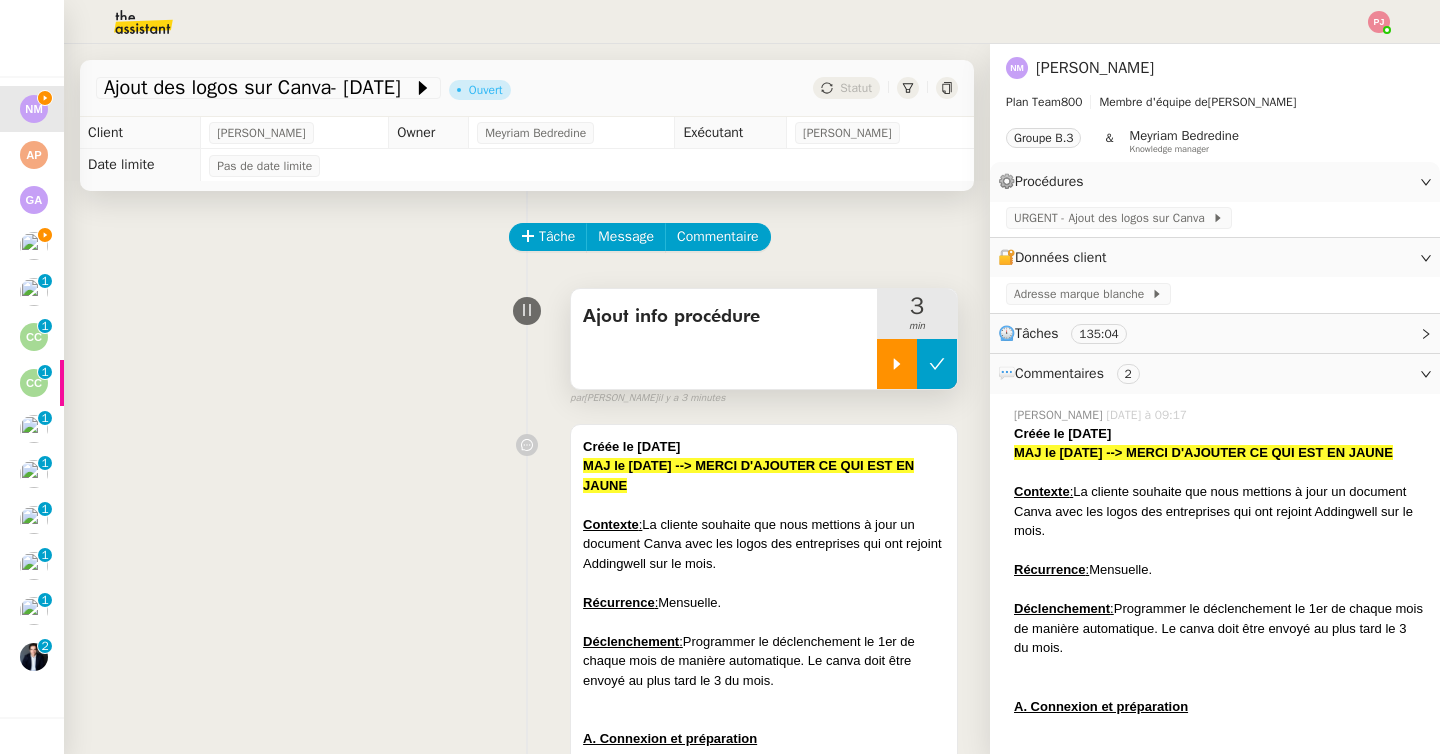 click 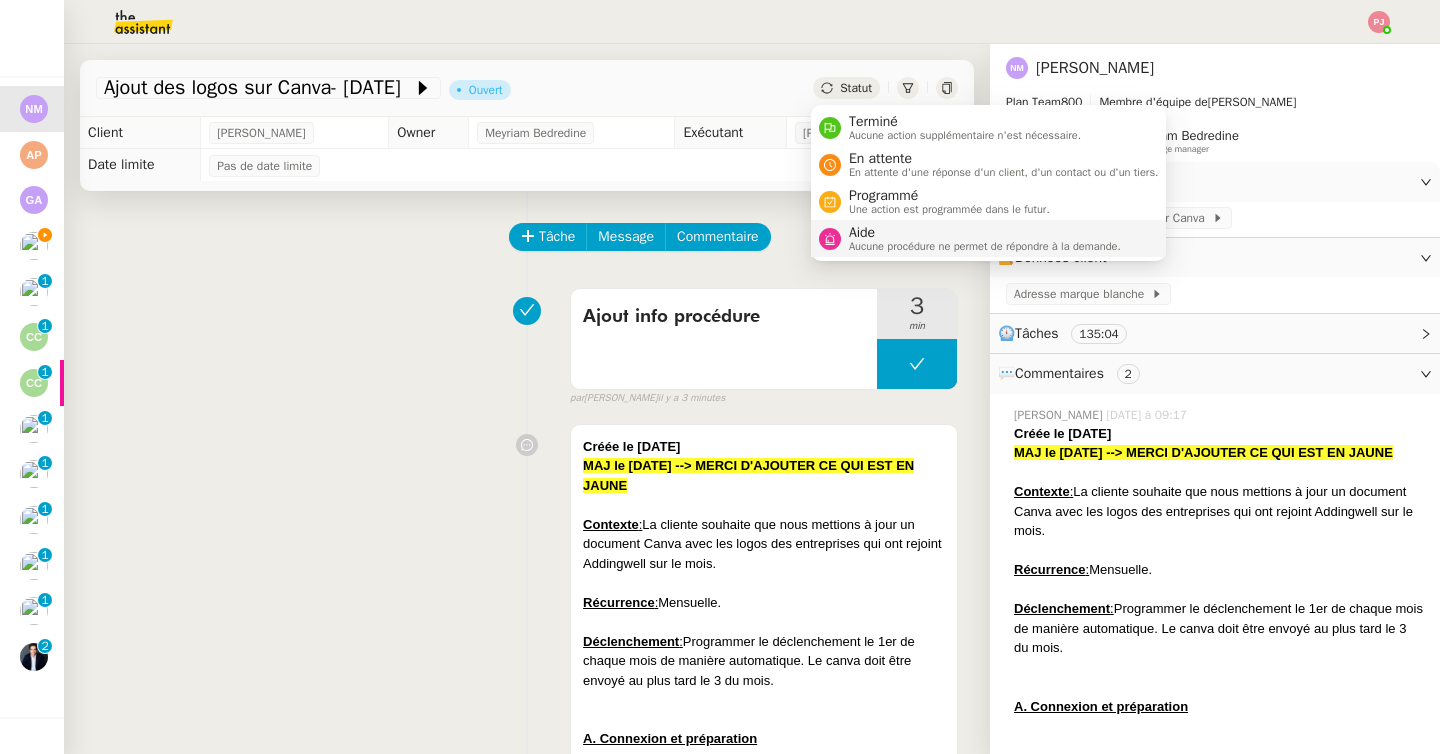 click on "Aide" at bounding box center [985, 233] 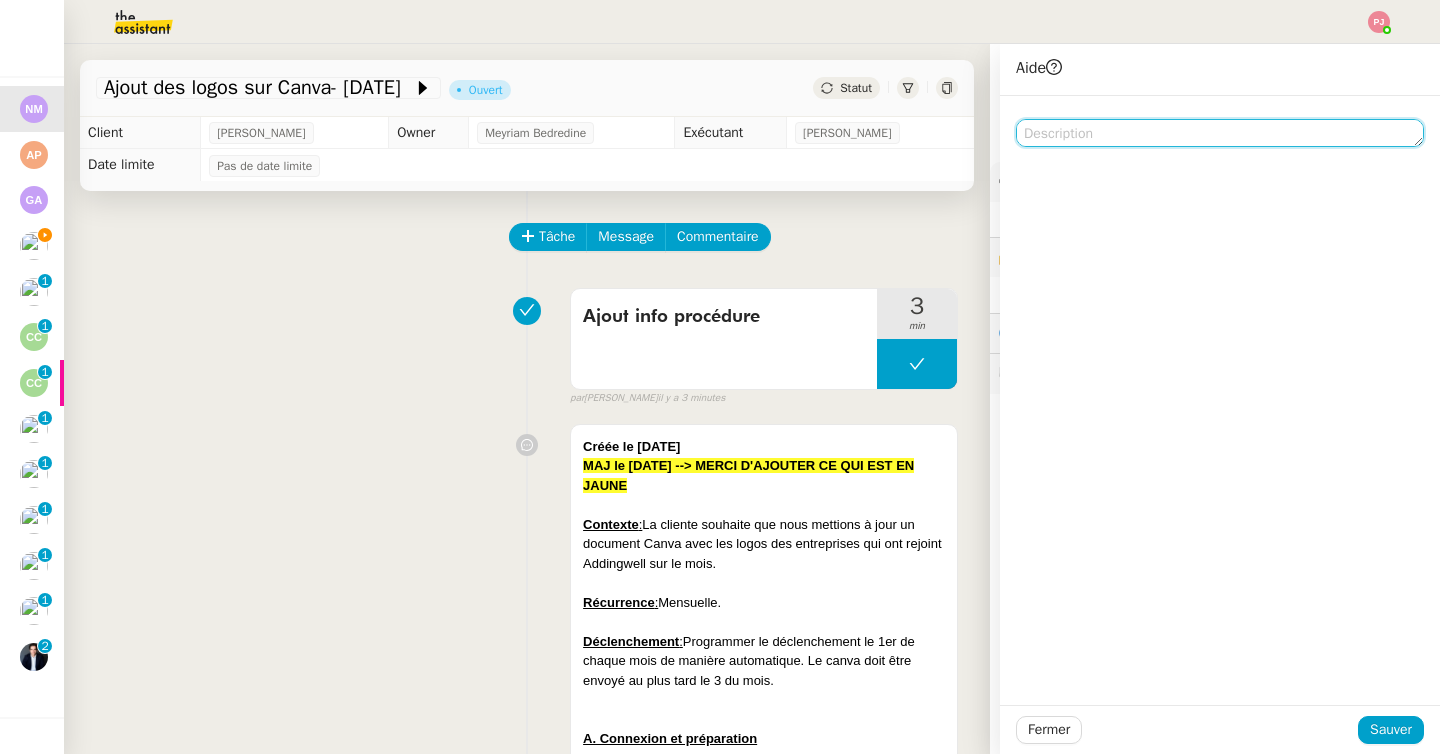 click 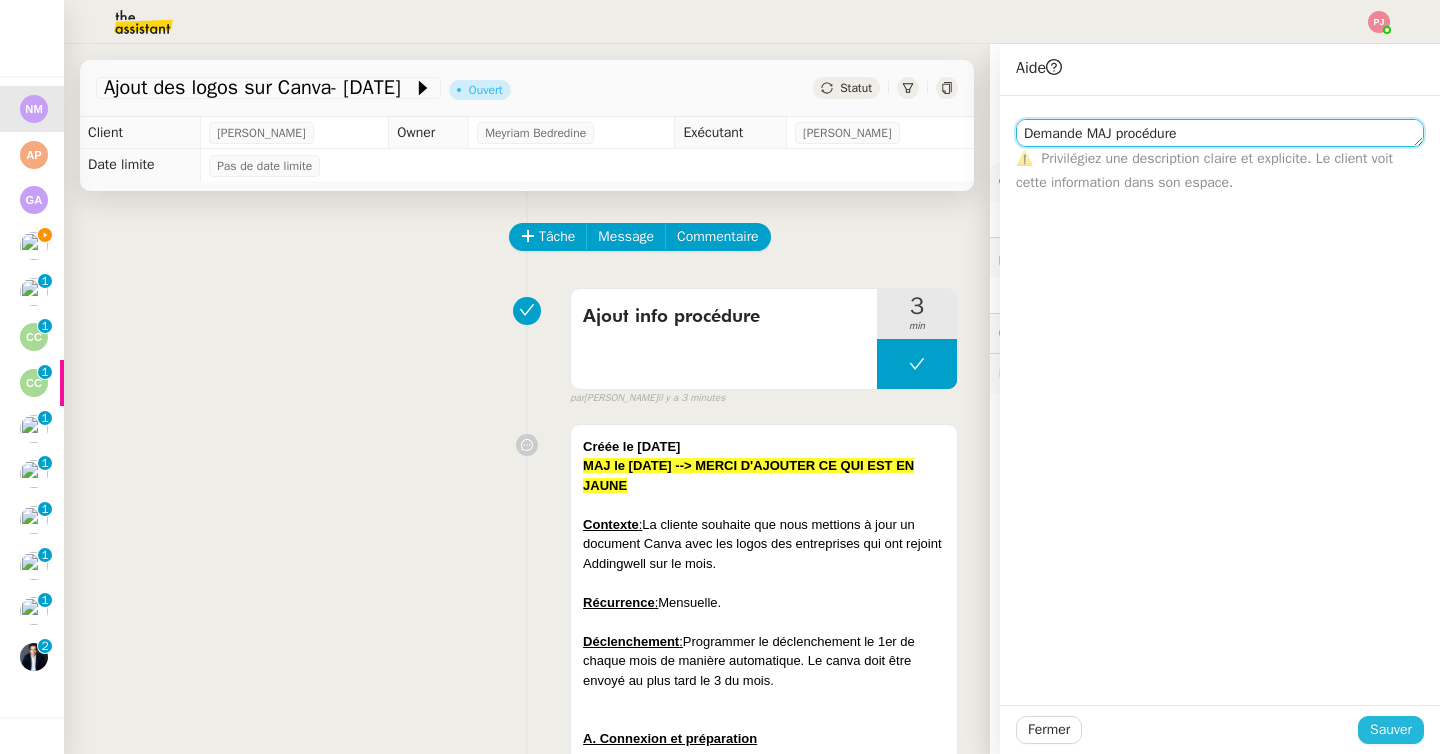 type on "Demande MAJ procédure" 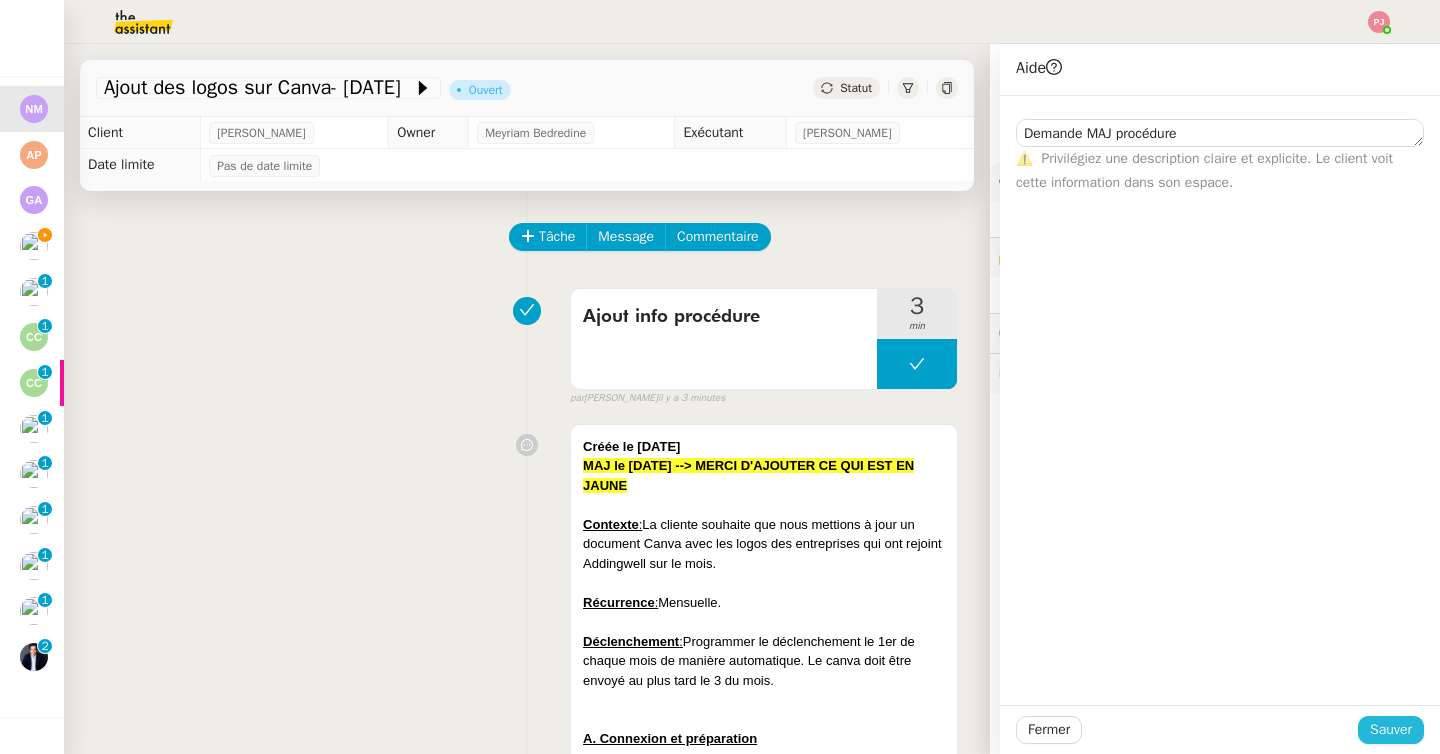 click on "Sauver" 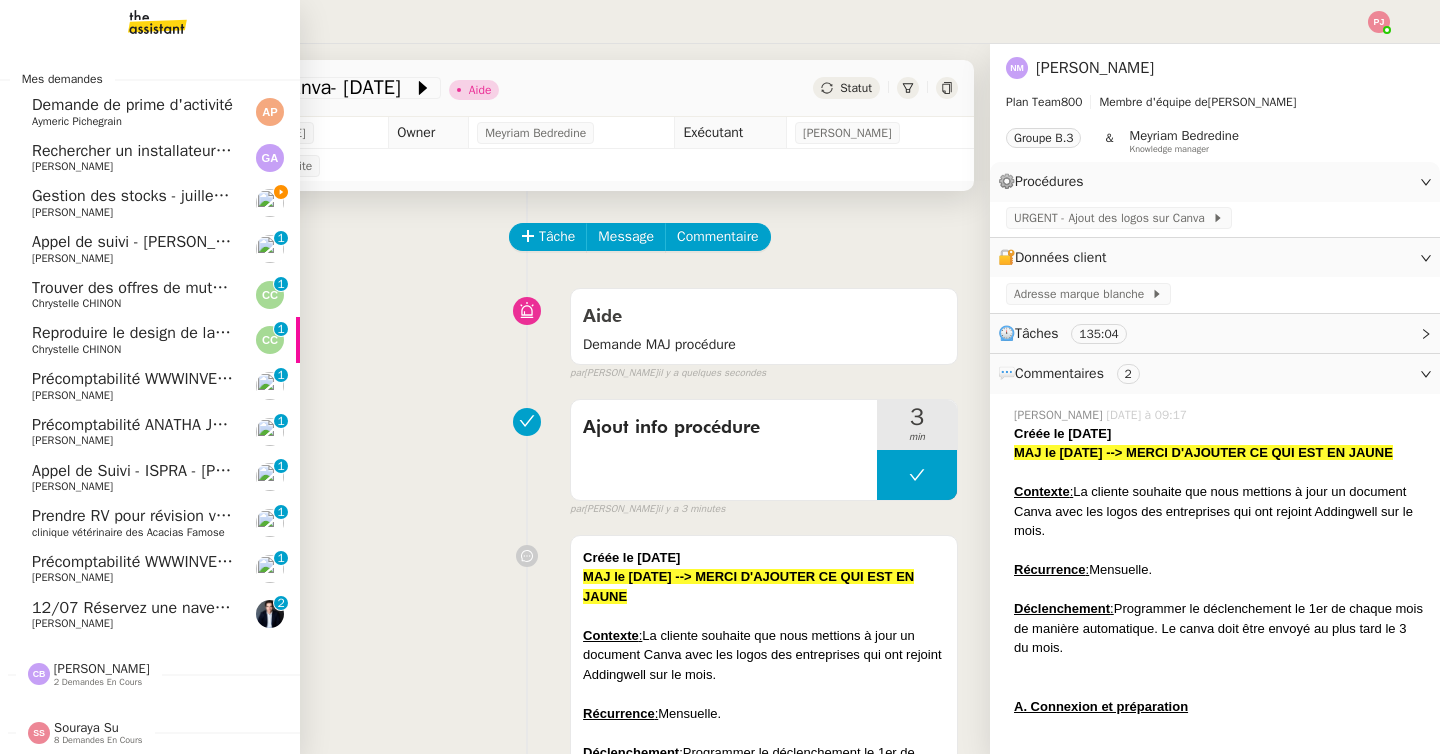 click on "Camille Barthès    2 demandes en cours" 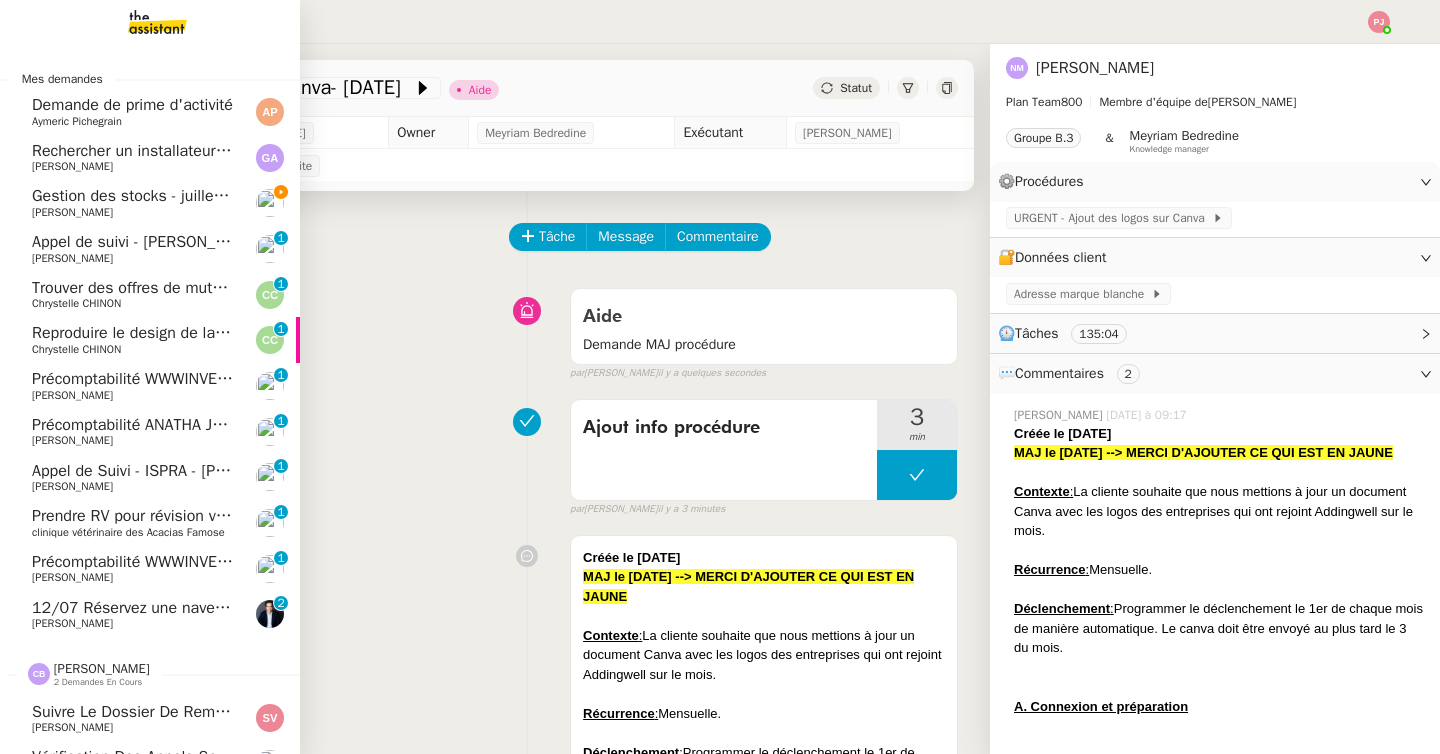 scroll, scrollTop: 134, scrollLeft: 0, axis: vertical 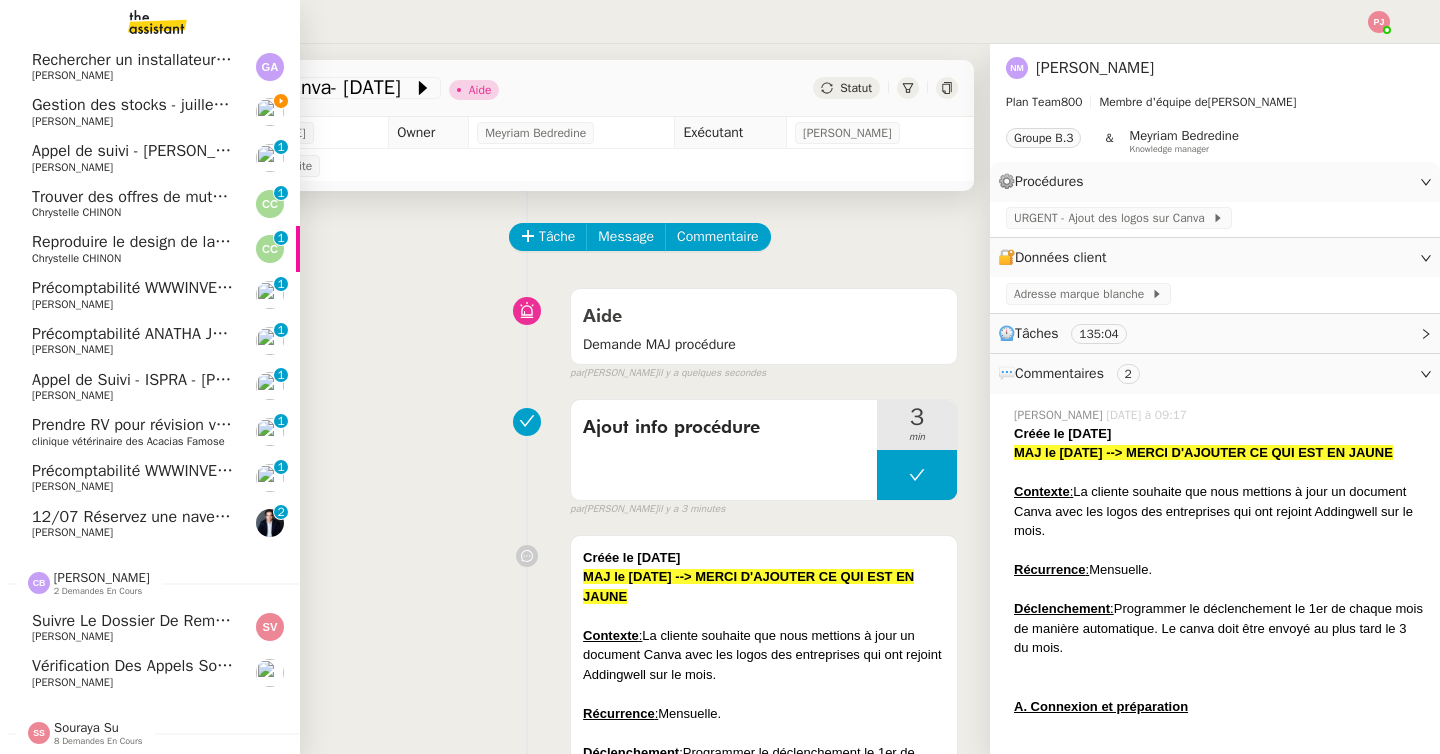 click on "Sébastien VIGE" 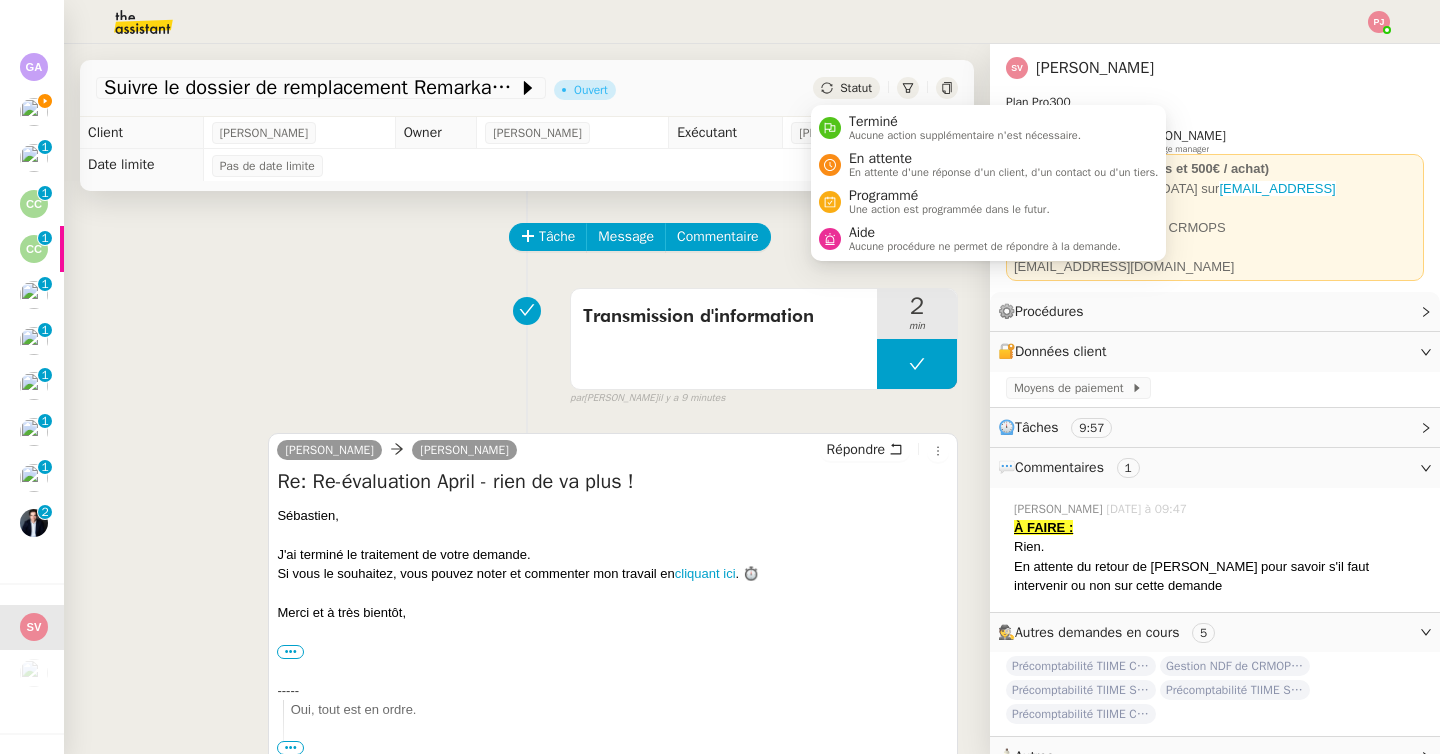click on "Statut" 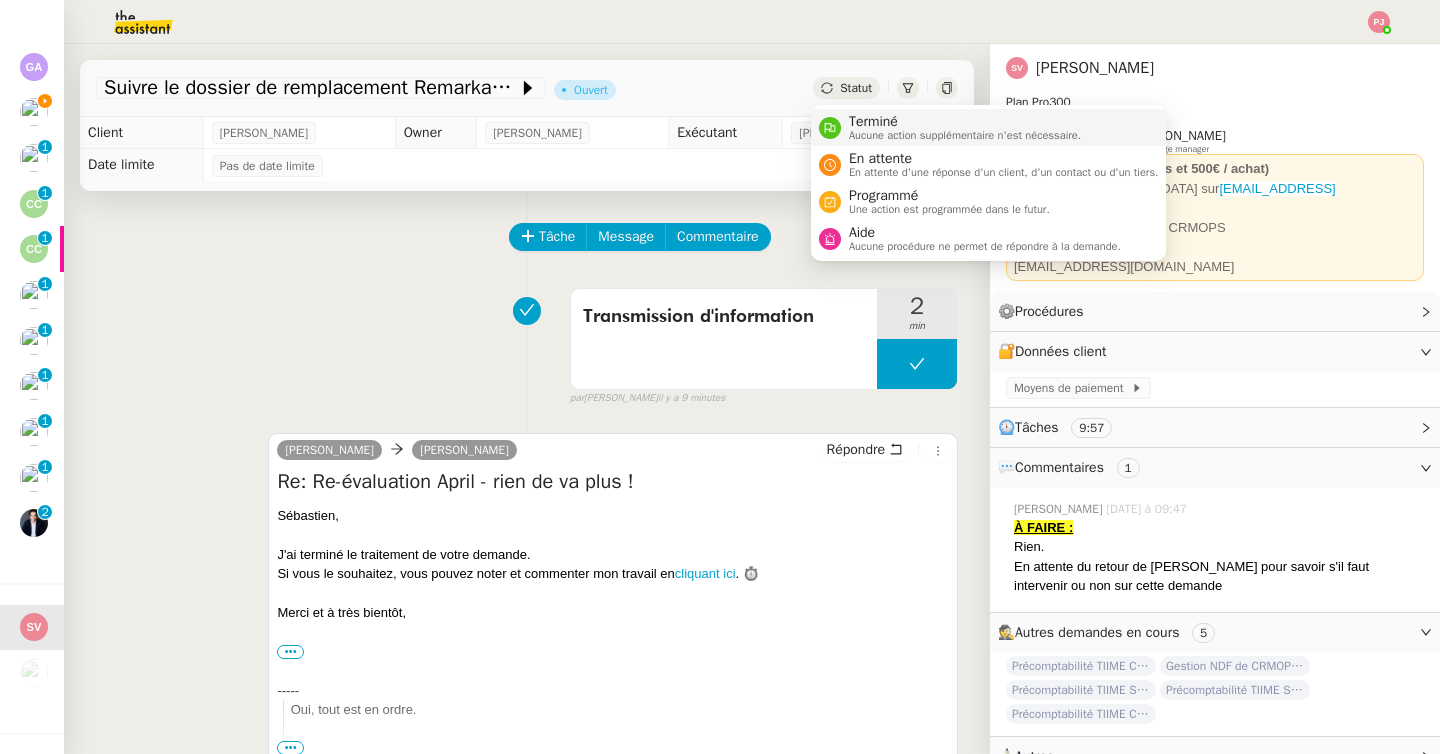 click on "Terminé" at bounding box center [965, 122] 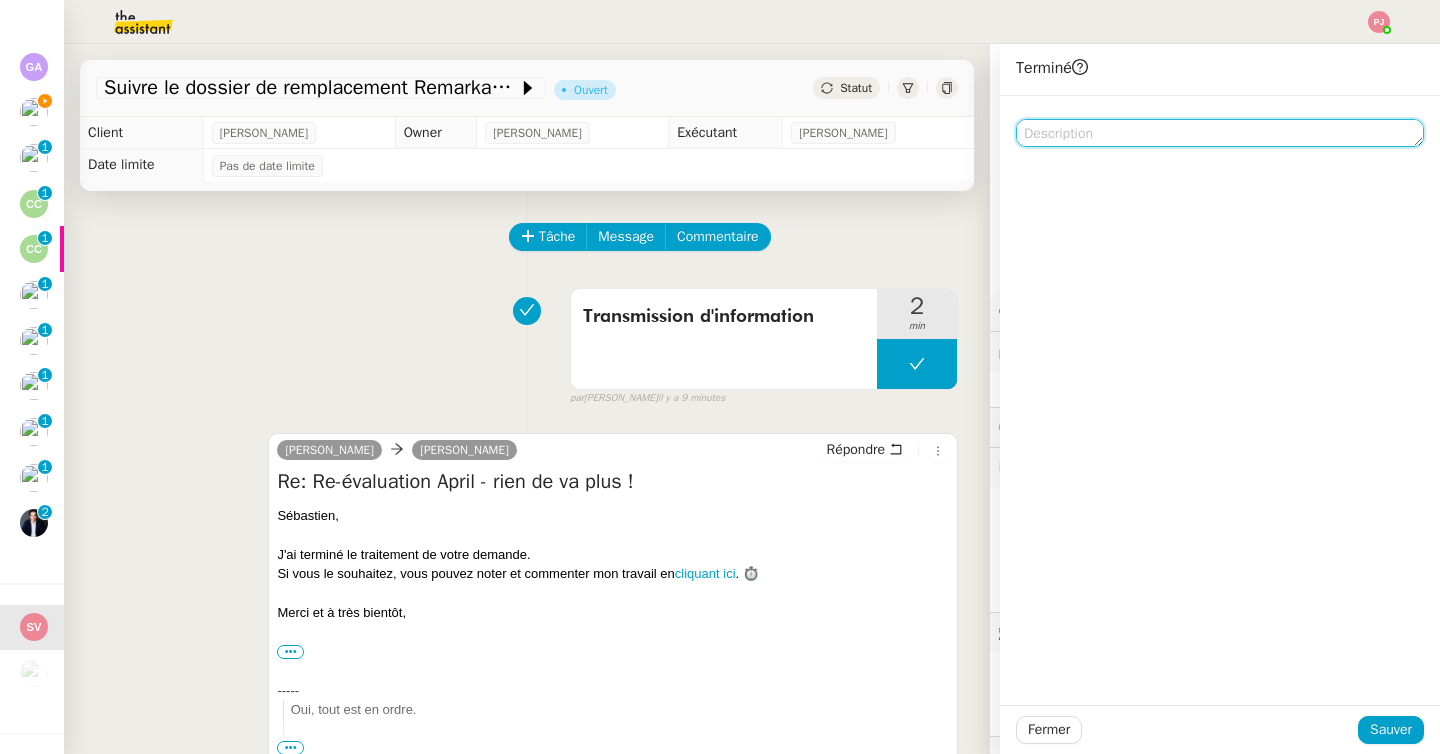 click 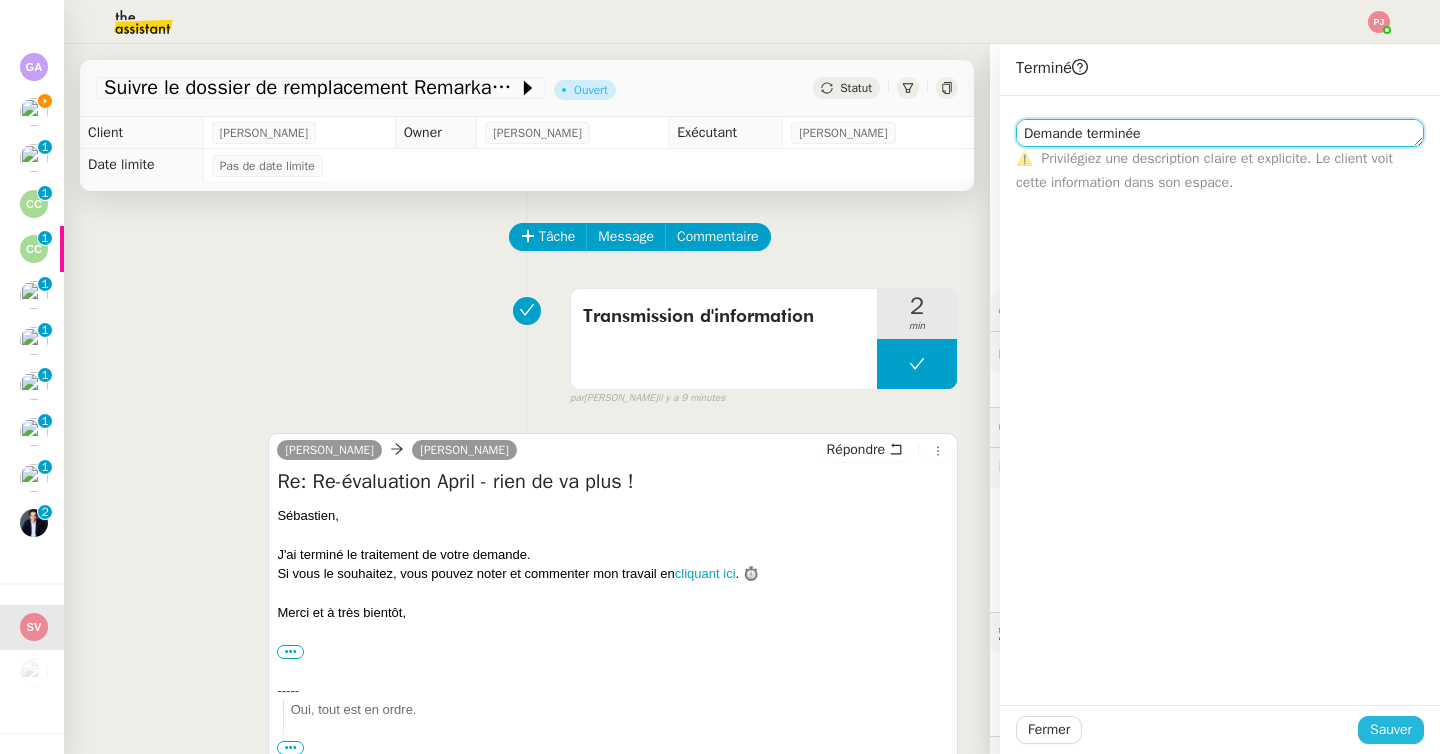 type on "Demande terminée" 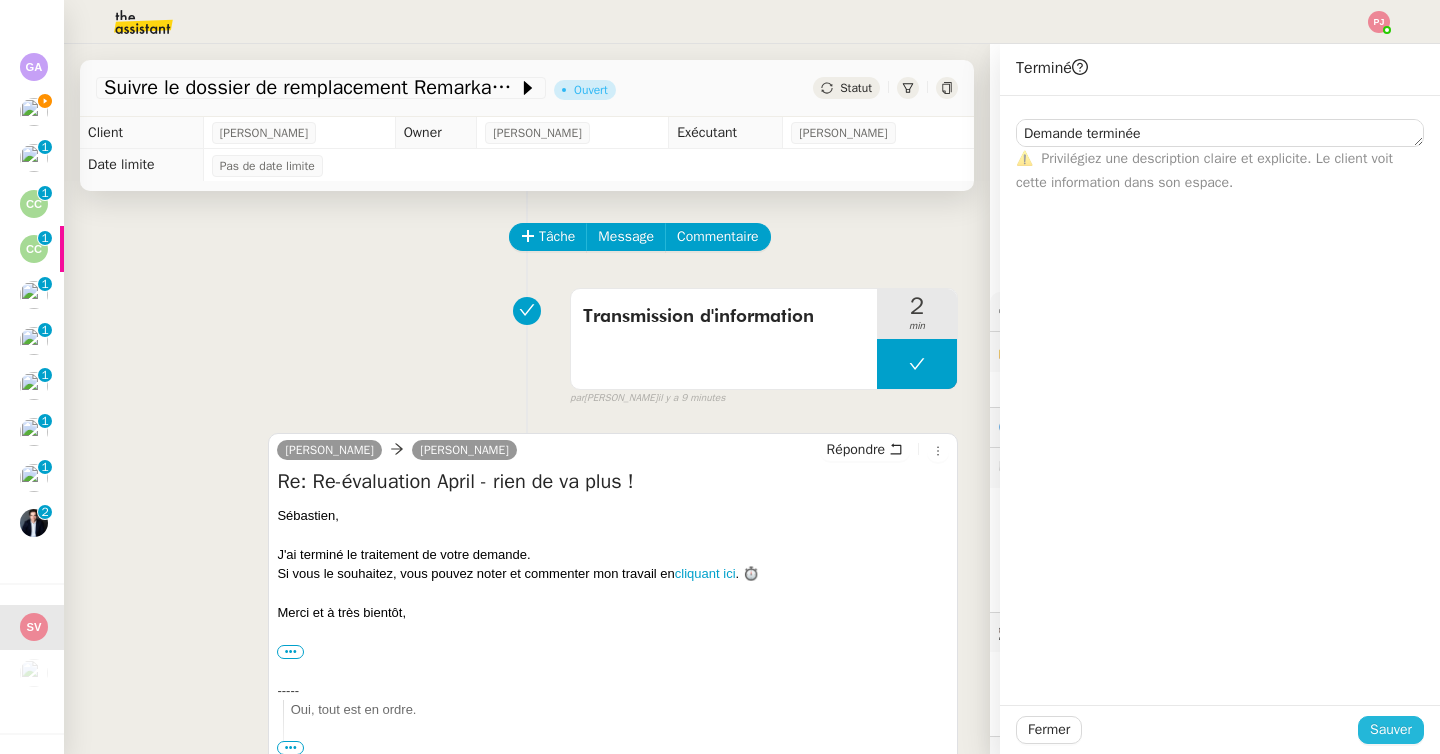 click on "Sauver" 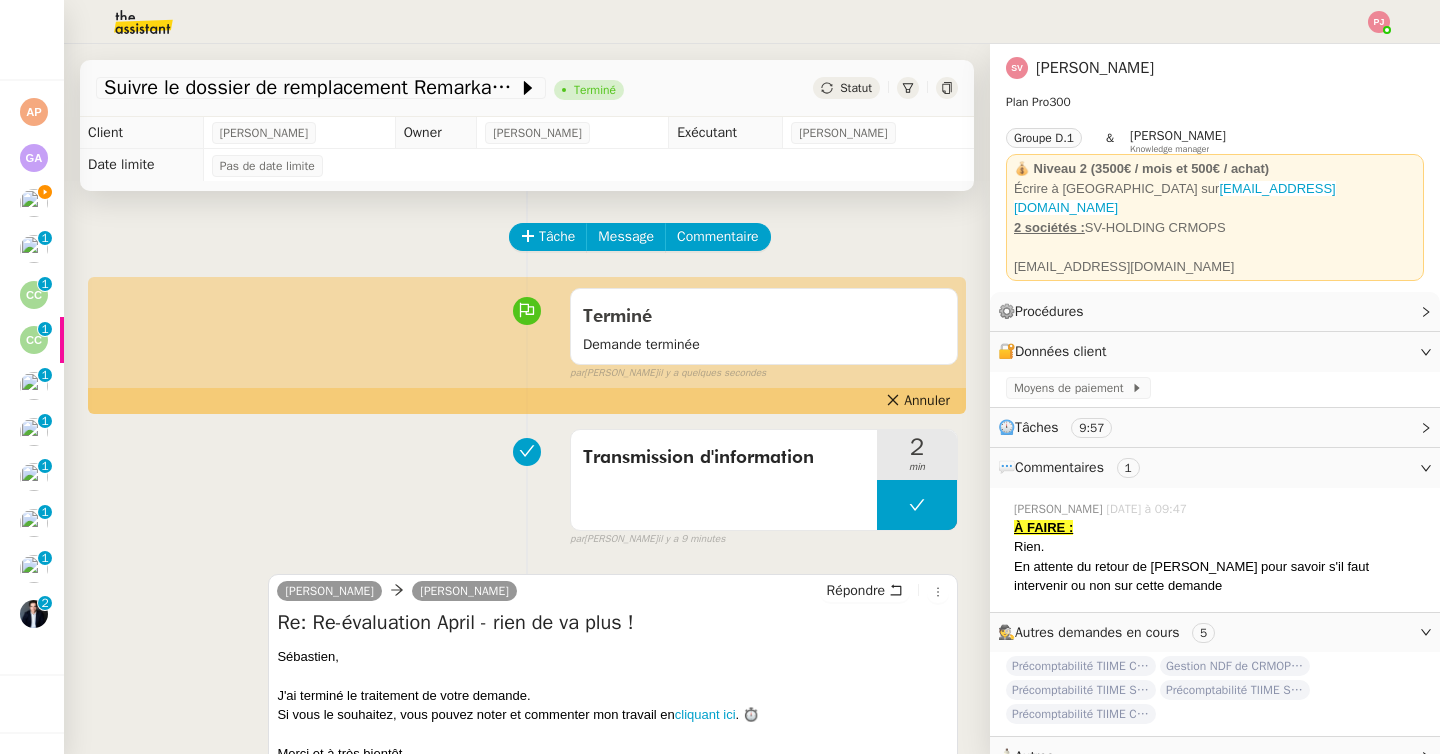 scroll, scrollTop: 43, scrollLeft: 0, axis: vertical 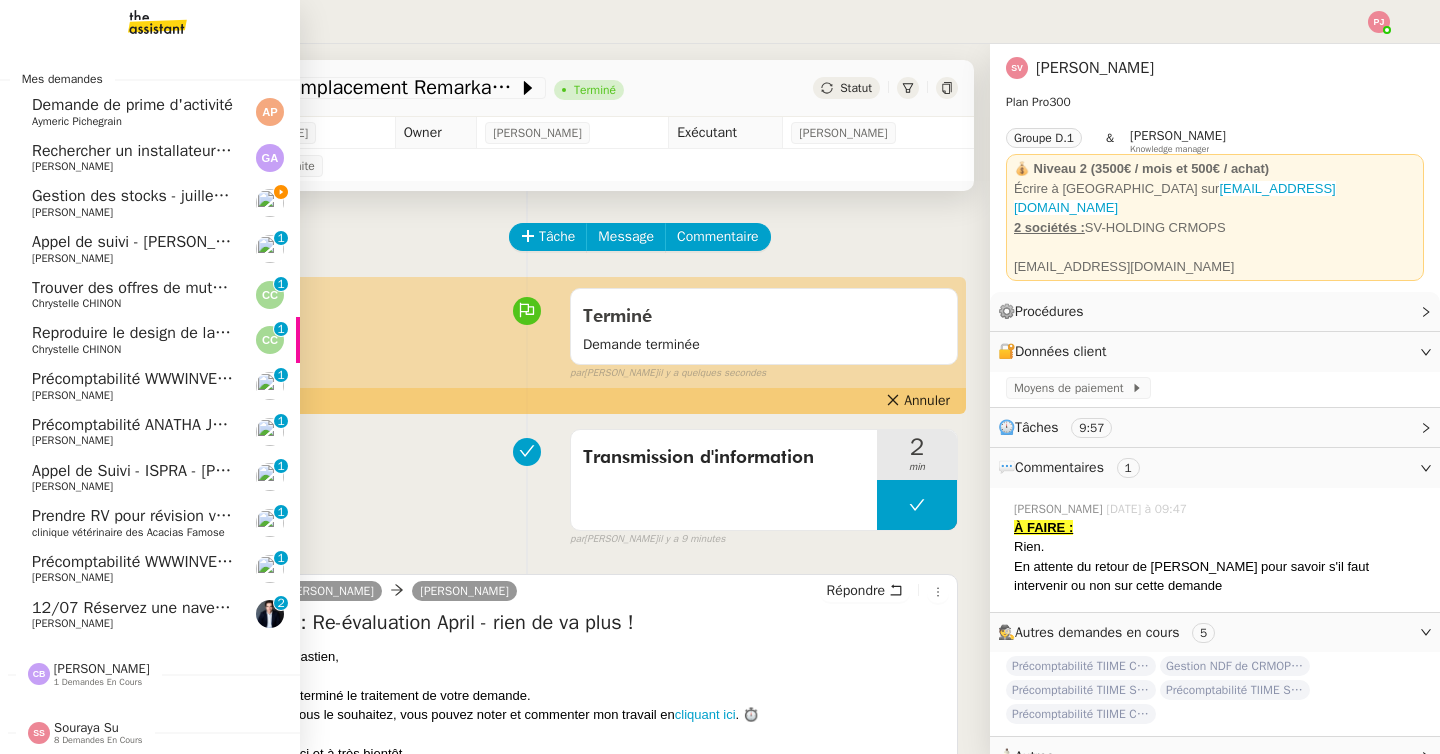 click on "Gestion des stocks - juillet 2025" 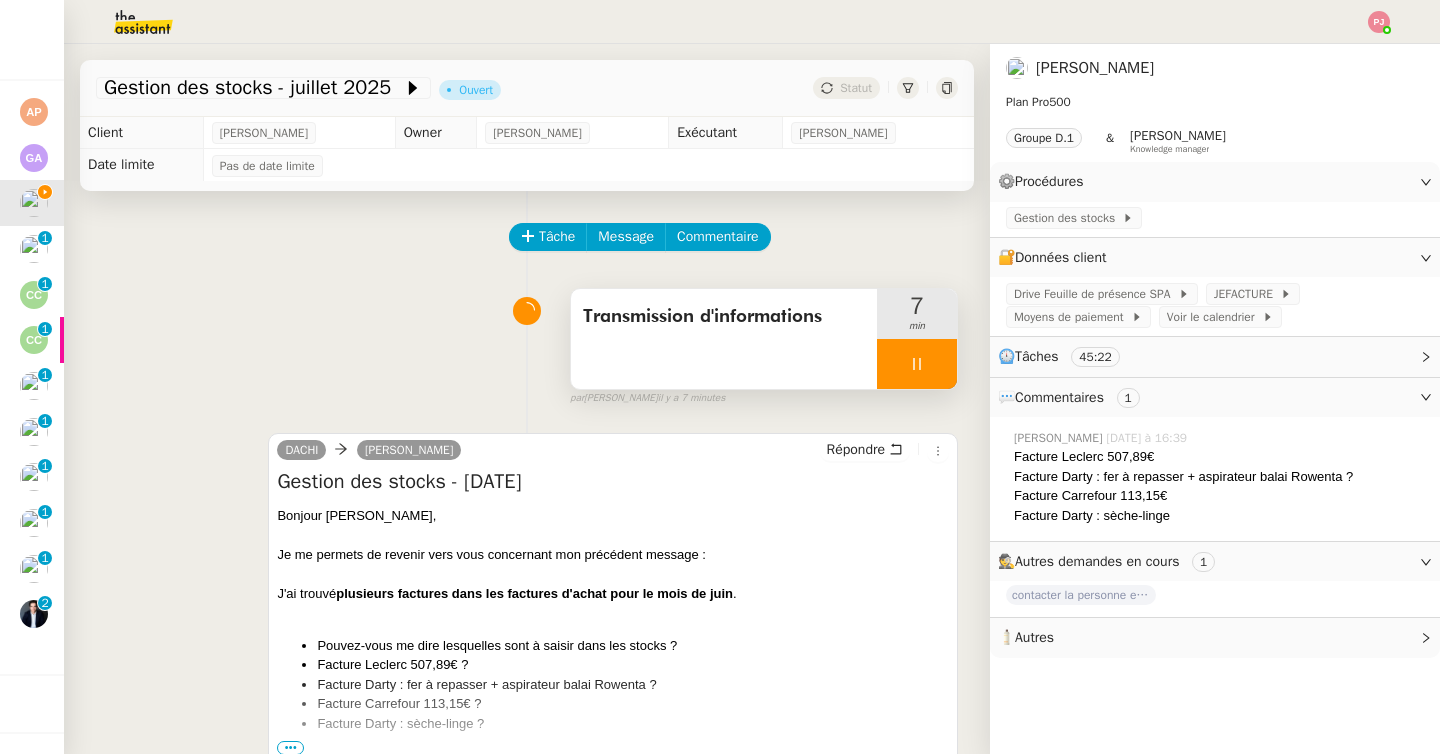 click at bounding box center [917, 364] 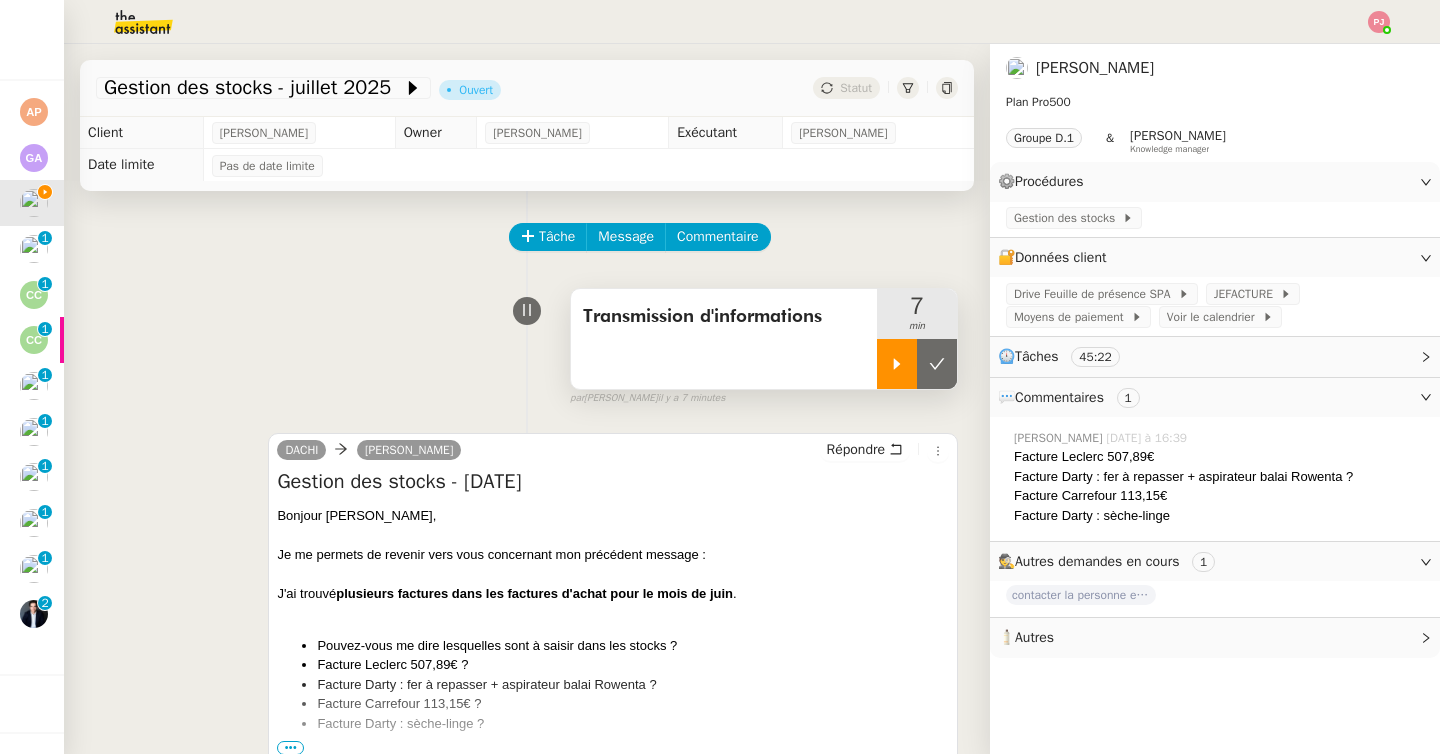 click at bounding box center (937, 364) 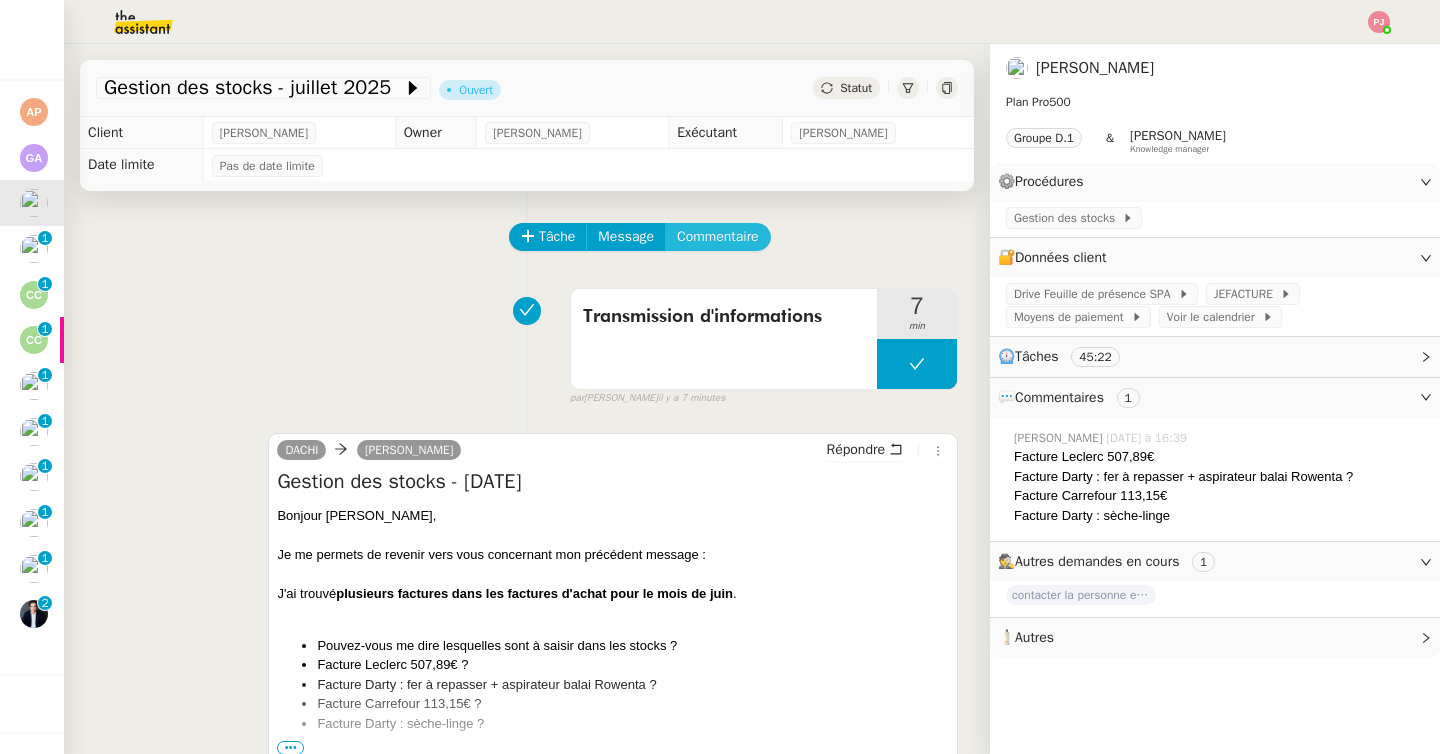 click on "Commentaire" 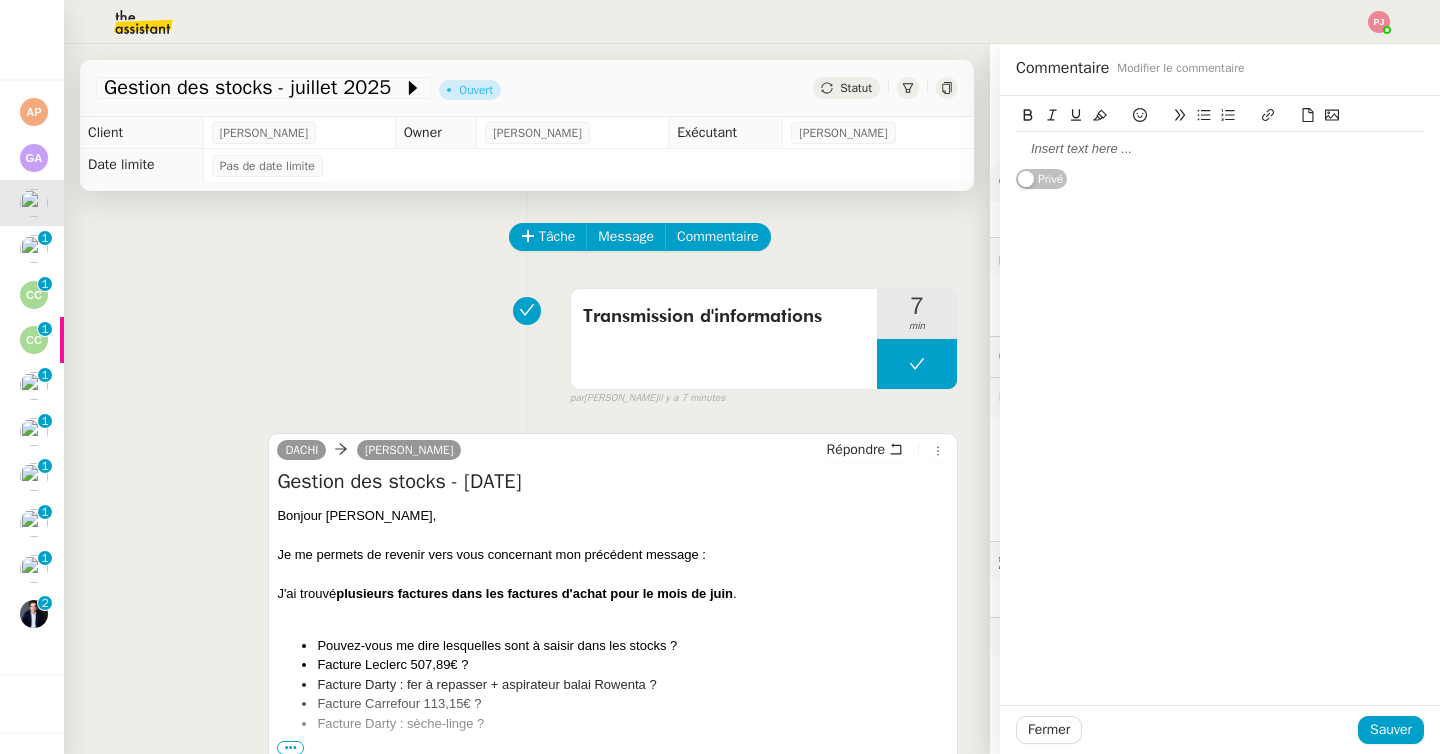 click 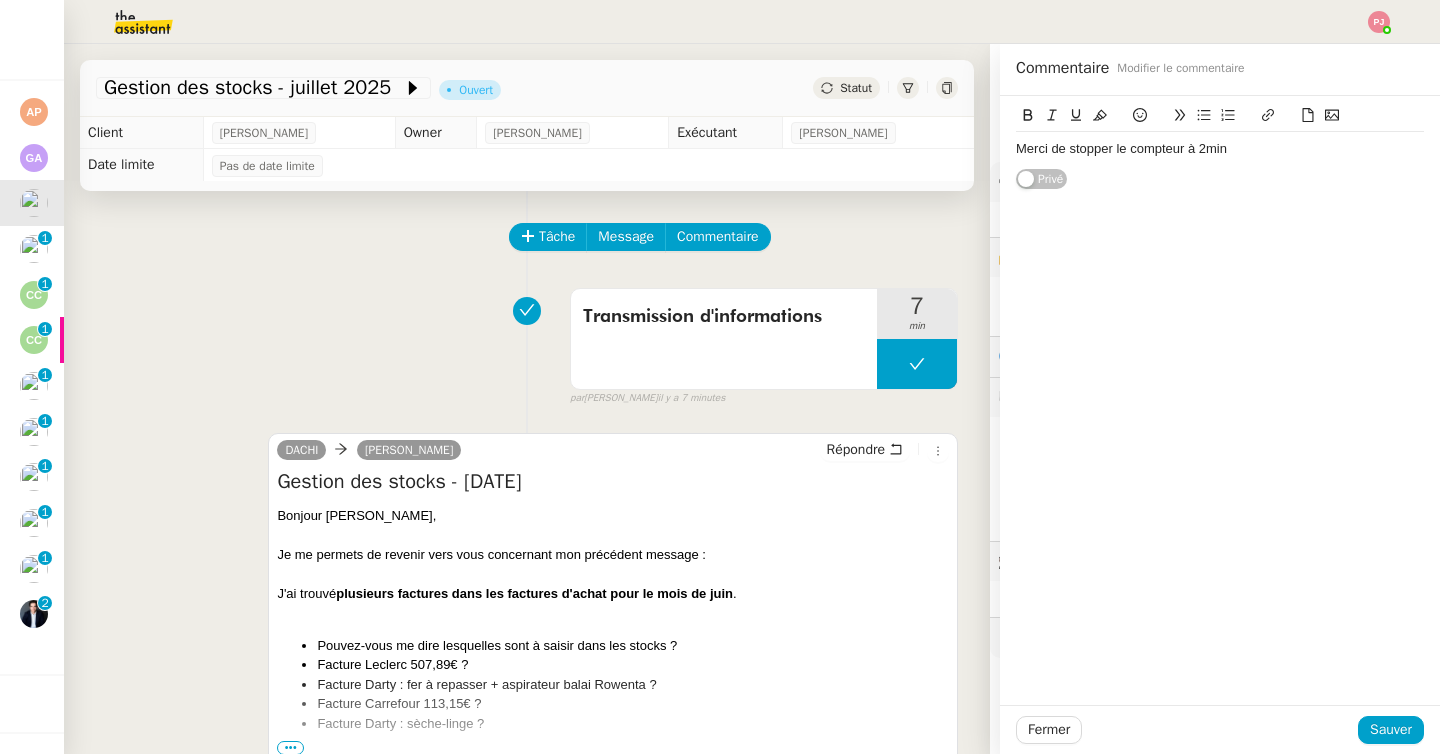 click on "Merci de stopper le compteur à 2min" 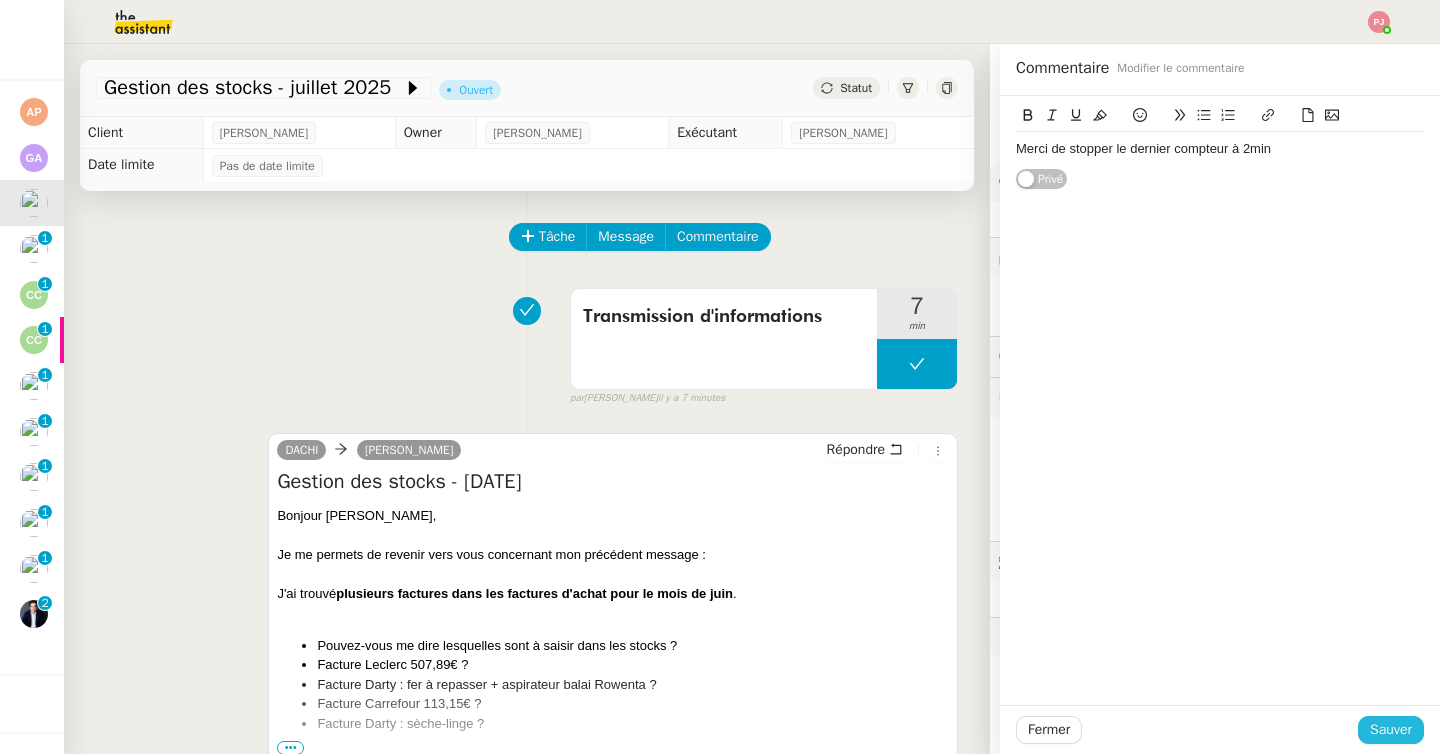 click on "Sauver" 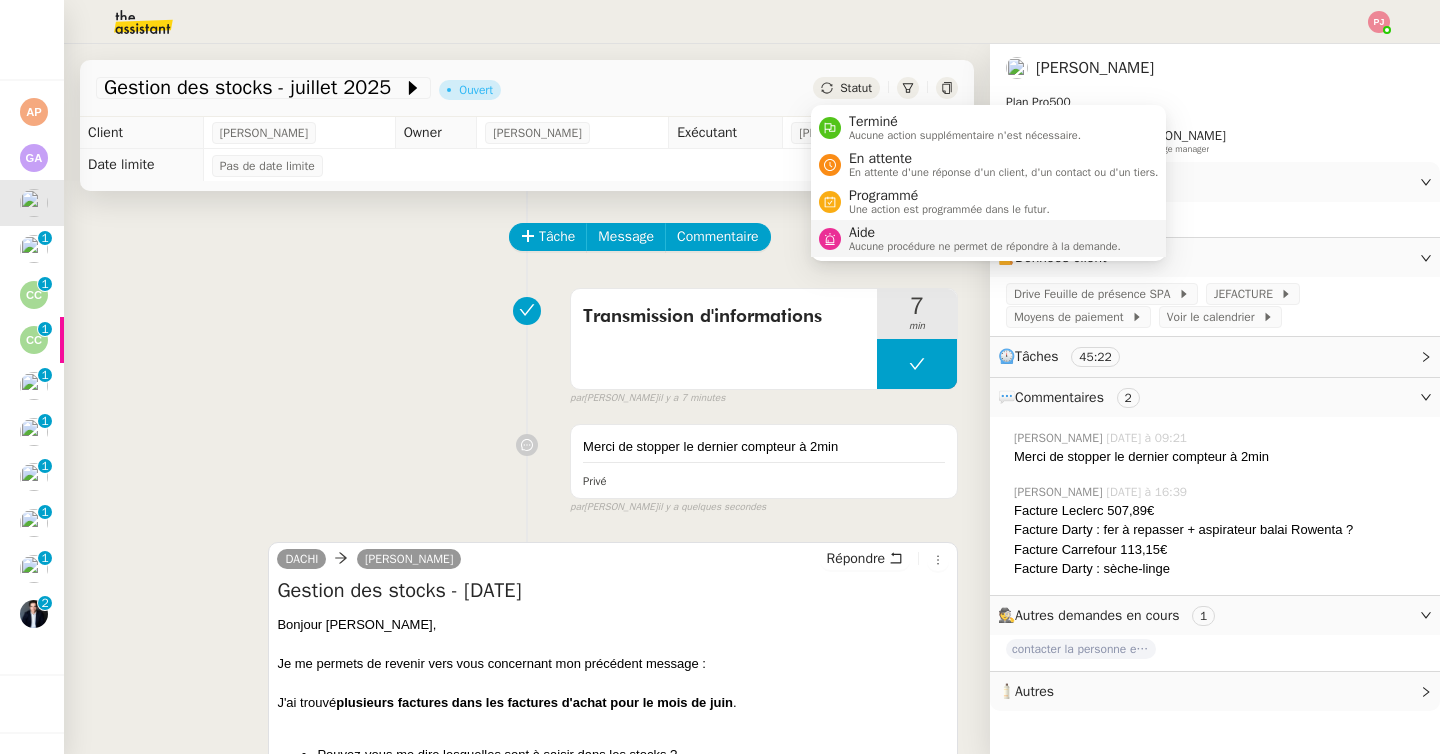 click on "Aide Aucune procédure ne permet de répondre à la demande." at bounding box center [989, 238] 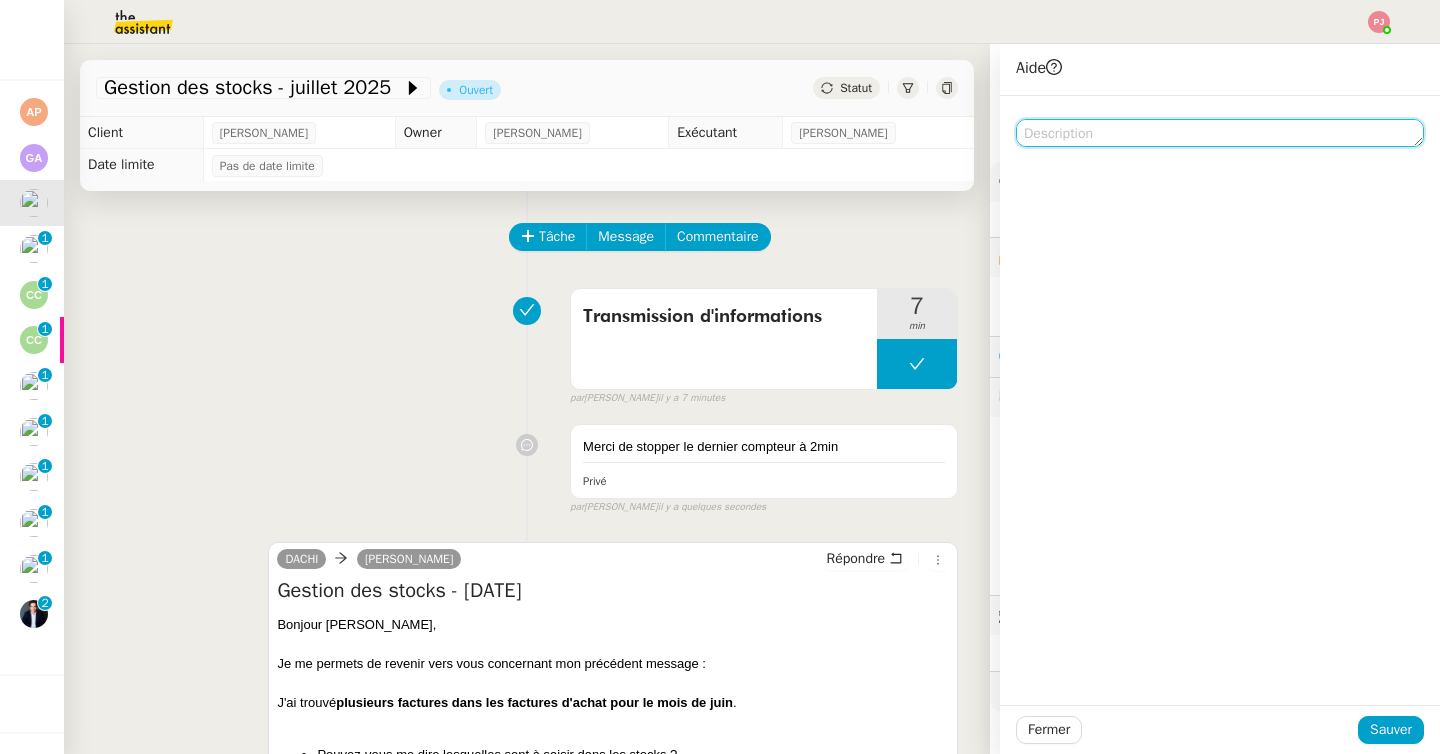 click 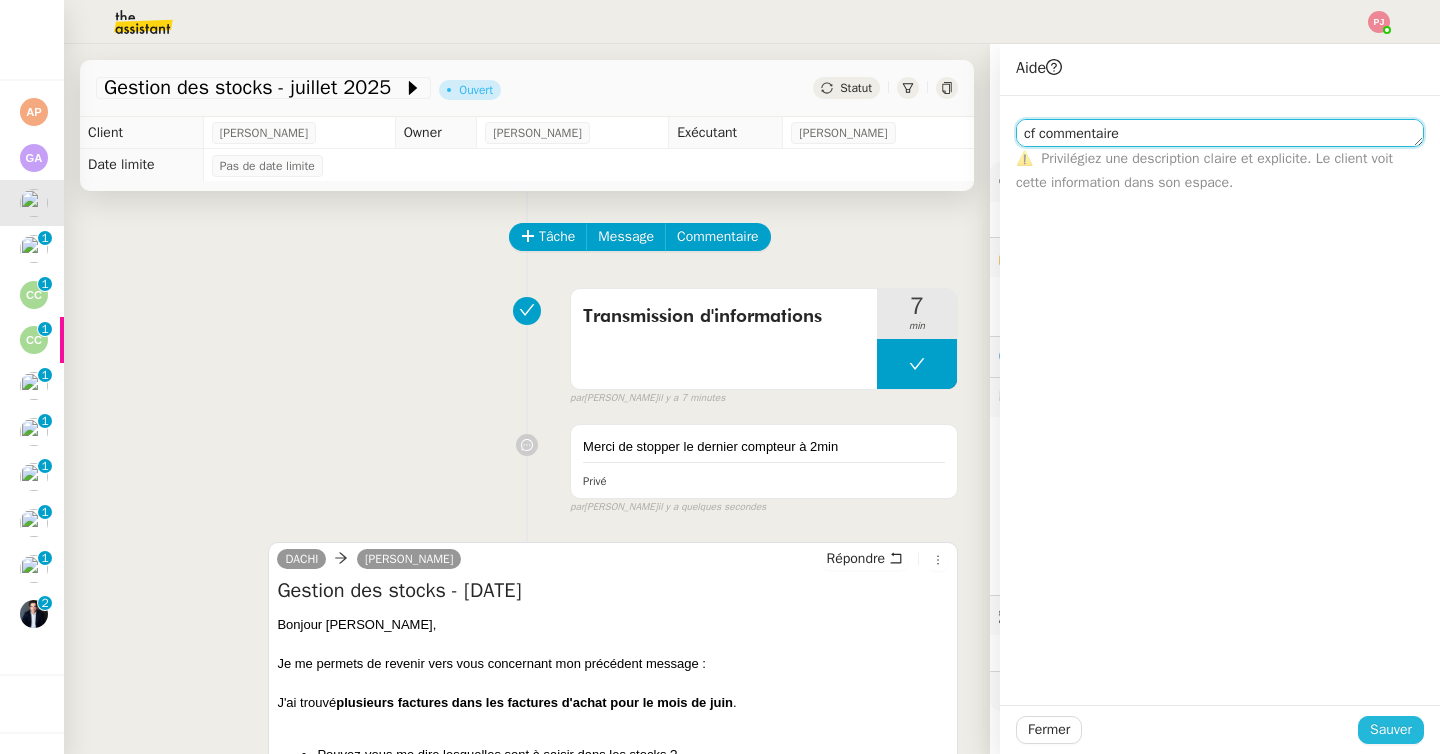 type on "cf commentaire" 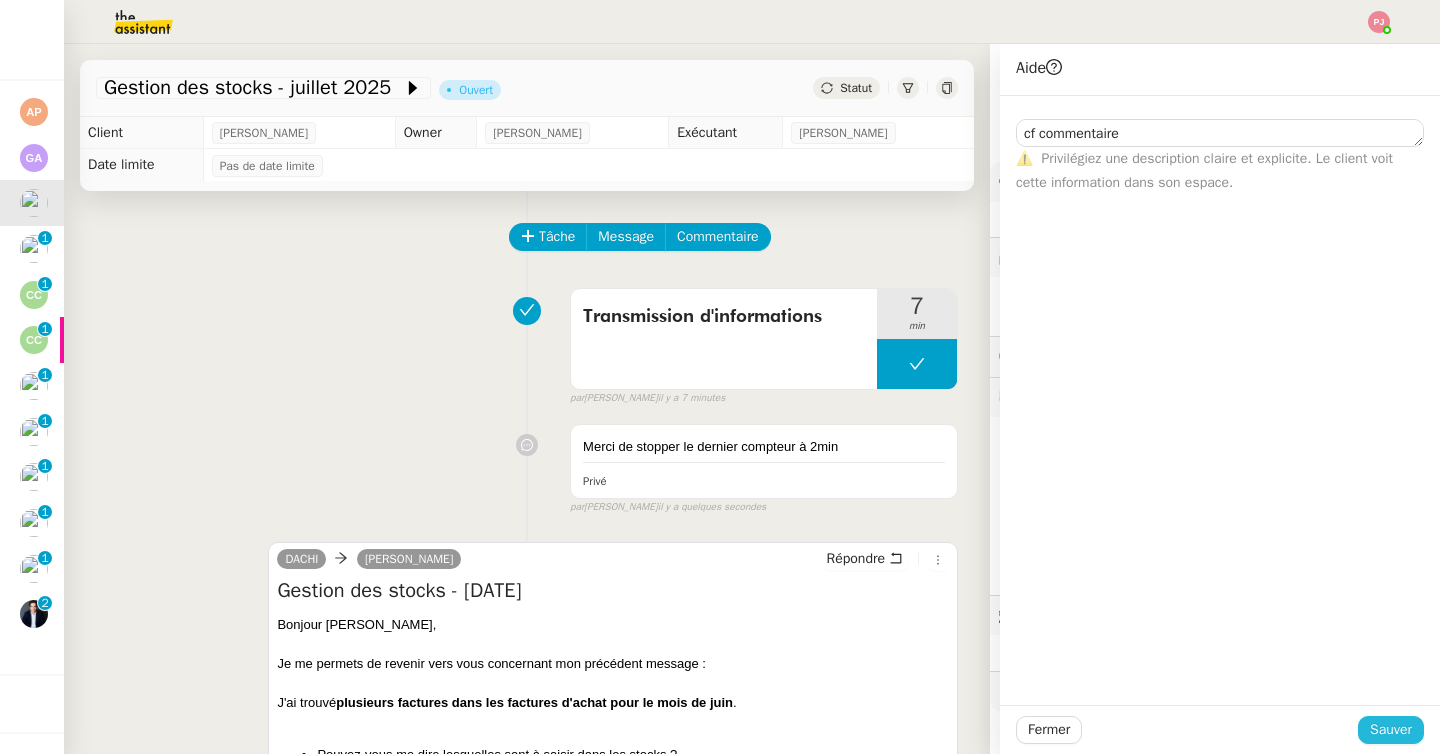 click on "Sauver" 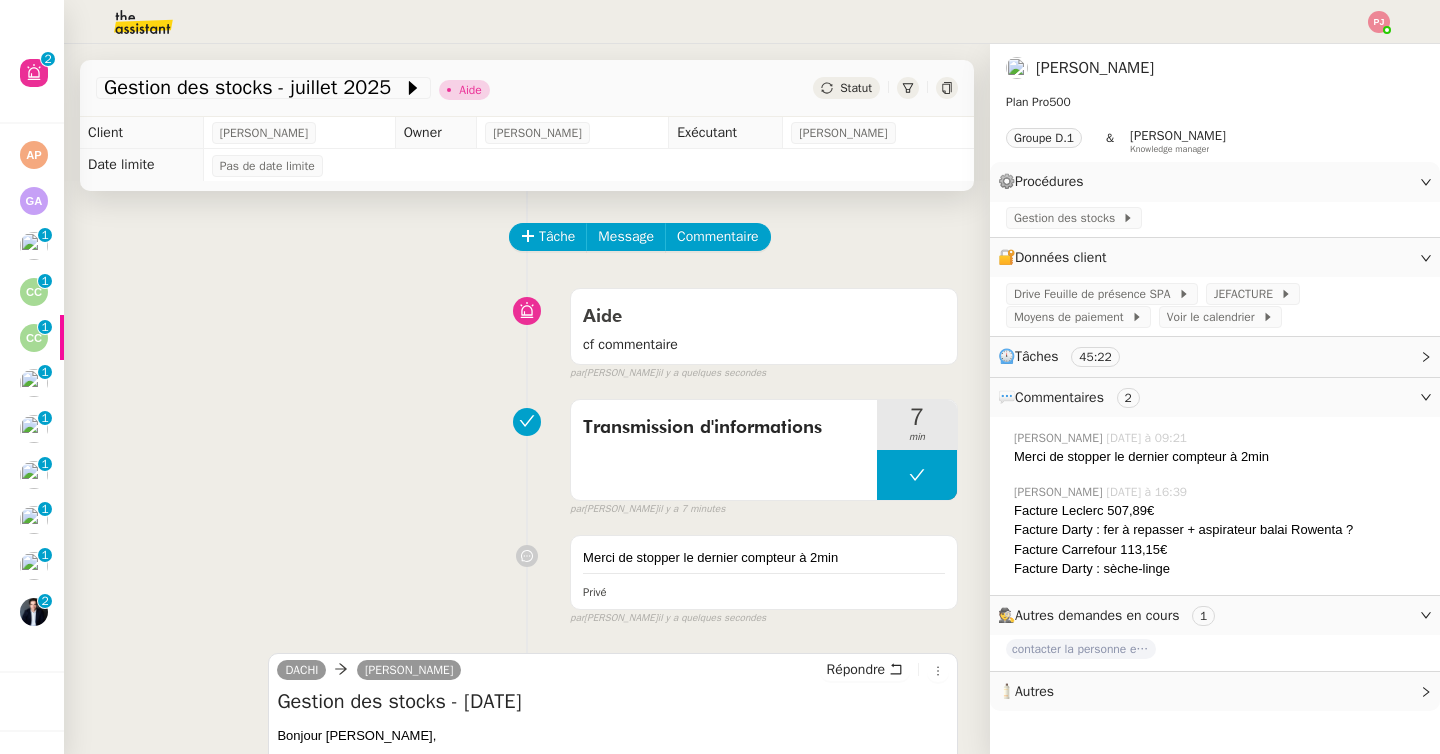 scroll, scrollTop: 0, scrollLeft: 0, axis: both 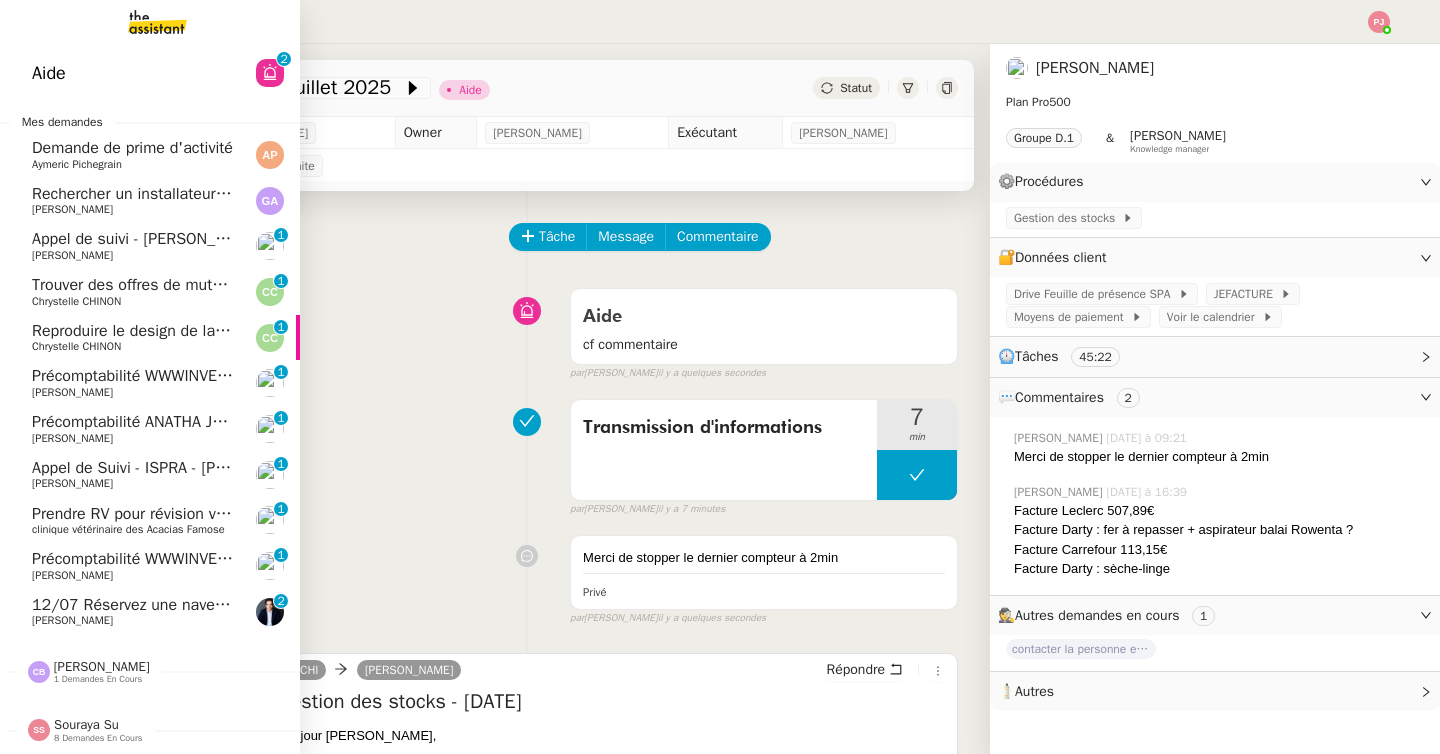 click on "Trouver des offres de mutuelles santé internationales" 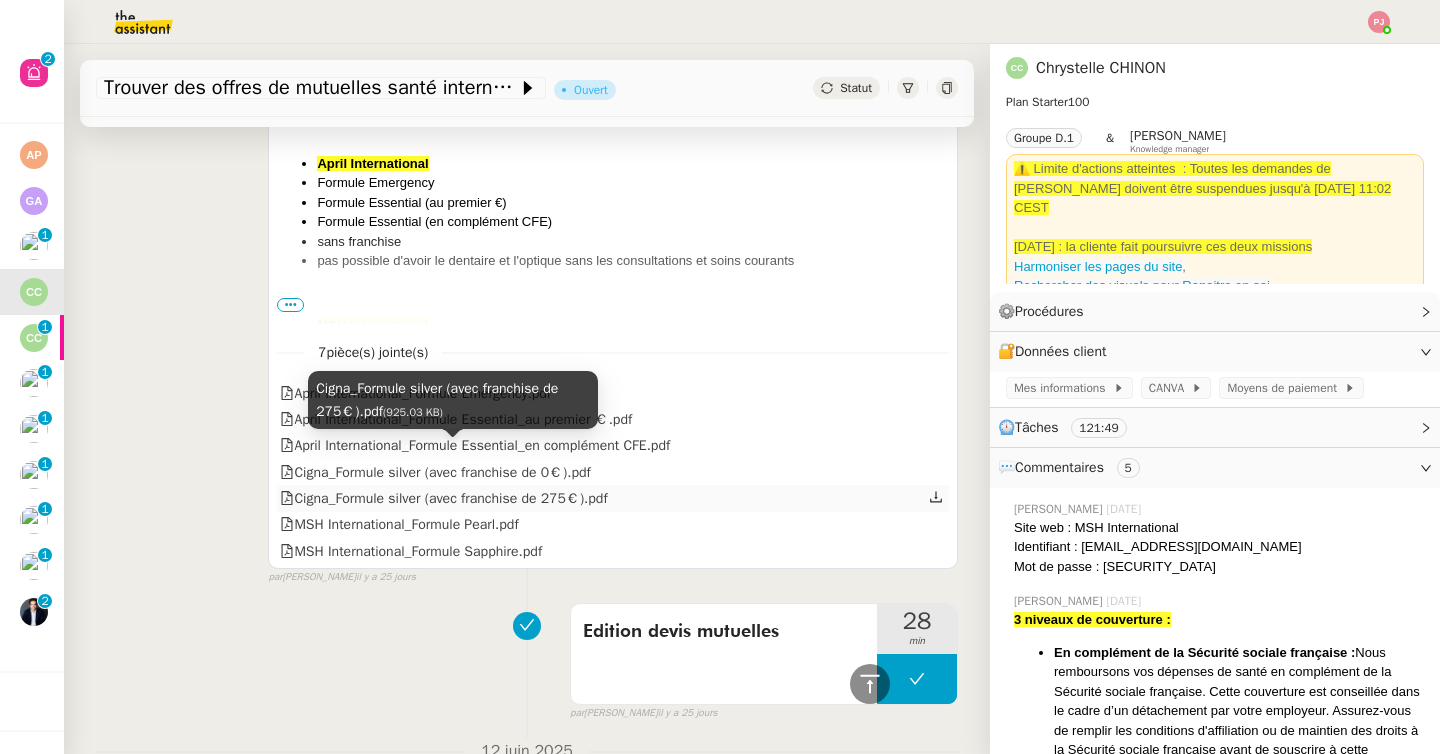 scroll, scrollTop: 1047, scrollLeft: 0, axis: vertical 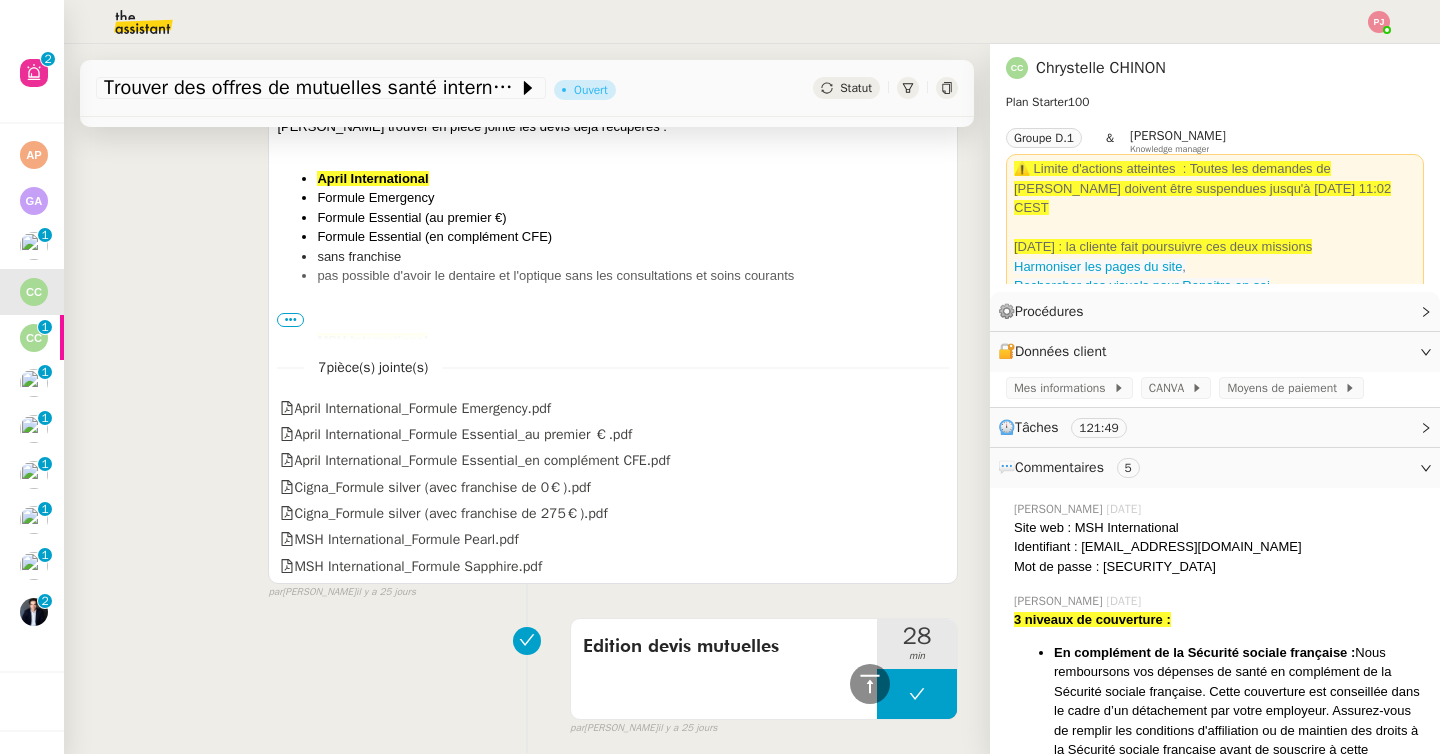 click on "•••" at bounding box center [290, 320] 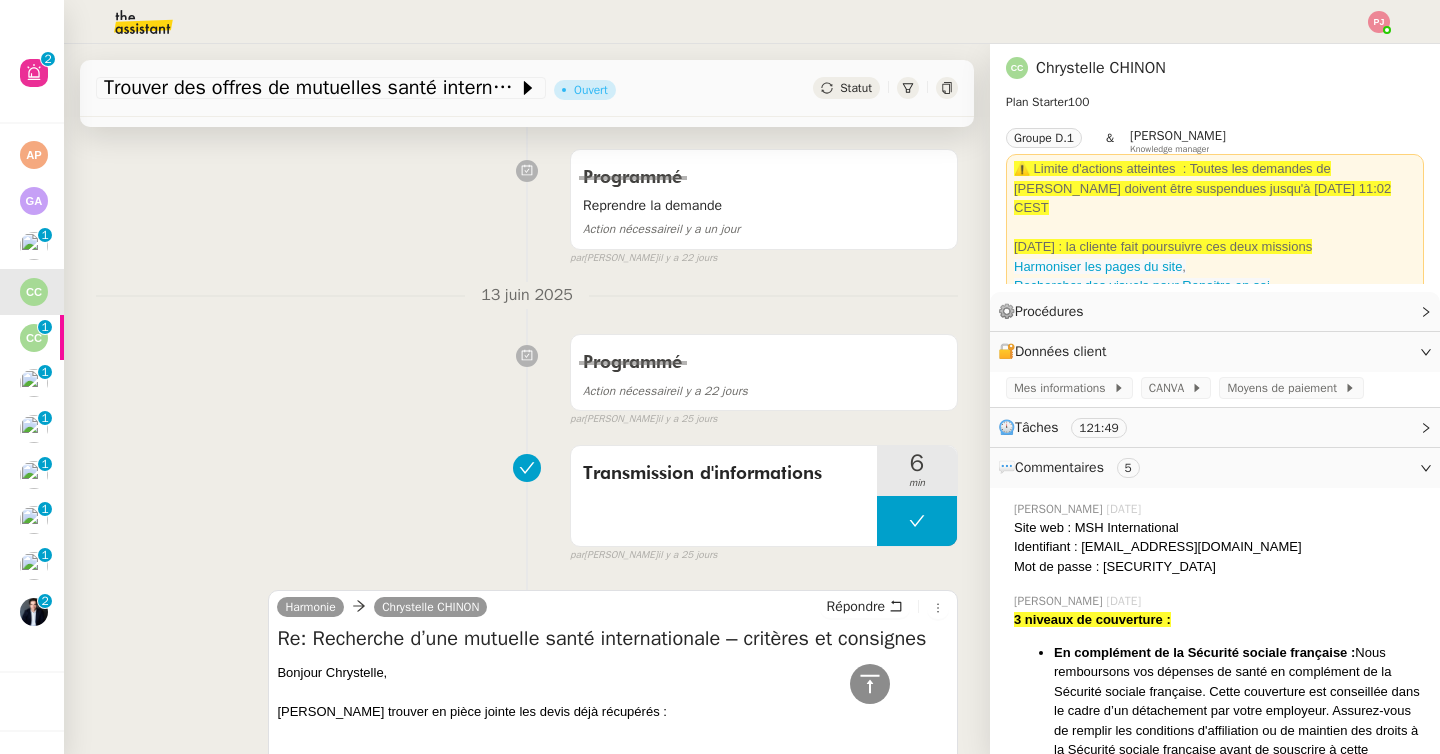 scroll, scrollTop: 0, scrollLeft: 0, axis: both 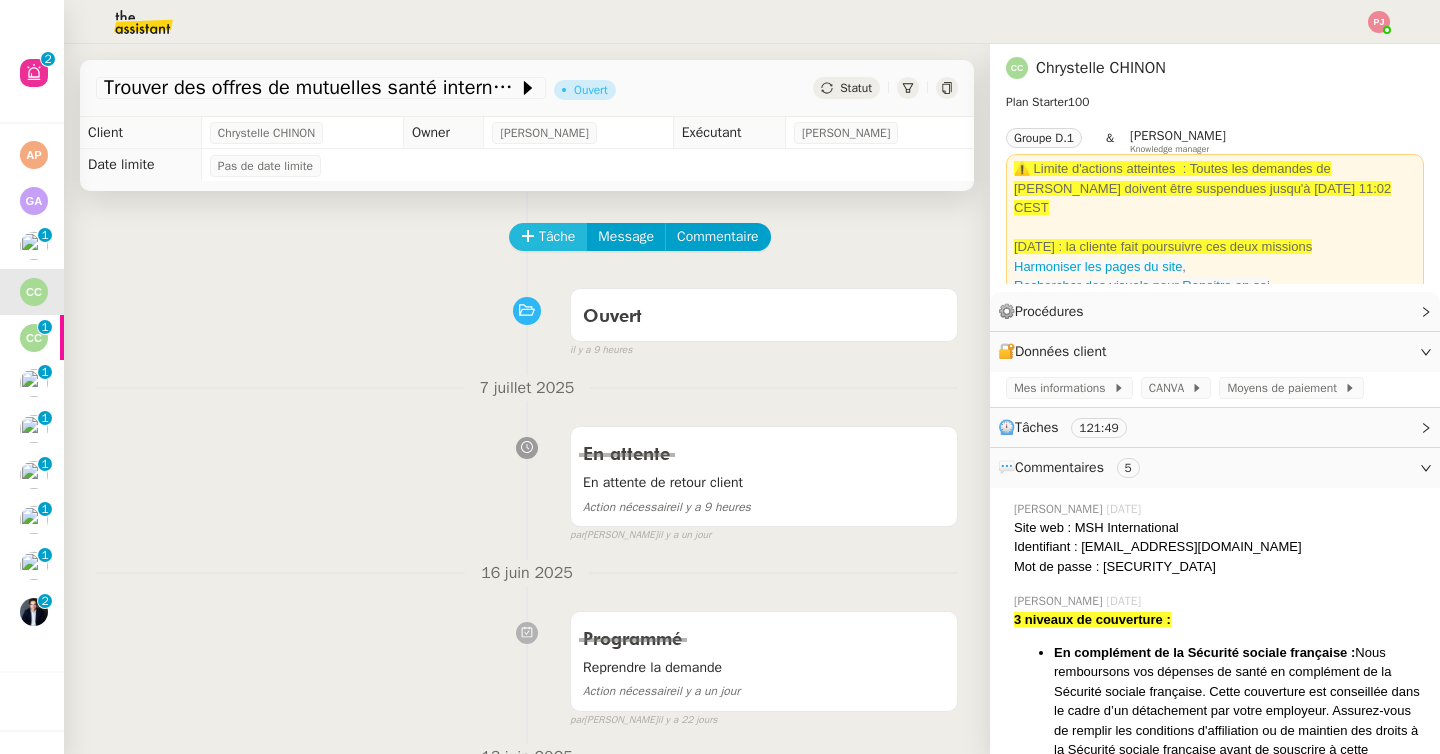 click on "Tâche" 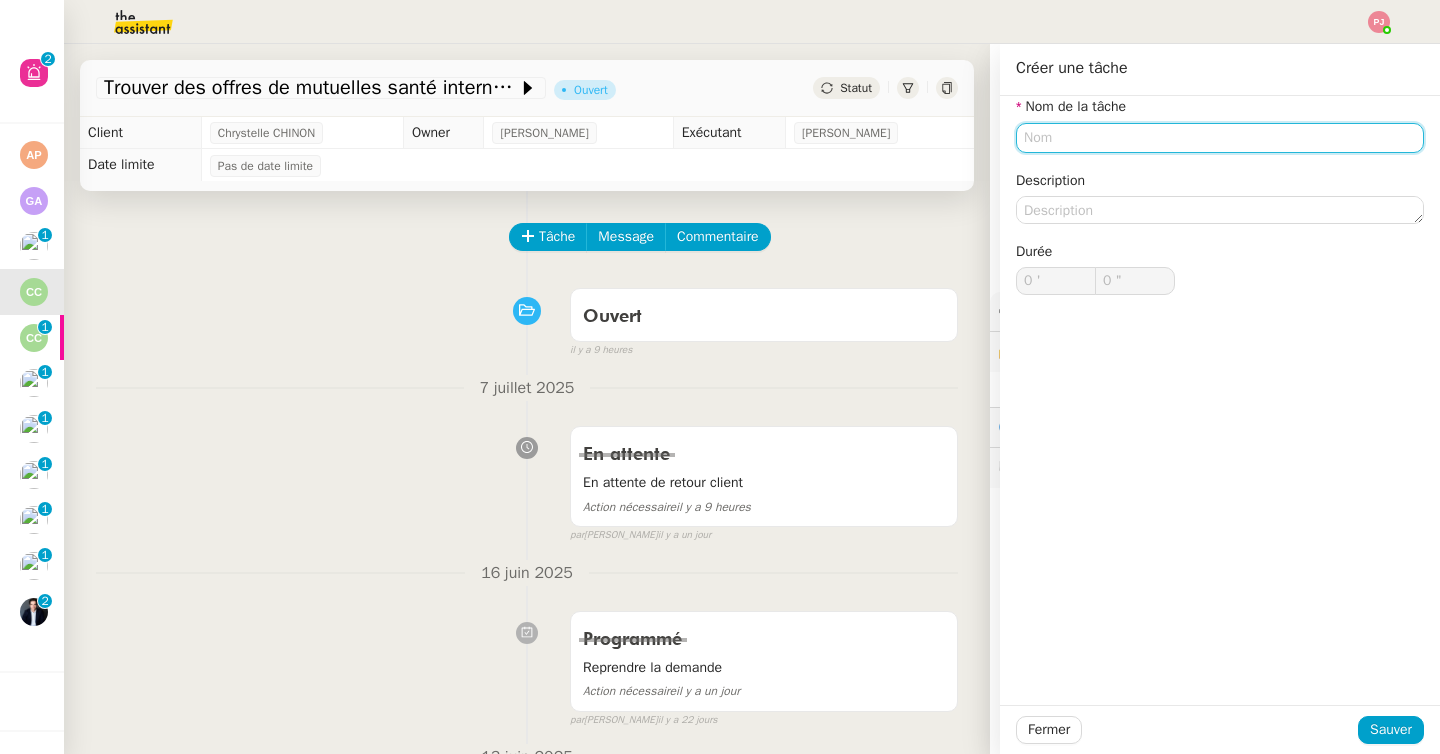 click 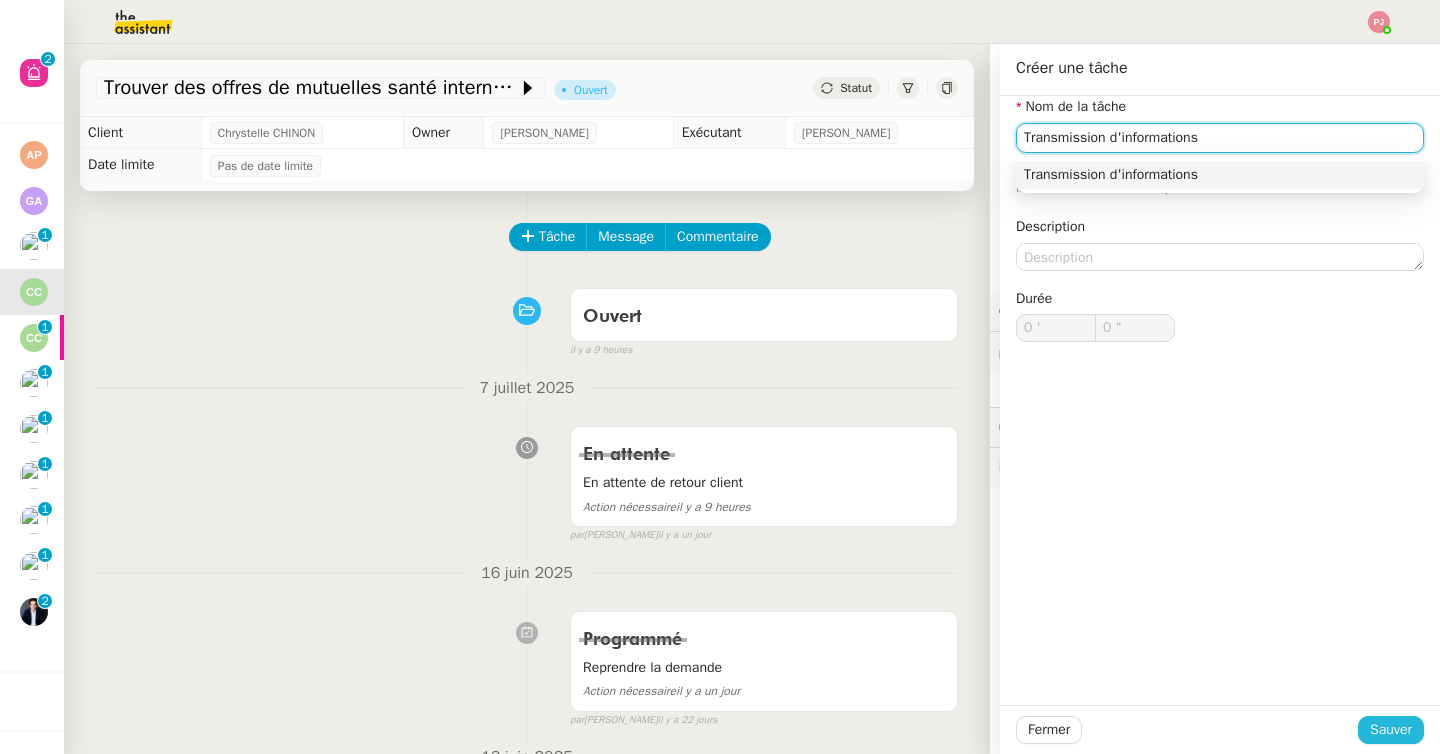 type on "Transmission d'informations" 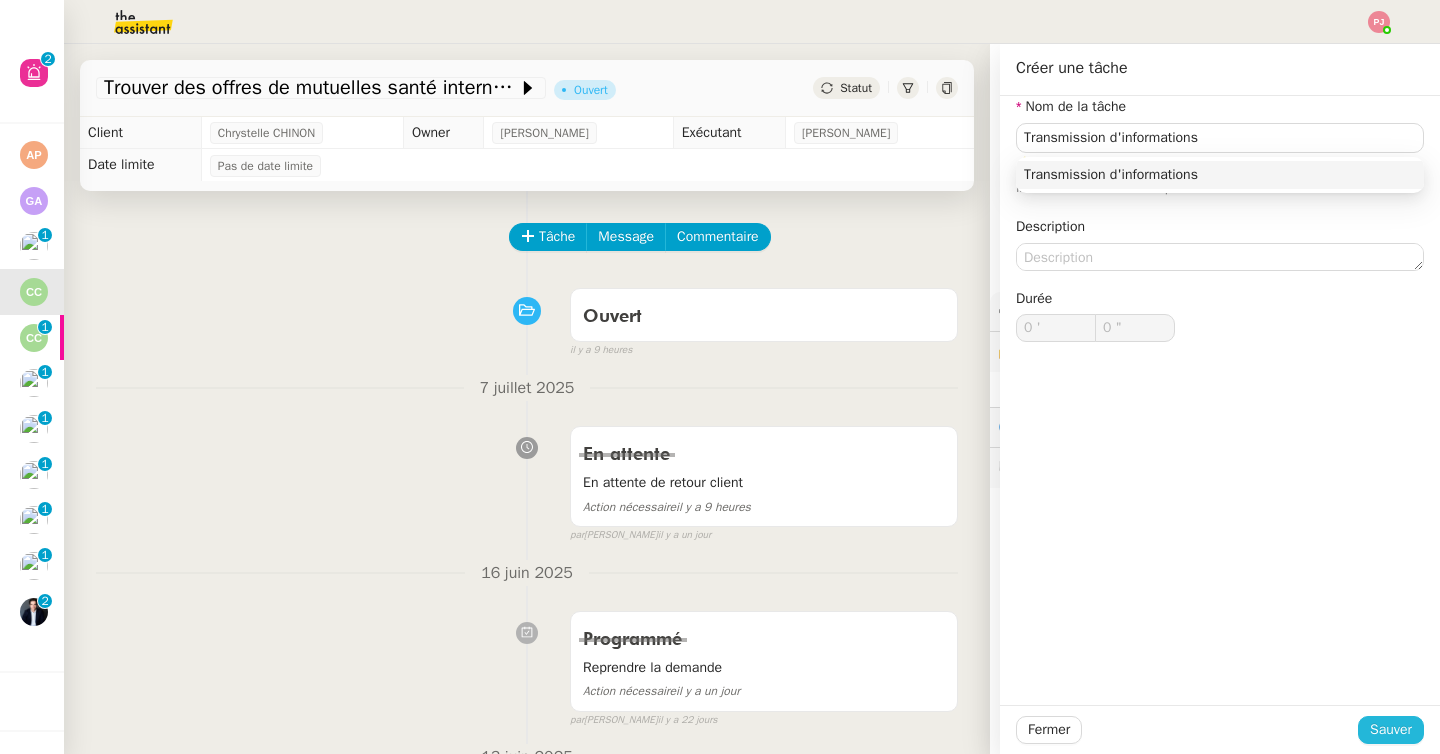 click on "Sauver" 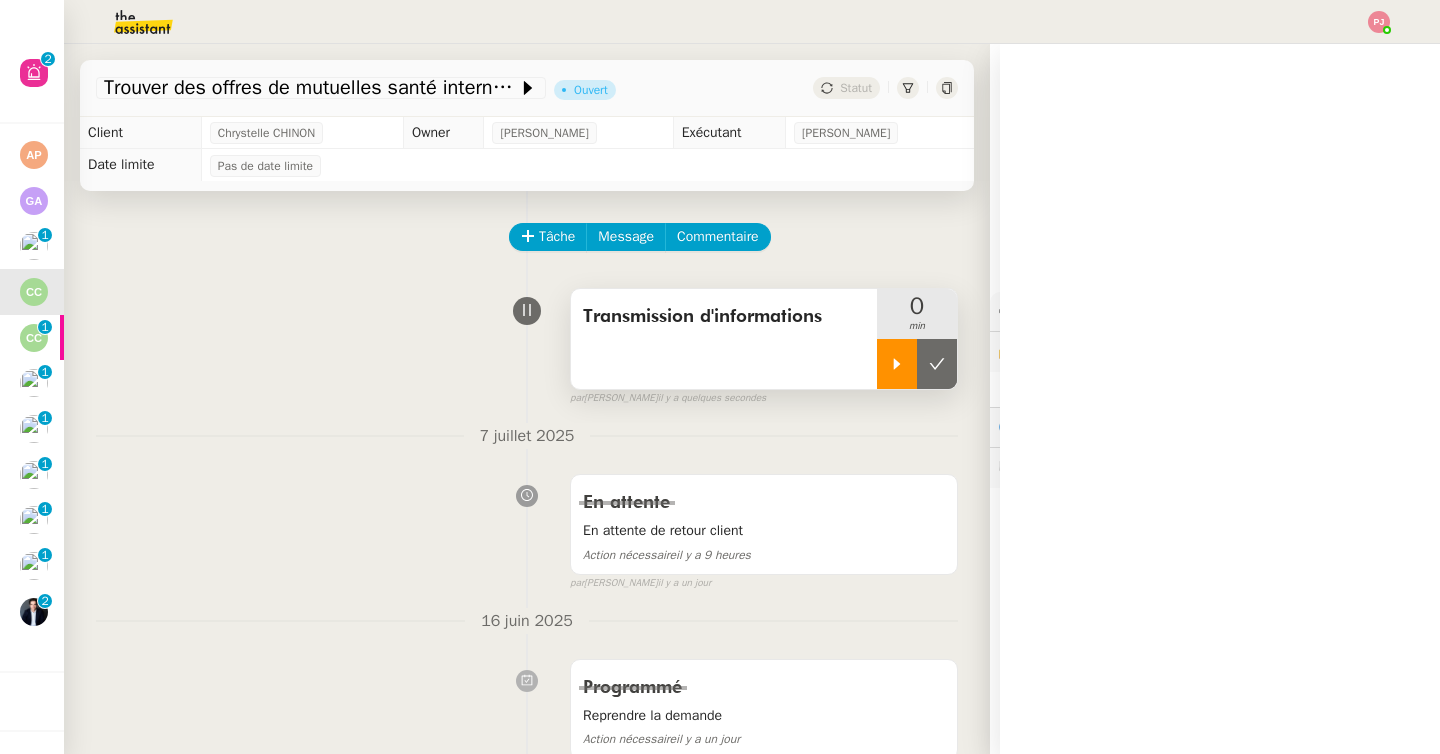 click at bounding box center [897, 364] 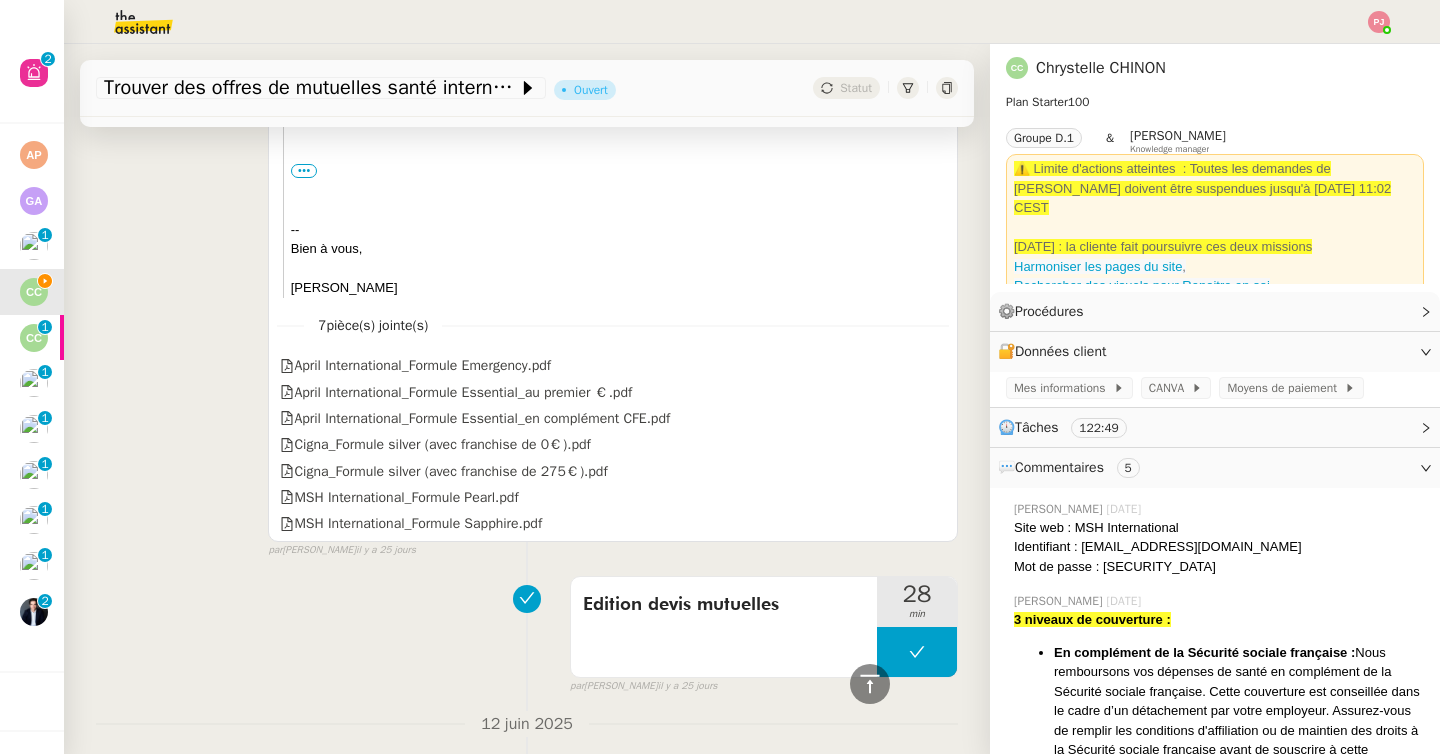 scroll, scrollTop: 2057, scrollLeft: 0, axis: vertical 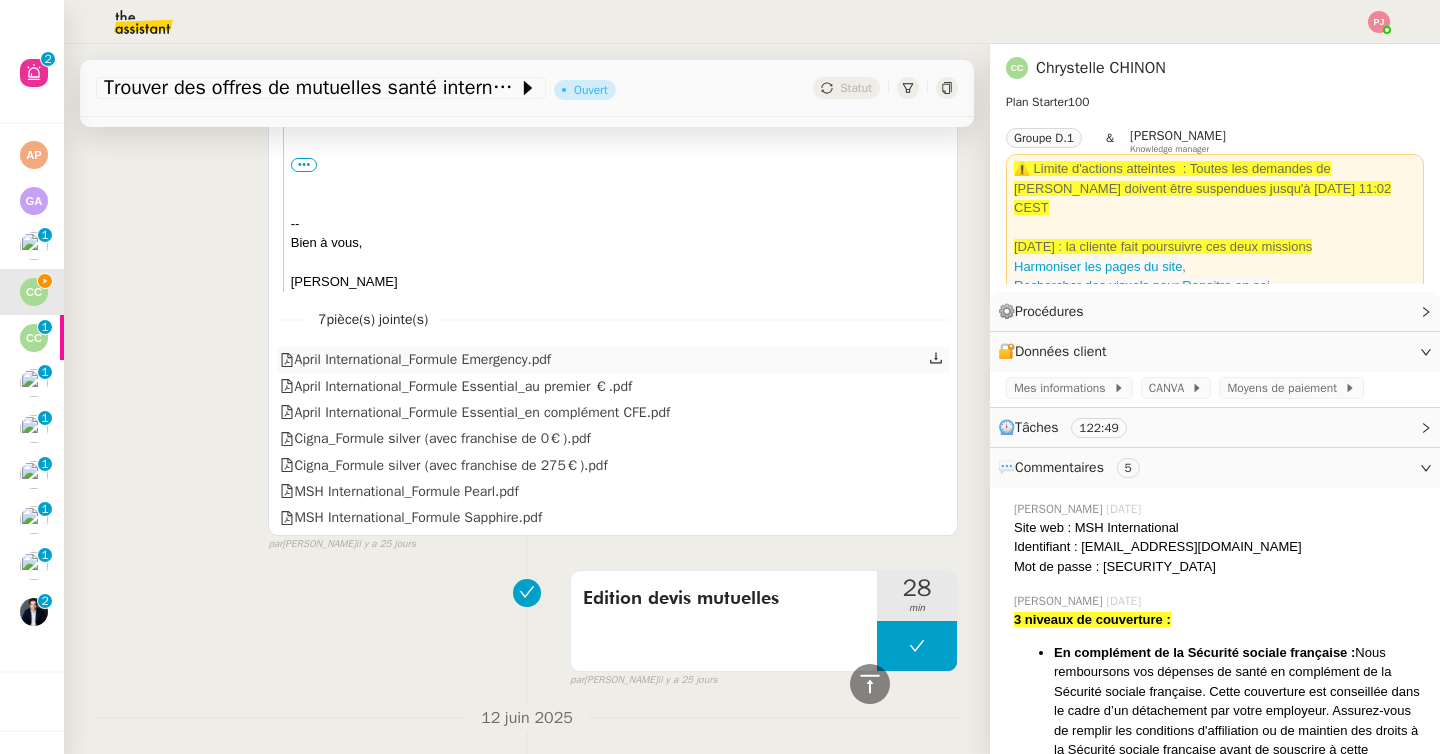click 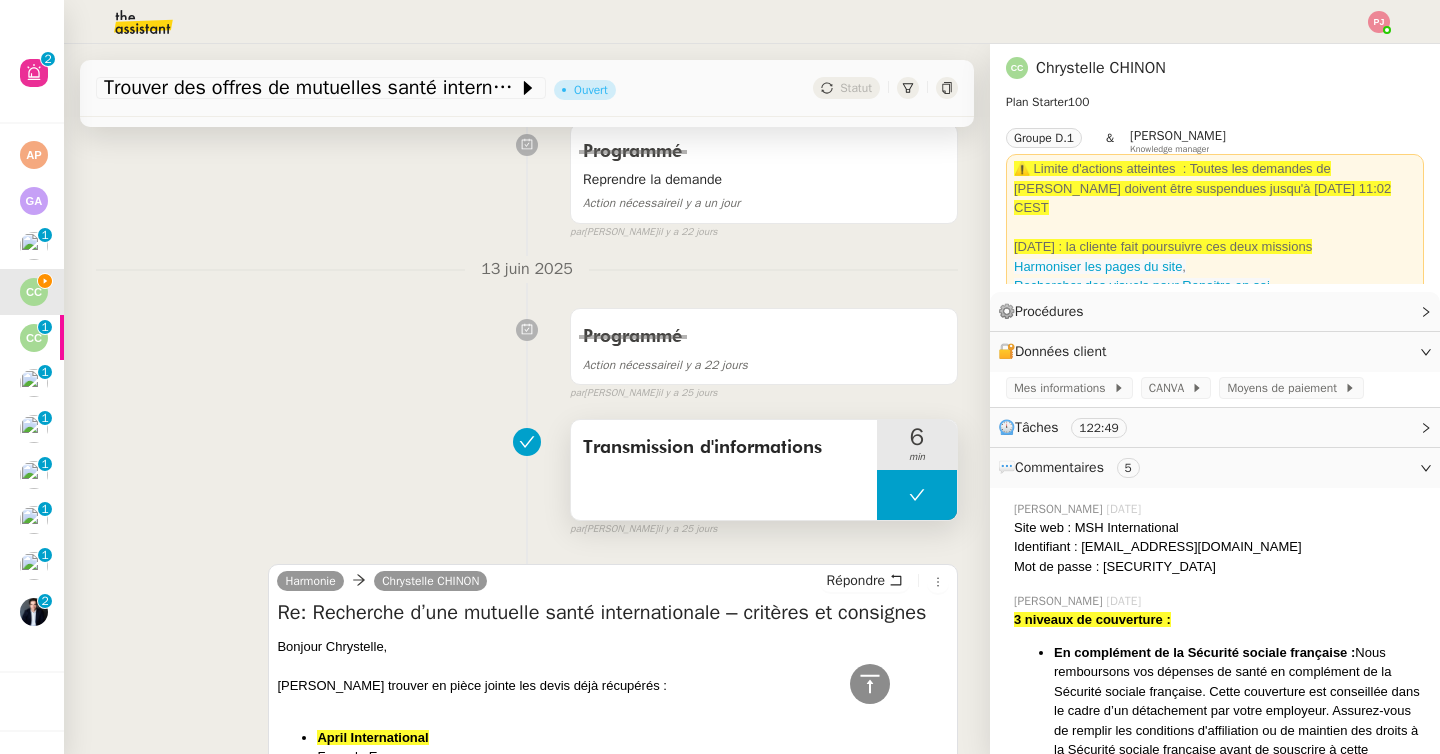 scroll, scrollTop: 578, scrollLeft: 0, axis: vertical 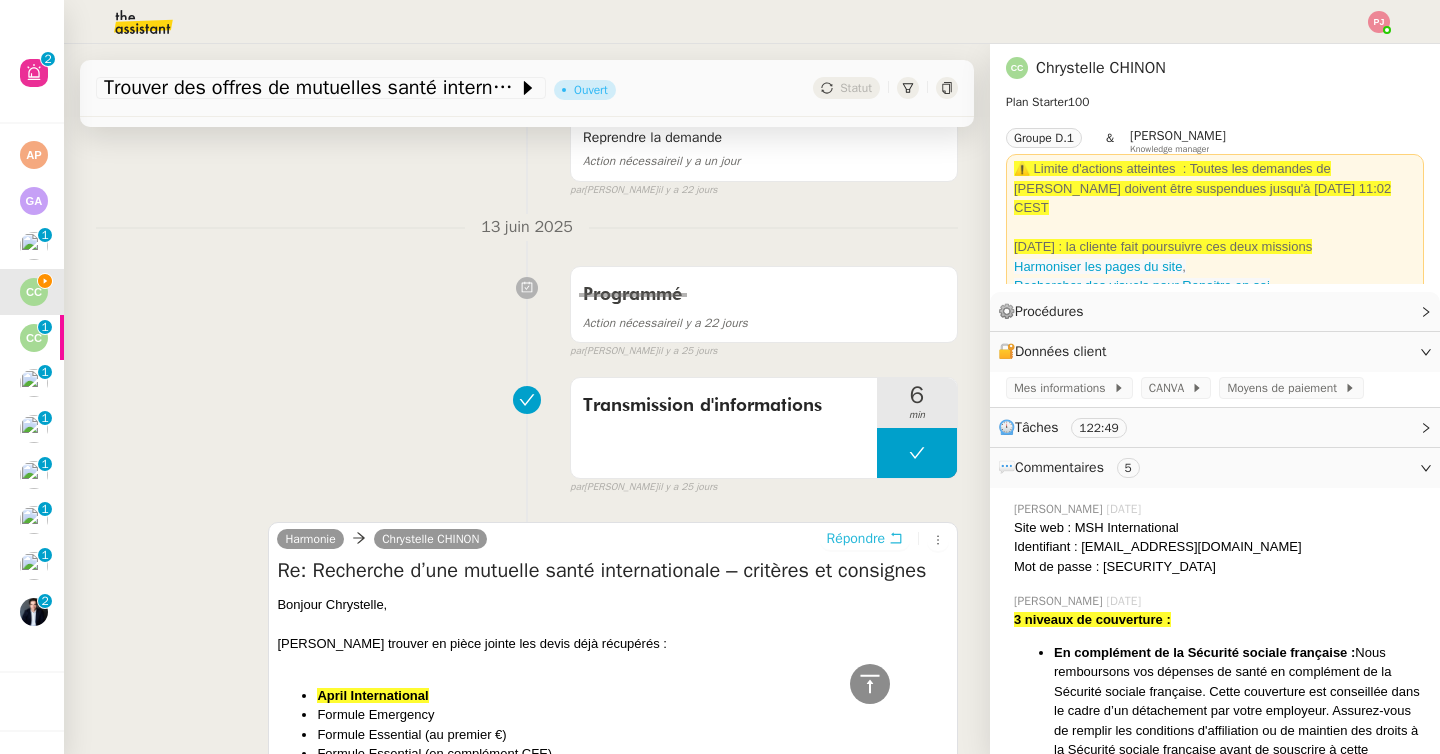 click on "Répondre" at bounding box center (856, 539) 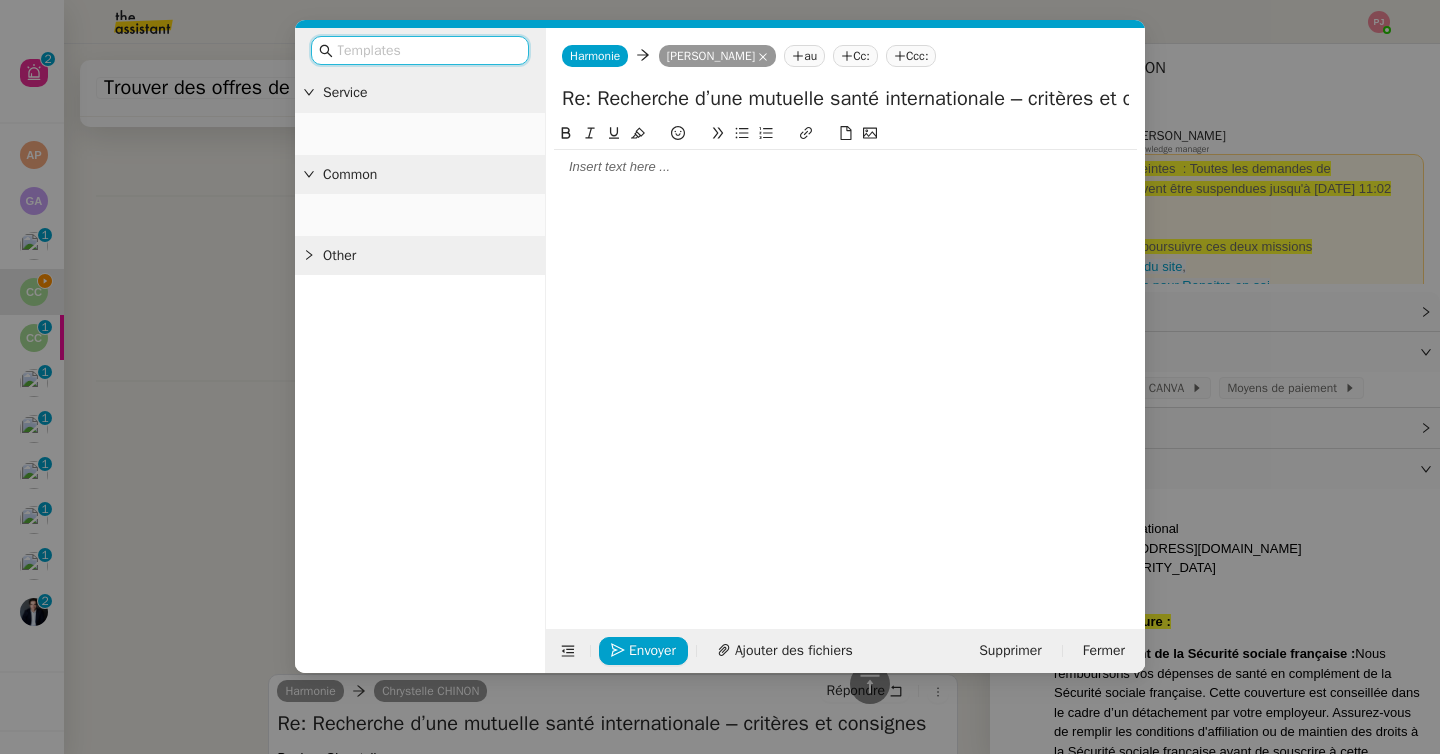 scroll, scrollTop: 758, scrollLeft: 0, axis: vertical 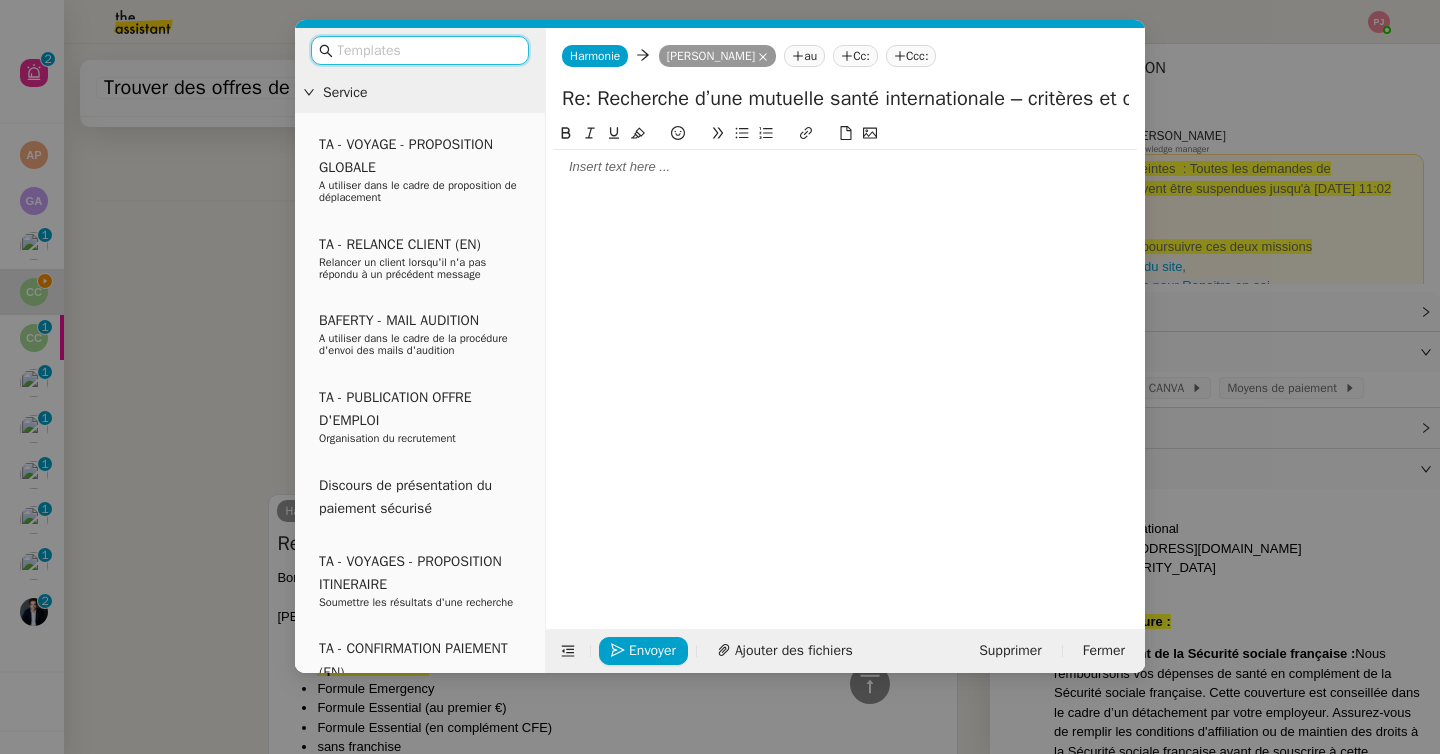 click 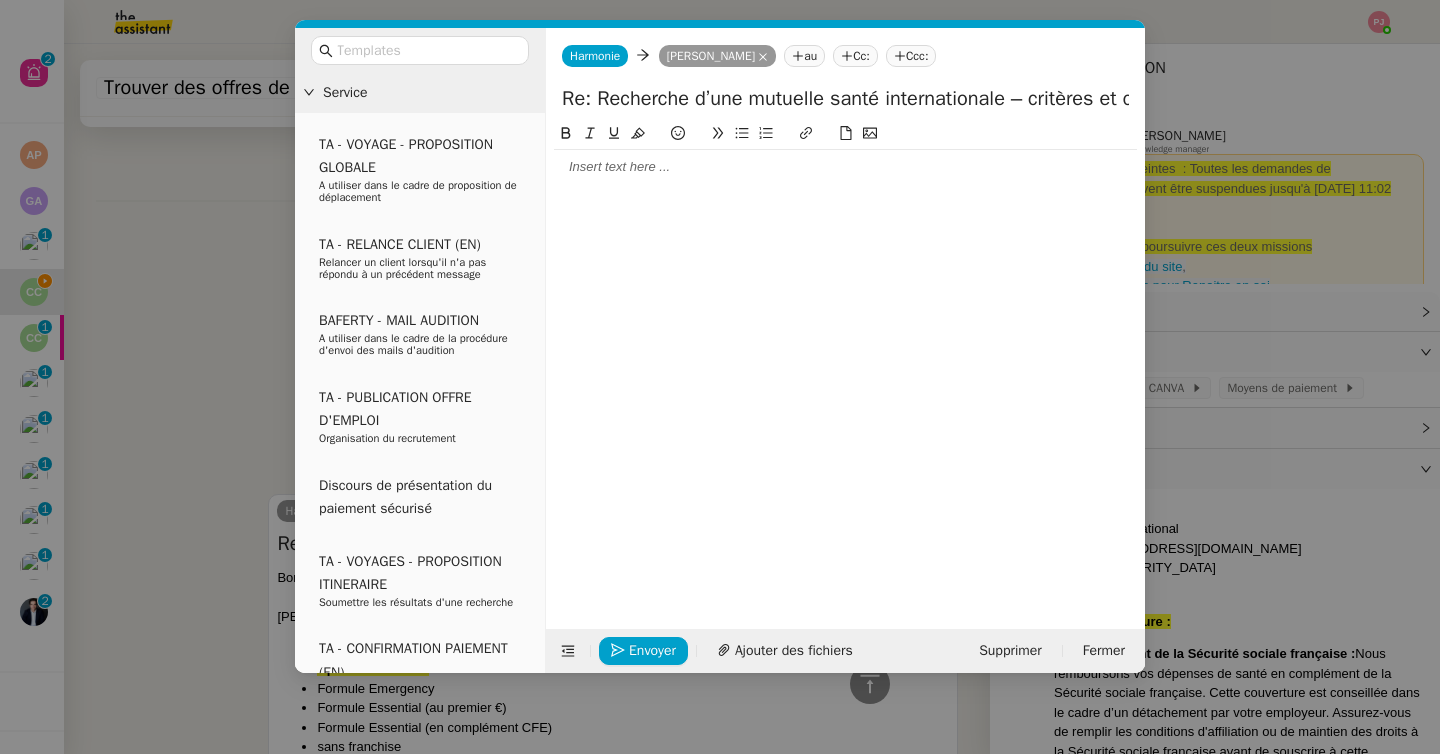 type 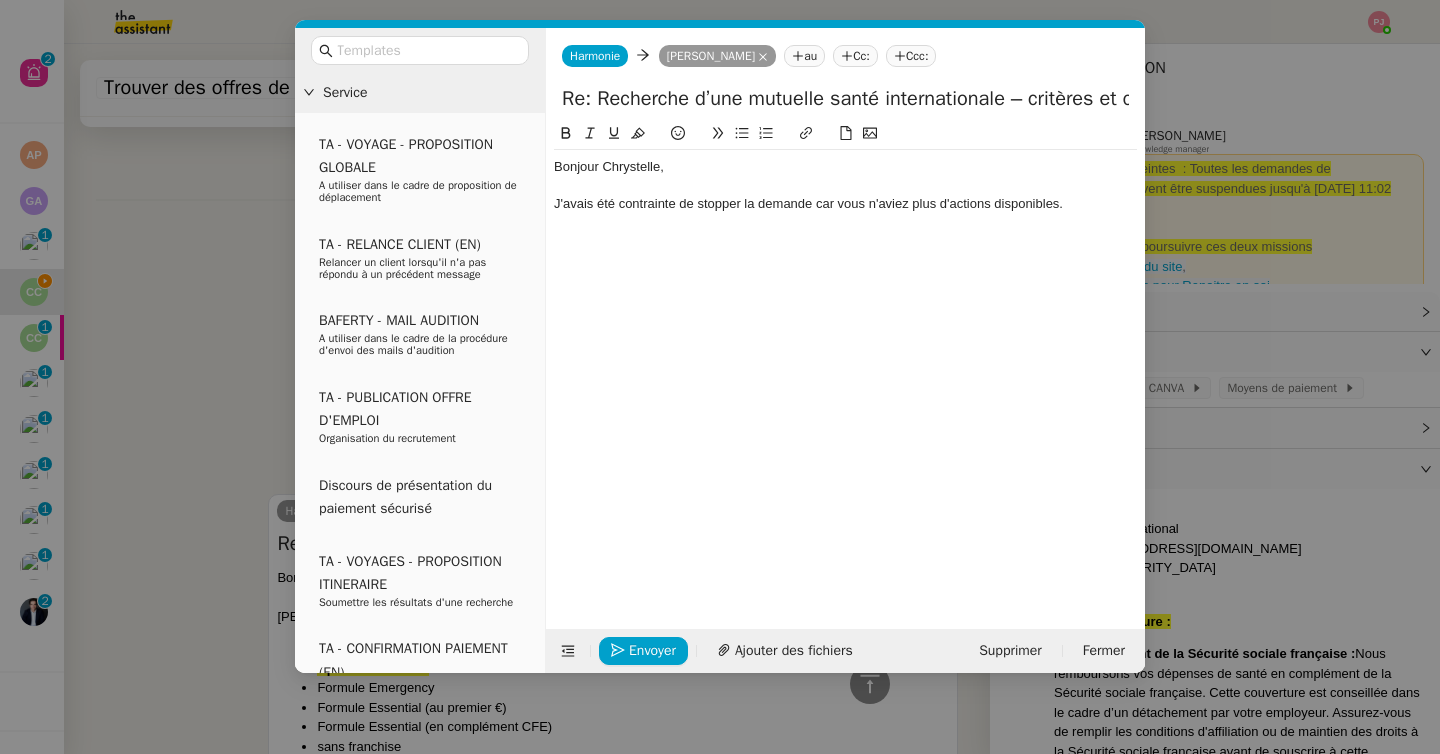 click on "Service TA - VOYAGE - PROPOSITION GLOBALE    A utiliser dans le cadre de proposition de déplacement TA - RELANCE CLIENT (EN)    Relancer un client lorsqu'il n'a pas répondu à un précédent message BAFERTY - MAIL AUDITION    A utiliser dans le cadre de la procédure d'envoi des mails d'audition TA - PUBLICATION OFFRE D'EMPLOI     Organisation du recrutement Discours de présentation du paiement sécurisé    TA - VOYAGES - PROPOSITION ITINERAIRE    Soumettre les résultats d'une recherche TA - CONFIRMATION PAIEMENT (EN)    Confirmer avec le client de modèle de transaction - Attention Plan Pro nécessaire. TA - COURRIER EXPEDIE (recommandé)    A utiliser dans le cadre de l'envoi d'un courrier recommandé TA - PARTAGE DE CALENDRIER (EN)    A utiliser pour demander au client de partager son calendrier afin de faciliter l'accès et la gestion PSPI - Appel de fonds MJL    A utiliser dans le cadre de la procédure d'appel de fonds MJL TA - RELANCE CLIENT    TA - AR PROCEDURES        21 YIELD" at bounding box center [720, 377] 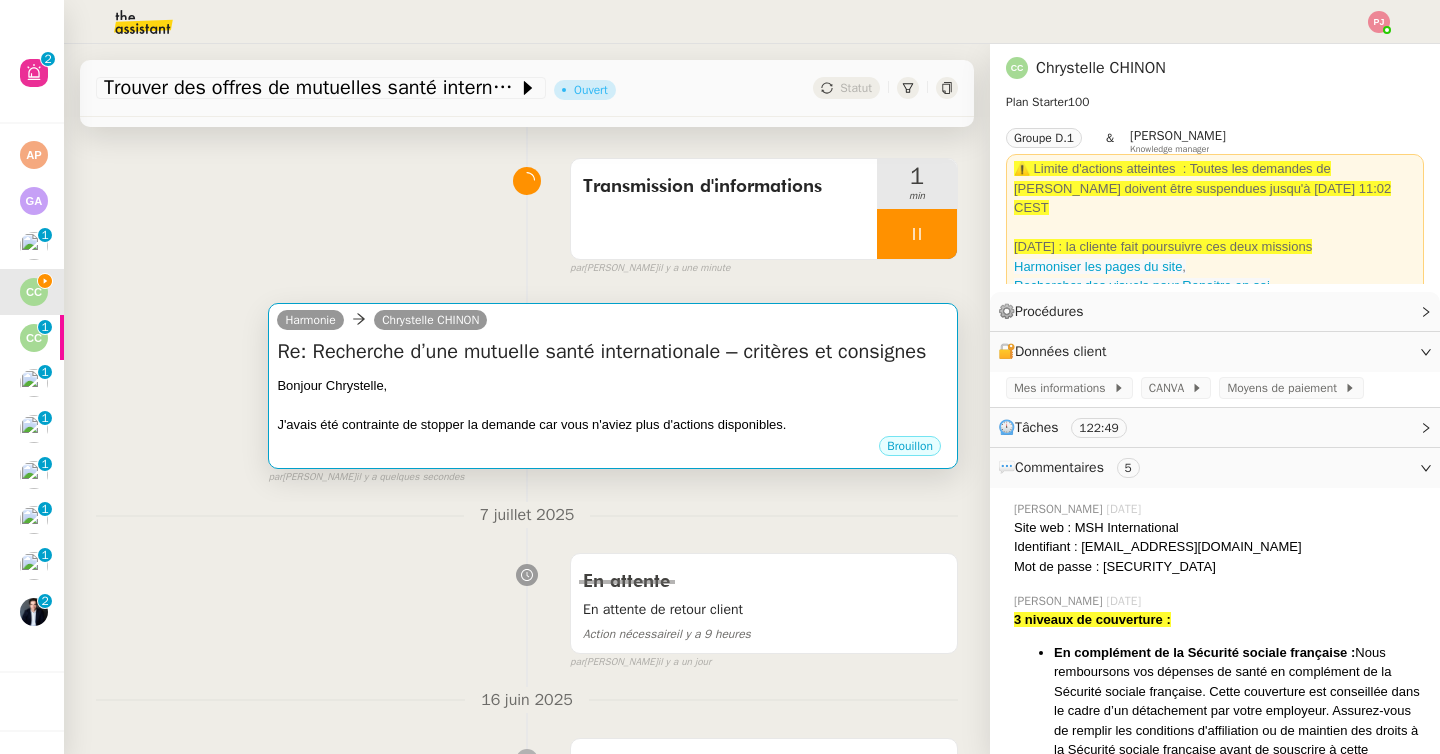 scroll, scrollTop: 151, scrollLeft: 0, axis: vertical 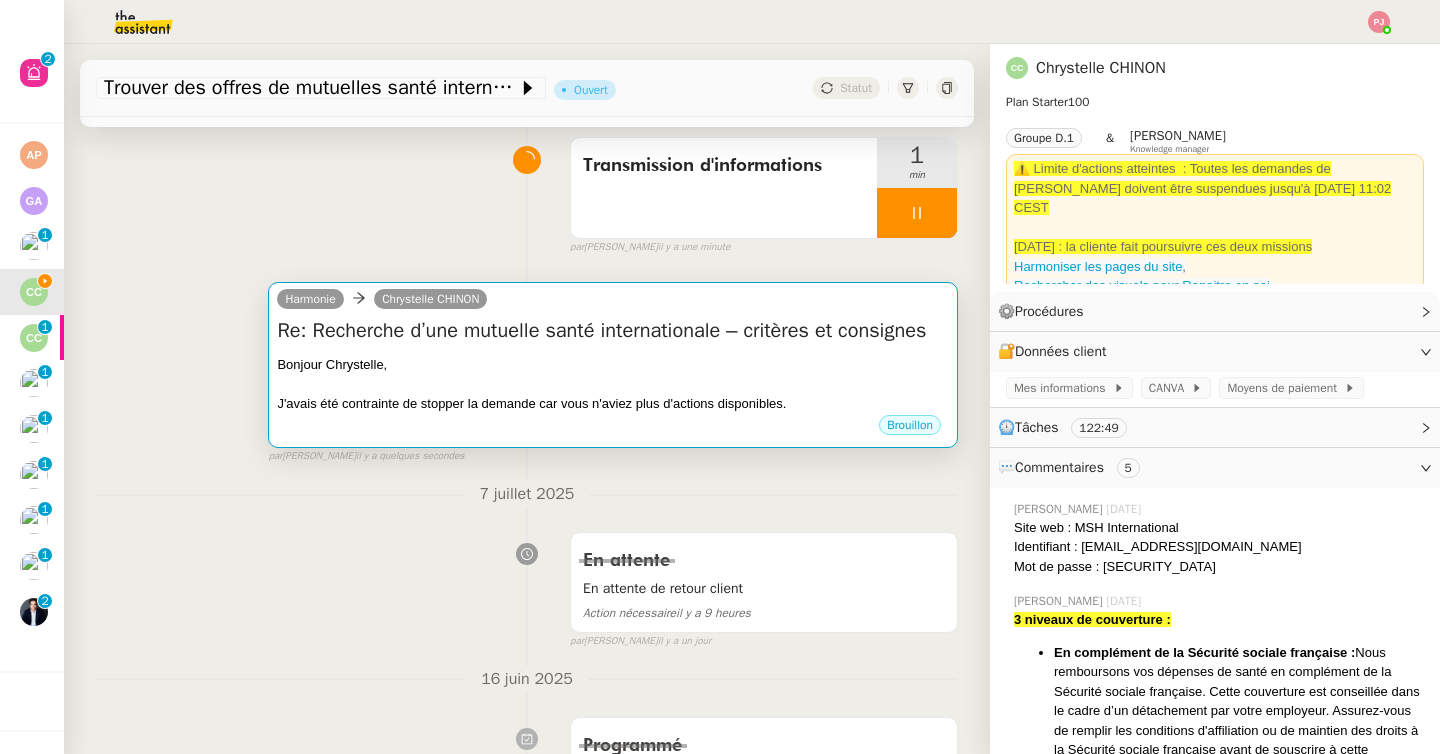 click on "J'avais été contrainte de stopper la demande car vous n'aviez plus d'actions disponibles." at bounding box center [613, 404] 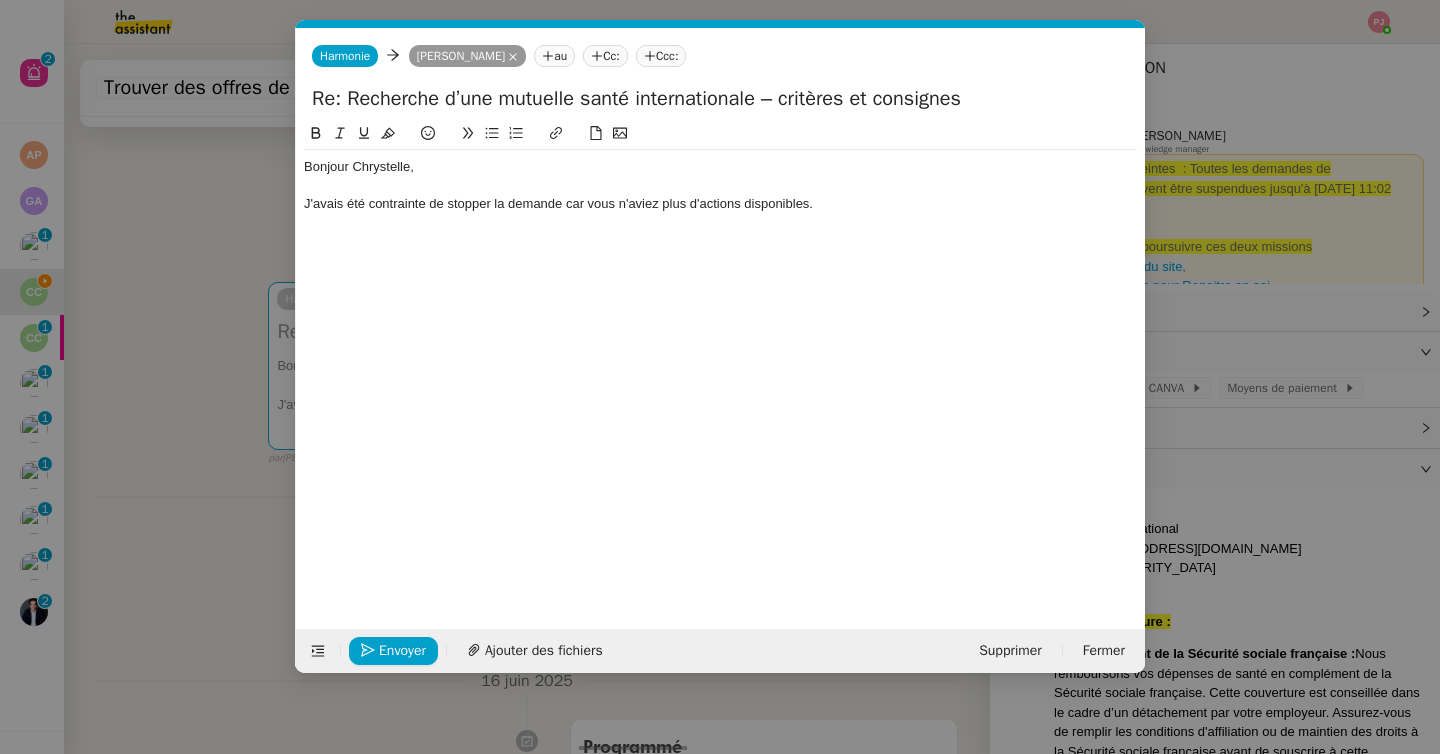 scroll, scrollTop: 0, scrollLeft: 42, axis: horizontal 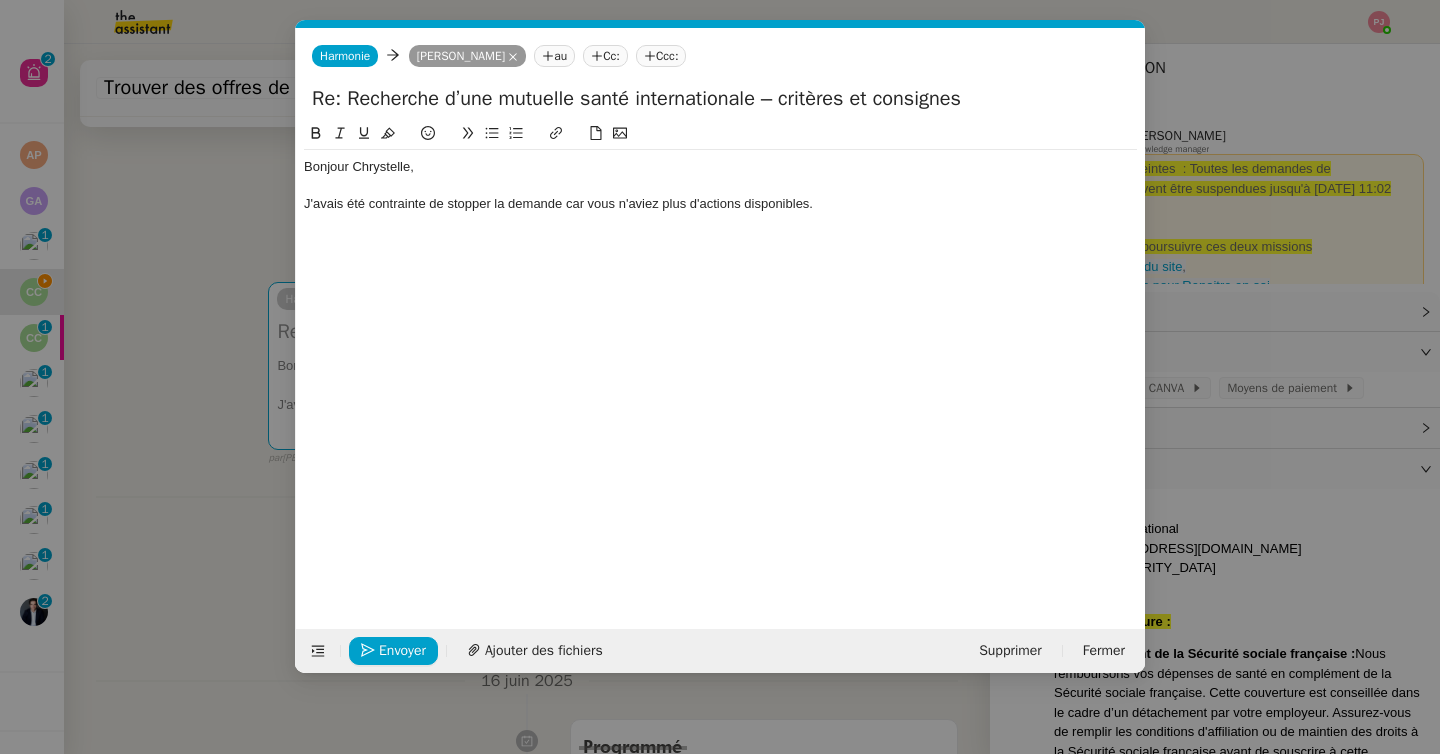 click on "J'avais été contrainte de stopper la demande car vous n'aviez plus d'actions disponibles." 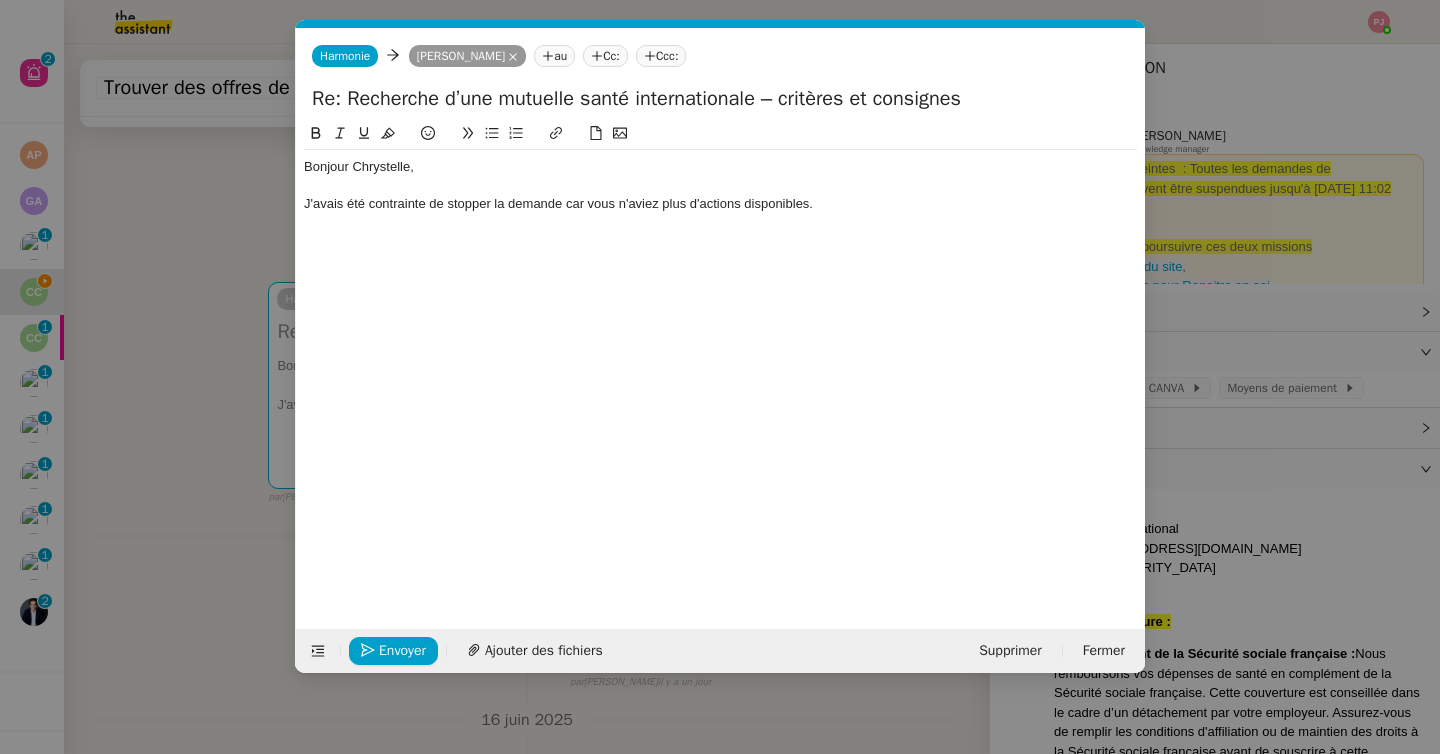 click on "Service TA - VOYAGE - PROPOSITION GLOBALE    A utiliser dans le cadre de proposition de déplacement TA - RELANCE CLIENT (EN)    Relancer un client lorsqu'il n'a pas répondu à un précédent message BAFERTY - MAIL AUDITION    A utiliser dans le cadre de la procédure d'envoi des mails d'audition TA - PUBLICATION OFFRE D'EMPLOI     Organisation du recrutement Discours de présentation du paiement sécurisé    TA - VOYAGES - PROPOSITION ITINERAIRE    Soumettre les résultats d'une recherche TA - CONFIRMATION PAIEMENT (EN)    Confirmer avec le client de modèle de transaction - Attention Plan Pro nécessaire. TA - COURRIER EXPEDIE (recommandé)    A utiliser dans le cadre de l'envoi d'un courrier recommandé TA - PARTAGE DE CALENDRIER (EN)    A utiliser pour demander au client de partager son calendrier afin de faciliter l'accès et la gestion PSPI - Appel de fonds MJL    A utiliser dans le cadre de la procédure d'appel de fonds MJL TA - RELANCE CLIENT    TA - AR PROCEDURES        21 YIELD" at bounding box center [720, 377] 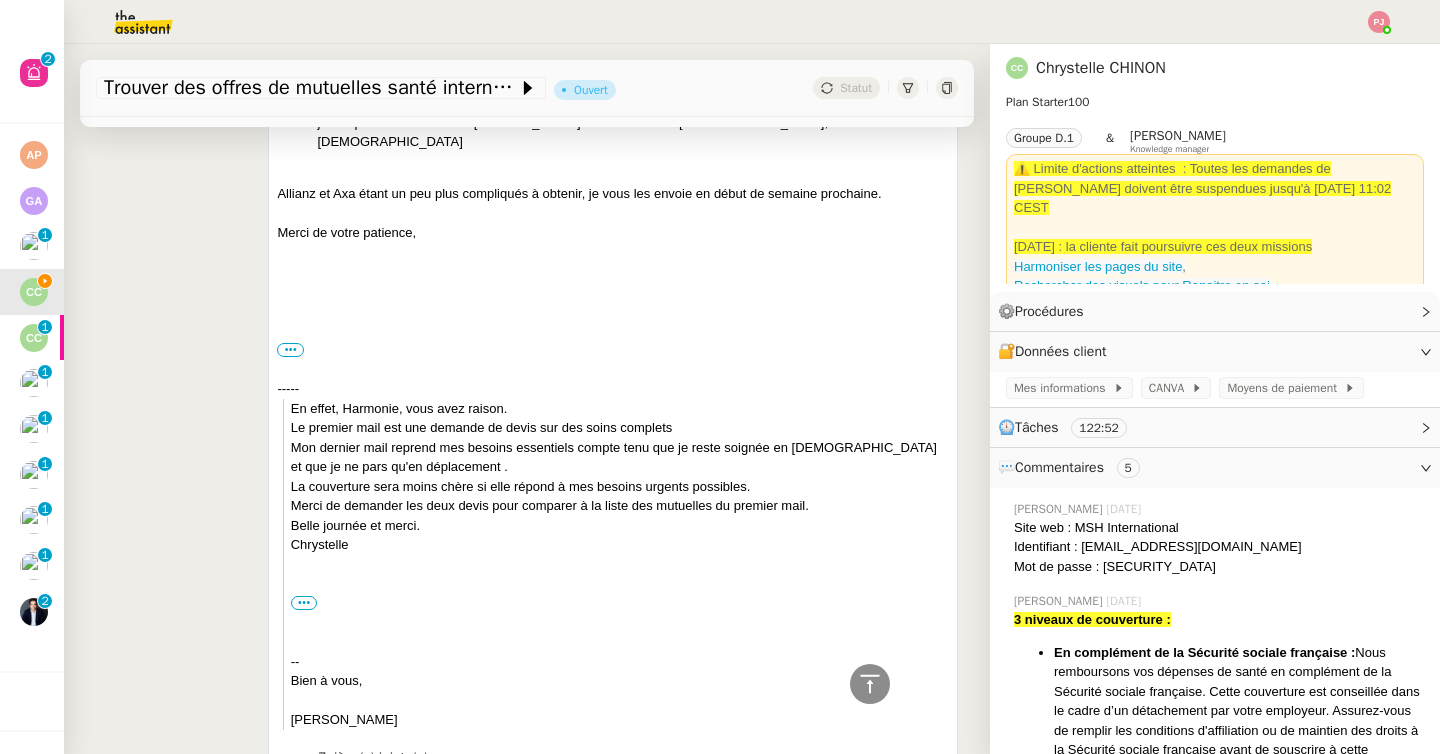 scroll, scrollTop: 1850, scrollLeft: 0, axis: vertical 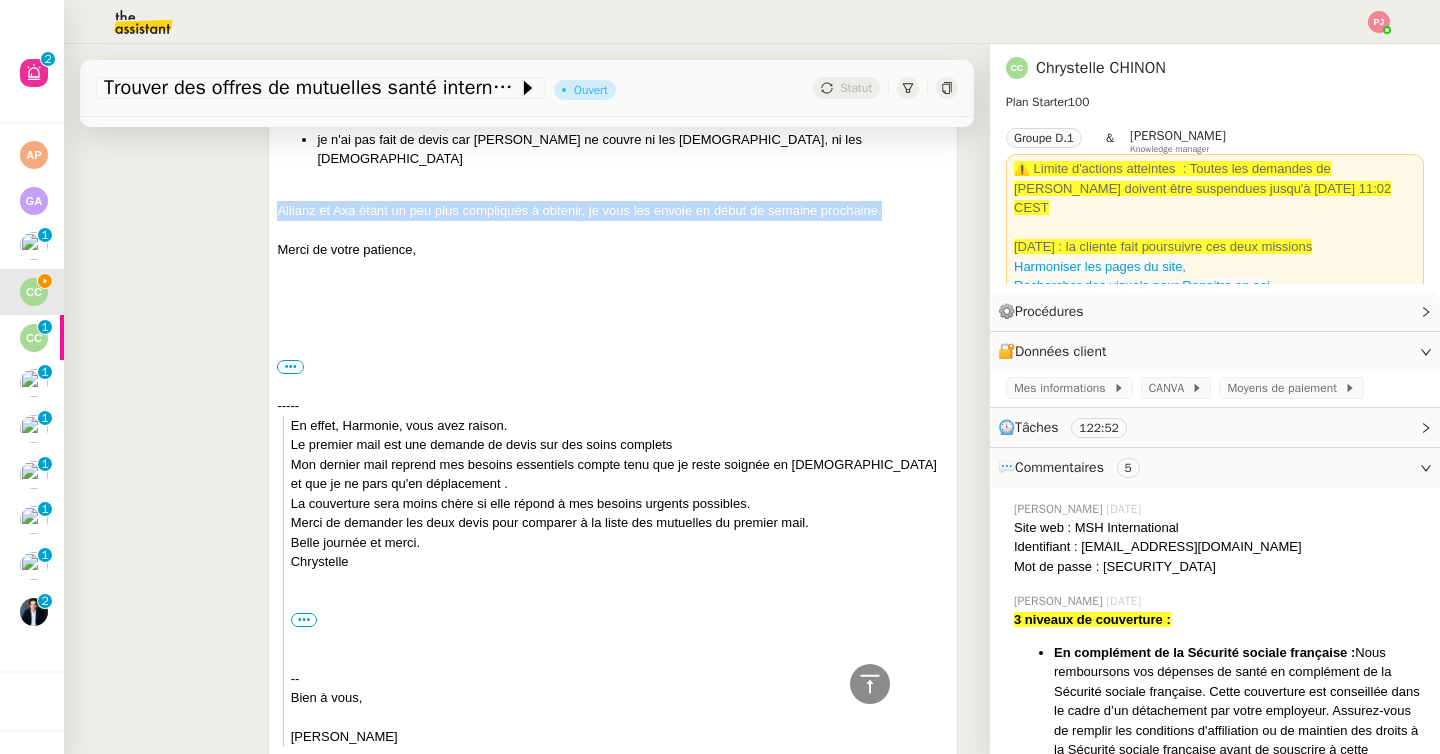 drag, startPoint x: 277, startPoint y: 245, endPoint x: 901, endPoint y: 250, distance: 624.02 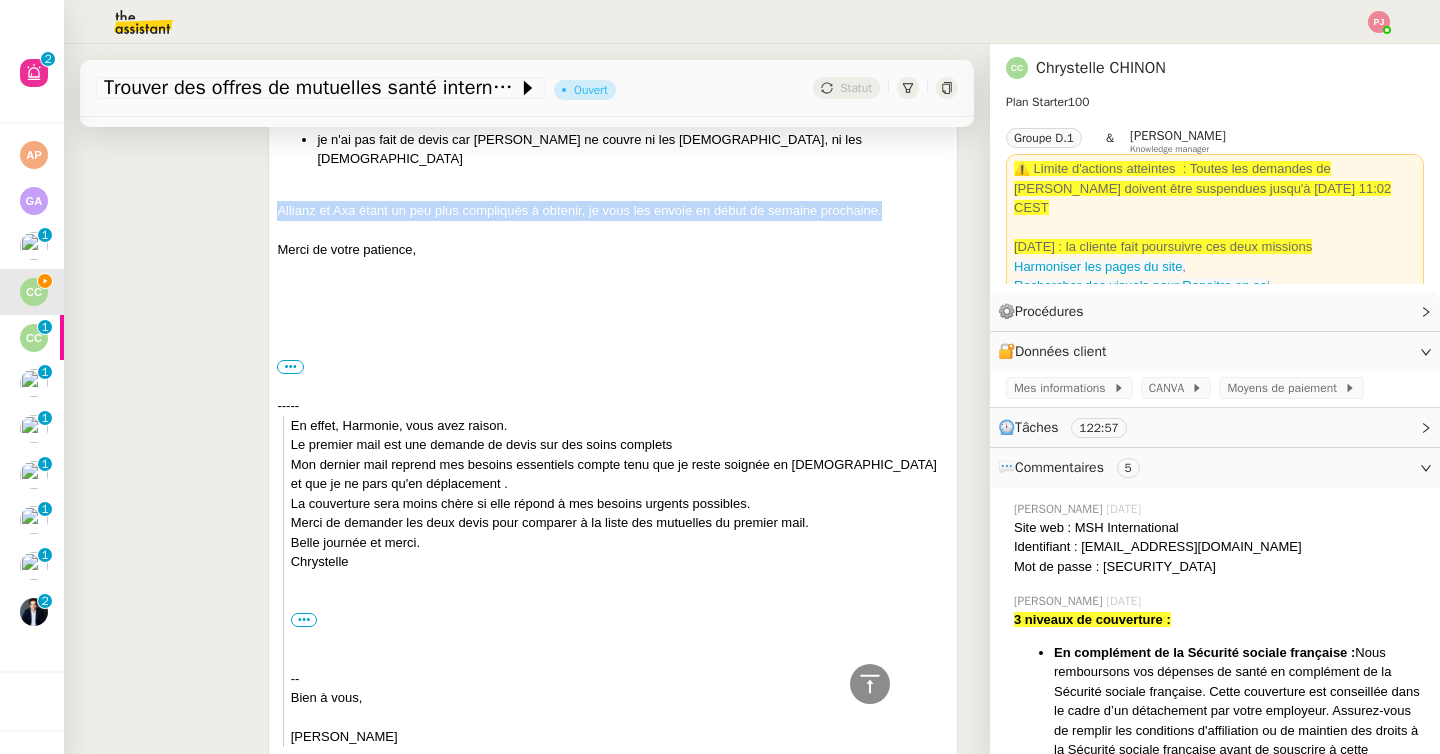 copy on "Allianz et Axa étant un peu plus compliqués à obtenir, je vous les envoie en début de semaine prochaine." 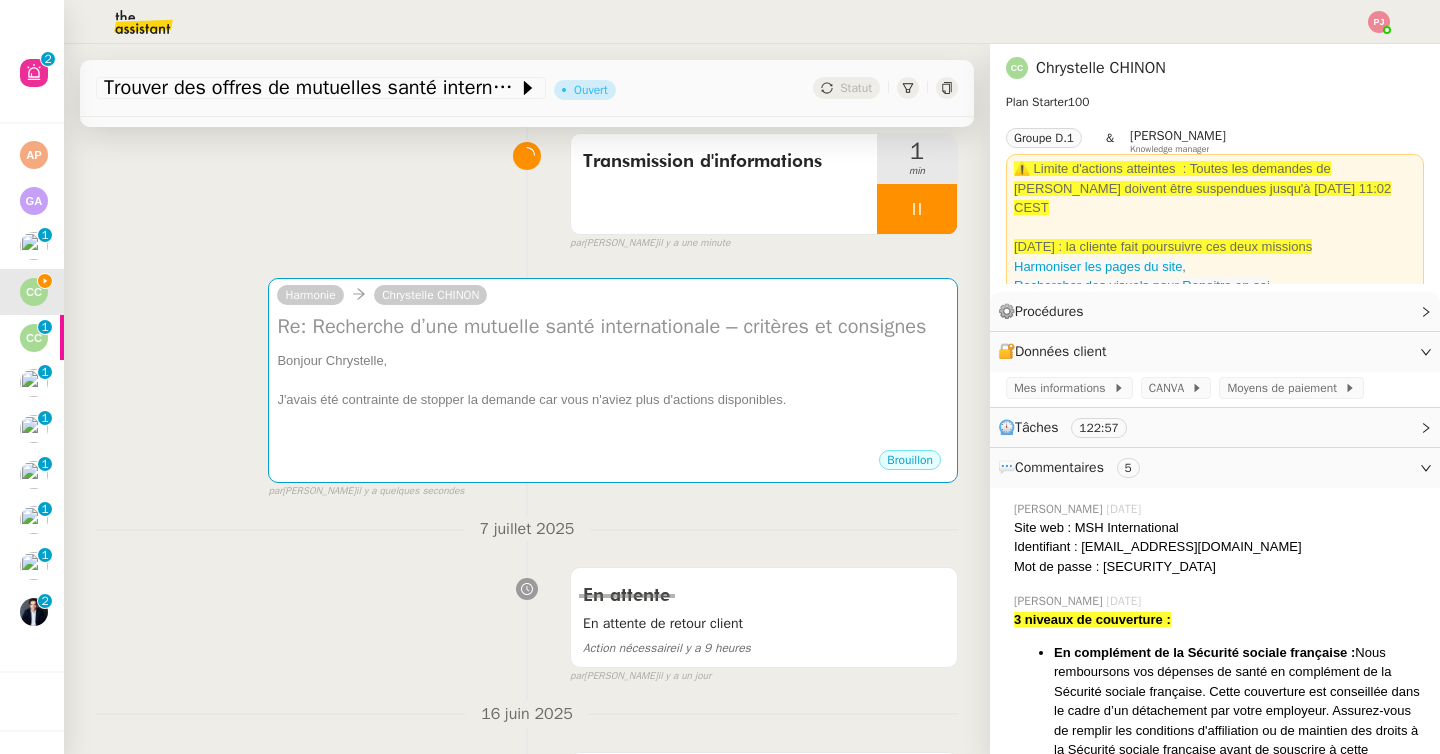scroll, scrollTop: 0, scrollLeft: 0, axis: both 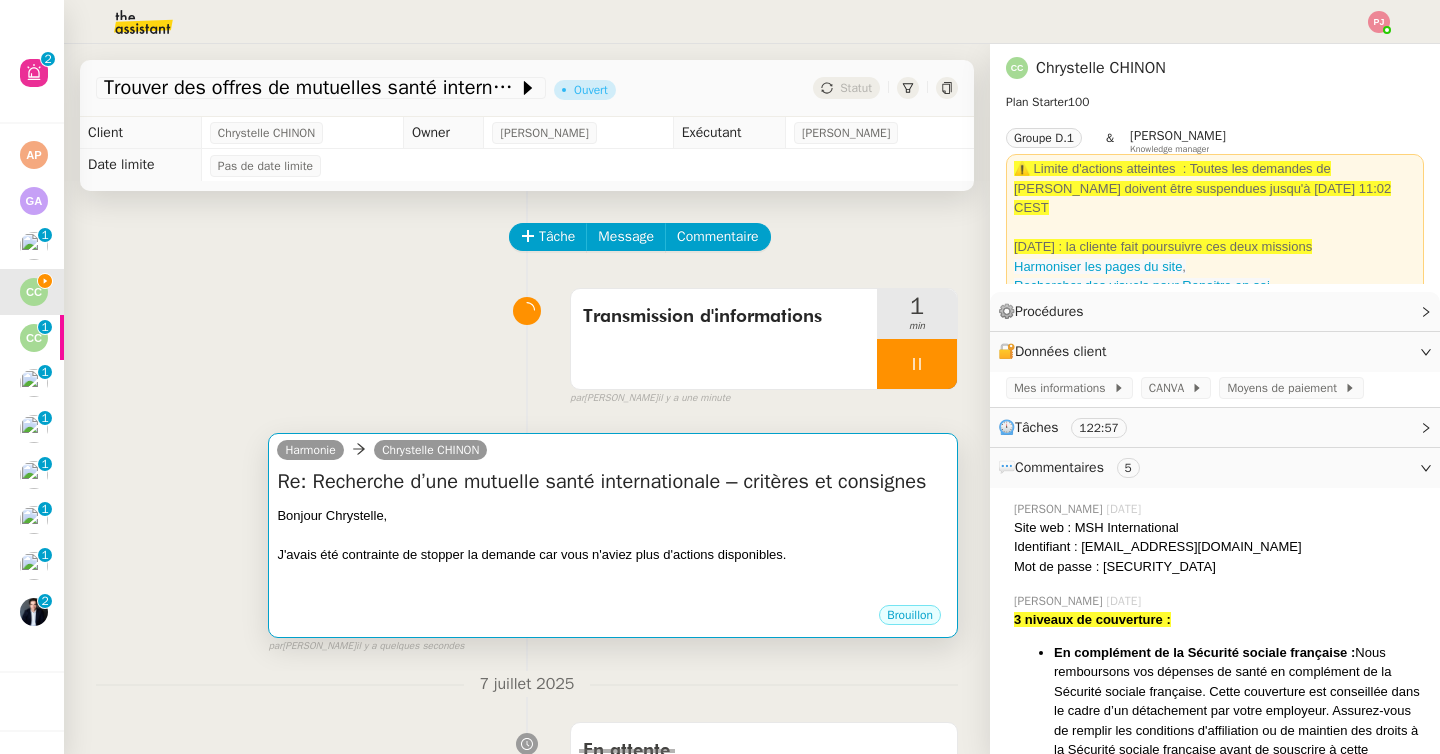 click at bounding box center [613, 574] 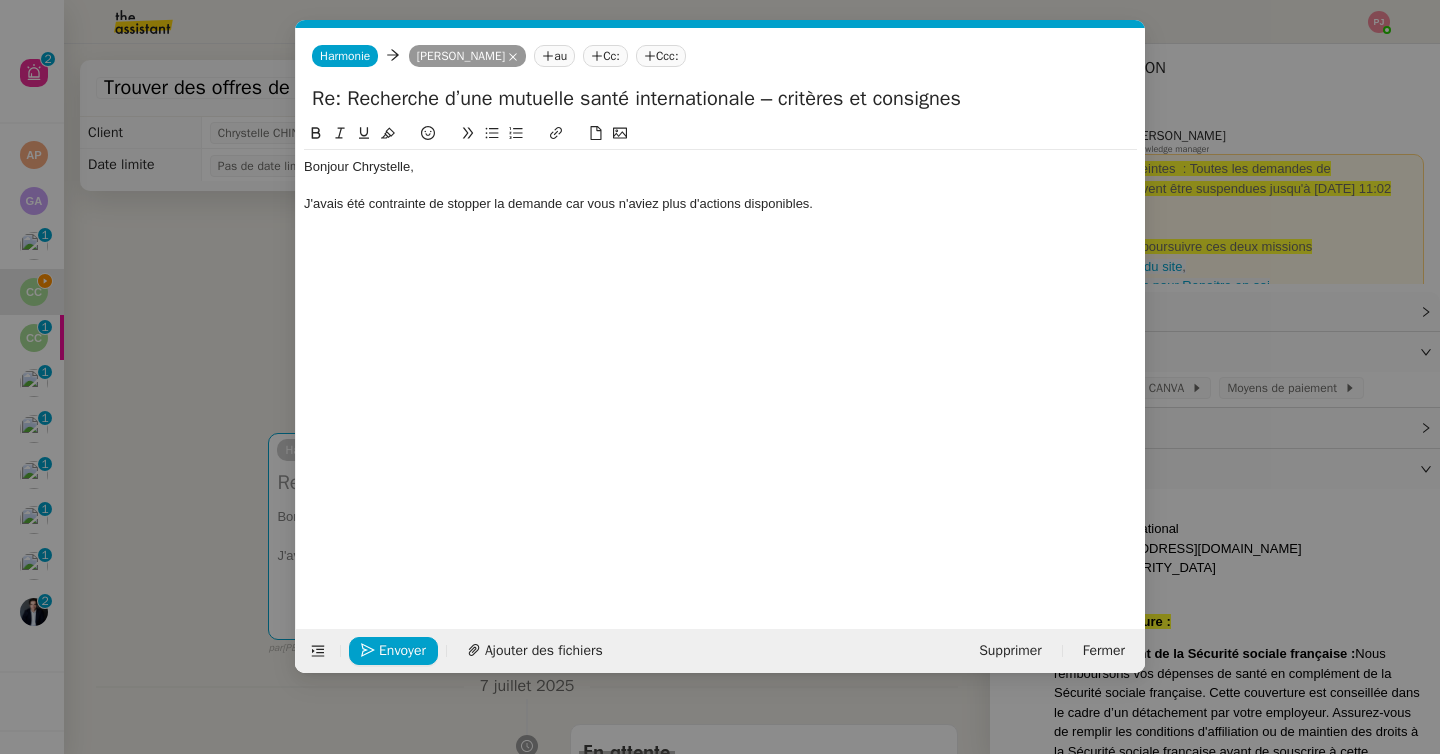 scroll, scrollTop: 0, scrollLeft: 42, axis: horizontal 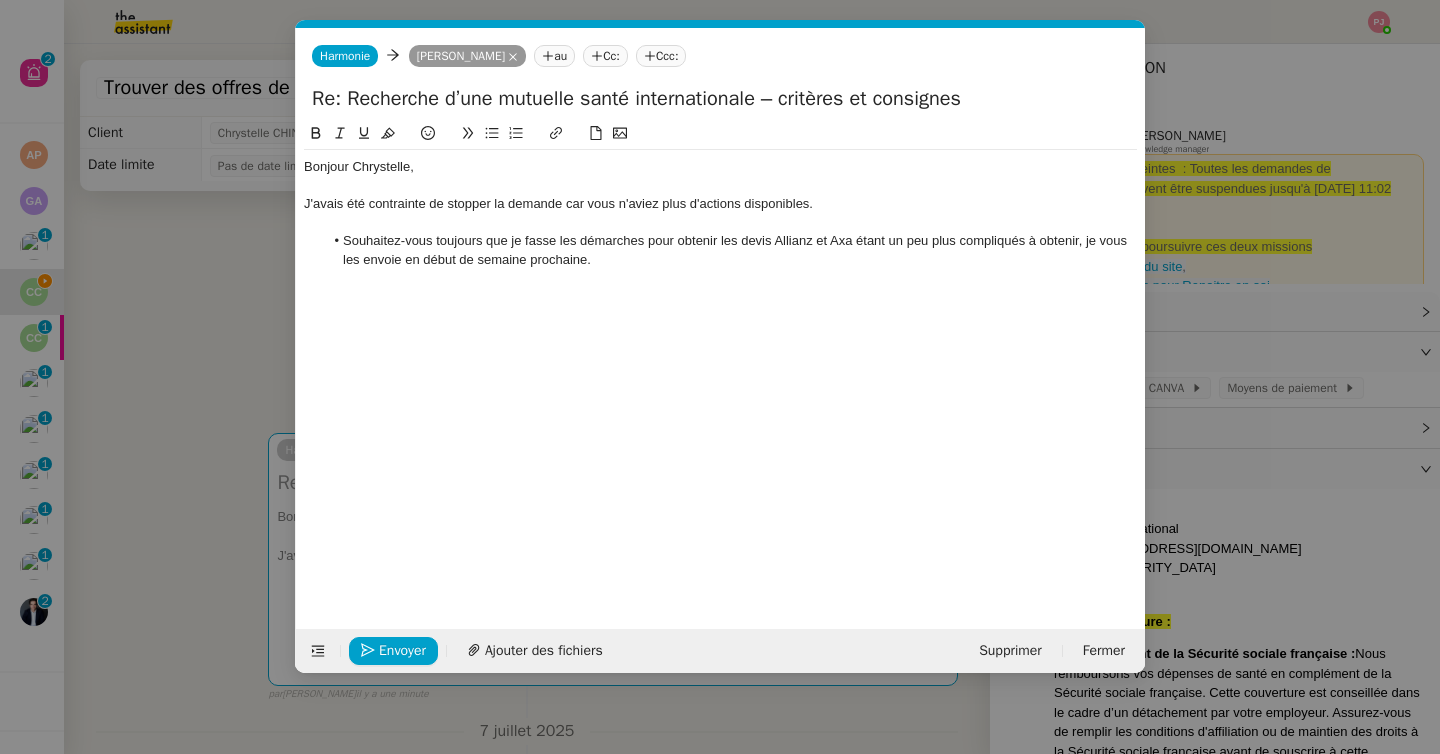 click on "Souhaitez-vous toujours que je fasse les démarches pour obtenir les devis Allianz et Axa étant un peu plus compliqués à obtenir, je vous les envoie en début de semaine prochaine." 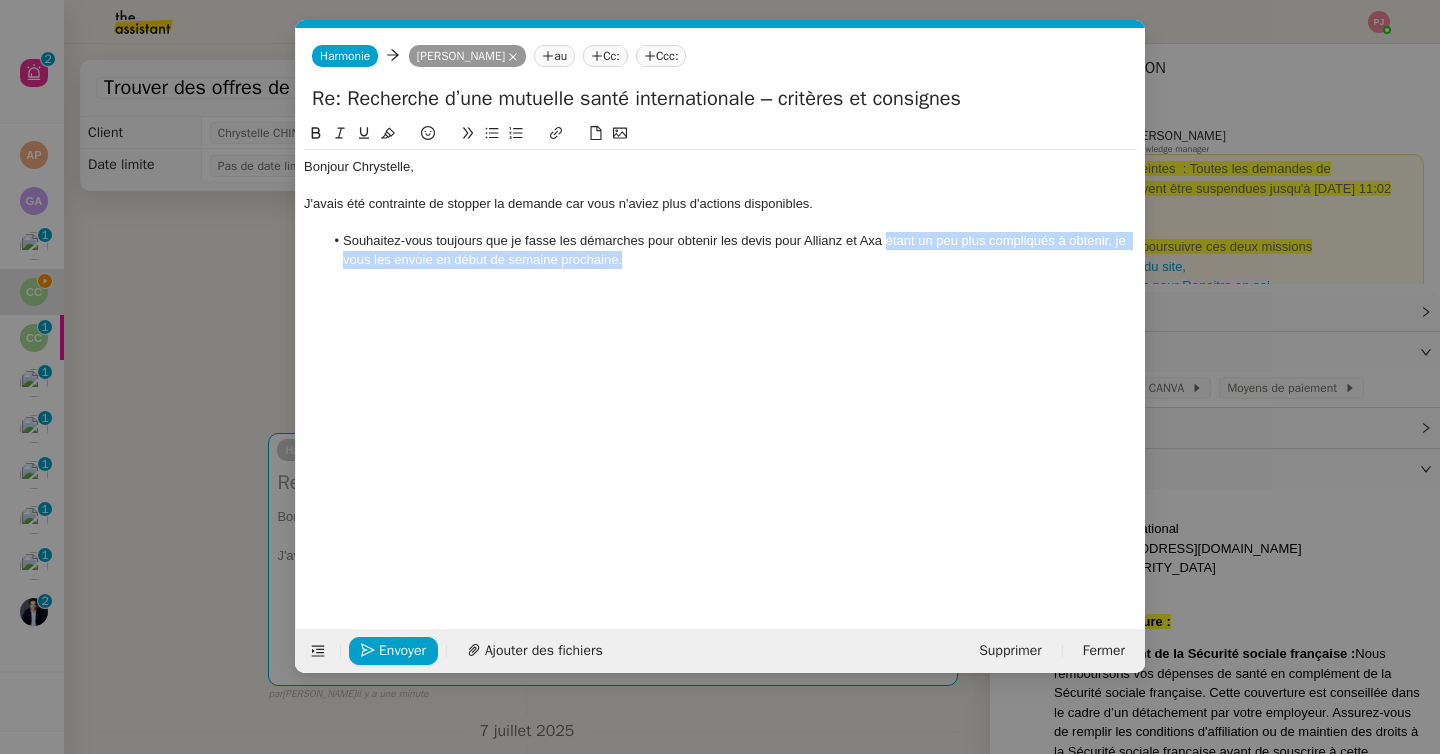 drag, startPoint x: 886, startPoint y: 242, endPoint x: 913, endPoint y: 295, distance: 59.48109 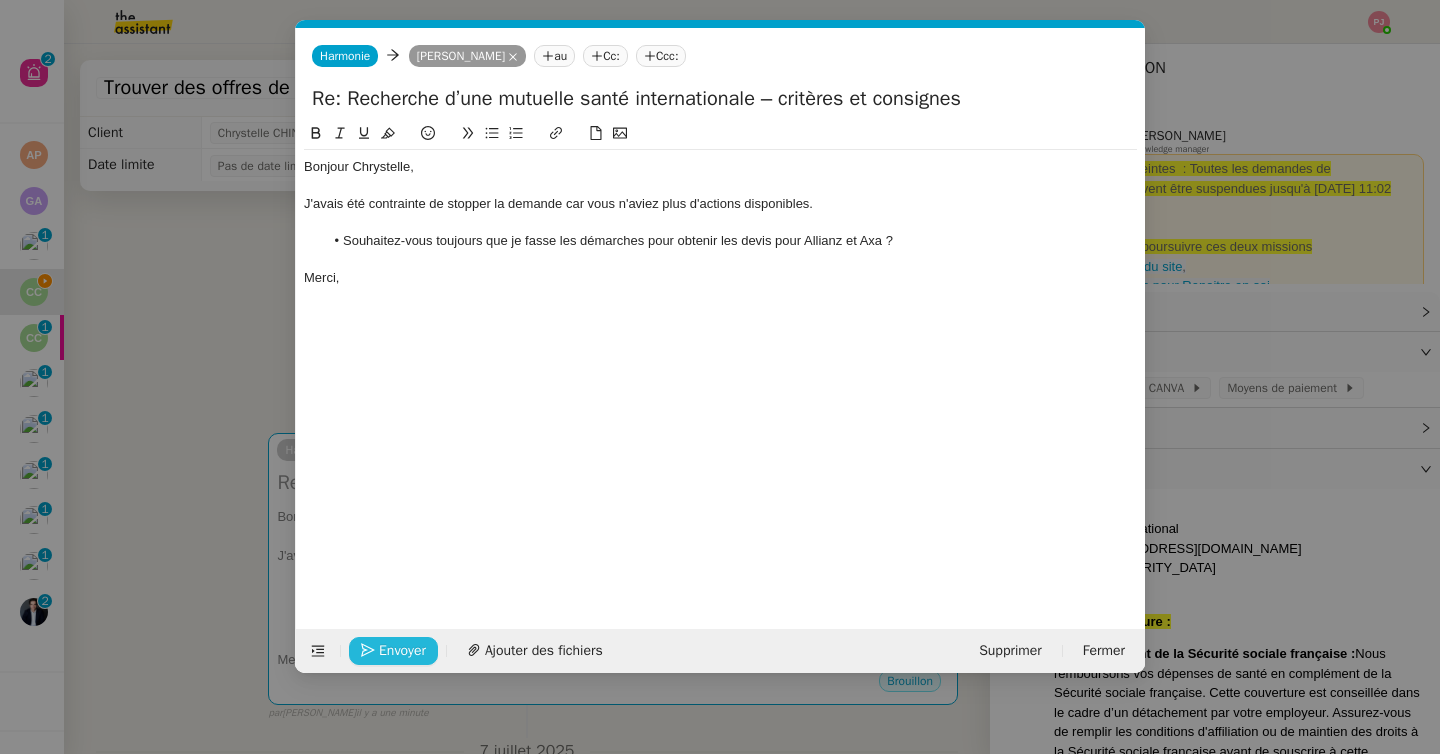 click on "Envoyer" 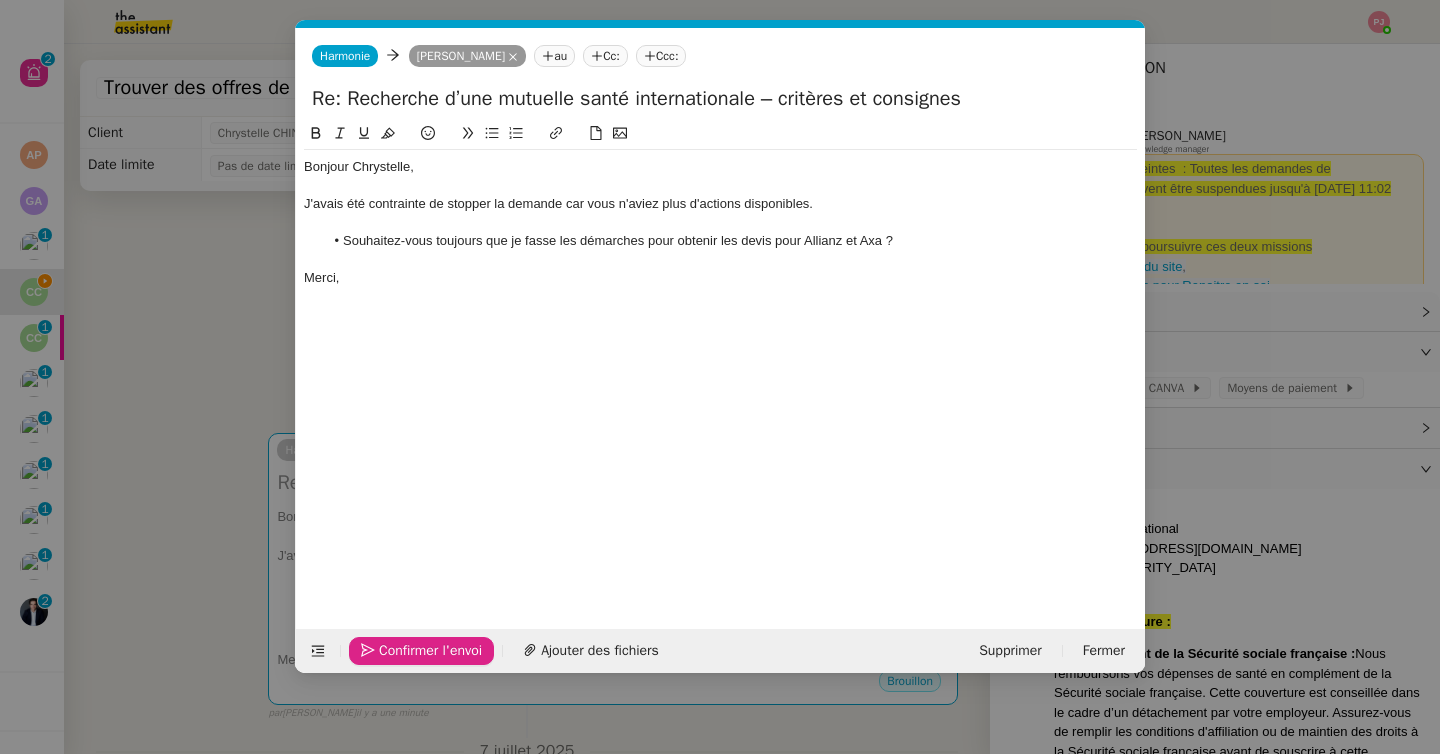 click on "Confirmer l'envoi" 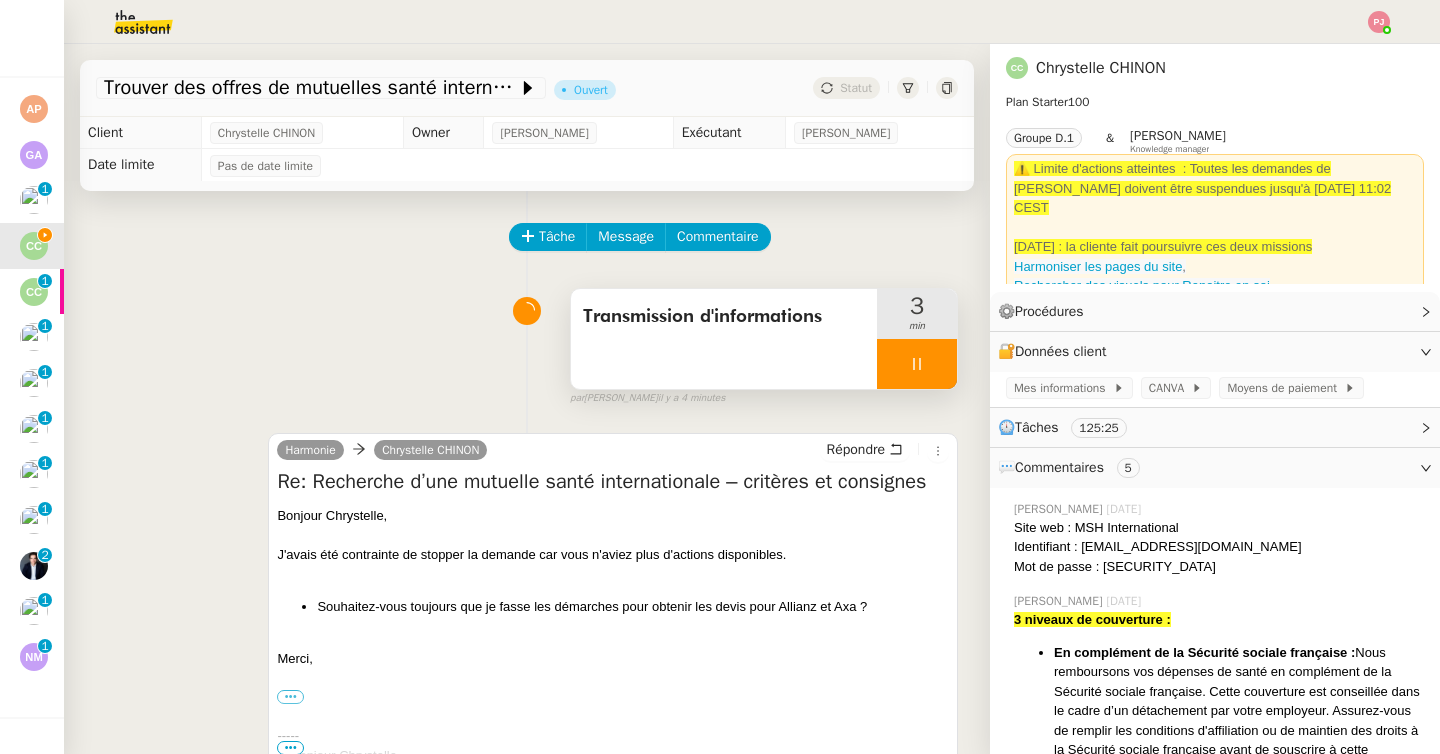 click at bounding box center [917, 364] 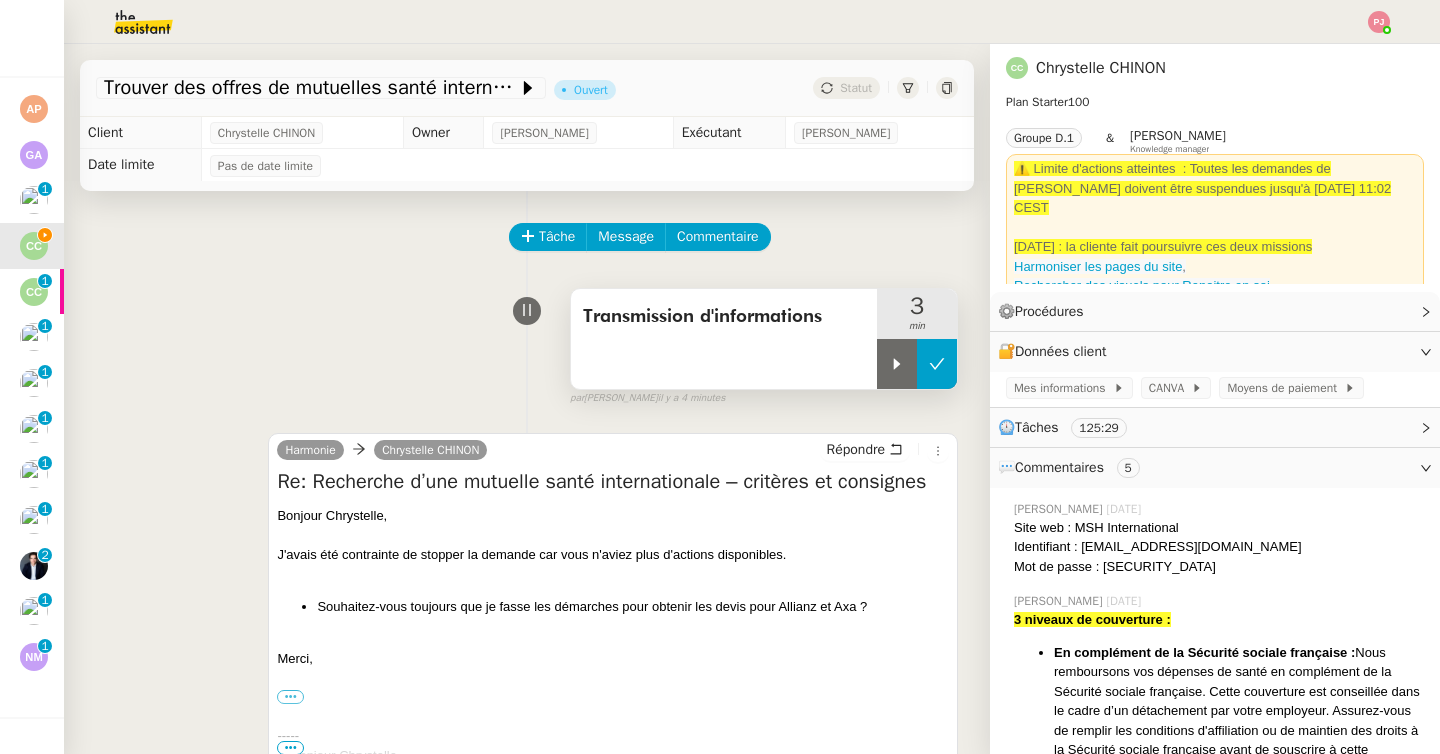 click 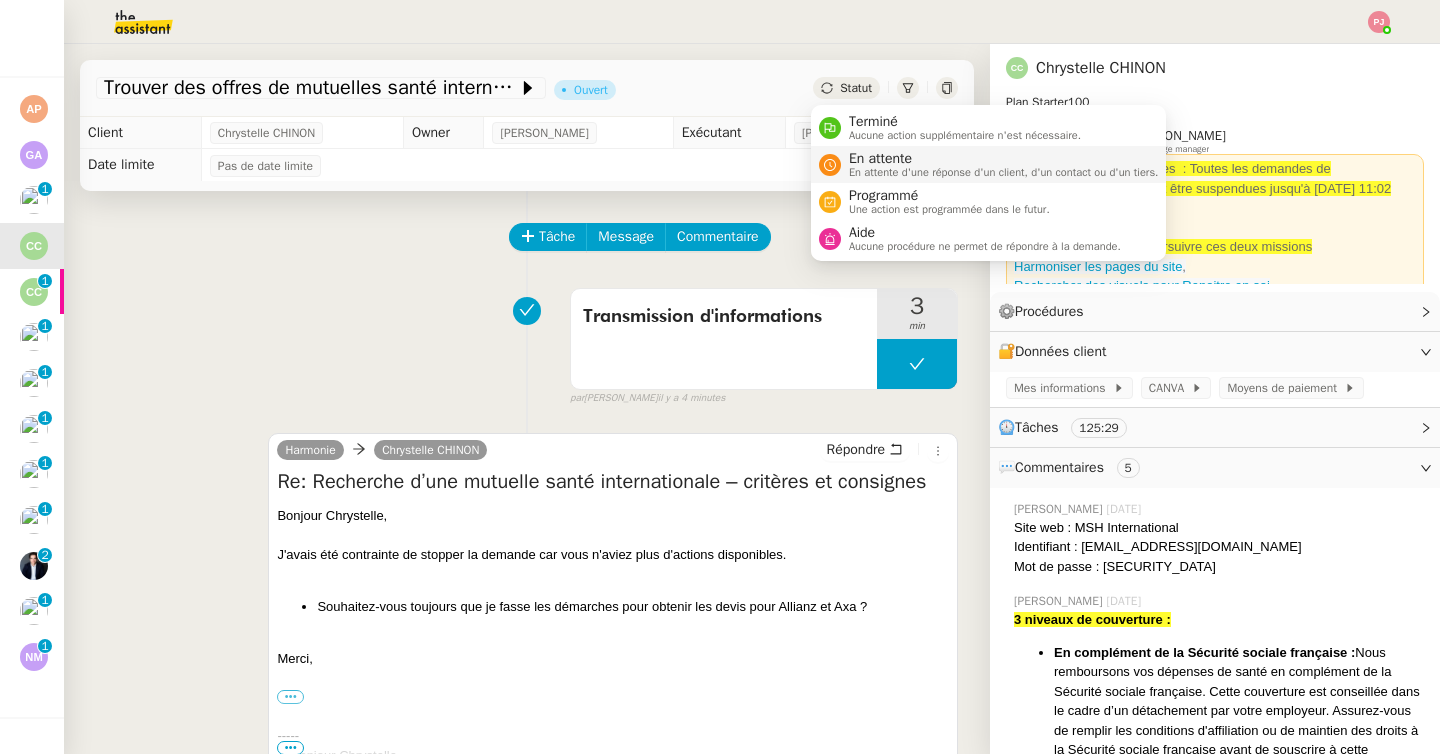 click on "En attente d'une réponse d'un client, d'un contact ou d'un tiers." at bounding box center (1004, 172) 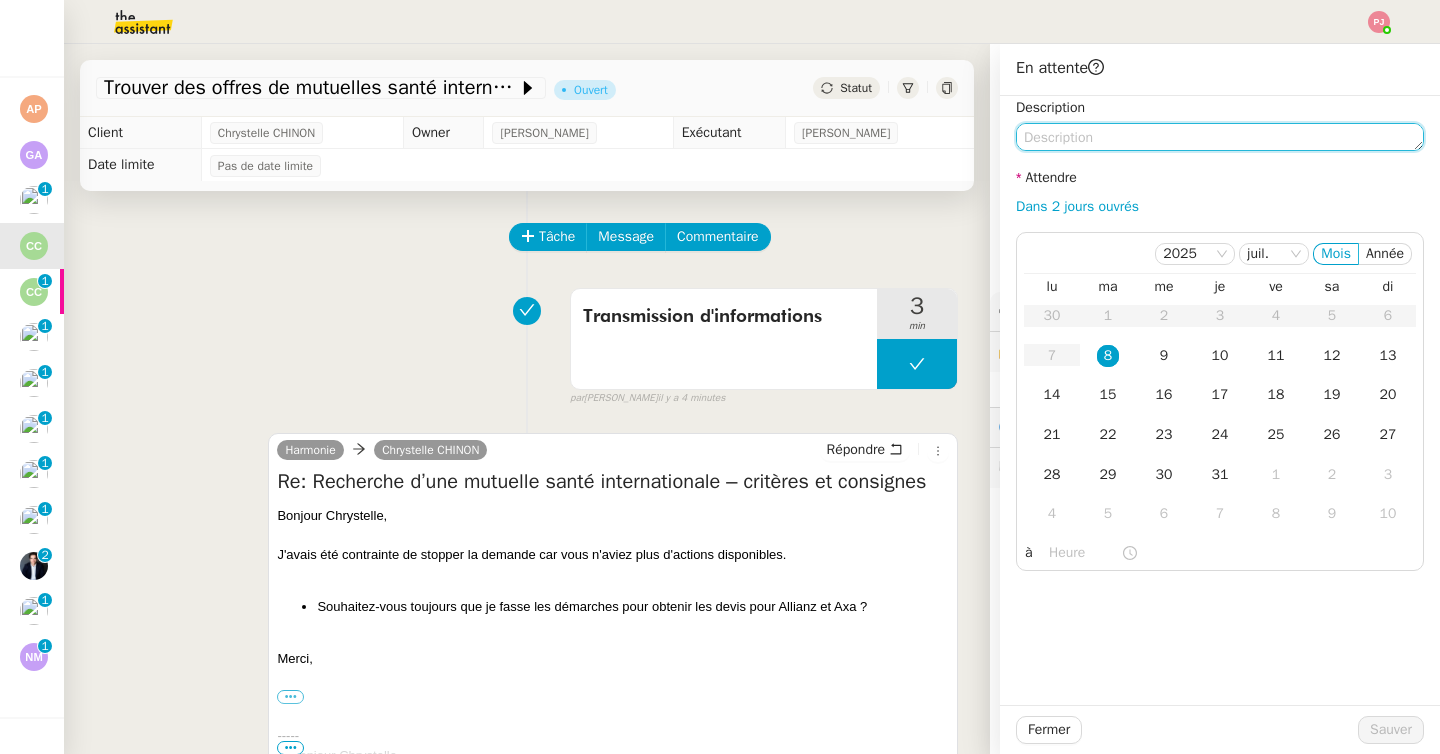 click 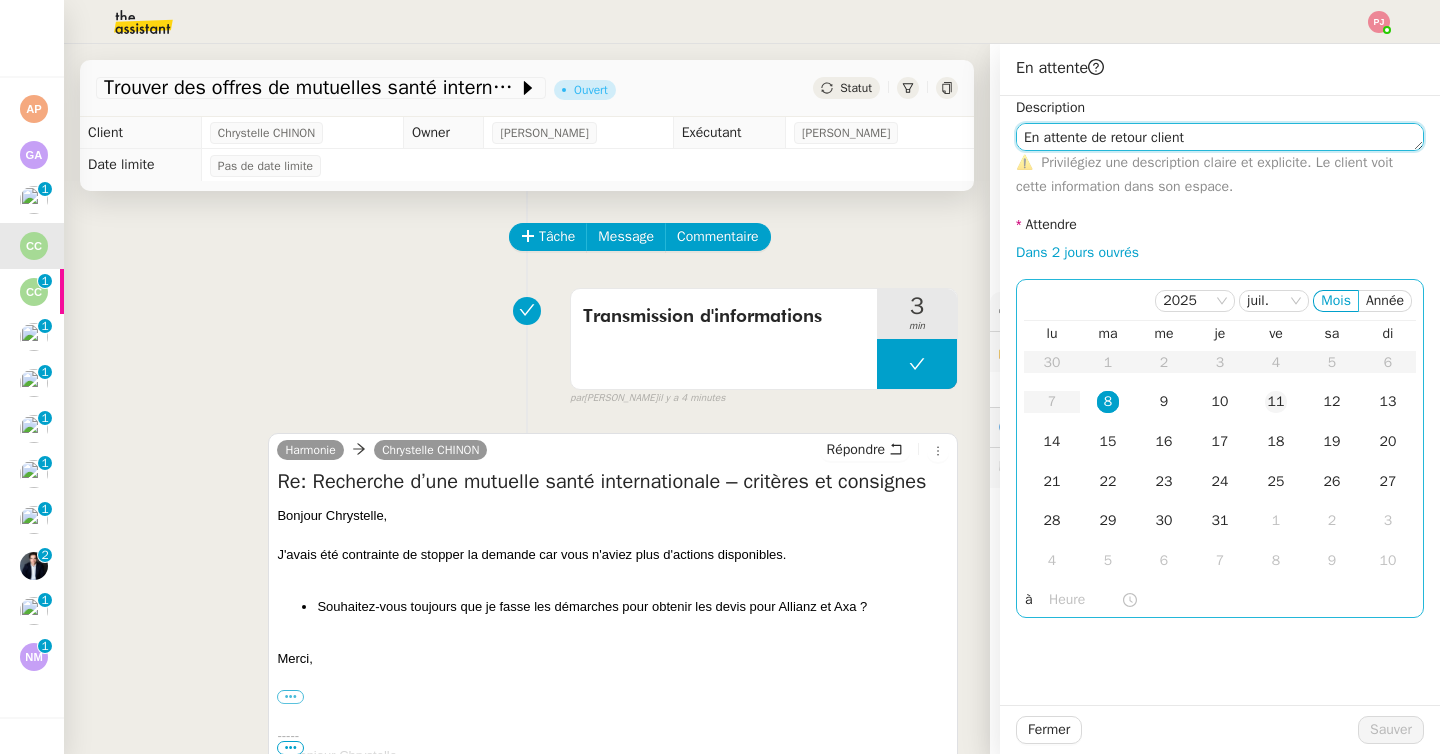 type on "En attente de retour client" 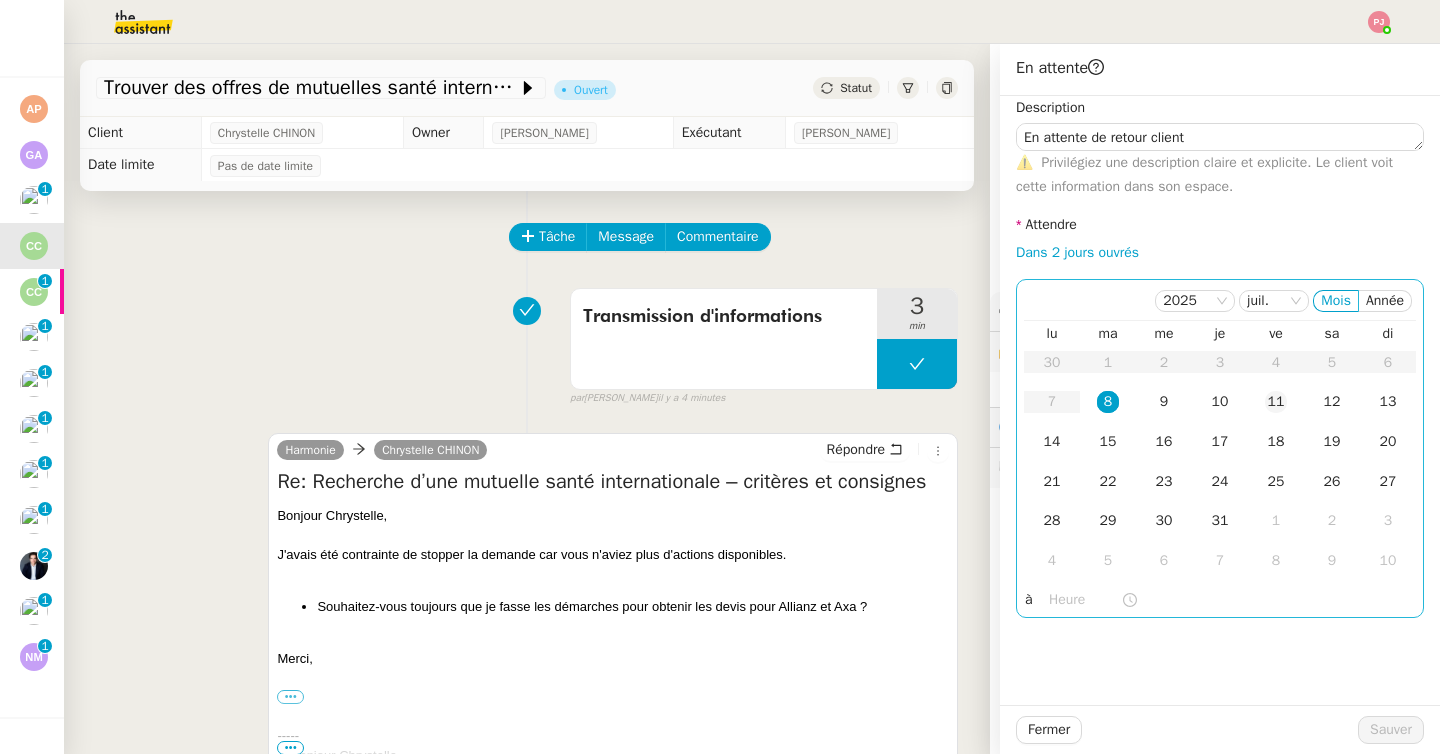 click on "11" 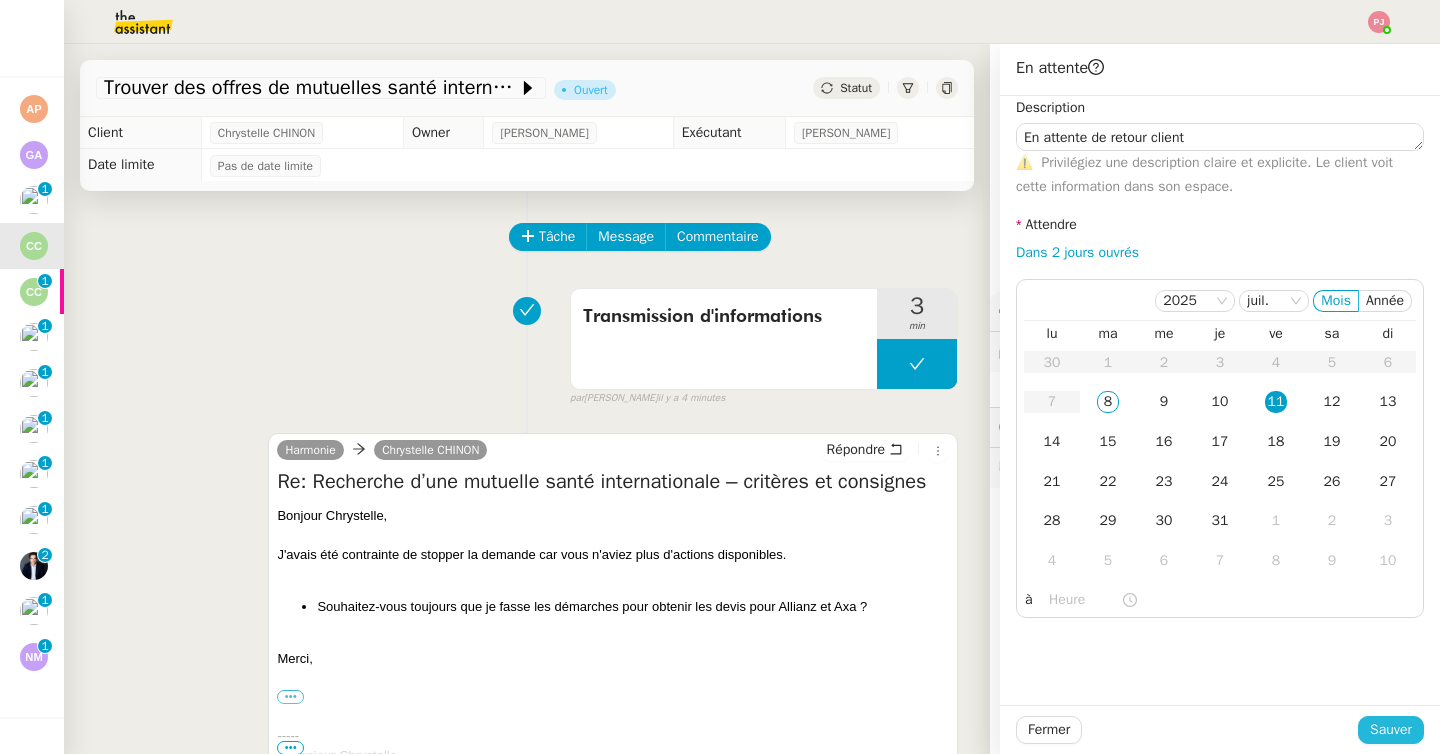 click on "Sauver" 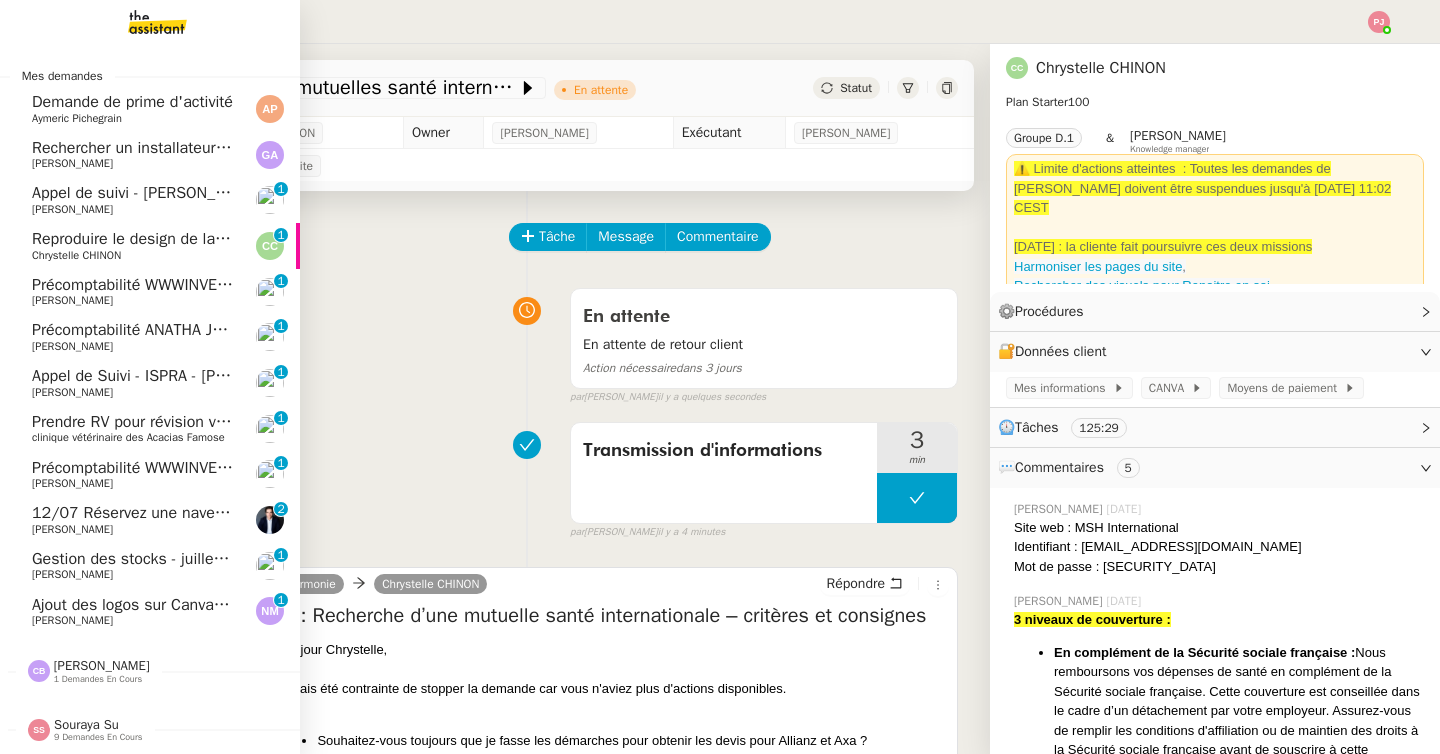 click on "Ajout des logos sur Canva- juillet 2025" 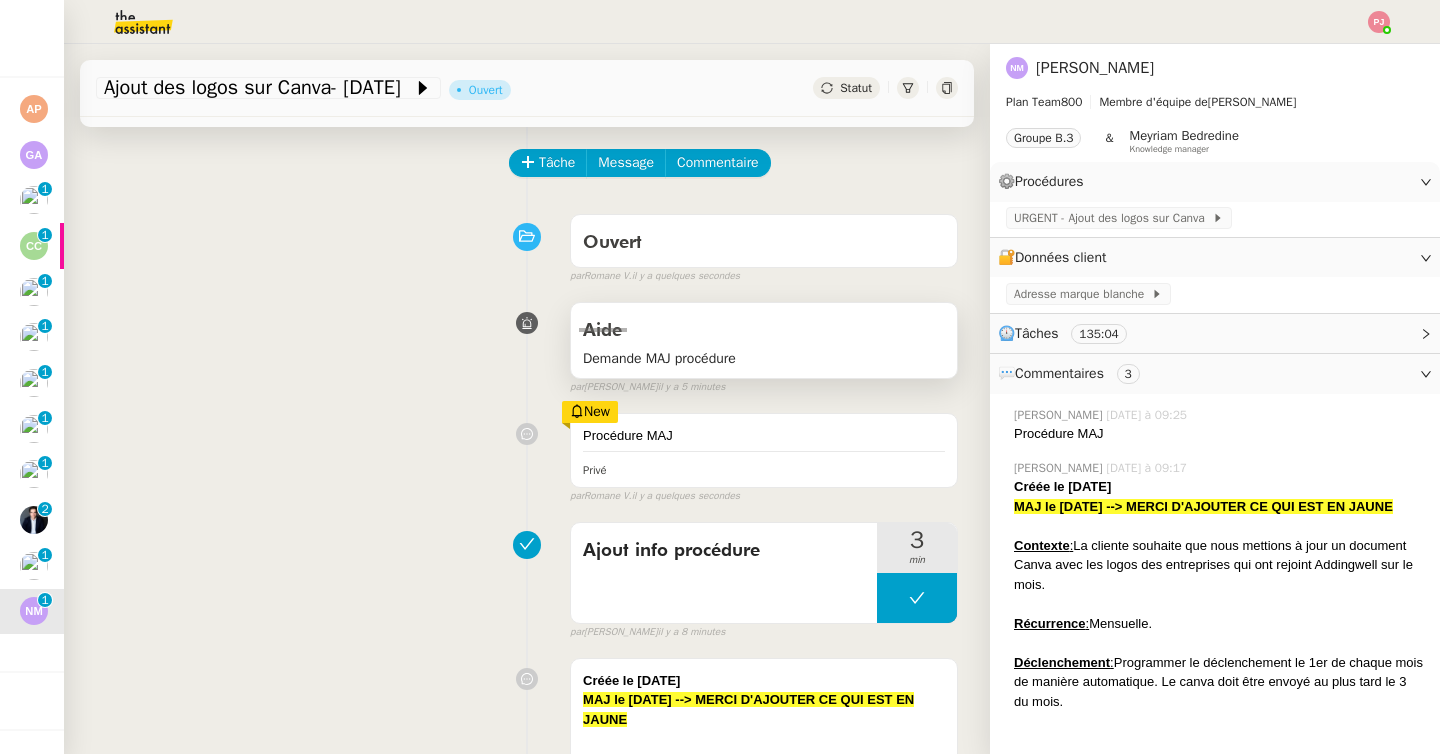 scroll, scrollTop: 0, scrollLeft: 0, axis: both 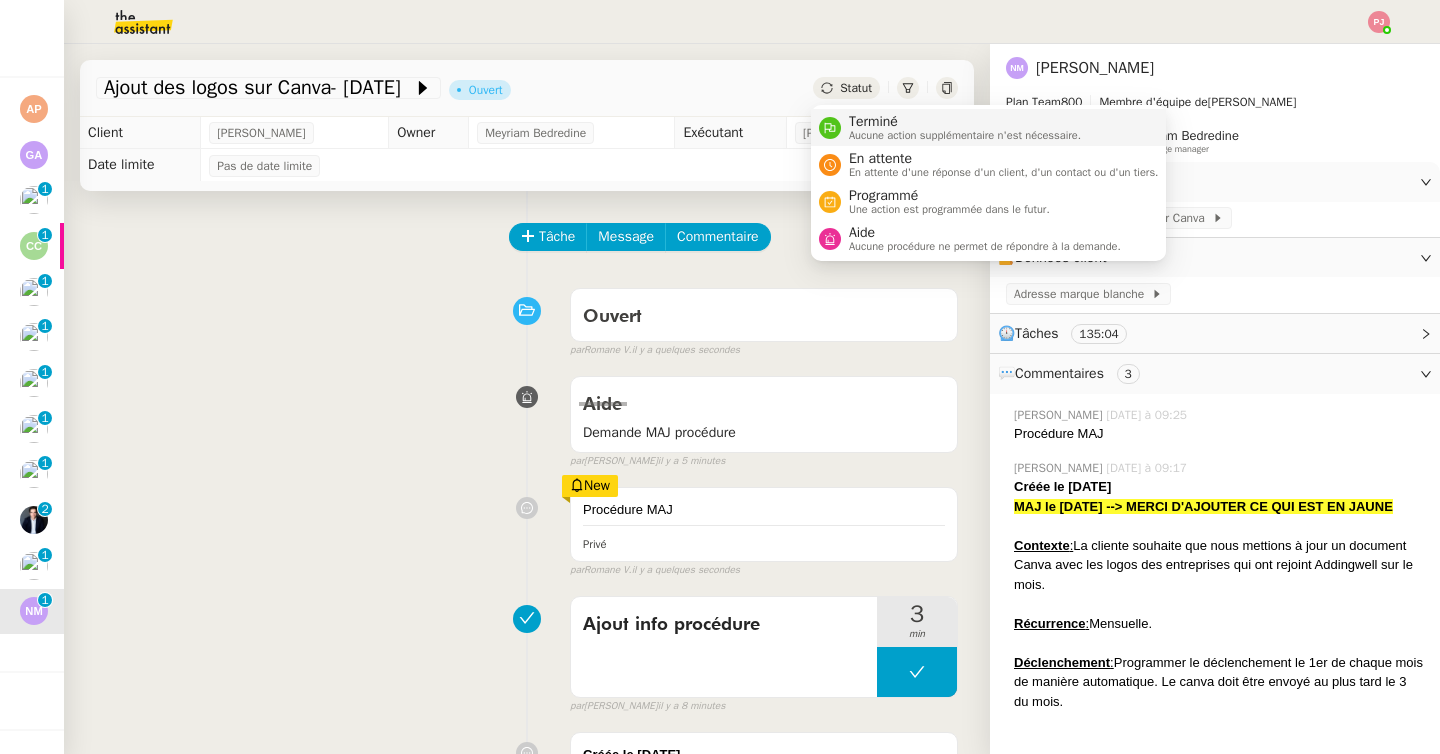 click on "Terminé Aucune action supplémentaire n'est nécessaire." at bounding box center (961, 127) 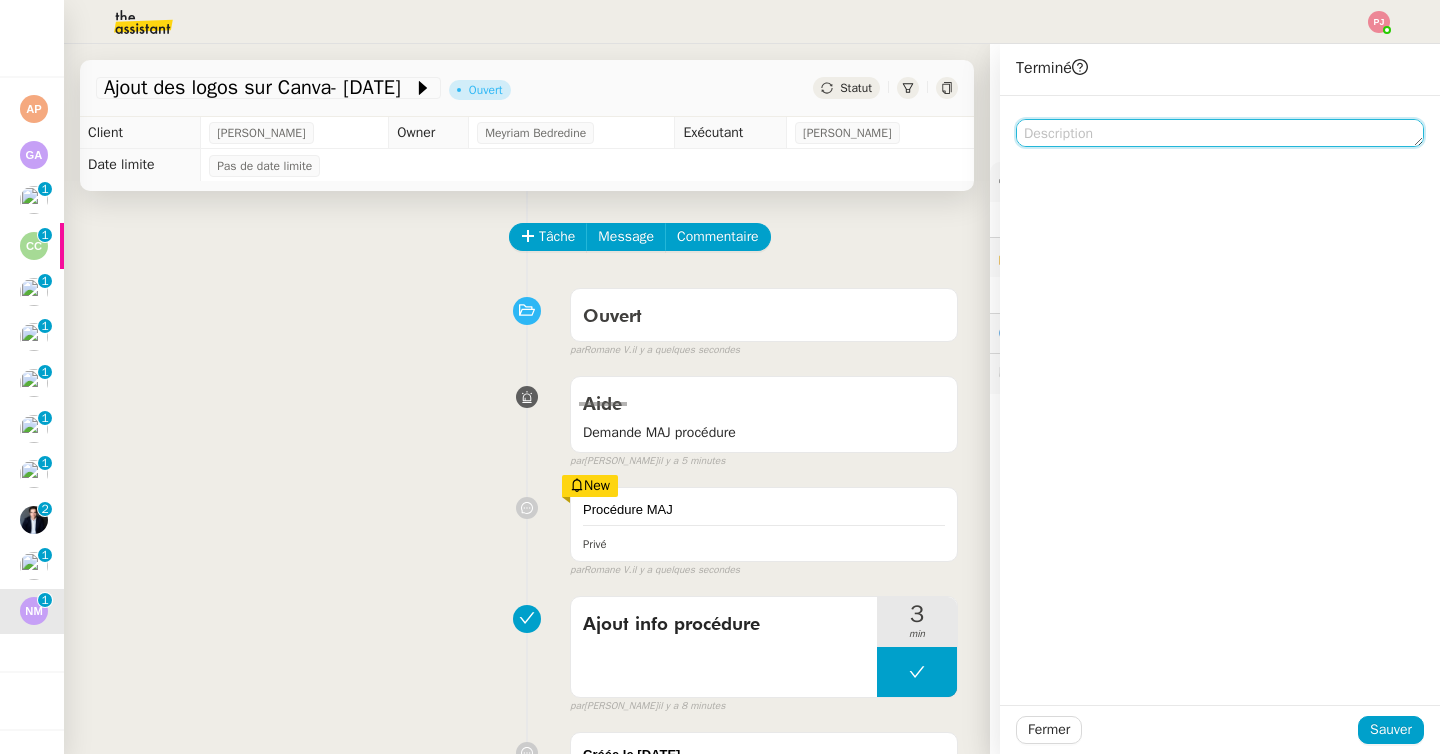 click 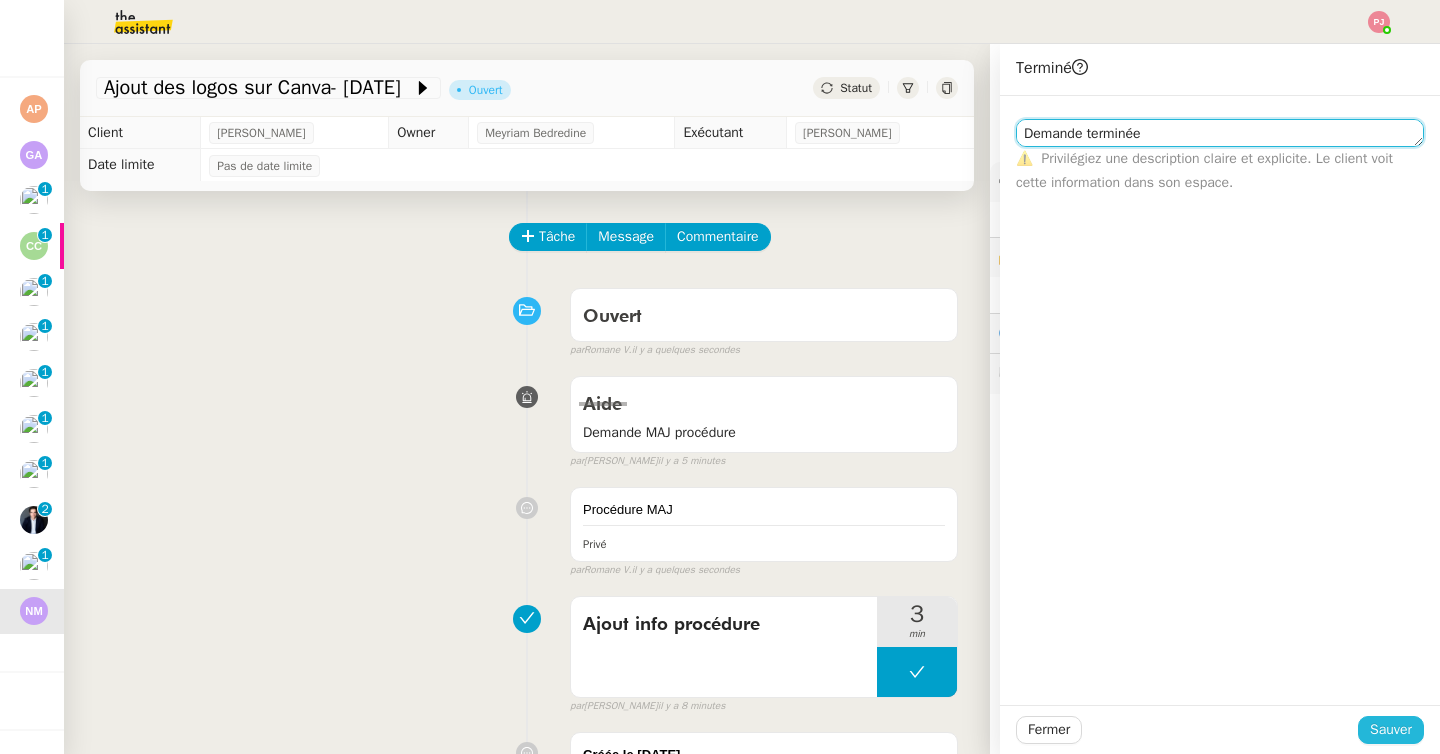 type on "Demande terminée" 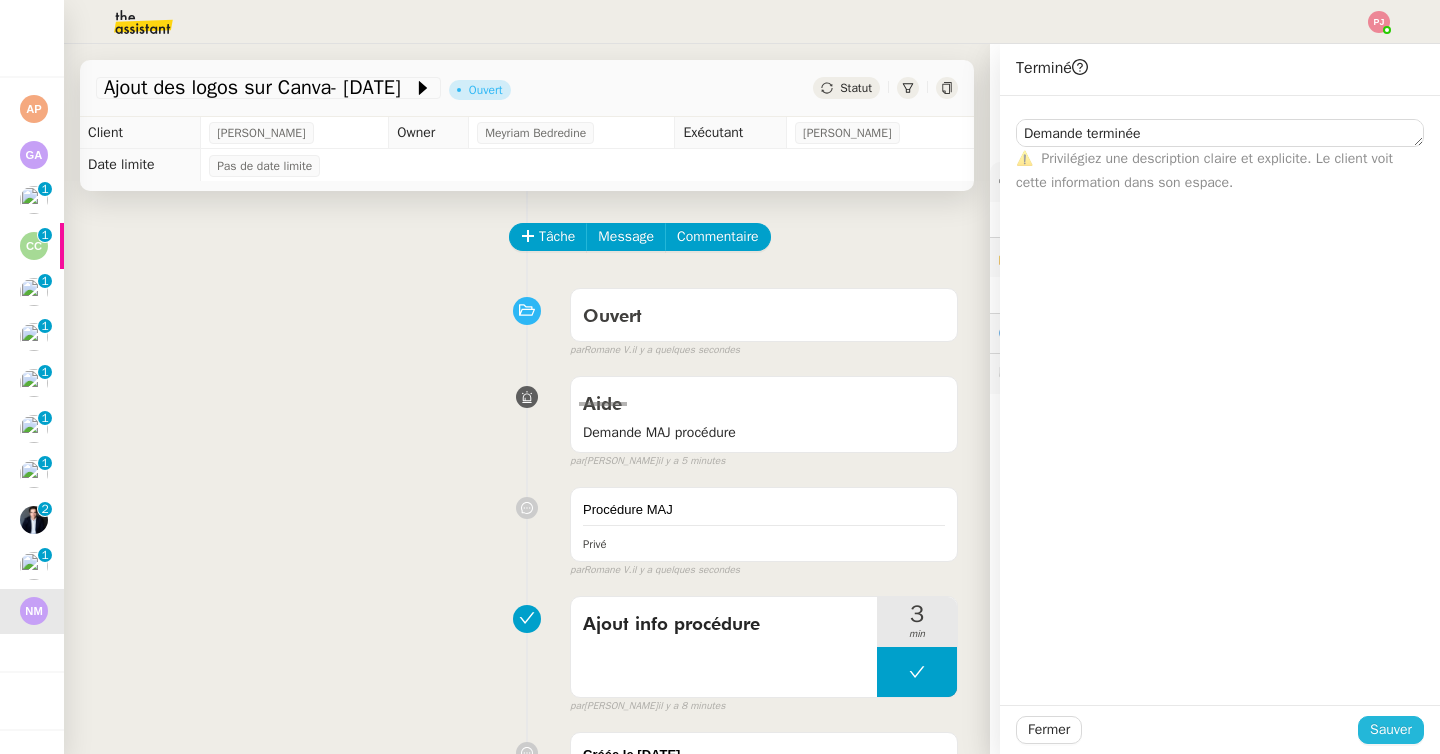 click on "Sauver" 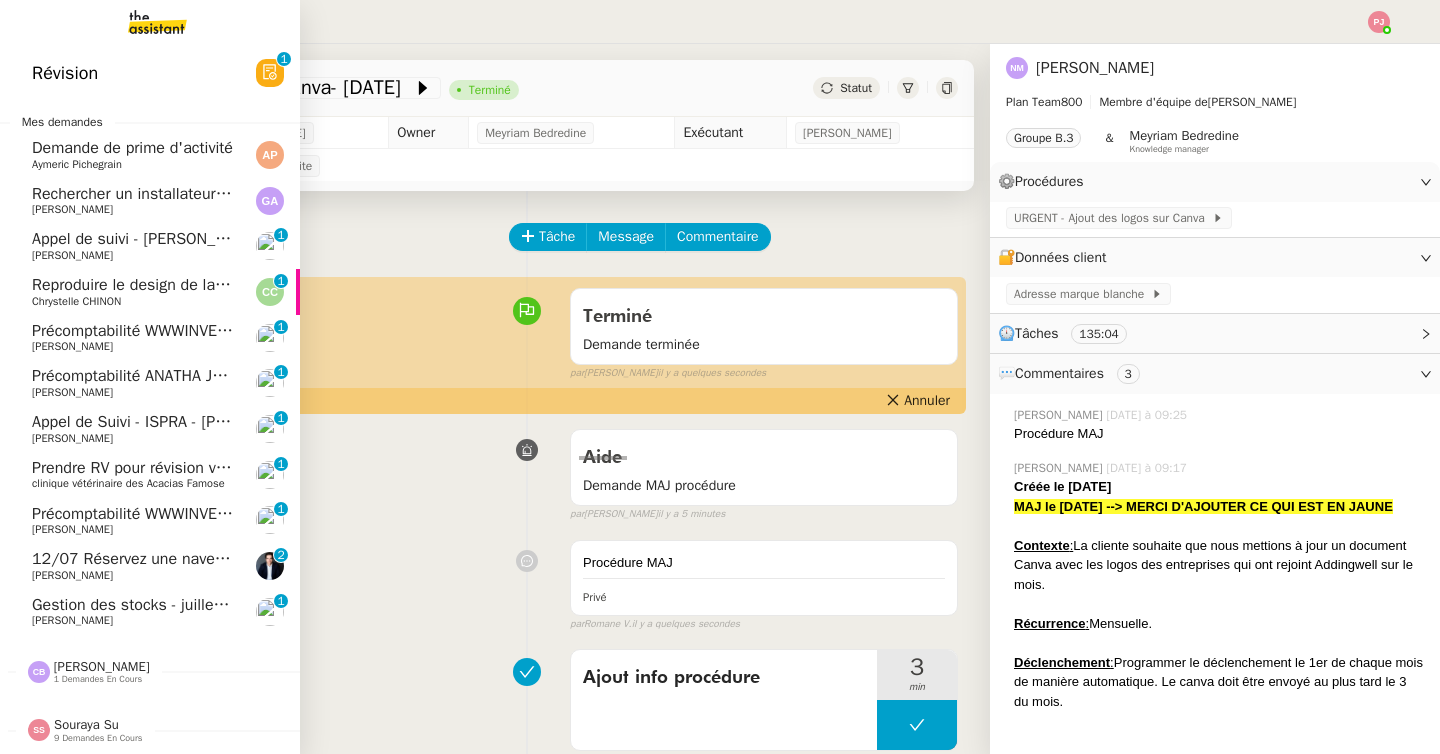 click on "12/07 Réservez une navette pour vendredi" 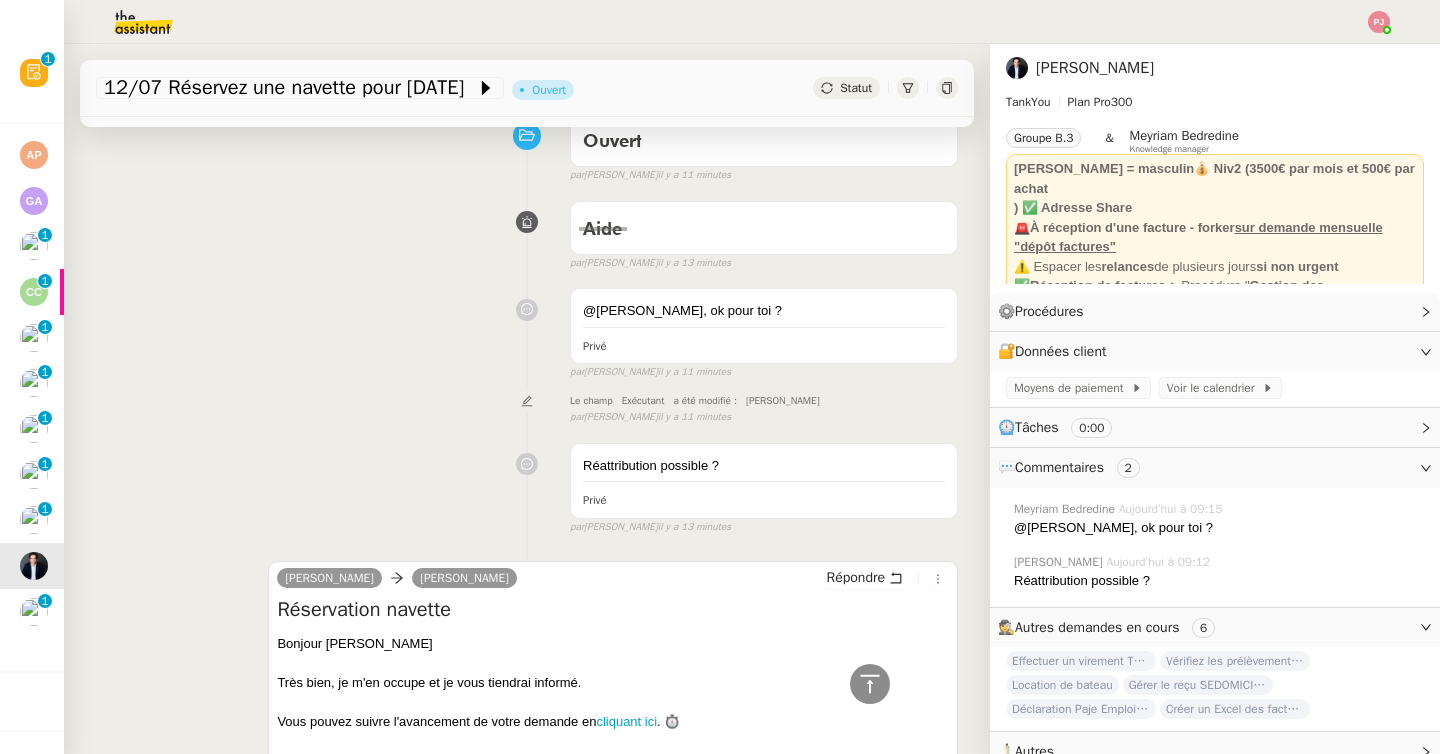 scroll, scrollTop: 0, scrollLeft: 0, axis: both 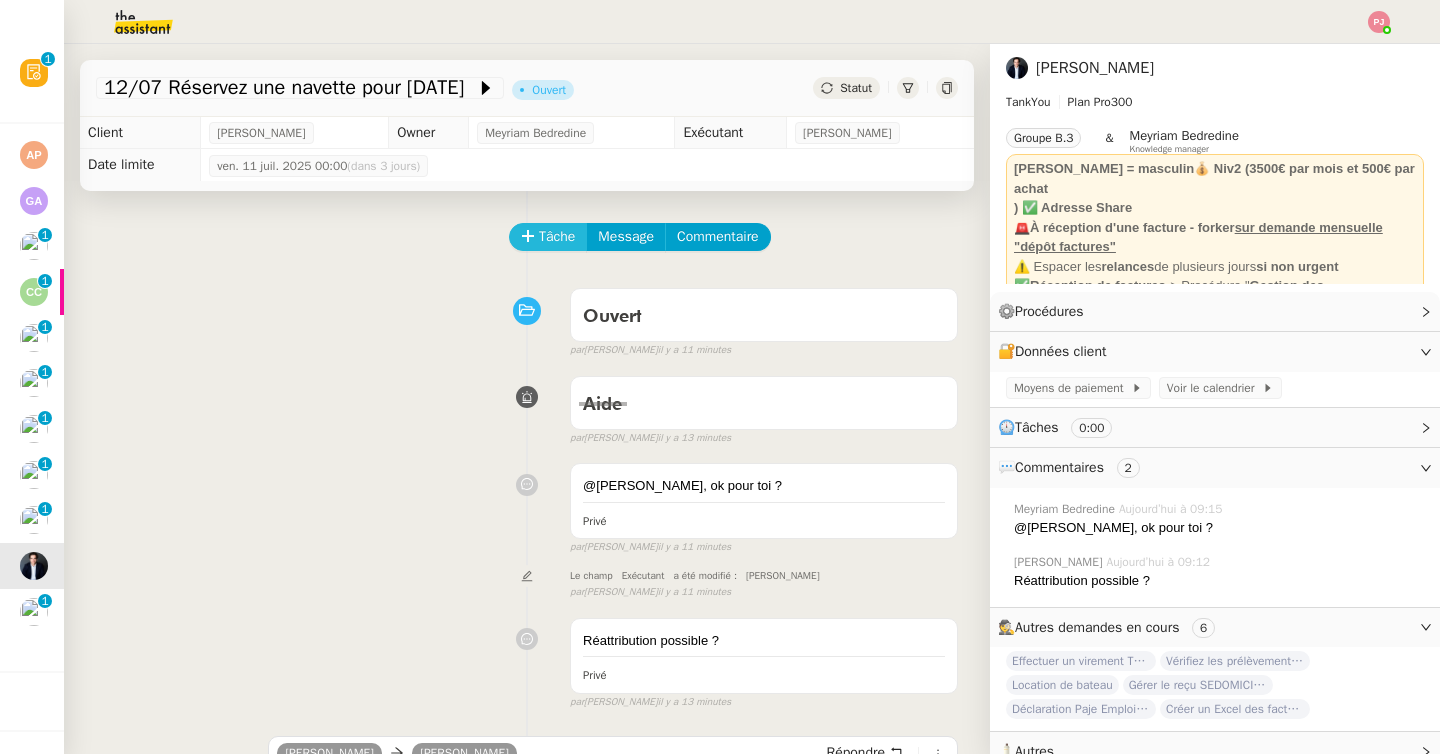 click 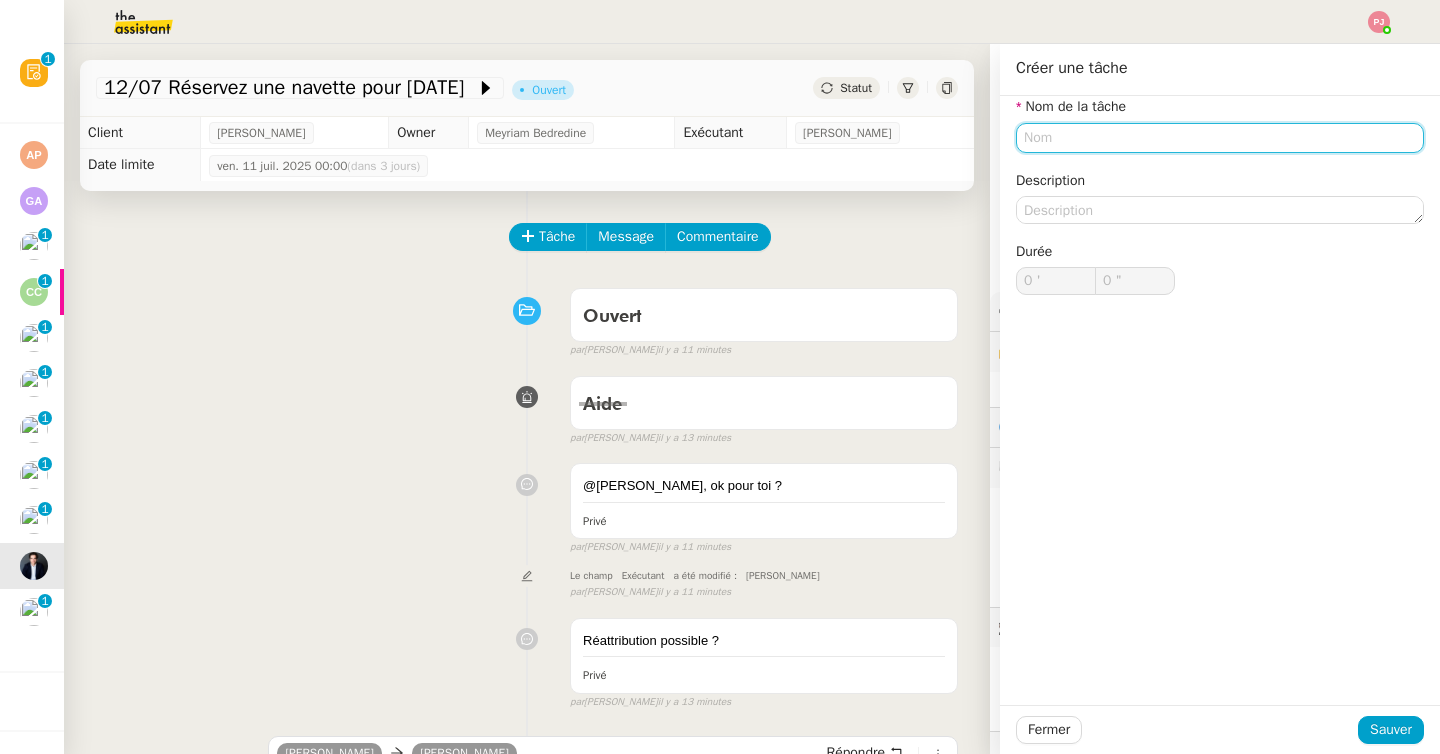 click 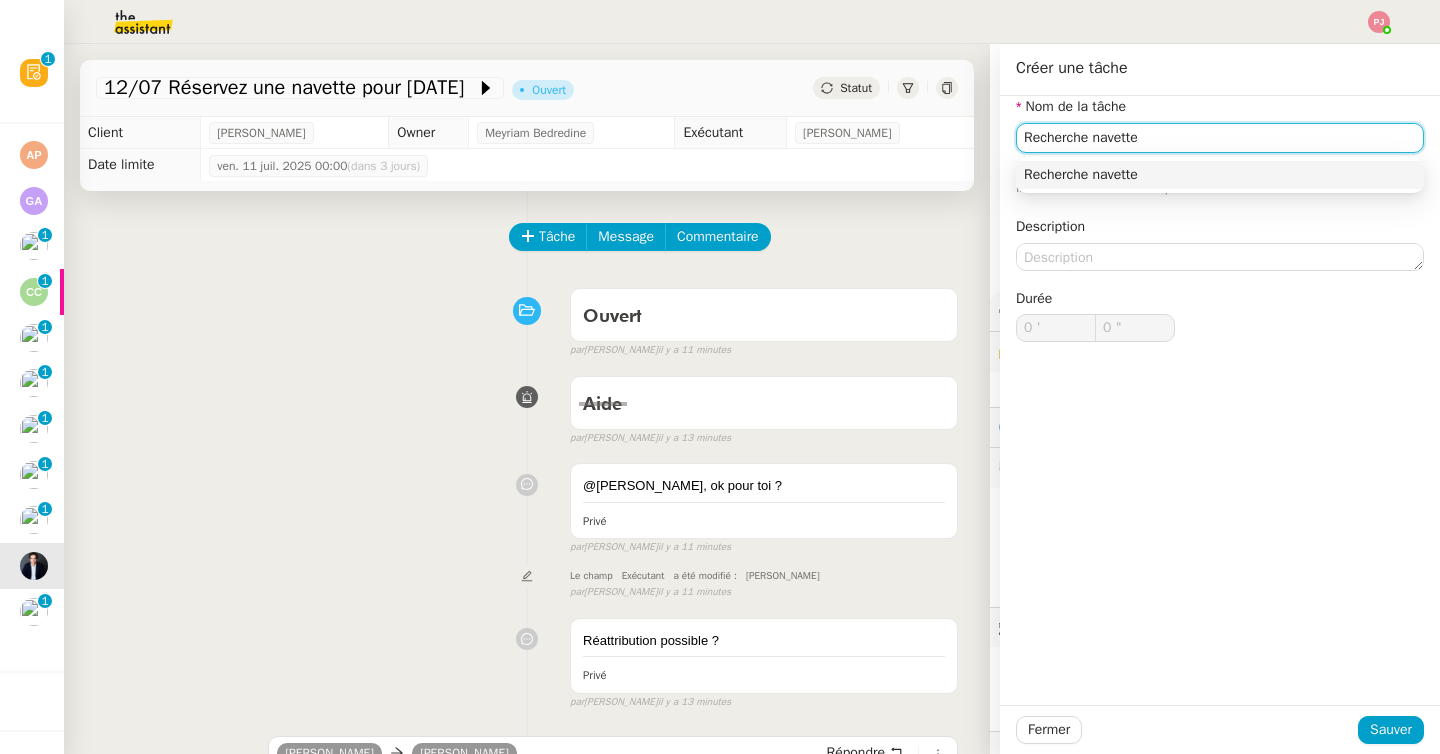 drag, startPoint x: 1163, startPoint y: 145, endPoint x: 993, endPoint y: 145, distance: 170 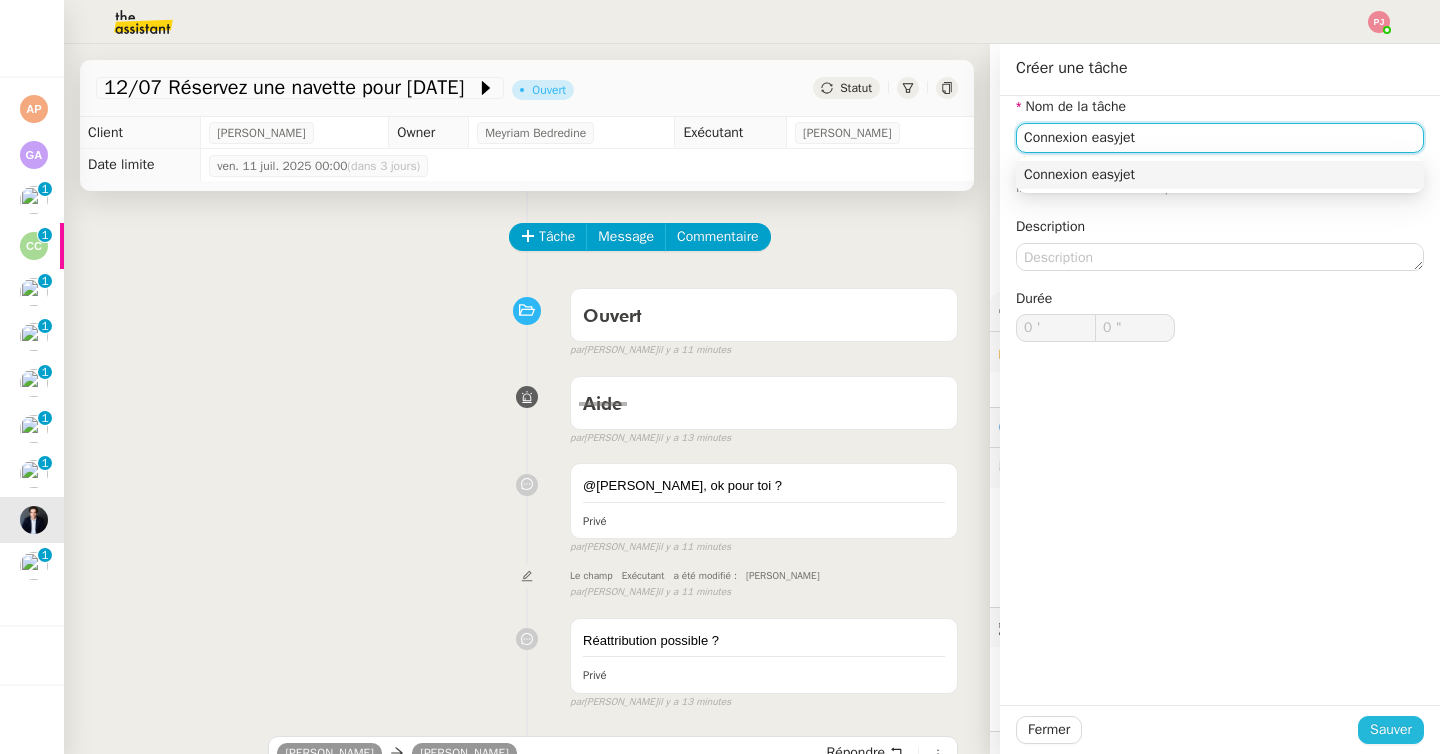 type on "Connexion easyjet" 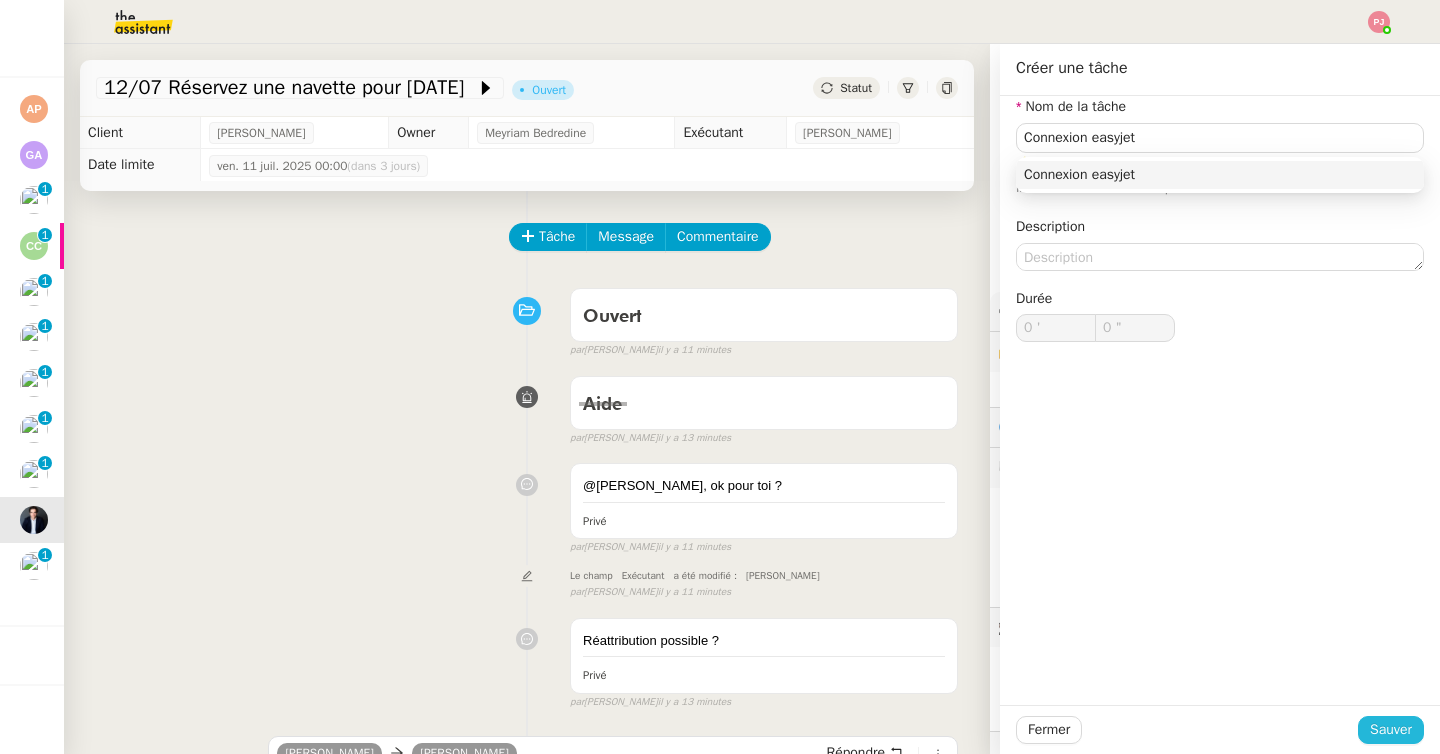 click on "Sauver" 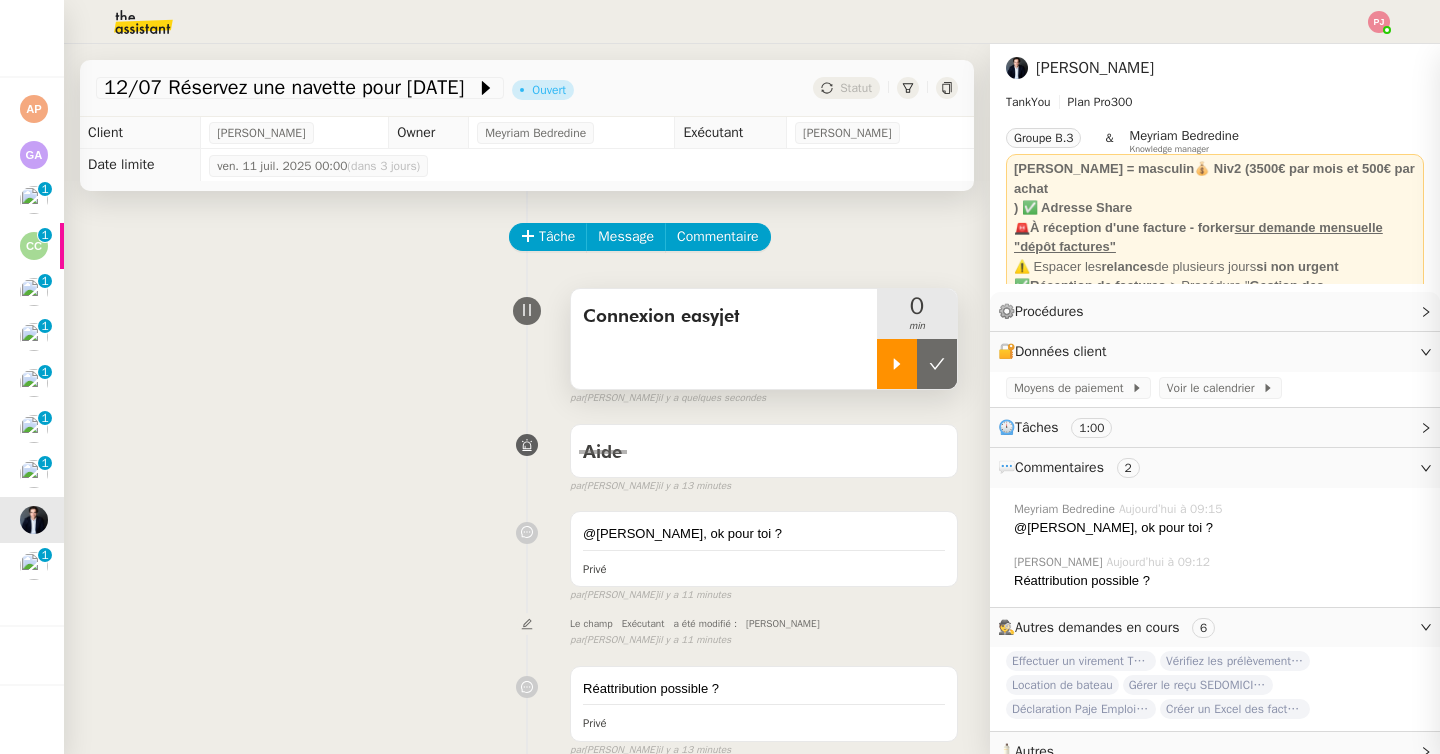 click 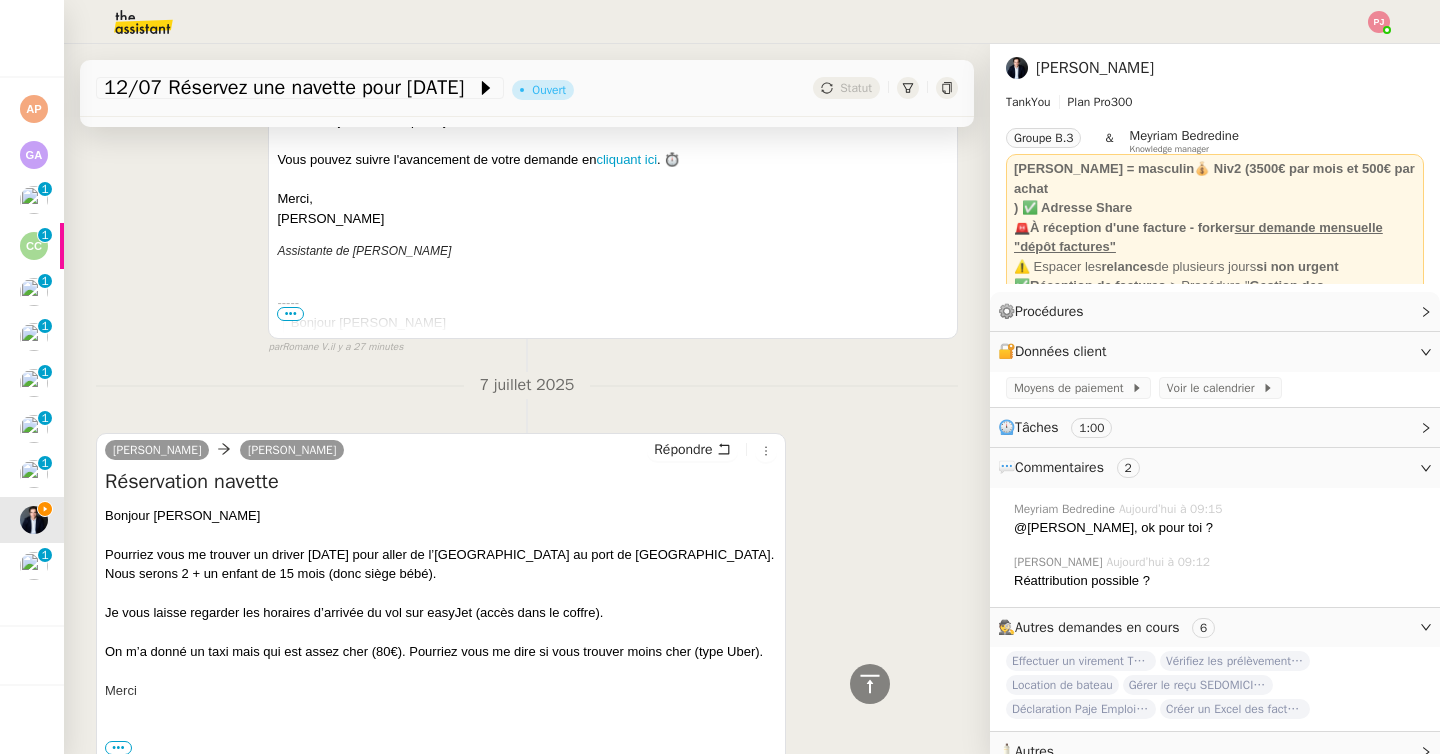 scroll, scrollTop: 786, scrollLeft: 0, axis: vertical 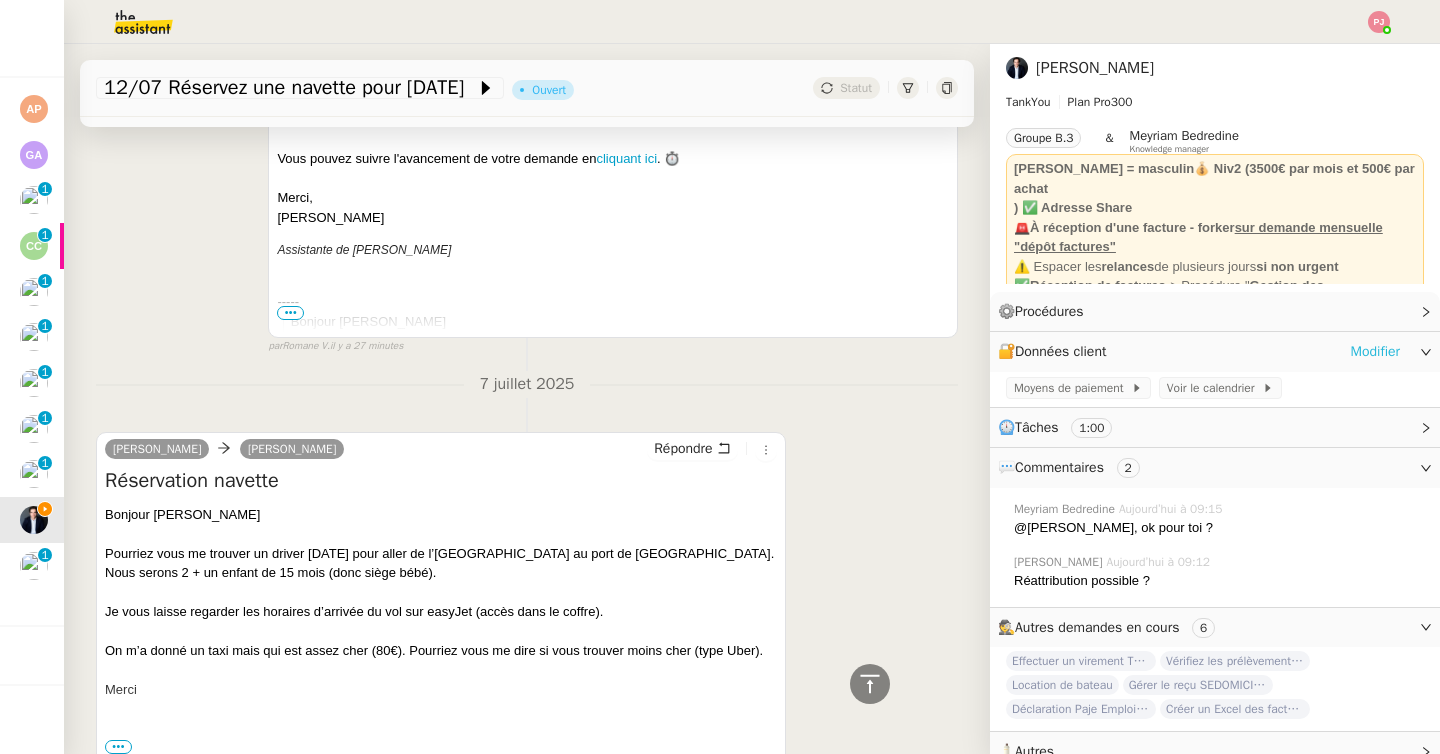 click on "Modifier" 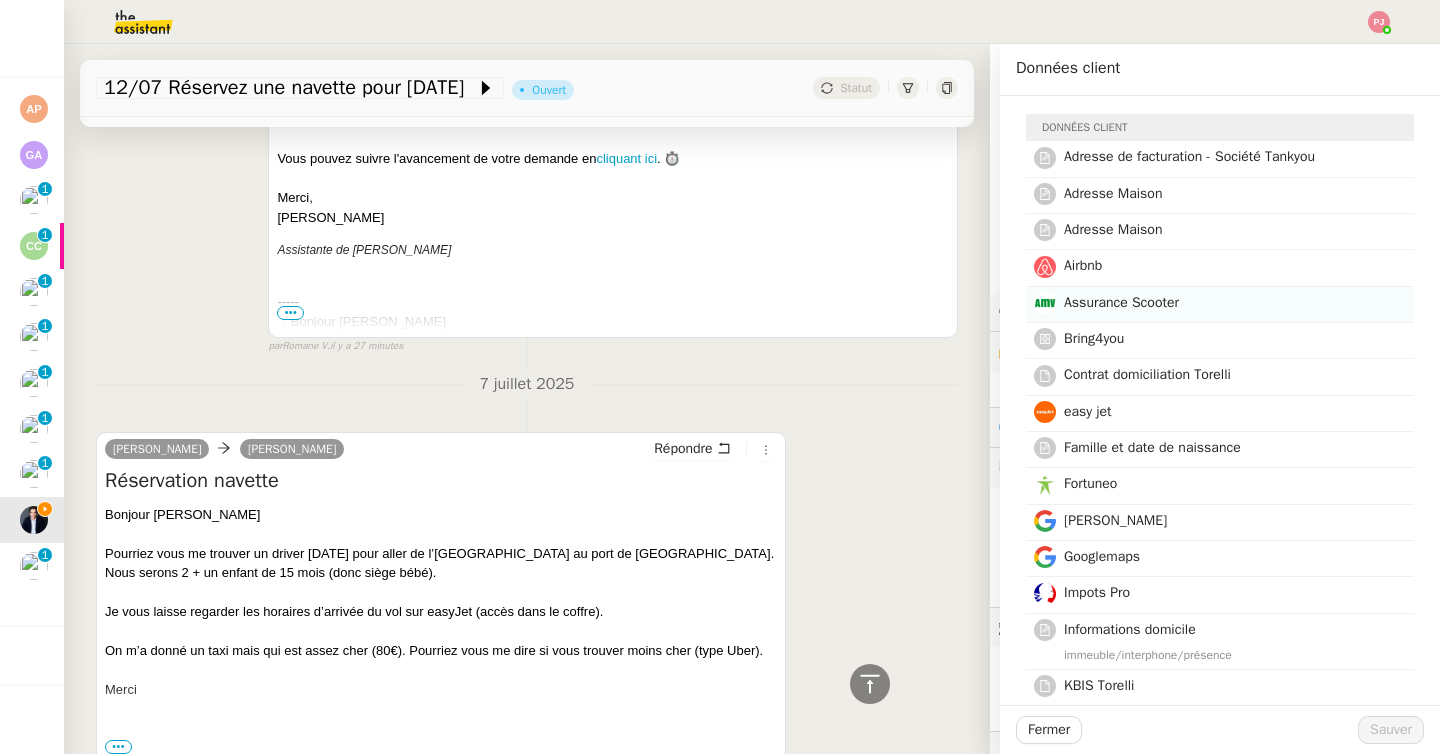 scroll, scrollTop: 37, scrollLeft: 0, axis: vertical 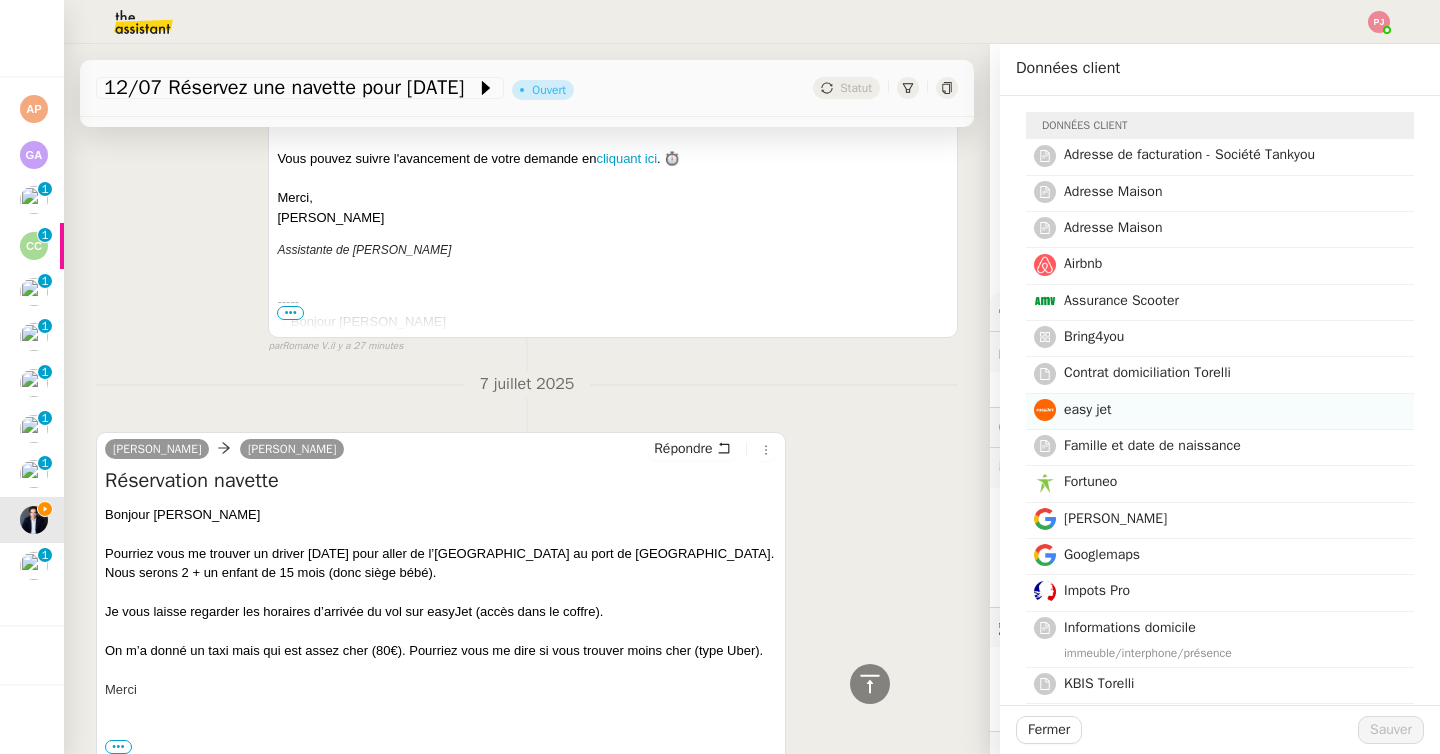 click on "easy jet" 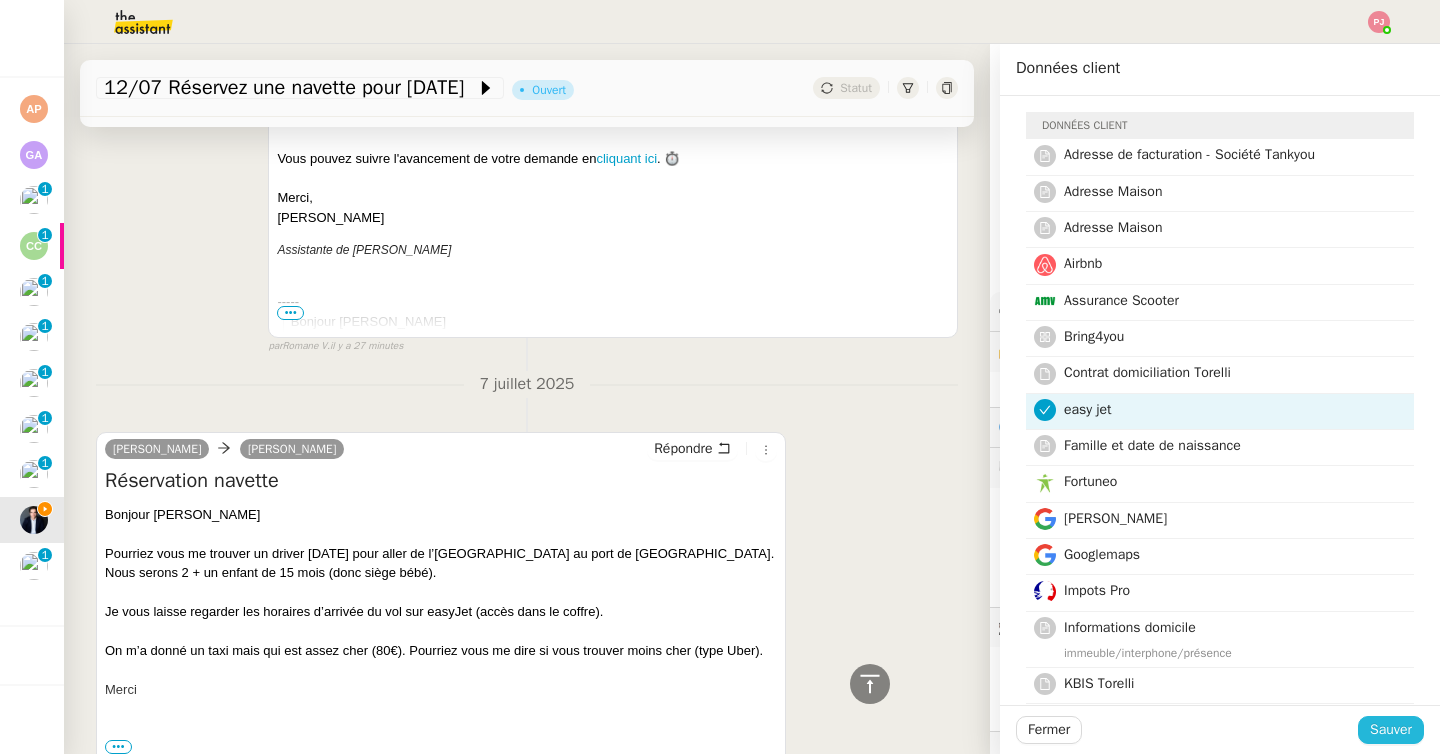 click on "Sauver" 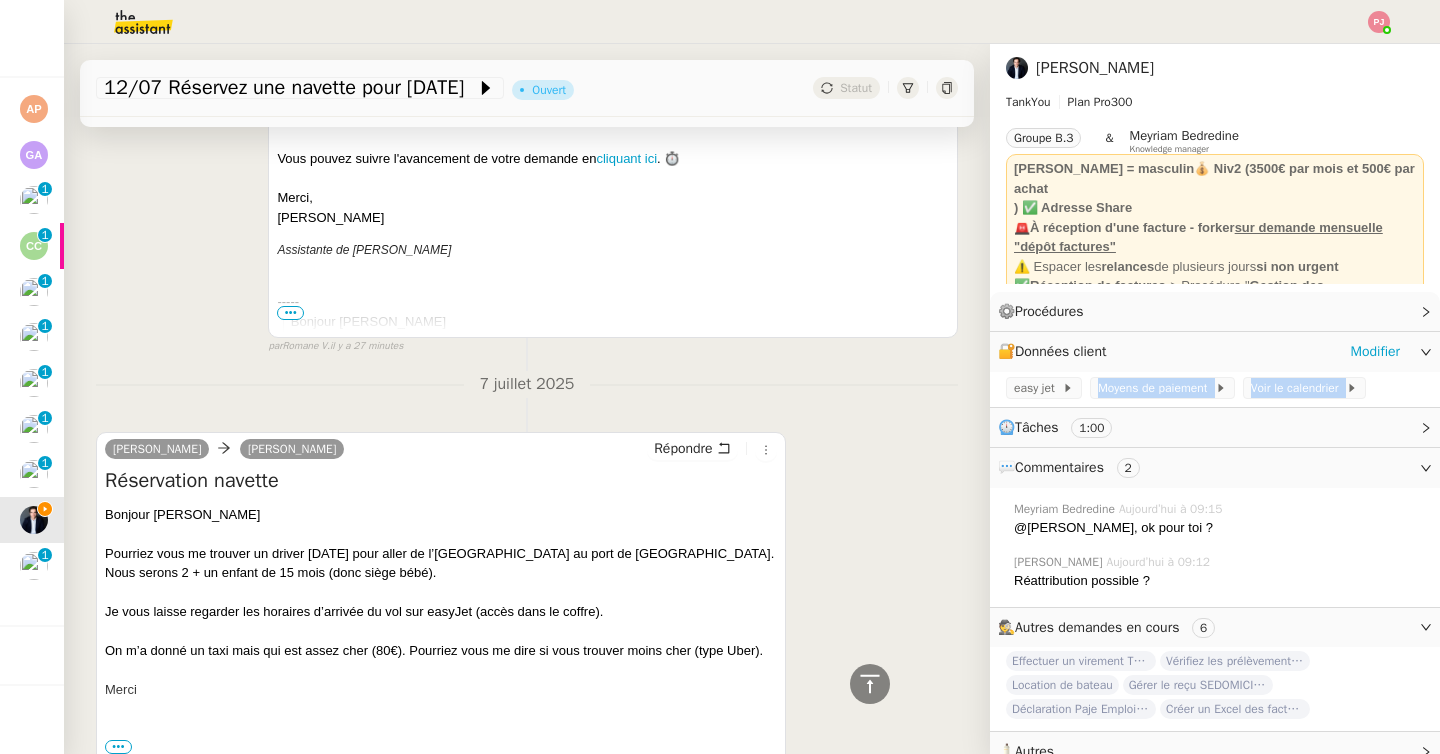 click on "easy jet        Moyens de paiement       Voir le calendrier" 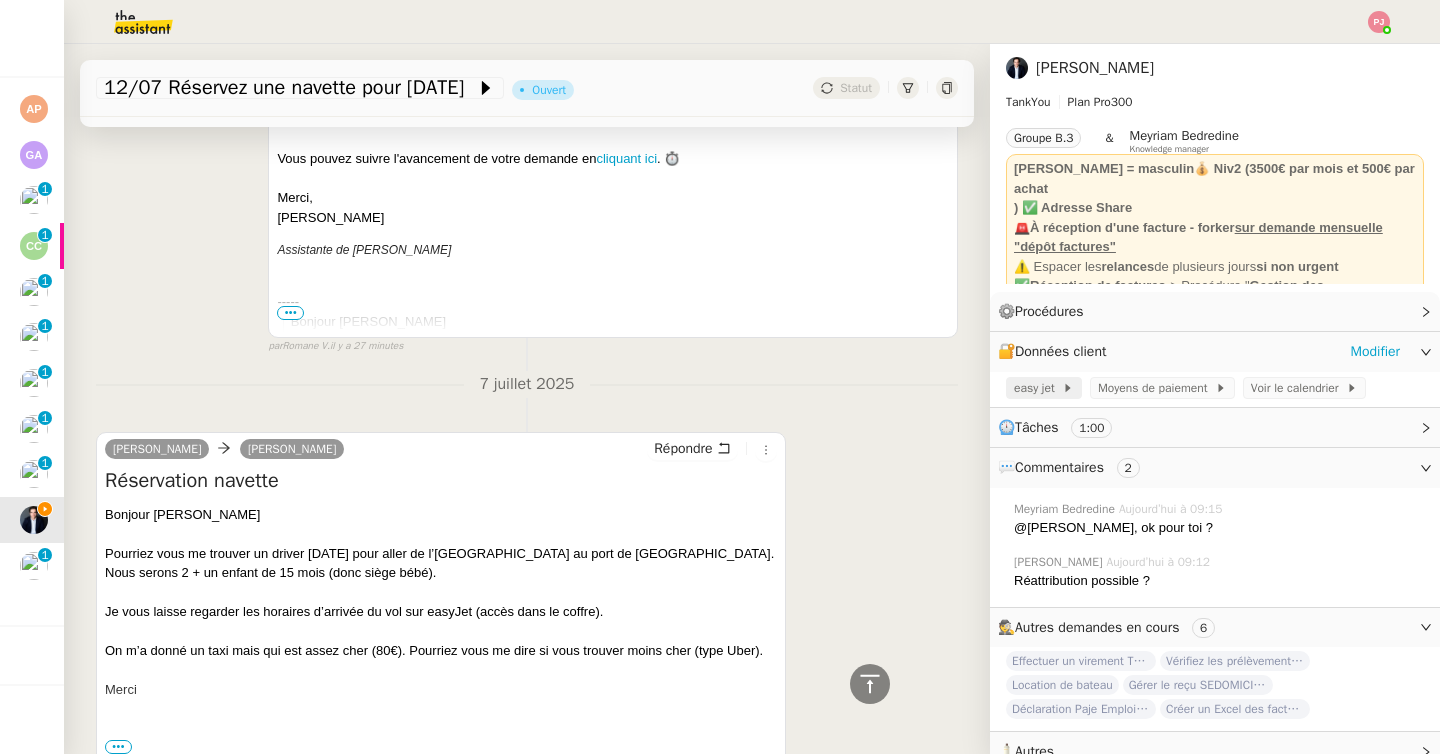 click on "easy jet" 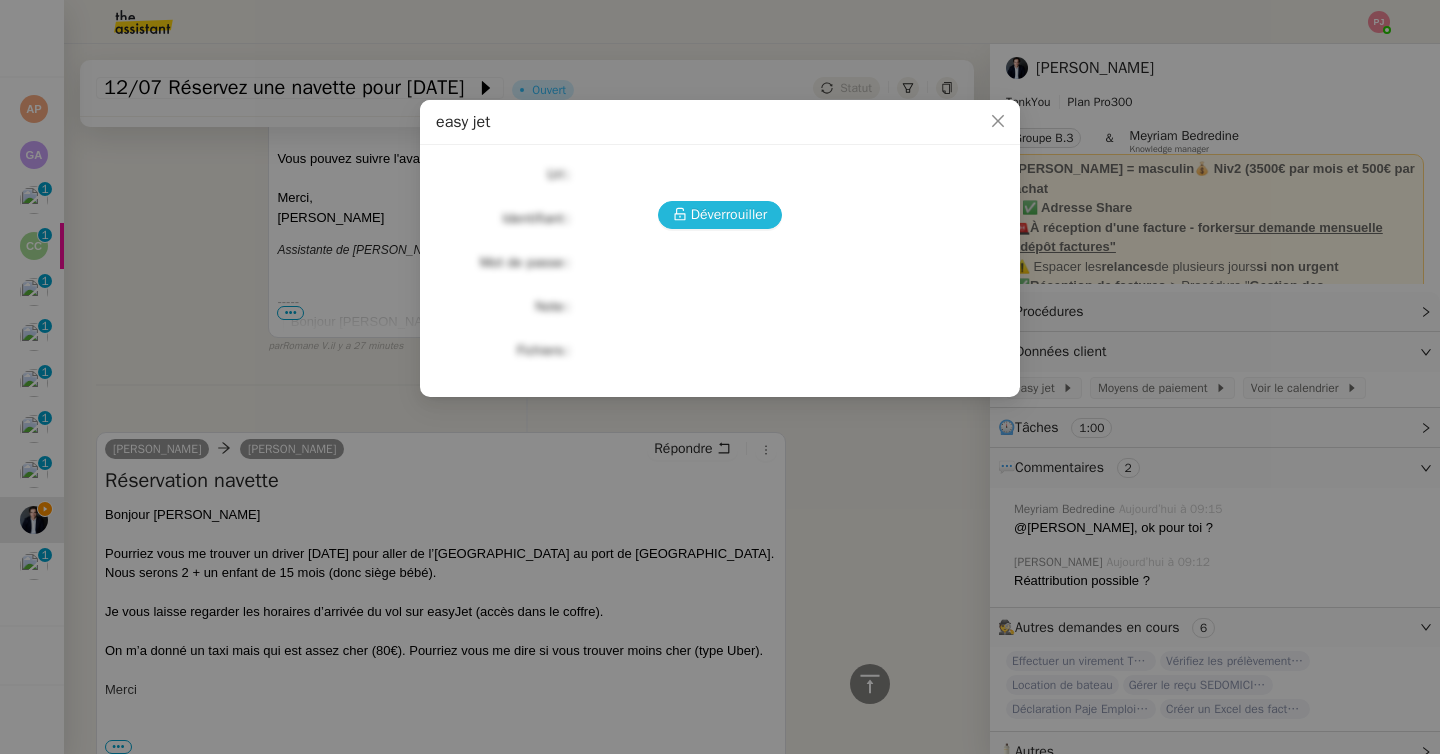 click on "Déverrouiller" at bounding box center [729, 214] 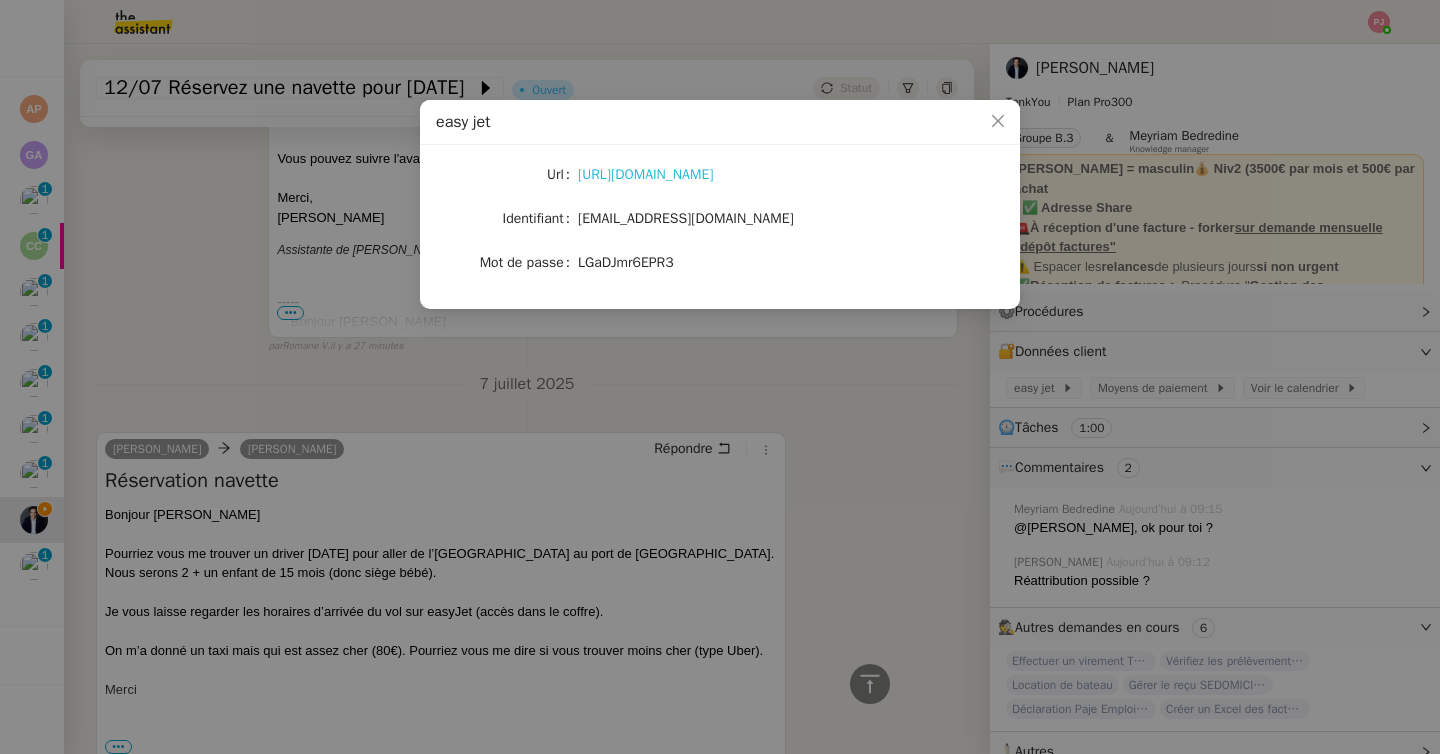 click on "https://www.easyjet.com/fr/" 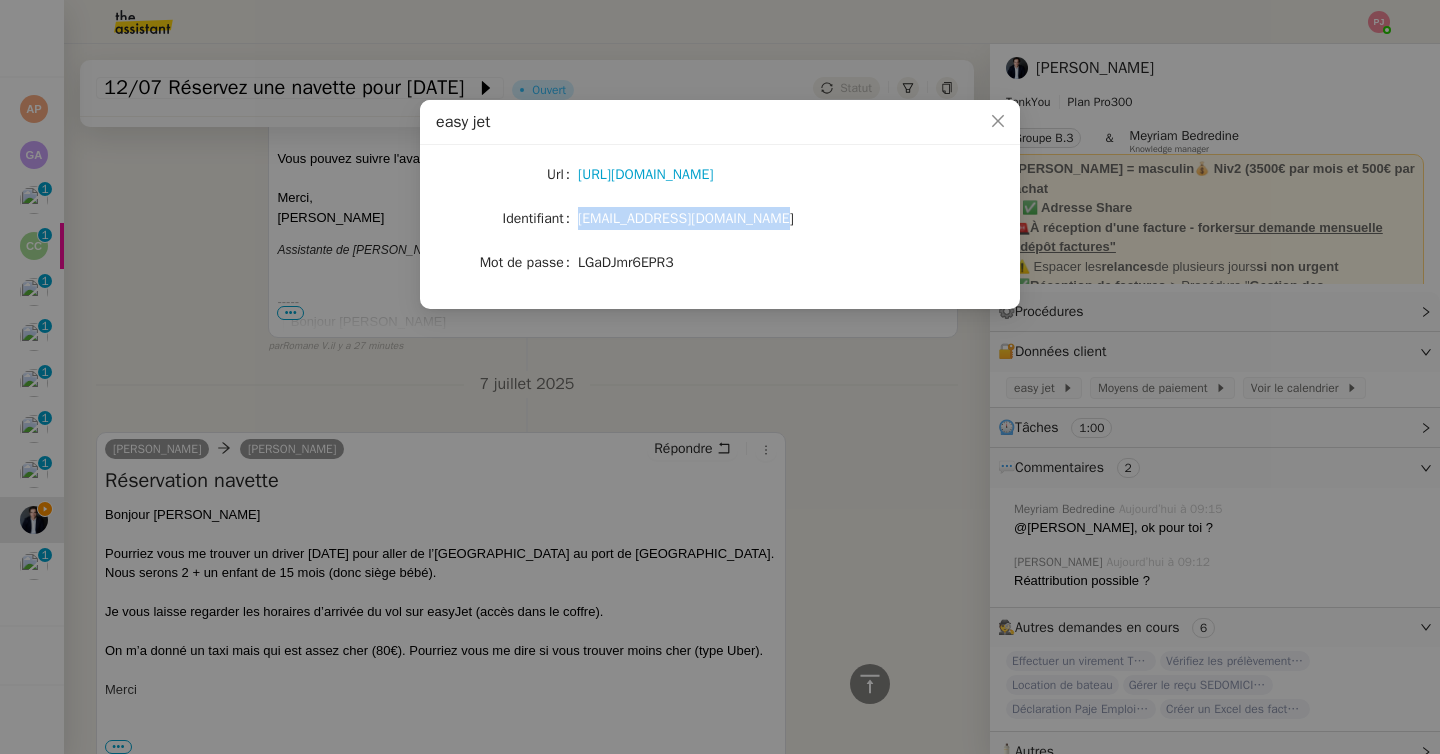 drag, startPoint x: 789, startPoint y: 218, endPoint x: 575, endPoint y: 218, distance: 214 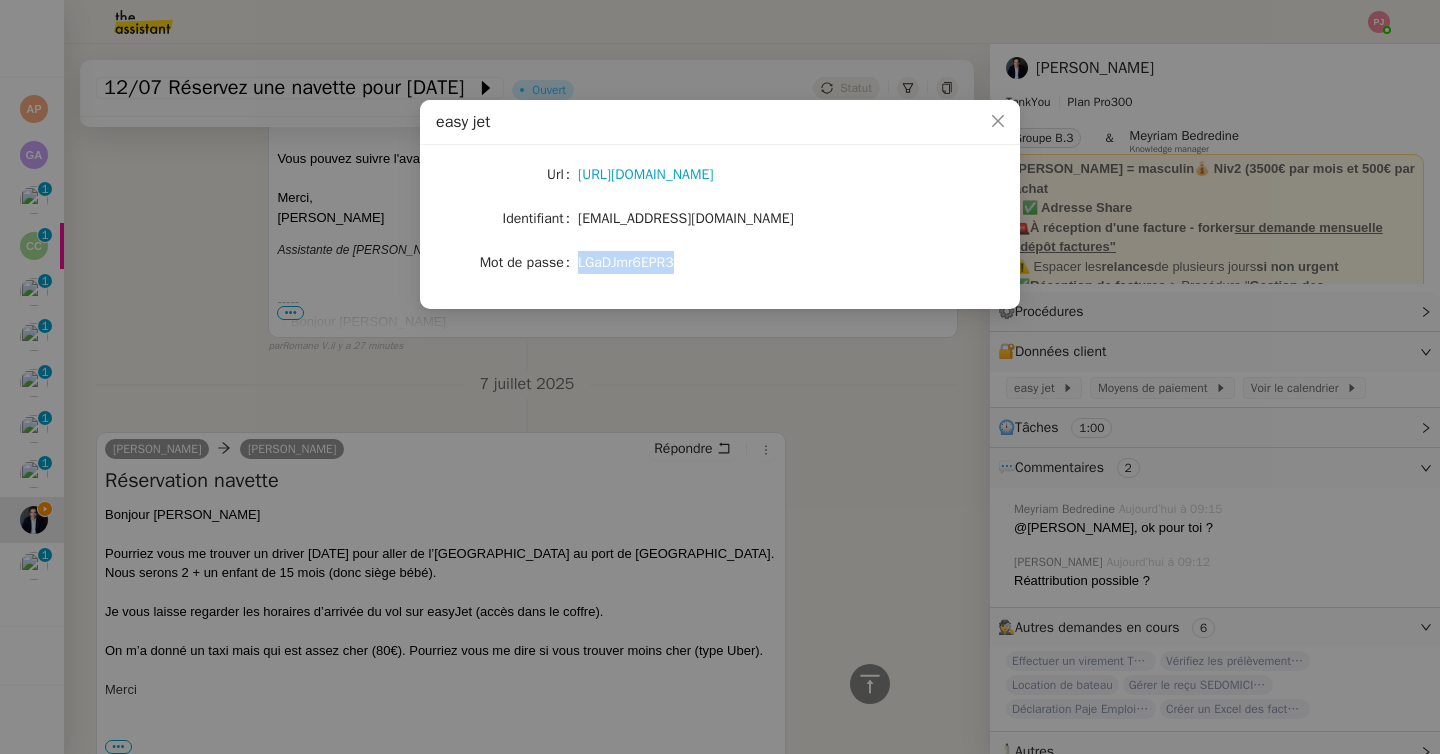 drag, startPoint x: 689, startPoint y: 262, endPoint x: 578, endPoint y: 263, distance: 111.0045 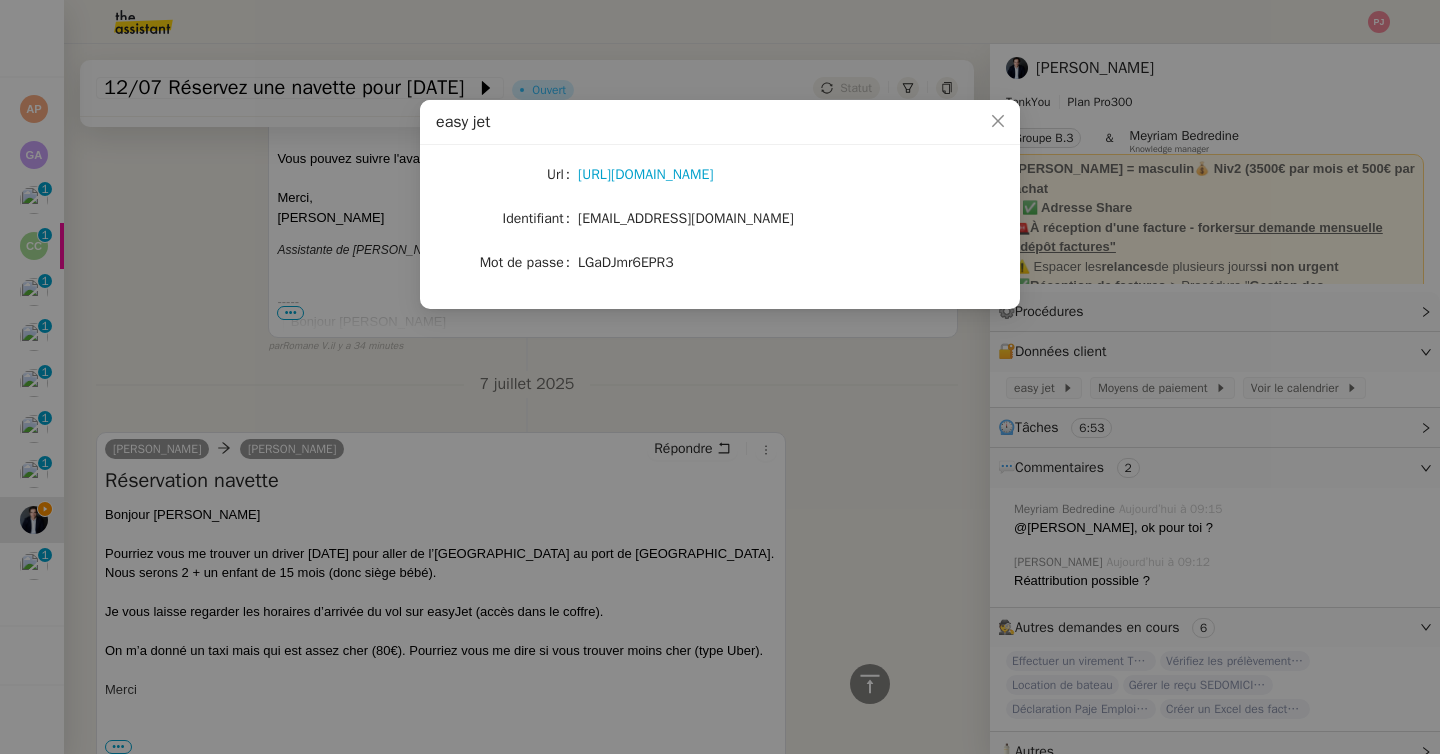 click on "easy jet  Url https://www.easyjet.com/fr/    Identifiant ashleyponiatowski@gmail.com Mot de passe LGaDJmr6EPR3" at bounding box center [720, 377] 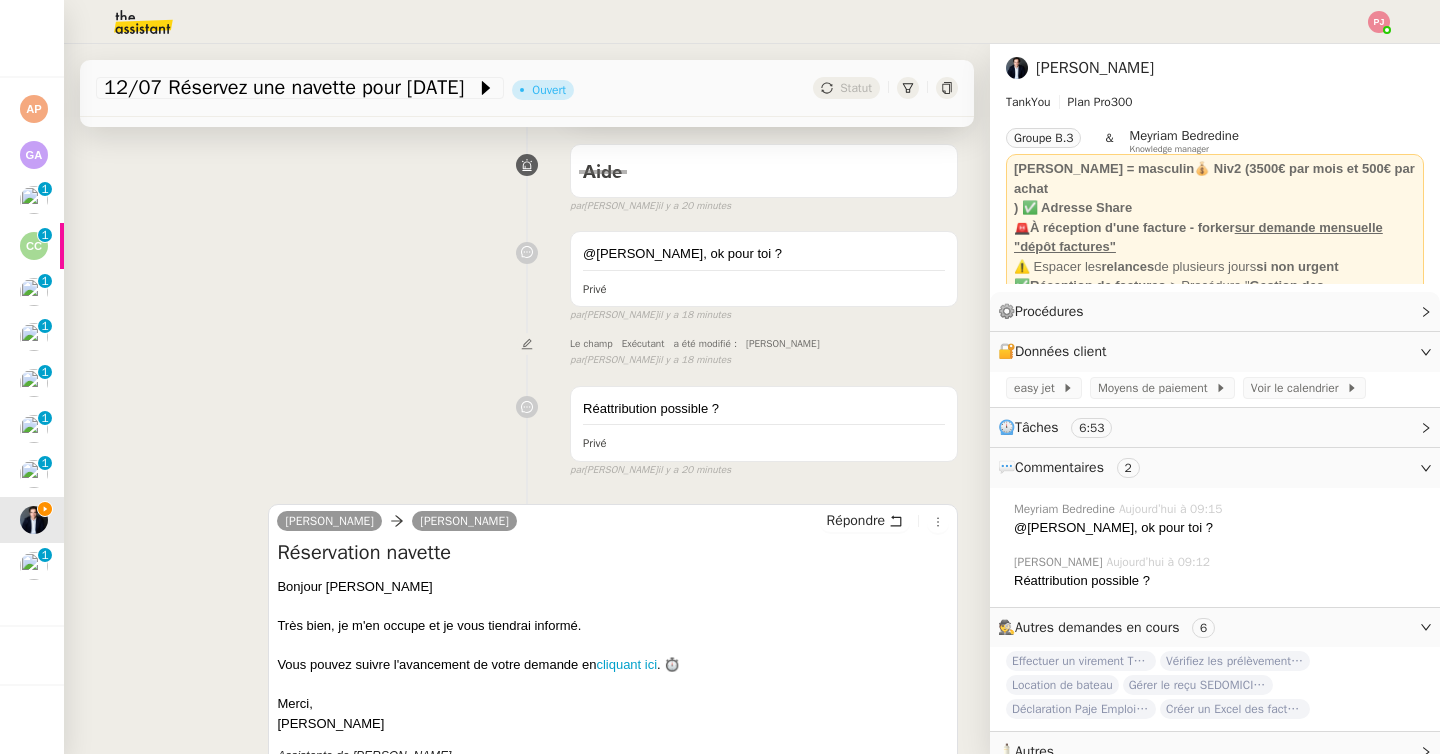 scroll, scrollTop: 0, scrollLeft: 0, axis: both 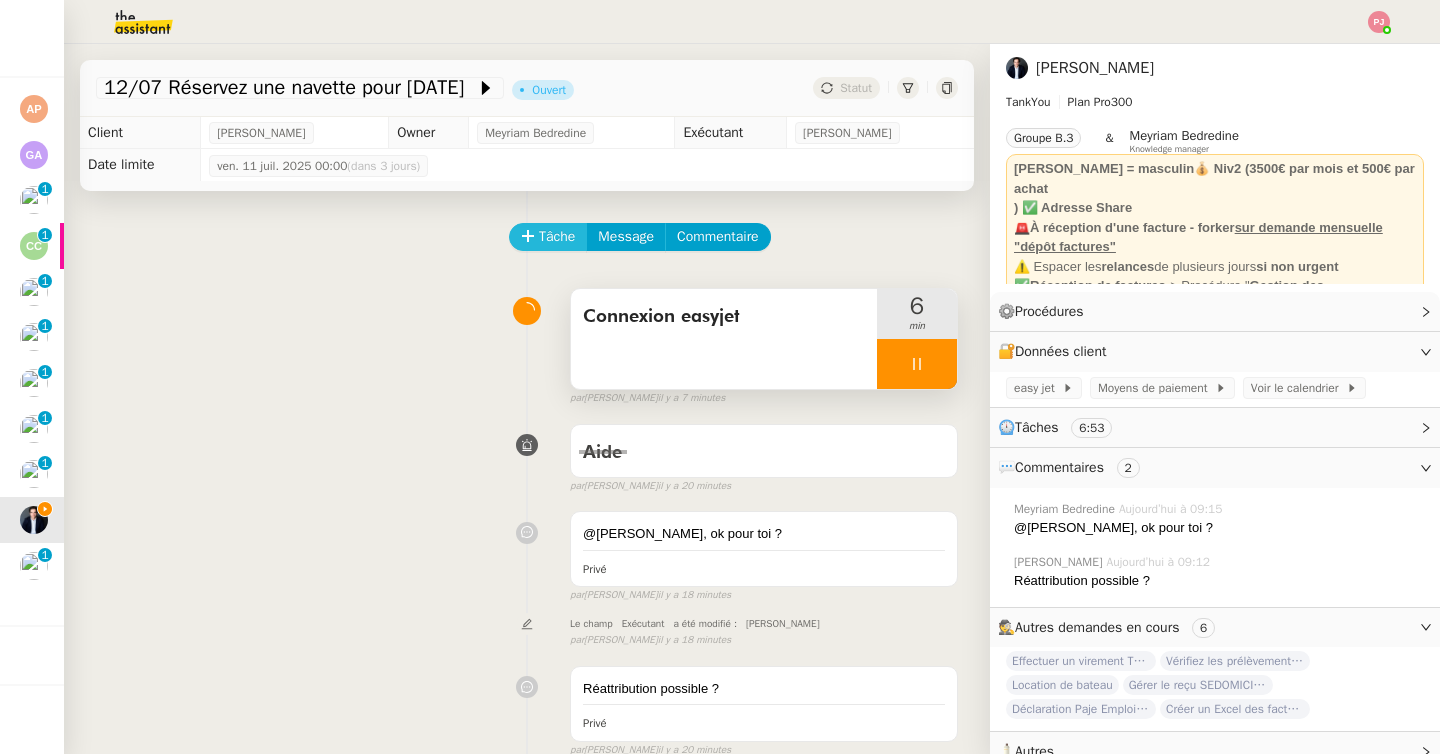 click on "Tâche" 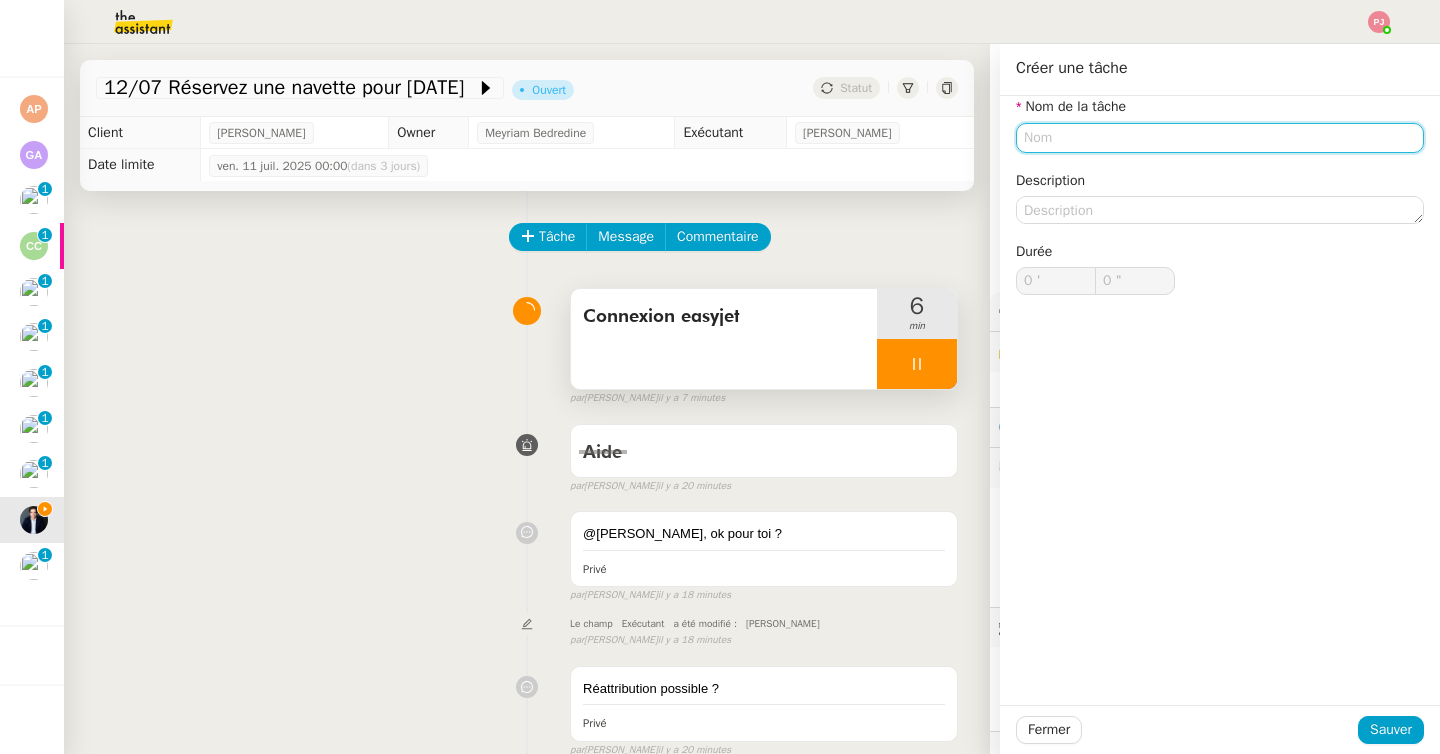 click 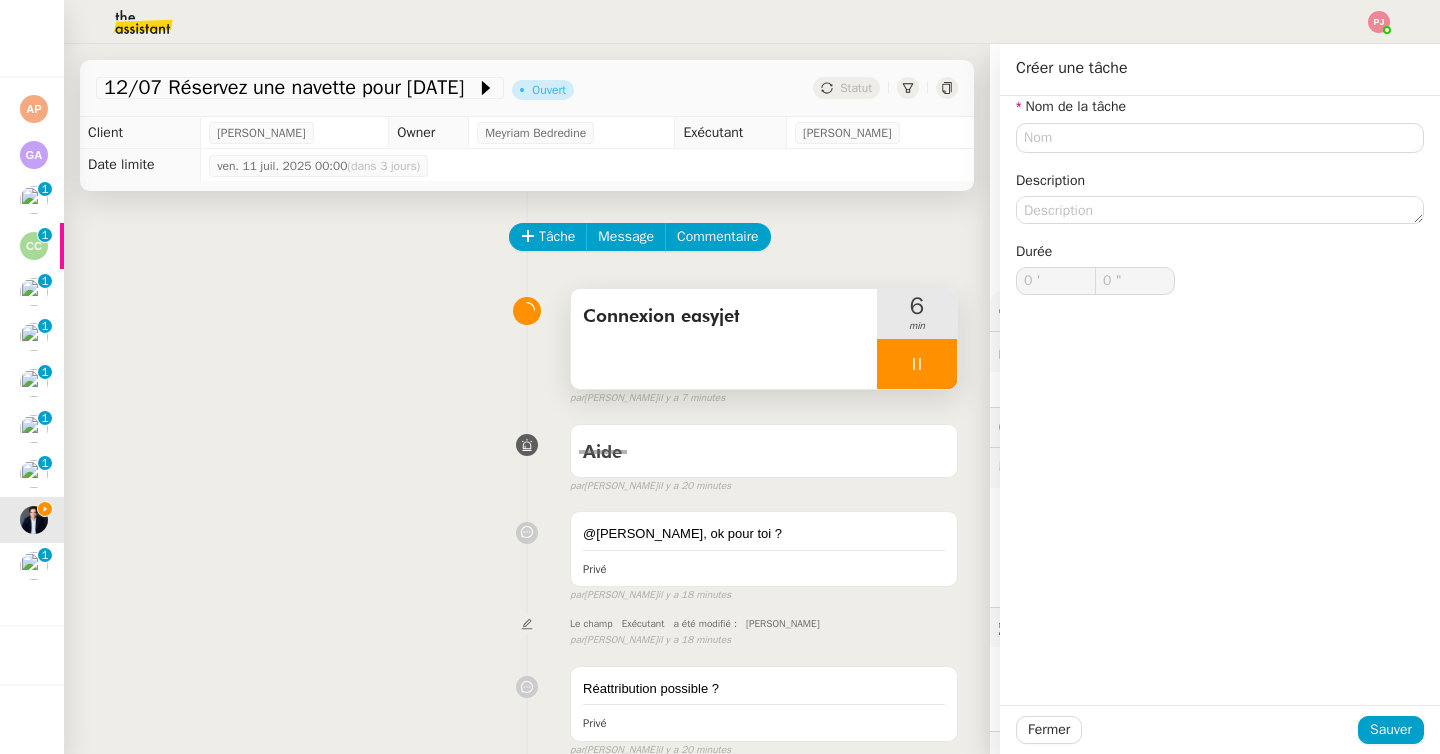 click on "Connexion easyjet" at bounding box center (724, 339) 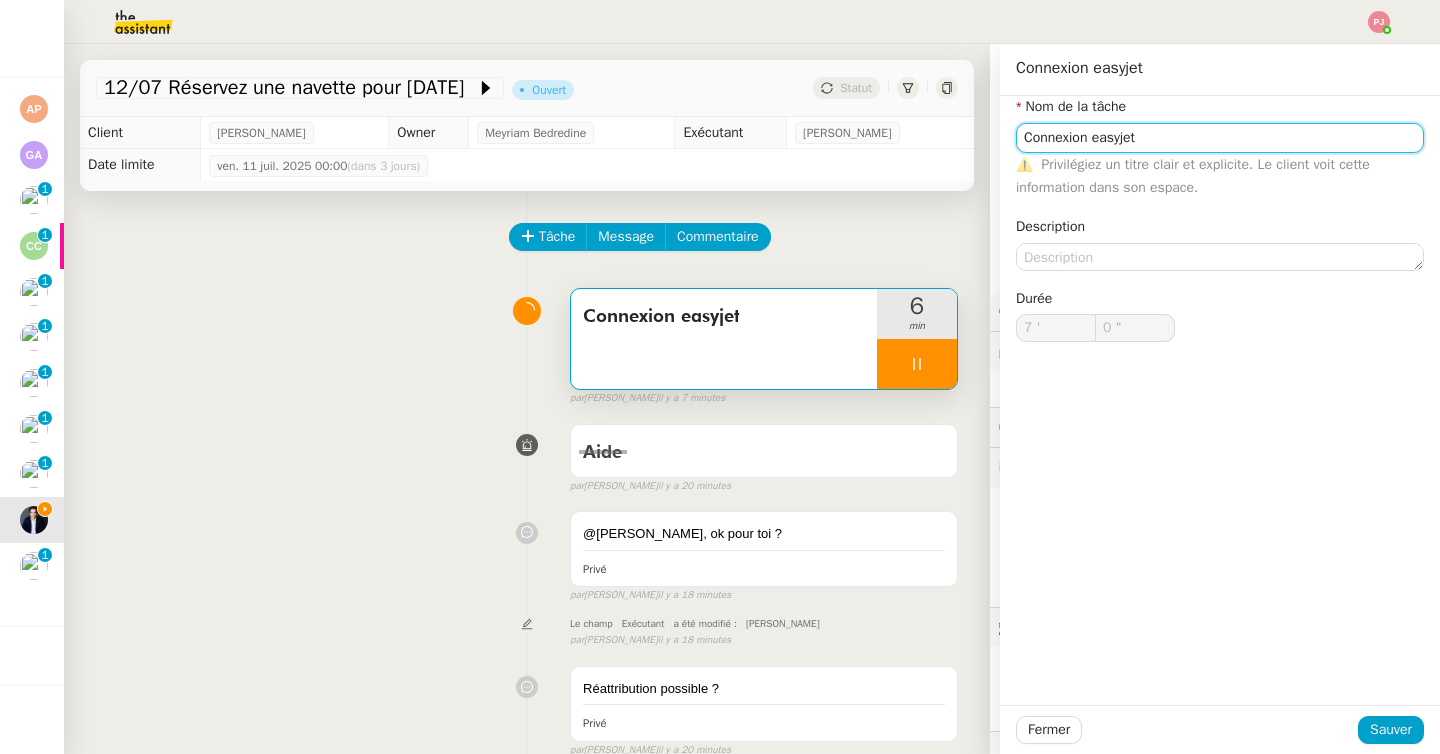 click on "Connexion easyjet" 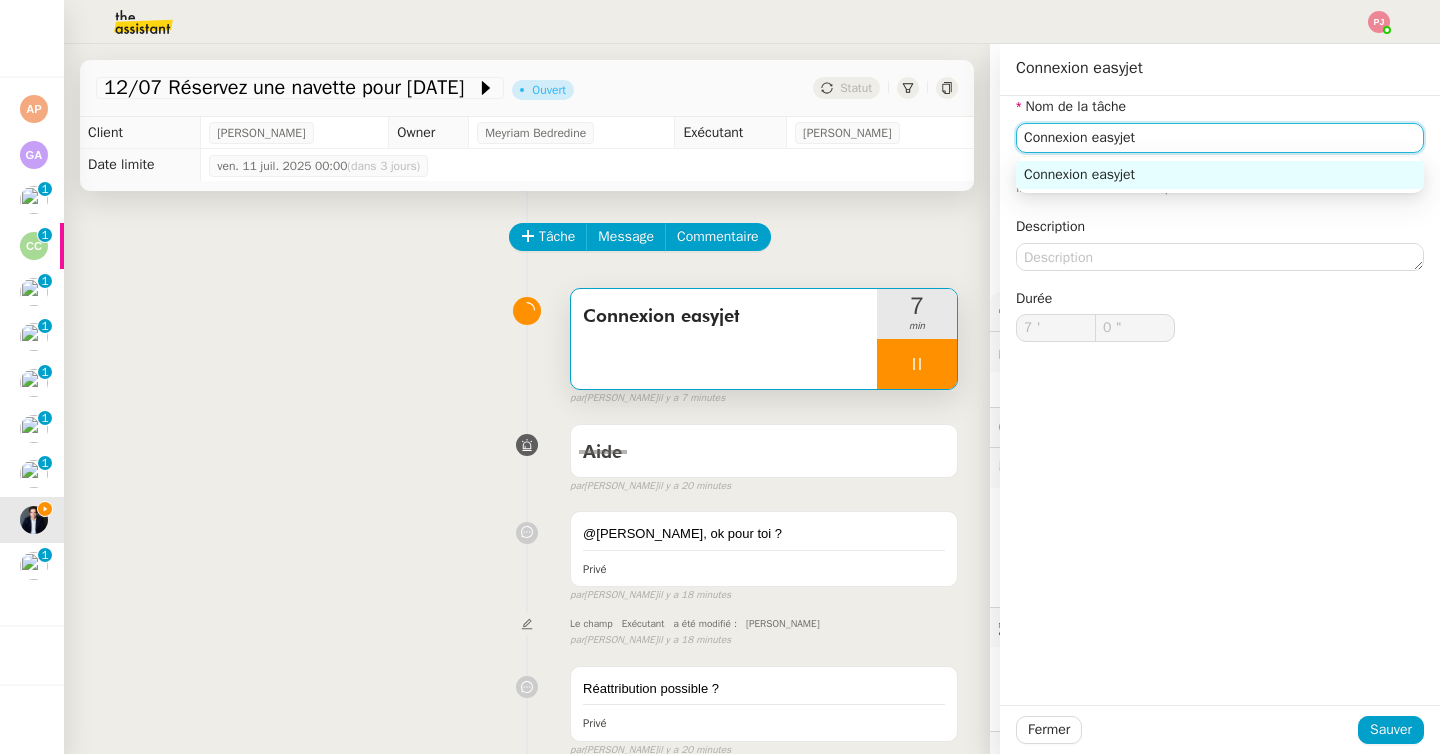 type on "1 "" 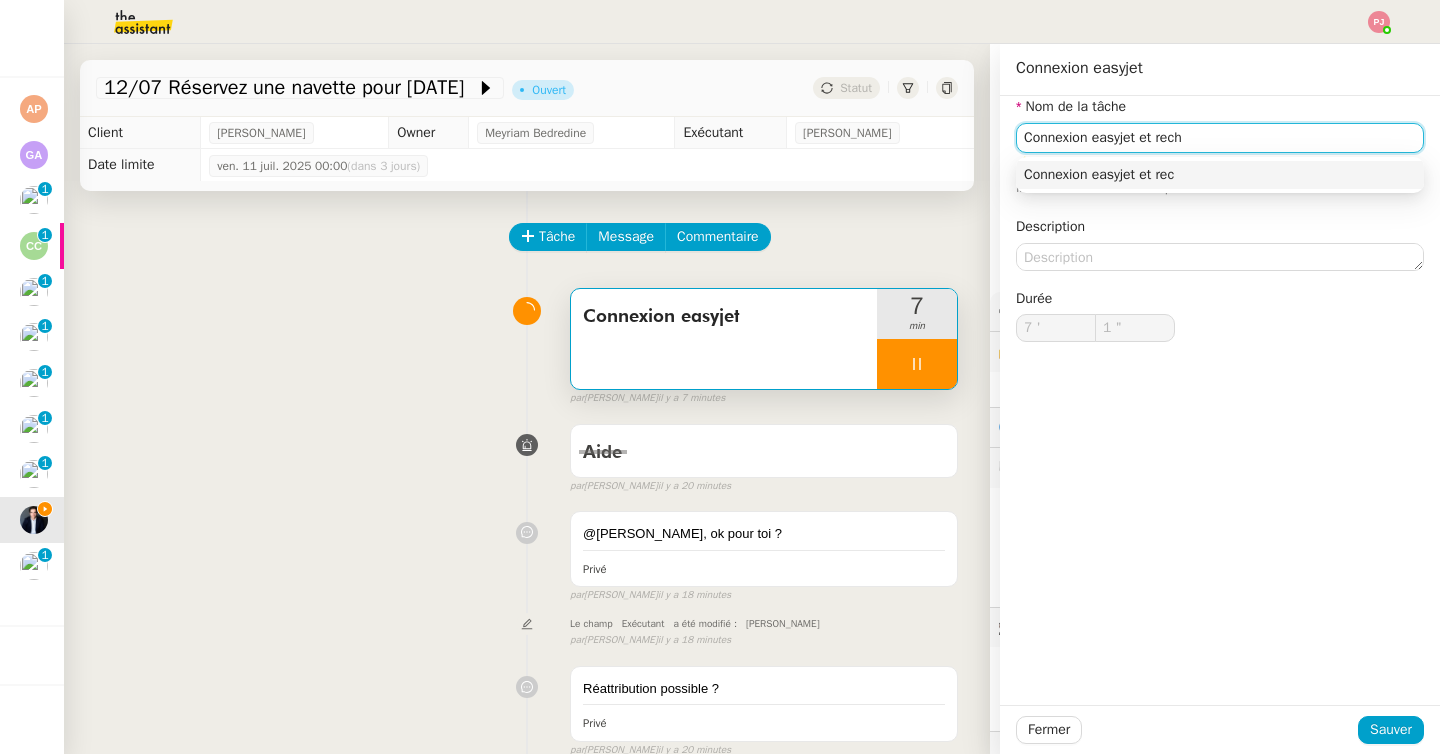 type on "Connexion easyjet et reche" 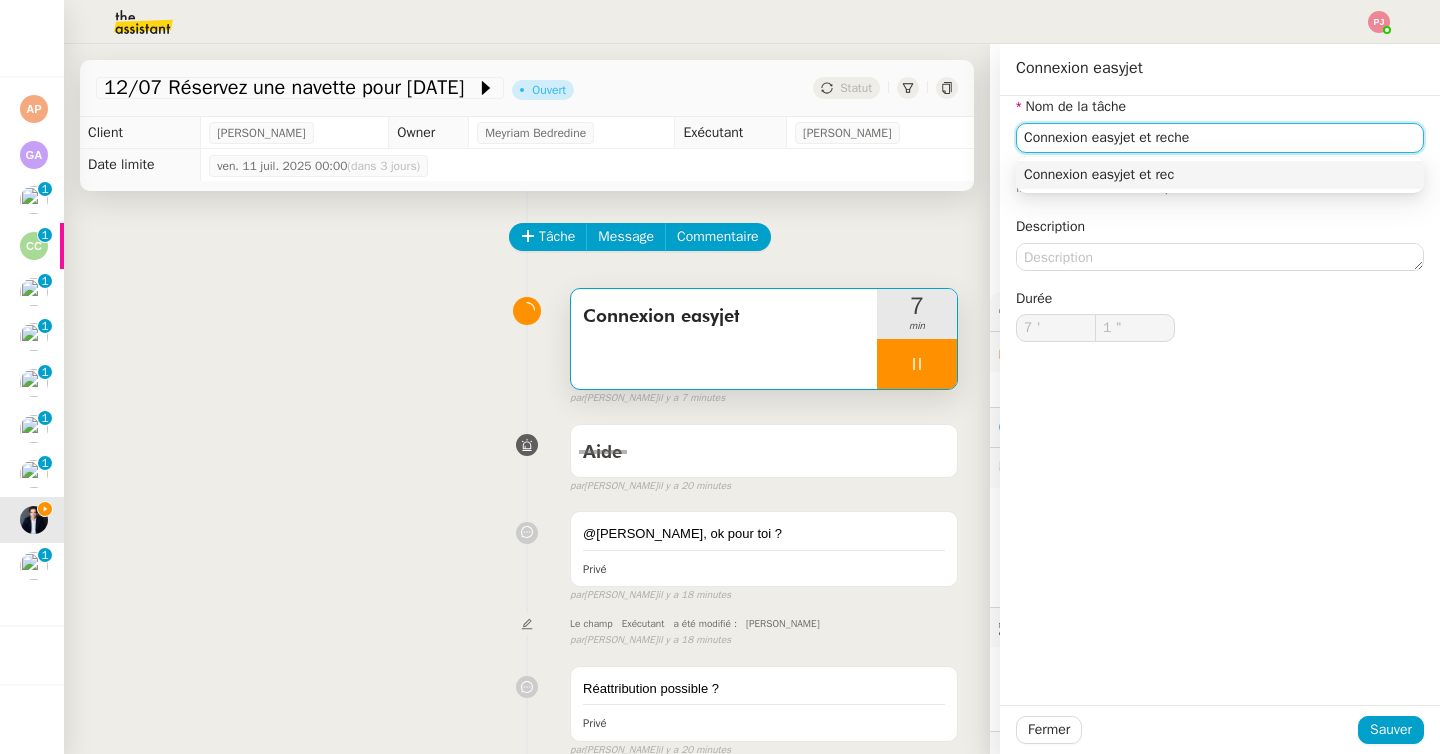 type on "2 "" 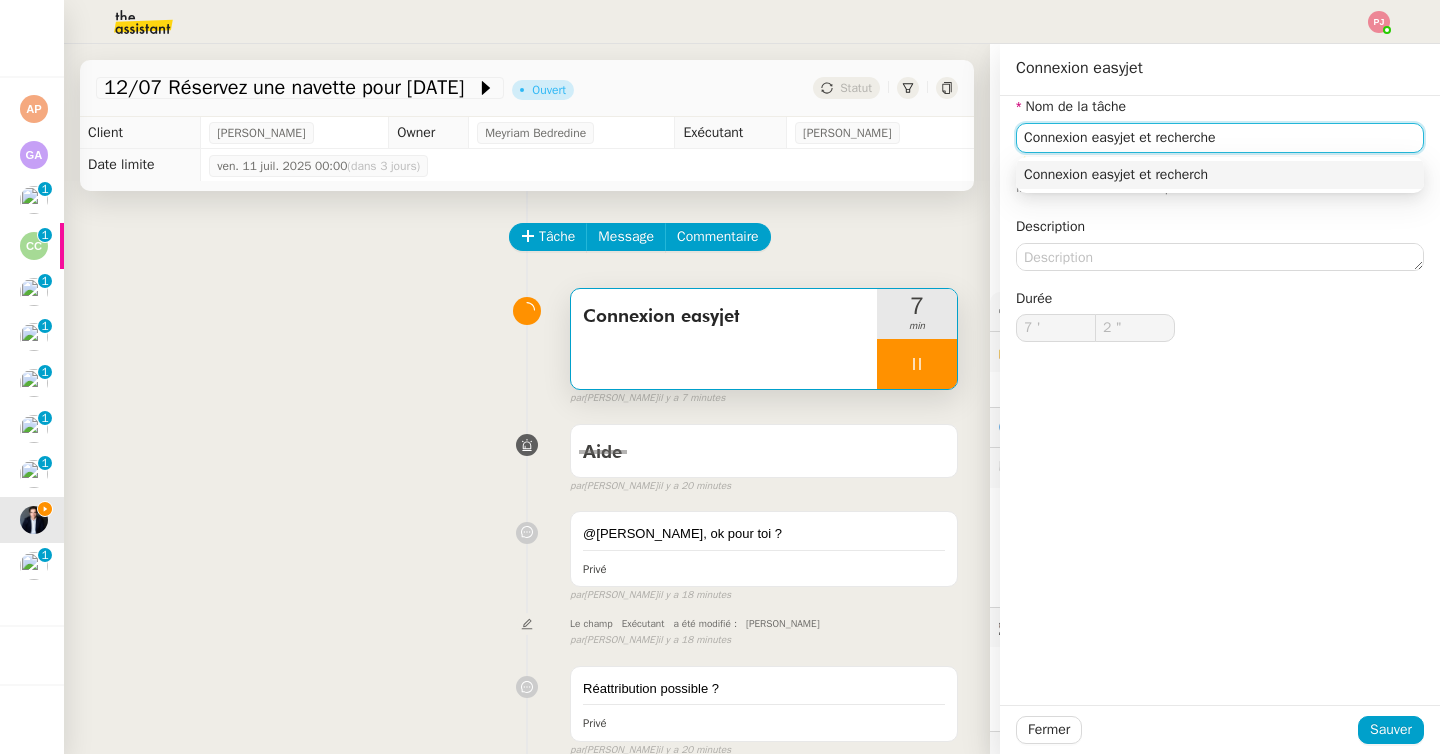 type on "Connexion easyjet et recherche" 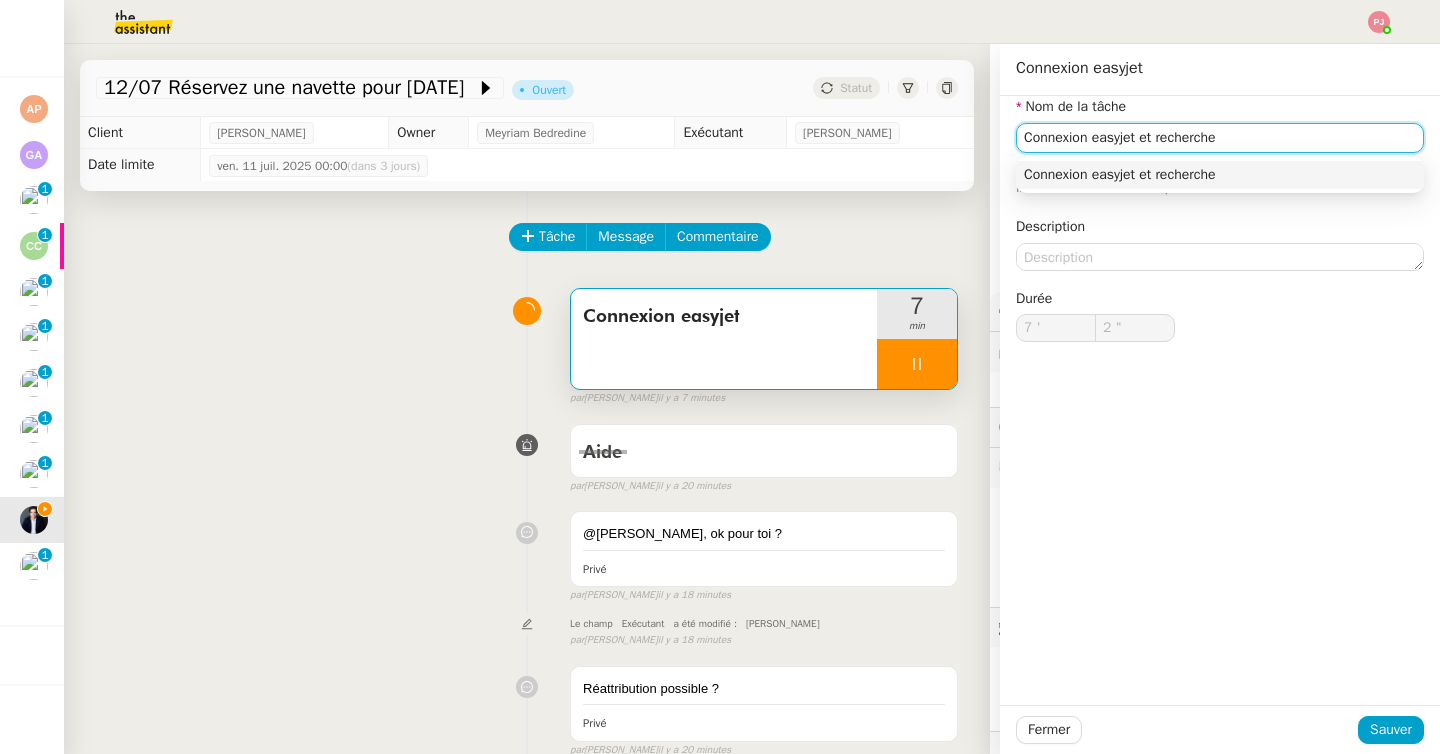 type on "3 "" 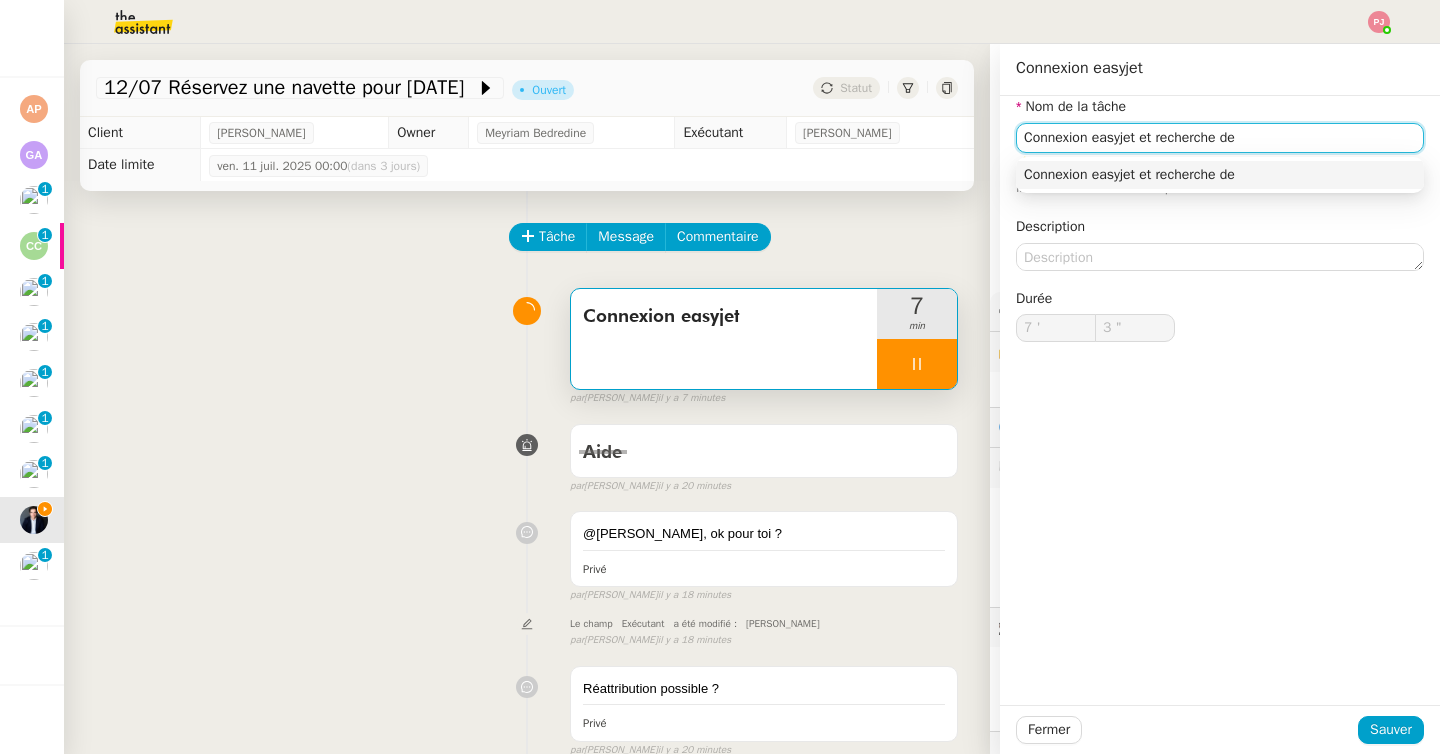 type on "Connexion easyjet et recherche de" 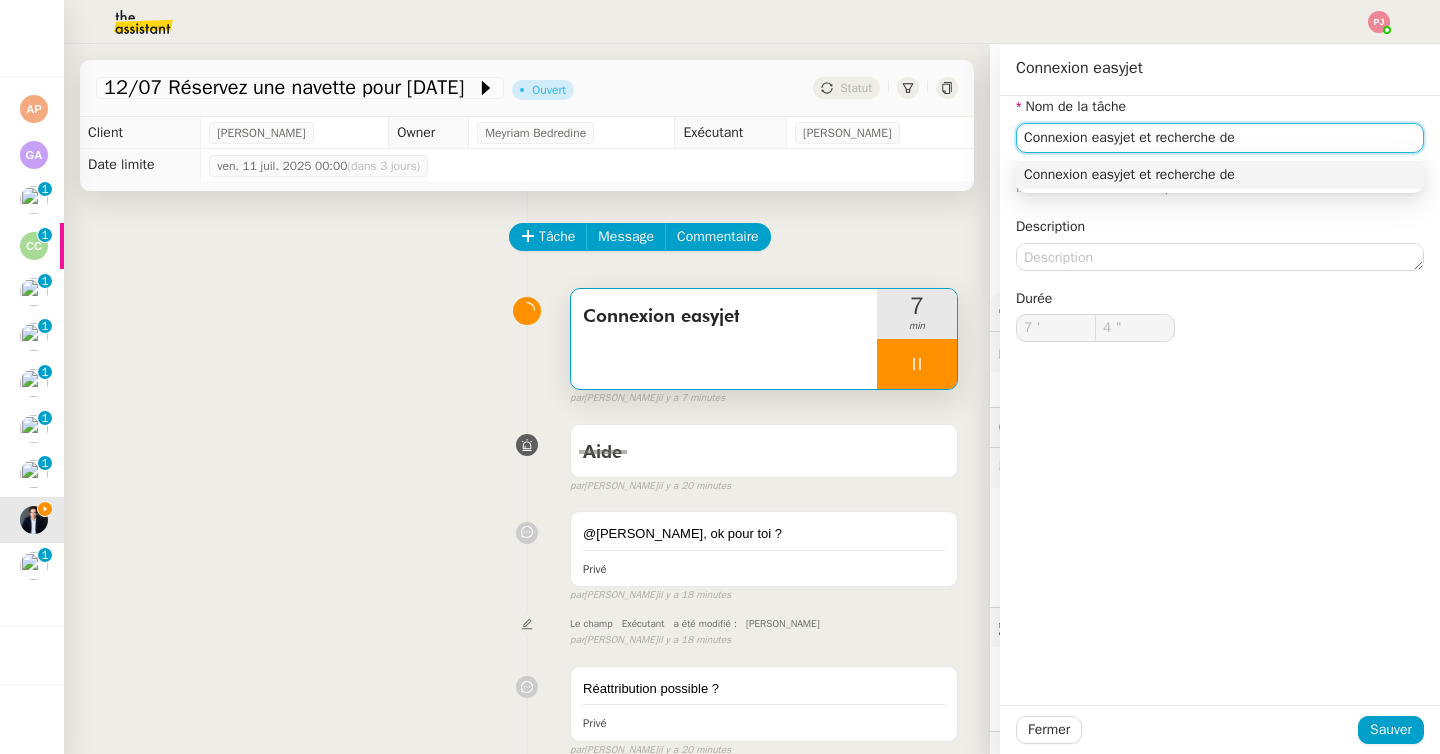 type on "5 "" 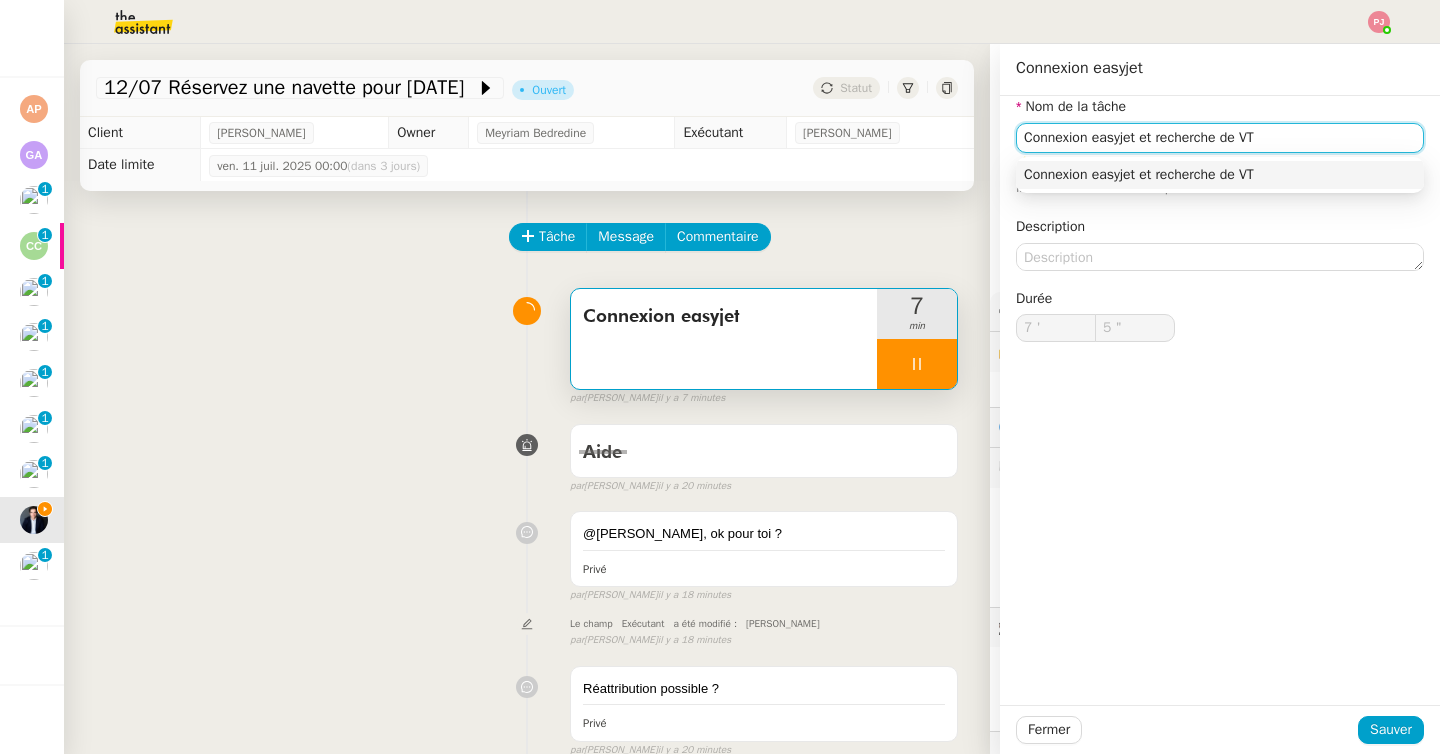 type on "Connexion easyjet et recherche de VTC" 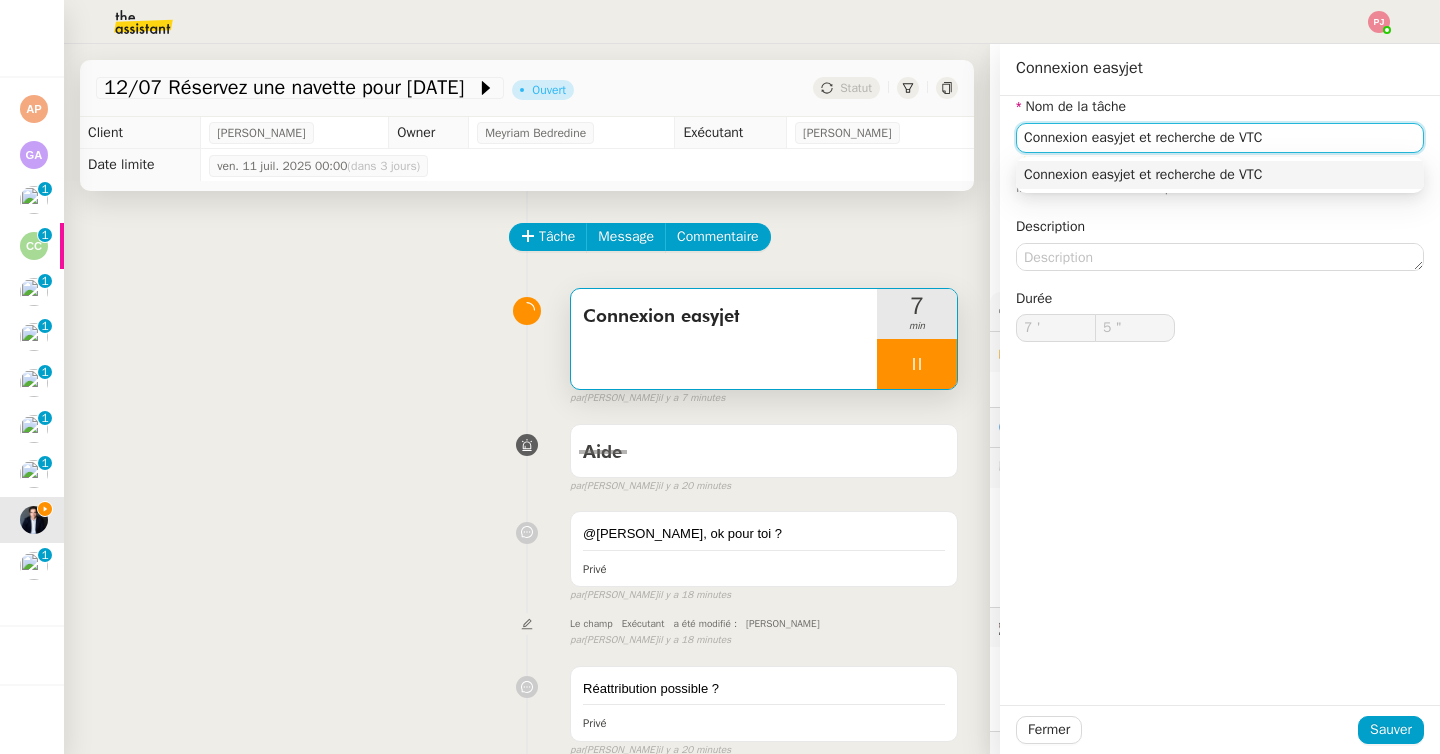 type on "6 "" 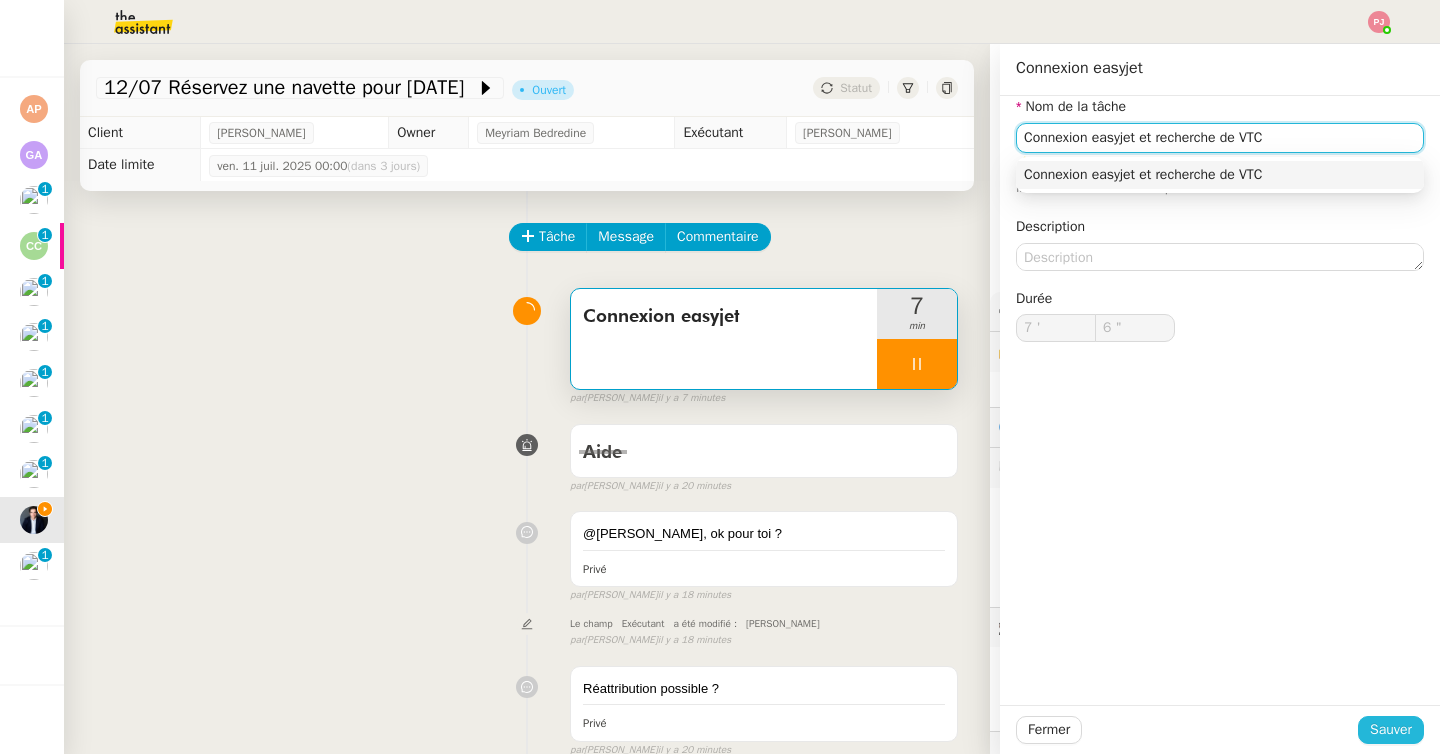 type on "Connexion easyjet et recherche de VTC" 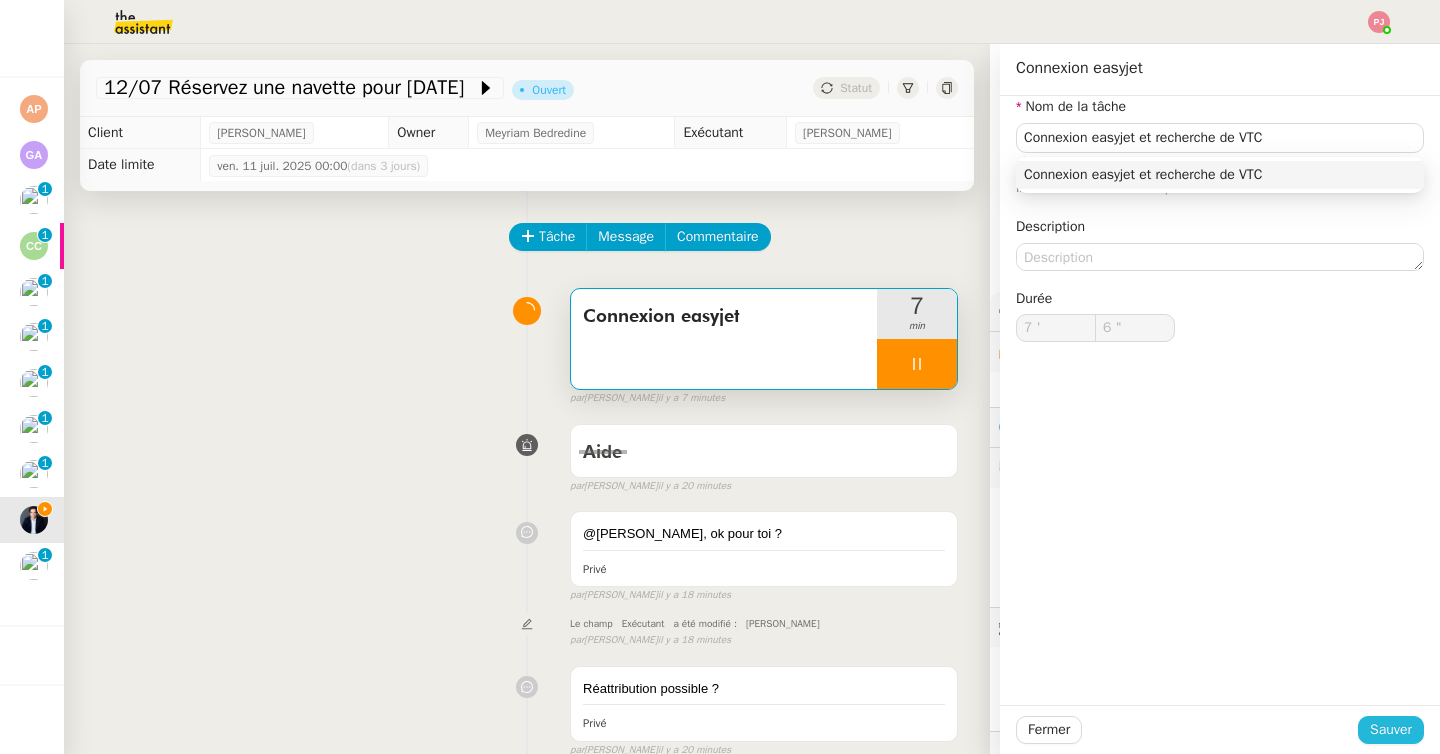 type on "7 "" 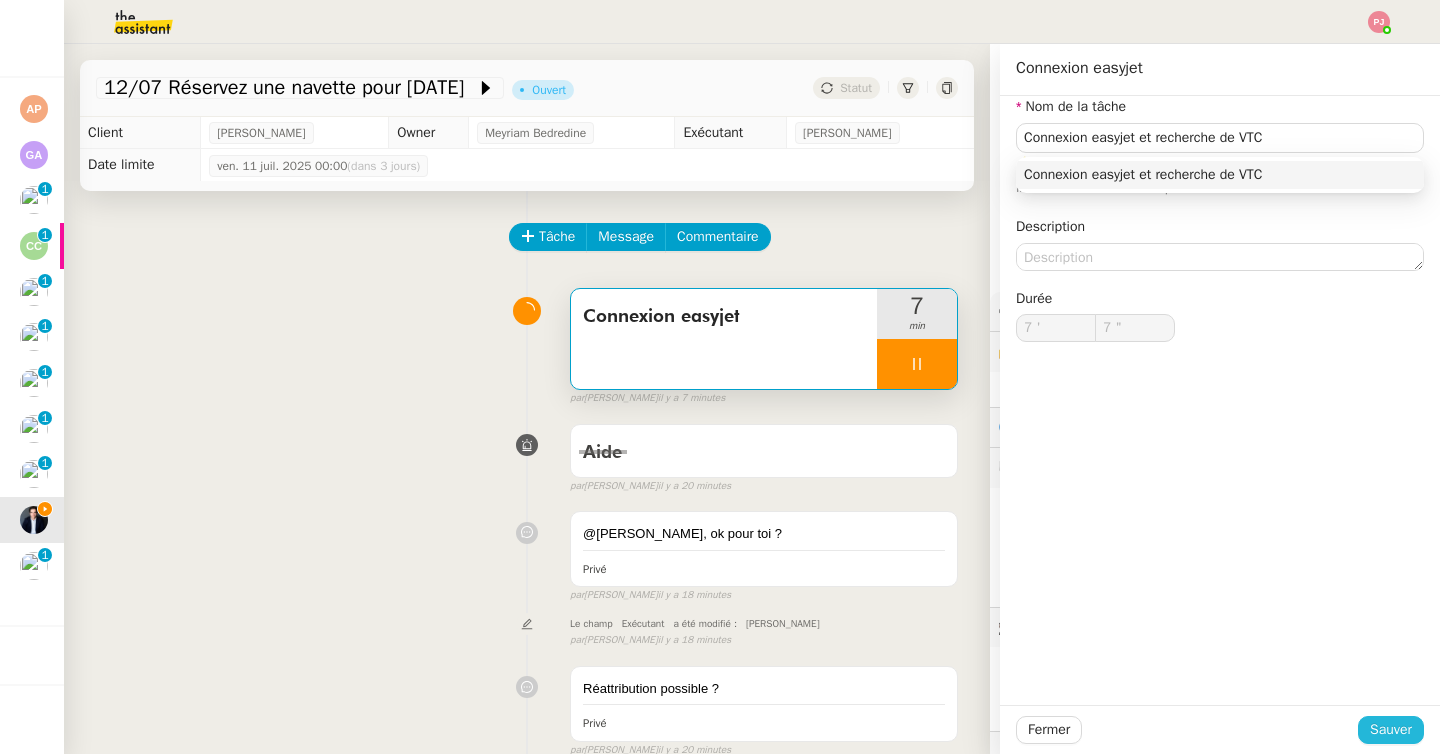 click on "Sauver" 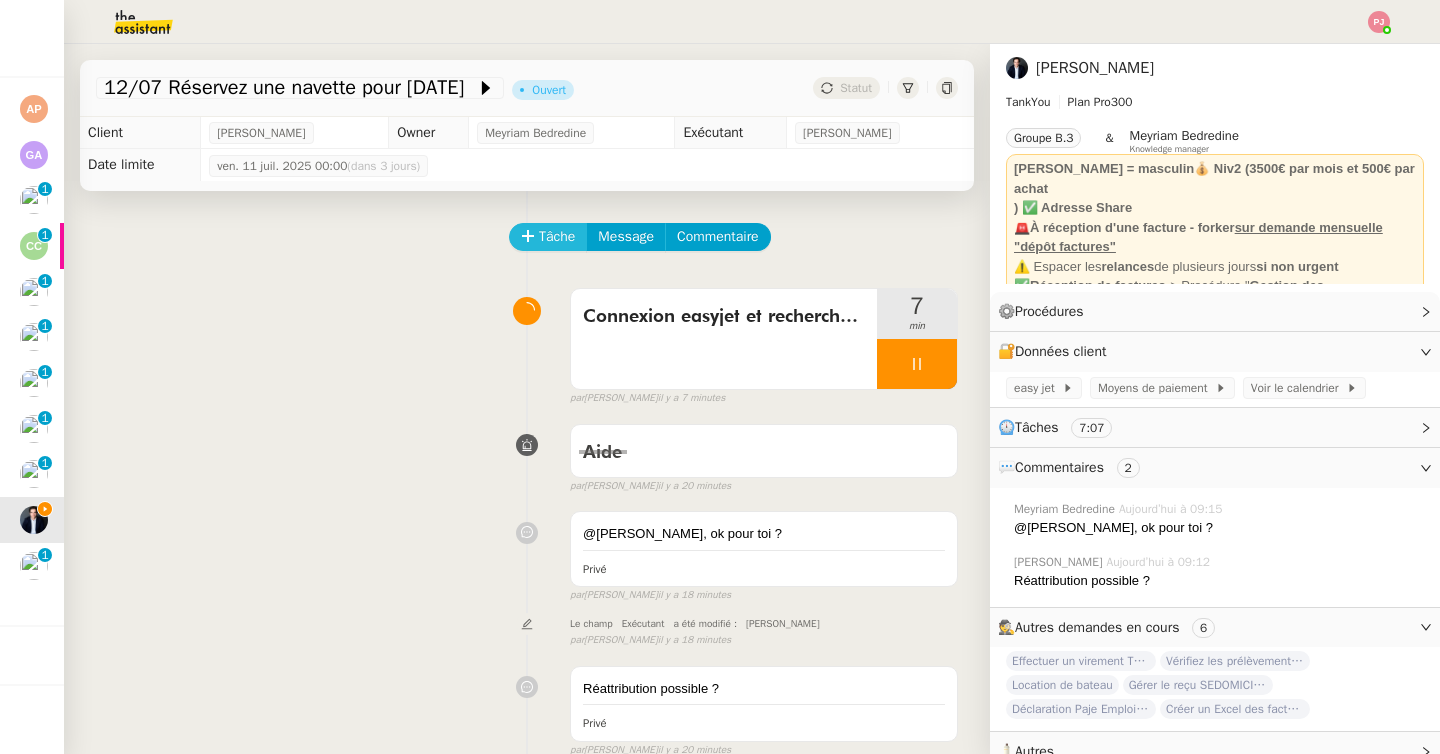 click on "Tâche" 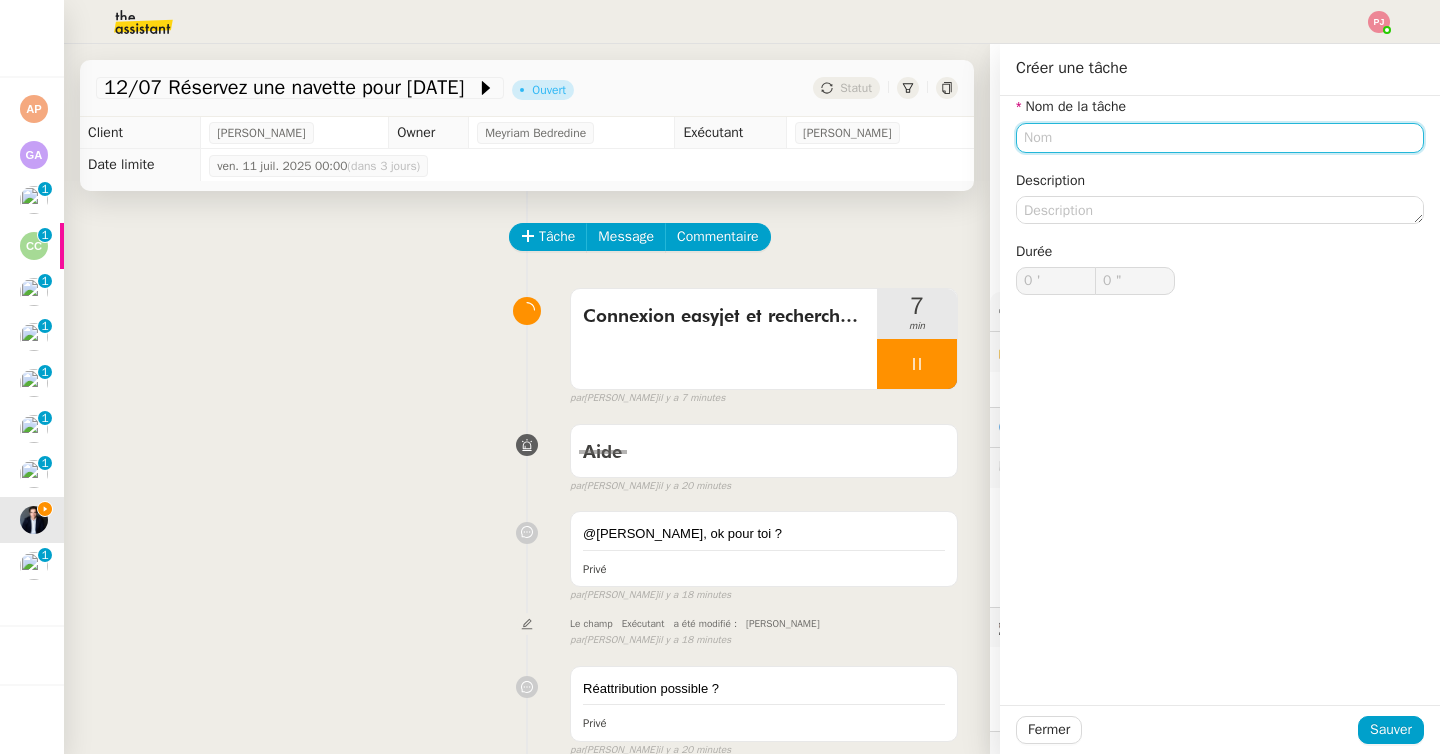 click 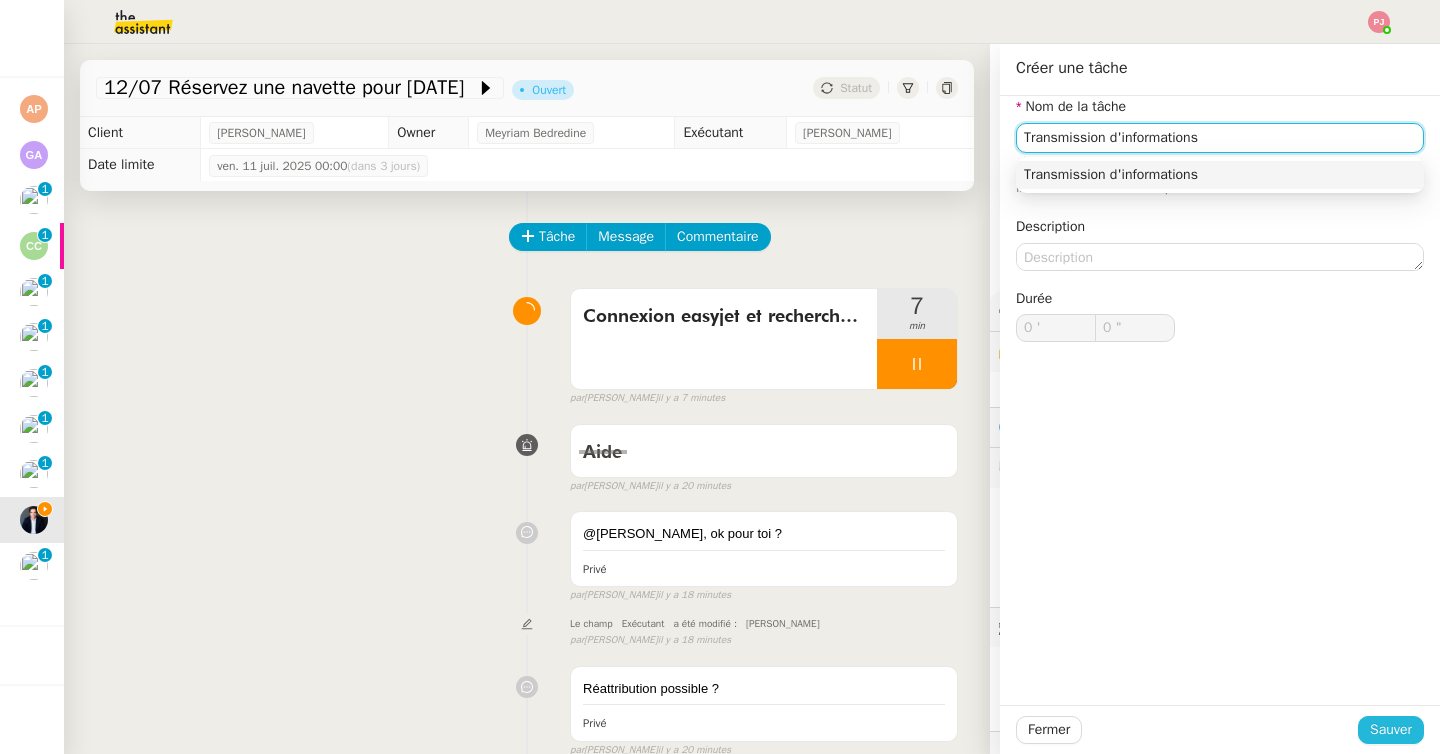 type on "Transmission d'informations" 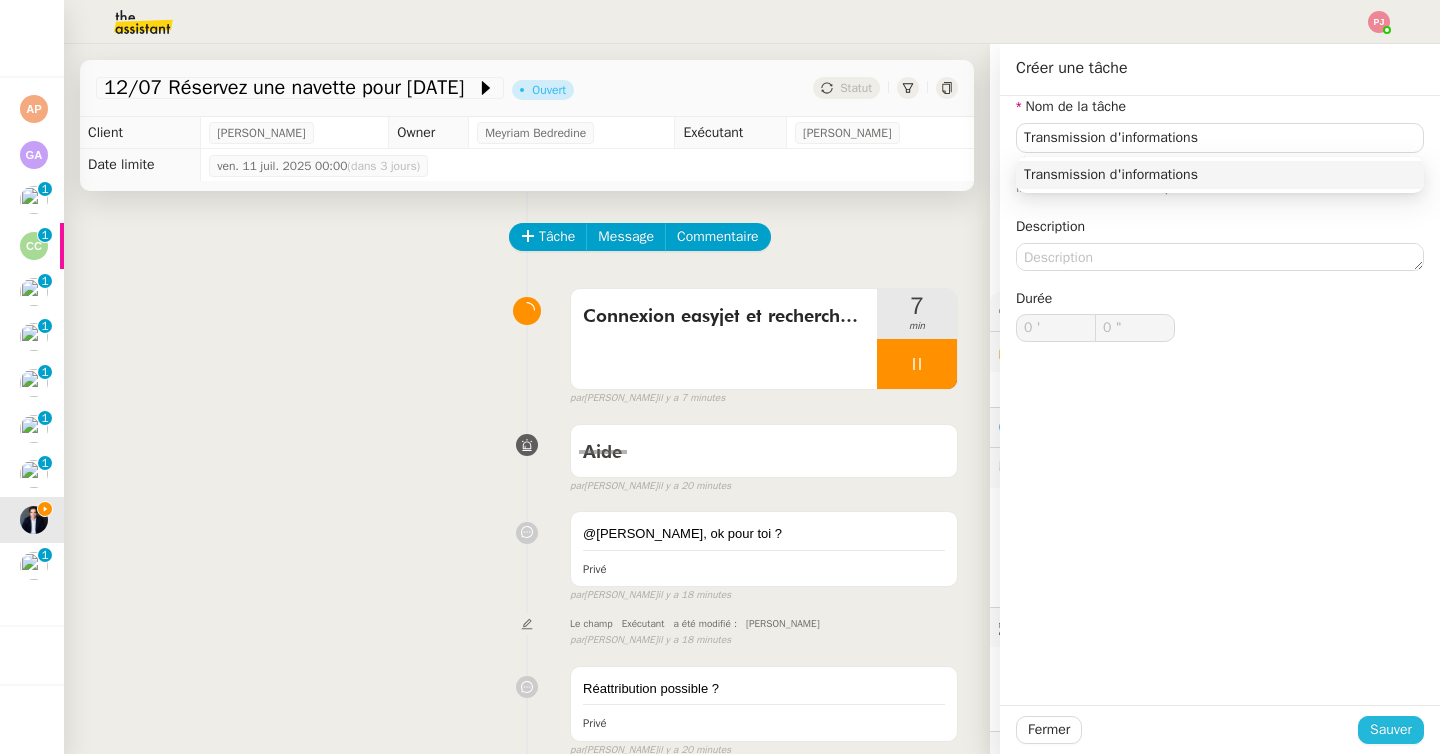 click on "Sauver" 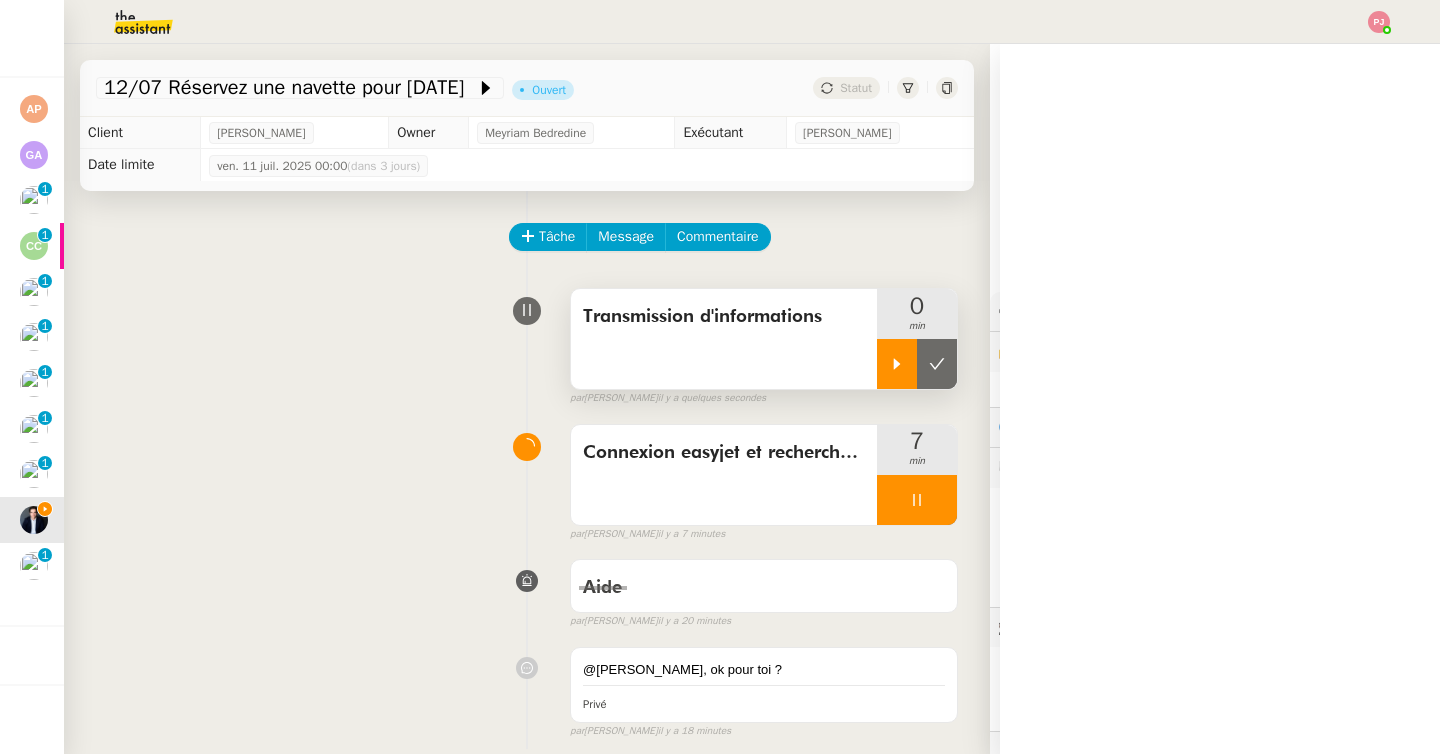 click at bounding box center (897, 364) 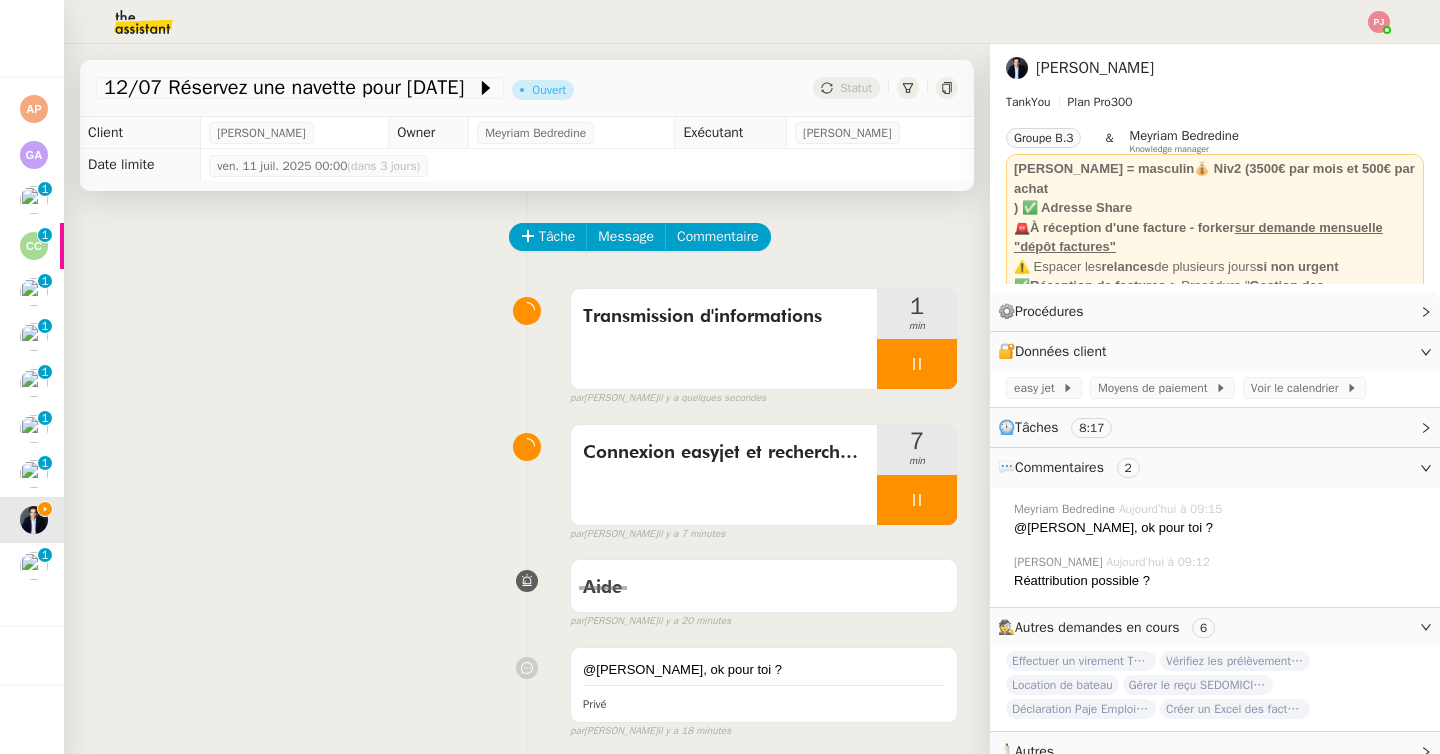 click 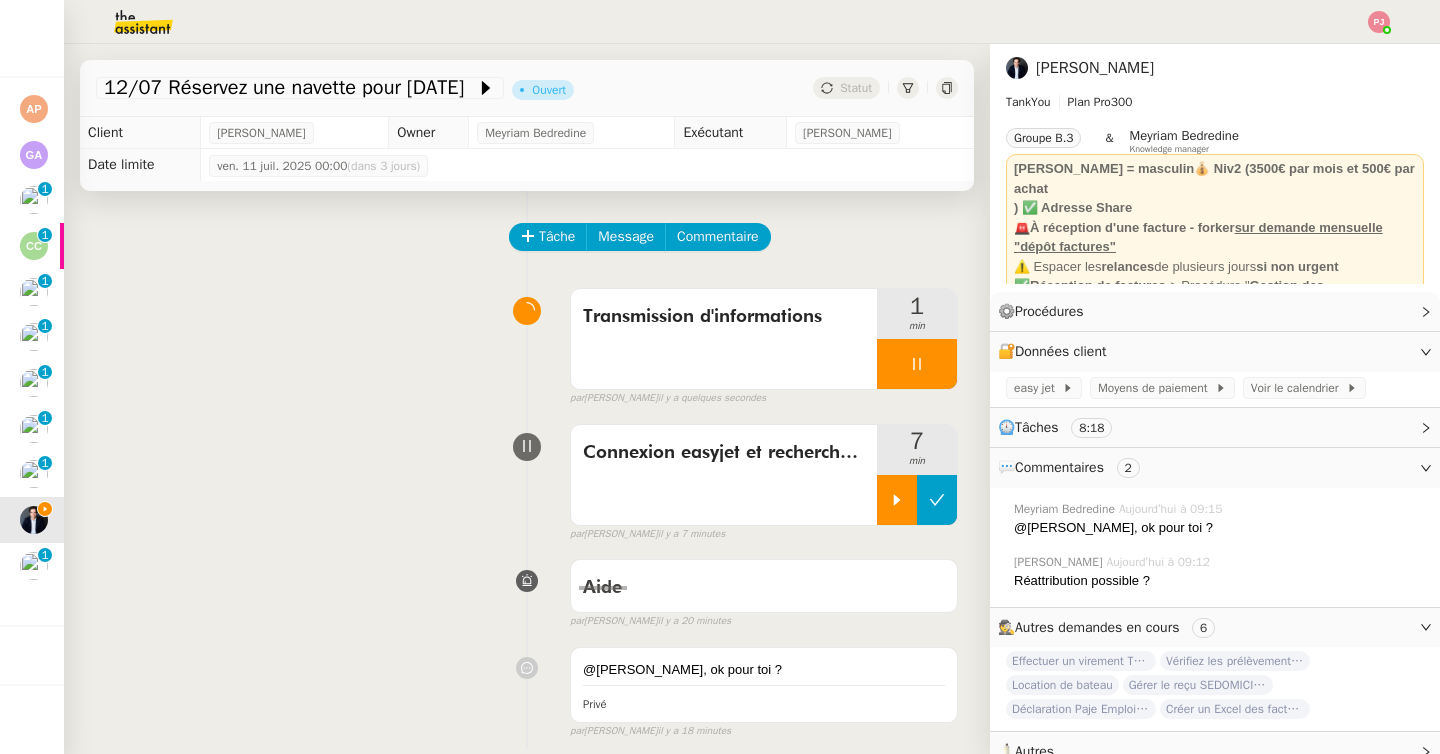 click 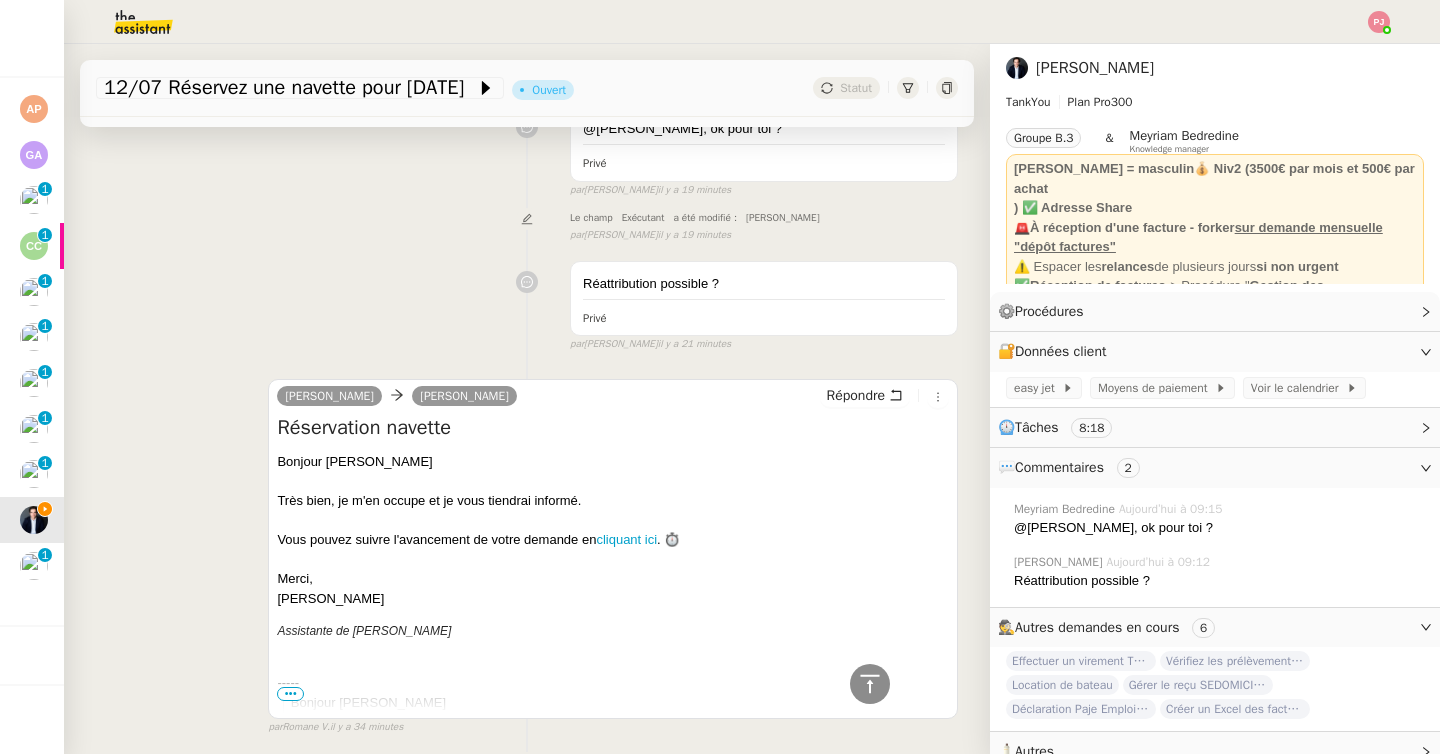 scroll, scrollTop: 0, scrollLeft: 0, axis: both 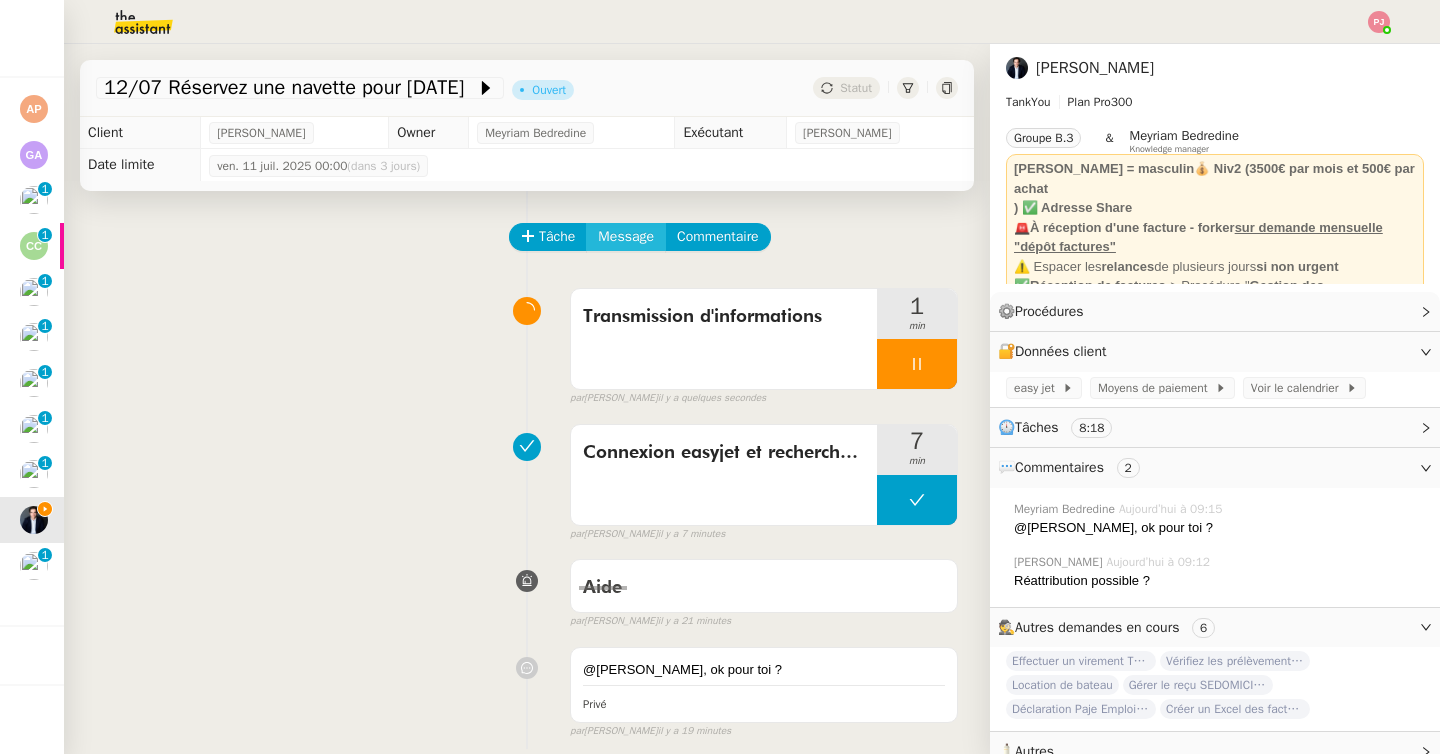click on "Message" 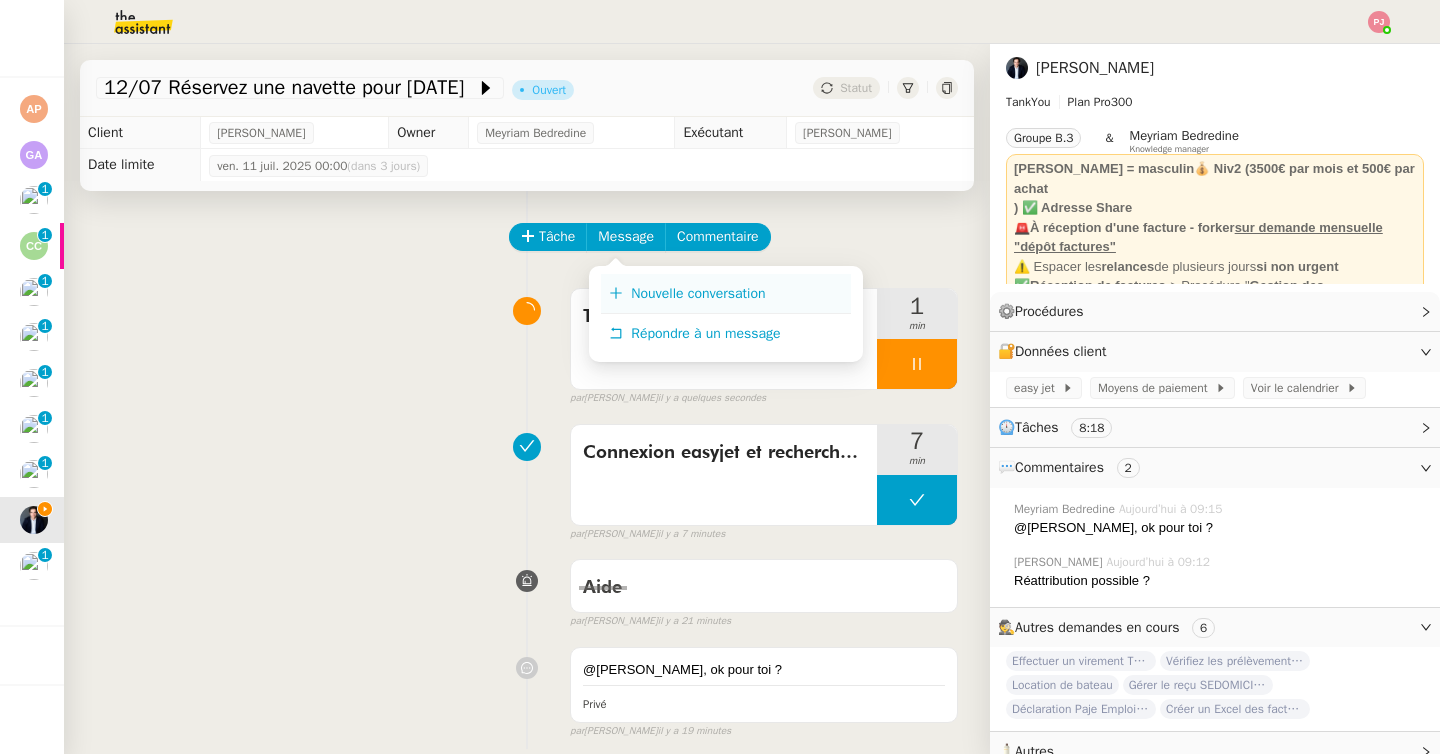 click on "Nouvelle conversation" at bounding box center [698, 293] 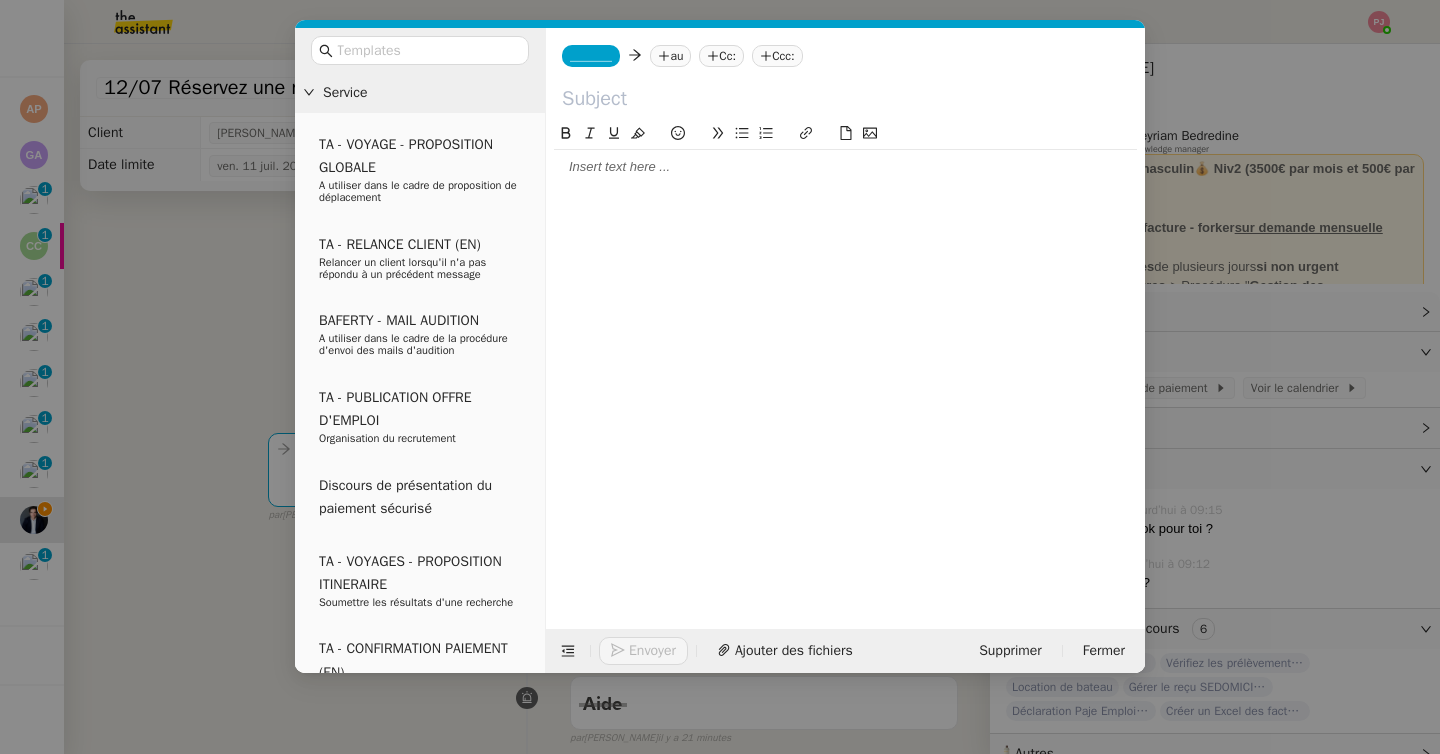click on "_______" 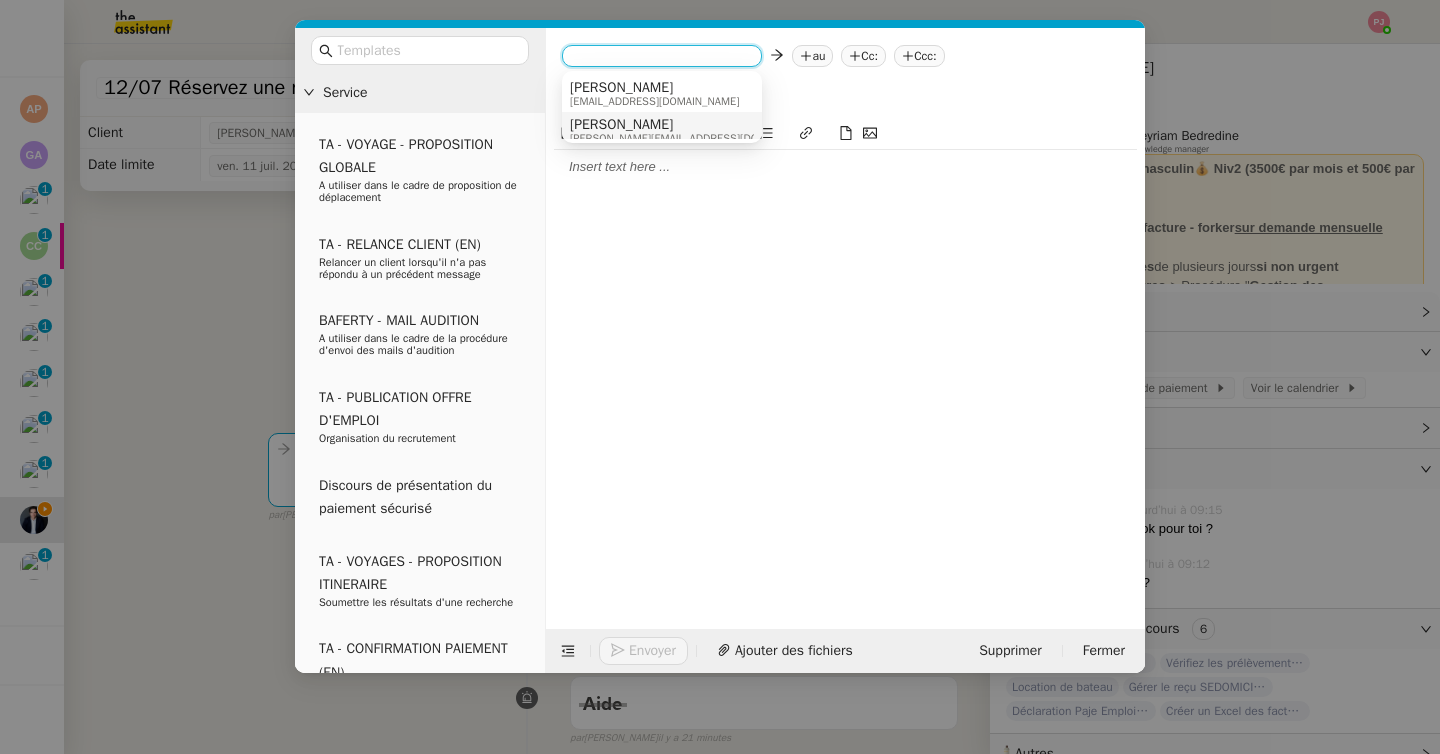 scroll, scrollTop: 10, scrollLeft: 0, axis: vertical 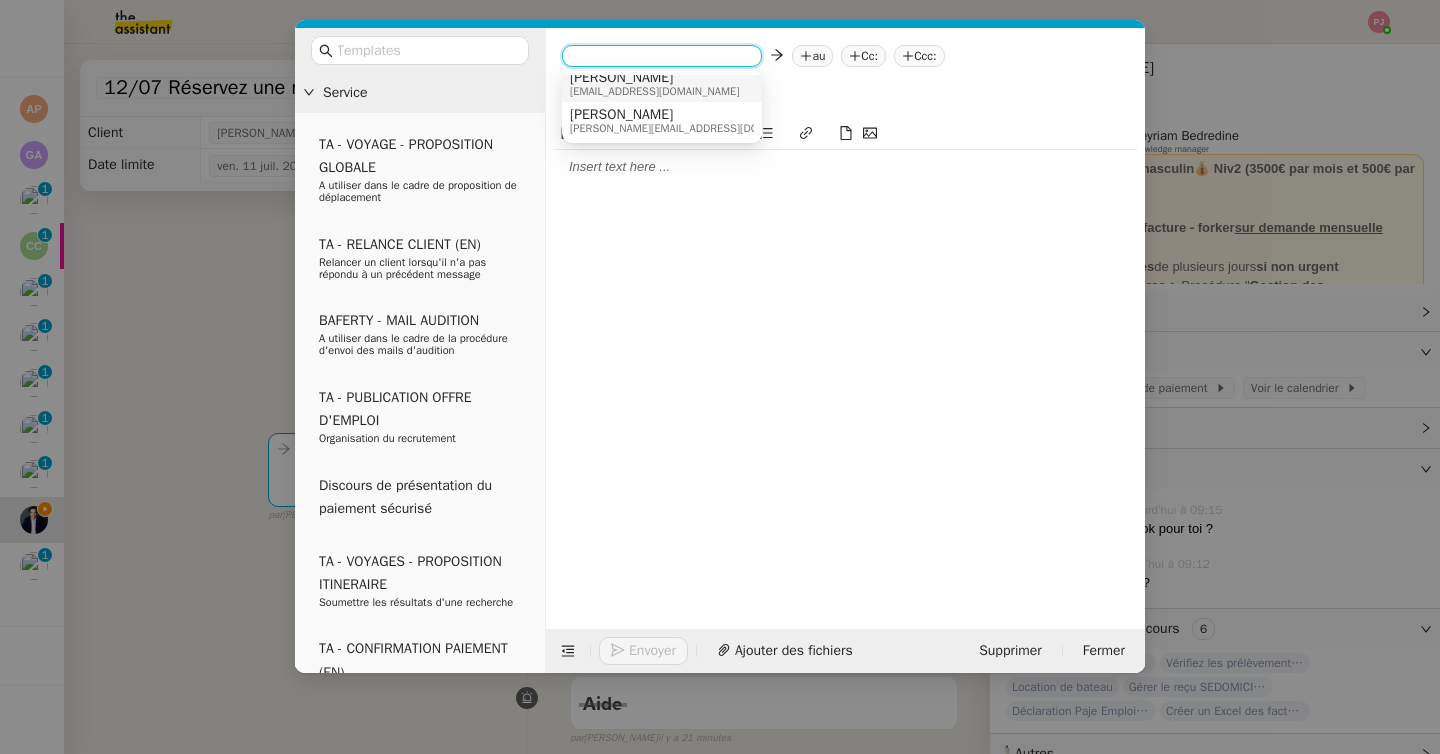 click on "[EMAIL_ADDRESS][DOMAIN_NAME]" at bounding box center [654, 91] 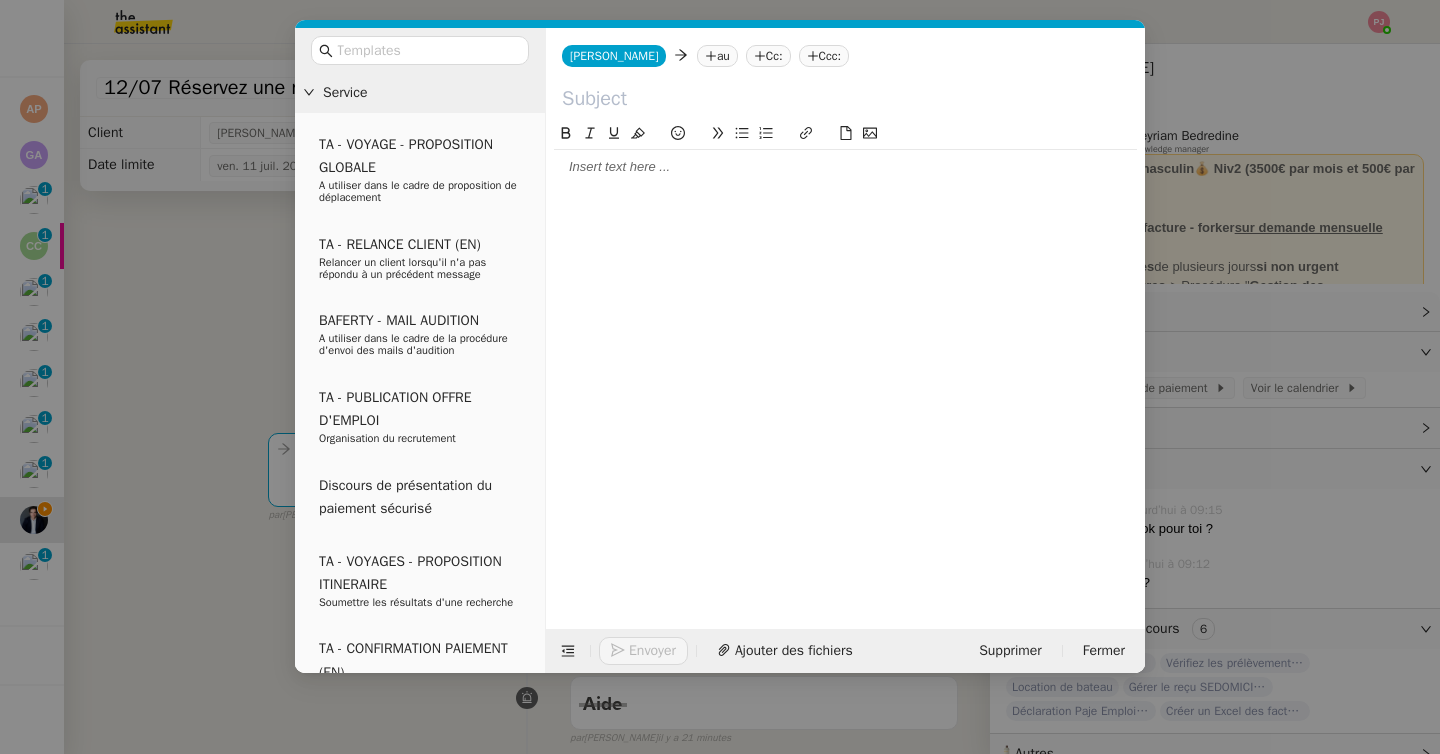 scroll, scrollTop: 0, scrollLeft: 0, axis: both 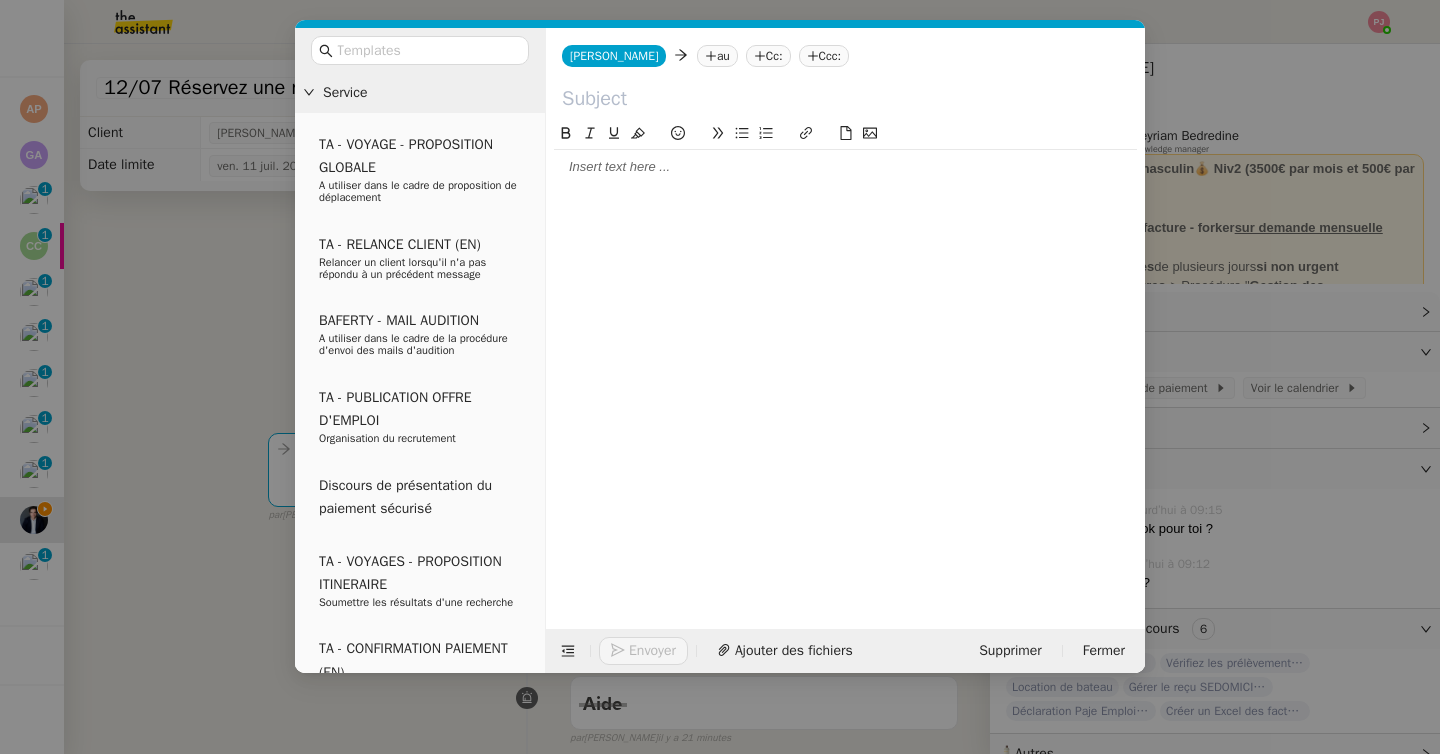 click on "Cc:" 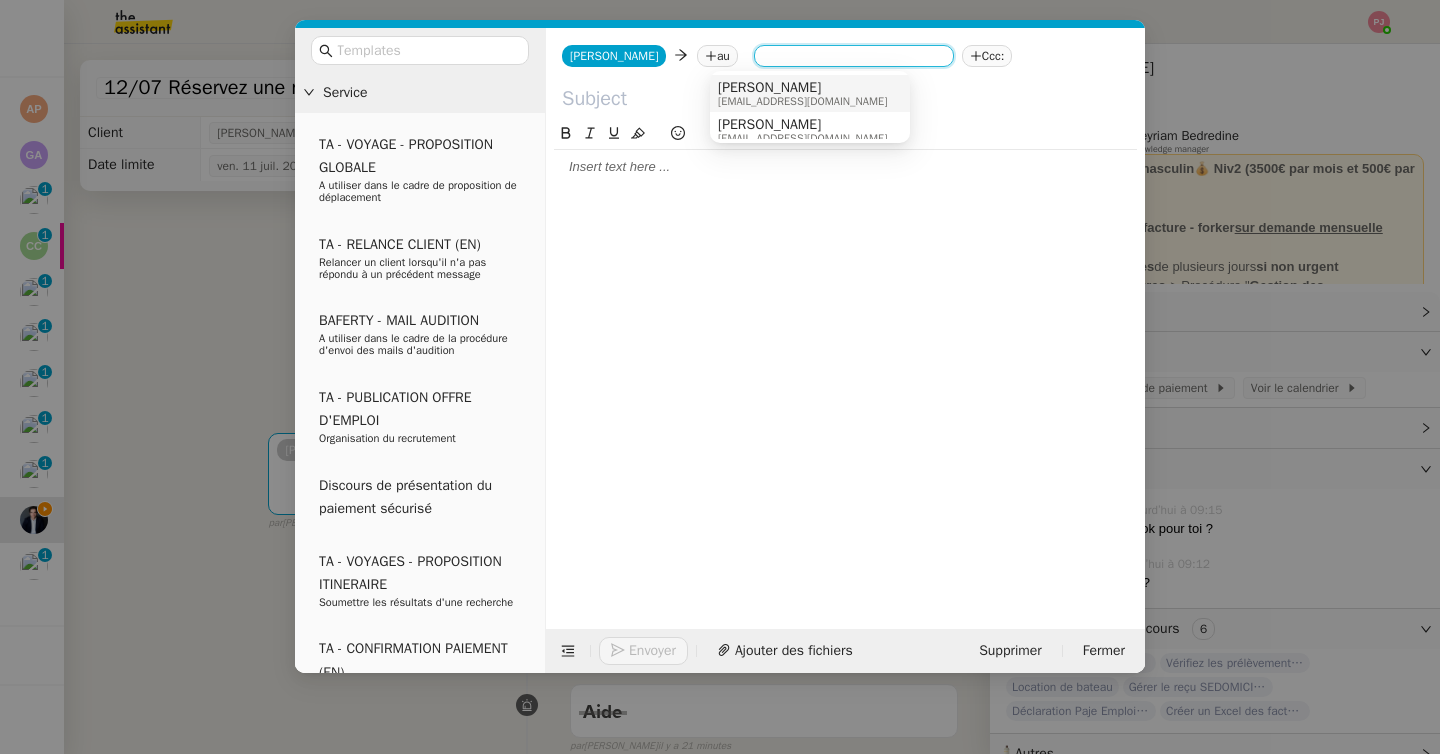 click 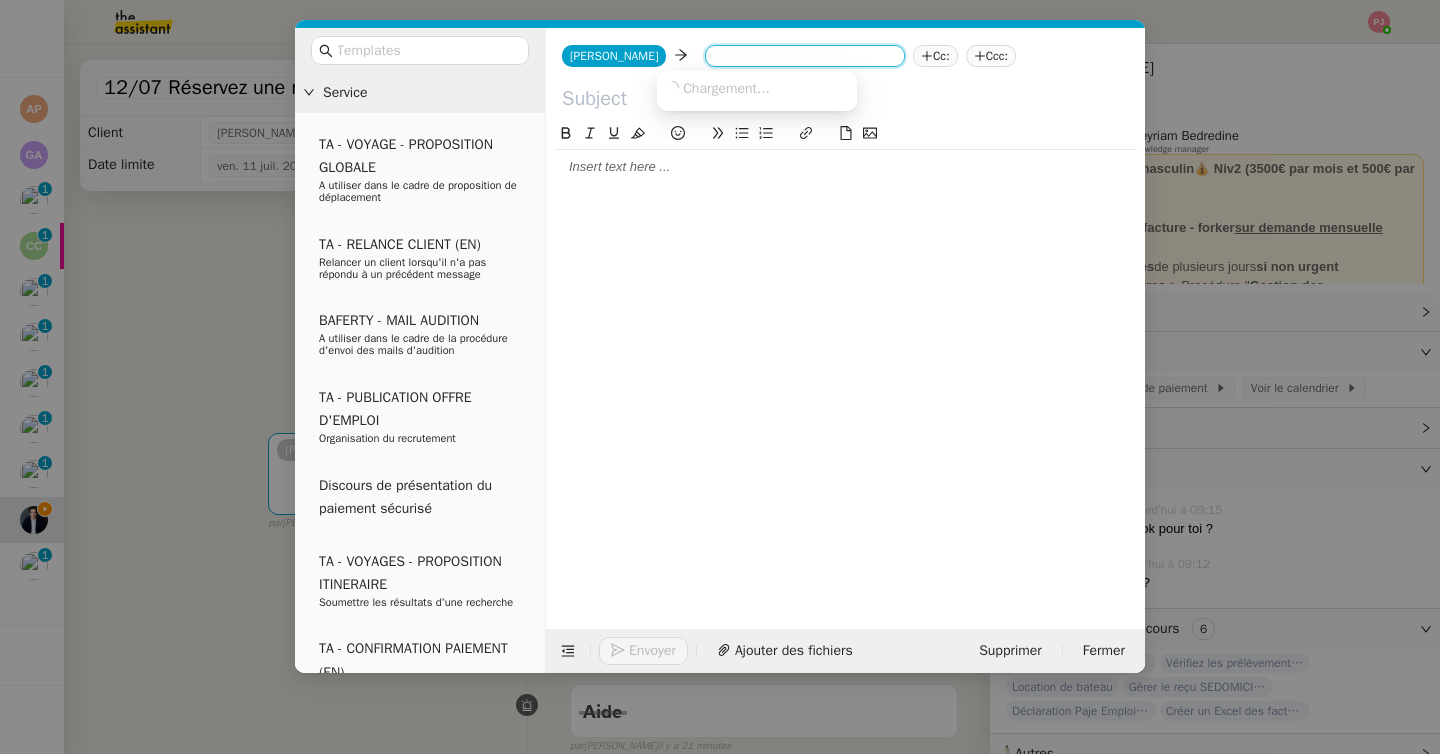 paste on "[EMAIL_ADDRESS][DOMAIN_NAME]" 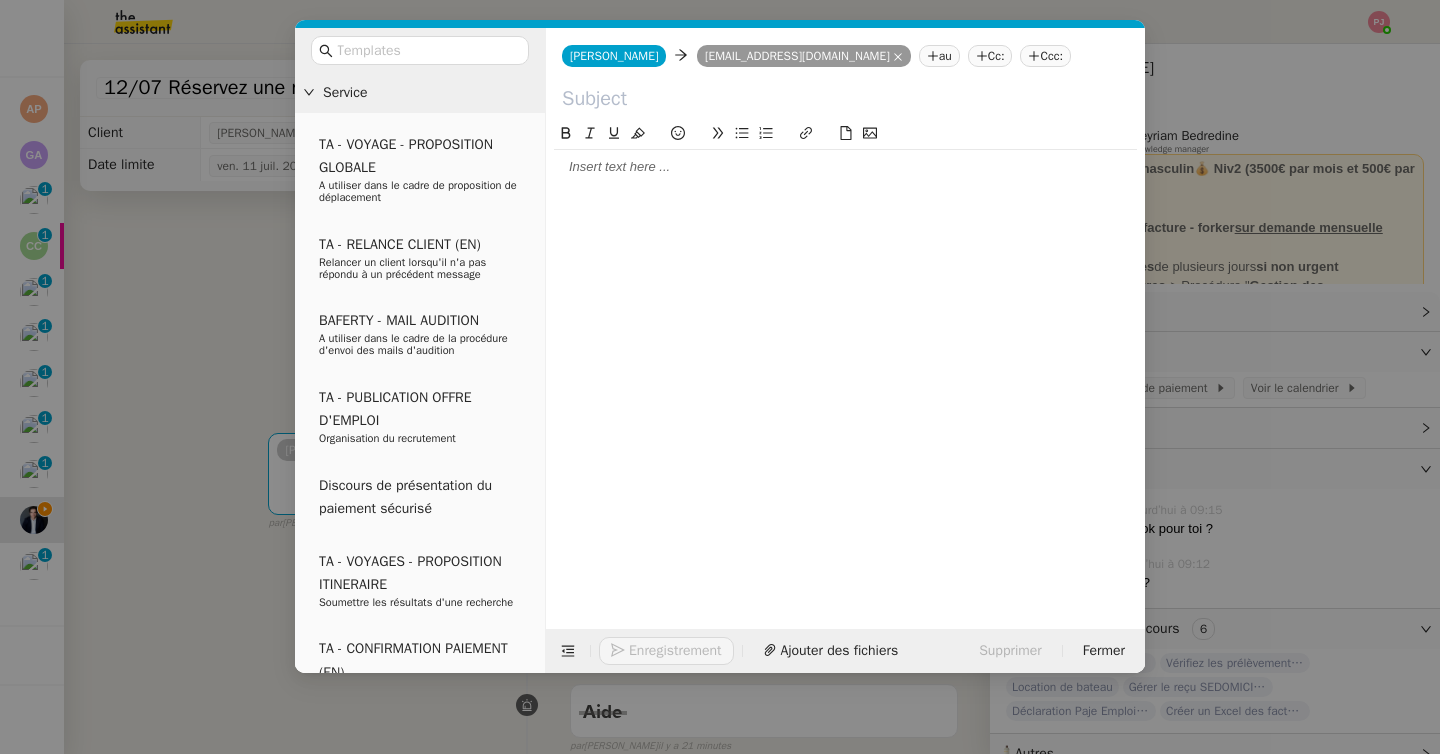 click on "Service TA - VOYAGE - PROPOSITION GLOBALE    A utiliser dans le cadre de proposition de déplacement TA - RELANCE CLIENT (EN)    Relancer un client lorsqu'il n'a pas répondu à un précédent message BAFERTY - MAIL AUDITION    A utiliser dans le cadre de la procédure d'envoi des mails d'audition TA - PUBLICATION OFFRE D'EMPLOI     Organisation du recrutement Discours de présentation du paiement sécurisé    TA - VOYAGES - PROPOSITION ITINERAIRE    Soumettre les résultats d'une recherche TA - CONFIRMATION PAIEMENT (EN)    Confirmer avec le client de modèle de transaction - Attention Plan Pro nécessaire. TA - COURRIER EXPEDIE (recommandé)    A utiliser dans le cadre de l'envoi d'un courrier recommandé TA - PARTAGE DE CALENDRIER (EN)    A utiliser pour demander au client de partager son calendrier afin de faciliter l'accès et la gestion PSPI - Appel de fonds MJL    A utiliser dans le cadre de la procédure d'appel de fonds MJL TA - RELANCE CLIENT    TA - AR PROCEDURES           21 YIELD" at bounding box center [720, 377] 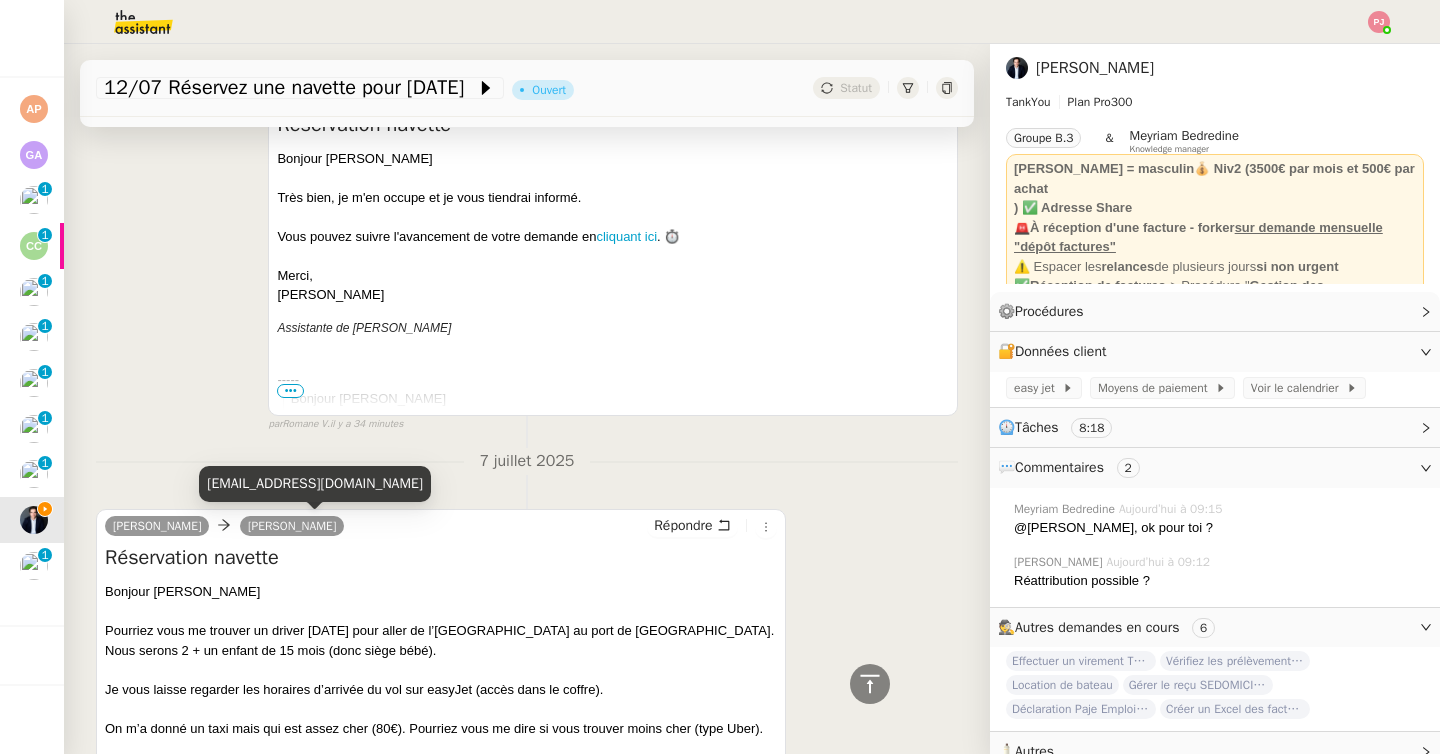 scroll, scrollTop: 0, scrollLeft: 0, axis: both 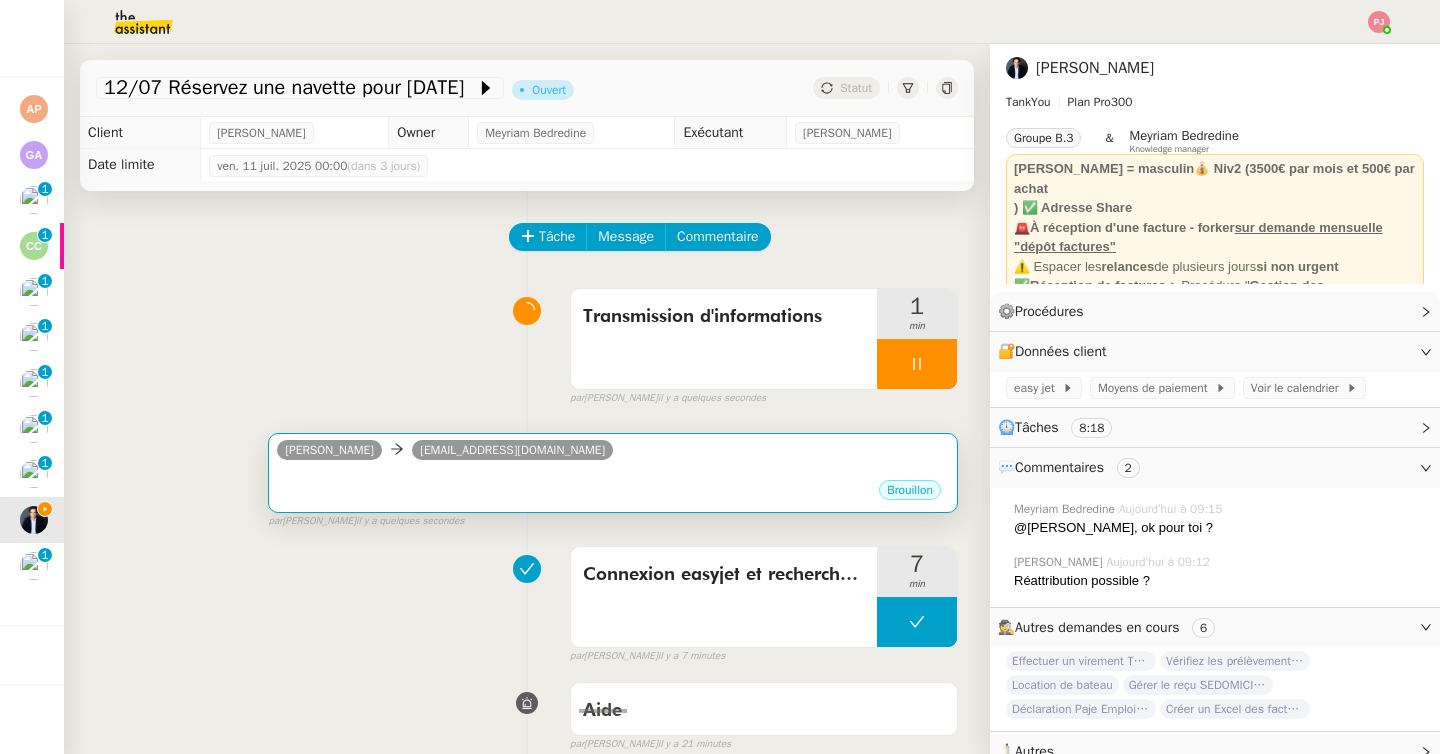 click on "Brouillon" at bounding box center (613, 493) 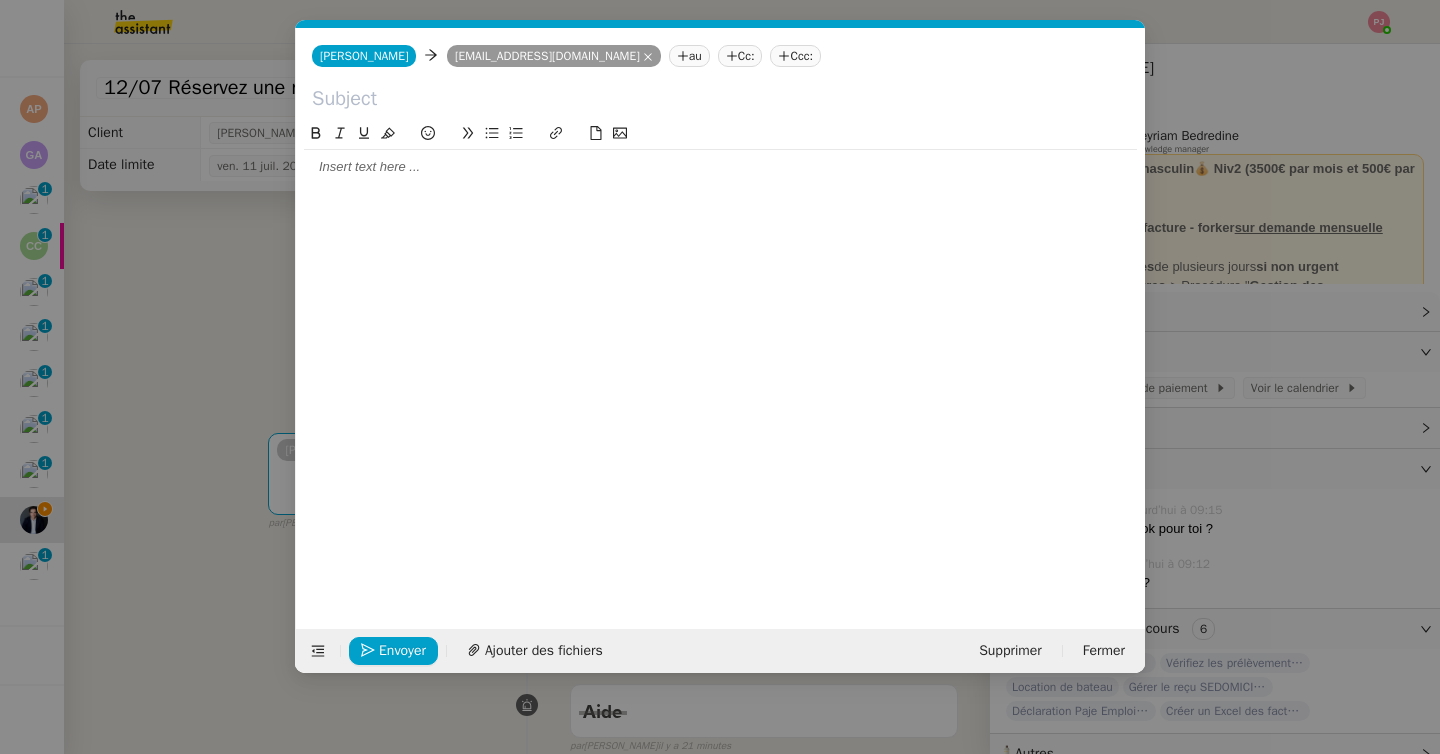 scroll, scrollTop: 0, scrollLeft: 42, axis: horizontal 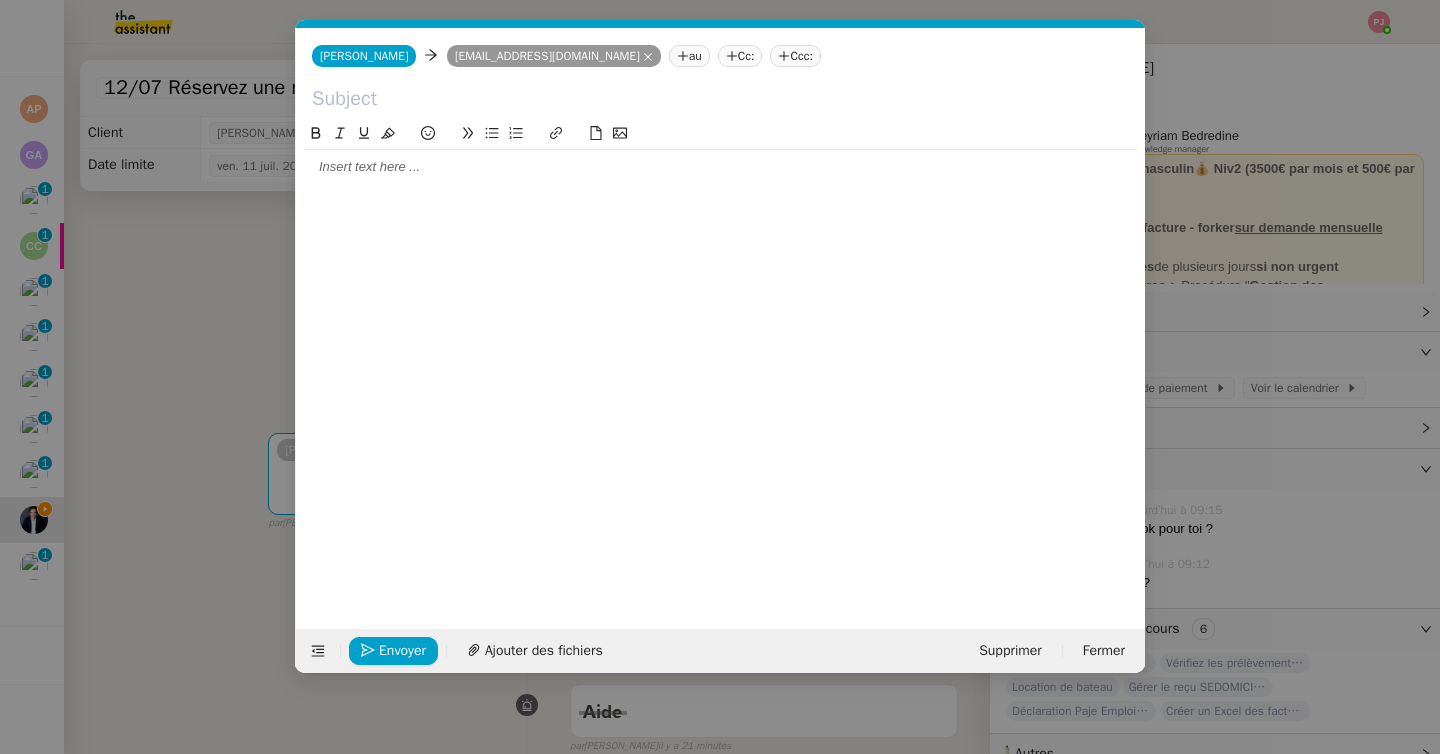 click 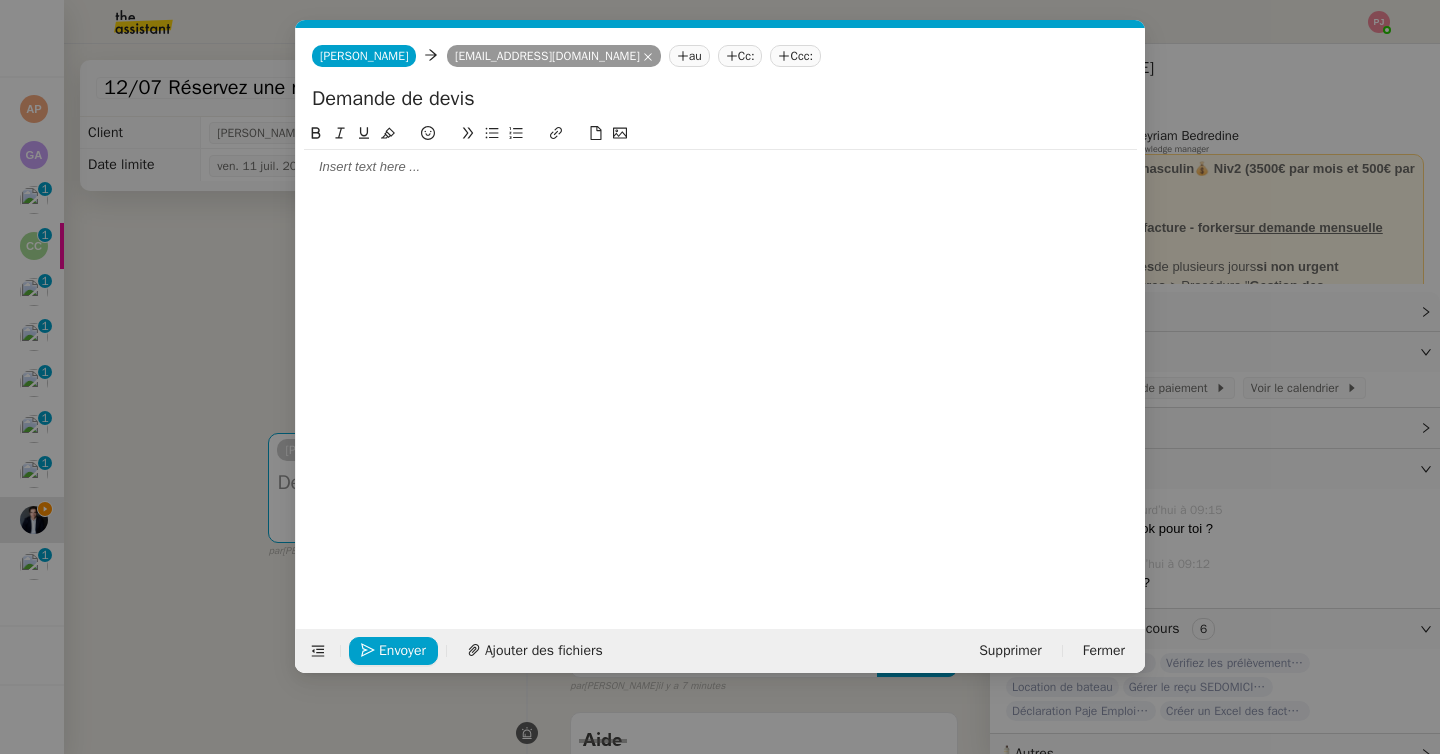 type on "Demande de devis" 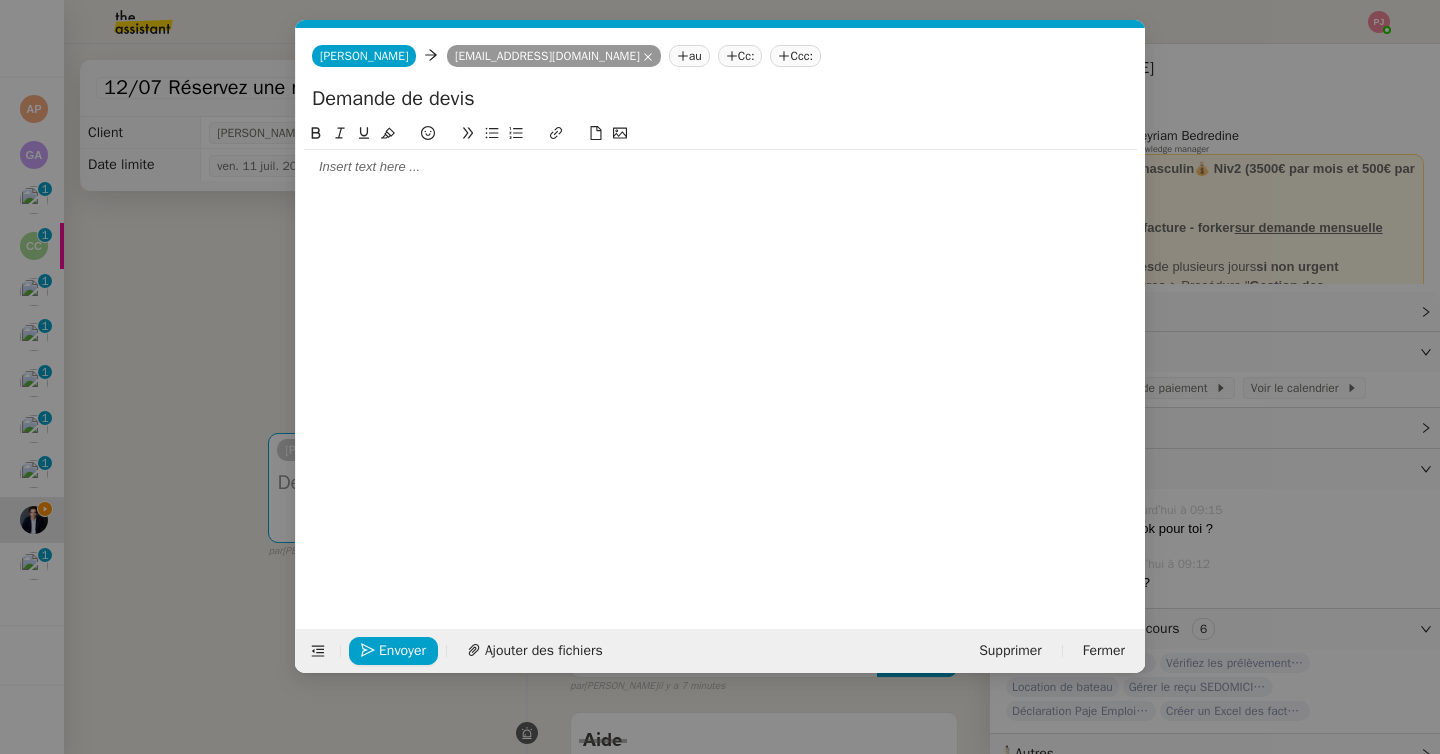 click 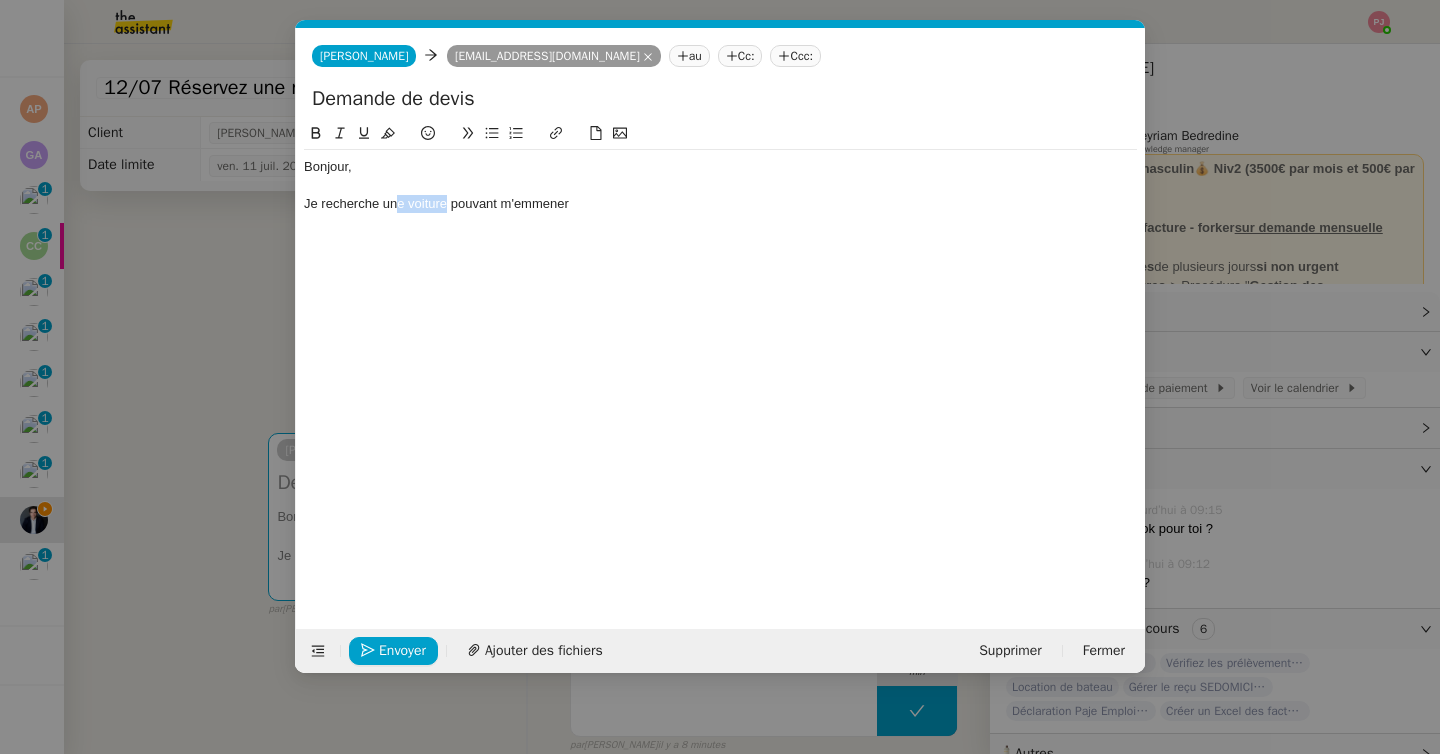 drag, startPoint x: 446, startPoint y: 204, endPoint x: 396, endPoint y: 204, distance: 50 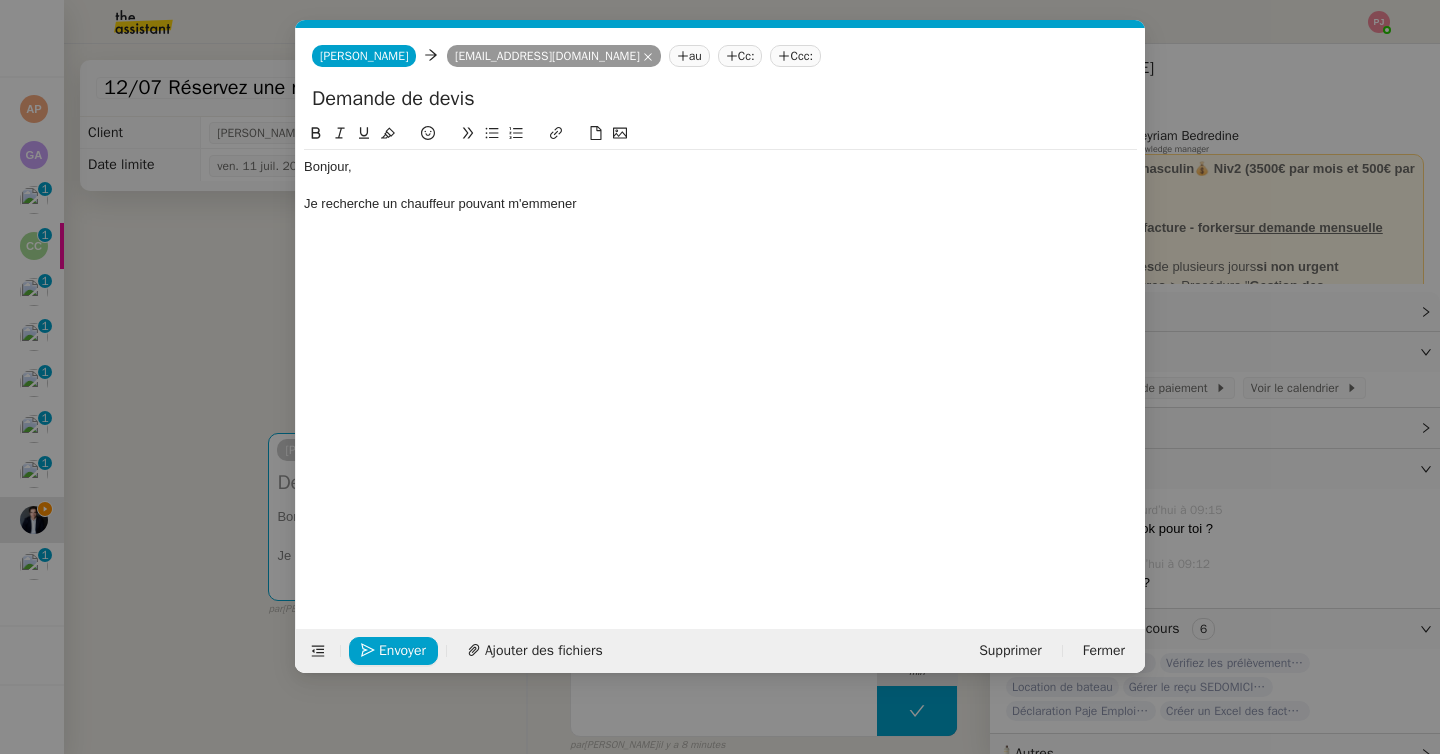 drag, startPoint x: 609, startPoint y: 202, endPoint x: 511, endPoint y: 204, distance: 98.02041 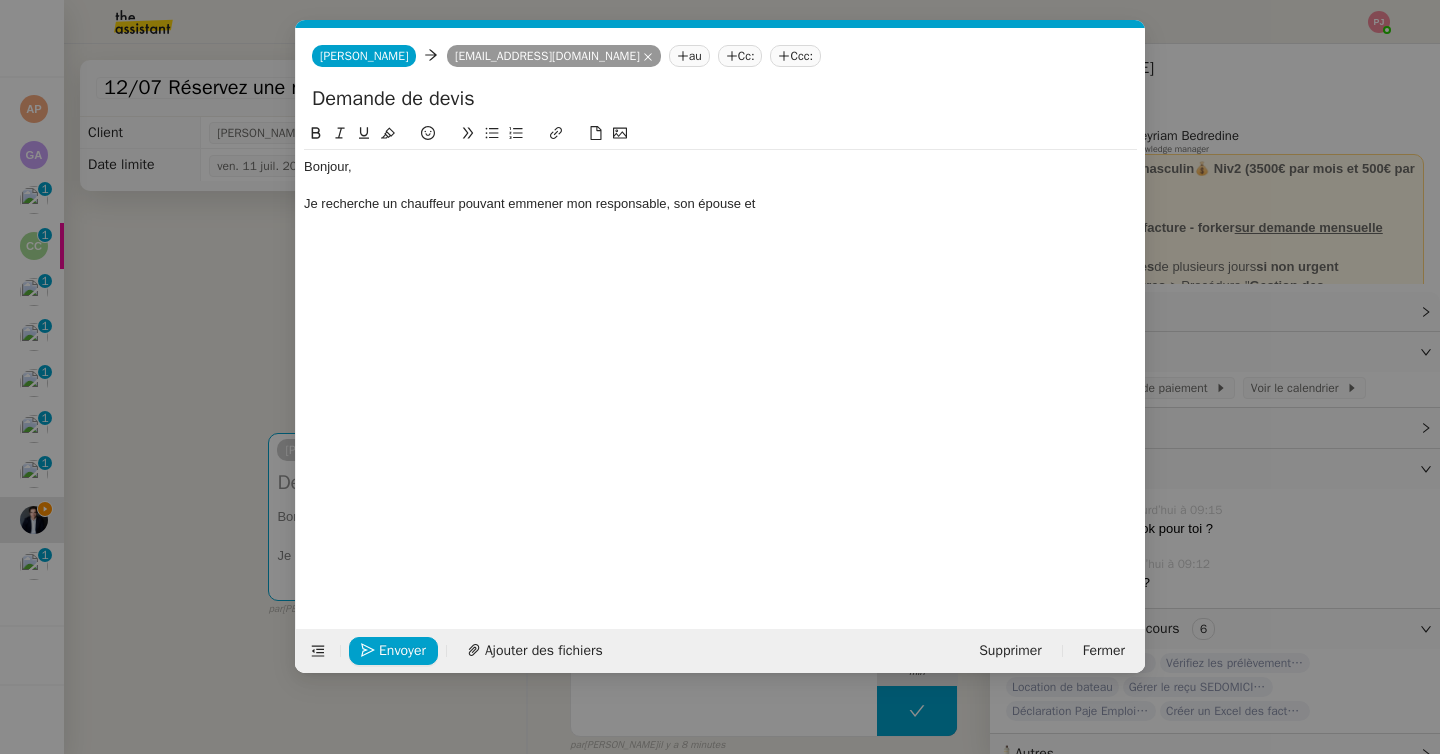 drag, startPoint x: 570, startPoint y: 206, endPoint x: 771, endPoint y: 204, distance: 201.00995 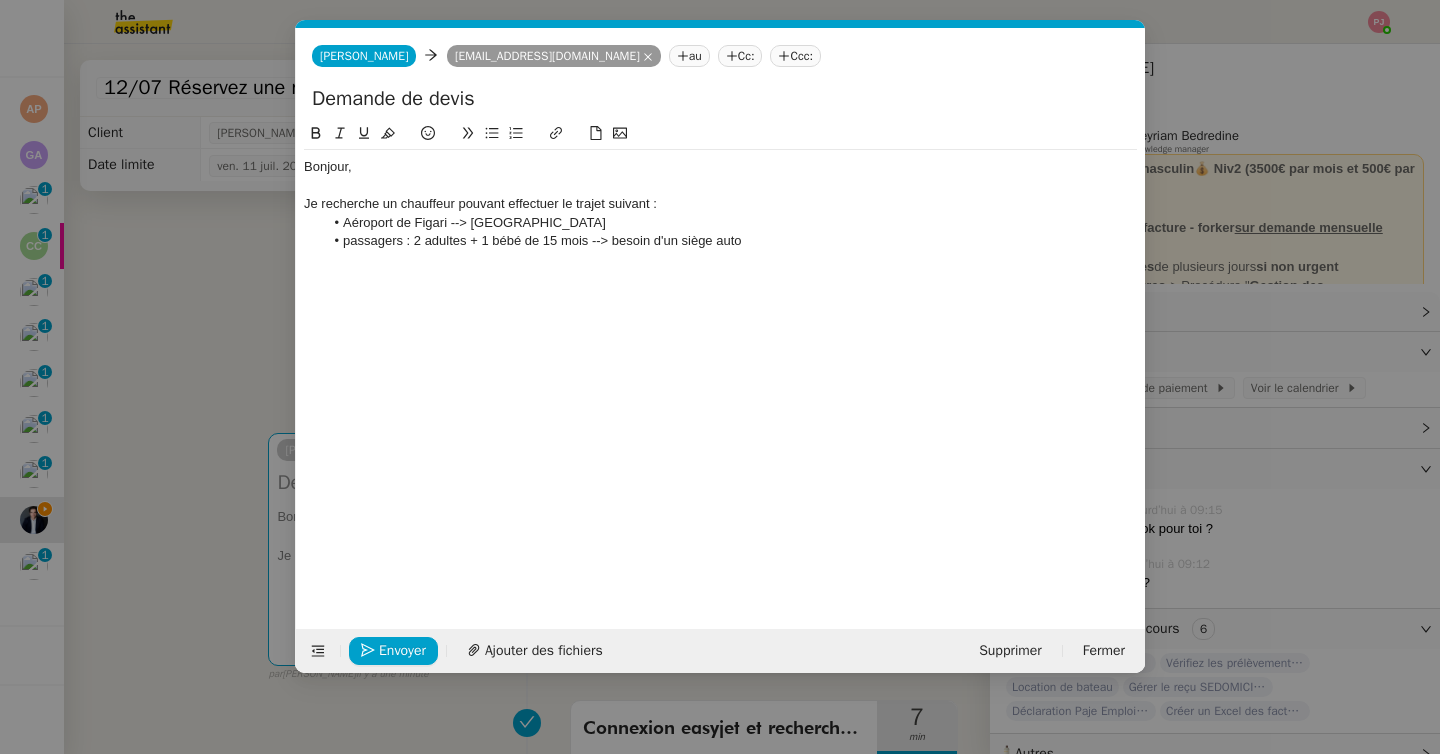 click on "Service TA - VOYAGE - PROPOSITION GLOBALE    A utiliser dans le cadre de proposition de déplacement TA - RELANCE CLIENT (EN)    Relancer un client lorsqu'il n'a pas répondu à un précédent message BAFERTY - MAIL AUDITION    A utiliser dans le cadre de la procédure d'envoi des mails d'audition TA - PUBLICATION OFFRE D'EMPLOI     Organisation du recrutement Discours de présentation du paiement sécurisé    TA - VOYAGES - PROPOSITION ITINERAIRE    Soumettre les résultats d'une recherche TA - CONFIRMATION PAIEMENT (EN)    Confirmer avec le client de modèle de transaction - Attention Plan Pro nécessaire. TA - COURRIER EXPEDIE (recommandé)    A utiliser dans le cadre de l'envoi d'un courrier recommandé TA - PARTAGE DE CALENDRIER (EN)    A utiliser pour demander au client de partager son calendrier afin de faciliter l'accès et la gestion PSPI - Appel de fonds MJL    A utiliser dans le cadre de la procédure d'appel de fonds MJL TA - RELANCE CLIENT    TA - AR PROCEDURES           21 YIELD" at bounding box center [720, 377] 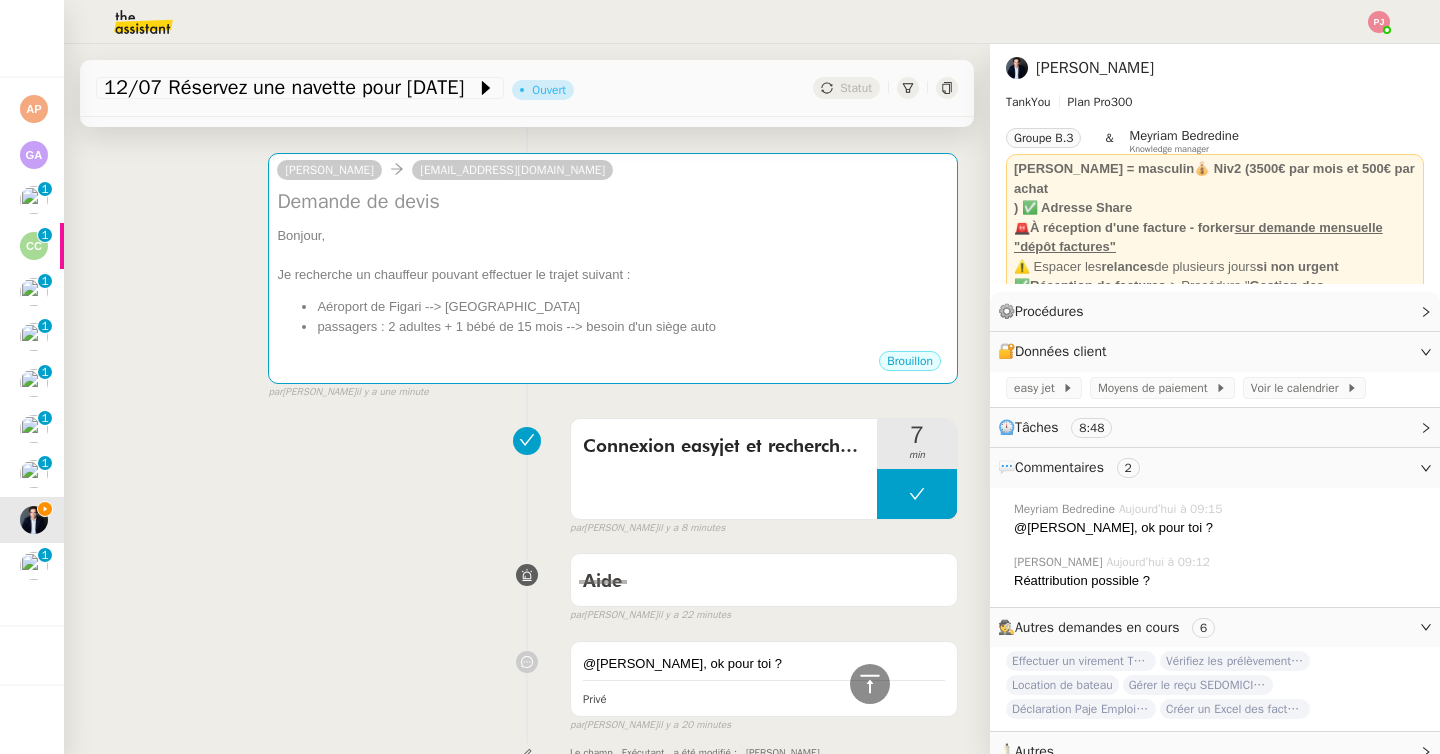 scroll, scrollTop: 0, scrollLeft: 0, axis: both 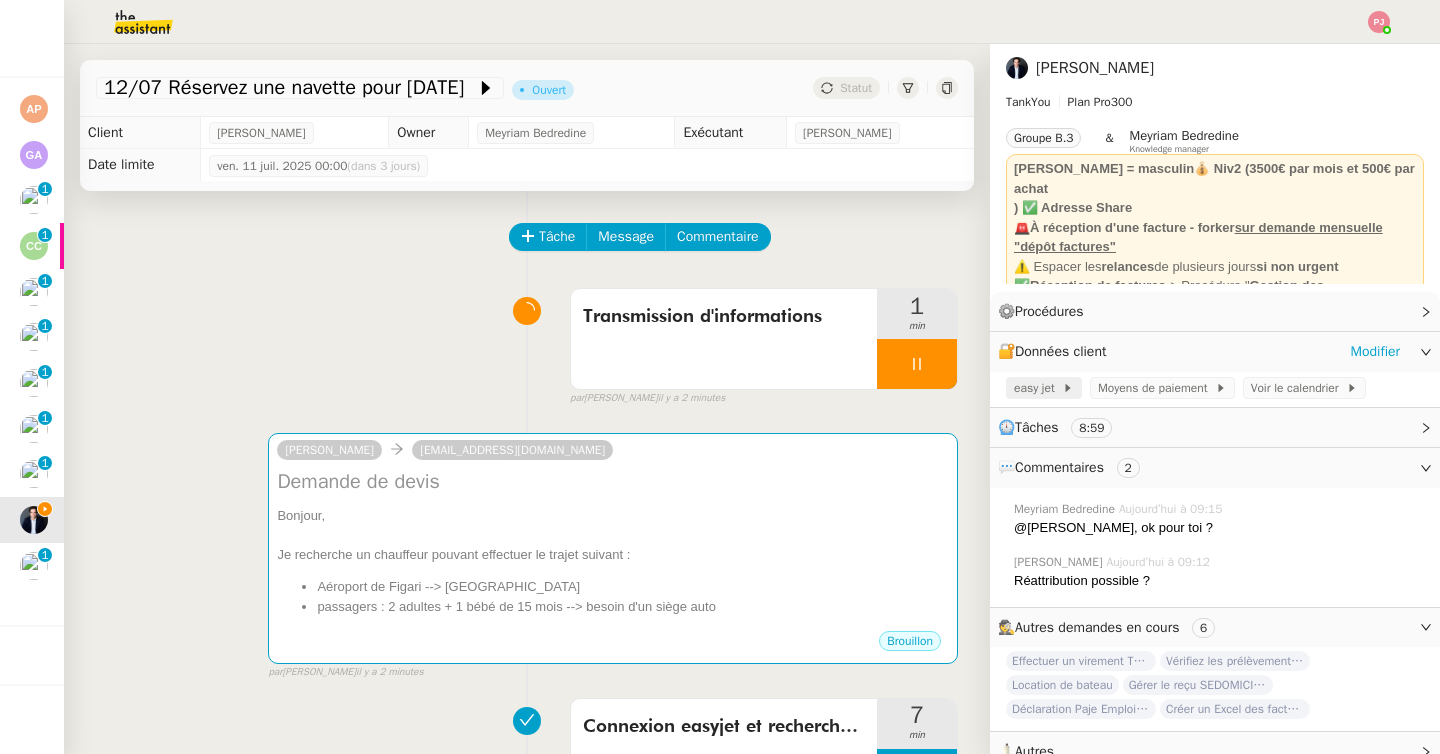 click on "easy jet" 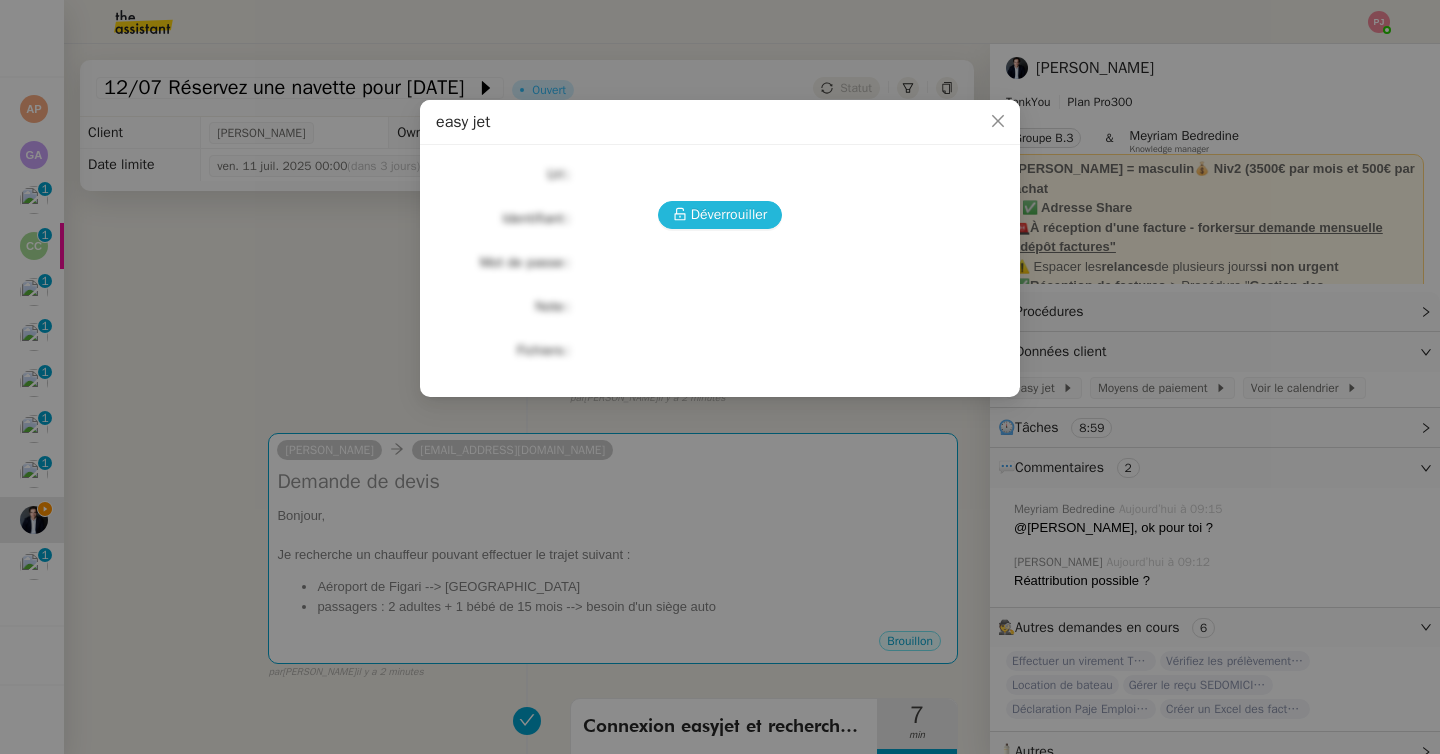 click on "Déverrouiller" at bounding box center [720, 215] 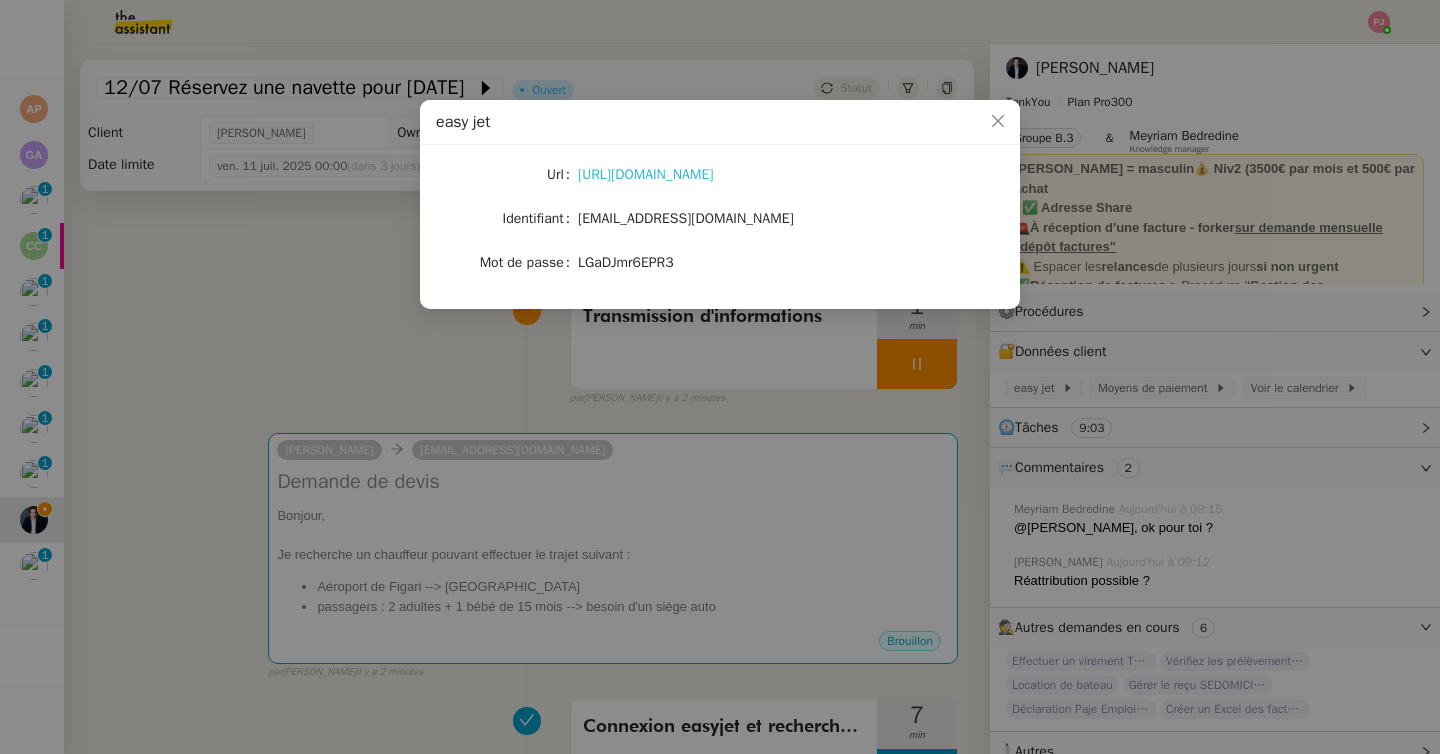 click on "https://www.easyjet.com/fr/" 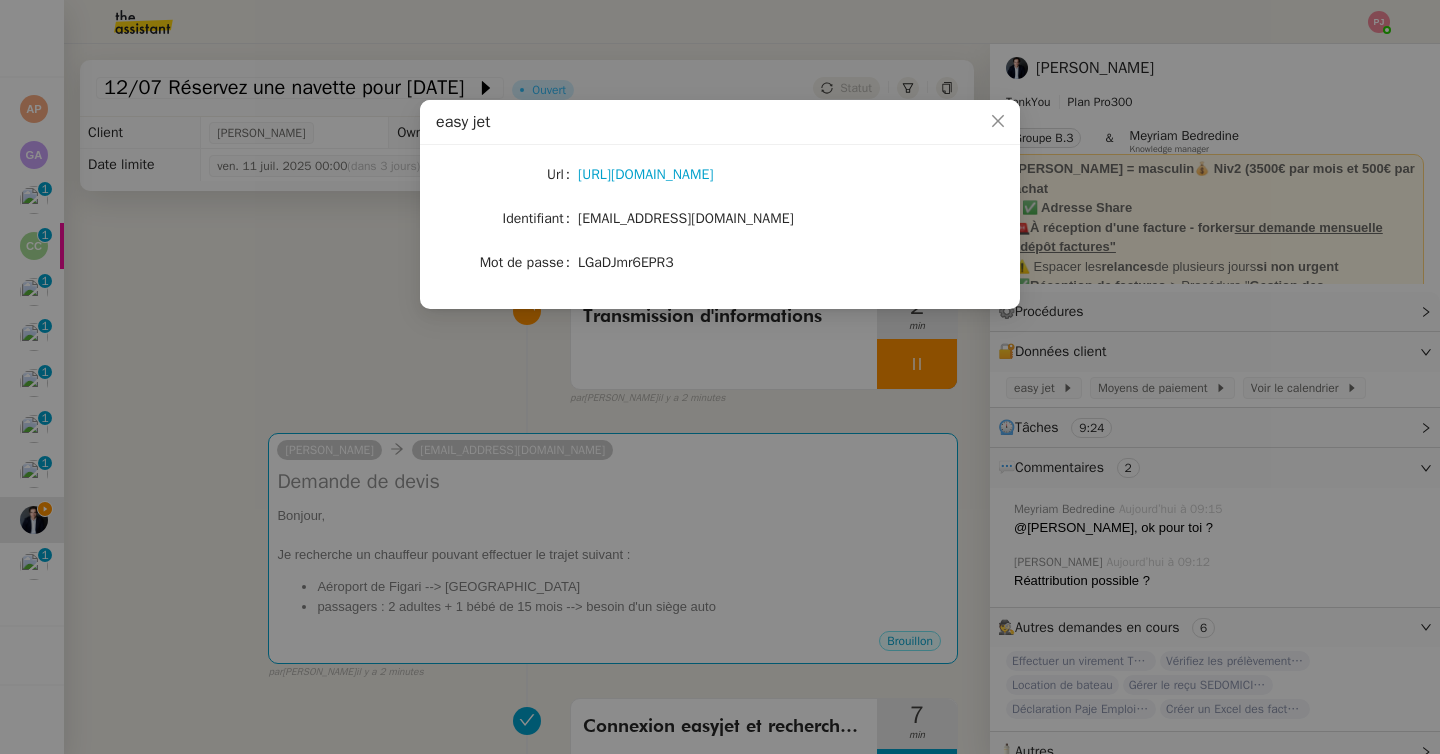 click on "easy jet  Url https://www.easyjet.com/fr/    Identifiant ashleyponiatowski@gmail.com Mot de passe LGaDJmr6EPR3" at bounding box center [720, 377] 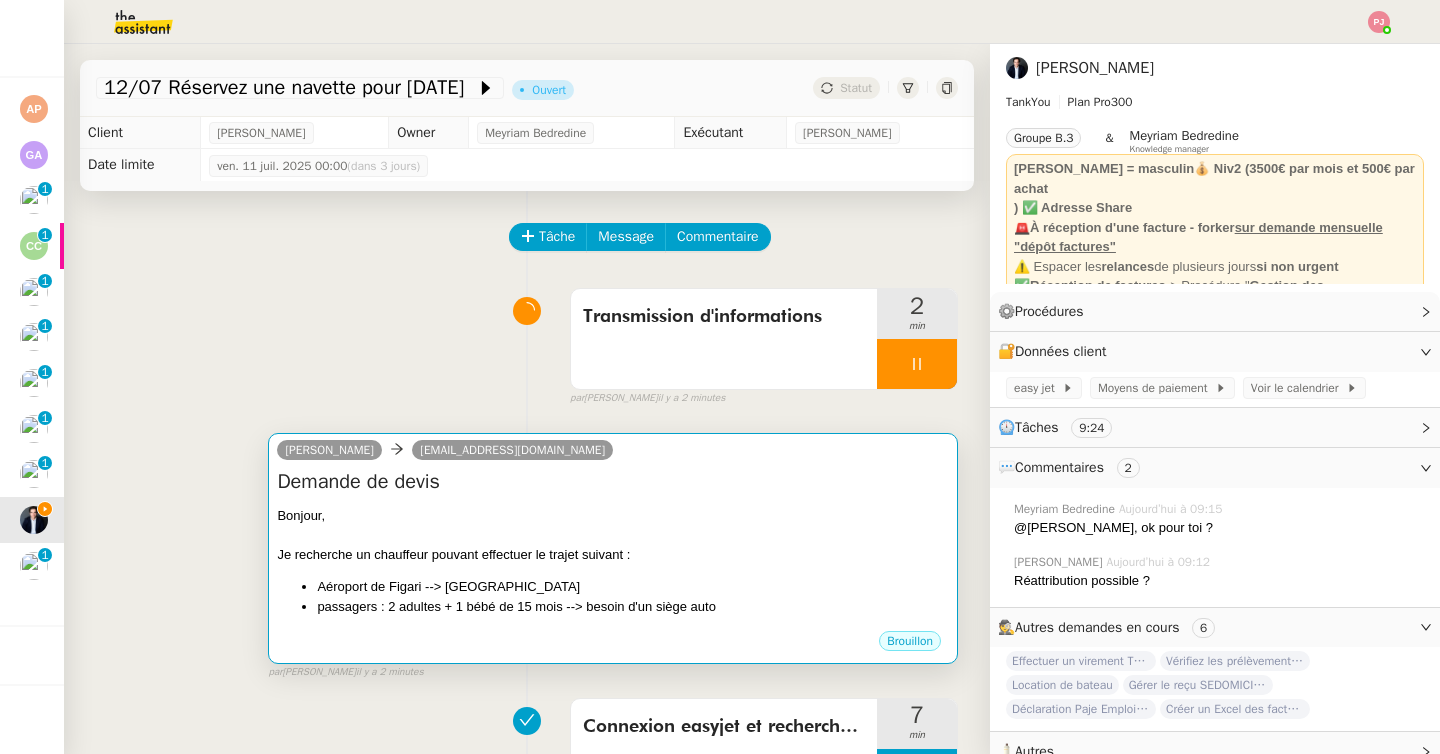 click at bounding box center (613, 535) 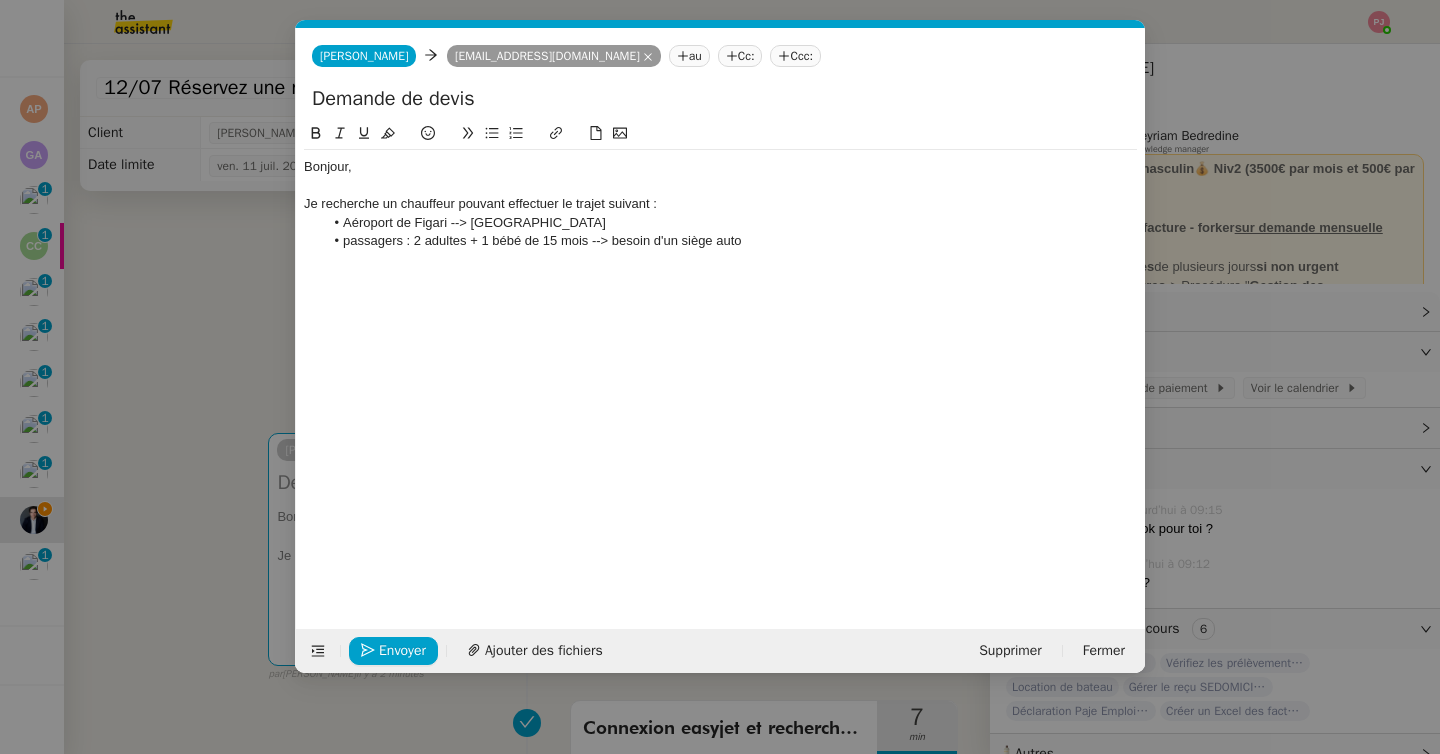 scroll, scrollTop: 0, scrollLeft: 42, axis: horizontal 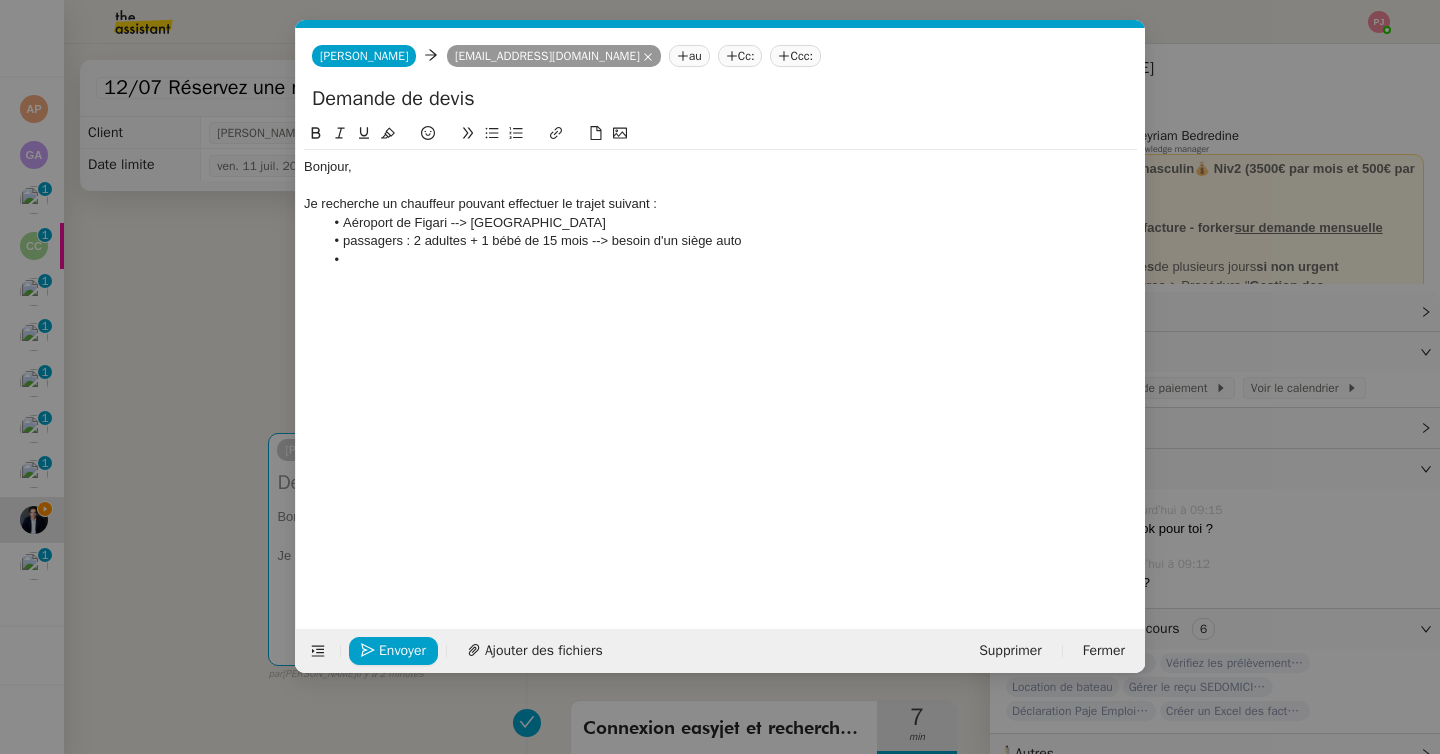 type 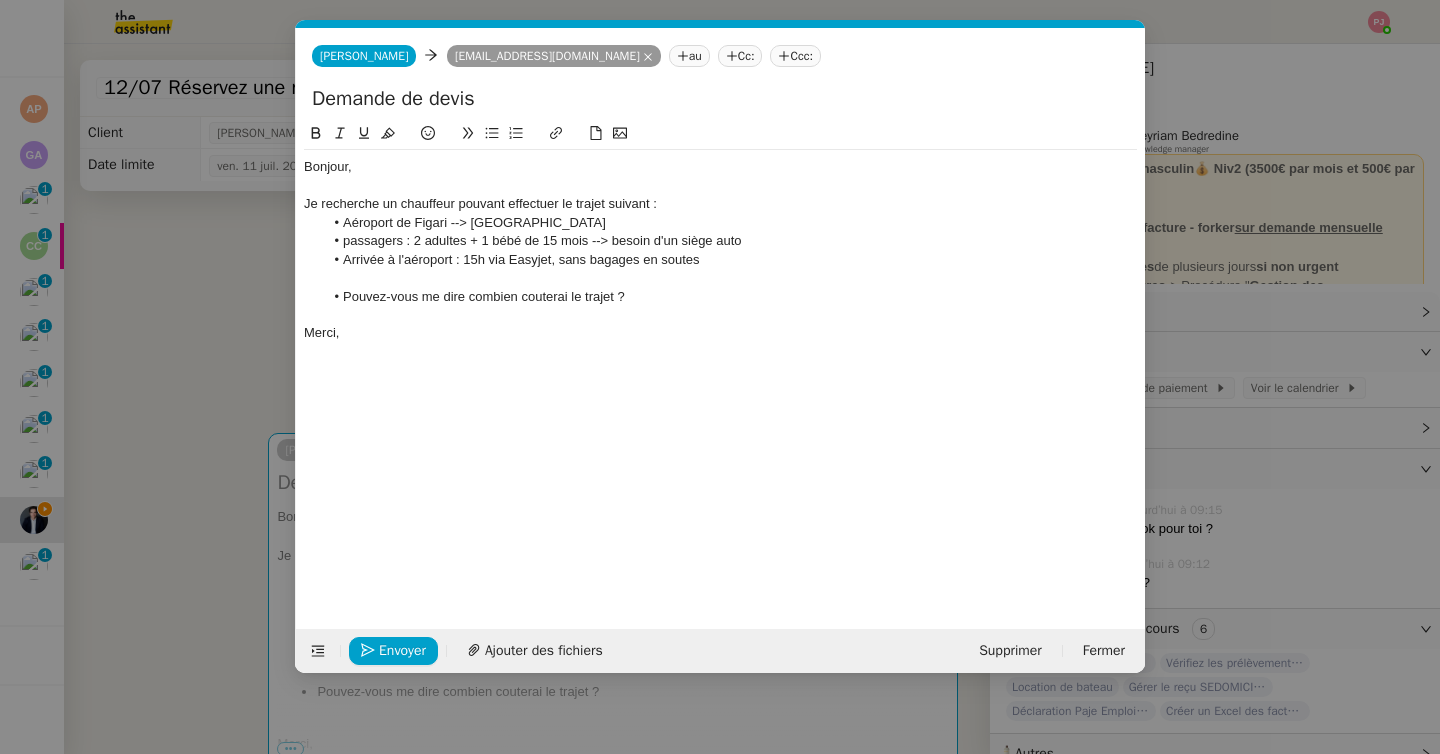 click on "Pouvez-vous me dire combien couterai le trajet ?" 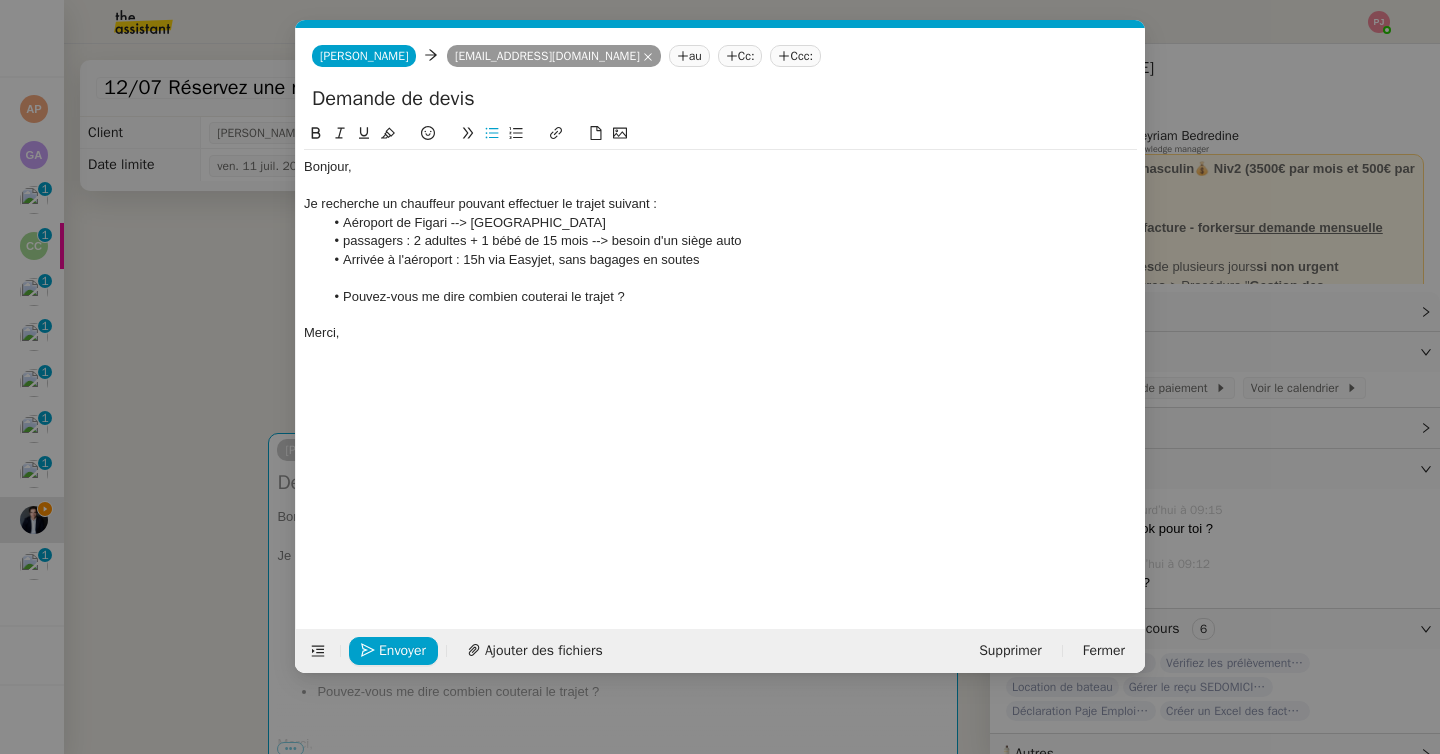 click on "couterai t" 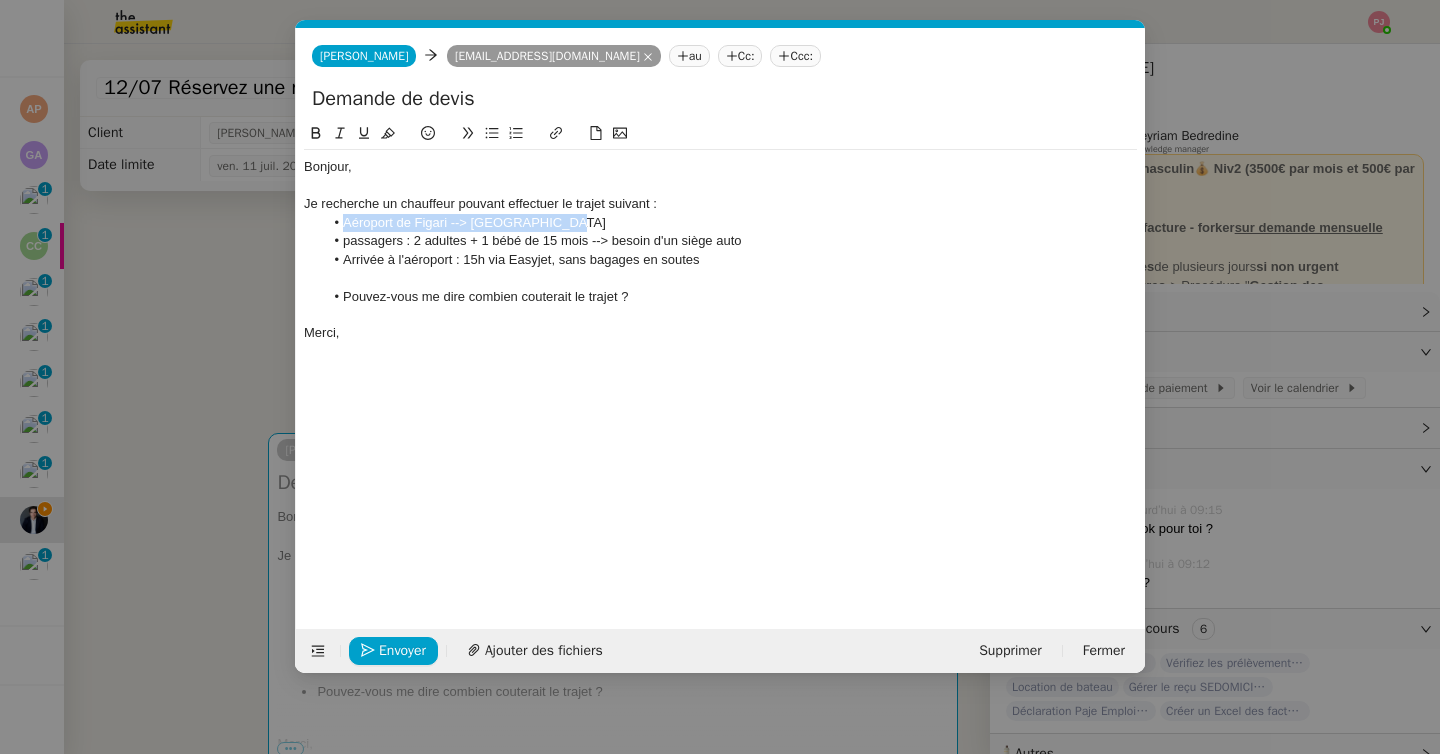 drag, startPoint x: 562, startPoint y: 223, endPoint x: 340, endPoint y: 227, distance: 222.03603 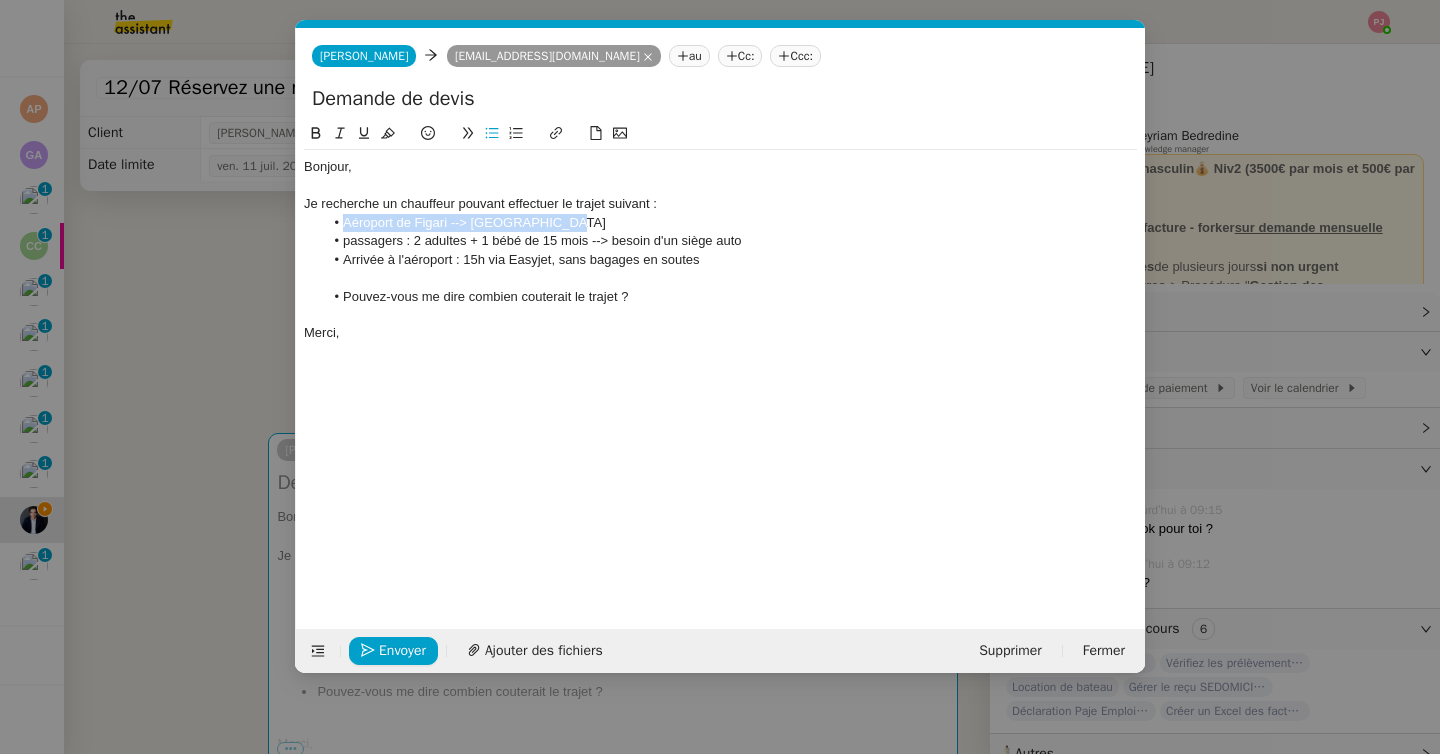 click 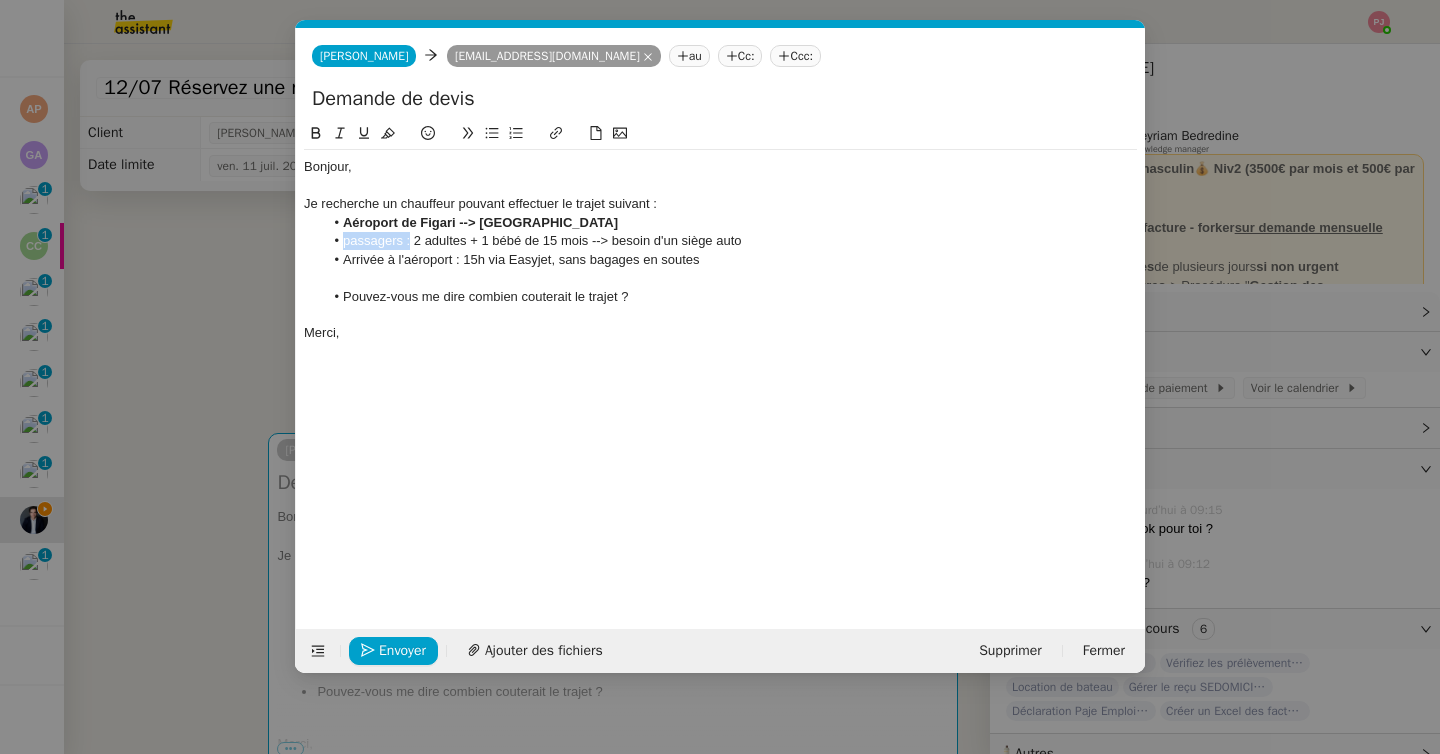 drag, startPoint x: 410, startPoint y: 242, endPoint x: 344, endPoint y: 242, distance: 66 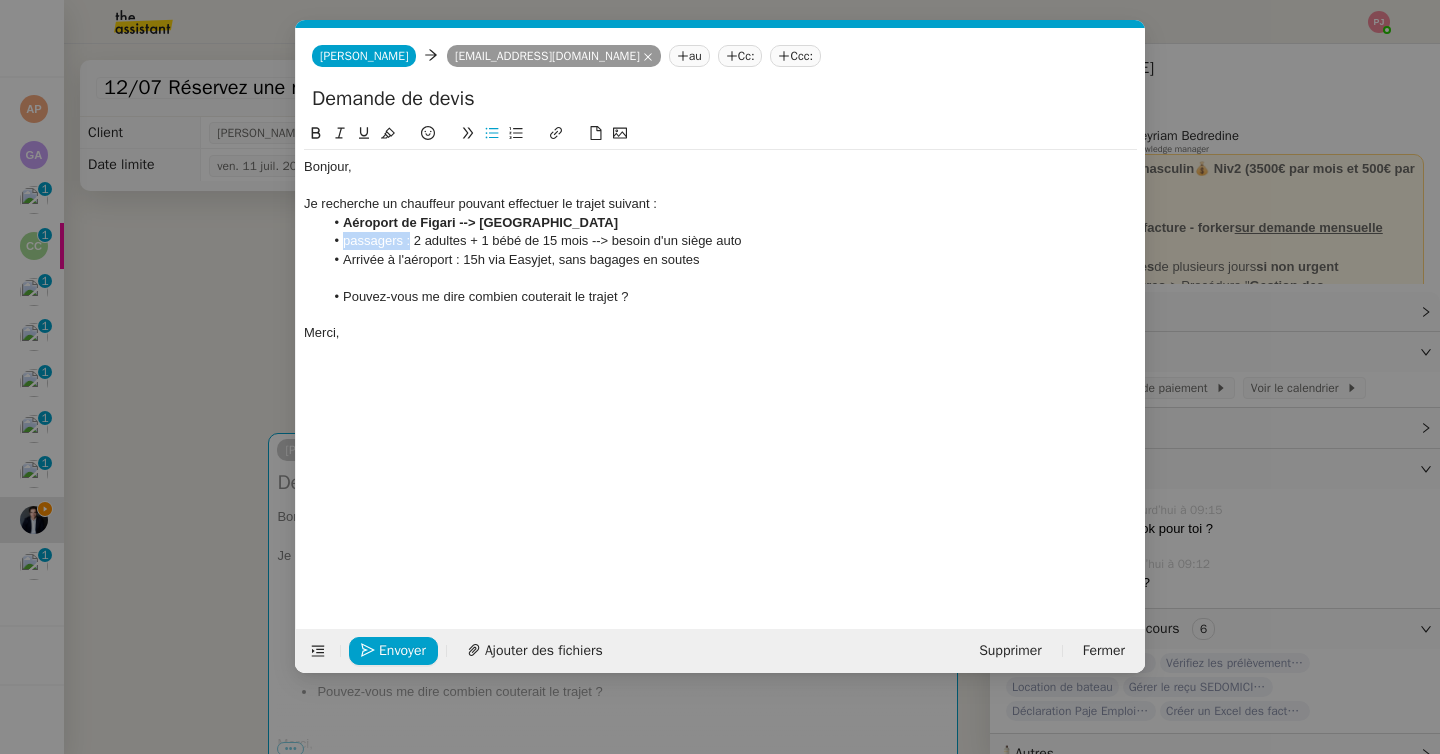 click 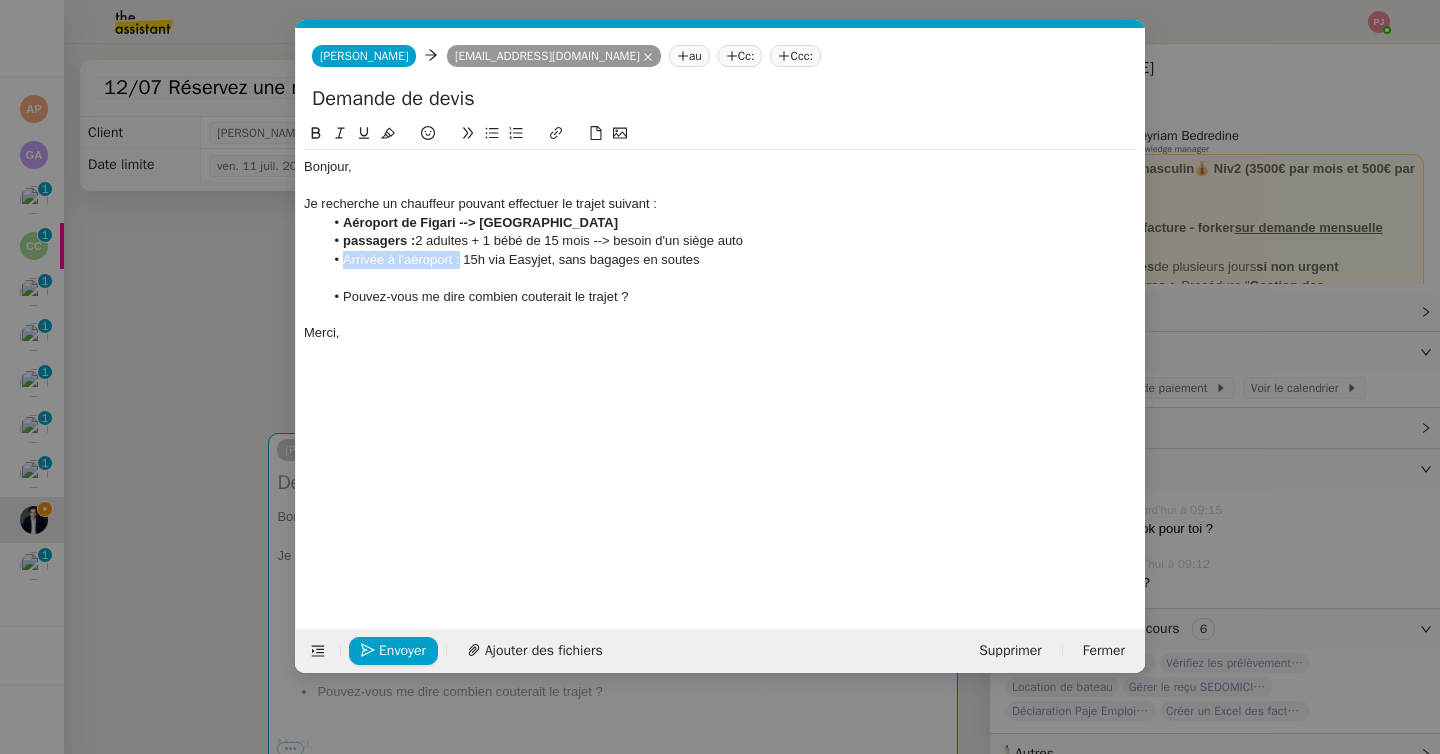 drag, startPoint x: 459, startPoint y: 263, endPoint x: 342, endPoint y: 263, distance: 117 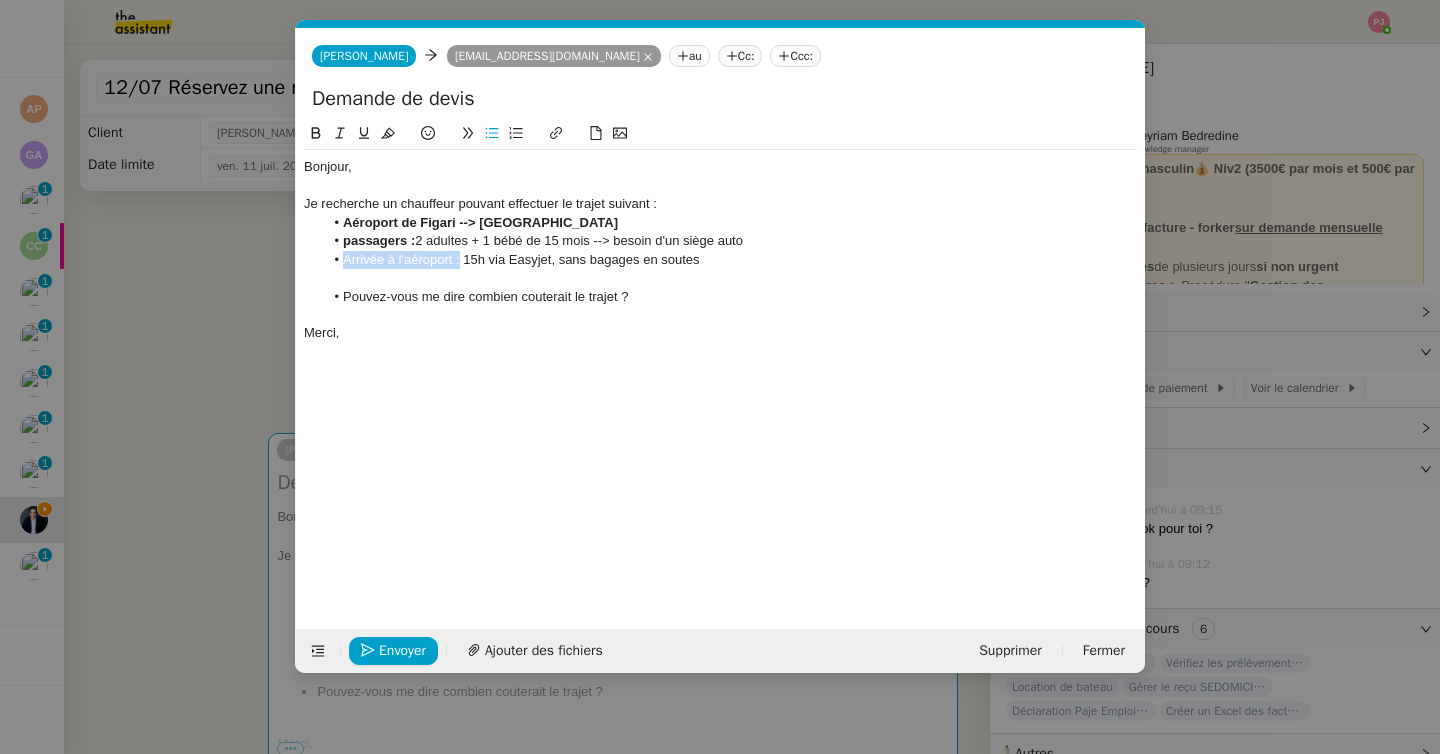 click 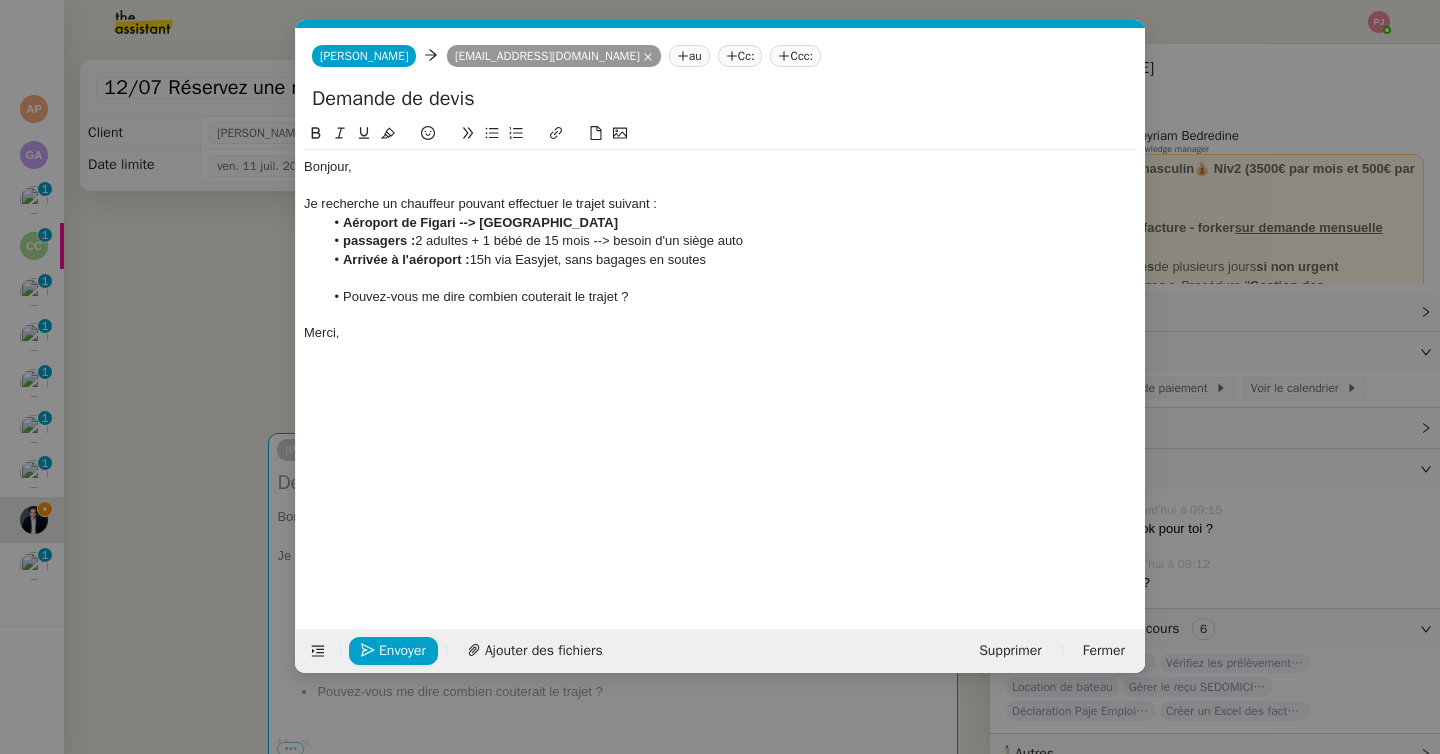 click on "Aéroport de Figari --> [GEOGRAPHIC_DATA]" 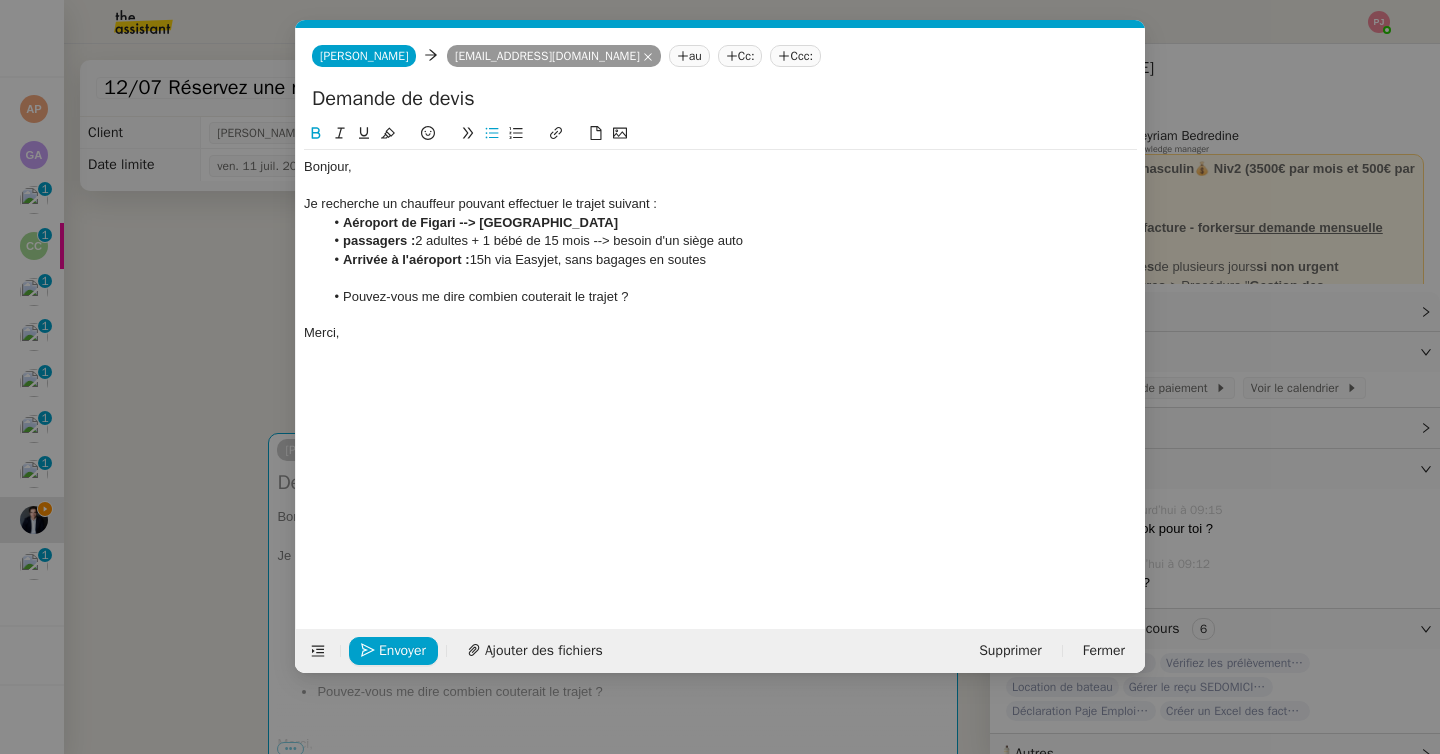 click on "Merci," 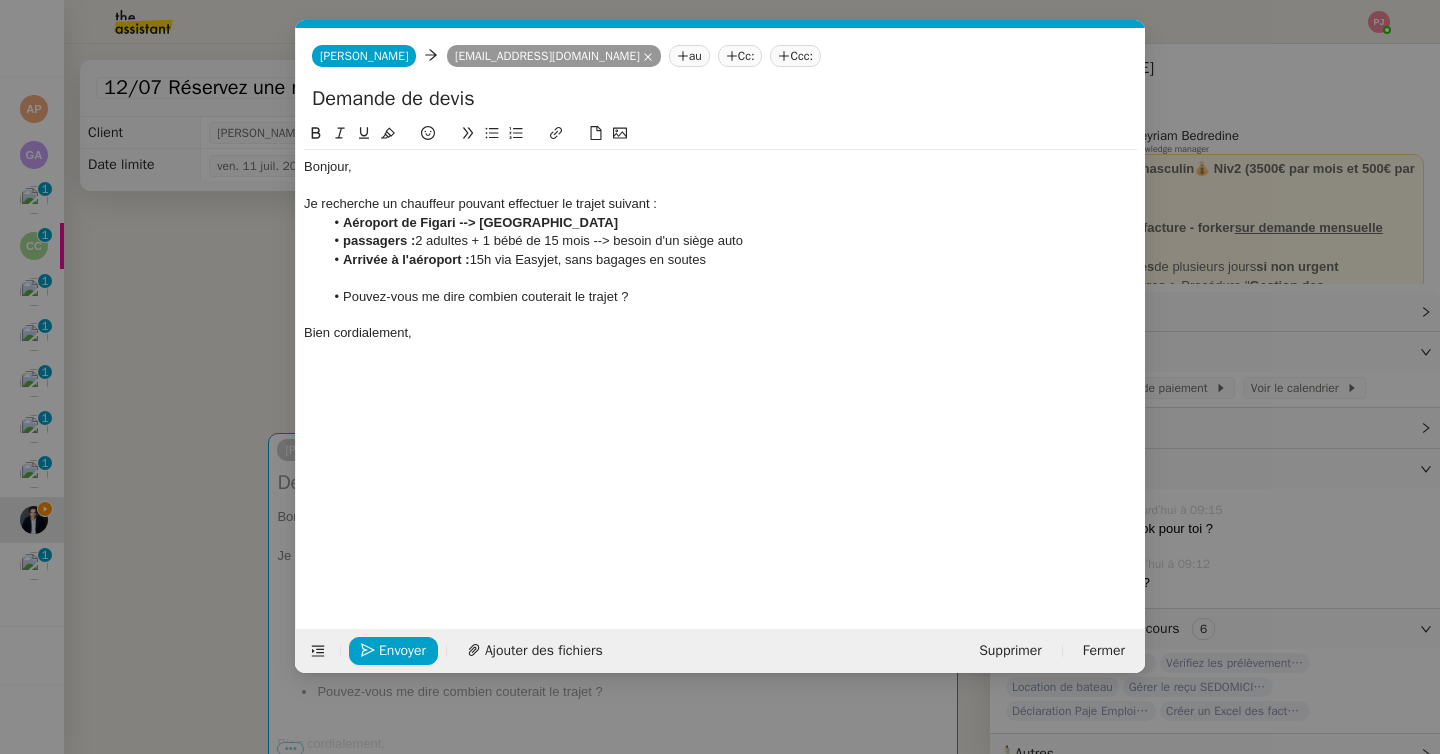 click on "Je recherche un chauffeur pouvant effectuer le trajet suivant :" 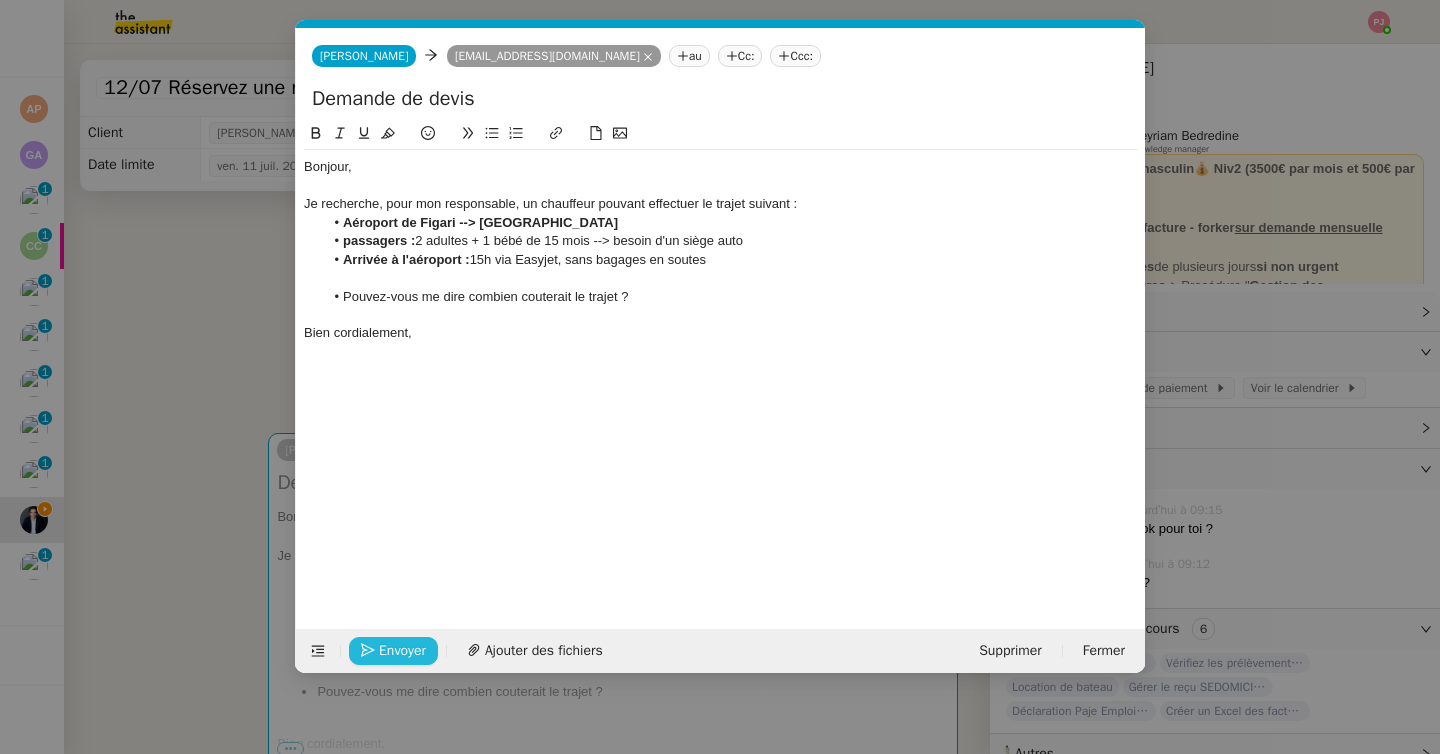 click 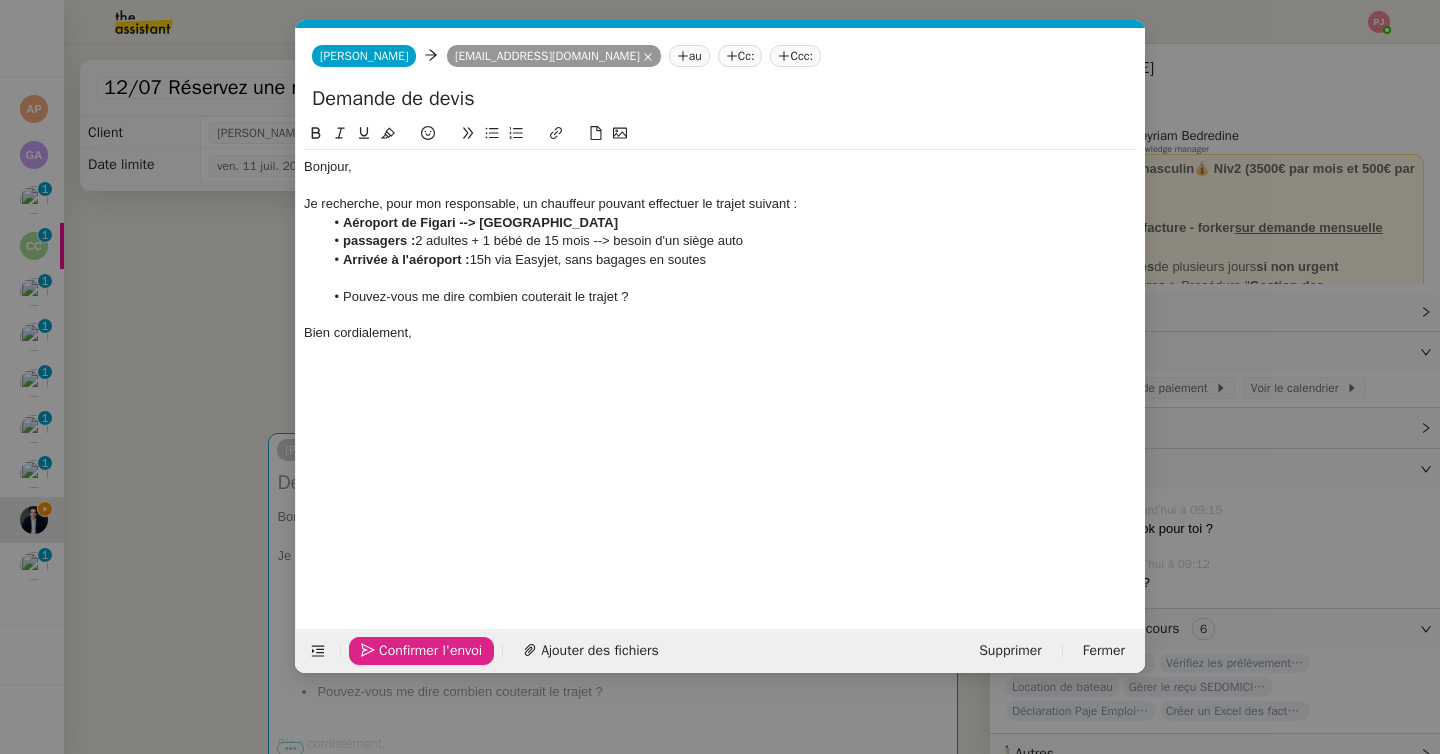click 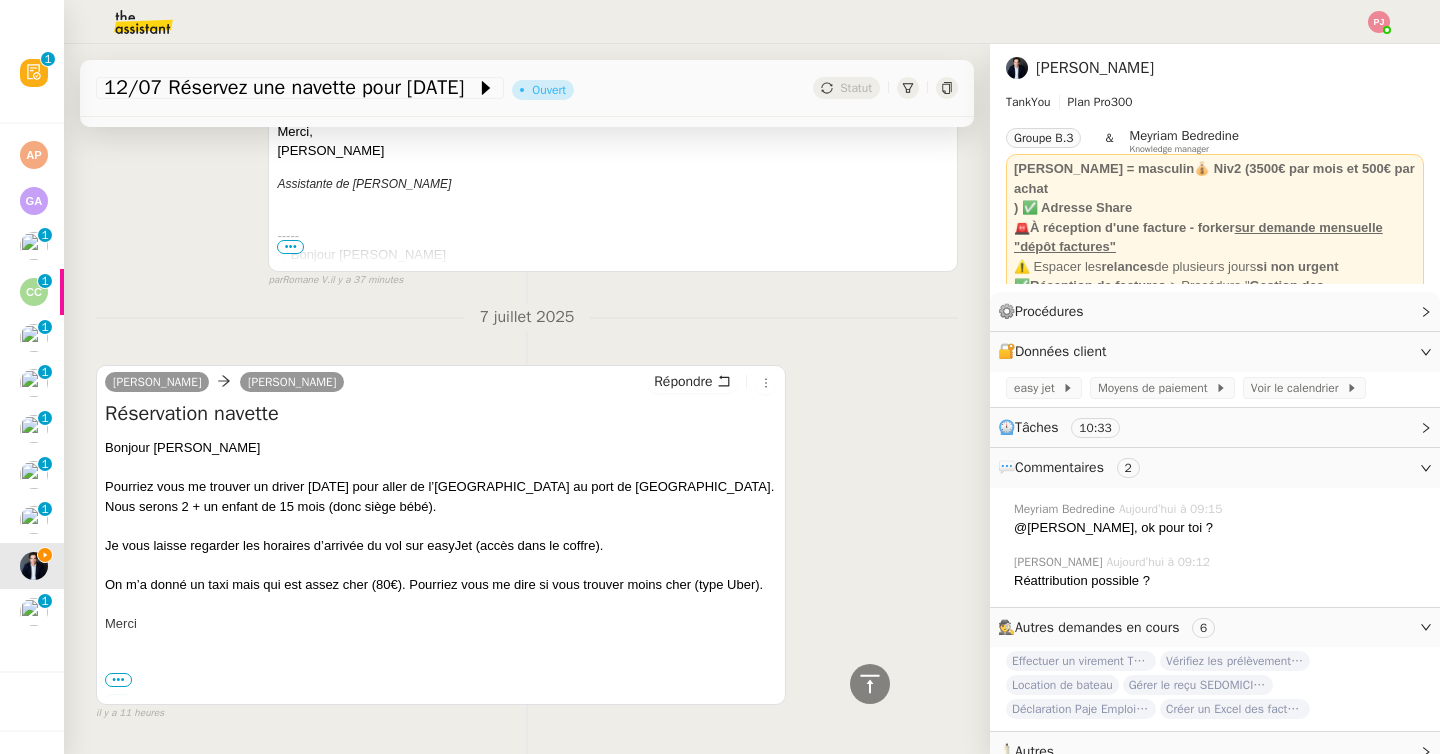 scroll, scrollTop: 1479, scrollLeft: 0, axis: vertical 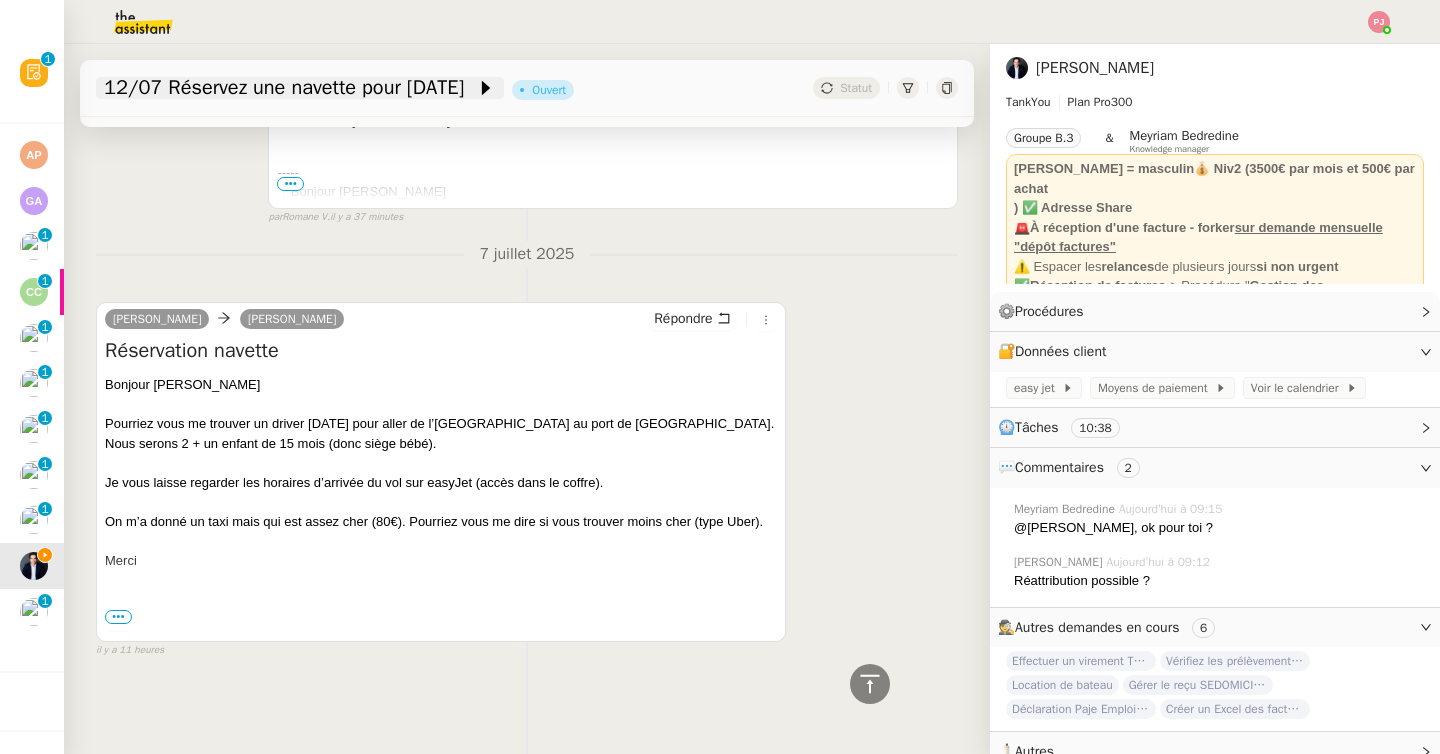 click on "12/07 Réservez une navette pour vendredi" 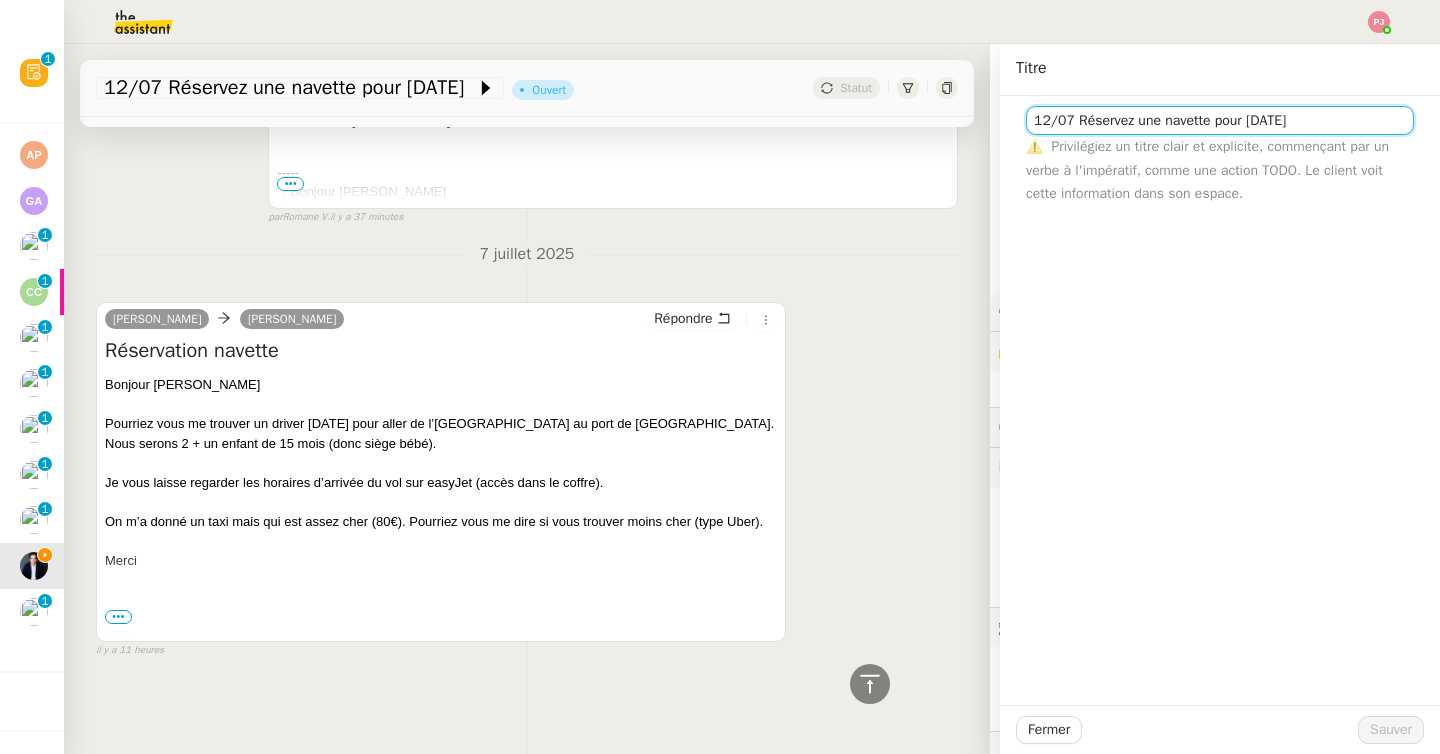 click on "12/07 Réservez une navette pour vendredi" 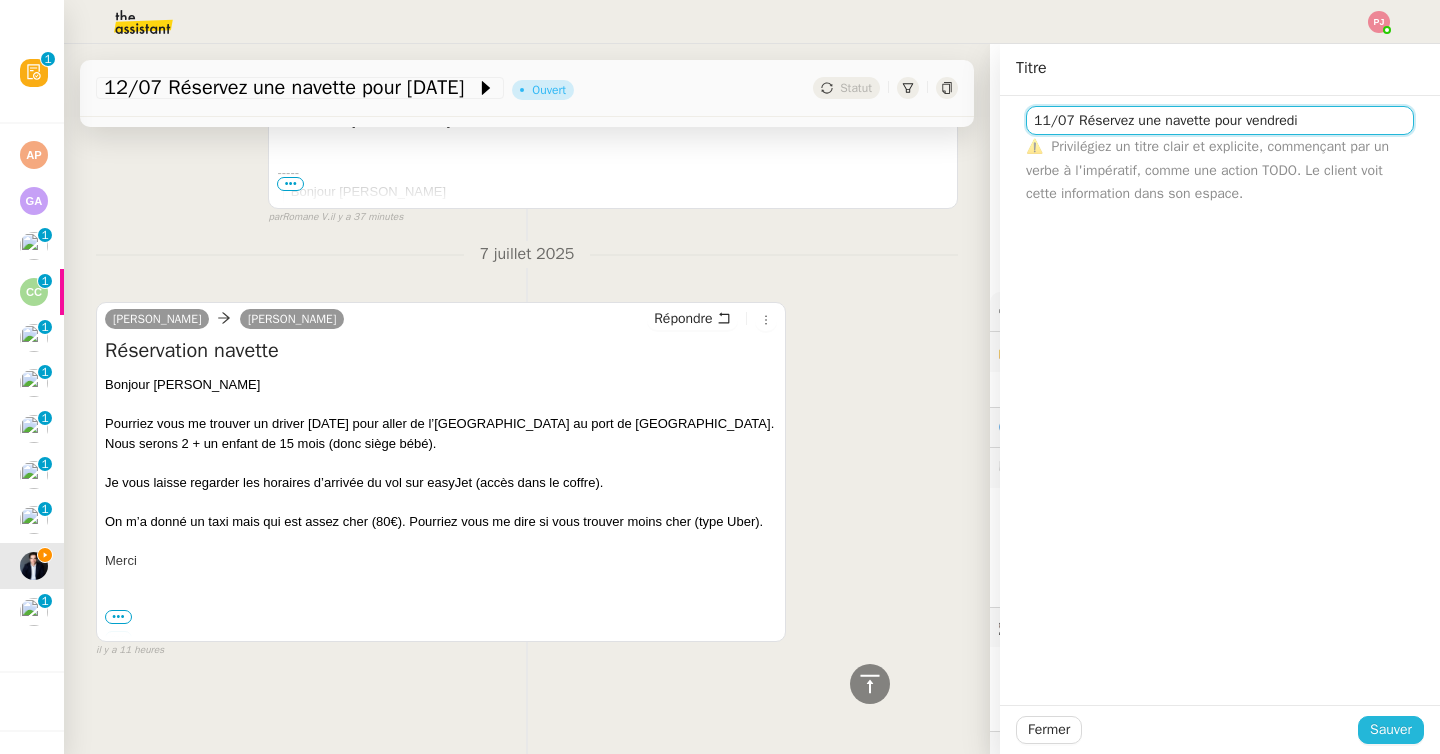 type on "11/07 Réservez une navette pour vendredi" 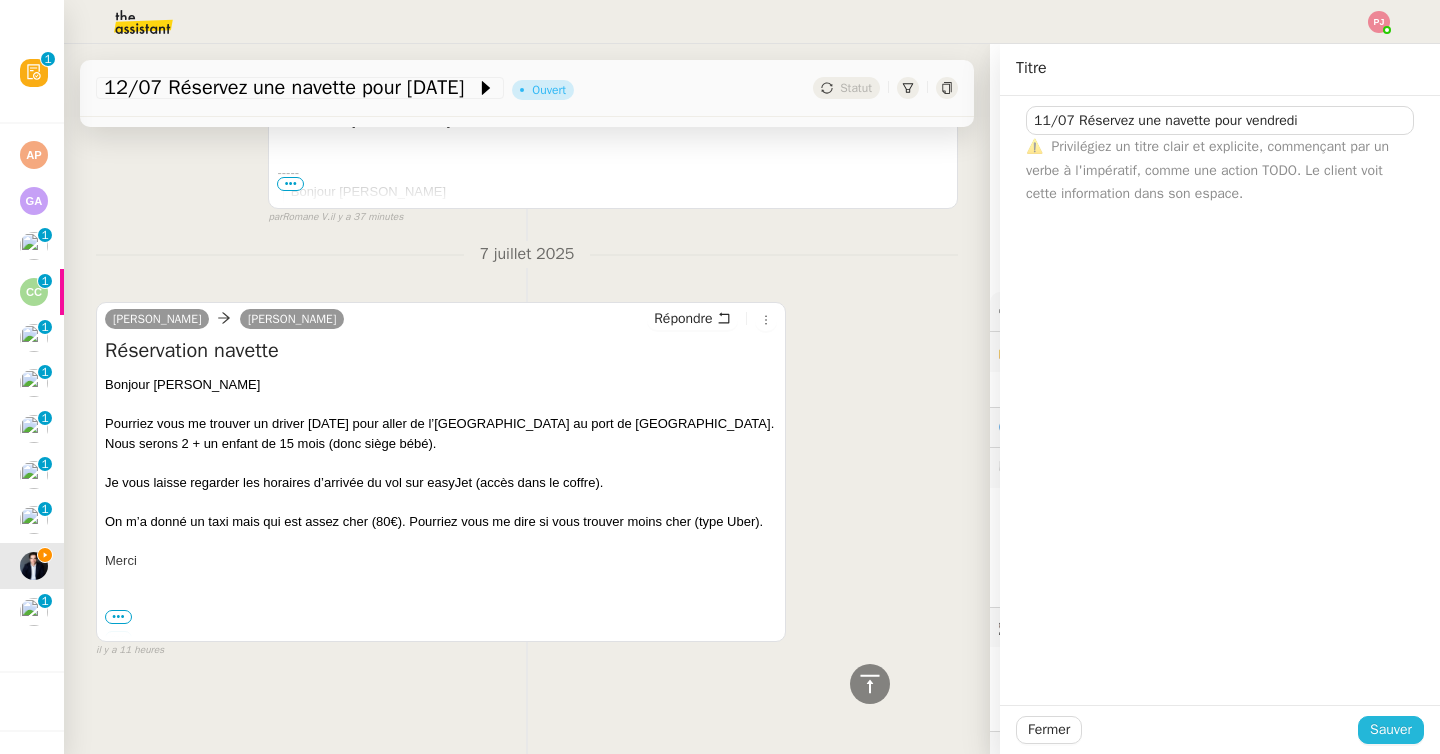click on "Sauver" 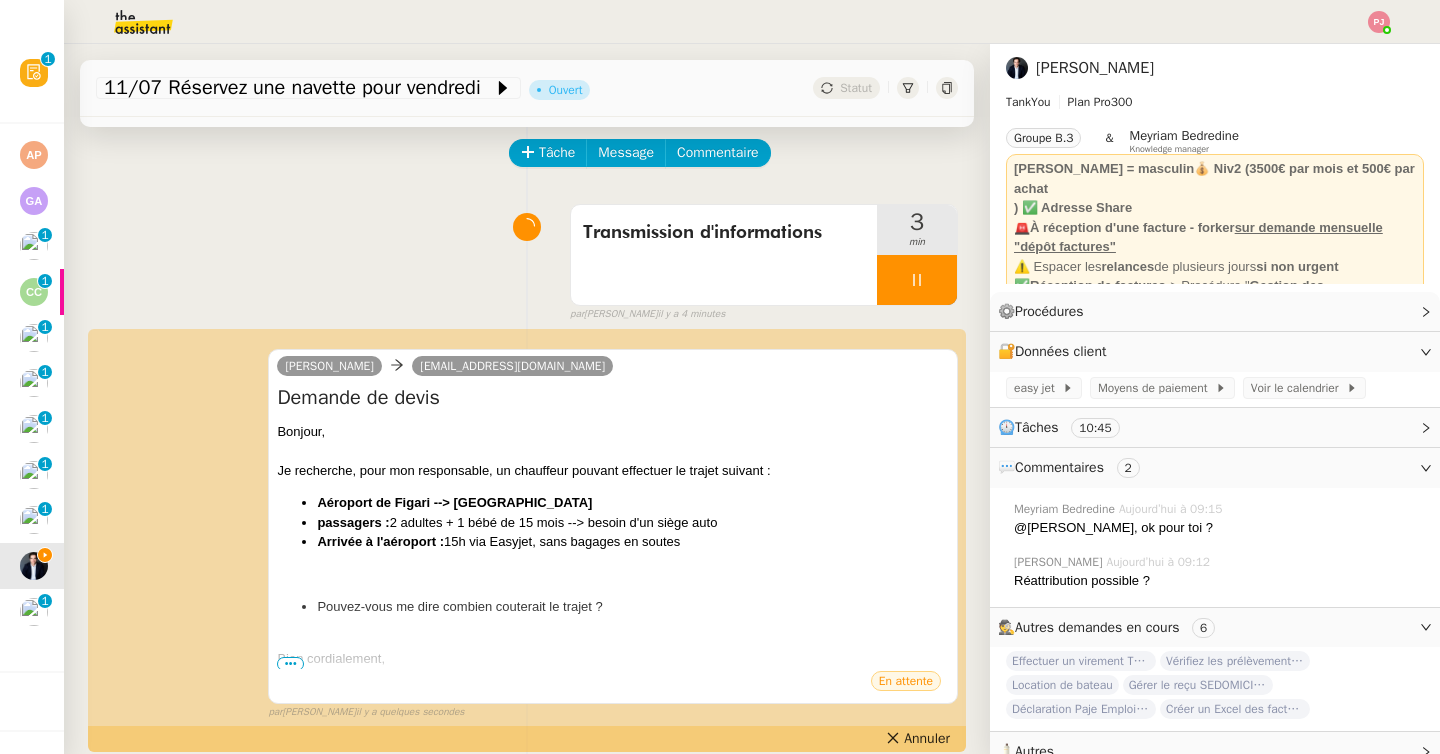 scroll, scrollTop: 0, scrollLeft: 0, axis: both 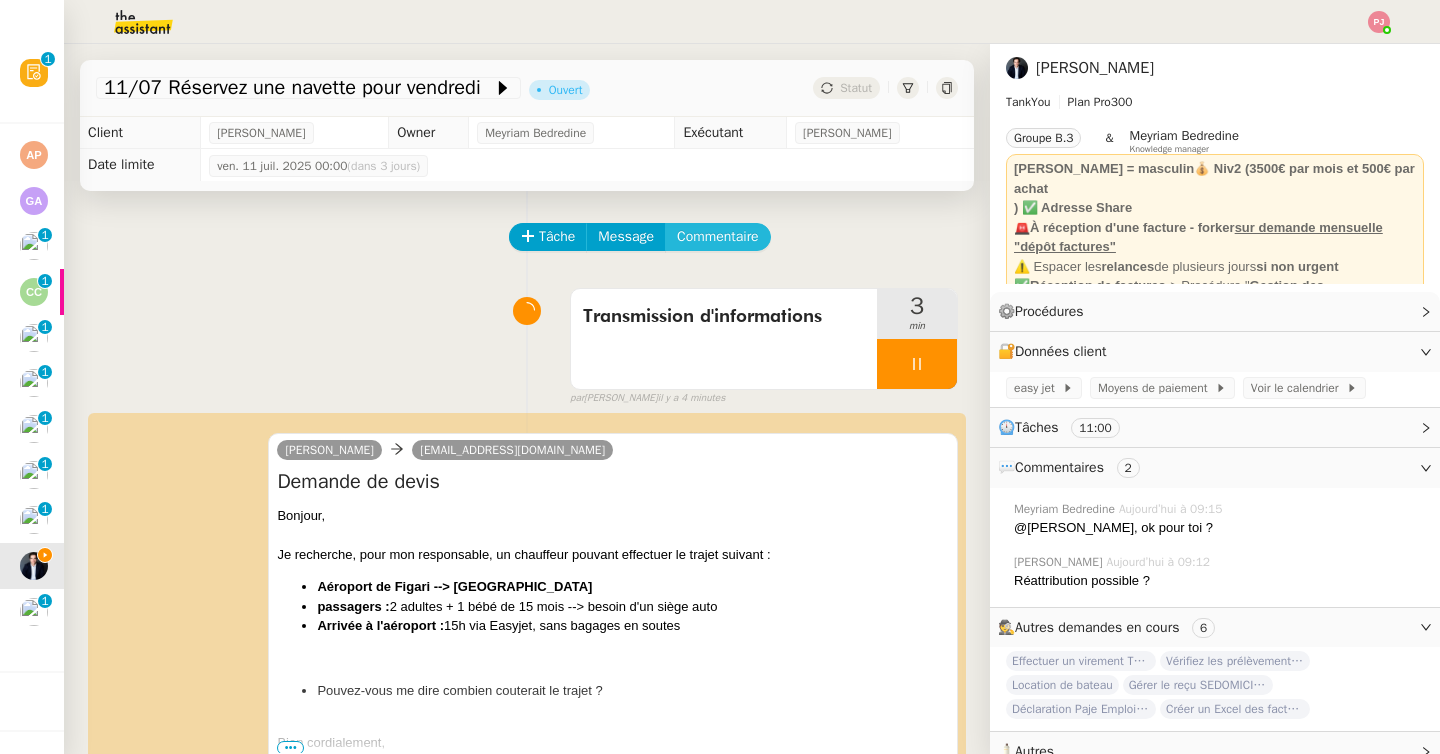 click on "Commentaire" 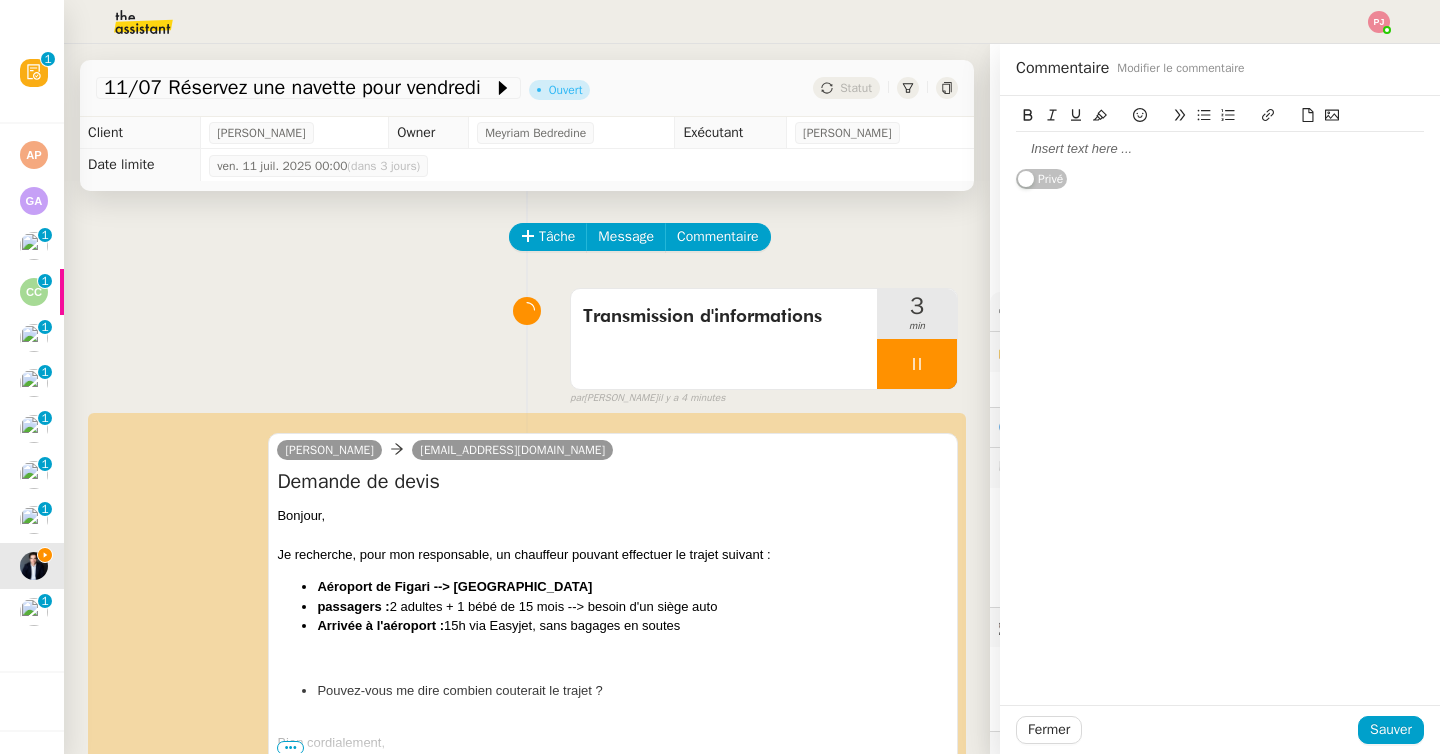 click 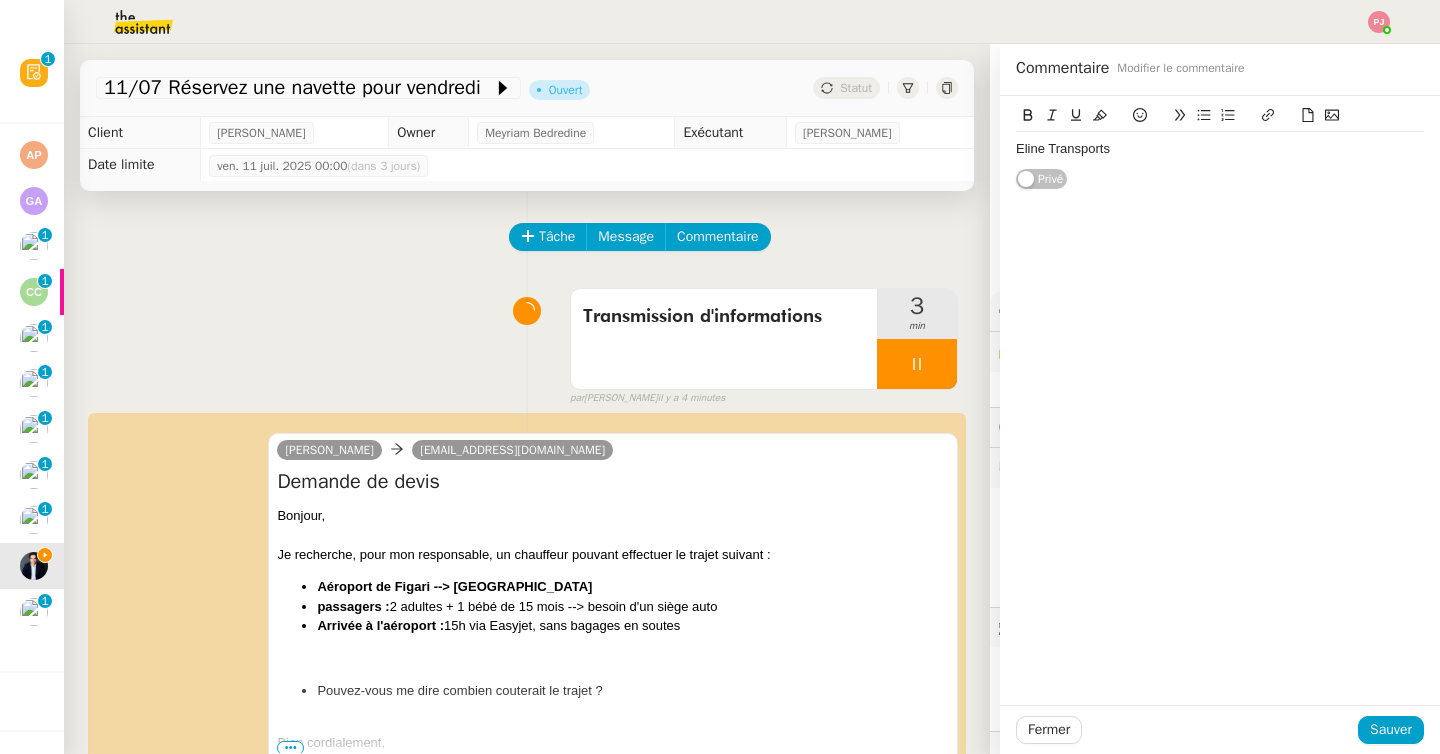 click on "Eline Transports" 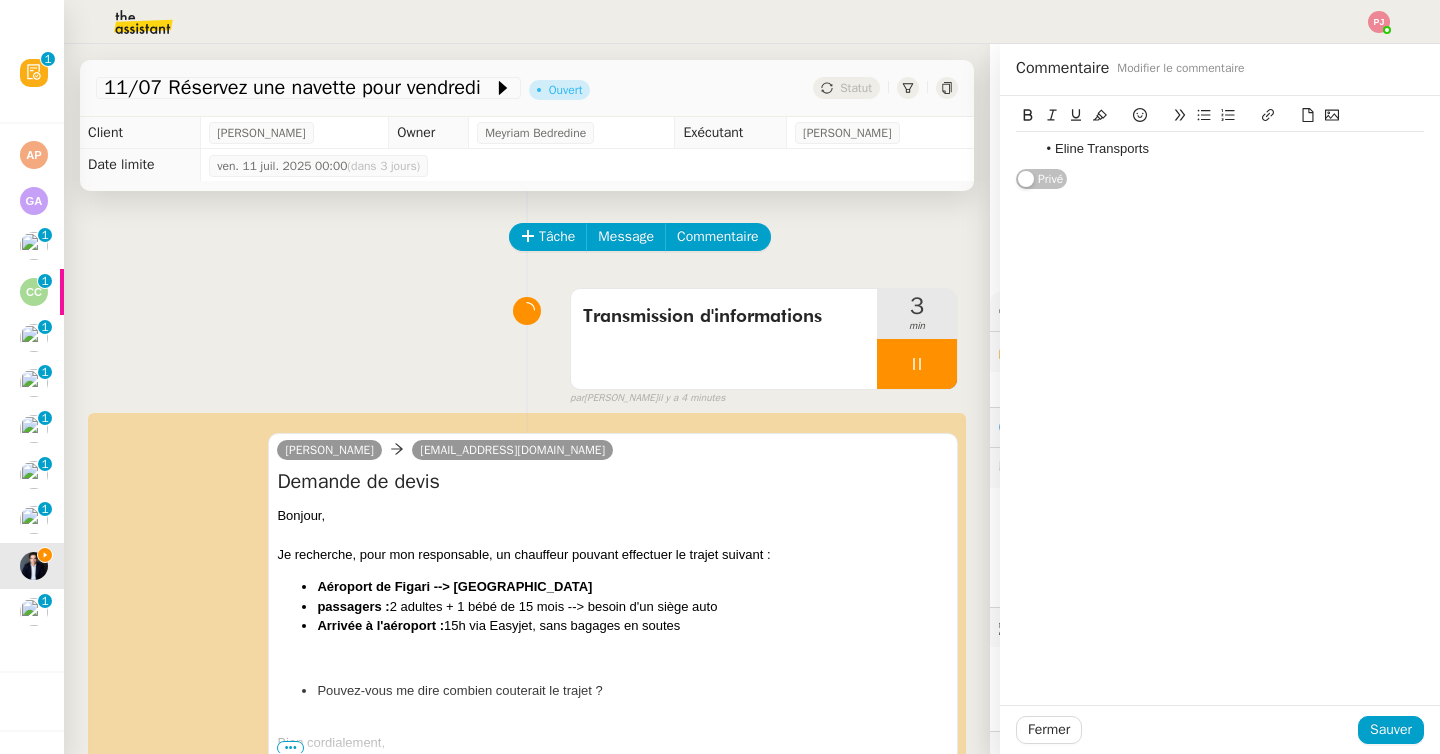 drag, startPoint x: 1183, startPoint y: 148, endPoint x: 1021, endPoint y: 148, distance: 162 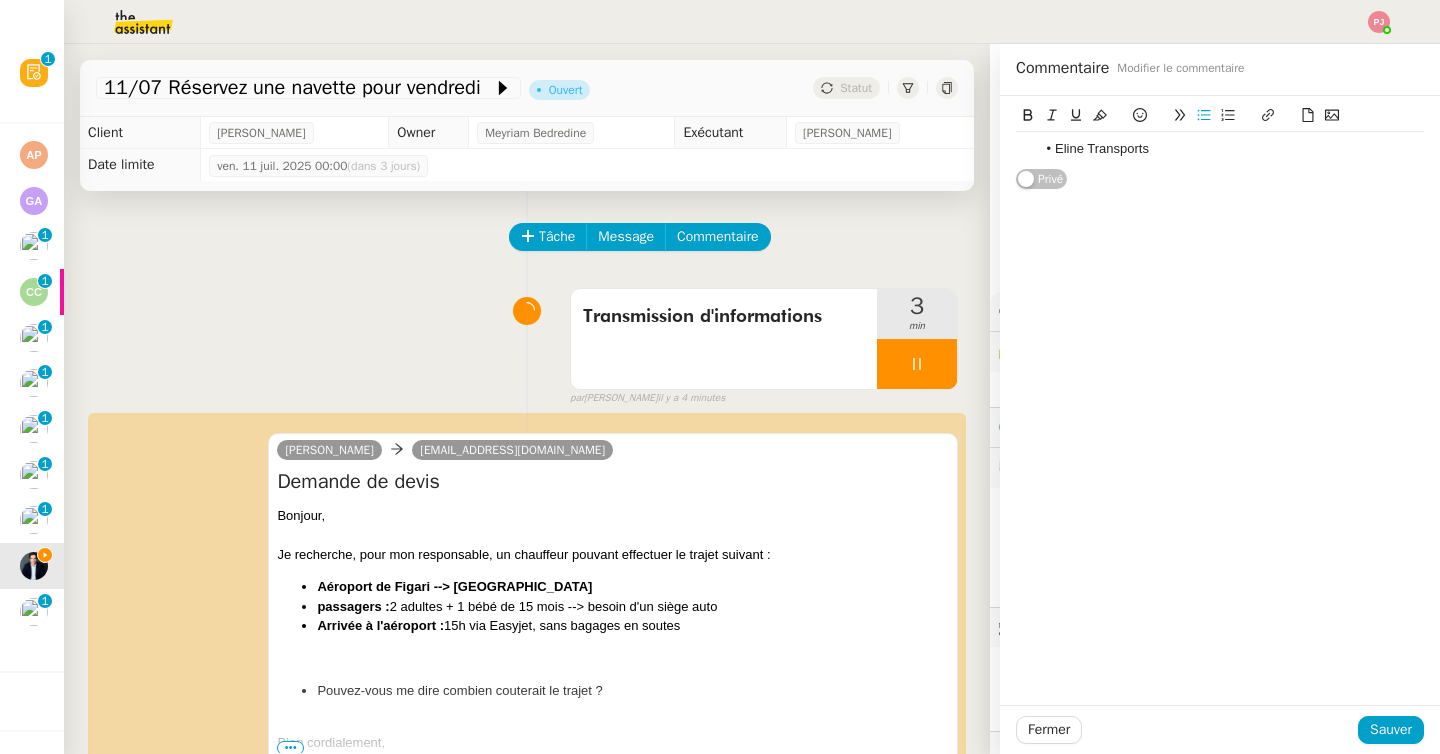 click 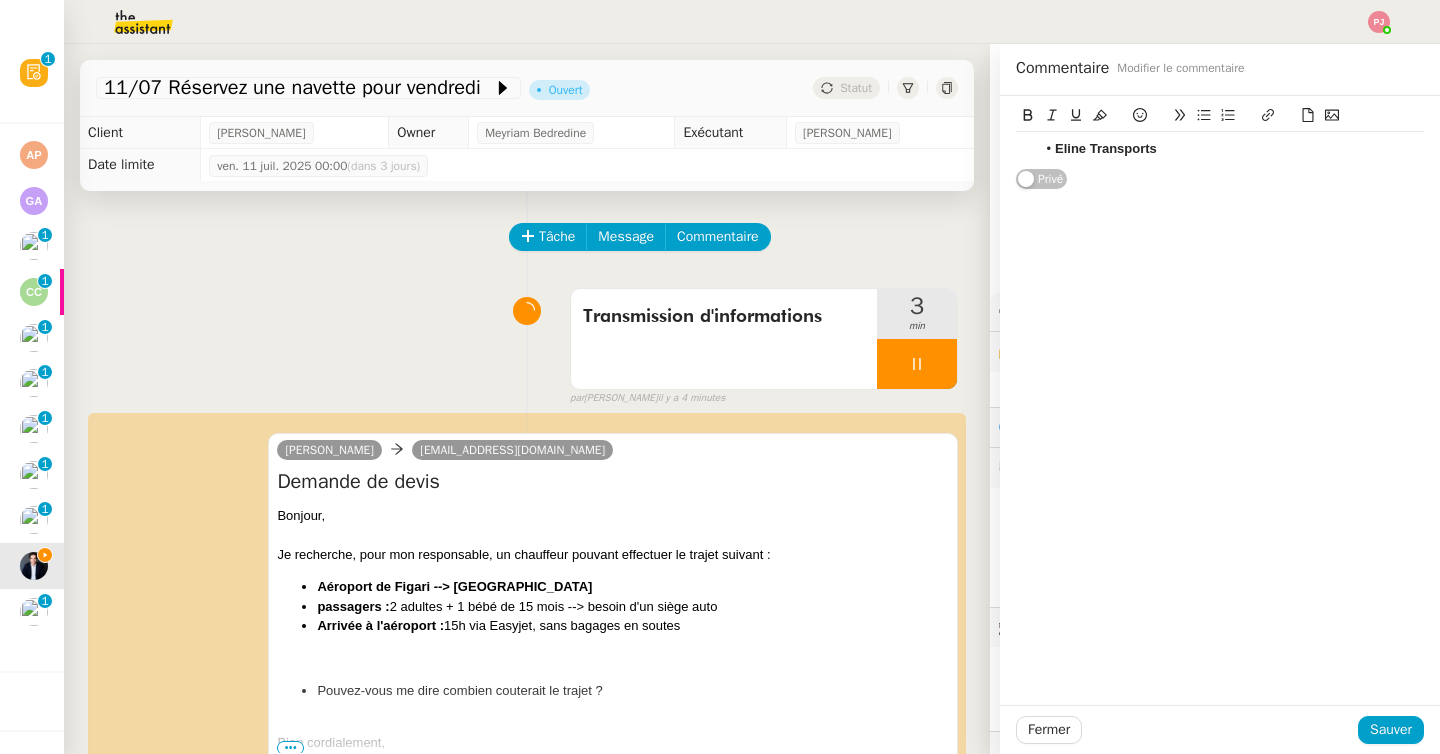 click 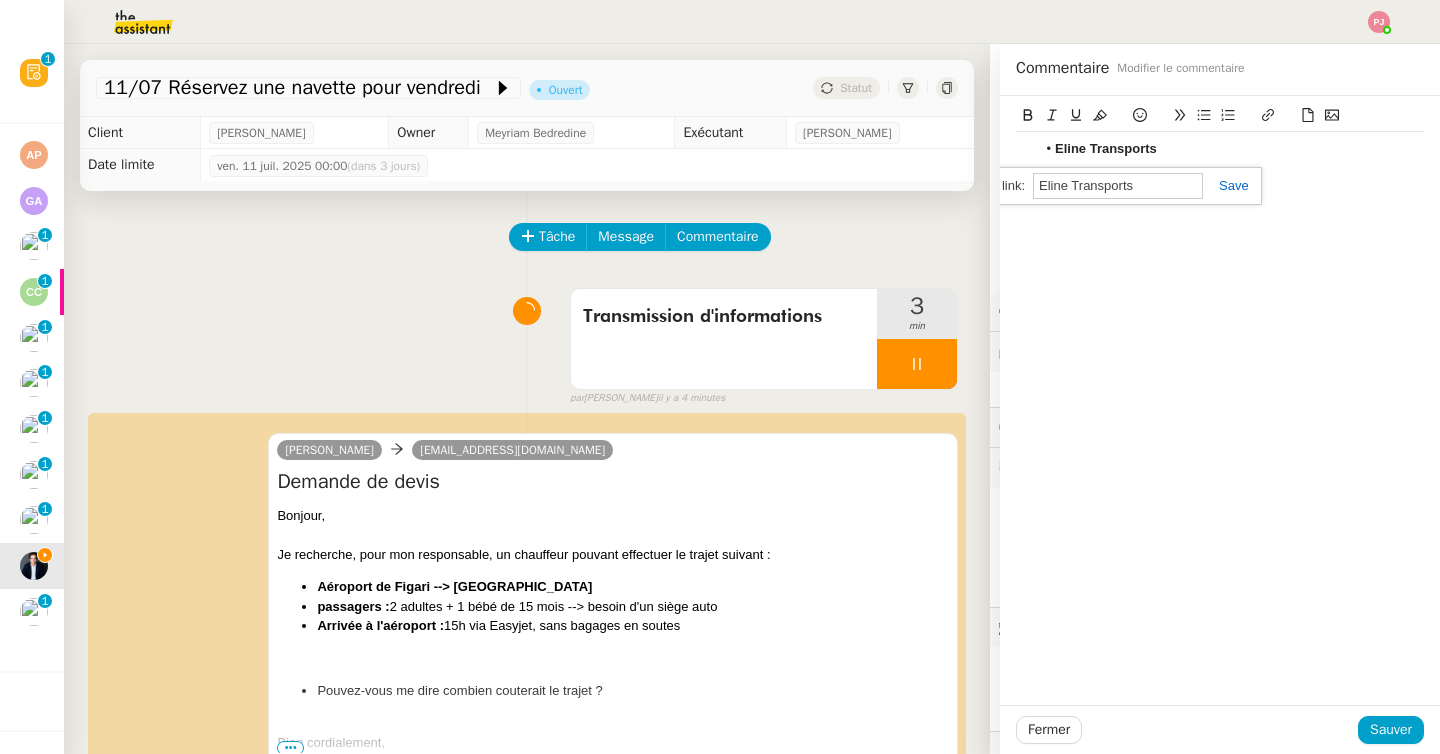 paste on "https://www.elinetransports.fr/" 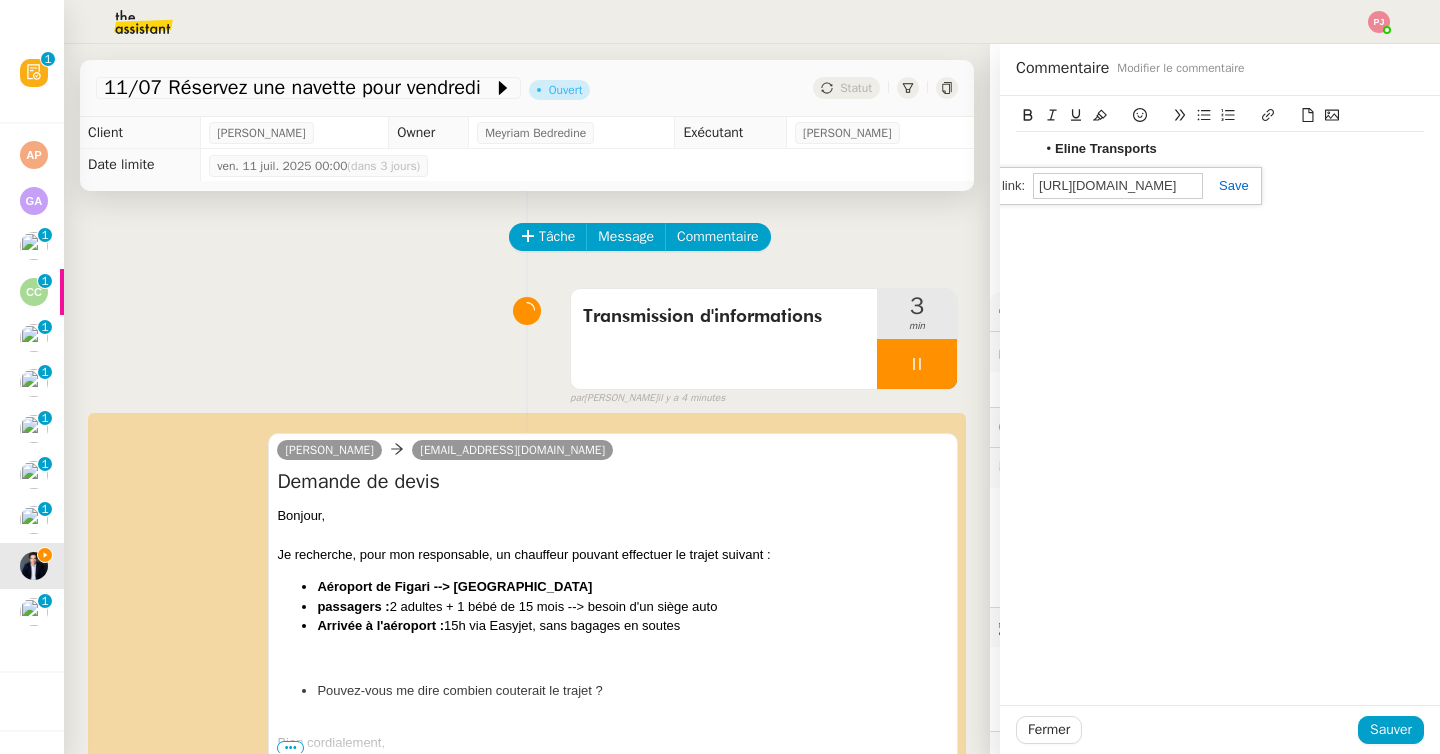 scroll, scrollTop: 0, scrollLeft: 12, axis: horizontal 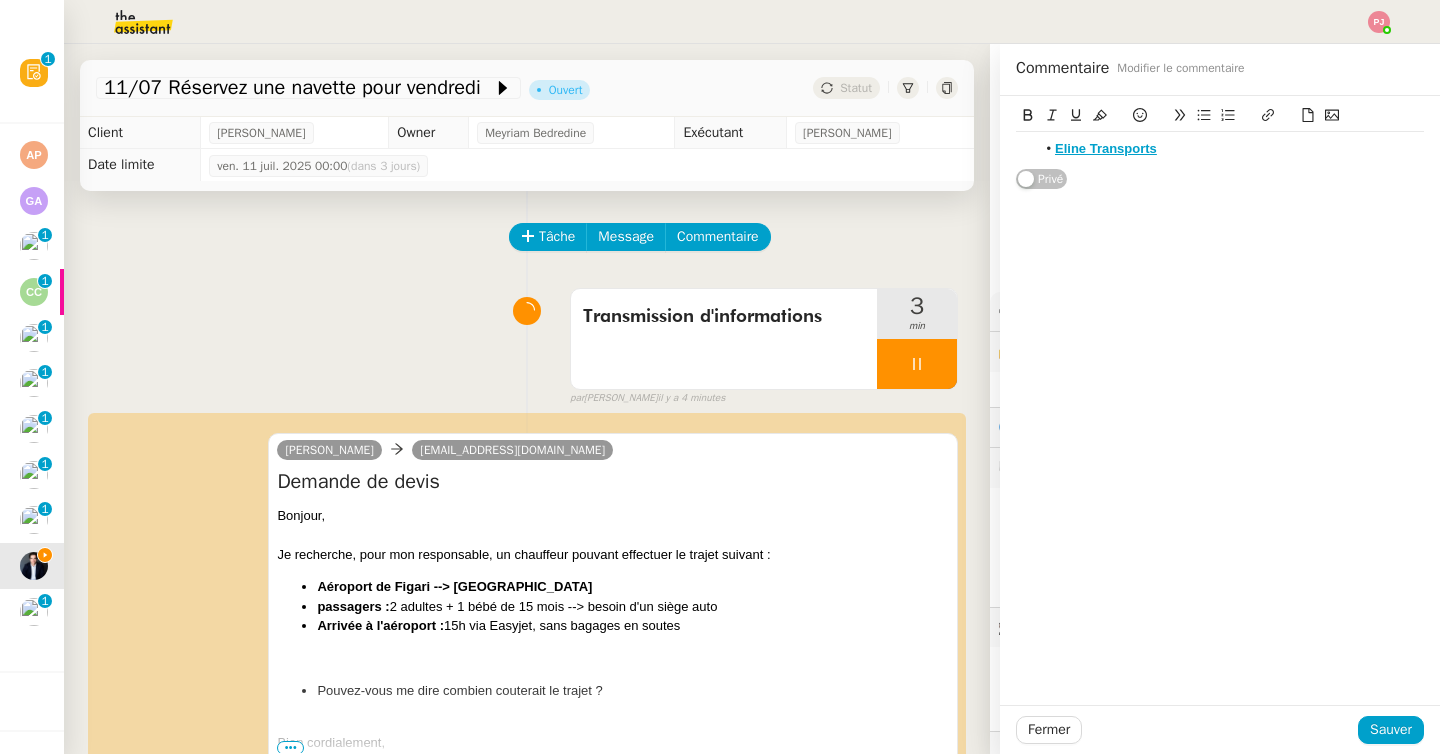 click on "Eline Transports" 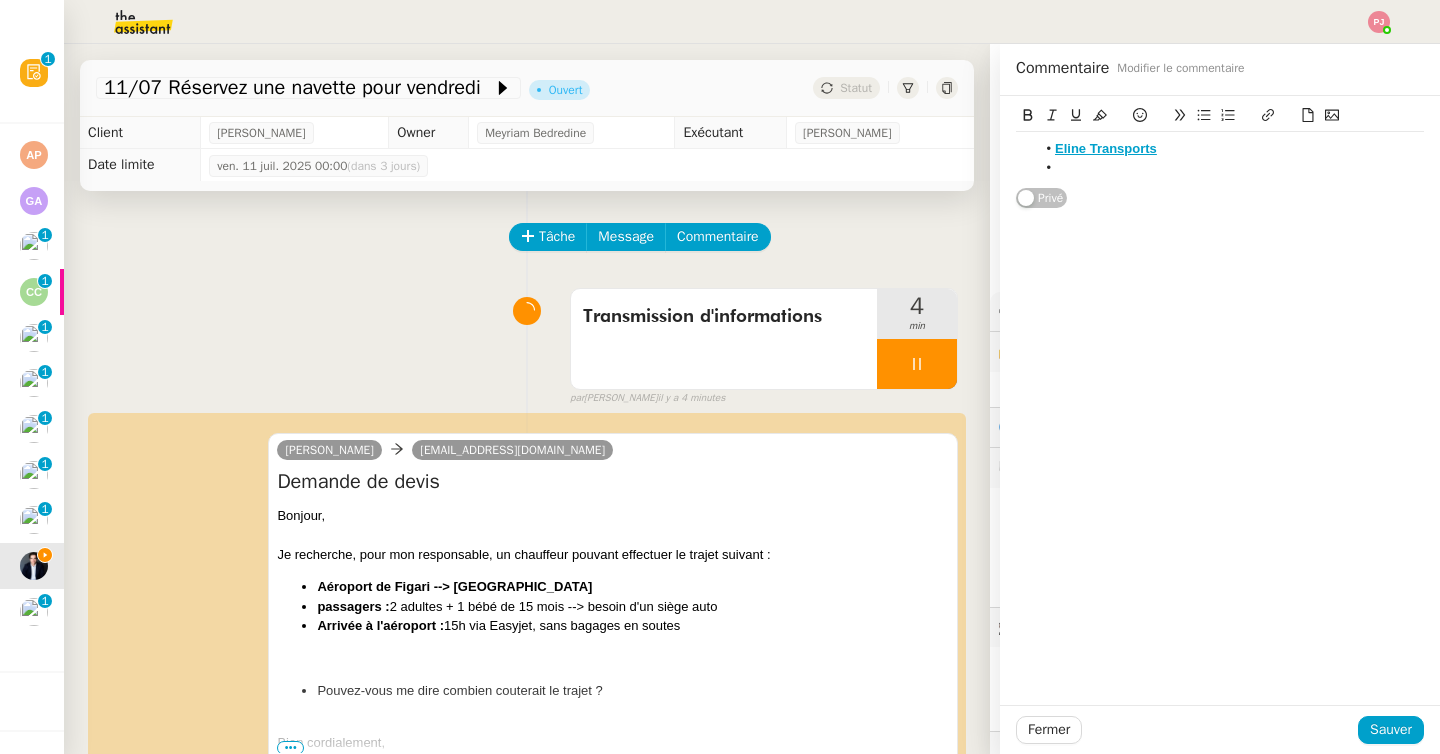 scroll, scrollTop: 0, scrollLeft: 0, axis: both 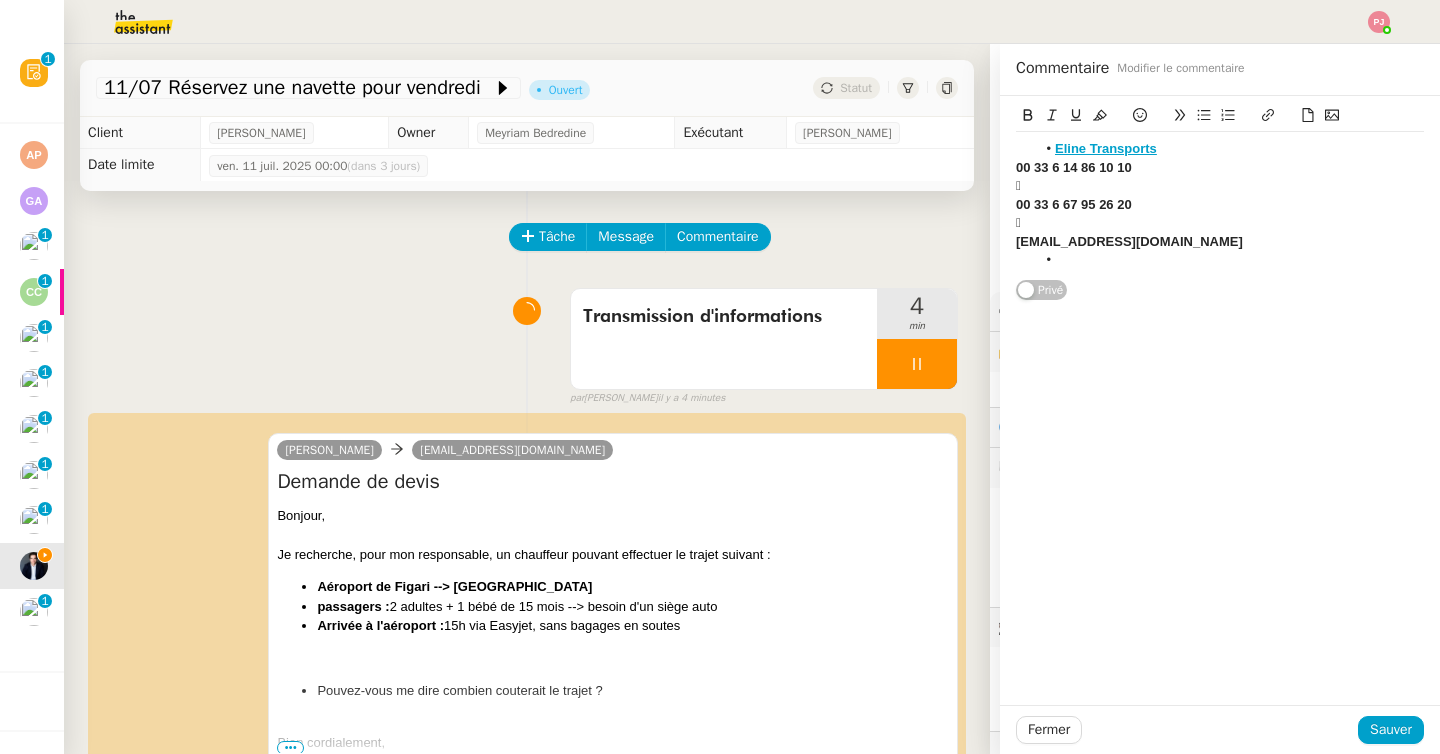 click on "00 33 6 14 86 10 10" 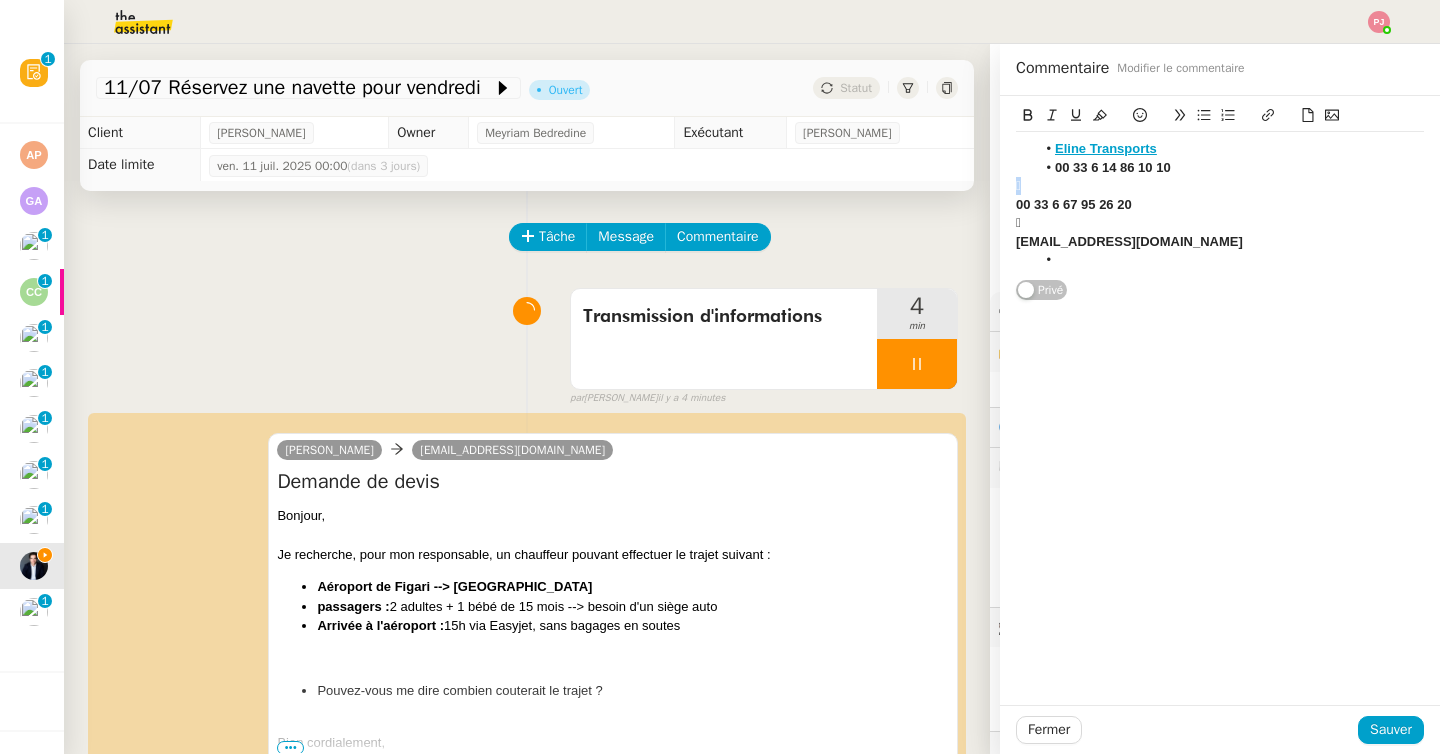 drag, startPoint x: 1040, startPoint y: 189, endPoint x: 954, endPoint y: 189, distance: 86 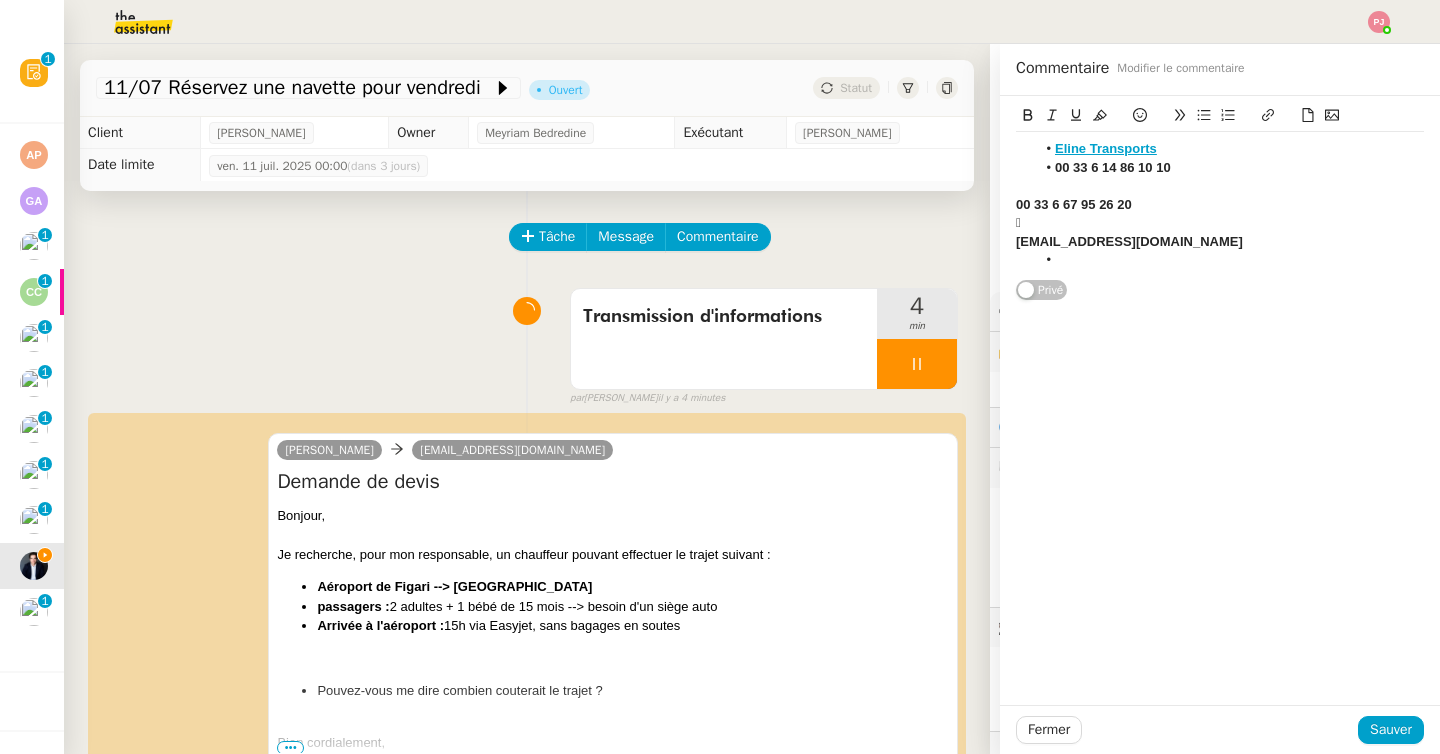 click on "00 33 6 67 95 26 20" 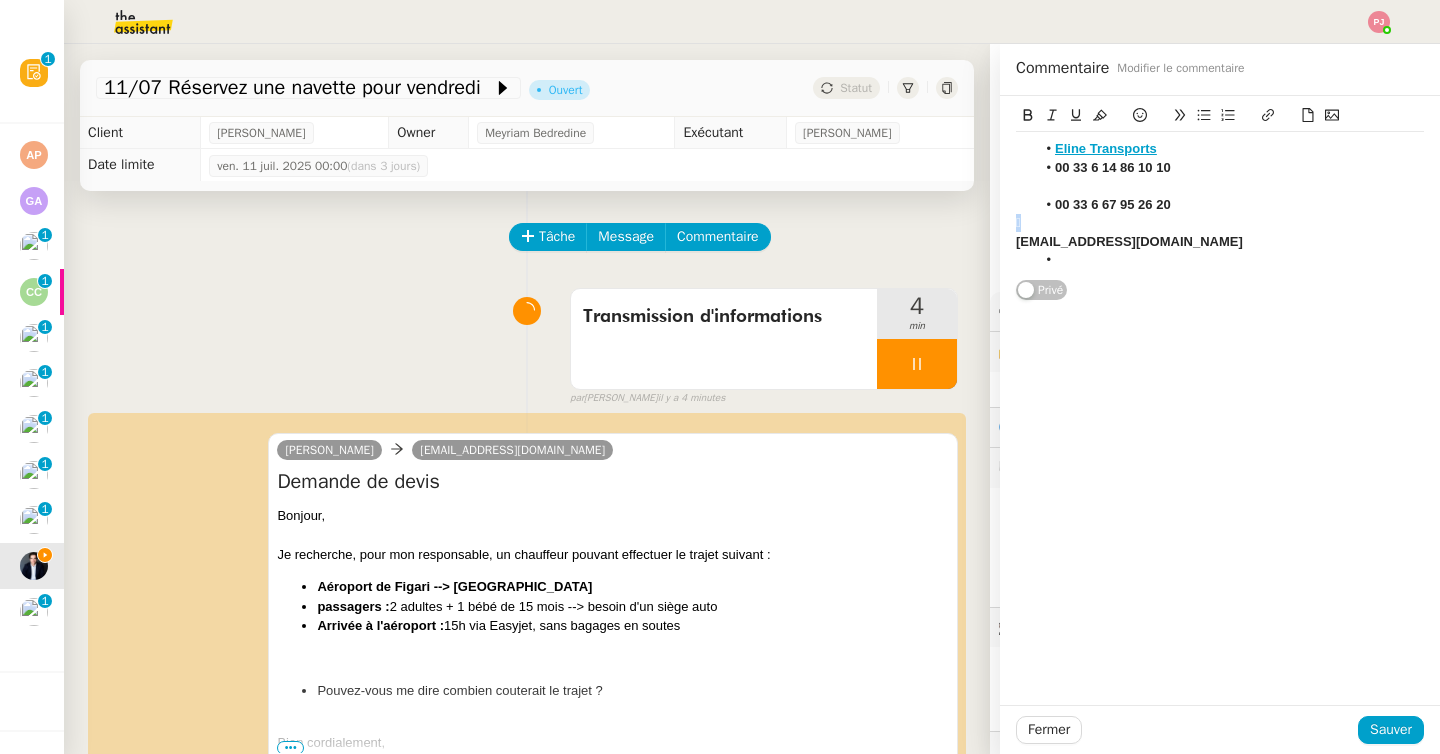 drag, startPoint x: 1041, startPoint y: 223, endPoint x: 971, endPoint y: 223, distance: 70 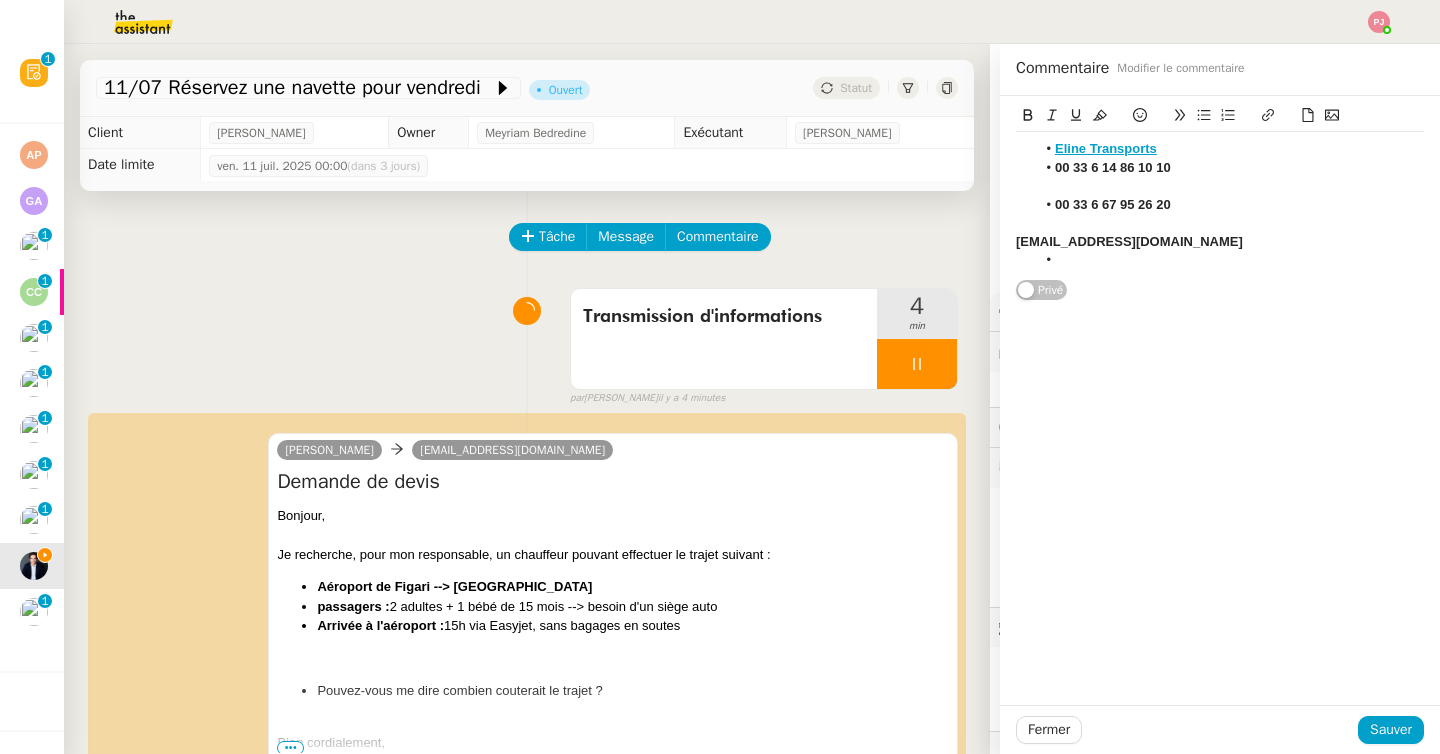 click on "[EMAIL_ADDRESS][DOMAIN_NAME]" 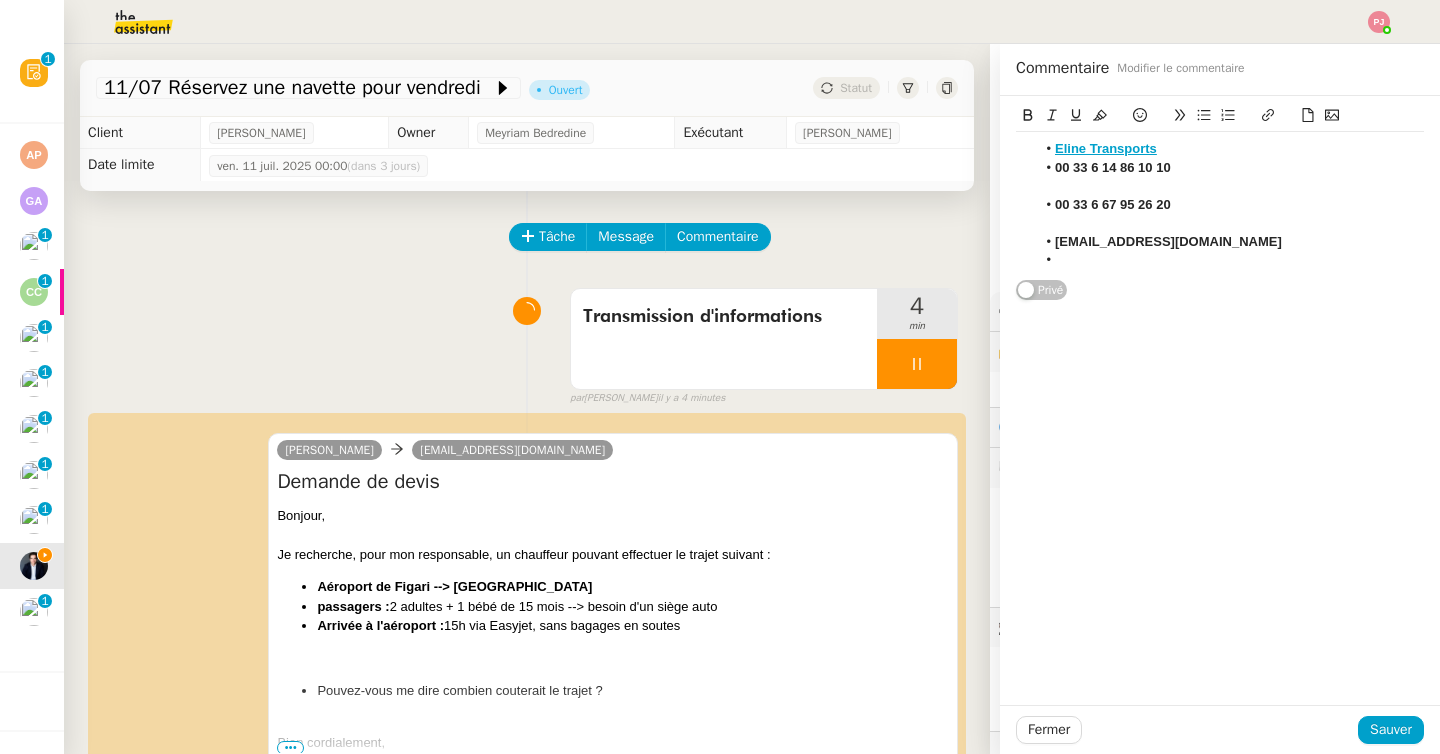 click 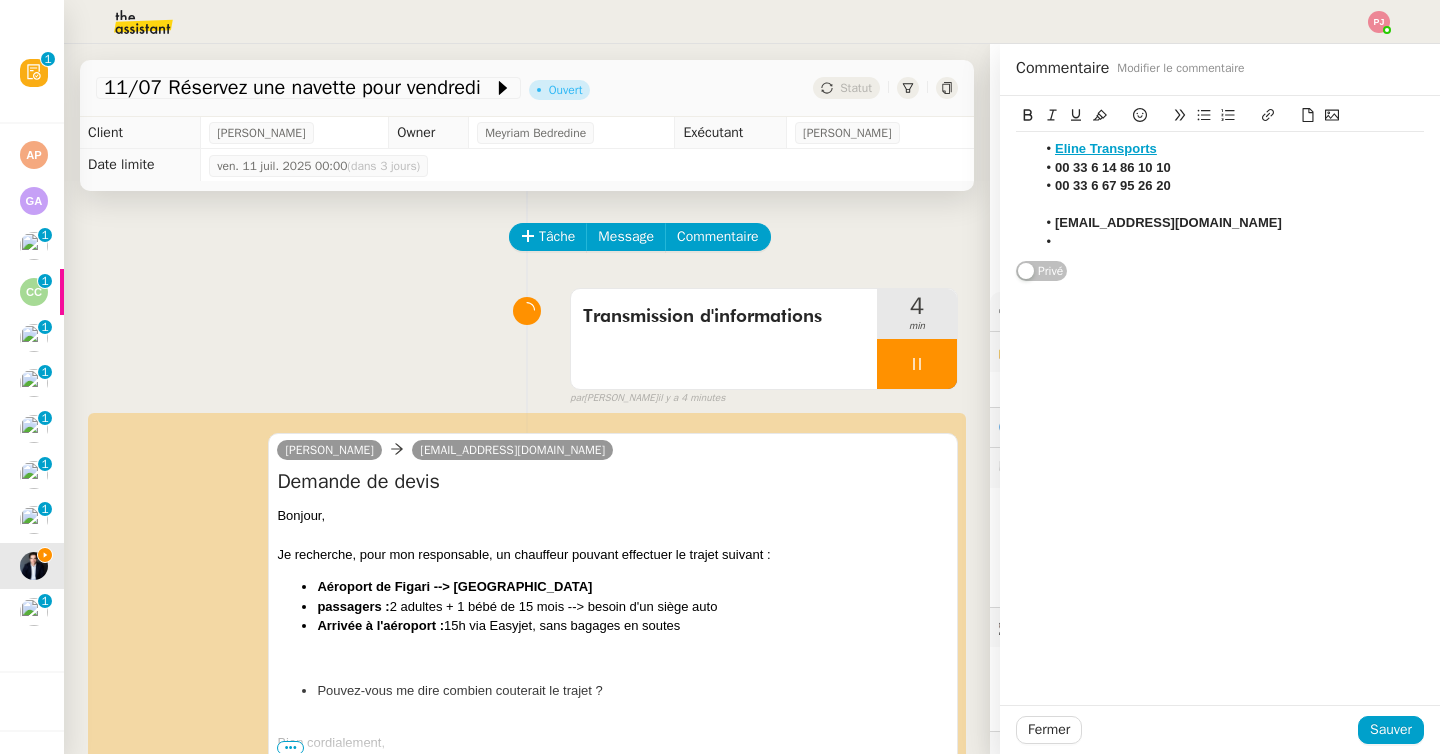 click 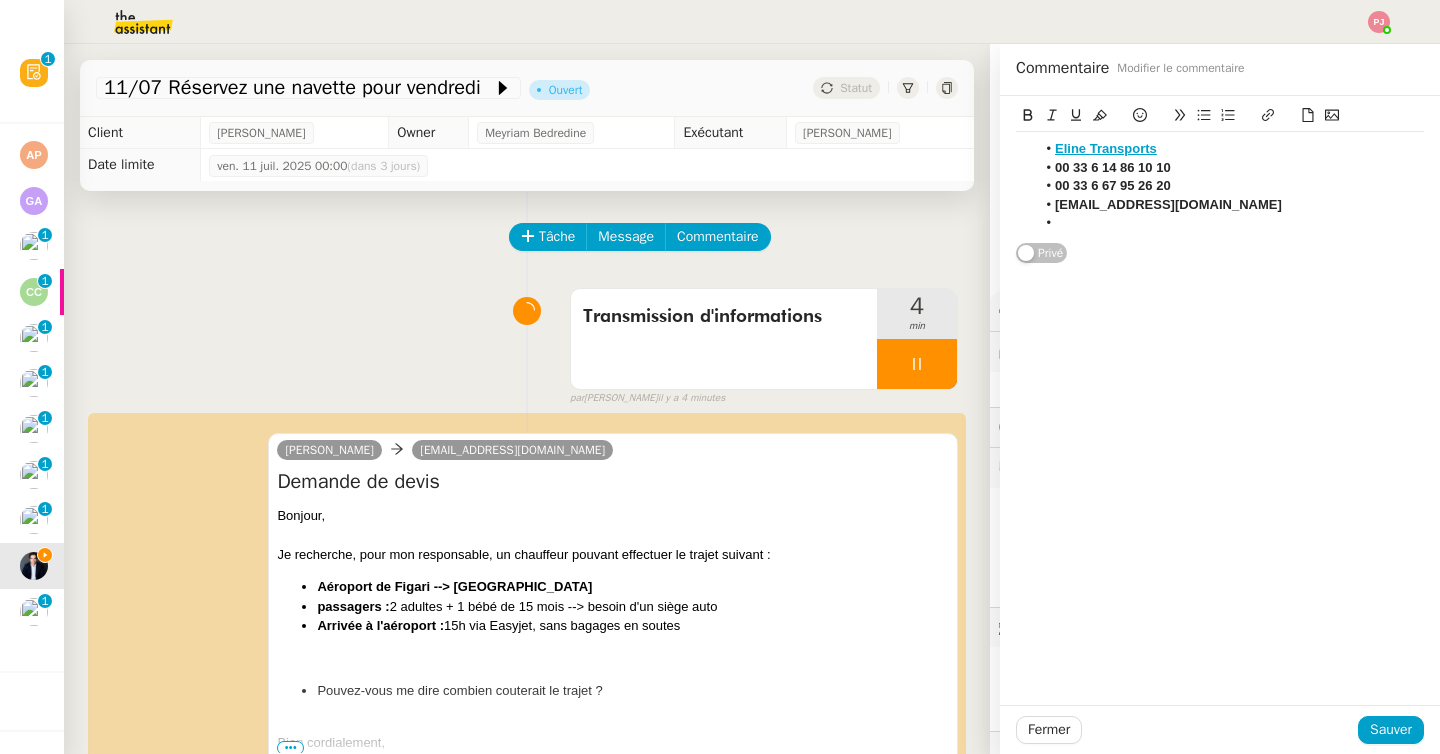 click 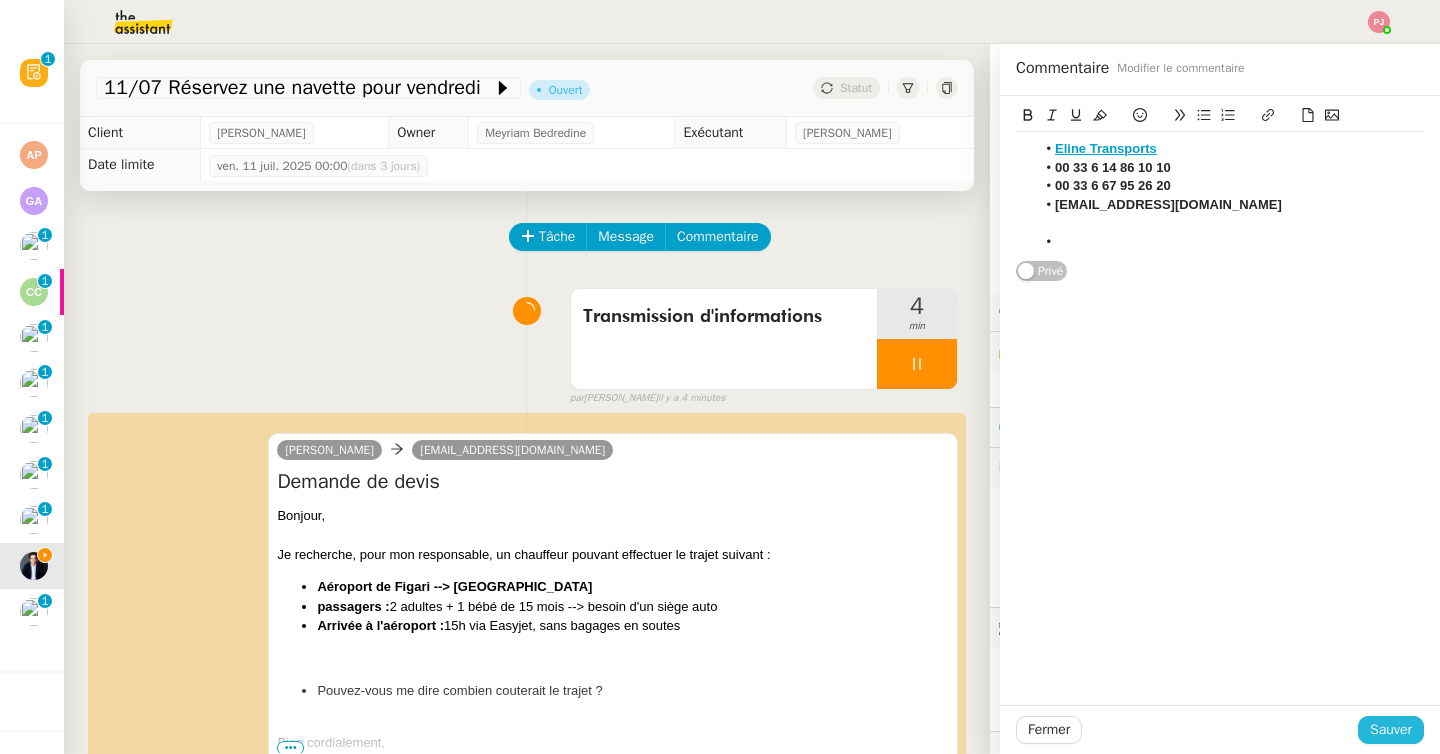click on "Sauver" 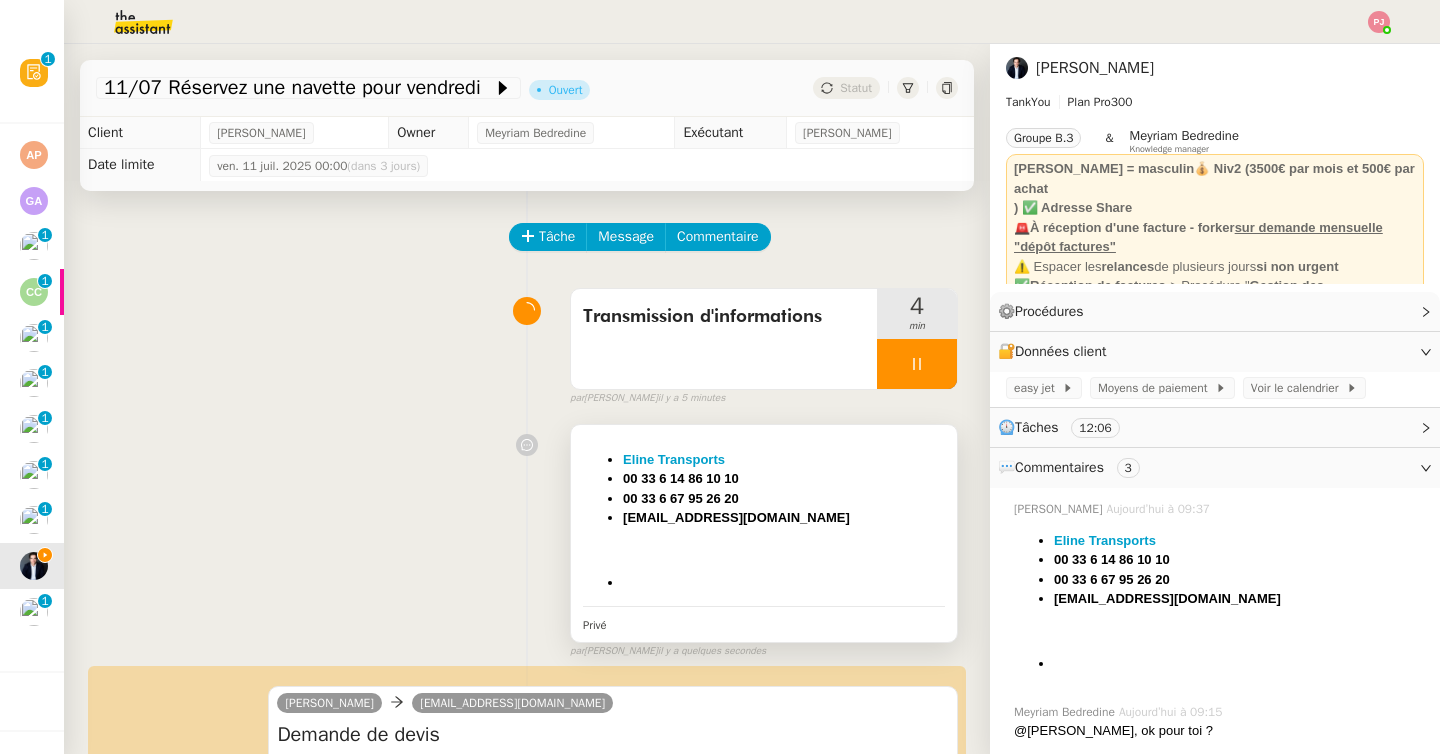 click on "[EMAIL_ADDRESS][DOMAIN_NAME]" at bounding box center [784, 518] 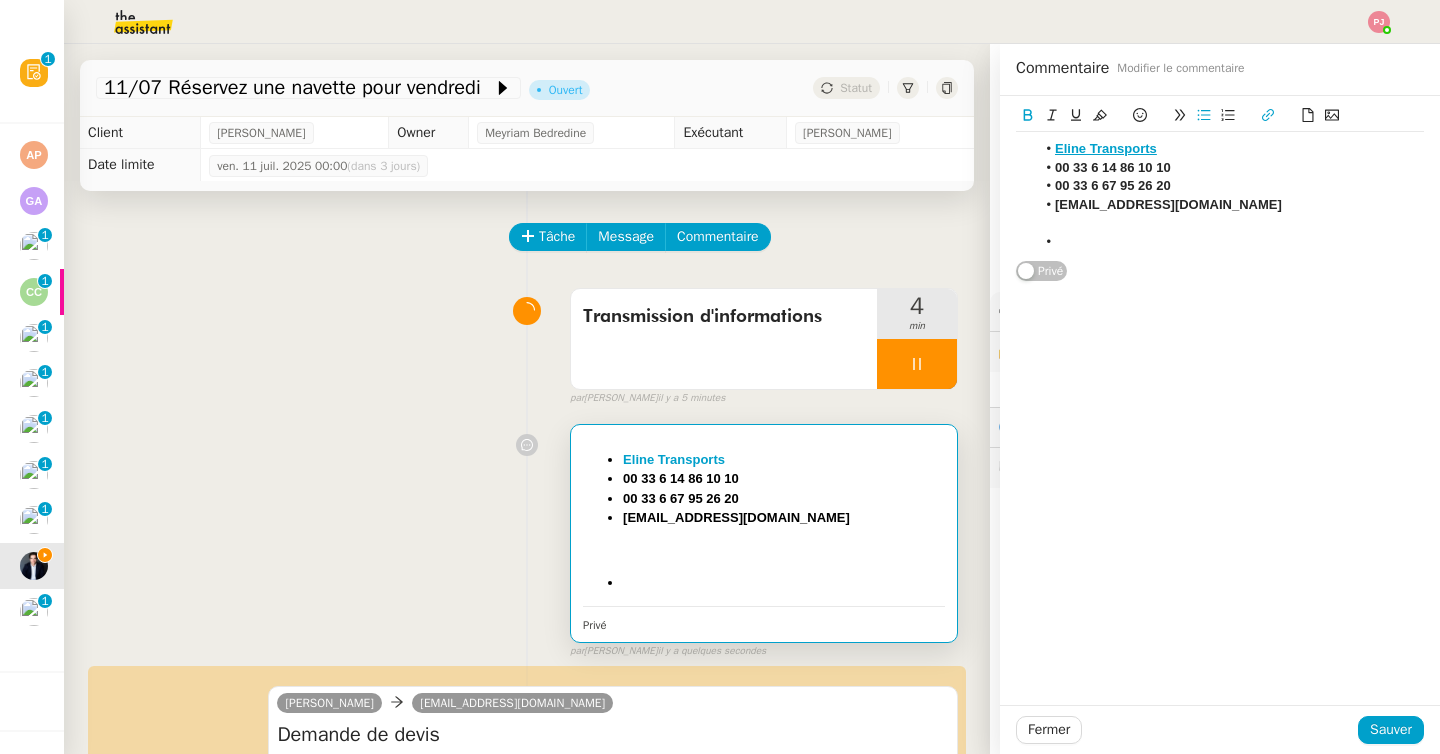 click 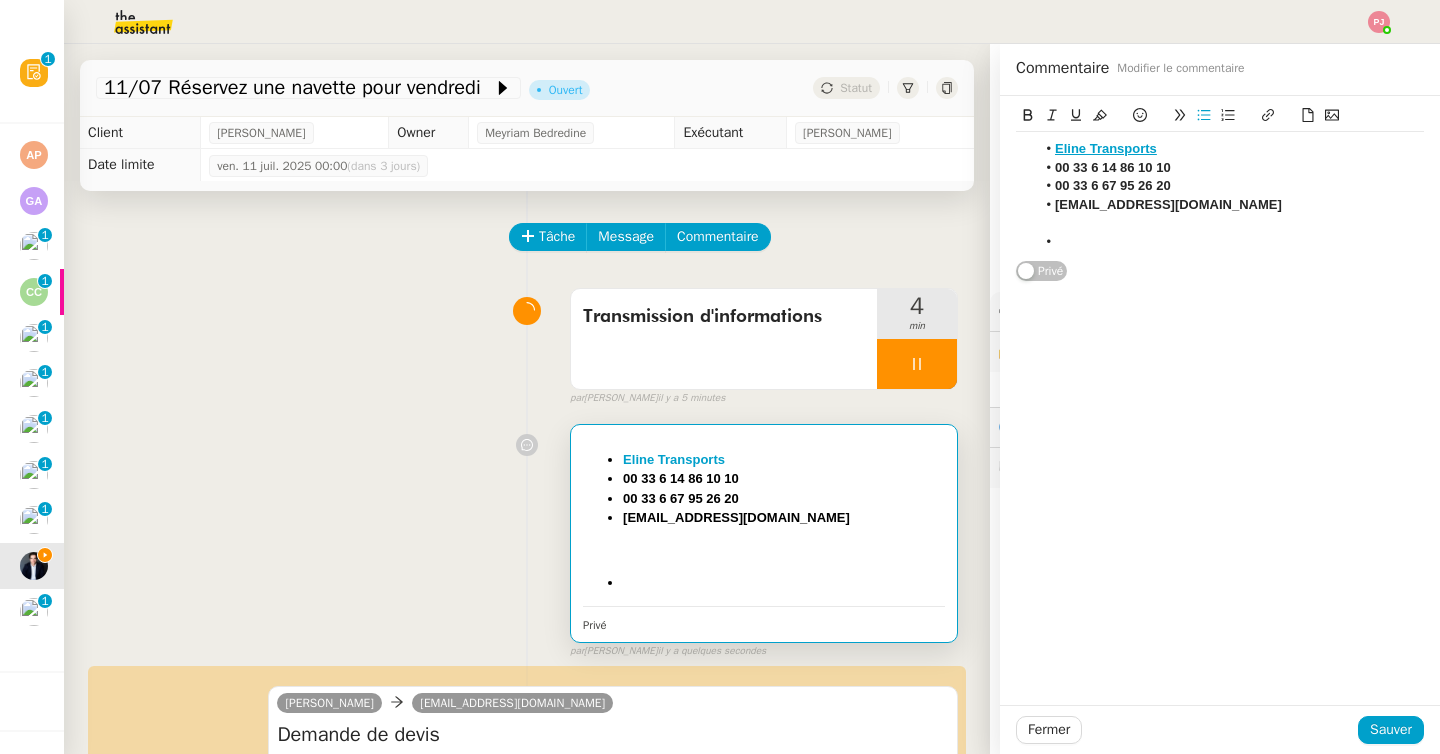 scroll, scrollTop: 0, scrollLeft: 0, axis: both 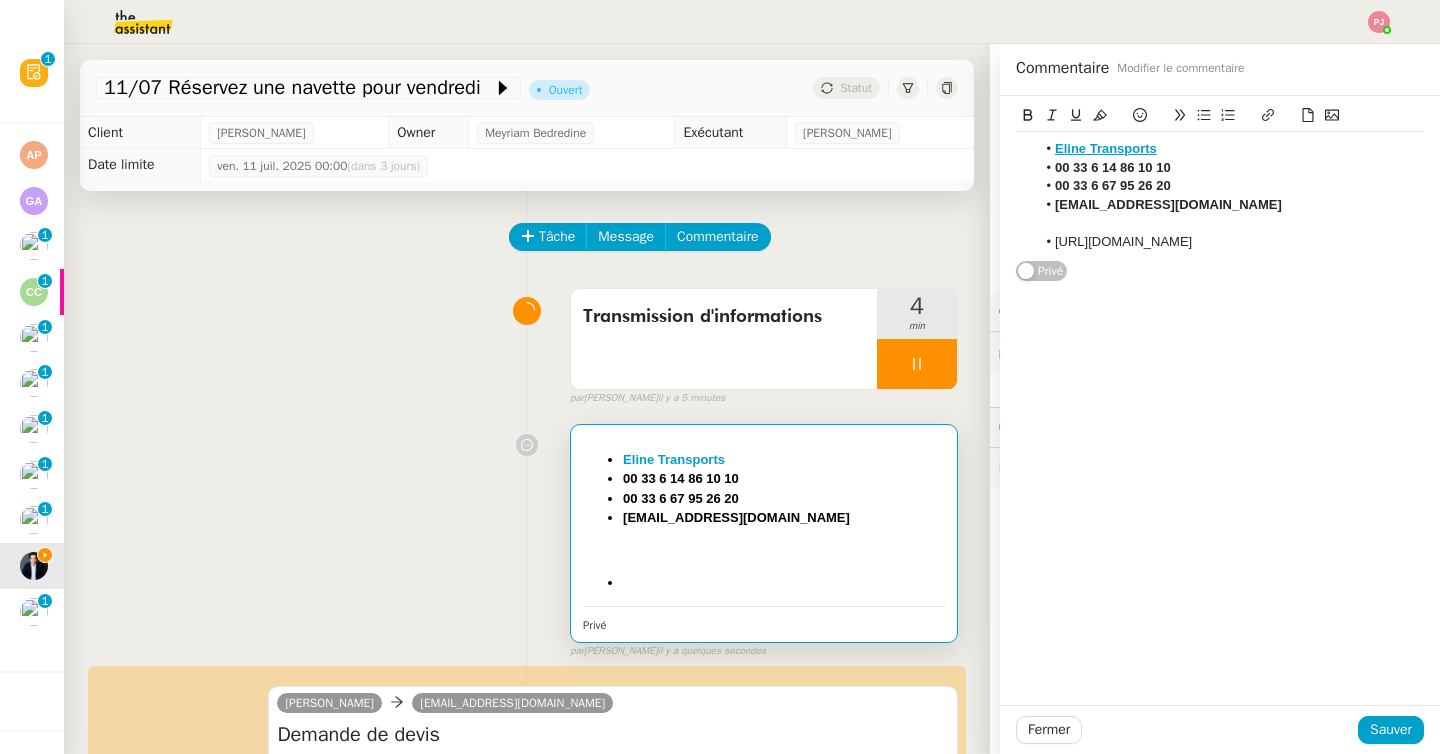 drag, startPoint x: 1187, startPoint y: 240, endPoint x: 1043, endPoint y: 240, distance: 144 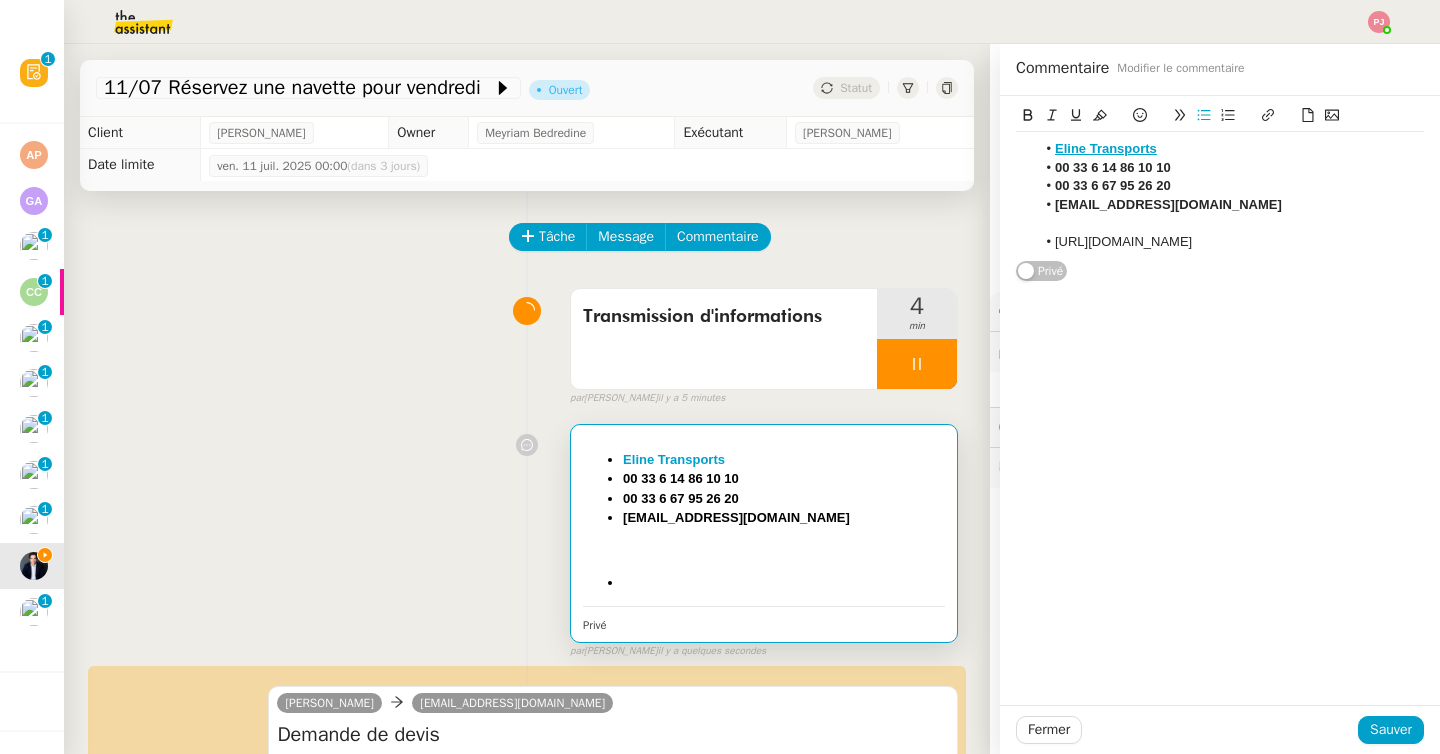 type 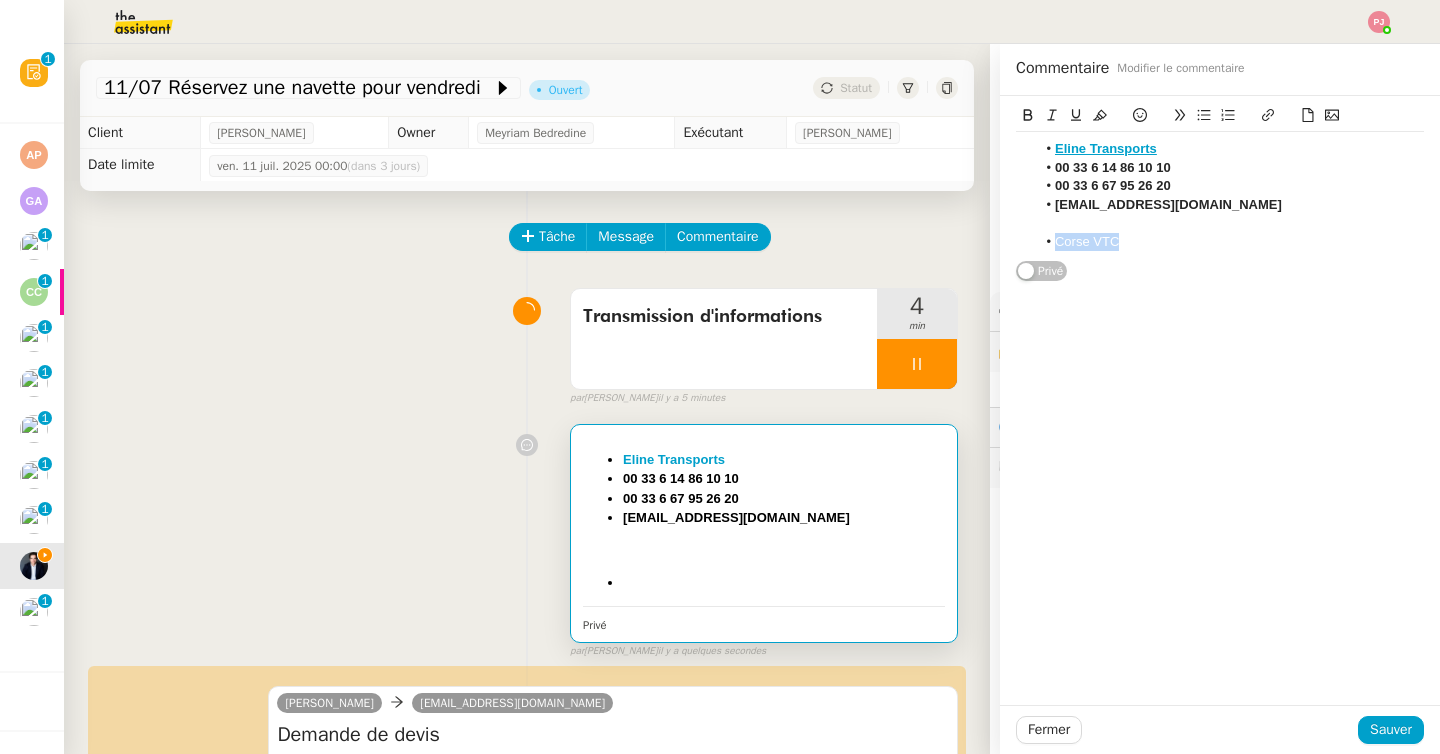 drag, startPoint x: 1135, startPoint y: 243, endPoint x: 1054, endPoint y: 242, distance: 81.00617 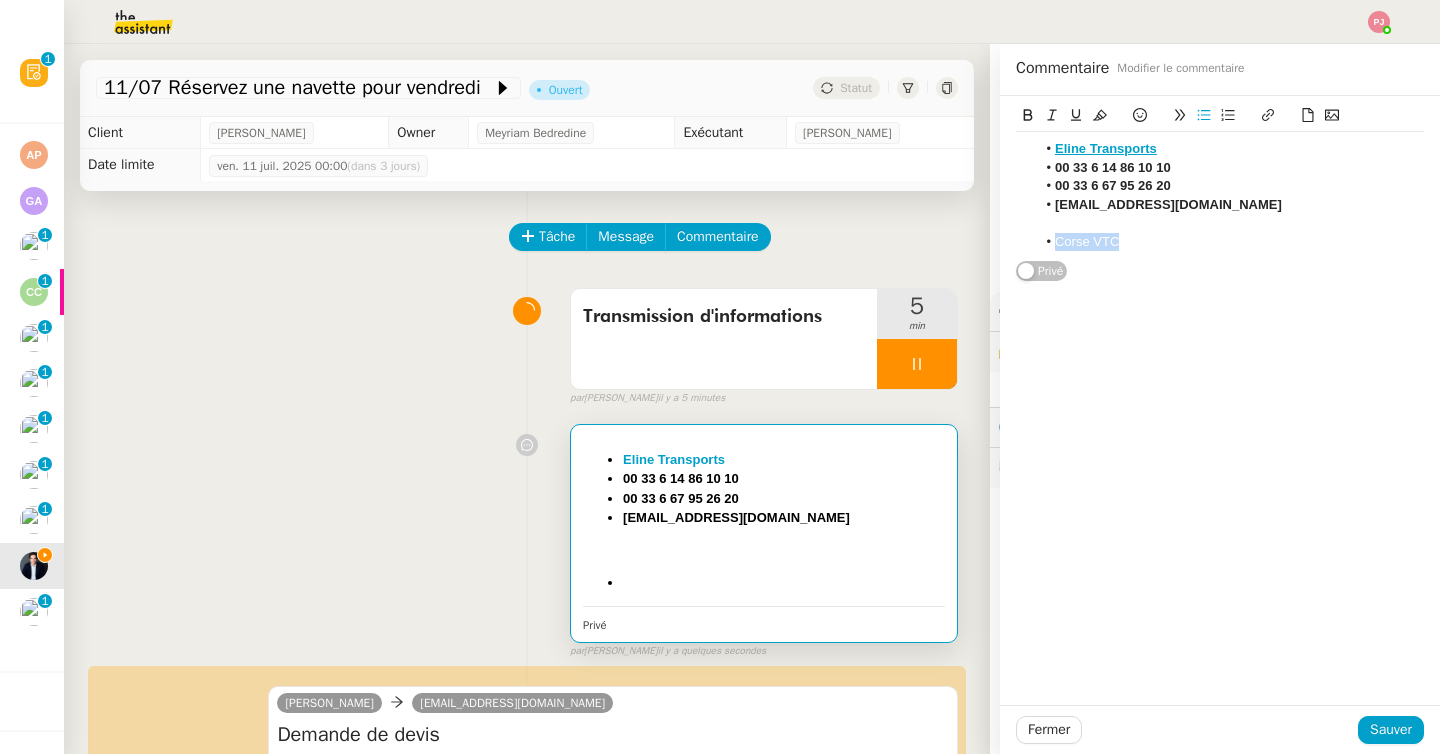 click 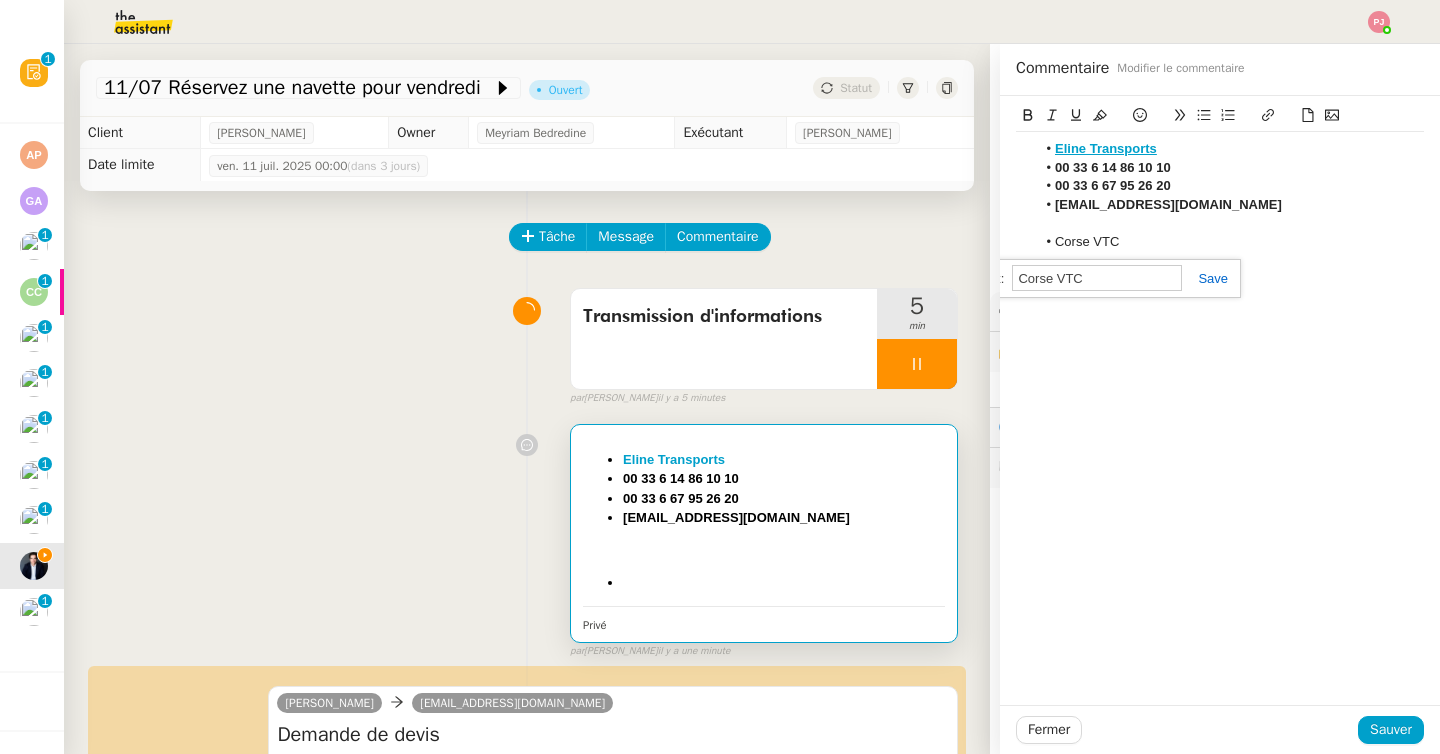 paste on "https://corse-vtc.com/" 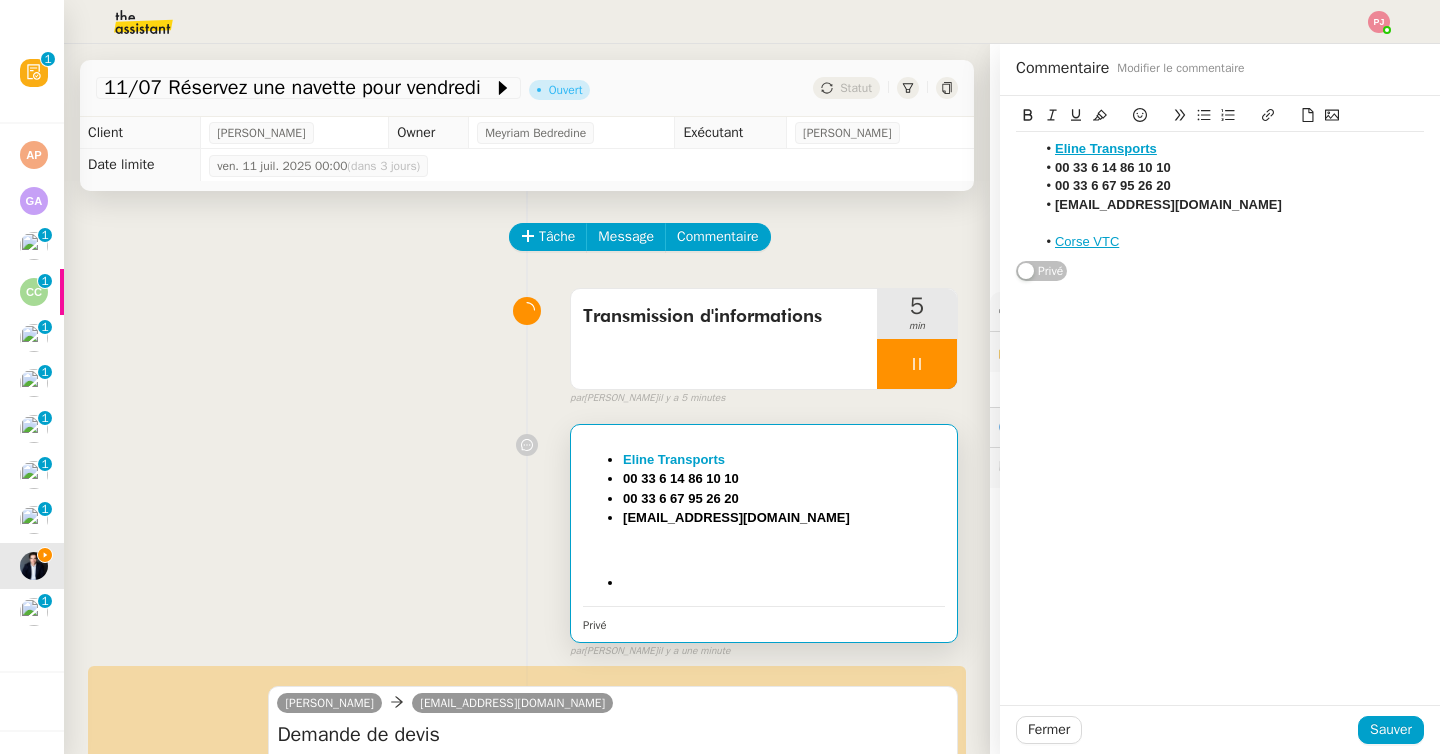 click 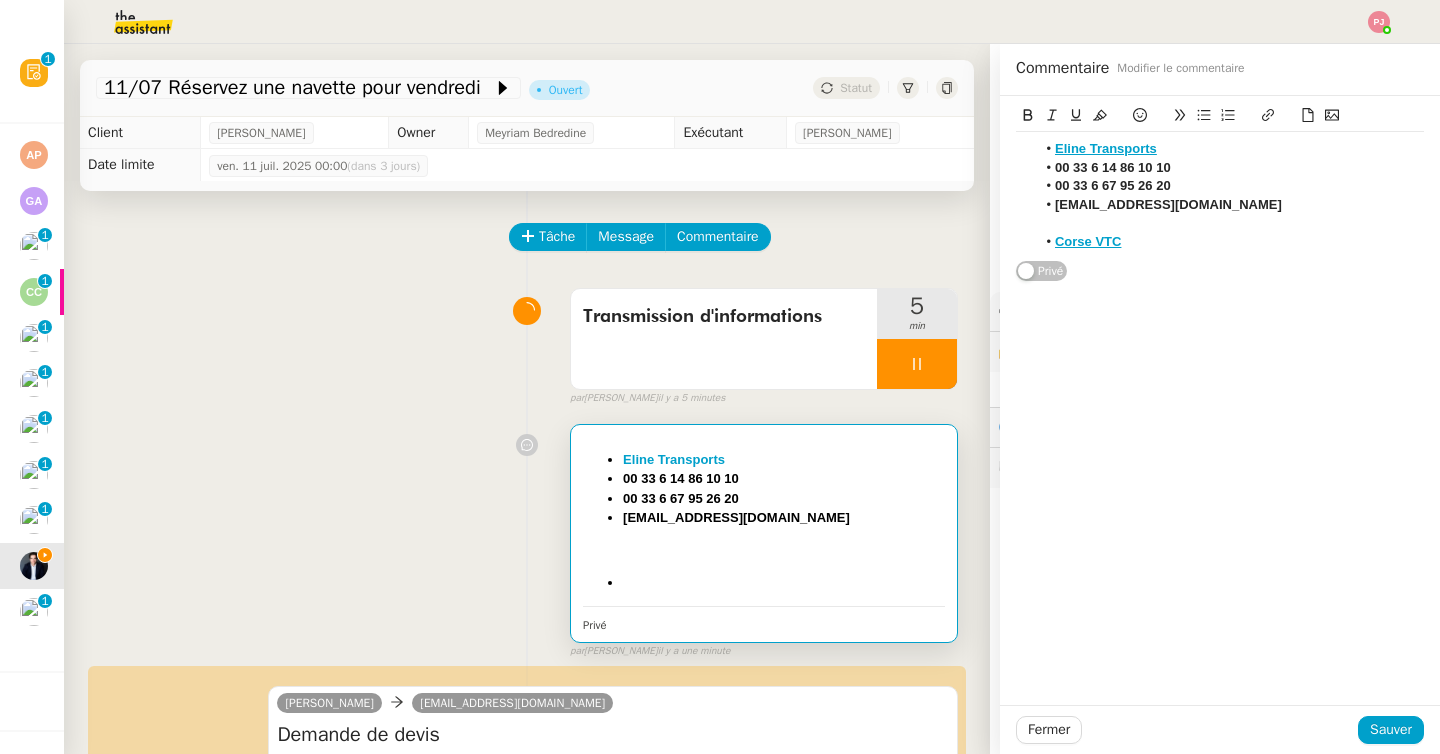 click on "Corse VTC" 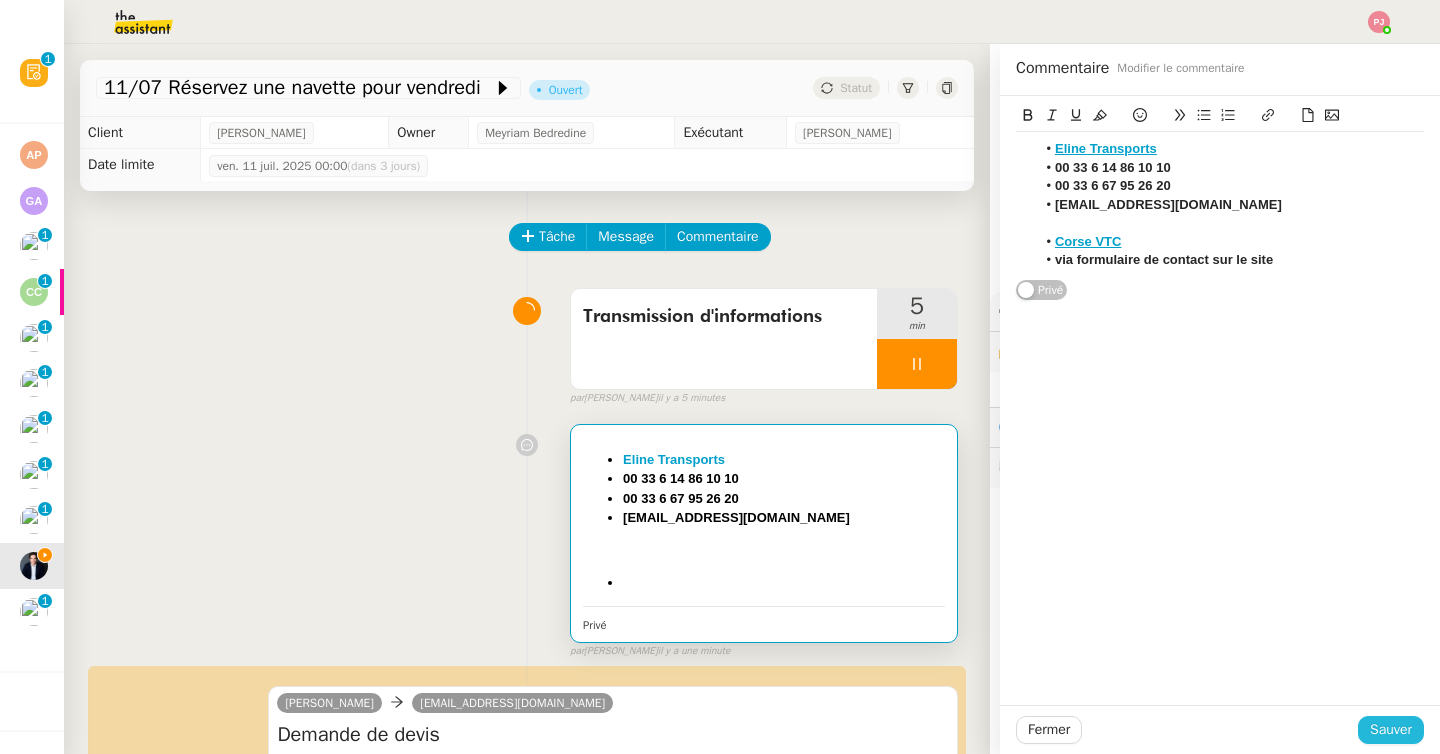 click on "Sauver" 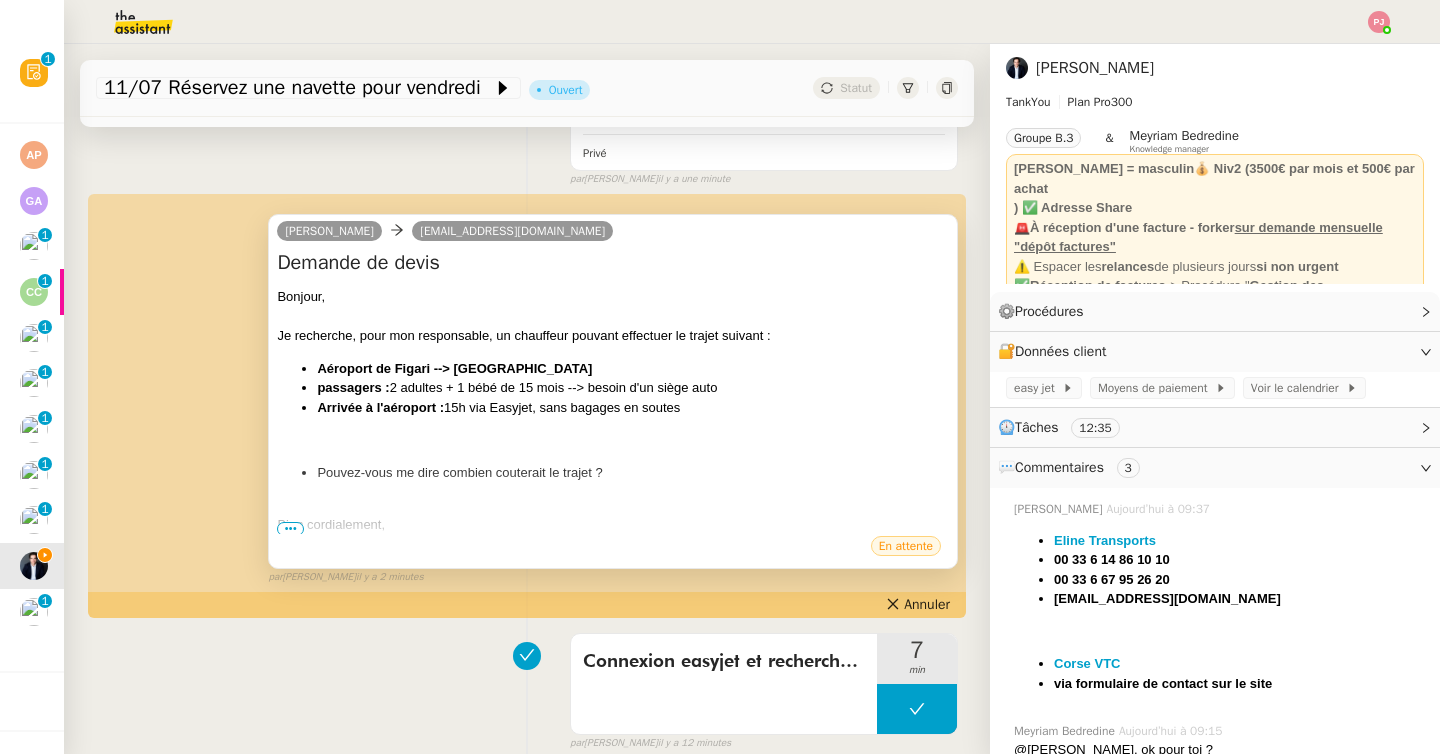 scroll, scrollTop: 498, scrollLeft: 0, axis: vertical 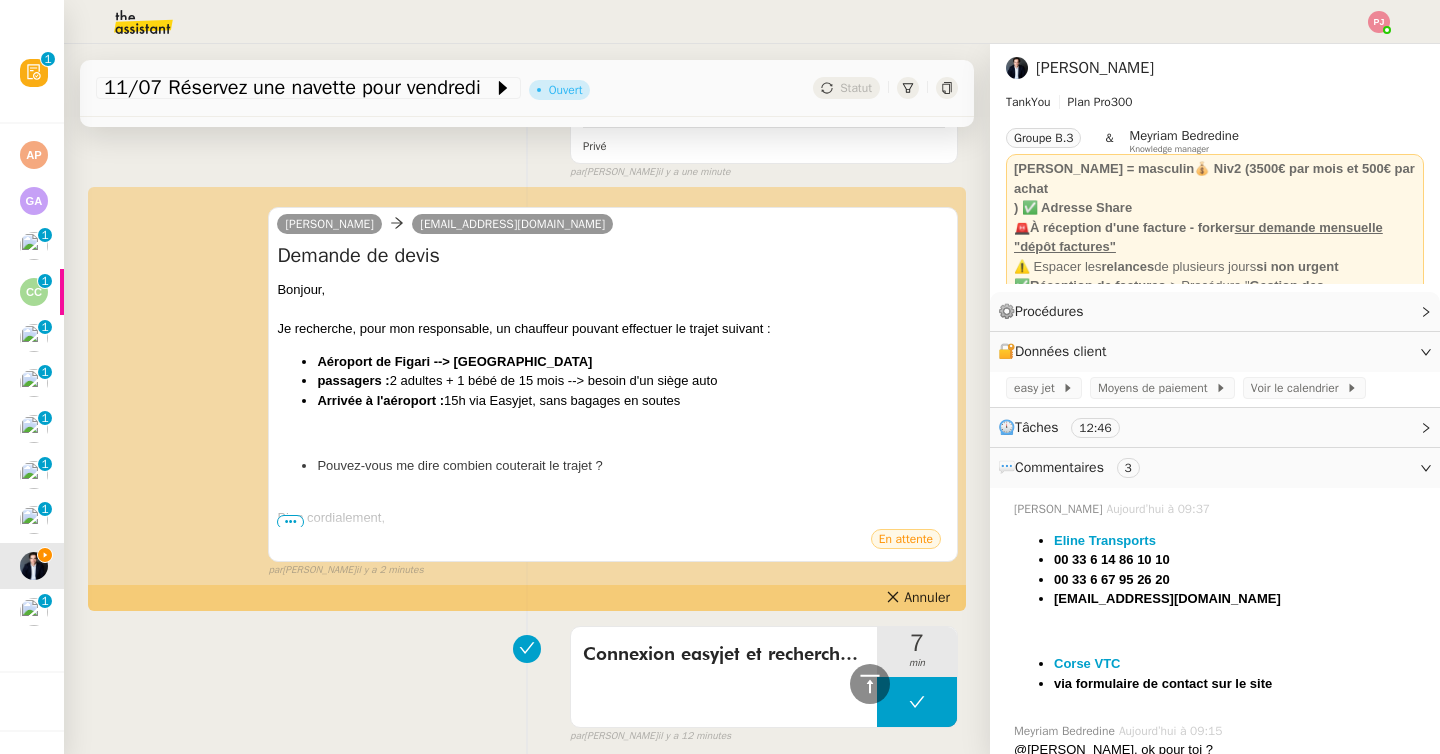 drag, startPoint x: 1195, startPoint y: 63, endPoint x: 1093, endPoint y: 64, distance: 102.0049 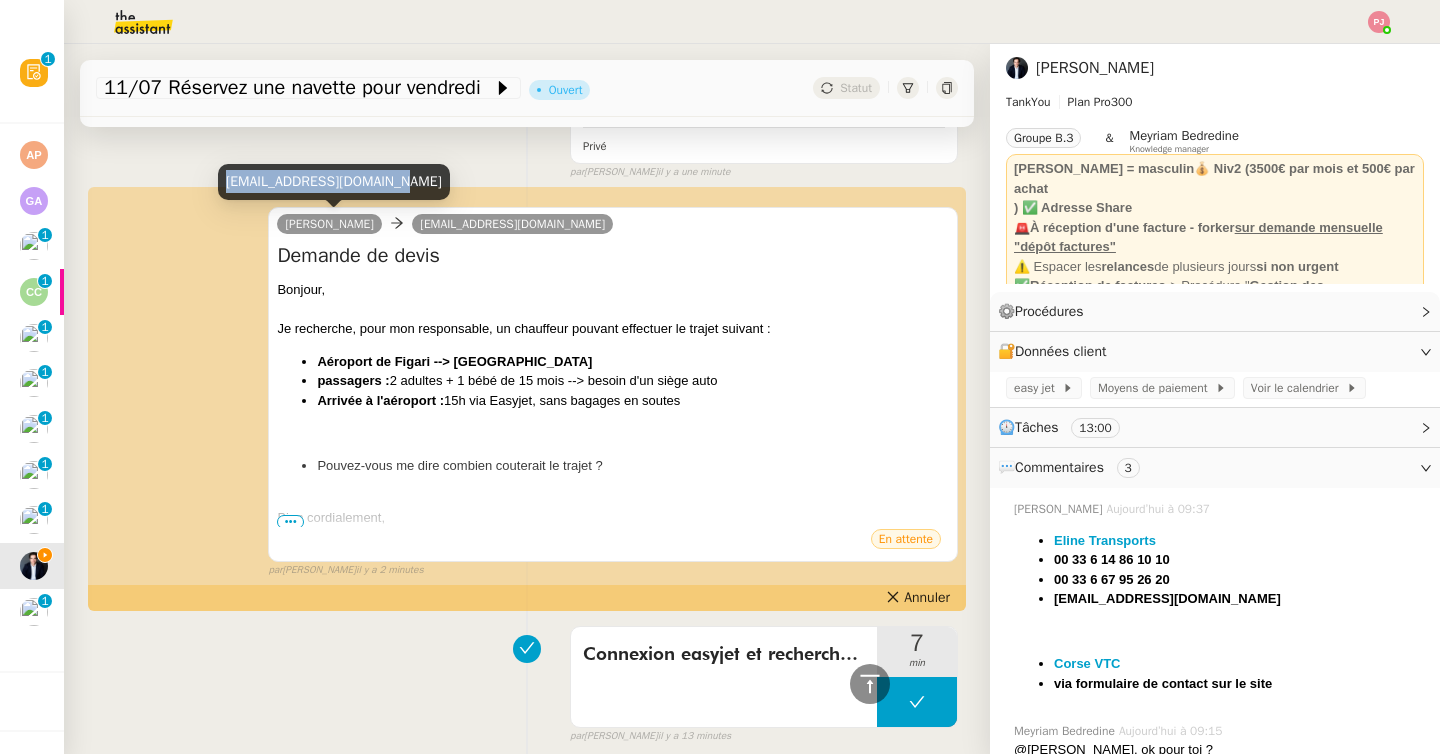 drag, startPoint x: 384, startPoint y: 182, endPoint x: 221, endPoint y: 178, distance: 163.04907 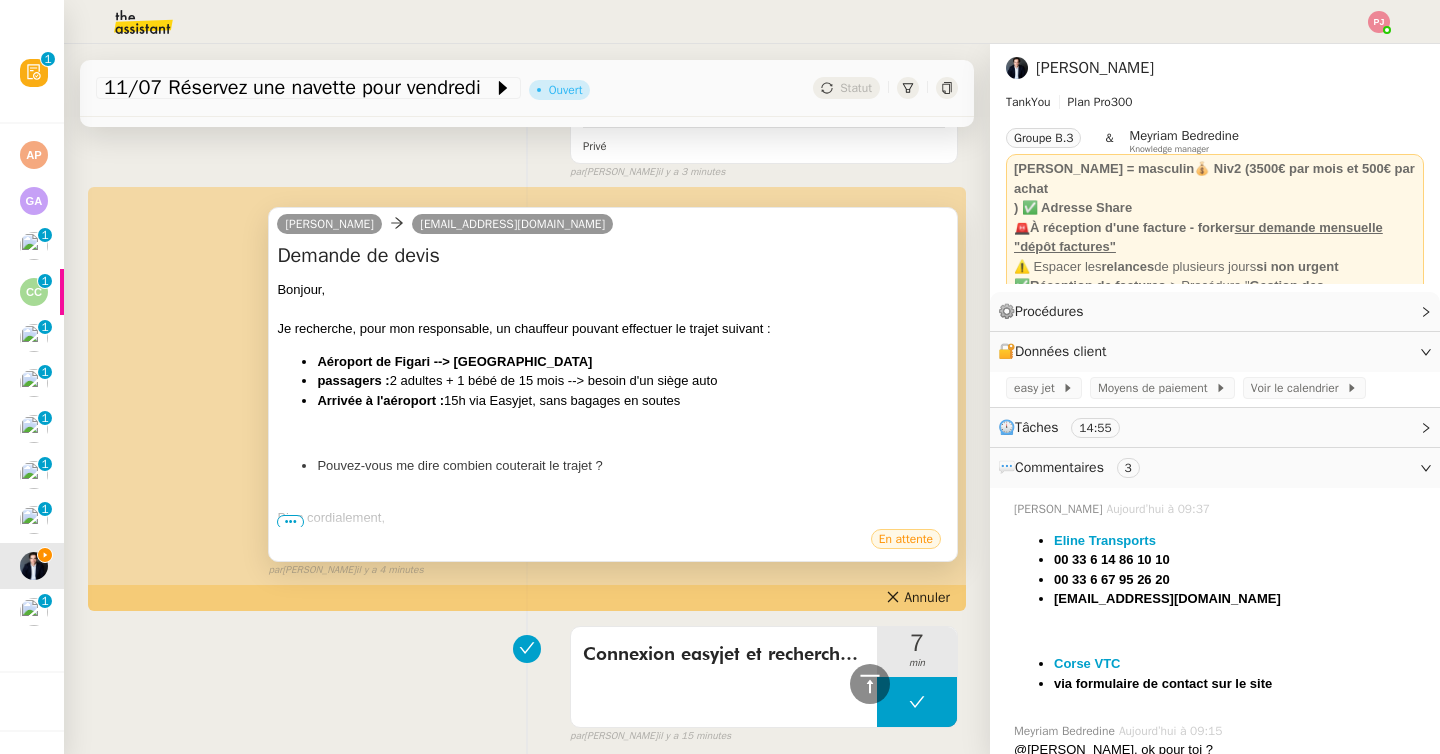 drag, startPoint x: 732, startPoint y: 379, endPoint x: 391, endPoint y: 379, distance: 341 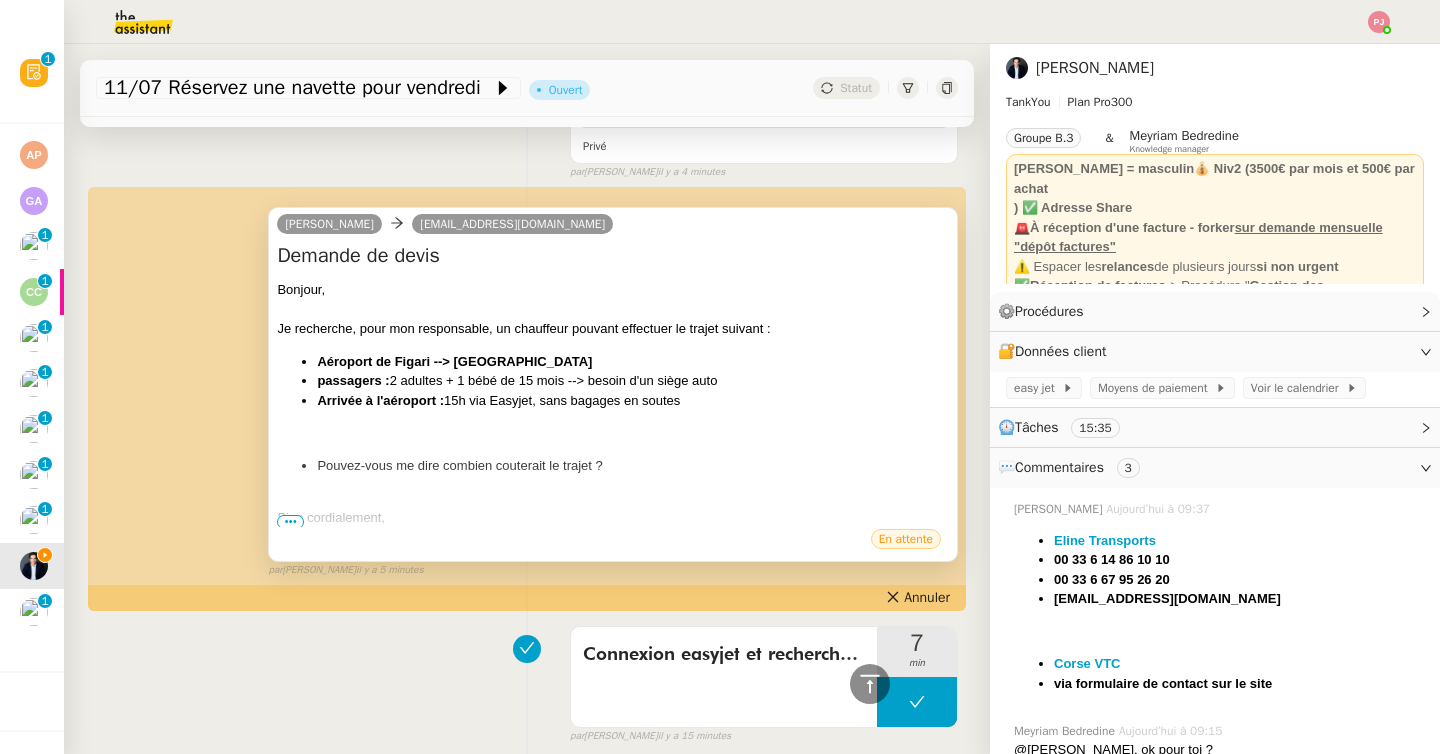 scroll, scrollTop: 0, scrollLeft: 0, axis: both 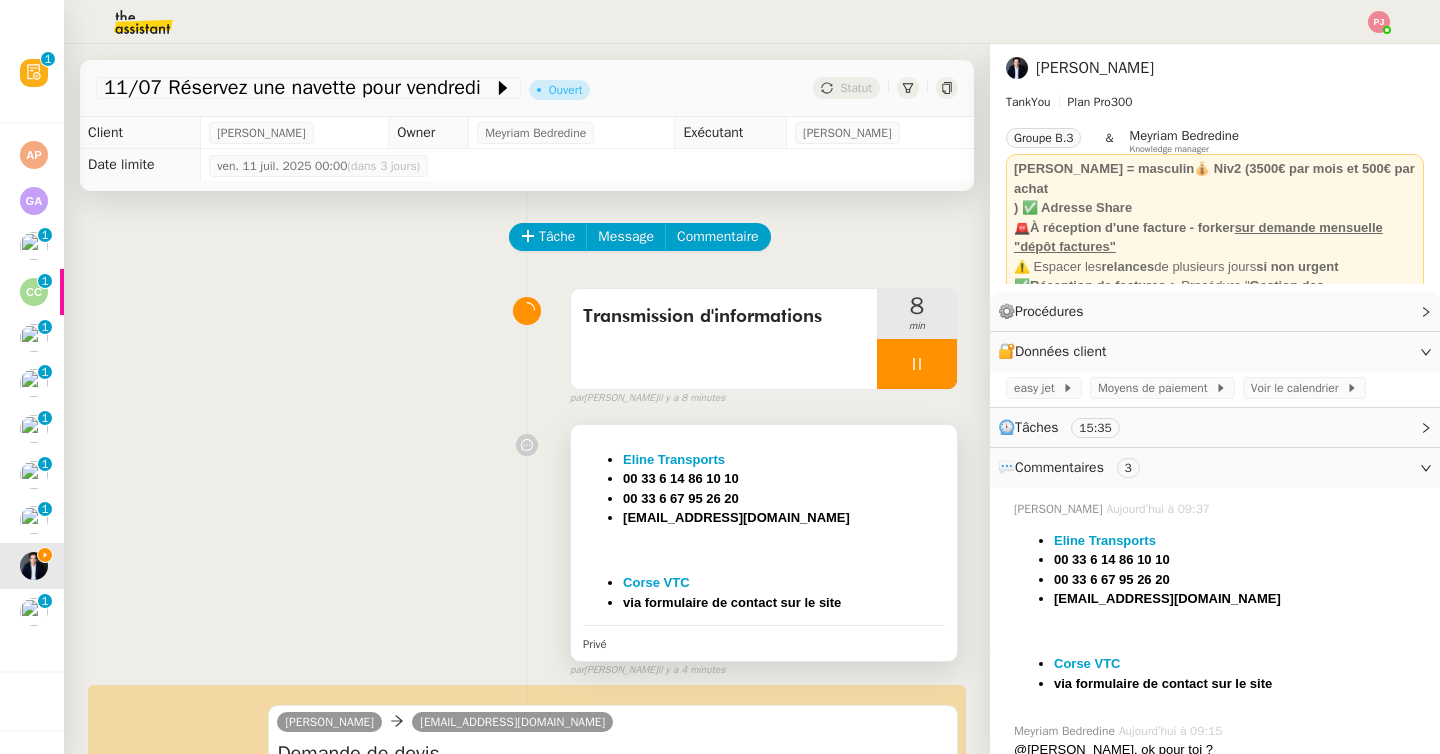 click on "[EMAIL_ADDRESS][DOMAIN_NAME]" at bounding box center [736, 517] 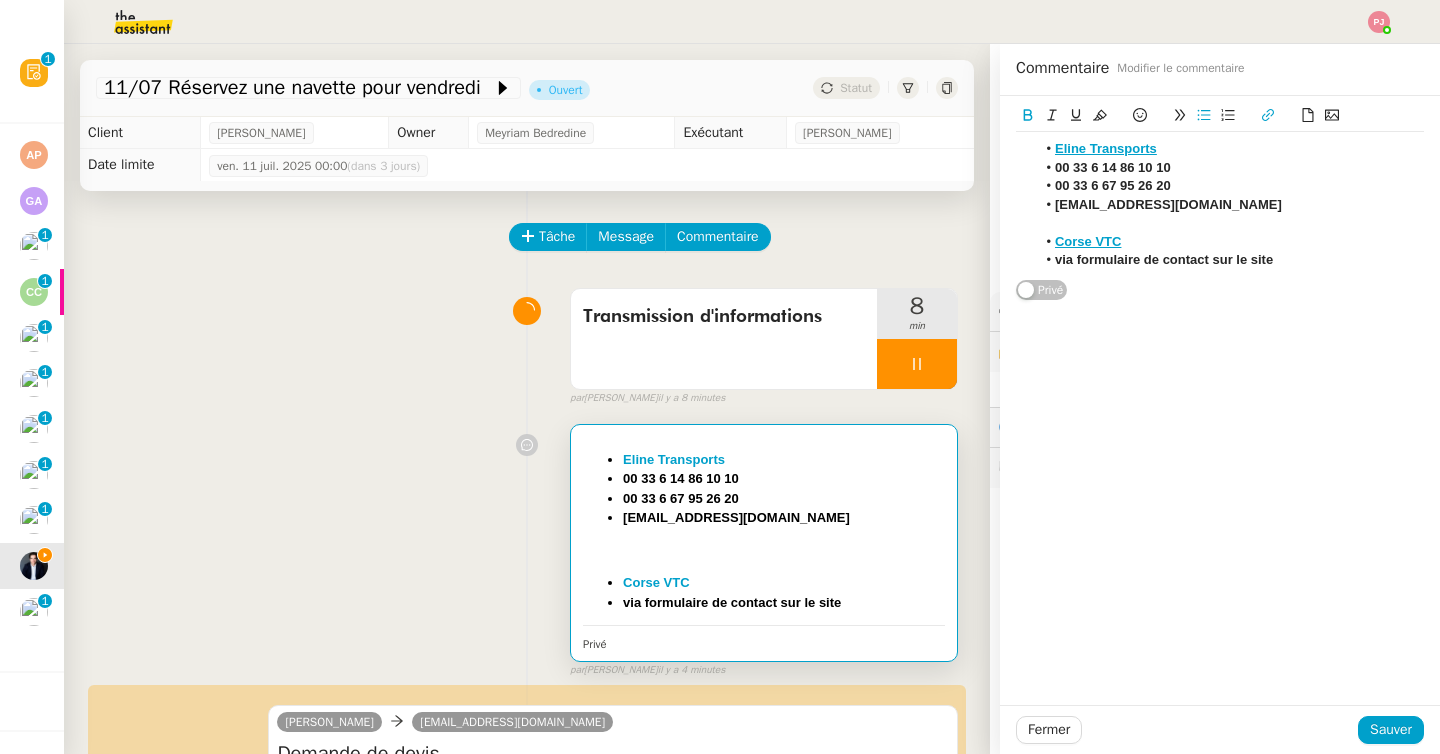 click on "via formulaire de contact sur le site" 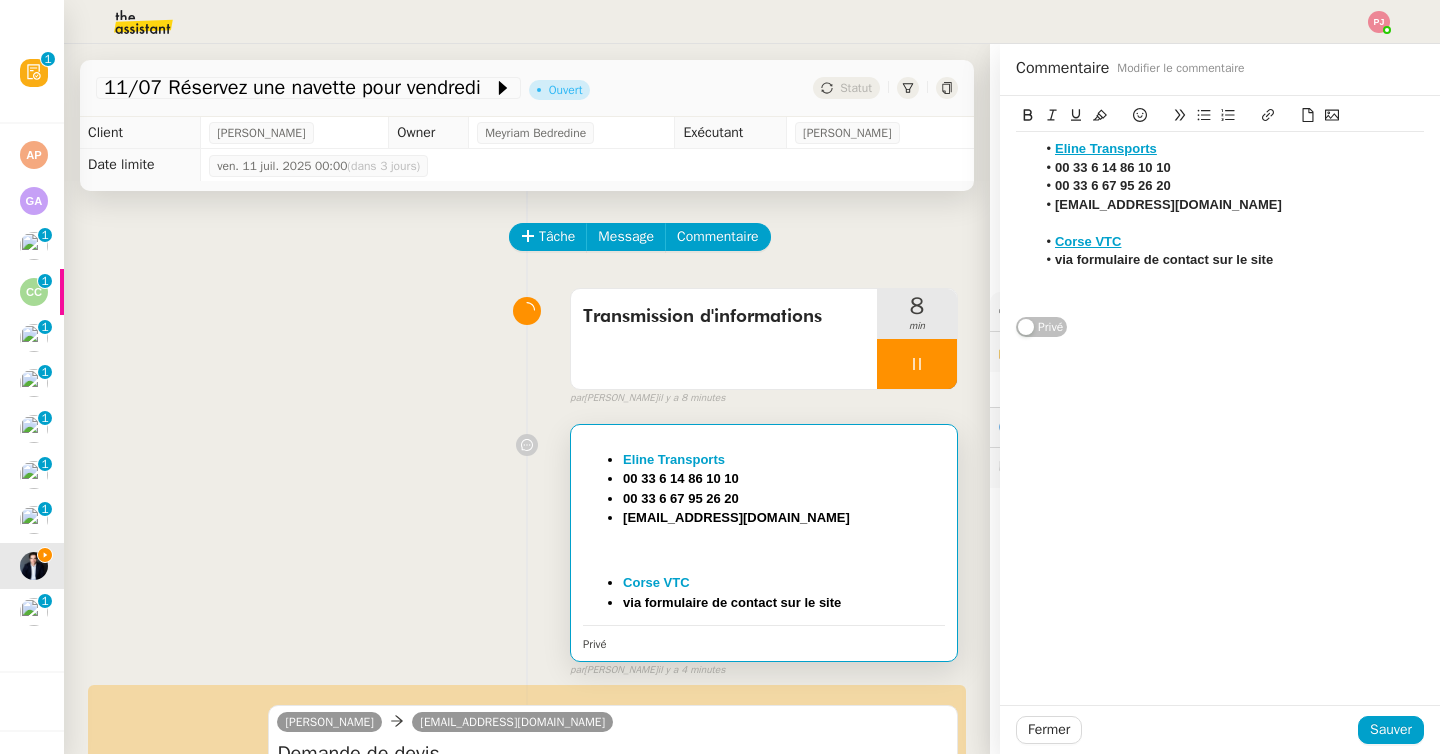 type 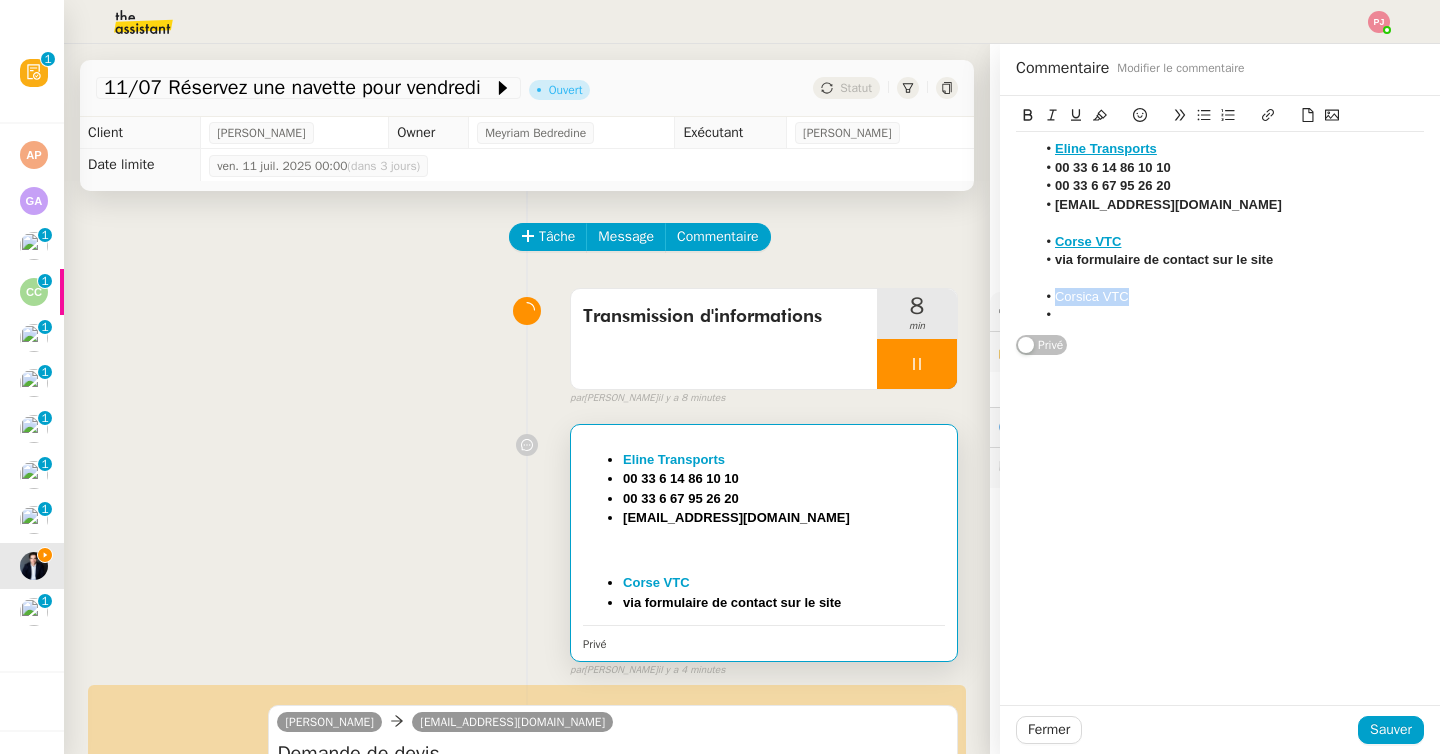 drag, startPoint x: 1141, startPoint y: 297, endPoint x: 1026, endPoint y: 297, distance: 115 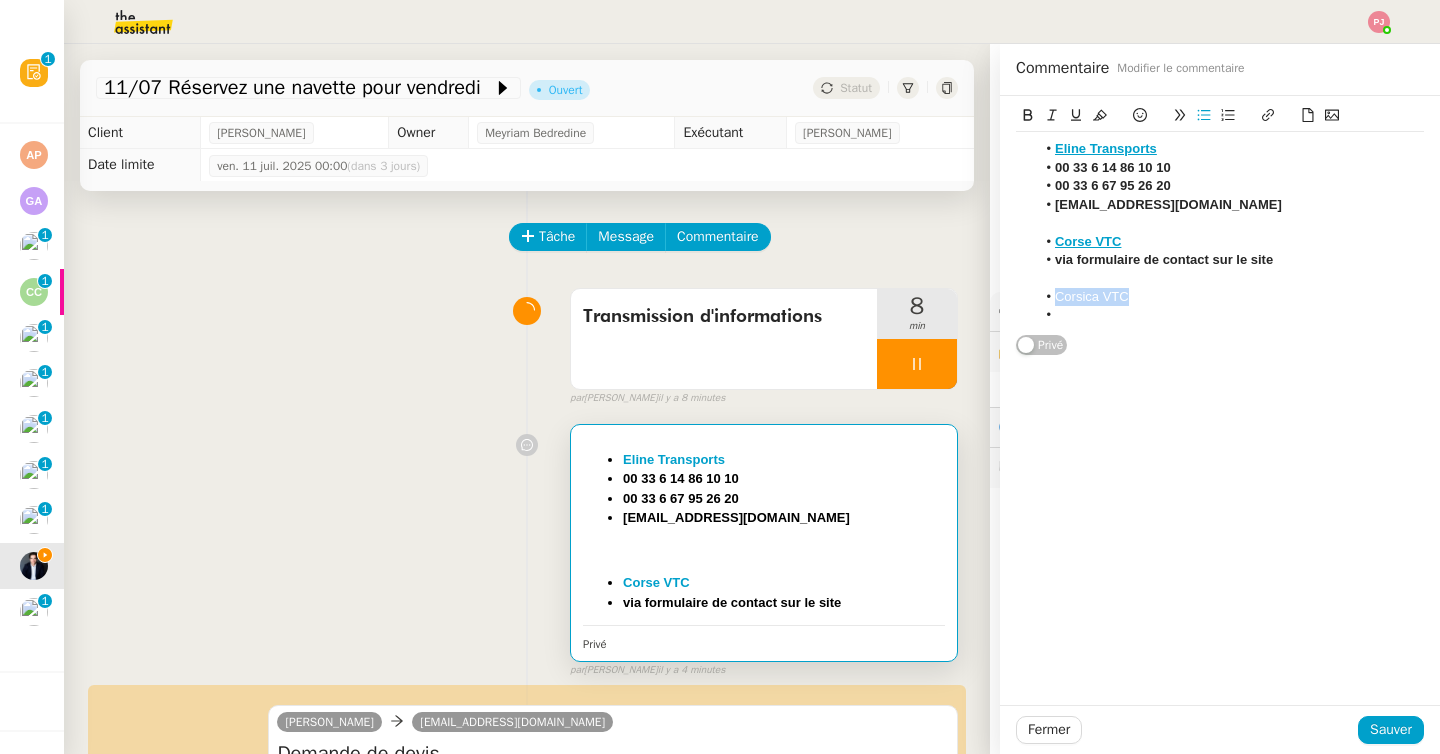 click 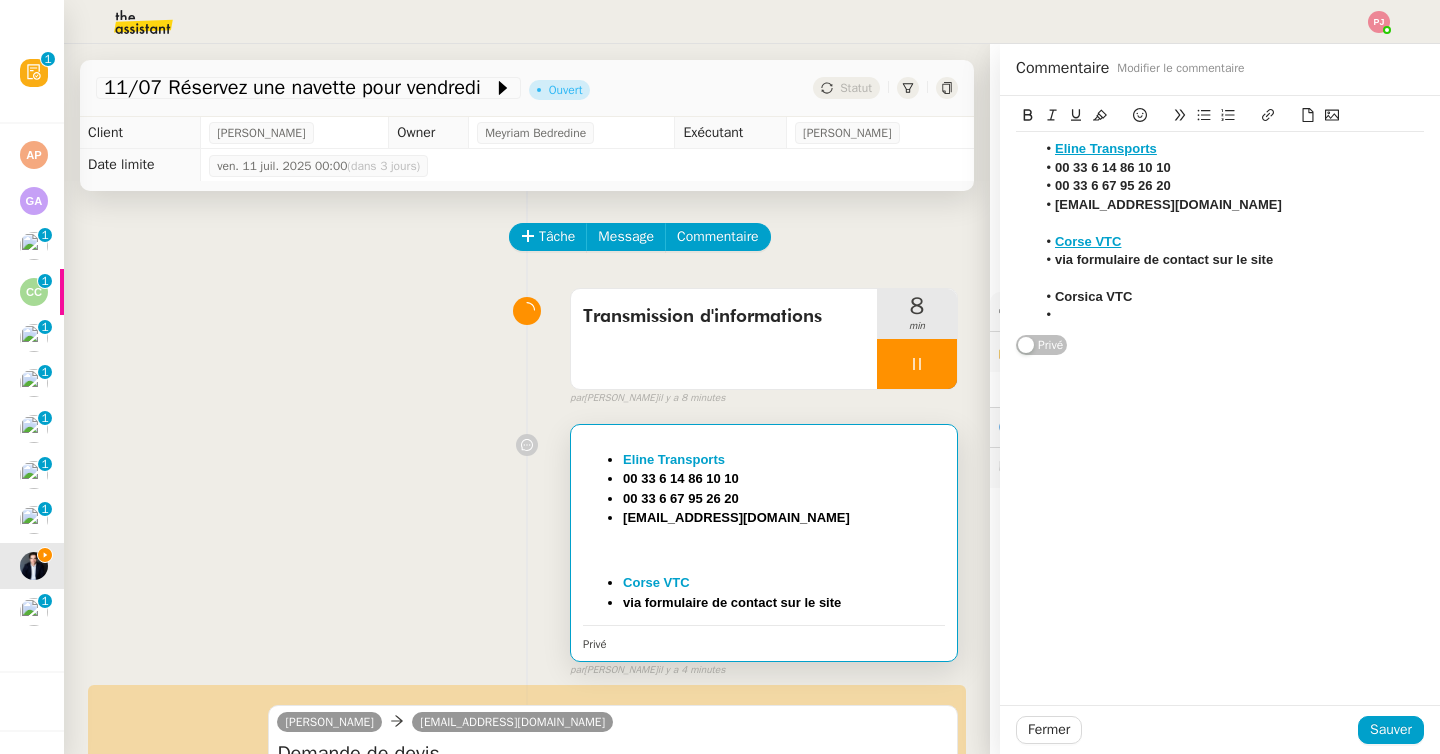 click 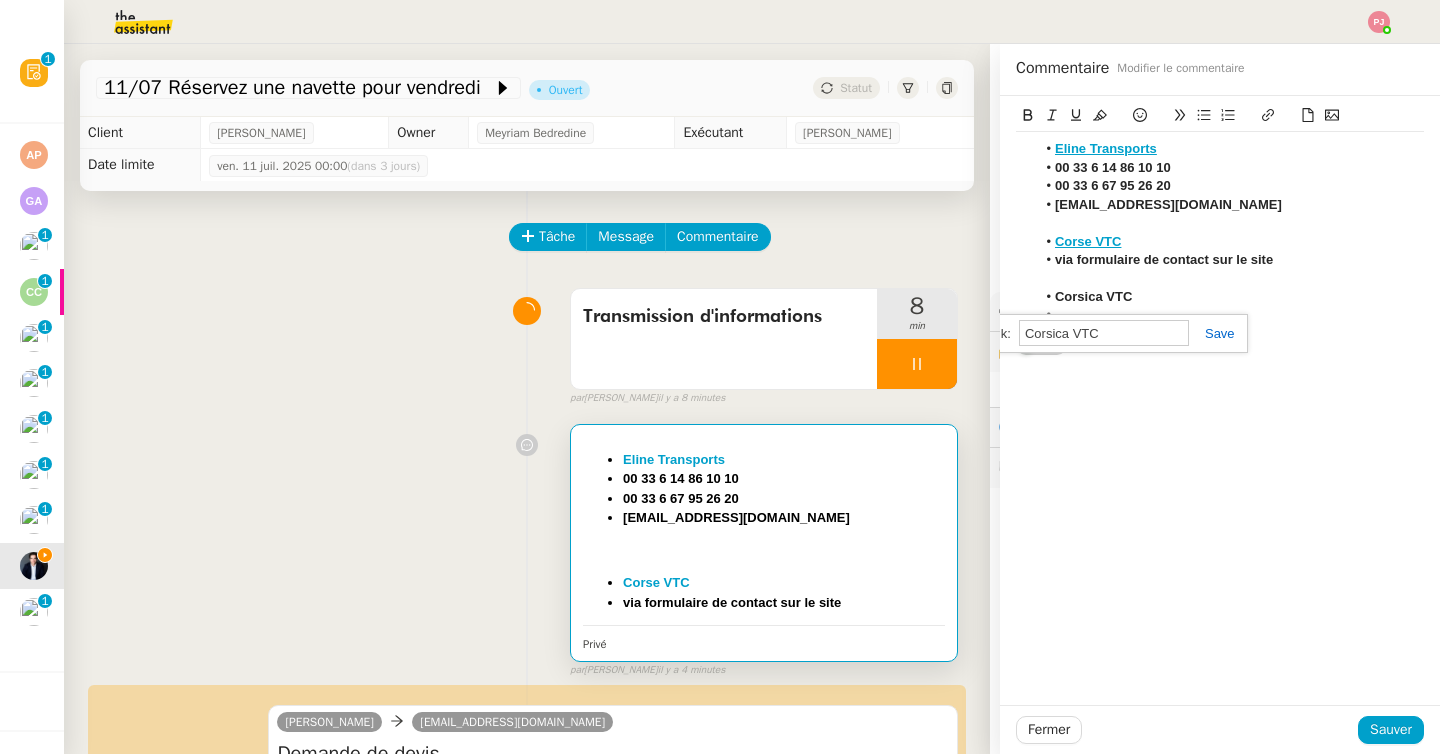 paste on "https://corsica-vtc.com/" 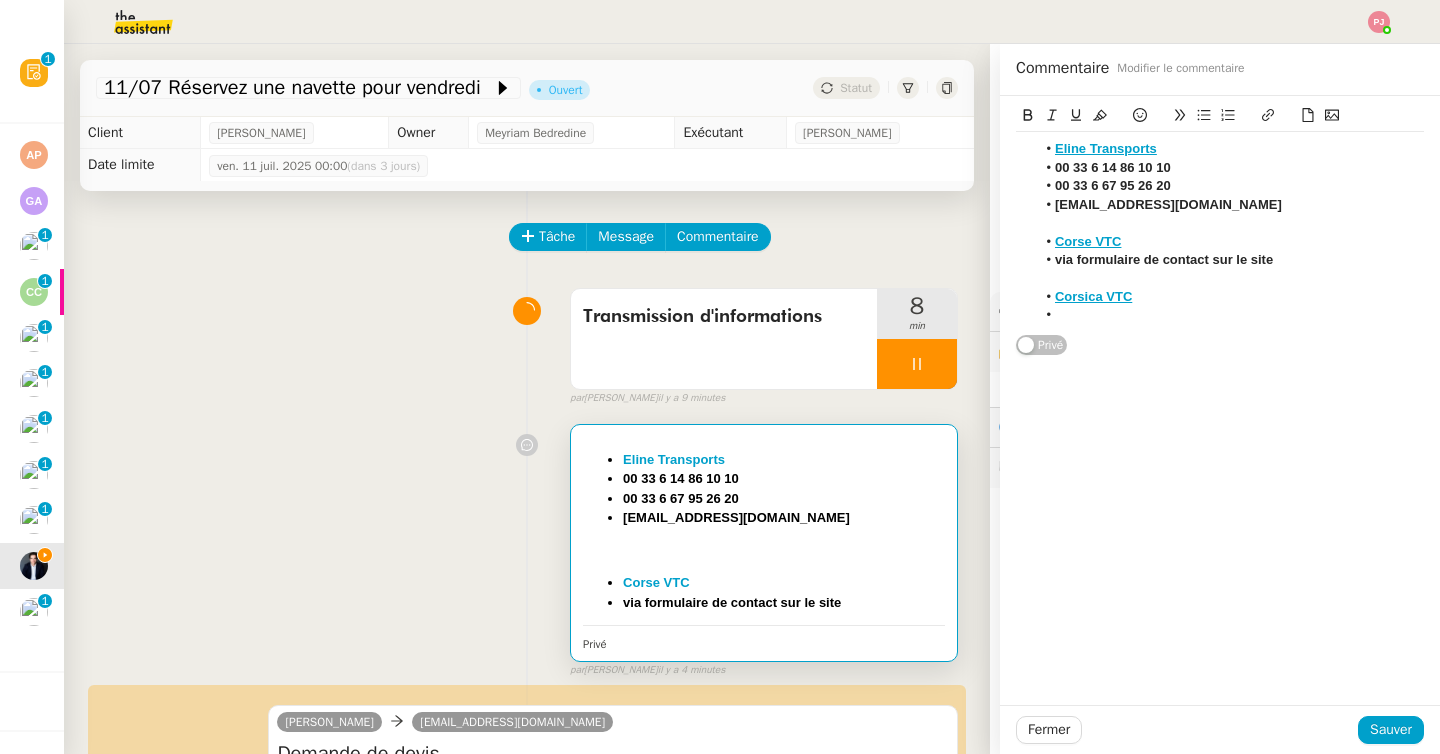click on "Eline Transports  00 33 6 14 86 10 10 00 33 6 67 95 26 20 elinetransports@gmail.com Corse VTC via formulaire de contact sur le site Corsica VTC" 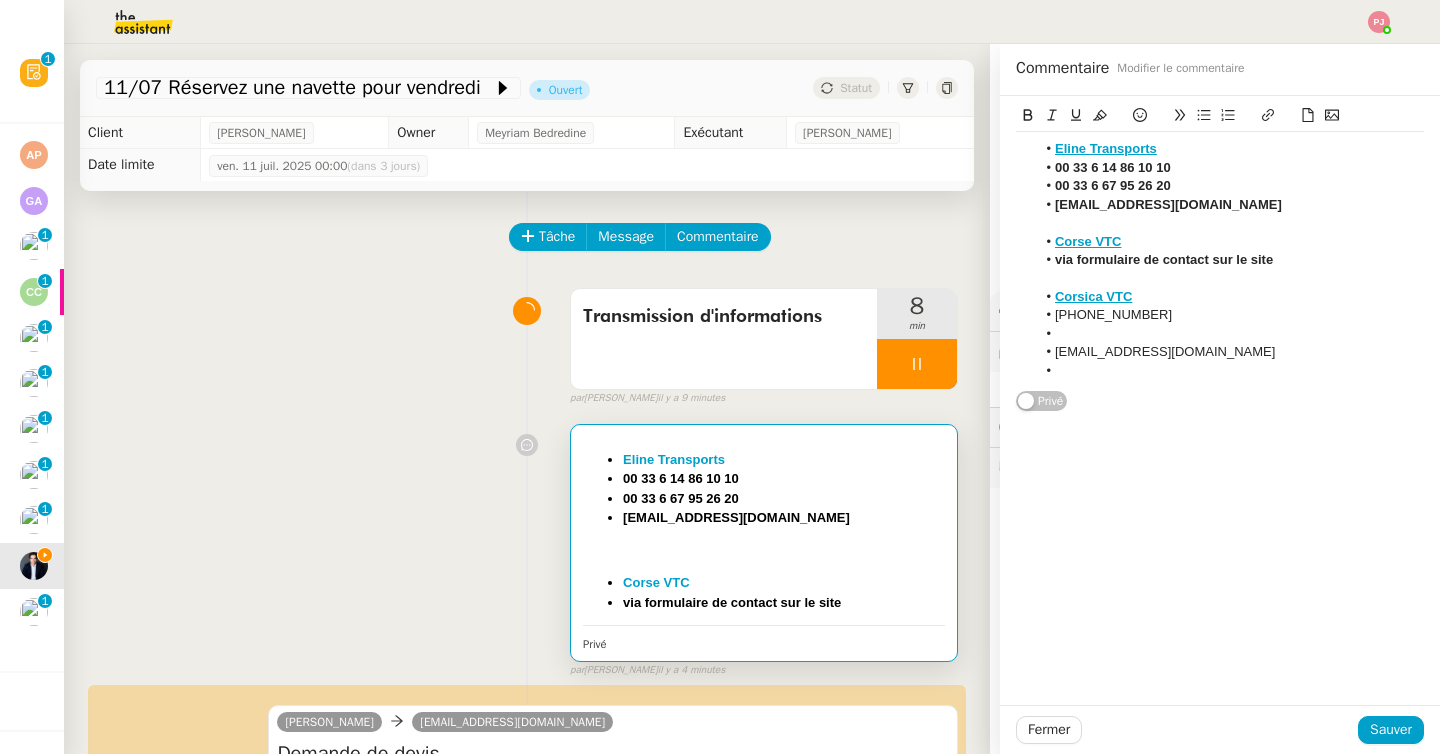 scroll, scrollTop: 0, scrollLeft: 0, axis: both 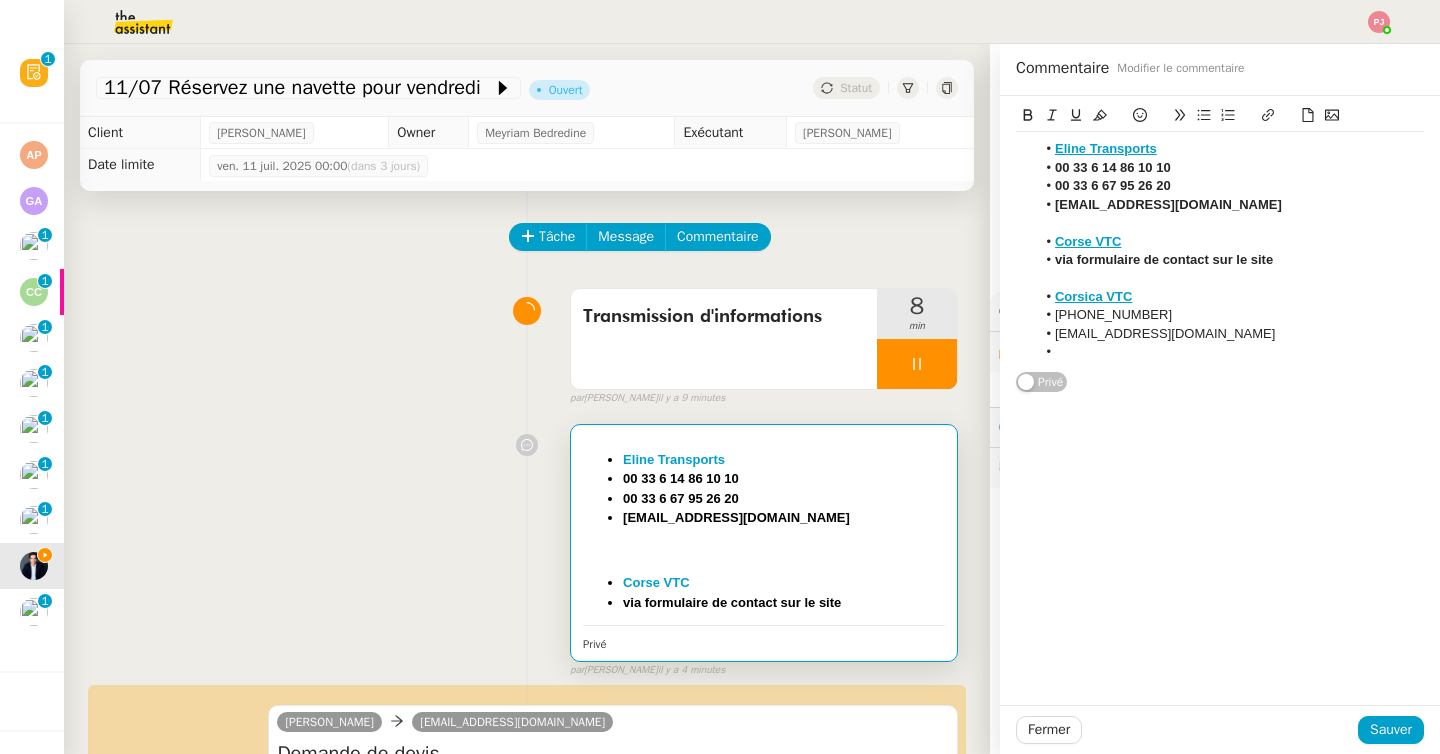 click 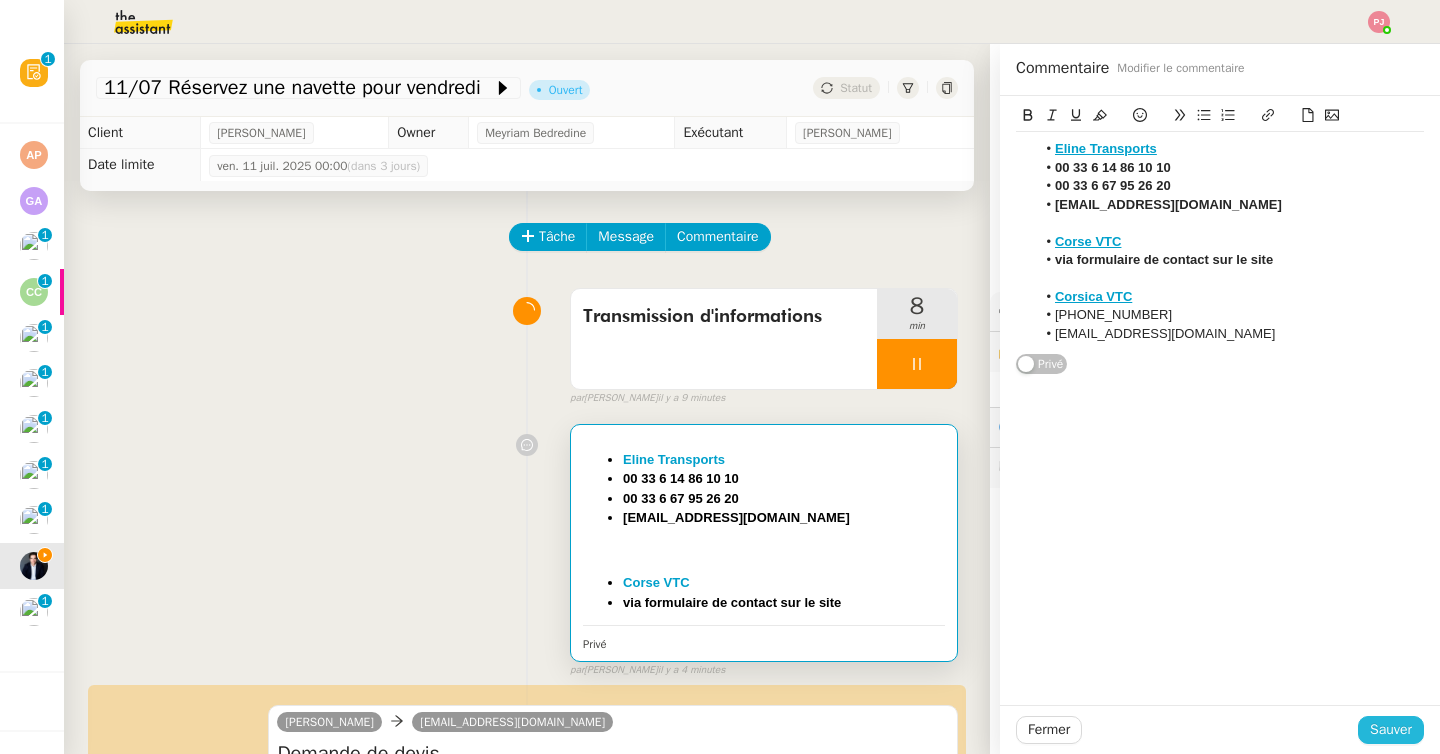 click on "Sauver" 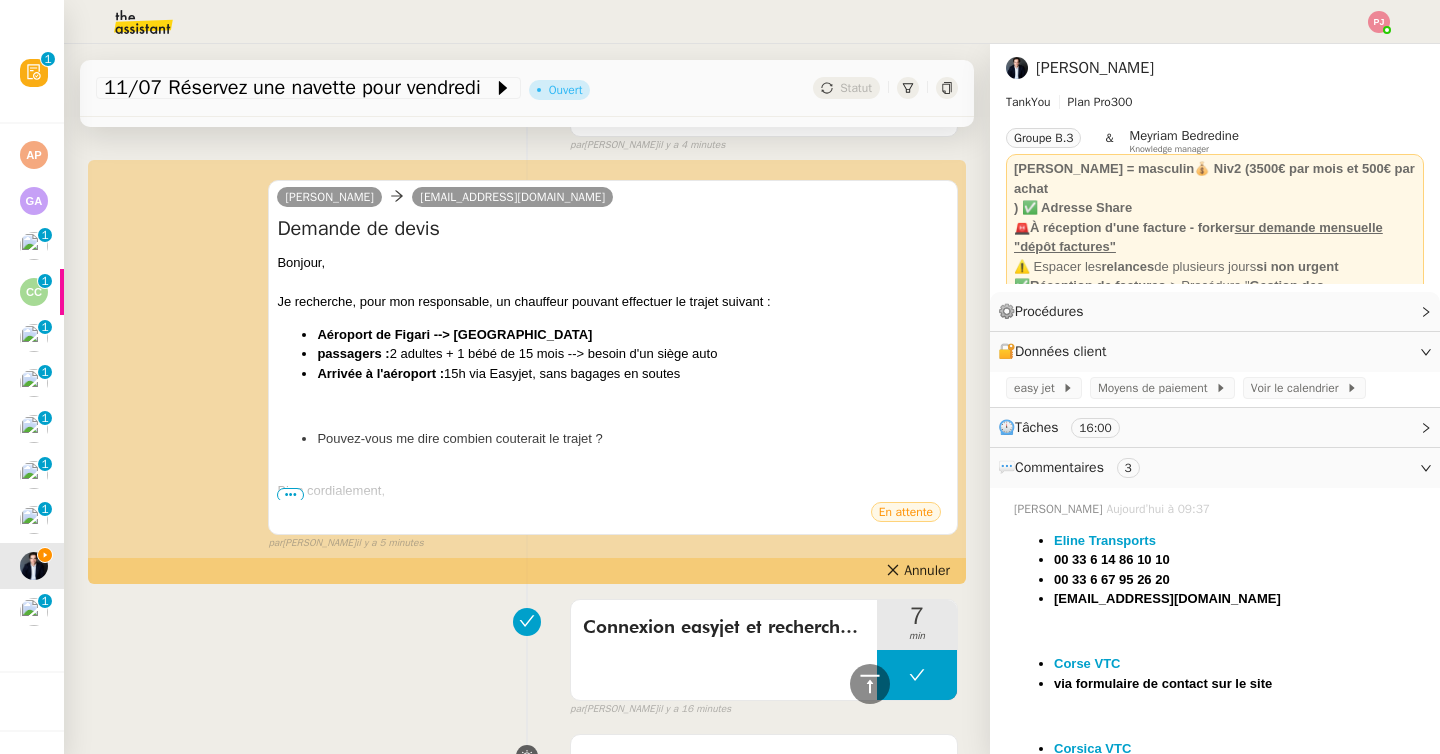scroll, scrollTop: 636, scrollLeft: 0, axis: vertical 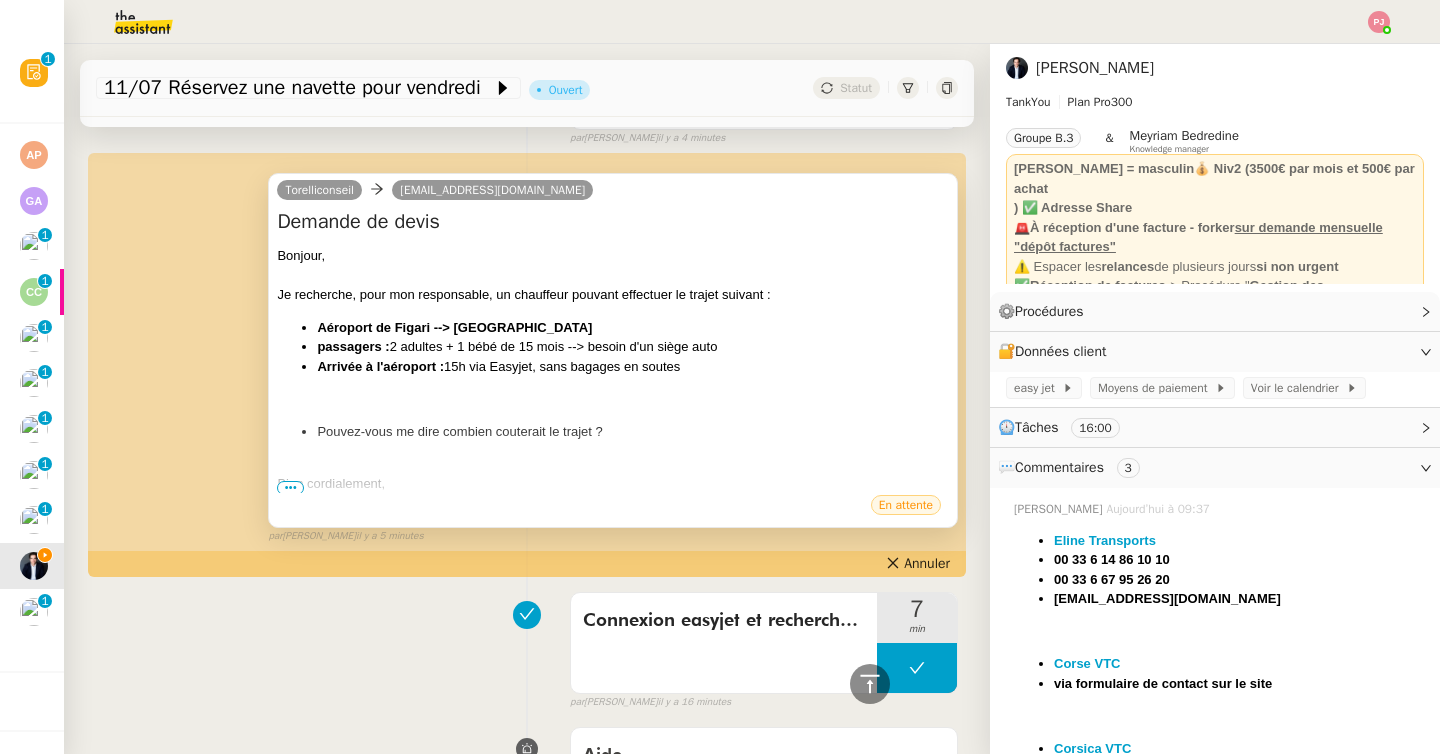 click on "•••" at bounding box center [290, 488] 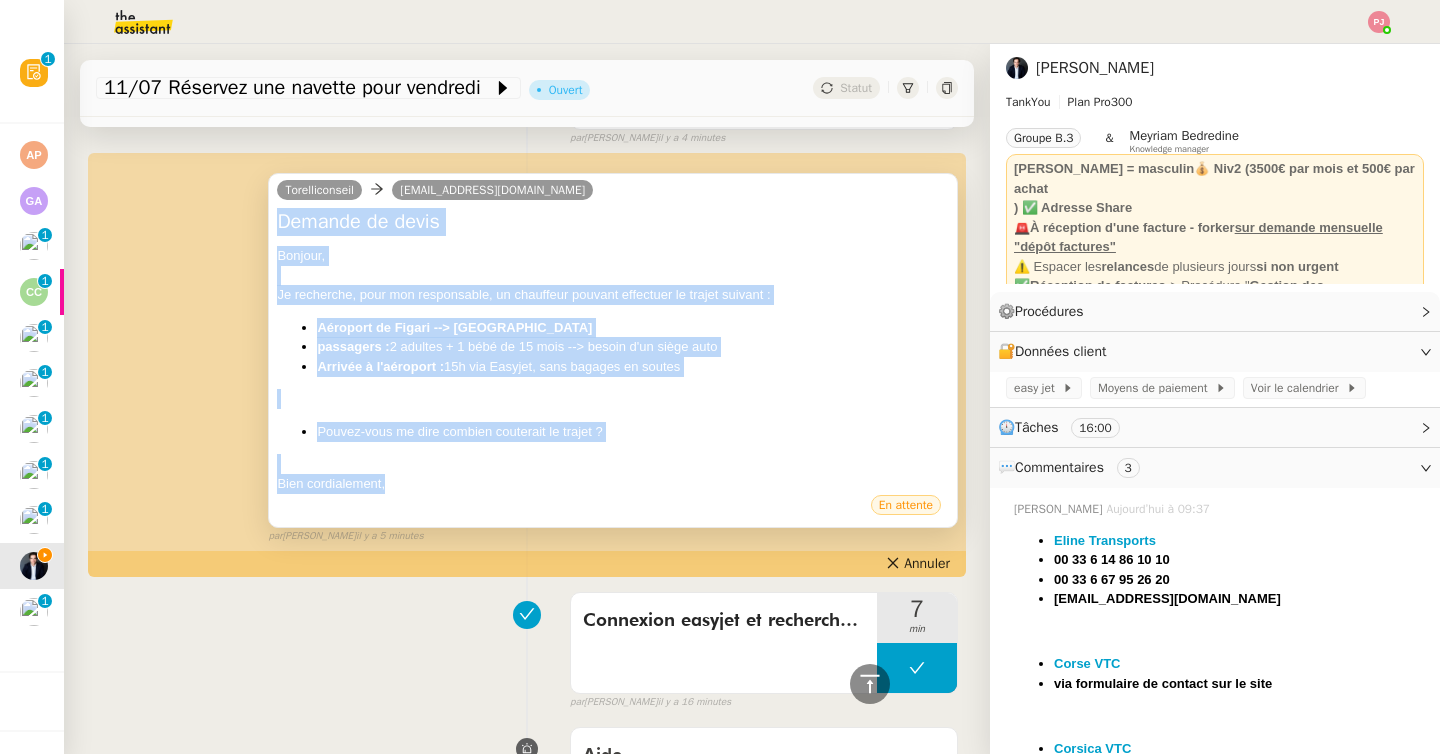 drag, startPoint x: 403, startPoint y: 487, endPoint x: 274, endPoint y: 229, distance: 288.45276 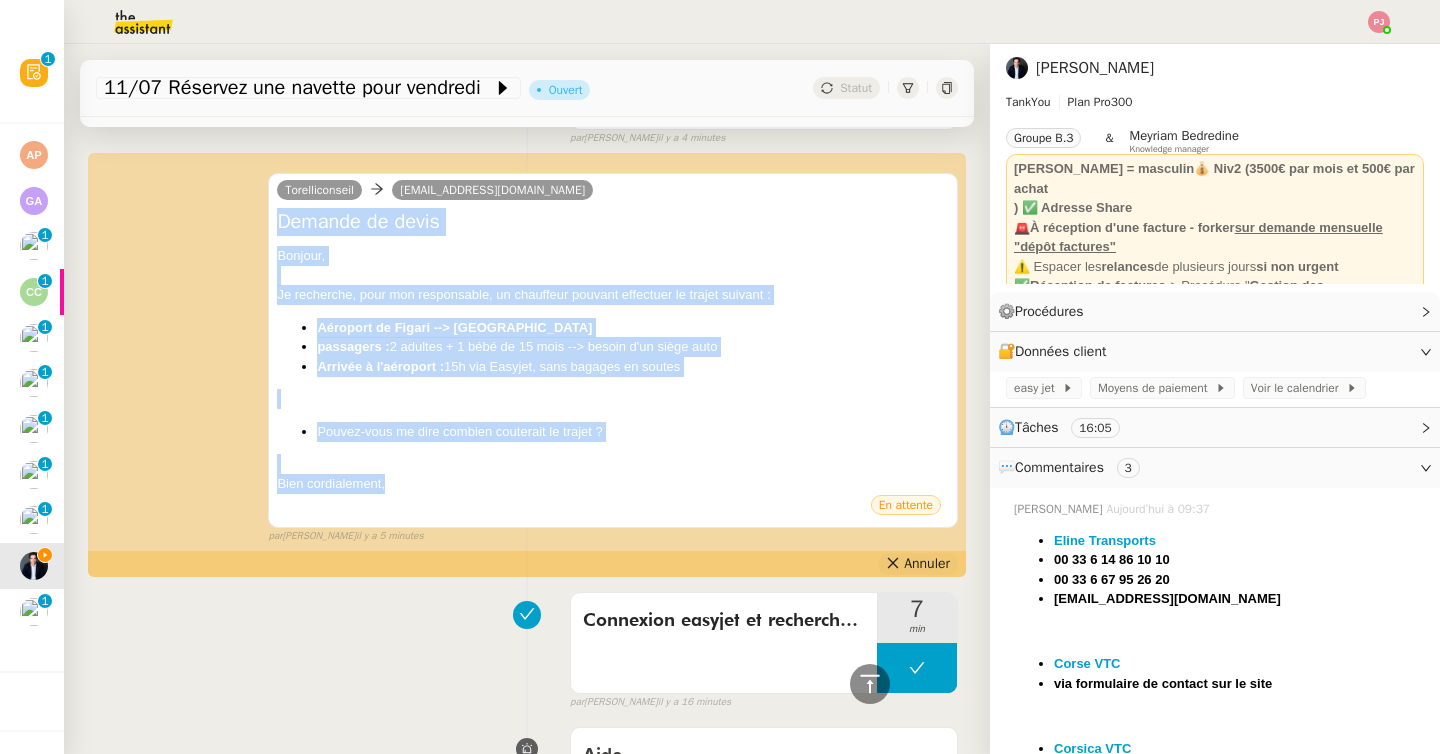 click 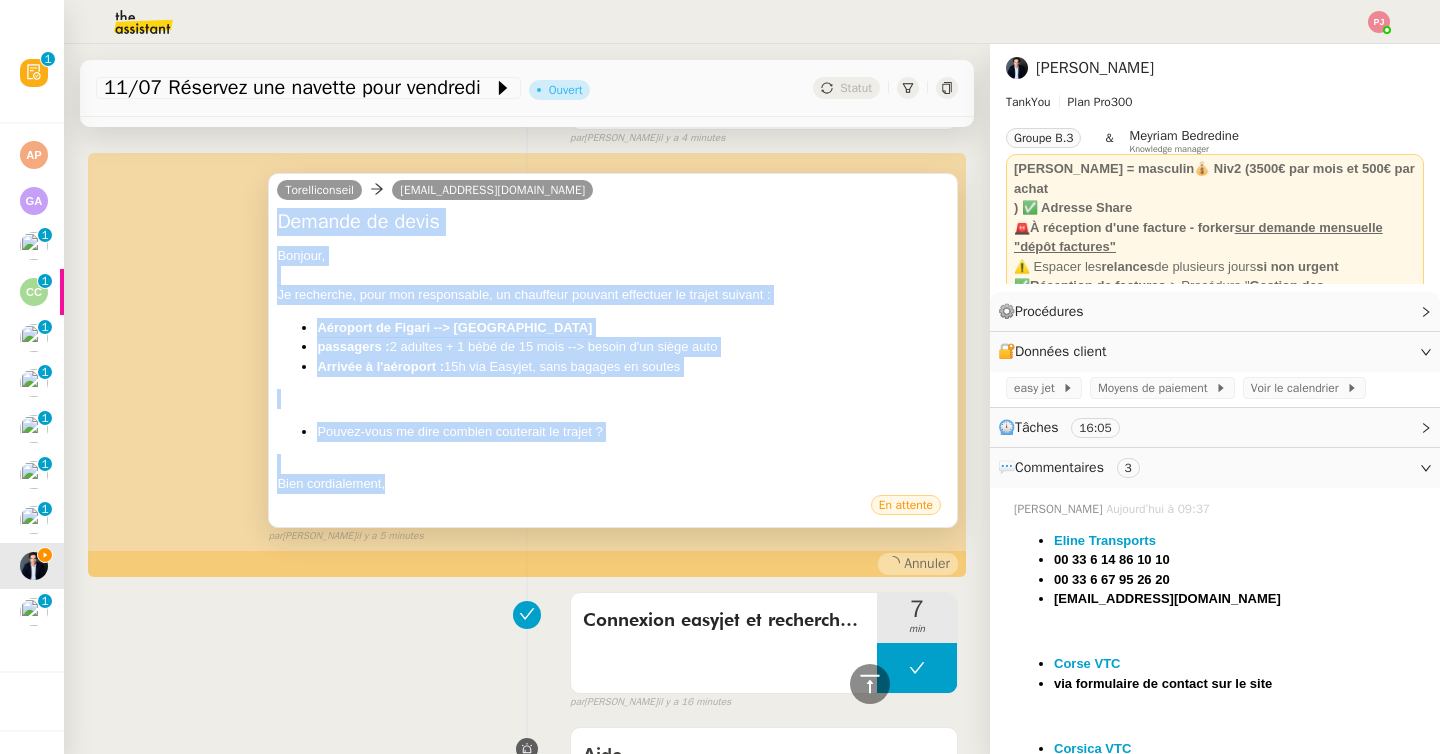 click on "Demande de devis
Bonjour, Je recherche, pour mon responsable, un chauffeur pouvant effectuer le trajet suivant : Aéroport de Figari --> Port de Figari passagers :  2 adultes + 1 bébé de 15 mois --> besoin d'un siège auto Arrivée à l'aéroport :  15h via Easyjet, sans bagages en soutes Pouvez-vous me dire combien couterait le trajet ?  Bien cordialement," at bounding box center (613, 350) 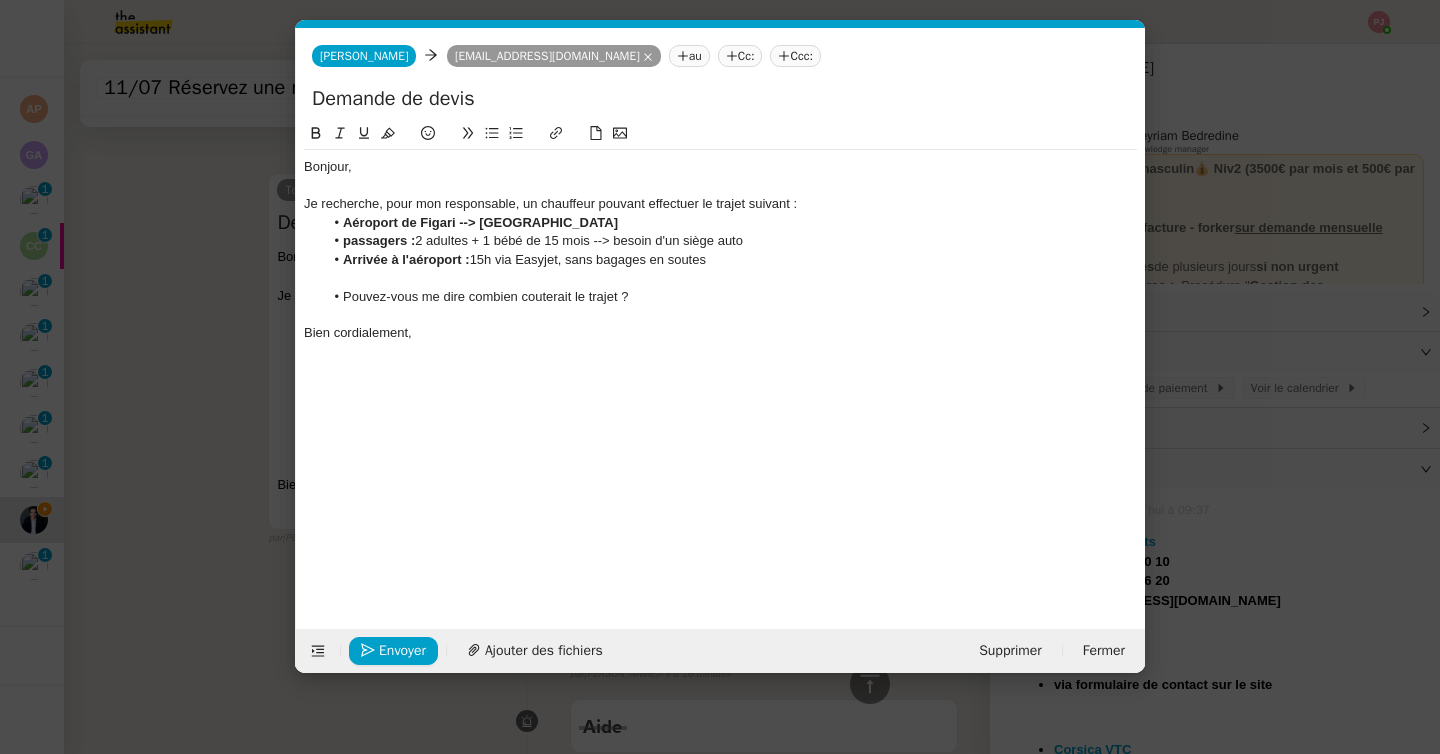 scroll, scrollTop: 0, scrollLeft: 42, axis: horizontal 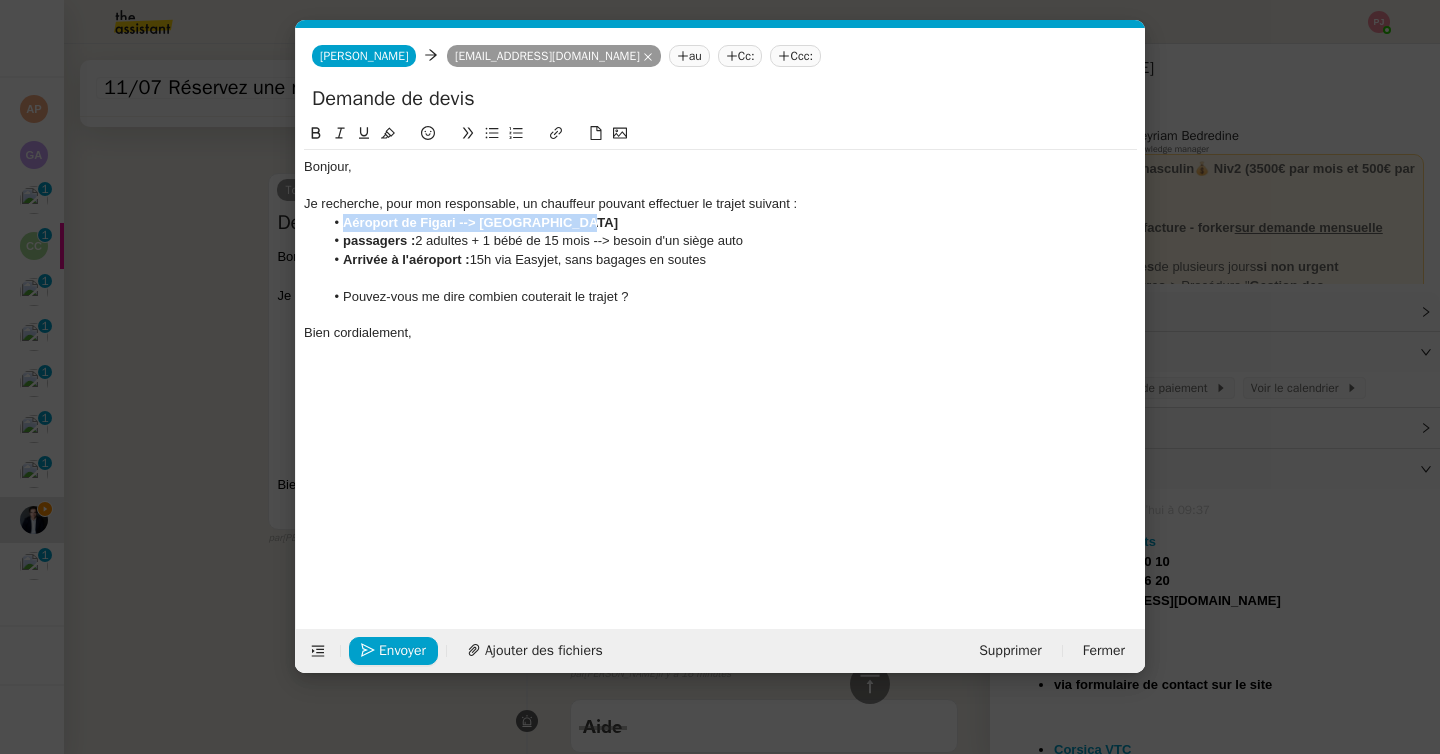 drag, startPoint x: 590, startPoint y: 220, endPoint x: 338, endPoint y: 228, distance: 252.12695 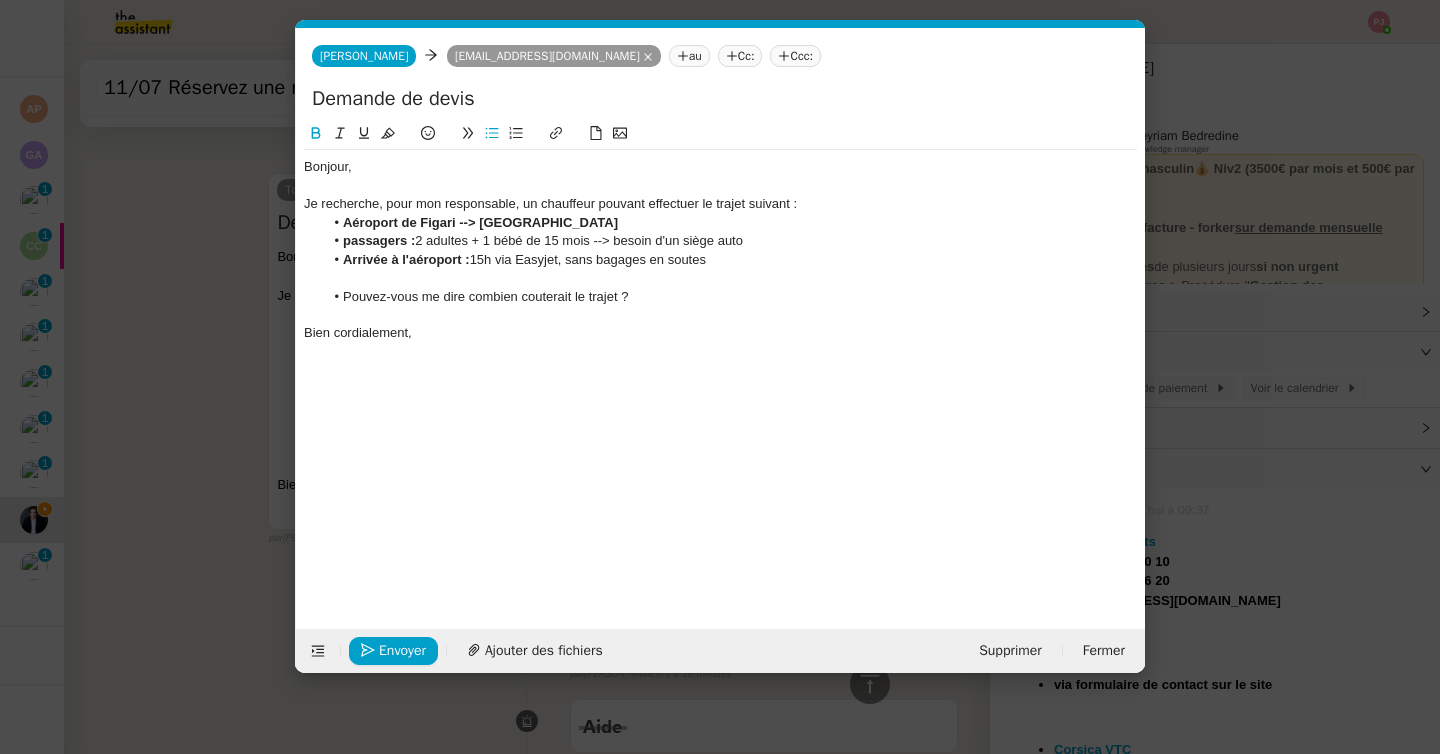click on "Demande de devis" 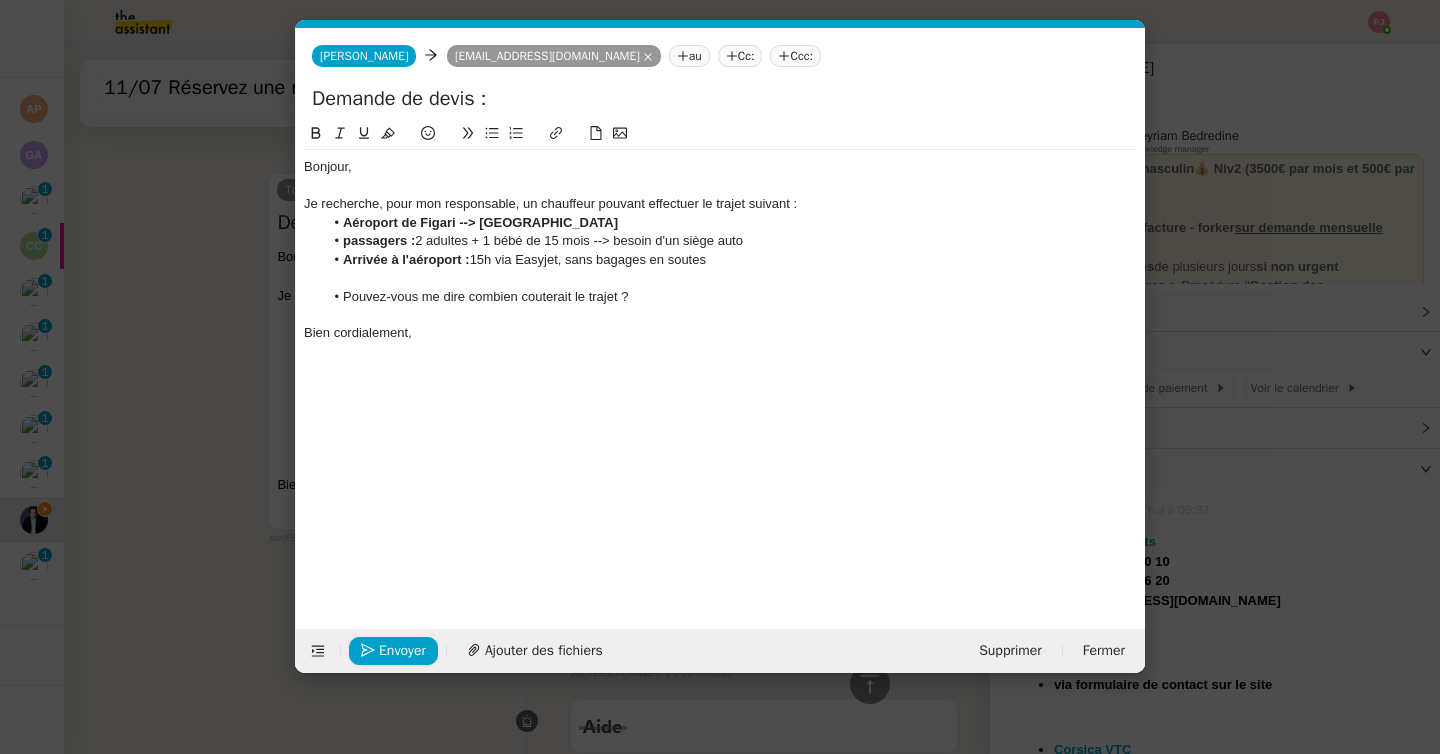 paste on "Aéroport de Figari --> [GEOGRAPHIC_DATA]" 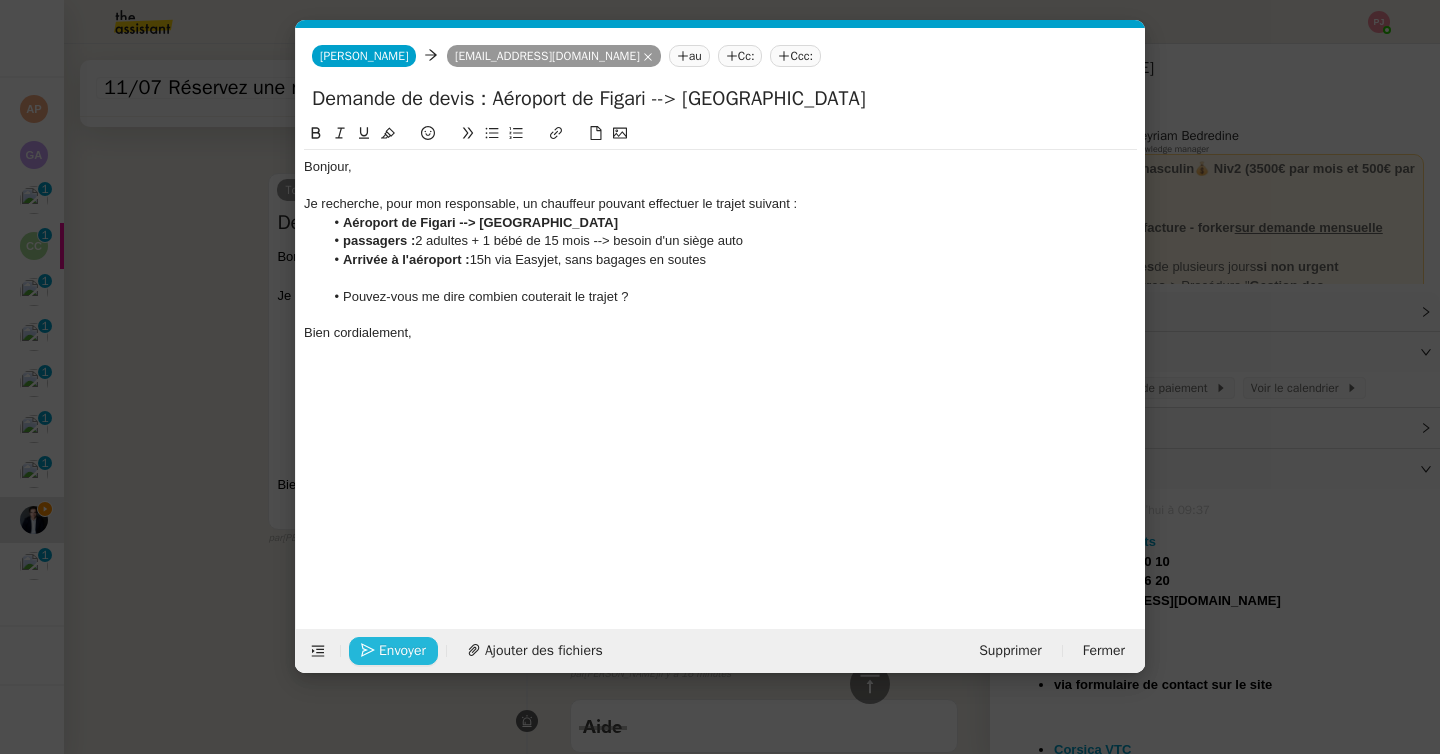 type on "Demande de devis : Aéroport de Figari --> [GEOGRAPHIC_DATA]" 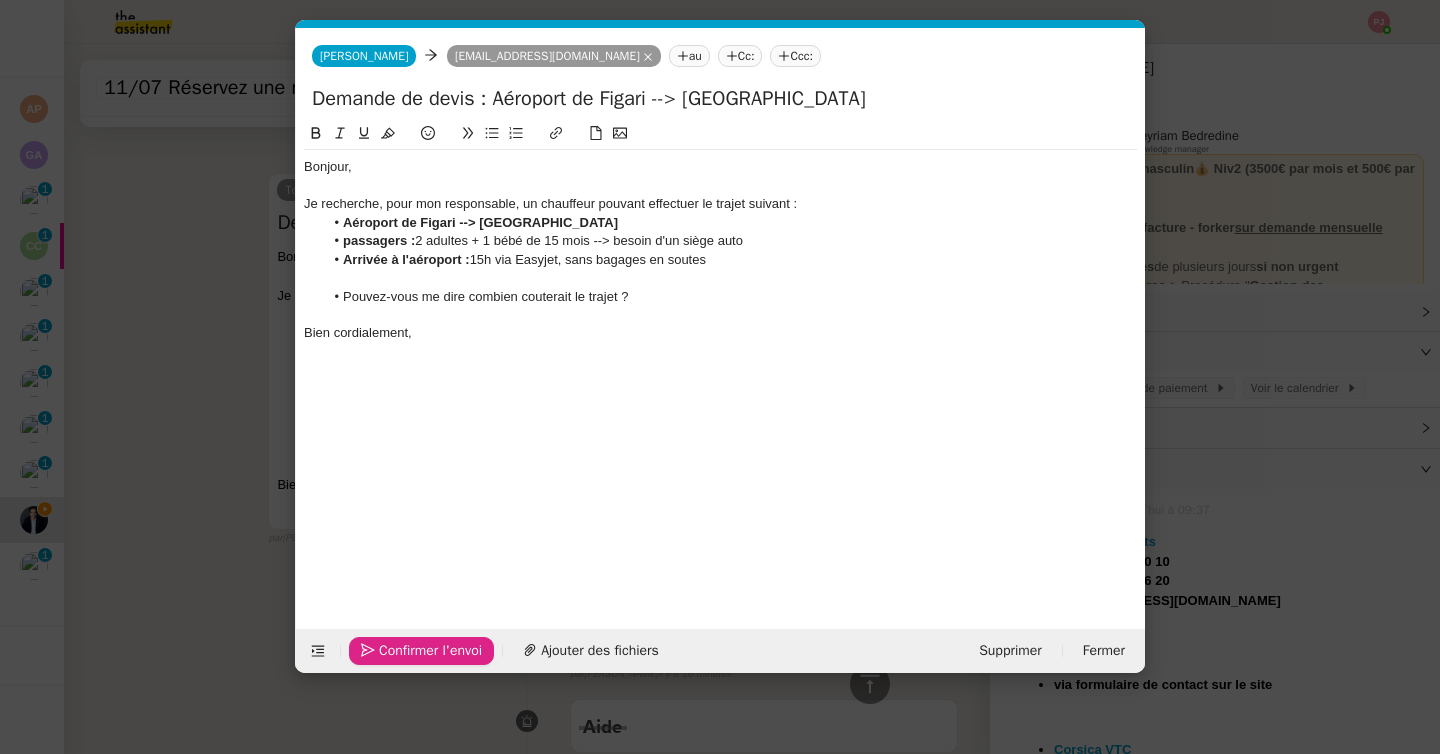 click on "Confirmer l'envoi" 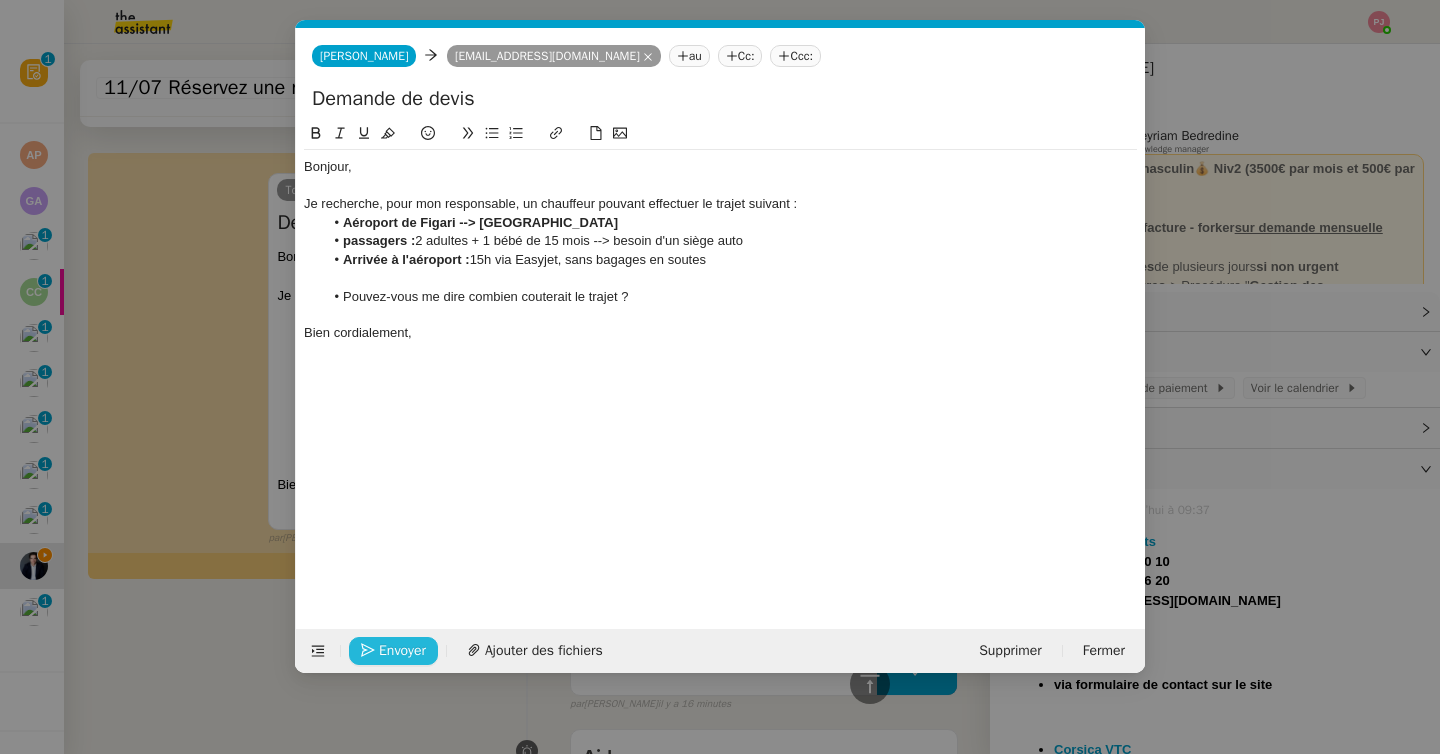 click on "Envoyer" 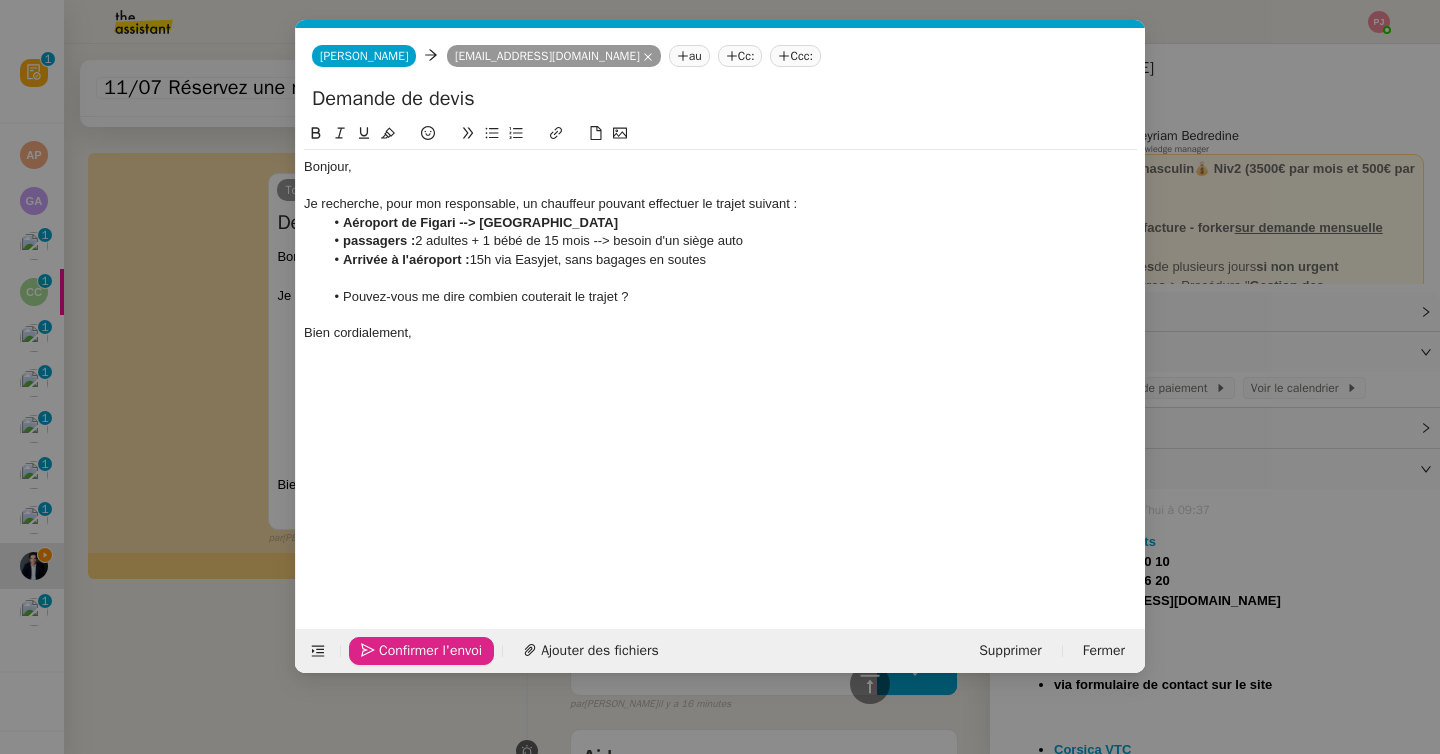 click on "Confirmer l'envoi" 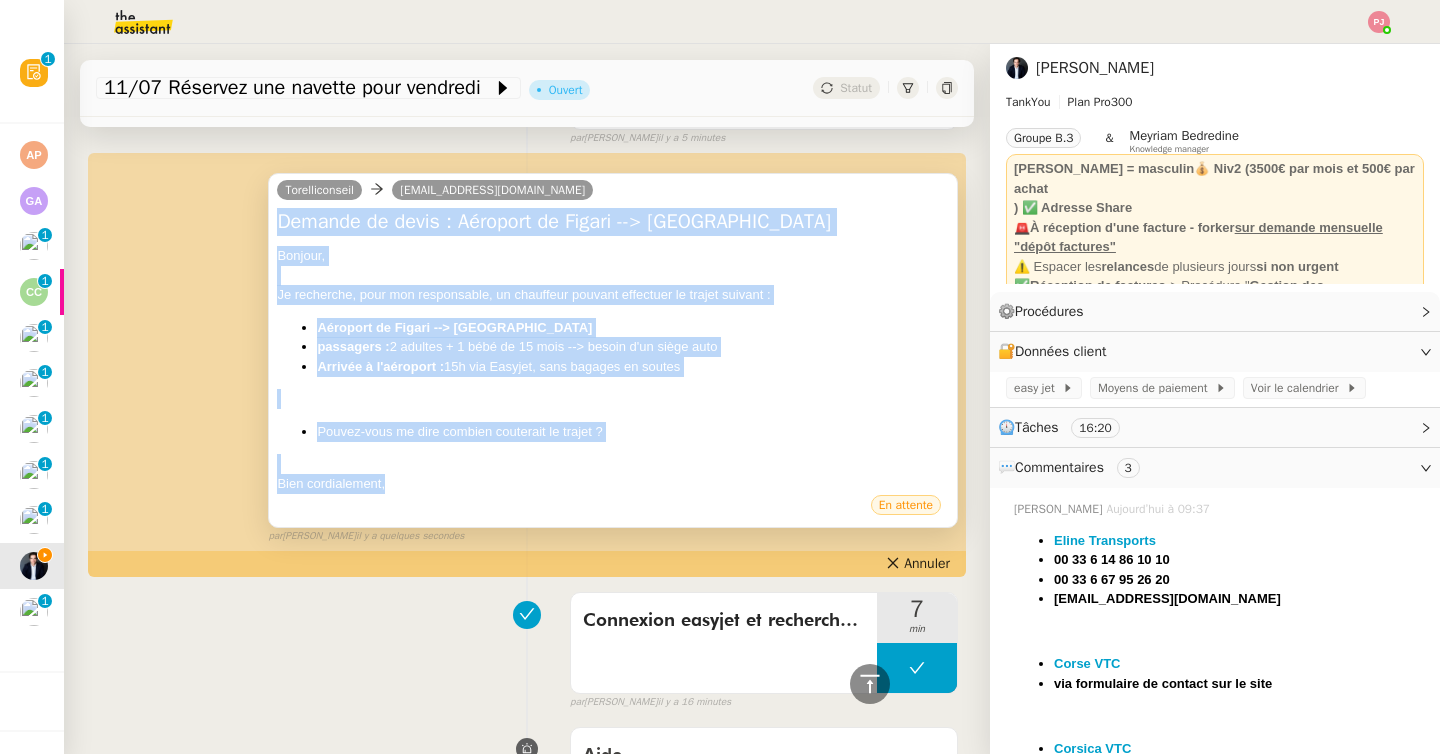 drag, startPoint x: 399, startPoint y: 487, endPoint x: 278, endPoint y: 221, distance: 292.22766 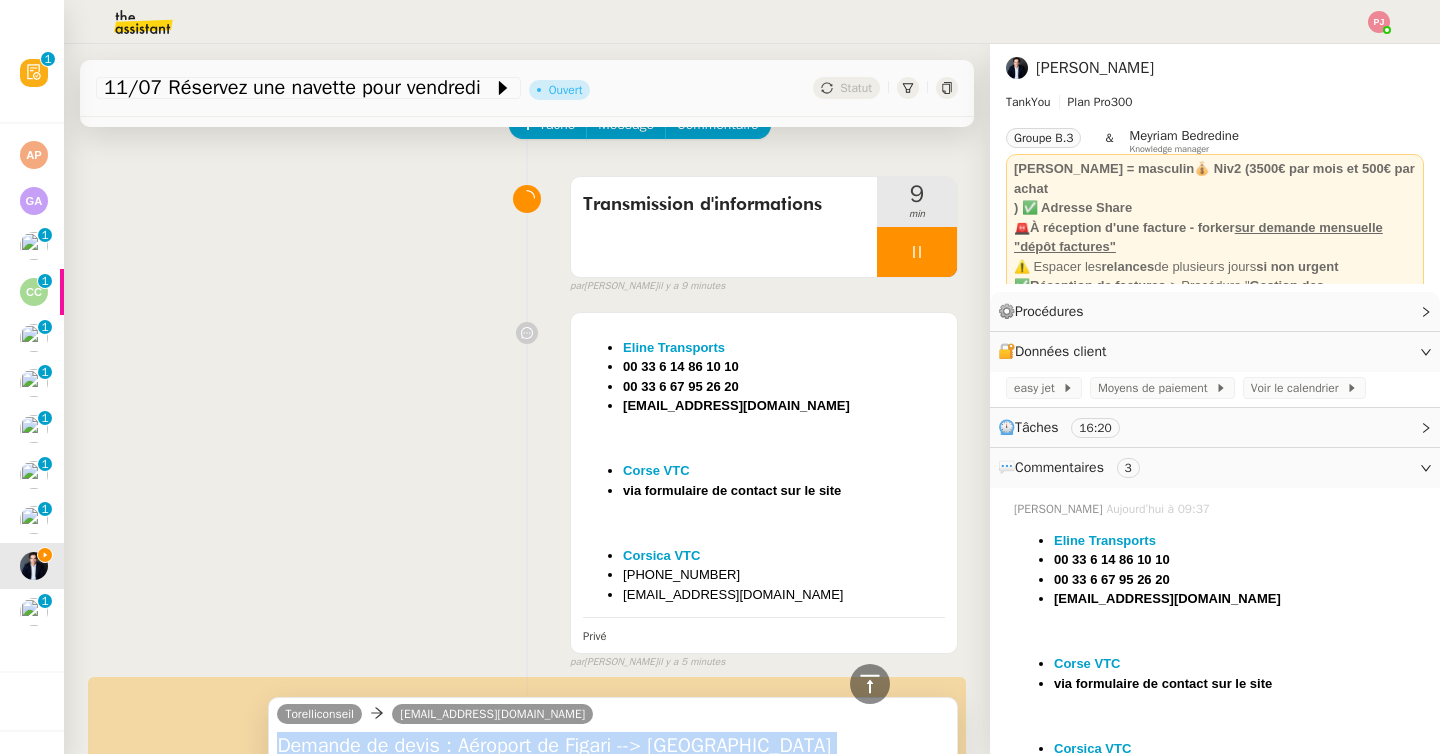 scroll, scrollTop: 0, scrollLeft: 0, axis: both 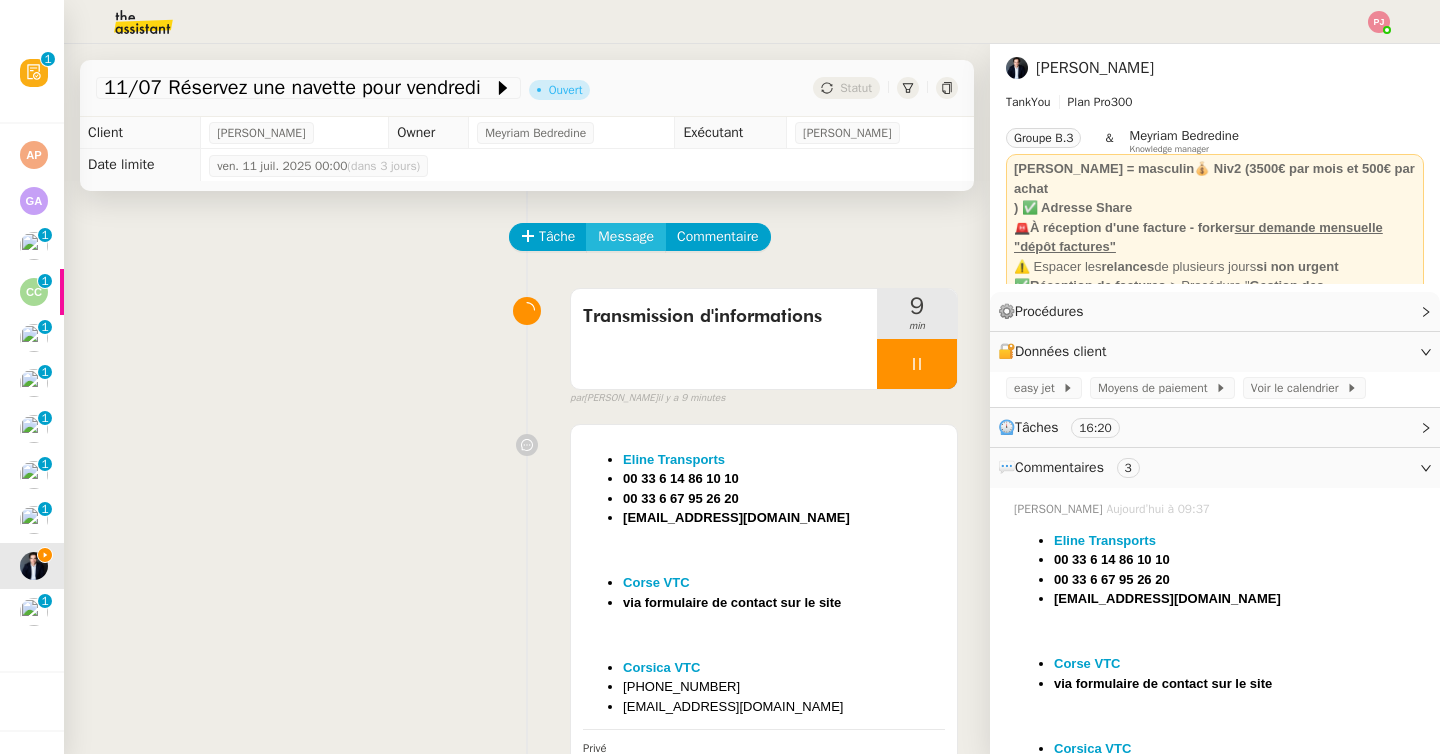 click on "Message" 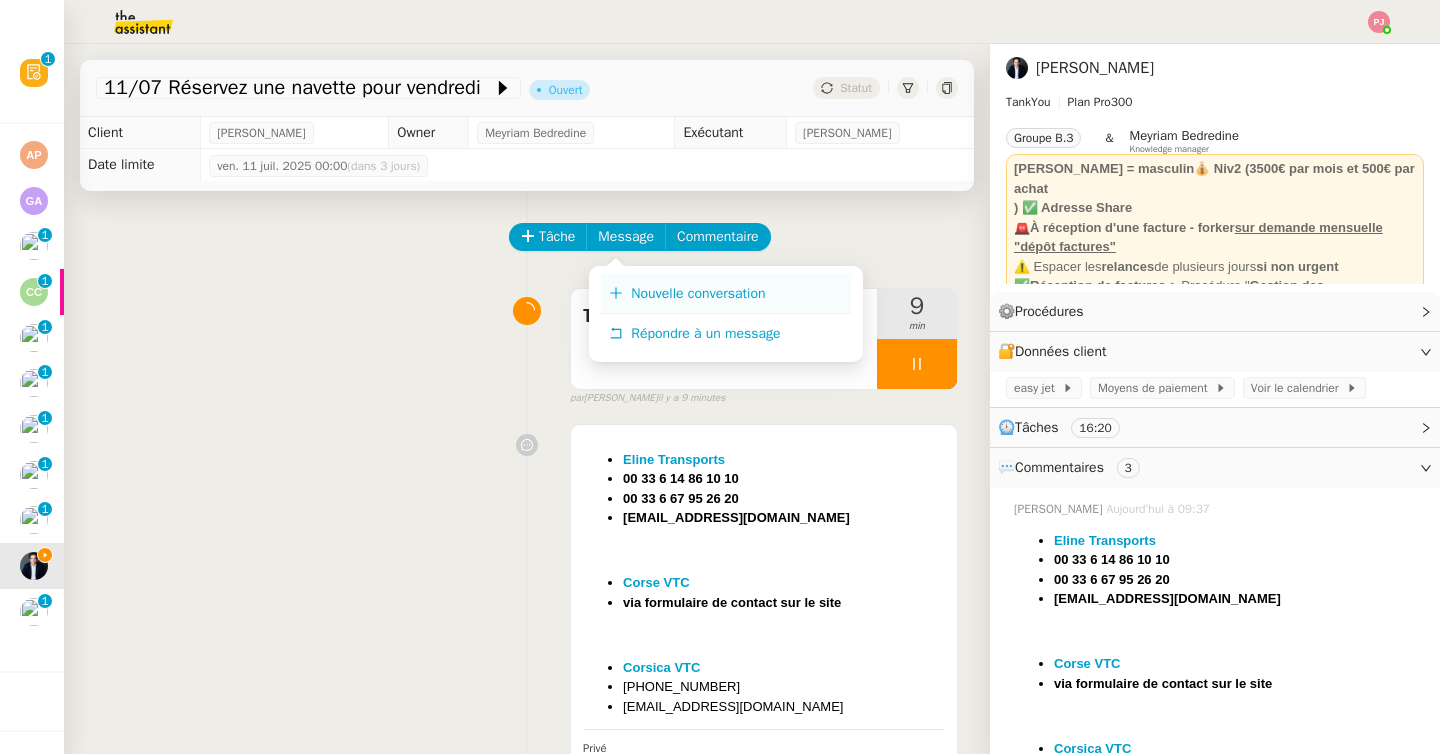 click on "Nouvelle conversation" at bounding box center [698, 293] 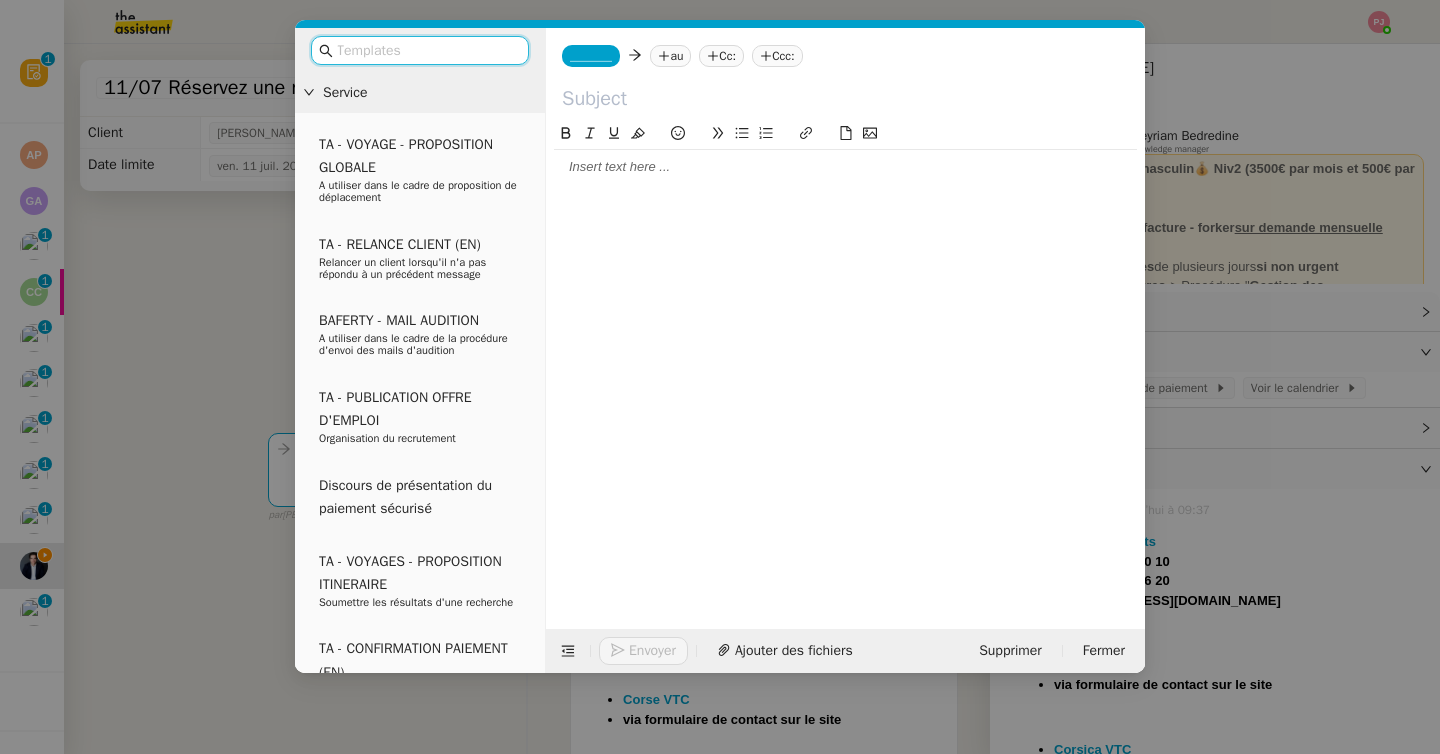 click 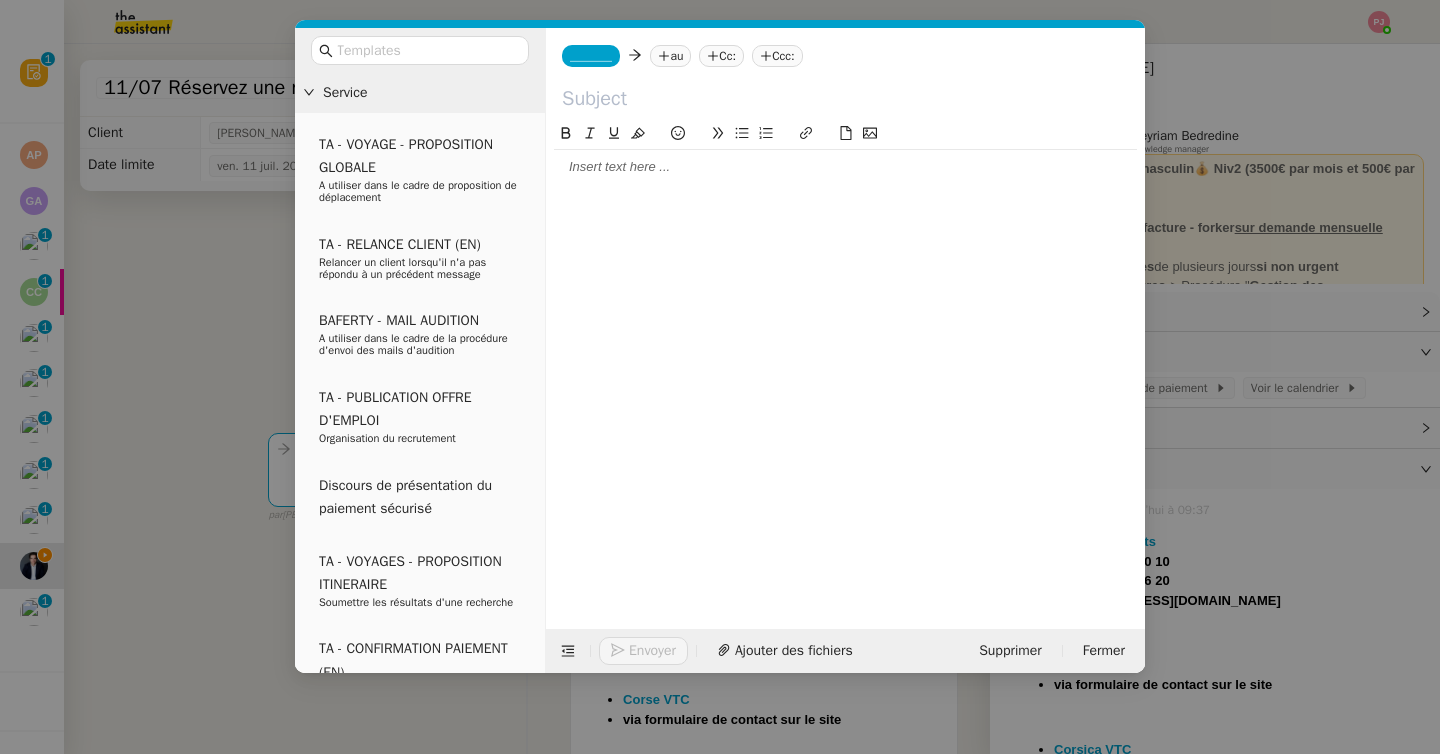 scroll, scrollTop: 0, scrollLeft: 0, axis: both 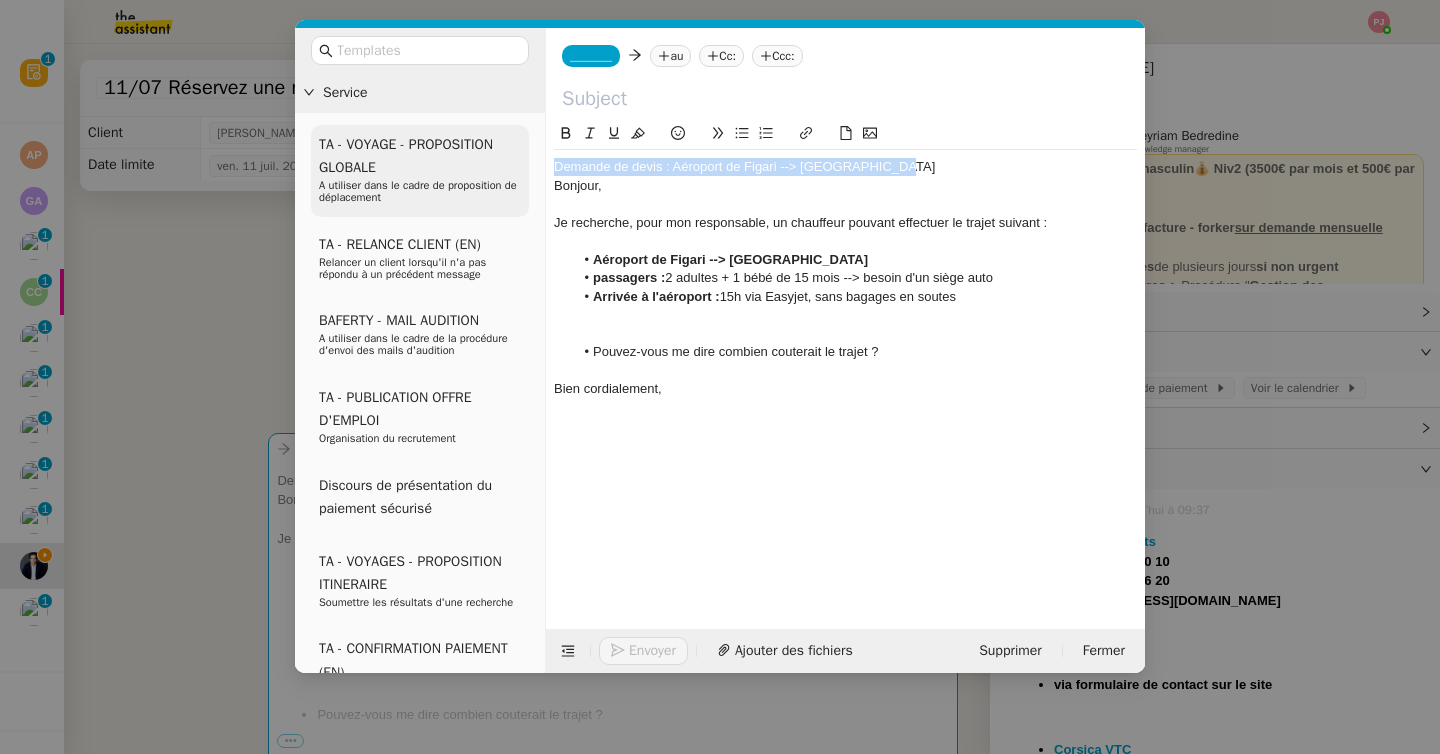 drag, startPoint x: 902, startPoint y: 166, endPoint x: 485, endPoint y: 156, distance: 417.11987 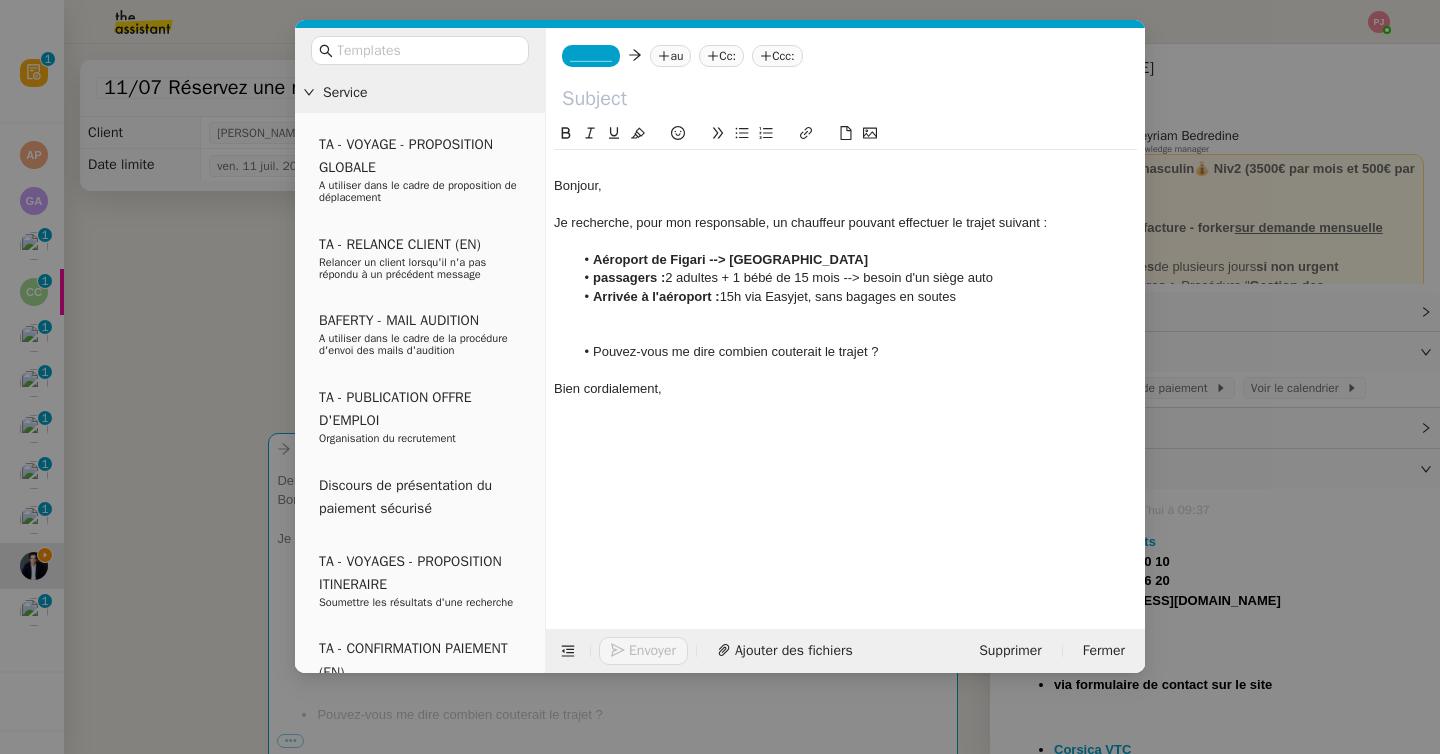 type 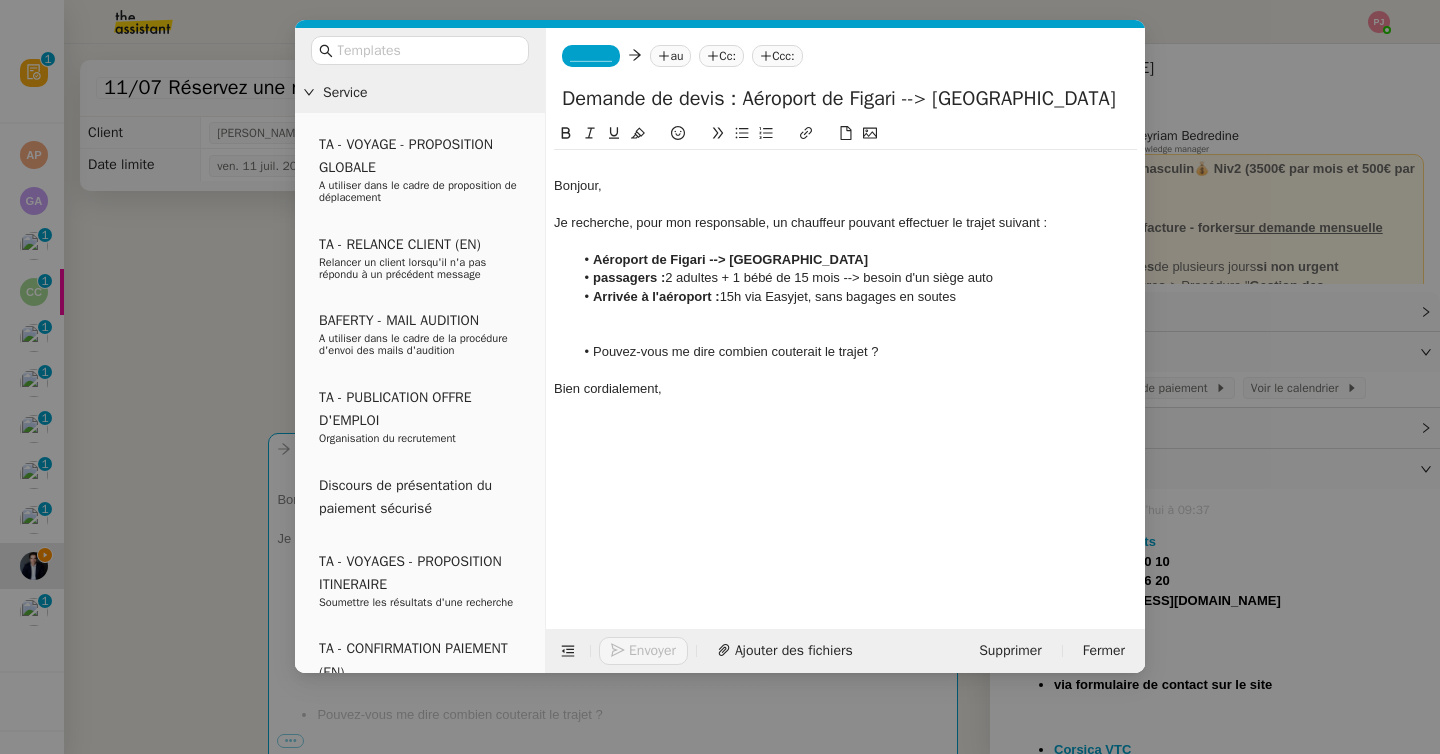 type on "Demande de devis : Aéroport de Figari --> [GEOGRAPHIC_DATA]" 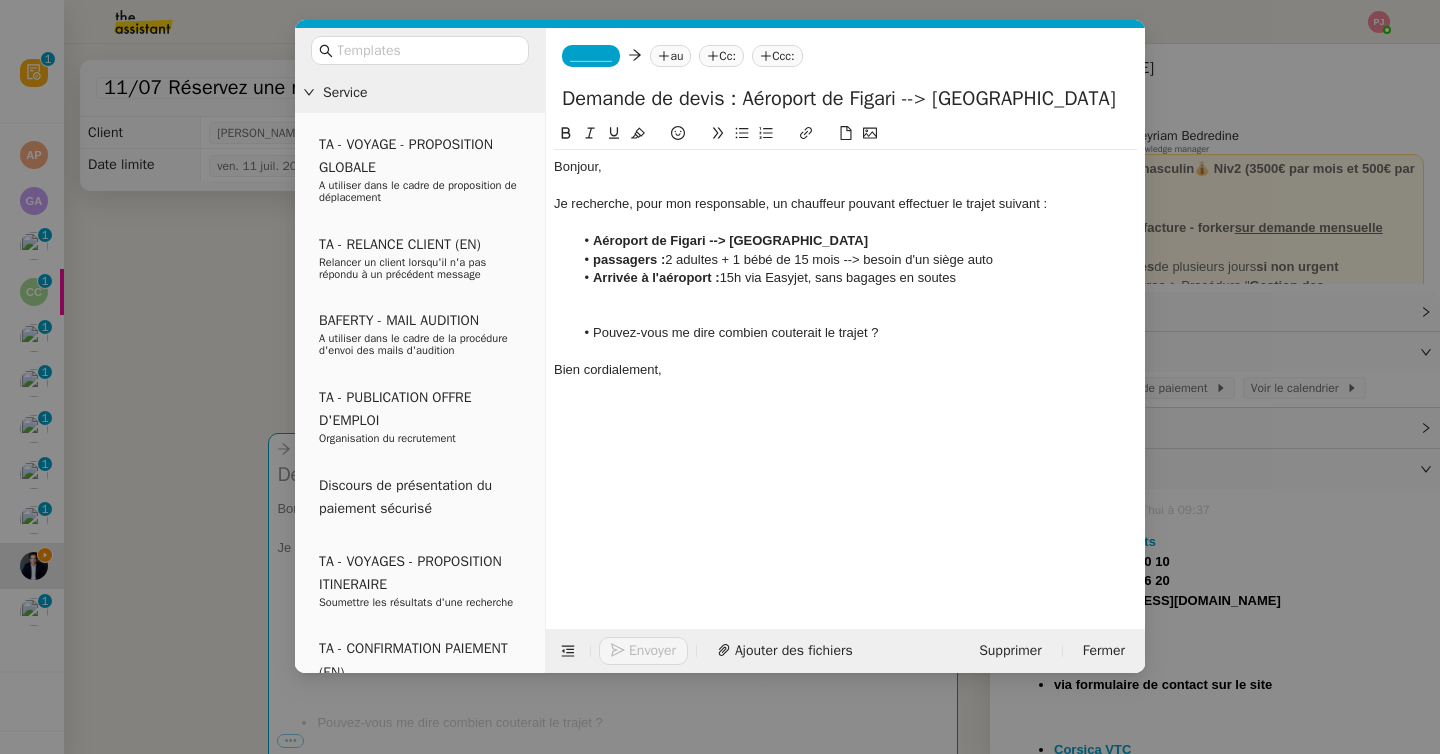 click 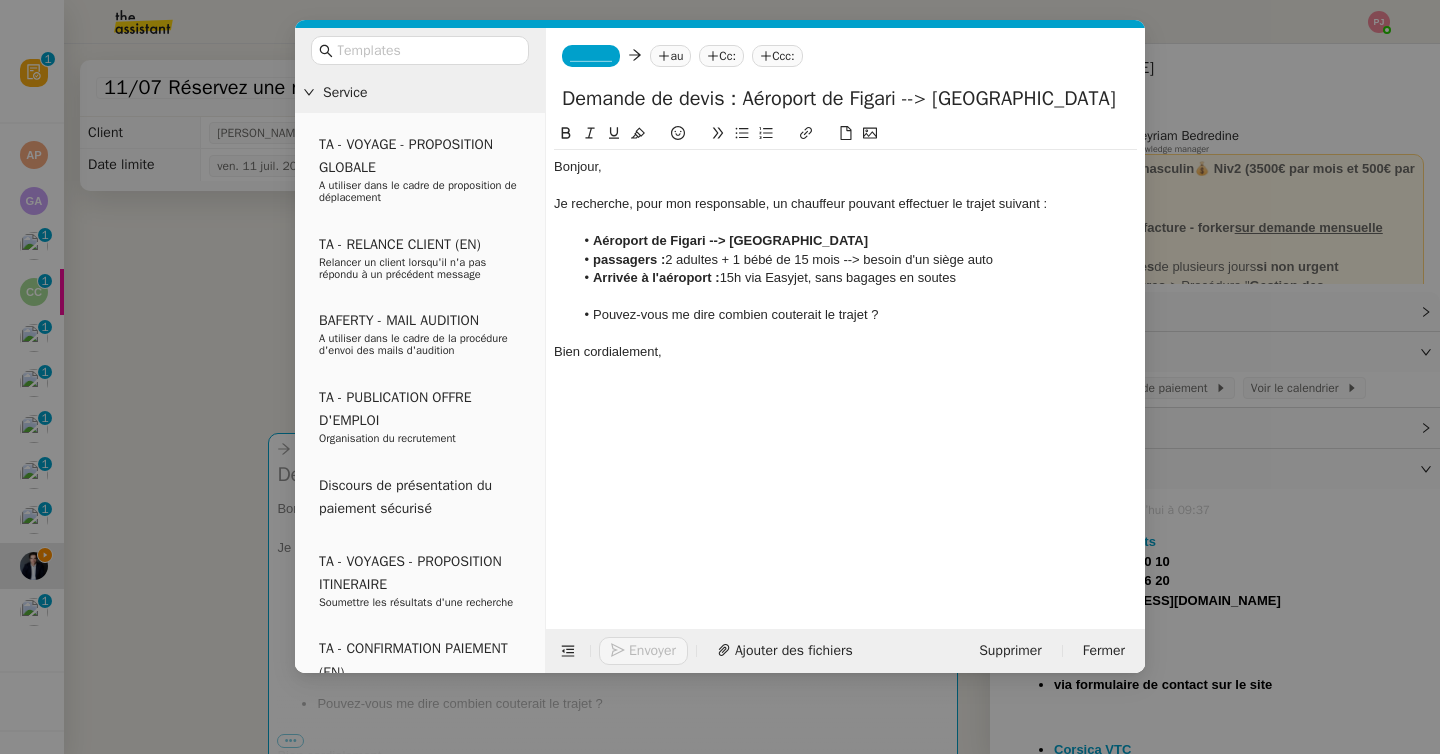 click on "_______" 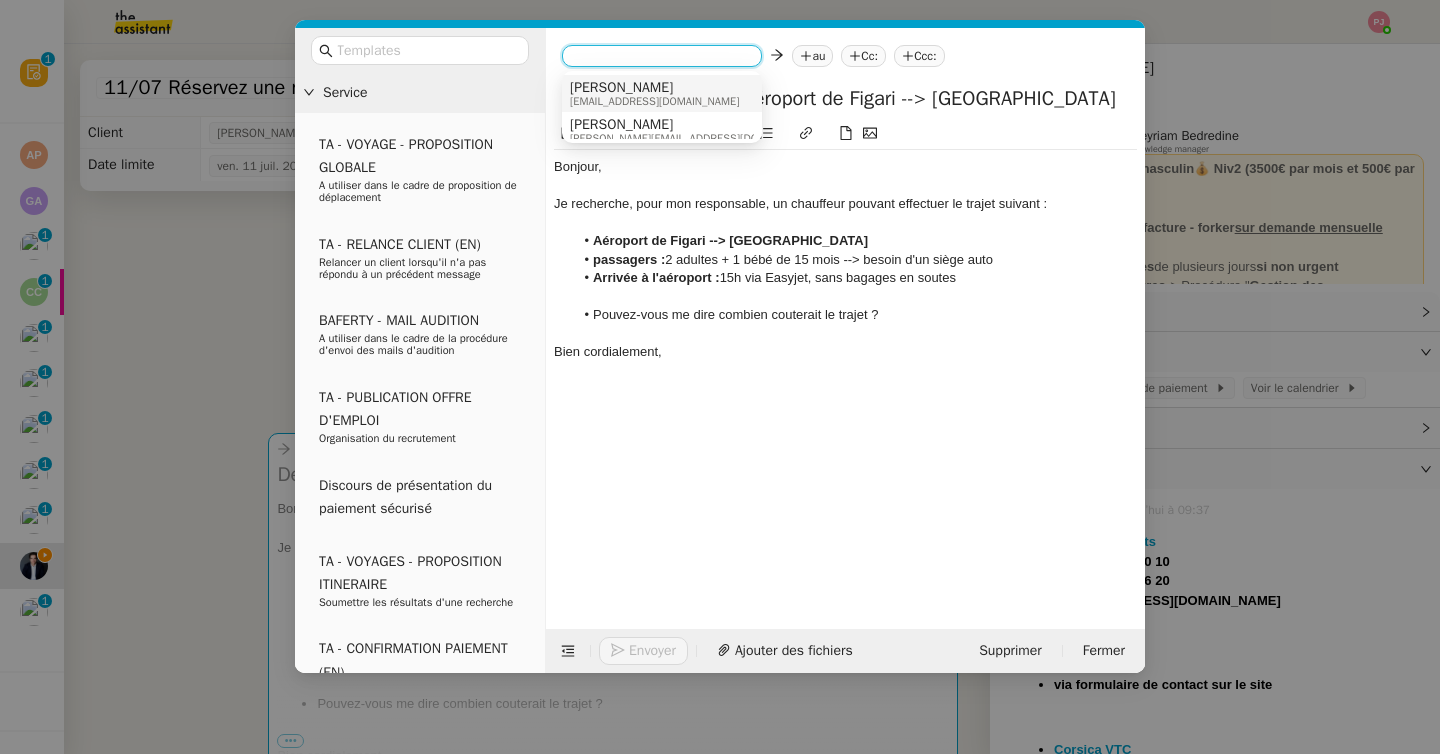 click on "[PERSON_NAME]" at bounding box center [654, 88] 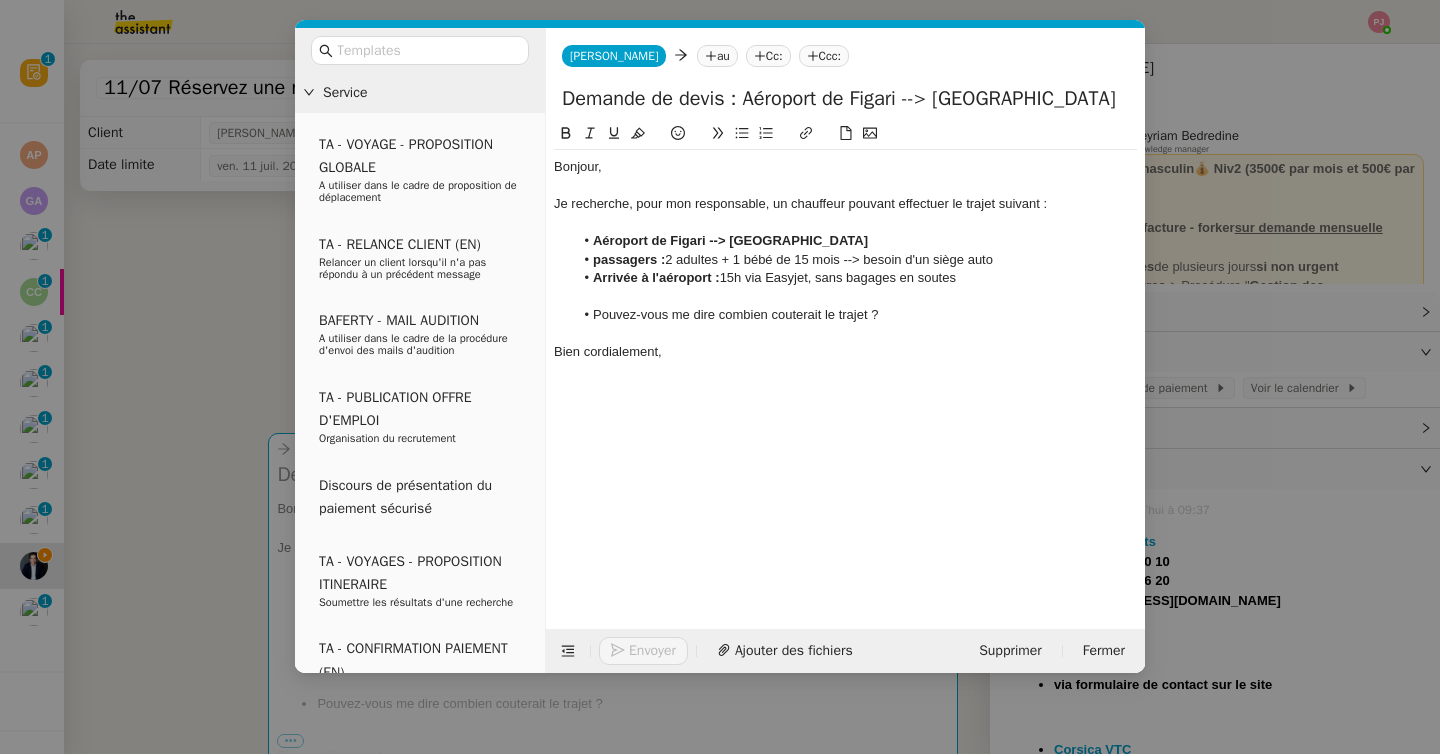 click on "Service TA - VOYAGE - PROPOSITION GLOBALE    A utiliser dans le cadre de proposition de déplacement TA - RELANCE CLIENT (EN)    Relancer un client lorsqu'il n'a pas répondu à un précédent message BAFERTY - MAIL AUDITION    A utiliser dans le cadre de la procédure d'envoi des mails d'audition TA - PUBLICATION OFFRE D'EMPLOI     Organisation du recrutement Discours de présentation du paiement sécurisé    TA - VOYAGES - PROPOSITION ITINERAIRE    Soumettre les résultats d'une recherche TA - CONFIRMATION PAIEMENT (EN)    Confirmer avec le client de modèle de transaction - Attention Plan Pro nécessaire. TA - COURRIER EXPEDIE (recommandé)    A utiliser dans le cadre de l'envoi d'un courrier recommandé TA - PARTAGE DE CALENDRIER (EN)    A utiliser pour demander au client de partager son calendrier afin de faciliter l'accès et la gestion PSPI - Appel de fonds MJL    A utiliser dans le cadre de la procédure d'appel de fonds MJL TA - RELANCE CLIENT    TA - AR PROCEDURES           21 YIELD" at bounding box center (720, 377) 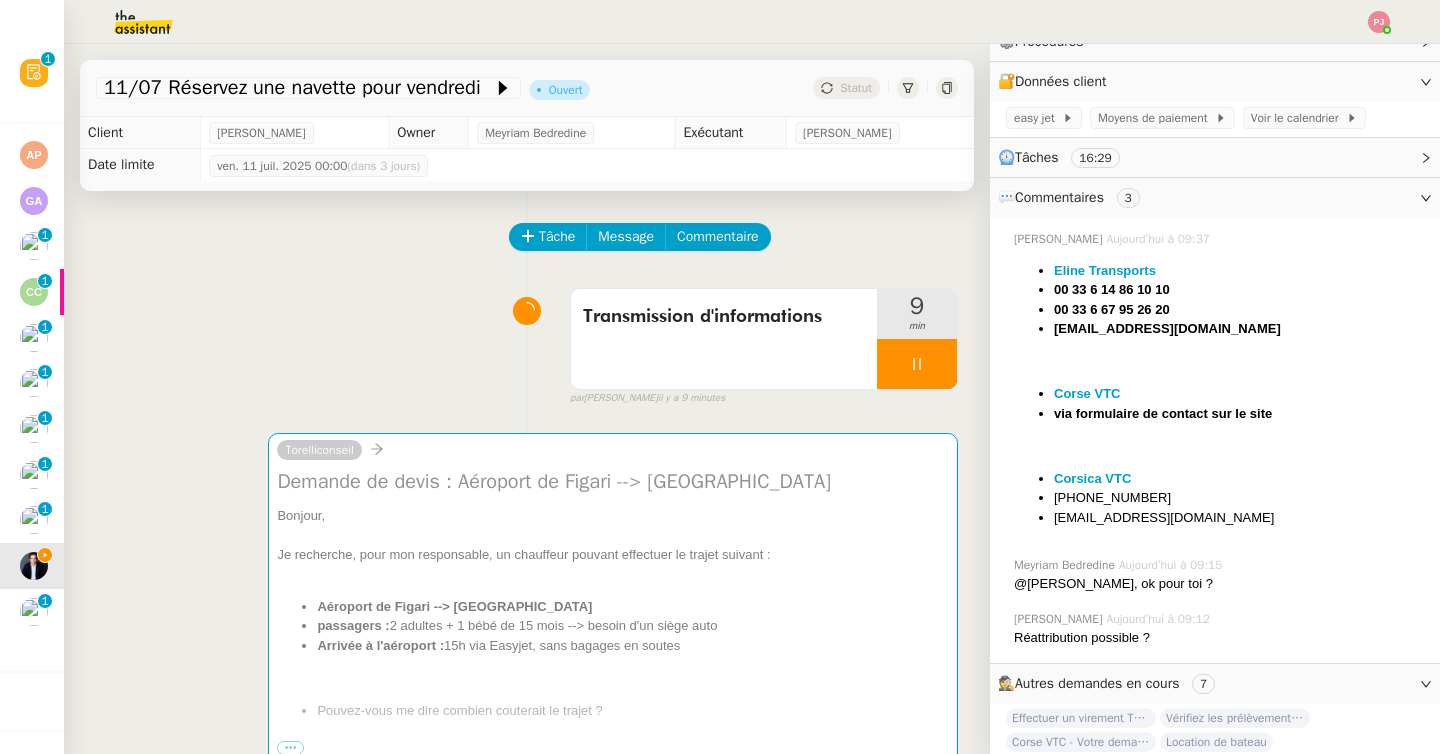 scroll, scrollTop: 368, scrollLeft: 0, axis: vertical 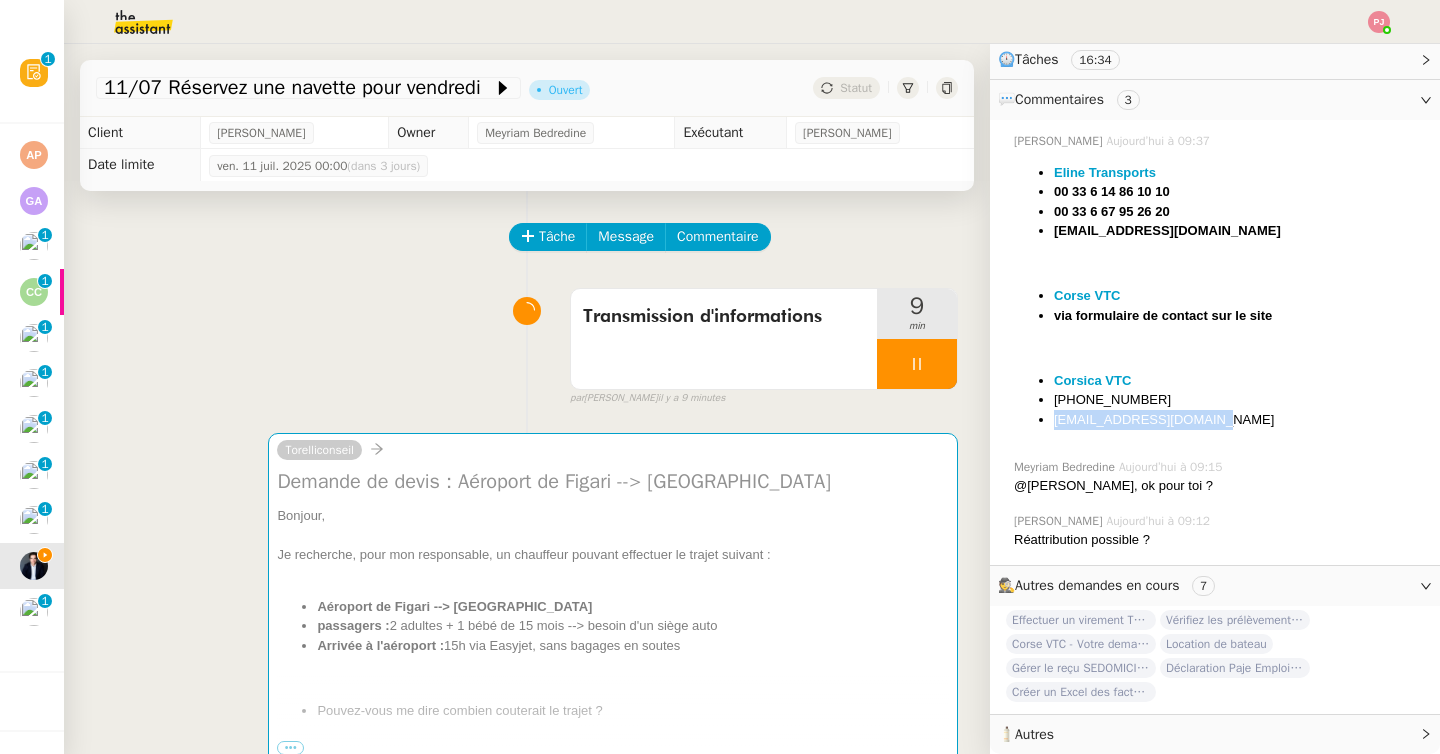 drag, startPoint x: 1211, startPoint y: 419, endPoint x: 1046, endPoint y: 419, distance: 165 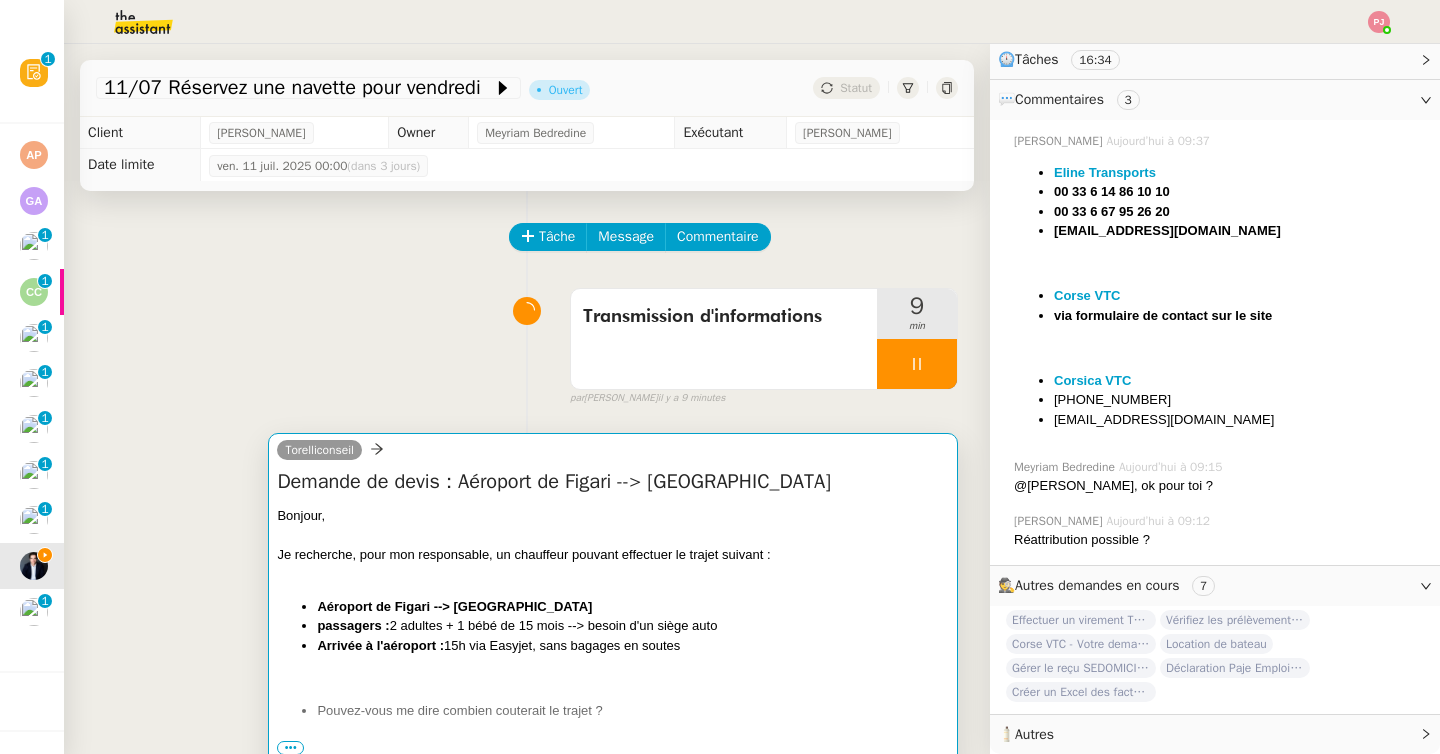 click at bounding box center (613, 535) 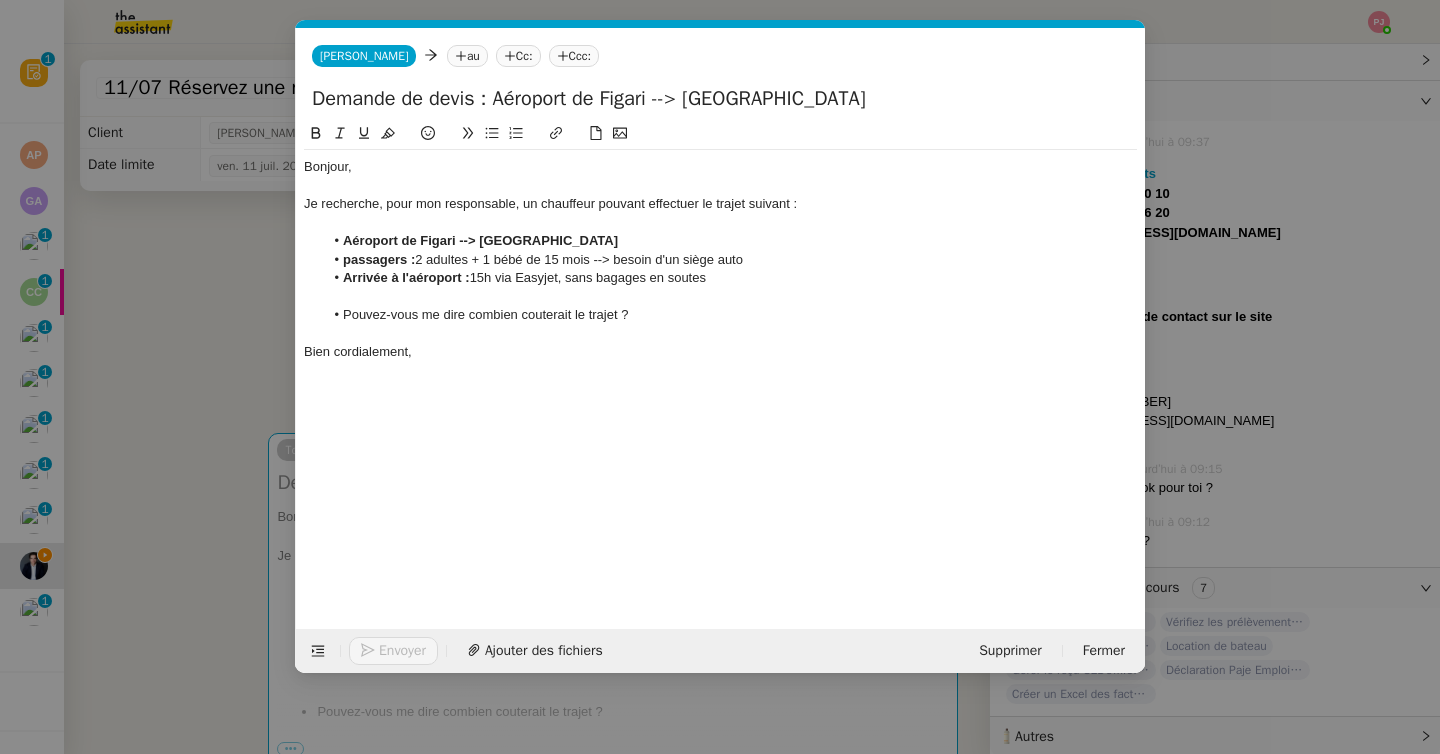 scroll, scrollTop: 0, scrollLeft: 42, axis: horizontal 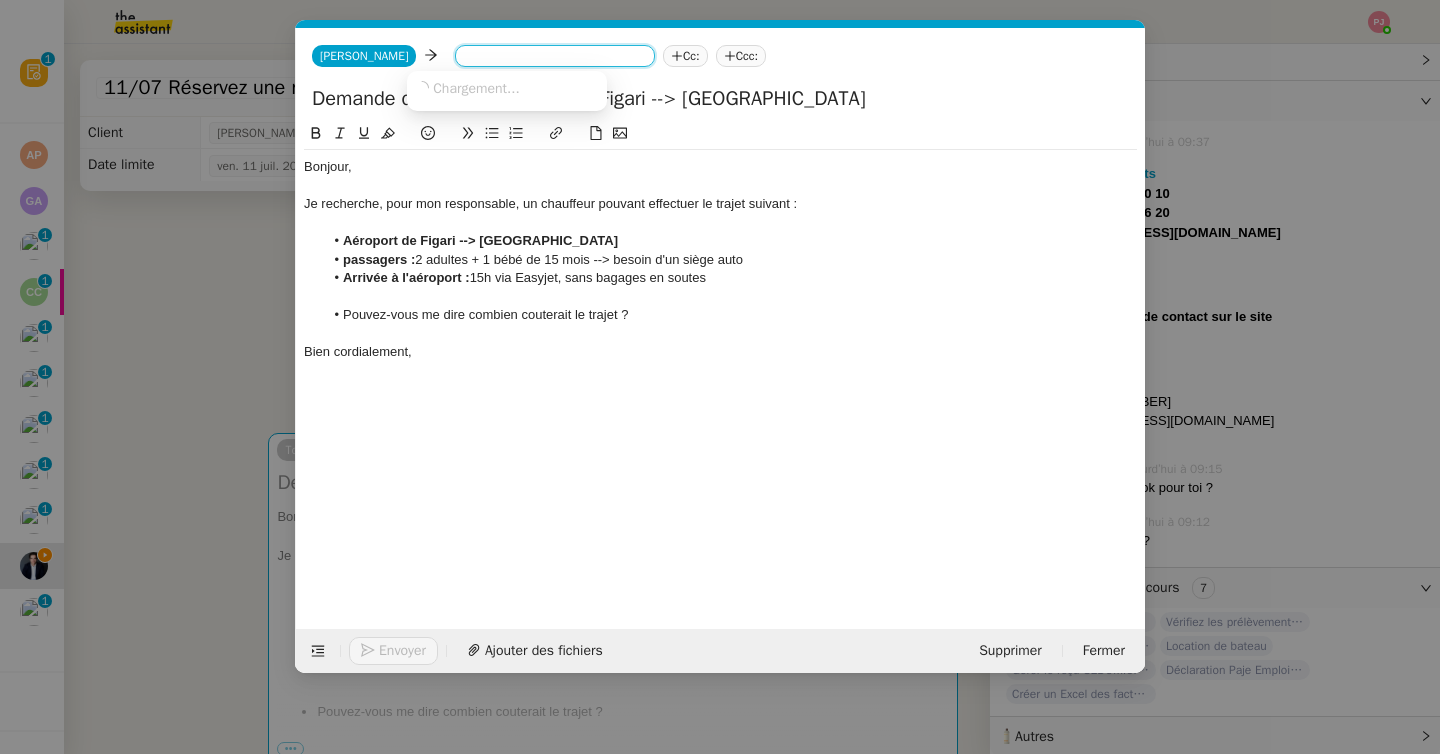 paste on "[EMAIL_ADDRESS][DOMAIN_NAME]" 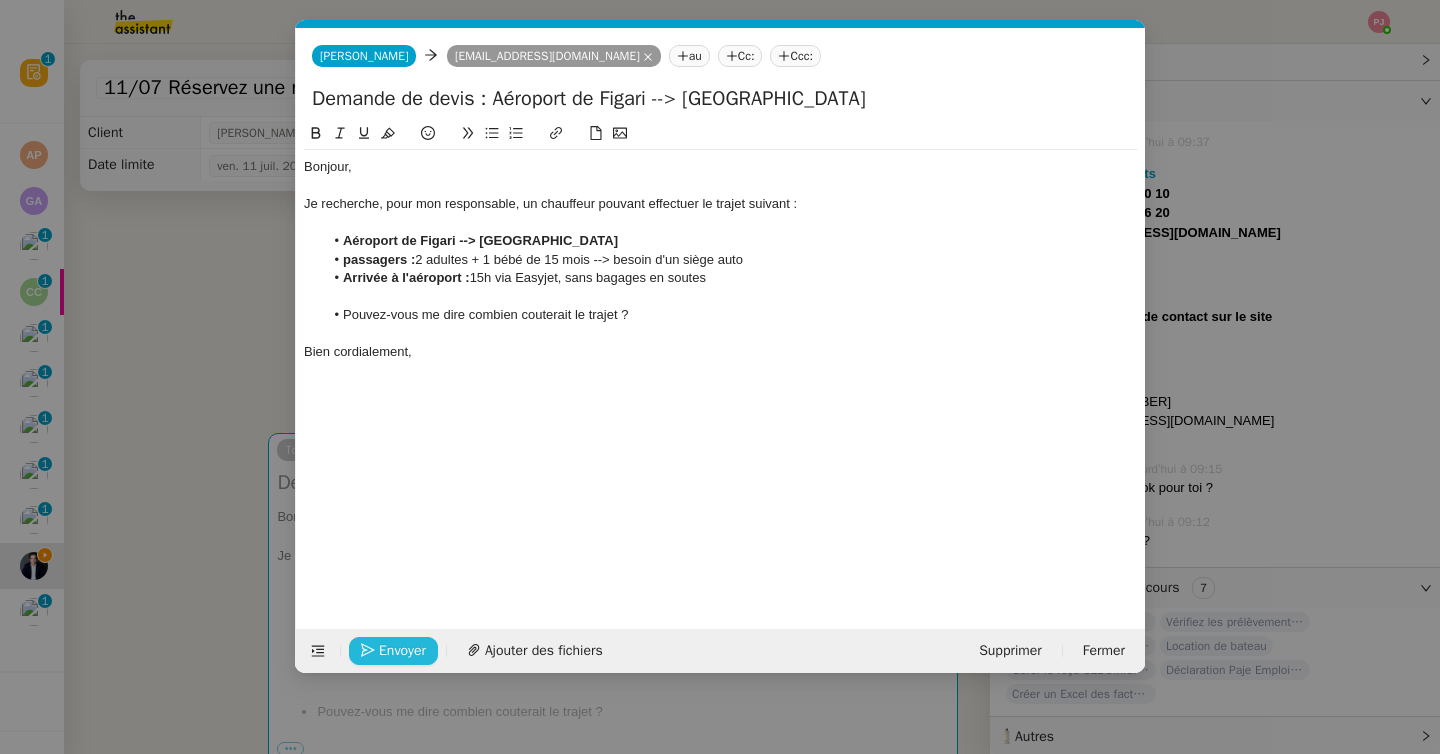 click on "Envoyer" 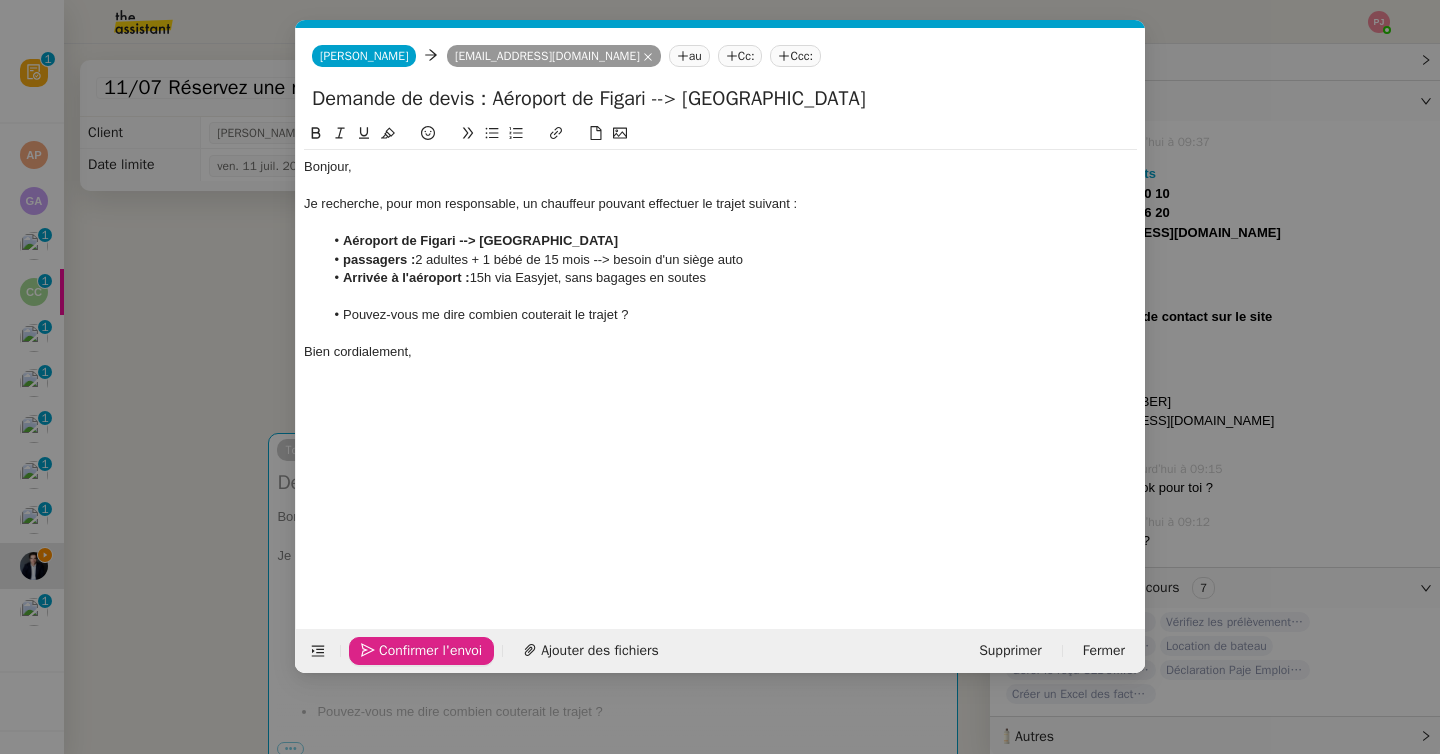 click on "Confirmer l'envoi" 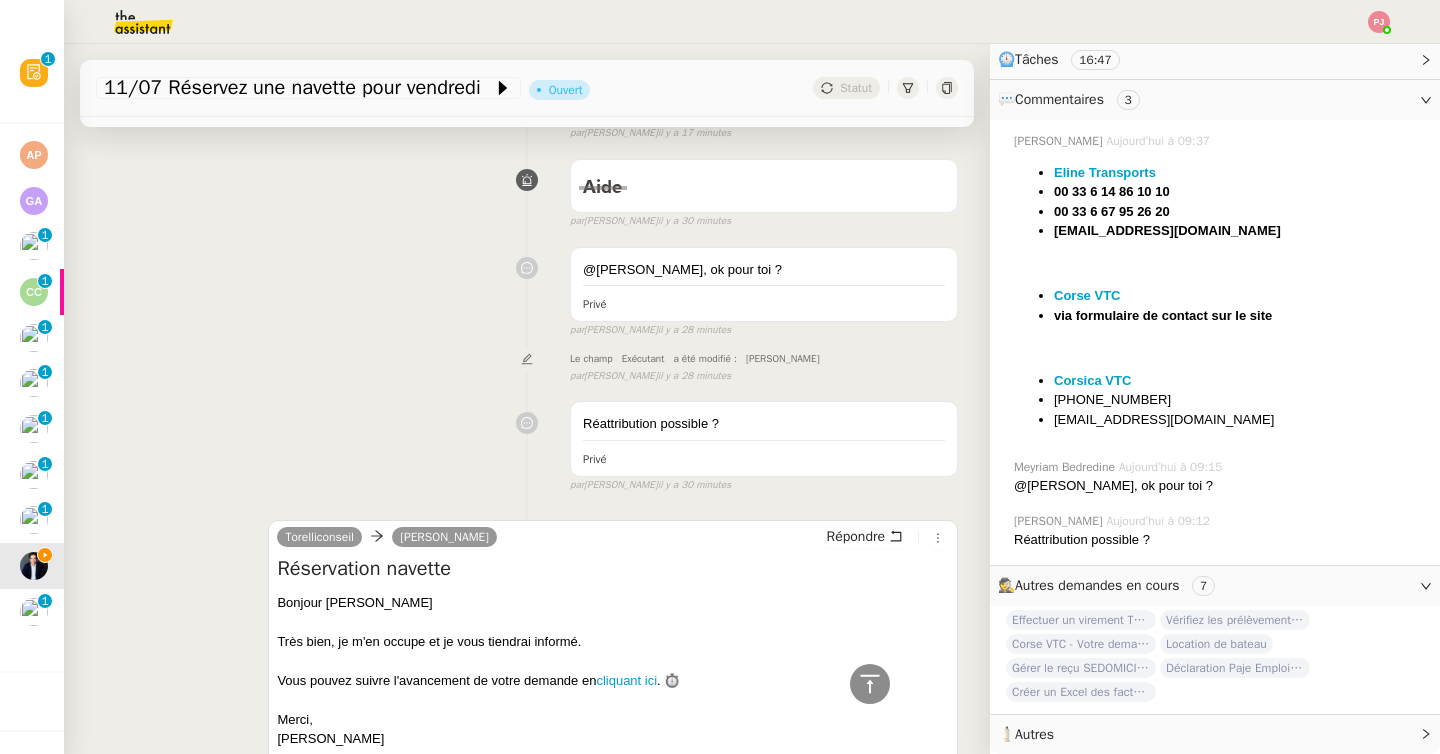 scroll, scrollTop: 1840, scrollLeft: 0, axis: vertical 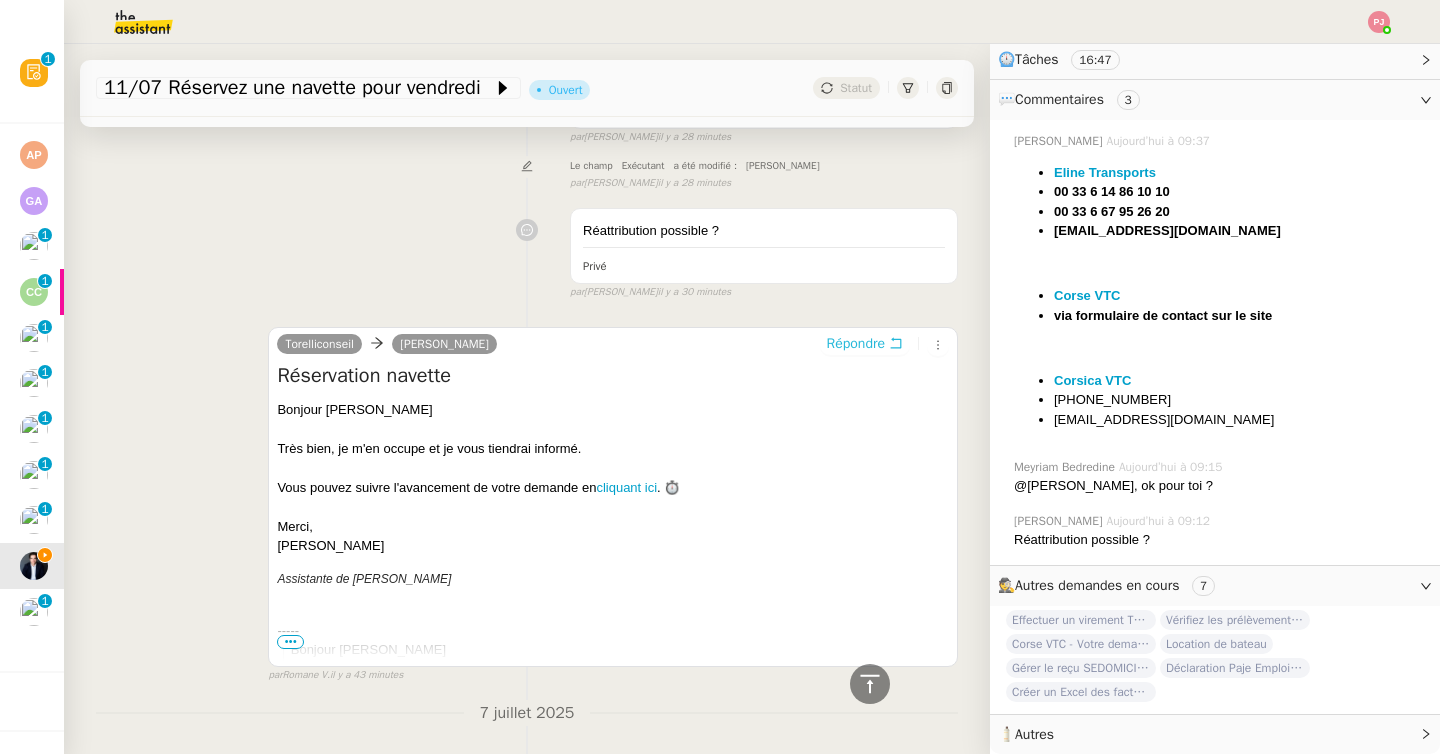 click on "Répondre" at bounding box center [856, 344] 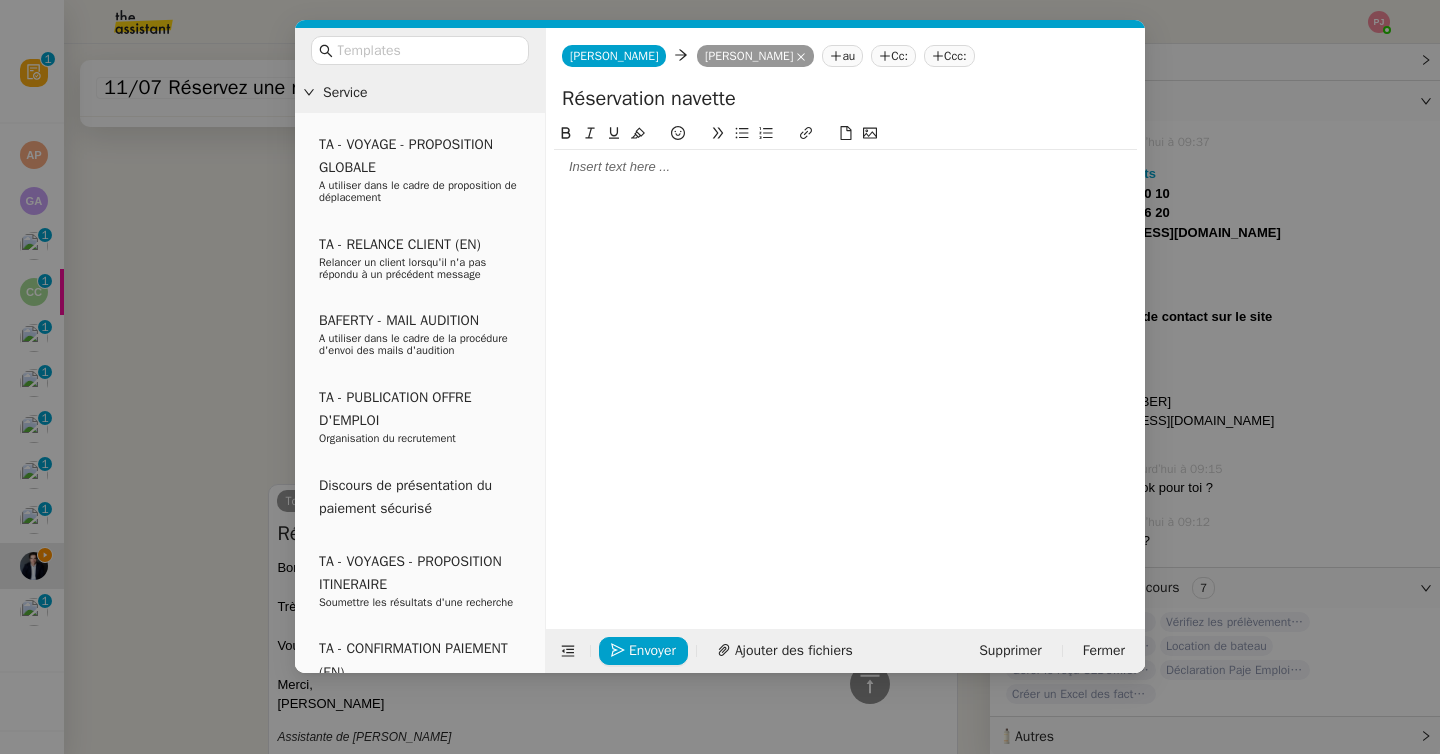 scroll, scrollTop: 1996, scrollLeft: 0, axis: vertical 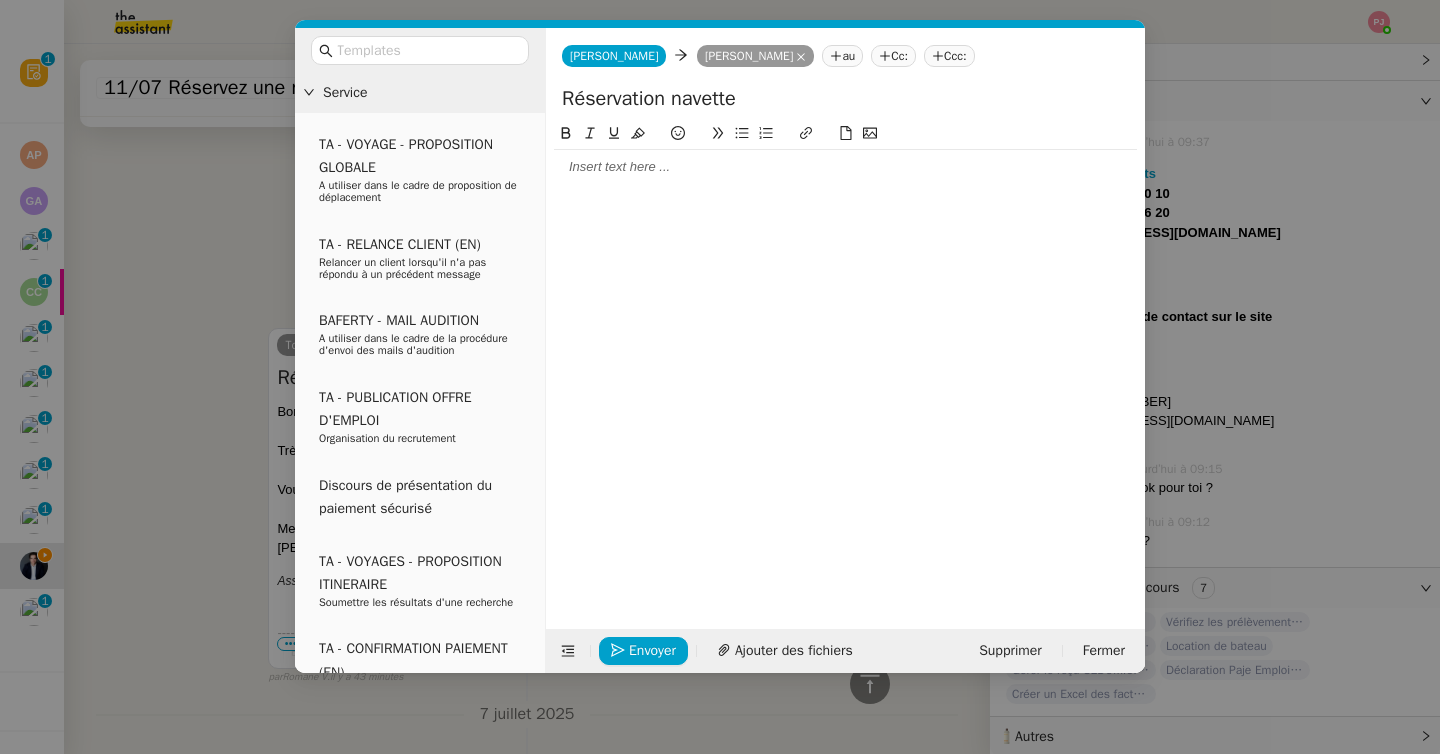 click 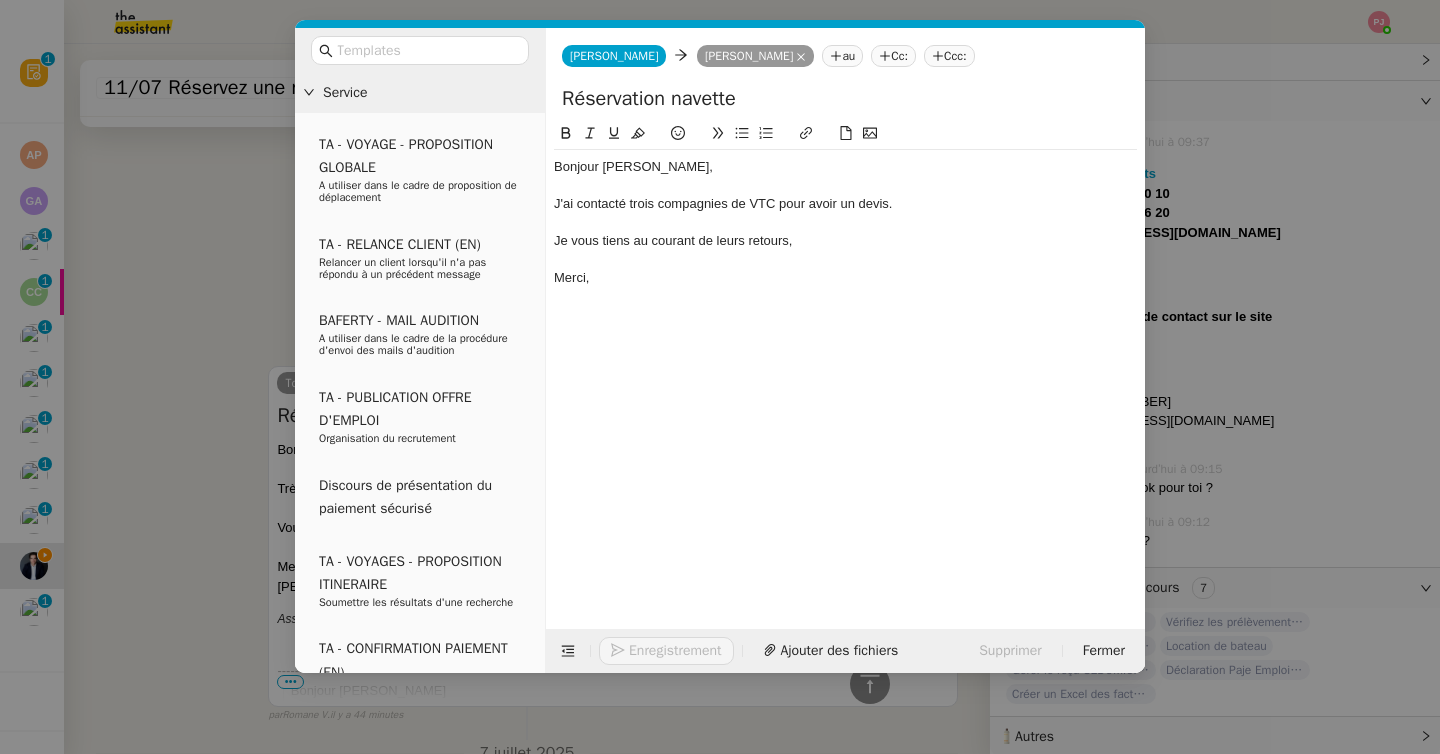 scroll, scrollTop: 2133, scrollLeft: 0, axis: vertical 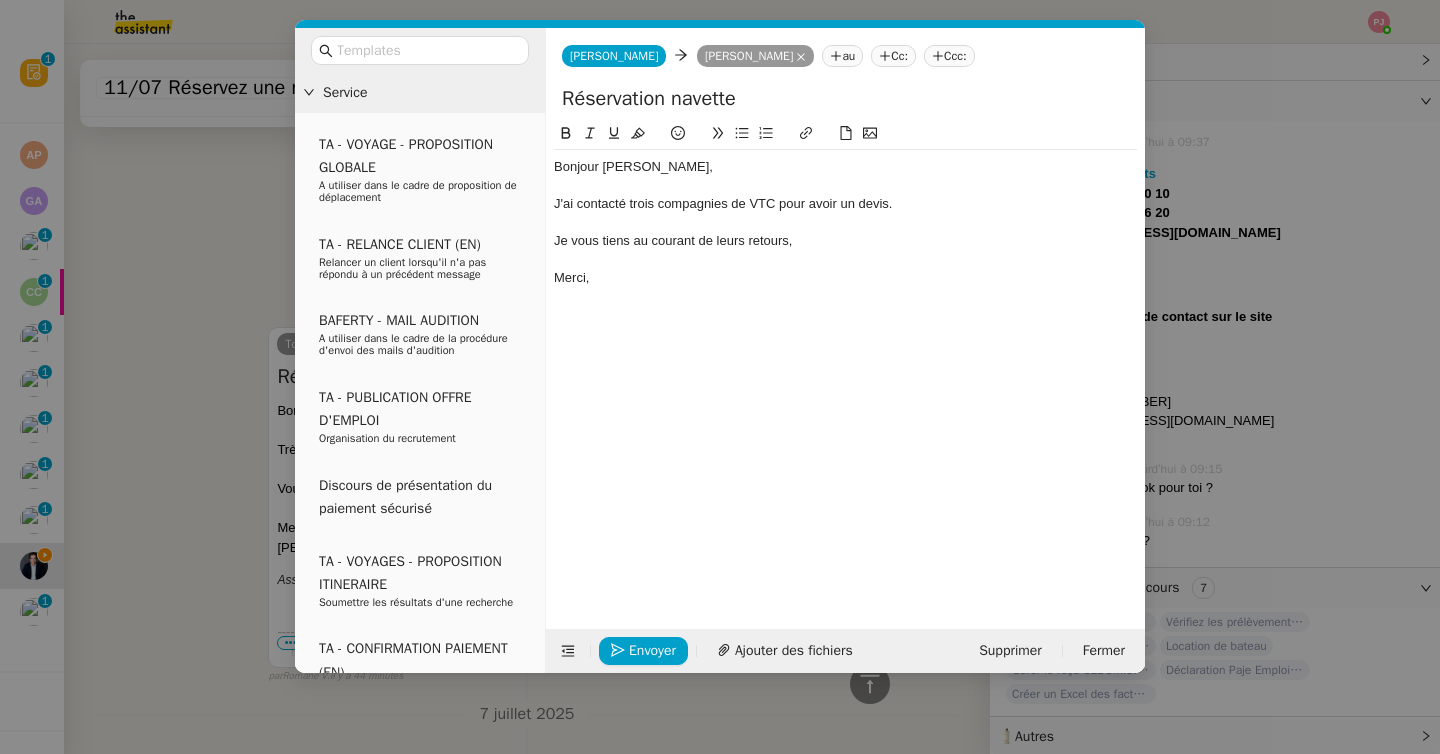 drag, startPoint x: 816, startPoint y: 245, endPoint x: 694, endPoint y: 245, distance: 122 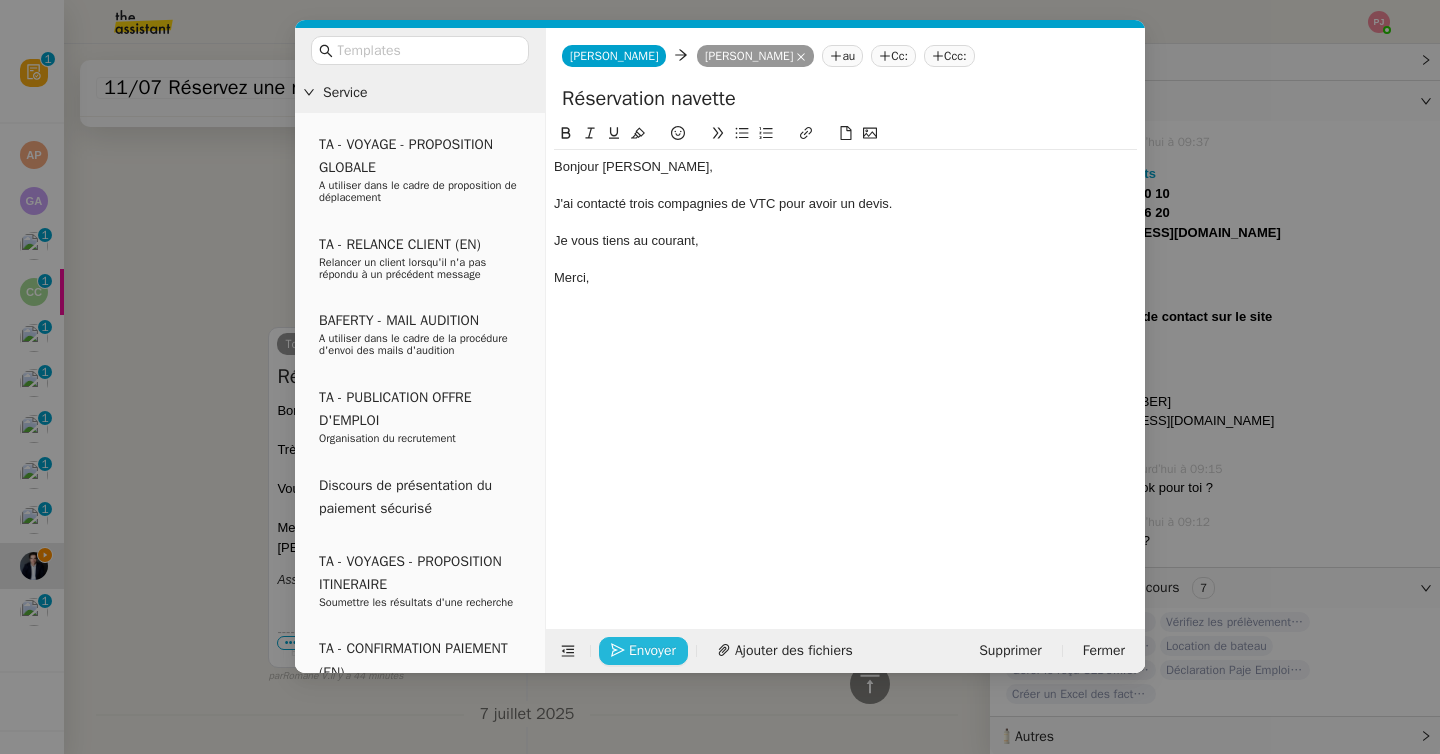 click on "Envoyer" 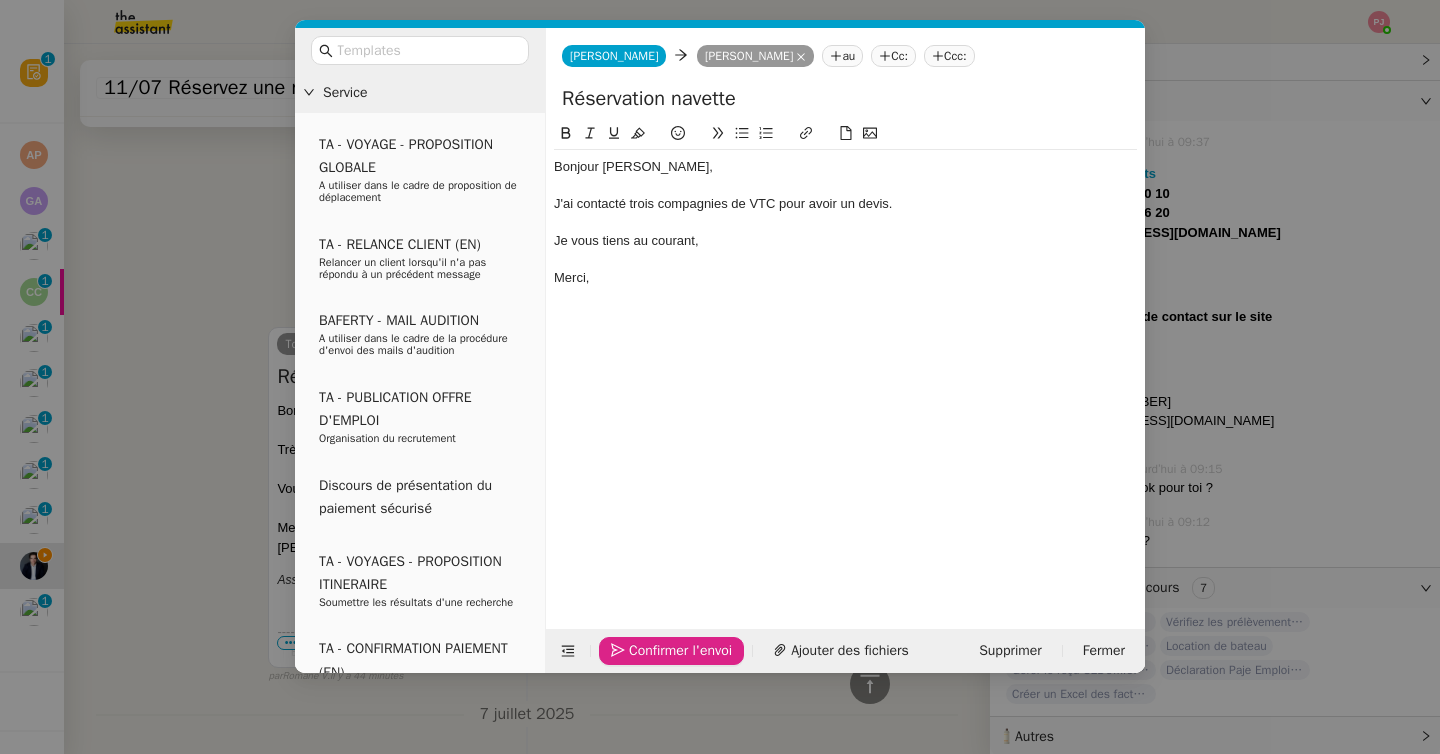click on "Confirmer l'envoi" 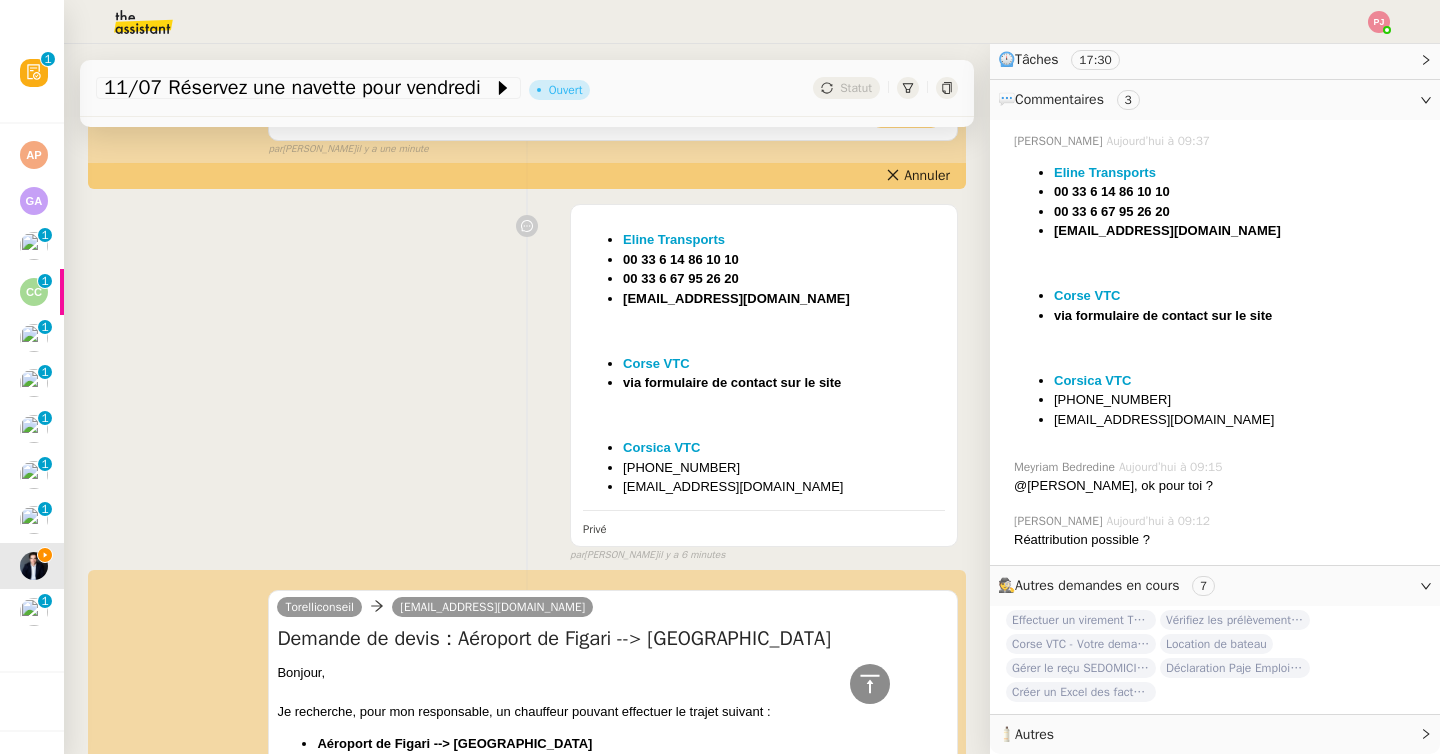 scroll, scrollTop: 0, scrollLeft: 0, axis: both 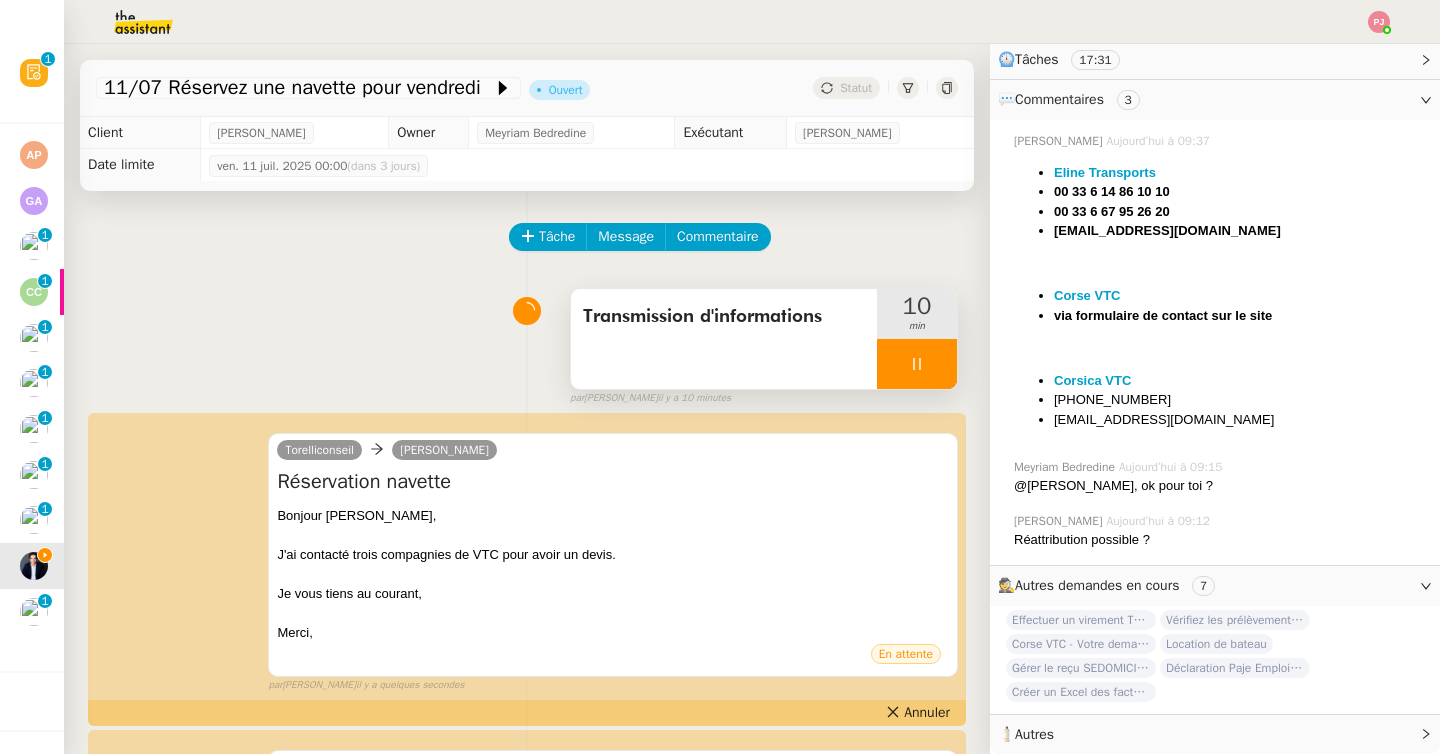 click 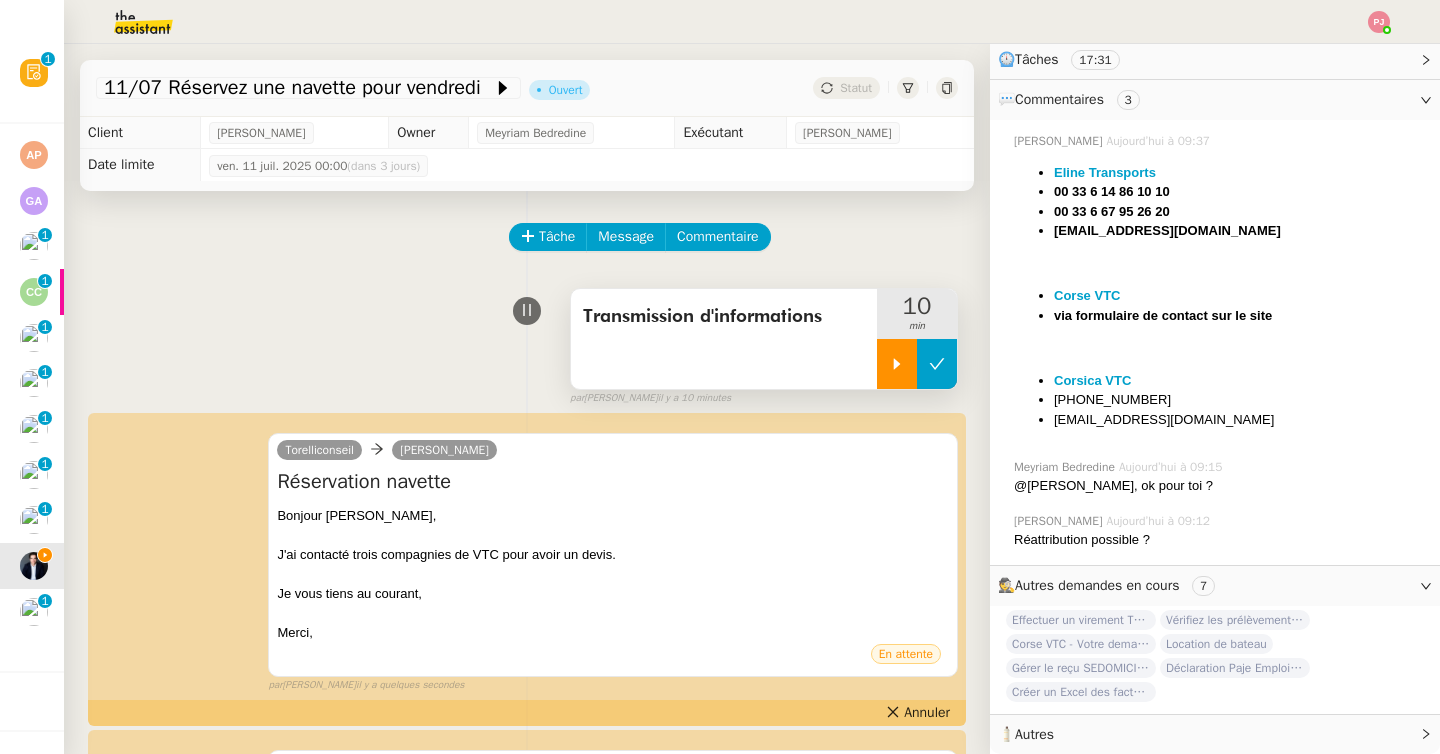click 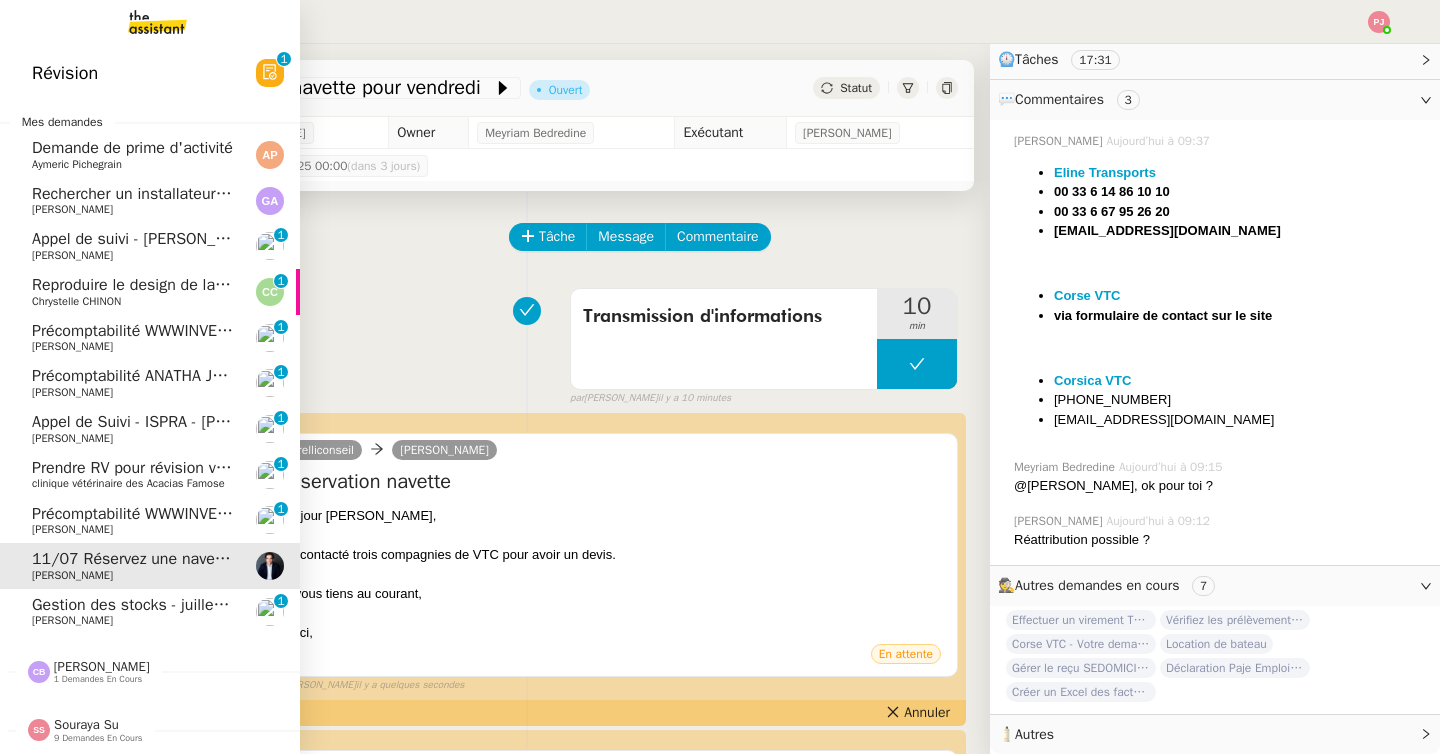 click on "Reproduire le design de la page web" 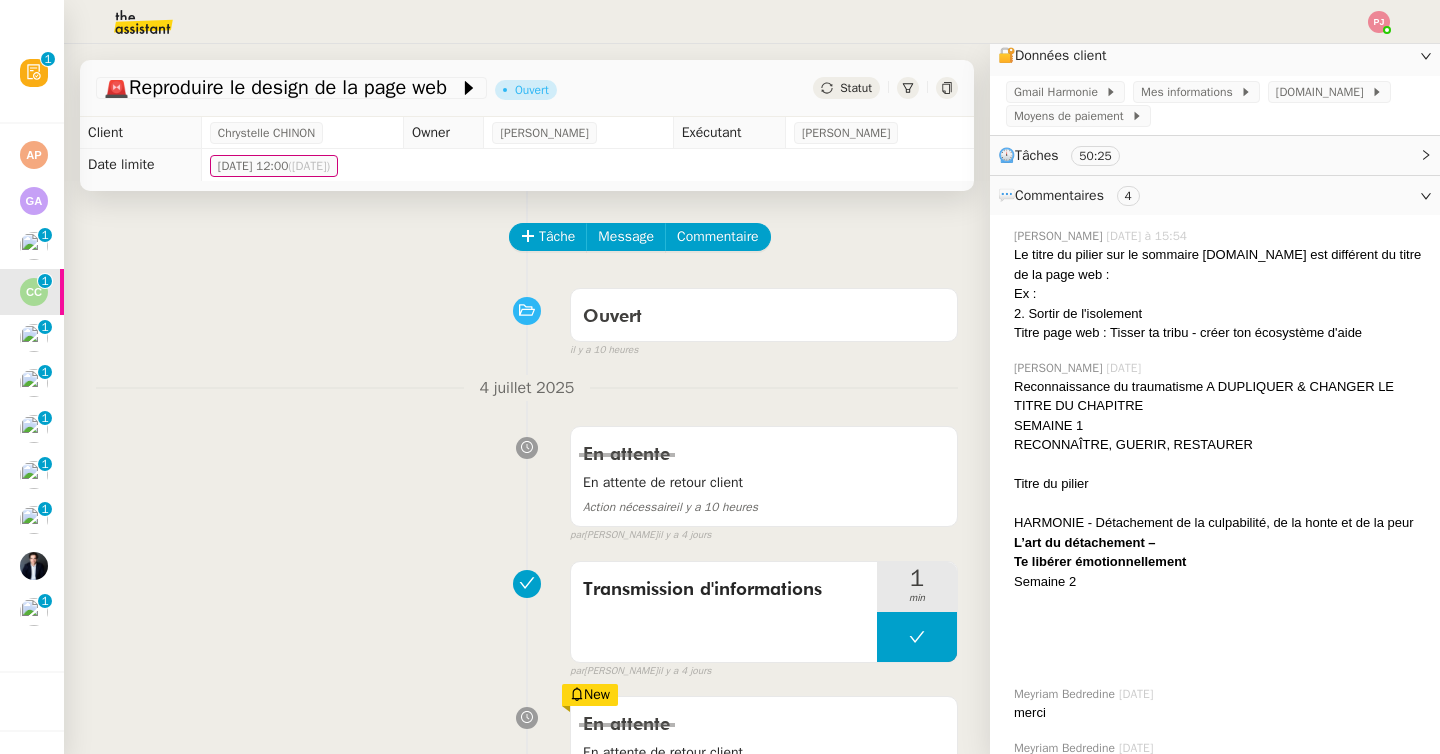 scroll, scrollTop: 391, scrollLeft: 0, axis: vertical 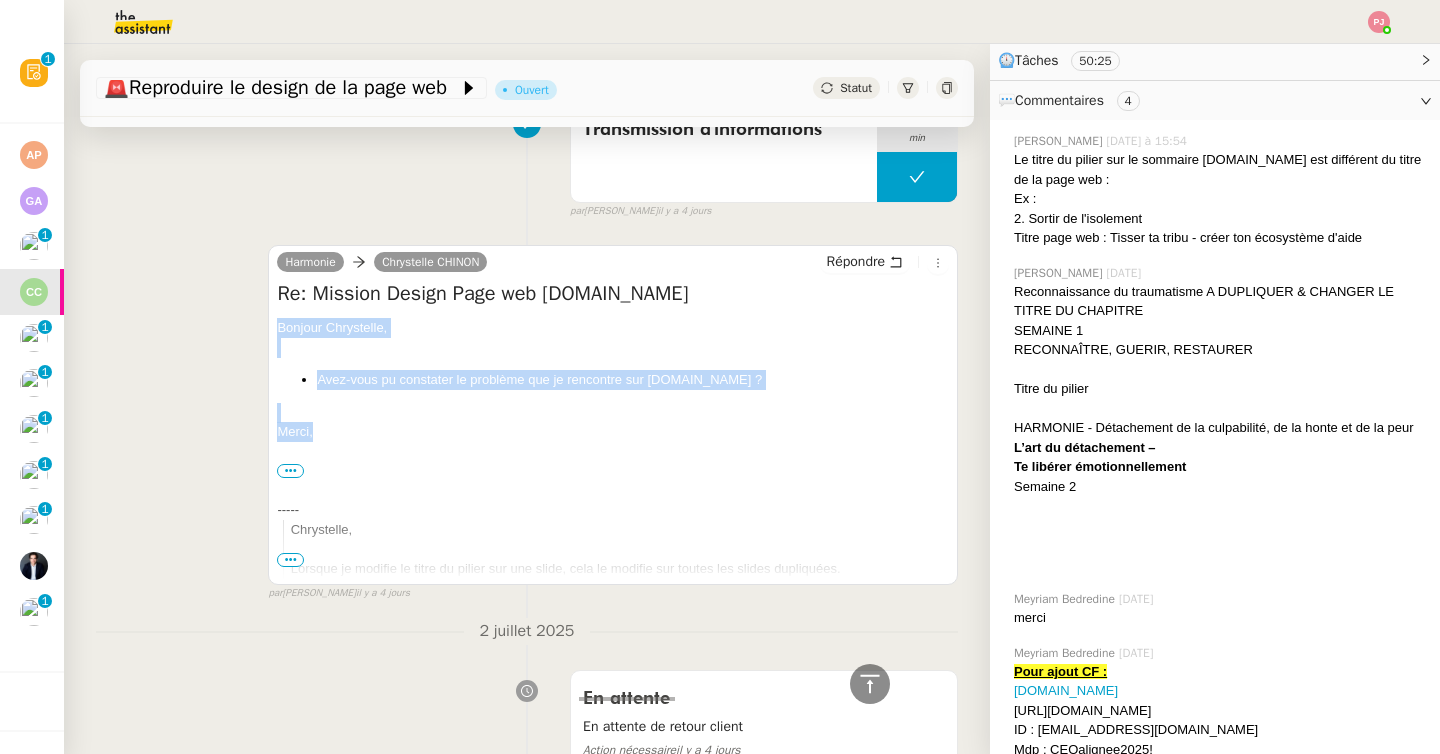 drag, startPoint x: 347, startPoint y: 435, endPoint x: 267, endPoint y: 334, distance: 128.84486 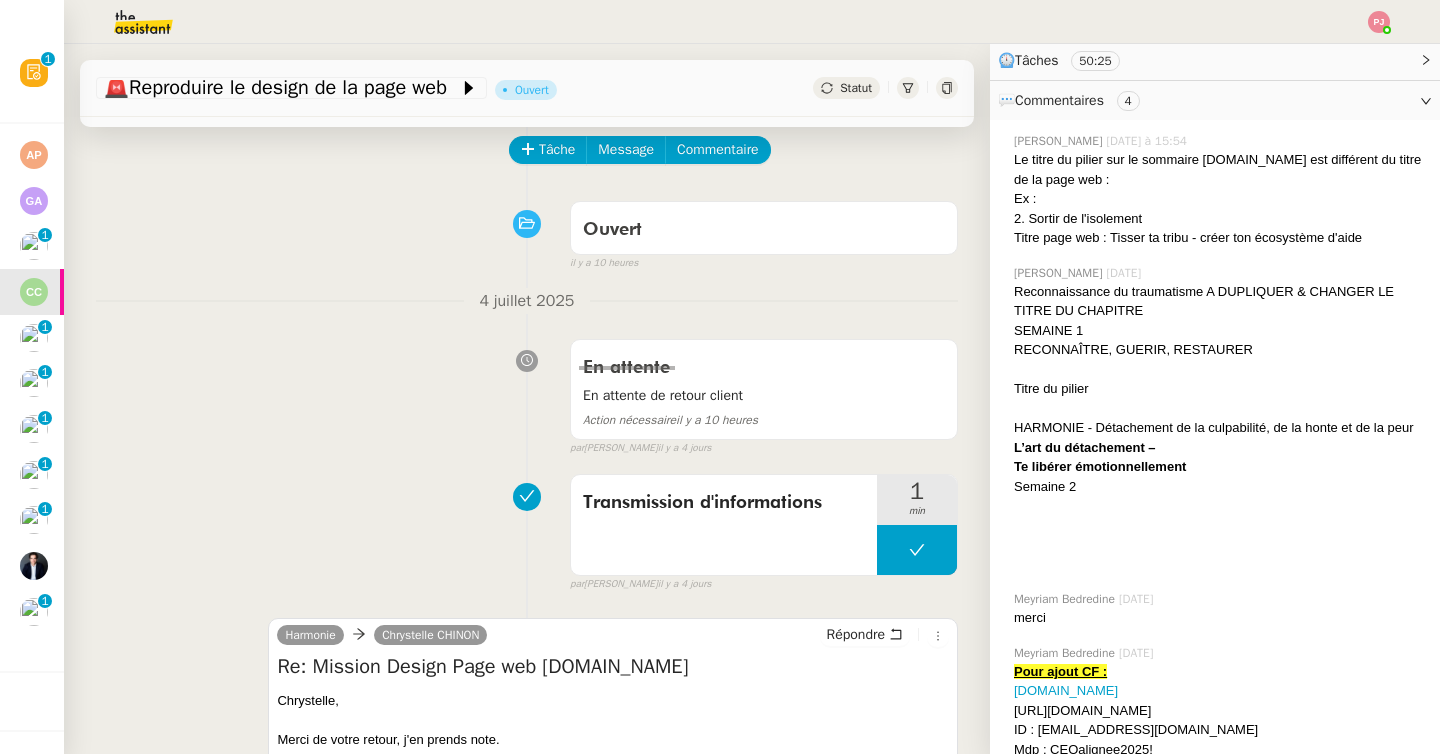 scroll, scrollTop: 0, scrollLeft: 0, axis: both 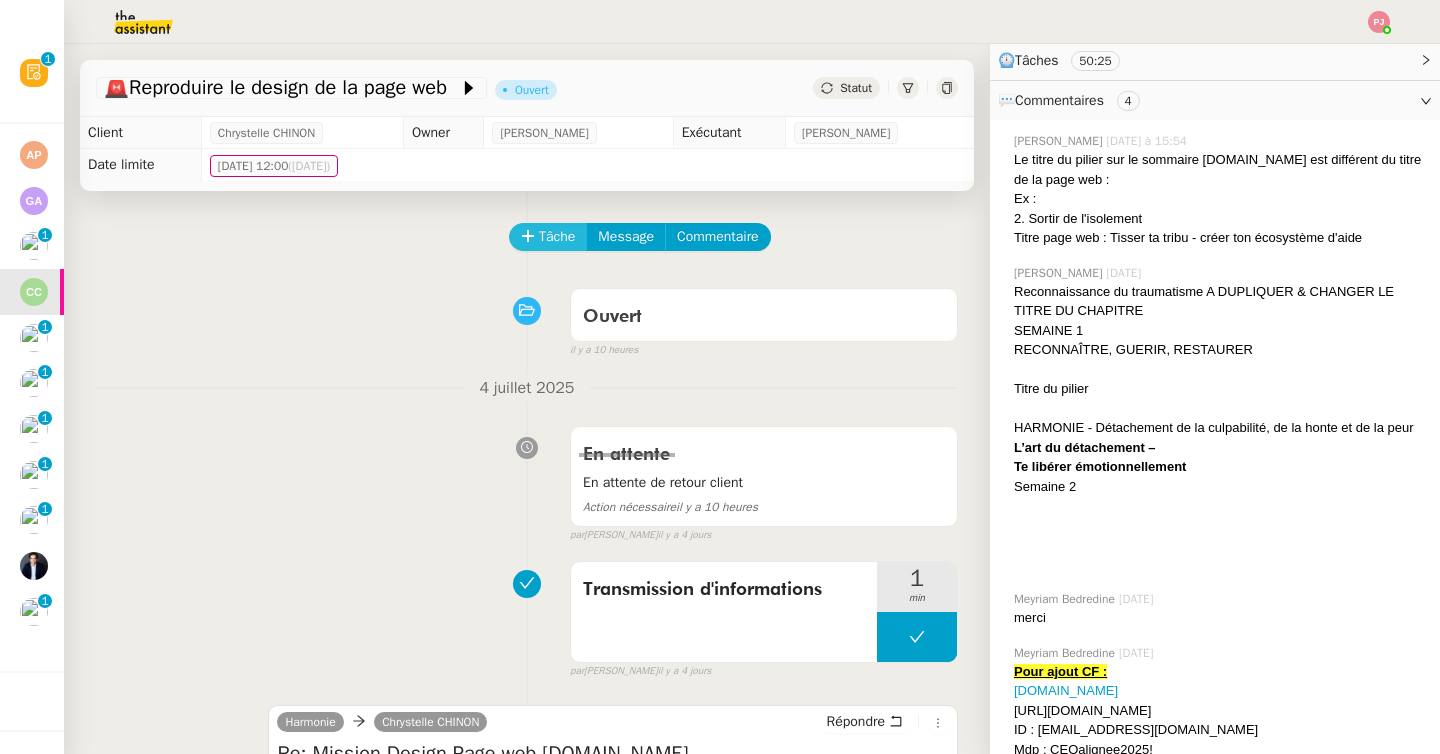 click on "Tâche" 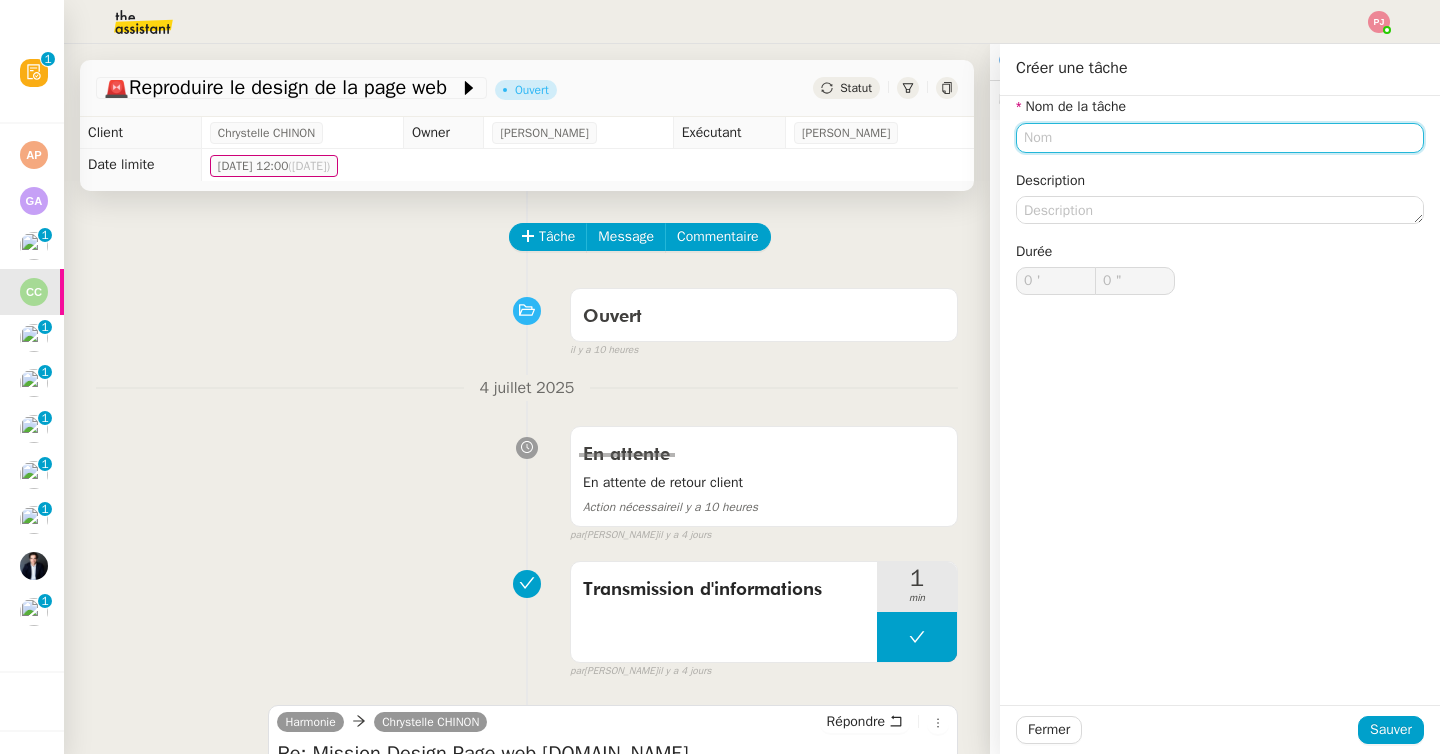 click 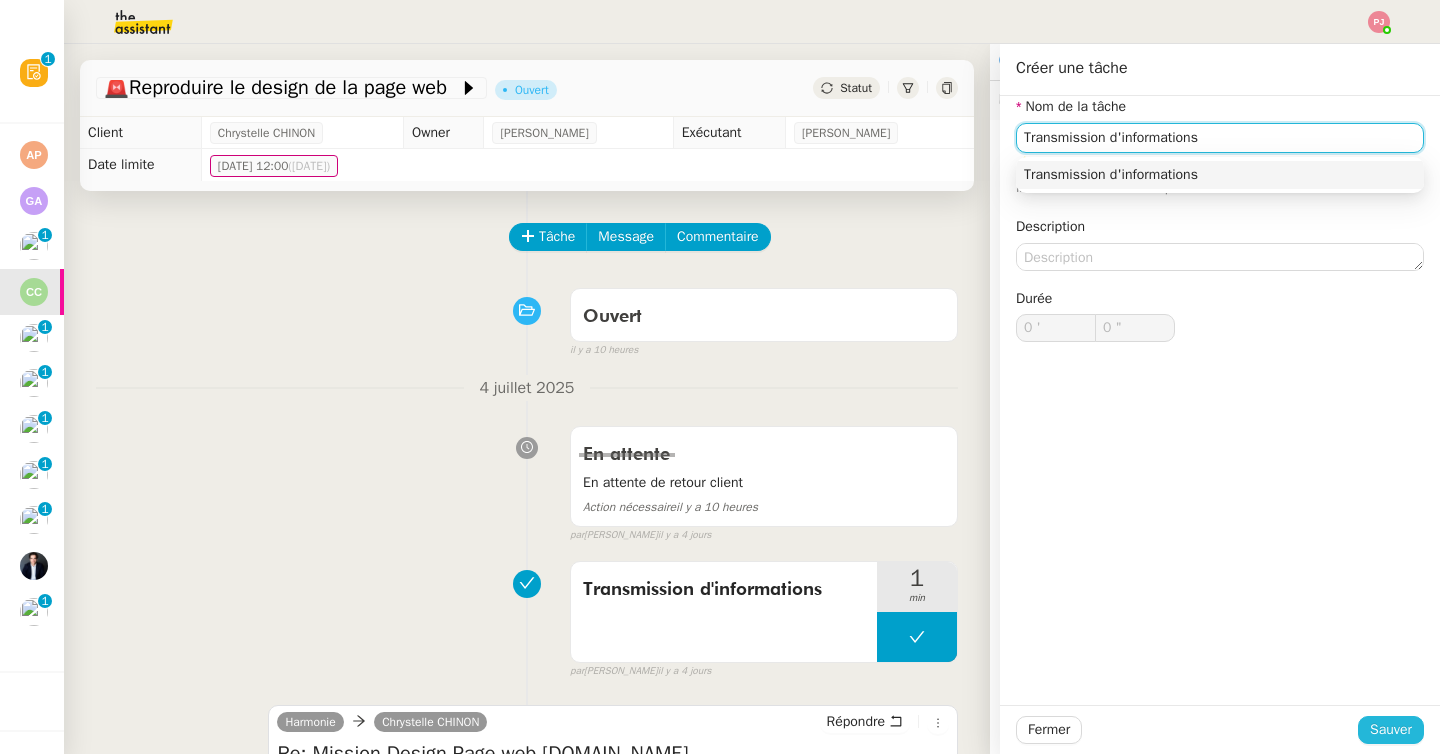 type on "Transmission d'informations" 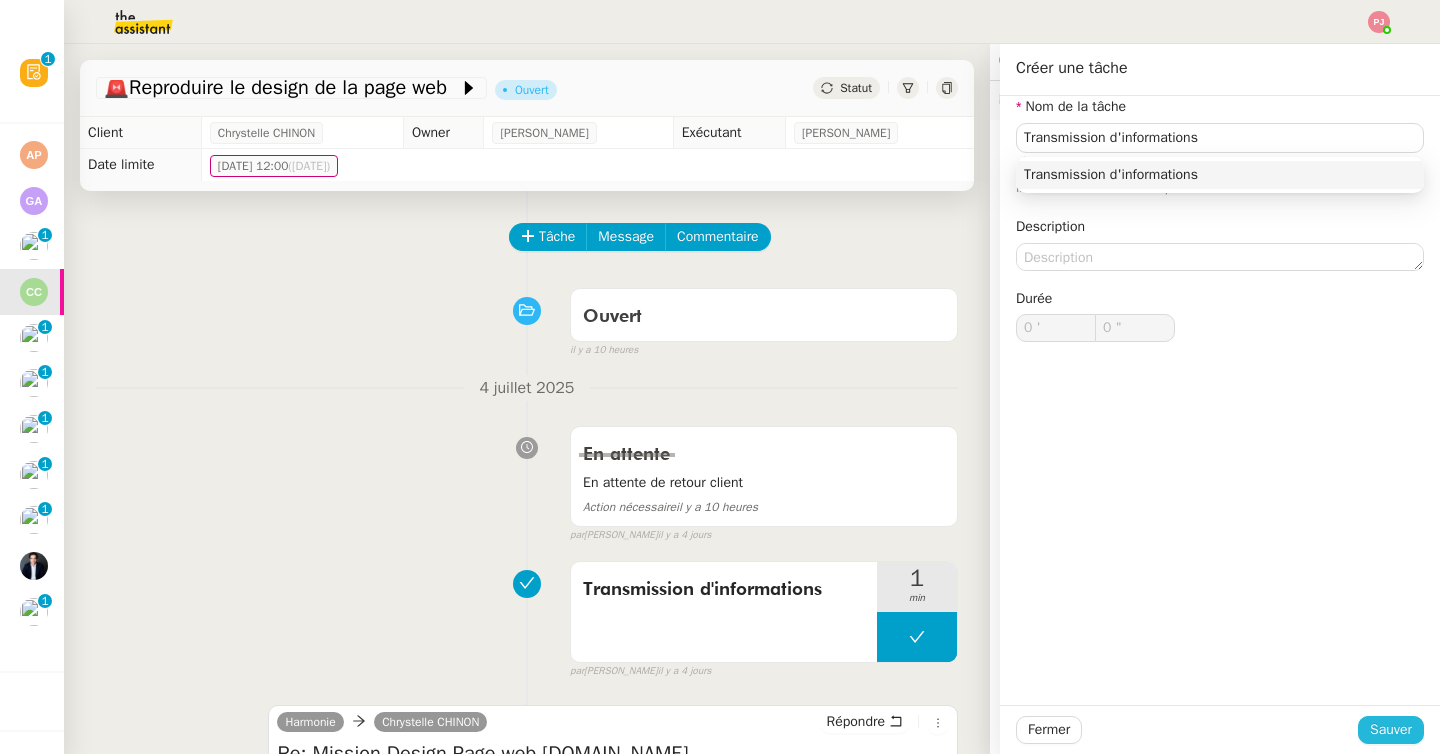 click on "Sauver" 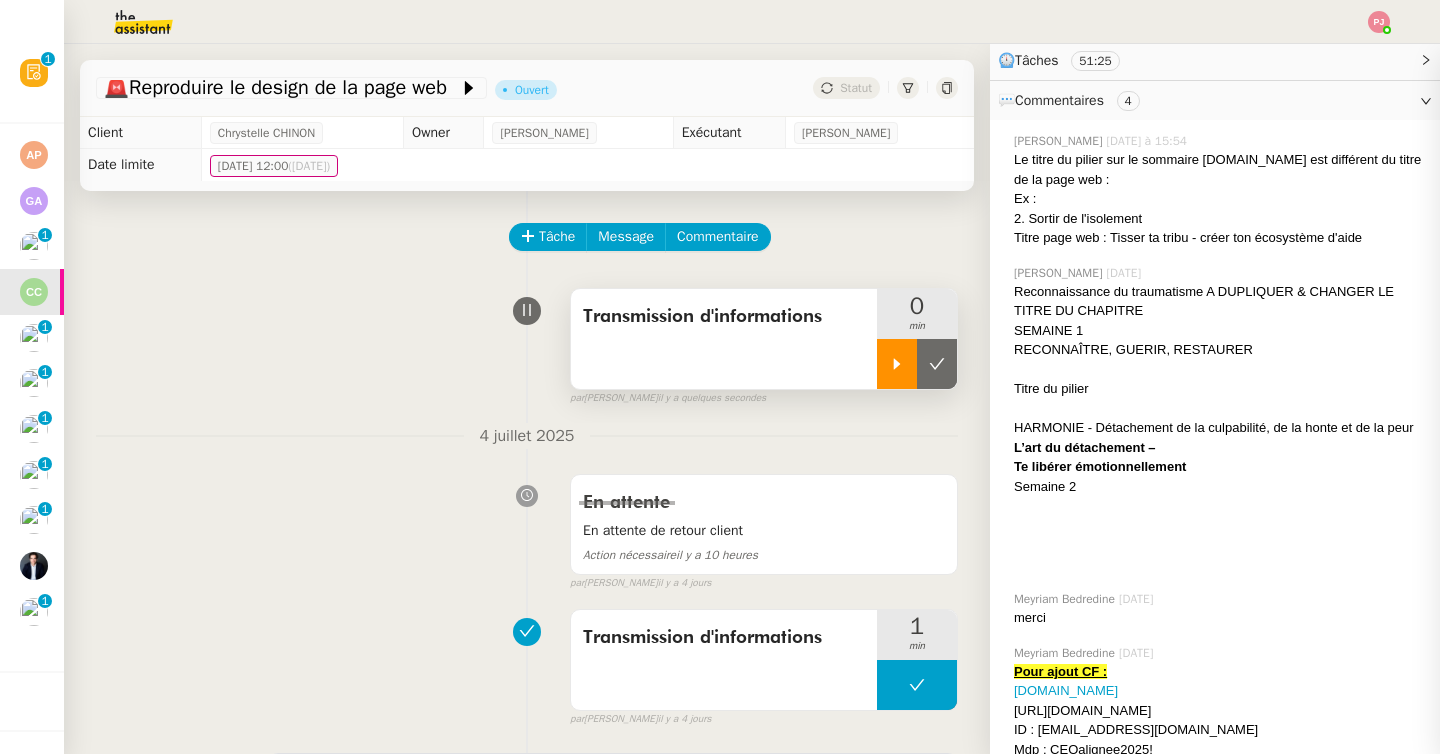 click 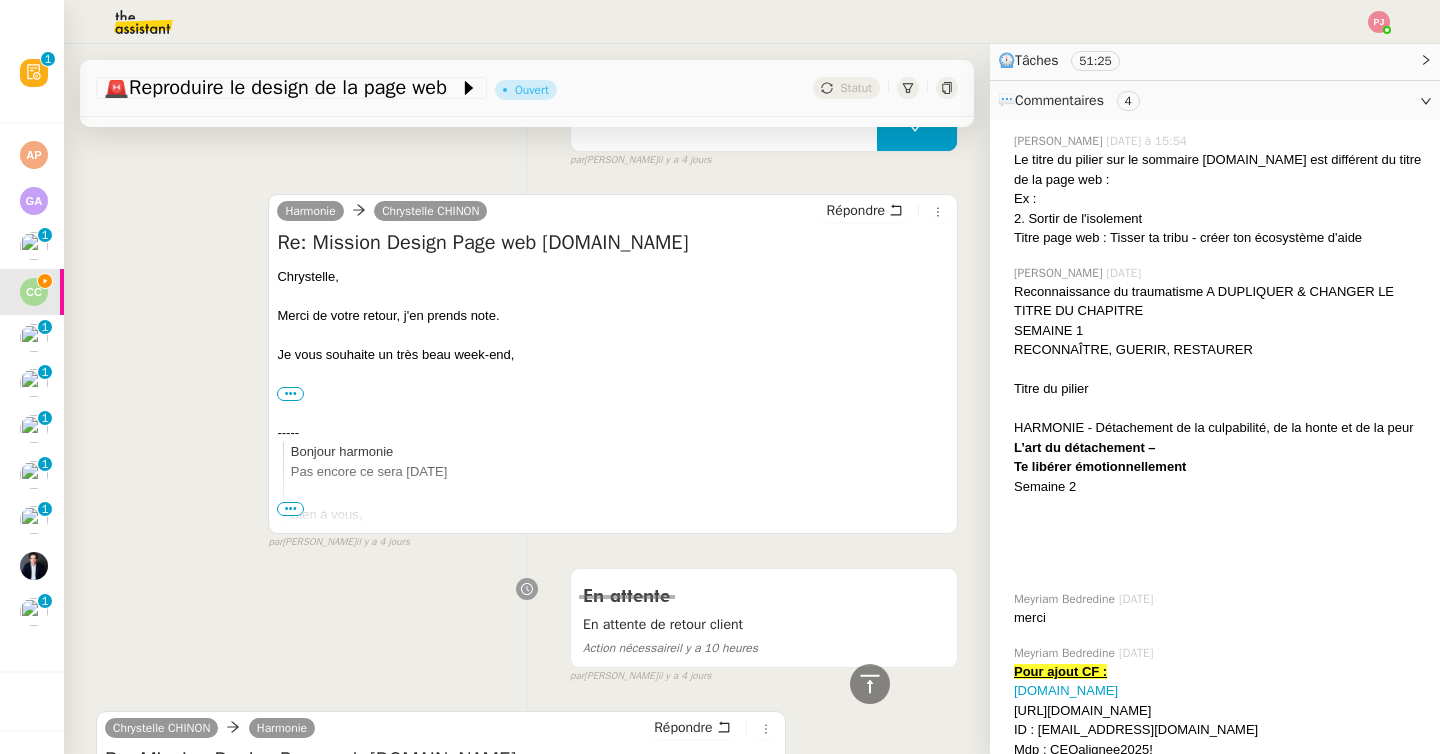 scroll, scrollTop: 570, scrollLeft: 0, axis: vertical 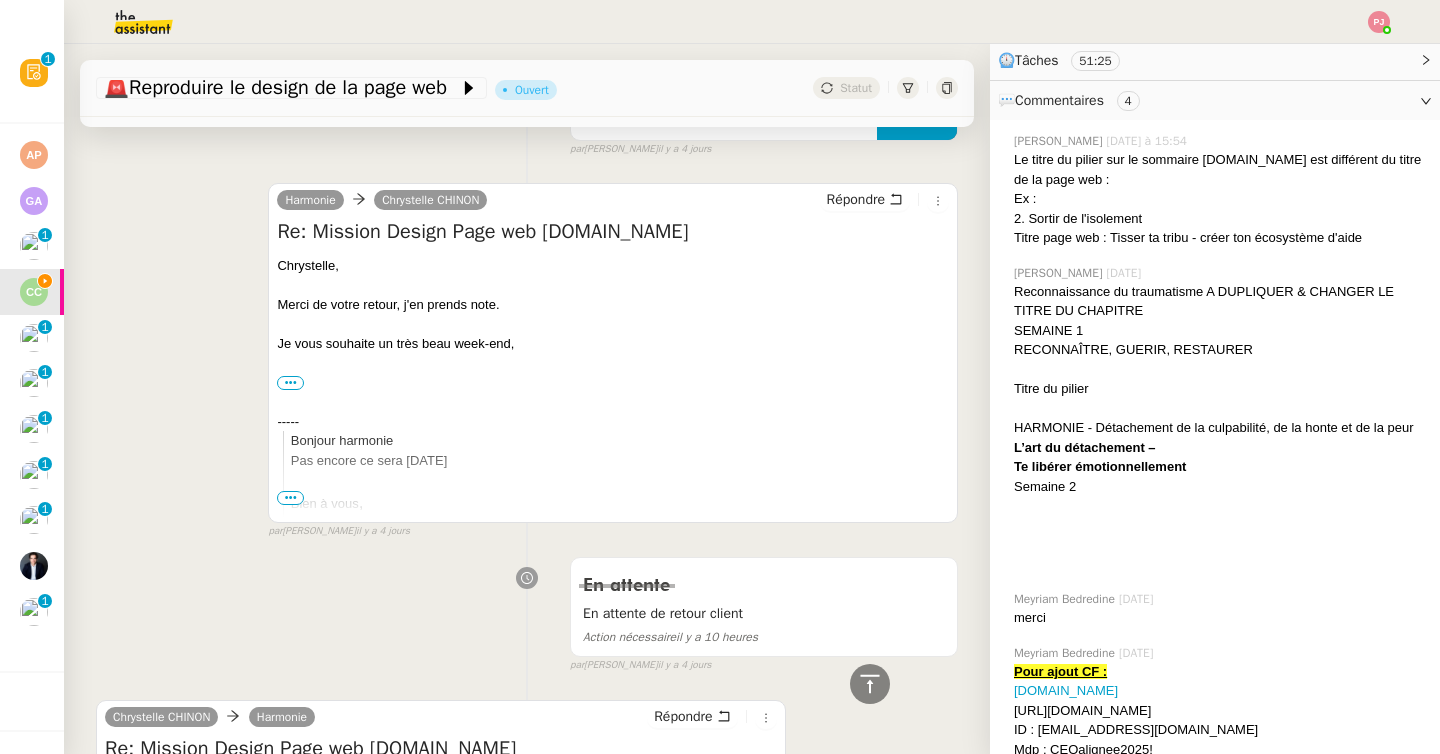 click on "Harmonie     Chrystelle CHINON  Répondre" at bounding box center (613, 203) 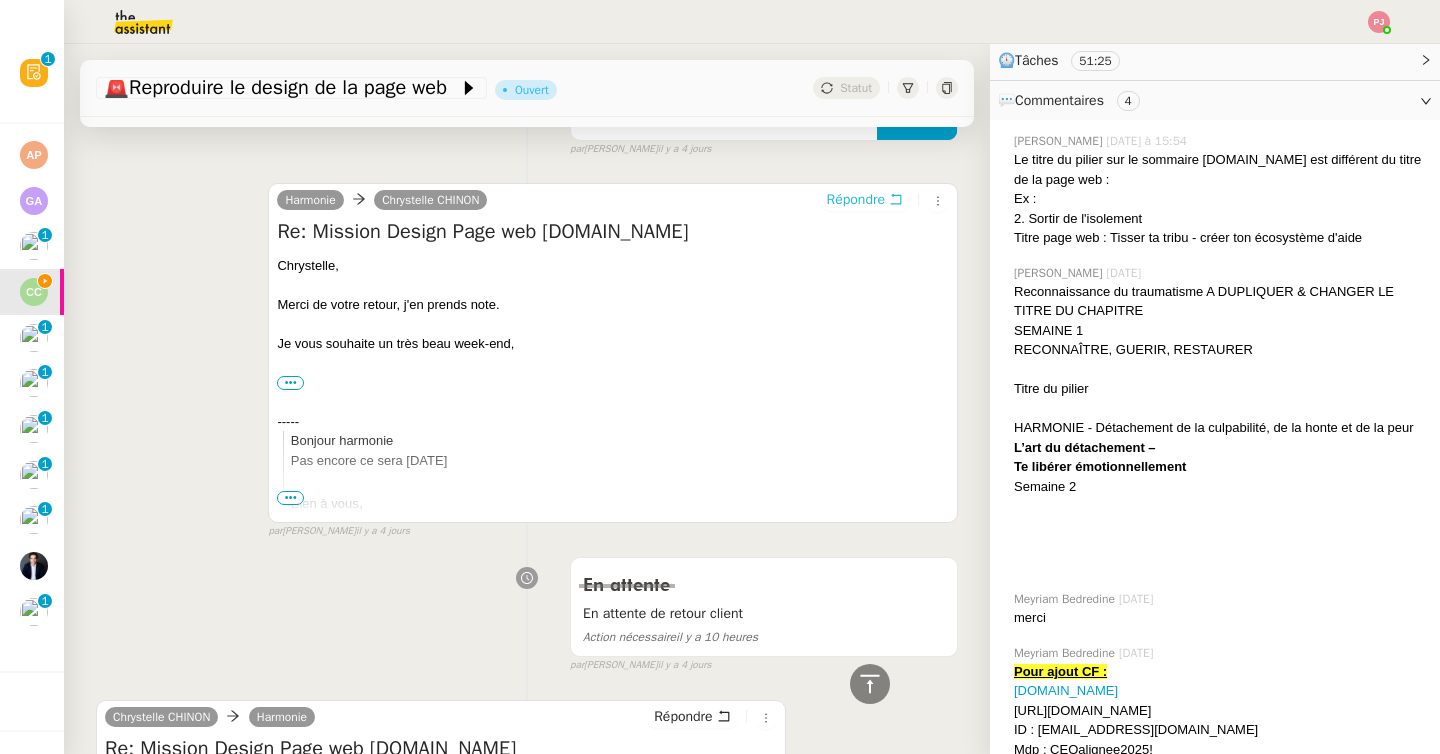 click on "Répondre" at bounding box center [856, 200] 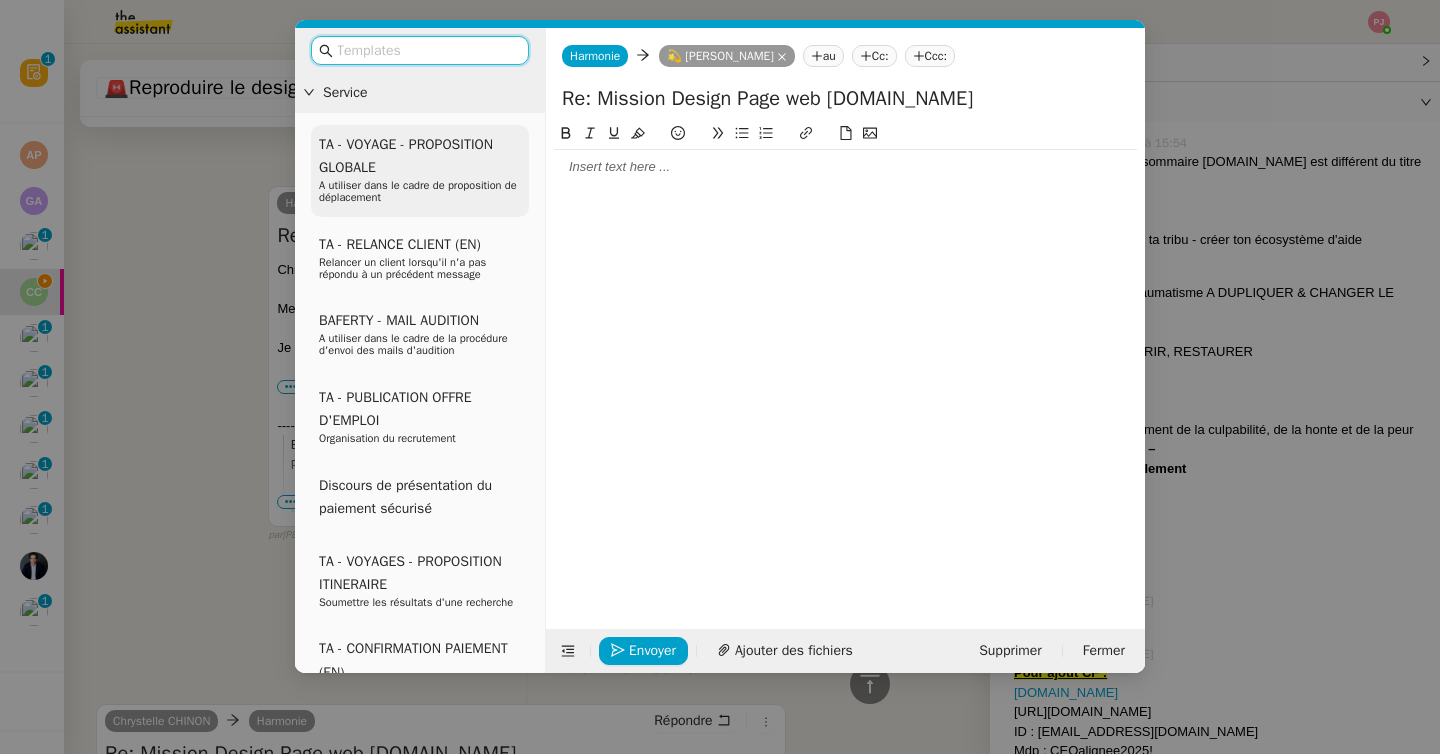 scroll, scrollTop: 722, scrollLeft: 0, axis: vertical 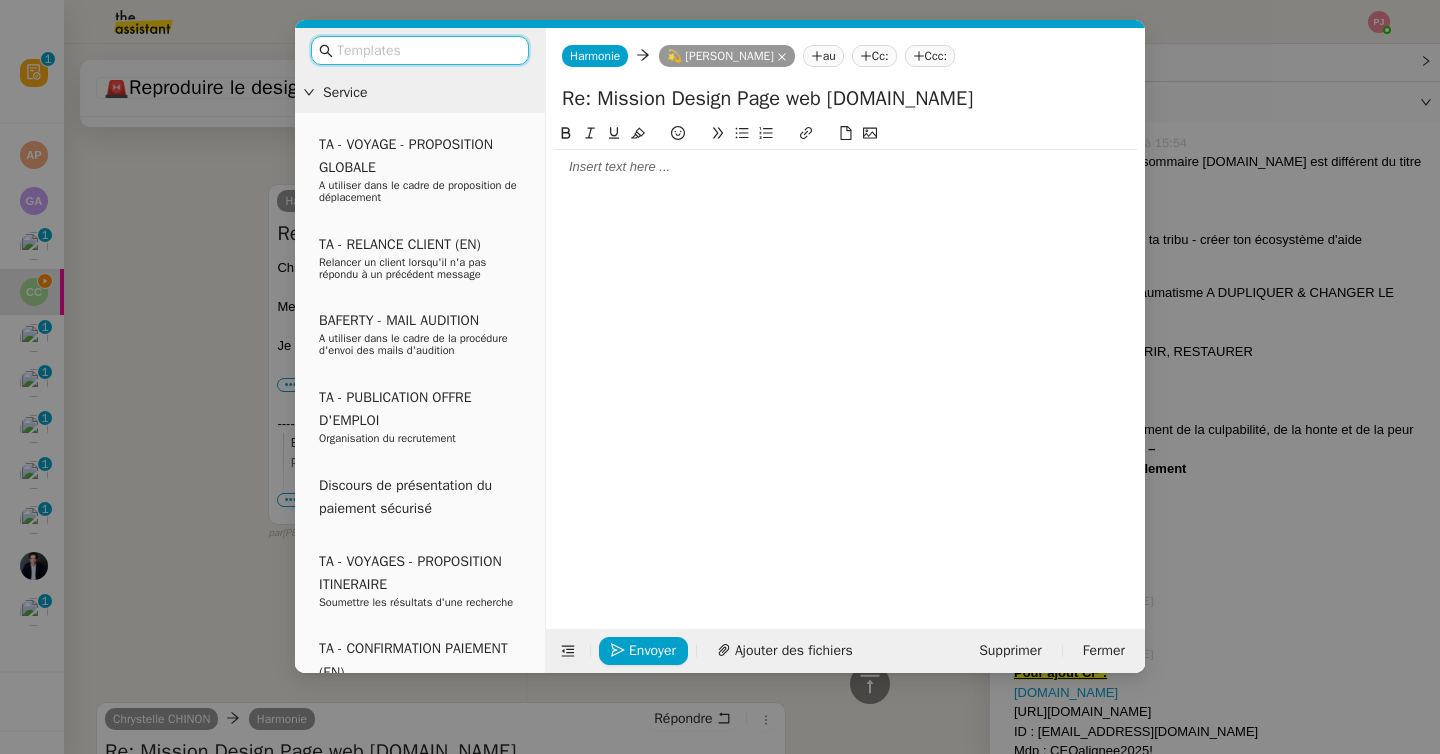 click 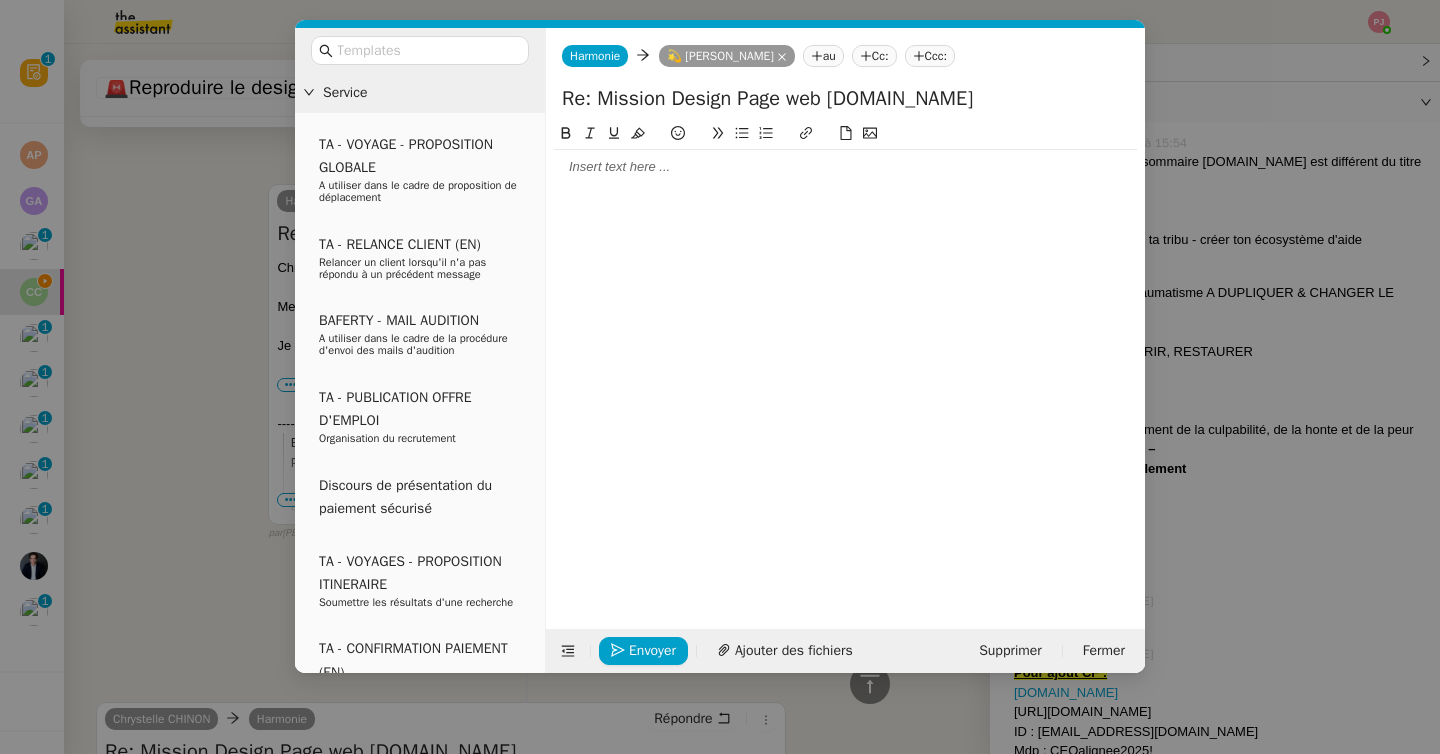 scroll, scrollTop: 0, scrollLeft: 0, axis: both 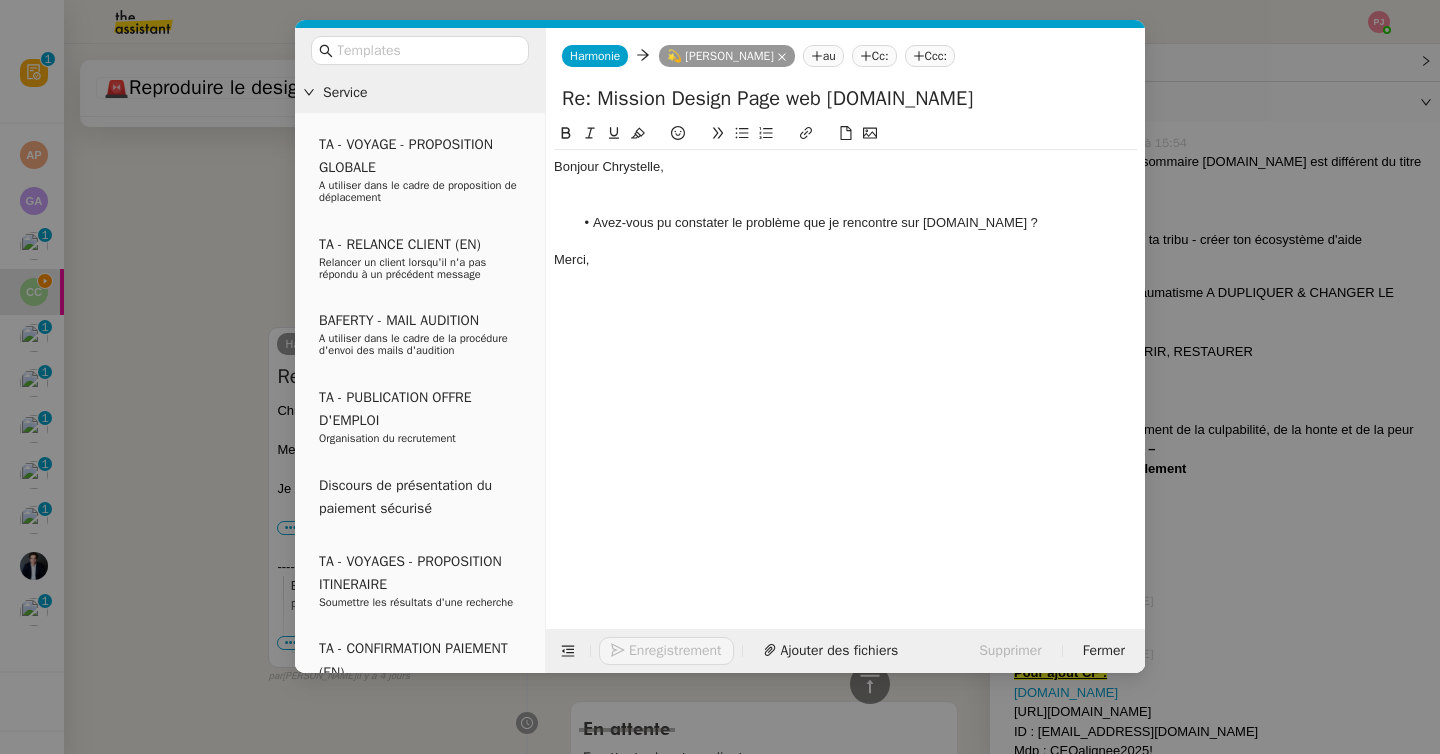 click on "Bonjour Chrystelle," 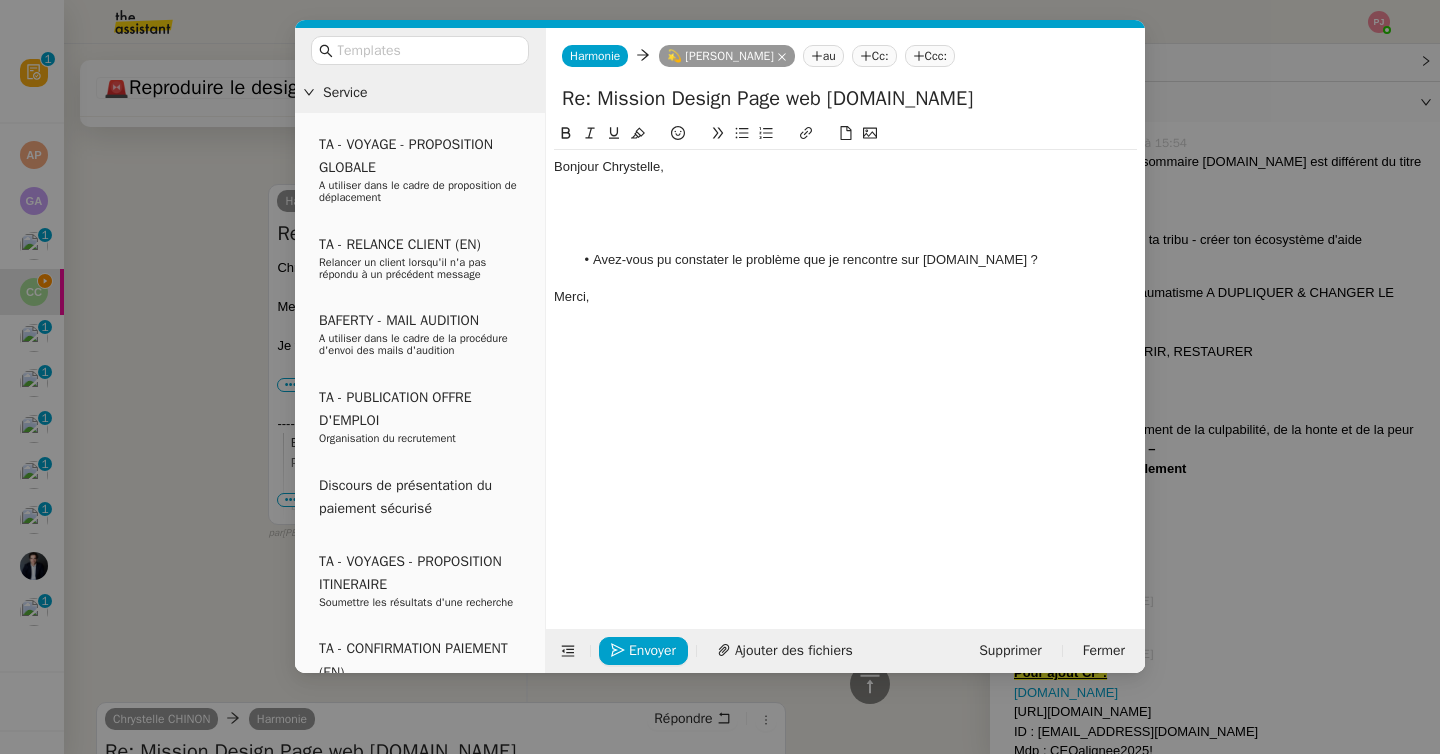 type 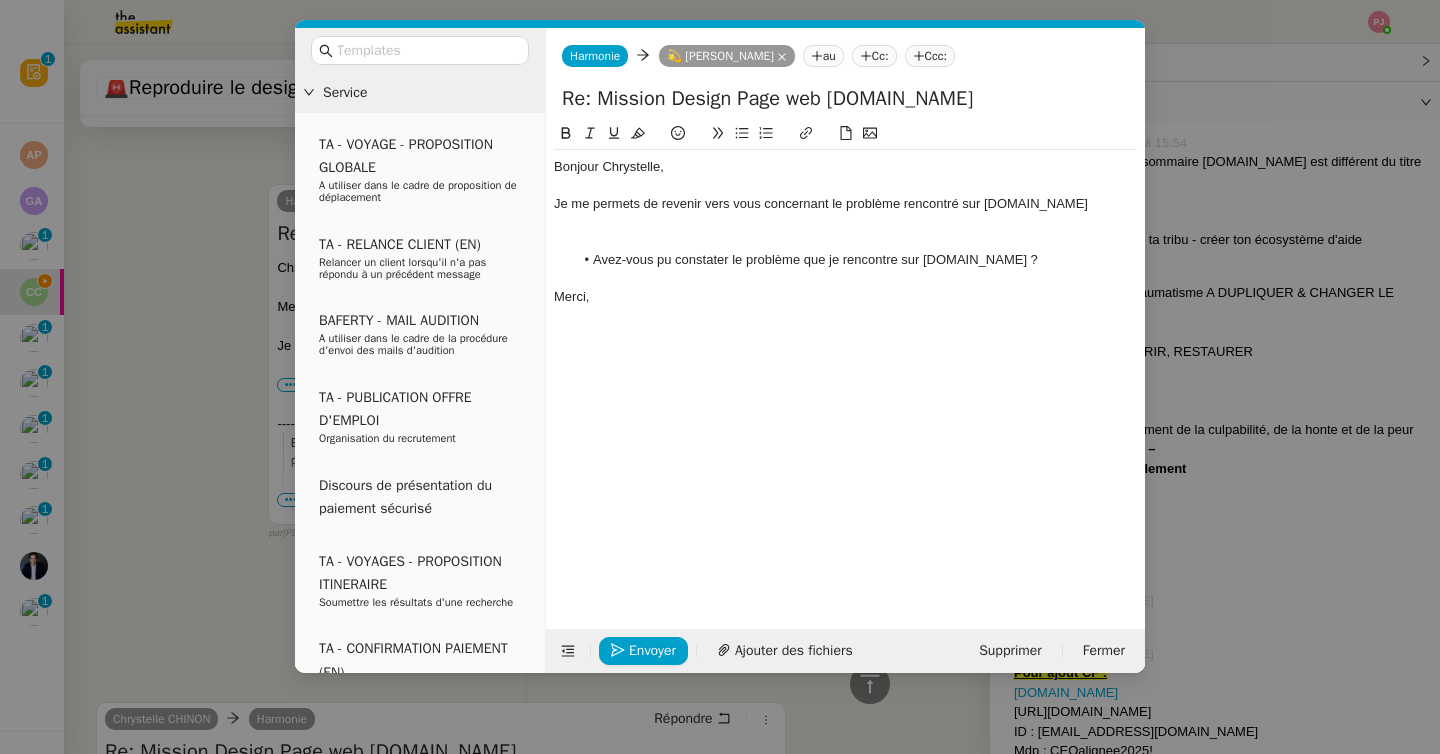 scroll, scrollTop: 904, scrollLeft: 0, axis: vertical 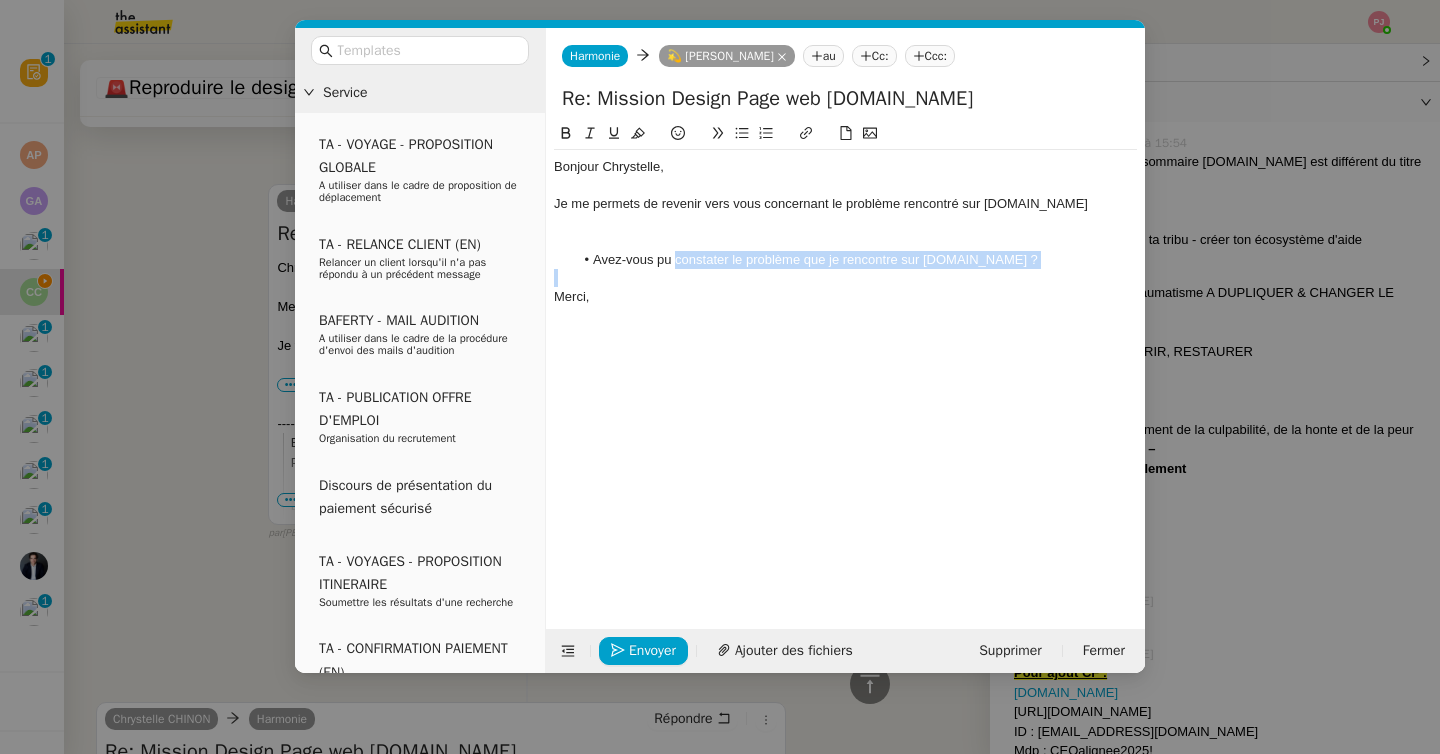 drag, startPoint x: 675, startPoint y: 262, endPoint x: 1009, endPoint y: 268, distance: 334.0539 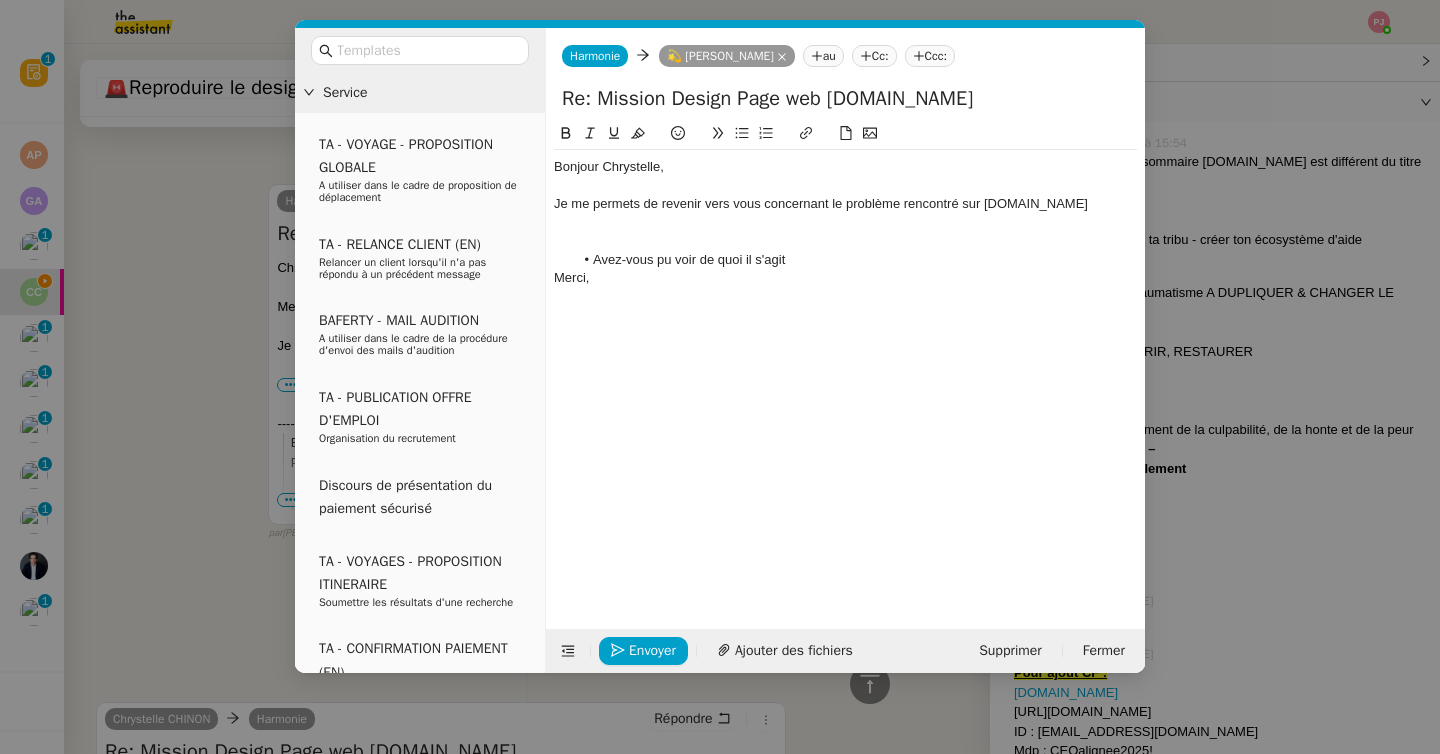 scroll, scrollTop: 885, scrollLeft: 0, axis: vertical 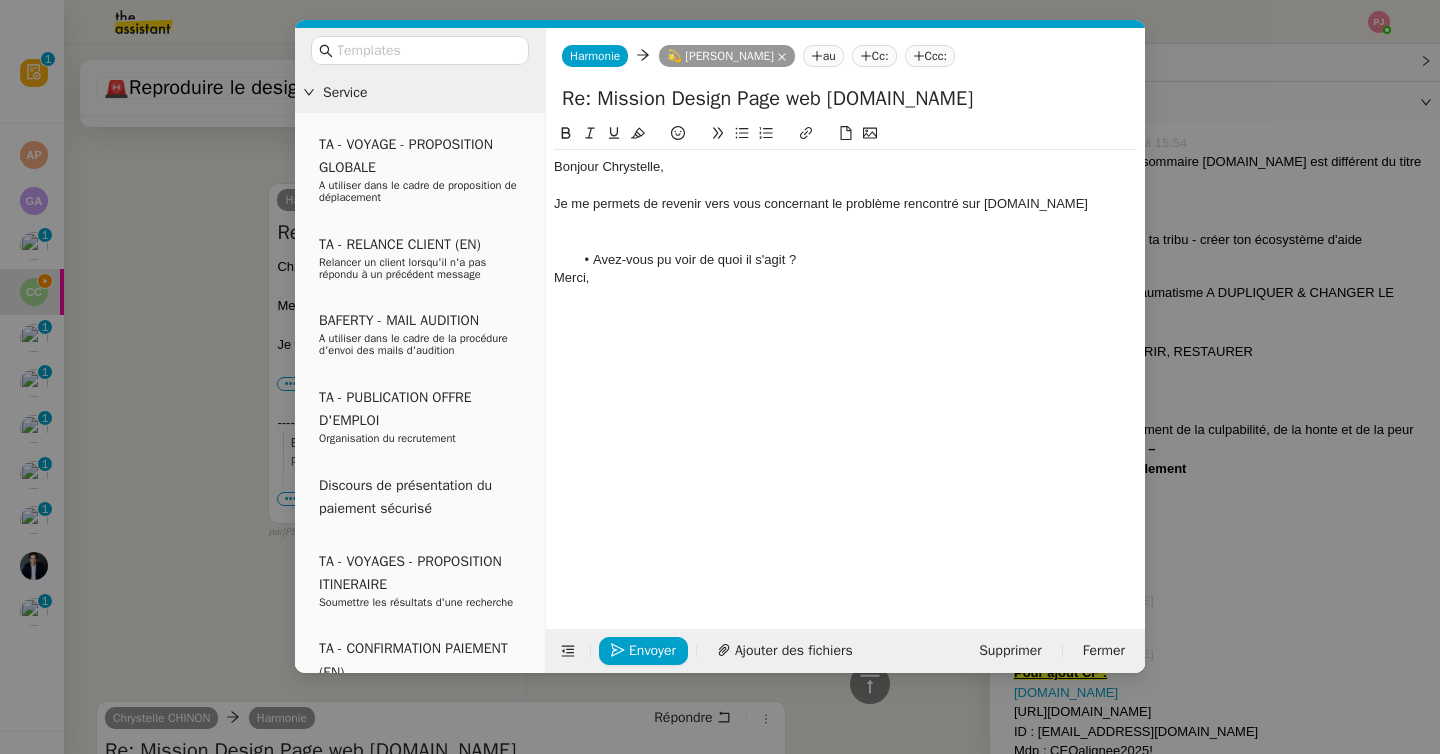 click 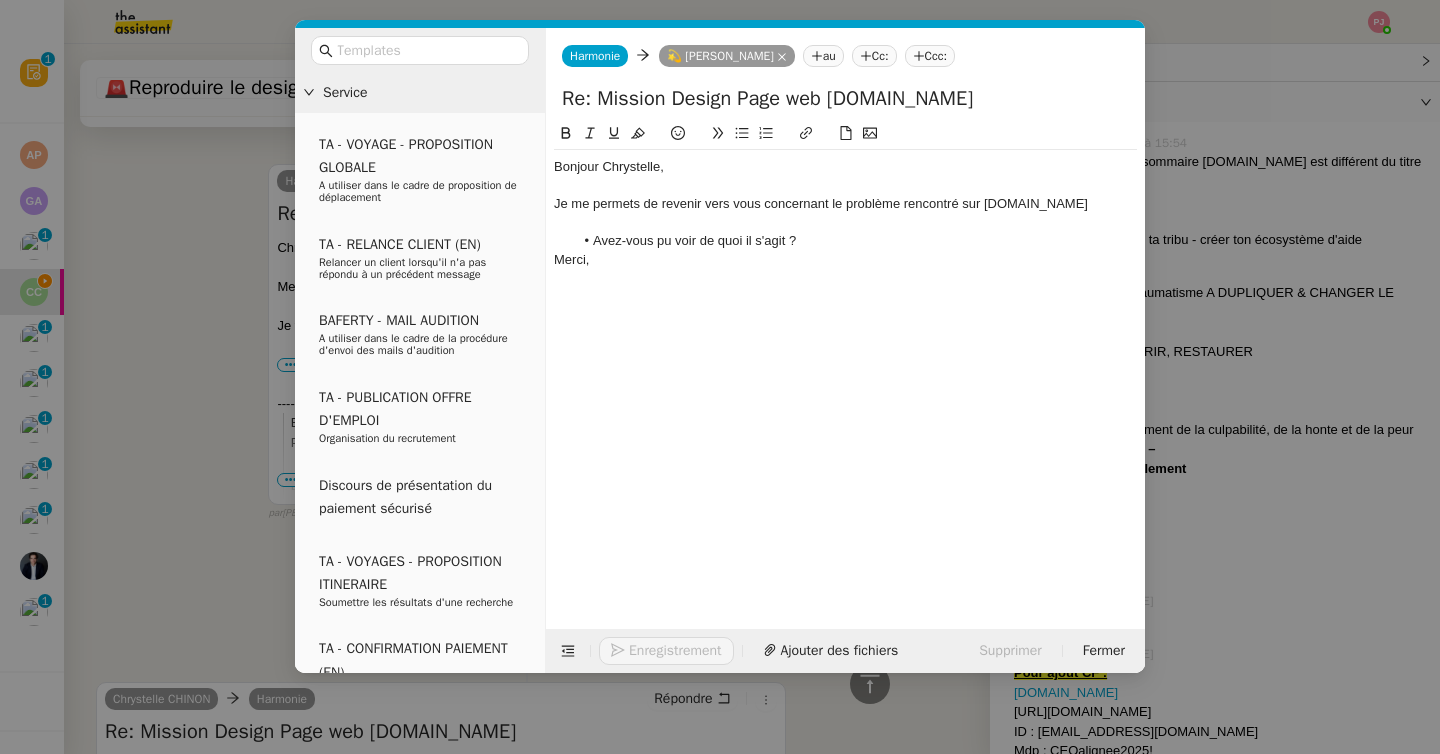scroll, scrollTop: 865, scrollLeft: 0, axis: vertical 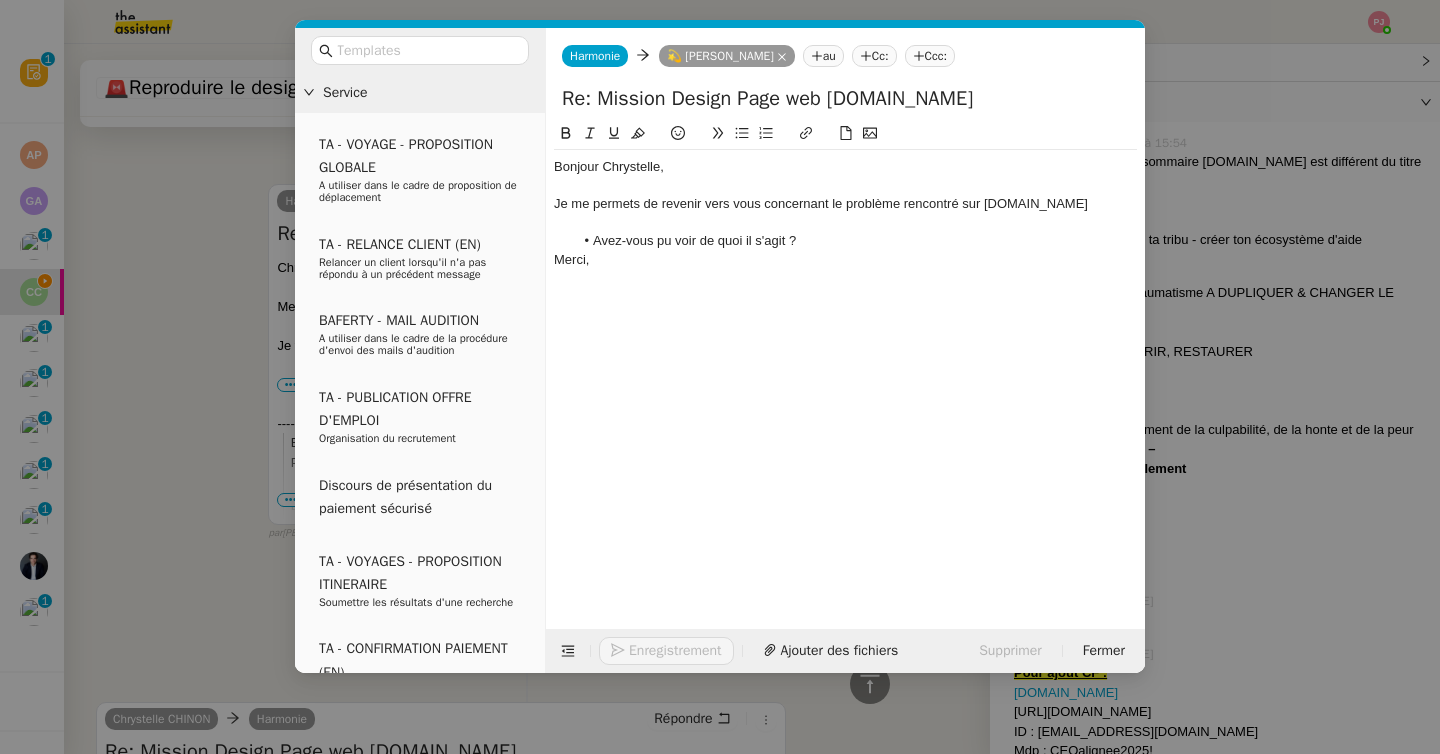 click on "Avez-vous pu voir de quoi il s'agit ?" 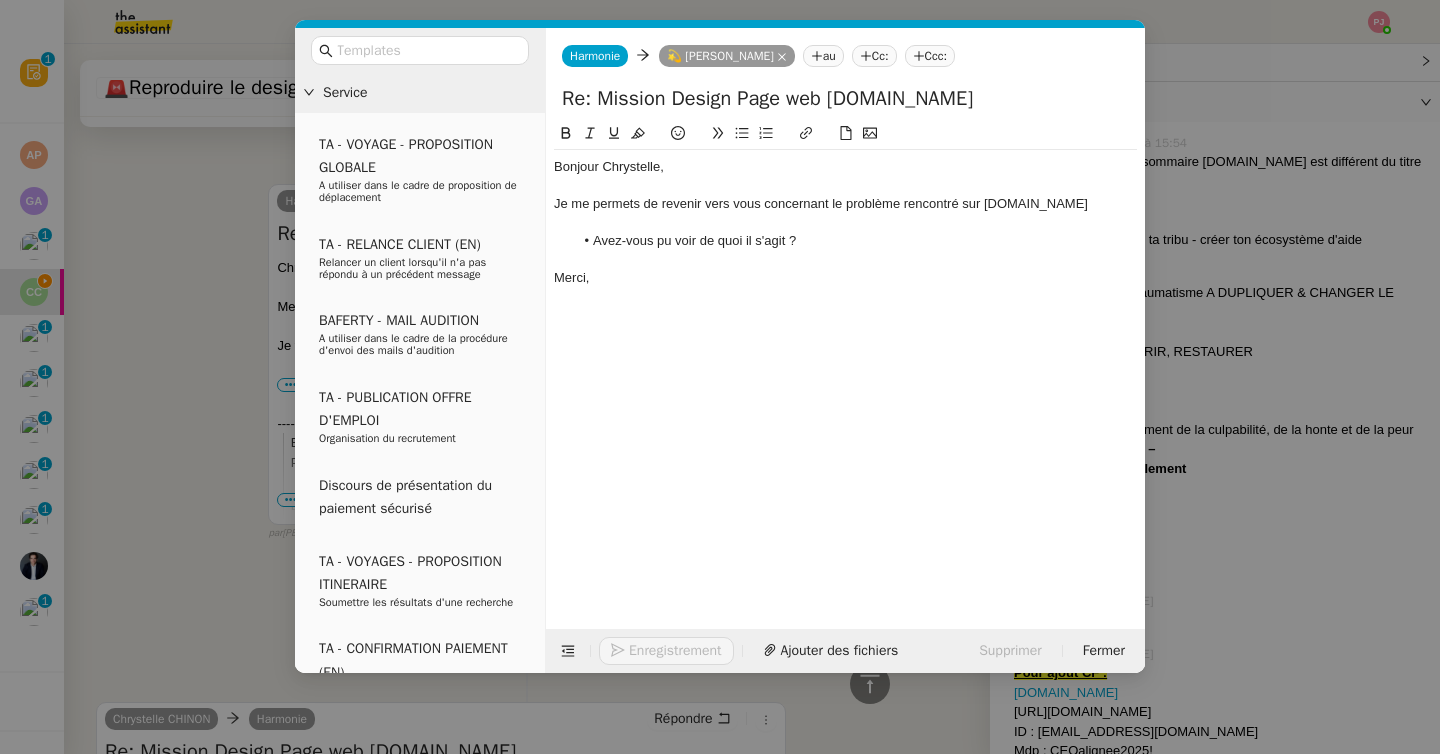 scroll, scrollTop: 885, scrollLeft: 0, axis: vertical 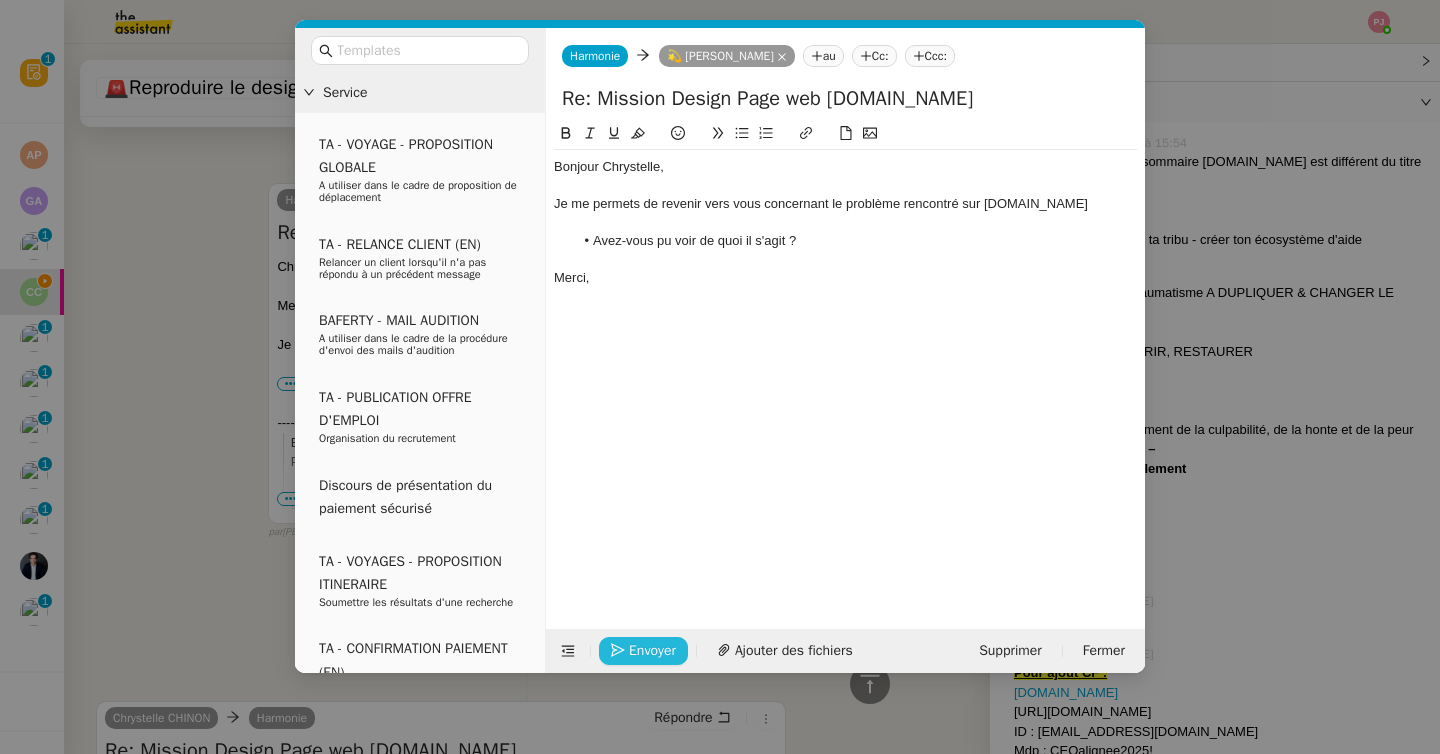 click on "Envoyer" 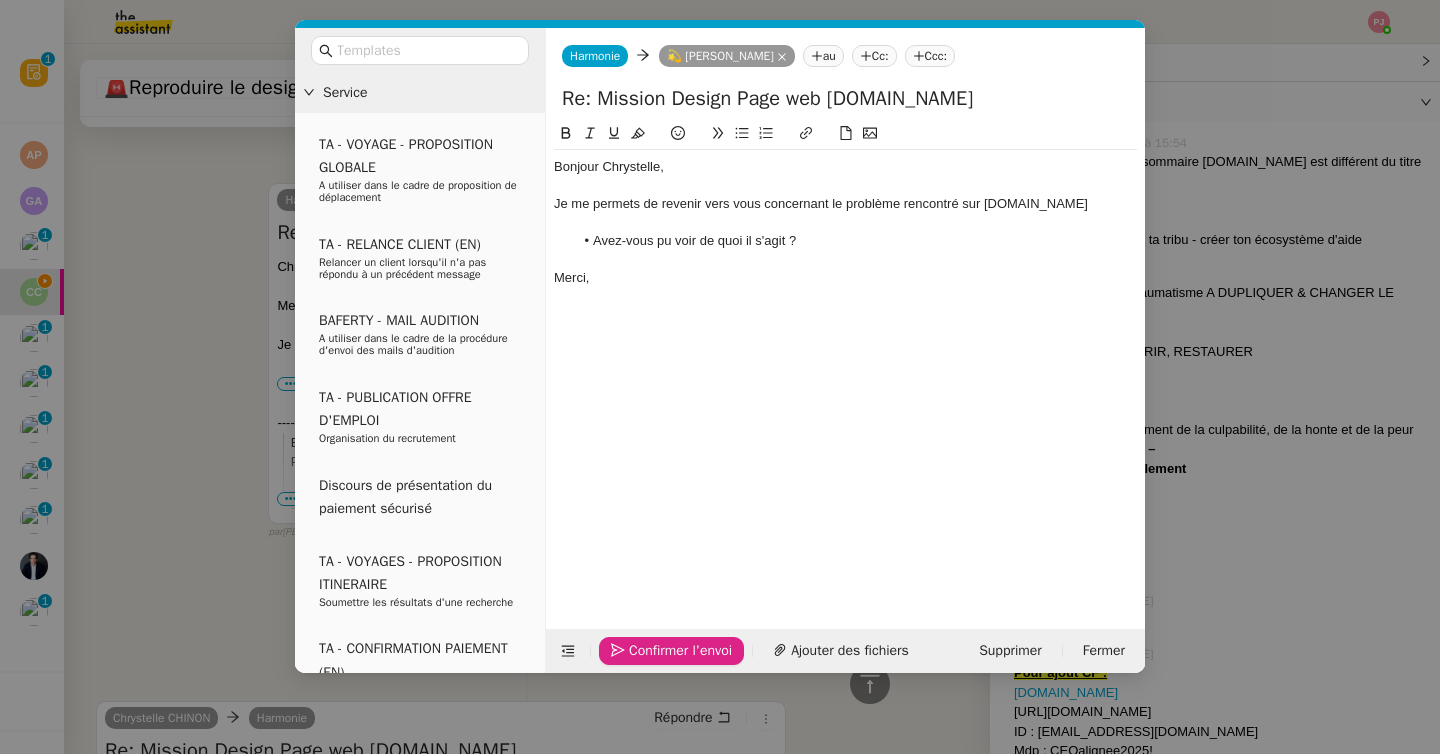 click on "Confirmer l'envoi" 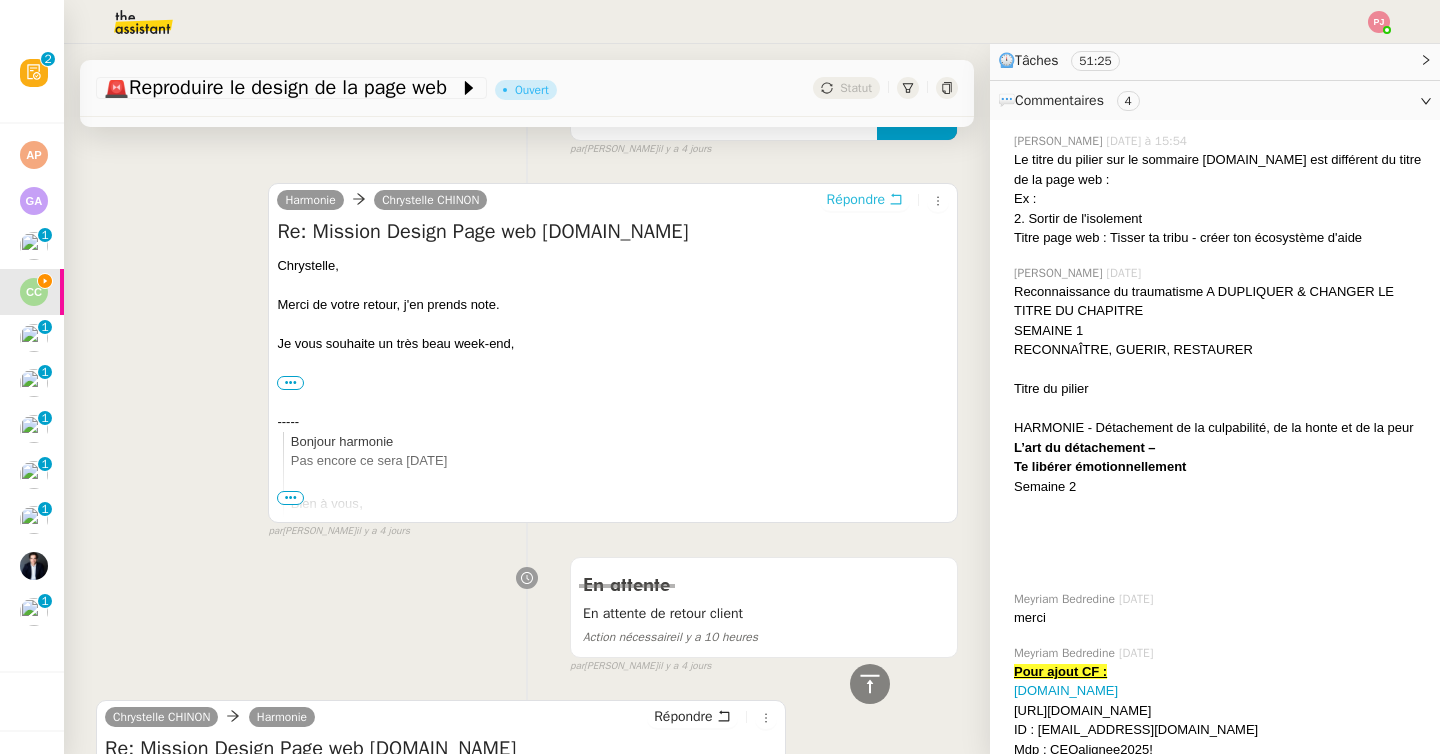 scroll, scrollTop: 0, scrollLeft: 0, axis: both 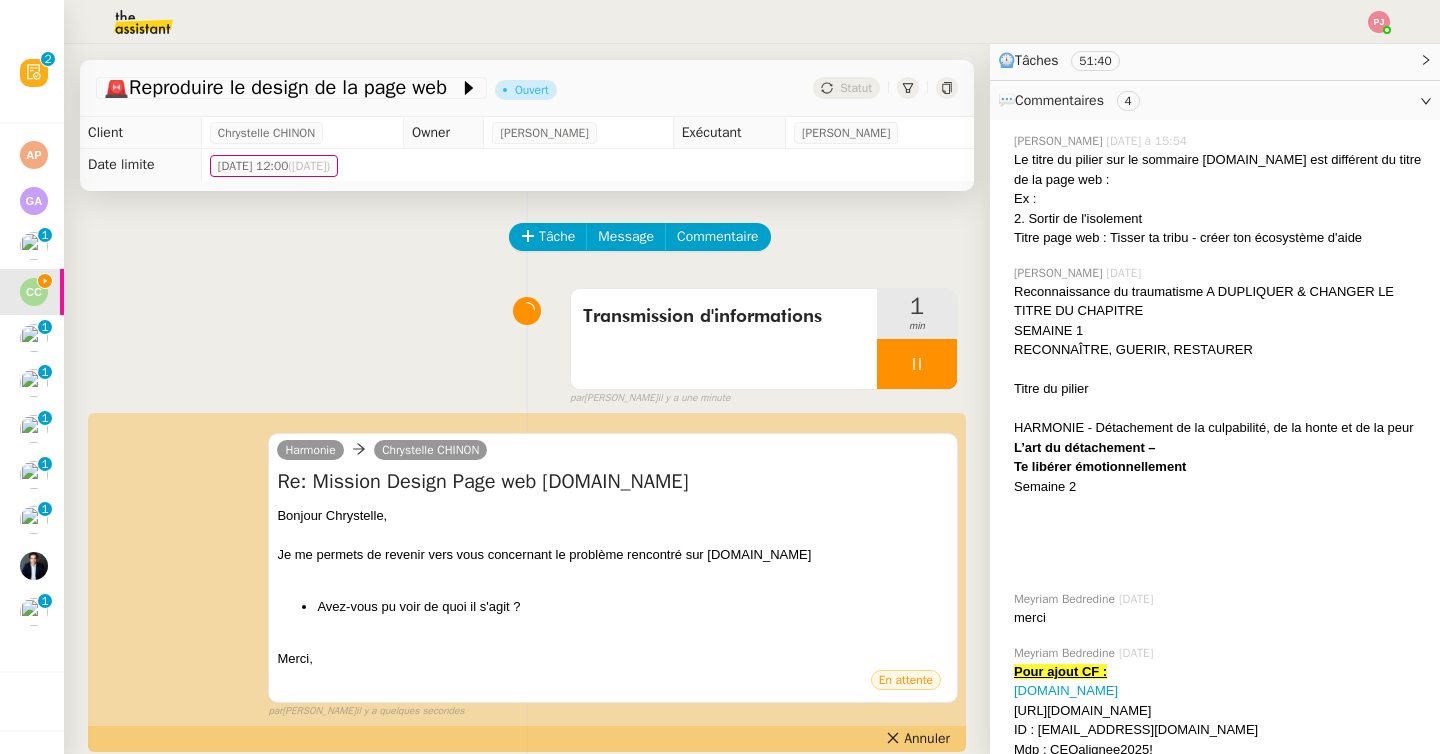 click on "Tâche Message Commentaire Veuillez patienter une erreur s'est produite 👌👌👌 message envoyé ✌️✌️✌️ [PERSON_NAME] d'abord attribuer un client Une erreur s'est produite, veuillez réessayer  Transmission d'informations     1 min false par   [PERSON_NAME]   il y a une minute 👌👌👌 message envoyé ✌️✌️✌️ une erreur s'est produite 👌👌👌 message envoyé ✌️✌️✌️ Votre message va être revu ✌️✌️✌️ une erreur s'est produite La taille des fichiers doit être de 10Mb au maximum. Harmonie     Chrystelle CHINON  Re: Mission Design Page web [DOMAIN_NAME]
Bonjour [PERSON_NAME], Je me permets de revenir vers vous concernant le problème rencontré sur [DOMAIN_NAME] Avez-vous pu voir de quoi il s'agit ?  [GEOGRAPHIC_DATA], ••• En attente false par   [PERSON_NAME]   il y a quelques secondes Annuler 👌👌👌 message envoyé ✌️✌️✌️ une erreur s'est produite 👌👌👌 message envoyé ✌️✌️✌️ Votre message va être revu ✌️✌️✌️    false" 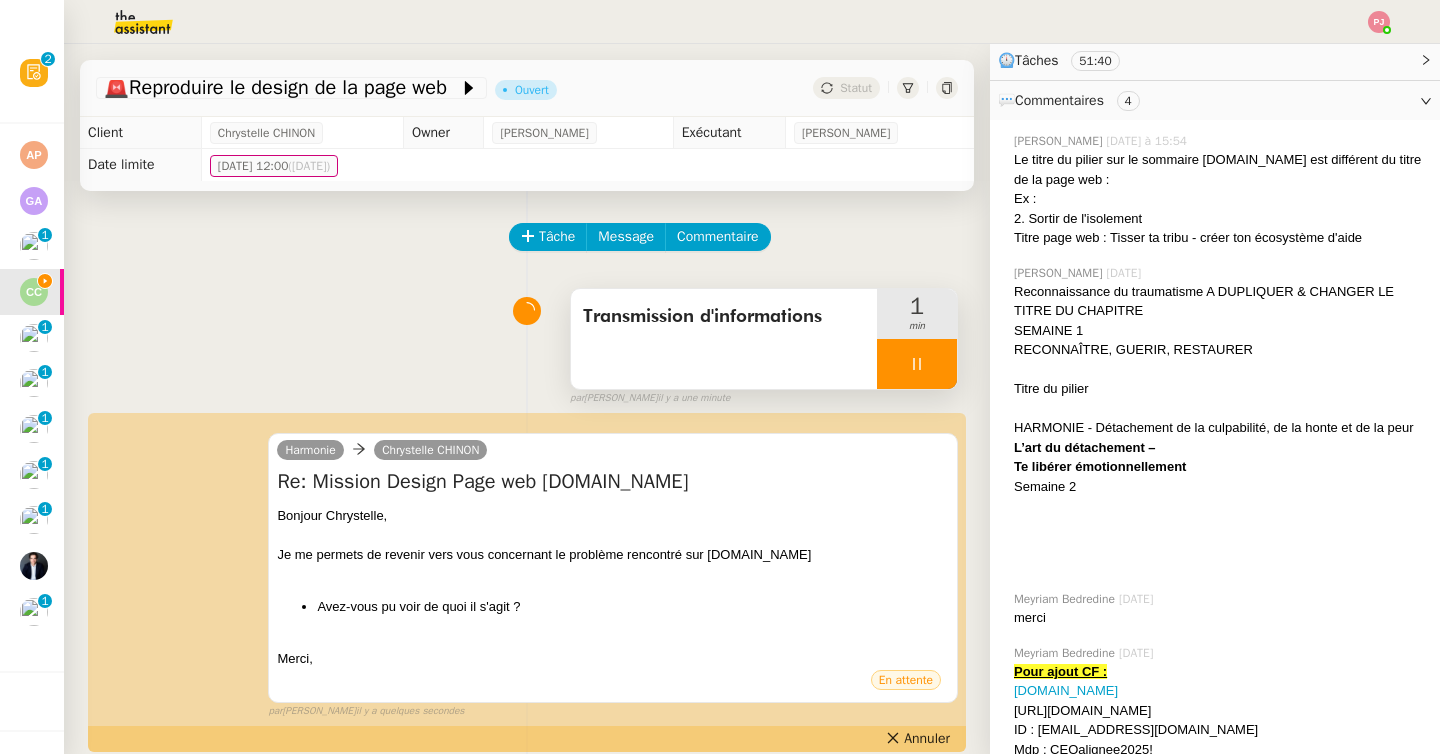 click at bounding box center (917, 364) 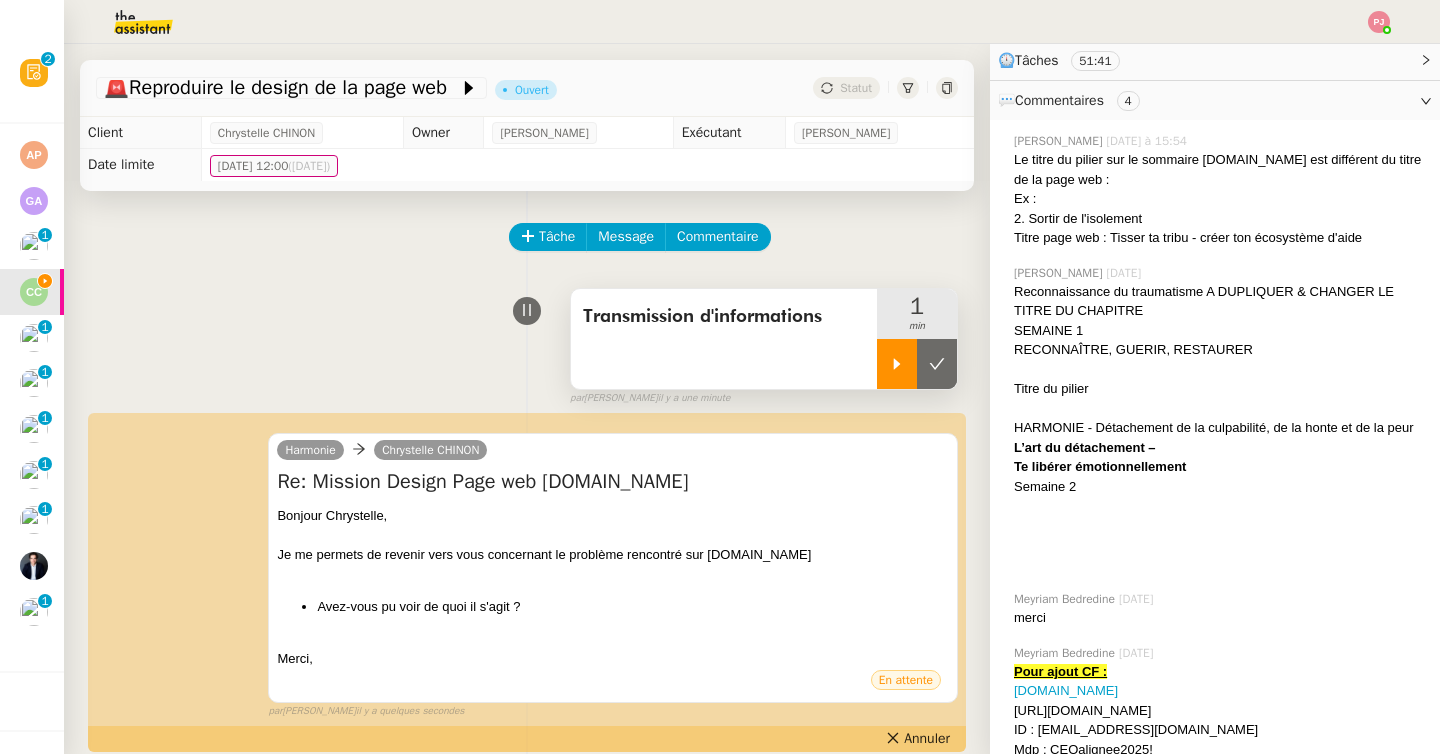 click 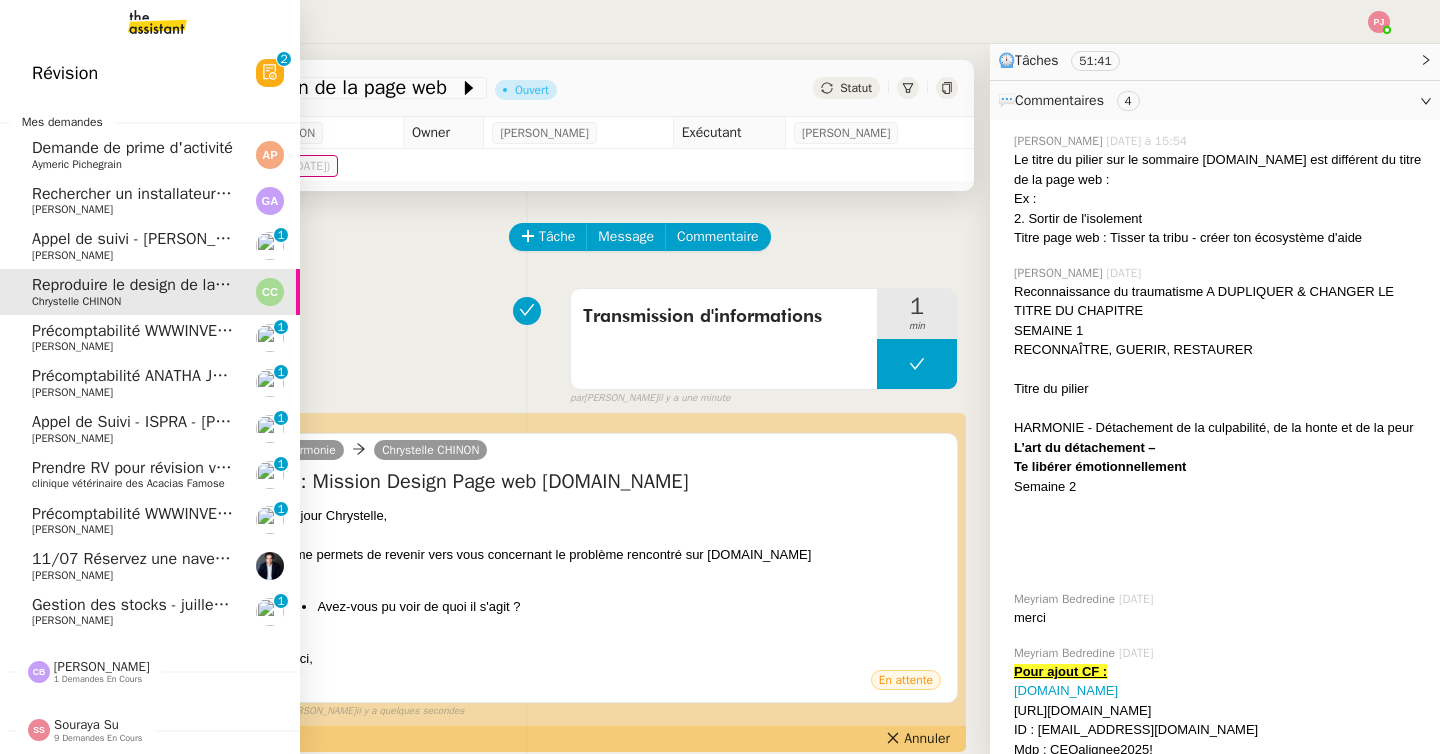 click on "1 demandes en cours" 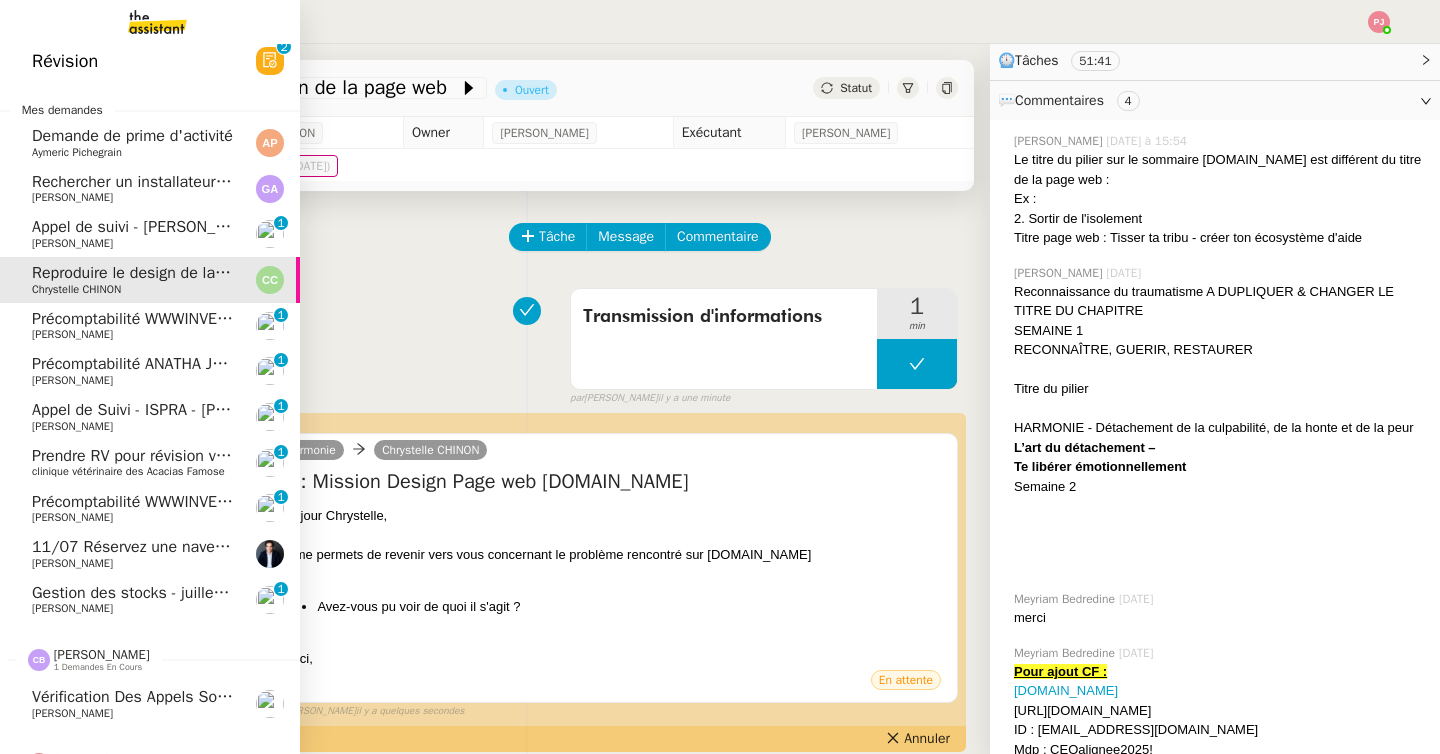 scroll, scrollTop: 16, scrollLeft: 0, axis: vertical 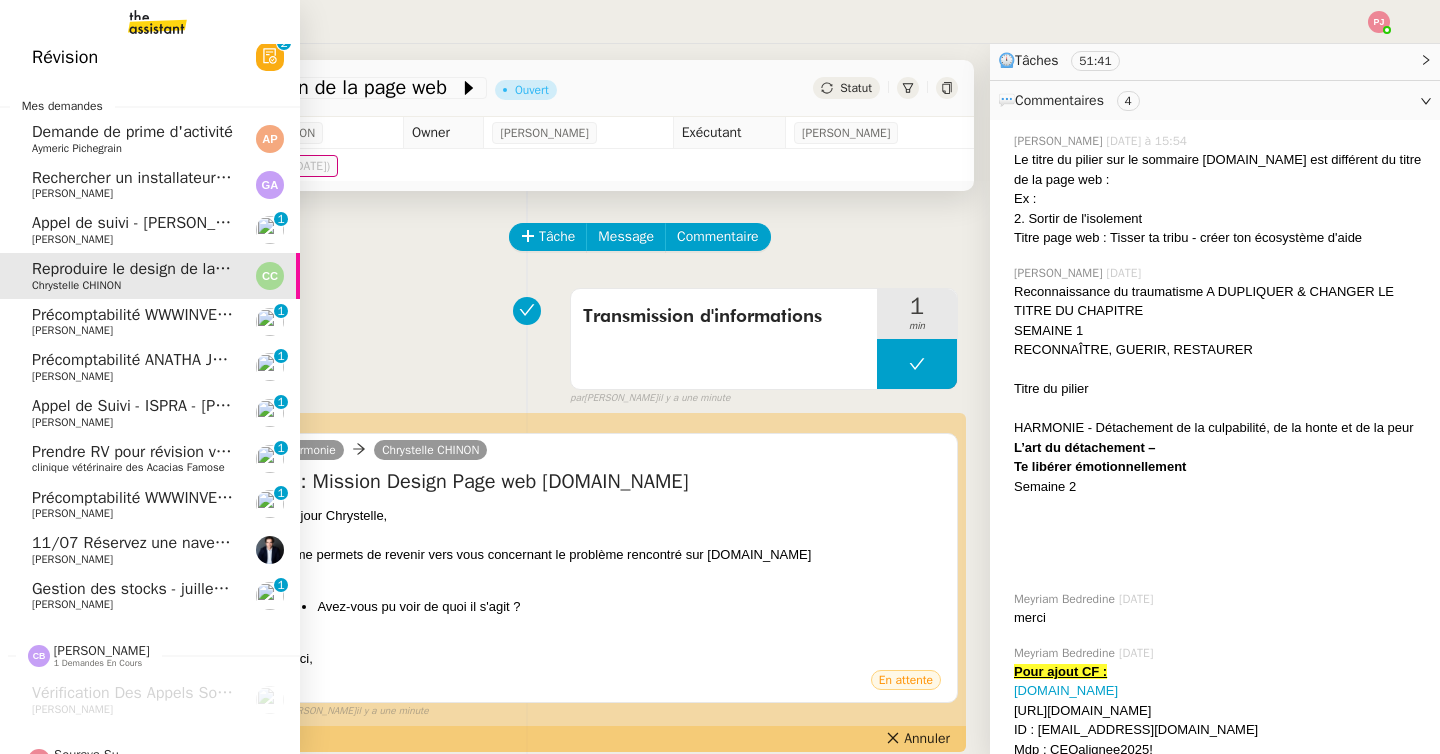 click on "11/07 Réservez une navette pour vendredi" 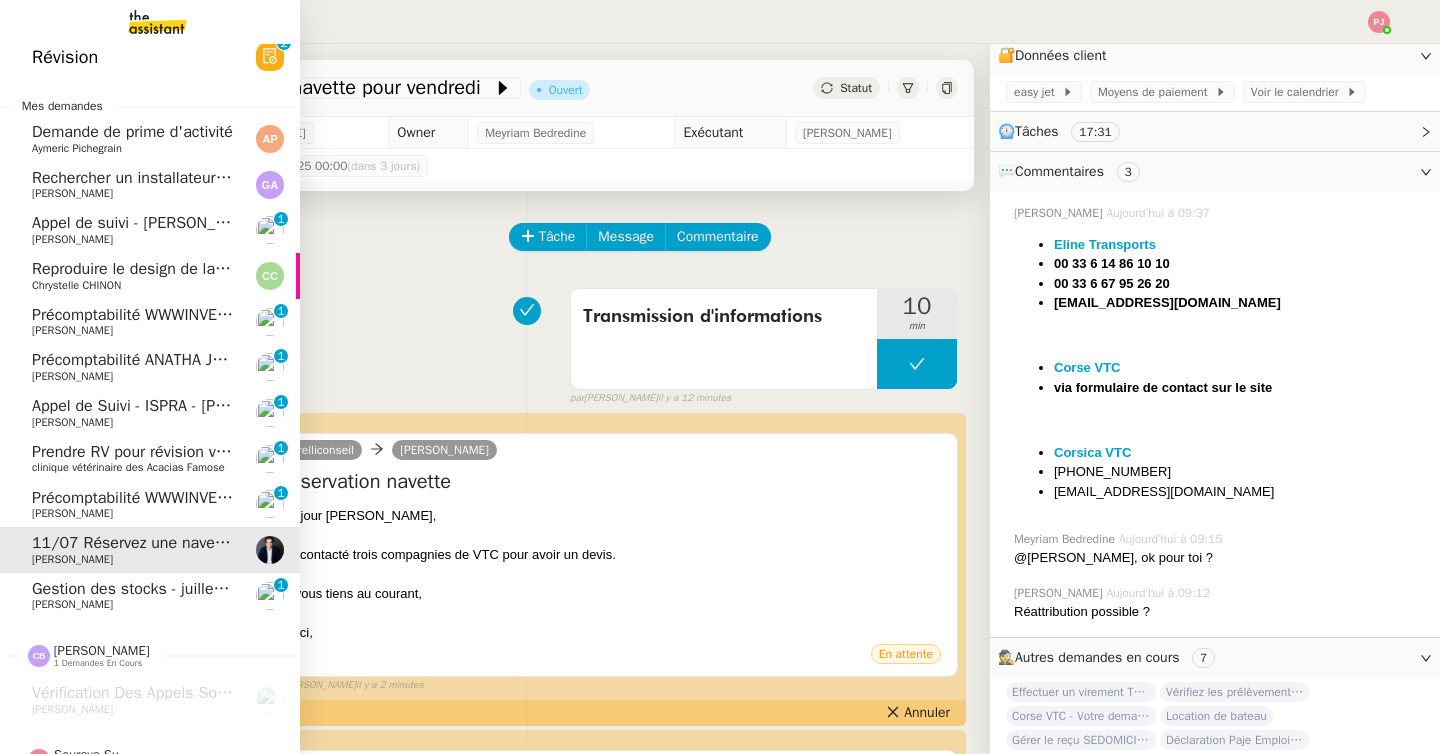 scroll, scrollTop: 368, scrollLeft: 0, axis: vertical 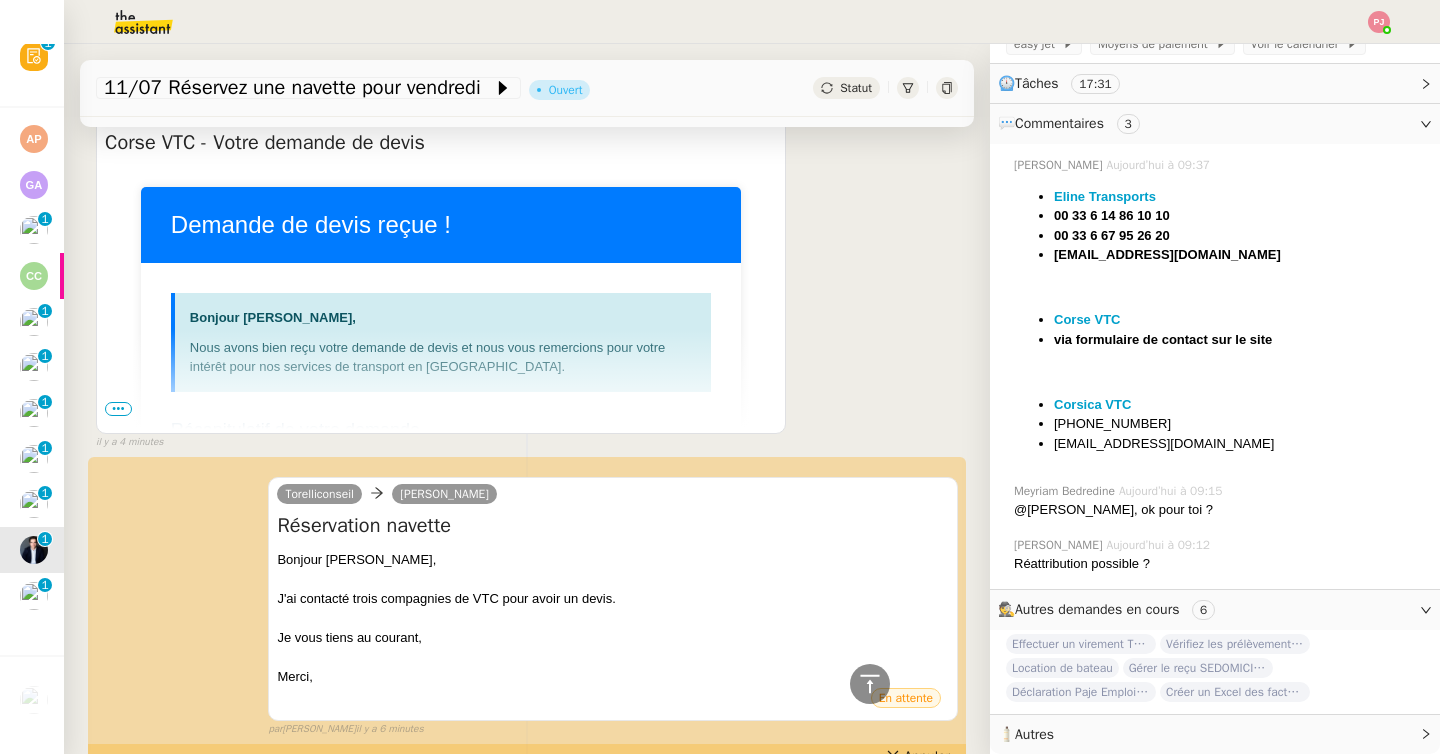 click on "•••" at bounding box center (118, 409) 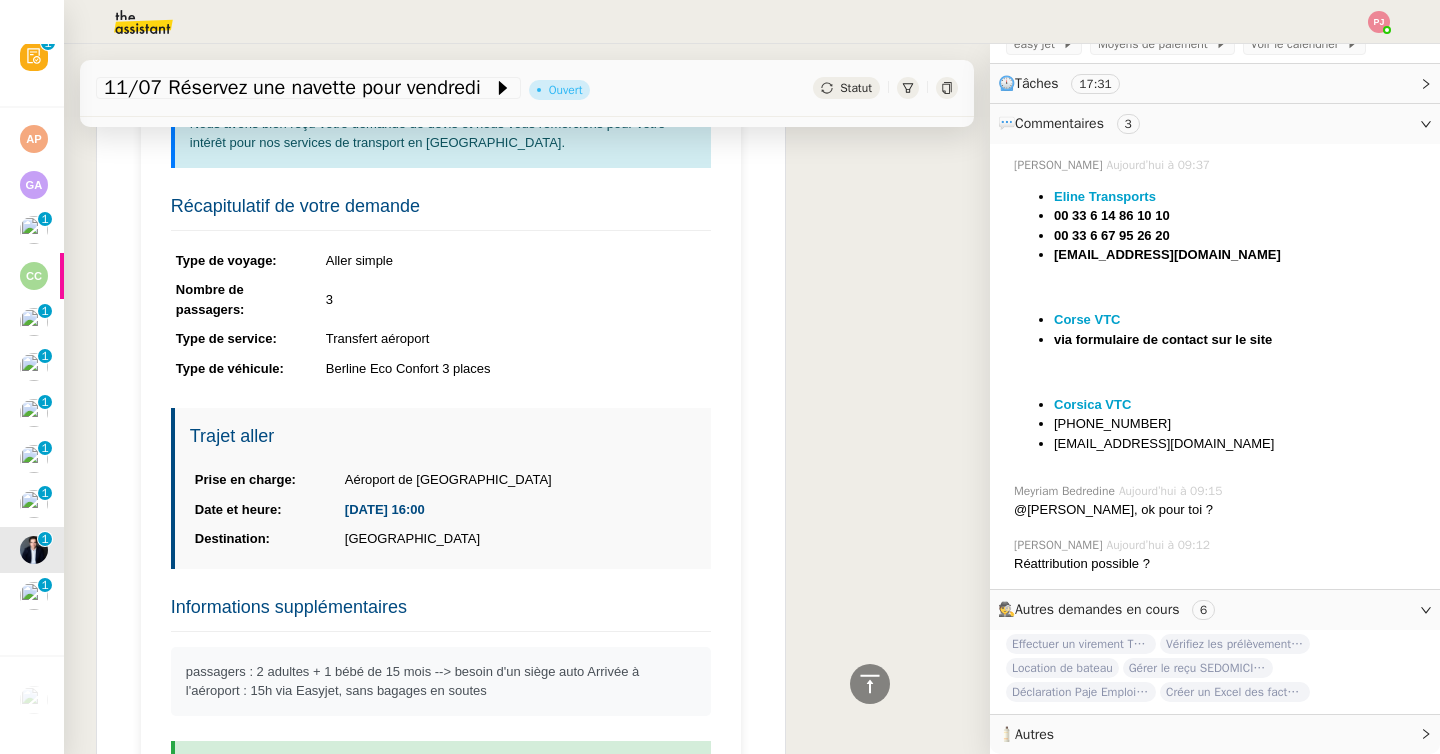 scroll, scrollTop: 0, scrollLeft: 0, axis: both 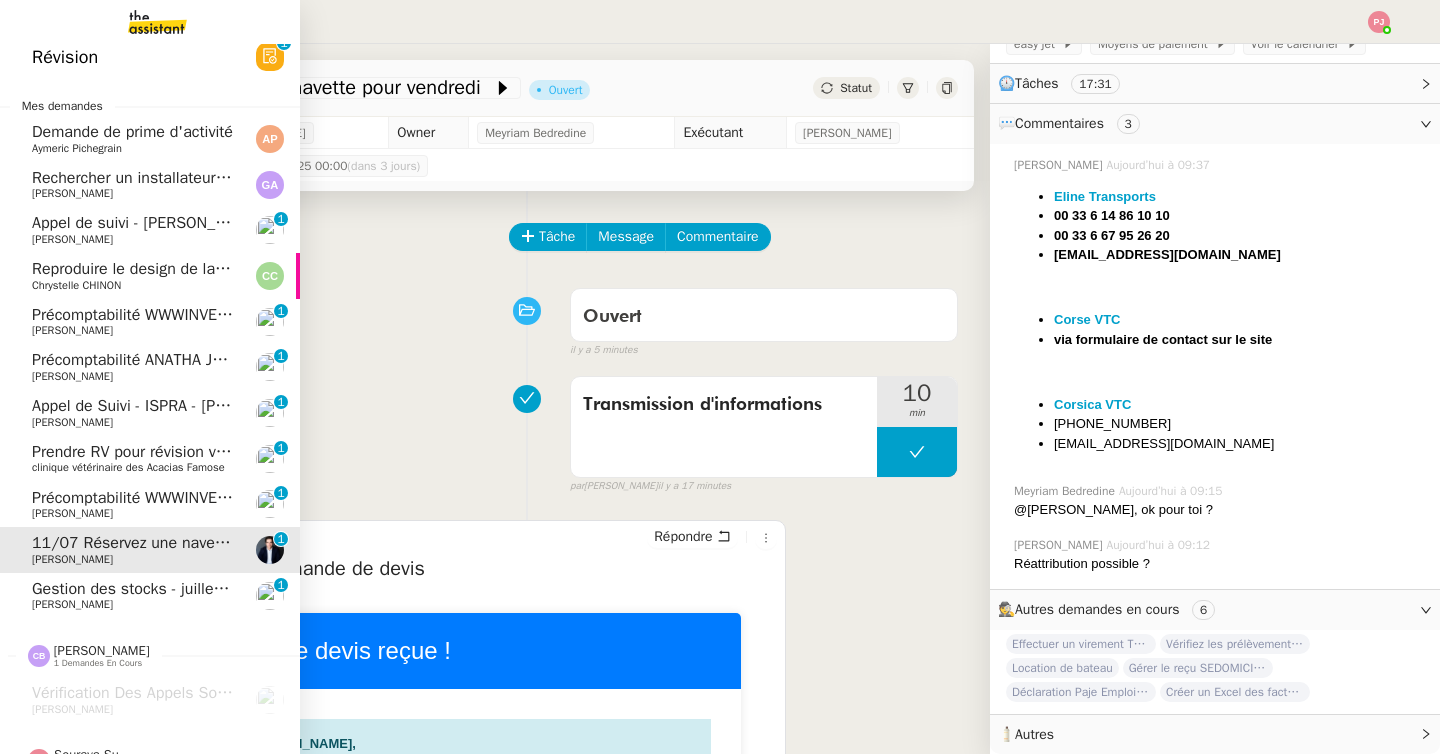 click on "Reproduire le design de la page web    [PERSON_NAME]" 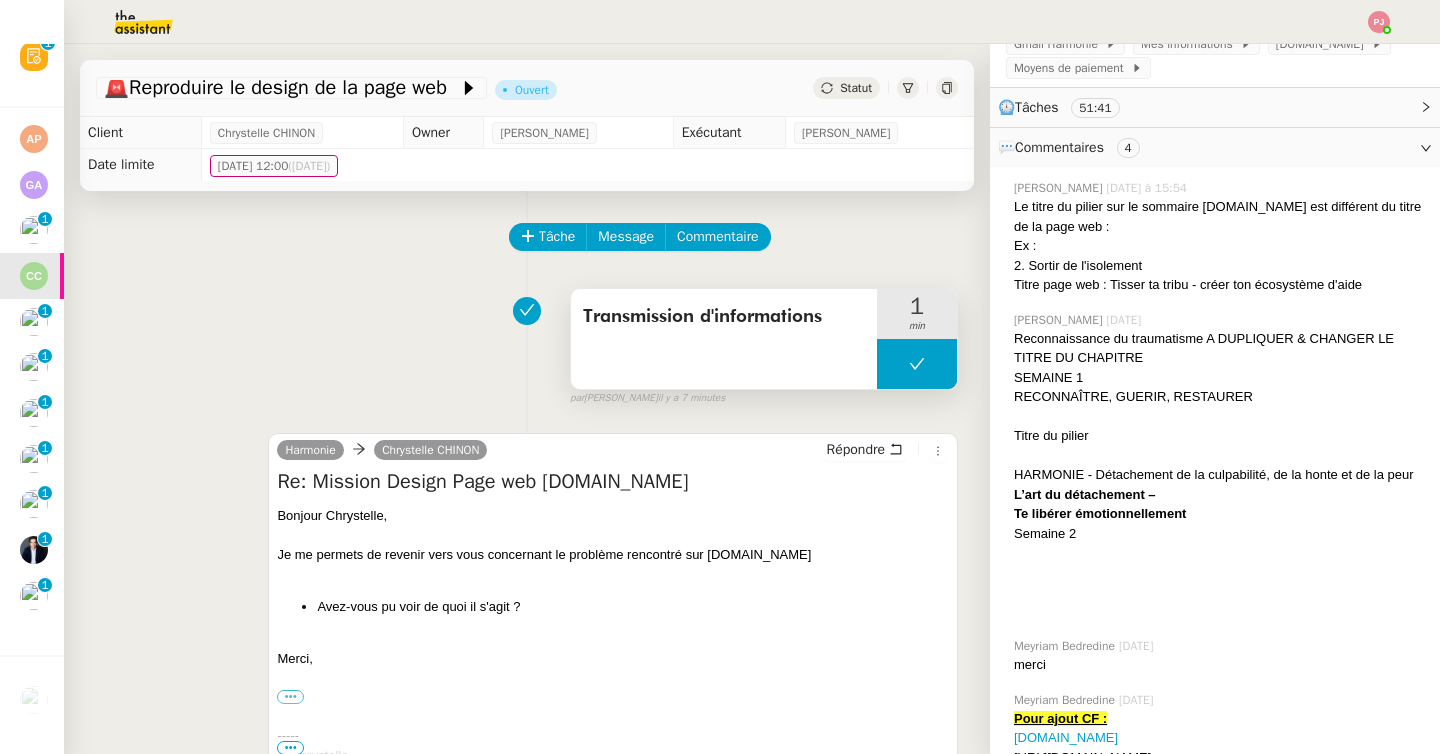 scroll, scrollTop: 391, scrollLeft: 0, axis: vertical 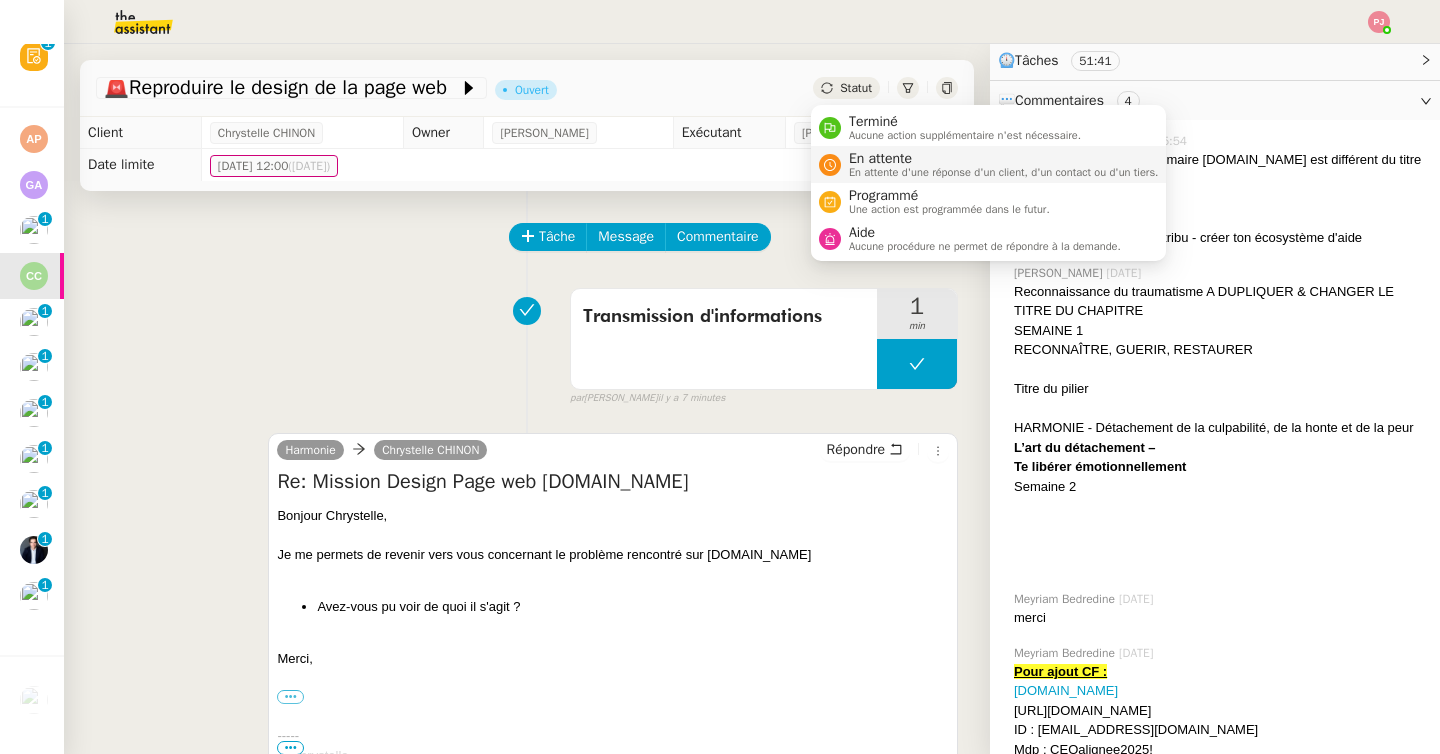click on "En attente" at bounding box center [1004, 159] 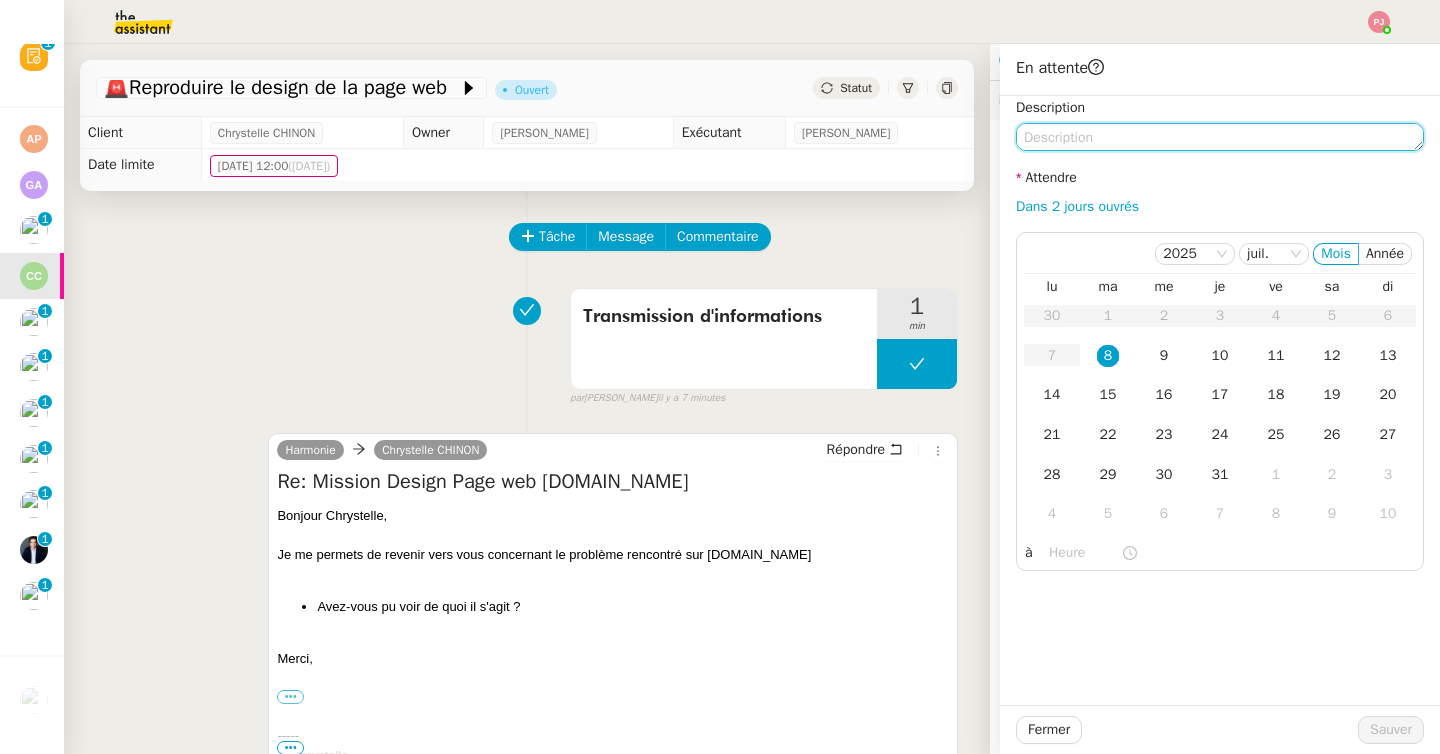 click 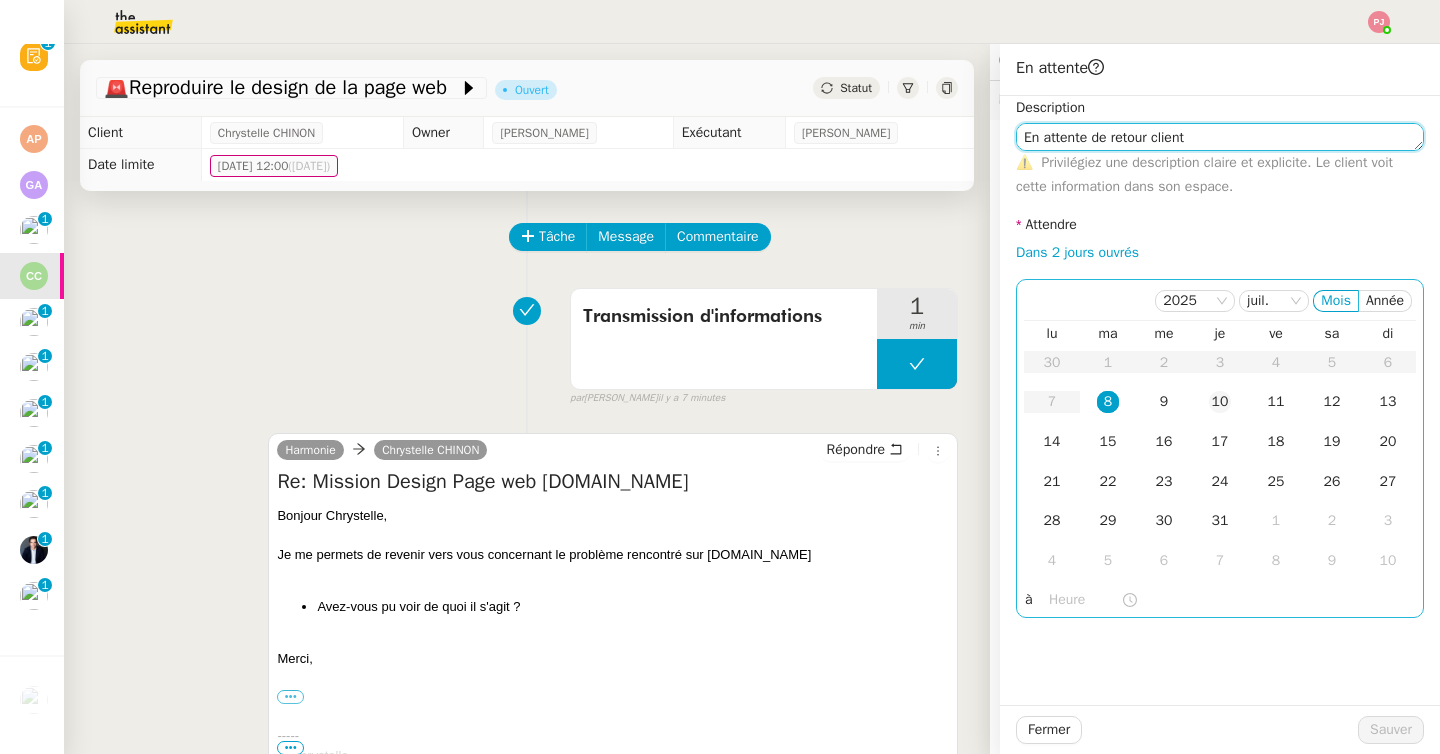 type on "En attente de retour client" 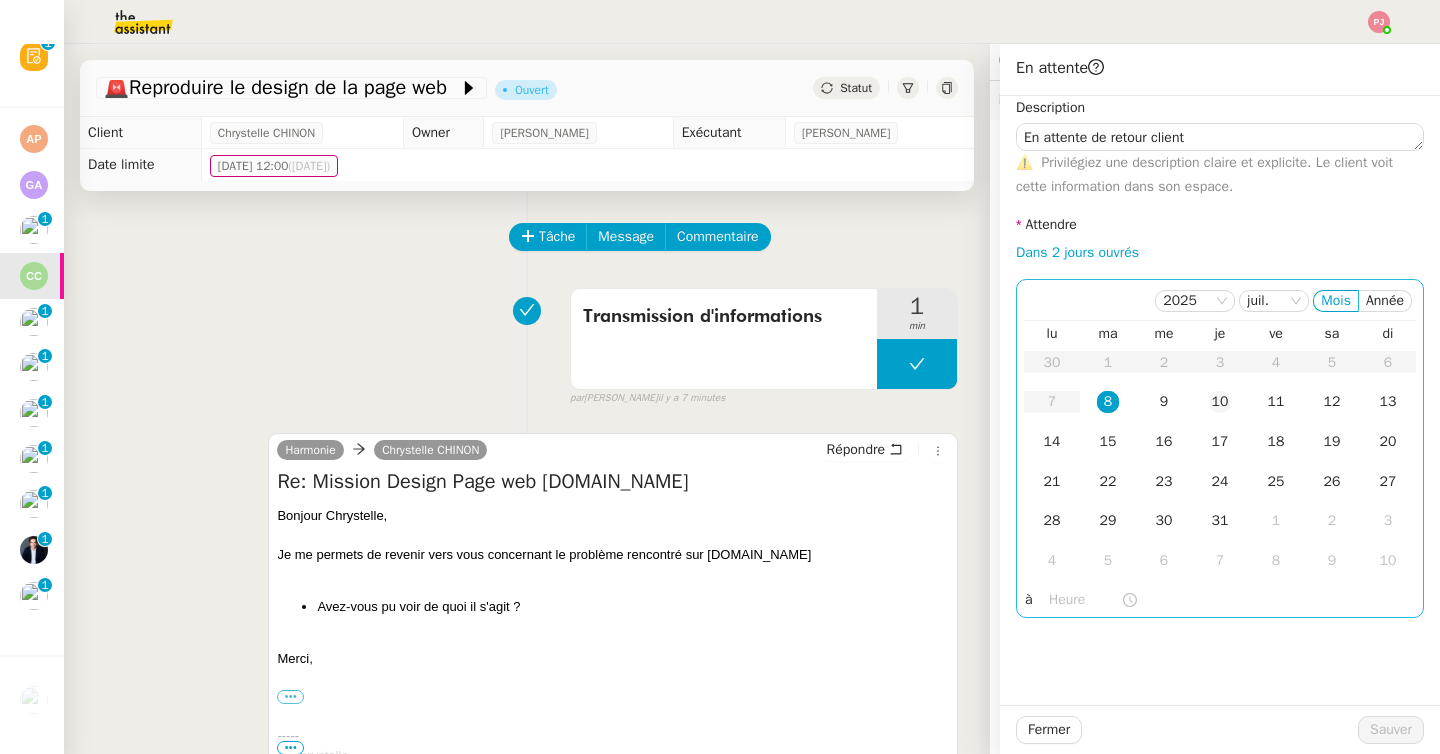 click on "10" 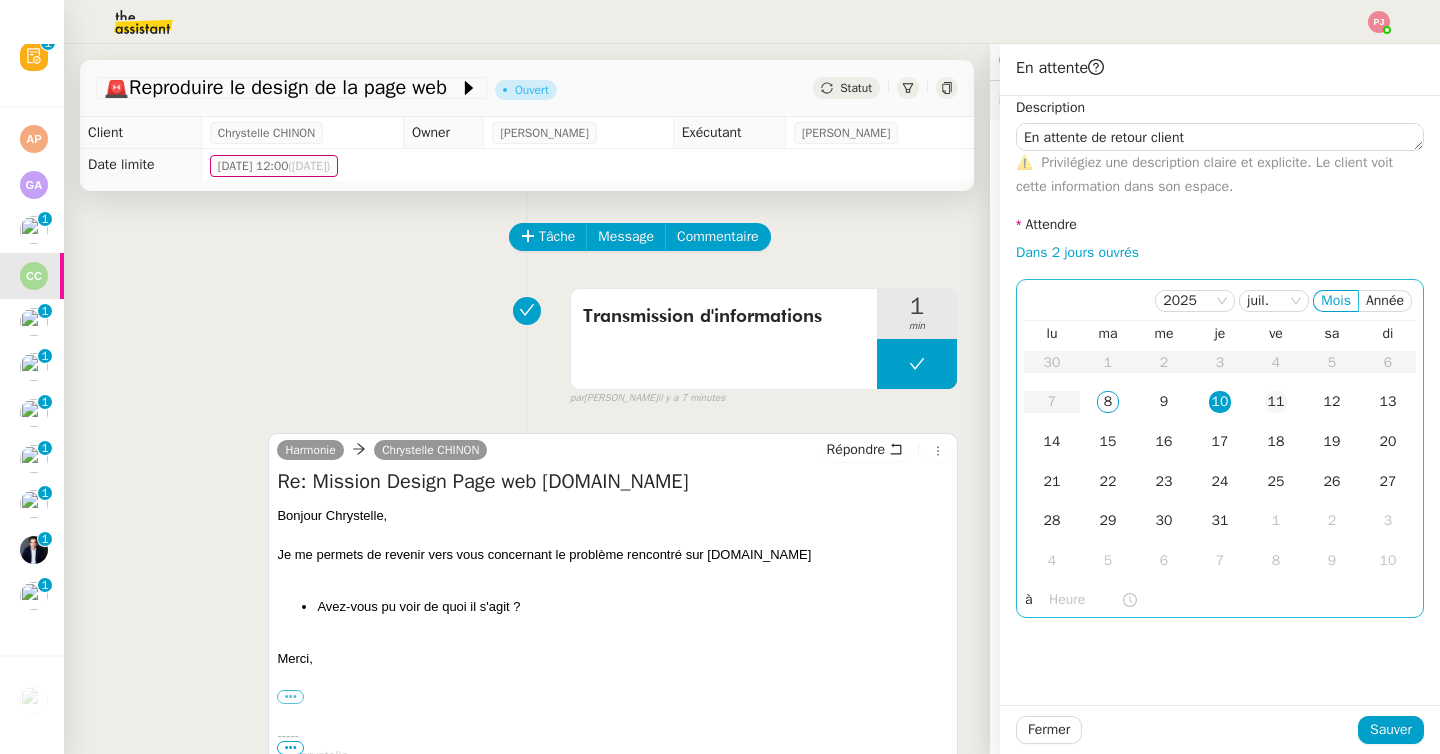 click on "11" 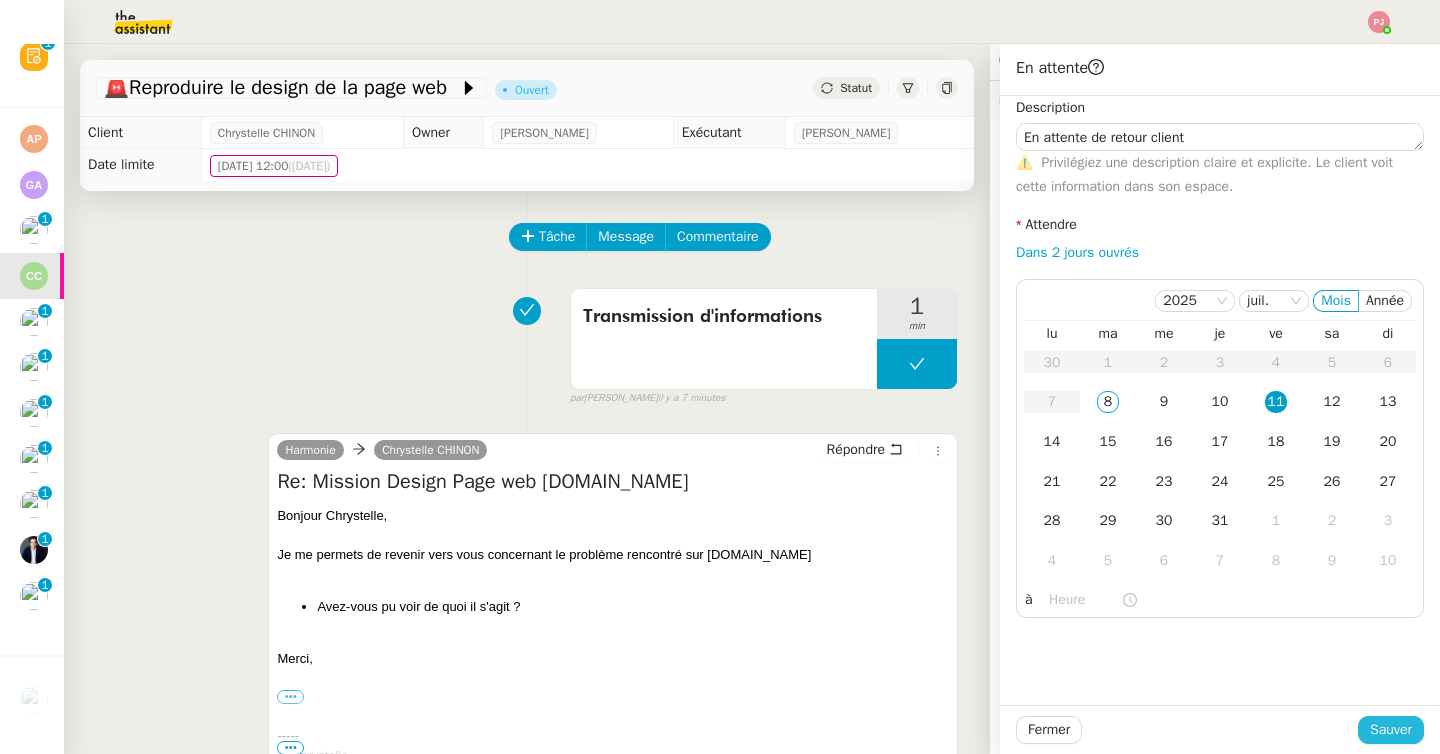 click on "Sauver" 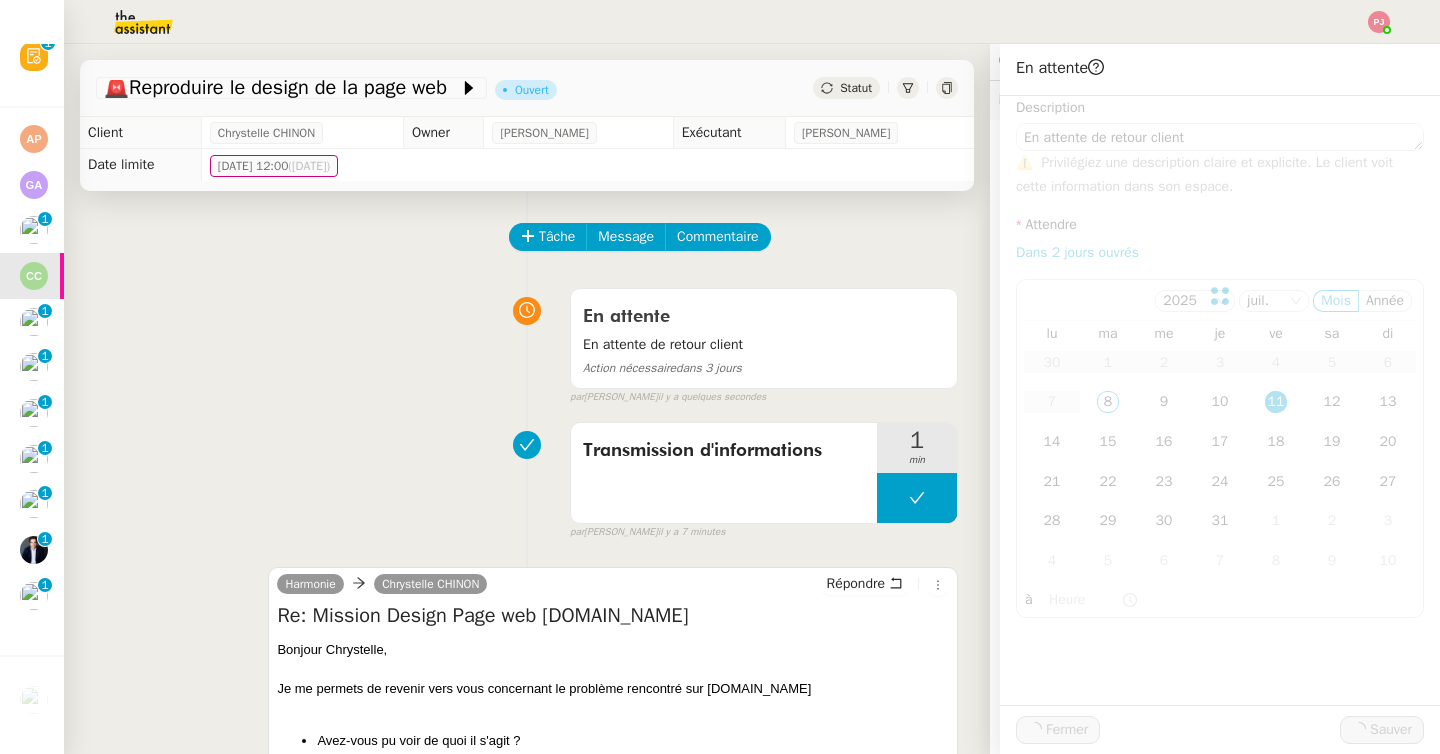 scroll, scrollTop: 0, scrollLeft: 0, axis: both 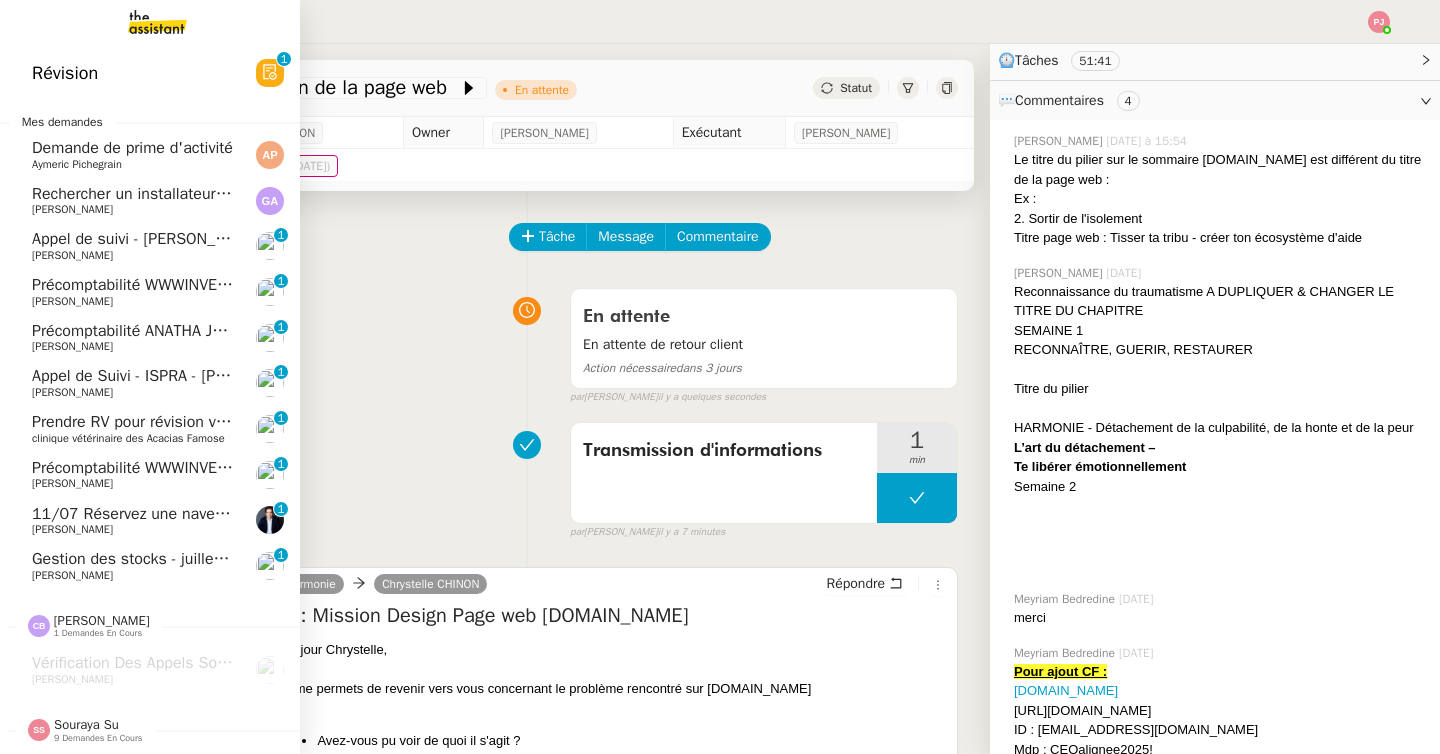 click on "[PERSON_NAME]" 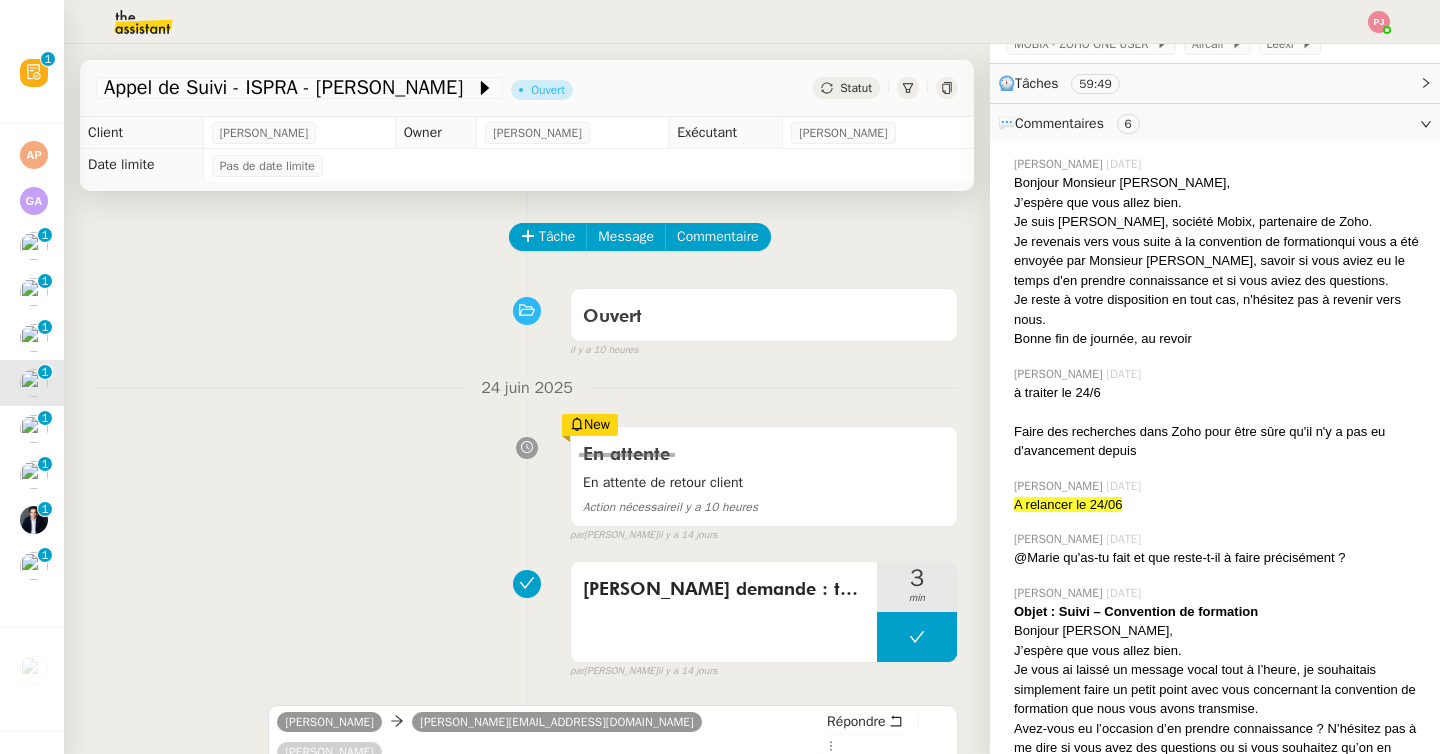 scroll, scrollTop: 403, scrollLeft: 0, axis: vertical 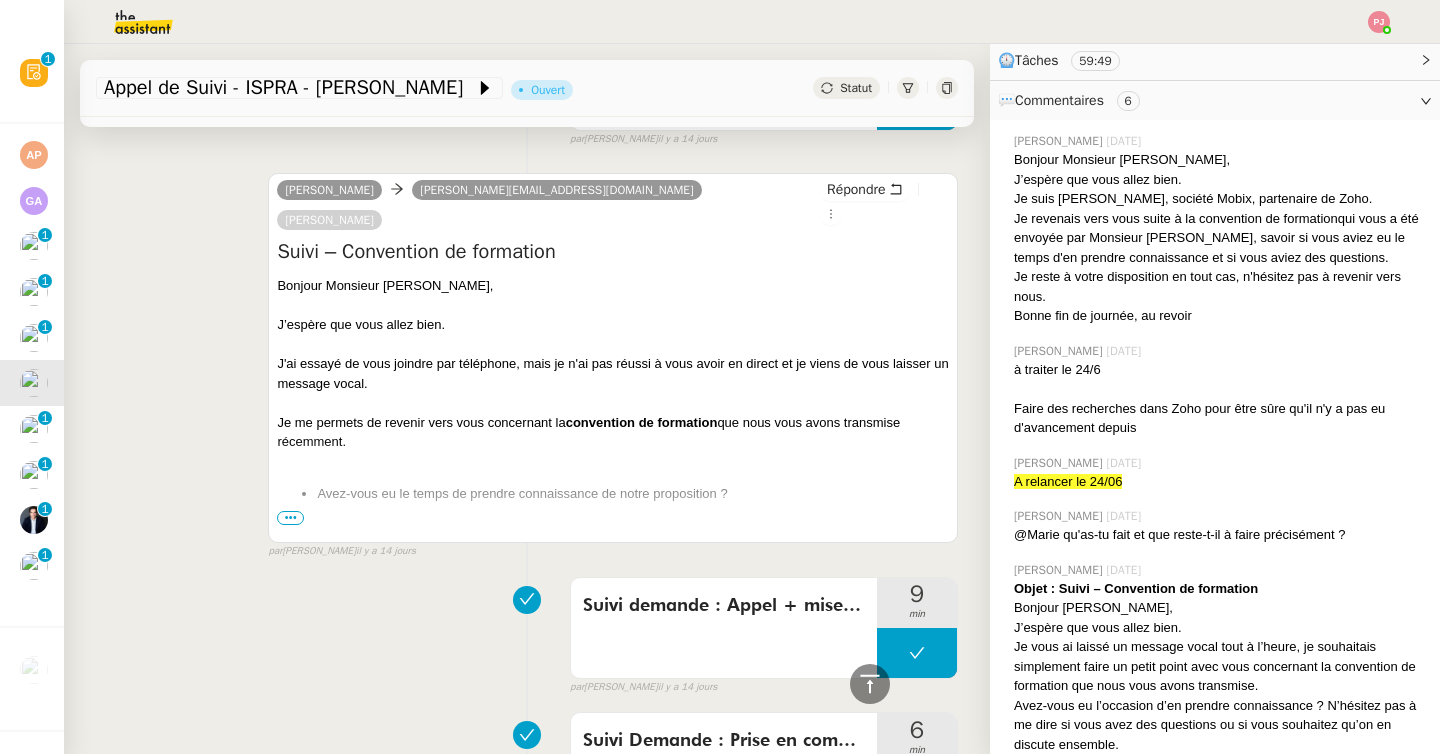 click on "•••" at bounding box center [290, 518] 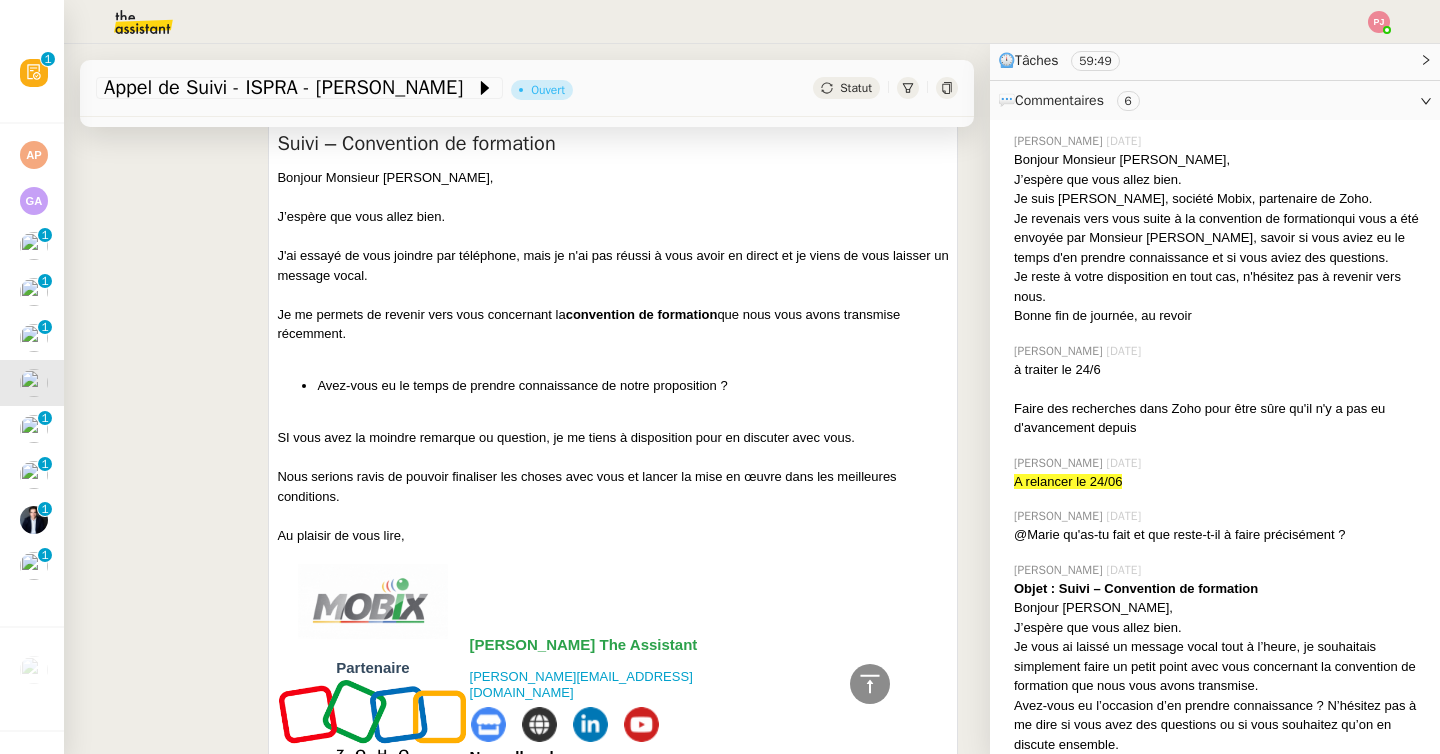 scroll, scrollTop: 647, scrollLeft: 0, axis: vertical 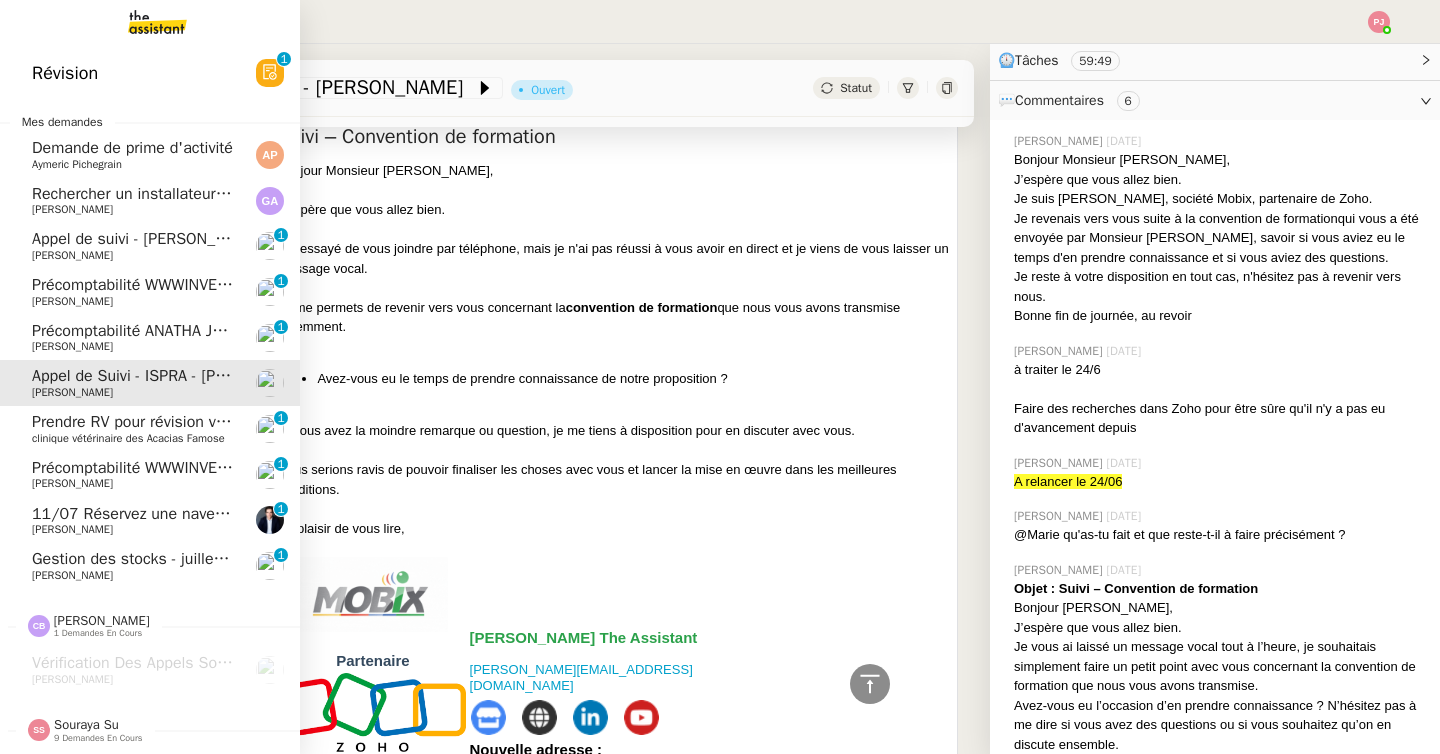 click on "Prendre RV pour révision voiture" 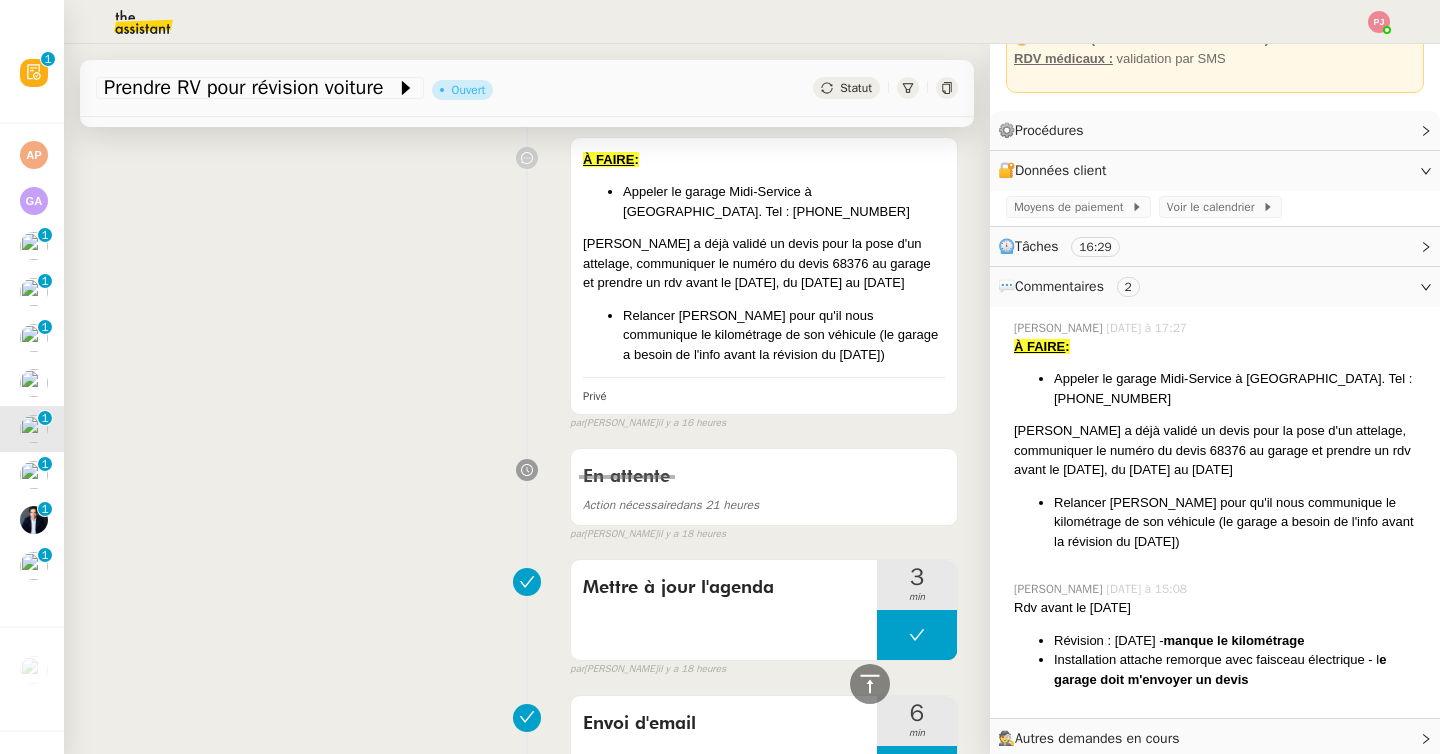 scroll, scrollTop: 155, scrollLeft: 0, axis: vertical 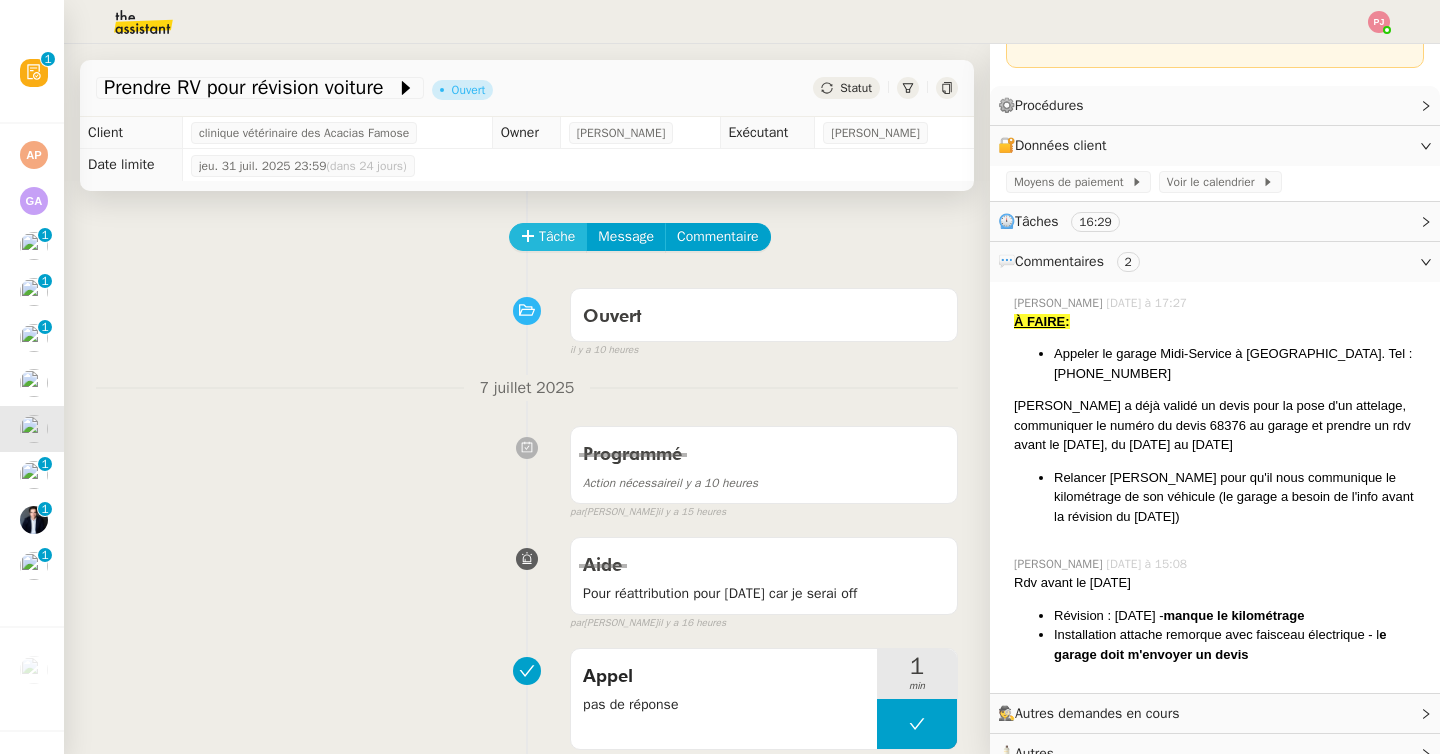 click on "Tâche" 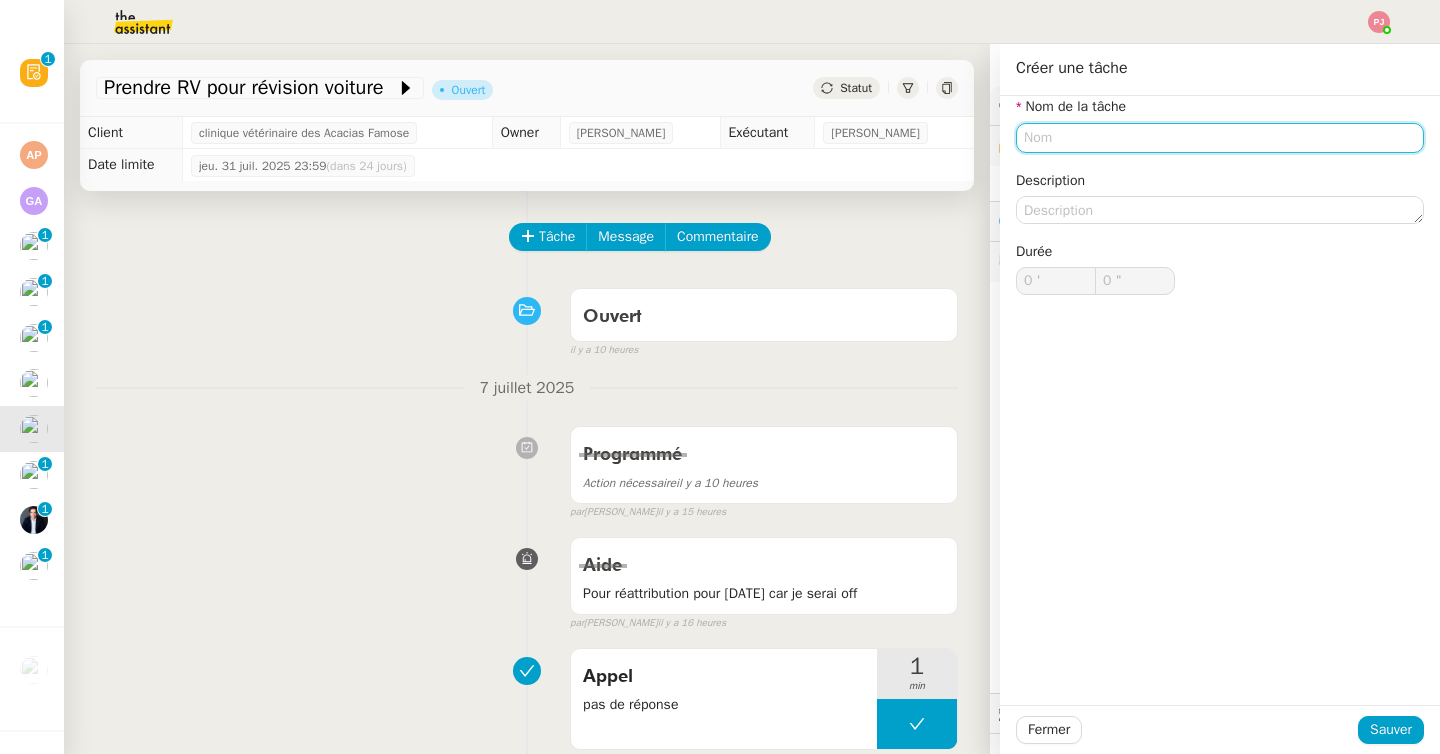 click 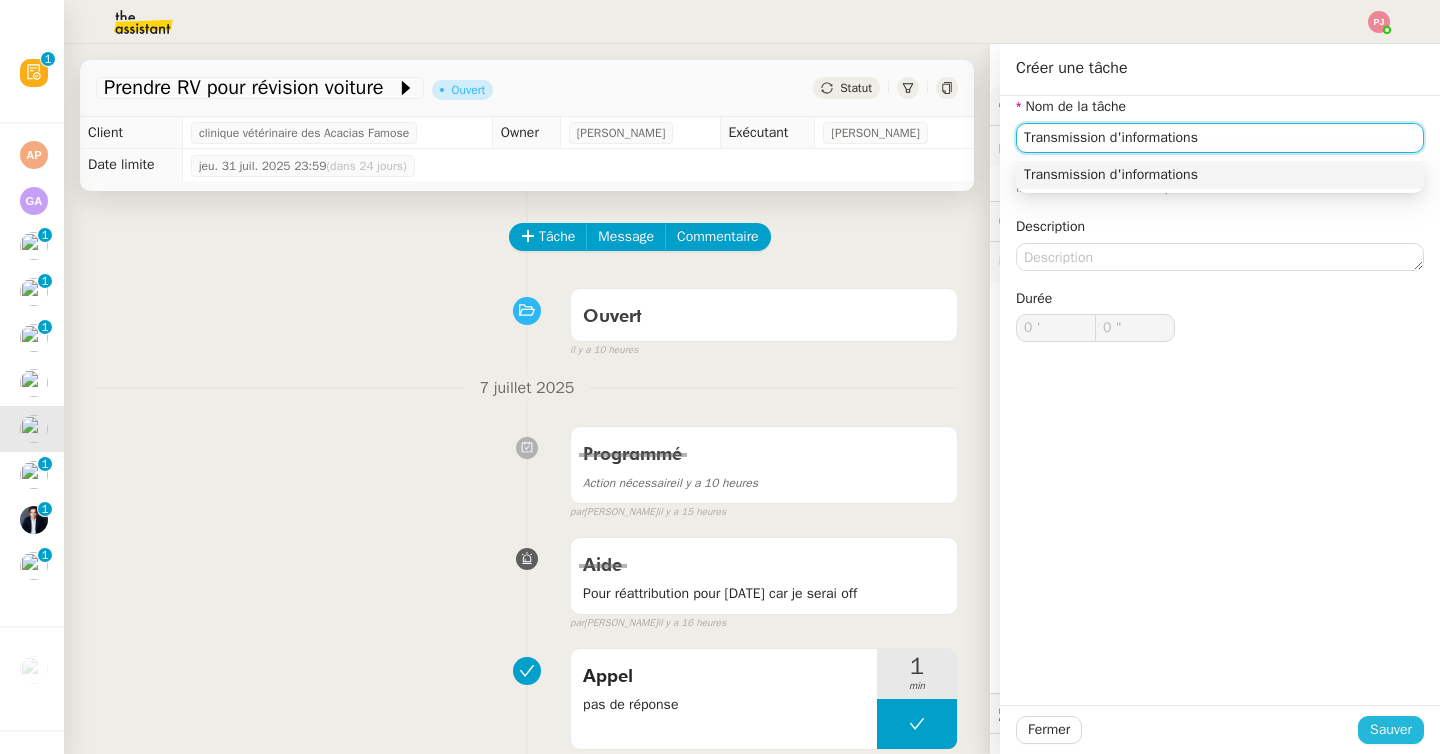 type on "Transmission d'informations" 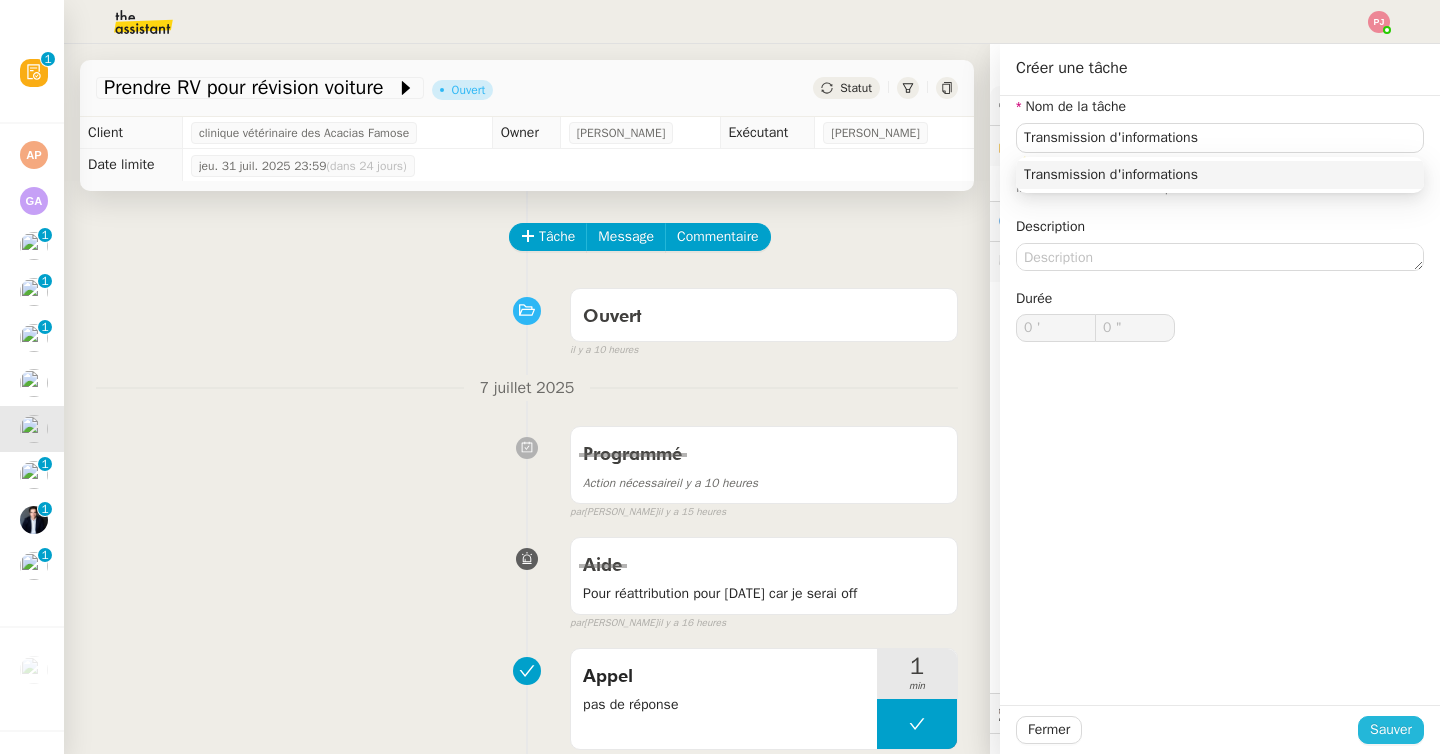 click on "Sauver" 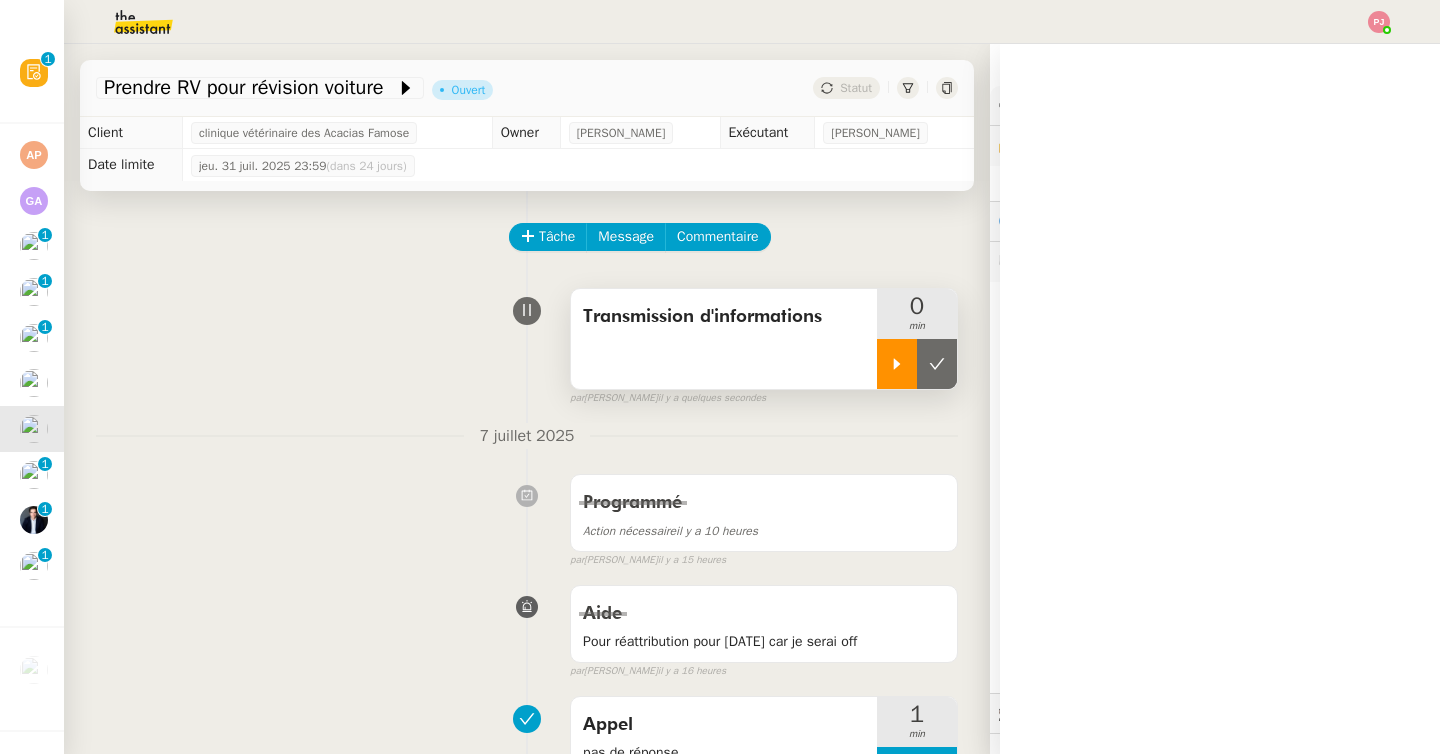 click at bounding box center [897, 364] 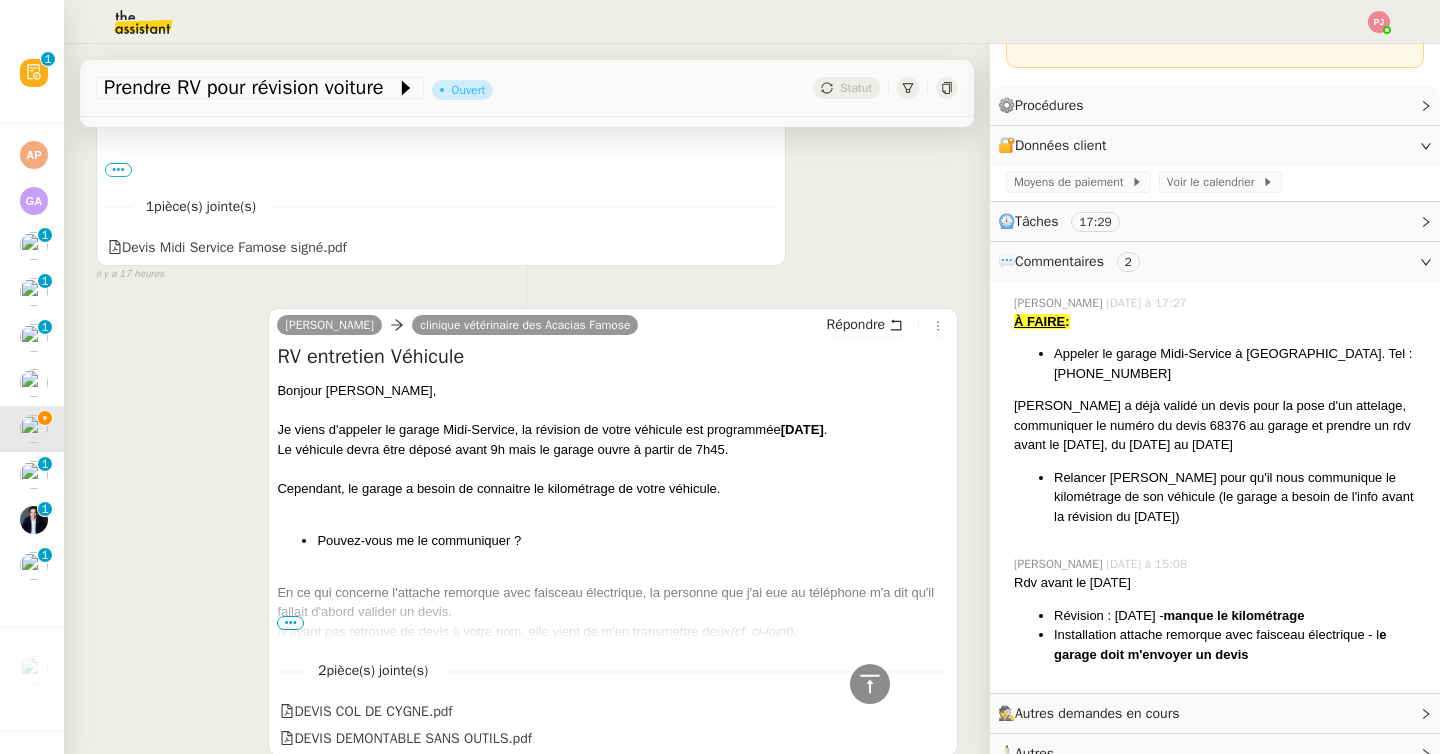 scroll, scrollTop: 1345, scrollLeft: 0, axis: vertical 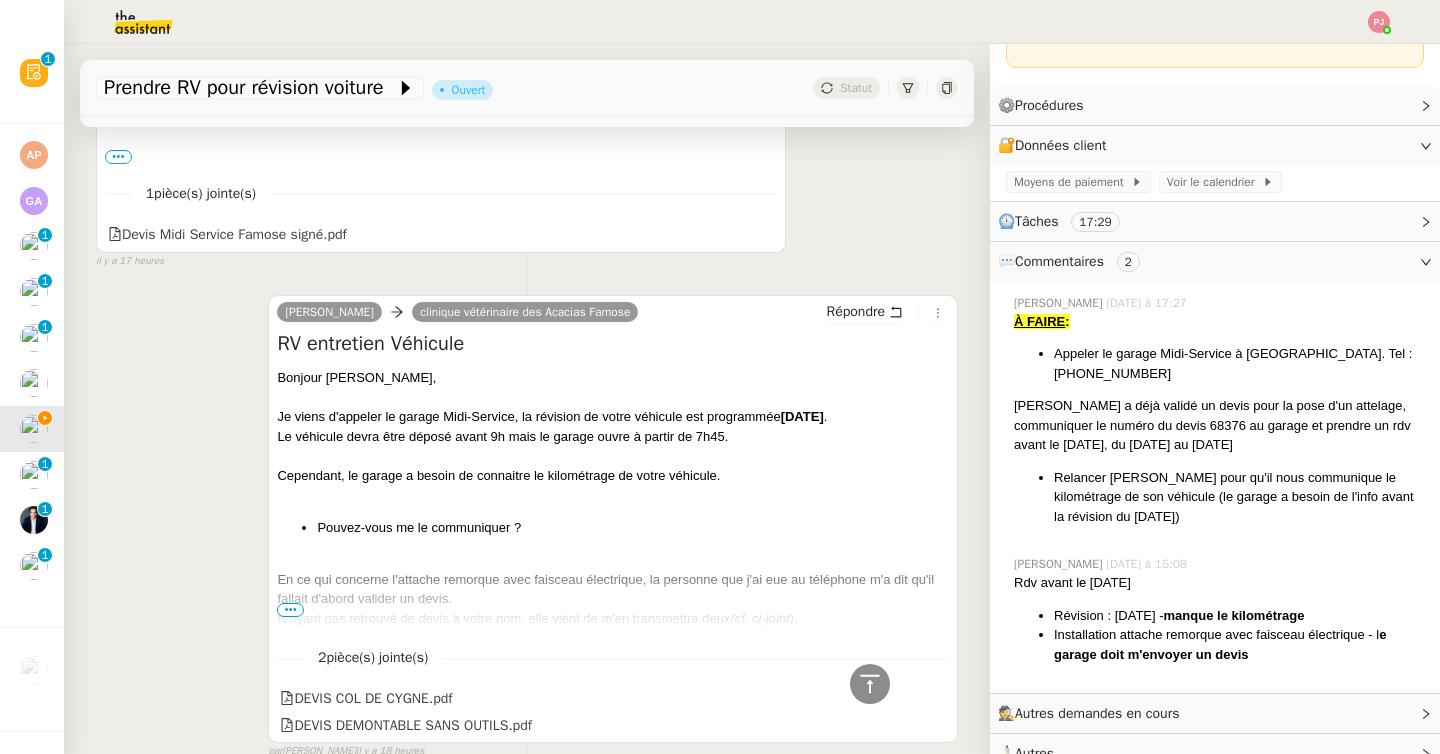 click on "•••" at bounding box center (290, 610) 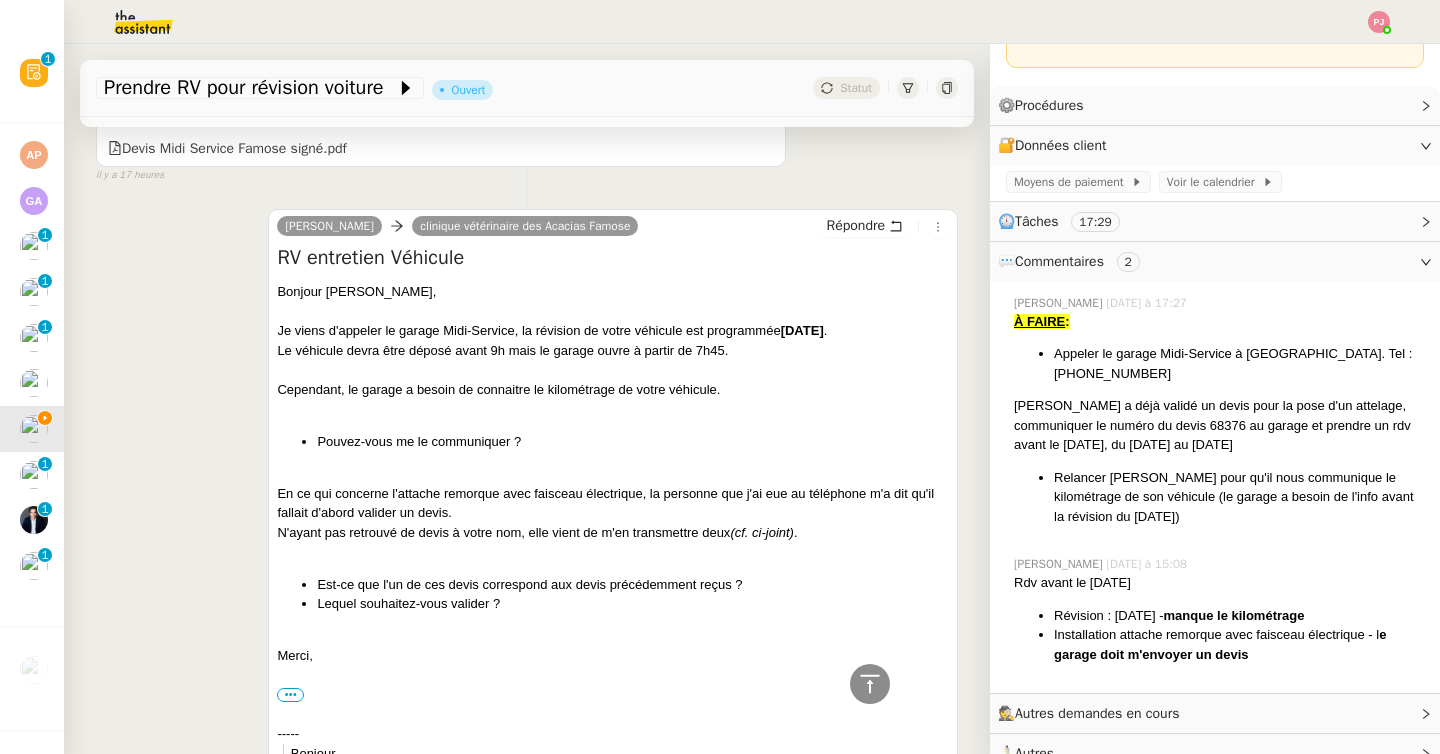 scroll, scrollTop: 1435, scrollLeft: 0, axis: vertical 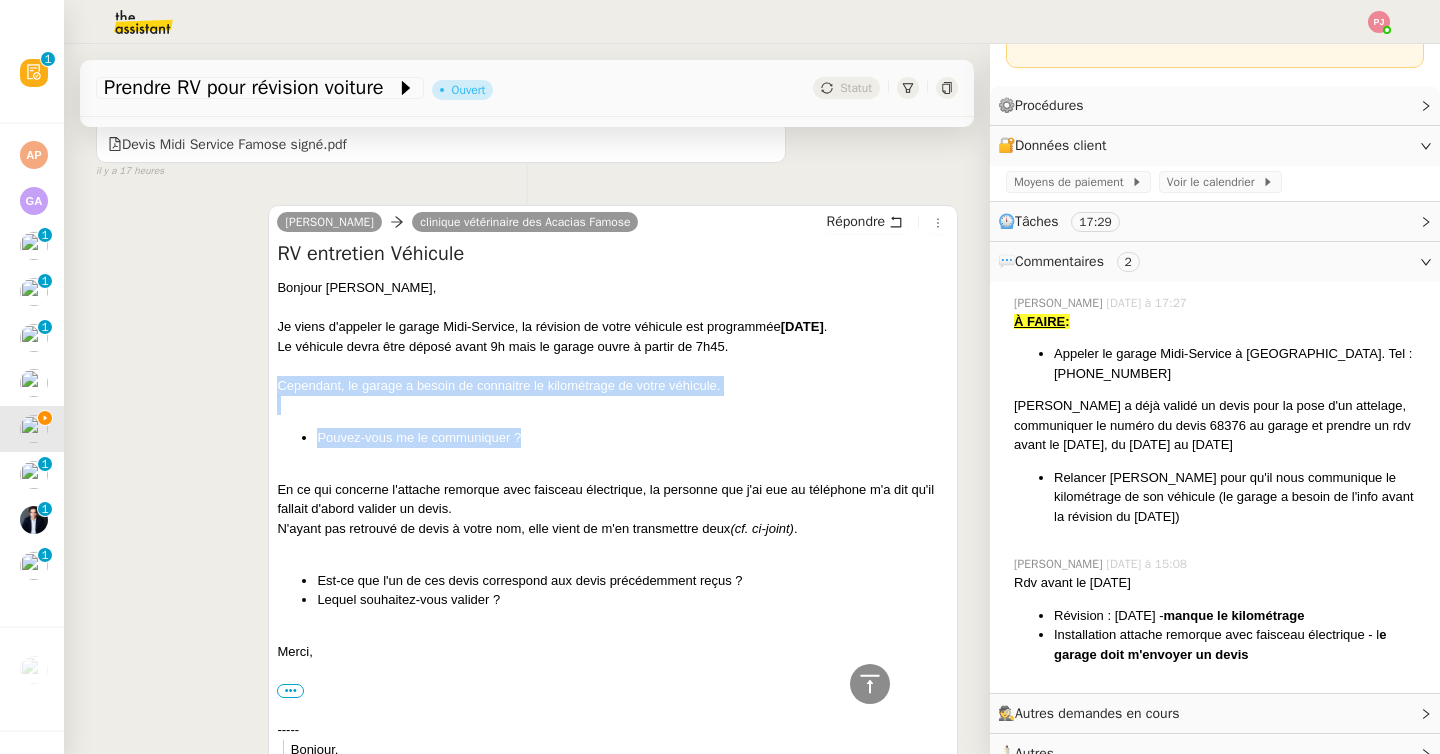 drag, startPoint x: 521, startPoint y: 443, endPoint x: 258, endPoint y: 384, distance: 269.53665 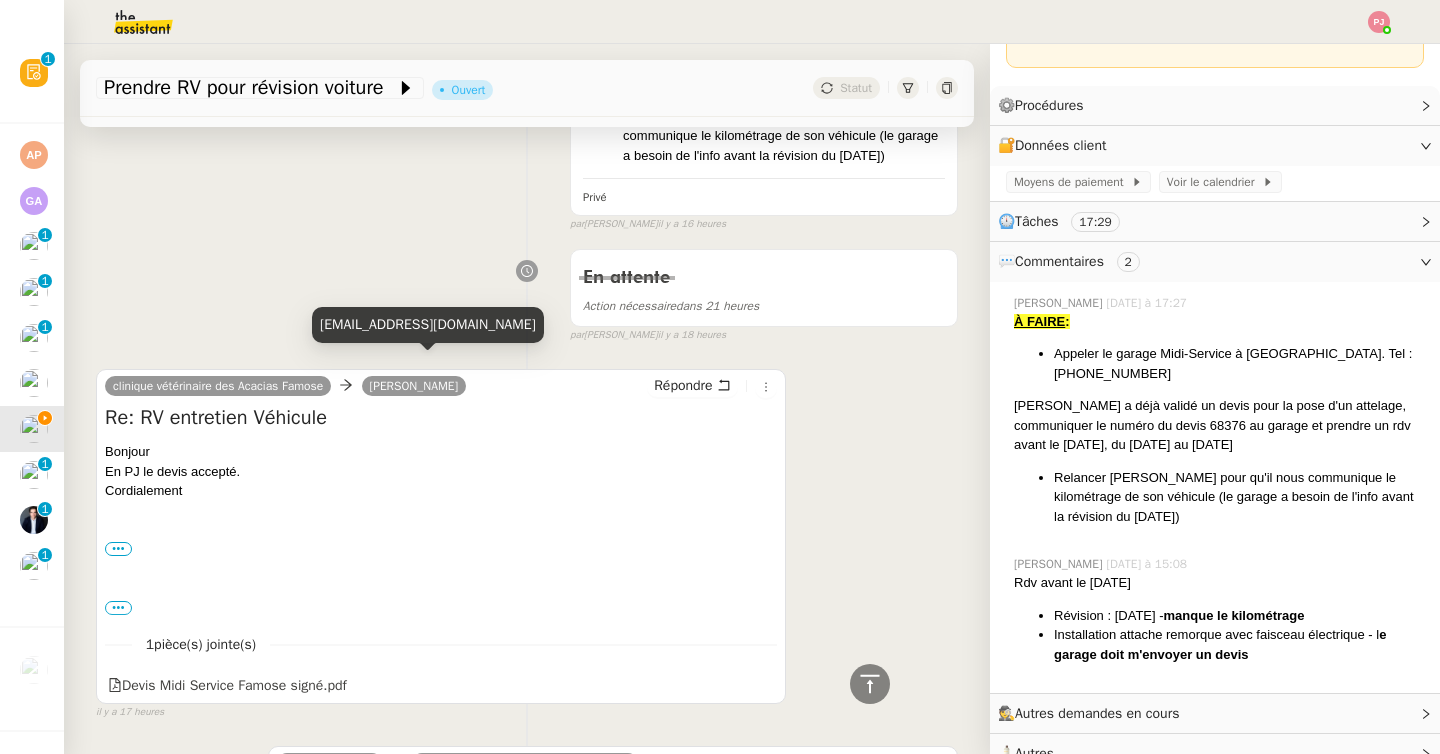 scroll, scrollTop: 892, scrollLeft: 0, axis: vertical 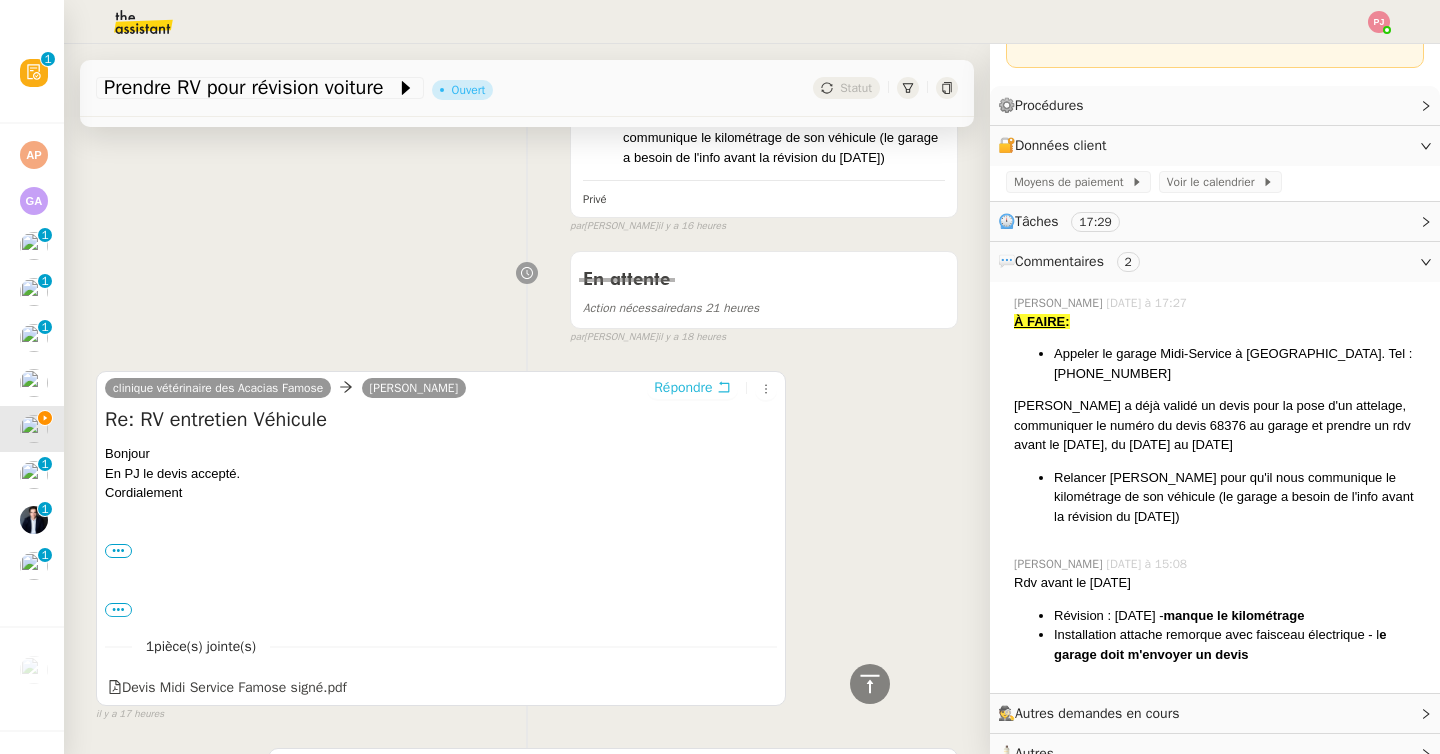 click 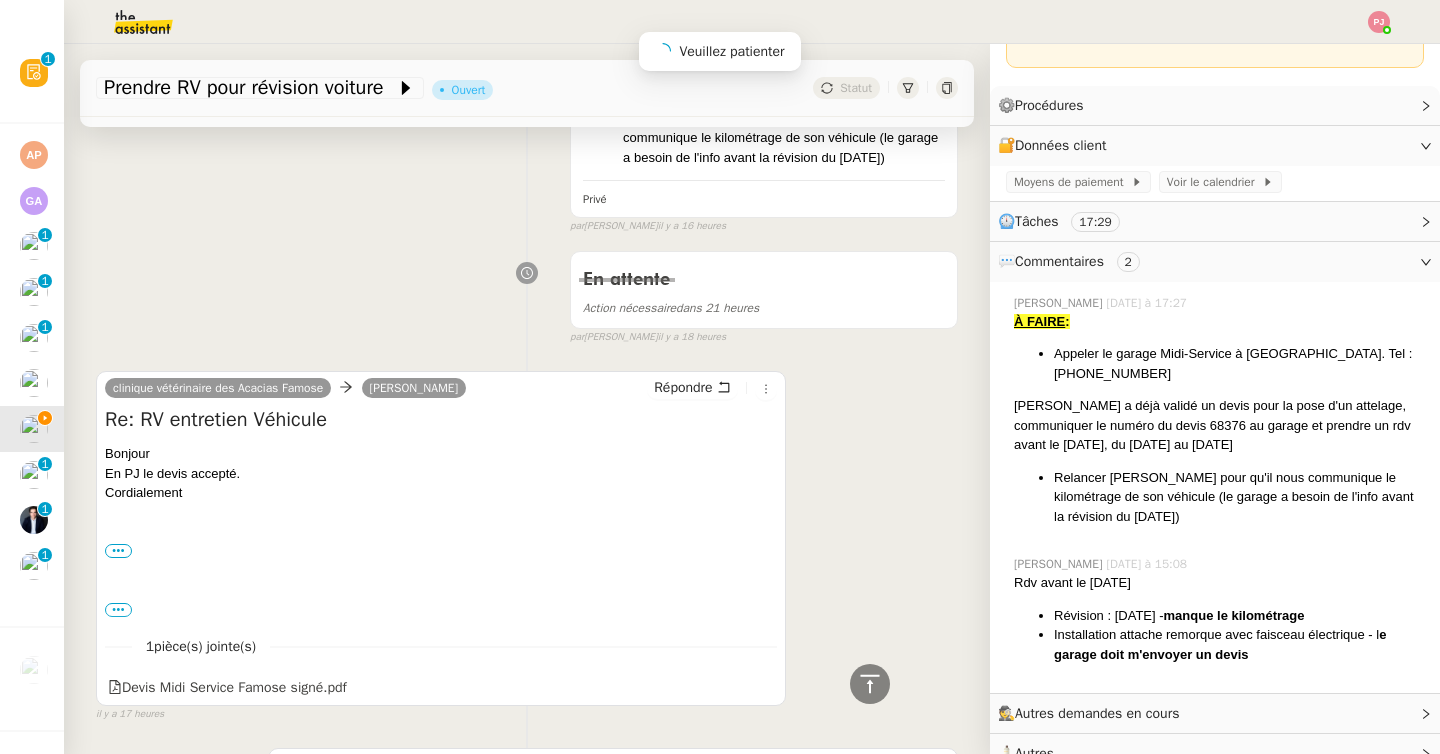 scroll, scrollTop: 1045, scrollLeft: 0, axis: vertical 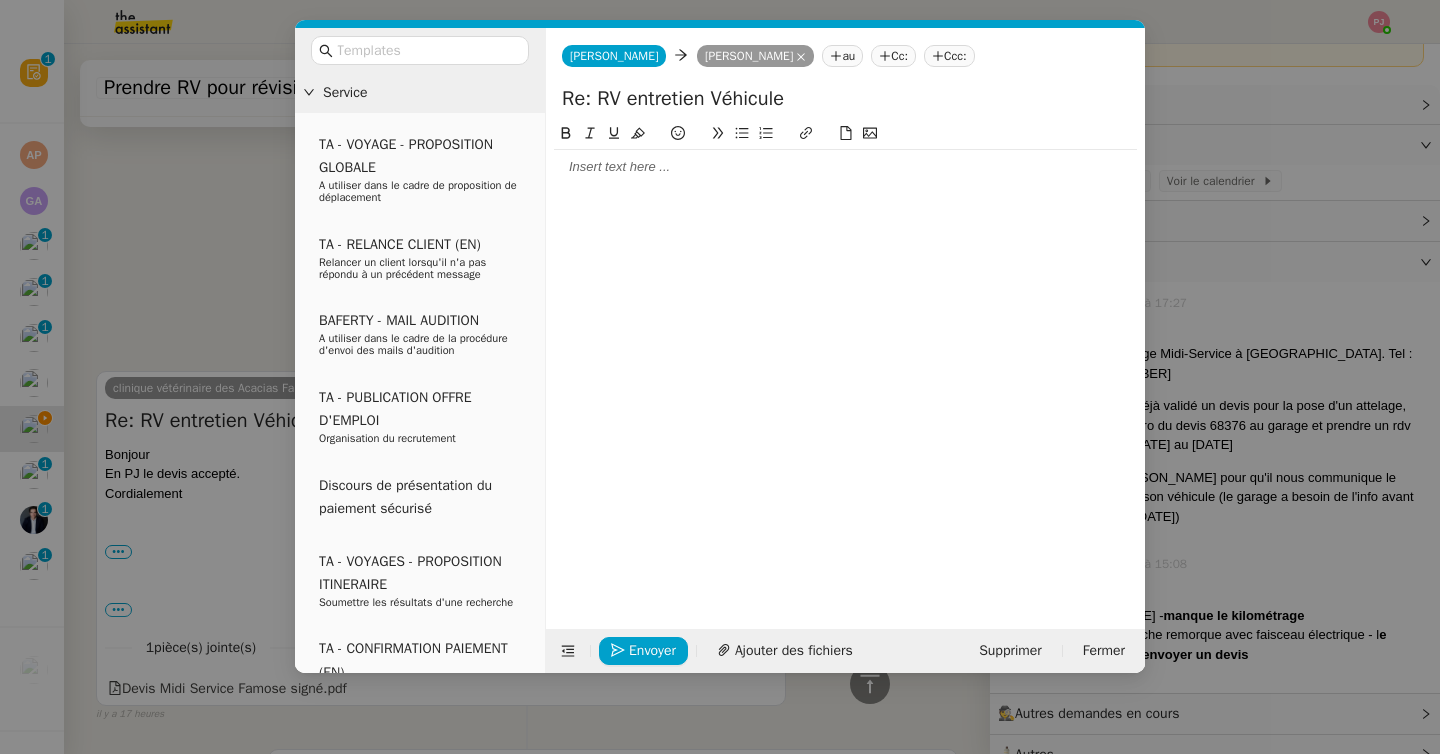 click 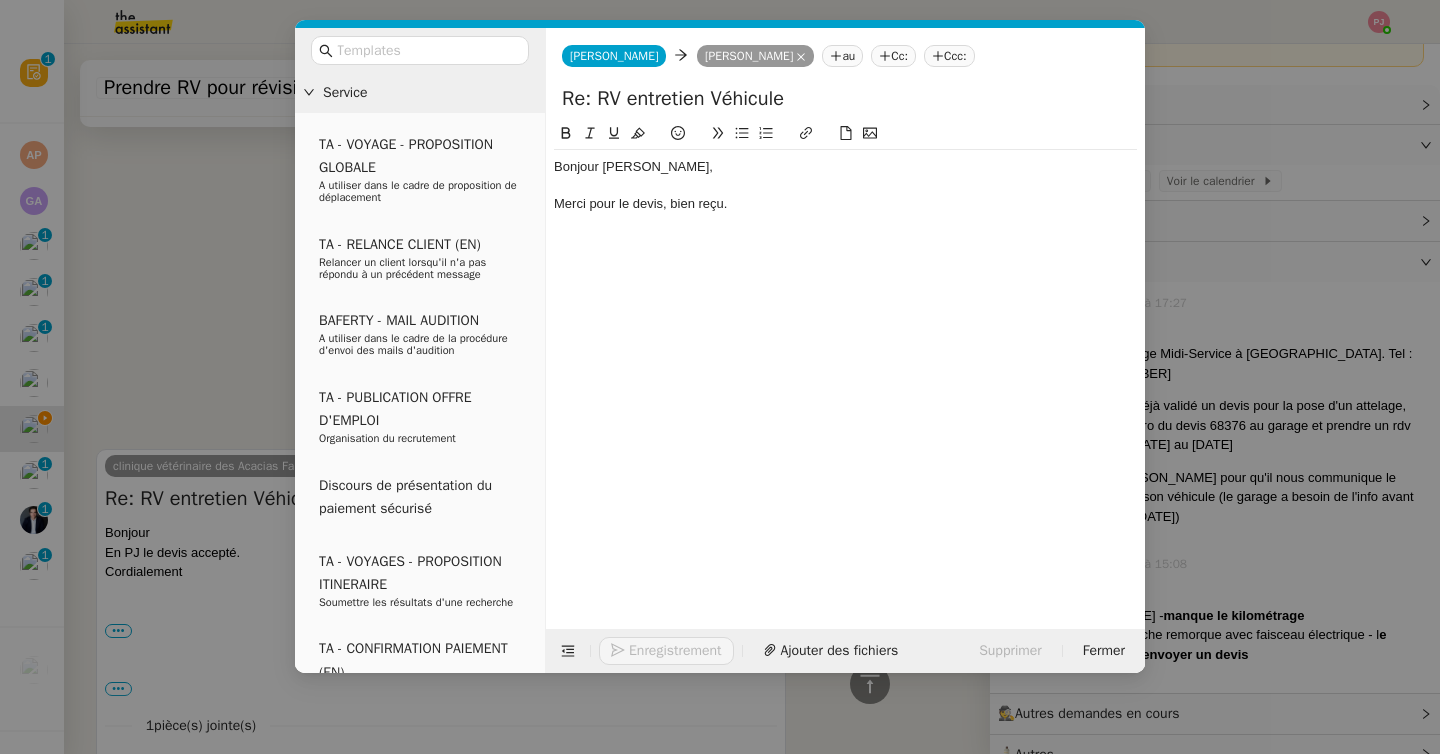 scroll, scrollTop: 1142, scrollLeft: 0, axis: vertical 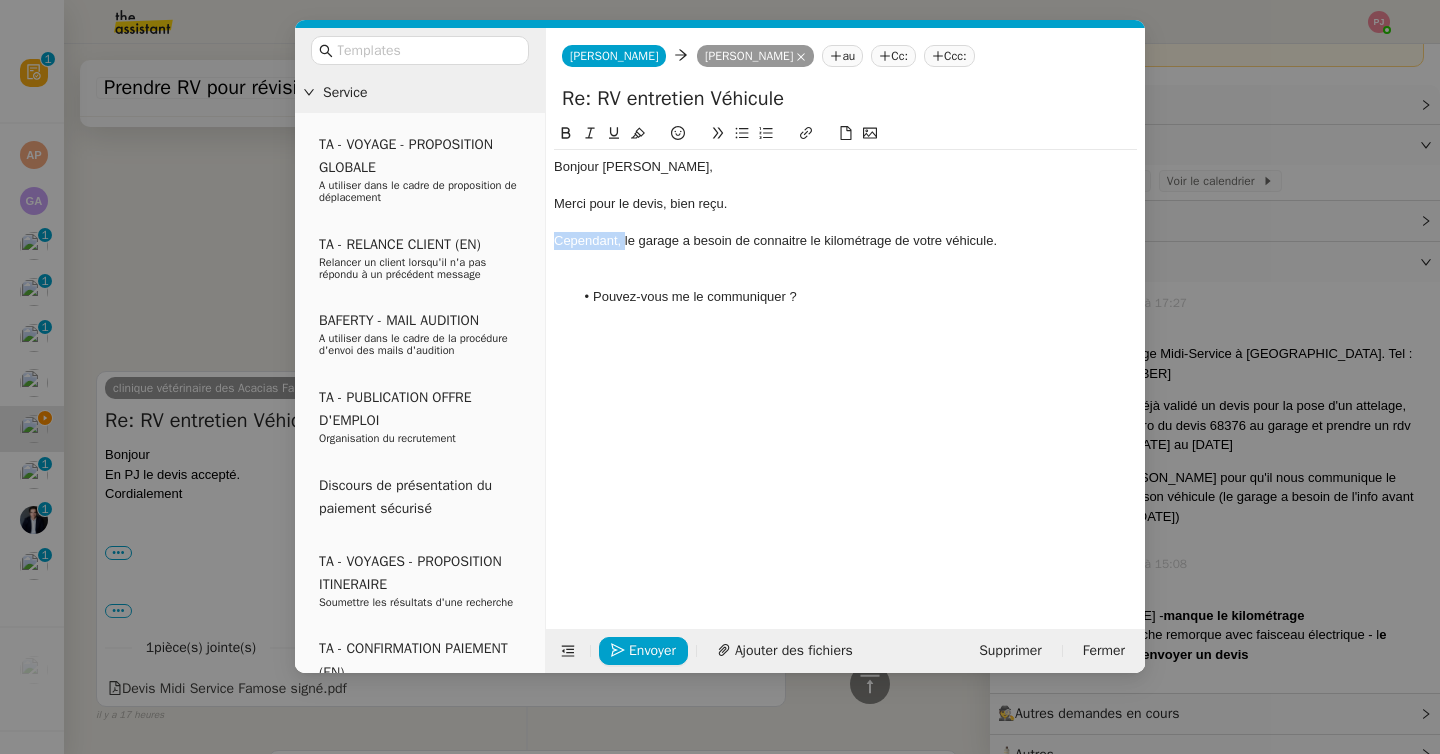 drag, startPoint x: 625, startPoint y: 242, endPoint x: 550, endPoint y: 242, distance: 75 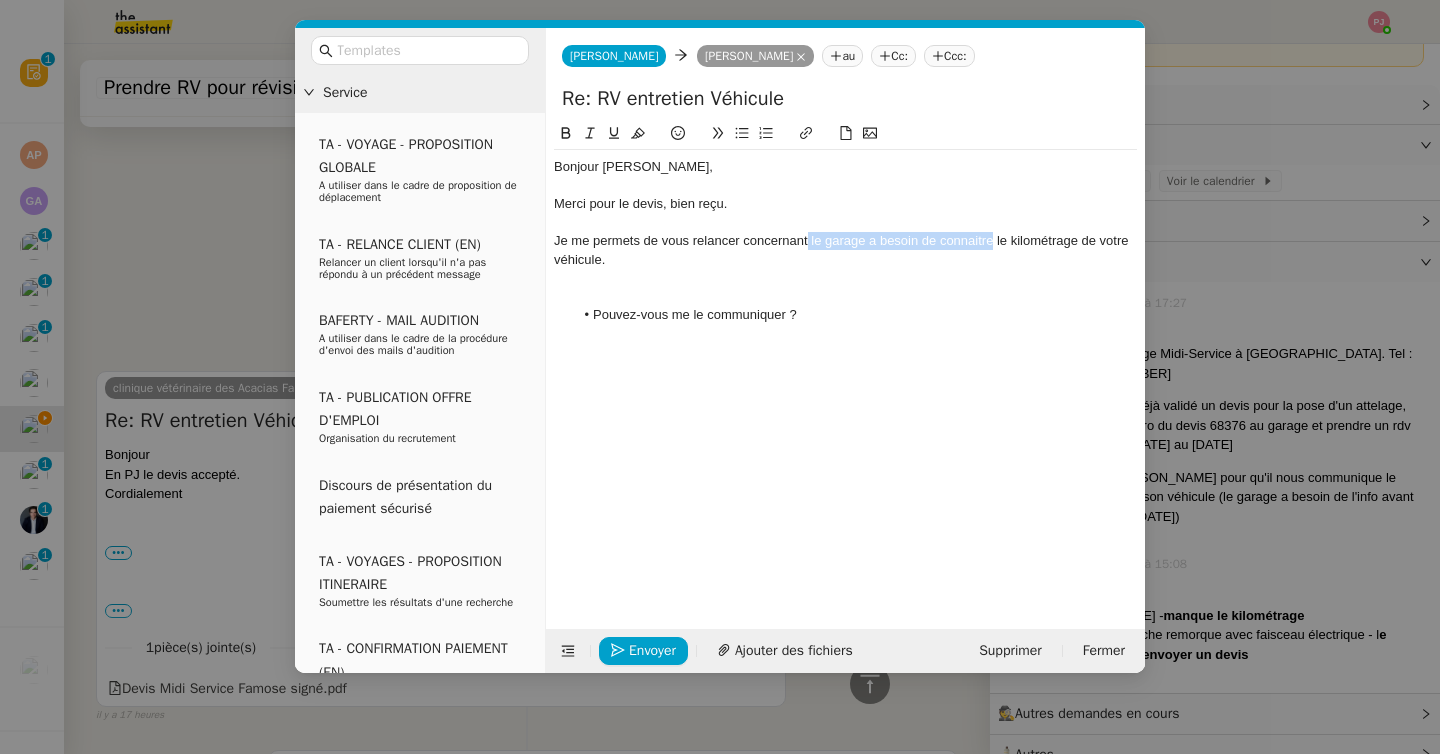 drag, startPoint x: 991, startPoint y: 243, endPoint x: 808, endPoint y: 245, distance: 183.01093 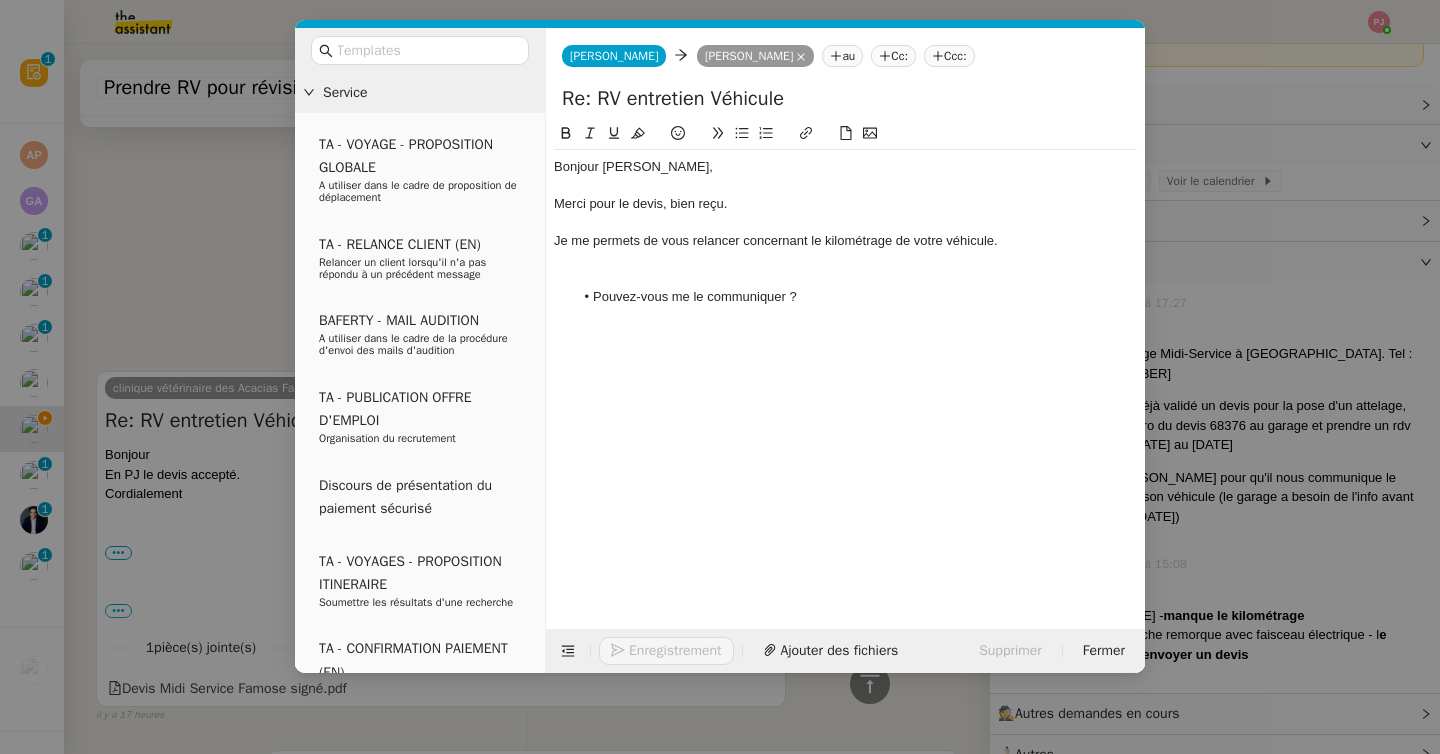 click on "Je me permets de vous relancer concernant le kilométrage de votre véhicule." 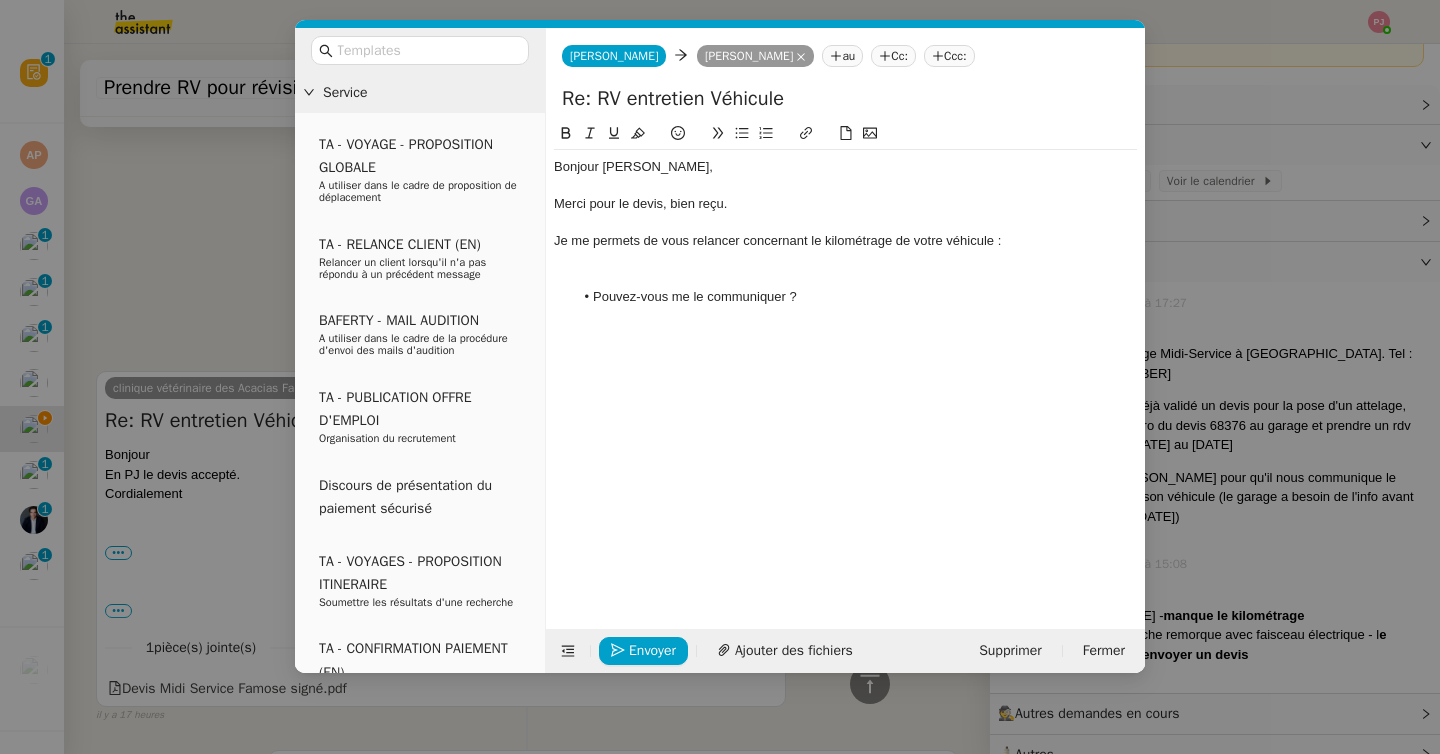click 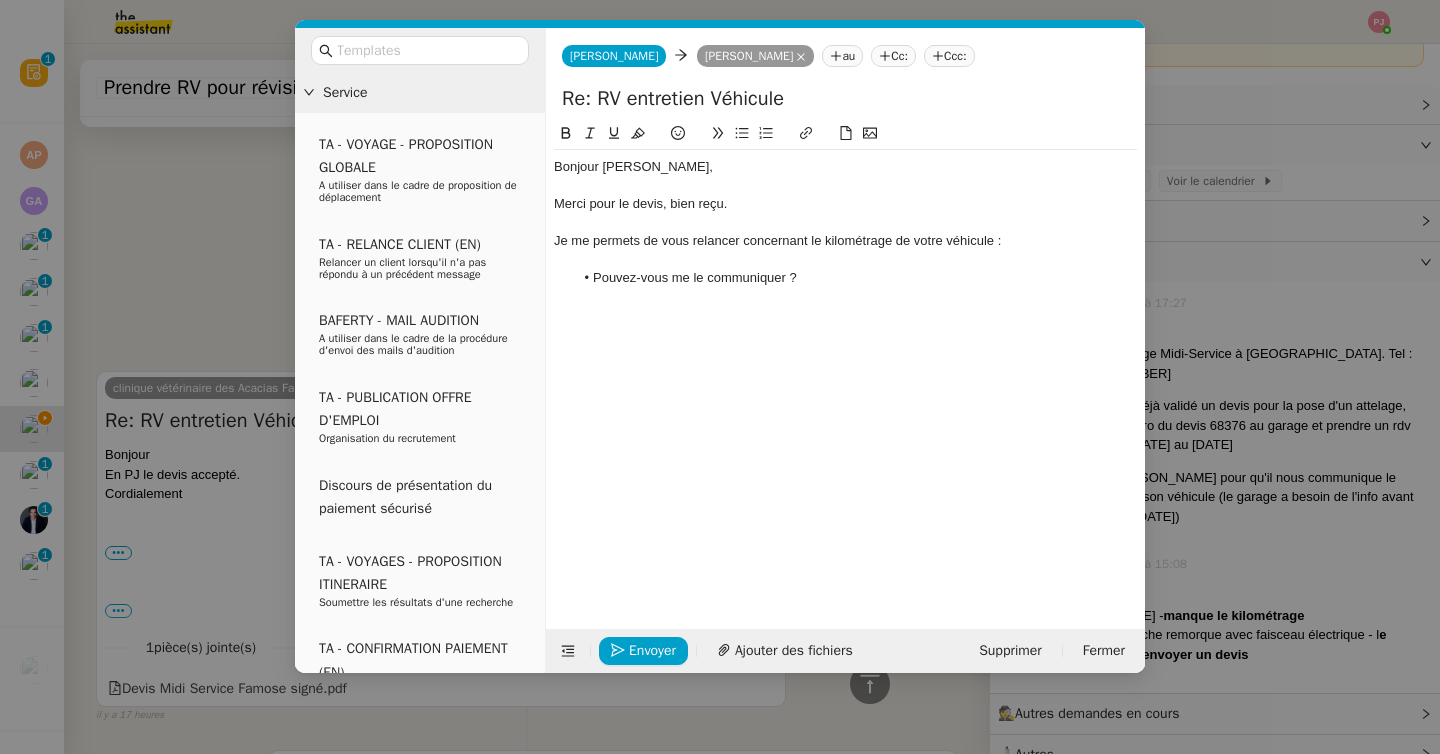 scroll, scrollTop: 1227, scrollLeft: 0, axis: vertical 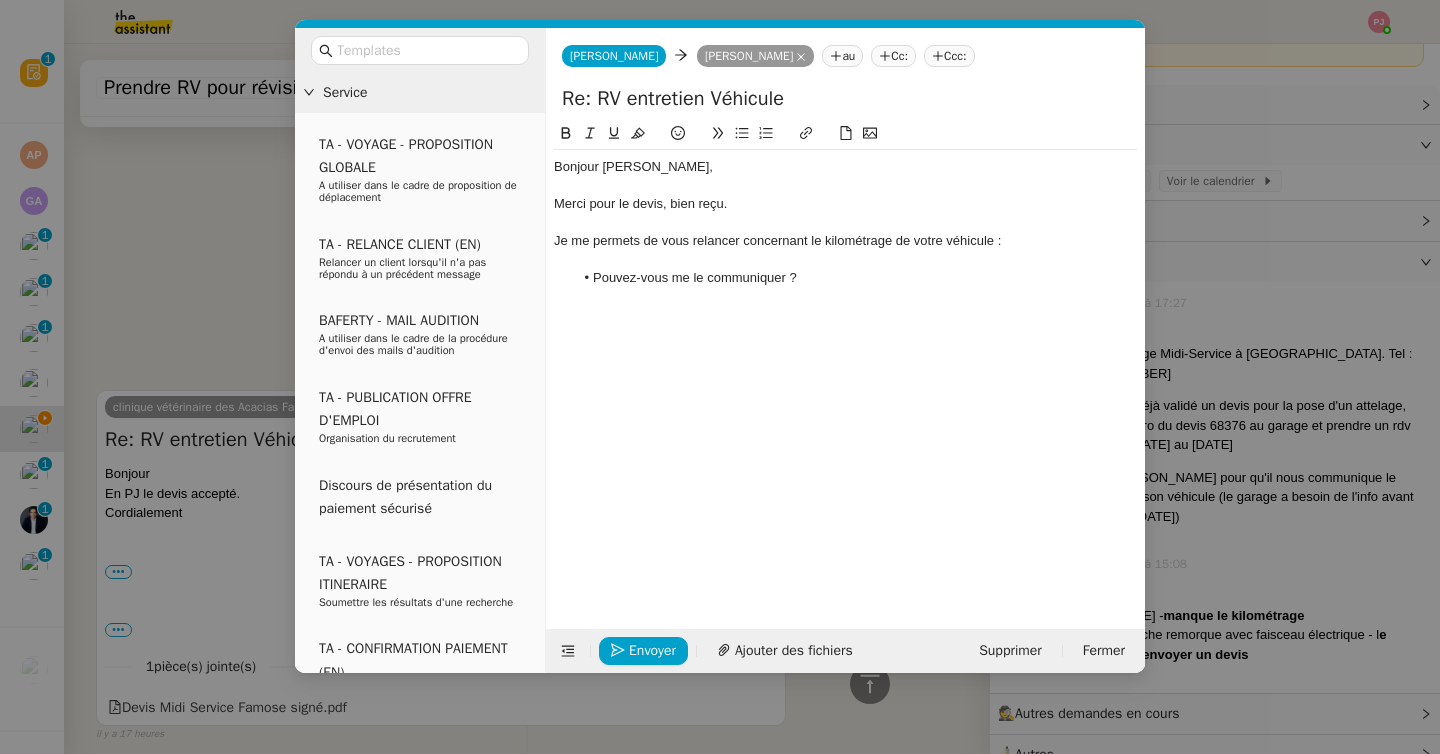 click on "Pouvez-vous me le communiquer ?" 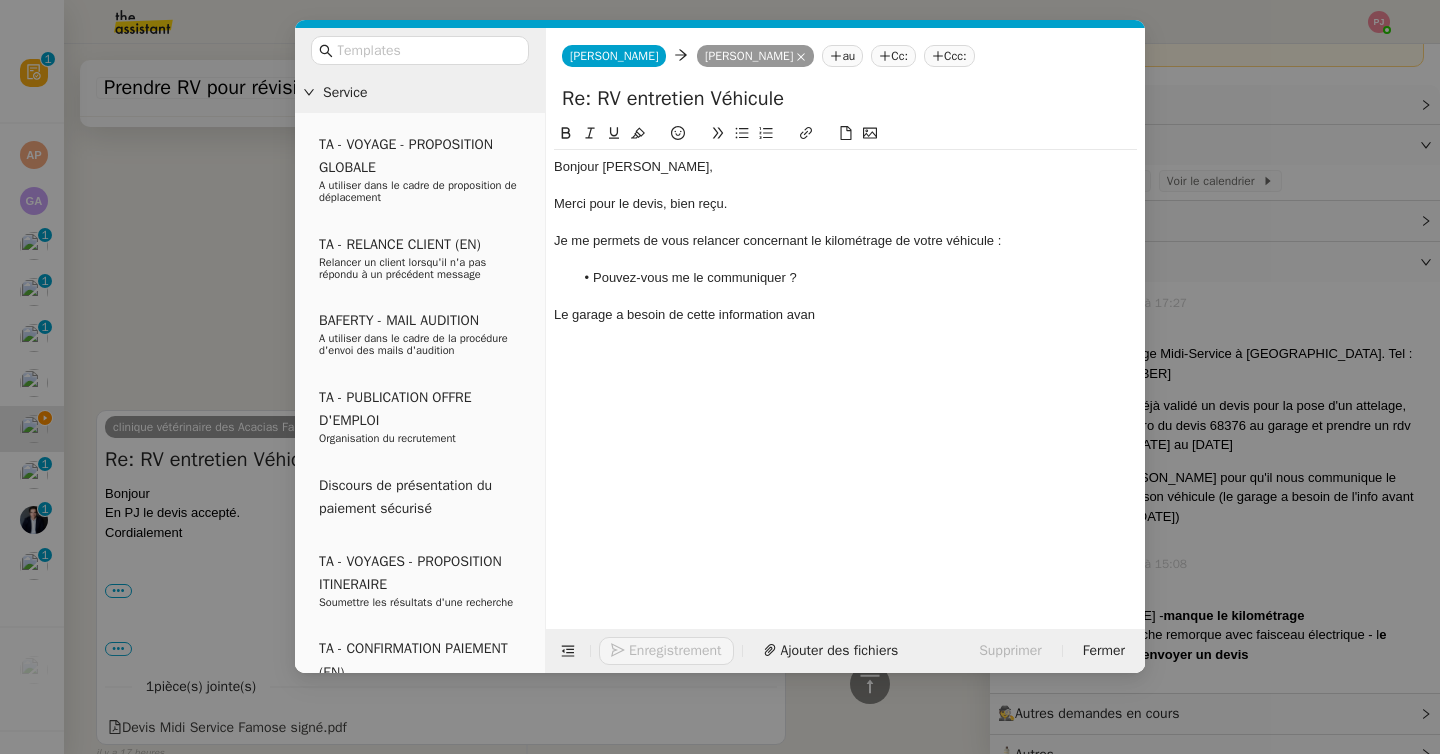 scroll, scrollTop: 1266, scrollLeft: 0, axis: vertical 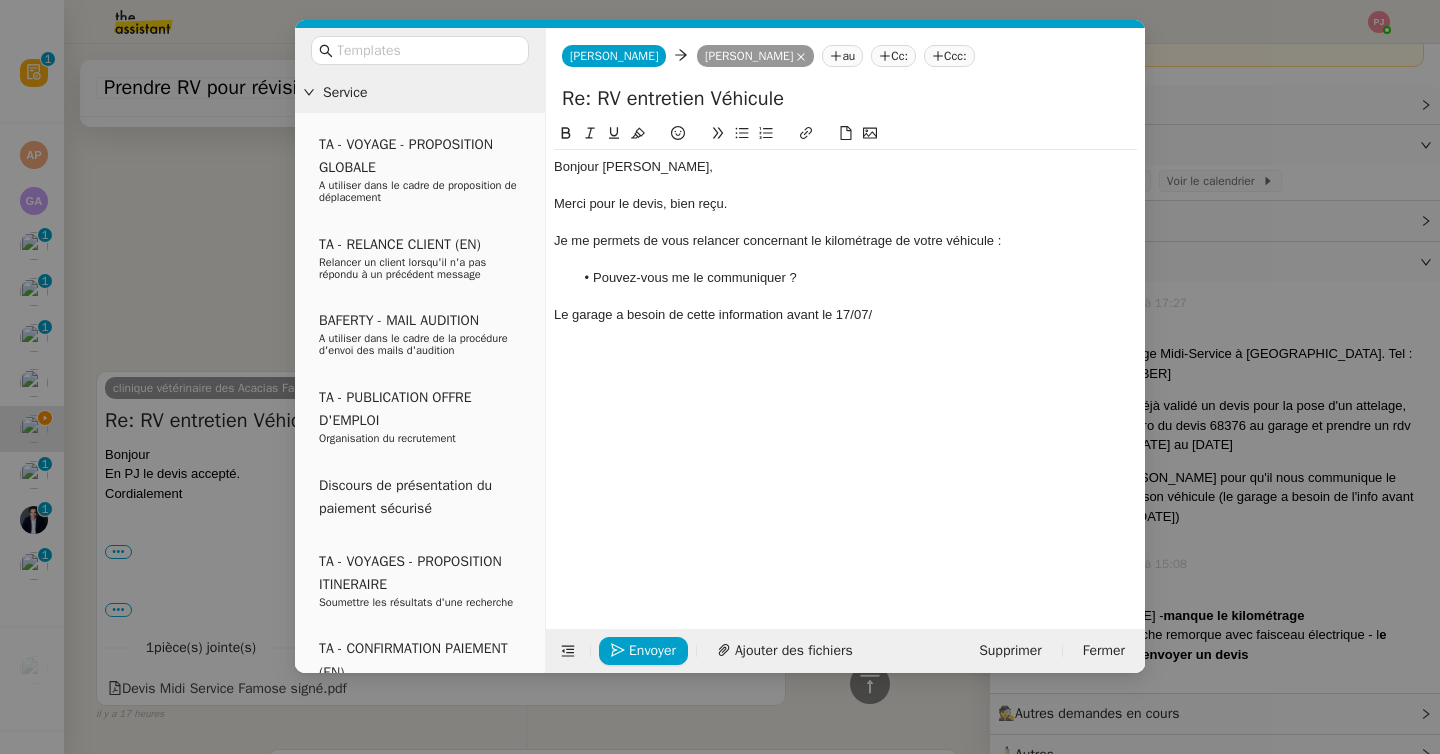 click on "Le garage a besoin de cette information avant le 17/07/" 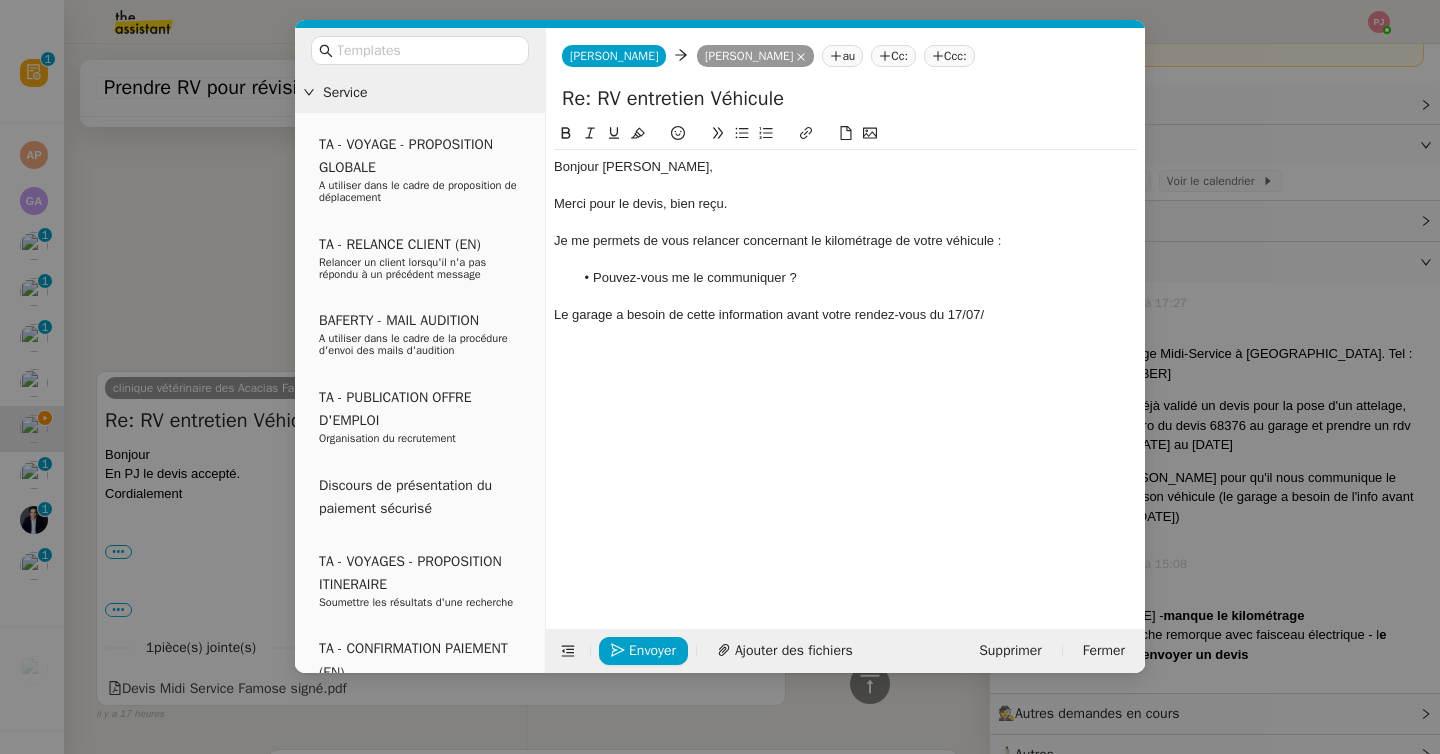 click on "Le garage a besoin de cette information avant votre rendez-vous du 17/07/" 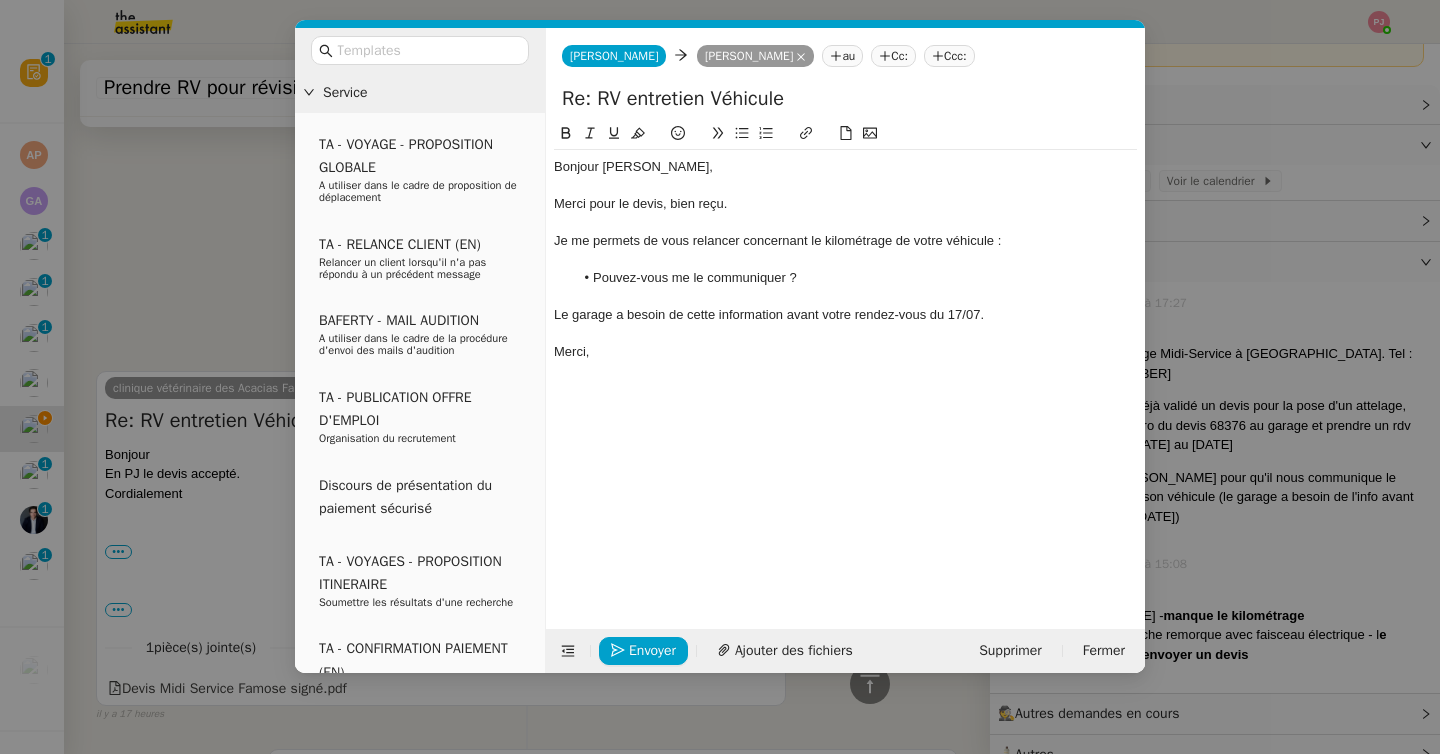scroll, scrollTop: 1305, scrollLeft: 0, axis: vertical 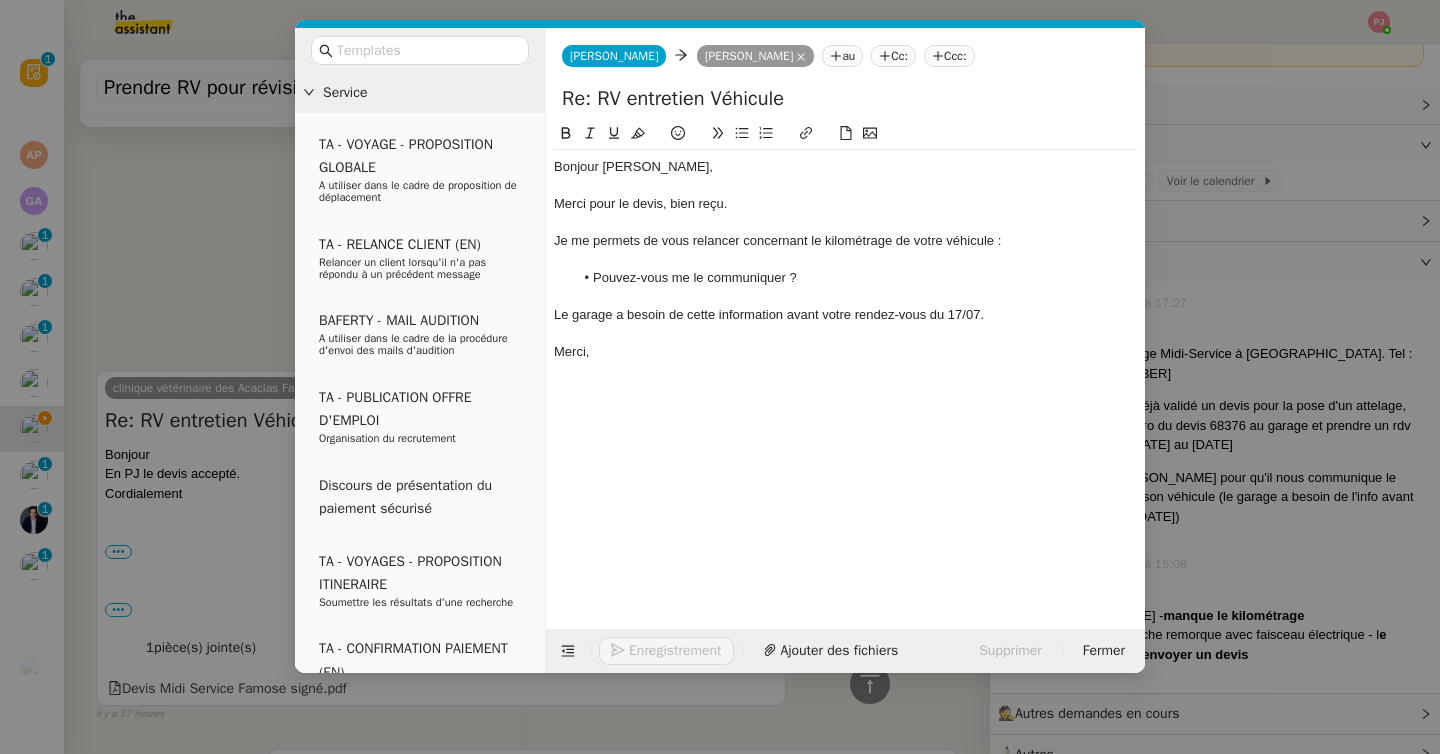 click on "Service TA - VOYAGE - PROPOSITION GLOBALE    A utiliser dans le cadre de proposition de déplacement TA - RELANCE CLIENT (EN)    Relancer un client lorsqu'il n'a pas répondu à un précédent message BAFERTY - MAIL AUDITION    A utiliser dans le cadre de la procédure d'envoi des mails d'audition TA - PUBLICATION OFFRE D'EMPLOI     Organisation du recrutement Discours de présentation du paiement sécurisé    TA - VOYAGES - PROPOSITION ITINERAIRE    Soumettre les résultats d'une recherche TA - CONFIRMATION PAIEMENT (EN)    Confirmer avec le client de modèle de transaction - Attention Plan Pro nécessaire. TA - COURRIER EXPEDIE (recommandé)    A utiliser dans le cadre de l'envoi d'un courrier recommandé TA - PARTAGE DE CALENDRIER (EN)    A utiliser pour demander au client de partager son calendrier afin de faciliter l'accès et la gestion PSPI - Appel de fonds MJL    A utiliser dans le cadre de la procédure d'appel de fonds MJL TA - RELANCE CLIENT    TA - AR PROCEDURES        21 YIELD" at bounding box center [720, 377] 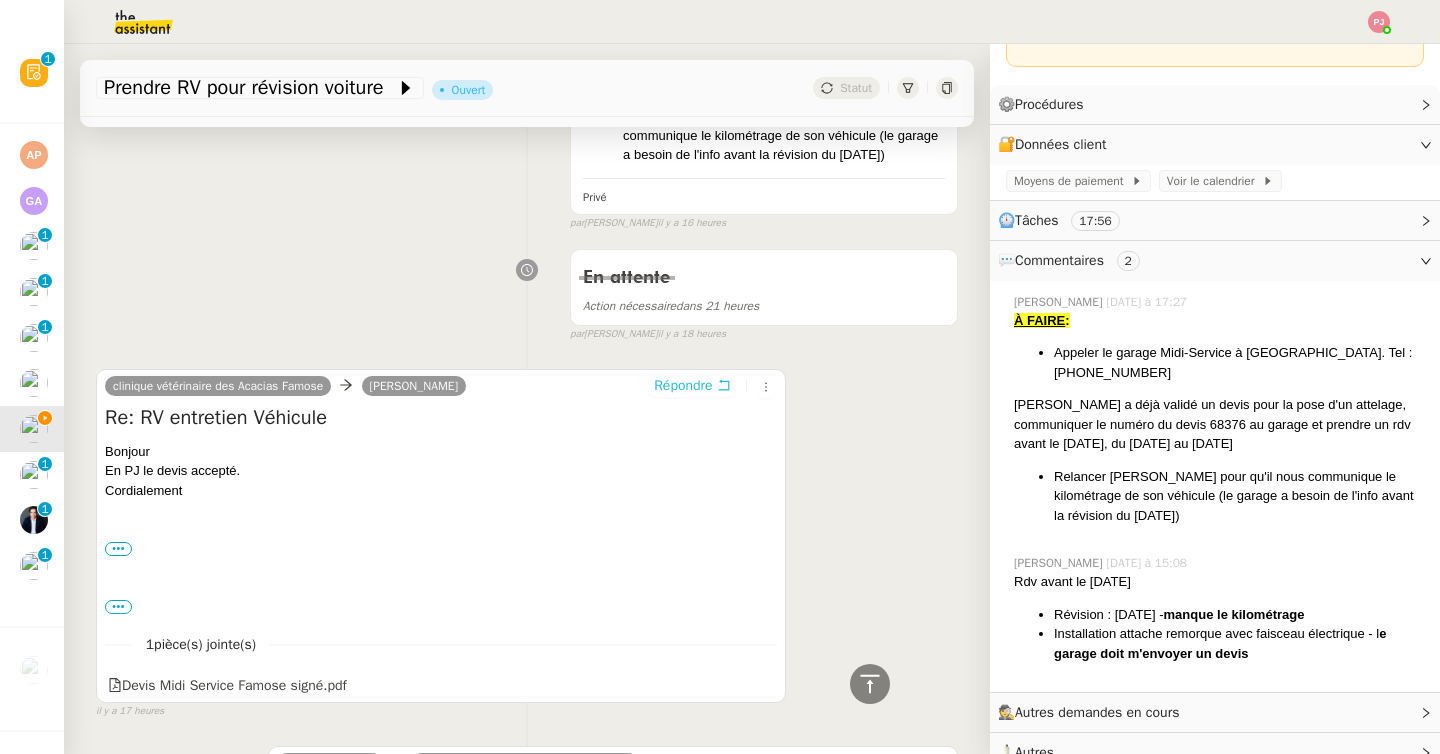 scroll, scrollTop: 155, scrollLeft: 0, axis: vertical 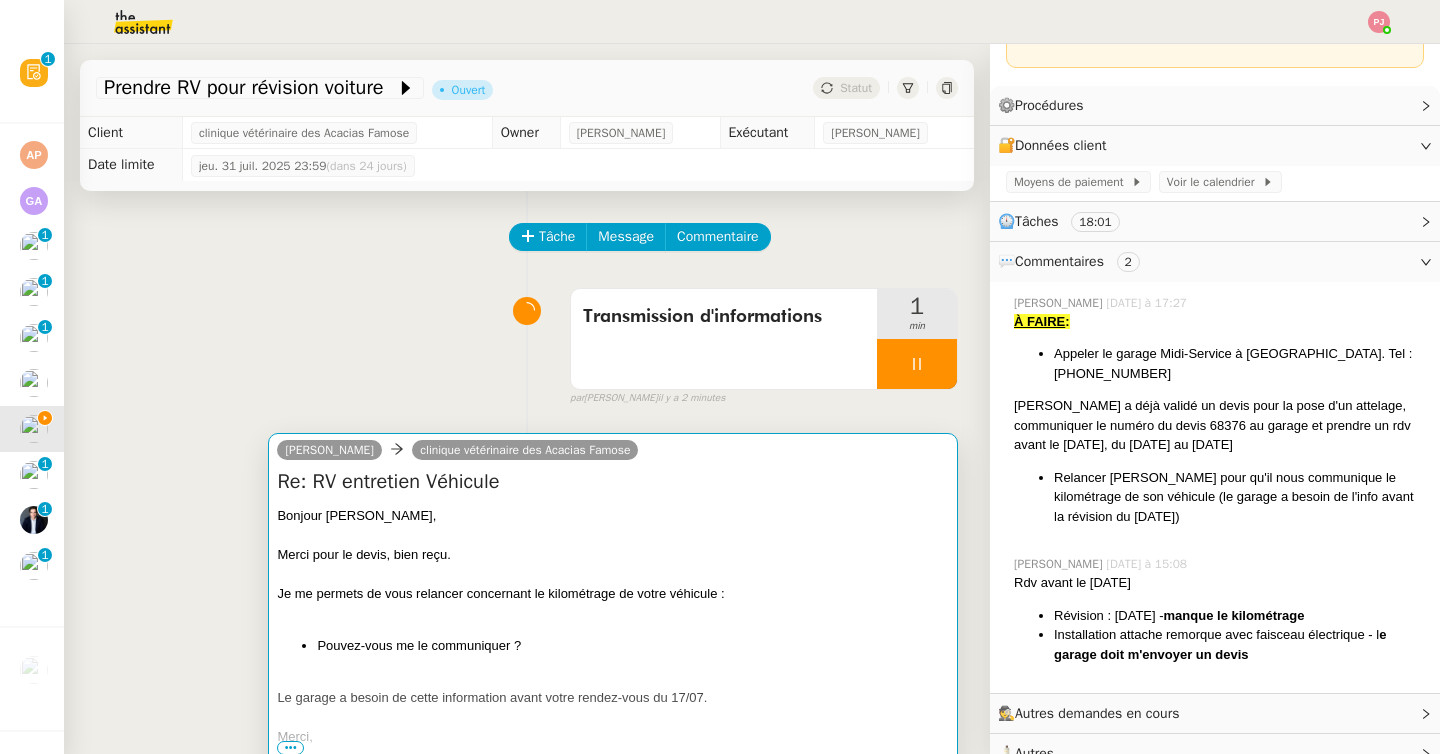 click on "Bonjour [PERSON_NAME]," at bounding box center (613, 516) 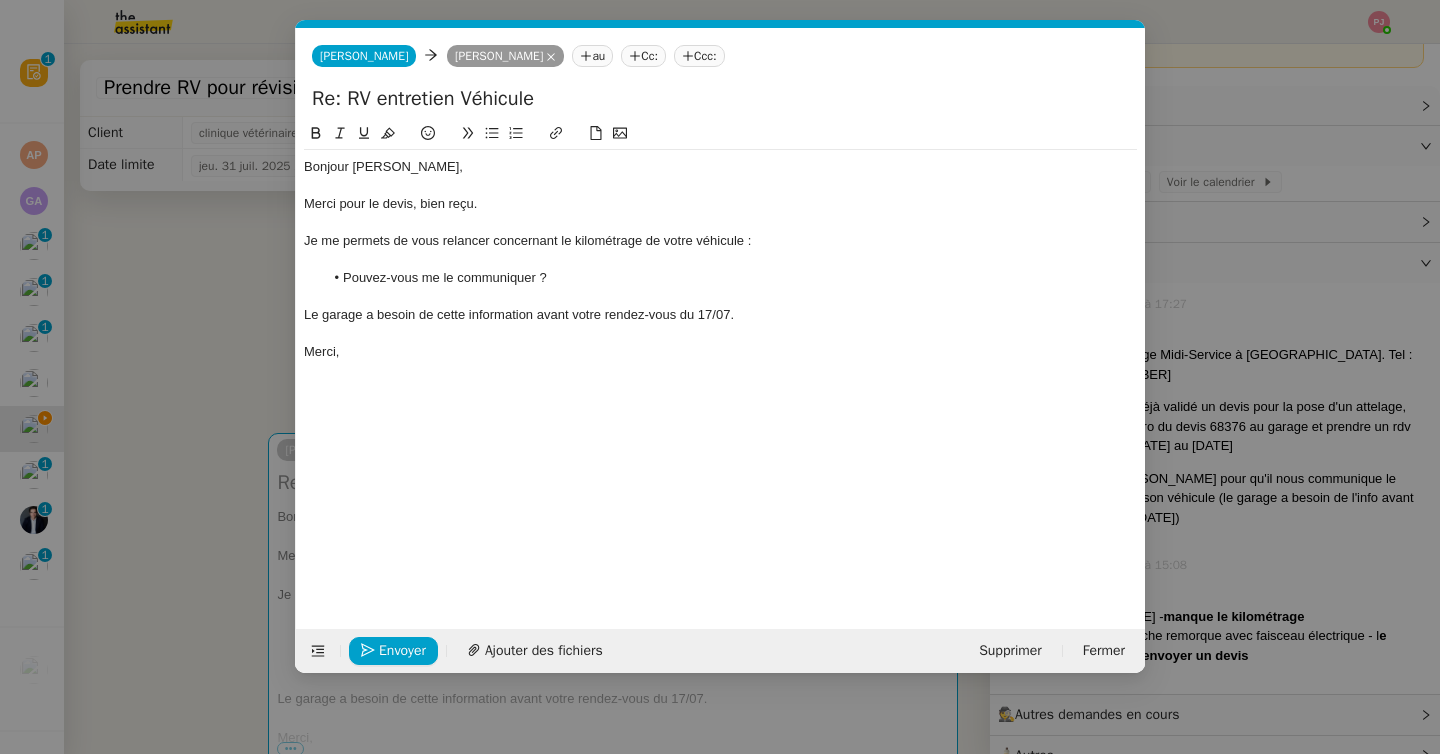 scroll, scrollTop: 156, scrollLeft: 0, axis: vertical 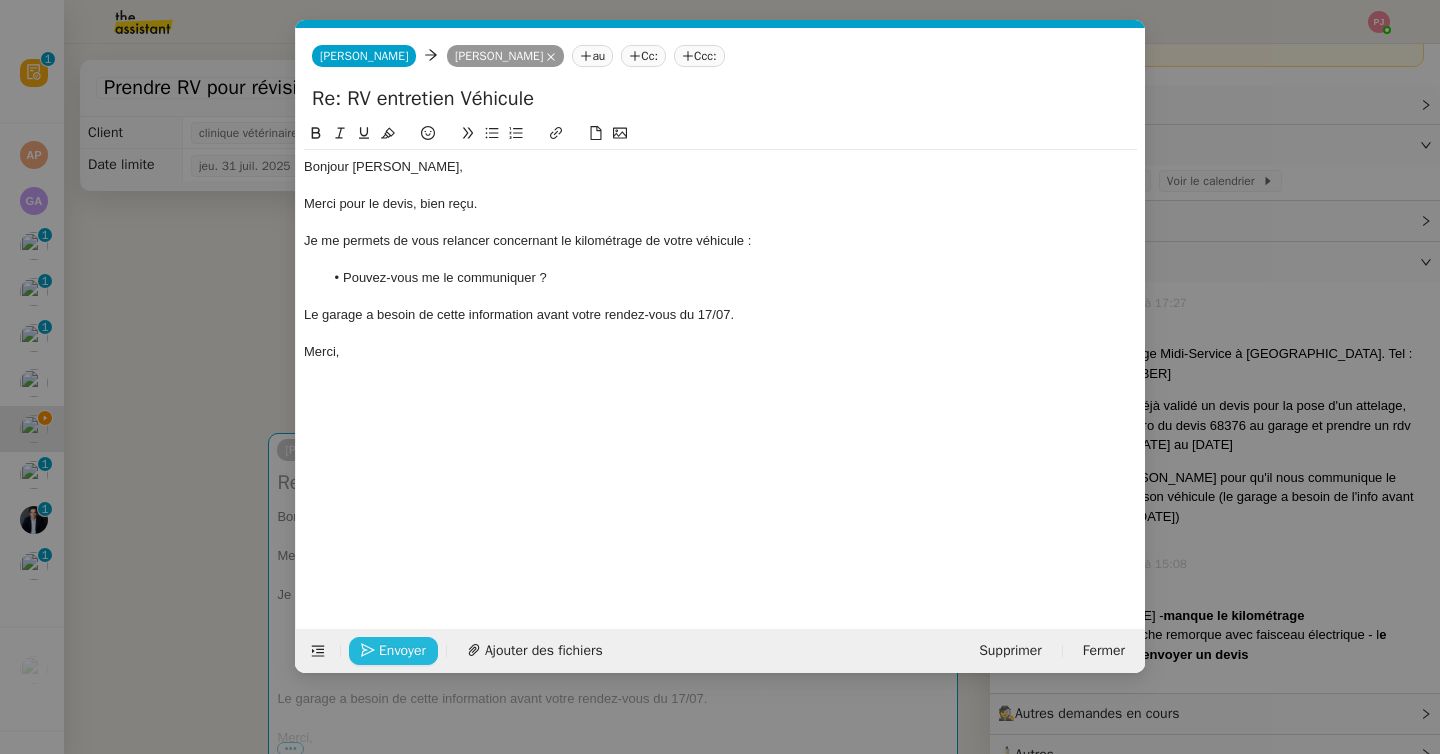click on "Envoyer" 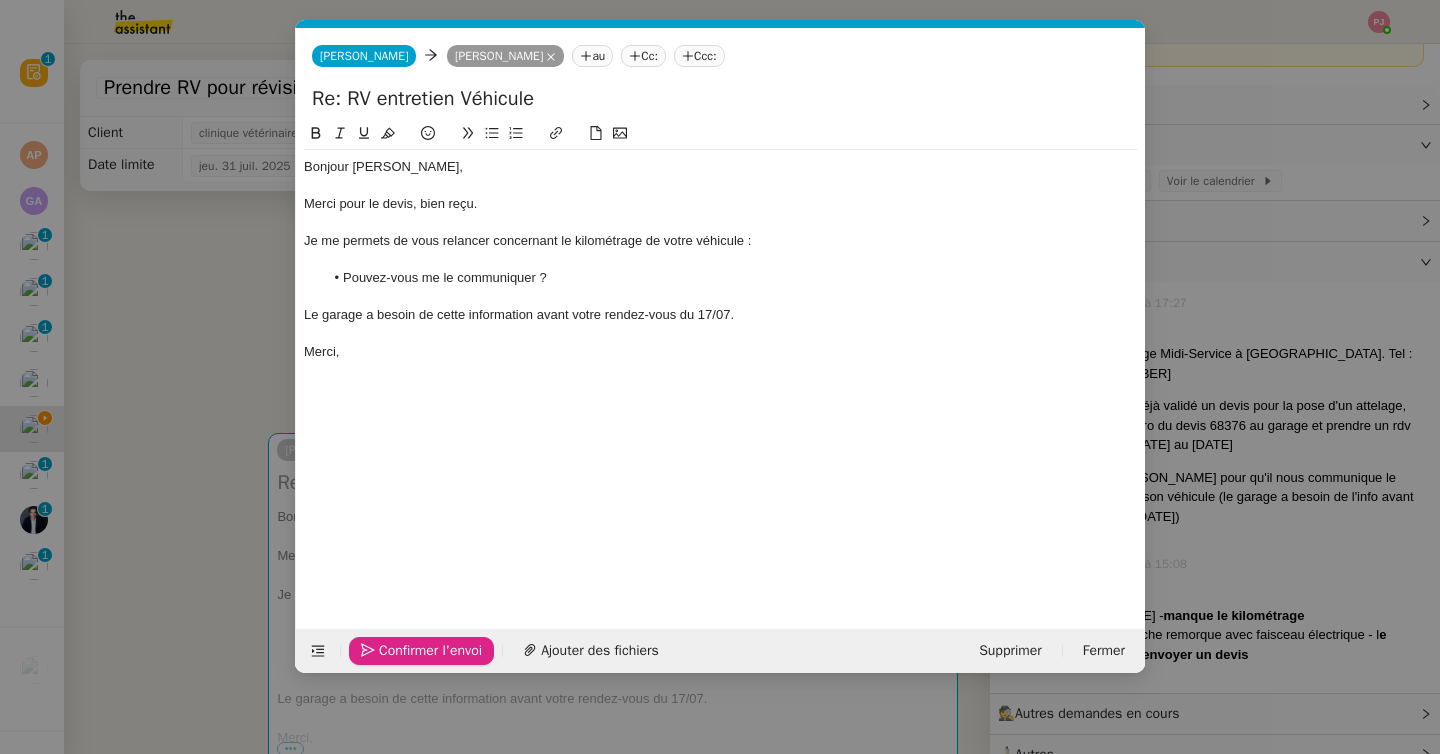 click on "Confirmer l'envoi" 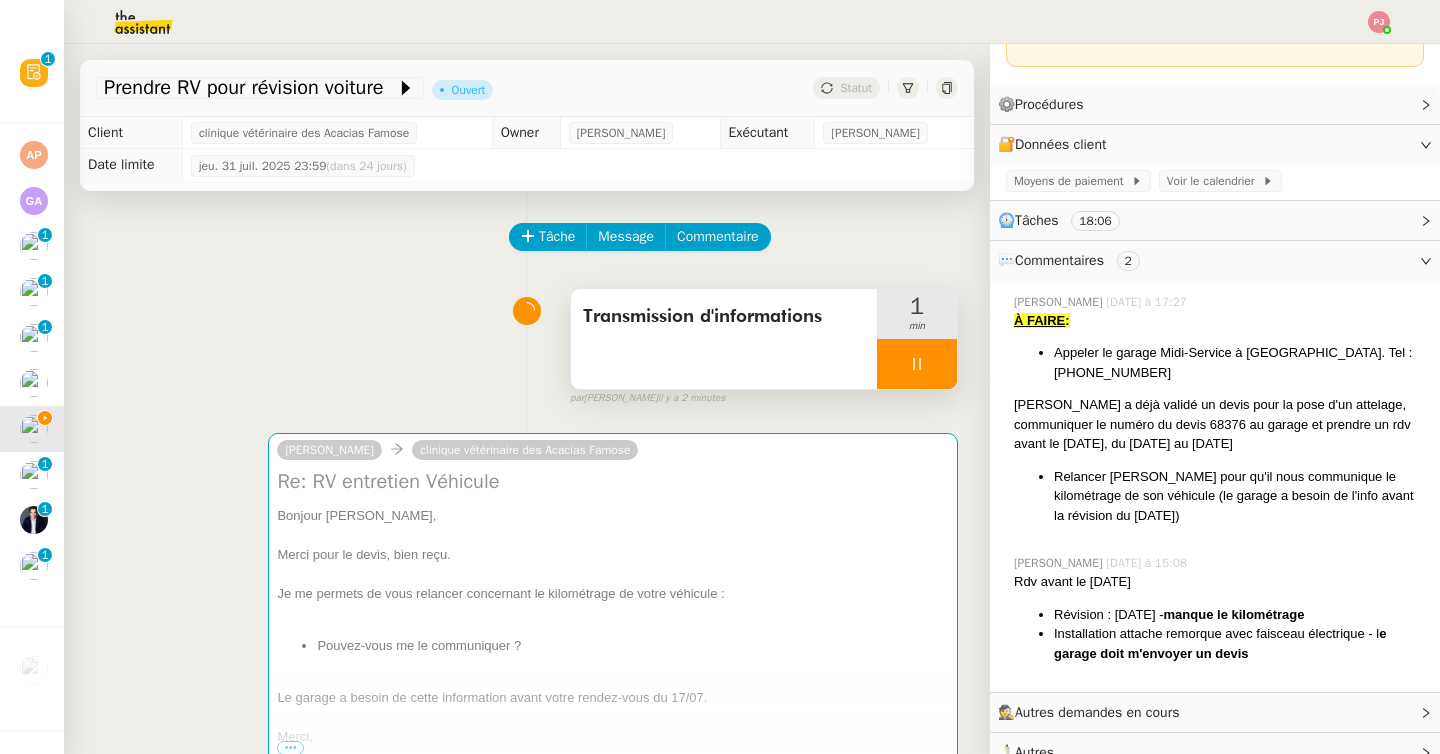 scroll, scrollTop: 155, scrollLeft: 0, axis: vertical 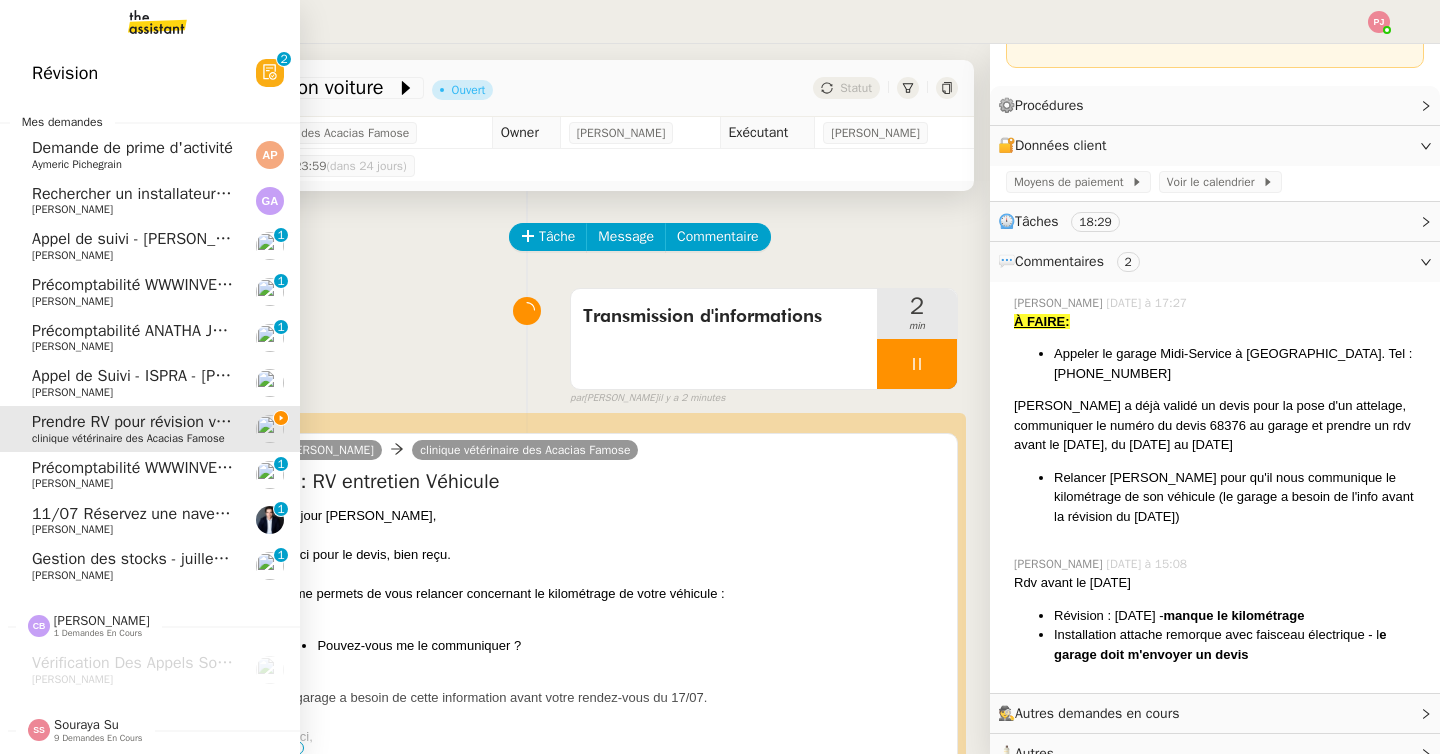 click on "11/07 Réservez une navette pour vendredi" 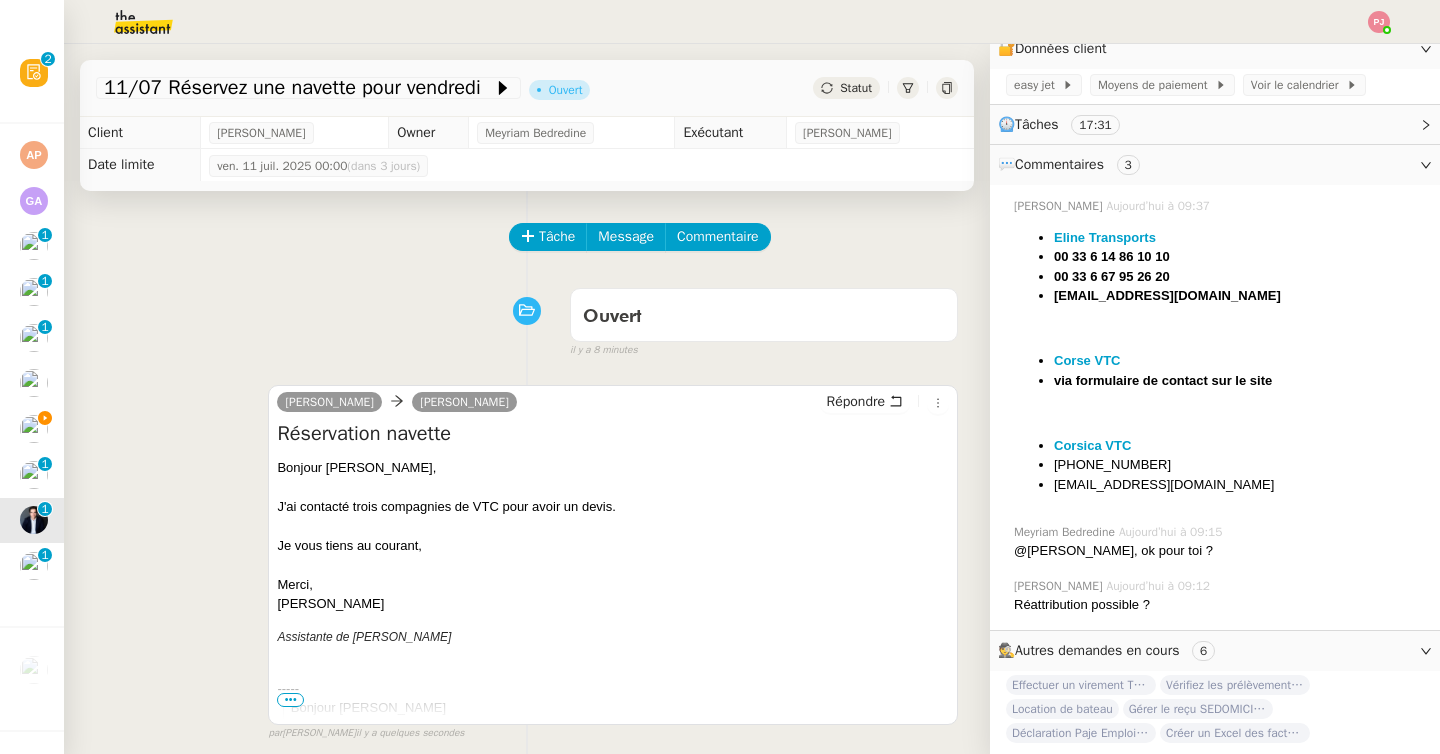 scroll, scrollTop: 344, scrollLeft: 0, axis: vertical 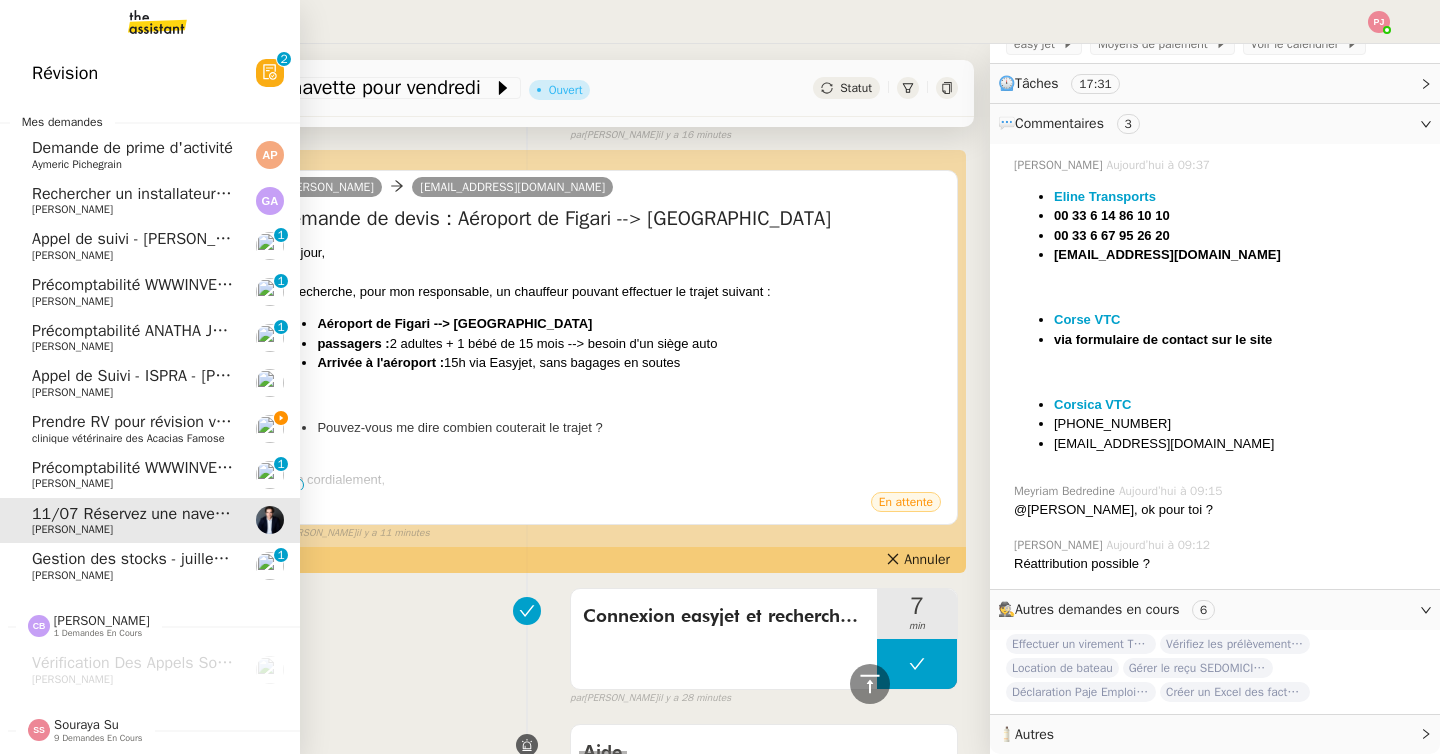click on "clinique vétérinaire des Acacias Famose" 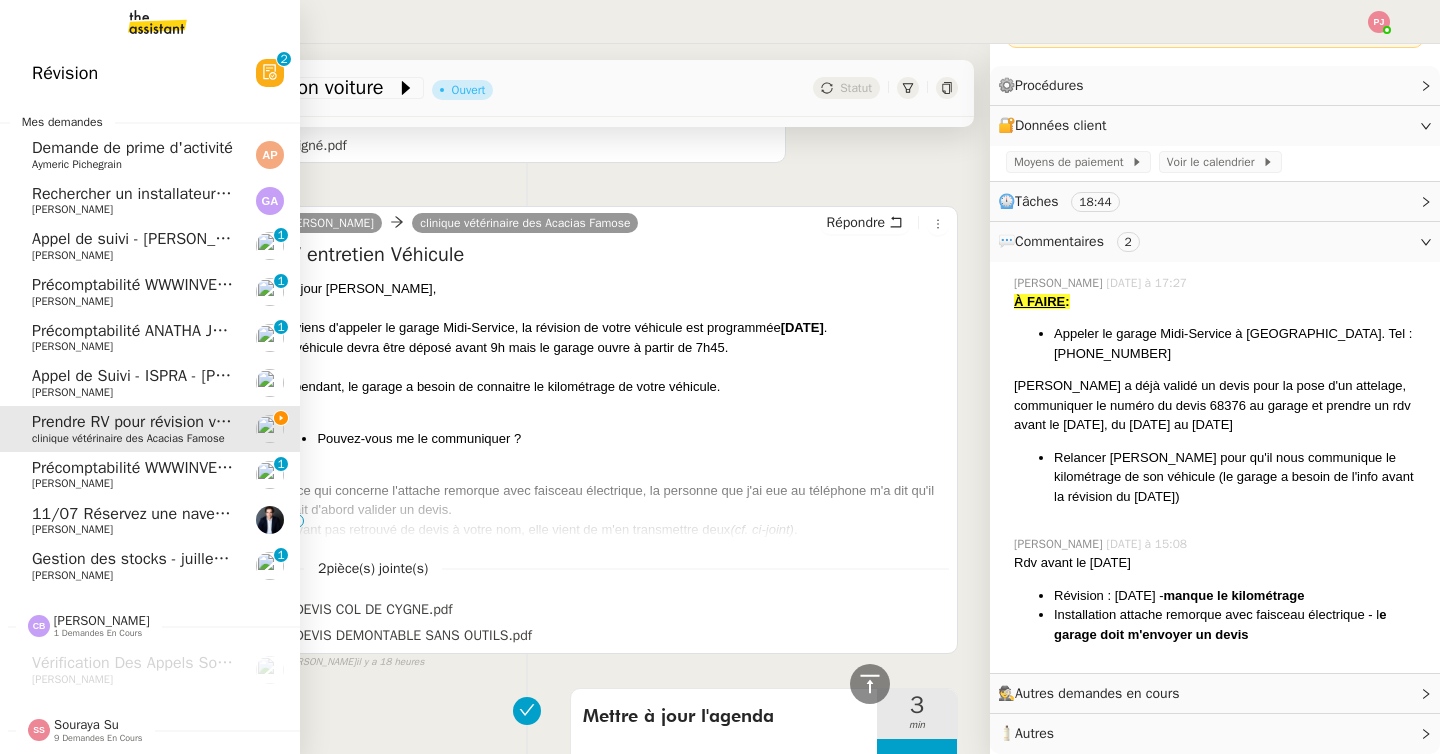 scroll, scrollTop: 155, scrollLeft: 0, axis: vertical 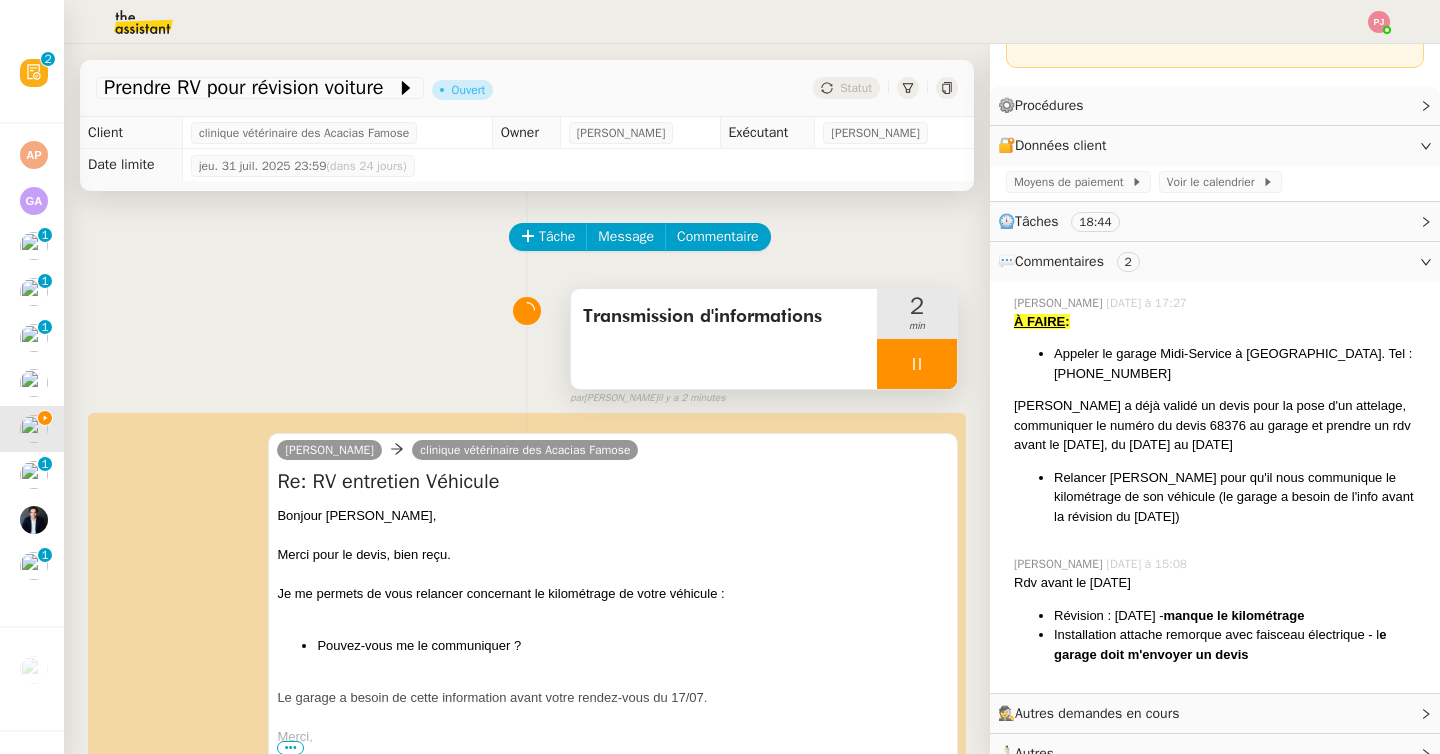 click at bounding box center [917, 364] 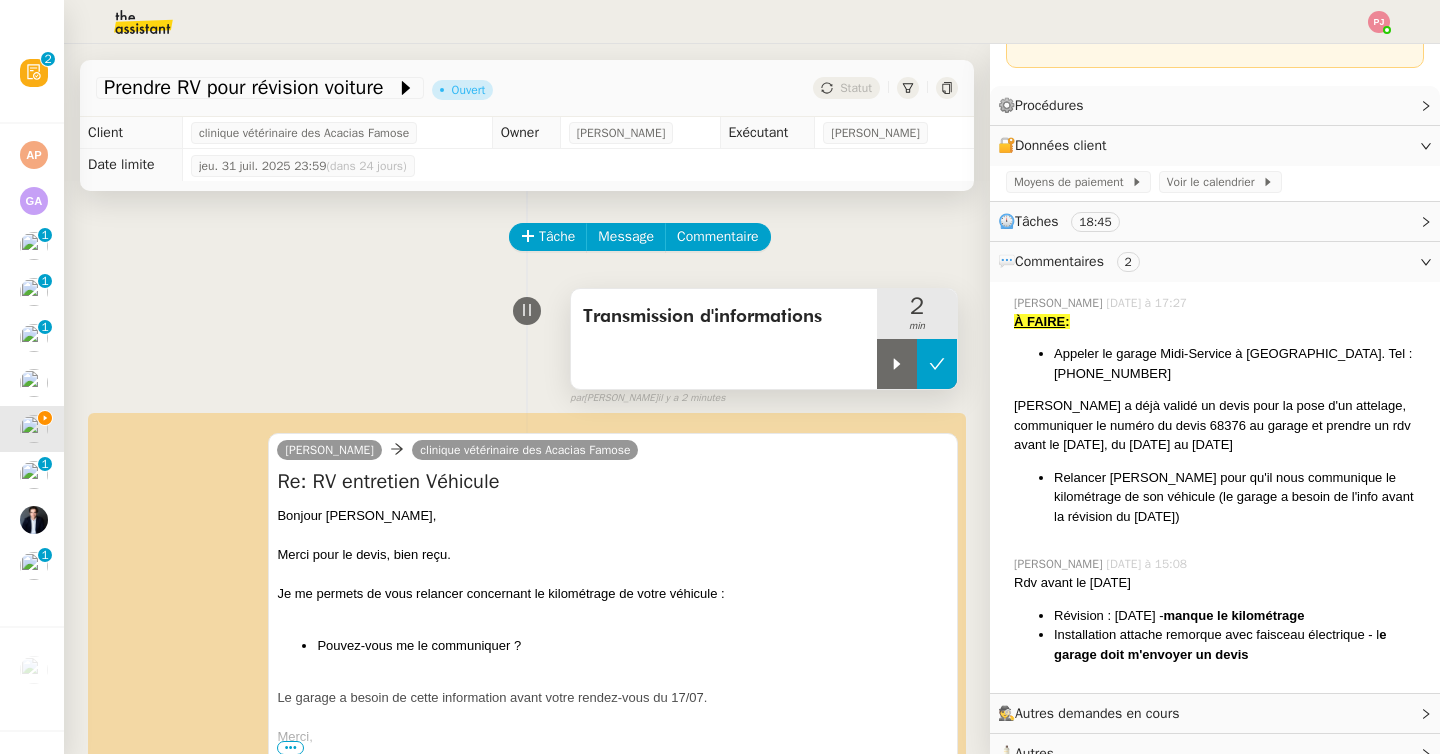 click 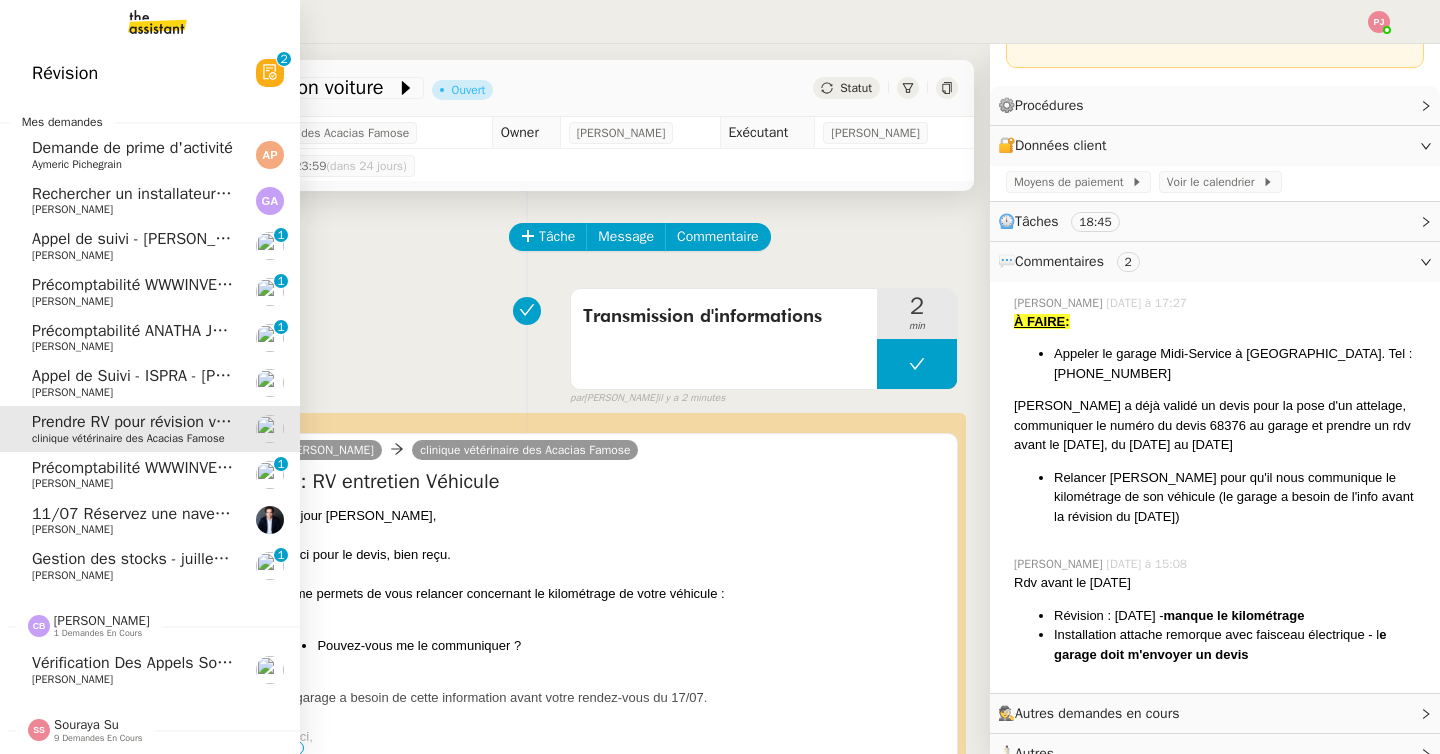 click on "[PERSON_NAME]" 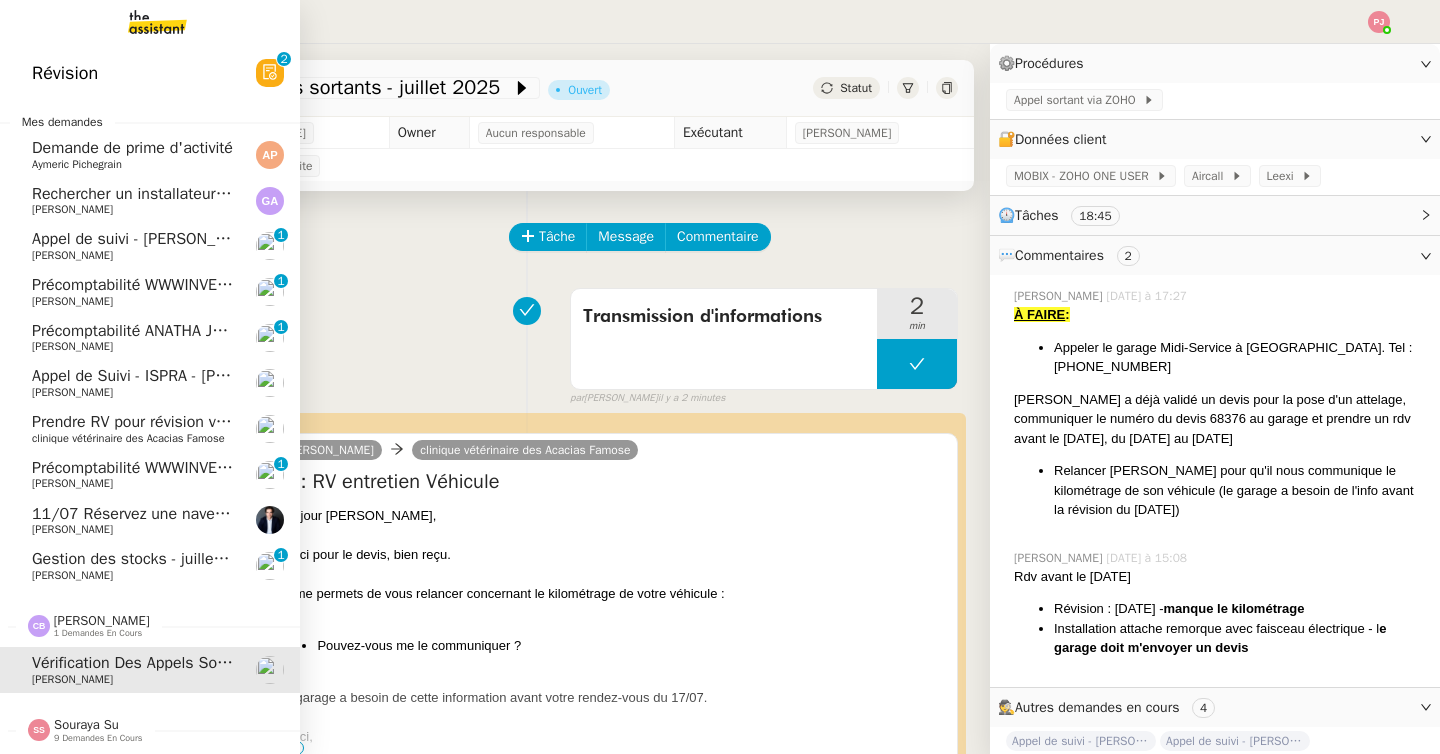 scroll, scrollTop: 403, scrollLeft: 0, axis: vertical 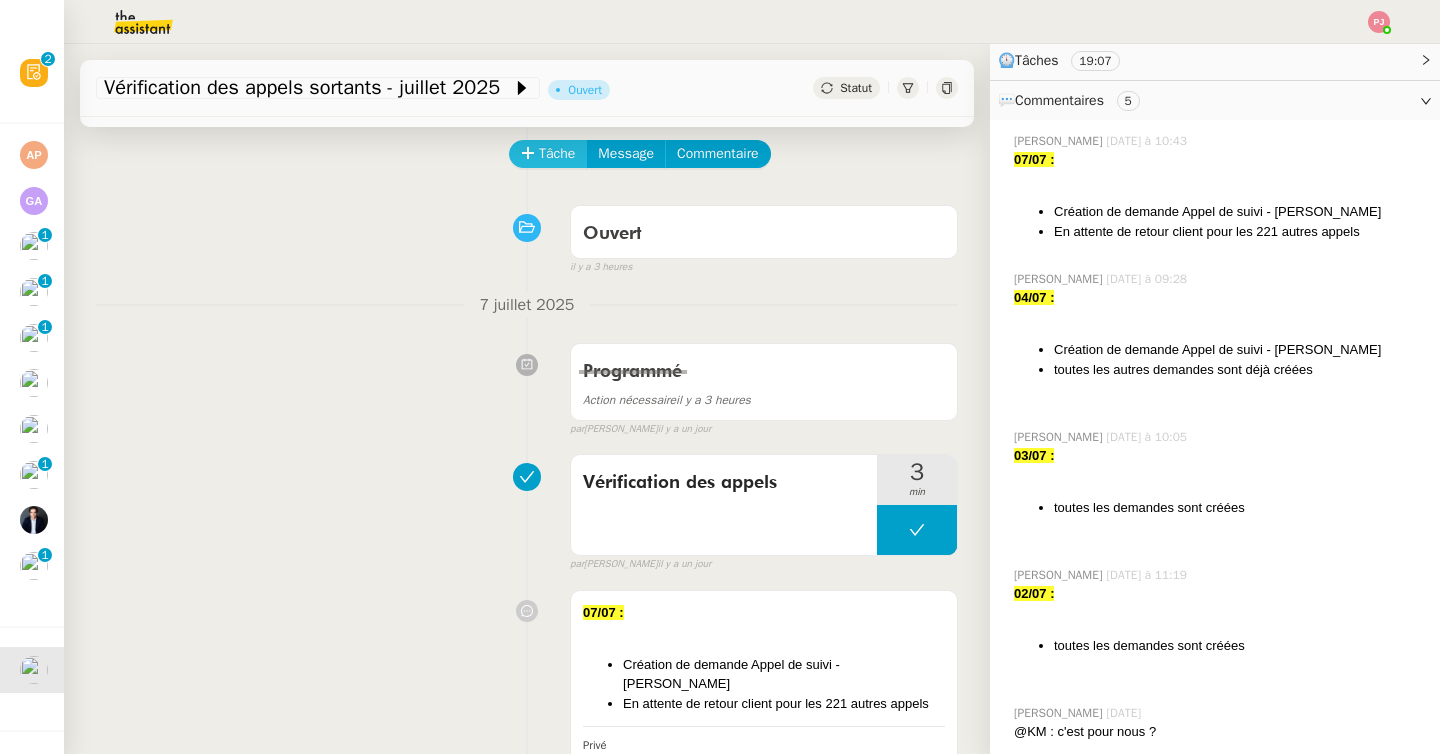click on "Tâche" 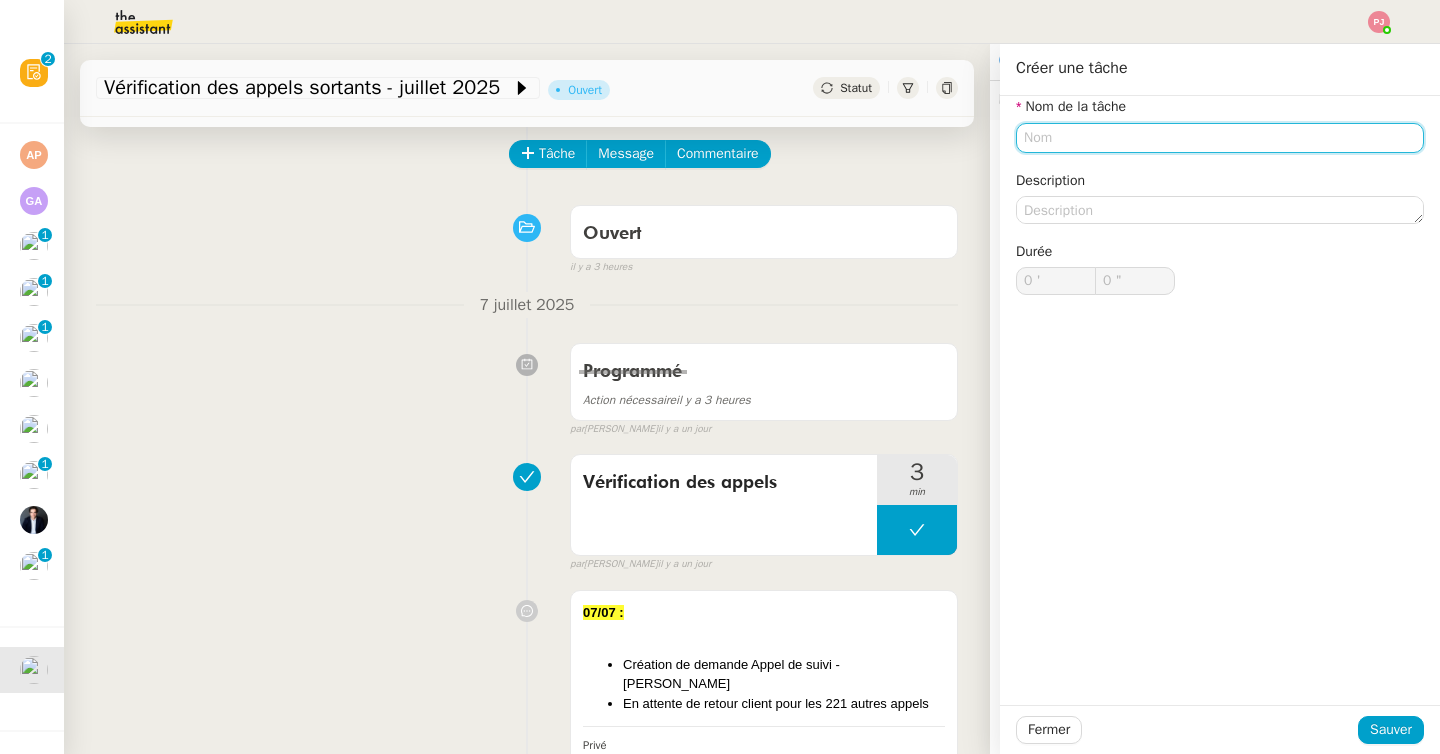 click 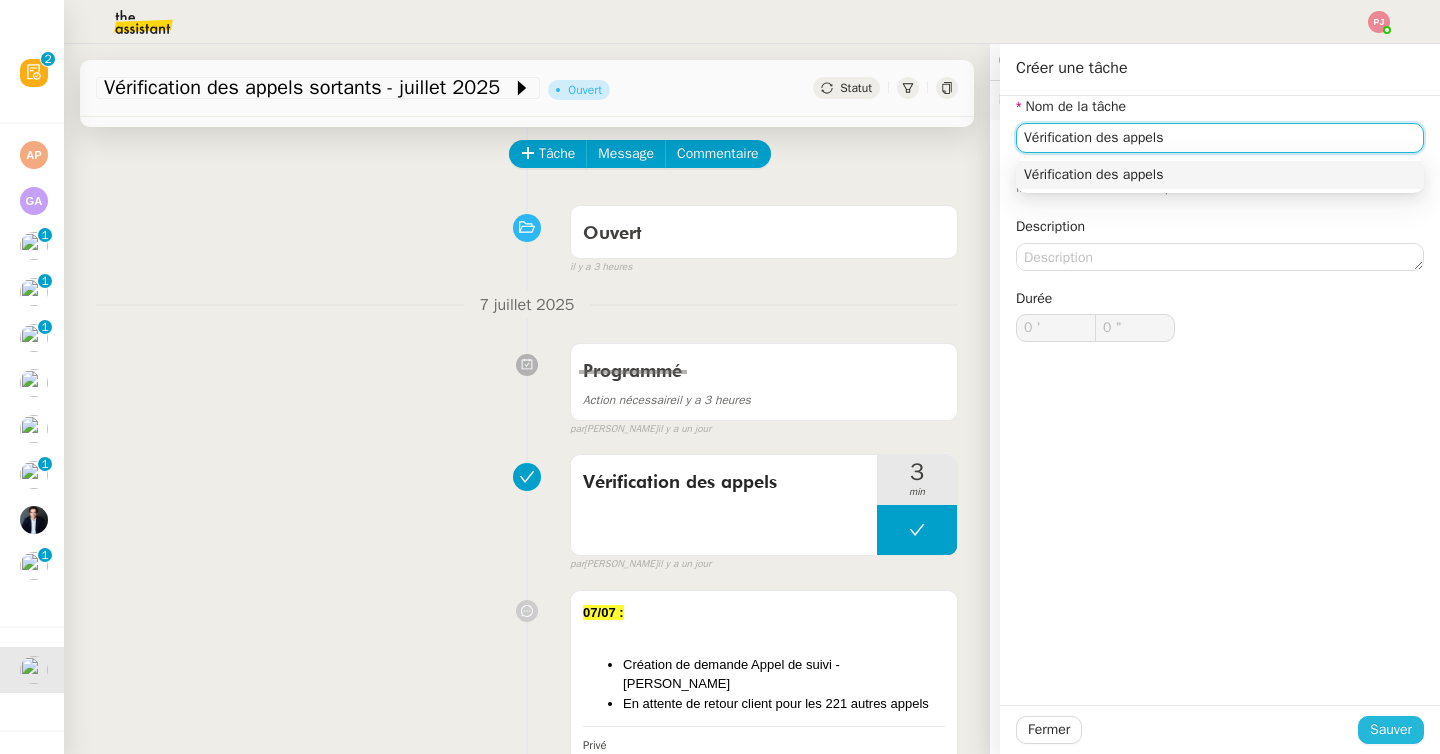 type on "Vérification des appels" 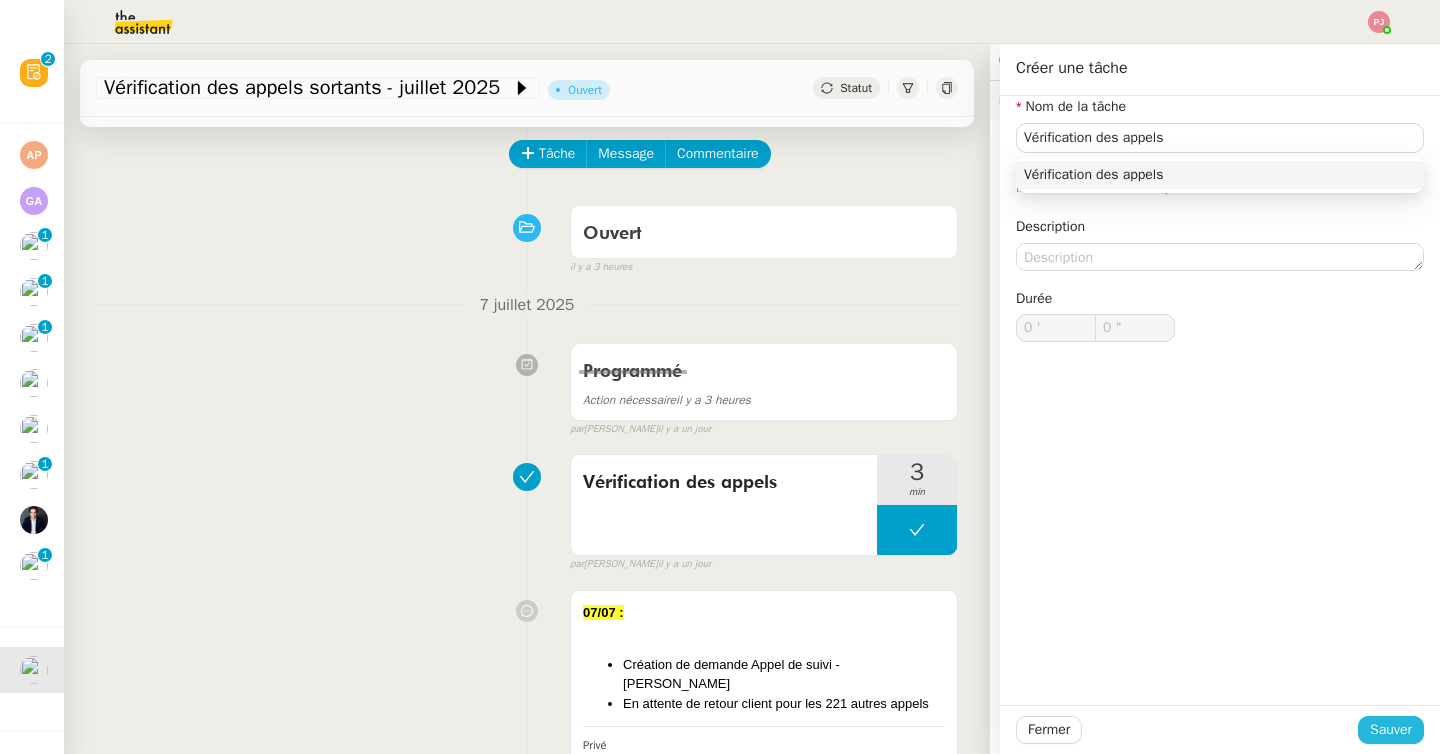 click on "Sauver" 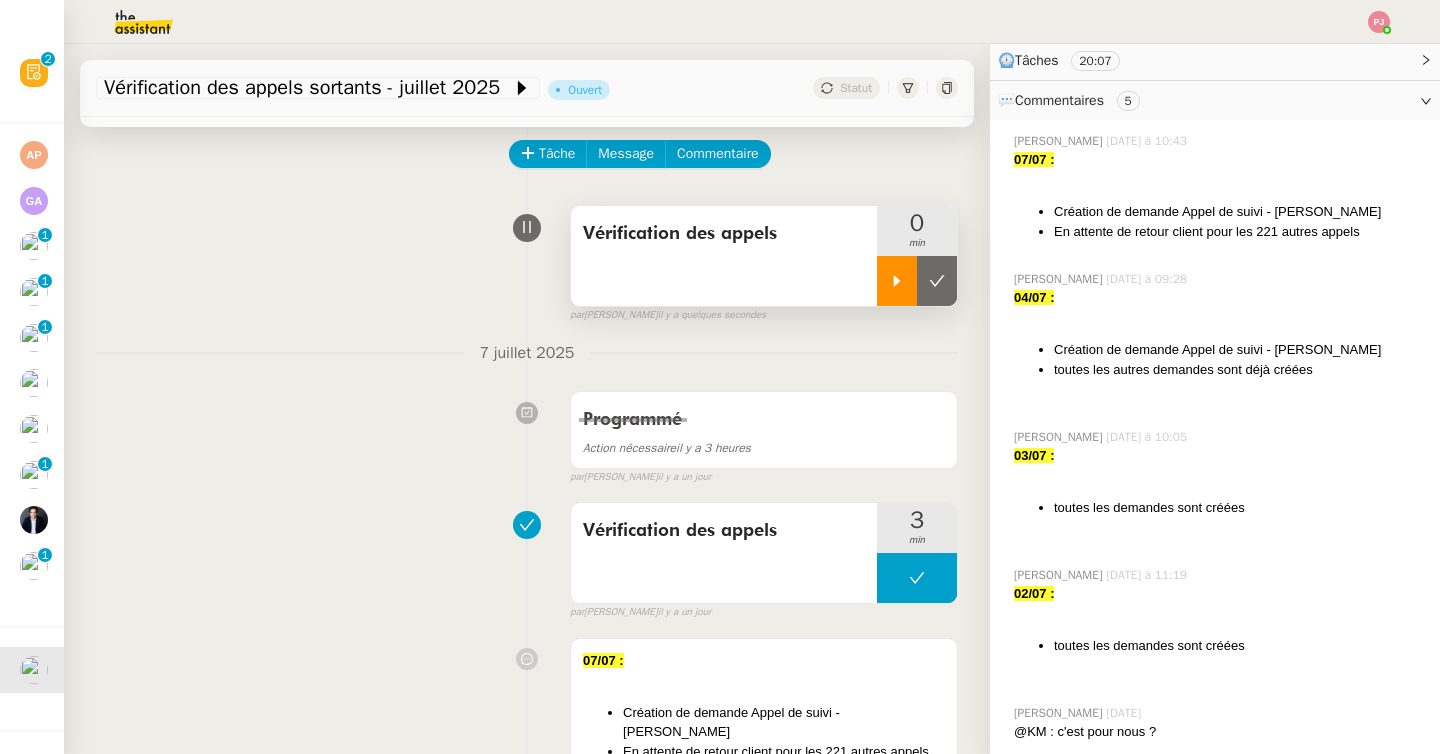 click 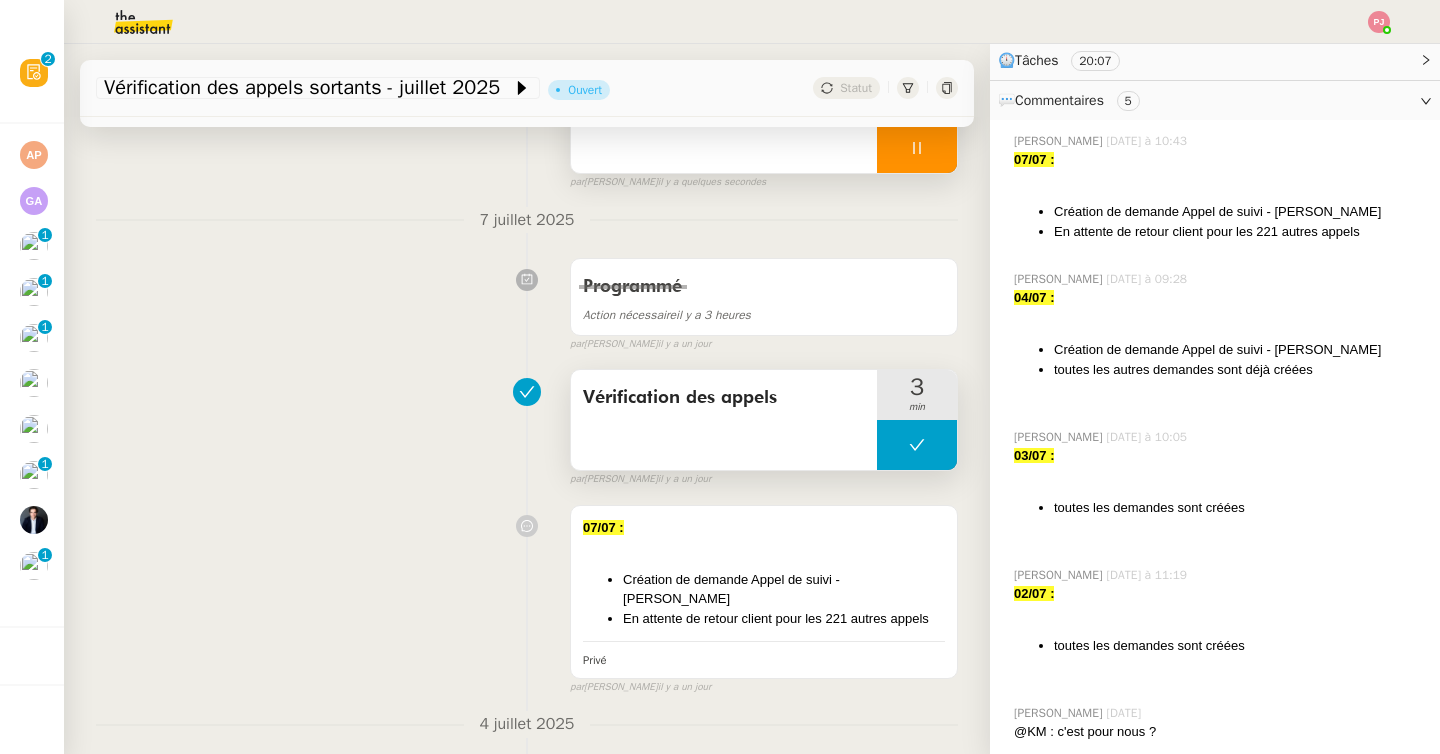 scroll, scrollTop: 255, scrollLeft: 0, axis: vertical 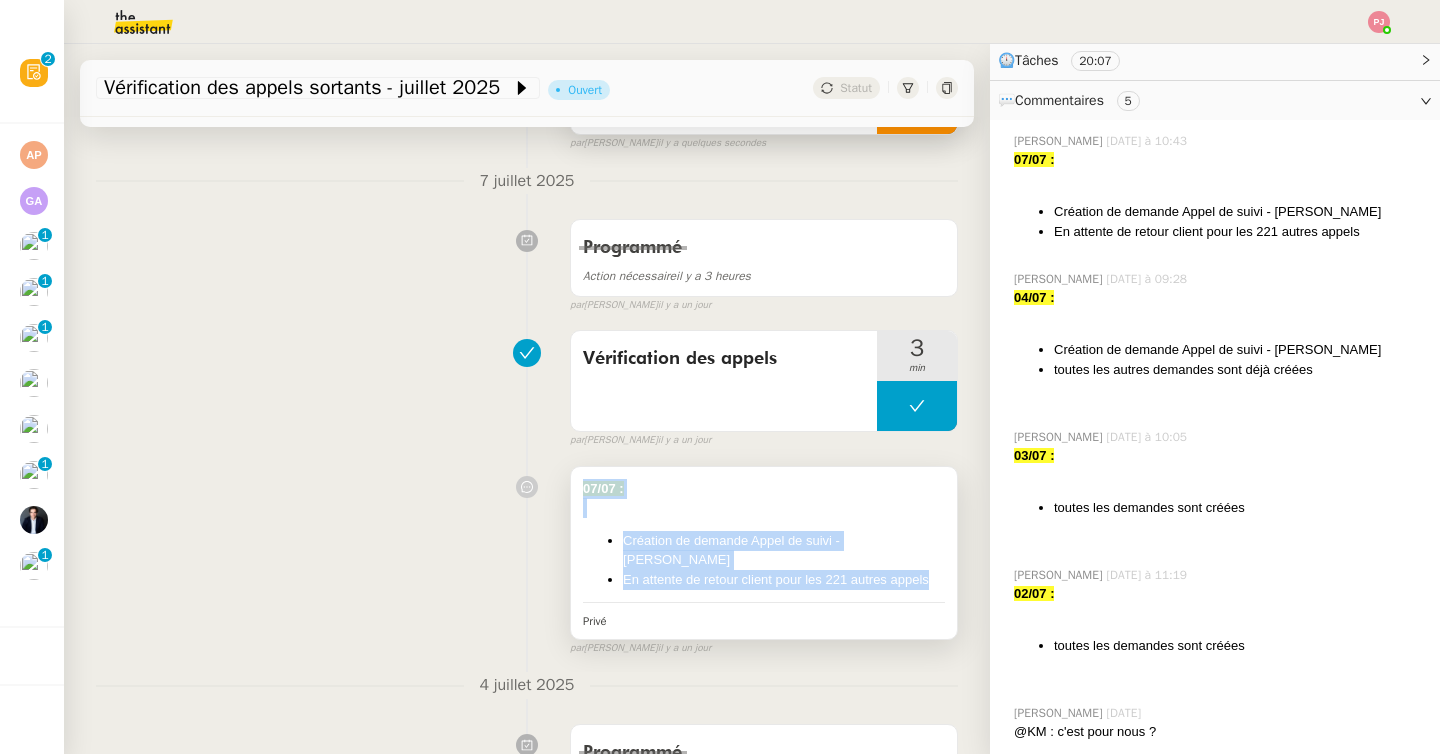 drag, startPoint x: 949, startPoint y: 563, endPoint x: 581, endPoint y: 481, distance: 377.0252 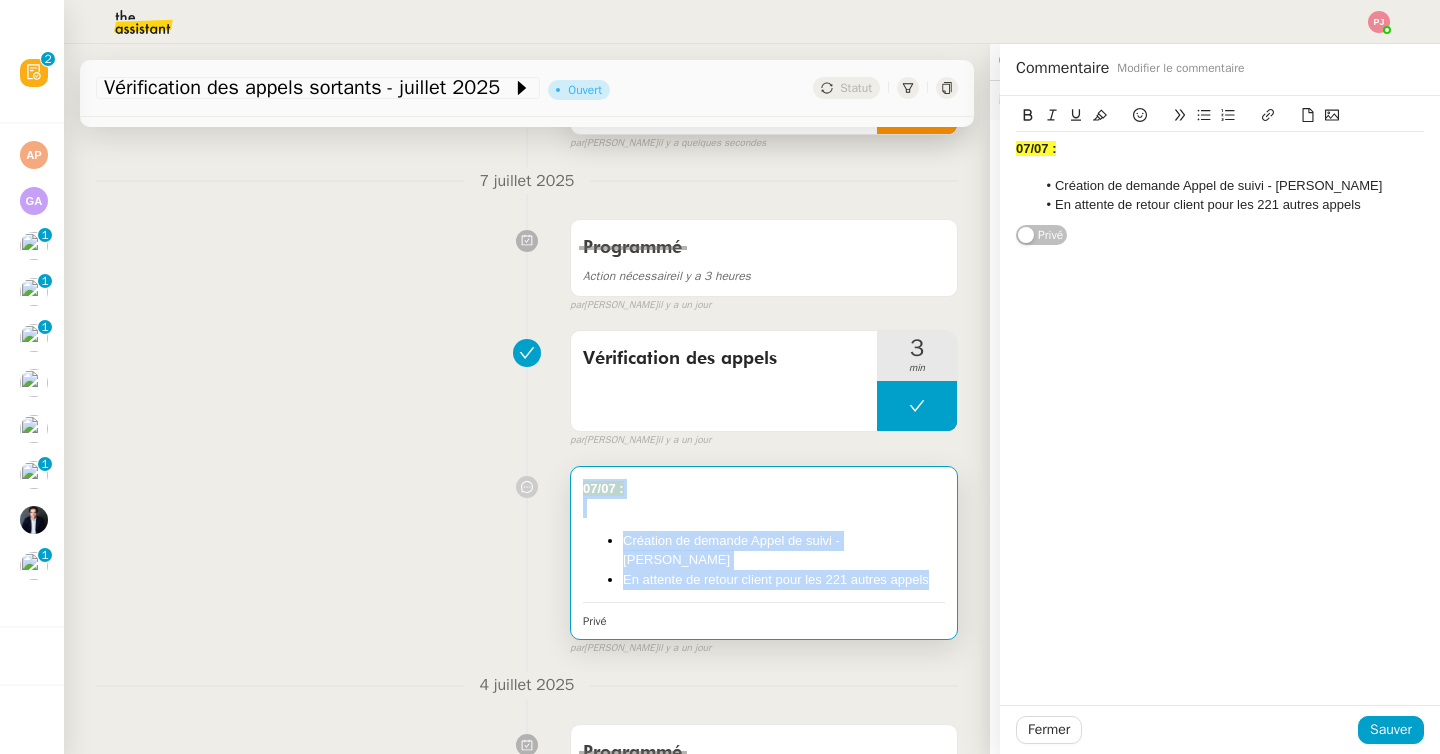 scroll, scrollTop: 0, scrollLeft: 0, axis: both 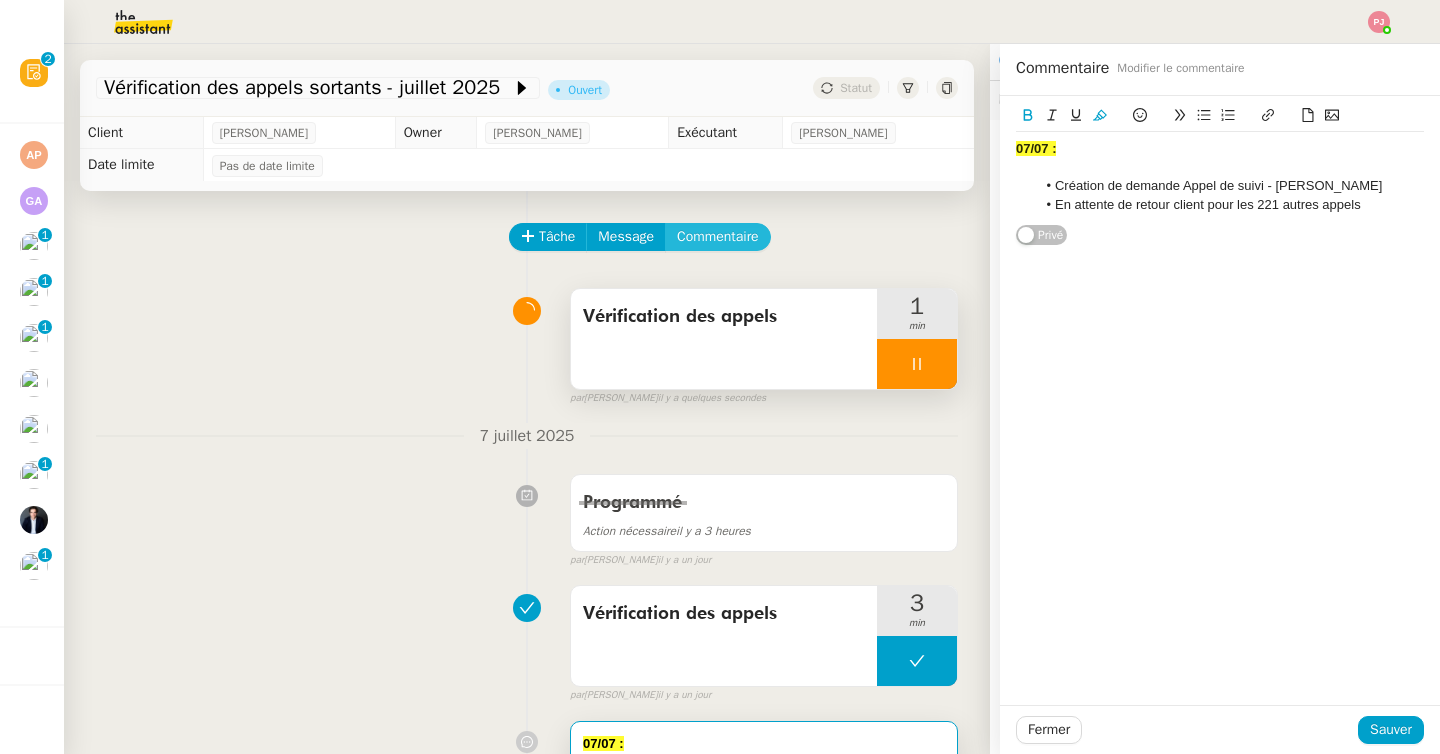 click on "Commentaire" 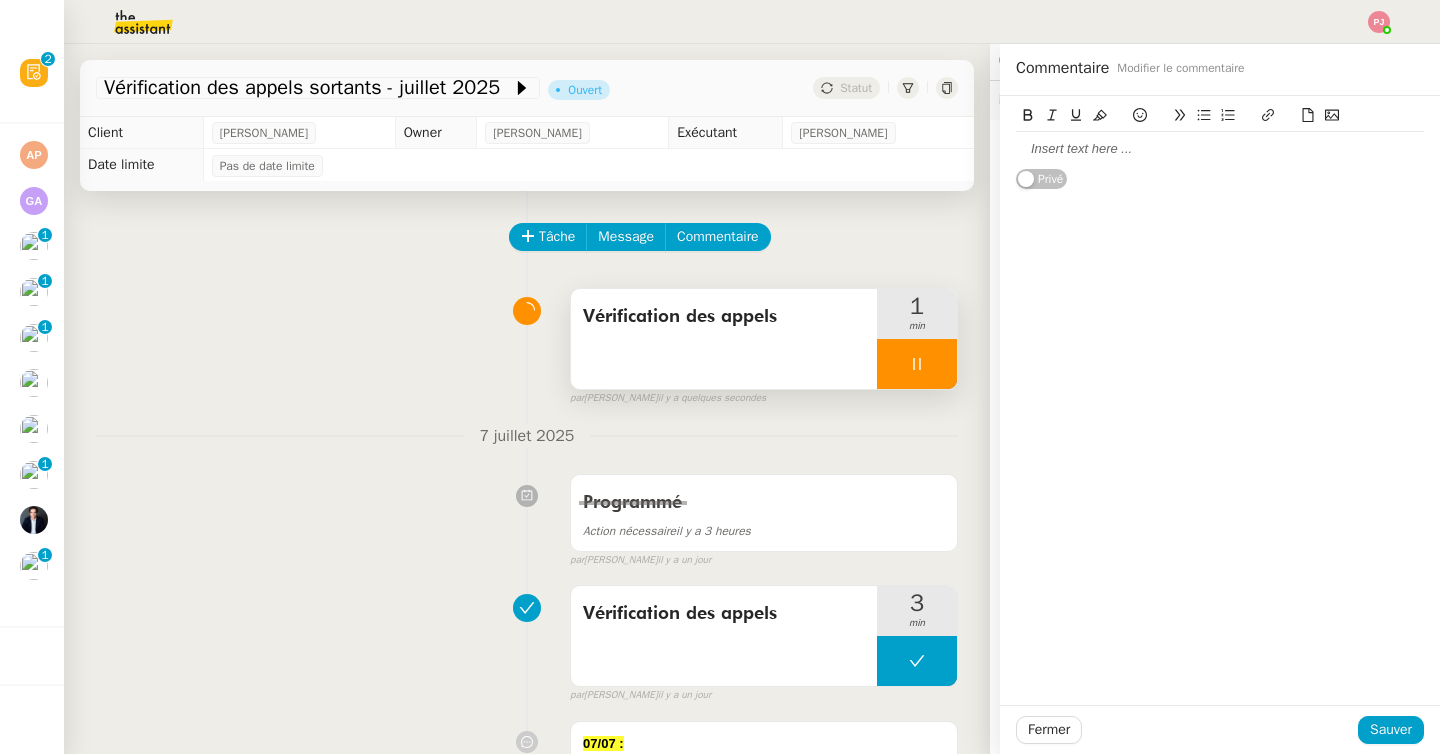 click 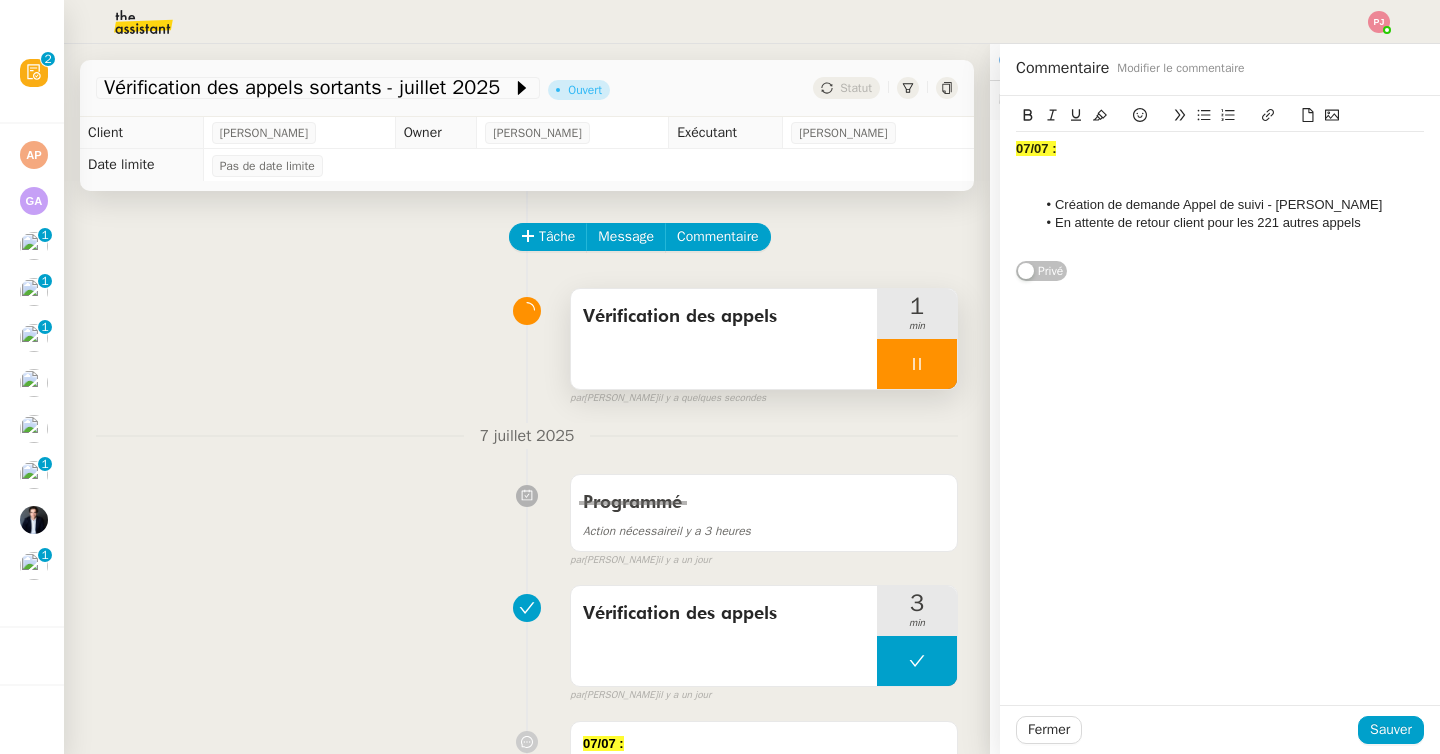 click on "07/07 :" 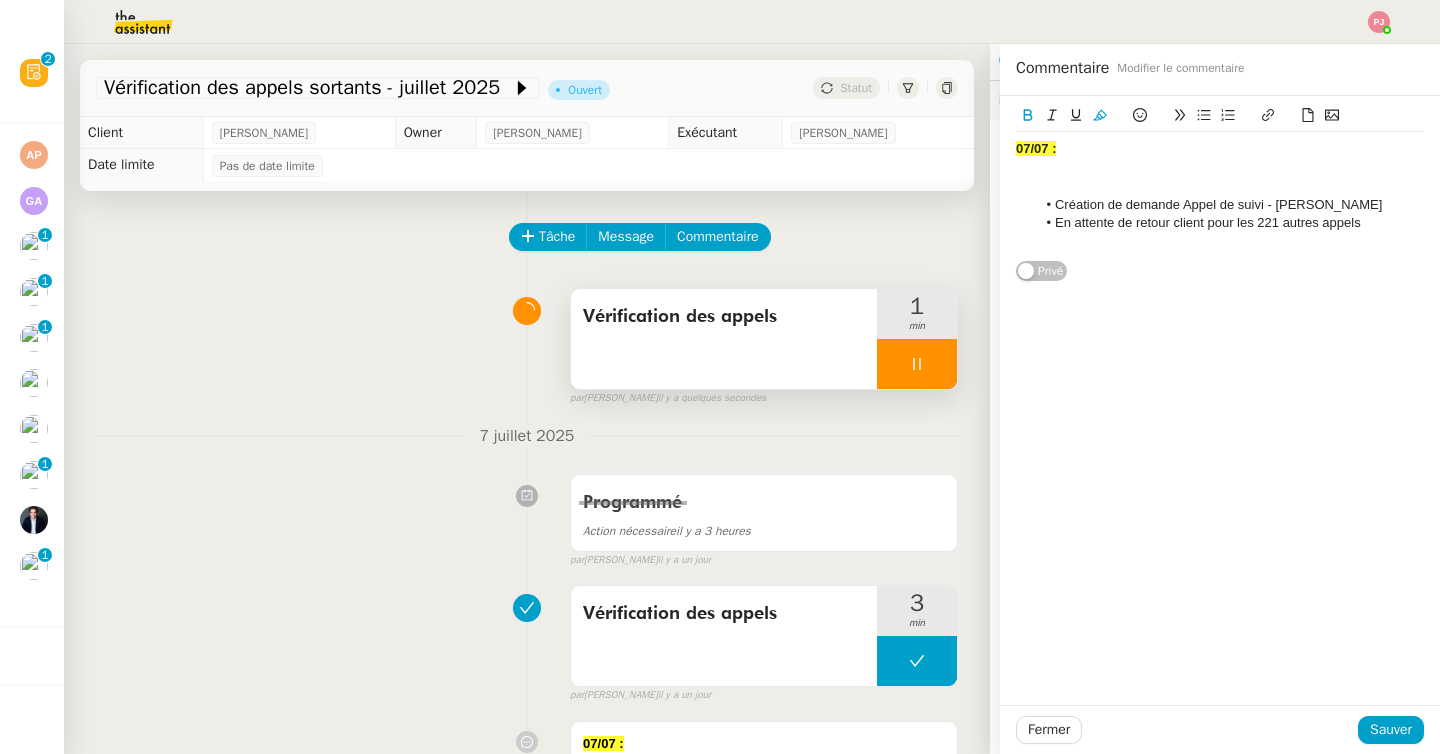 type 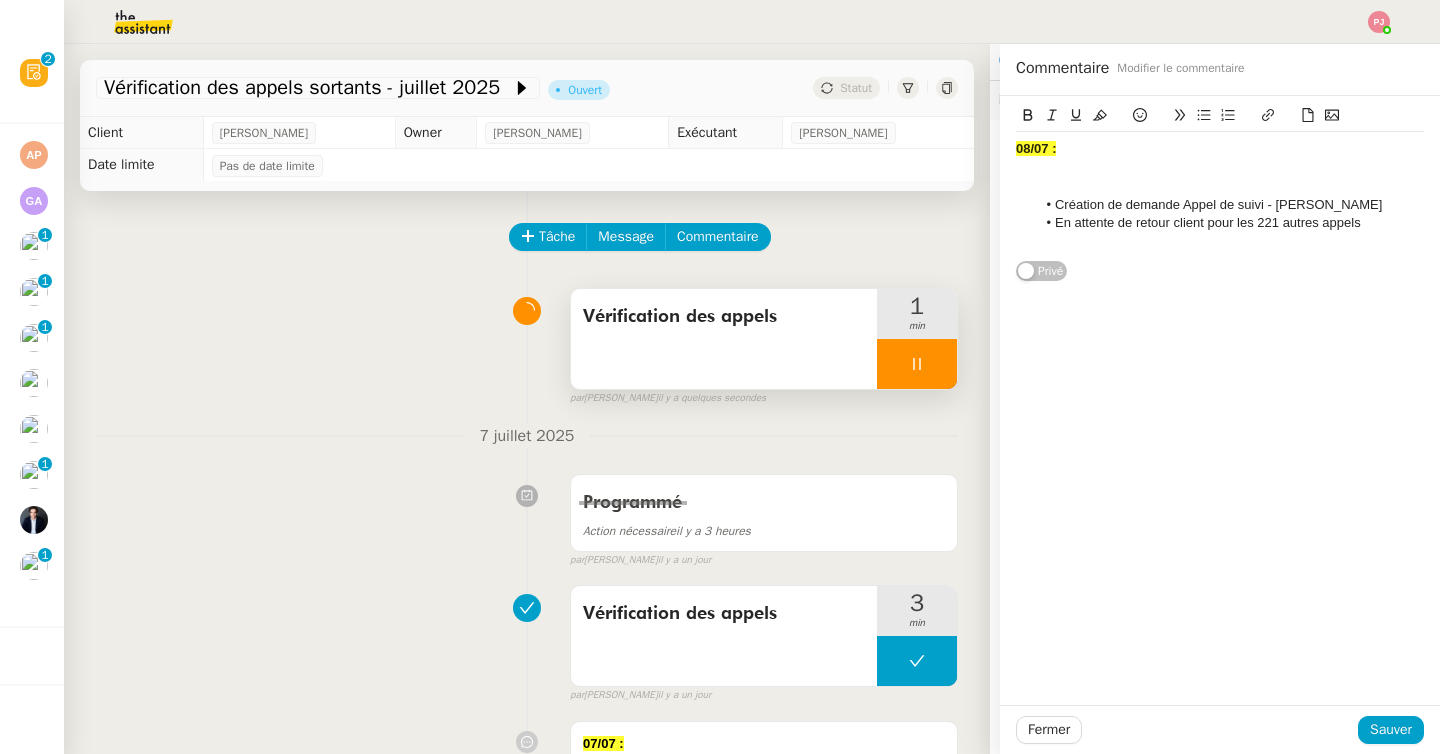 click 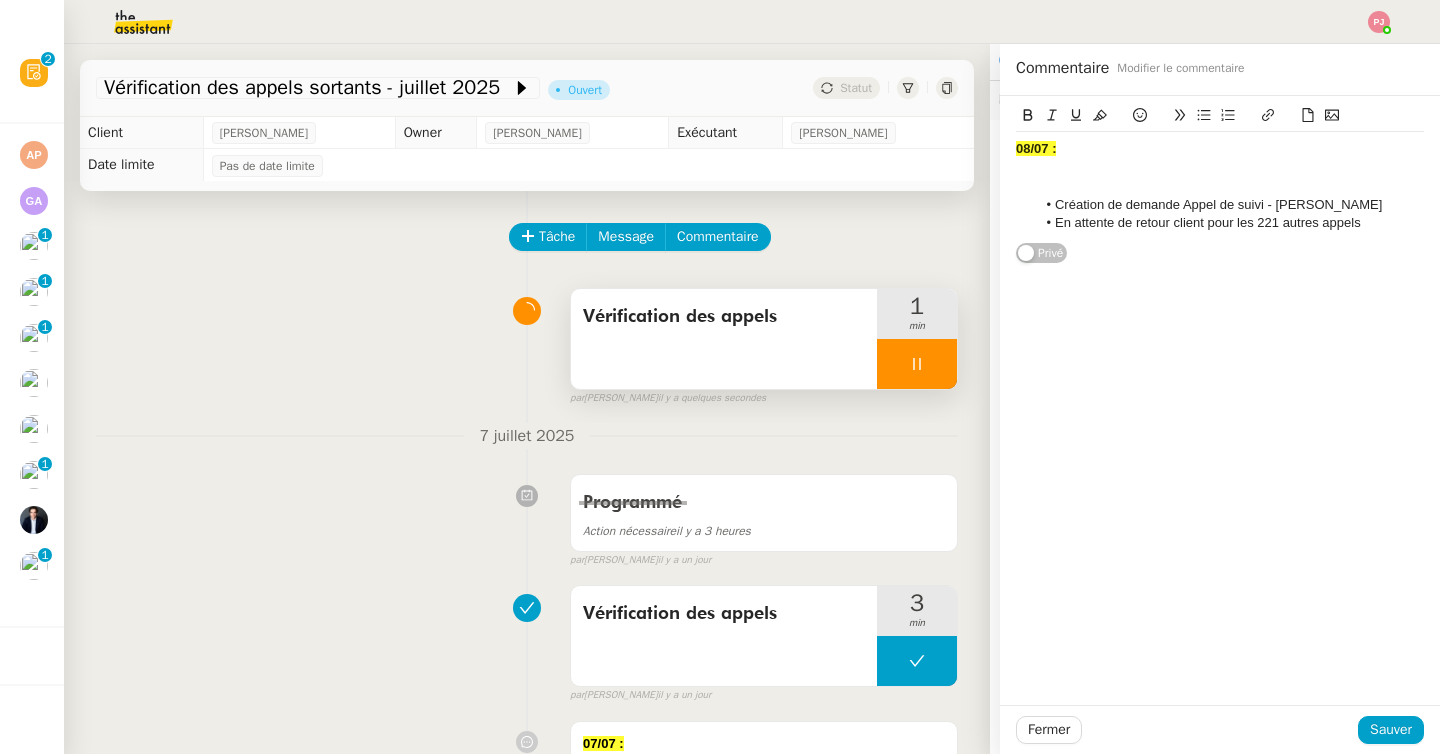 click 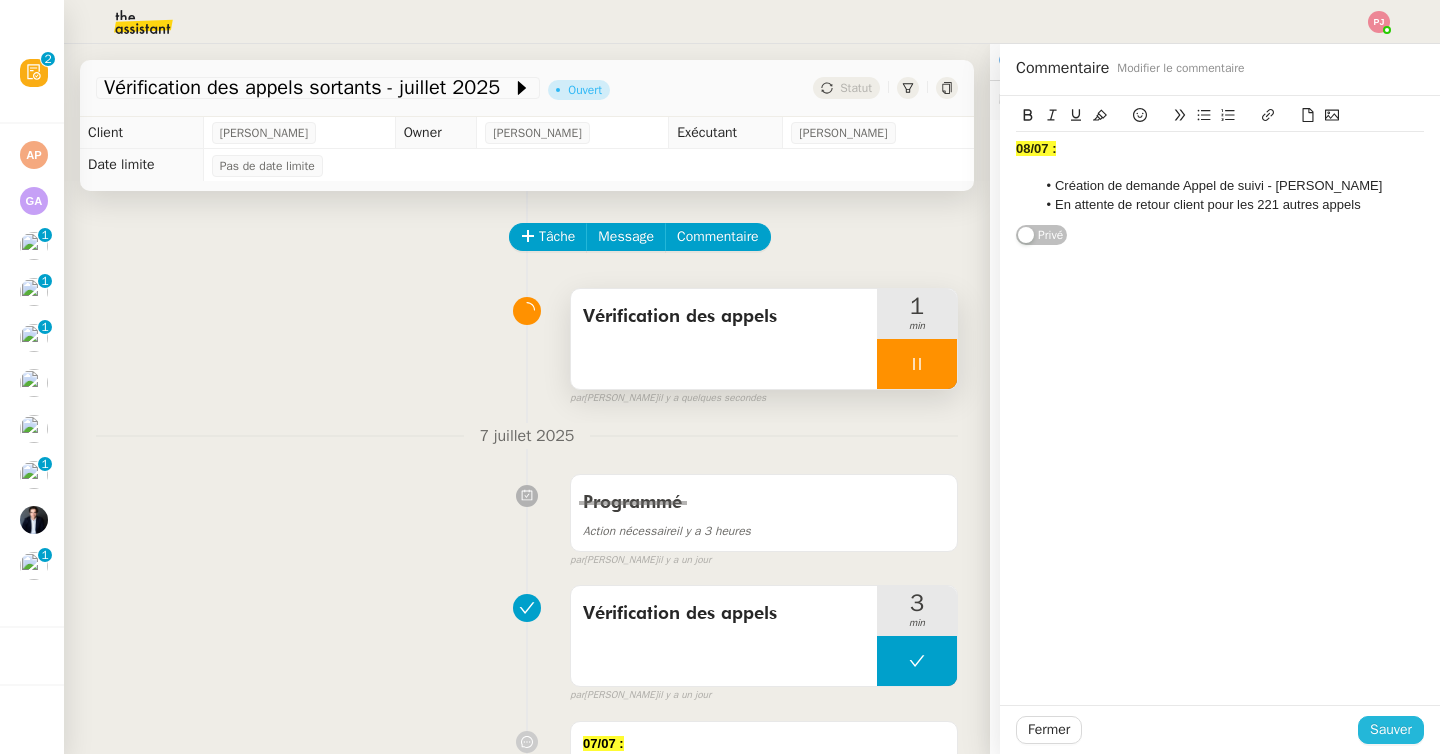 click on "Sauver" 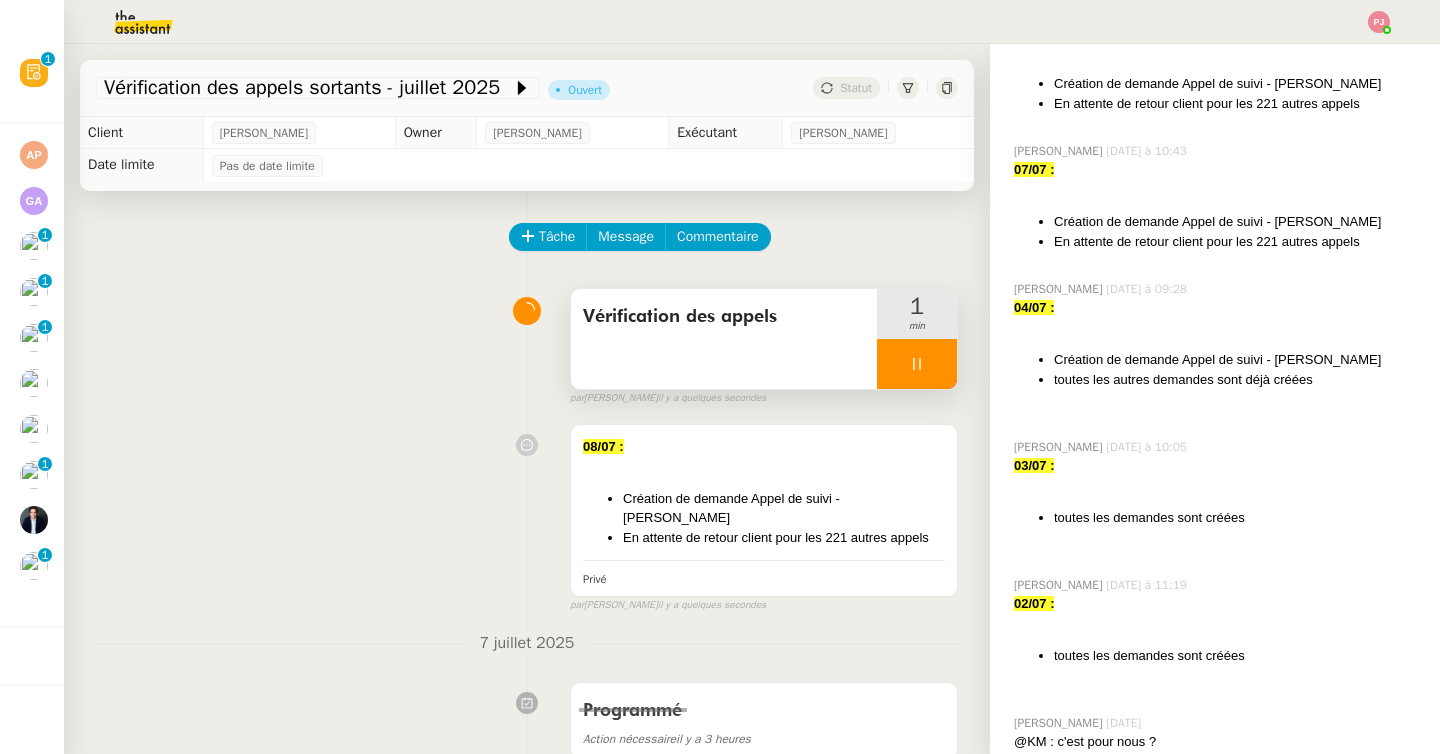 scroll, scrollTop: 876, scrollLeft: 0, axis: vertical 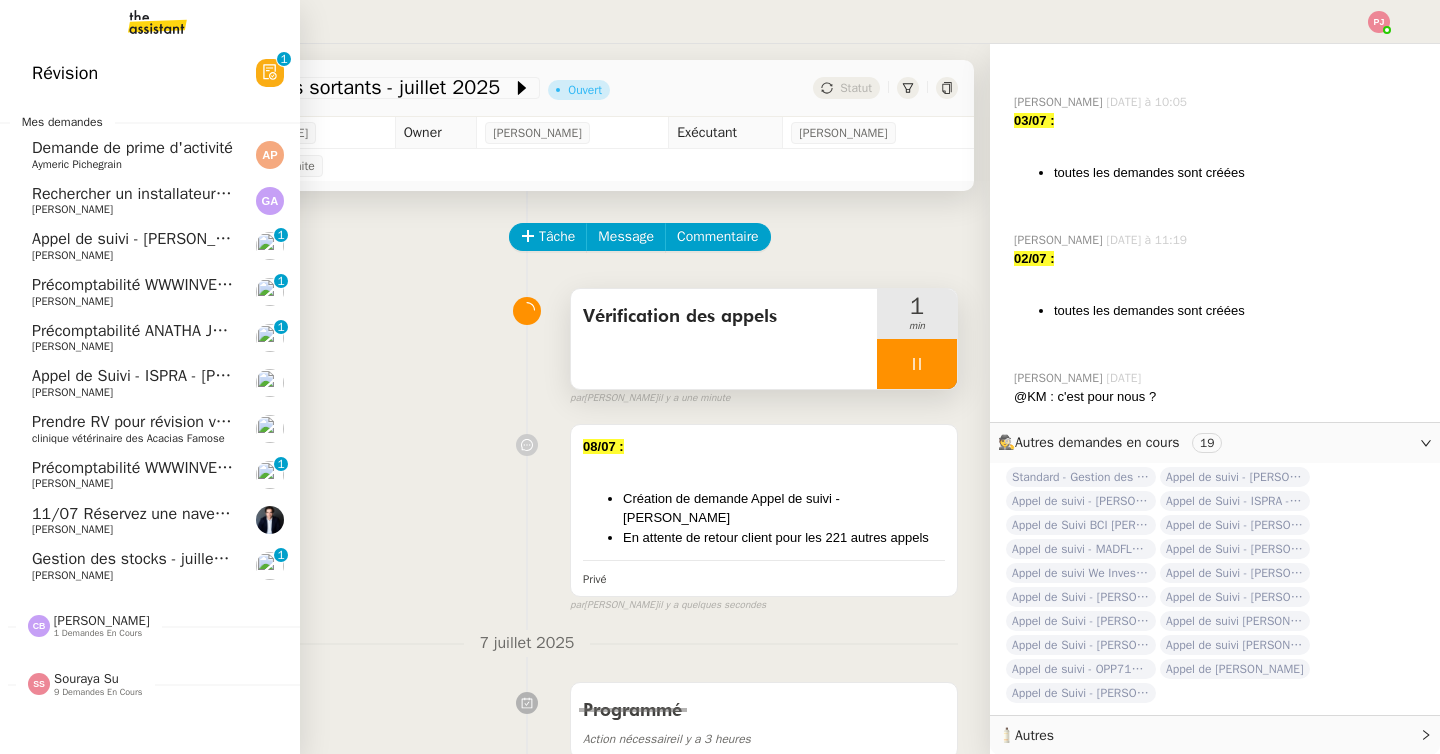 click on "Appel de Suivi - ISPRA - [PERSON_NAME]" 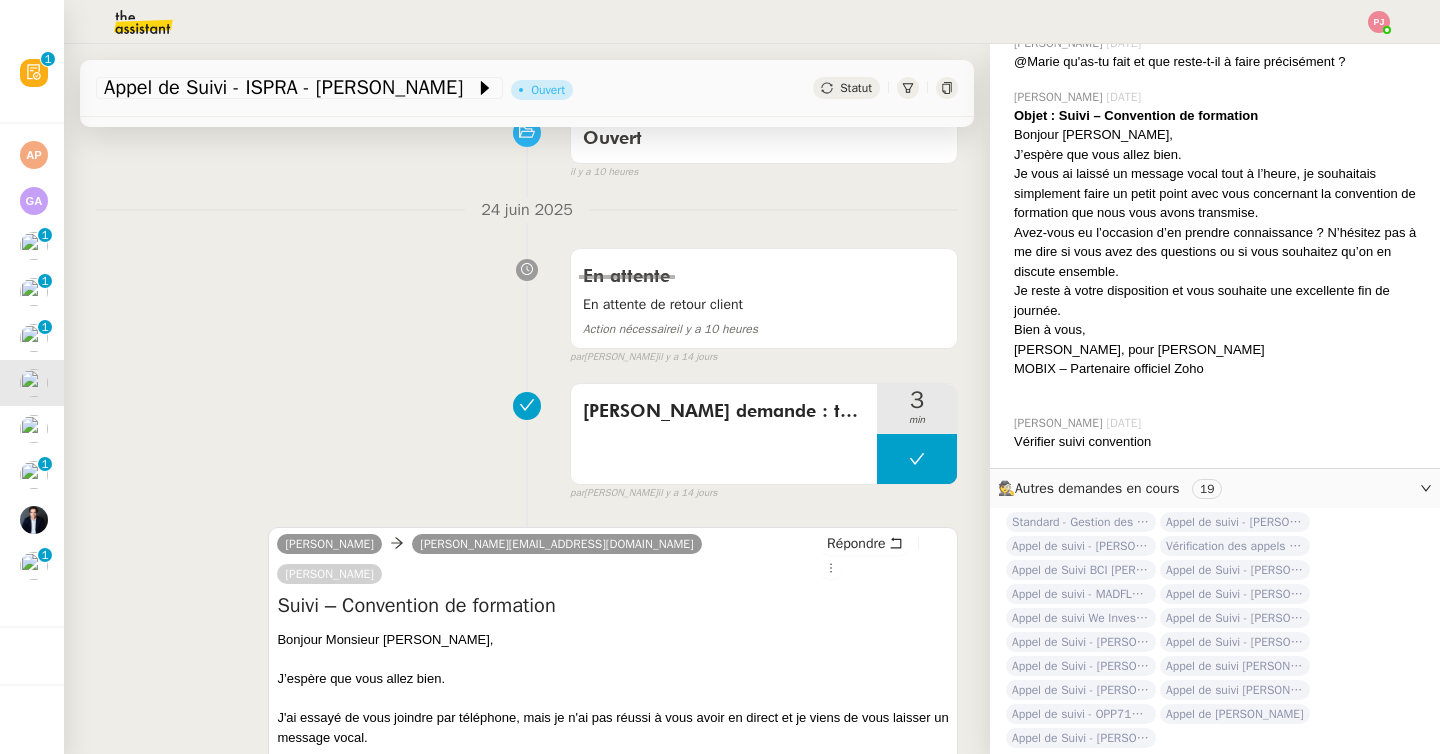 scroll, scrollTop: 218, scrollLeft: 0, axis: vertical 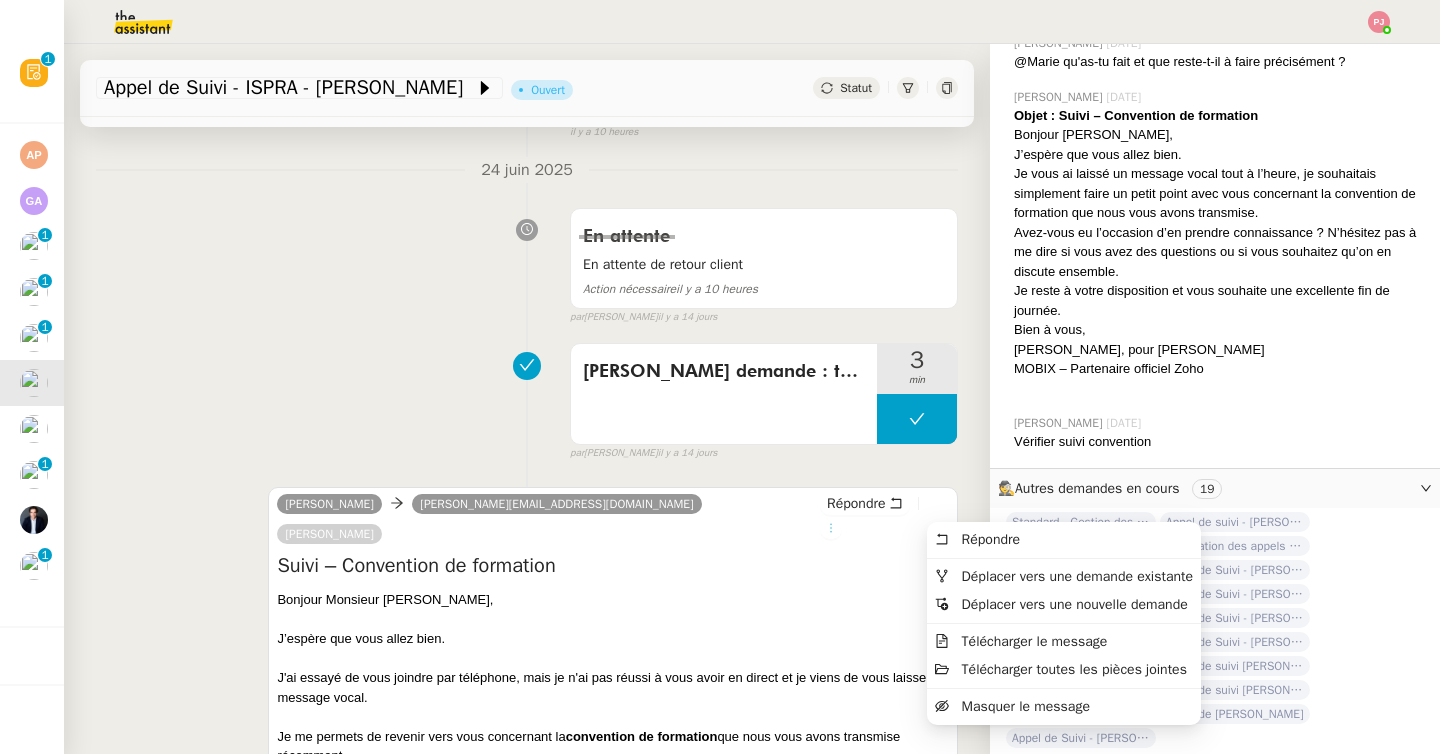 click 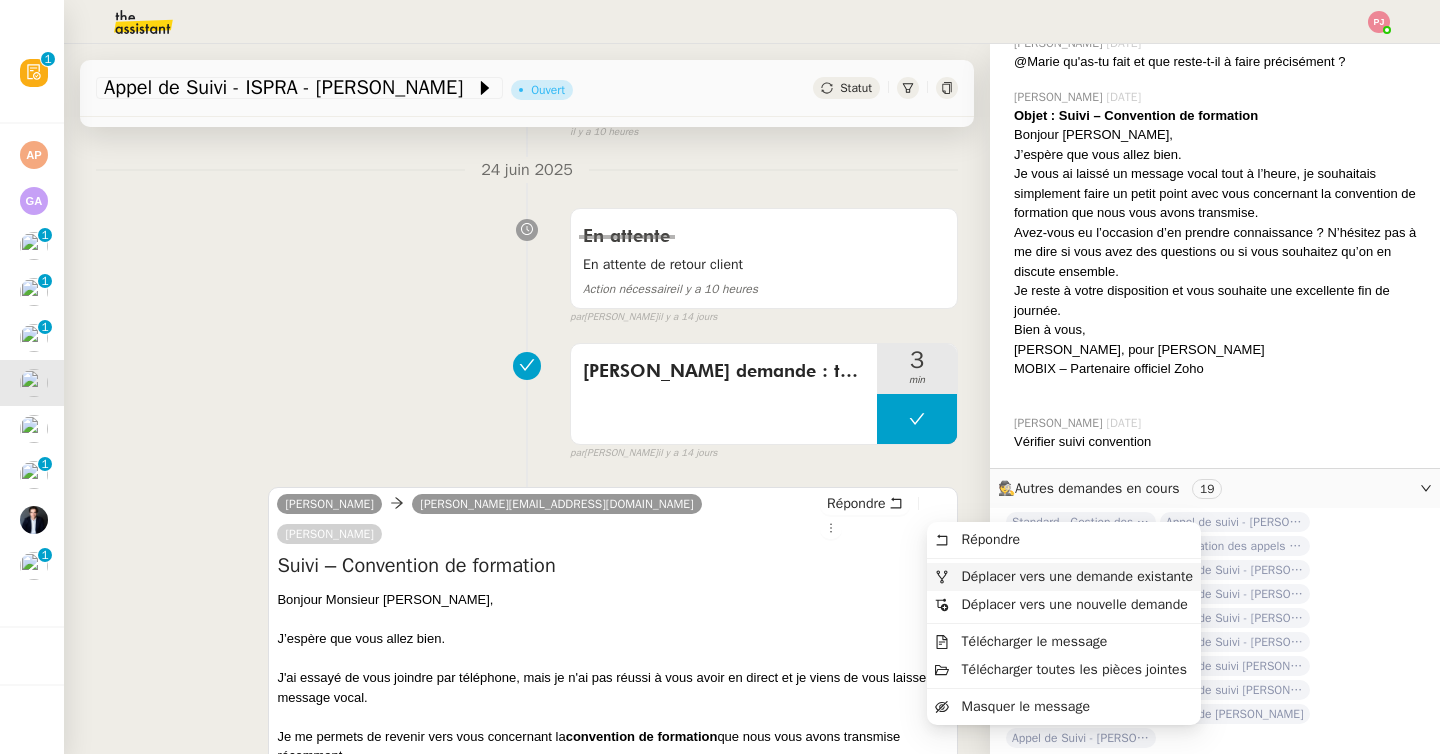 click on "Déplacer vers une demande existante" at bounding box center [1077, 576] 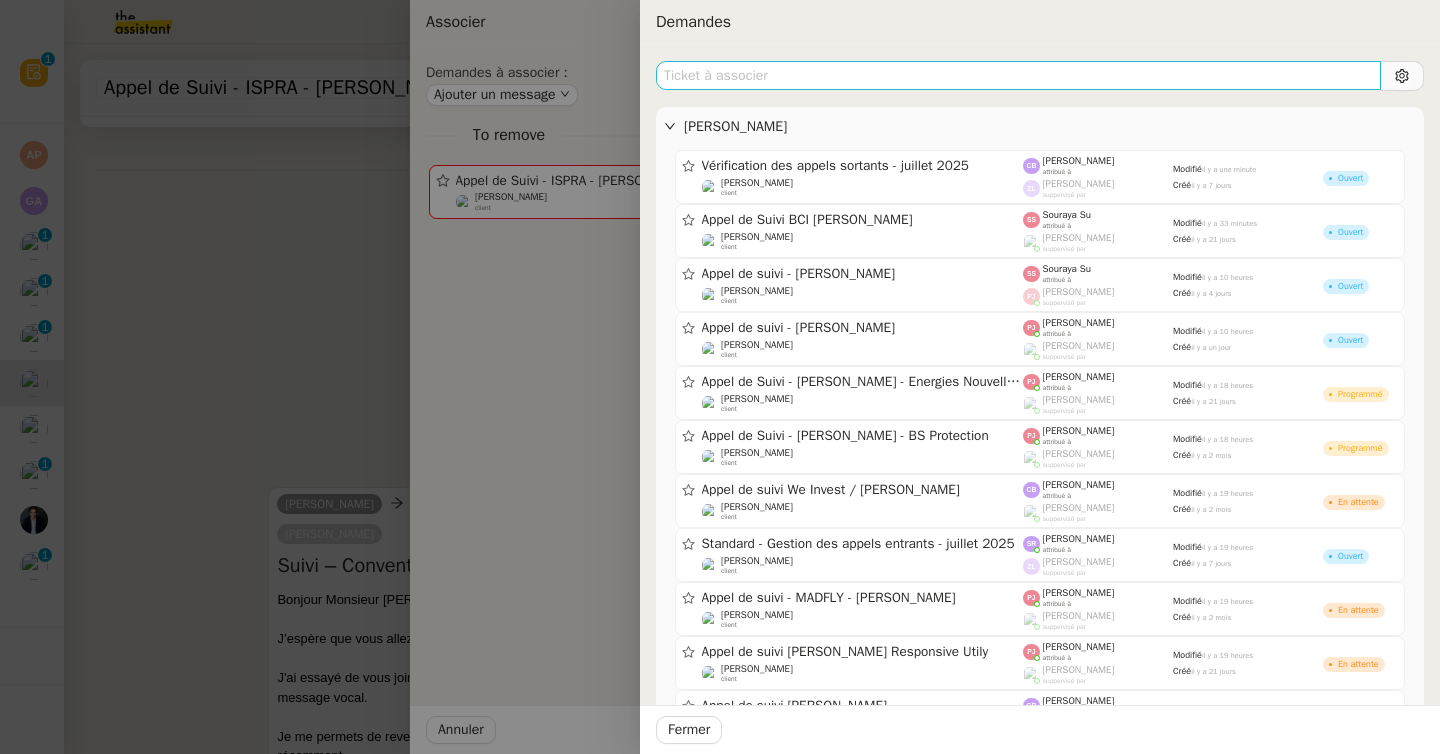 click at bounding box center [1018, 75] 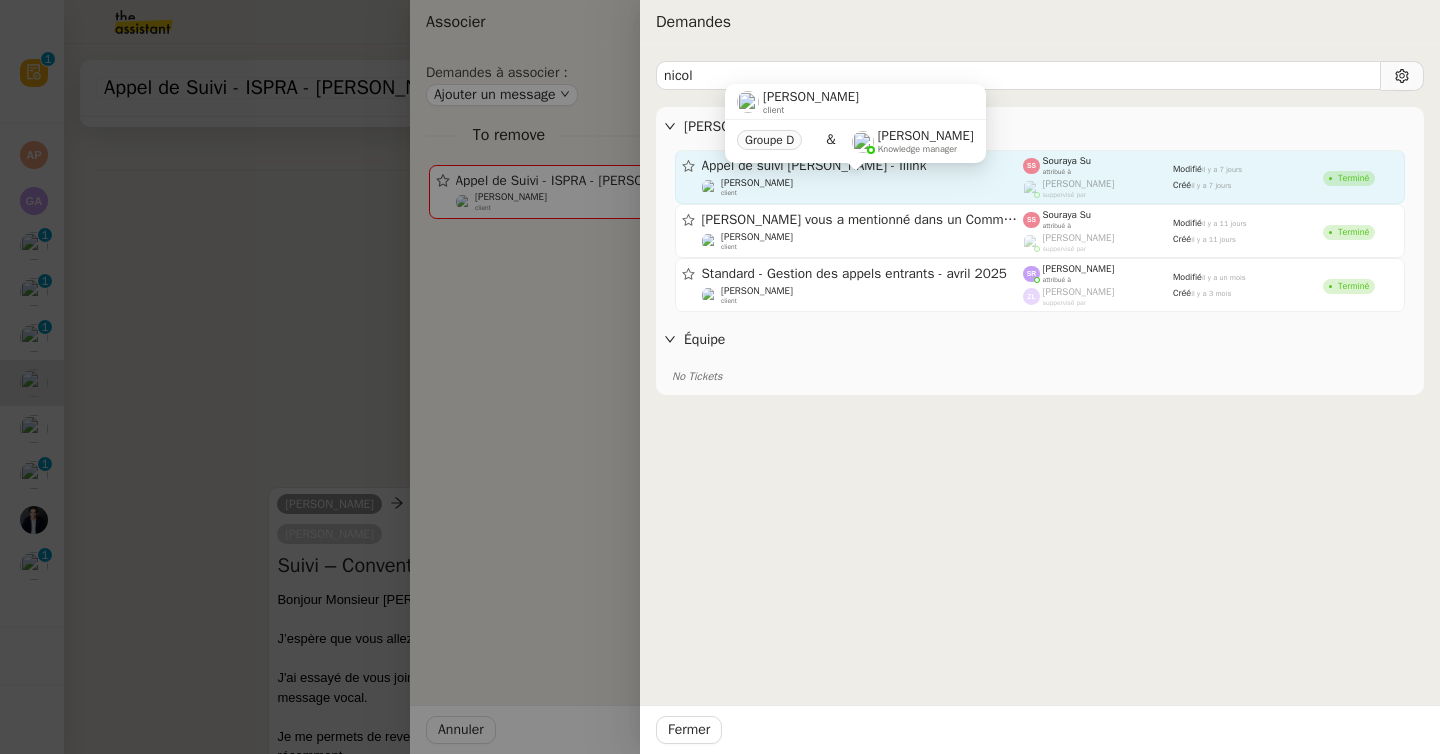 type on "nicol" 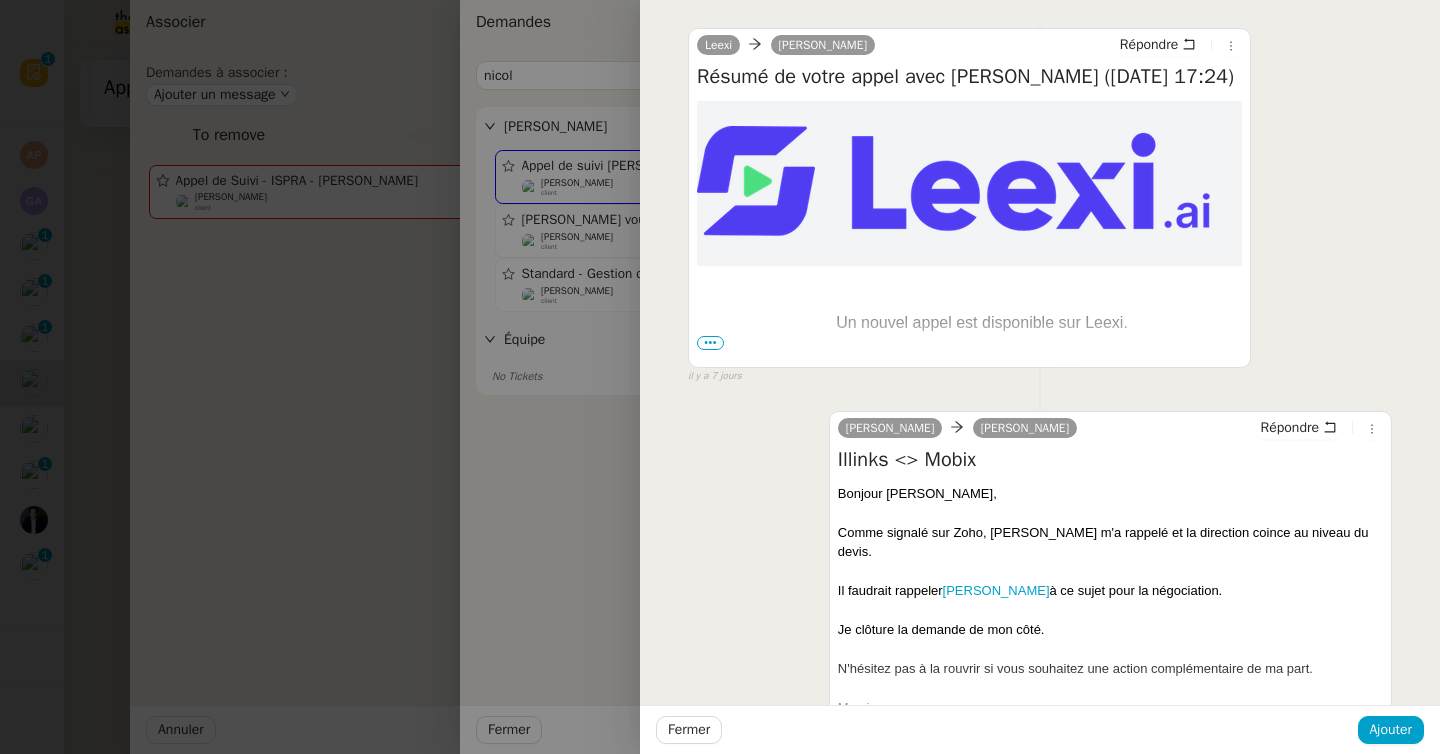 scroll, scrollTop: 439, scrollLeft: 0, axis: vertical 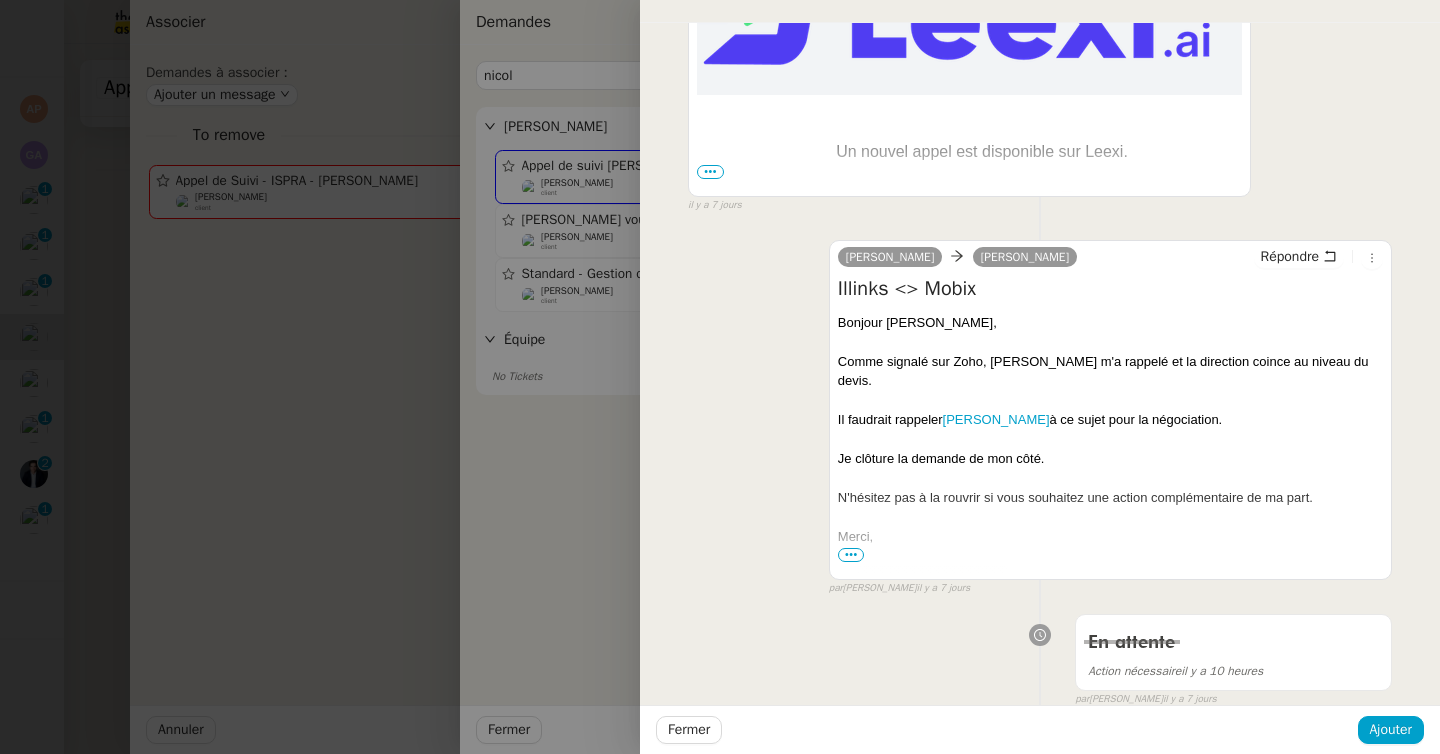 click at bounding box center [720, 377] 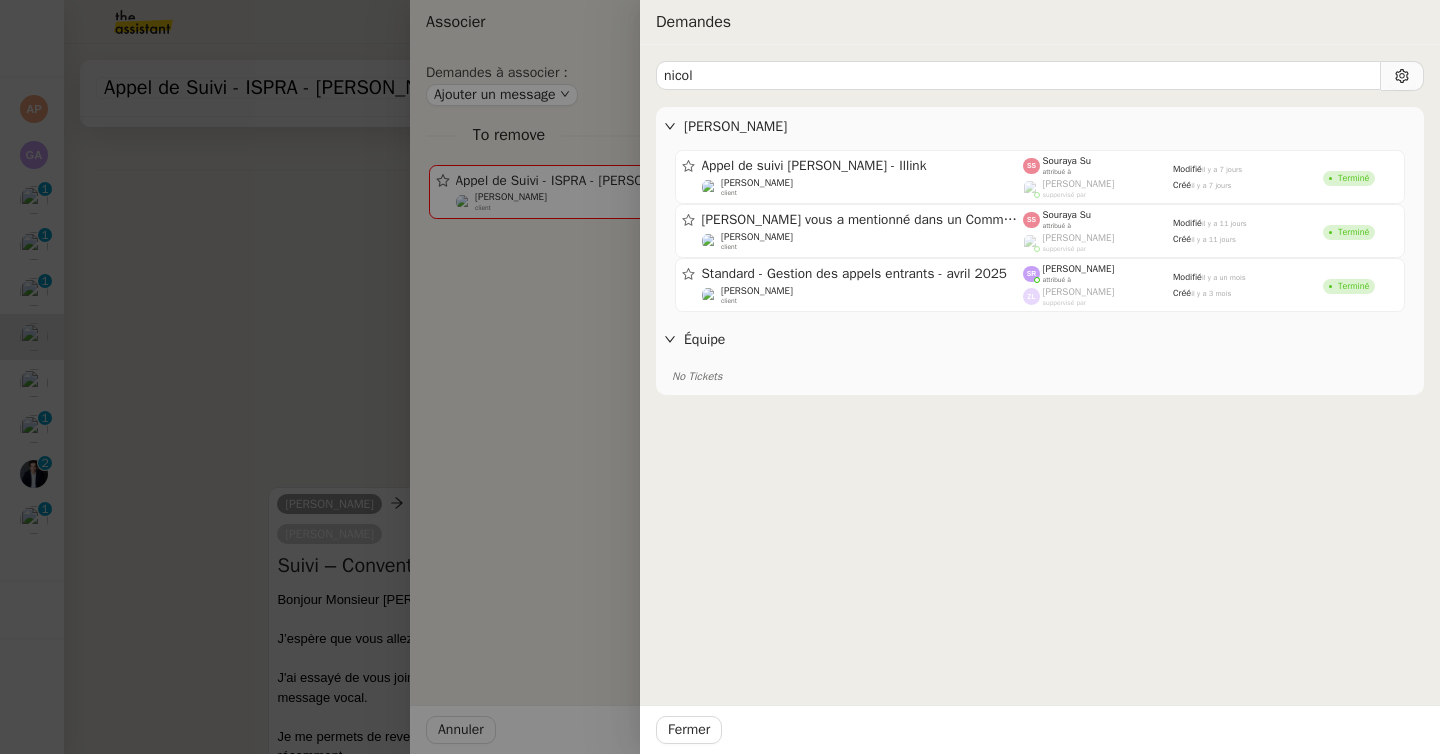 click at bounding box center (720, 377) 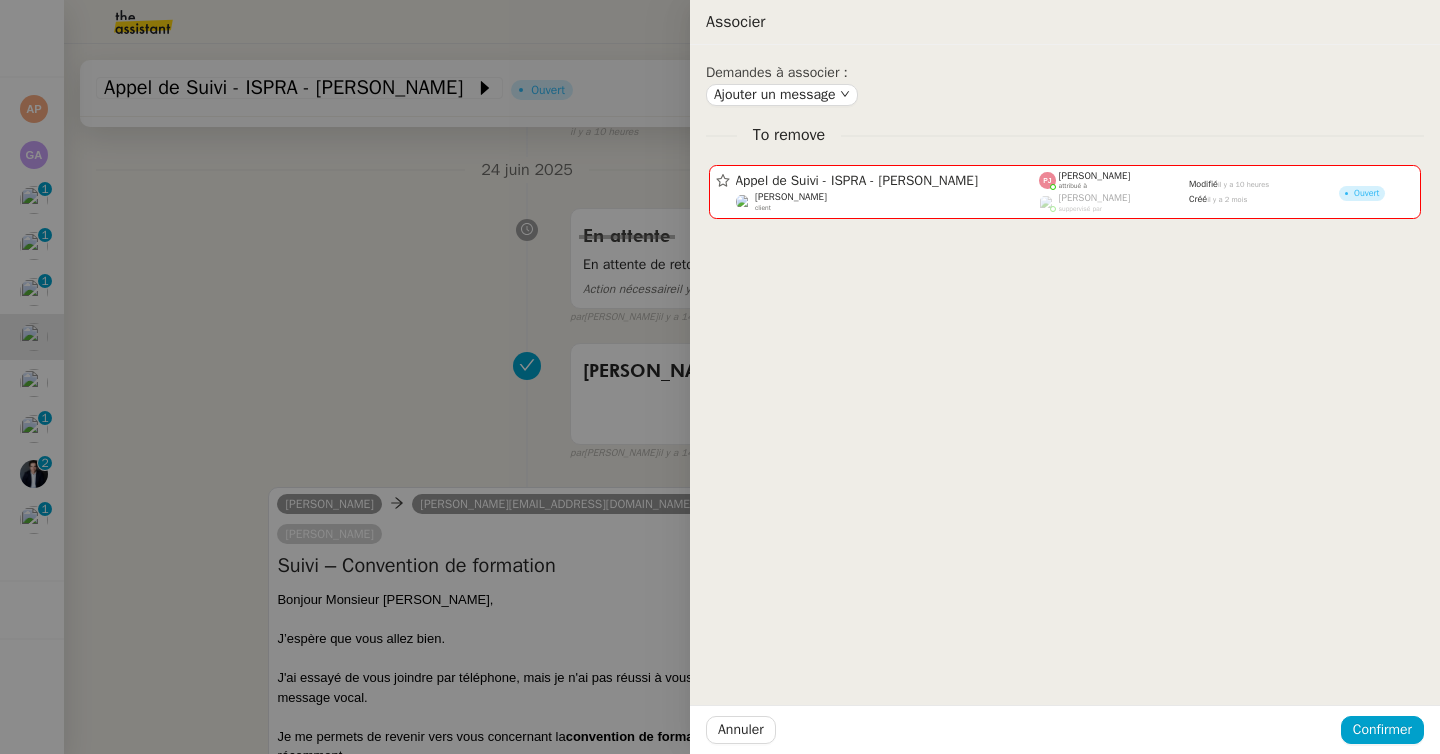 click at bounding box center (720, 377) 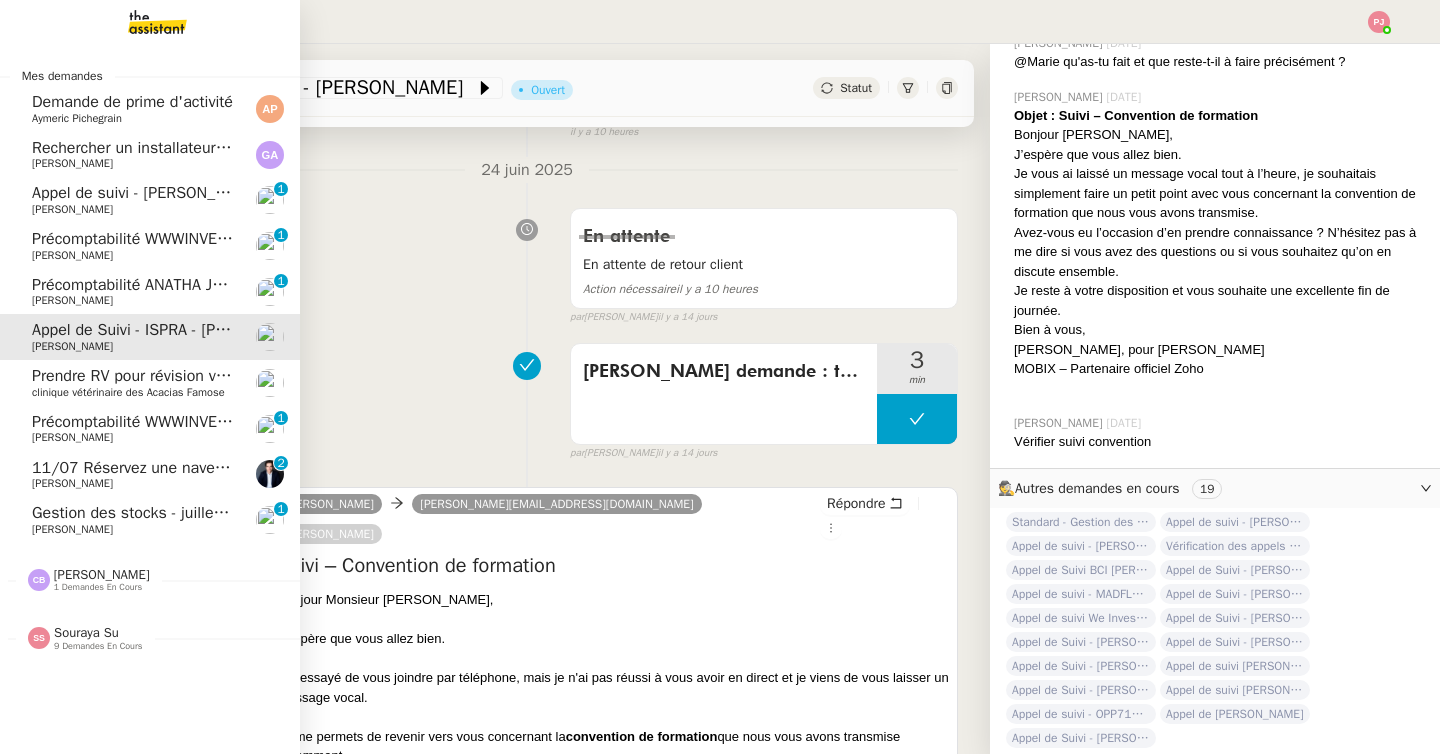 click on "[PERSON_NAME]    1 demandes en cours" 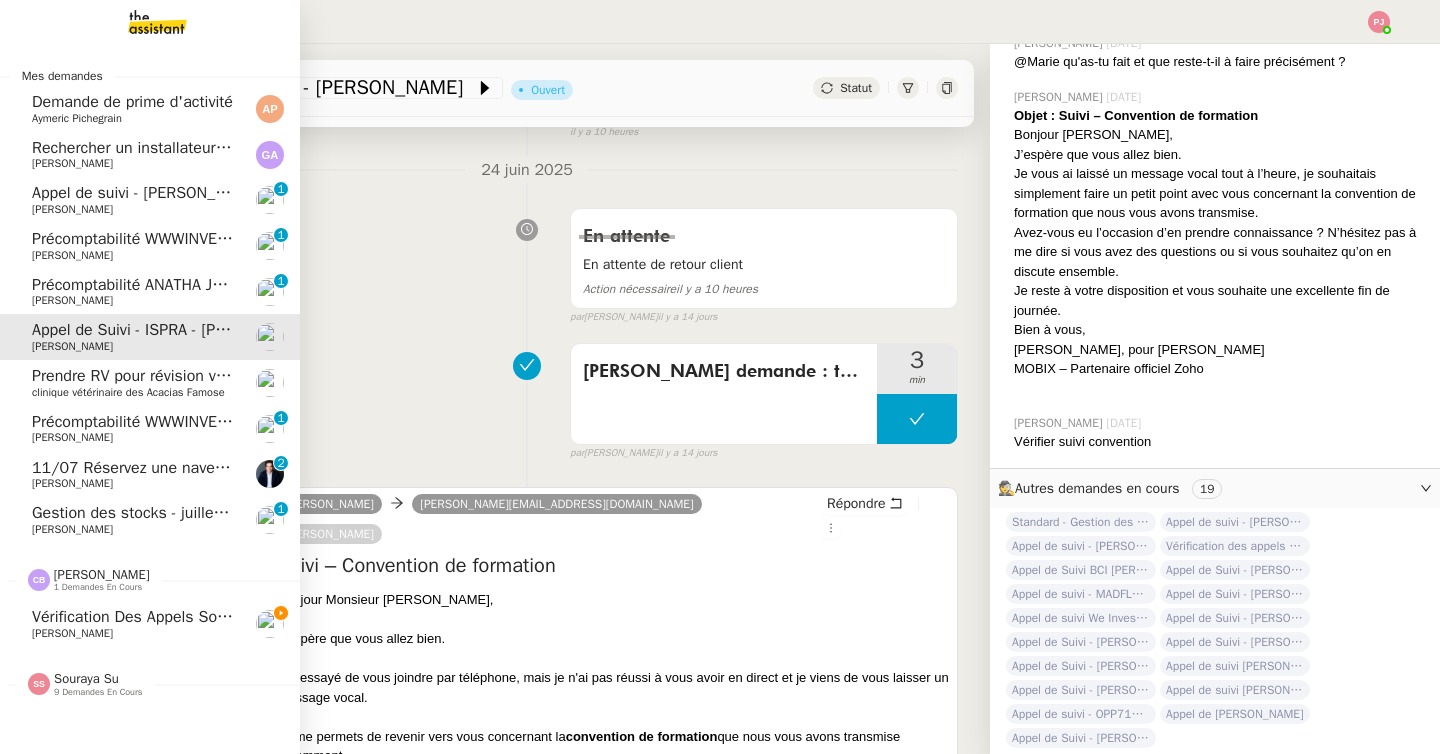 click 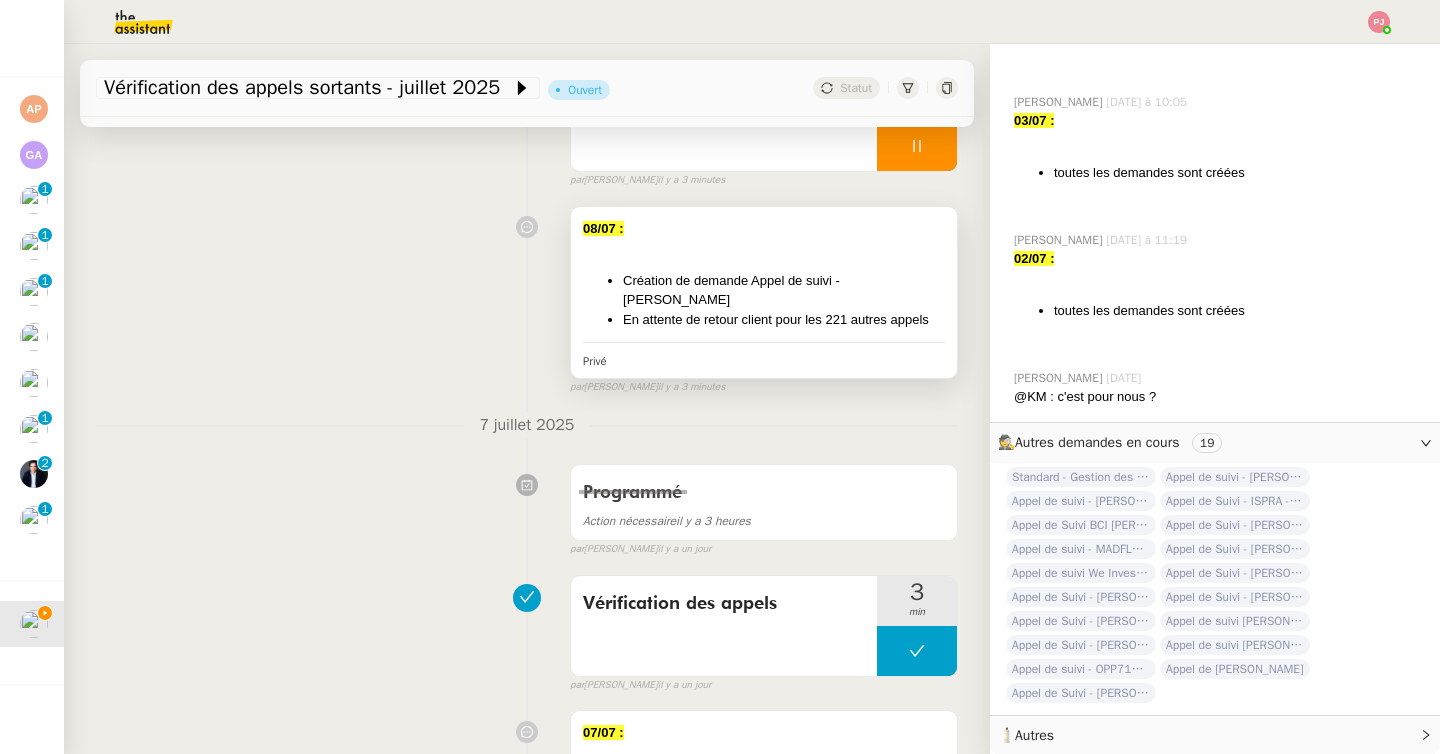 scroll, scrollTop: 0, scrollLeft: 0, axis: both 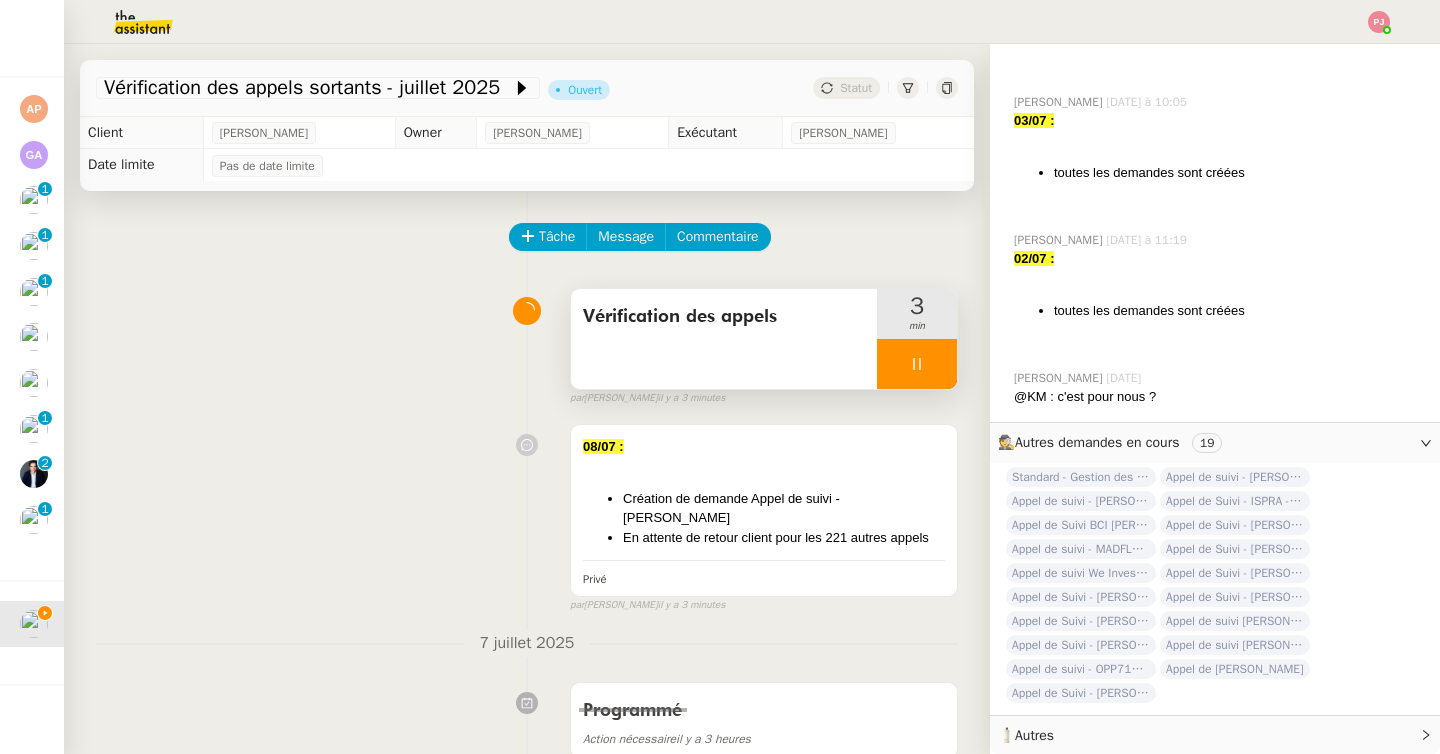 click 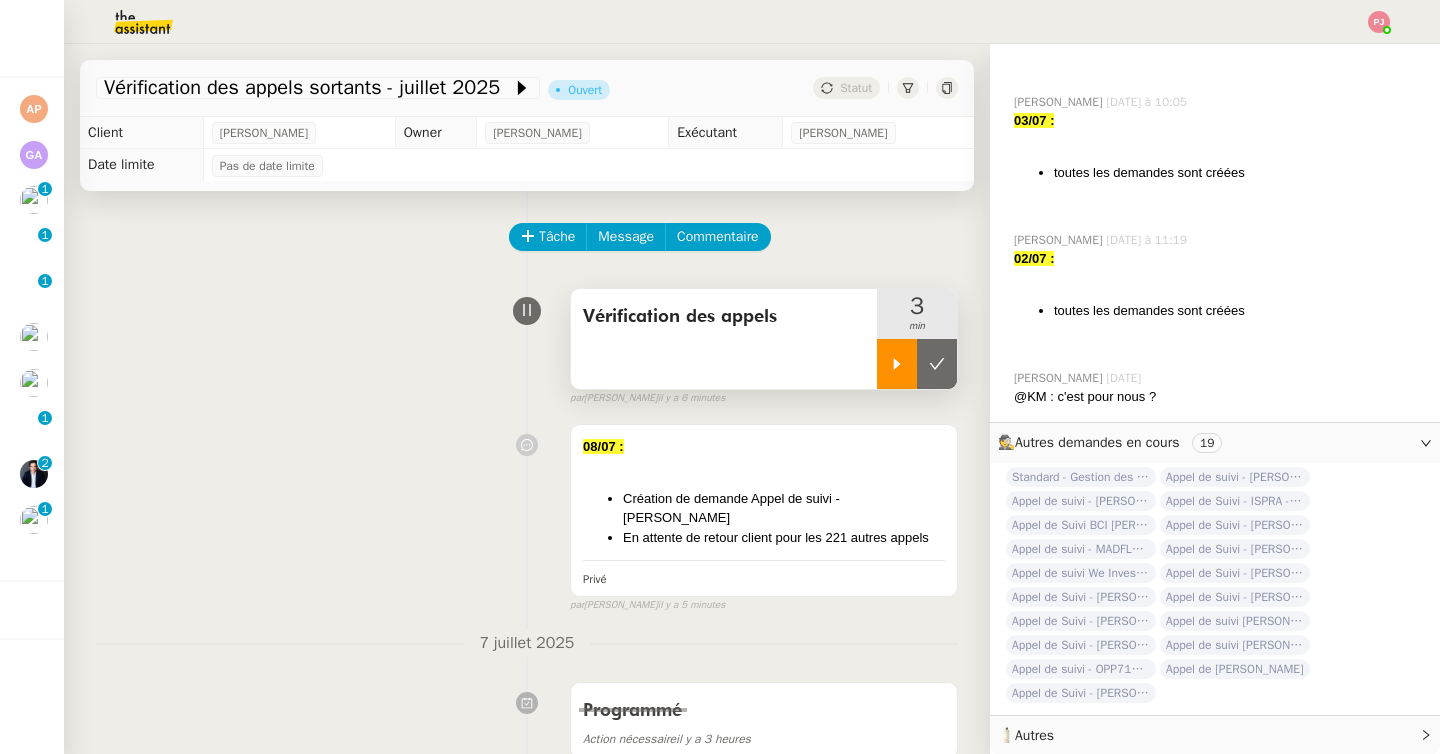 click at bounding box center [897, 364] 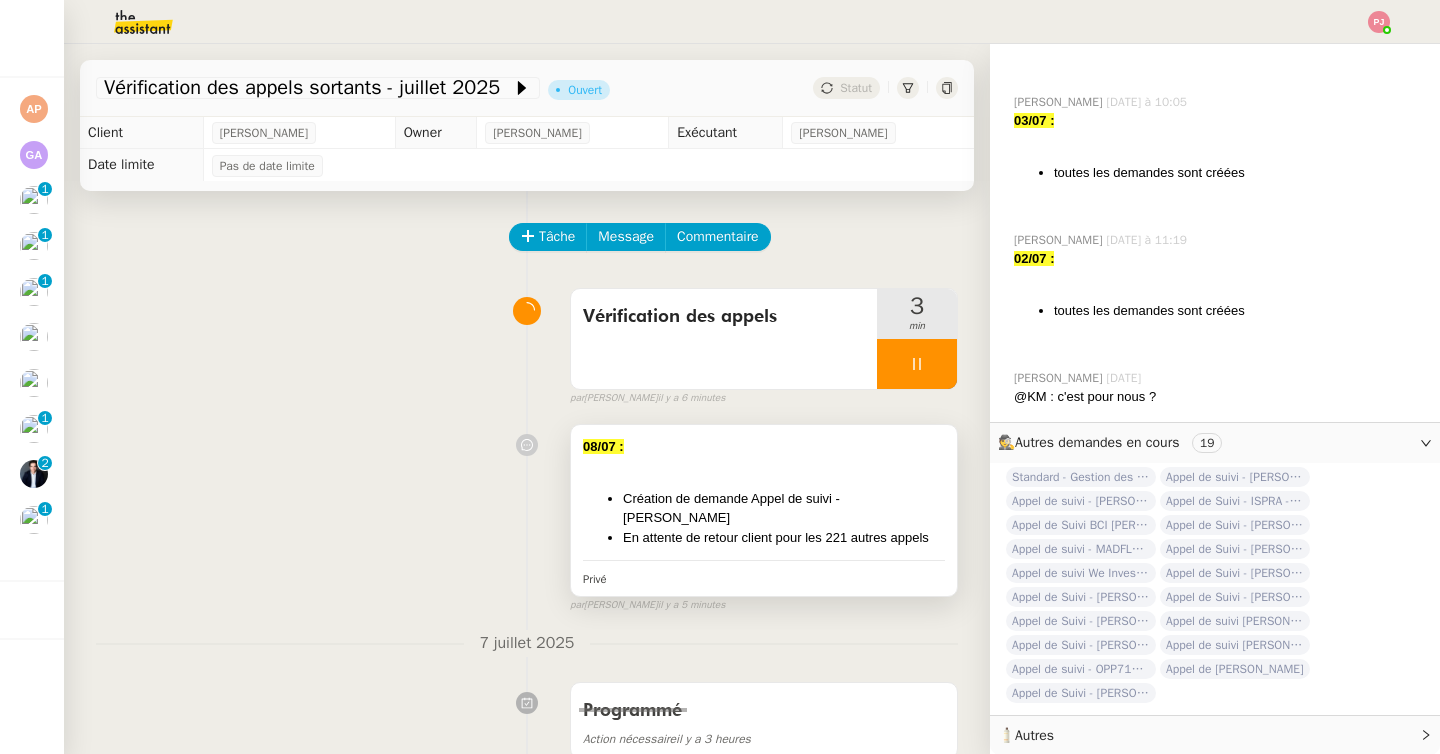 click on "Création de demande Appel de suivi - [PERSON_NAME]" at bounding box center [784, 508] 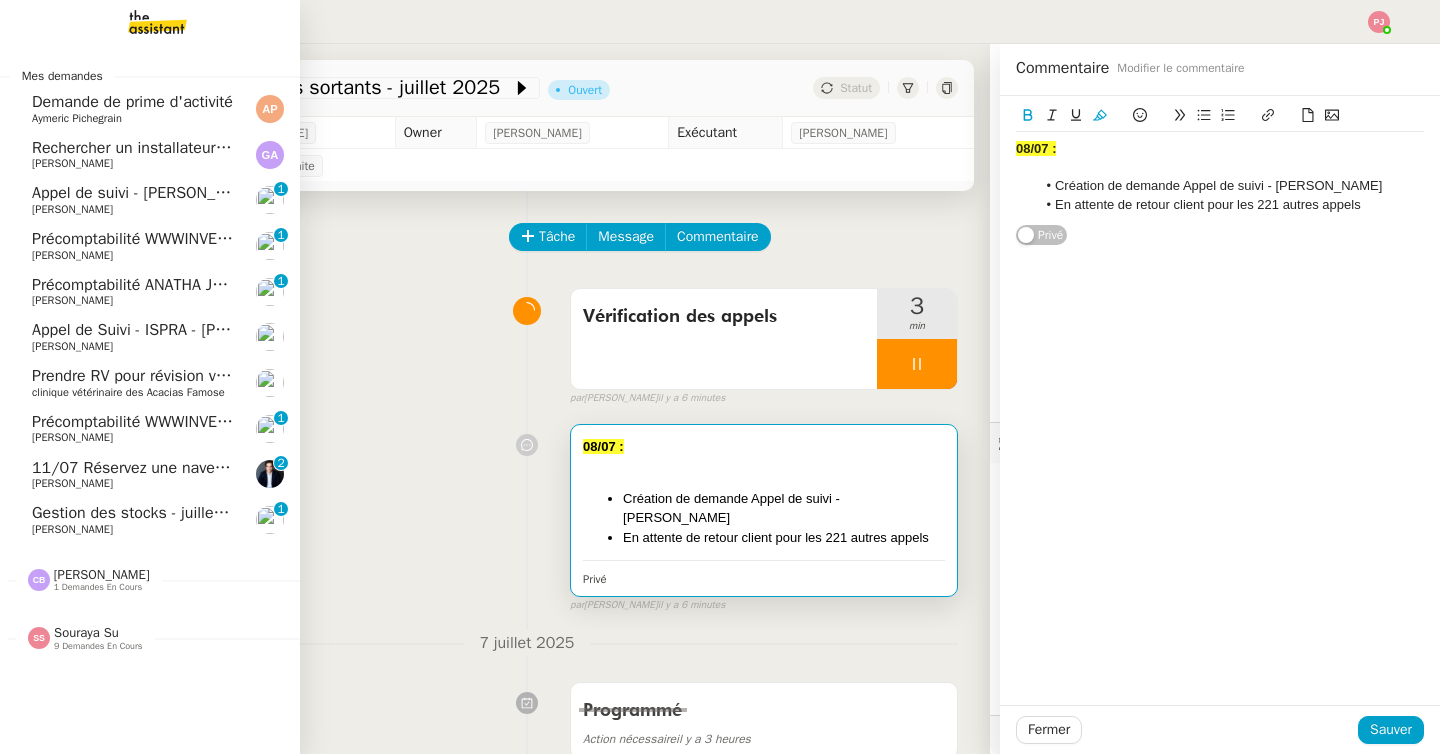 click on "[PERSON_NAME]" 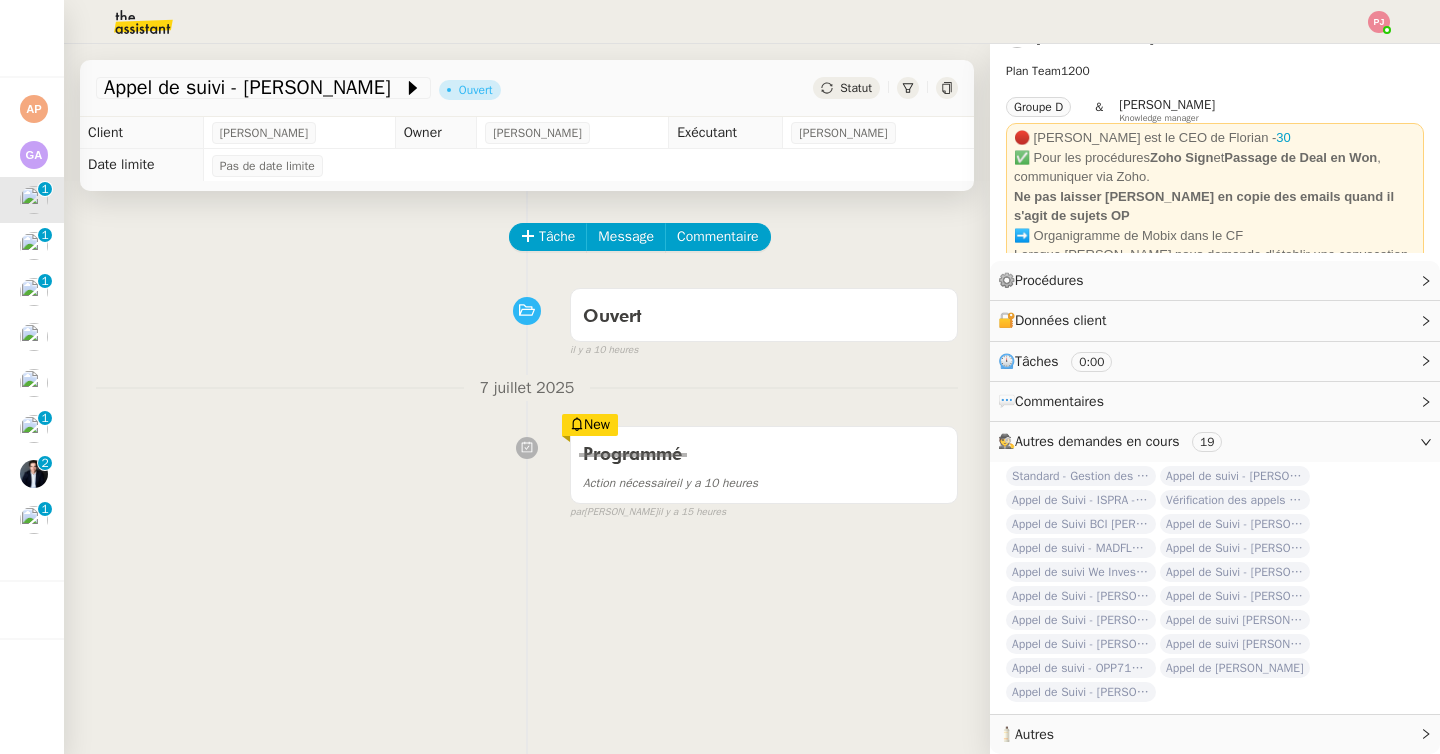 scroll, scrollTop: 31, scrollLeft: 0, axis: vertical 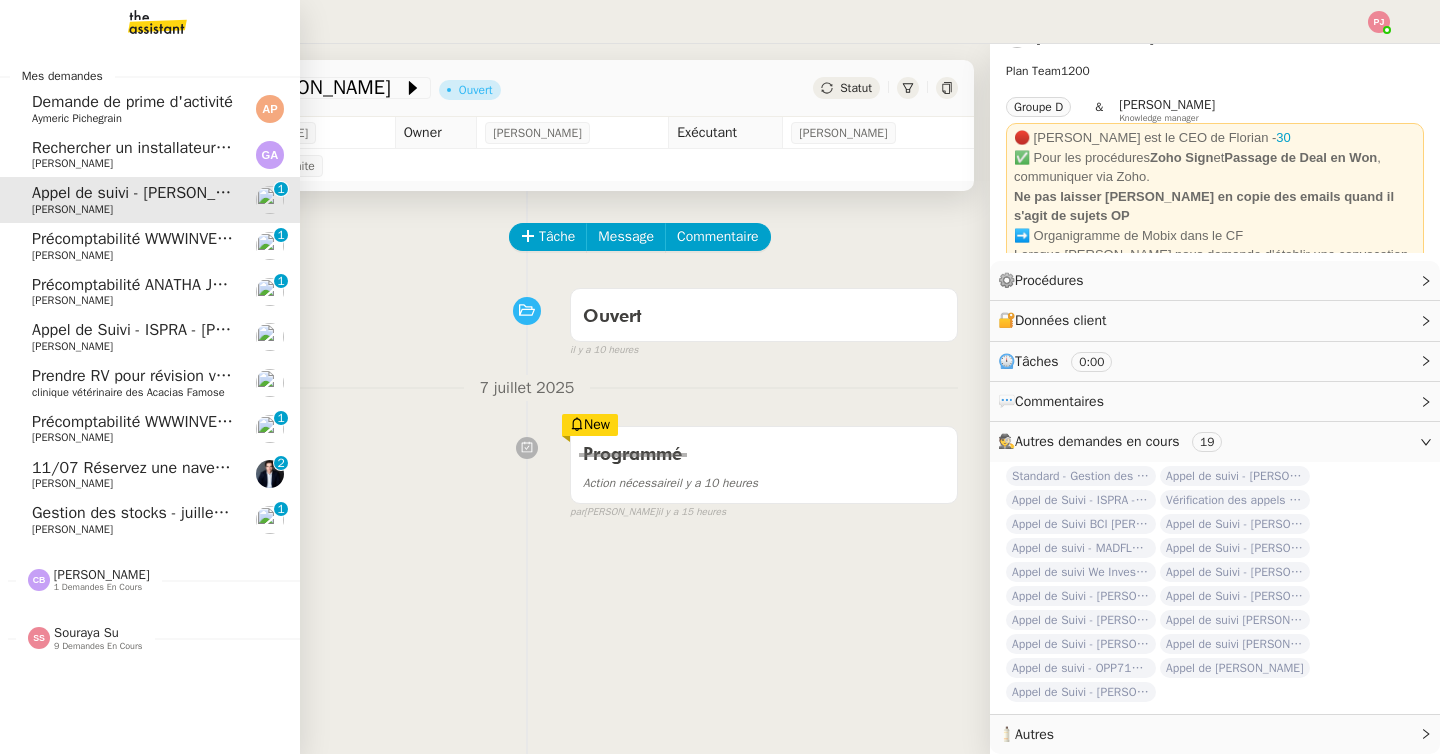 click on "Appel de Suivi - ISPRA - [PERSON_NAME]" 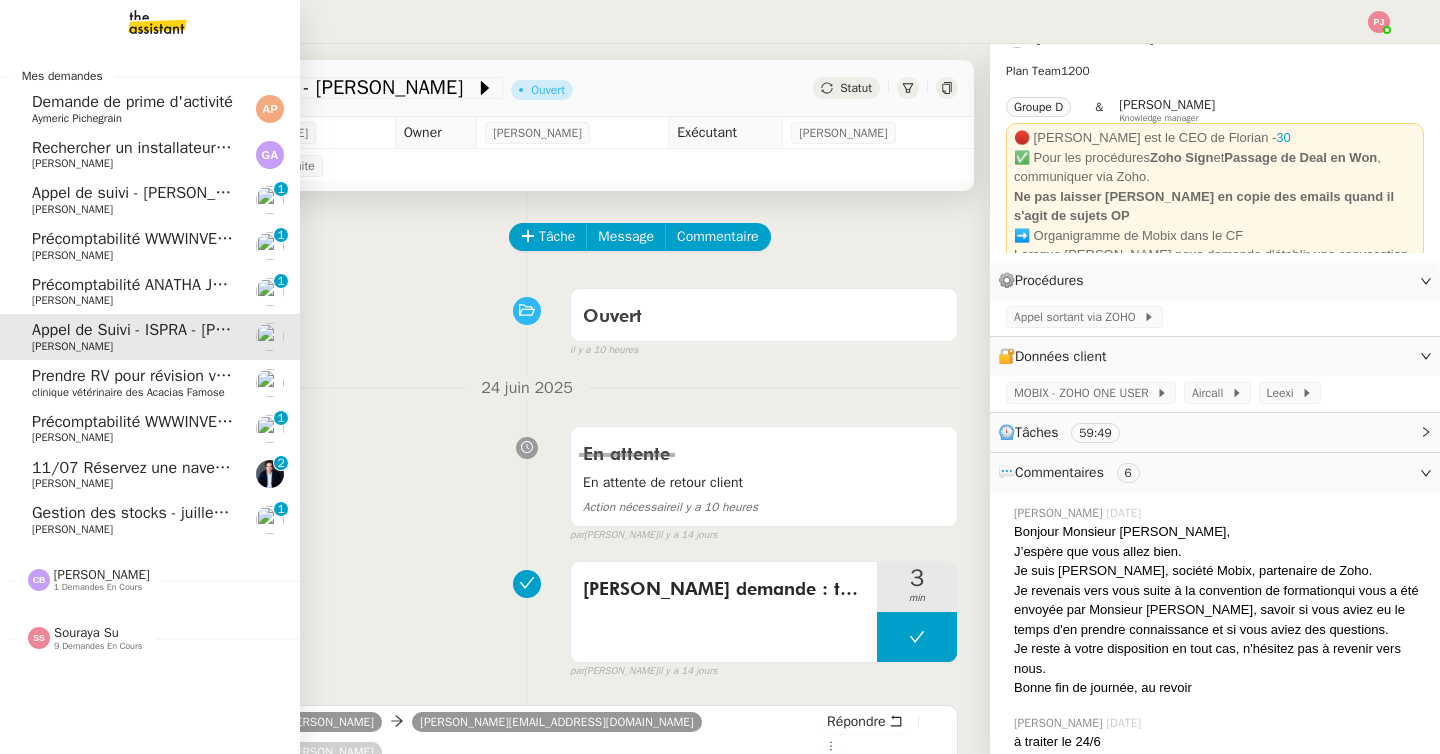 scroll, scrollTop: 66, scrollLeft: 0, axis: vertical 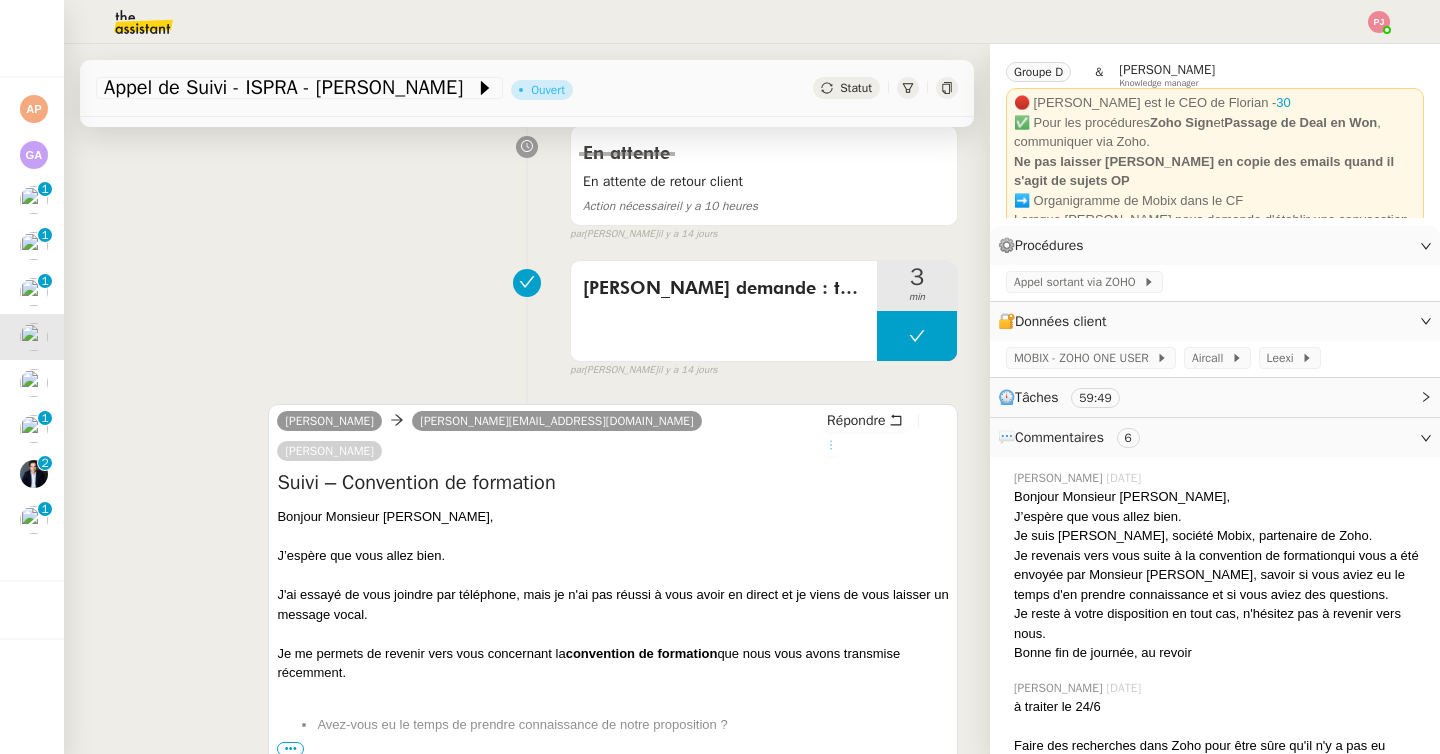 click 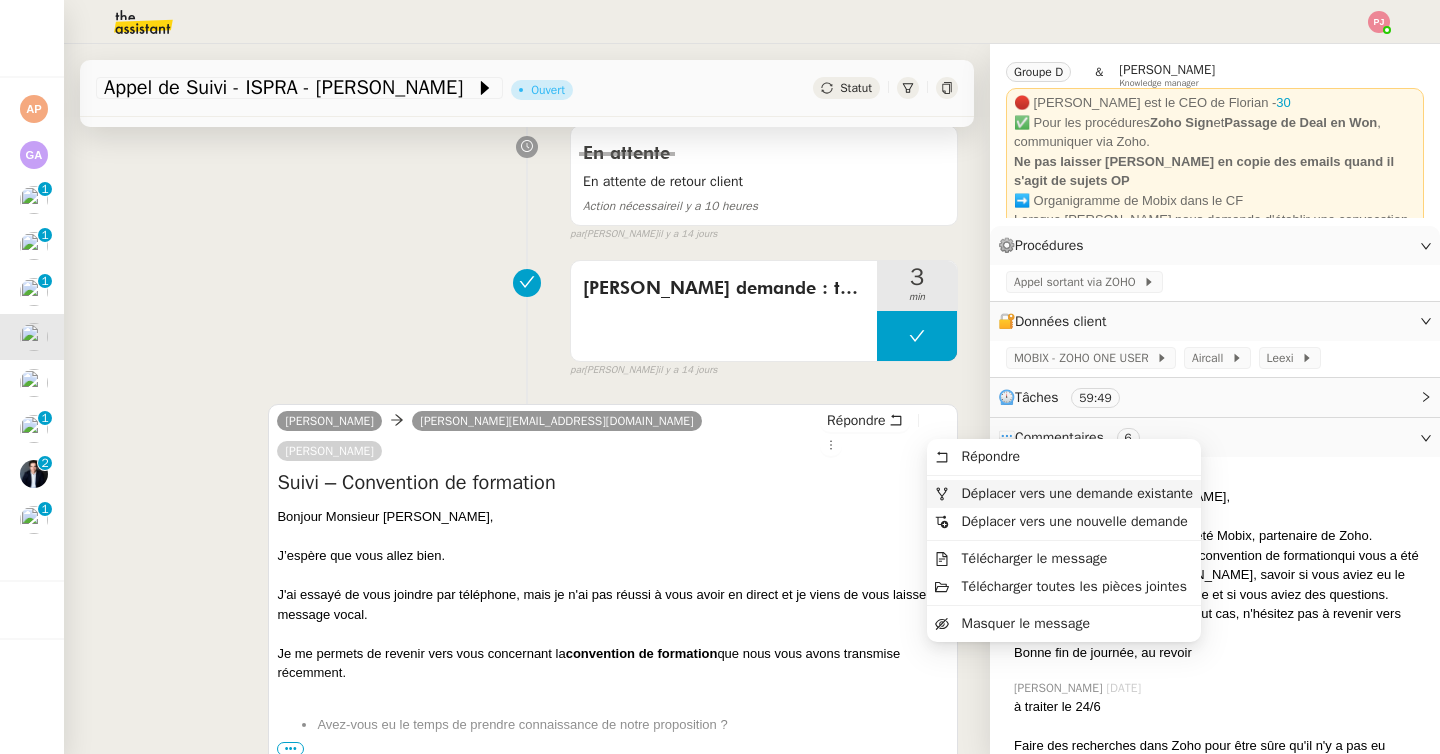 click on "Déplacer vers une demande existante" at bounding box center (1077, 493) 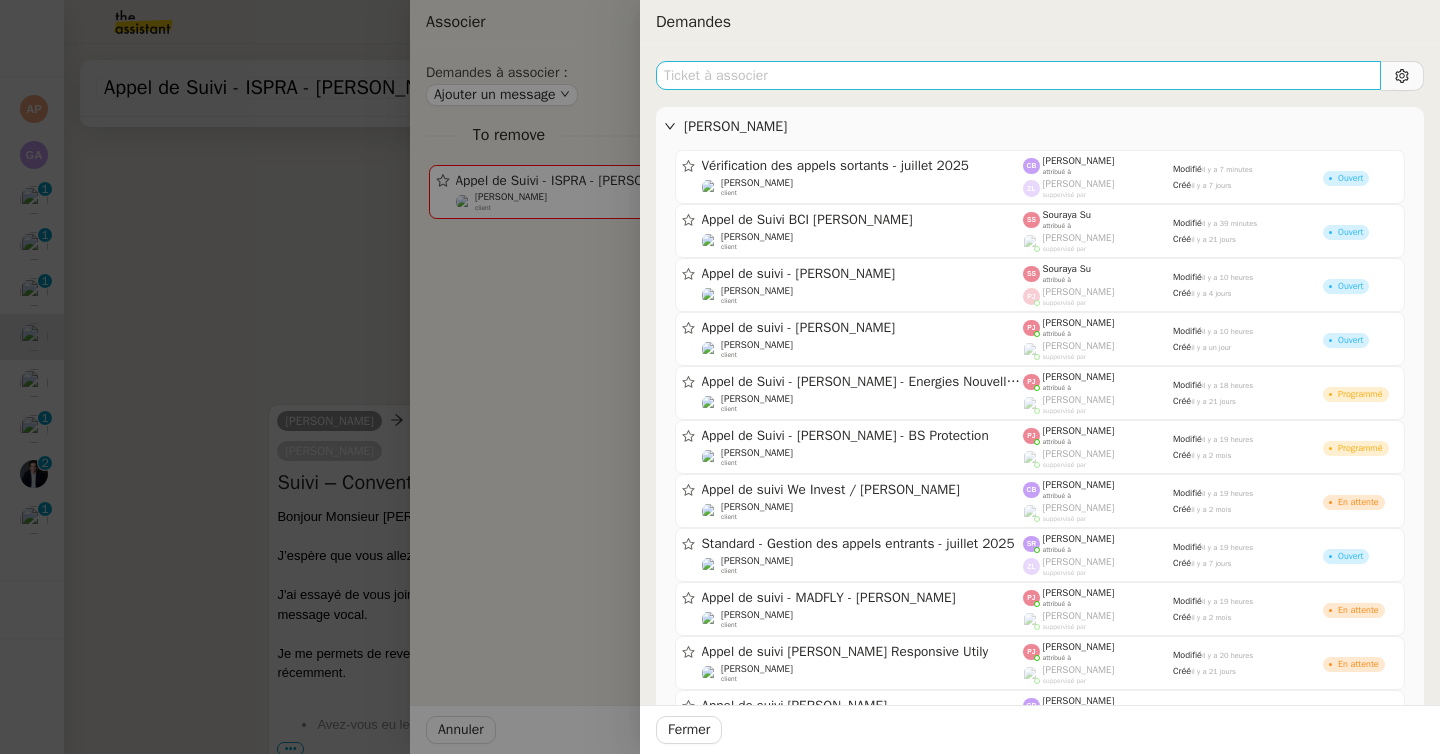 click at bounding box center [1018, 75] 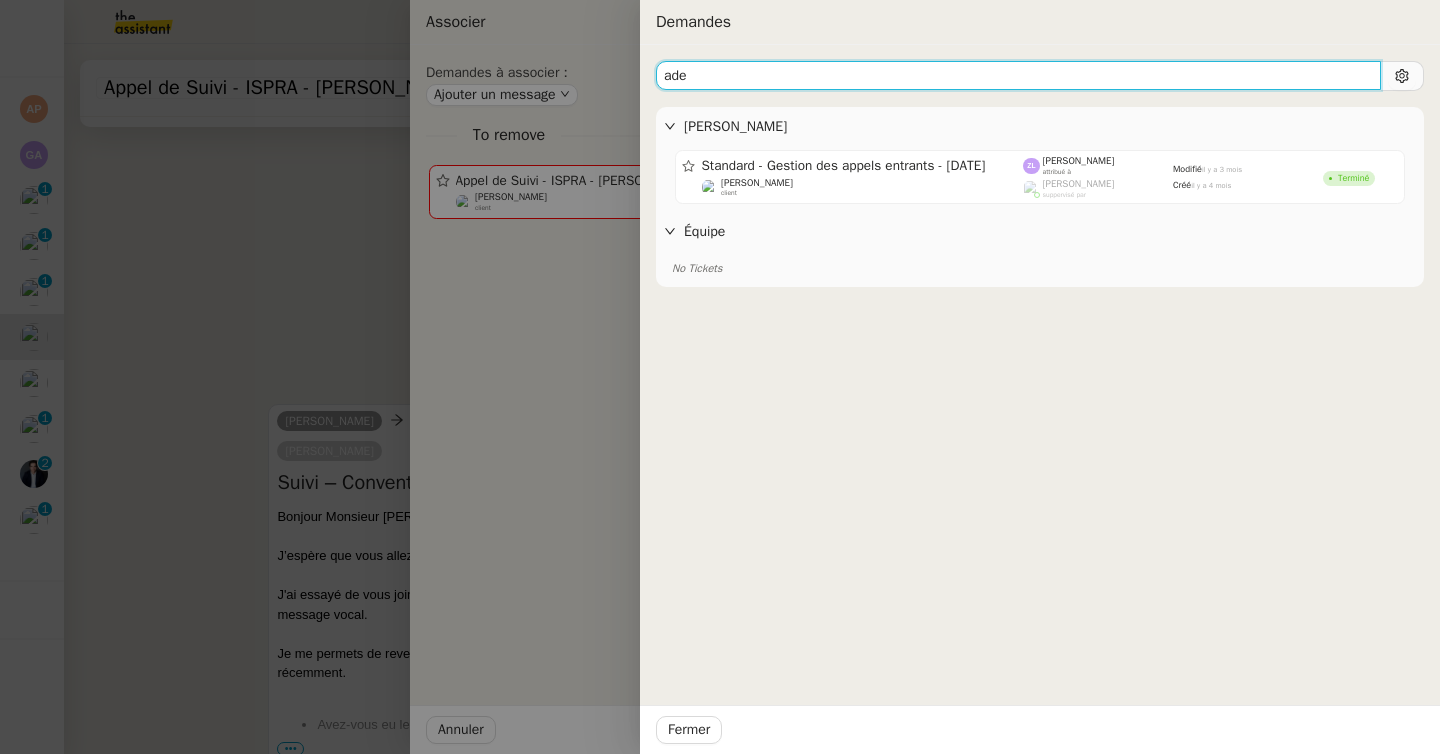 drag, startPoint x: 709, startPoint y: 69, endPoint x: 615, endPoint y: 73, distance: 94.08507 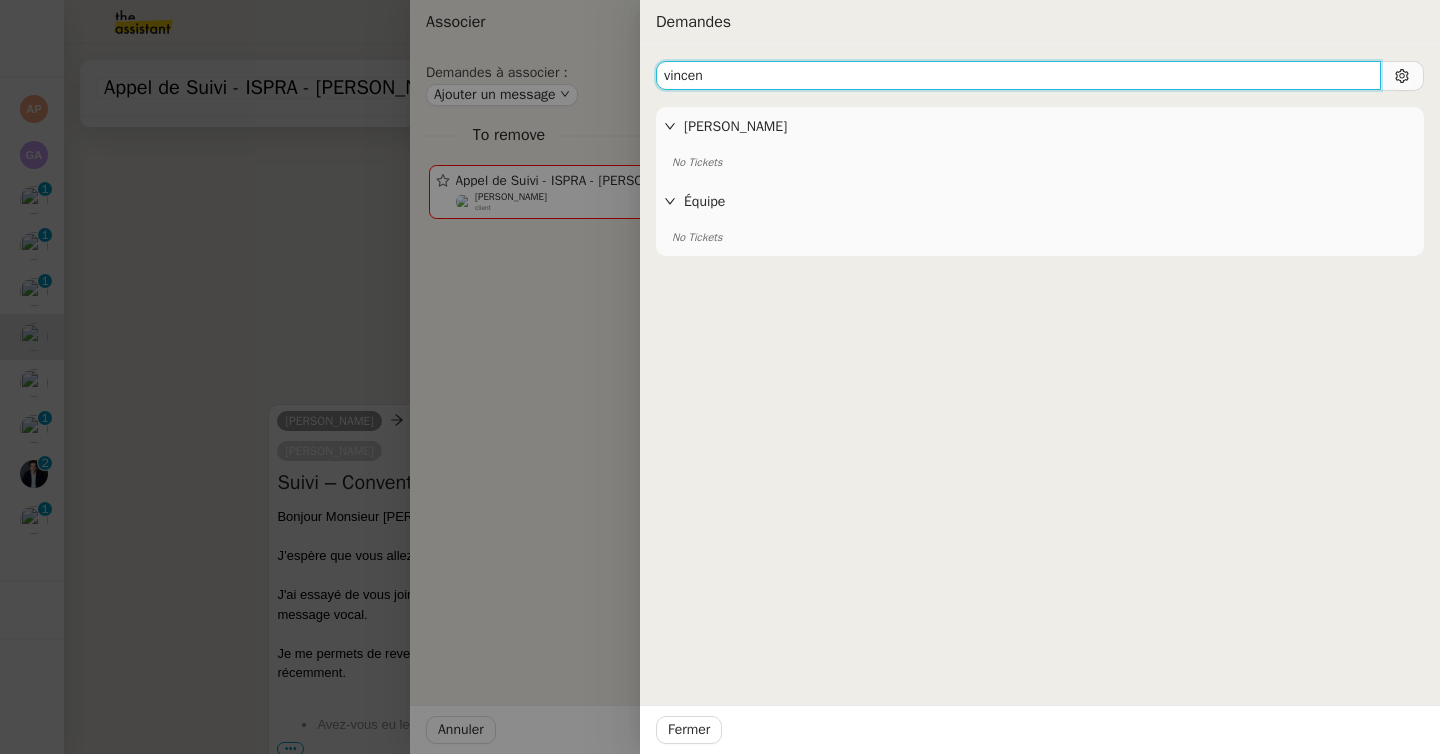 type on "vincen" 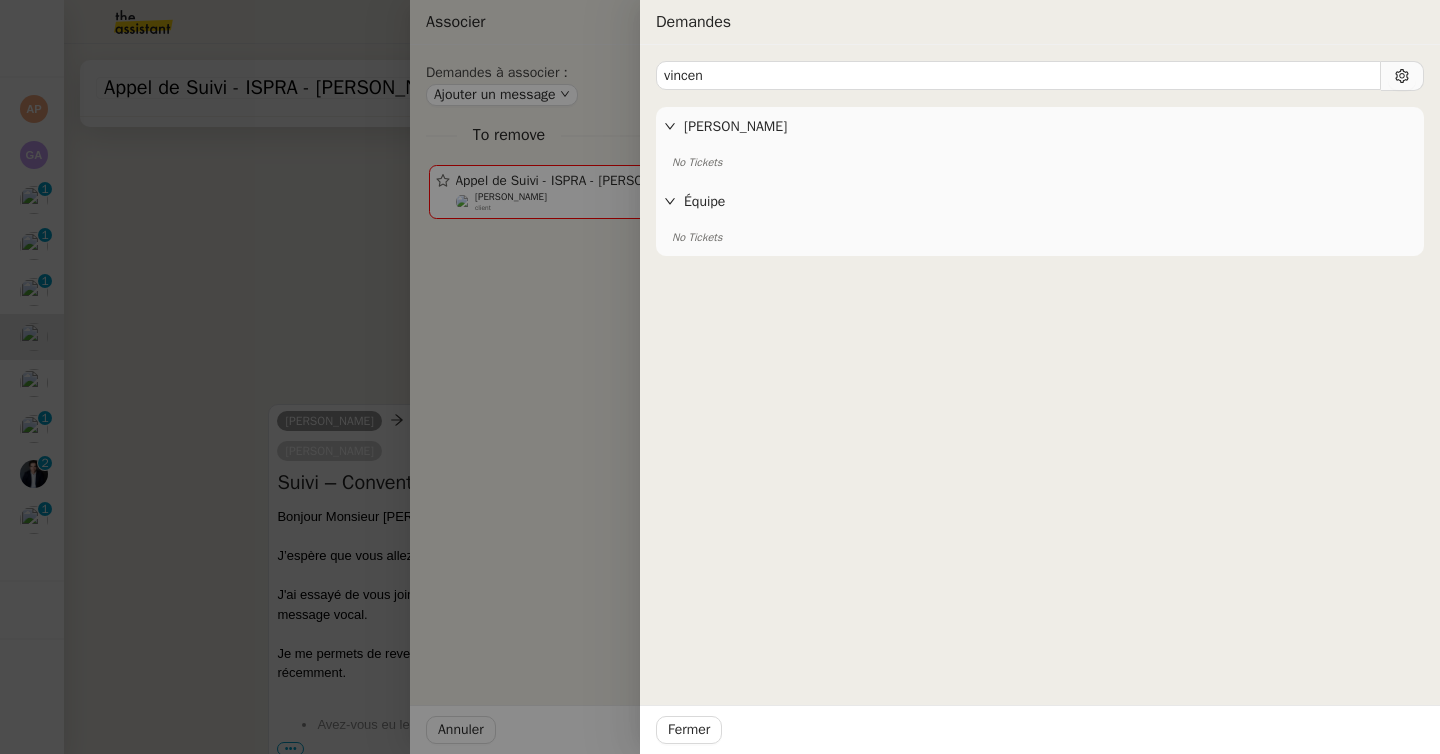 click at bounding box center (720, 377) 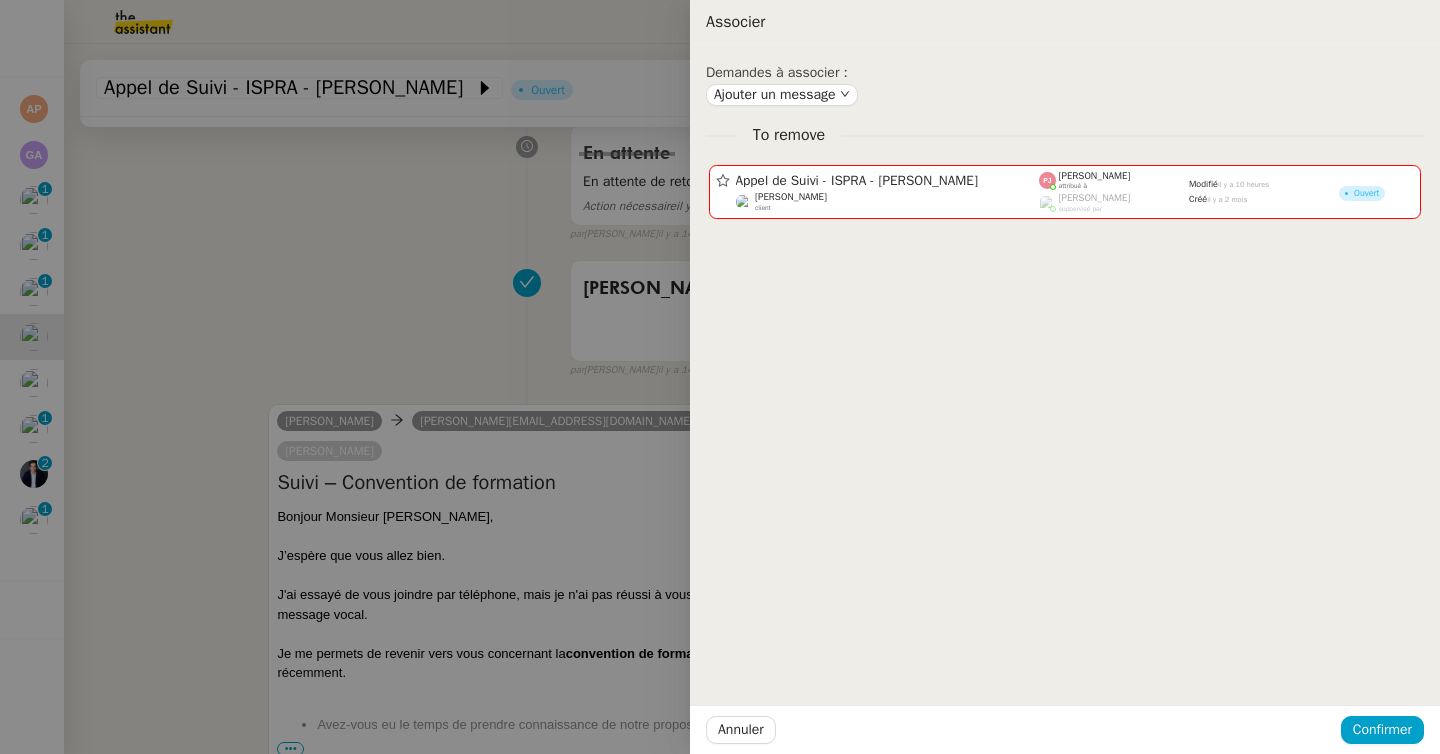 click at bounding box center (720, 377) 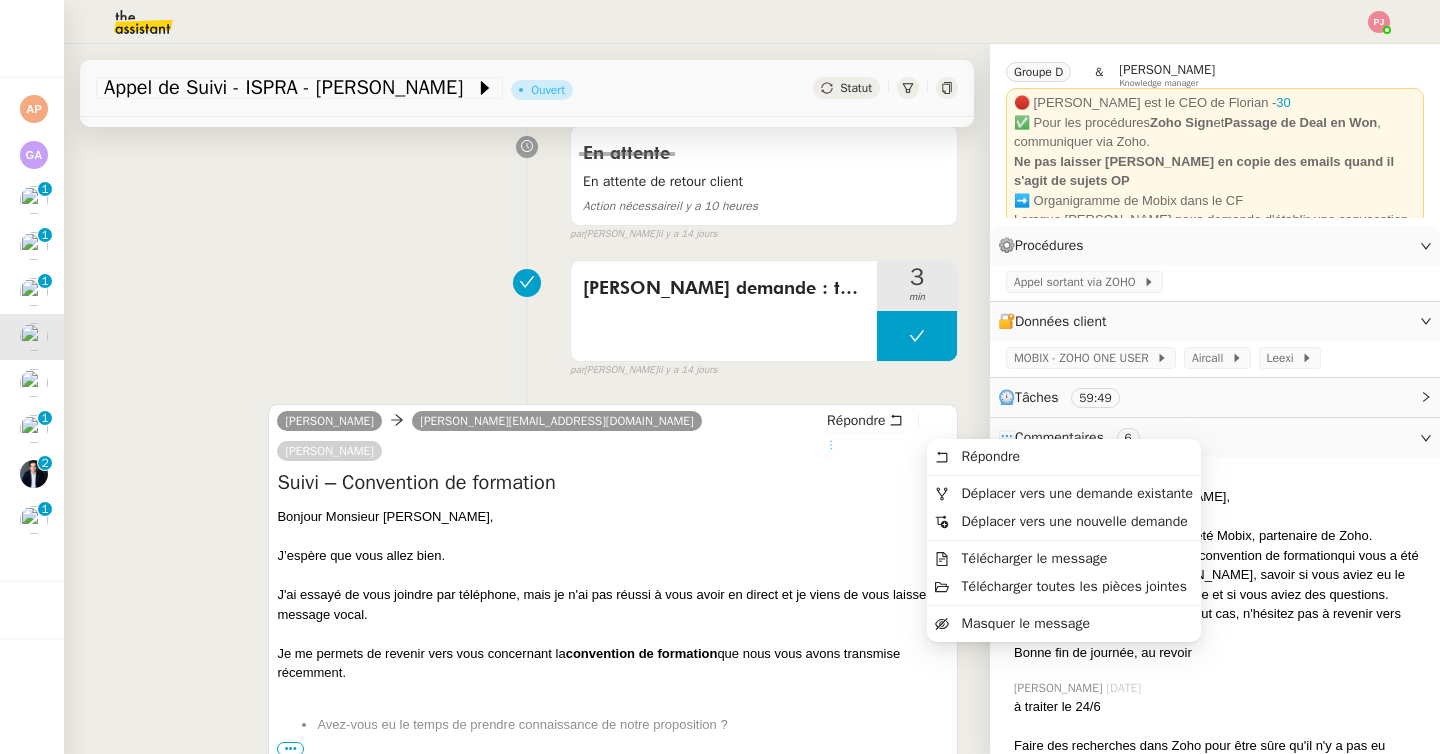 click at bounding box center (831, 445) 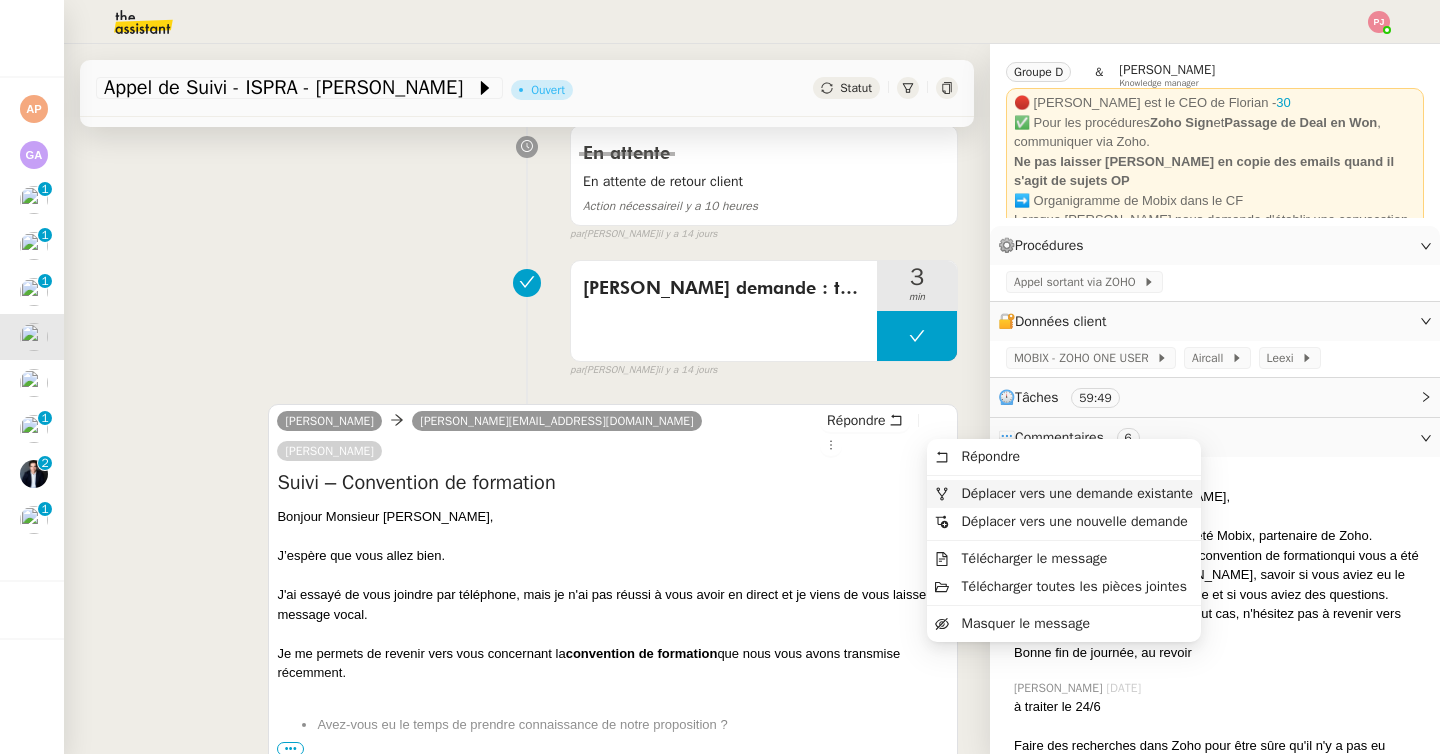 click on "Déplacer vers une demande existante" at bounding box center [1064, 494] 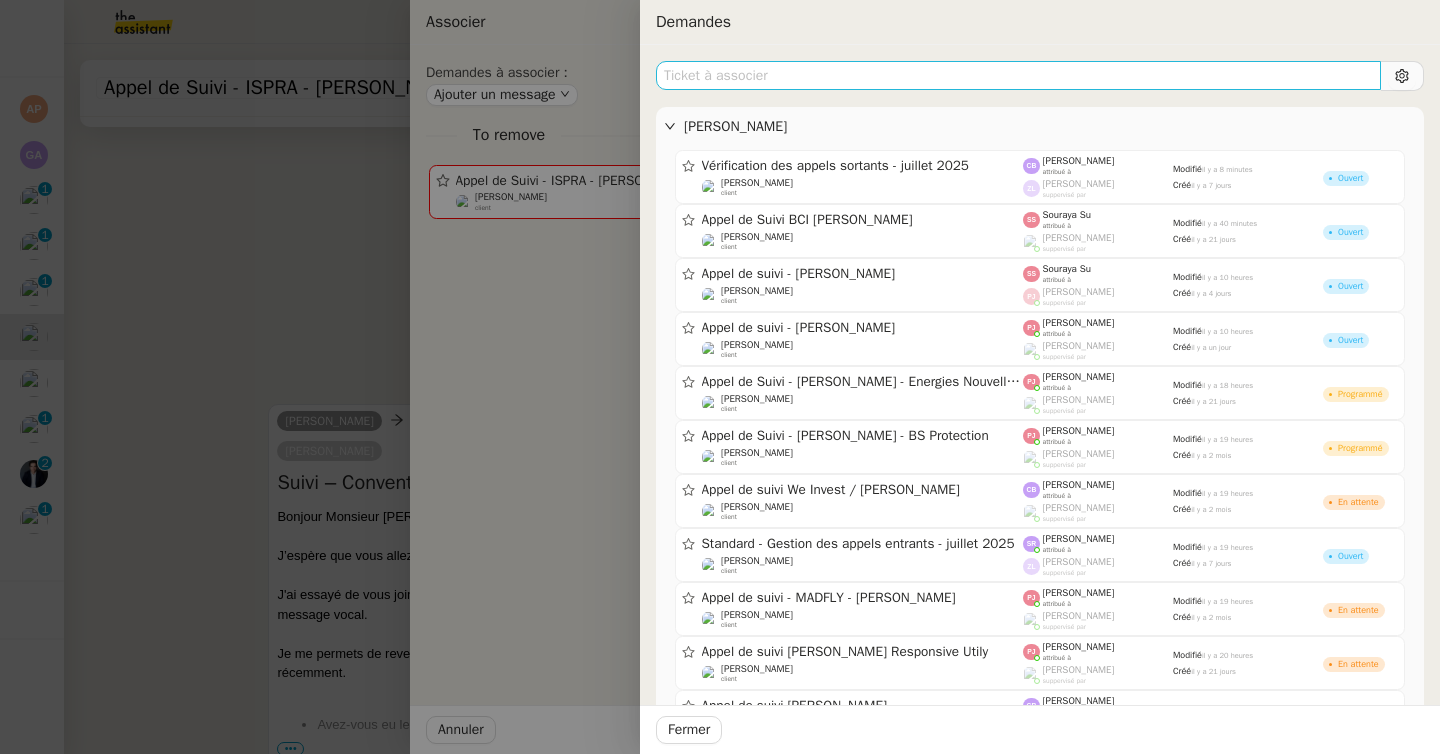 click at bounding box center (1018, 75) 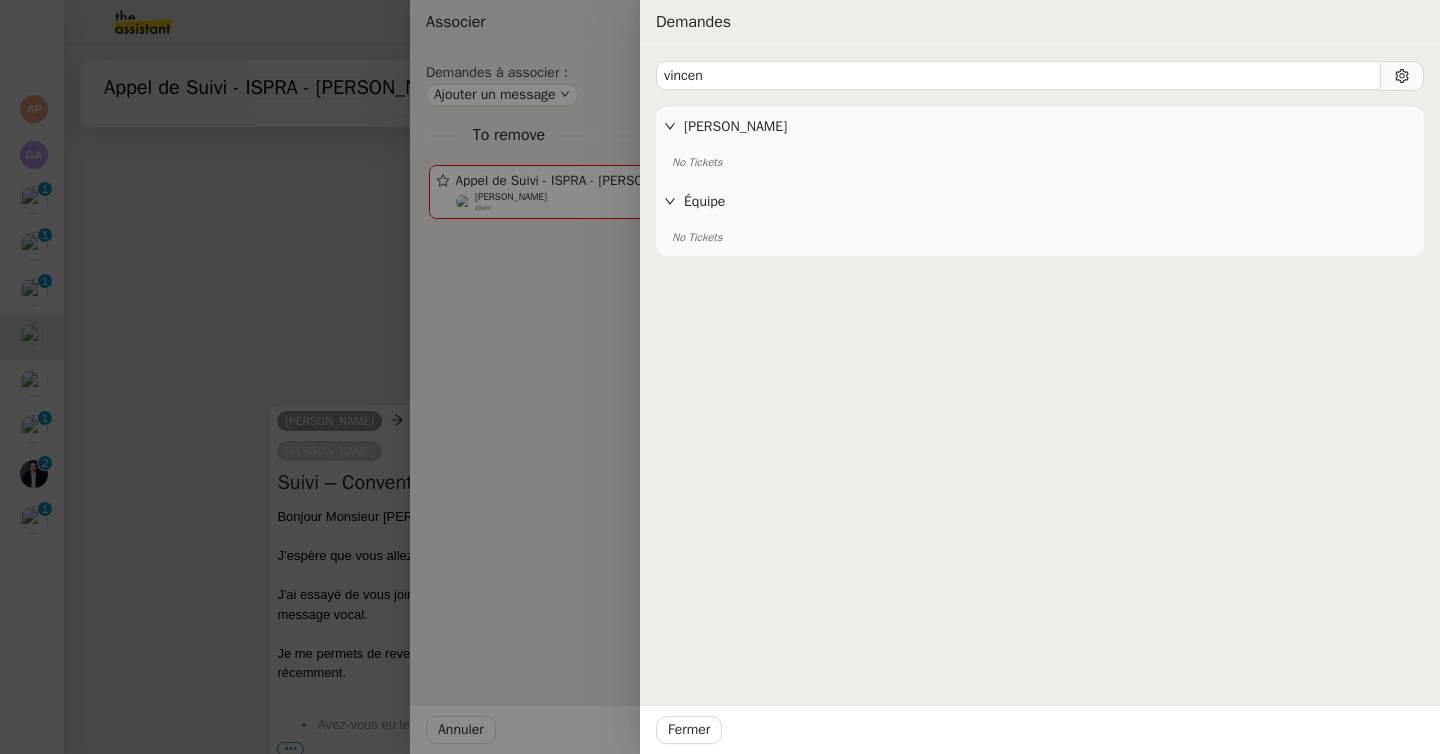 type on "vincen" 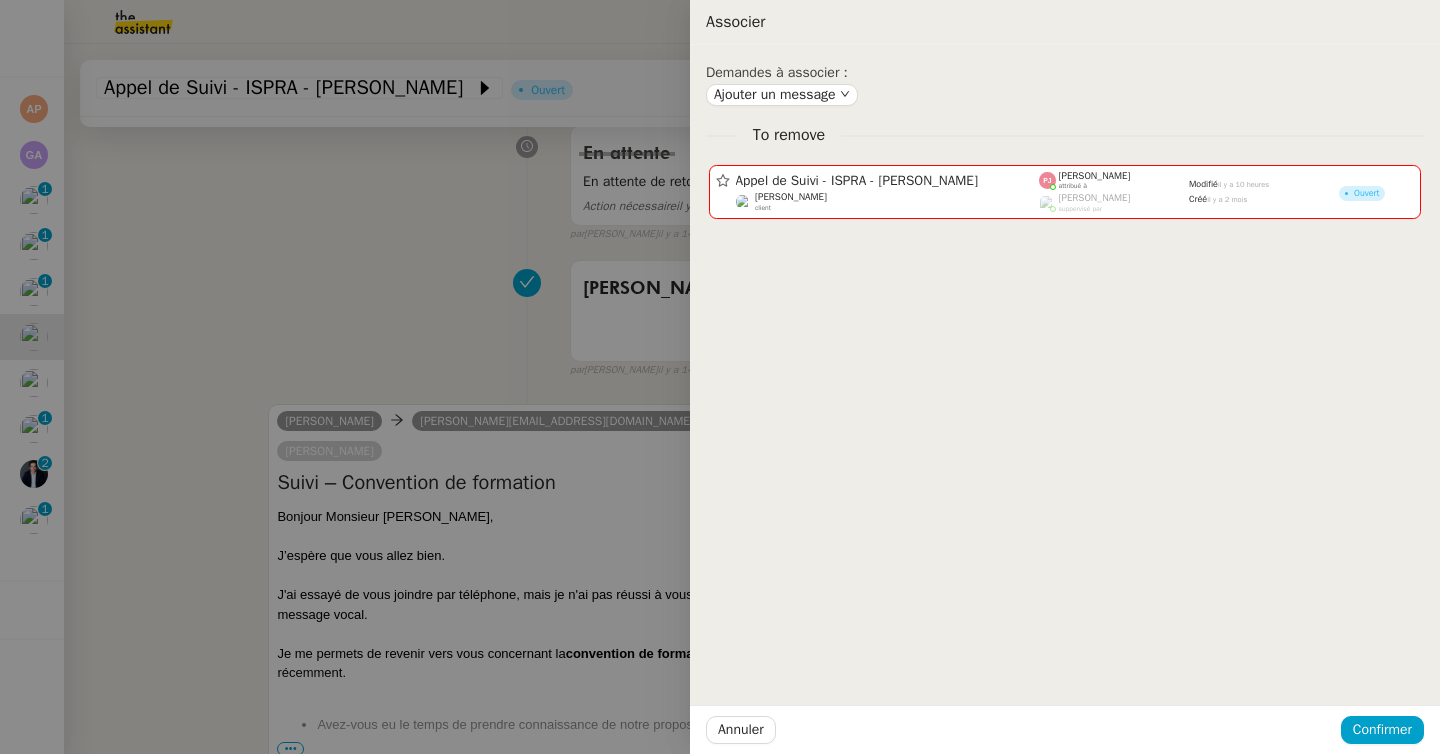 click at bounding box center [720, 377] 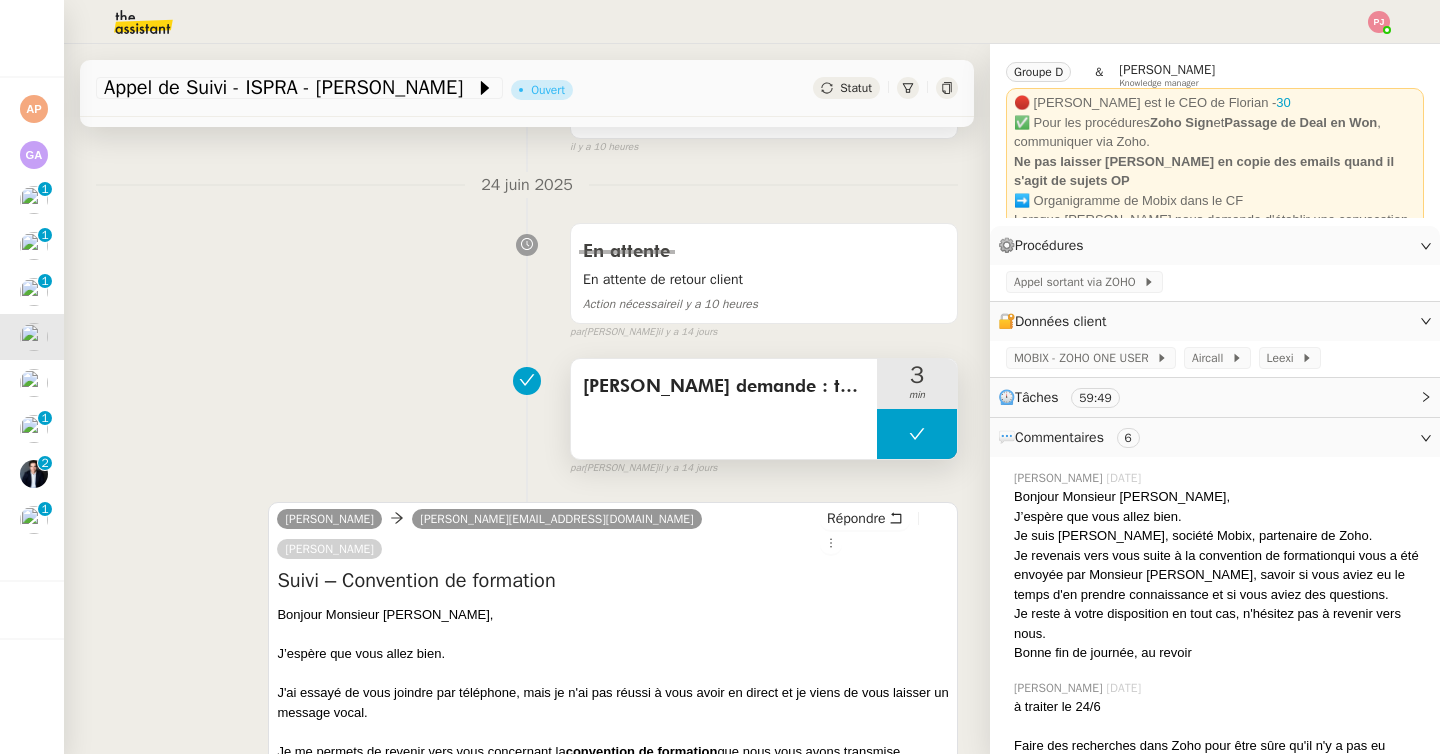 scroll, scrollTop: 0, scrollLeft: 0, axis: both 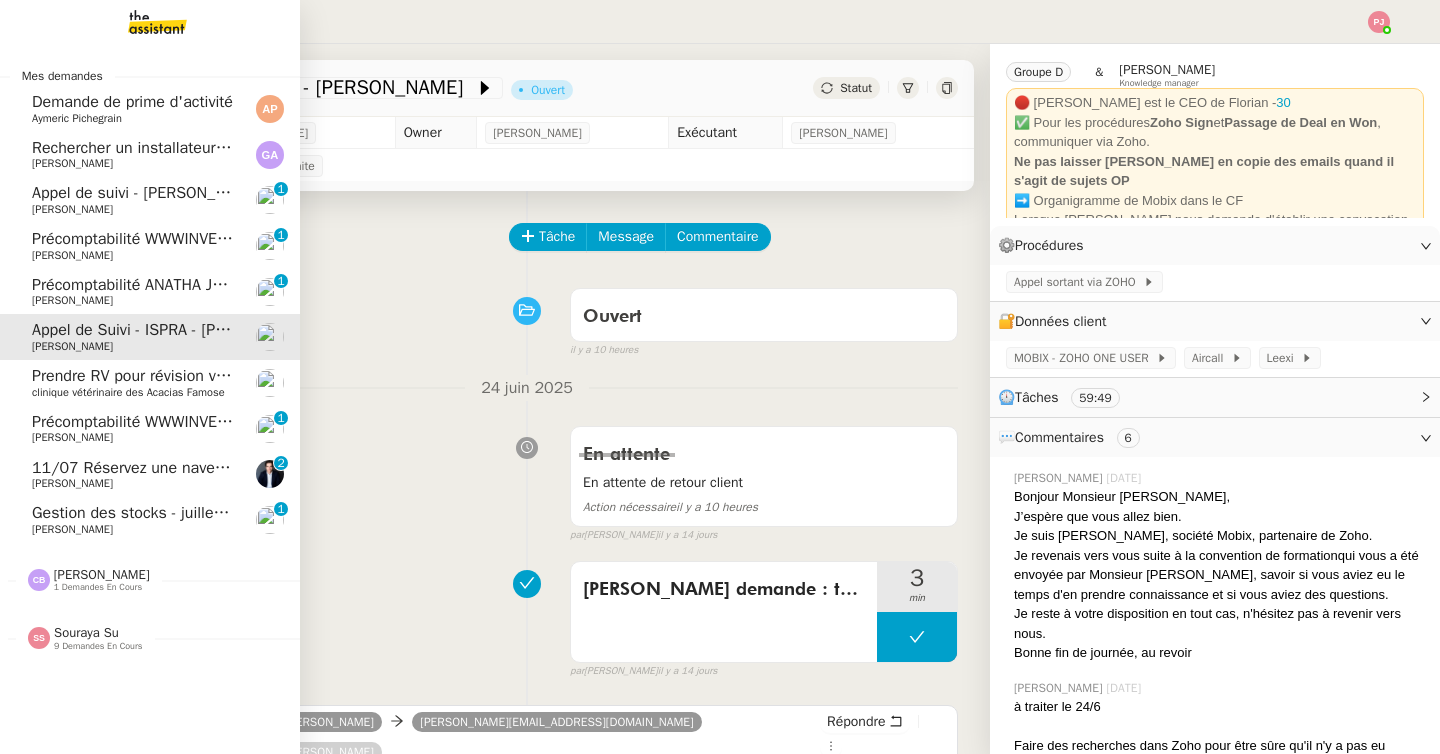 click on "[PERSON_NAME]" 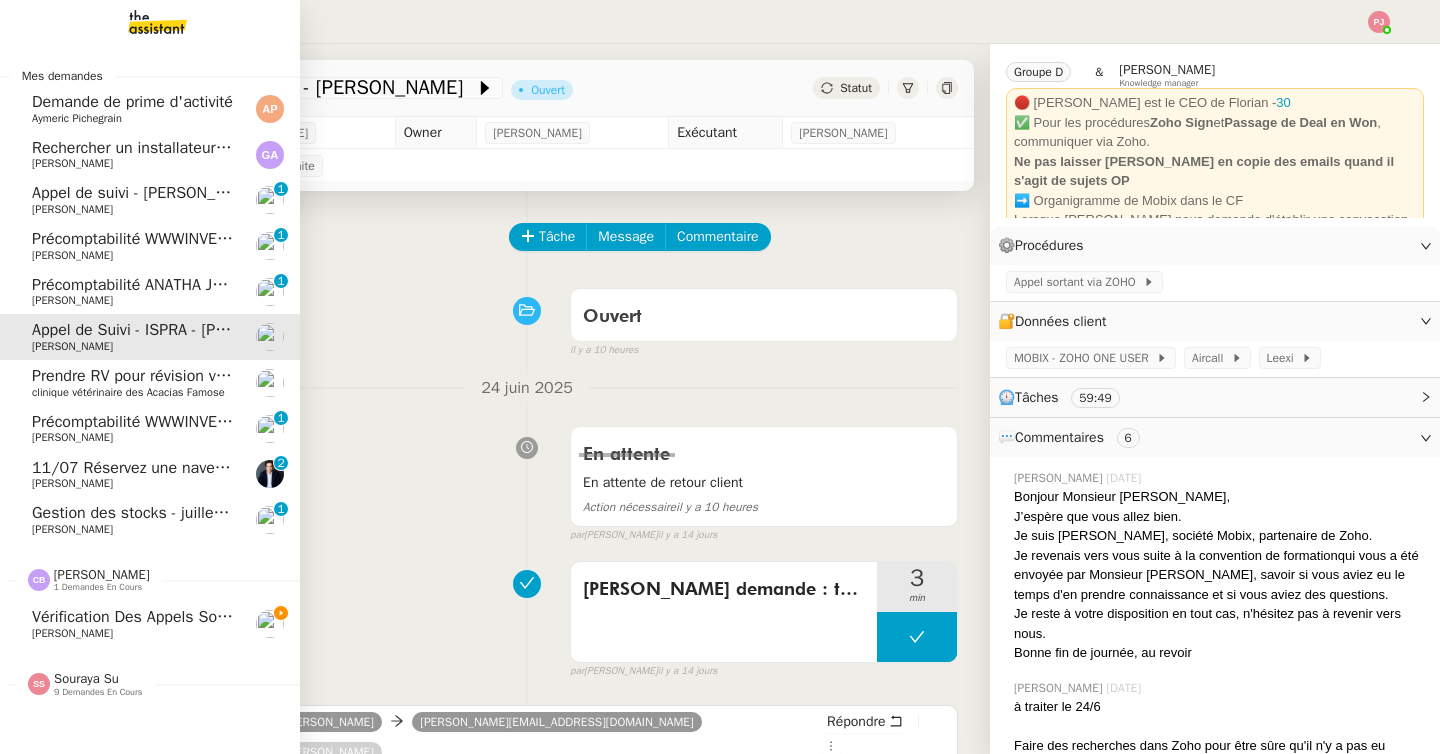 click on "Vérification des appels sortants - juillet 2025" 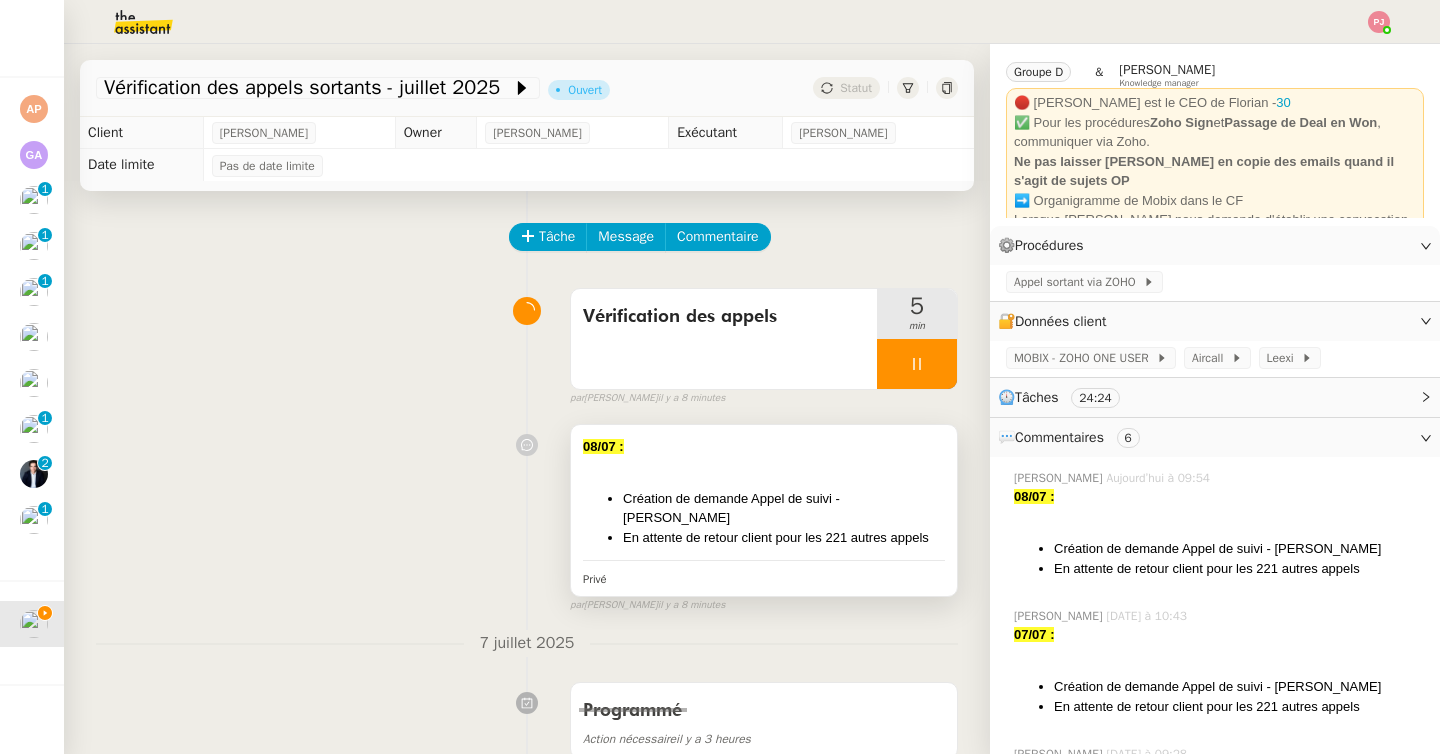 click on "Création de demande Appel de suivi - [PERSON_NAME]" at bounding box center [784, 508] 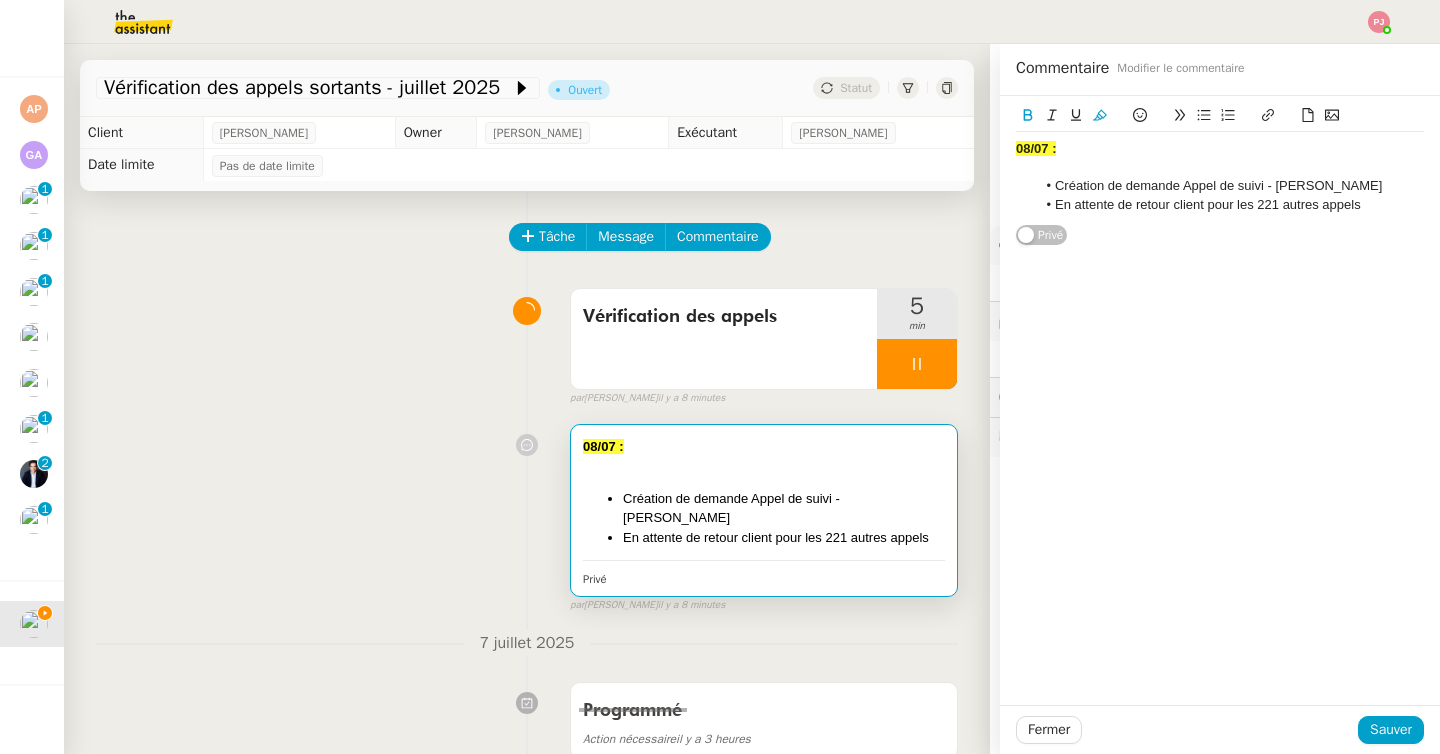 drag, startPoint x: 1277, startPoint y: 187, endPoint x: 1397, endPoint y: 185, distance: 120.01666 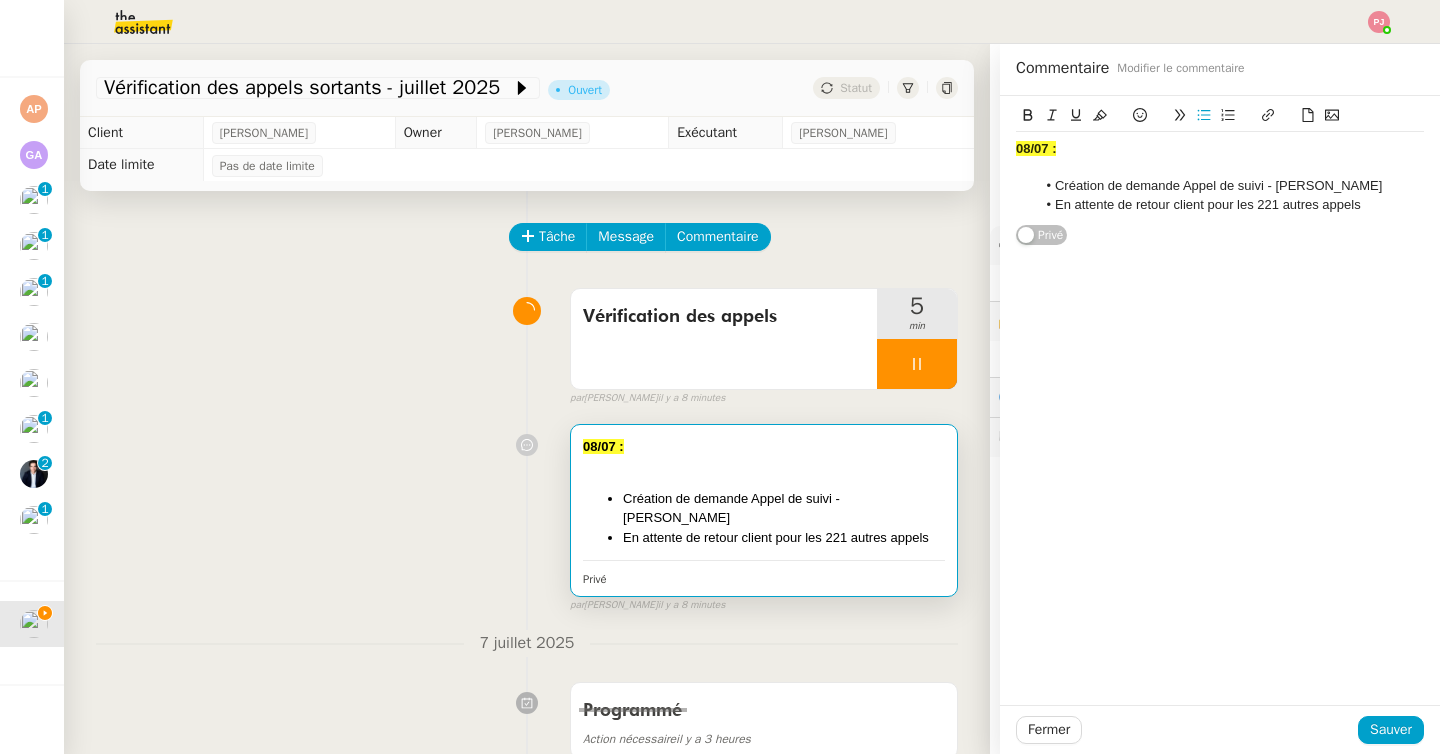 type 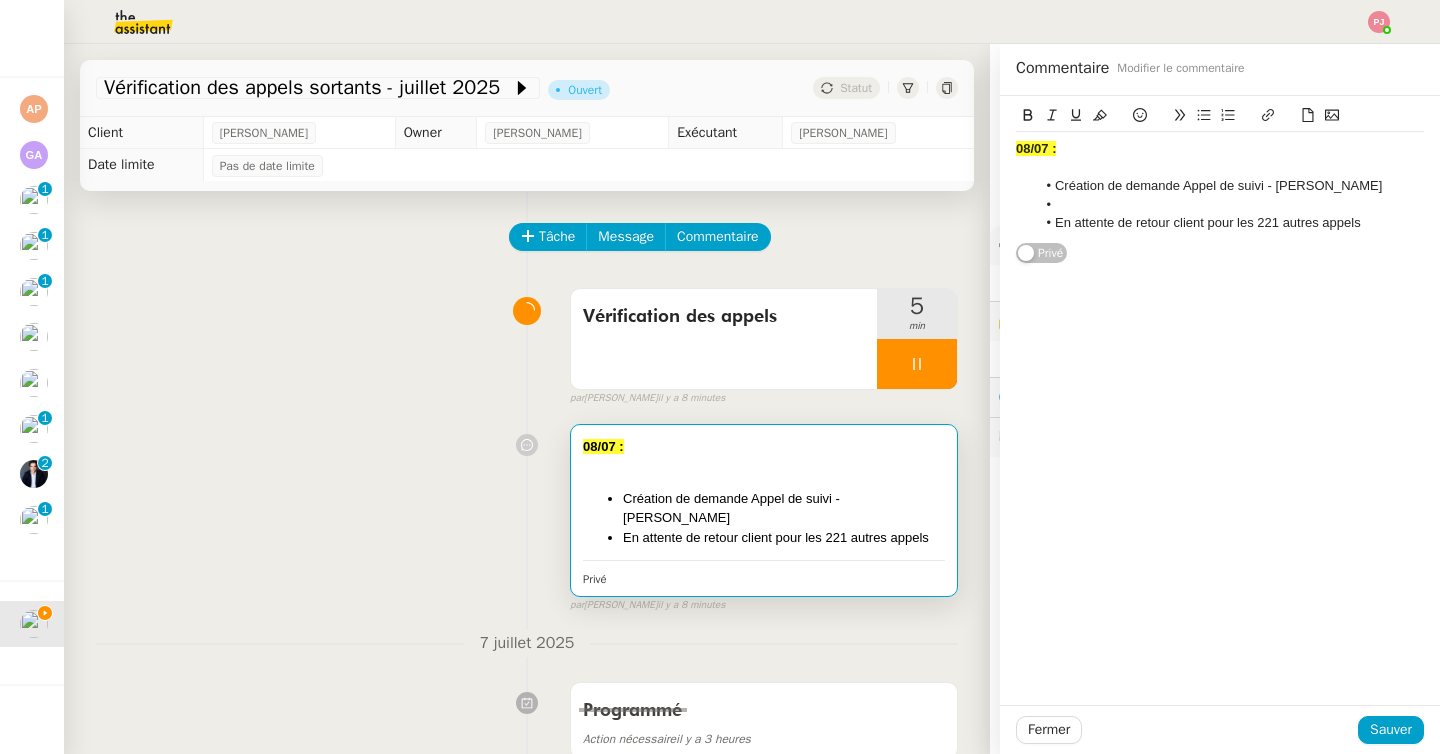 drag, startPoint x: 1423, startPoint y: 186, endPoint x: 1055, endPoint y: 186, distance: 368 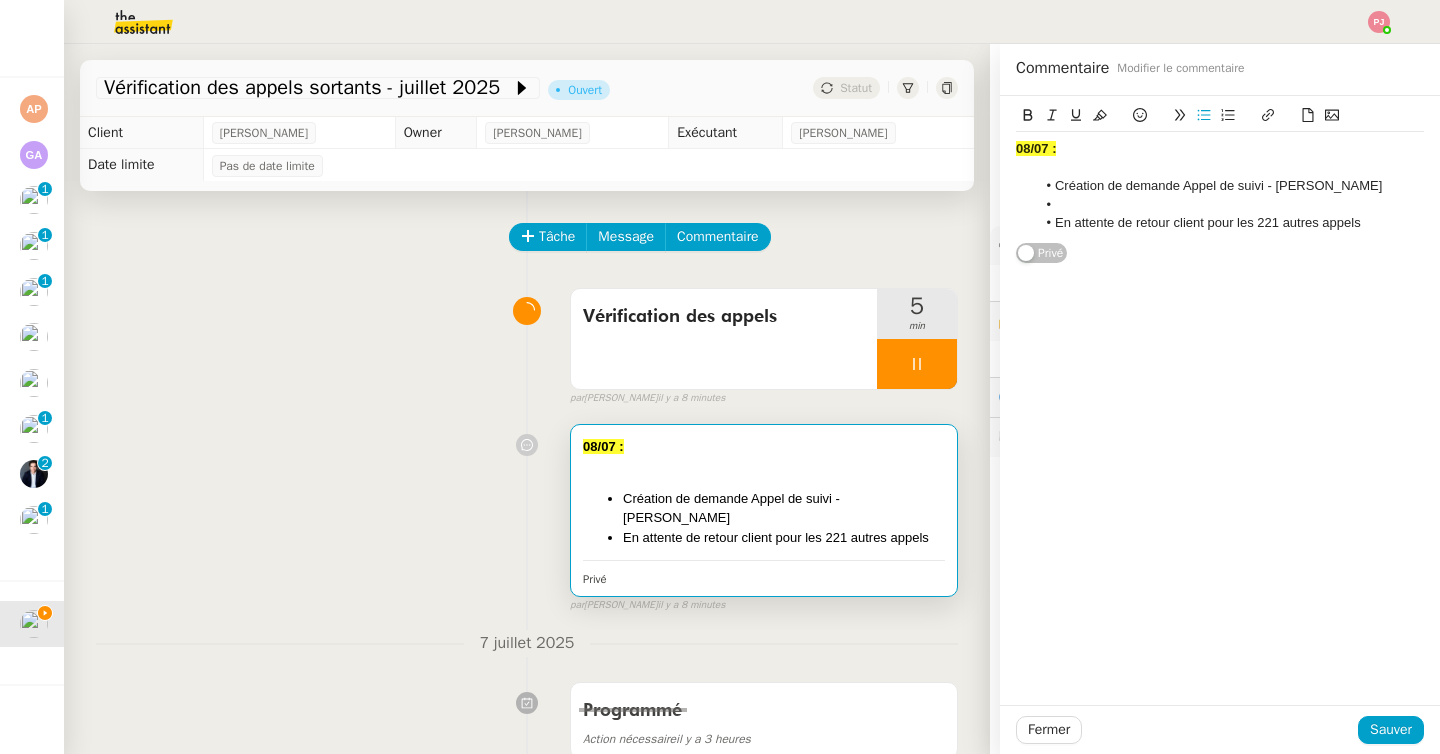 copy on "Création de demande Appel de suivi - [PERSON_NAME]" 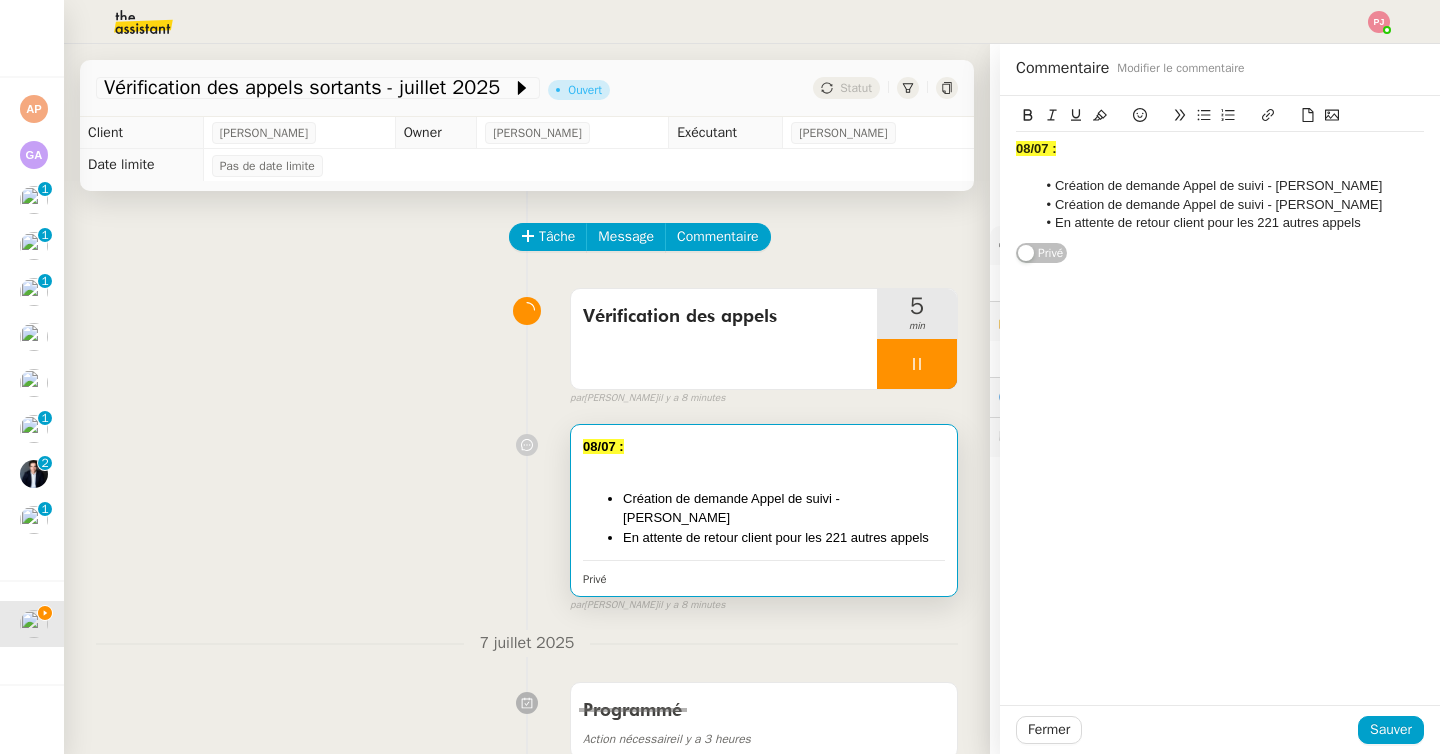 drag, startPoint x: 1276, startPoint y: 207, endPoint x: 1413, endPoint y: 199, distance: 137.23338 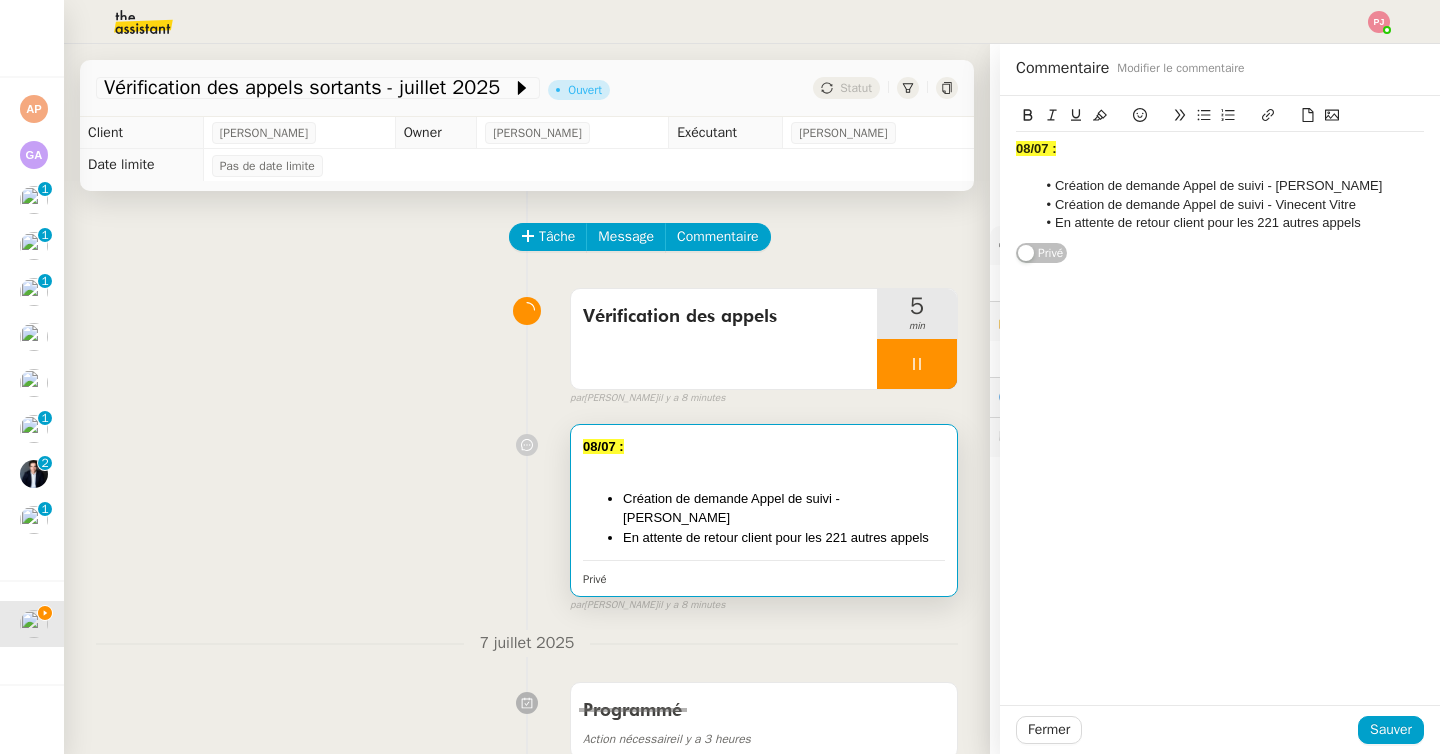 click on "Création de demande Appel de suivi - Vinecent Vitre" 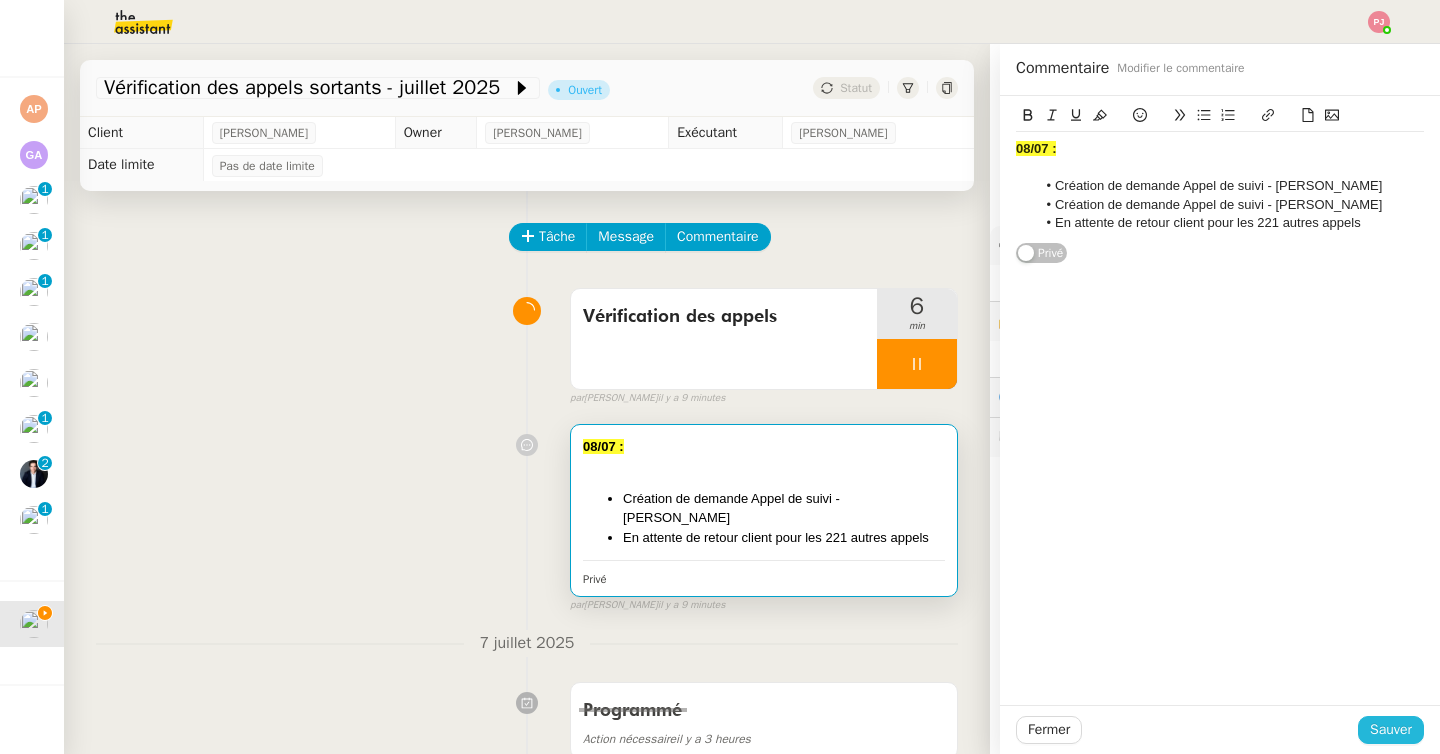 click on "Sauver" 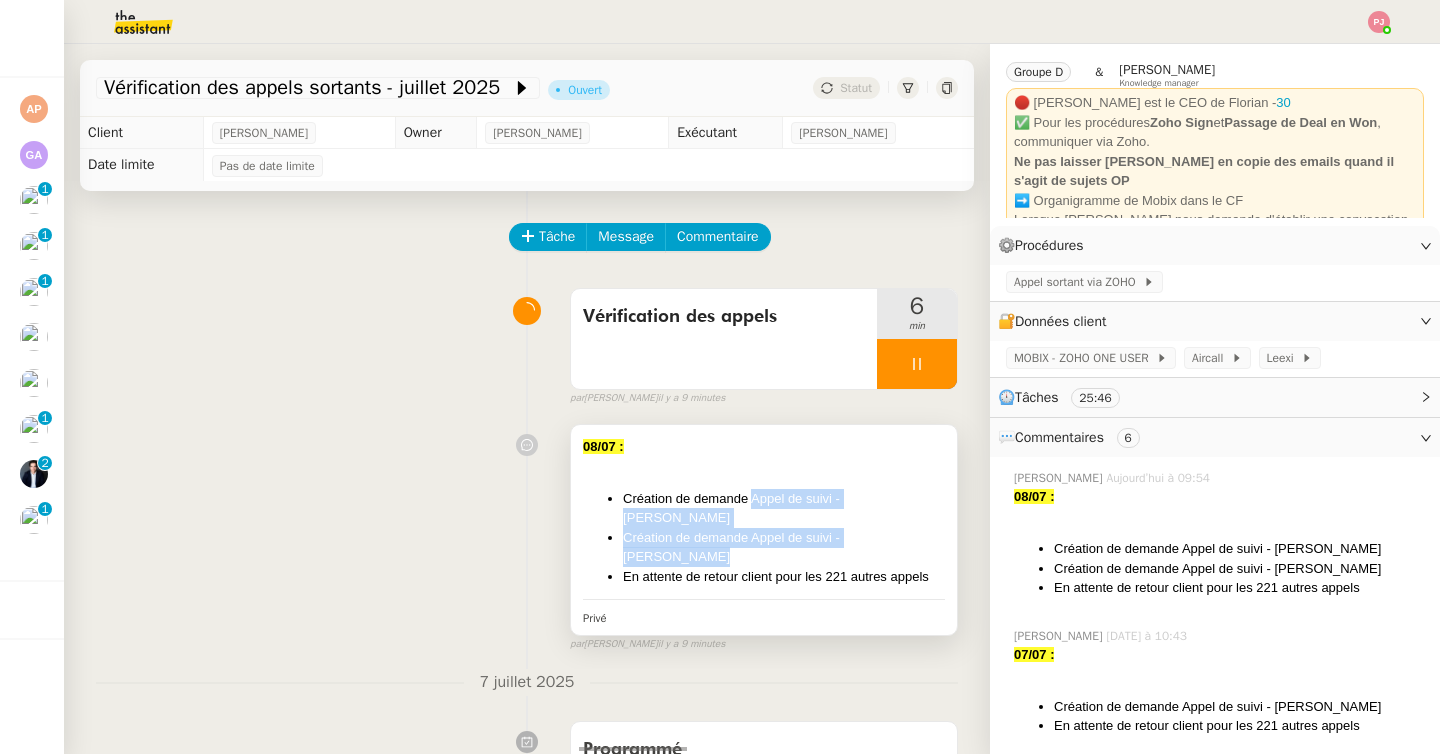 drag, startPoint x: 929, startPoint y: 536, endPoint x: 751, endPoint y: 494, distance: 182.88794 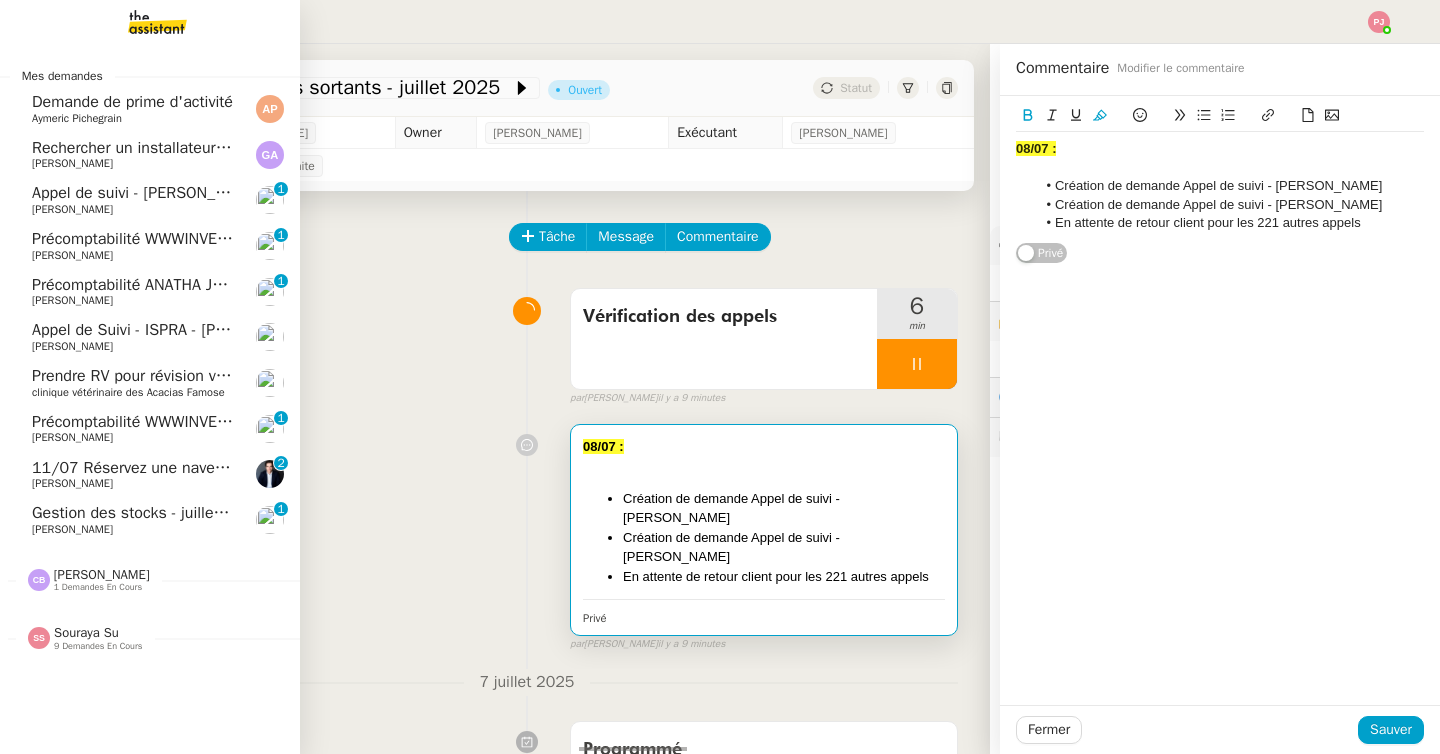 click on "9 demandes en cours" 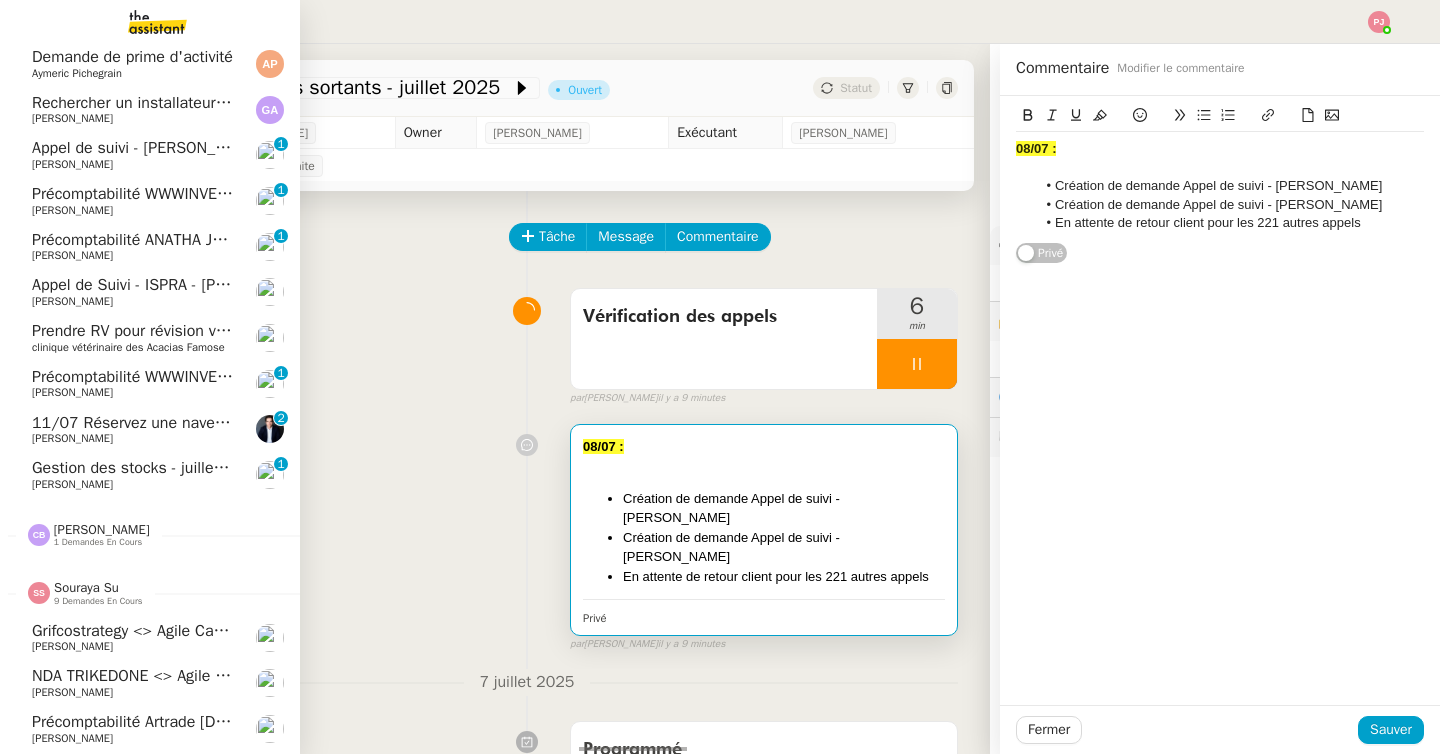 scroll, scrollTop: 0, scrollLeft: 0, axis: both 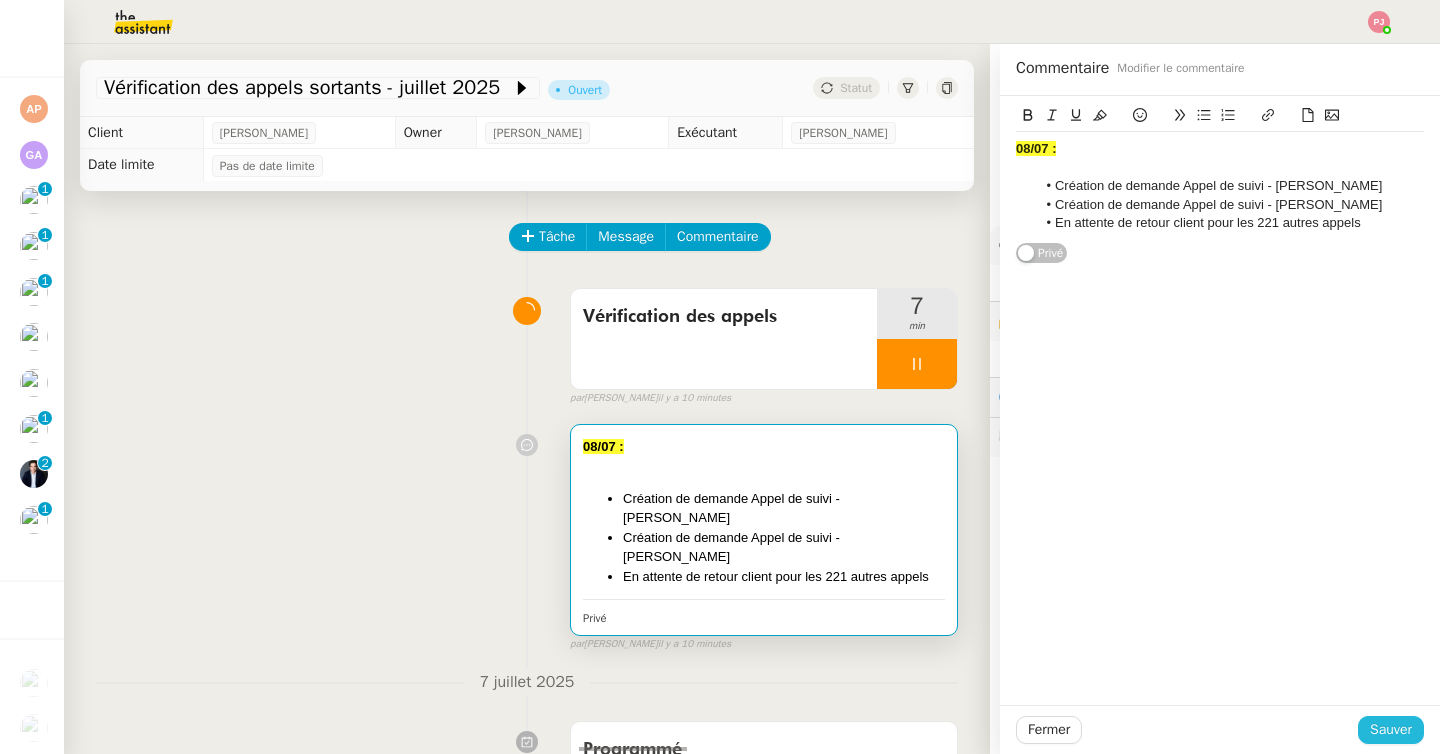 click on "Sauver" 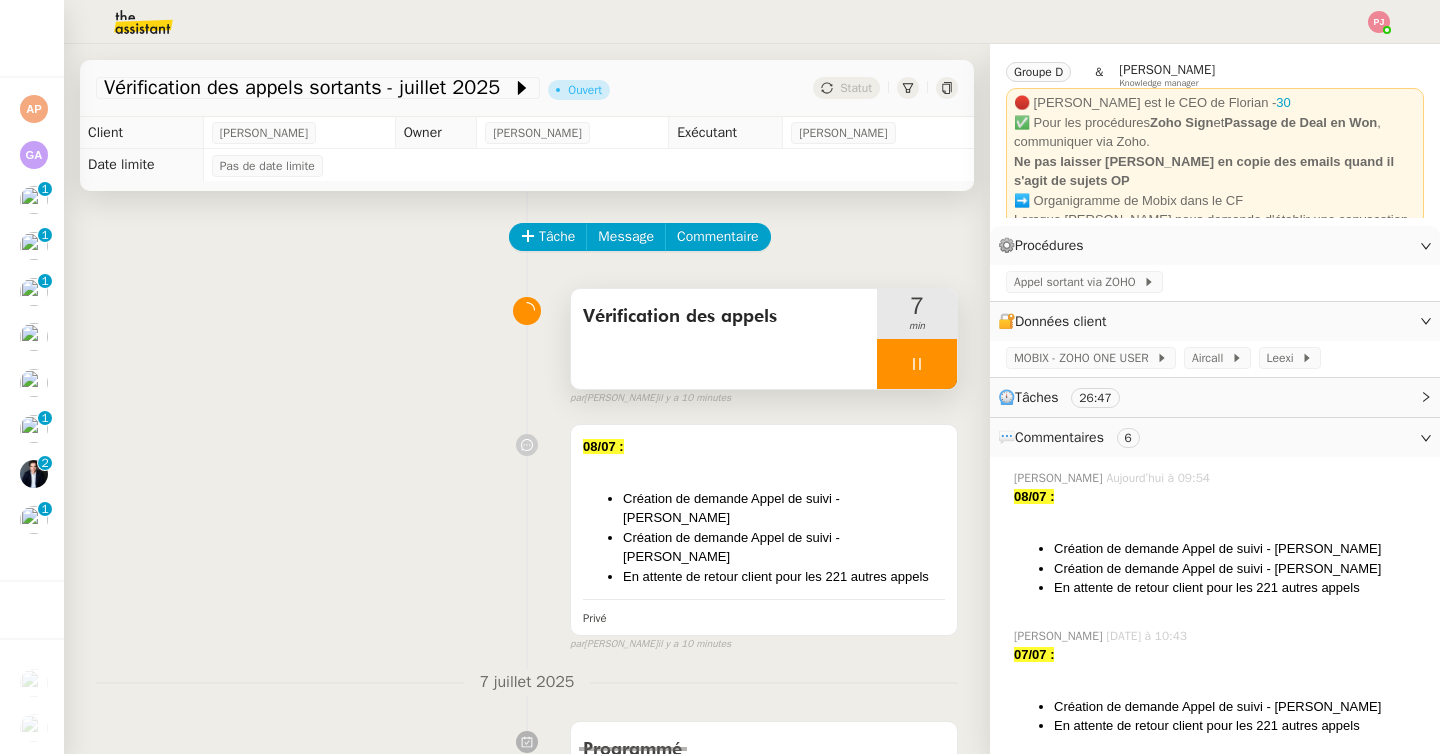 click 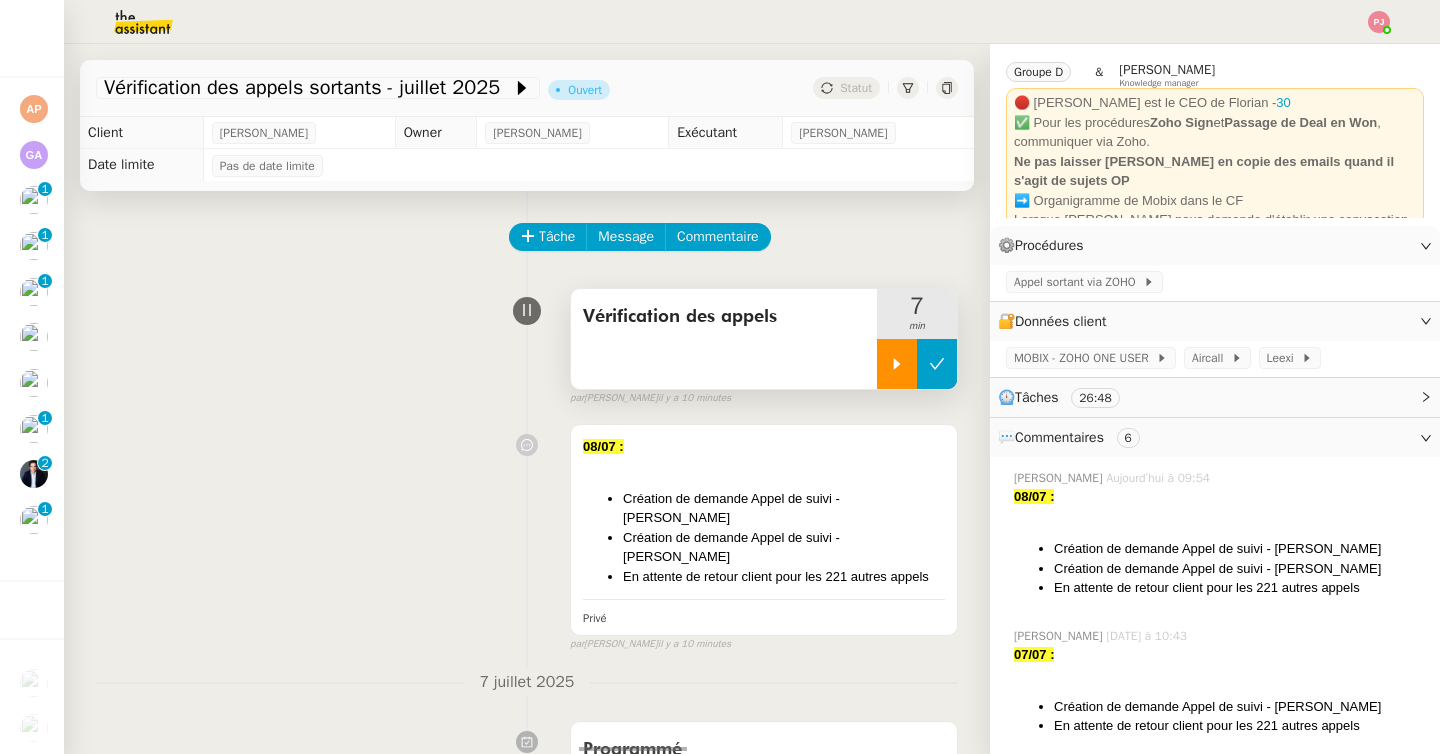 click 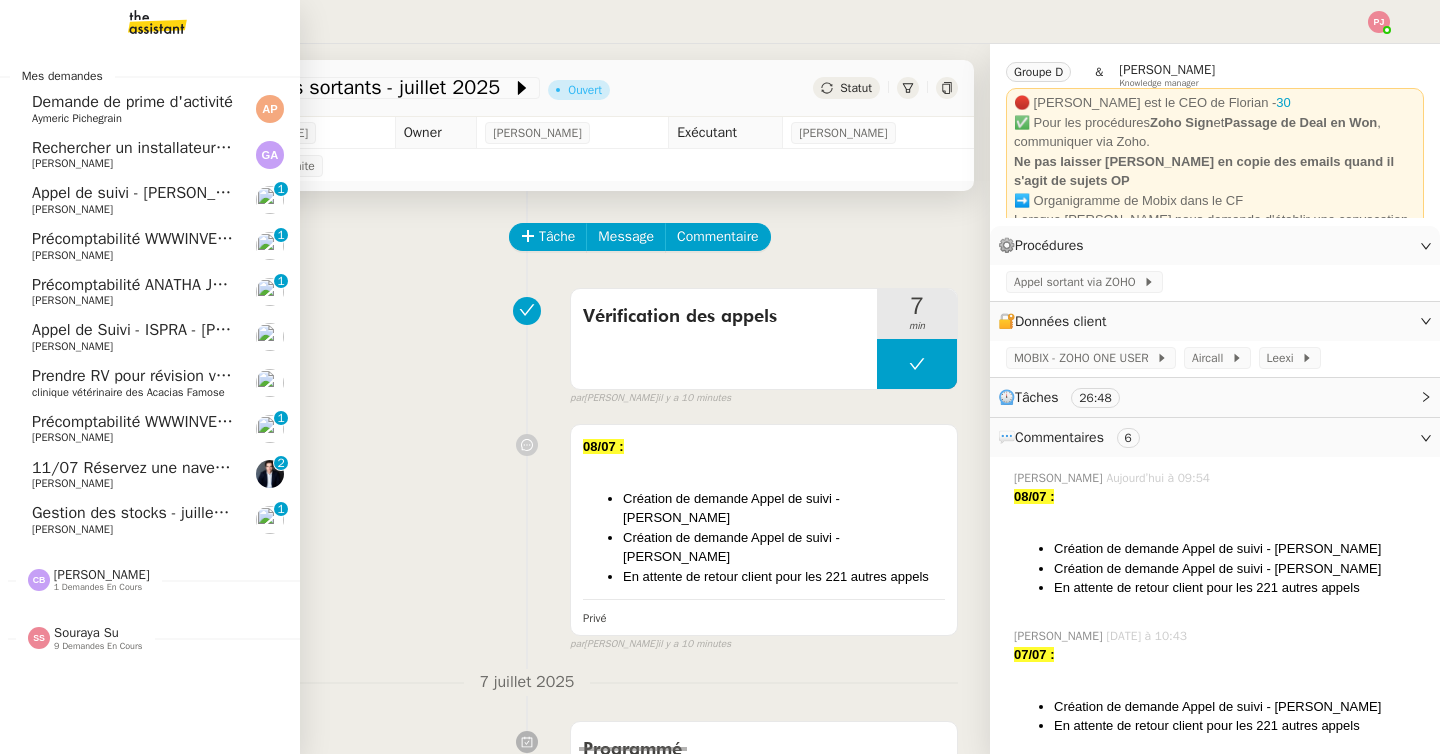 click on "Précomptabilité WWWINVEST [DATE]" 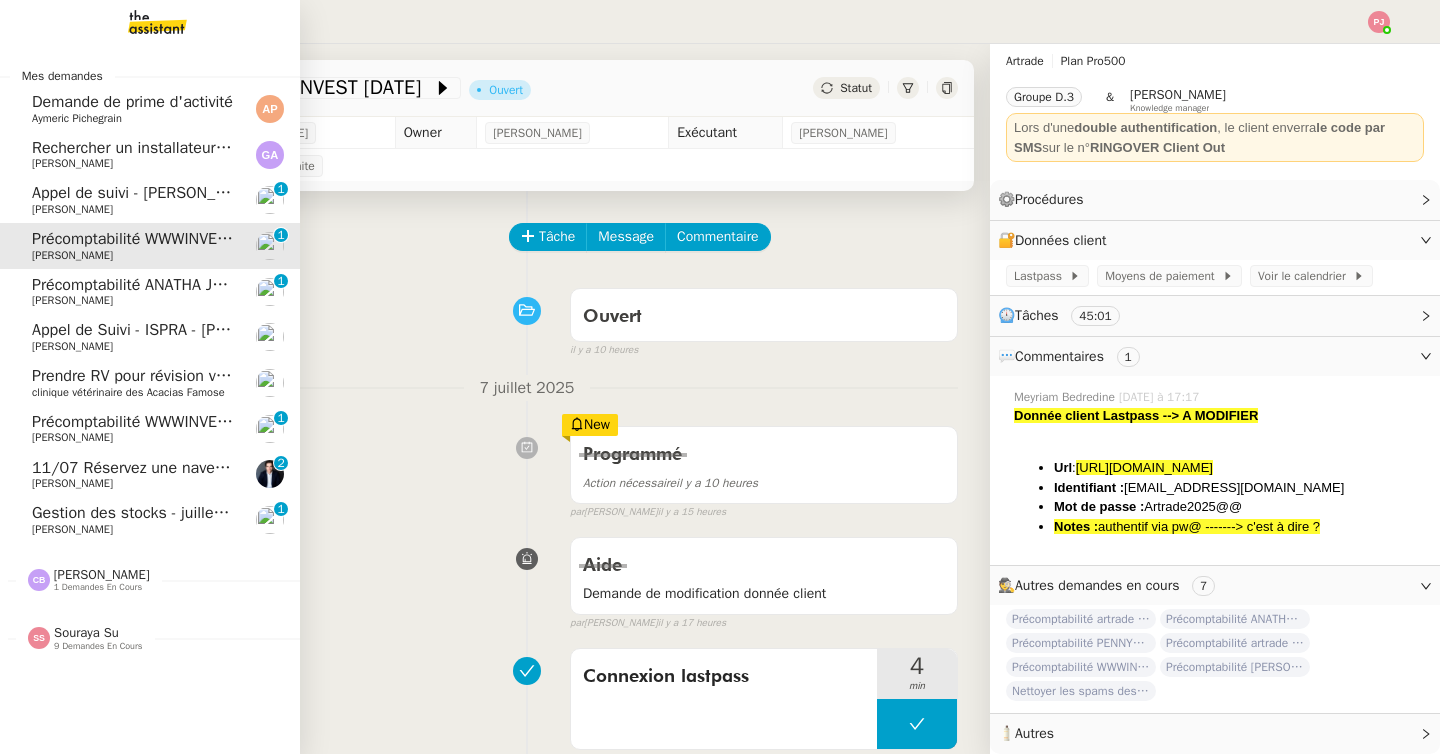 scroll, scrollTop: 40, scrollLeft: 0, axis: vertical 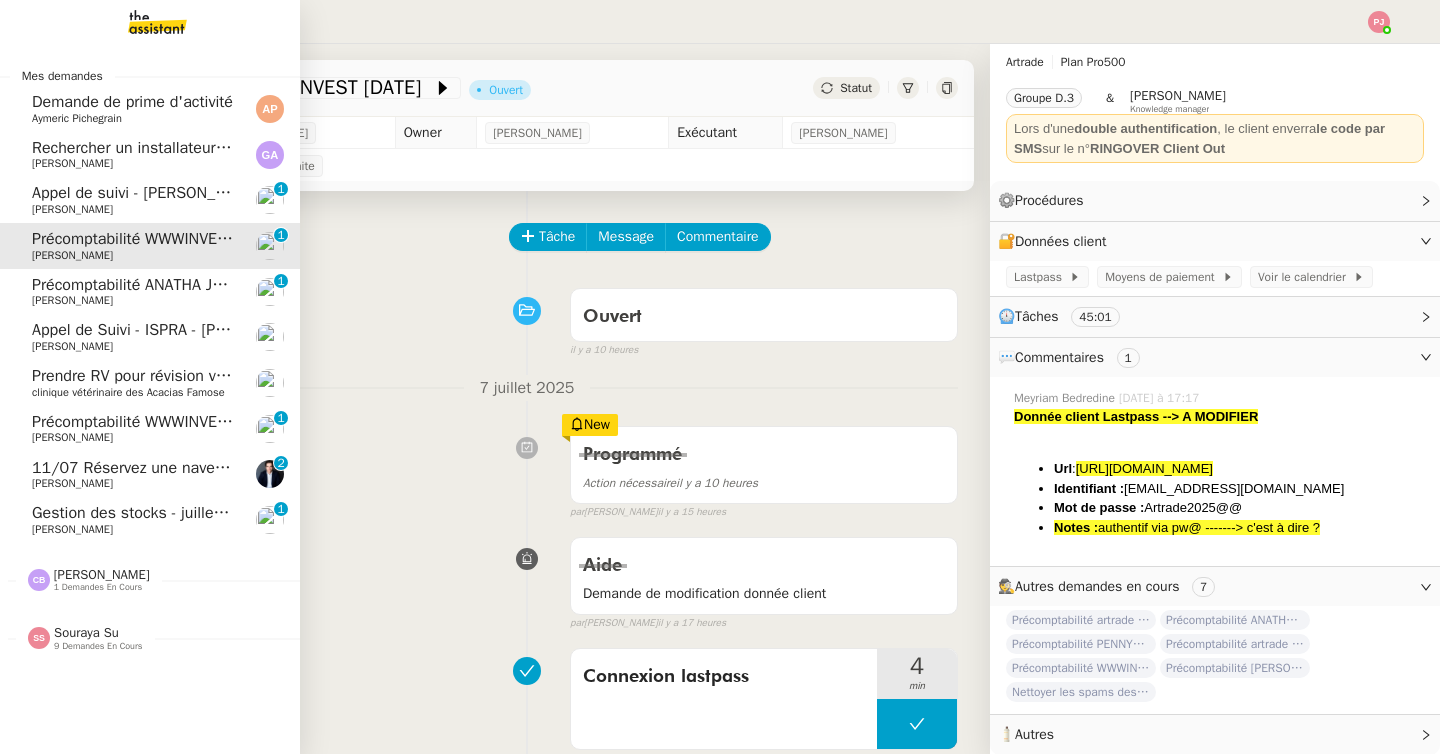 click on "Aymeric Pichegrain" 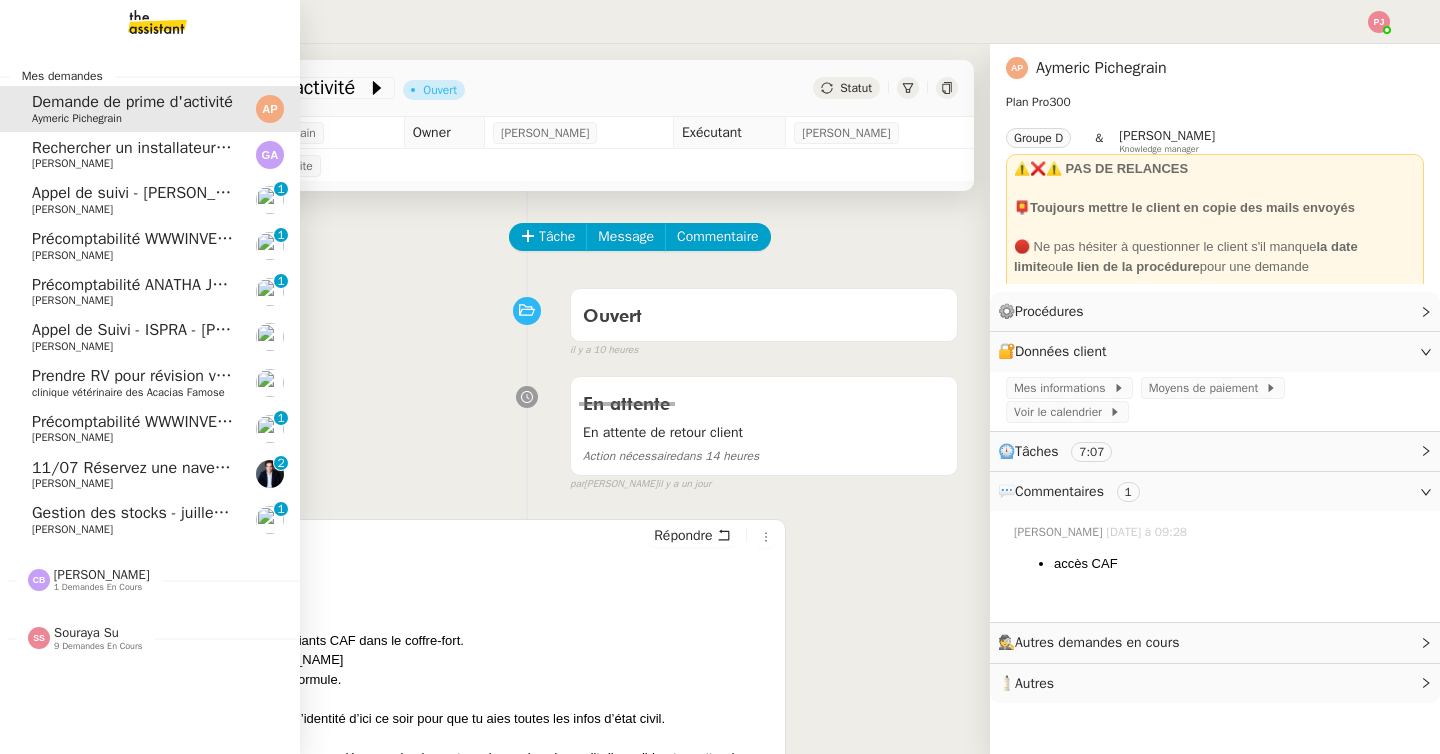 scroll, scrollTop: 0, scrollLeft: 0, axis: both 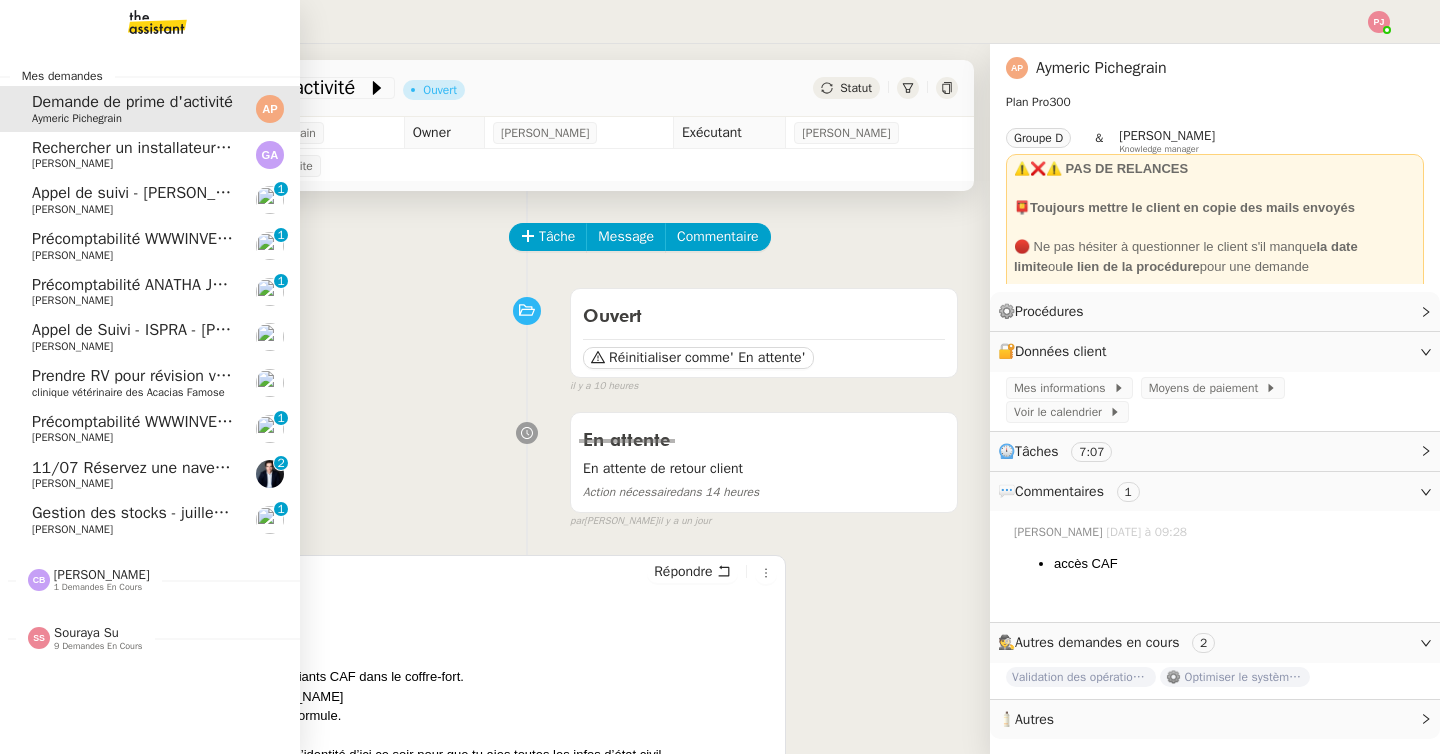 click on "11/07 Réservez une navette pour vendredi" 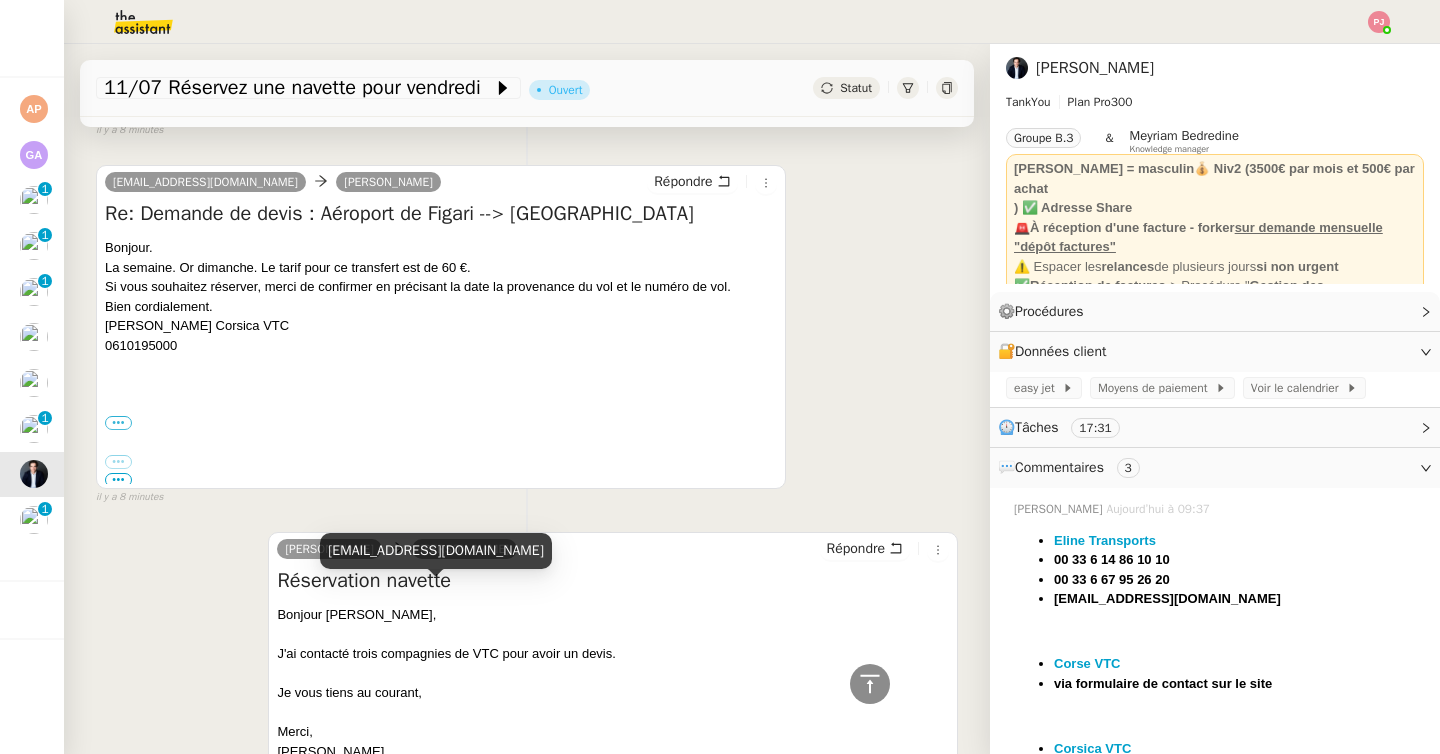 scroll, scrollTop: 0, scrollLeft: 0, axis: both 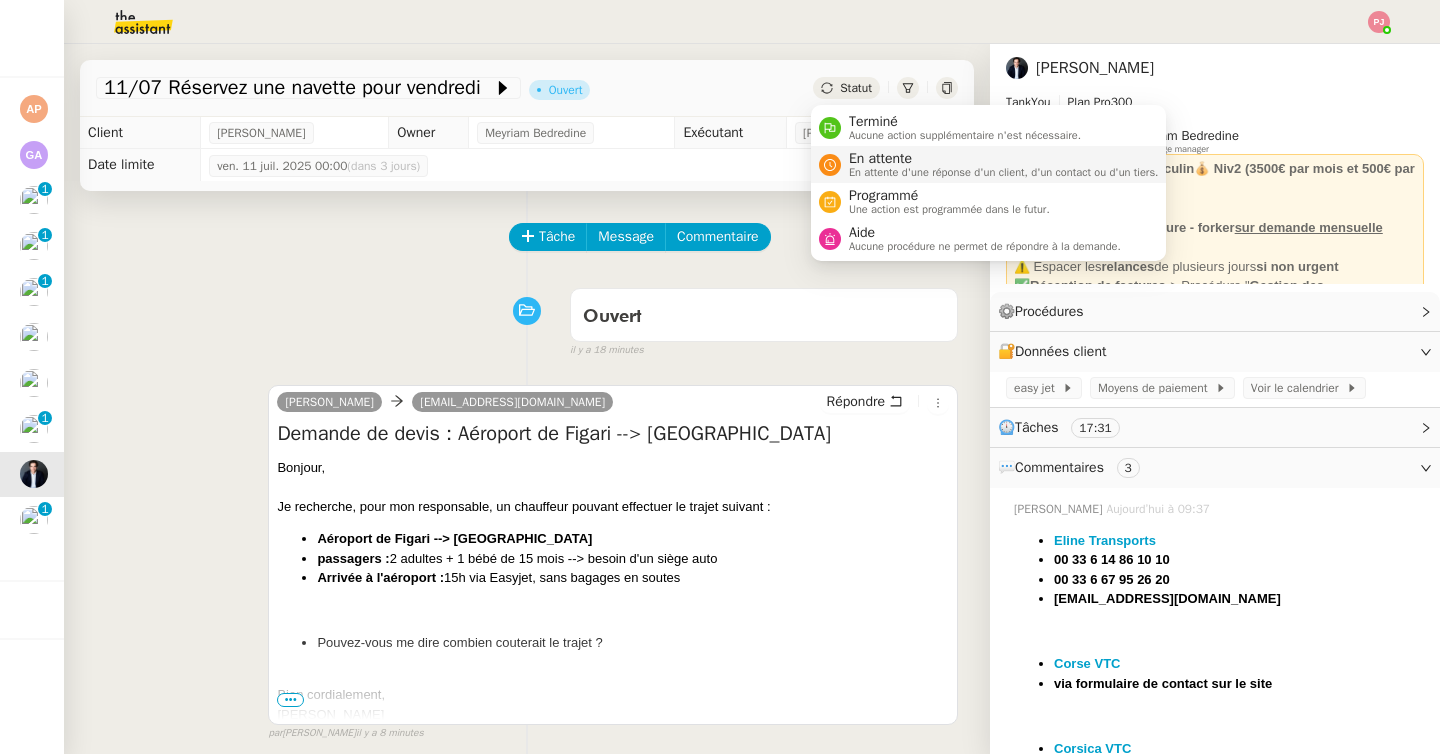 click on "En attente d'une réponse d'un client, d'un contact ou d'un tiers." at bounding box center [1004, 172] 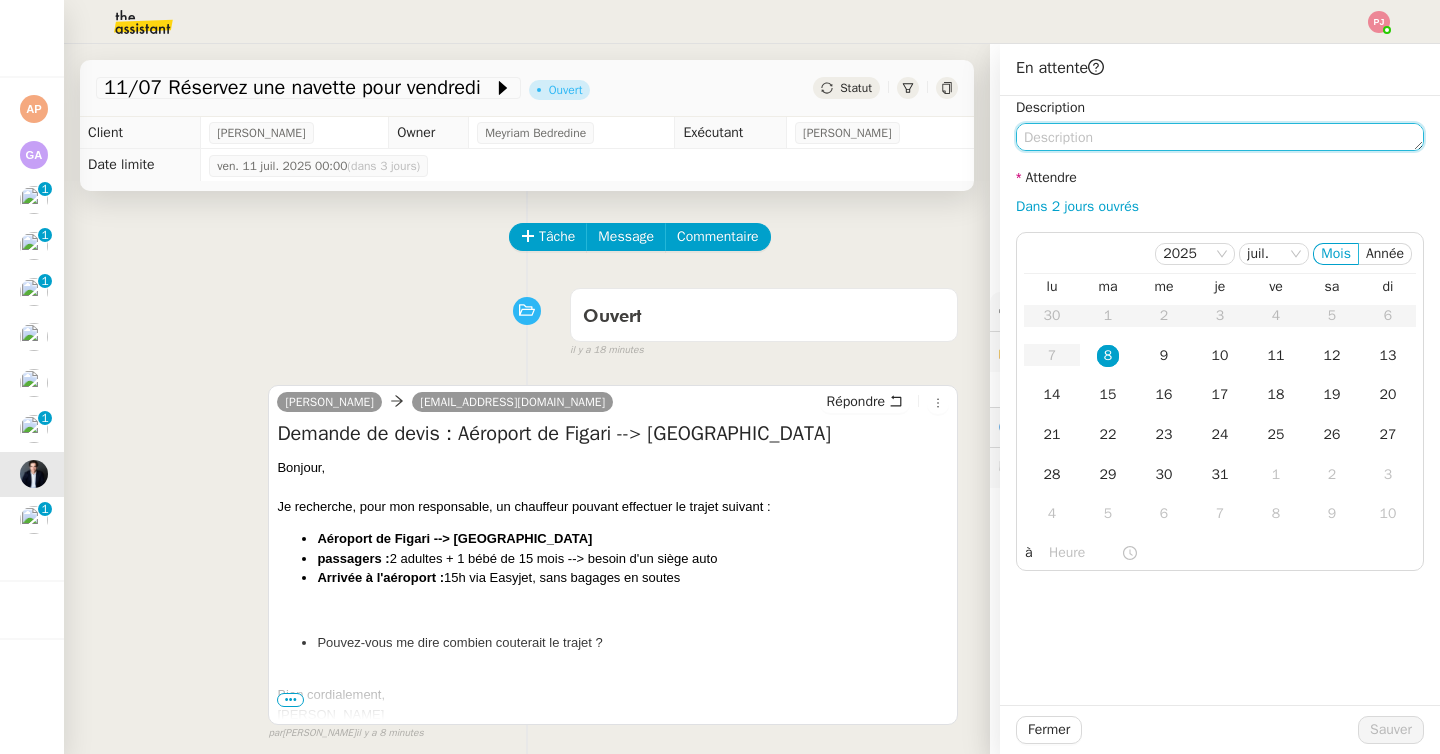 click 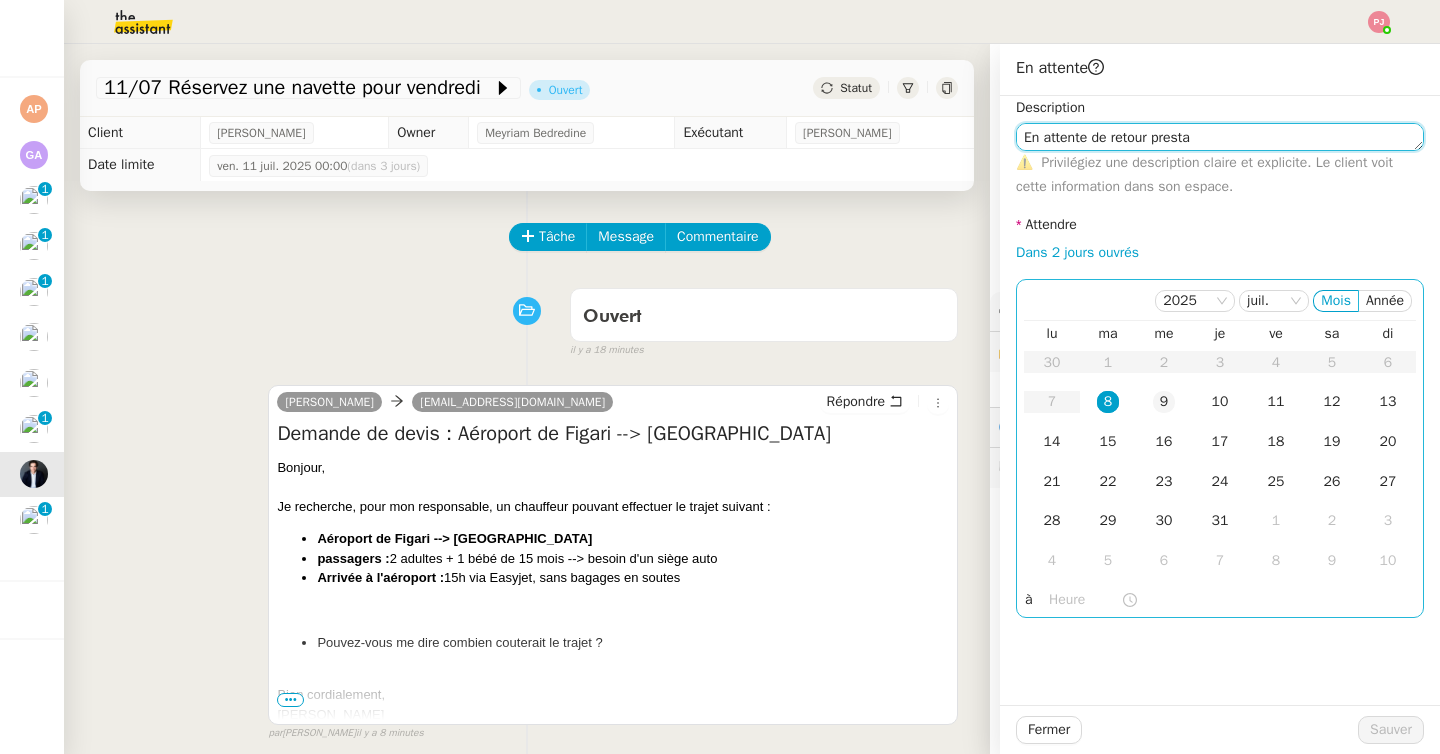 type on "En attente de retour presta" 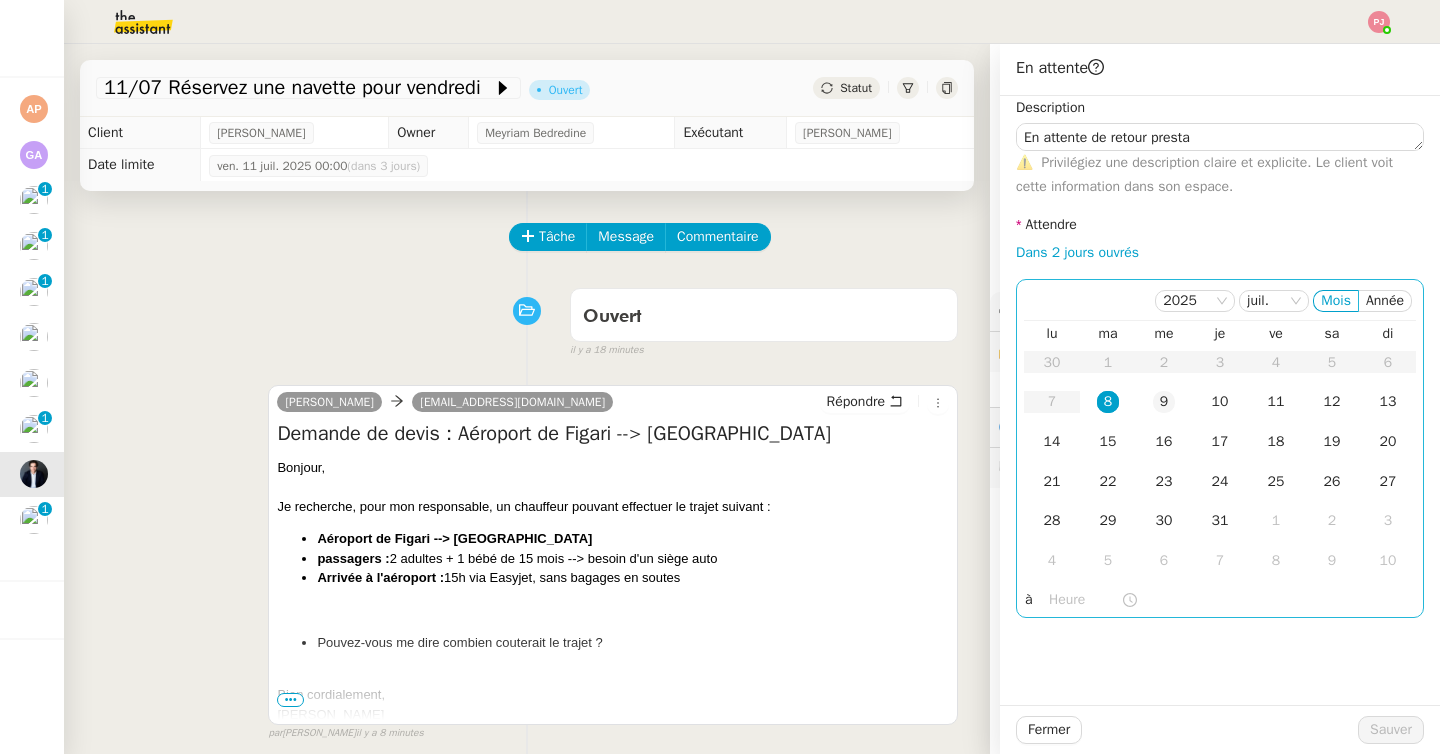 click on "9" 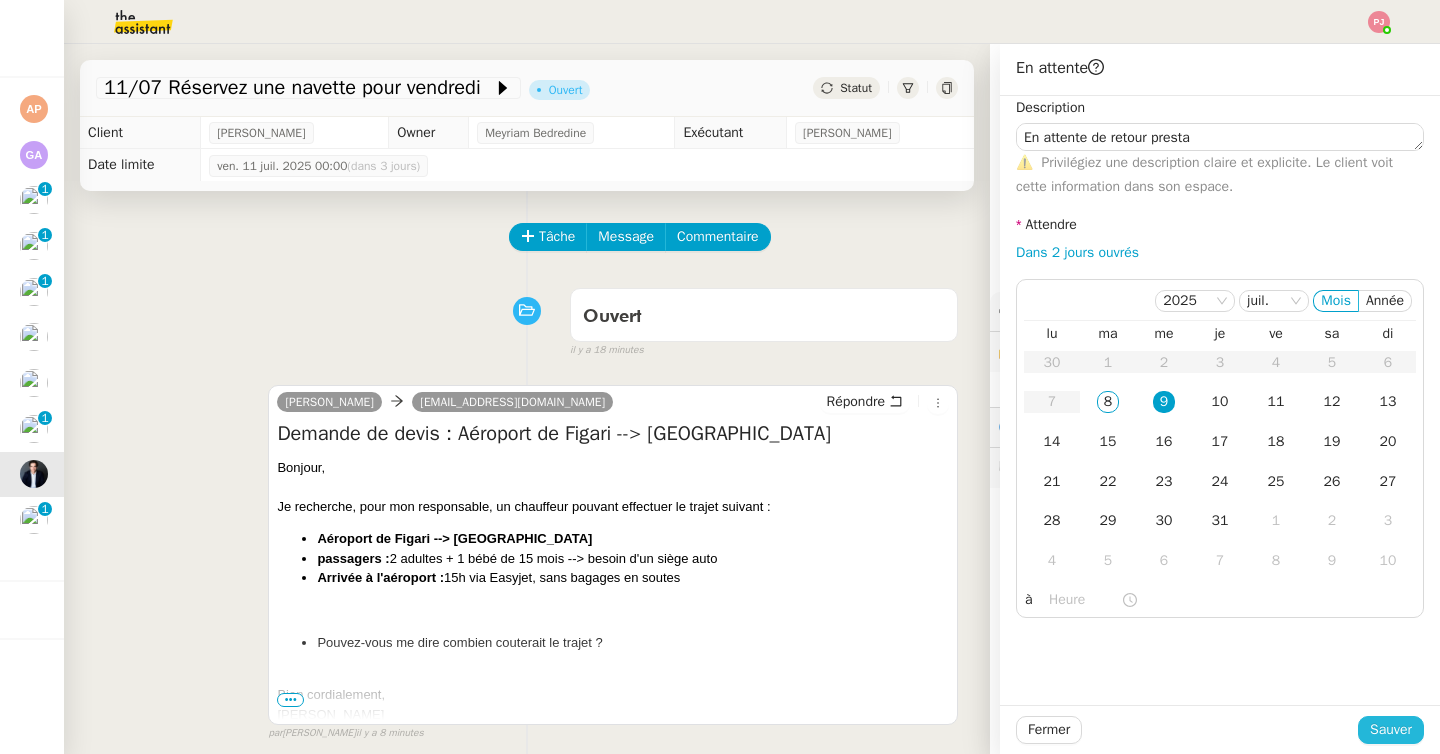 click on "Sauver" 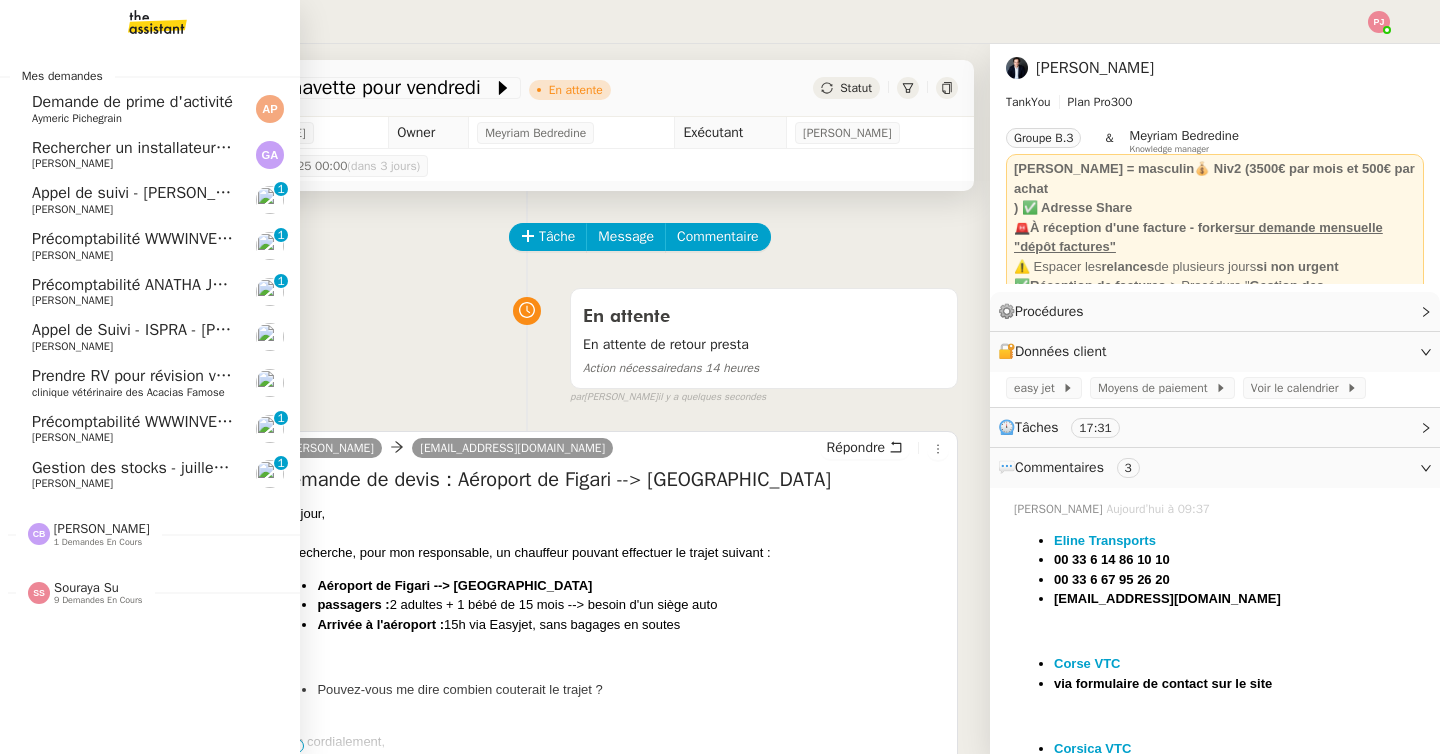click on "Rechercher un installateur de porte blindée" 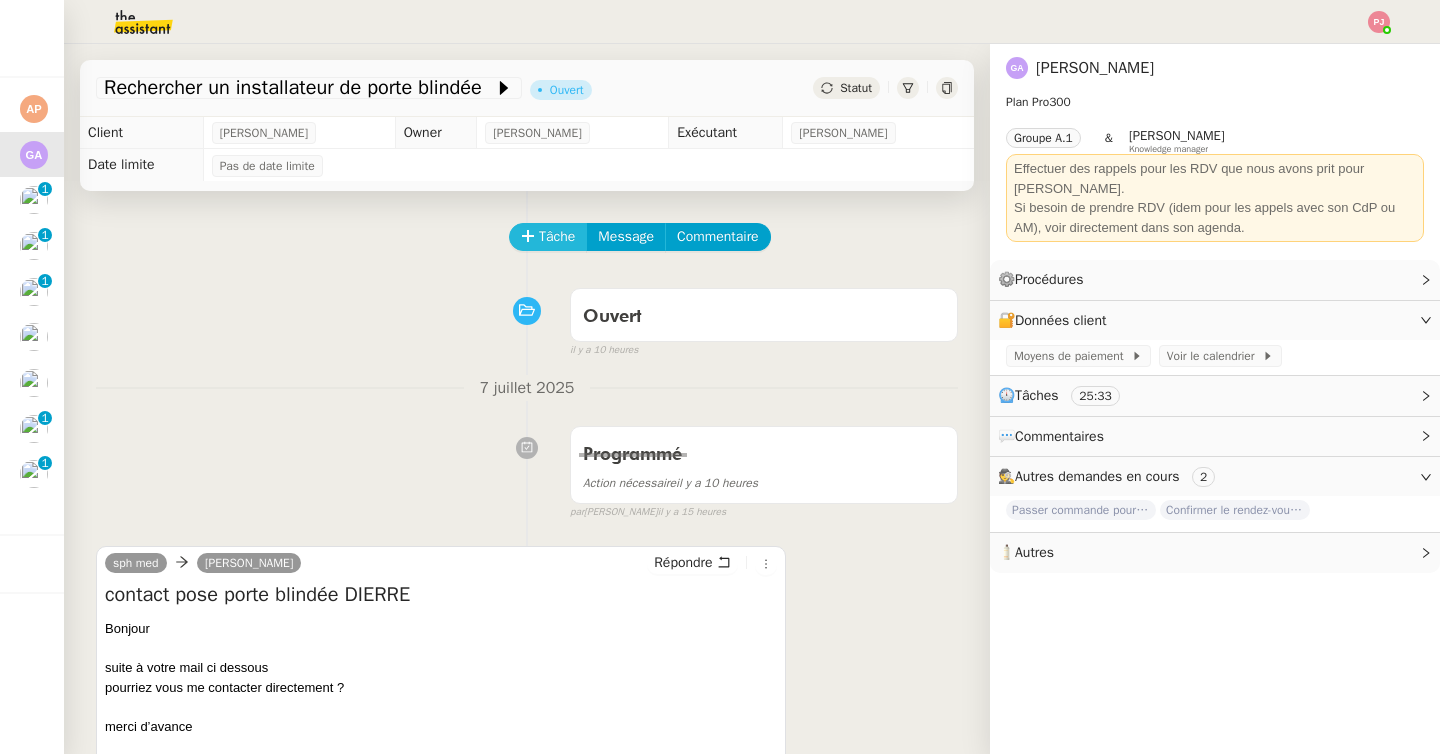 click on "Tâche" 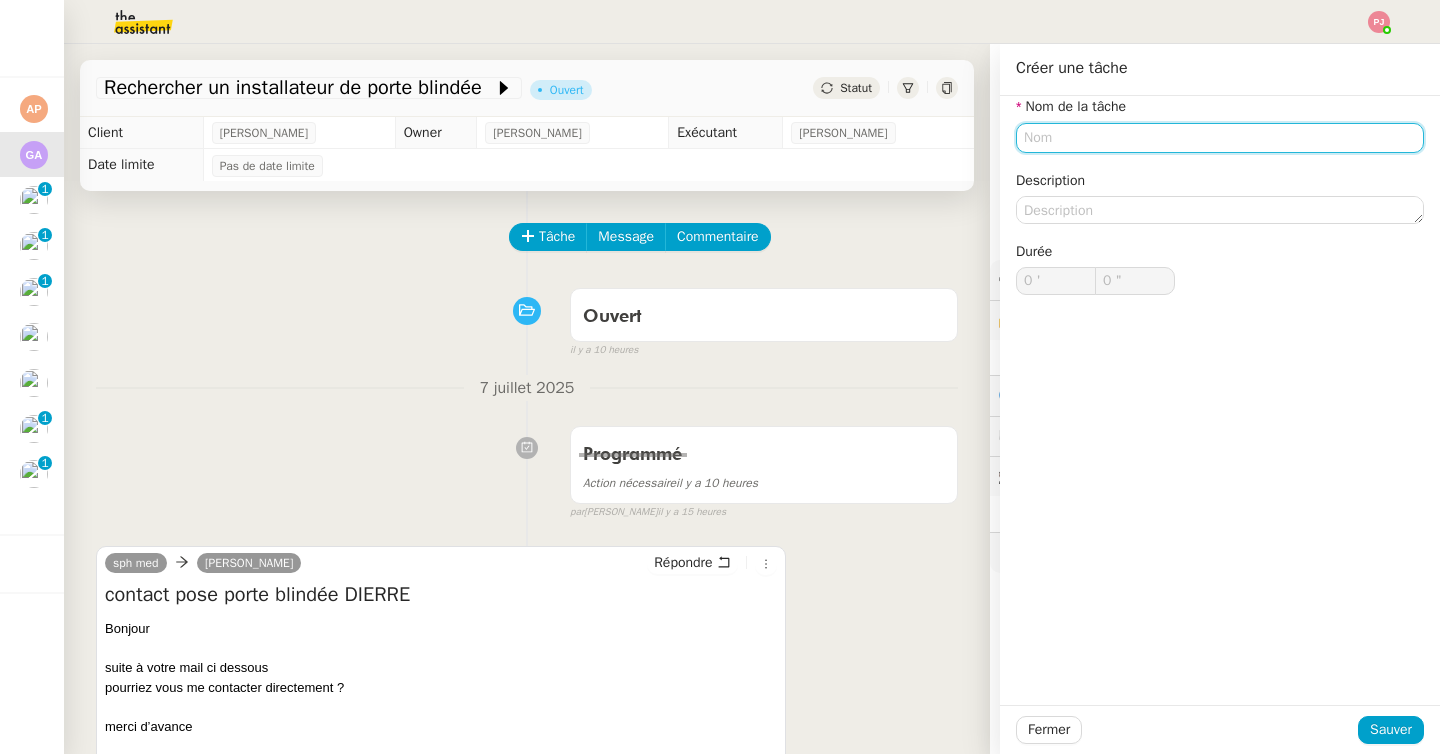 click 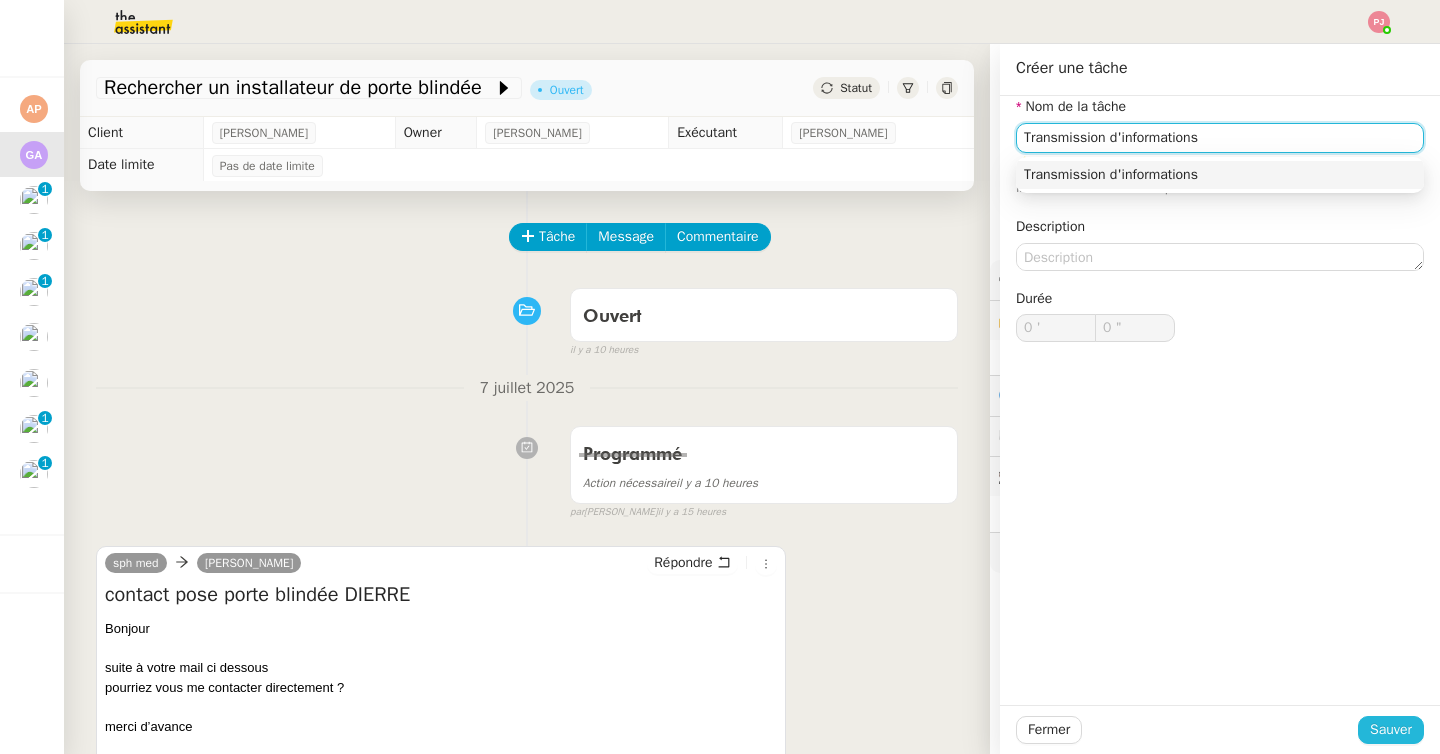 type on "Transmission d'informations" 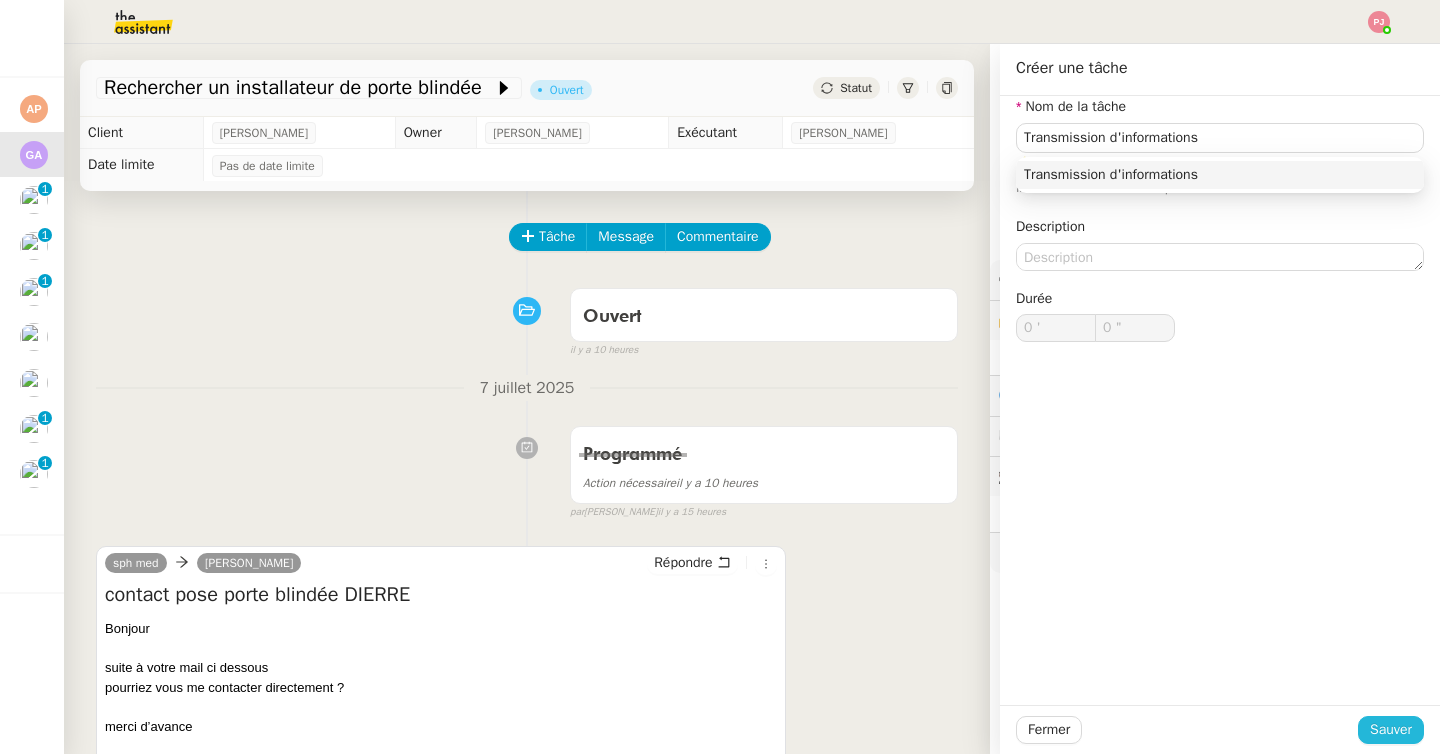 click on "Sauver" 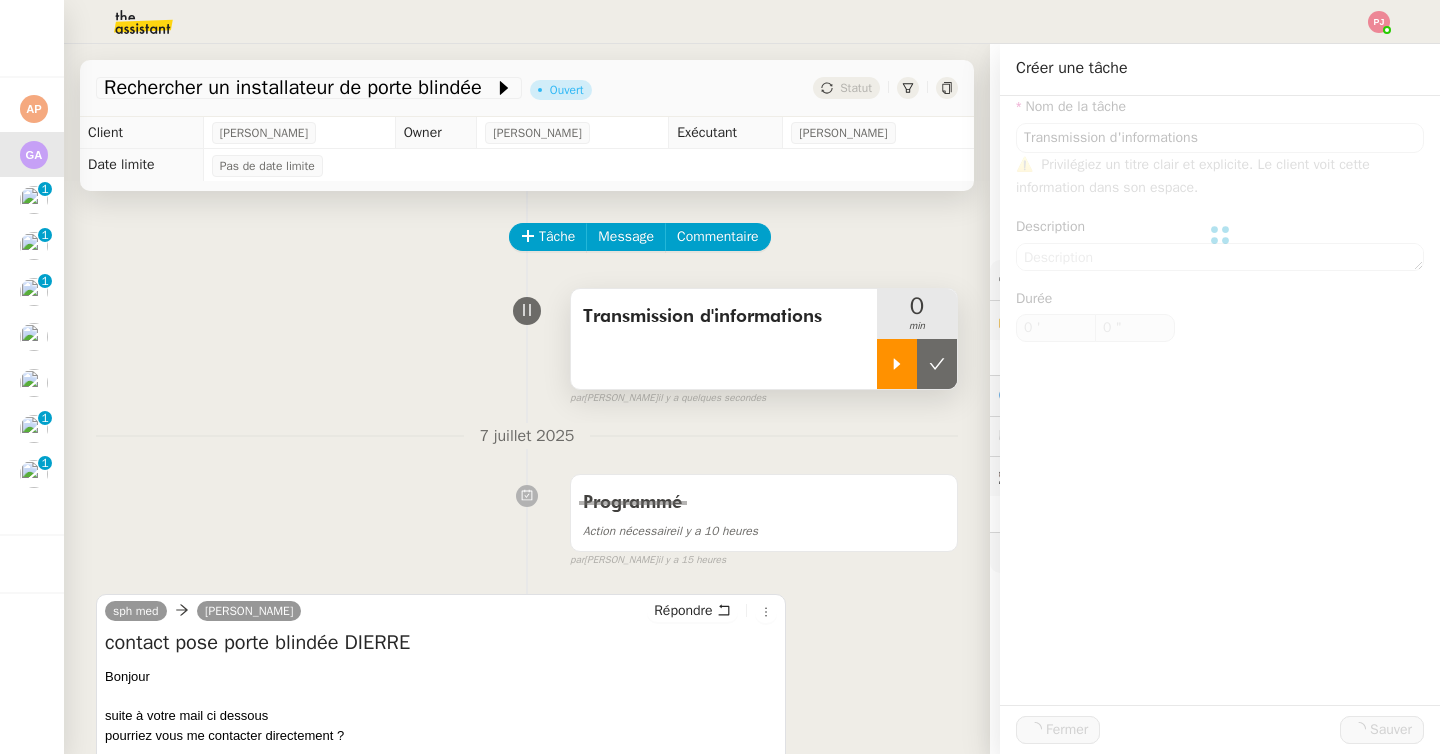 click at bounding box center (897, 364) 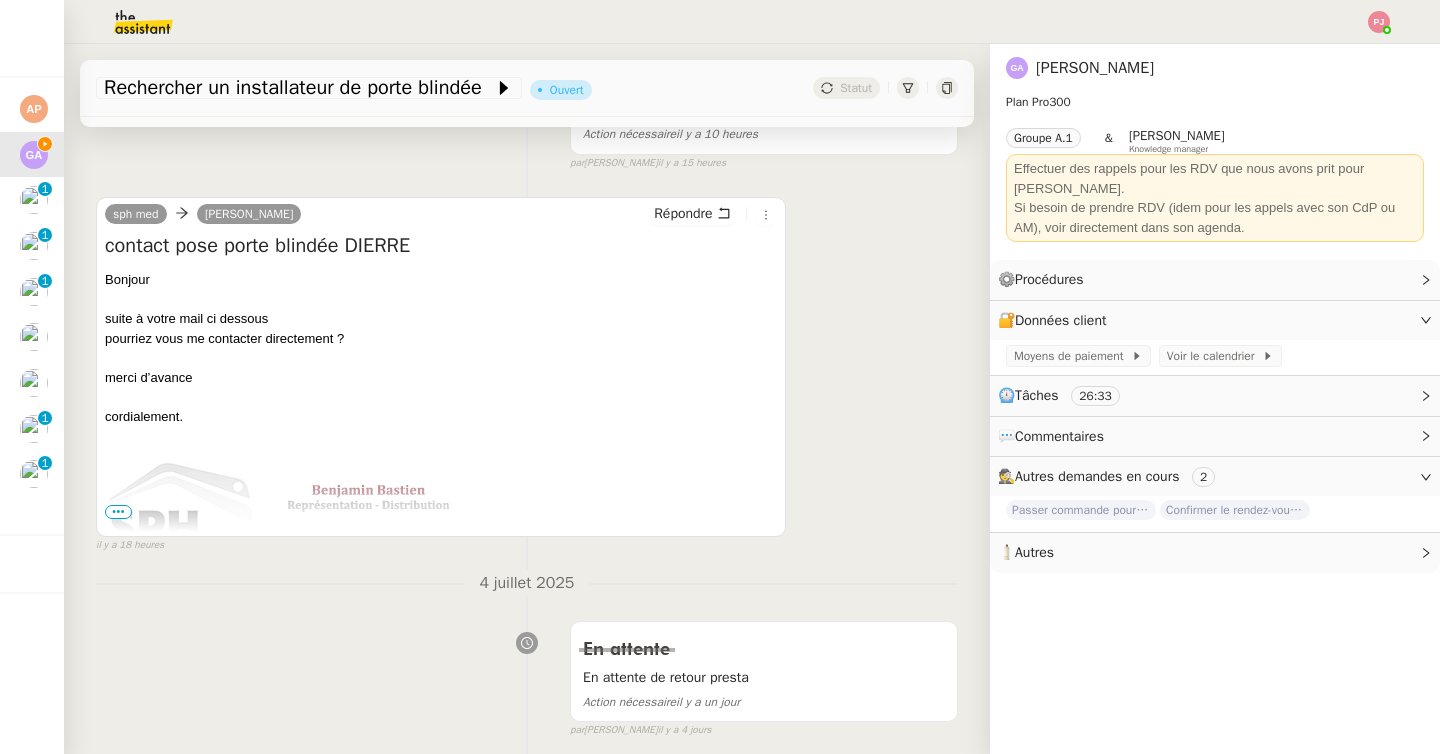 scroll, scrollTop: 281, scrollLeft: 0, axis: vertical 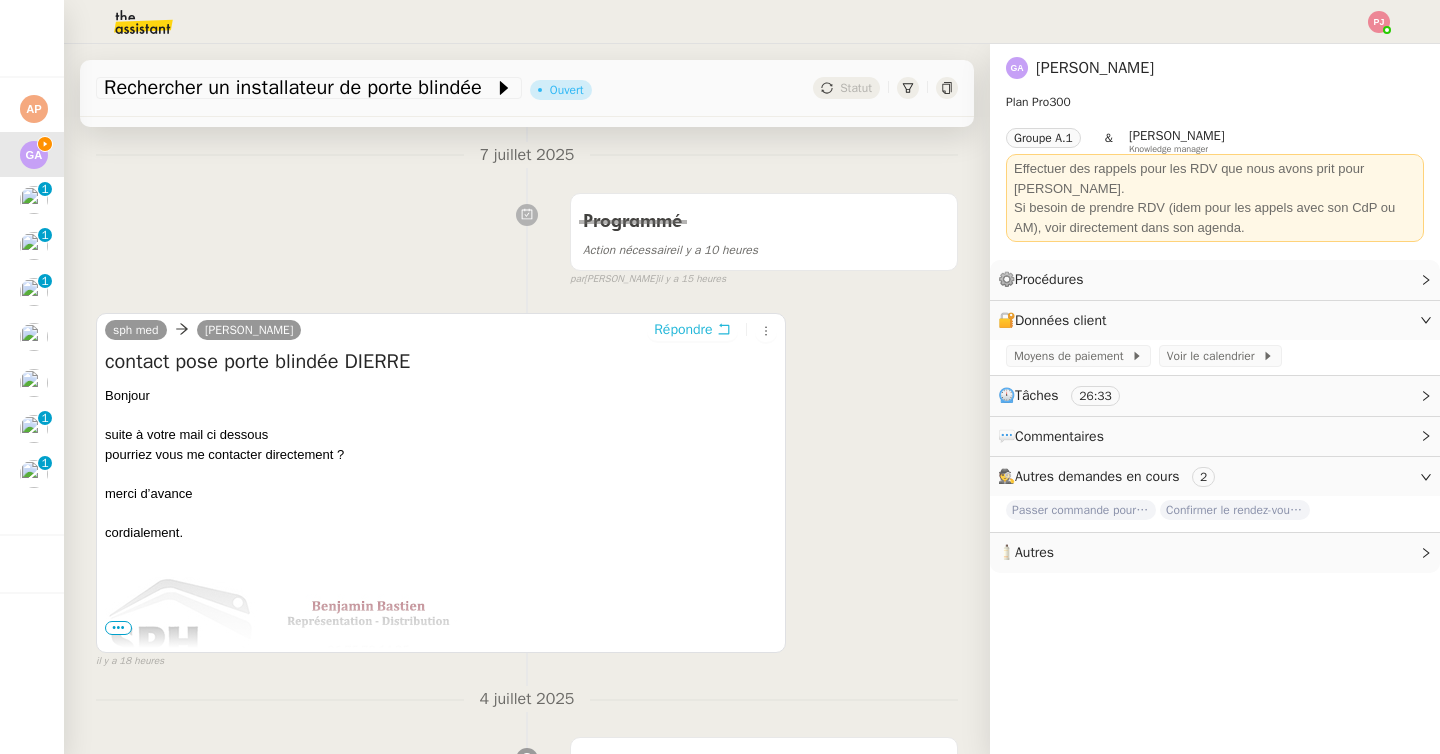 click on "Répondre" at bounding box center (683, 330) 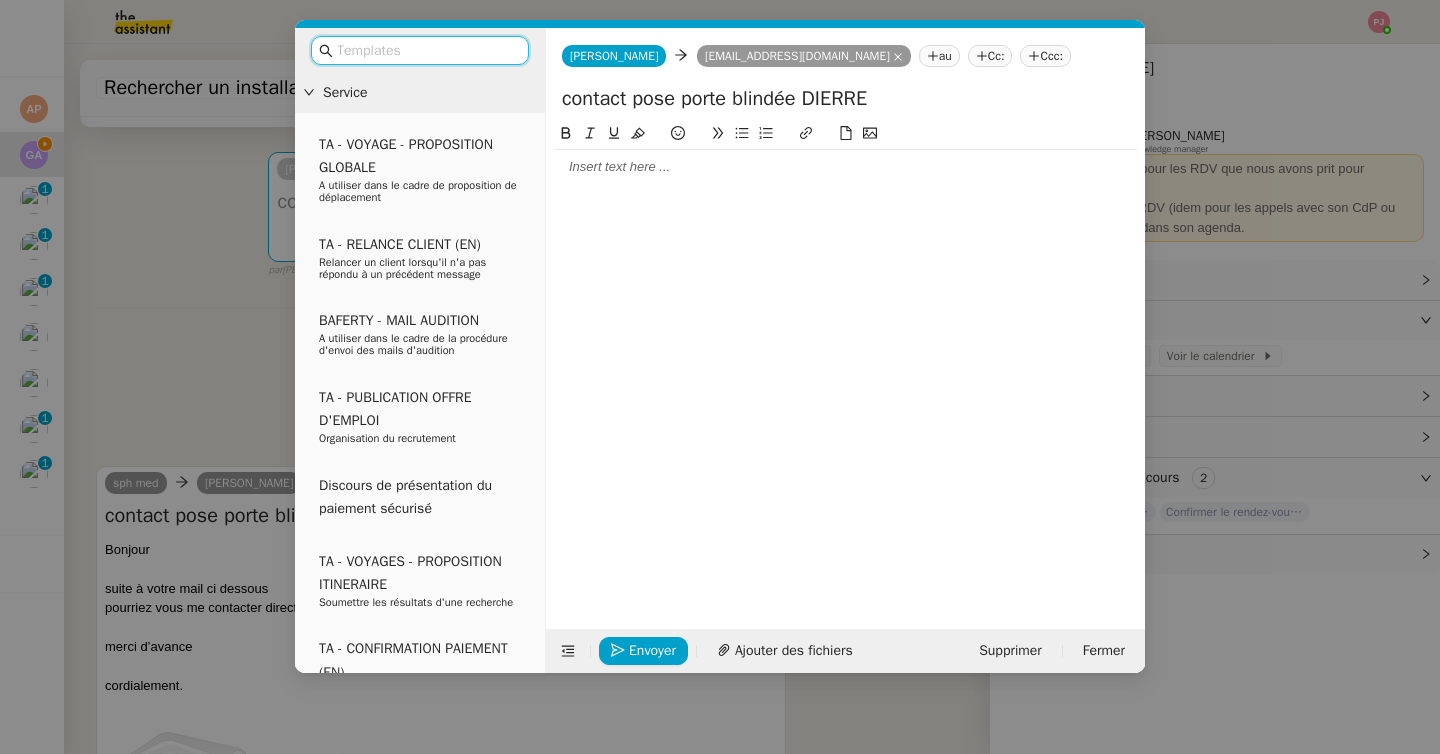 click 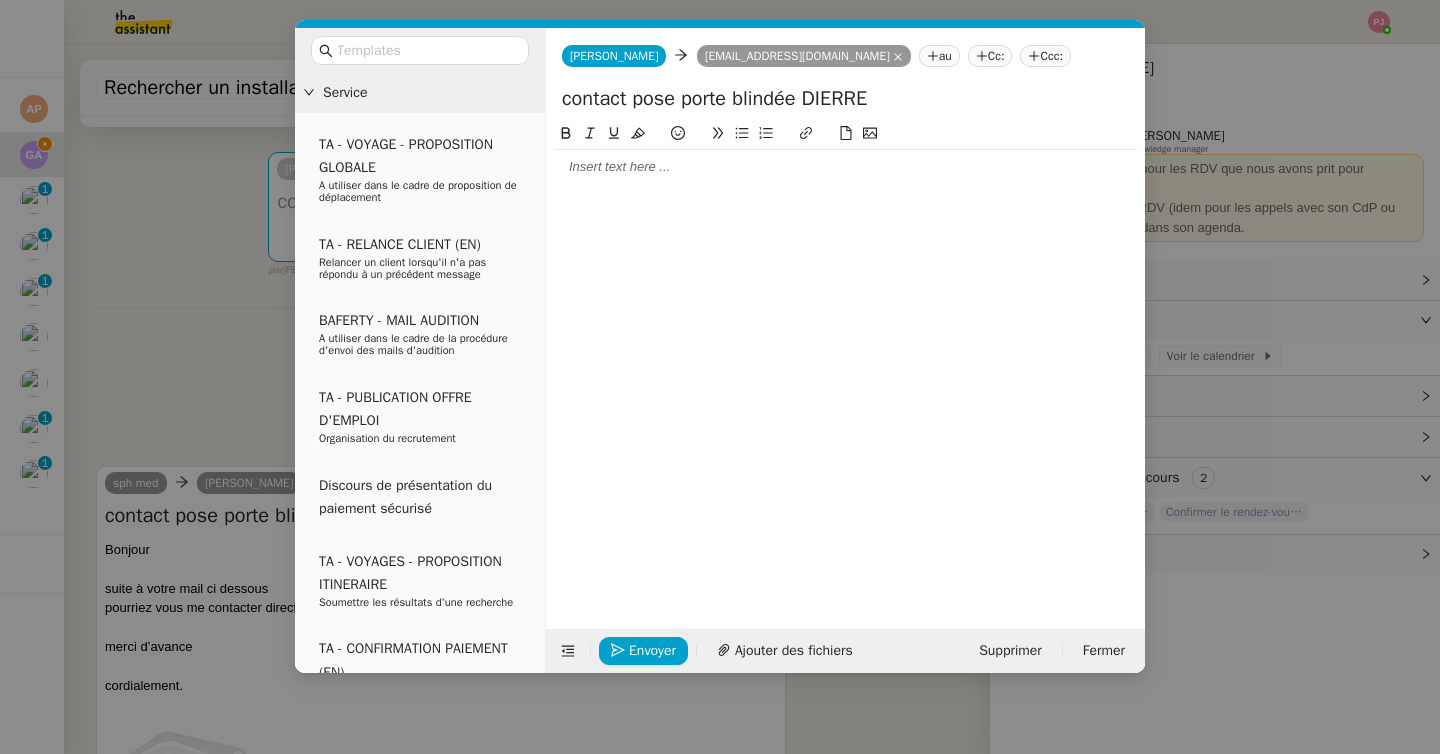 type 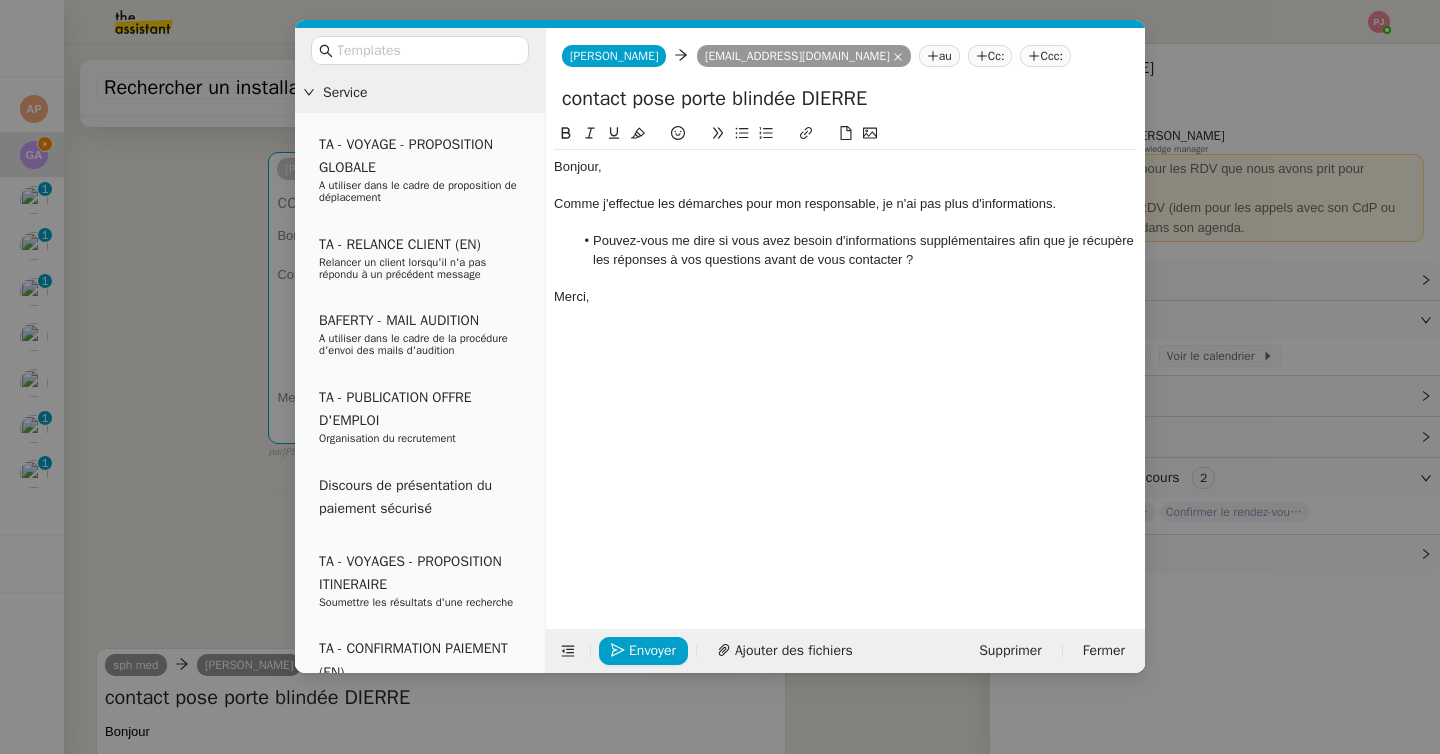 click on "Service TA - VOYAGE - PROPOSITION GLOBALE    A utiliser dans le cadre de proposition de déplacement TA - RELANCE CLIENT (EN)    Relancer un client lorsqu'il n'a pas répondu à un précédent message BAFERTY - MAIL AUDITION    A utiliser dans le cadre de la procédure d'envoi des mails d'audition TA - PUBLICATION OFFRE D'EMPLOI     Organisation du recrutement Discours de présentation du paiement sécurisé    TA - VOYAGES - PROPOSITION ITINERAIRE    Soumettre les résultats d'une recherche TA - CONFIRMATION PAIEMENT (EN)    Confirmer avec le client de modèle de transaction - Attention Plan Pro nécessaire. TA - COURRIER EXPEDIE (recommandé)    A utiliser dans le cadre de l'envoi d'un courrier recommandé TA - PARTAGE DE CALENDRIER (EN)    A utiliser pour demander au client de partager son calendrier afin de faciliter l'accès et la gestion PSPI - Appel de fonds MJL    A utiliser dans le cadre de la procédure d'appel de fonds MJL TA - RELANCE CLIENT    TA - AR PROCEDURES        21 YIELD" at bounding box center (720, 377) 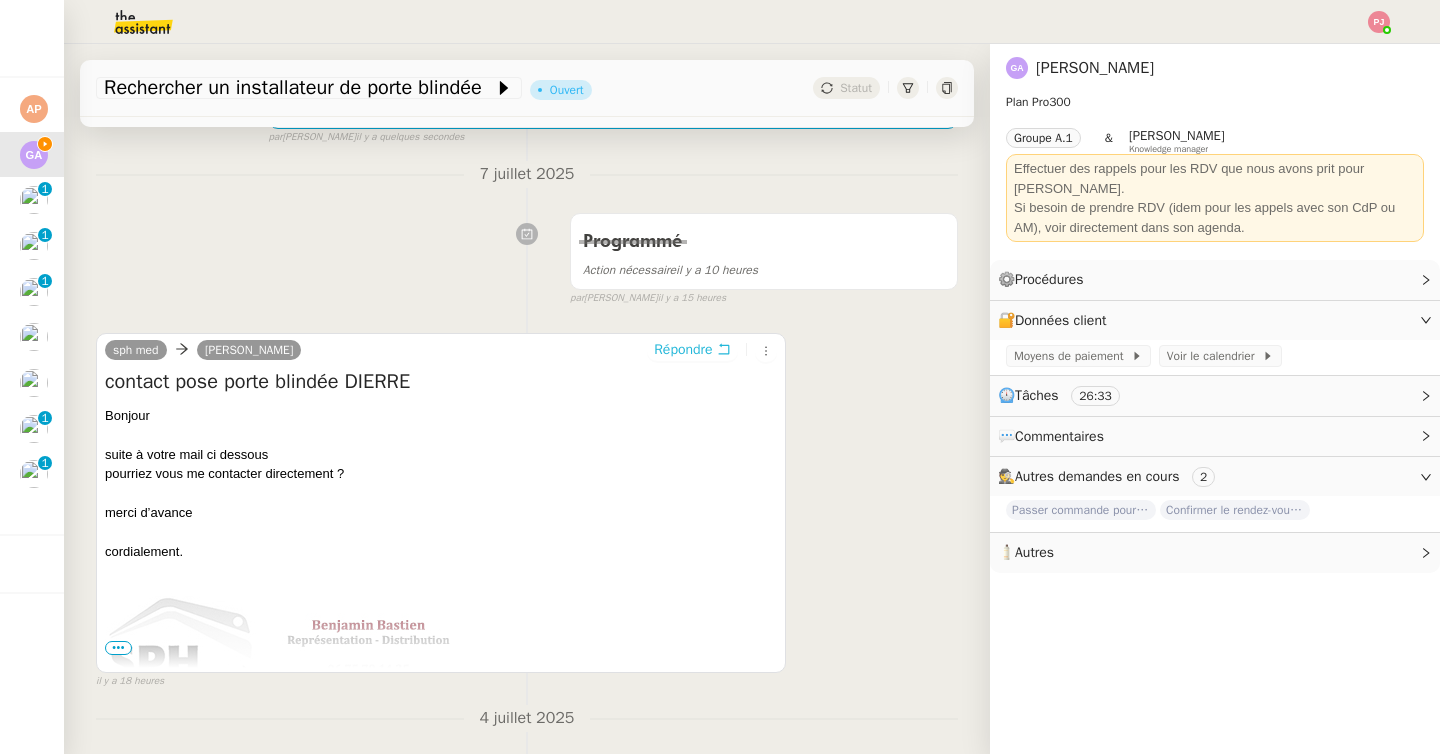 scroll, scrollTop: 645, scrollLeft: 0, axis: vertical 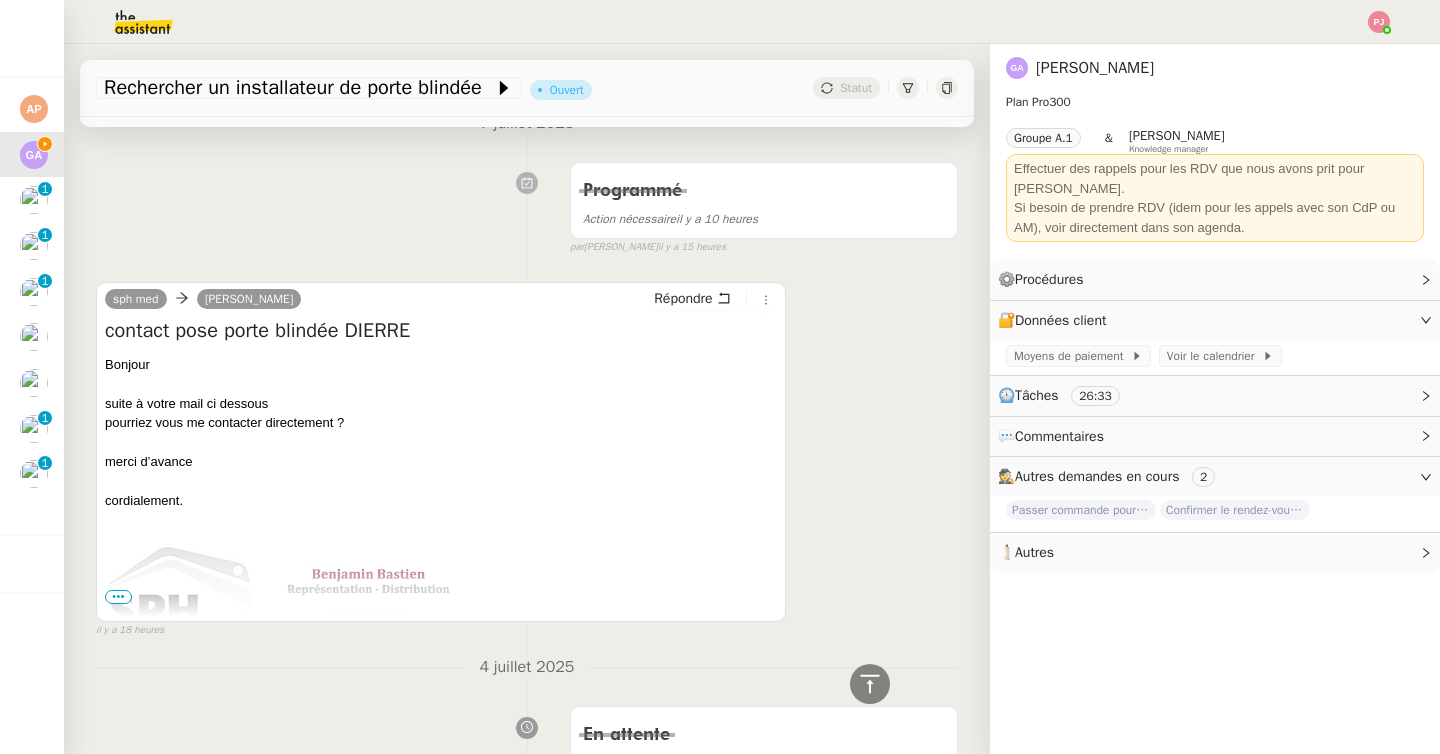 click on "•••" at bounding box center [118, 597] 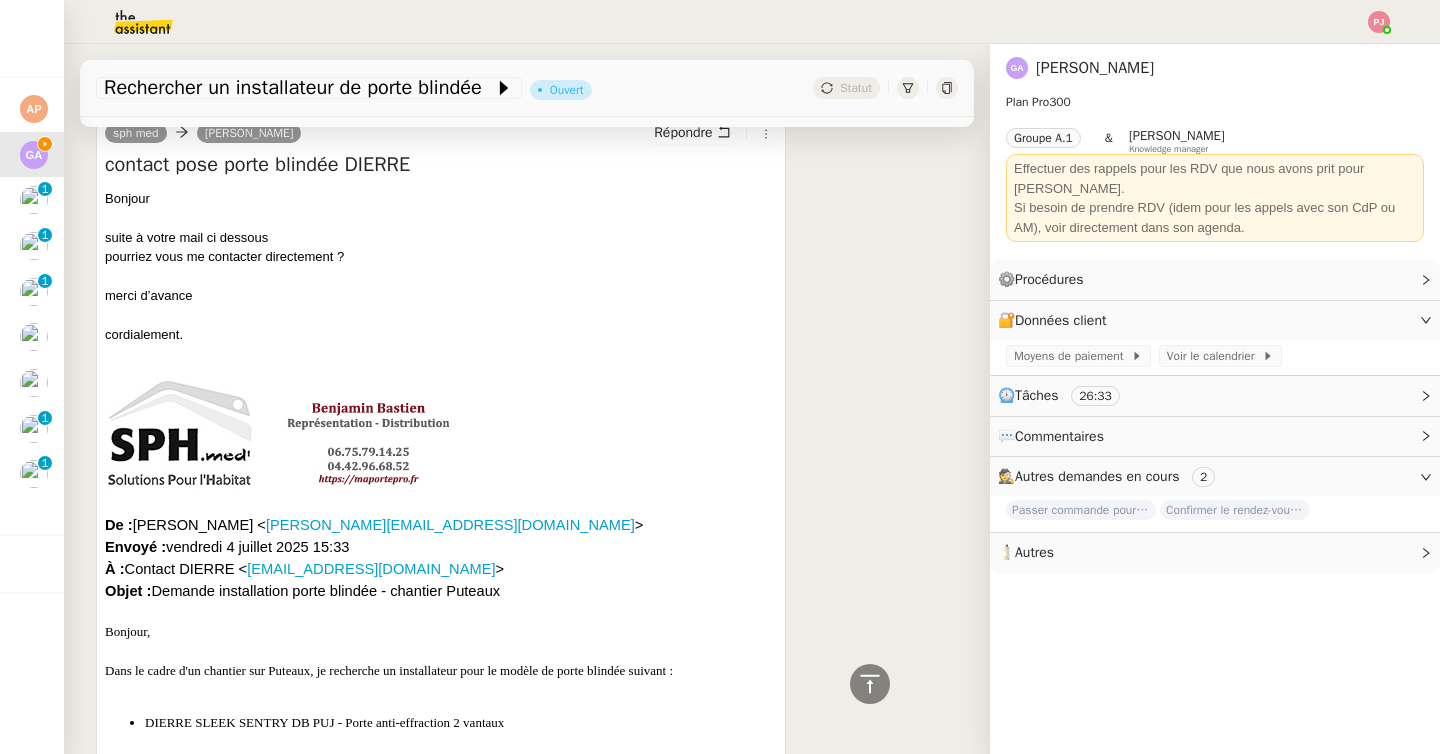 scroll, scrollTop: 0, scrollLeft: 0, axis: both 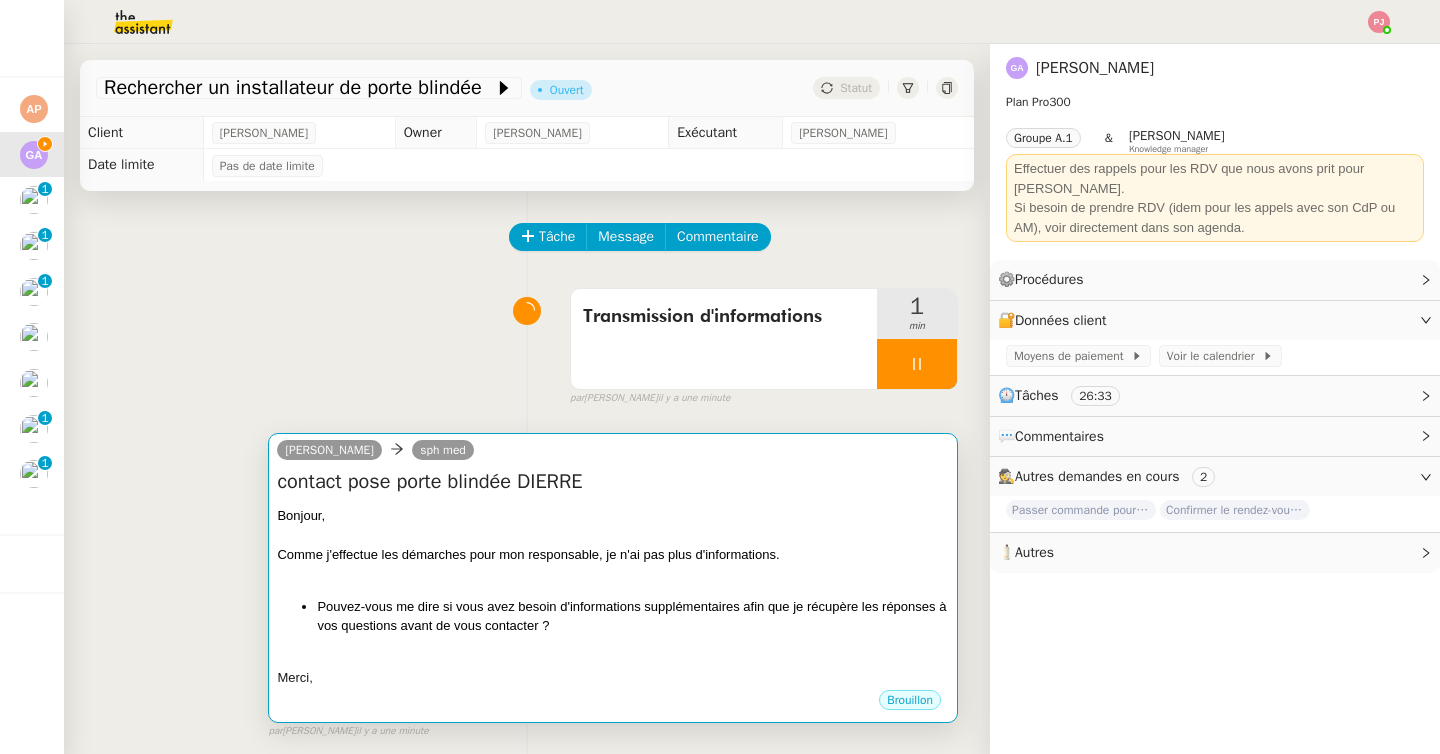click on "Comme j'effectue les démarches pour mon responsable, je n'ai pas plus d'informations." at bounding box center (613, 555) 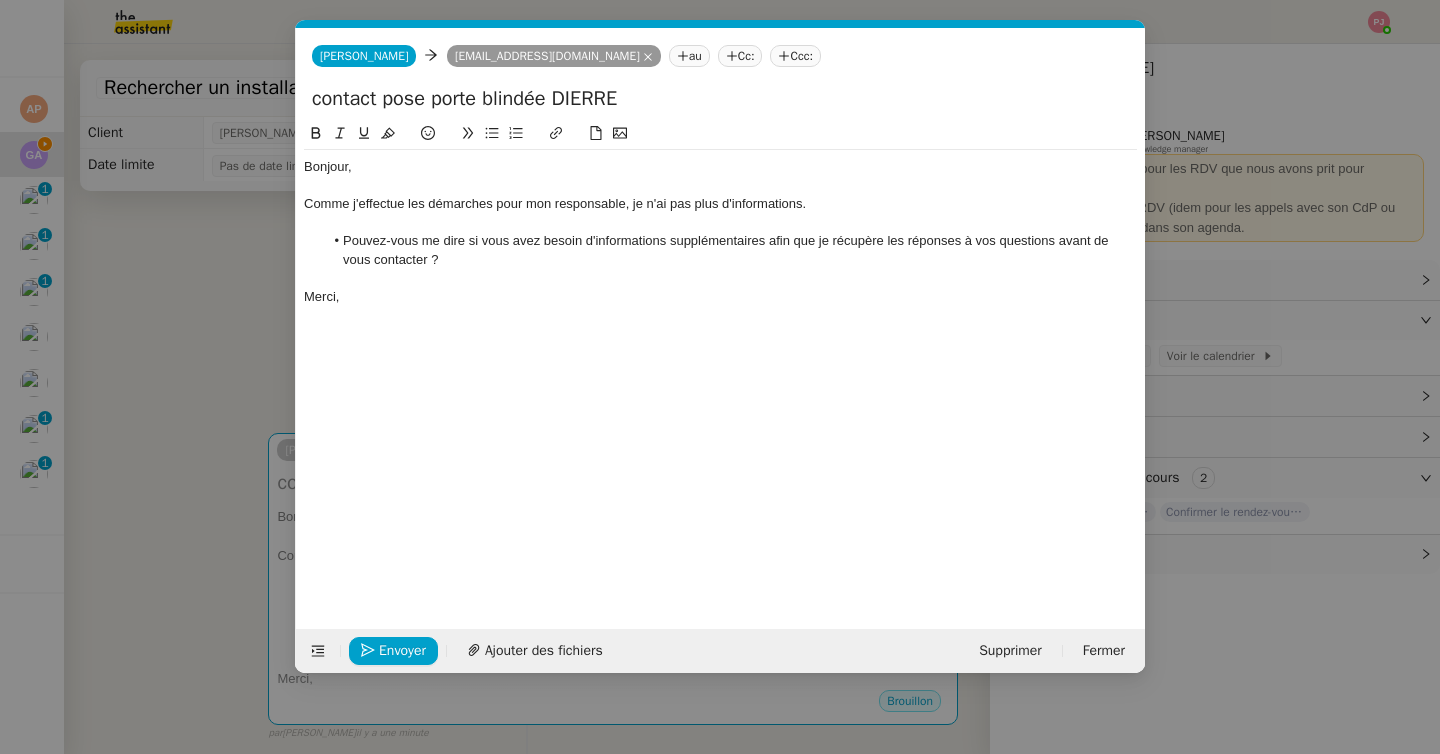 scroll, scrollTop: 0, scrollLeft: 42, axis: horizontal 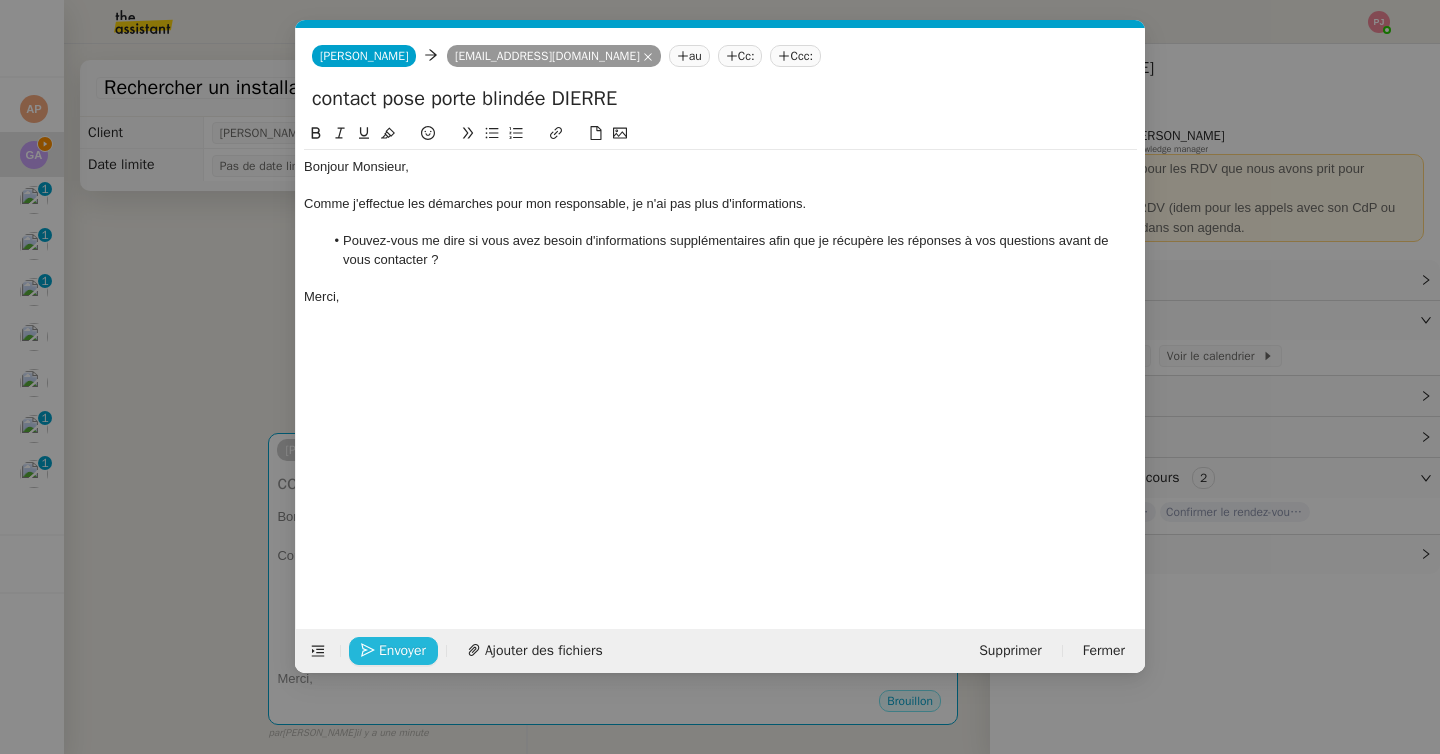 click on "Envoyer" 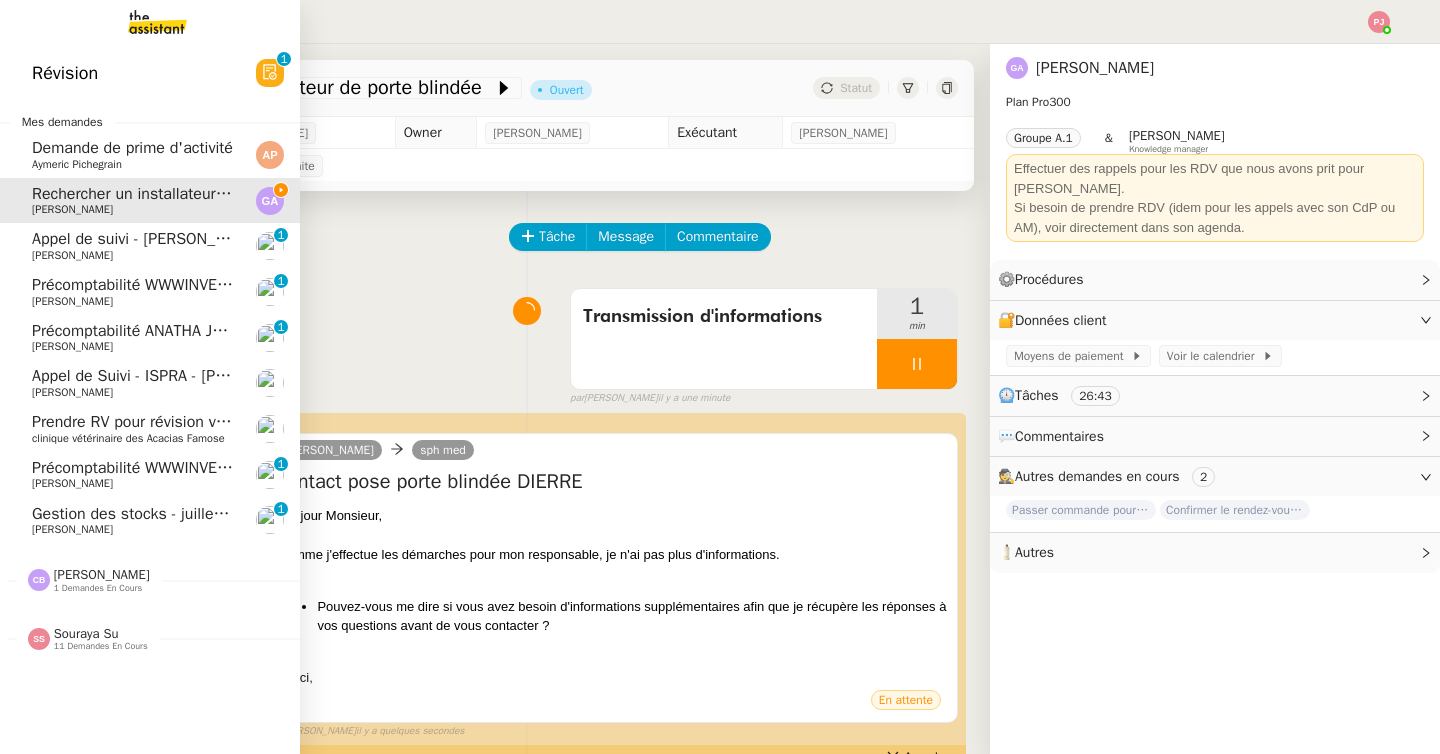 click on "[PERSON_NAME]" 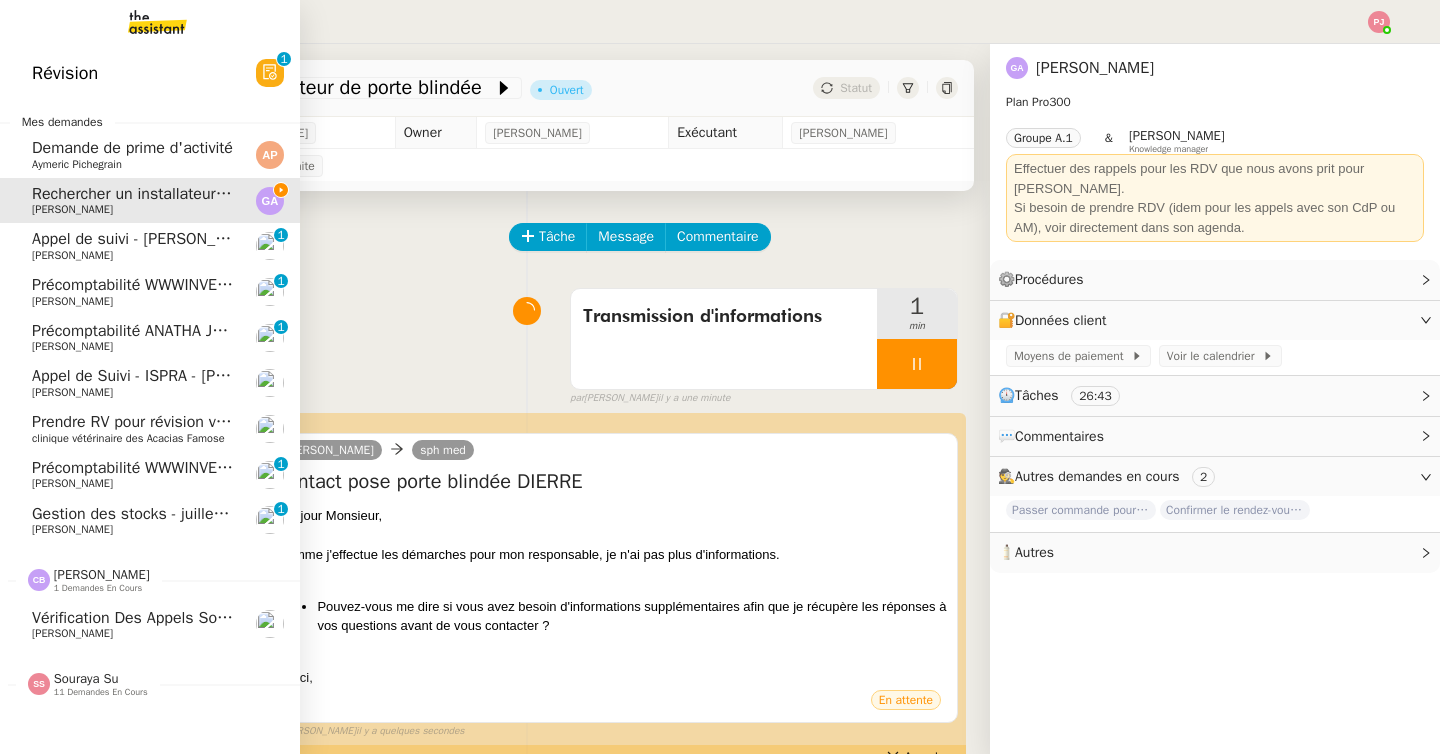 click on "Vérification des appels sortants - juillet 2025" 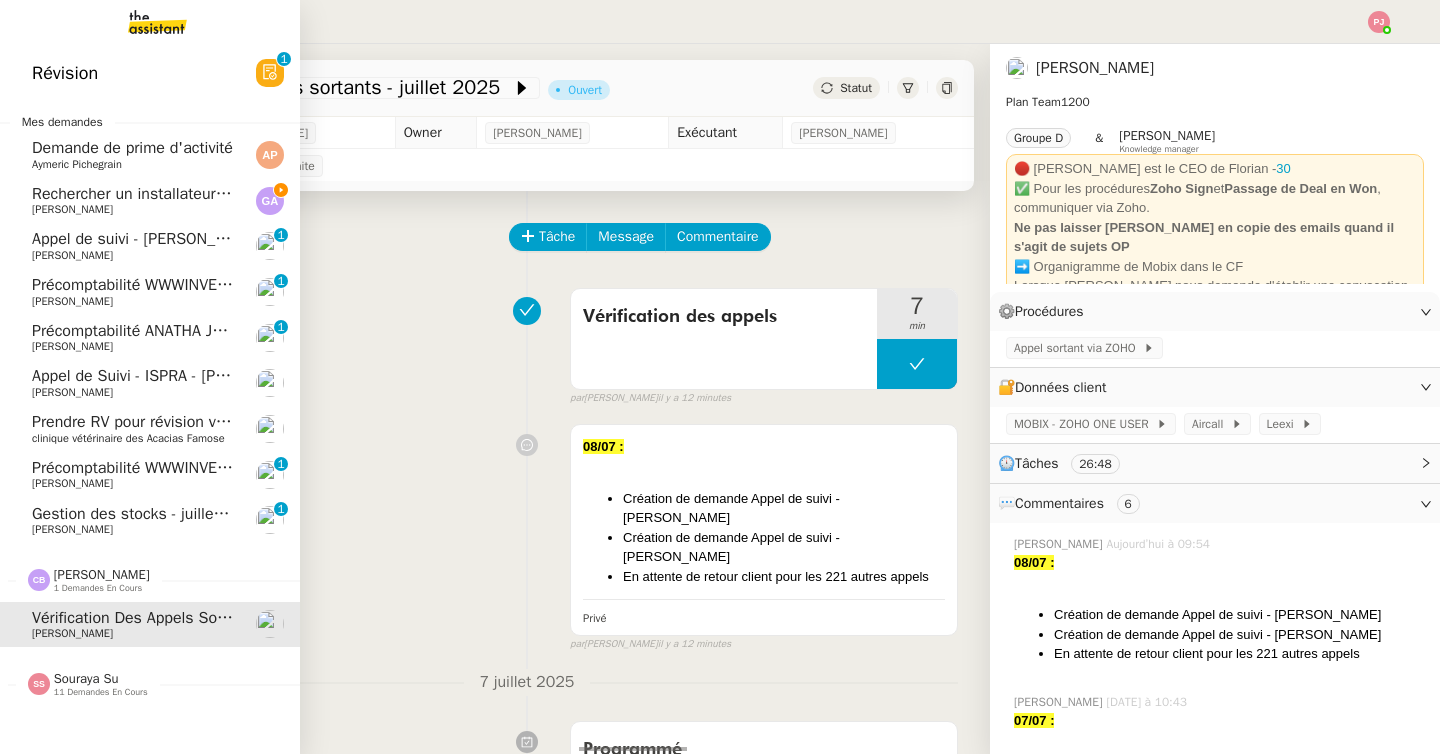 click on "Souraya Su    11 demandes en cours" 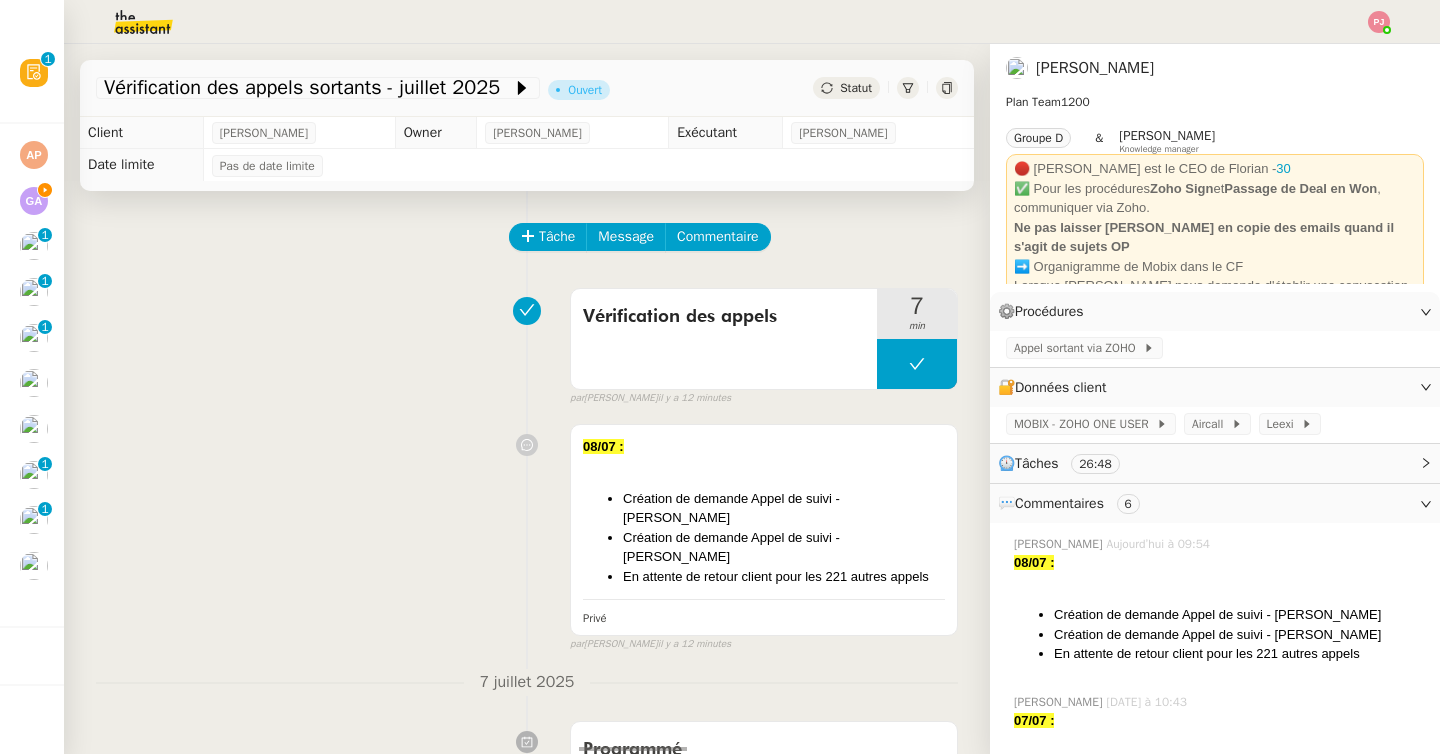 scroll, scrollTop: 0, scrollLeft: 0, axis: both 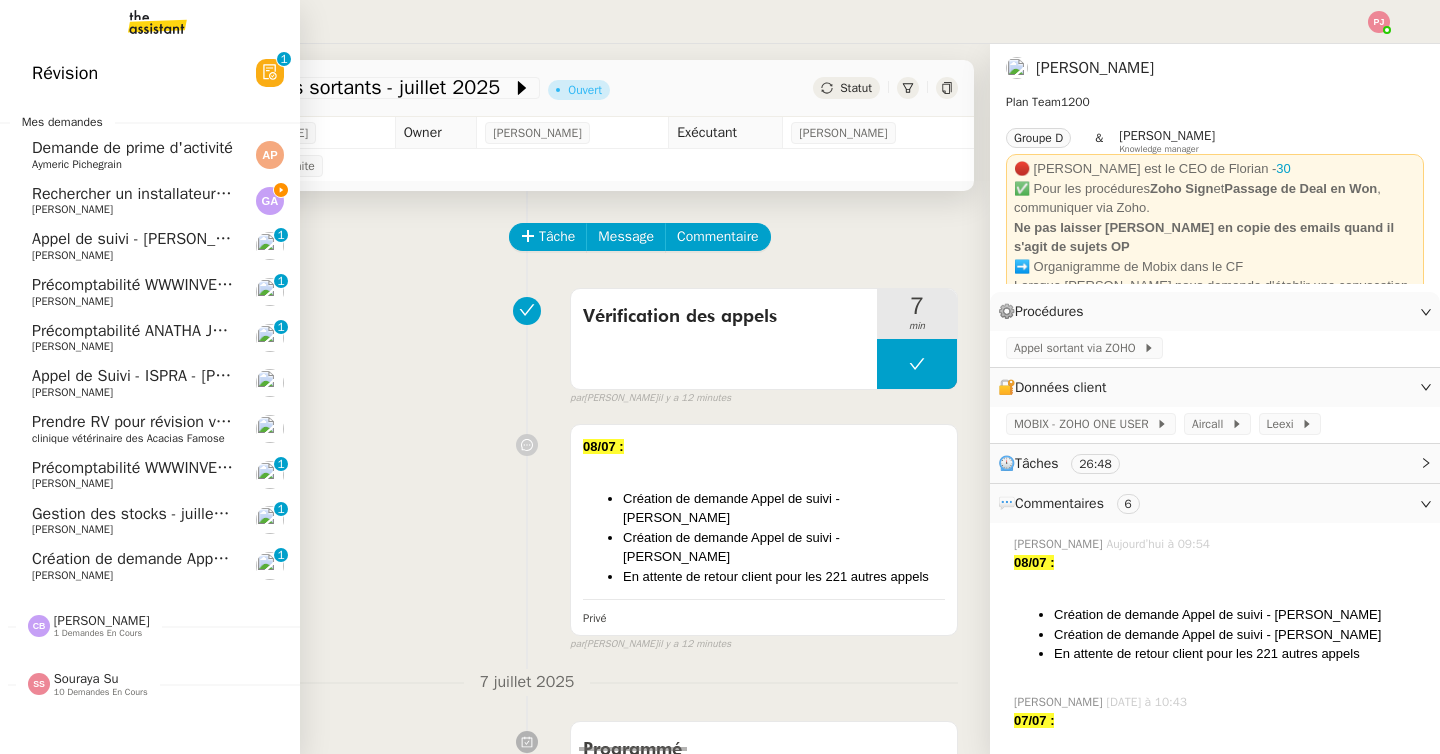 click on "[PERSON_NAME]" 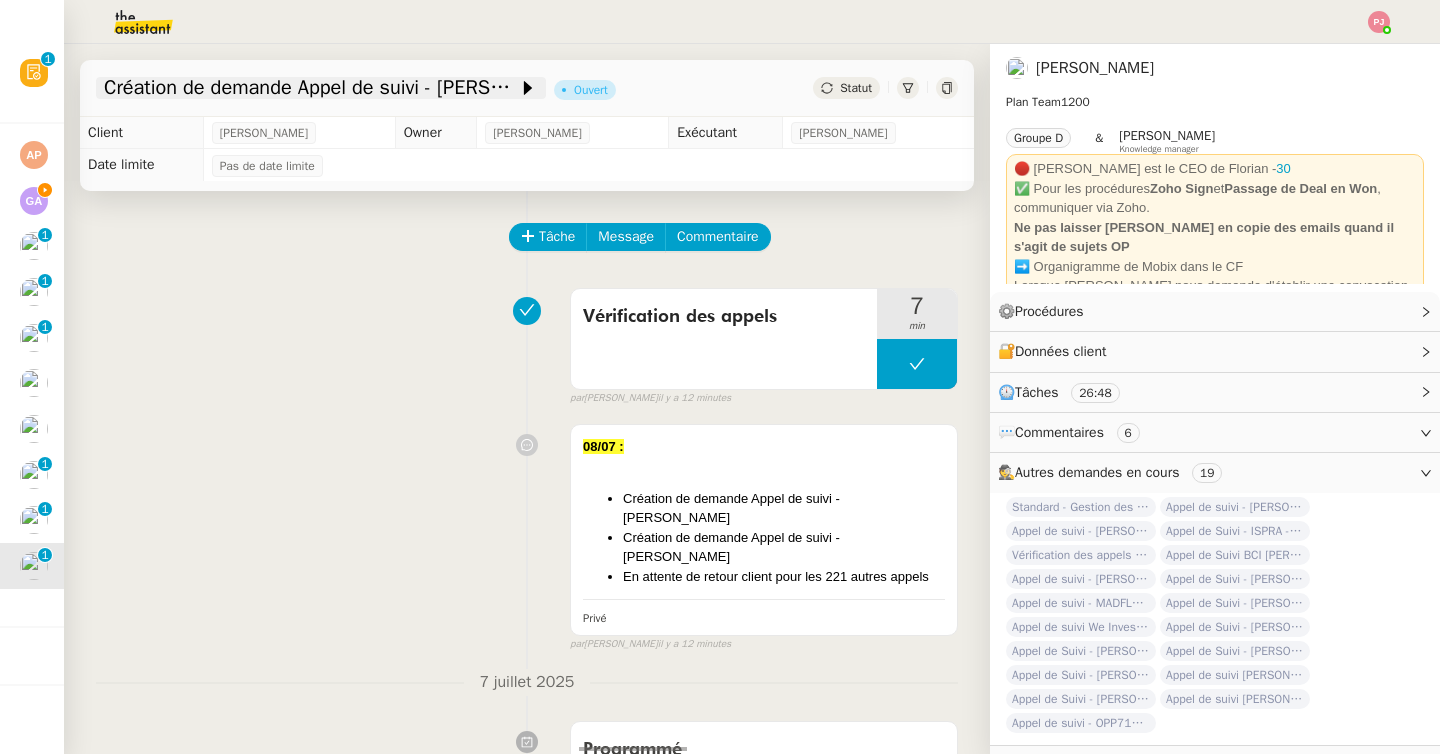 click on "Création de demande Appel de suivi - [PERSON_NAME]" 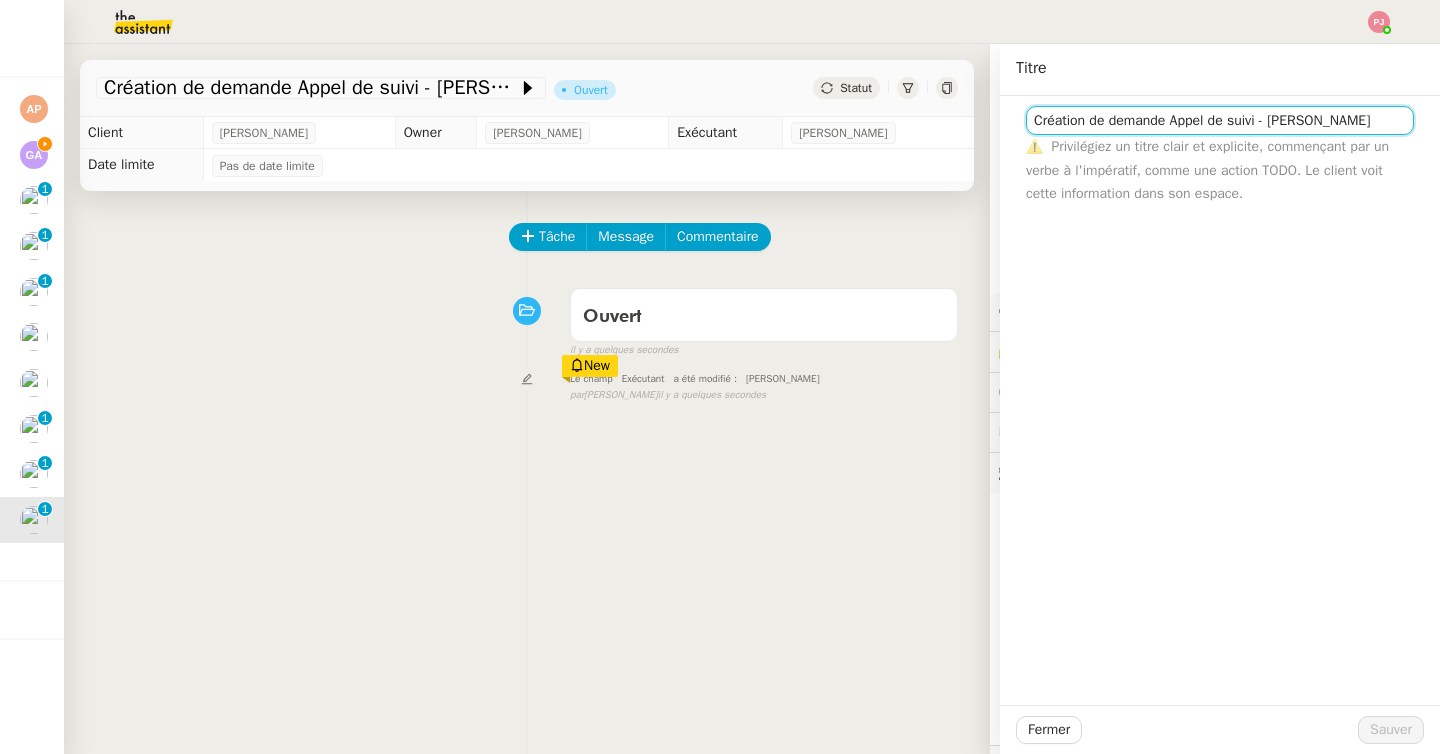 drag, startPoint x: 1178, startPoint y: 121, endPoint x: 993, endPoint y: 126, distance: 185.06755 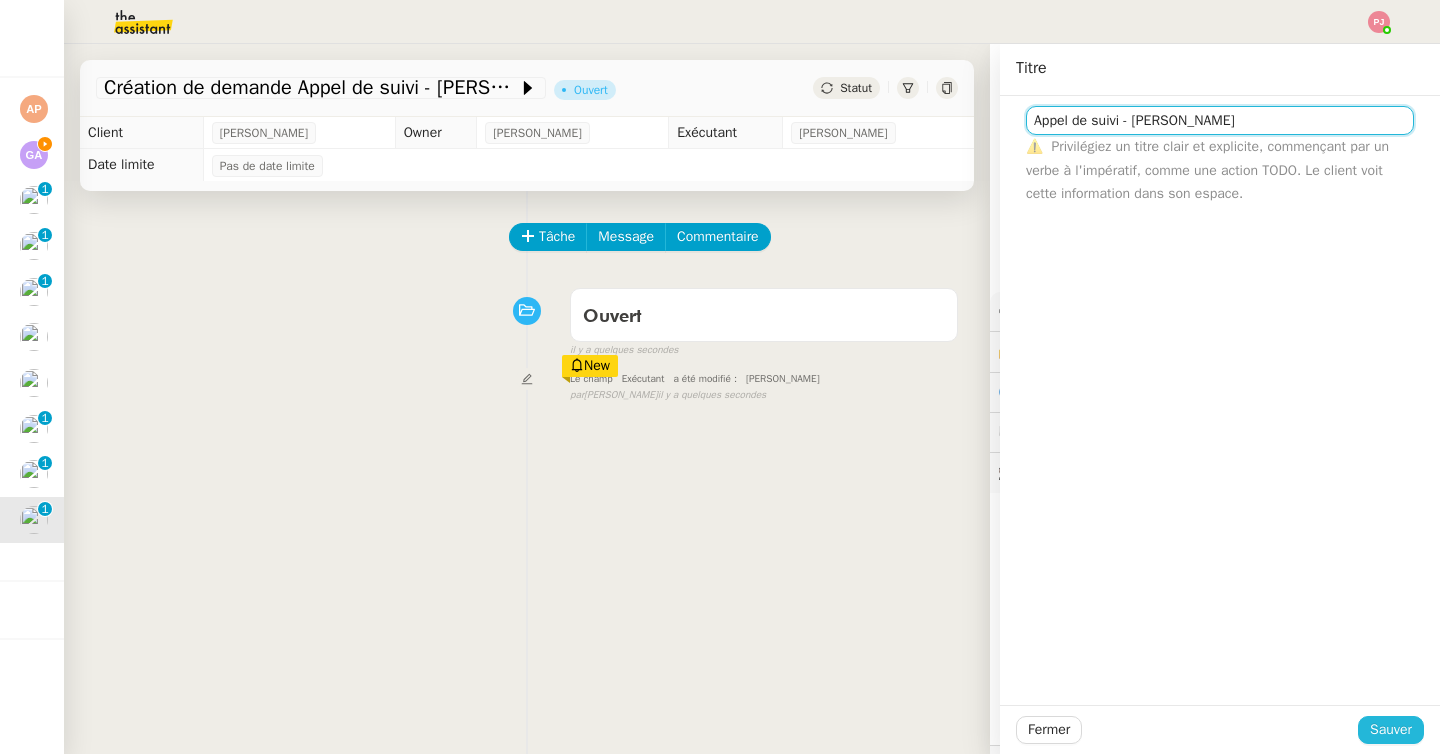 type on "Appel de suivi - [PERSON_NAME]" 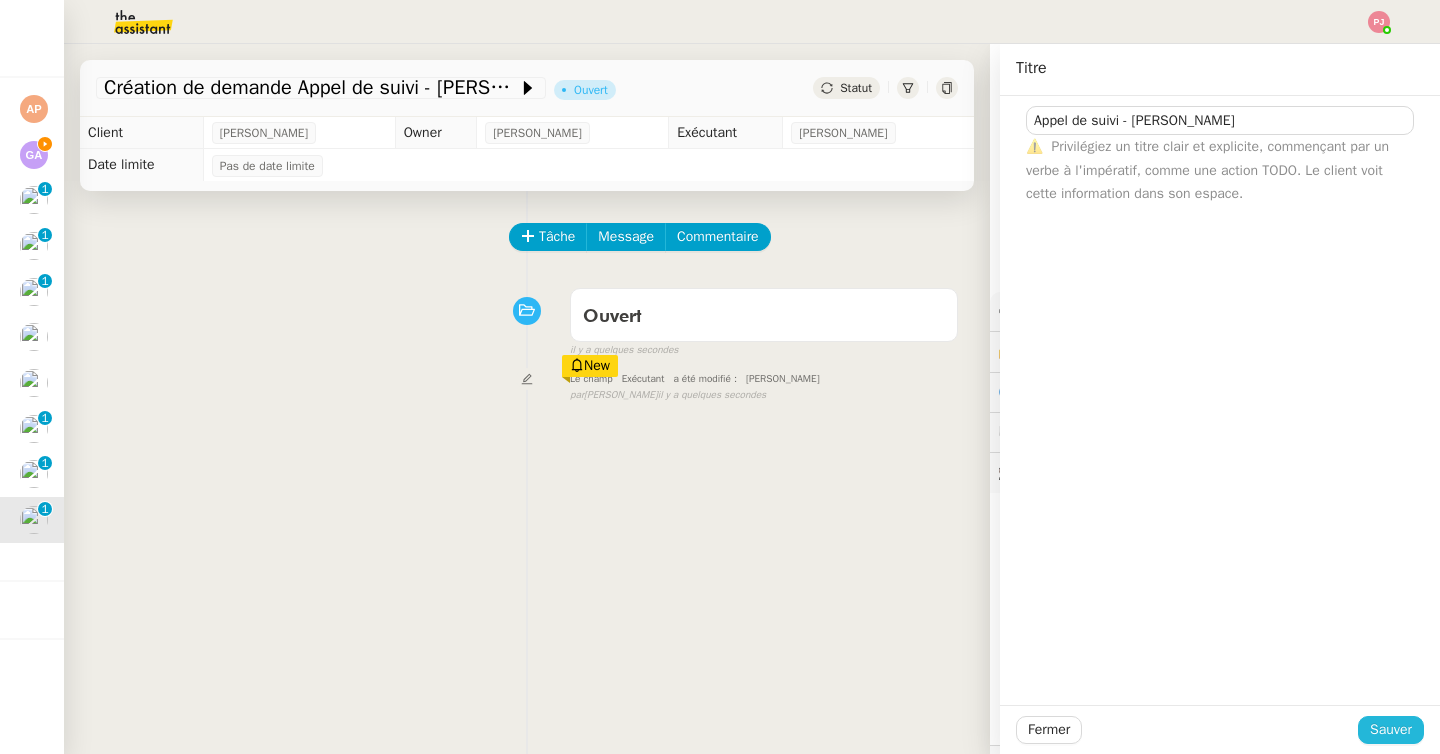 click on "Sauver" 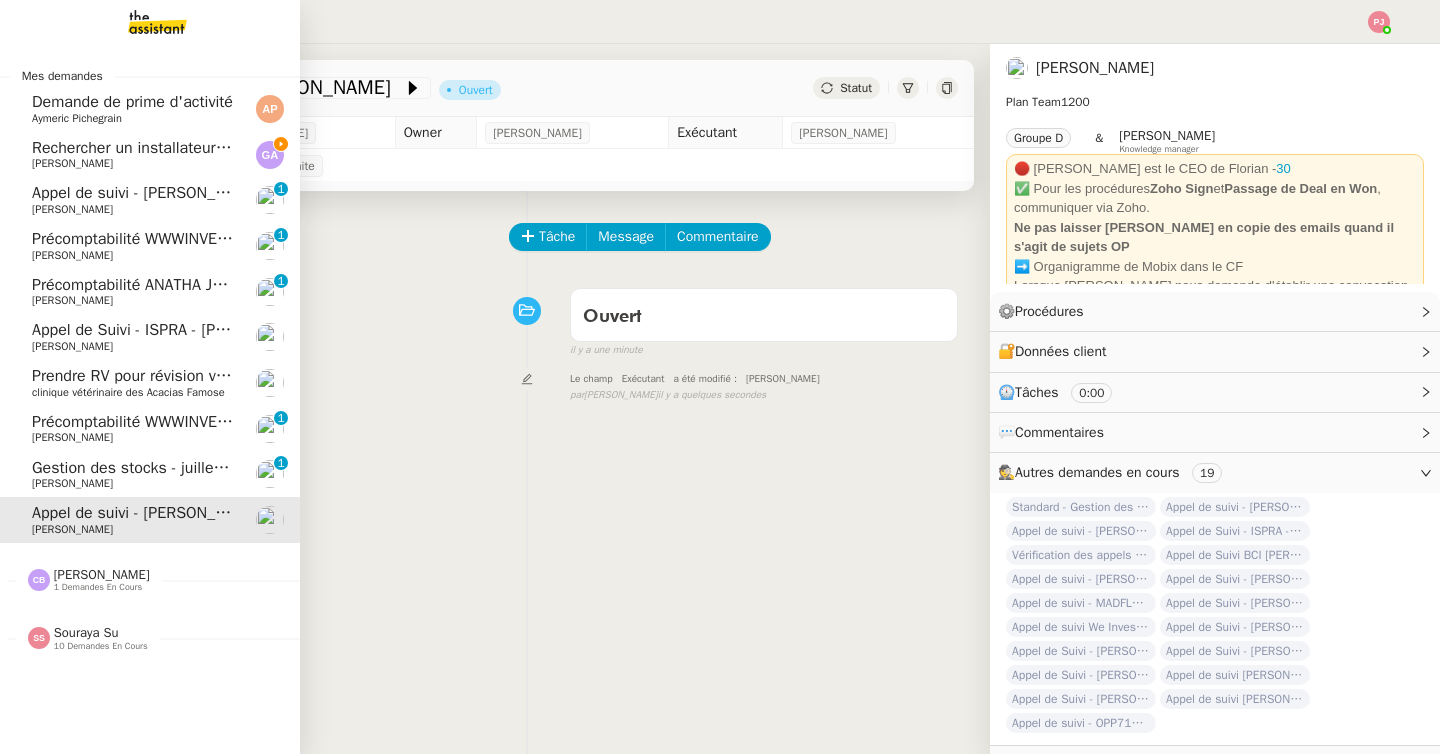 click on "[PERSON_NAME]" 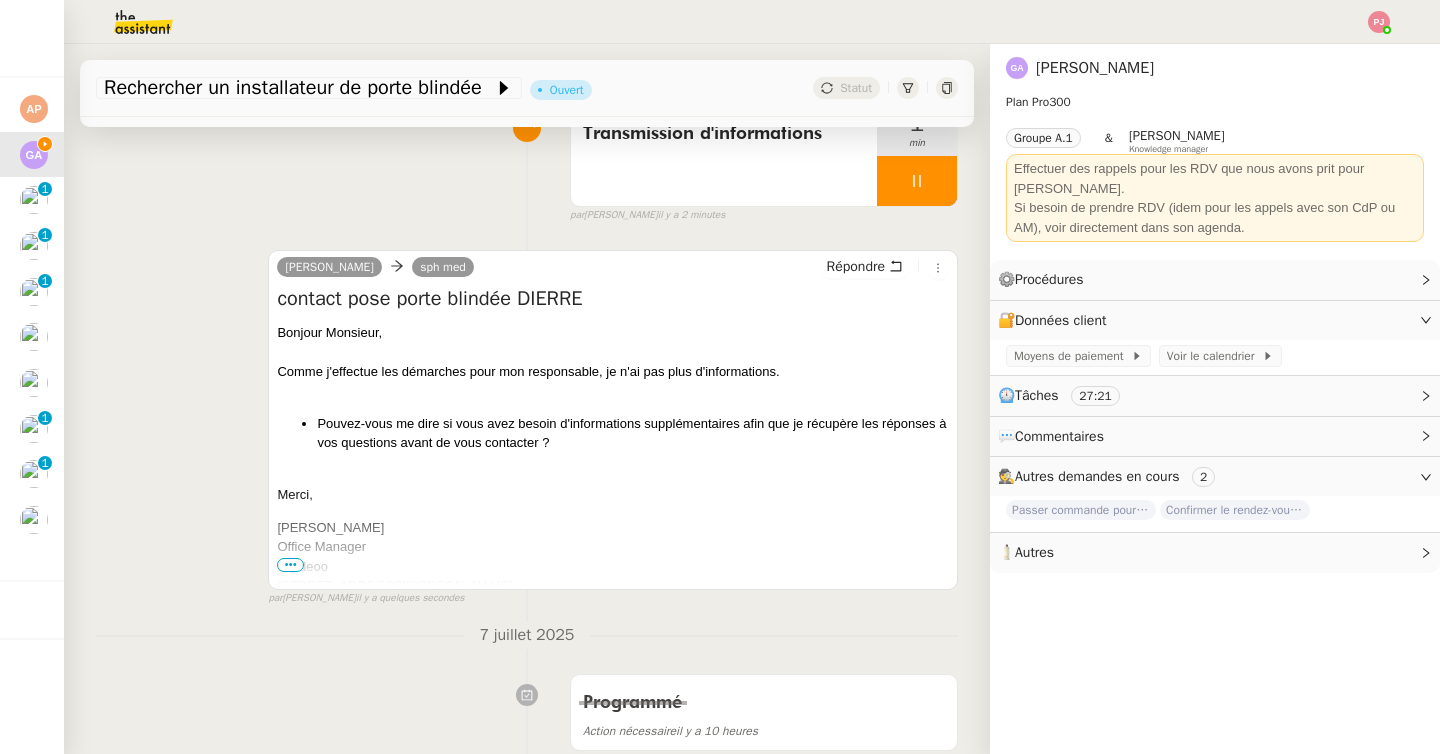 scroll, scrollTop: 154, scrollLeft: 0, axis: vertical 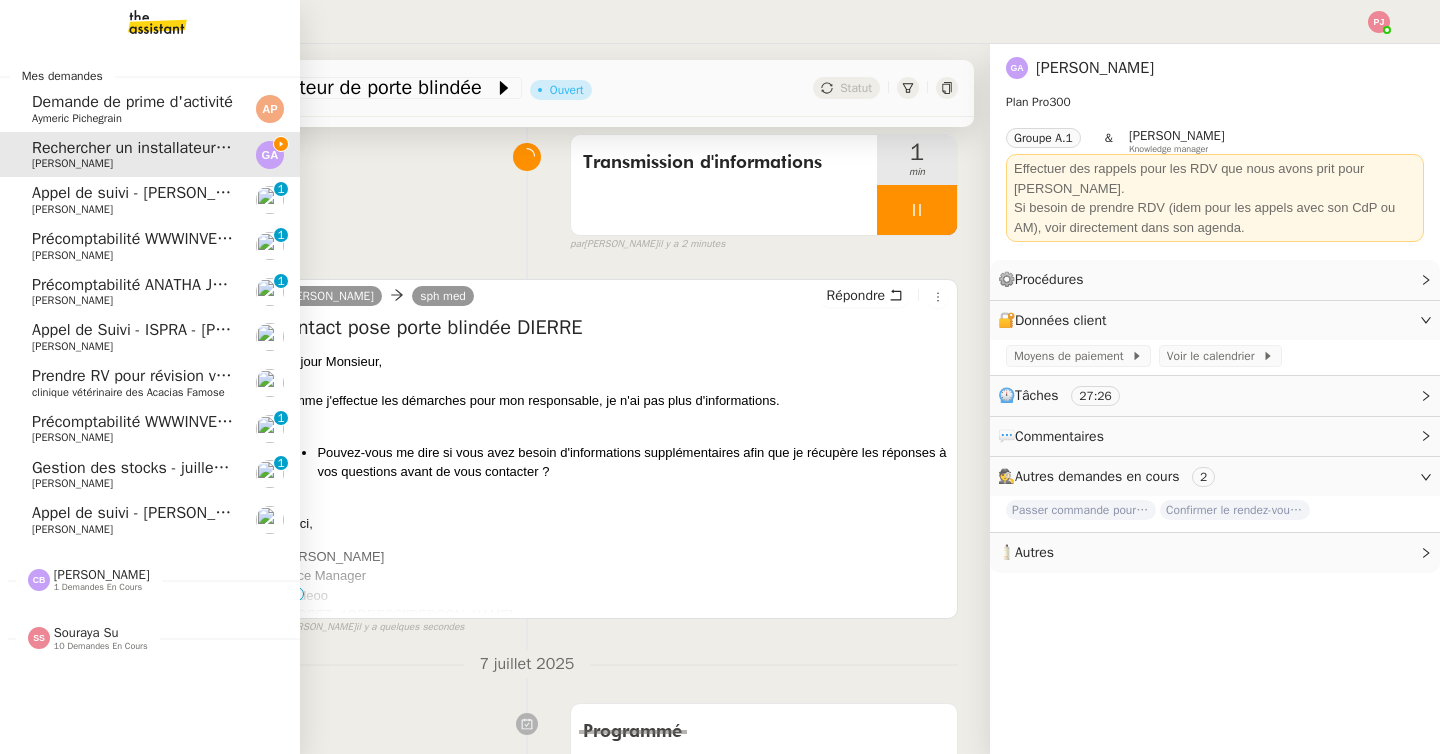 click on "Prendre RV pour révision voiture" 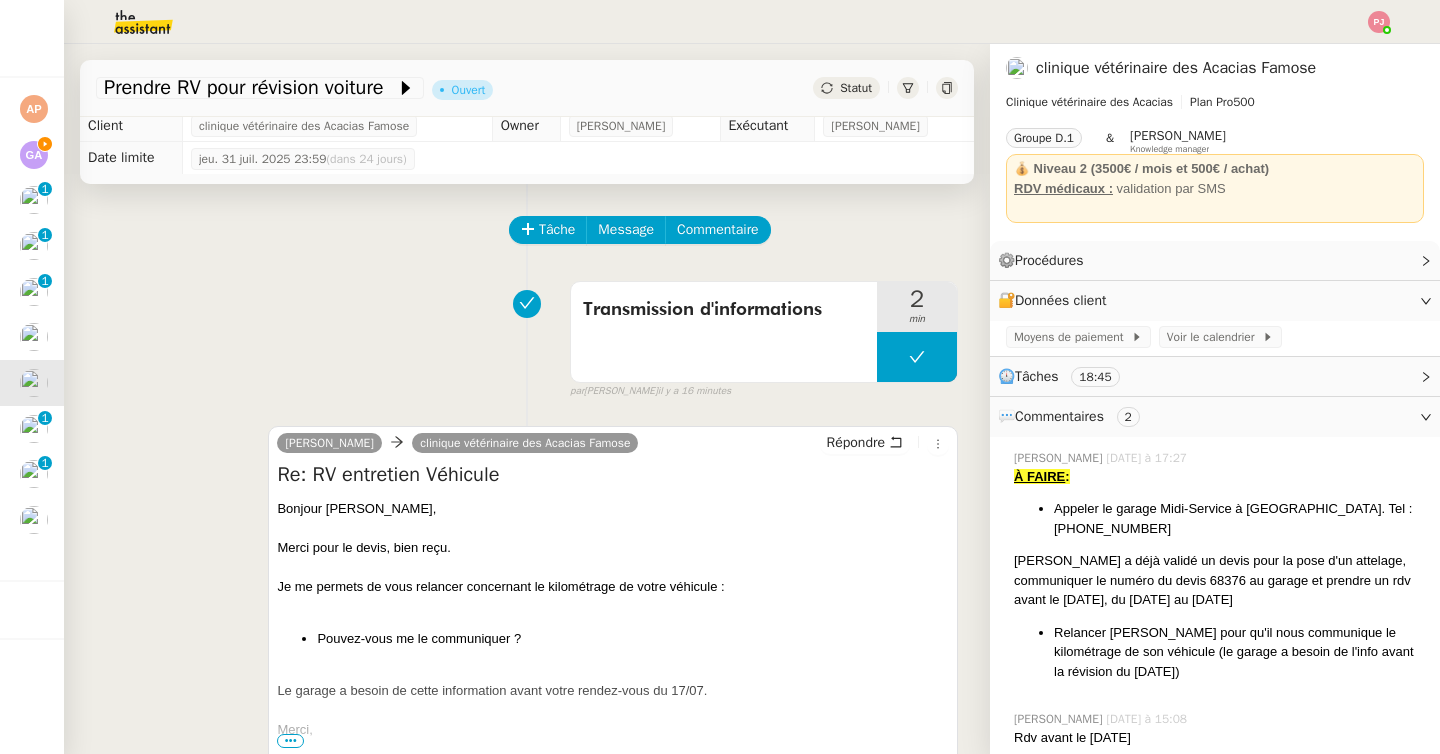 scroll, scrollTop: 9, scrollLeft: 0, axis: vertical 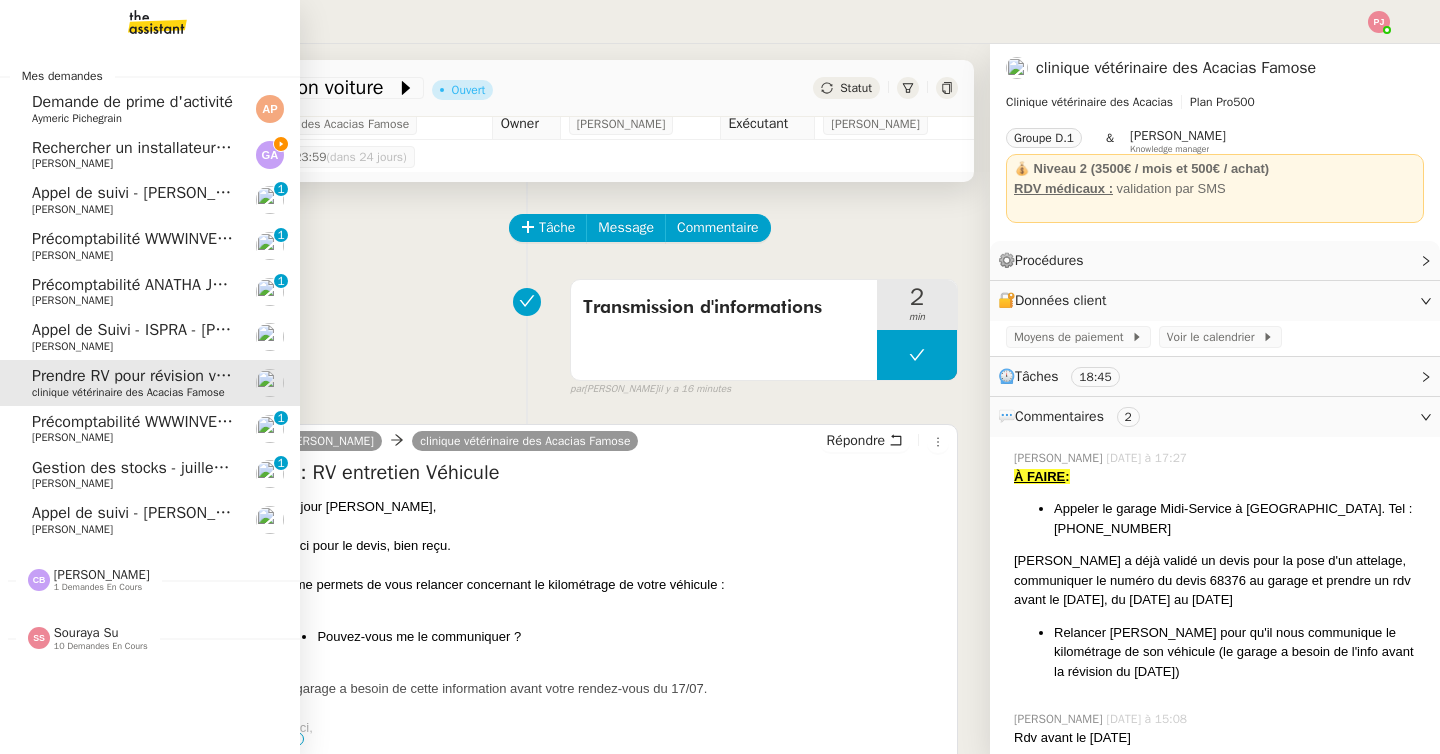 click on "Rechercher un installateur de porte blindée" 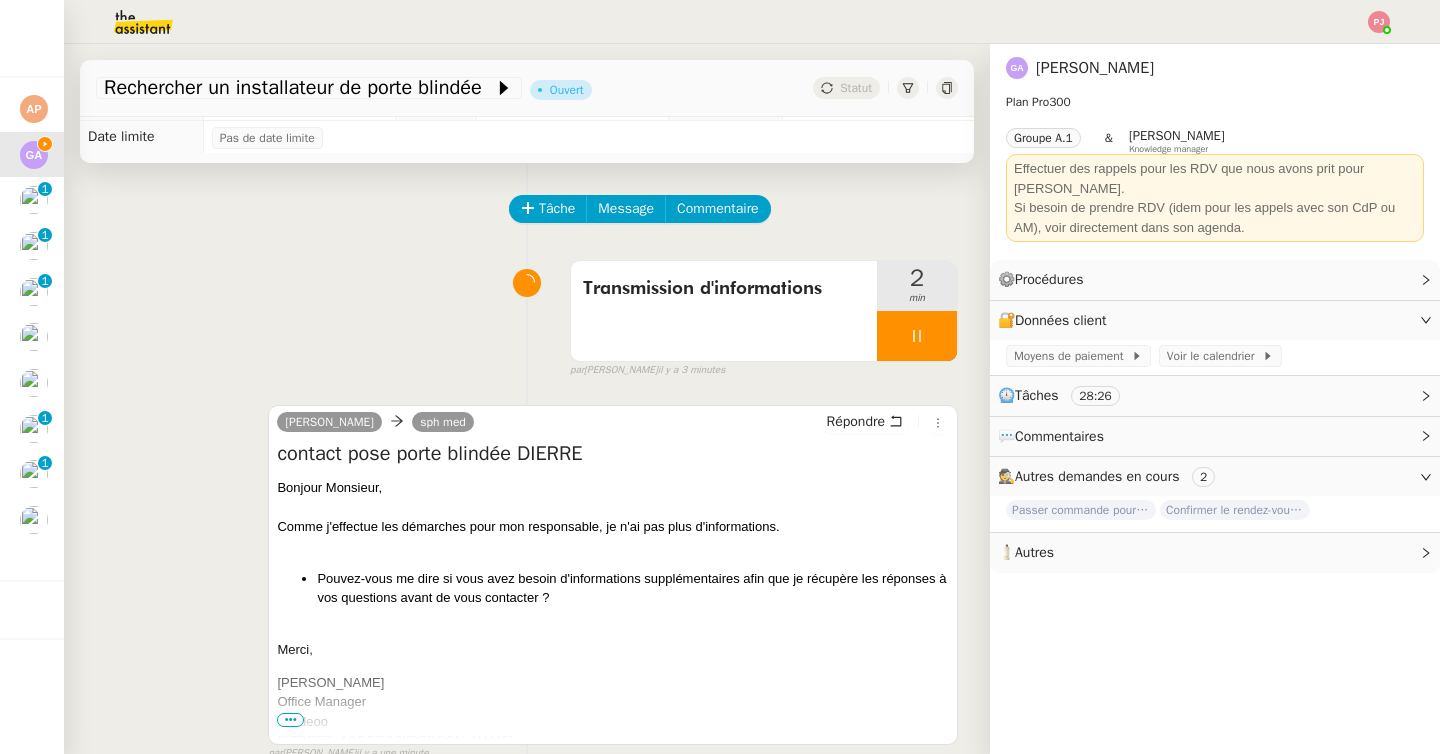 scroll, scrollTop: 0, scrollLeft: 0, axis: both 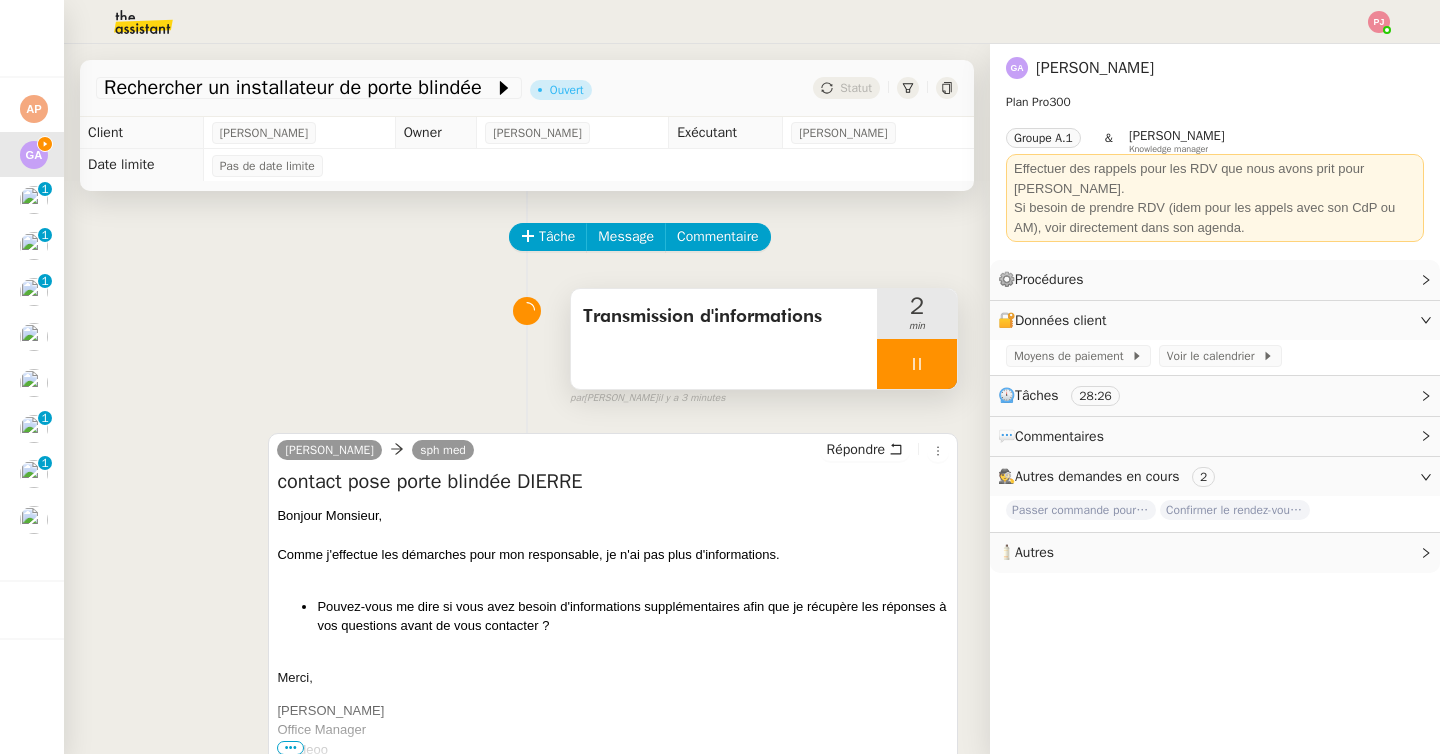 click at bounding box center (917, 364) 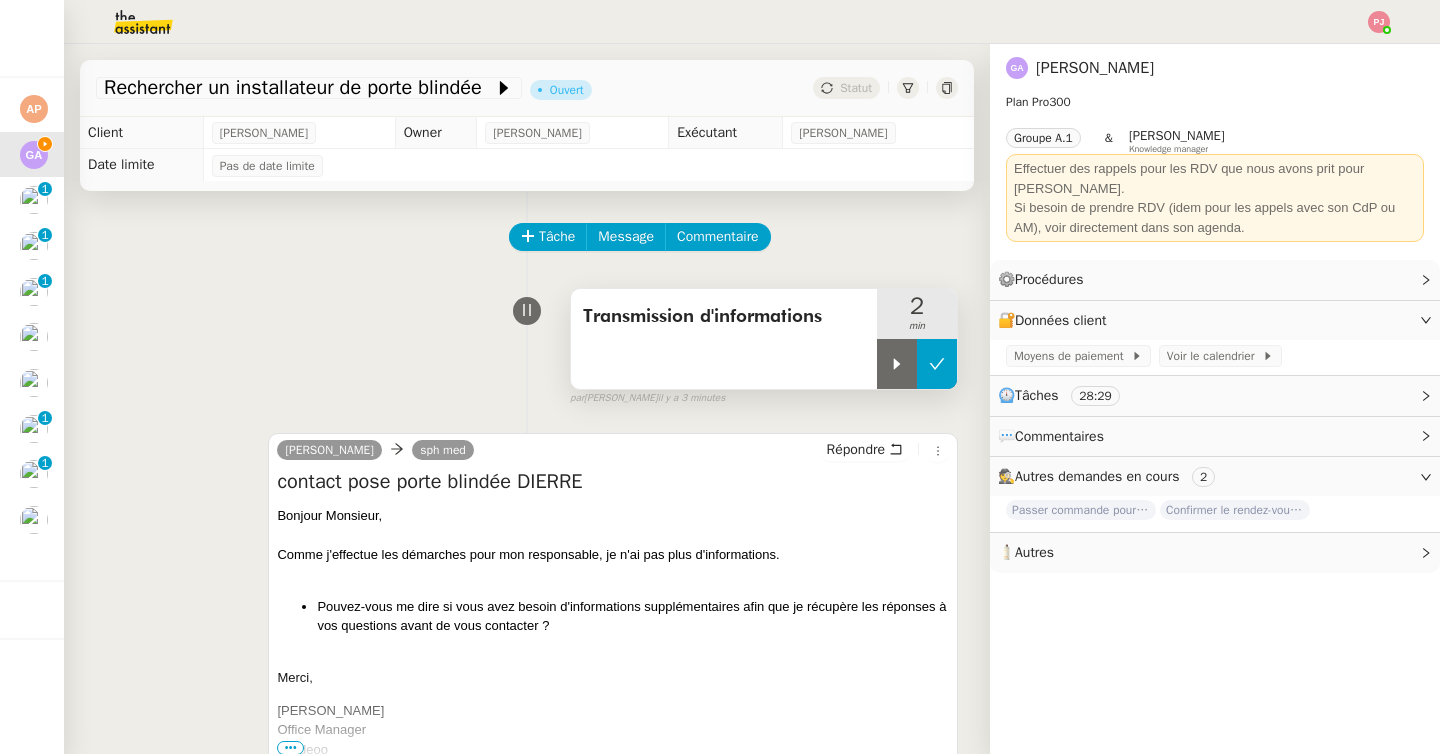 click 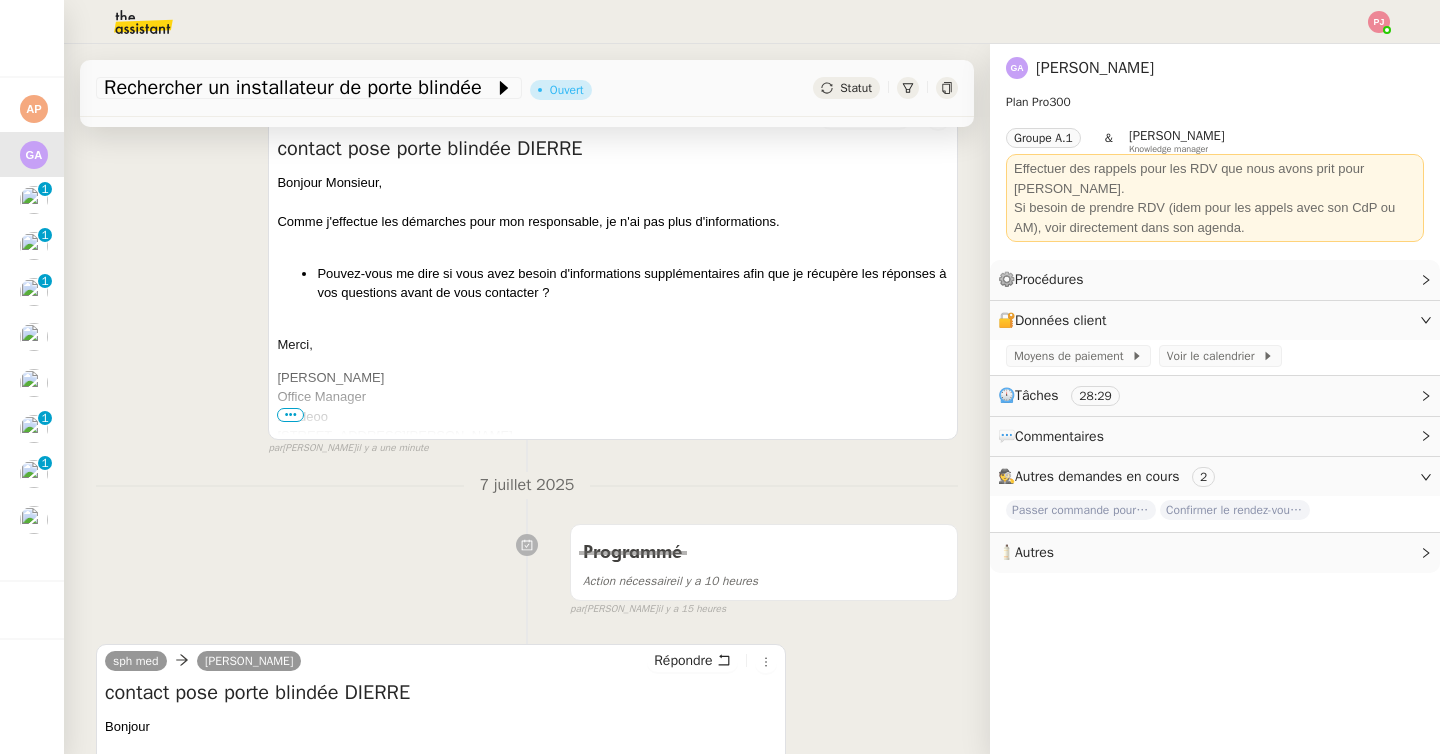 scroll, scrollTop: 0, scrollLeft: 0, axis: both 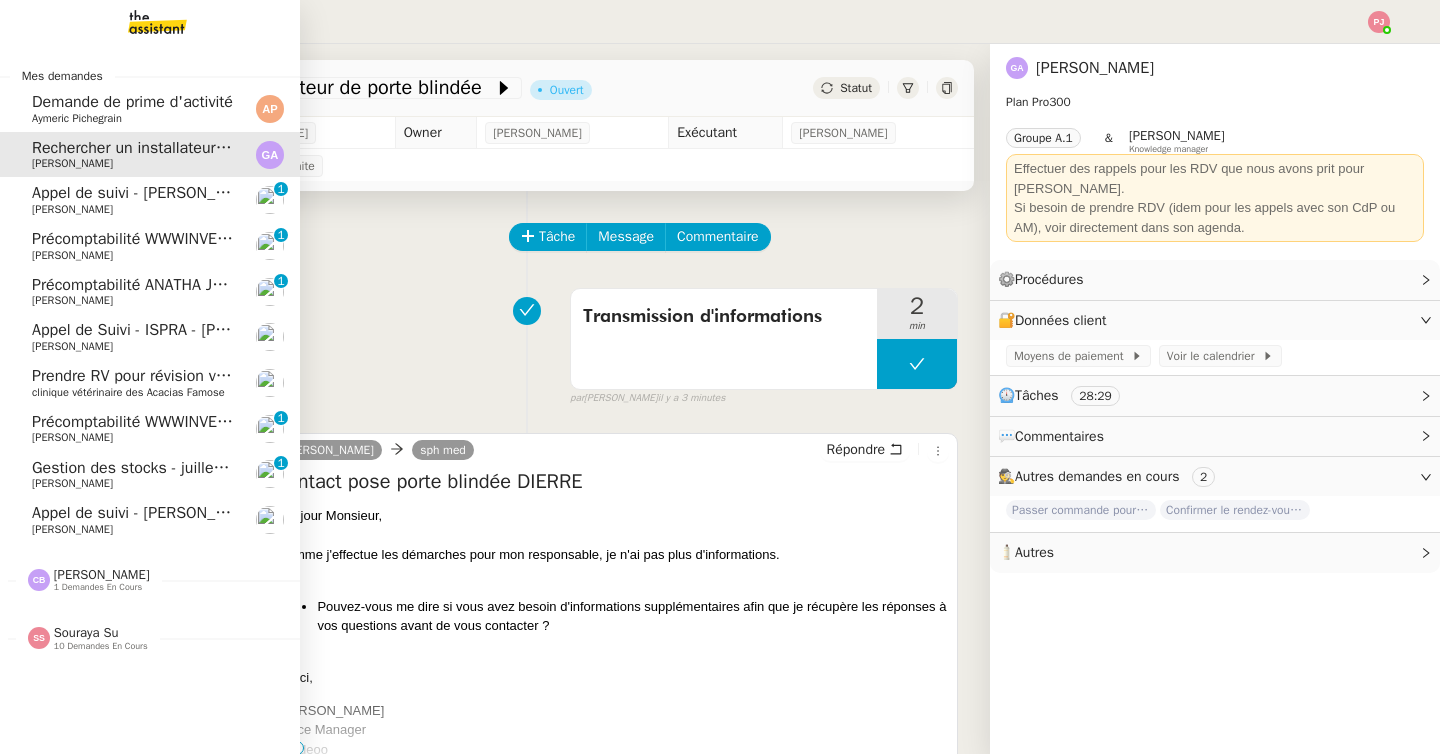 click on "Aymeric Pichegrain" 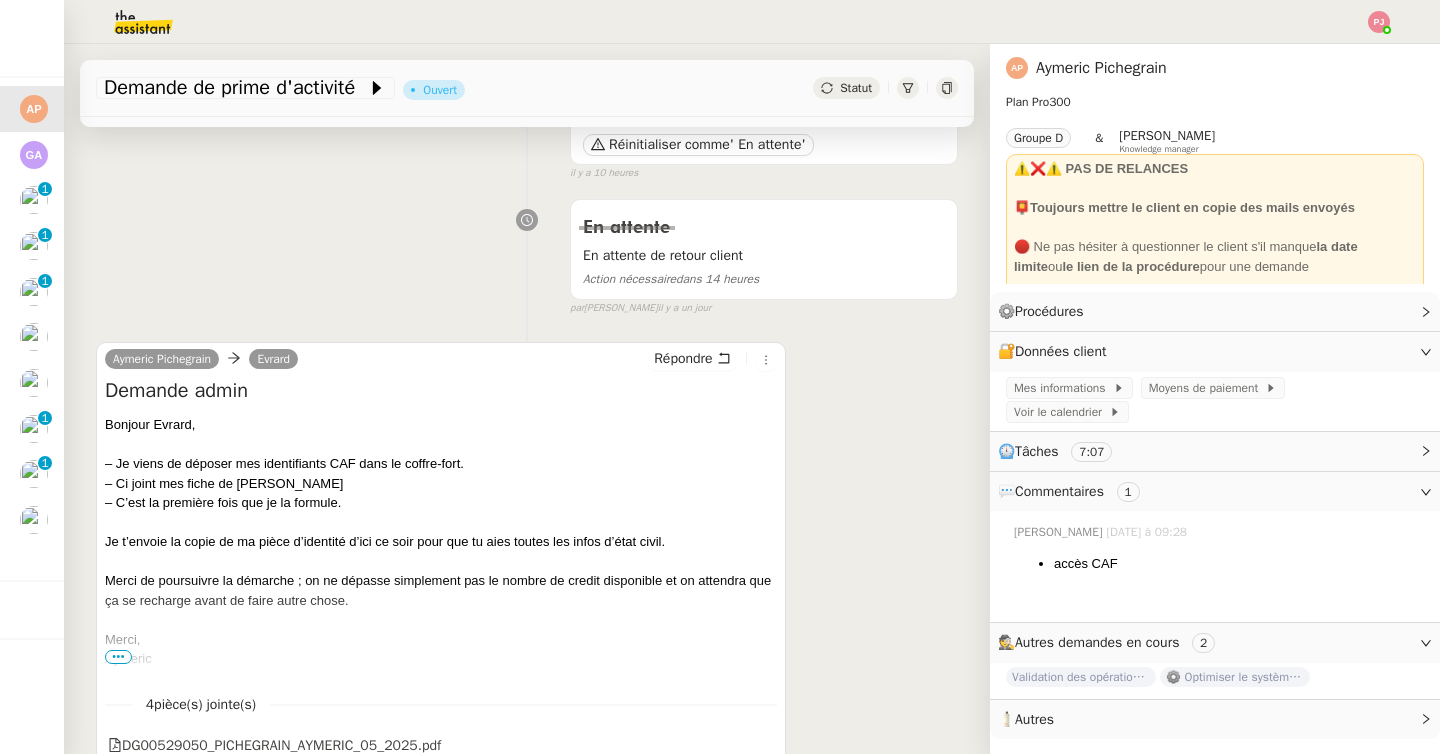 scroll, scrollTop: 0, scrollLeft: 0, axis: both 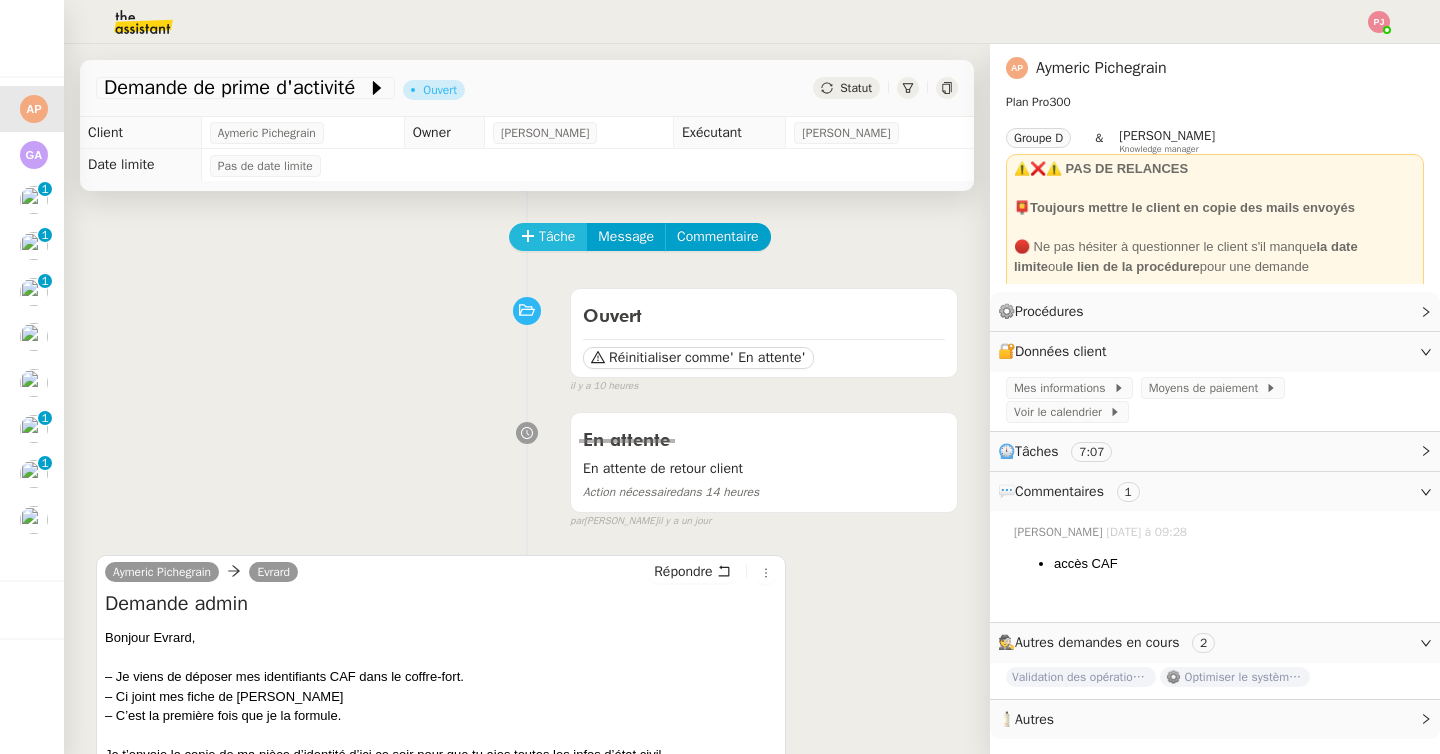 click on "Tâche" 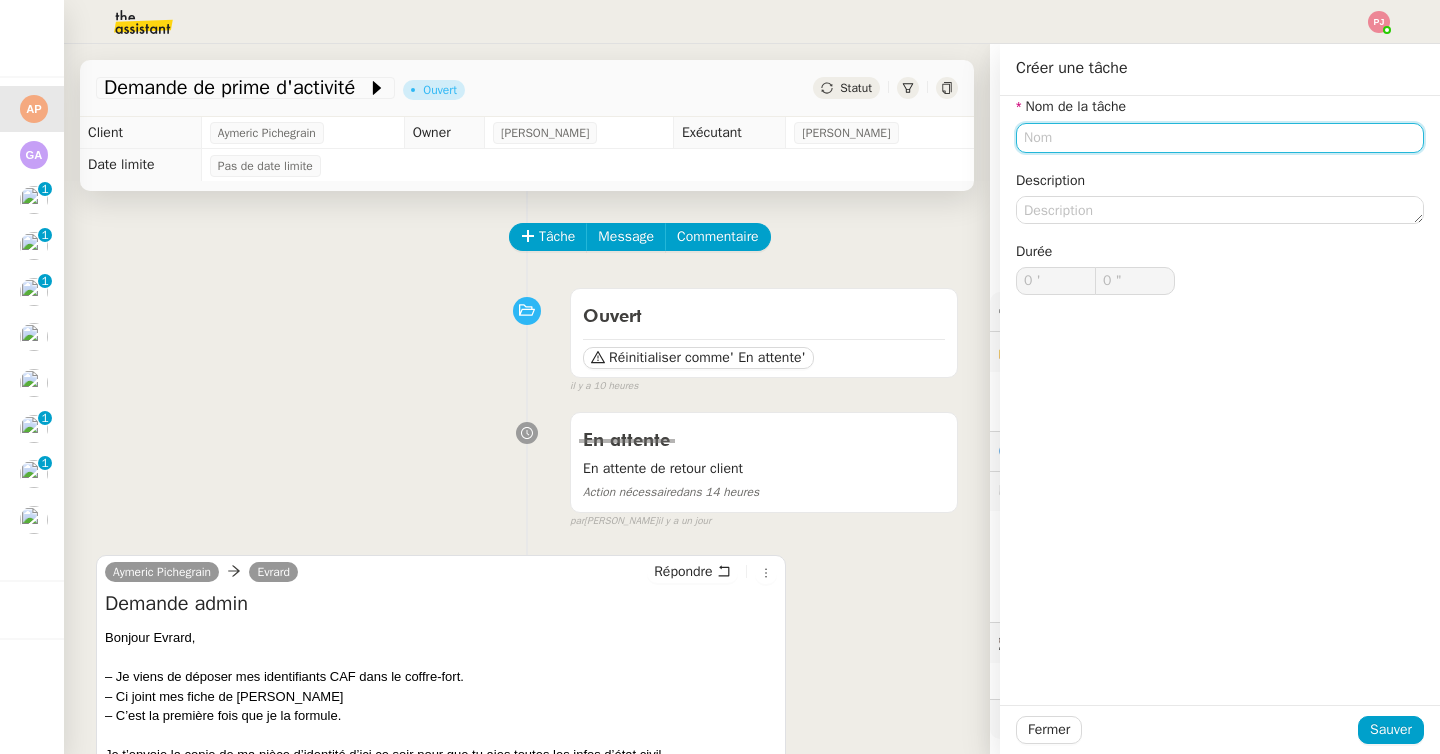 click 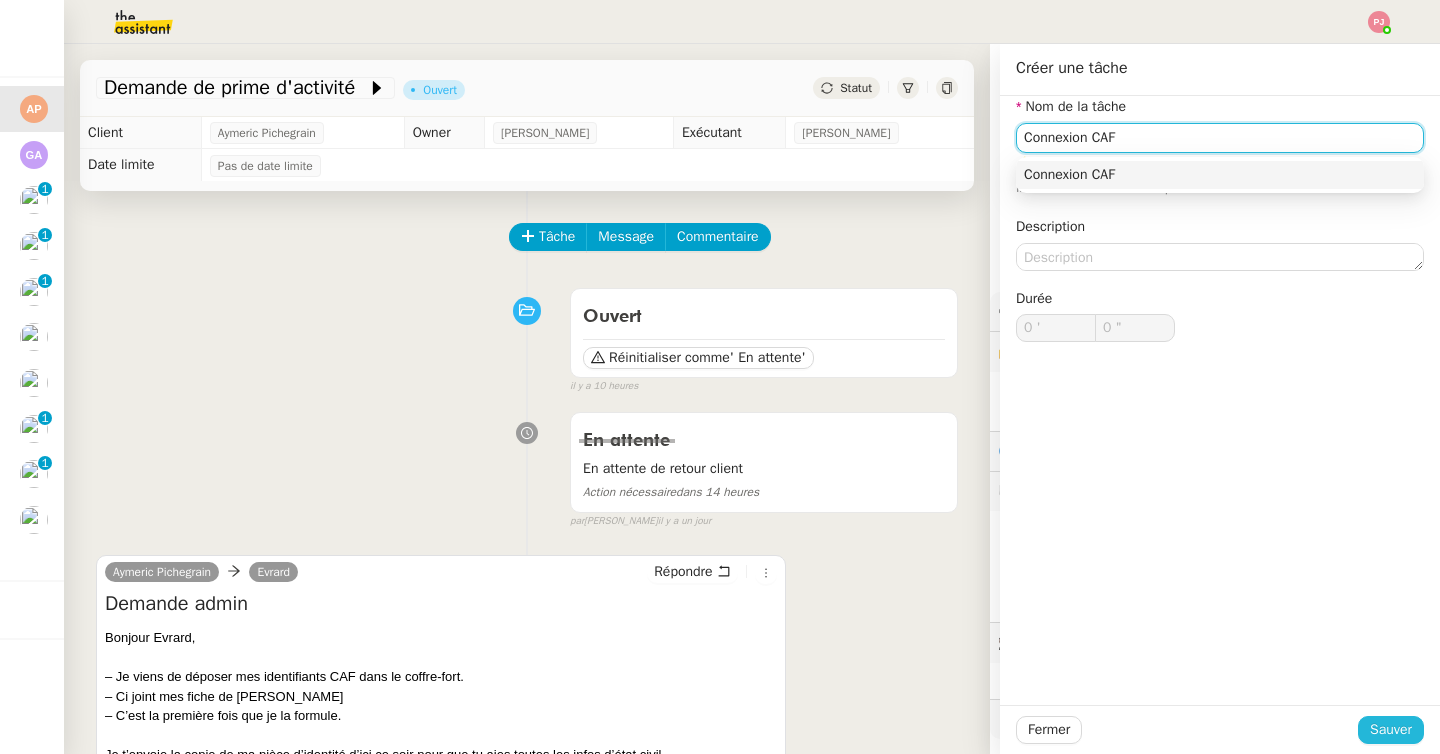 type on "Connexion CAF" 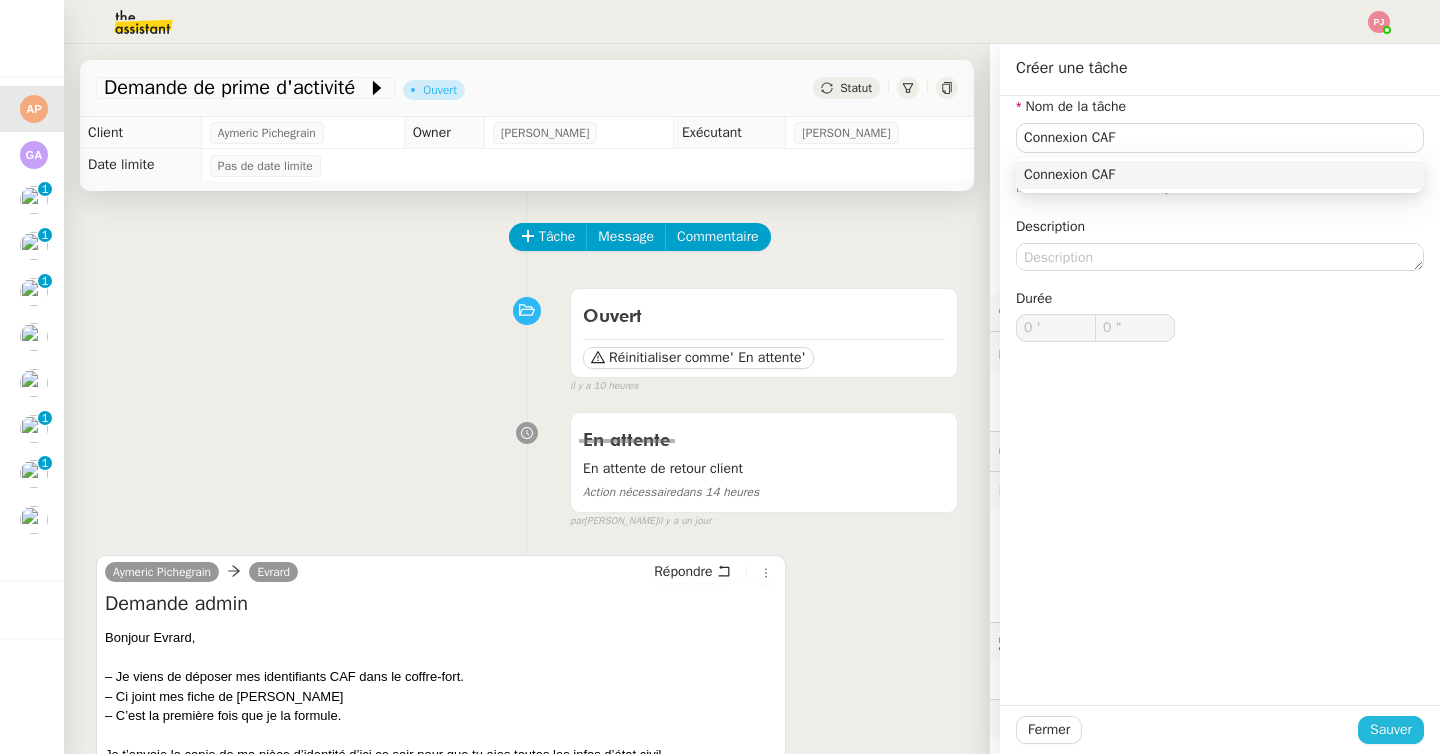 click on "Sauver" 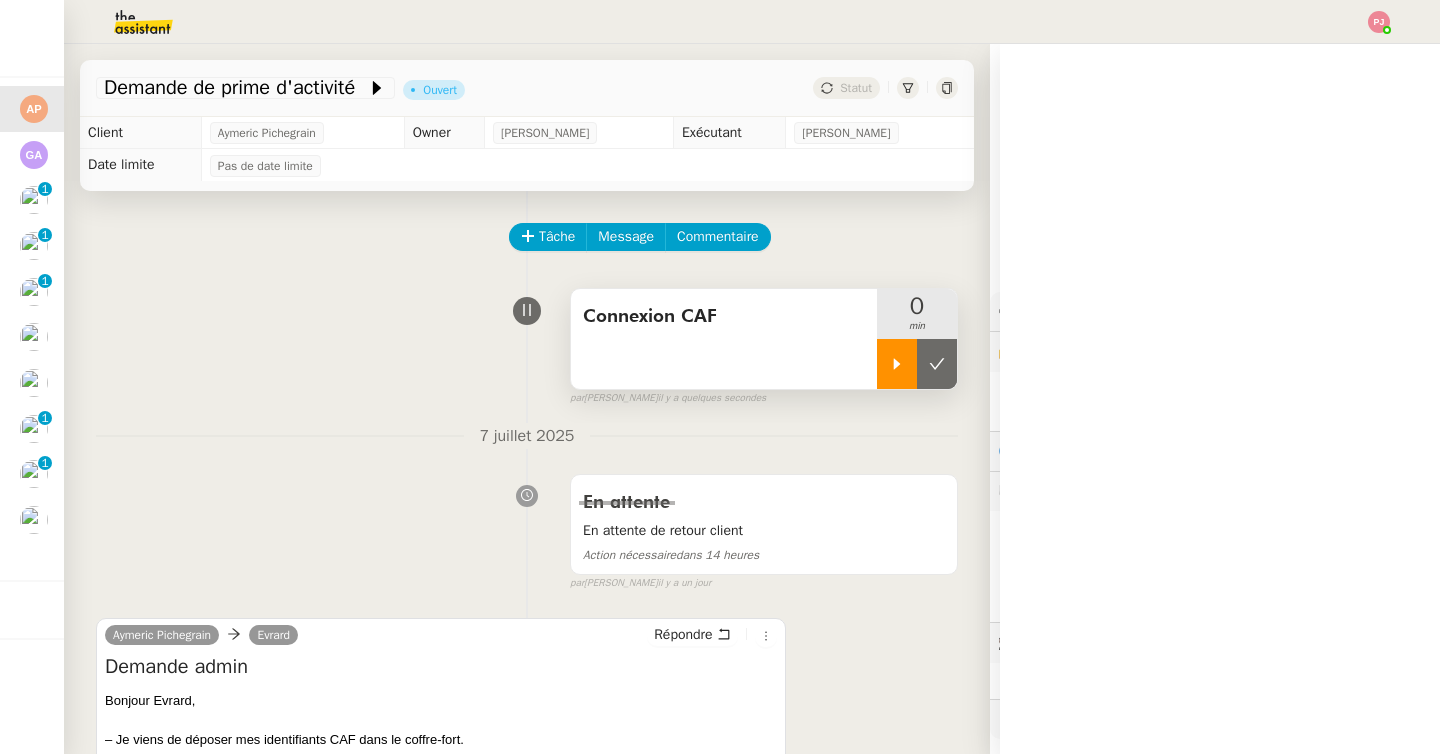 click 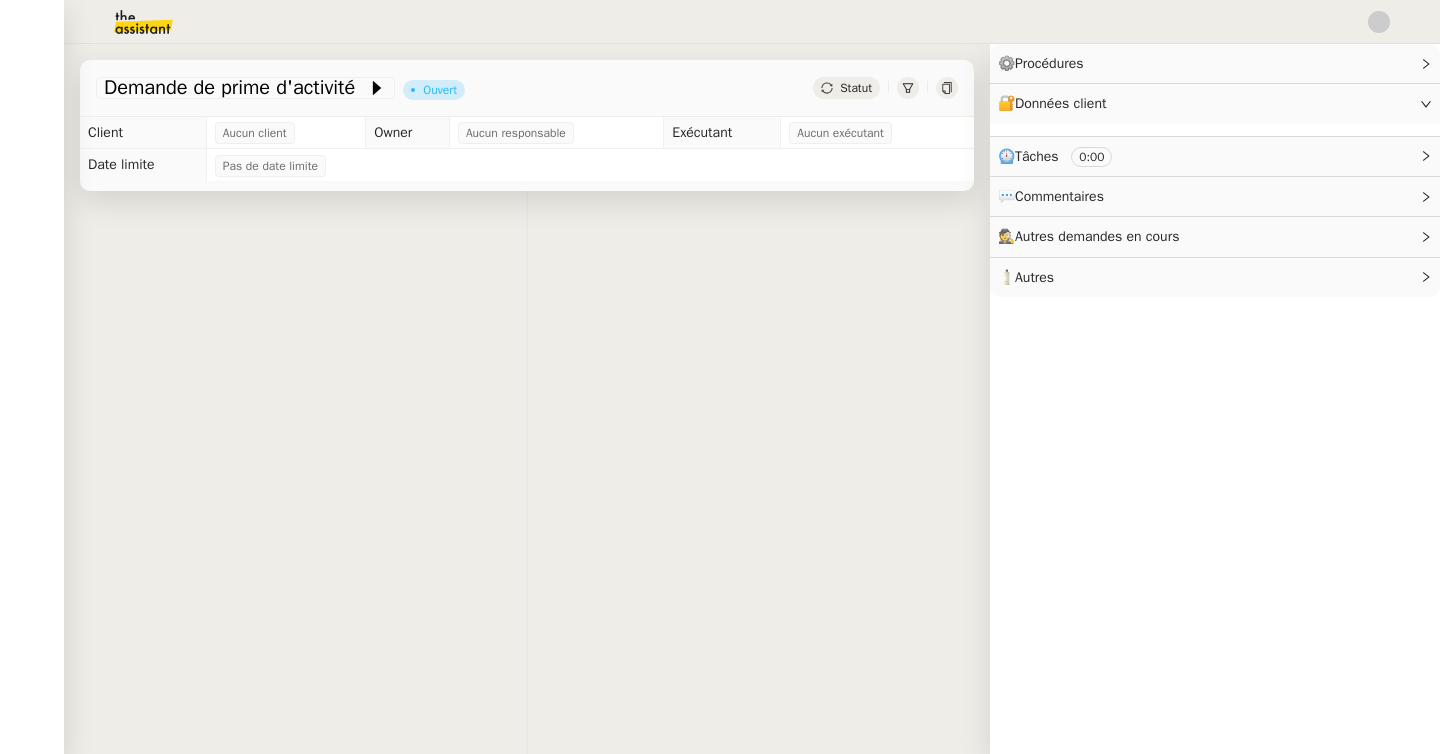 scroll, scrollTop: 0, scrollLeft: 0, axis: both 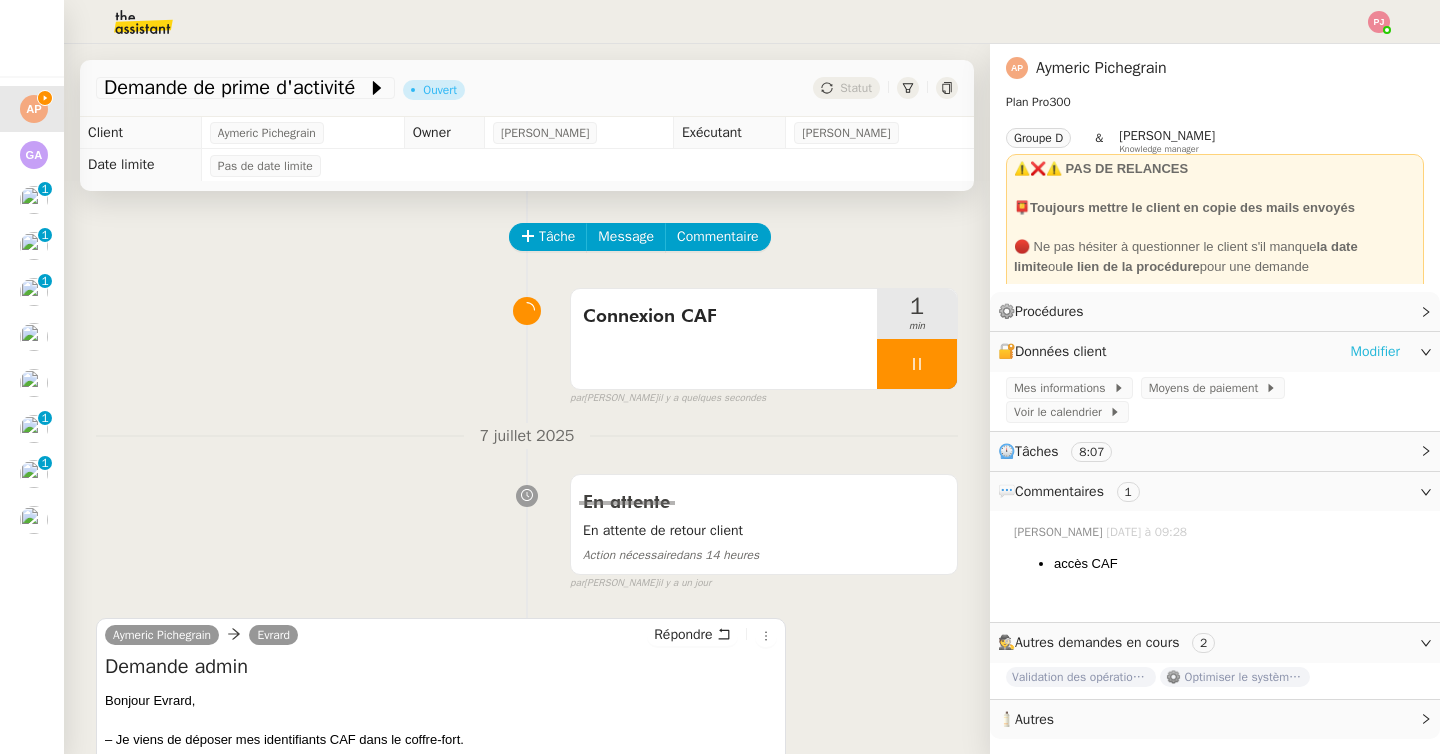 click on "Modifier" 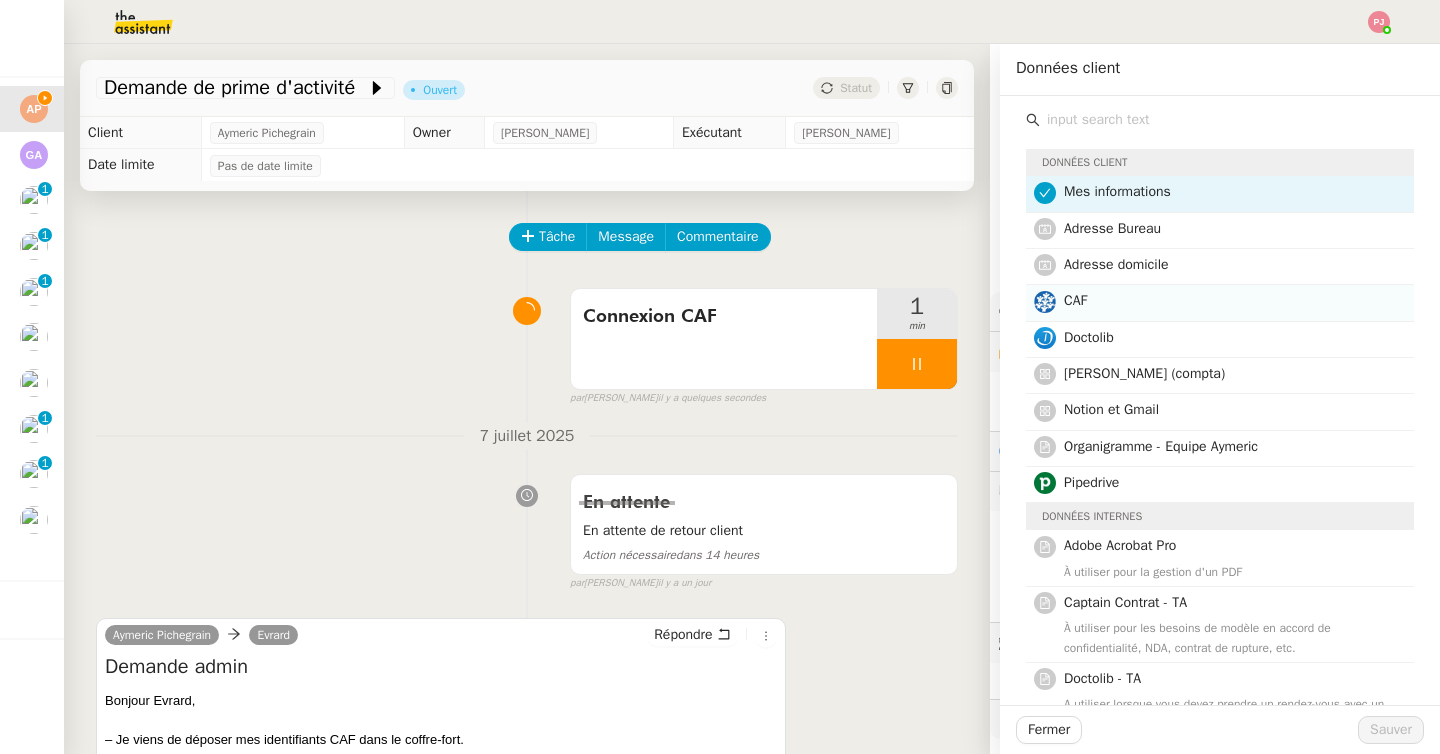 click on "CAF" 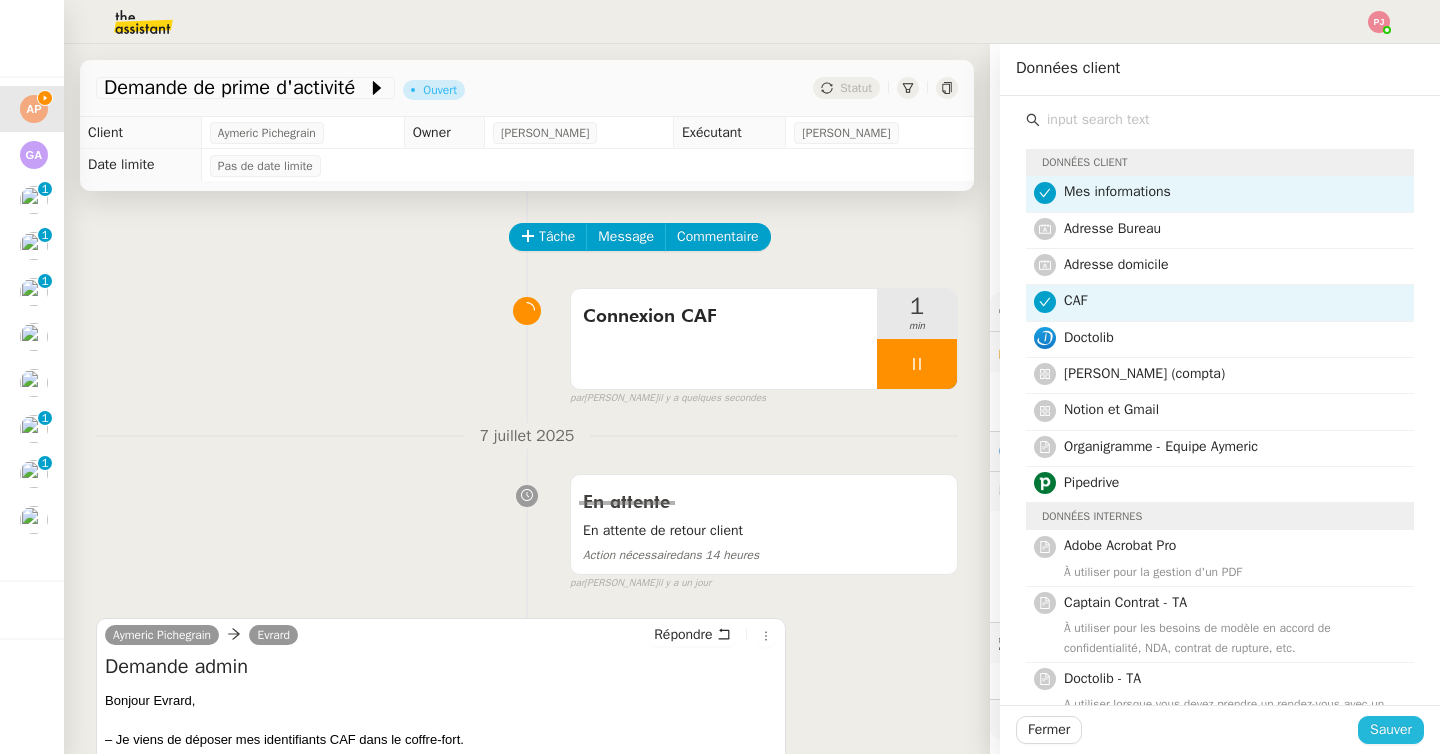 click on "Sauver" 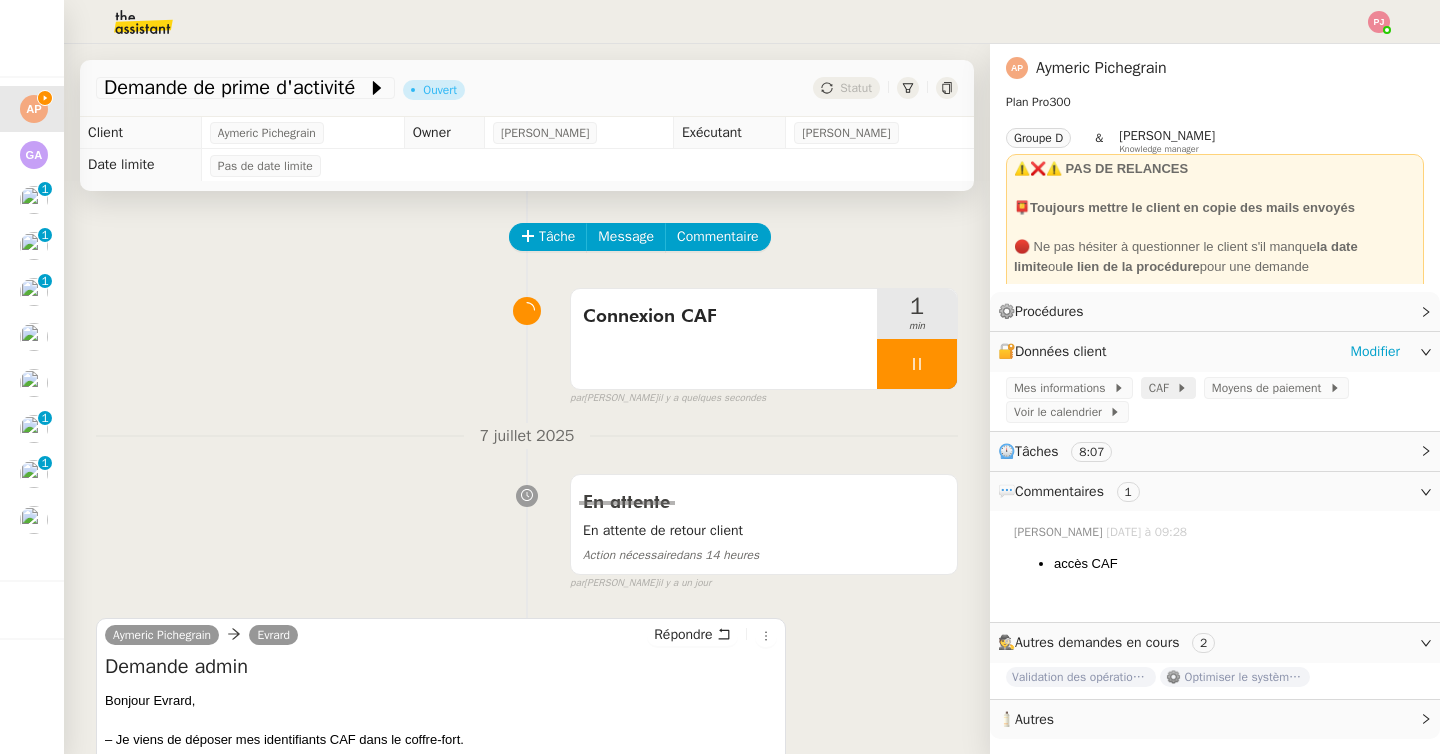 click on "CAF" 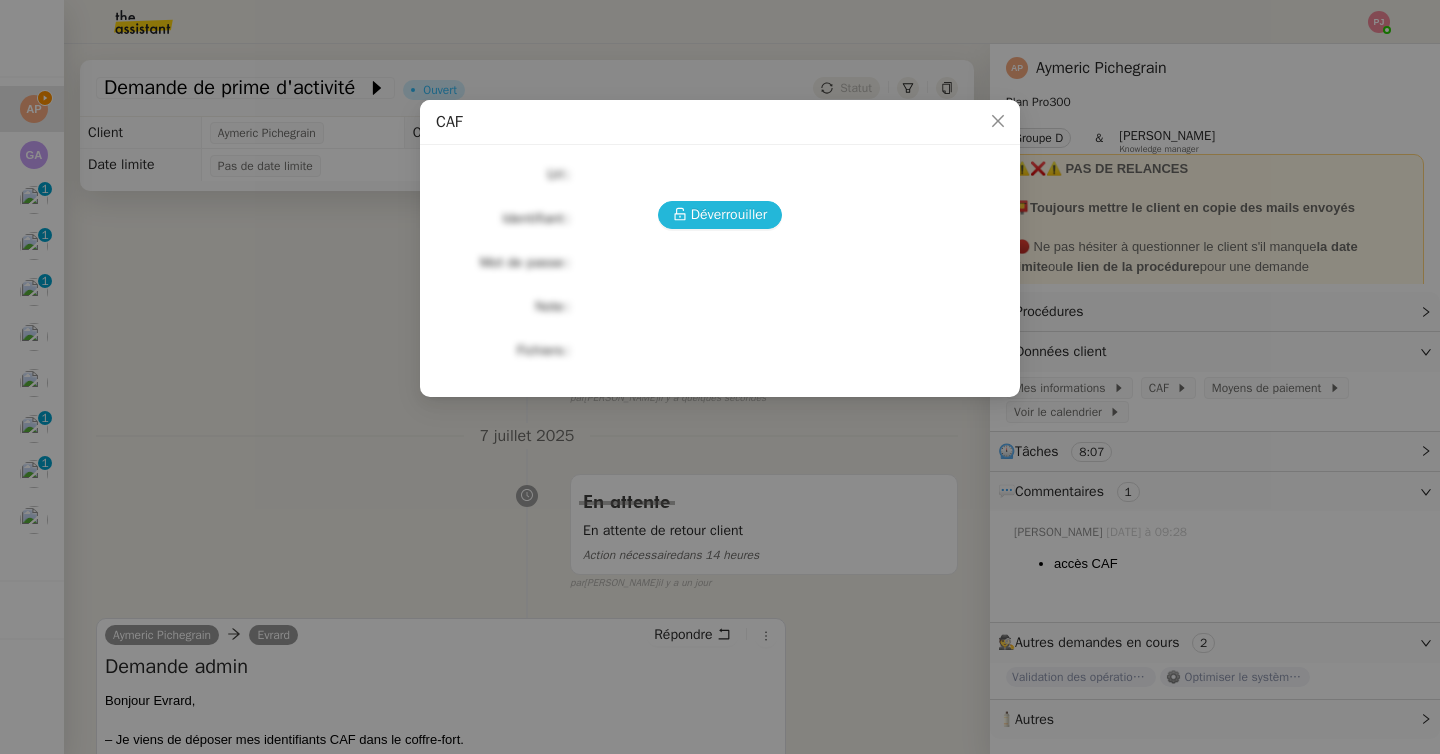 click on "Déverrouiller" at bounding box center [729, 214] 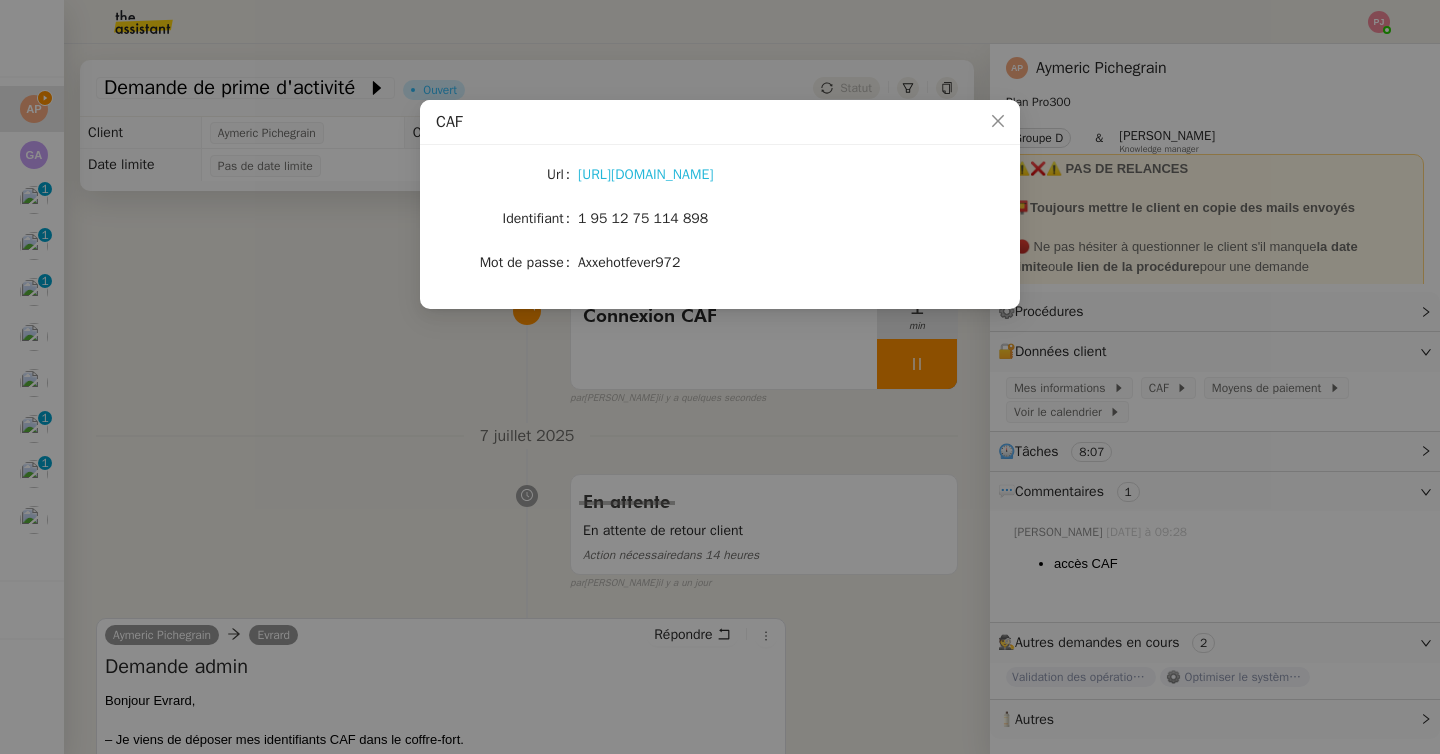 click on "https://connect.caf.fr/connexionappli/dist/?forceReload=20250313&contexteAppel=caffr&urlredirect=%2Fwps%2Fmyportal%2Fcaffr%2Fmoncompte%2Ftableaudebord#/loginNir" 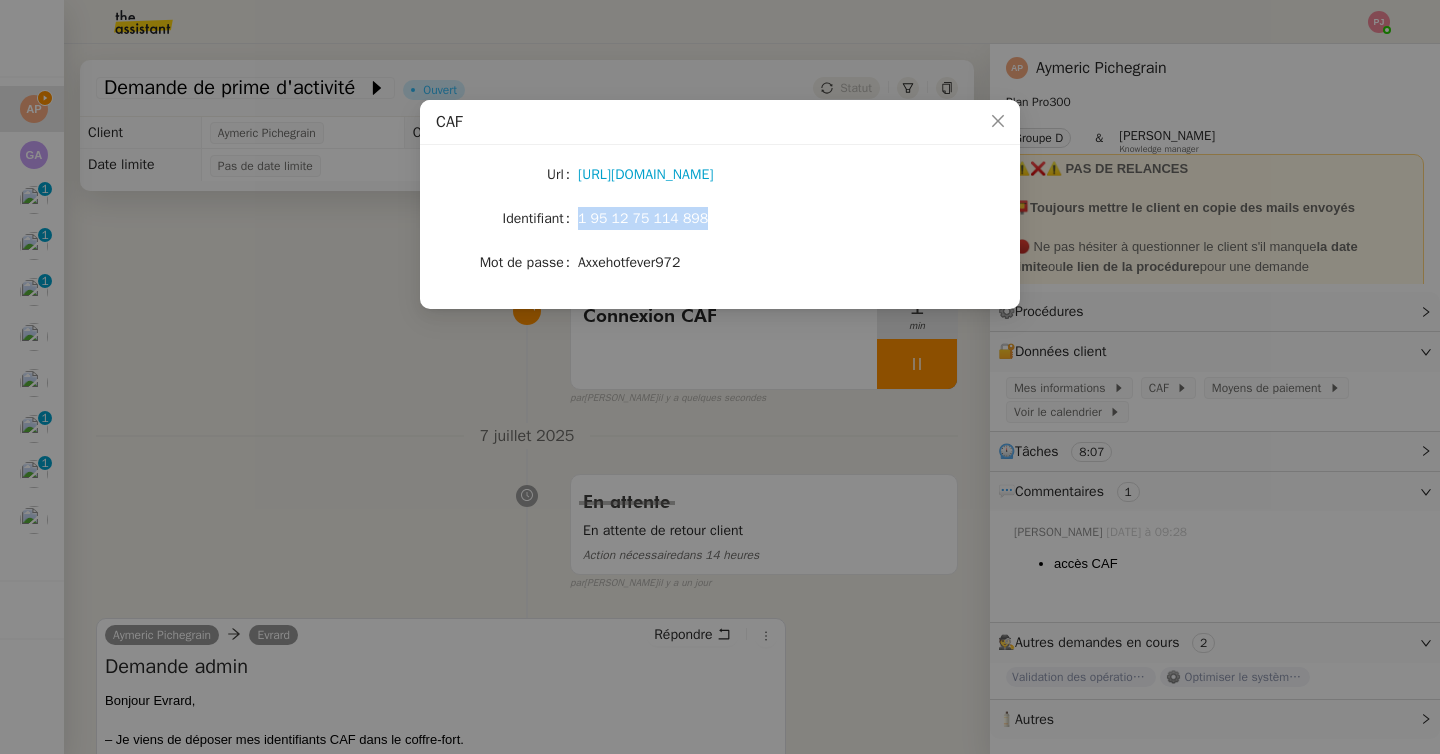 drag, startPoint x: 738, startPoint y: 215, endPoint x: 568, endPoint y: 213, distance: 170.01176 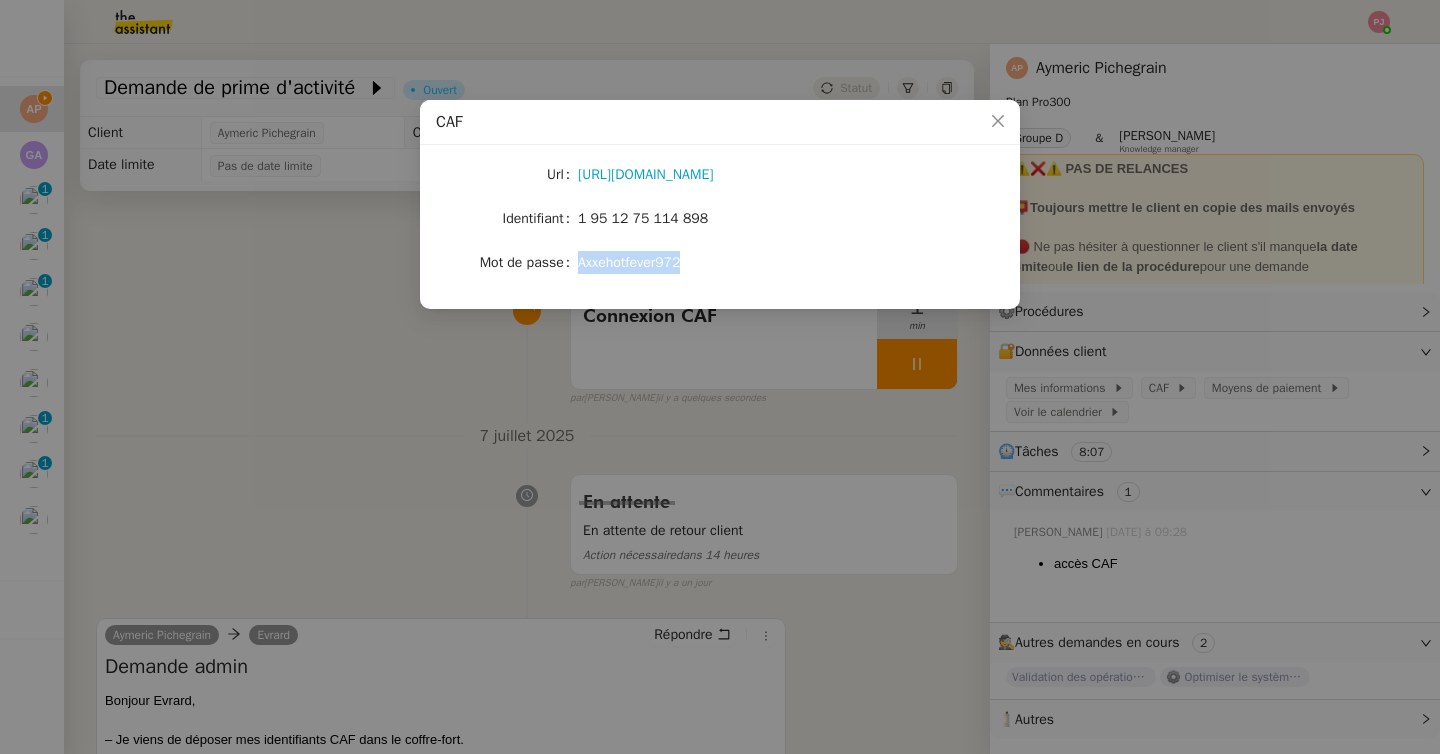 drag, startPoint x: 692, startPoint y: 260, endPoint x: 581, endPoint y: 262, distance: 111.01801 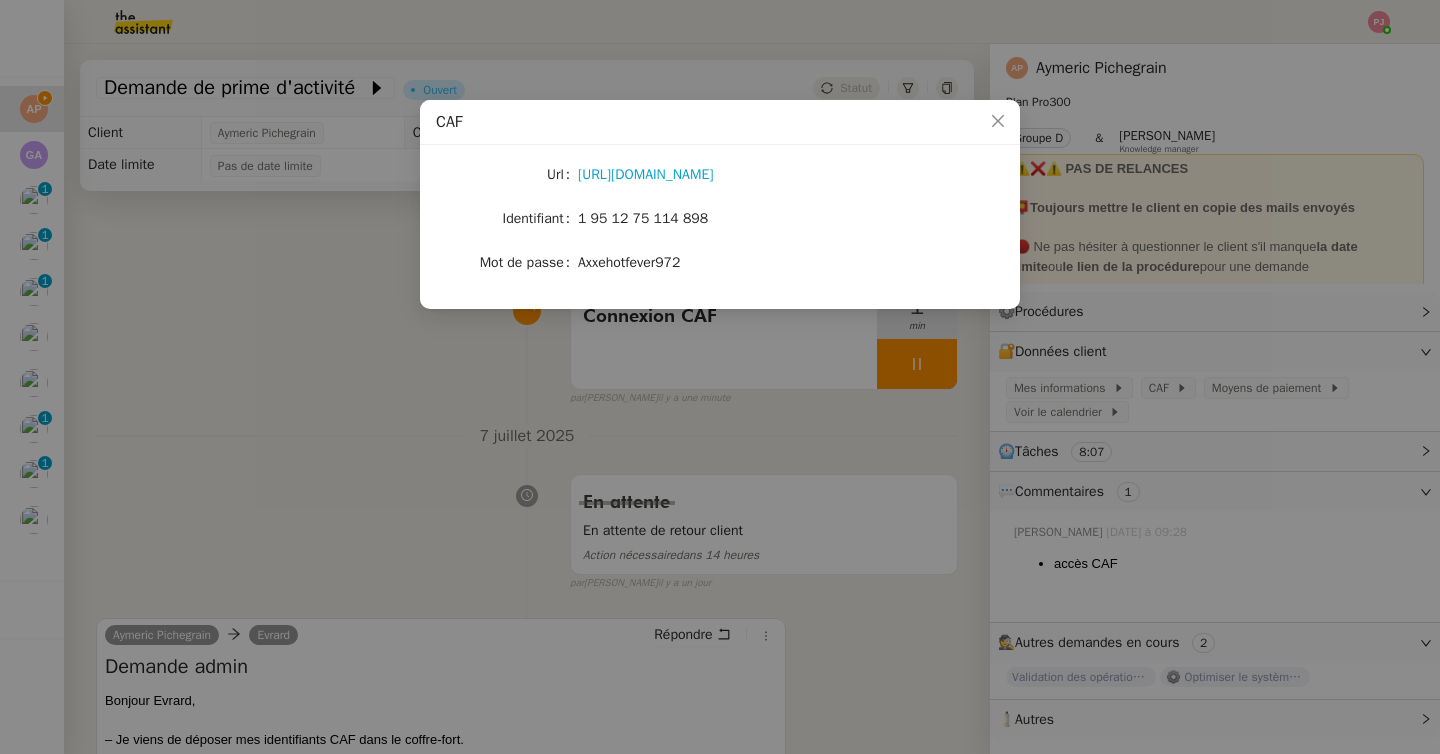 click on "CAF Url https://connect.caf.fr/connexionappli/dist/?forceReload=20250313&contexteAppel=caffr&urlredirect=%2Fwps%2Fmyportal%2Fcaffr%2Fmoncompte%2Ftableaudebord#/loginNir    Identifiant 1 95 12 75 114 898 Mot de passe Axxehotfever972" at bounding box center (720, 377) 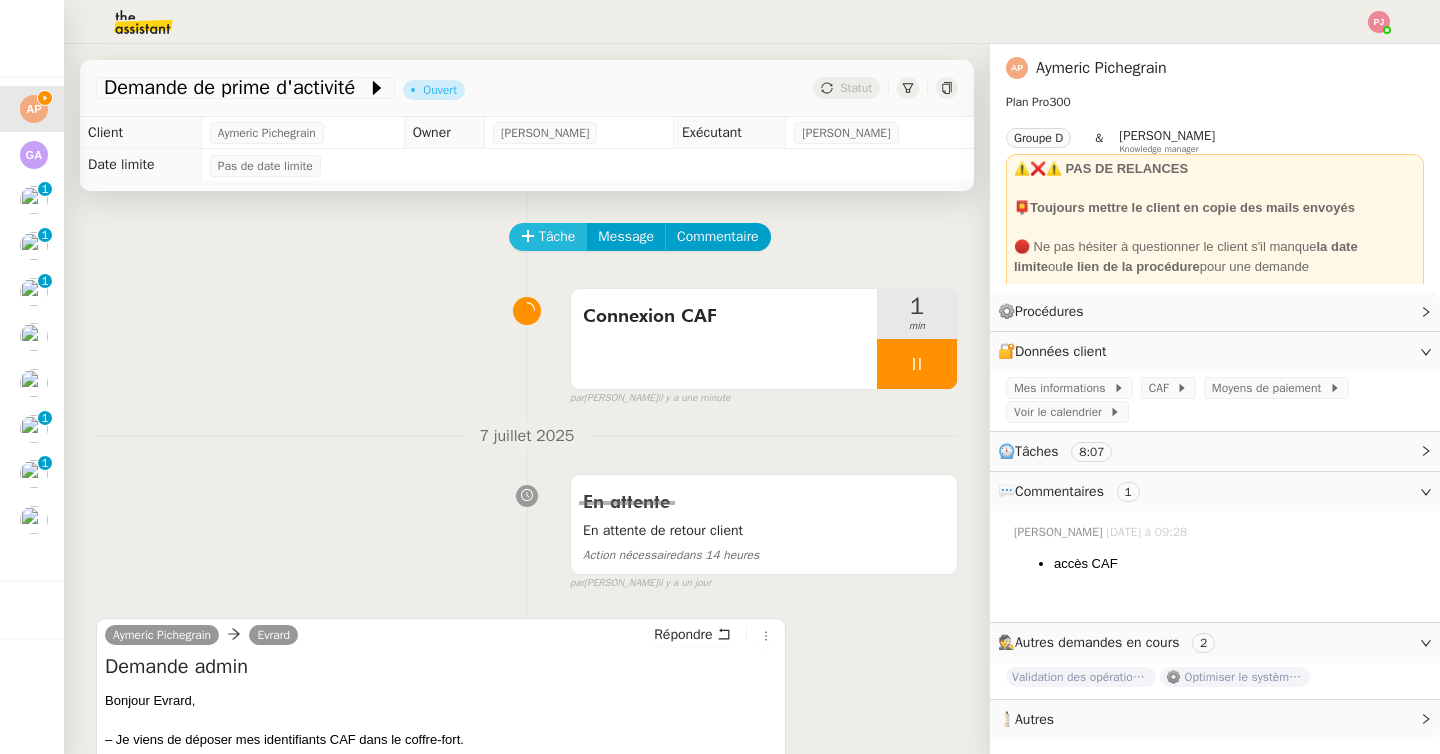 click on "Tâche" 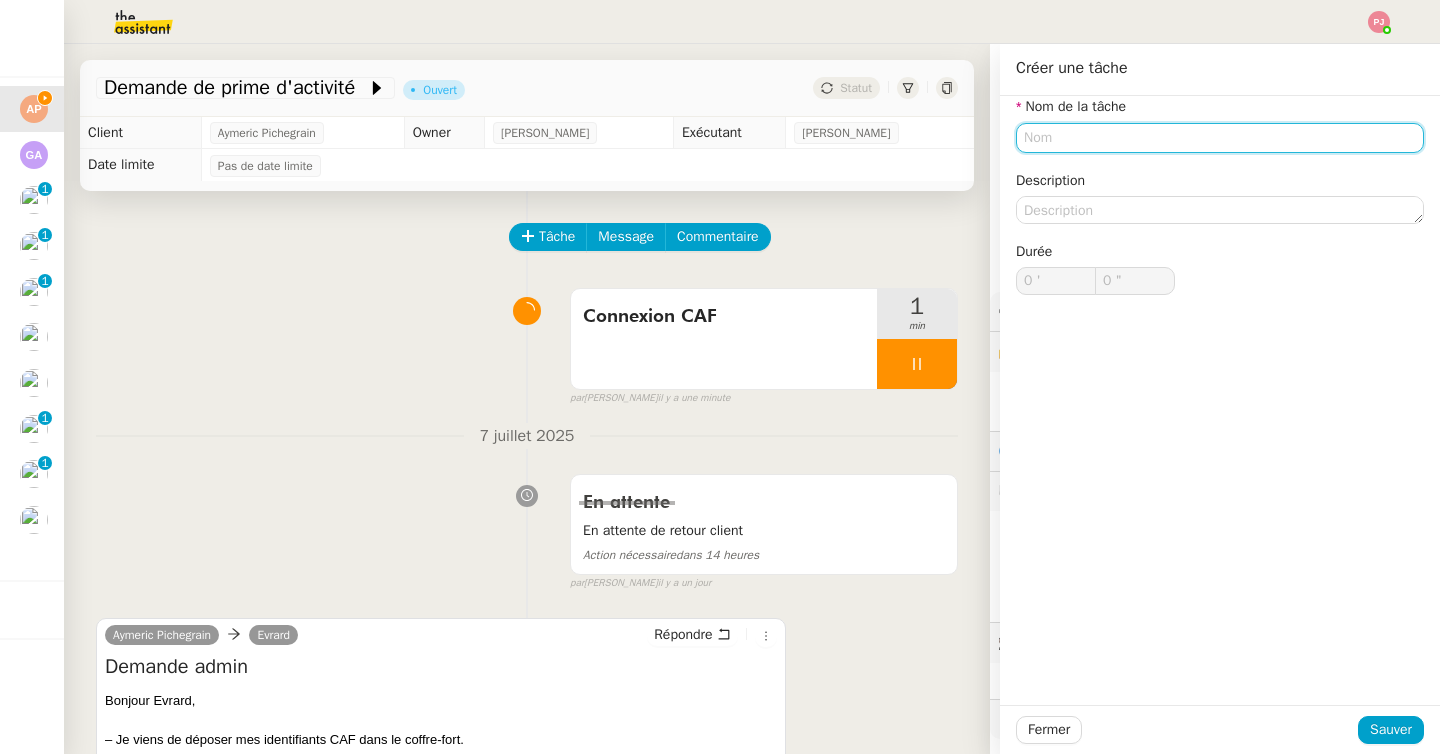 click 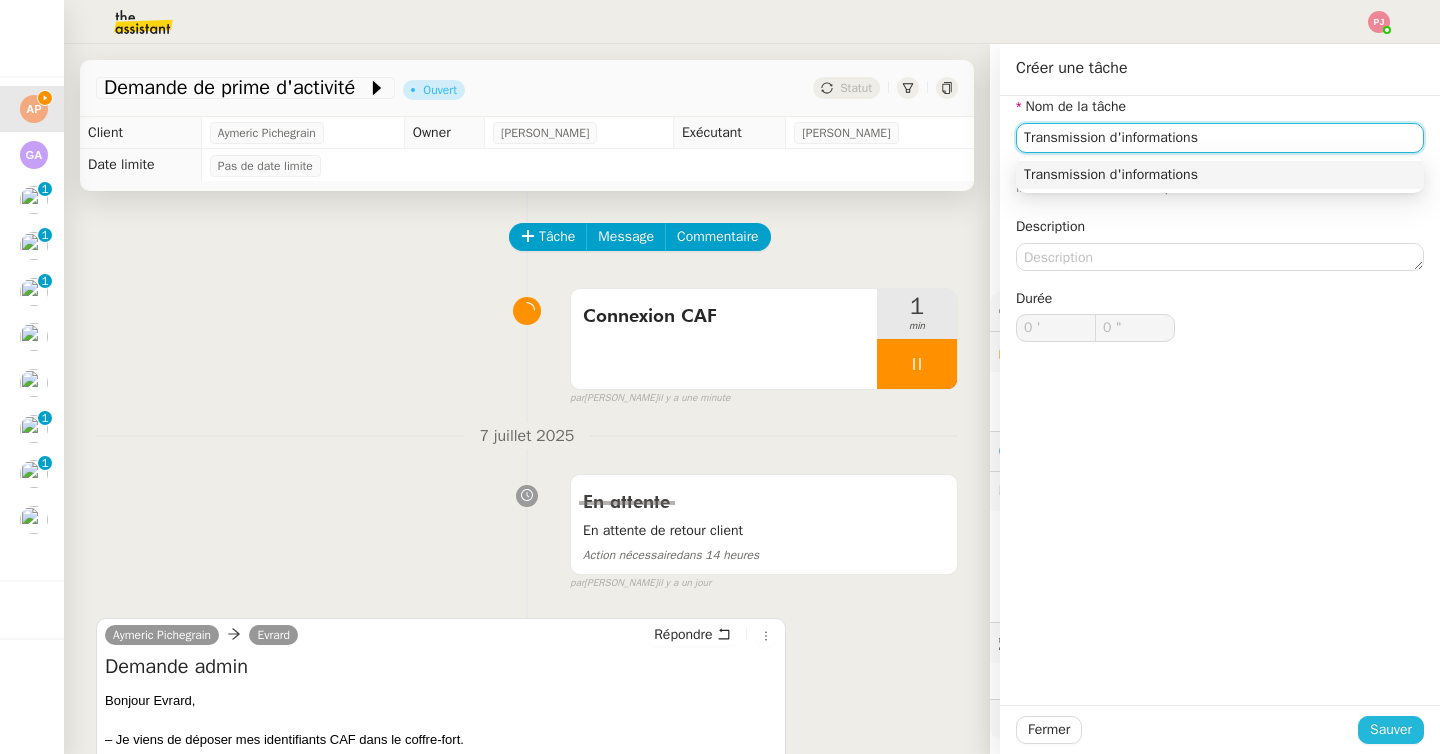 type on "Transmission d'informations" 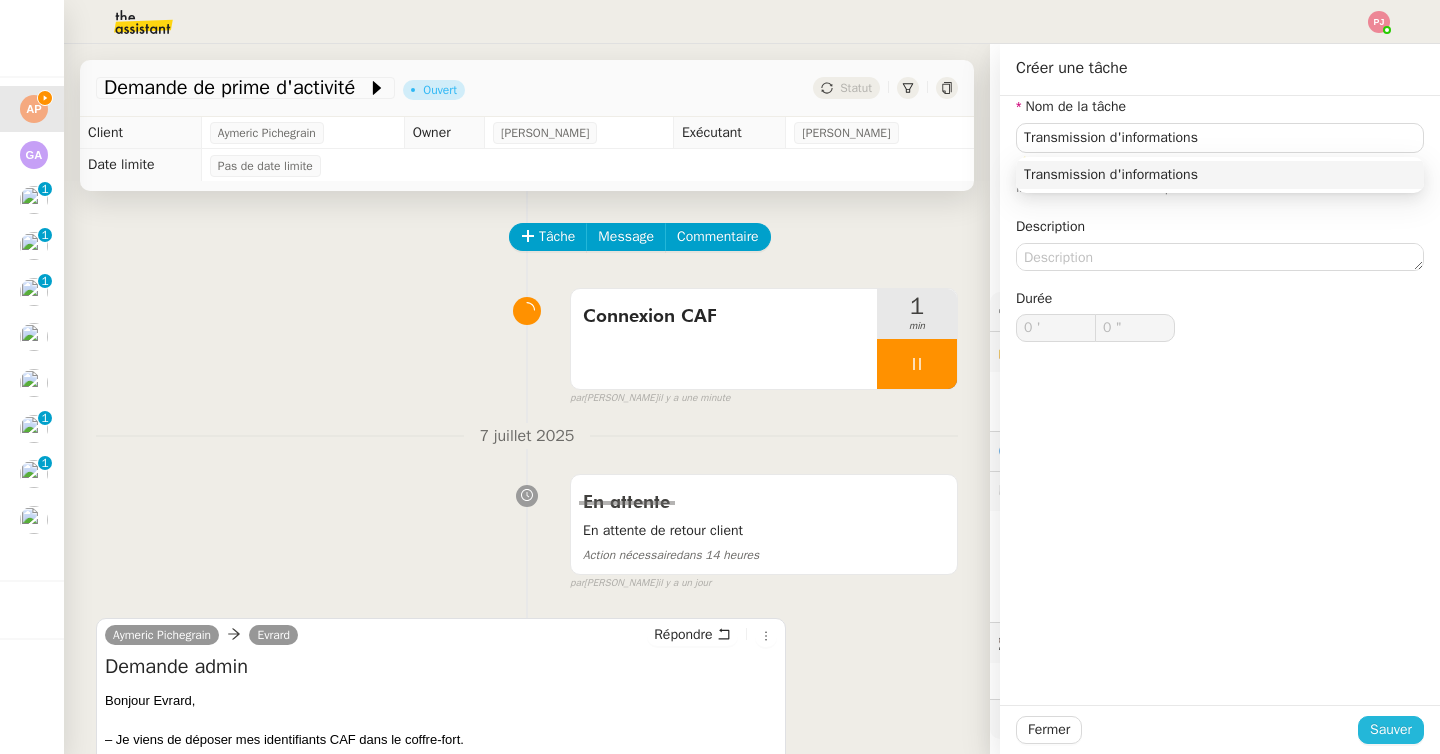 click on "Sauver" 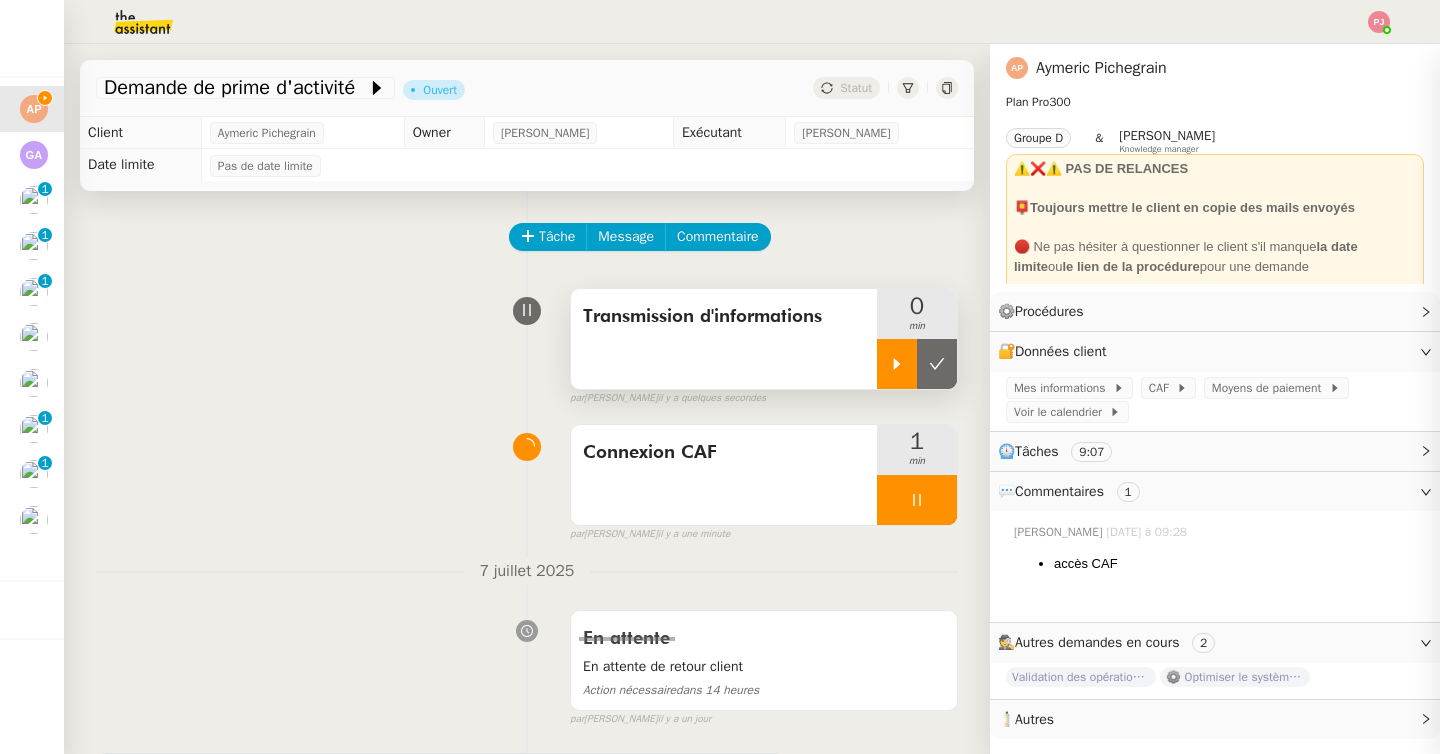 click at bounding box center [897, 364] 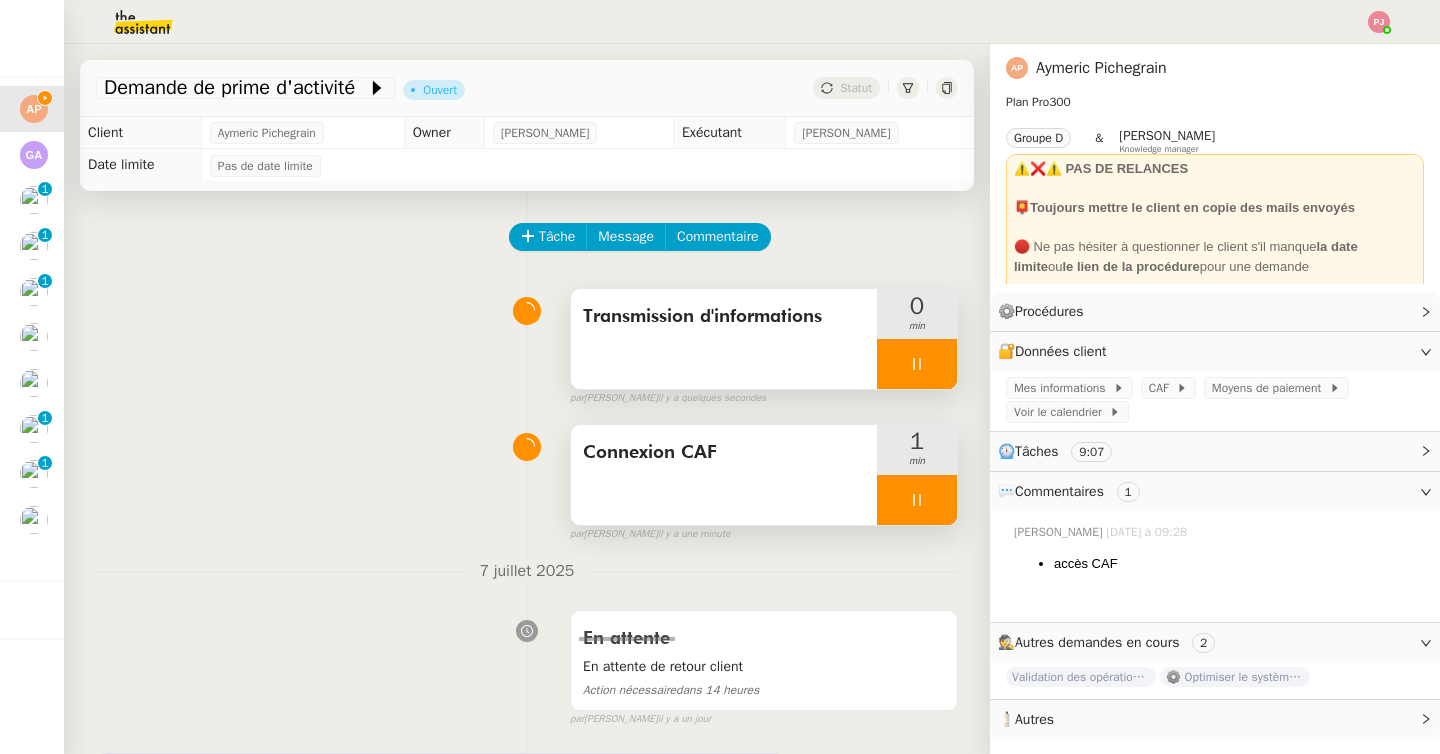 click at bounding box center [917, 500] 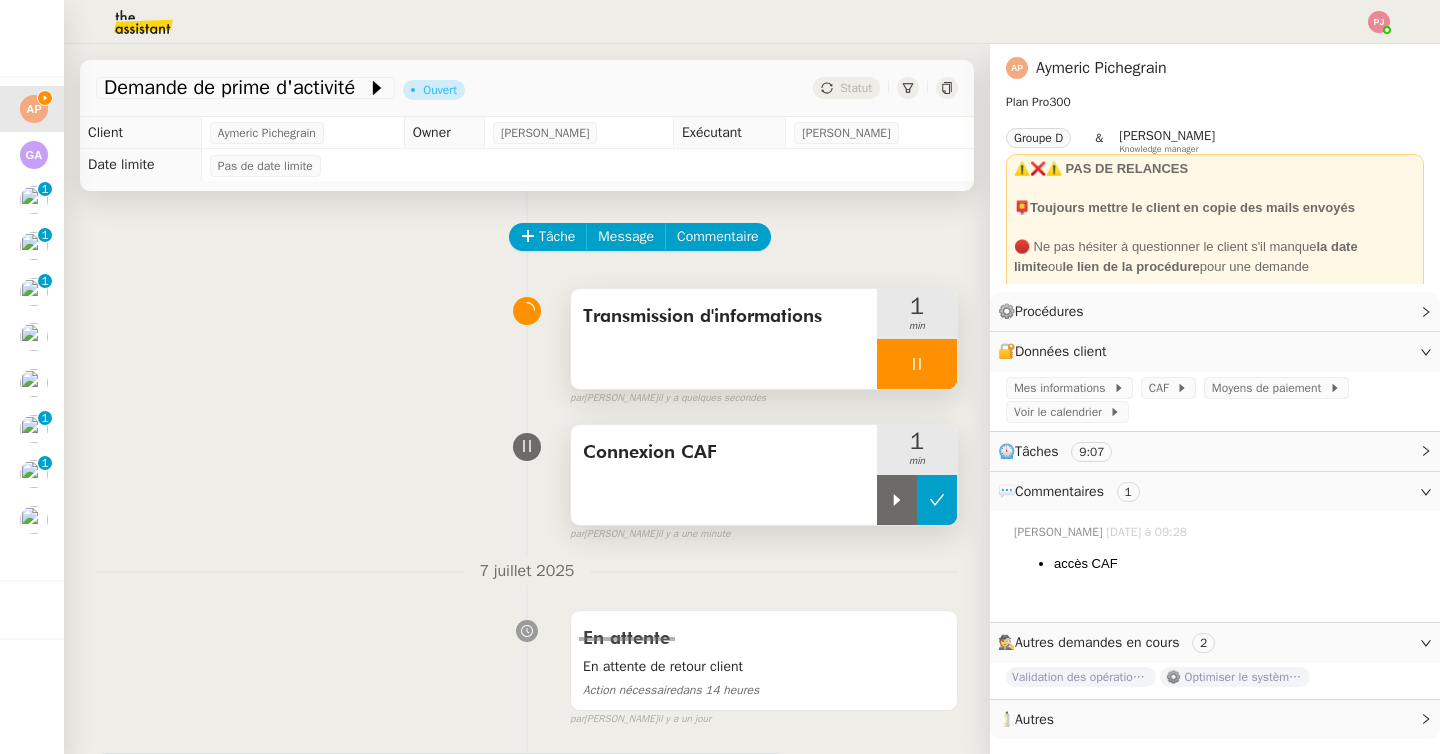 click at bounding box center (937, 500) 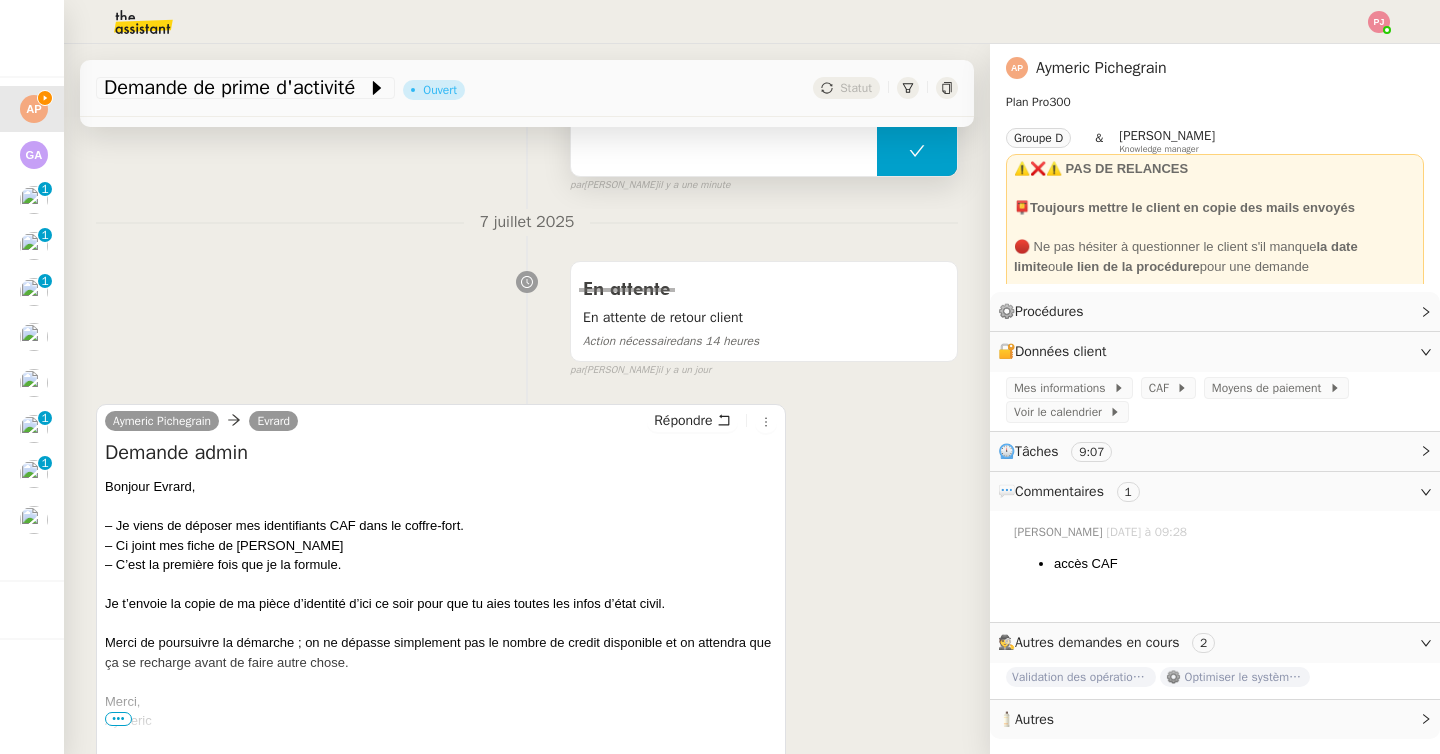 scroll, scrollTop: 610, scrollLeft: 0, axis: vertical 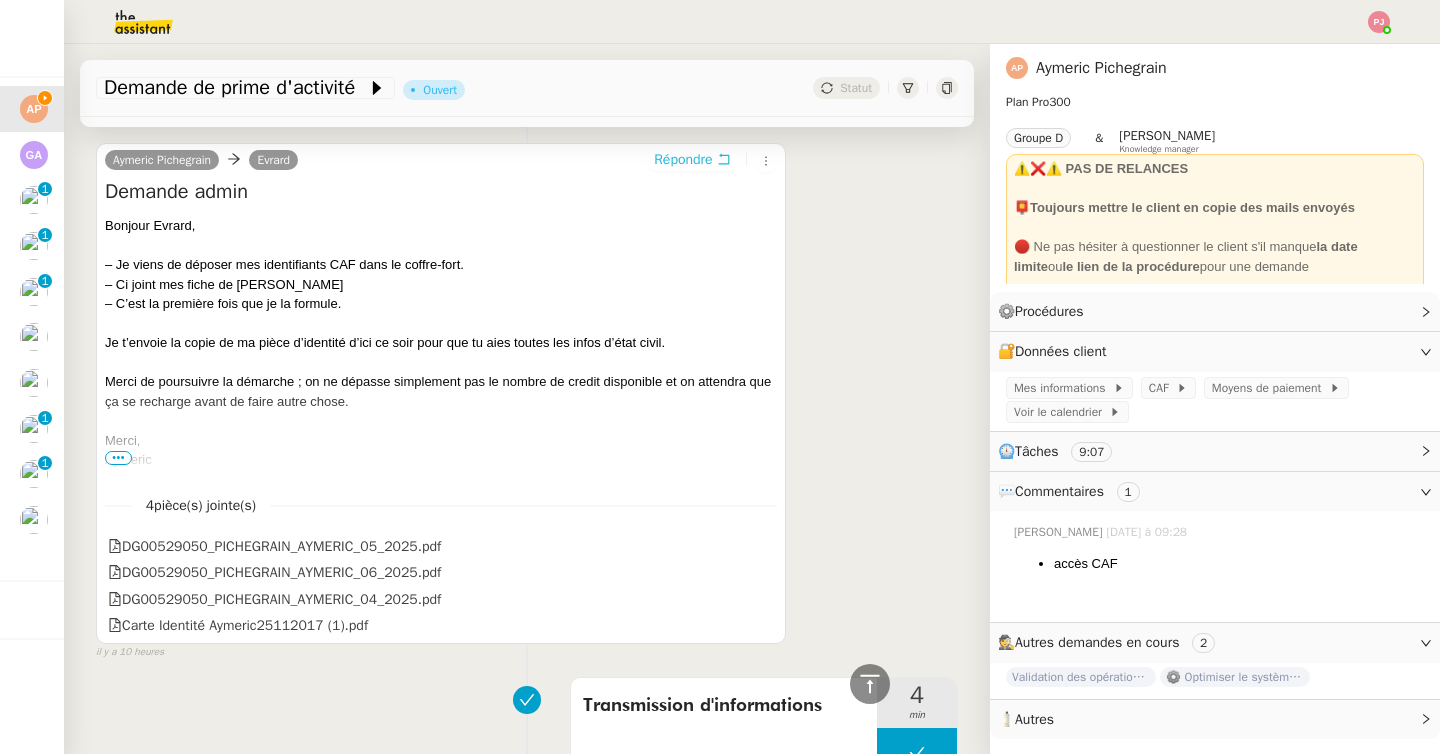 click on "Répondre" at bounding box center [683, 160] 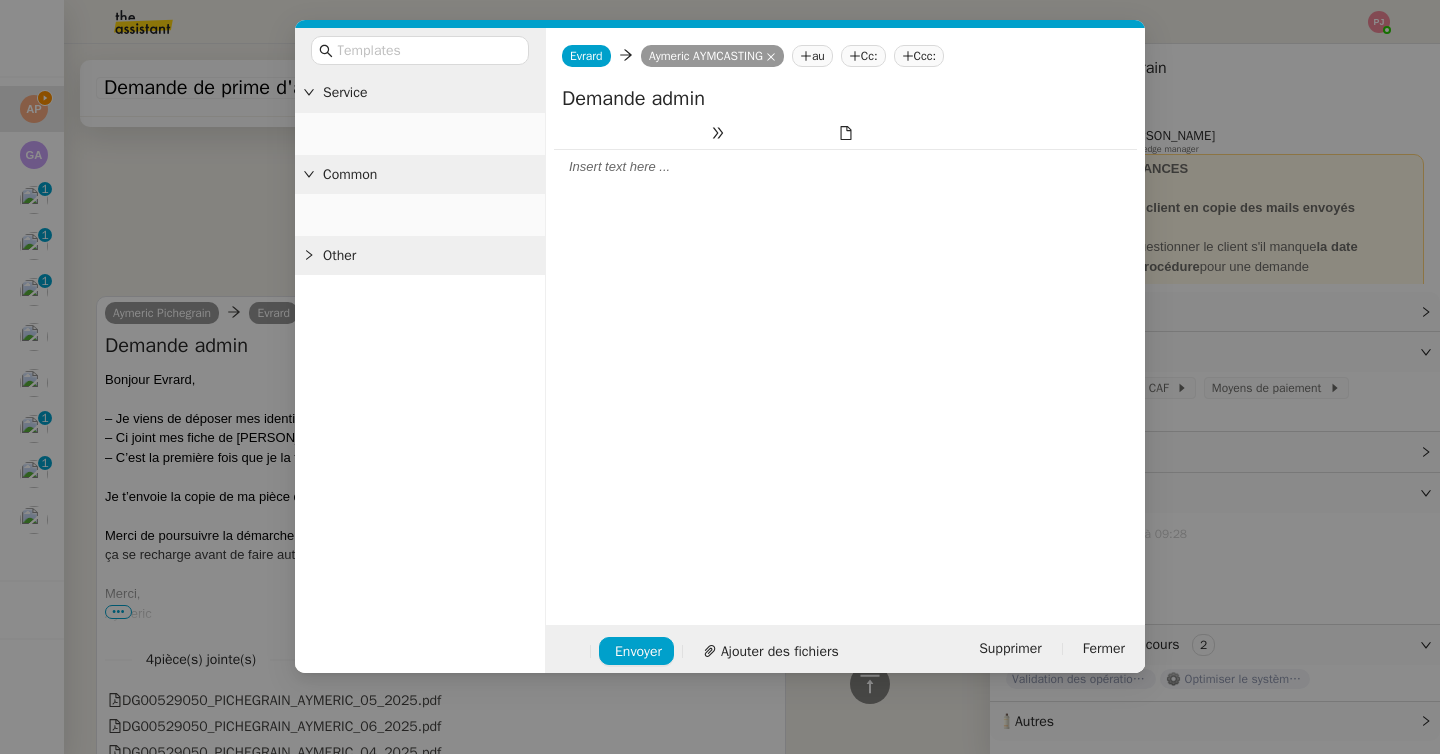 scroll, scrollTop: 763, scrollLeft: 0, axis: vertical 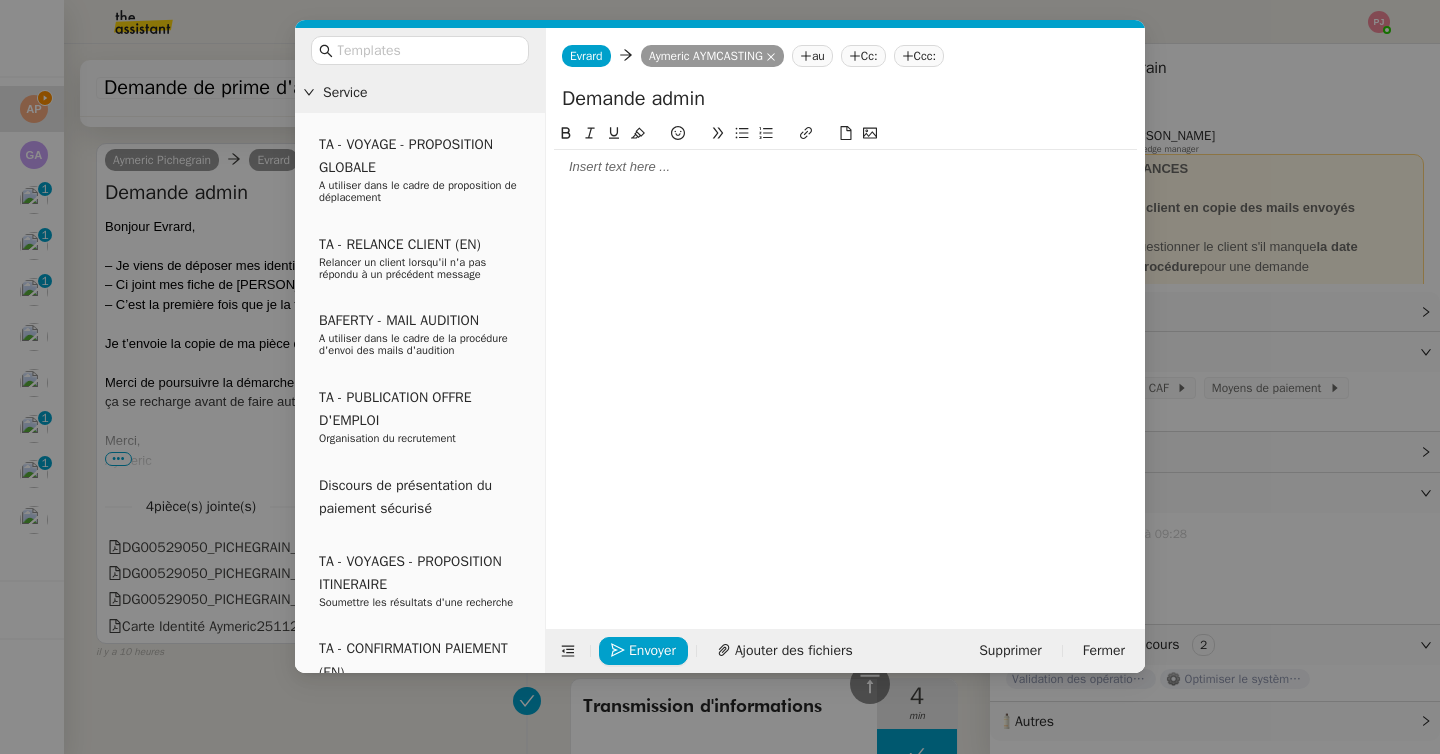 click 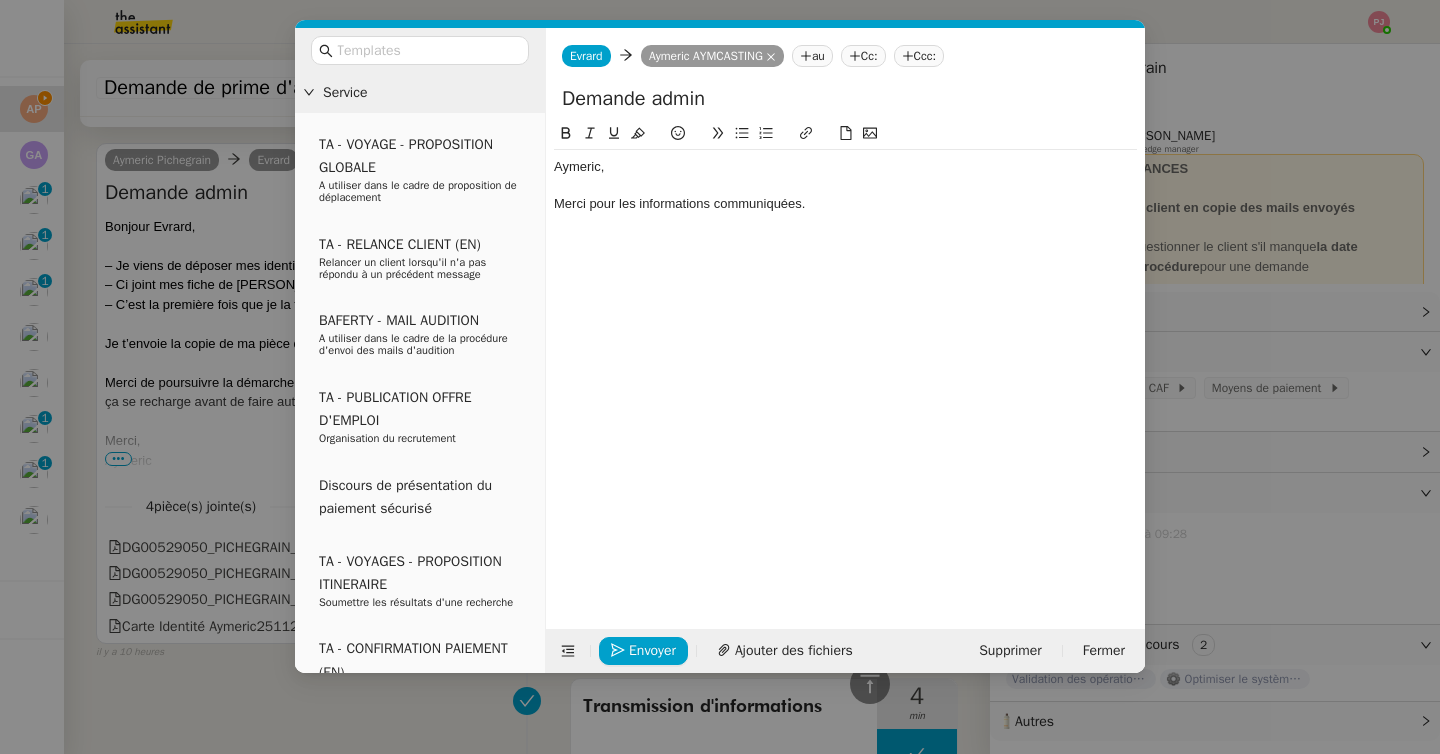 scroll, scrollTop: 821, scrollLeft: 0, axis: vertical 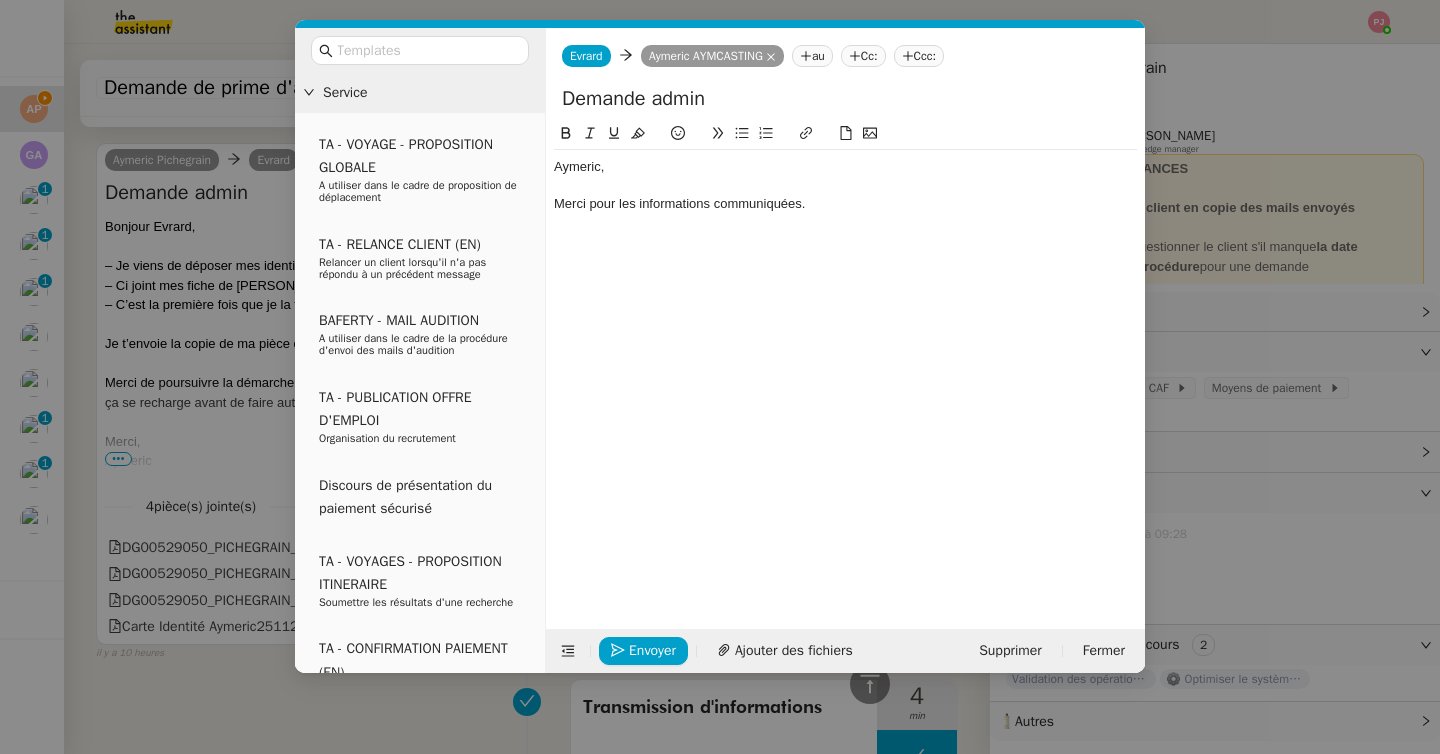 click on "Aymeric," 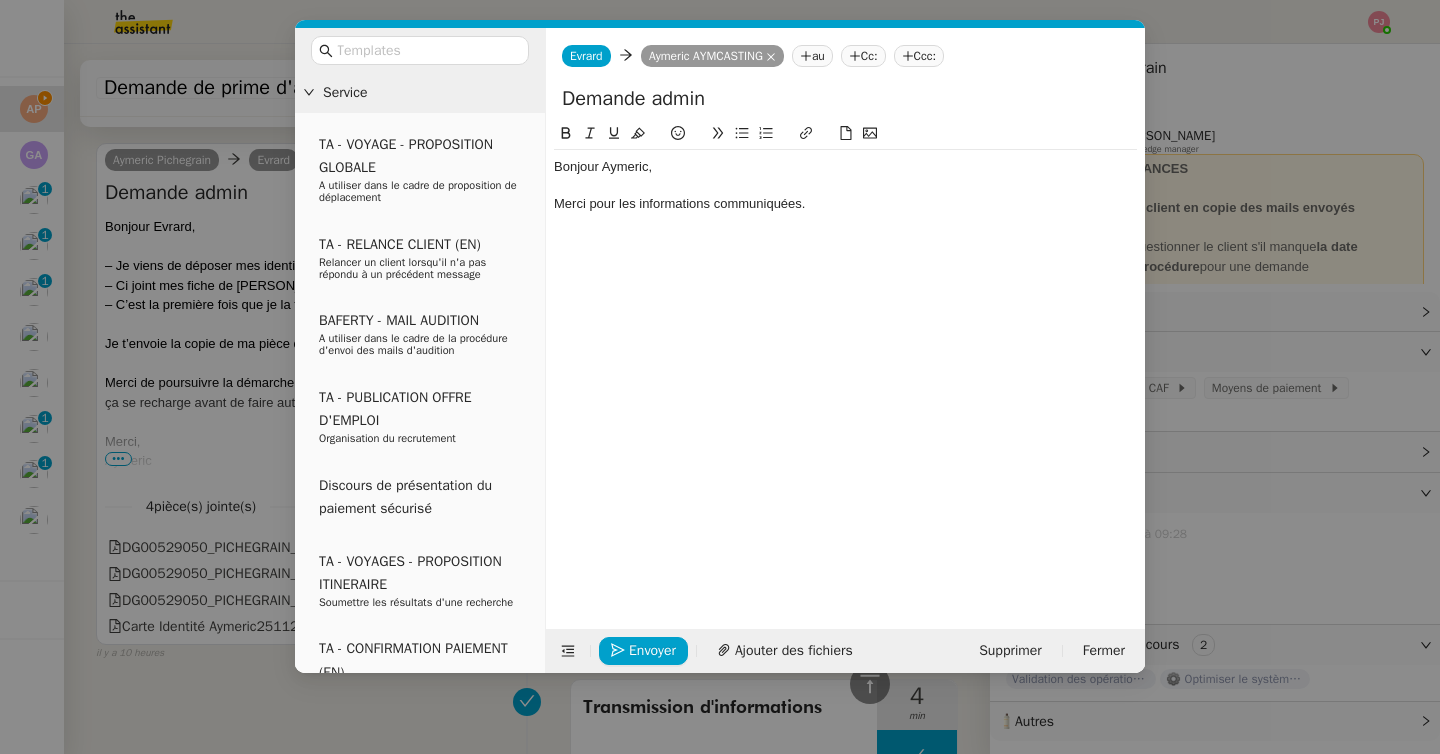 click on "Merci pour les informations communiquées." 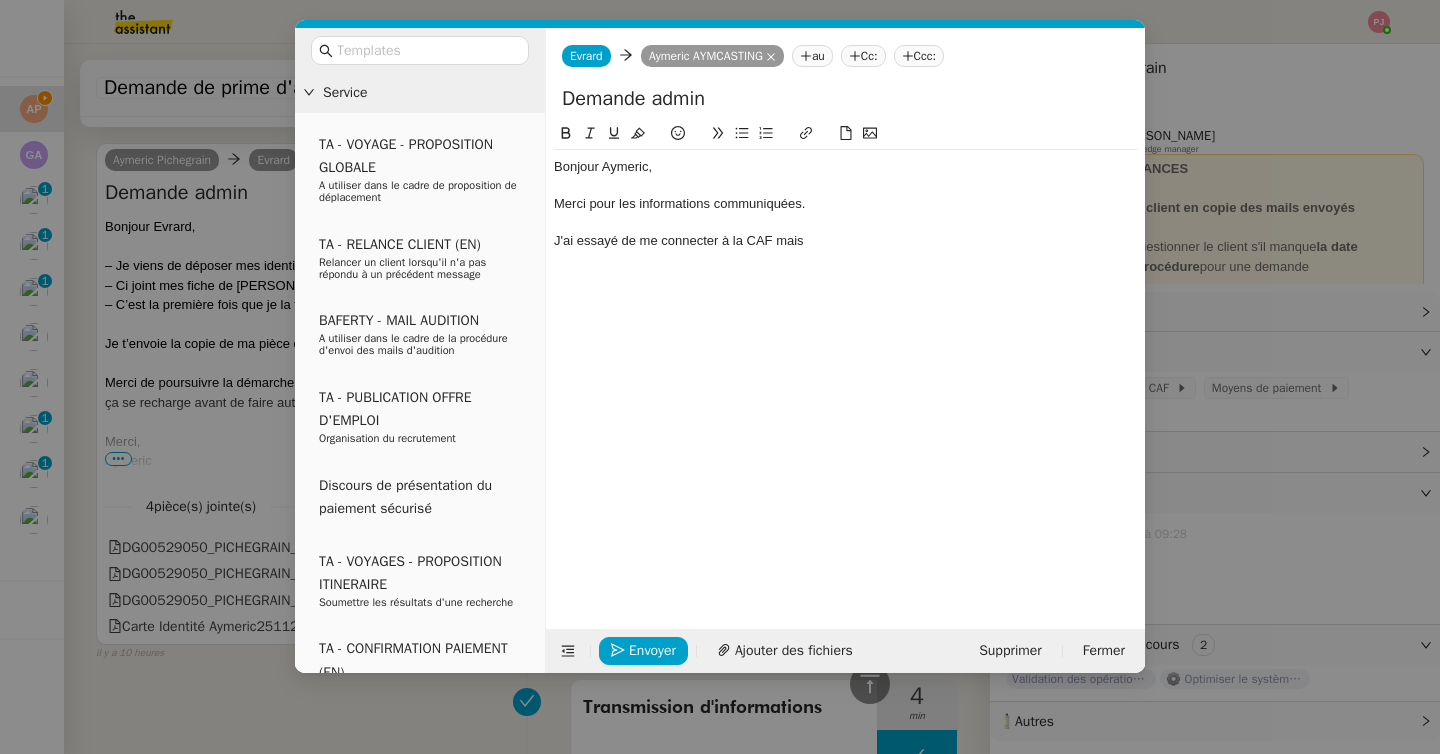 scroll, scrollTop: 860, scrollLeft: 0, axis: vertical 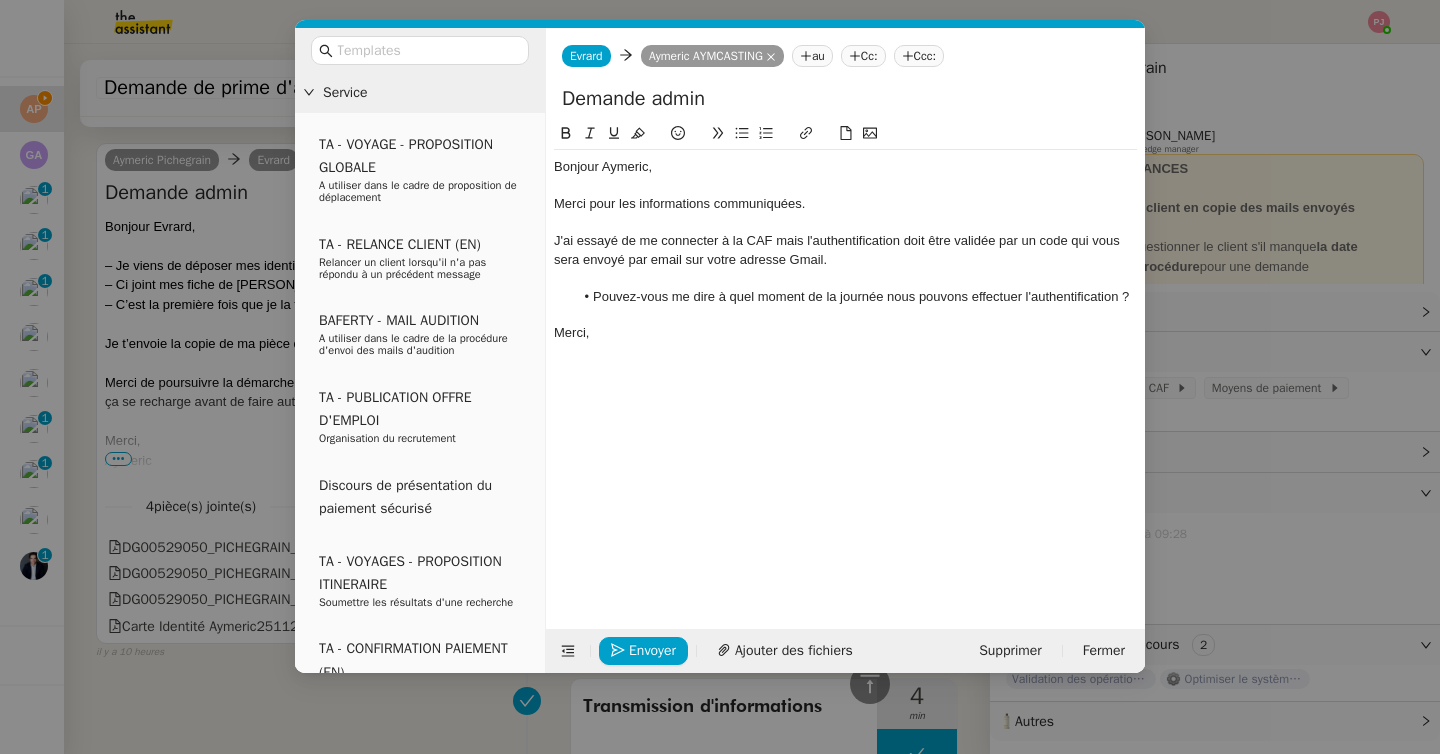 click on "Pouvez-vous me dire à quel moment de la journée nous pouvons effectuer l'authentification ?" 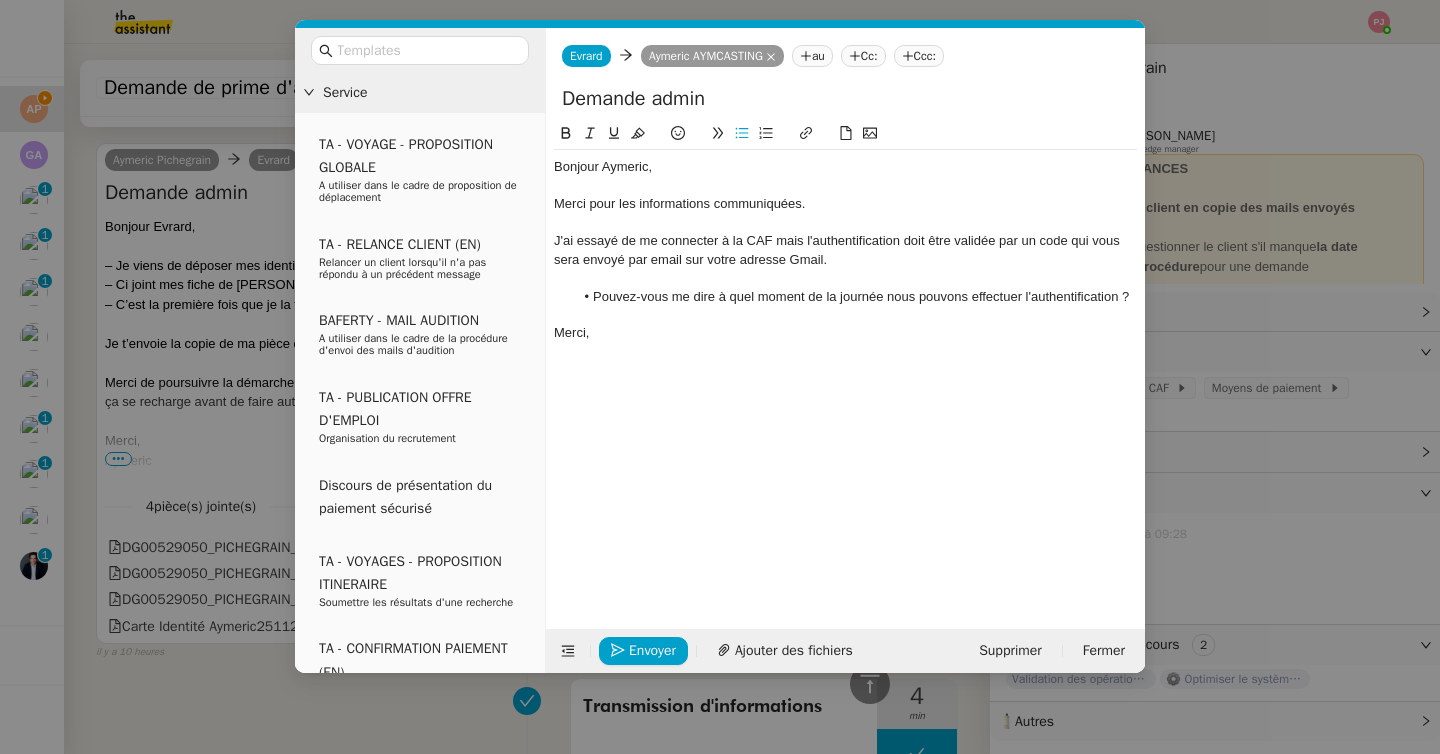 click on ",  nous" 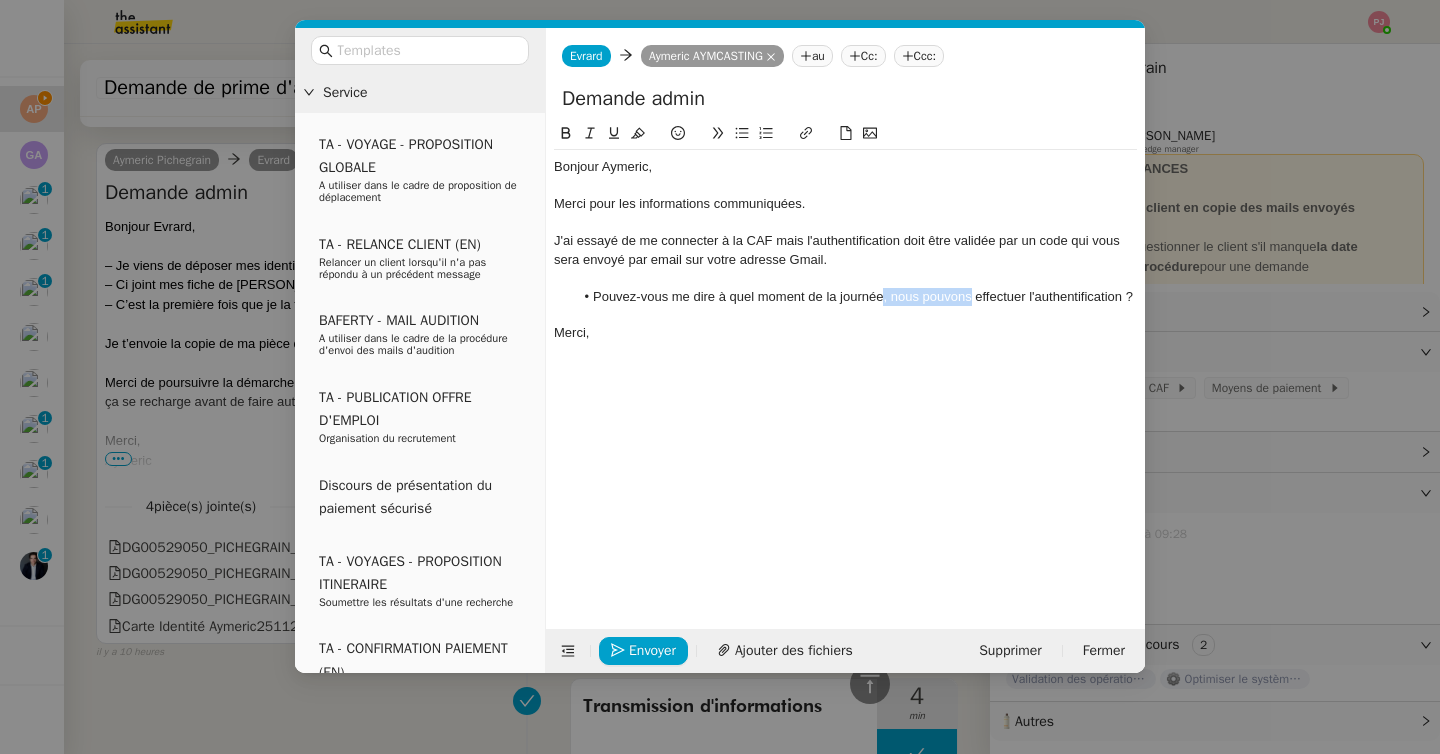 drag, startPoint x: 882, startPoint y: 296, endPoint x: 970, endPoint y: 297, distance: 88.005684 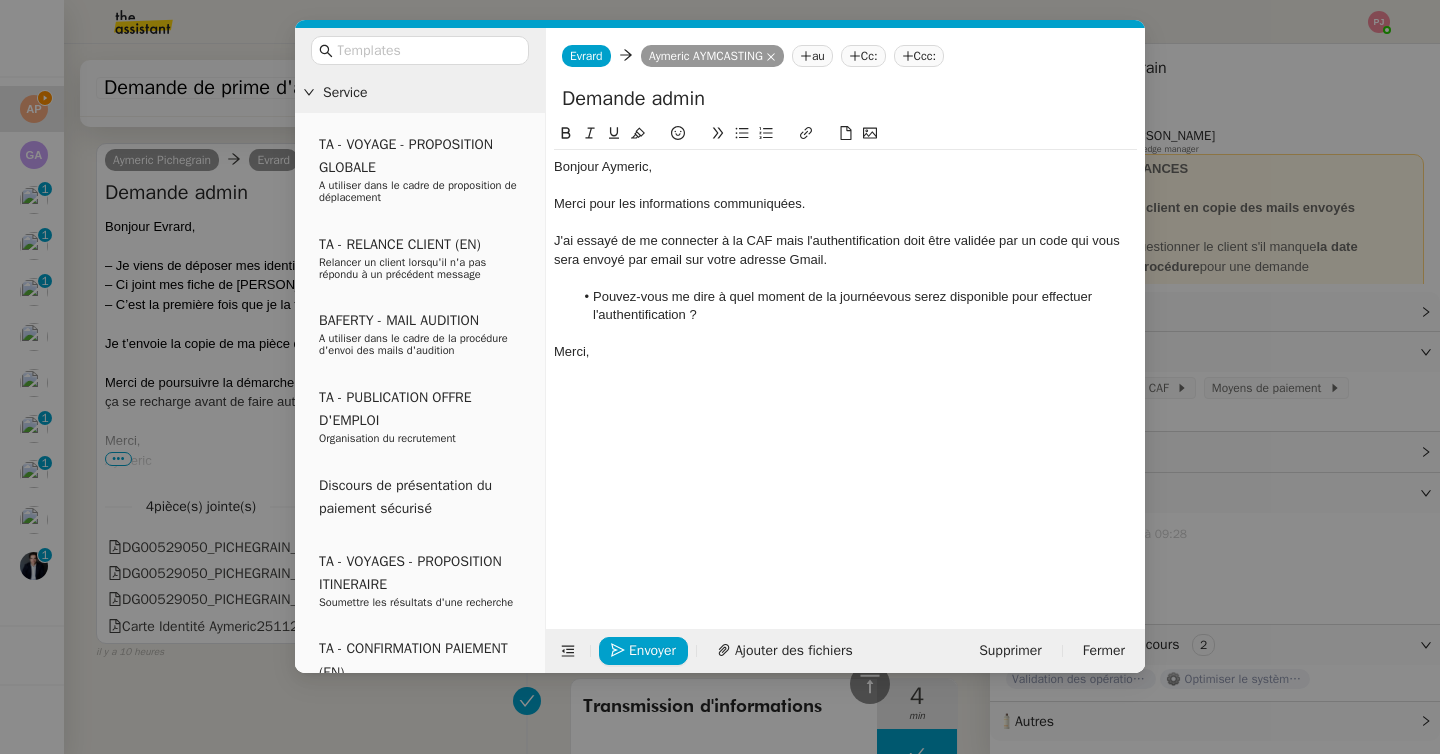 click on "Pouvez-vous me dire à quel moment de la journéevous serez disponible pour effectuer l'authentification ?" 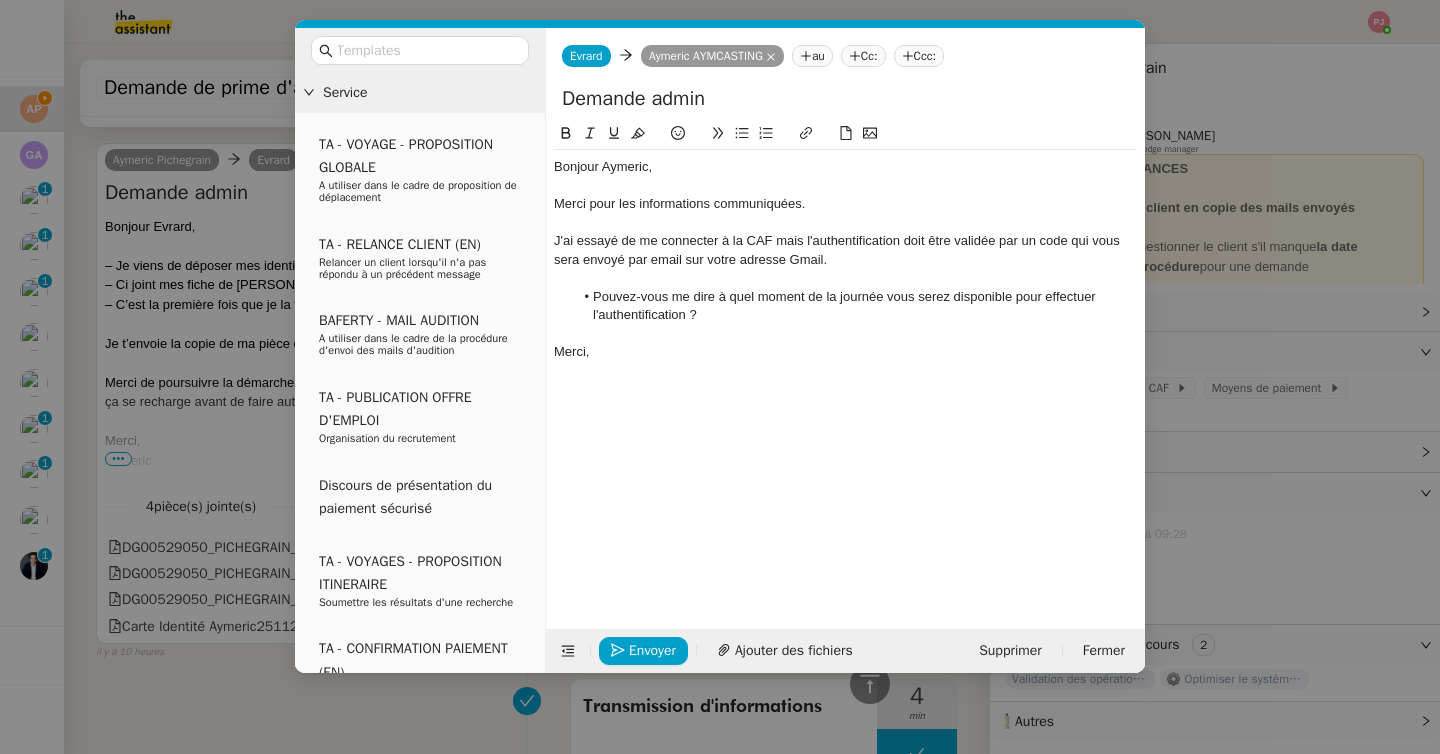 click on "Merci," 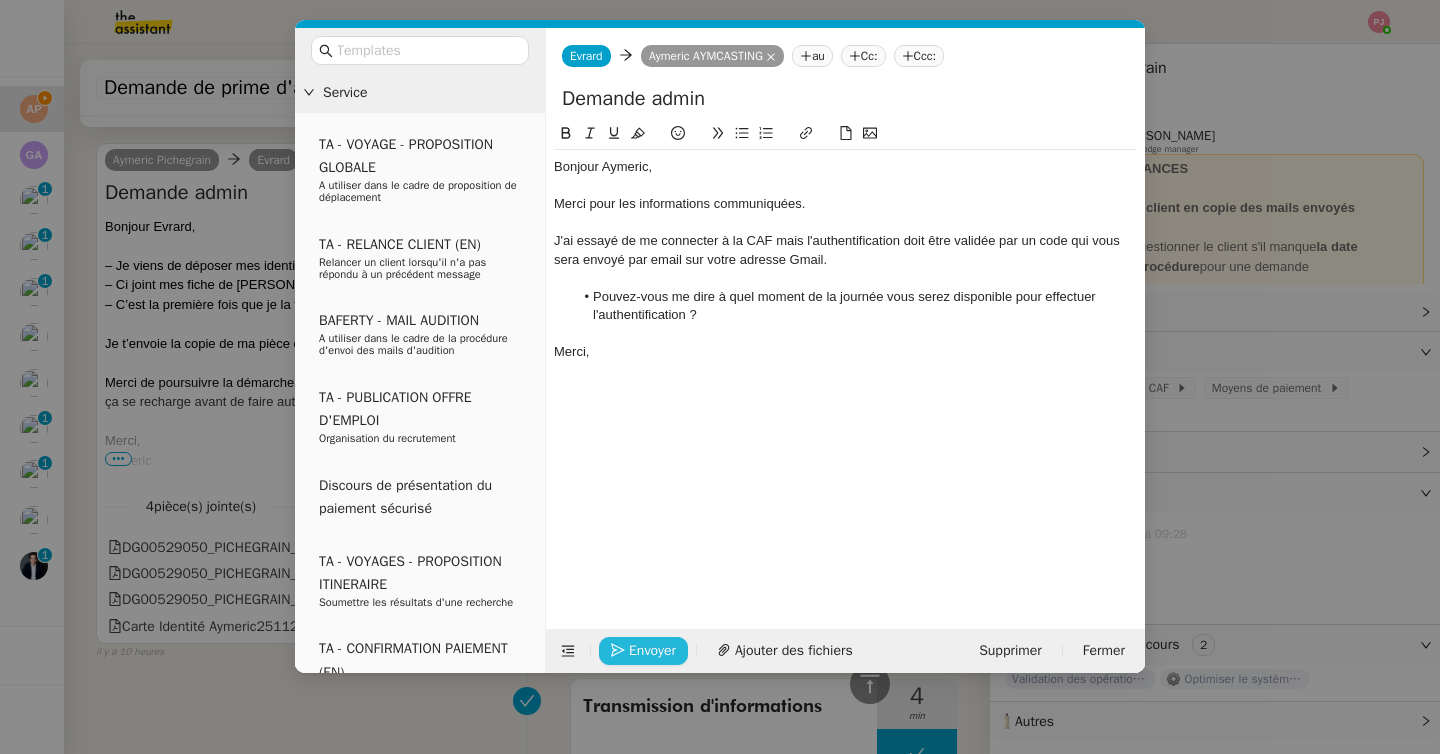 click on "Envoyer" 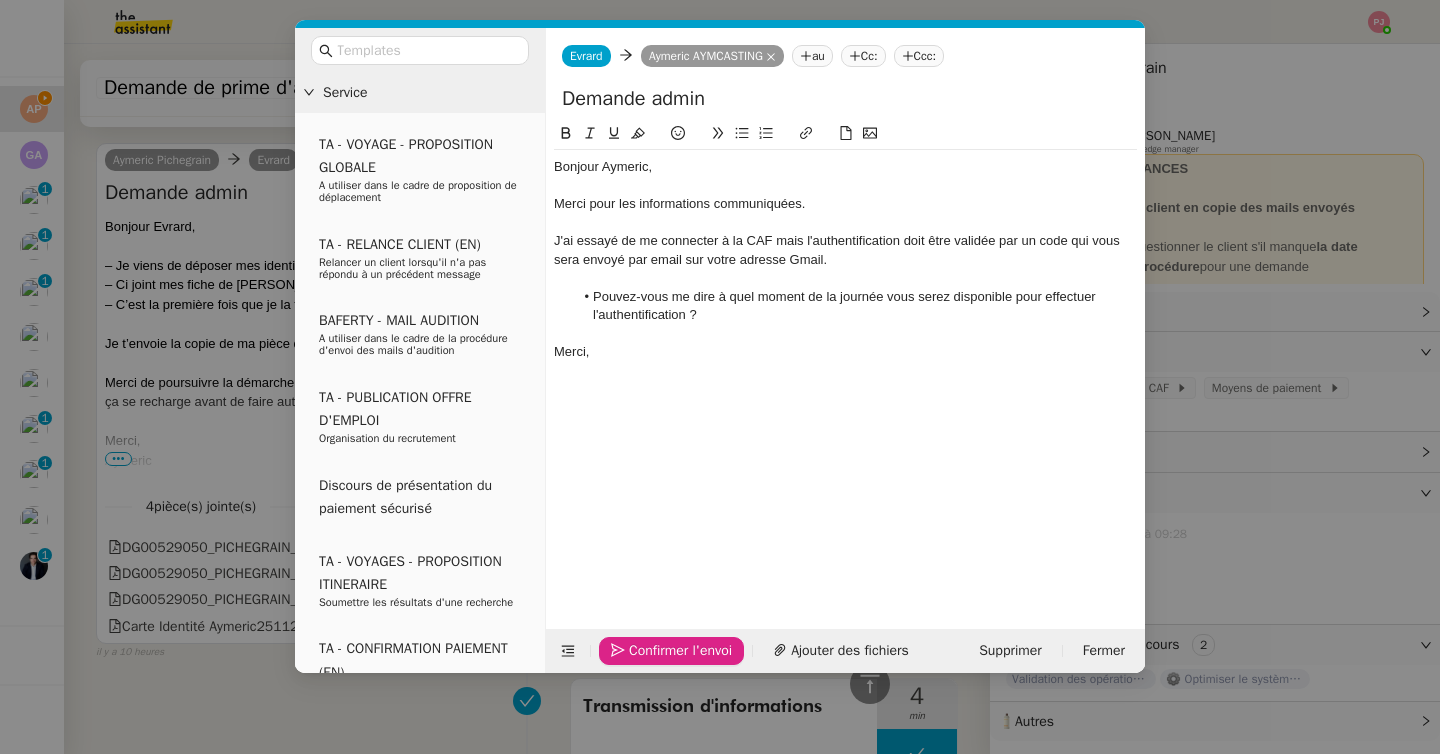 click on "Confirmer l'envoi" 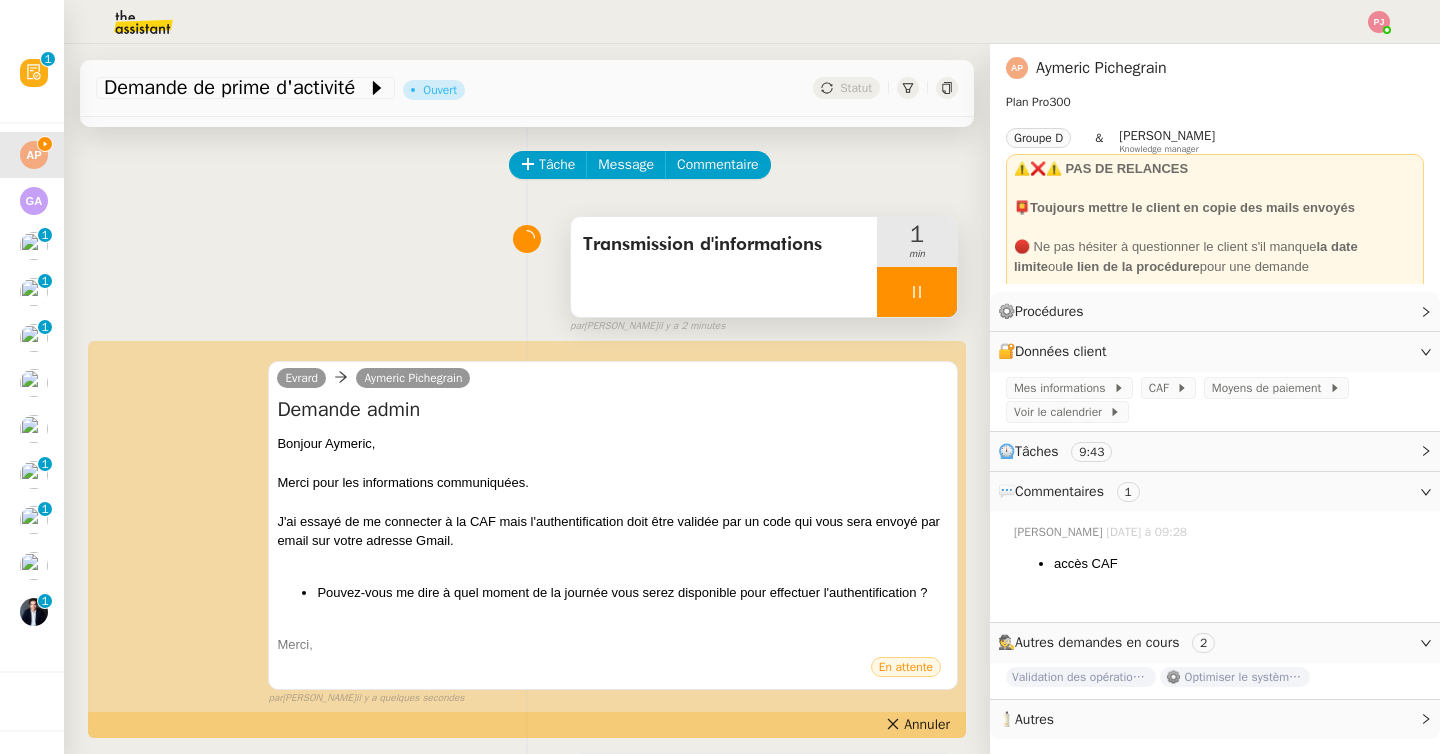 scroll, scrollTop: 0, scrollLeft: 0, axis: both 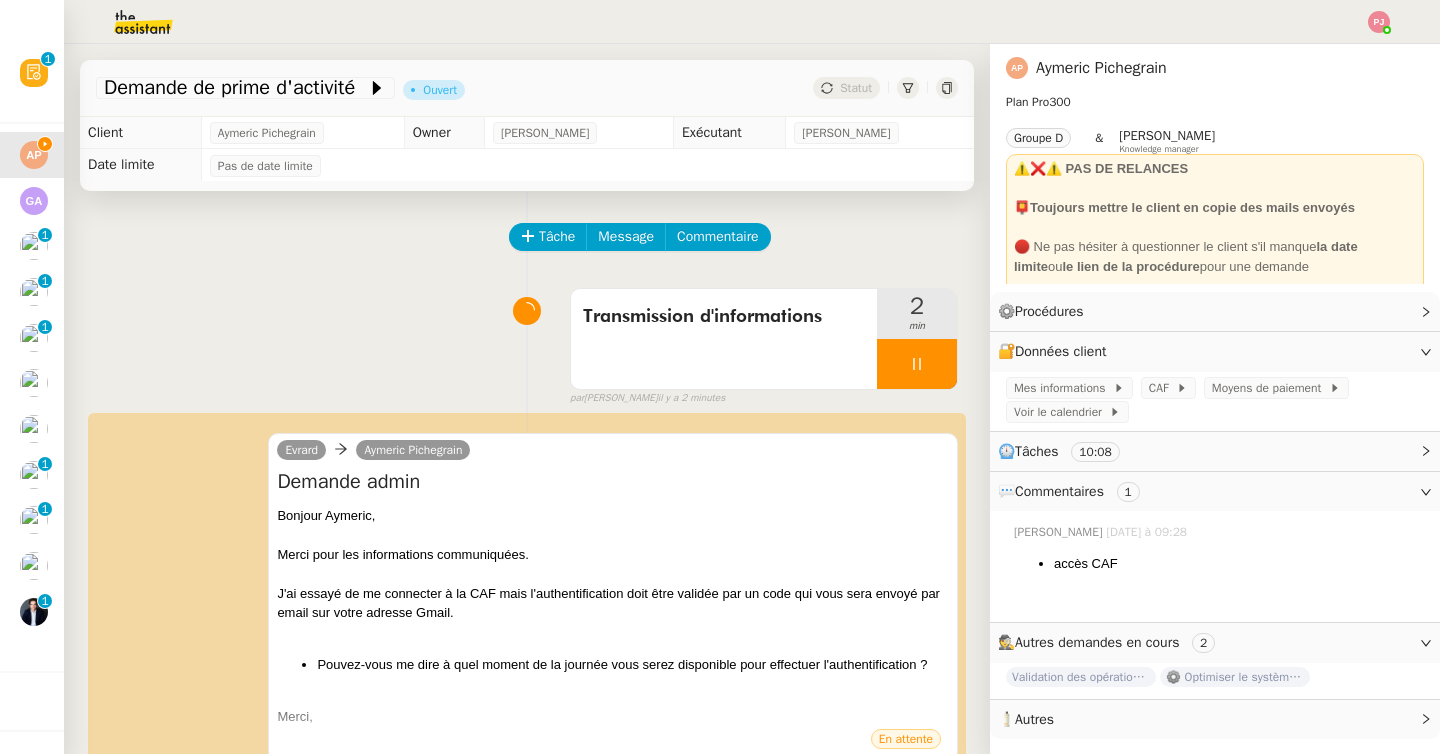 click 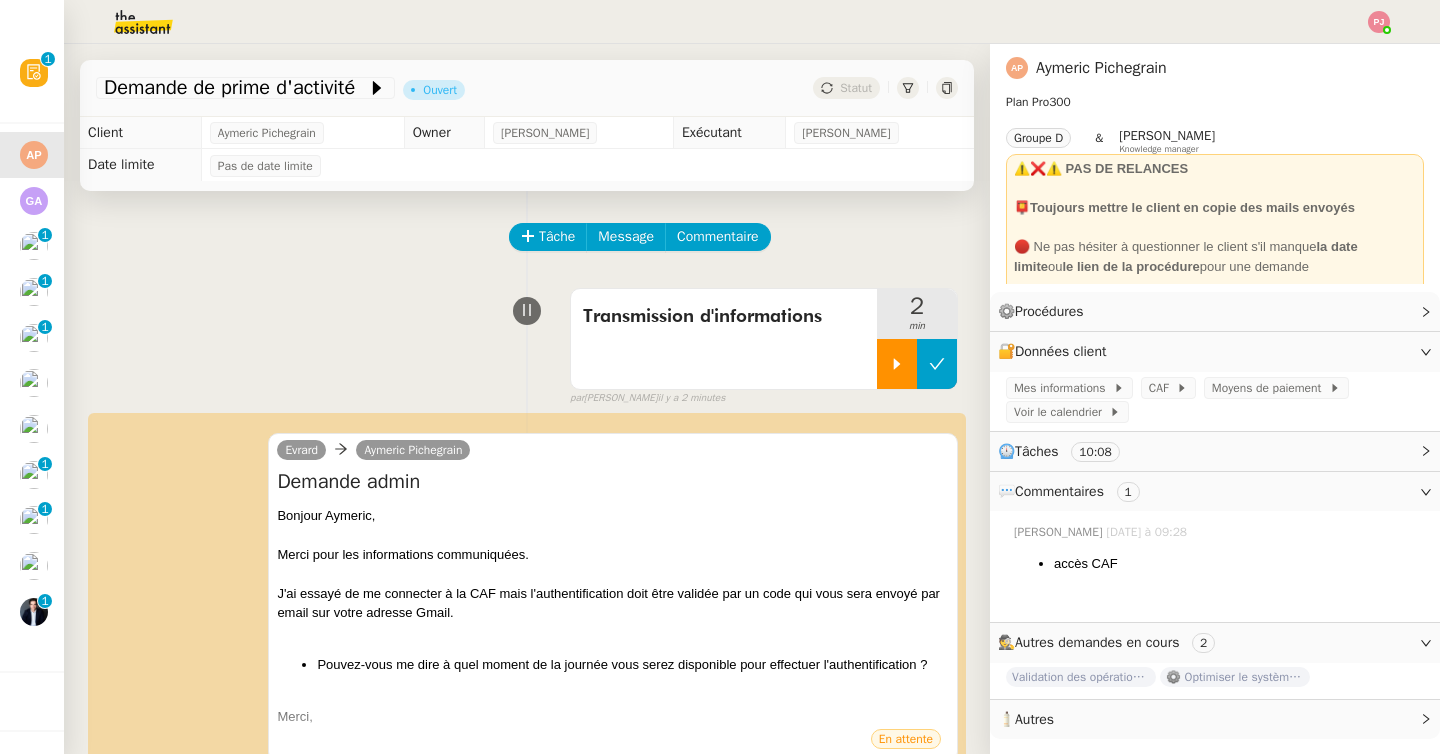 click 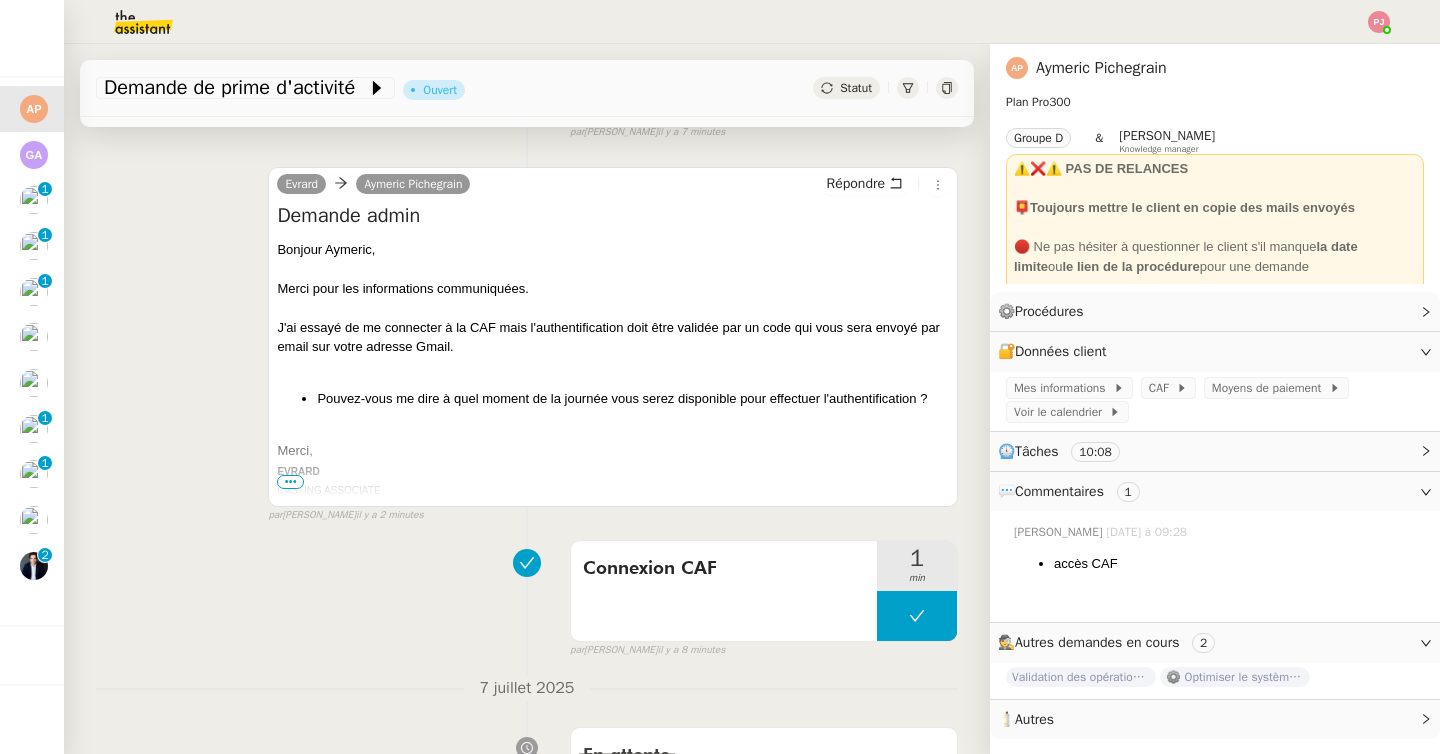 scroll, scrollTop: 0, scrollLeft: 0, axis: both 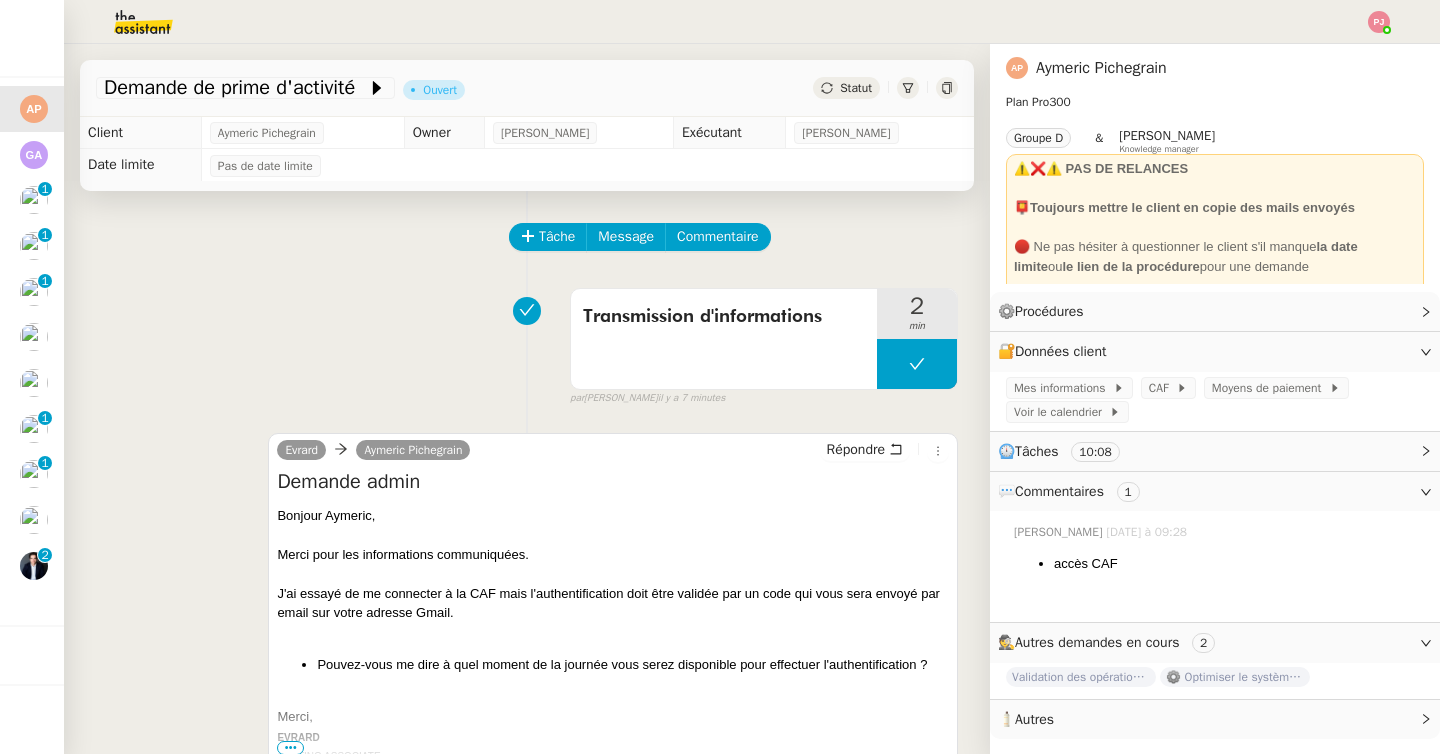 click on "Statut" 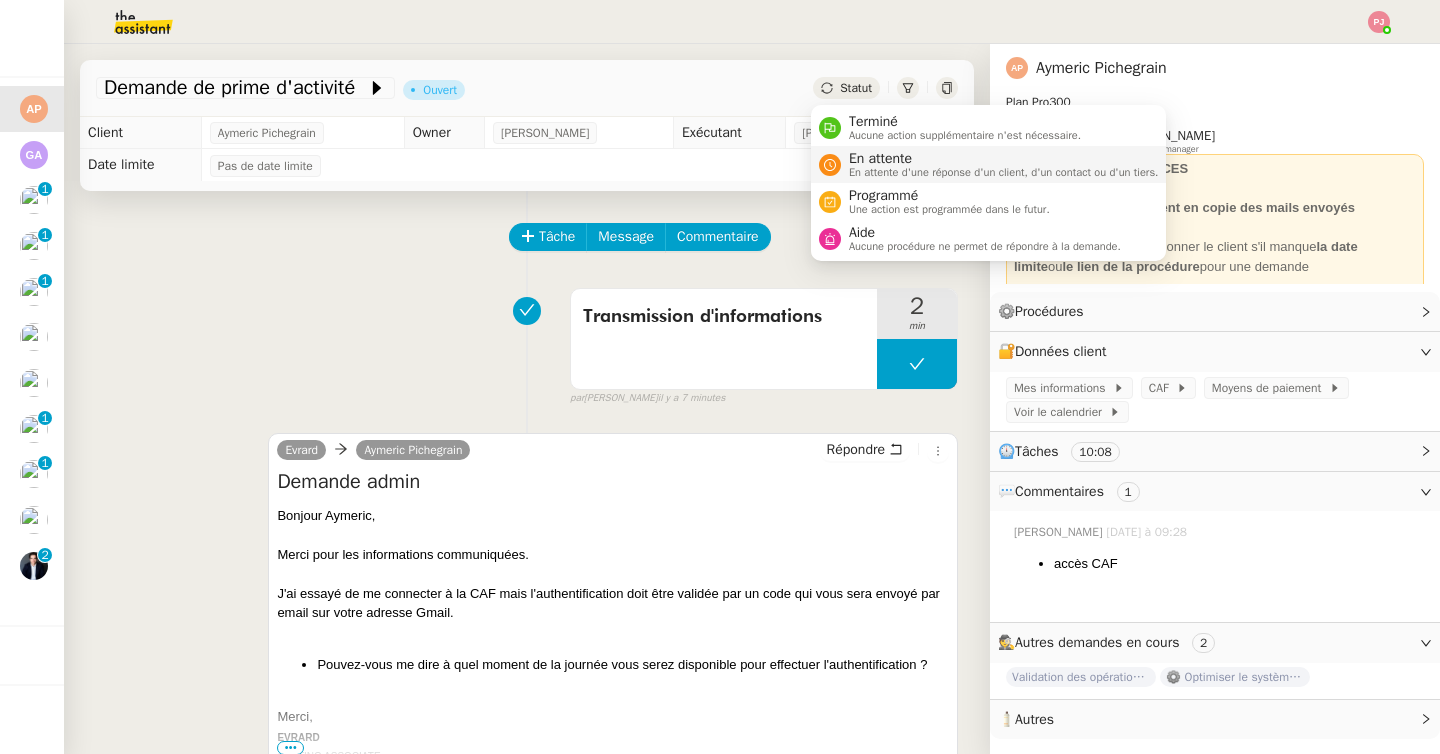 click on "En attente" at bounding box center [1004, 159] 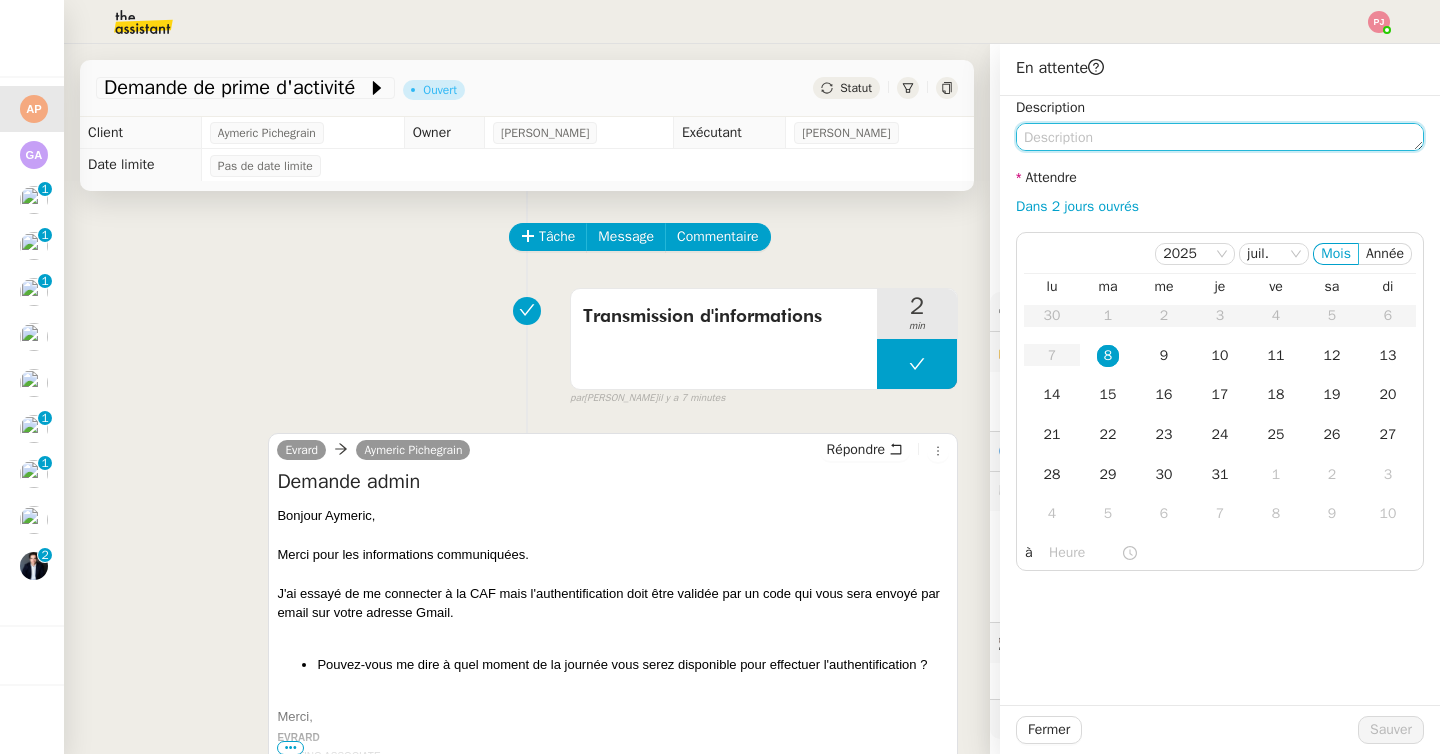 click 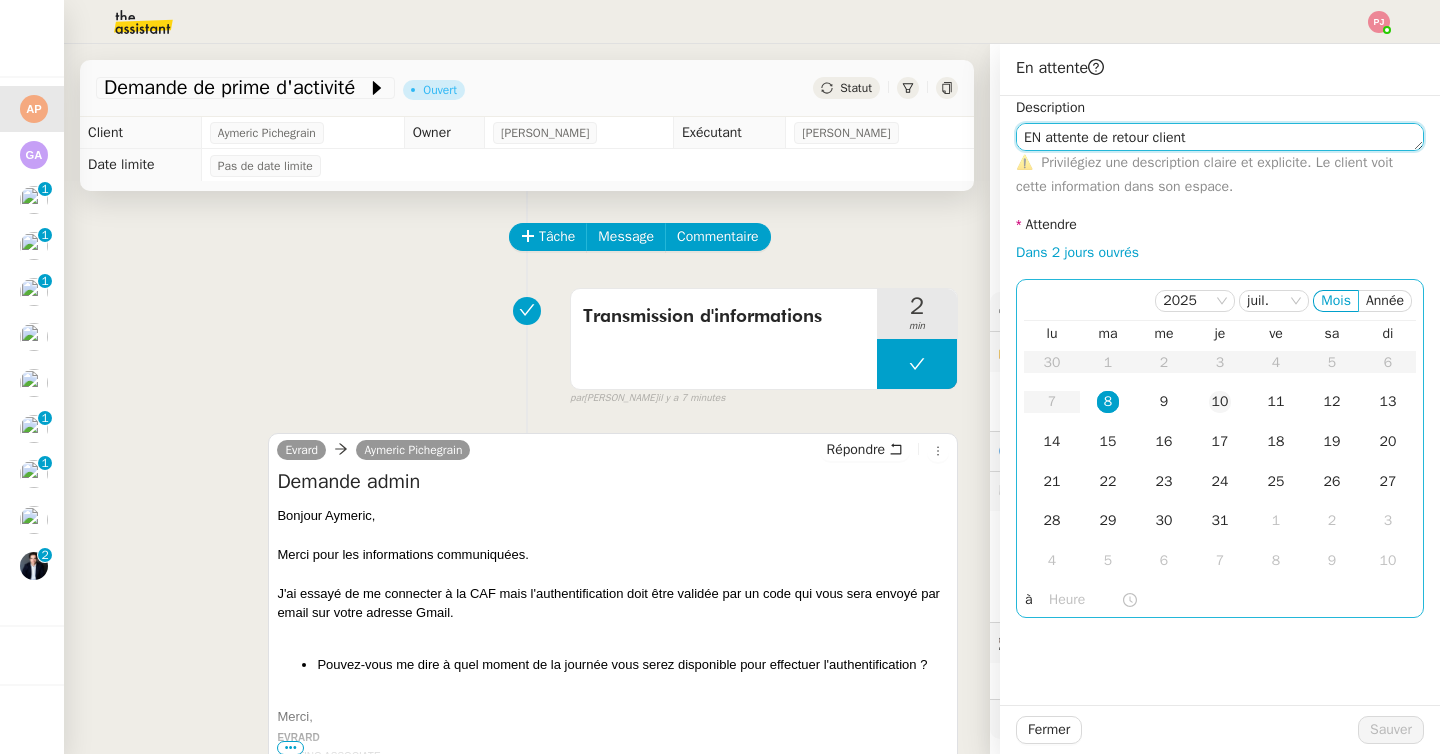 type on "EN attente de retour client" 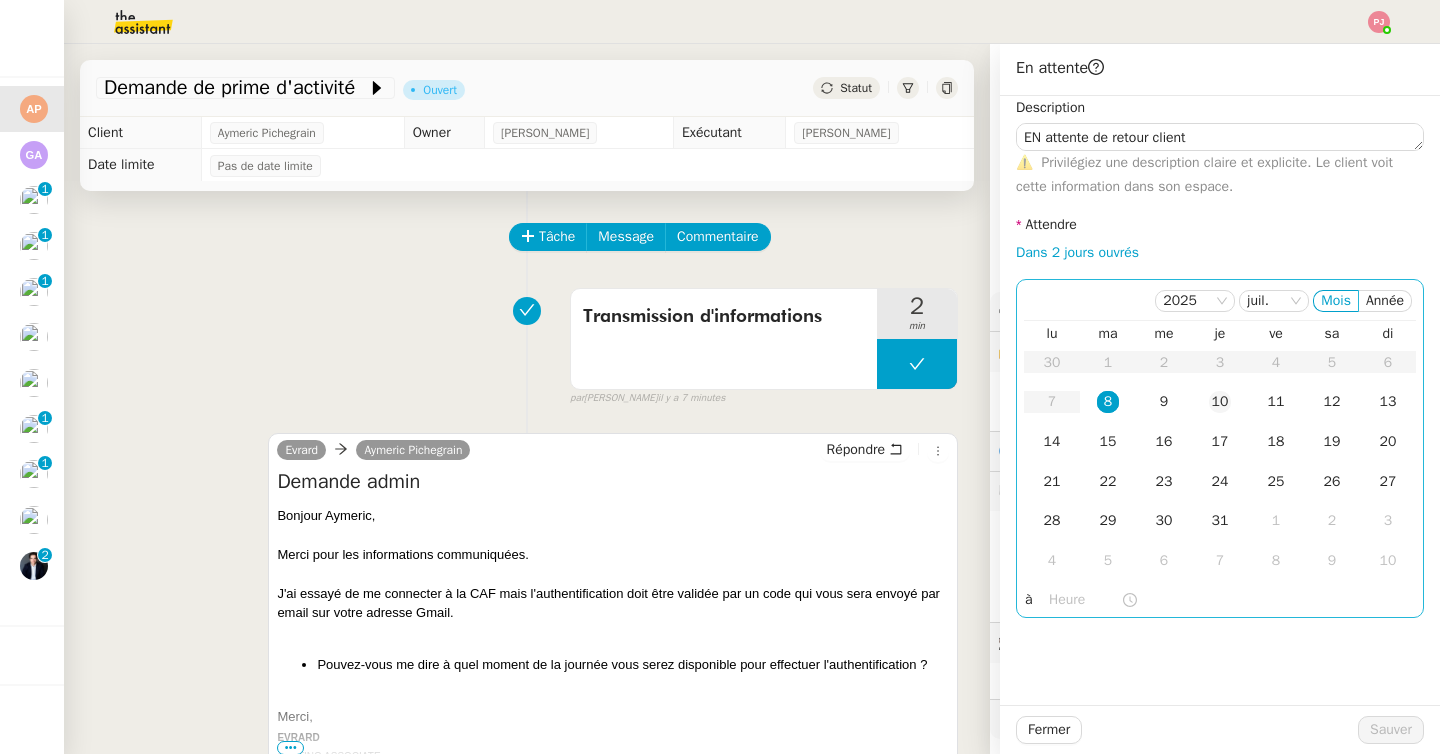 click on "10" 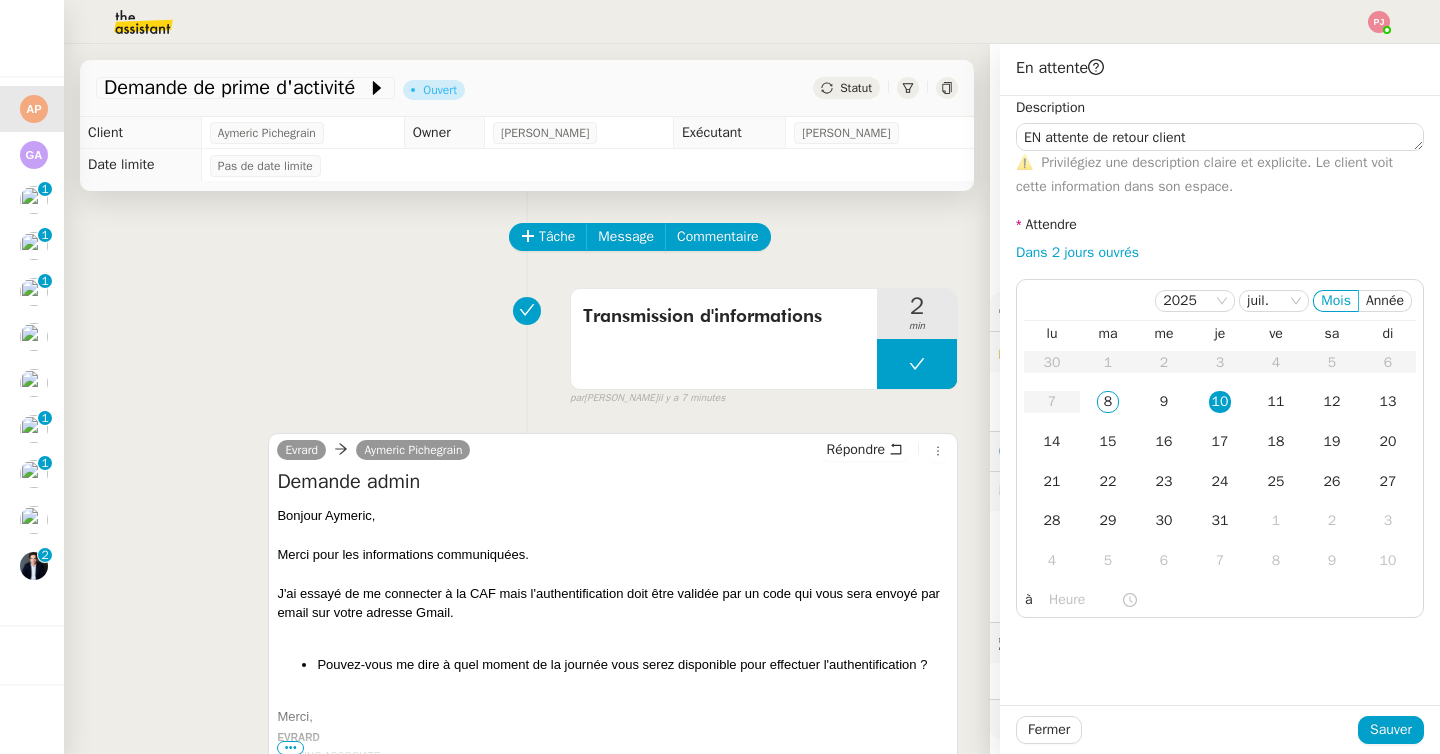 click 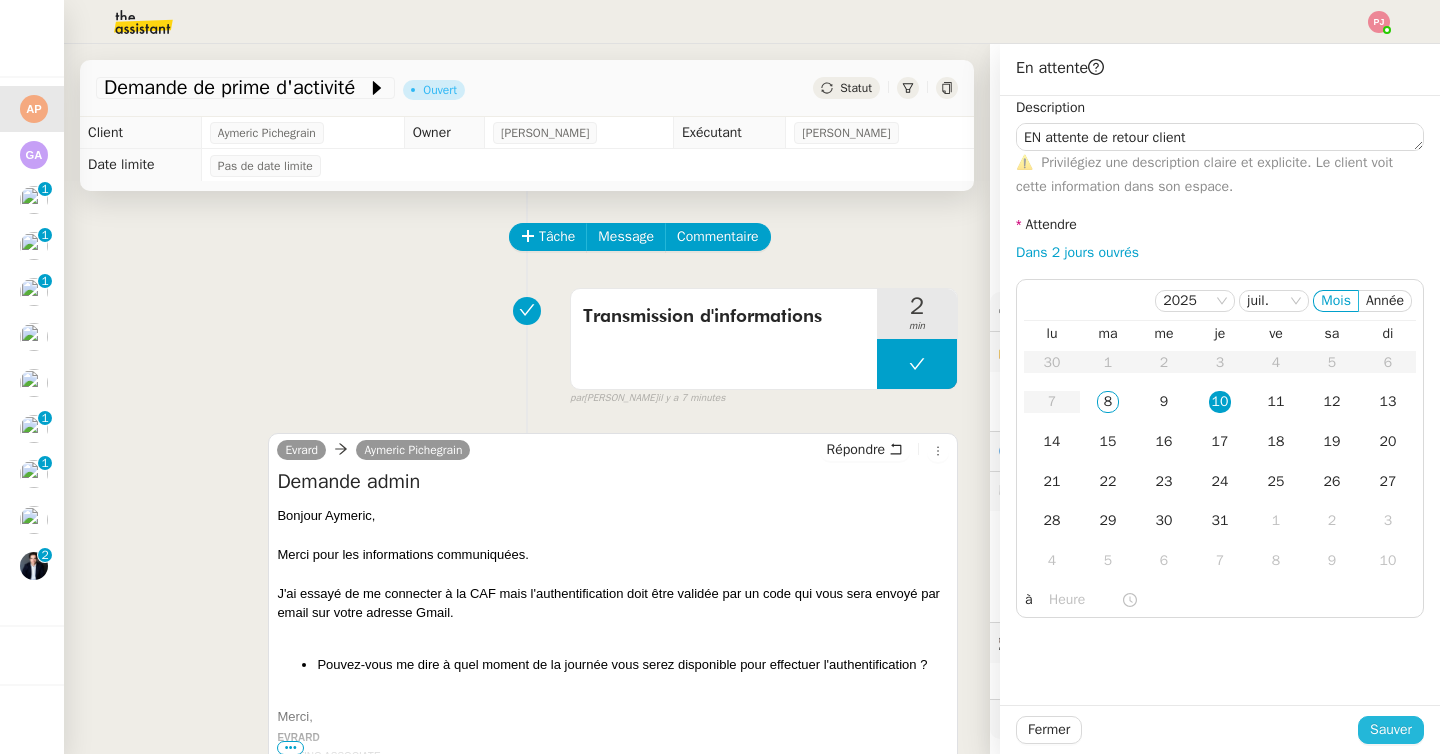 click on "Sauver" 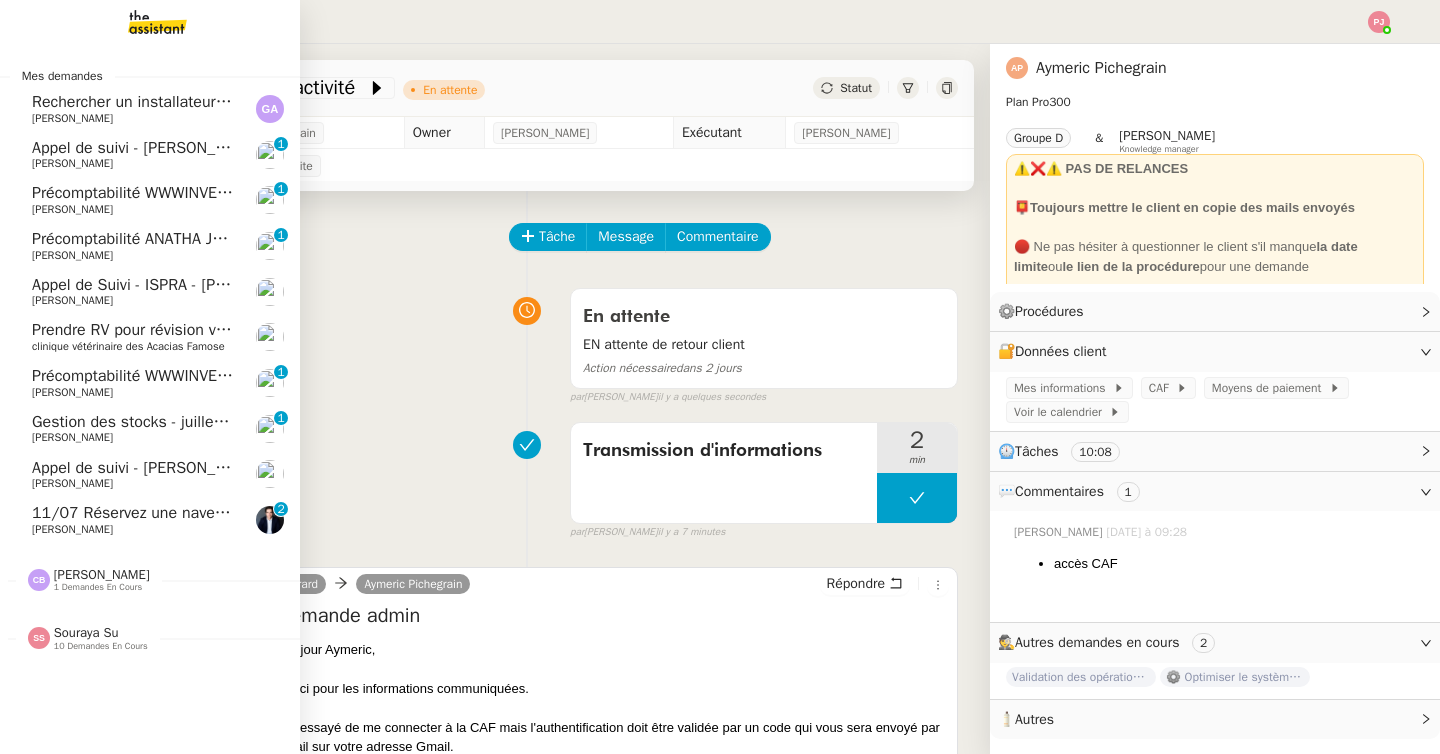 click on "11/07 Réservez une navette pour vendredi" 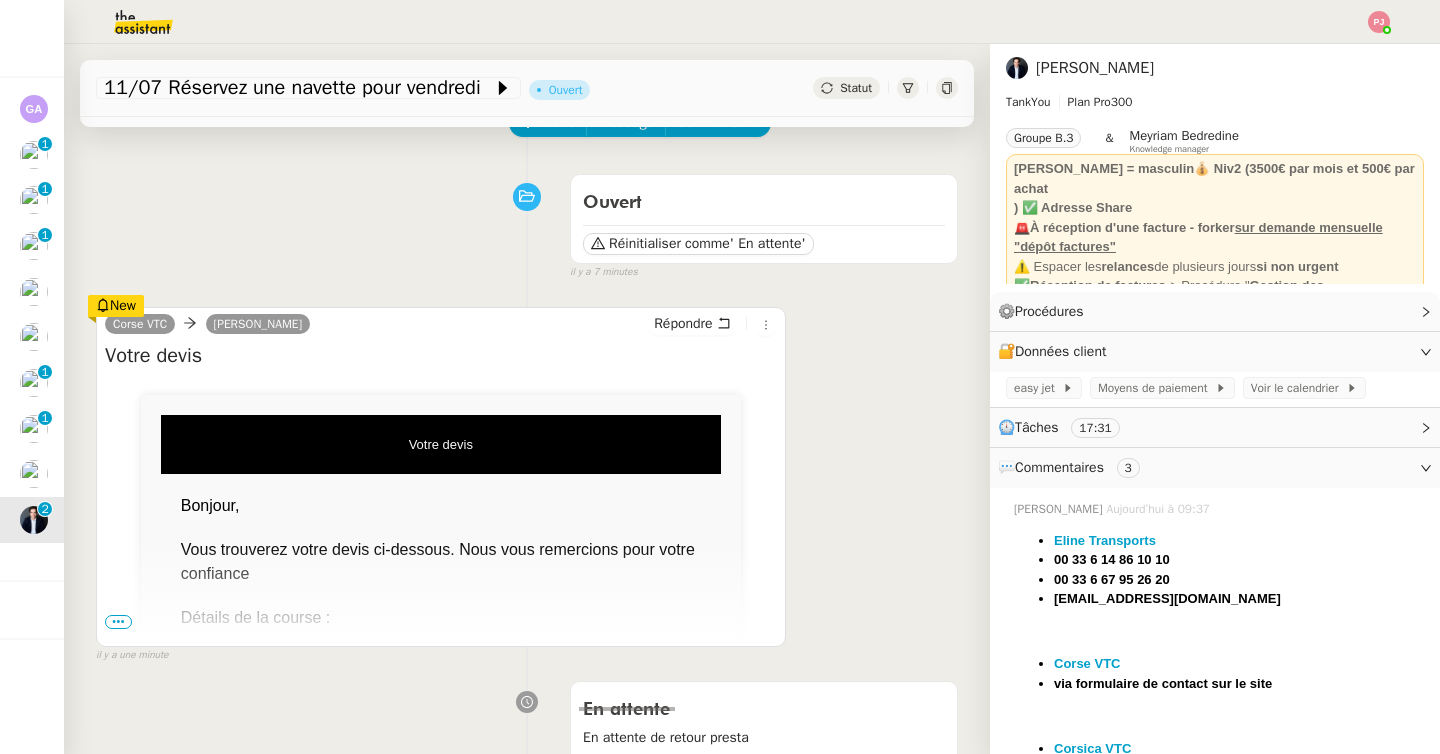 scroll, scrollTop: 238, scrollLeft: 0, axis: vertical 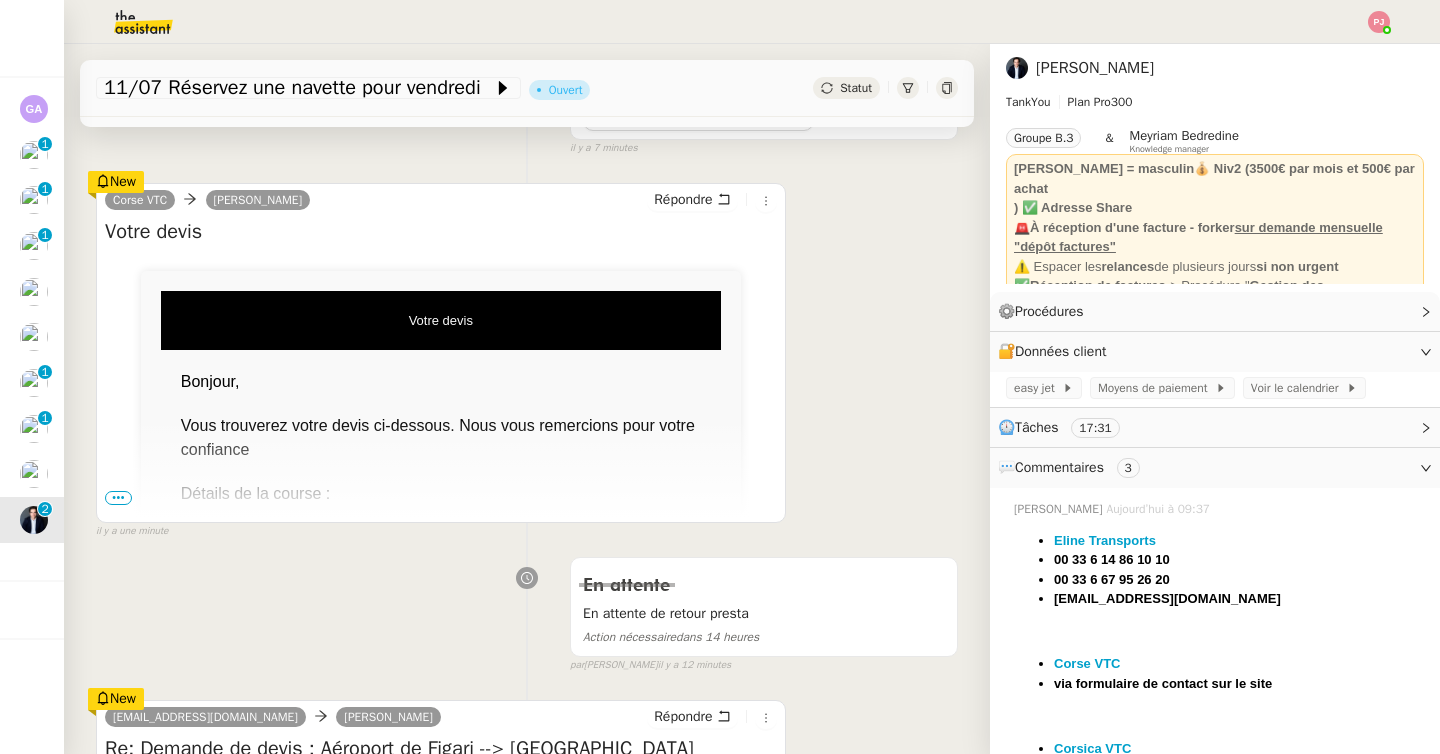 click on "•••" at bounding box center (118, 498) 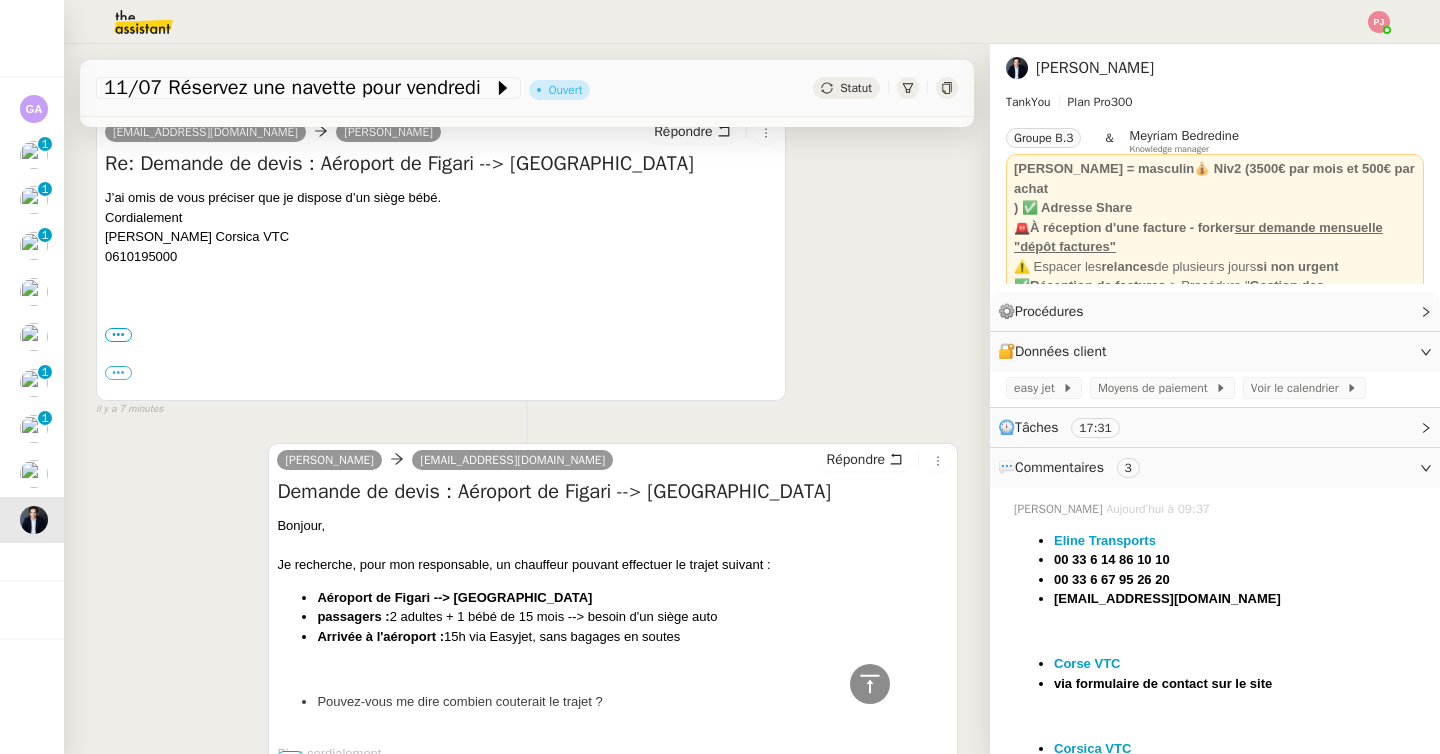 scroll, scrollTop: 0, scrollLeft: 0, axis: both 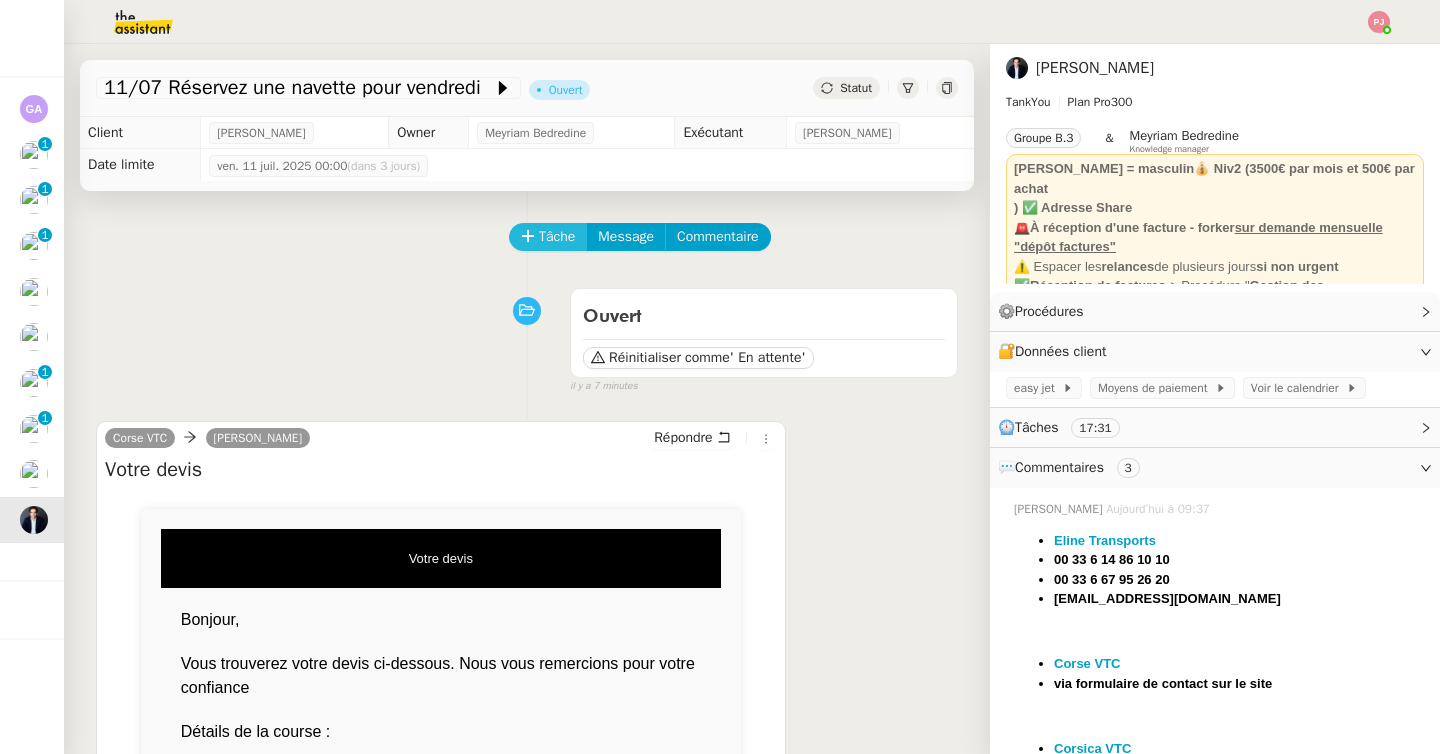click on "Tâche" 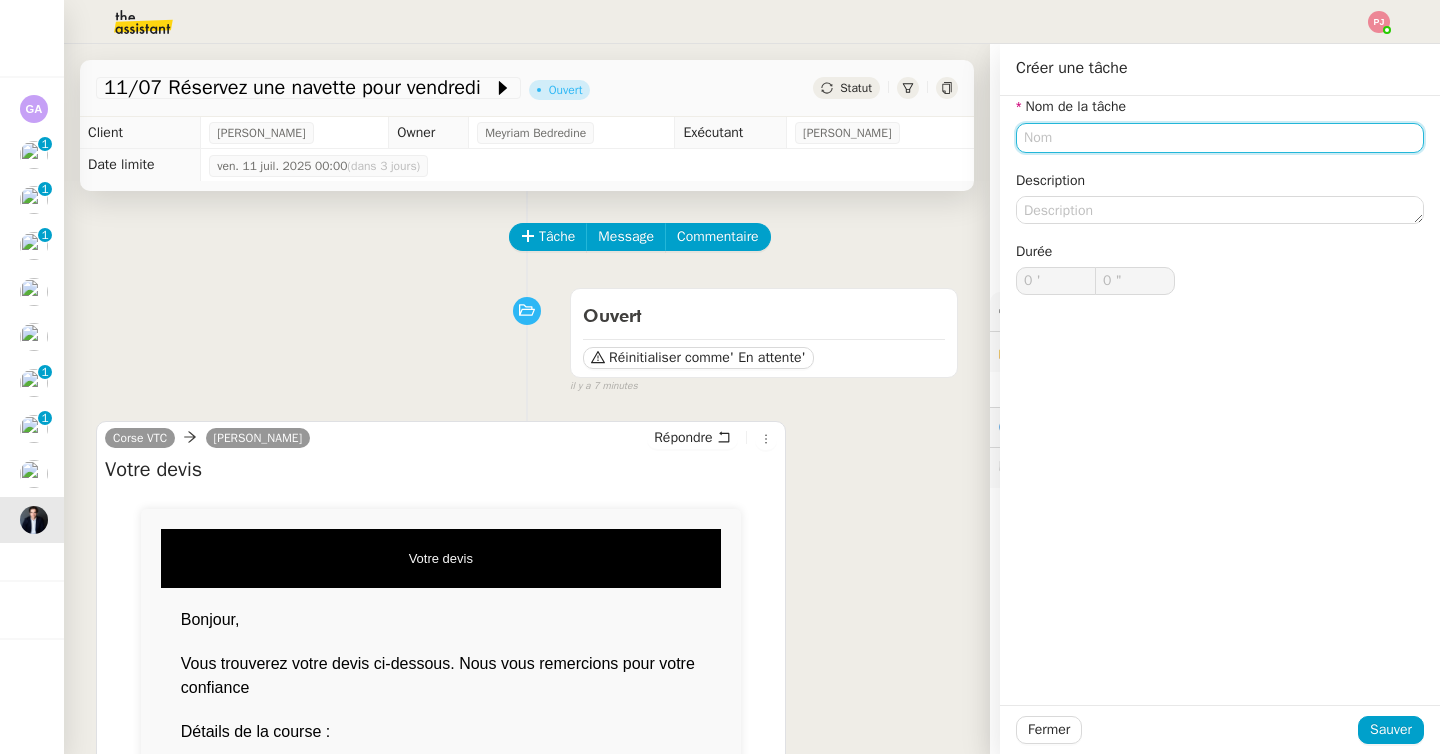 click 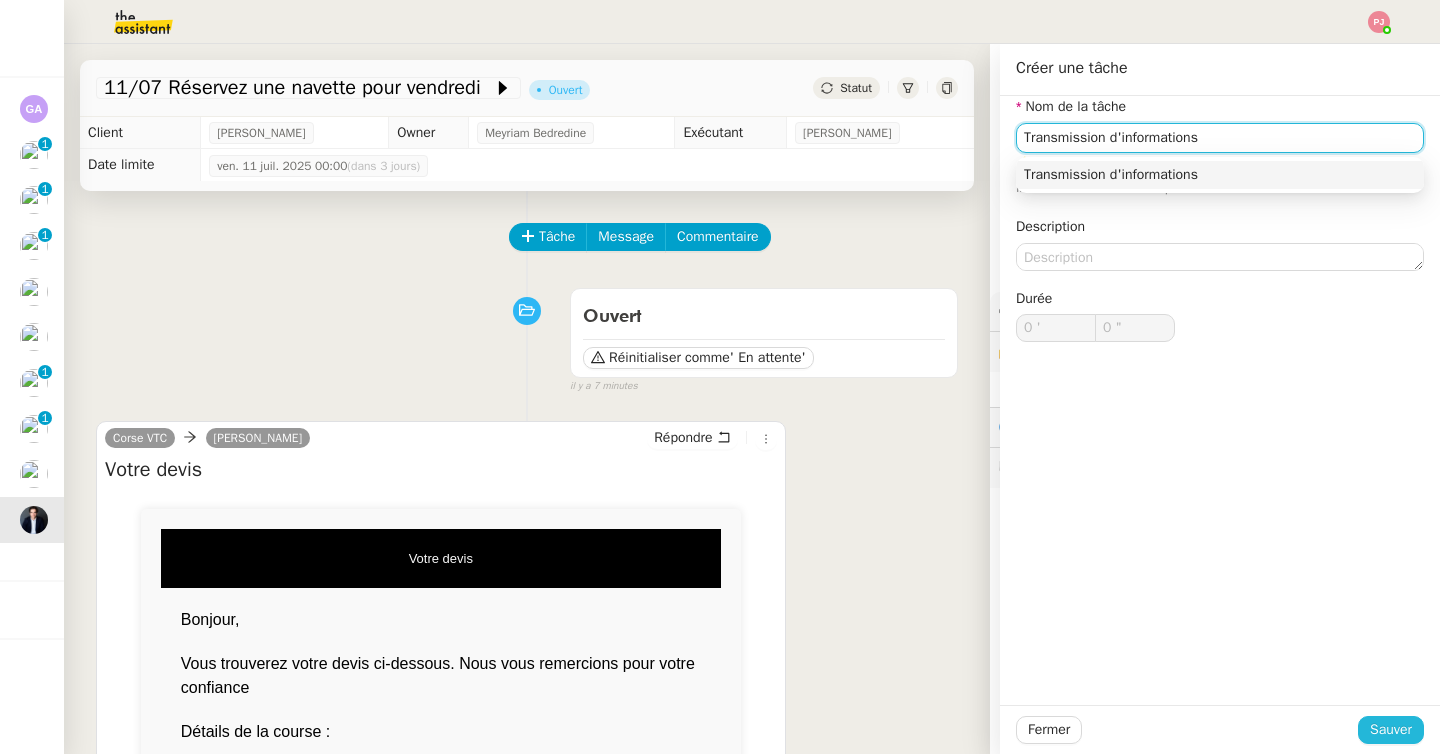 type on "Transmission d'informations" 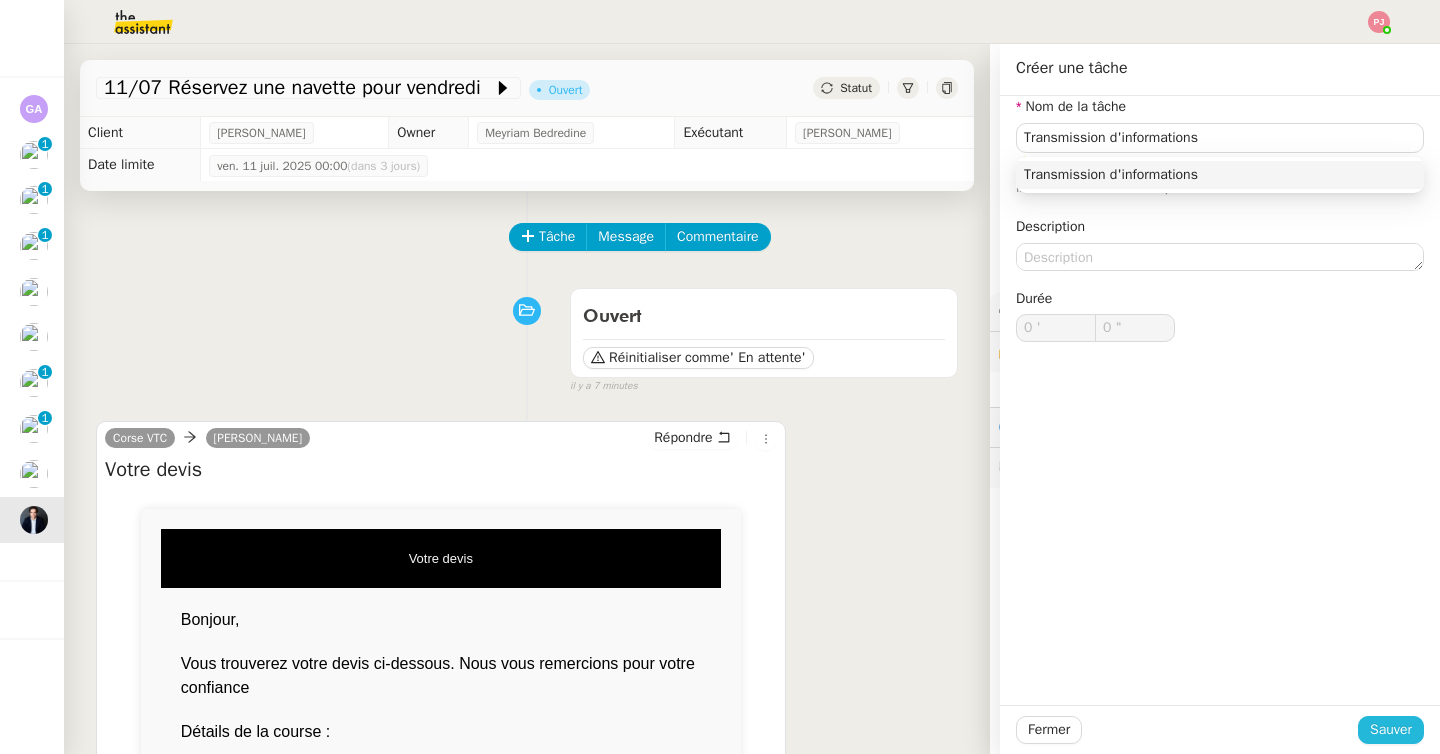click on "Sauver" 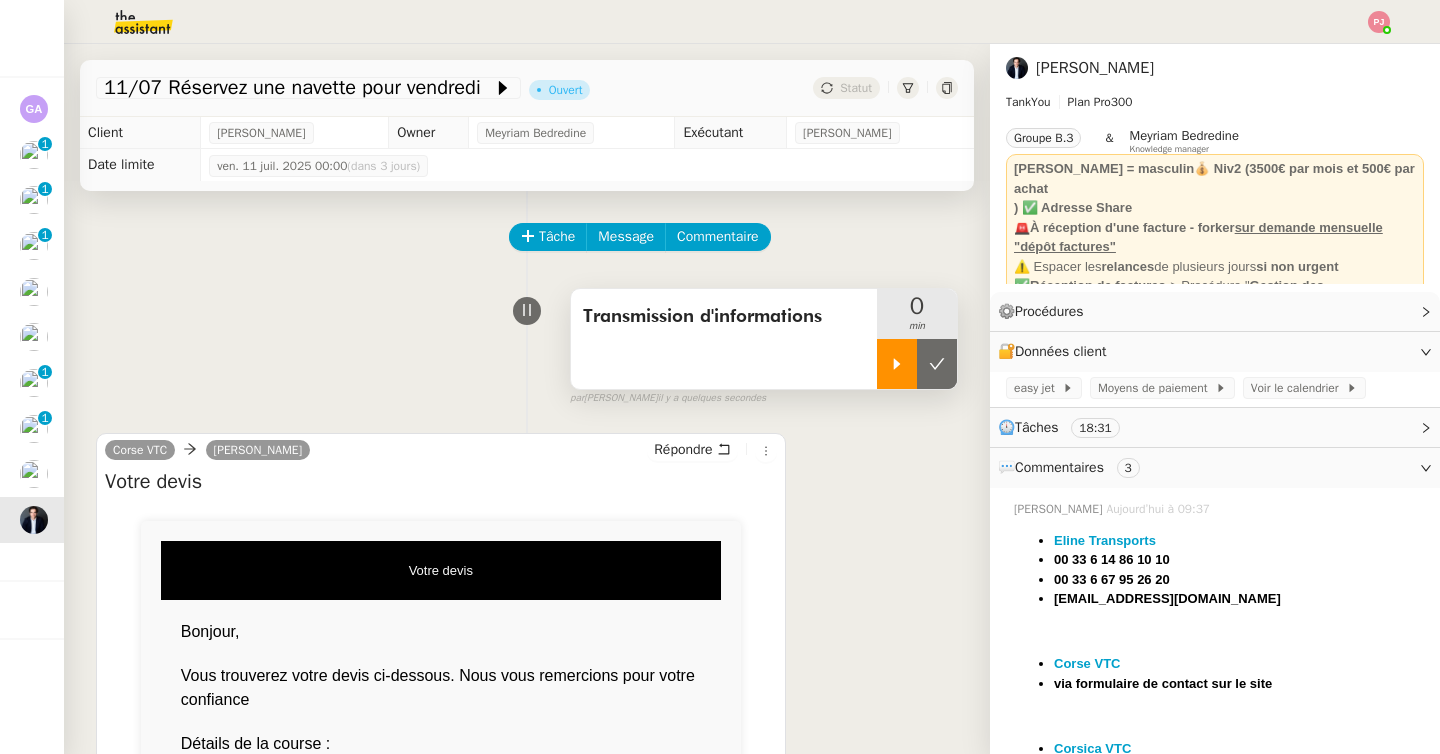 click at bounding box center (897, 364) 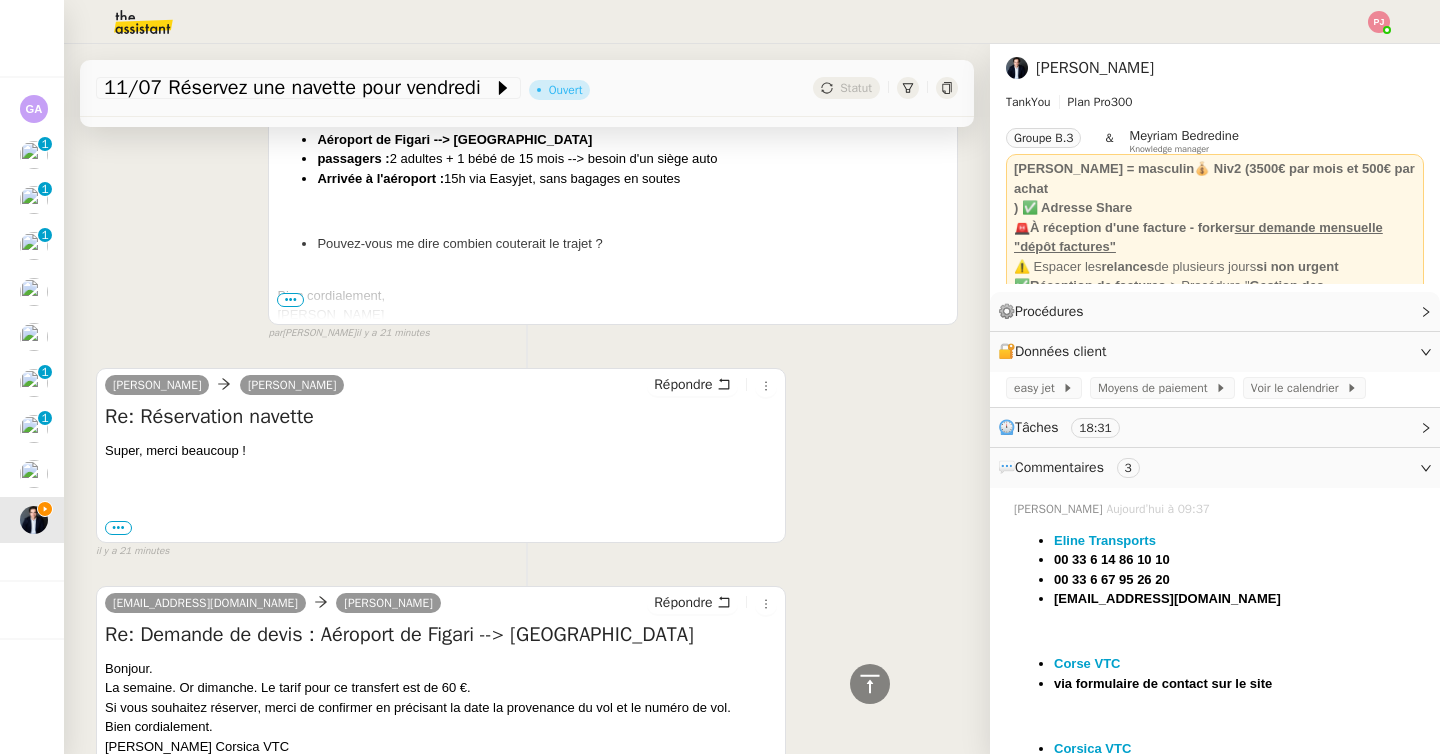 scroll, scrollTop: 2119, scrollLeft: 0, axis: vertical 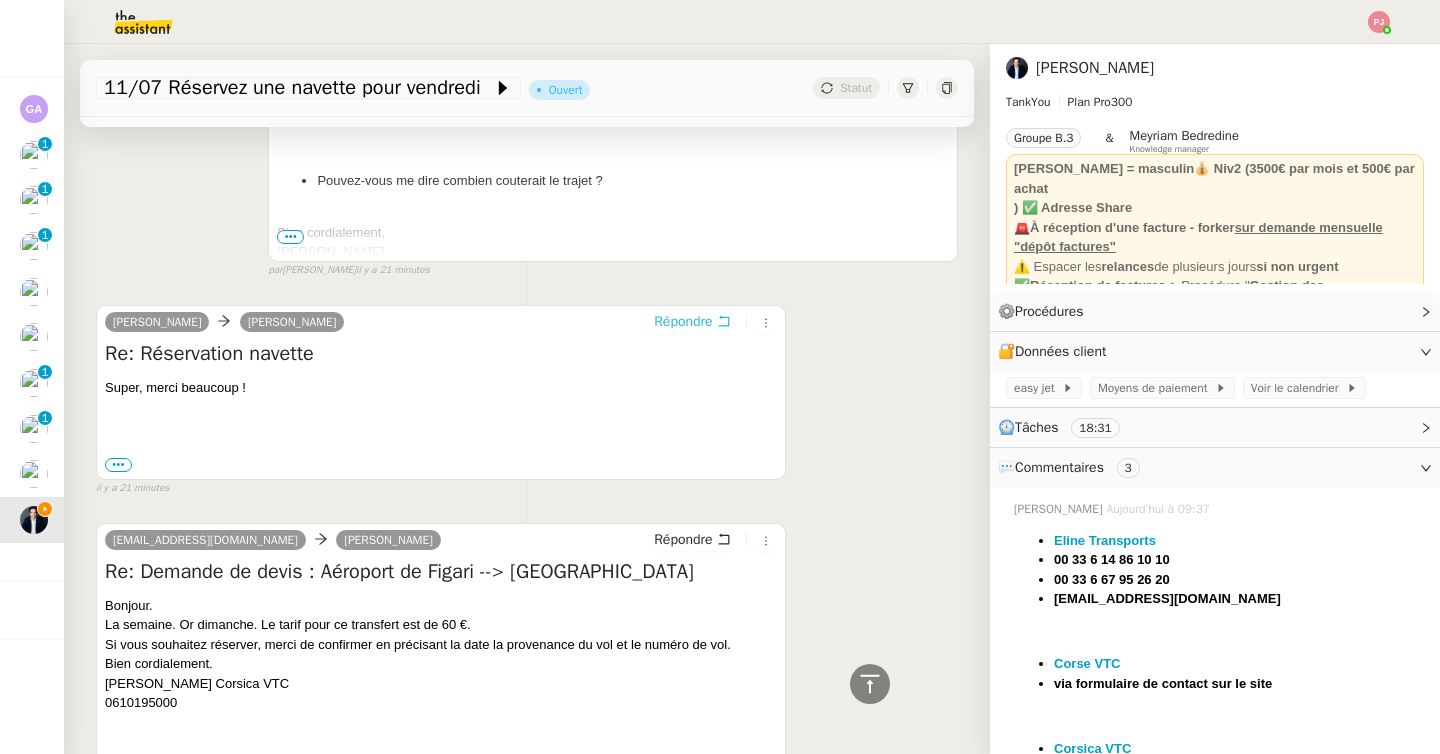click on "Répondre" at bounding box center (683, 322) 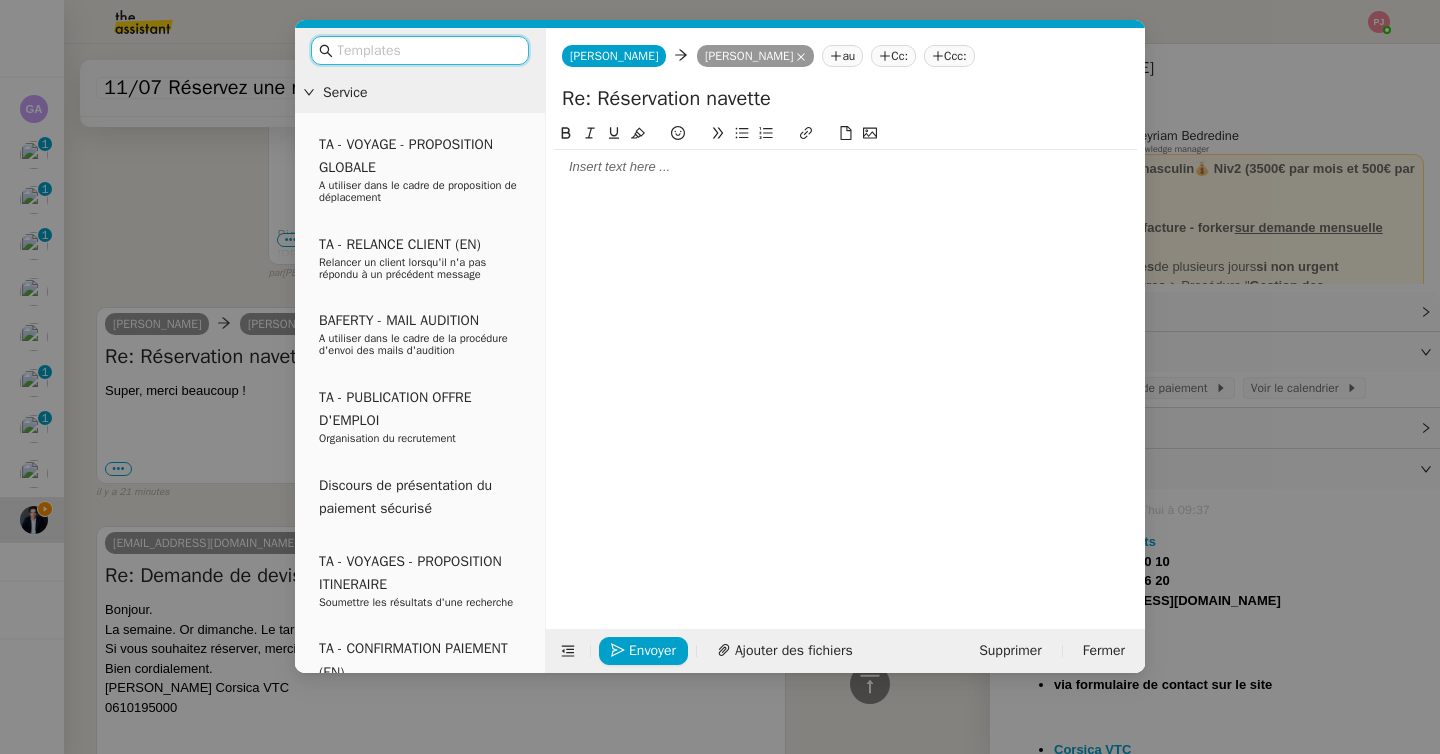 scroll, scrollTop: 2274, scrollLeft: 0, axis: vertical 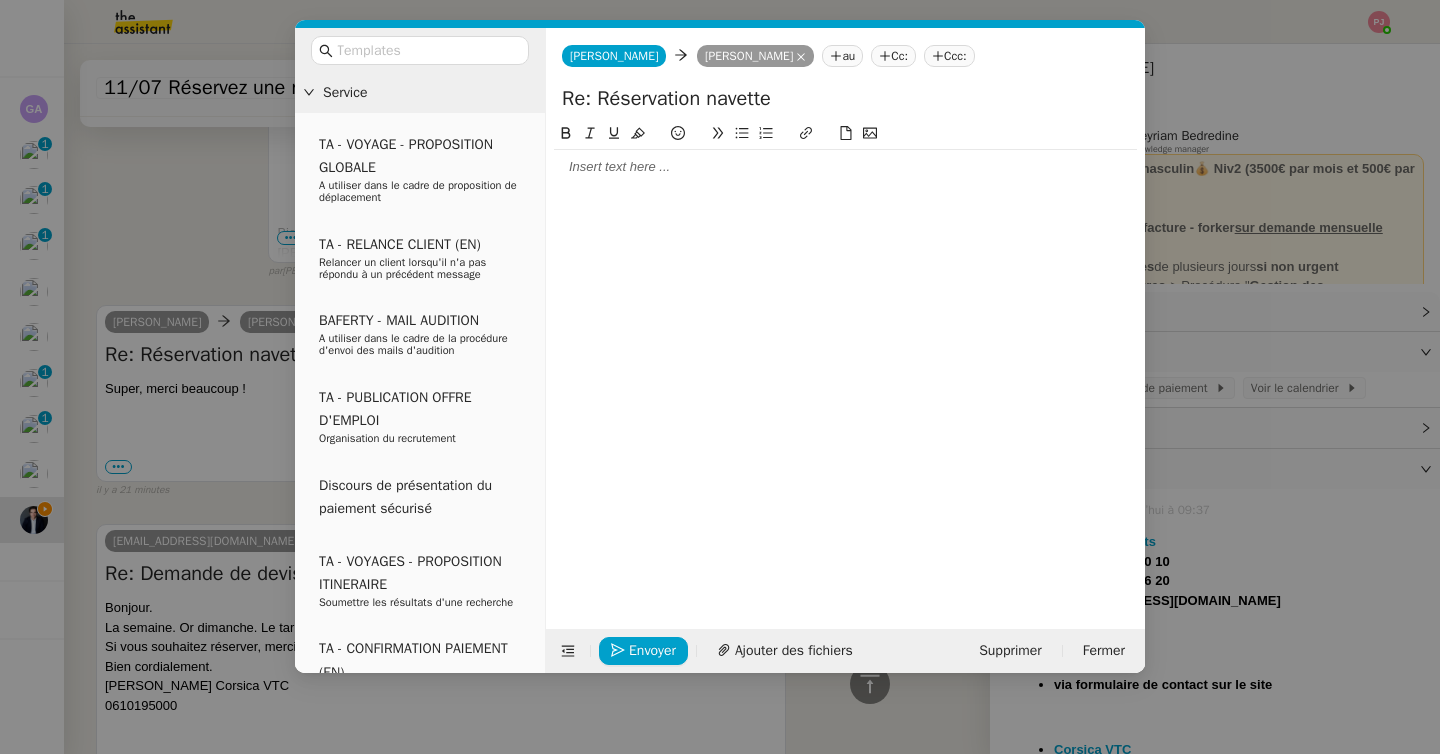 click 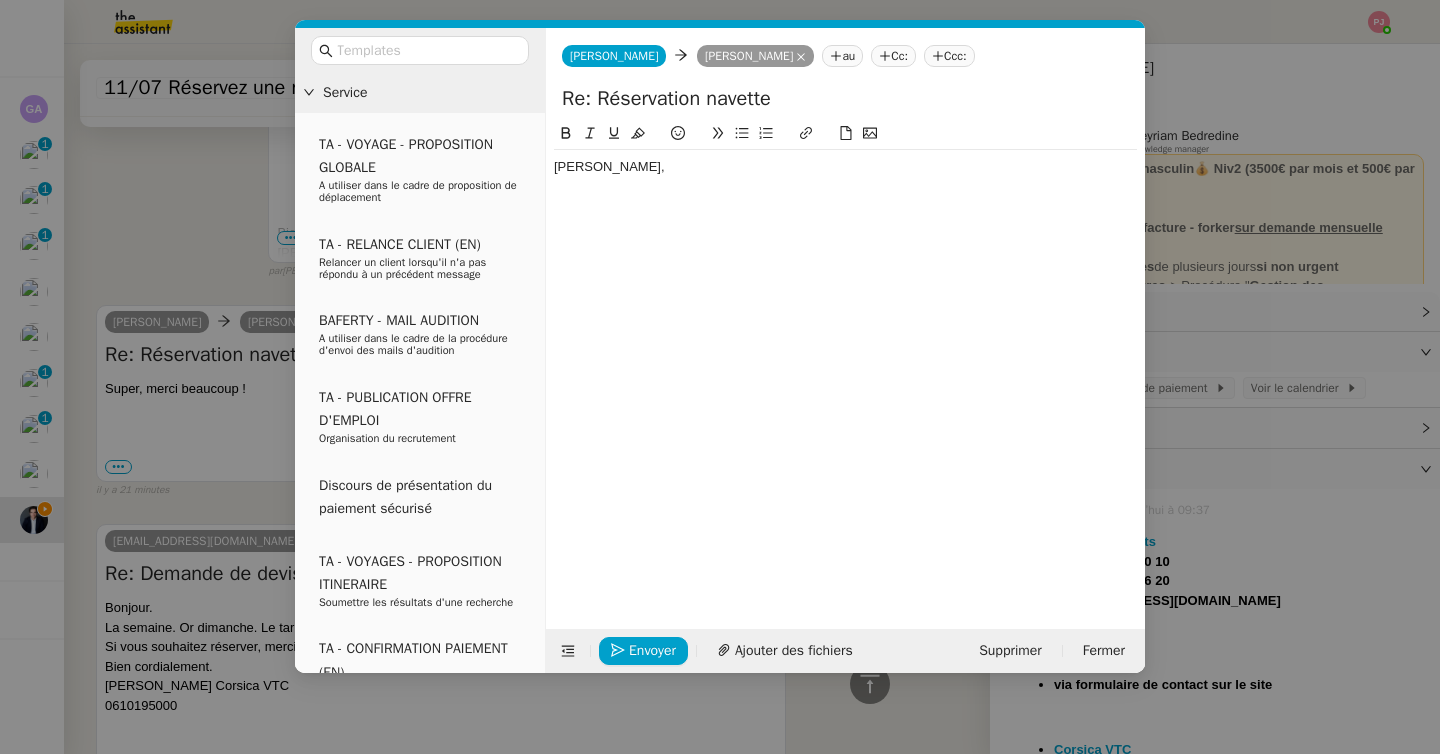 scroll, scrollTop: 2333, scrollLeft: 0, axis: vertical 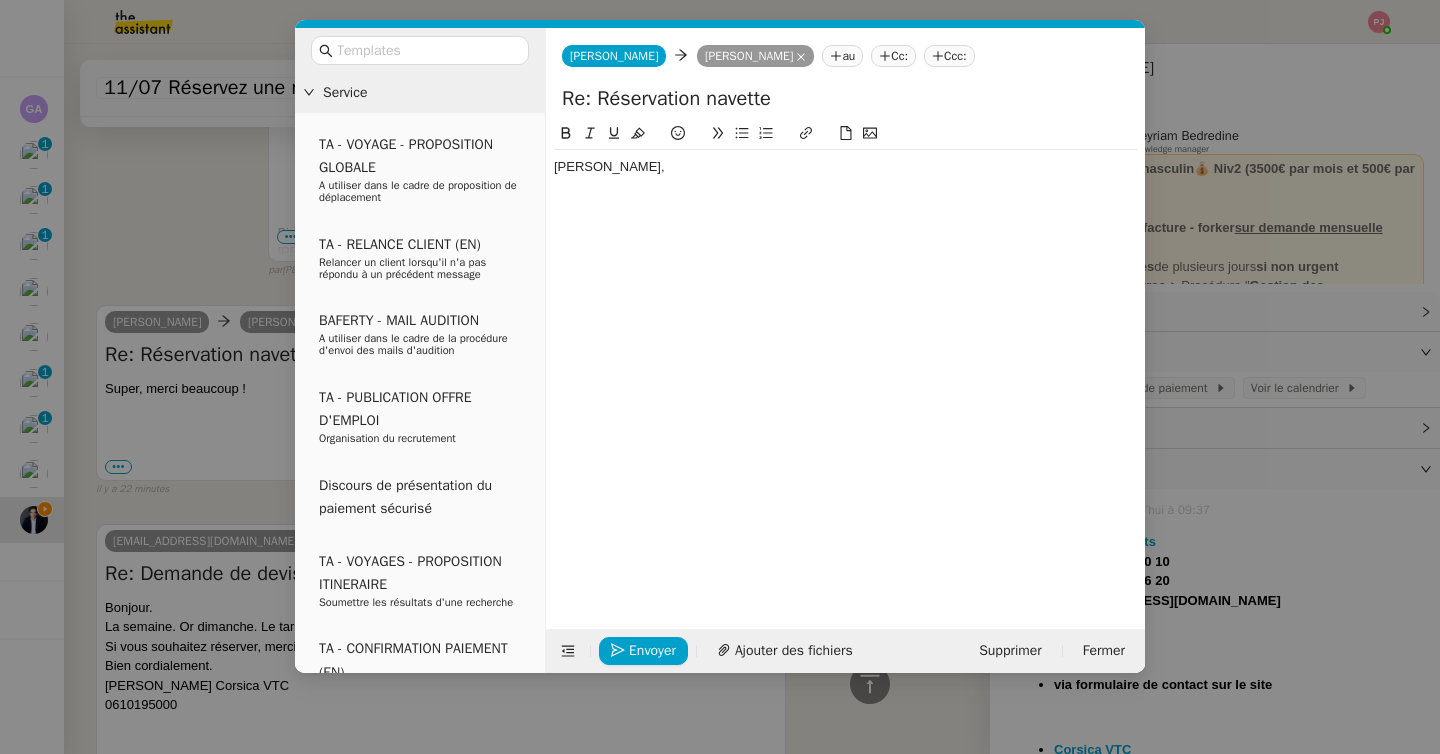 click 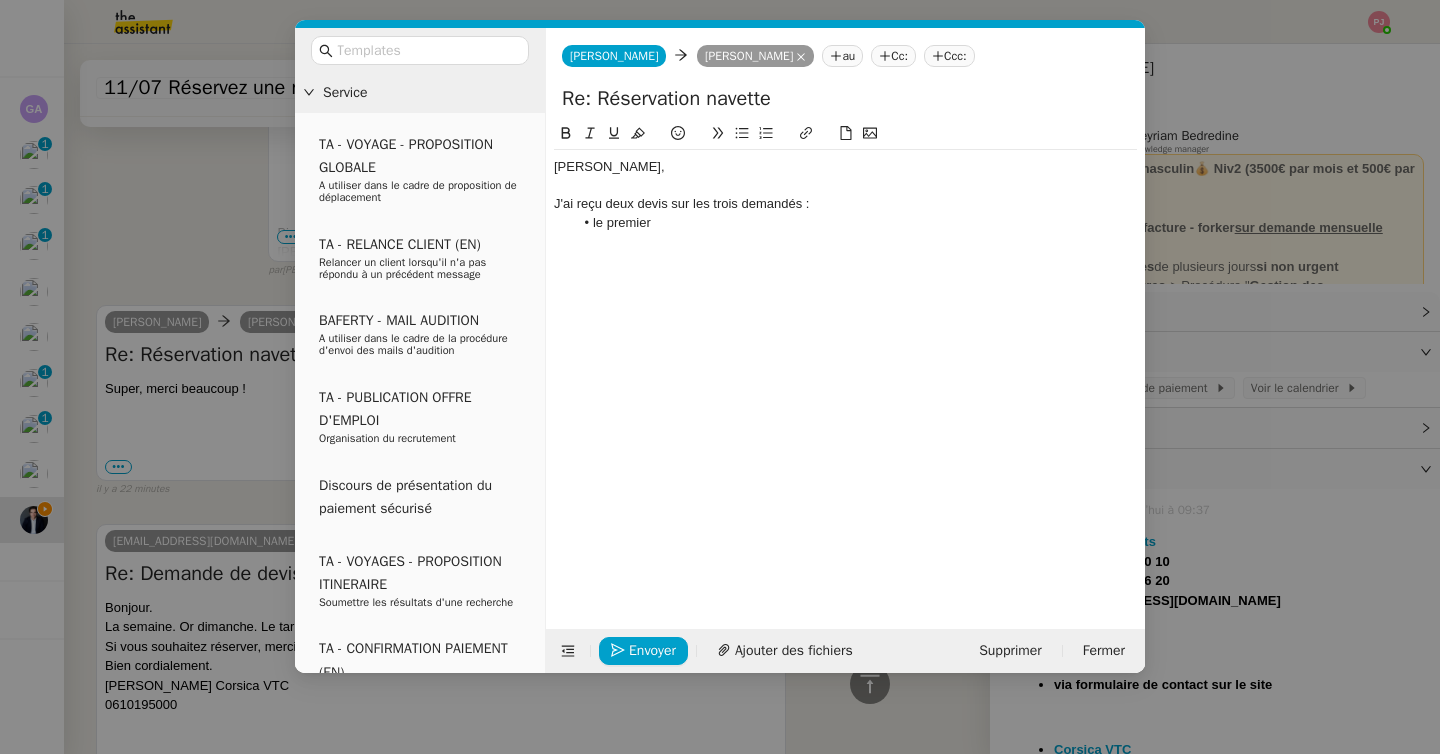 scroll, scrollTop: 2378, scrollLeft: 0, axis: vertical 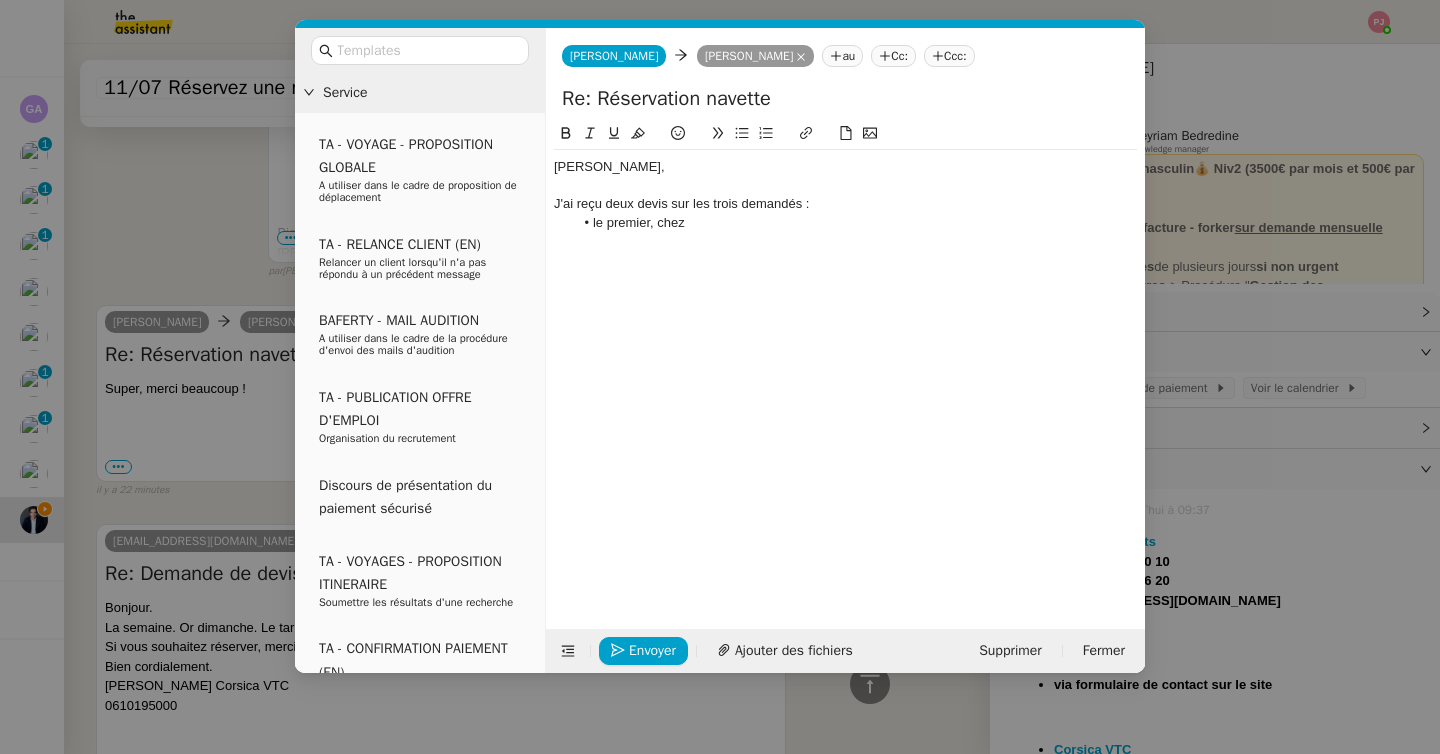 click on "Service TA - VOYAGE - PROPOSITION GLOBALE    A utiliser dans le cadre de proposition de déplacement TA - RELANCE CLIENT (EN)    Relancer un client lorsqu'il n'a pas répondu à un précédent message BAFERTY - MAIL AUDITION    A utiliser dans le cadre de la procédure d'envoi des mails d'audition TA - PUBLICATION OFFRE D'EMPLOI     Organisation du recrutement Discours de présentation du paiement sécurisé    TA - VOYAGES - PROPOSITION ITINERAIRE    Soumettre les résultats d'une recherche TA - CONFIRMATION PAIEMENT (EN)    Confirmer avec le client de modèle de transaction - Attention Plan Pro nécessaire. TA - COURRIER EXPEDIE (recommandé)    A utiliser dans le cadre de l'envoi d'un courrier recommandé TA - PARTAGE DE CALENDRIER (EN)    A utiliser pour demander au client de partager son calendrier afin de faciliter l'accès et la gestion PSPI - Appel de fonds MJL    A utiliser dans le cadre de la procédure d'appel de fonds MJL TA - RELANCE CLIENT    TA - AR PROCEDURES           21 YIELD" at bounding box center [720, 377] 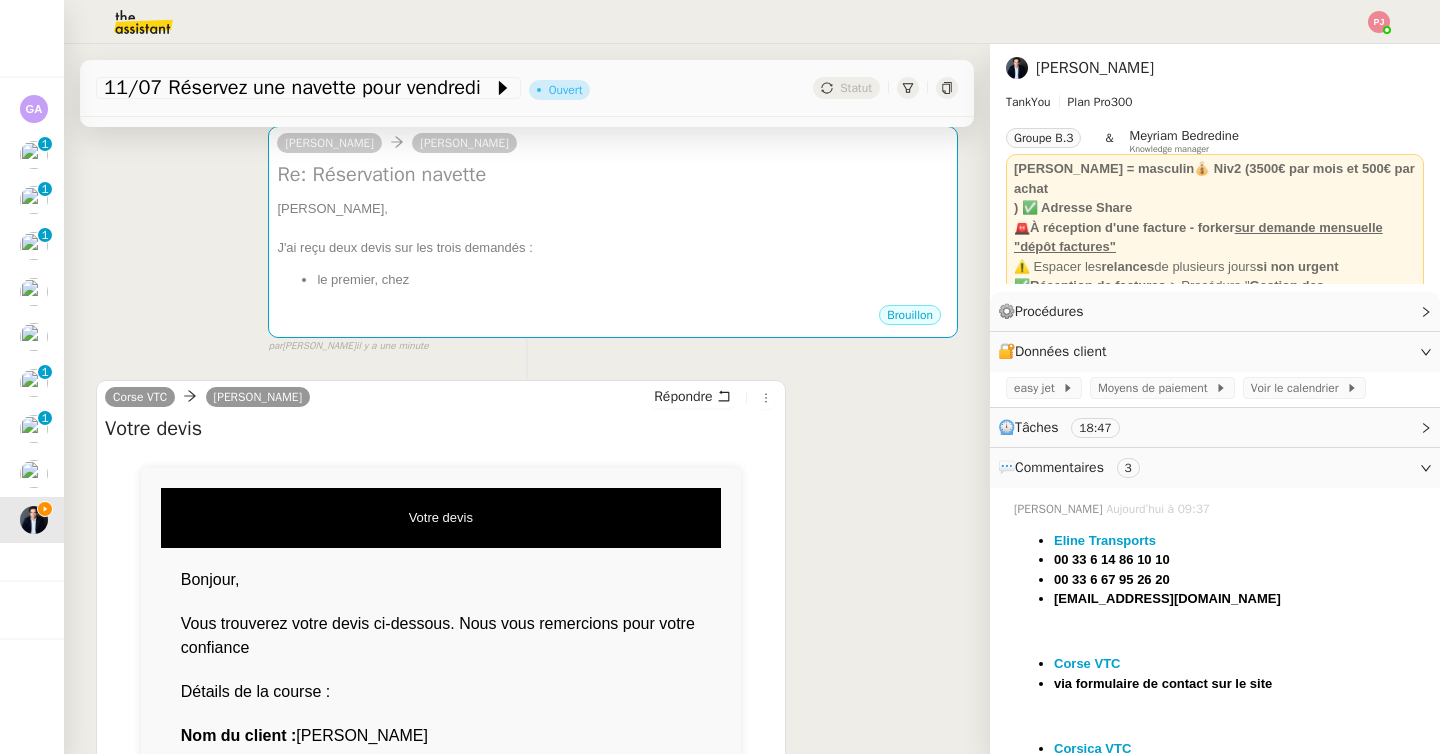 scroll, scrollTop: 0, scrollLeft: 0, axis: both 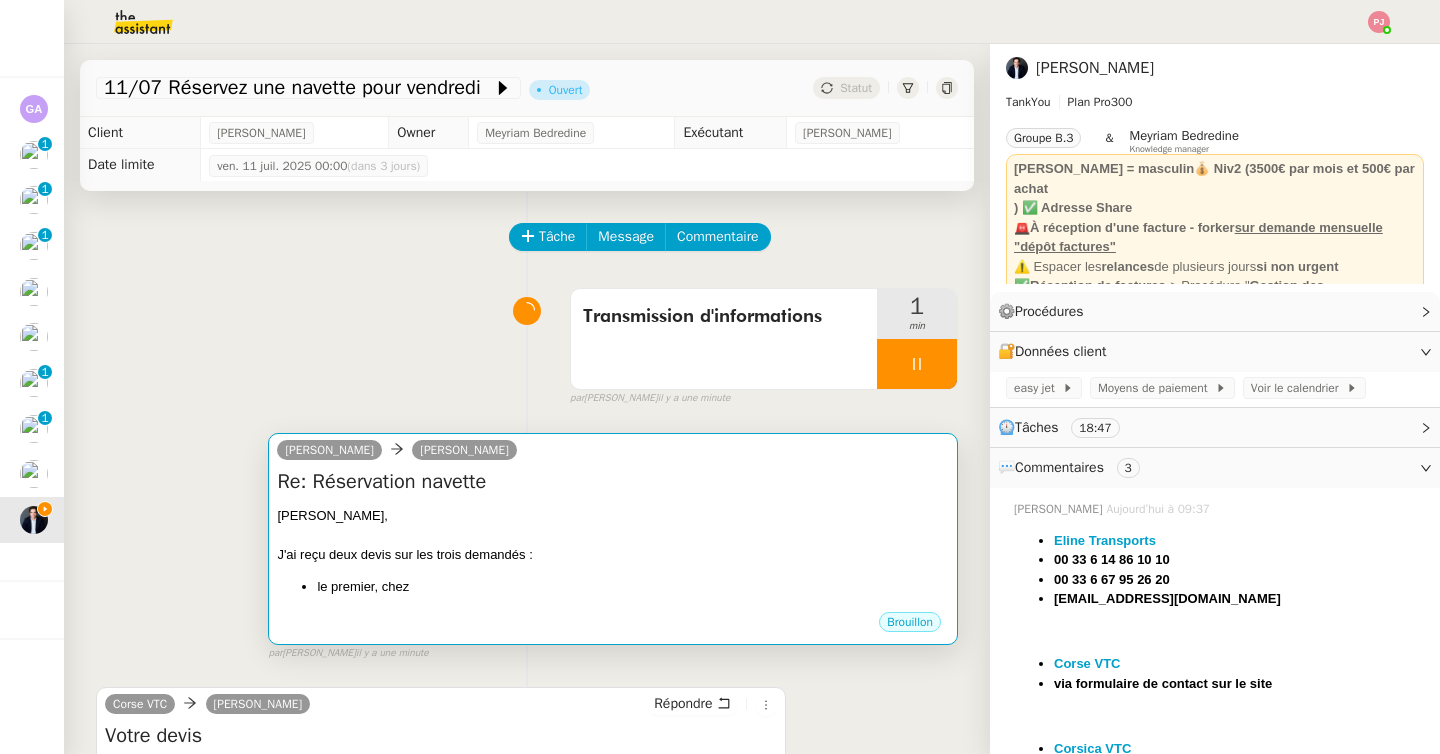 click on "Re: Réservation navette
Ashley,  J'ai reçu deux devis sur les trois demandés :  le premier, chez  •••" at bounding box center [613, 539] 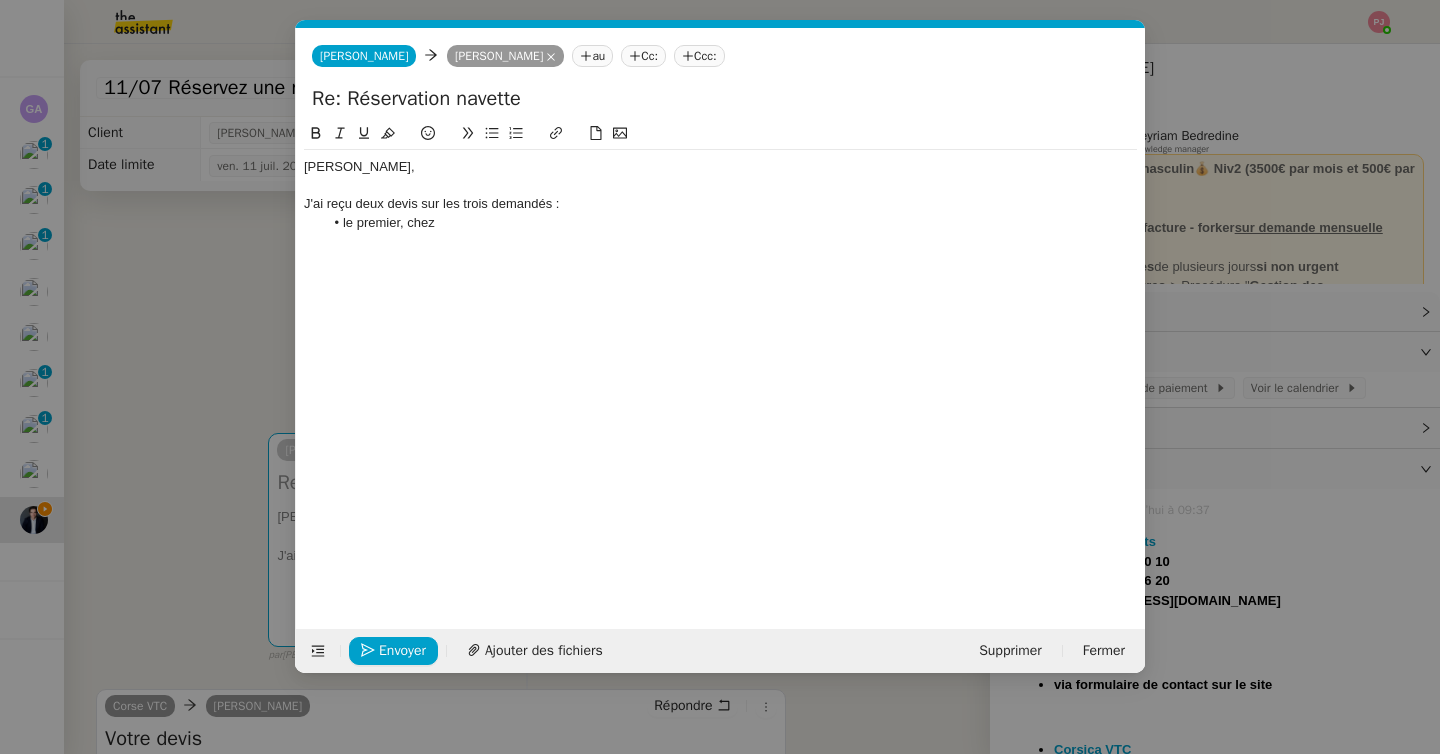 scroll, scrollTop: 0, scrollLeft: 42, axis: horizontal 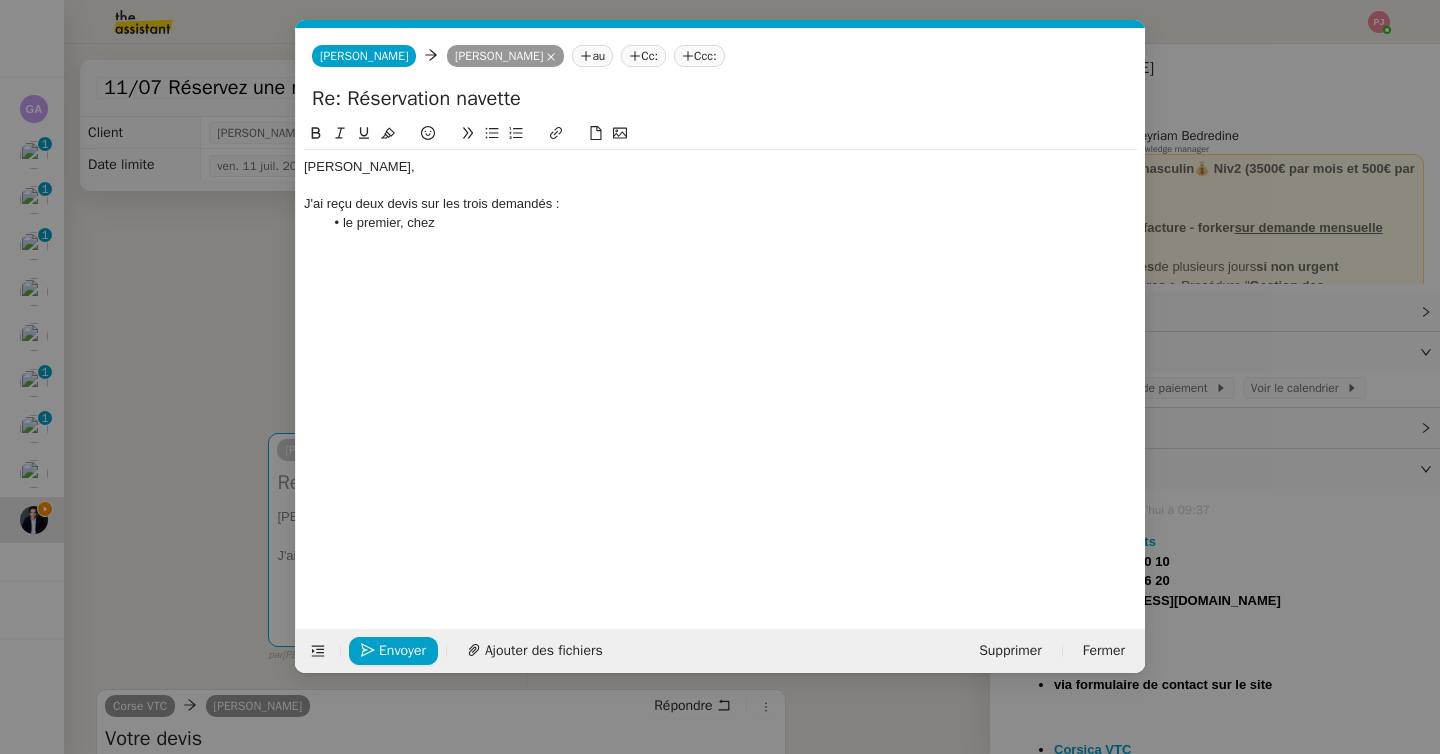 click on "le premier, chez" 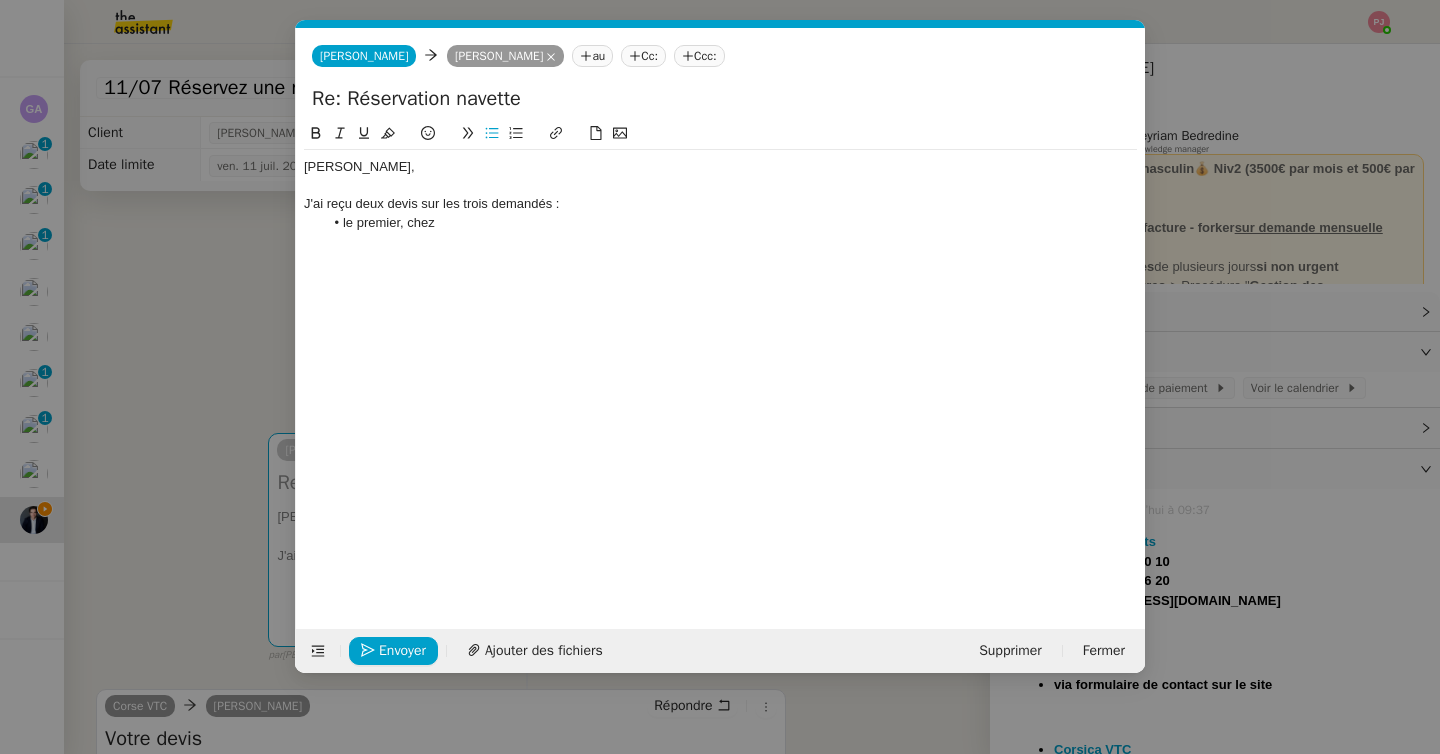 type 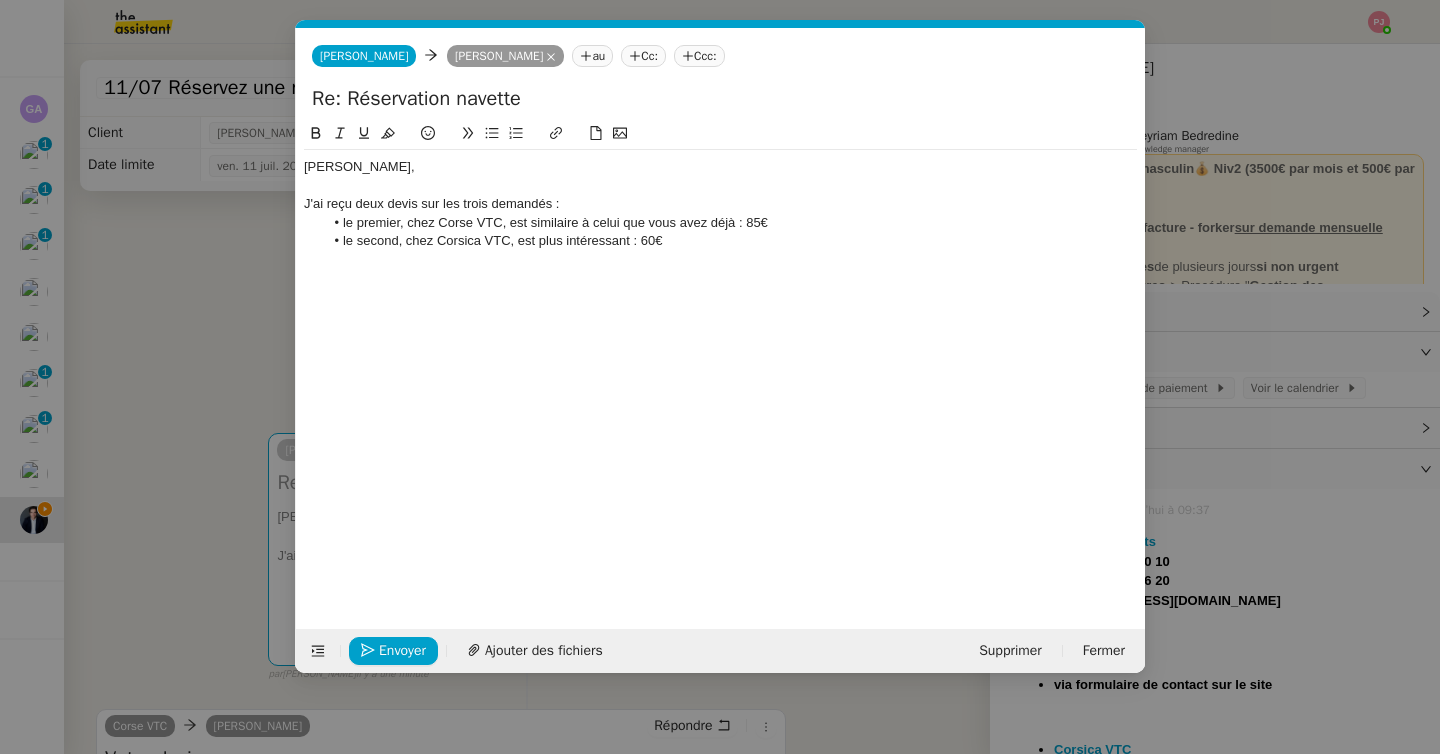 click on "Service TA - VOYAGE - PROPOSITION GLOBALE    A utiliser dans le cadre de proposition de déplacement TA - RELANCE CLIENT (EN)    Relancer un client lorsqu'il n'a pas répondu à un précédent message BAFERTY - MAIL AUDITION    A utiliser dans le cadre de la procédure d'envoi des mails d'audition TA - PUBLICATION OFFRE D'EMPLOI     Organisation du recrutement Discours de présentation du paiement sécurisé    TA - VOYAGES - PROPOSITION ITINERAIRE    Soumettre les résultats d'une recherche TA - CONFIRMATION PAIEMENT (EN)    Confirmer avec le client de modèle de transaction - Attention Plan Pro nécessaire. TA - COURRIER EXPEDIE (recommandé)    A utiliser dans le cadre de l'envoi d'un courrier recommandé TA - PARTAGE DE CALENDRIER (EN)    A utiliser pour demander au client de partager son calendrier afin de faciliter l'accès et la gestion PSPI - Appel de fonds MJL    A utiliser dans le cadre de la procédure d'appel de fonds MJL TA - RELANCE CLIENT    TA - AR PROCEDURES           21 YIELD" at bounding box center (720, 377) 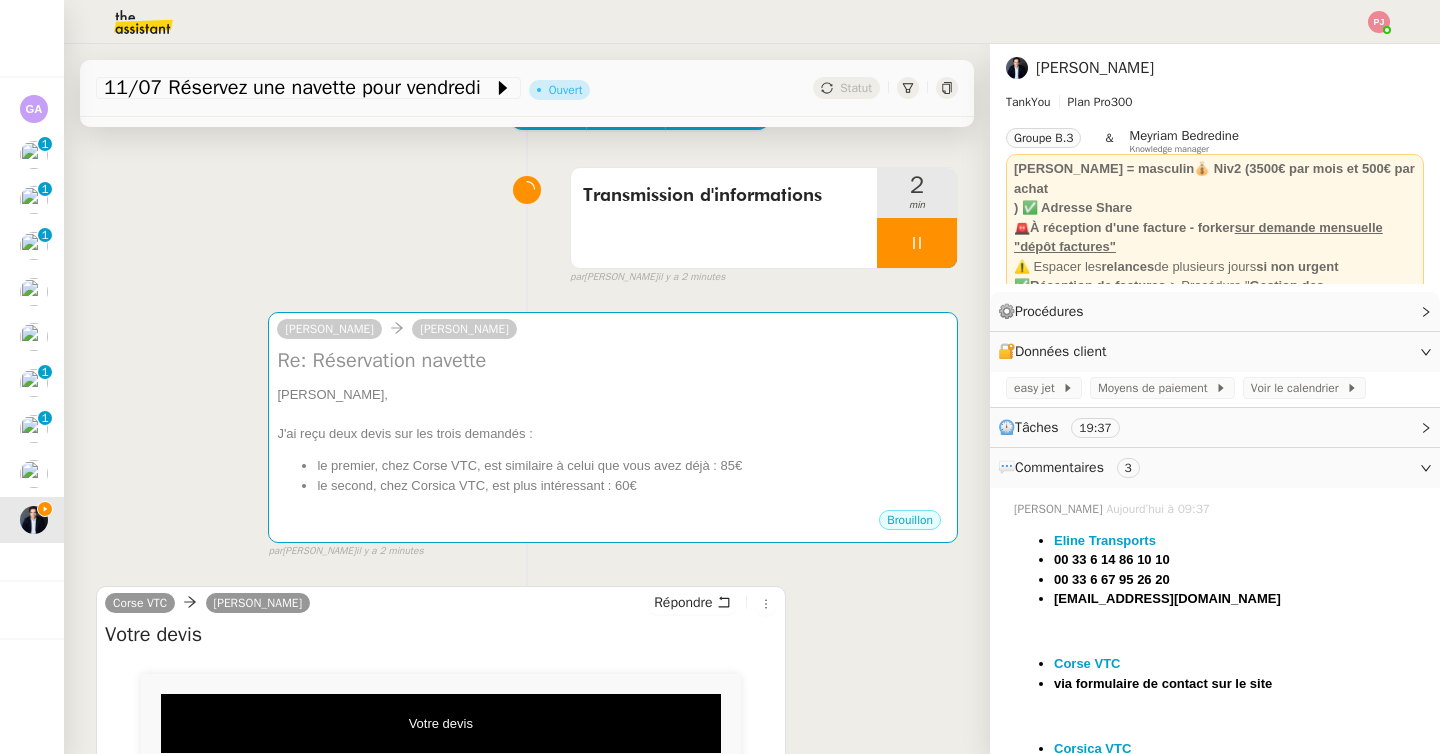 scroll, scrollTop: 0, scrollLeft: 0, axis: both 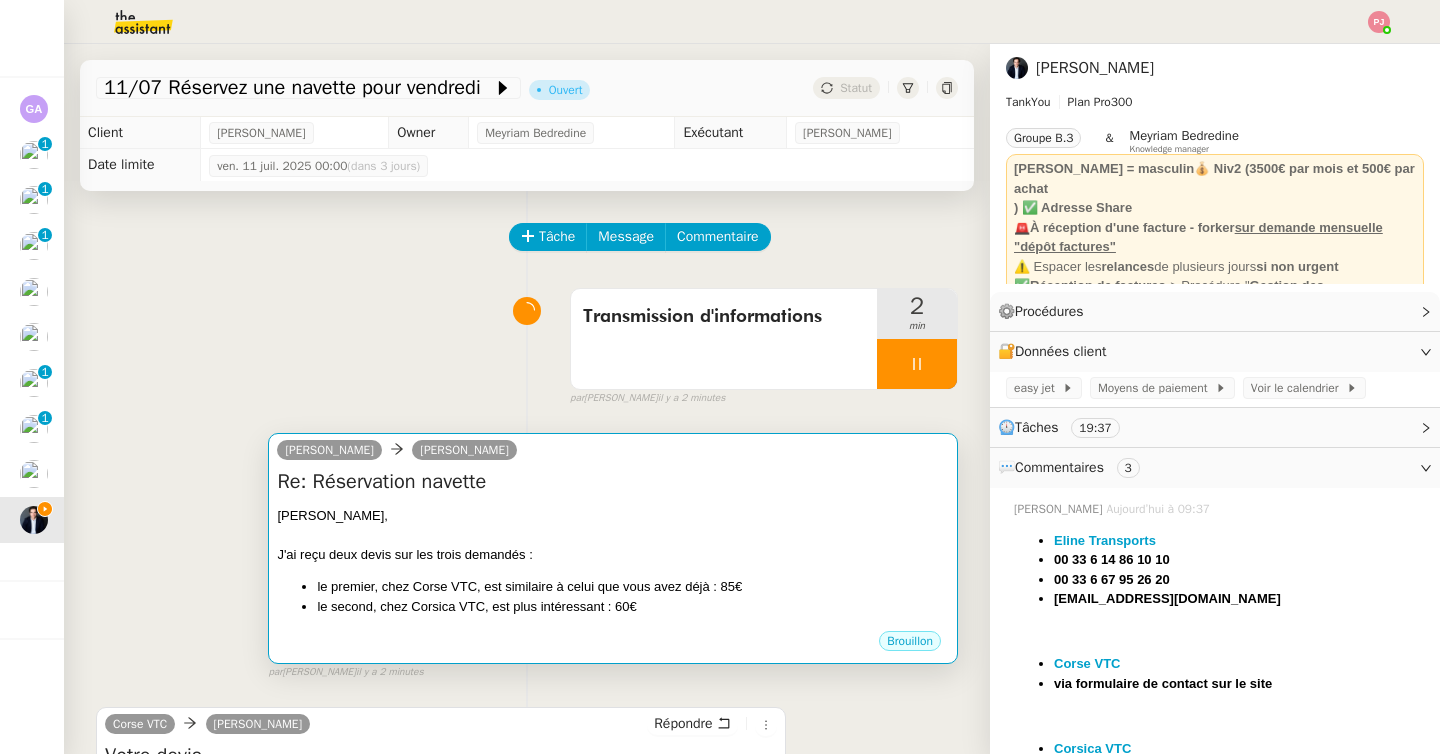 click at bounding box center (613, 535) 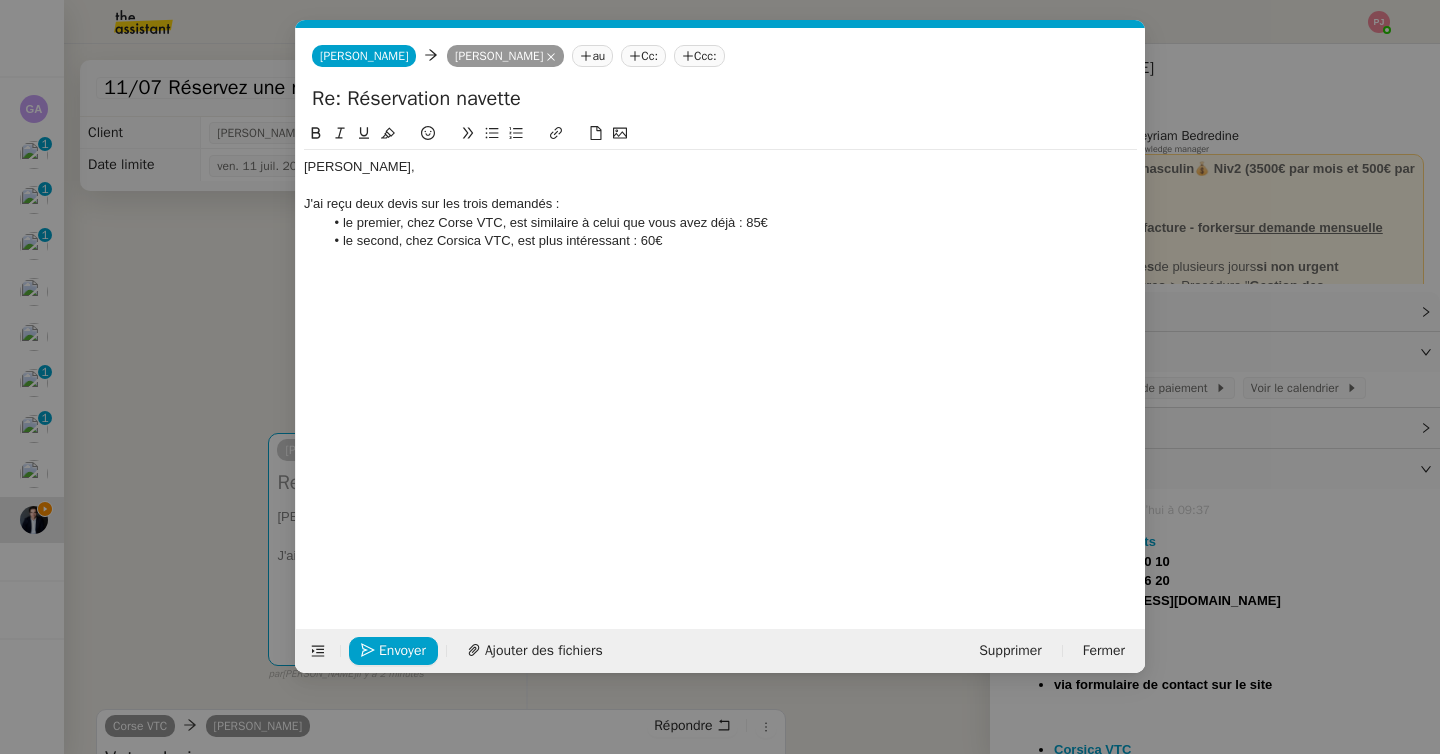 scroll, scrollTop: 0, scrollLeft: 42, axis: horizontal 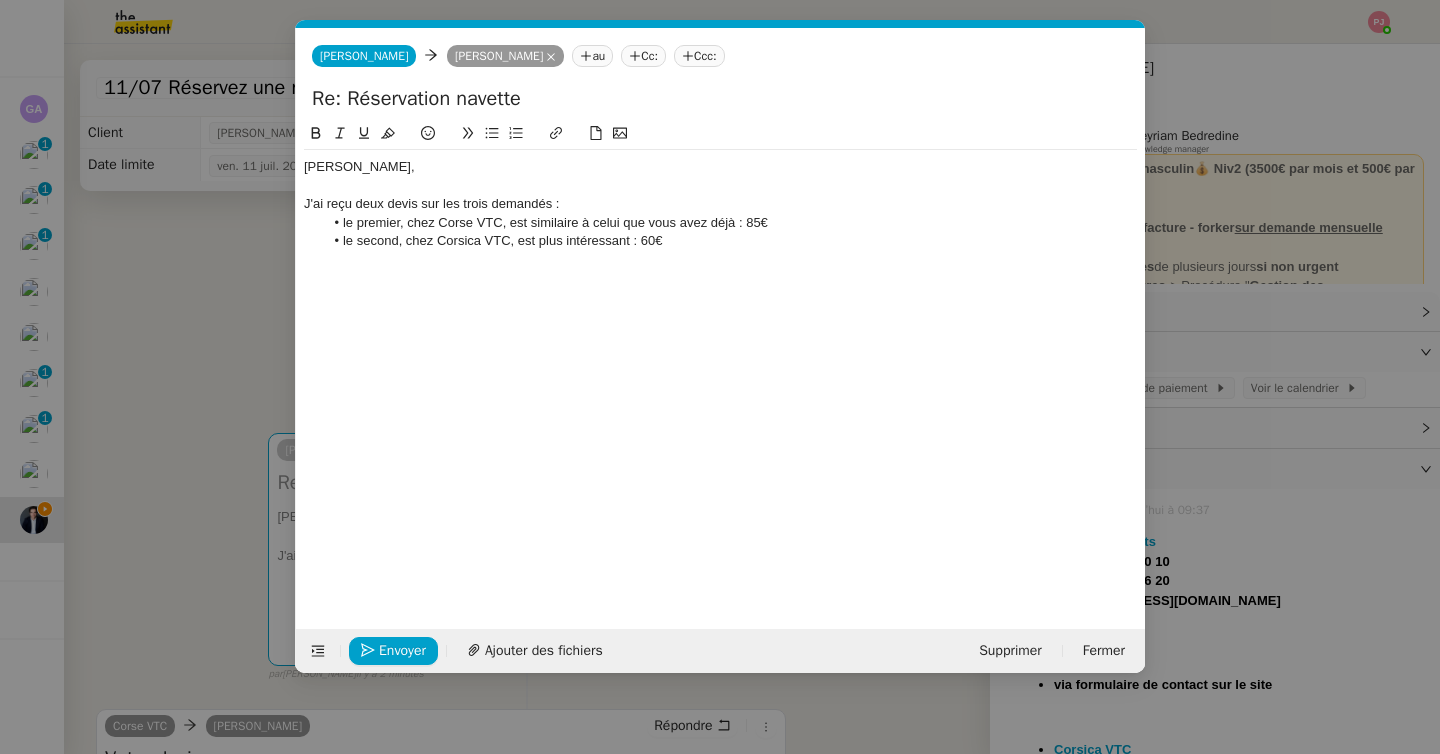 click on "le second, chez Corsica VTC, est plus intéressant : 60€" 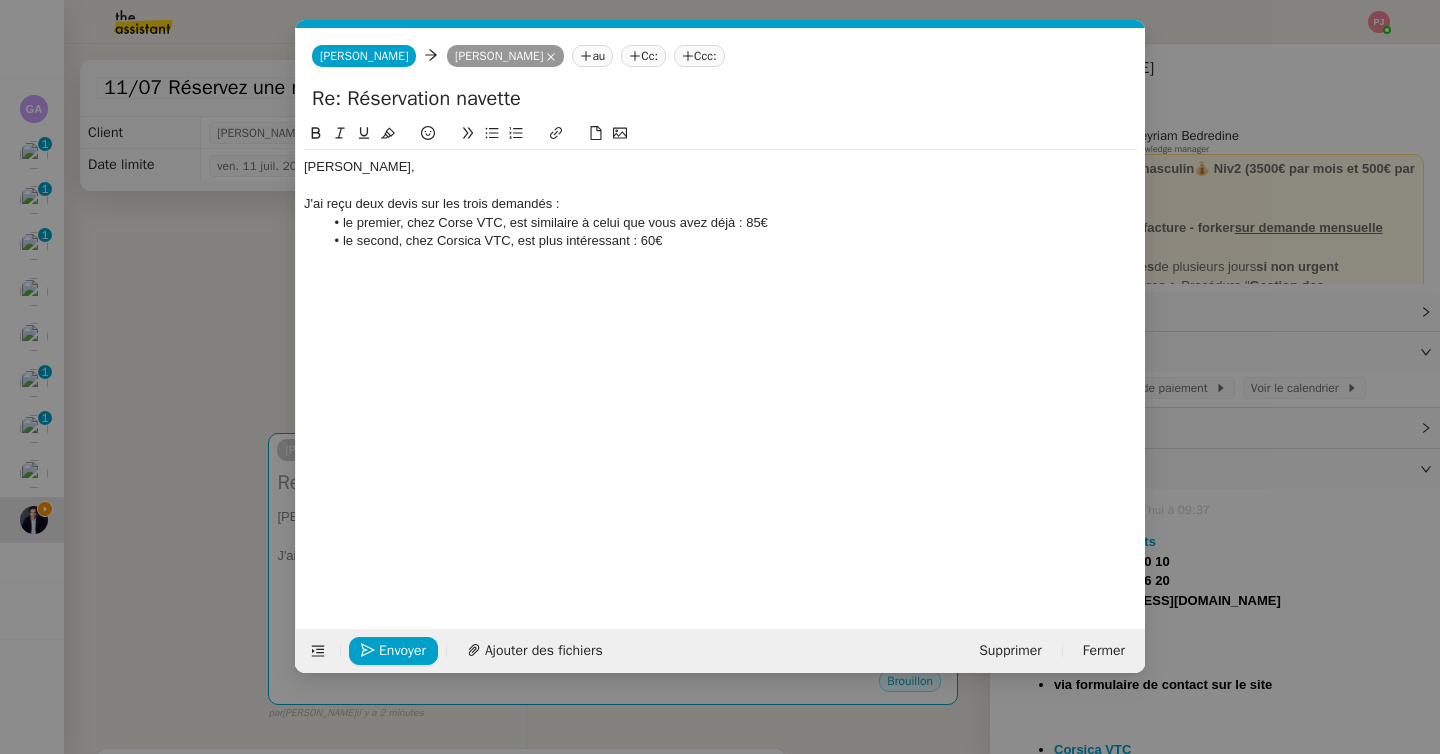 type 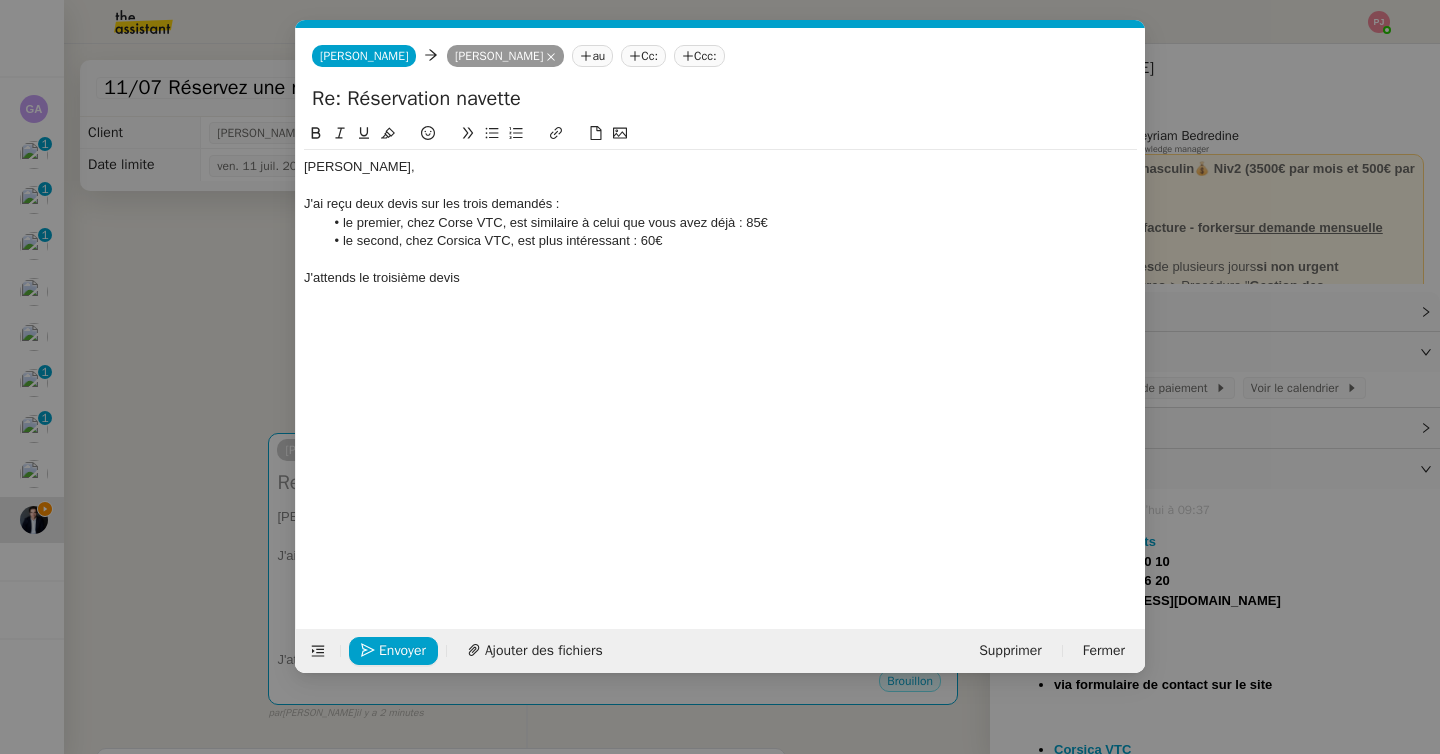 drag, startPoint x: 627, startPoint y: 273, endPoint x: 289, endPoint y: 277, distance: 338.02368 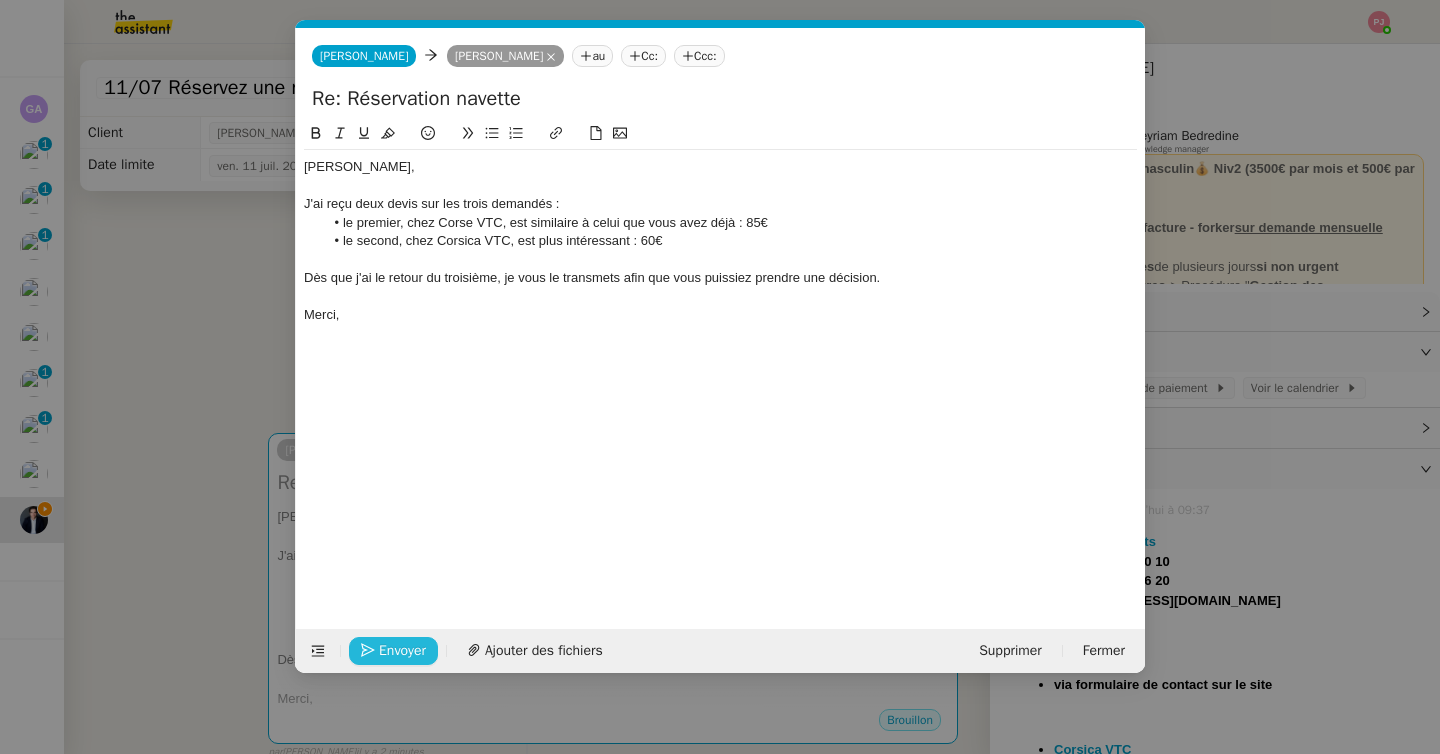 click 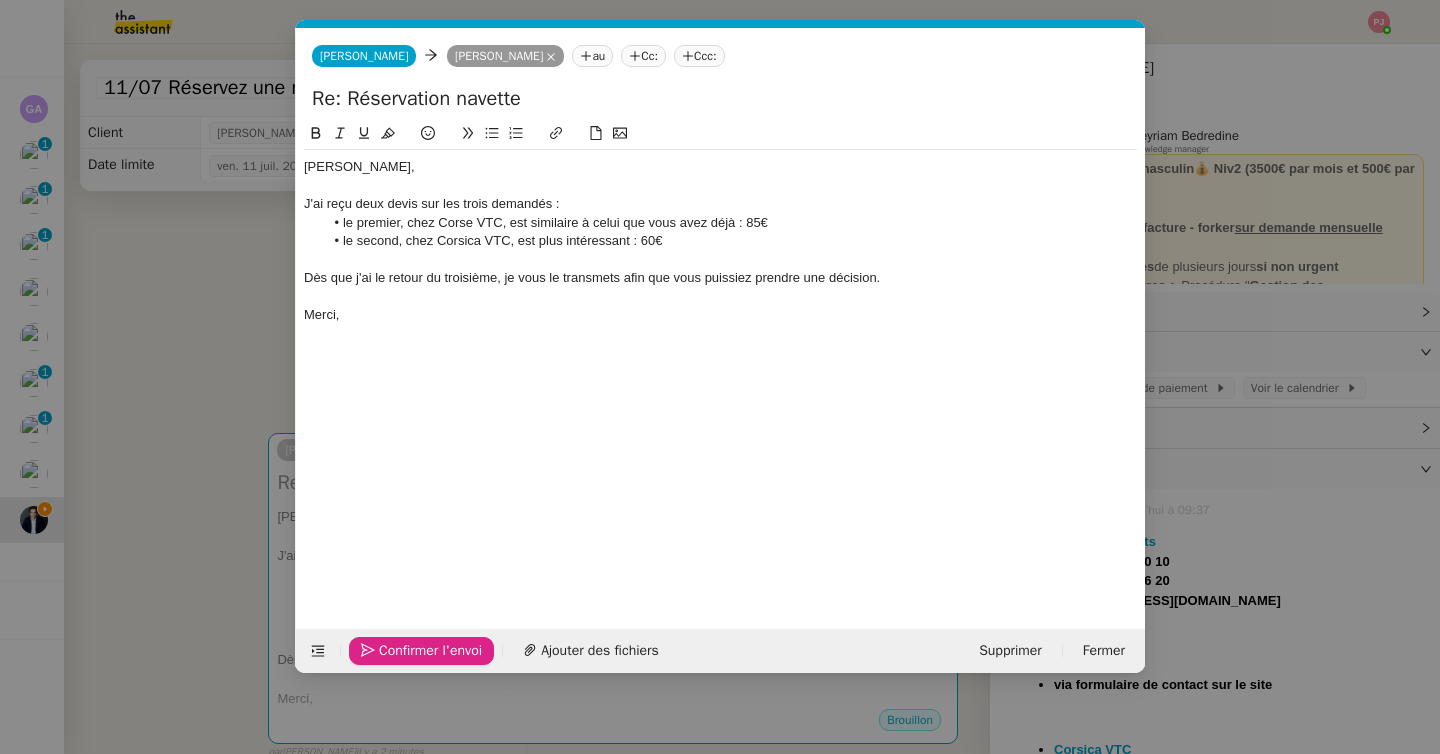 click 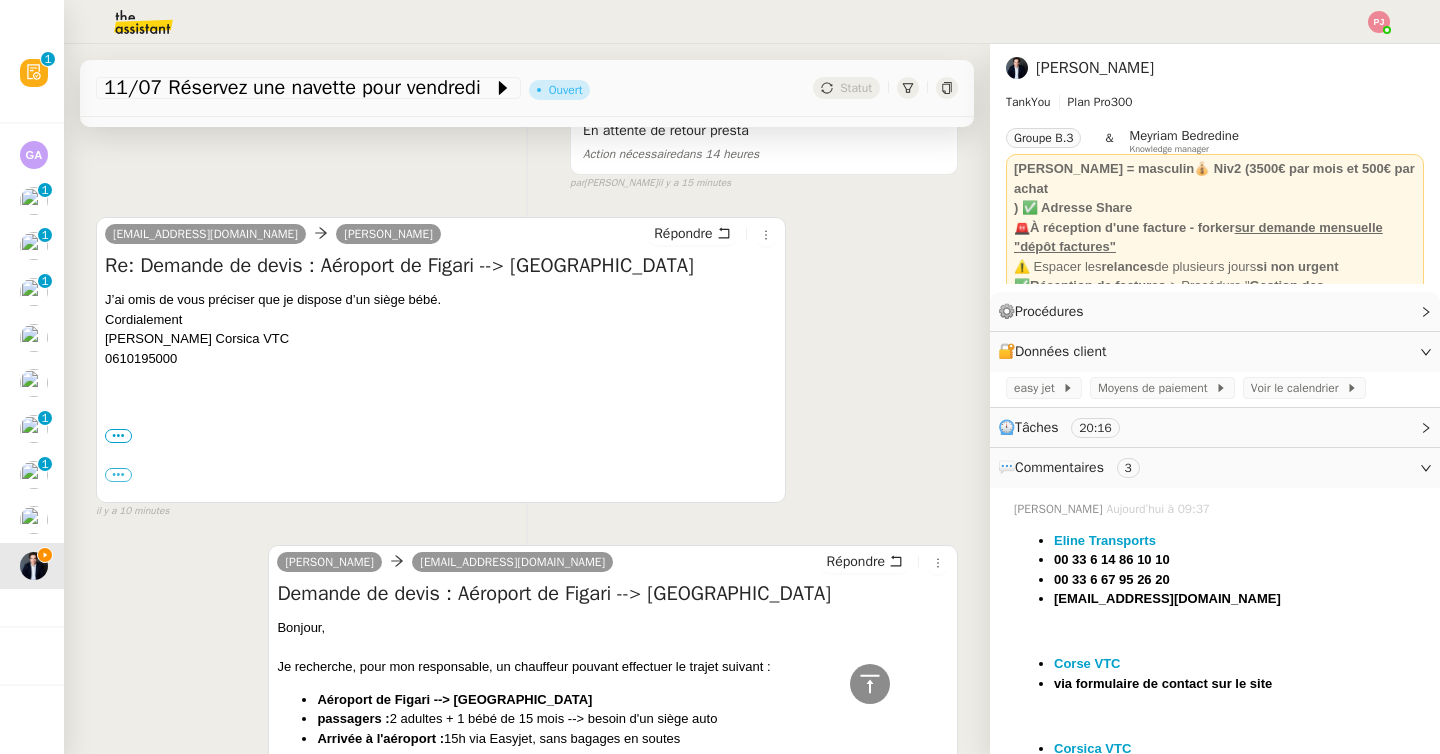 scroll, scrollTop: 1875, scrollLeft: 0, axis: vertical 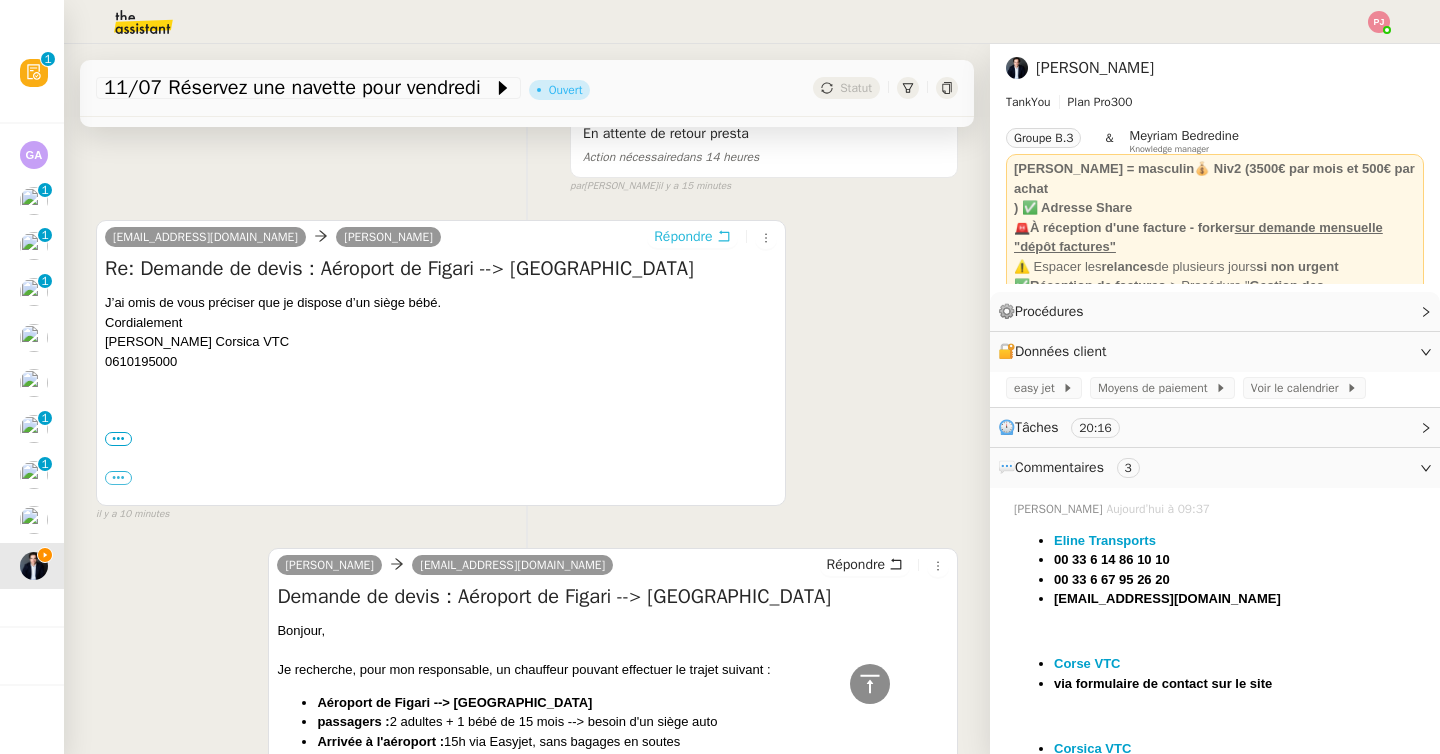click on "Répondre" at bounding box center (683, 237) 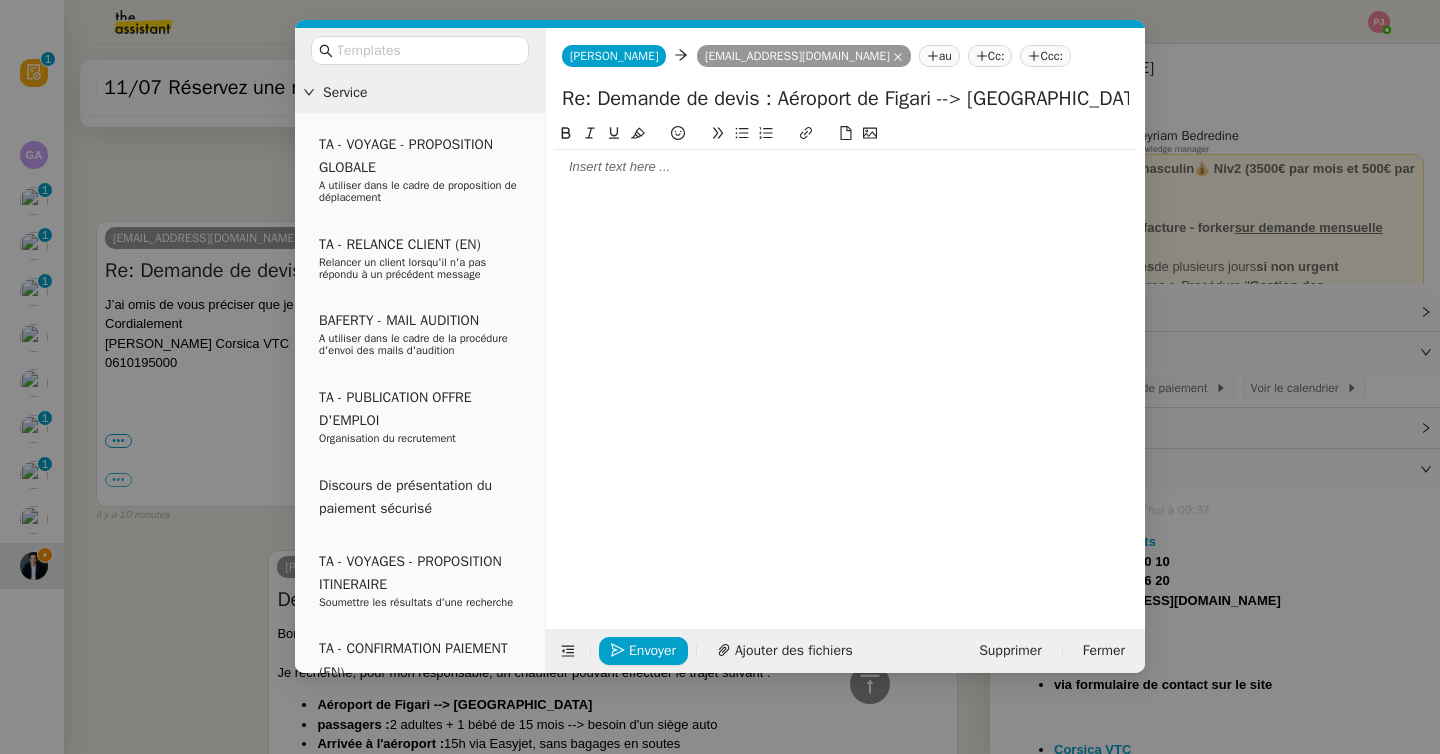 scroll, scrollTop: 2031, scrollLeft: 0, axis: vertical 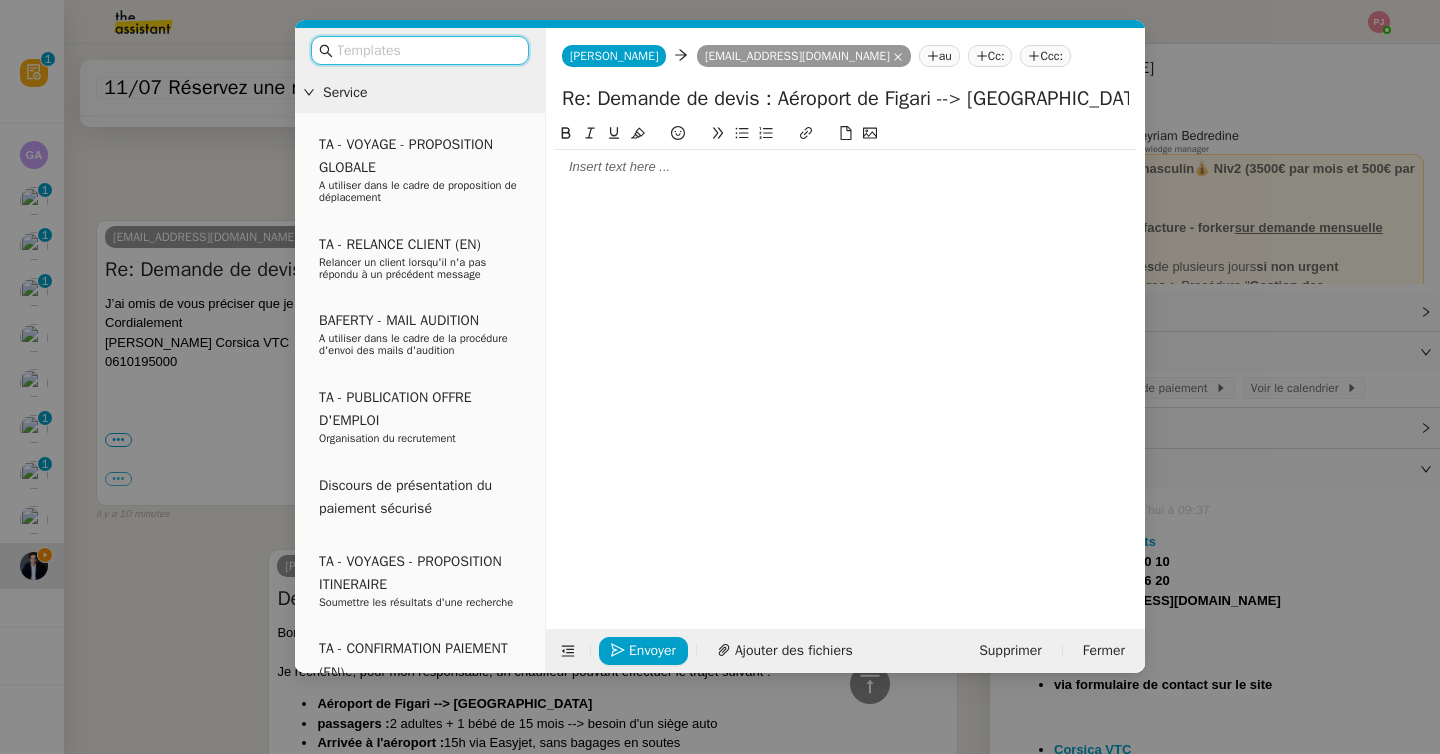 click 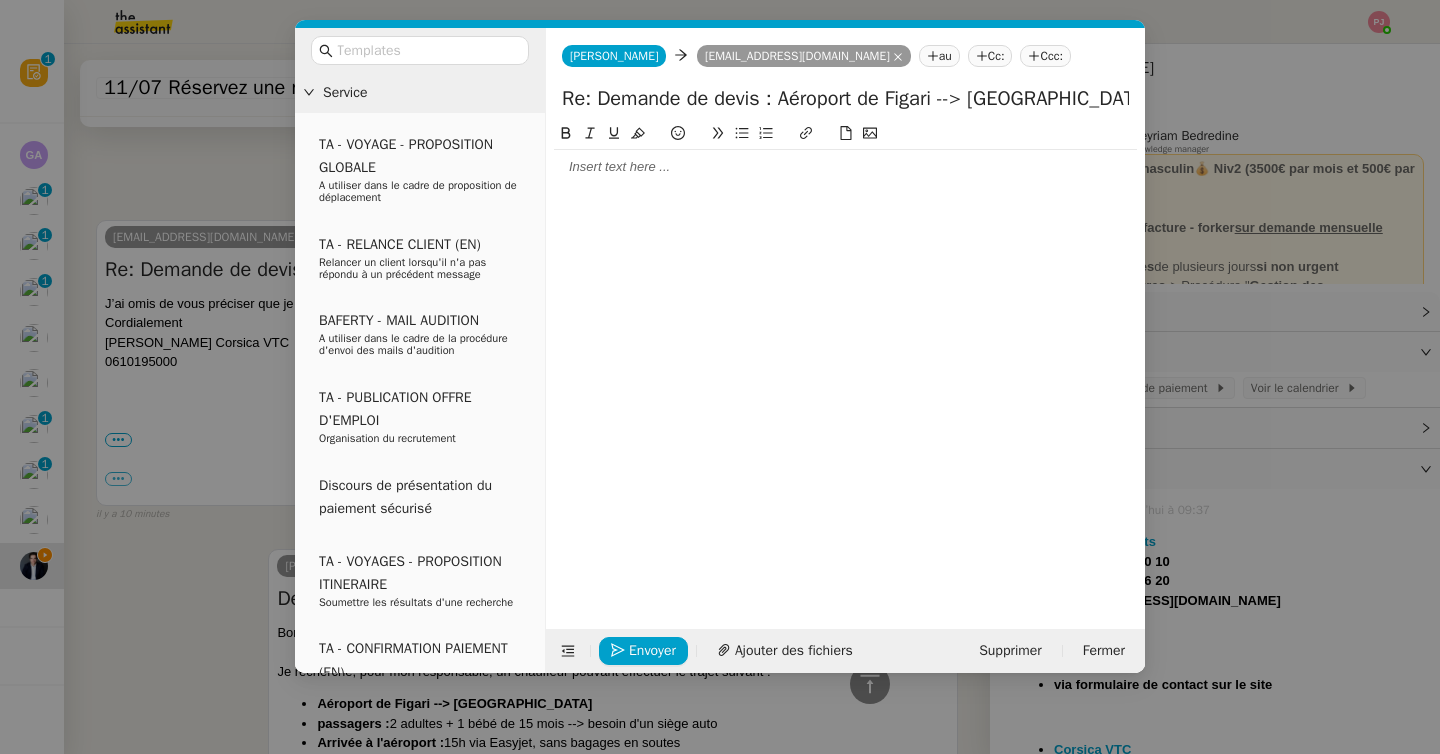 type 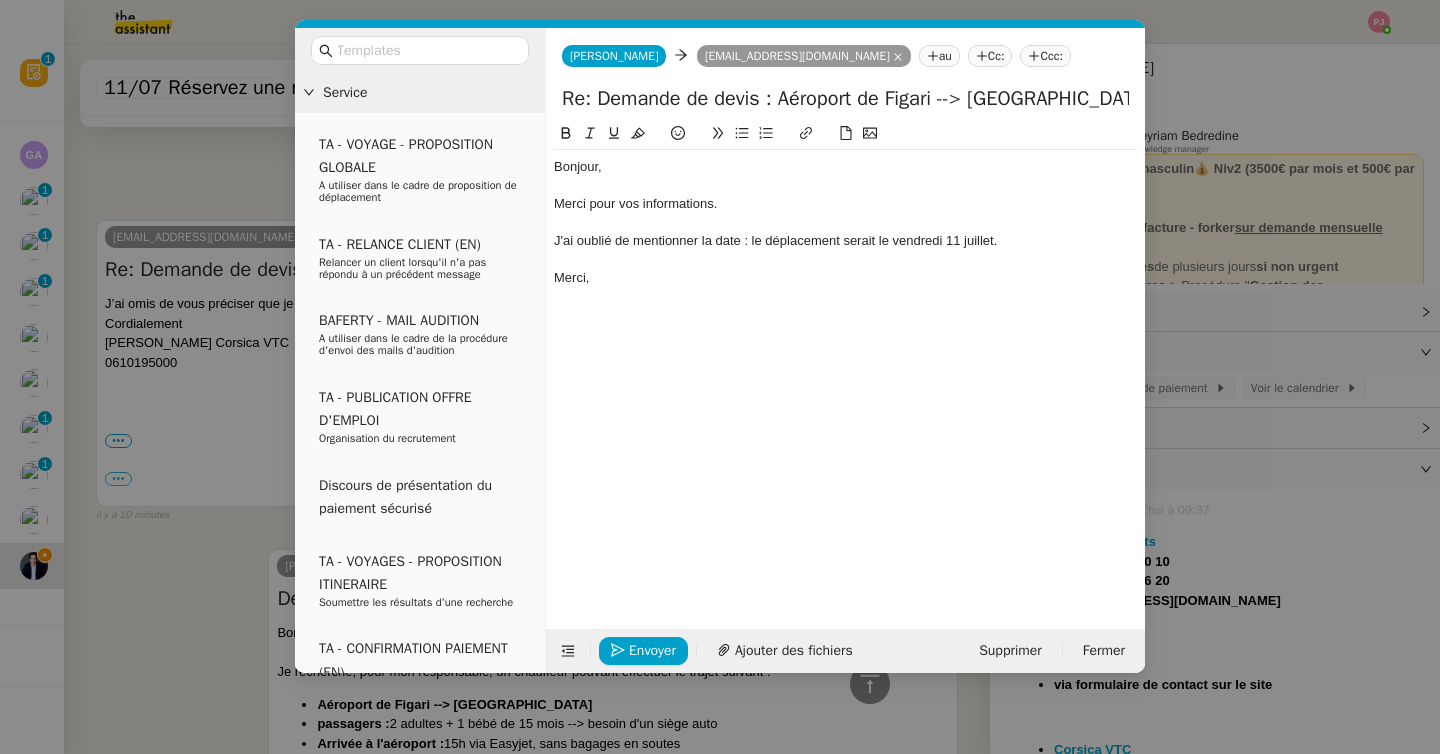 scroll, scrollTop: 2167, scrollLeft: 0, axis: vertical 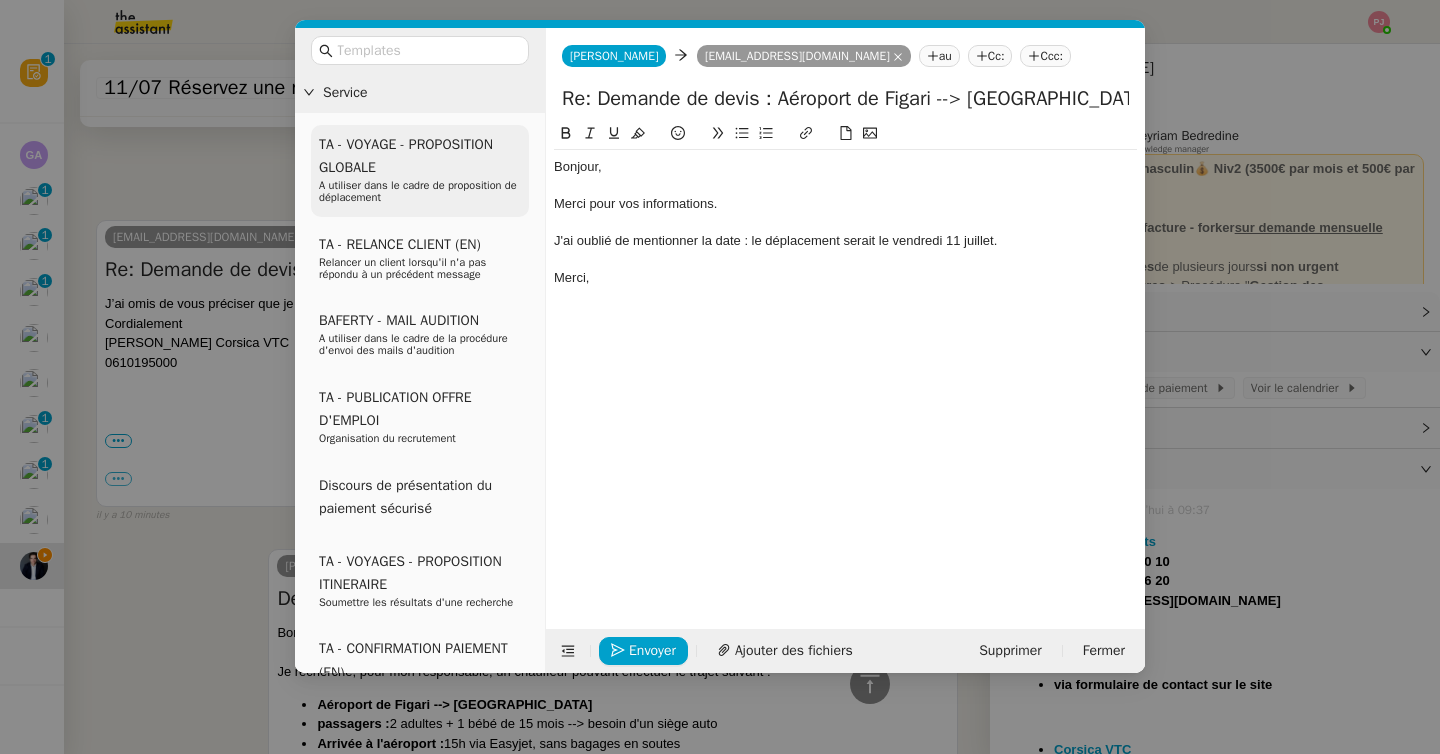 drag, startPoint x: 641, startPoint y: 282, endPoint x: 522, endPoint y: 154, distance: 174.77129 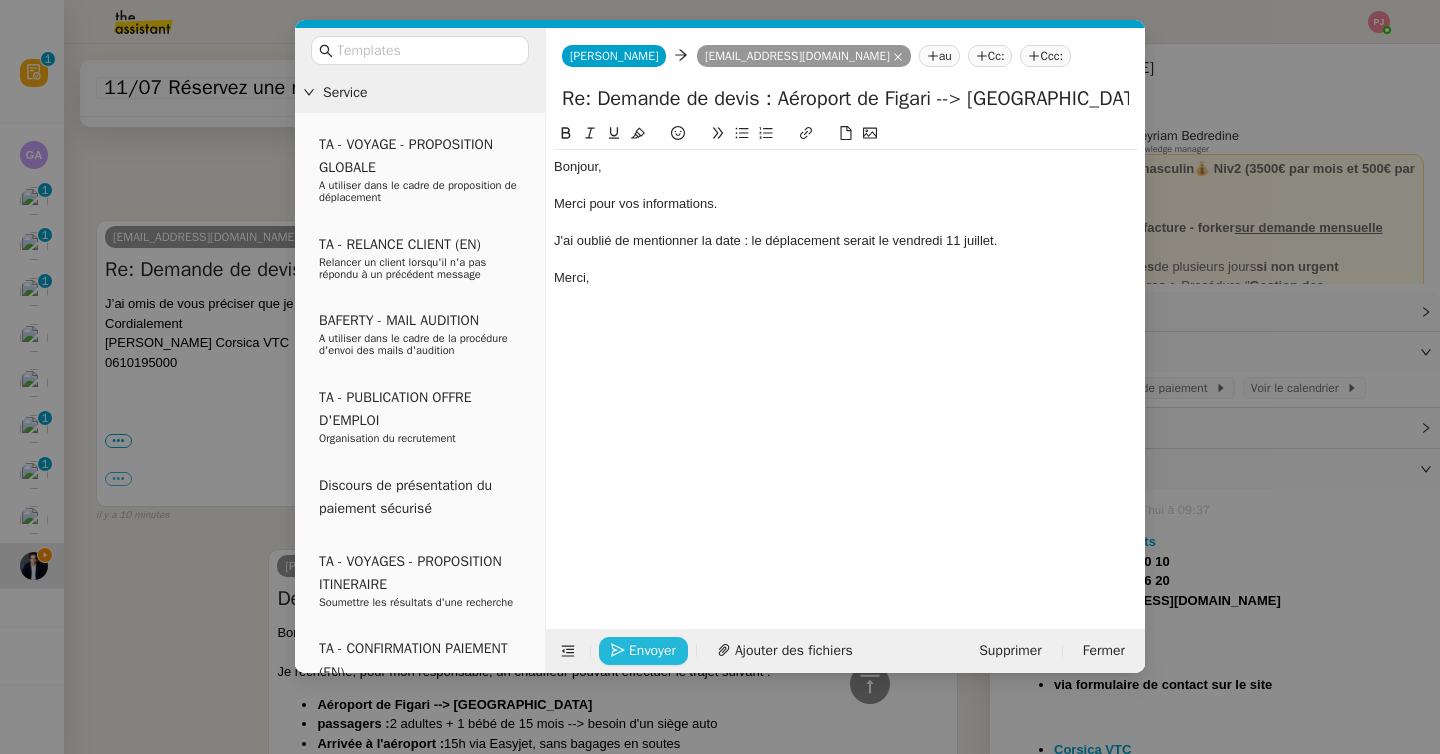 click on "Envoyer" 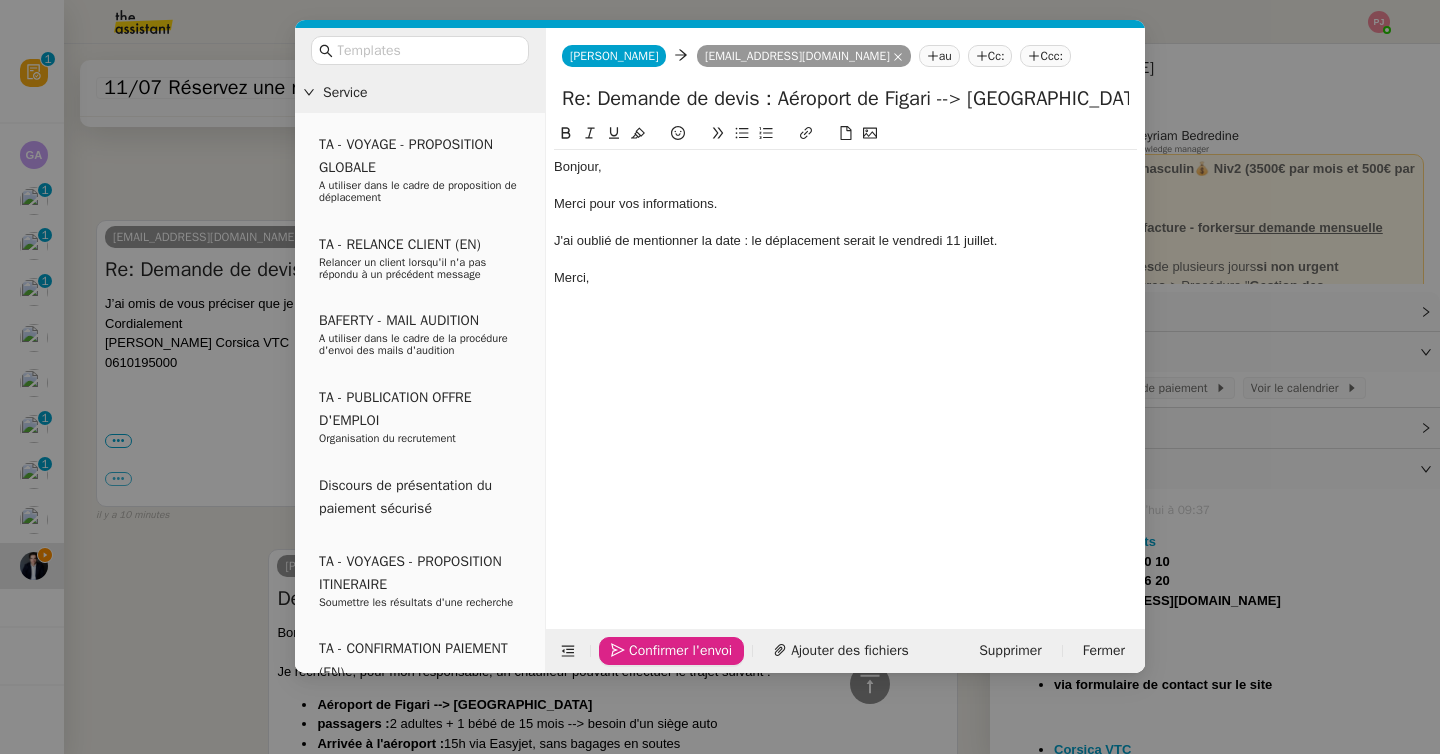 click on "Confirmer l'envoi" 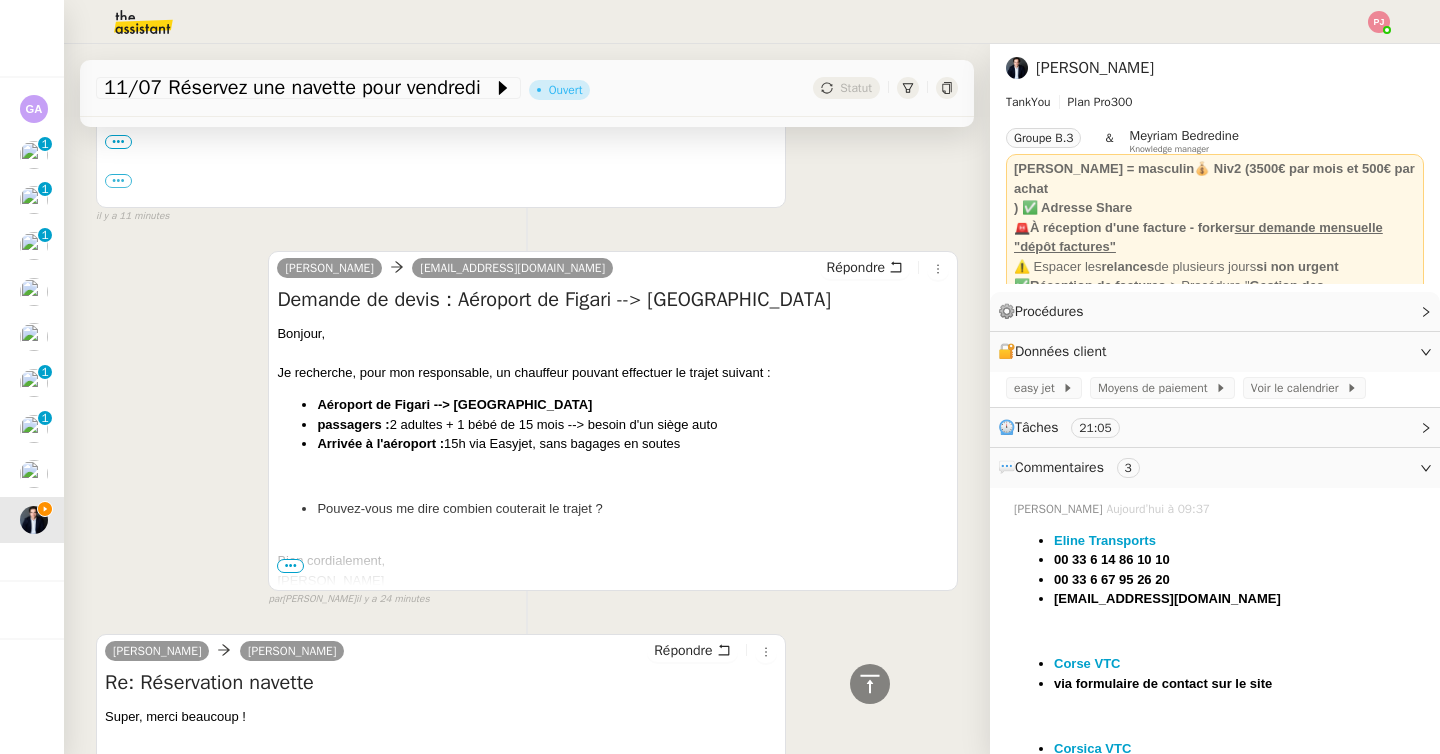 scroll, scrollTop: 2399, scrollLeft: 0, axis: vertical 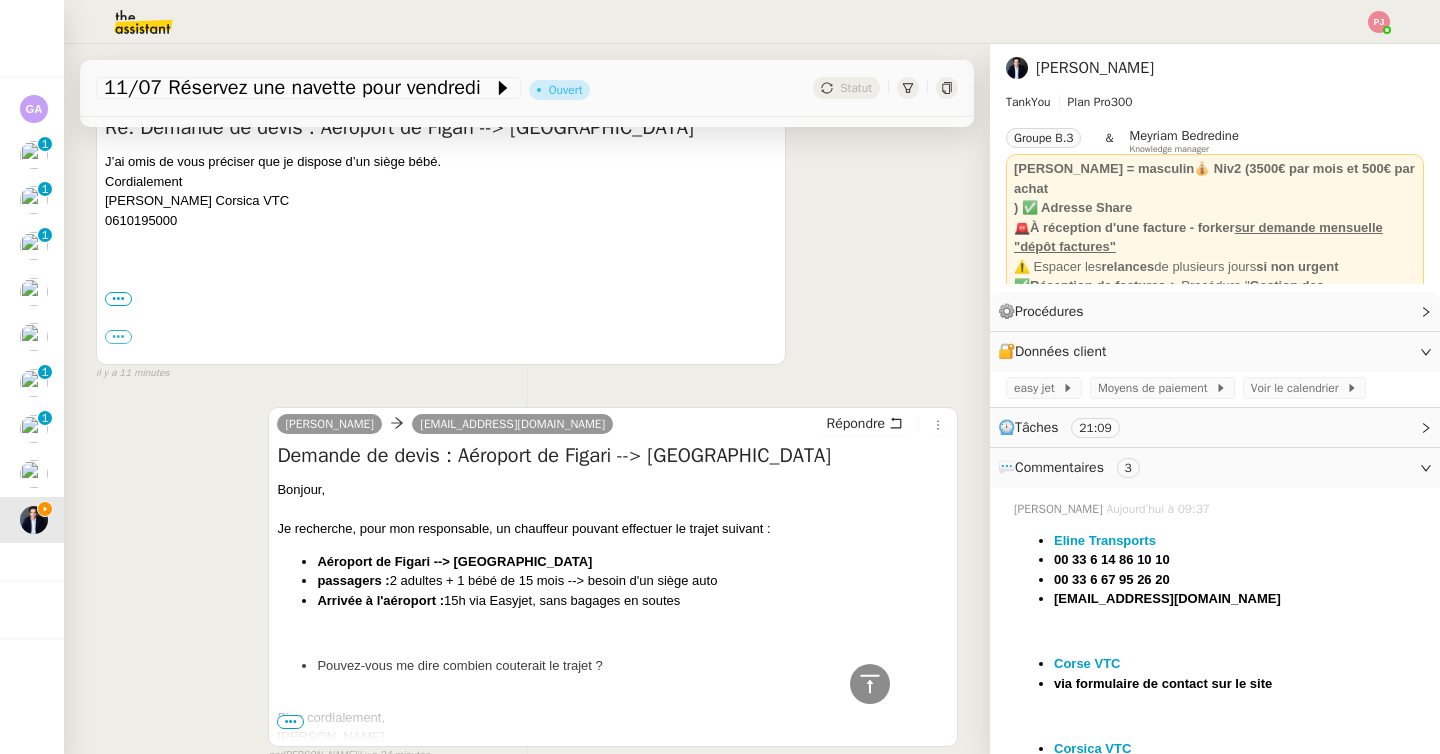click on "Camille     elinetransports@gmail.com Répondre" at bounding box center [613, 427] 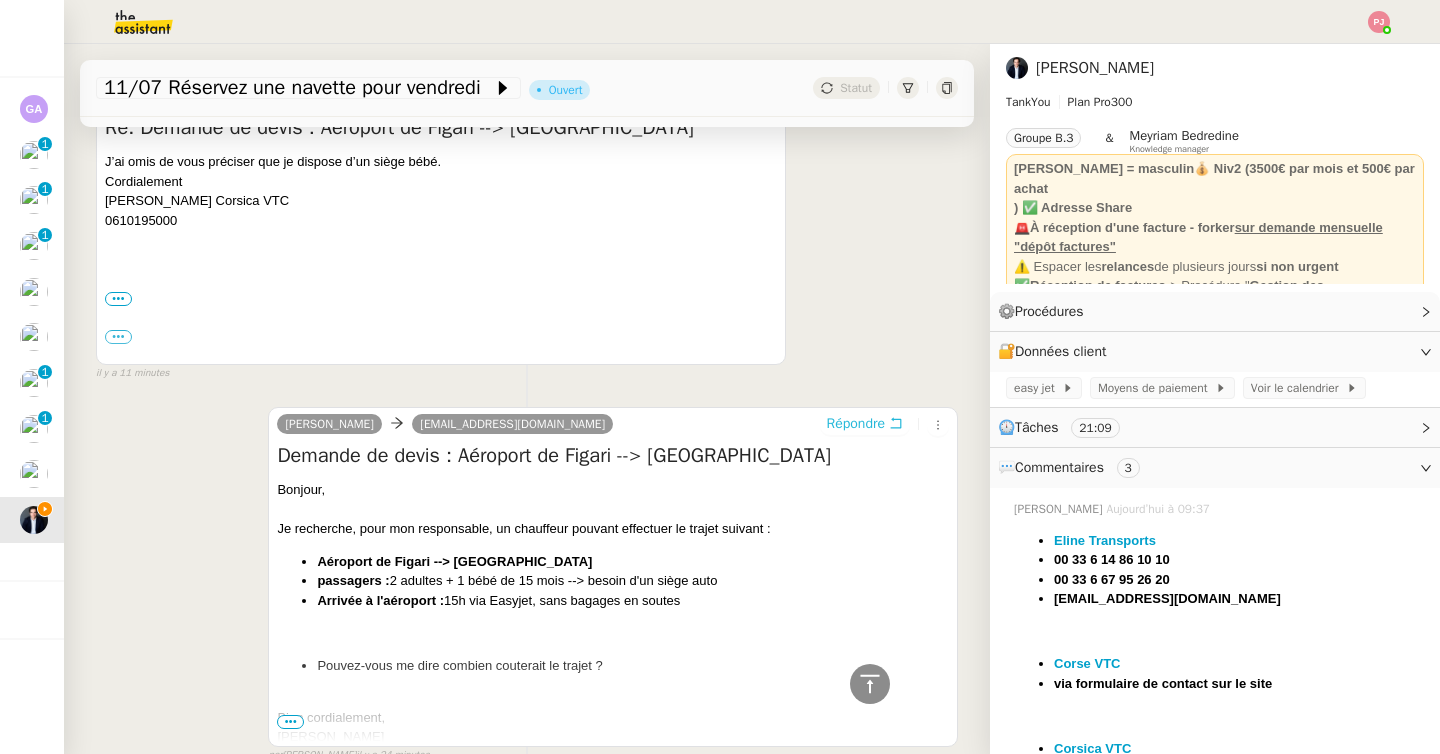 click on "Répondre" at bounding box center (856, 424) 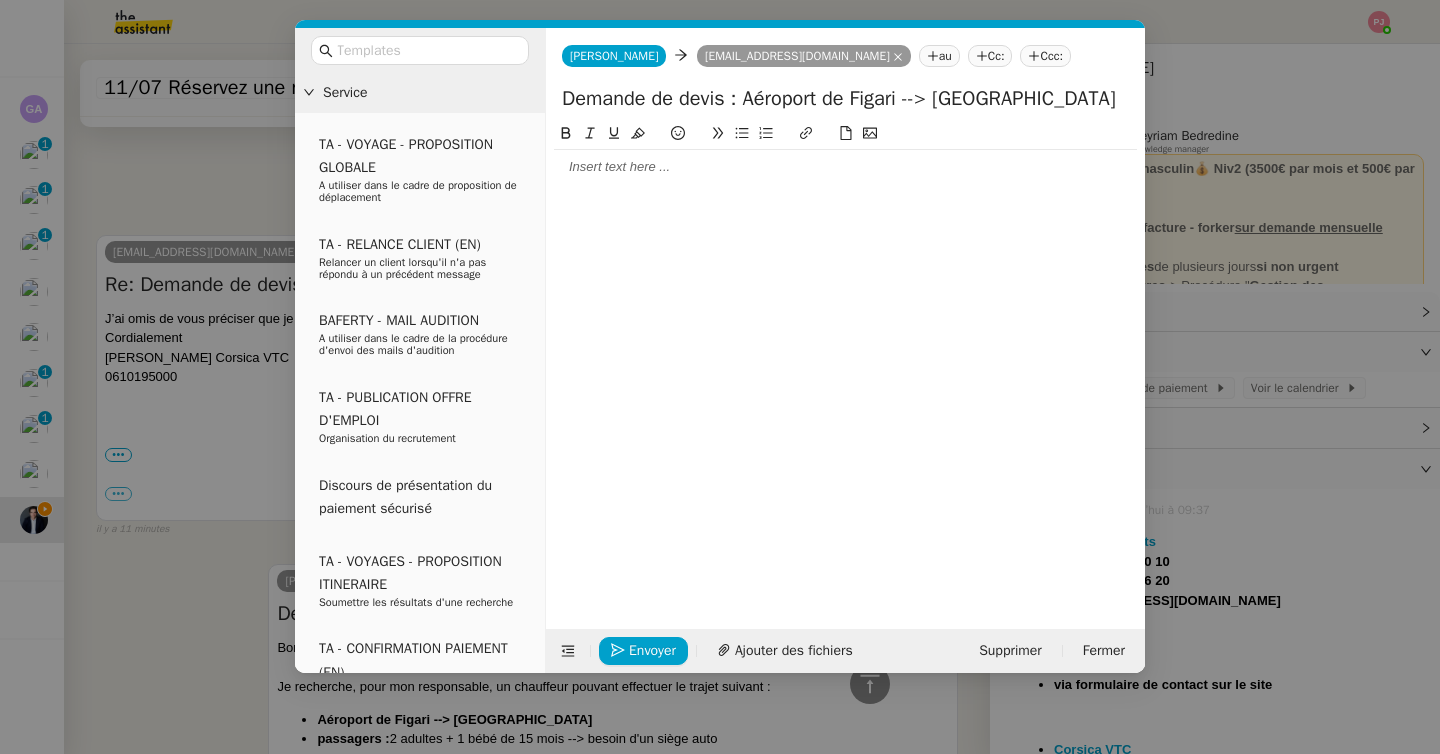 scroll, scrollTop: 2552, scrollLeft: 0, axis: vertical 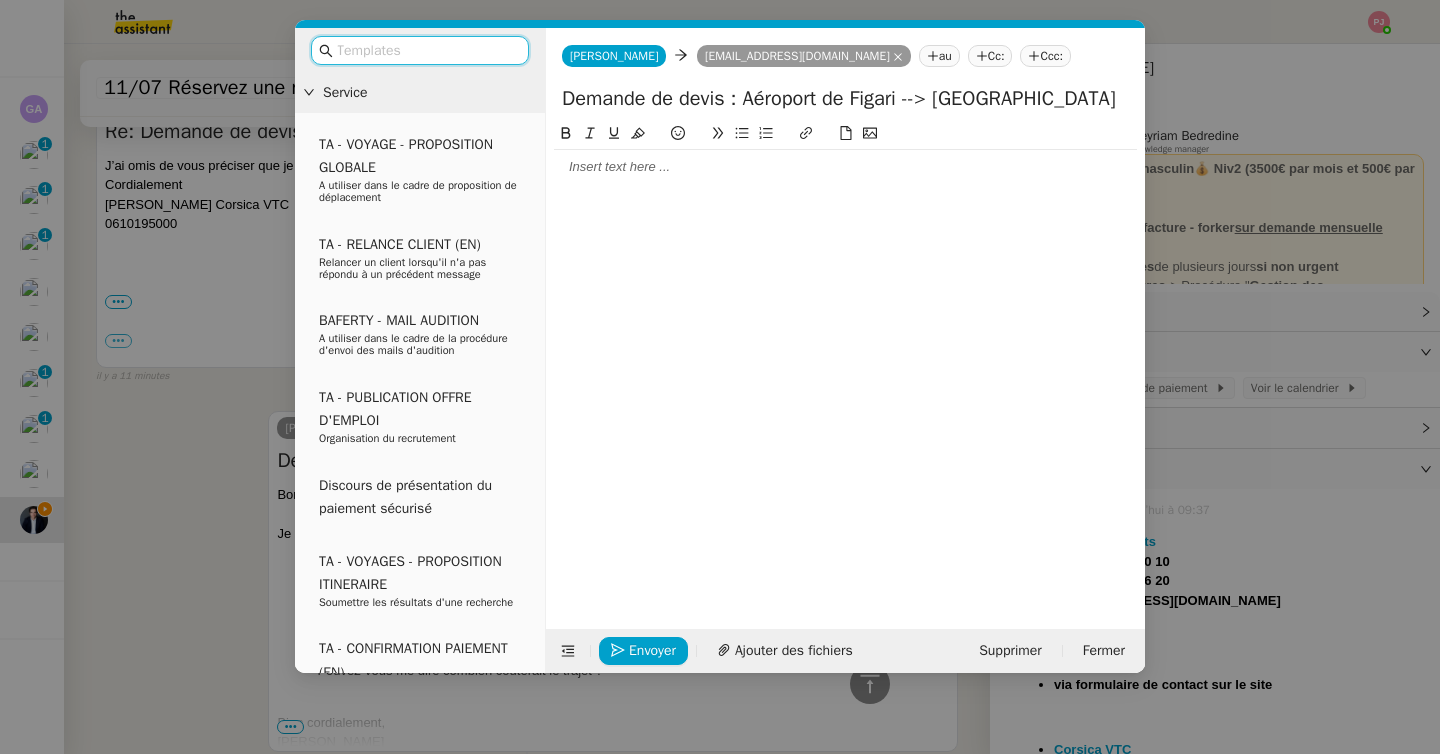 click 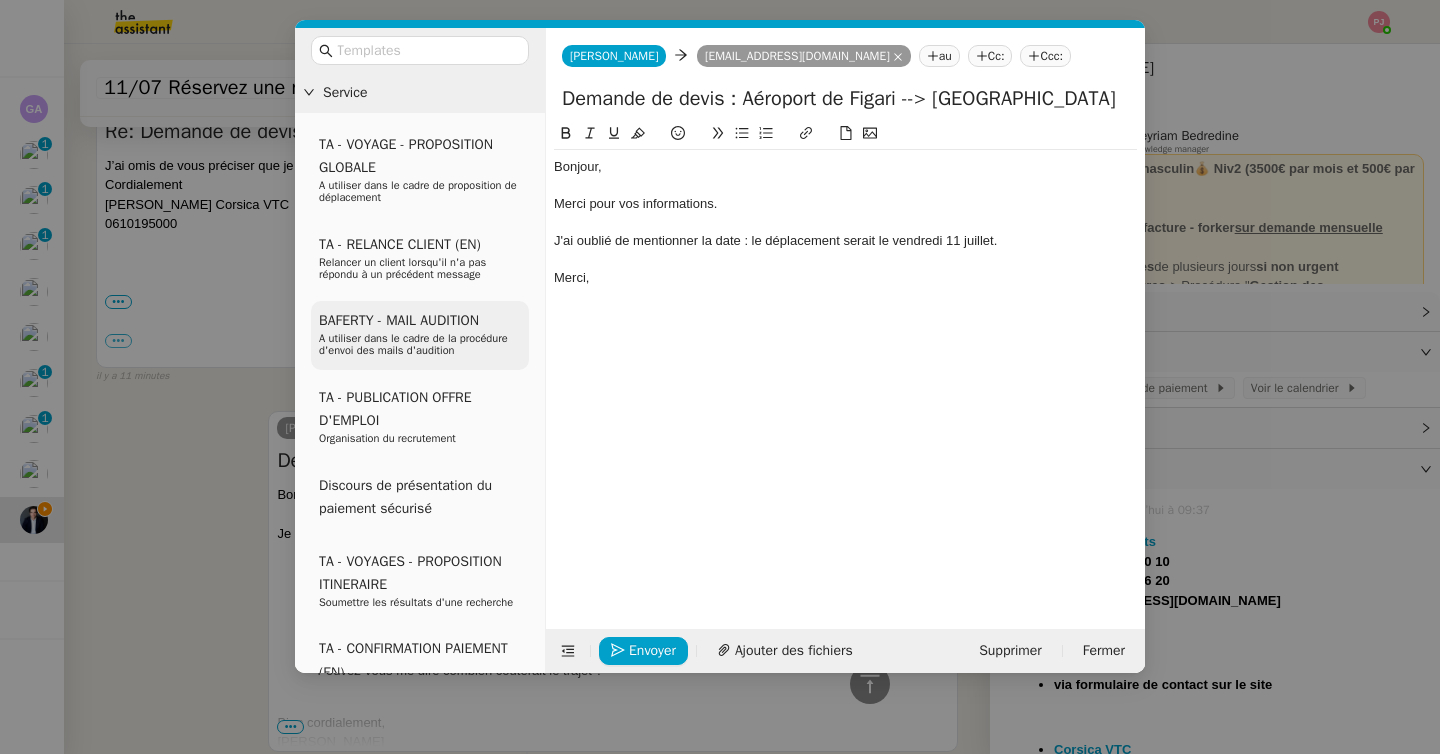 scroll, scrollTop: 0, scrollLeft: 0, axis: both 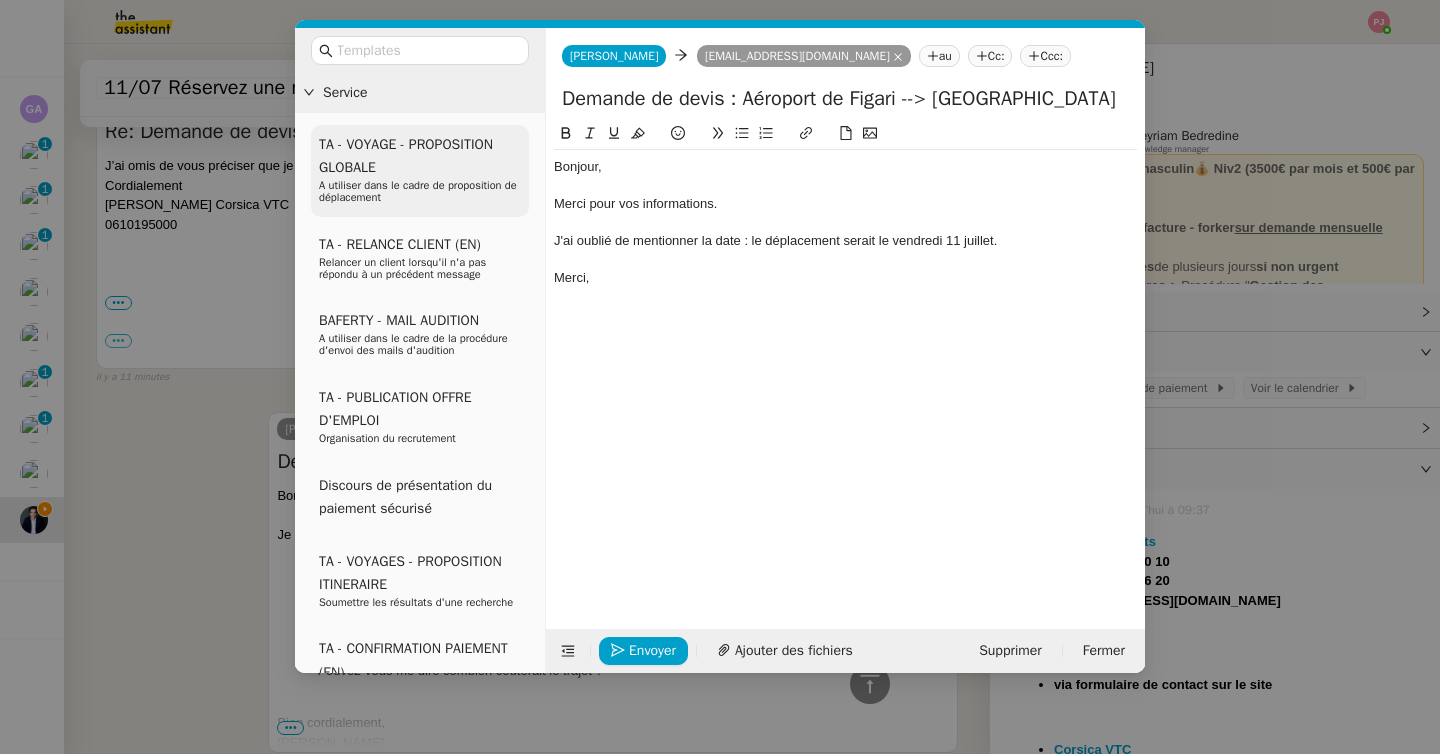 drag, startPoint x: 740, startPoint y: 199, endPoint x: 501, endPoint y: 212, distance: 239.3533 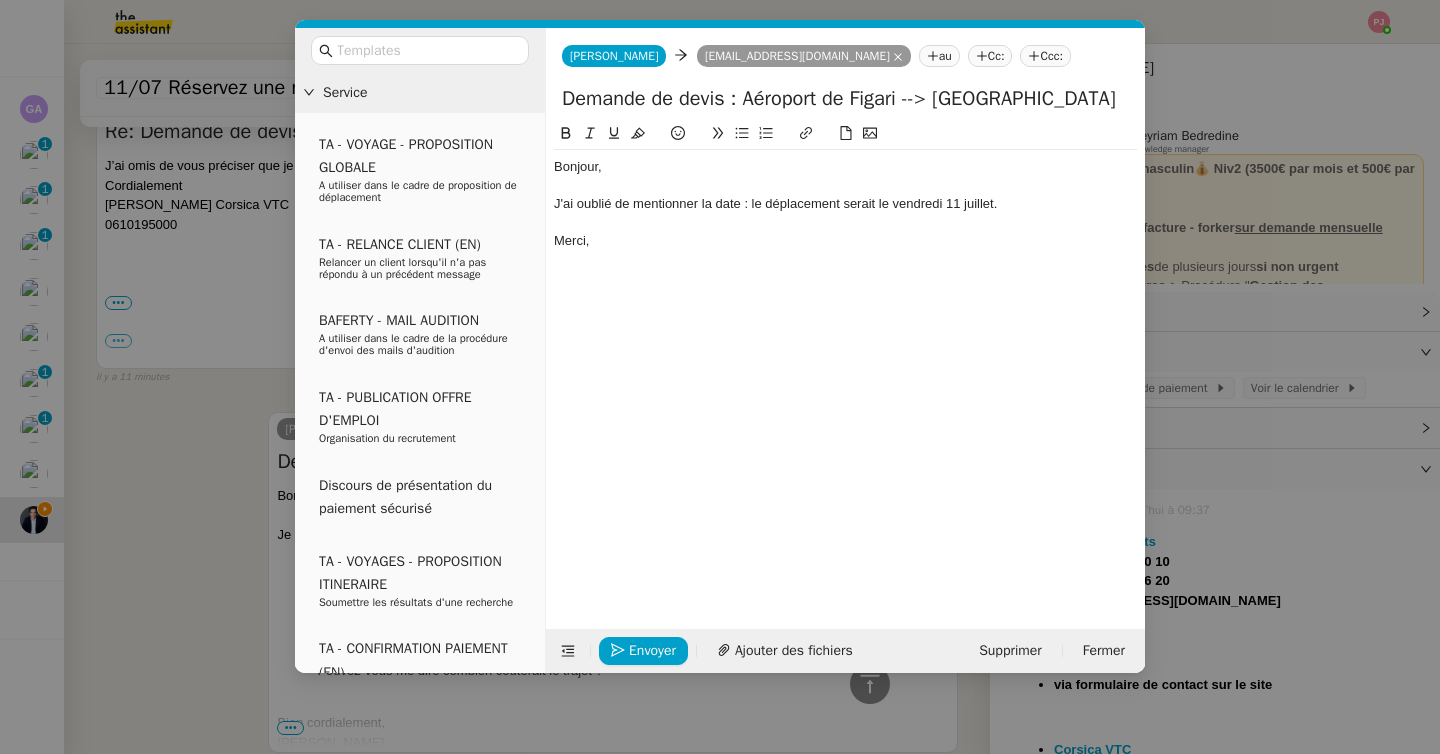 scroll, scrollTop: 2649, scrollLeft: 0, axis: vertical 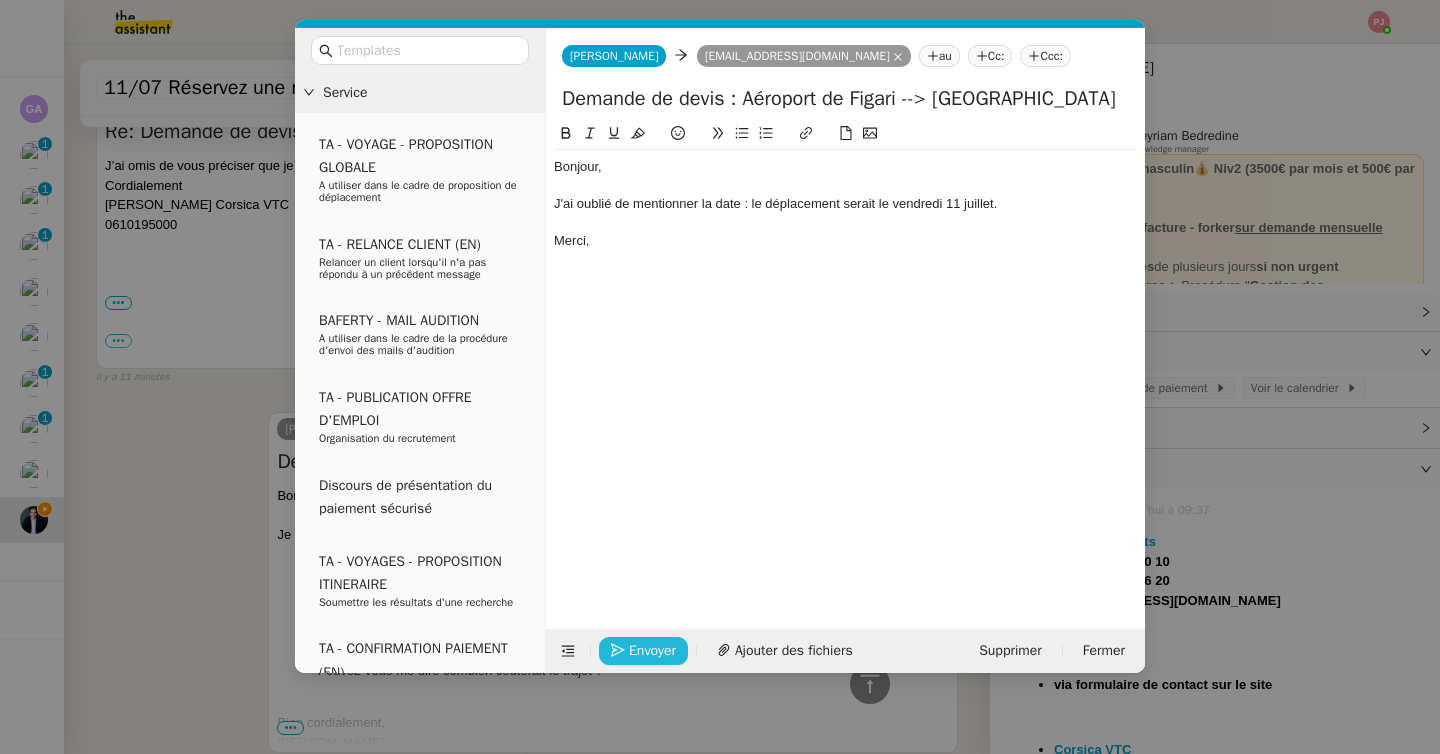 click on "Envoyer" 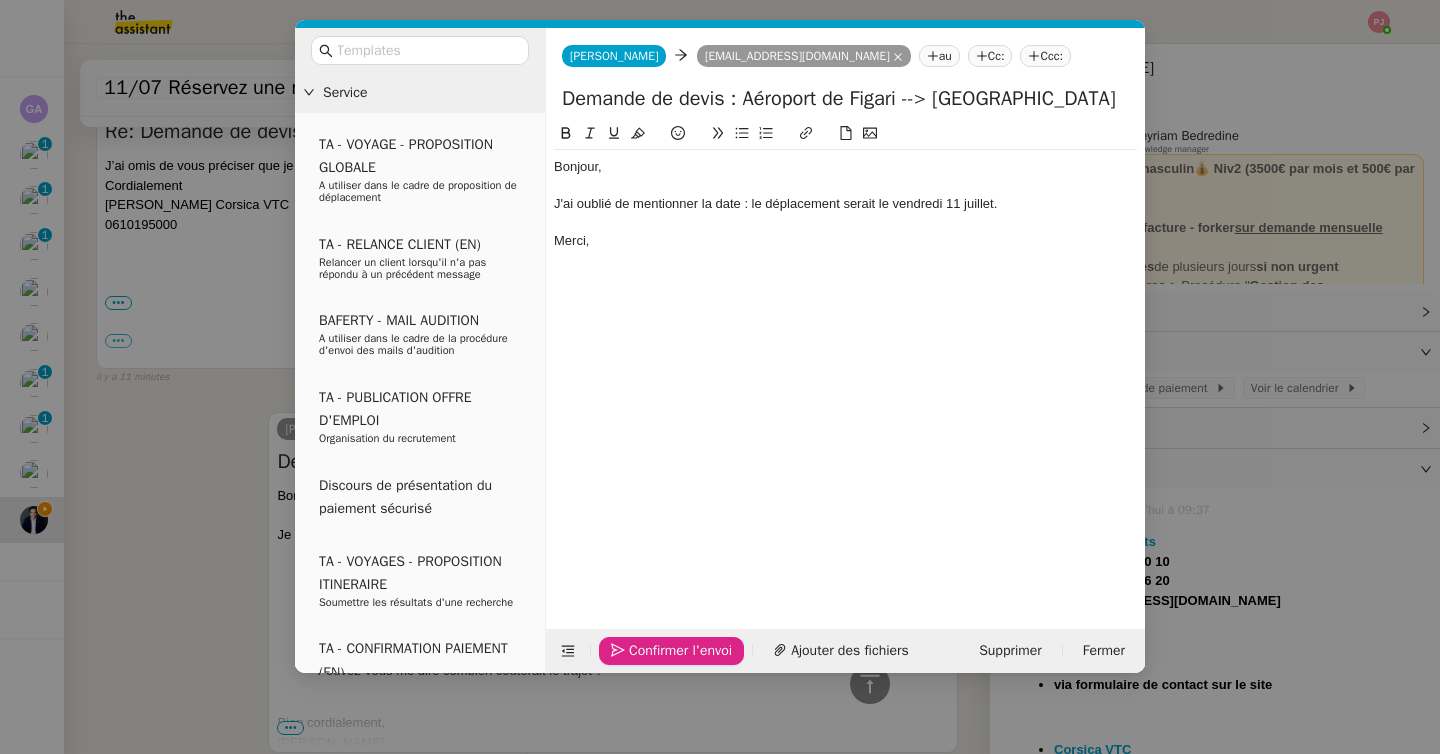 click on "Confirmer l'envoi" 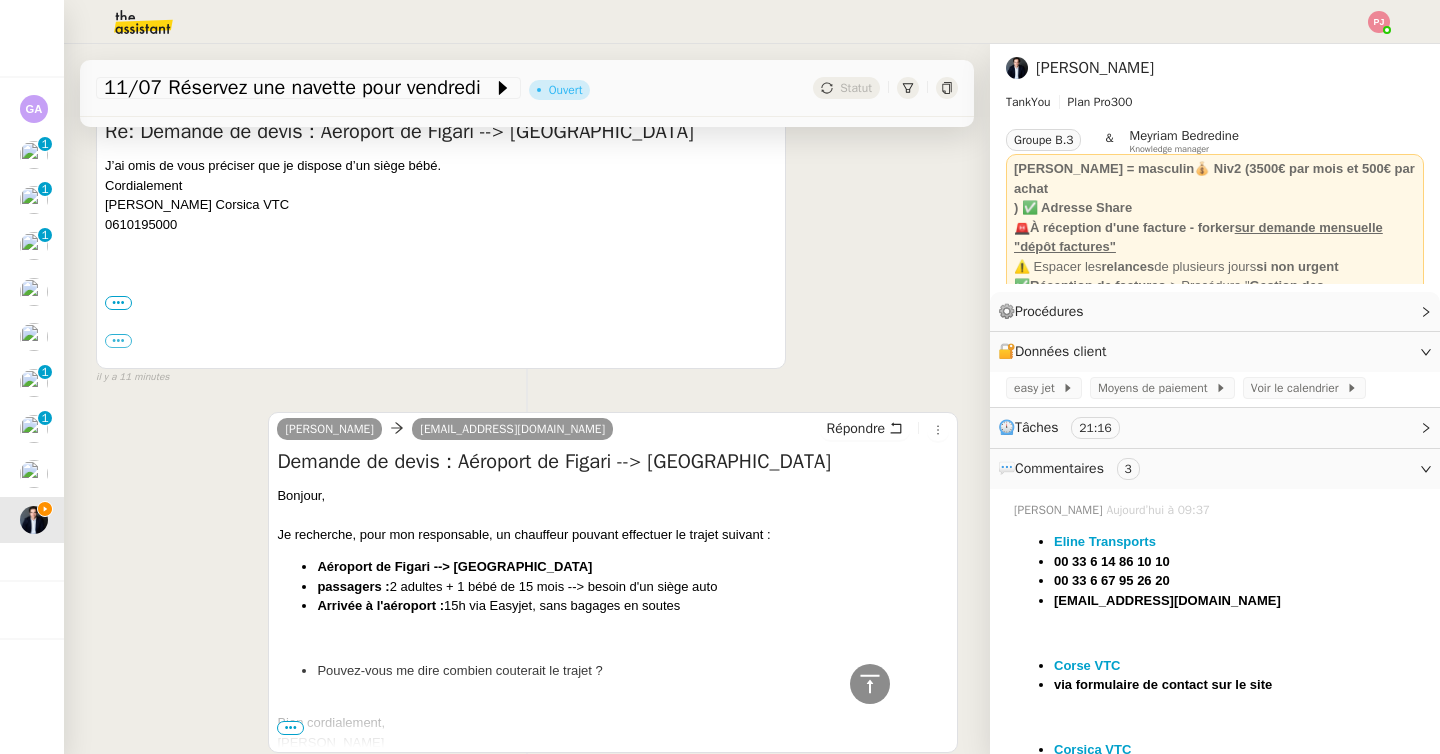 click on "Service TA - VOYAGE - PROPOSITION GLOBALE    A utiliser dans le cadre de proposition de déplacement TA - RELANCE CLIENT (EN)    Relancer un client lorsqu'il n'a pas répondu à un précédent message BAFERTY - MAIL AUDITION    A utiliser dans le cadre de la procédure d'envoi des mails d'audition TA - PUBLICATION OFFRE D'EMPLOI     Organisation du recrutement Discours de présentation du paiement sécurisé    TA - VOYAGES - PROPOSITION ITINERAIRE    Soumettre les résultats d'une recherche TA - CONFIRMATION PAIEMENT (EN)    Confirmer avec le client de modèle de transaction - Attention Plan Pro nécessaire. TA - COURRIER EXPEDIE (recommandé)    A utiliser dans le cadre de l'envoi d'un courrier recommandé TA - PARTAGE DE CALENDRIER (EN)    A utiliser pour demander au client de partager son calendrier afin de faciliter l'accès et la gestion PSPI - Appel de fonds MJL    A utiliser dans le cadre de la procédure d'appel de fonds MJL TA - RELANCE CLIENT    TA - AR PROCEDURES           21 YIELD" at bounding box center [720, 377] 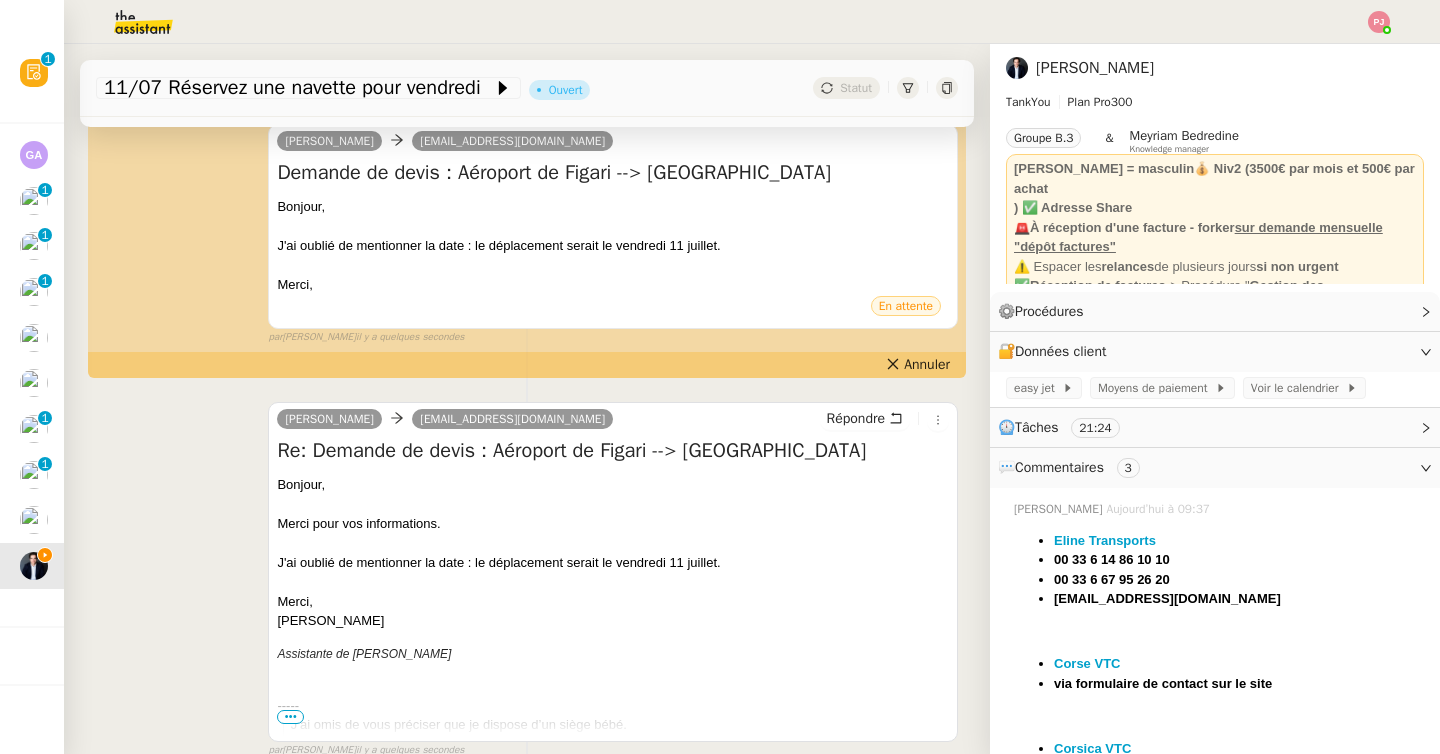 scroll, scrollTop: 0, scrollLeft: 0, axis: both 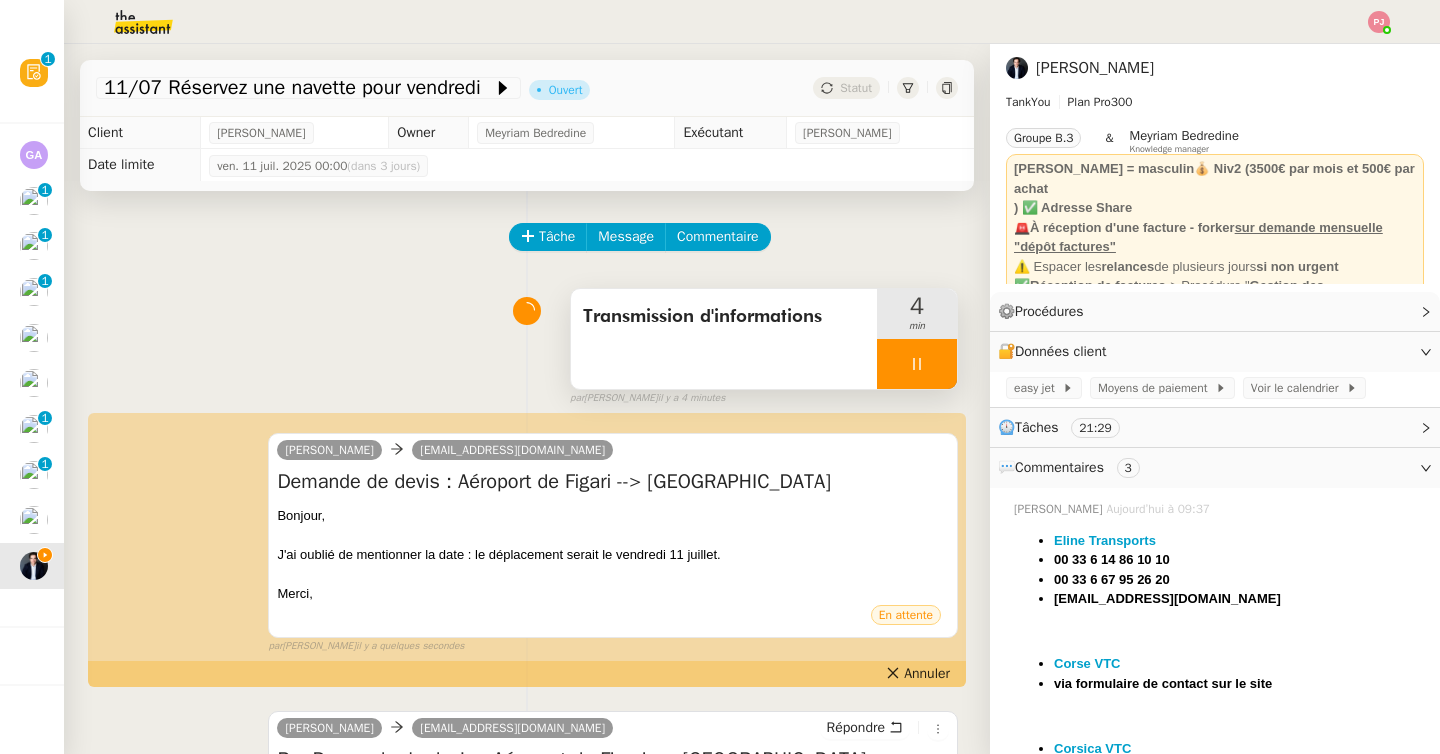 click at bounding box center (917, 364) 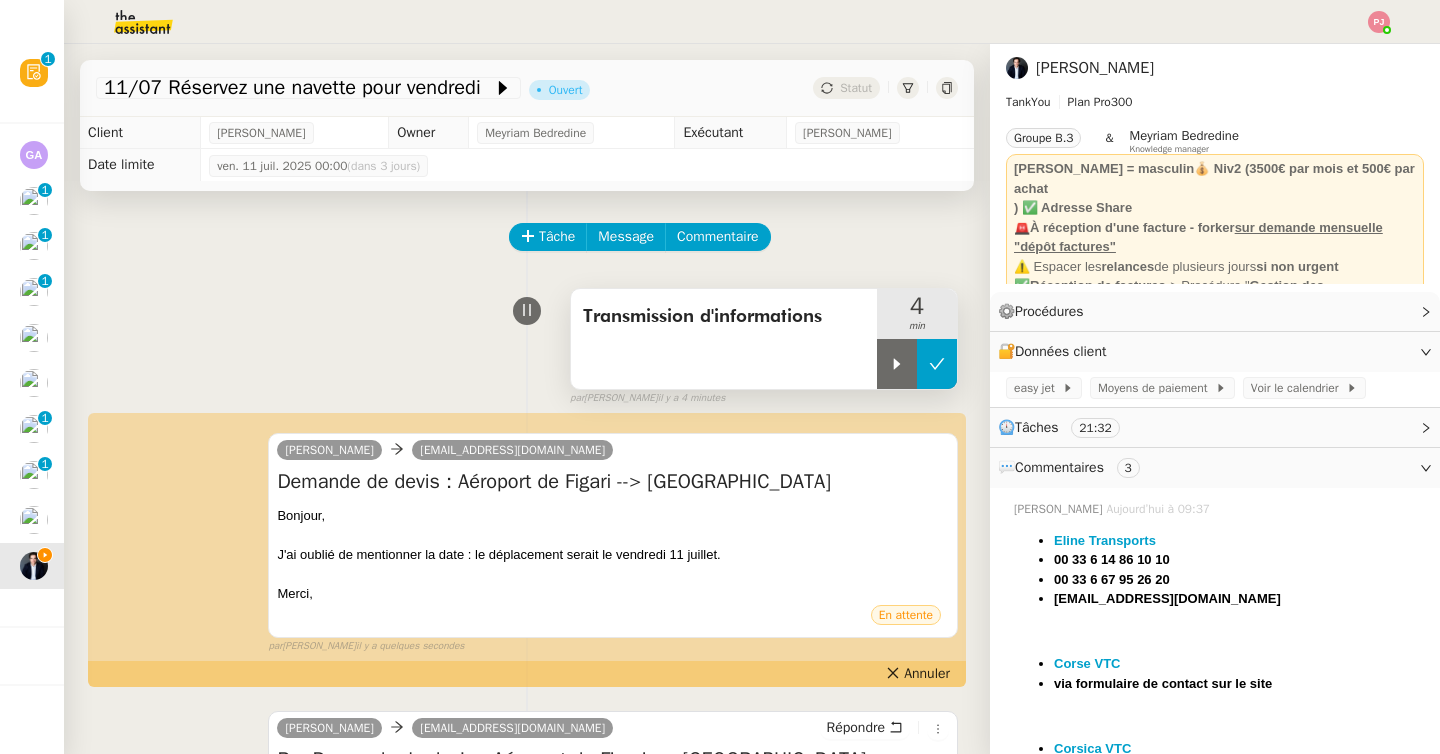click at bounding box center [937, 364] 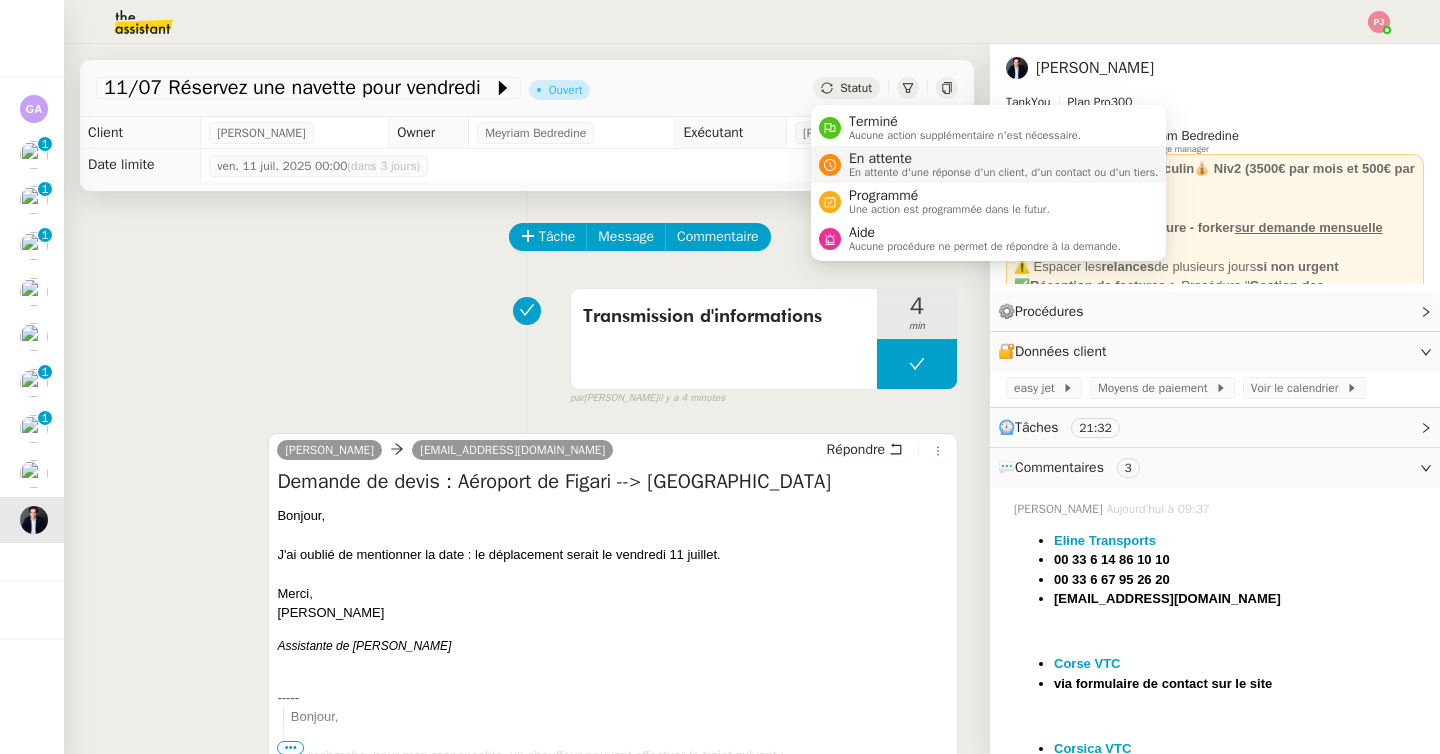 click on "En attente d'une réponse d'un client, d'un contact ou d'un tiers." at bounding box center (1004, 172) 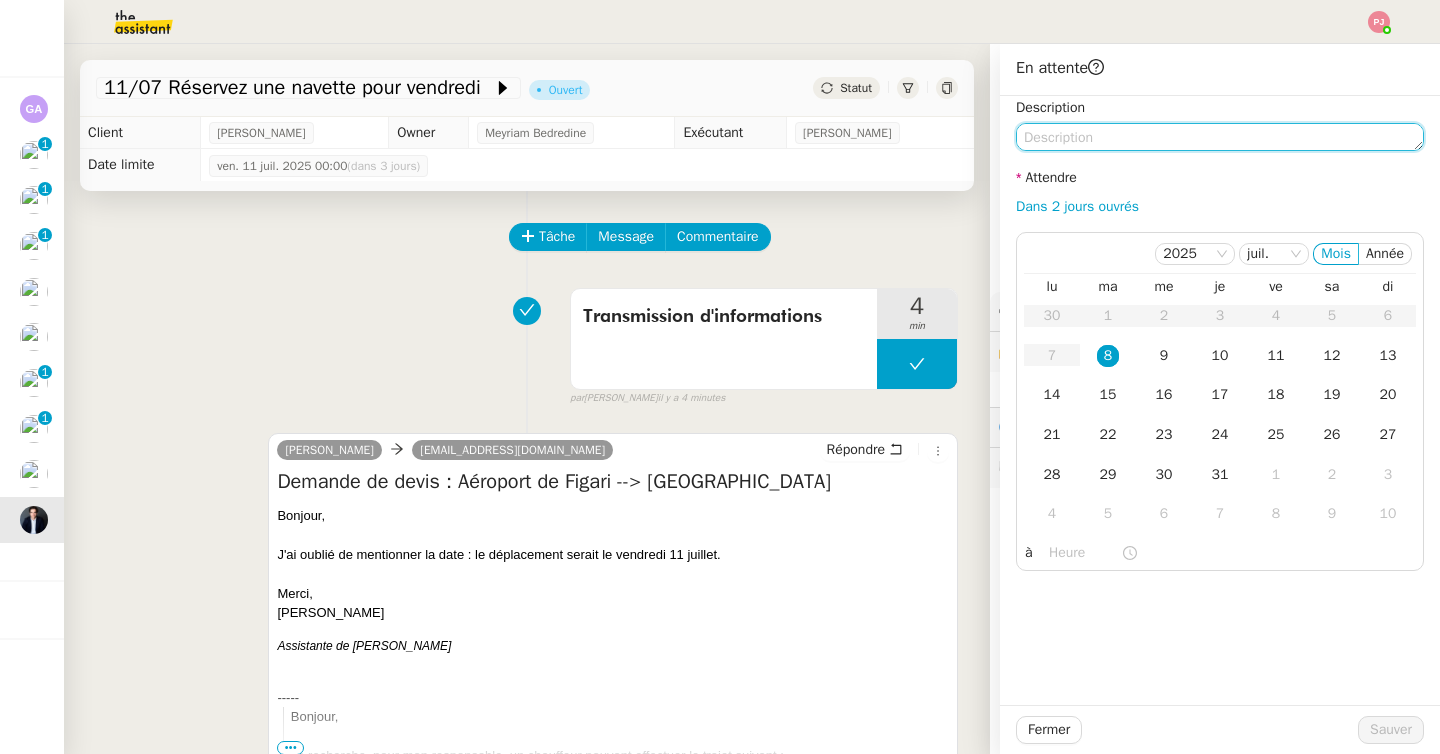 click 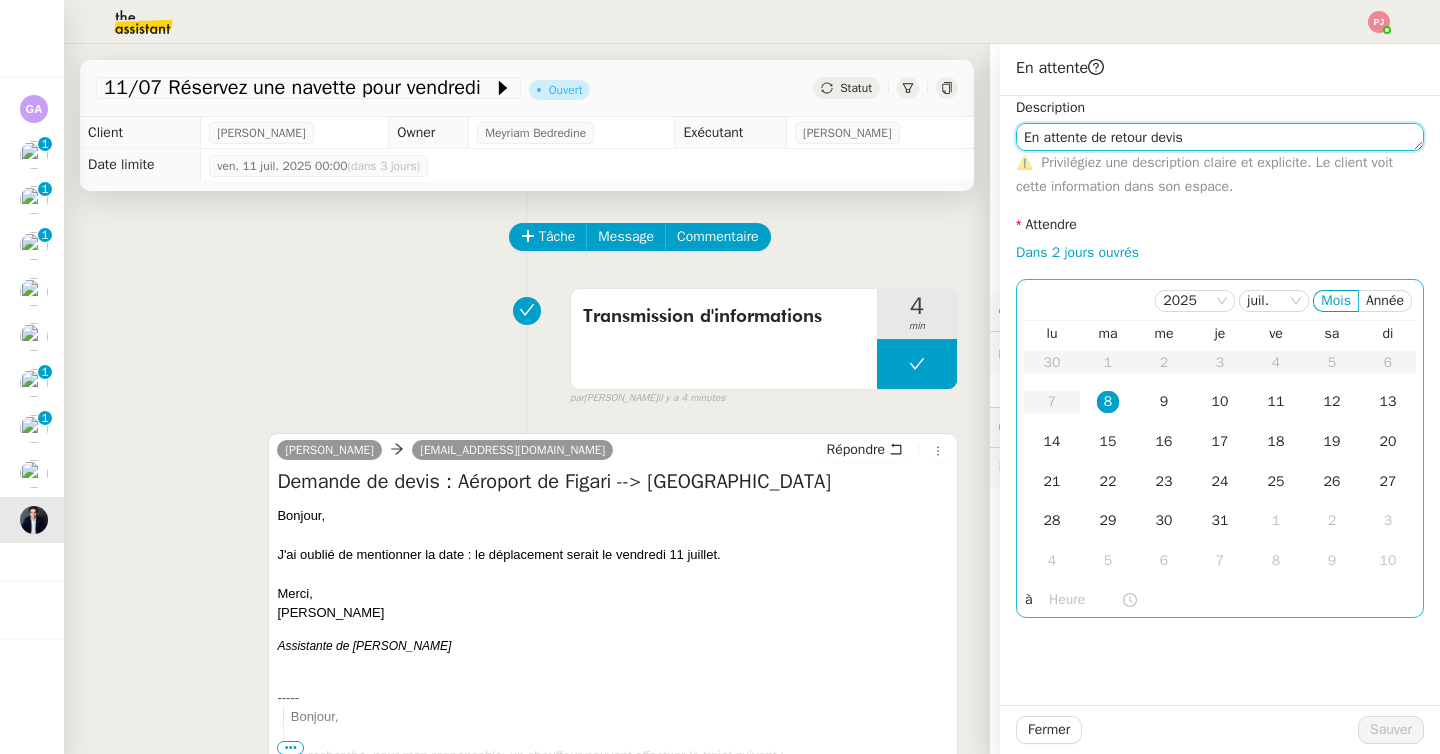 type on "En attente de retour devis" 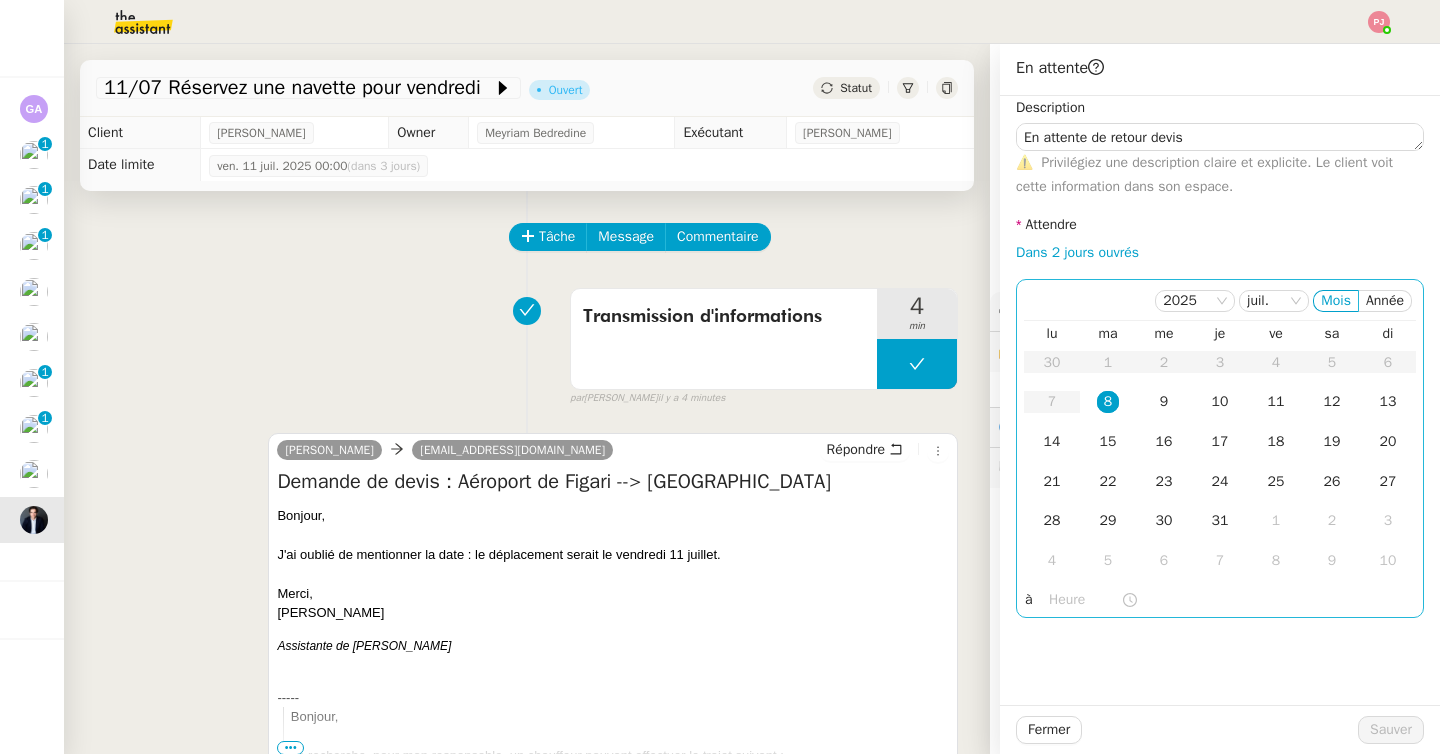 click on "8" 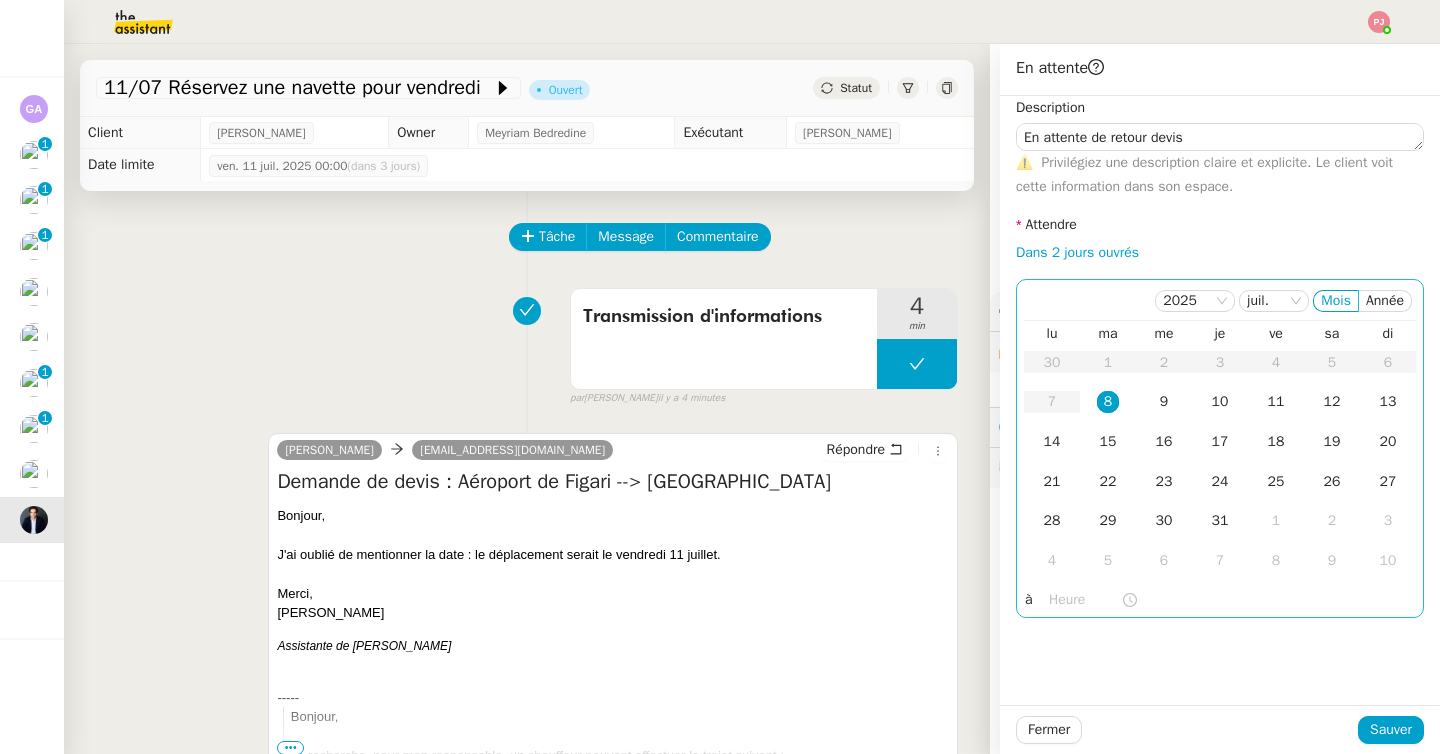click 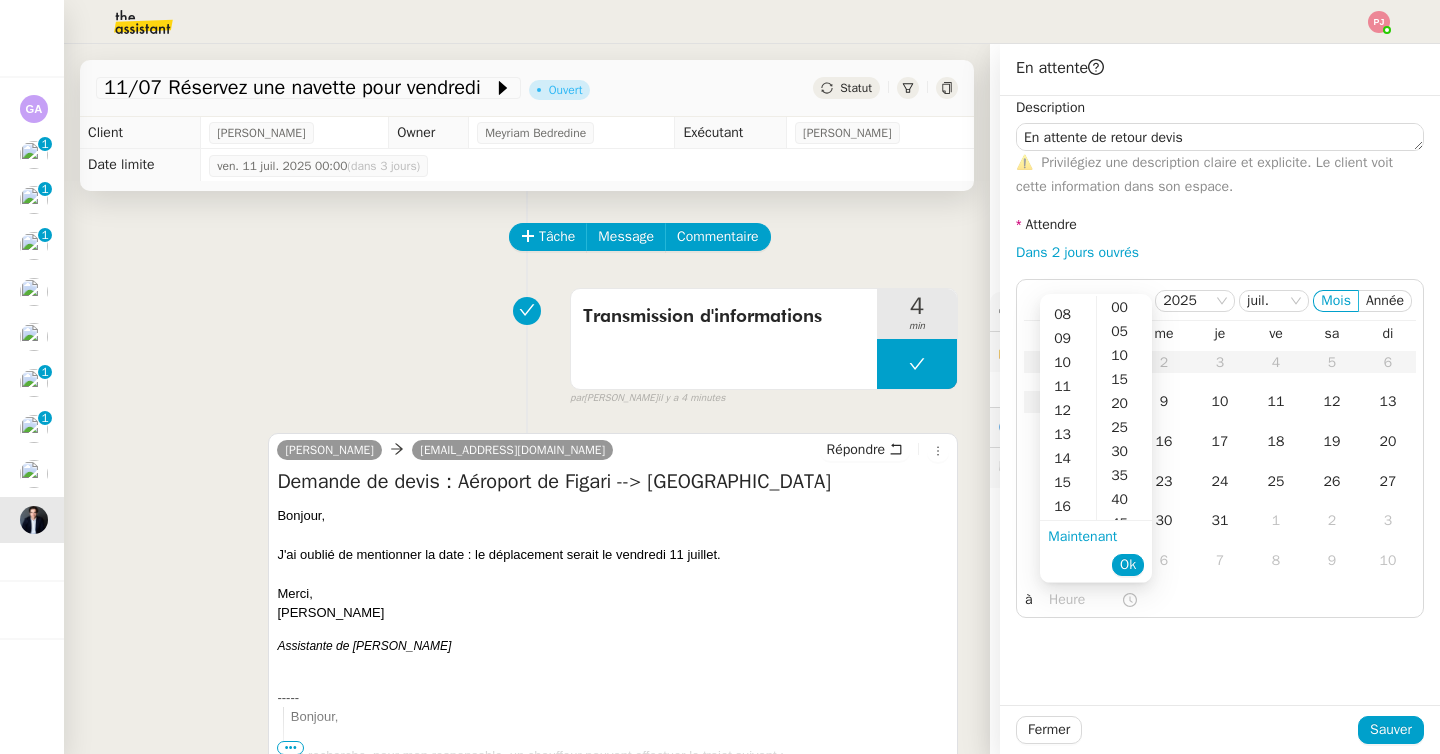 scroll, scrollTop: 195, scrollLeft: 0, axis: vertical 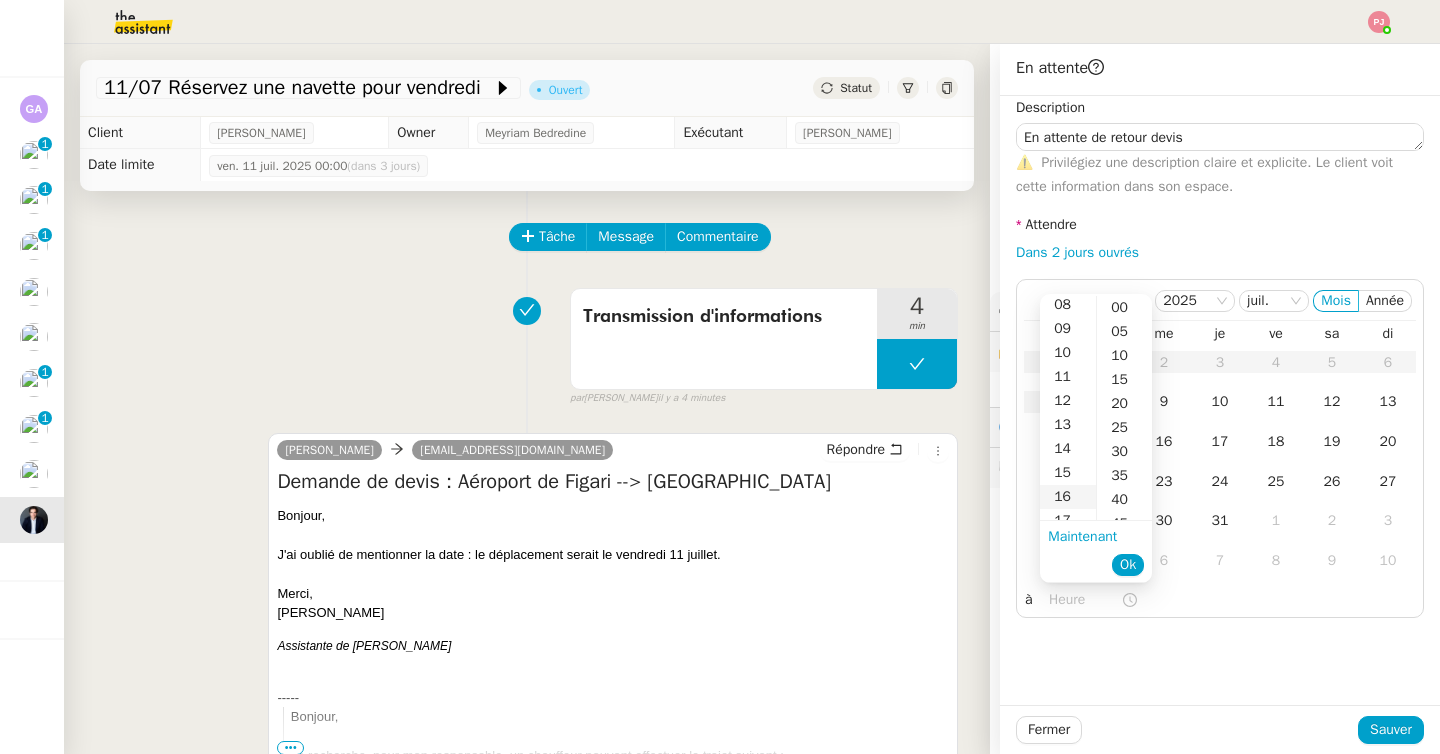 click on "16" at bounding box center [1068, 497] 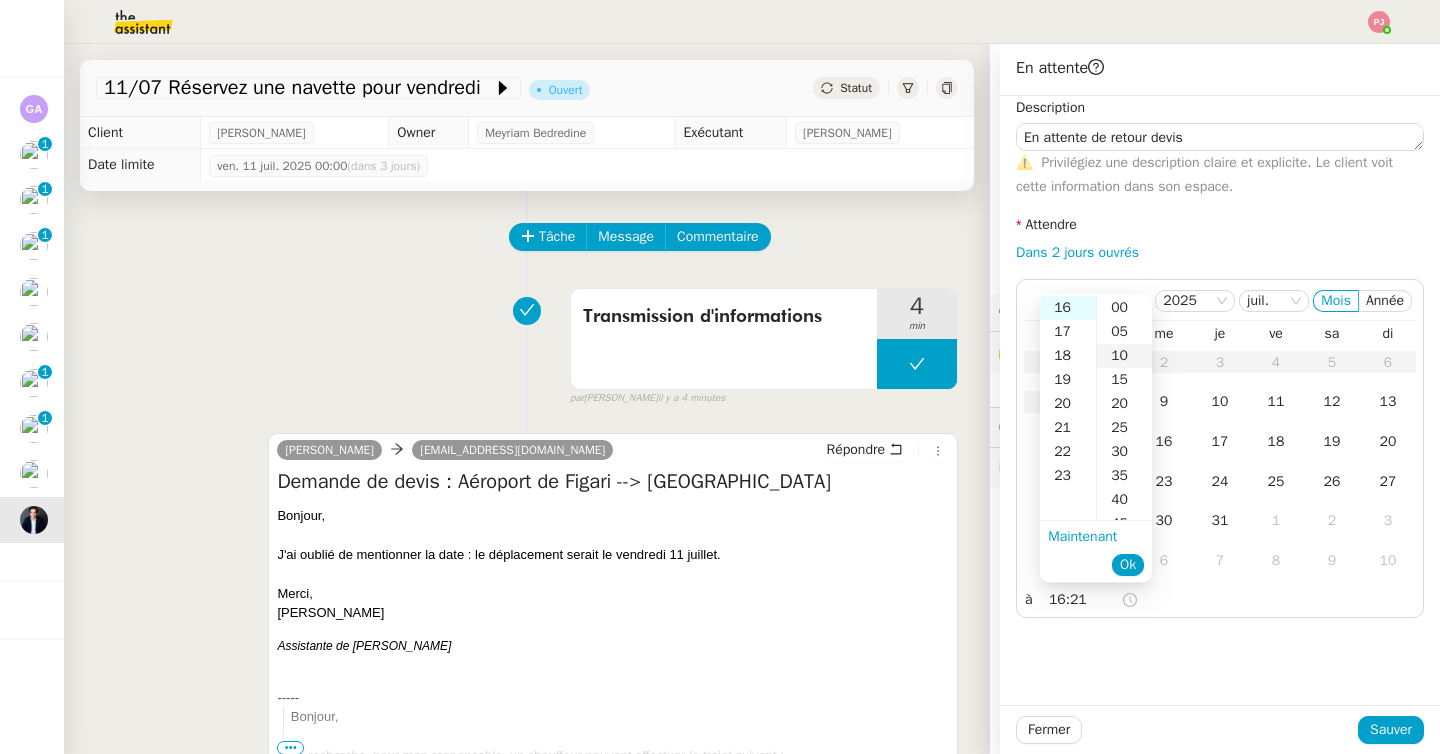 scroll, scrollTop: 384, scrollLeft: 0, axis: vertical 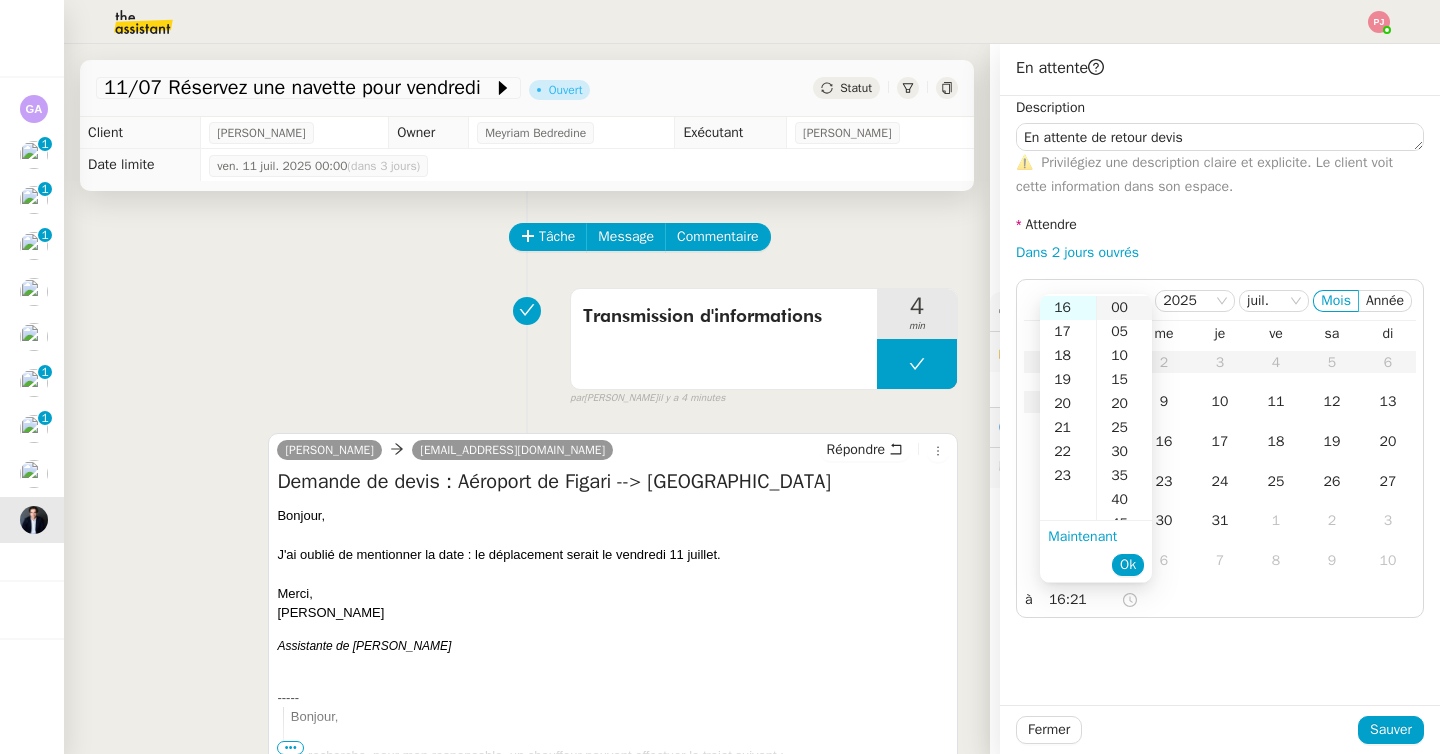click on "00" at bounding box center (1124, 308) 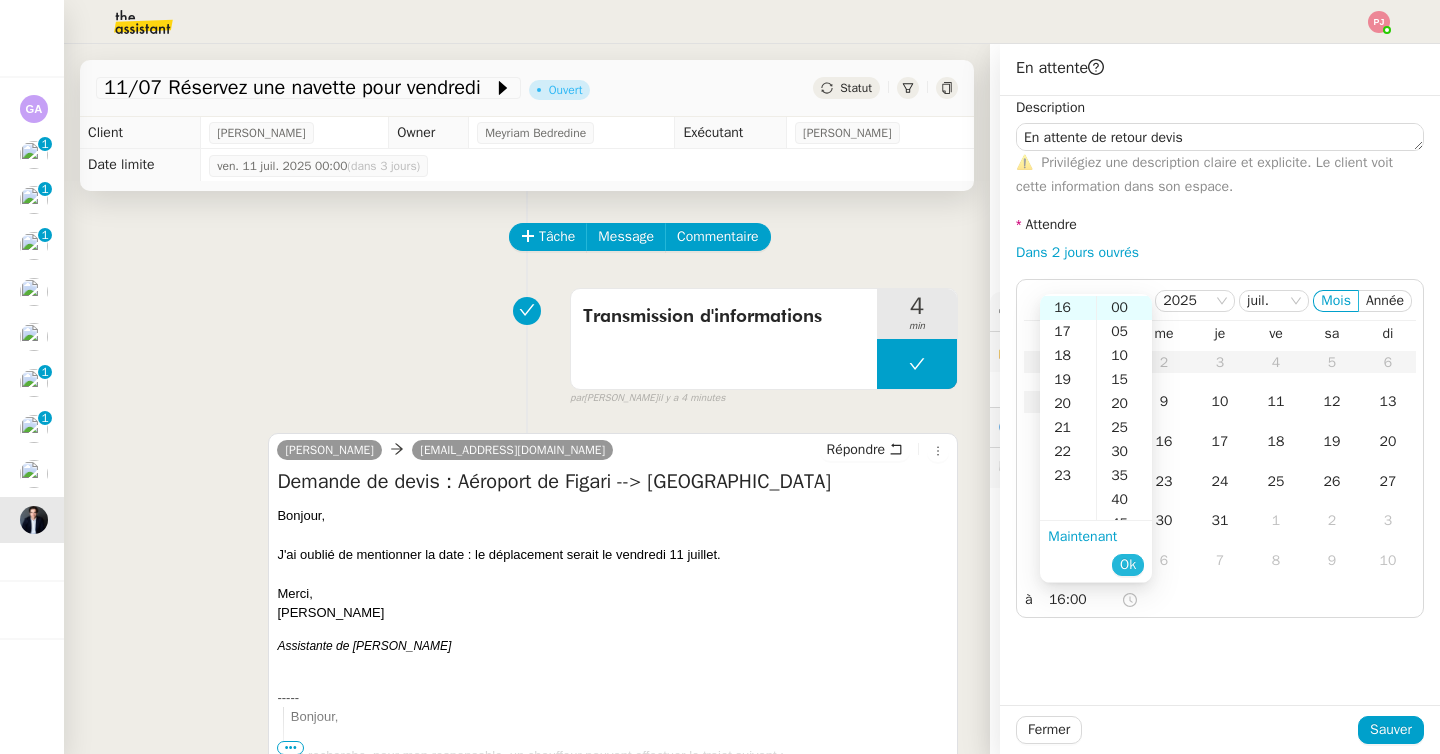 click on "Ok" at bounding box center [1128, 565] 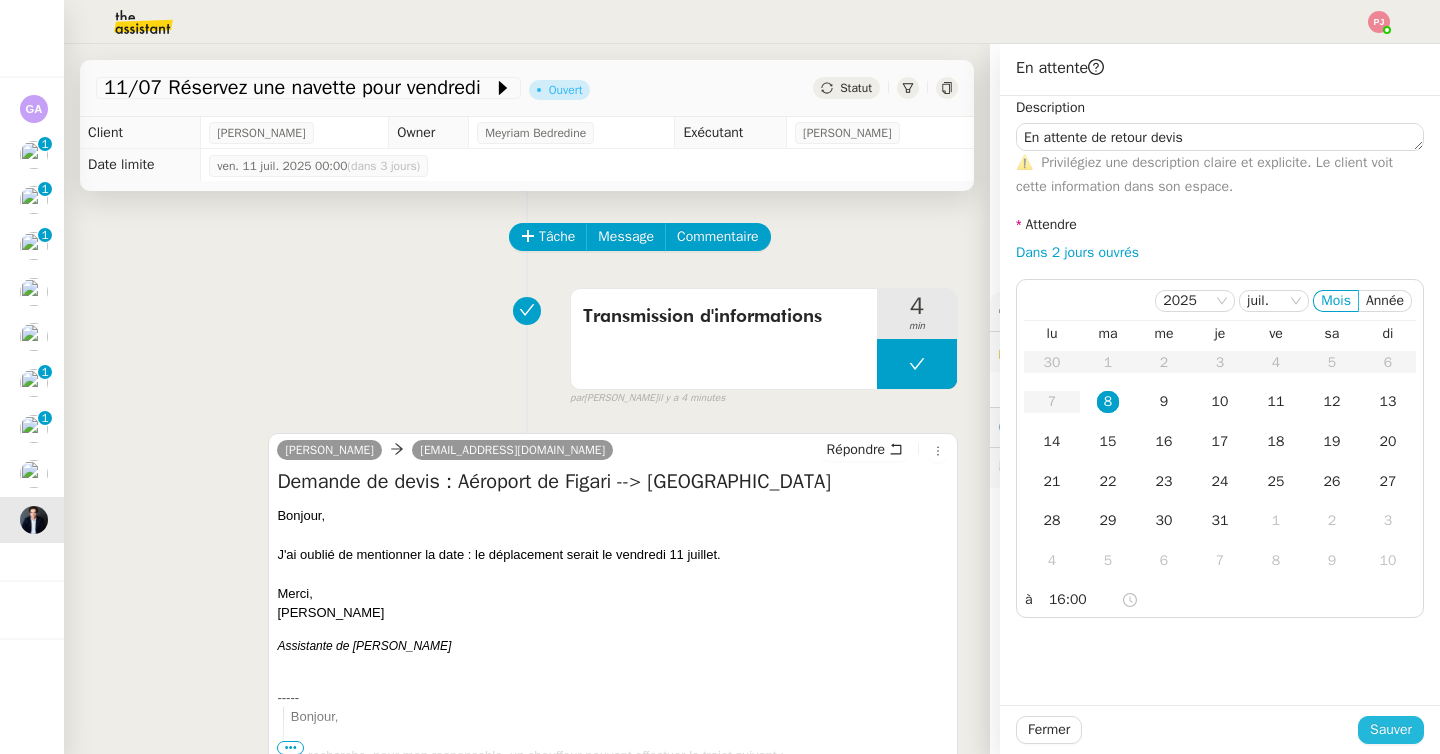 click on "Sauver" 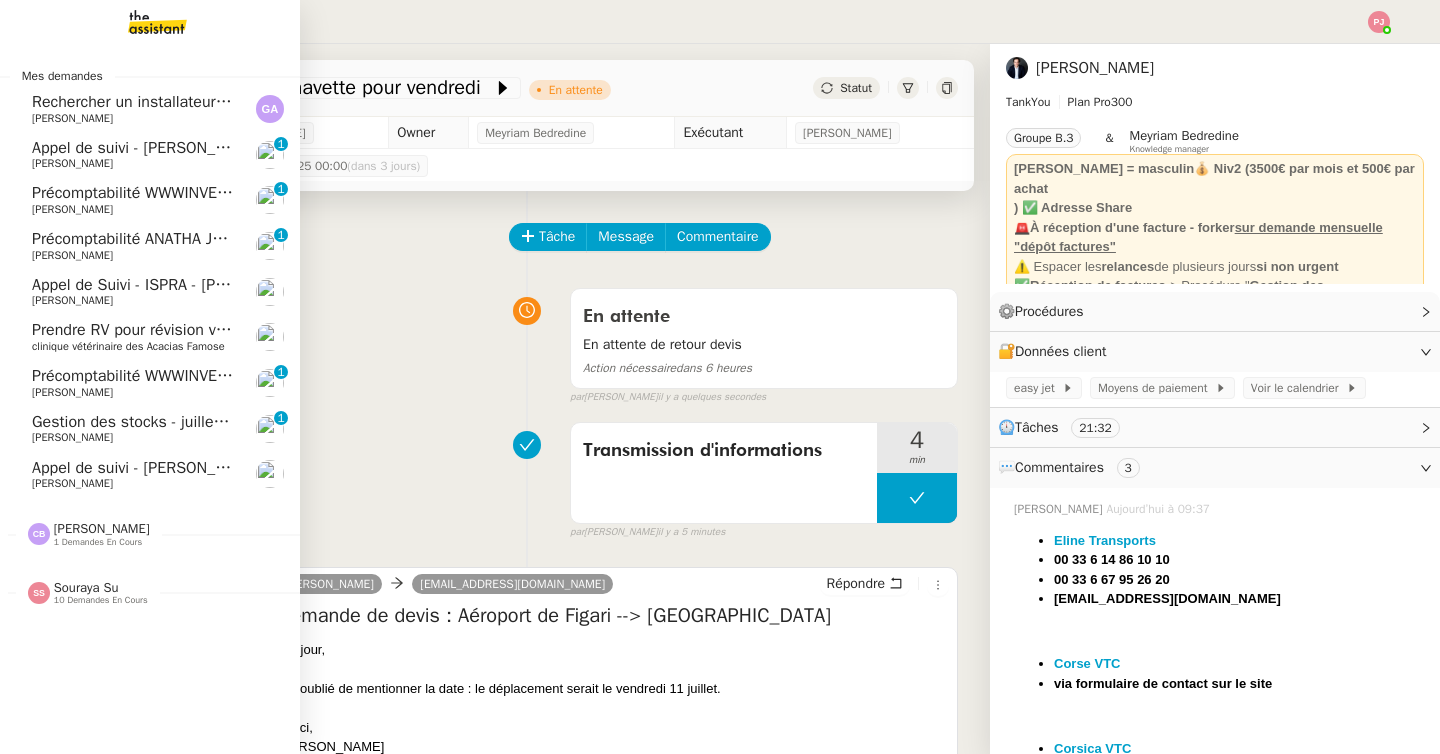 click on "clinique vétérinaire des Acacias Famose" 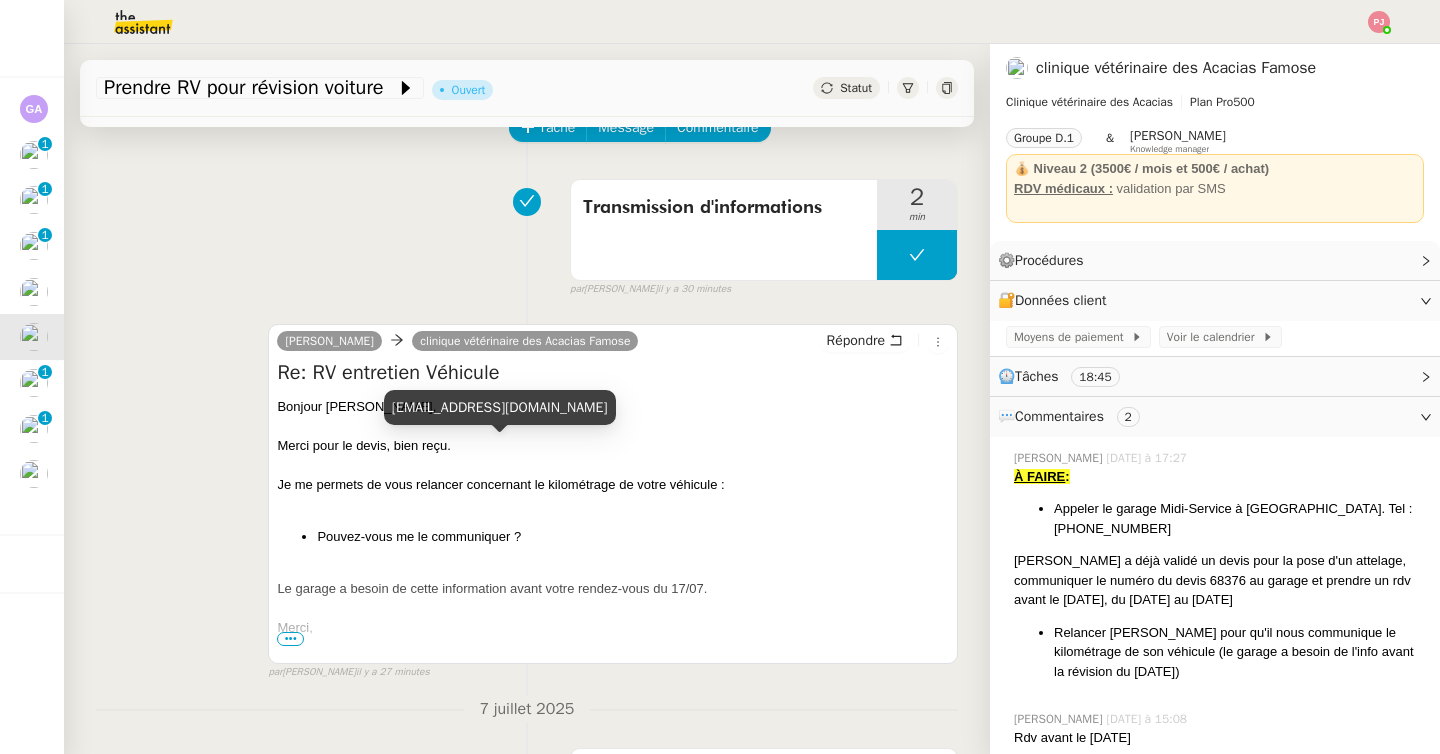 scroll, scrollTop: 0, scrollLeft: 0, axis: both 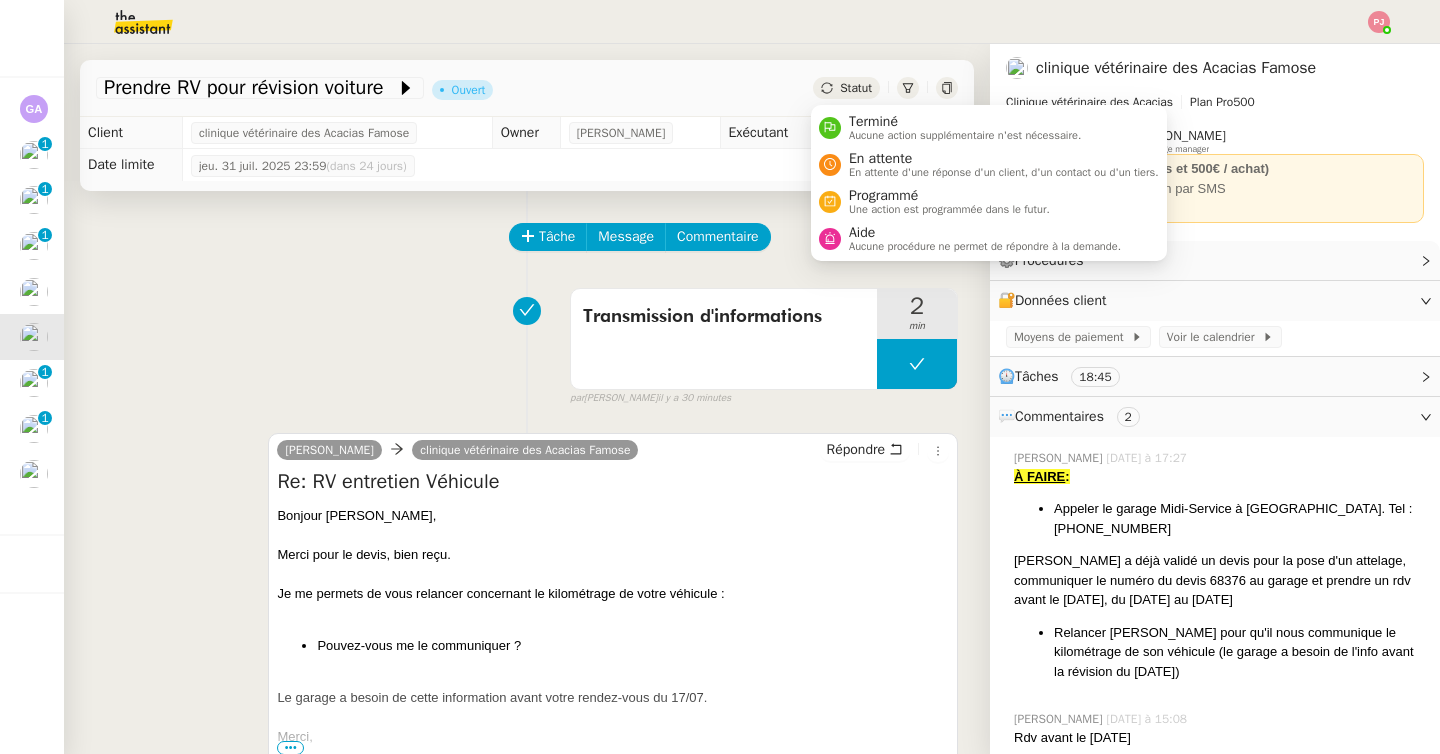 click on "Statut" 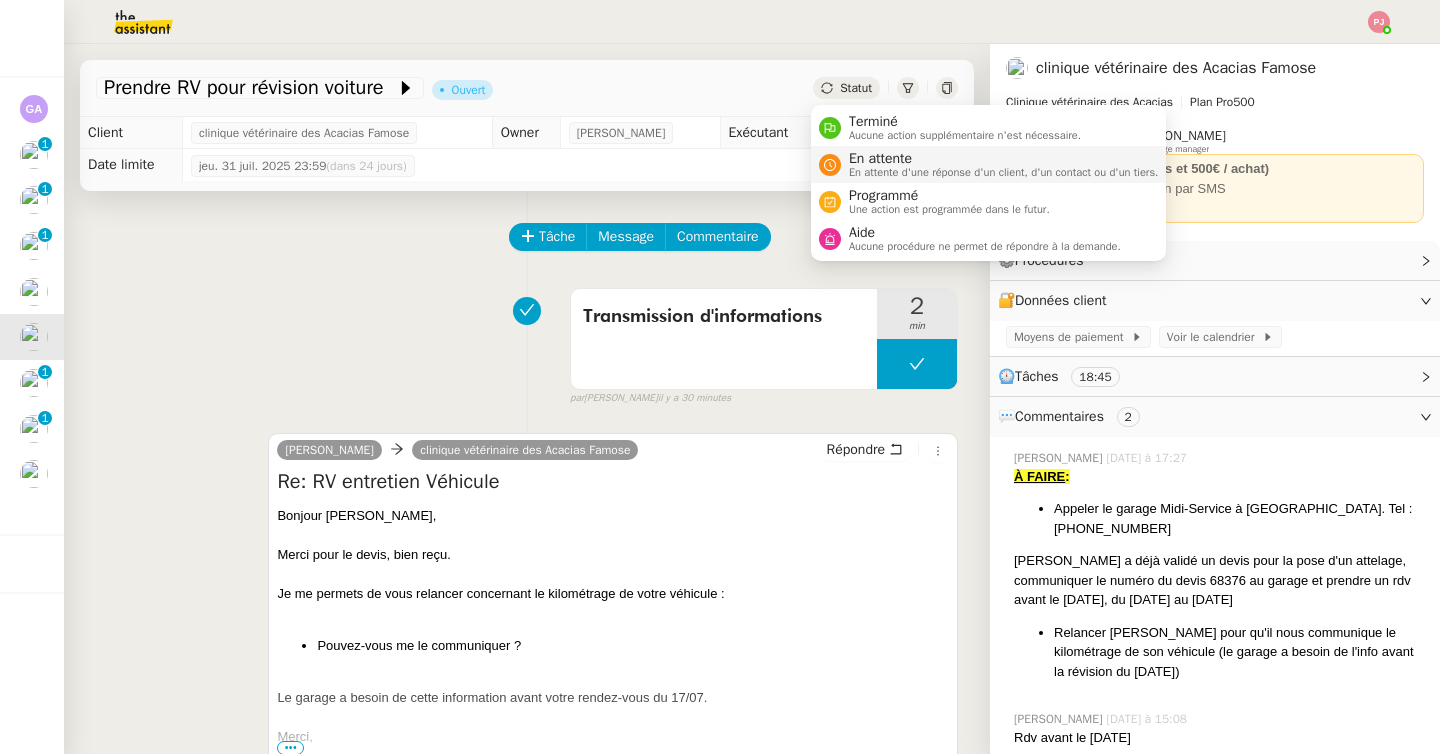 click on "En attente" at bounding box center (1004, 159) 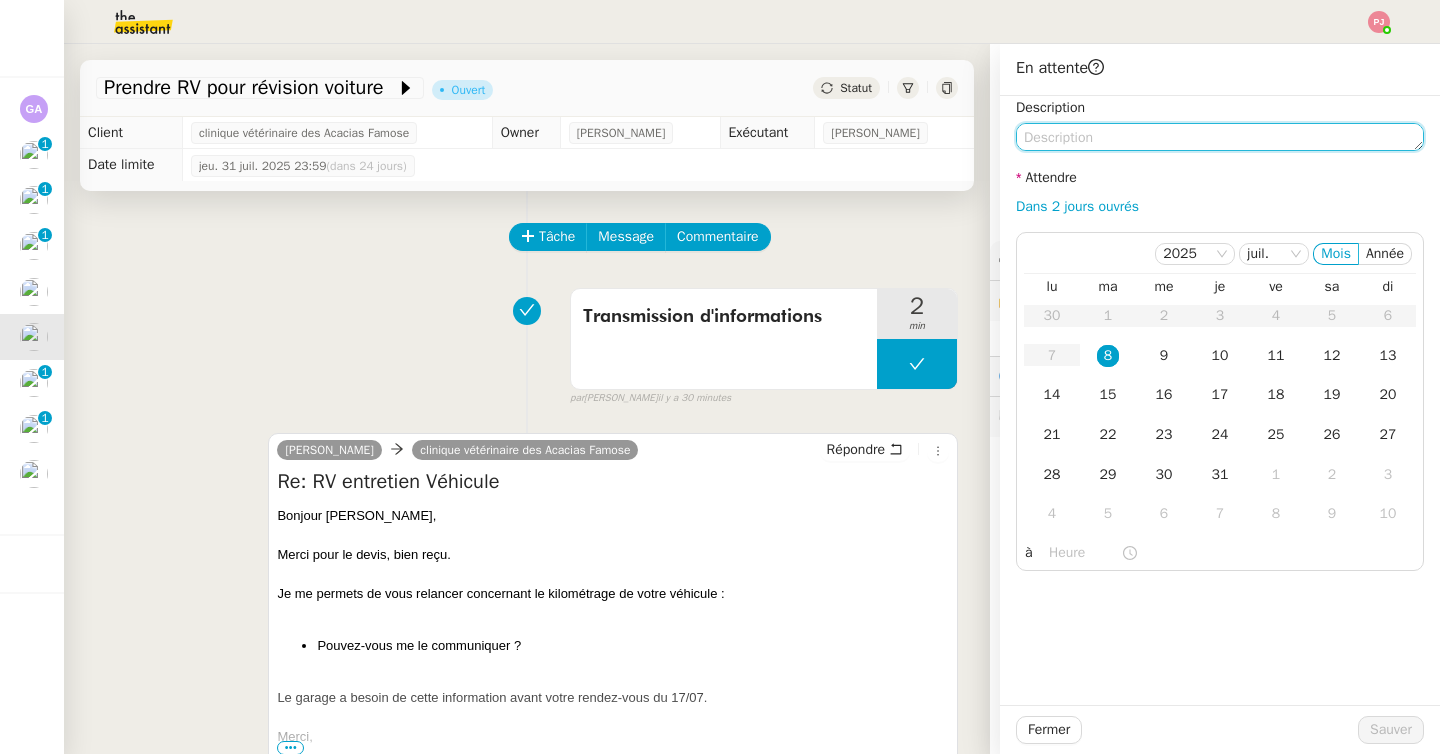 click 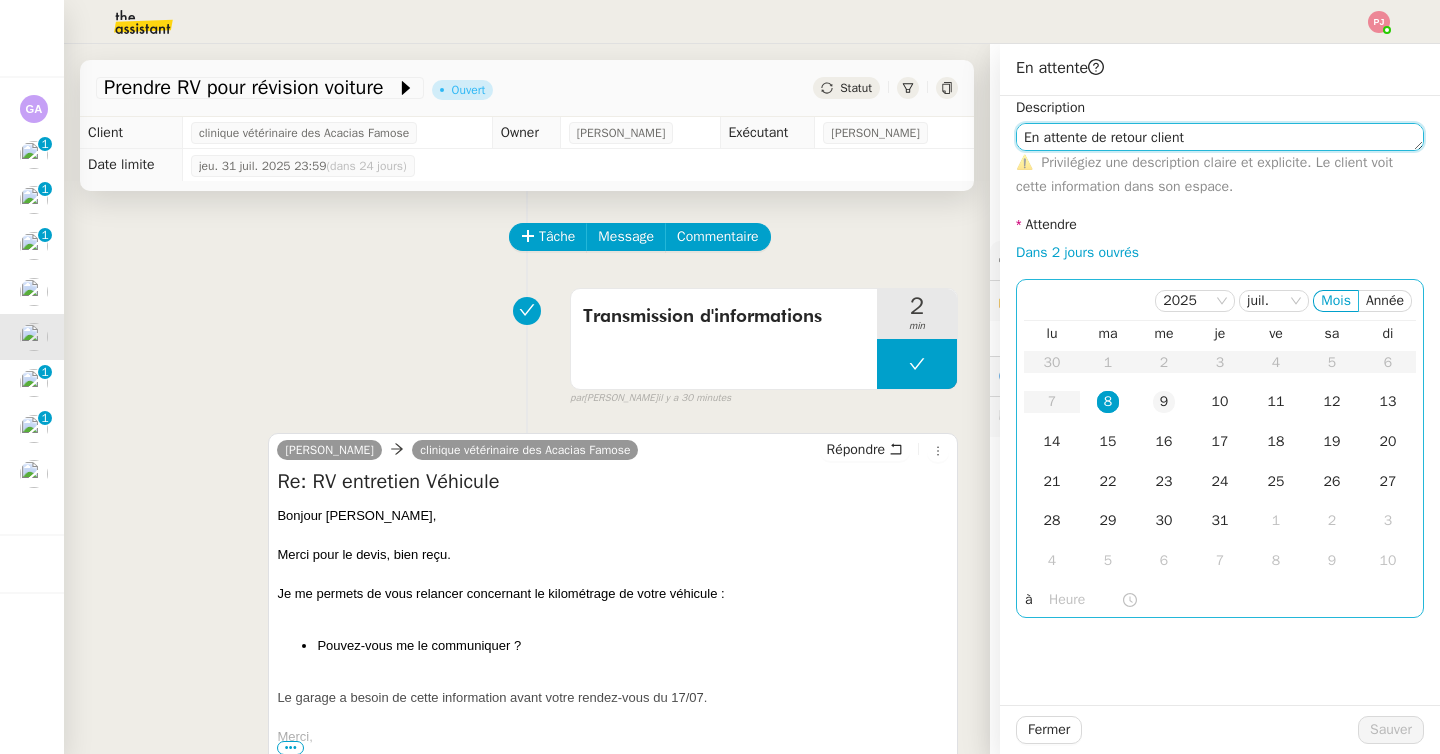 type on "En attente de retour client" 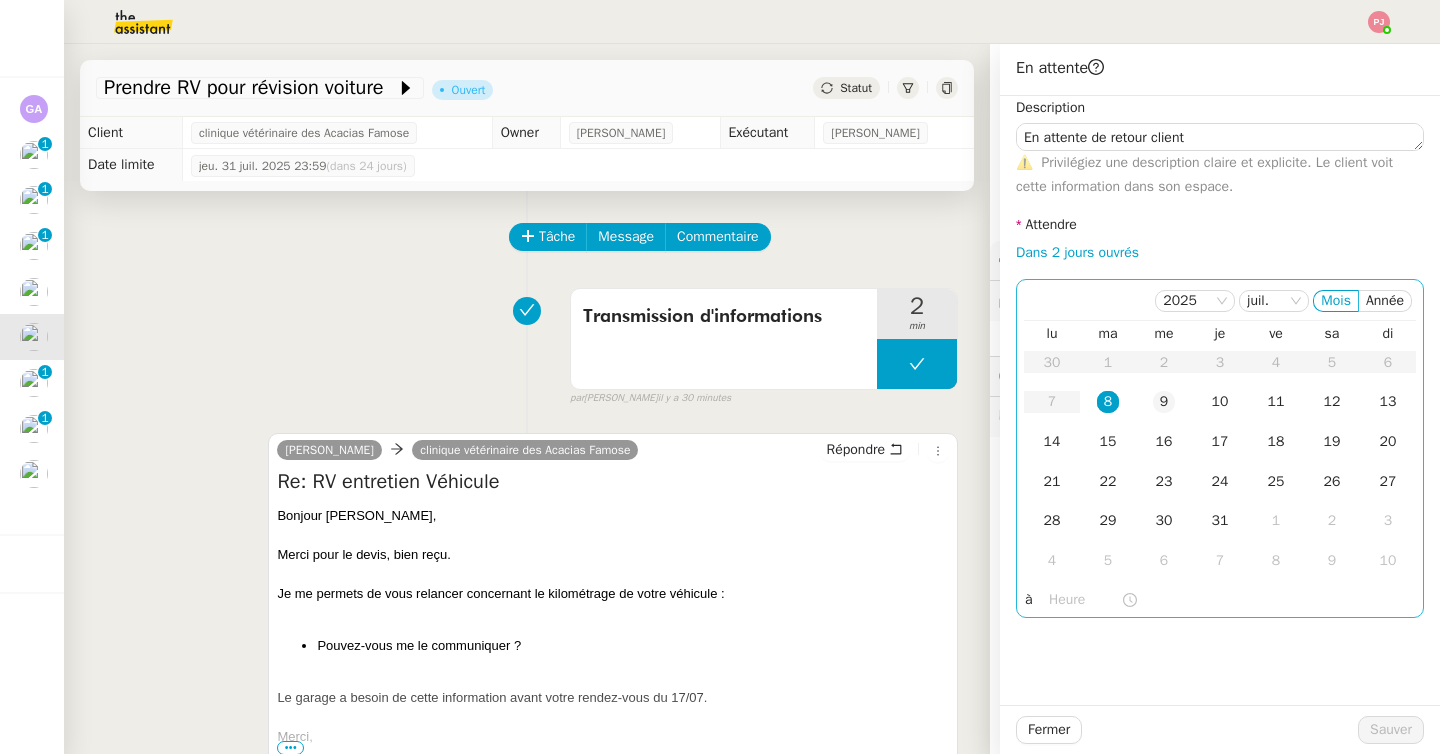 click on "9" 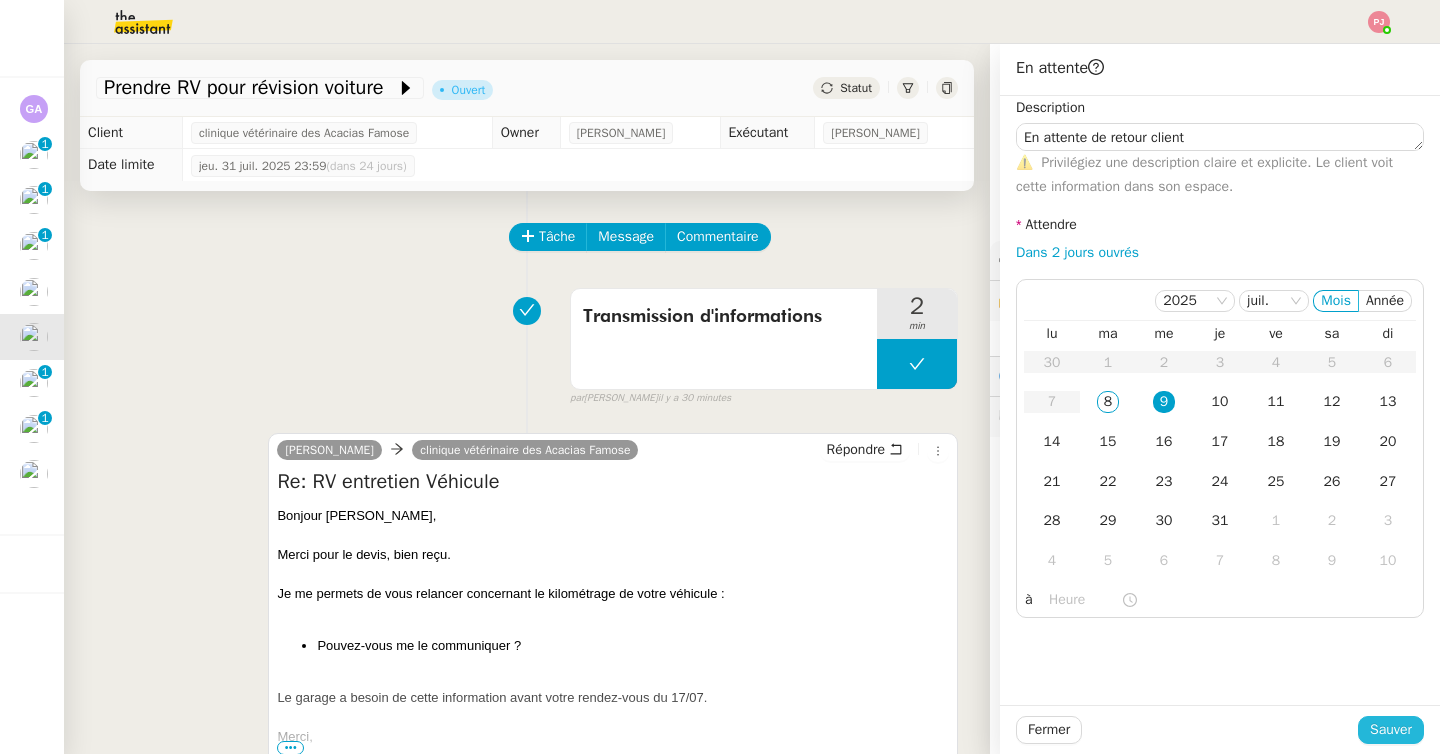 click on "Sauver" 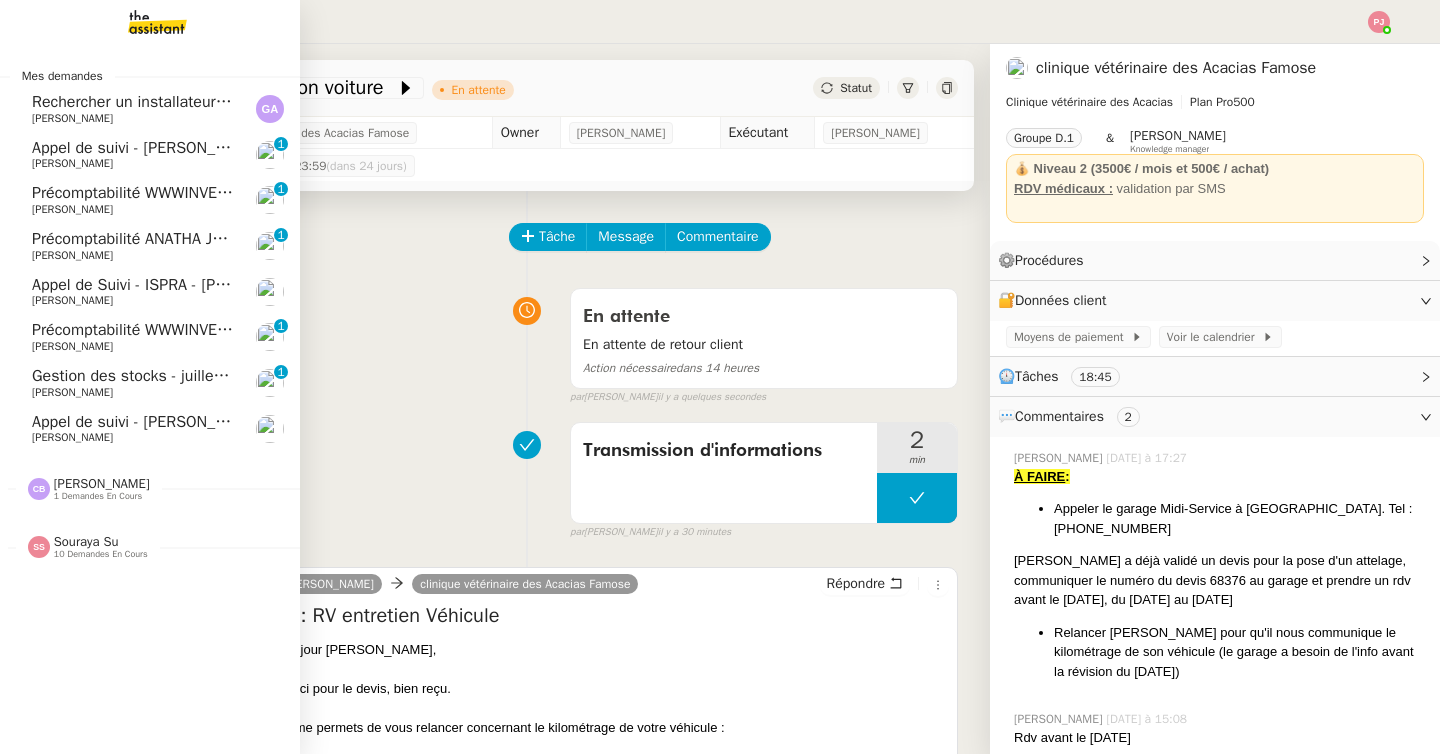 click on "10 demandes en cours" 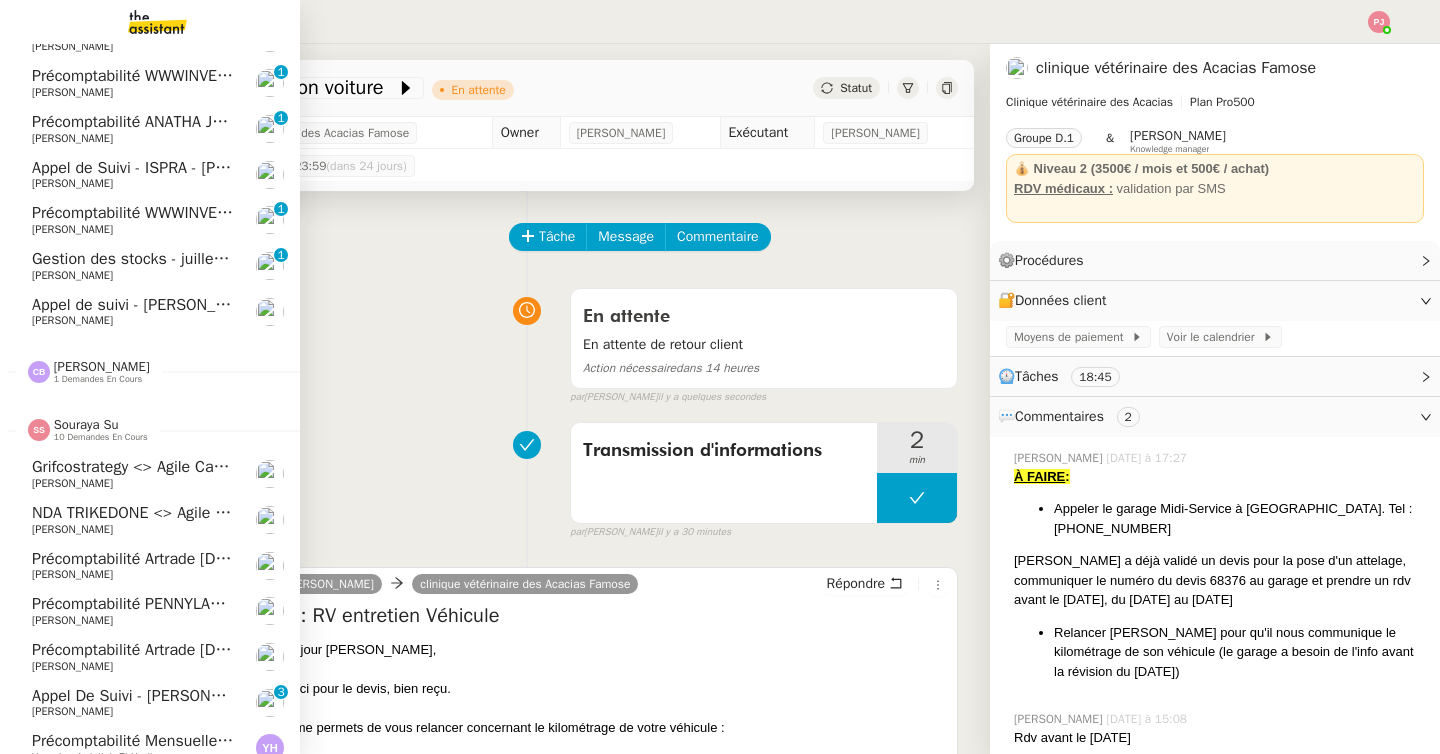 scroll, scrollTop: 0, scrollLeft: 0, axis: both 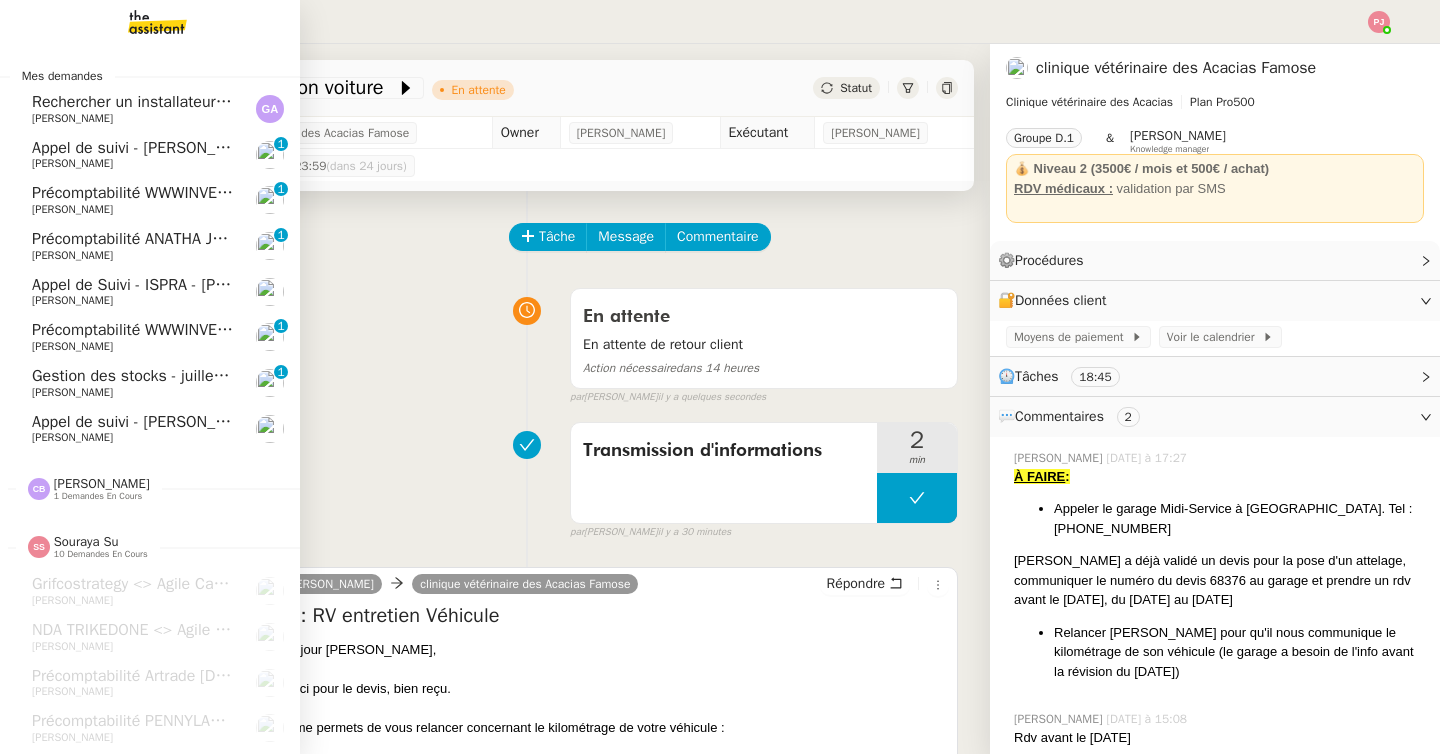 click on "[PERSON_NAME]    1 demandes en cours" 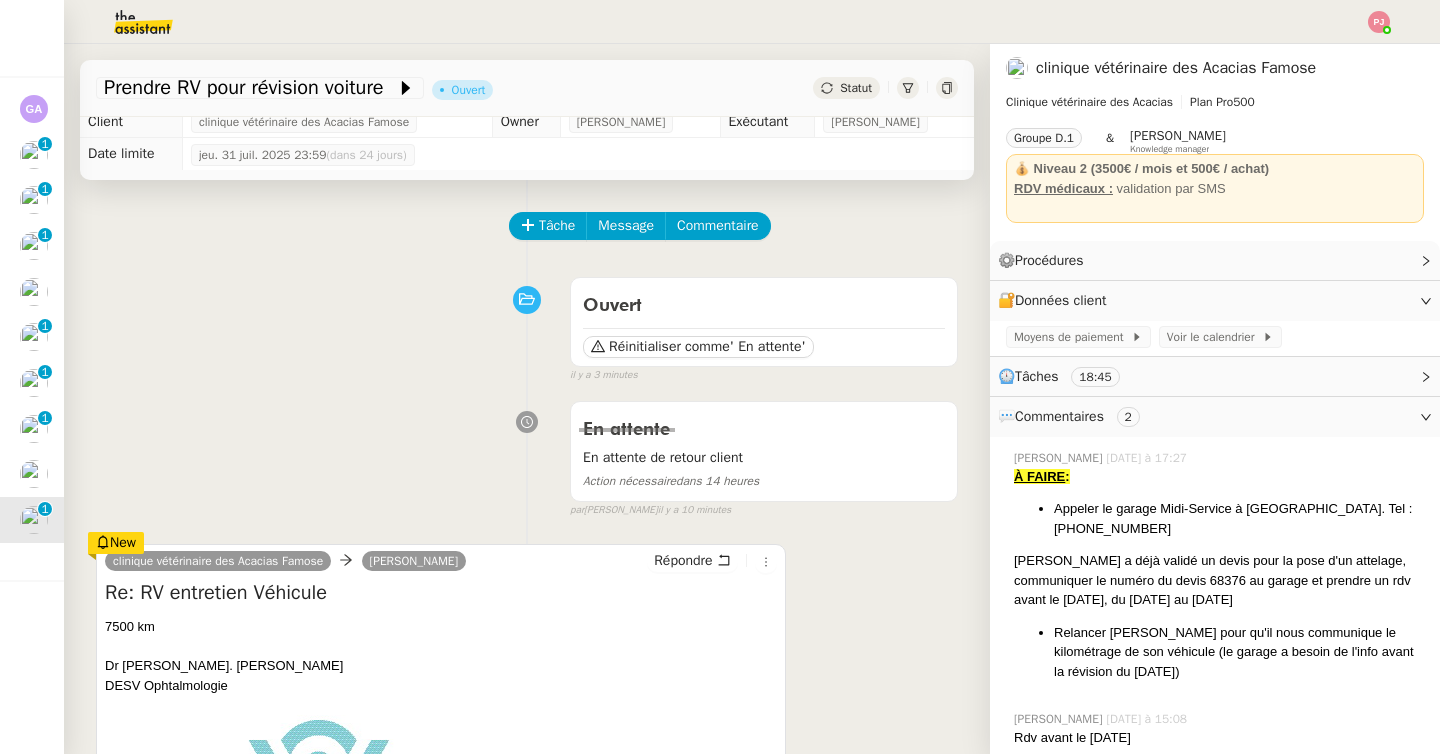 scroll, scrollTop: 0, scrollLeft: 0, axis: both 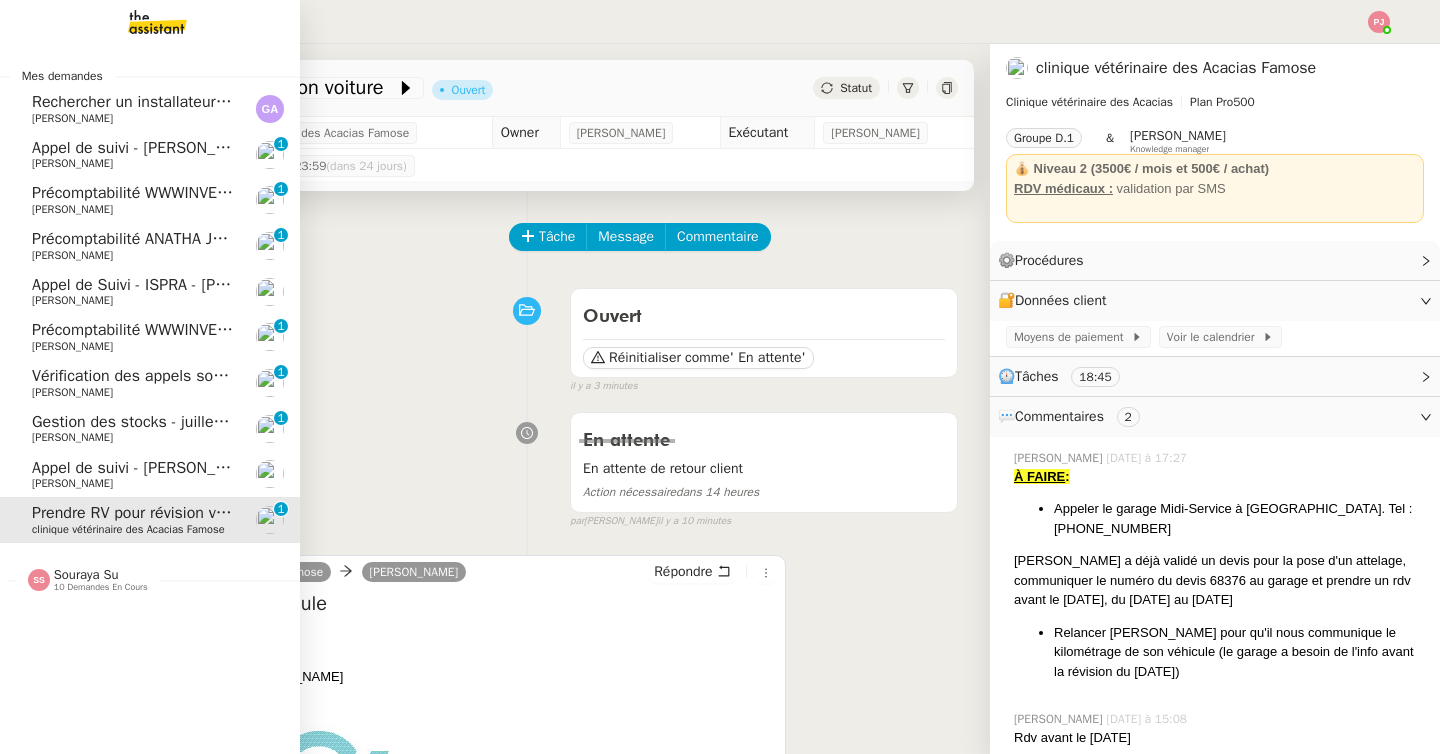 click on "Gestion des stocks - juillet 2025" 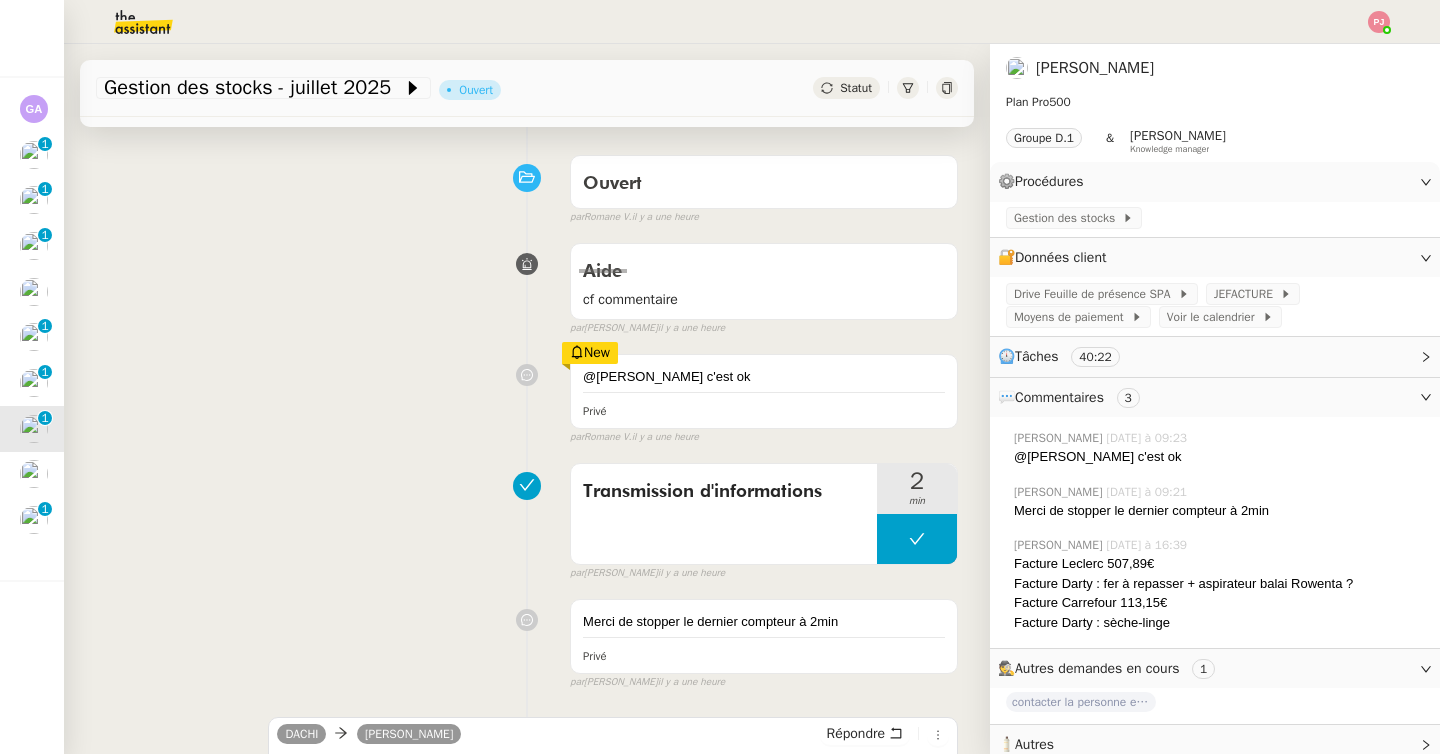 scroll, scrollTop: 0, scrollLeft: 0, axis: both 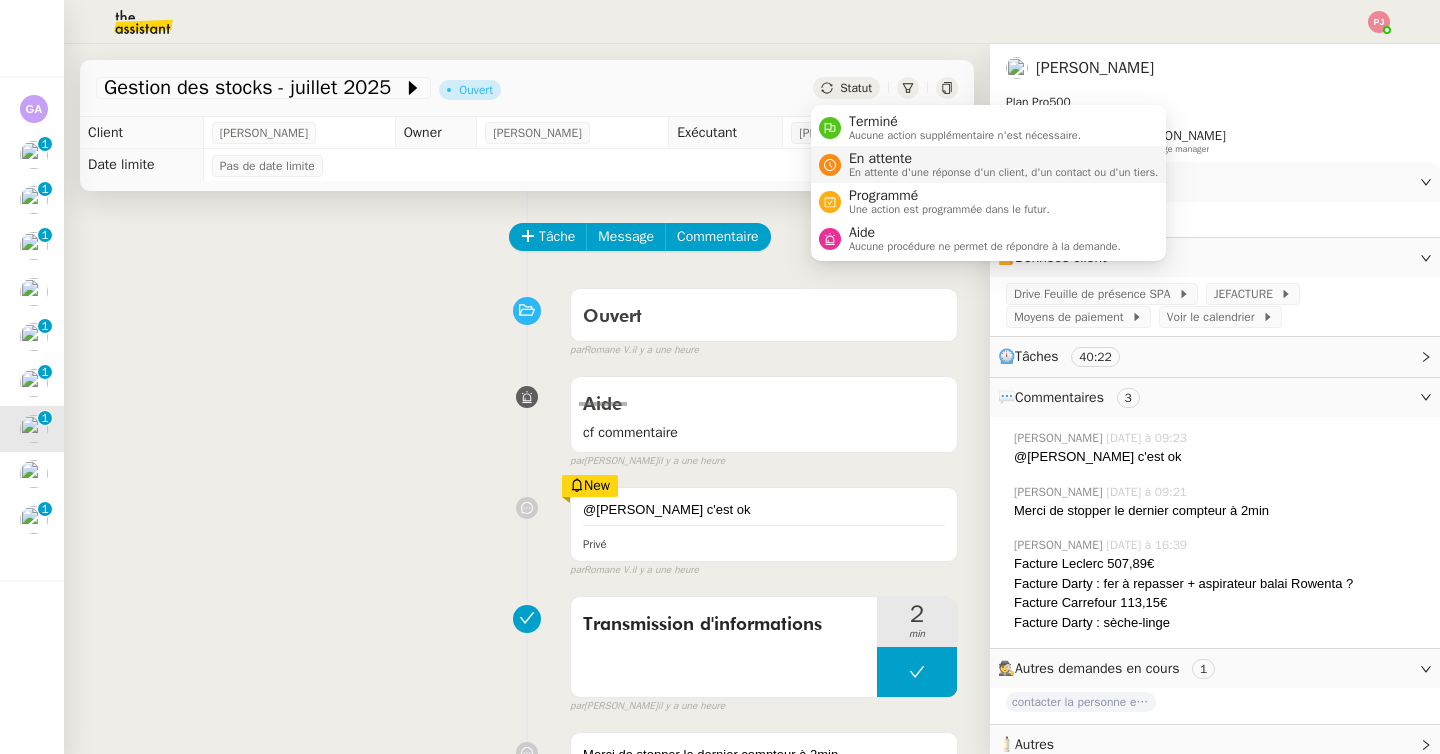 click on "En attente" at bounding box center [1004, 159] 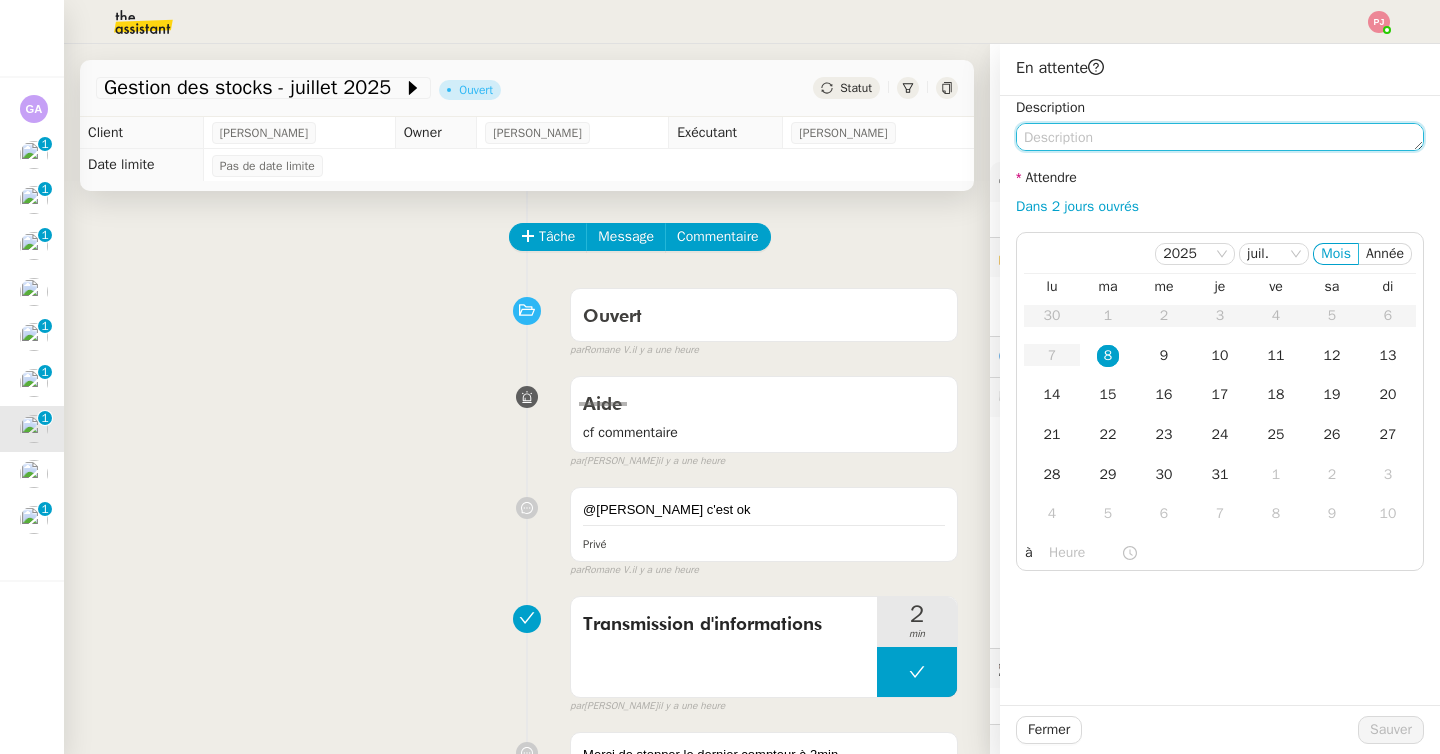 click 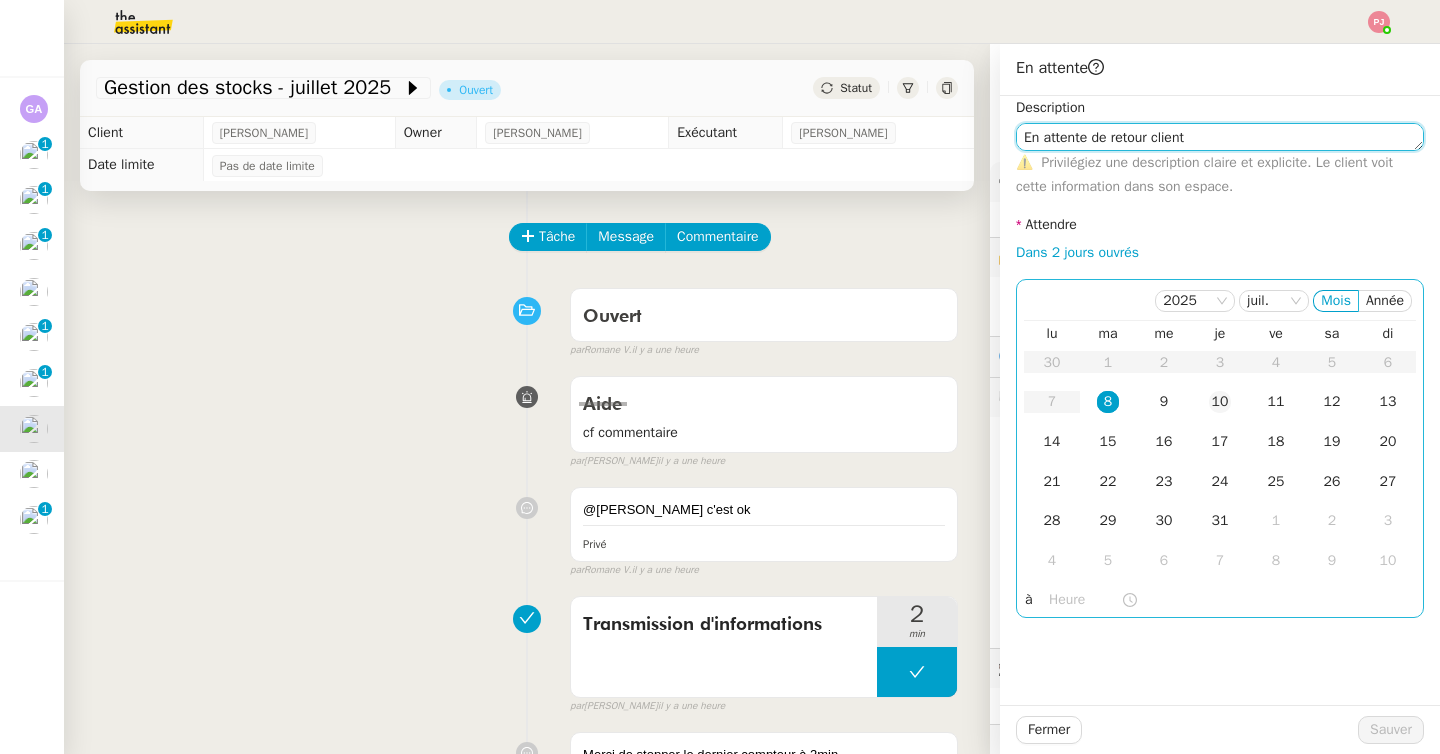 type on "En attente de retour client" 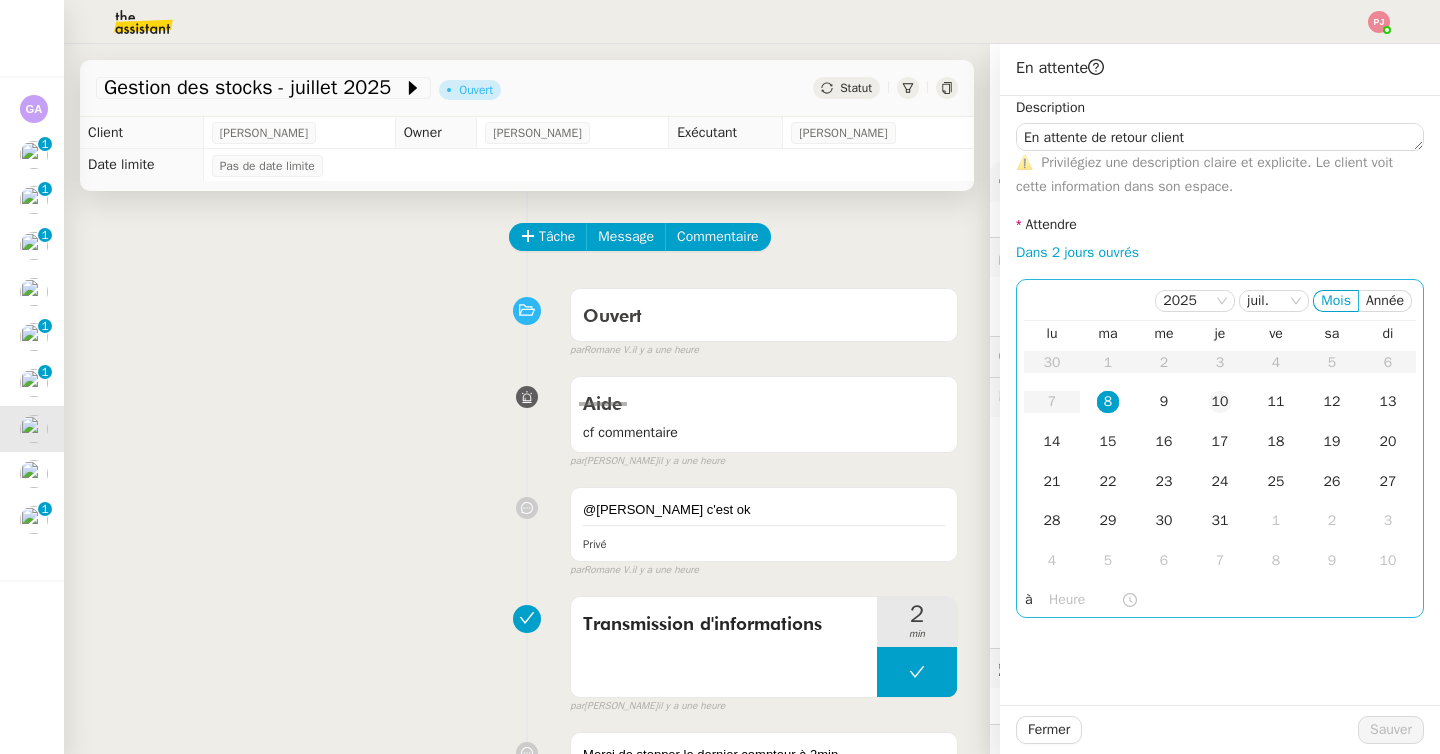 click on "10" 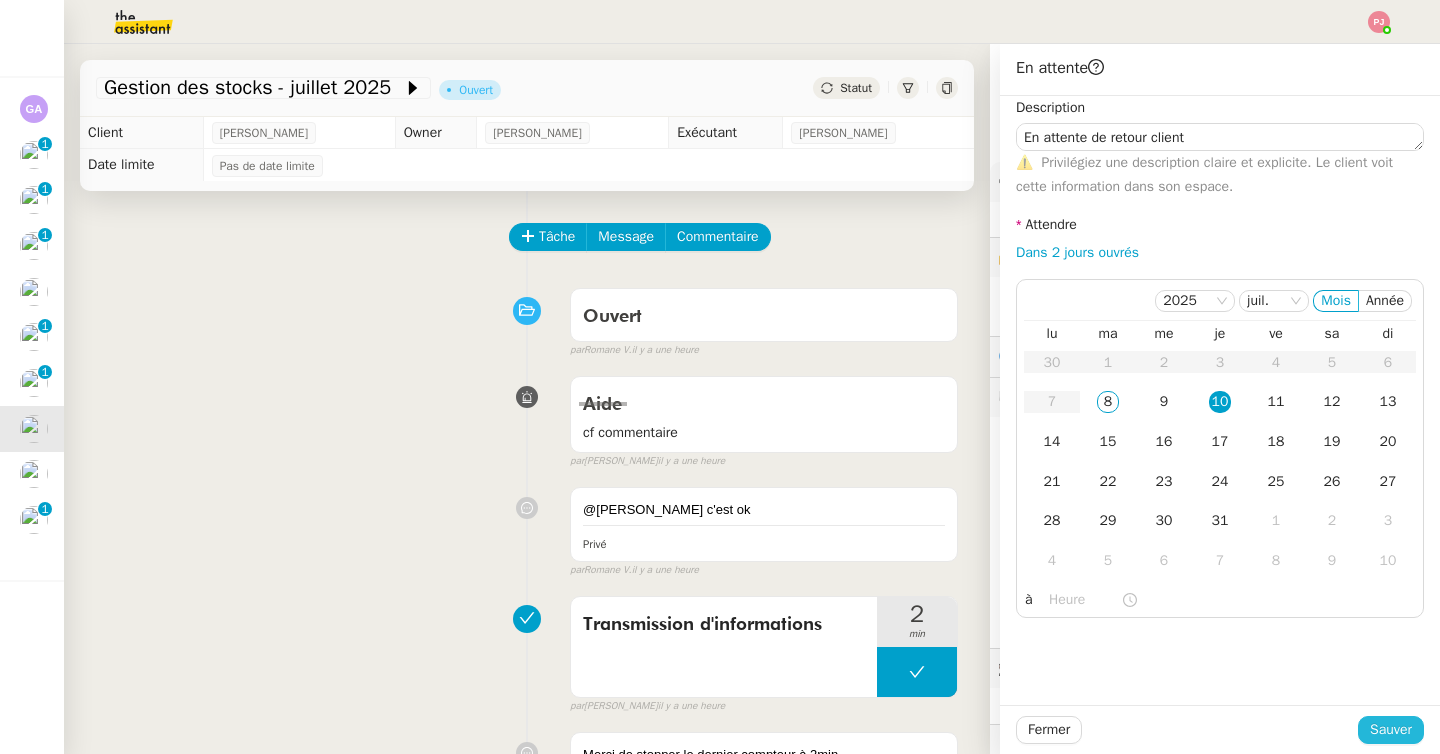 click on "Sauver" 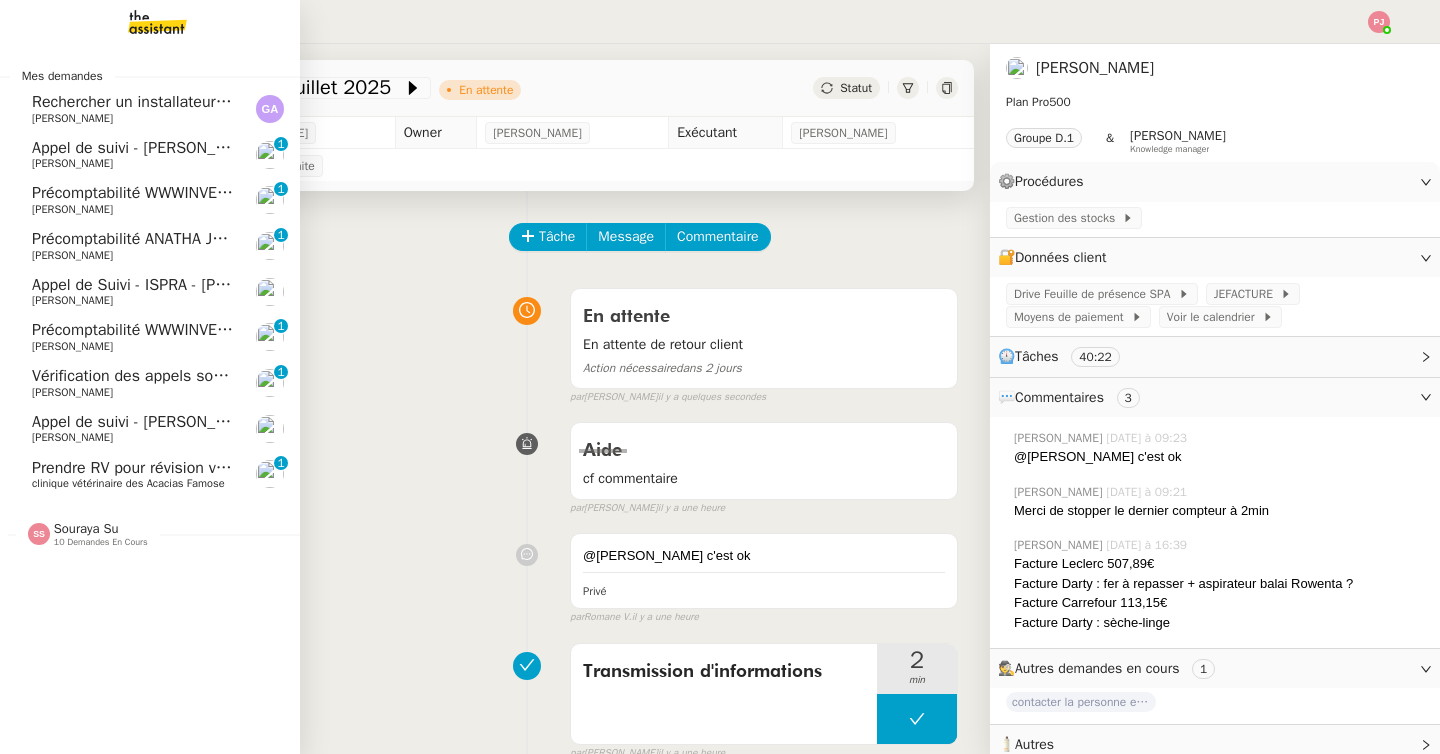 click on "Précomptabilité ANATHA Juin 2025" 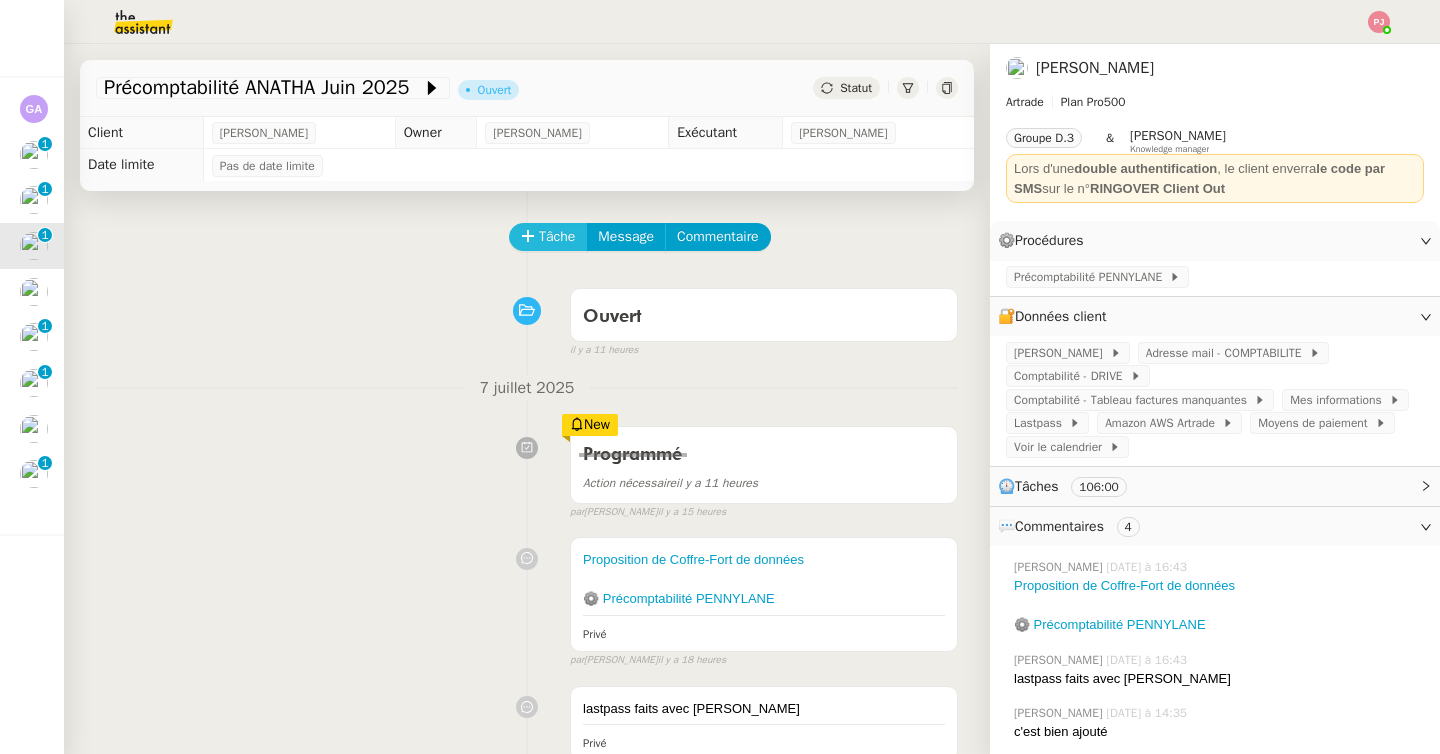 click on "Tâche" 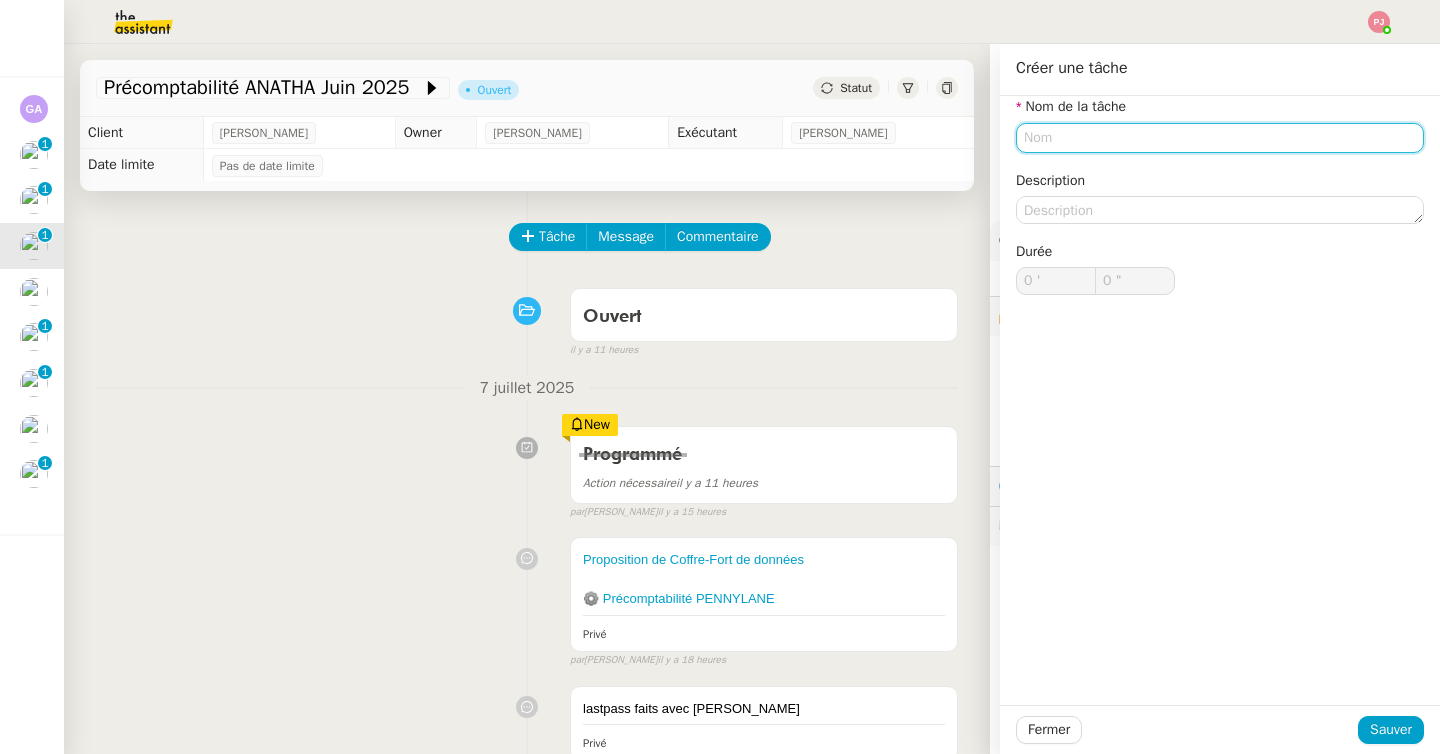click 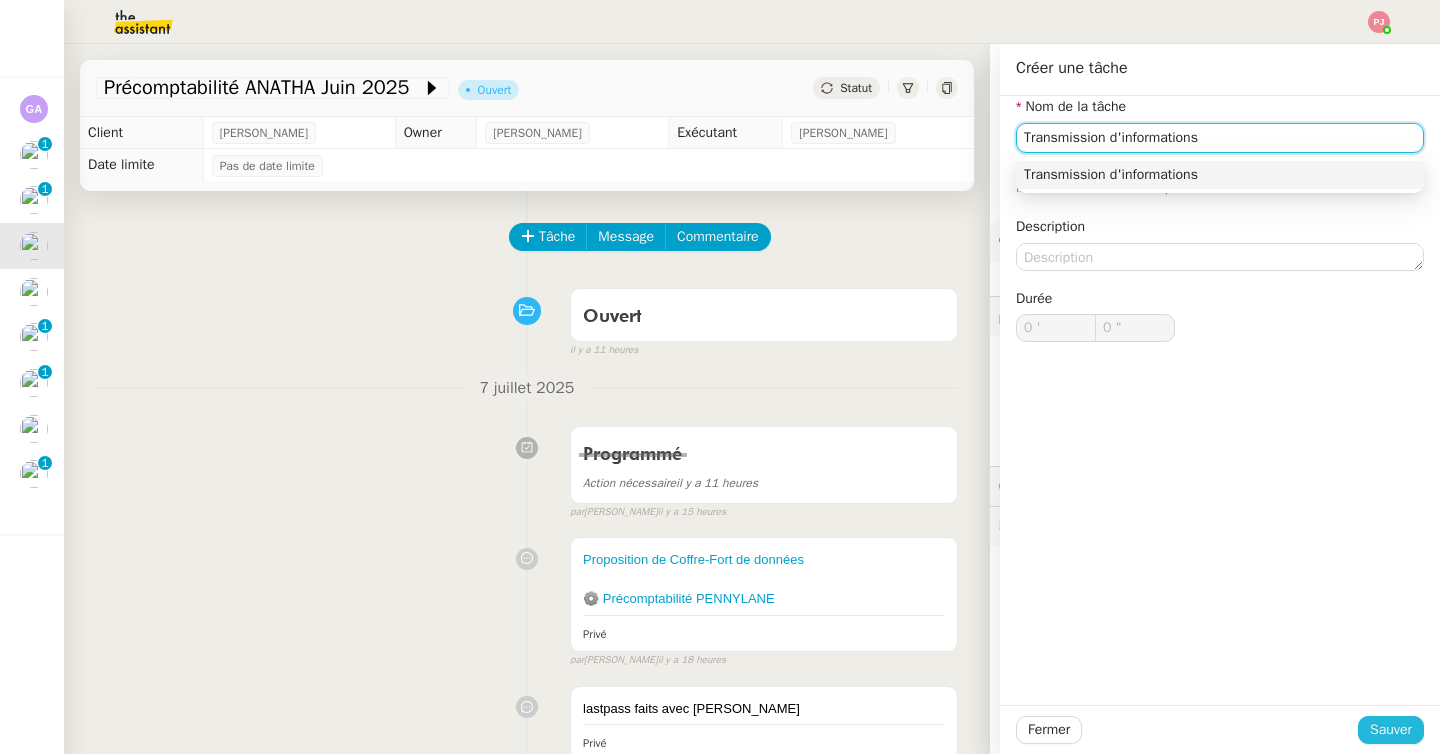 type on "Transmission d'informations" 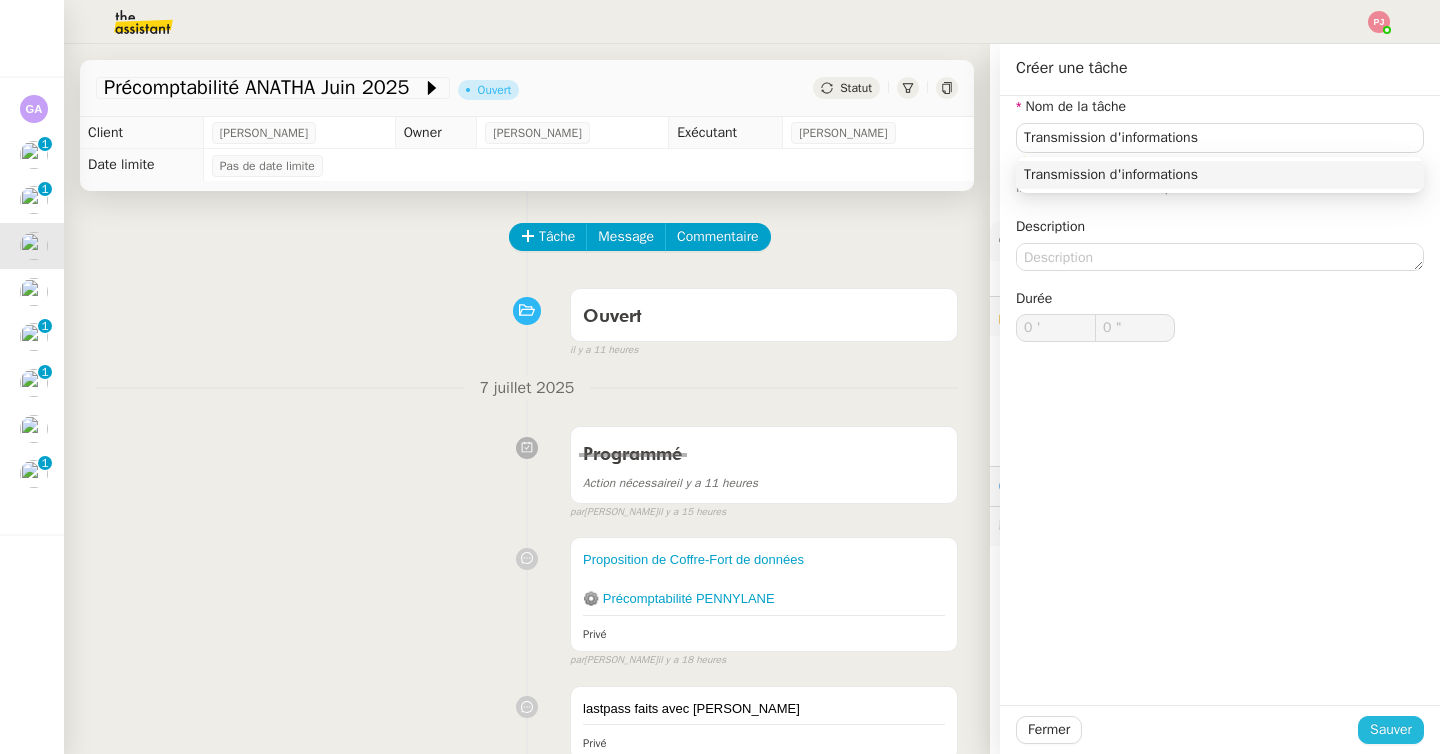 click on "Sauver" 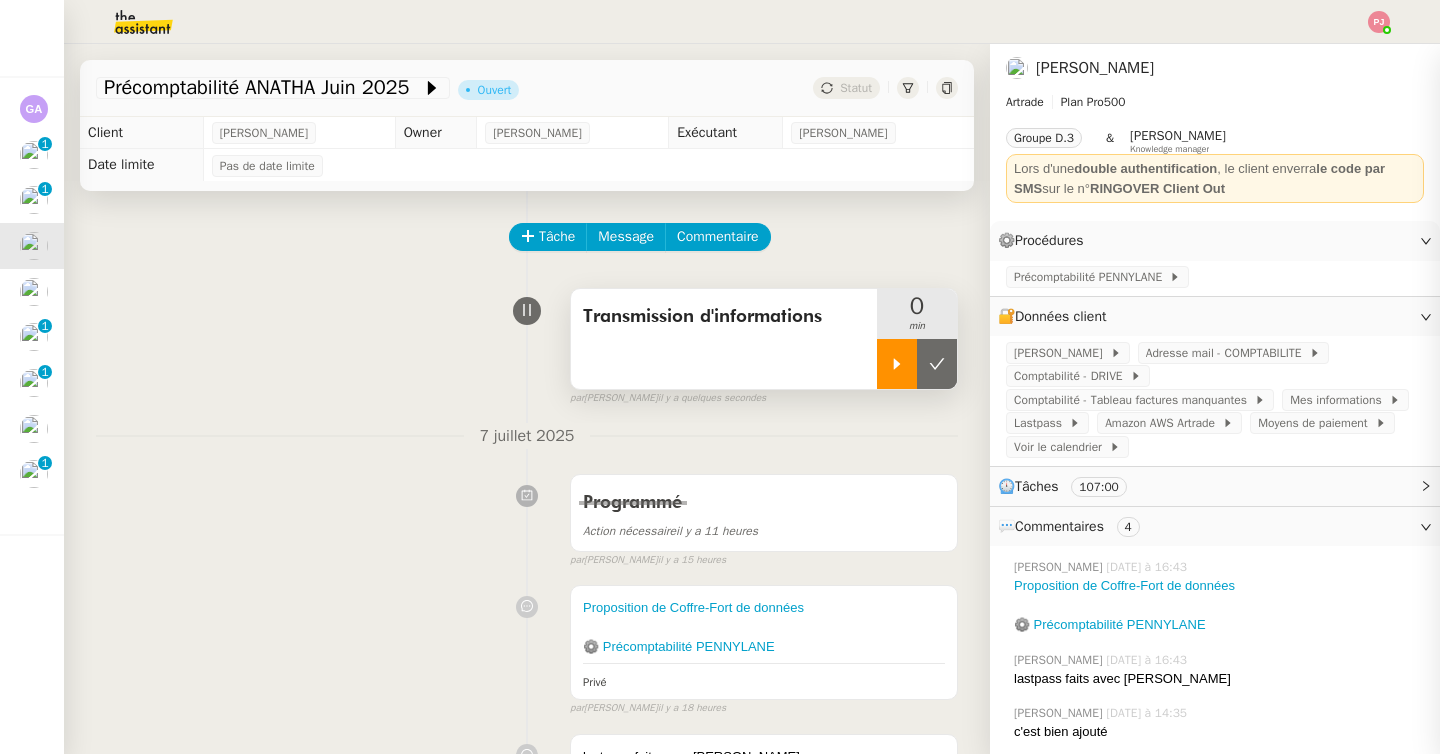 click at bounding box center [897, 364] 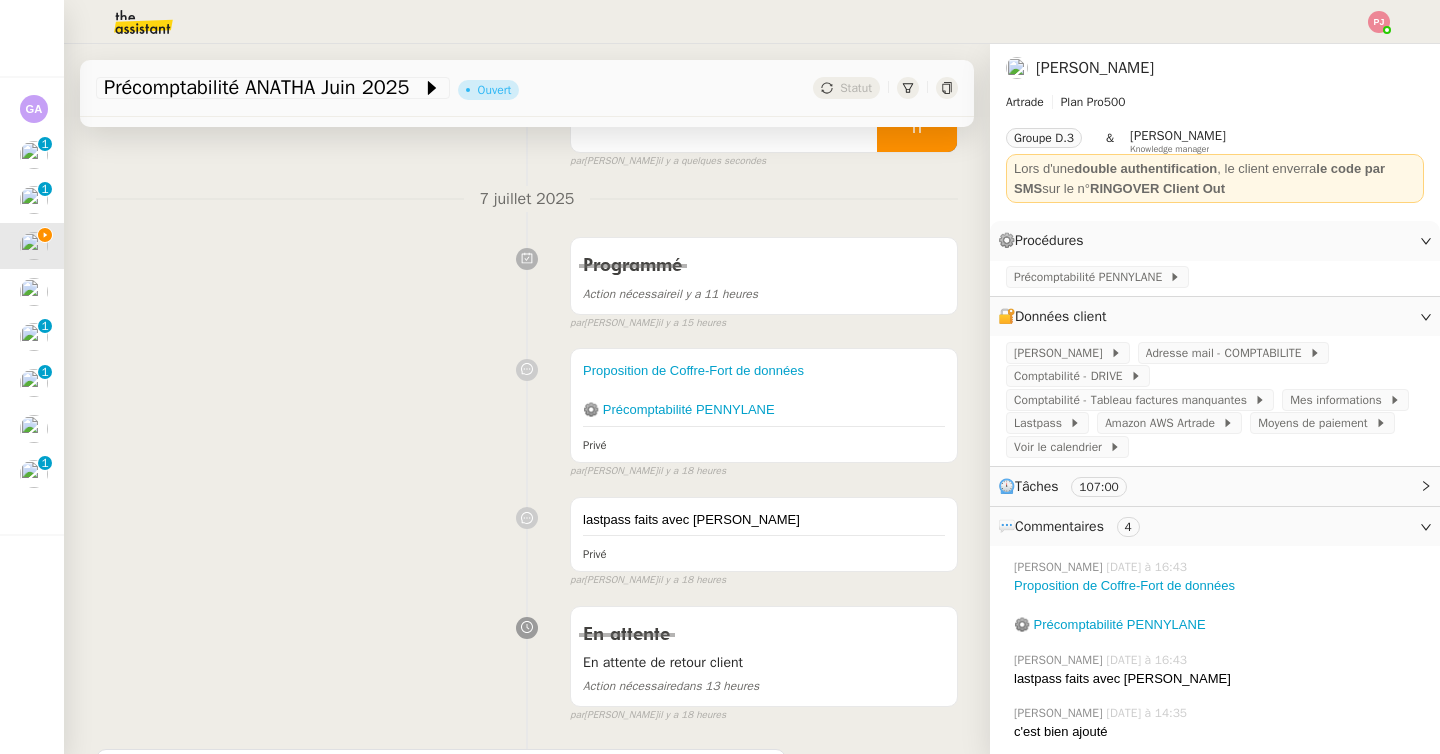 scroll, scrollTop: 0, scrollLeft: 0, axis: both 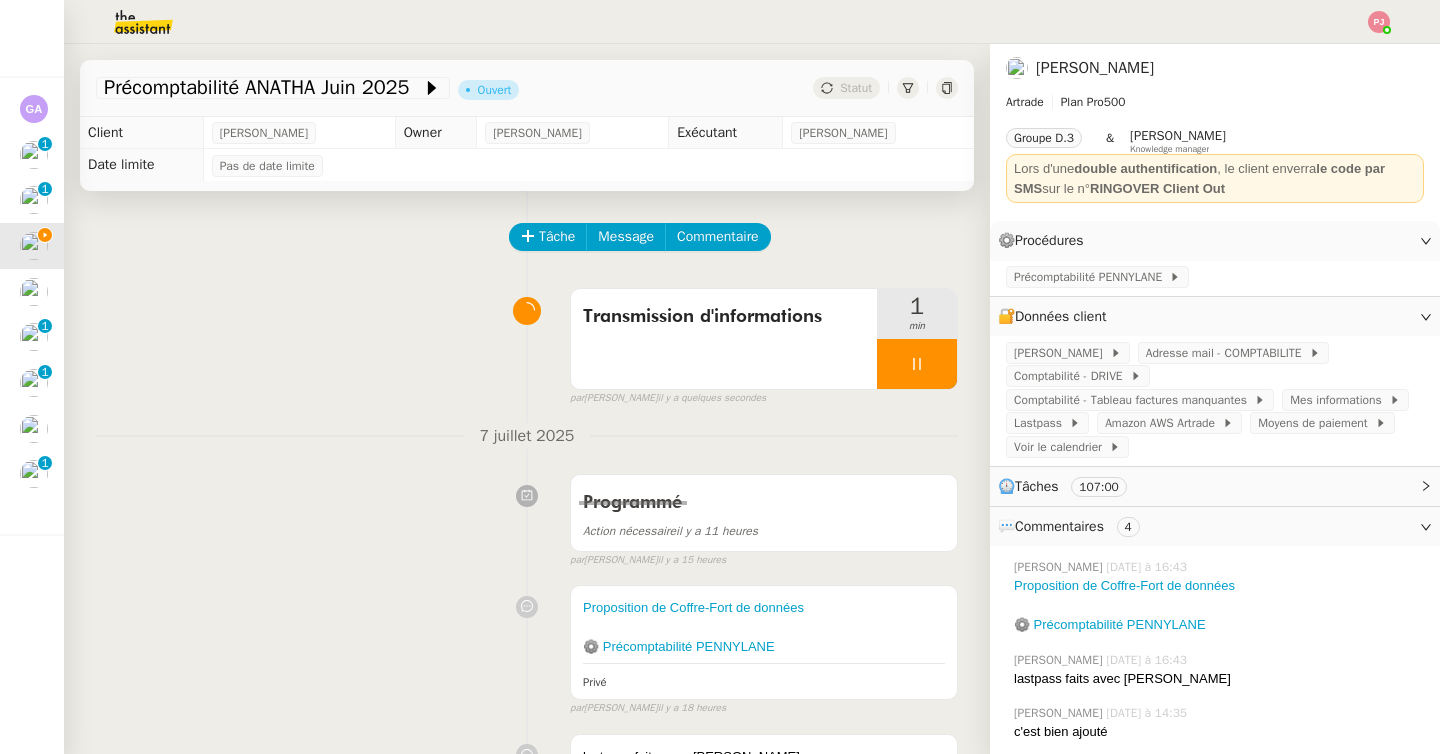 click on "par   Pauline J.   il y a quelques secondes" at bounding box center (764, 398) 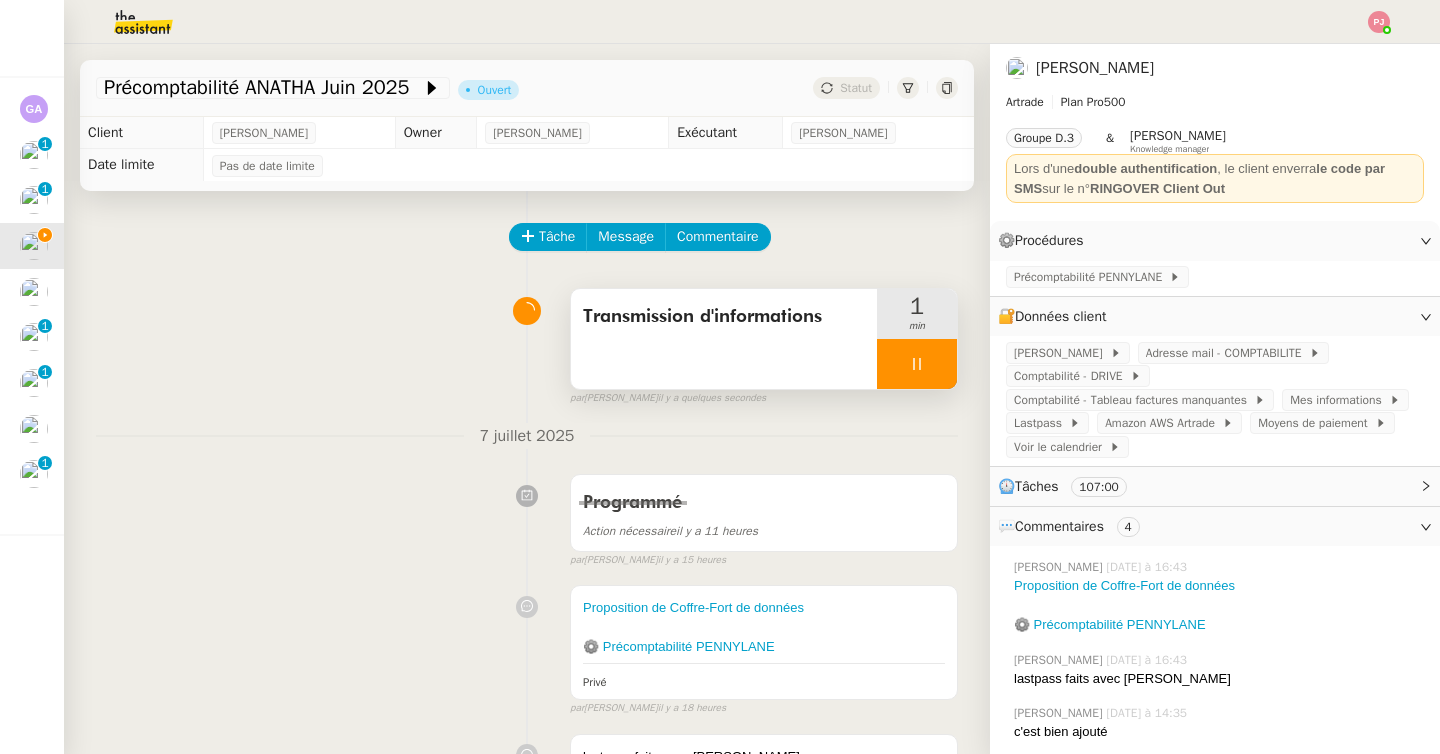 click at bounding box center [917, 364] 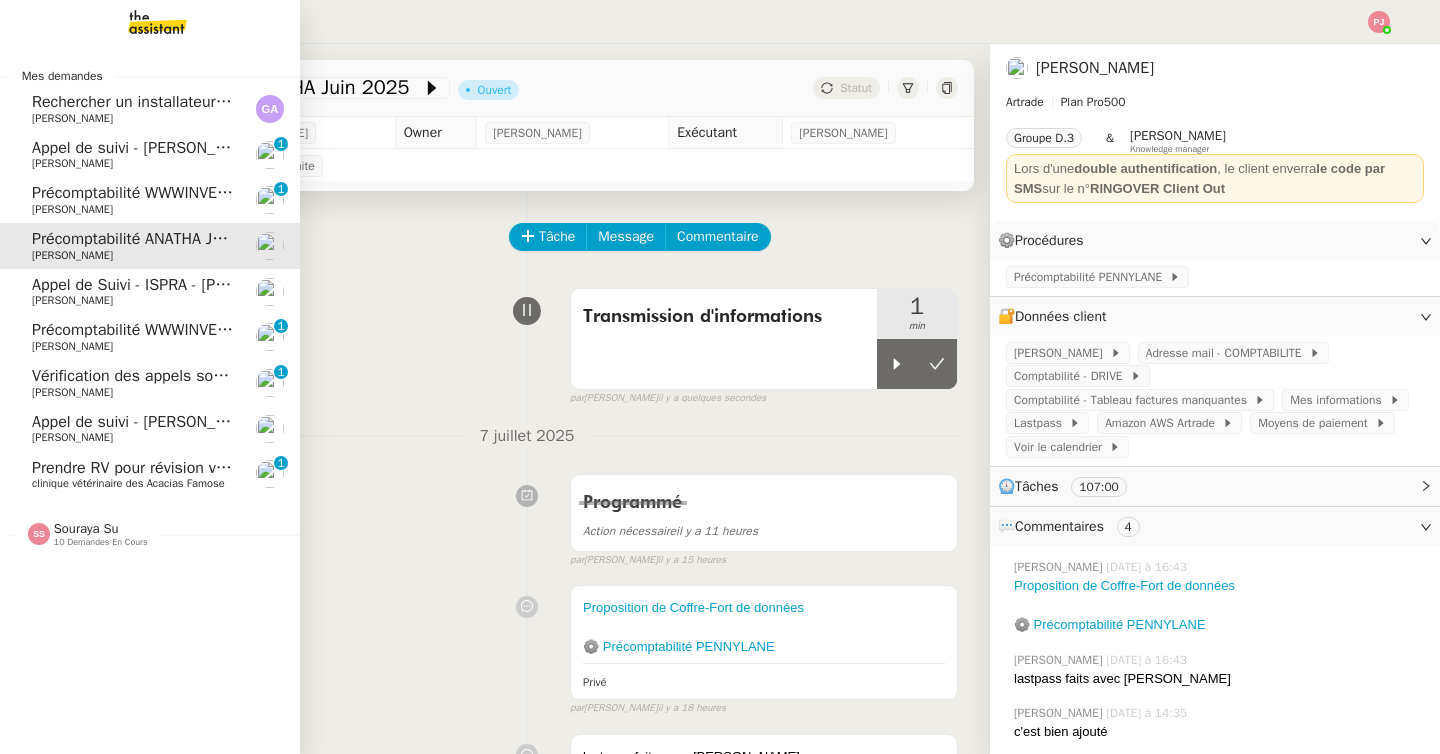 click on "[PERSON_NAME]" 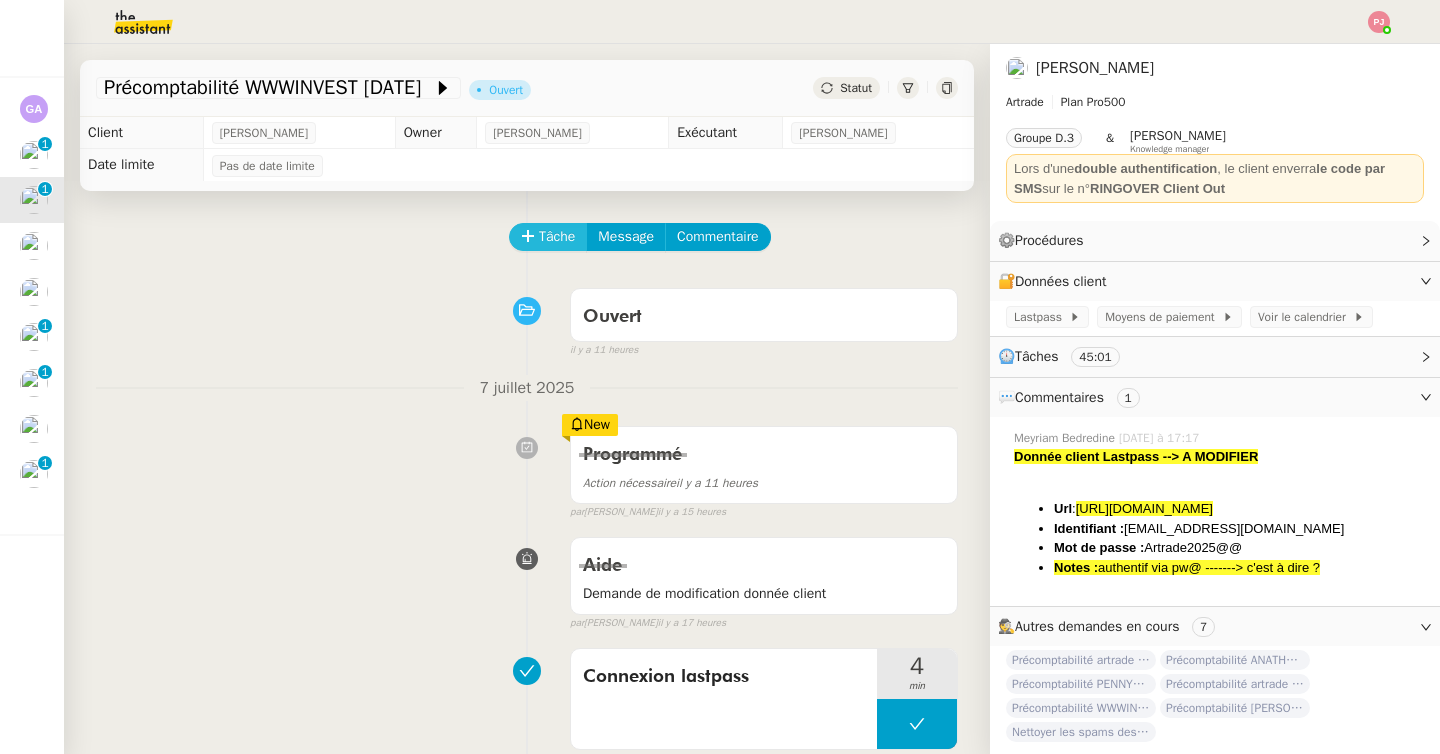 click on "Tâche" 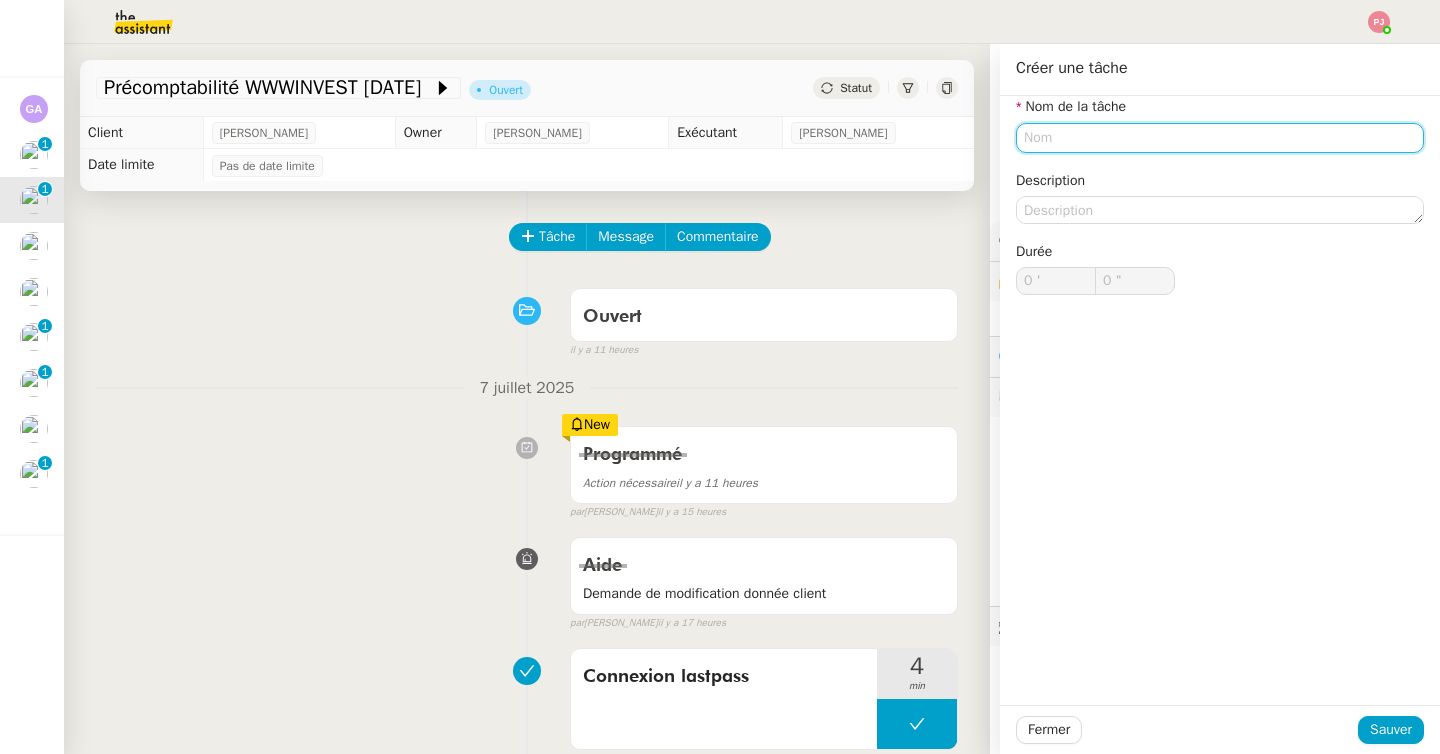 click 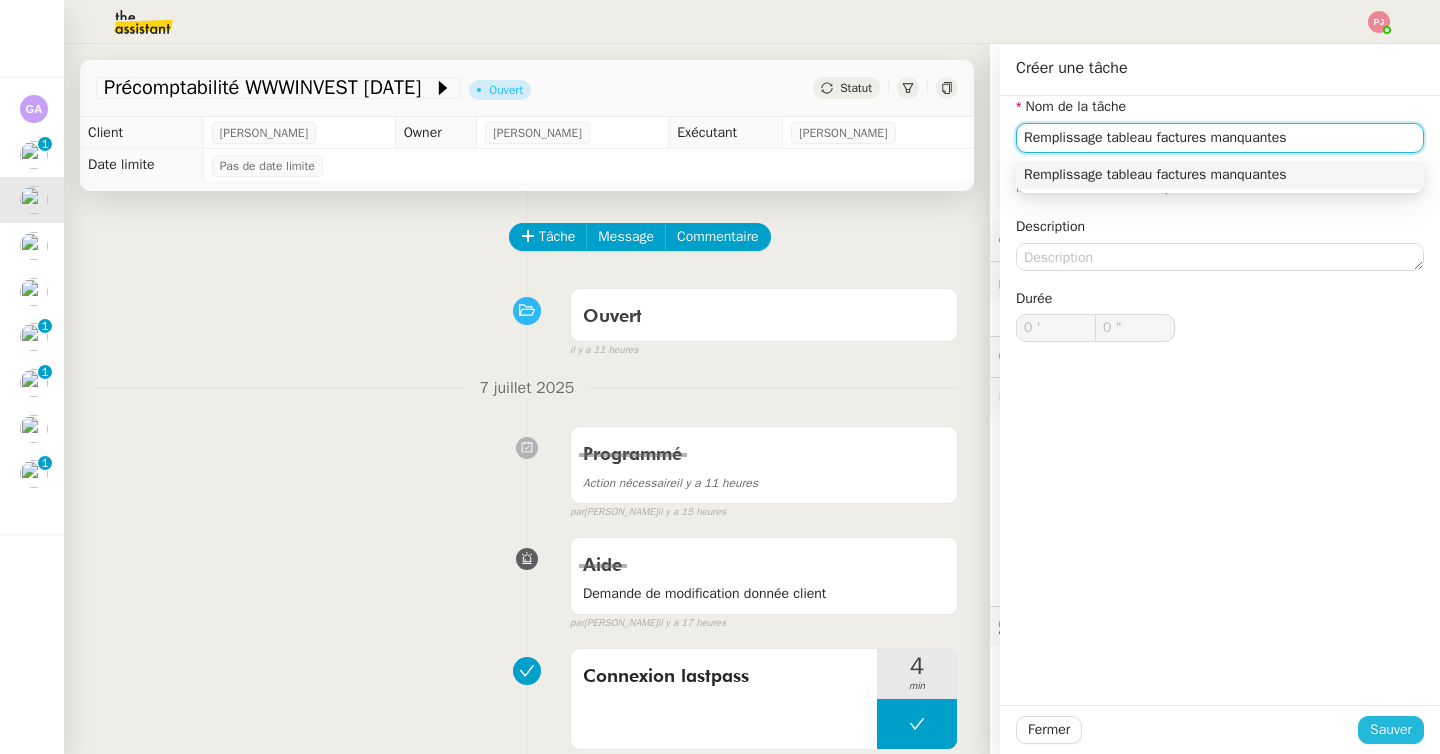 type on "Remplissage tableau factures manquantes" 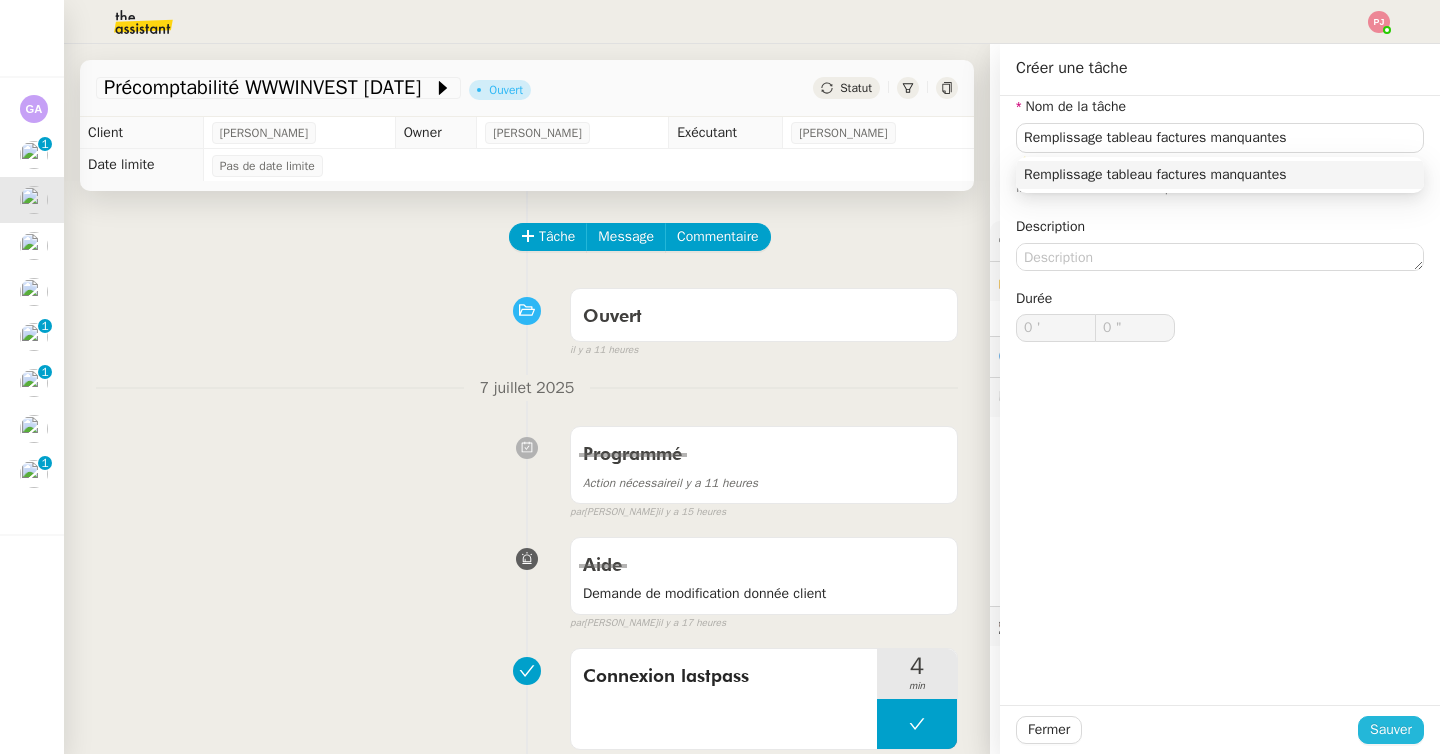 click on "Sauver" 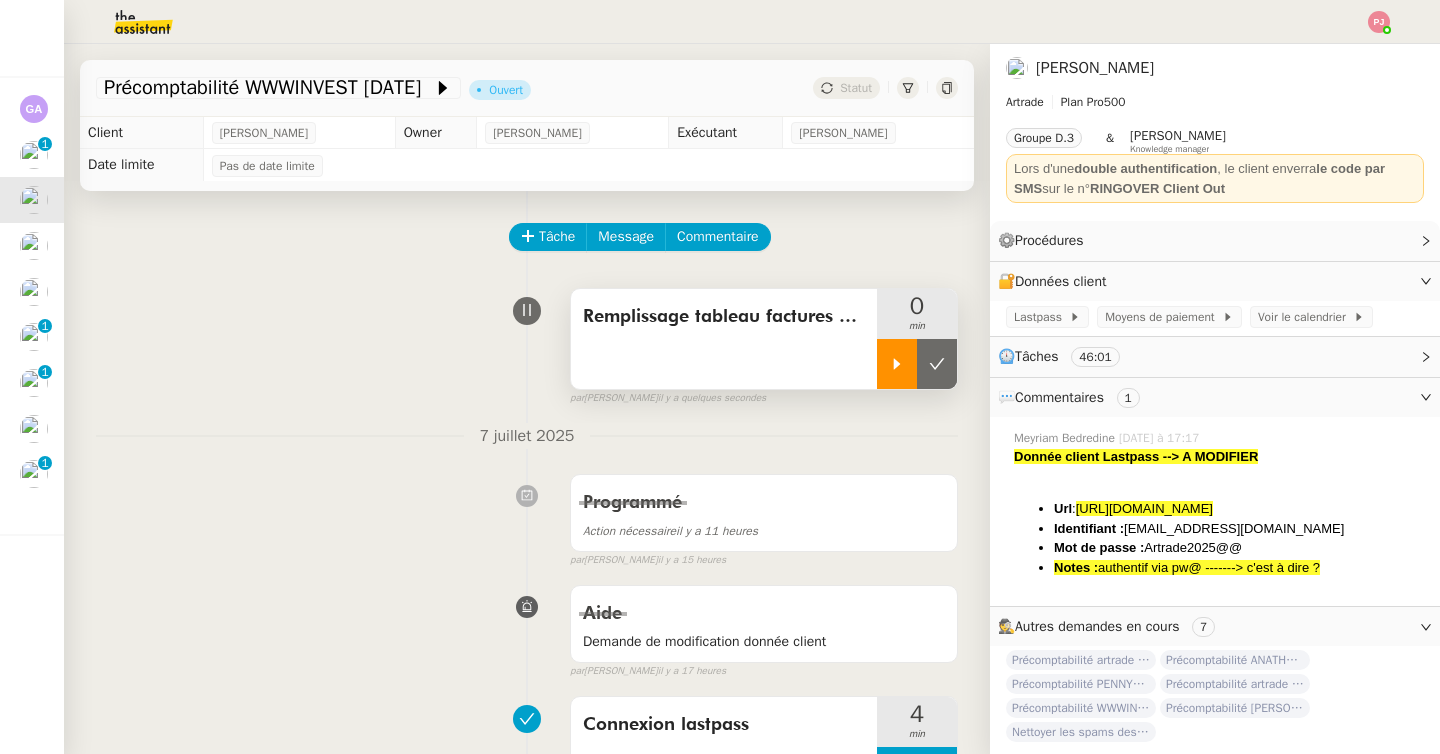 click at bounding box center [897, 364] 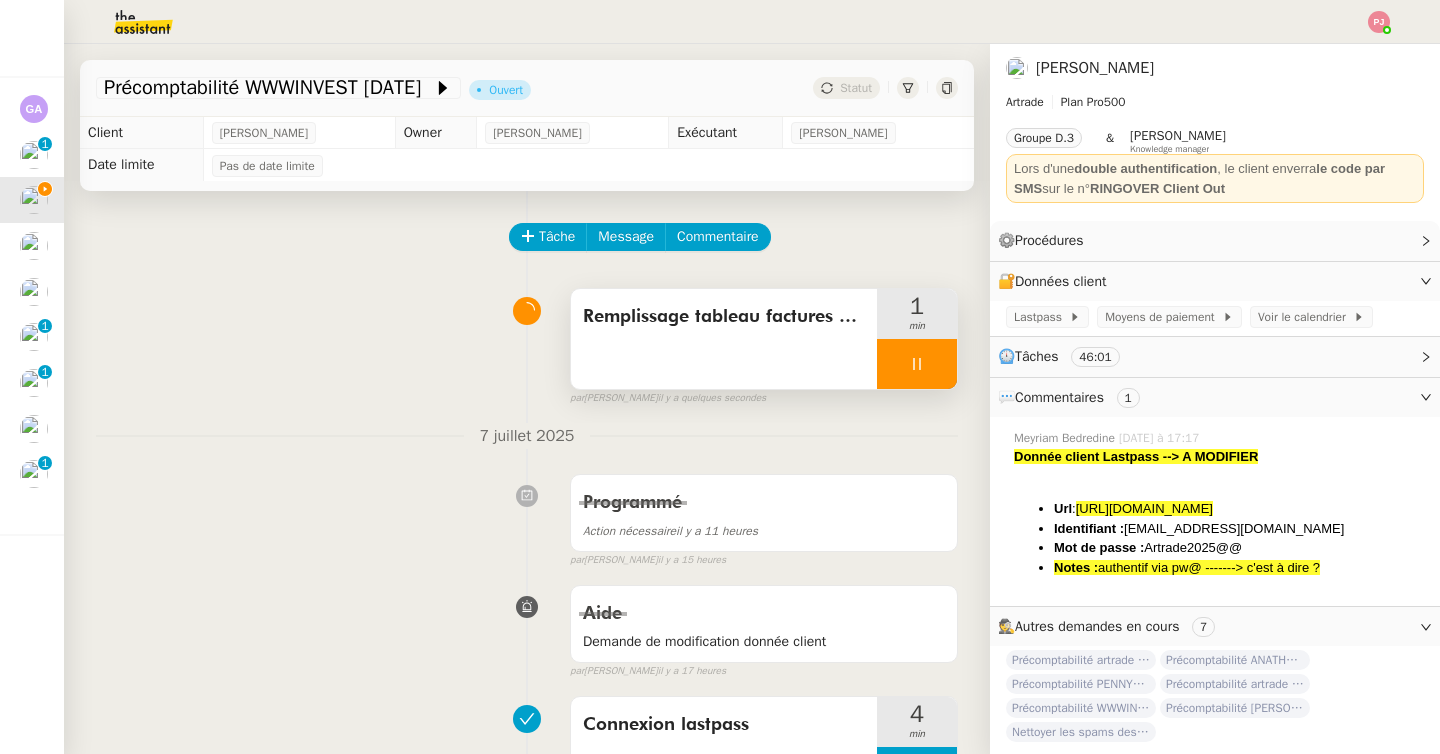click 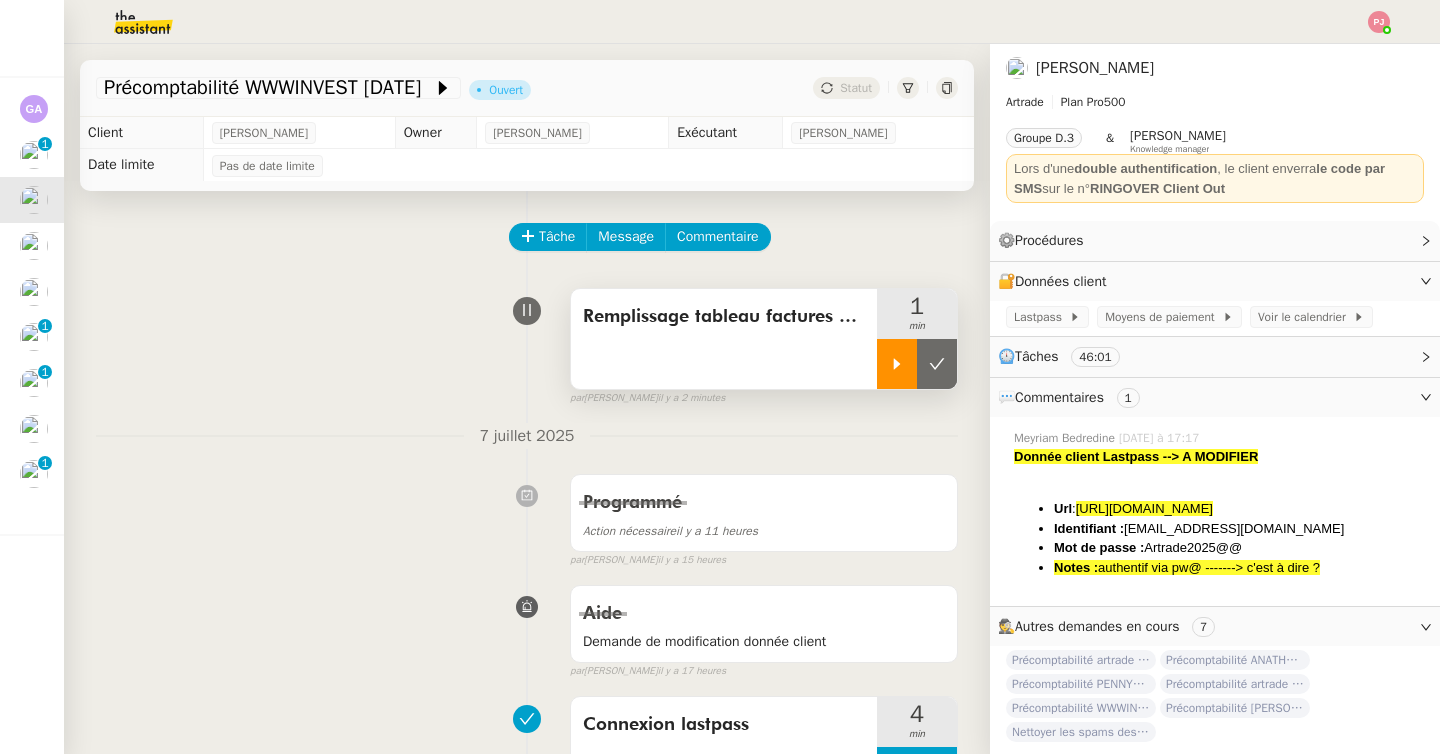 click at bounding box center (897, 364) 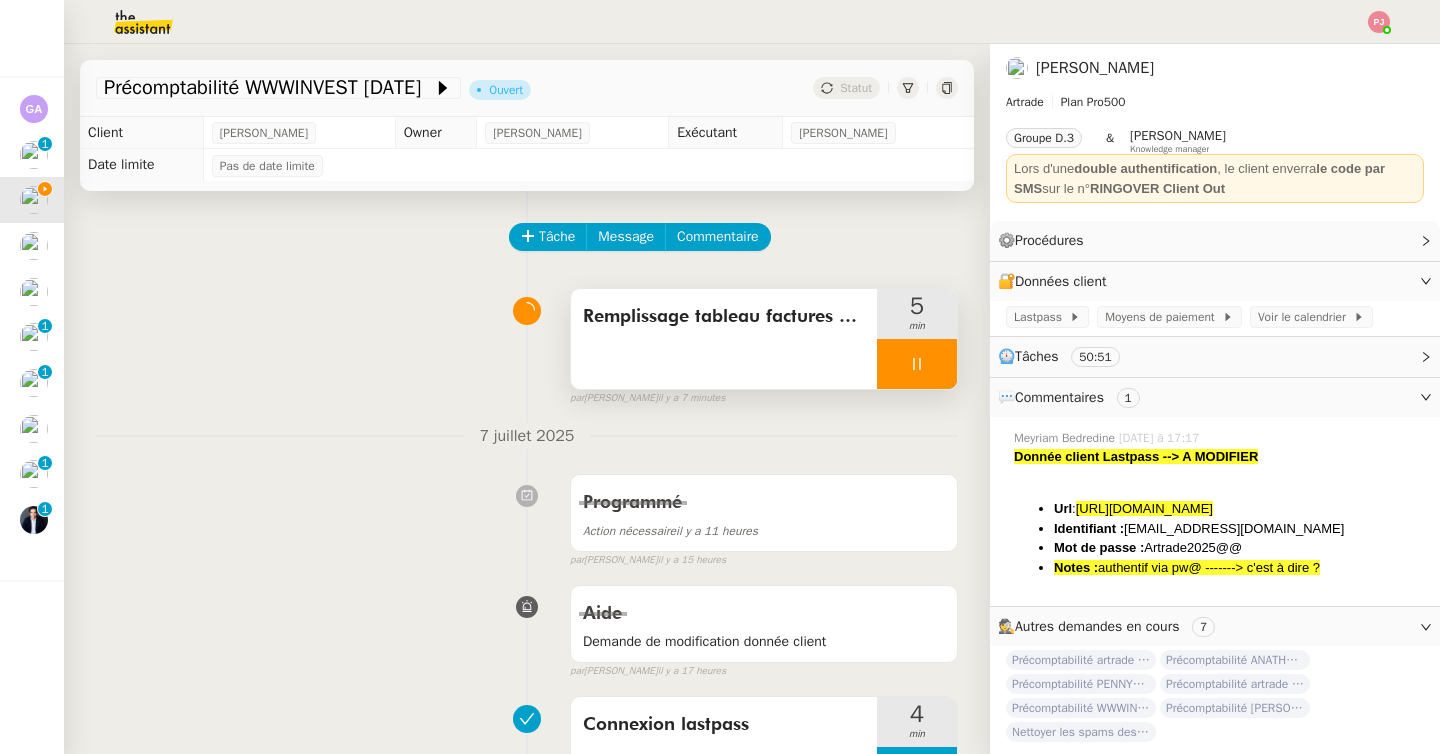 click at bounding box center (917, 364) 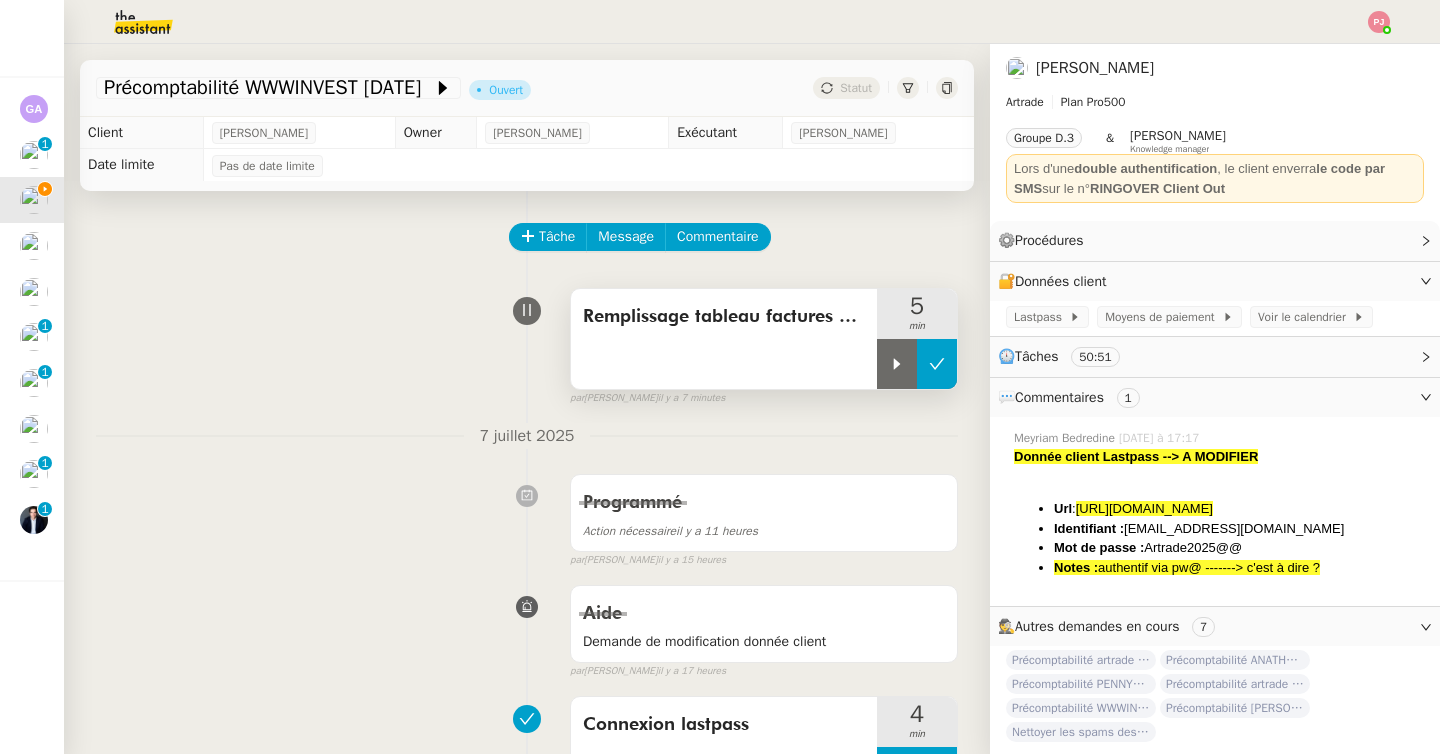 click at bounding box center (937, 364) 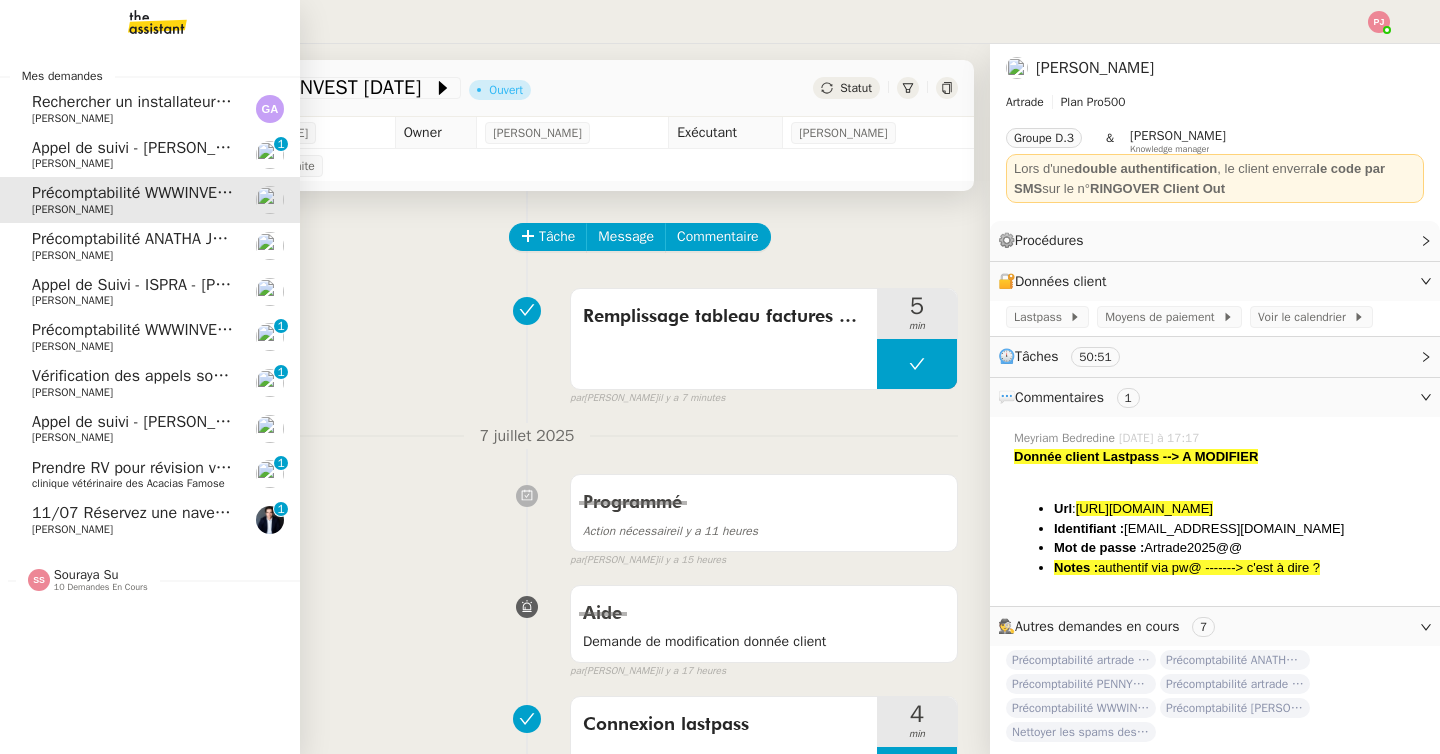 click on "Précomptabilité WWWINVEST [DATE] - [DATE]" 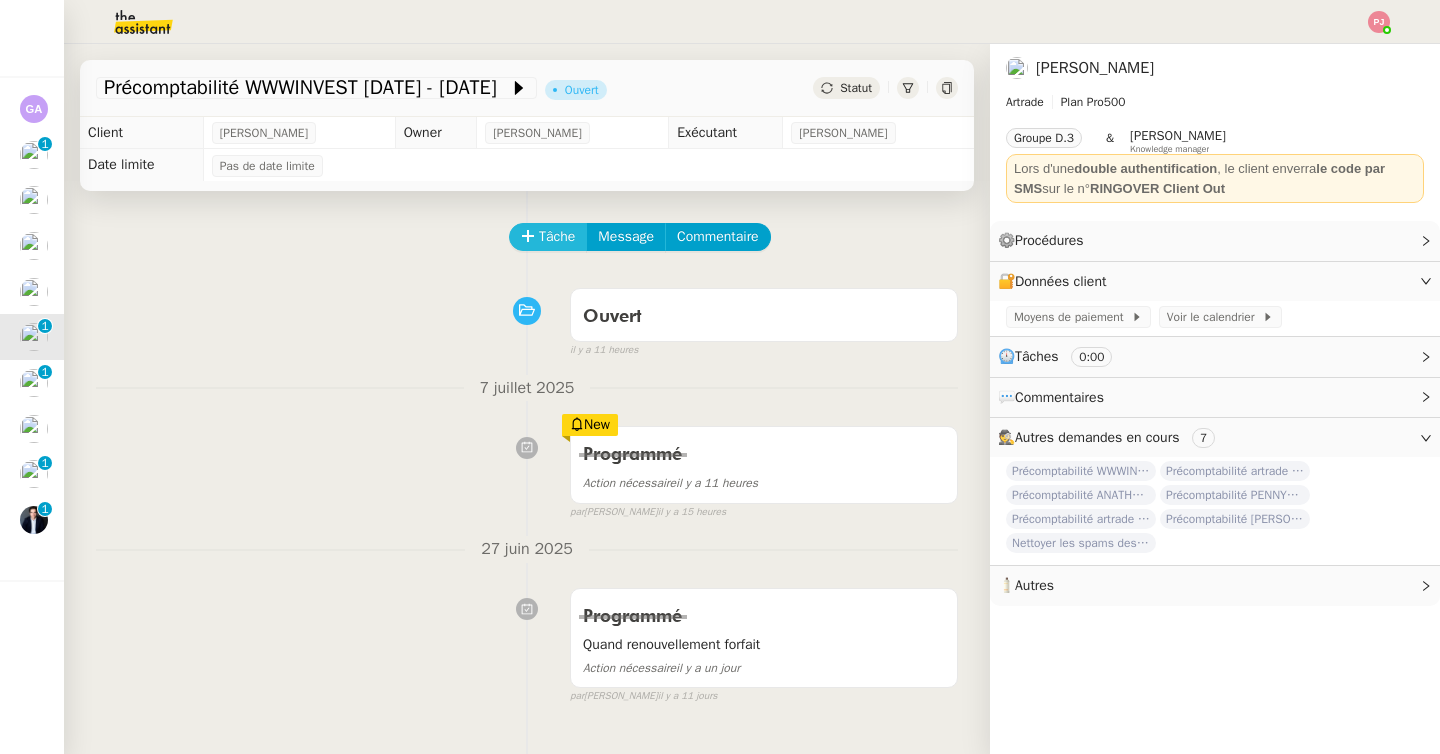 click on "Tâche" 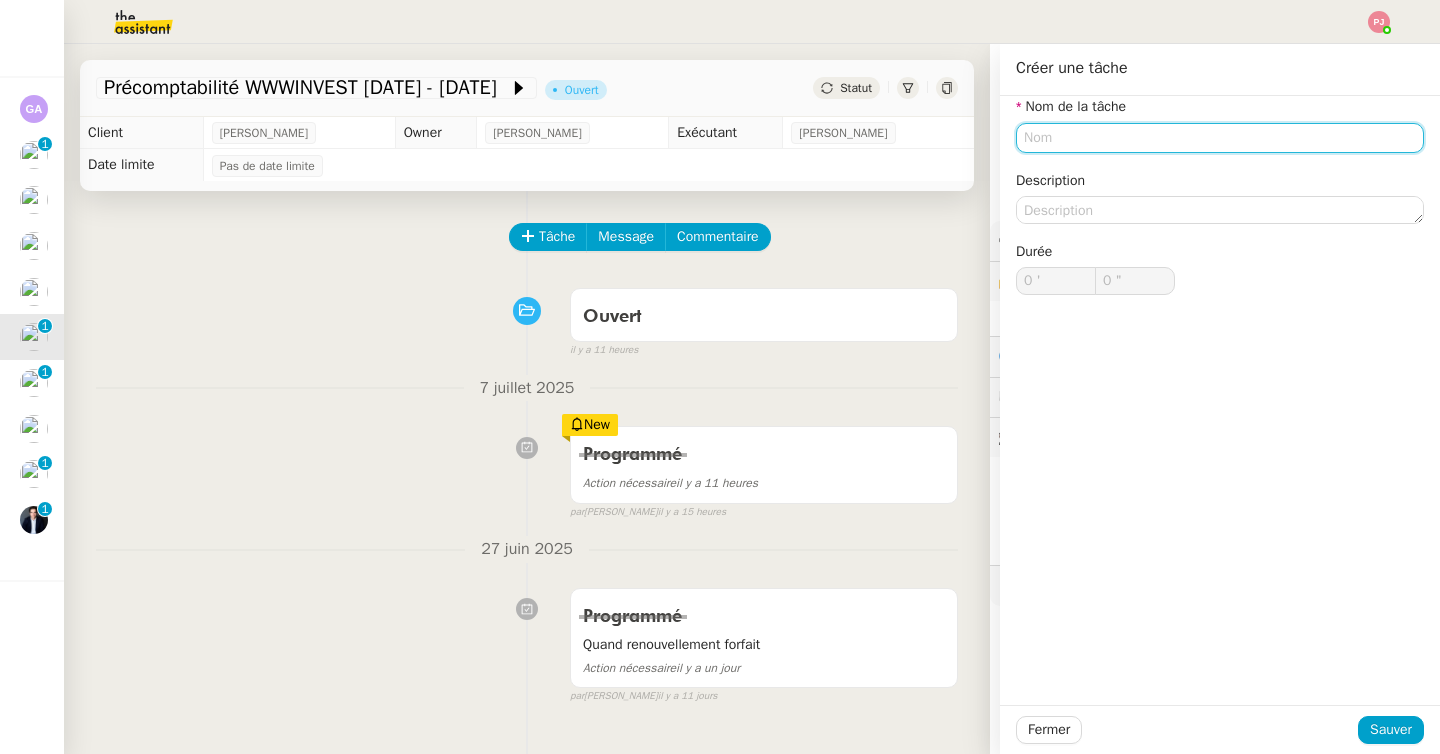 click 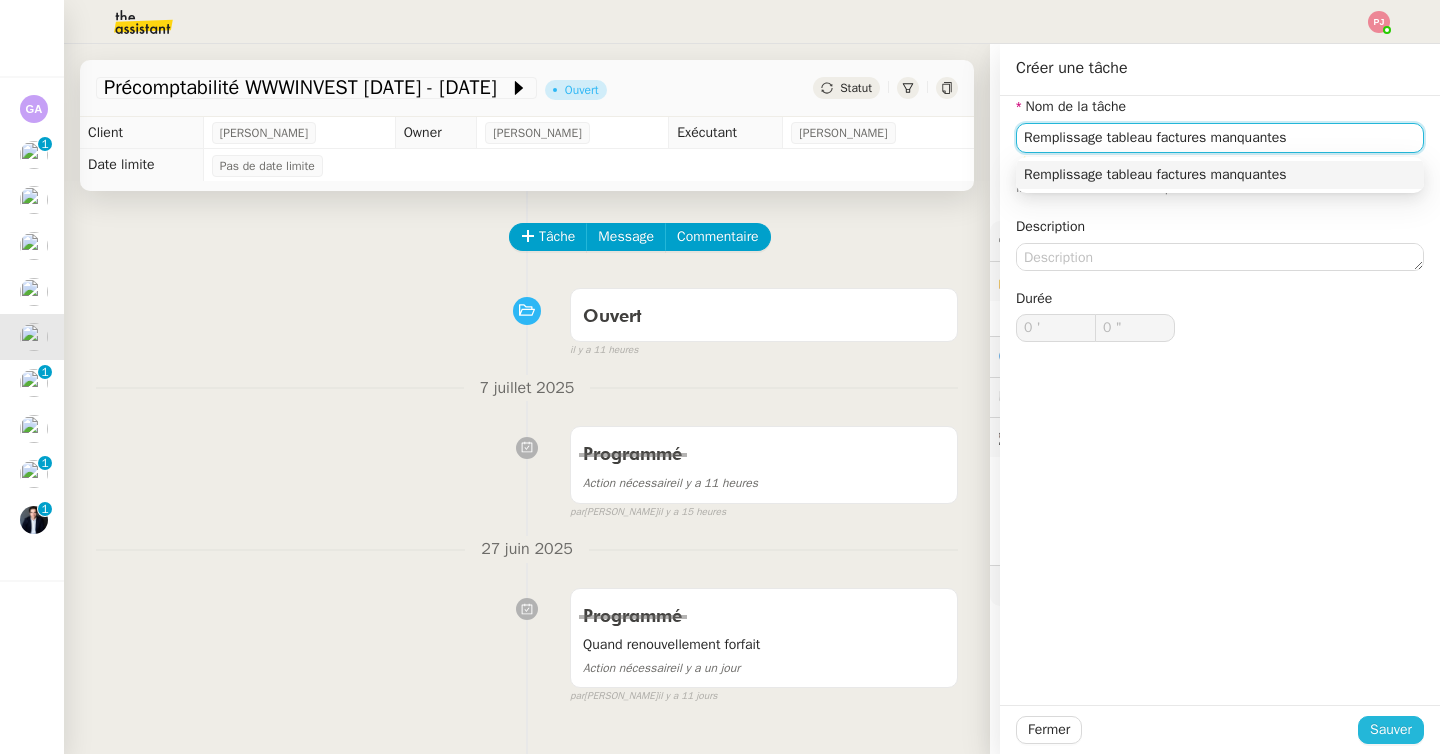 type on "Remplissage tableau factures manquantes" 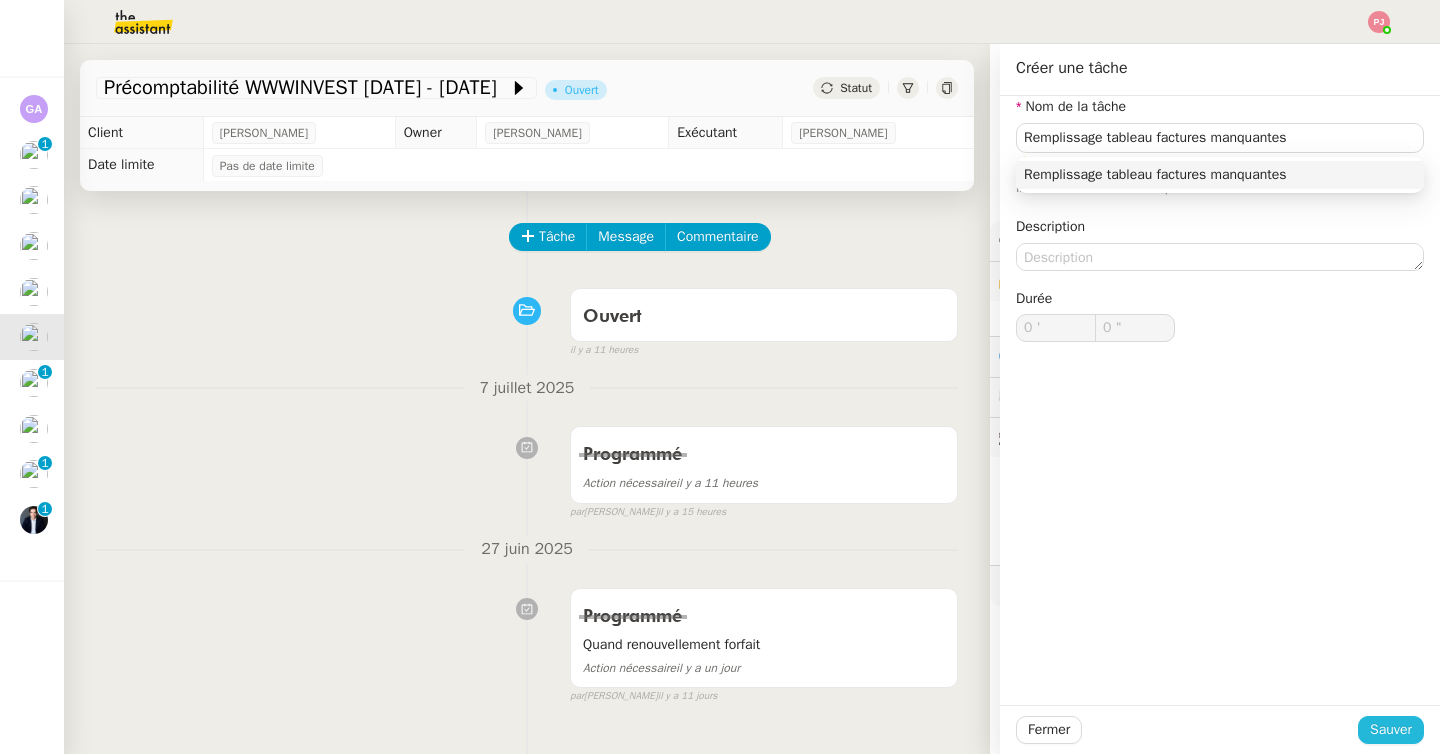 click on "Sauver" 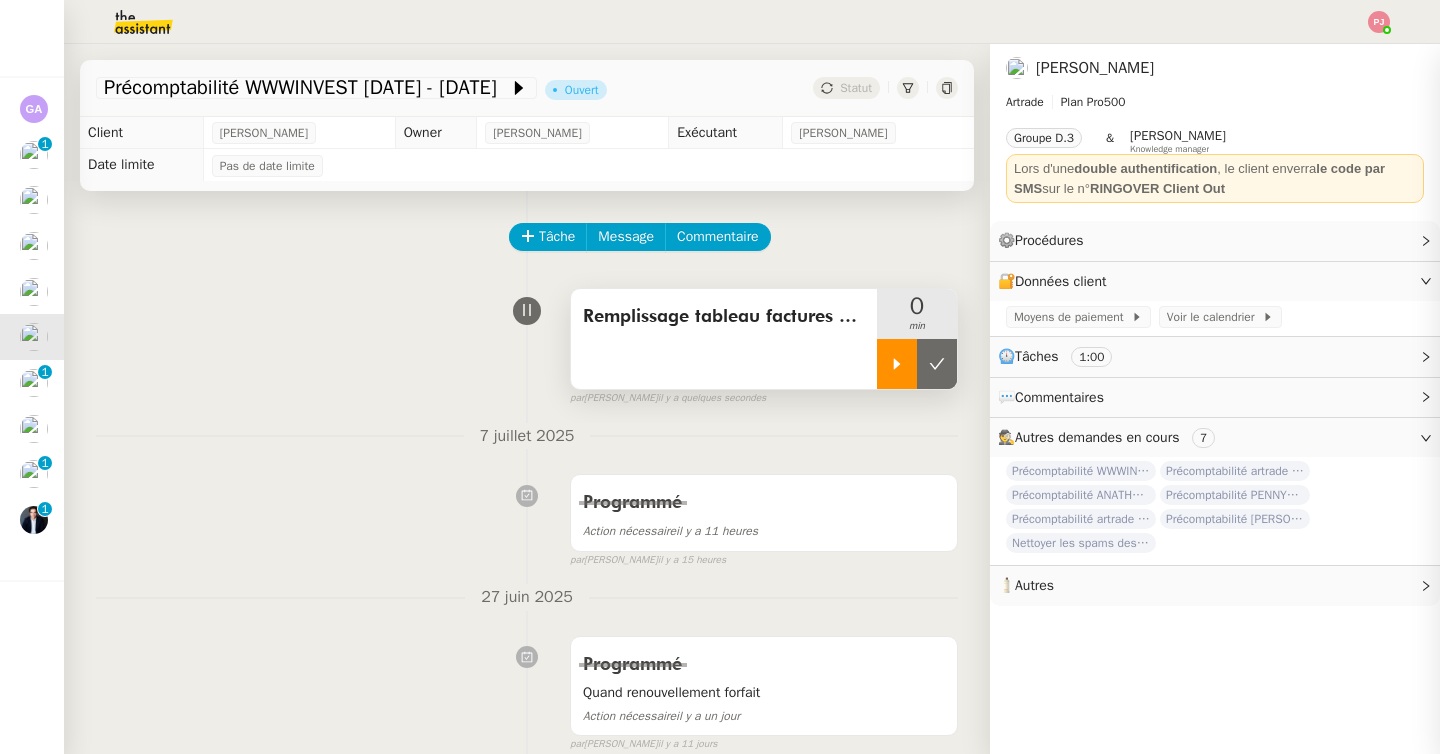 click at bounding box center [897, 364] 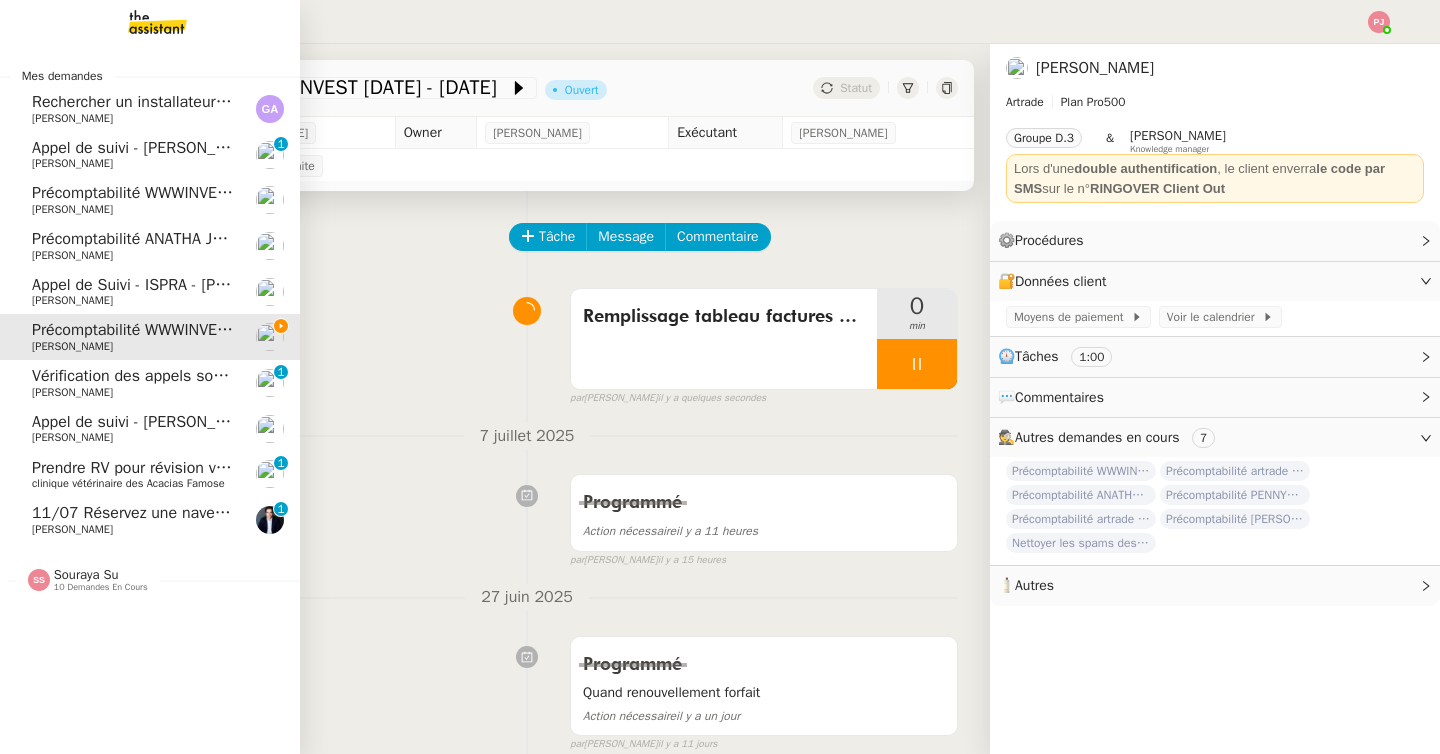 click on "11/07 Réservez une navette pour vendredi" 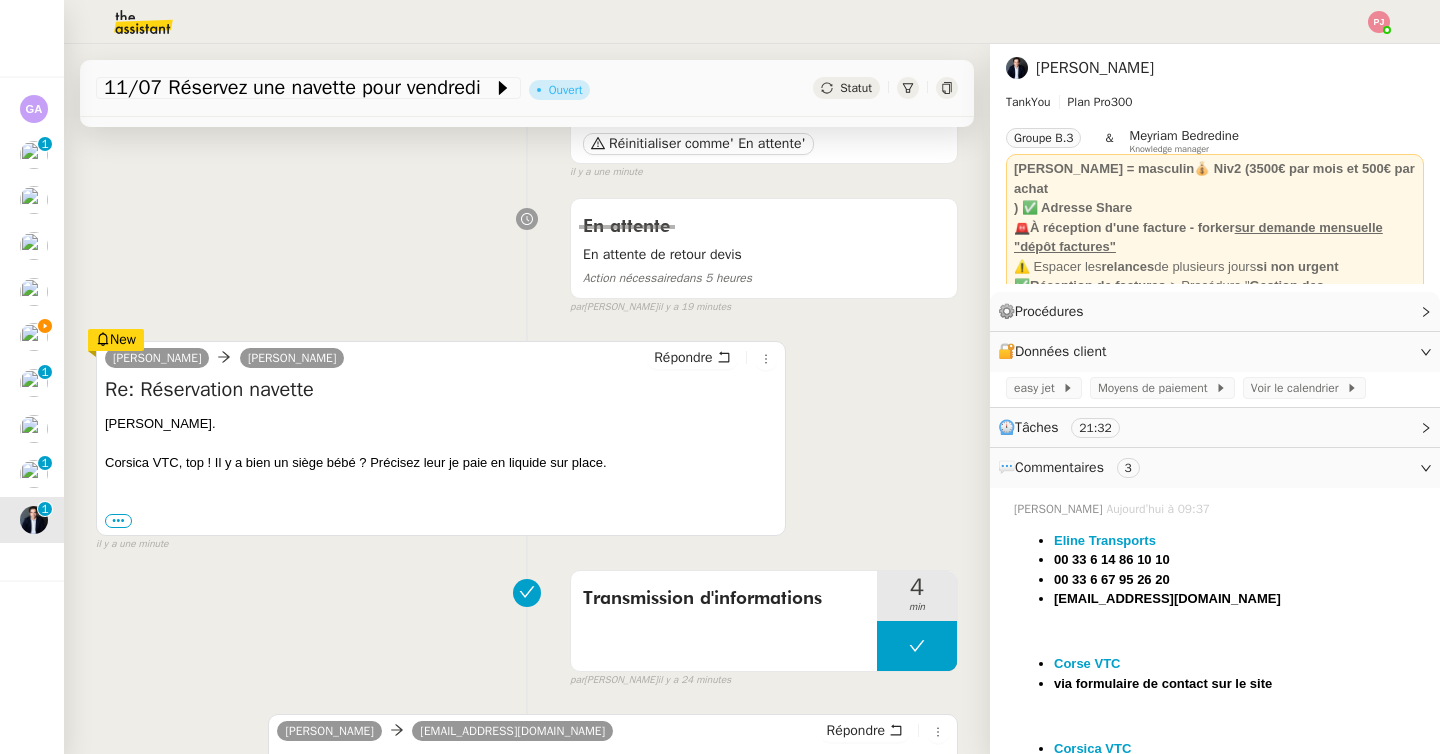 scroll, scrollTop: 217, scrollLeft: 0, axis: vertical 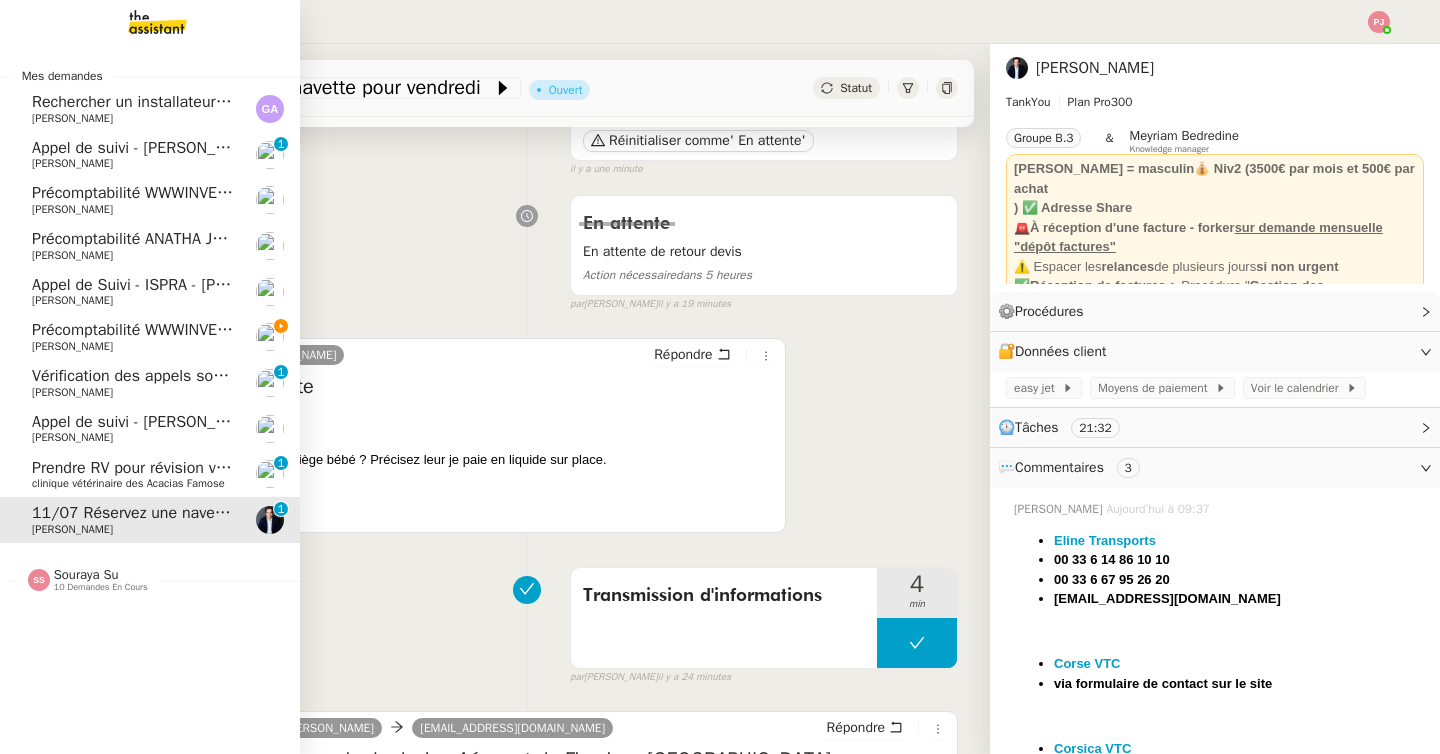 click on "Précomptabilité WWWINVEST [DATE] - [DATE]" 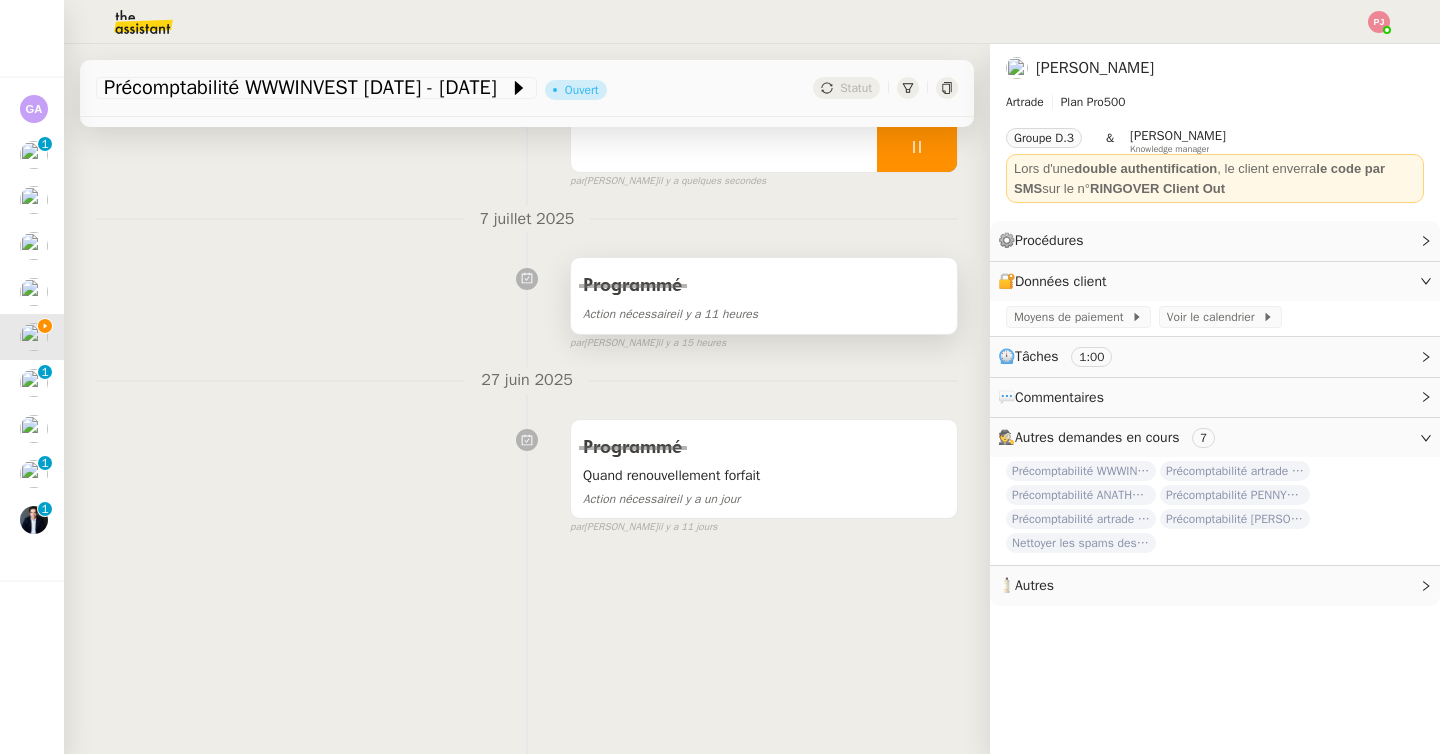 scroll, scrollTop: 0, scrollLeft: 0, axis: both 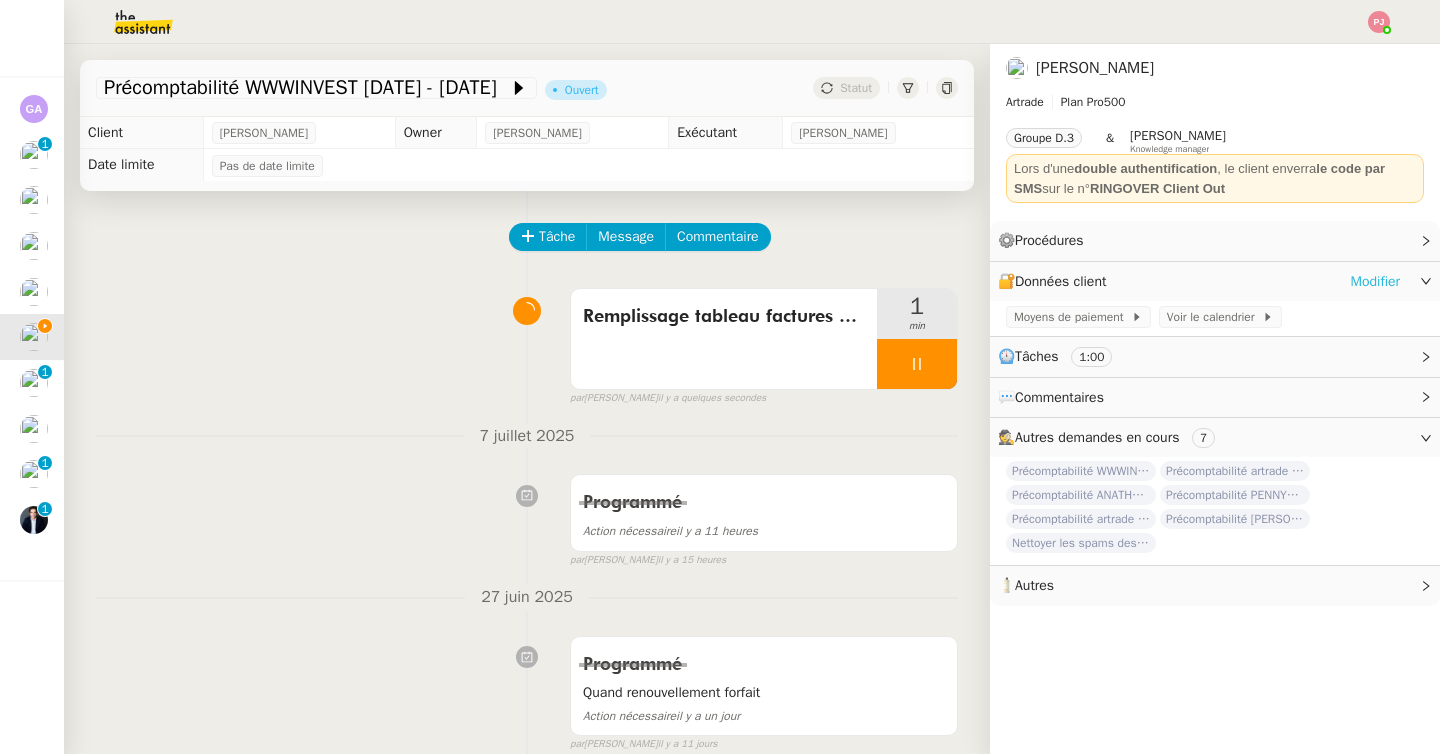 click on "Modifier" 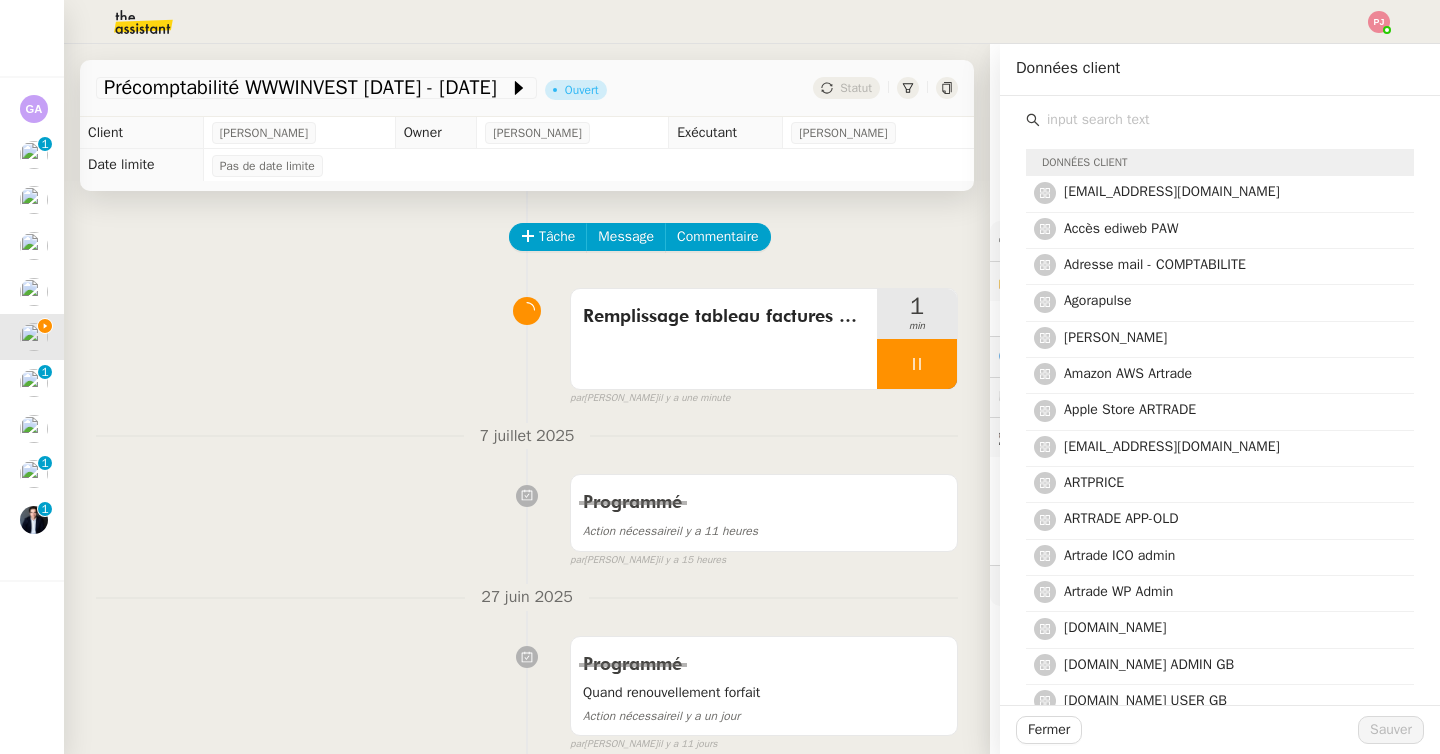 click 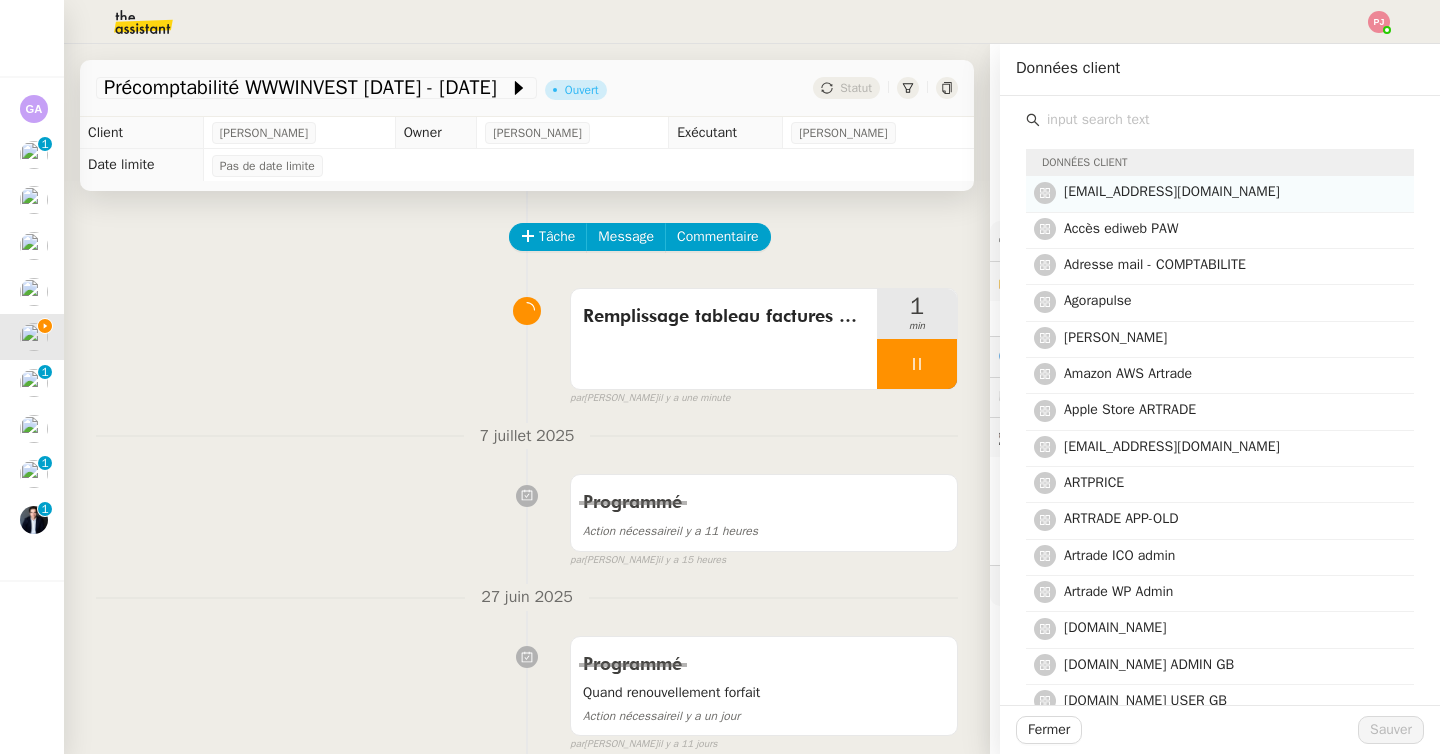 click on "paulweibel31@gmail.com" 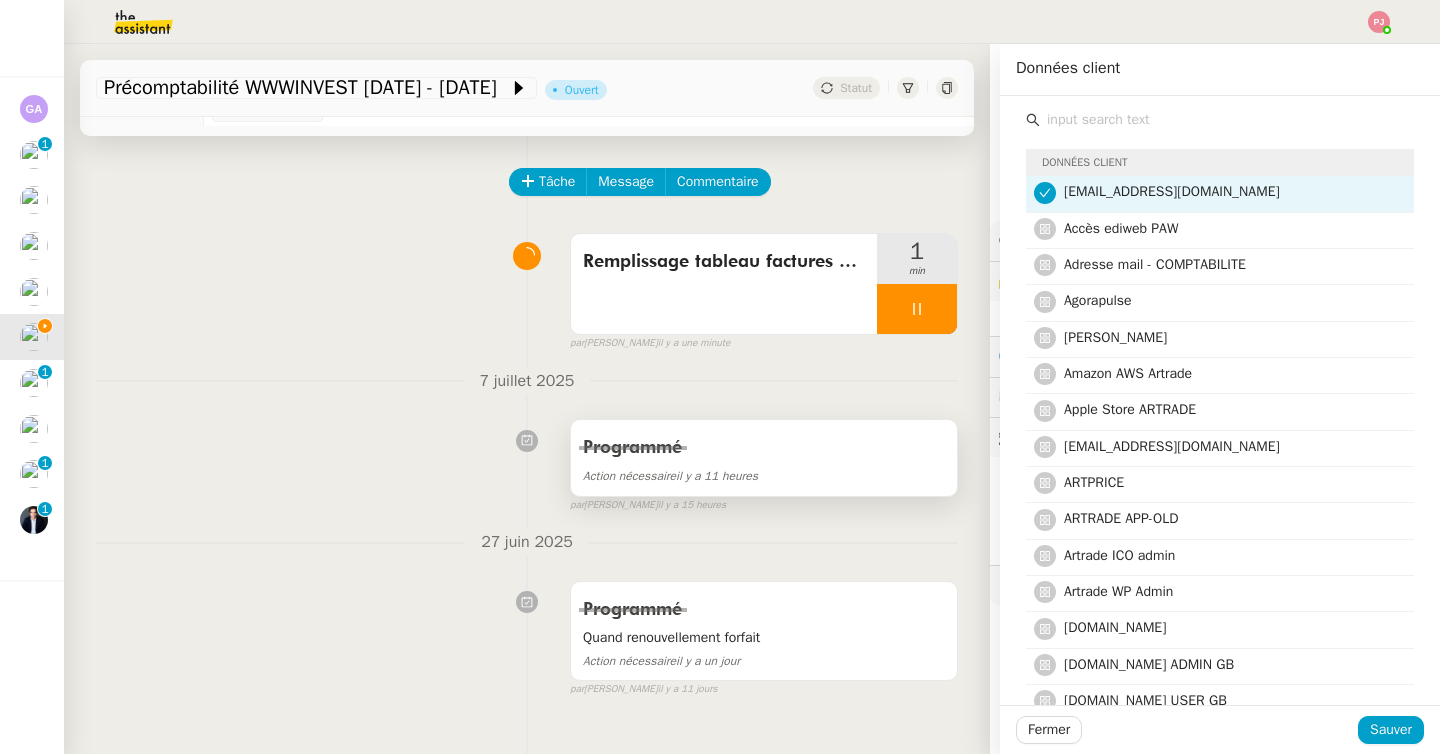 scroll, scrollTop: 63, scrollLeft: 0, axis: vertical 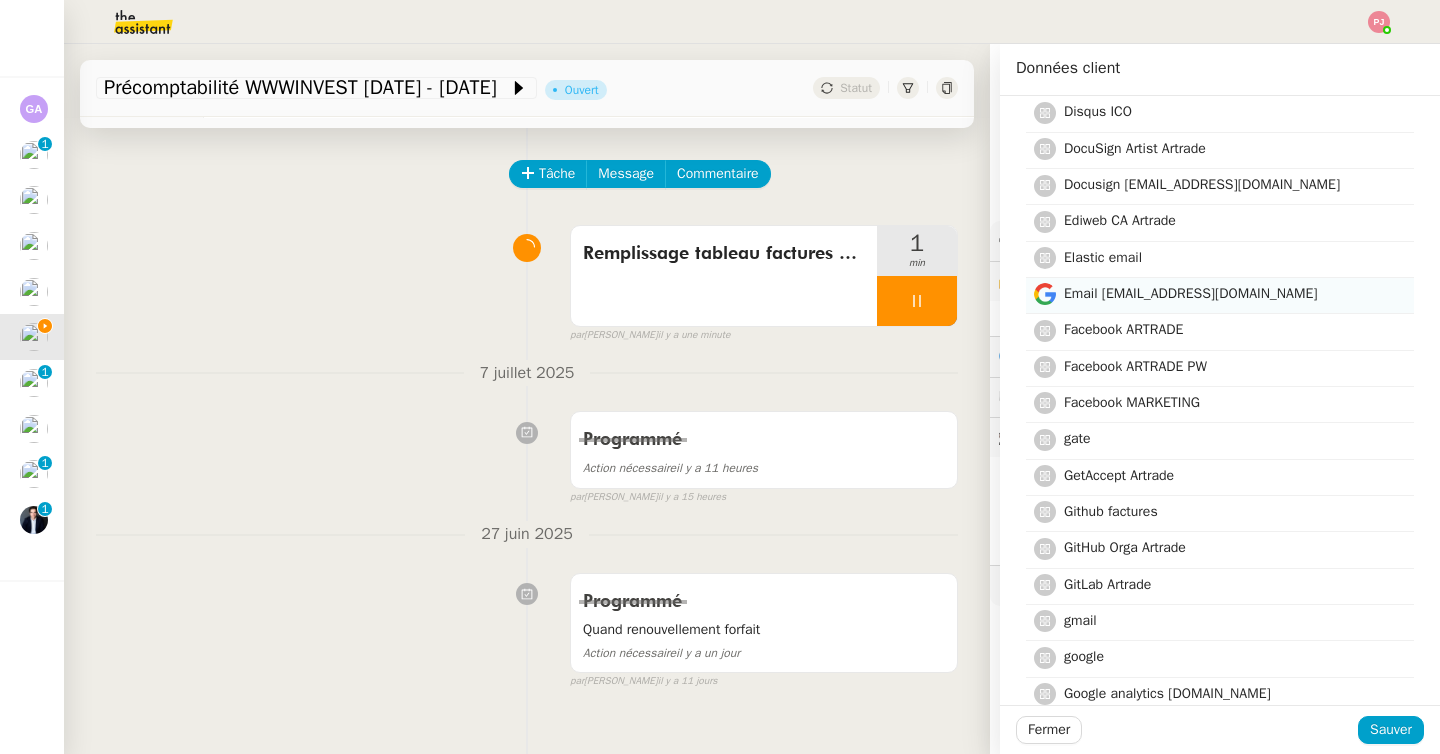 click on "Email pw@artrade.app" 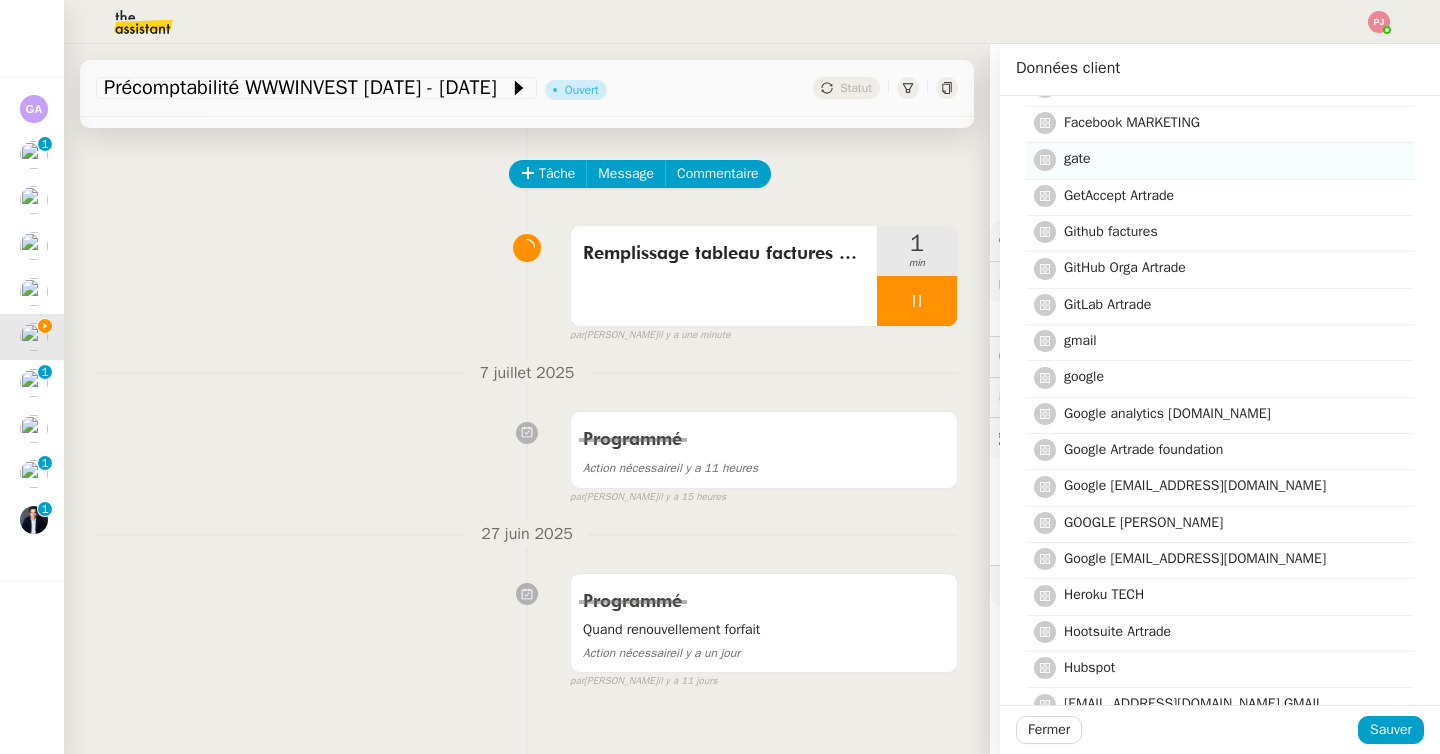 scroll, scrollTop: 2177, scrollLeft: 0, axis: vertical 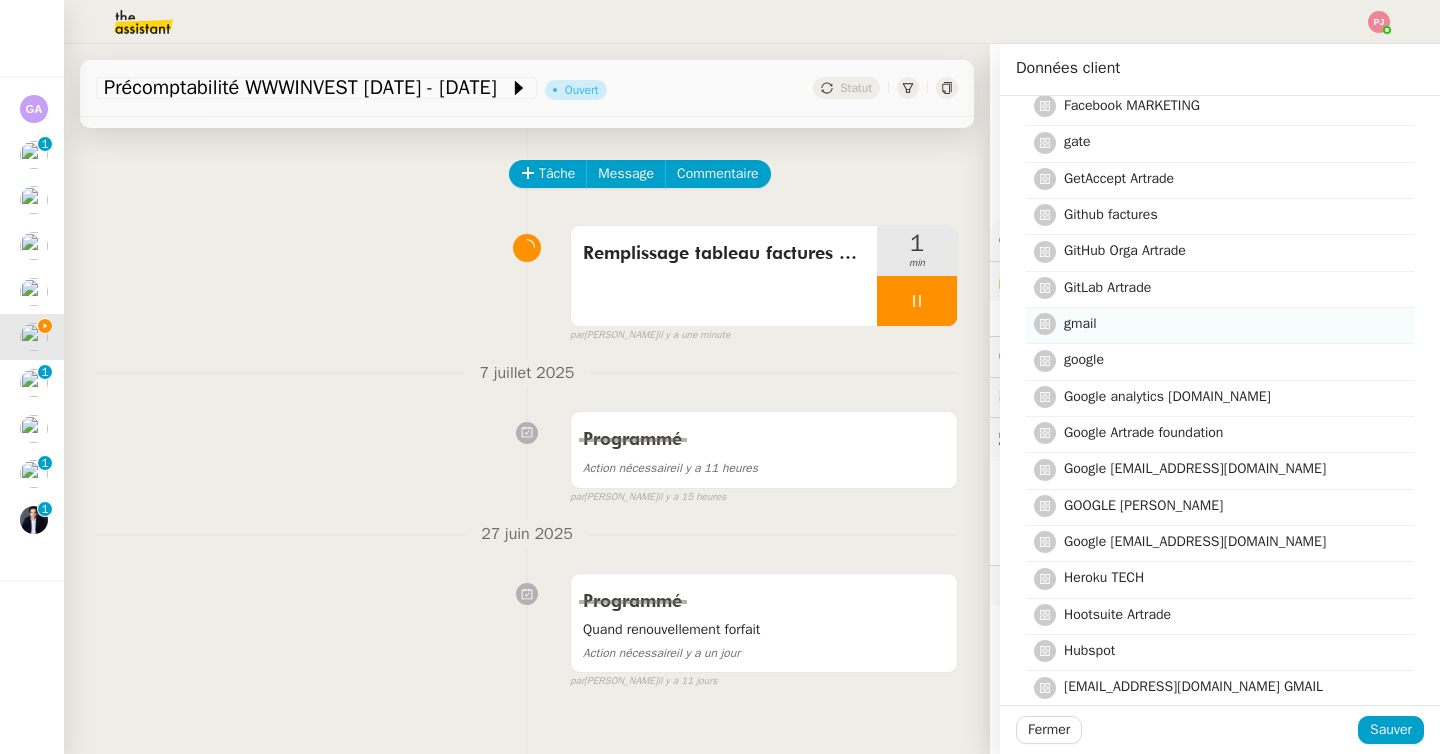 click on "gmail" 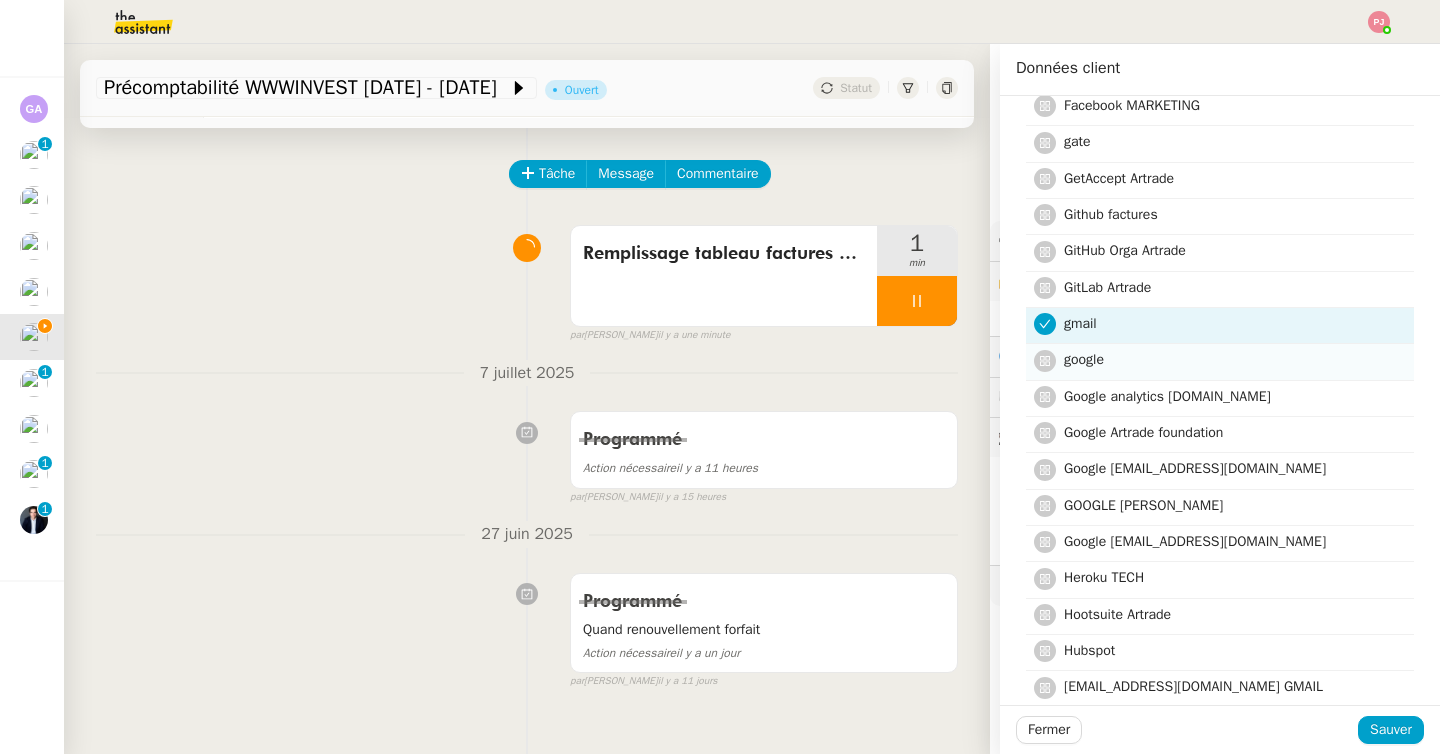 click on "google" 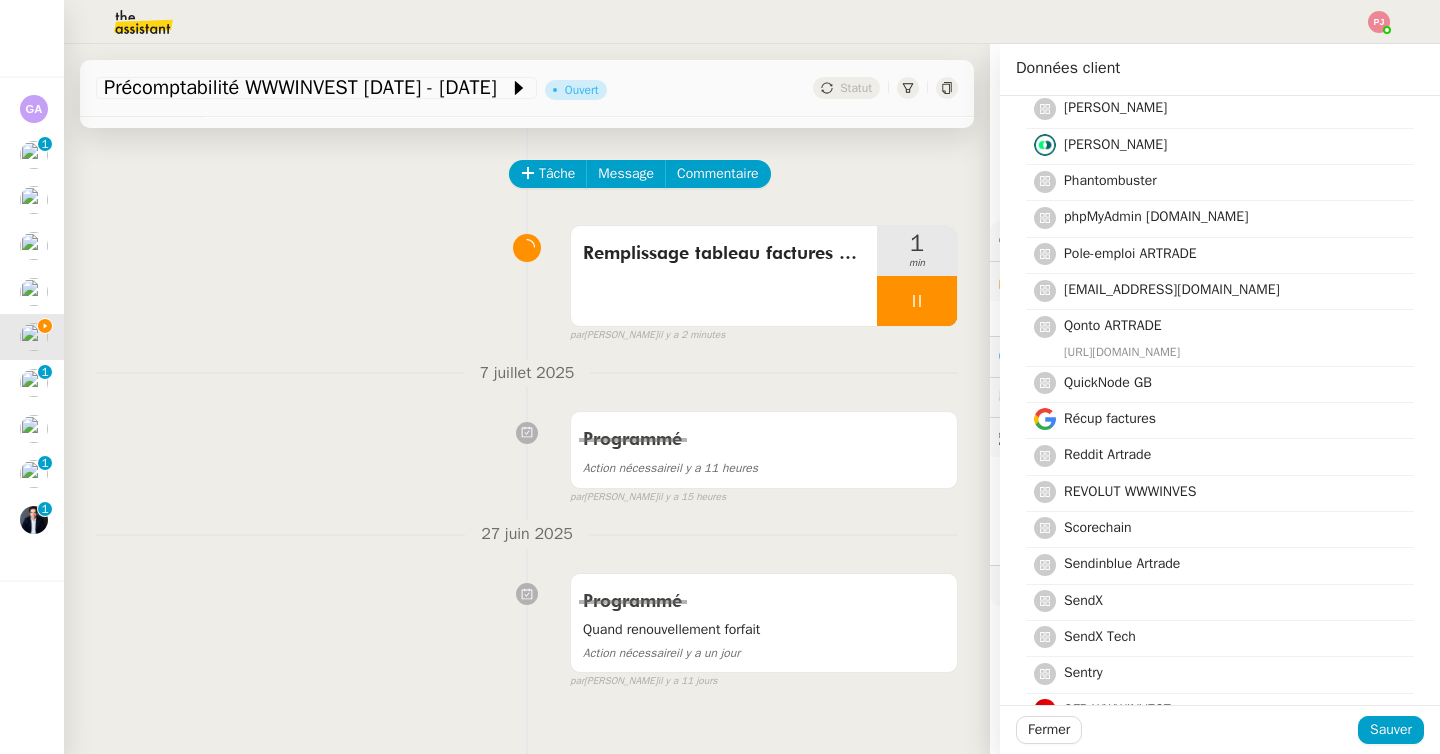 scroll, scrollTop: 4132, scrollLeft: 0, axis: vertical 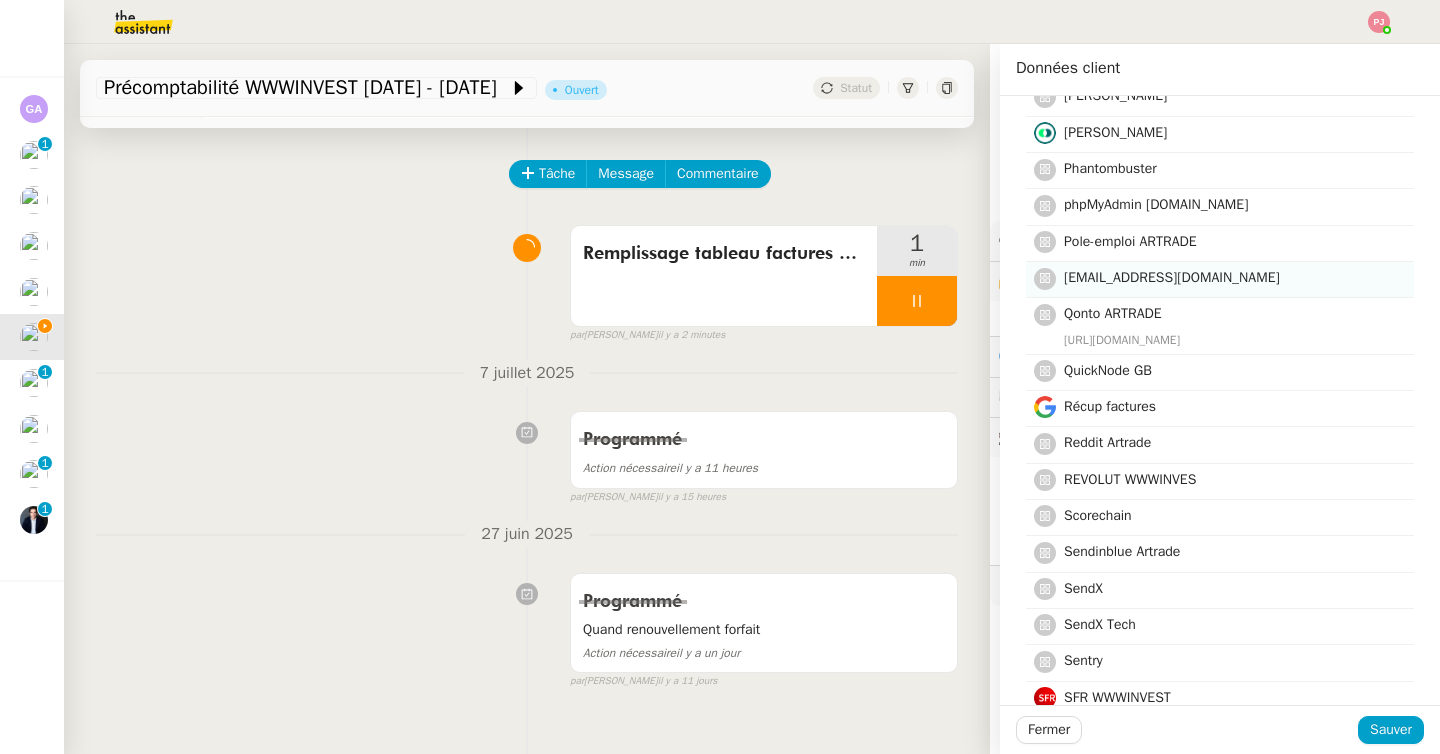 click on "[EMAIL_ADDRESS][DOMAIN_NAME]" 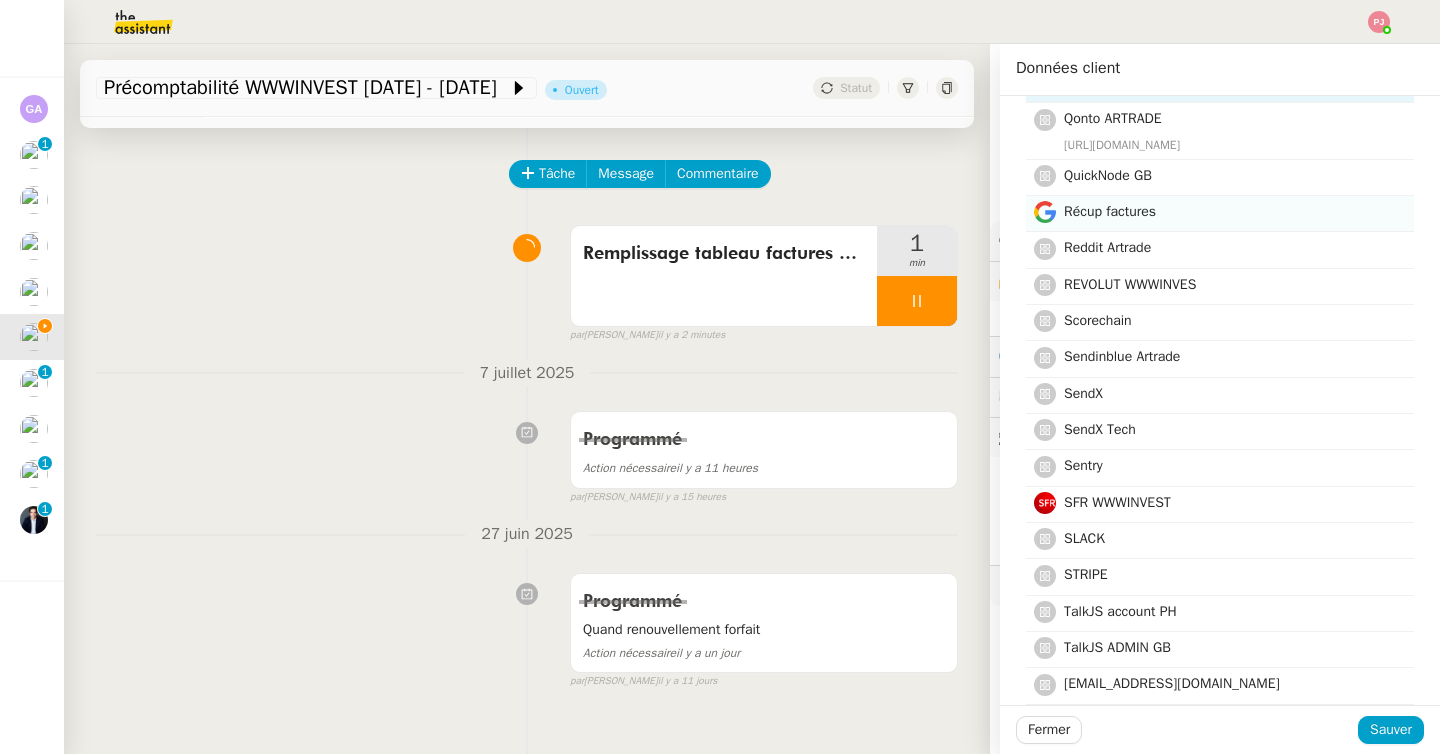 scroll, scrollTop: 4330, scrollLeft: 0, axis: vertical 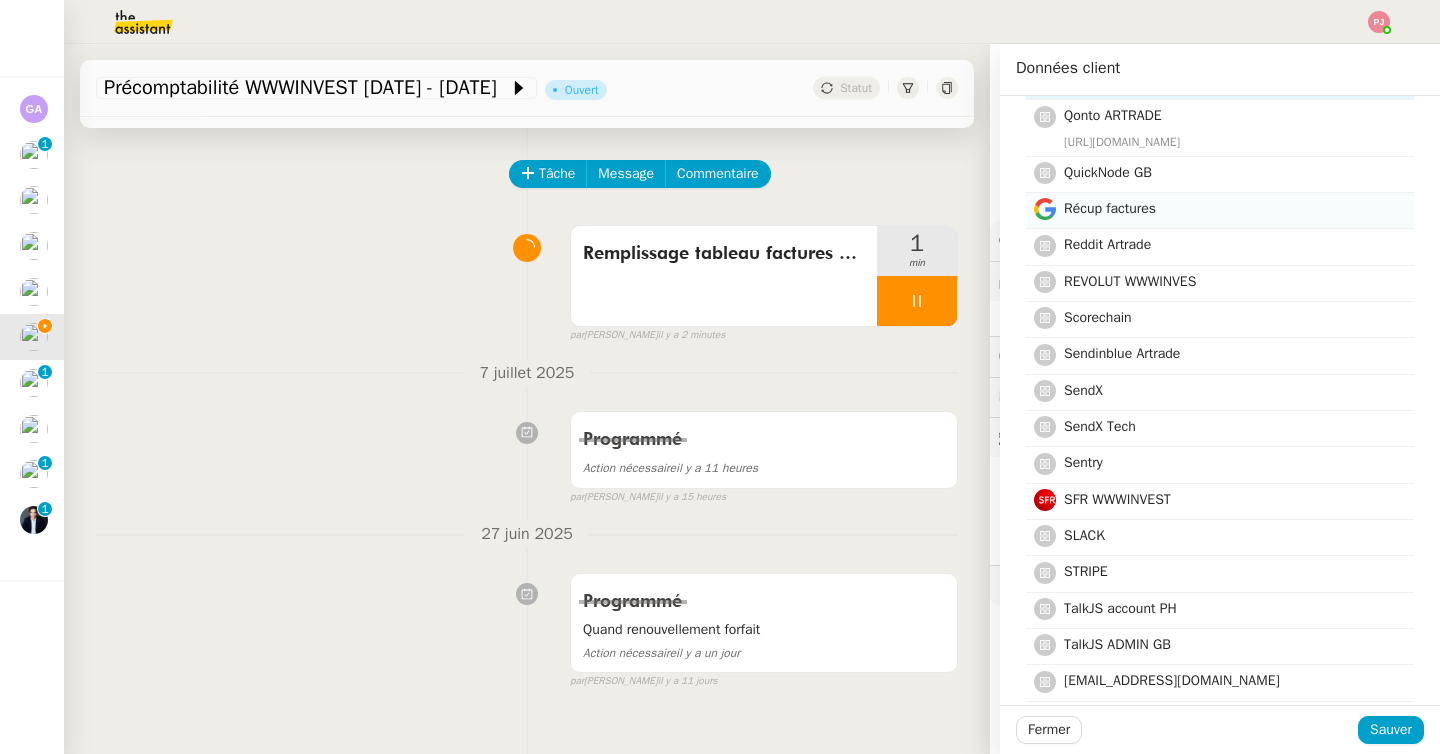 click on "Récup factures" 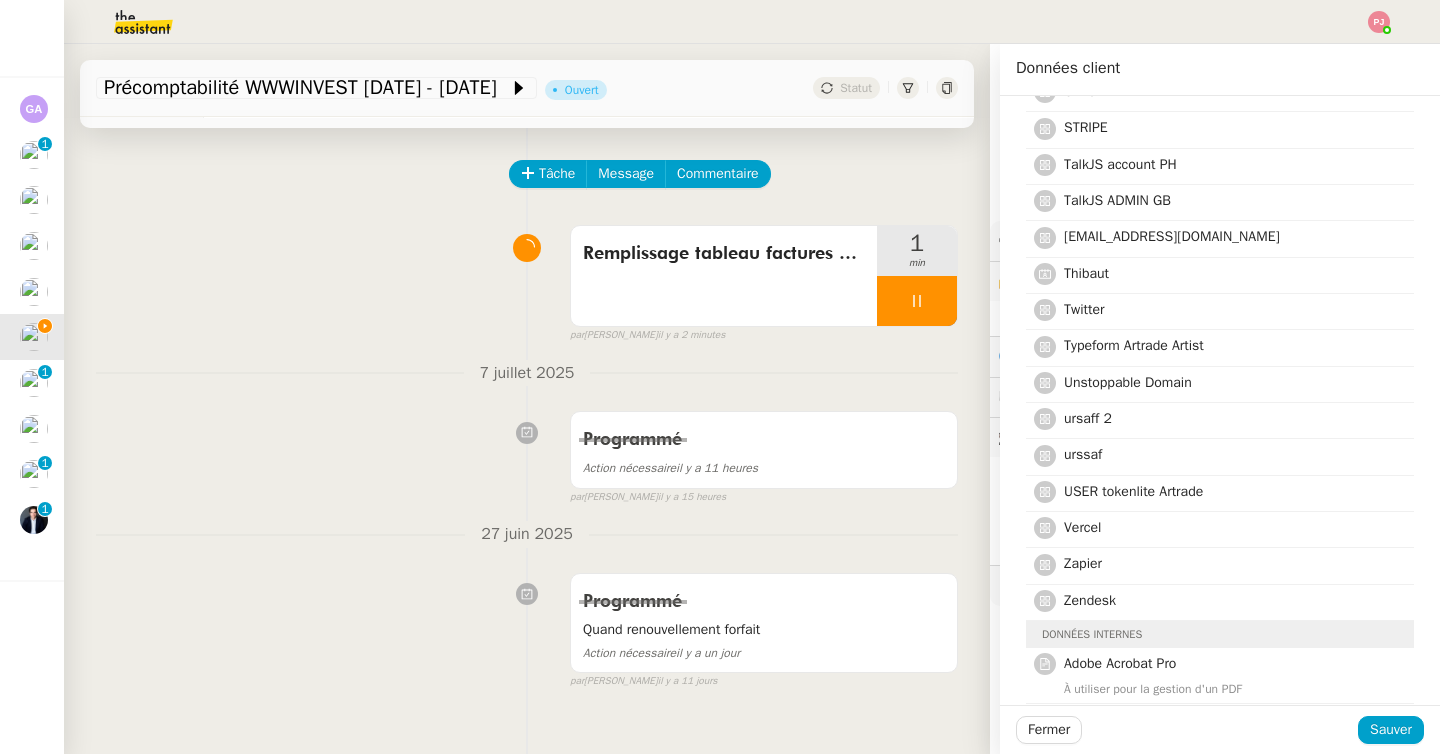 scroll, scrollTop: 4778, scrollLeft: 0, axis: vertical 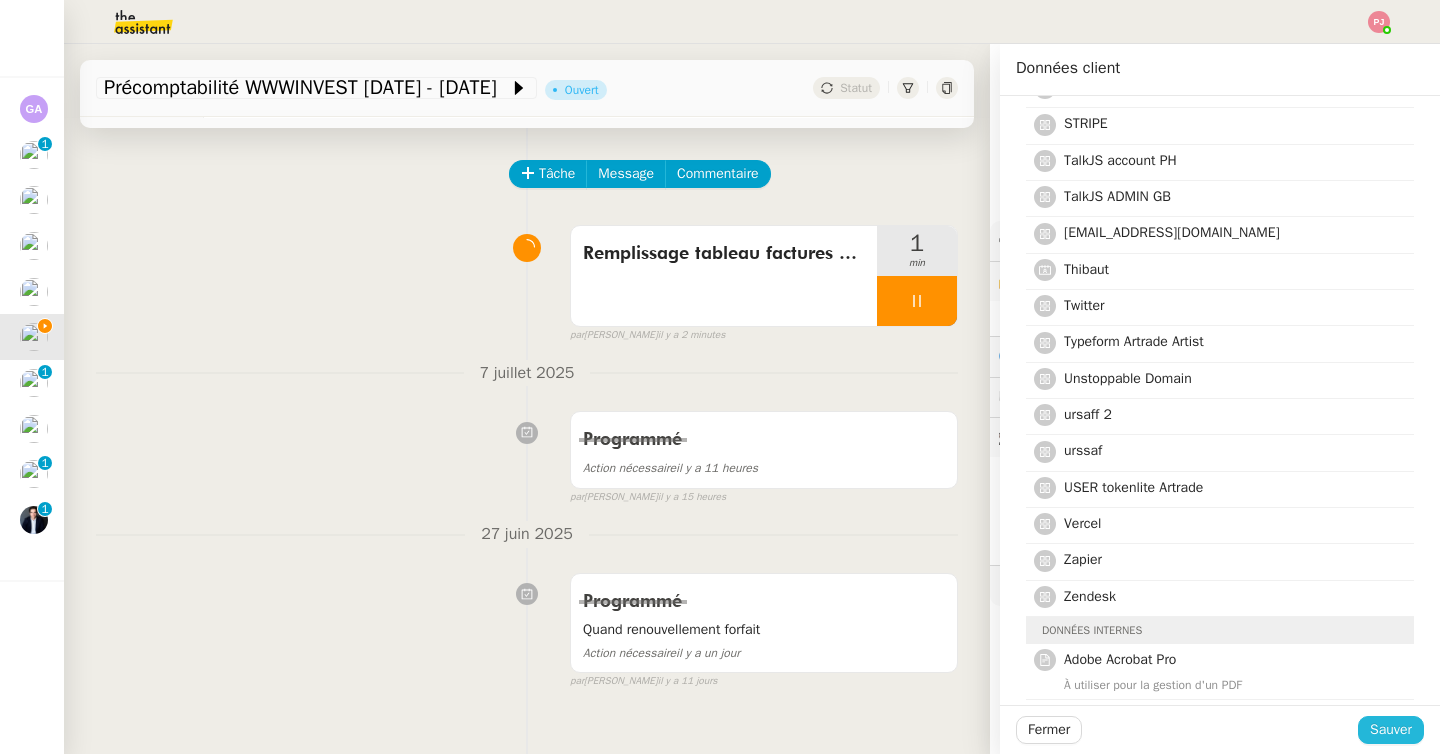 click on "Sauver" 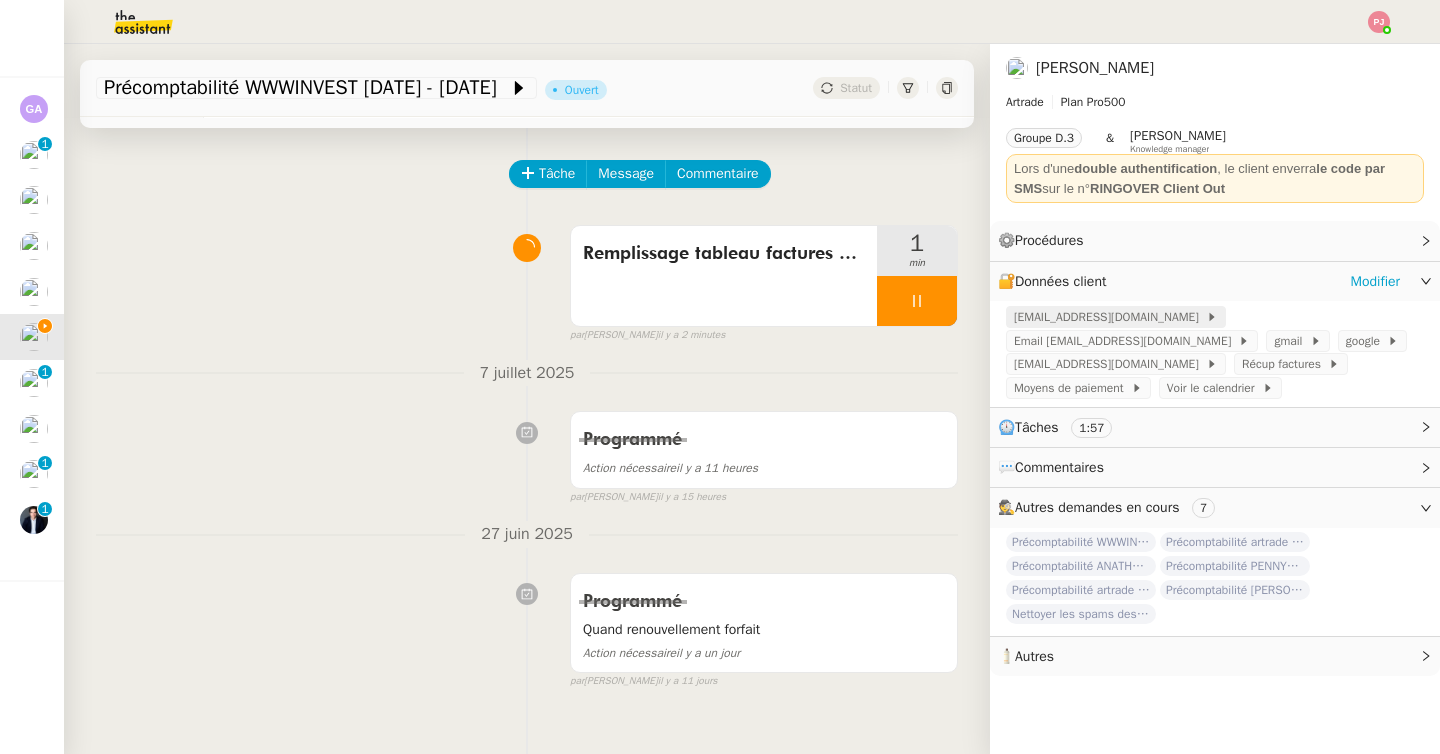 click on "paulweibel31@gmail.com" 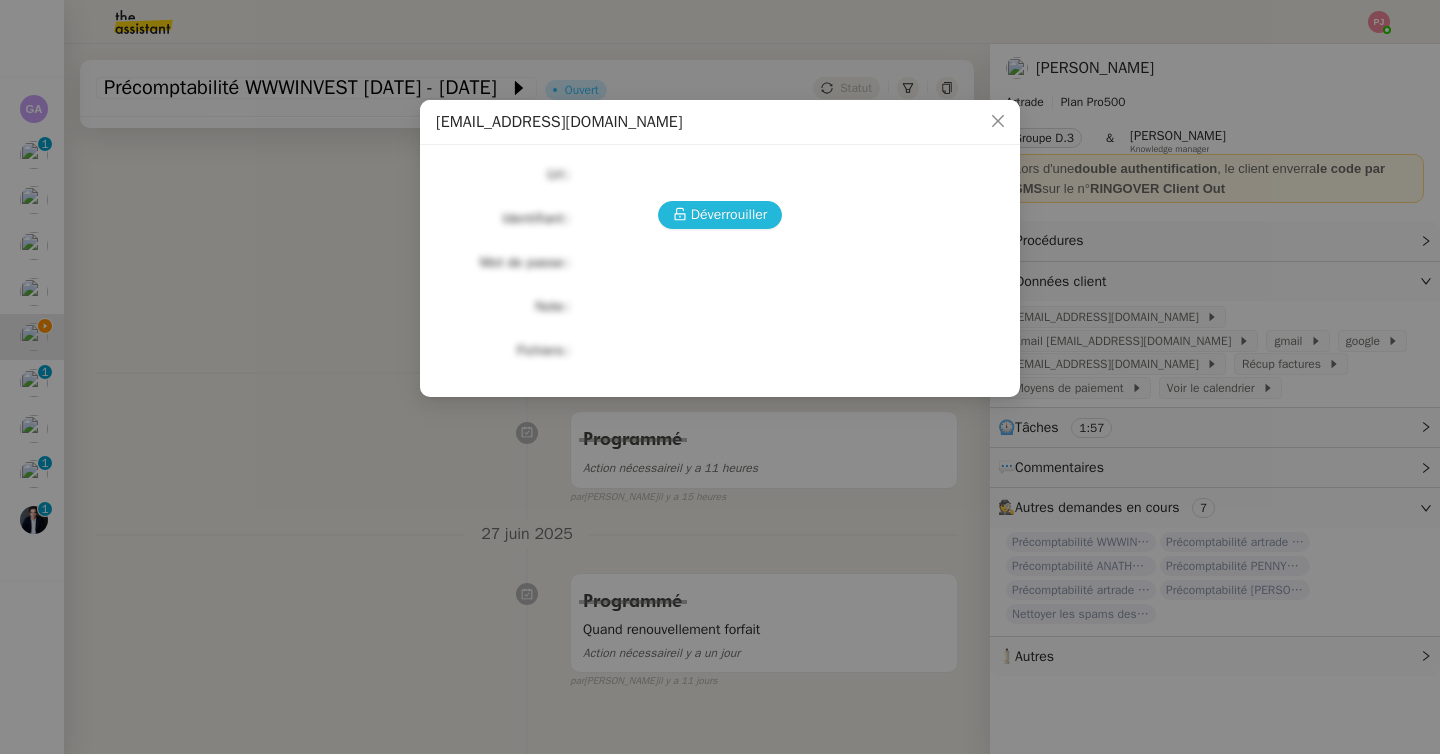 click on "Déverrouiller" at bounding box center (729, 214) 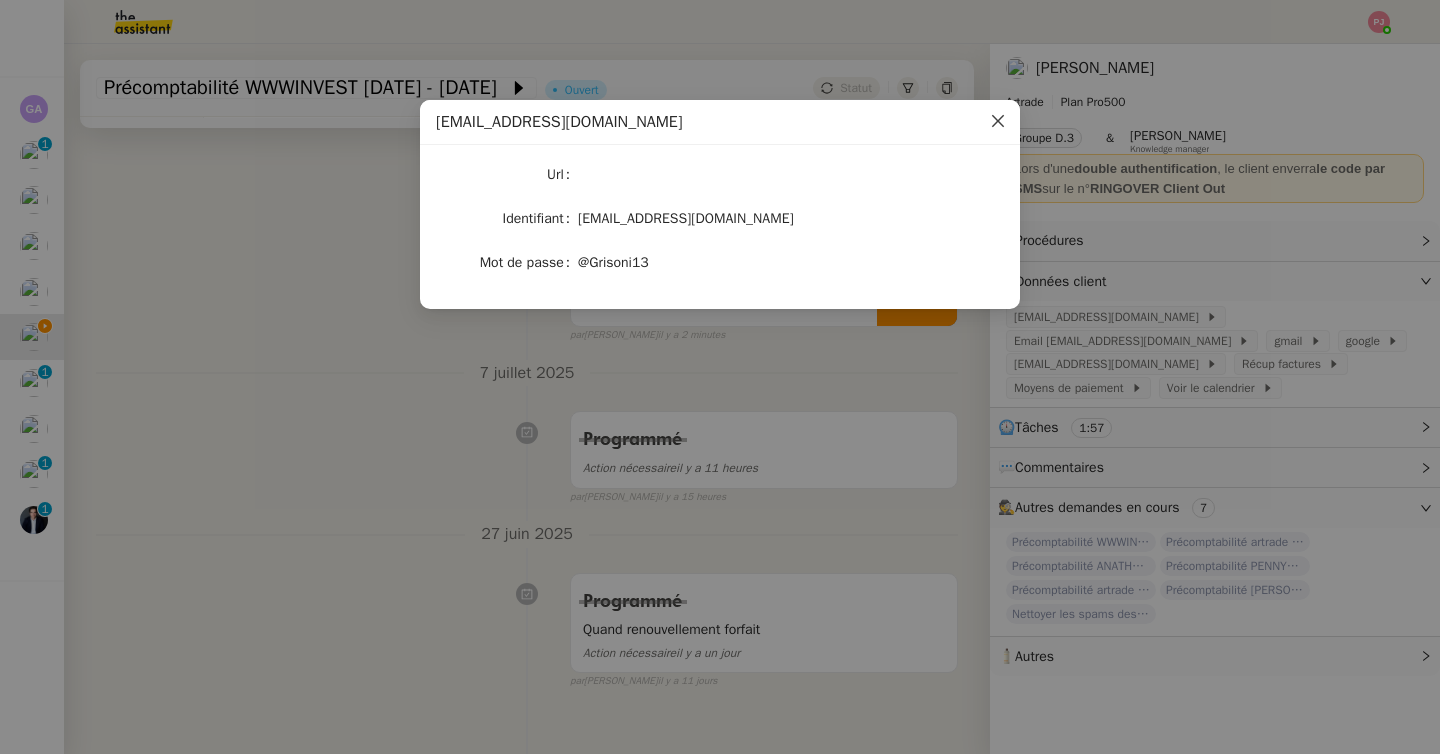 click 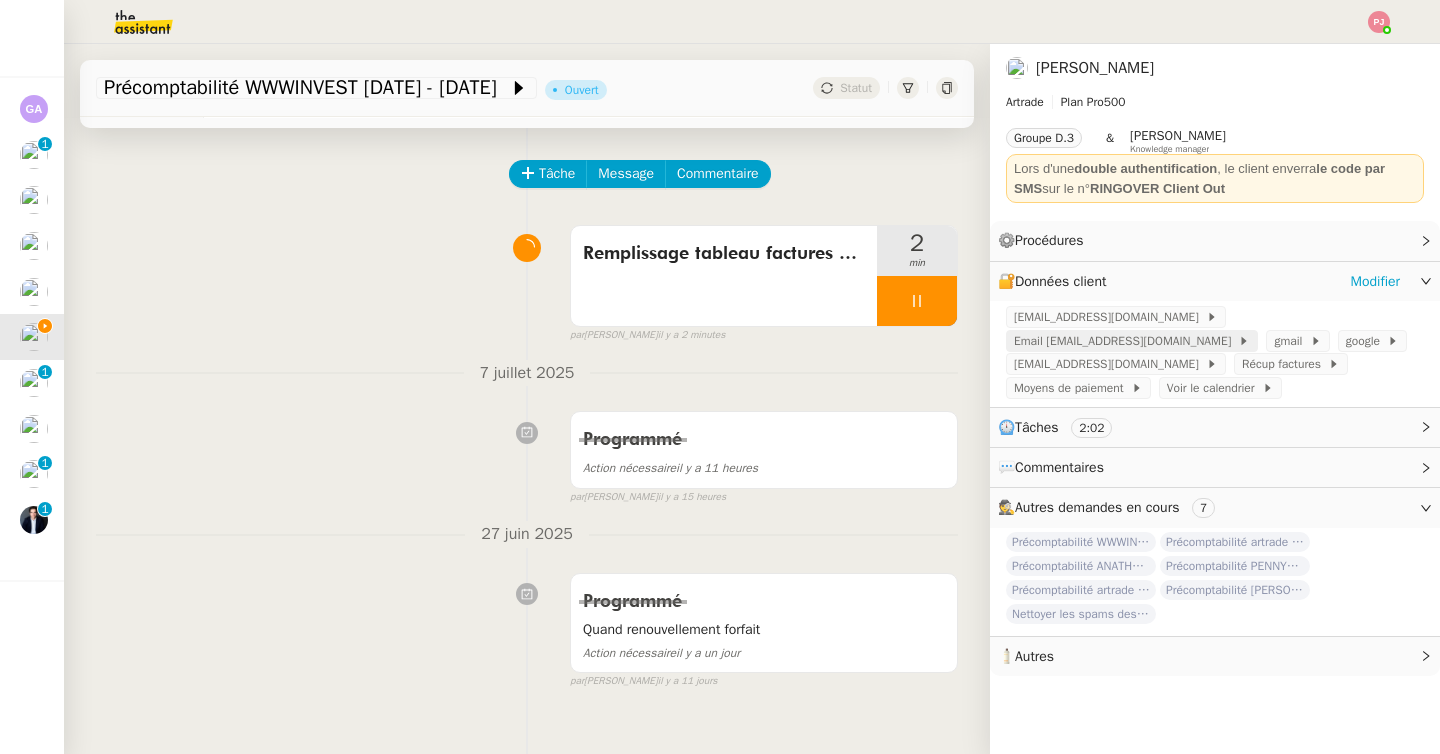 click on "Email pw@artrade.app" 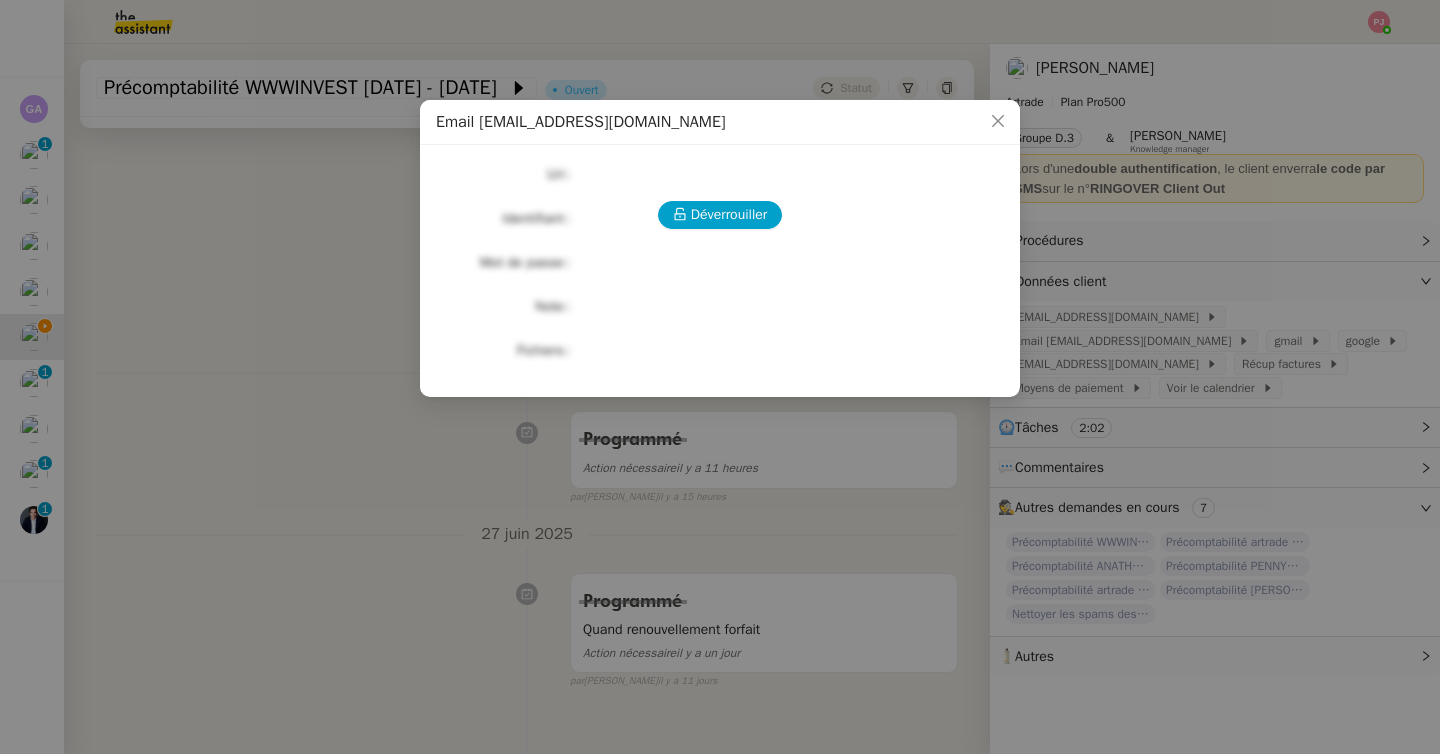 click on "Déverrouiller Url    Identifiant Mot de passe Note Fichiers Upload" at bounding box center [720, 263] 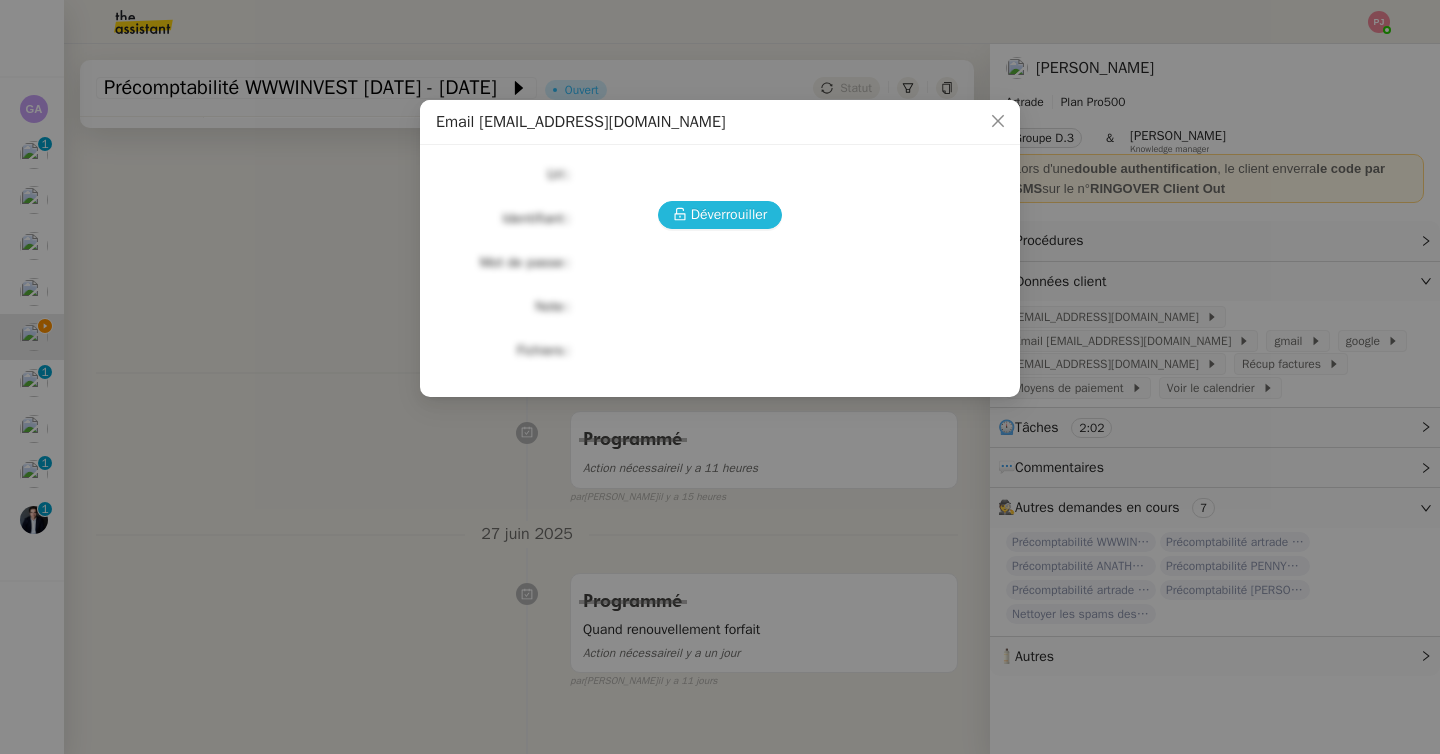 click on "Déverrouiller" at bounding box center (729, 214) 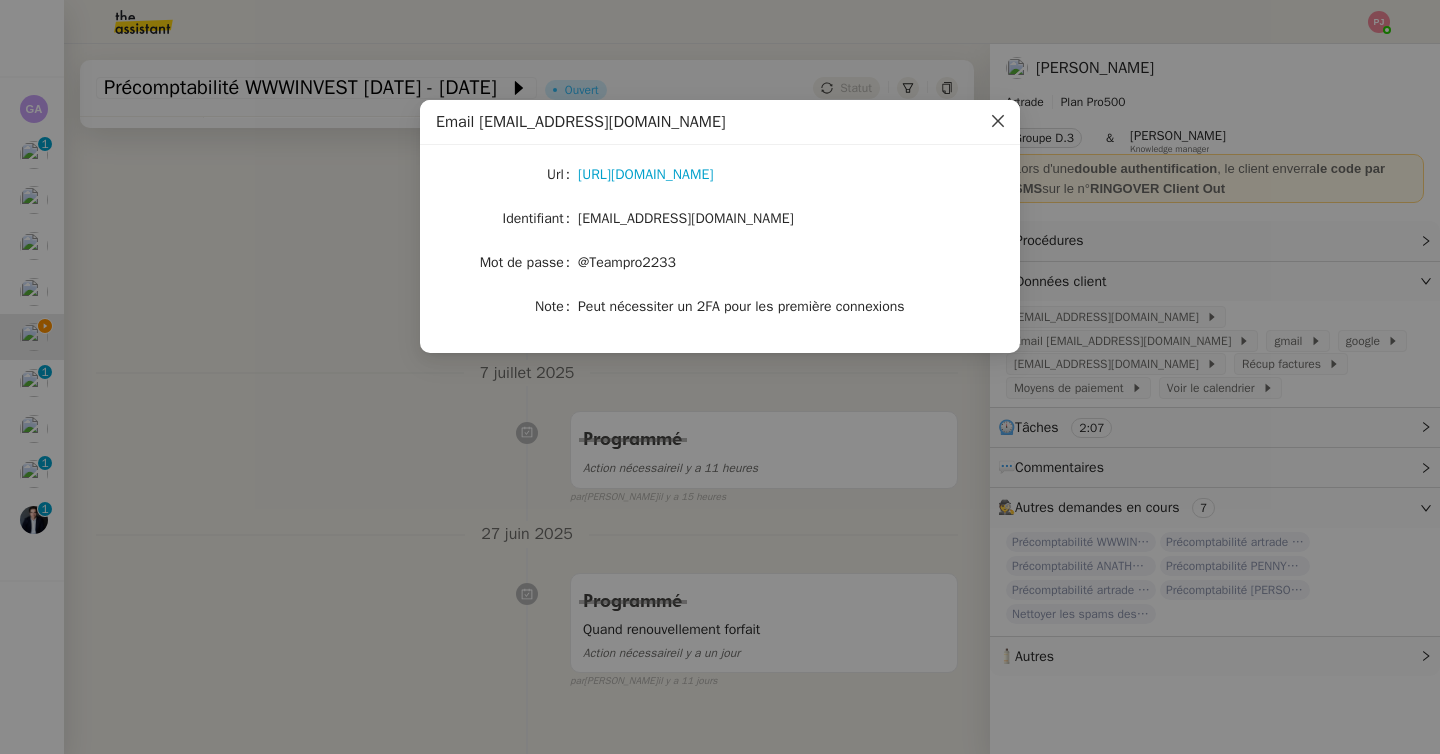 click 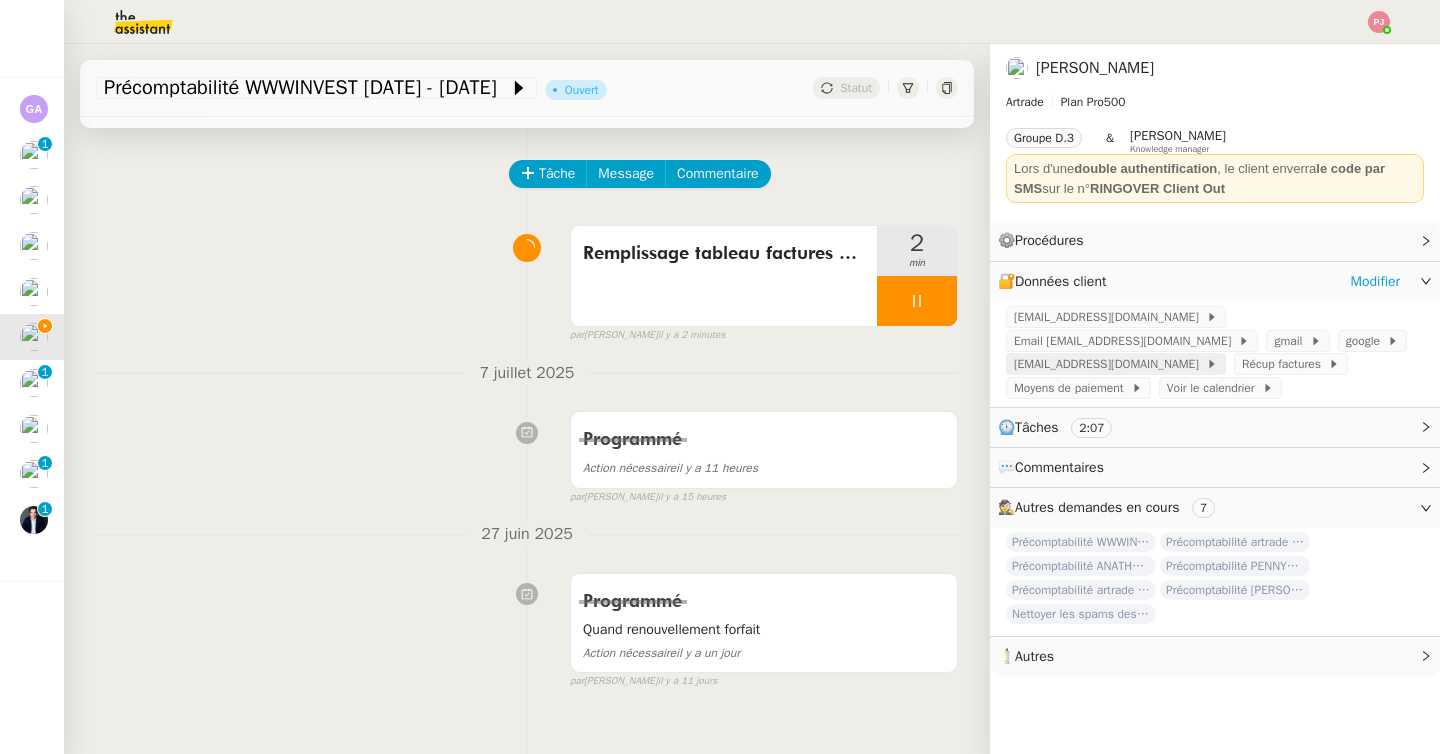 click on "[EMAIL_ADDRESS][DOMAIN_NAME]" 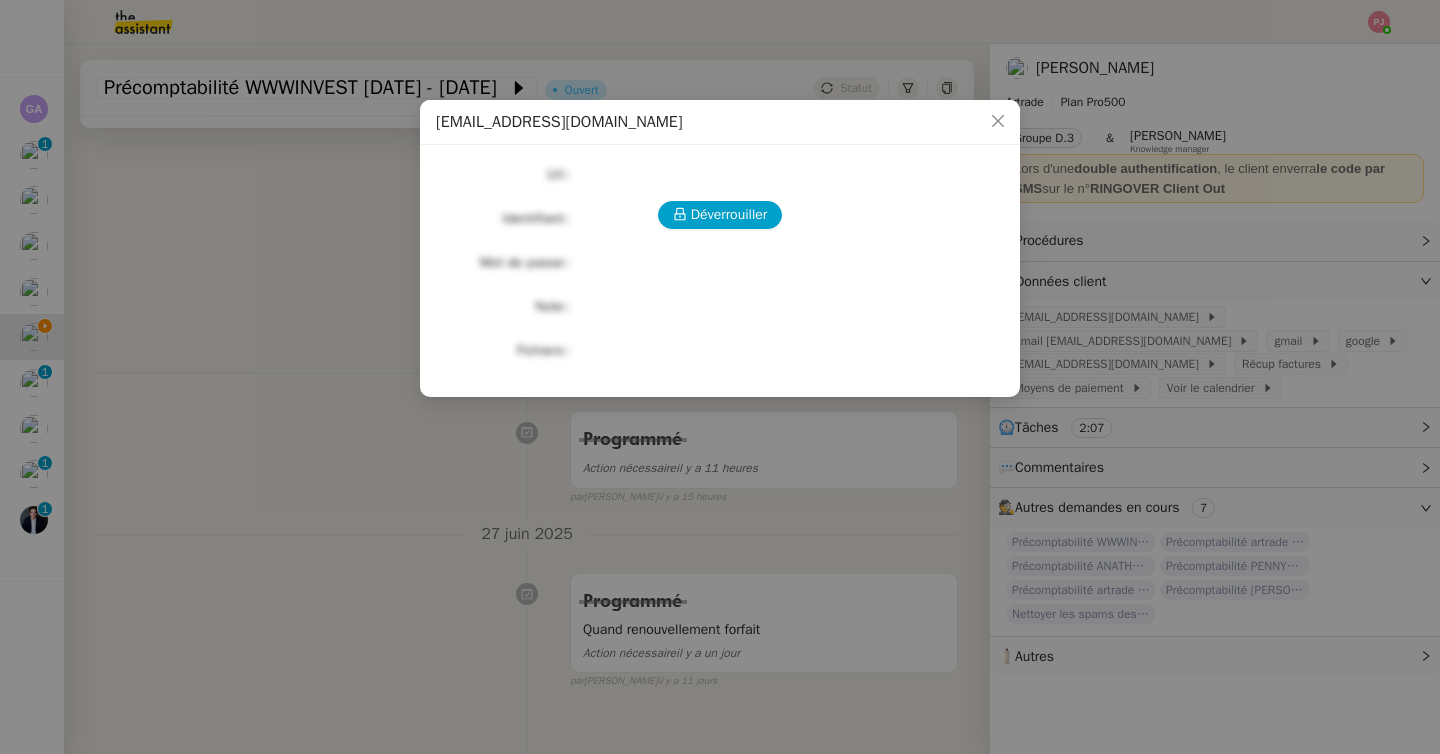 click on "Déverrouiller Url    Identifiant Mot de passe Note Fichiers Upload" at bounding box center [720, 263] 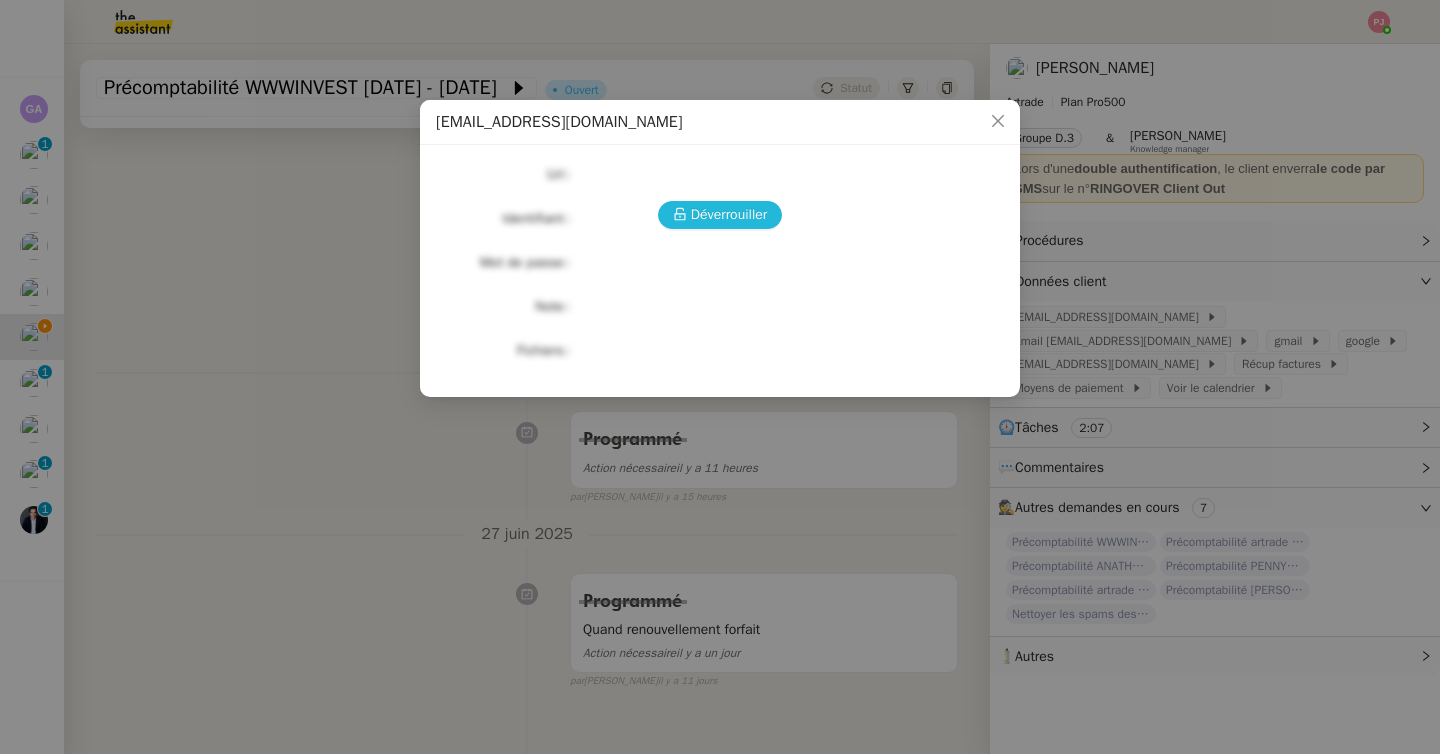 click on "Déverrouiller" at bounding box center (729, 214) 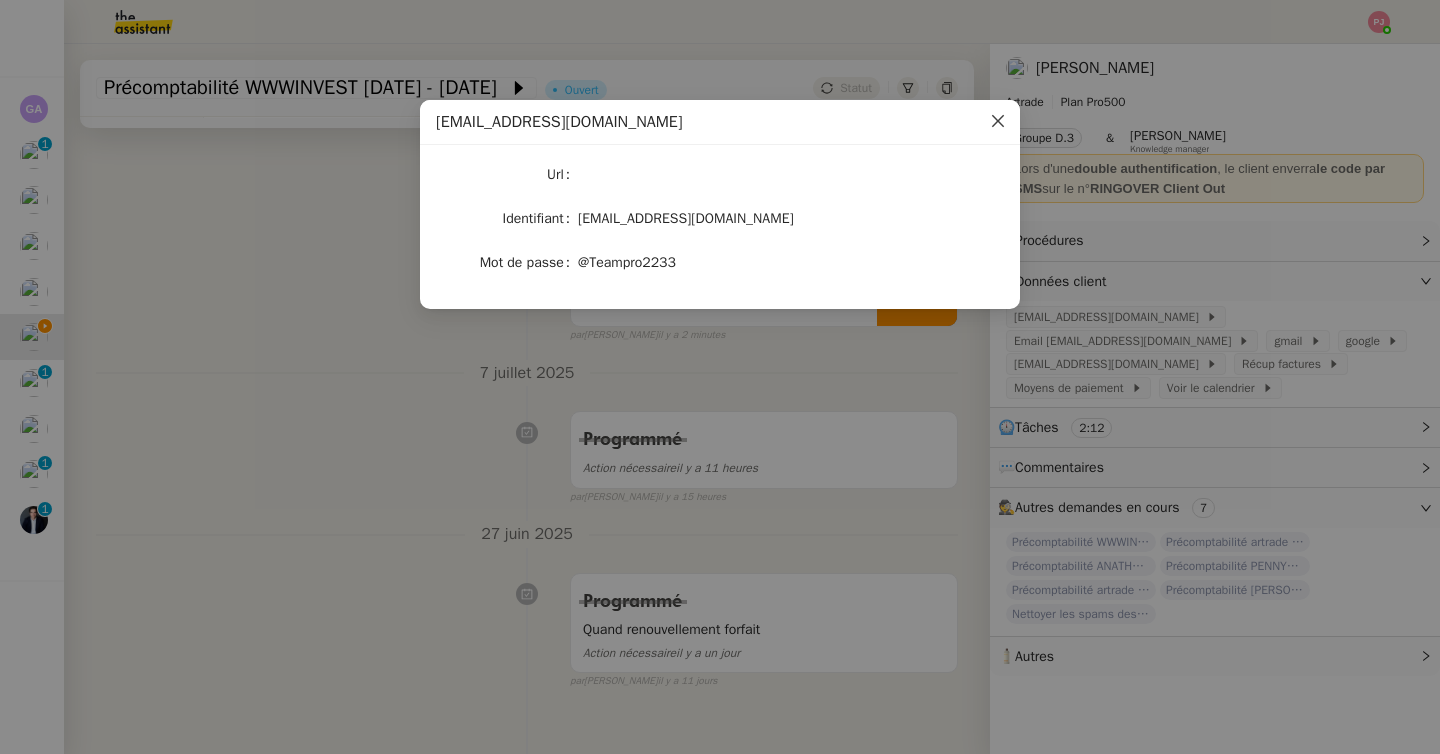click 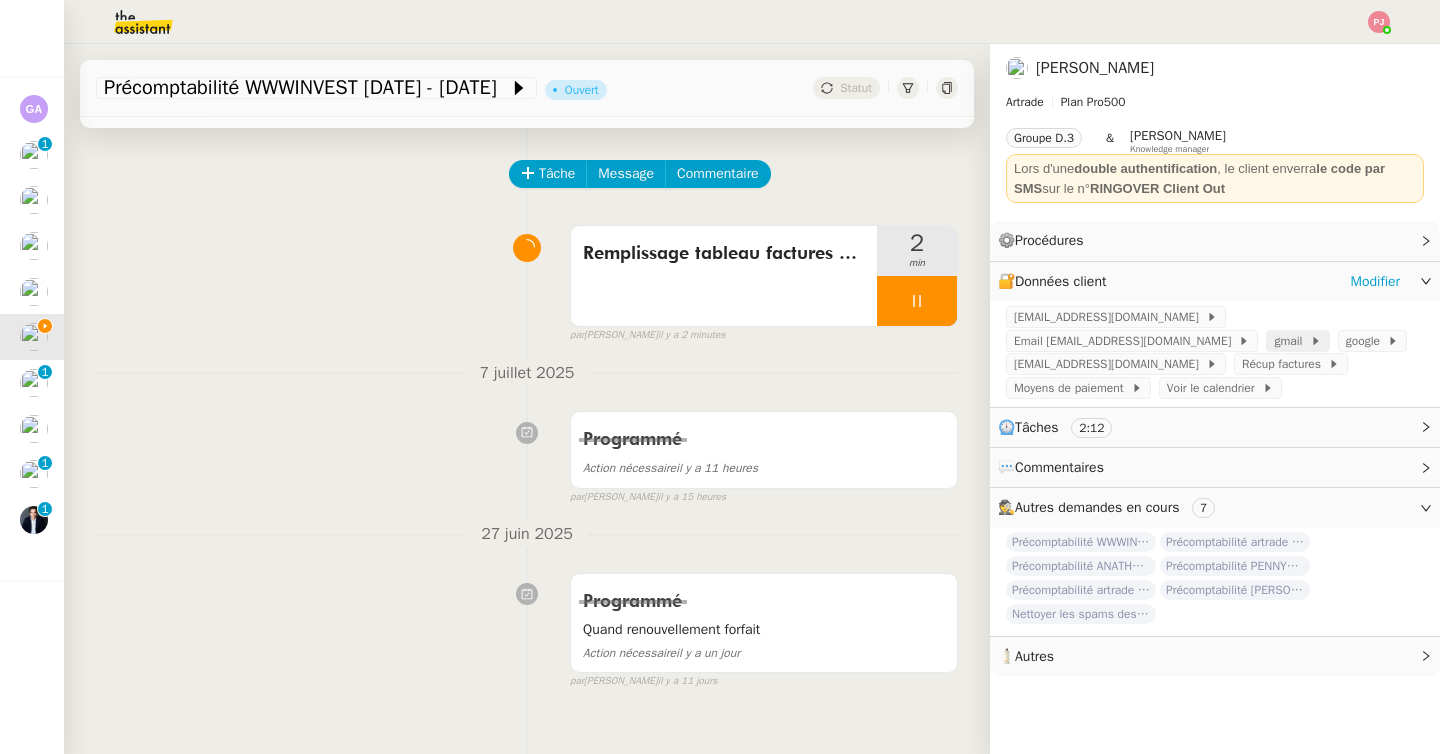 click 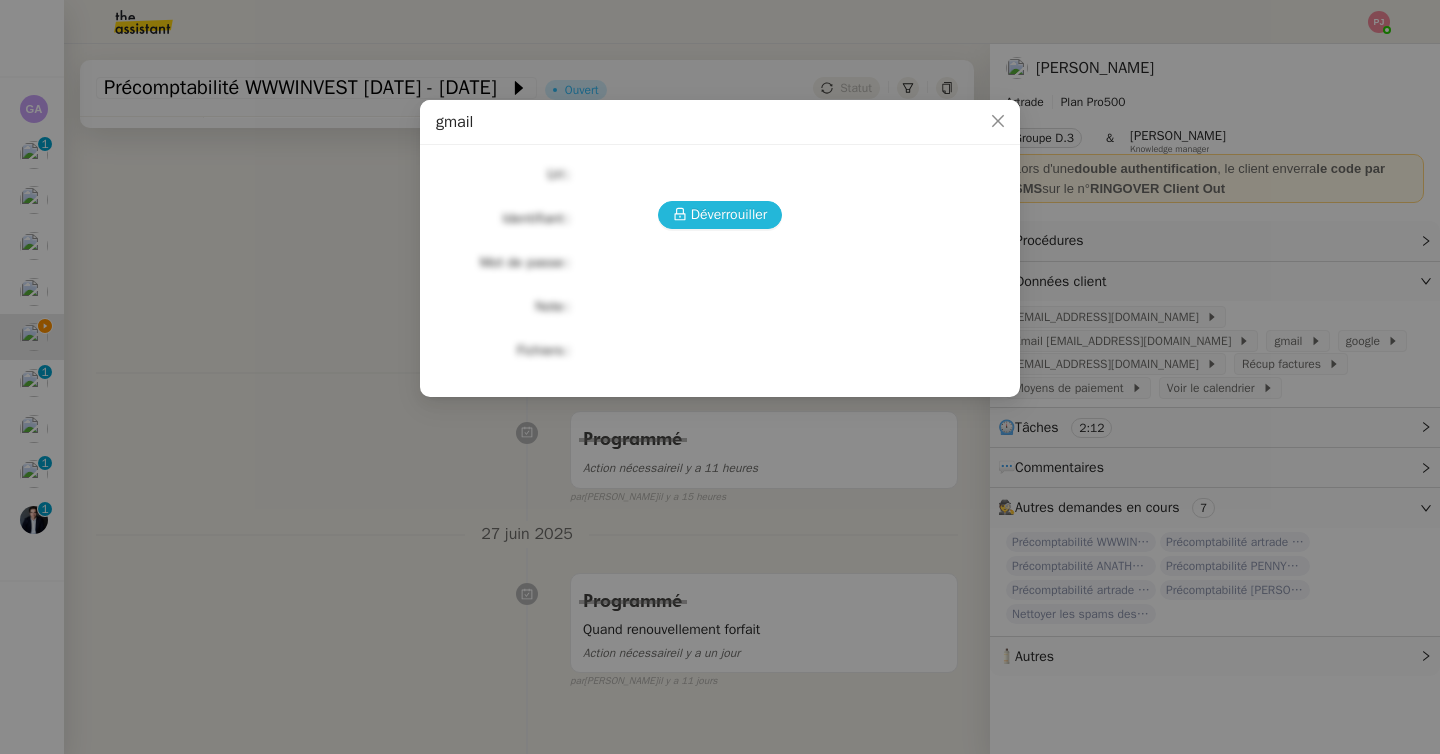 click on "Déverrouiller" at bounding box center (729, 214) 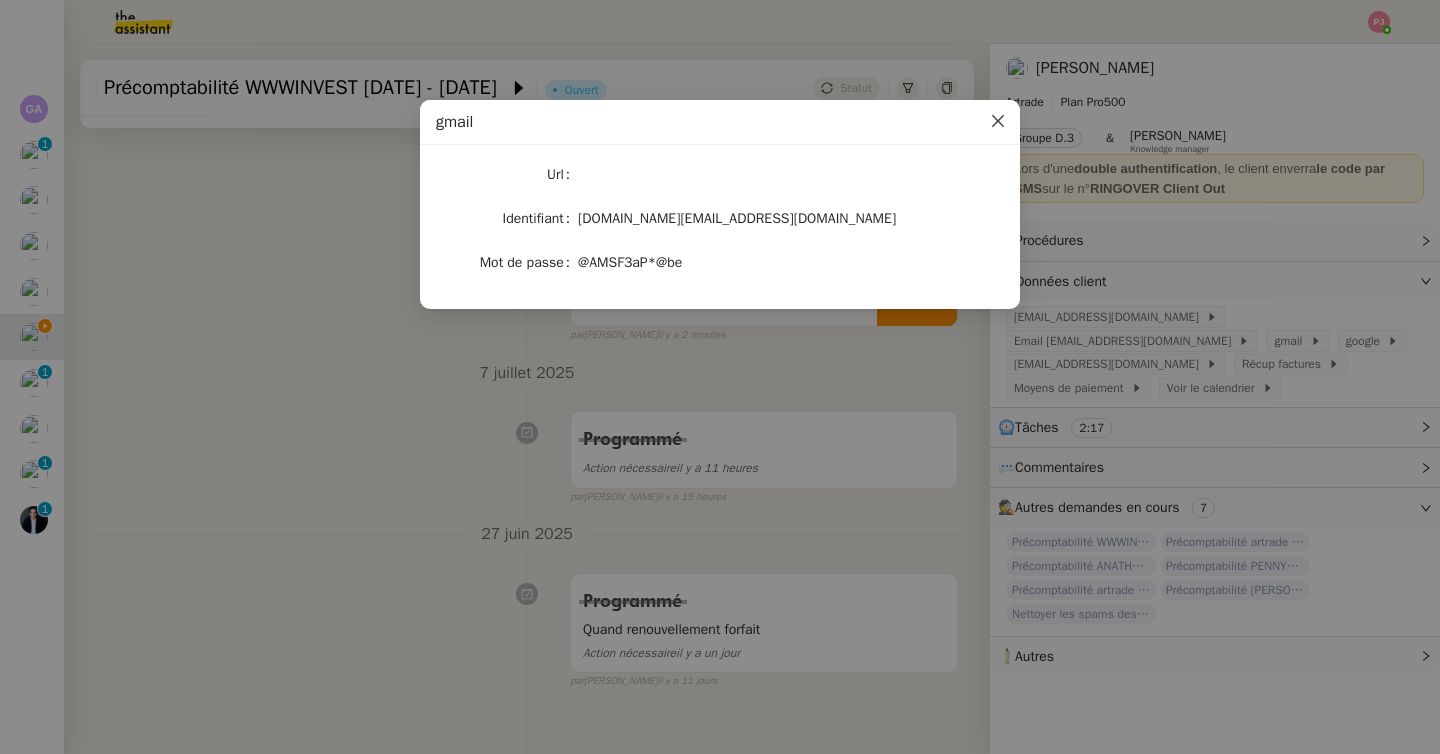 click 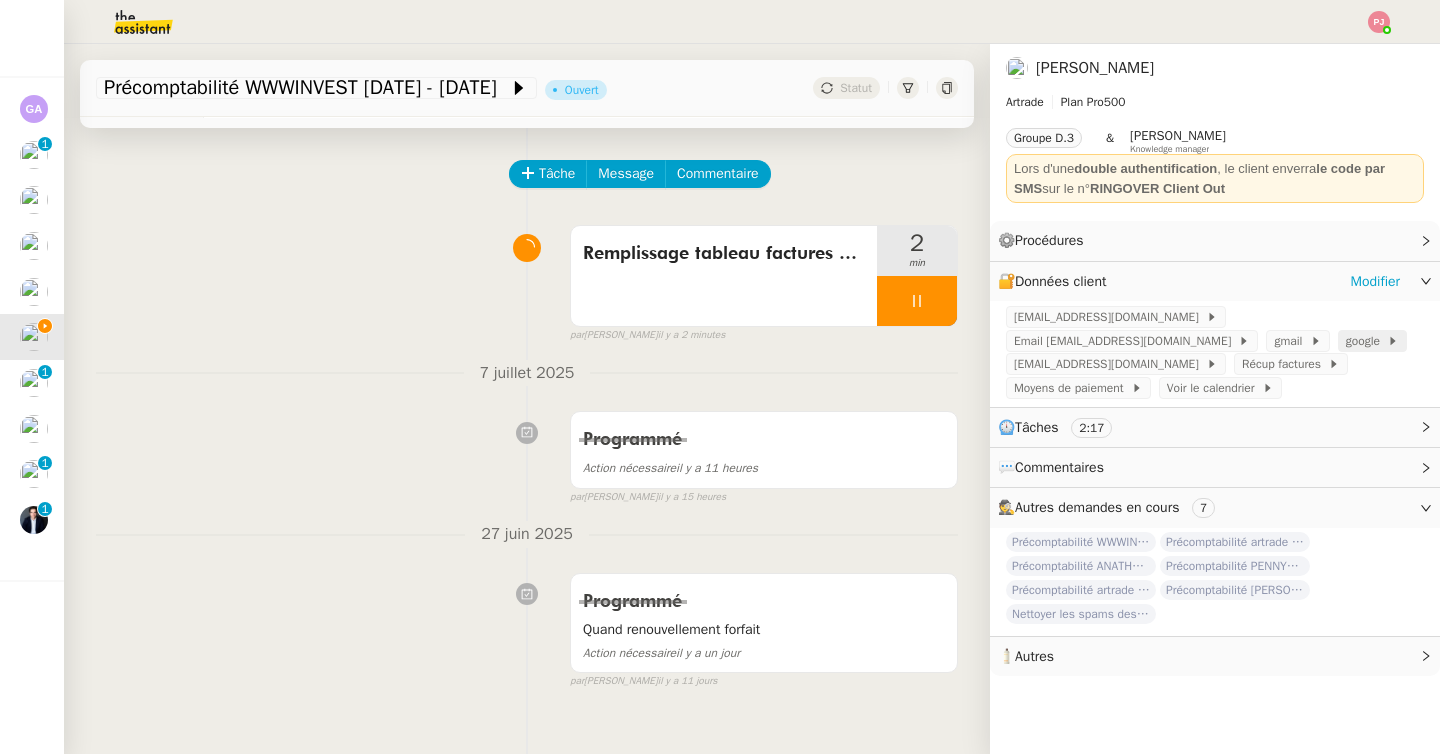 click 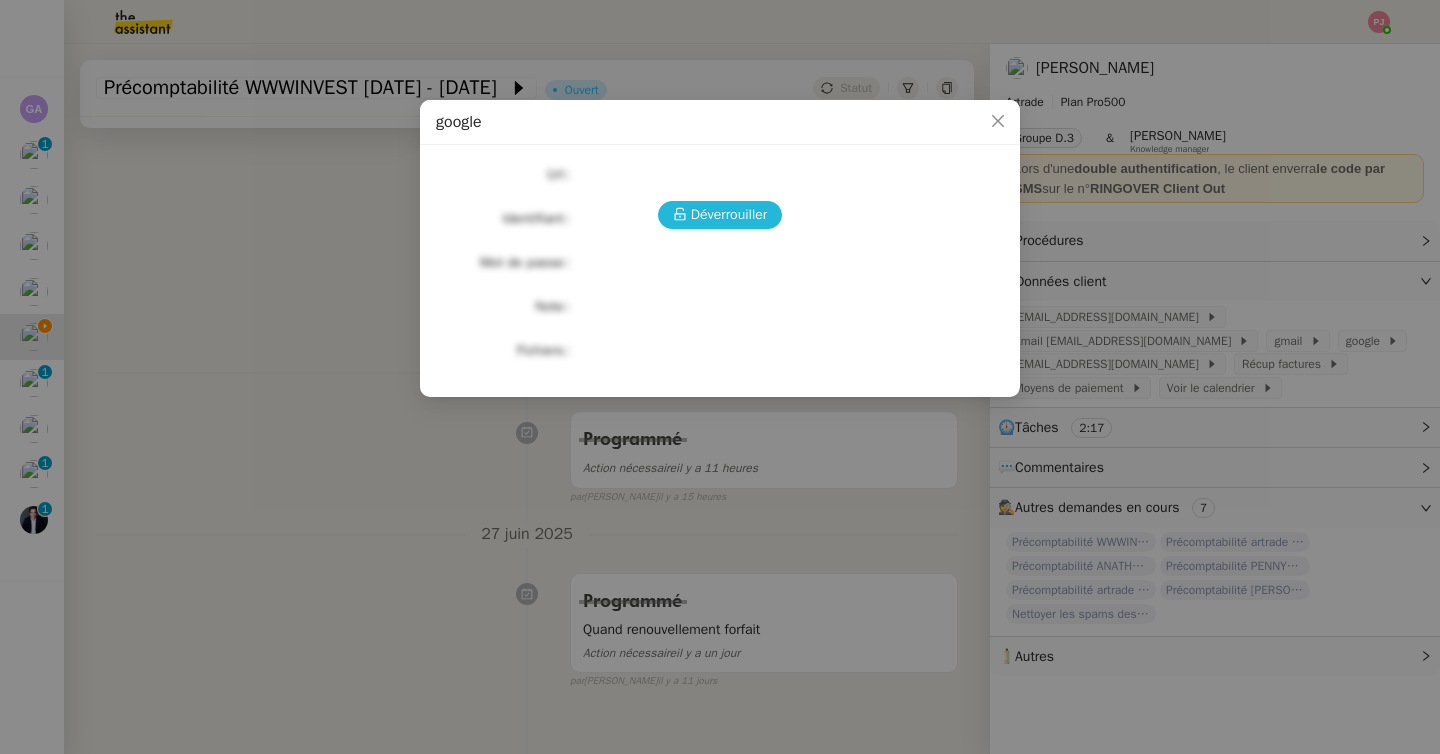 click on "Déverrouiller" at bounding box center [729, 214] 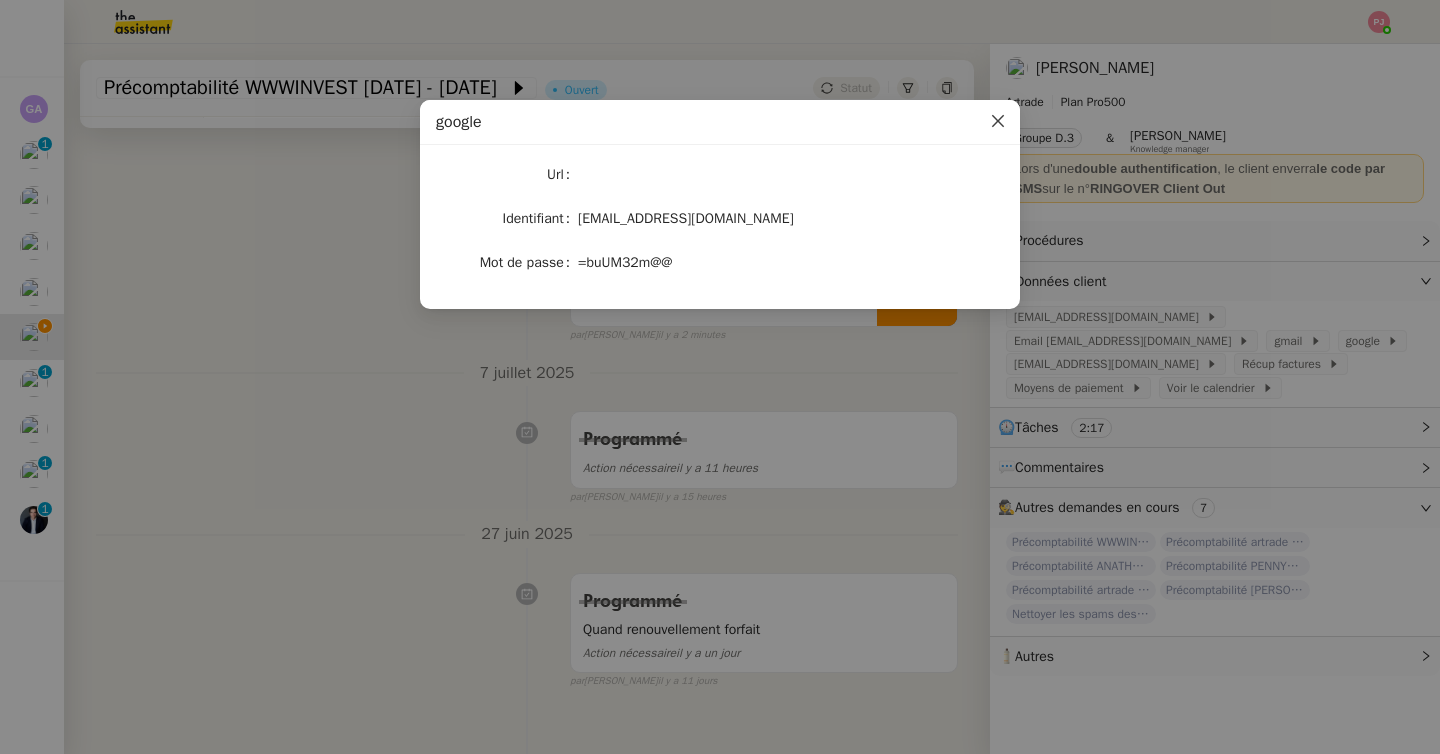 click 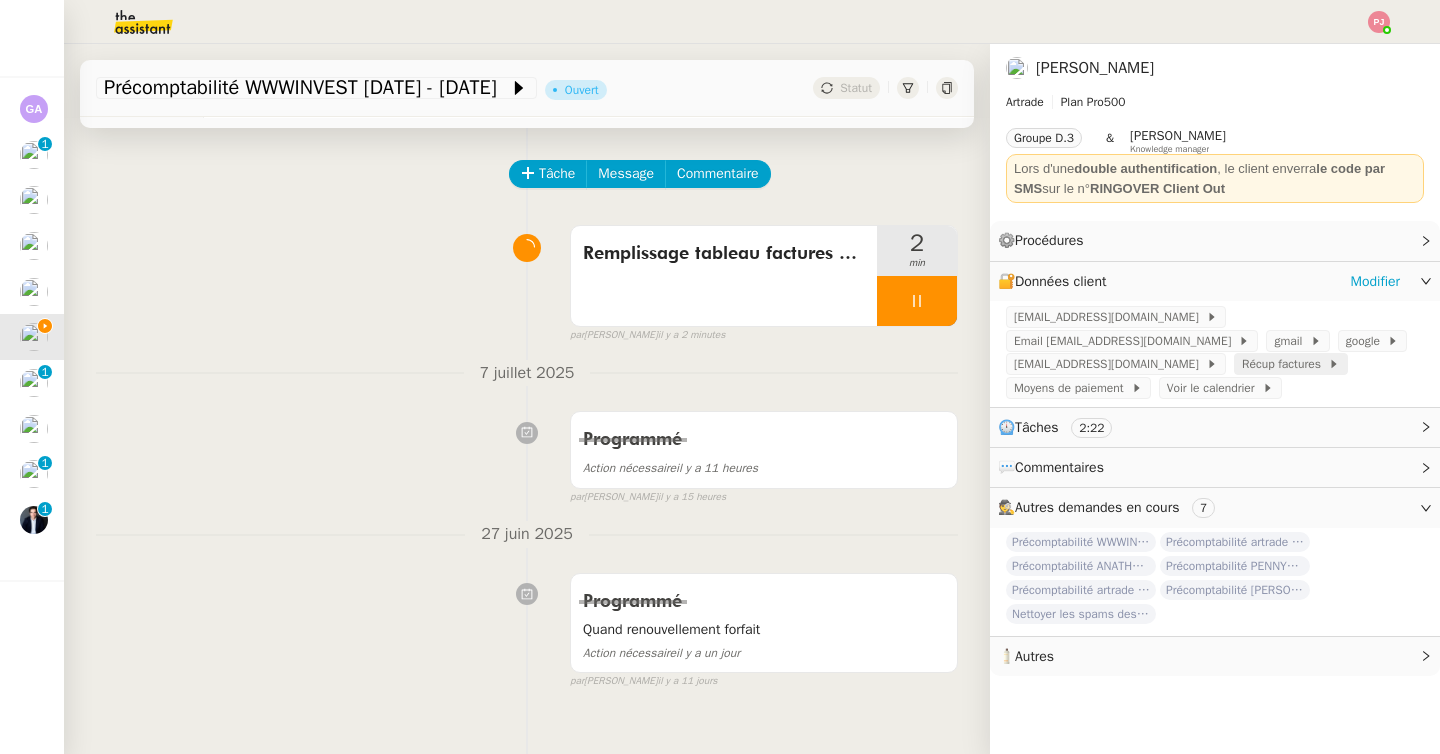 click on "Récup factures" 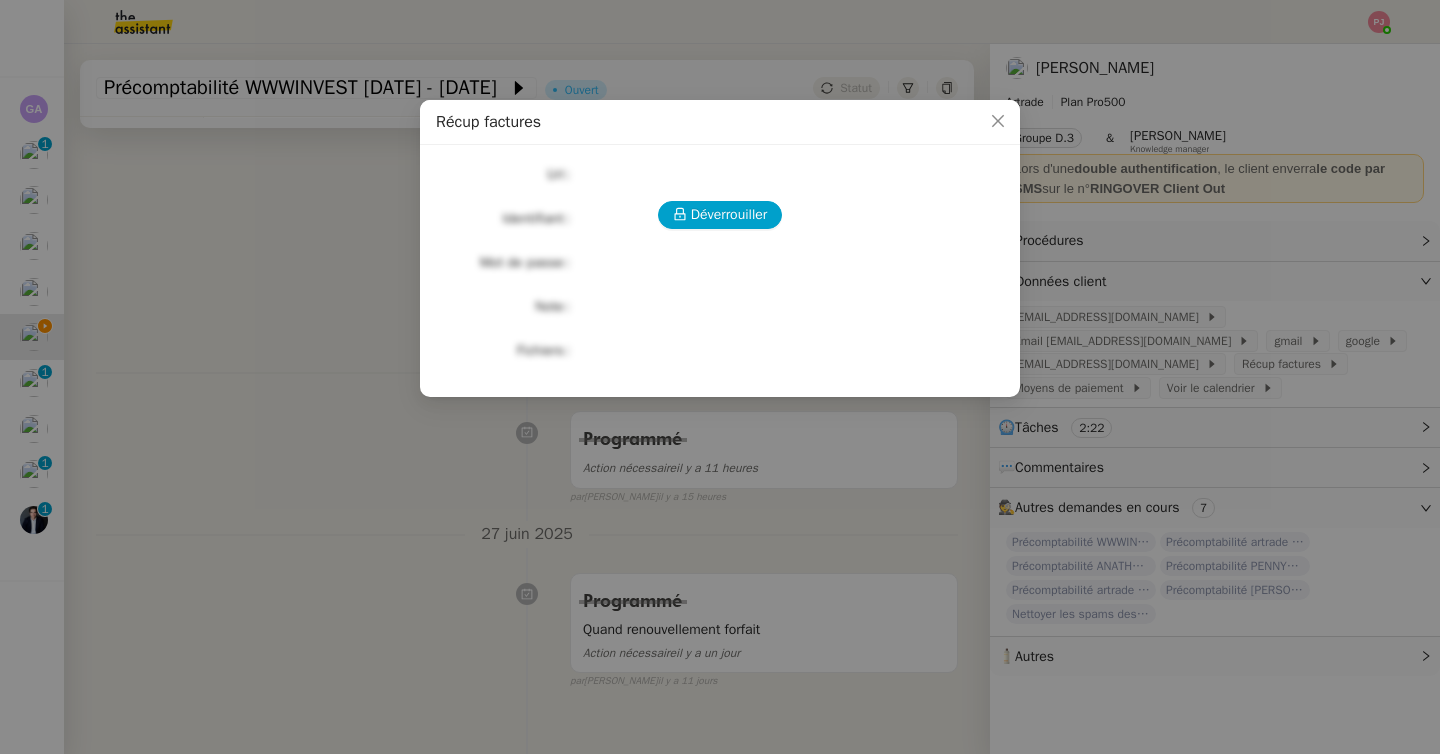 click on "Déverrouiller Url    Identifiant Mot de passe Note Fichiers Upload" at bounding box center [720, 263] 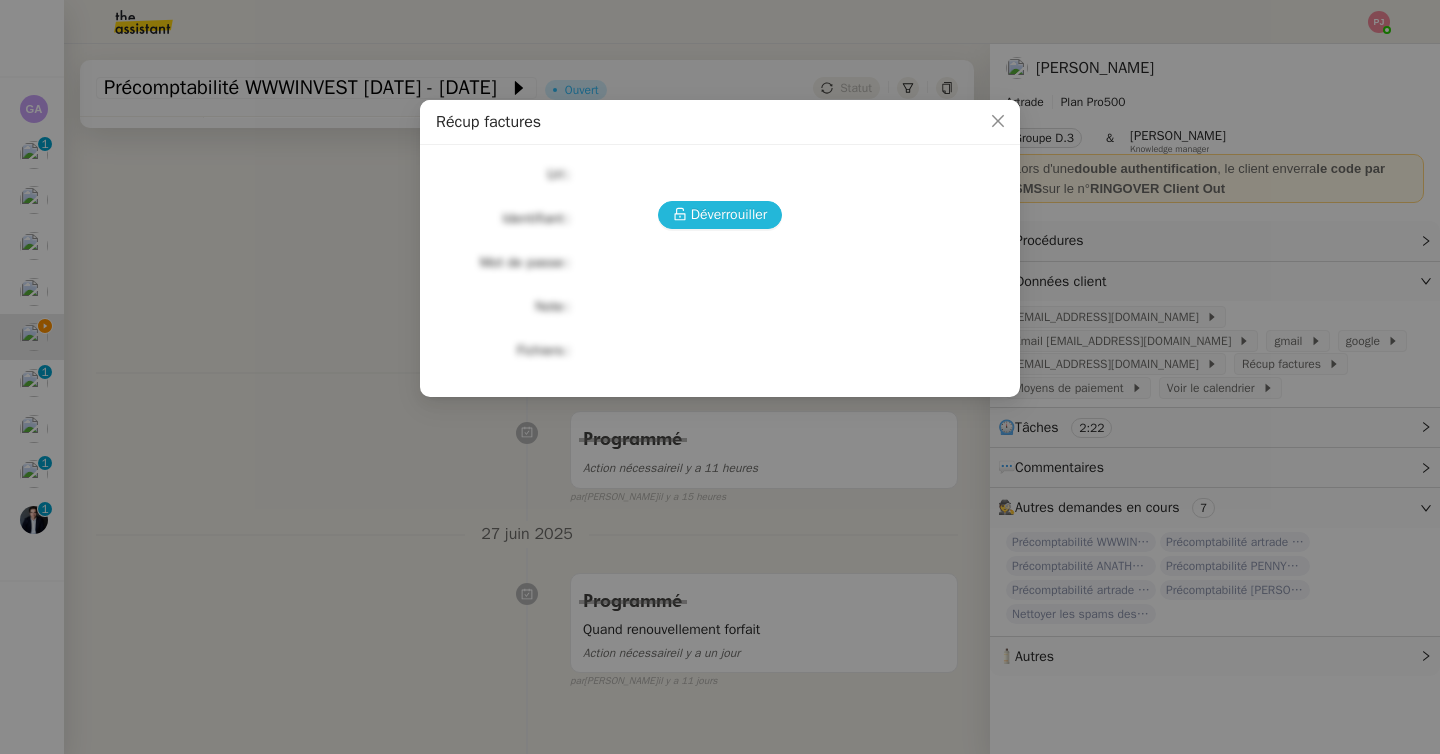 click on "Déverrouiller" at bounding box center [729, 214] 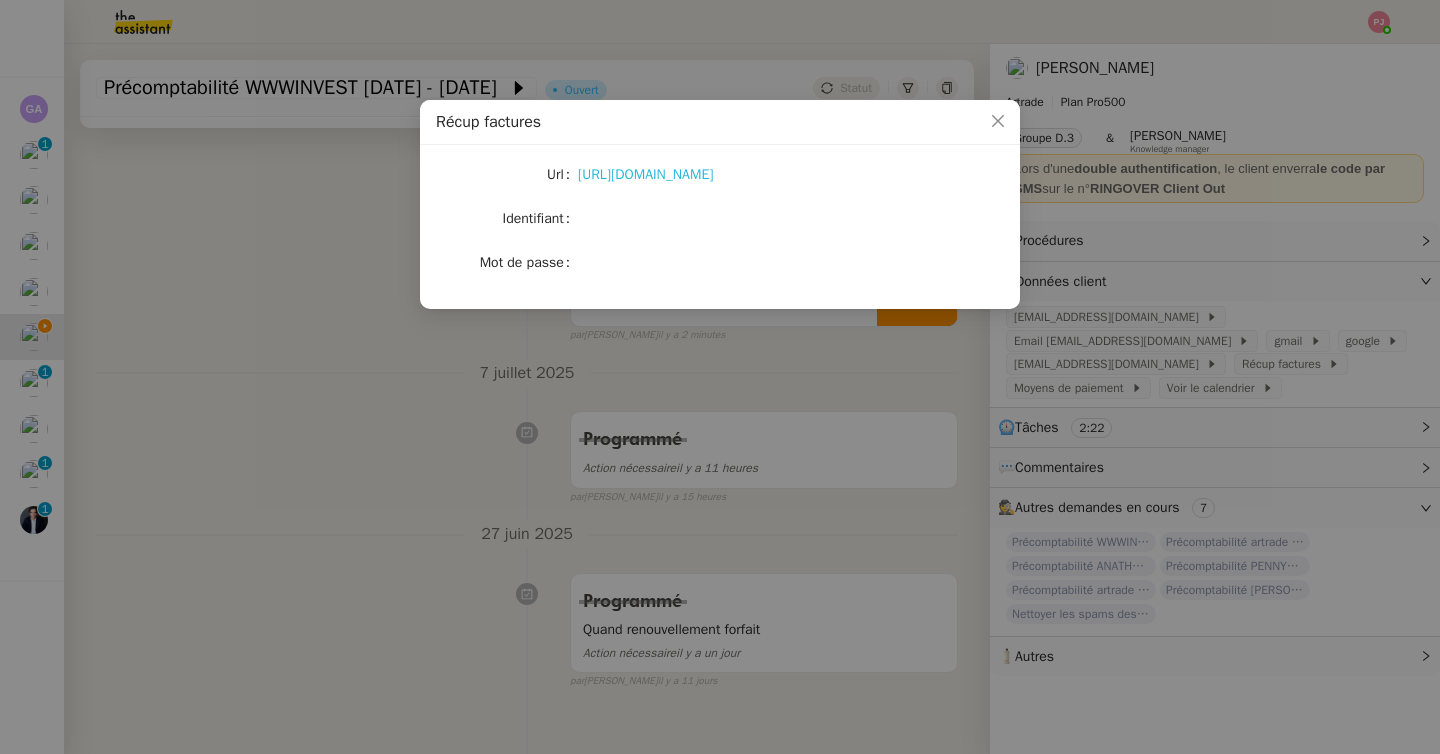 click on "https://docs.google.com/document/d/1ZdB4ZumfS6G3XArvQbKeNQIlBzGXdgKKgnzi0FsgAo0/edit?tab=t.0" 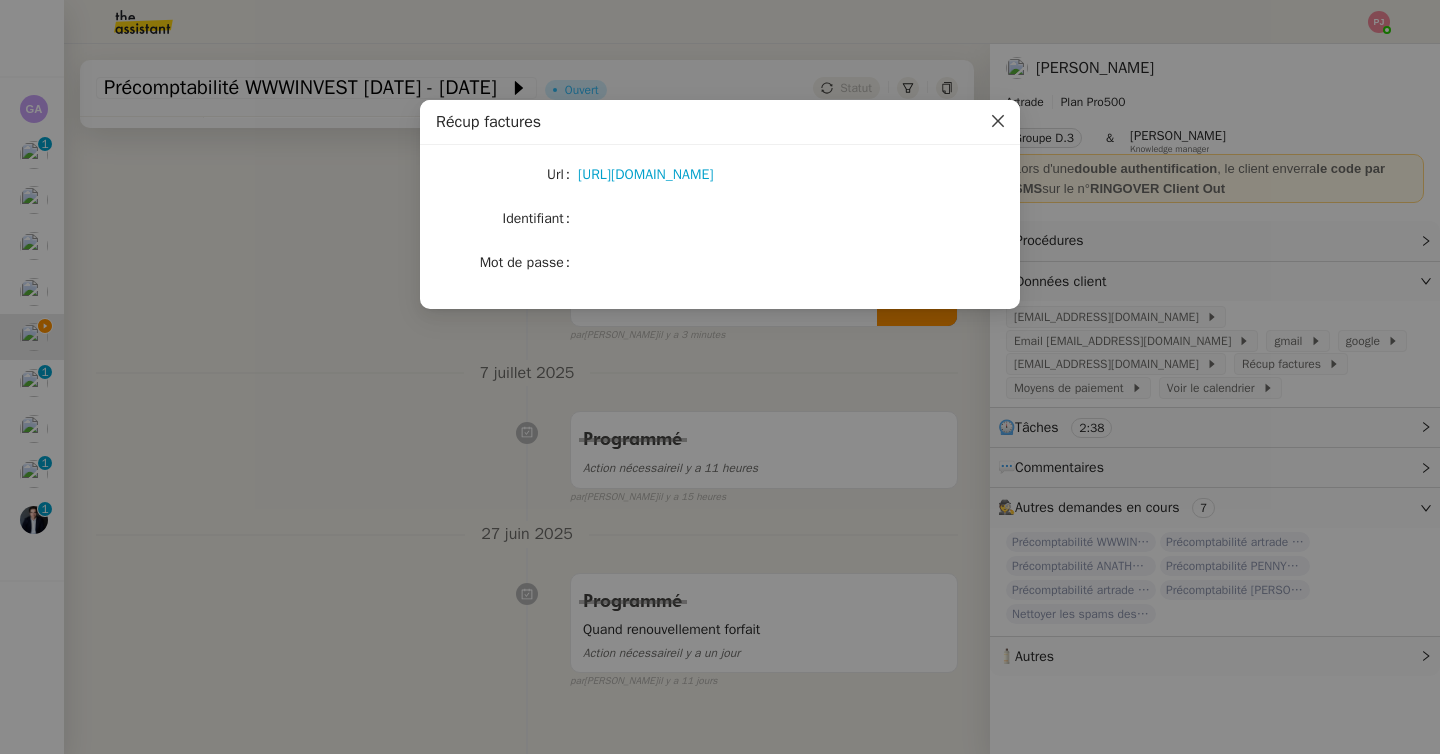 click 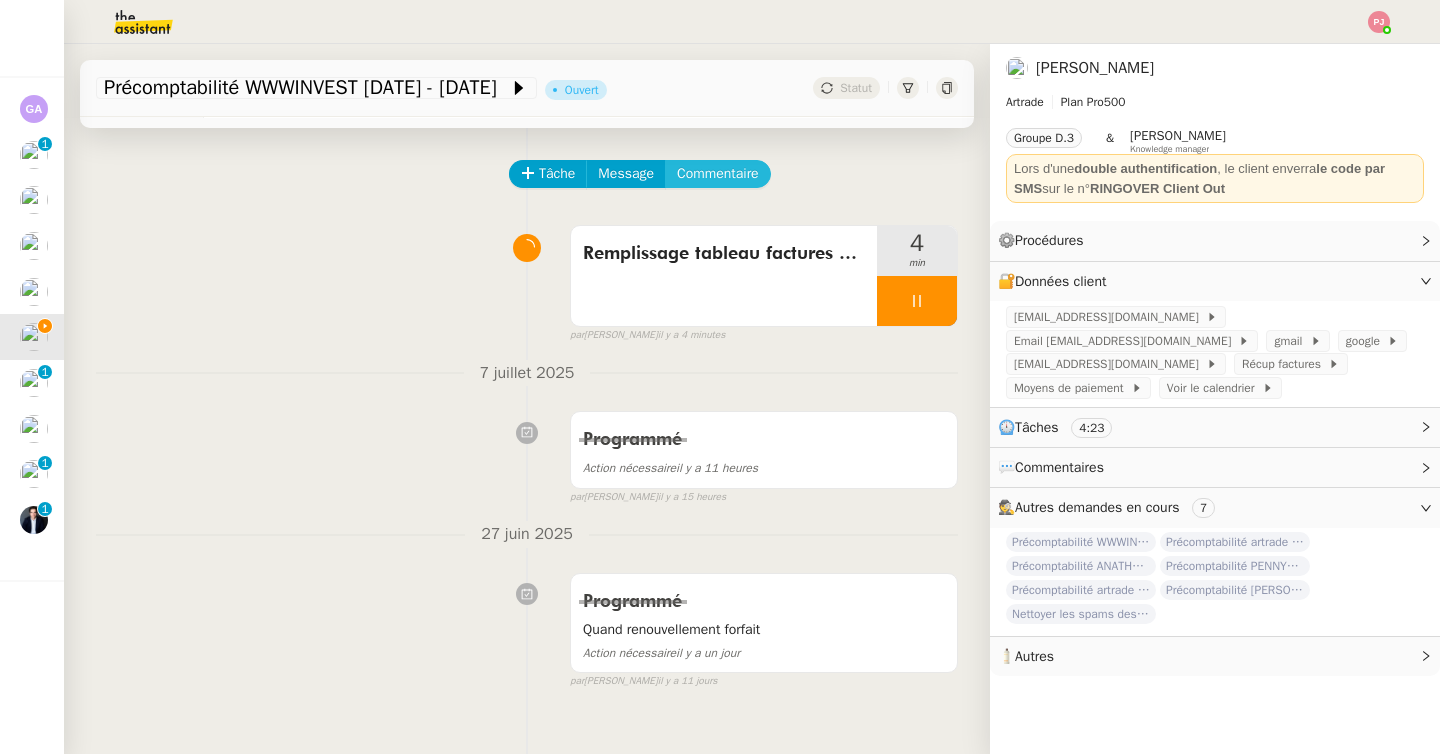 click on "Commentaire" 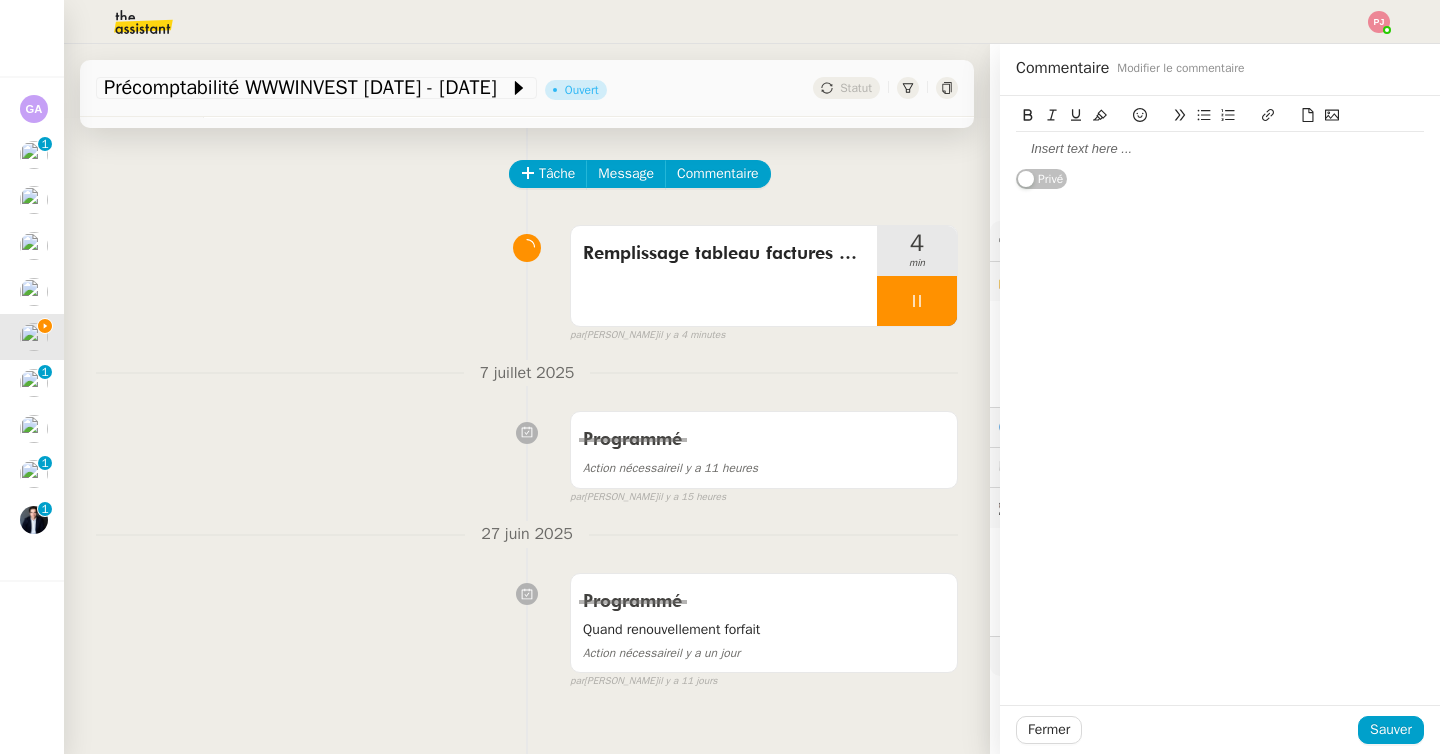 click 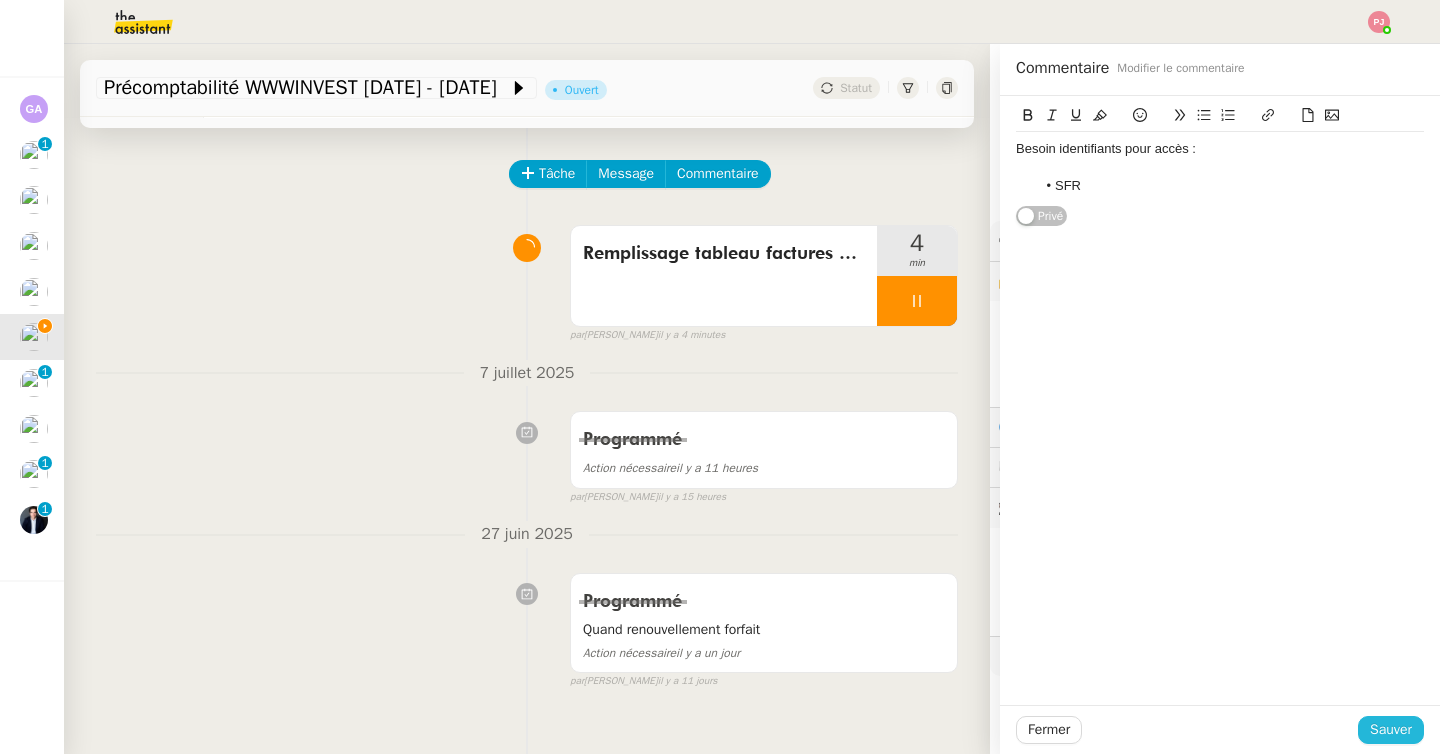 click on "Sauver" 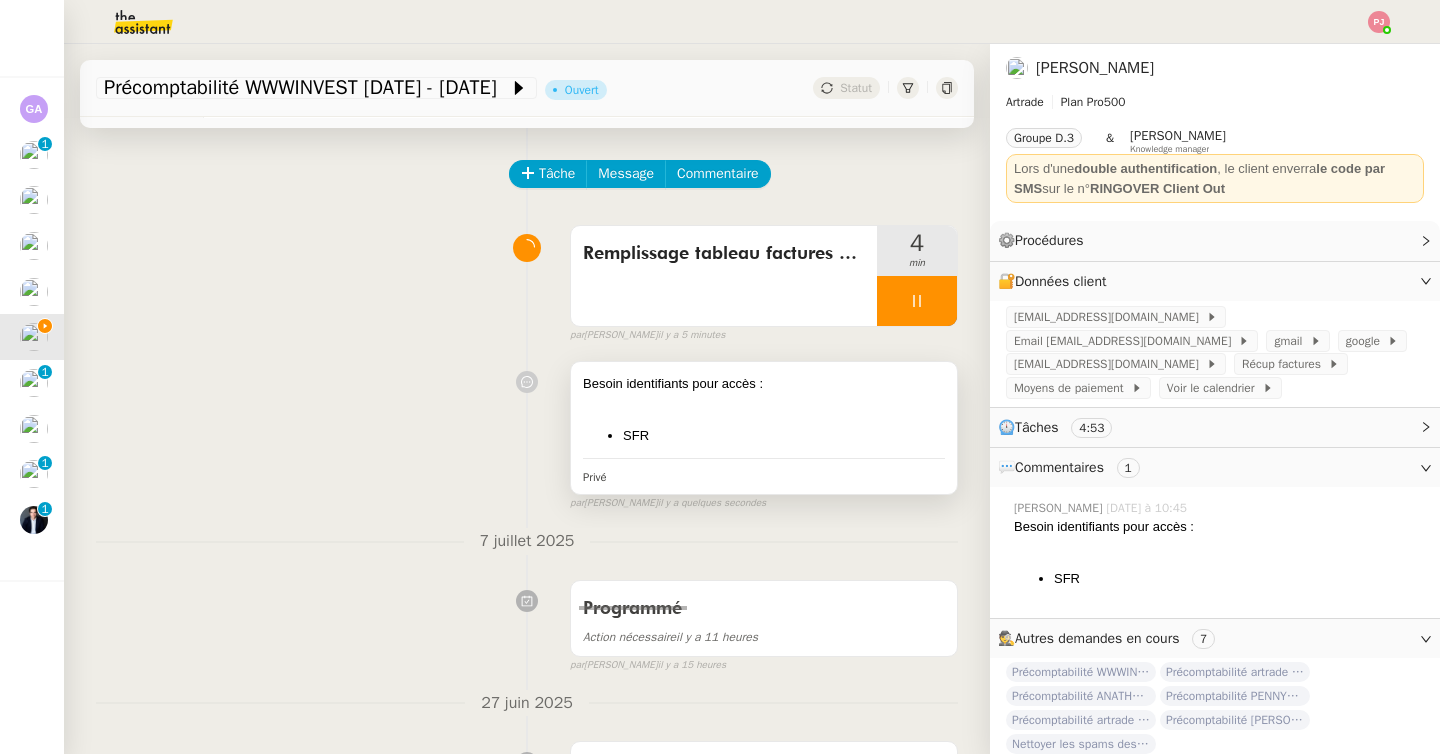 click on "Besoin identifiants pour accès : SFR" at bounding box center (764, 410) 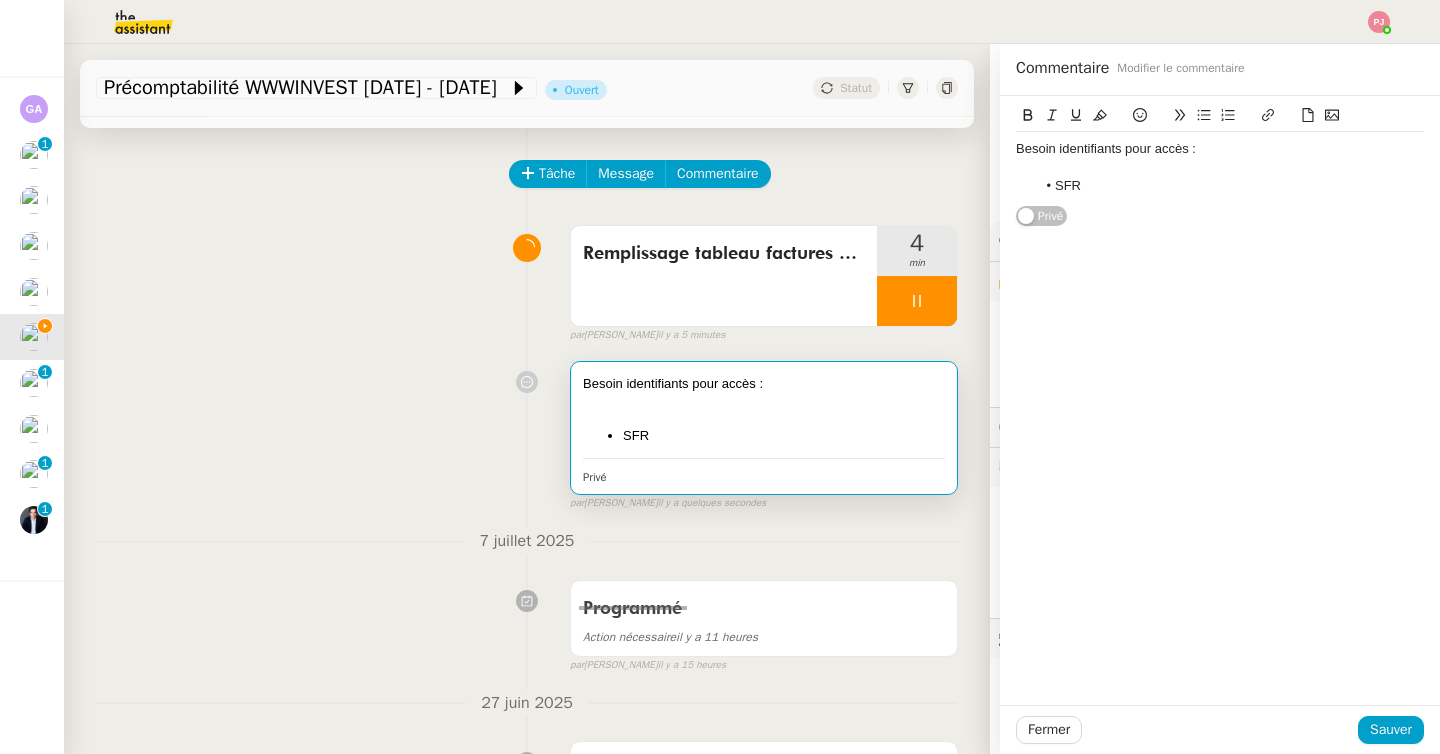 click on "Besoin identifiants pour accès : SFR" 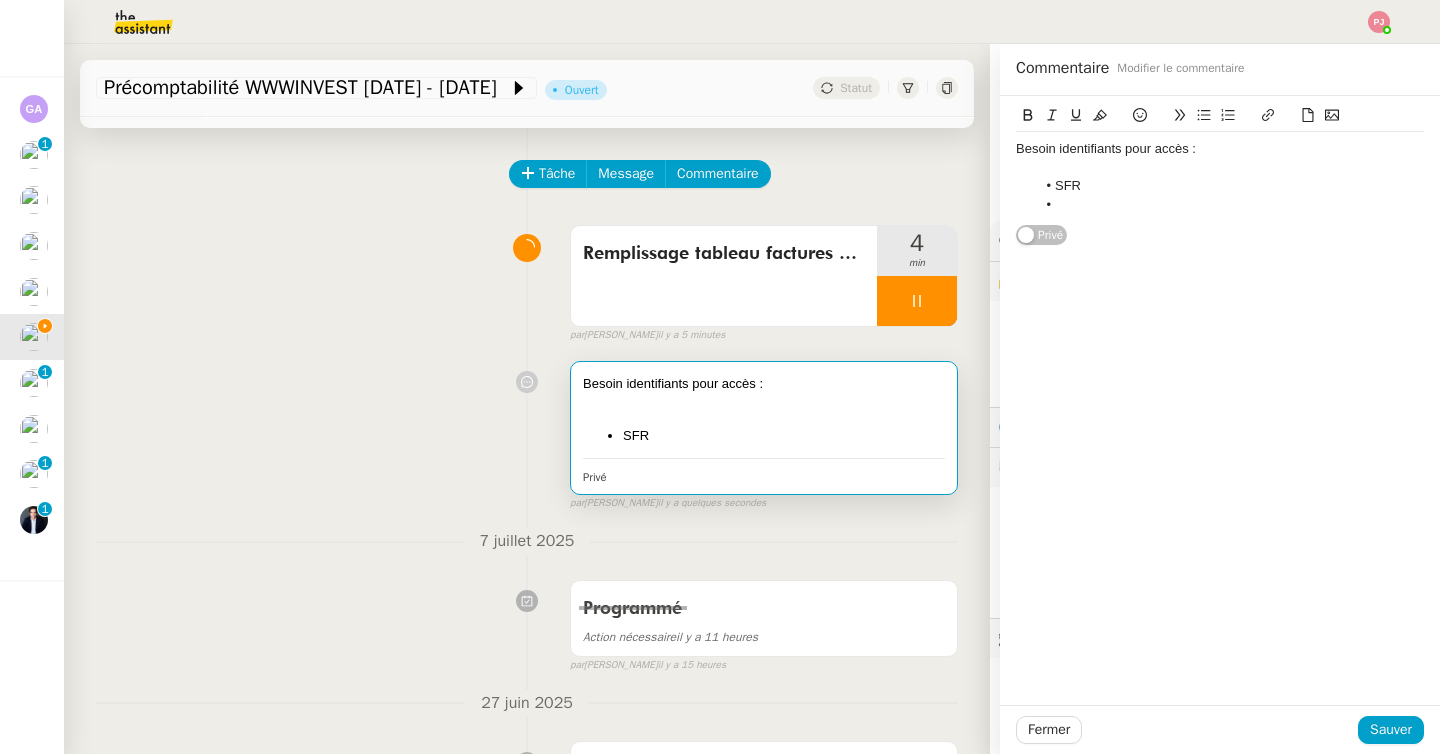 type 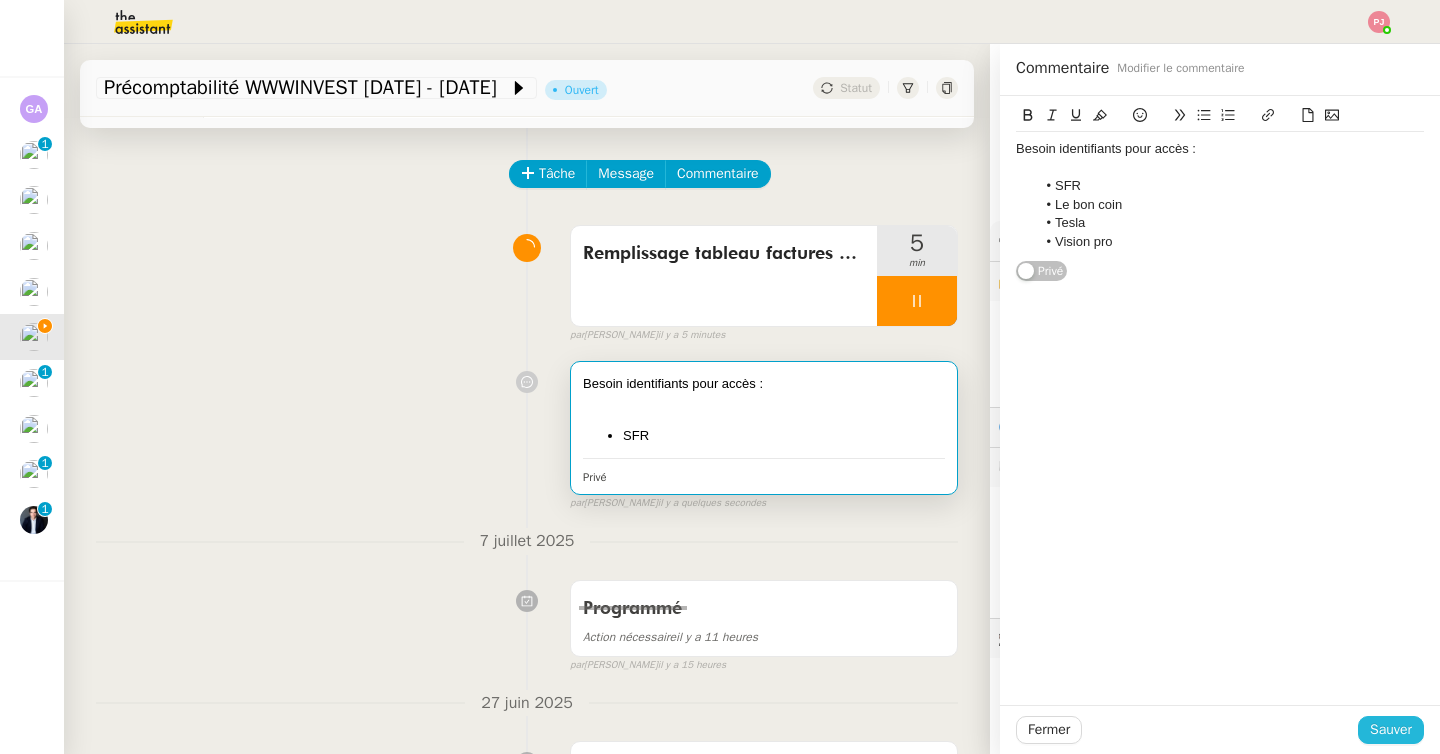 click on "Sauver" 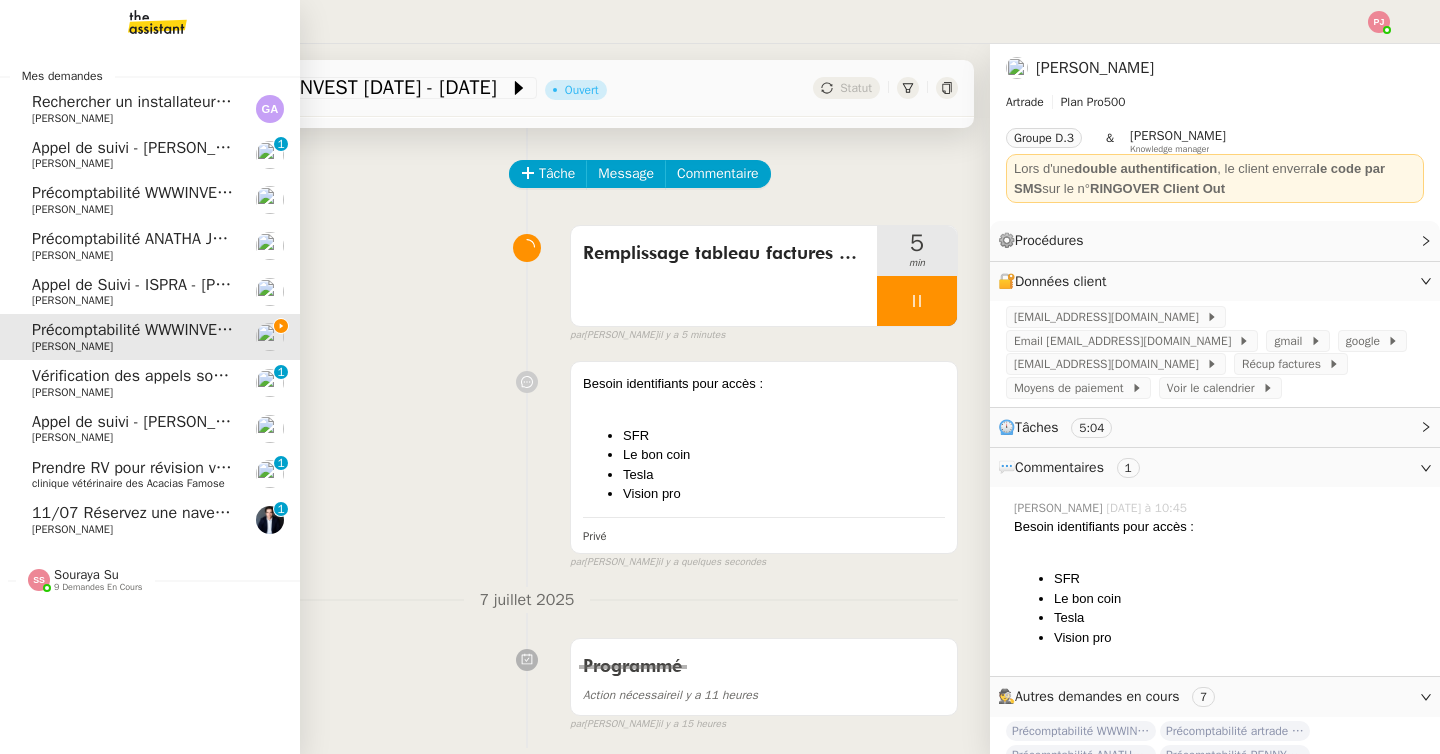 click on "11/07 Réservez une navette pour vendredi" 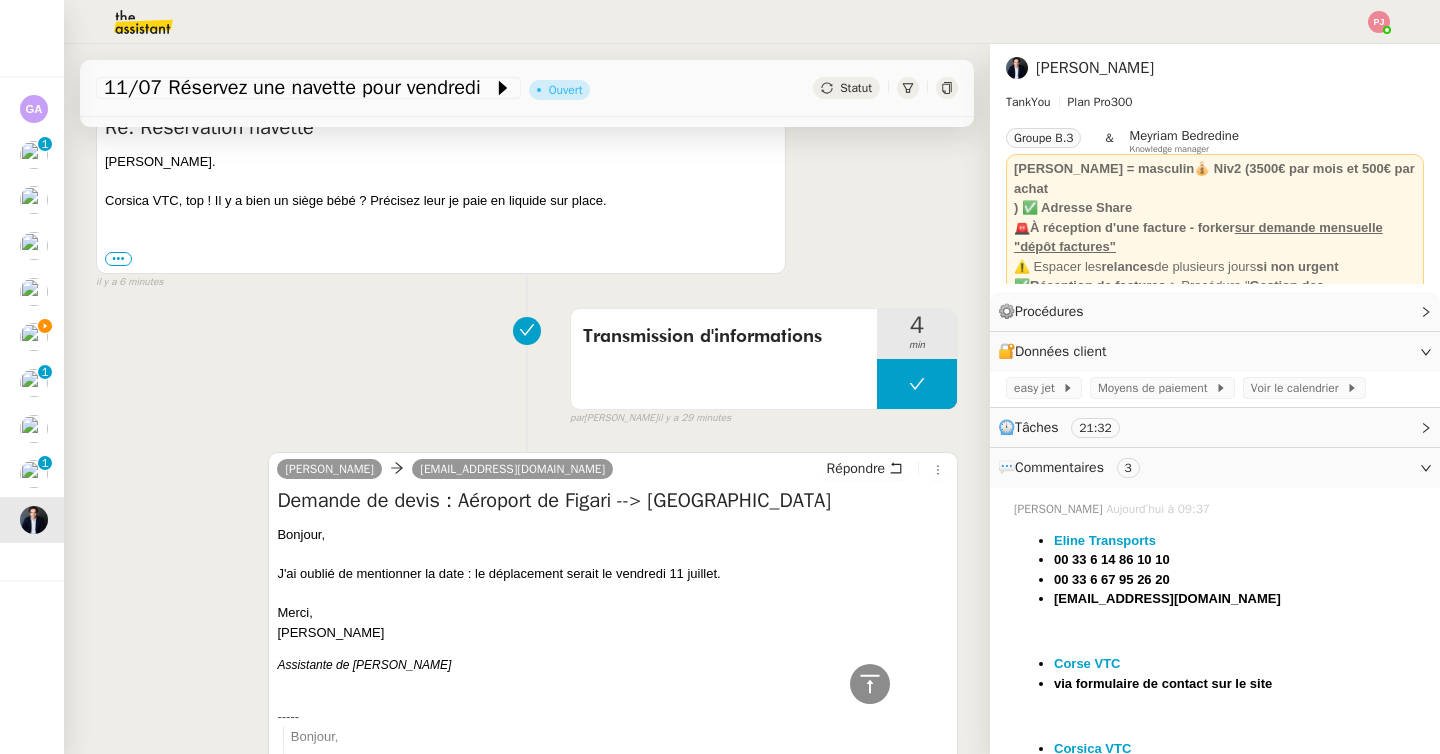 scroll, scrollTop: 0, scrollLeft: 0, axis: both 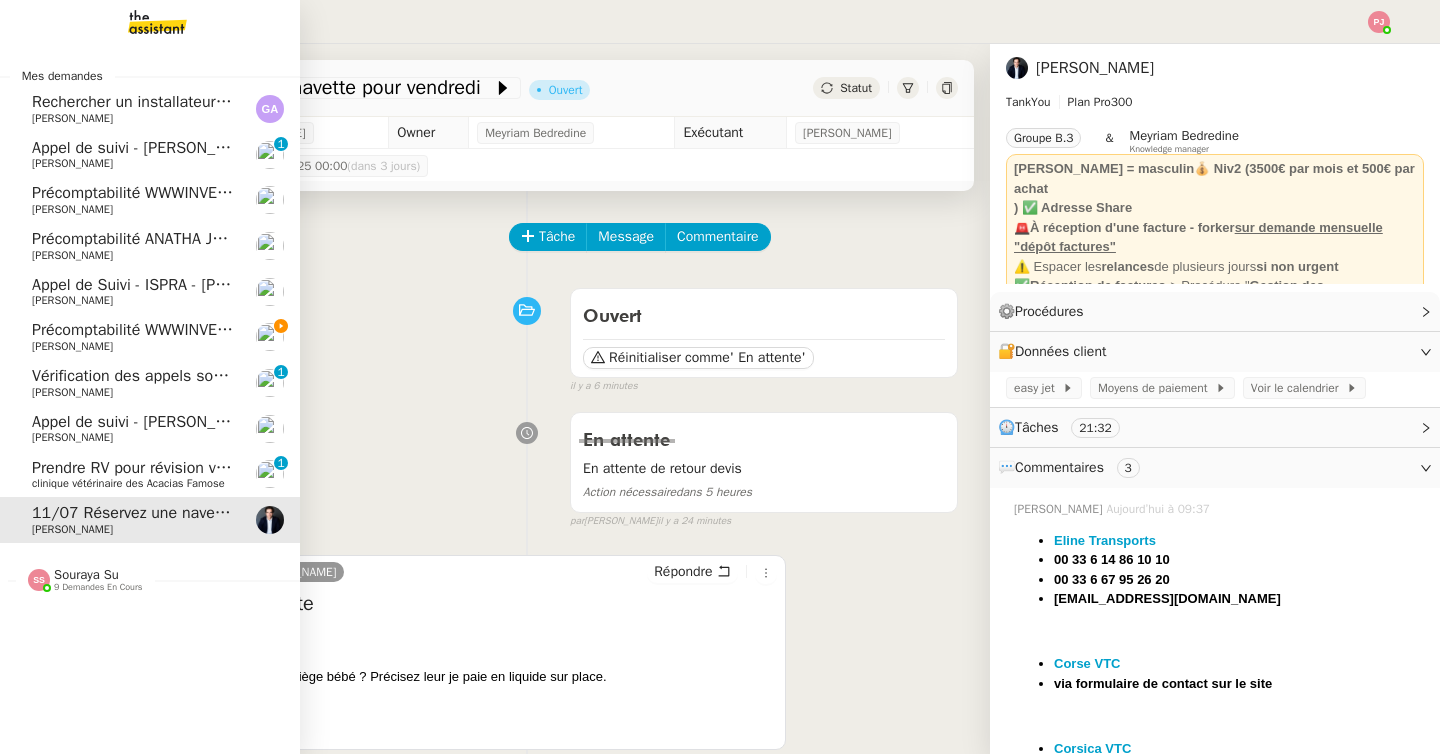 click on "[PERSON_NAME]" 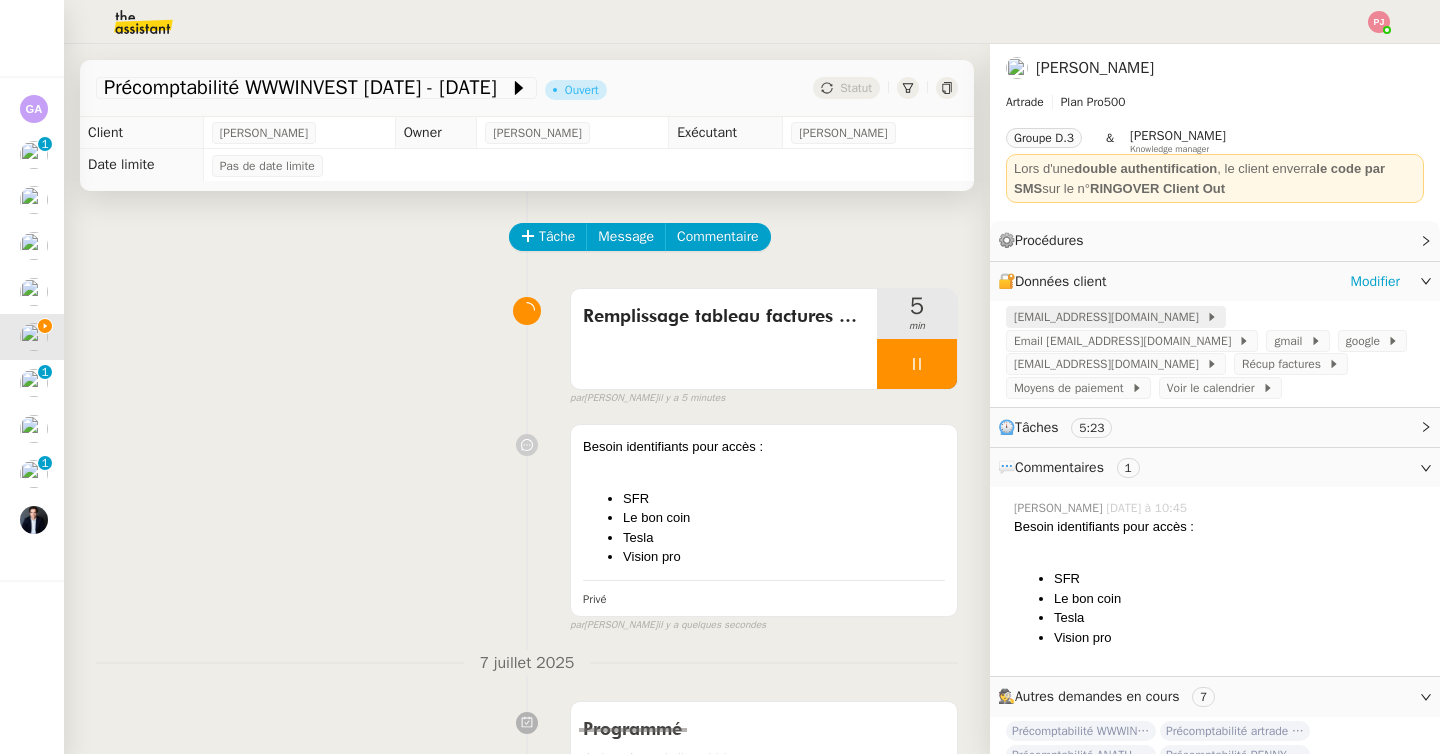 click on "paulweibel31@gmail.com" 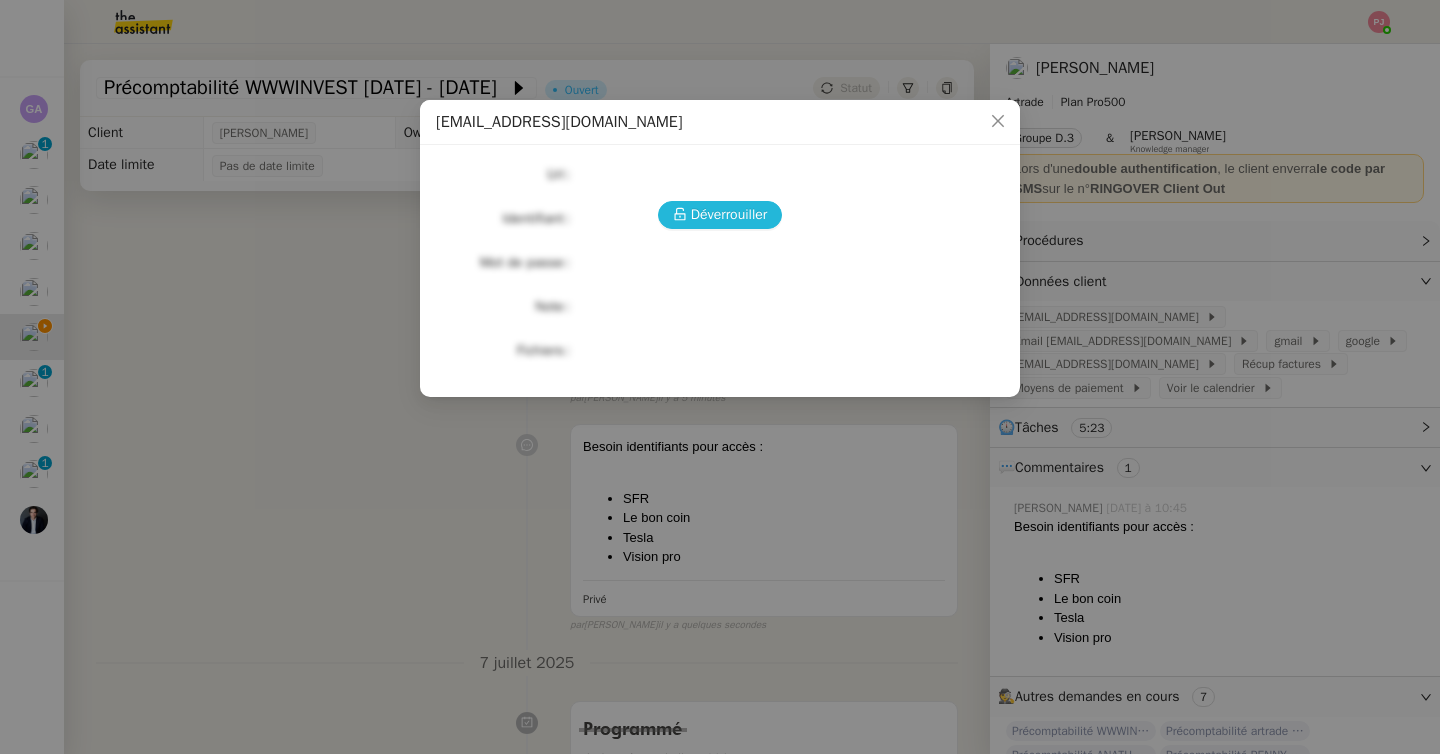 click on "Déverrouiller" at bounding box center (729, 214) 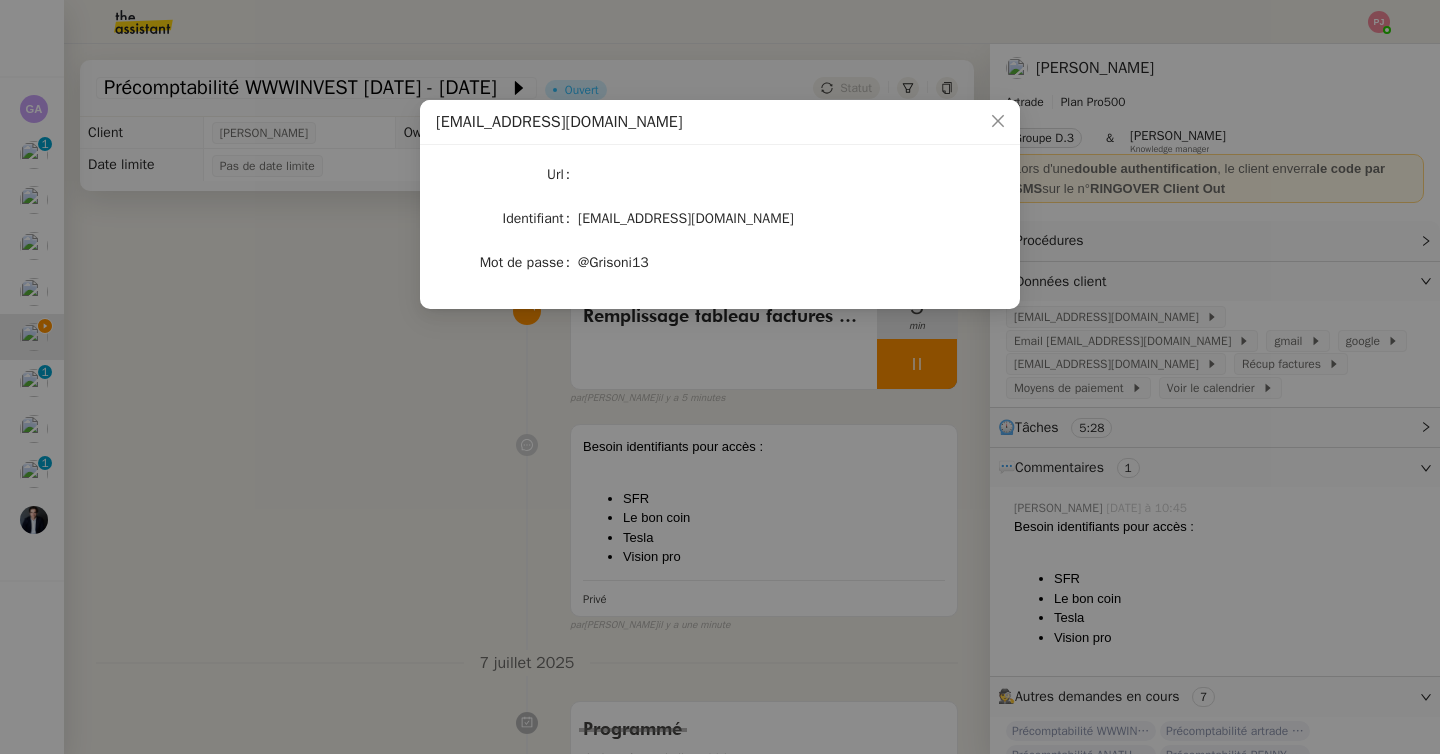 click on "paulweibel31@gmail.com Url    Identifiant  paulweibel31@gmail.com Mot de passe @Grisoni13" at bounding box center [720, 377] 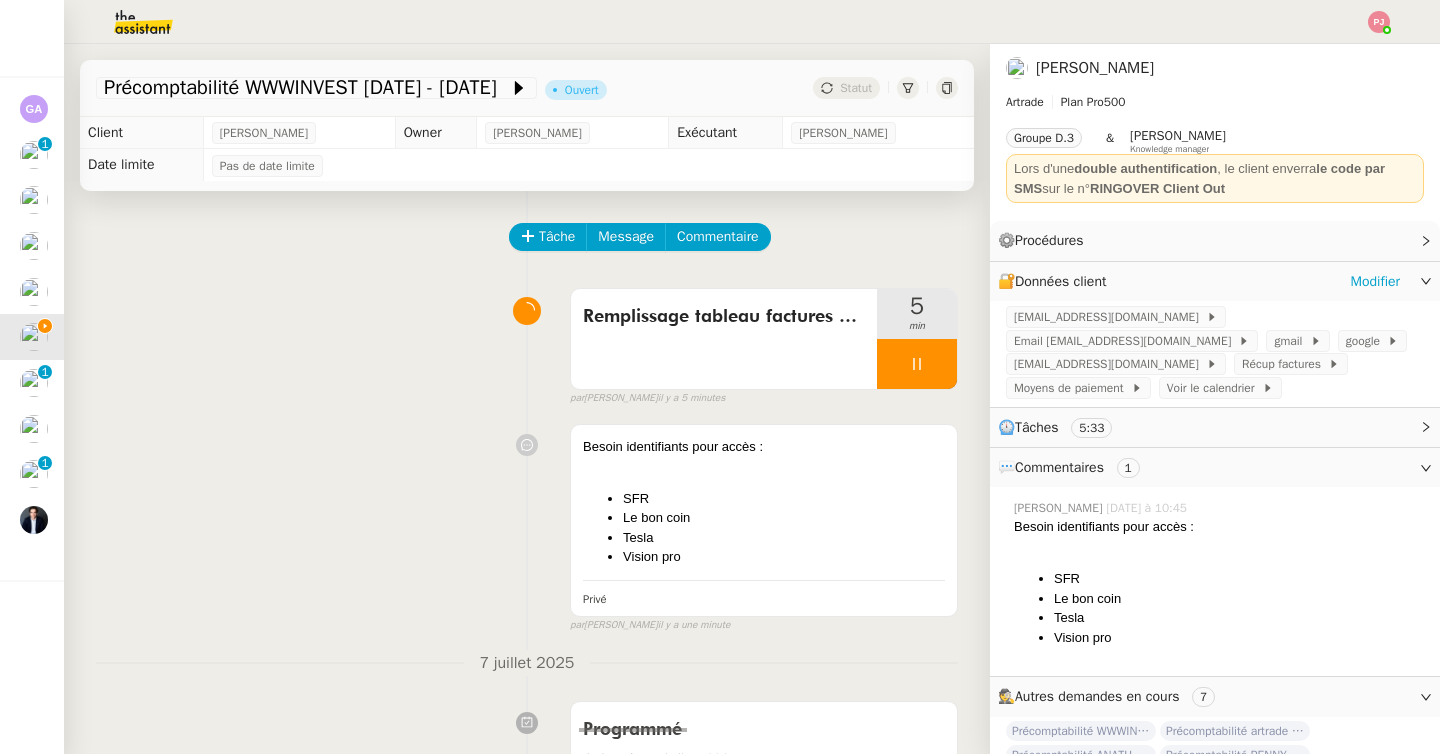 click on "🔐  Données client     Modifier" 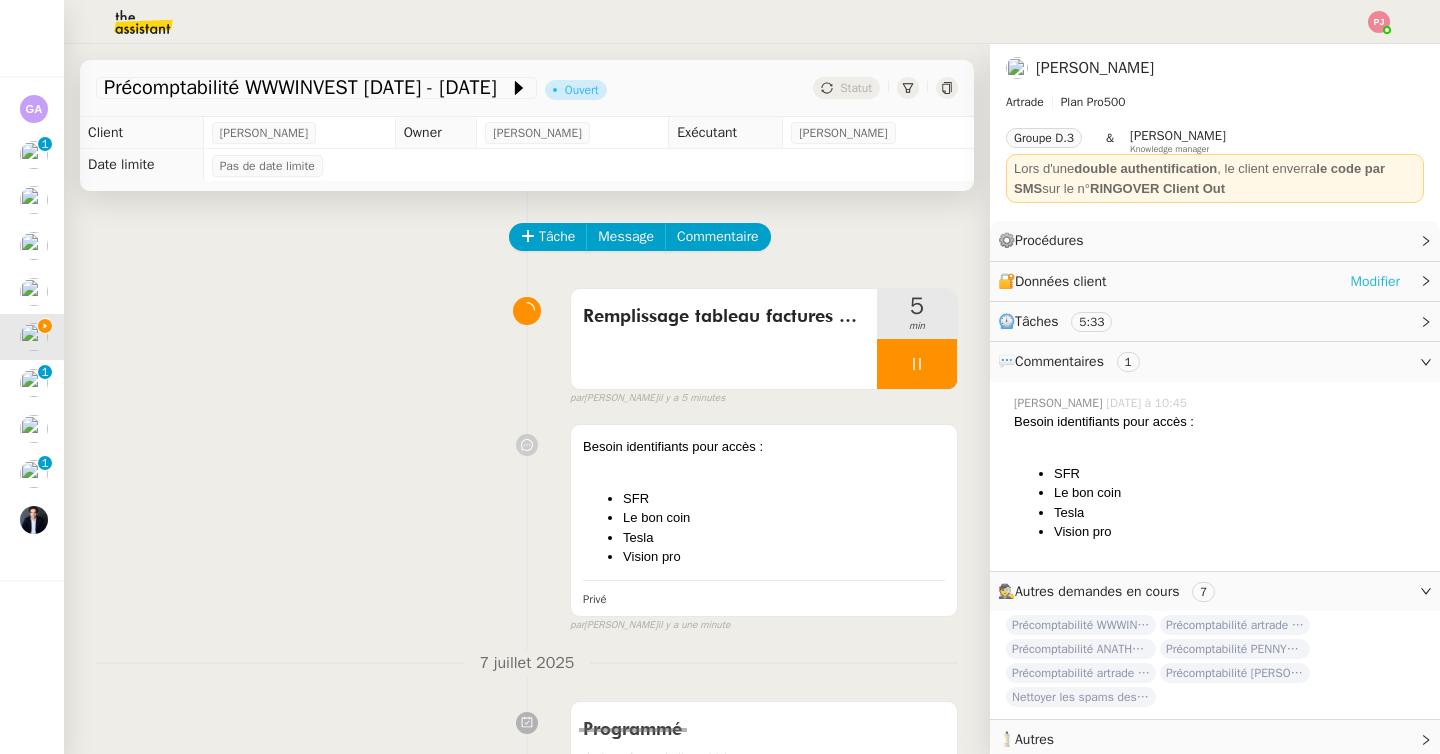 click on "Modifier" 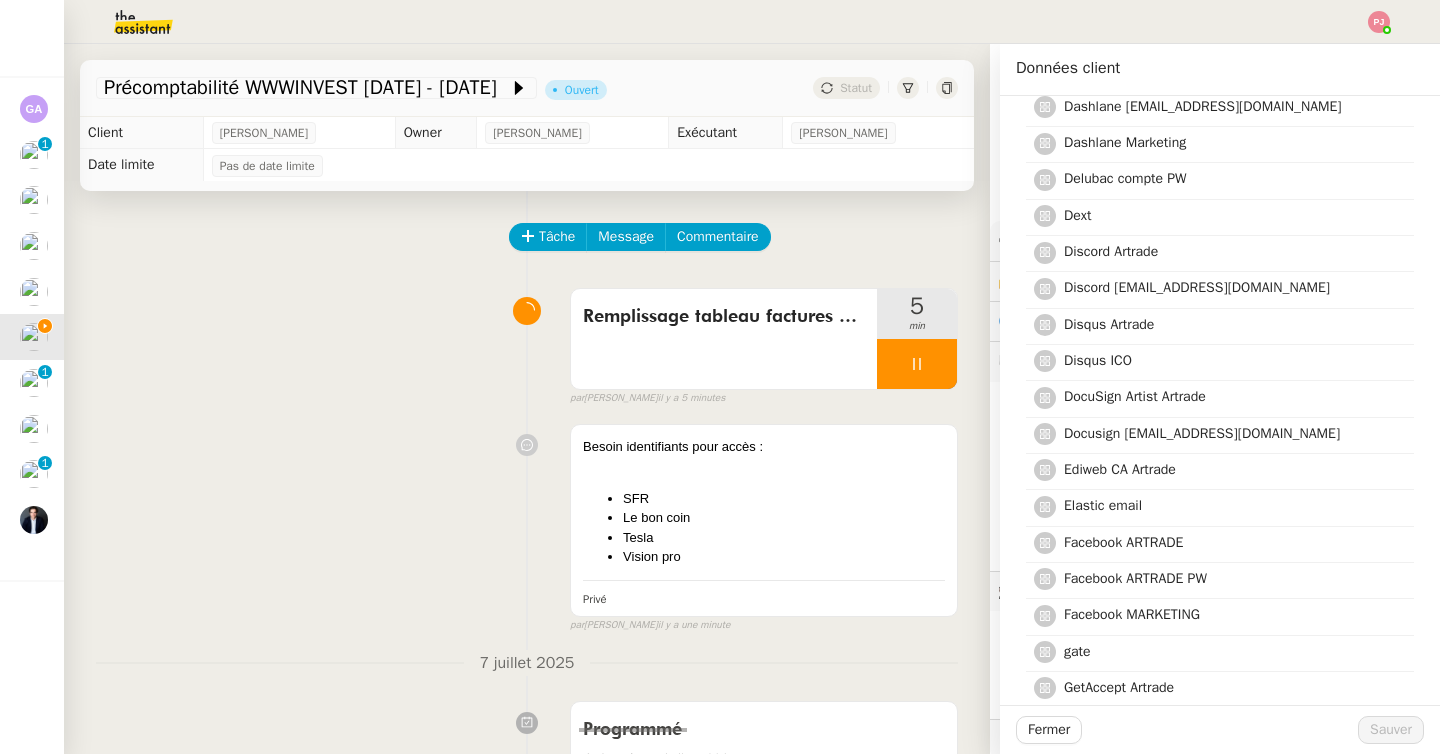 scroll, scrollTop: 1879, scrollLeft: 0, axis: vertical 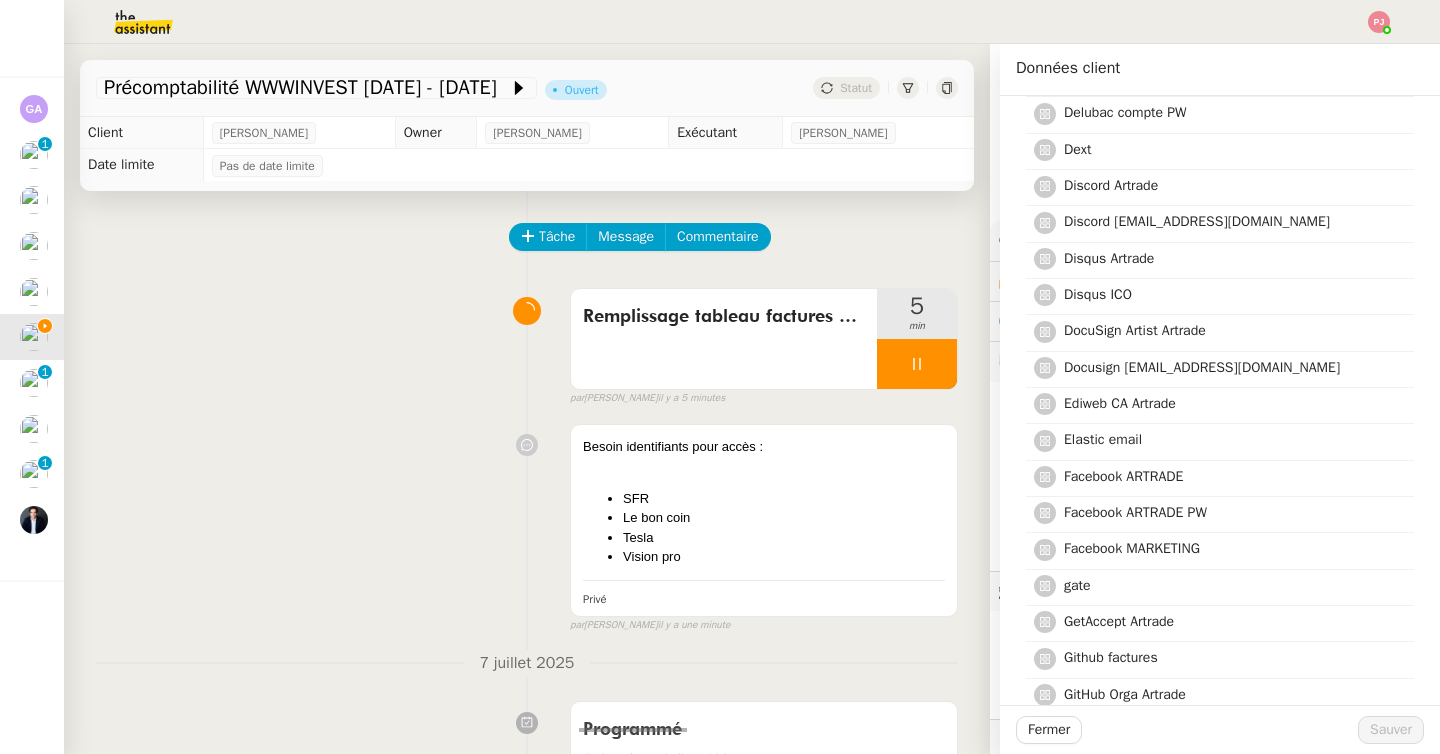 click on "Besoin identifiants pour accès : SFR Le bon coin Tesla Vision pro Privé false par   Pauline J.   il y a une minute" at bounding box center (527, 524) 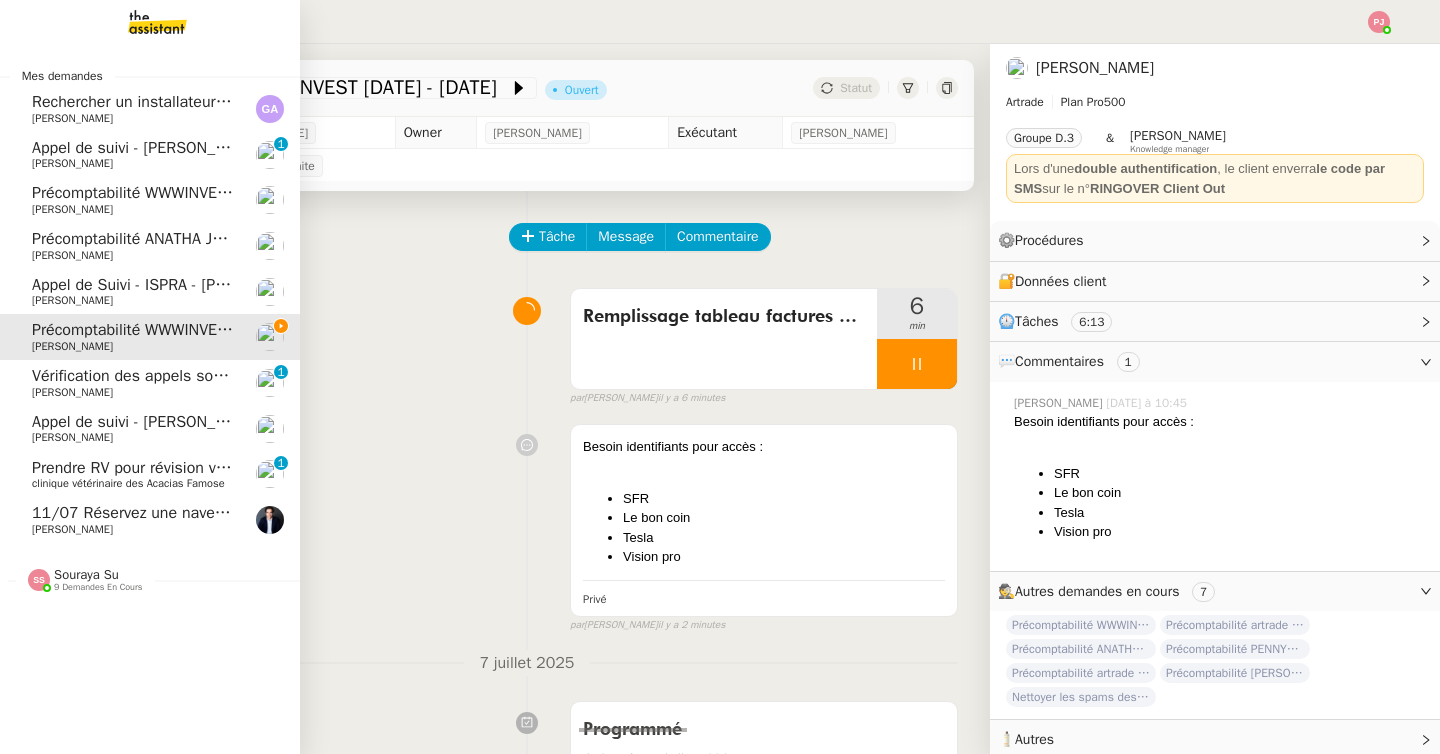 click on "[PERSON_NAME]" 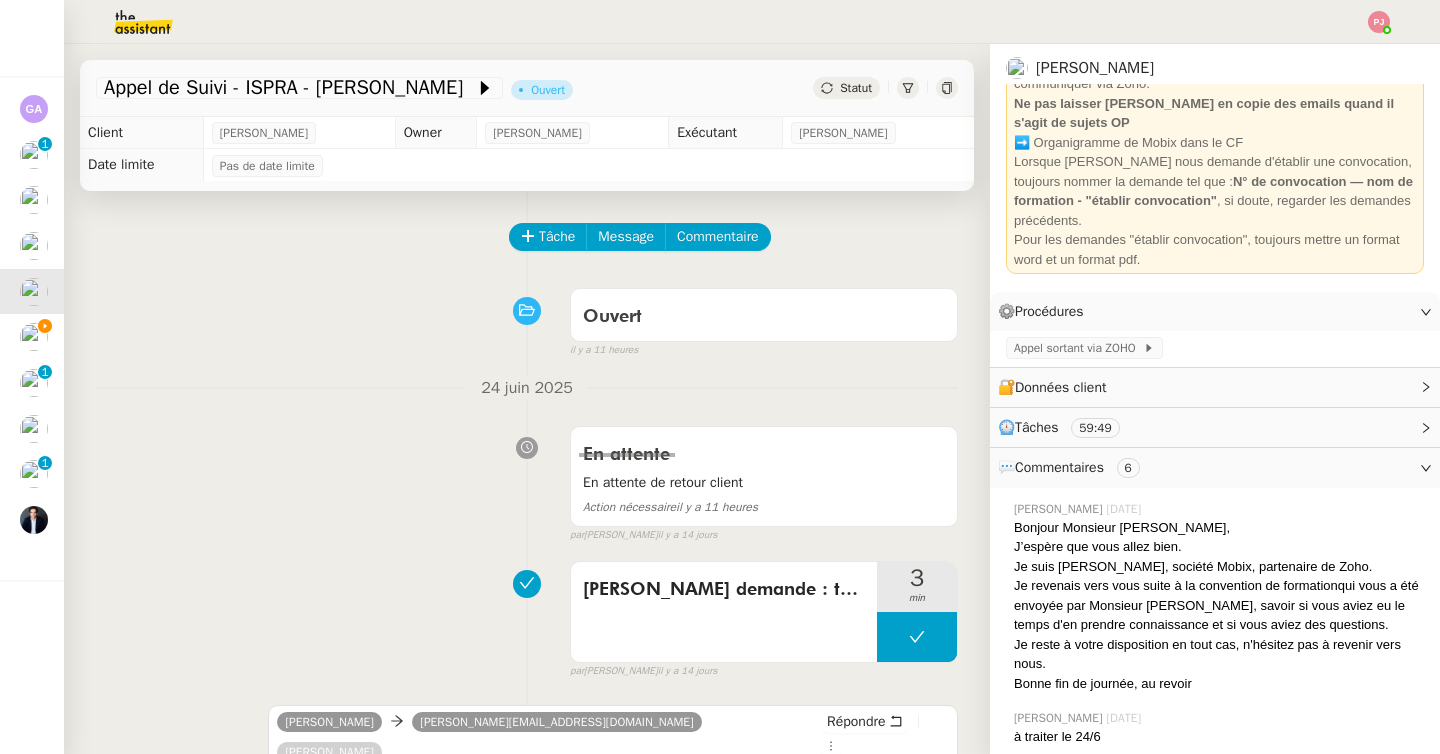 scroll, scrollTop: 0, scrollLeft: 0, axis: both 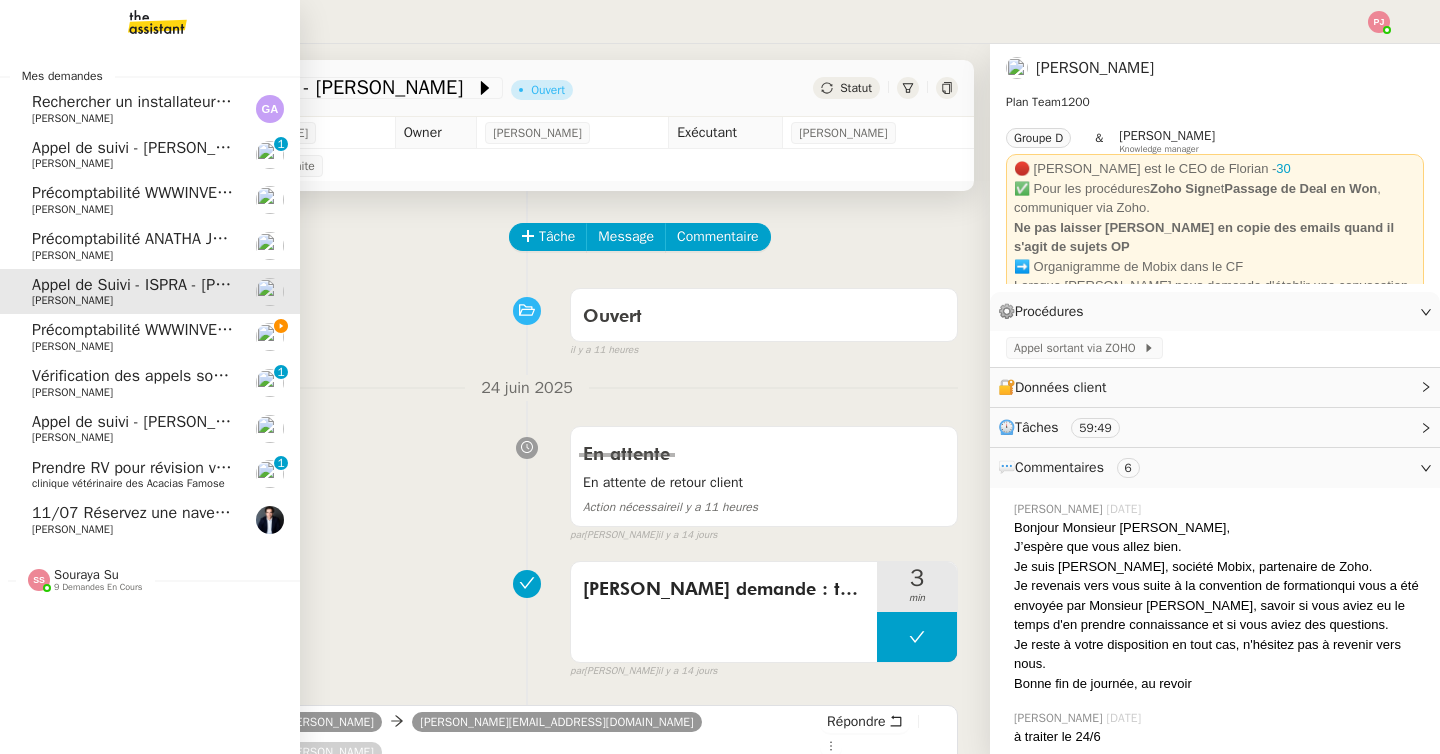 click on "Prendre RV pour révision voiture" 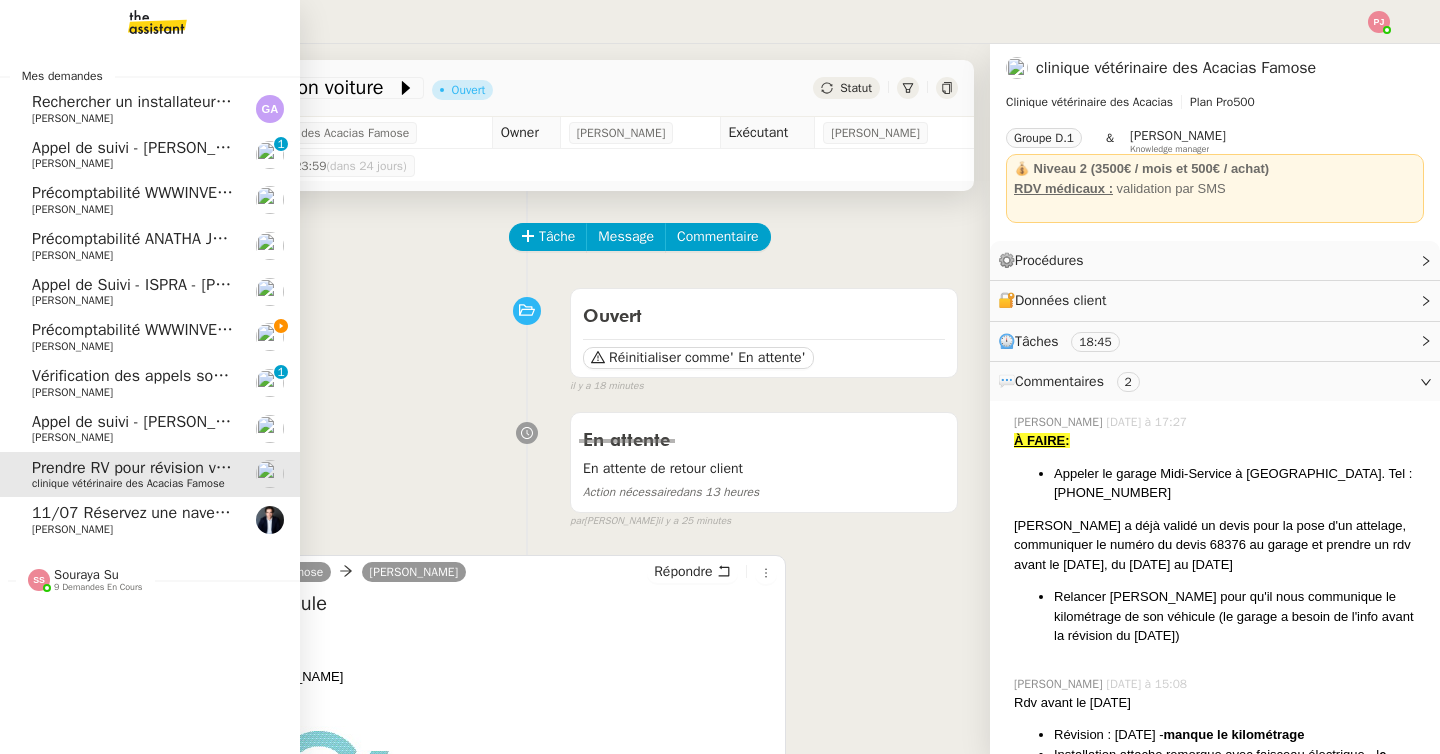 click on "[PERSON_NAME]" 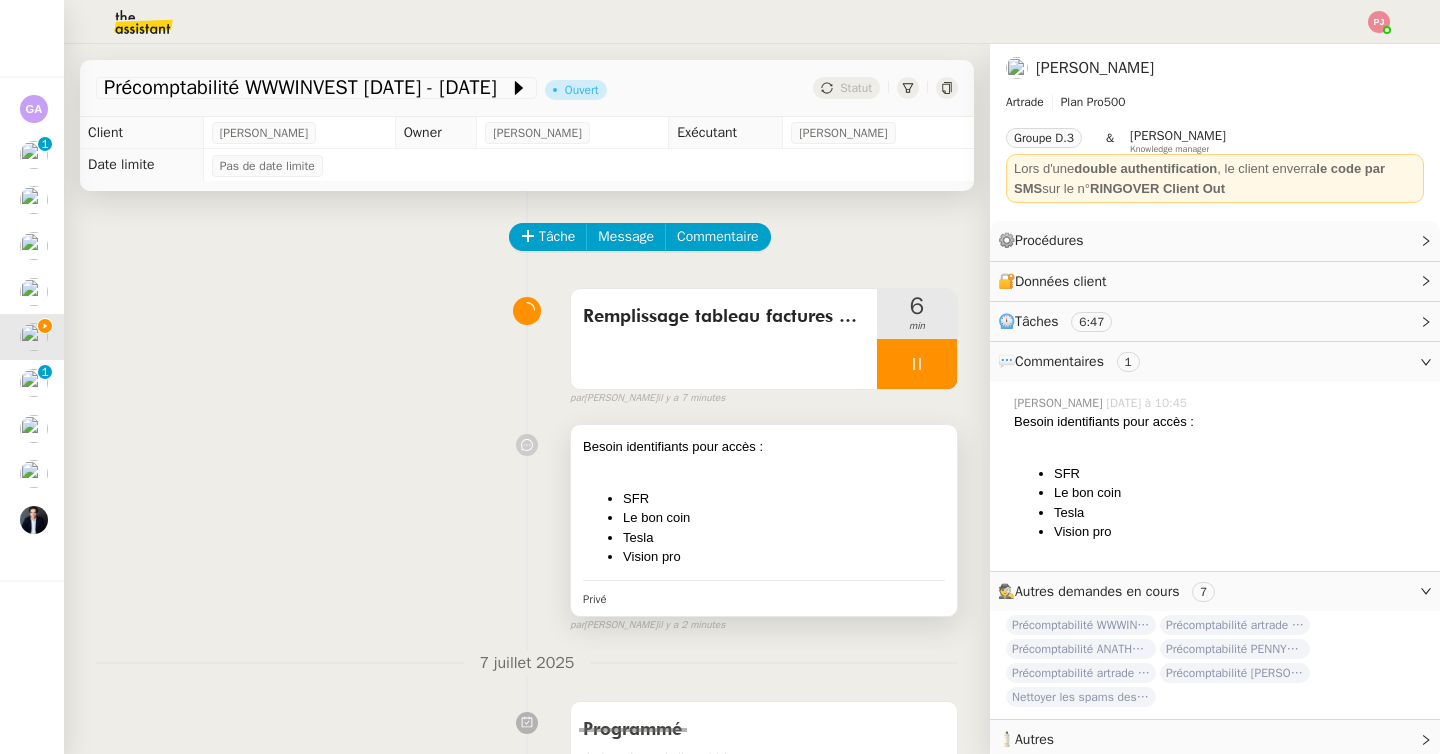 click on "SFR" at bounding box center (784, 499) 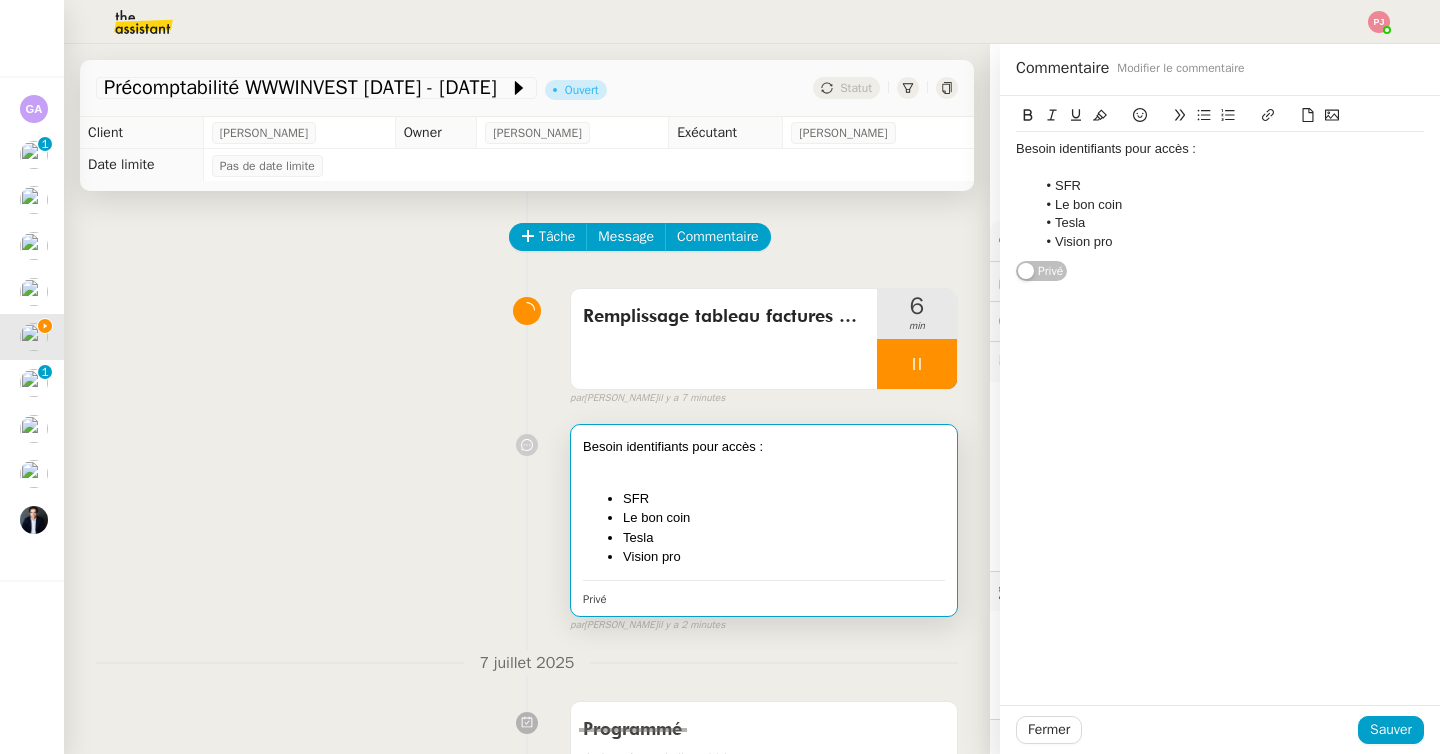click on "Vision pro" 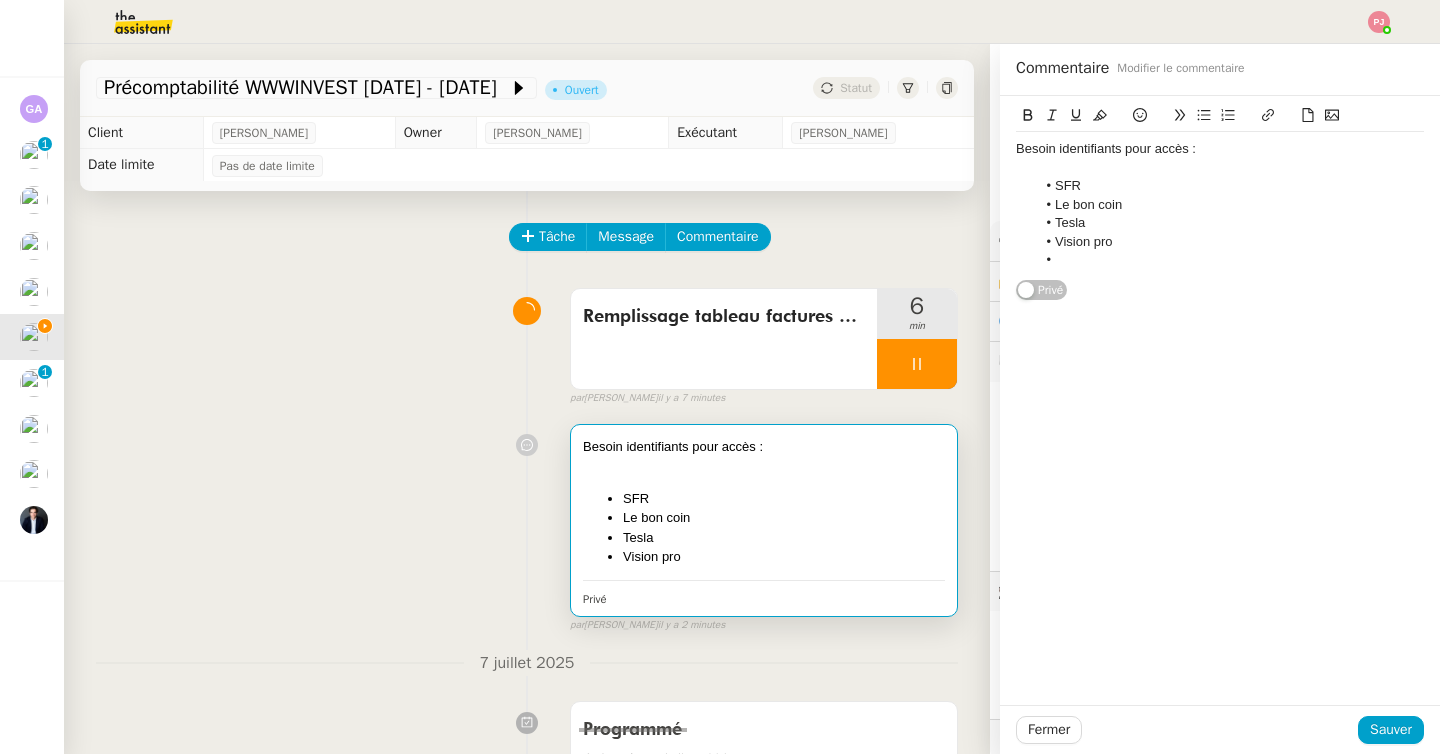 type 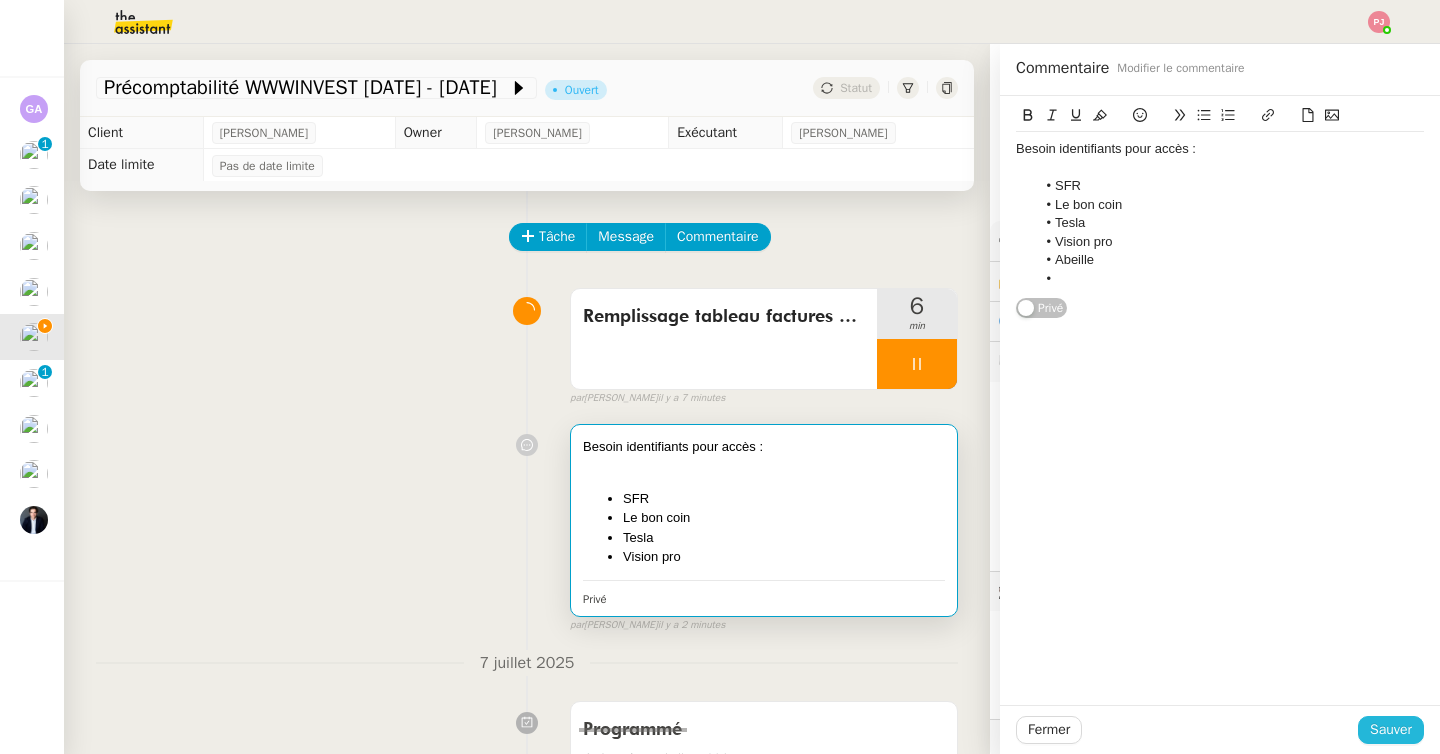 click on "Sauver" 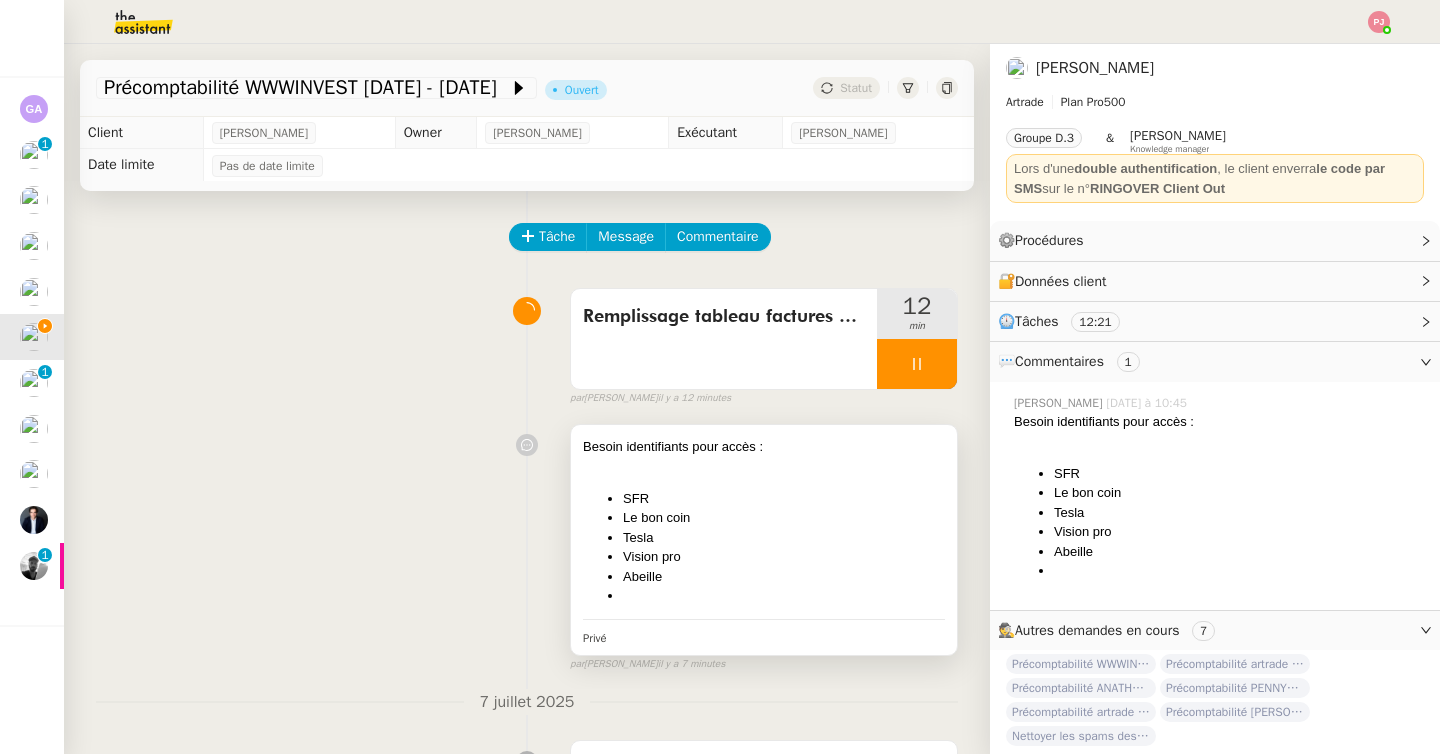 click on "Tesla" at bounding box center (784, 538) 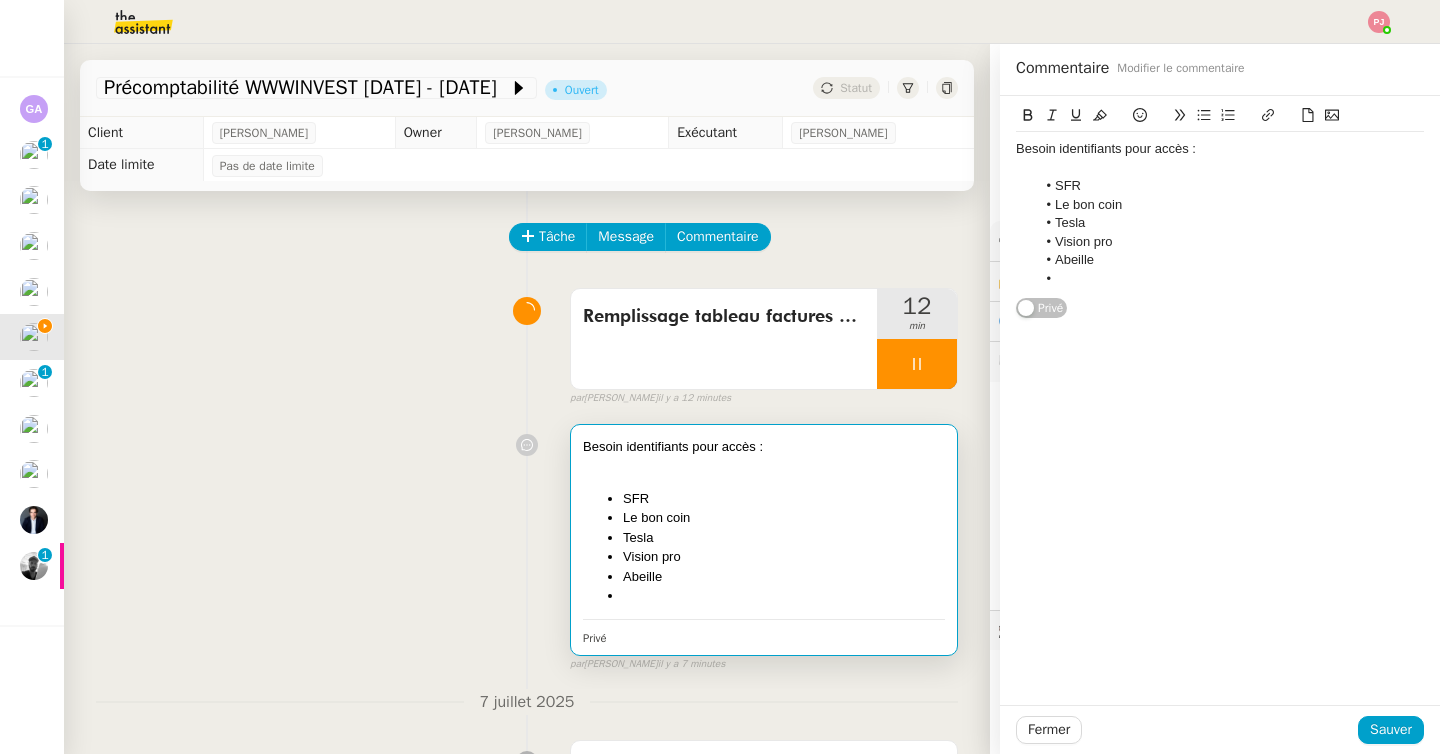 click 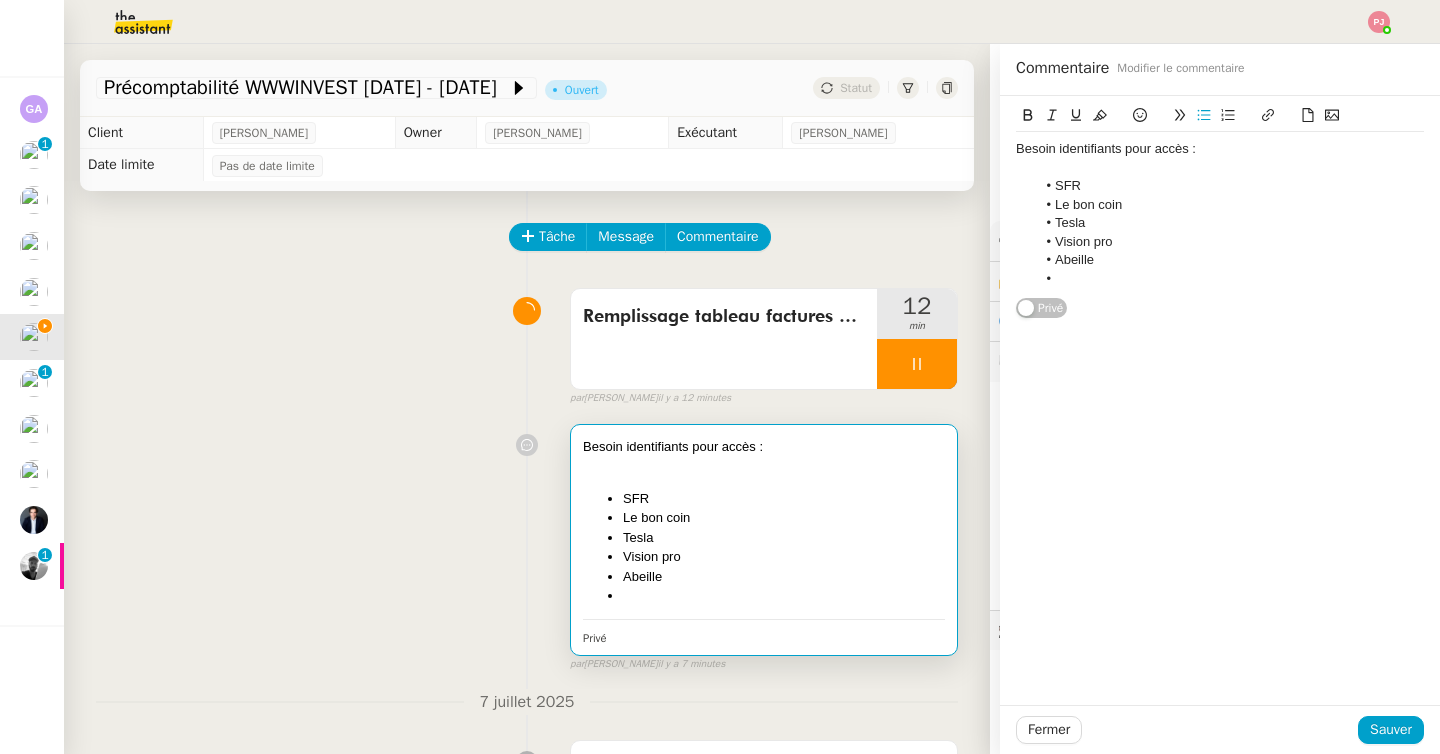 type 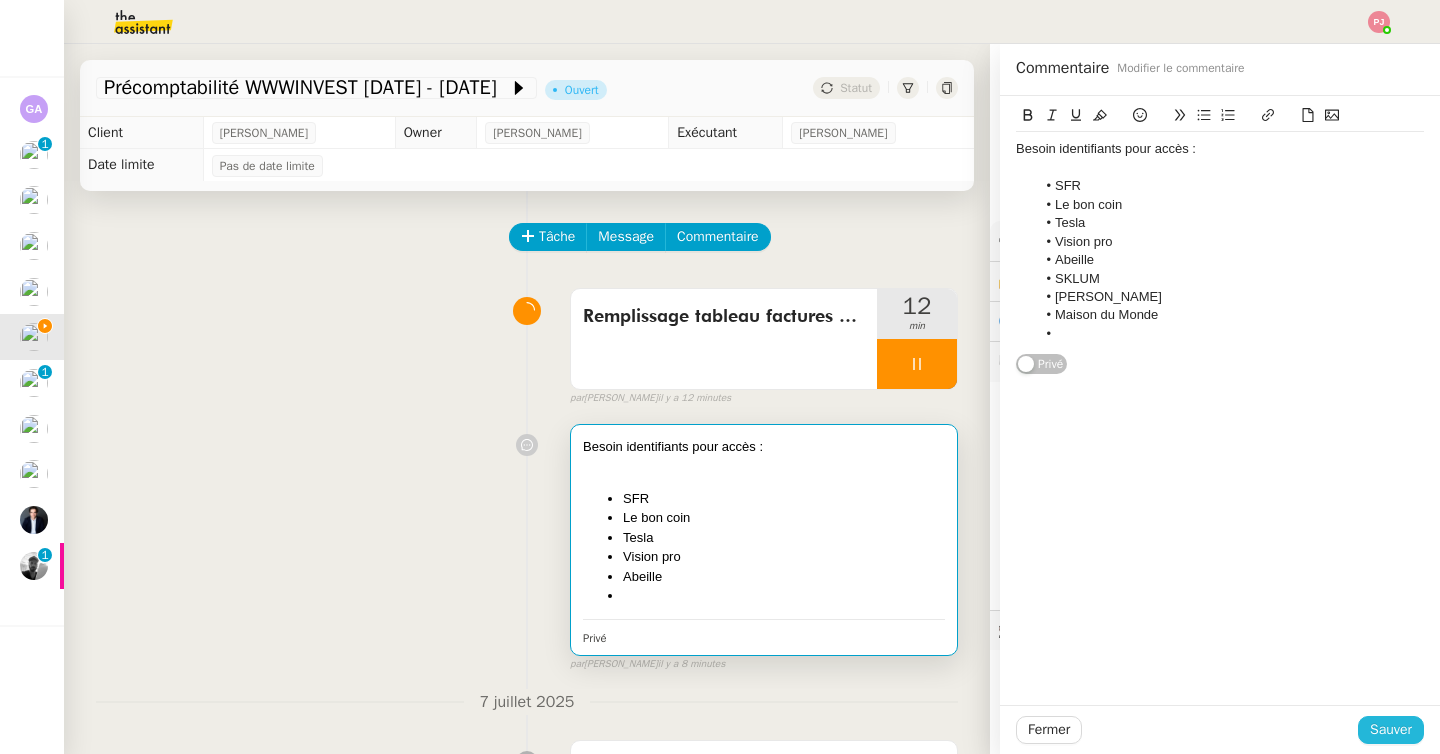 click on "Sauver" 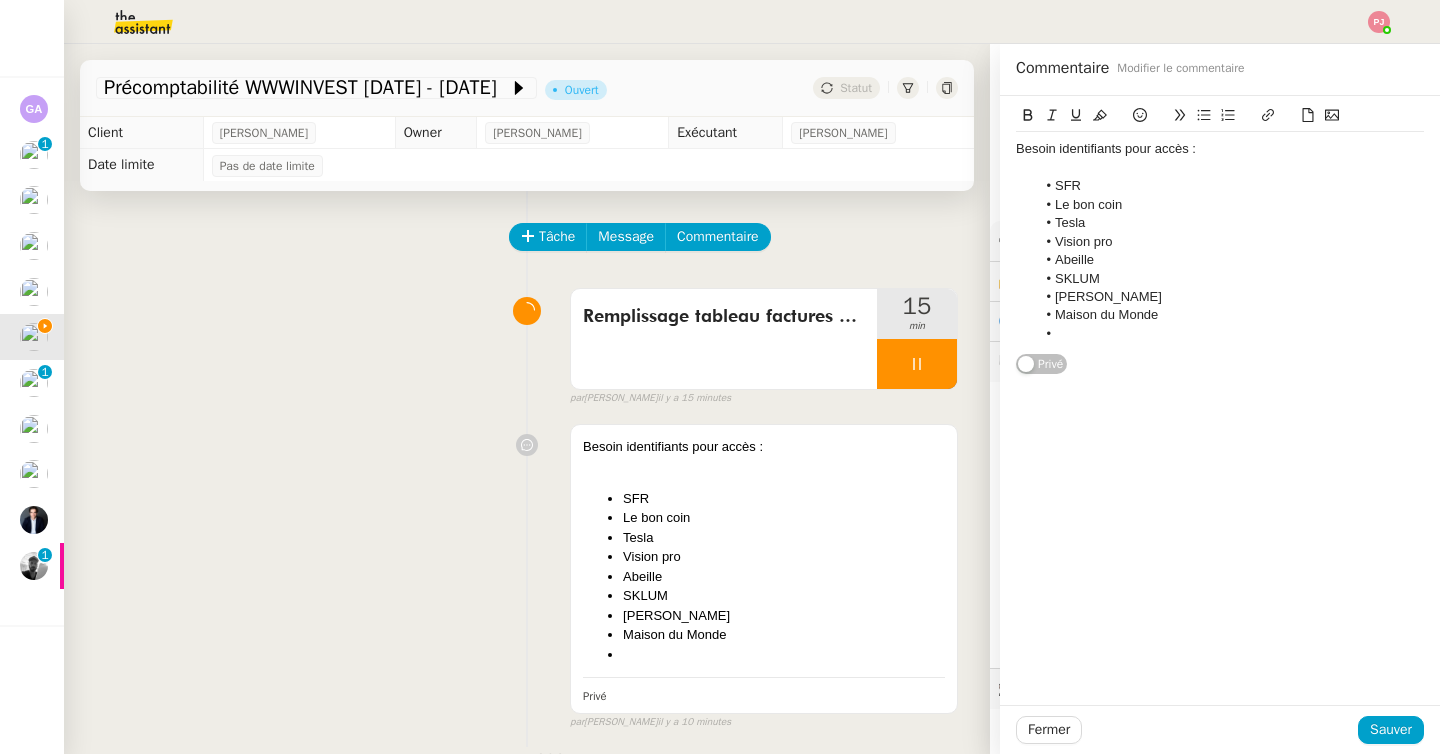 scroll, scrollTop: 0, scrollLeft: 0, axis: both 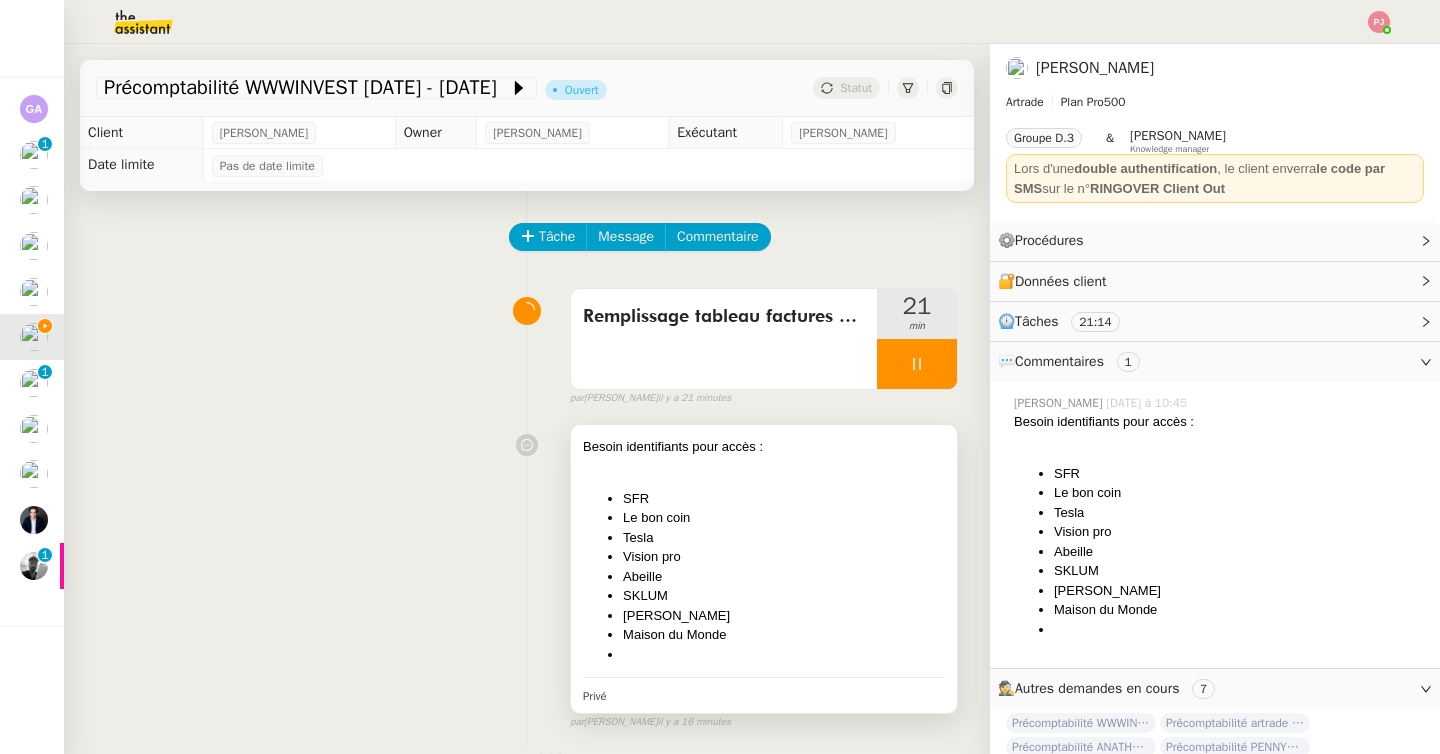 click on "Maison du Monde" at bounding box center (784, 635) 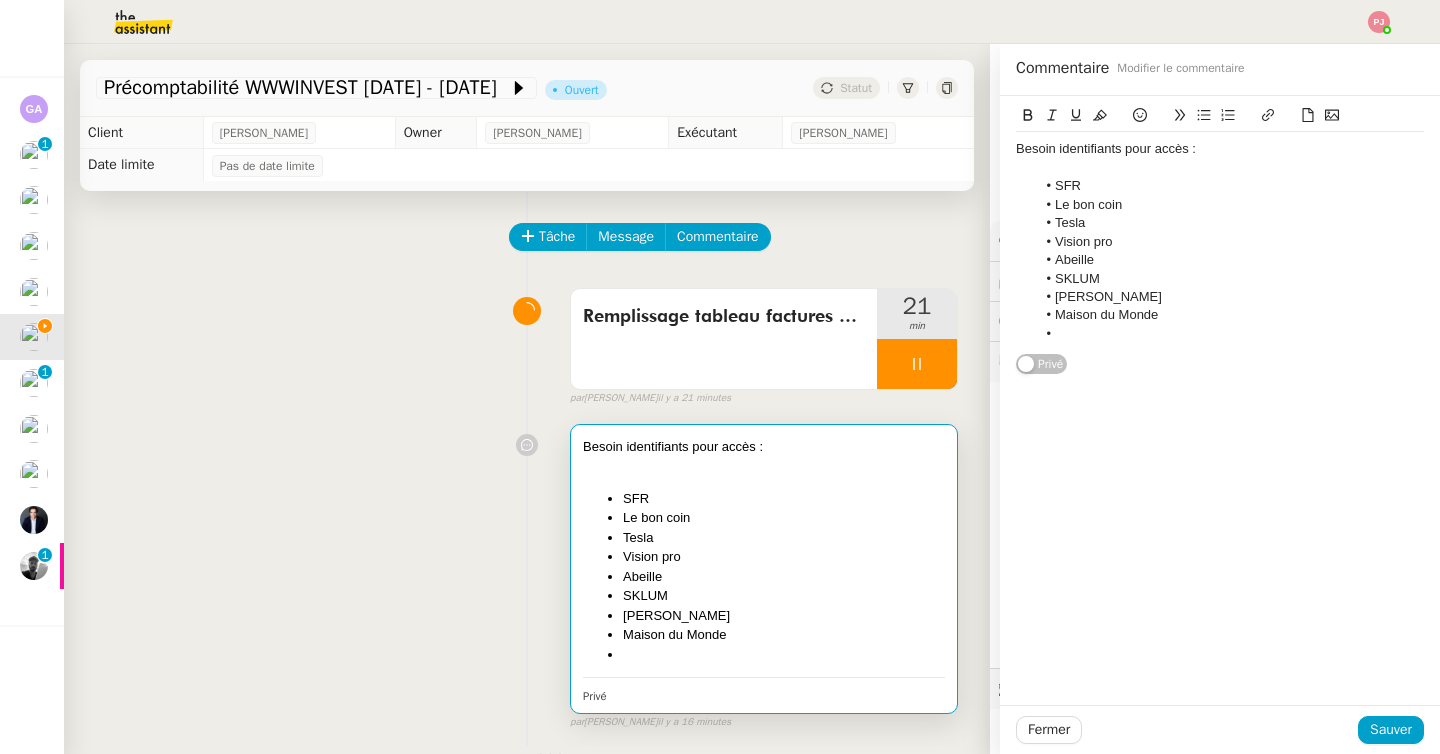 click 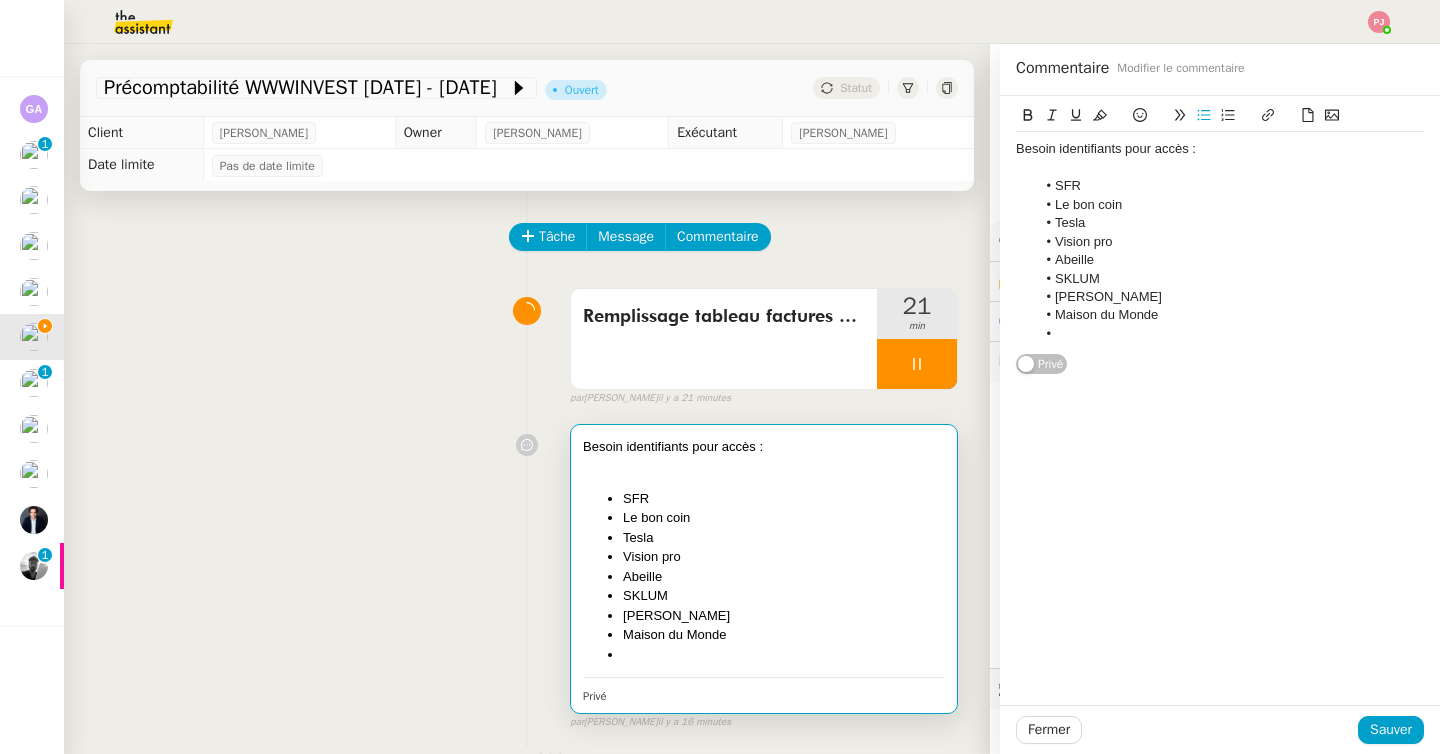 type 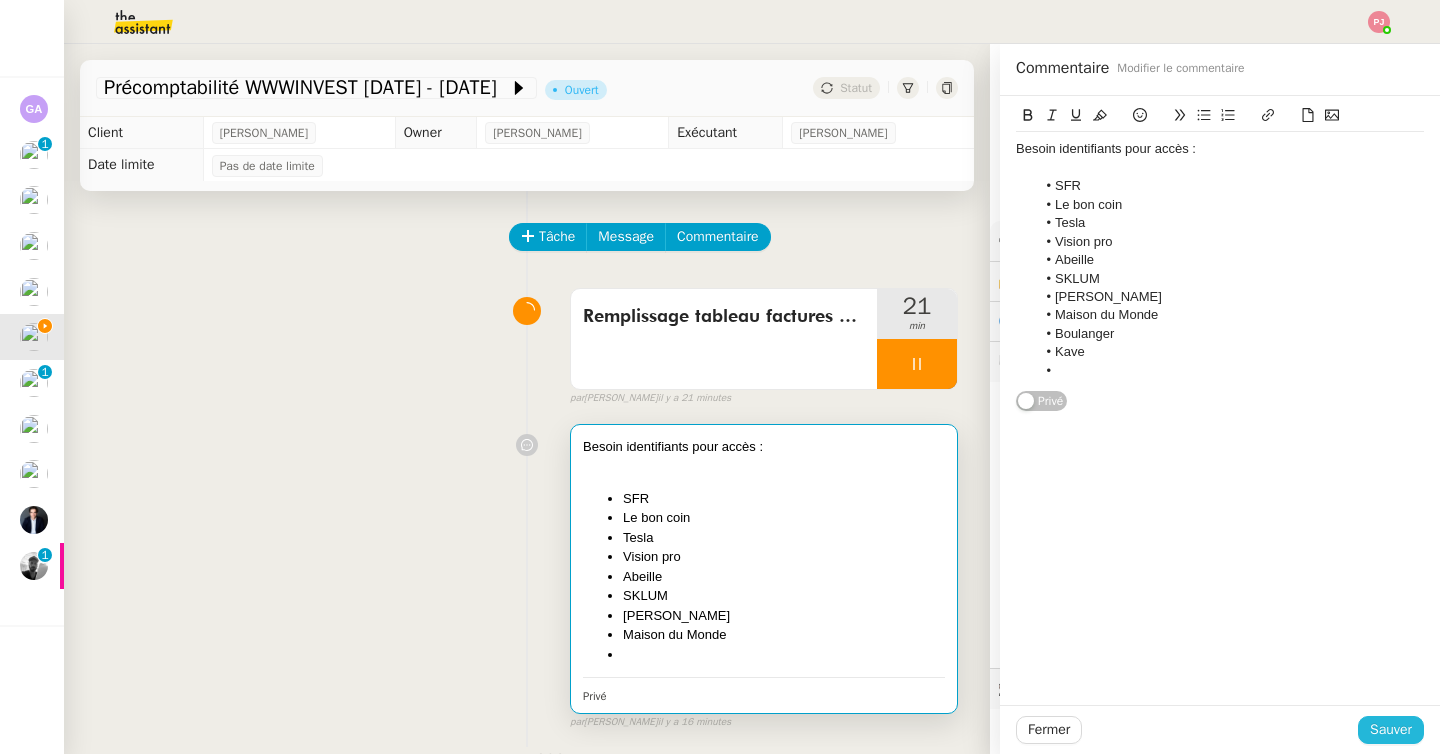 click on "Sauver" 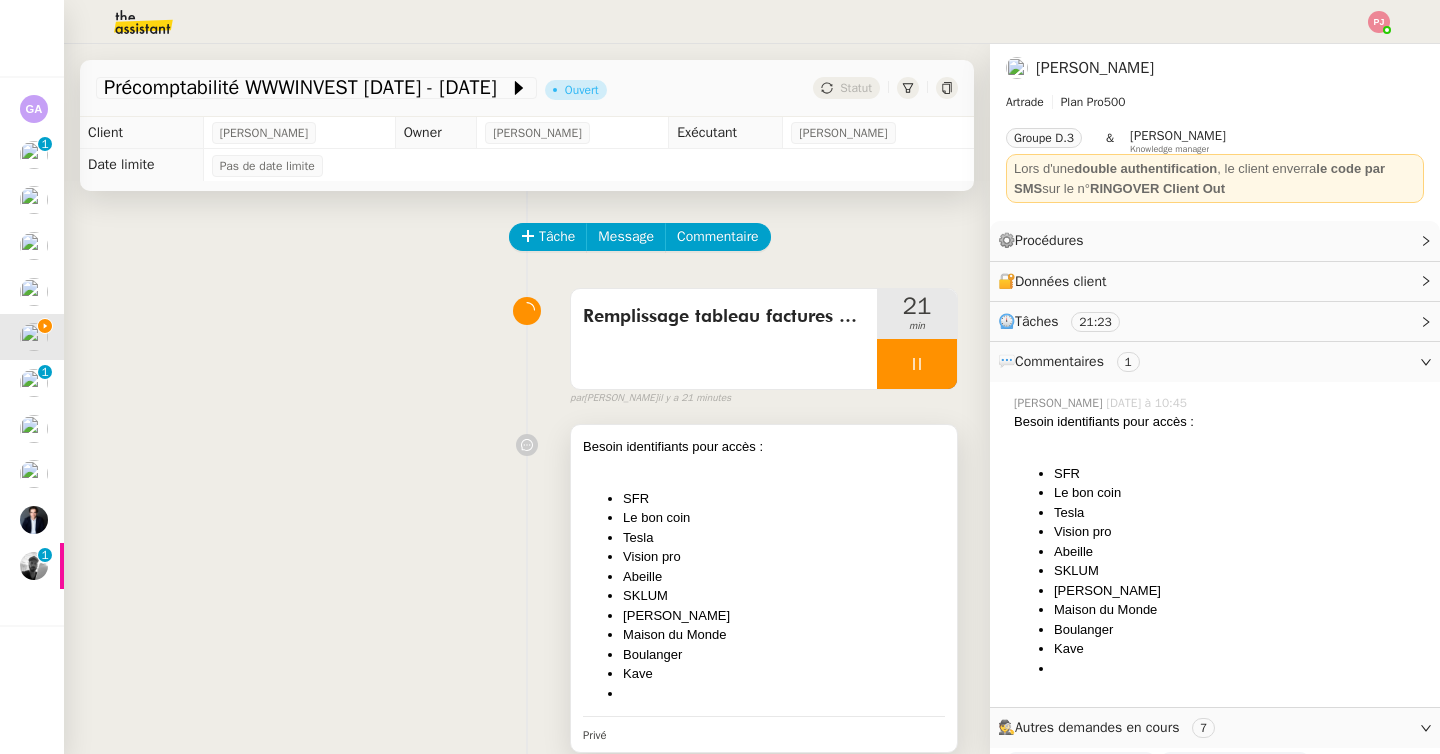 click on "SKLUM" at bounding box center (784, 596) 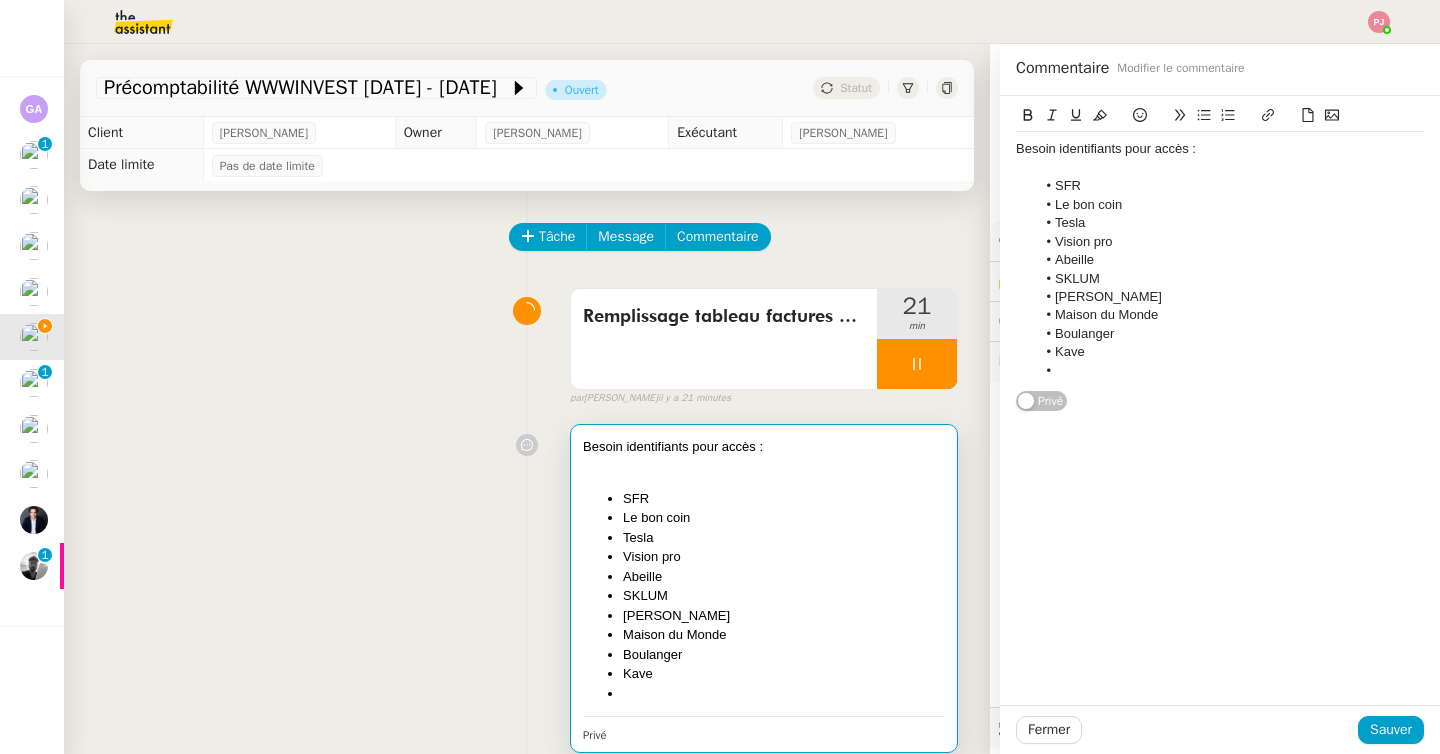 click 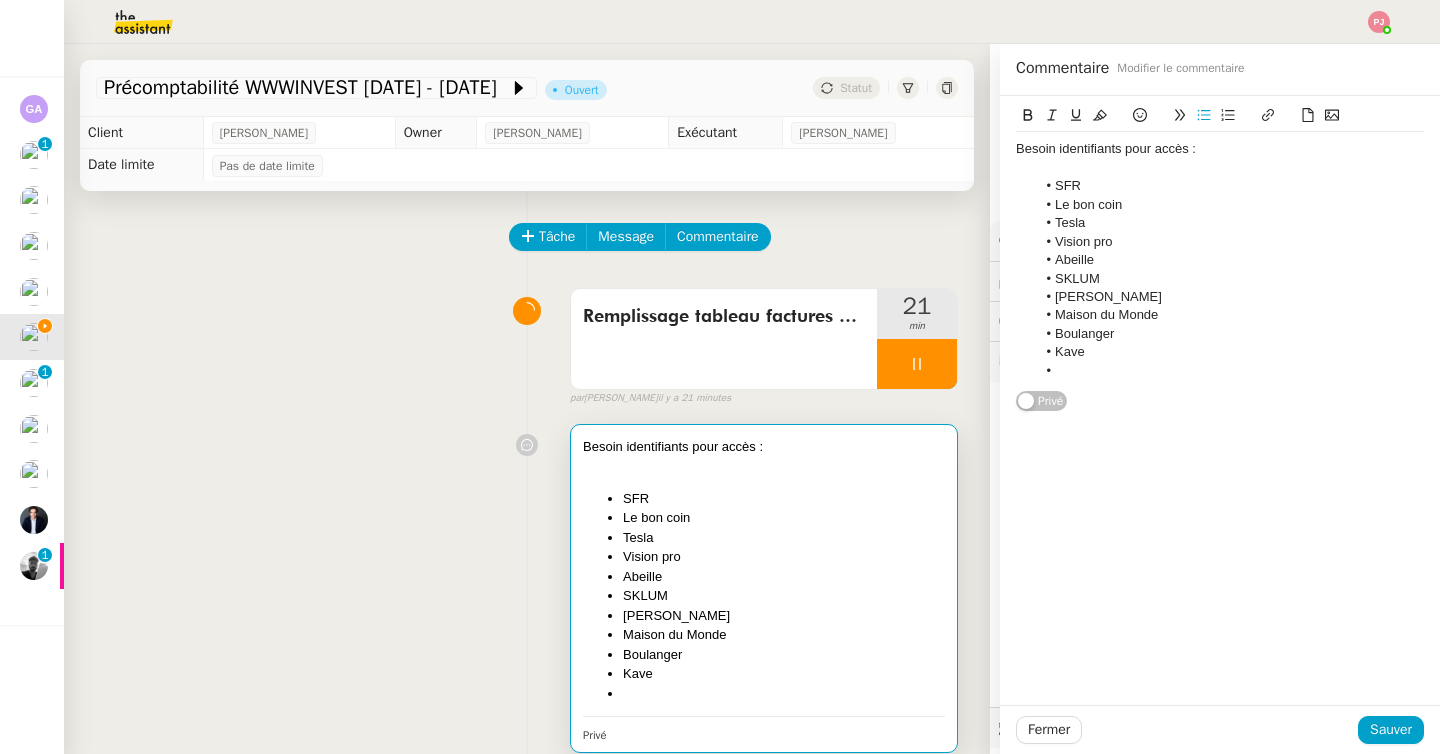 type 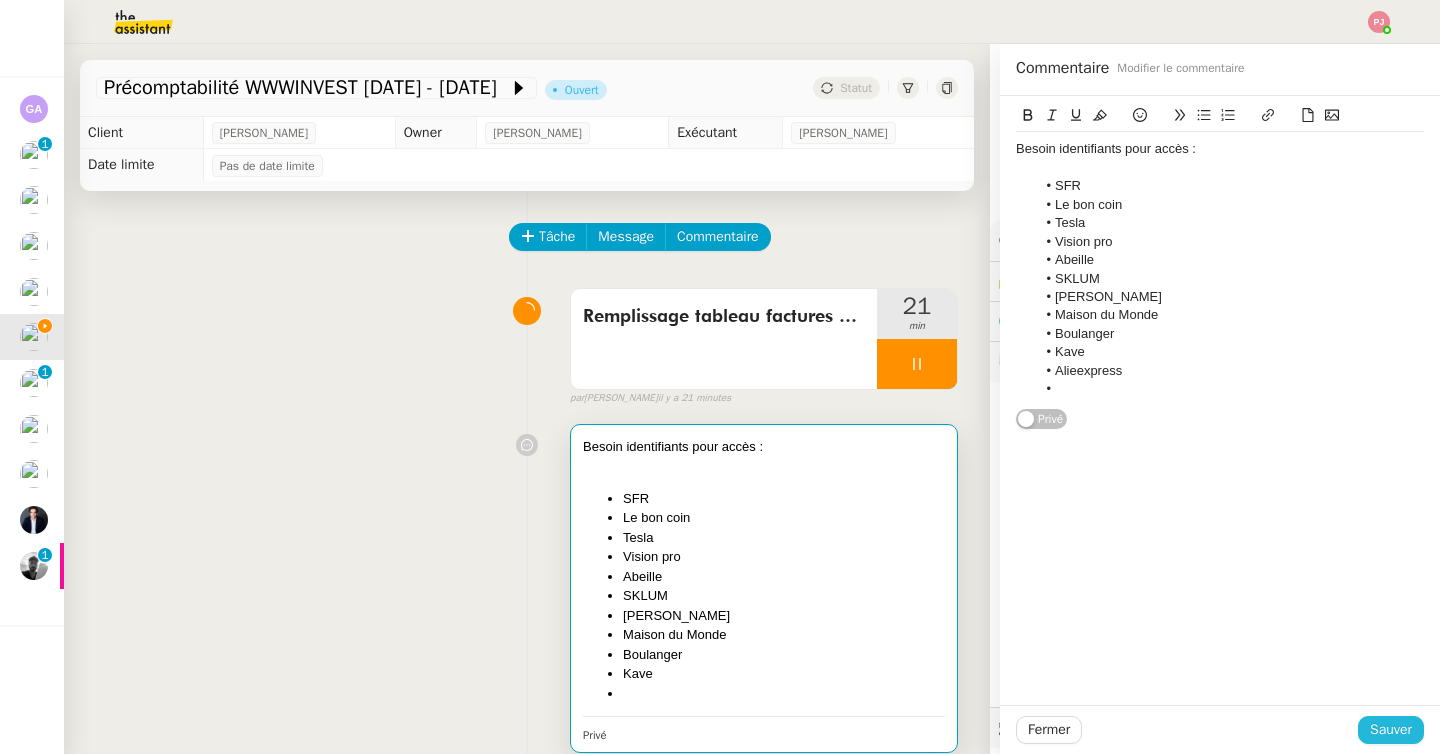 click on "Sauver" 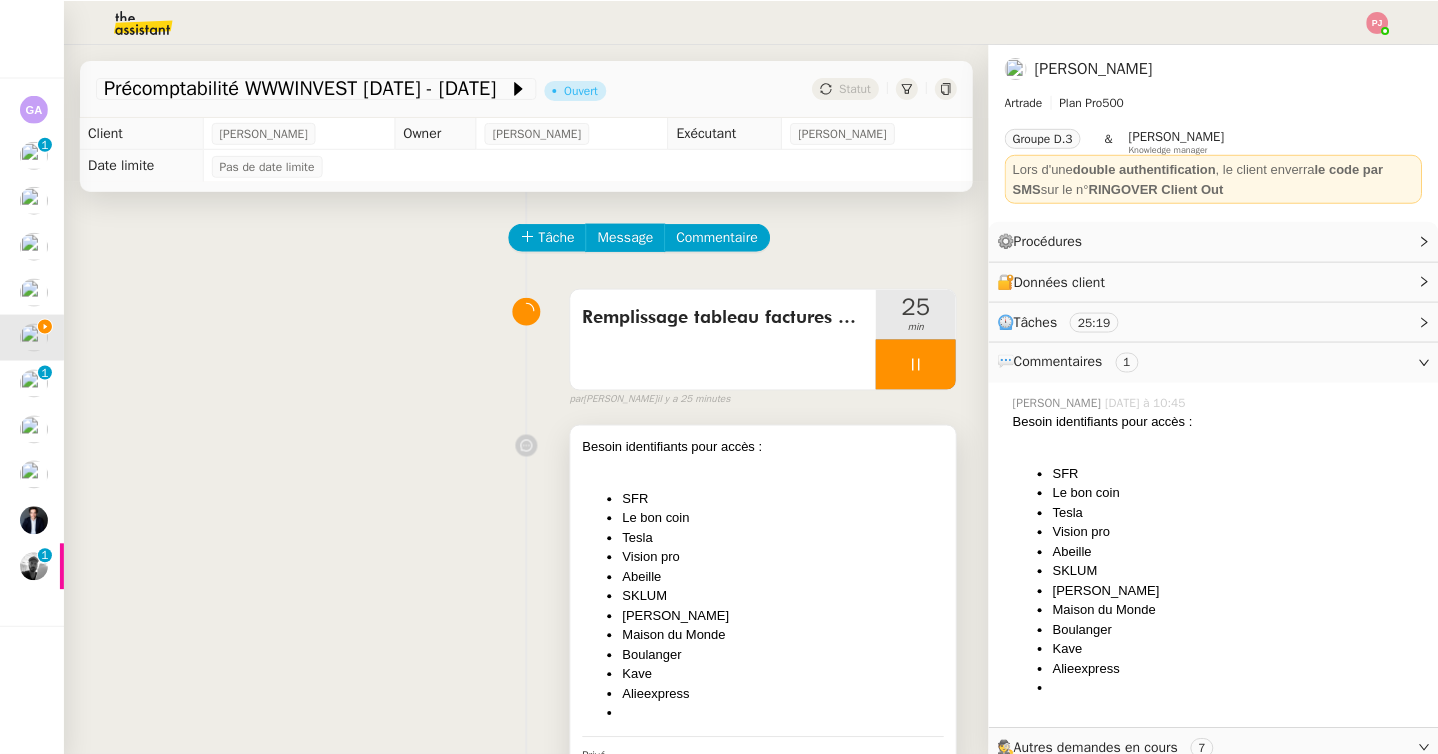 scroll, scrollTop: 22, scrollLeft: 0, axis: vertical 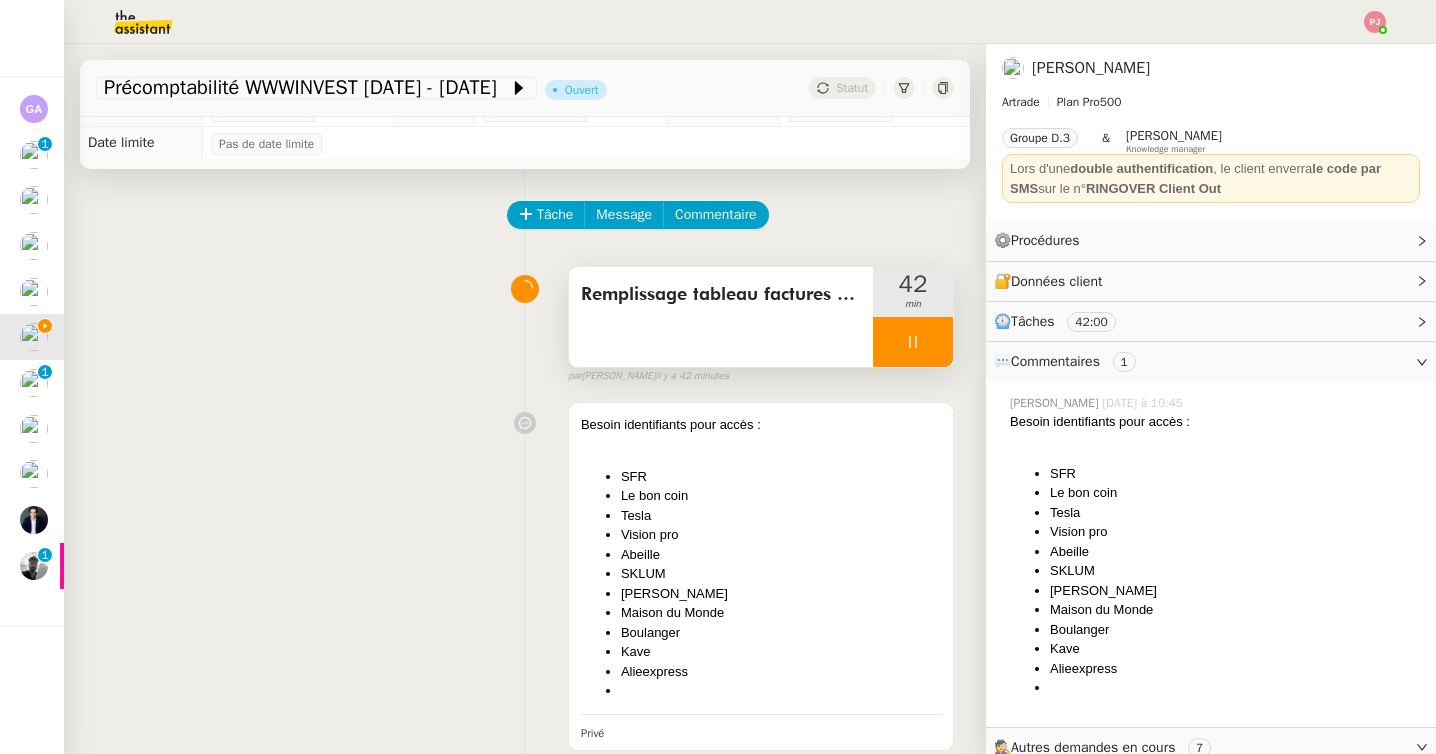 click 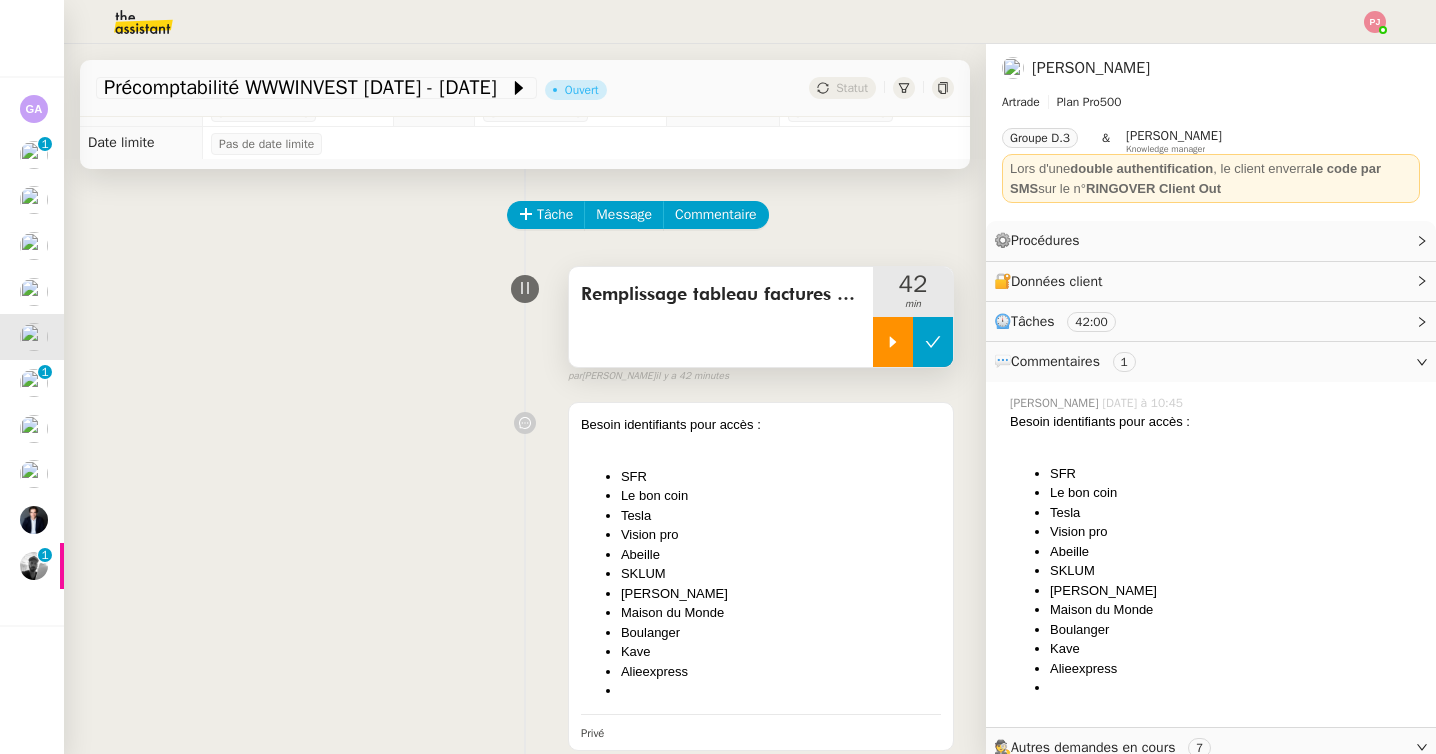 click 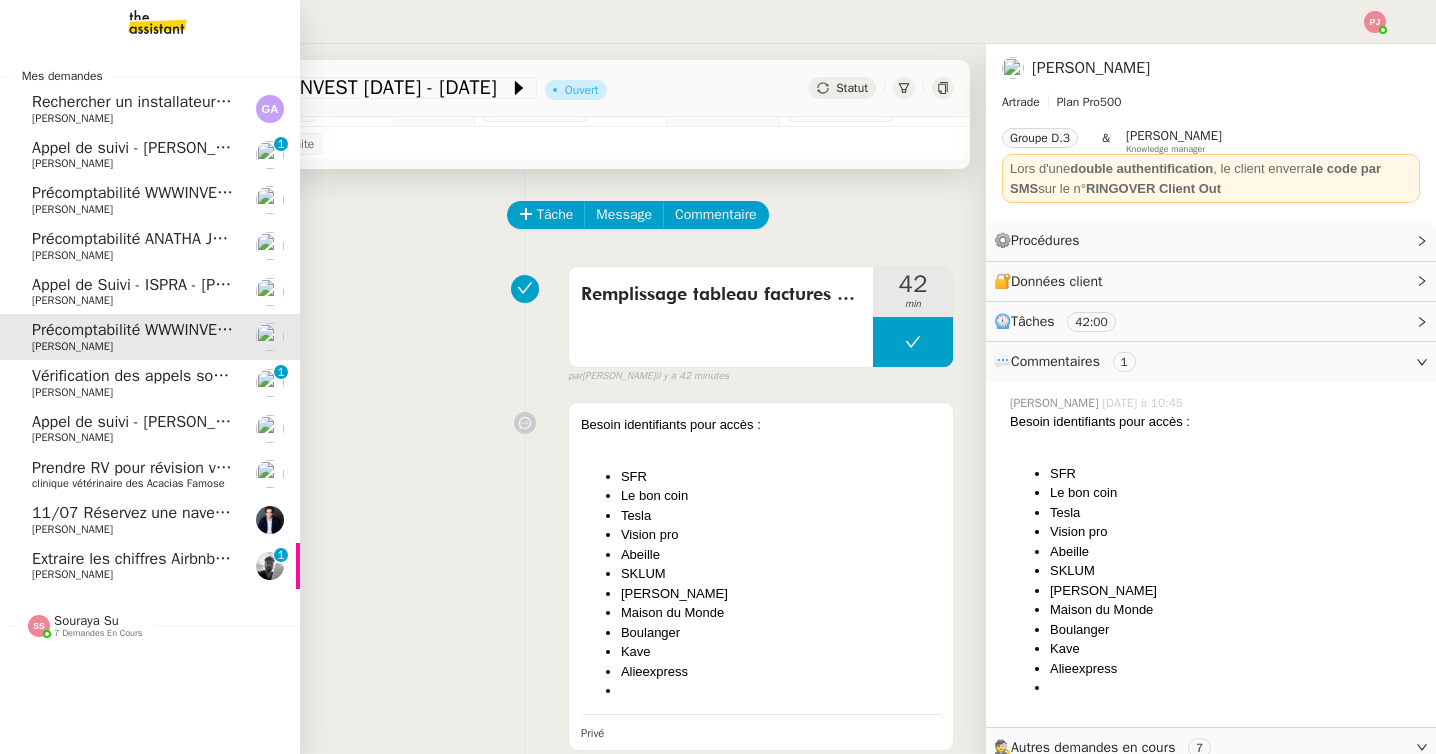 click on "Précomptabilité ANATHA Juin 2025" 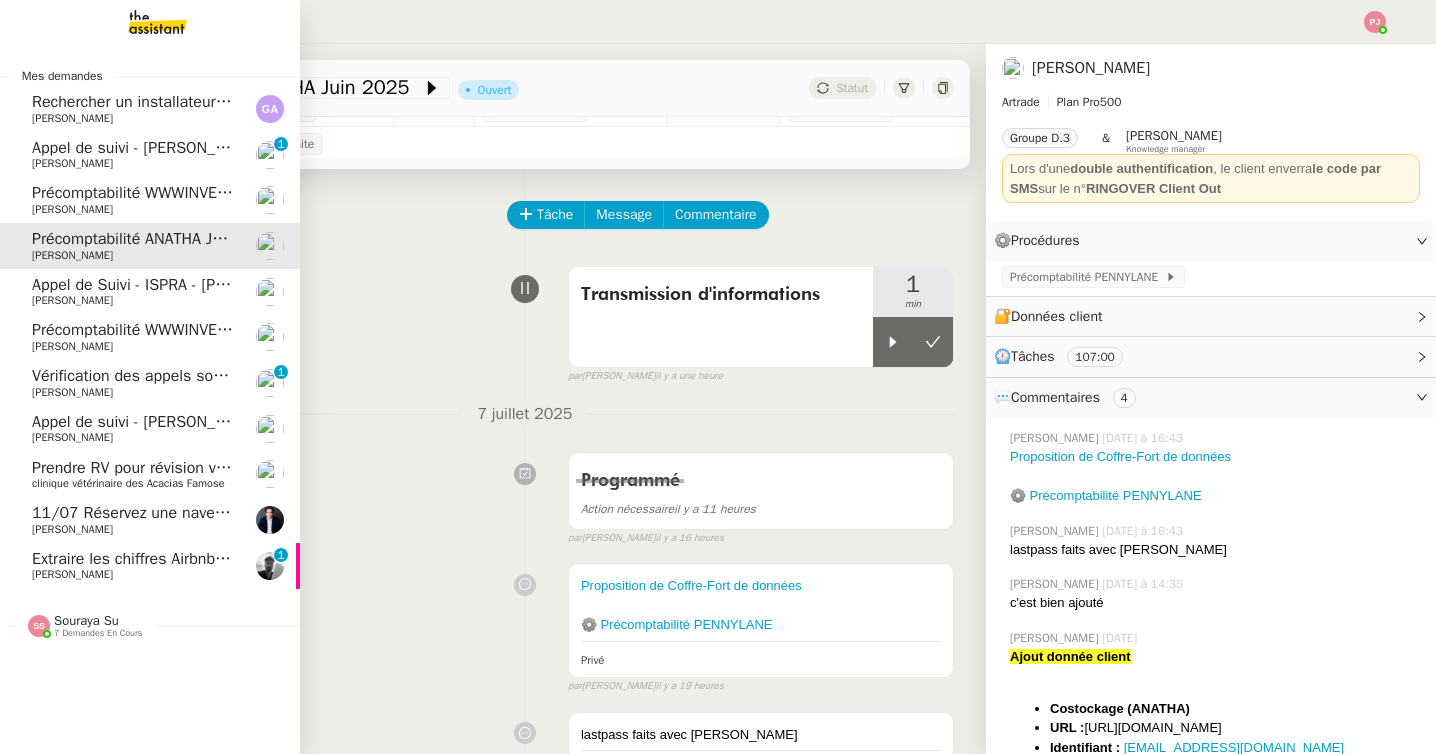 click on "Précomptabilité WWWINVEST [DATE]" 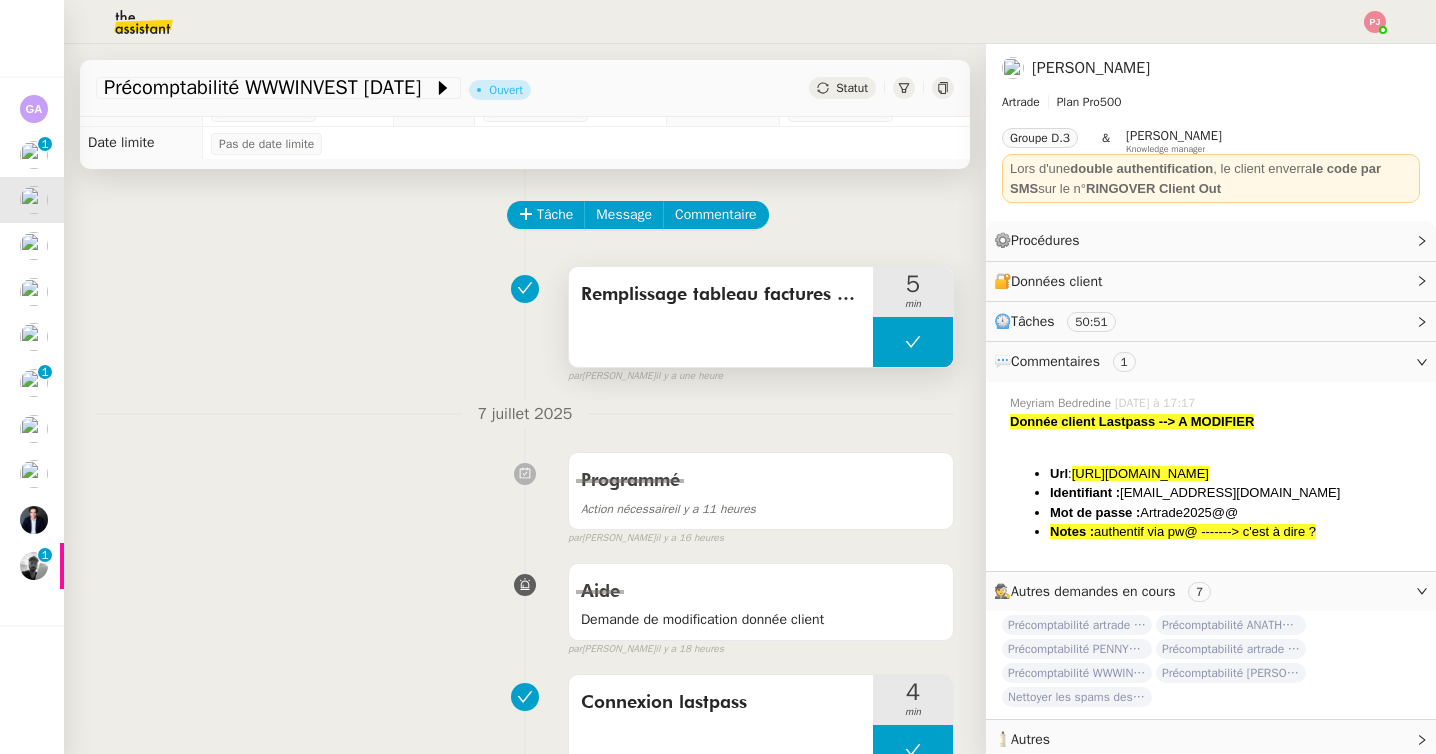 click at bounding box center (913, 342) 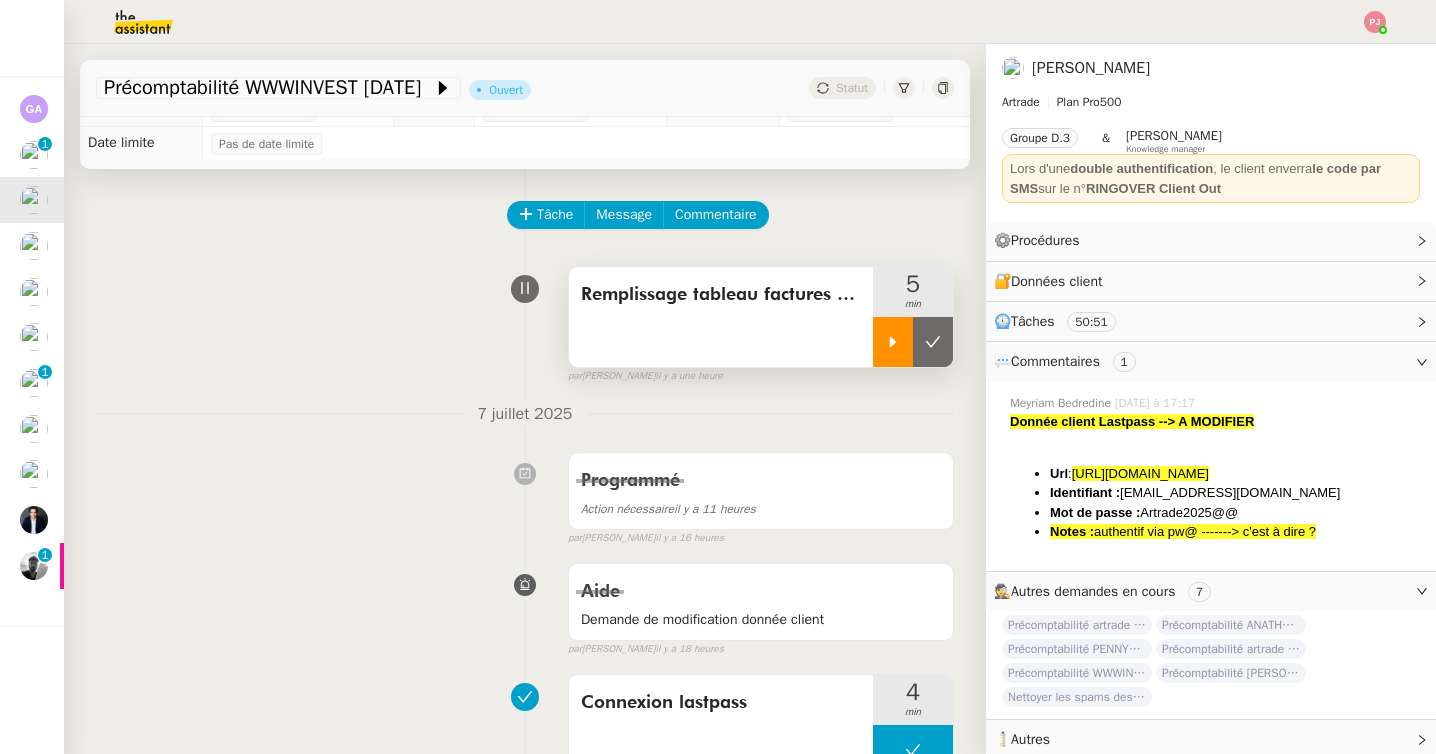 click at bounding box center (893, 342) 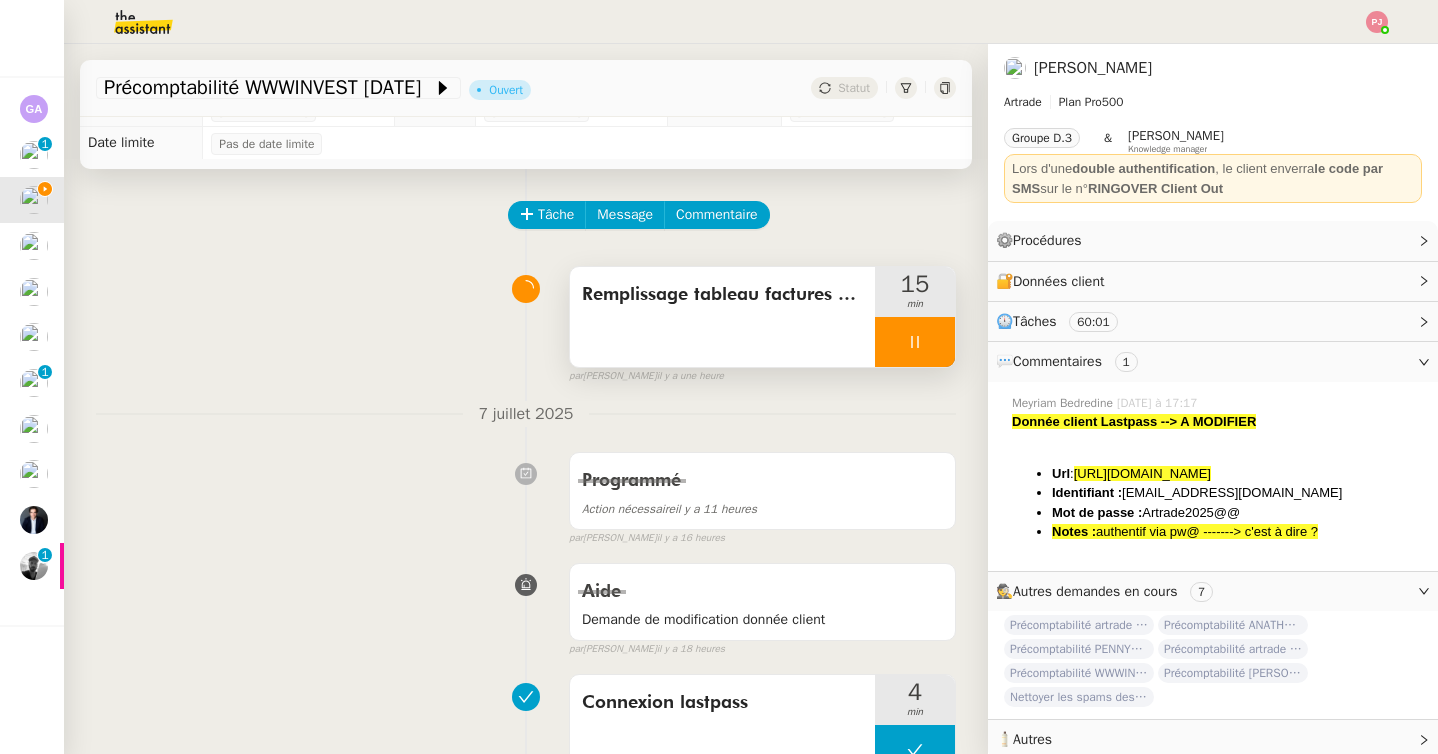 click 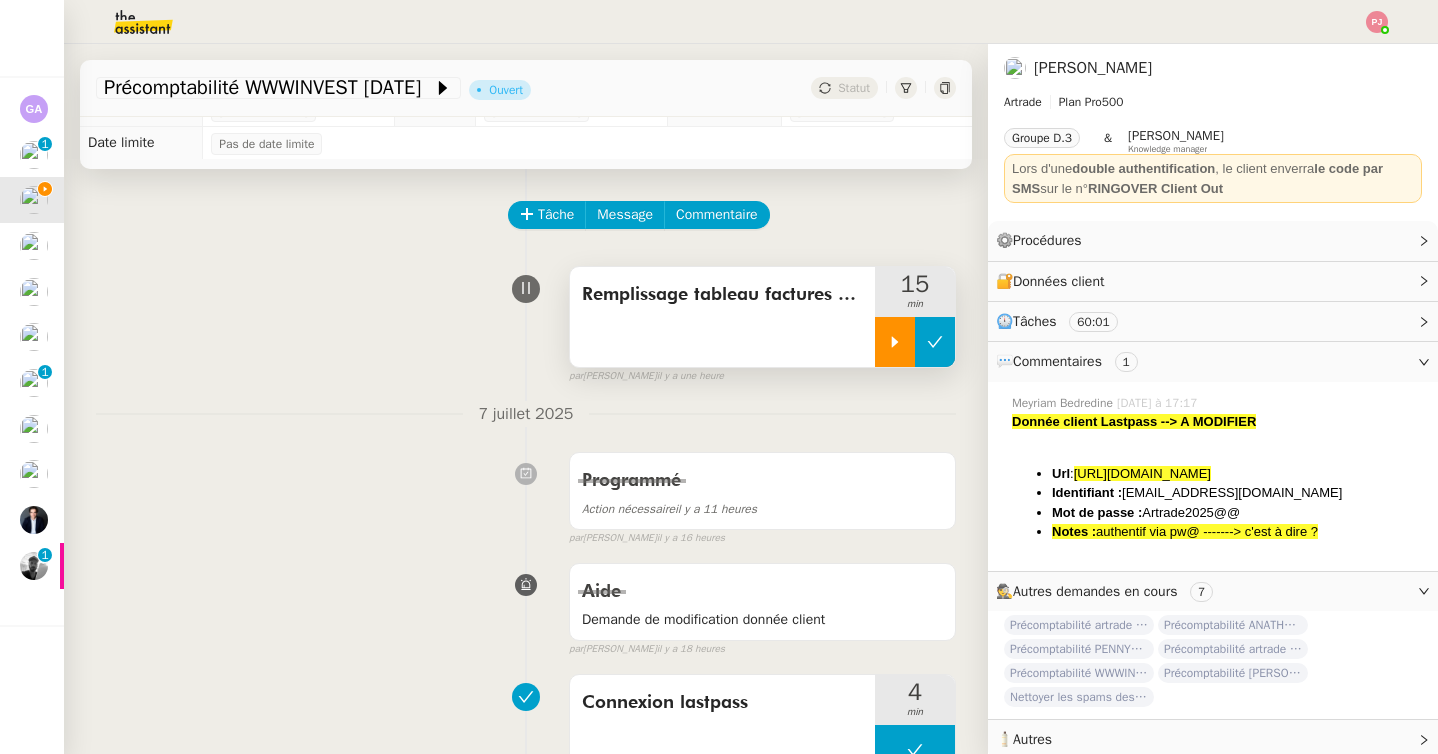 click 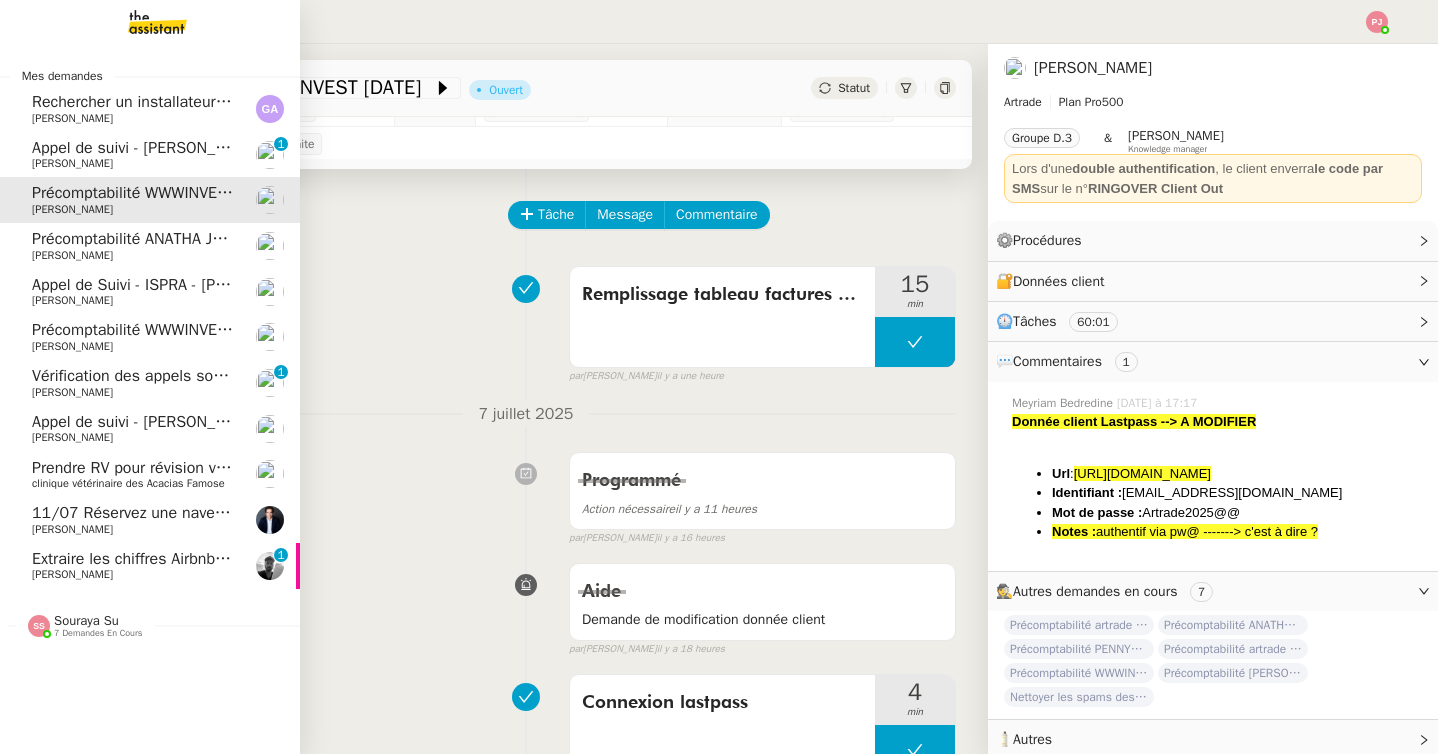 click on "Souraya Su    7 demandes en cours" 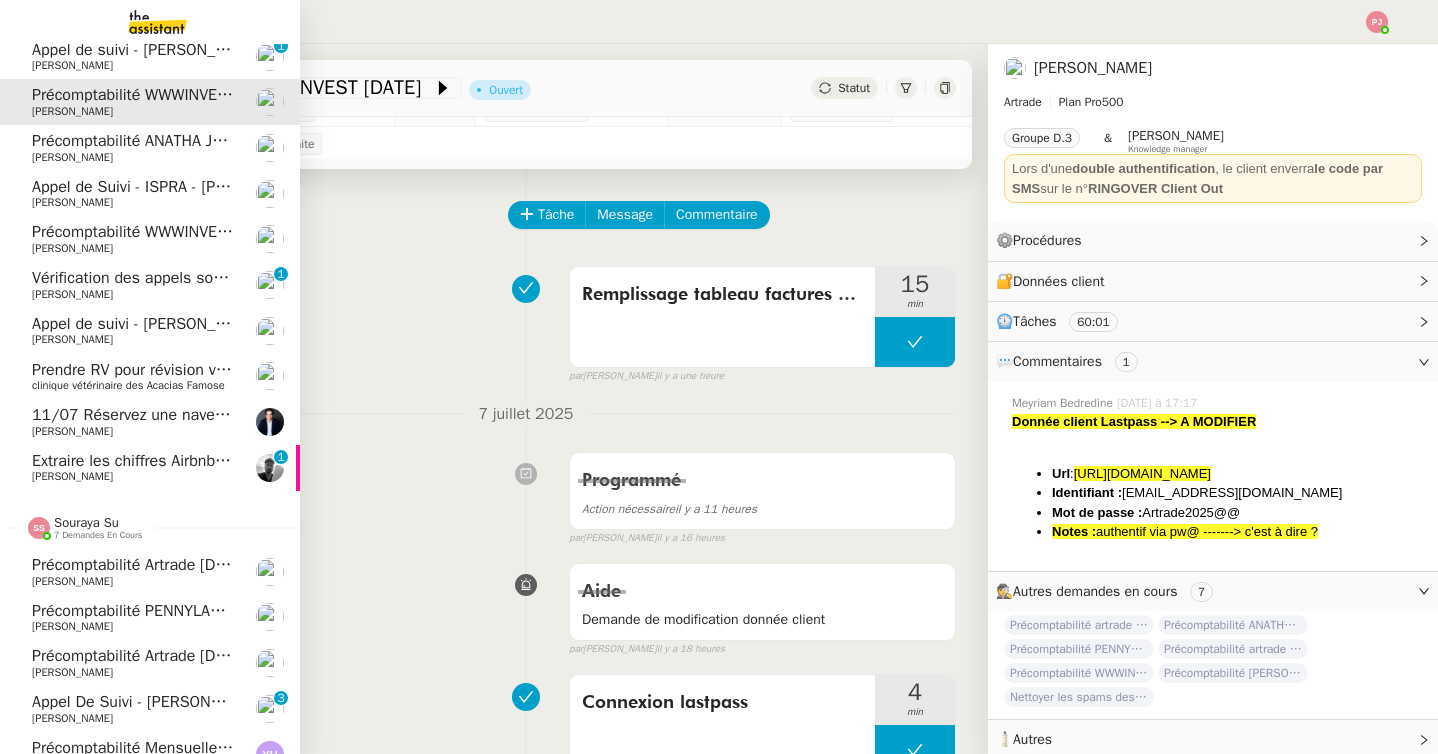 scroll, scrollTop: 0, scrollLeft: 0, axis: both 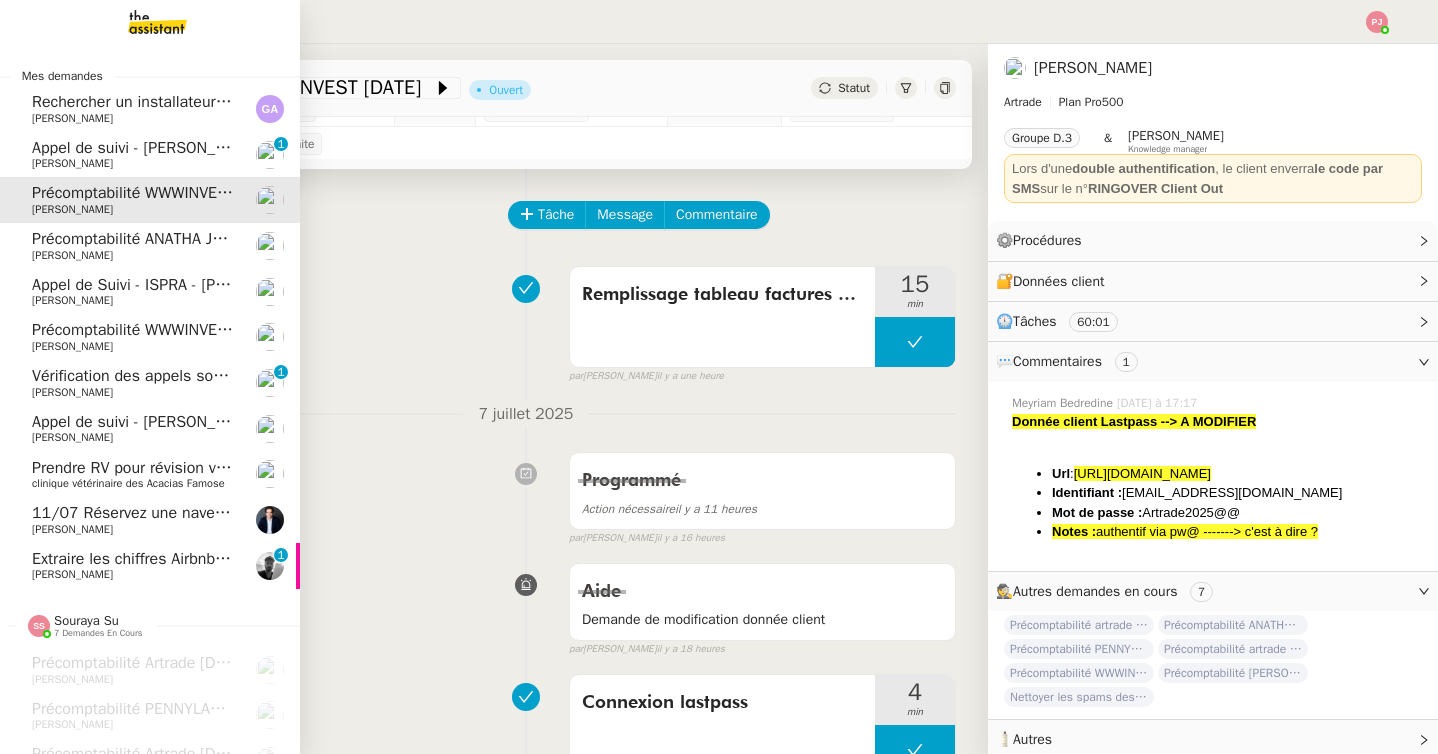 click on "11/07 Réservez une navette pour vendredi" 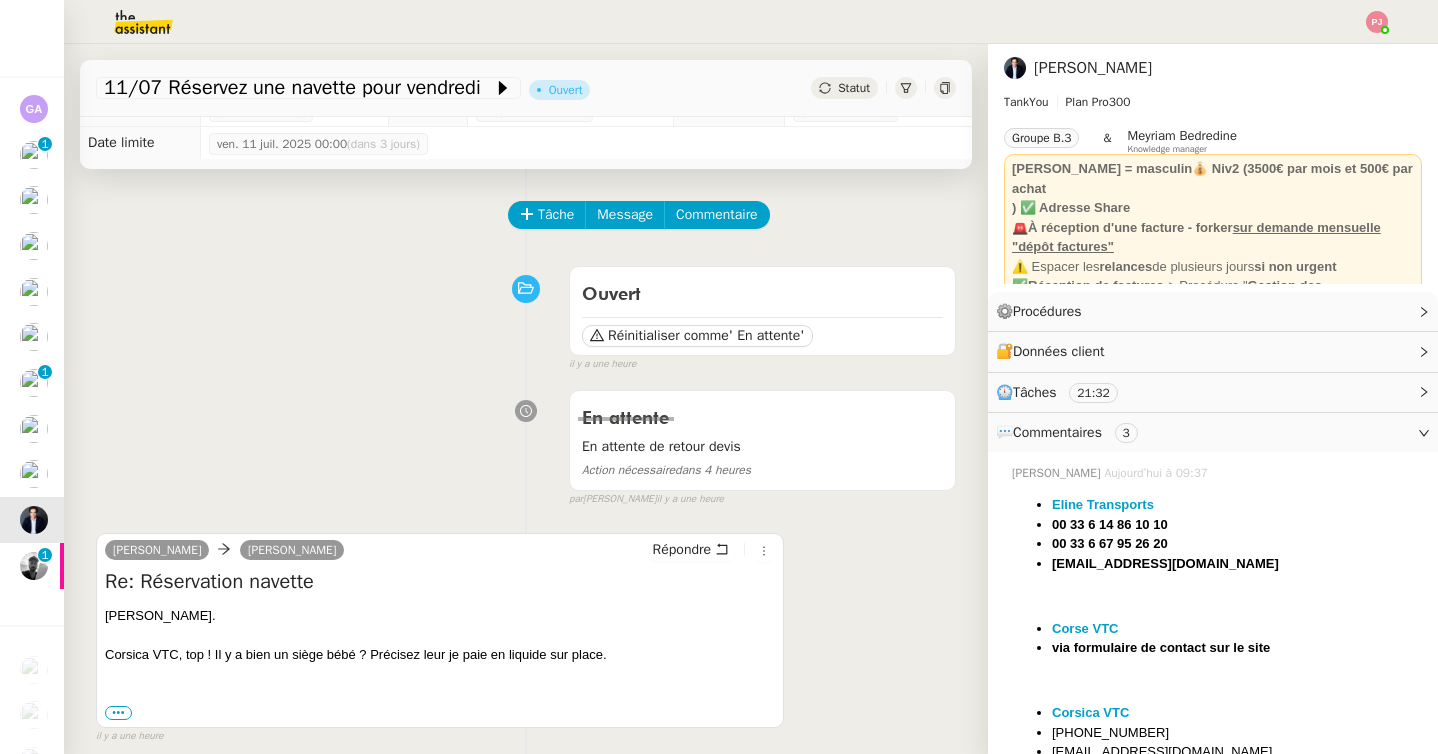 scroll, scrollTop: 32, scrollLeft: 0, axis: vertical 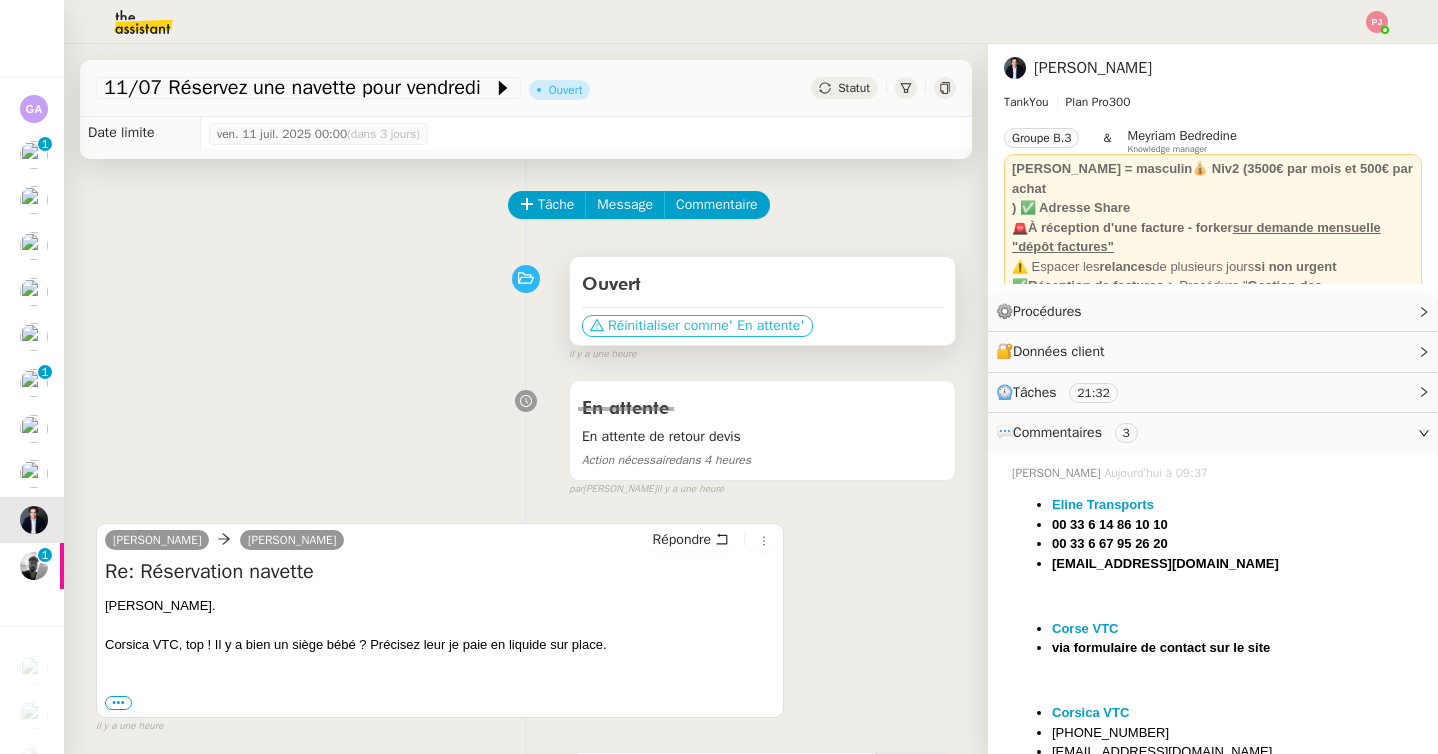 click on "Réinitialiser comme" at bounding box center [668, 326] 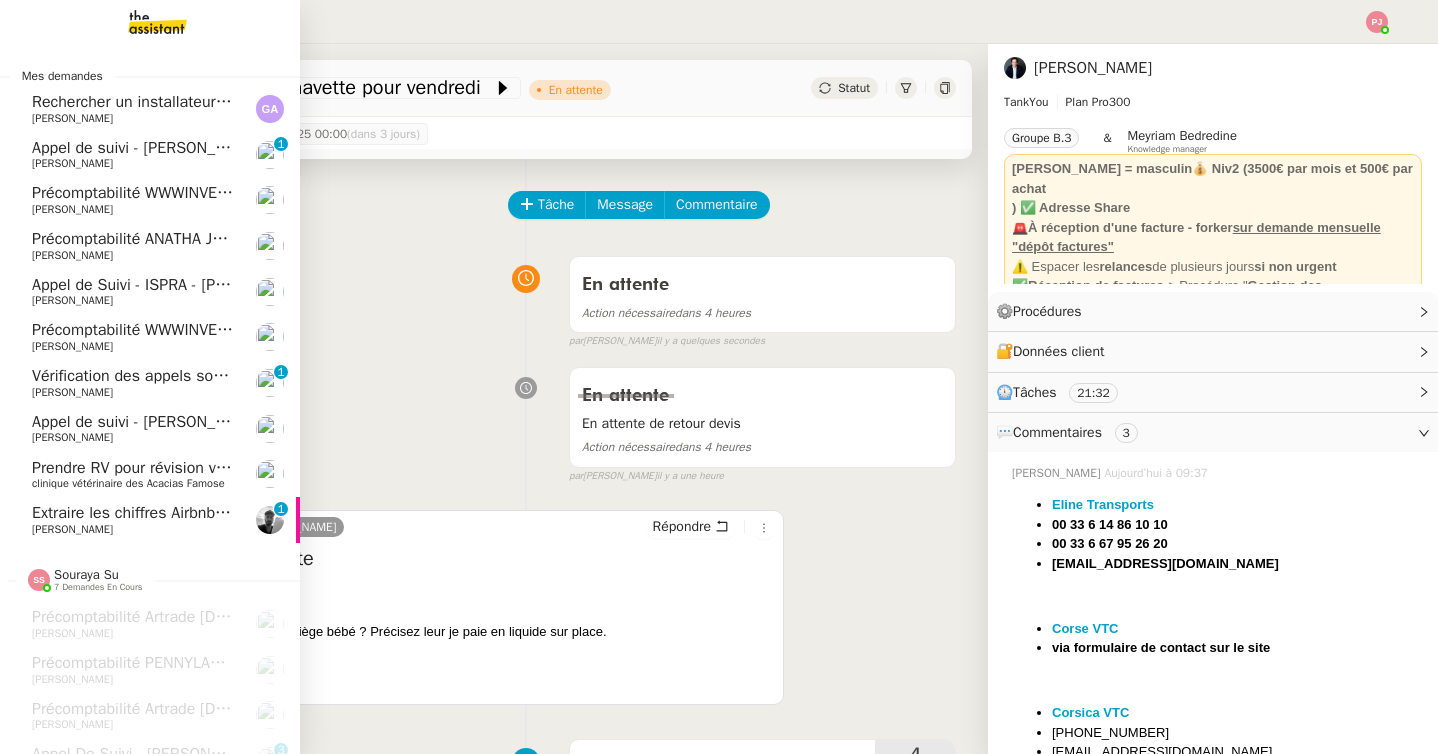 click on "Précomptabilité WWWINVEST Juin 2025    Paul WEIBEL" 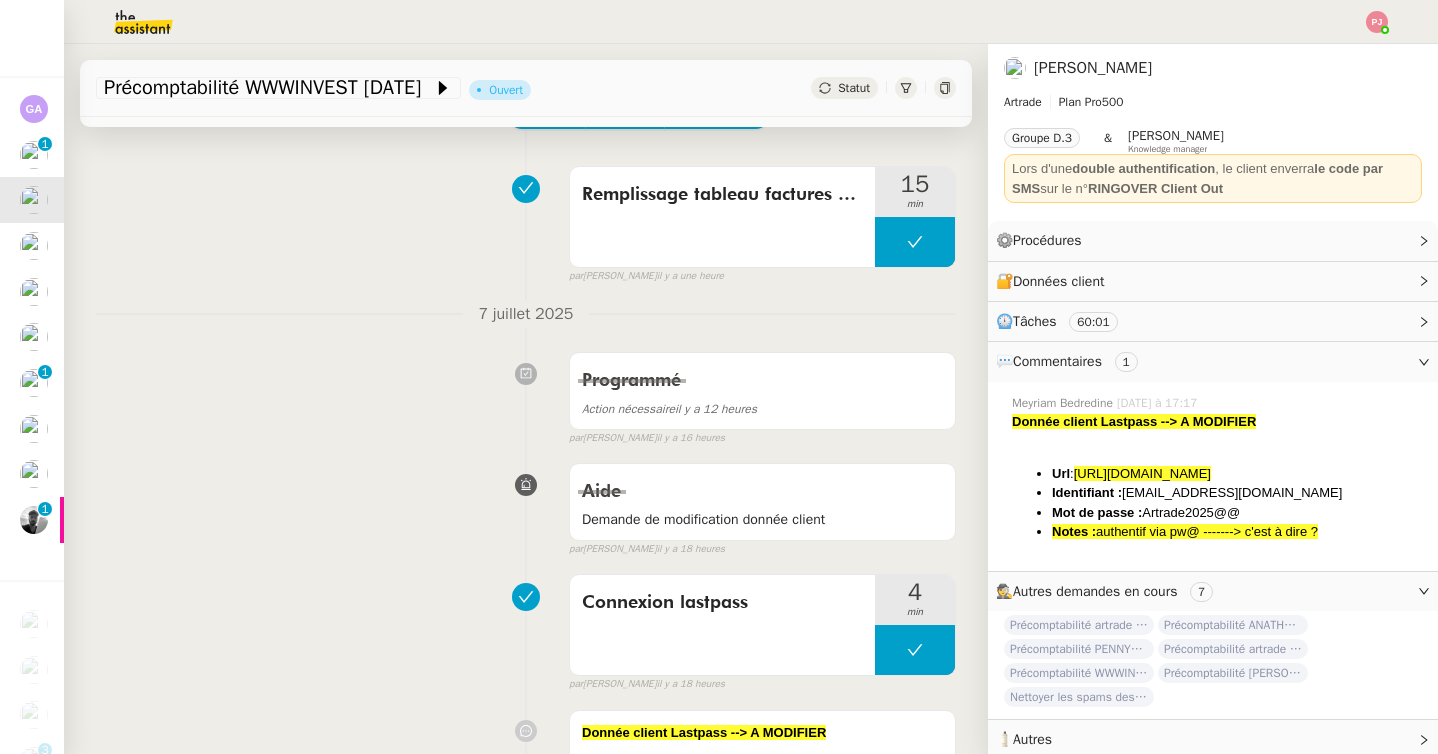 scroll, scrollTop: 128, scrollLeft: 0, axis: vertical 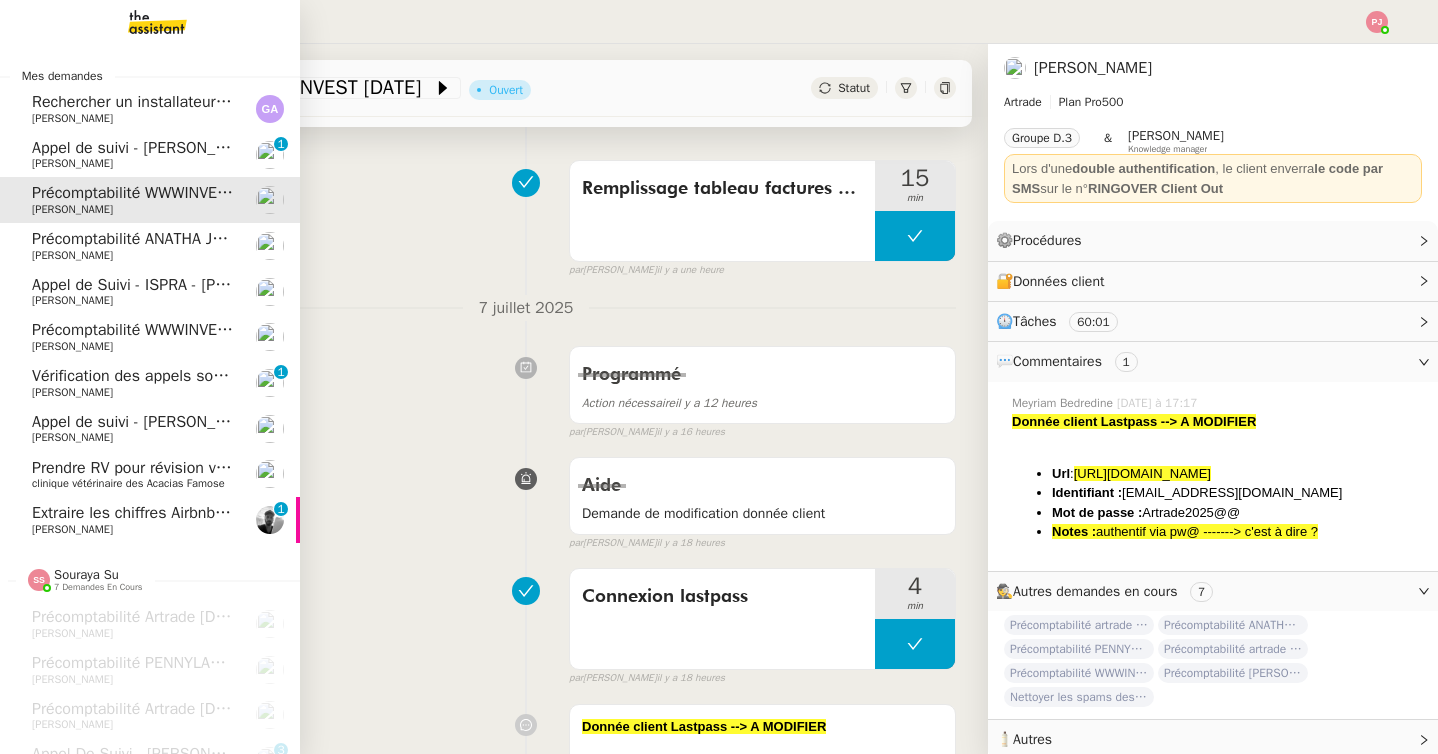 click on "[PERSON_NAME]" 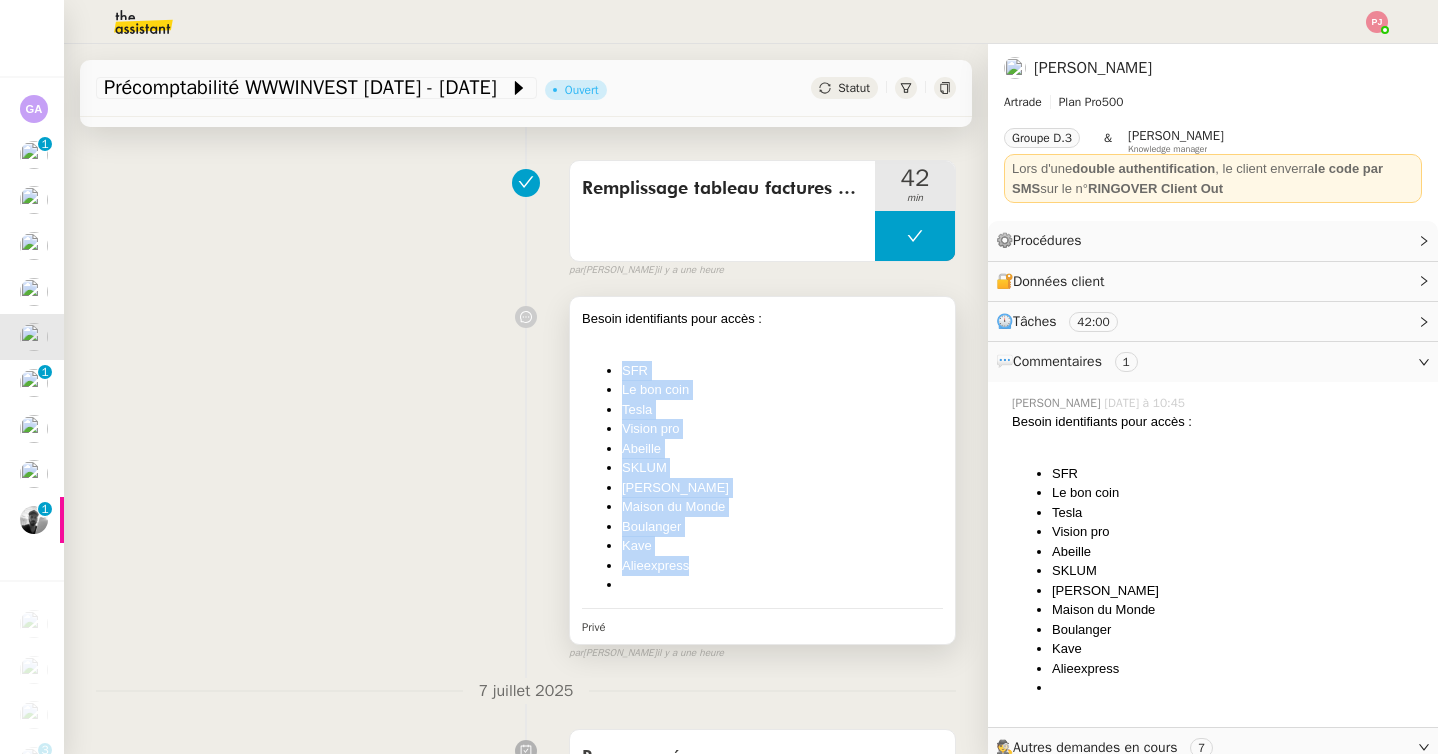 drag, startPoint x: 718, startPoint y: 569, endPoint x: 604, endPoint y: 364, distance: 234.56555 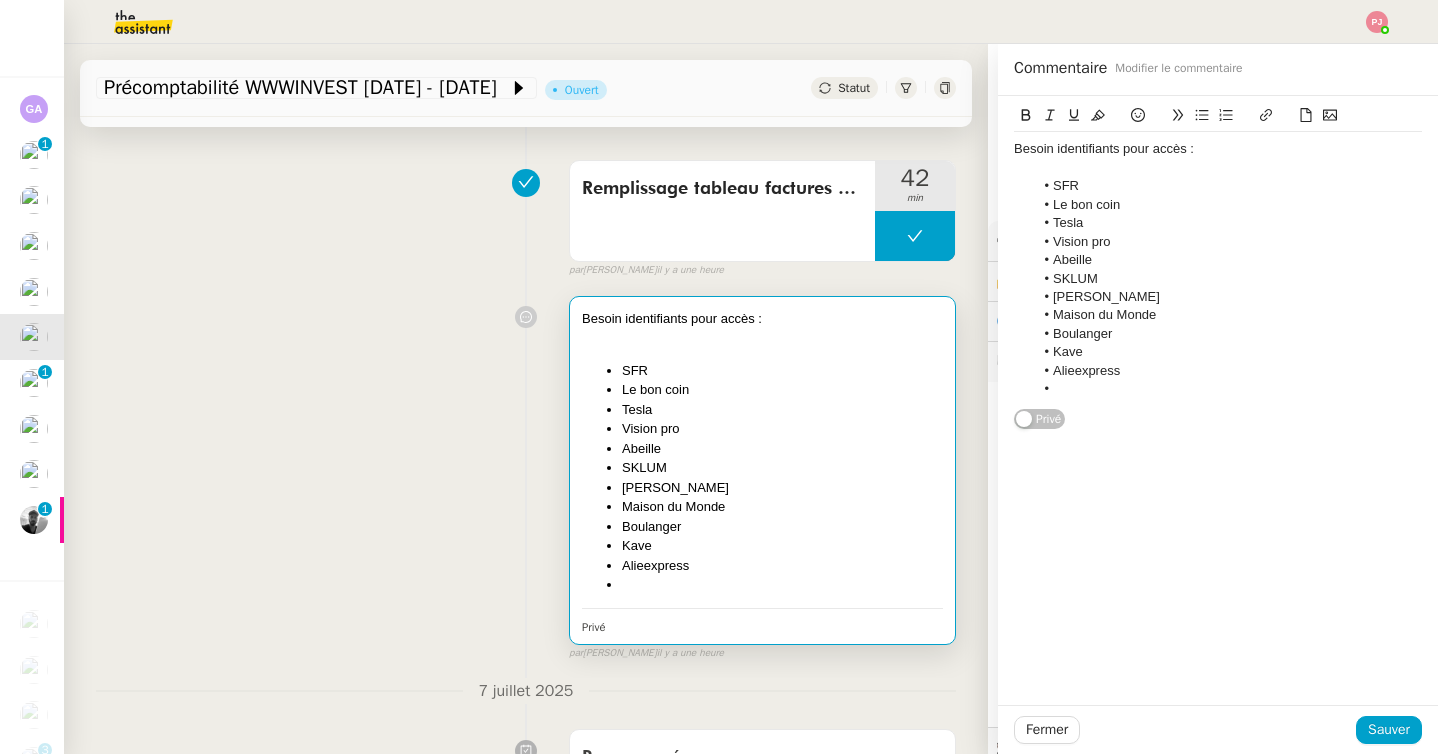 scroll, scrollTop: 0, scrollLeft: 0, axis: both 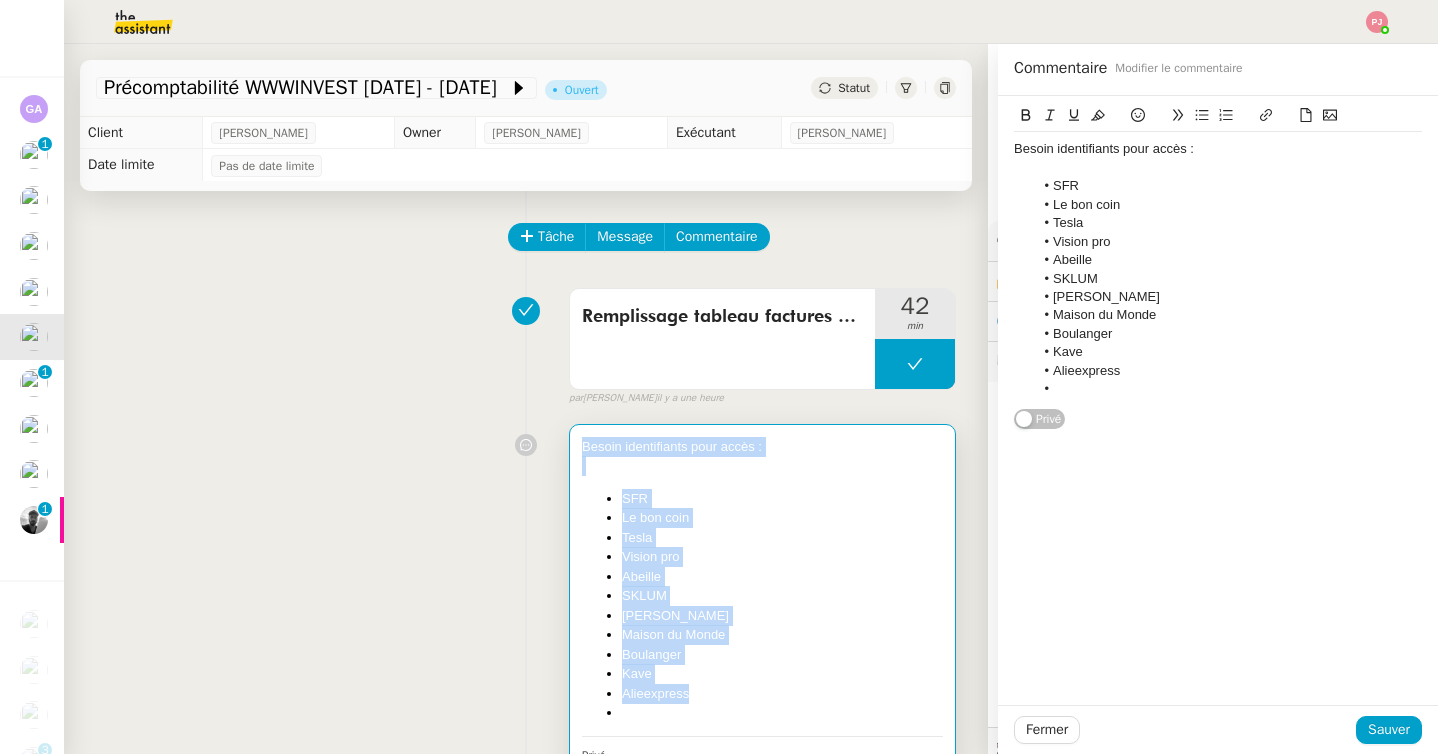 drag, startPoint x: 709, startPoint y: 691, endPoint x: 575, endPoint y: 444, distance: 281.0071 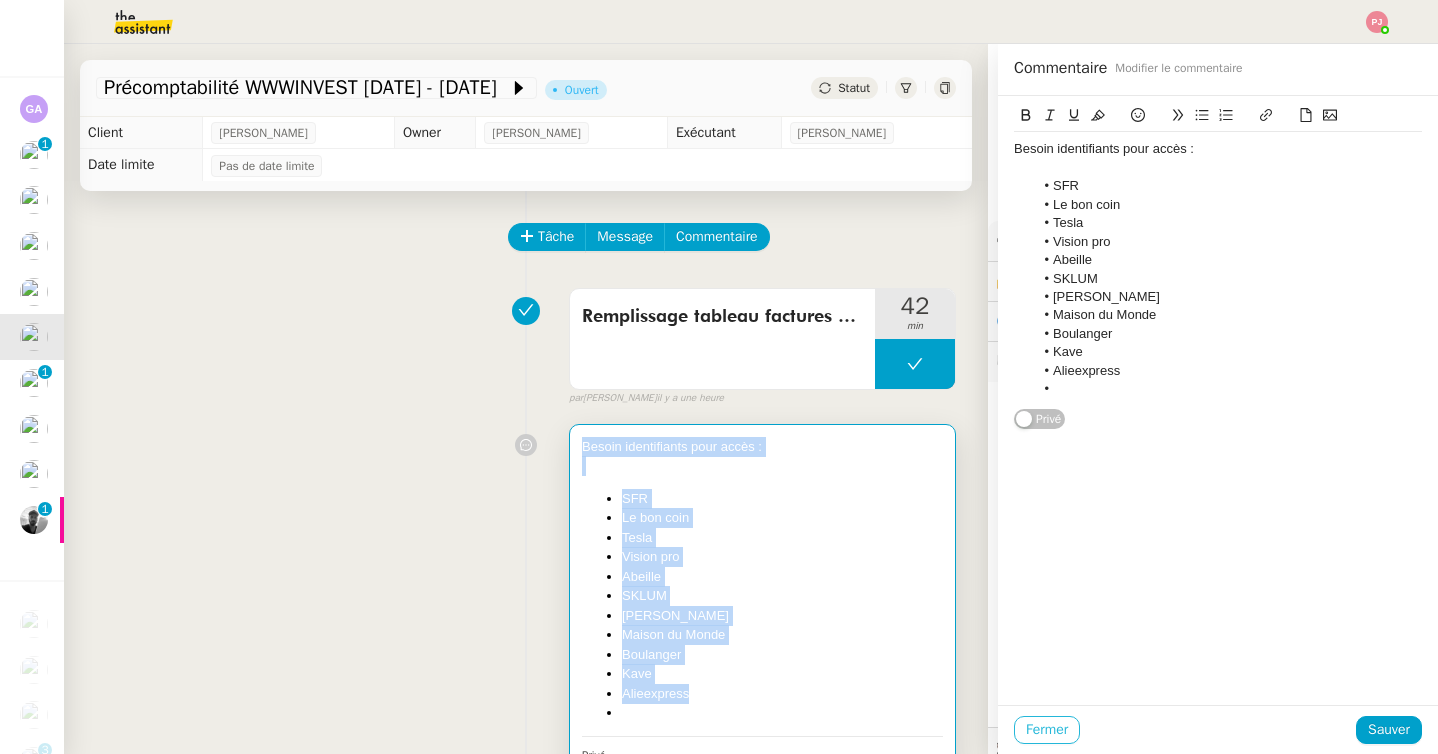click on "Fermer" 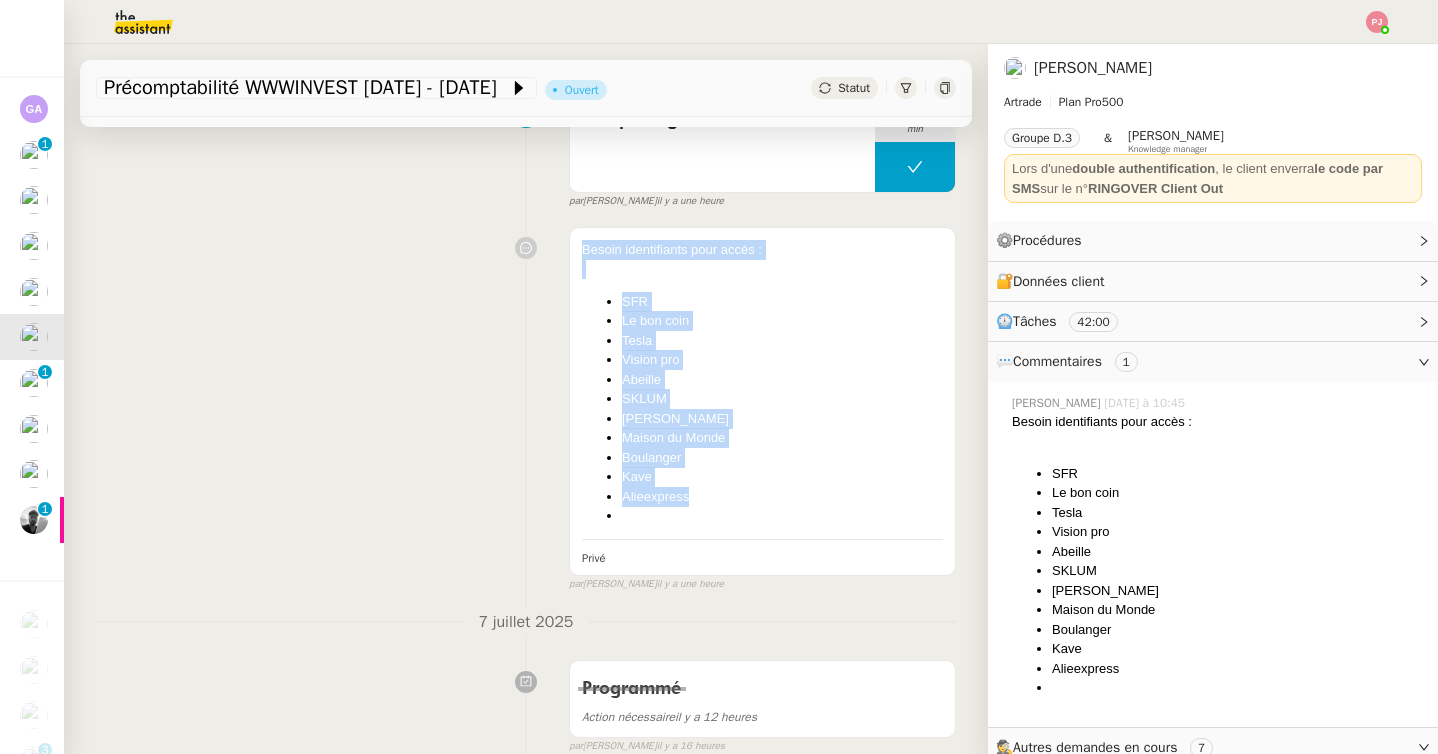 scroll, scrollTop: 0, scrollLeft: 0, axis: both 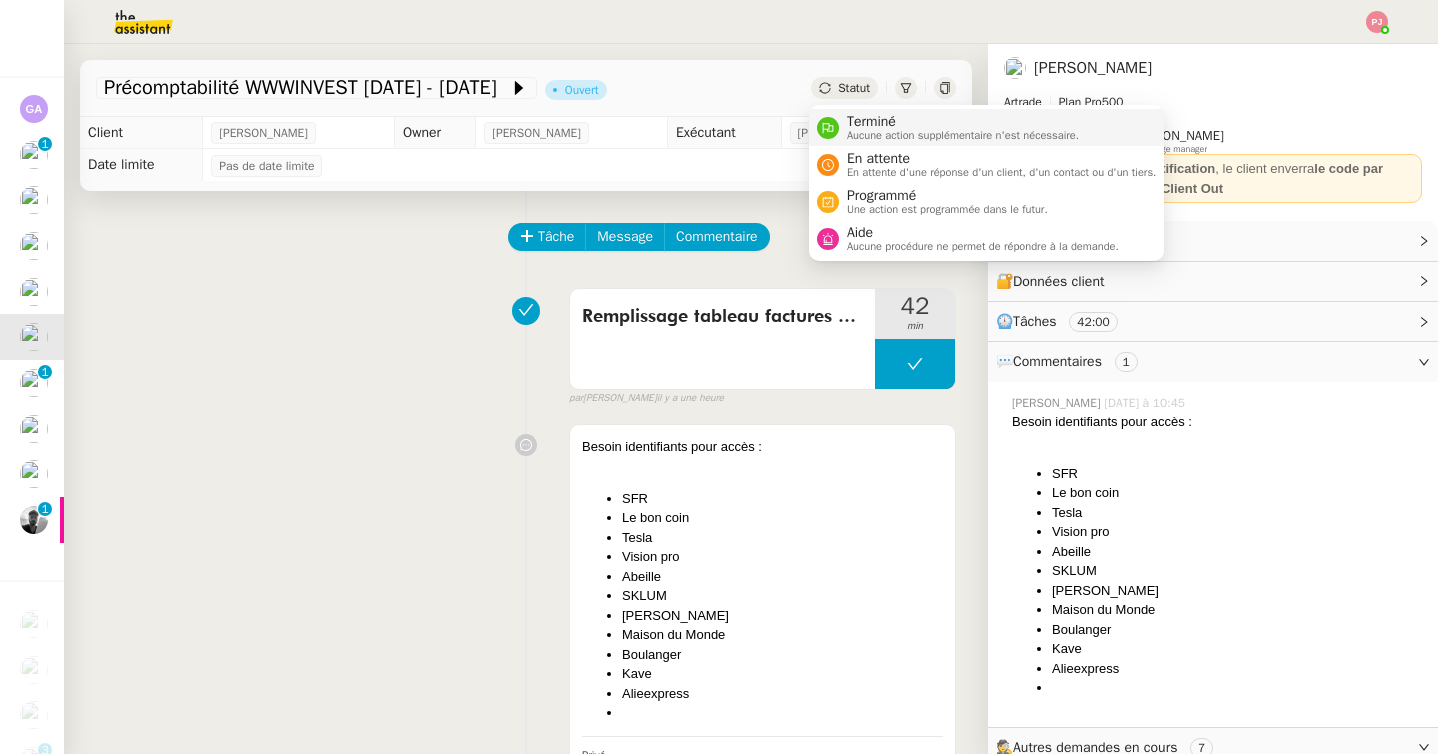 click on "Terminé Aucune action supplémentaire n'est nécessaire." at bounding box center (959, 127) 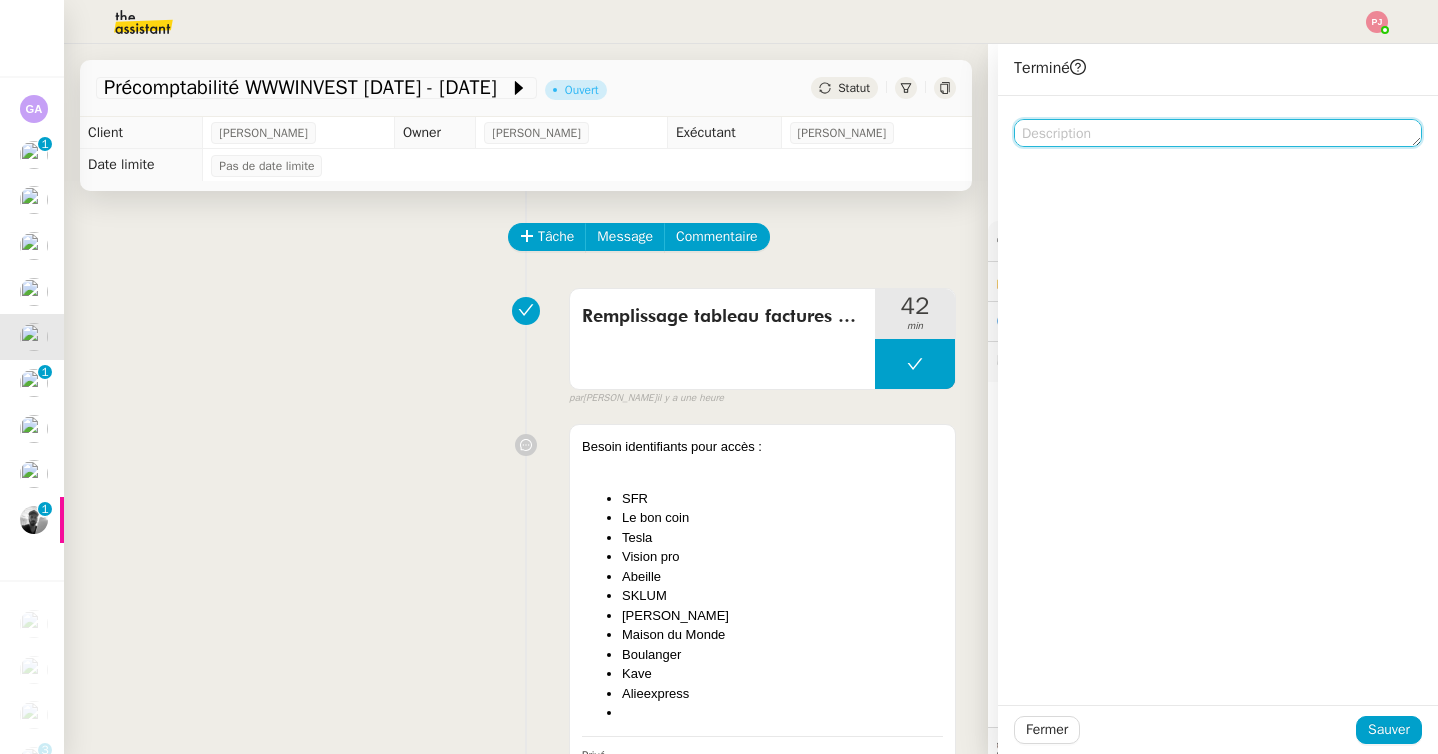 click 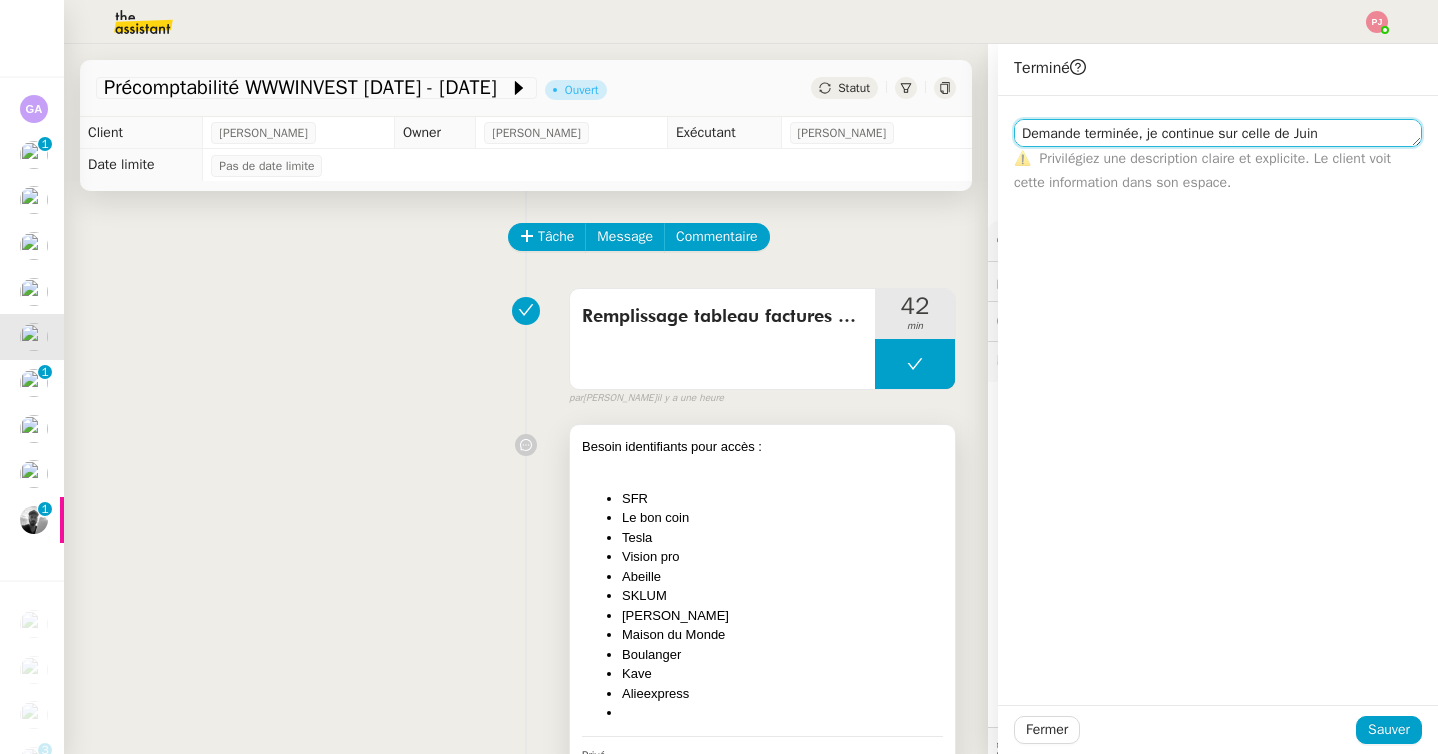 scroll, scrollTop: 478, scrollLeft: 0, axis: vertical 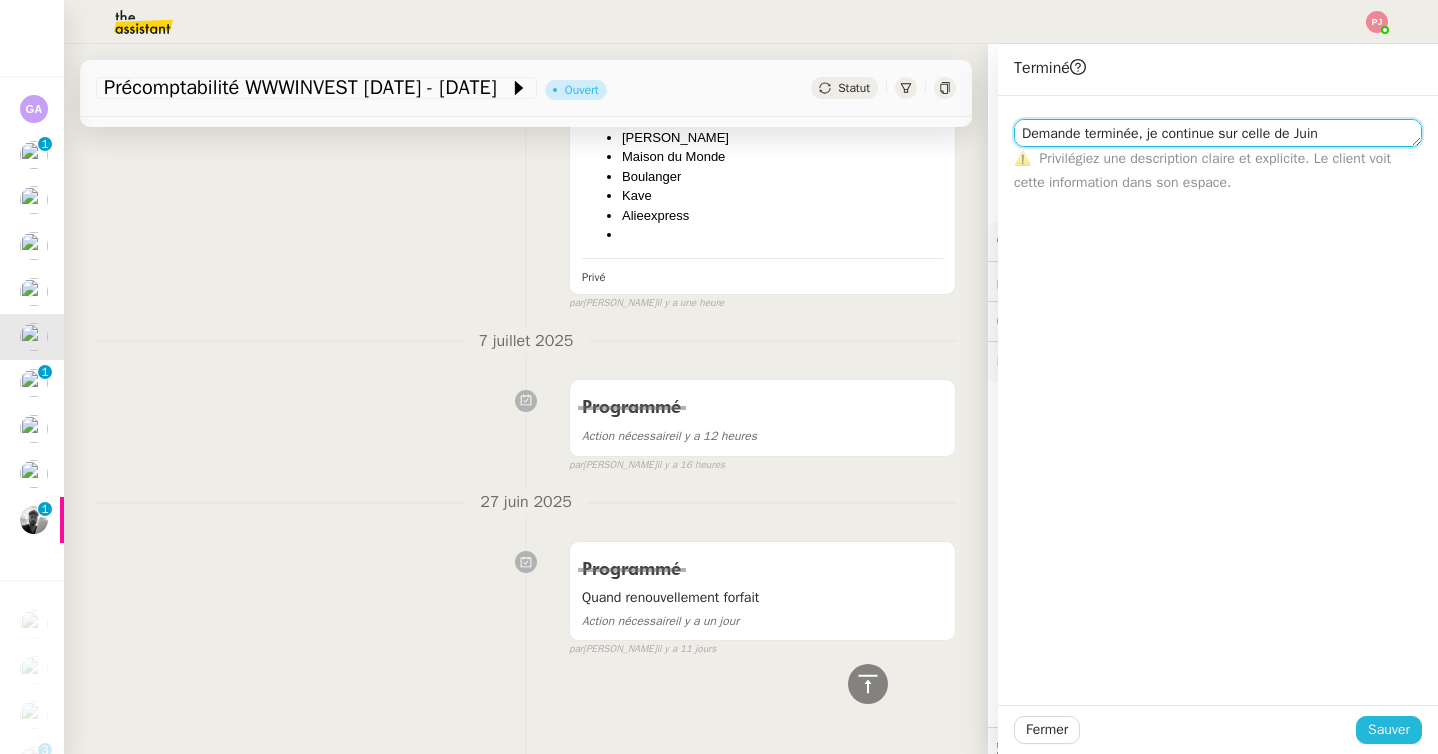 type on "Demande terminée, je continue sur celle de Juin" 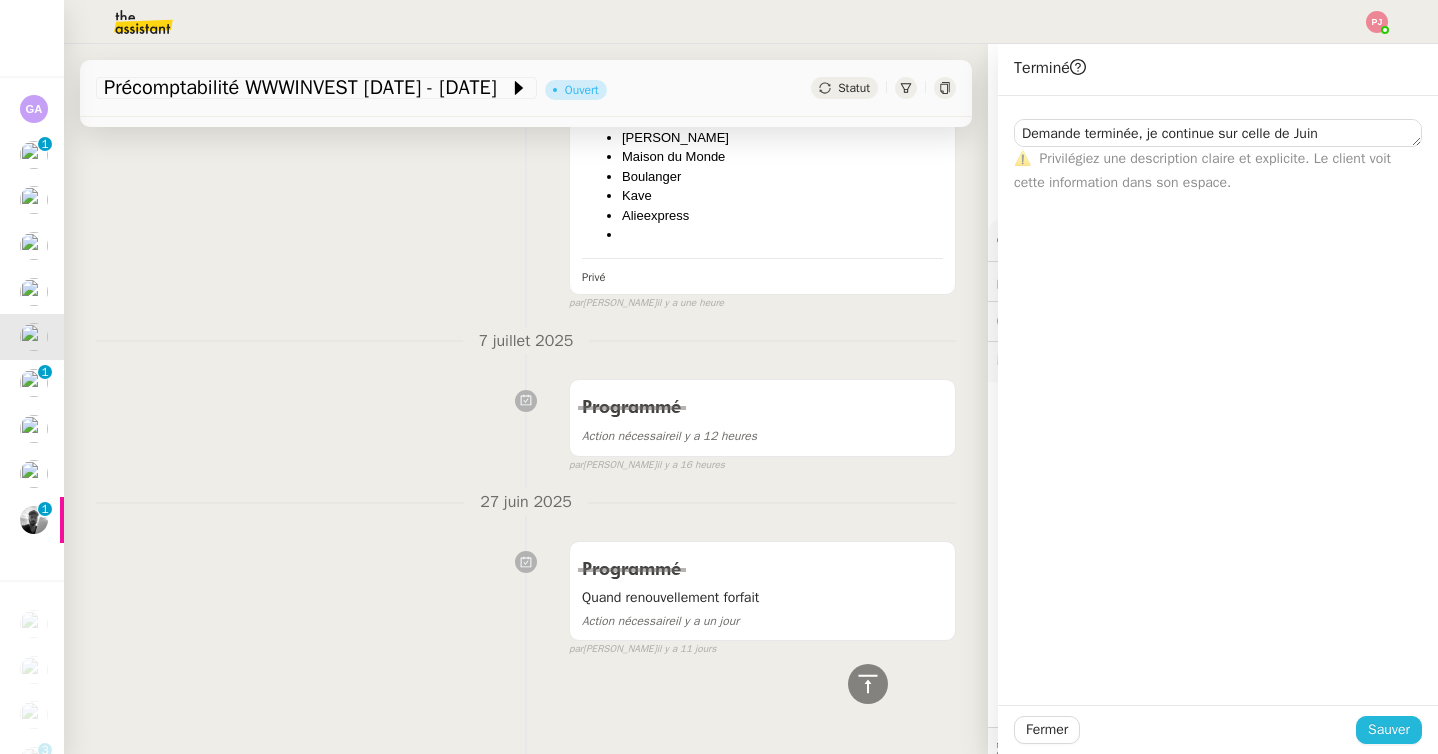 click on "Sauver" 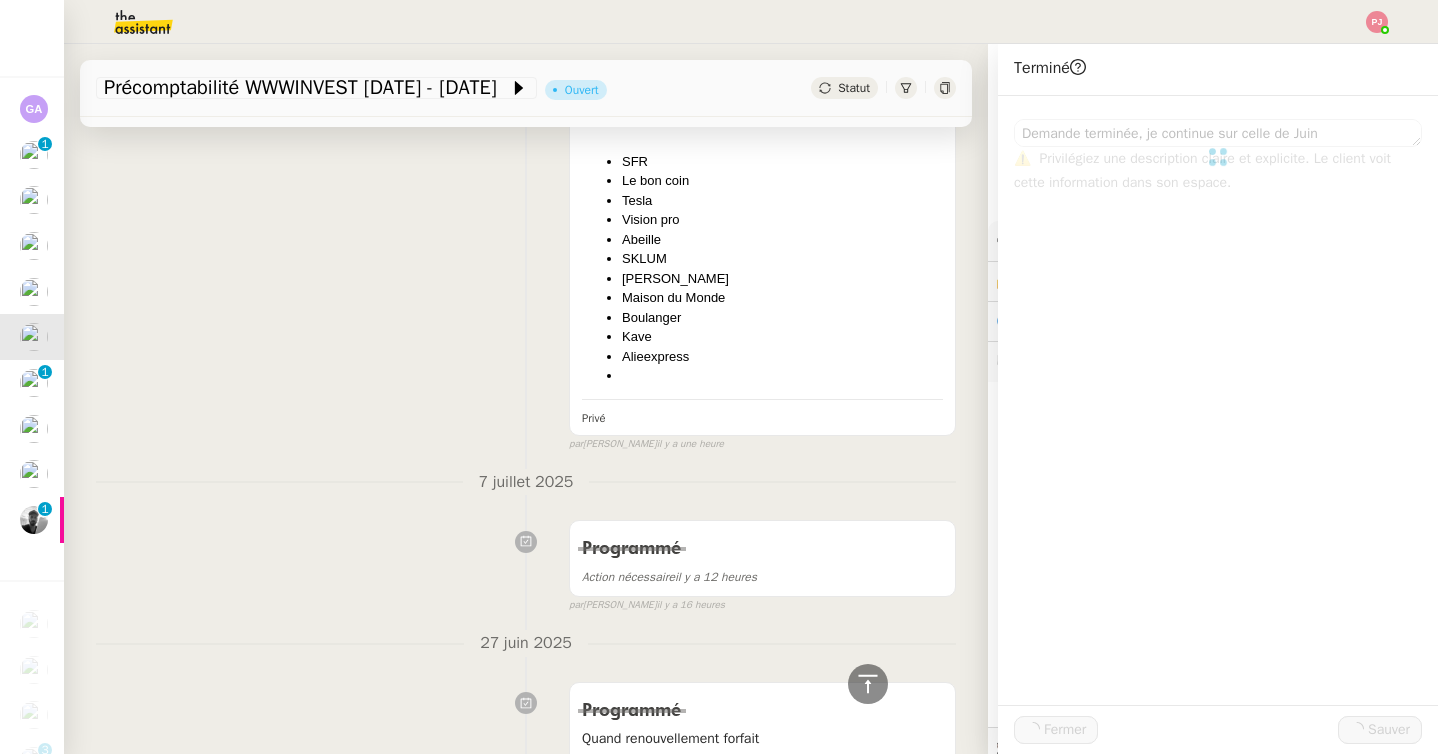 scroll, scrollTop: 619, scrollLeft: 0, axis: vertical 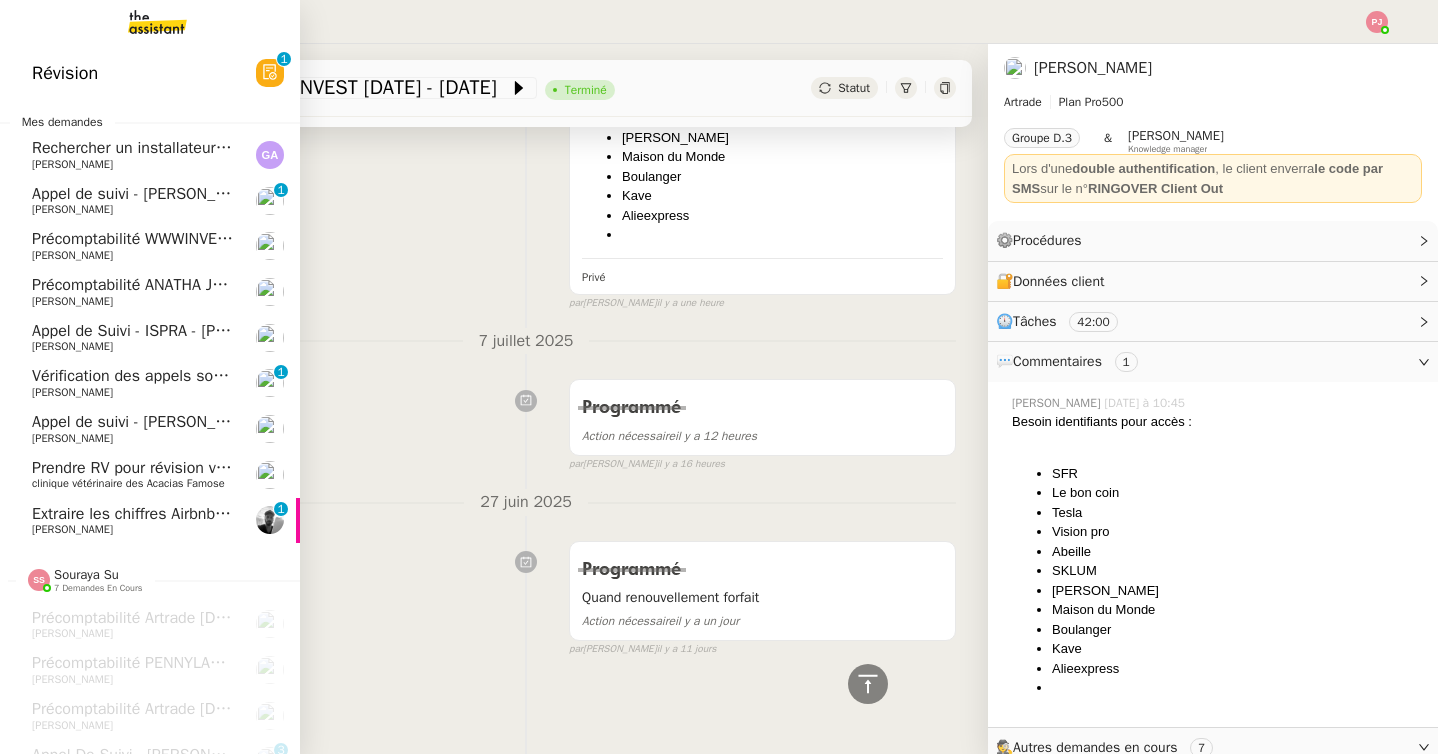 click on "[PERSON_NAME]" 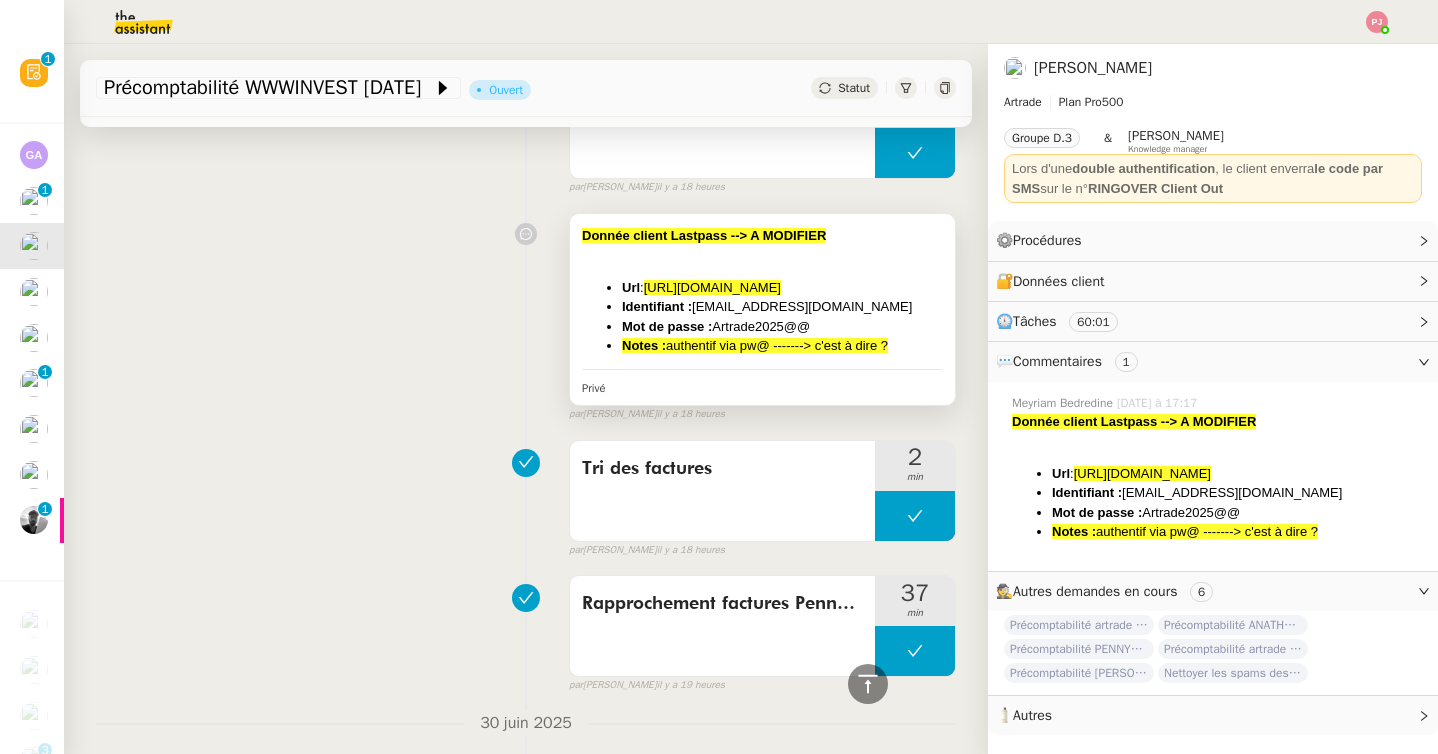 scroll, scrollTop: 0, scrollLeft: 0, axis: both 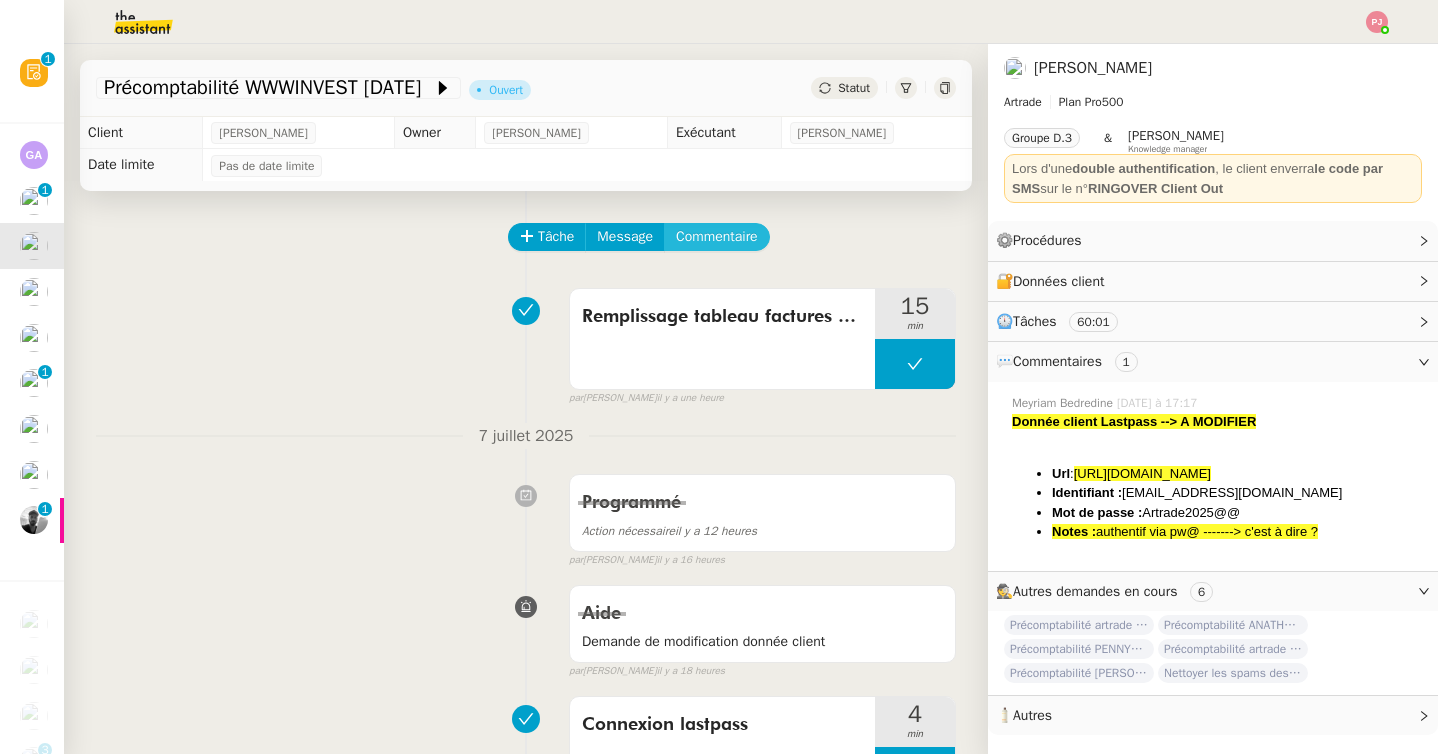 click on "Commentaire" 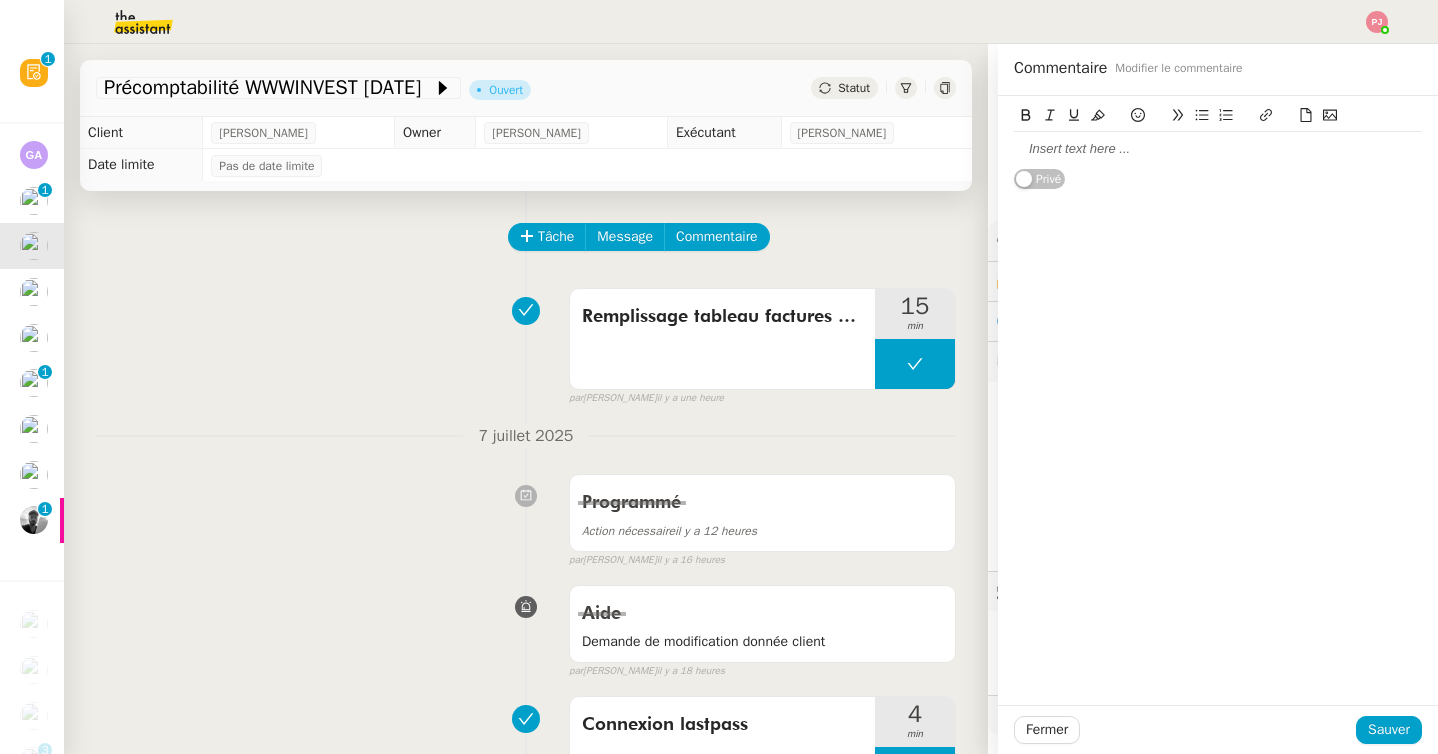 scroll, scrollTop: 0, scrollLeft: 0, axis: both 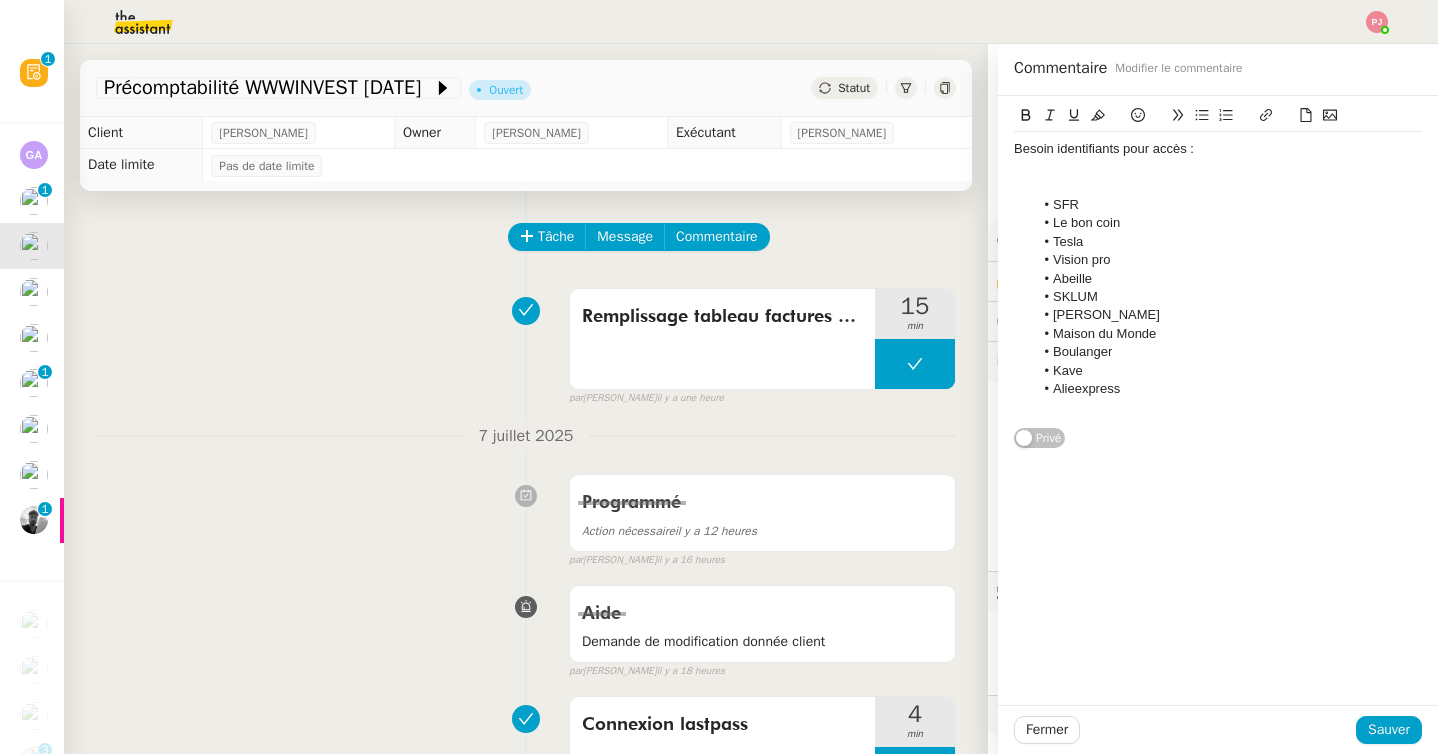 click 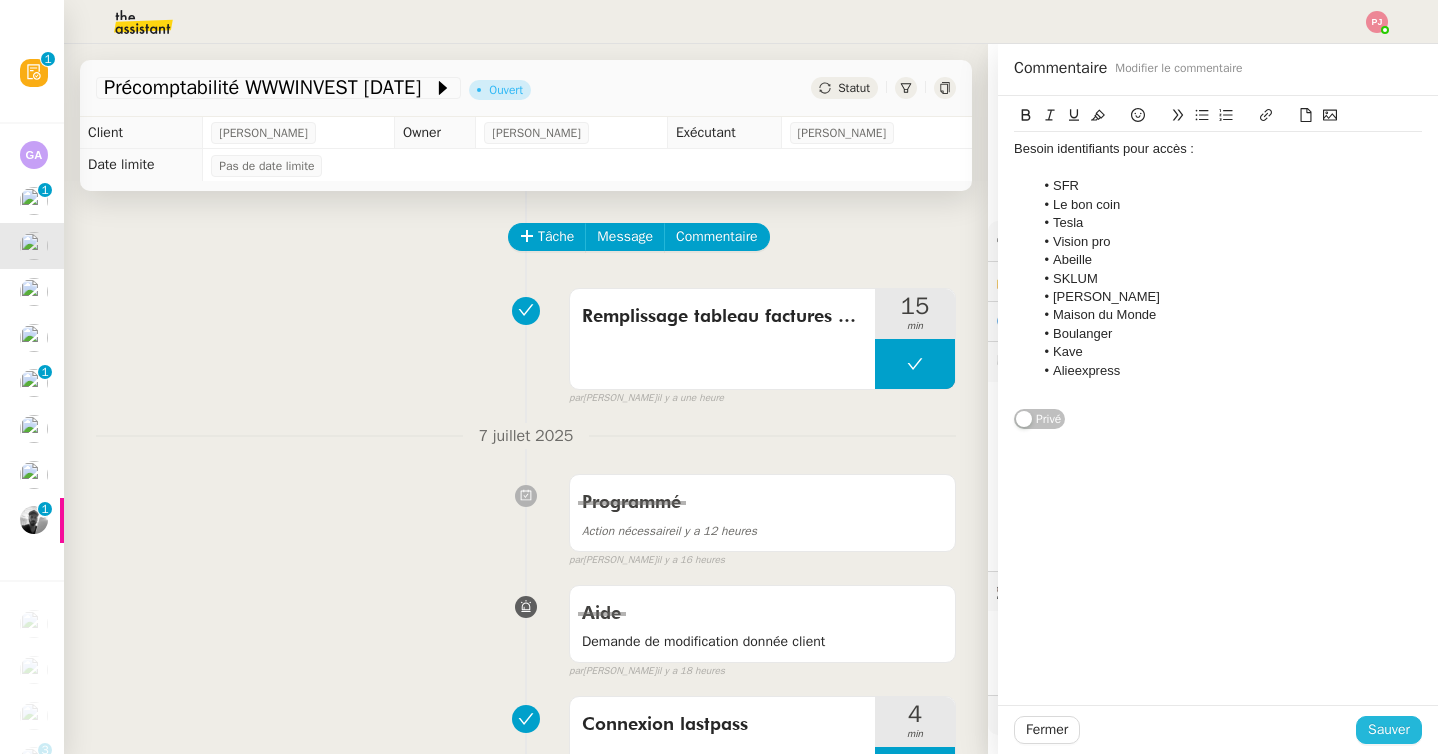 click on "Sauver" 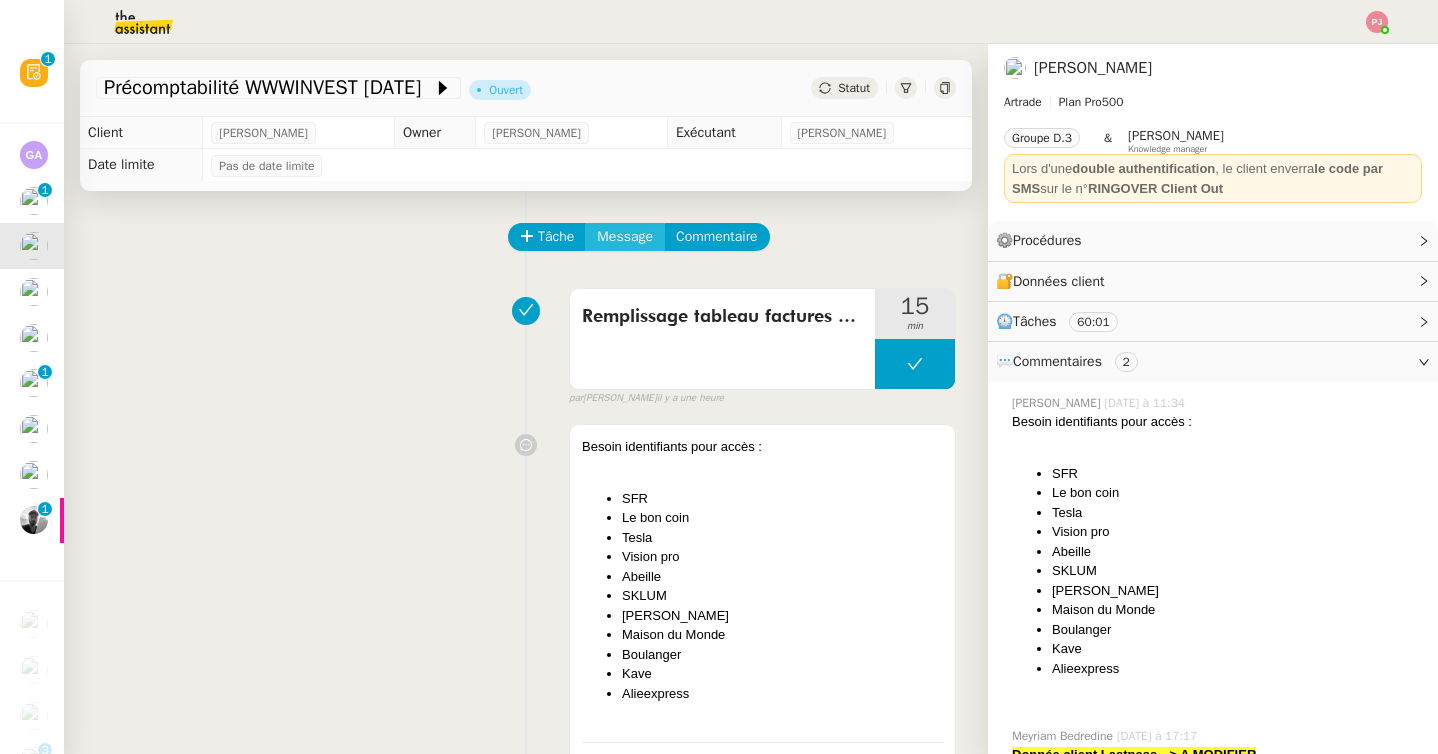 click on "Message" 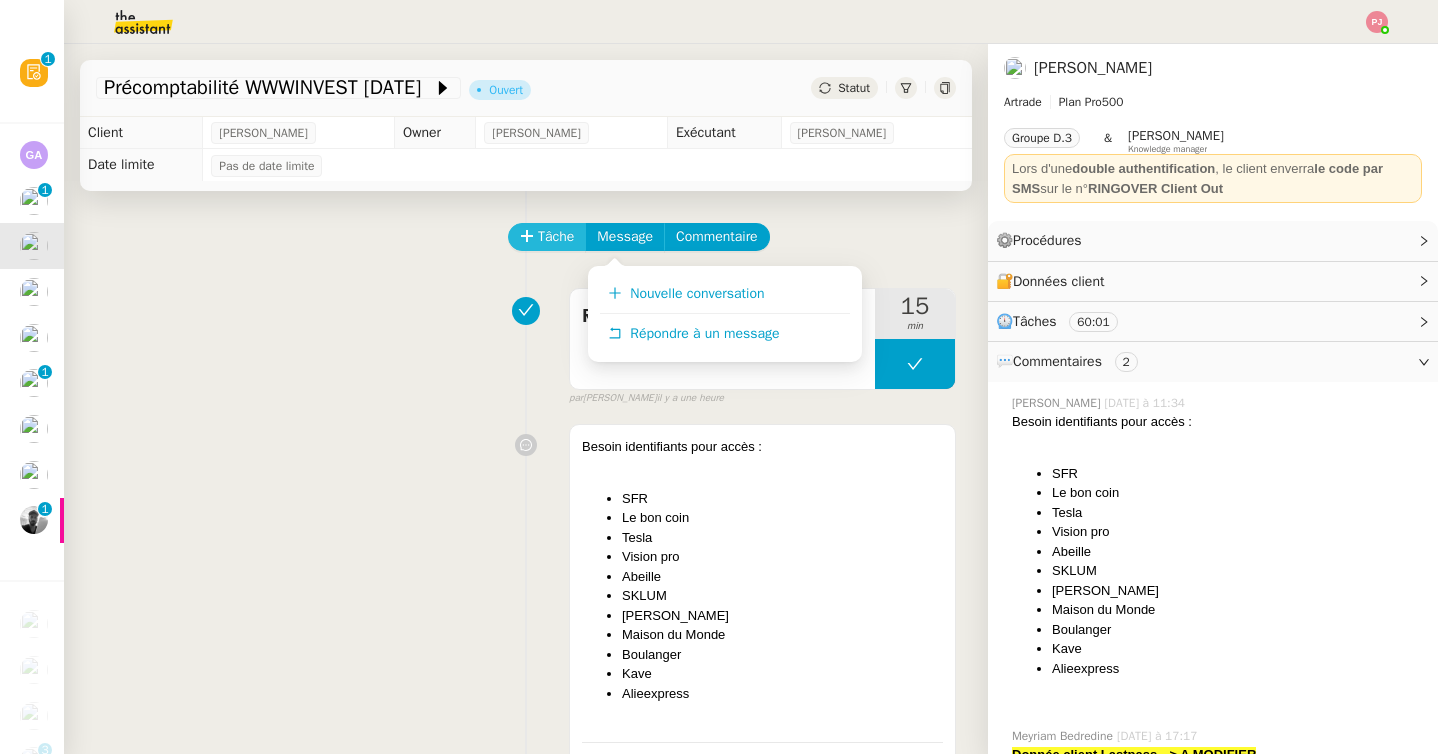 click on "Tâche" 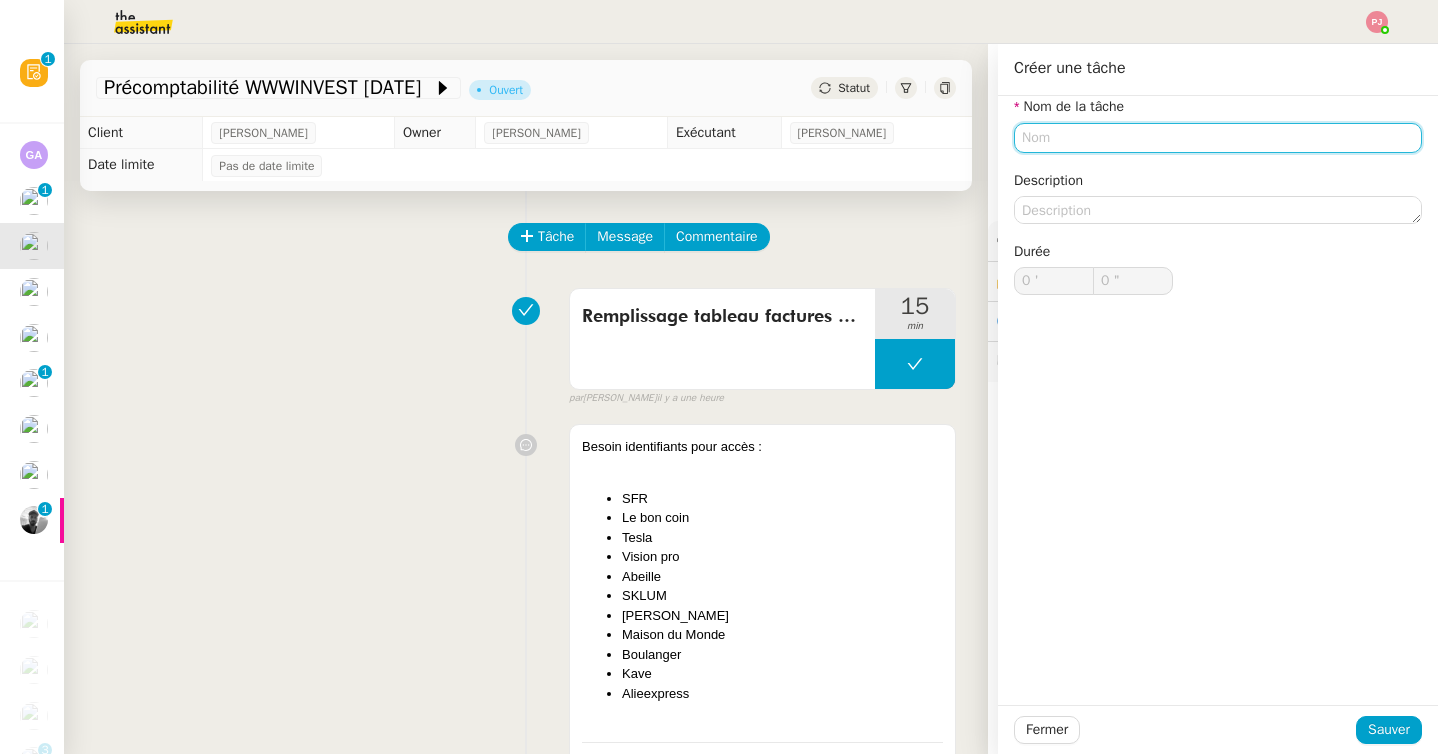 click 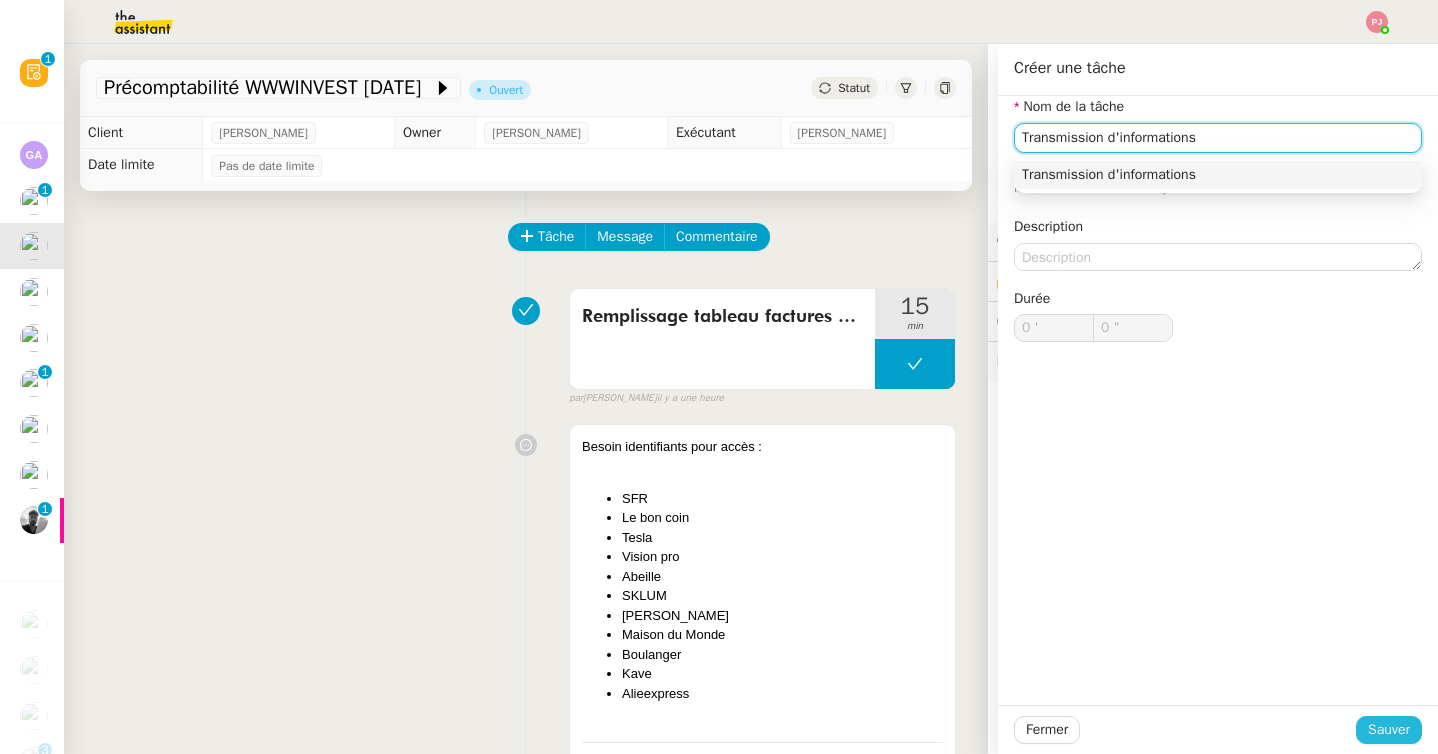 type on "Transmission d'informations" 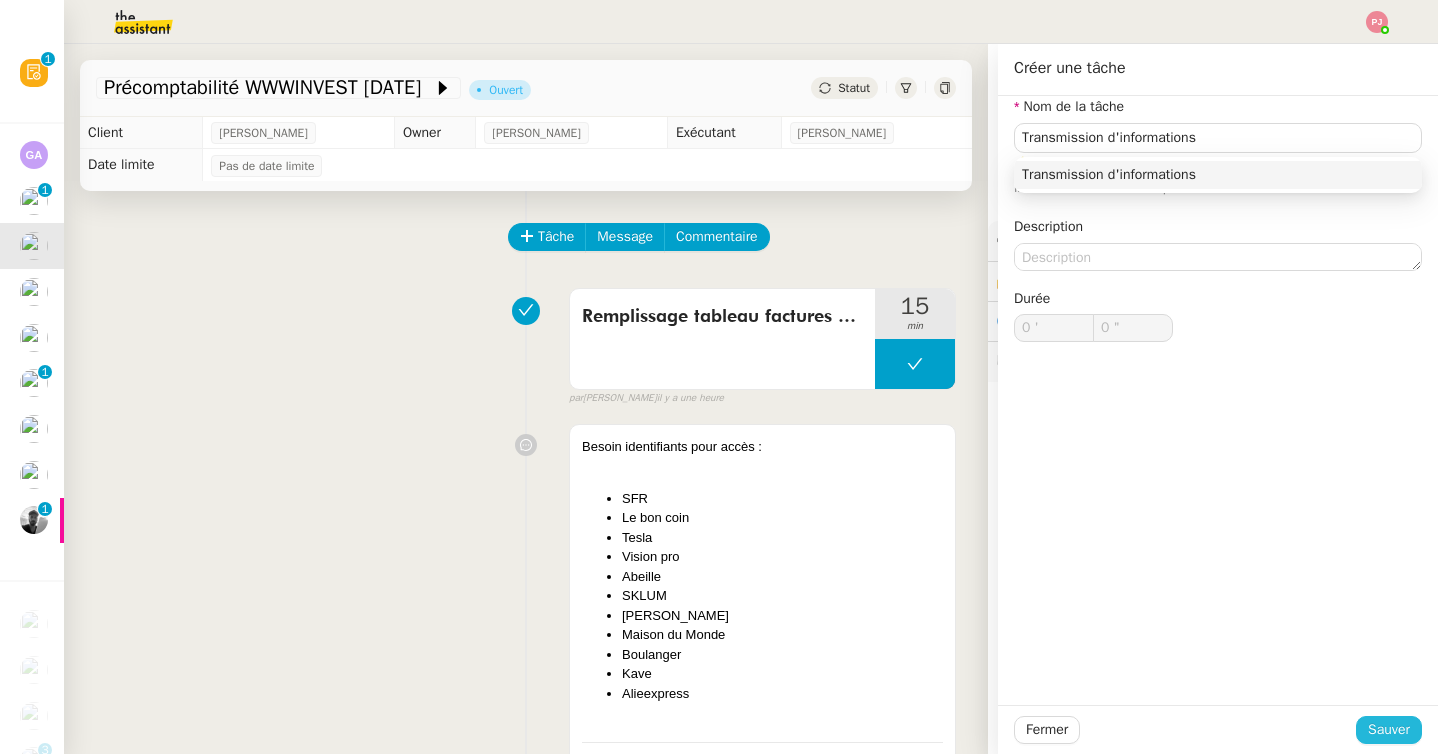 click on "Sauver" 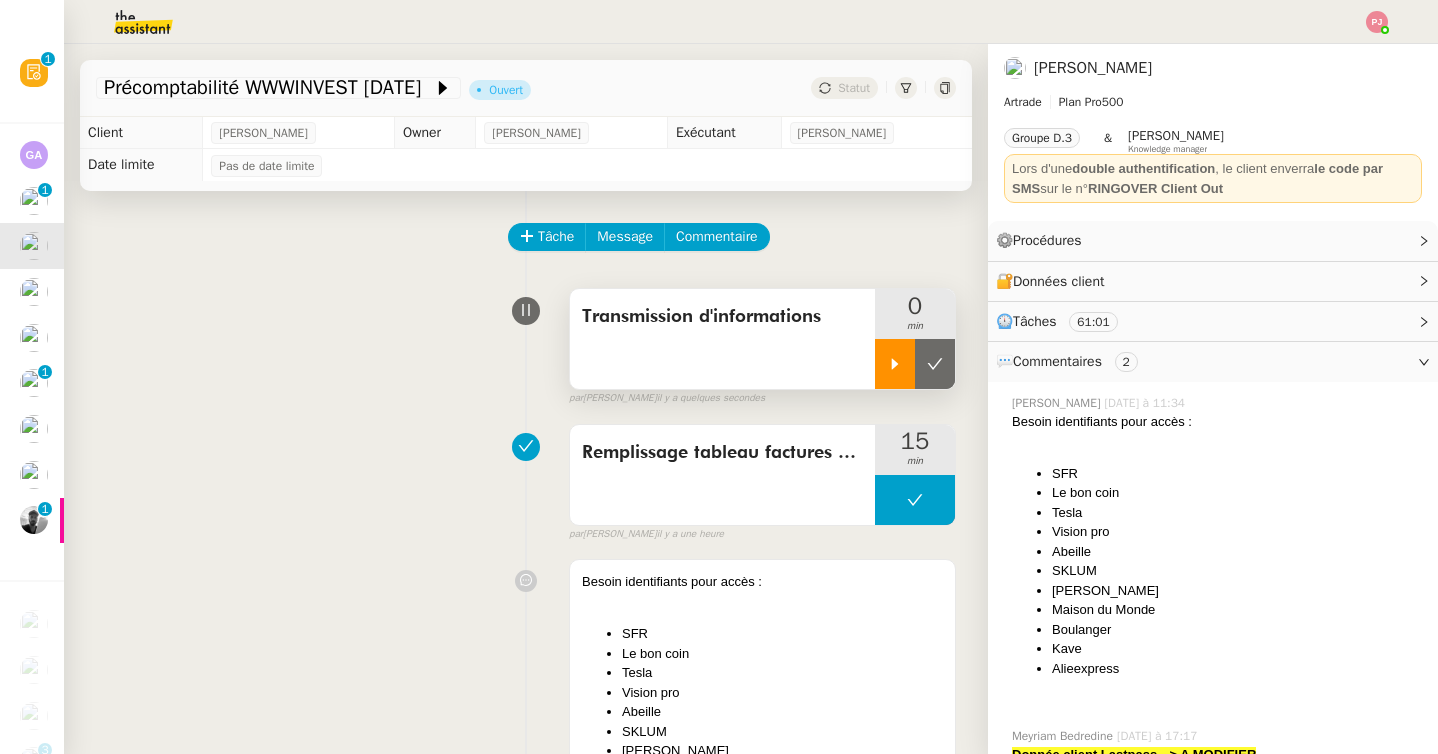 click at bounding box center [895, 364] 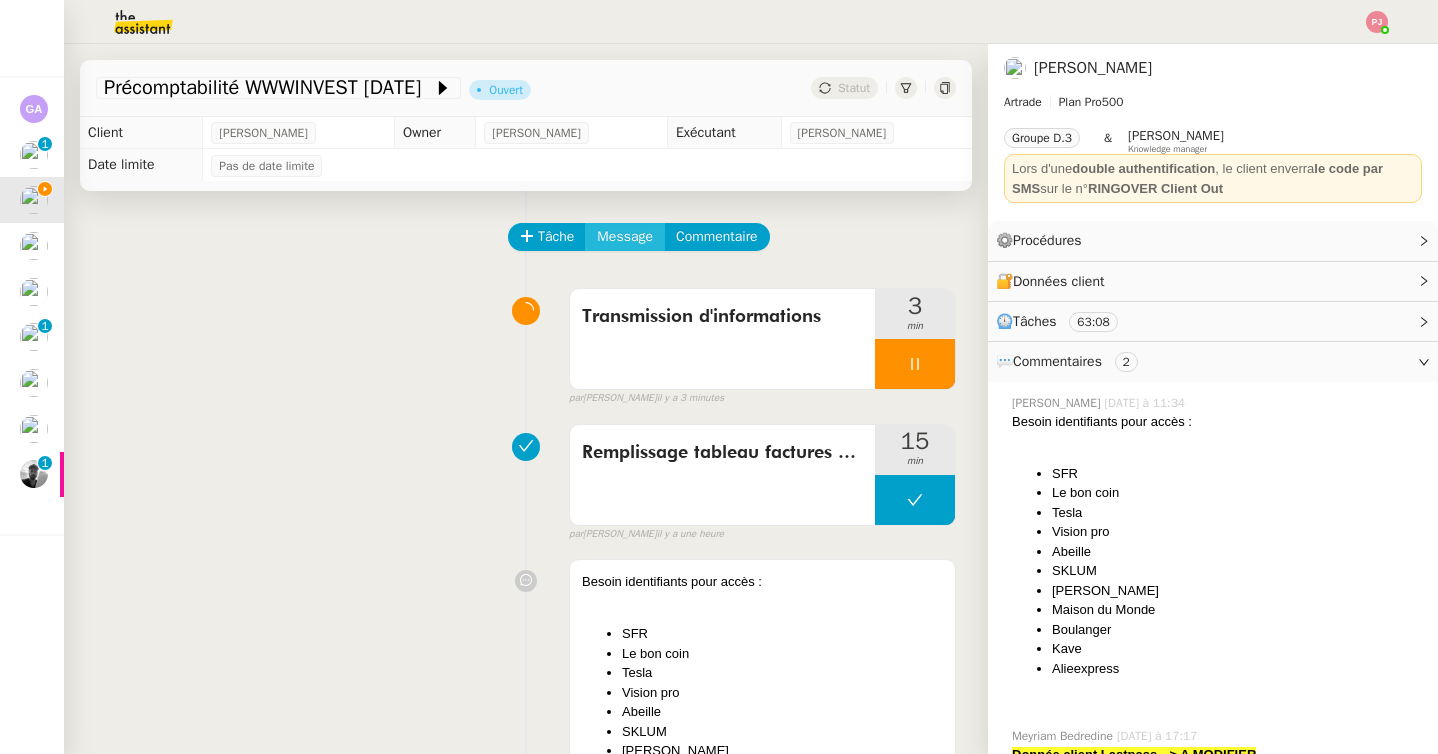 click on "Message" 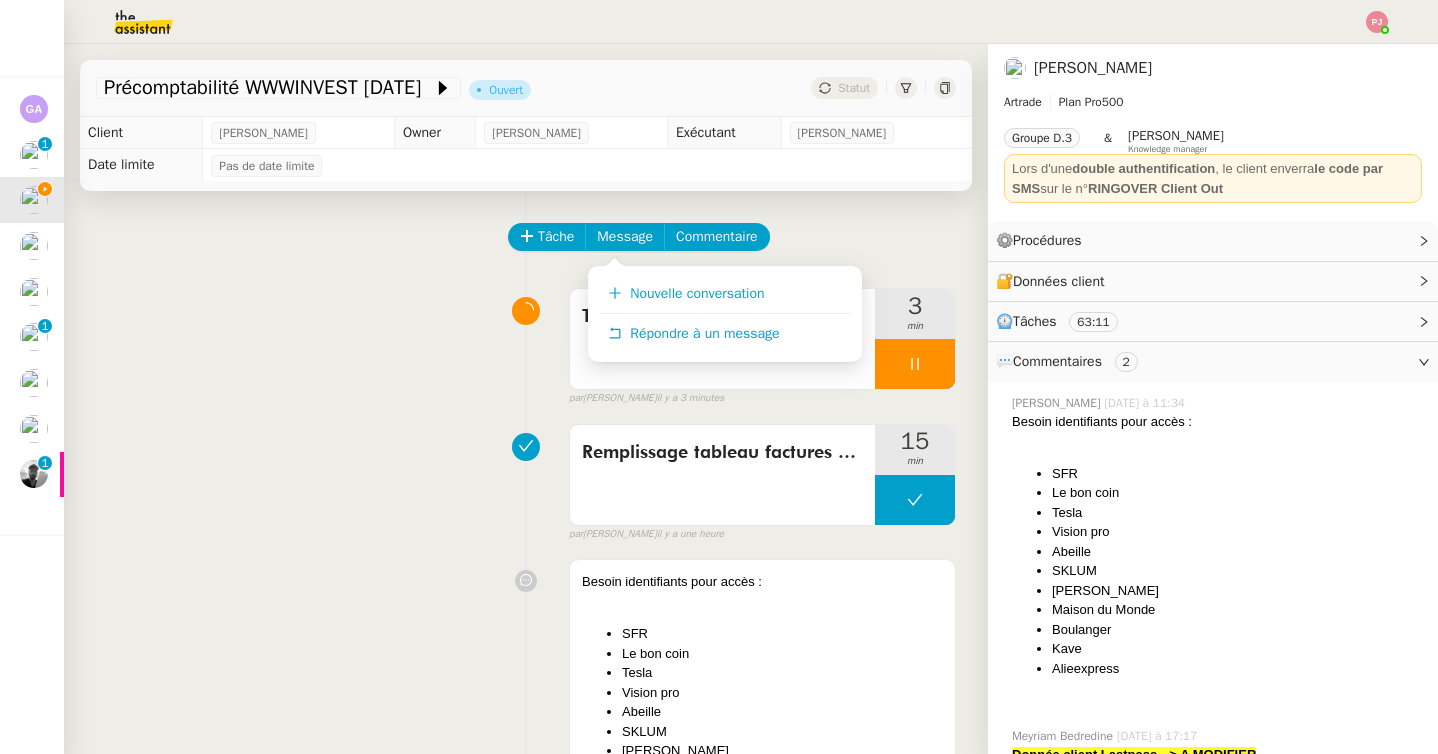 click on "Transmission d'informations     3 min false par   Pauline J.   il y a 3 minutes" at bounding box center [526, 343] 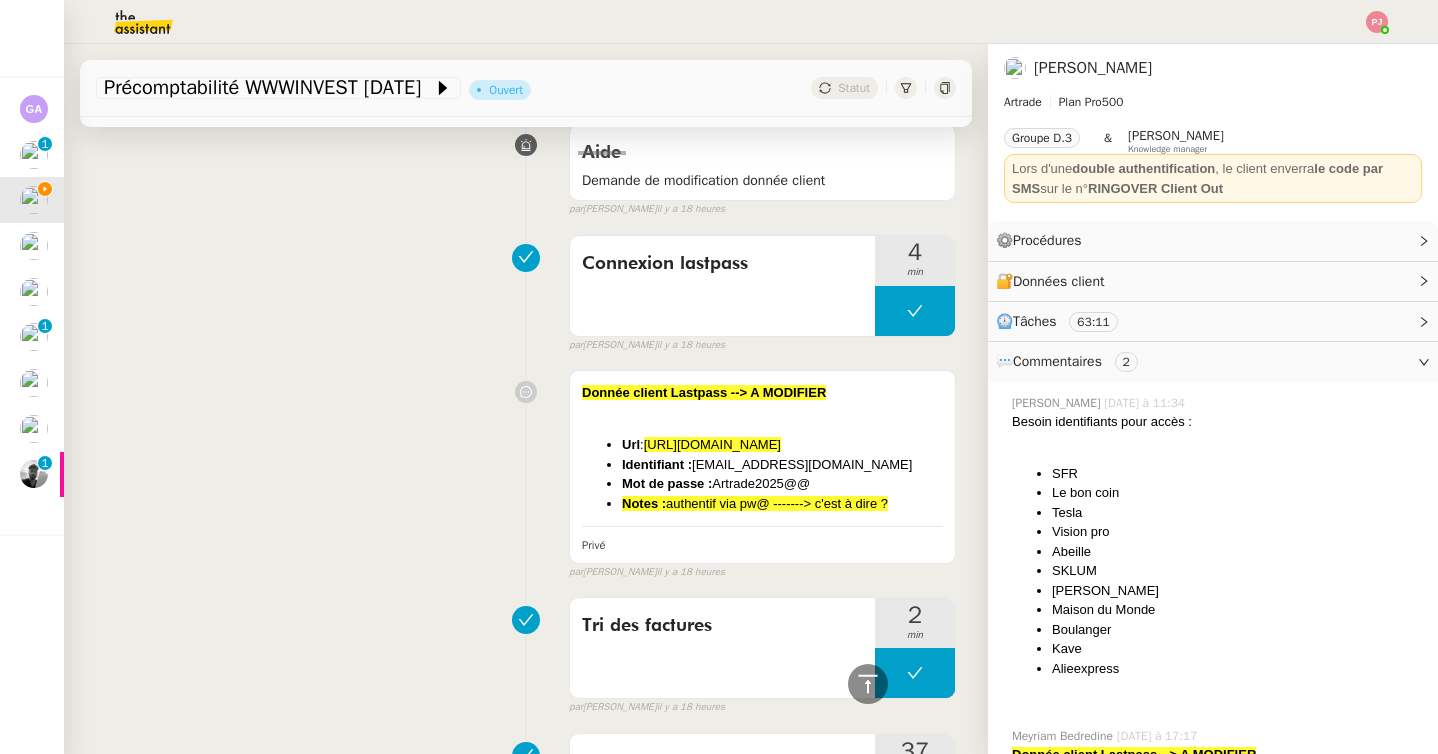 scroll, scrollTop: 0, scrollLeft: 0, axis: both 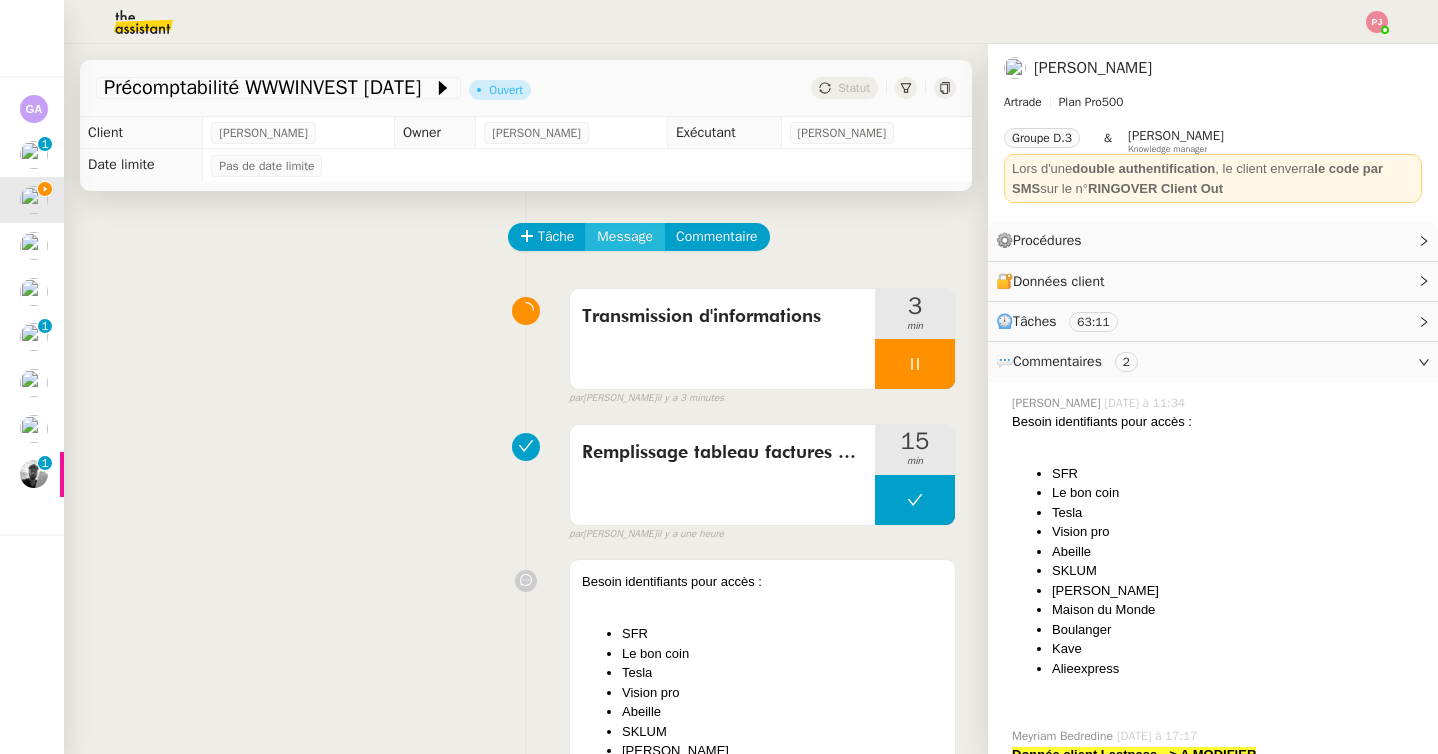 click on "Message" 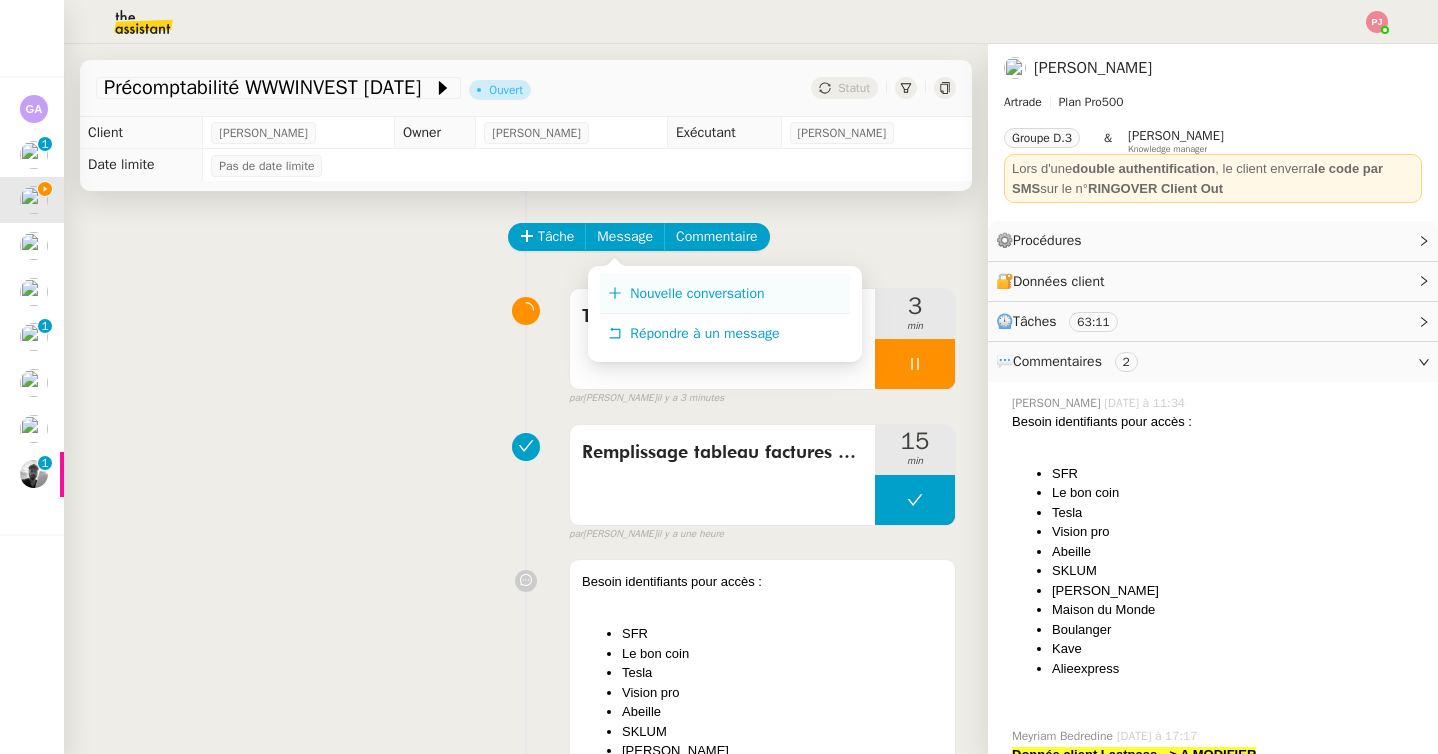 click on "Nouvelle conversation" at bounding box center [697, 293] 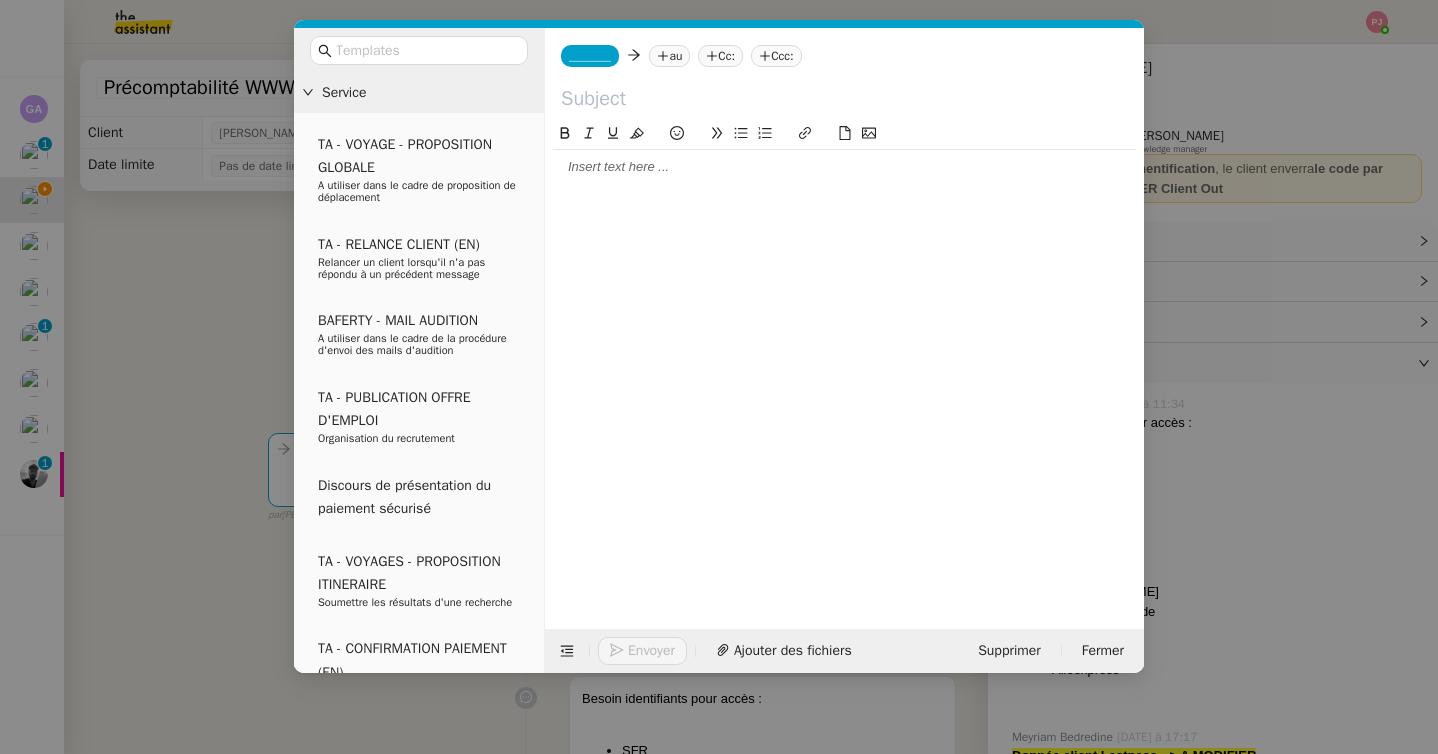 click 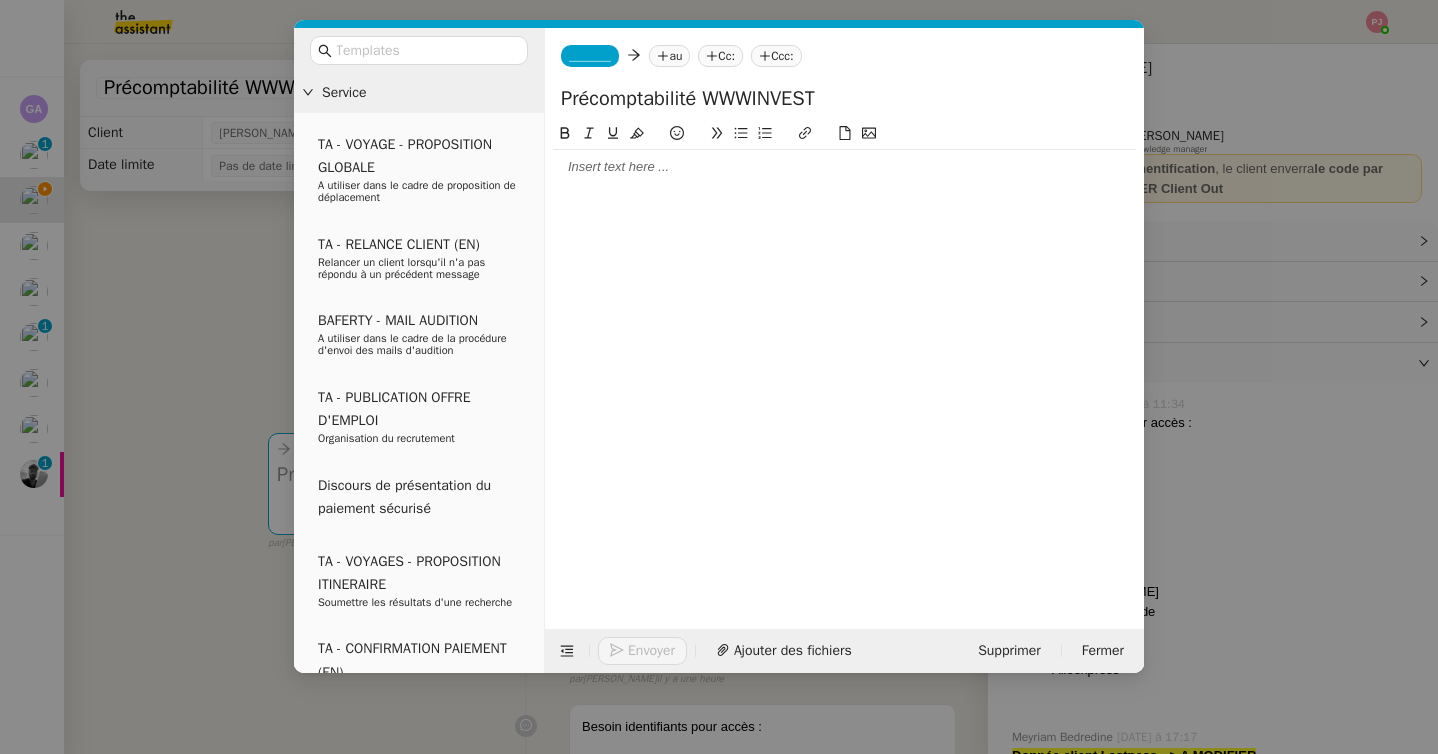 type on "Précomptabilité WWWINVEST" 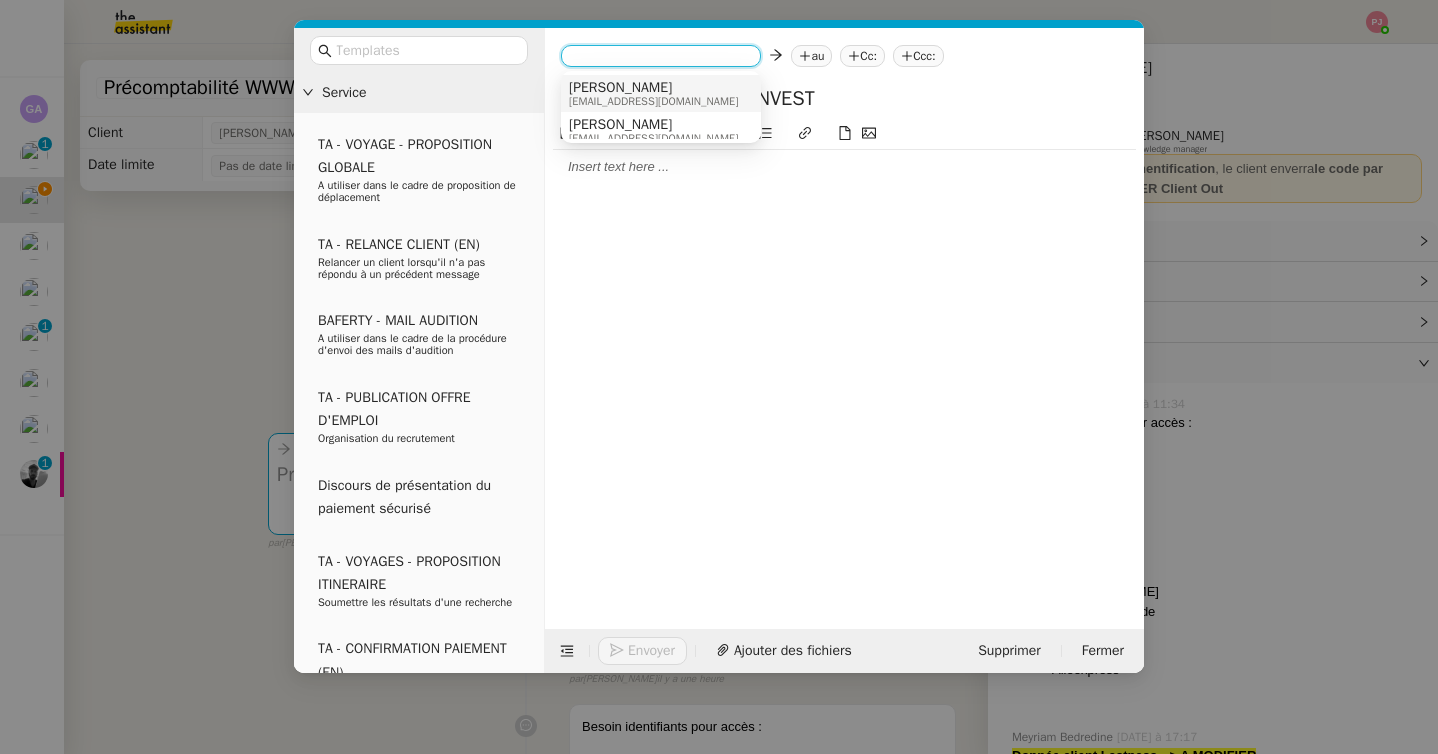 click on "André" at bounding box center (653, 88) 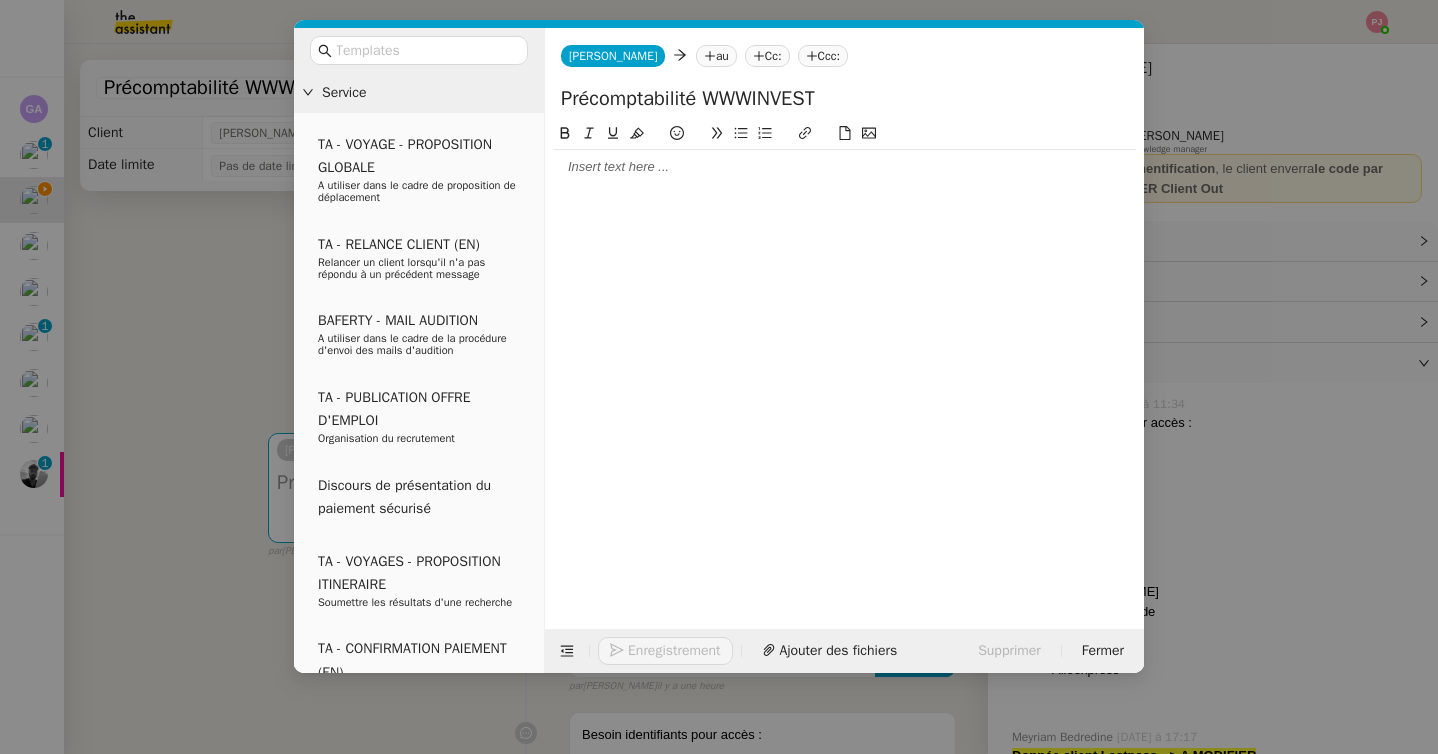 click on "au" 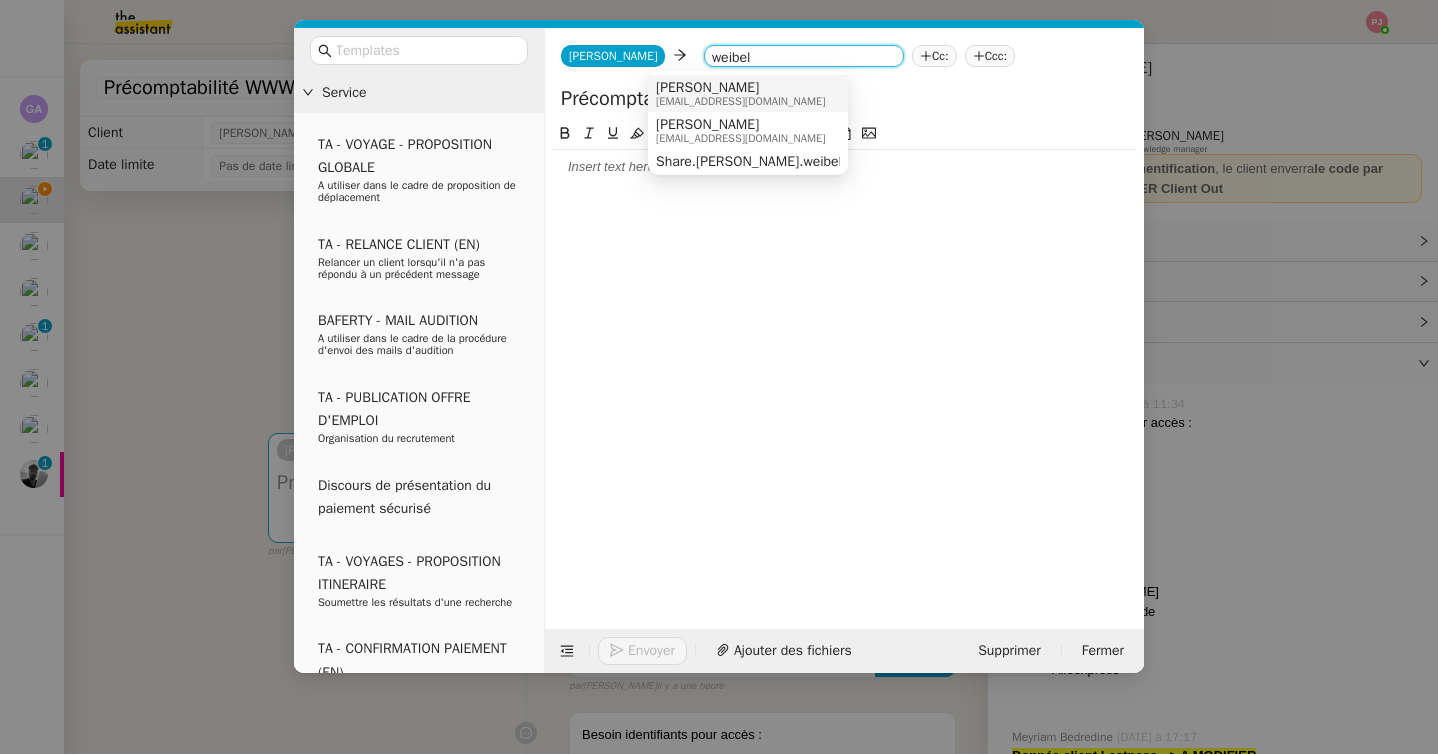 type on "weibel" 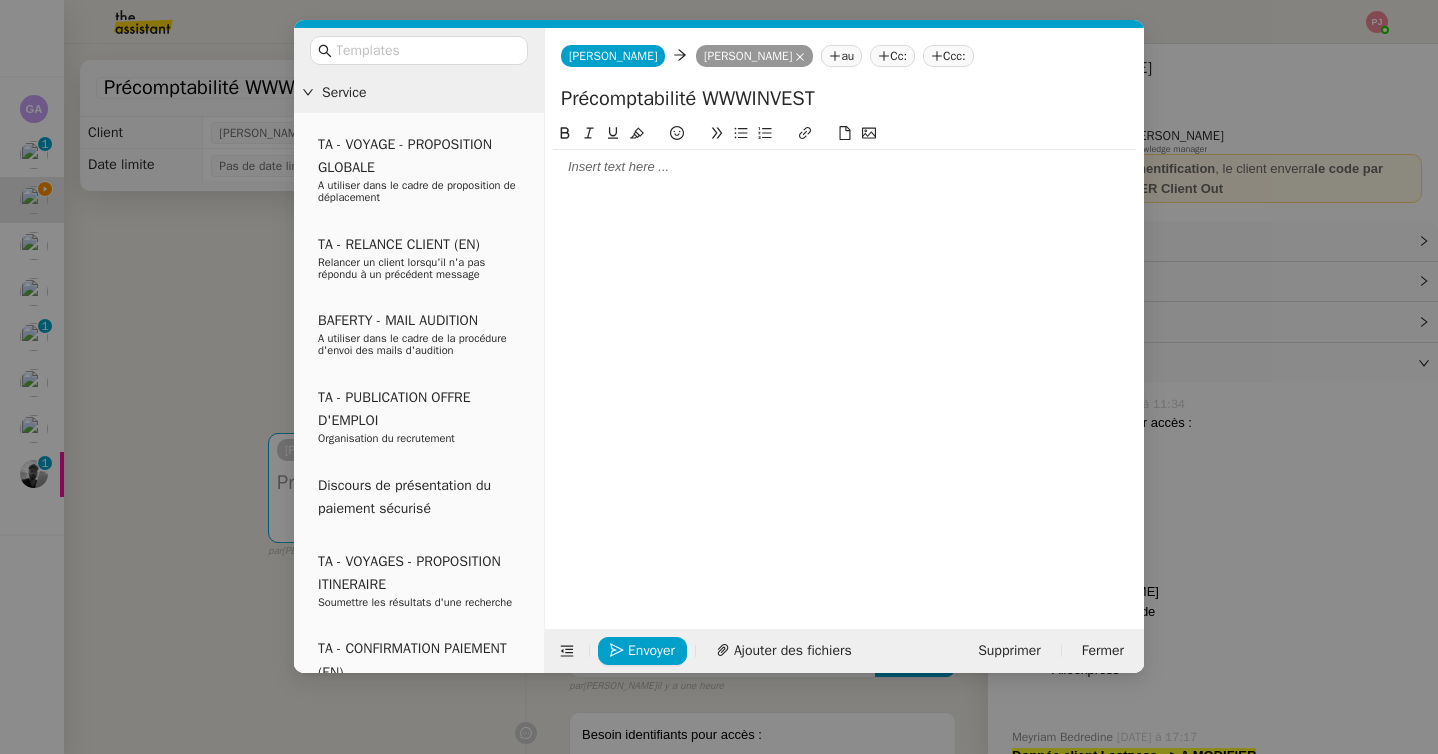 click 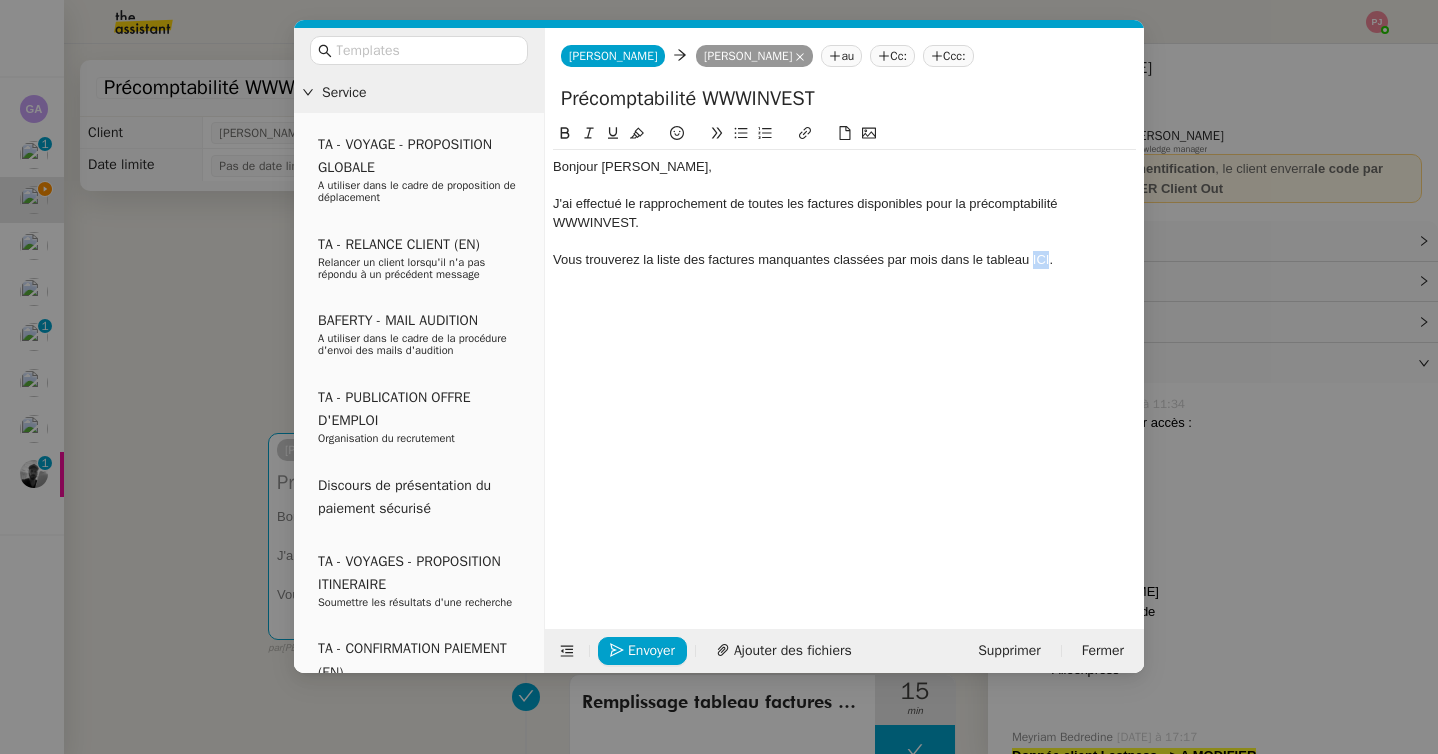 drag, startPoint x: 1049, startPoint y: 256, endPoint x: 1034, endPoint y: 256, distance: 15 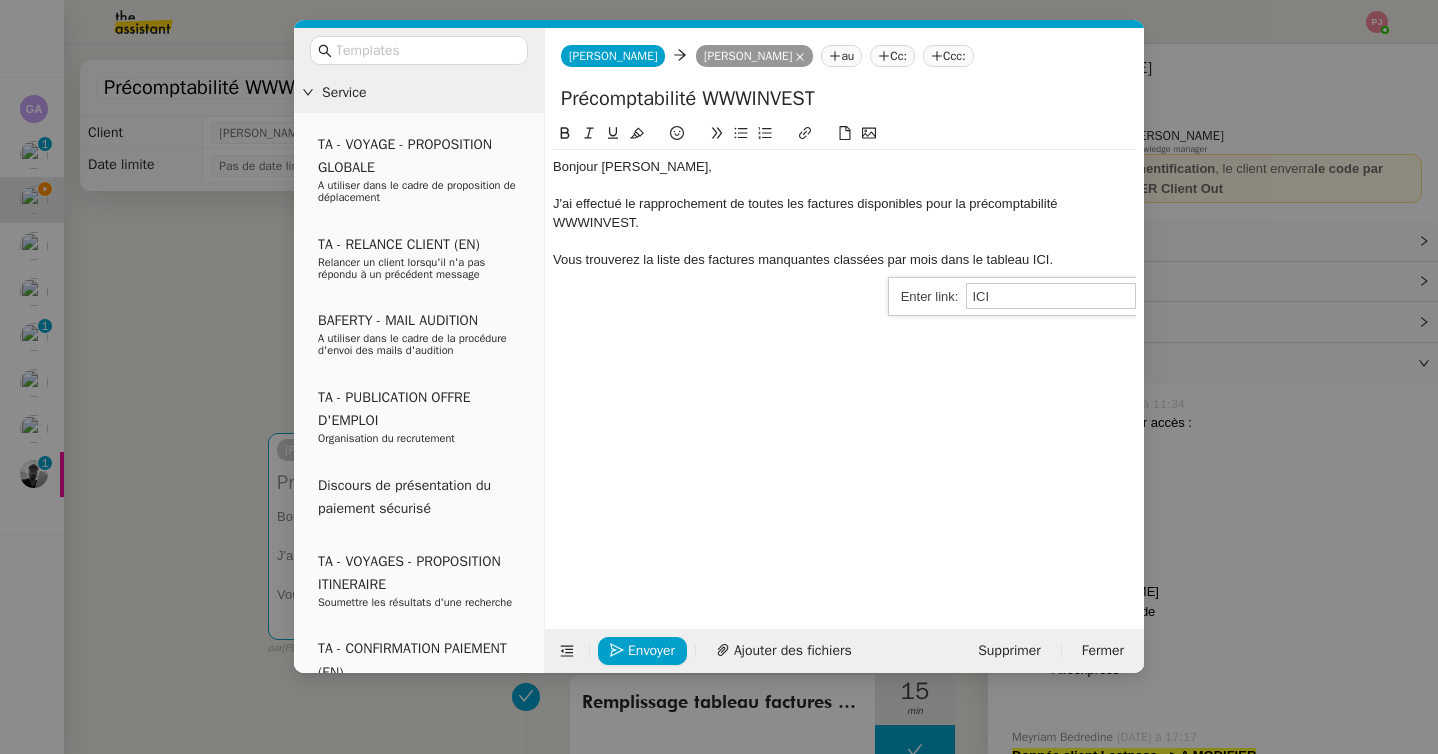 paste on "https://docs.google.com/spreadsheets/d/1NpF6jAJKPs-bCMVbyYLTQUgAUealtD4bEs7NJ2q0Fwo/edit?gid=1875429373#gid=1875429373" 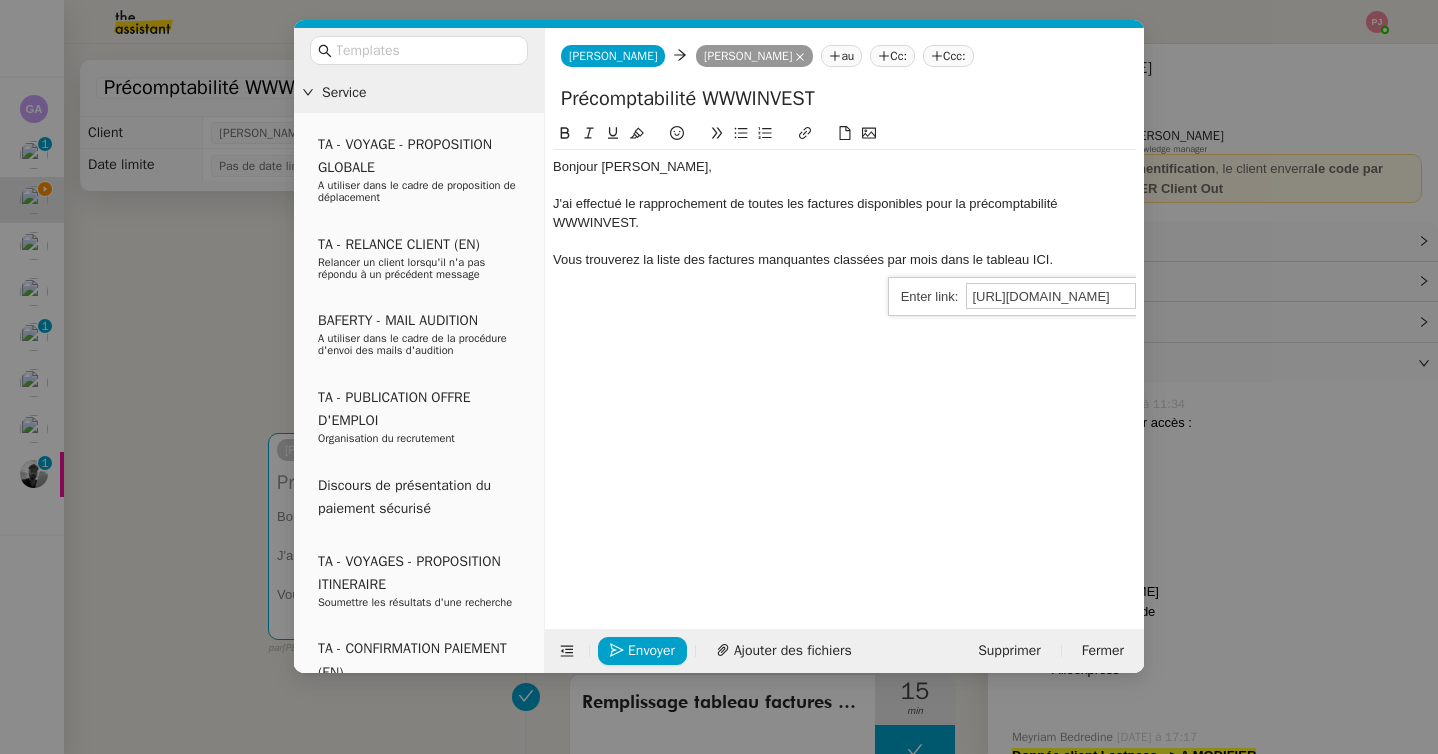 scroll, scrollTop: 0, scrollLeft: 641, axis: horizontal 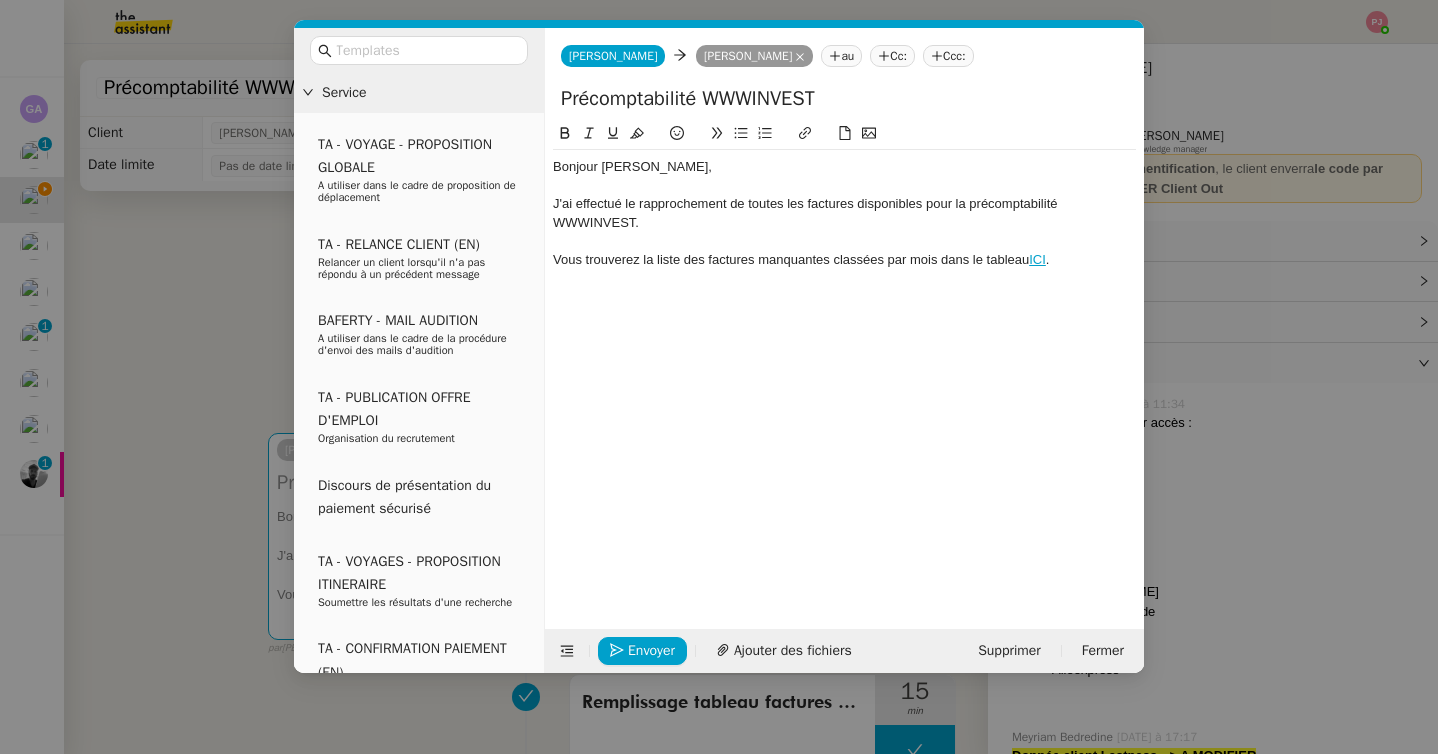 click on "Vous trouverez la liste des factures manquantes classées par mois dans le tableau  ICI ." 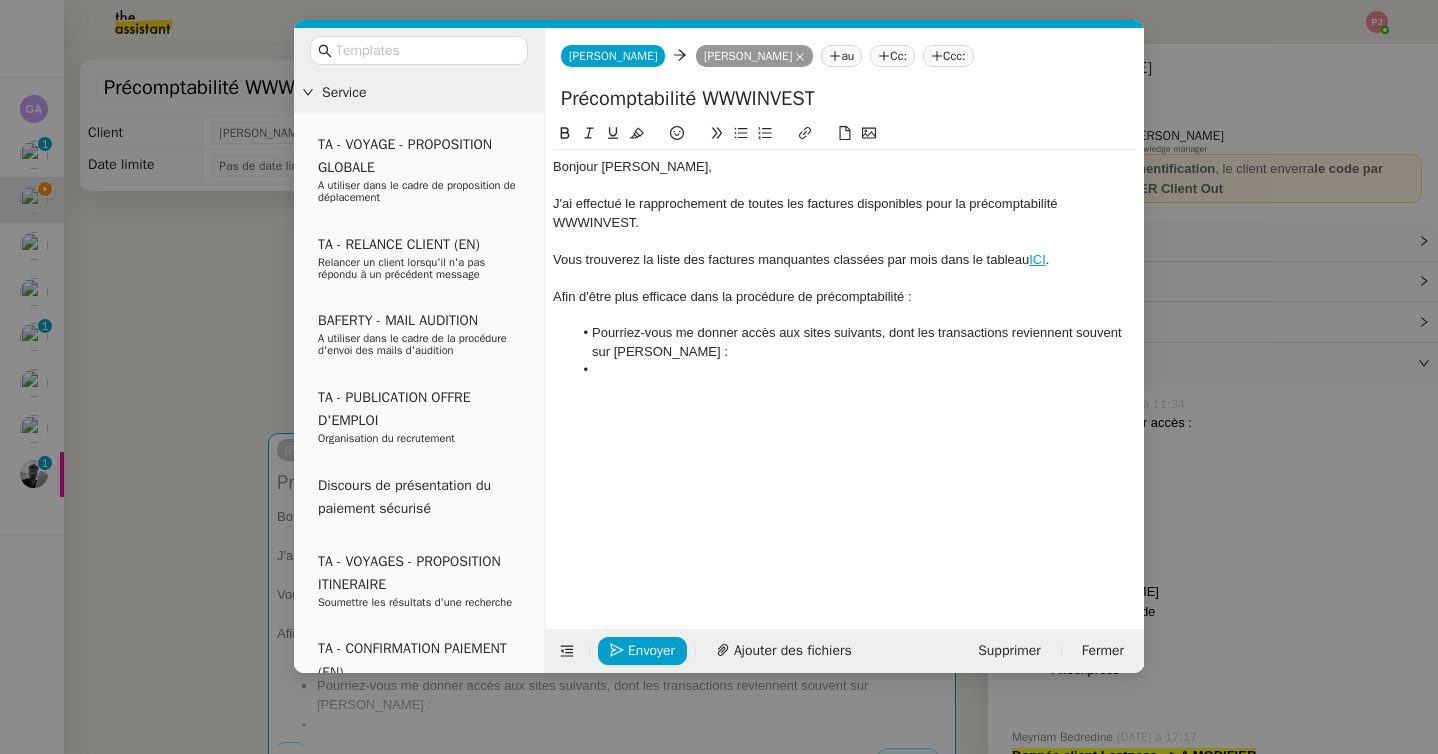 click on "Service TA - VOYAGE - PROPOSITION GLOBALE    A utiliser dans le cadre de proposition de déplacement TA - RELANCE CLIENT (EN)    Relancer un client lorsqu'il n'a pas répondu à un précédent message BAFERTY - MAIL AUDITION    A utiliser dans le cadre de la procédure d'envoi des mails d'audition TA - PUBLICATION OFFRE D'EMPLOI     Organisation du recrutement Discours de présentation du paiement sécurisé    TA - VOYAGES - PROPOSITION ITINERAIRE    Soumettre les résultats d'une recherche TA - CONFIRMATION PAIEMENT (EN)    Confirmer avec le client de modèle de transaction - Attention Plan Pro nécessaire. TA - COURRIER EXPEDIE (recommandé)    A utiliser dans le cadre de l'envoi d'un courrier recommandé TA - PARTAGE DE CALENDRIER (EN)    A utiliser pour demander au client de partager son calendrier afin de faciliter l'accès et la gestion PSPI - Appel de fonds MJL    A utiliser dans le cadre de la procédure d'appel de fonds MJL TA - RELANCE CLIENT    TA - AR PROCEDURES        21 YIELD" at bounding box center (719, 377) 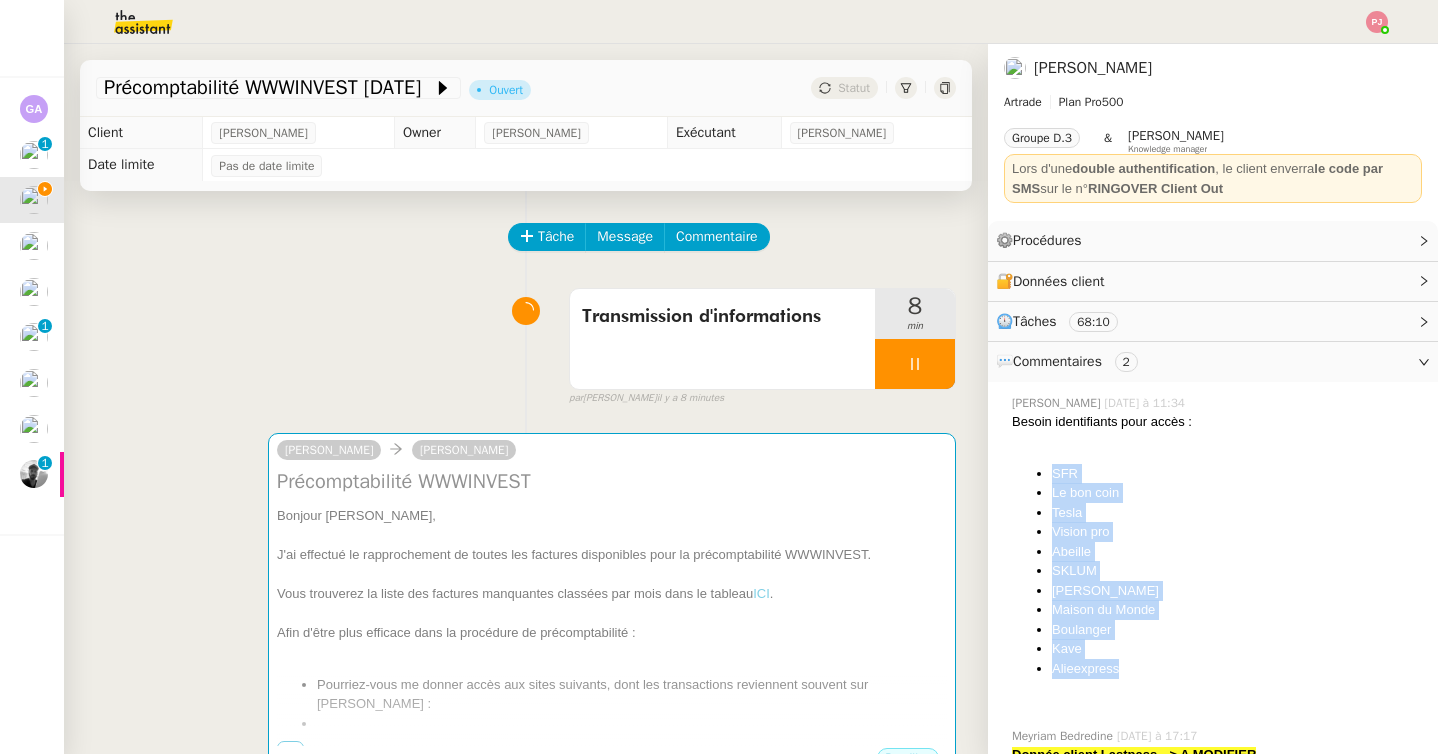 drag, startPoint x: 1128, startPoint y: 665, endPoint x: 1037, endPoint y: 463, distance: 221.55135 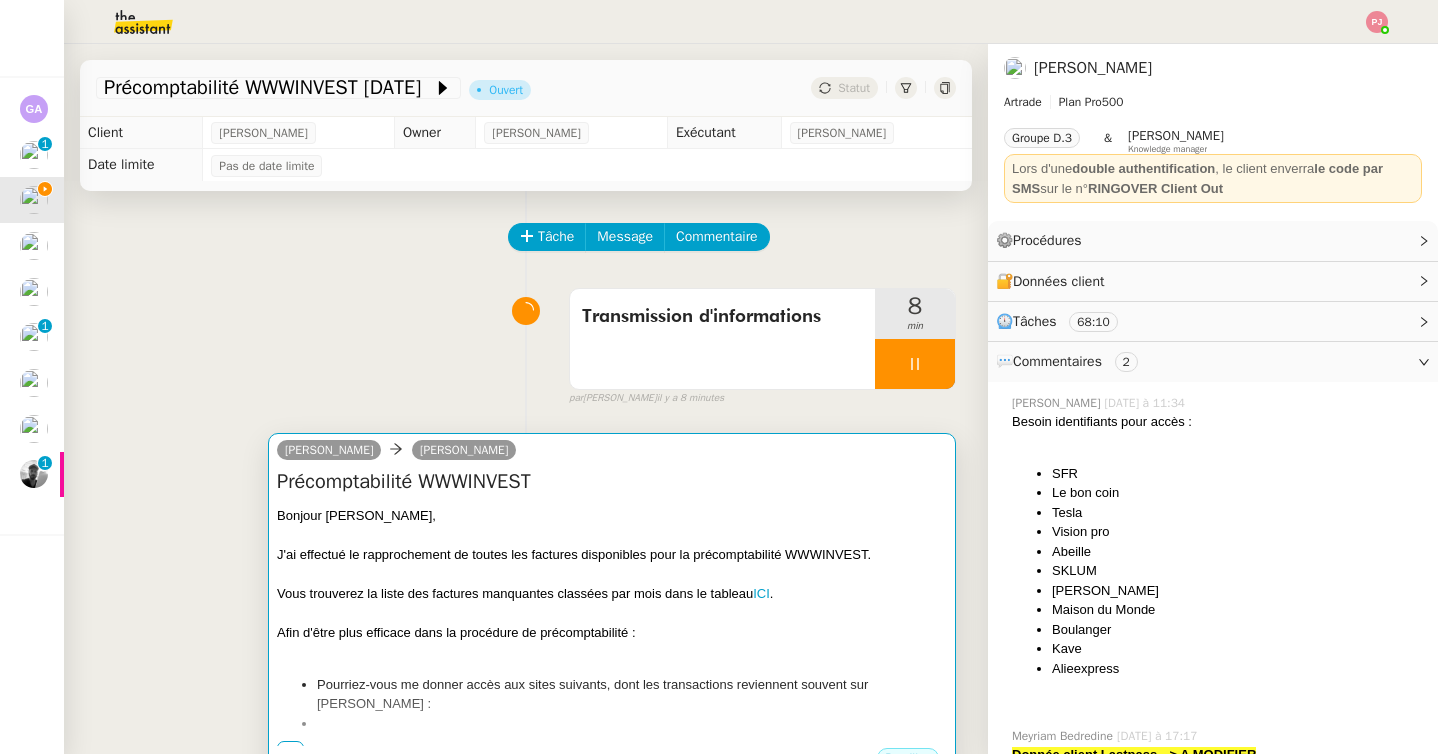 click at bounding box center [612, 574] 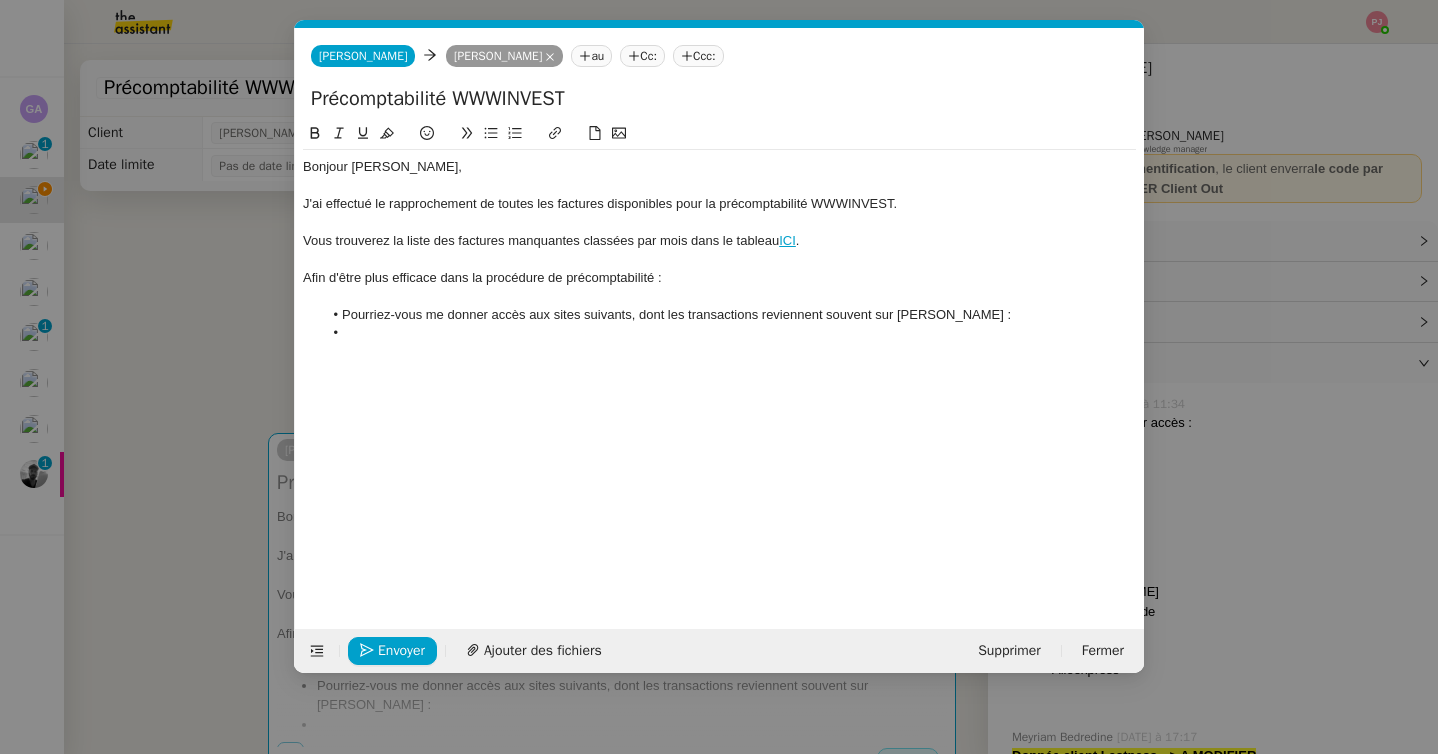 scroll, scrollTop: 0, scrollLeft: 42, axis: horizontal 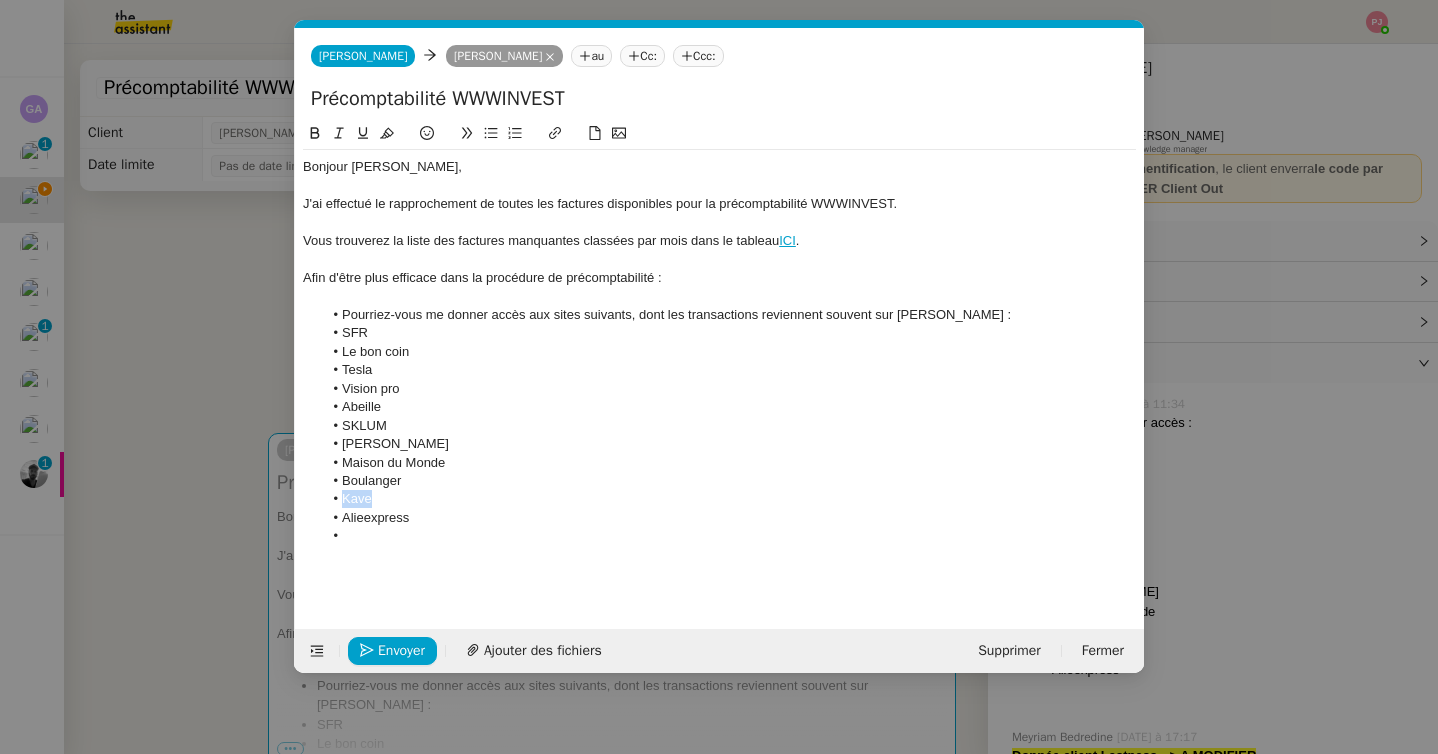 drag, startPoint x: 398, startPoint y: 499, endPoint x: 317, endPoint y: 499, distance: 81 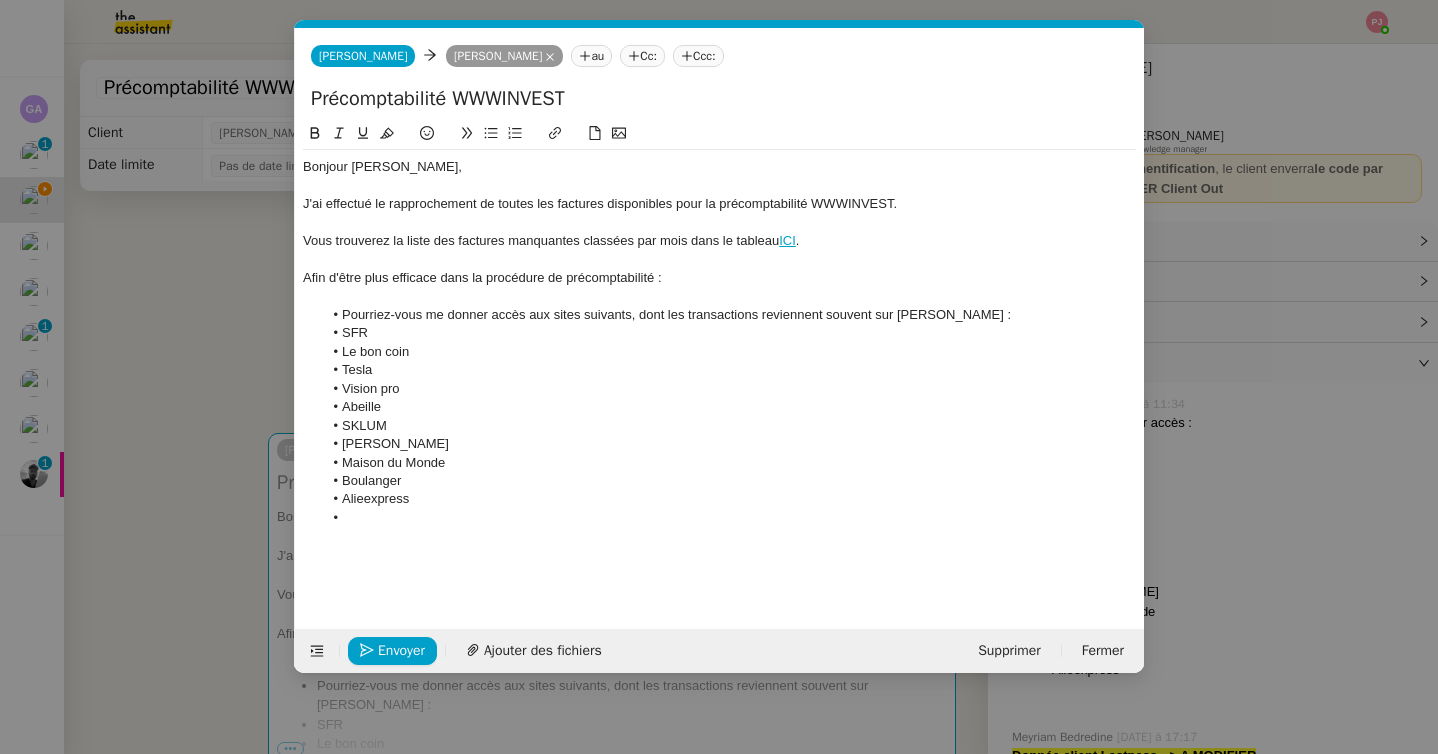 click 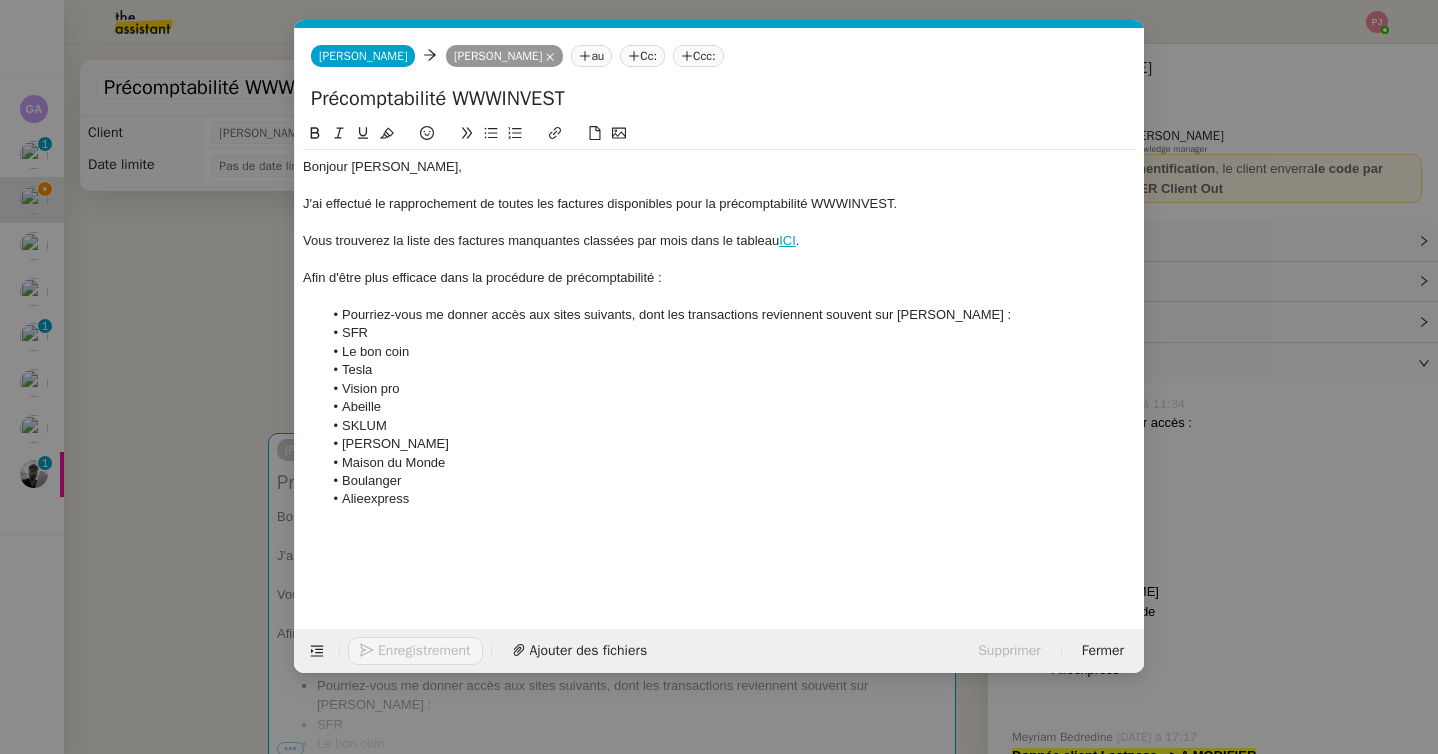 type 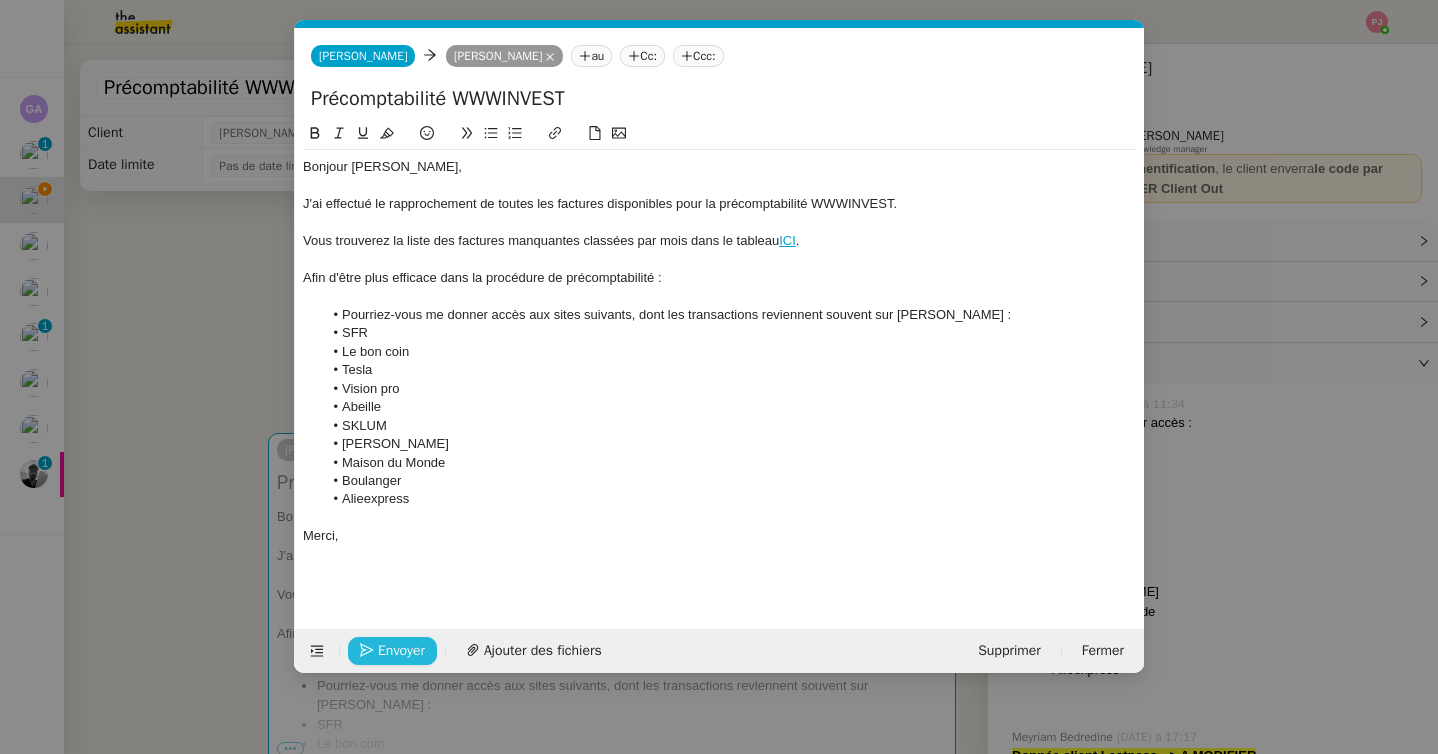 click on "Envoyer" 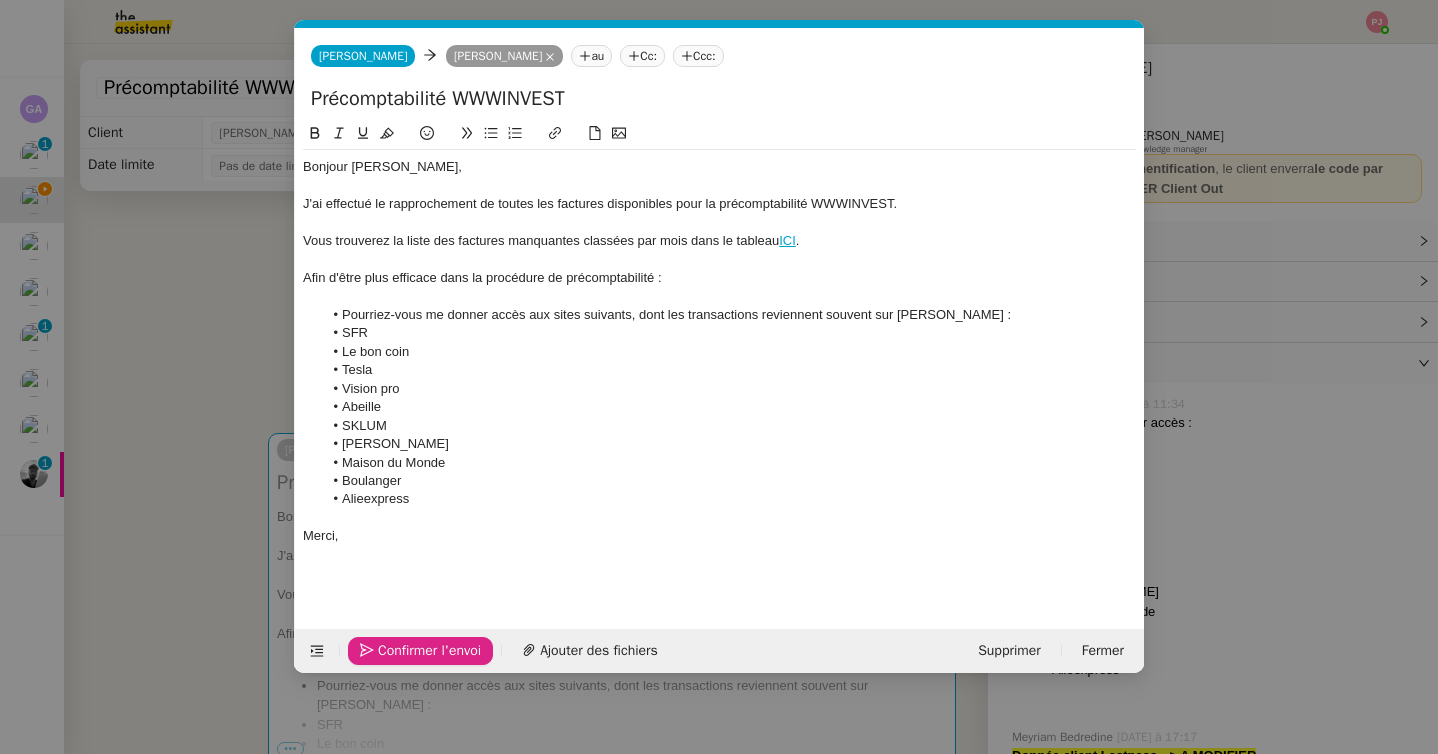 click on "Confirmer l'envoi" 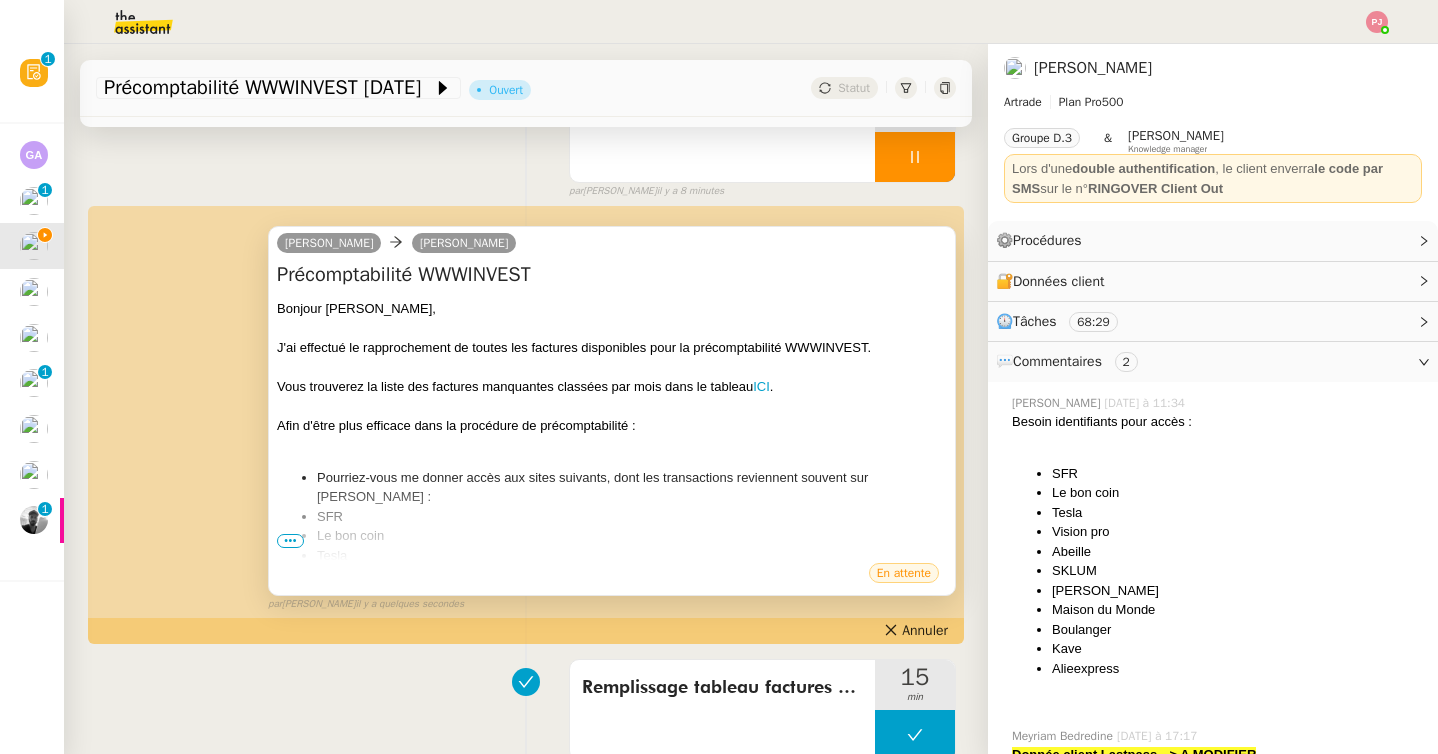 scroll, scrollTop: 208, scrollLeft: 0, axis: vertical 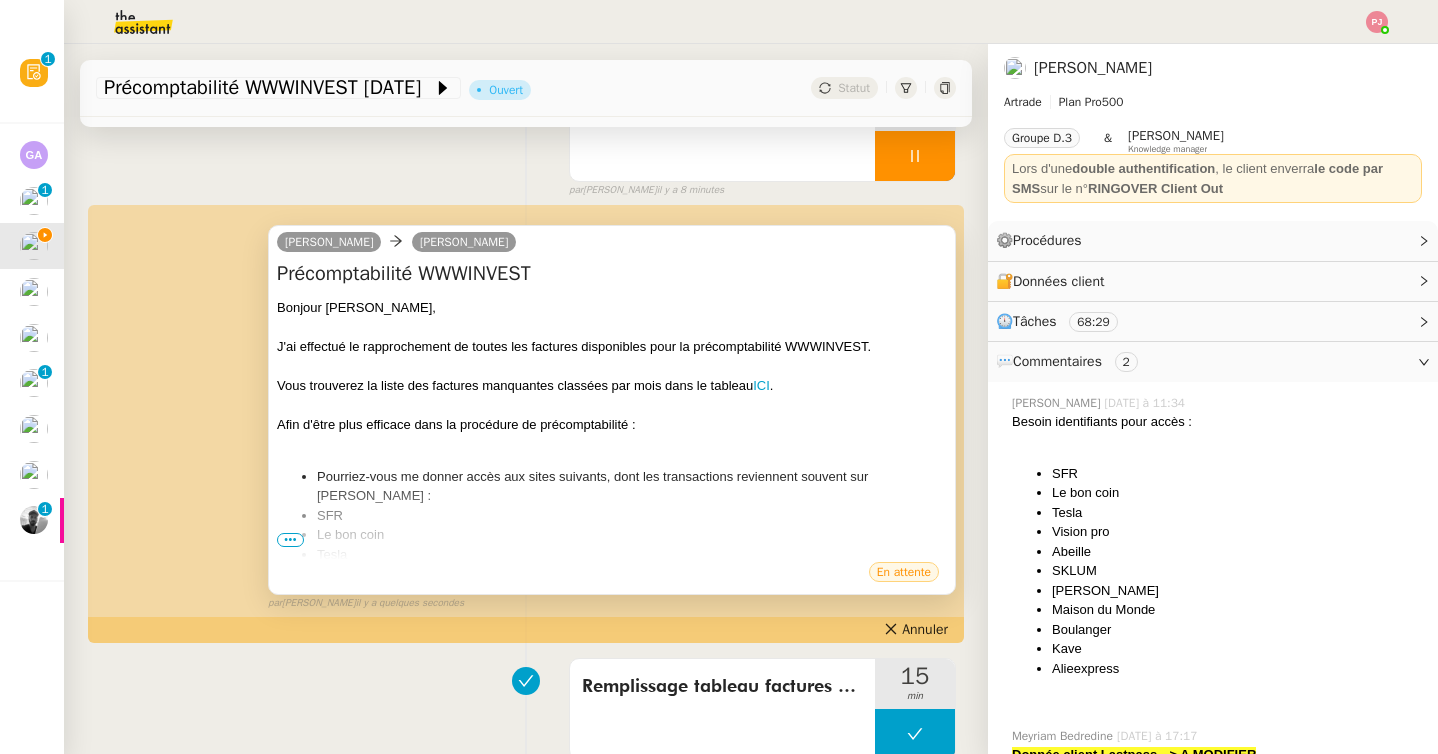 click on "•••" at bounding box center [290, 540] 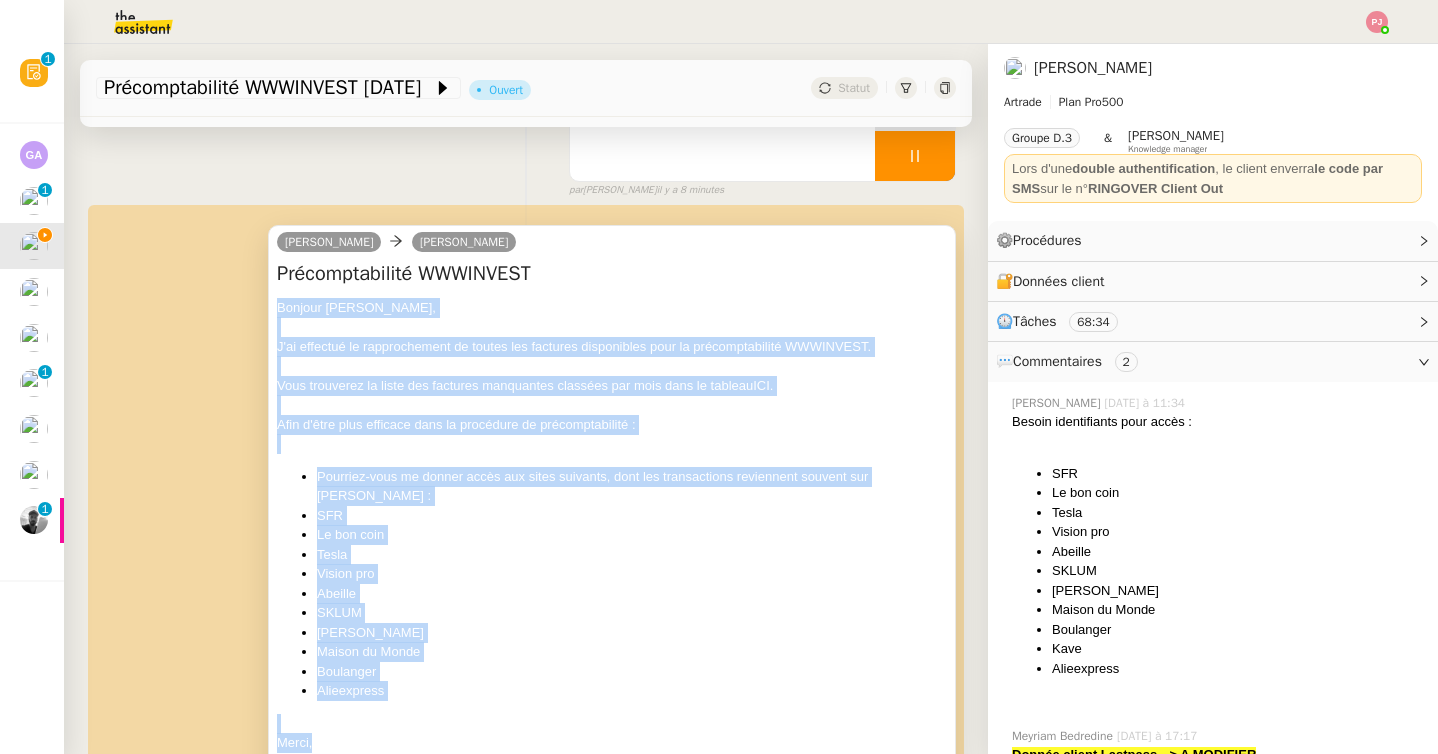 drag, startPoint x: 349, startPoint y: 720, endPoint x: 276, endPoint y: 302, distance: 424.32654 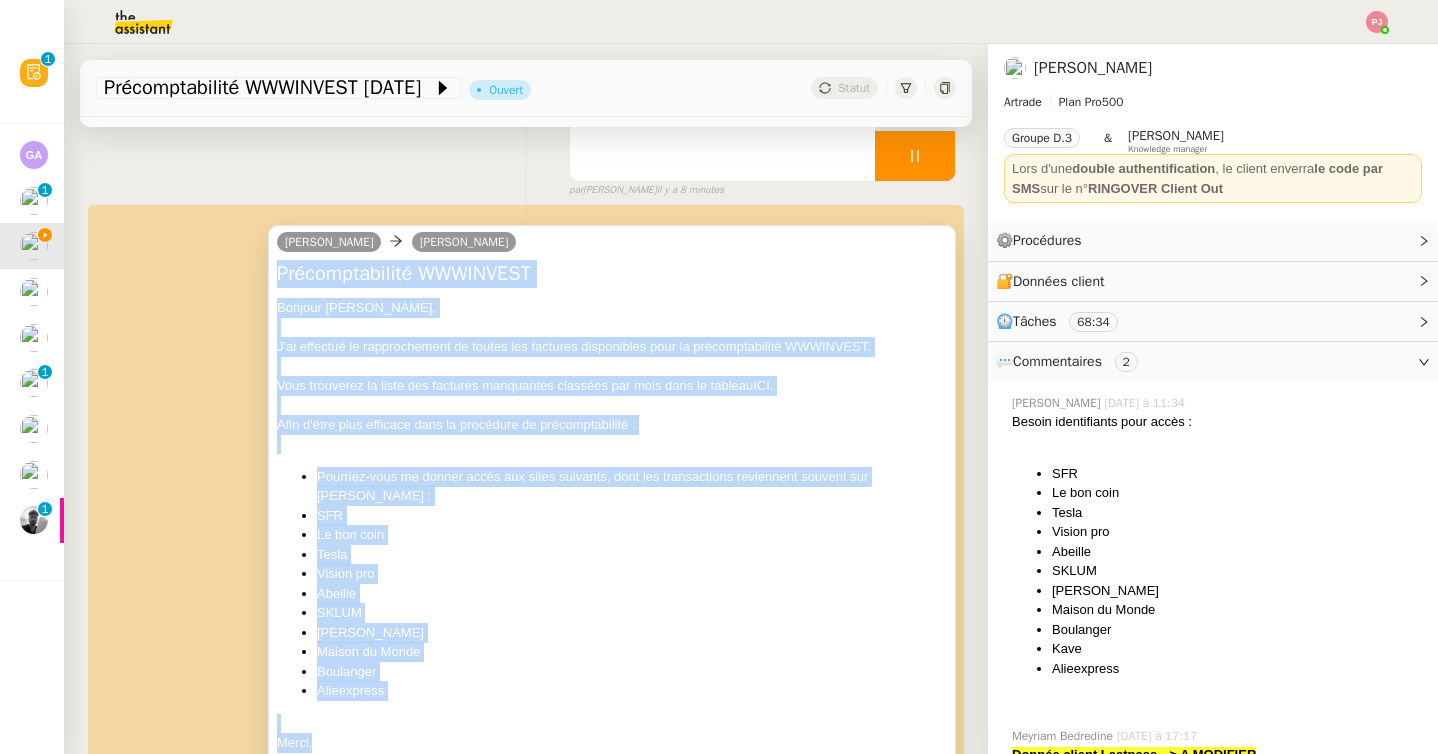 drag, startPoint x: 278, startPoint y: 270, endPoint x: 358, endPoint y: 734, distance: 470.84604 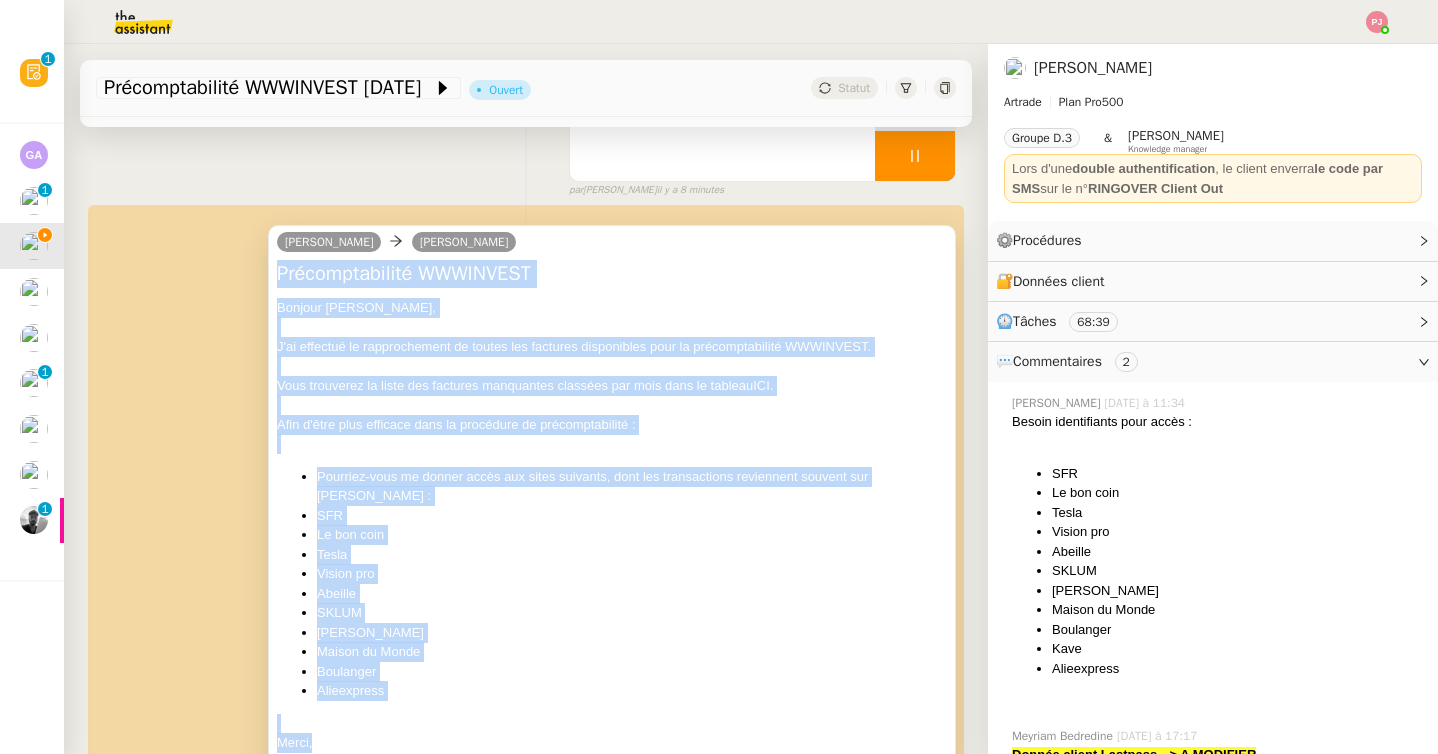 scroll, scrollTop: 0, scrollLeft: 0, axis: both 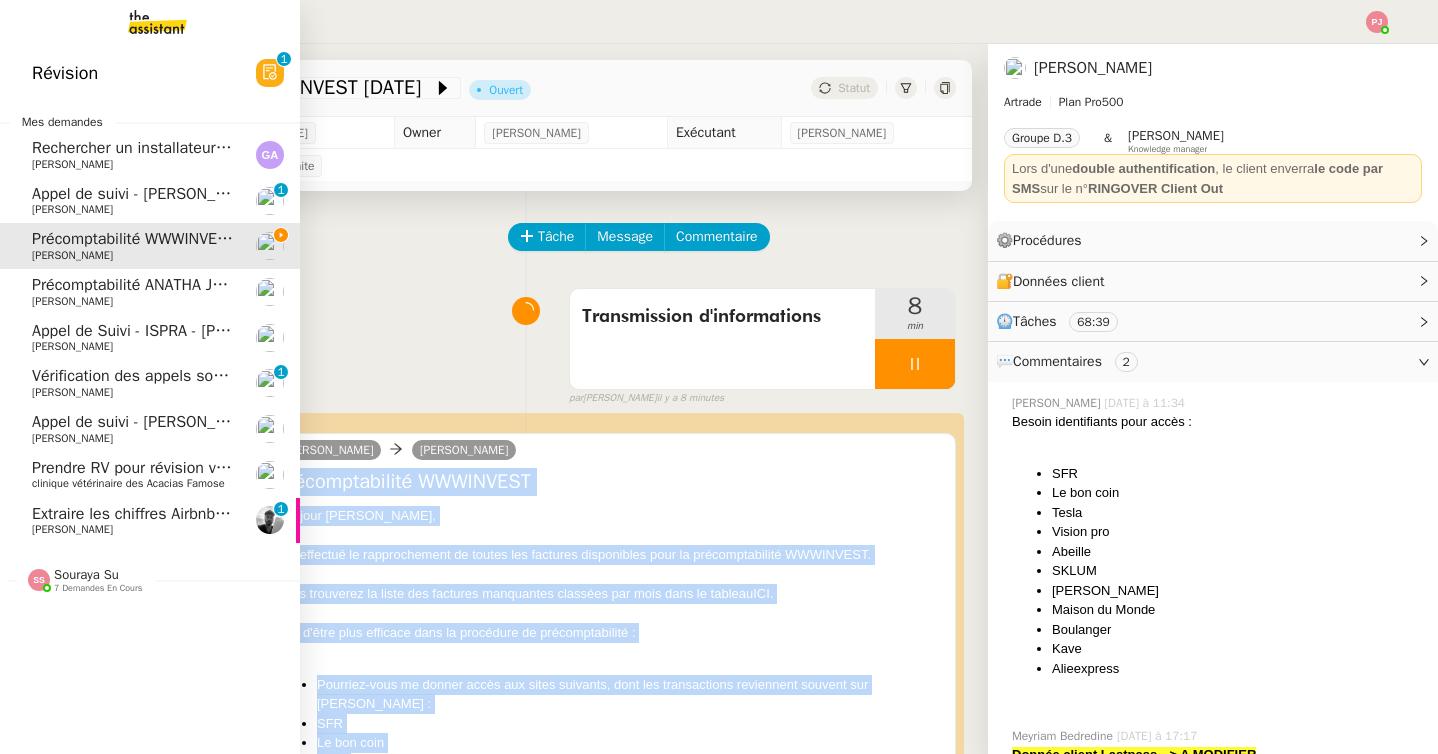 click on "[PERSON_NAME]" 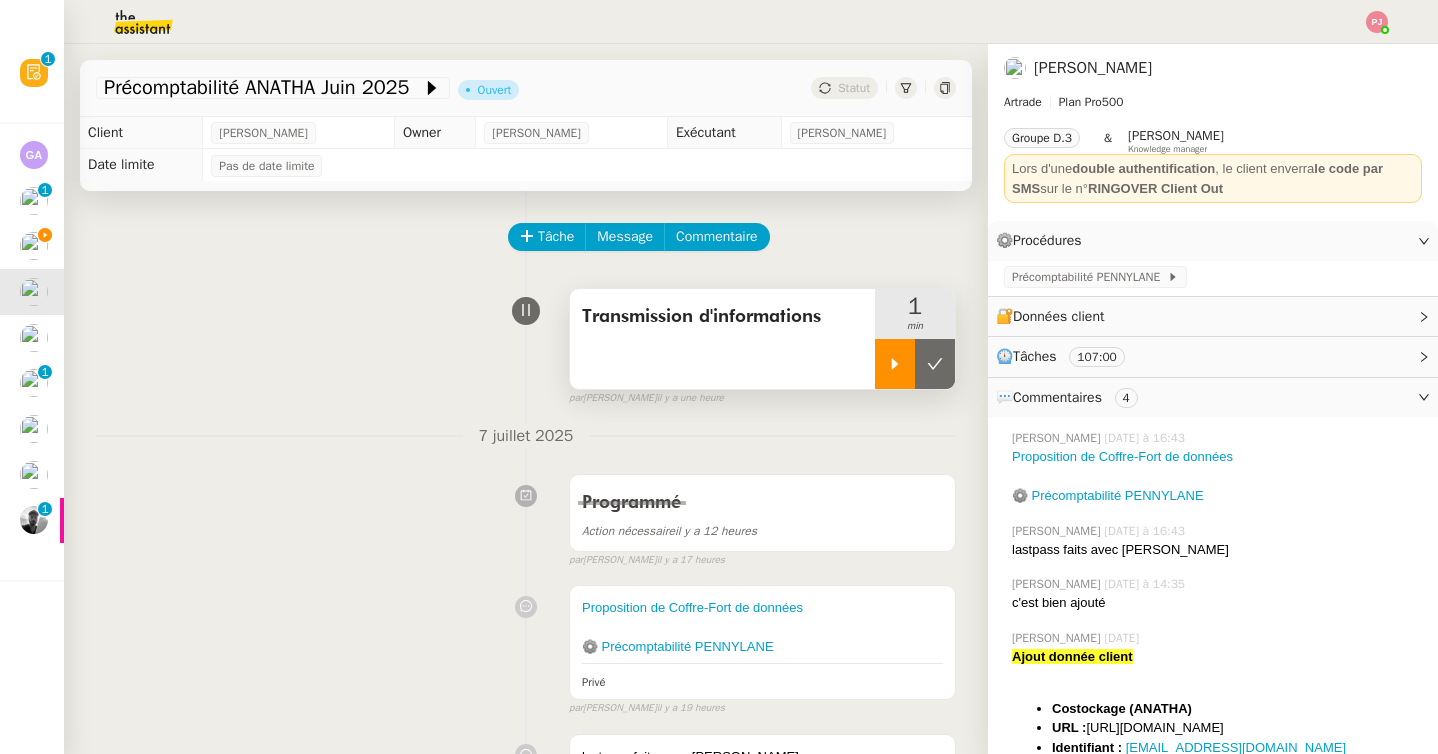 click at bounding box center (895, 364) 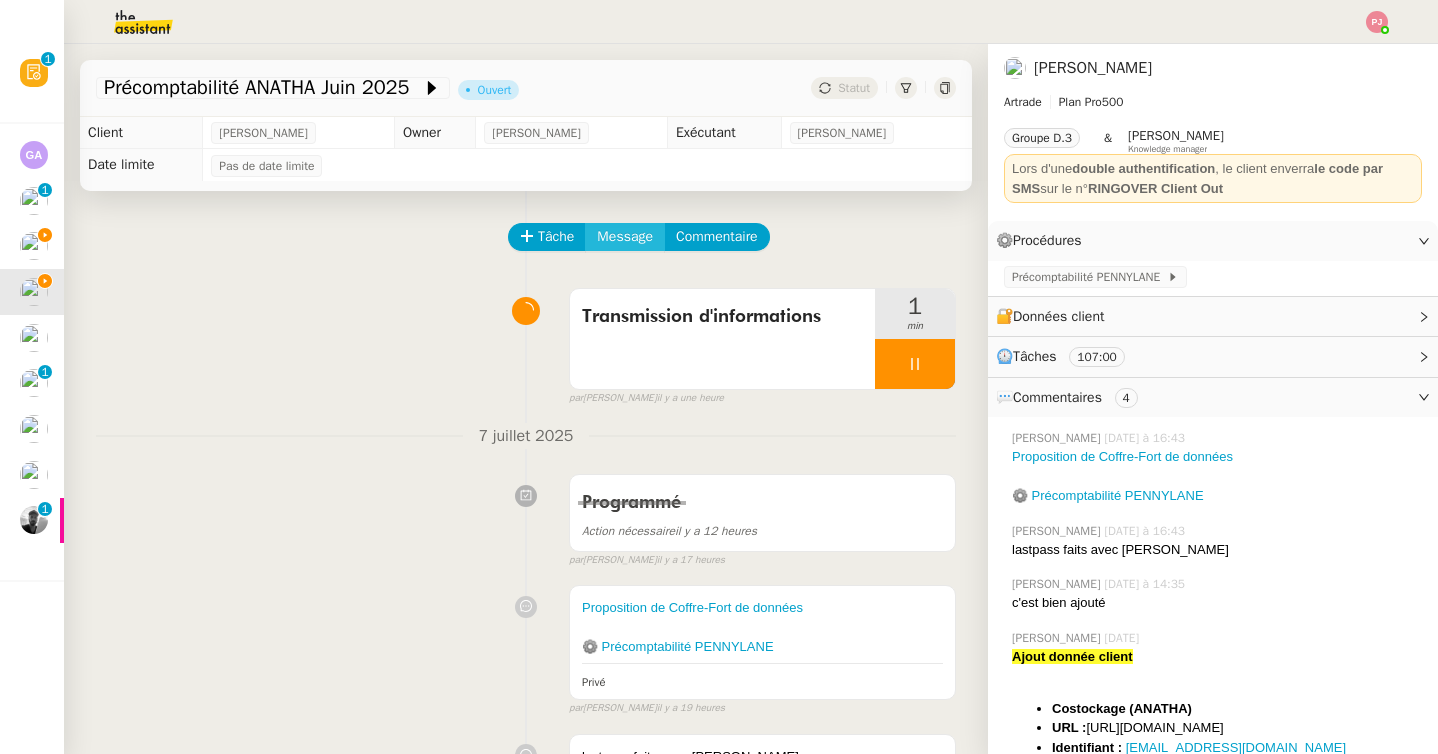 click on "Message" 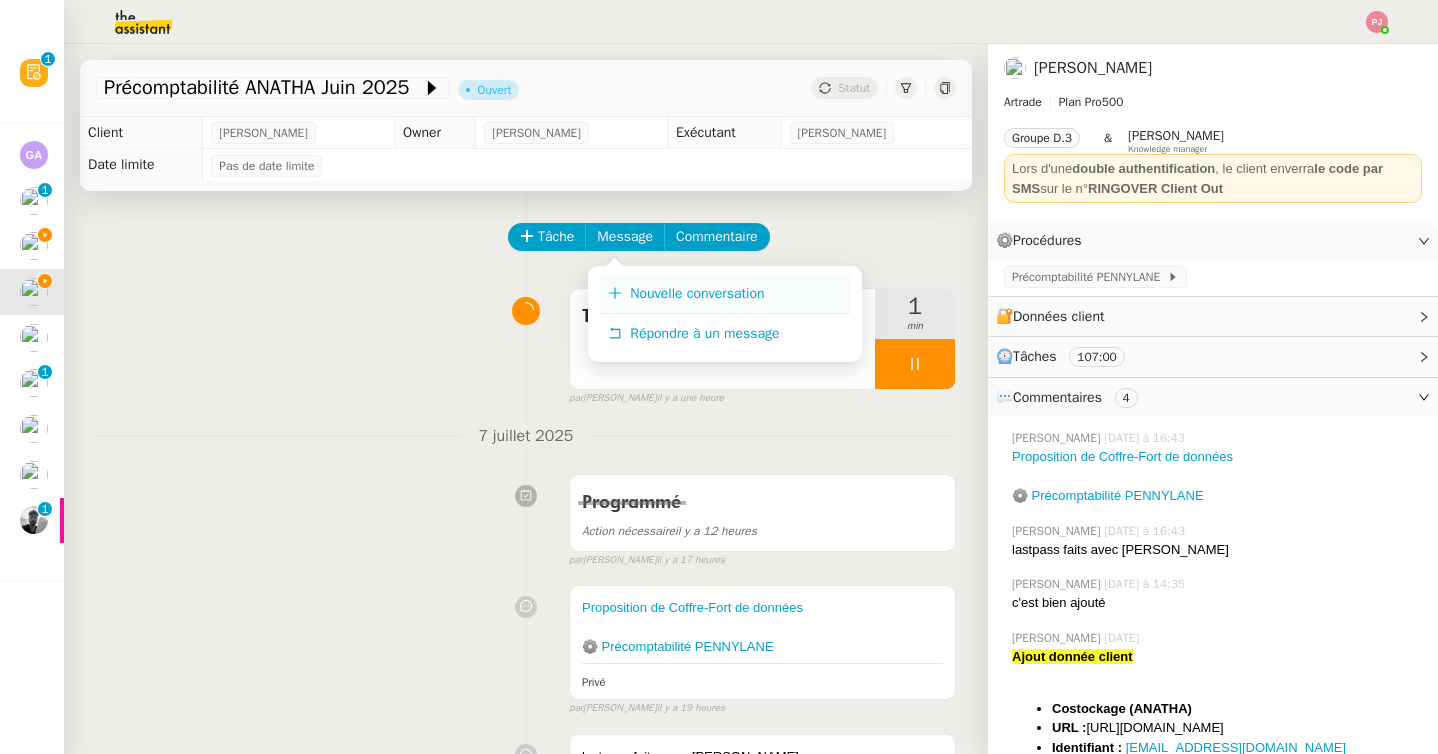 click on "Nouvelle conversation" at bounding box center [697, 293] 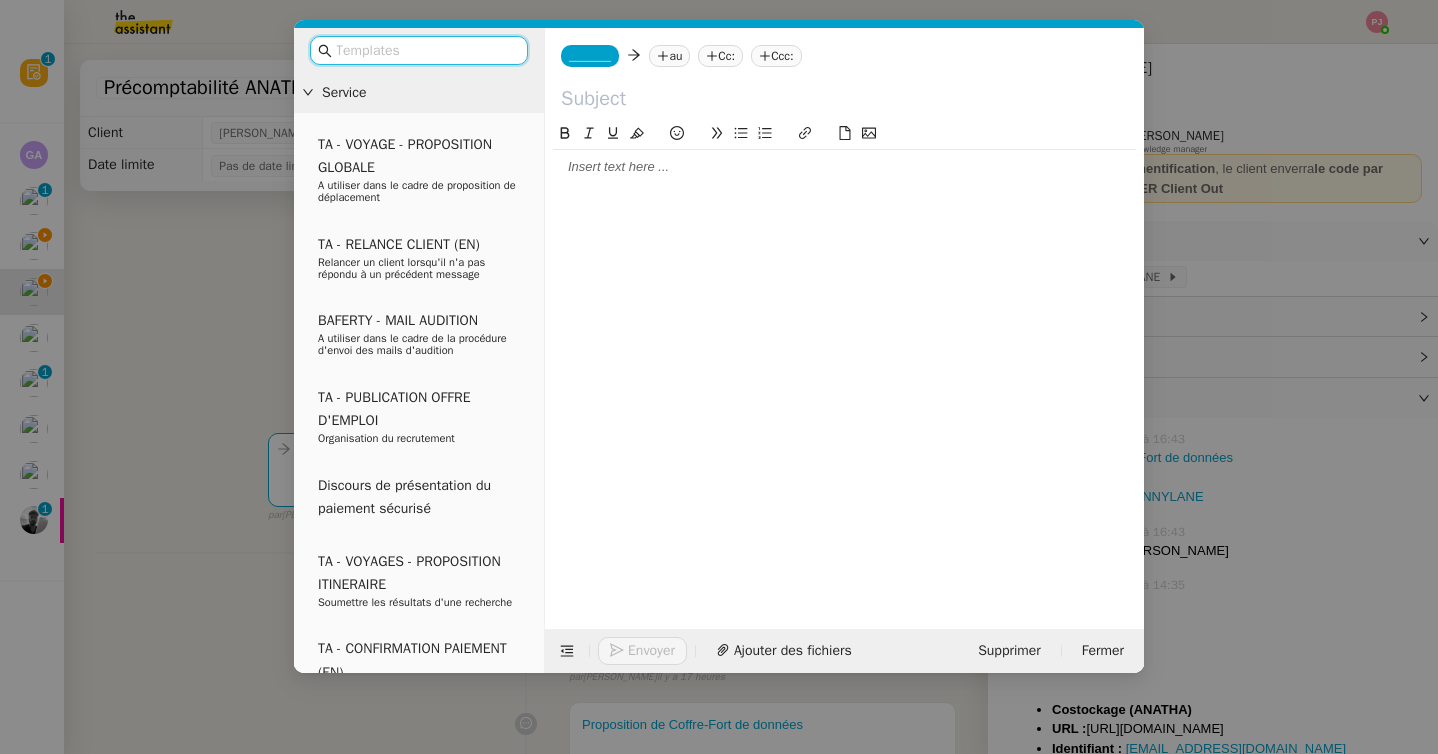 click 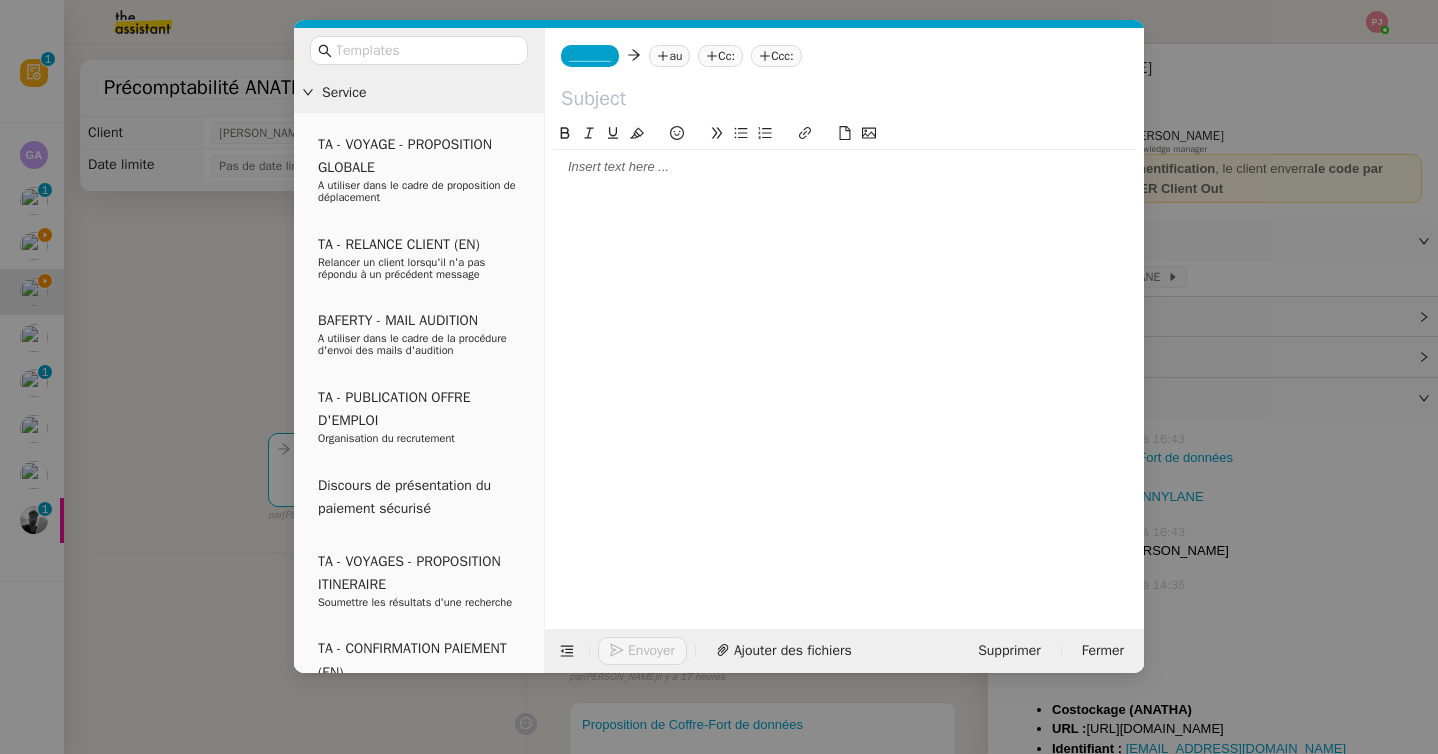 scroll, scrollTop: 0, scrollLeft: 0, axis: both 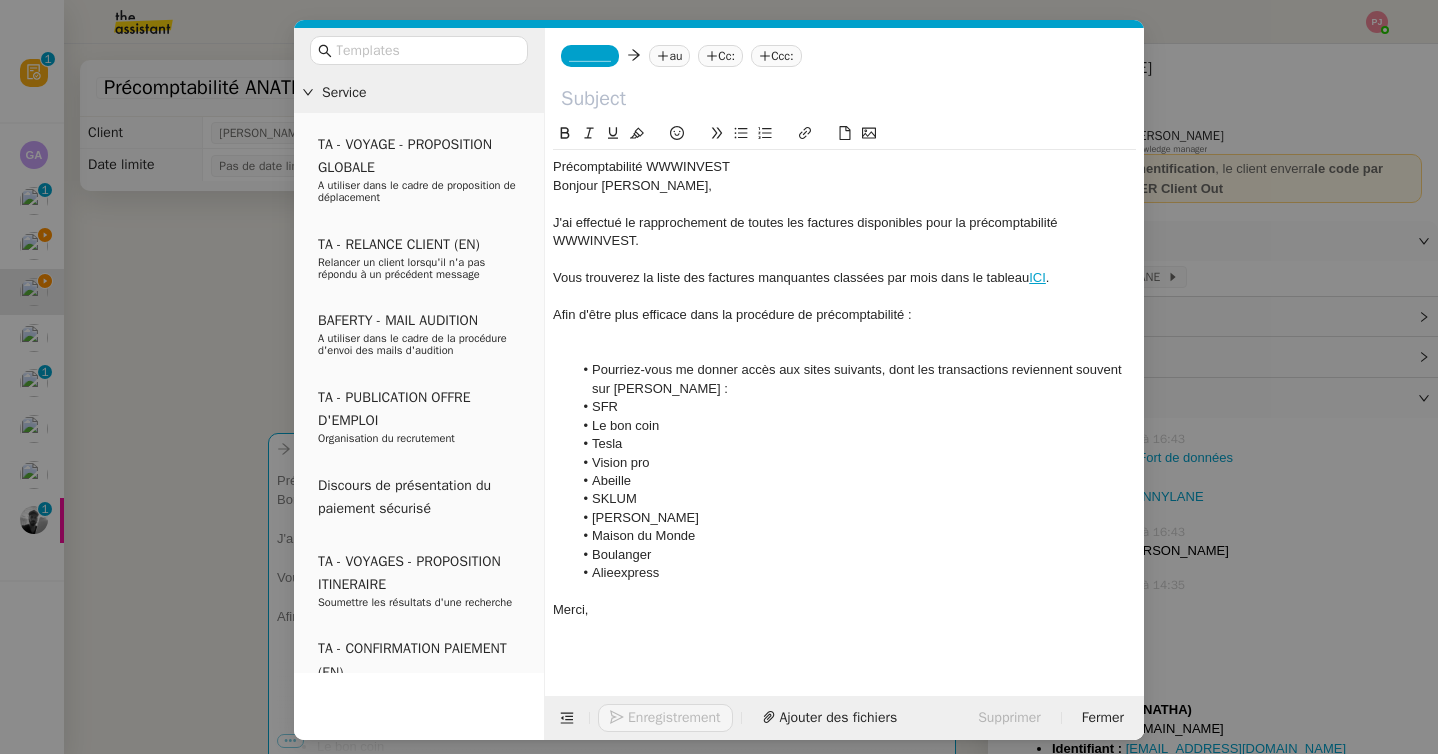 click on "Service TA - VOYAGE - PROPOSITION GLOBALE    A utiliser dans le cadre de proposition de déplacement TA - RELANCE CLIENT (EN)    Relancer un client lorsqu'il n'a pas répondu à un précédent message BAFERTY - MAIL AUDITION    A utiliser dans le cadre de la procédure d'envoi des mails d'audition TA - PUBLICATION OFFRE D'EMPLOI     Organisation du recrutement Discours de présentation du paiement sécurisé    TA - VOYAGES - PROPOSITION ITINERAIRE    Soumettre les résultats d'une recherche TA - CONFIRMATION PAIEMENT (EN)    Confirmer avec le client de modèle de transaction - Attention Plan Pro nécessaire. TA - COURRIER EXPEDIE (recommandé)    A utiliser dans le cadre de l'envoi d'un courrier recommandé TA - PARTAGE DE CALENDRIER (EN)    A utiliser pour demander au client de partager son calendrier afin de faciliter l'accès et la gestion PSPI - Appel de fonds MJL    A utiliser dans le cadre de la procédure d'appel de fonds MJL TA - RELANCE CLIENT    TA - AR PROCEDURES        21 YIELD" at bounding box center [719, 377] 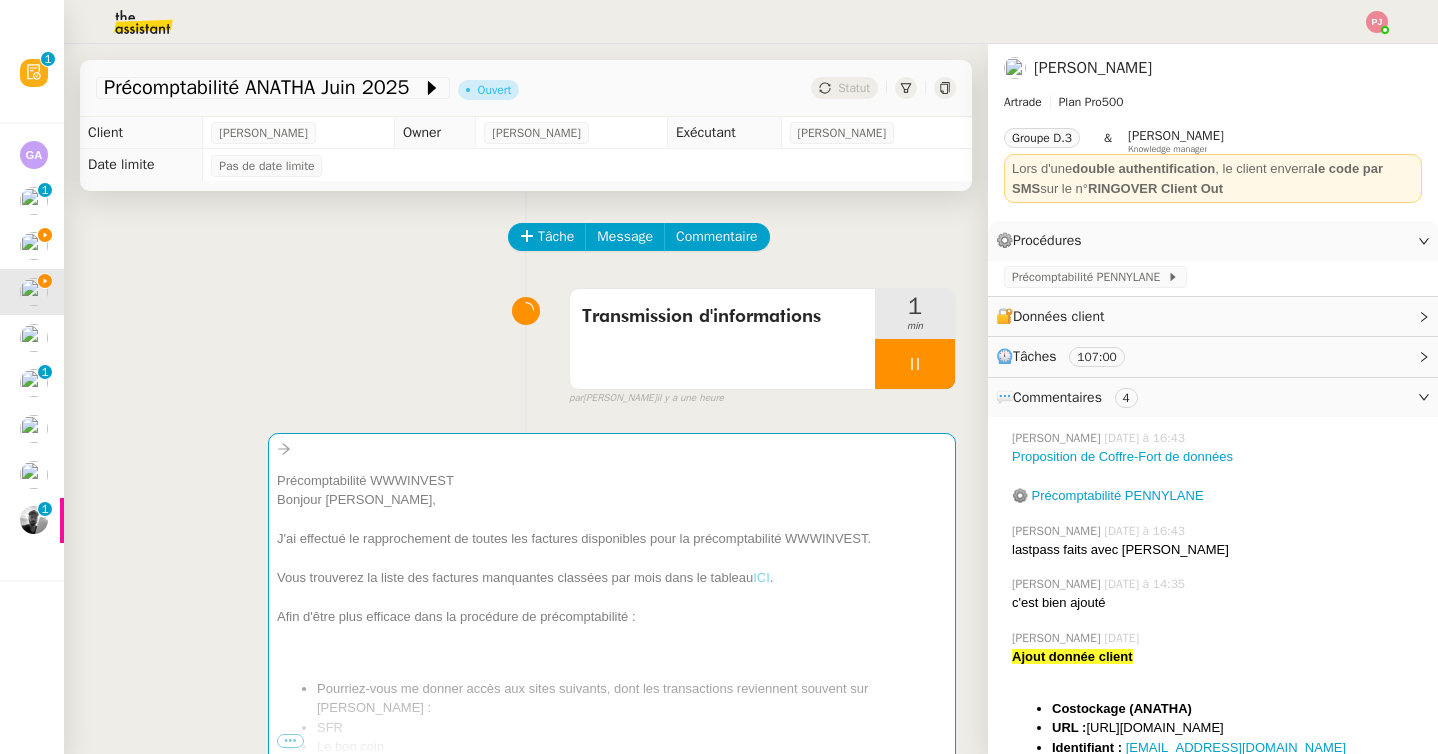 click 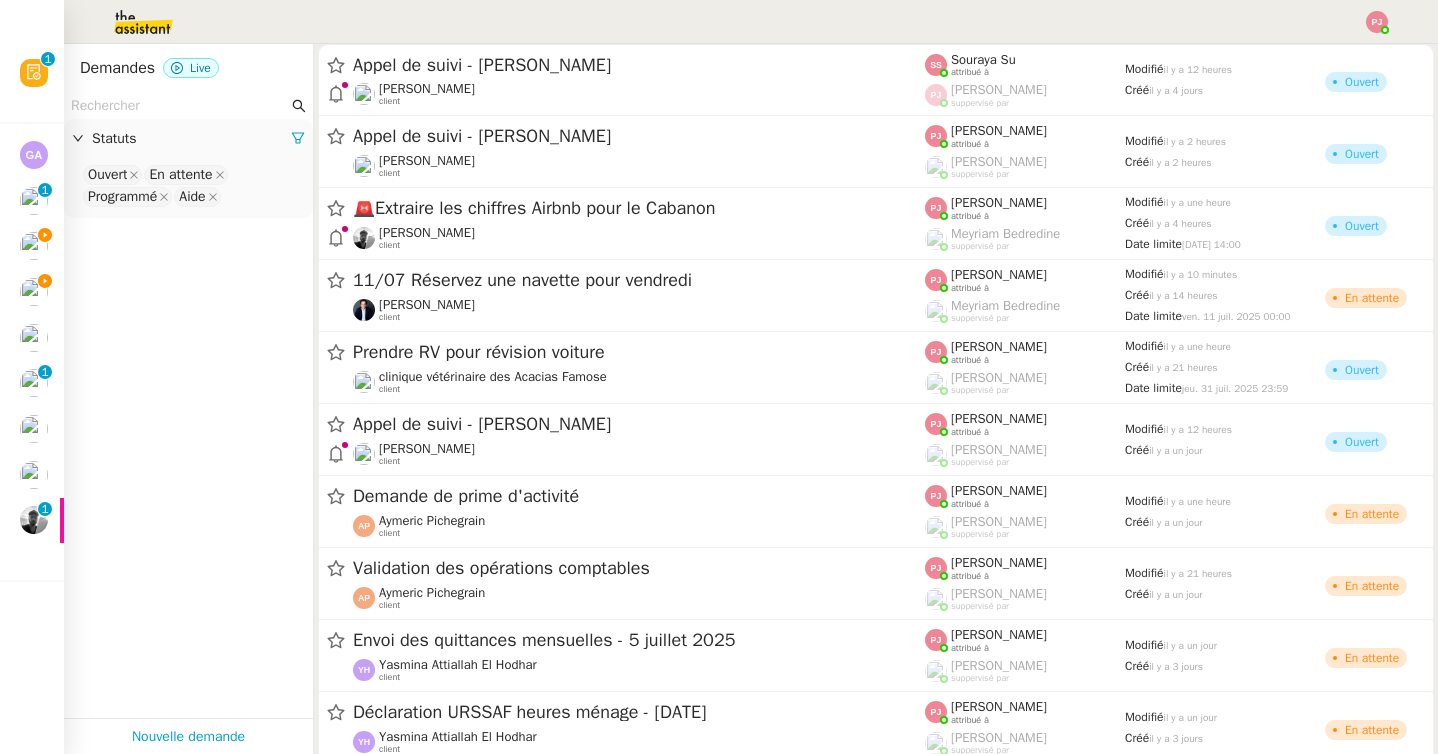 click 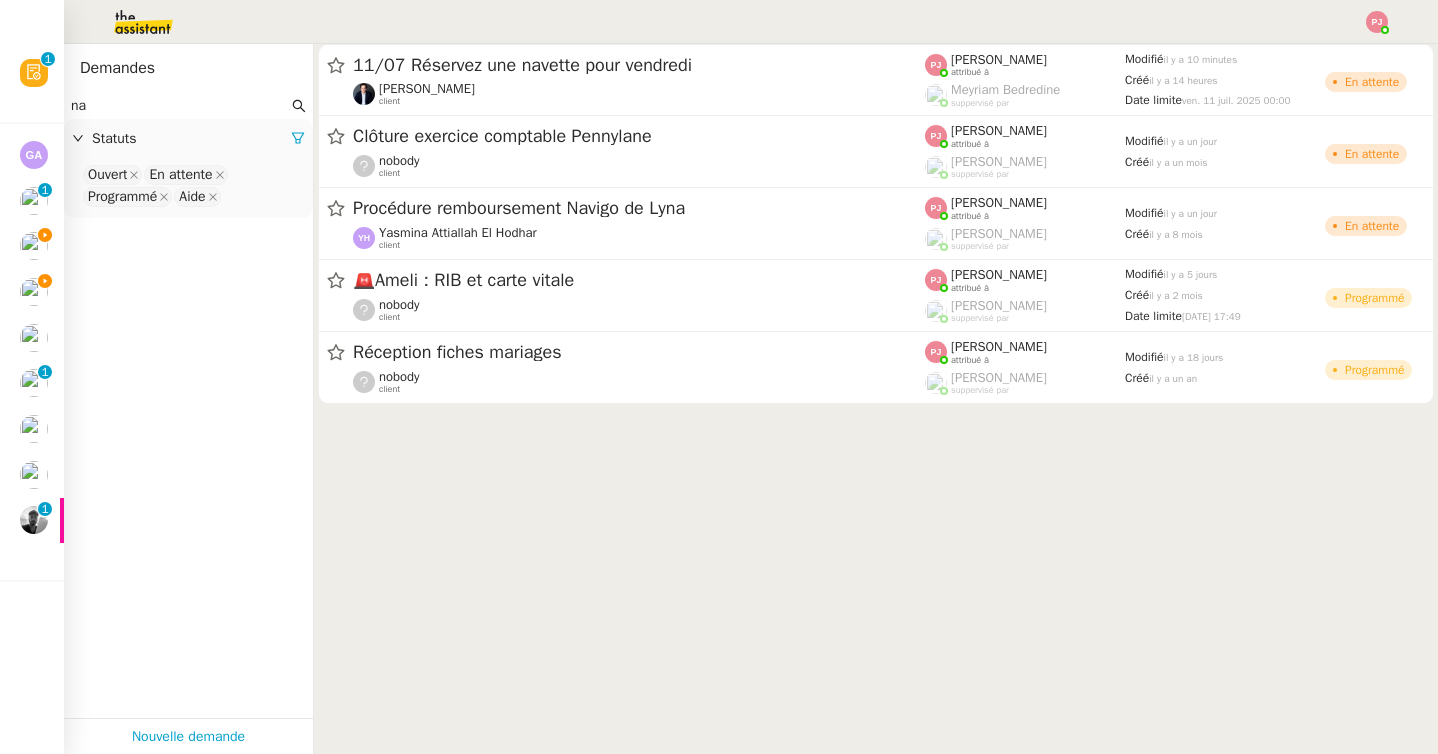 type on "n" 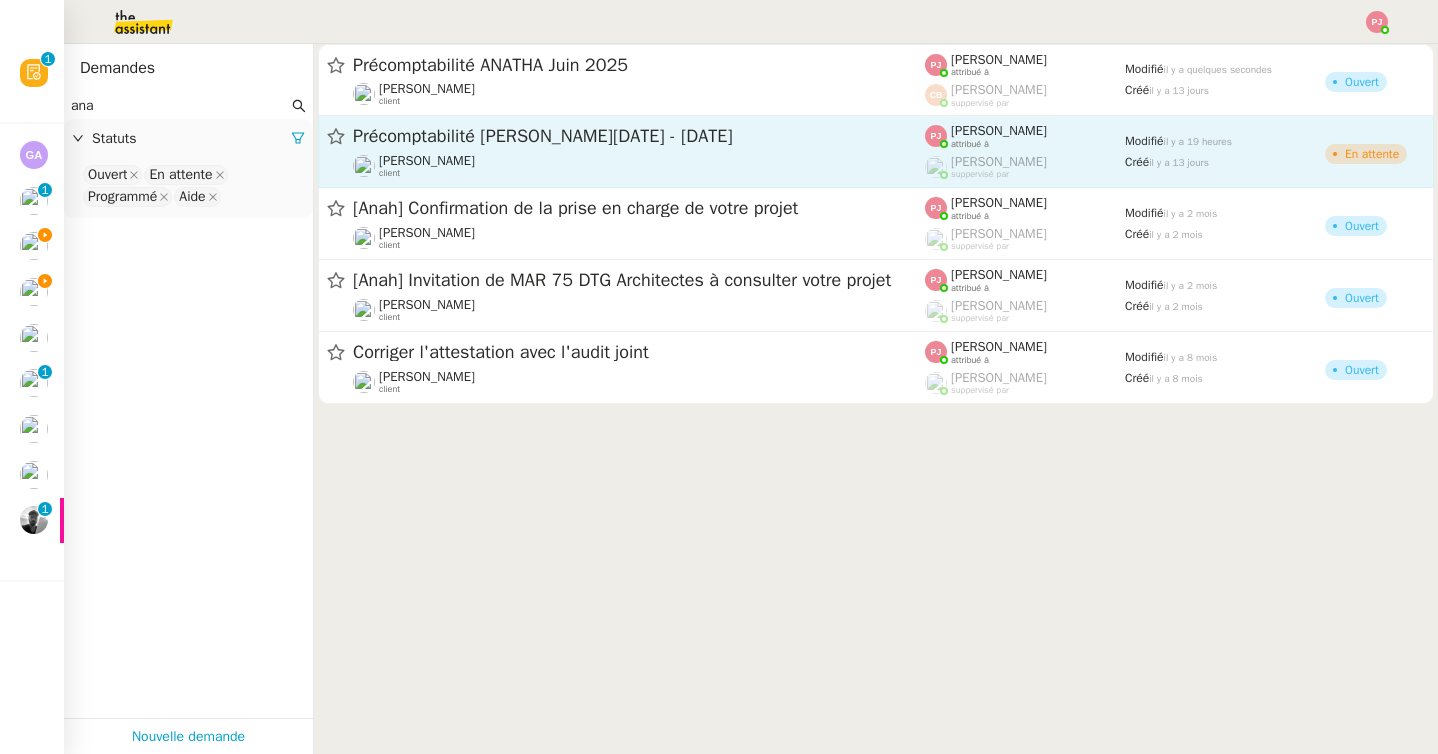type on "ana" 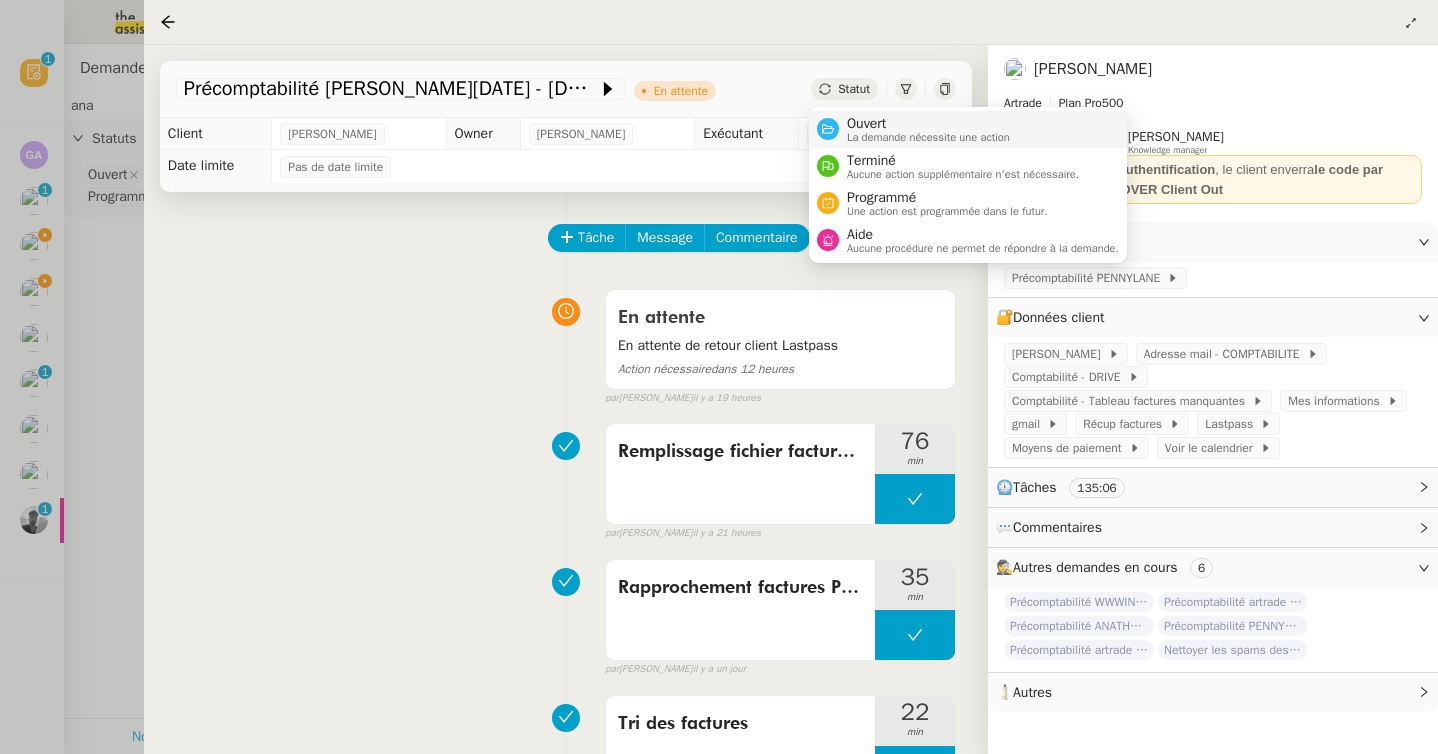 click on "La demande nécessite une action" at bounding box center [928, 137] 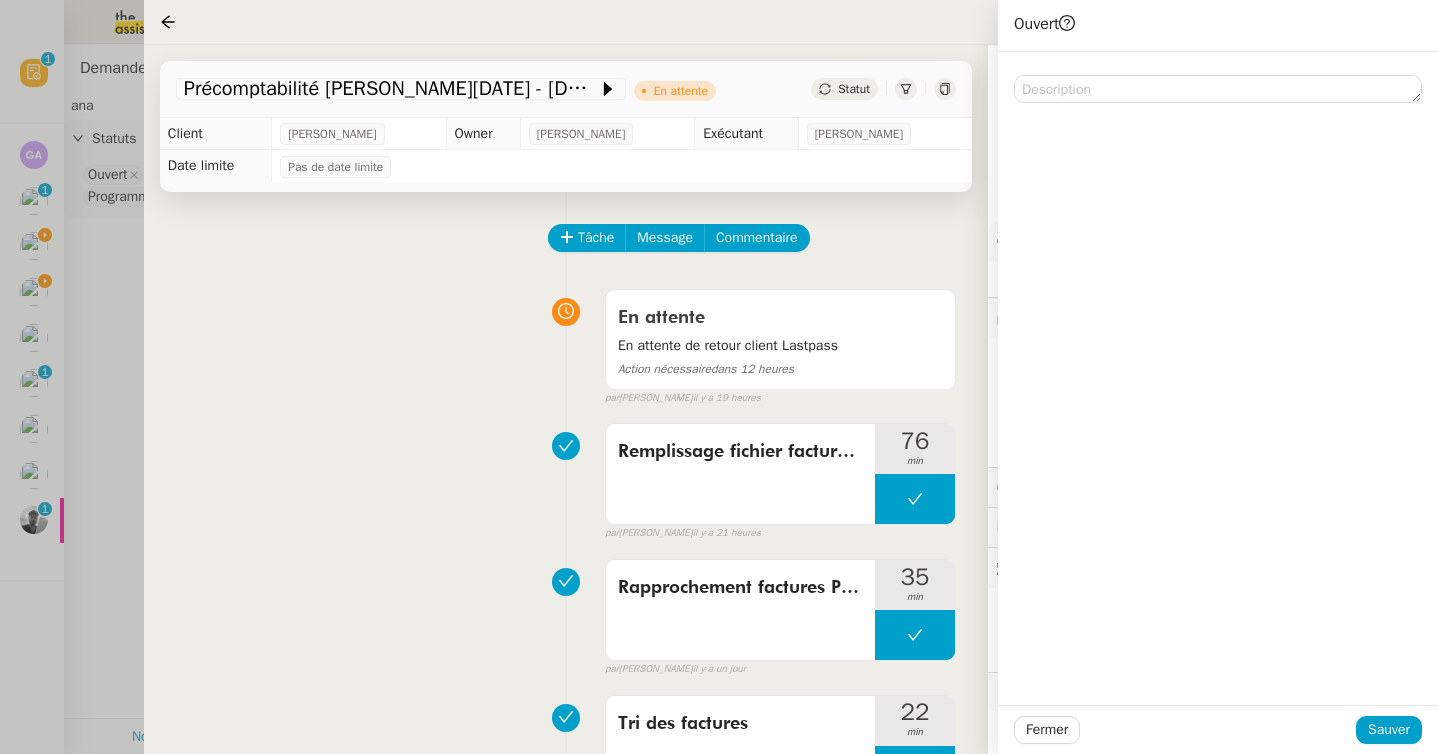 click on "Statut" 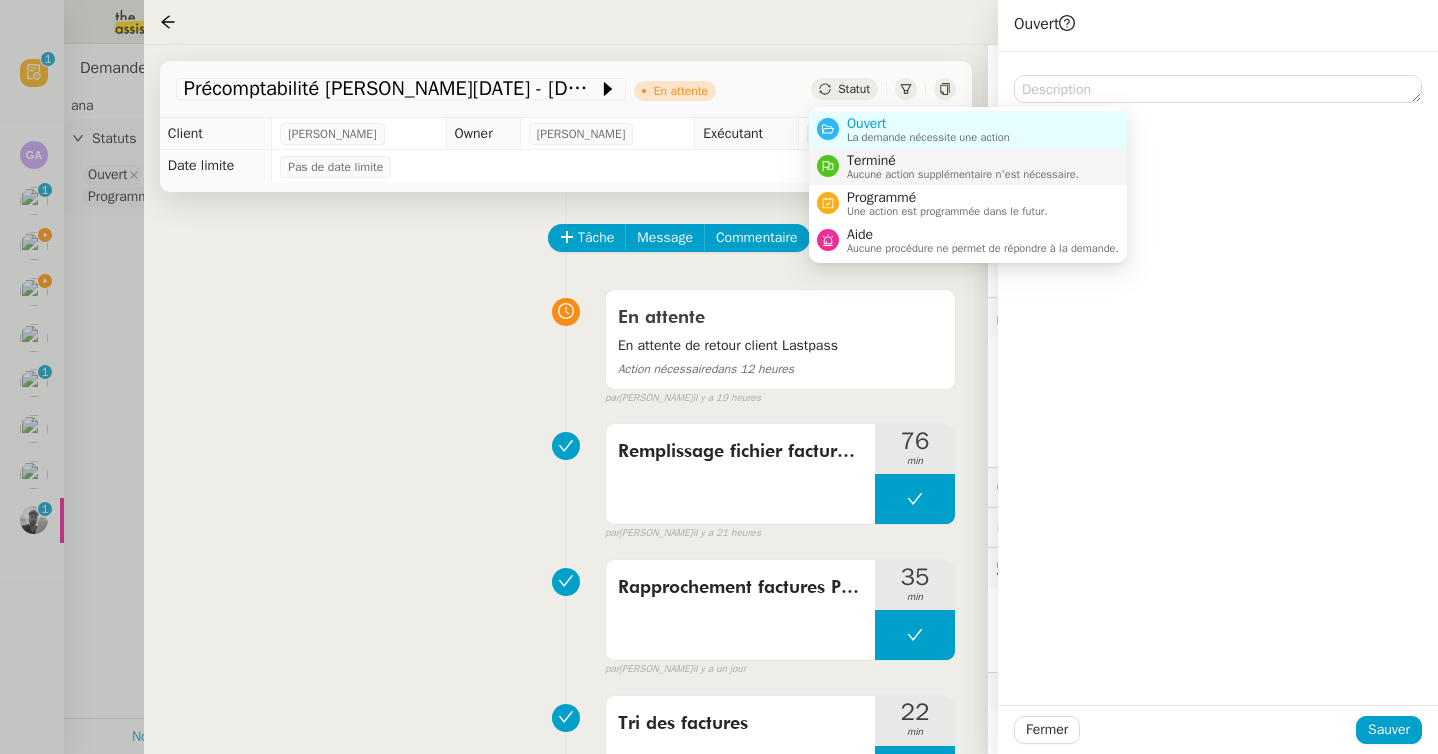 click on "Terminé" at bounding box center (963, 161) 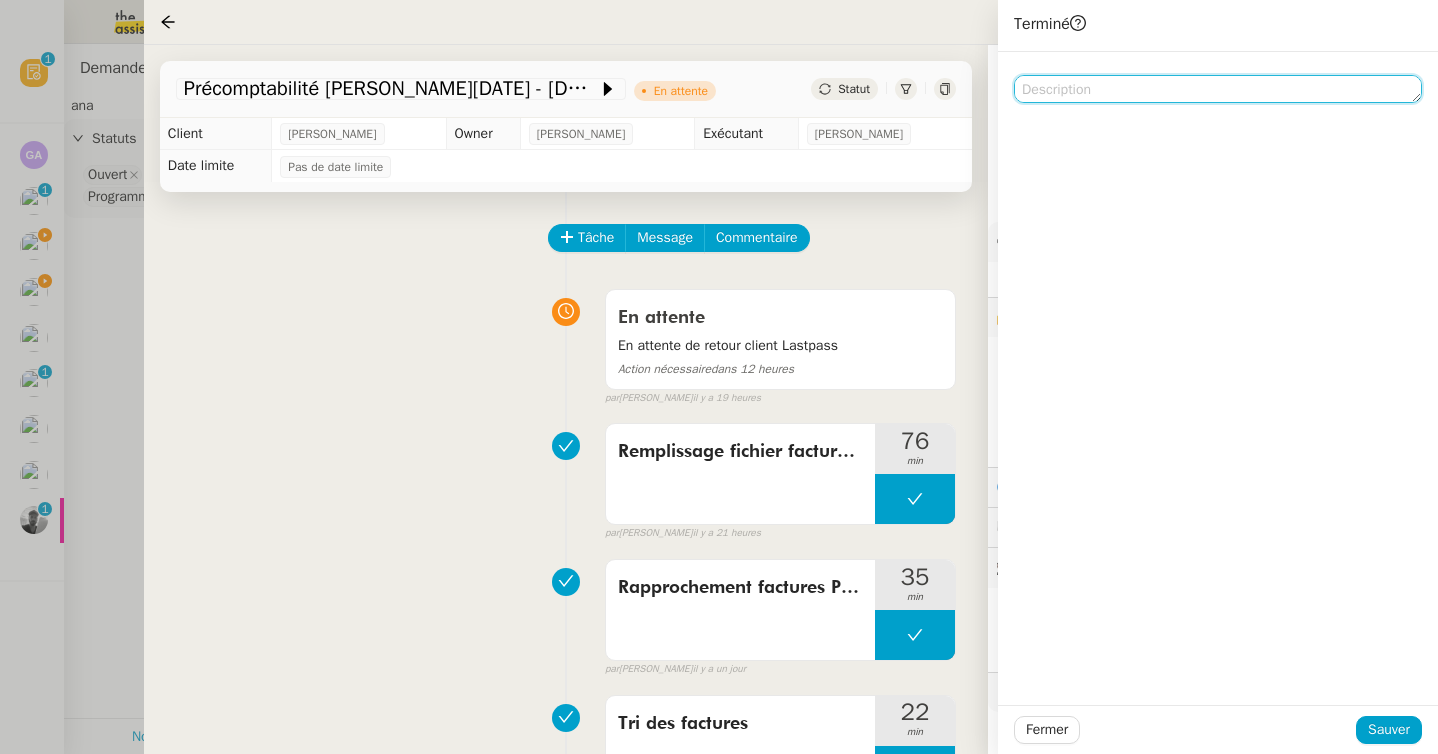 click 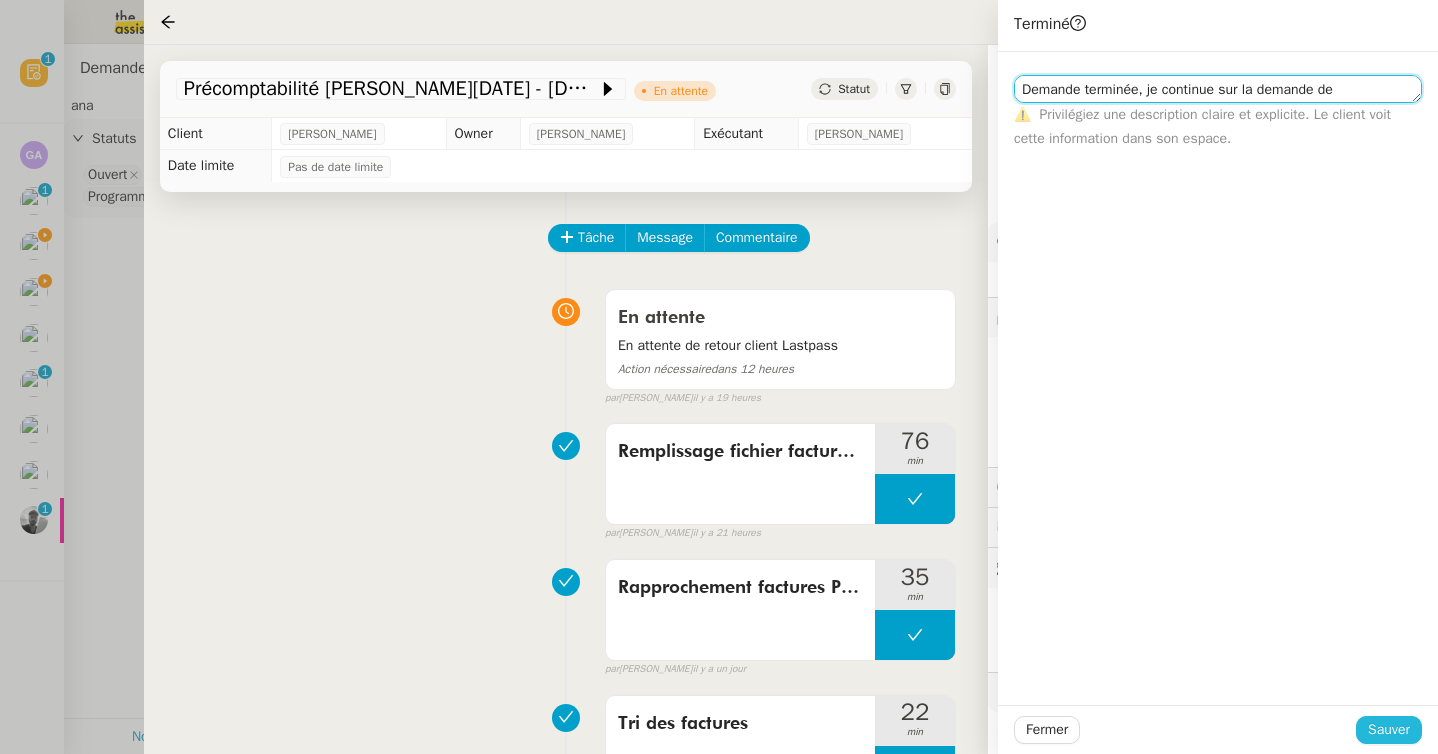 type on "Demande terminée, je continue sur la demande de Juin" 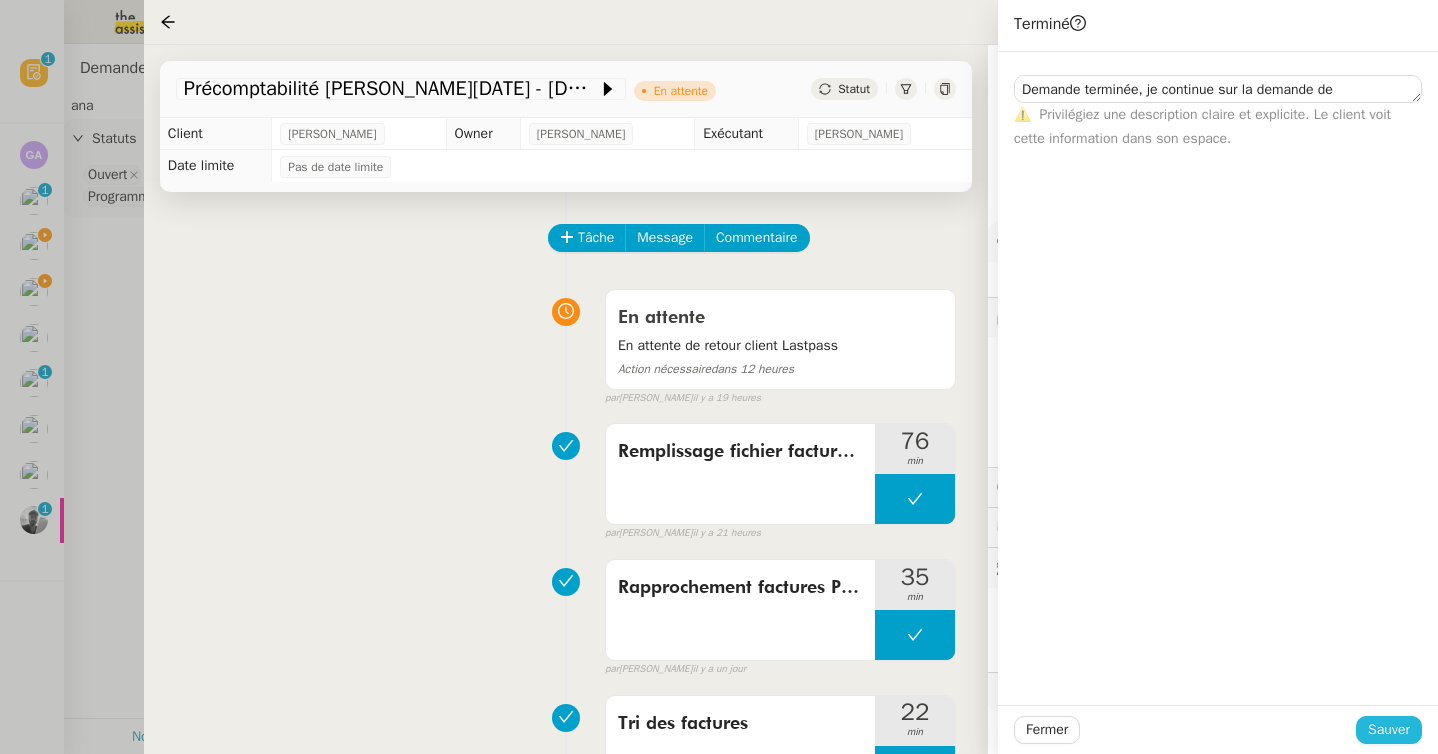 click on "Sauver" 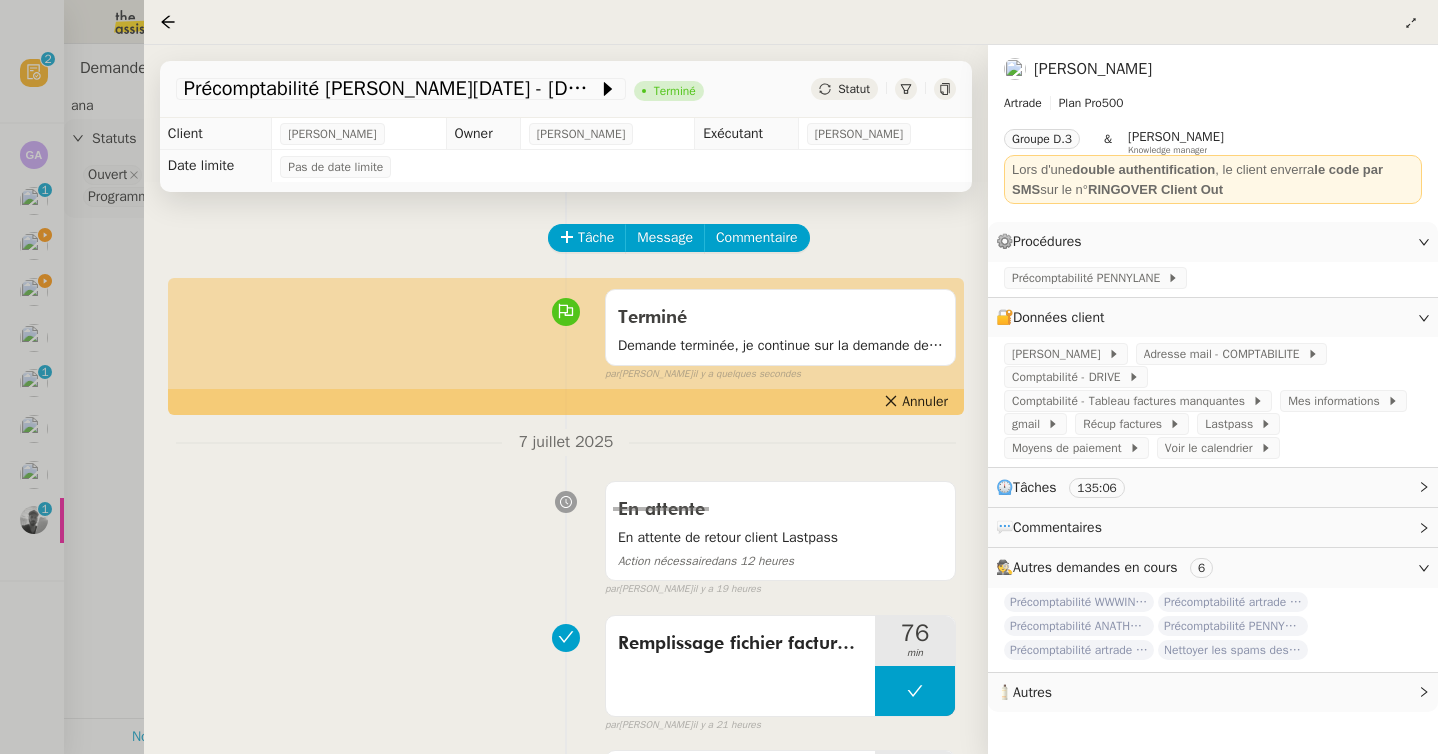 click at bounding box center (719, 377) 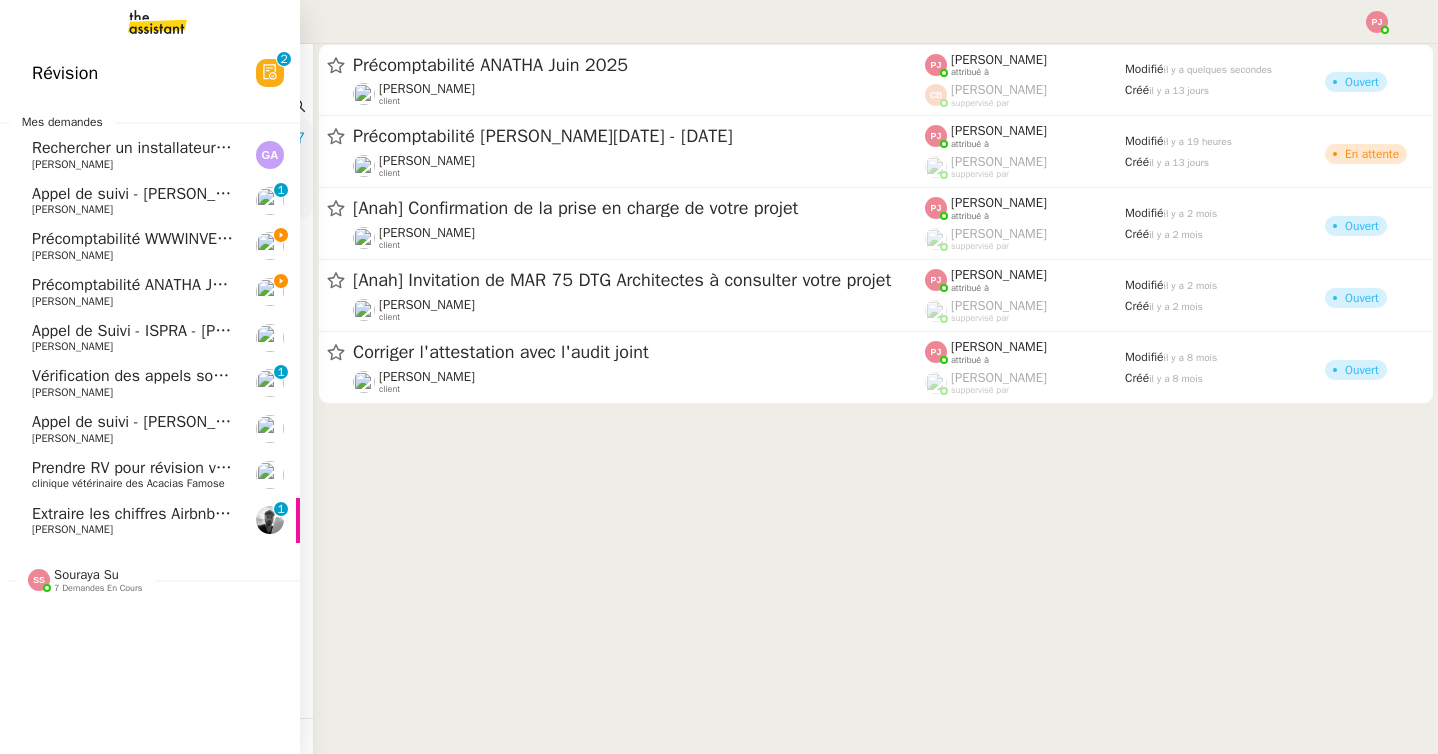 click on "Précomptabilité WWWINVEST [DATE]" 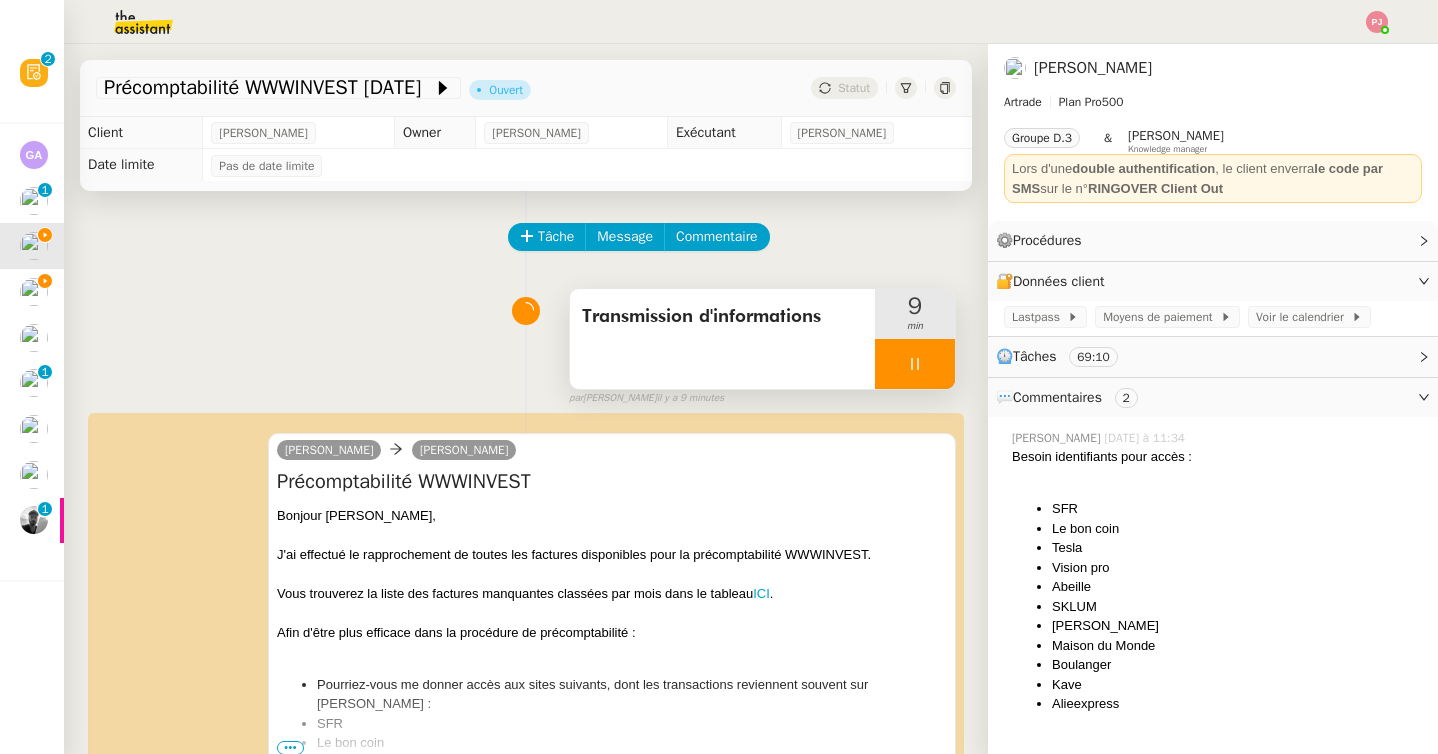 click 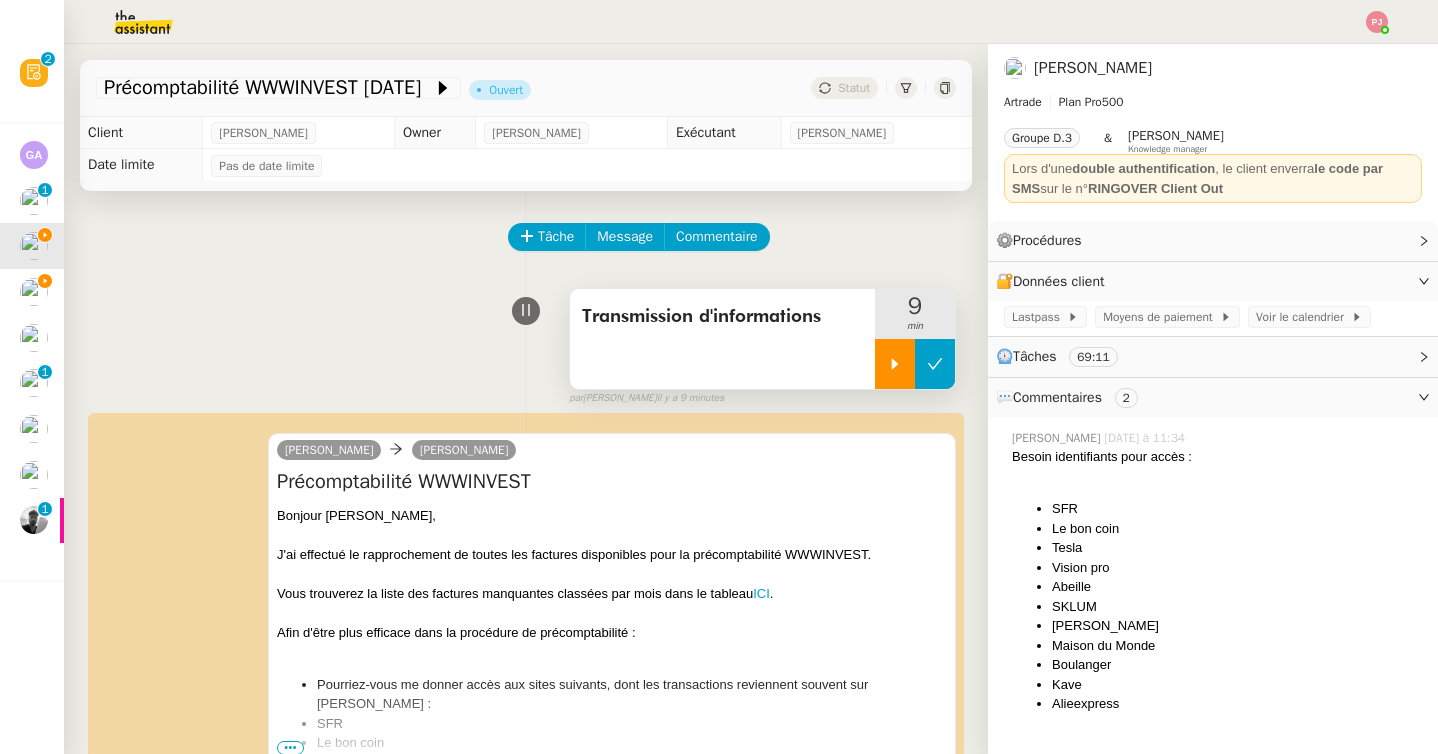 click 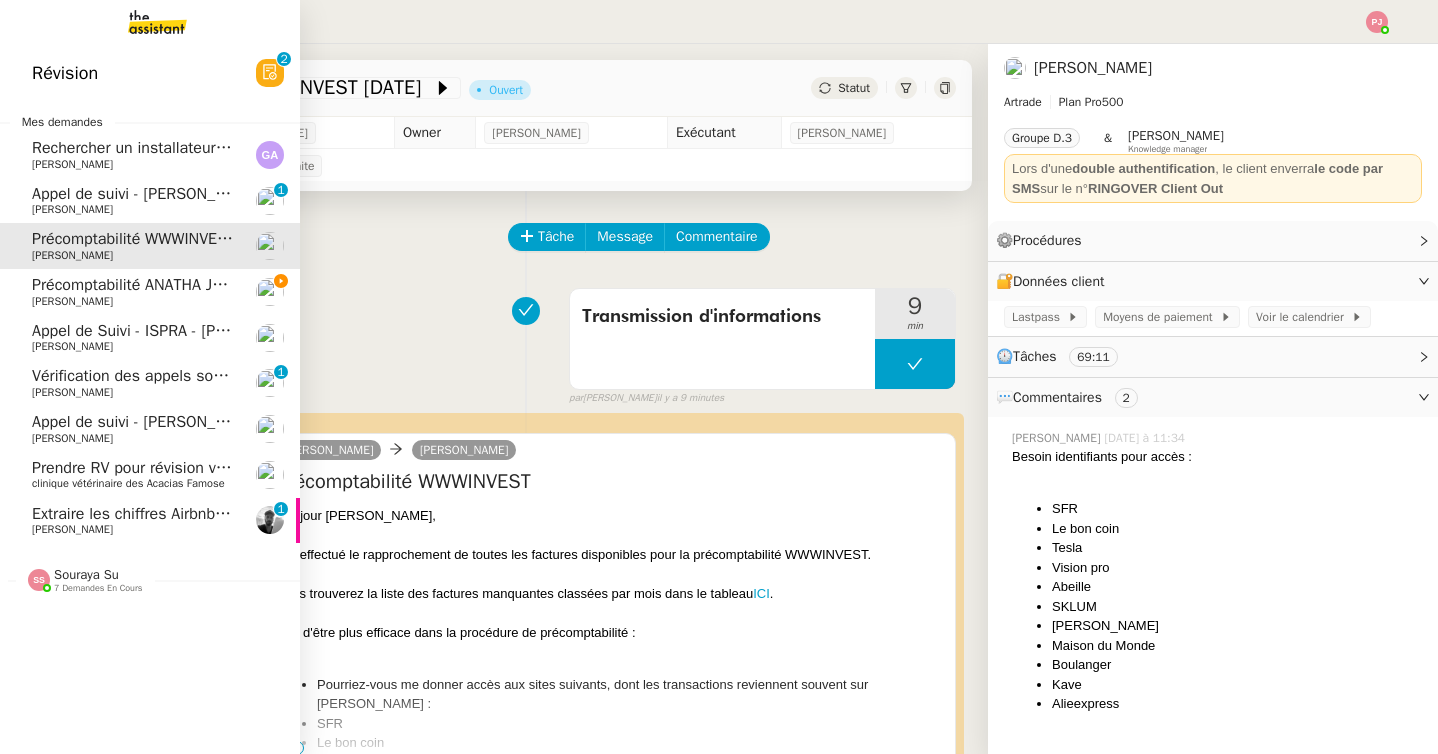 click on "Précomptabilité ANATHA Juin 2025" 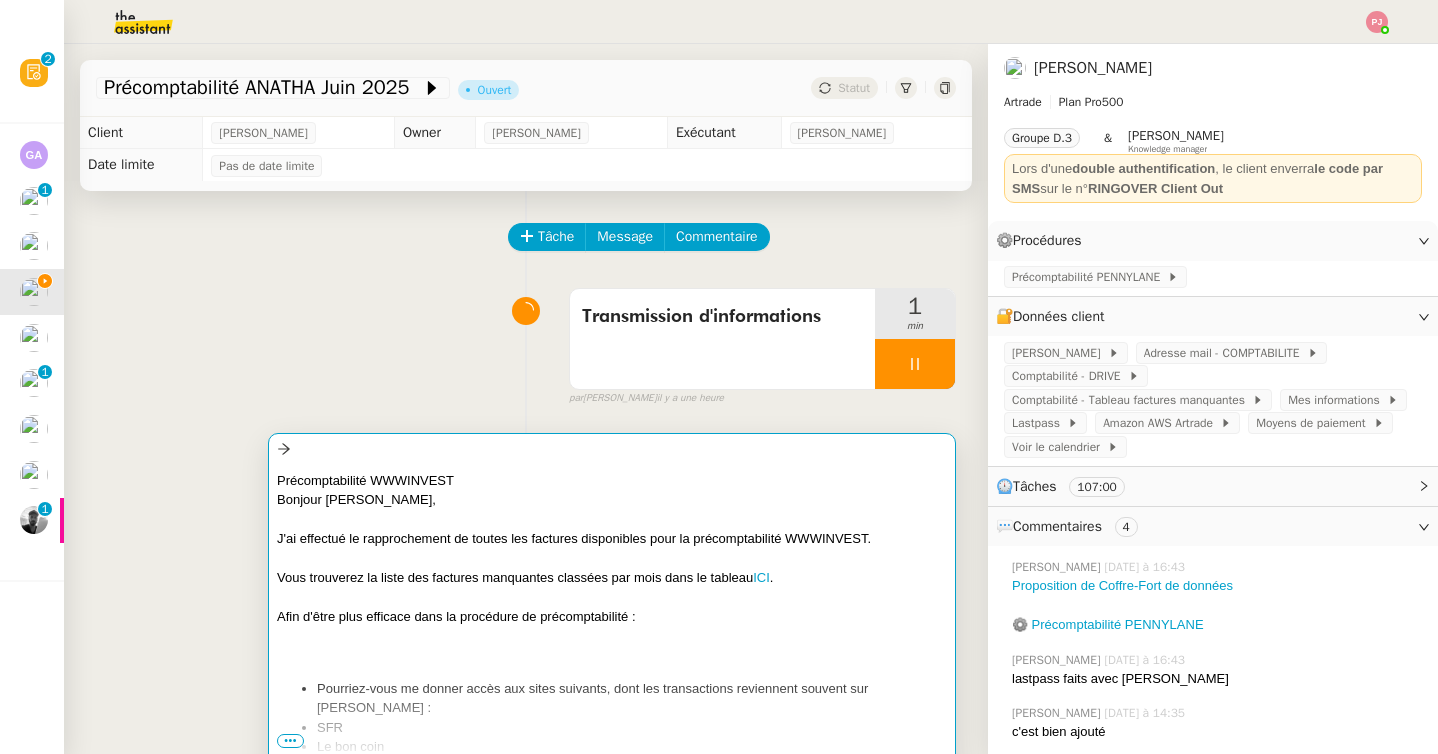 click at bounding box center (612, 520) 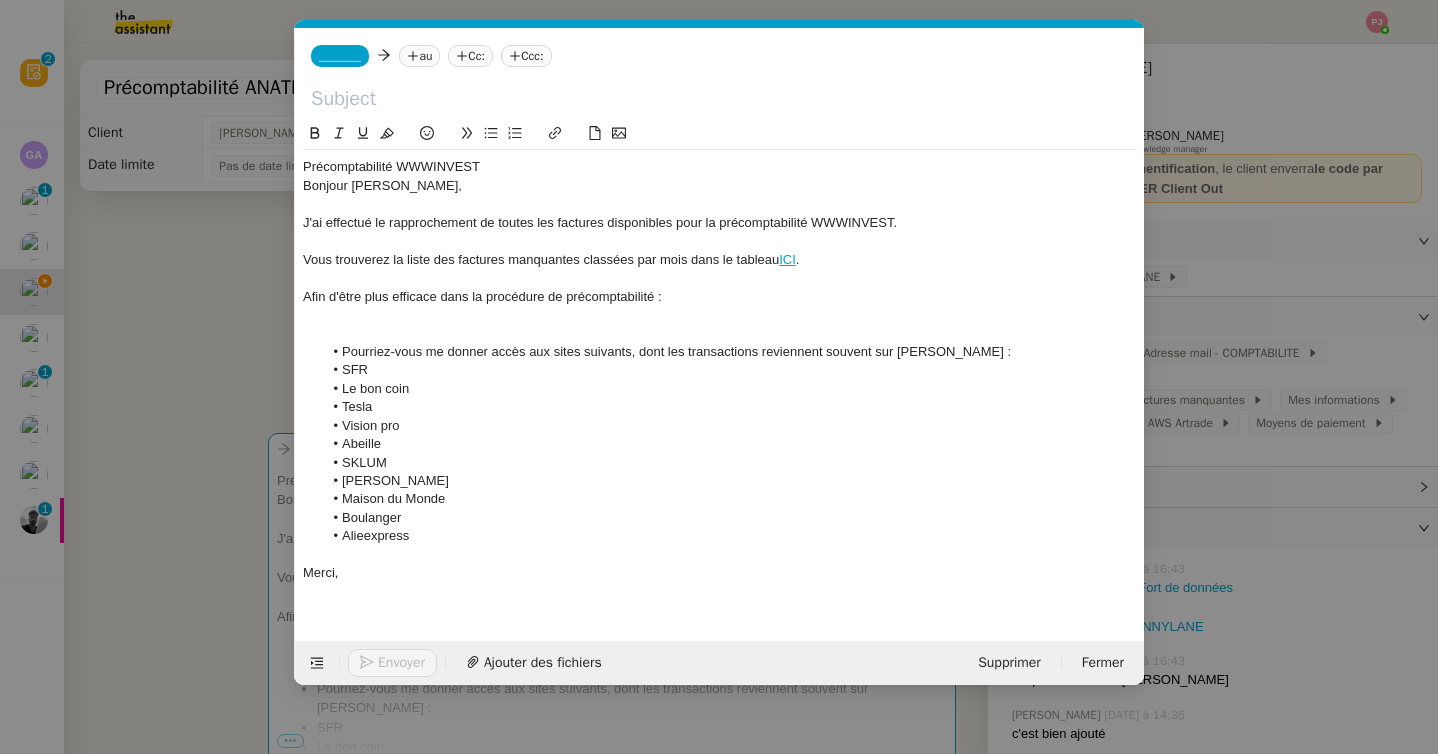 scroll, scrollTop: 0, scrollLeft: 42, axis: horizontal 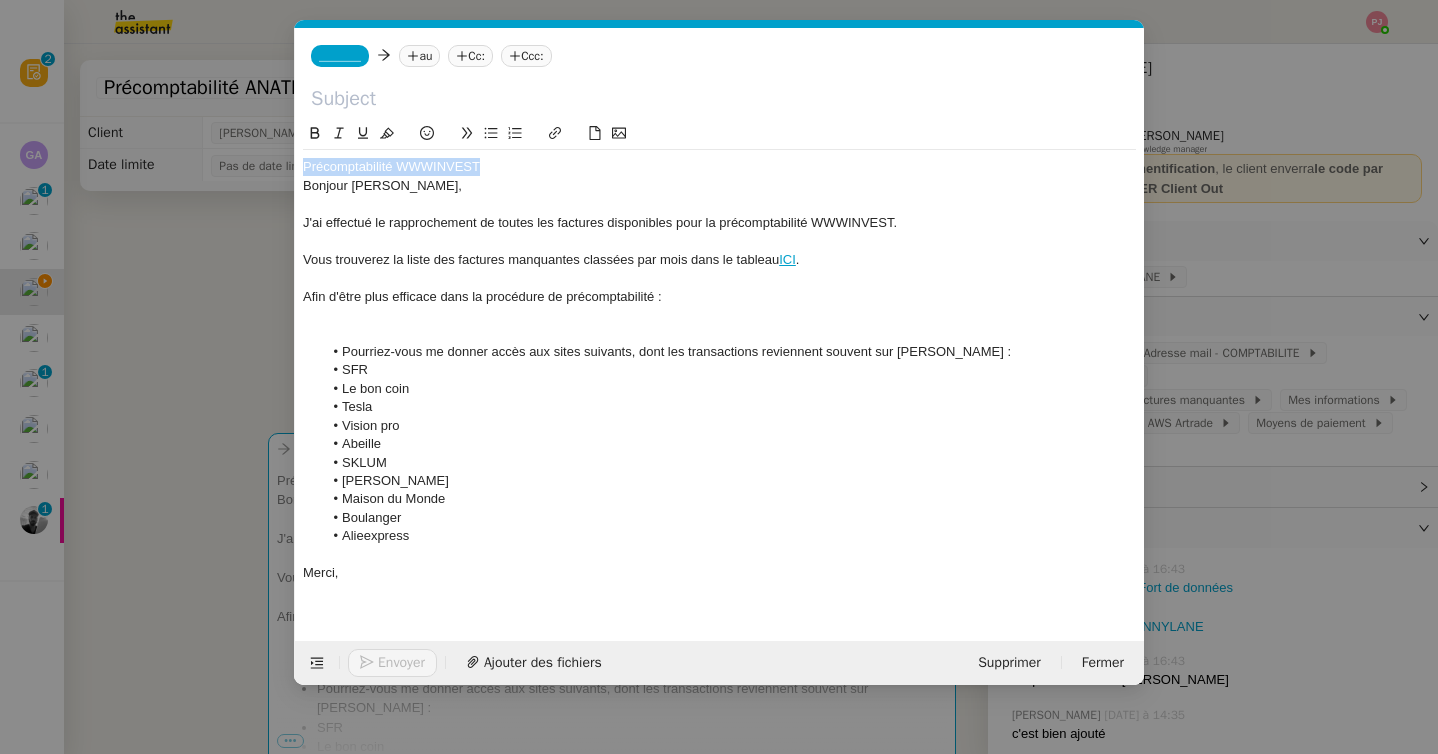 drag, startPoint x: 500, startPoint y: 168, endPoint x: 243, endPoint y: 166, distance: 257.00778 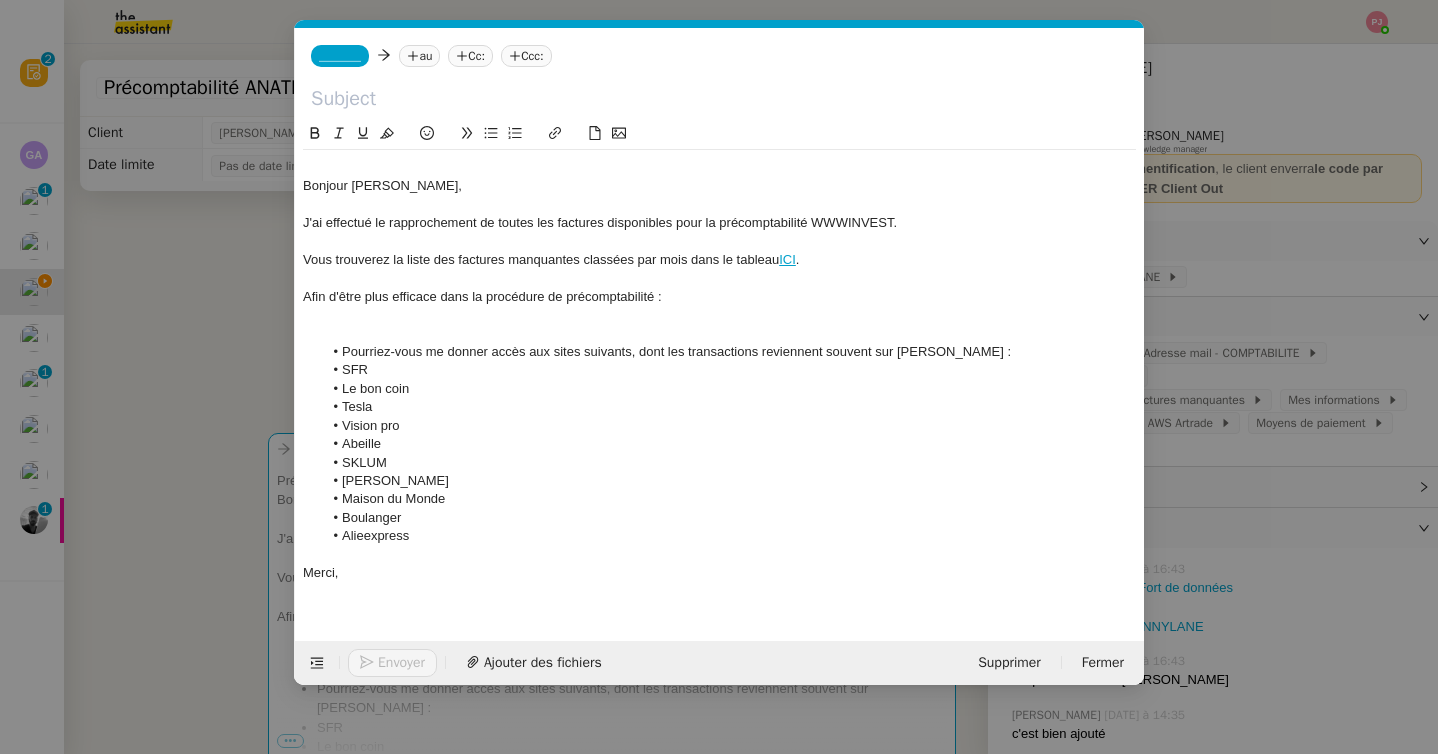click 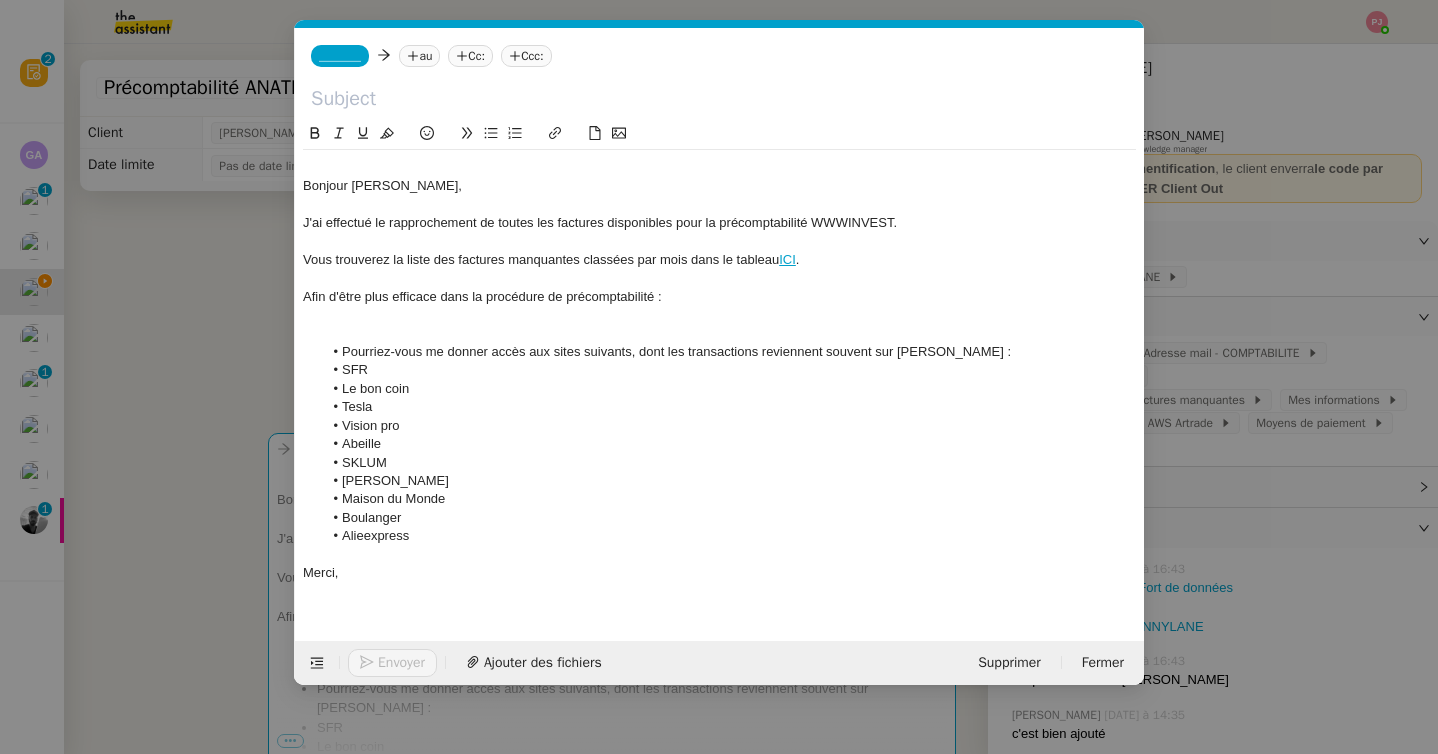 paste on "Précomptabilité WWWINVEST" 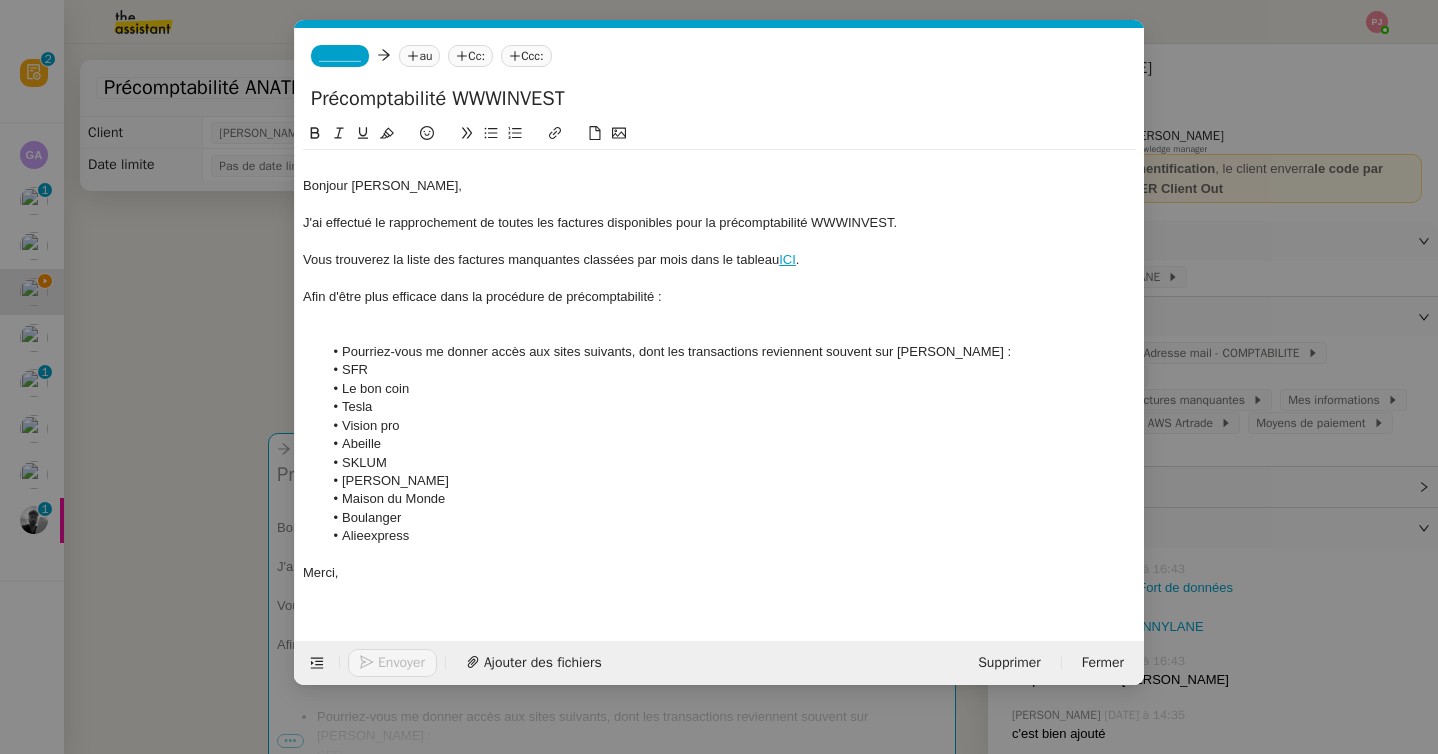 drag, startPoint x: 470, startPoint y: 101, endPoint x: 658, endPoint y: 102, distance: 188.00266 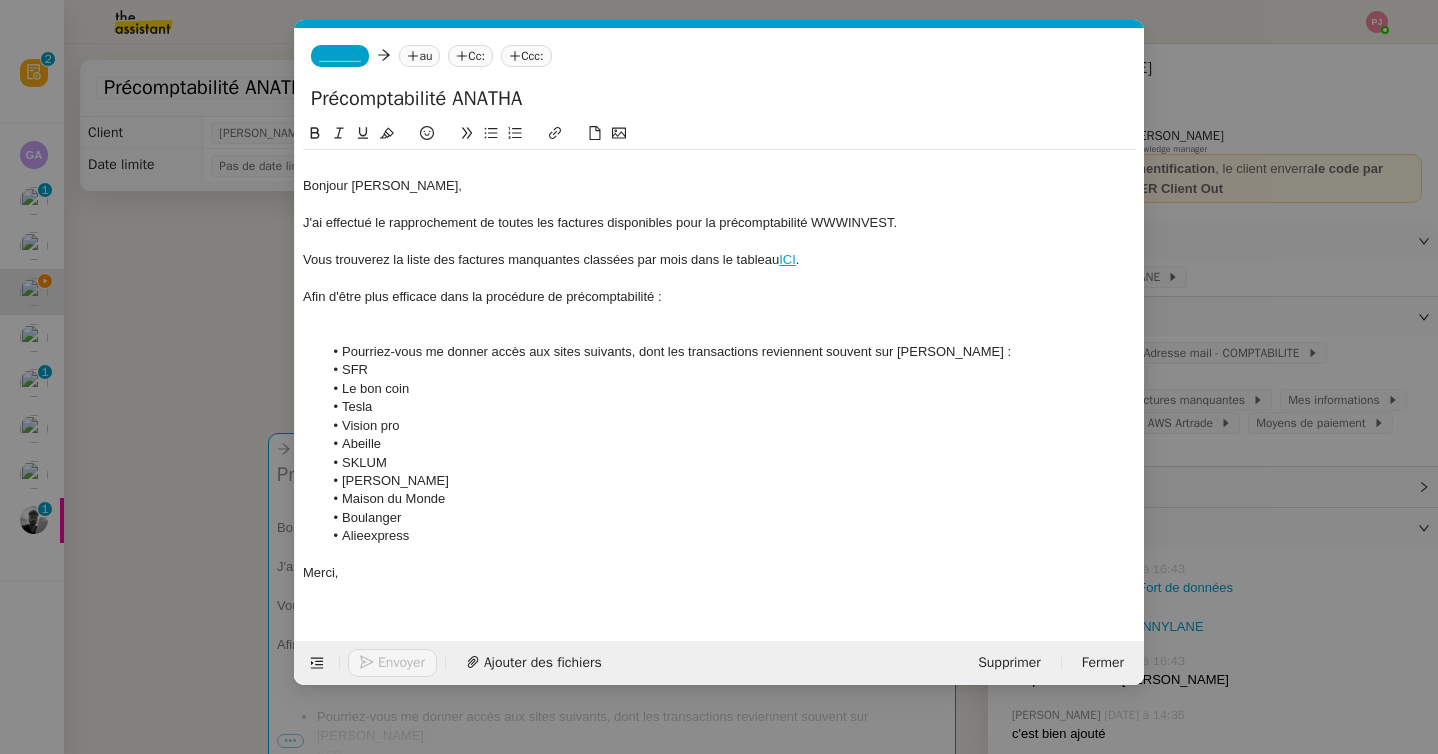 type on "Précomptabilité ANATHA" 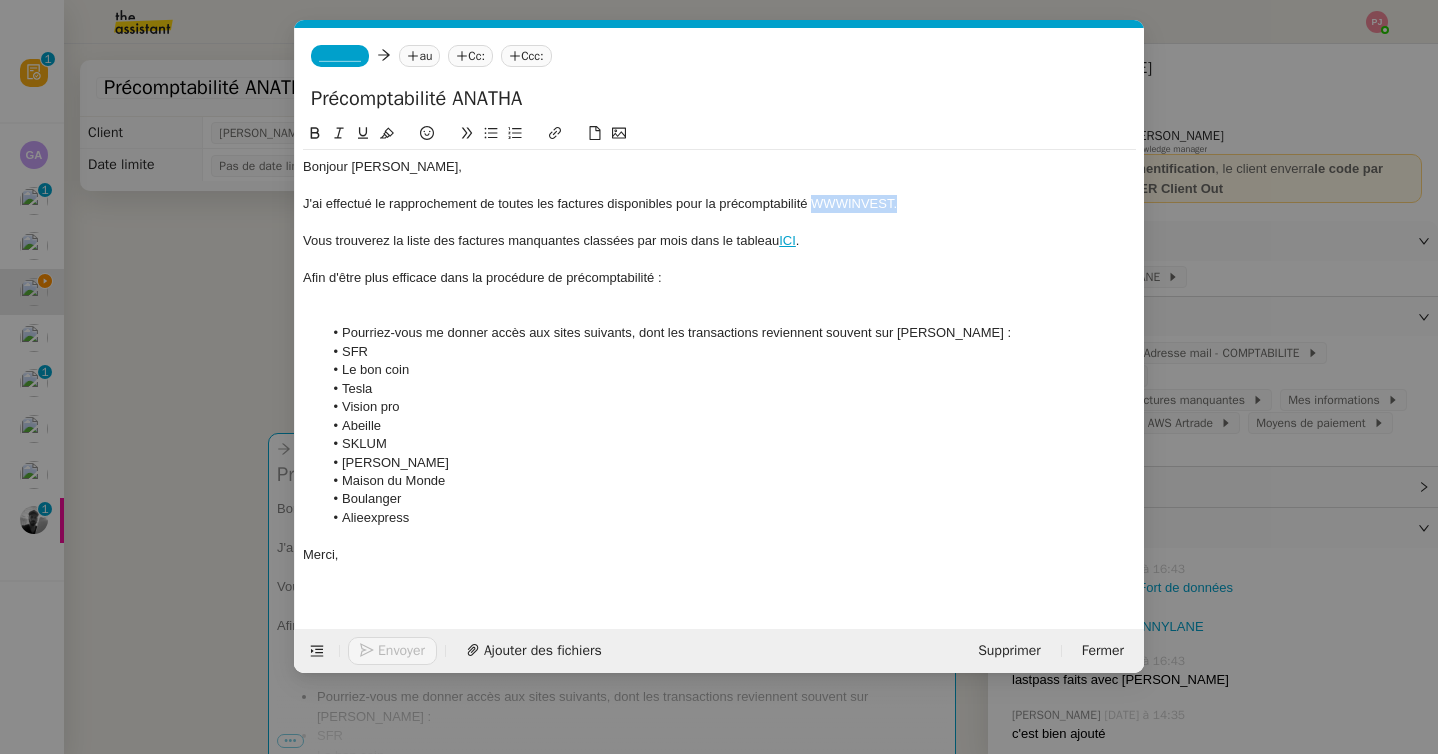 drag, startPoint x: 910, startPoint y: 200, endPoint x: 810, endPoint y: 196, distance: 100.07997 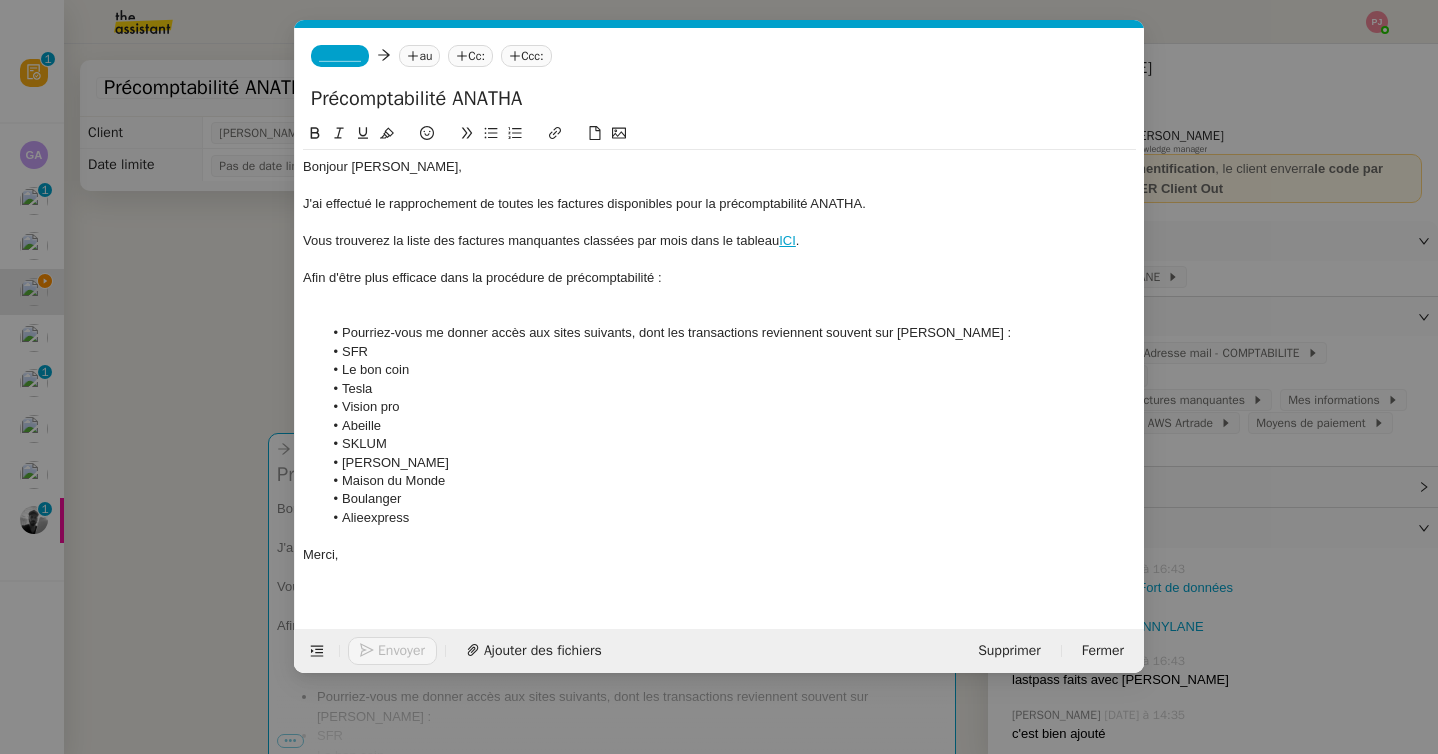 click 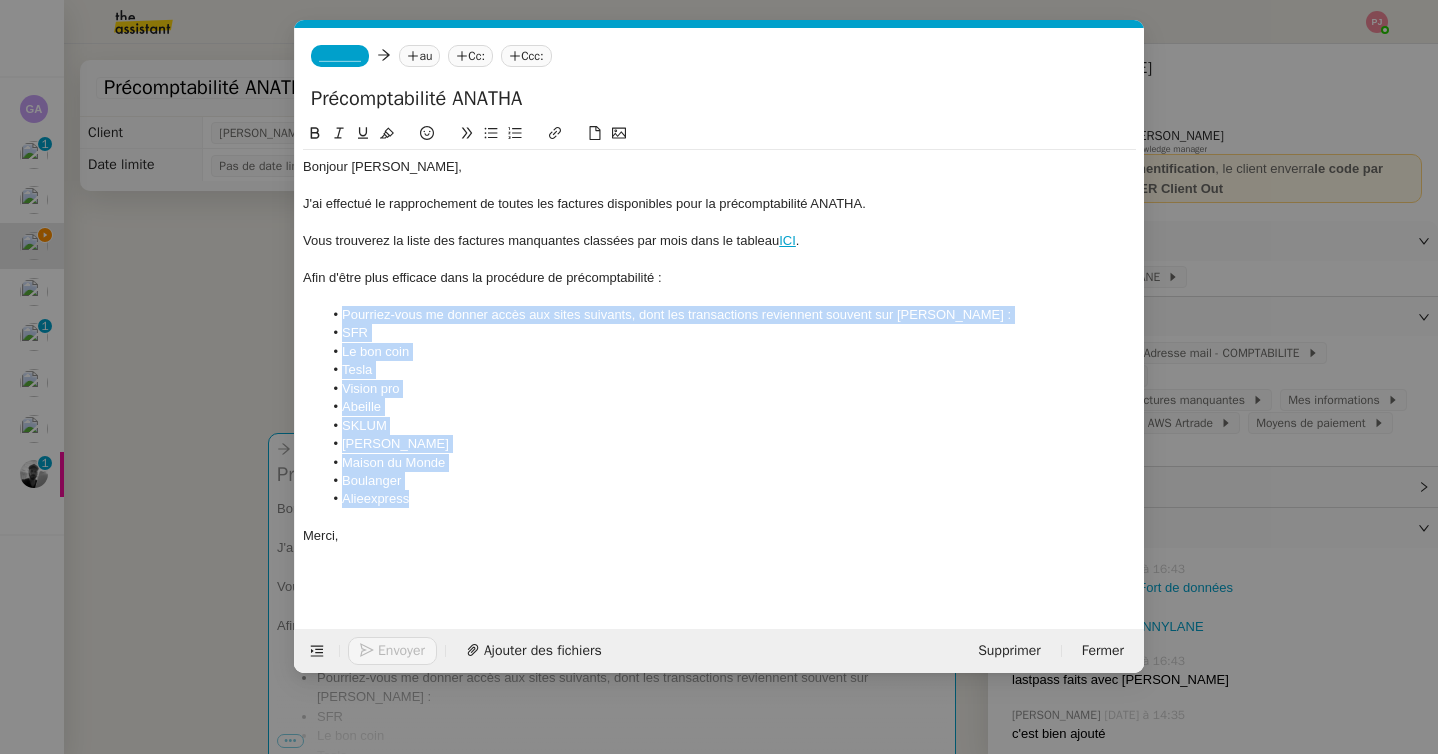 drag, startPoint x: 439, startPoint y: 505, endPoint x: 329, endPoint y: 322, distance: 213.51581 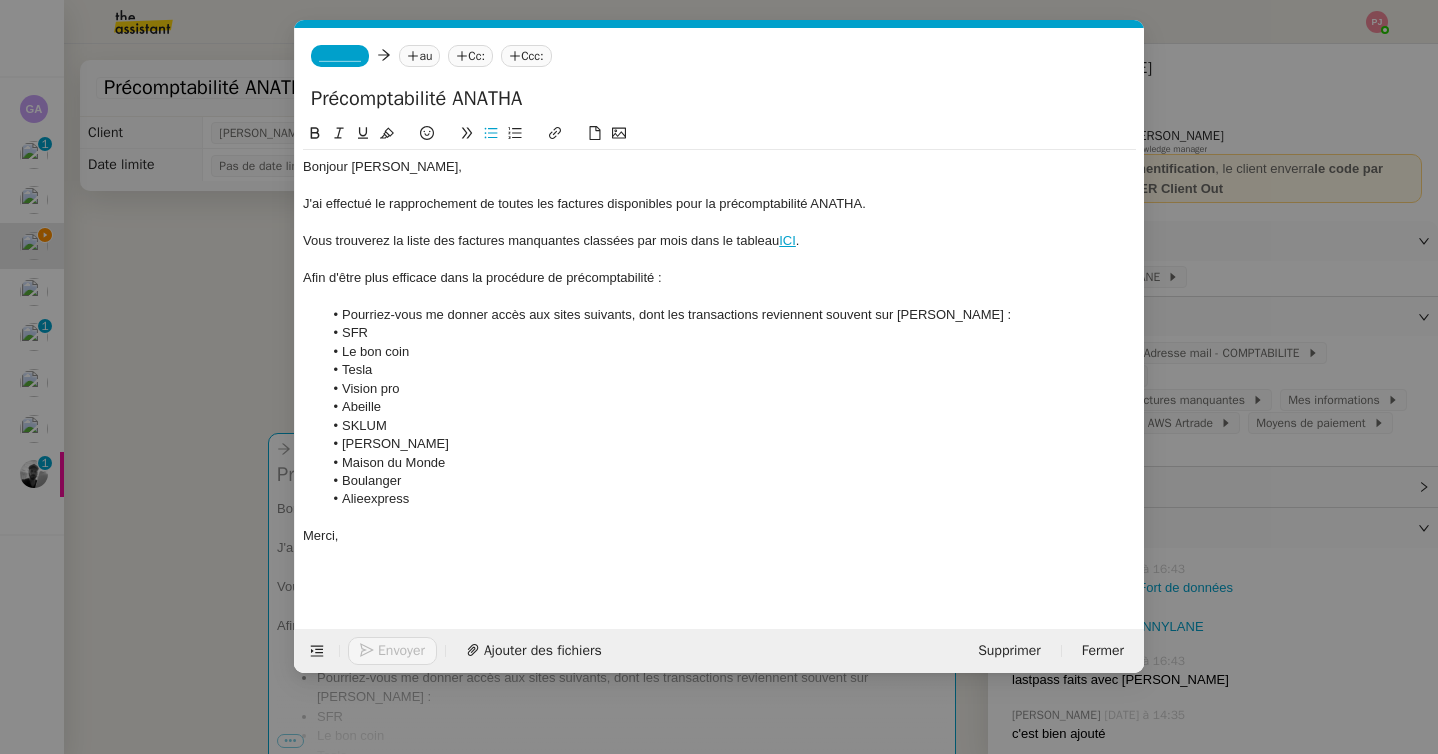 click on "Abeille" 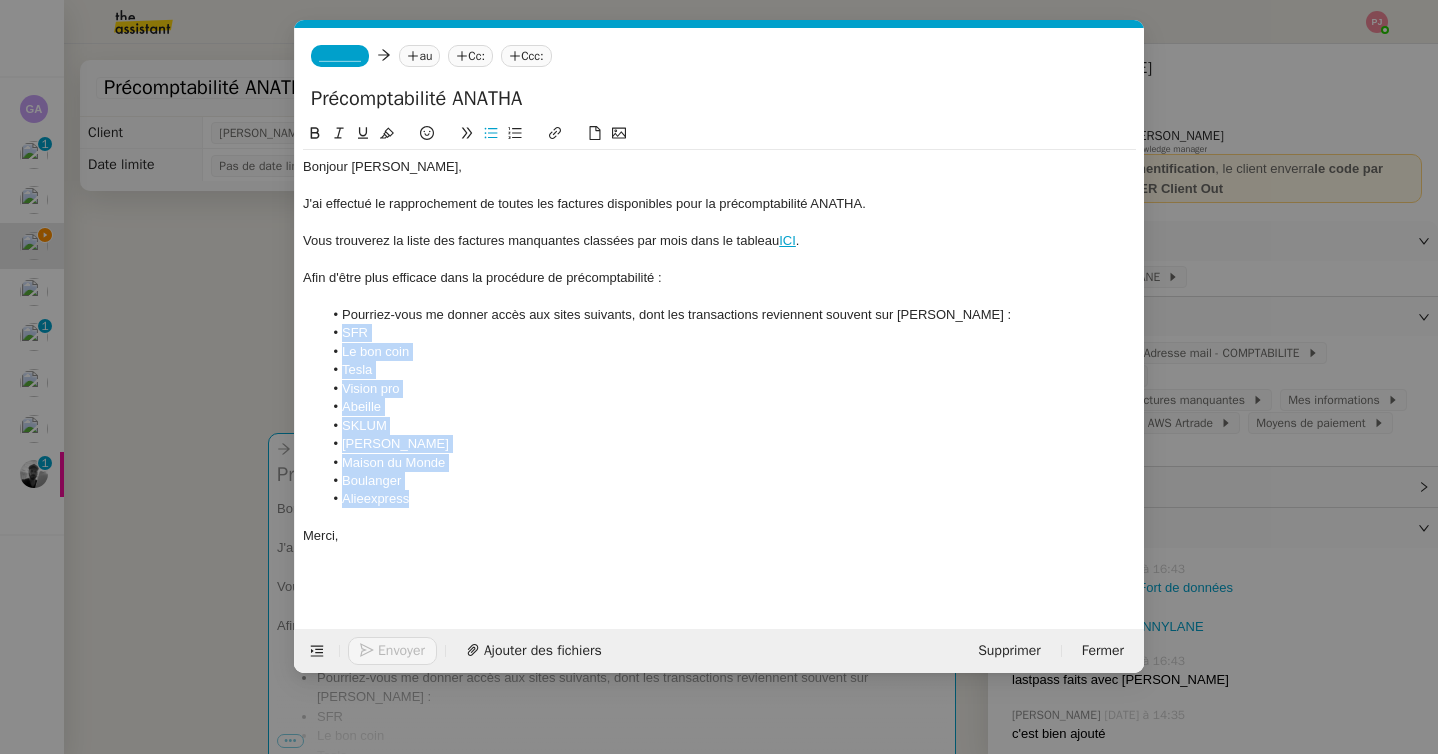 drag, startPoint x: 417, startPoint y: 501, endPoint x: 328, endPoint y: 325, distance: 197.22322 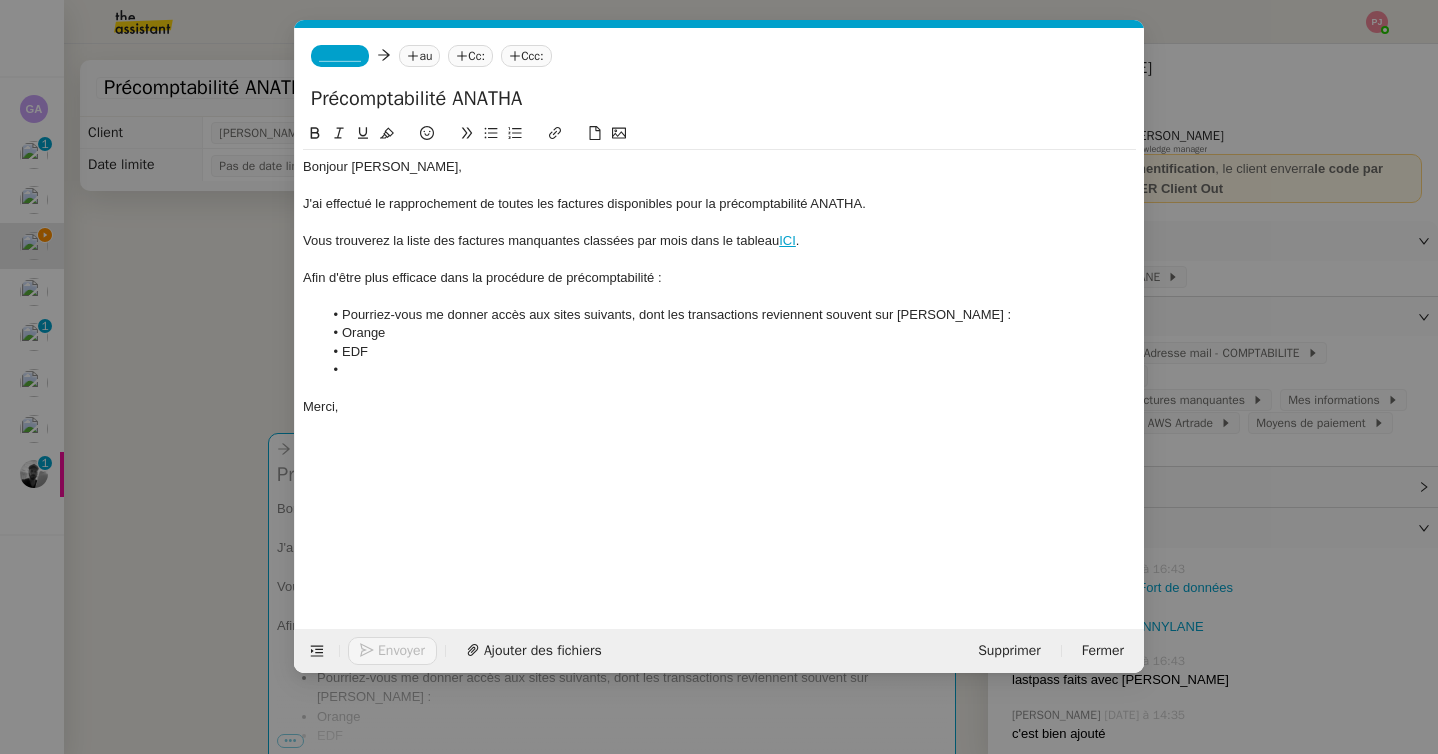 click on "Service TA - VOYAGE - PROPOSITION GLOBALE    A utiliser dans le cadre de proposition de déplacement TA - RELANCE CLIENT (EN)    Relancer un client lorsqu'il n'a pas répondu à un précédent message BAFERTY - MAIL AUDITION    A utiliser dans le cadre de la procédure d'envoi des mails d'audition TA - PUBLICATION OFFRE D'EMPLOI     Organisation du recrutement Discours de présentation du paiement sécurisé    TA - VOYAGES - PROPOSITION ITINERAIRE    Soumettre les résultats d'une recherche TA - CONFIRMATION PAIEMENT (EN)    Confirmer avec le client de modèle de transaction - Attention Plan Pro nécessaire. TA - COURRIER EXPEDIE (recommandé)    A utiliser dans le cadre de l'envoi d'un courrier recommandé TA - PARTAGE DE CALENDRIER (EN)    A utiliser pour demander au client de partager son calendrier afin de faciliter l'accès et la gestion PSPI - Appel de fonds MJL    A utiliser dans le cadre de la procédure d'appel de fonds MJL TA - RELANCE CLIENT    TA - AR PROCEDURES        21 YIELD" at bounding box center [719, 377] 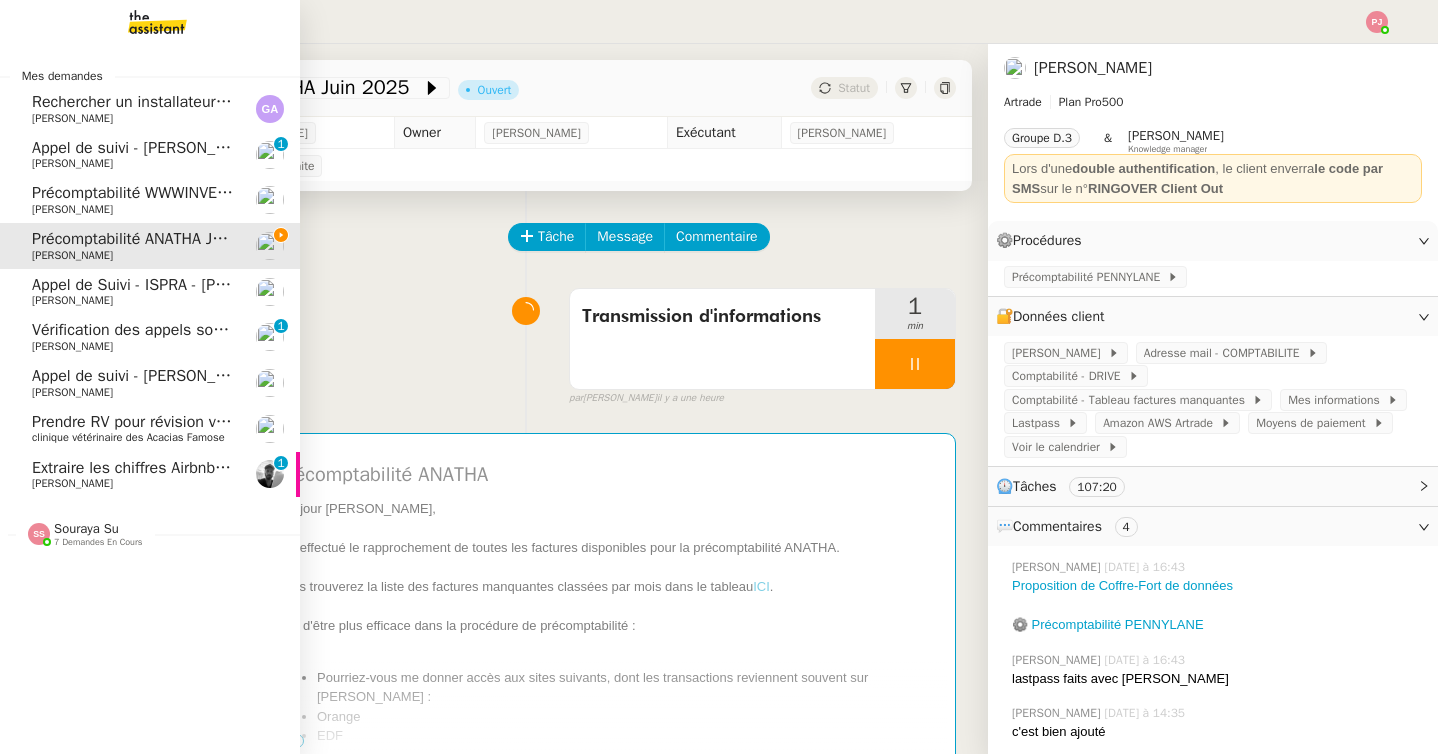 click on "Précomptabilité WWWINVEST [DATE]" 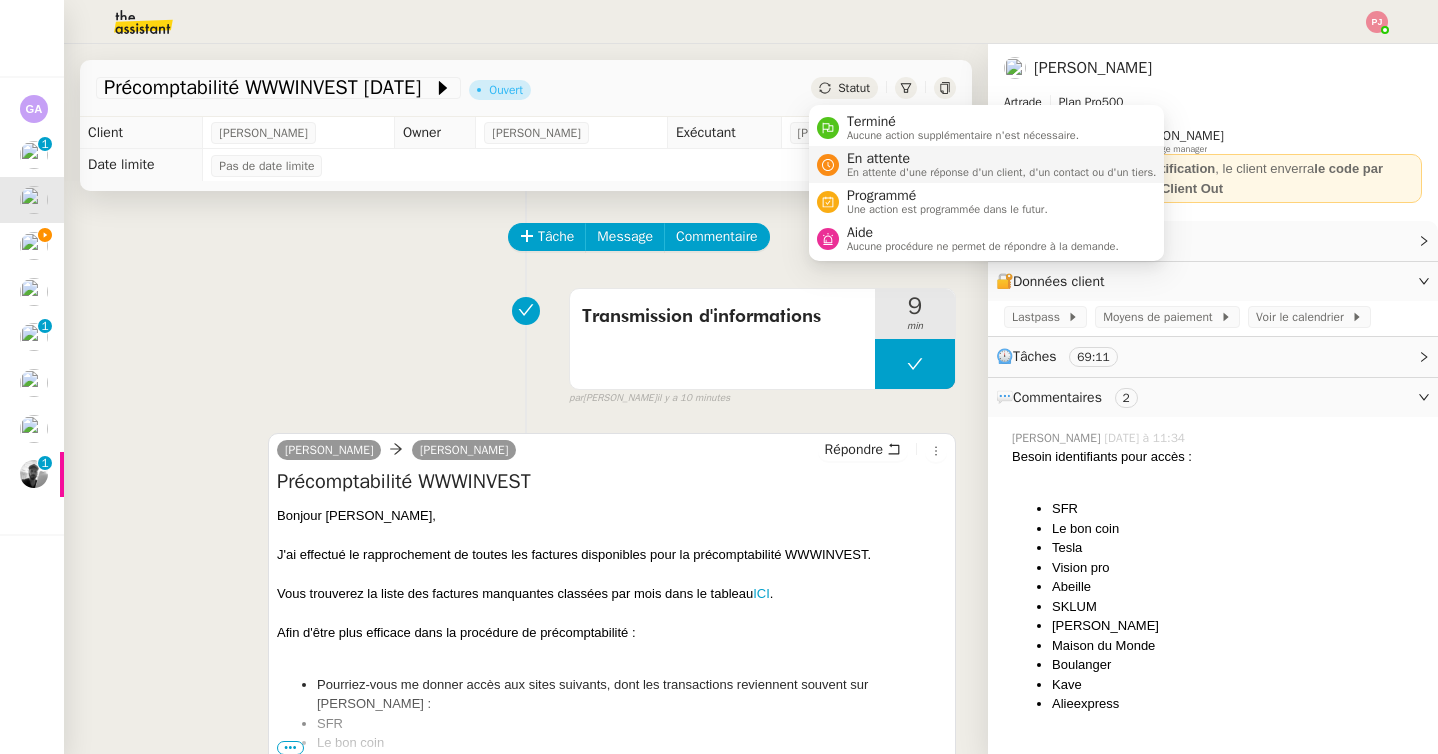 click on "En attente d'une réponse d'un client, d'un contact ou d'un tiers." at bounding box center (1002, 172) 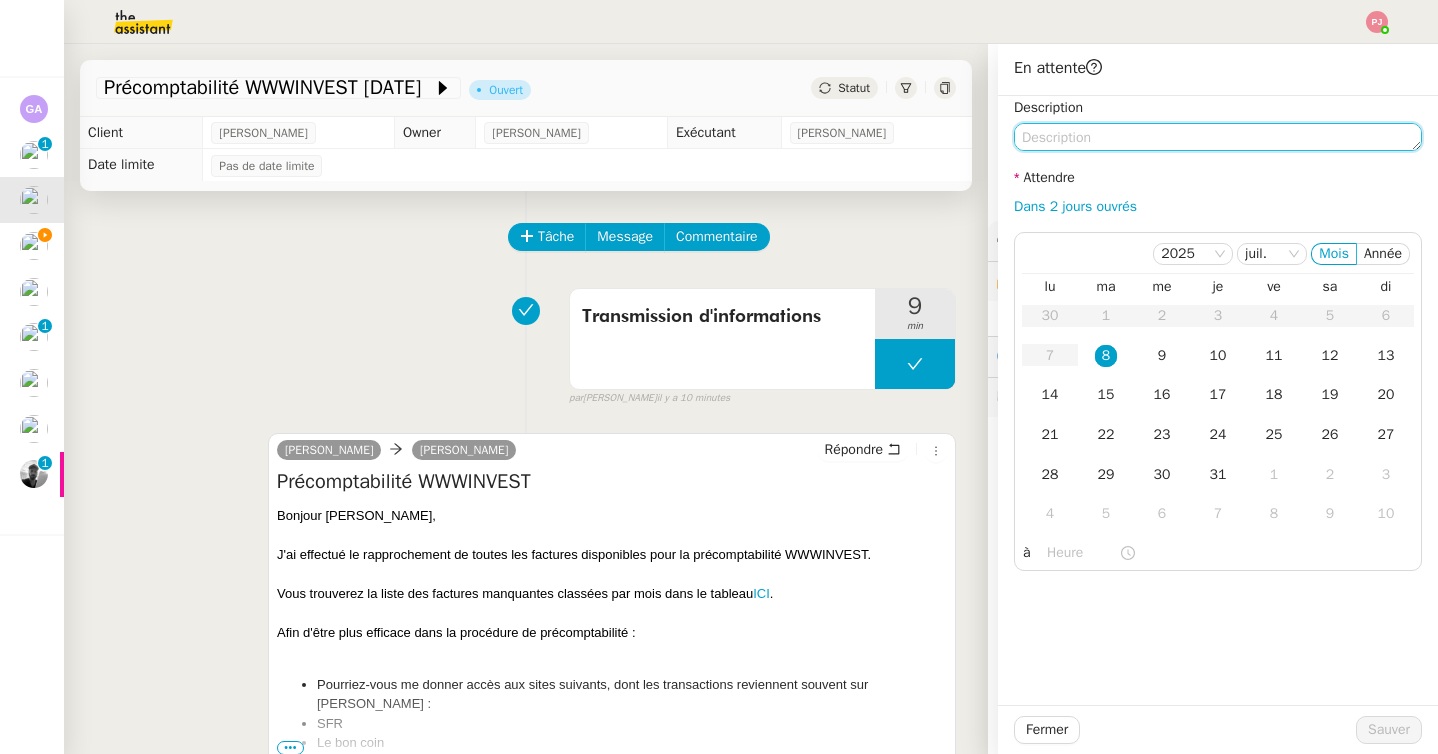 click 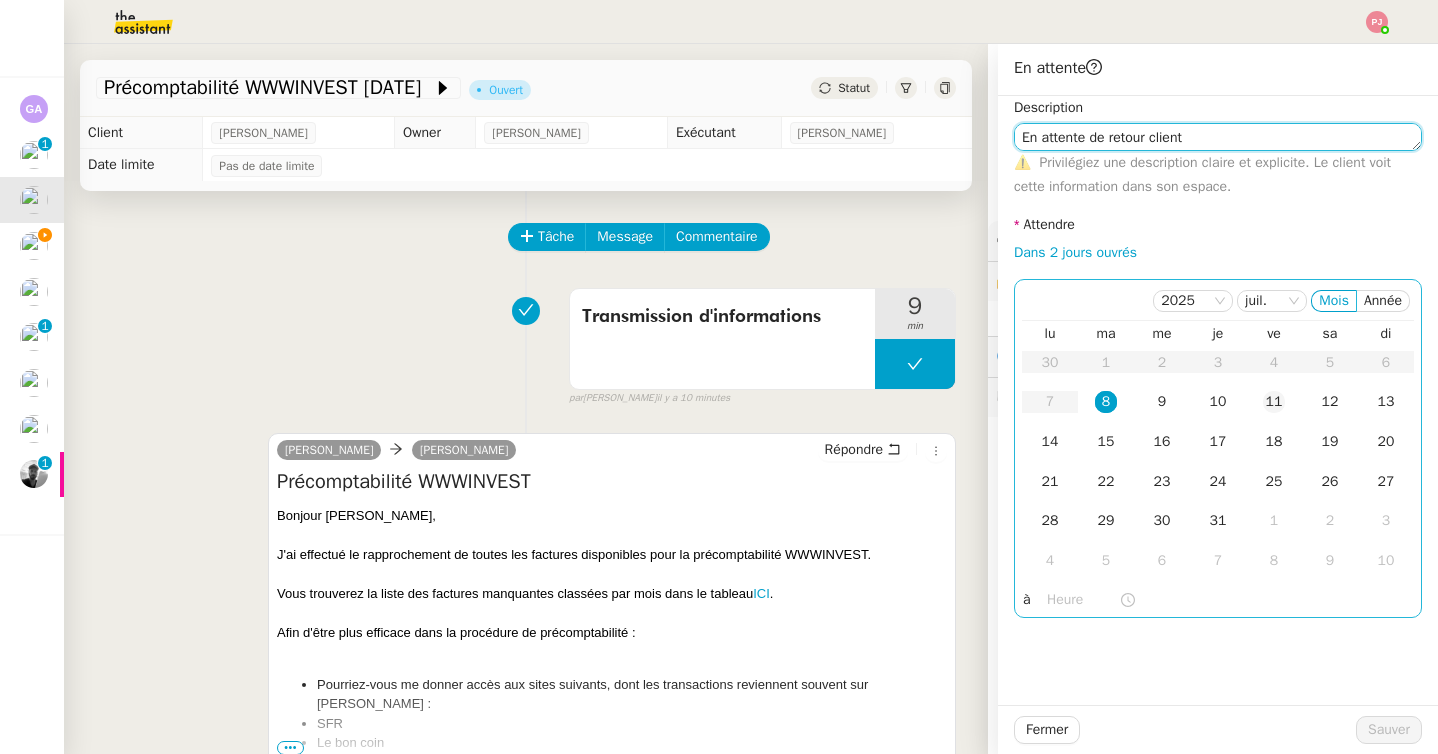 type on "En attente de retour client" 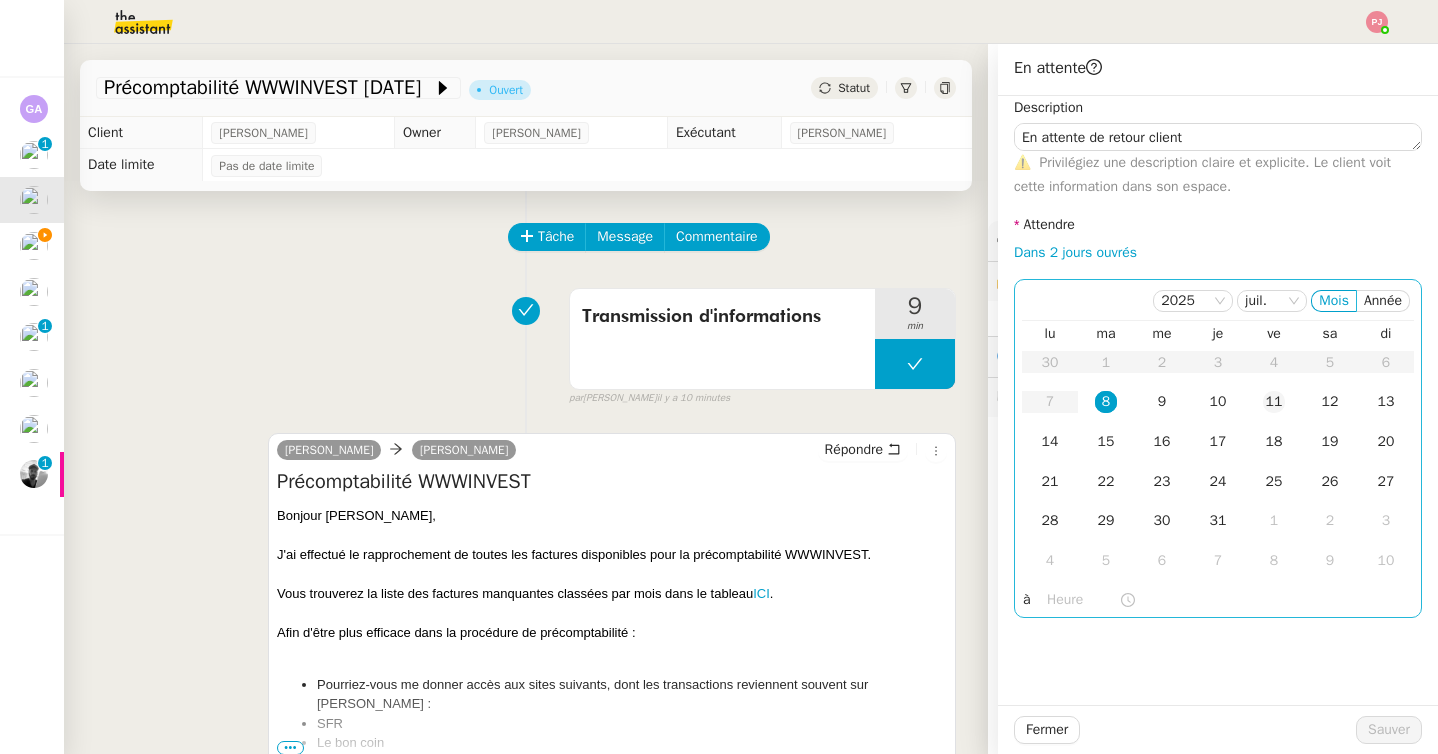 click on "11" 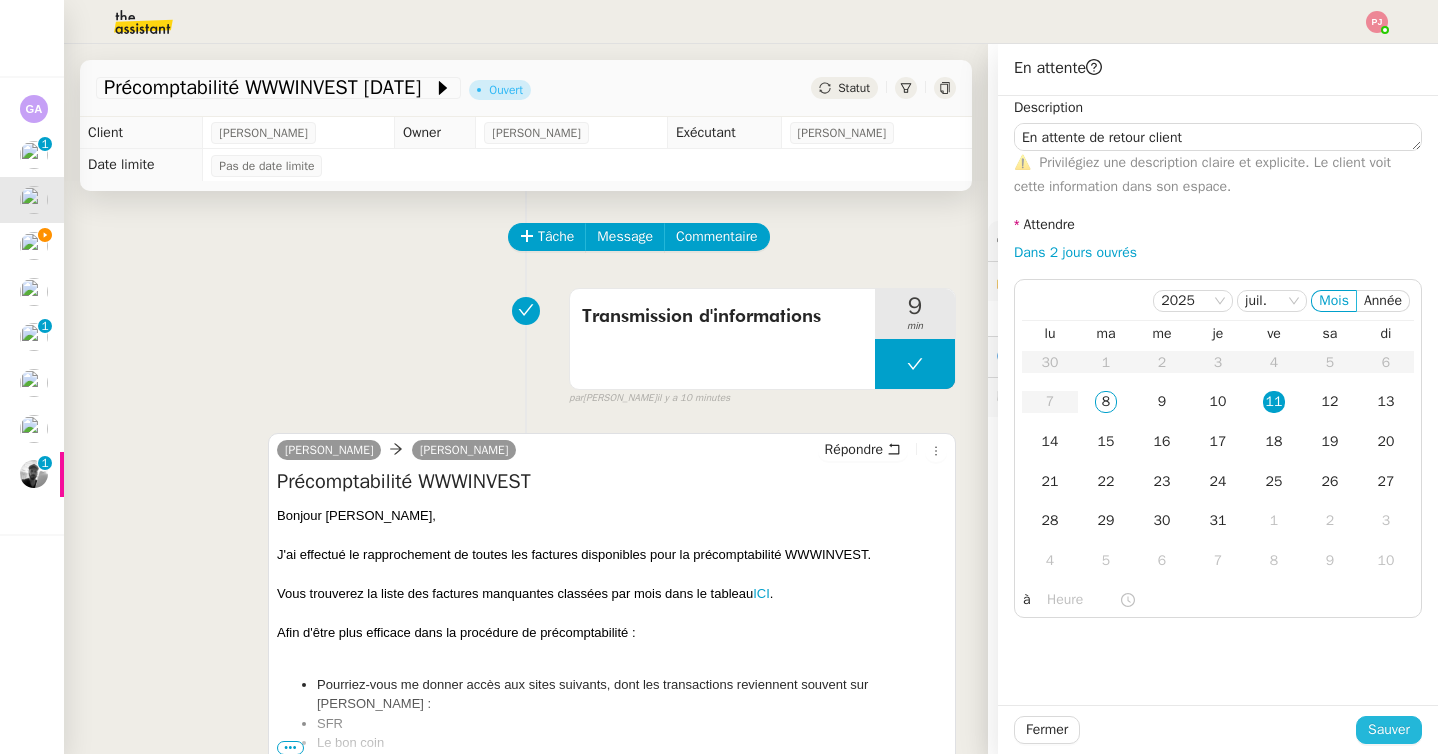 click on "Sauver" 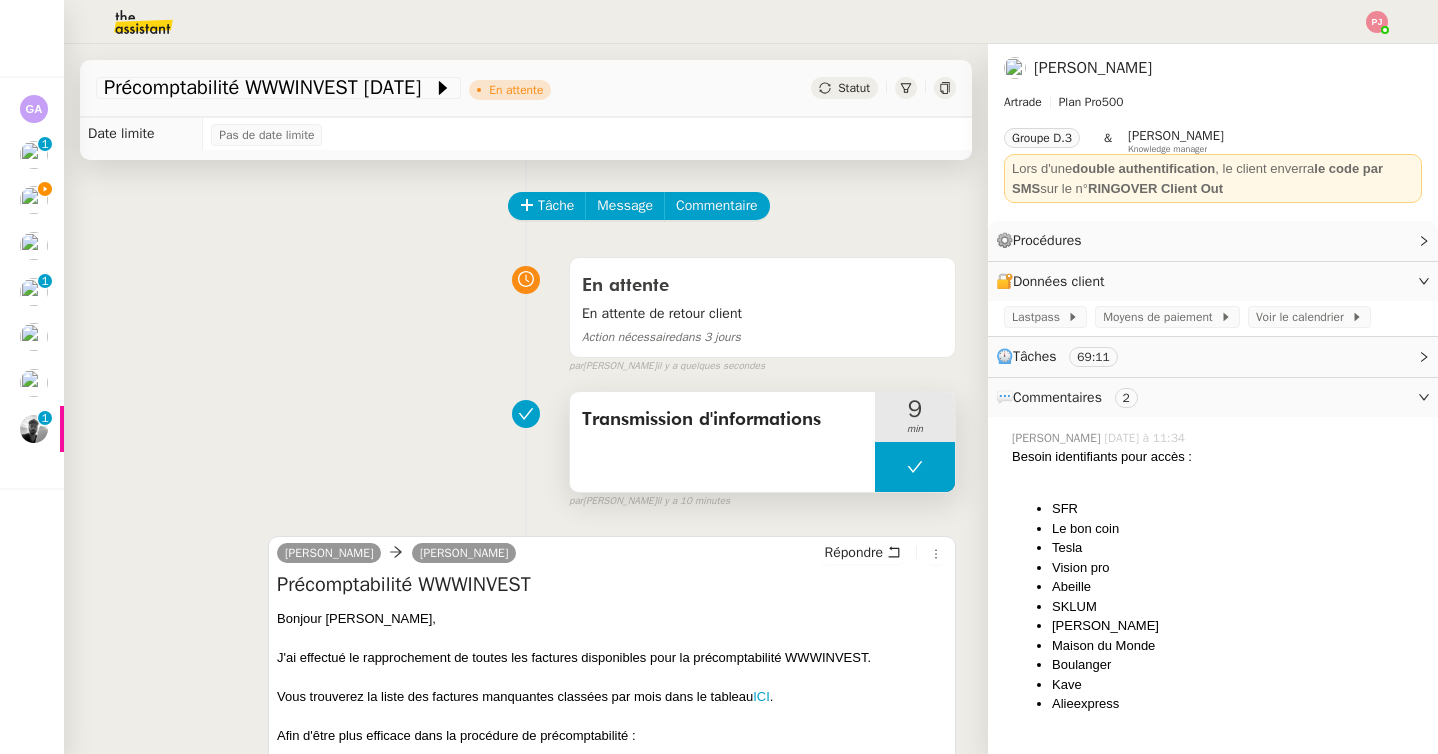 scroll, scrollTop: 0, scrollLeft: 0, axis: both 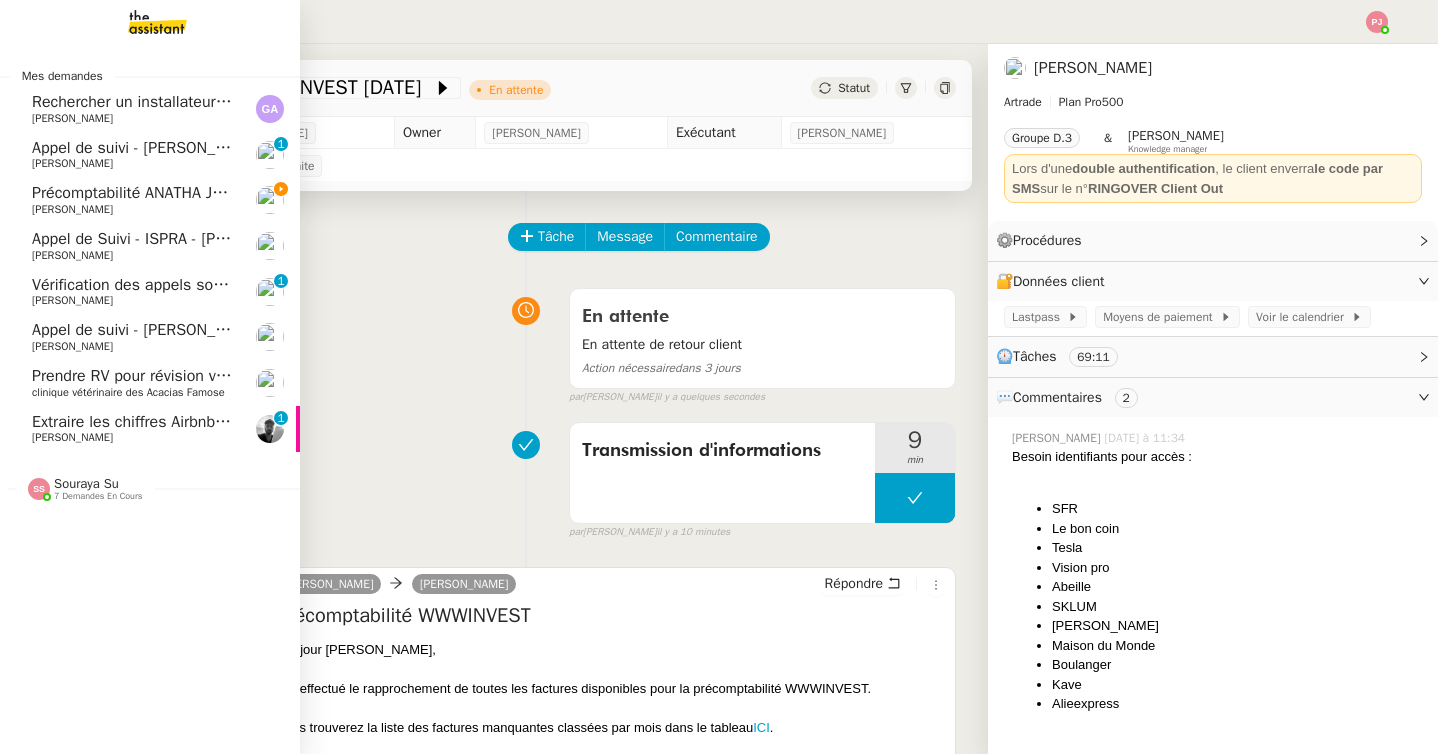 click on "Précomptabilité ANATHA Juin 2025" 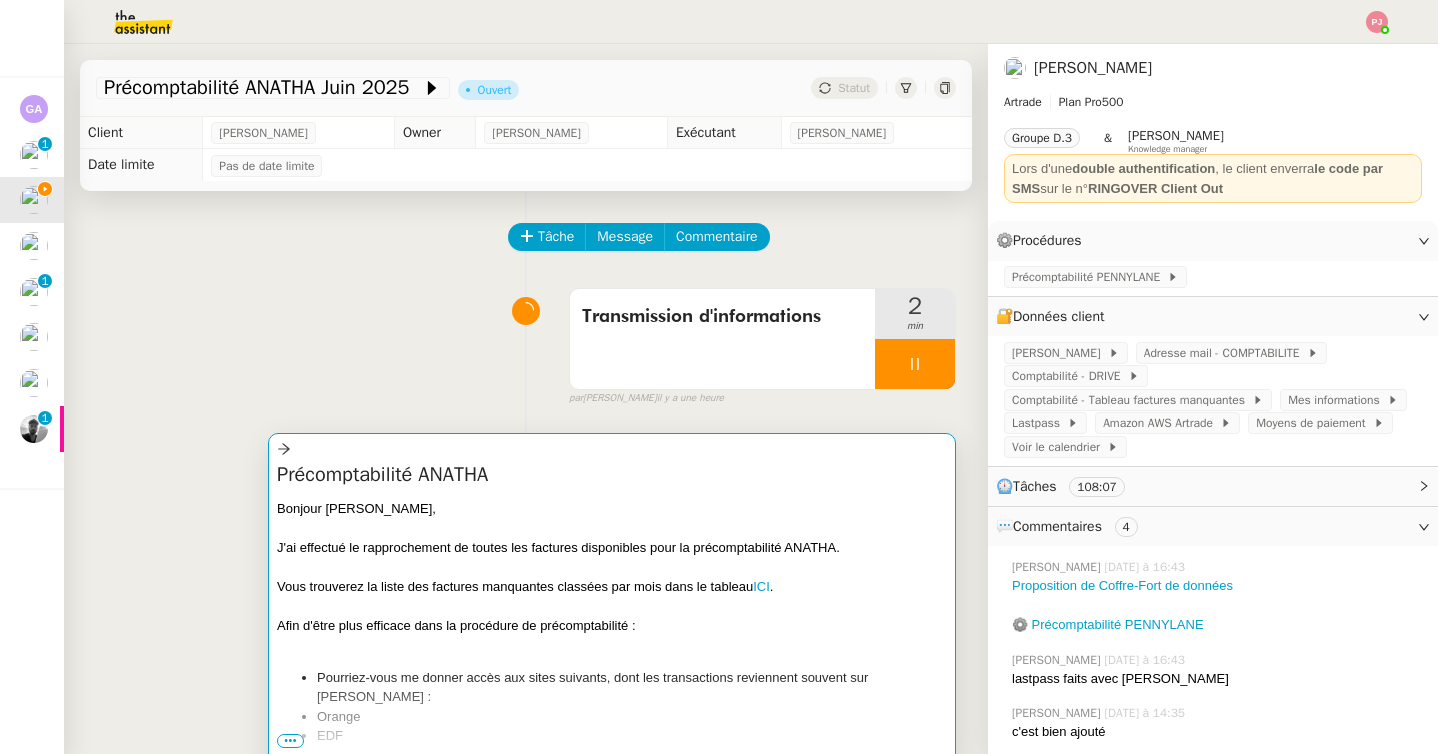 click at bounding box center [612, 567] 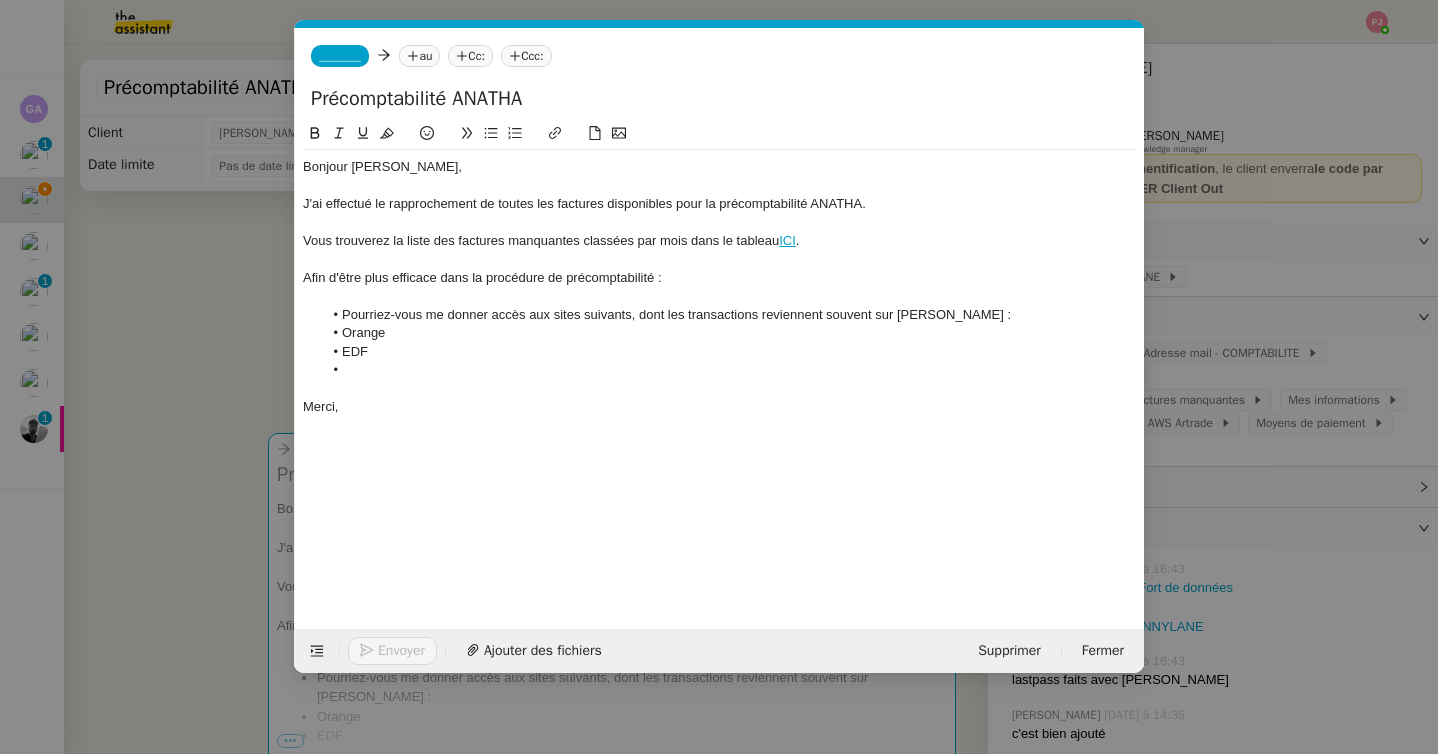scroll, scrollTop: 0, scrollLeft: 42, axis: horizontal 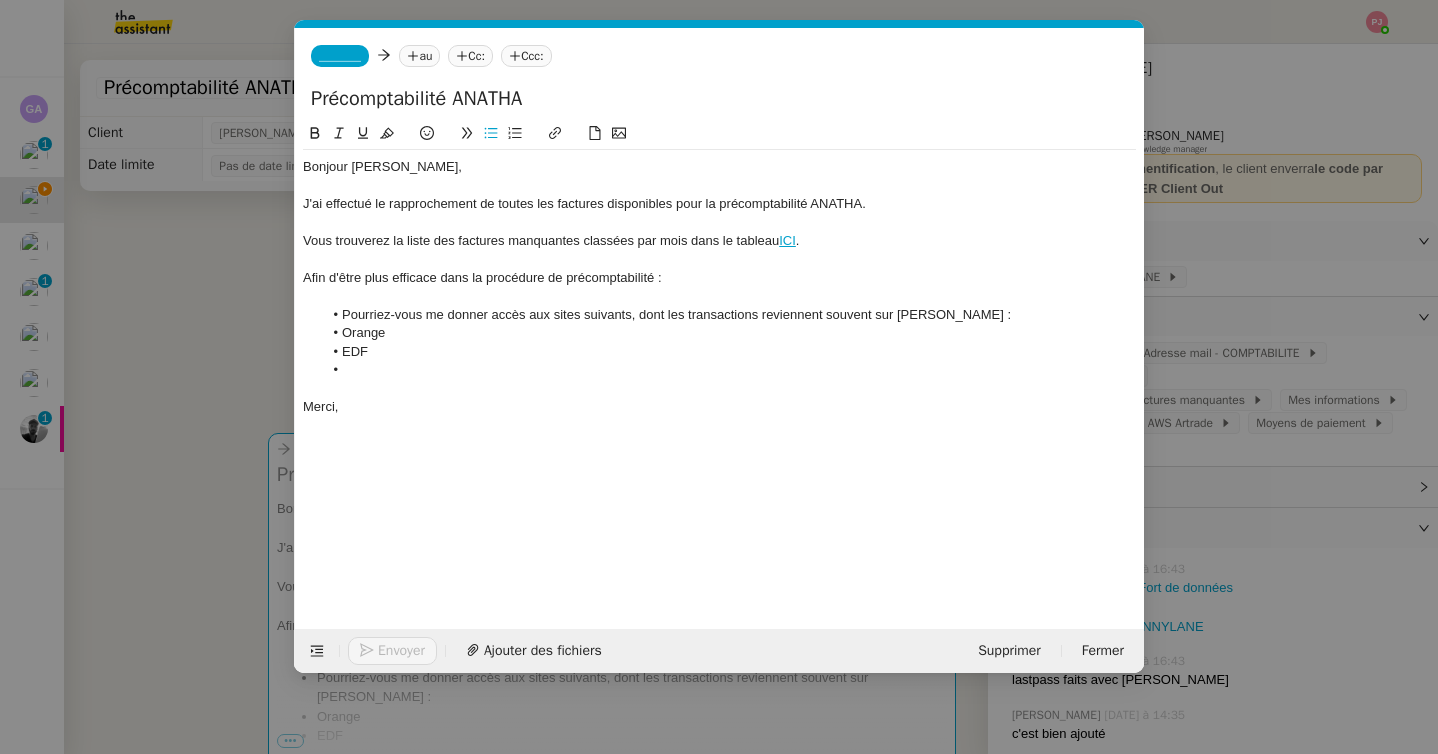 type 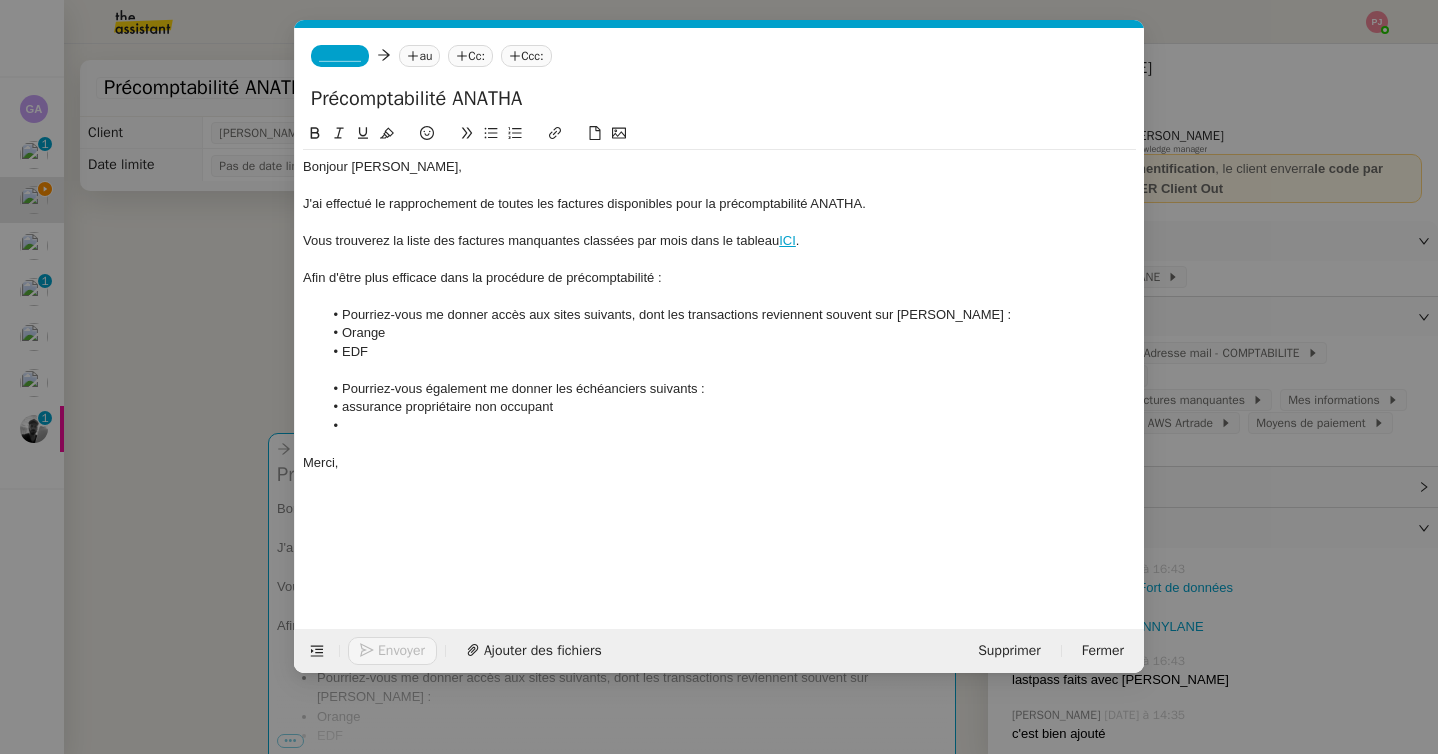 click on "EDF" 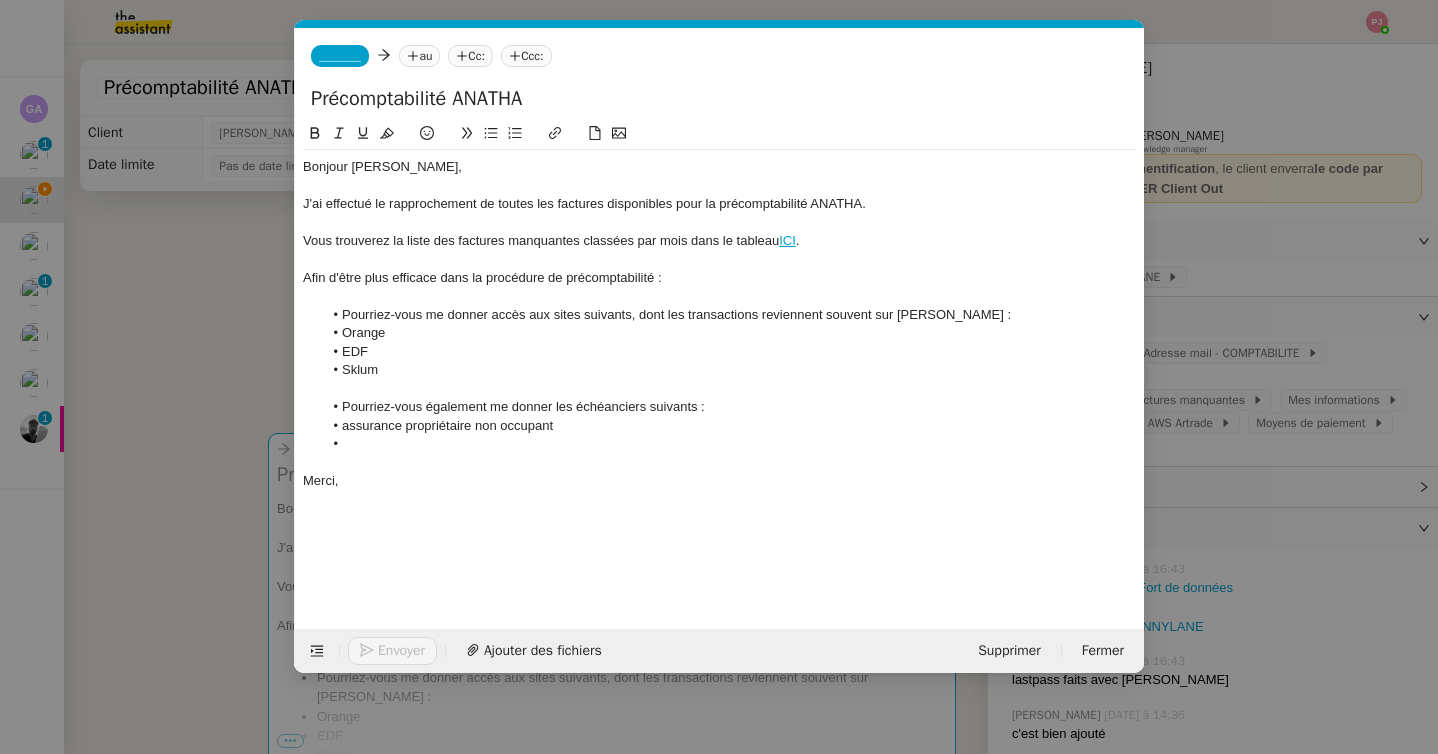 click on "Sklum" 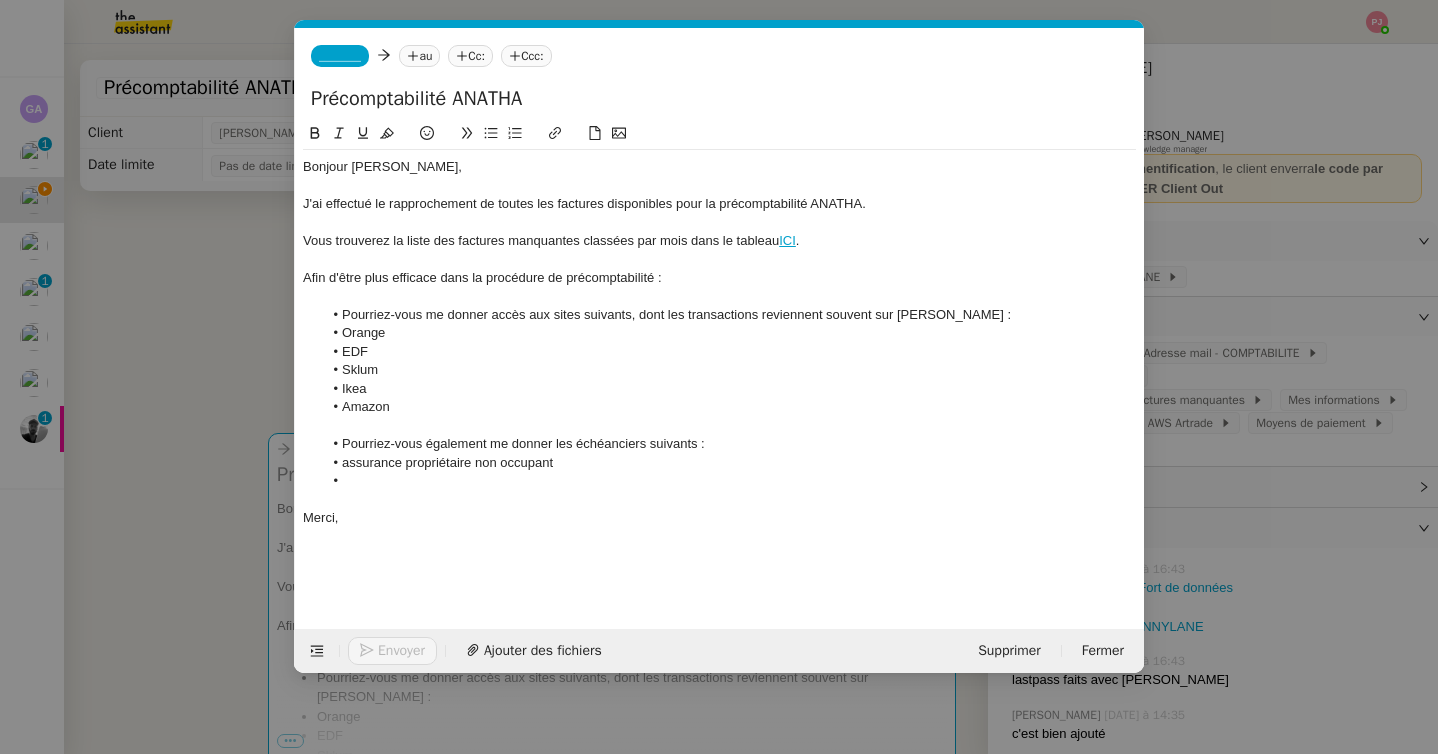click 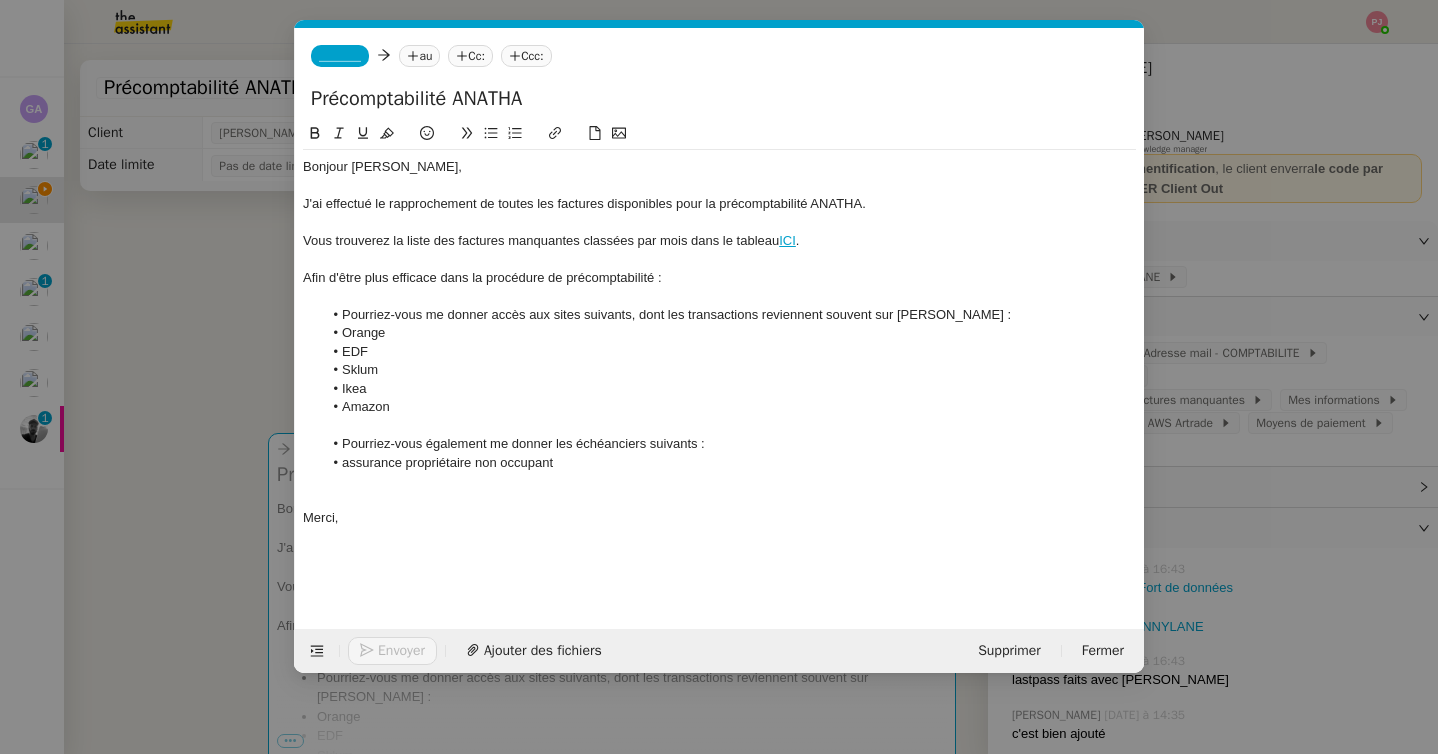 click on "_______" 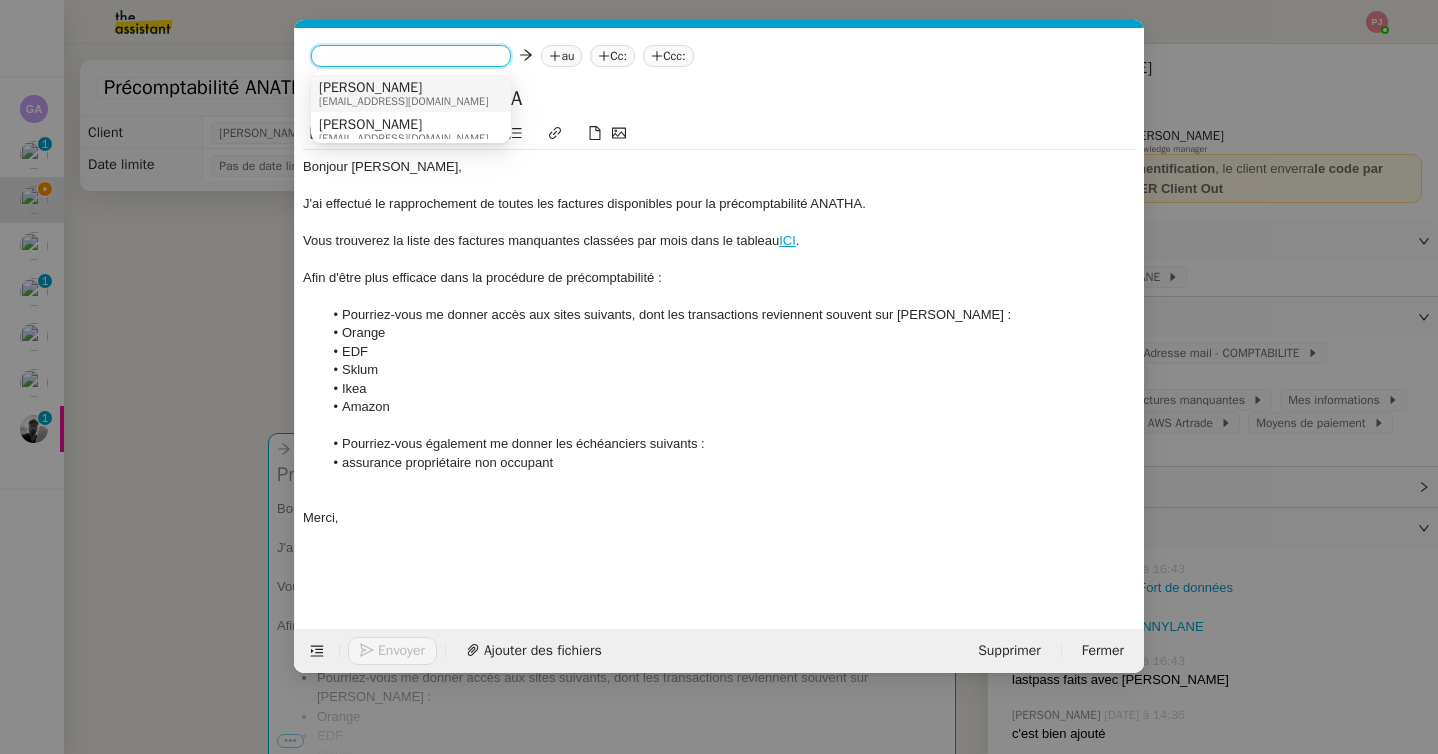 click on "André" at bounding box center (403, 88) 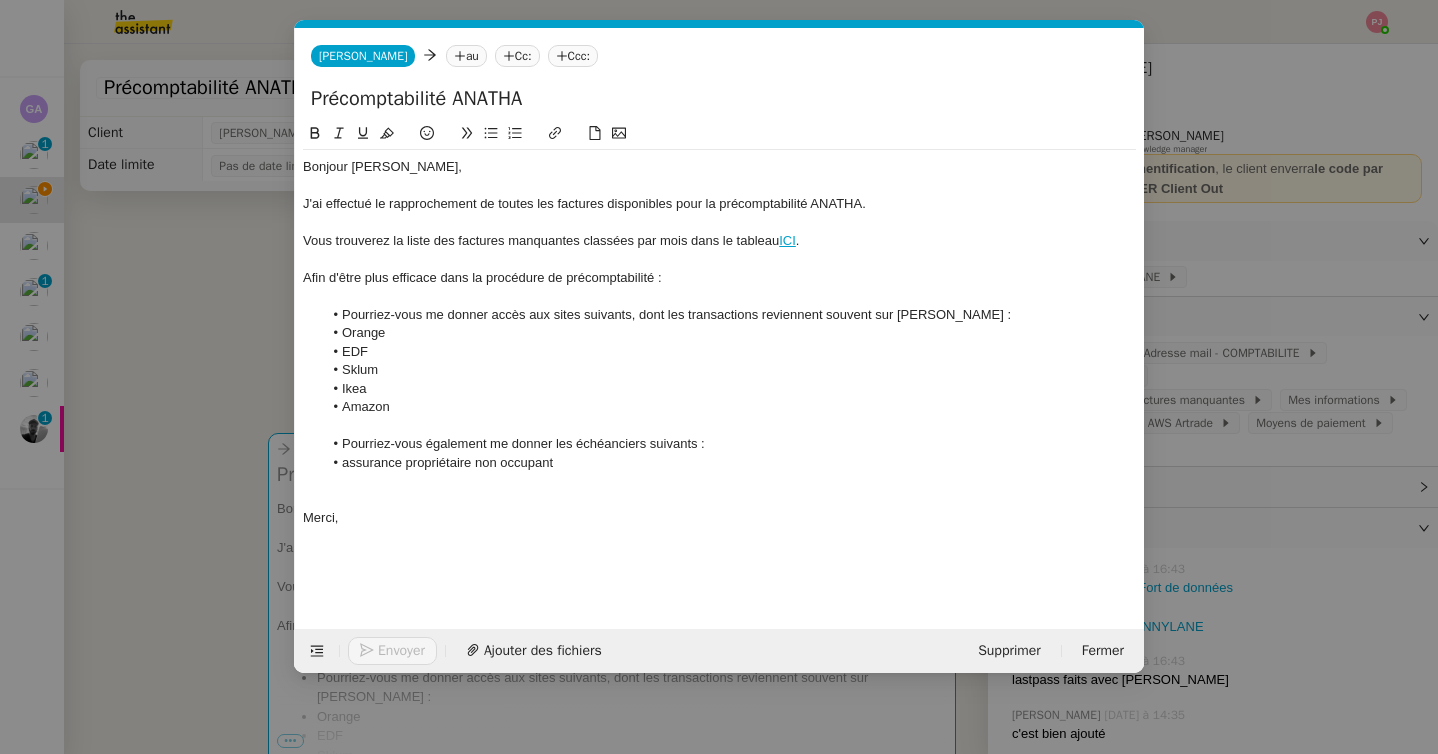 click on "au" 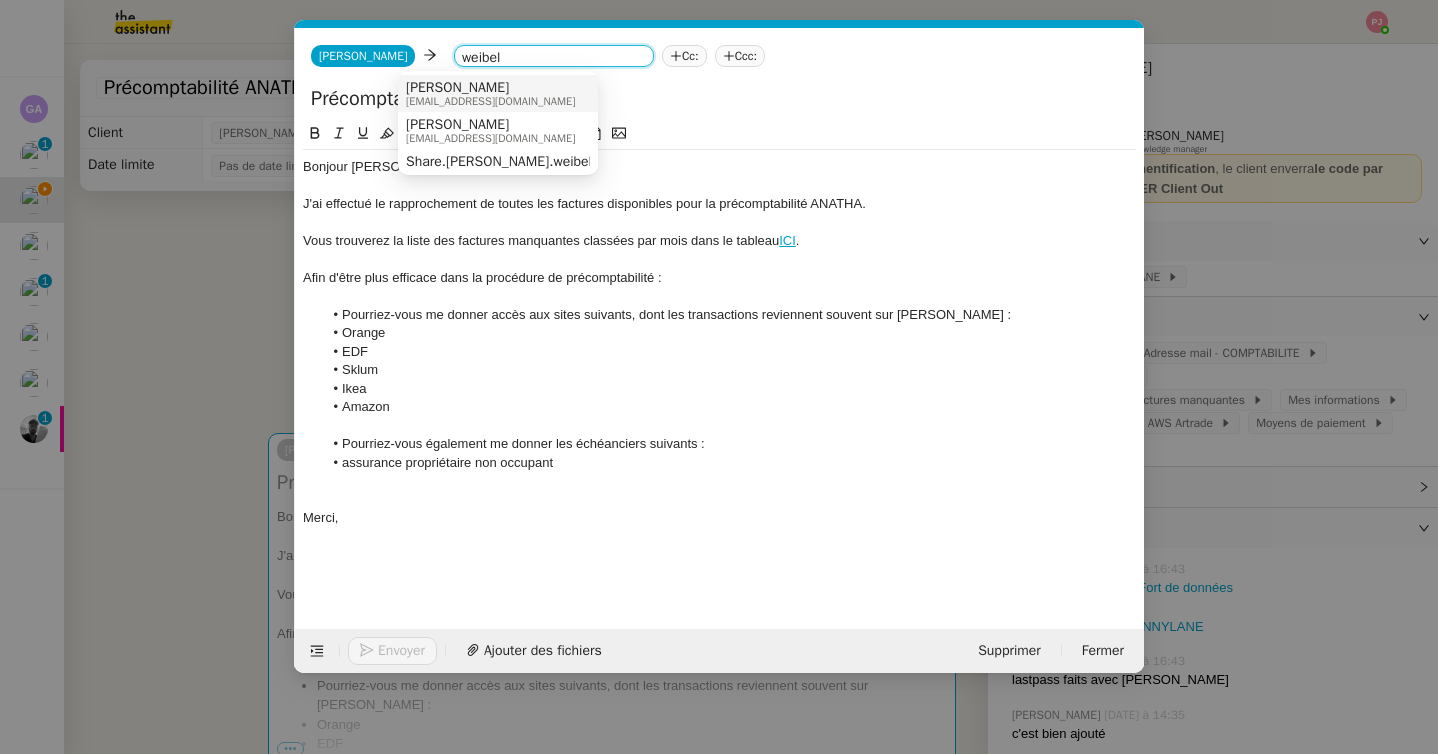 type on "weibel" 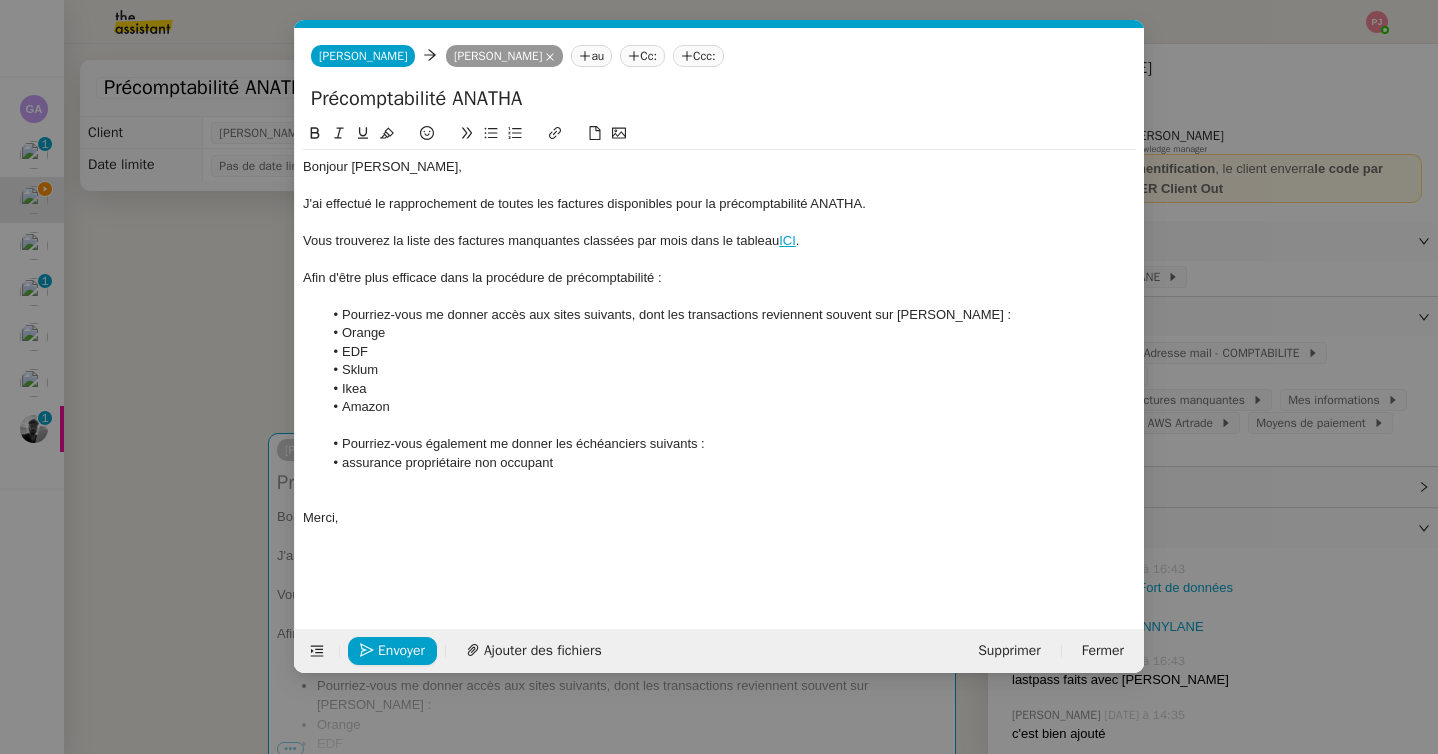 click on "assurance propriétaire non occupant" 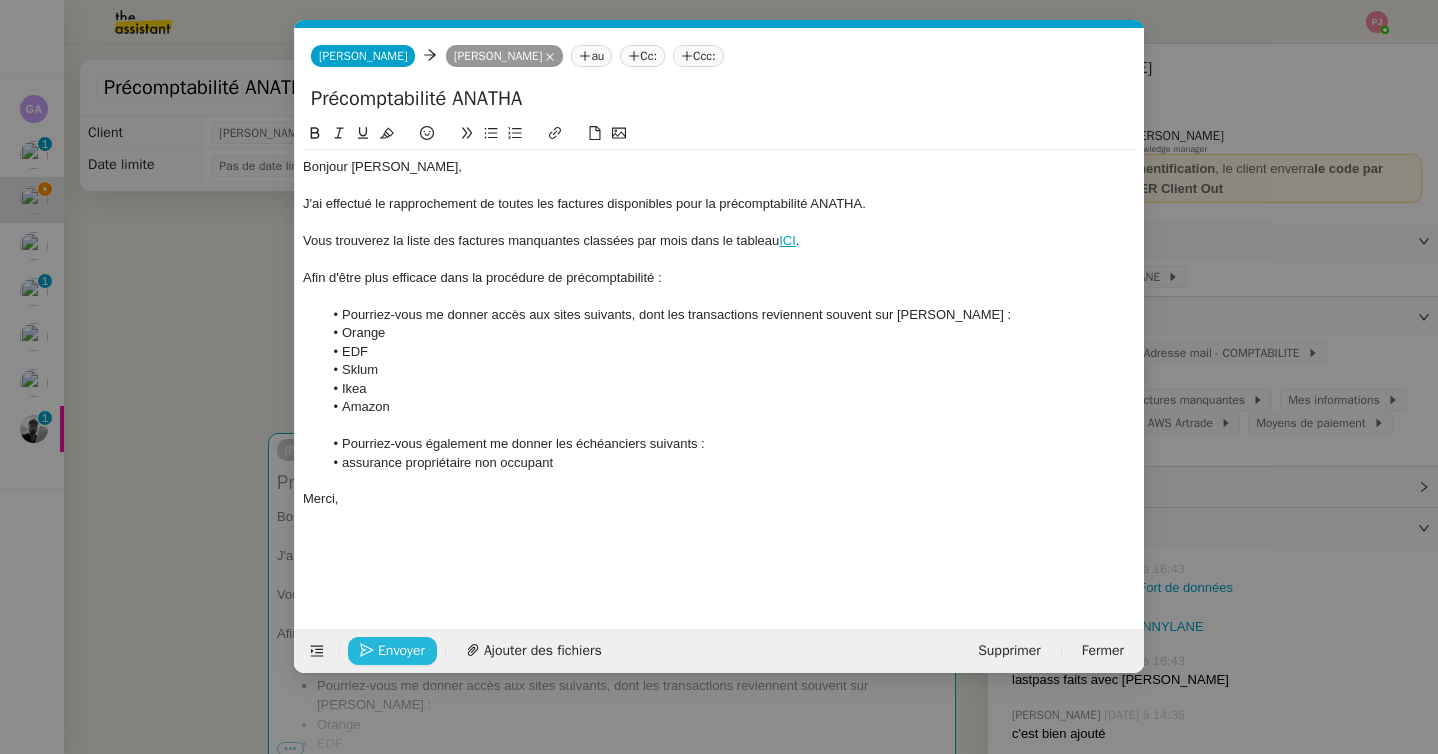 click on "Envoyer" 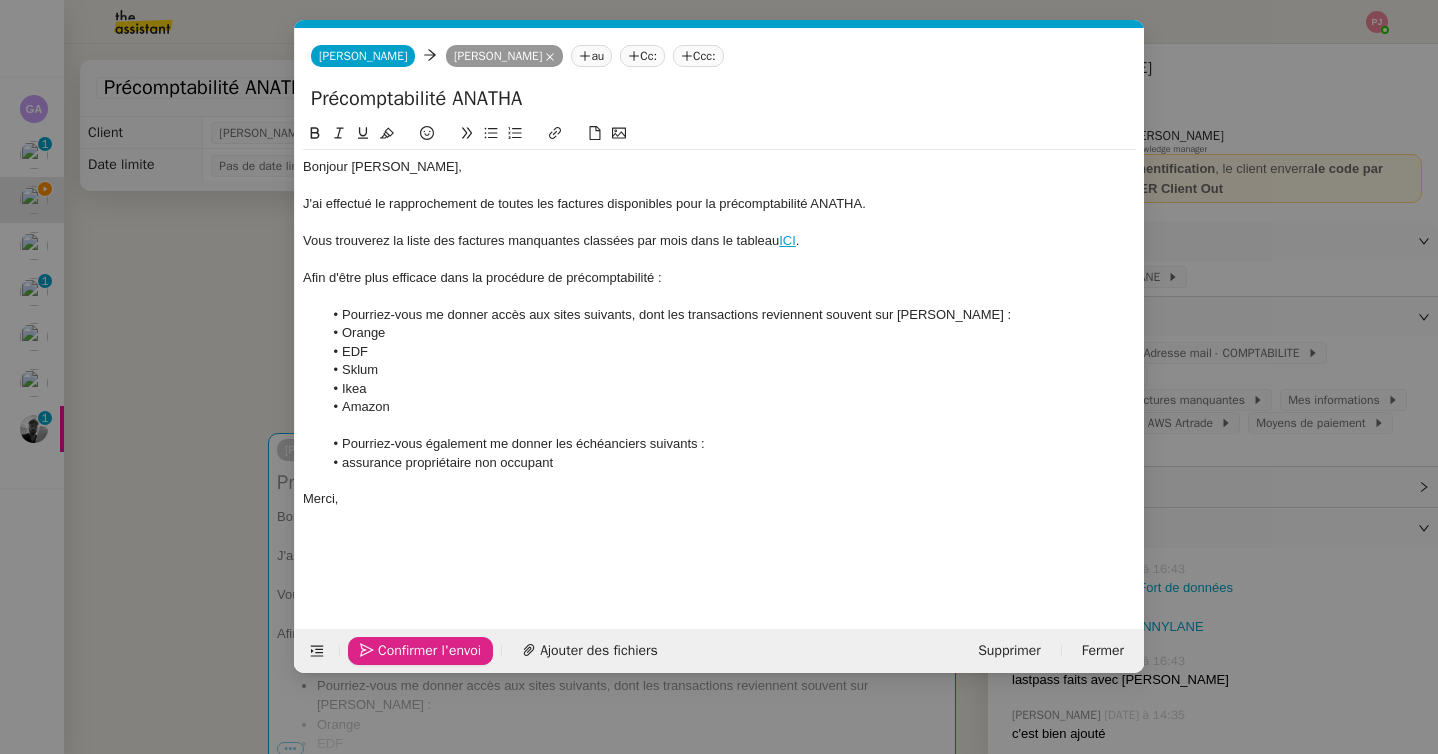 click on "Confirmer l'envoi" 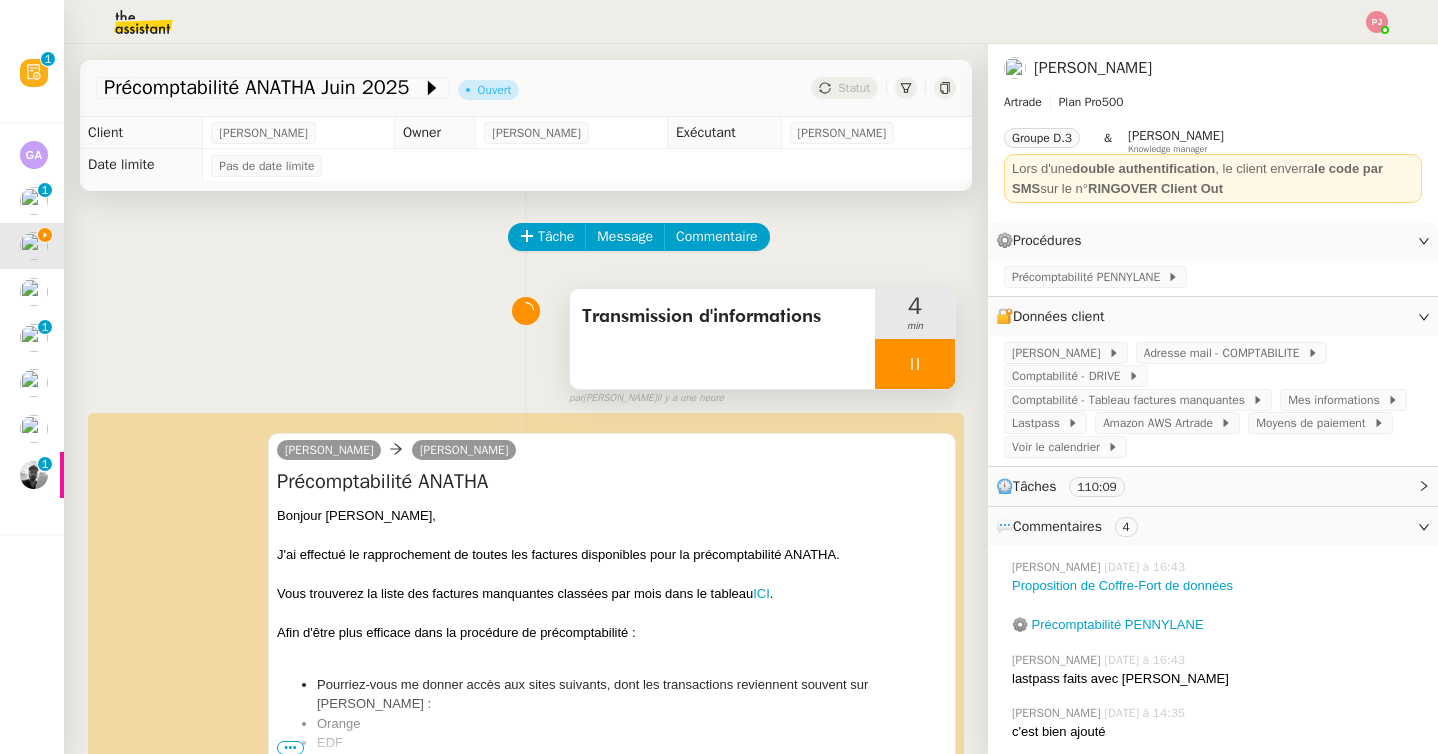 click at bounding box center [915, 364] 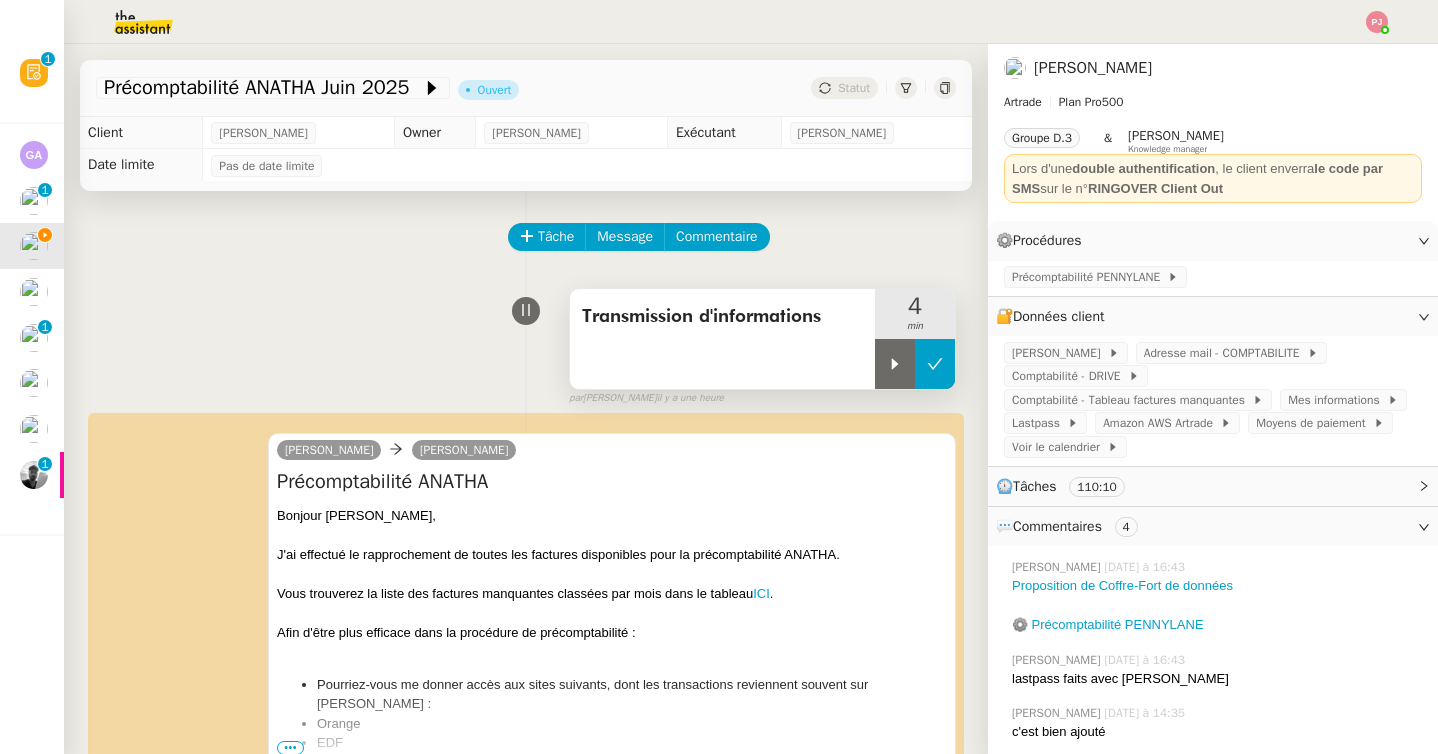 click 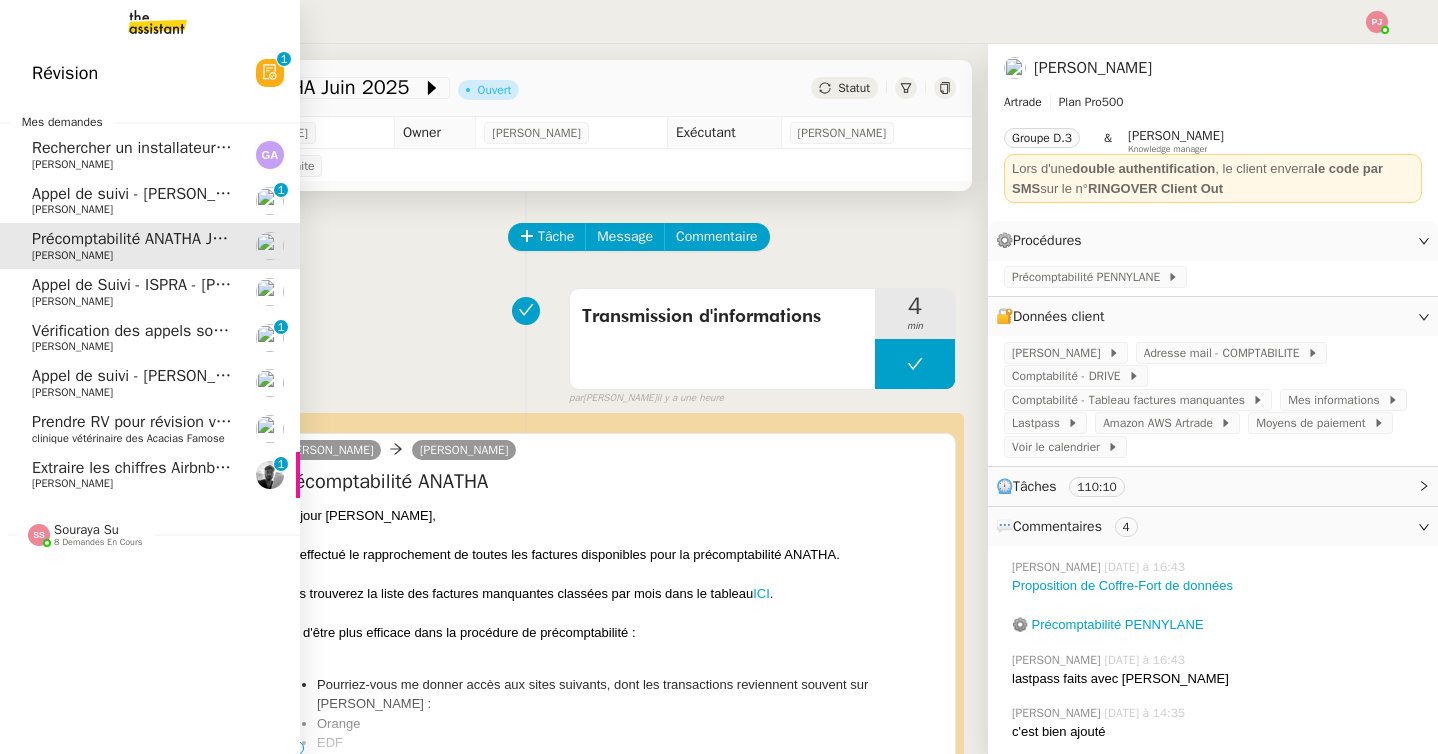 scroll, scrollTop: 0, scrollLeft: 0, axis: both 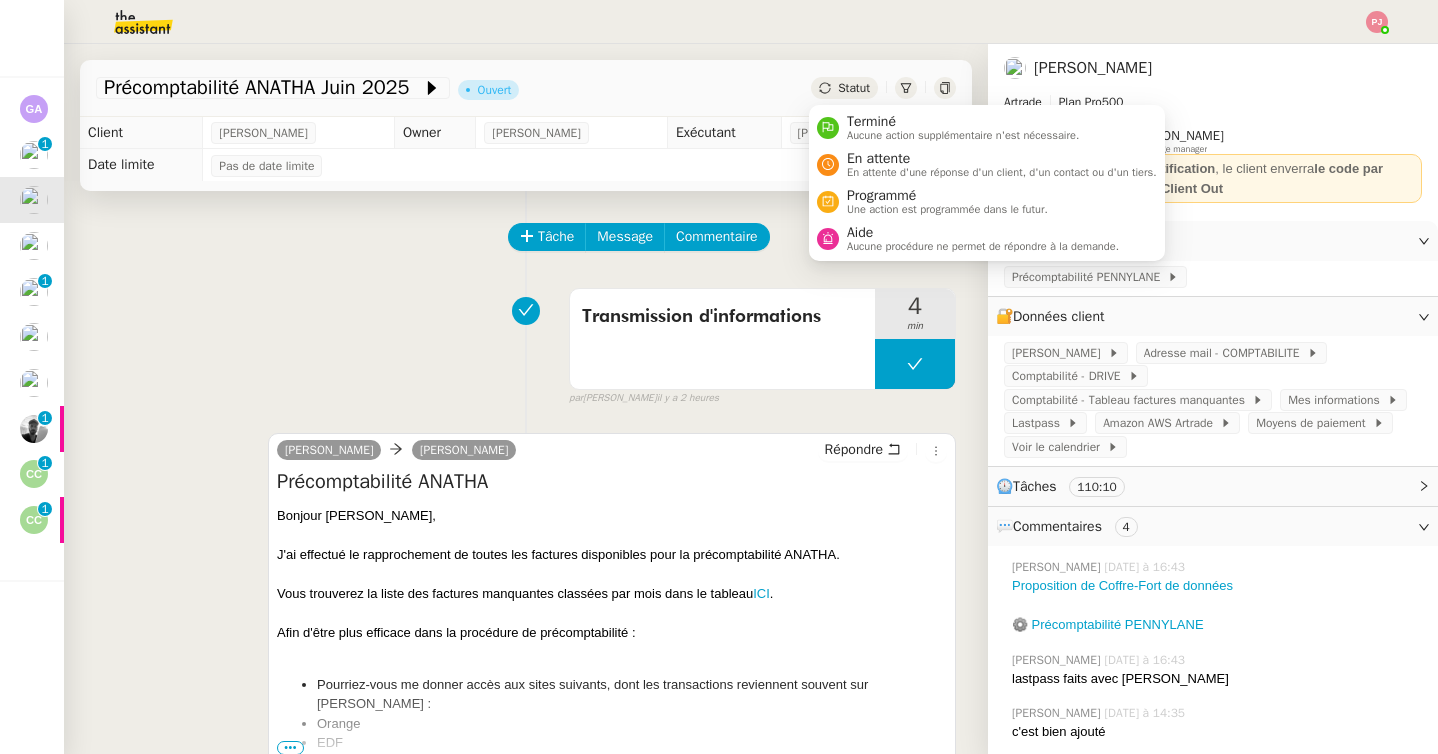 click on "Statut" 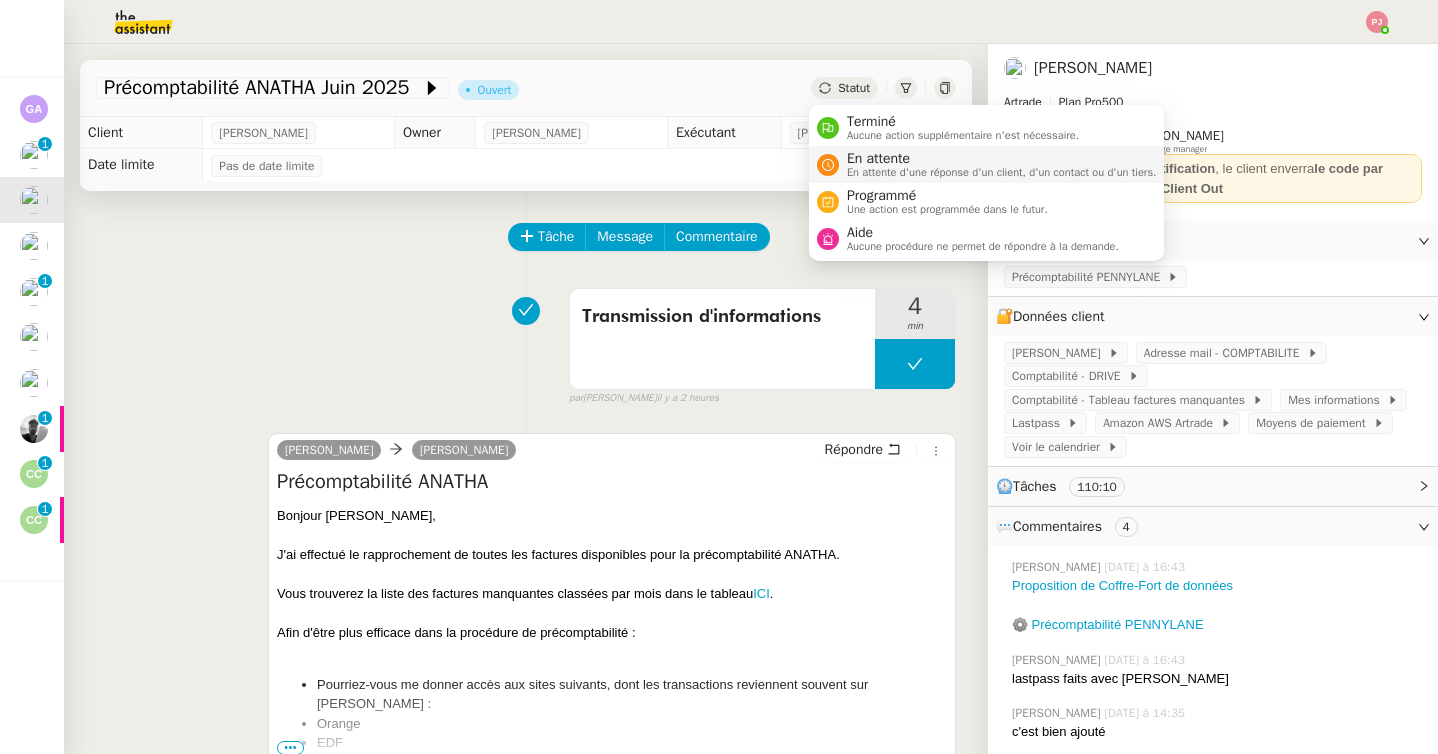 click on "En attente" at bounding box center (1002, 159) 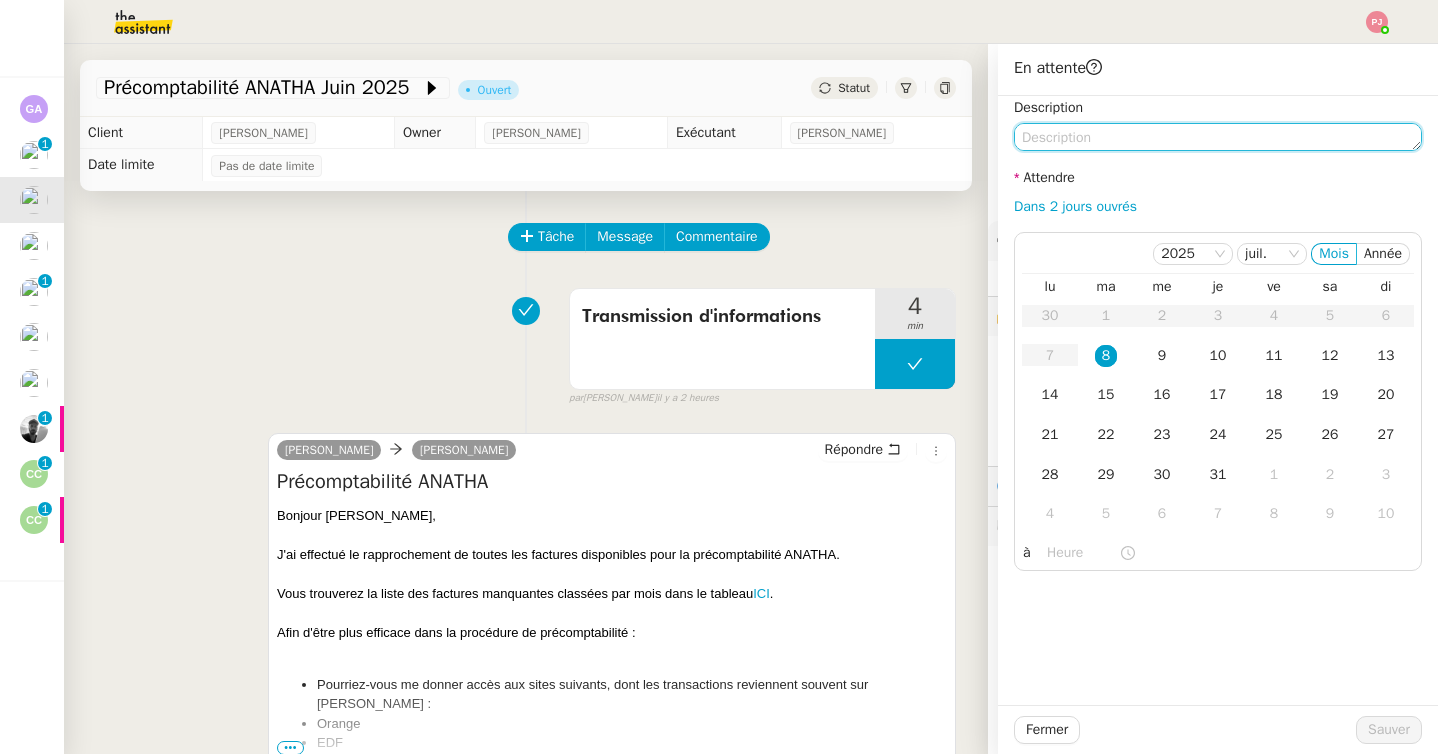 click 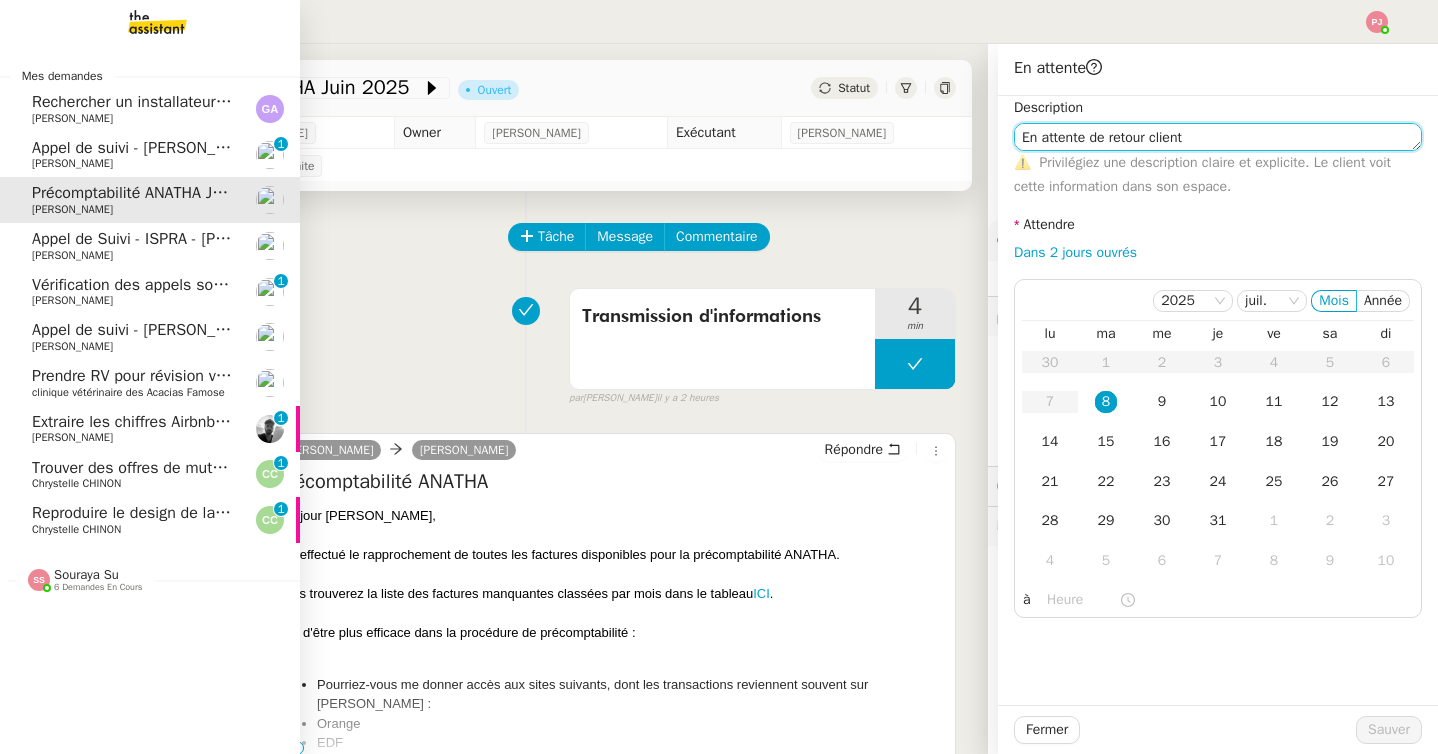 type on "En attente de retour client" 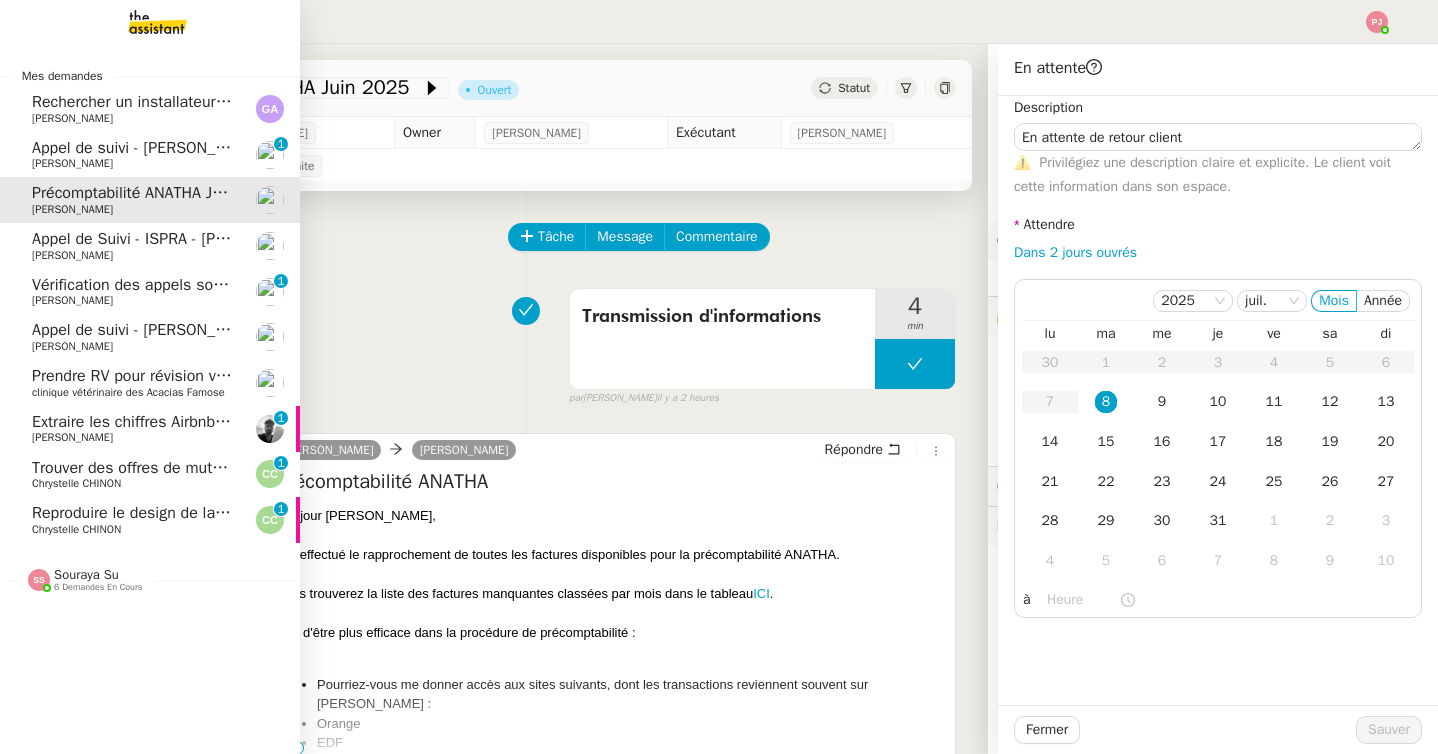click on "clinique vétérinaire des Acacias Famose" 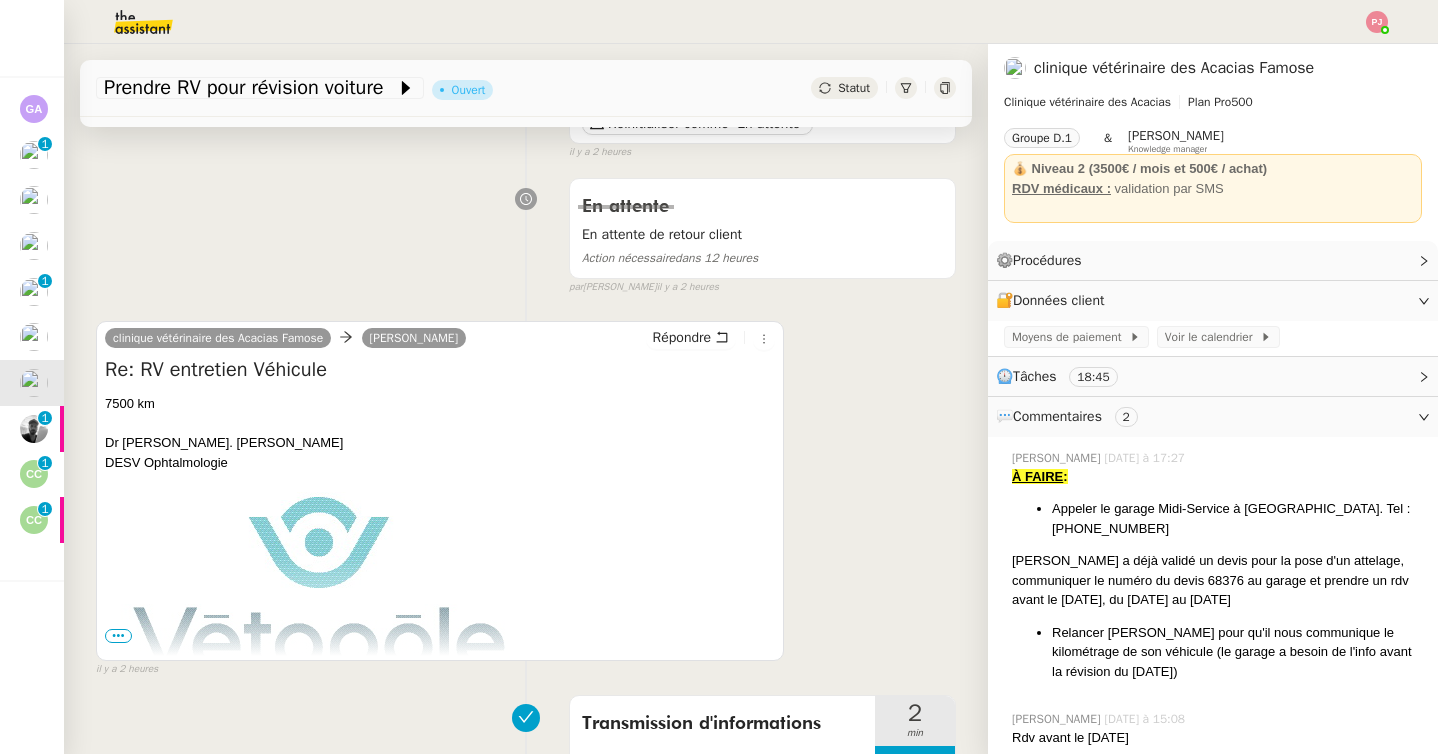 scroll, scrollTop: 236, scrollLeft: 0, axis: vertical 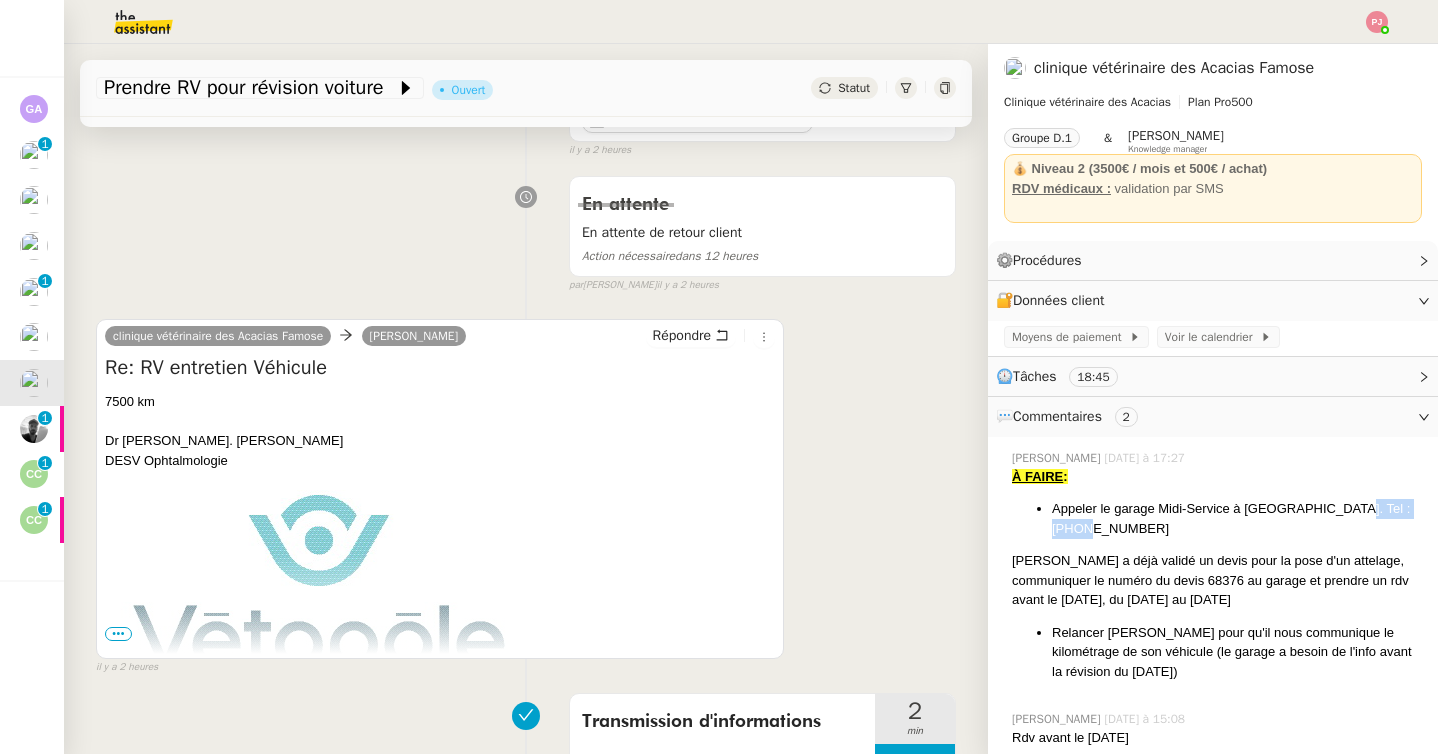 drag, startPoint x: 1331, startPoint y: 509, endPoint x: 1437, endPoint y: 505, distance: 106.07545 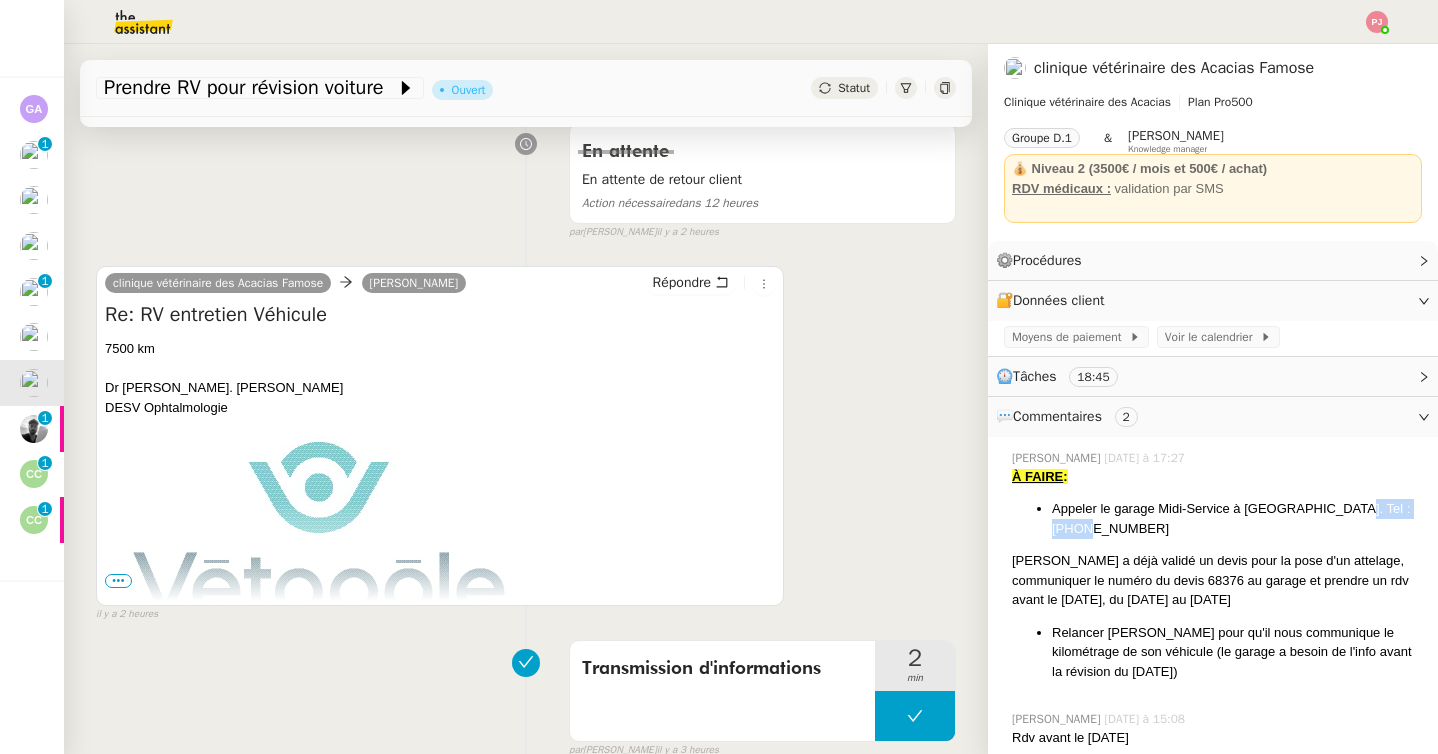 scroll, scrollTop: 0, scrollLeft: 0, axis: both 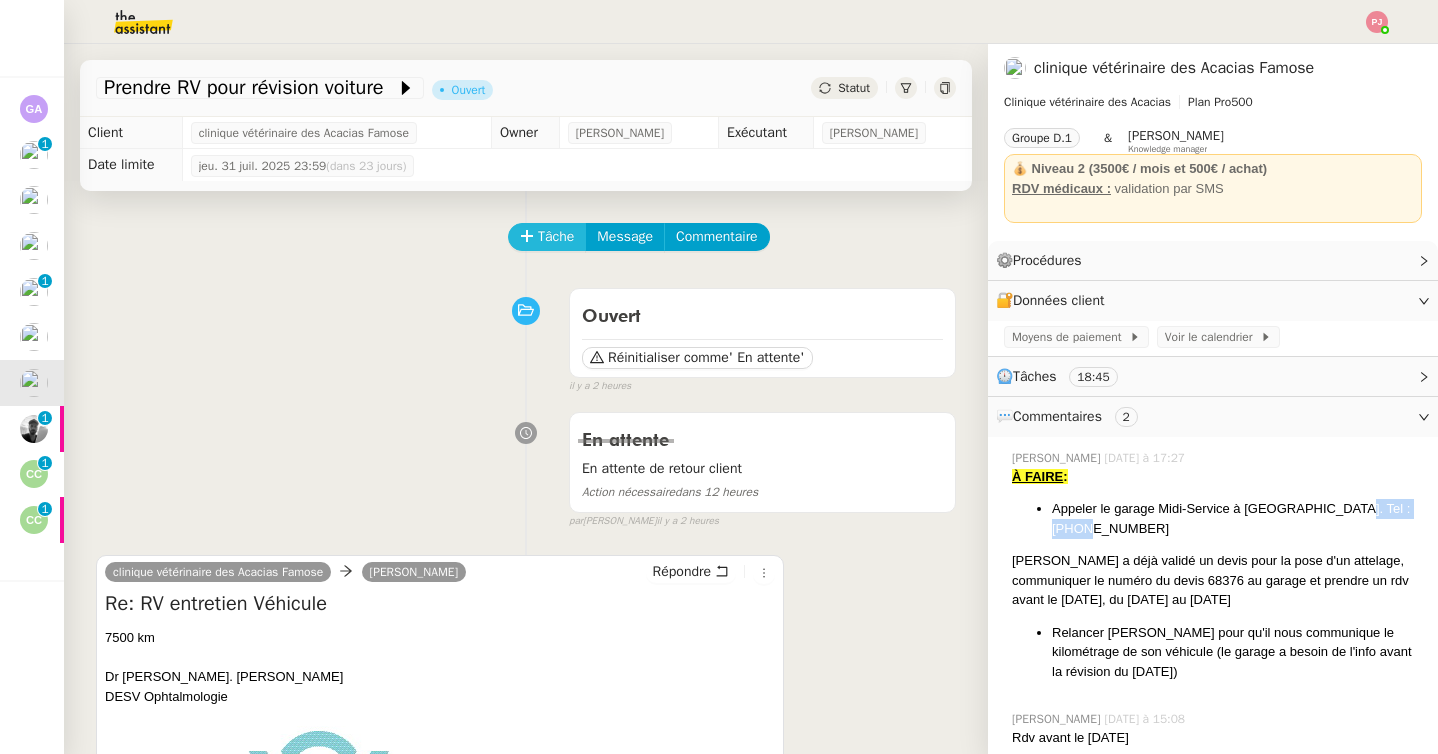 click on "Tâche" 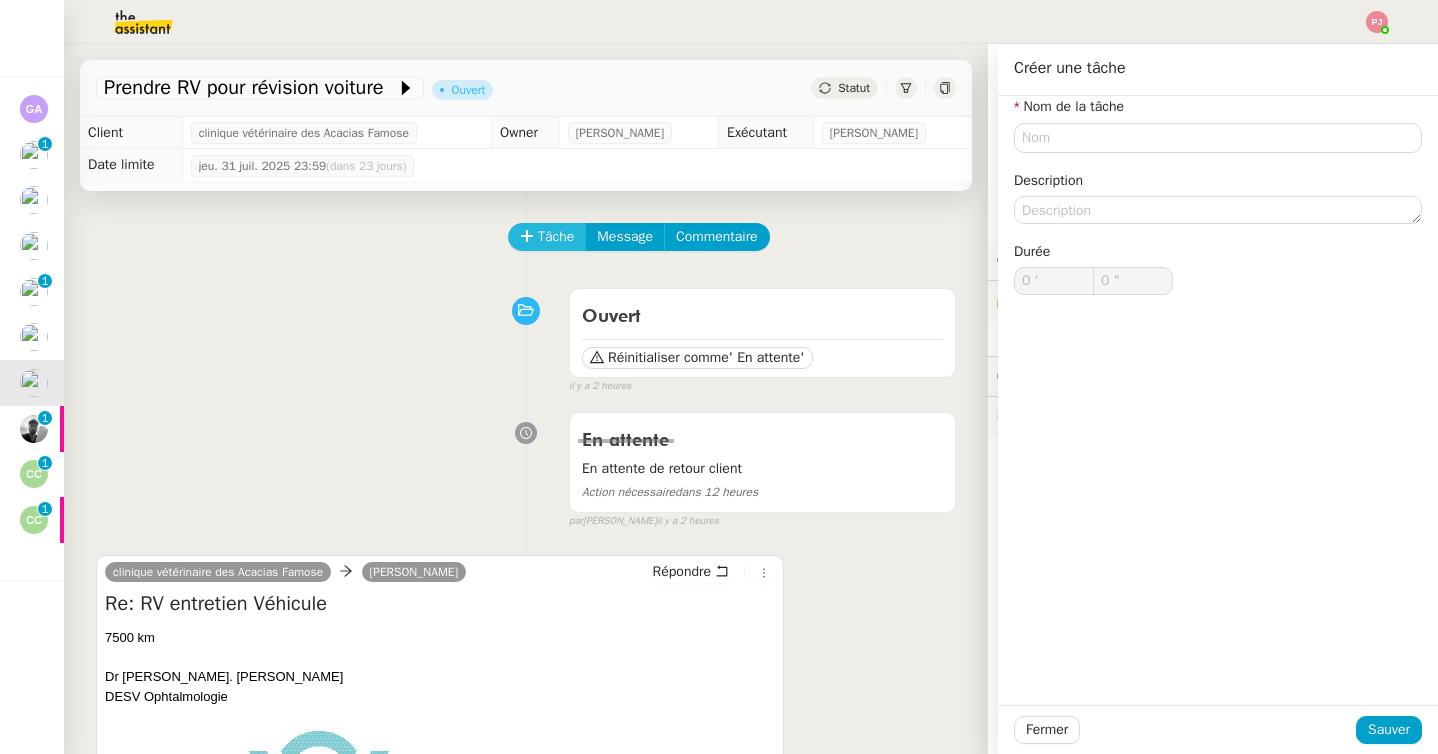 type 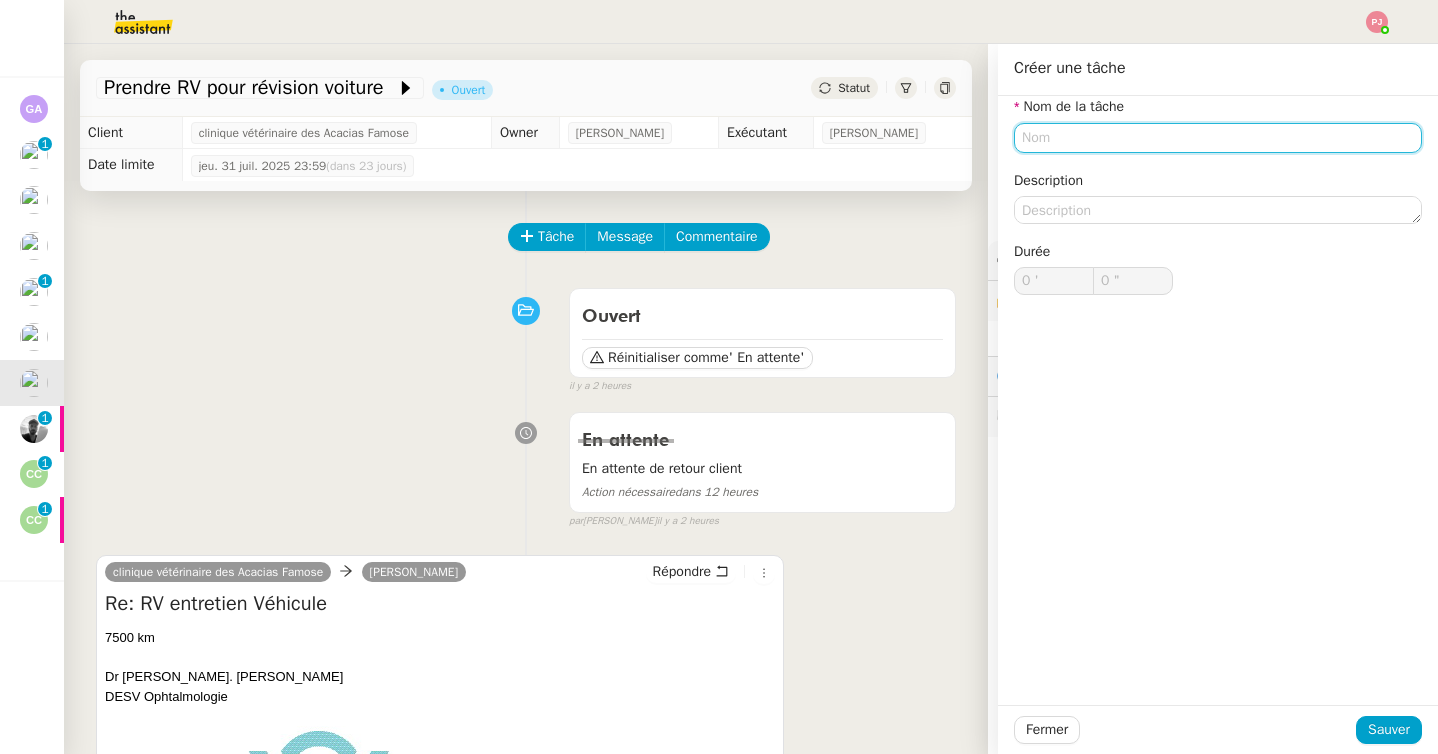 click 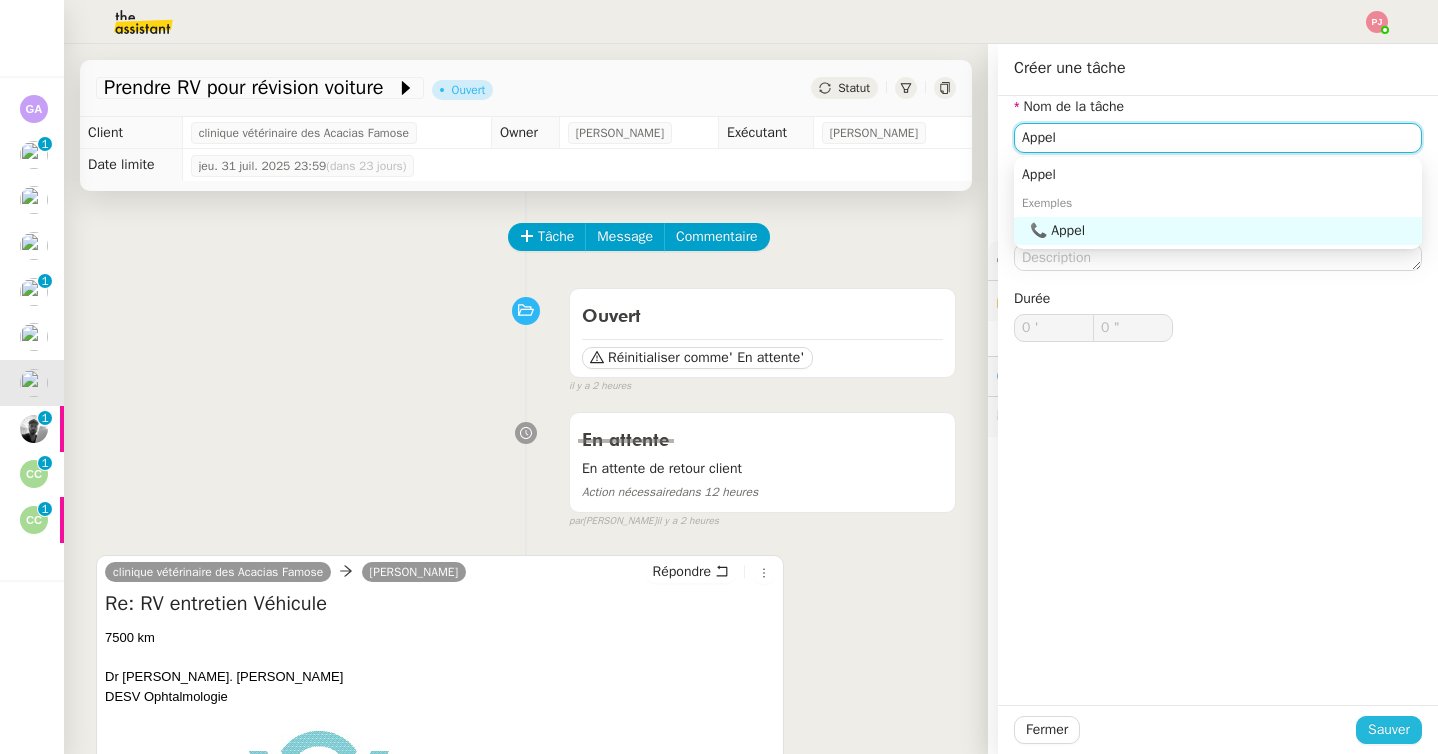 type on "Appel" 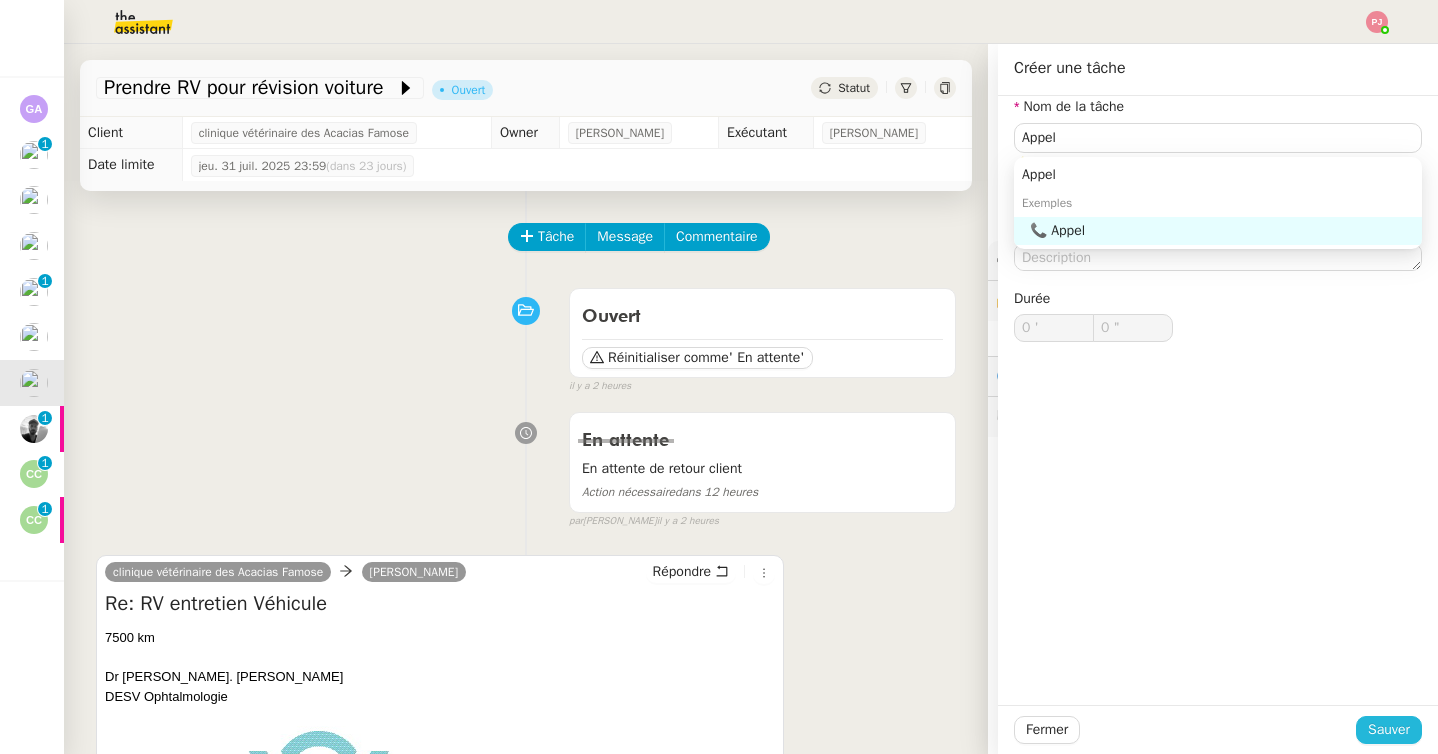click on "Sauver" 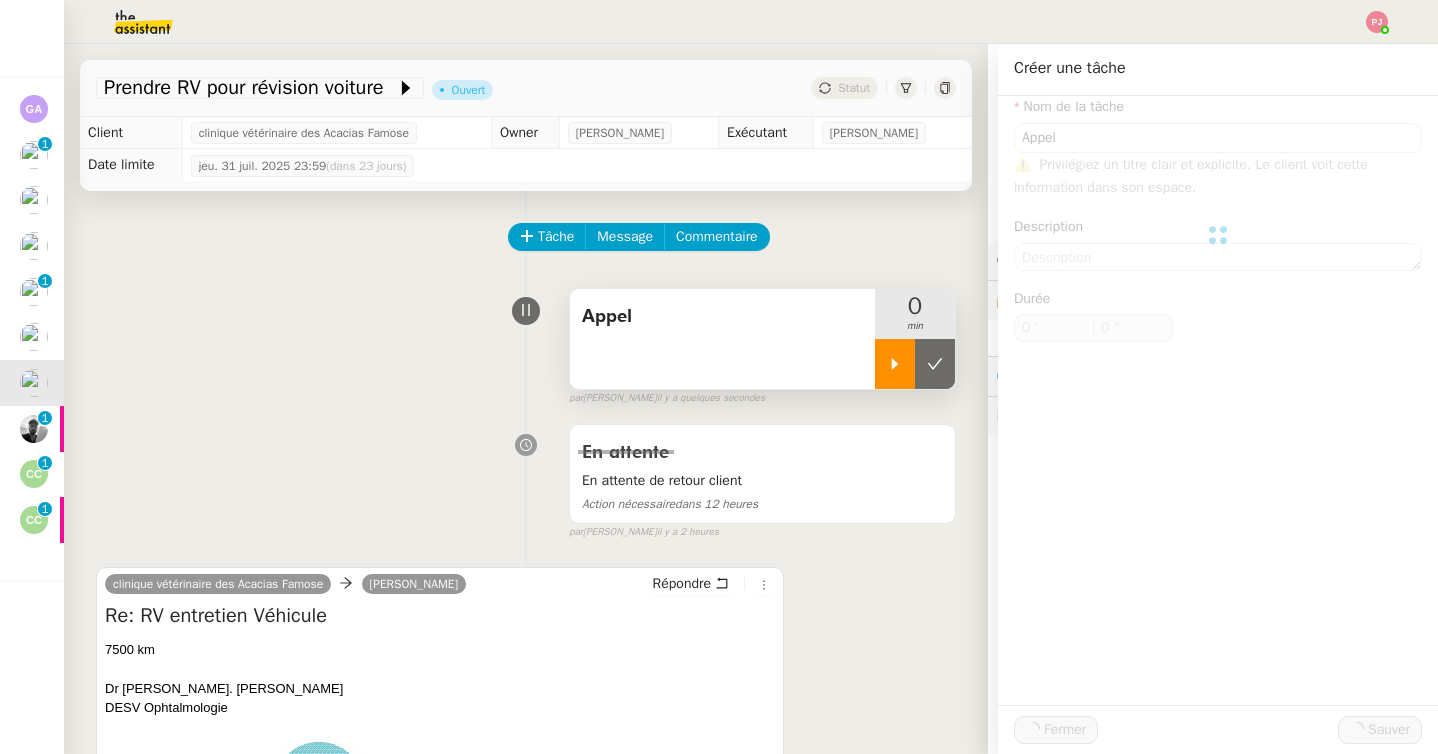 click at bounding box center [895, 364] 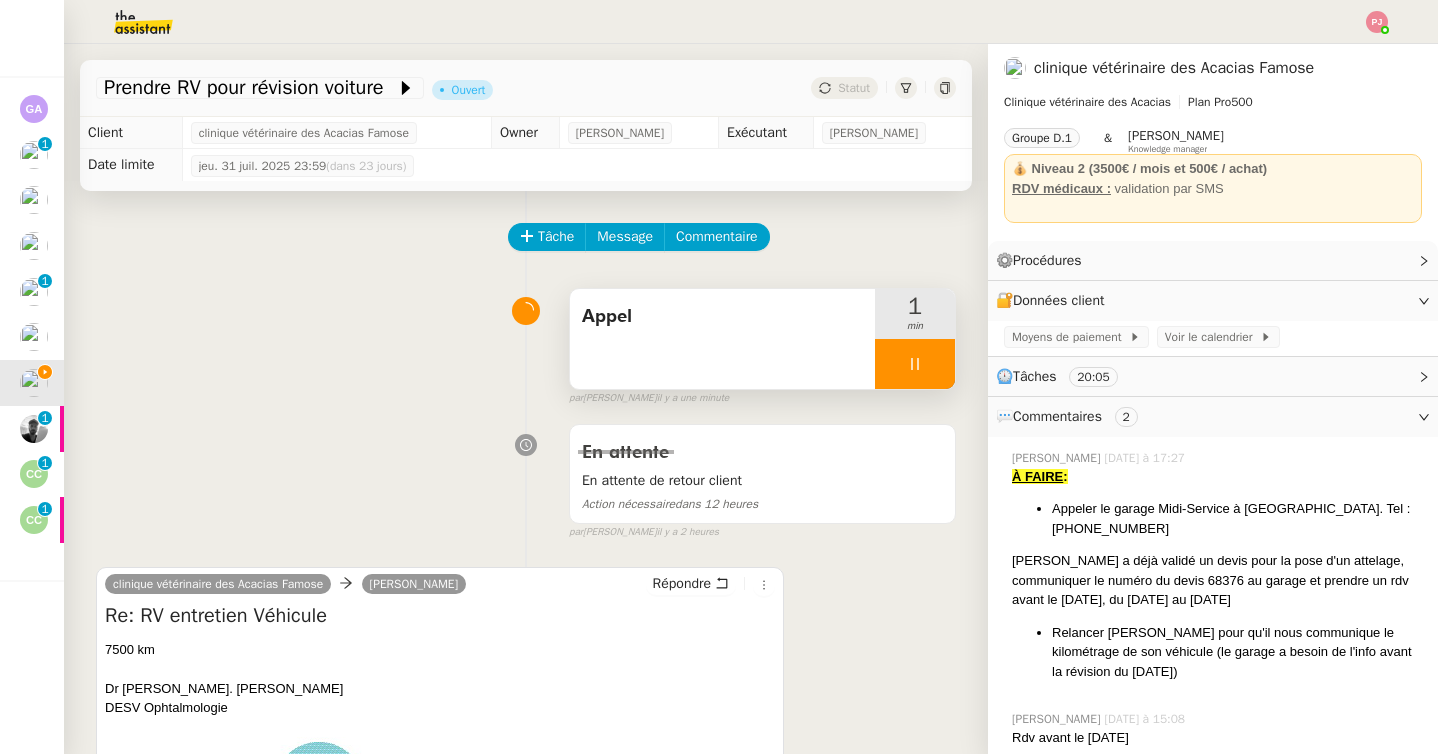 click 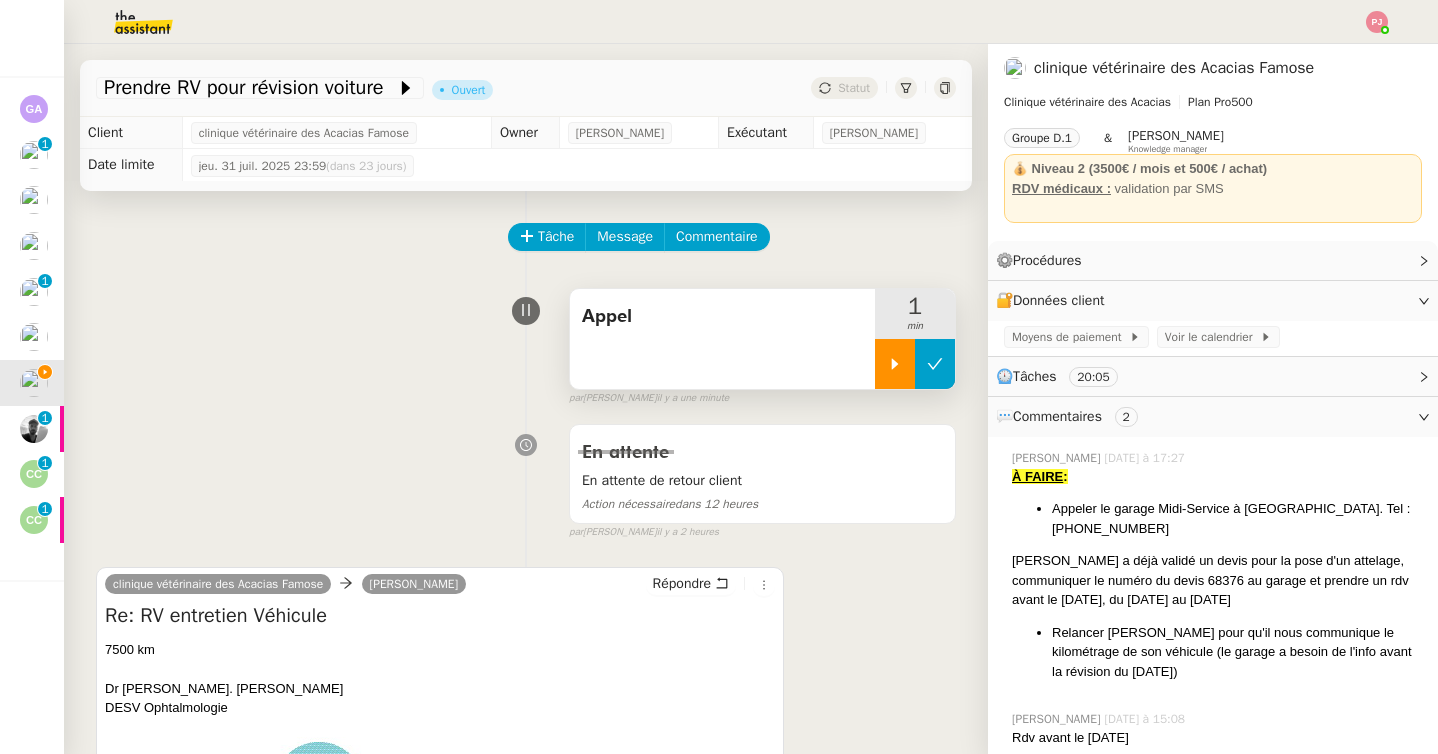 click 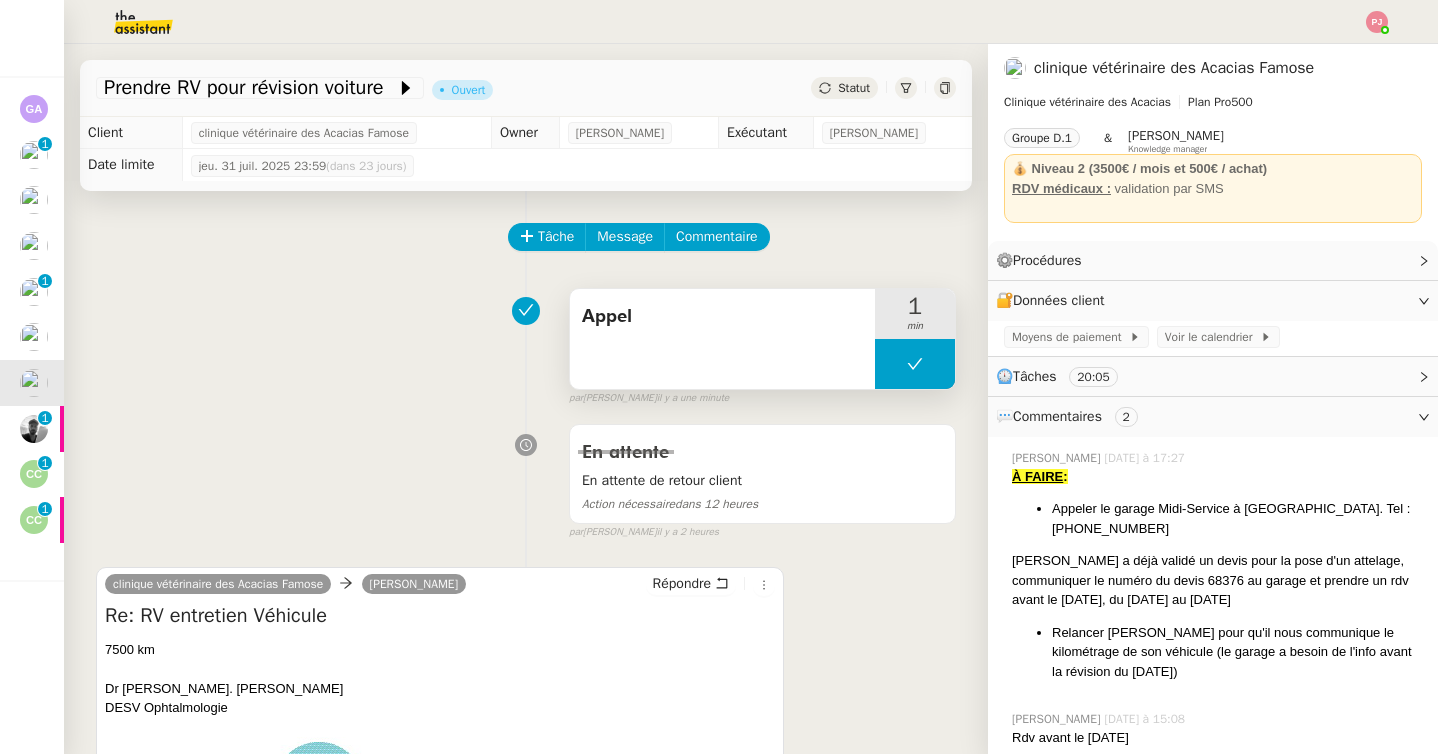 click at bounding box center (915, 364) 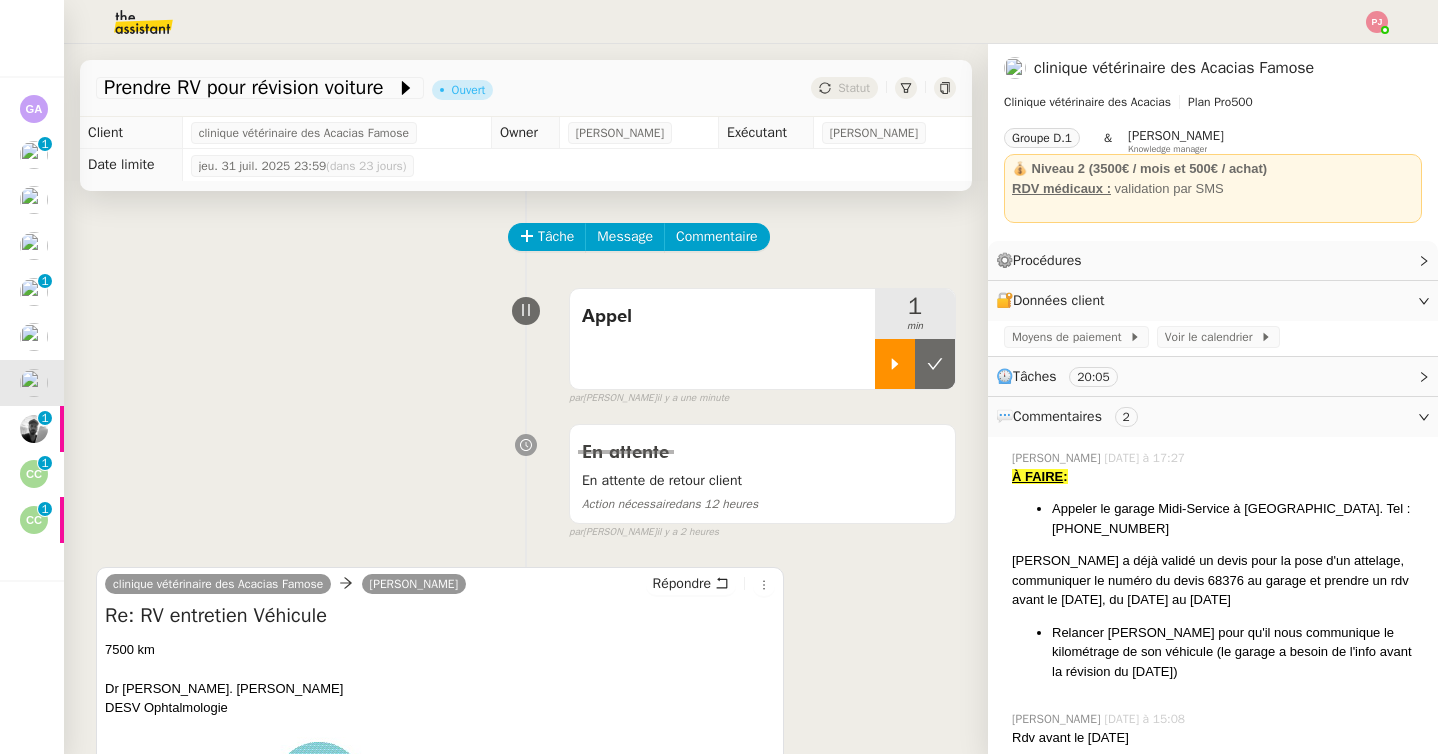 click at bounding box center (895, 364) 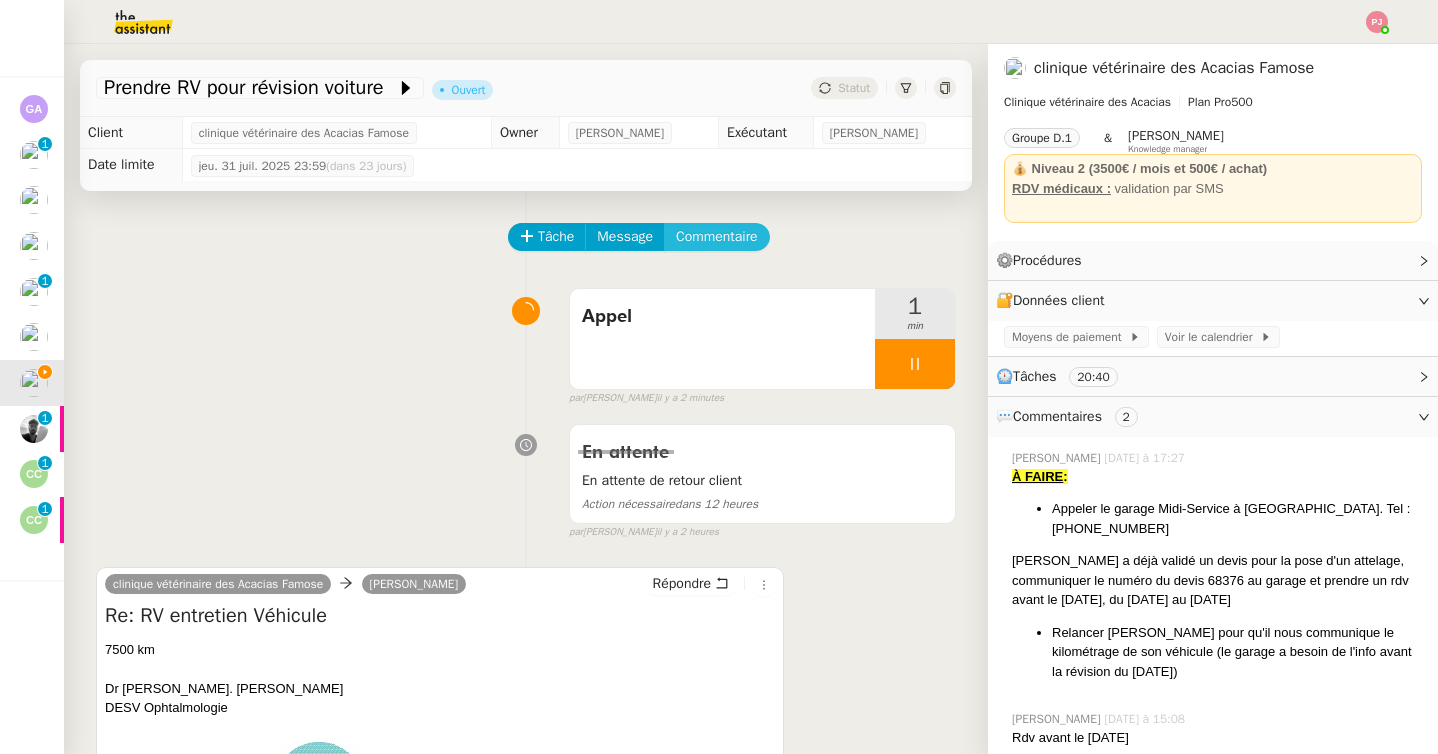 click on "Commentaire" 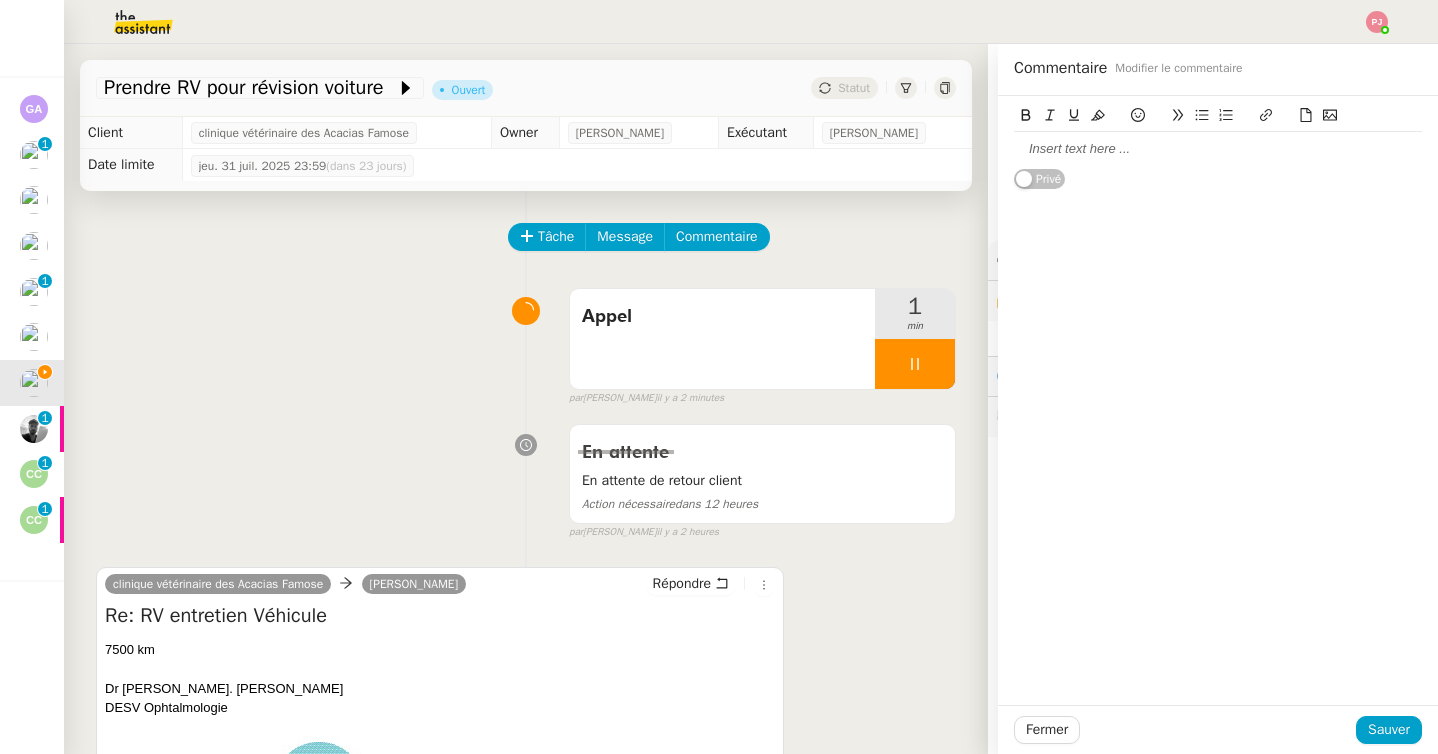 click 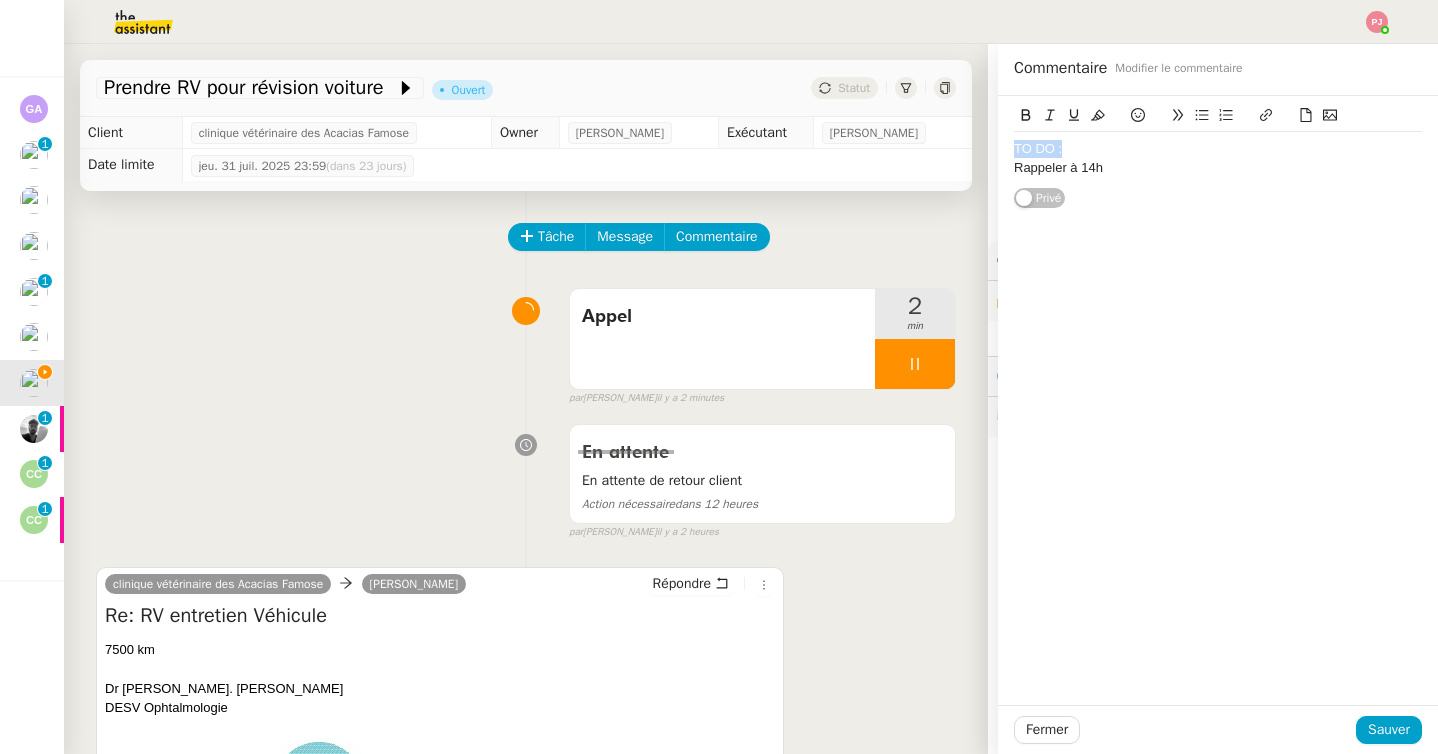 drag, startPoint x: 1087, startPoint y: 157, endPoint x: 1004, endPoint y: 154, distance: 83.0542 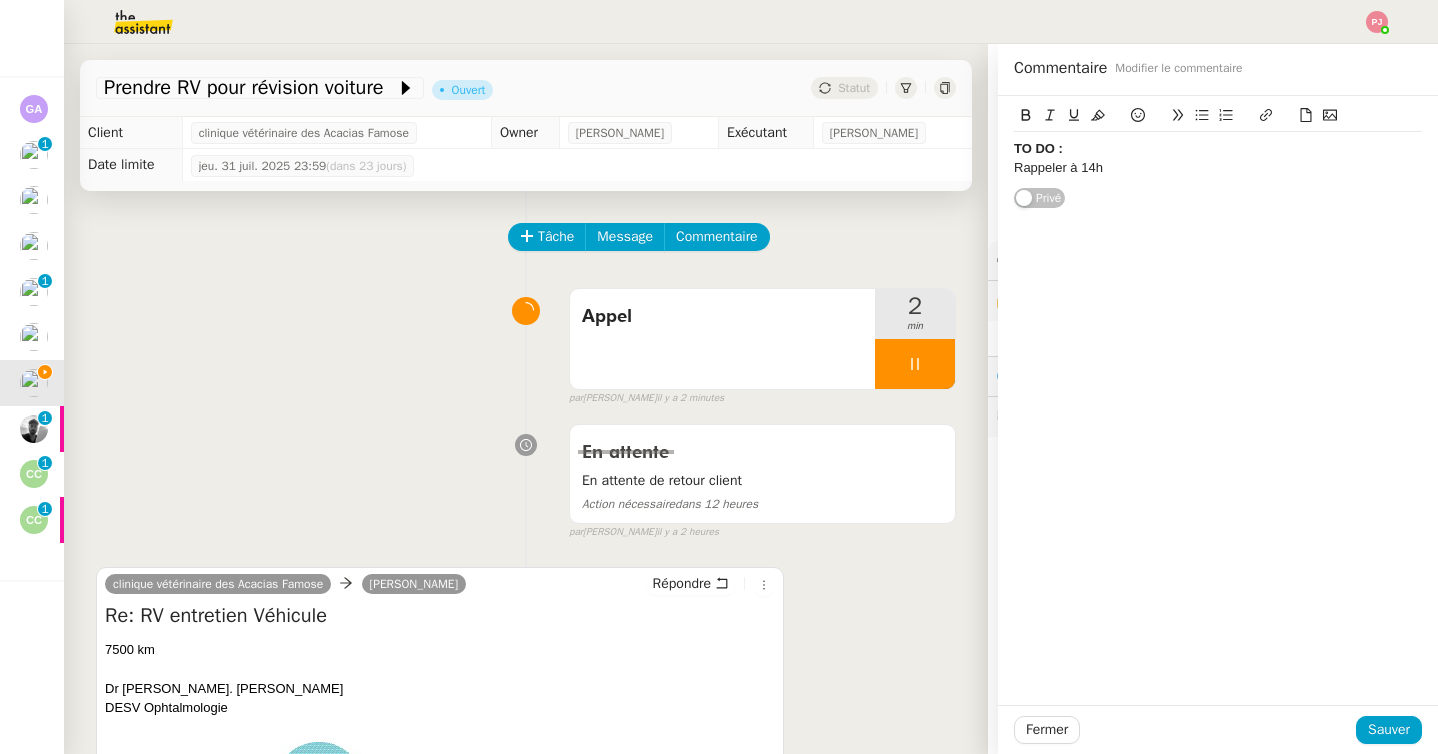 click 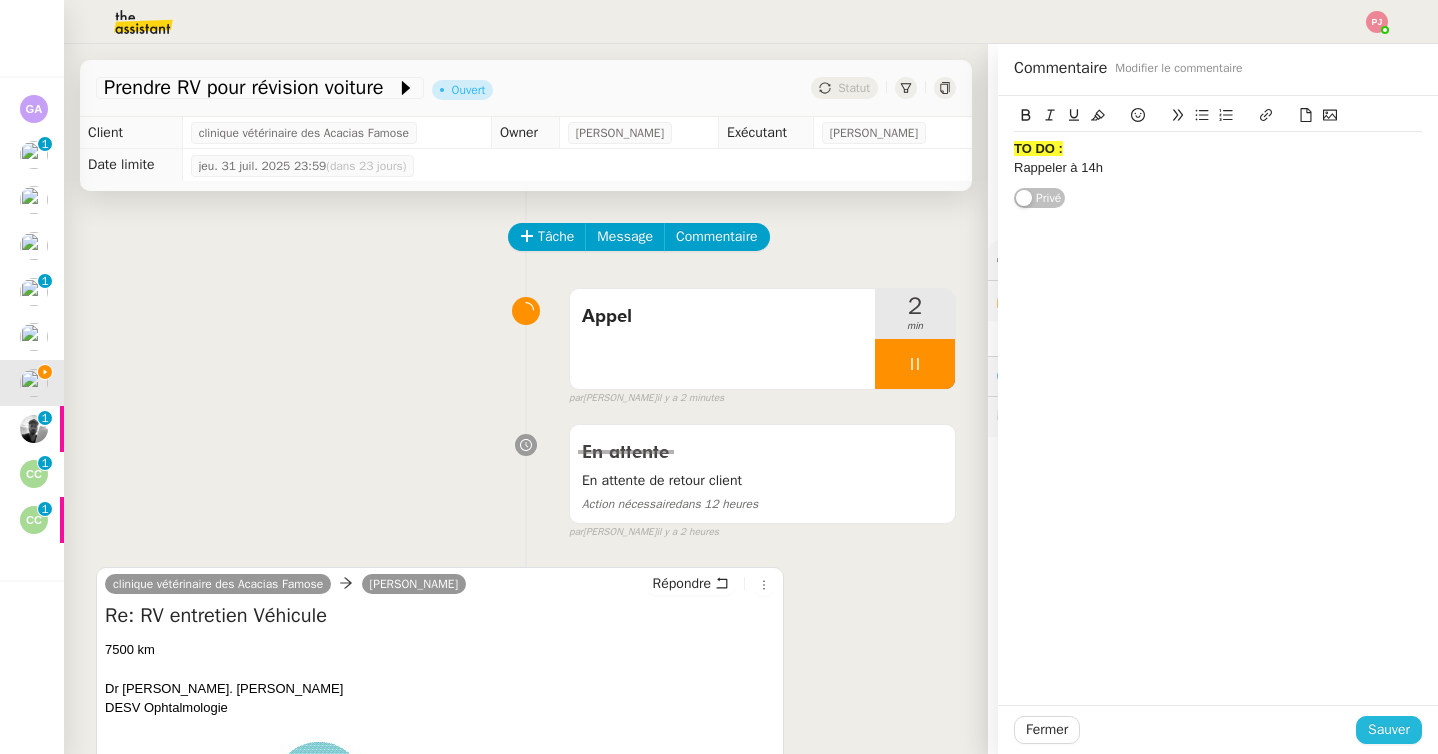 click on "Sauver" 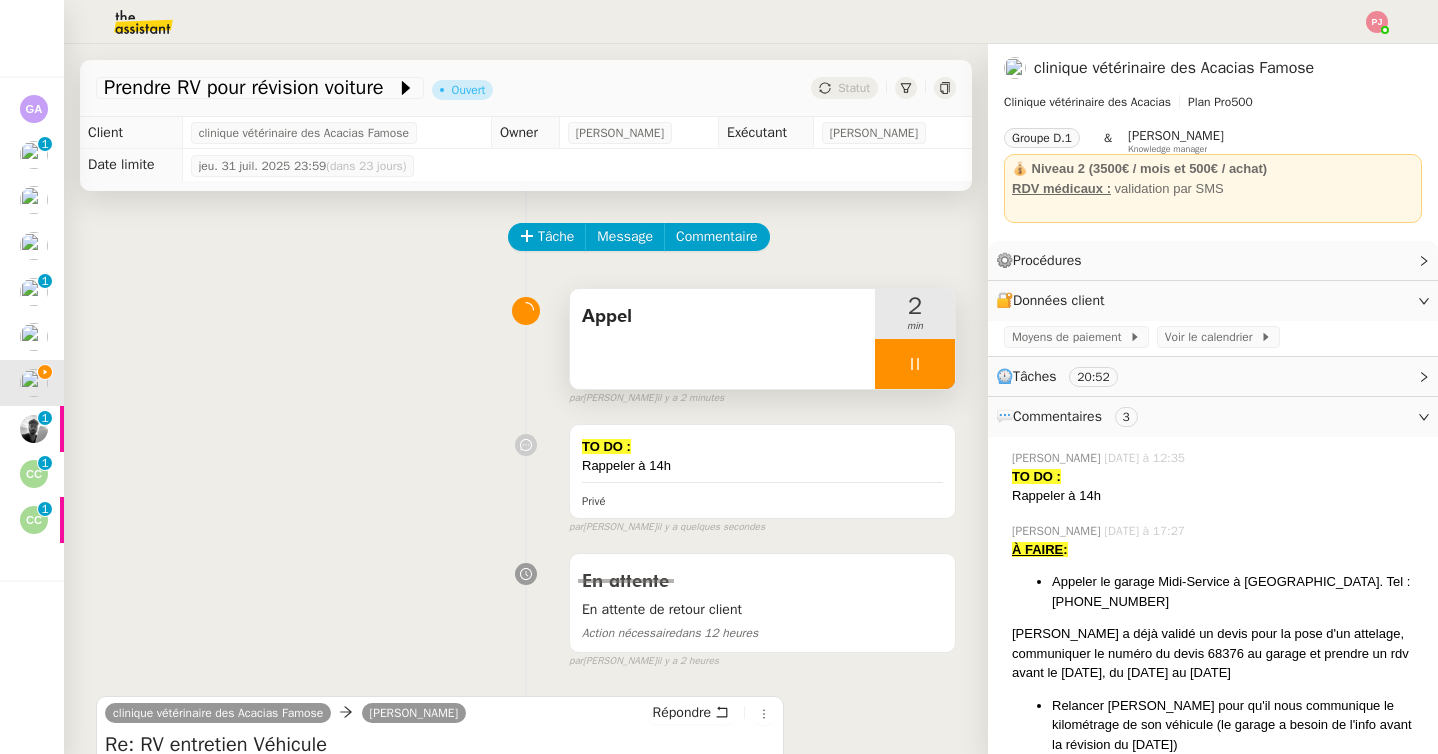 click at bounding box center (915, 364) 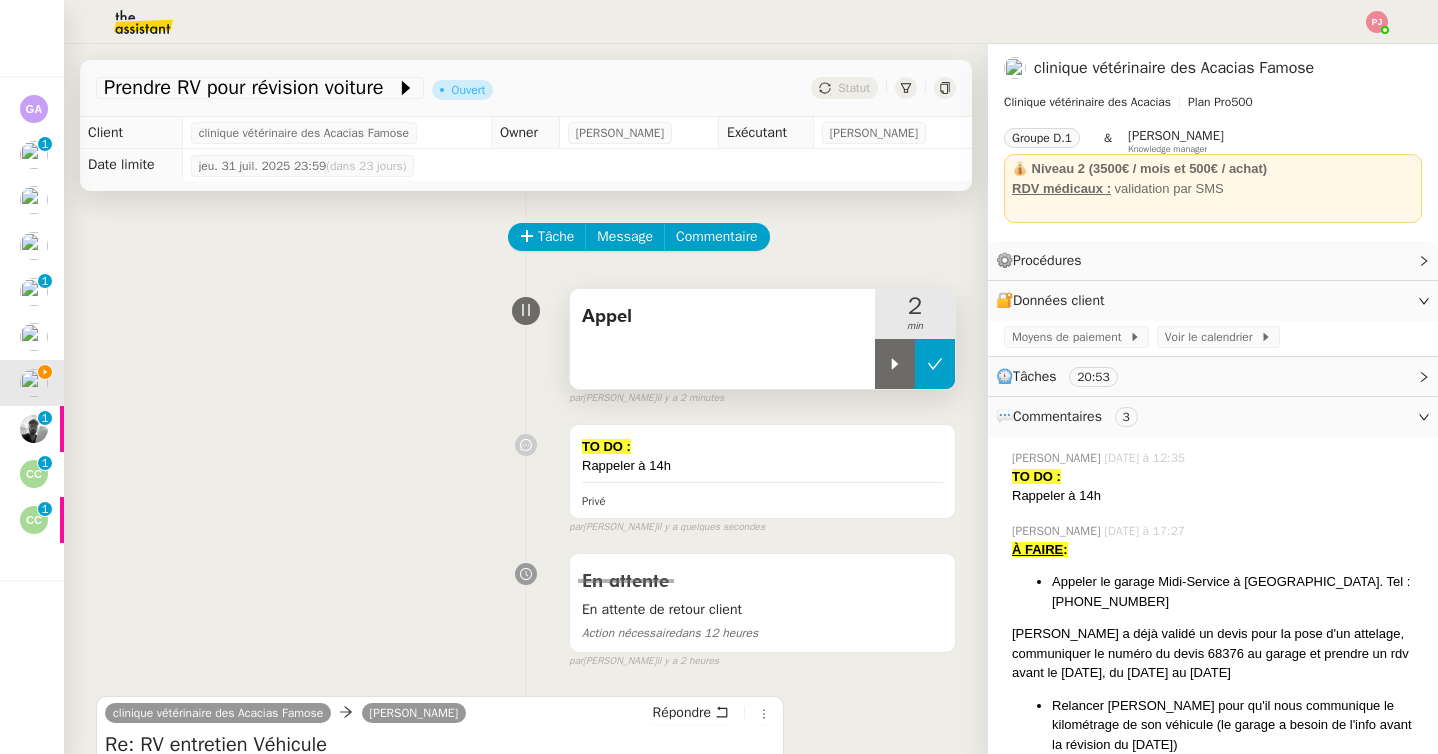 click at bounding box center (935, 364) 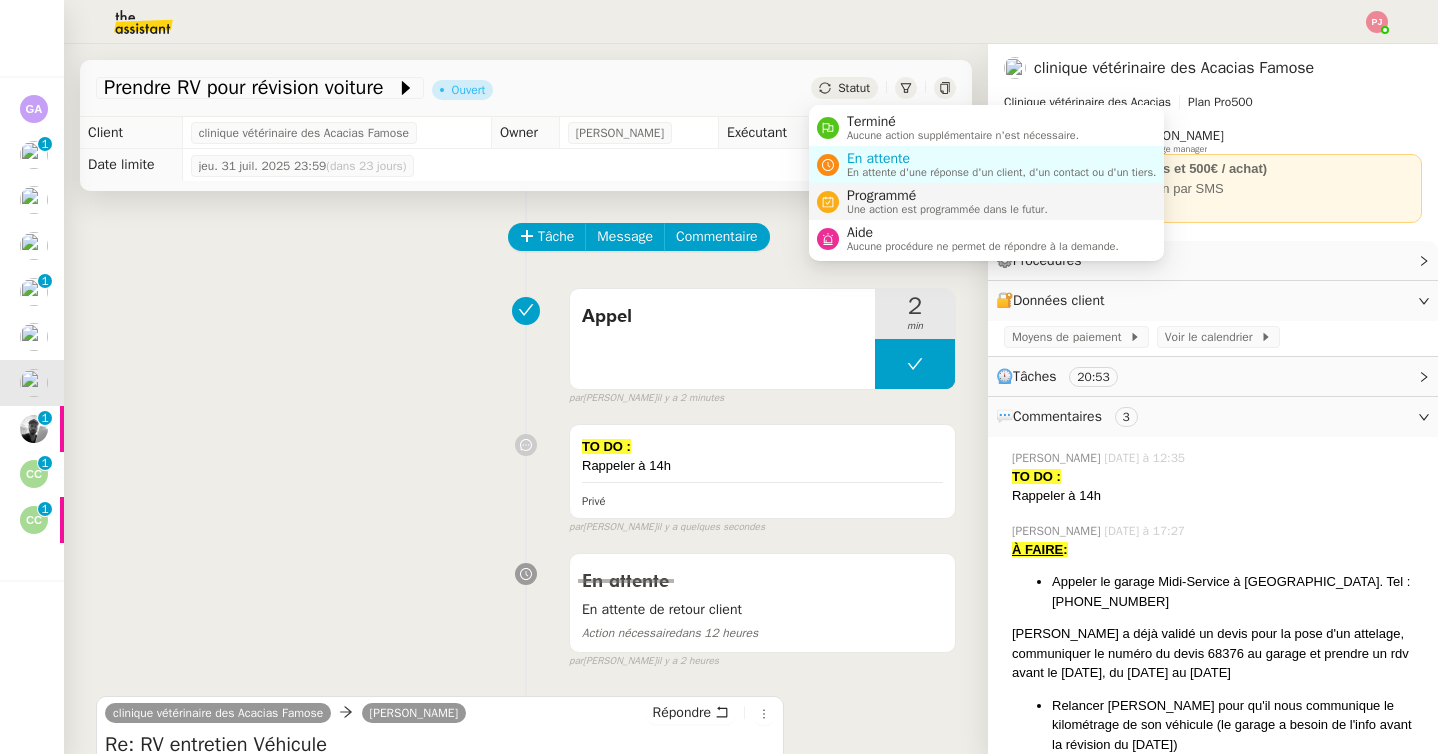 click on "Une action est programmée dans le futur." at bounding box center [947, 209] 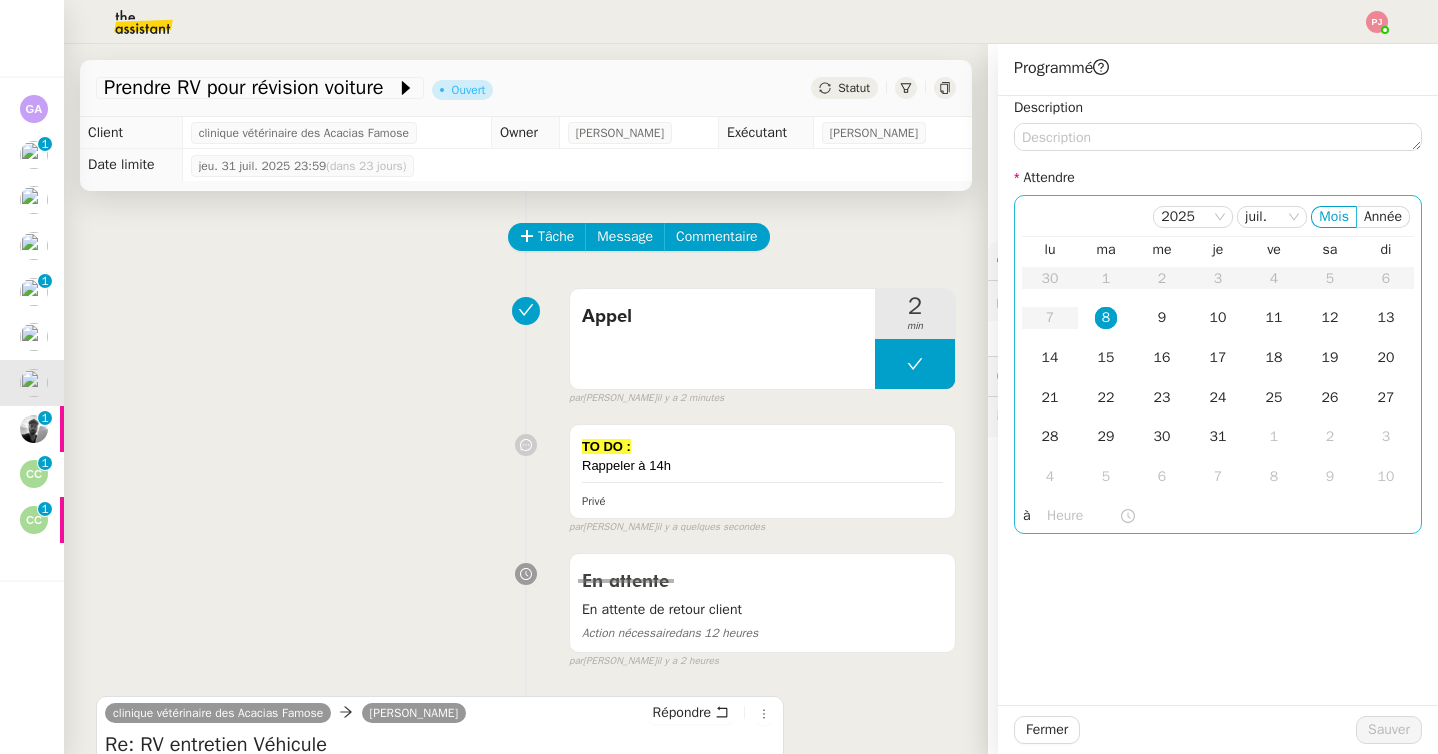 click 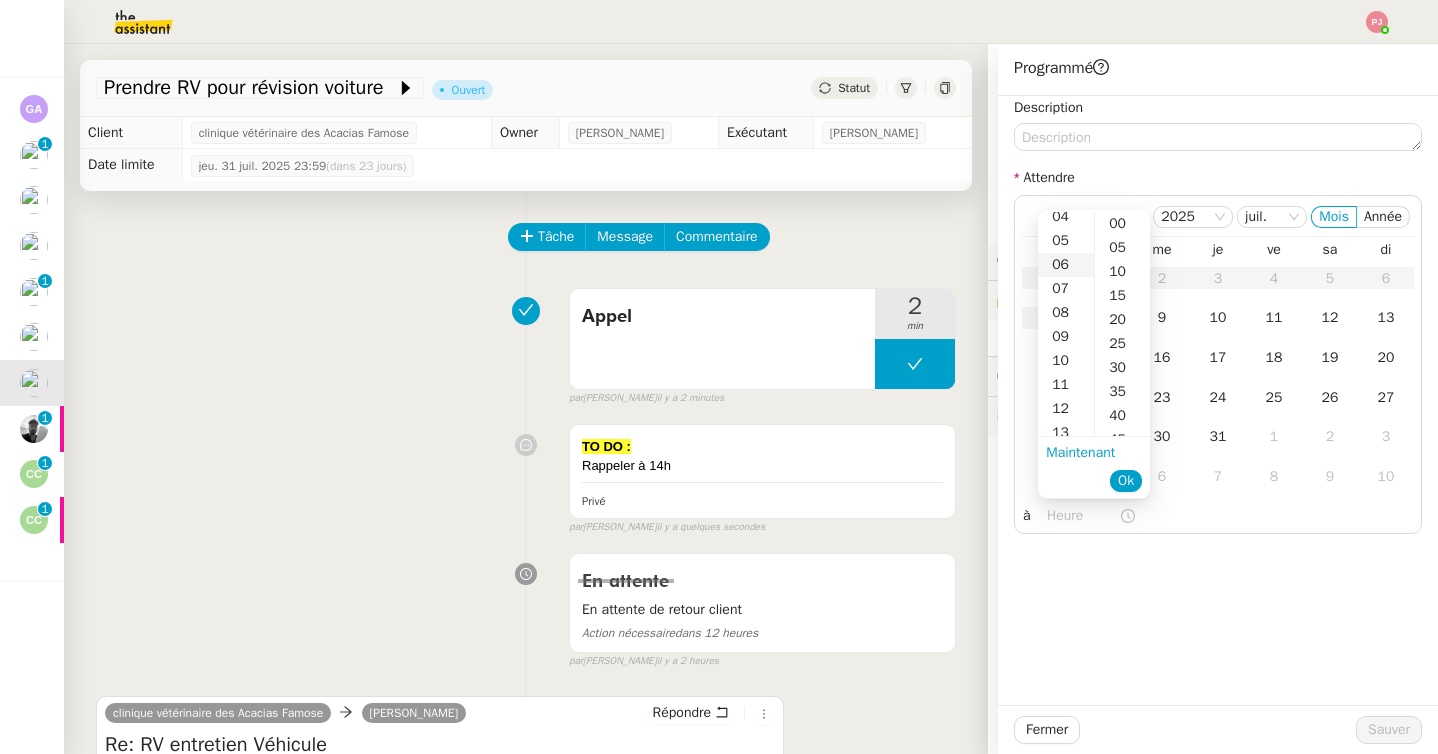 scroll, scrollTop: 136, scrollLeft: 0, axis: vertical 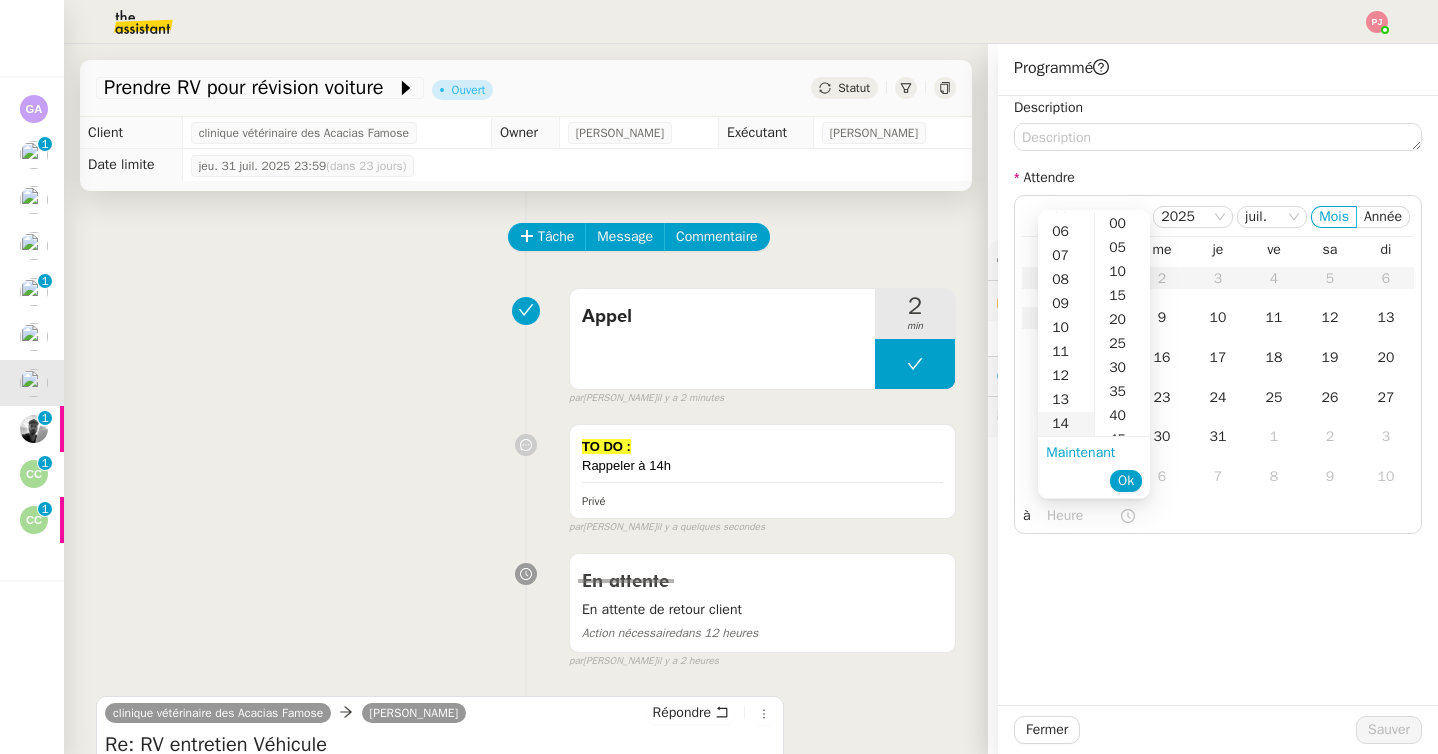 click on "14" at bounding box center (1066, 424) 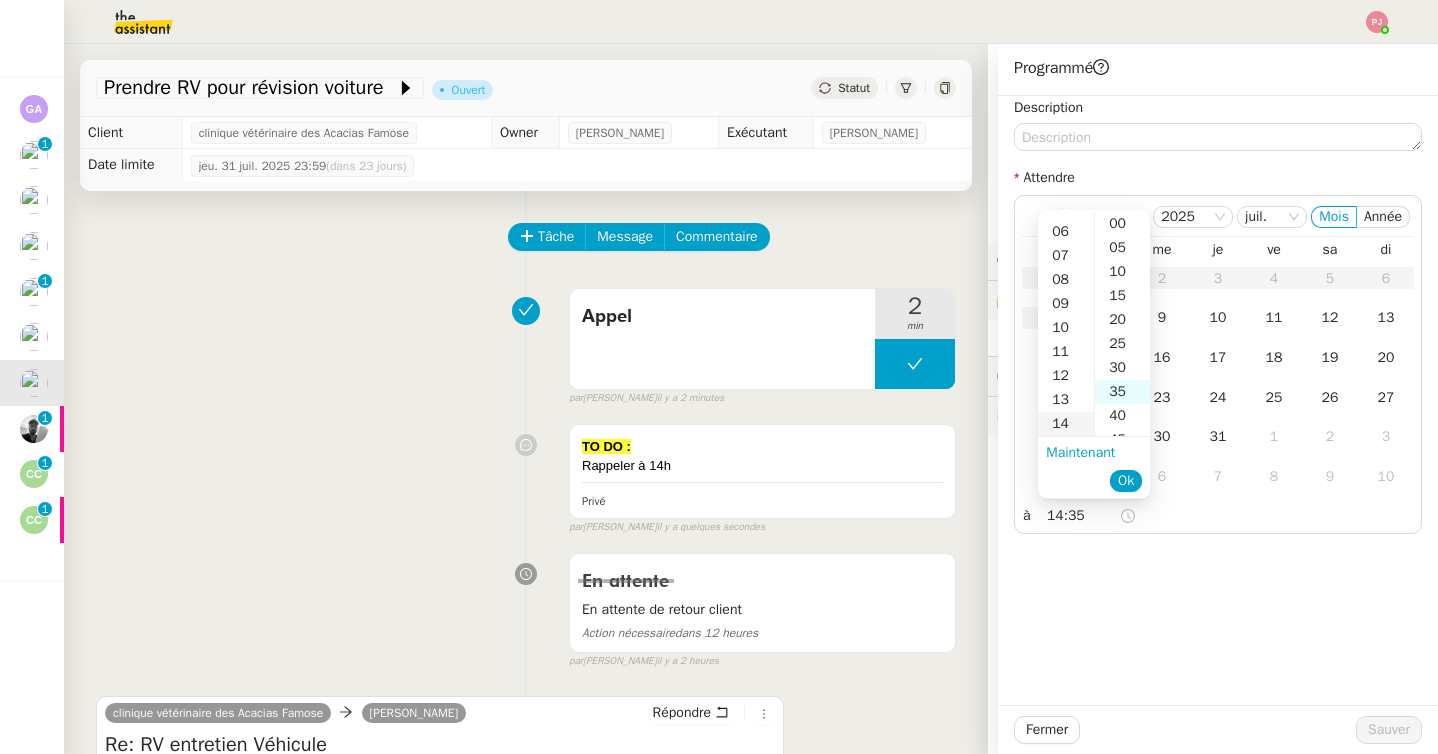 scroll, scrollTop: 336, scrollLeft: 0, axis: vertical 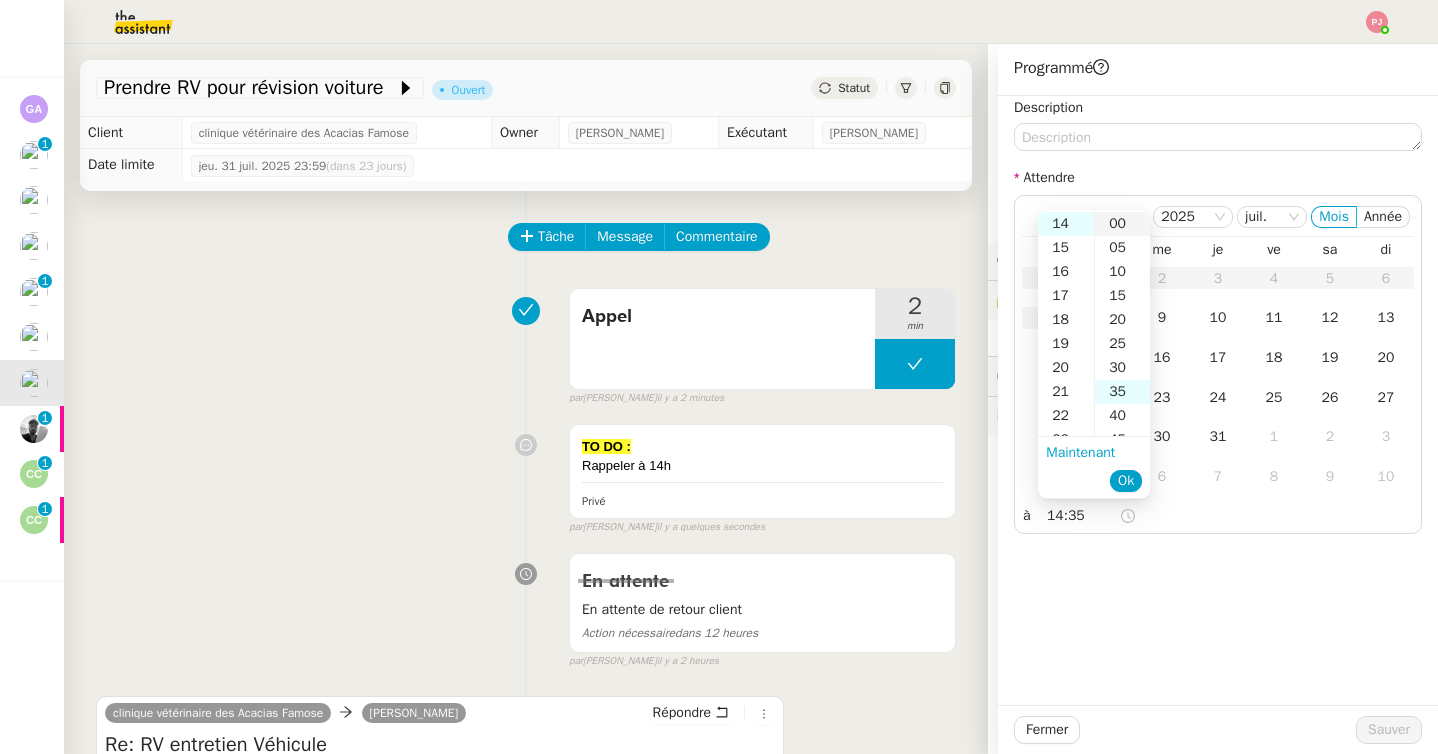 click on "00" at bounding box center (1122, 224) 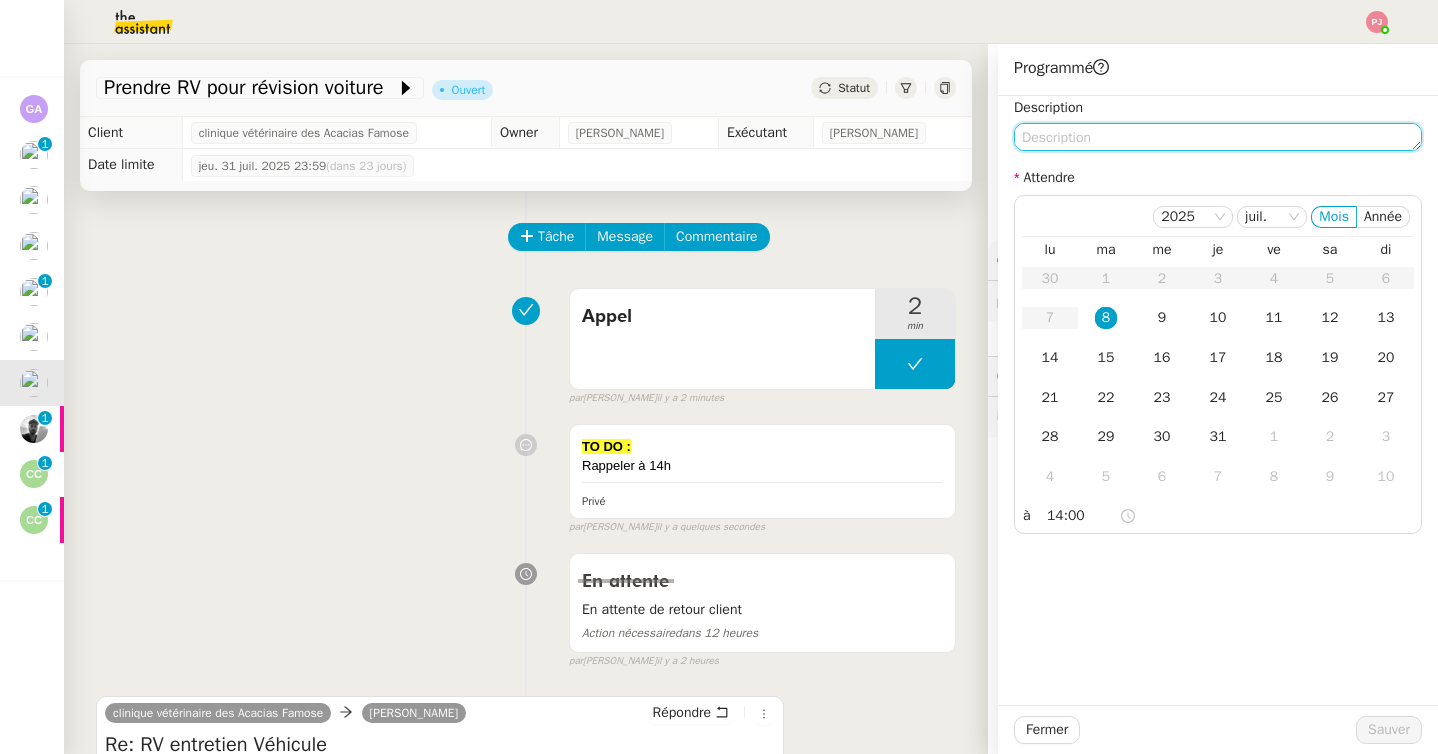 click 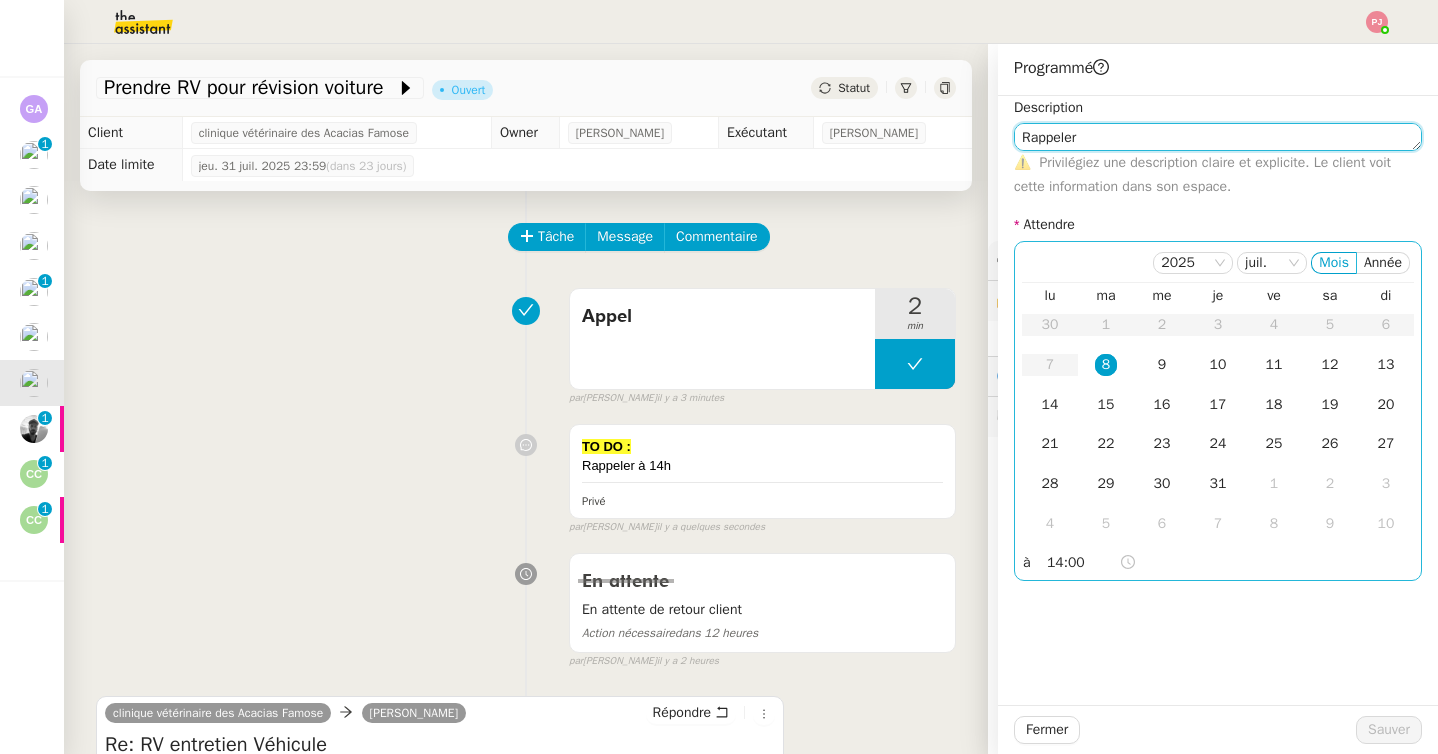 type on "Rappeler" 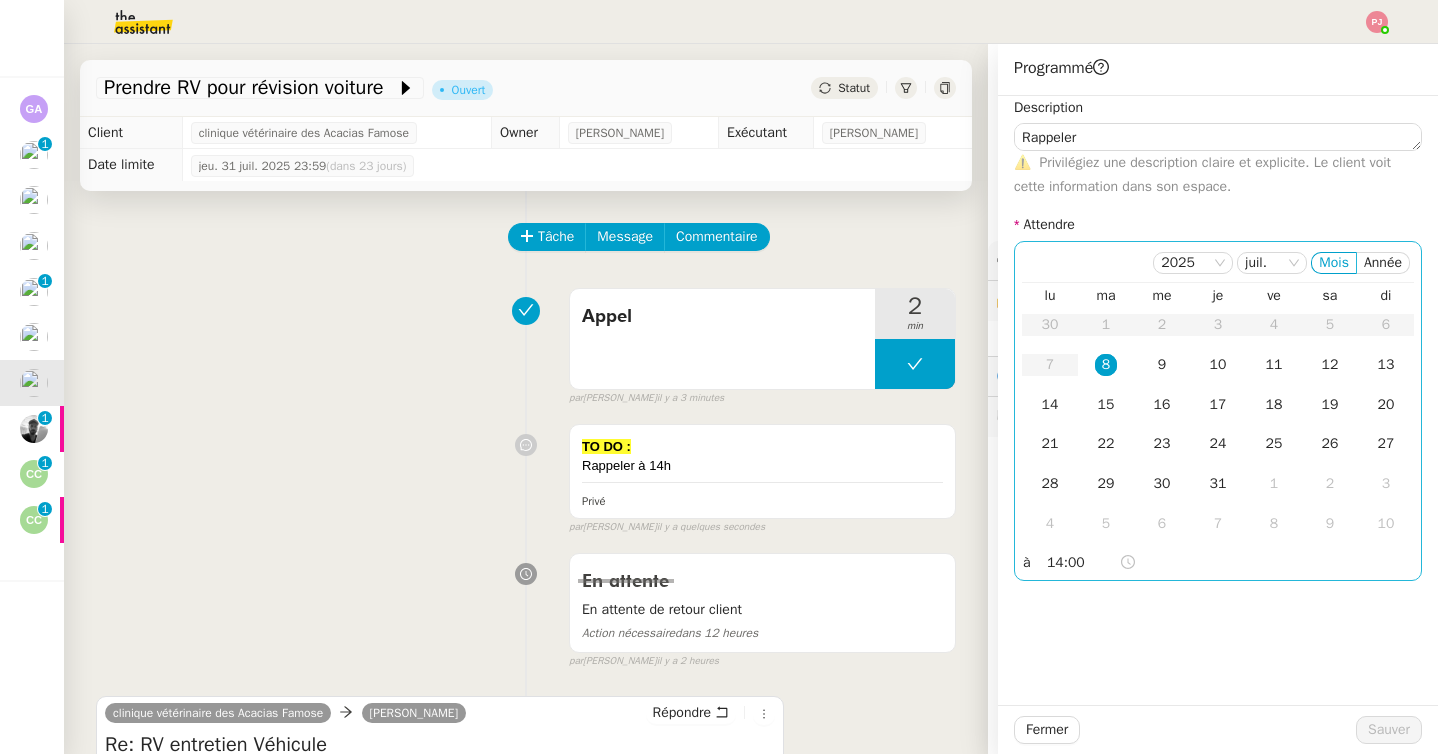 click on "8" 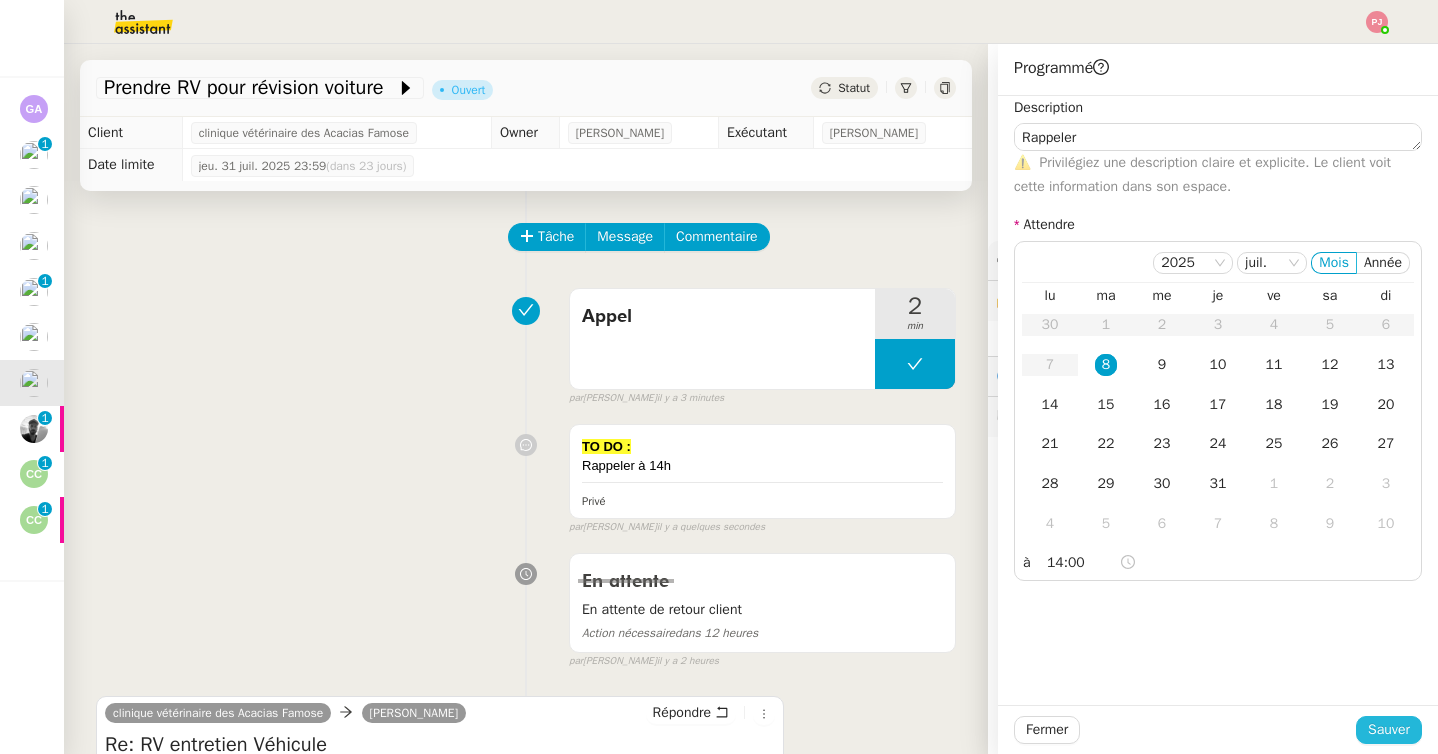 click on "Sauver" 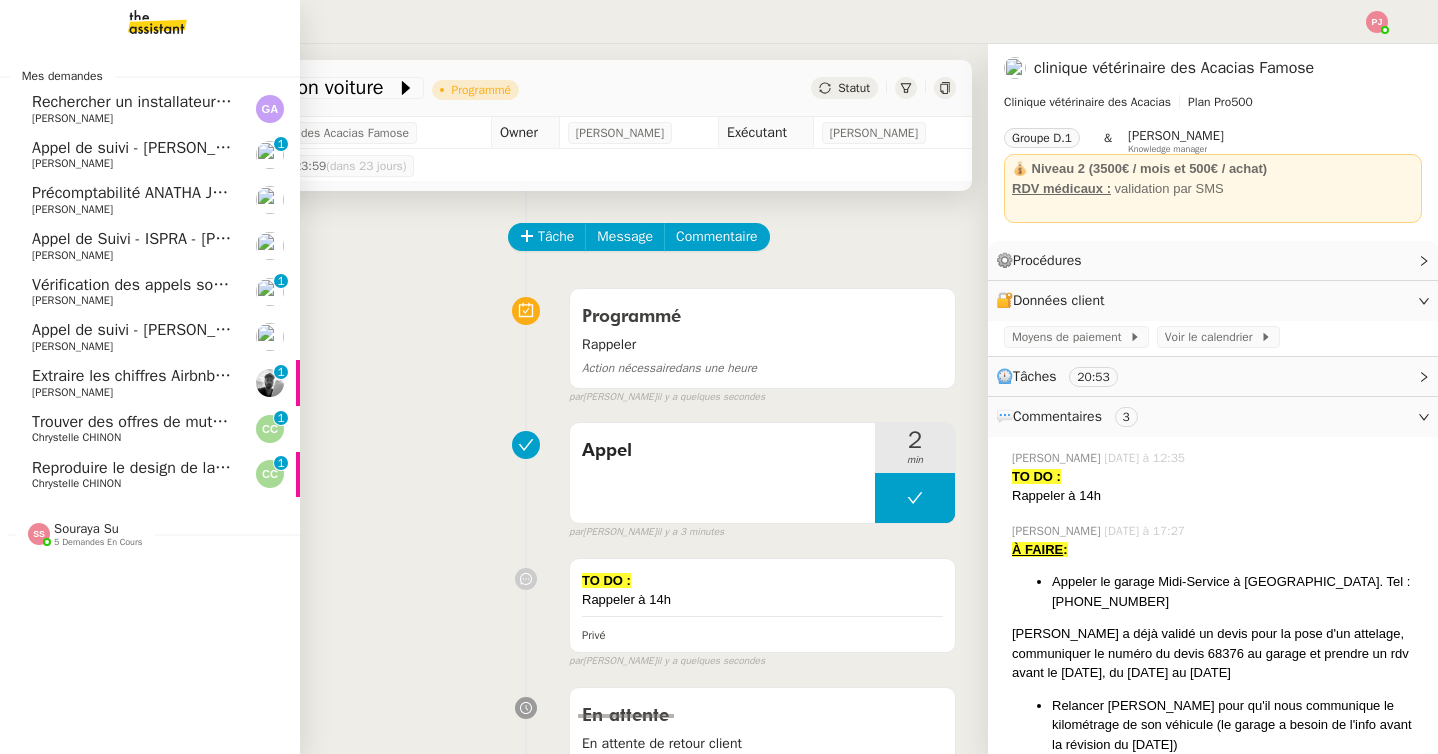 click on "Reproduire le design de la page web" 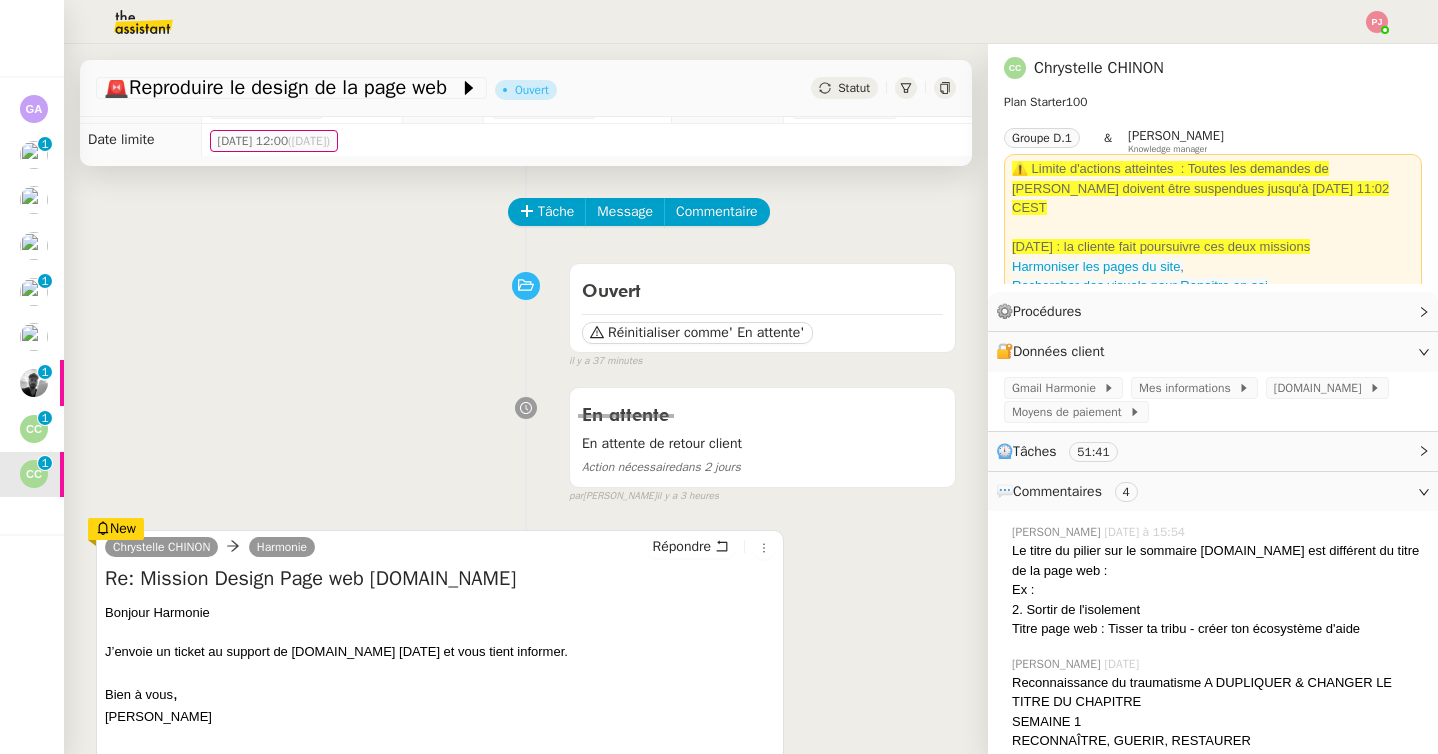 scroll, scrollTop: 26, scrollLeft: 0, axis: vertical 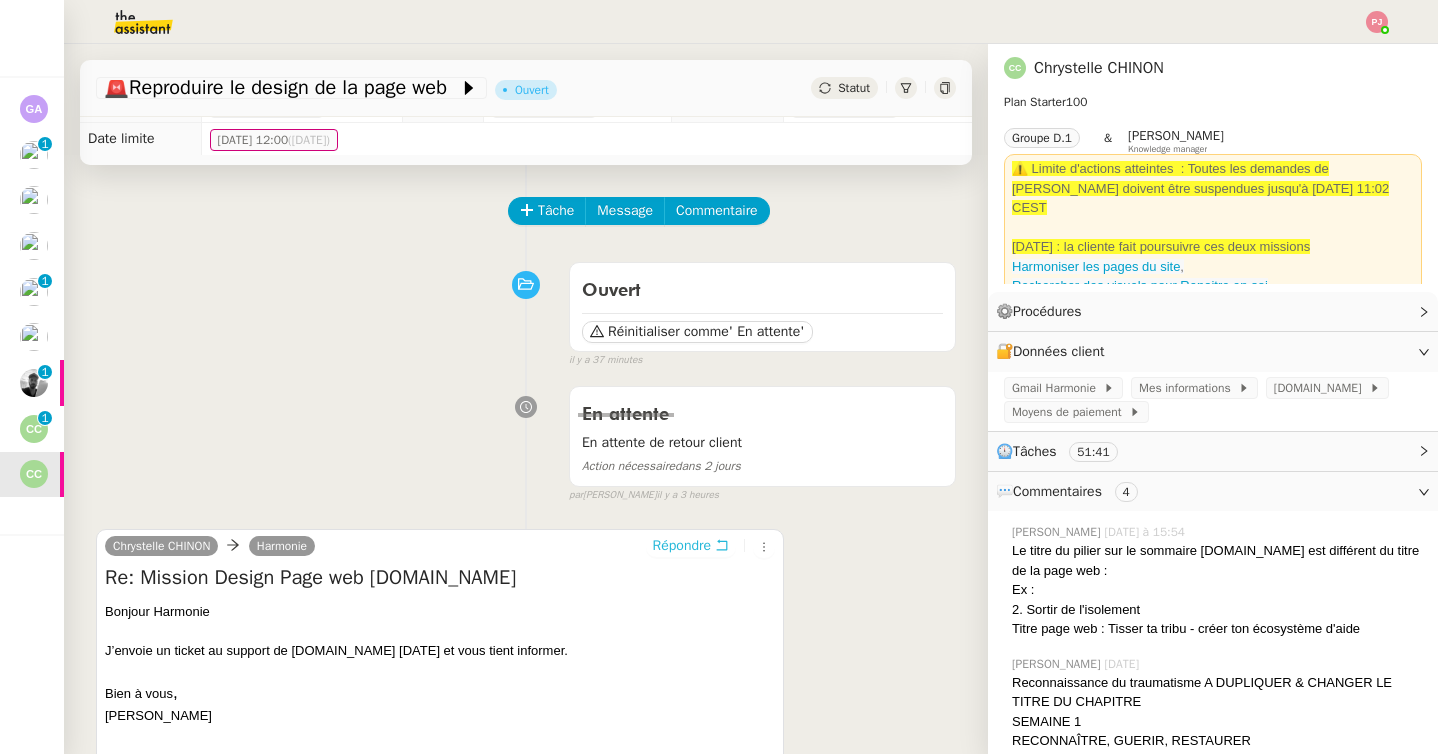 click on "Répondre" at bounding box center [682, 546] 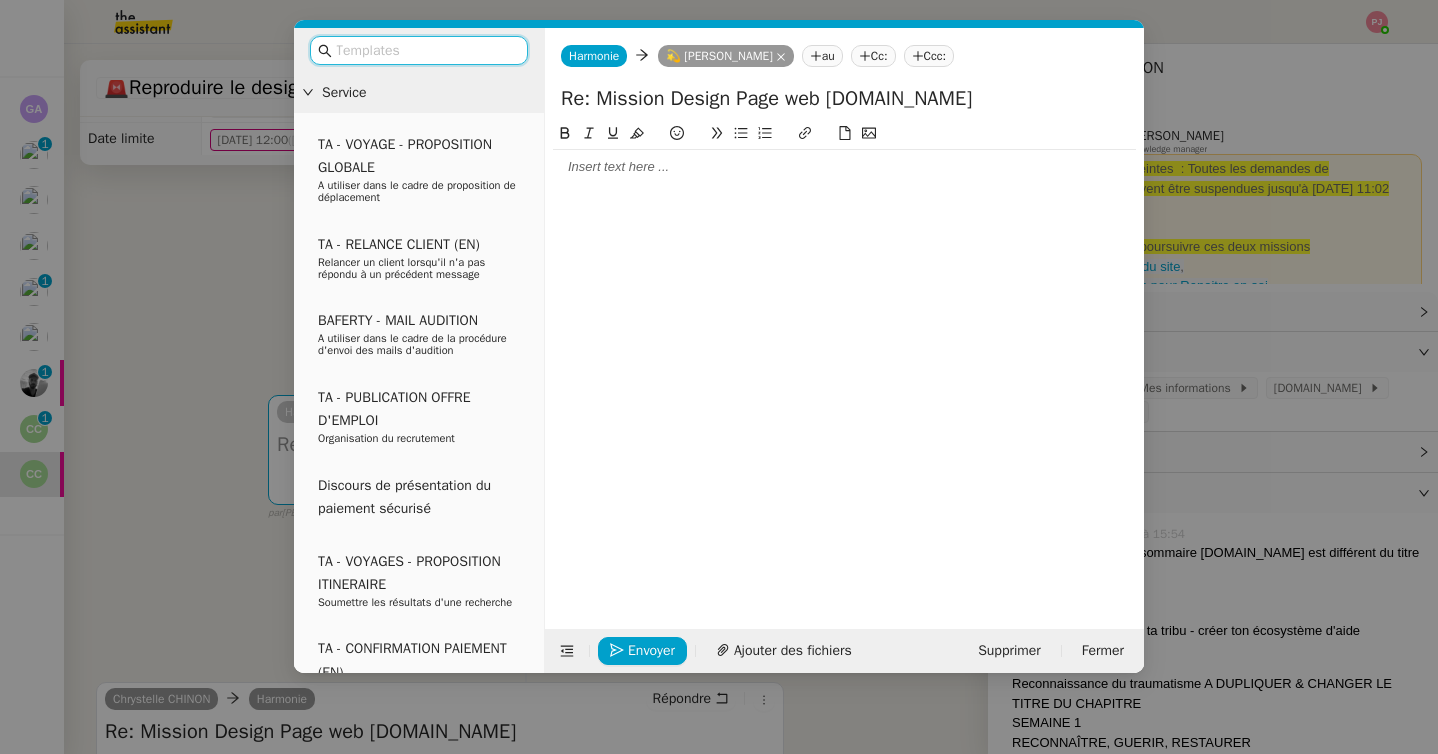 click 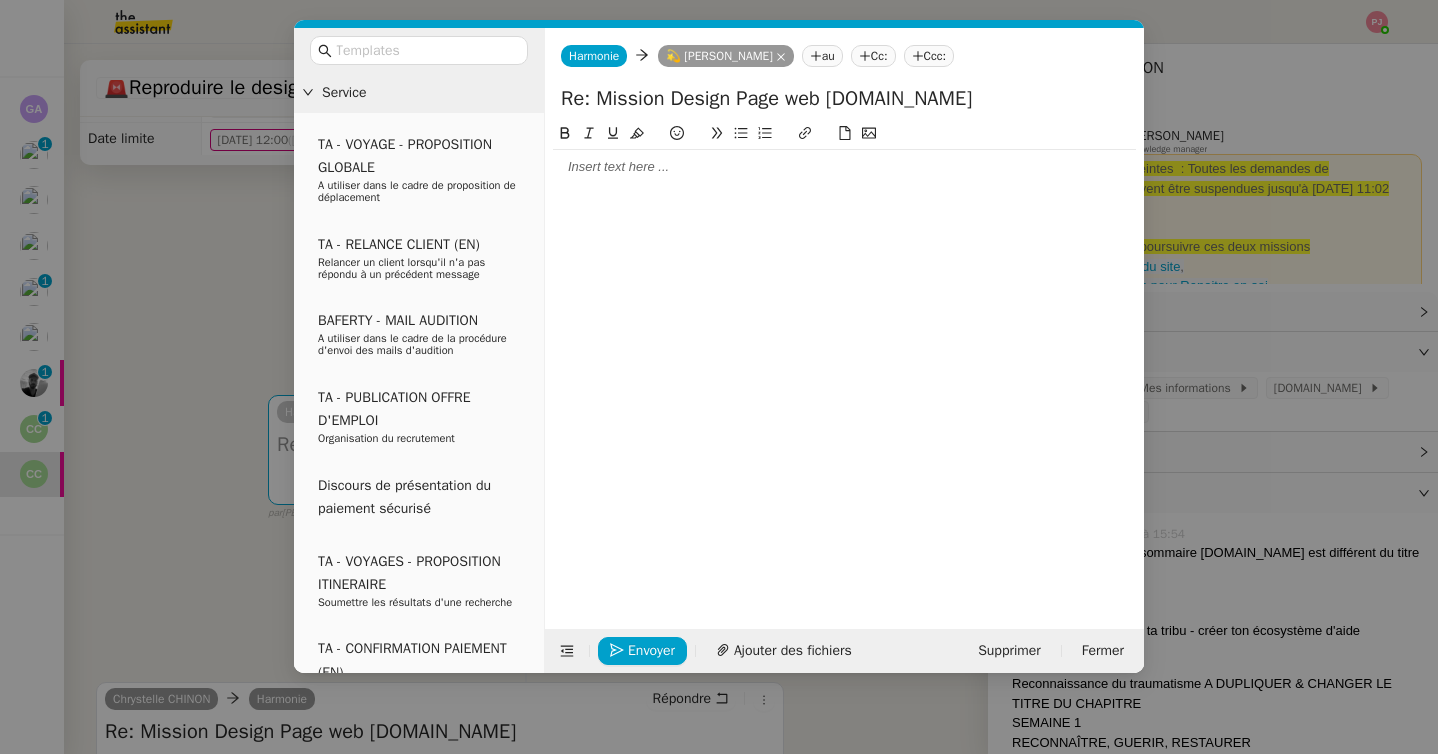 type 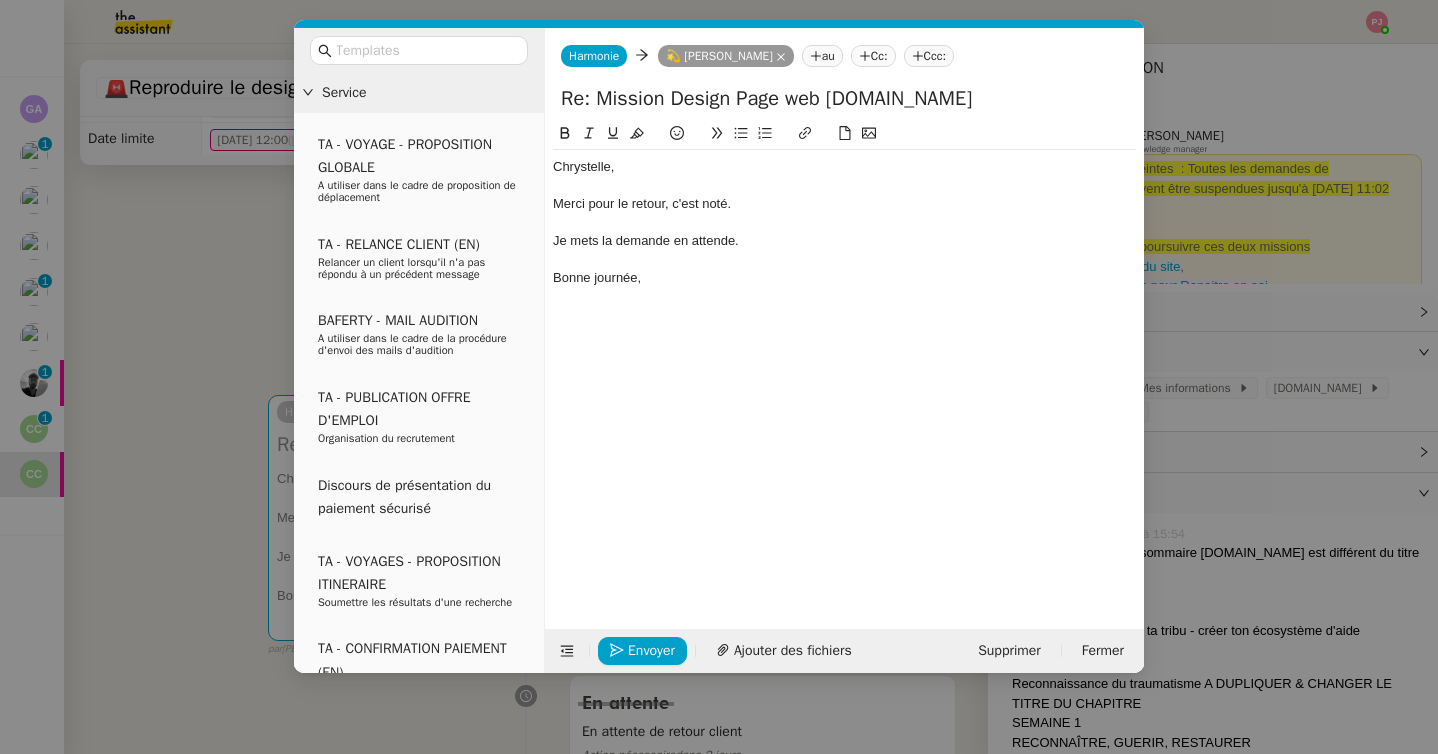 click on "Je mets la demande en attende." 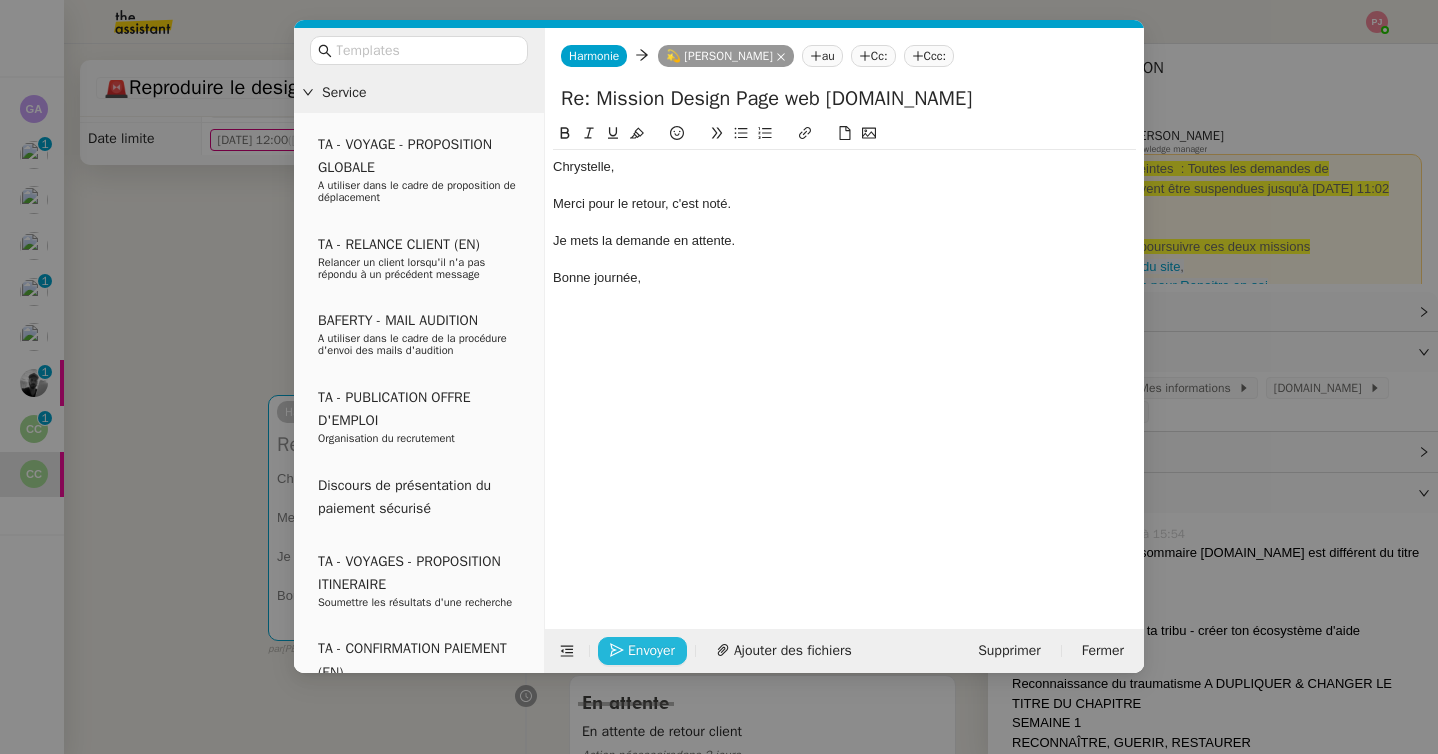 click on "Envoyer" 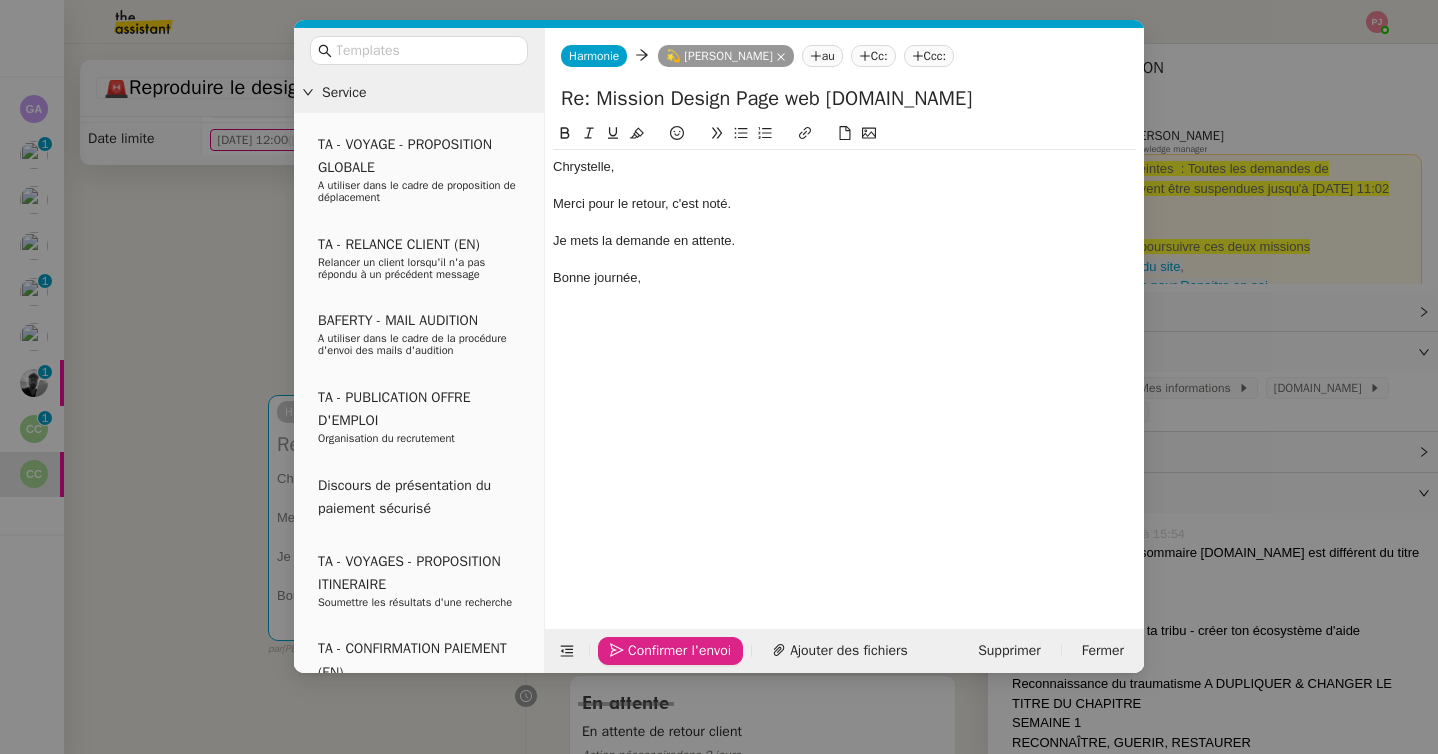 click on "Confirmer l'envoi" 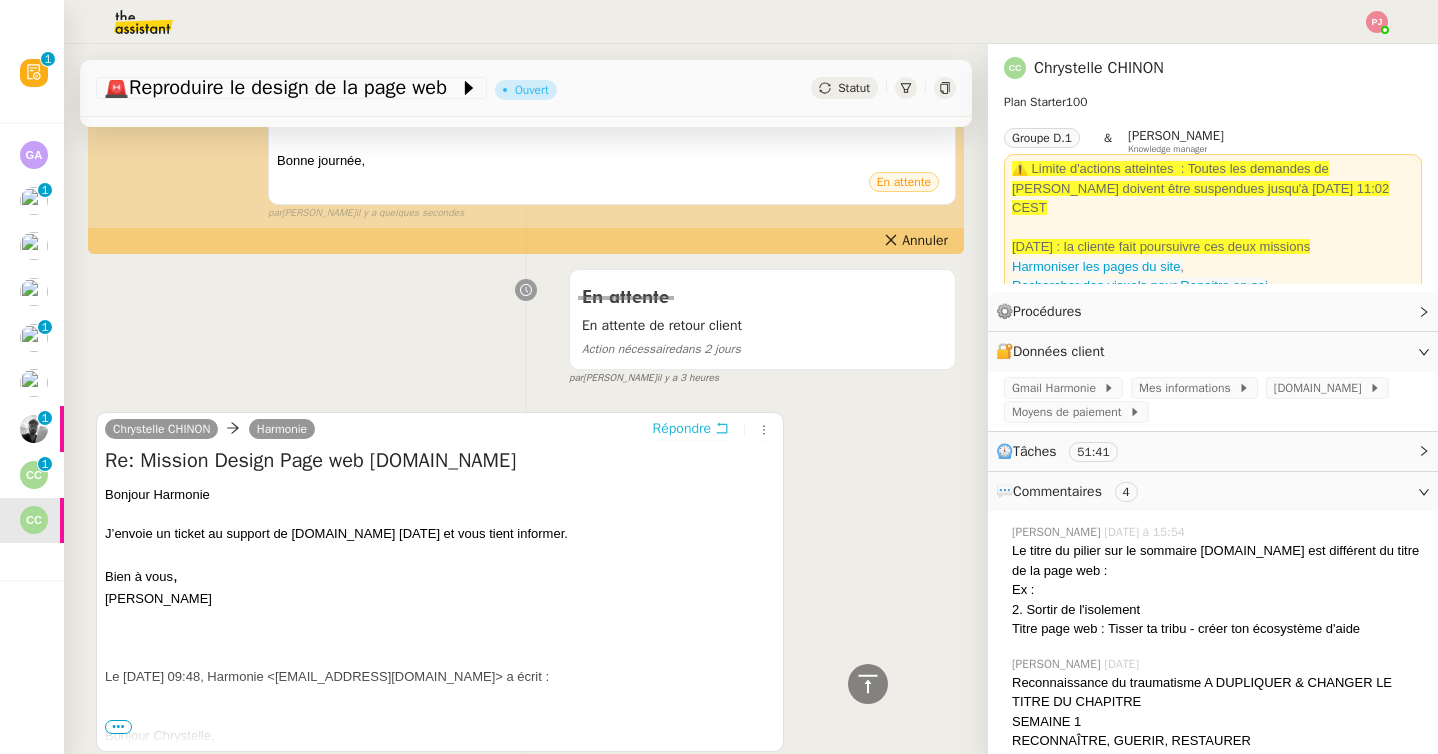 scroll, scrollTop: 0, scrollLeft: 0, axis: both 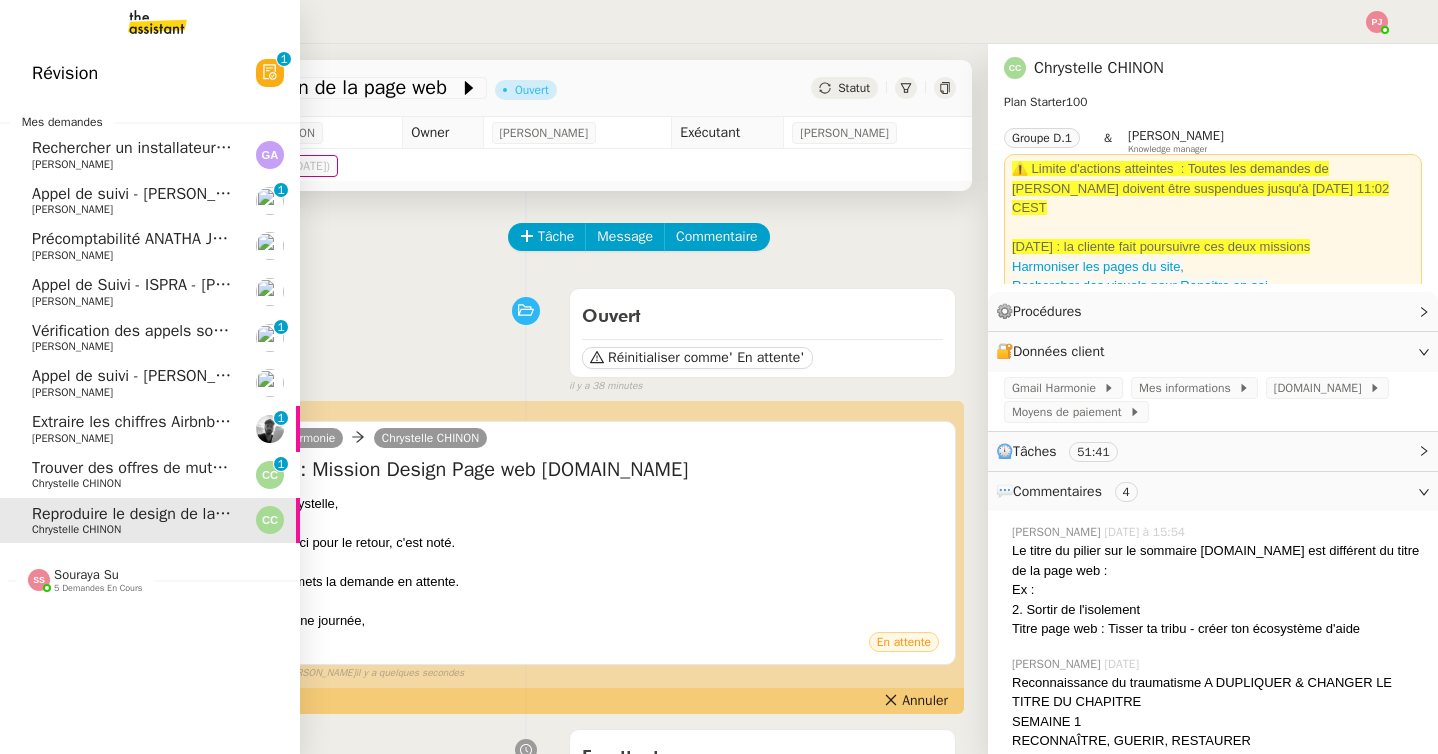 click on "Précomptabilité ANATHA Juin 2025" 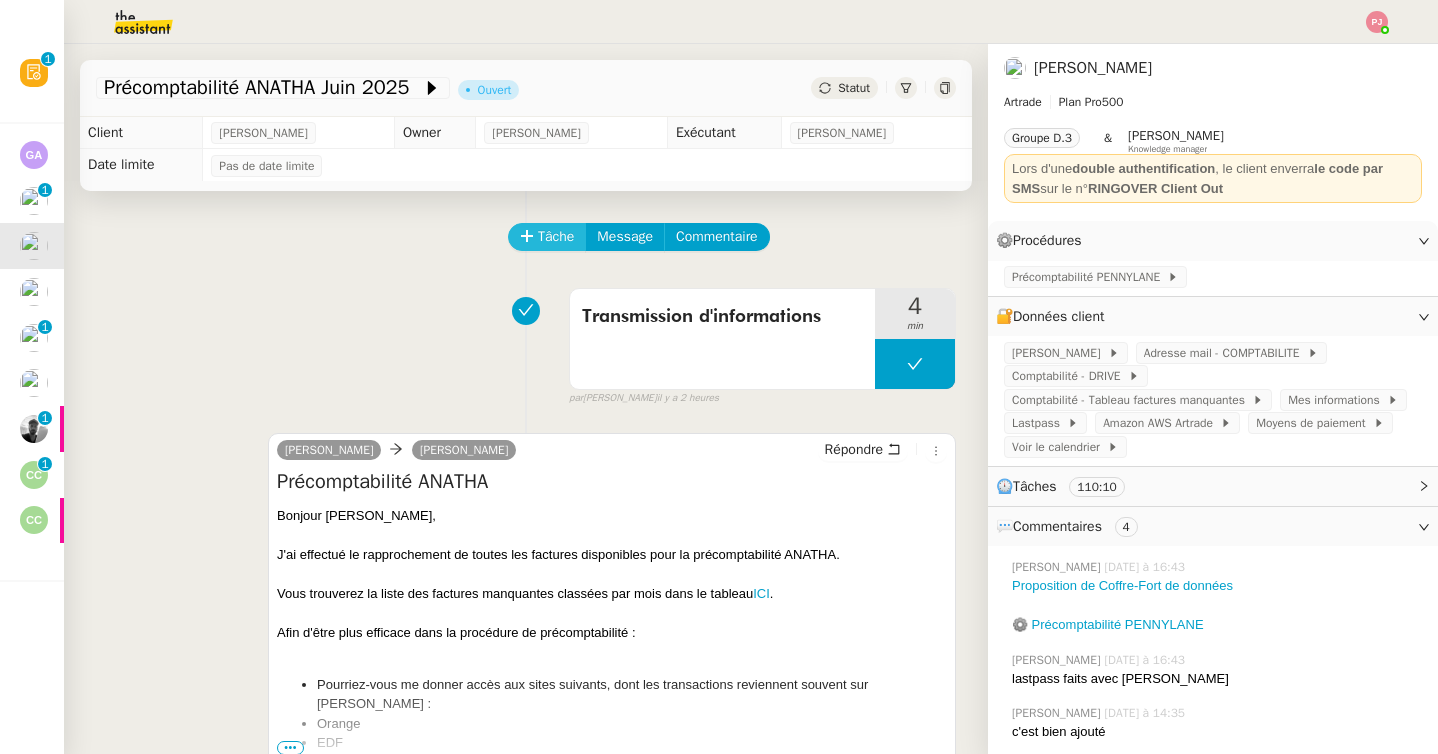 click on "Tâche" 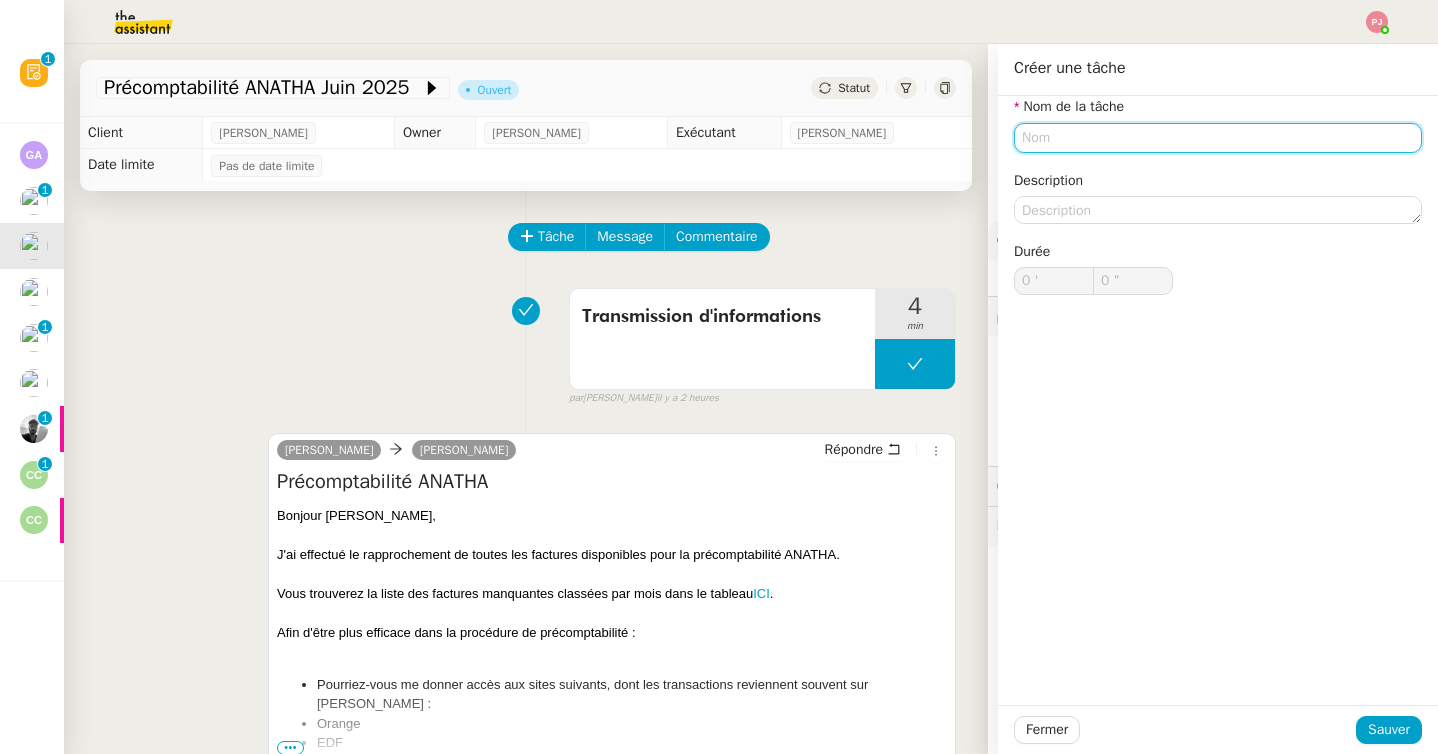 click 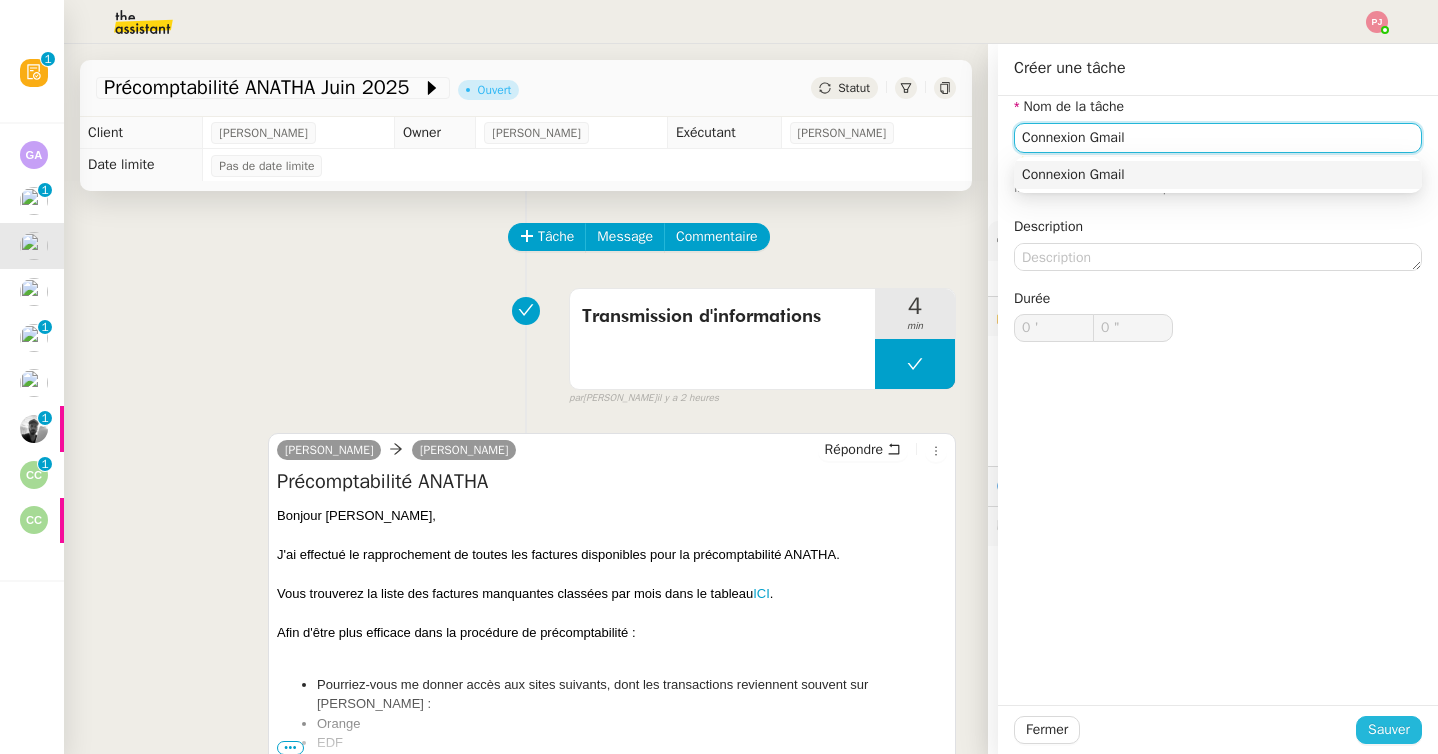 type on "Connexion Gmail" 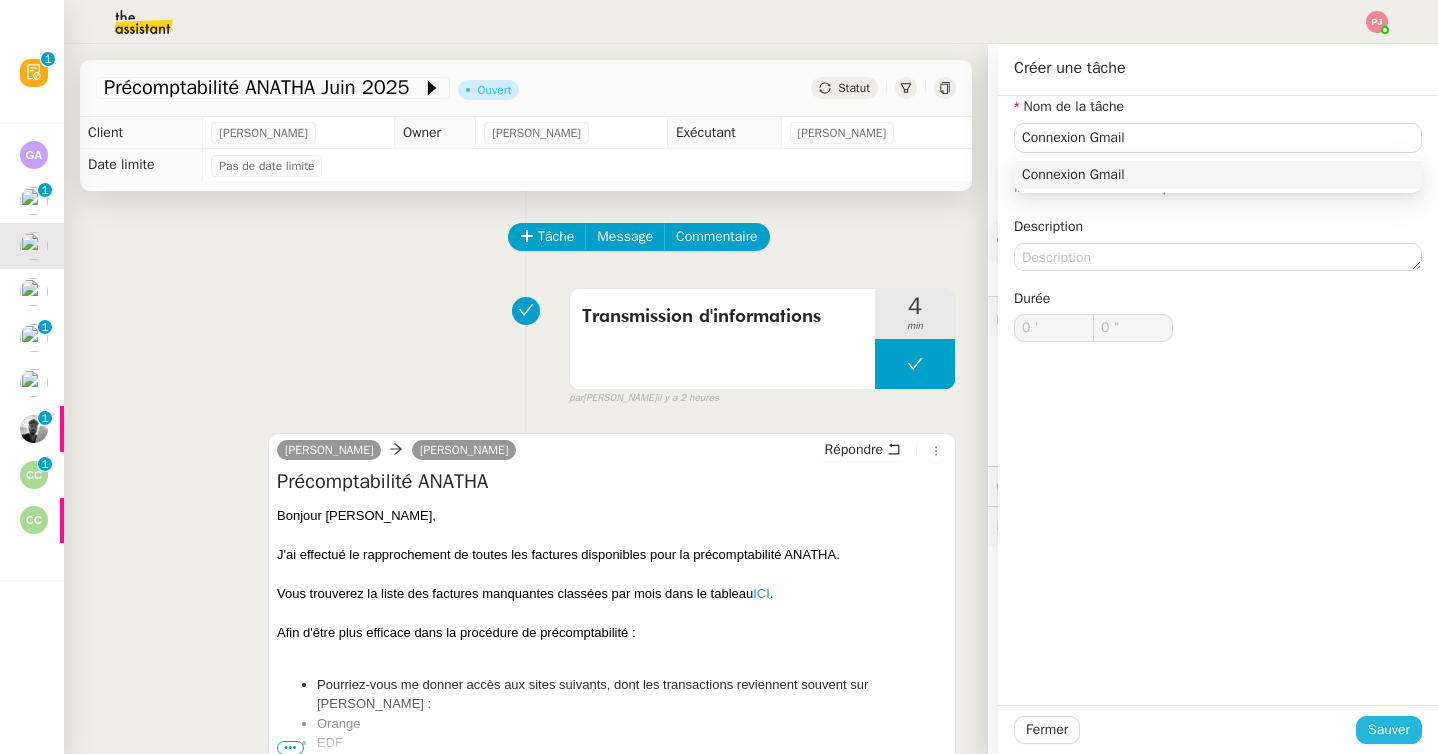click on "Sauver" 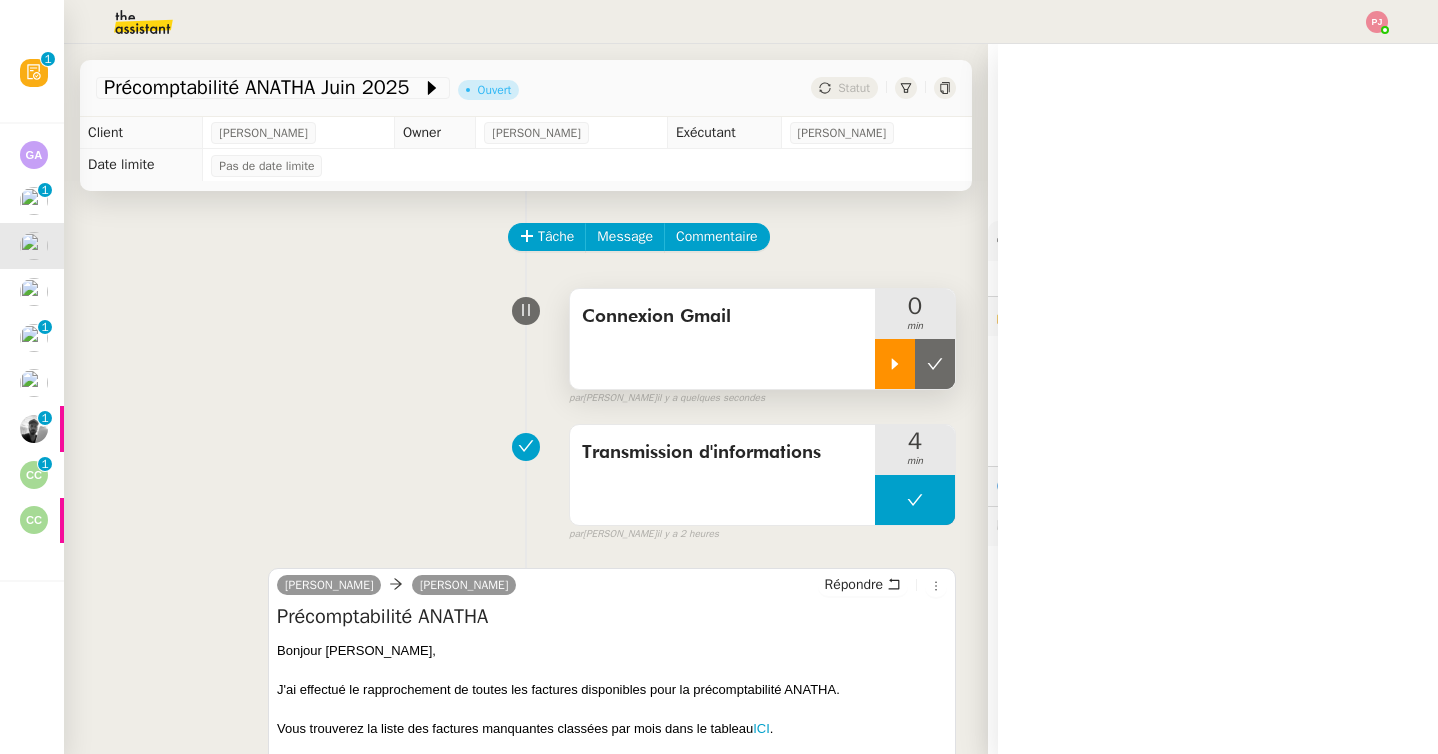 click at bounding box center (895, 364) 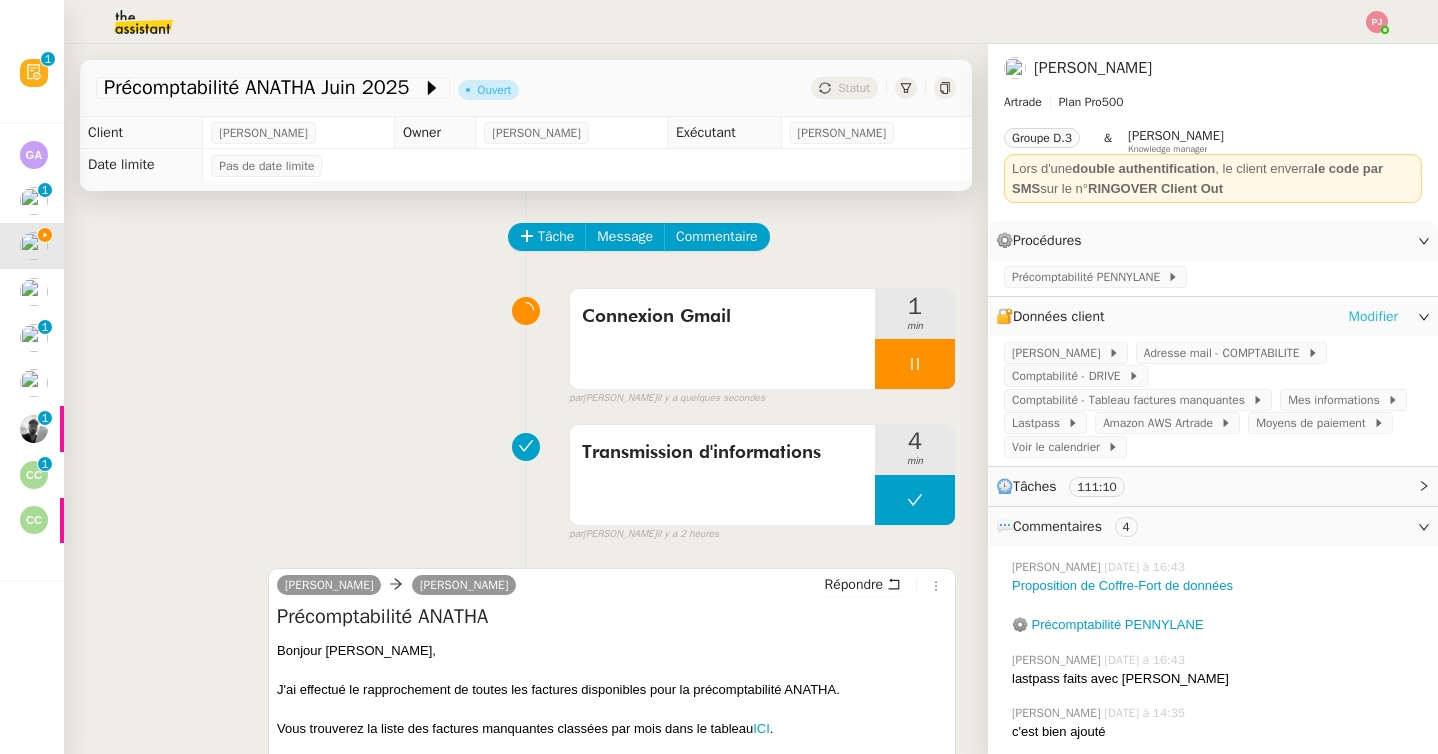 click on "Modifier" 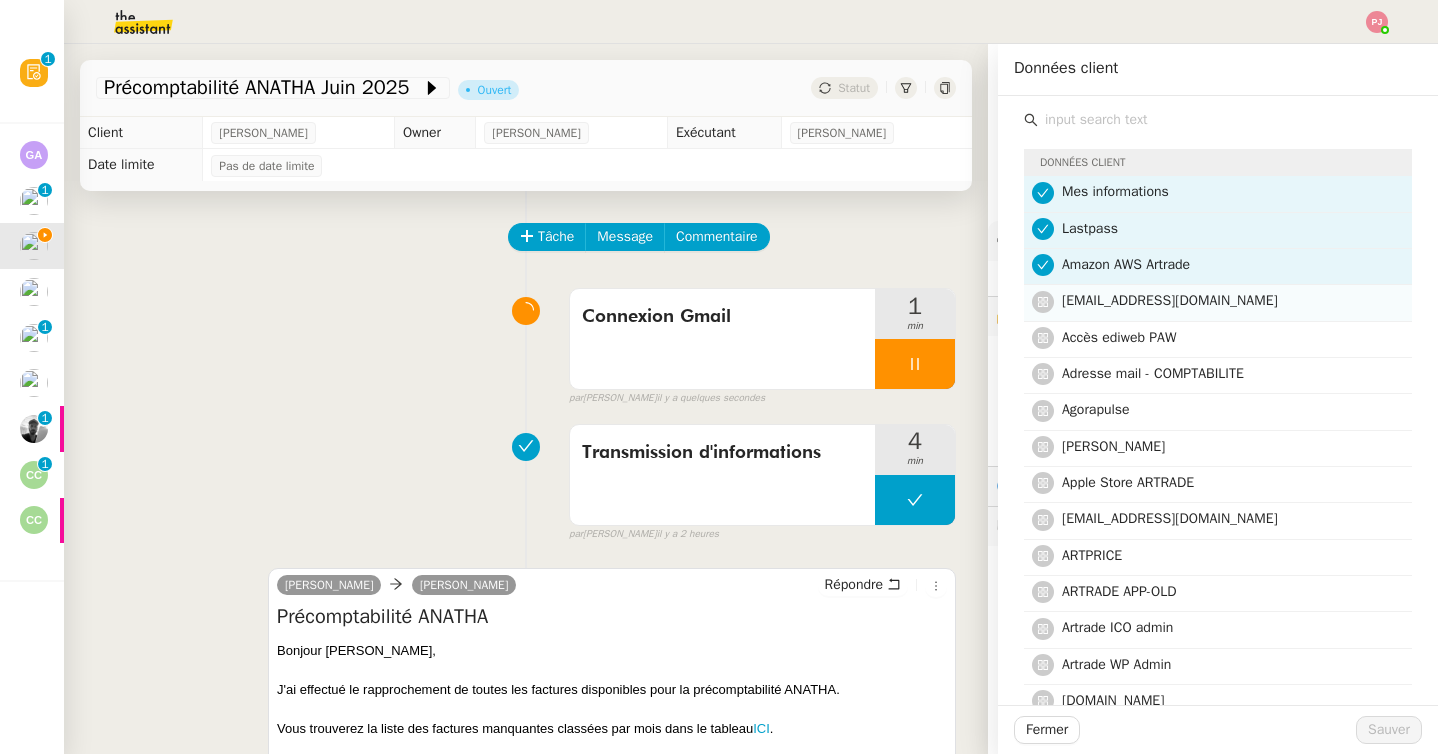 click on "paulweibel31@gmail.com" 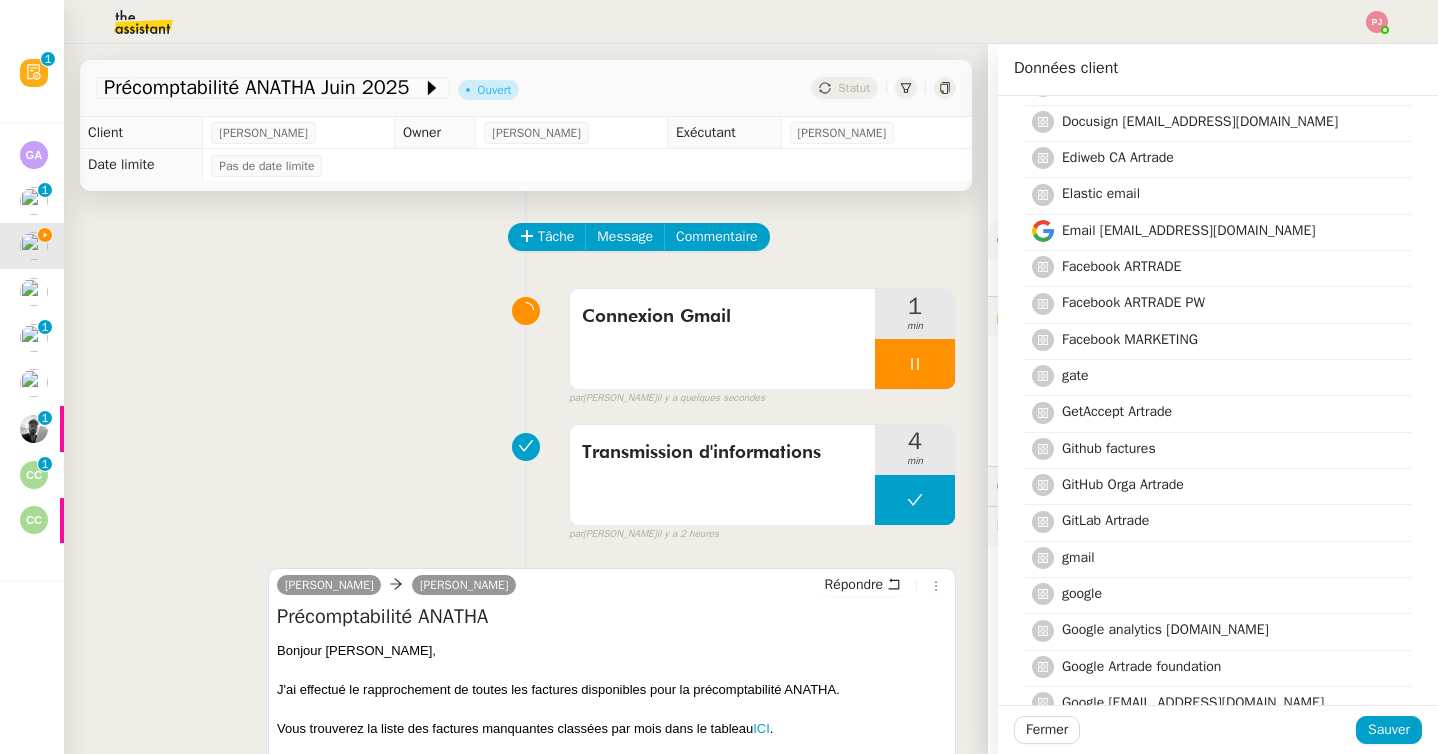 scroll, scrollTop: 2023, scrollLeft: 0, axis: vertical 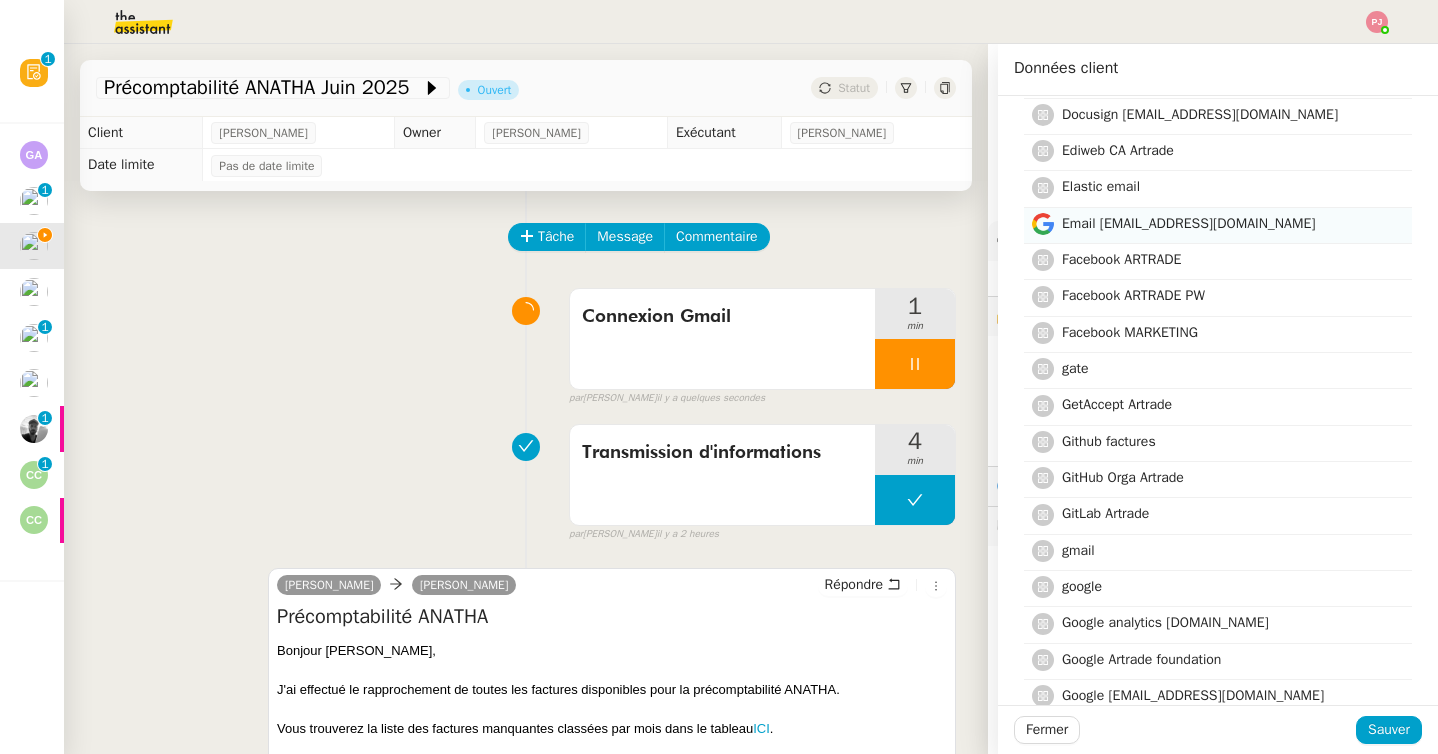 click on "Email pw@artrade.app" 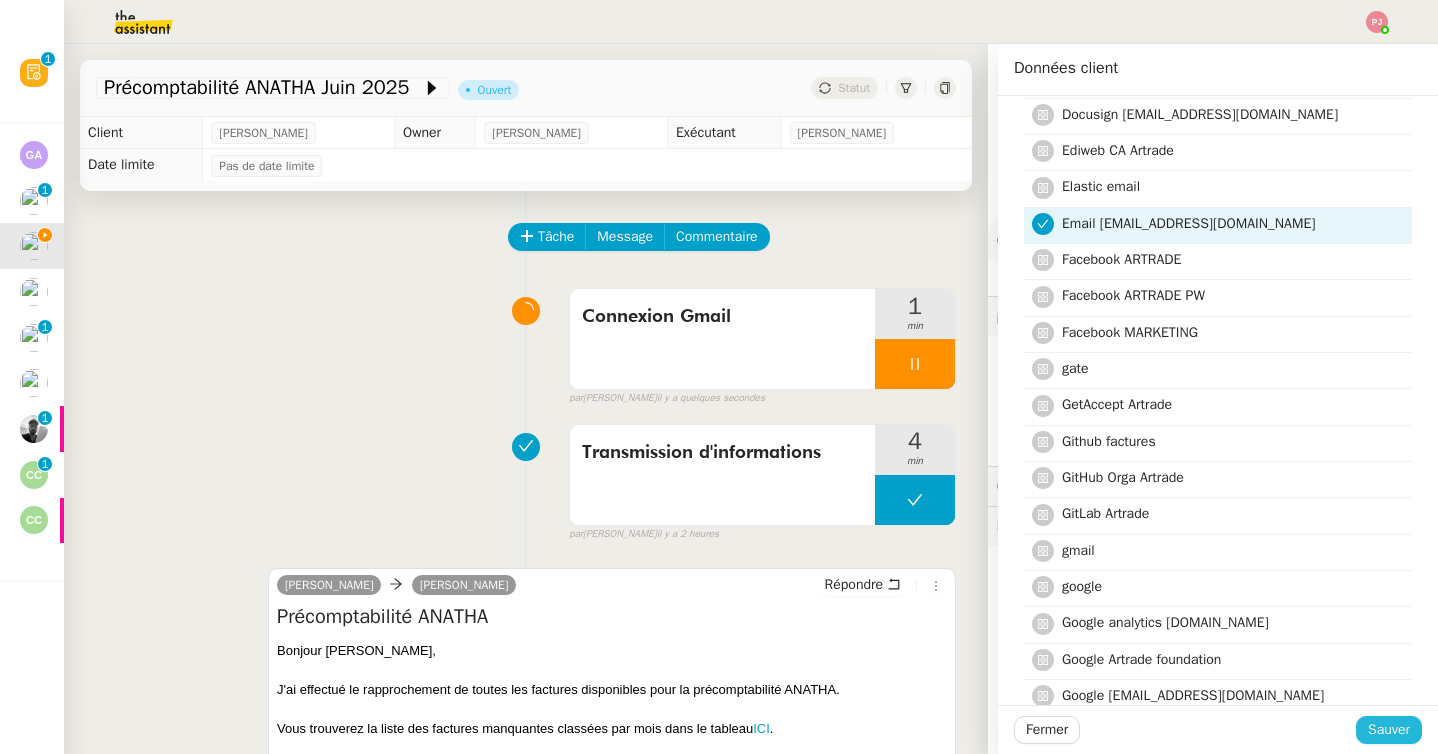 click on "Sauver" 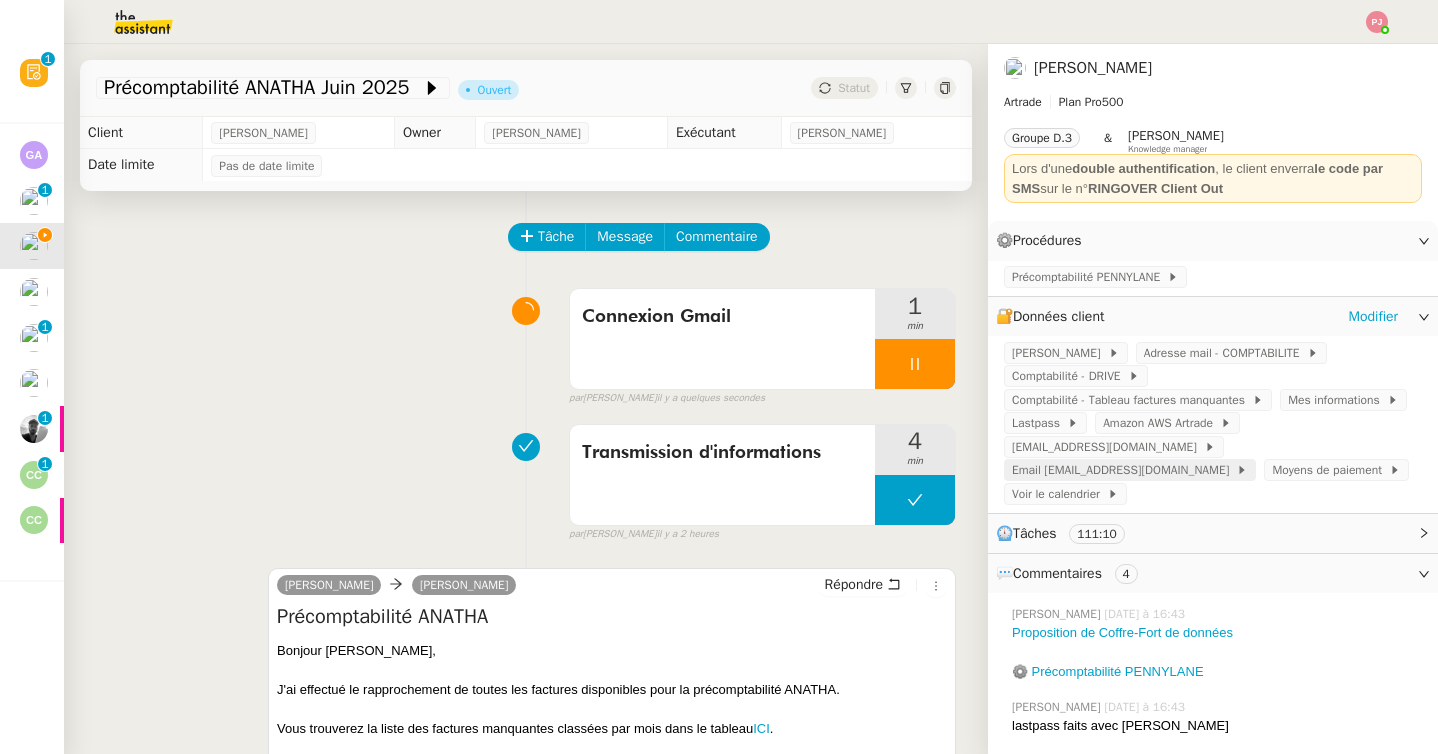 click on "Email pw@artrade.app" 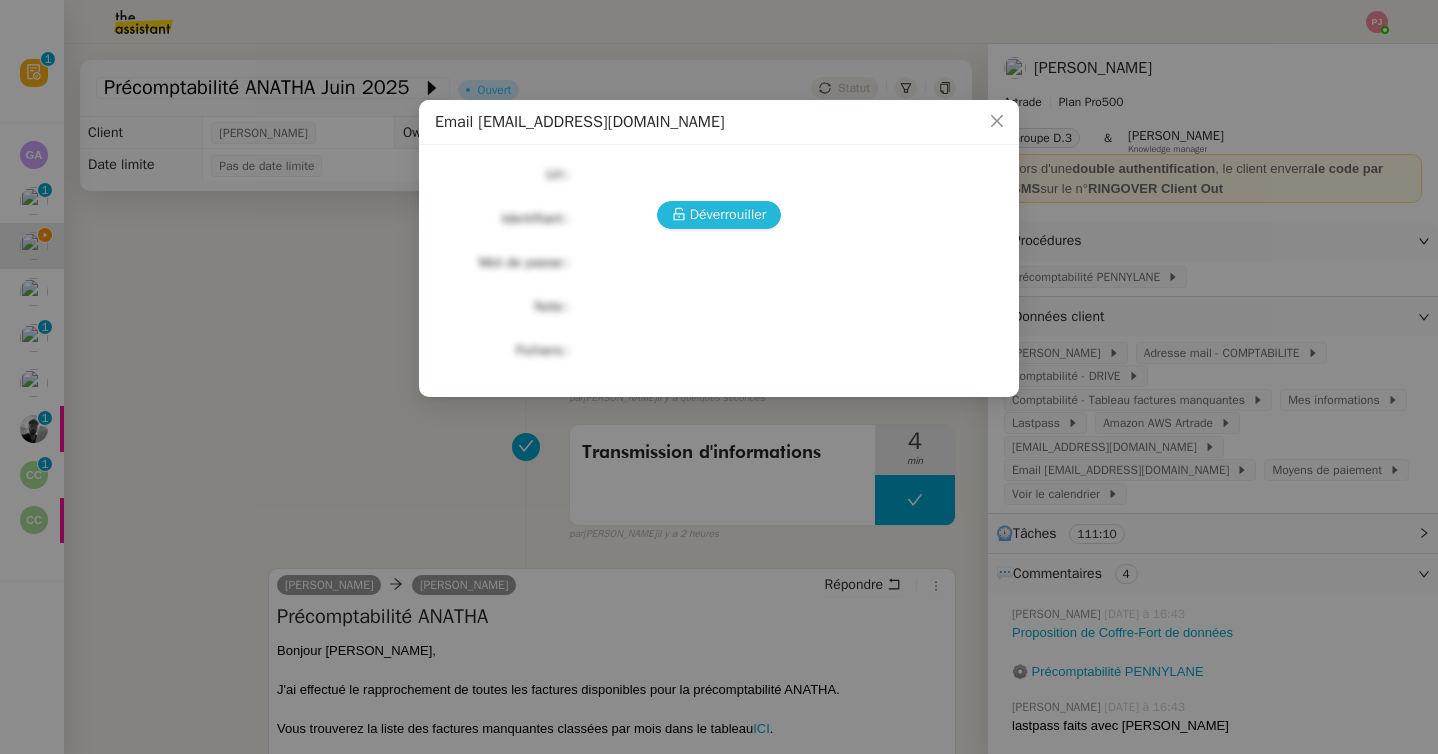 click on "Déverrouiller" at bounding box center (728, 214) 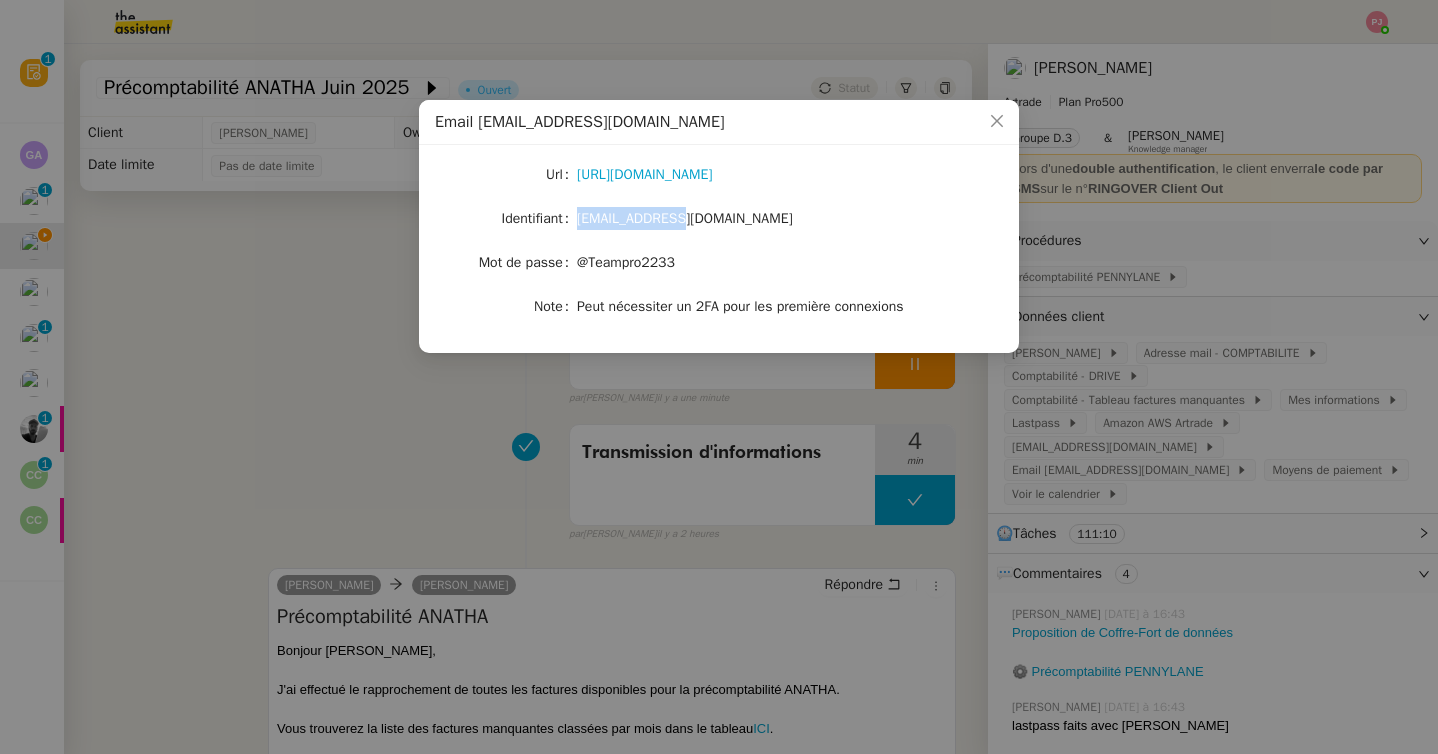 drag, startPoint x: 712, startPoint y: 221, endPoint x: 577, endPoint y: 220, distance: 135.00371 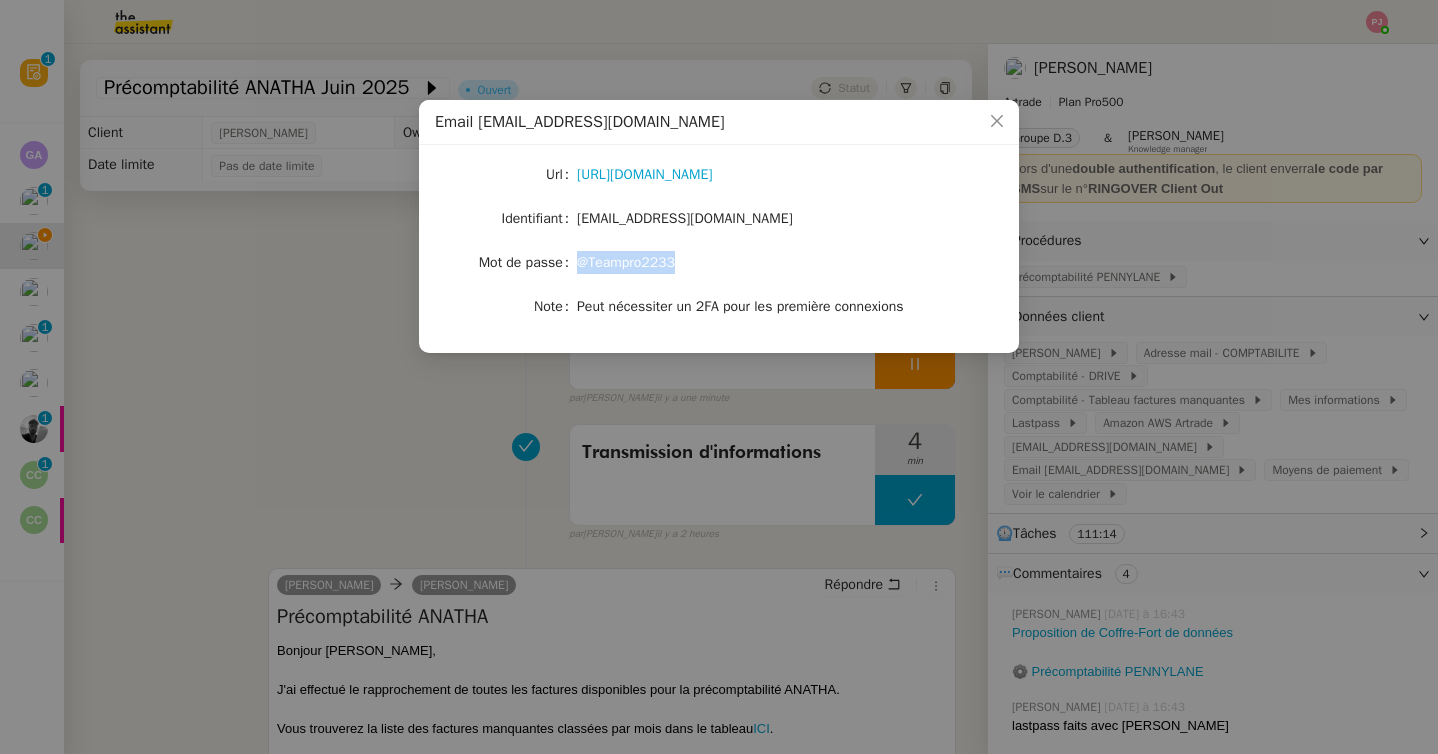 drag, startPoint x: 702, startPoint y: 260, endPoint x: 577, endPoint y: 259, distance: 125.004 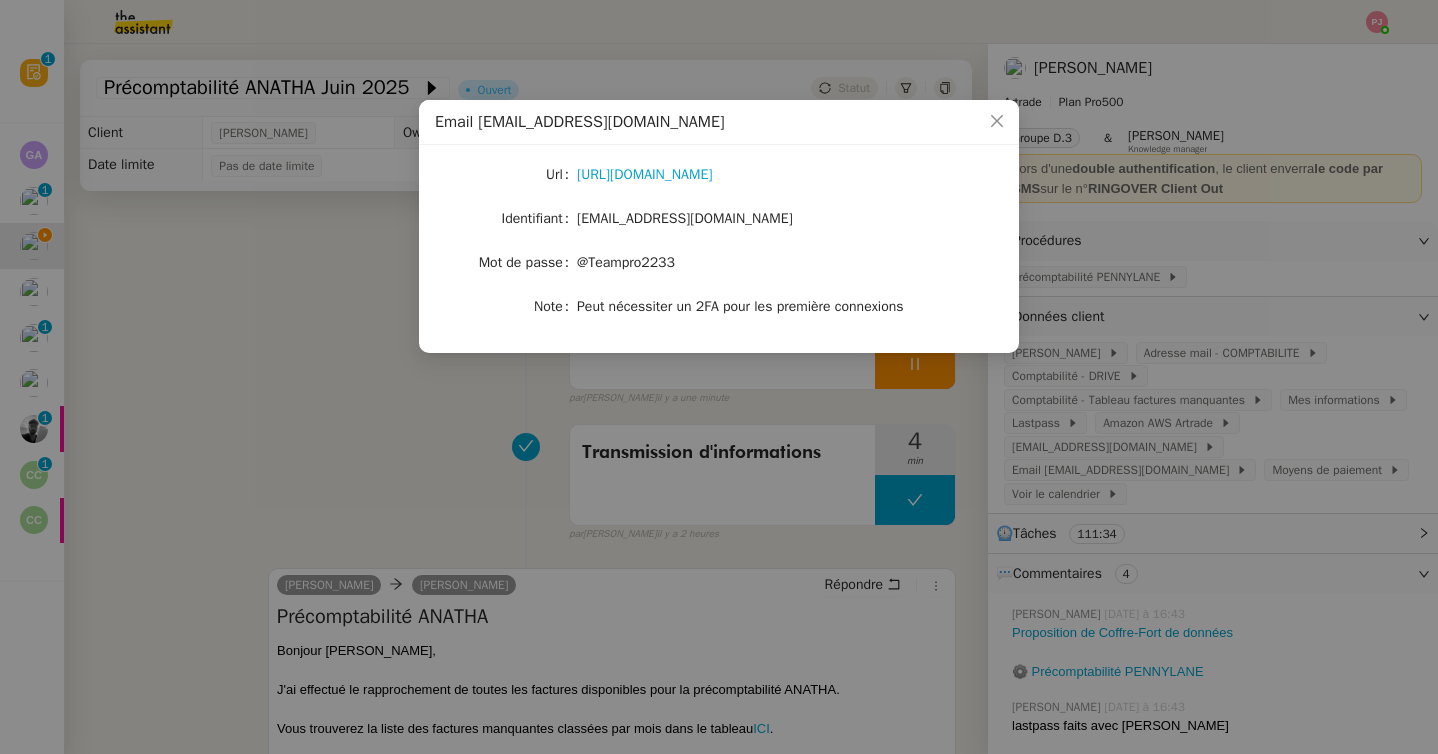 click on "Email pw@artrade.app Url https://accounts.google.com/v3/signin/identifier?hl=fr&sacu=1&service=mail&flowName=GlifWebSignIn&flowEntry=AddSession&dsh=S706054415%3A1745841438416952    Identifiant pw@artrade.app Mot de passe @Teampro2233 Note Peut nécessiter un 2FA pour les première connexions" at bounding box center [719, 377] 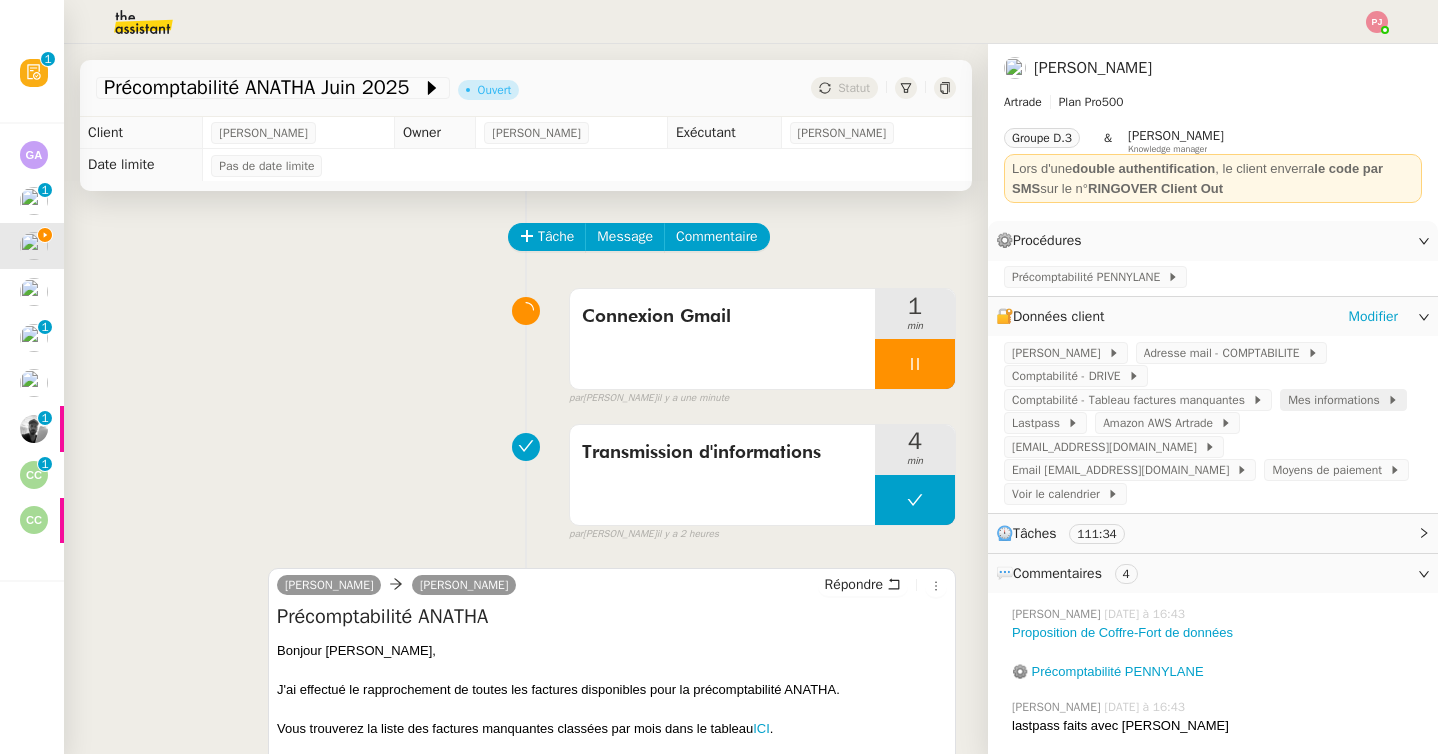 click on "Mes informations" 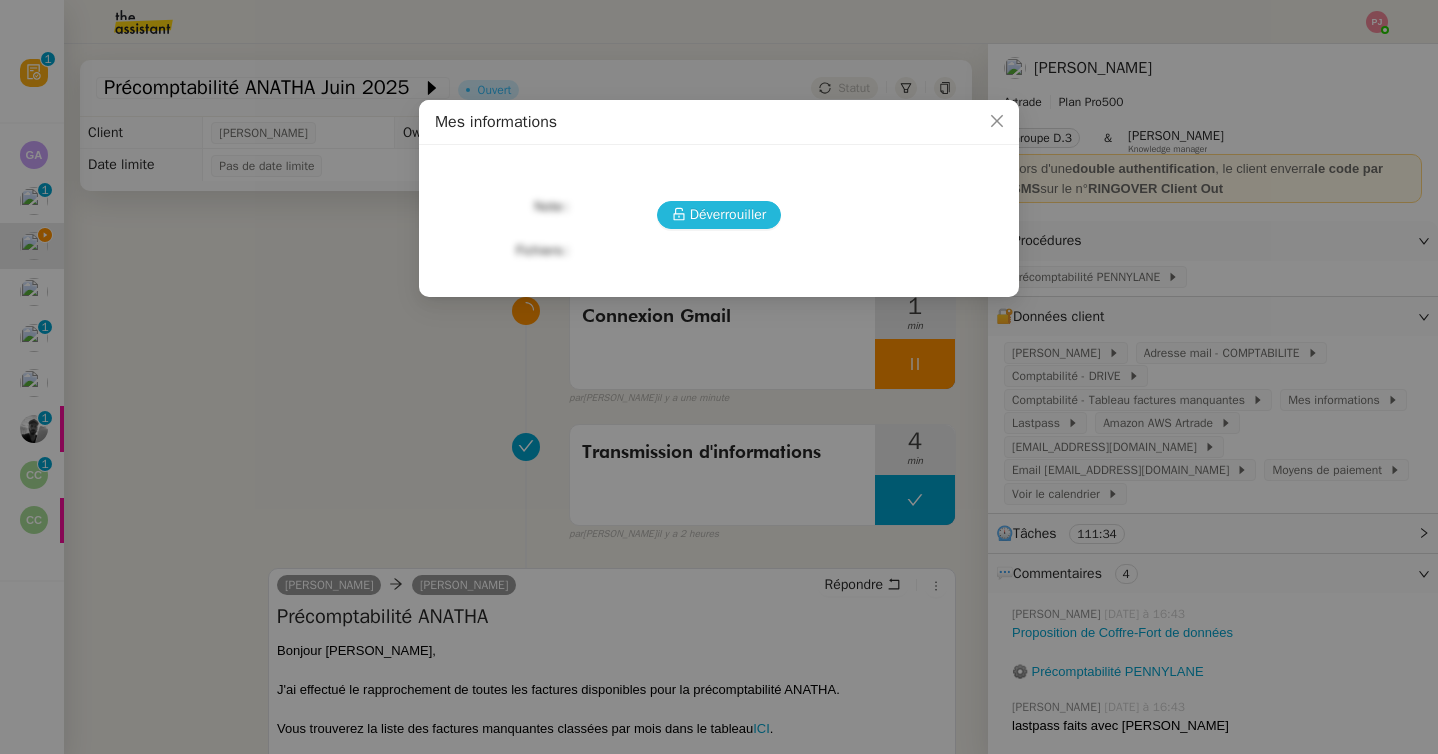 click on "Déverrouiller" at bounding box center [728, 214] 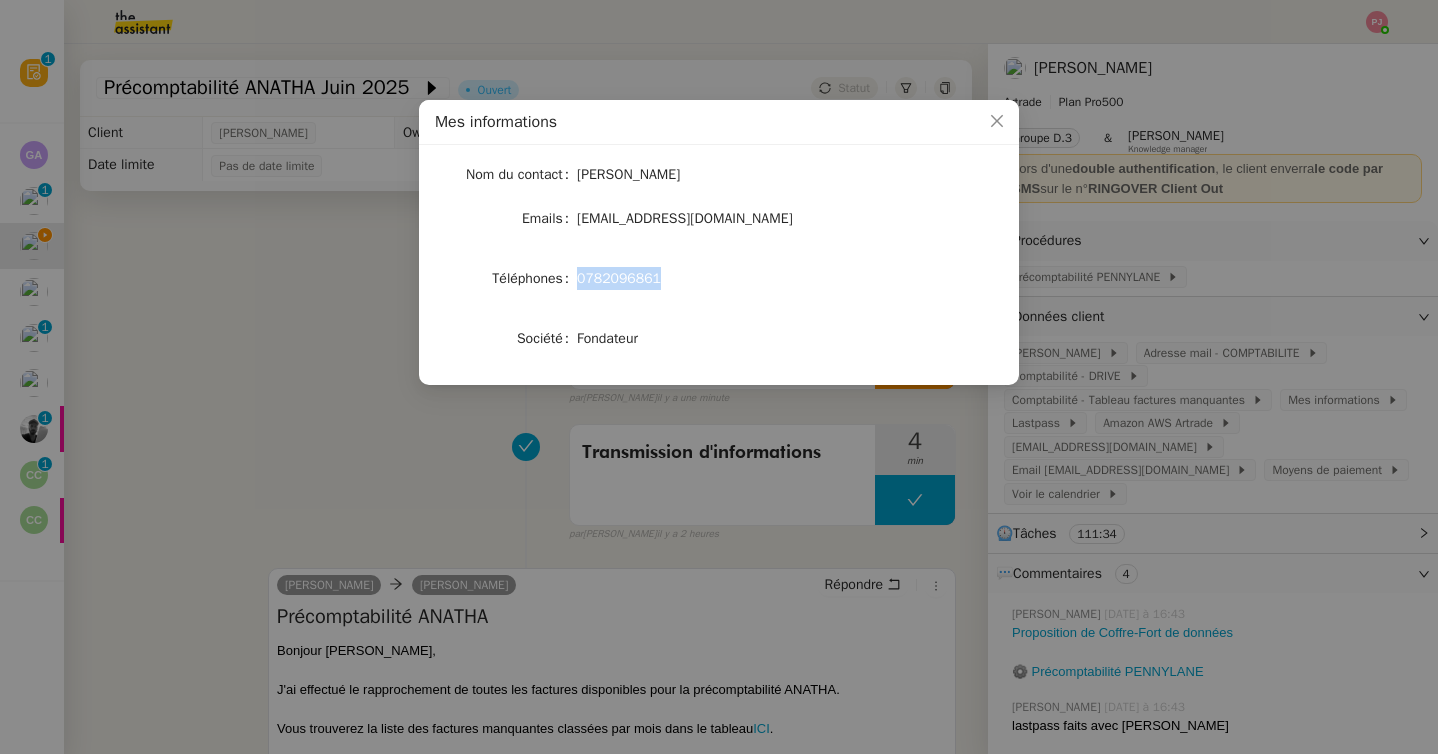 drag, startPoint x: 677, startPoint y: 286, endPoint x: 576, endPoint y: 285, distance: 101.00495 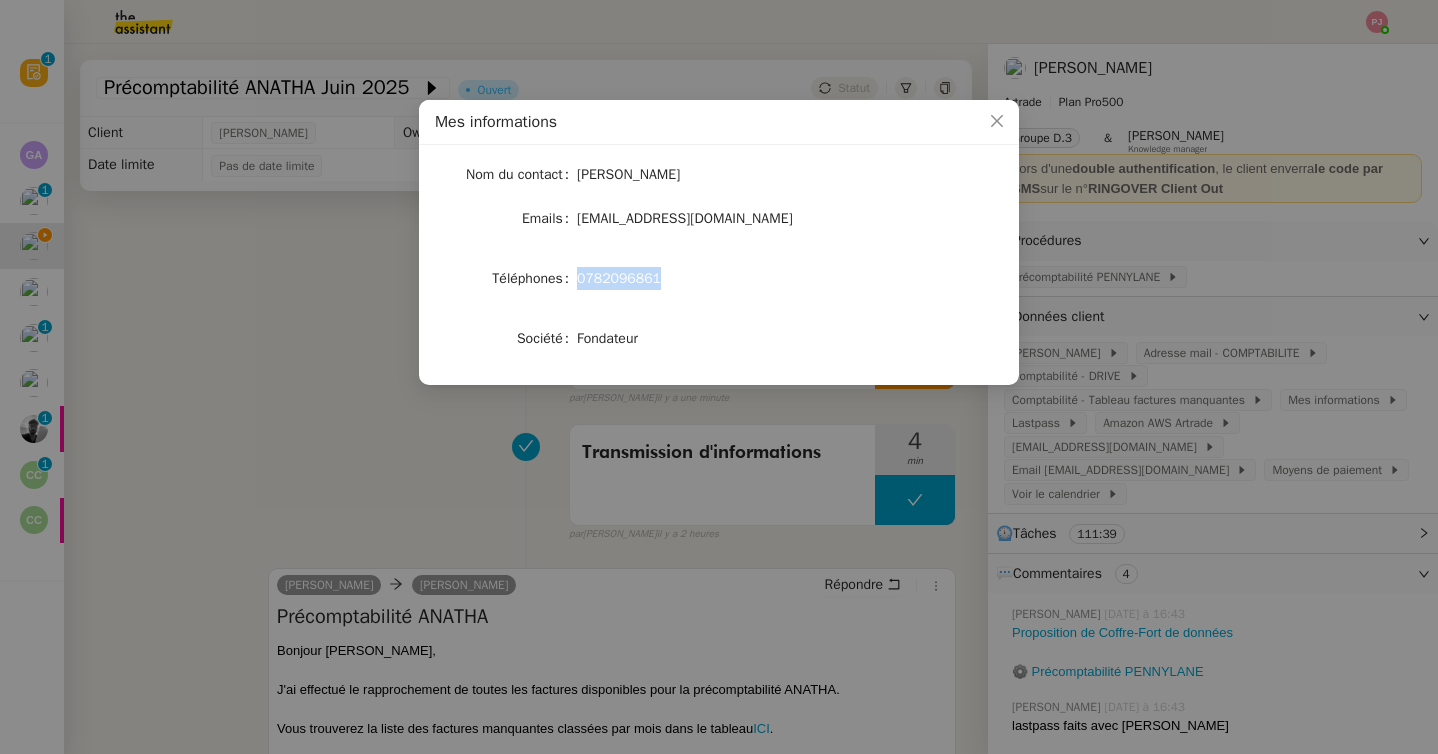 copy on "Téléphones 0782096861" 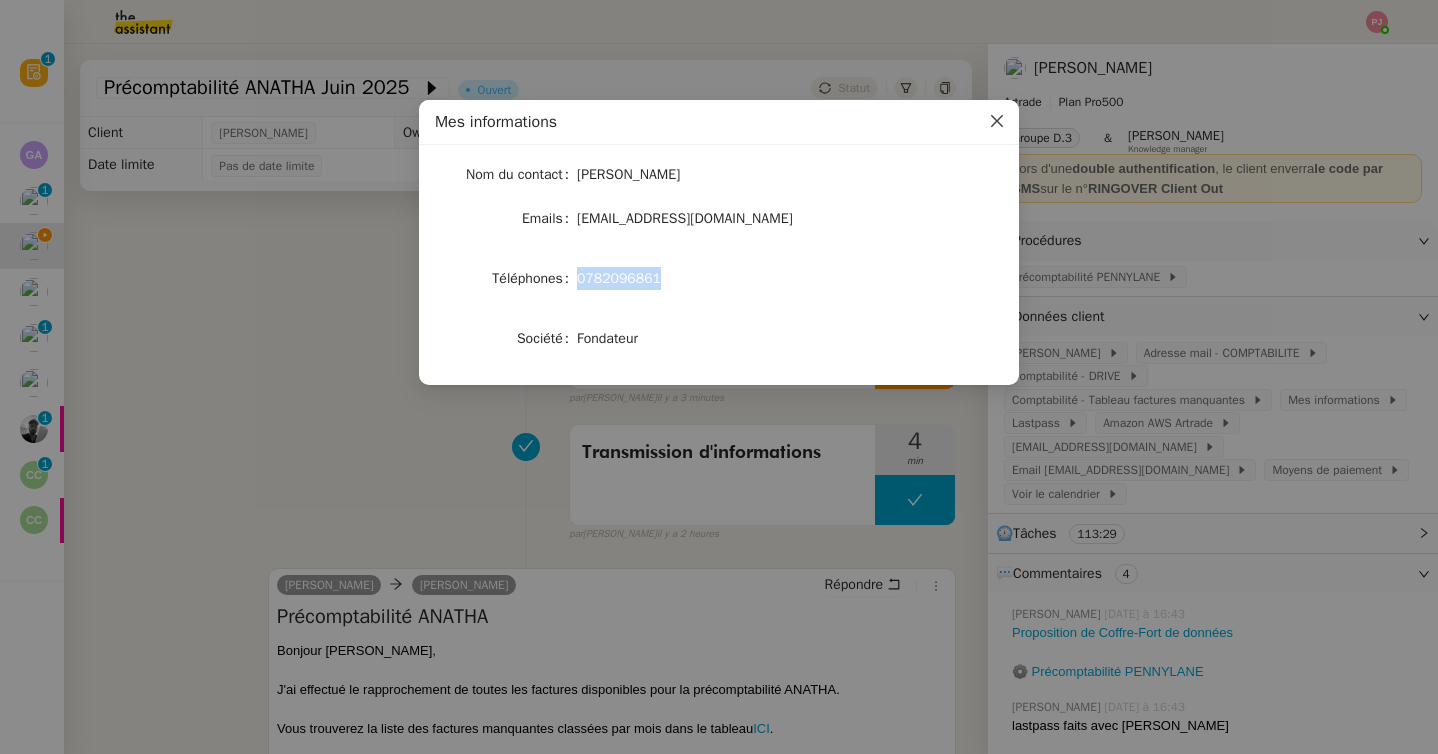 click at bounding box center (997, 122) 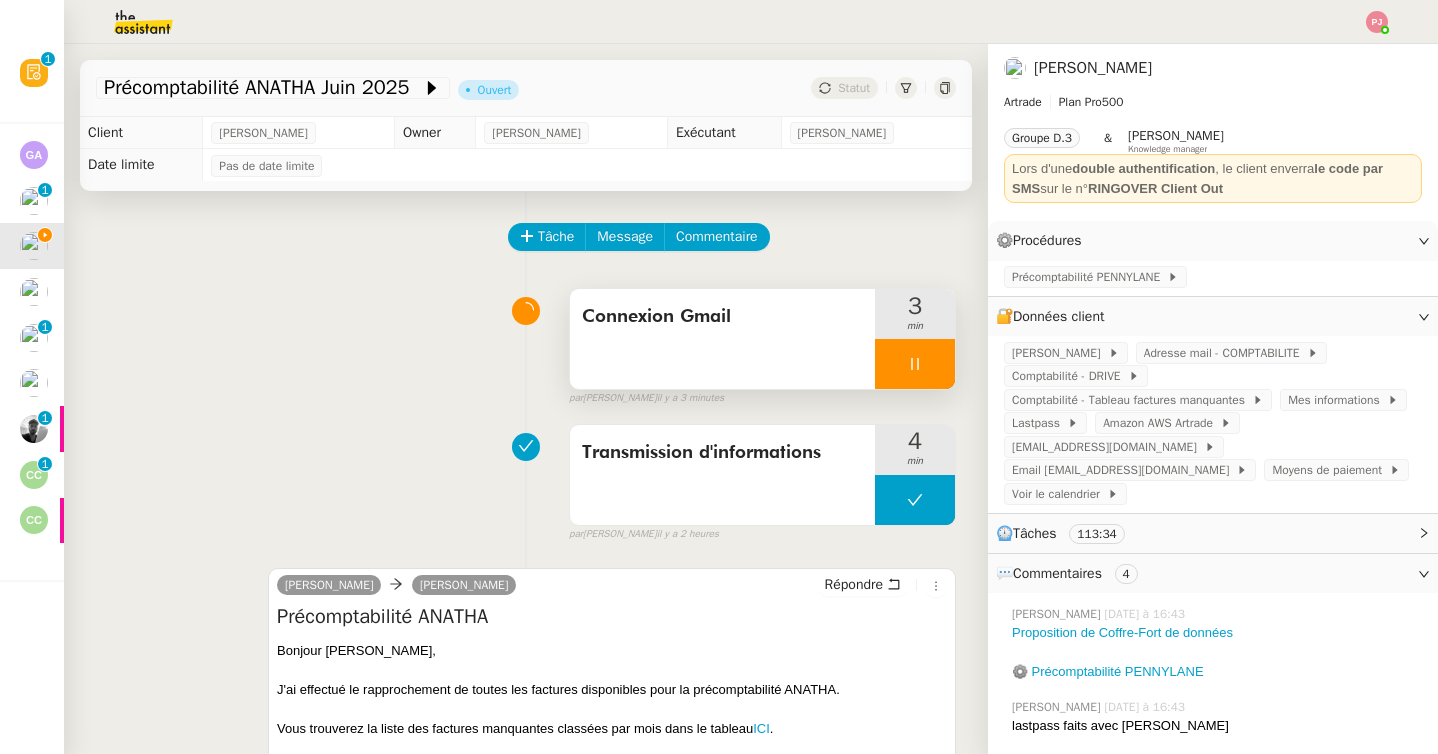 click 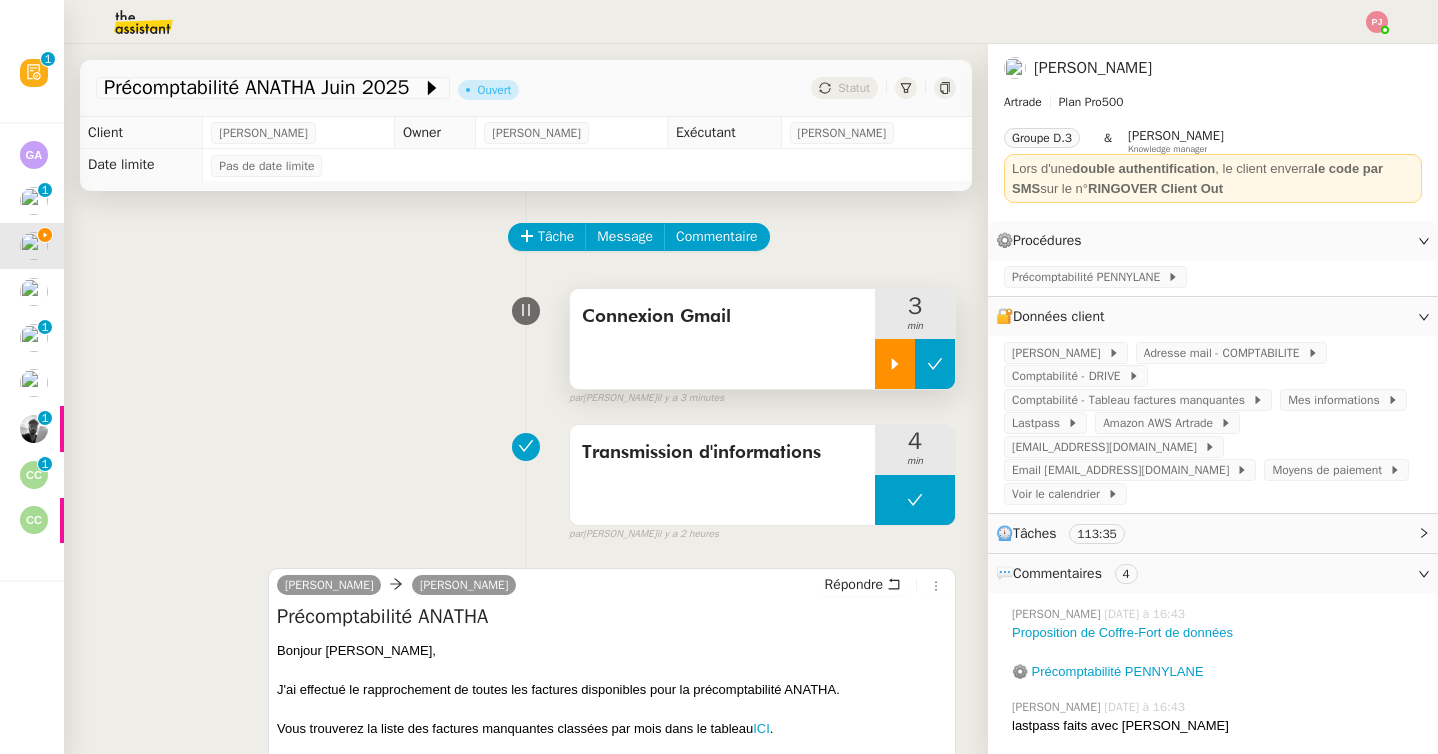 click 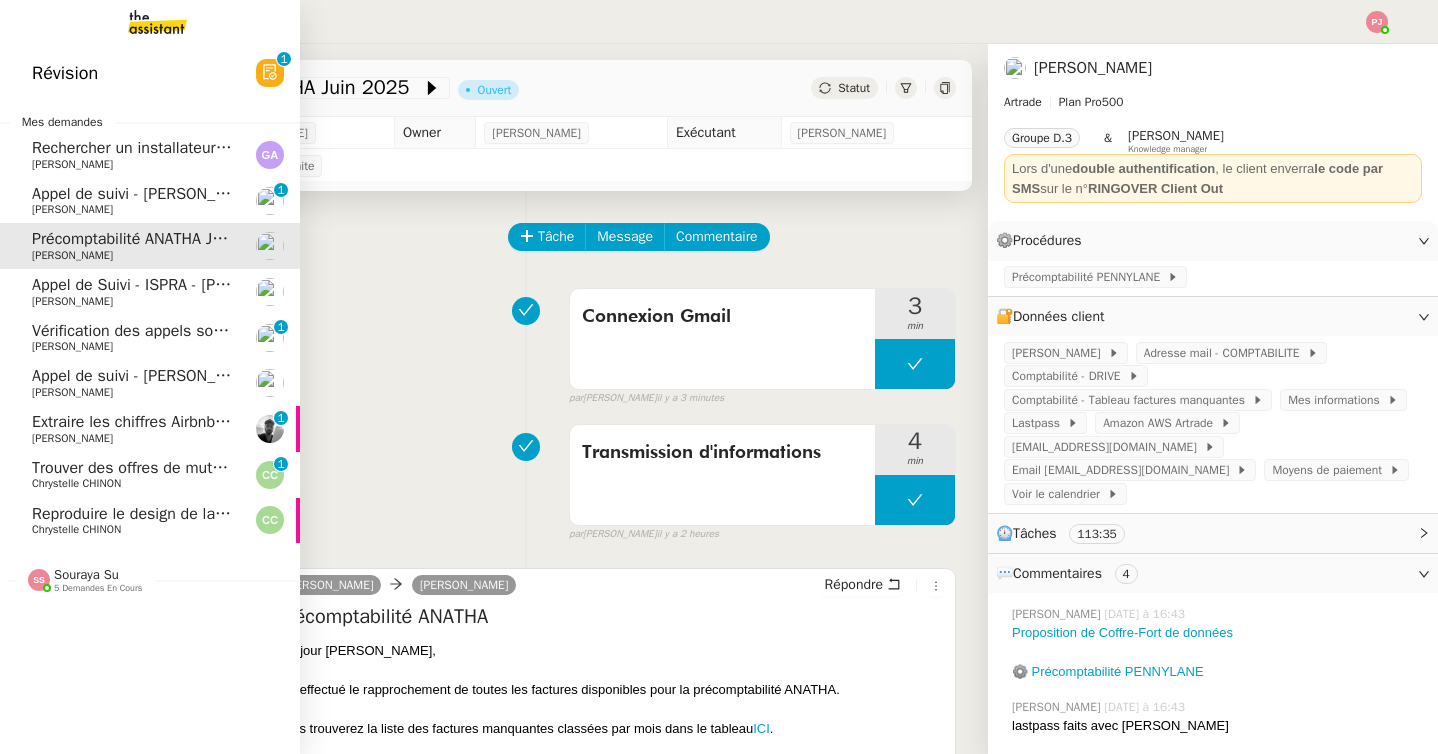 click on "Reproduire le design de la page web" 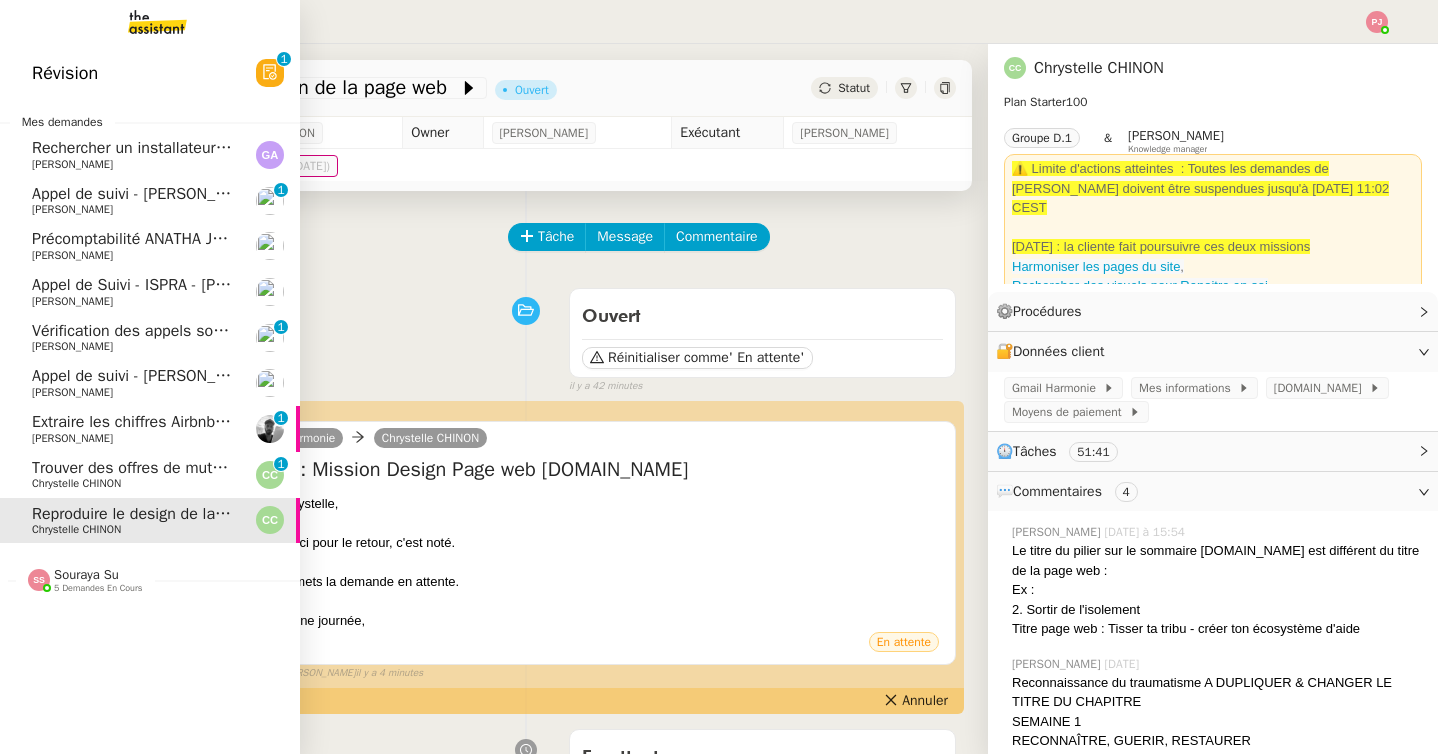 click on "Trouver des offres de mutuelles santé internationales" 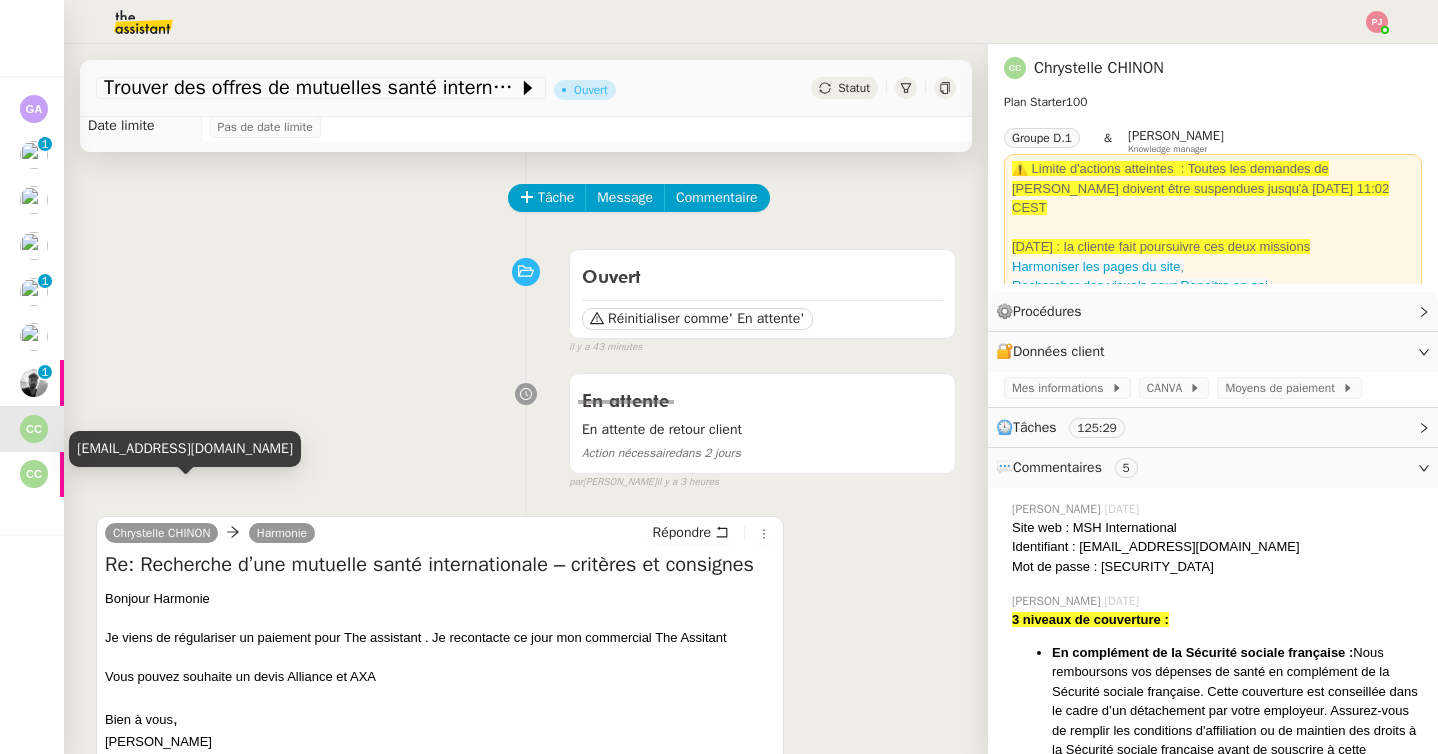 scroll, scrollTop: 0, scrollLeft: 0, axis: both 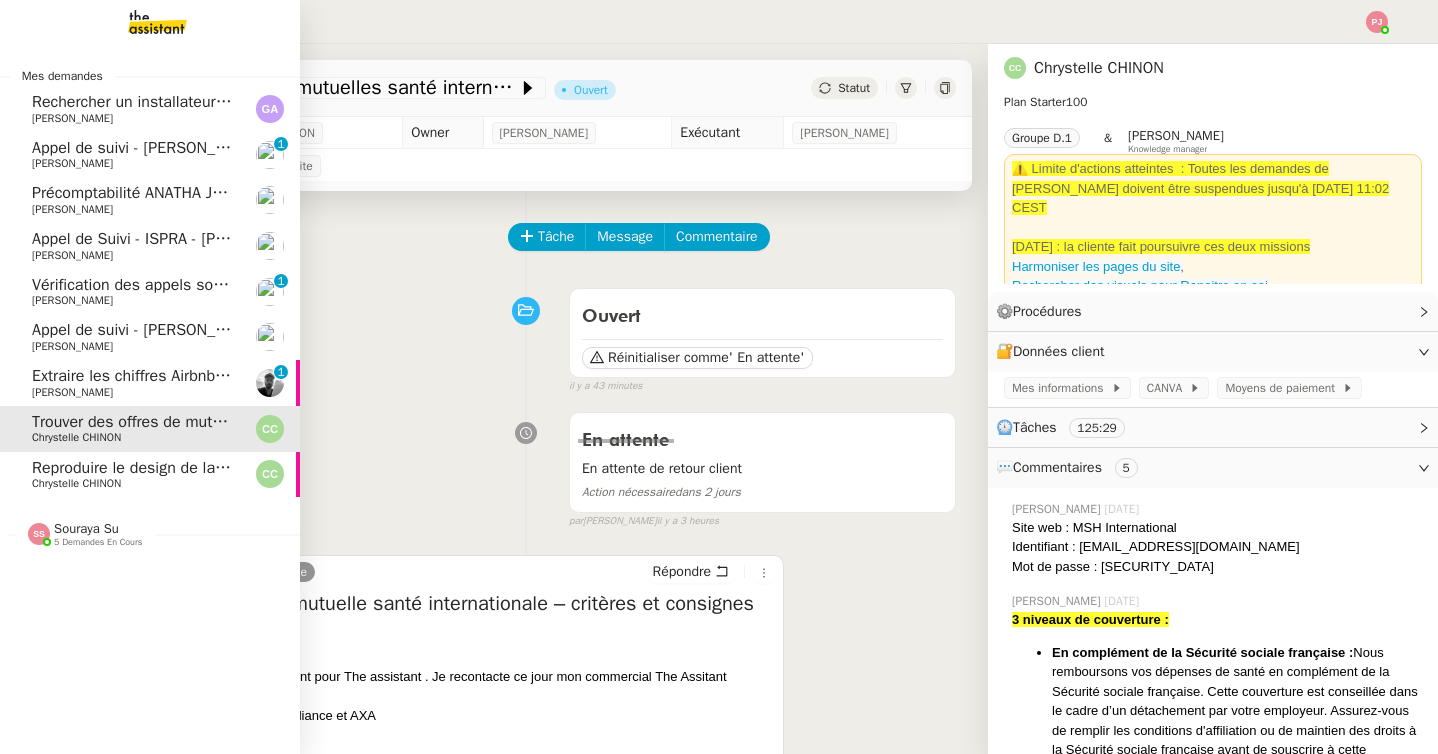 click on "Reproduire le design de la page web" 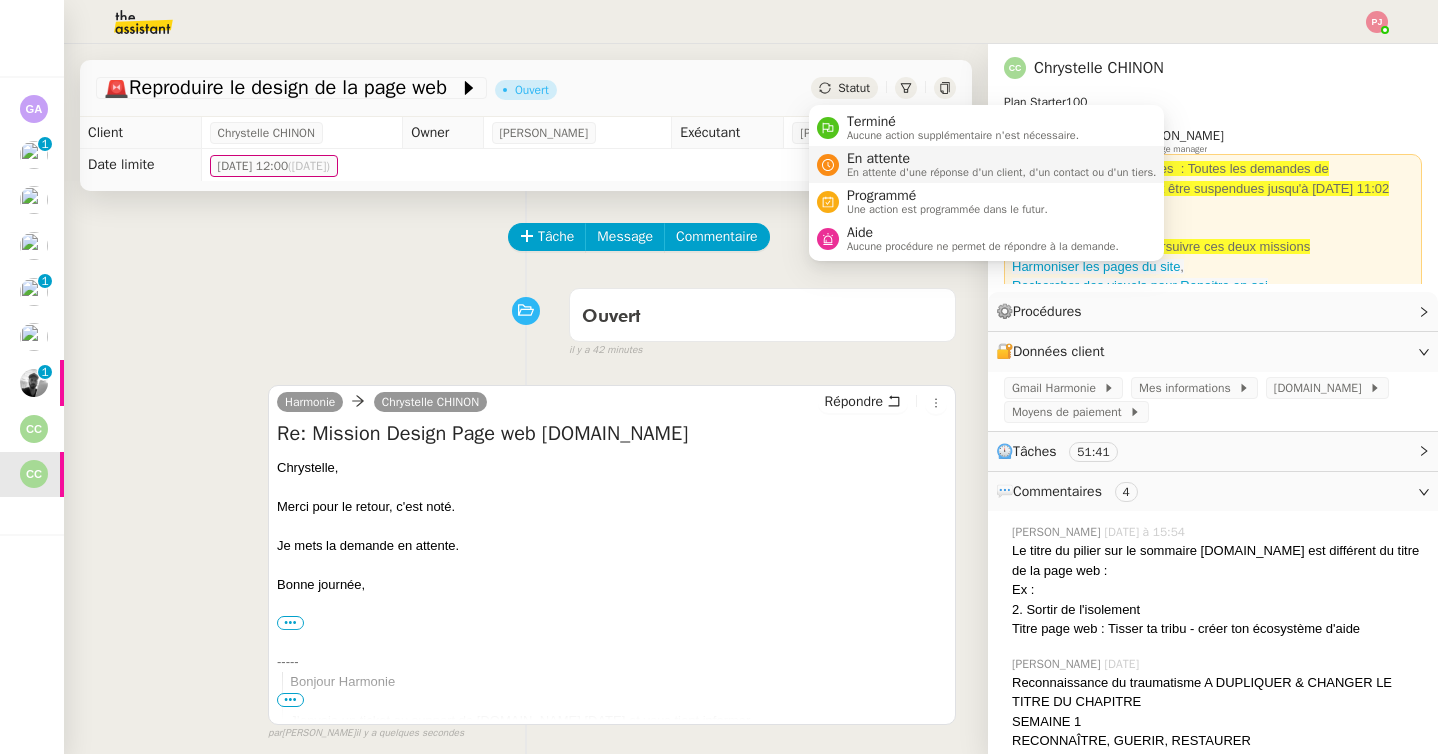 click on "En attente d'une réponse d'un client, d'un contact ou d'un tiers." at bounding box center [1002, 172] 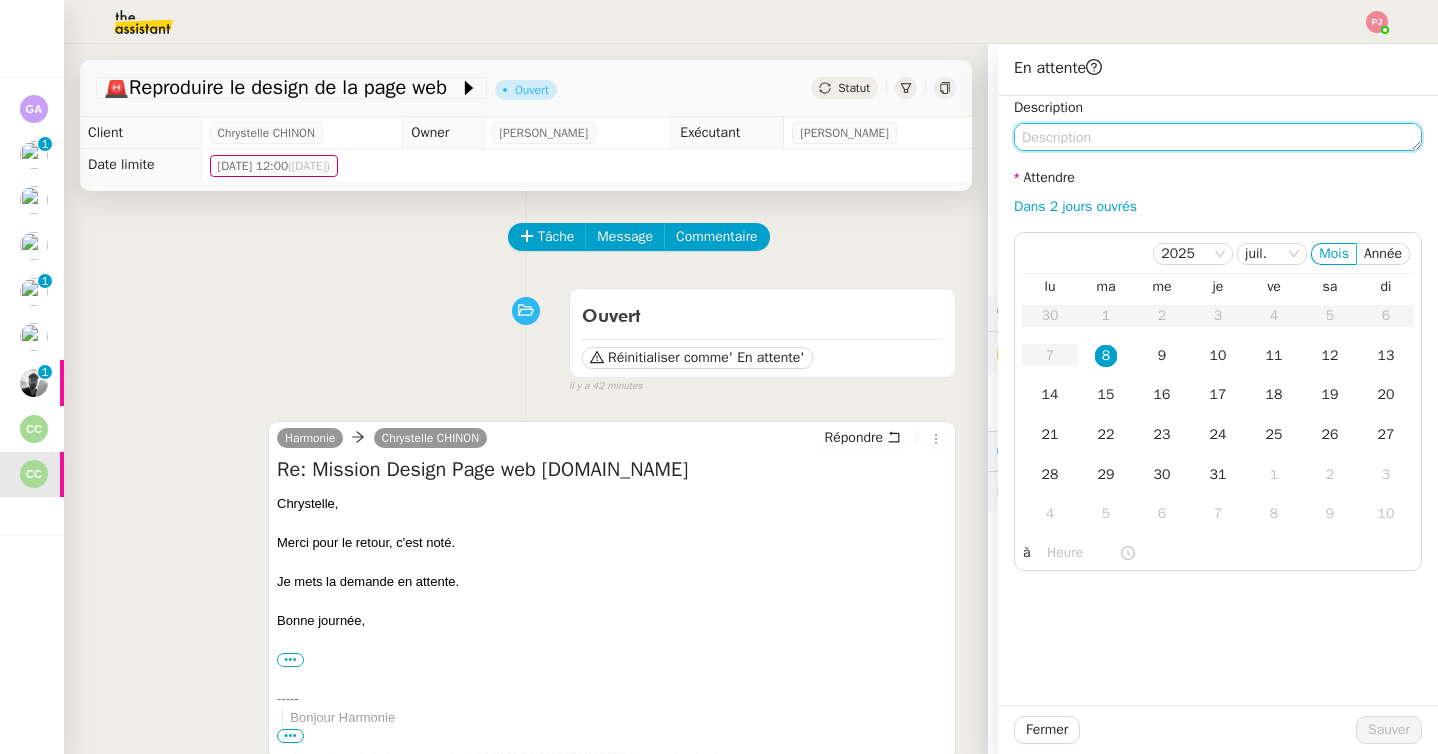 click 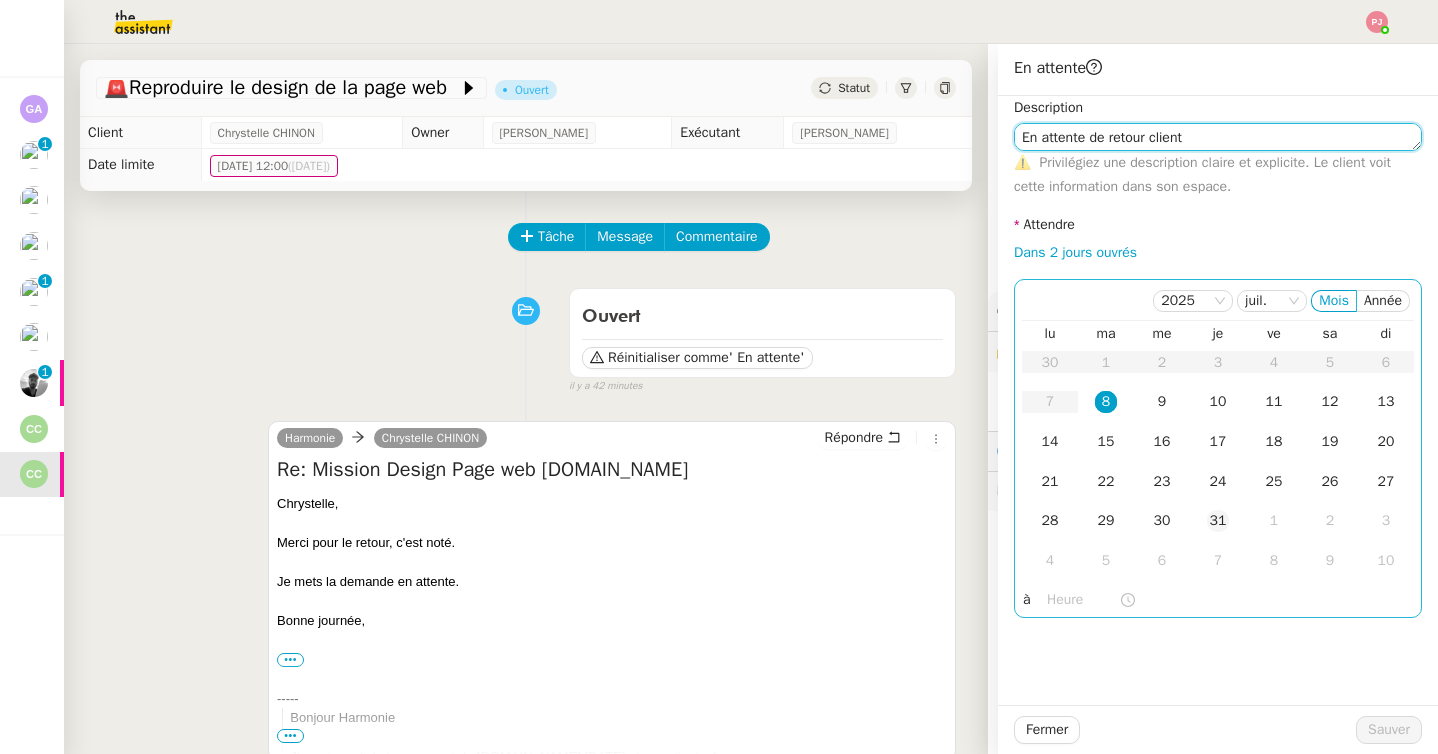 type on "En attente de retour client" 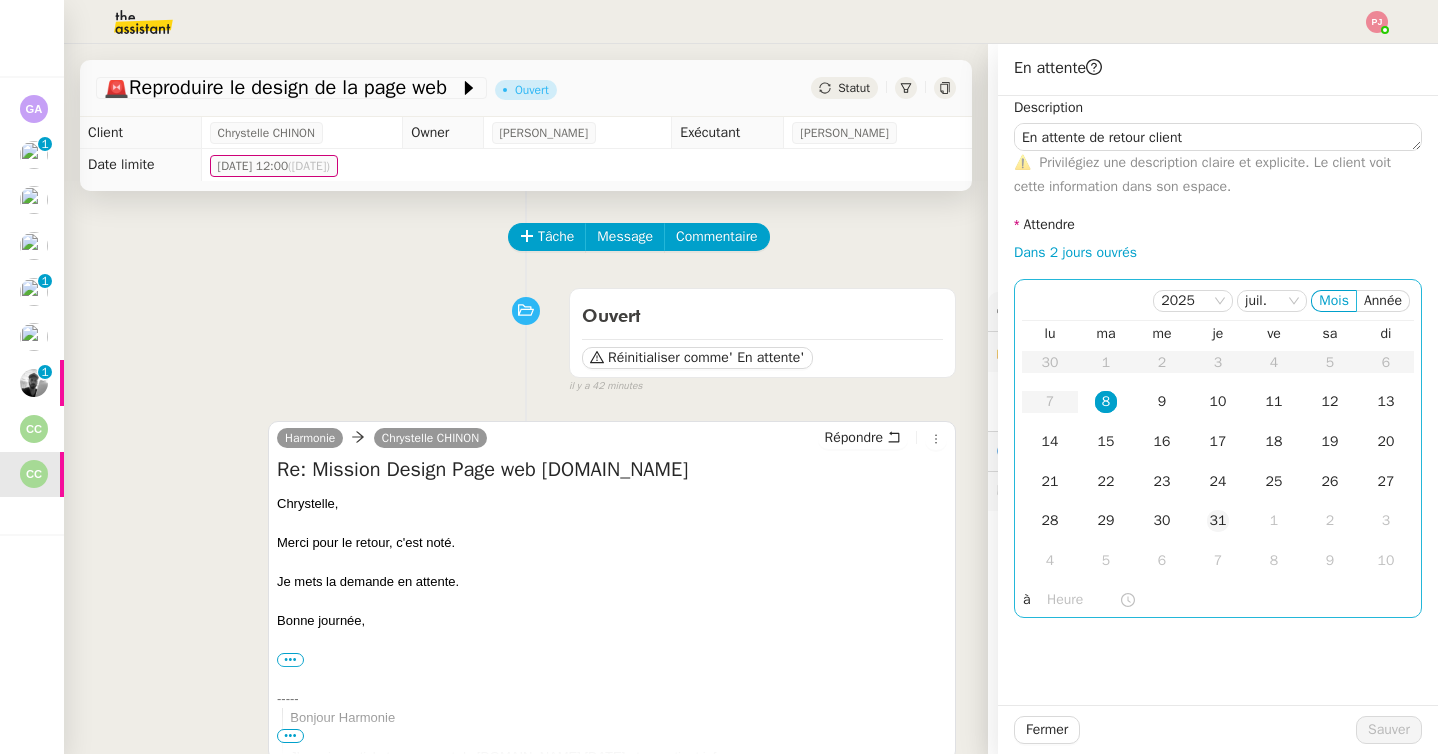 click on "31" 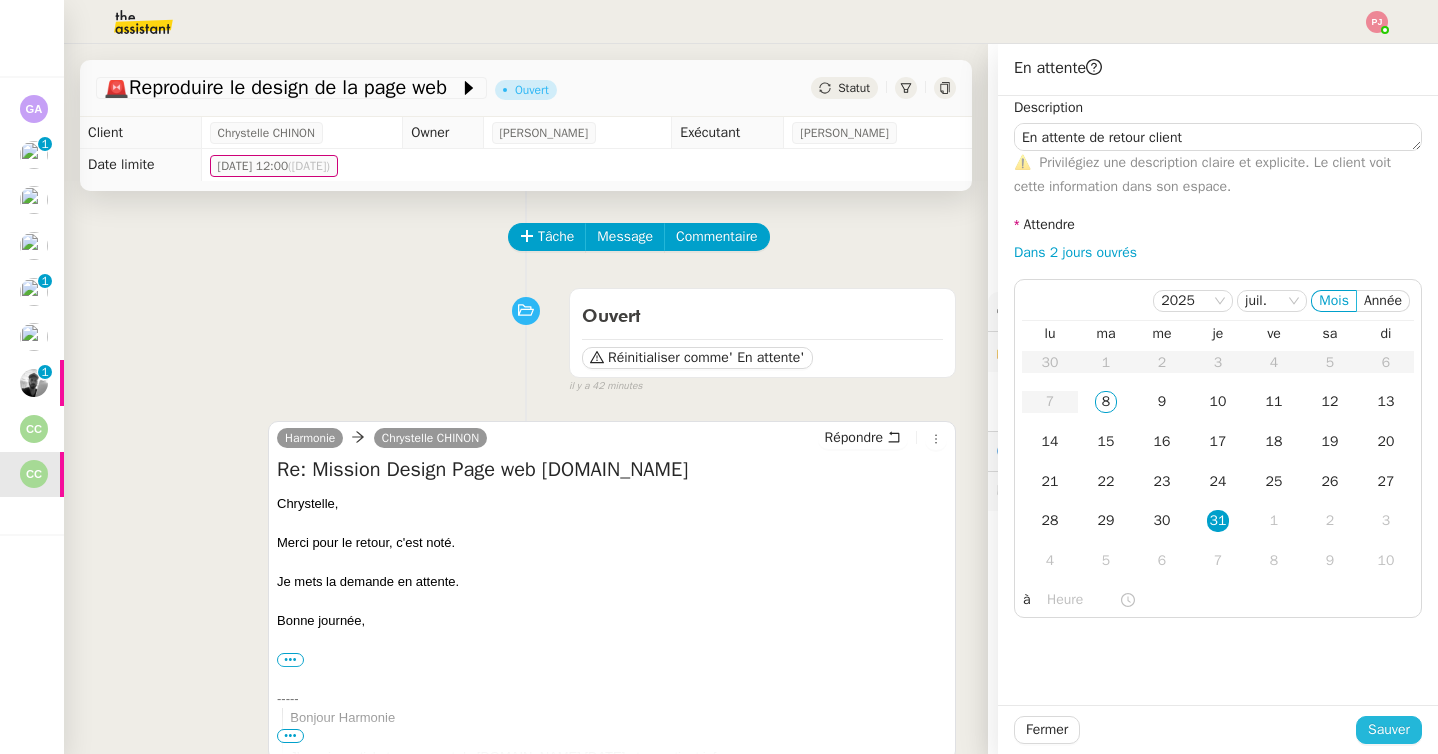 click on "Sauver" 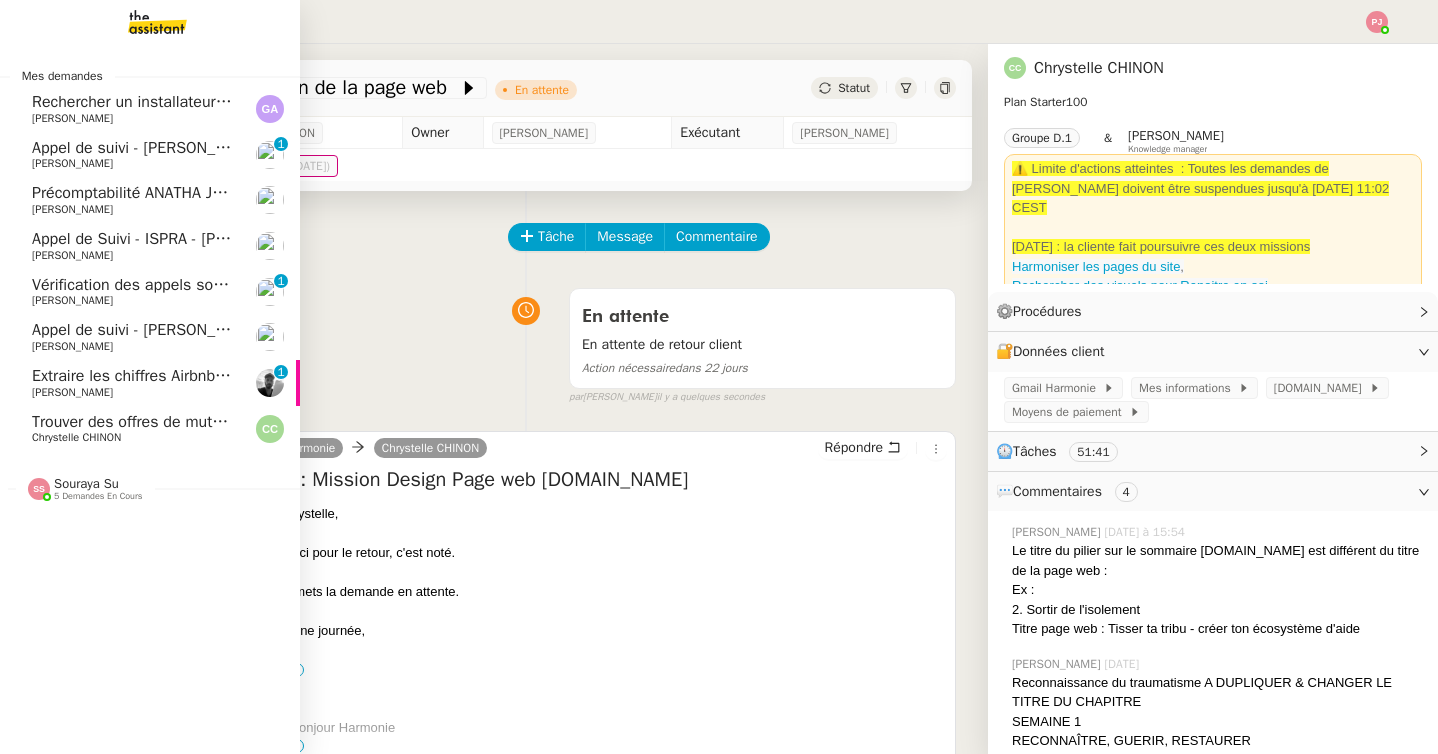 click at bounding box center (141, 22) 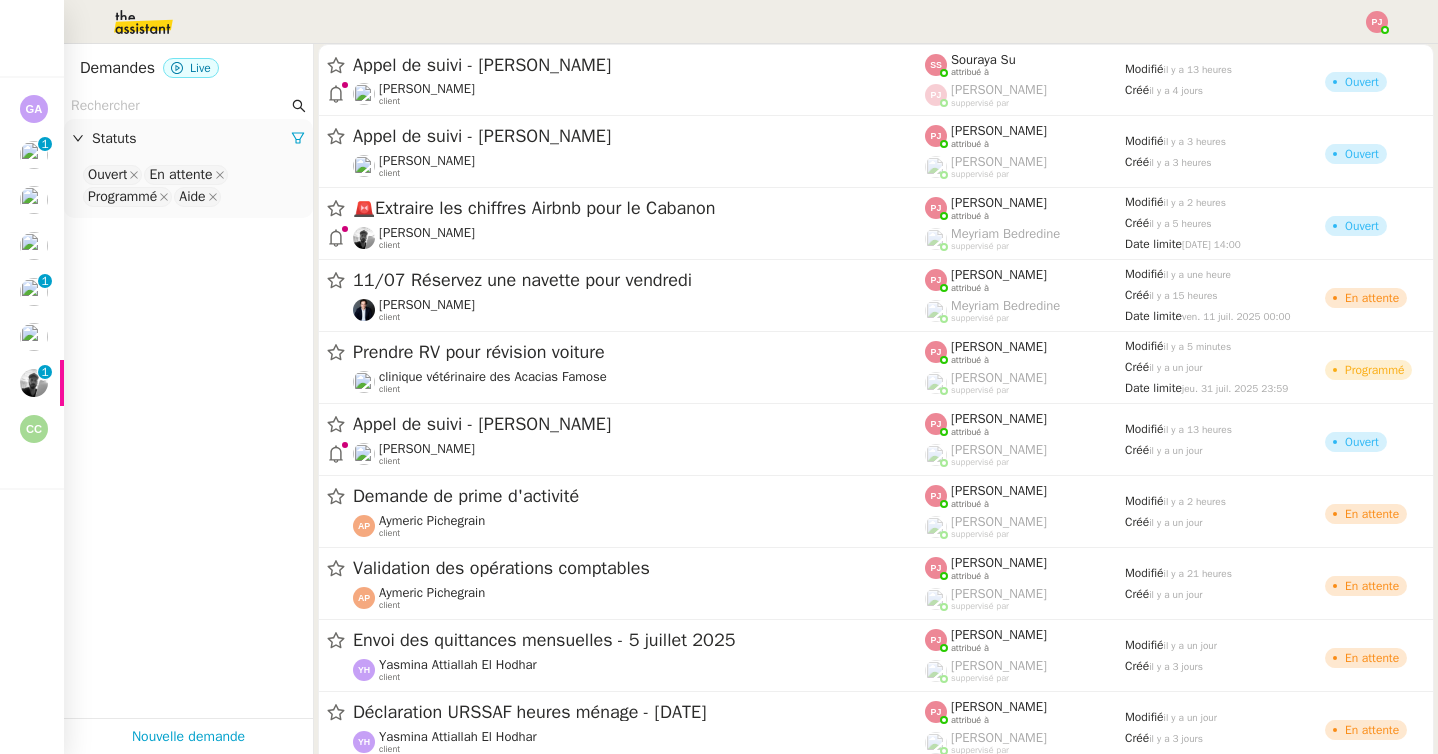 click 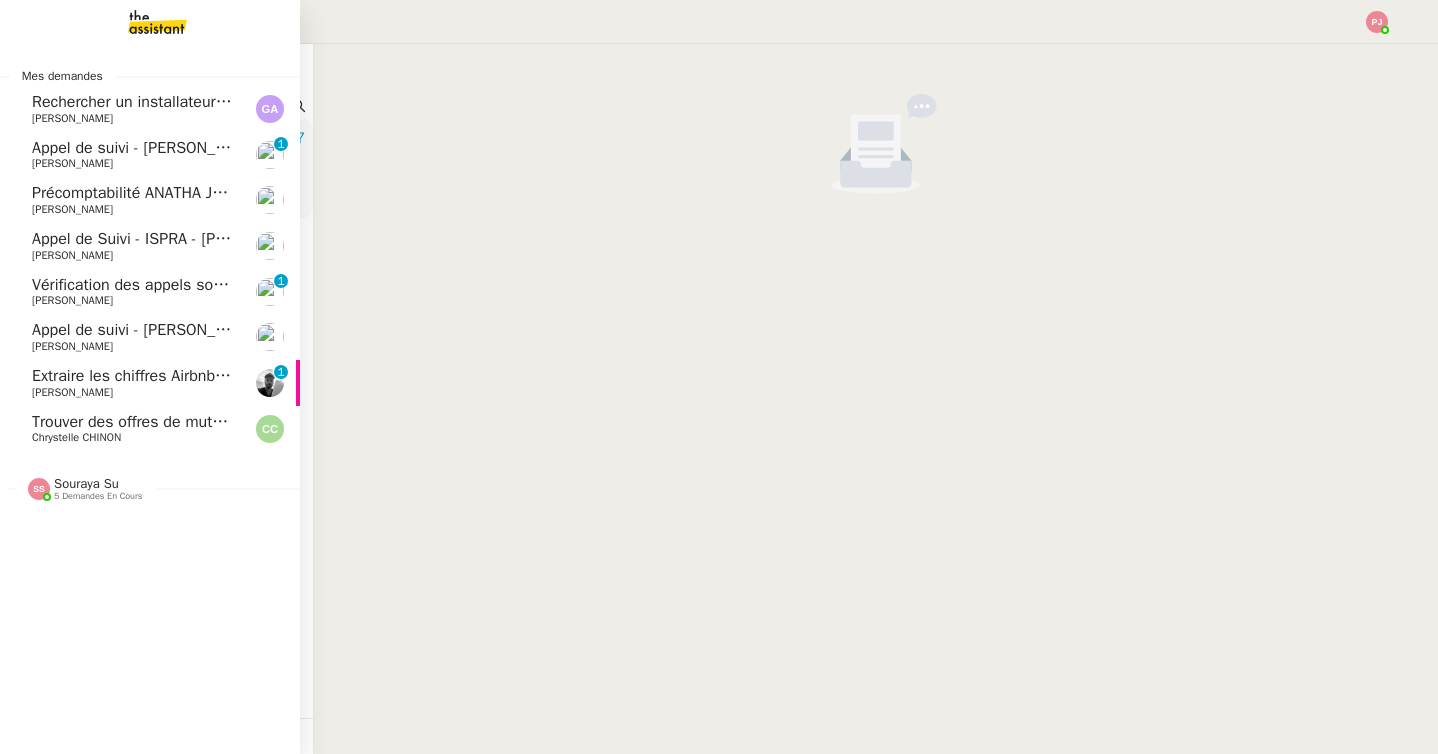 type on "edw" 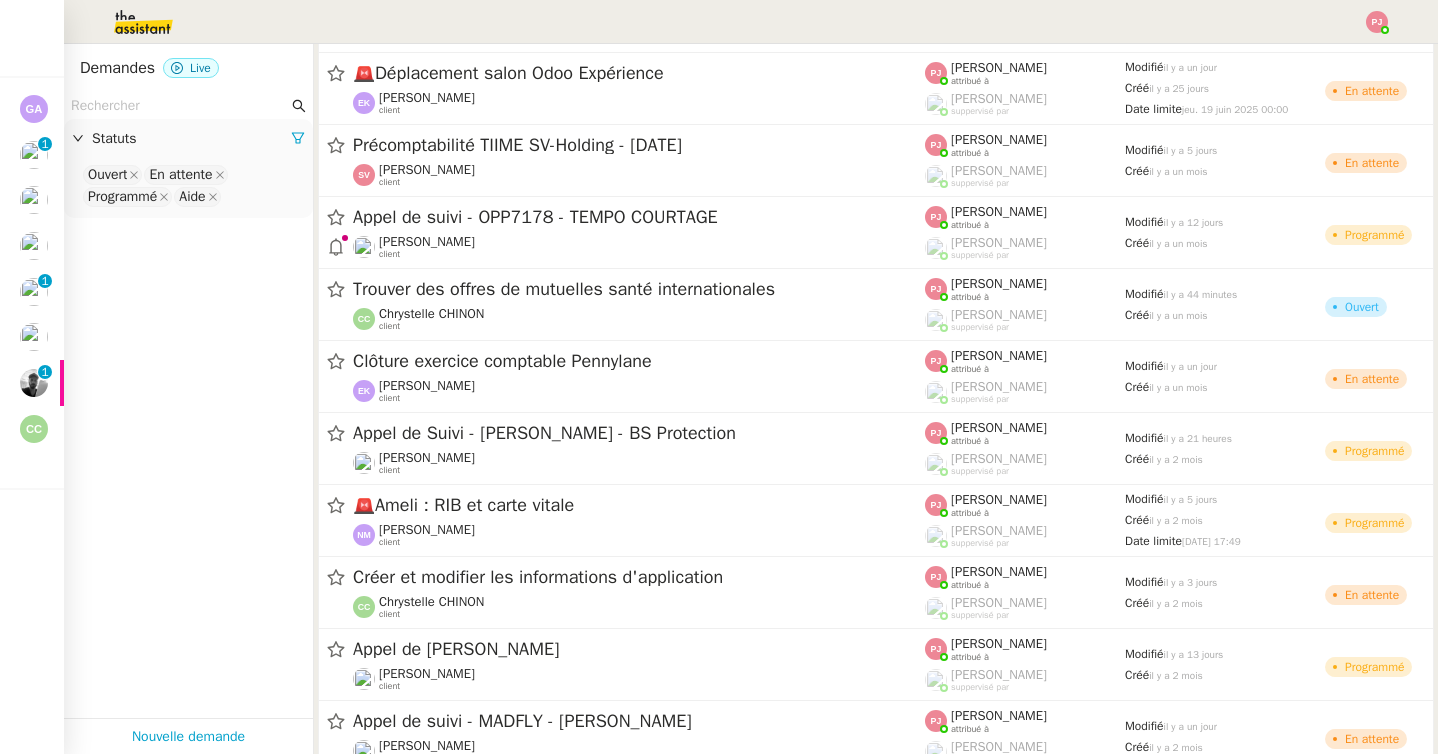 scroll, scrollTop: 2330, scrollLeft: 0, axis: vertical 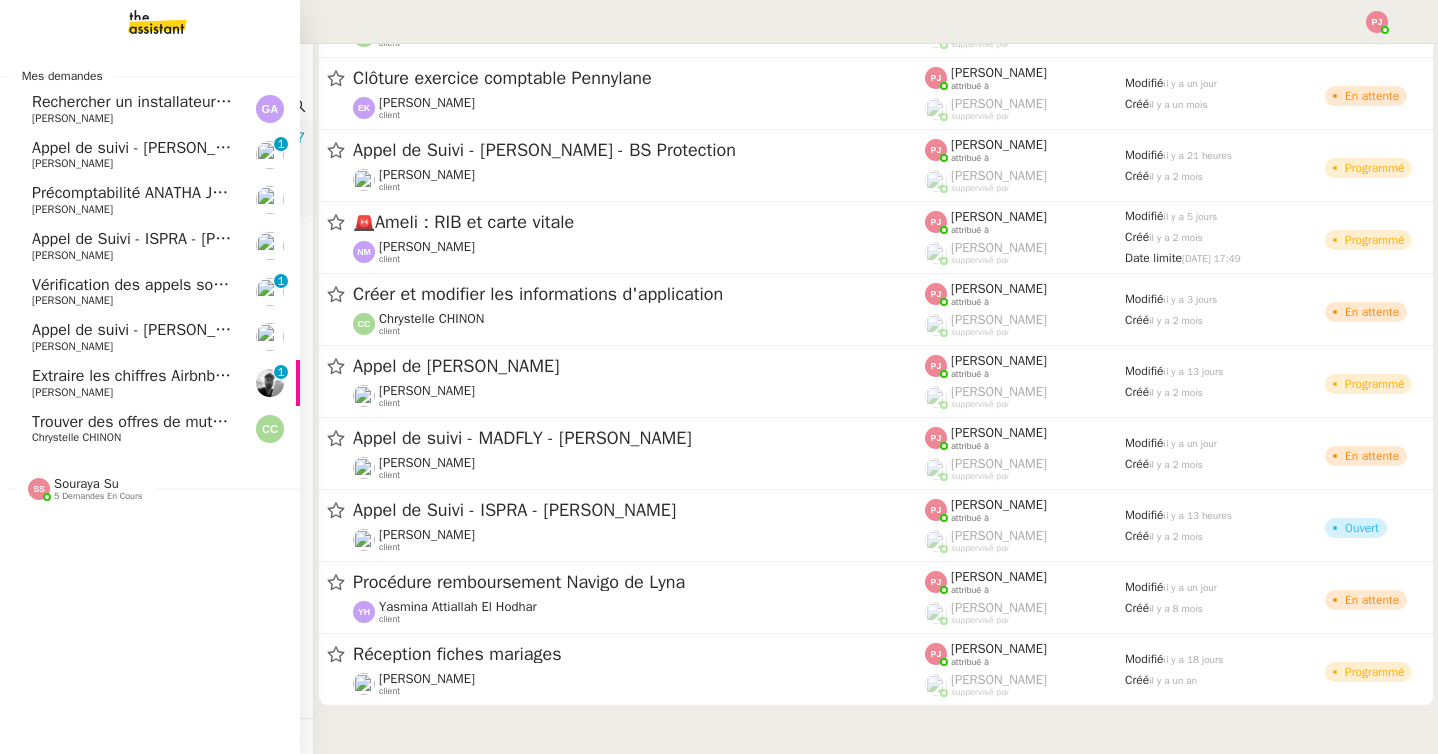 click on "Extraire les chiffres Airbnb pour le Cabanon" 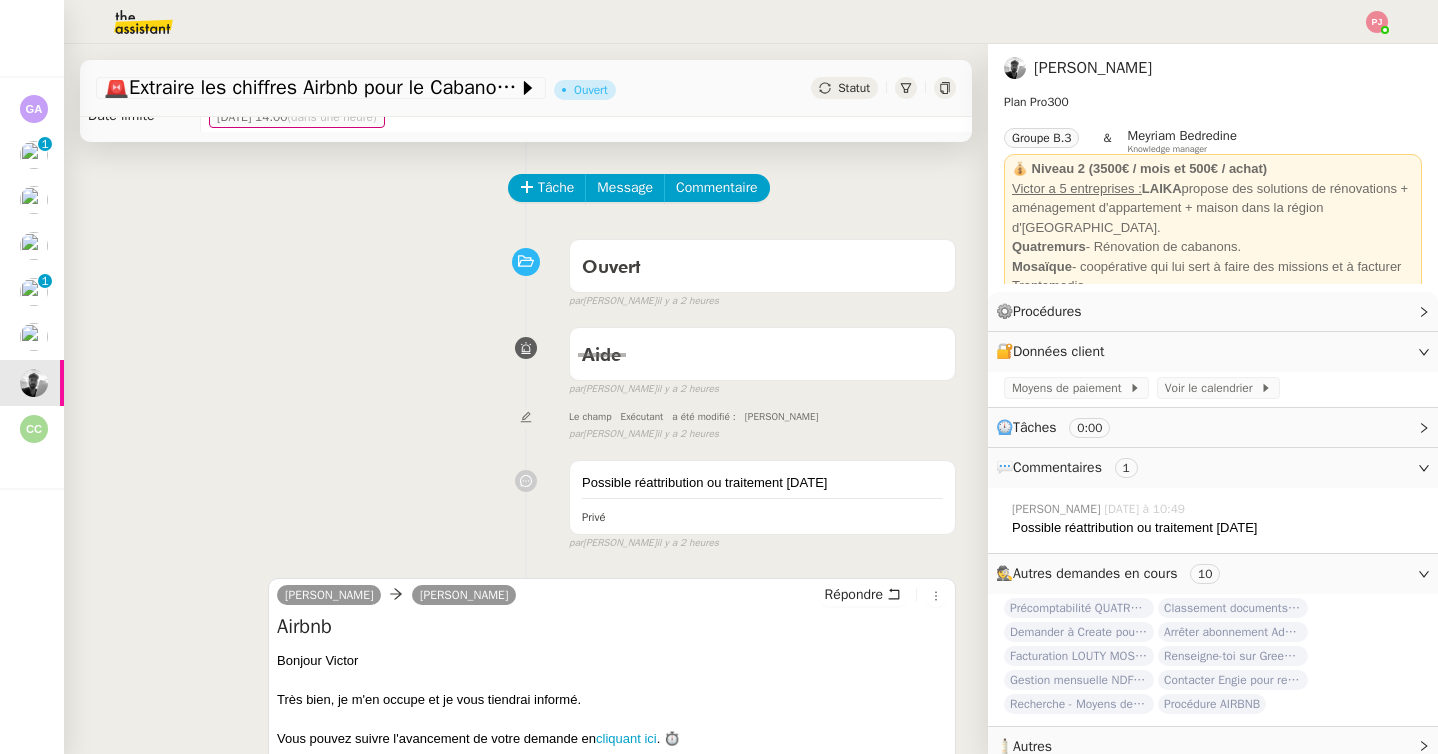 scroll, scrollTop: 0, scrollLeft: 0, axis: both 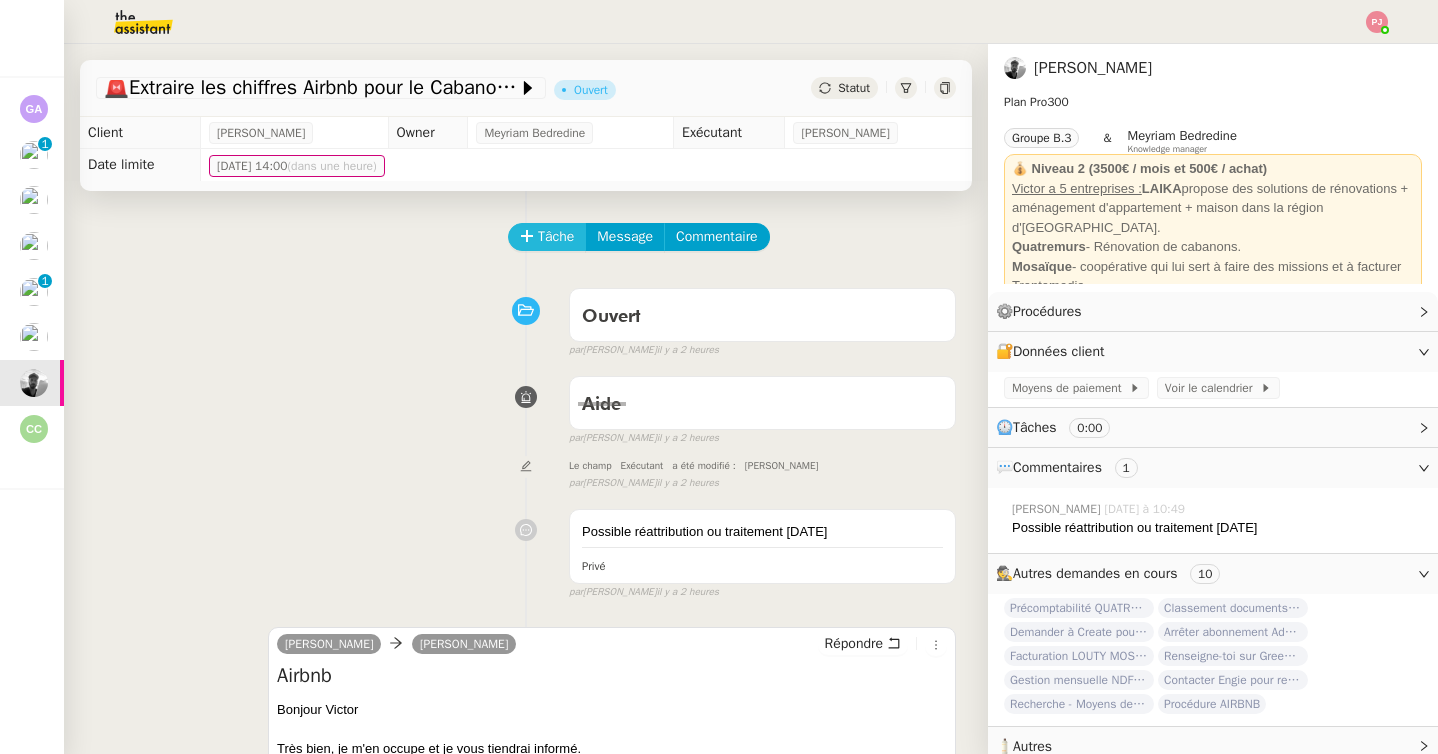 click on "Tâche" 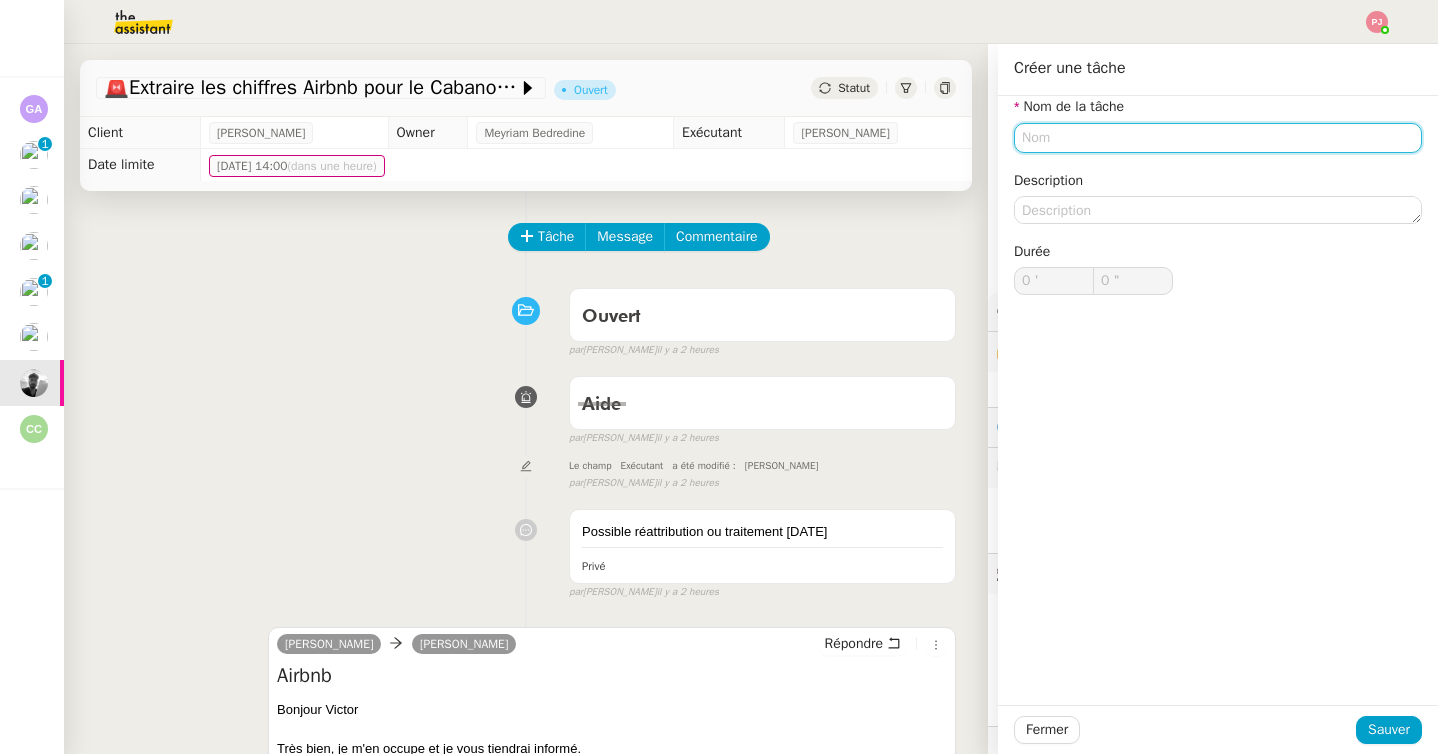 click 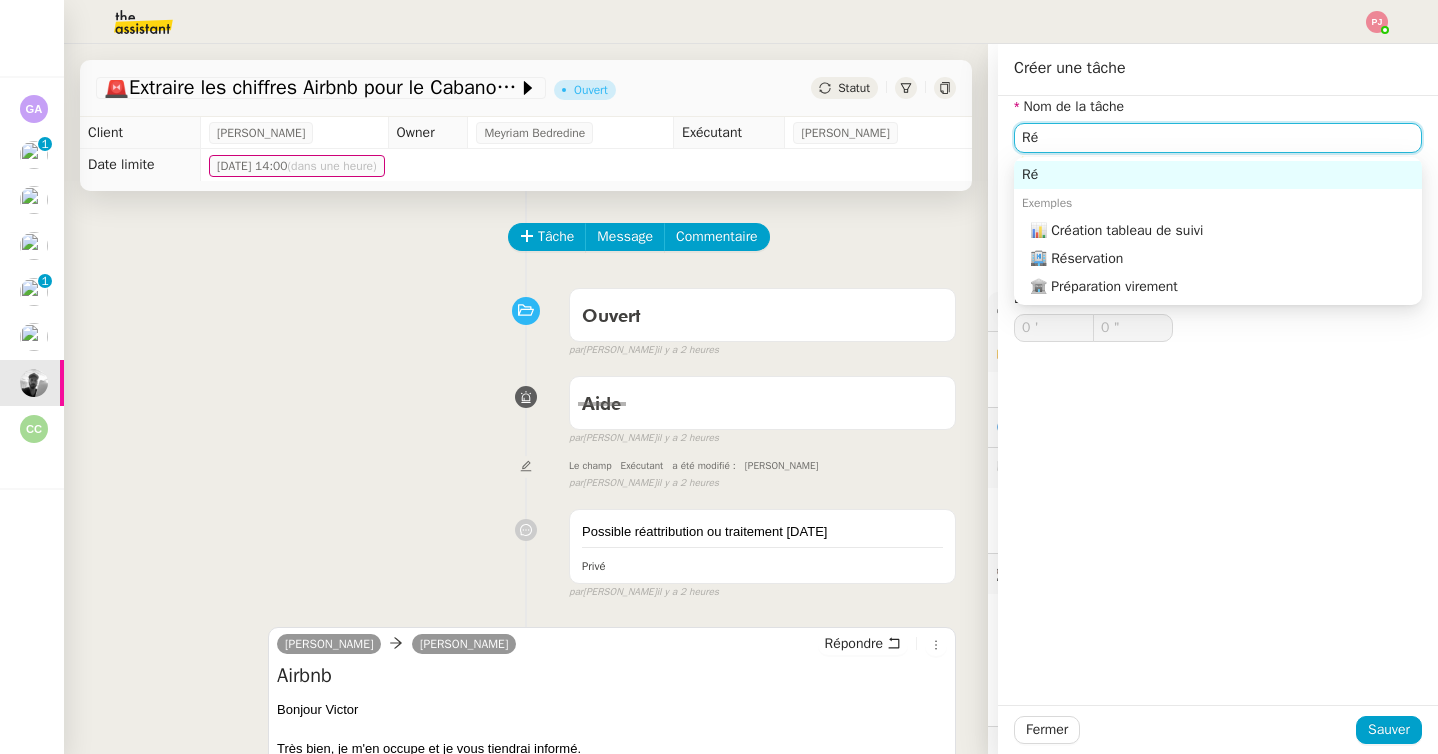 type on "R" 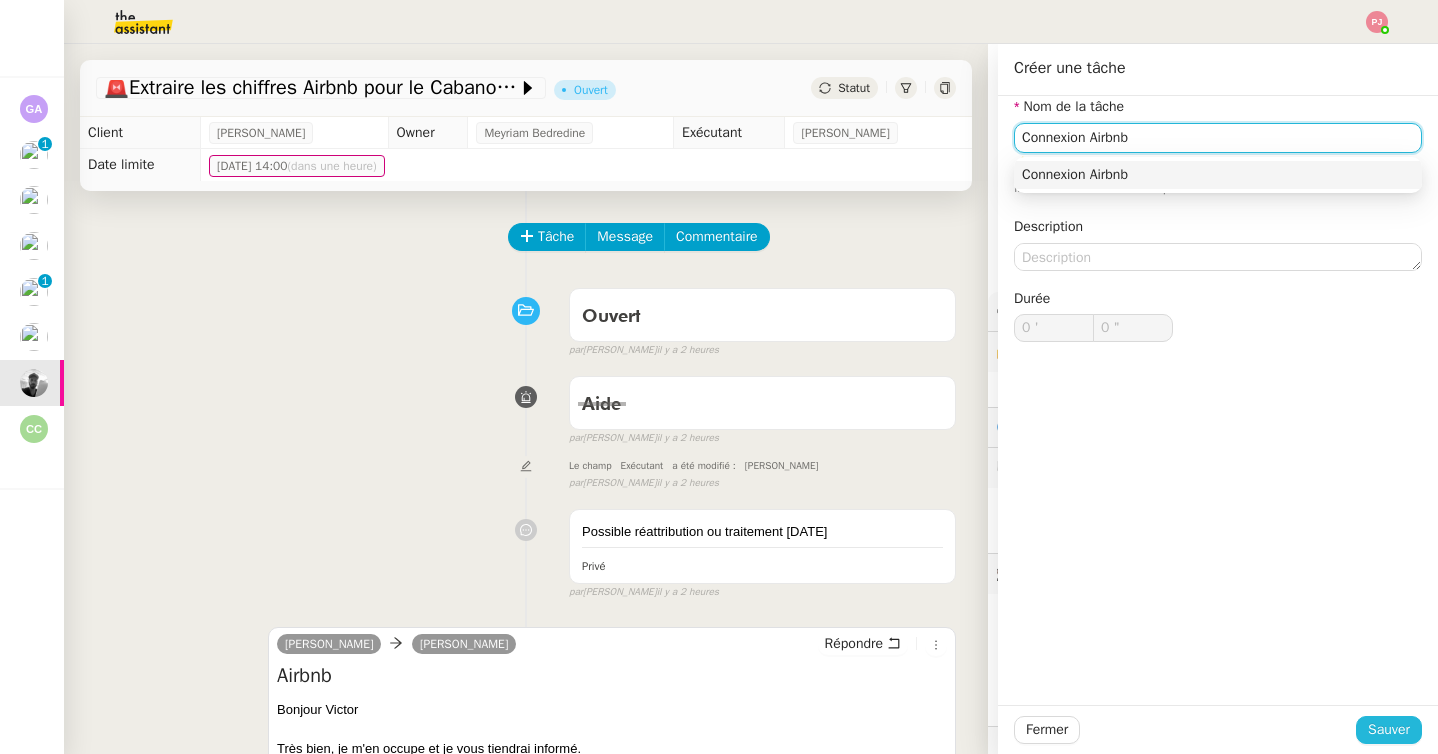 type on "Connexion Airbnb" 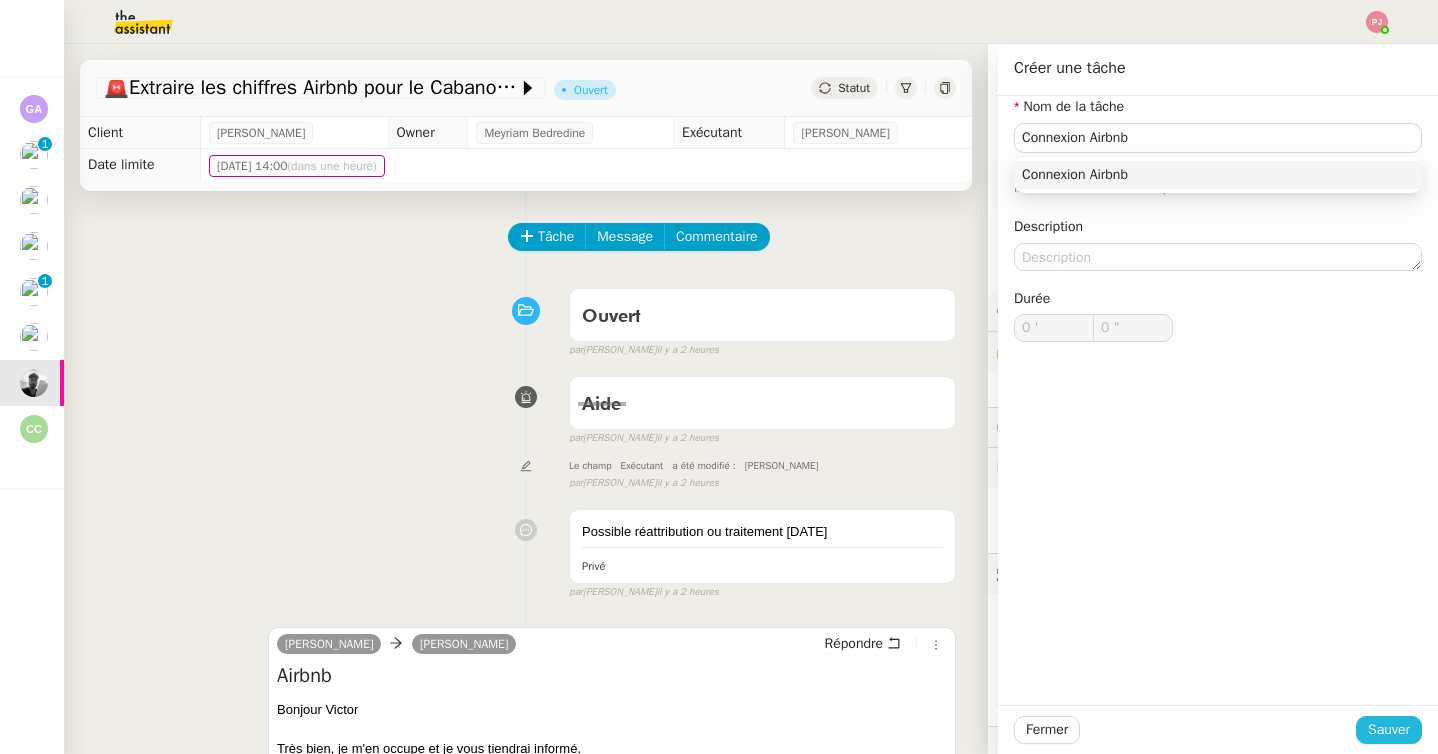 click on "Sauver" 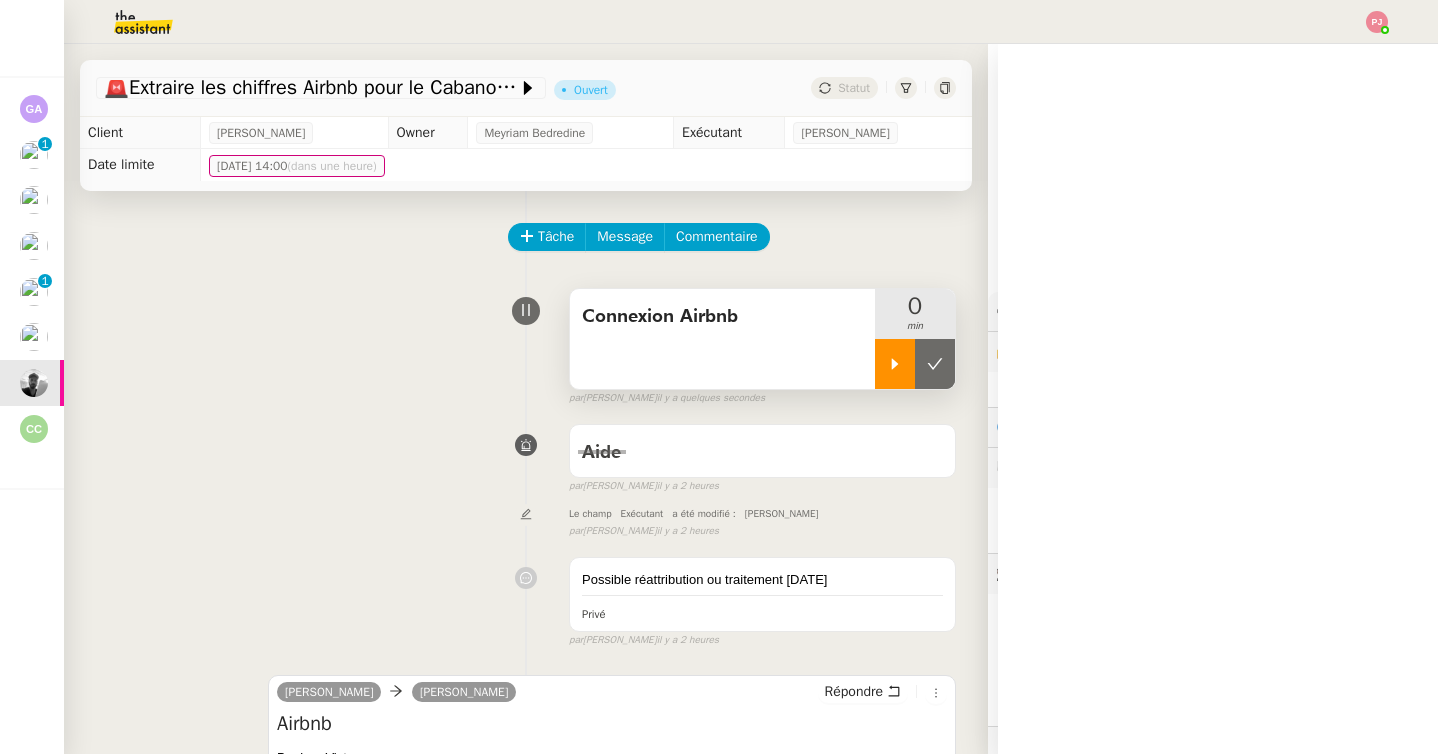click at bounding box center (895, 364) 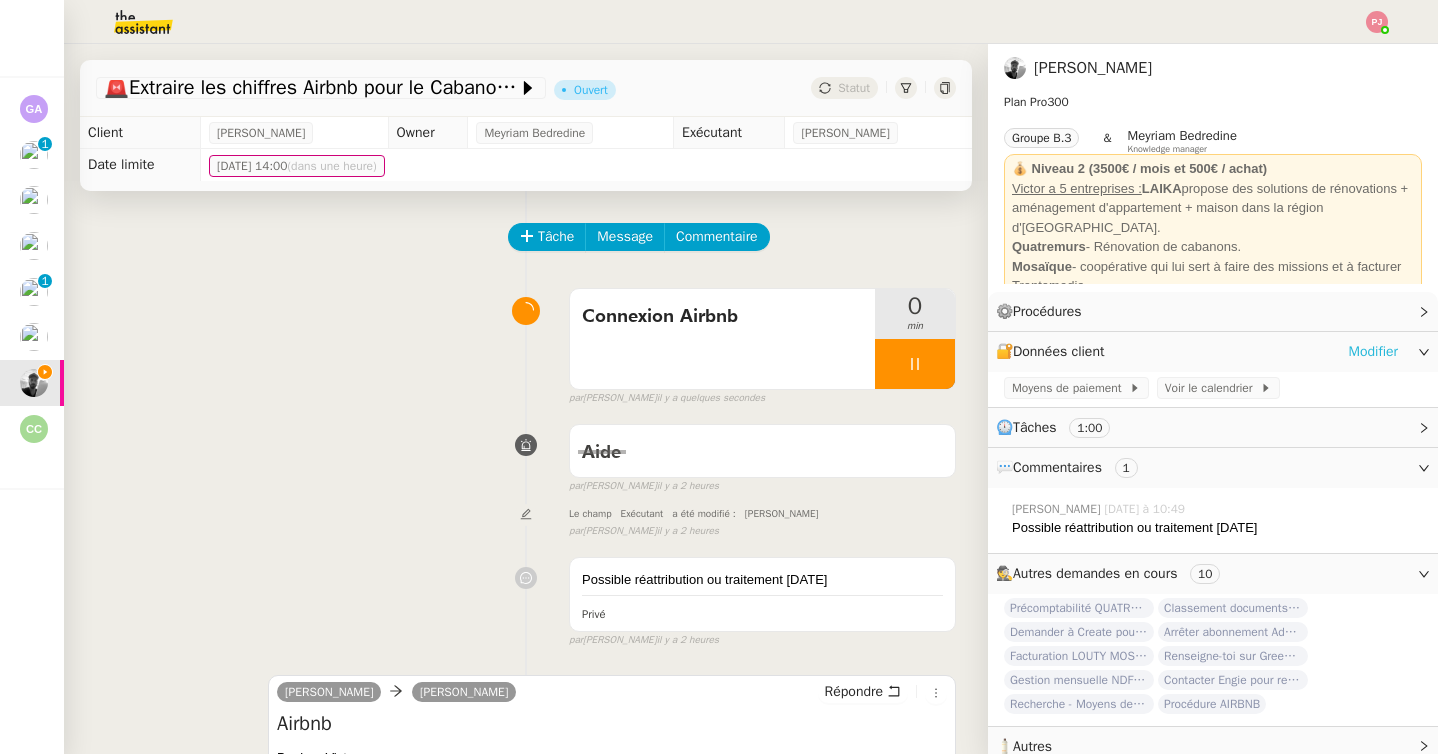 click on "Modifier" 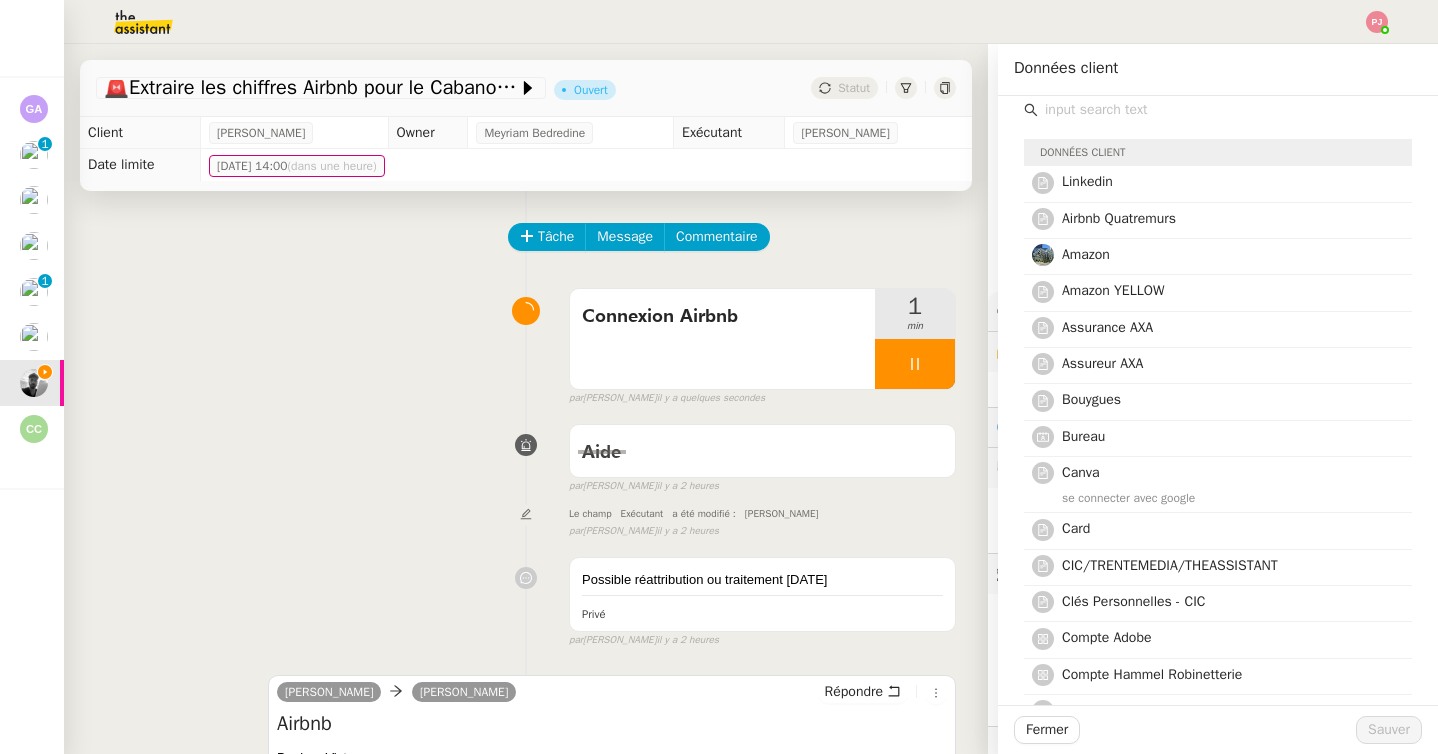 scroll, scrollTop: 10, scrollLeft: 0, axis: vertical 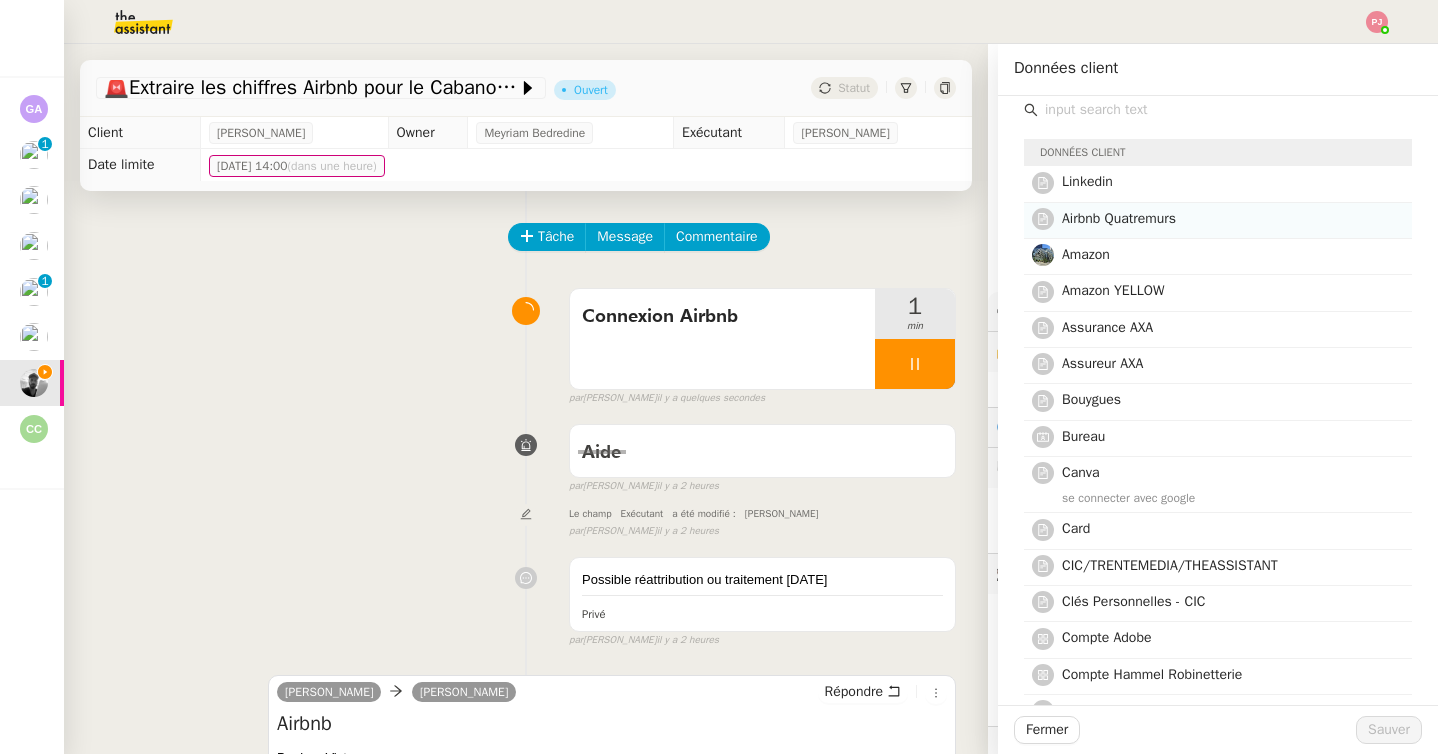 click on "Airbnb Quatremurs" 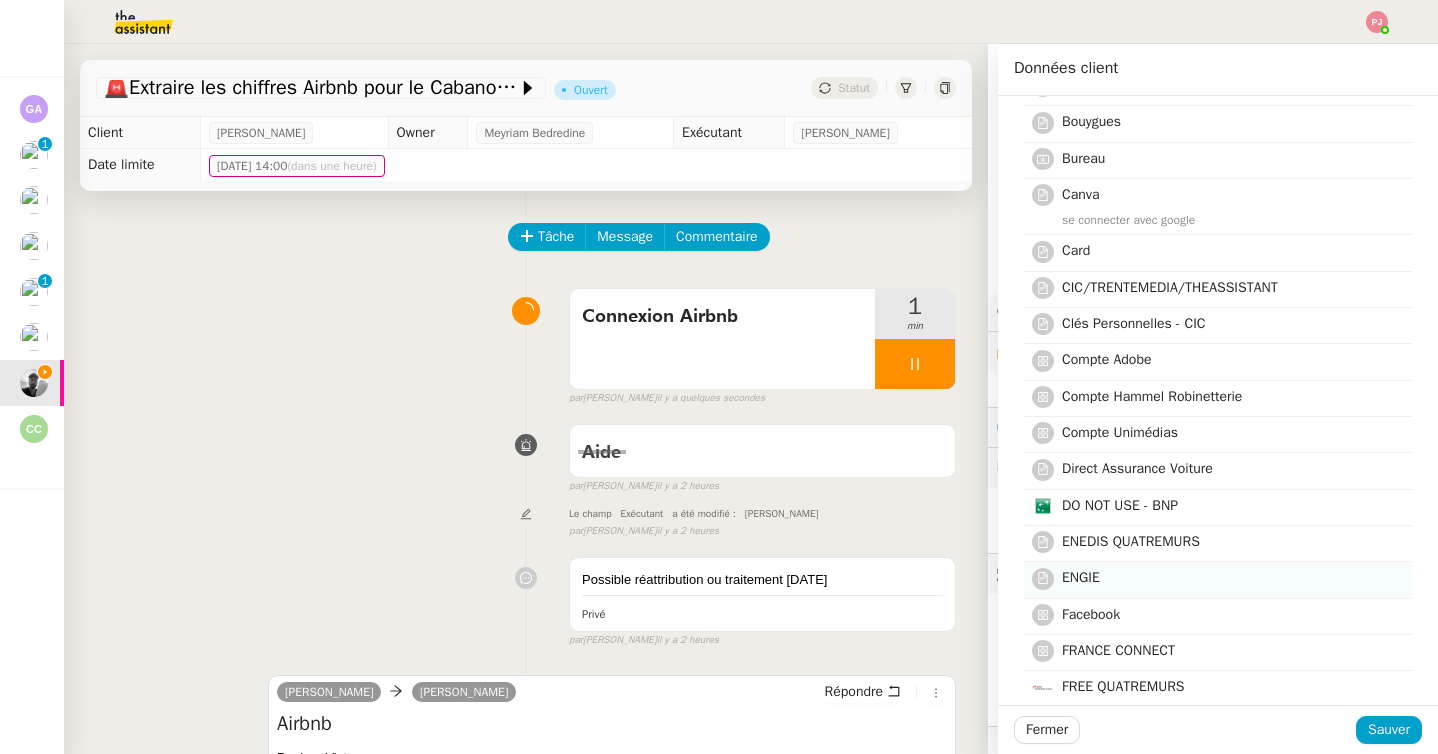 scroll, scrollTop: 0, scrollLeft: 0, axis: both 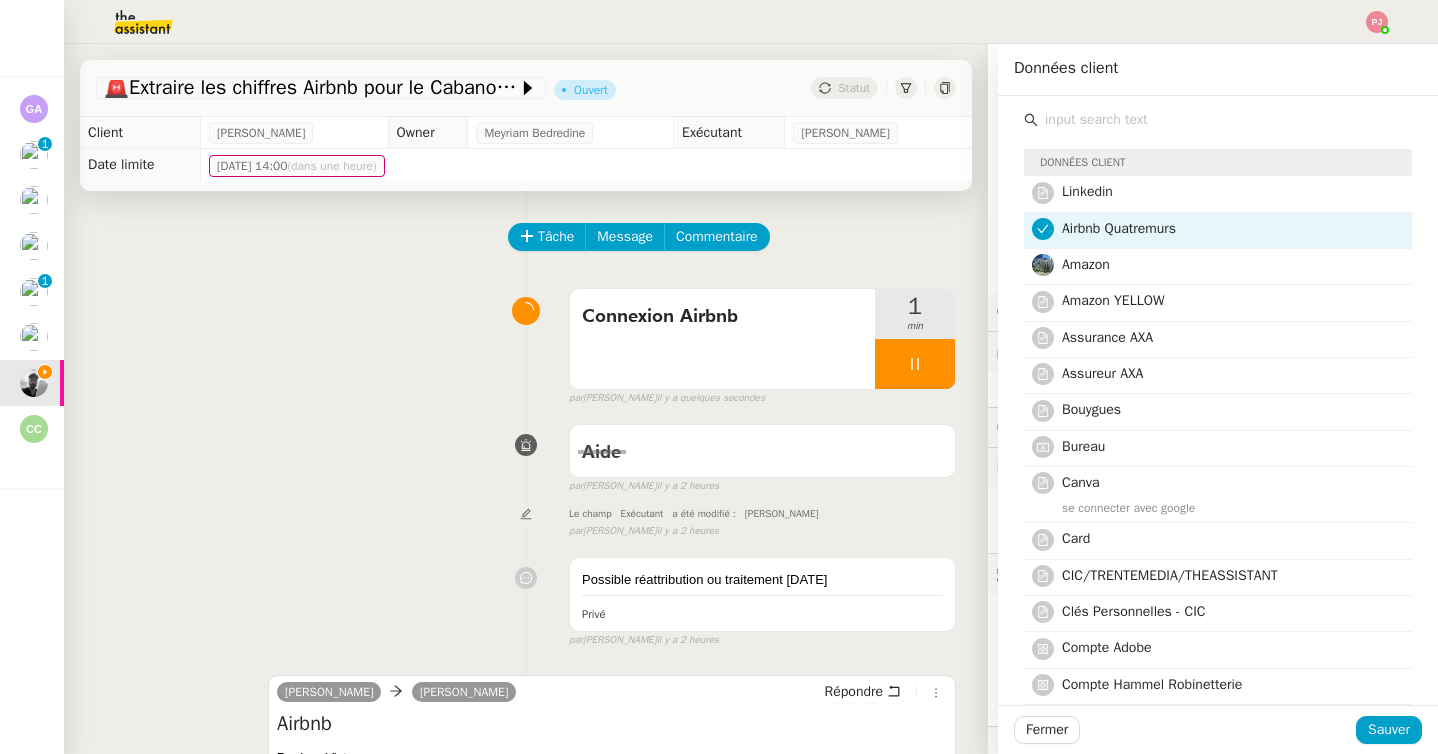 click 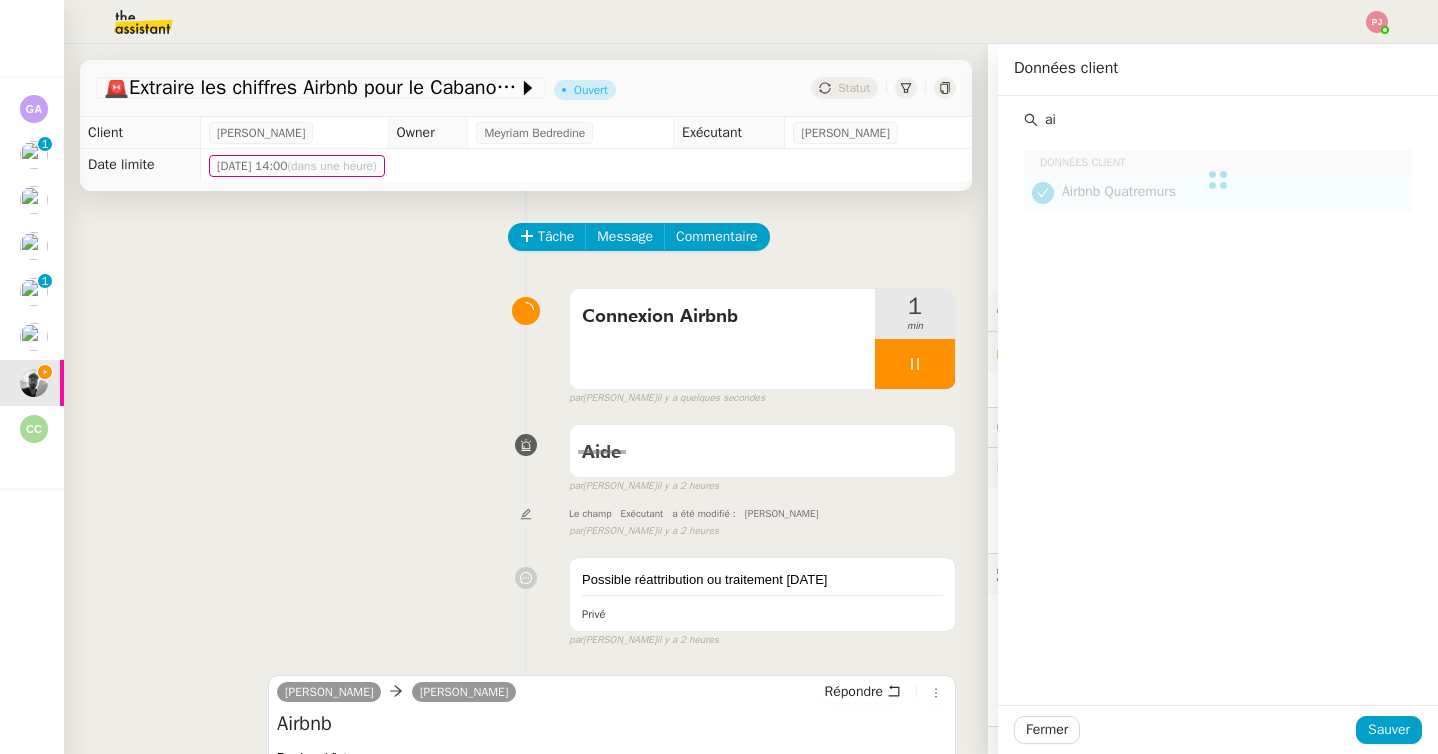 type on "a" 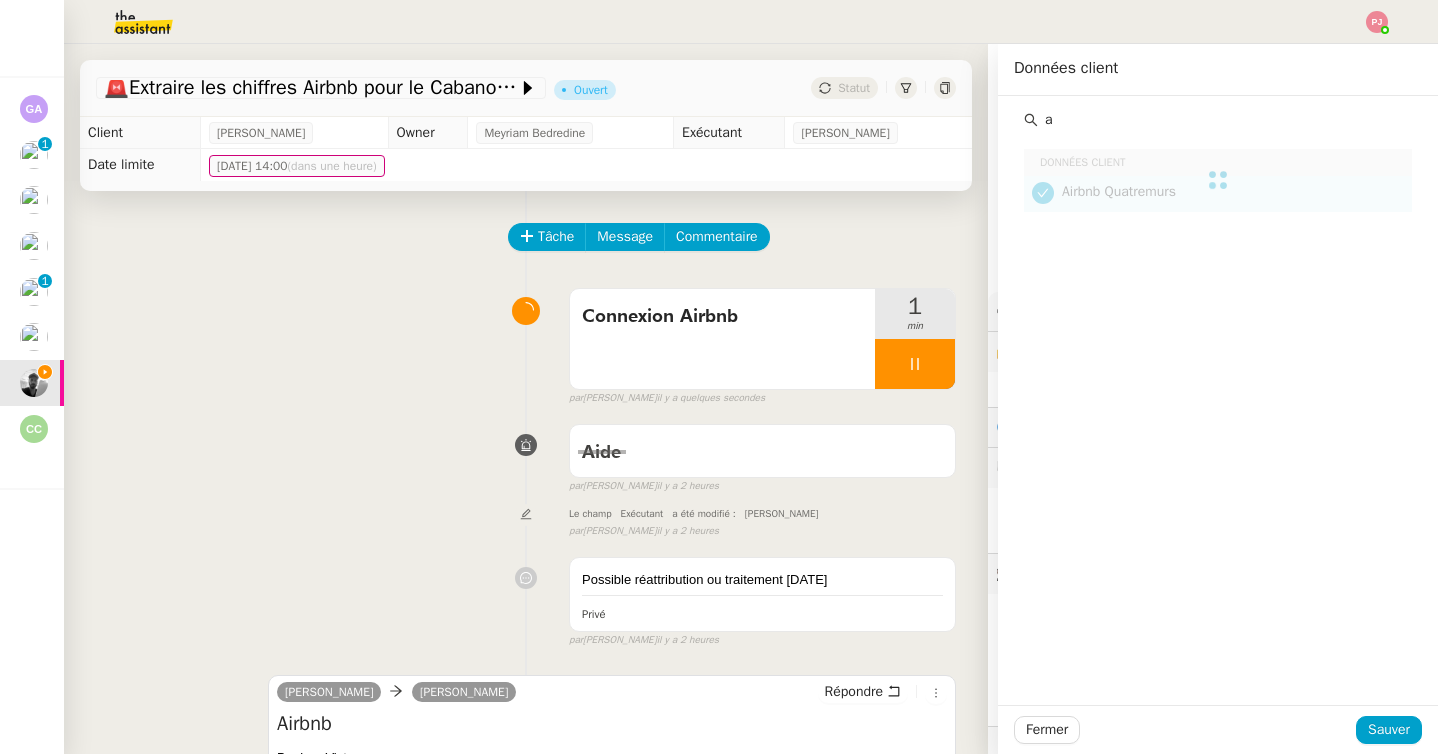 type 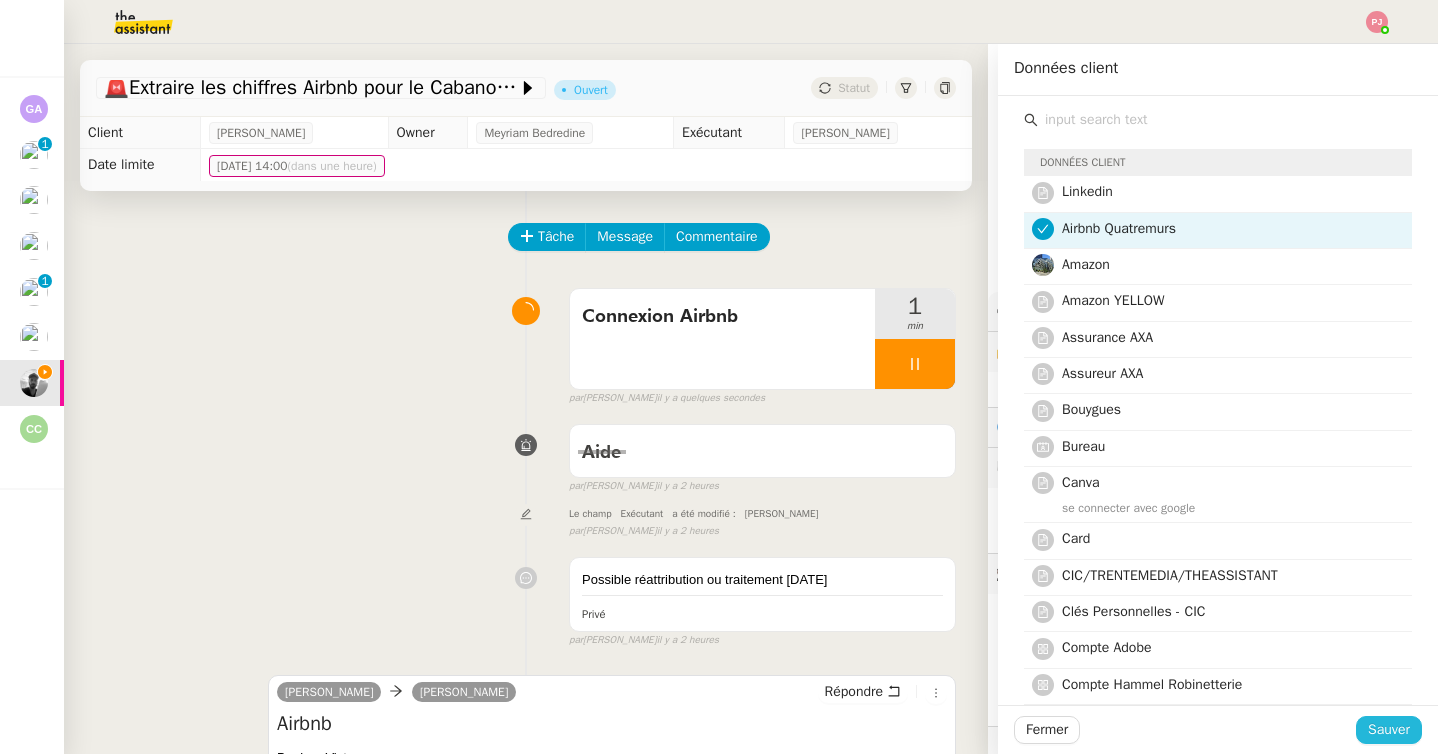 click on "Sauver" 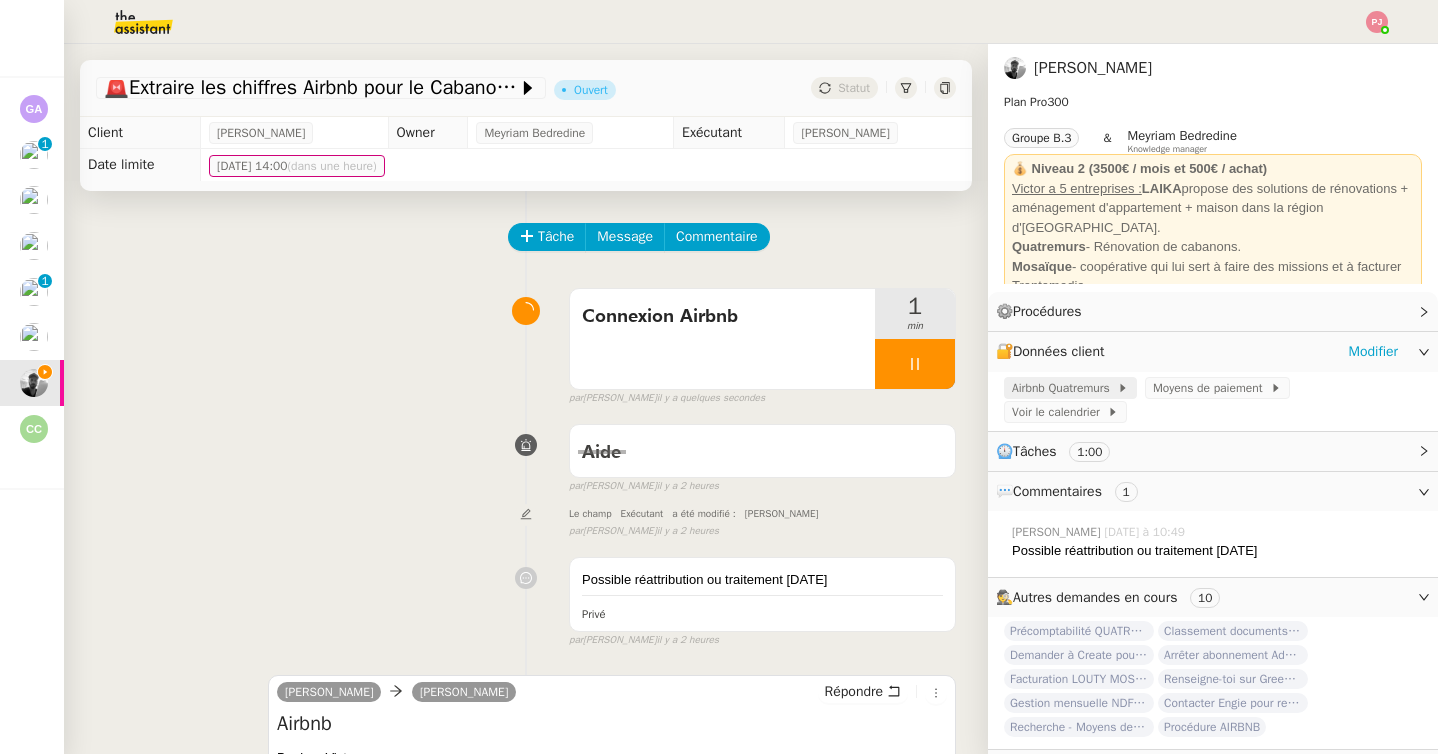 click on "Airbnb Quatremurs" 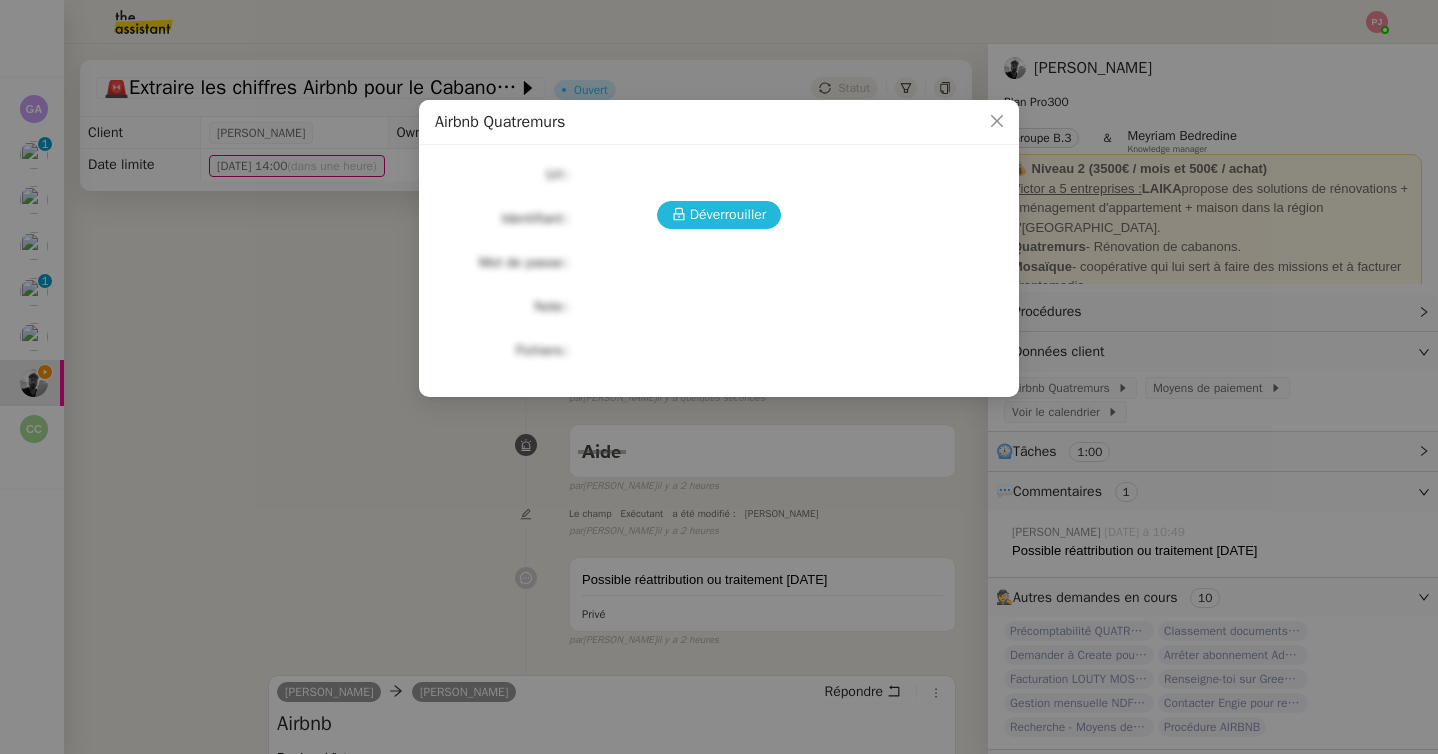 click on "Déverrouiller" at bounding box center (728, 214) 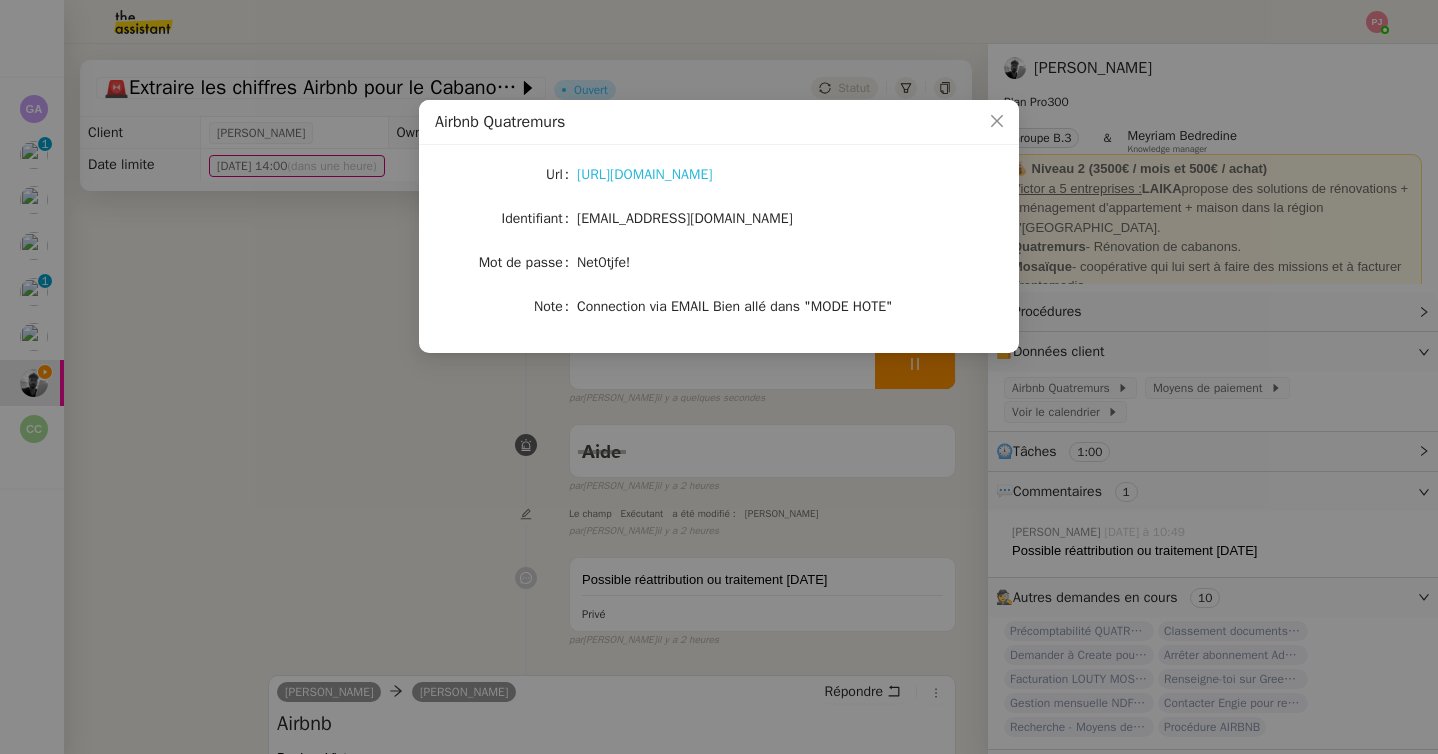 click on "https://www.airbnb.fr/hosting" 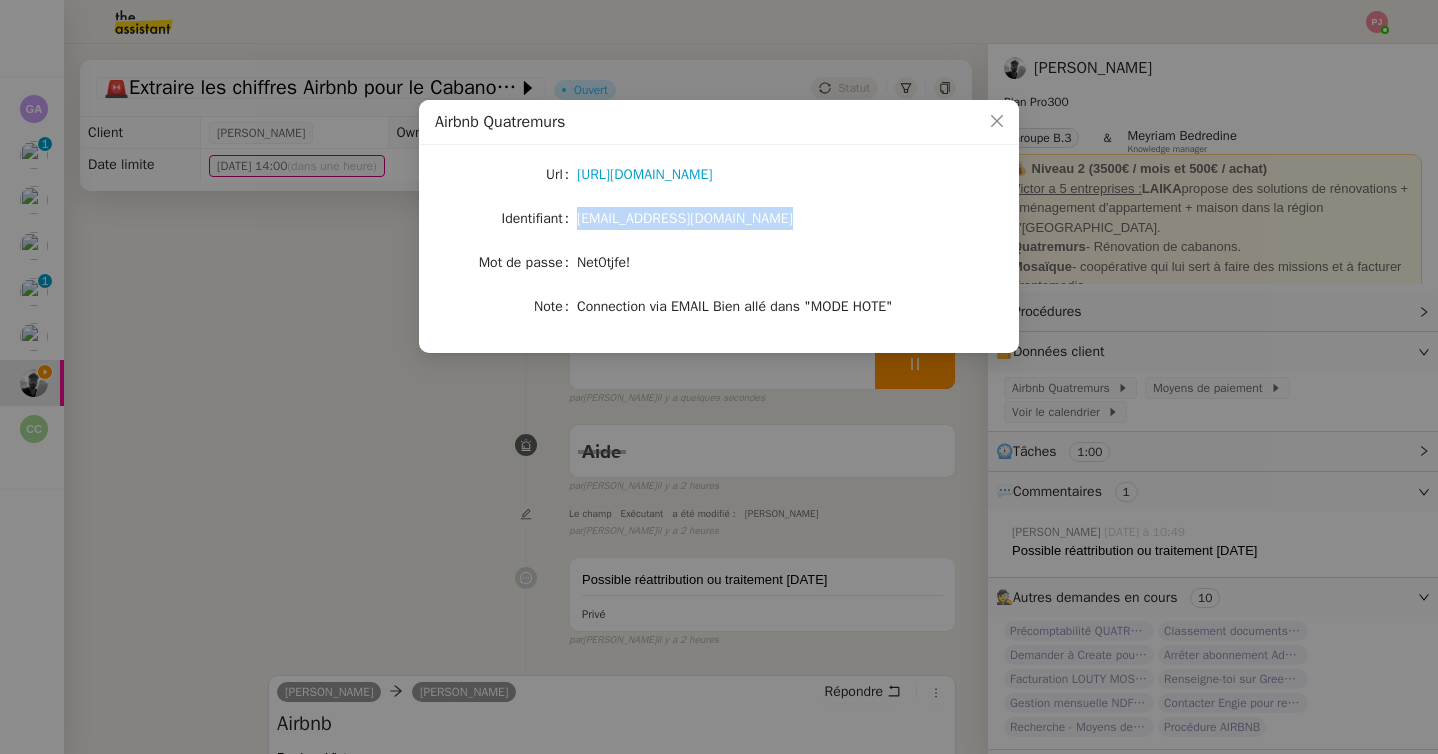 drag, startPoint x: 813, startPoint y: 217, endPoint x: 578, endPoint y: 218, distance: 235.00212 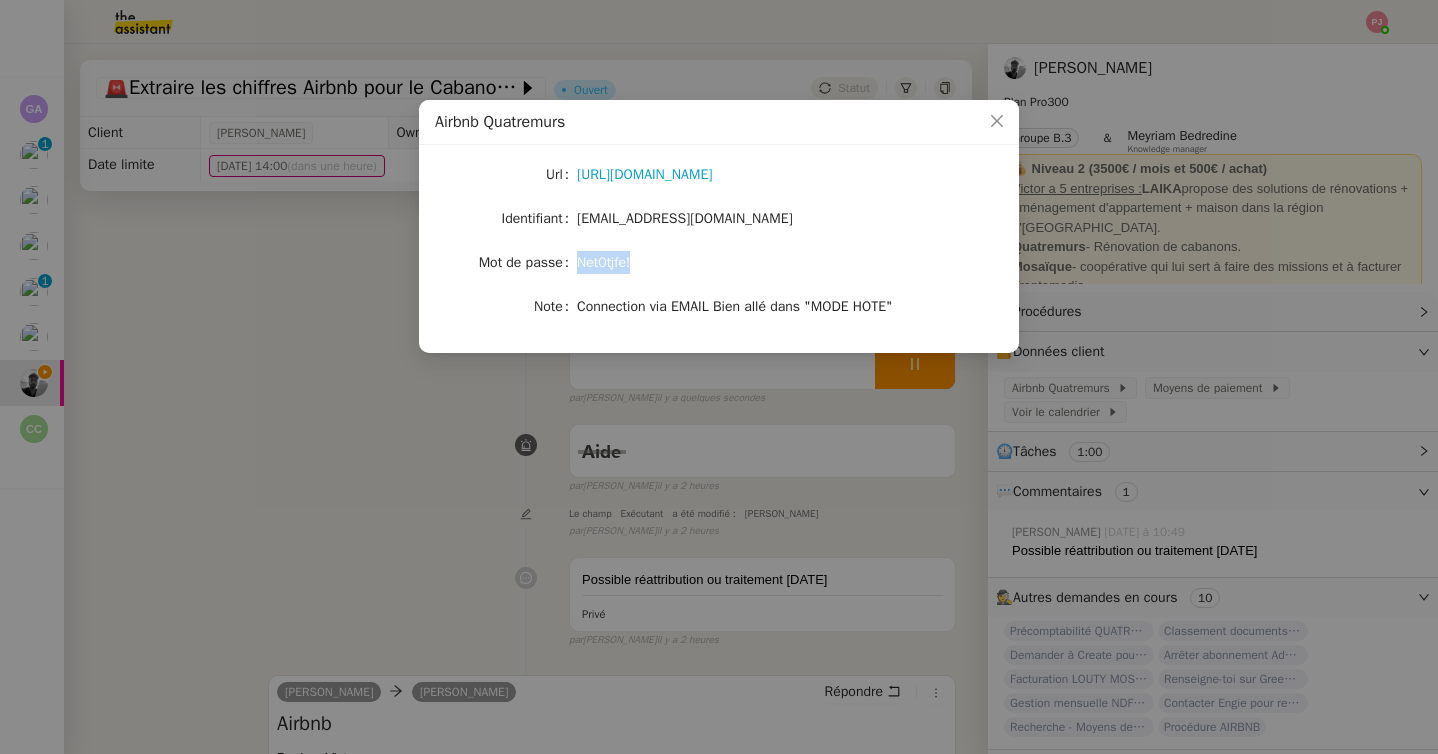drag, startPoint x: 654, startPoint y: 266, endPoint x: 569, endPoint y: 265, distance: 85.00588 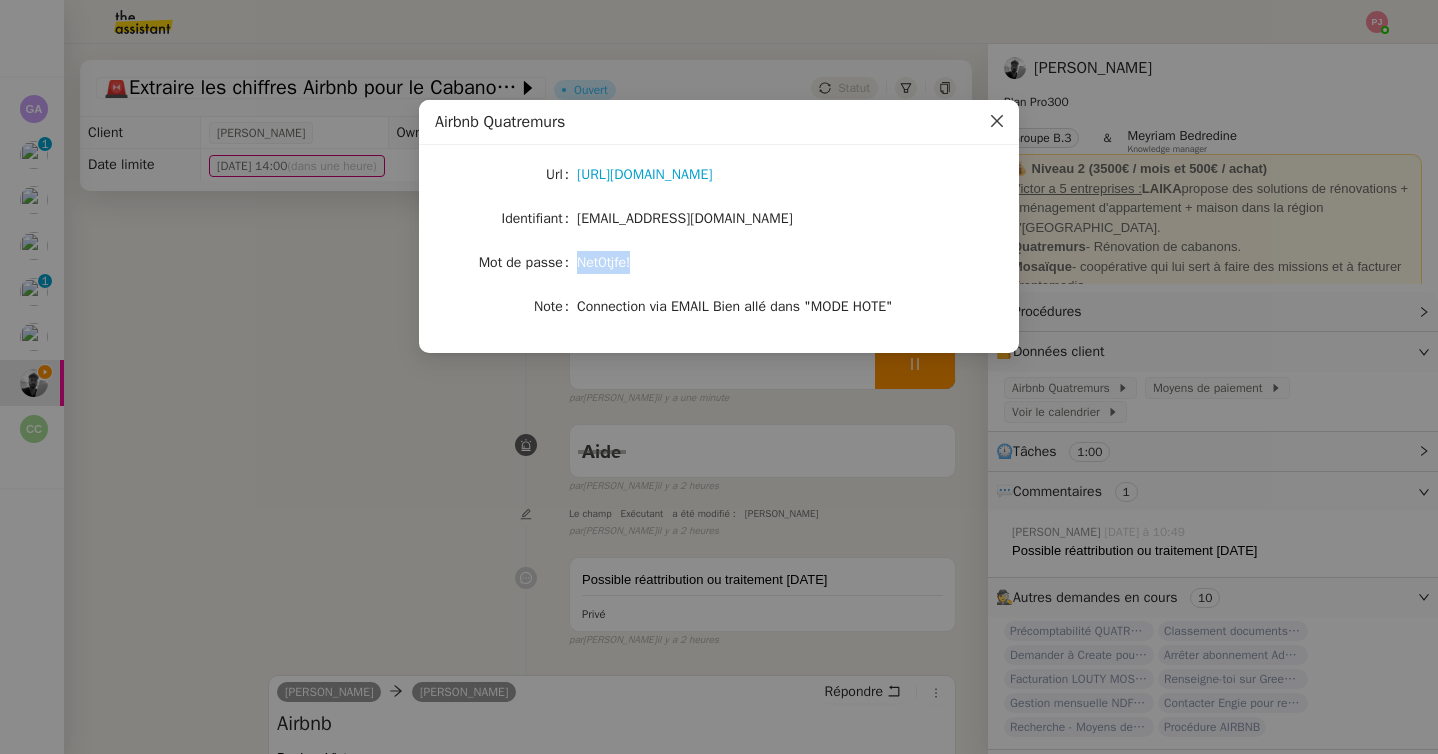 click 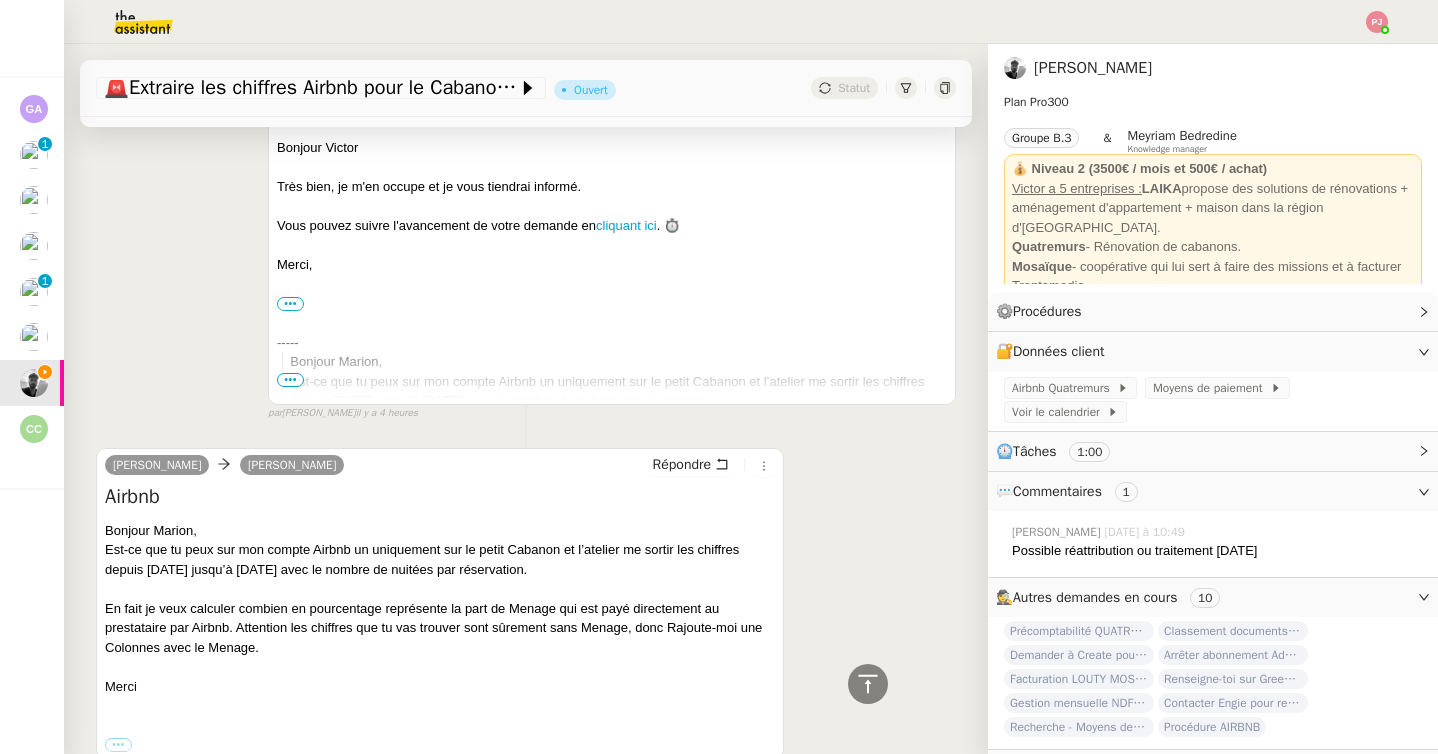scroll, scrollTop: 728, scrollLeft: 0, axis: vertical 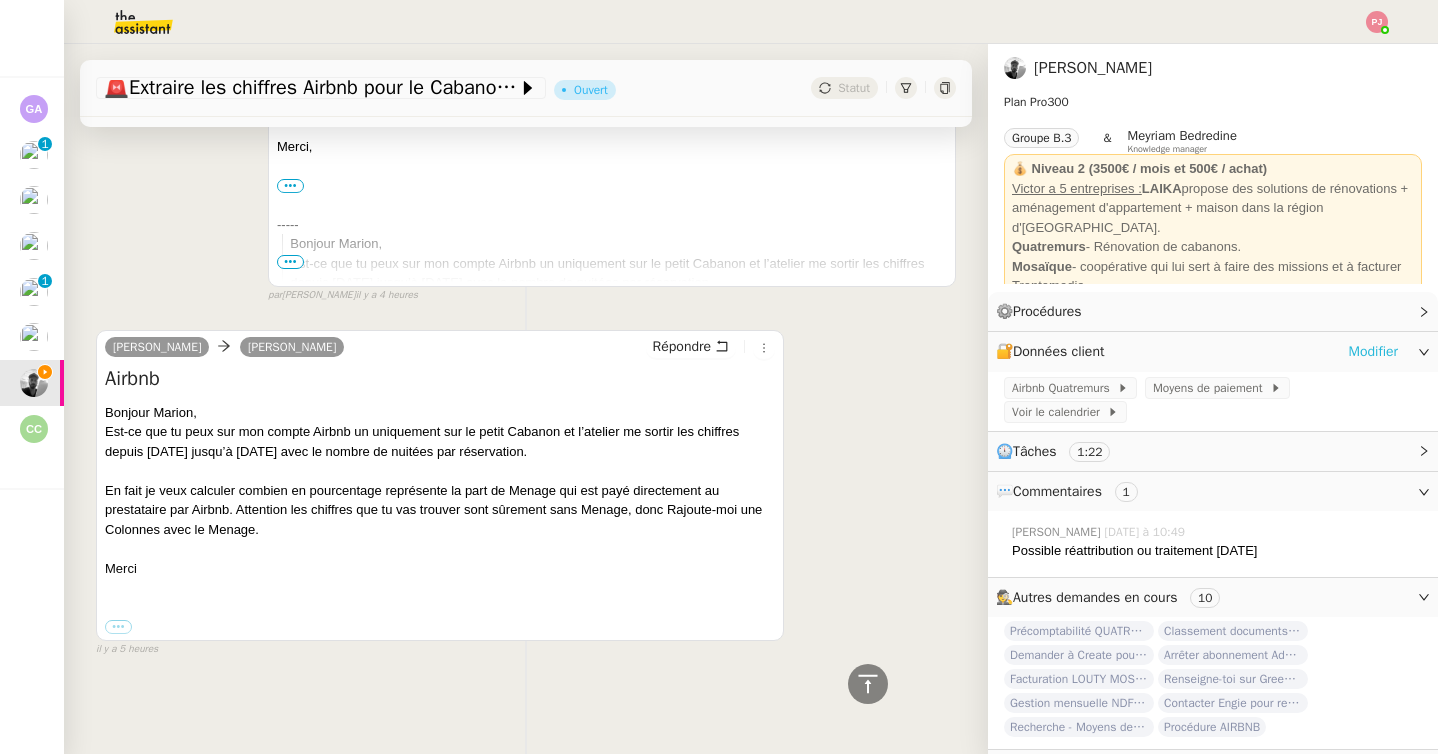 click on "Modifier" 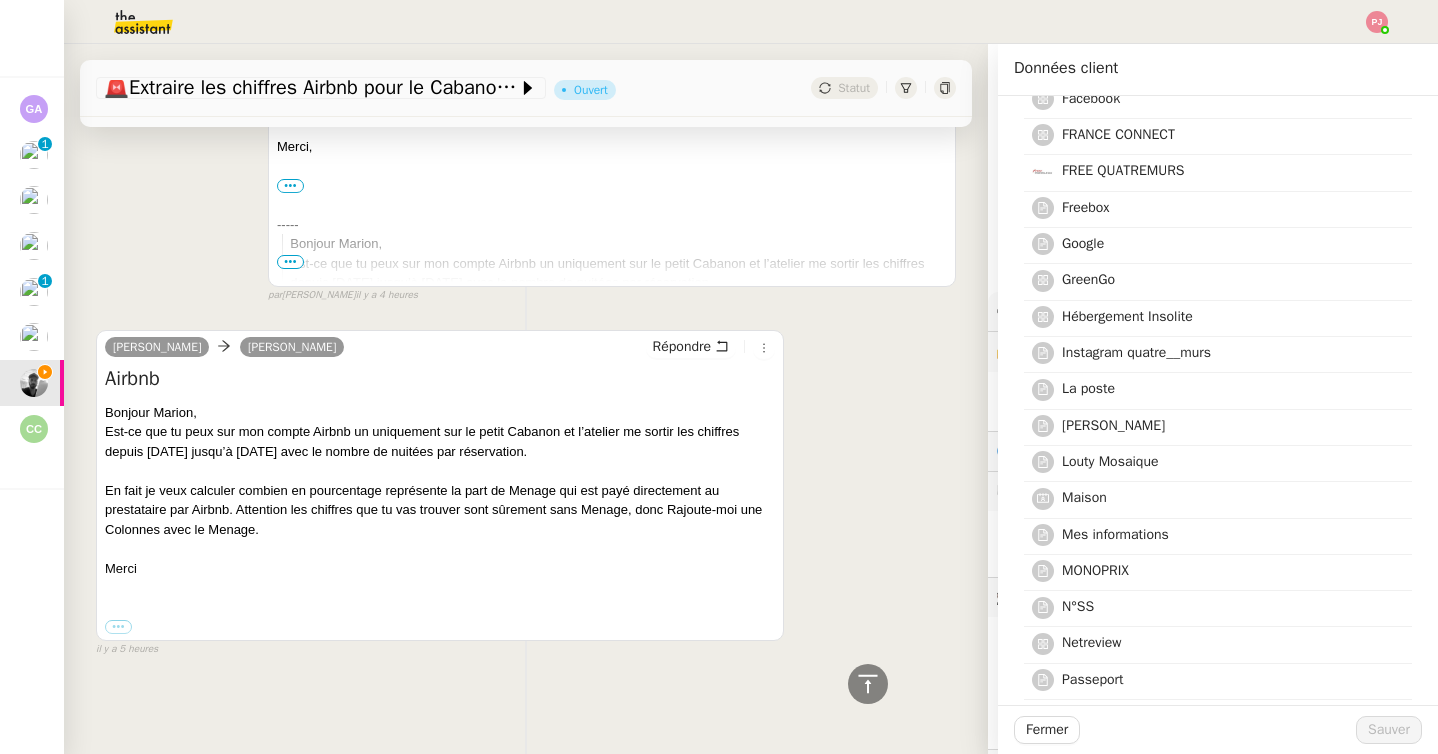 scroll, scrollTop: 832, scrollLeft: 0, axis: vertical 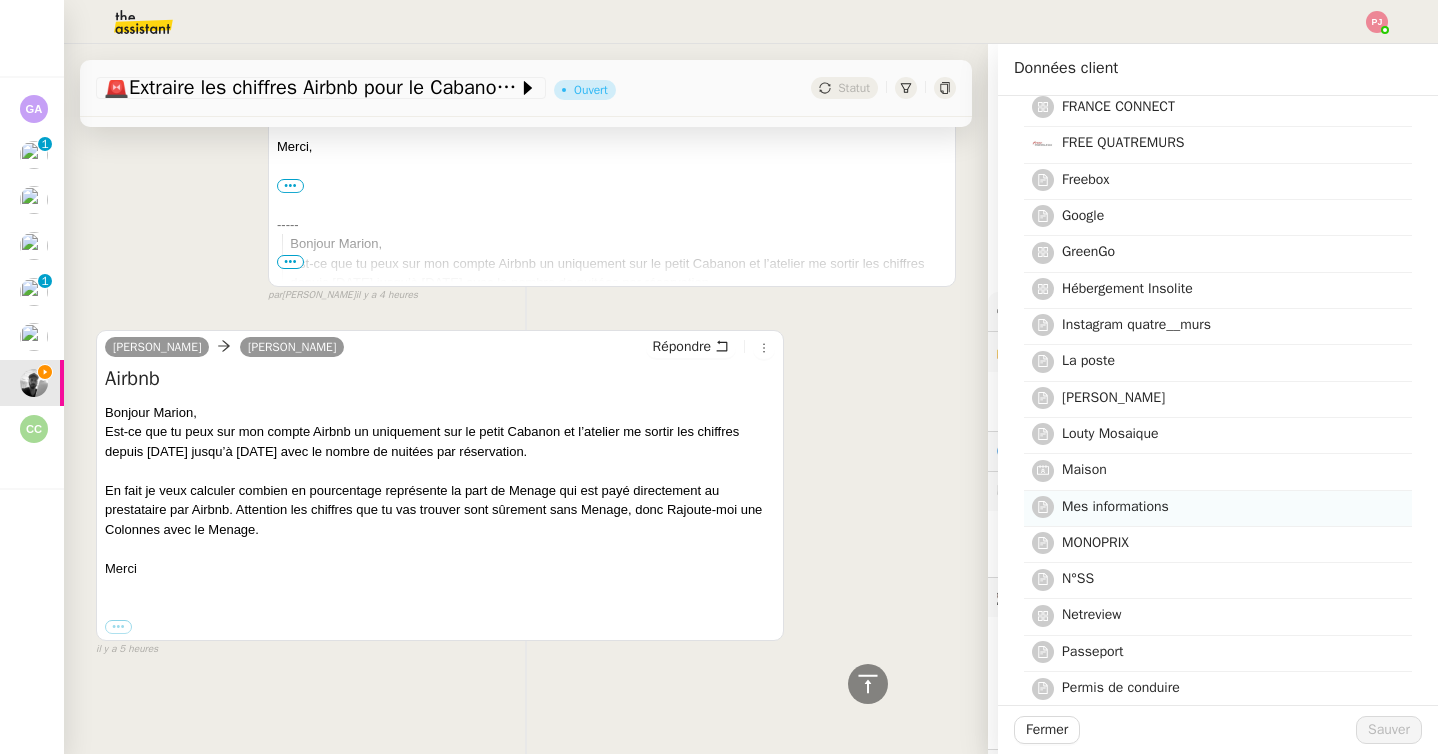 click on "Mes informations" 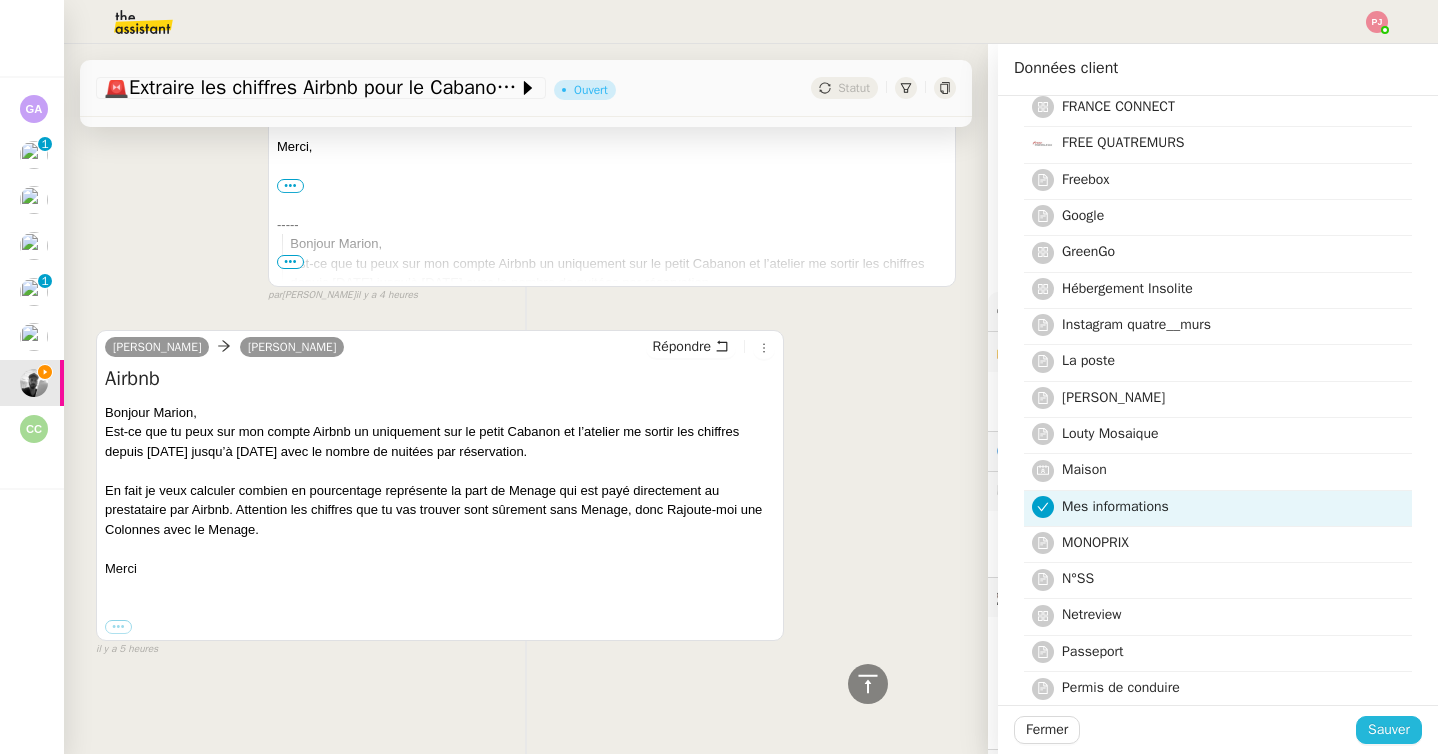 click on "Sauver" 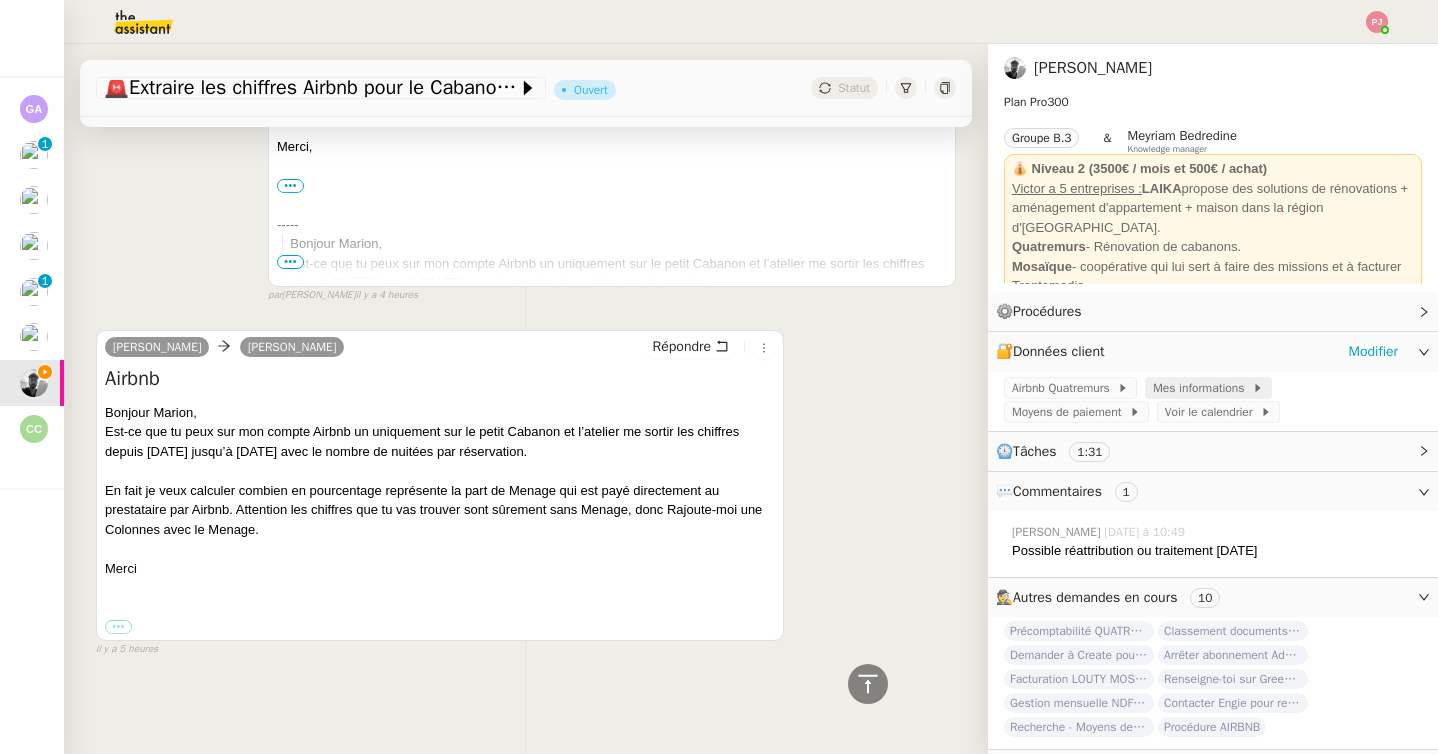 click on "Mes informations" 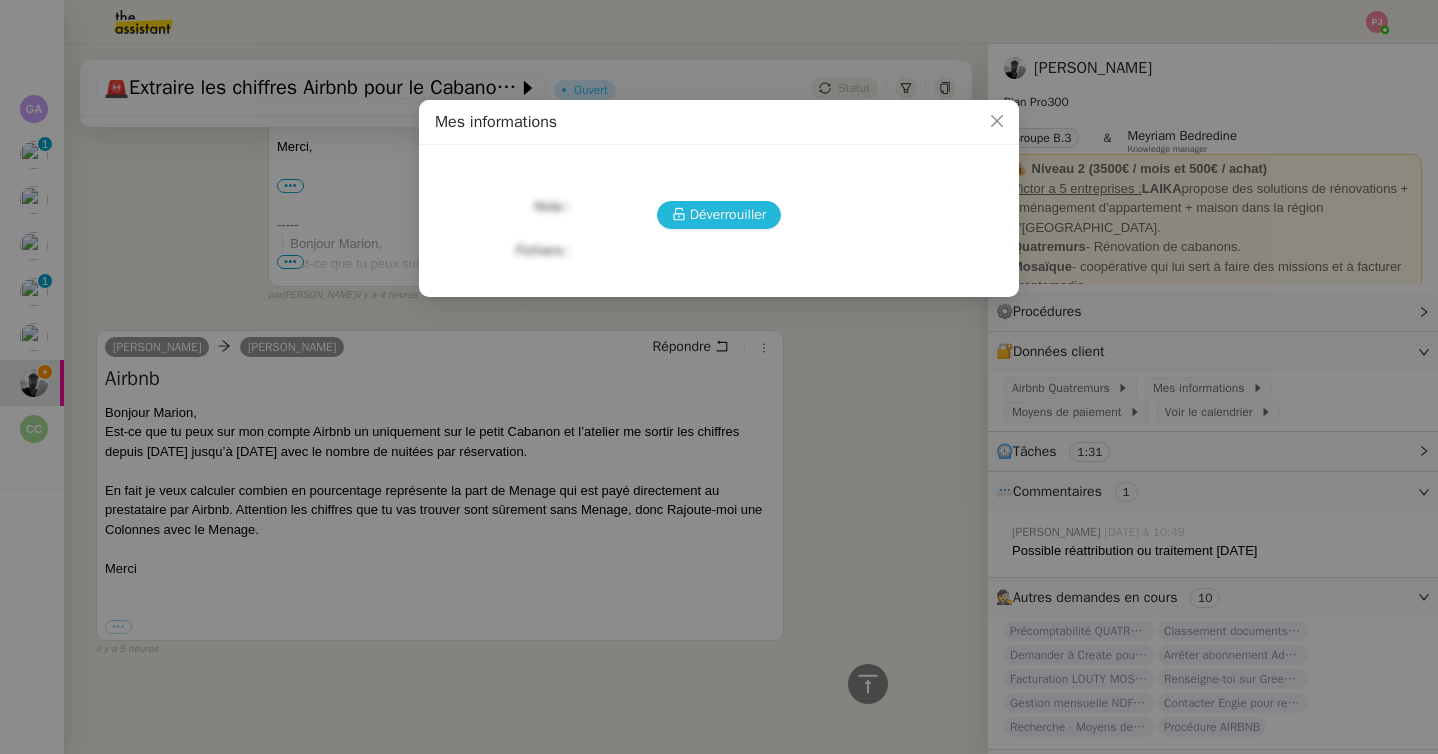 click on "Déverrouiller" at bounding box center (719, 215) 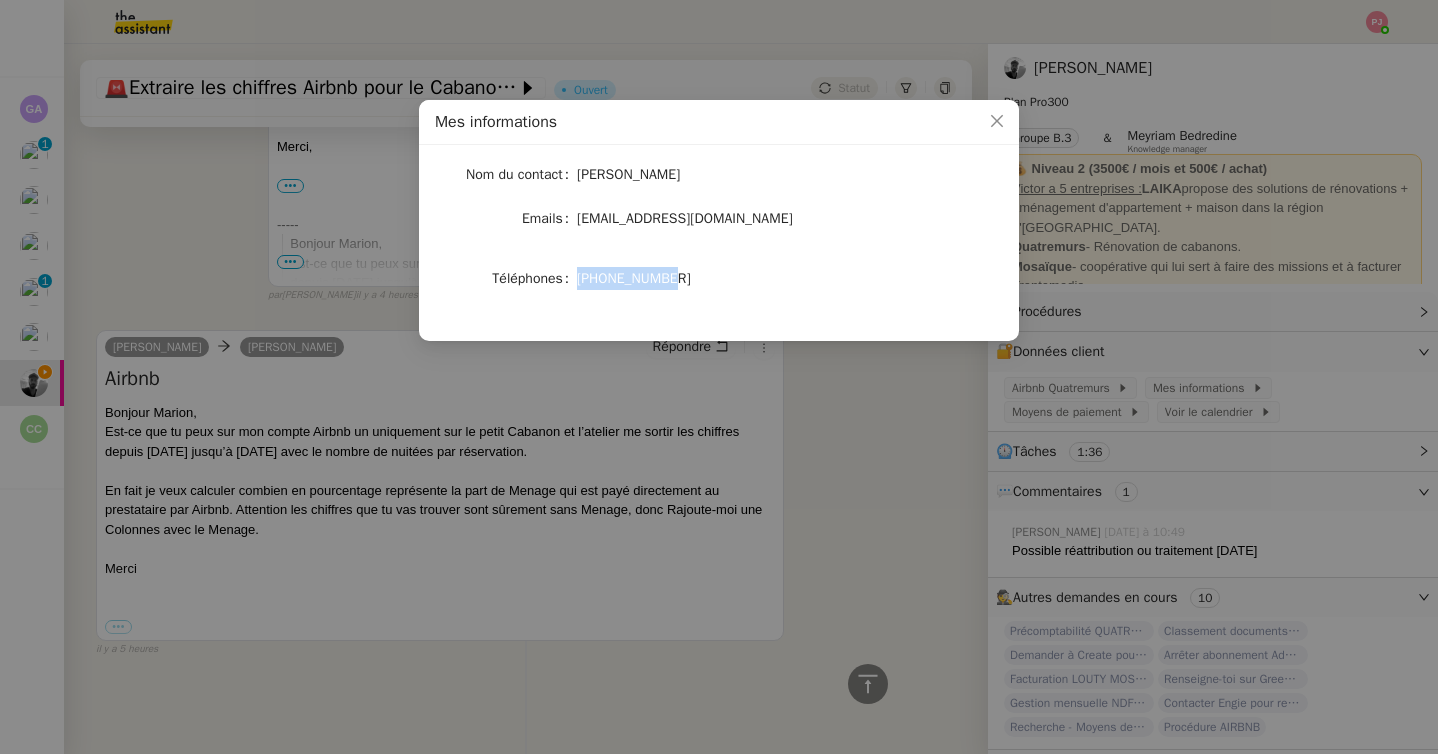 drag, startPoint x: 694, startPoint y: 284, endPoint x: 570, endPoint y: 285, distance: 124.004036 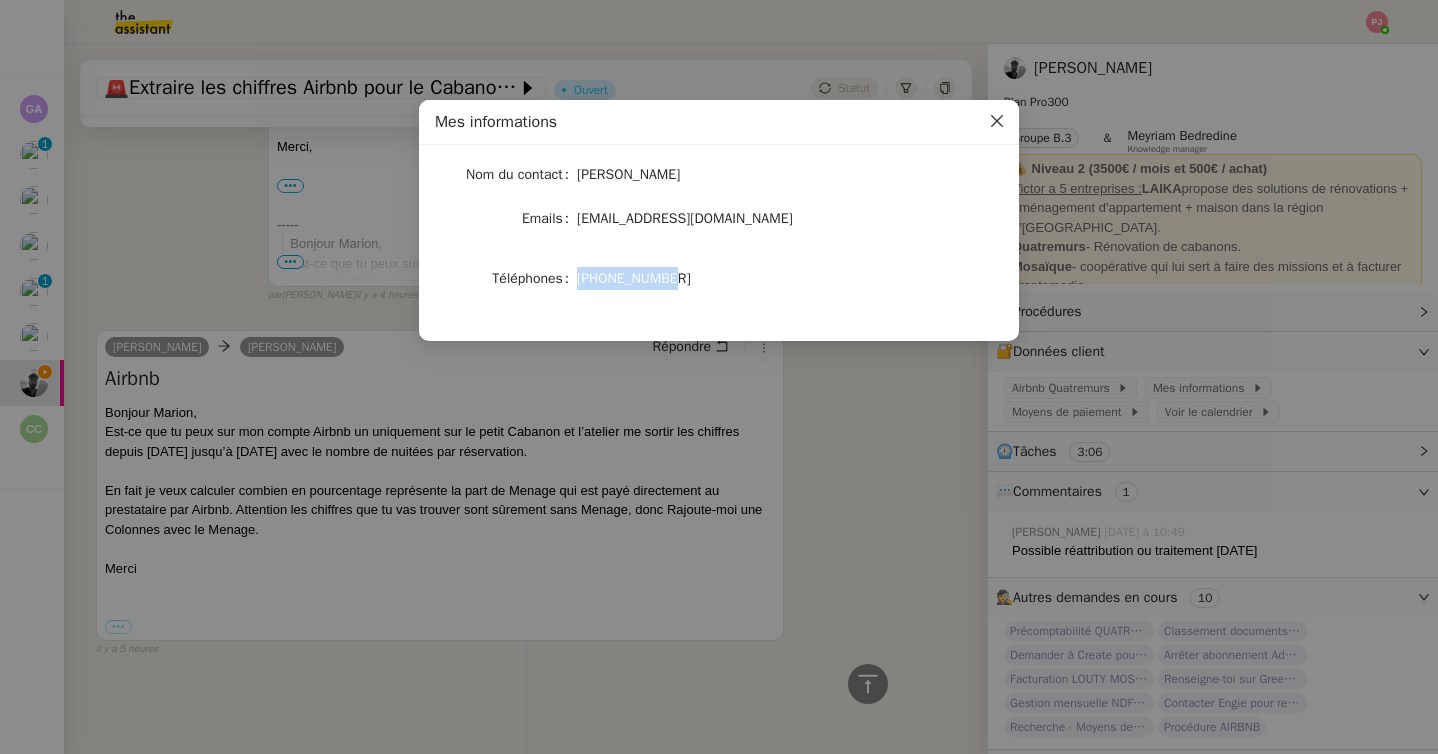 click 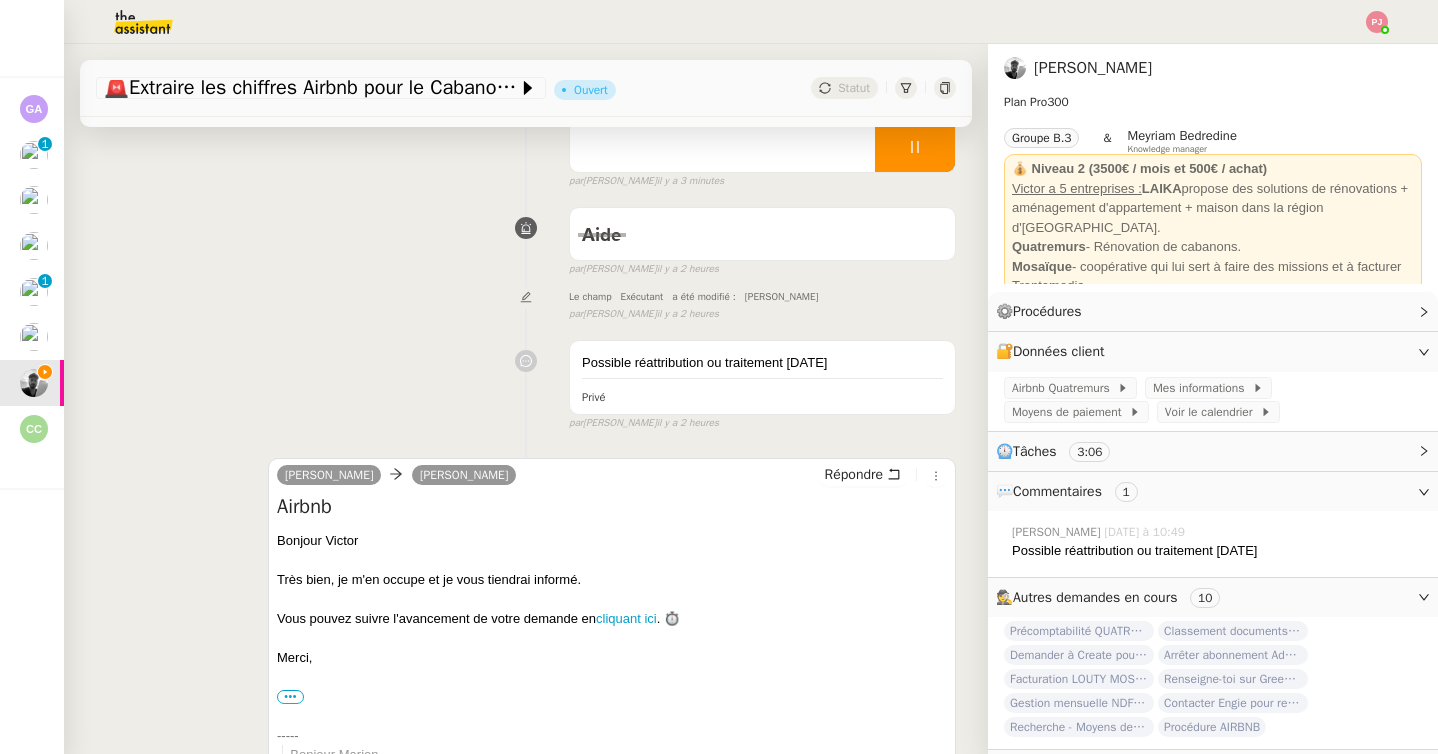 scroll, scrollTop: 0, scrollLeft: 0, axis: both 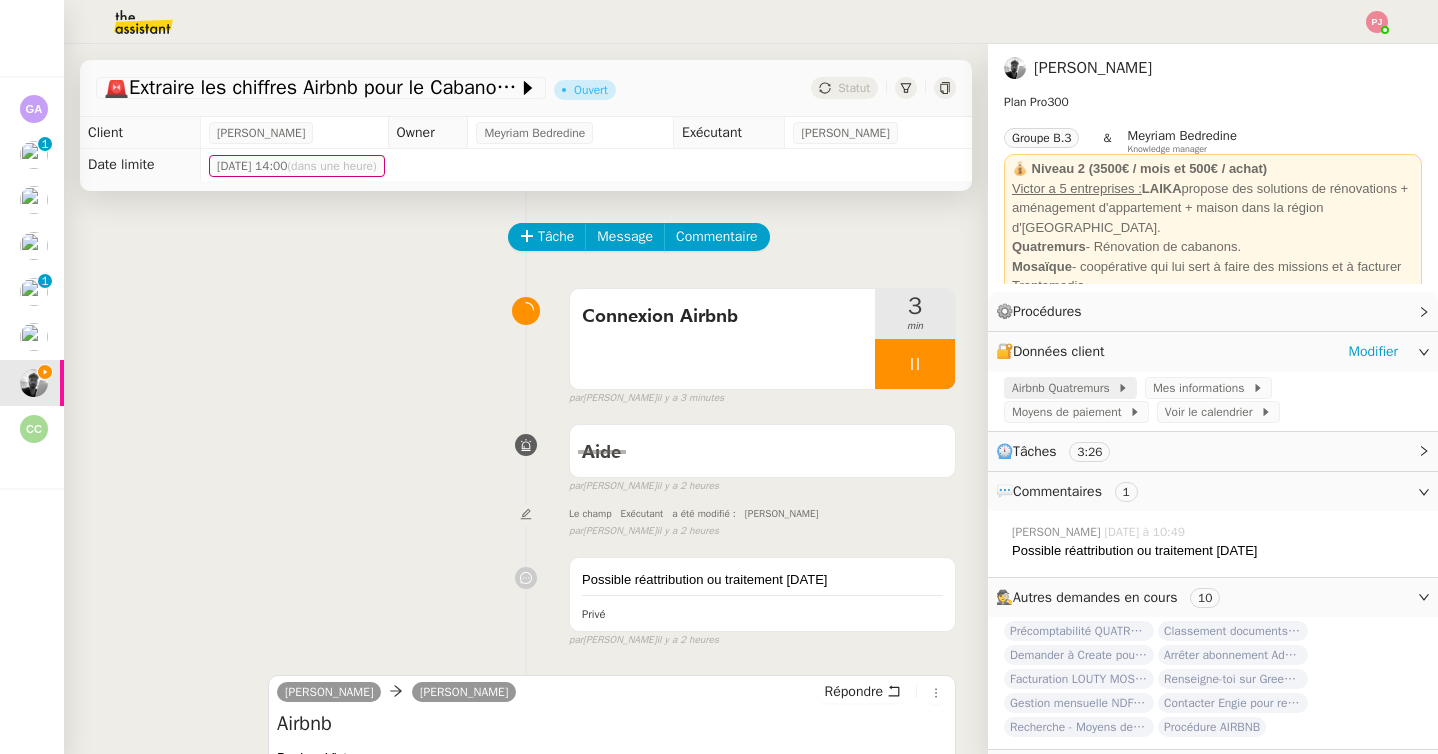 click on "Airbnb Quatremurs" 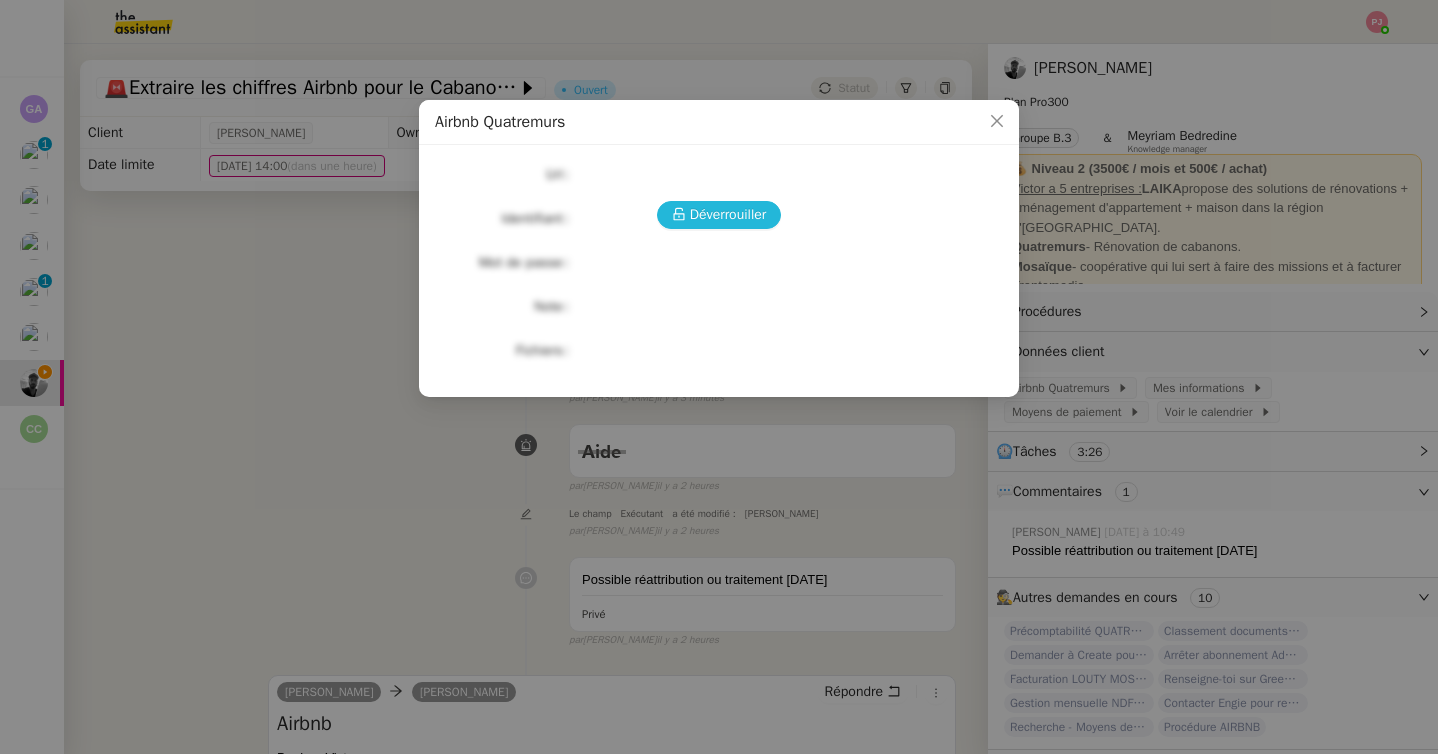 click on "Déverrouiller" at bounding box center (728, 214) 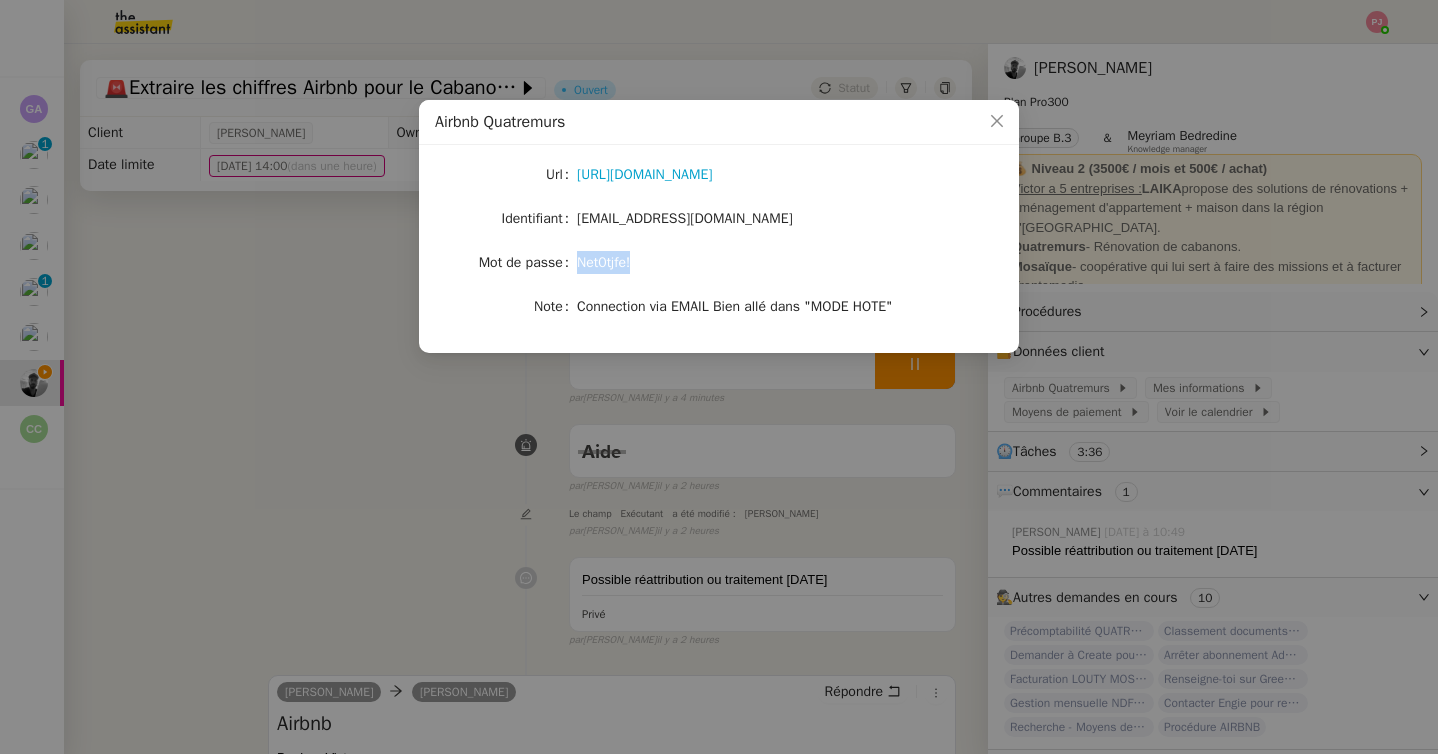 drag, startPoint x: 581, startPoint y: 264, endPoint x: 636, endPoint y: 265, distance: 55.00909 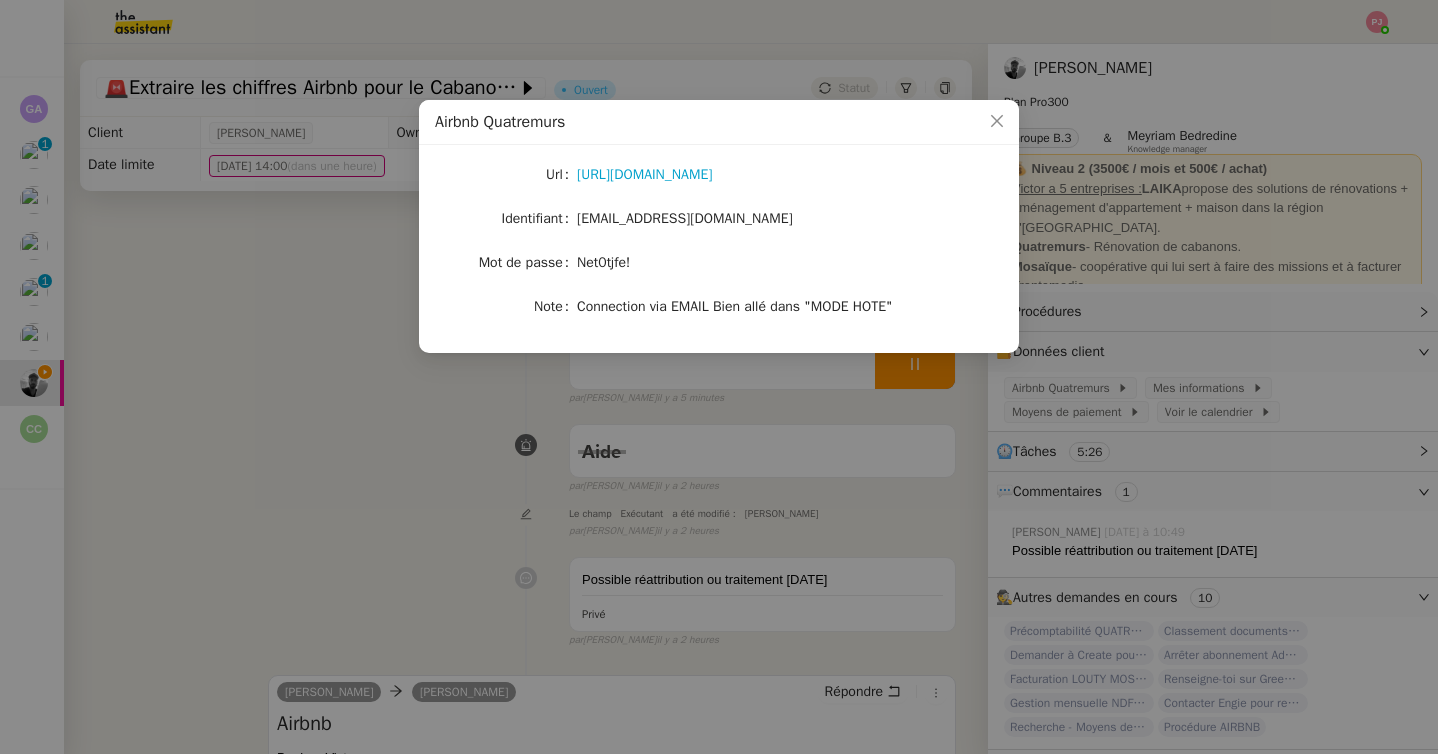 click on "Airbnb Quatremurs Url https://www.airbnb.fr/hosting    Identifiant quatremurscabanons@gmail.com Mot de passe Net0tjfe! Note Connection via EMAIL
Bien allé dans "MODE HOTE"" at bounding box center [719, 377] 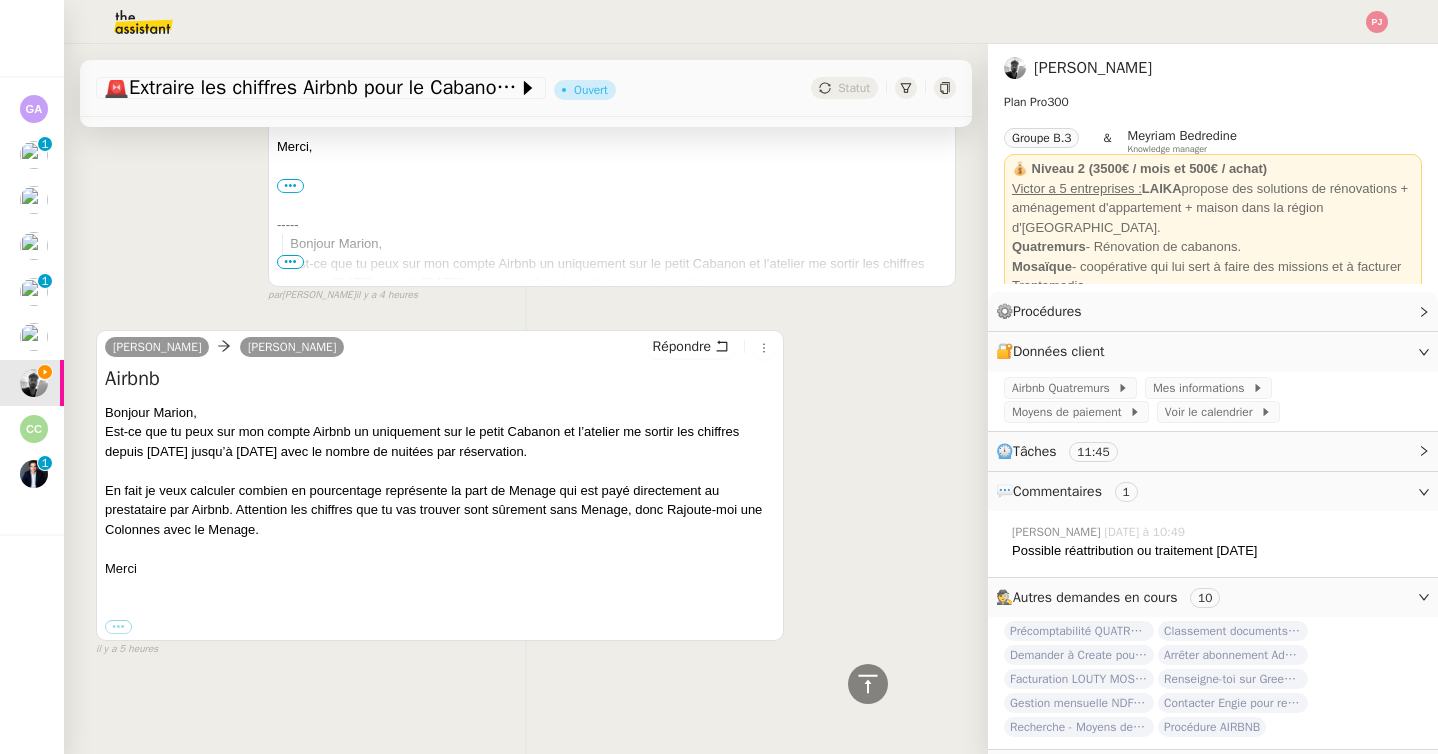 scroll, scrollTop: 0, scrollLeft: 0, axis: both 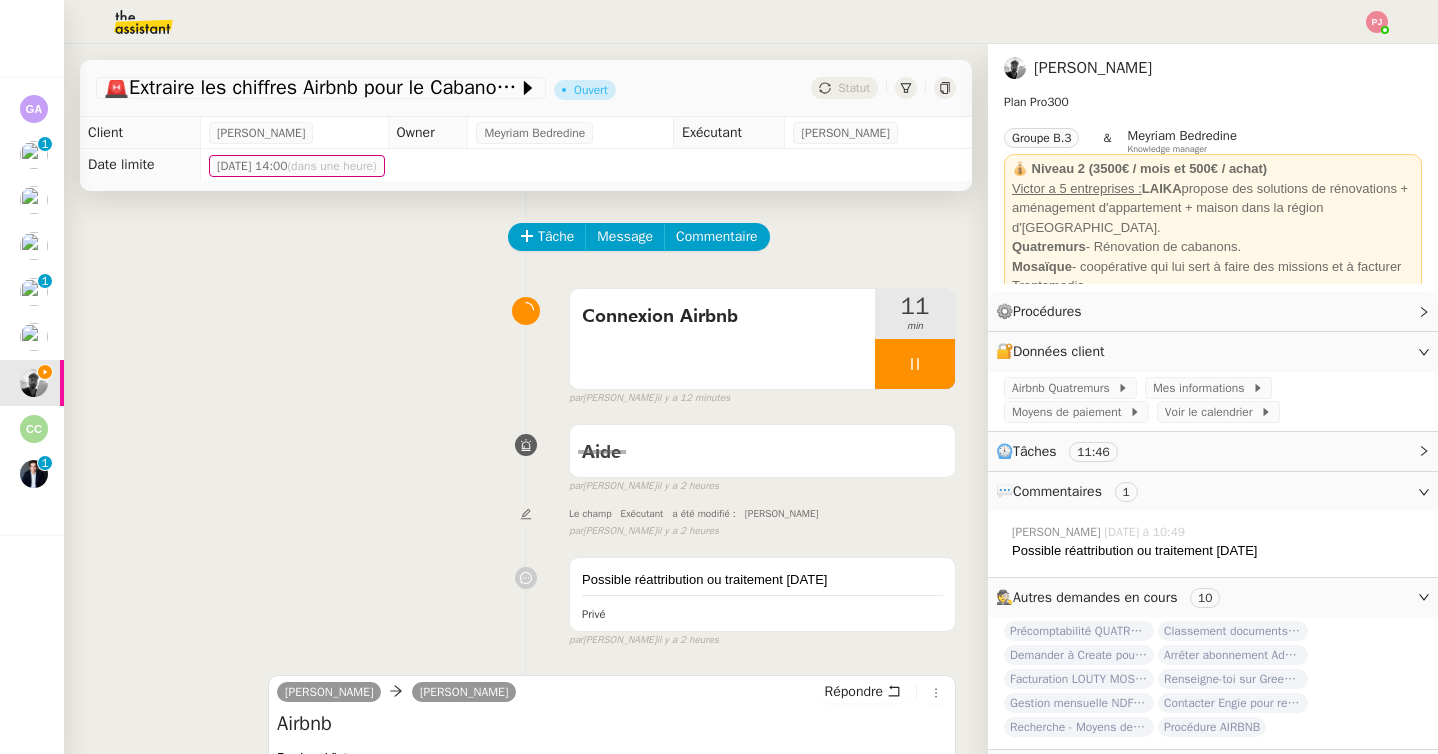 click on "Tâche Message Commentaire" 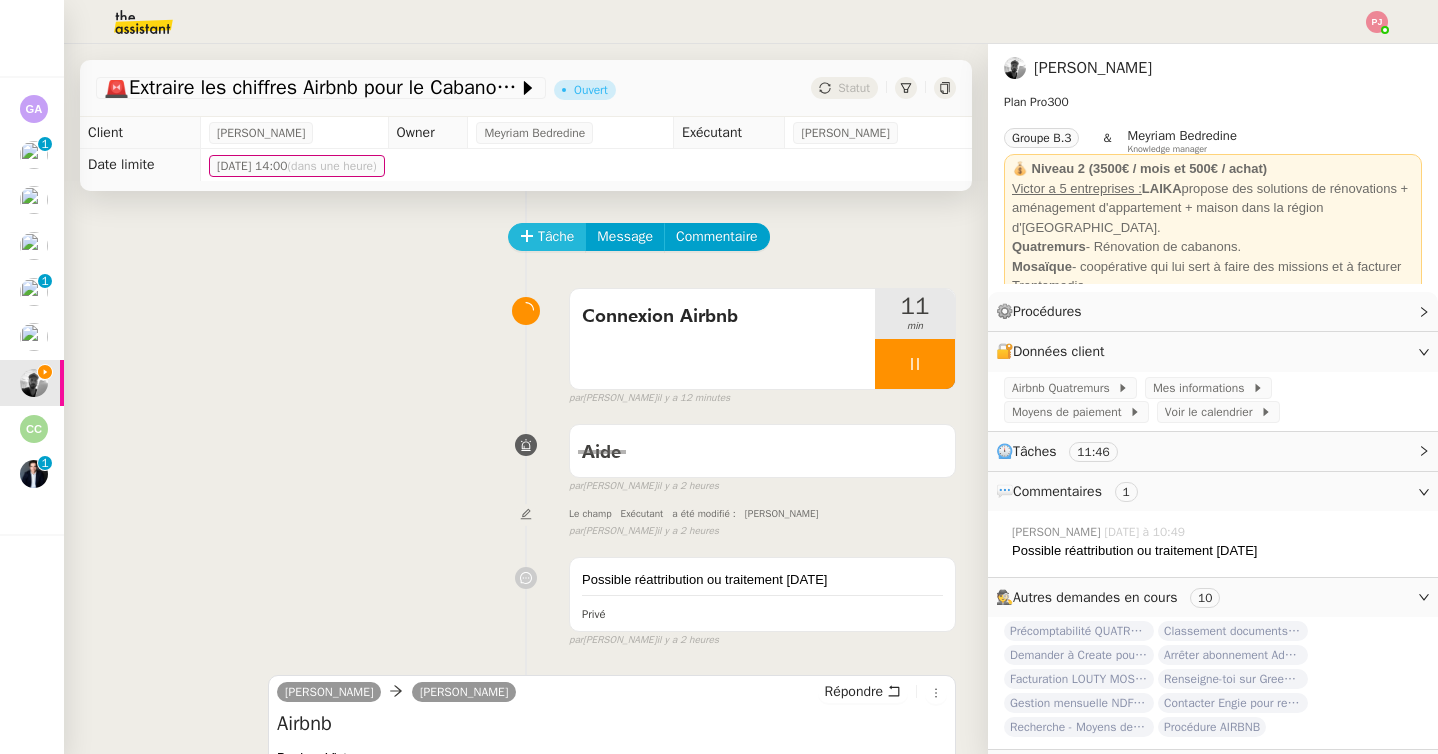click on "Tâche" 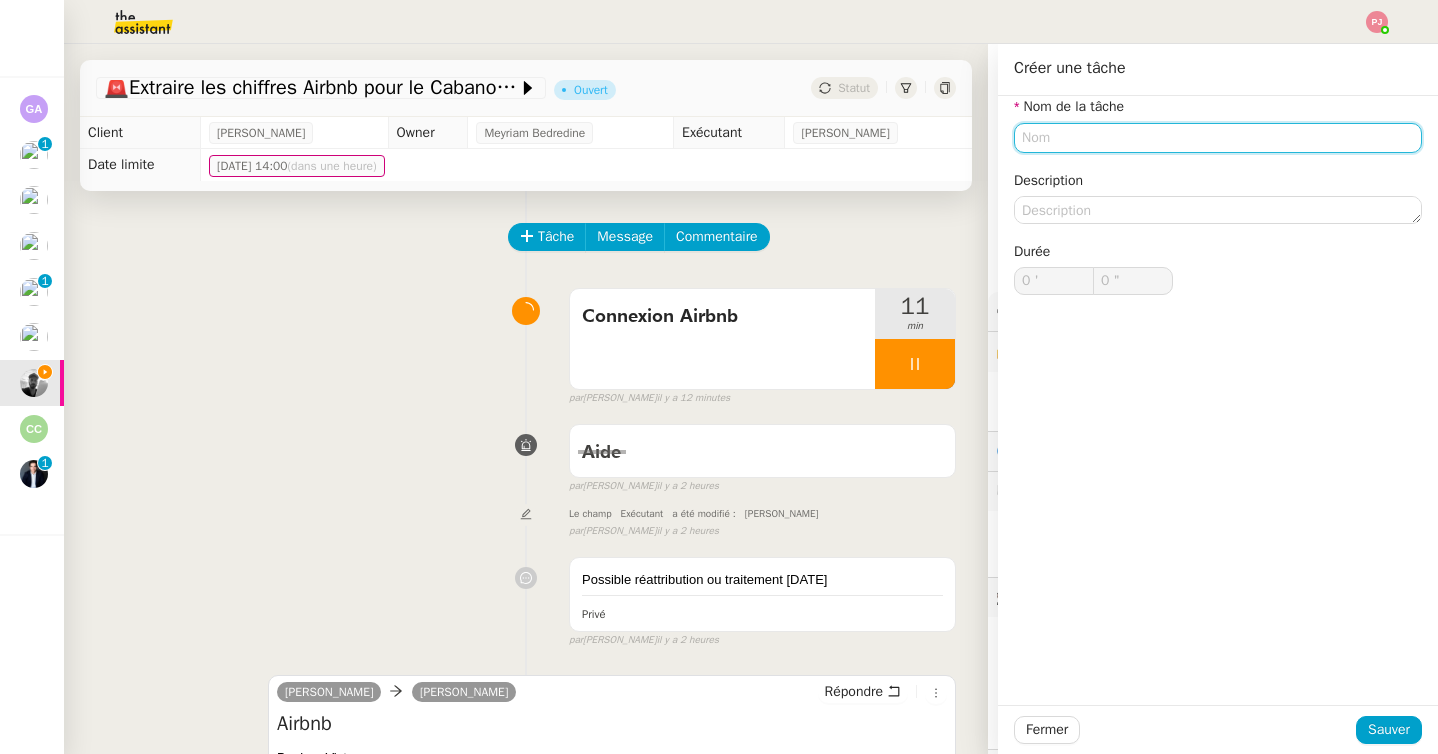 click 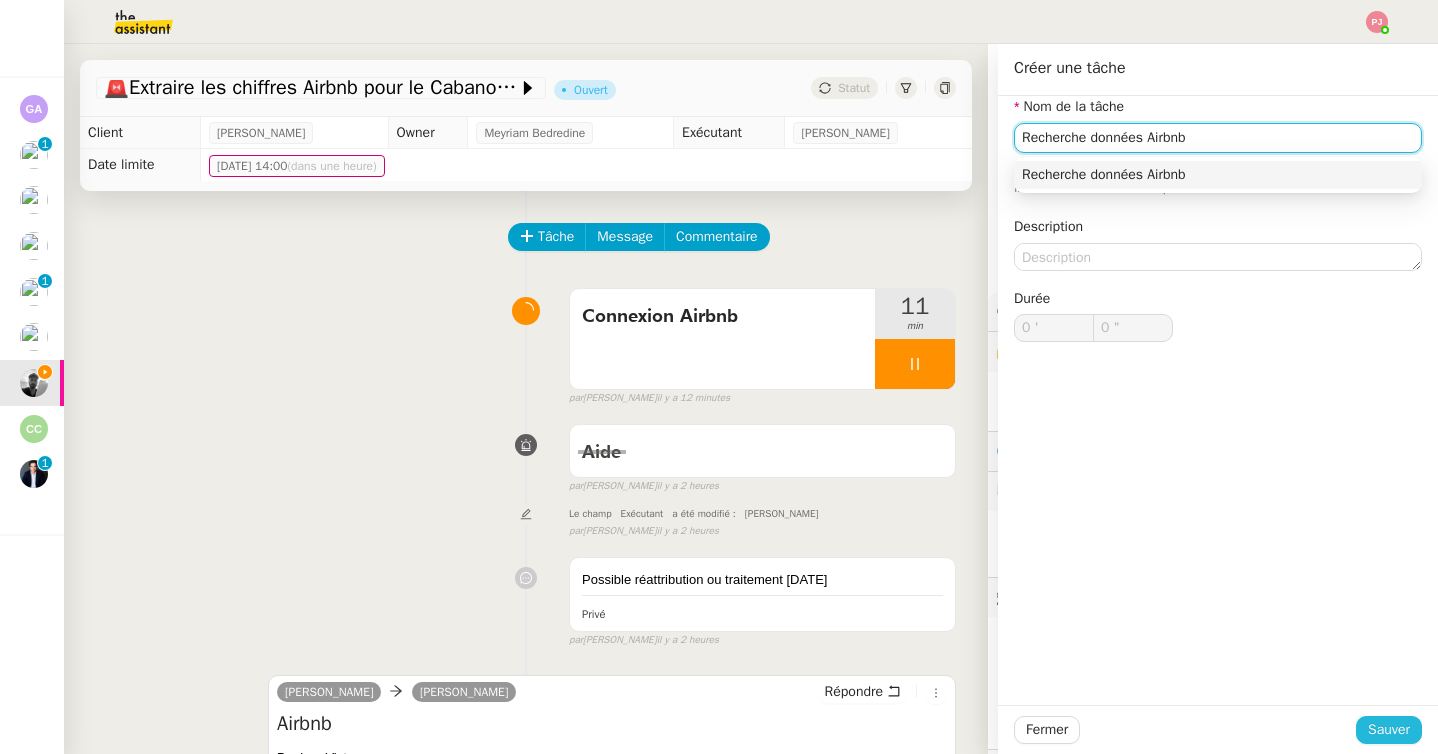 type on "Recherche données Airbnb" 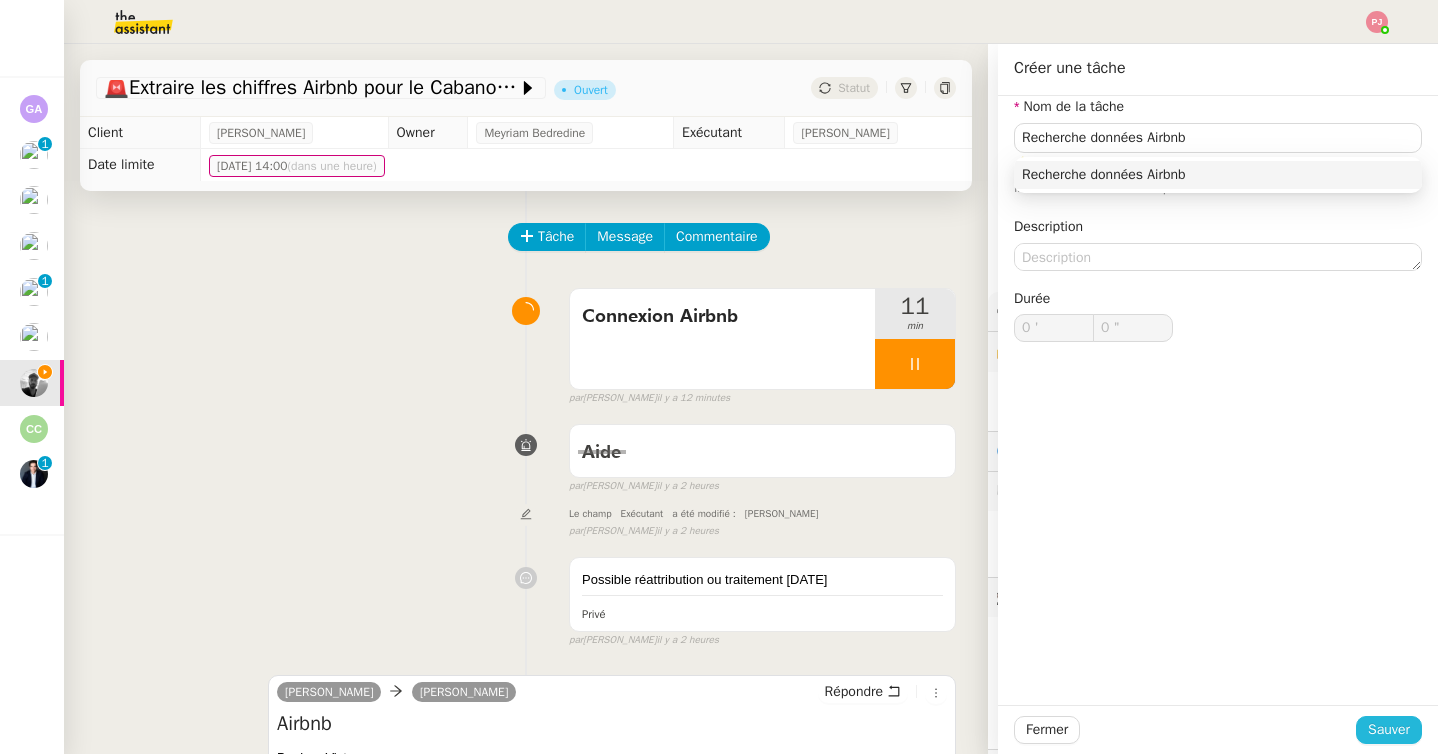 click on "Sauver" 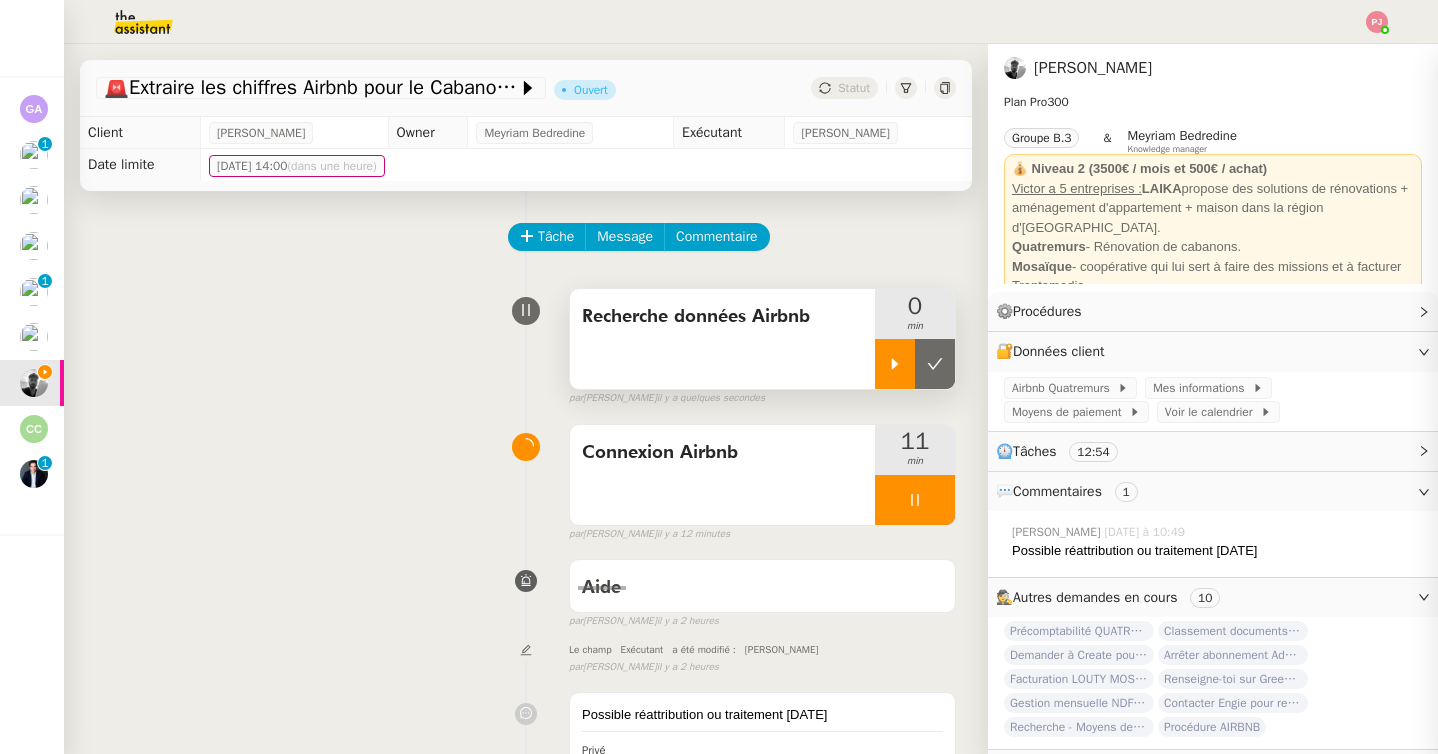 click at bounding box center (895, 364) 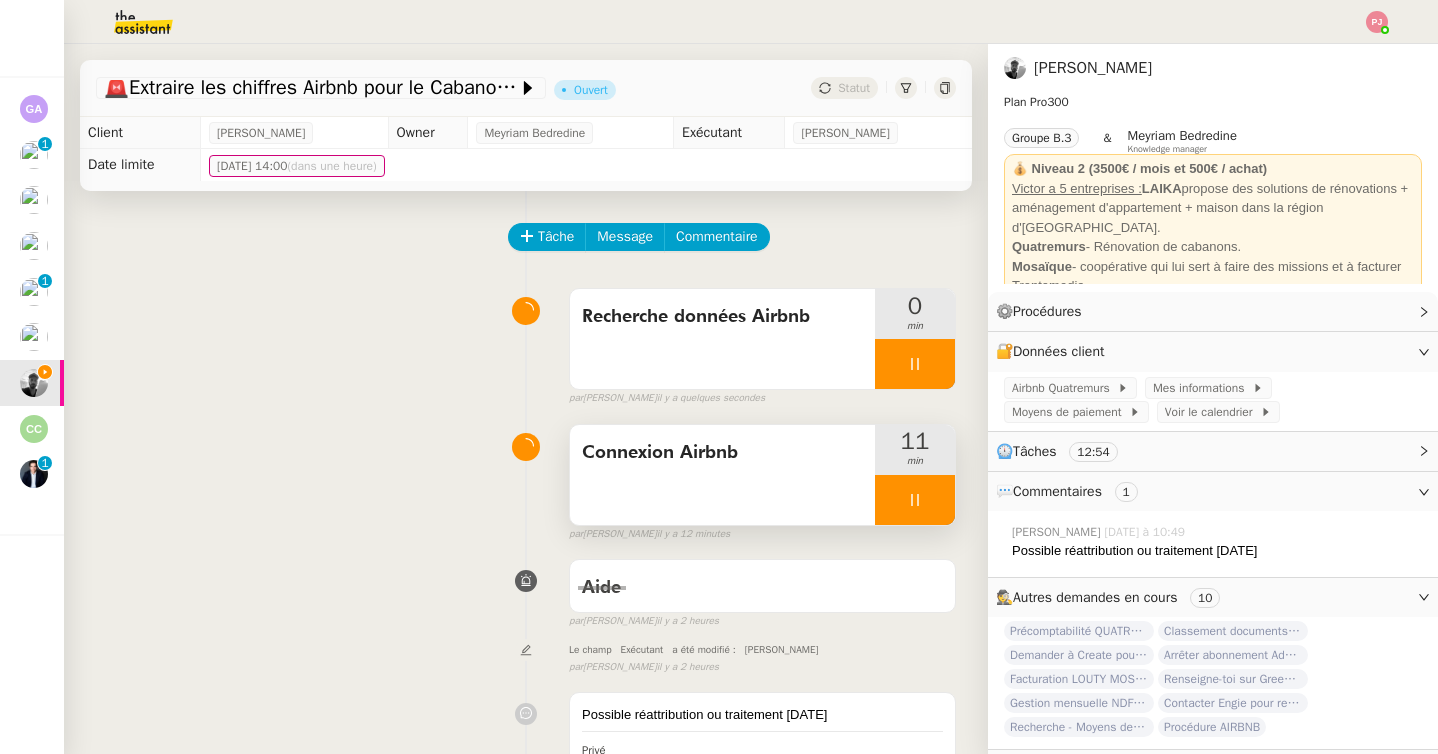 click at bounding box center (915, 500) 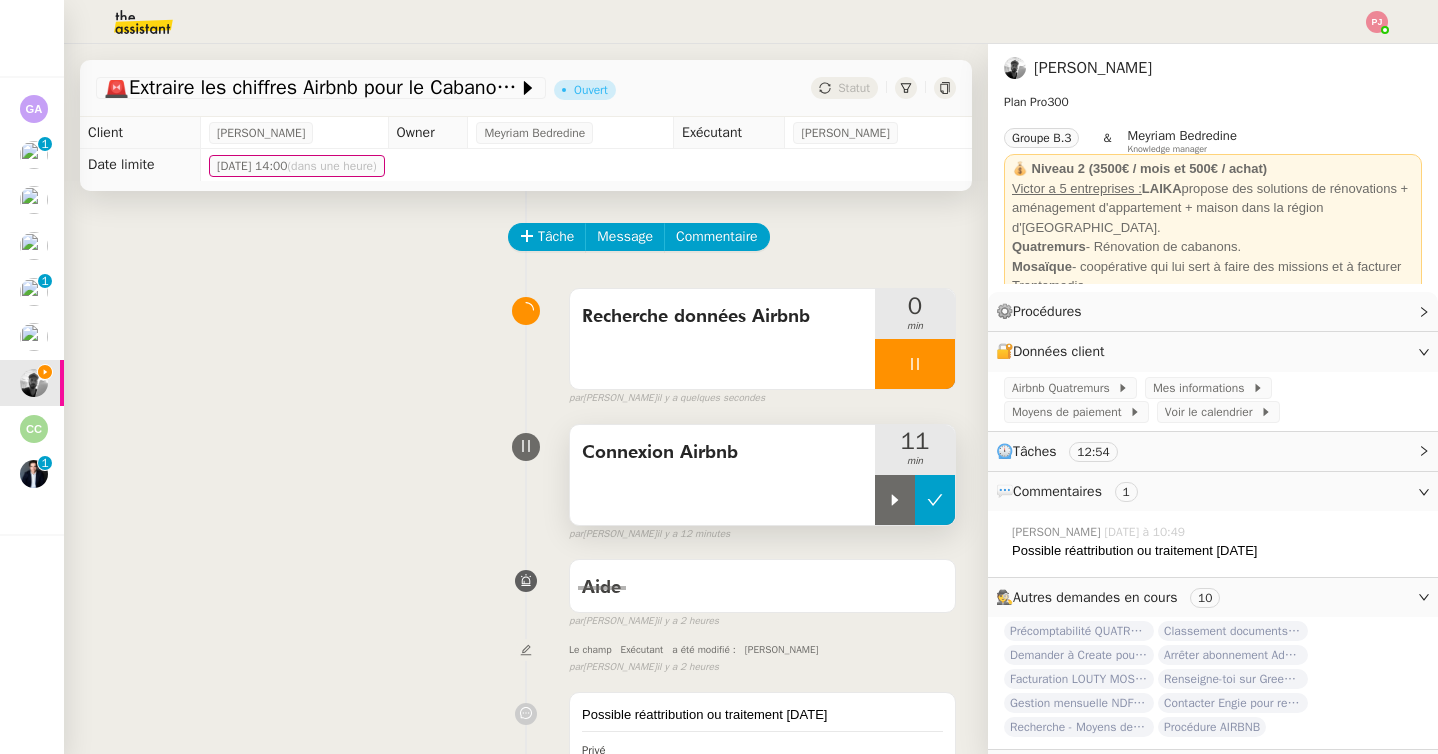 click at bounding box center [935, 500] 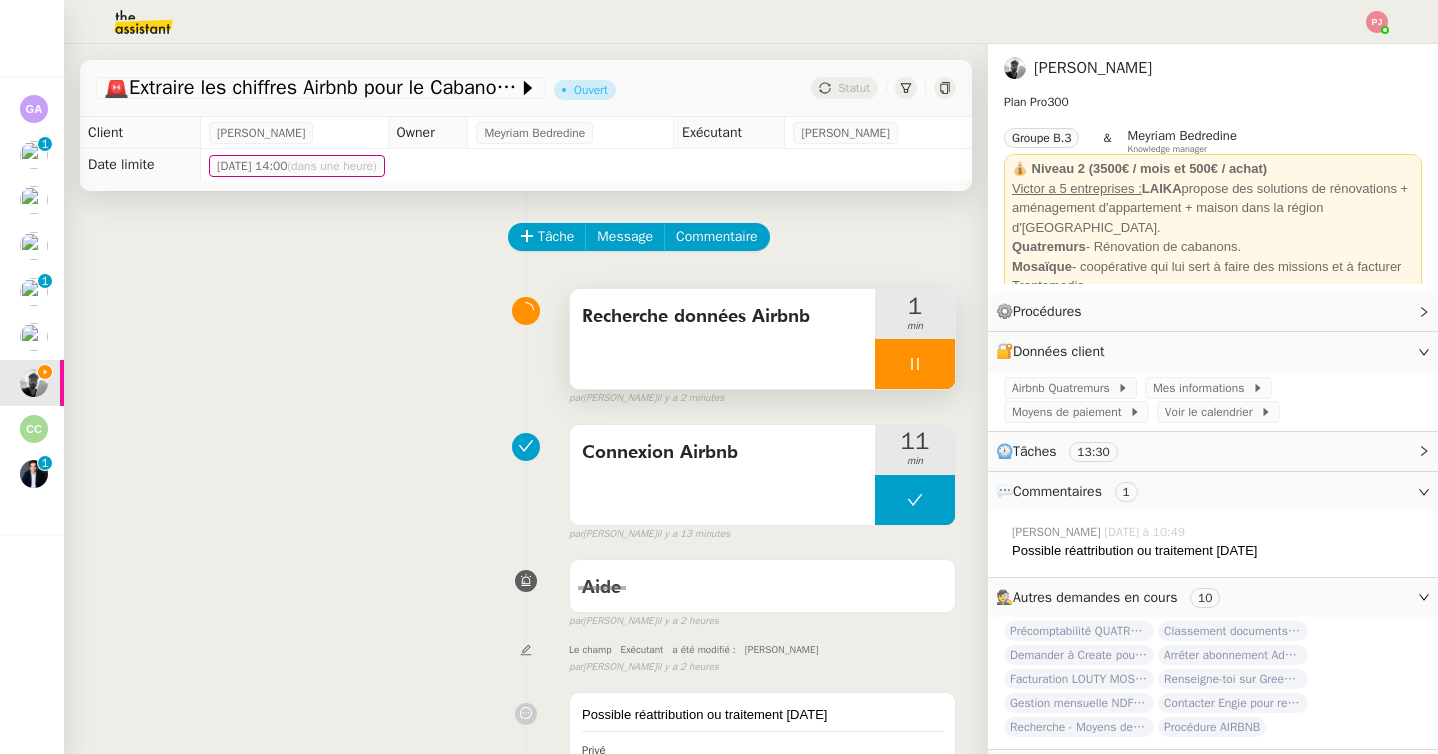 click on "Recherche données Airbnb" at bounding box center (722, 317) 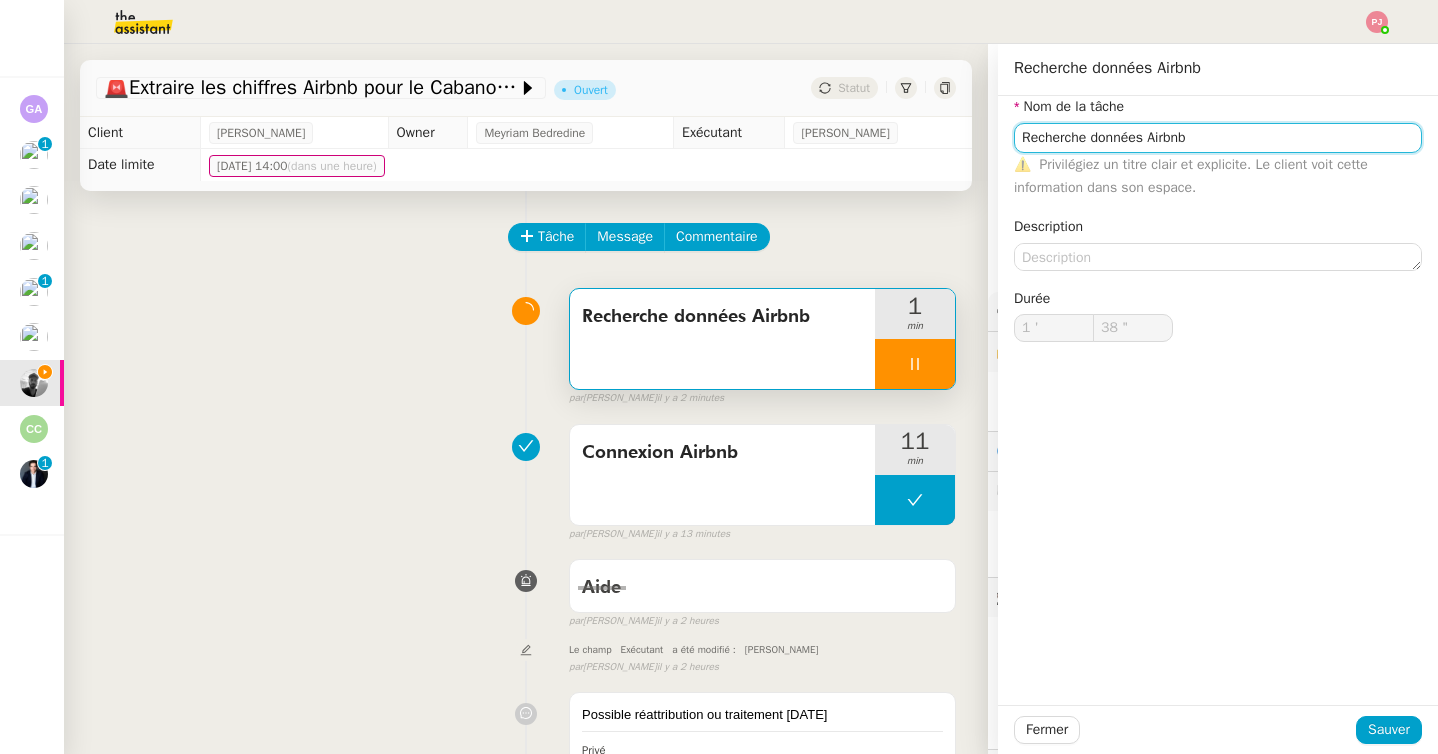 type on "39 "" 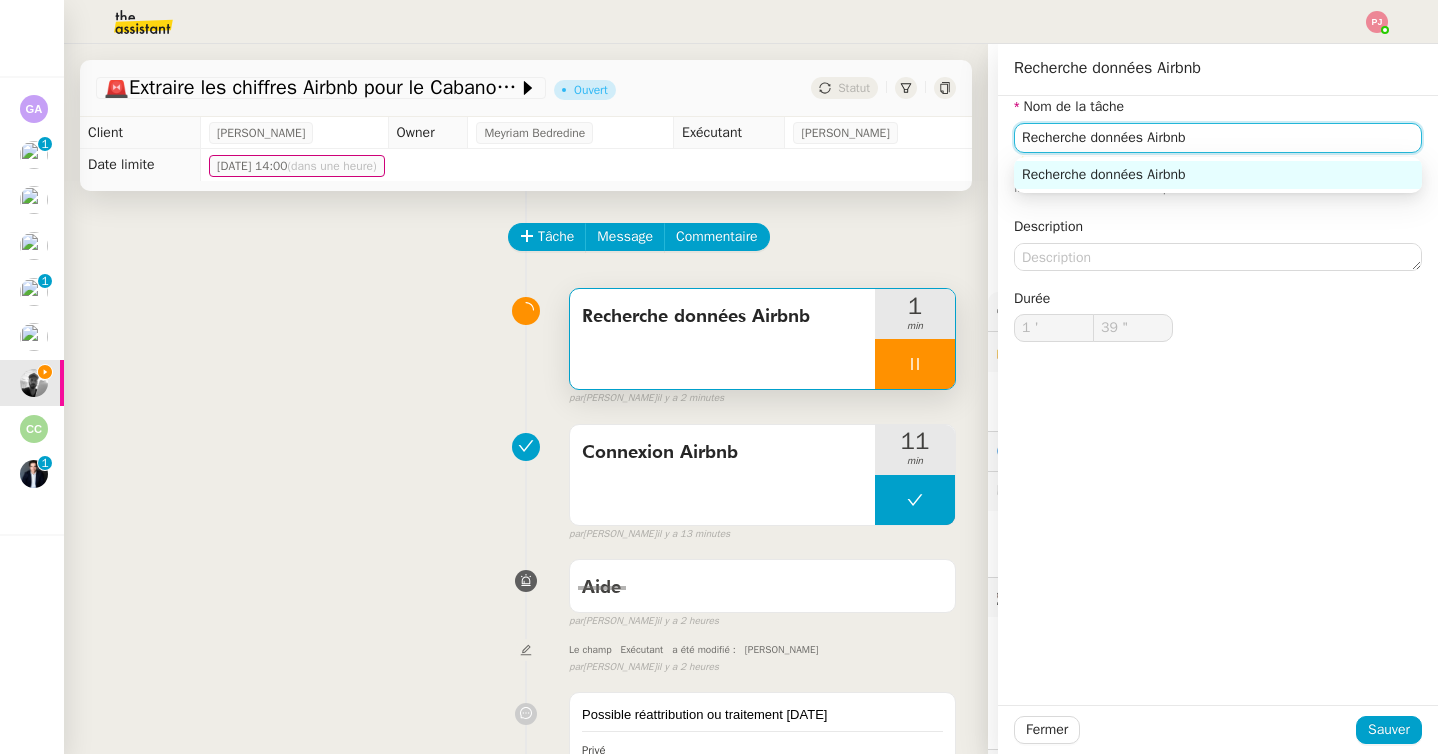drag, startPoint x: 1149, startPoint y: 140, endPoint x: 1005, endPoint y: 140, distance: 144 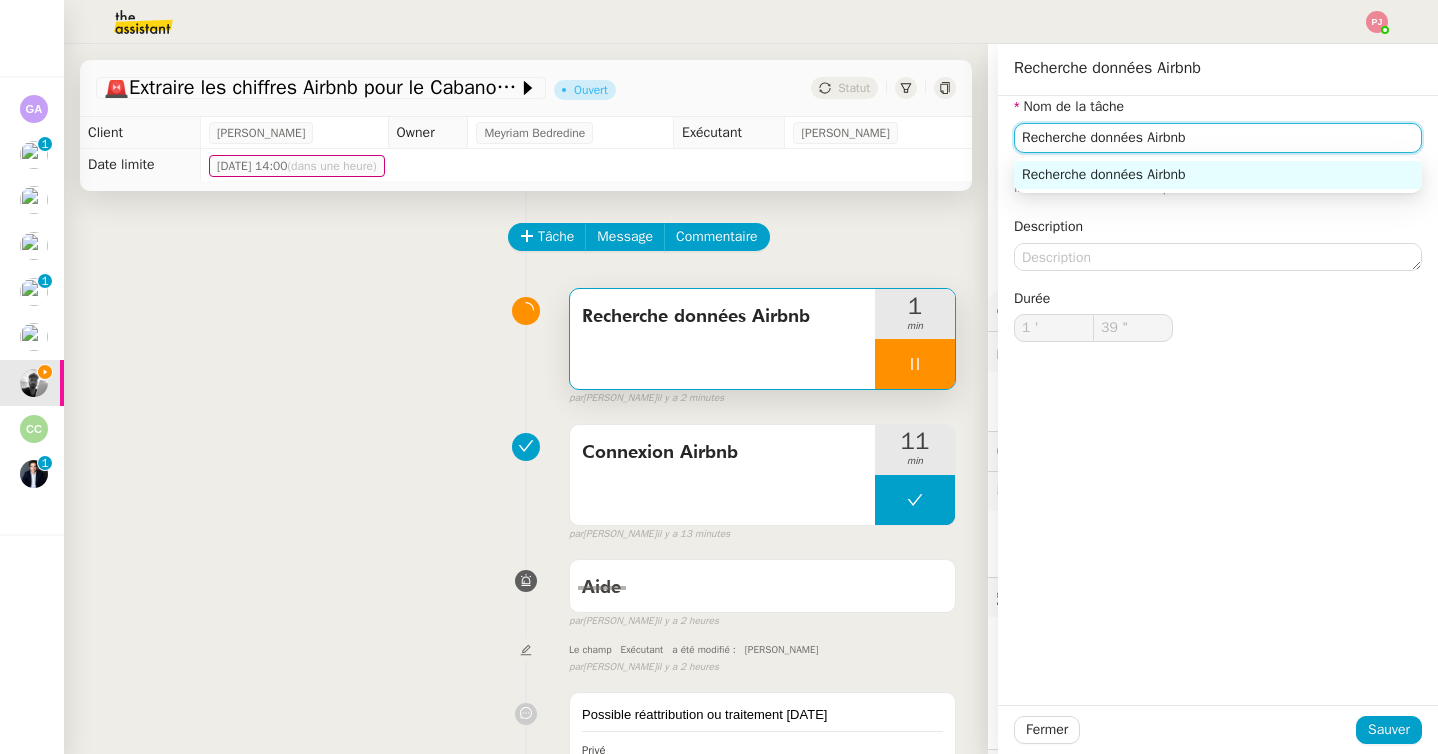 click on "Nom de la tâche Recherche données Airbnb ⚠️    Privilégiez un titre clair et explicite. Le client voit cette information dans son espace. Description Durée 1 ' 39 "" 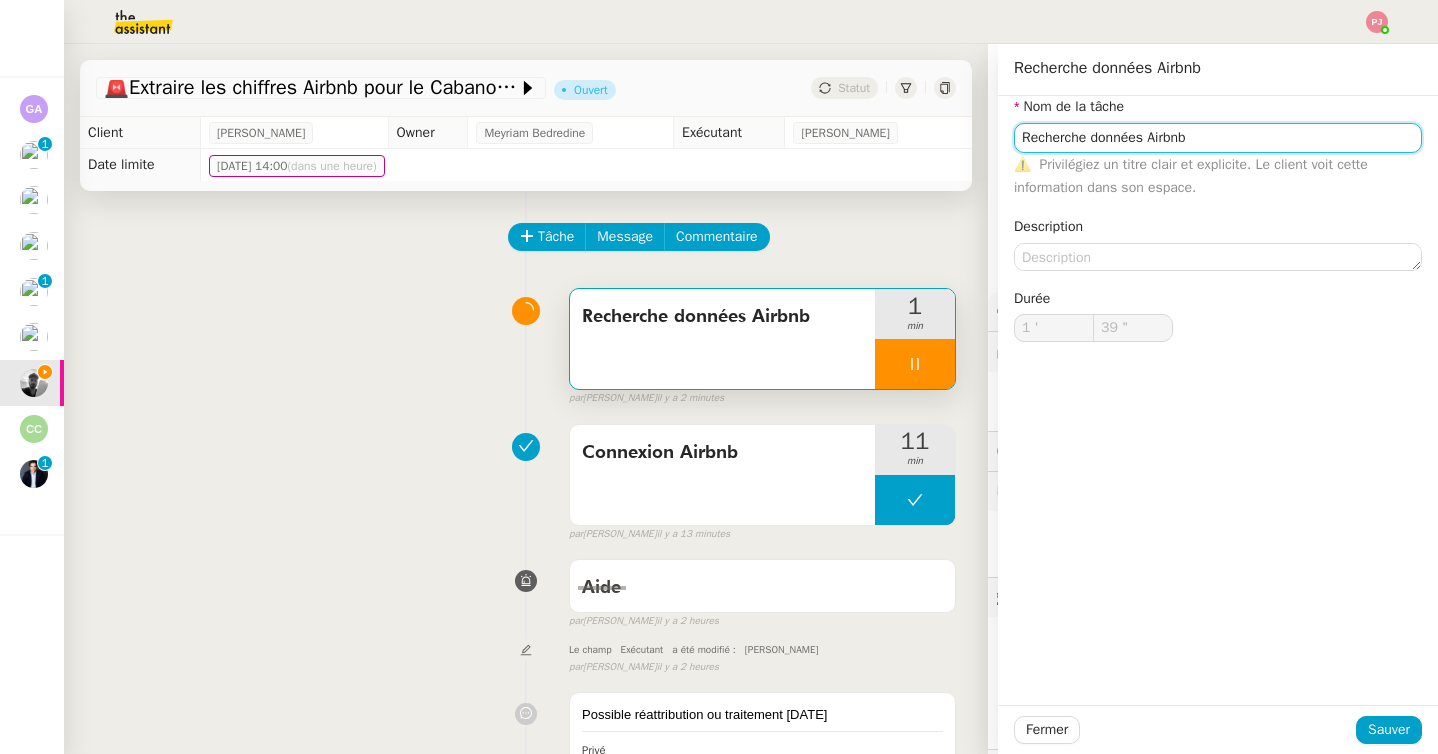 type on "C Airbnb" 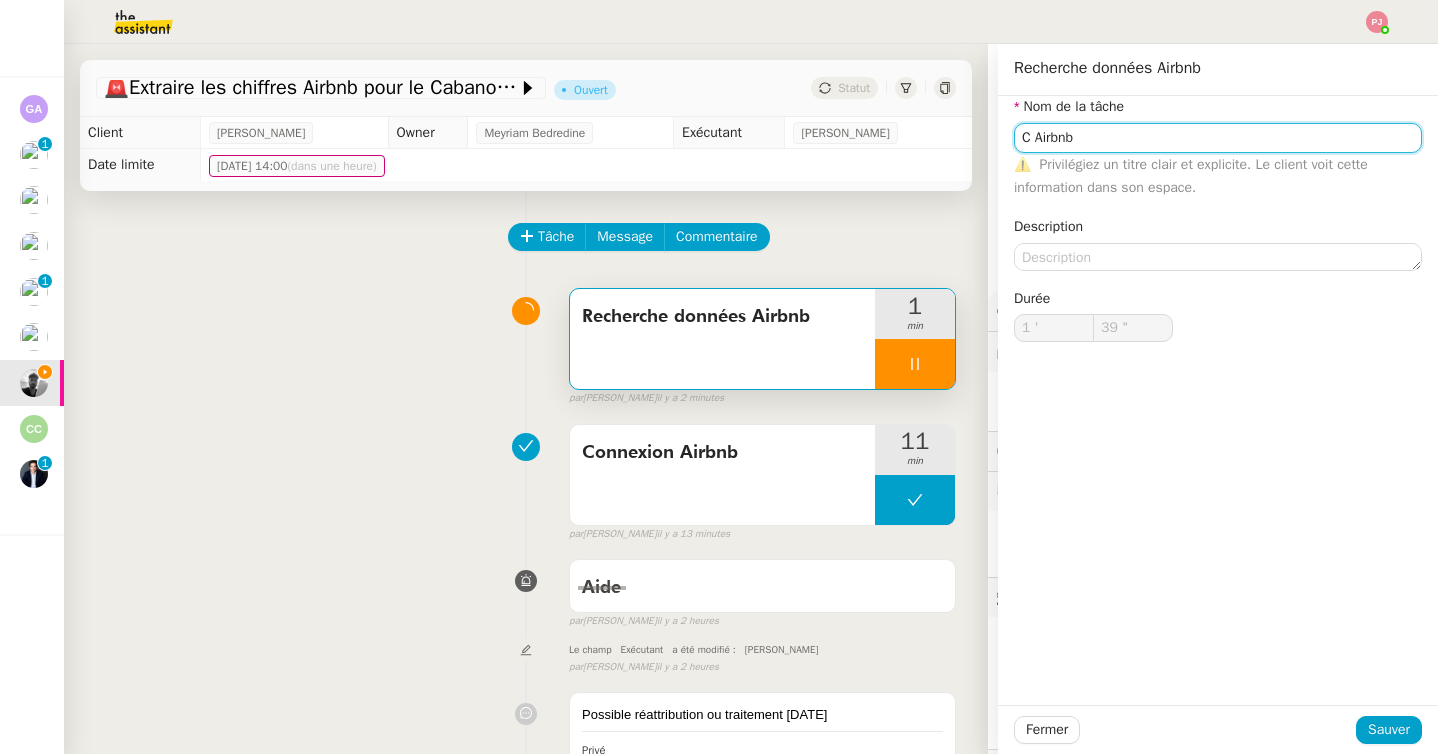 type on "40 "" 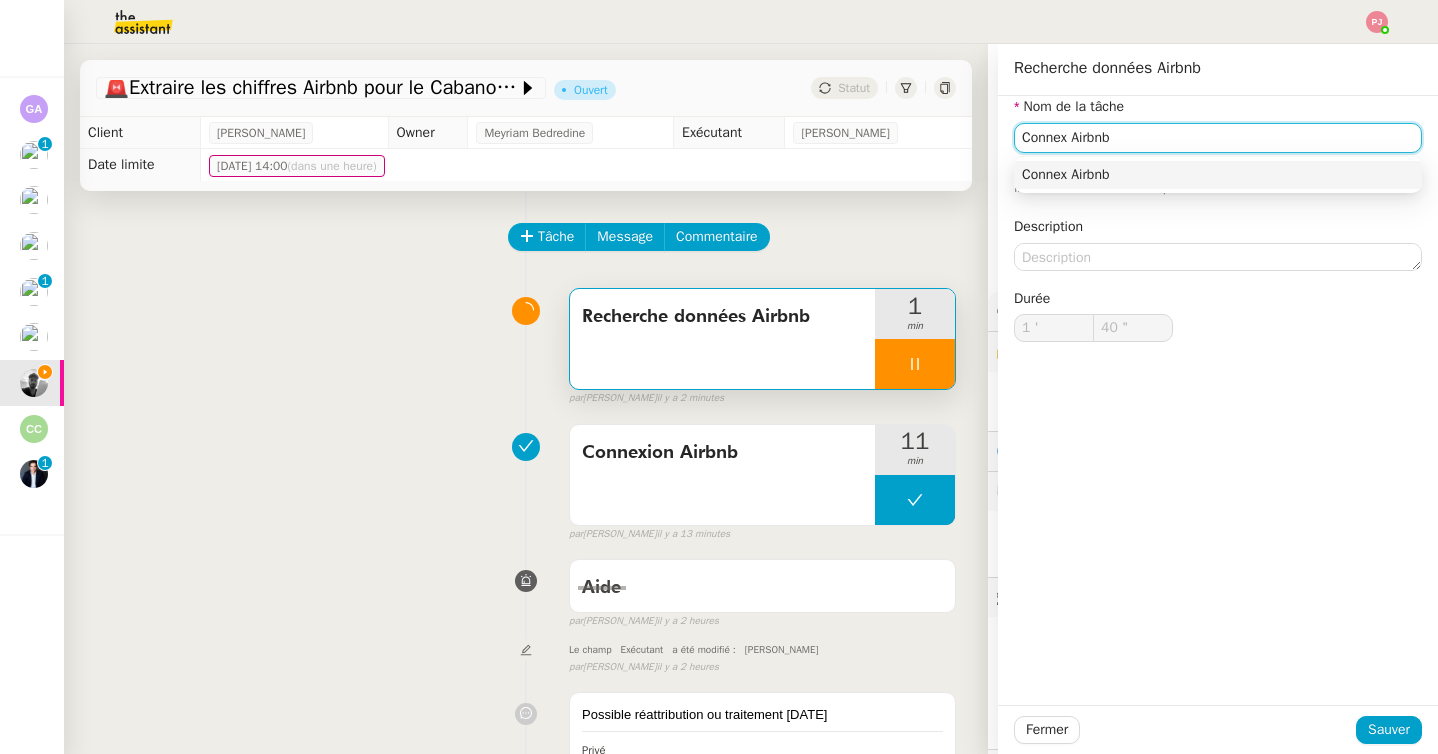 type on "Connexi Airbnb" 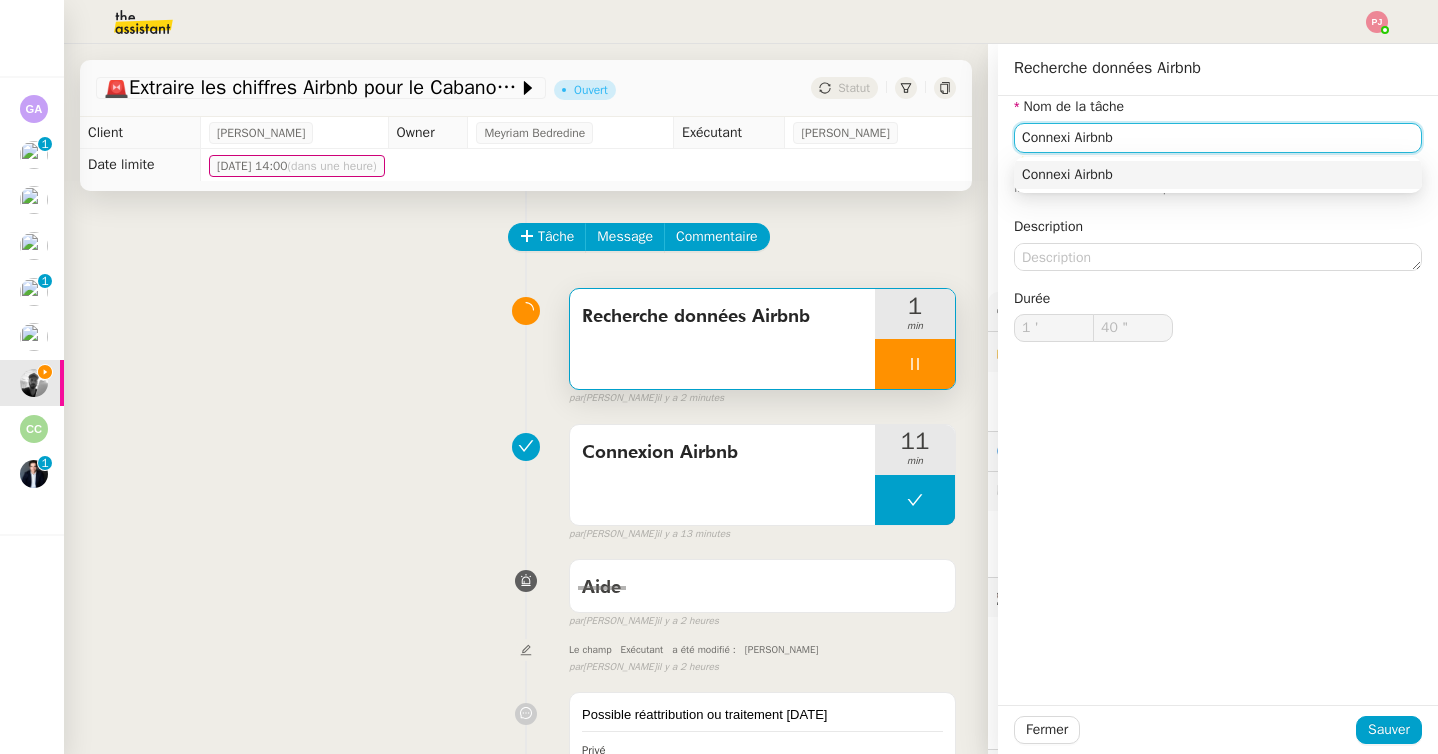 type on "41 "" 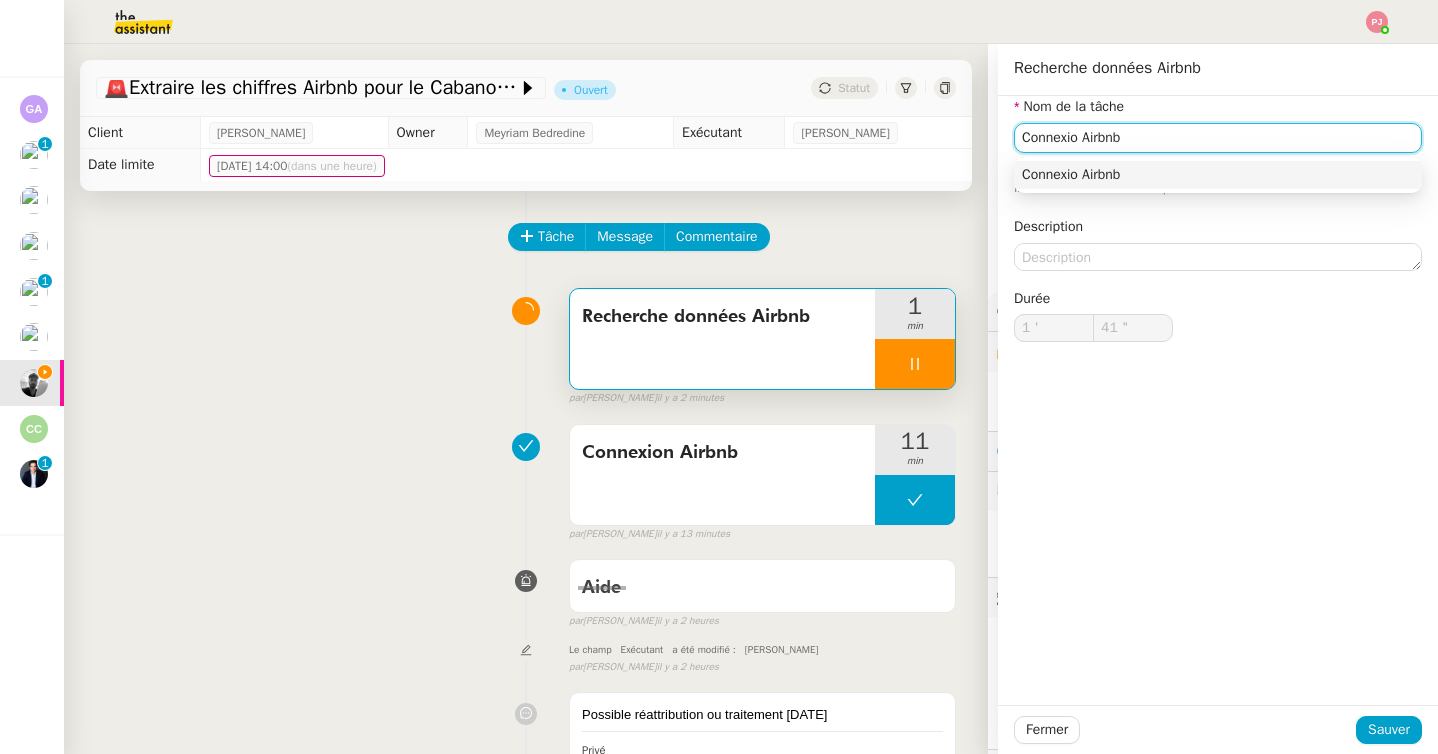 type on "Connexion Airbnb" 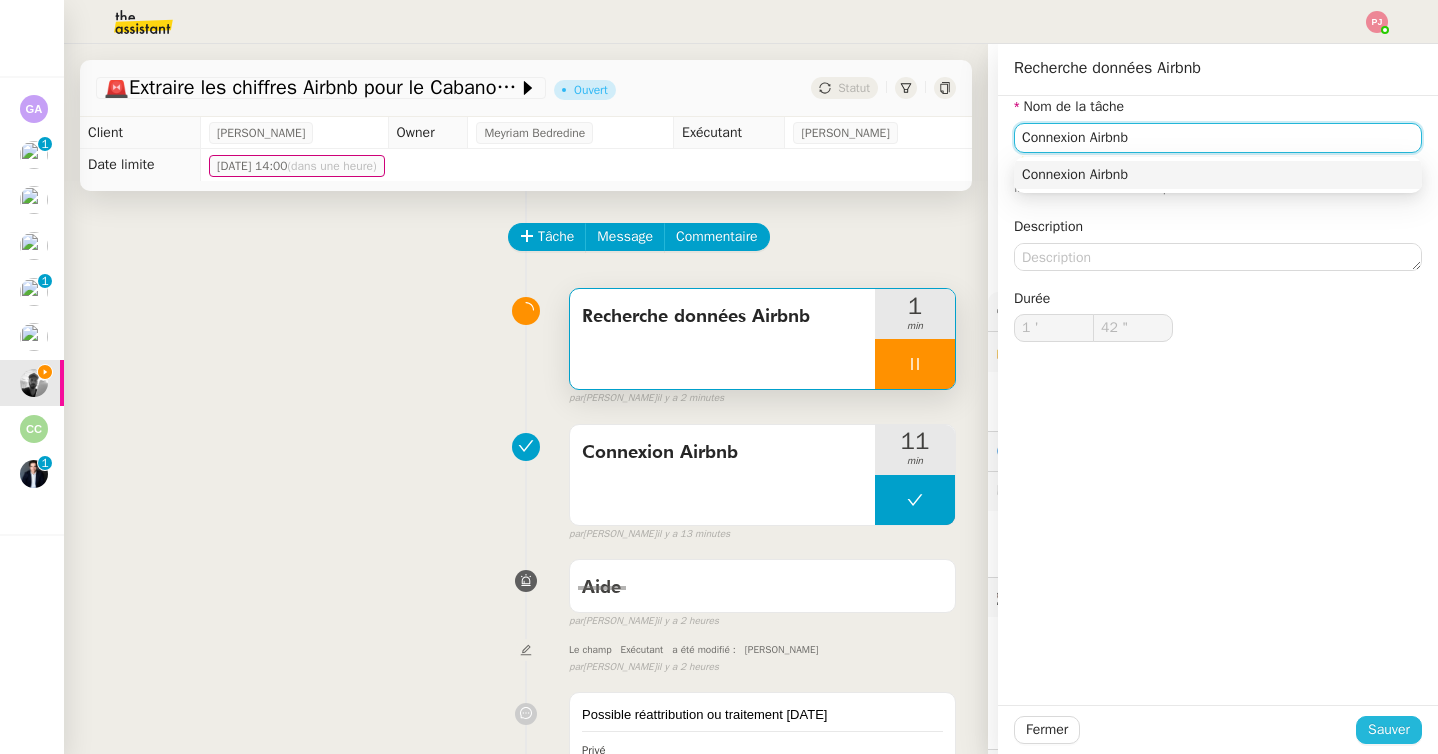 type on "43 "" 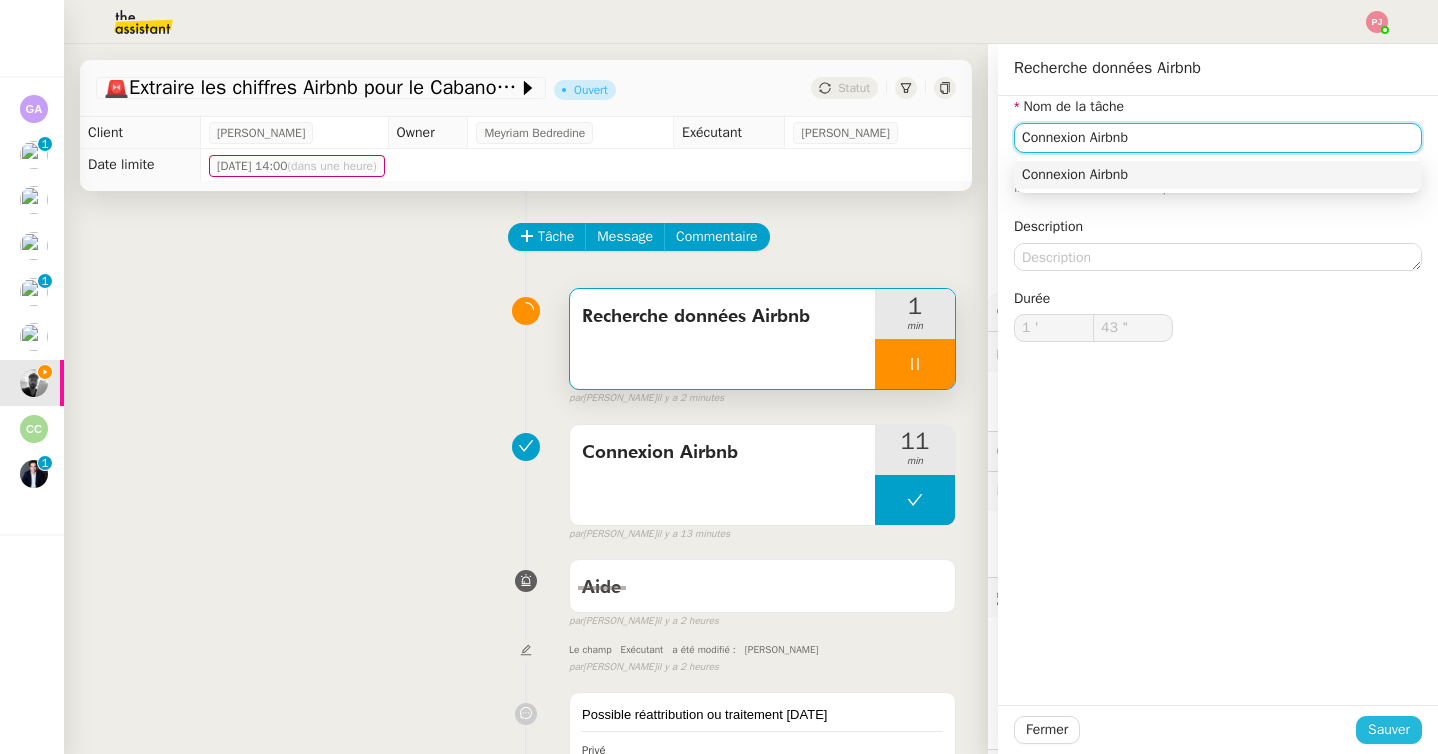 type on "Connexion Airbnb" 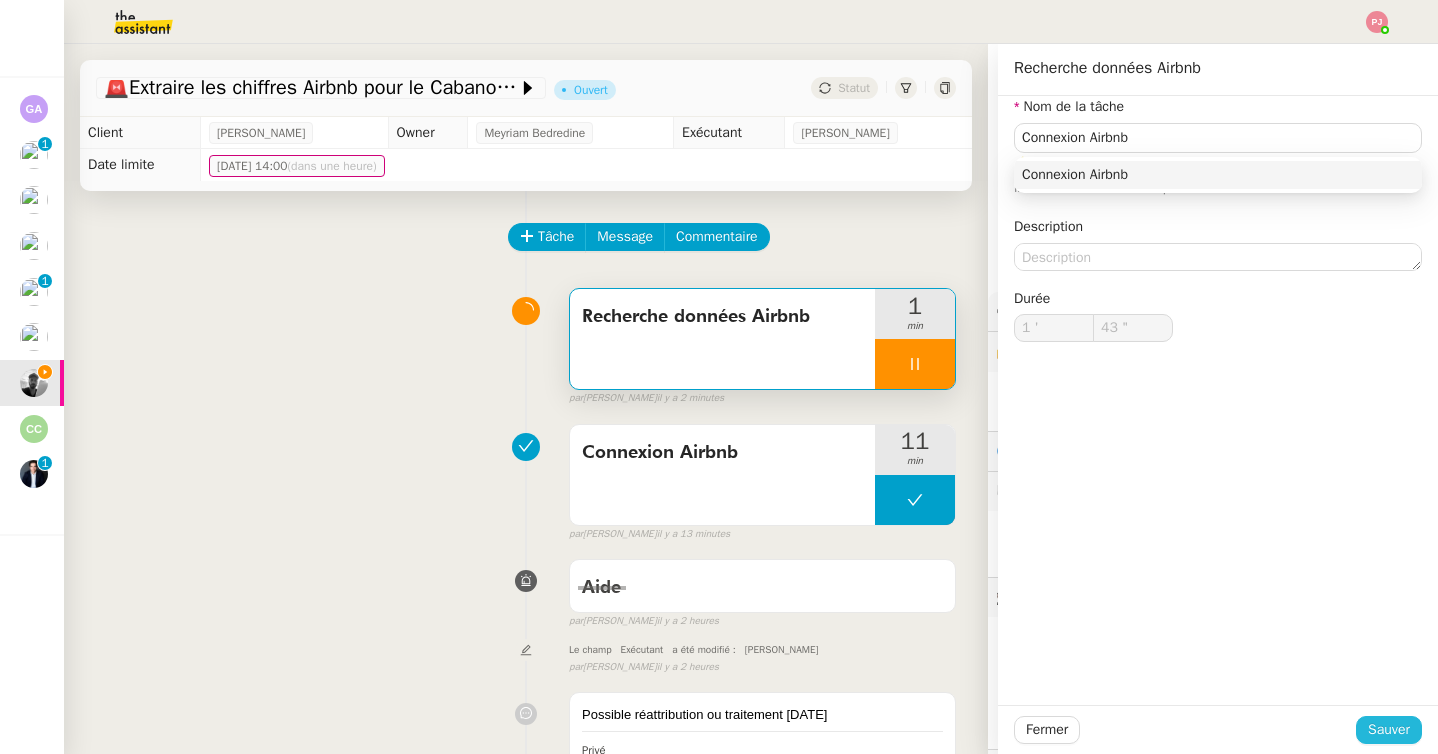 click on "Sauver" 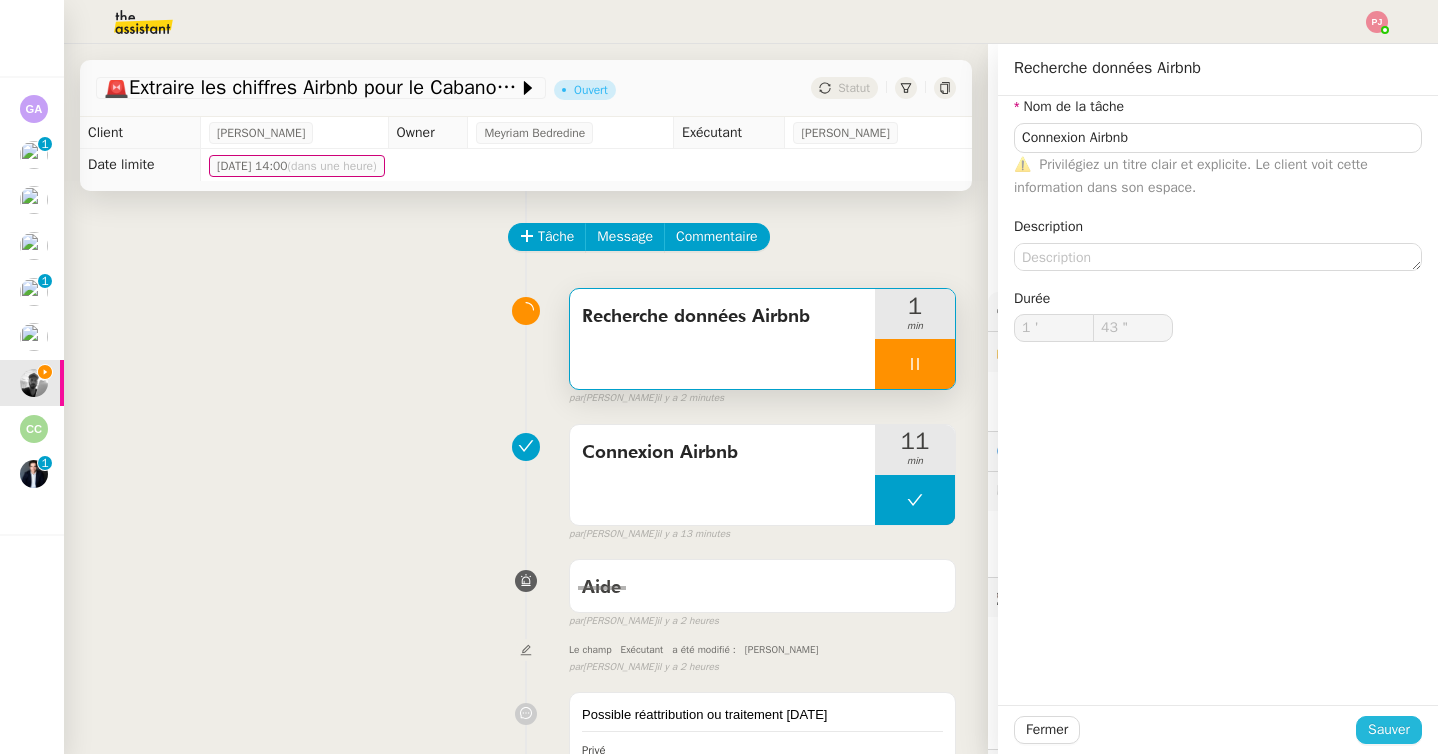 type on "44 "" 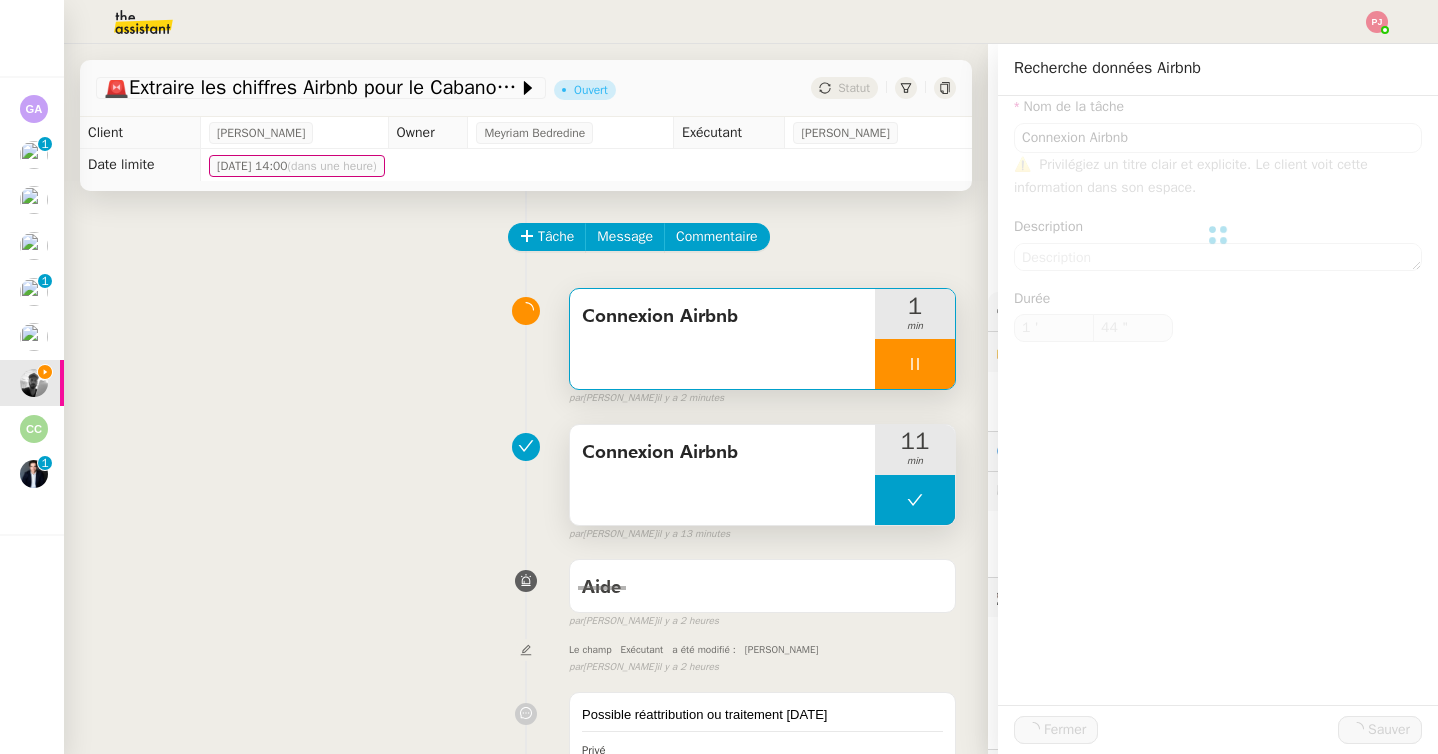 type on "Connexion Airbnb" 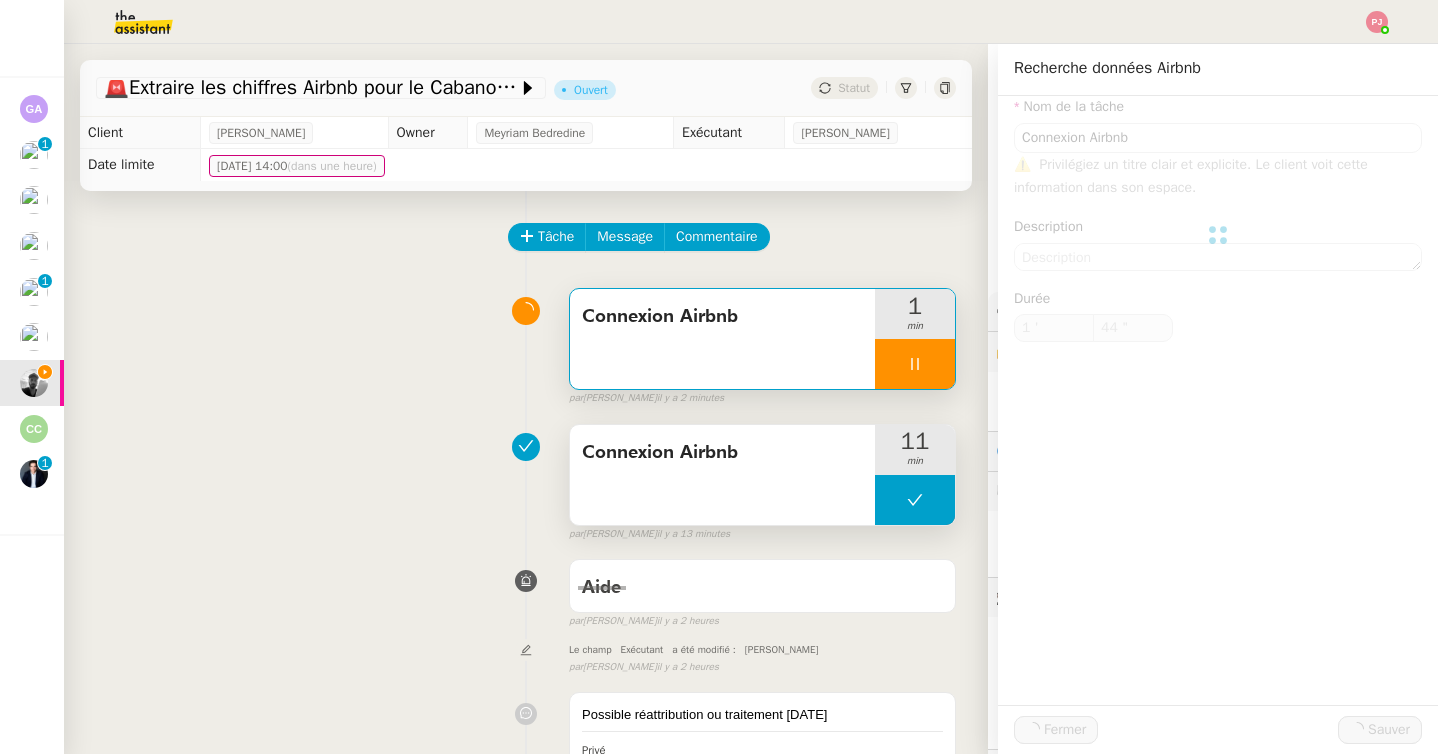 type on "1 '" 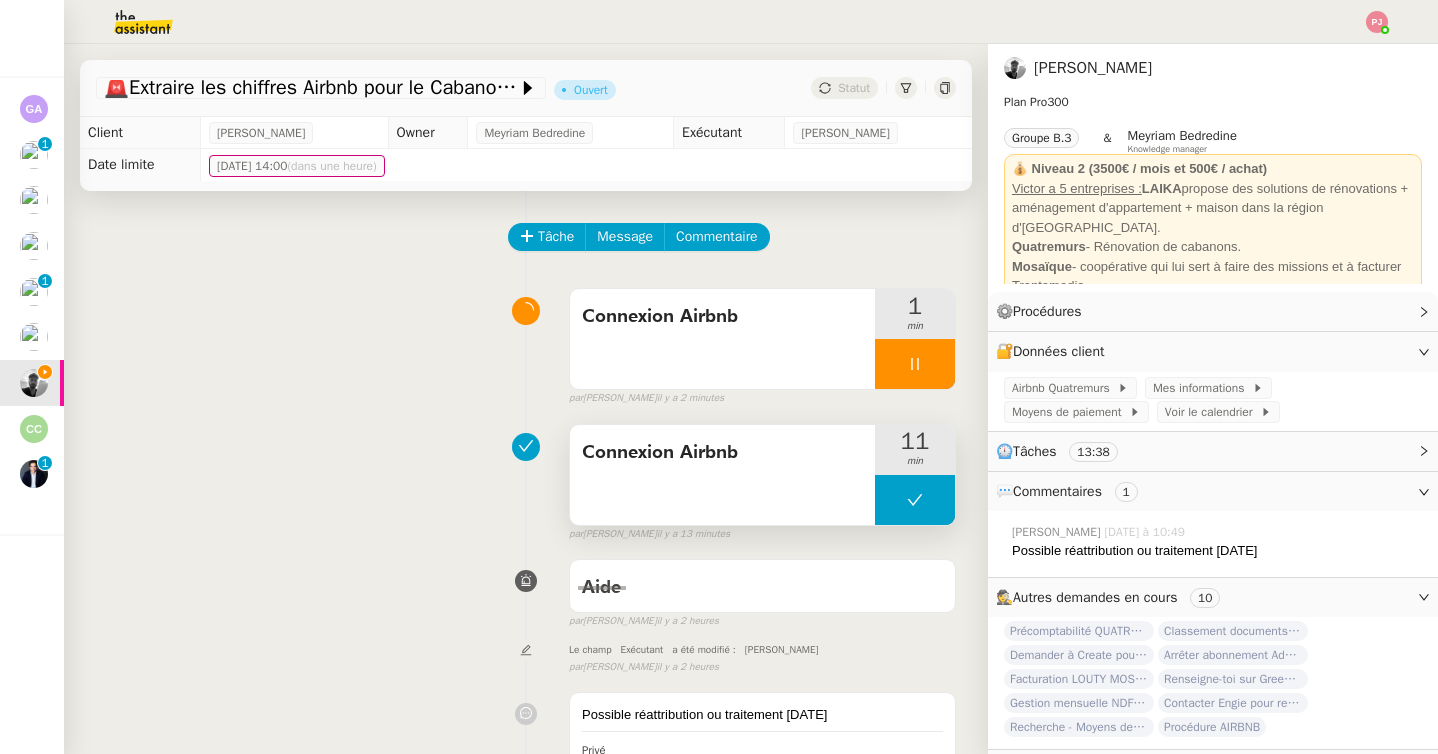 click on "Connexion Airbnb" at bounding box center (722, 453) 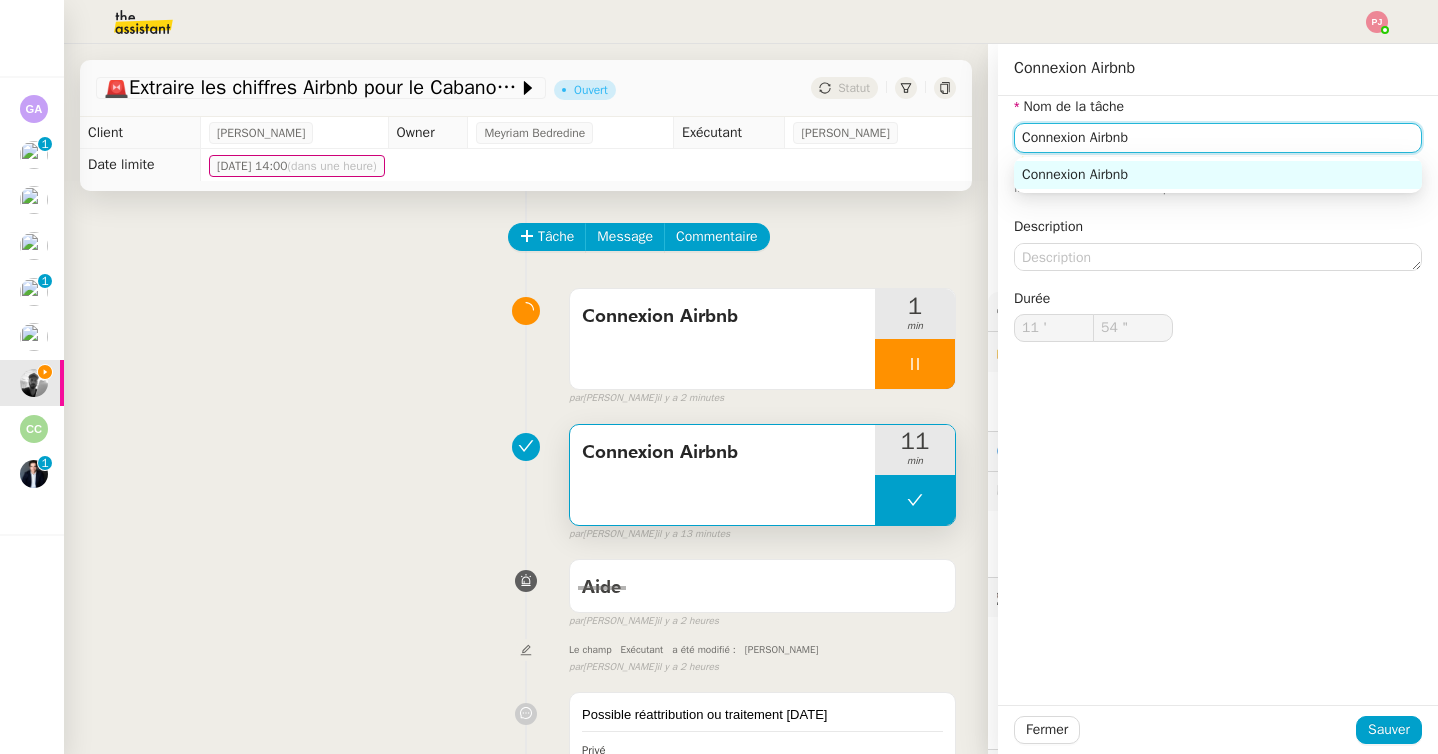 drag, startPoint x: 1087, startPoint y: 140, endPoint x: 978, endPoint y: 140, distance: 109 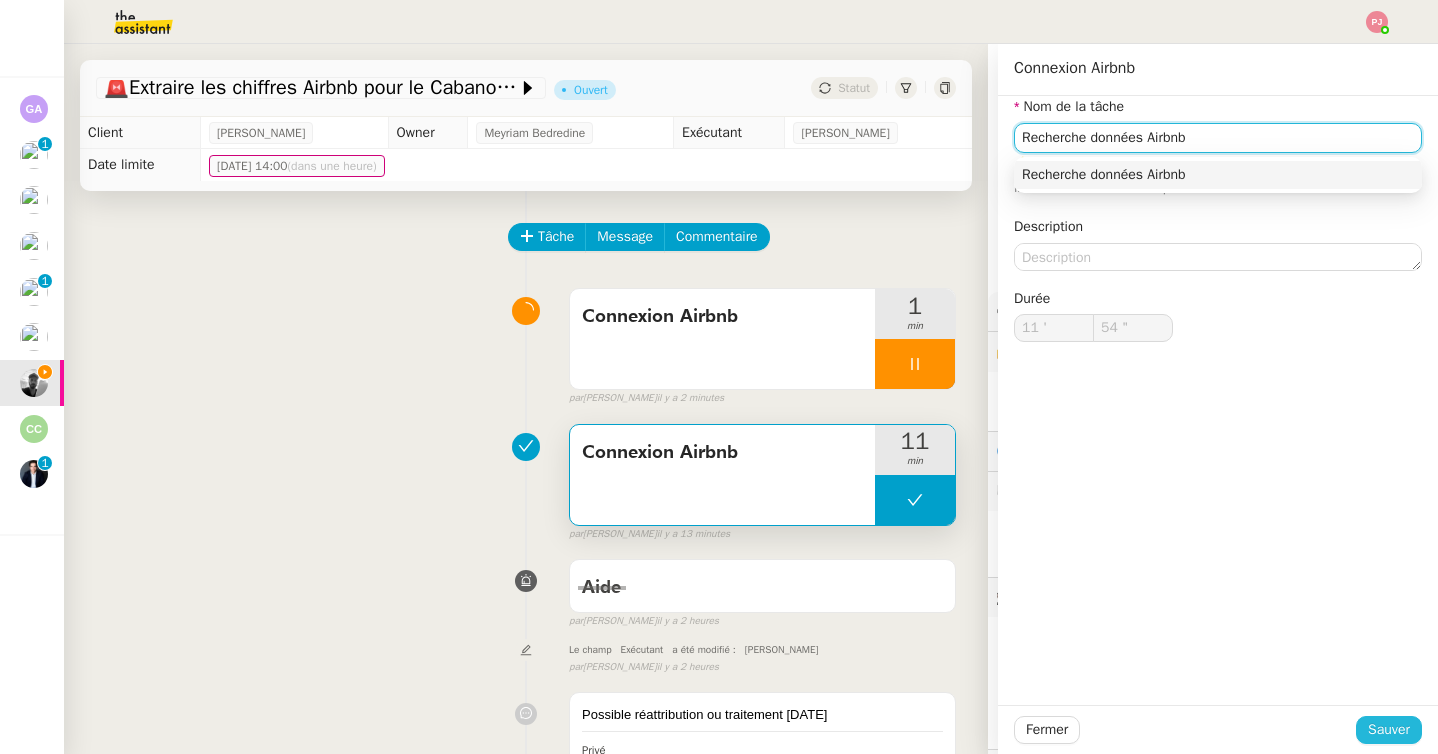 type on "Recherche données Airbnb" 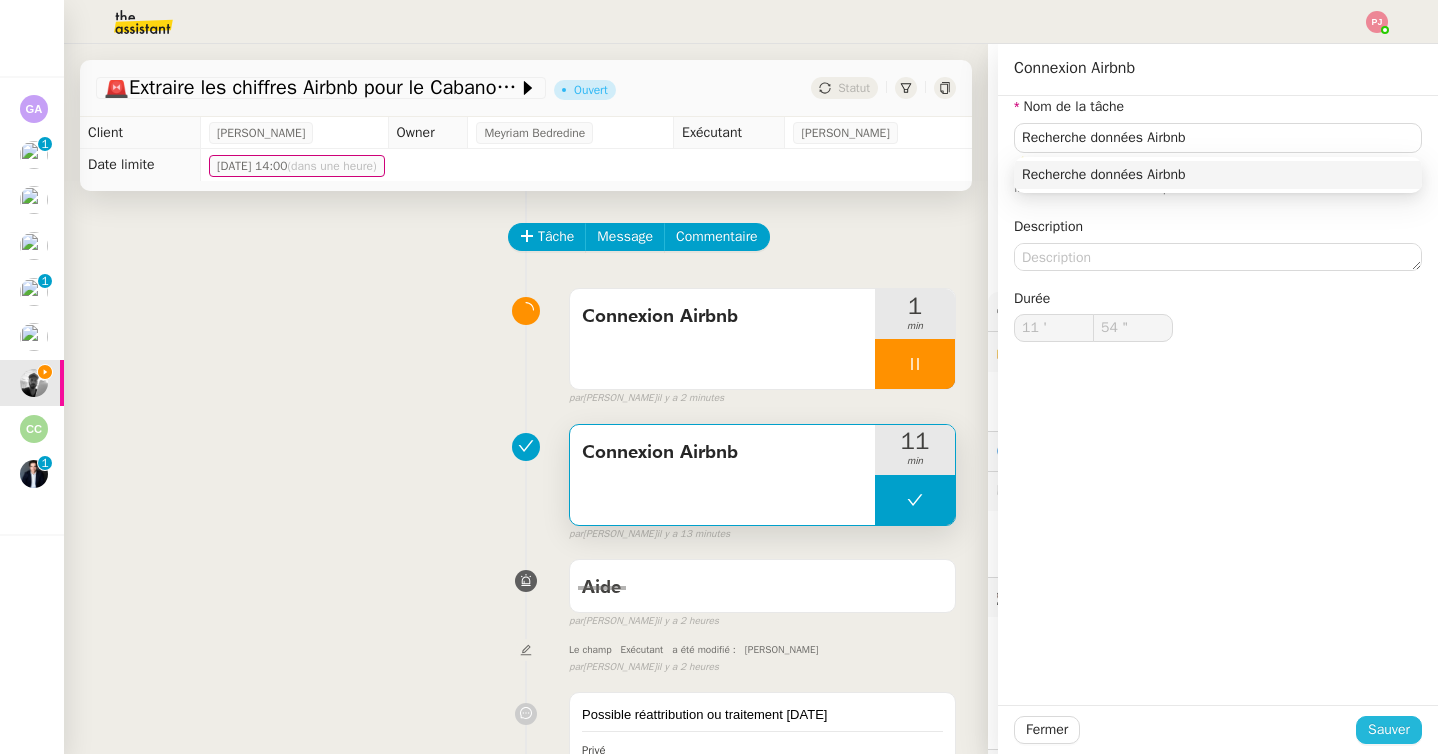 click on "Sauver" 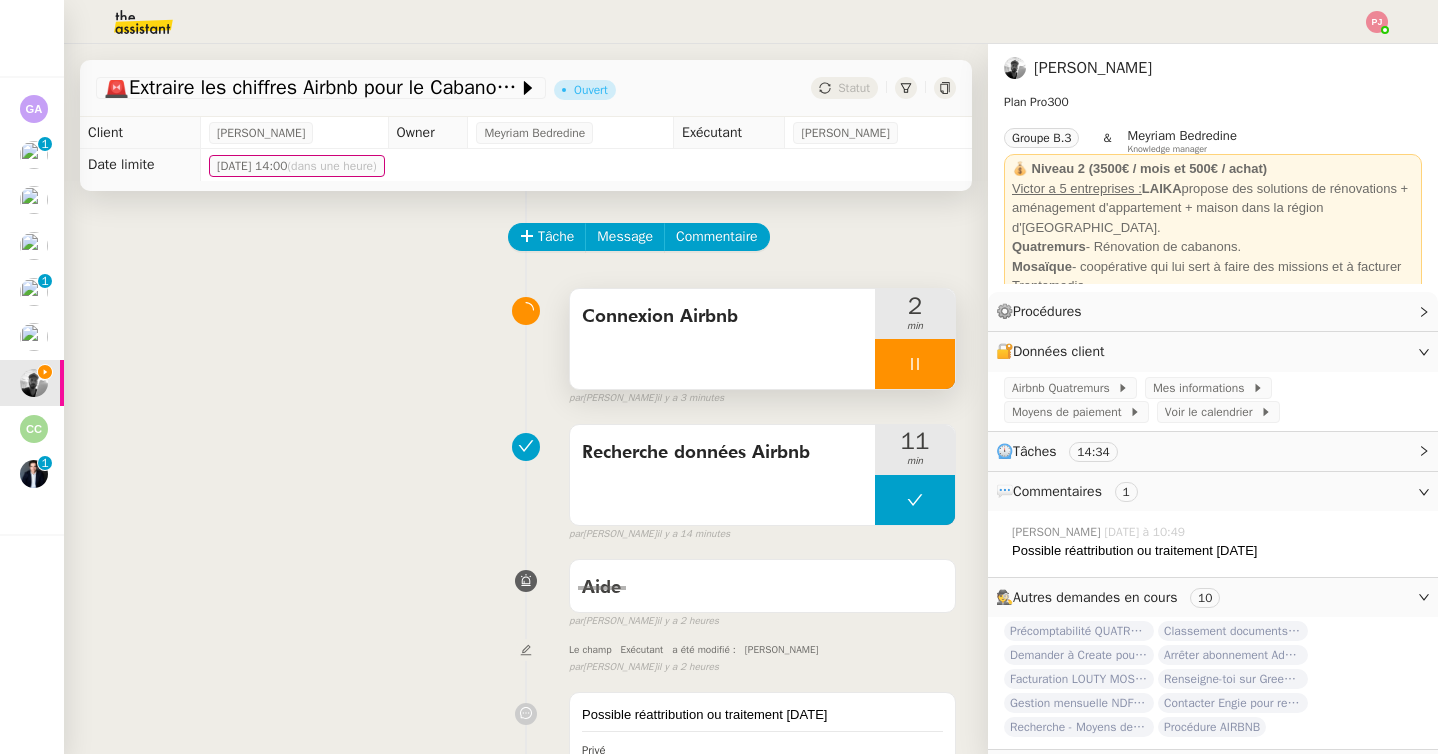 click at bounding box center (915, 364) 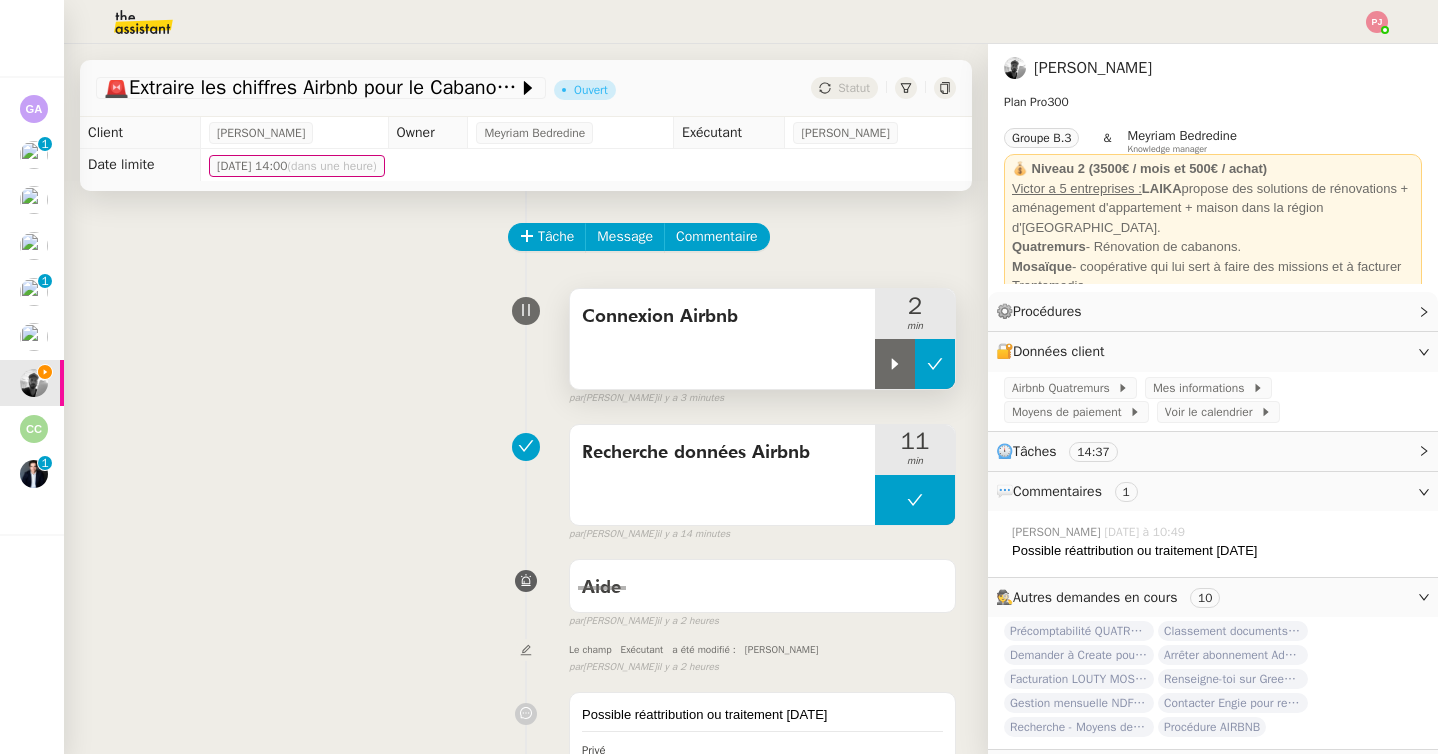 click 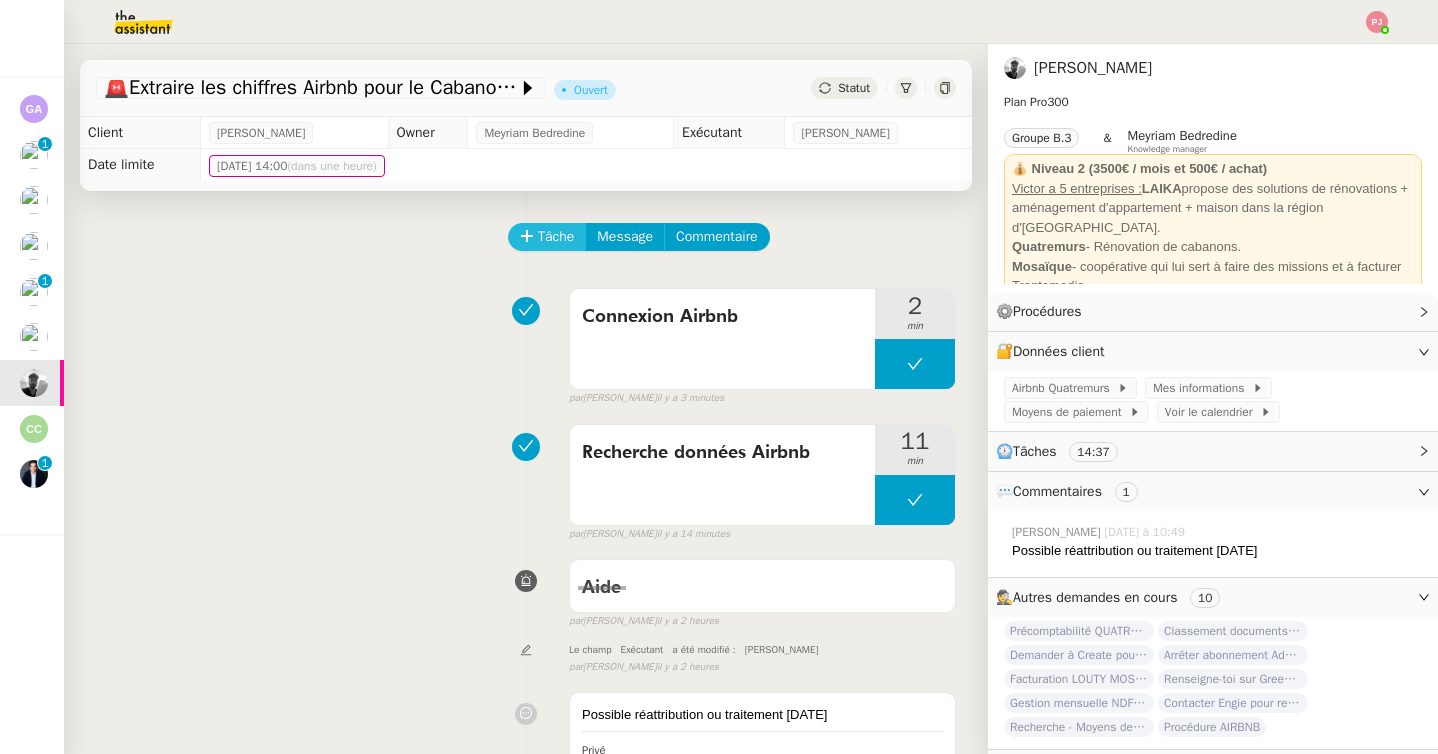 click on "Tâche" 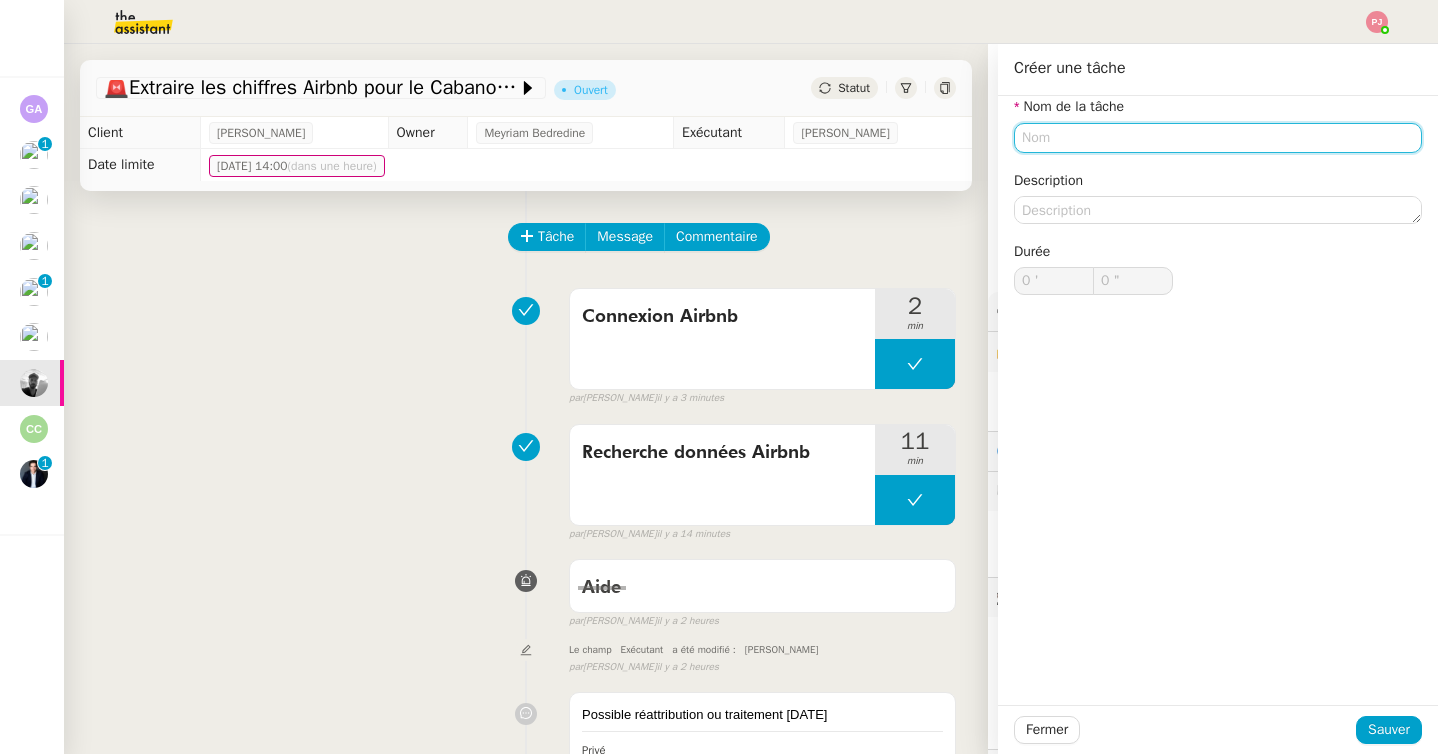 click 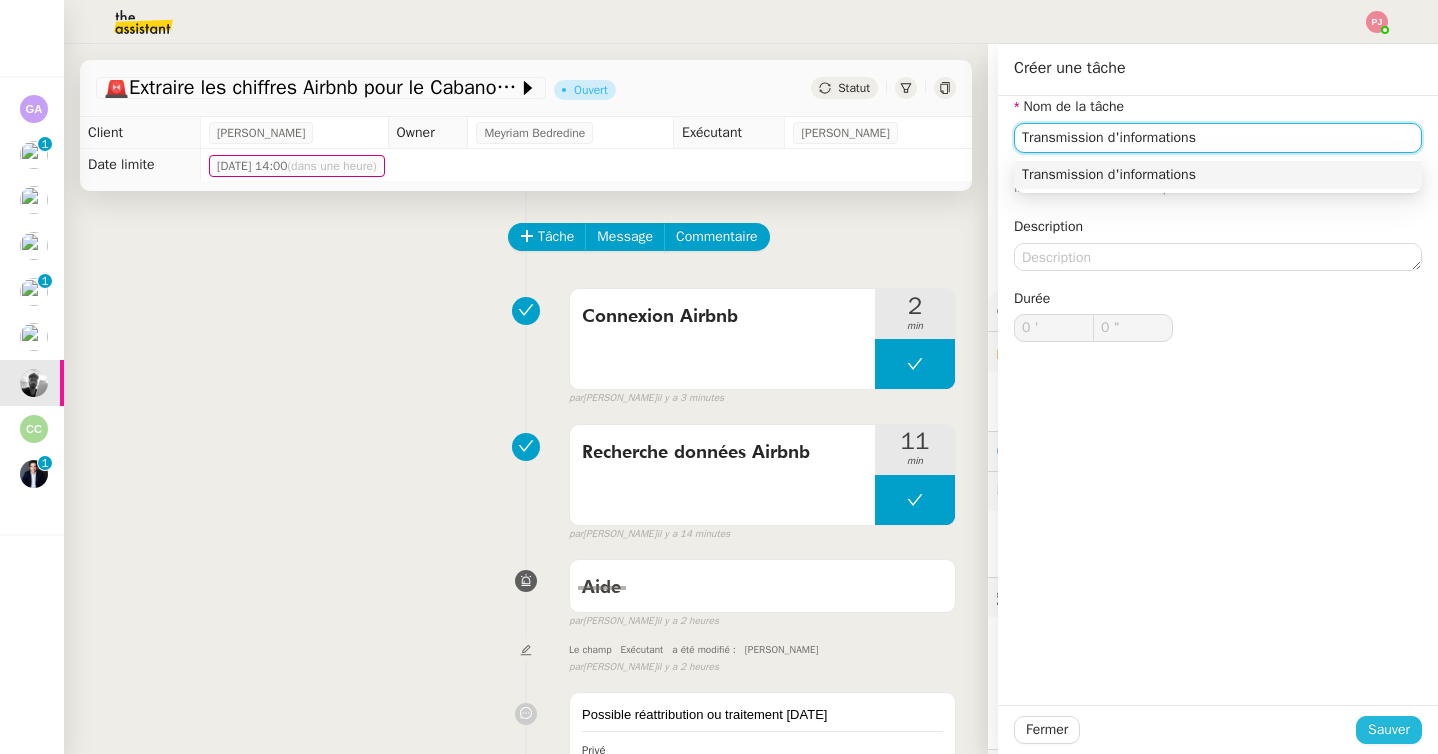 type on "Transmission d'informations" 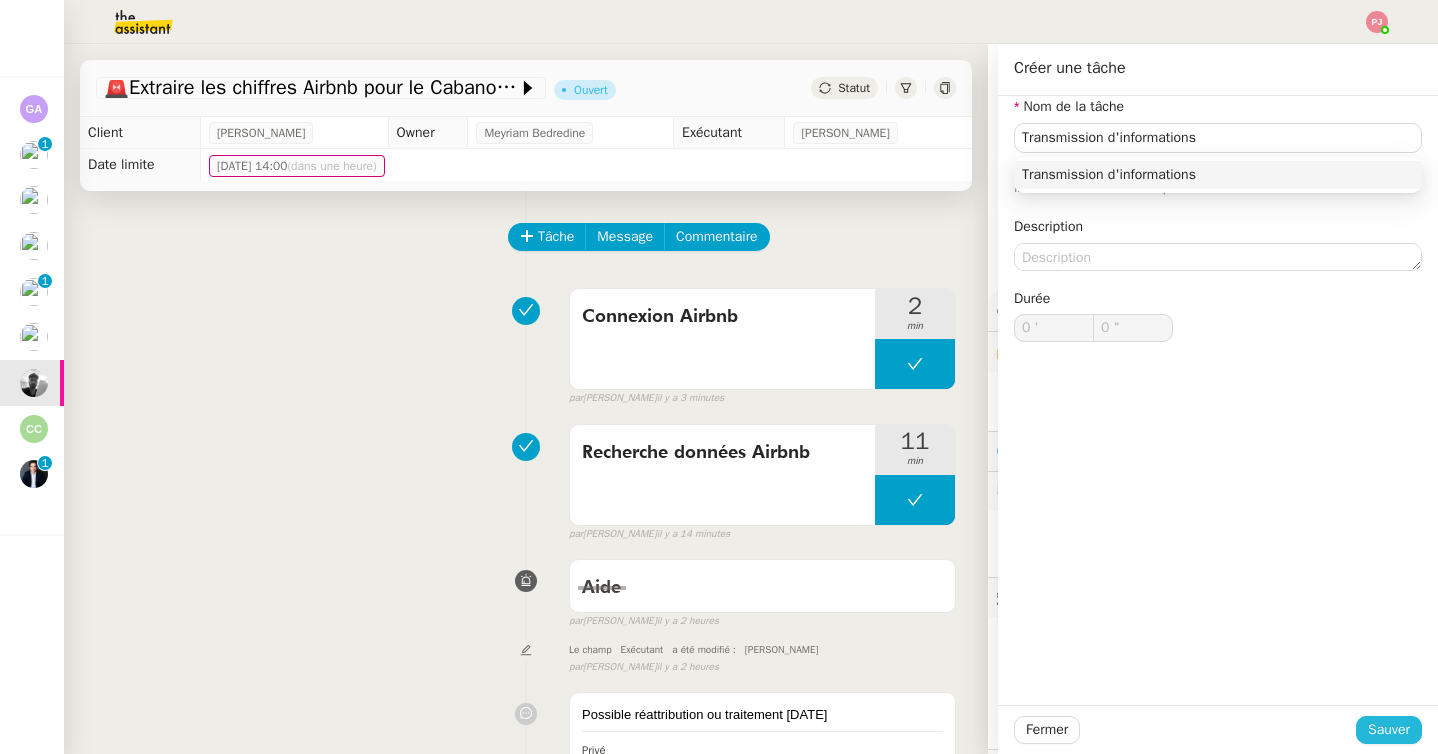 click on "Sauver" 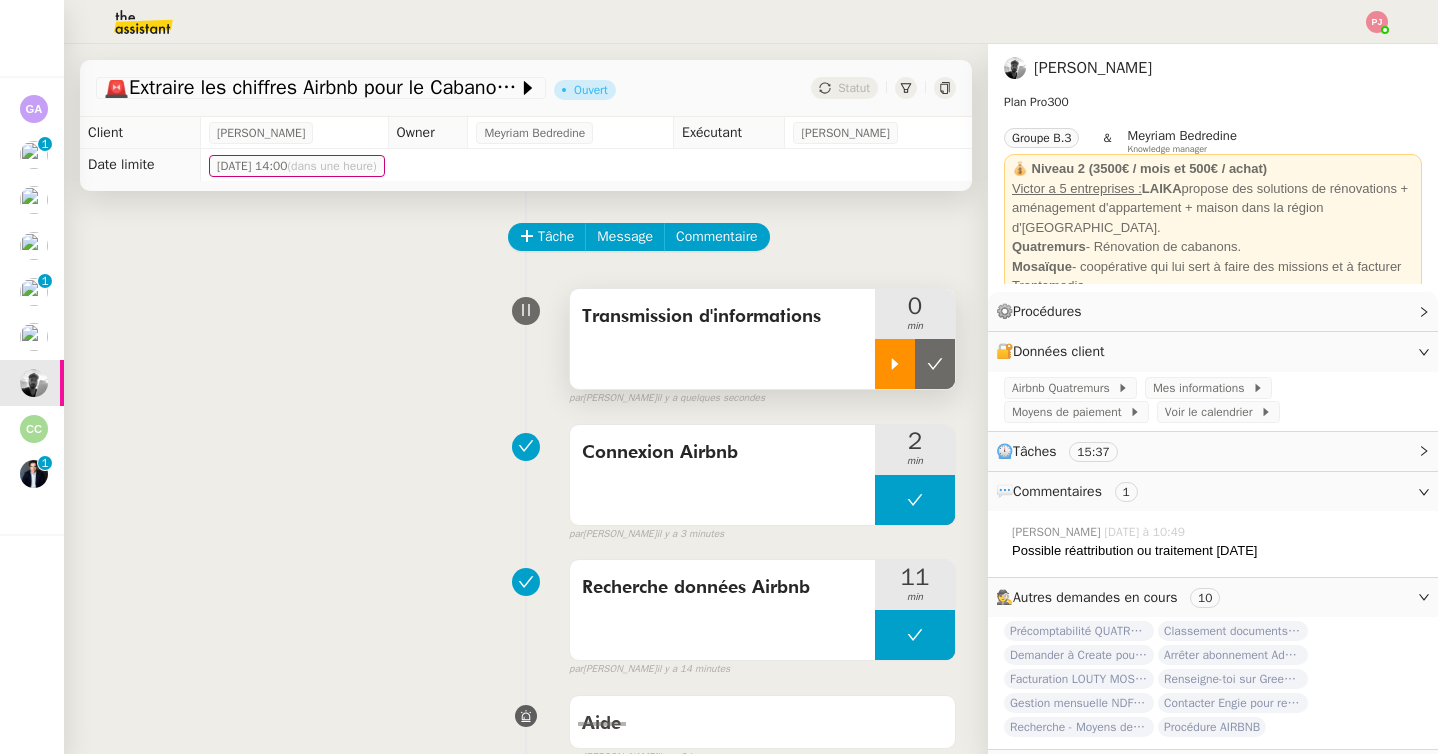 click at bounding box center [895, 364] 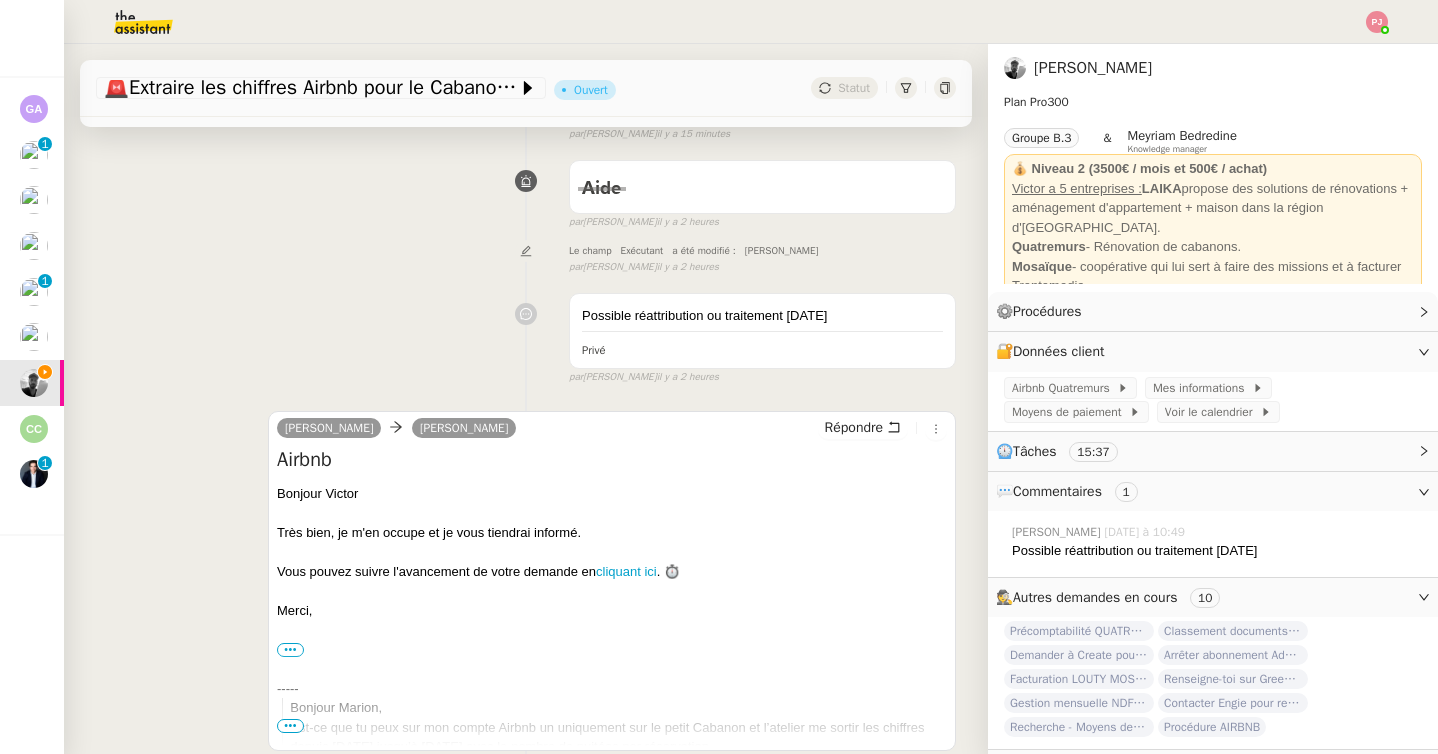 scroll, scrollTop: 615, scrollLeft: 0, axis: vertical 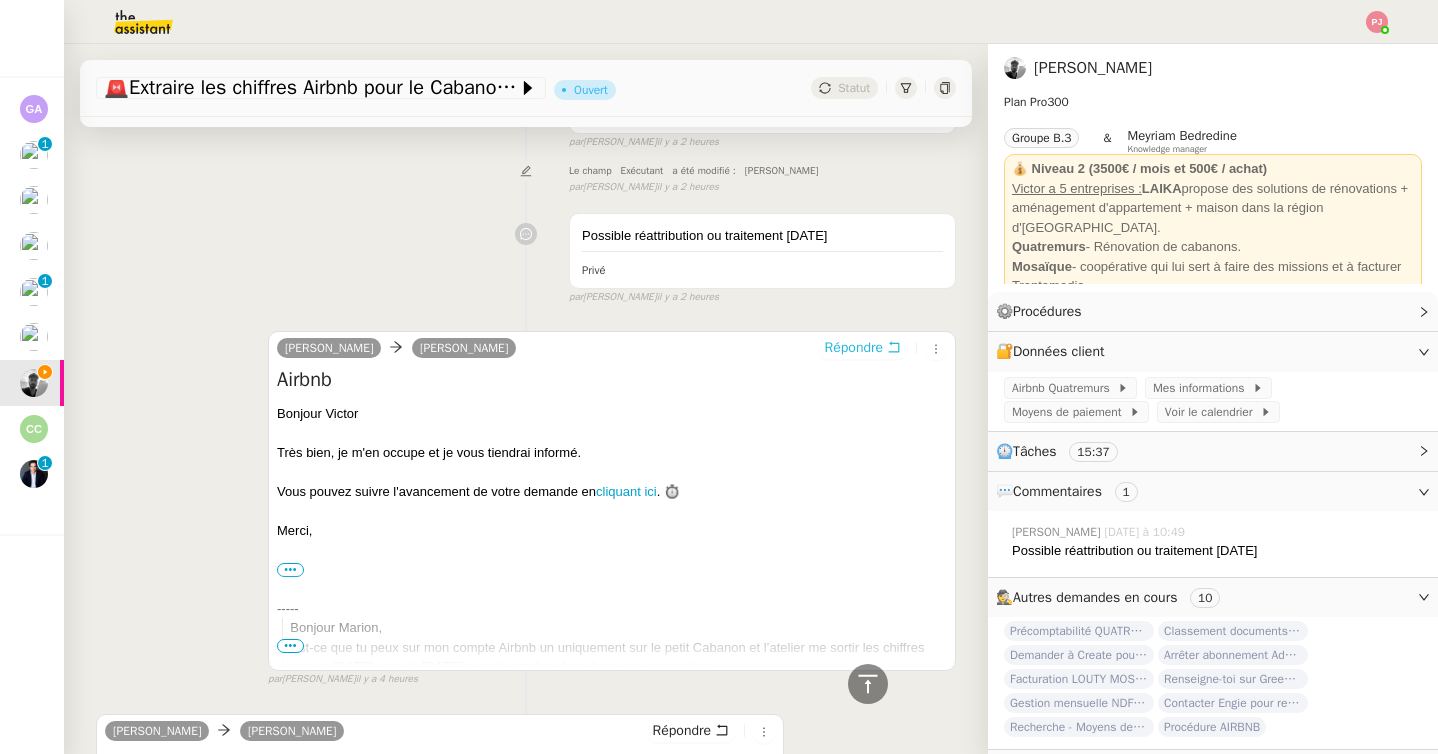 click on "Répondre" at bounding box center [854, 348] 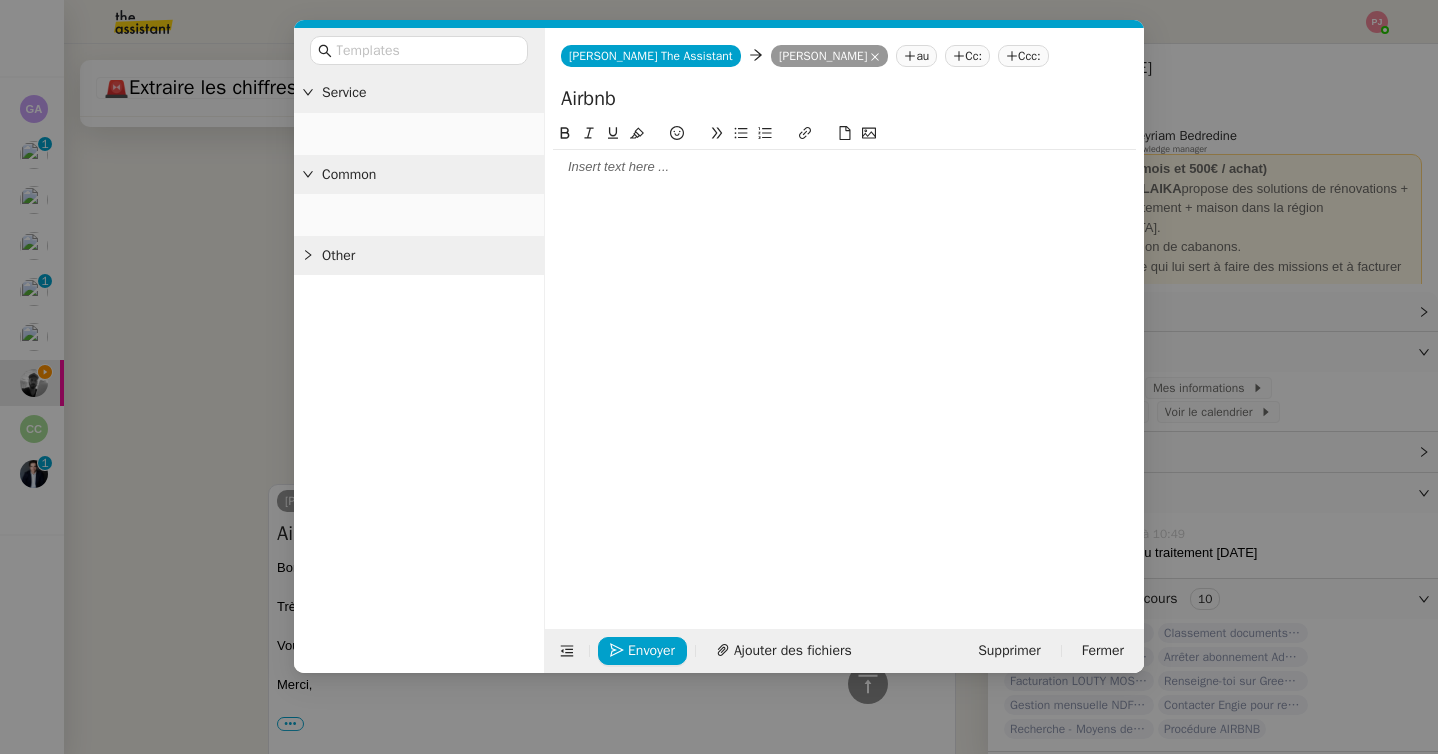 scroll, scrollTop: 767, scrollLeft: 0, axis: vertical 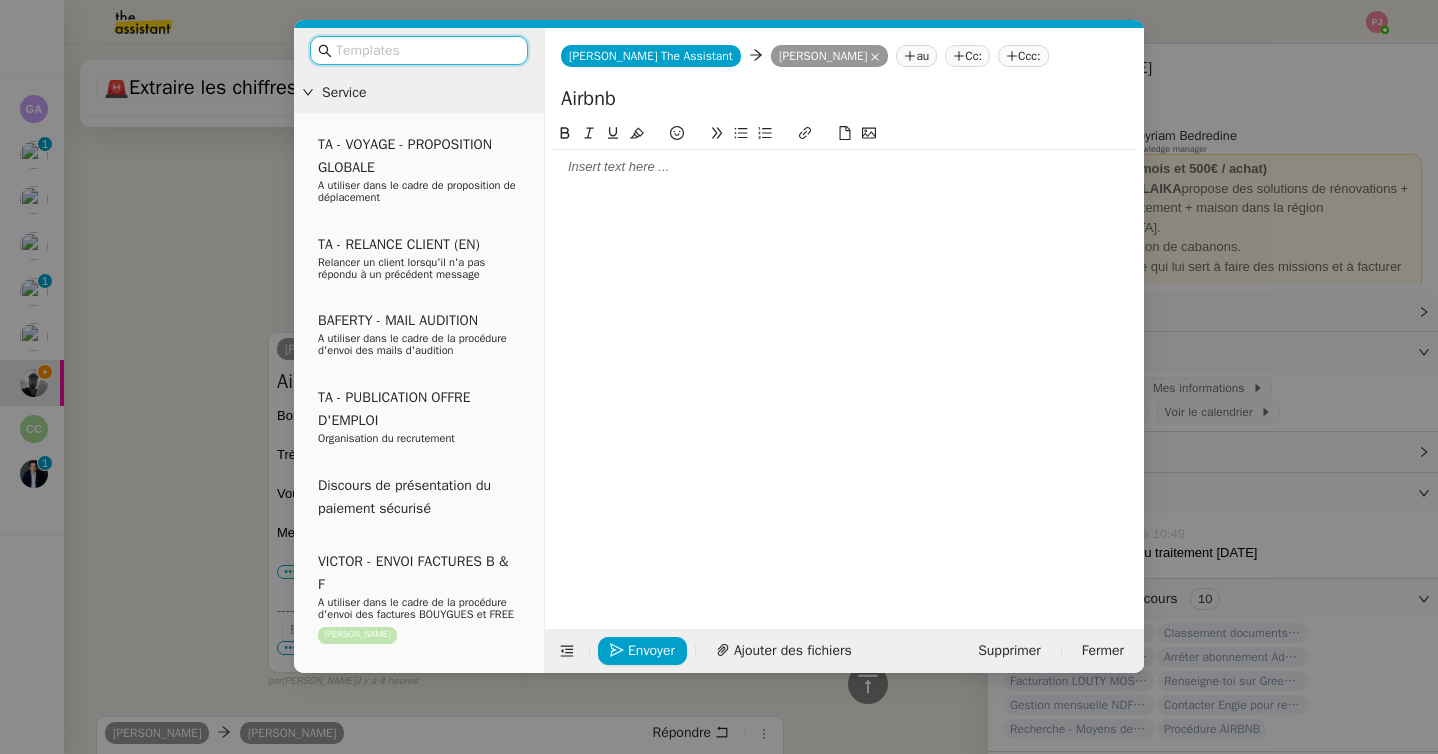 click 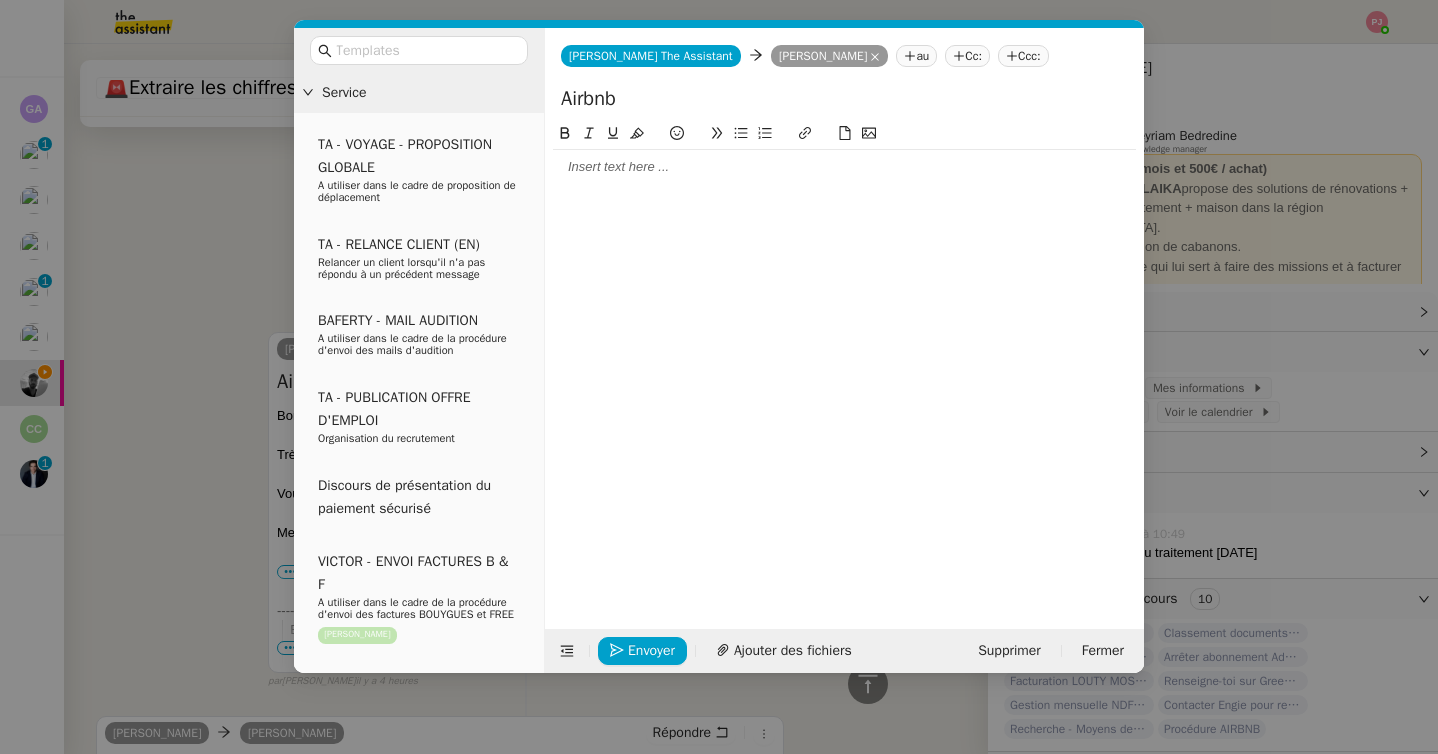 type 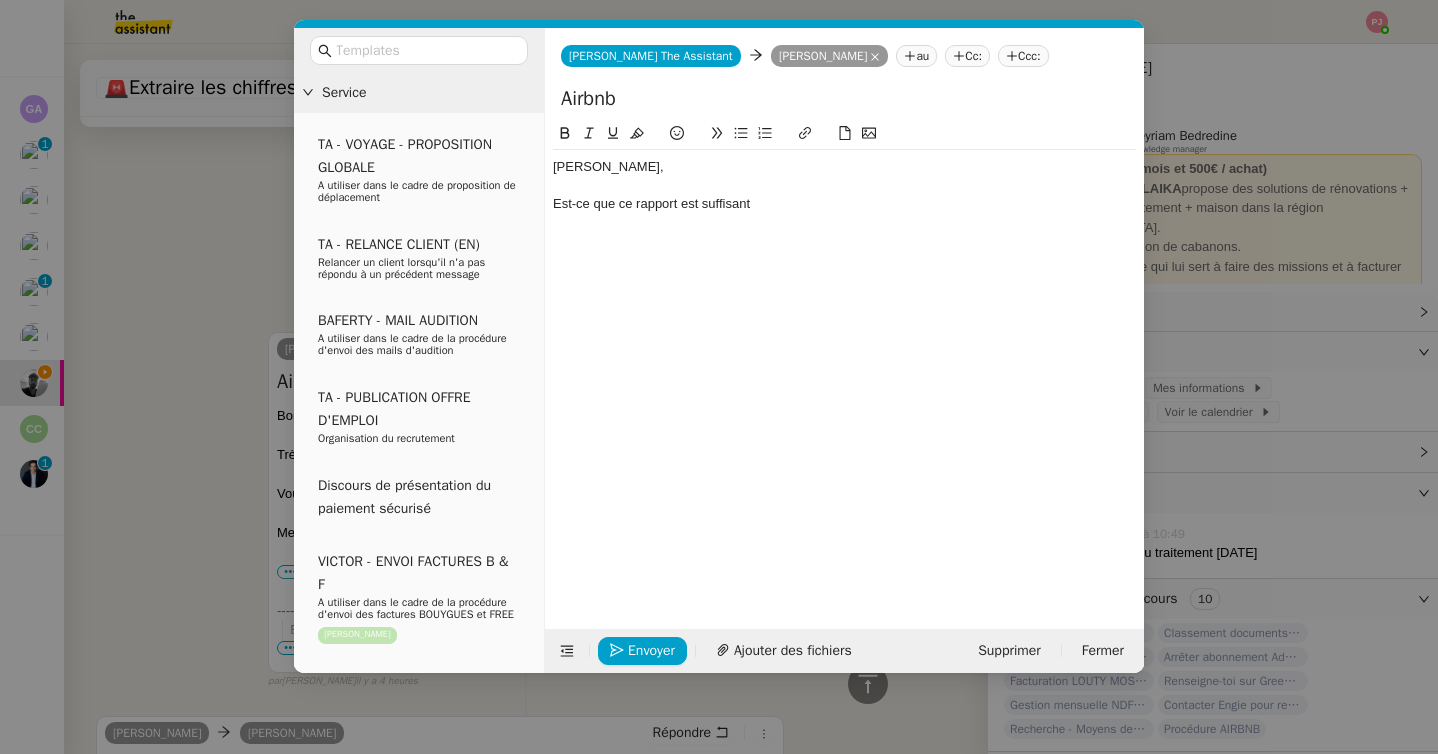 scroll, scrollTop: 826, scrollLeft: 0, axis: vertical 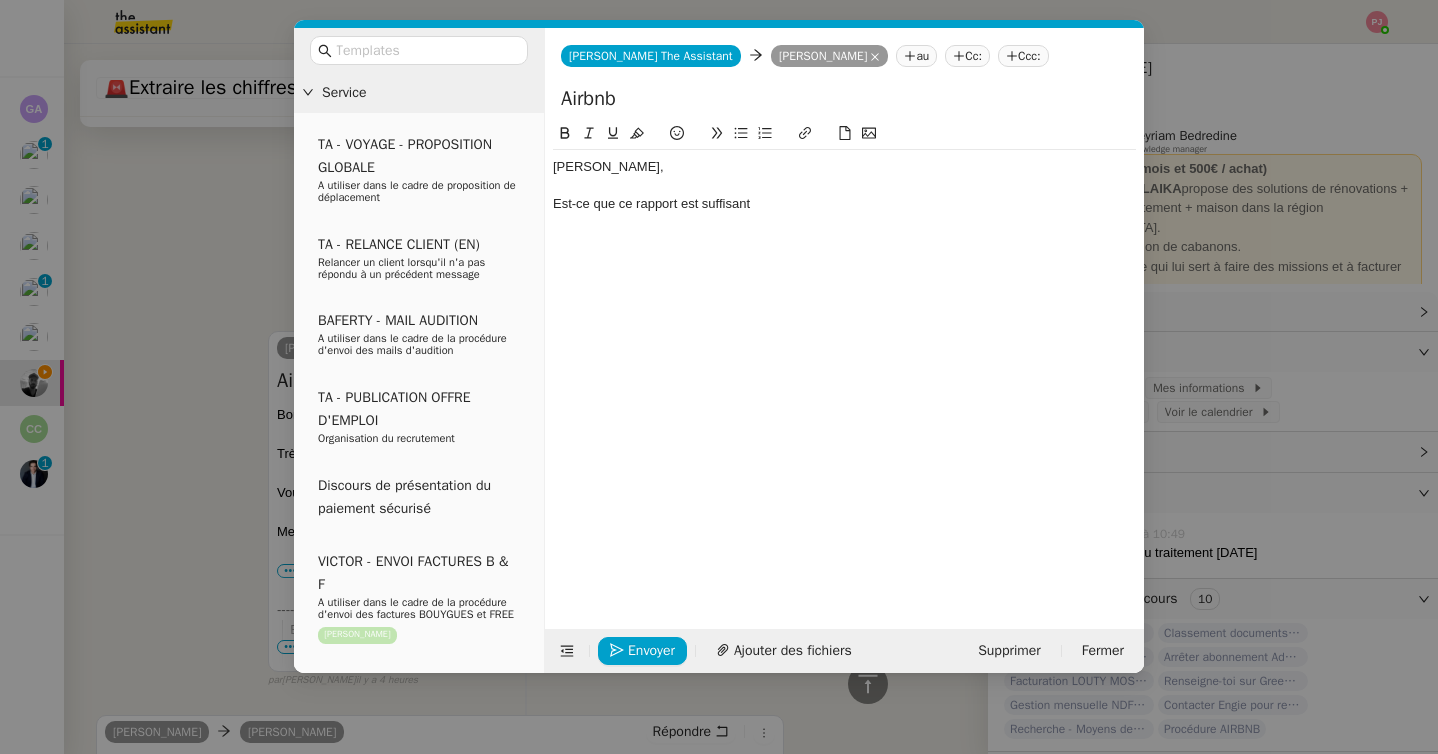 click on "Est-ce que ce rapport est suffisant" 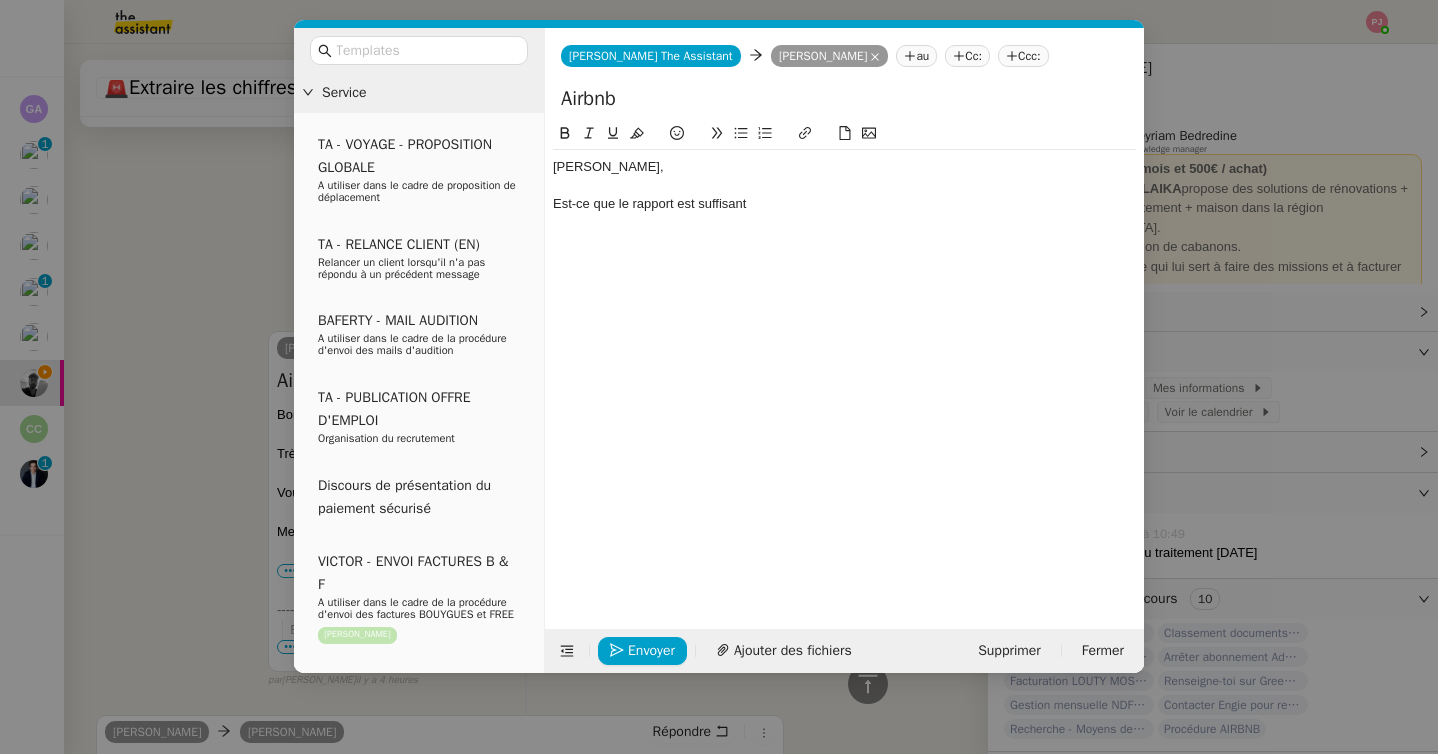 click on "Est-ce que le rapport est suffisant" 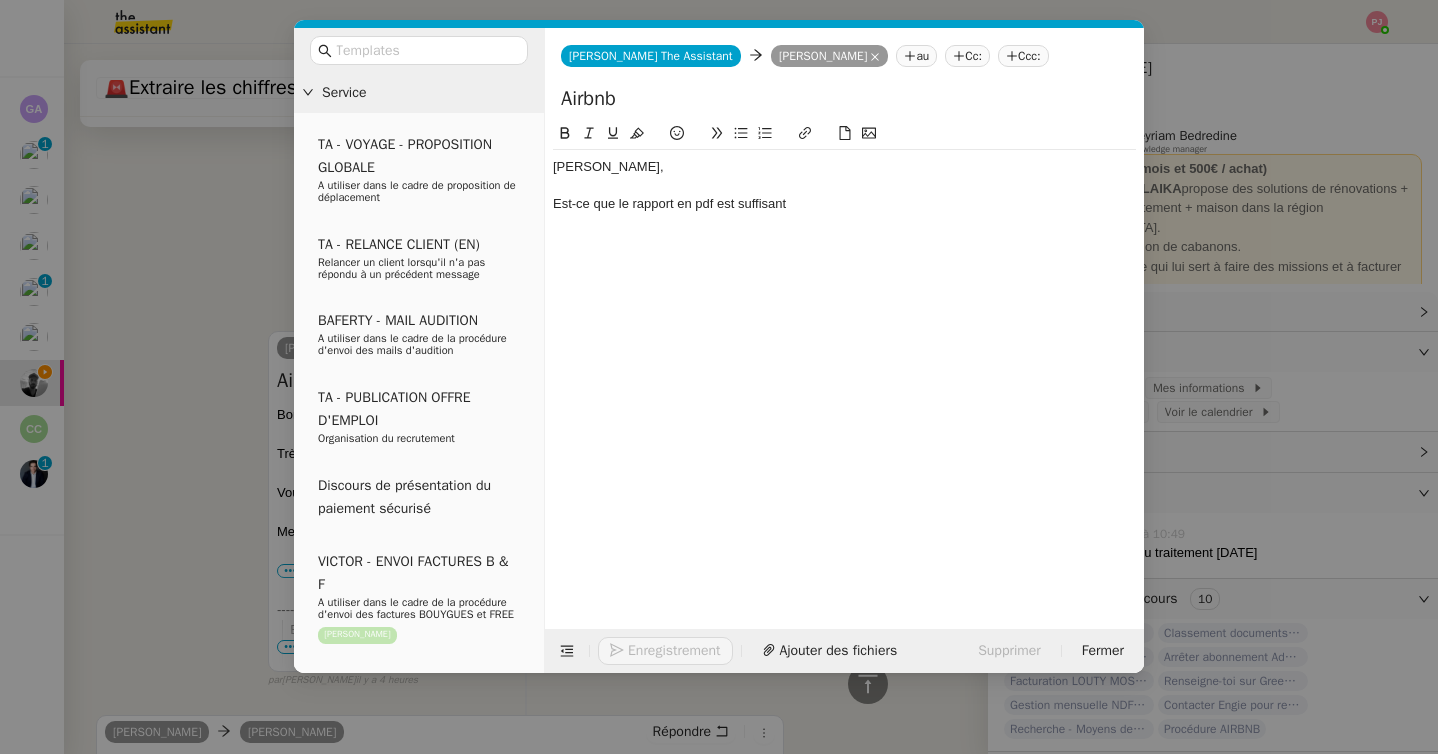 click on "Est-ce que le rapport en pdf est suffisant" 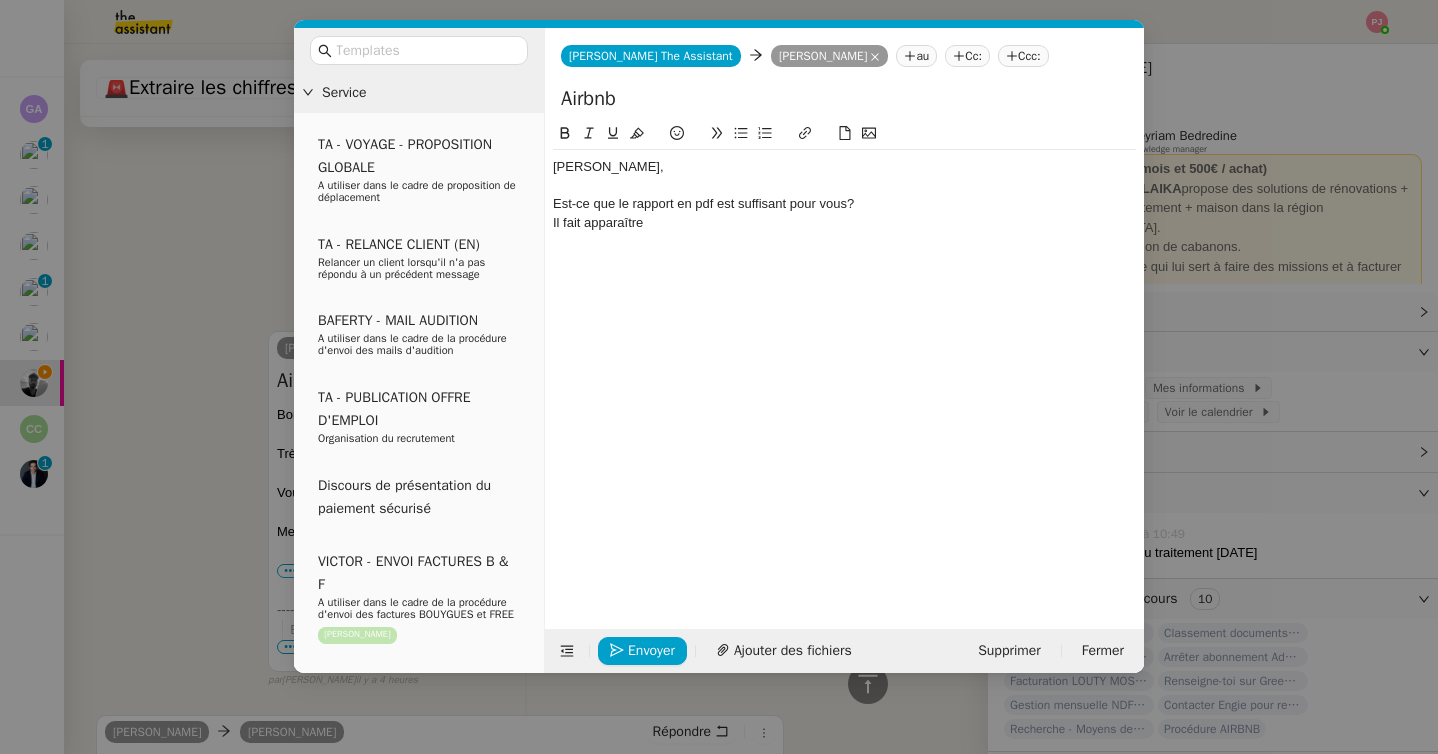 scroll, scrollTop: 845, scrollLeft: 0, axis: vertical 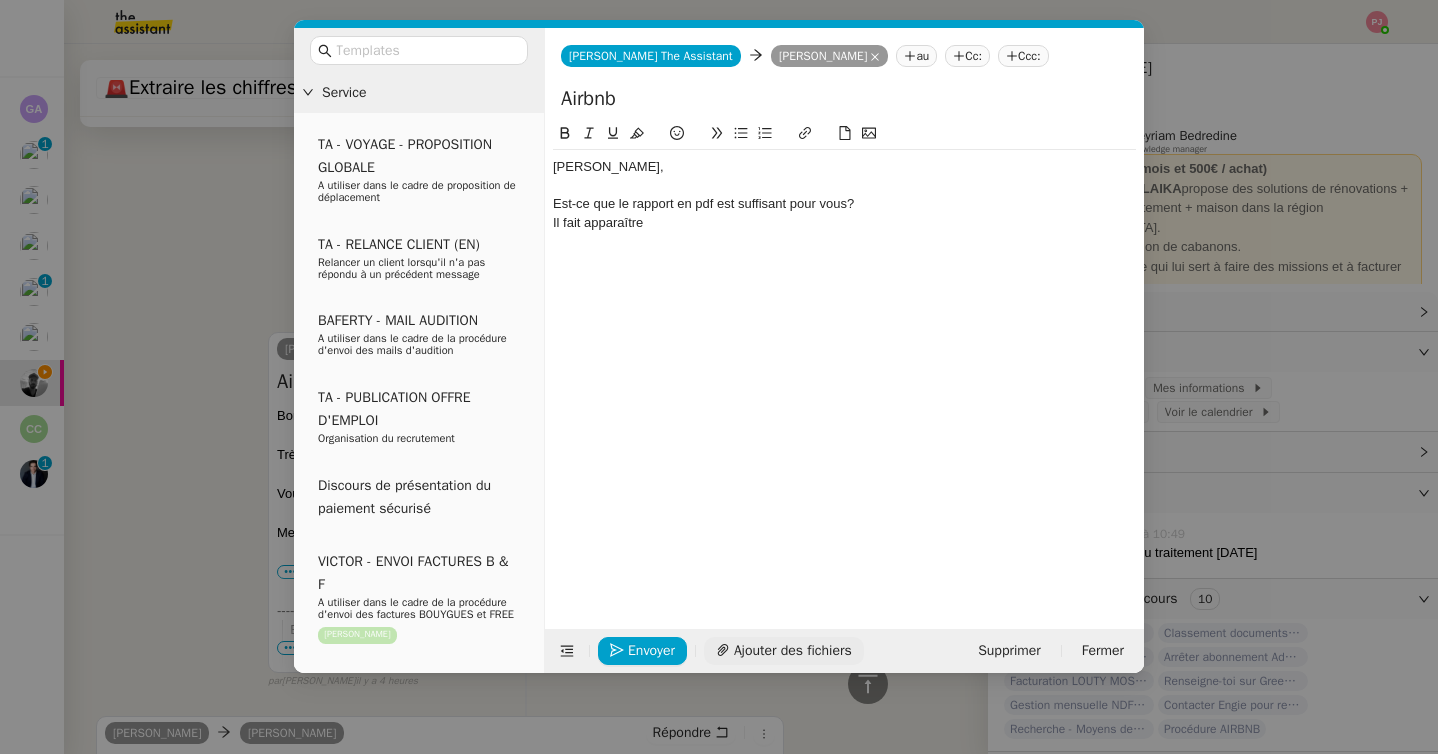 click on "Ajouter des fichiers" 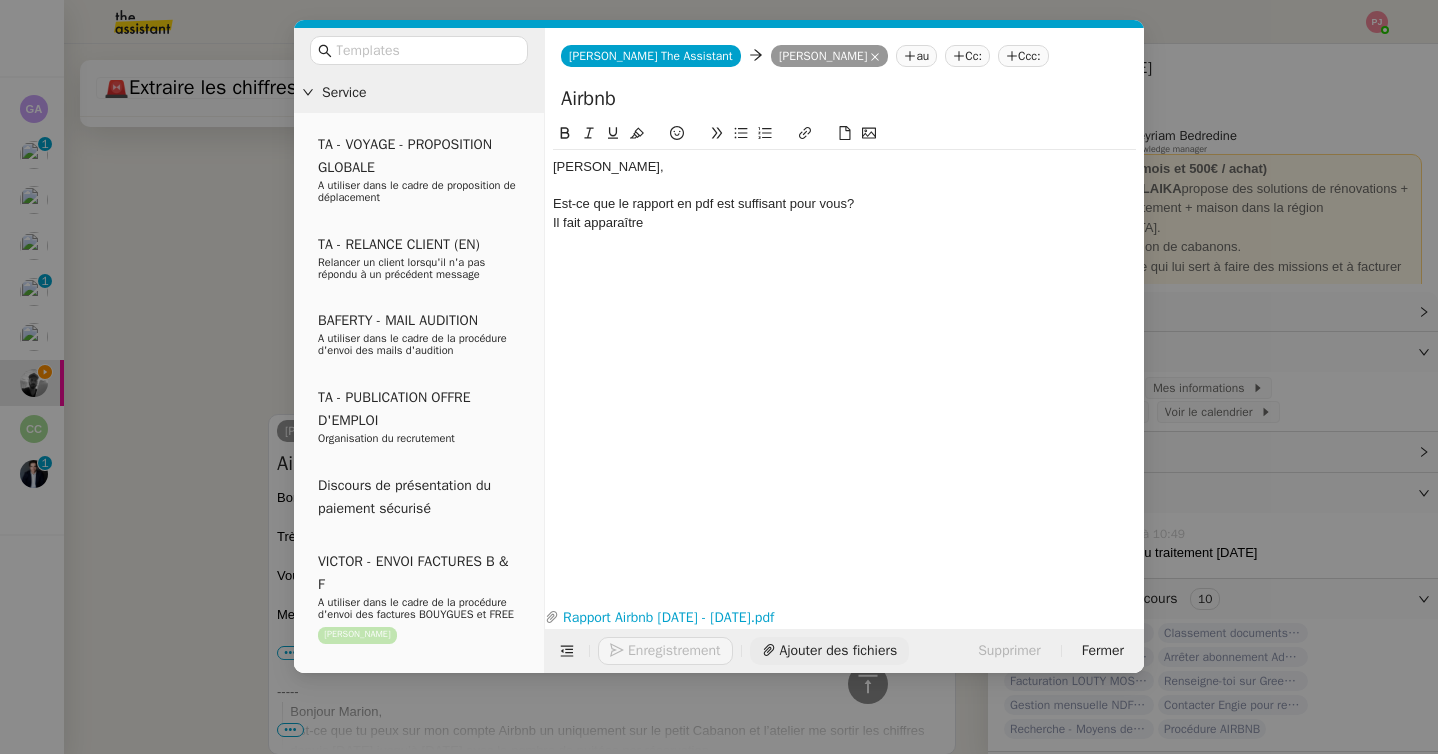 scroll, scrollTop: 927, scrollLeft: 0, axis: vertical 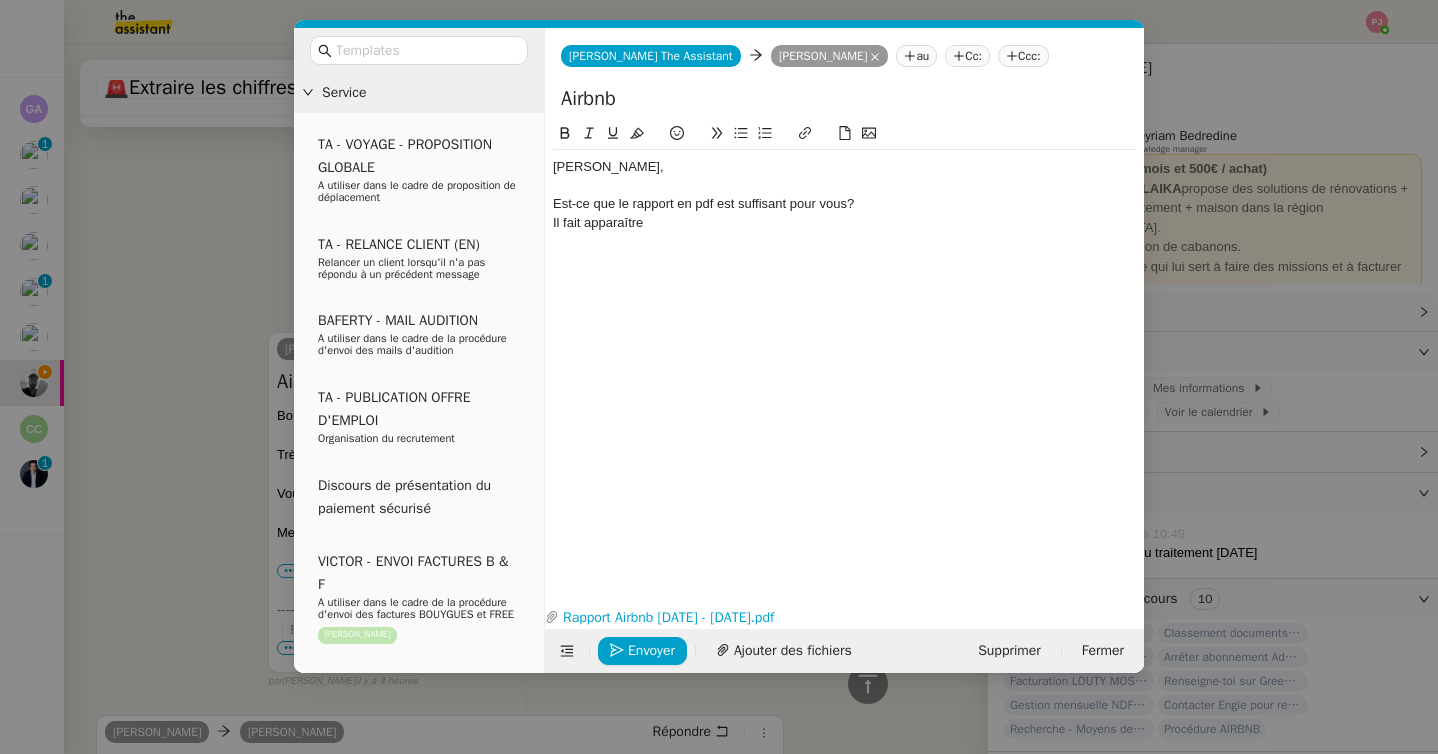 click on "Il fait apparaître" 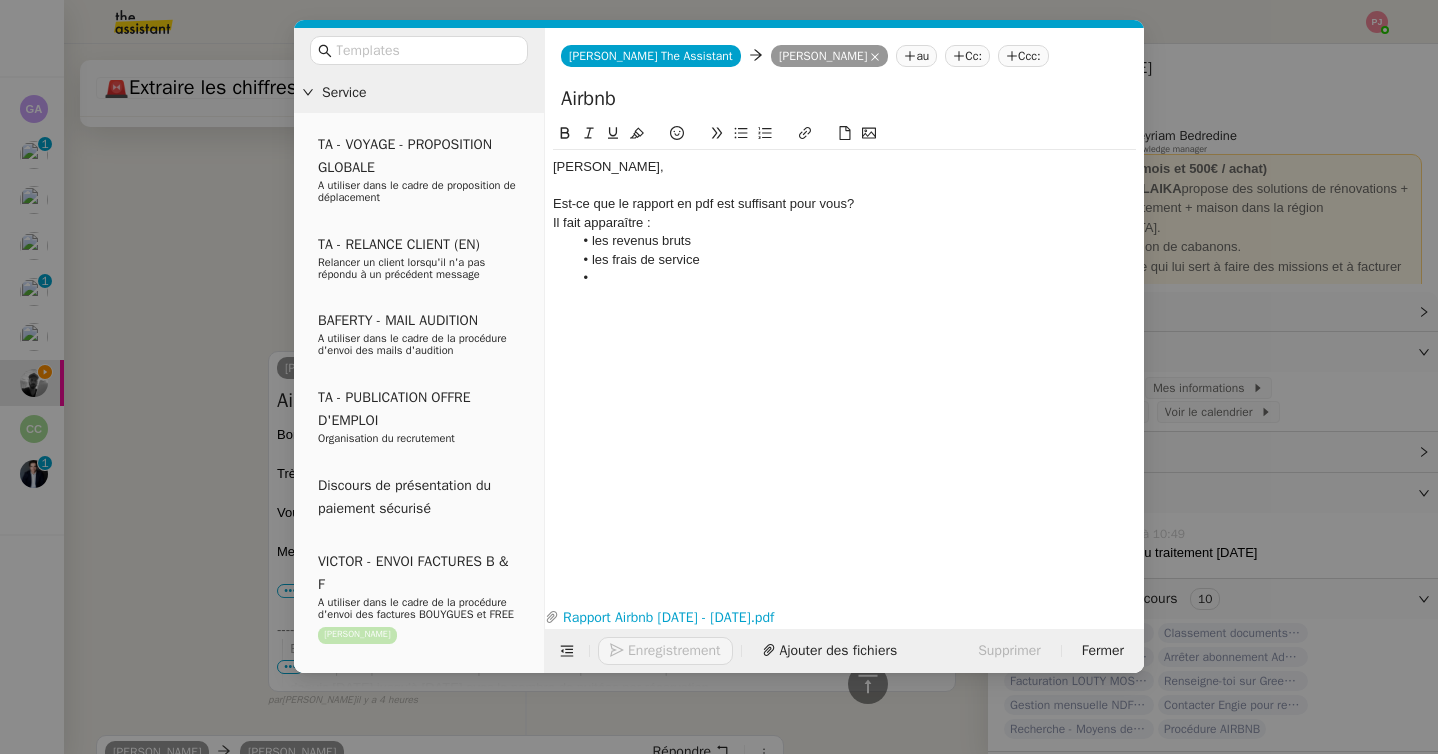 scroll, scrollTop: 1012, scrollLeft: 0, axis: vertical 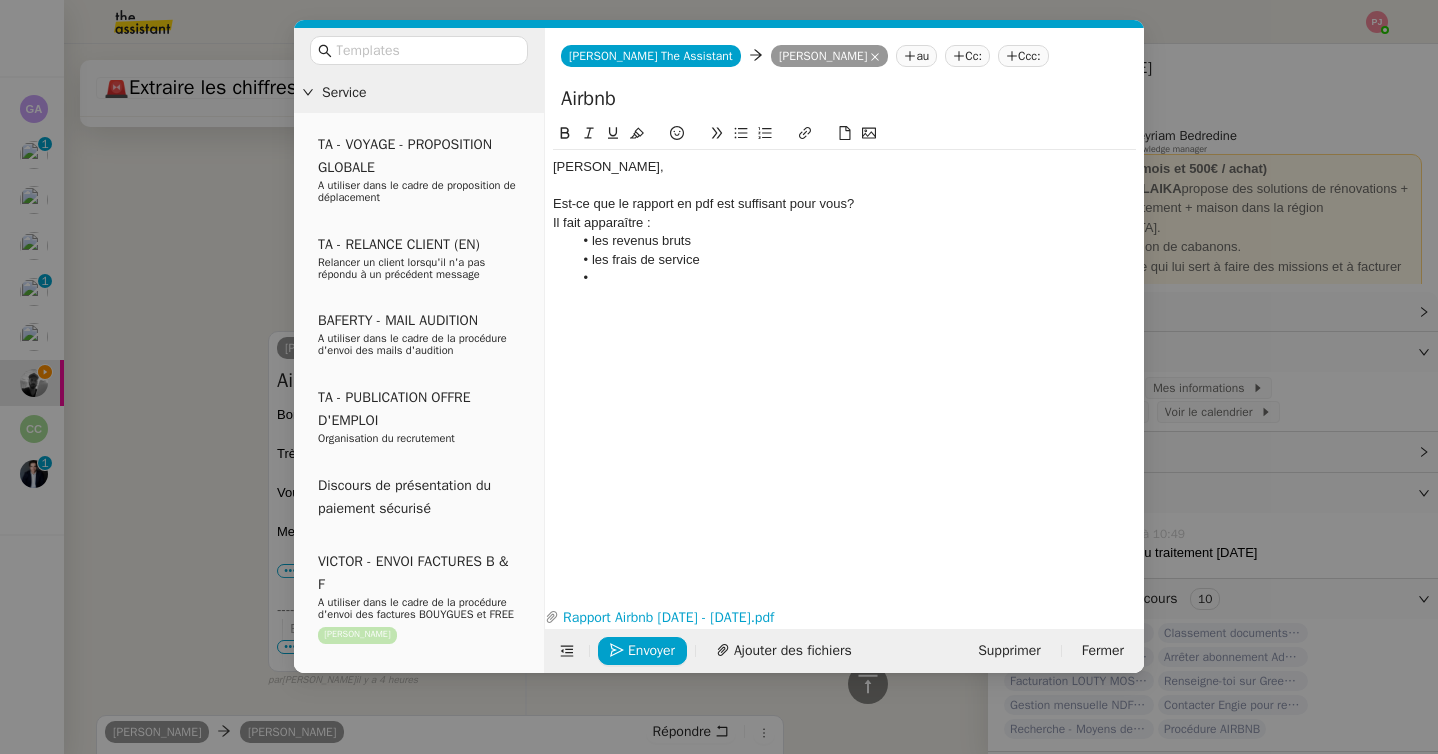 click on "Est-ce que le rapport en pdf est suffisant pour vous?" 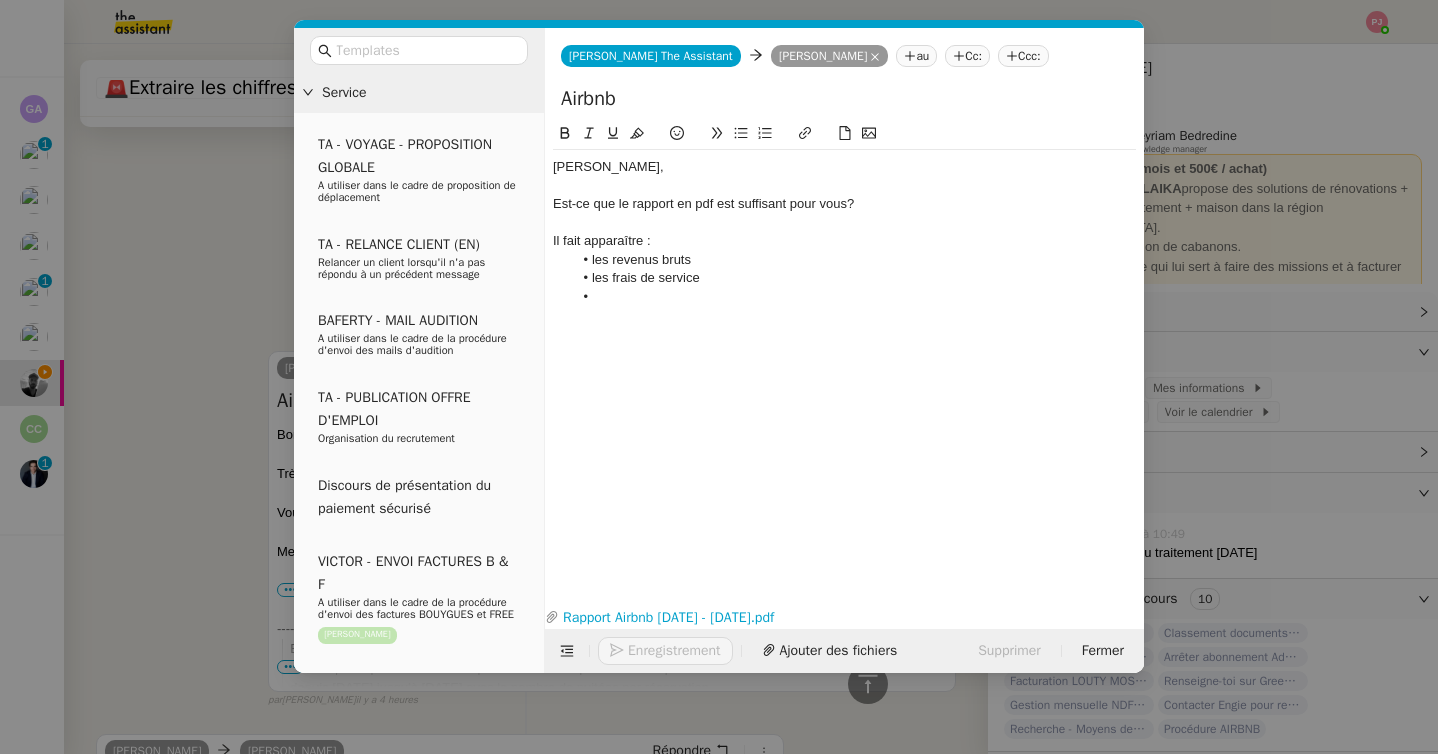 scroll, scrollTop: 1031, scrollLeft: 0, axis: vertical 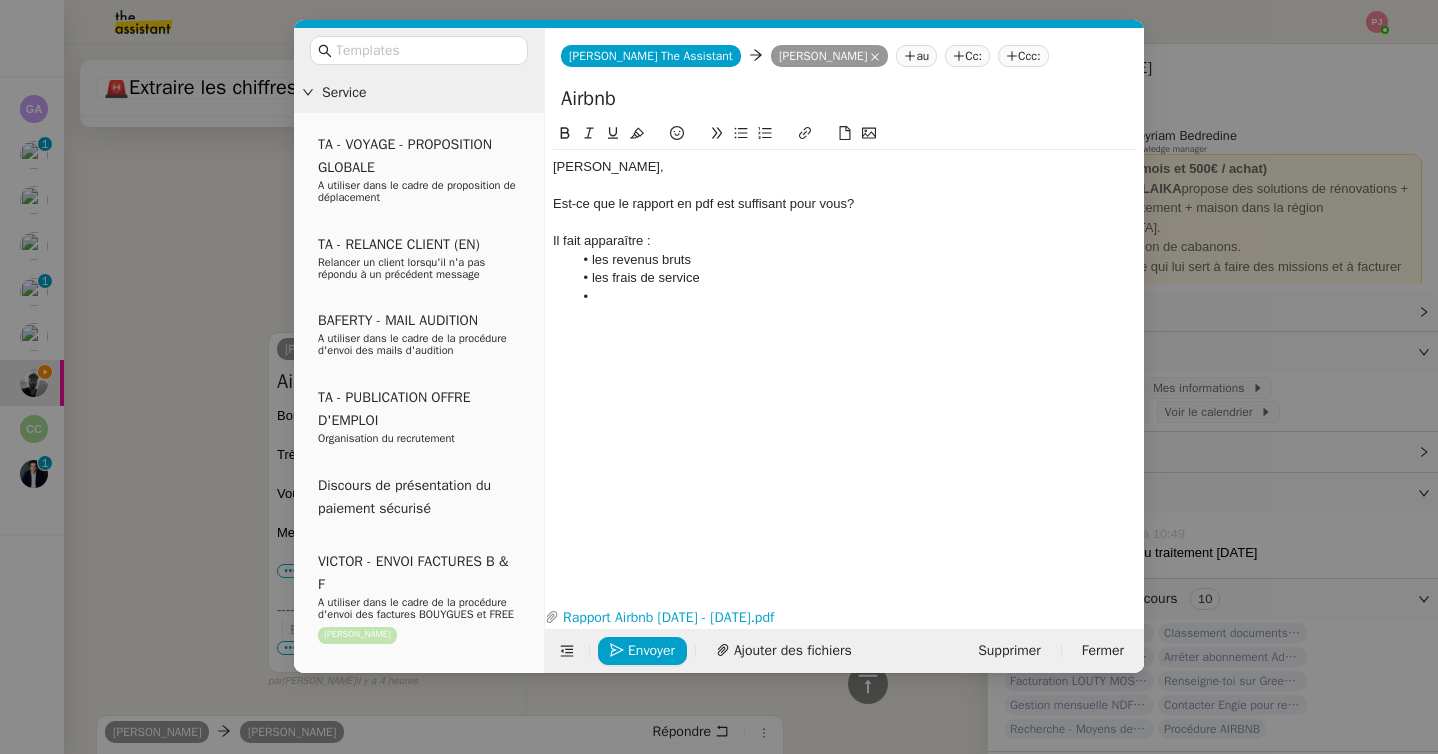 click on "Est-ce que le rapport en pdf est suffisant pour vous?" 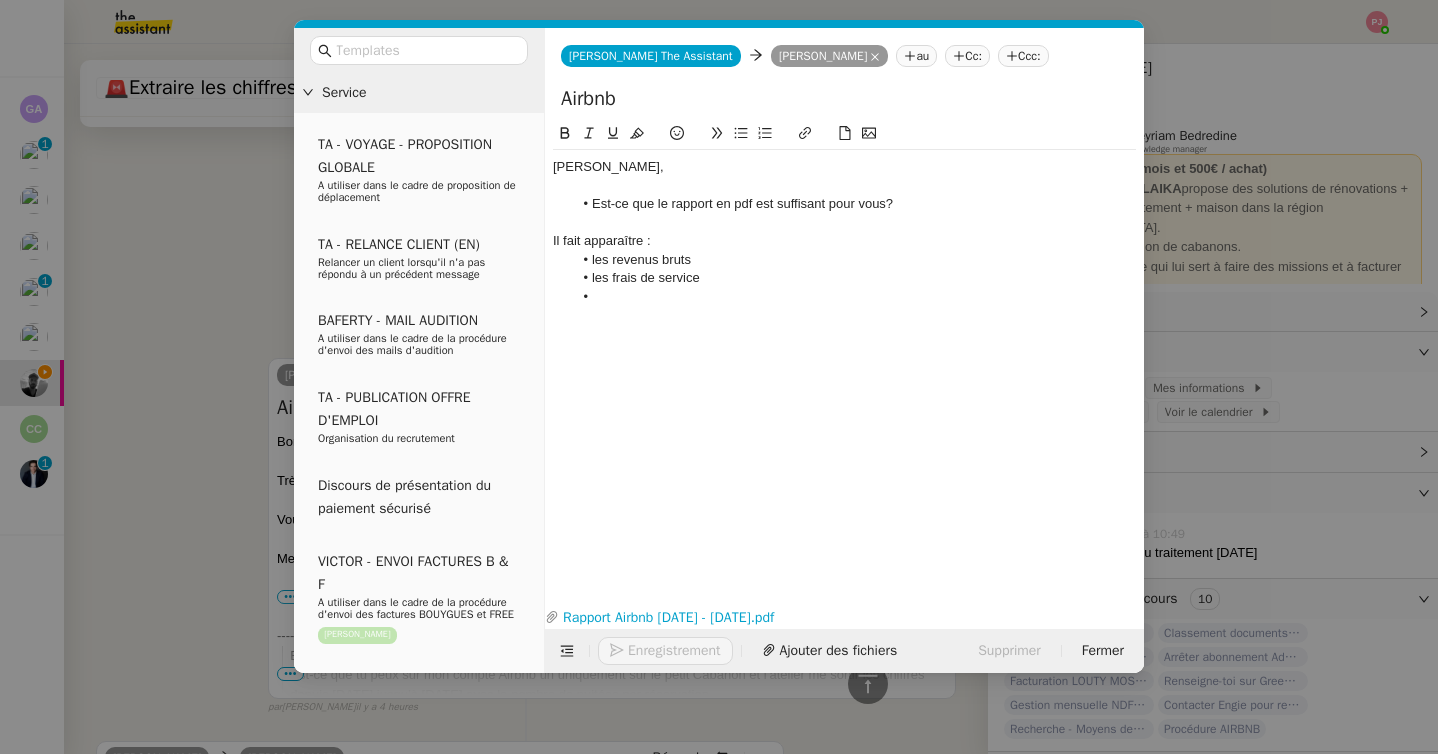 scroll, scrollTop: 1057, scrollLeft: 0, axis: vertical 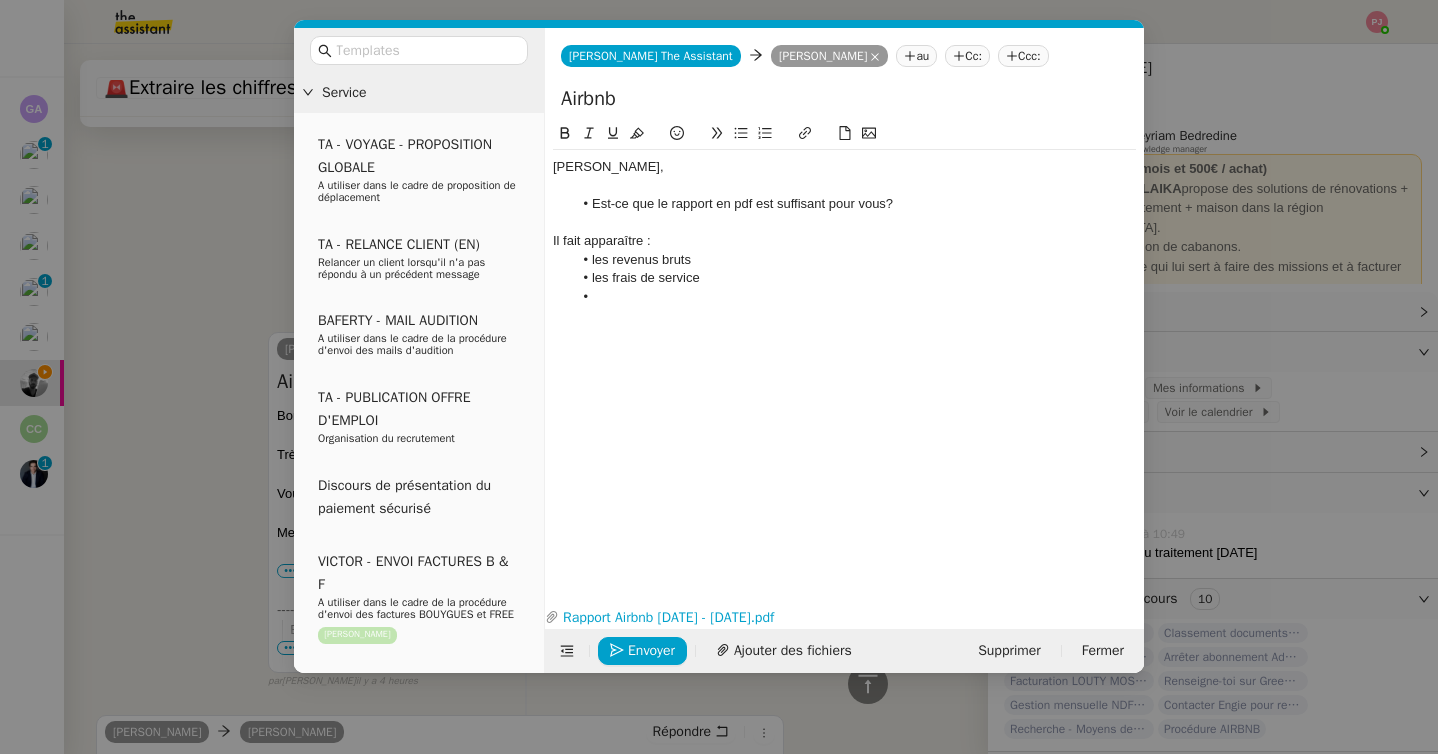 click 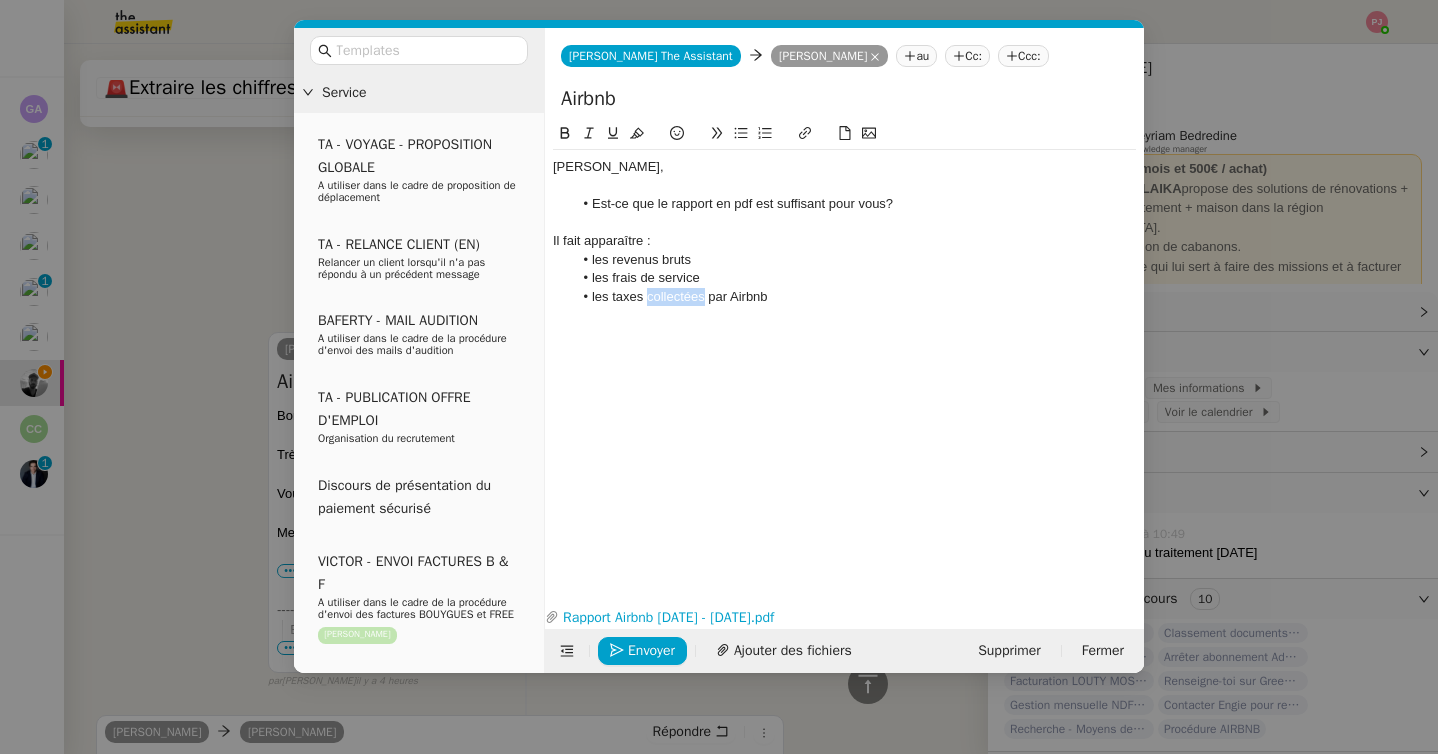 drag, startPoint x: 703, startPoint y: 296, endPoint x: 649, endPoint y: 292, distance: 54.147945 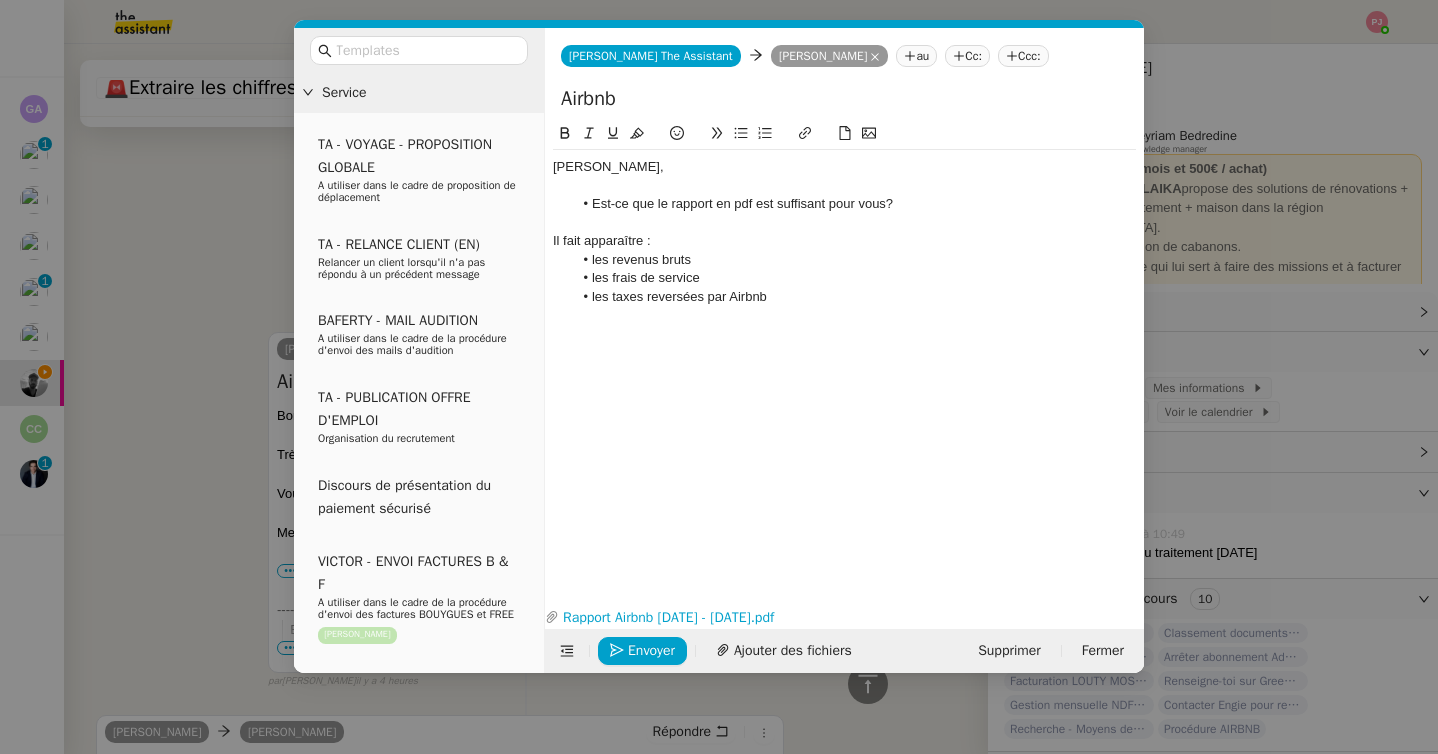 click on "les taxes reversées par Airbnb" 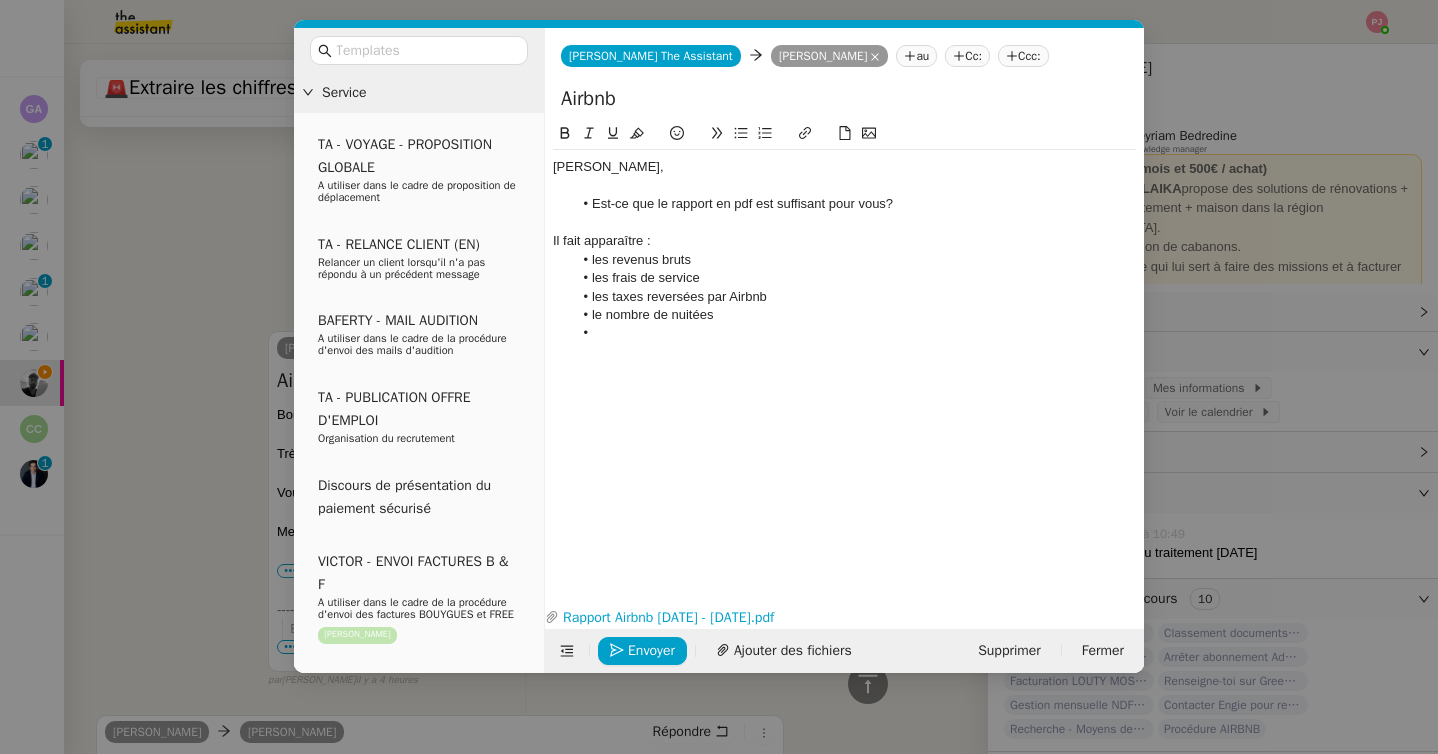scroll, scrollTop: 1096, scrollLeft: 0, axis: vertical 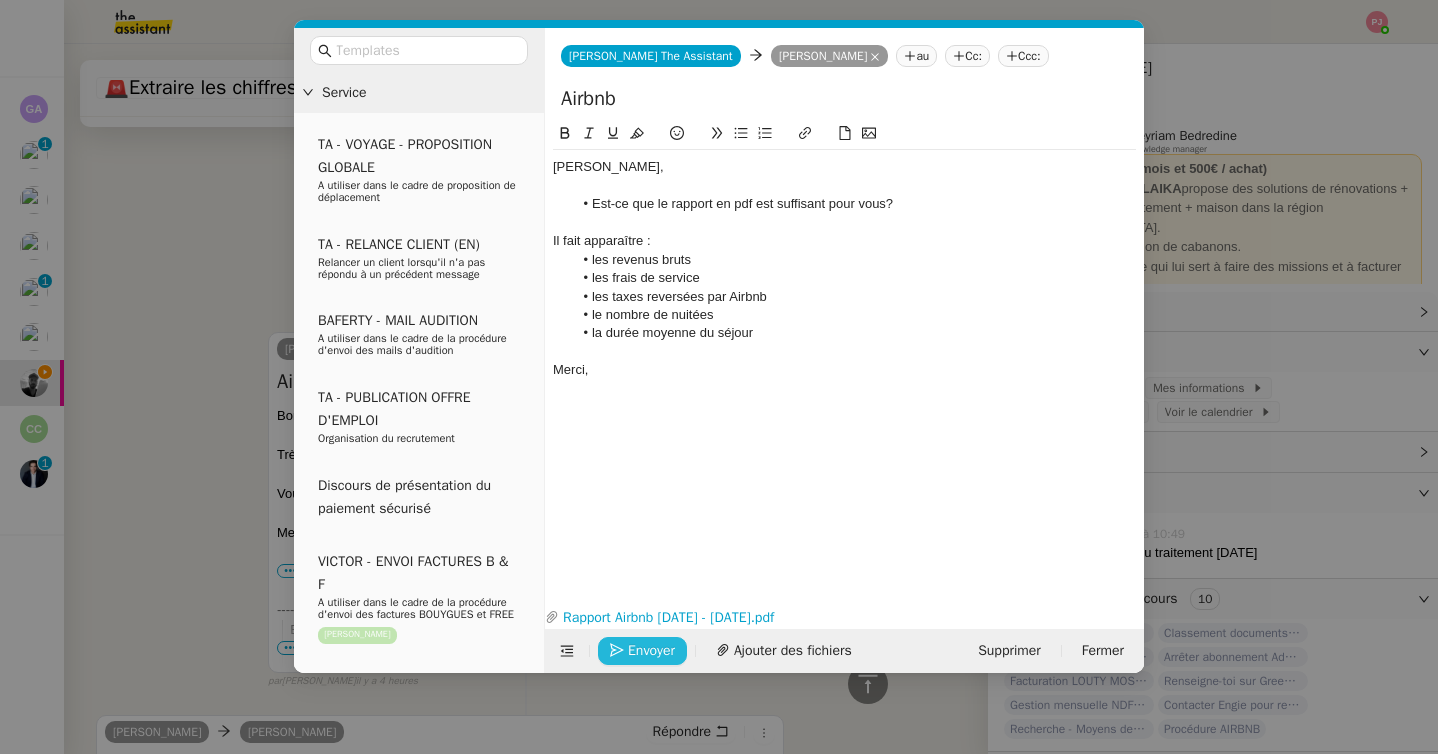 click on "Envoyer" 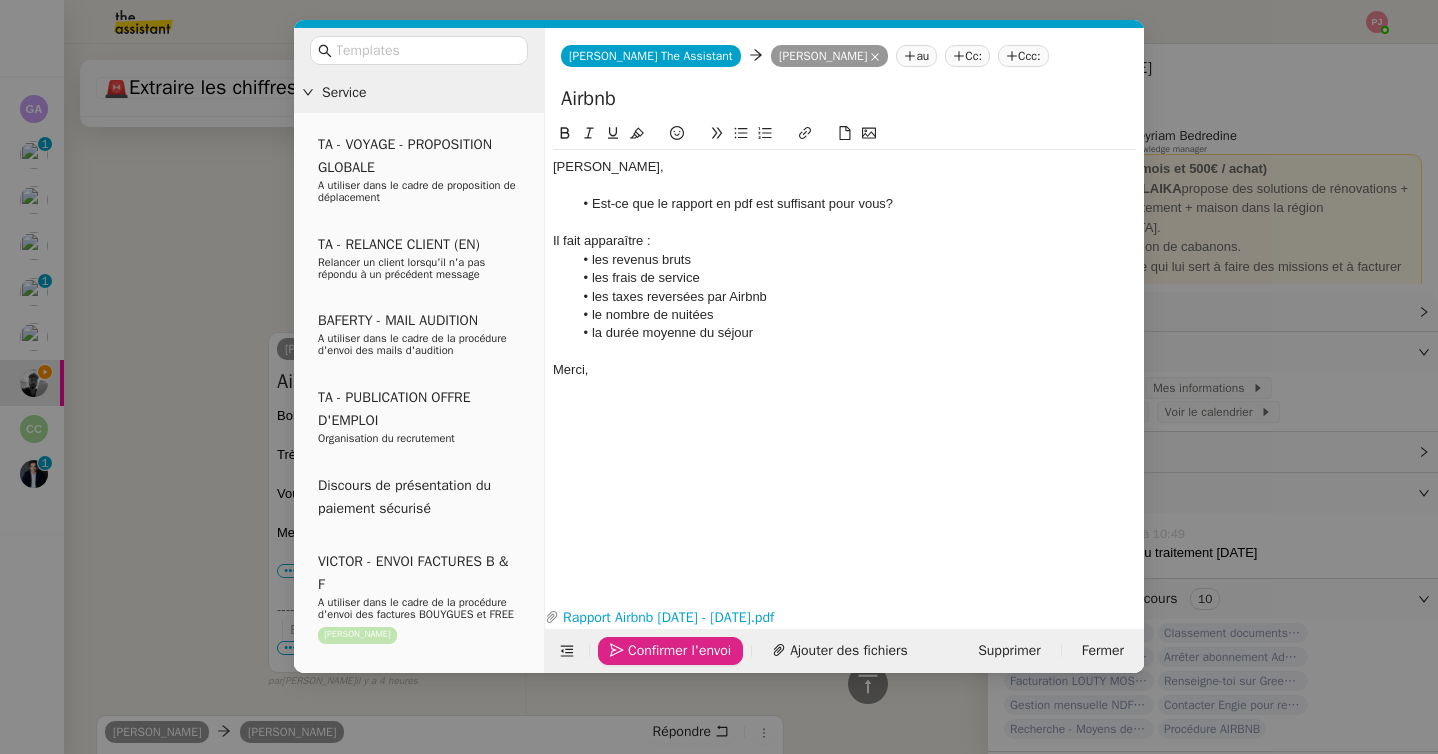 click on "Confirmer l'envoi" 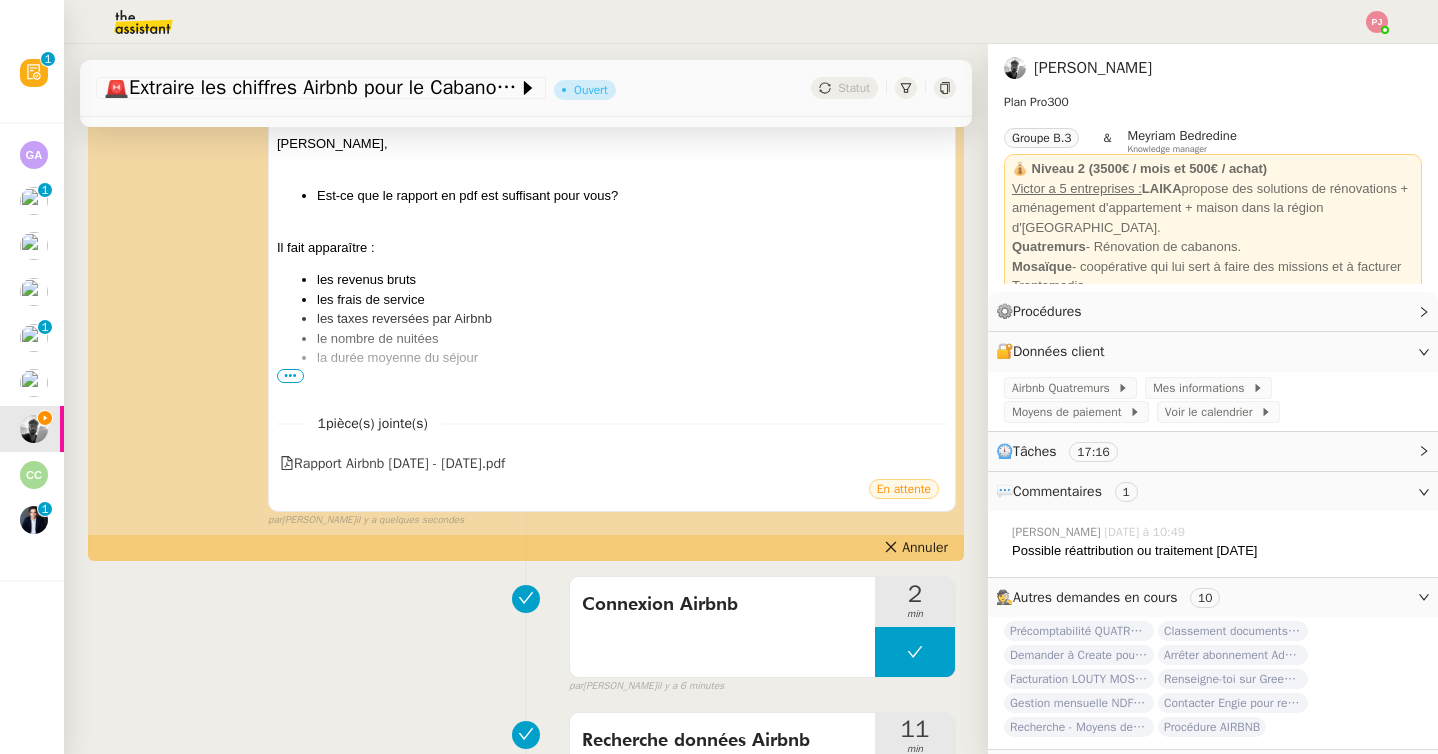 scroll, scrollTop: 396, scrollLeft: 0, axis: vertical 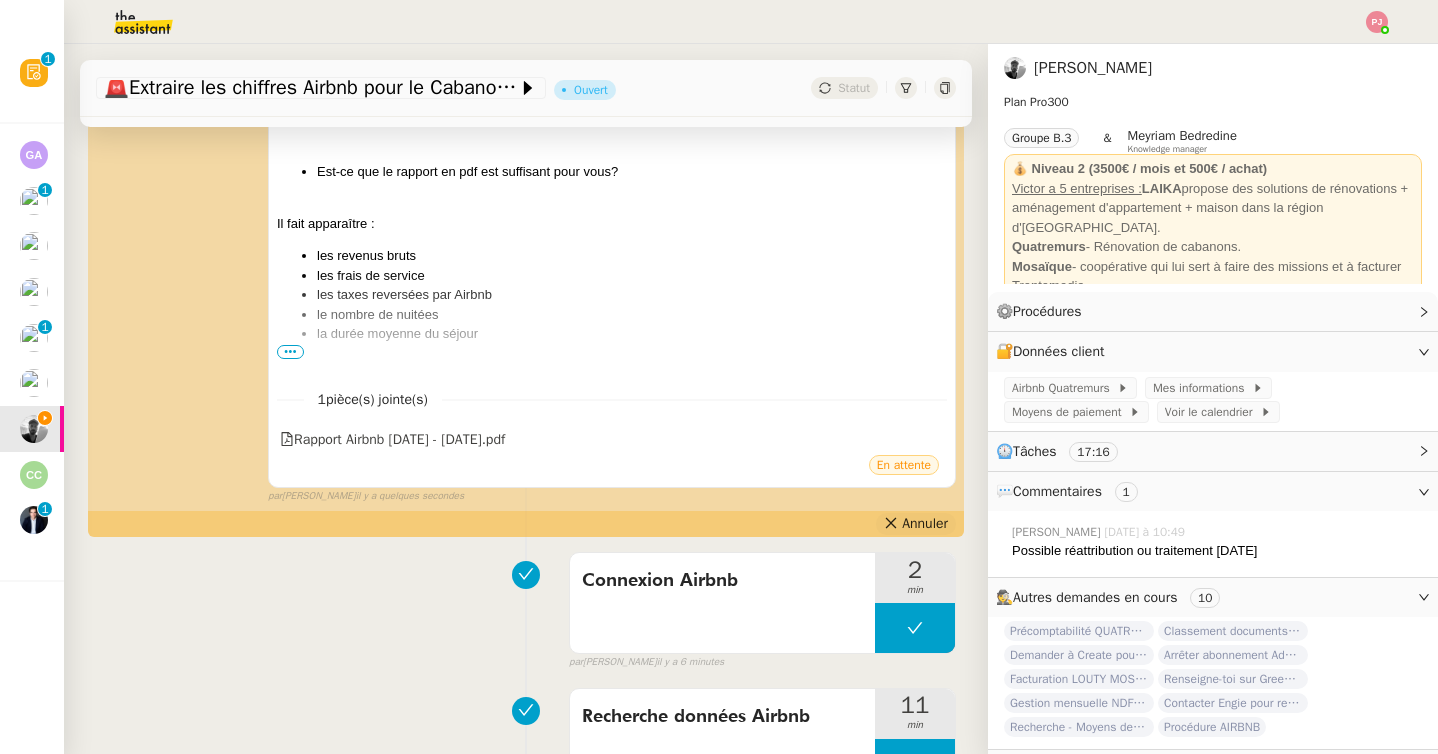 click on "Annuler" at bounding box center [925, 524] 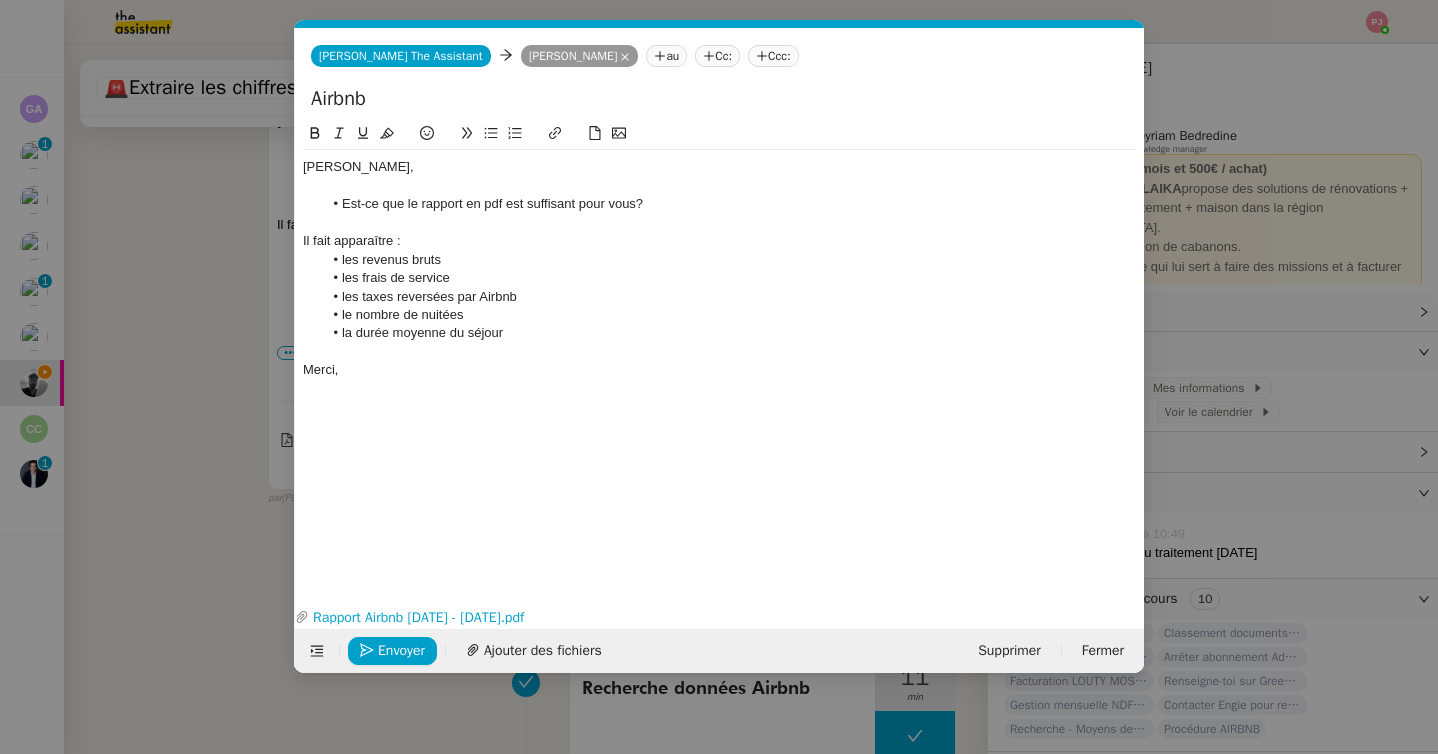 scroll, scrollTop: 0, scrollLeft: 42, axis: horizontal 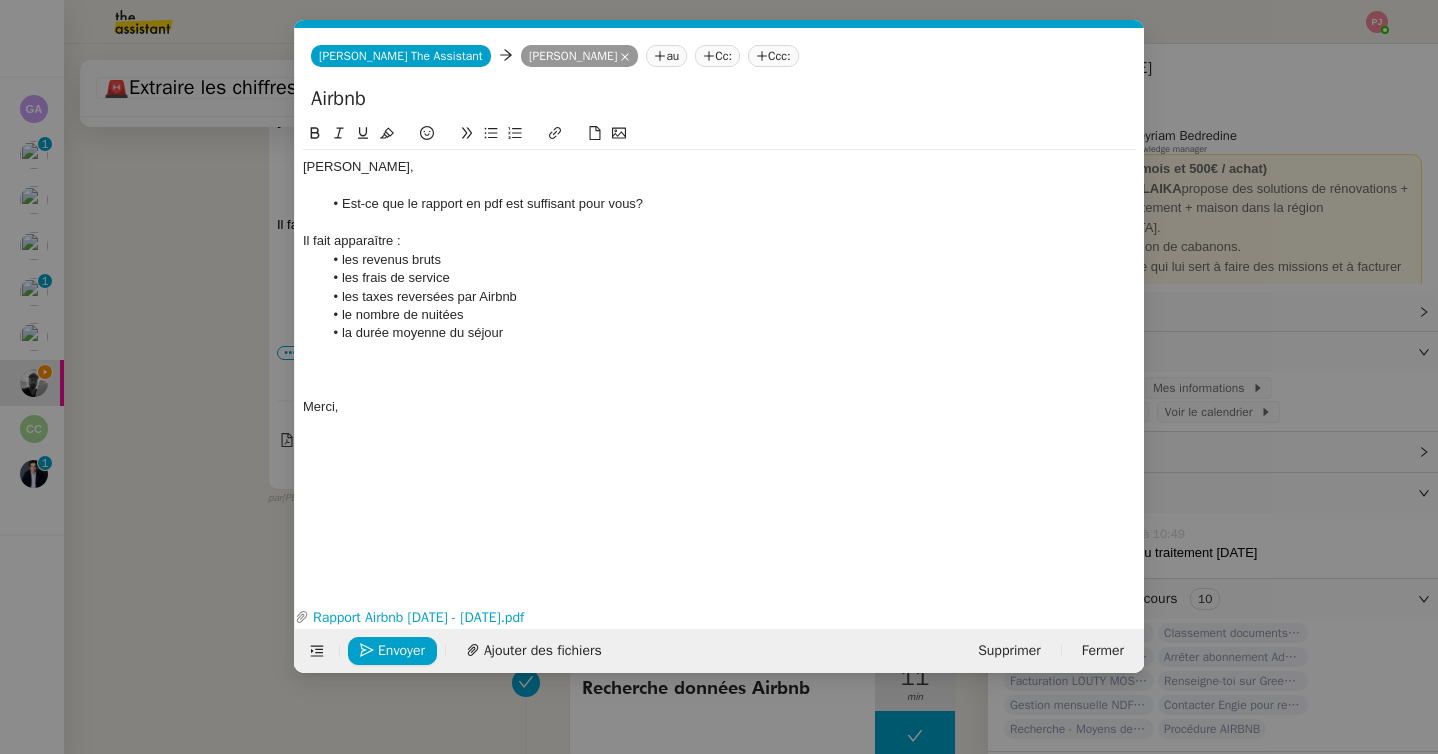 type 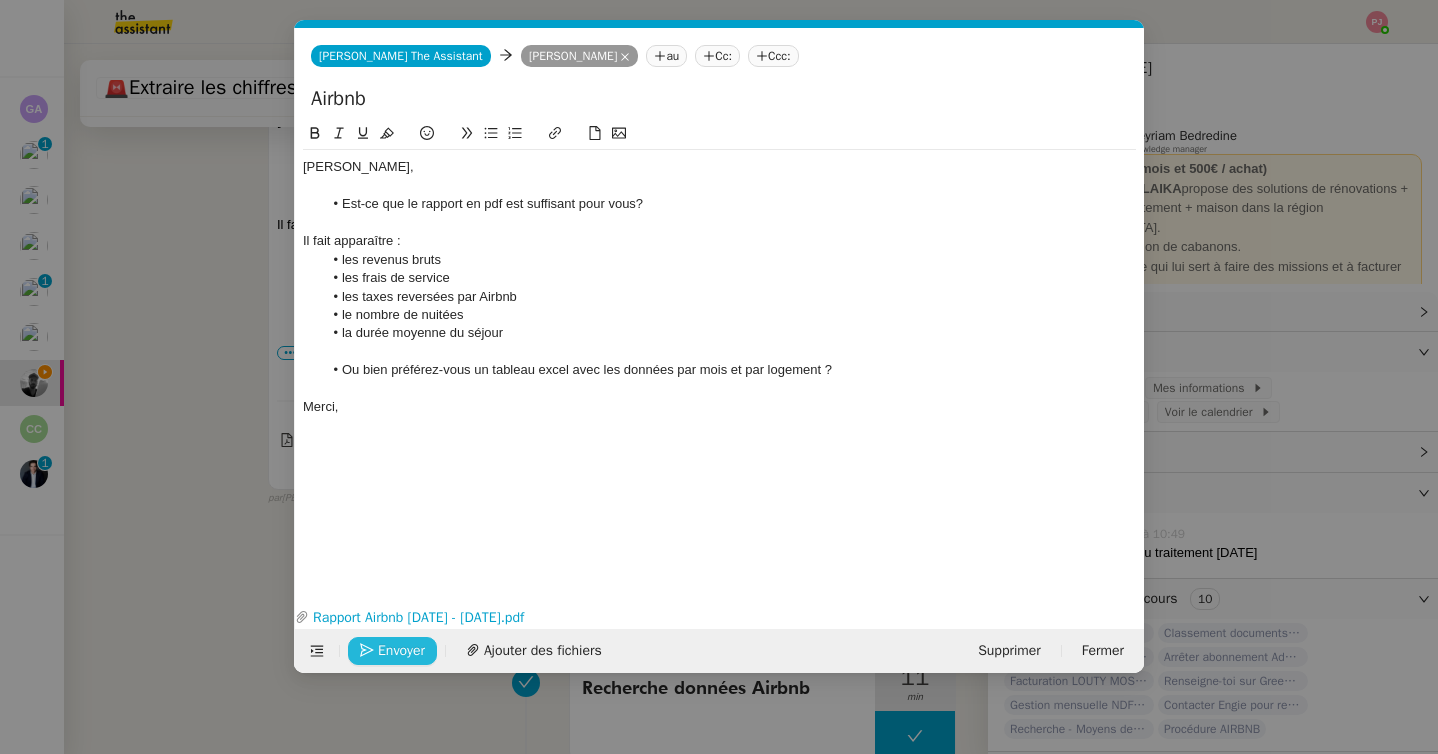 click on "Envoyer" 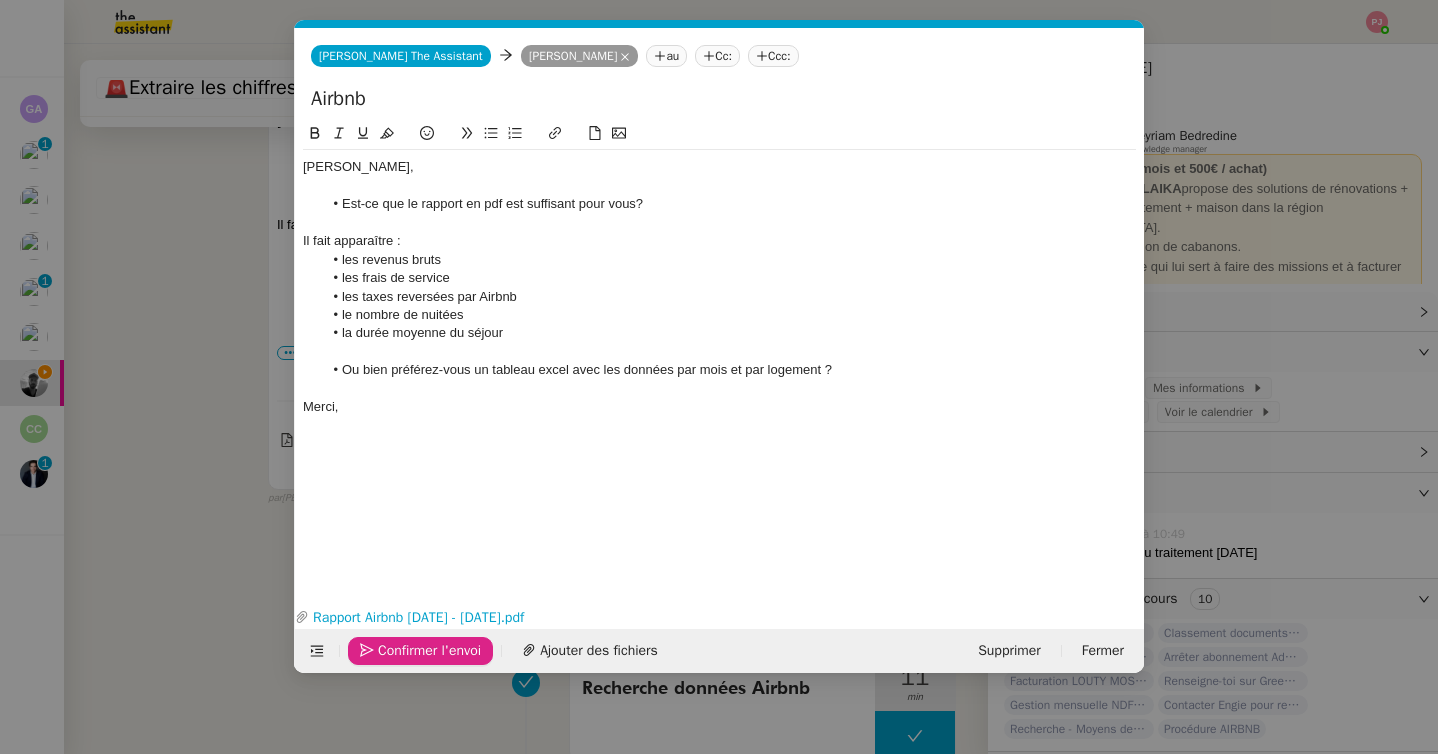 click on "Confirmer l'envoi" 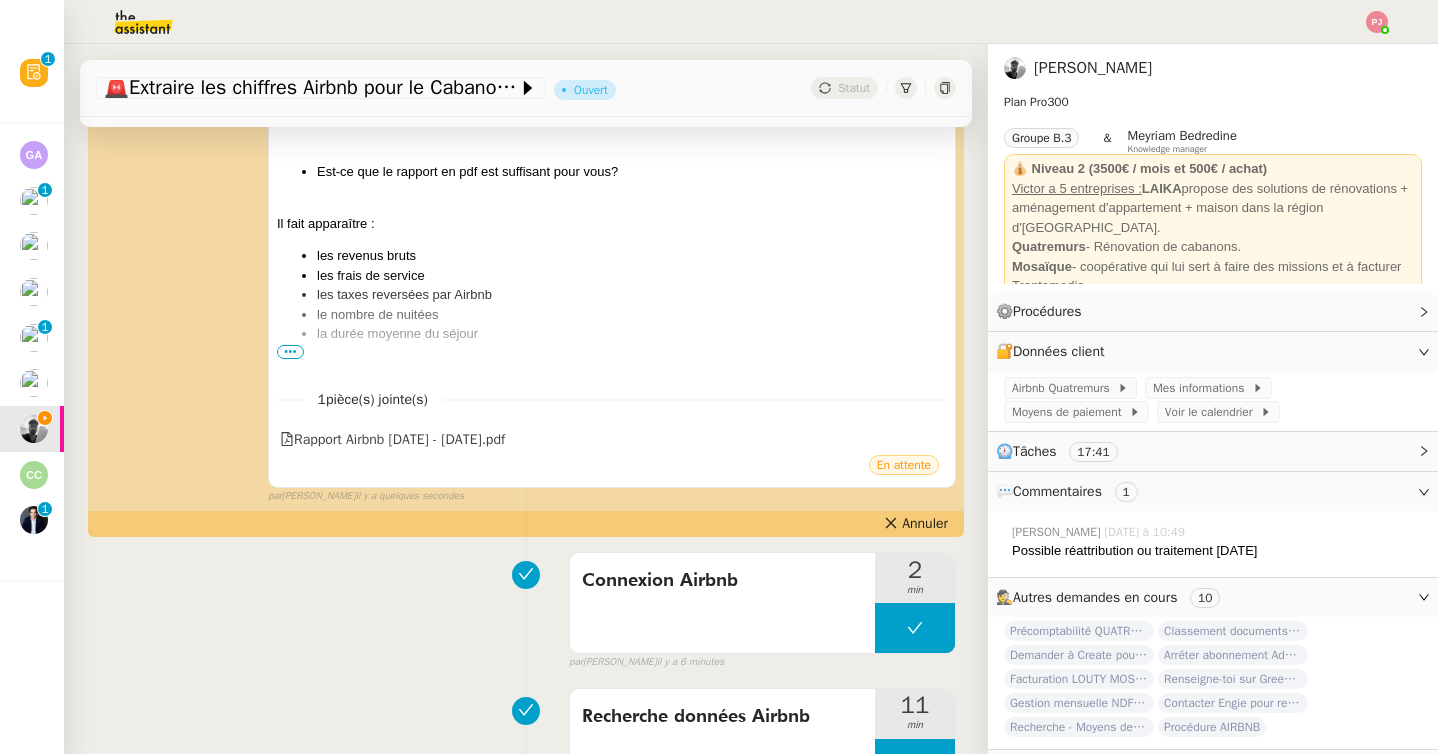 scroll, scrollTop: 0, scrollLeft: 0, axis: both 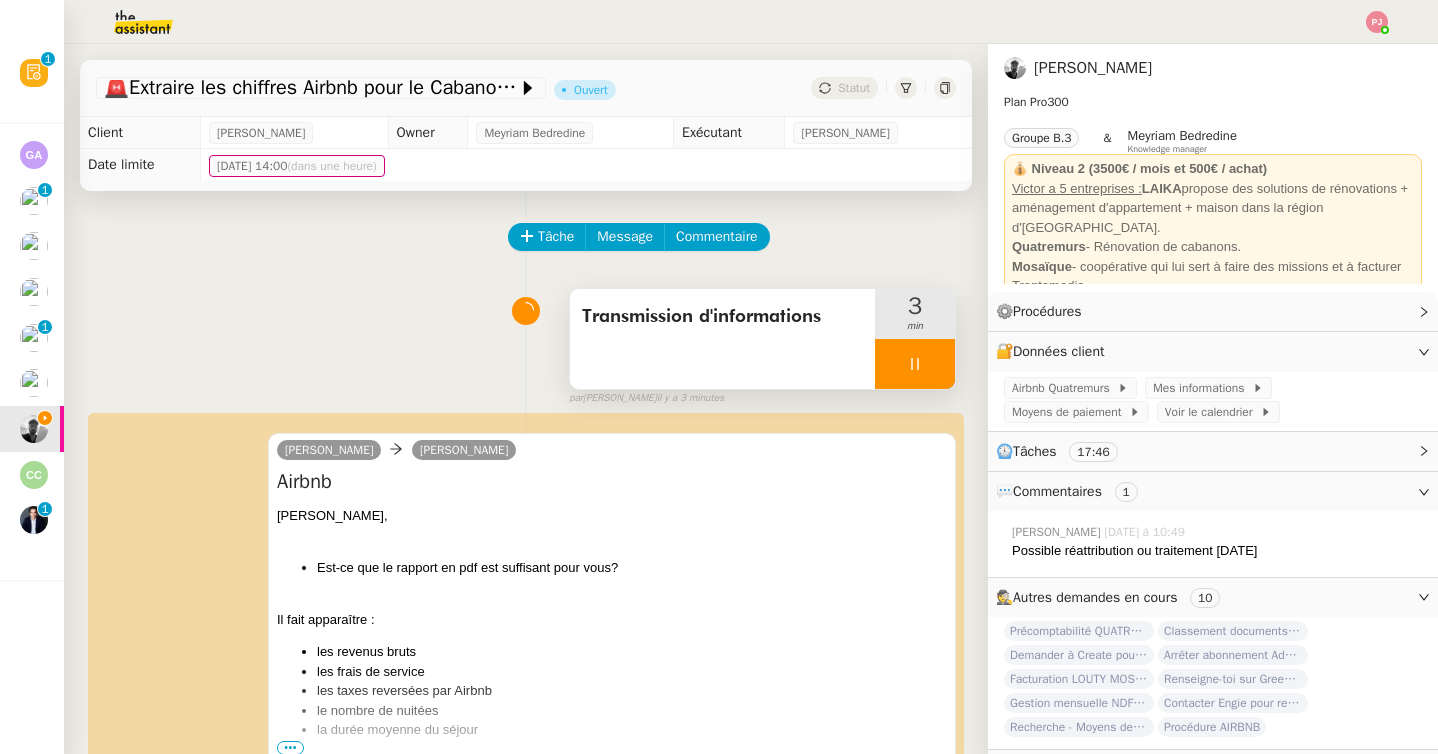 click at bounding box center (915, 364) 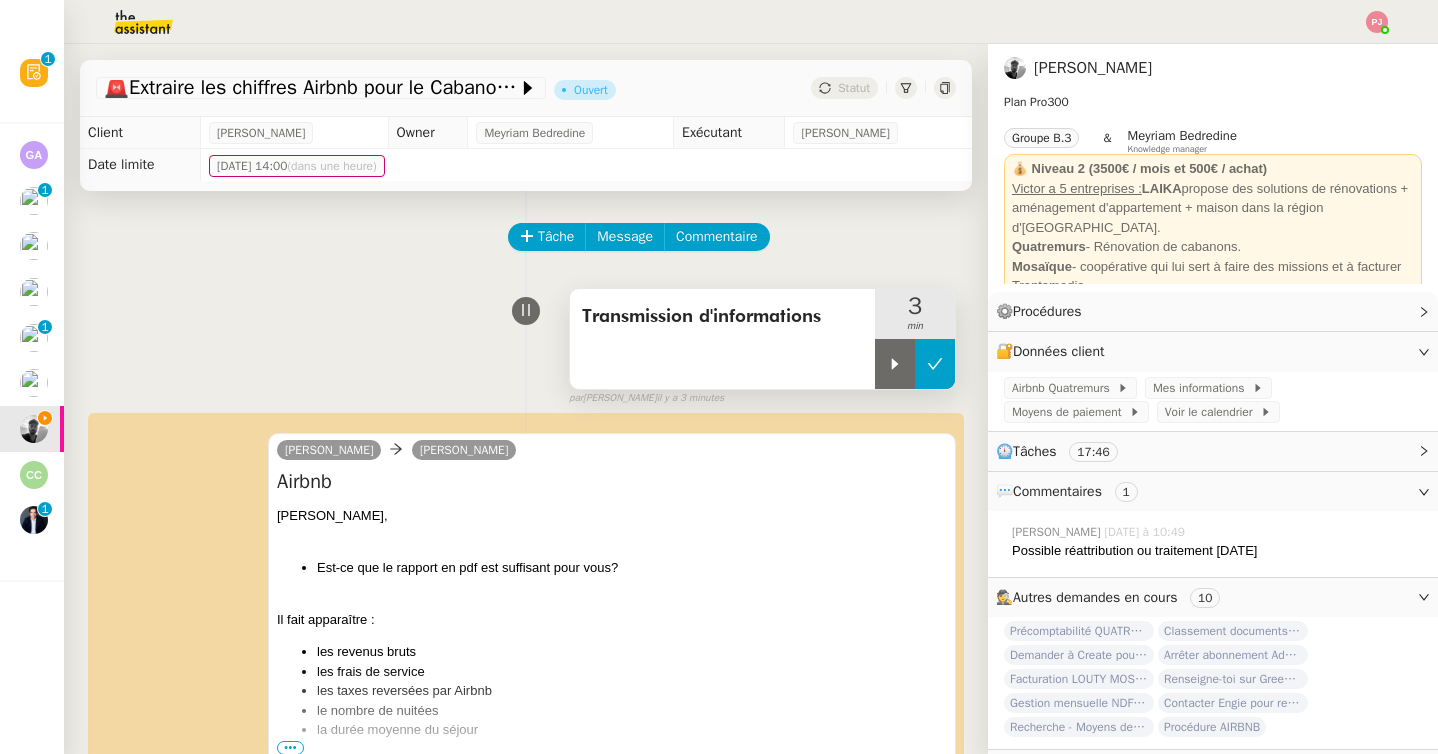 click 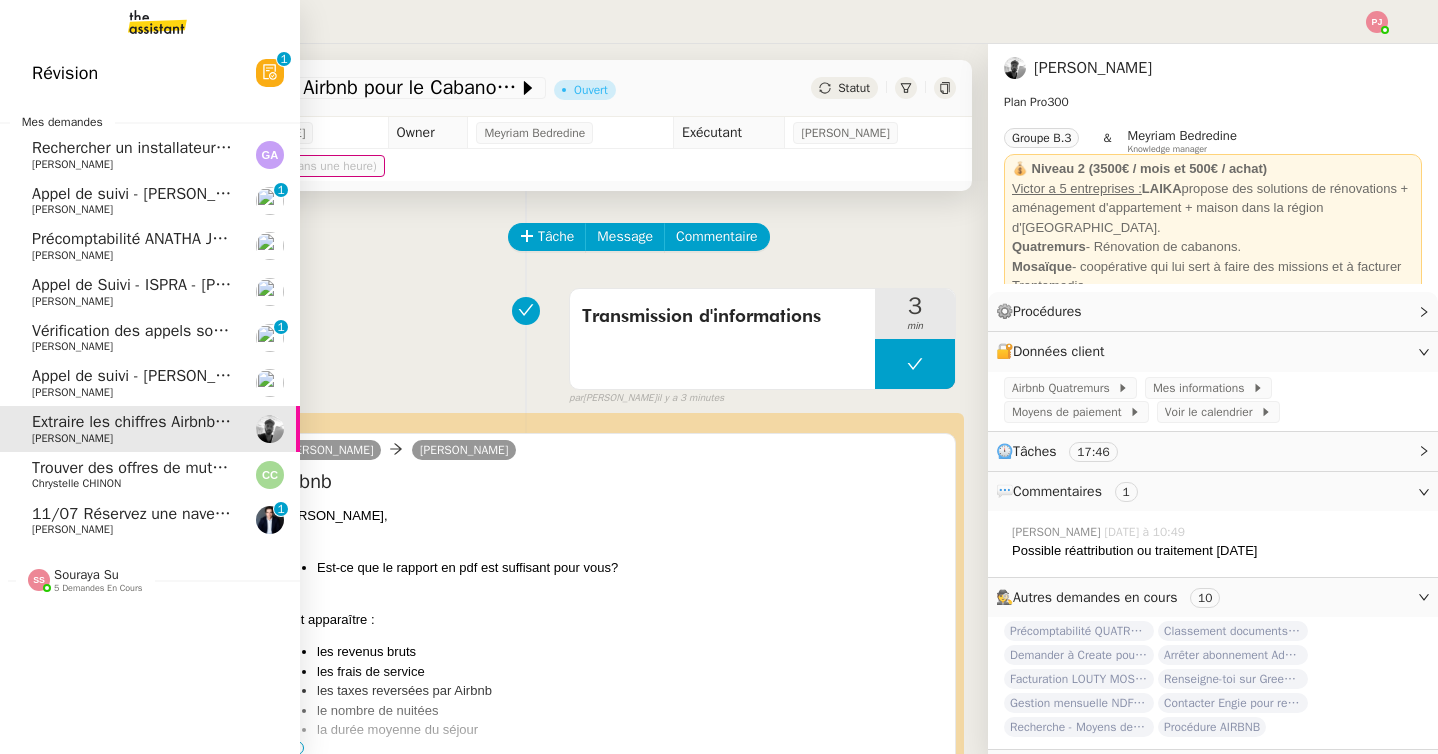 click on "11/07 Réservez une navette pour vendredi" 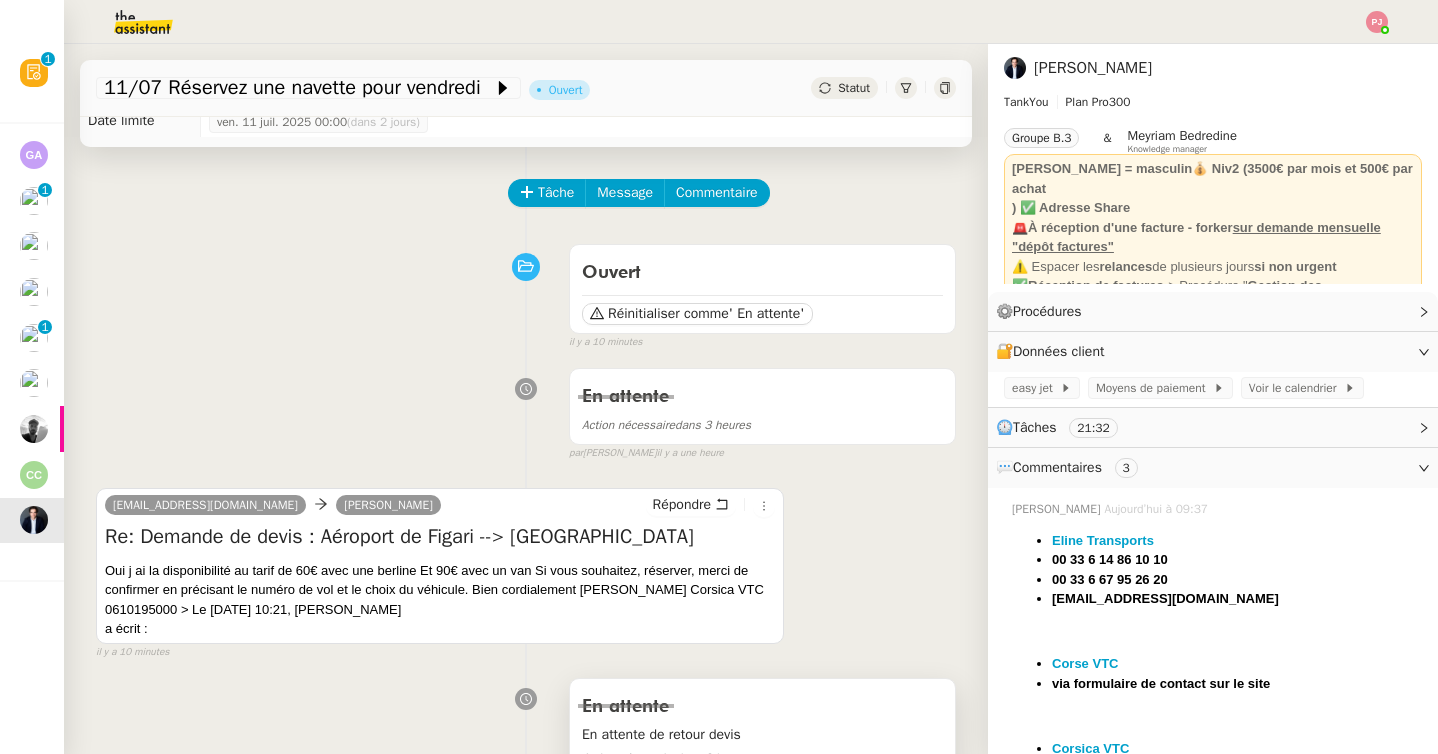 scroll, scrollTop: 0, scrollLeft: 0, axis: both 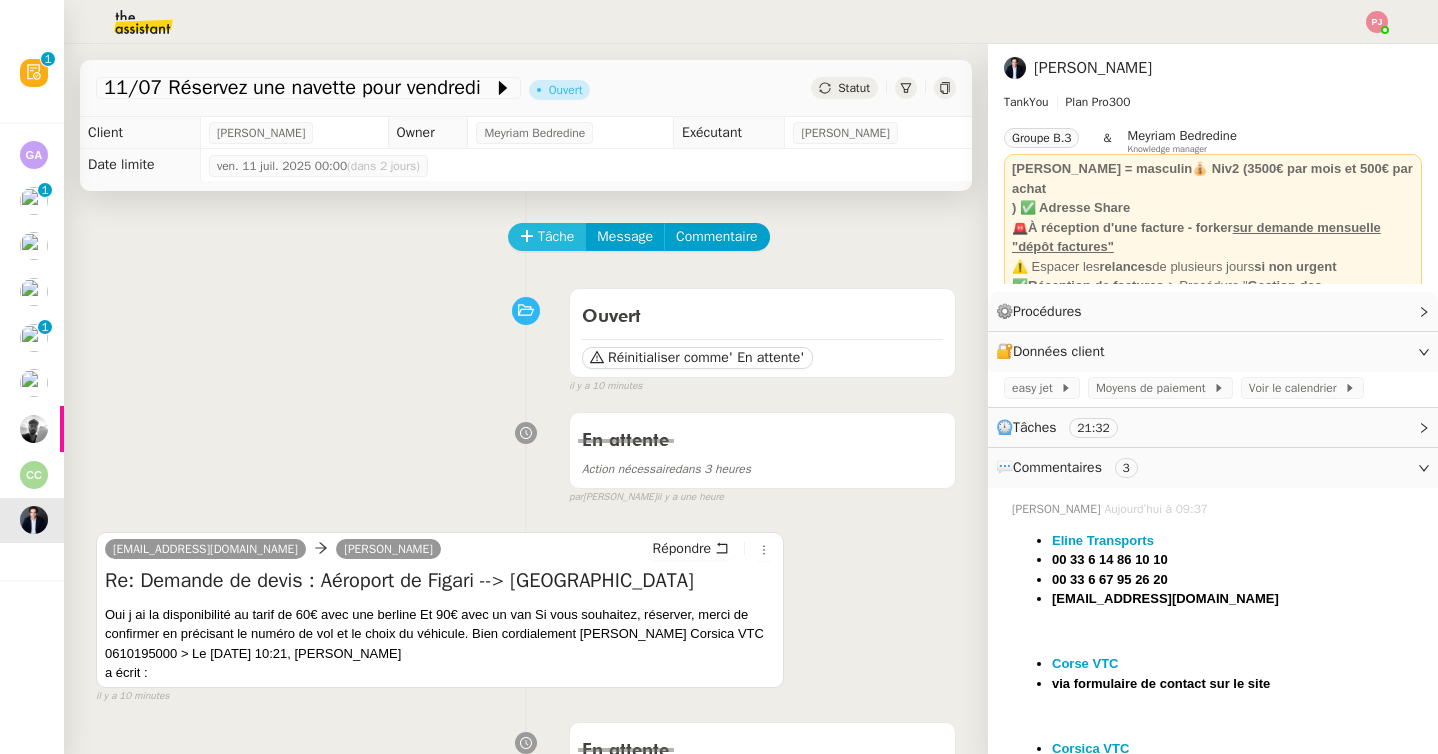 click on "Tâche" 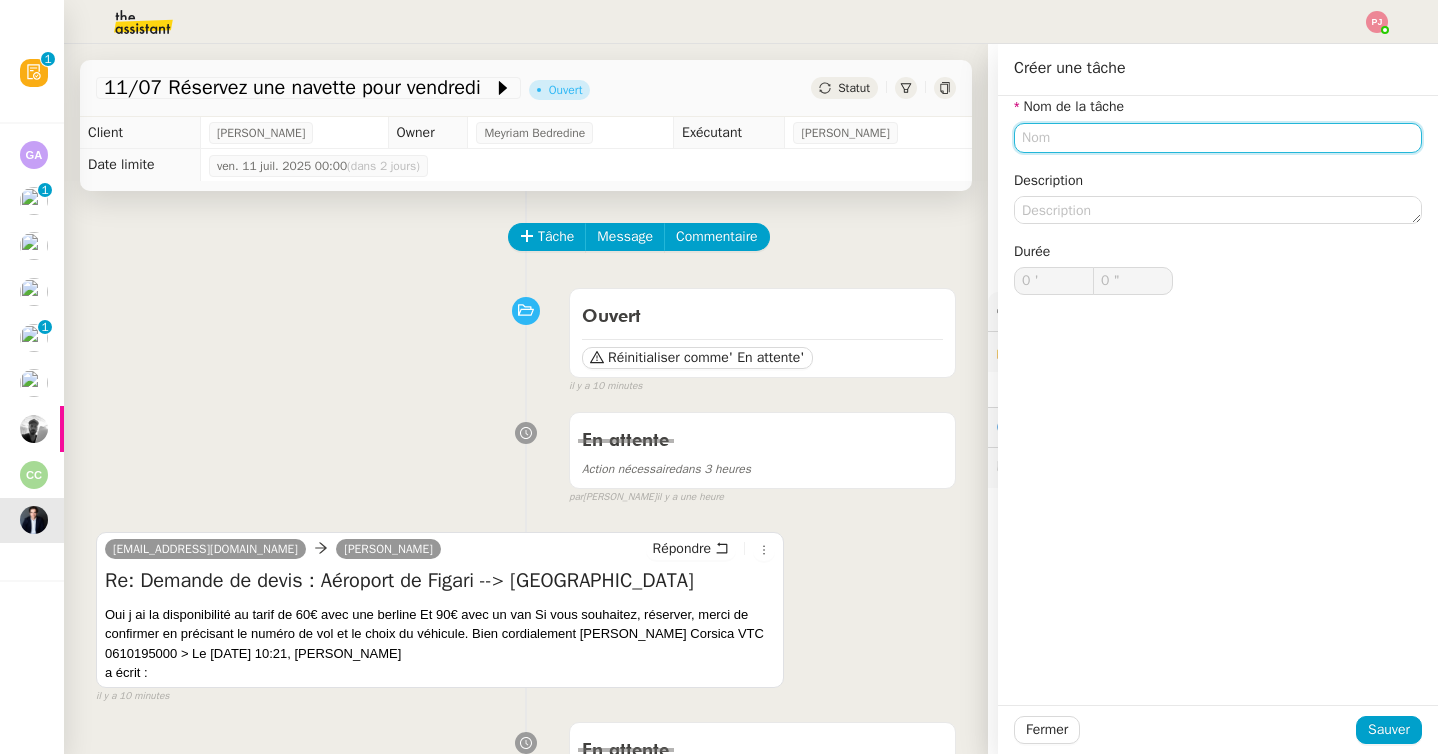click 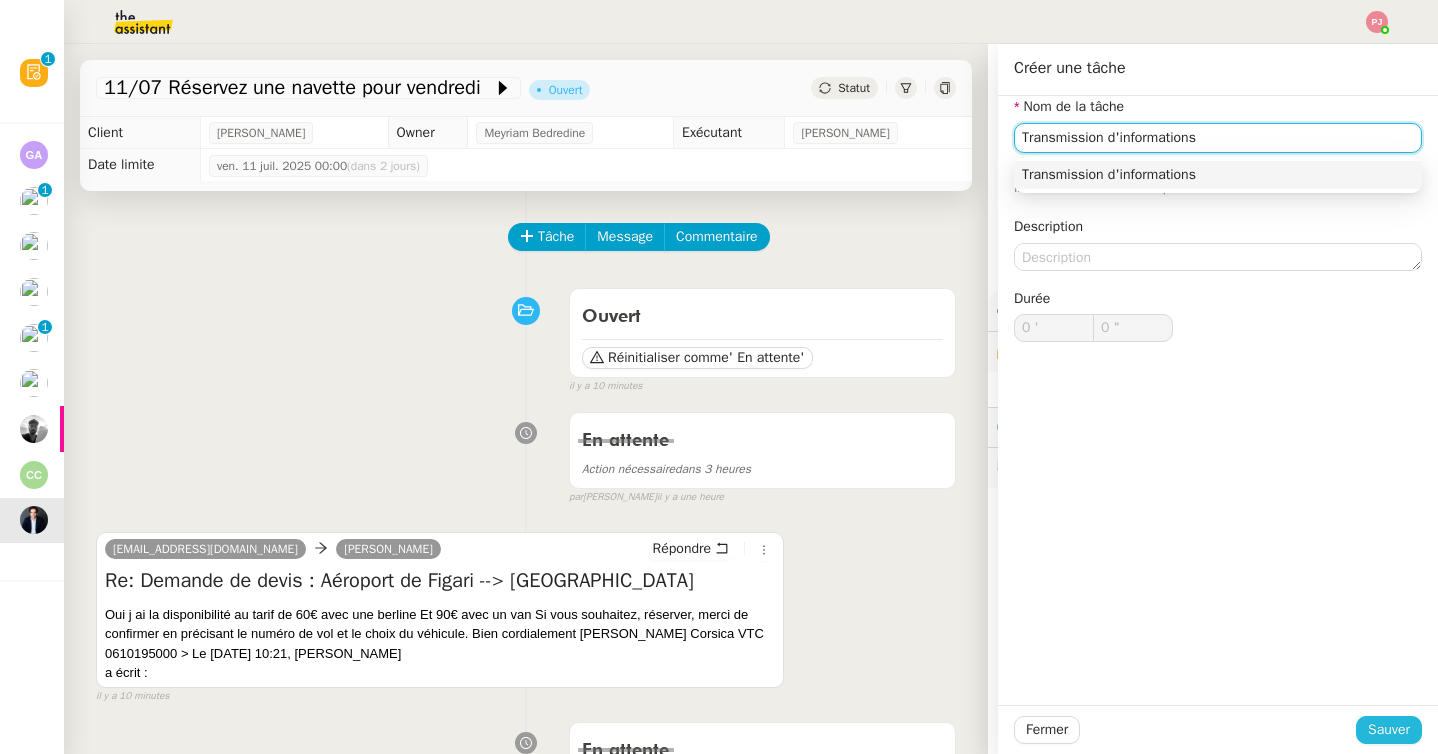 type on "Transmission d'informations" 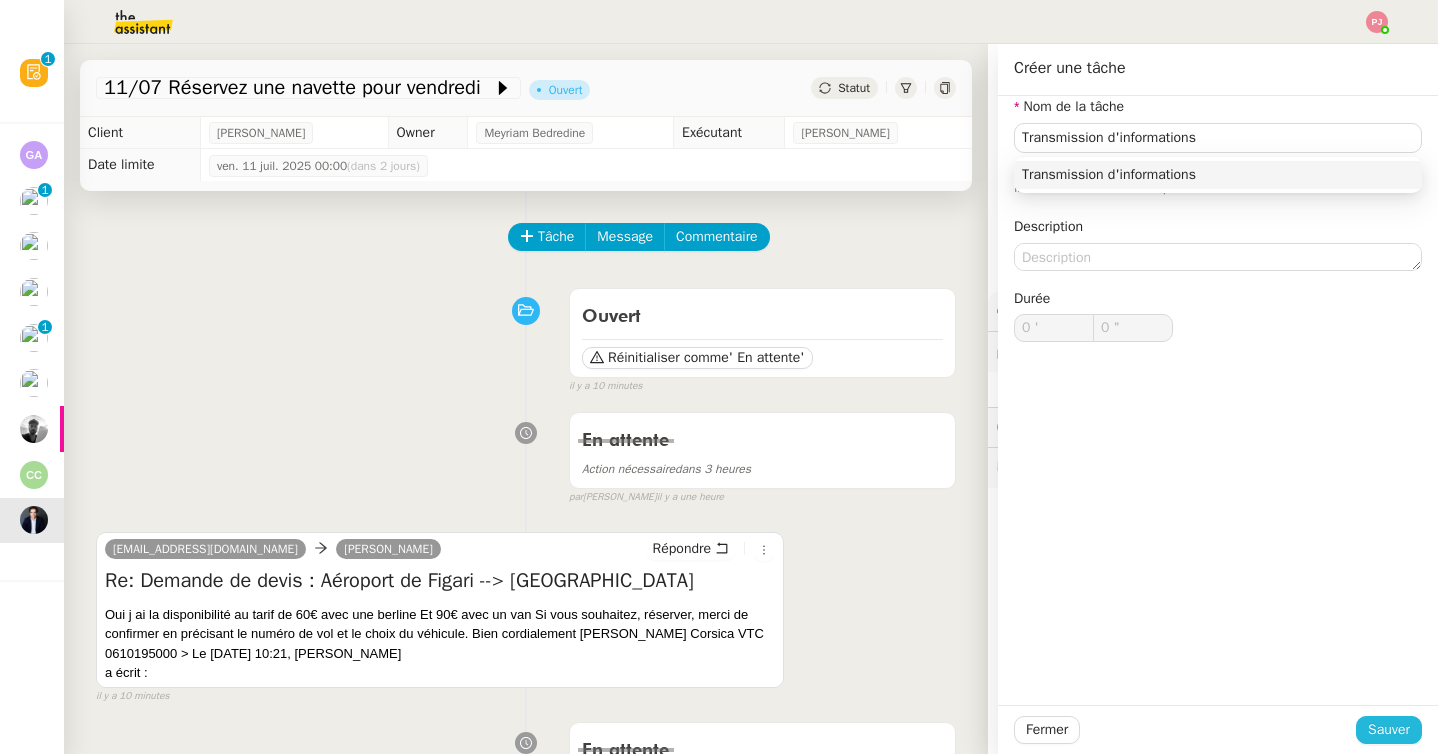 click on "Sauver" 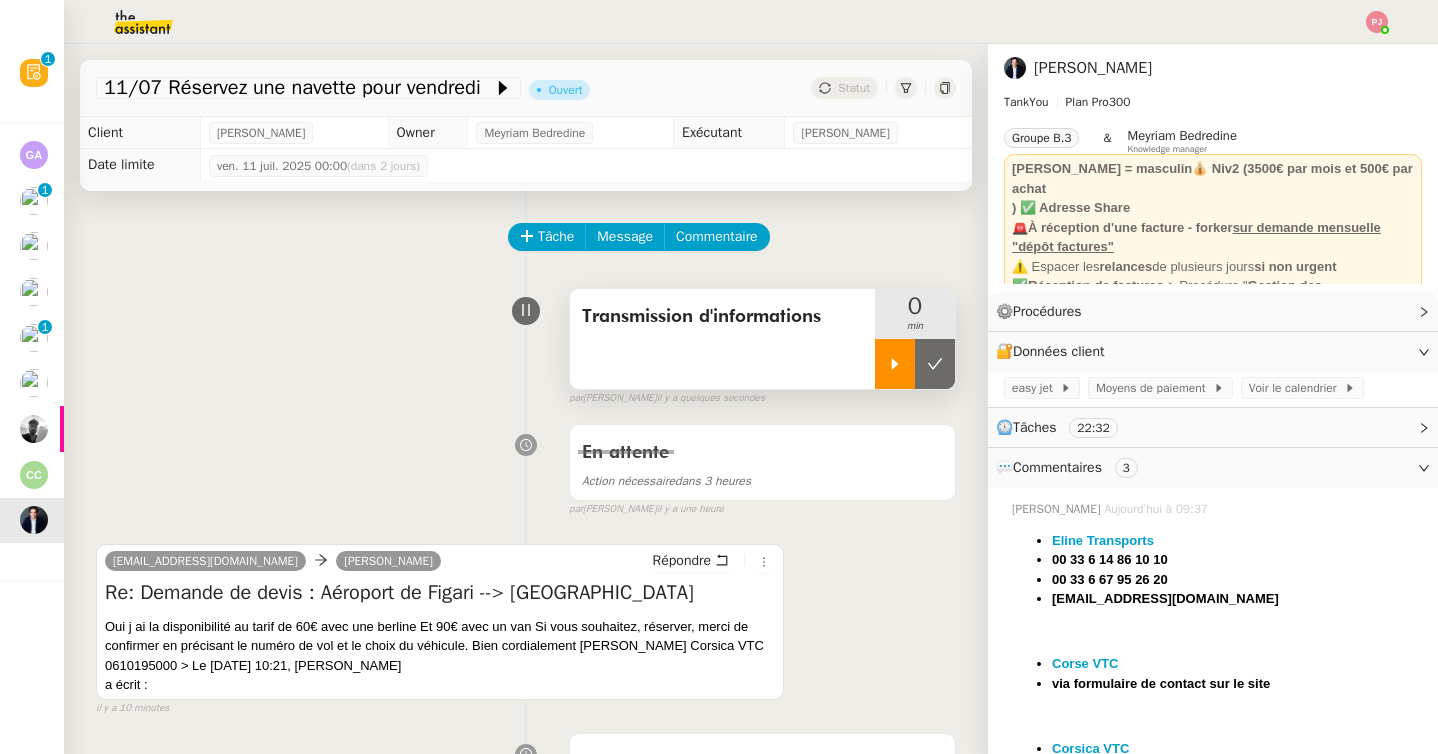 click 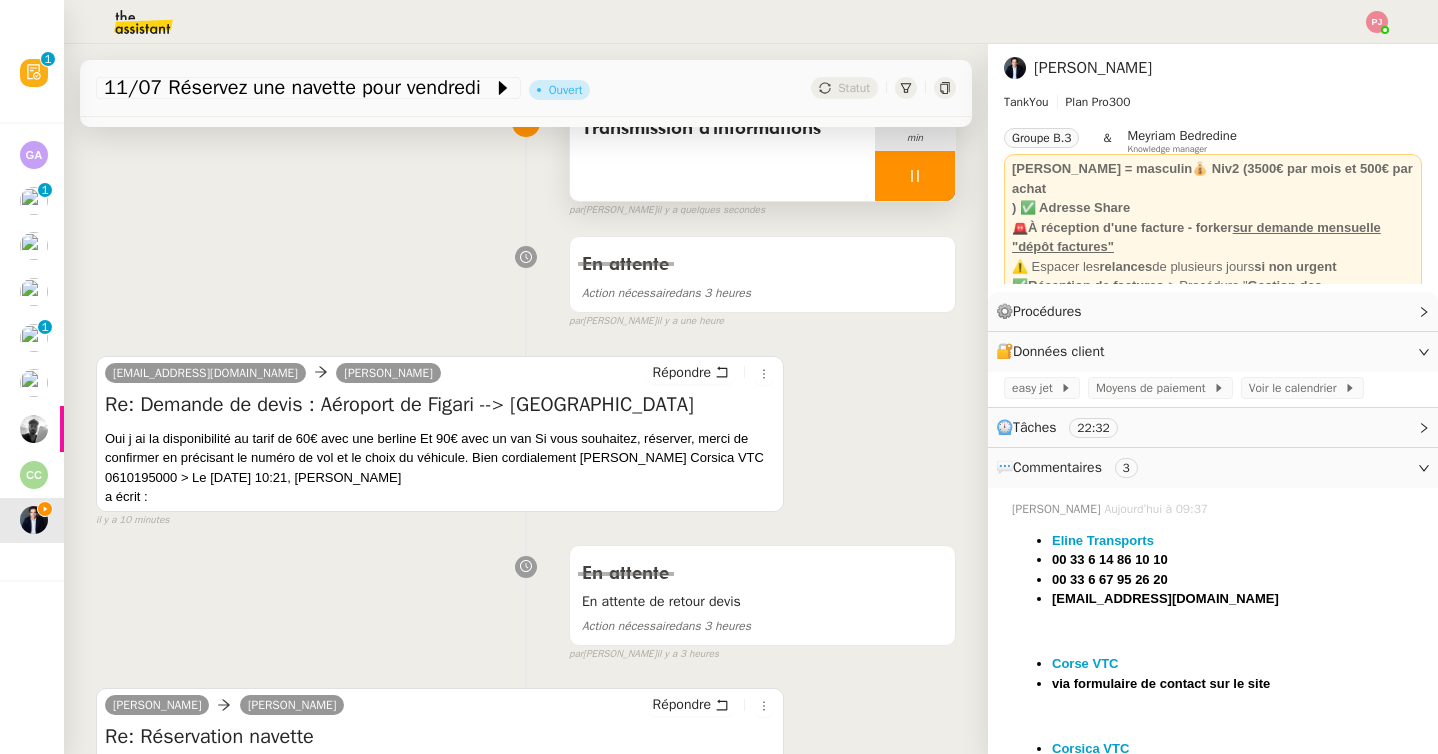 scroll, scrollTop: 264, scrollLeft: 0, axis: vertical 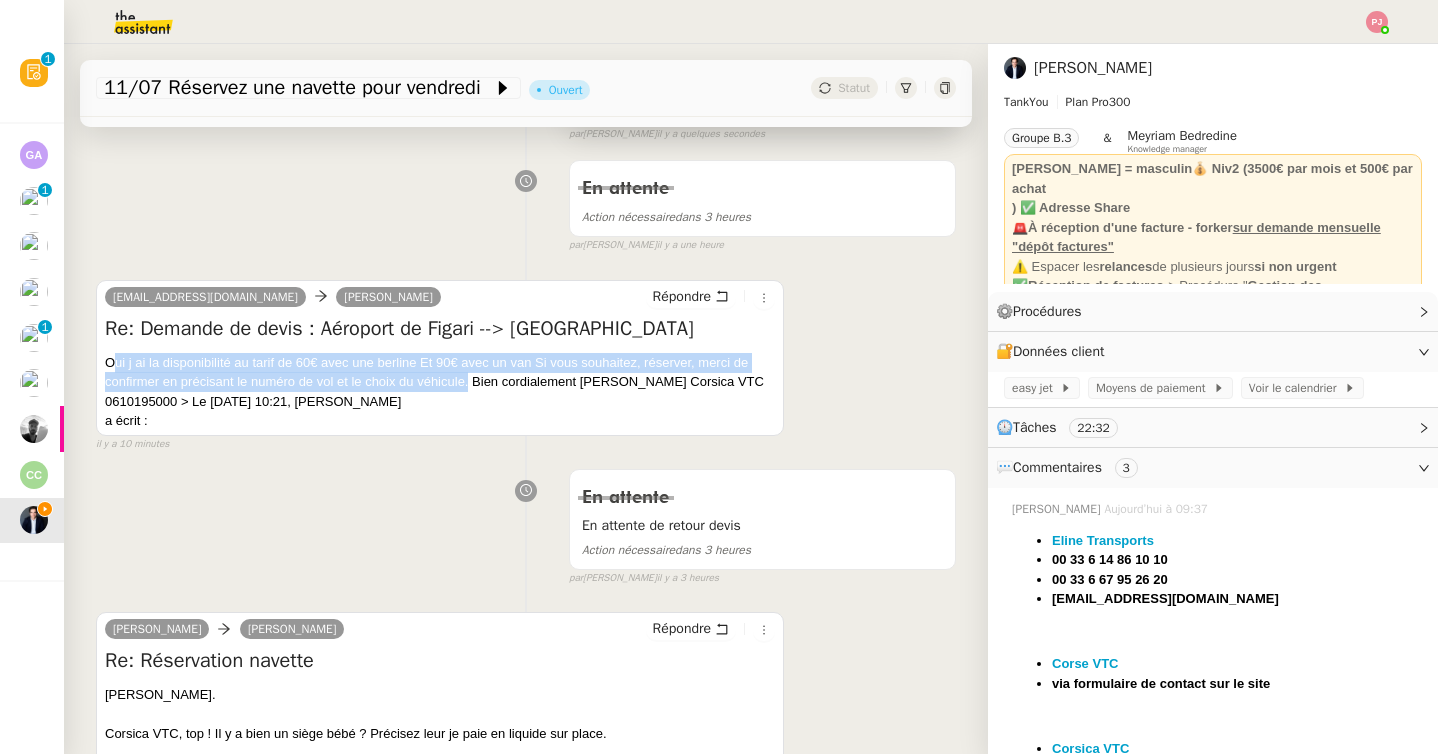 drag, startPoint x: 107, startPoint y: 361, endPoint x: 465, endPoint y: 383, distance: 358.67535 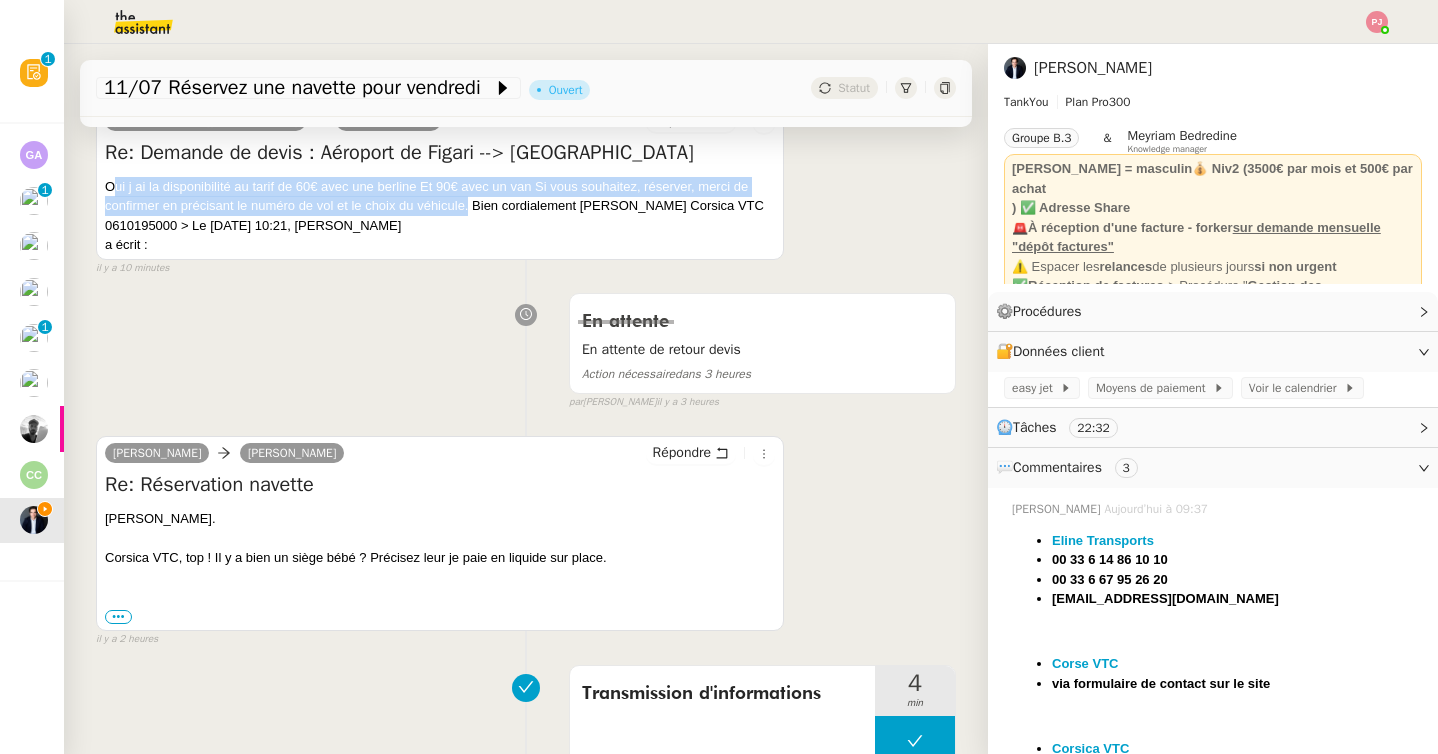 scroll, scrollTop: 577, scrollLeft: 0, axis: vertical 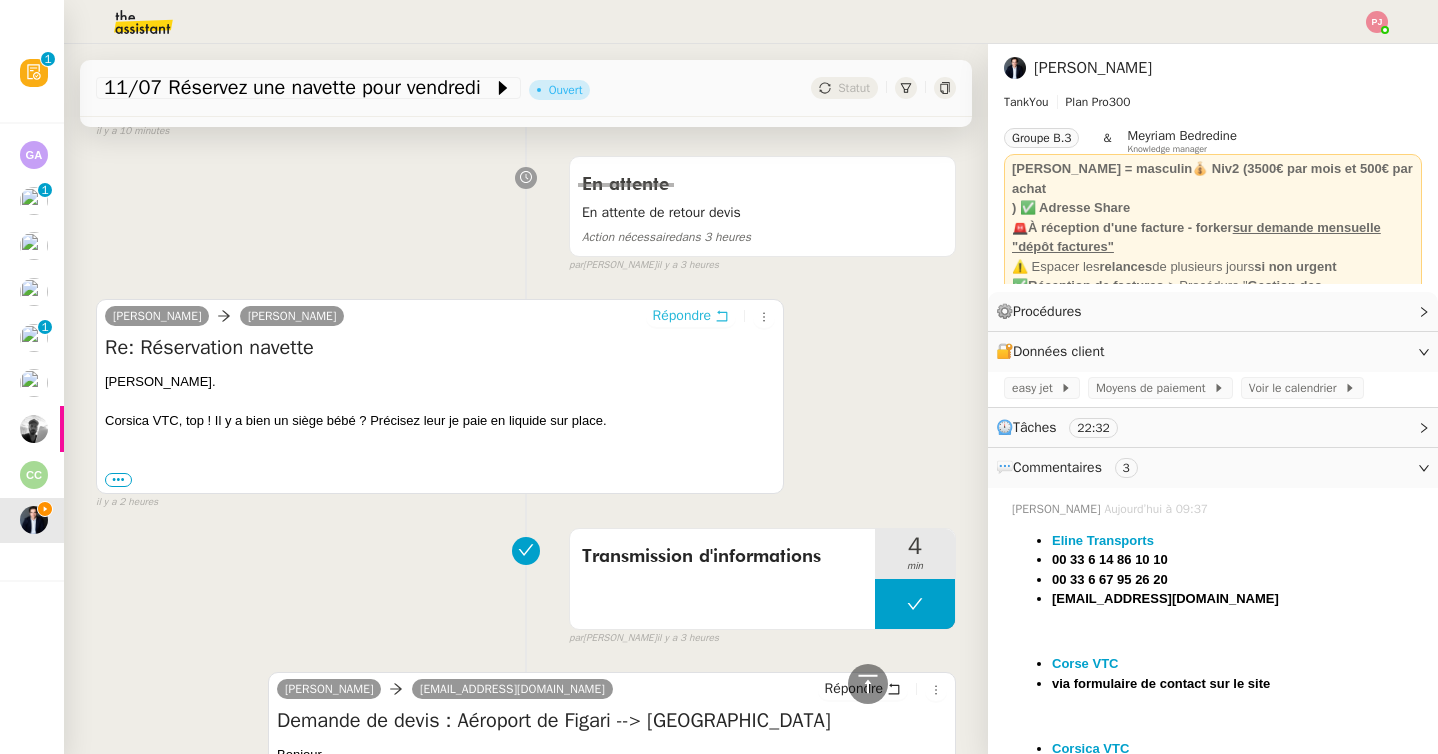 click on "Répondre" at bounding box center [682, 316] 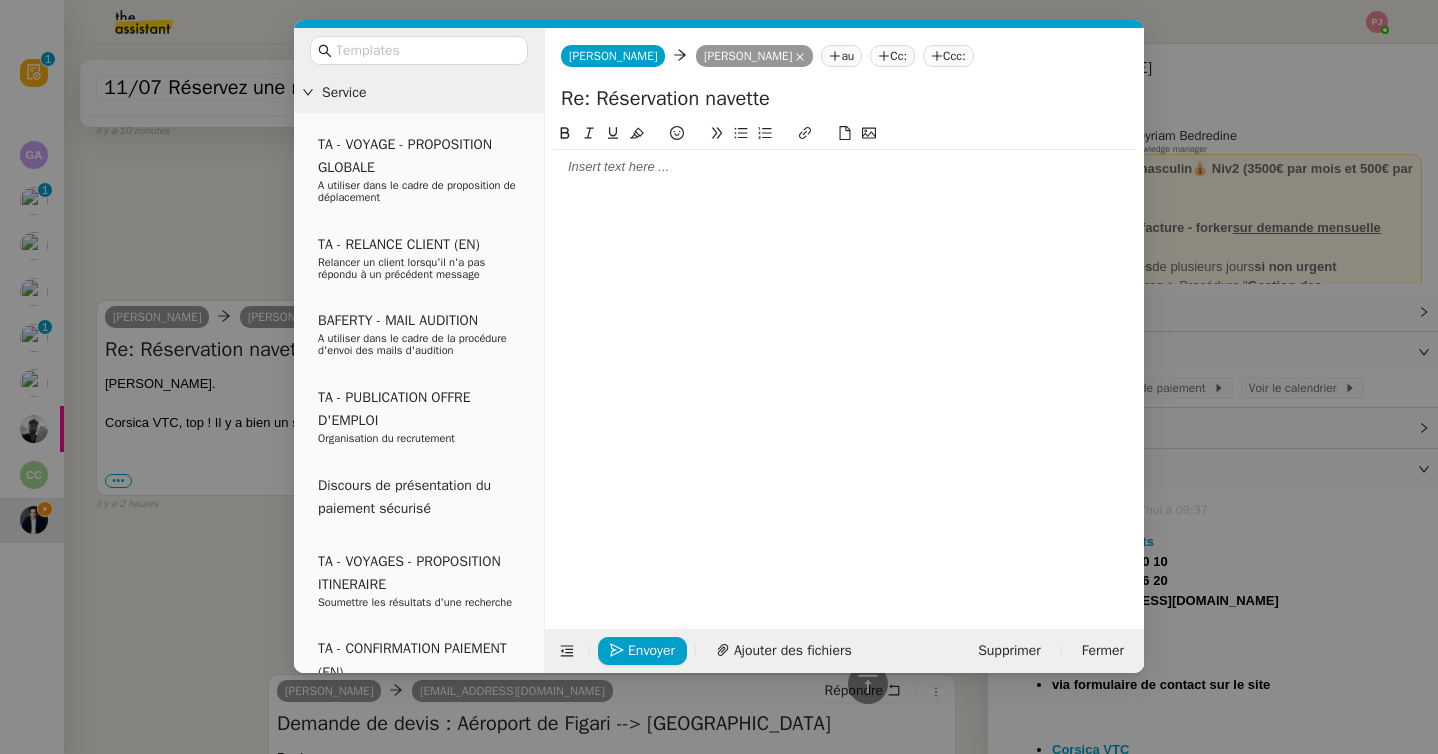 scroll, scrollTop: 730, scrollLeft: 0, axis: vertical 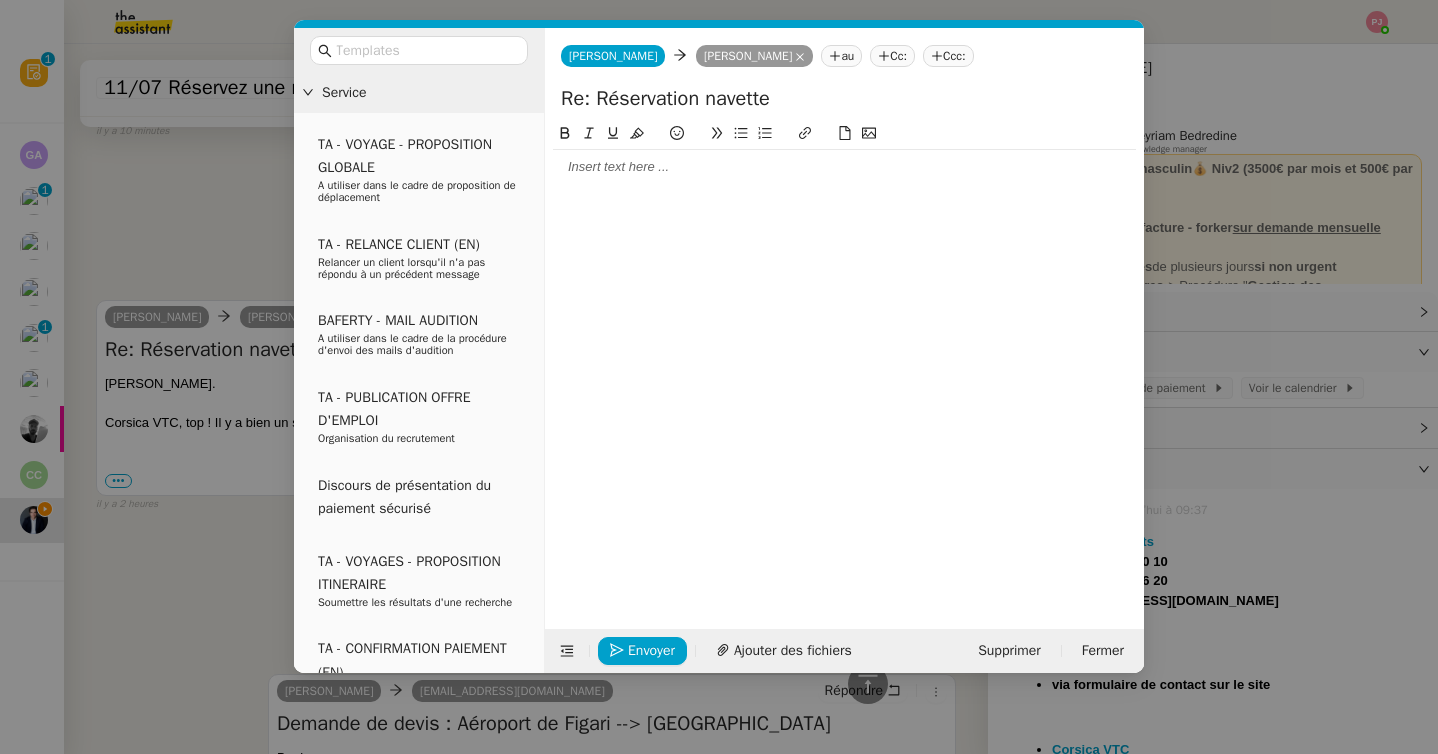 click 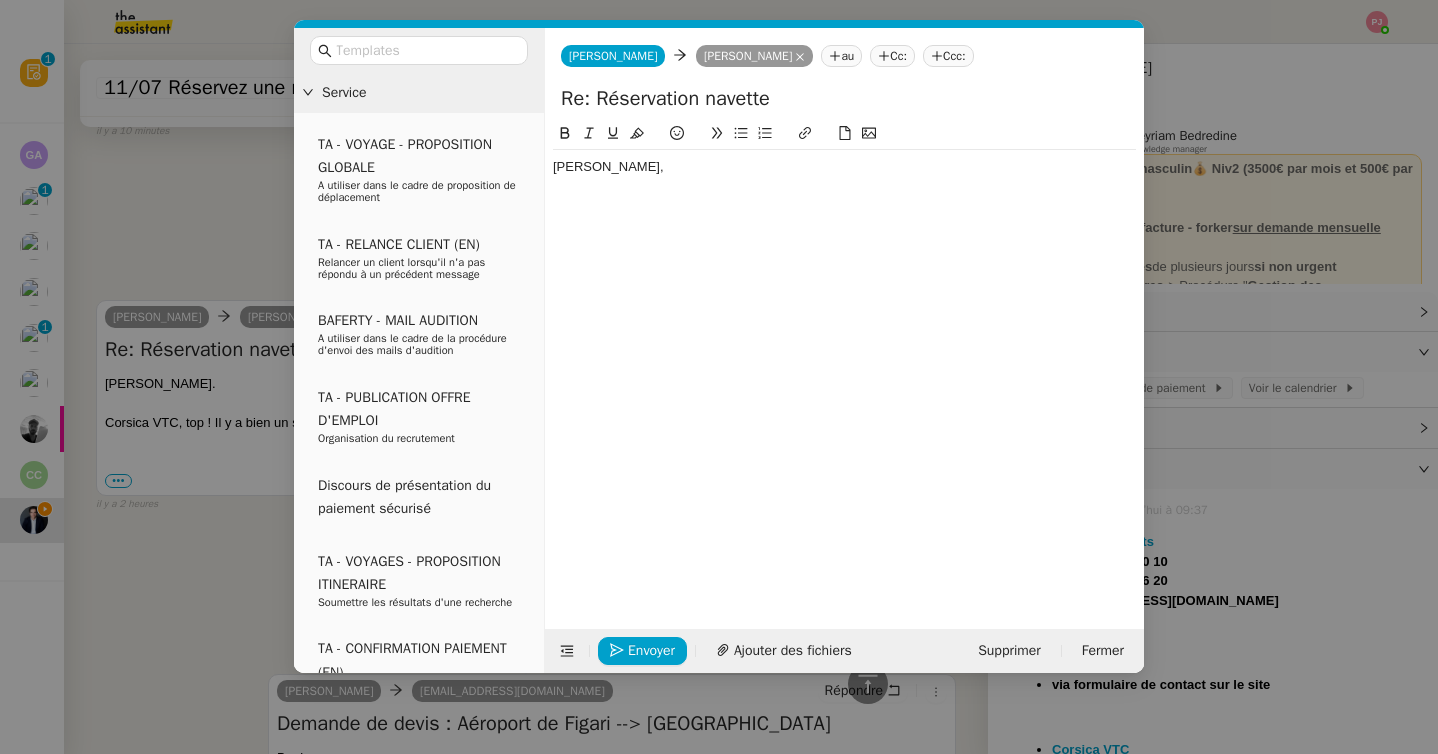 scroll, scrollTop: 789, scrollLeft: 0, axis: vertical 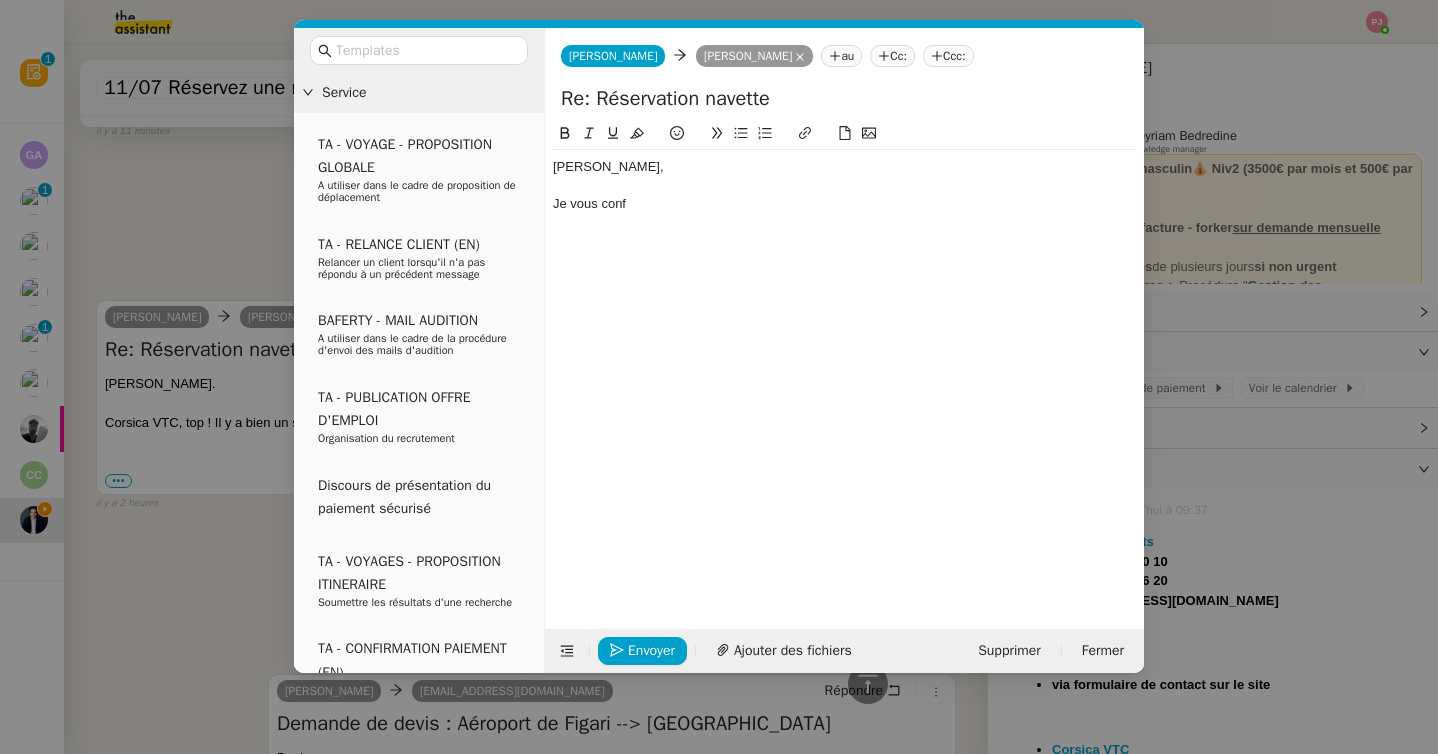 click on "Service TA - VOYAGE - PROPOSITION GLOBALE    A utiliser dans le cadre de proposition de déplacement TA - RELANCE CLIENT (EN)    Relancer un client lorsqu'il n'a pas répondu à un précédent message BAFERTY - MAIL AUDITION    A utiliser dans le cadre de la procédure d'envoi des mails d'audition TA - PUBLICATION OFFRE D'EMPLOI     Organisation du recrutement Discours de présentation du paiement sécurisé    TA - VOYAGES - PROPOSITION ITINERAIRE    Soumettre les résultats d'une recherche TA - CONFIRMATION PAIEMENT (EN)    Confirmer avec le client de modèle de transaction - Attention Plan Pro nécessaire. TA - COURRIER EXPEDIE (recommandé)    A utiliser dans le cadre de l'envoi d'un courrier recommandé TA - PARTAGE DE CALENDRIER (EN)    A utiliser pour demander au client de partager son calendrier afin de faciliter l'accès et la gestion PSPI - Appel de fonds MJL    A utiliser dans le cadre de la procédure d'appel de fonds MJL TA - RELANCE CLIENT    TA - AR PROCEDURES           21 YIELD" at bounding box center (719, 377) 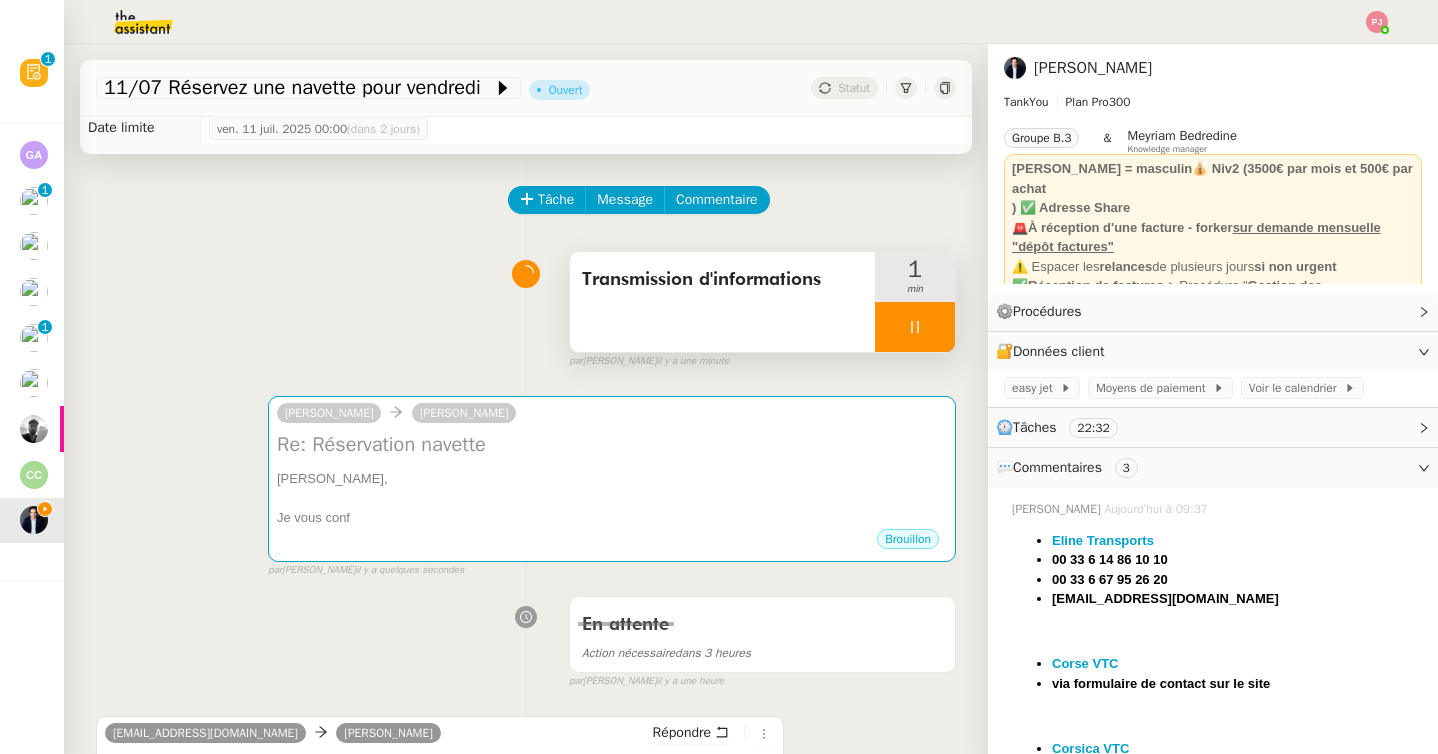 scroll, scrollTop: 0, scrollLeft: 0, axis: both 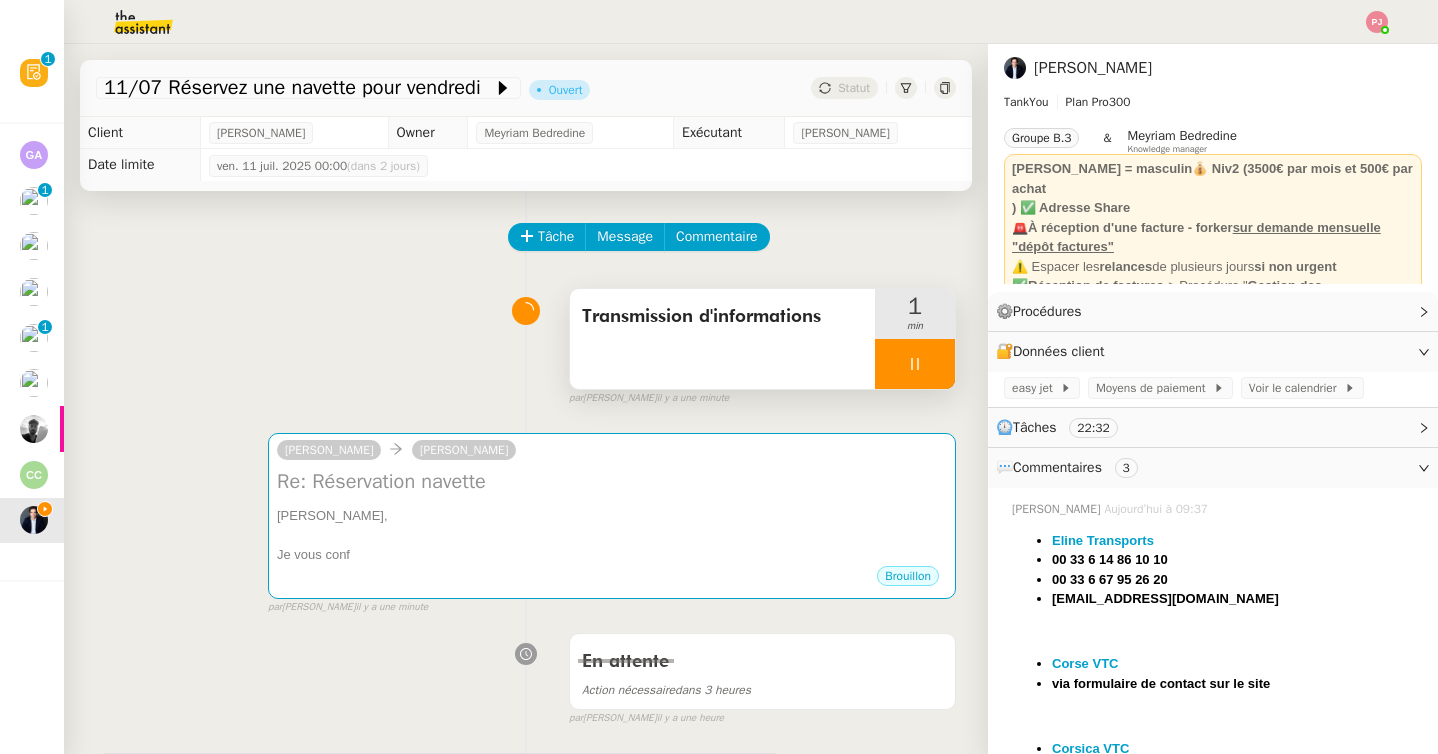 click at bounding box center [915, 364] 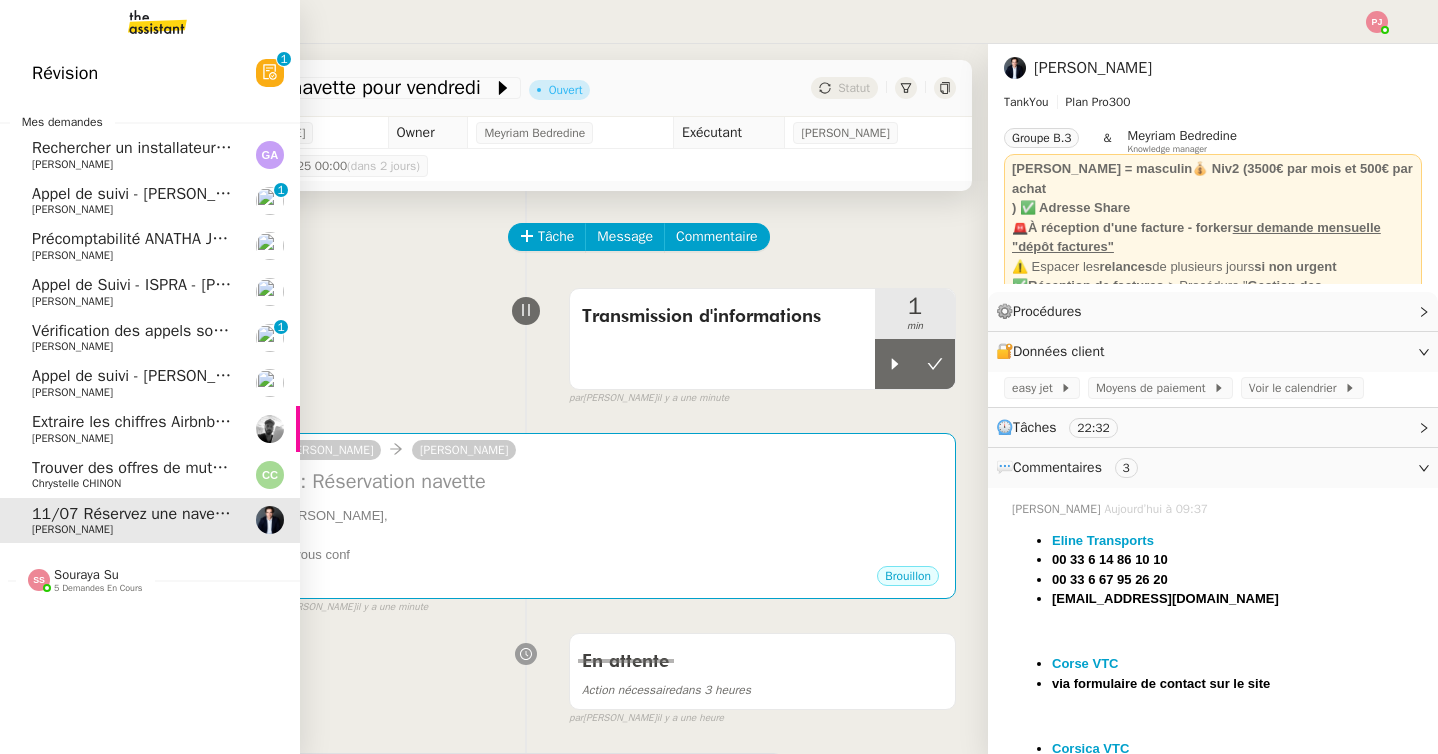 click on "Précomptabilité ANATHA Juin 2025" 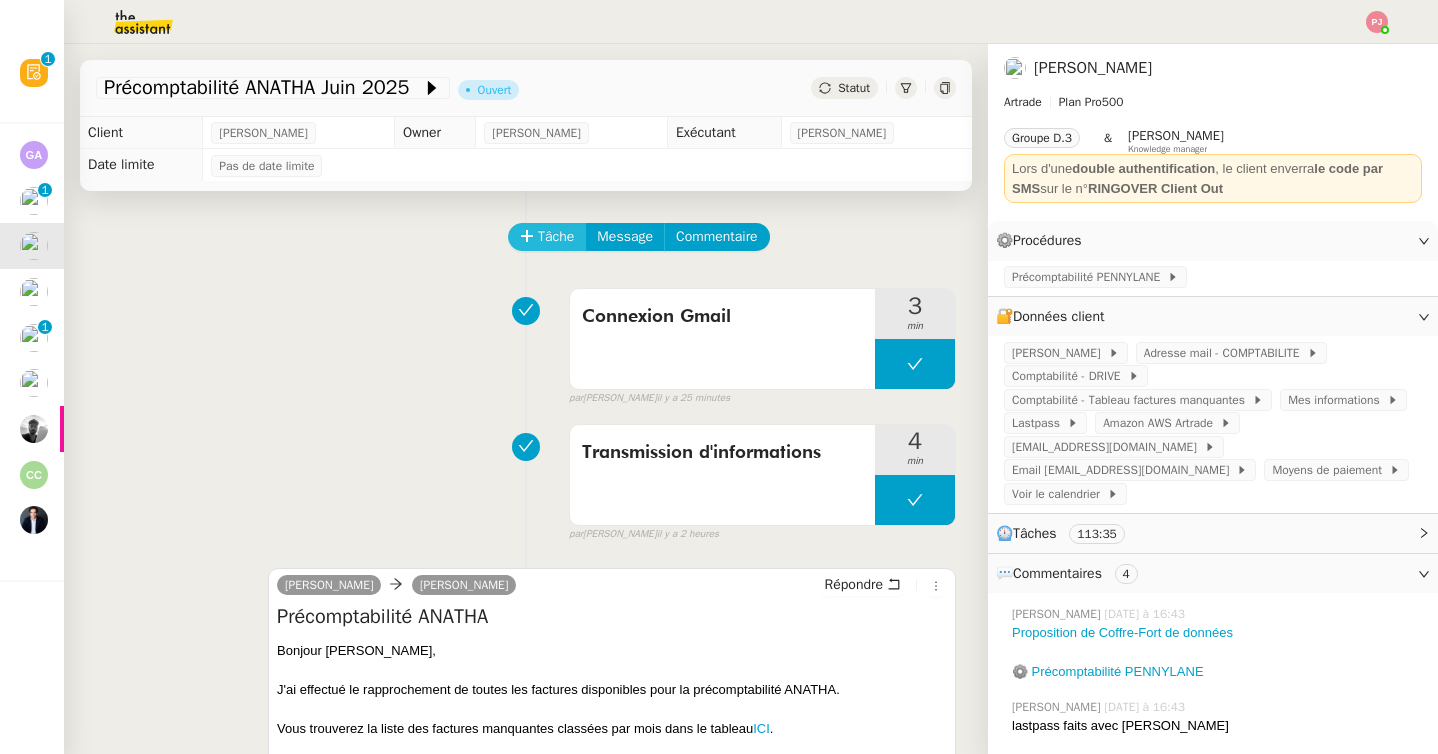 click on "Tâche" 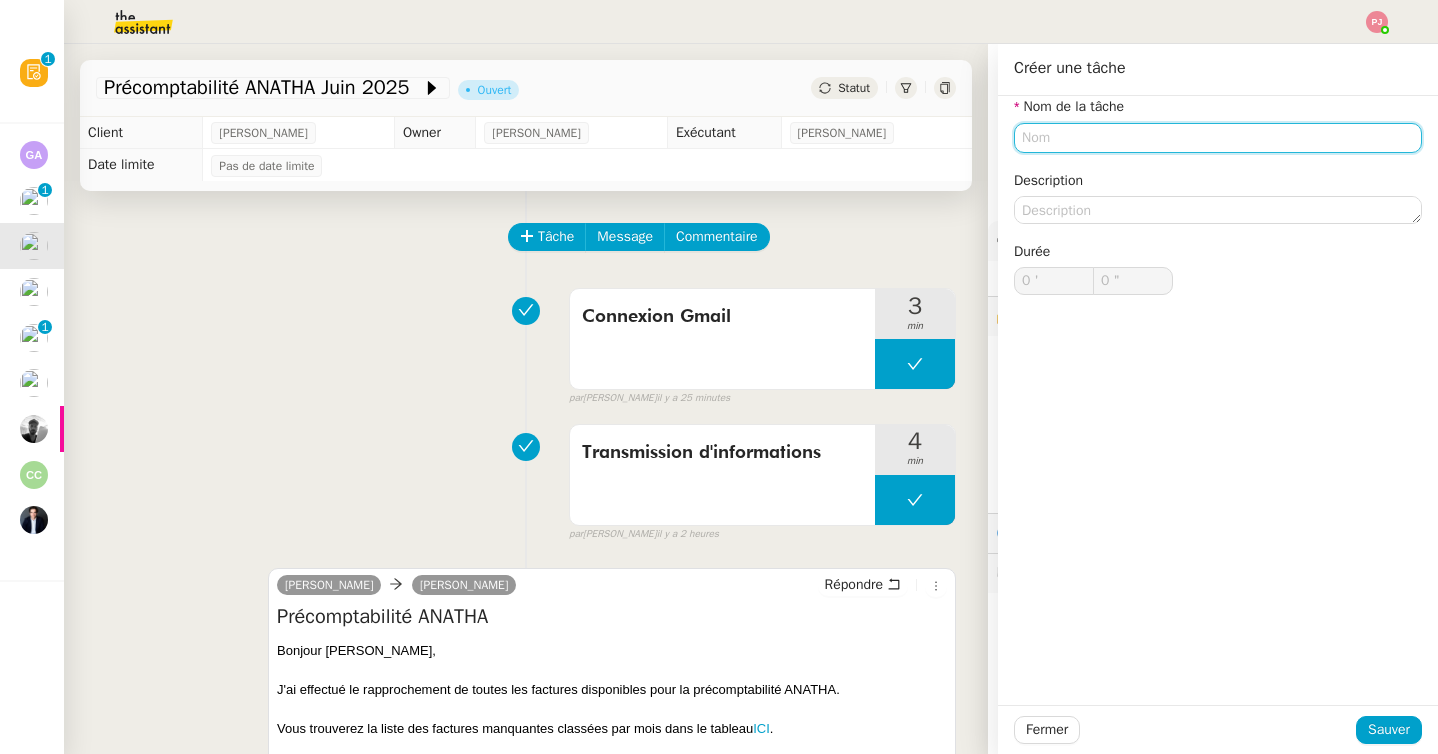 click 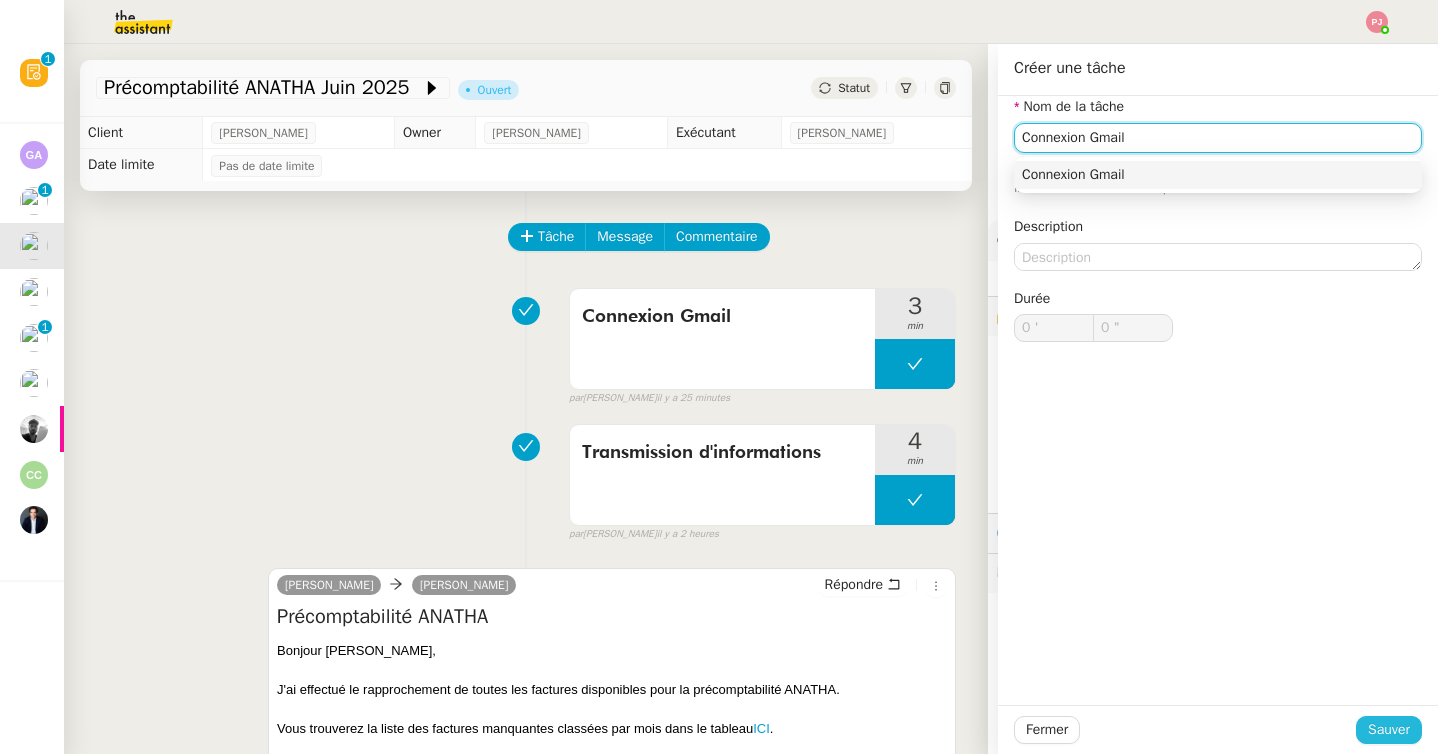 type on "Connexion Gmail" 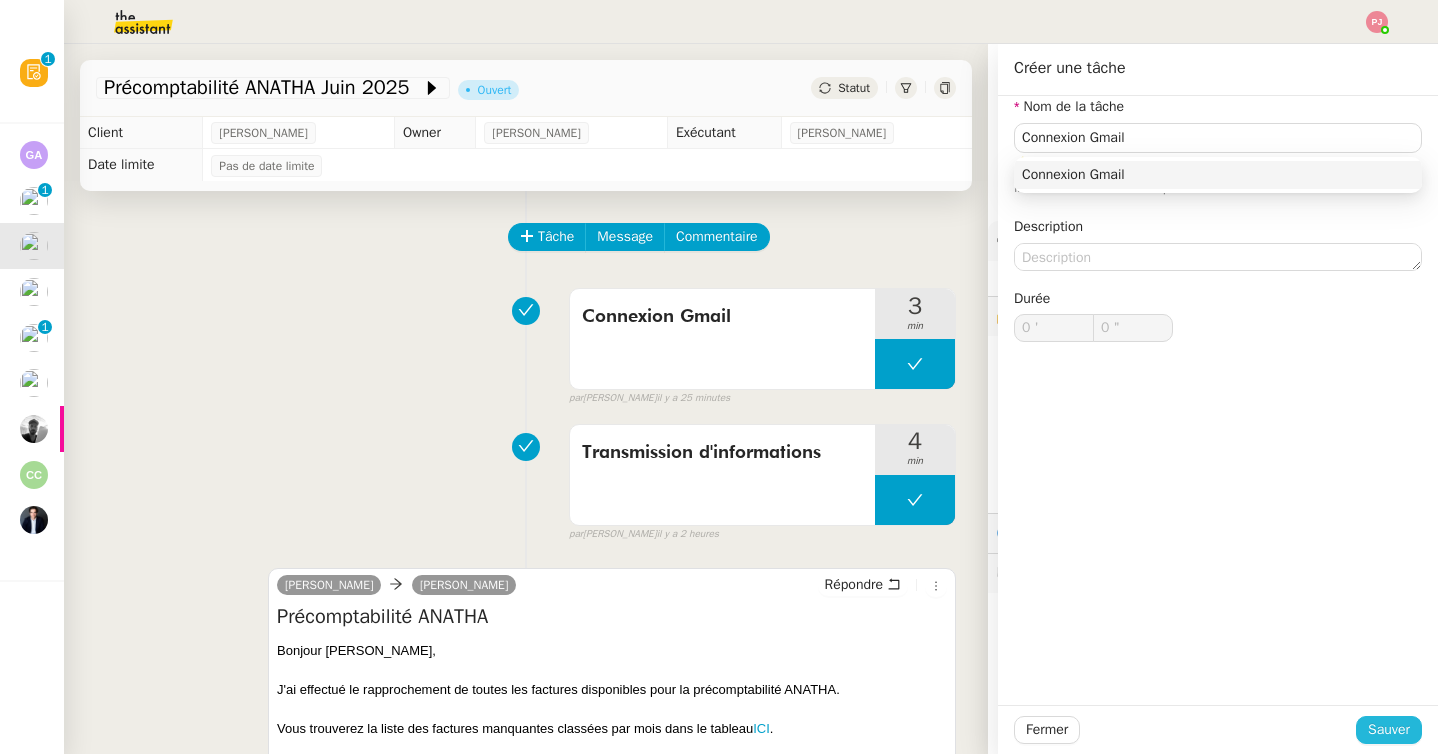 click on "Sauver" 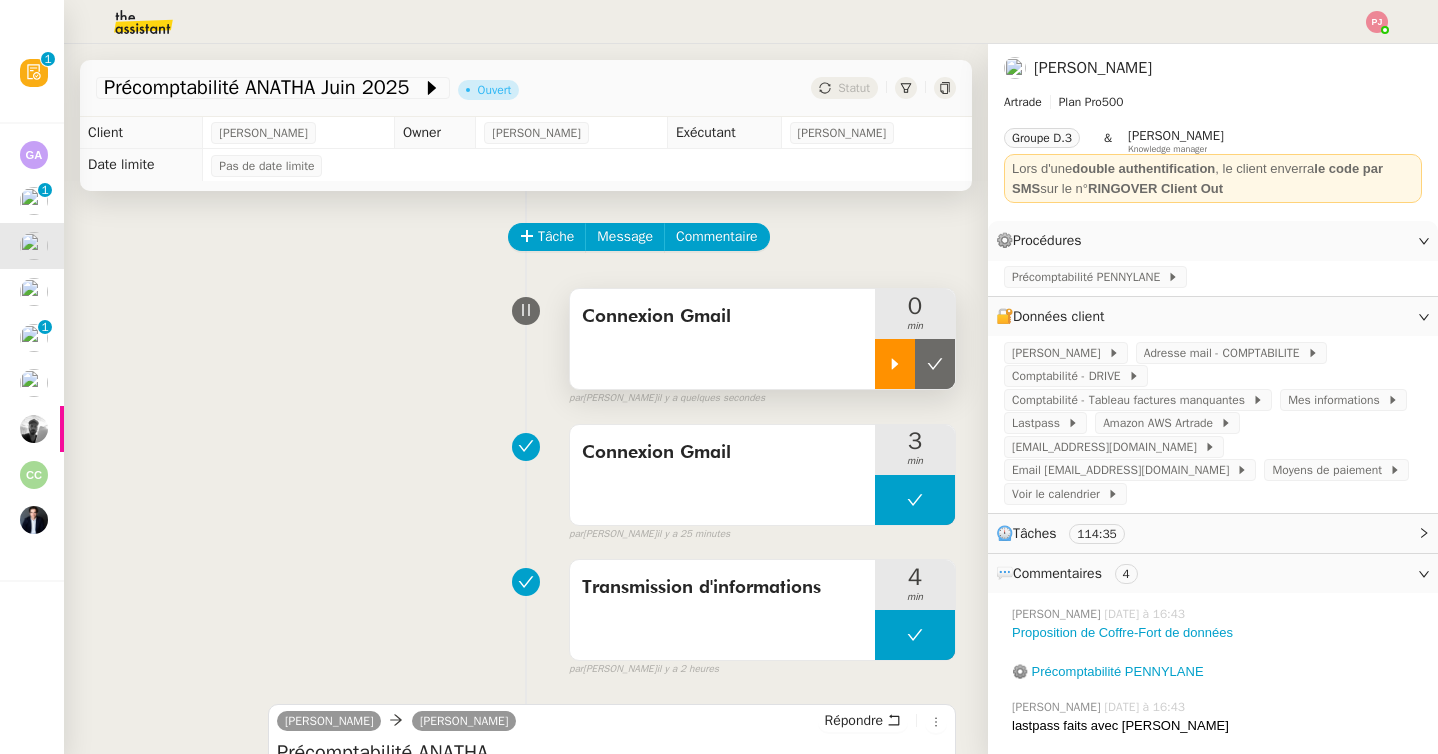click at bounding box center (895, 364) 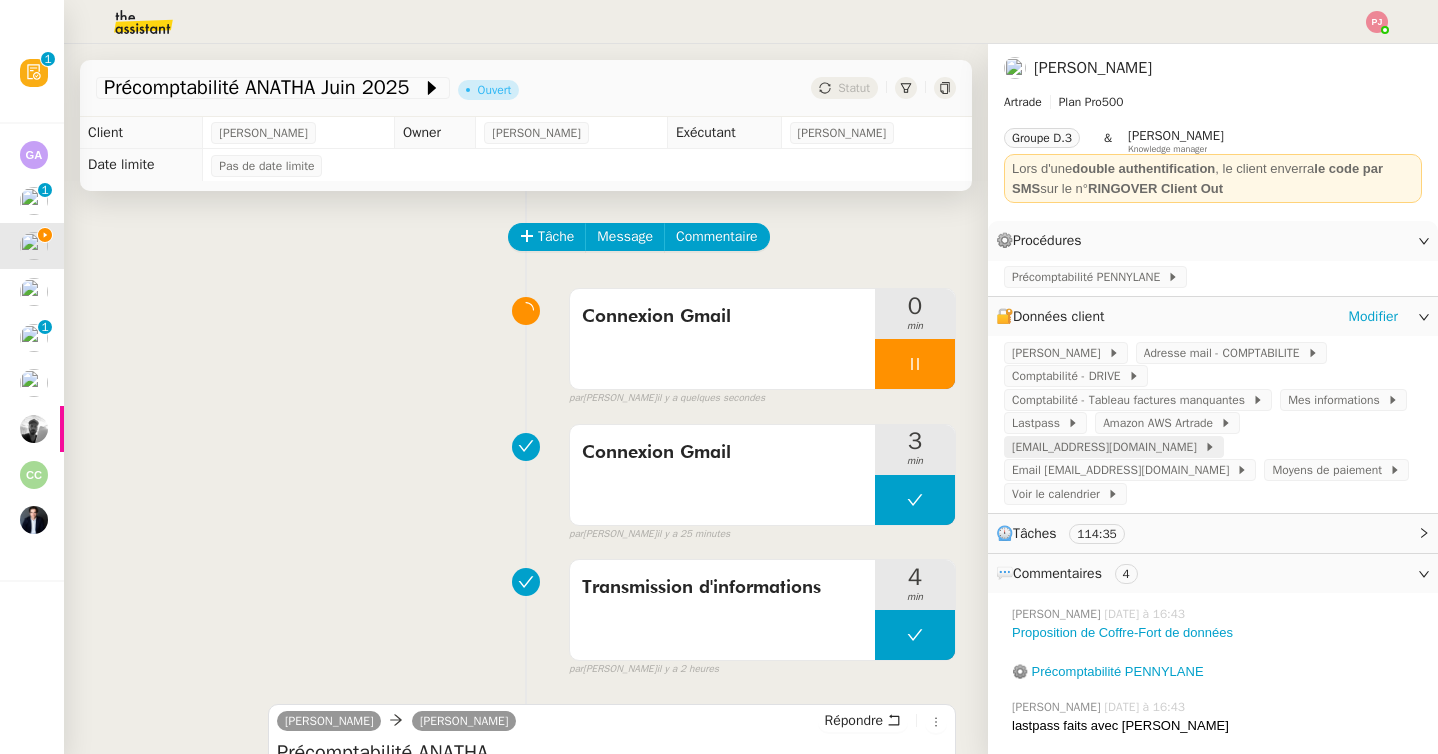 click on "paulweibel31@gmail.com" 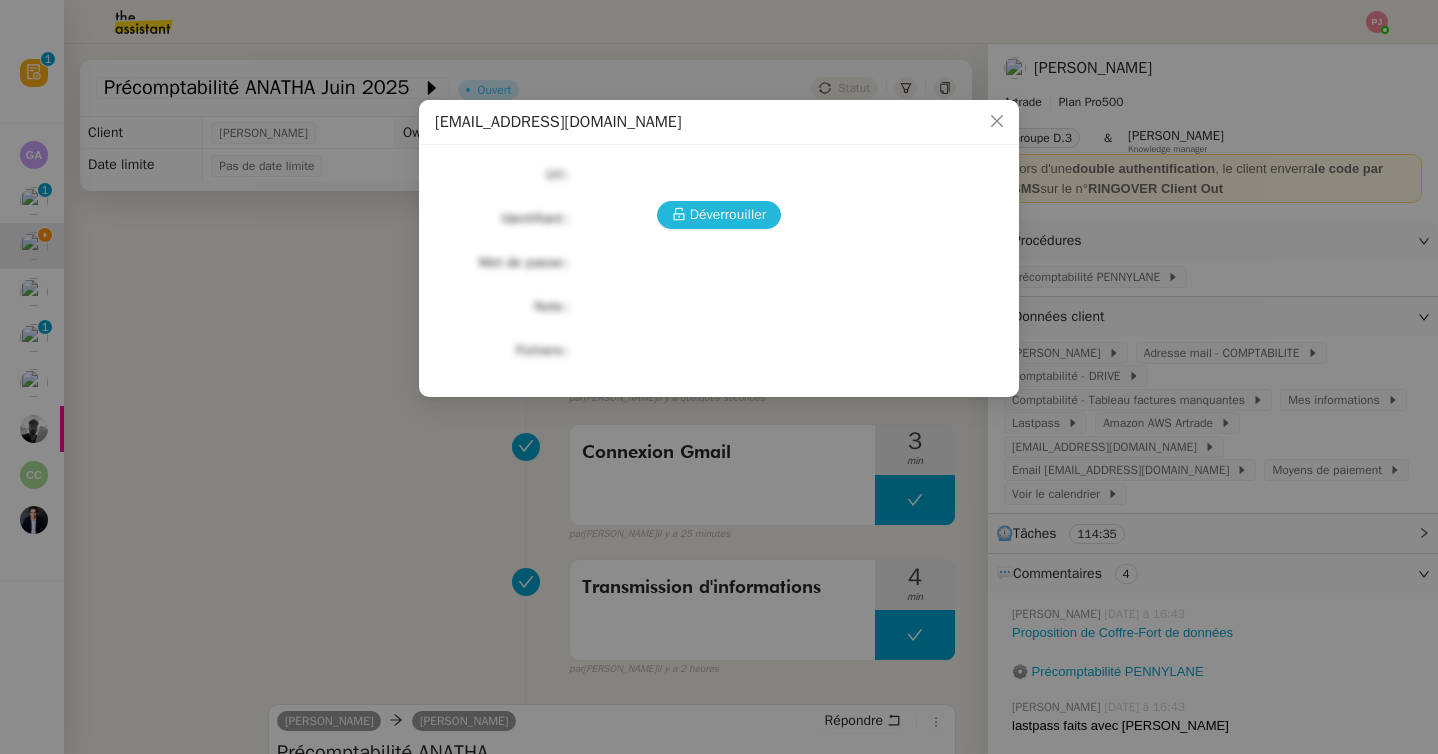 click on "Déverrouiller" at bounding box center (728, 214) 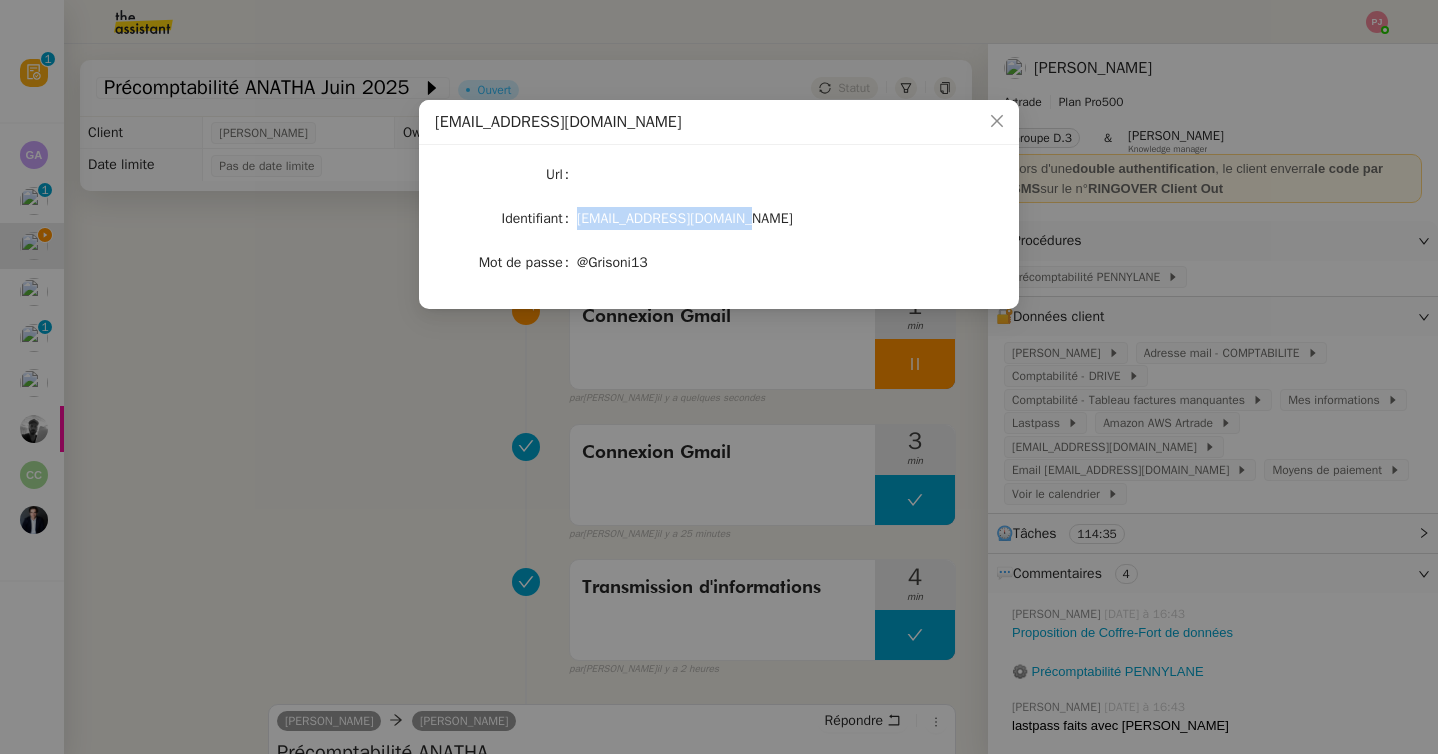 drag, startPoint x: 768, startPoint y: 214, endPoint x: 573, endPoint y: 217, distance: 195.02307 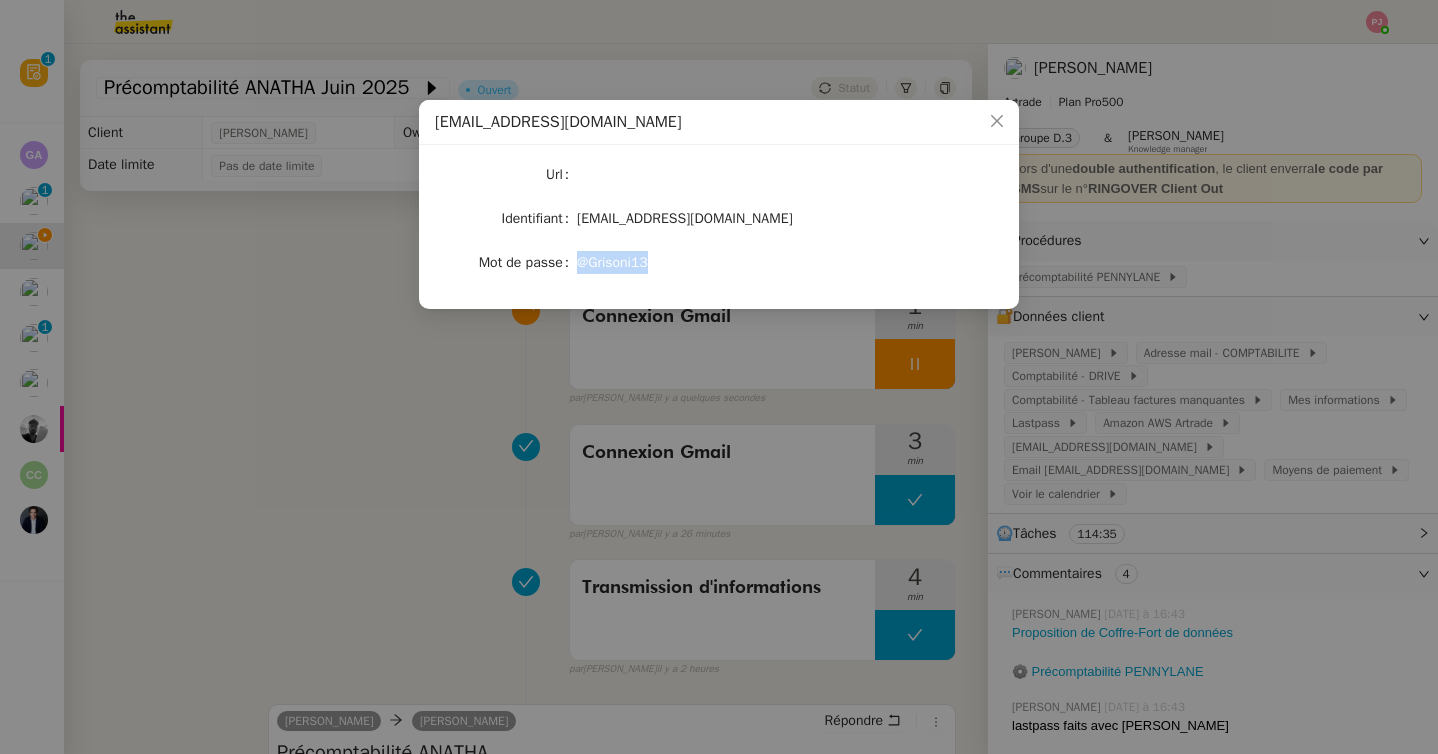 drag, startPoint x: 655, startPoint y: 270, endPoint x: 581, endPoint y: 267, distance: 74.06078 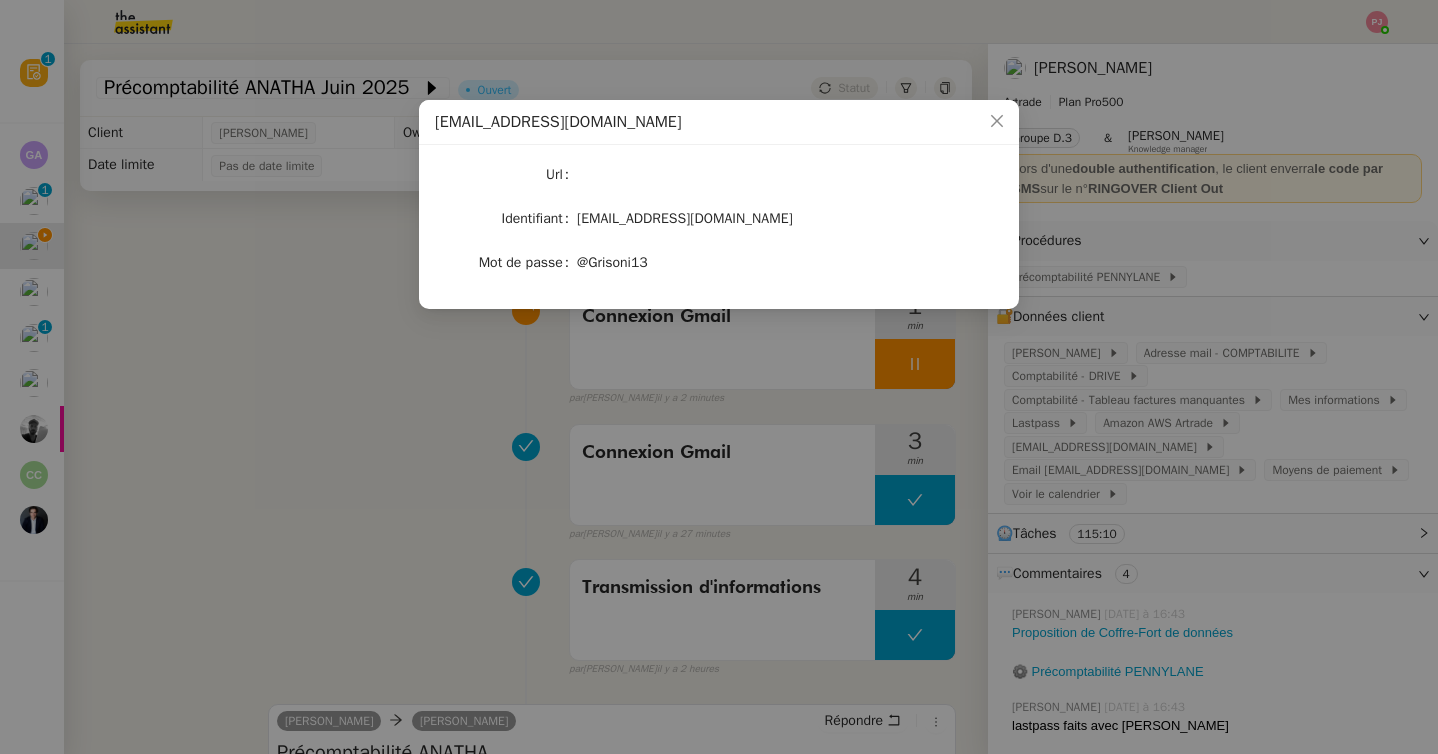 click on "paulweibel31@gmail.com Url    Identifiant  paulweibel31@gmail.com Mot de passe @Grisoni13" at bounding box center [719, 377] 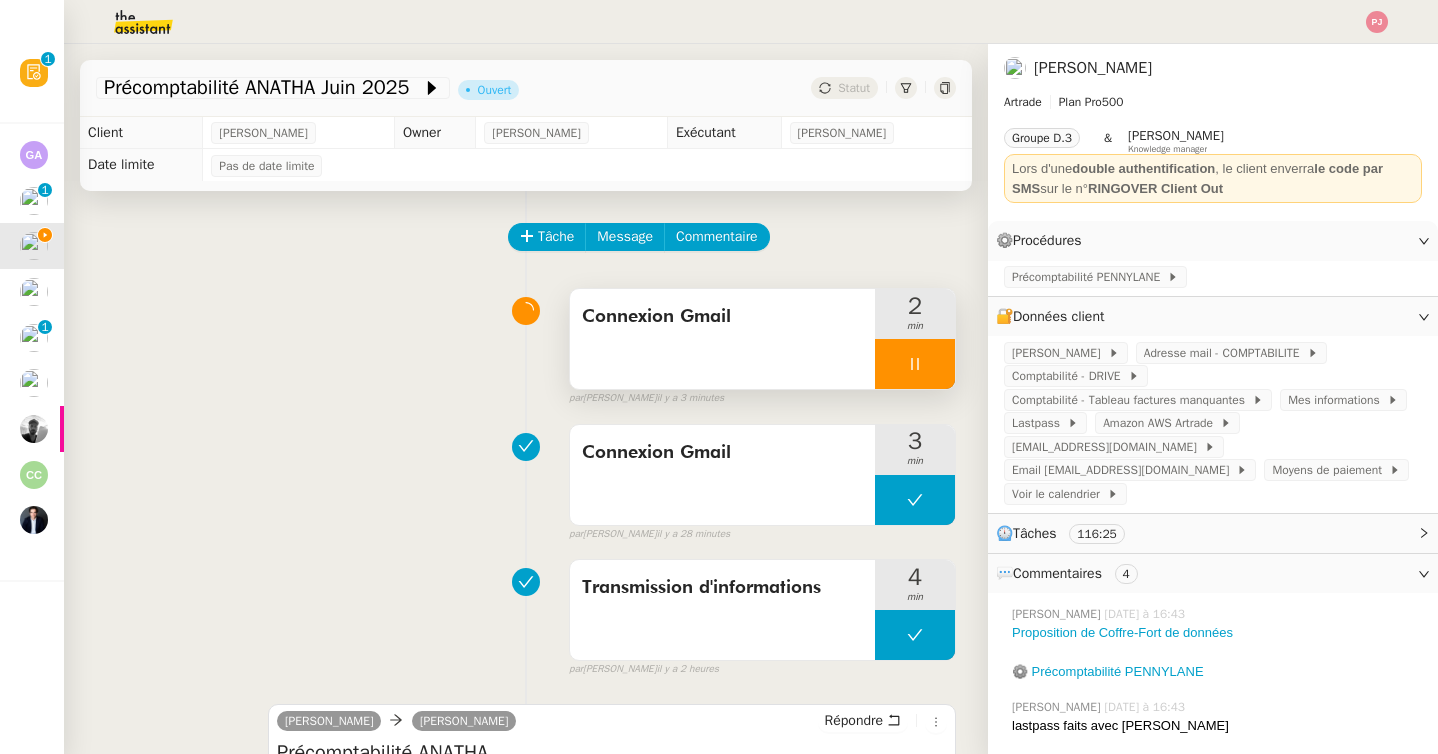 click at bounding box center [915, 364] 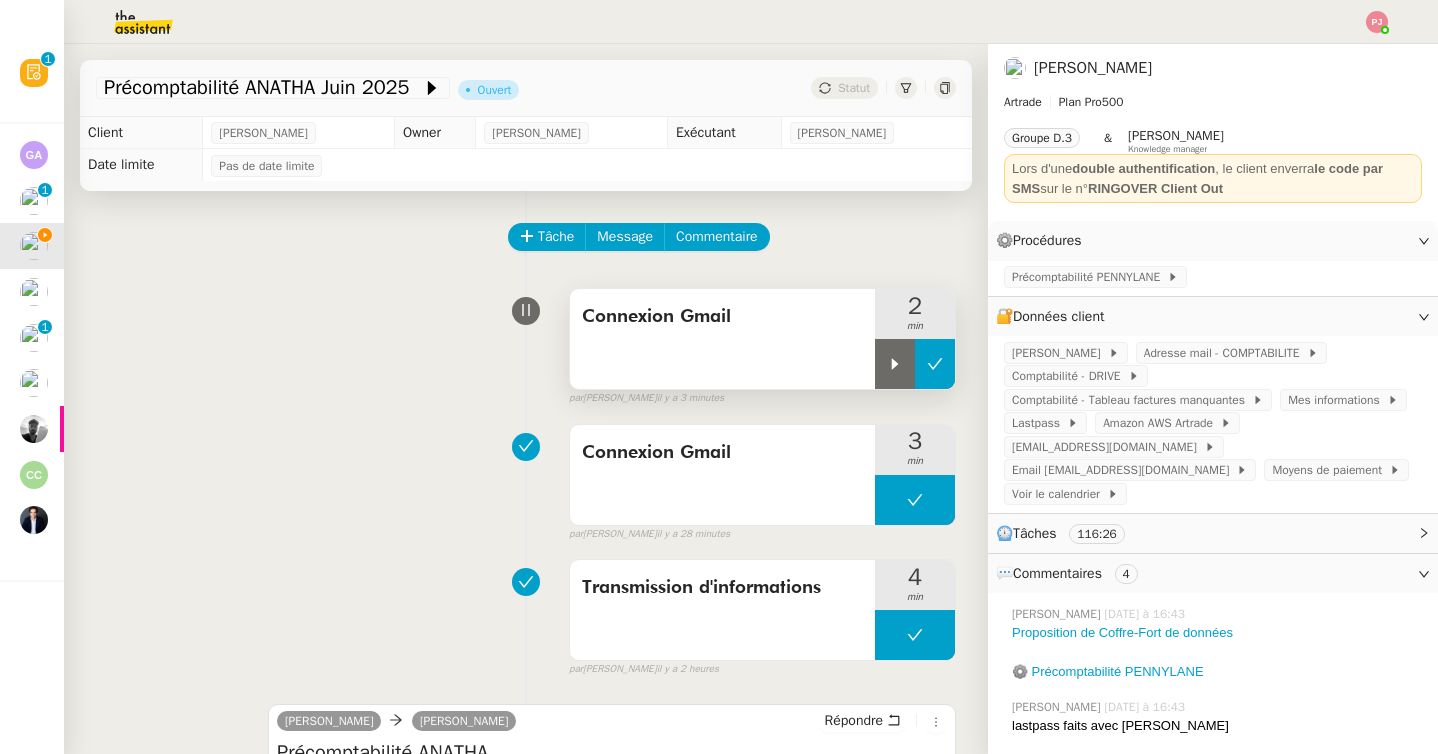 click 